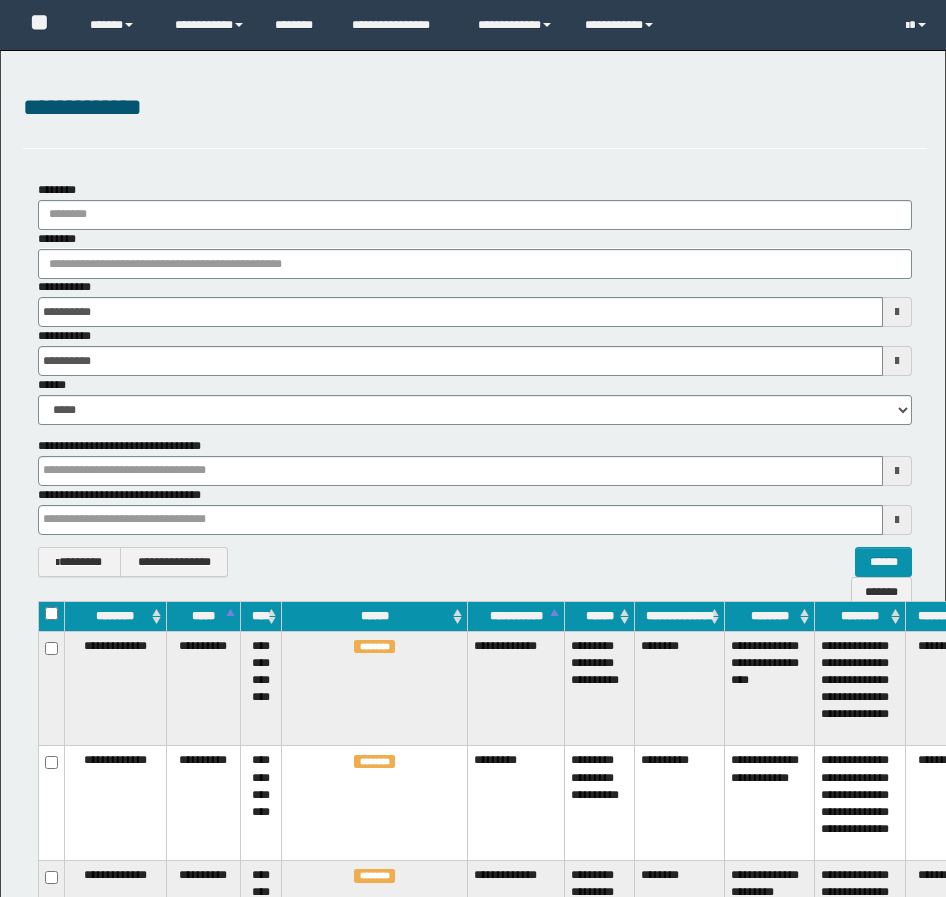 scroll, scrollTop: 800, scrollLeft: 0, axis: vertical 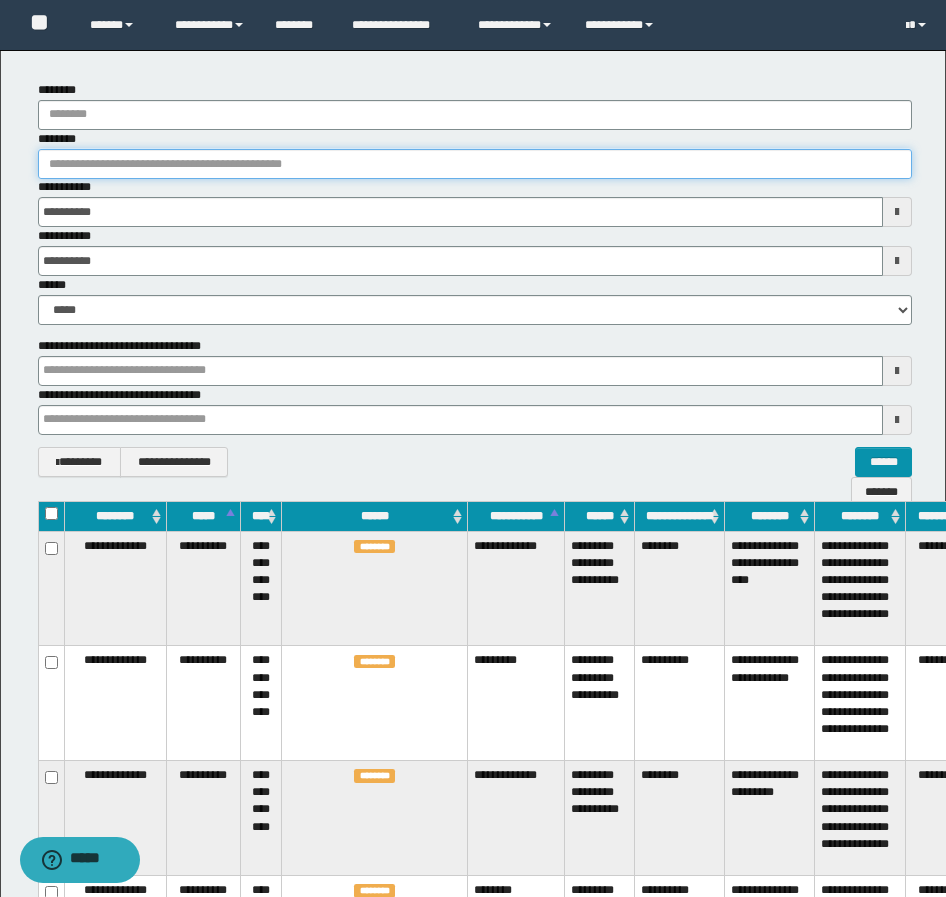 click on "********" at bounding box center (475, 164) 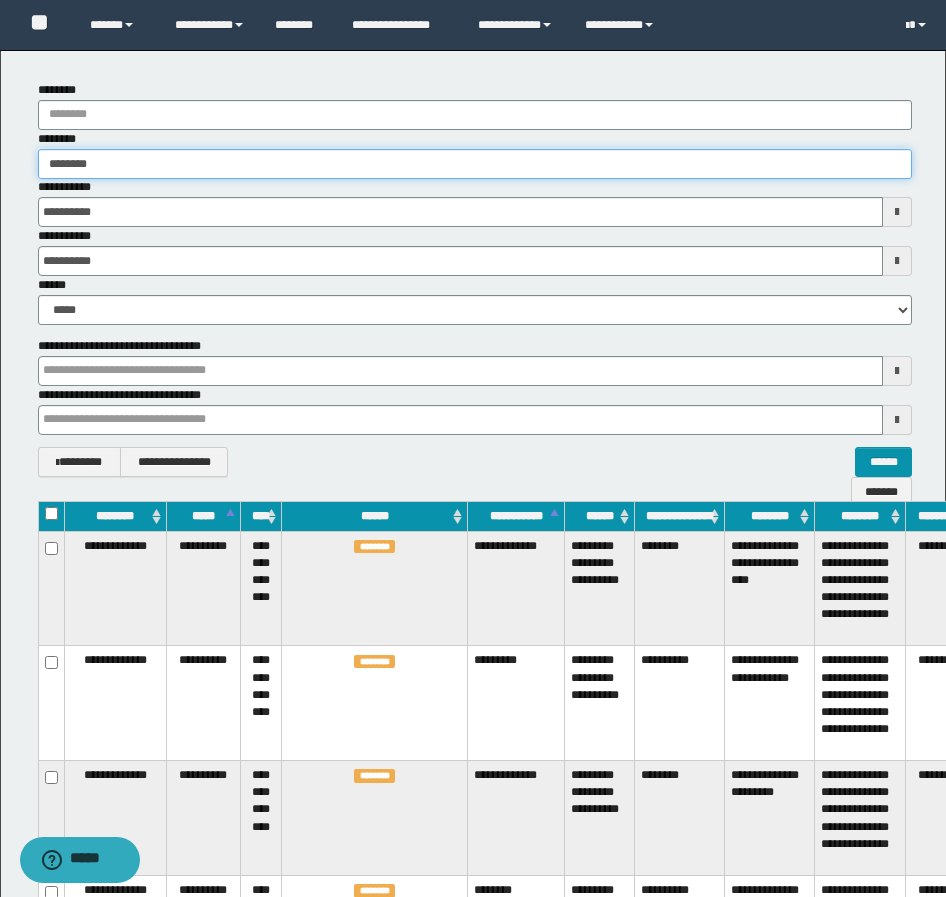 type on "********" 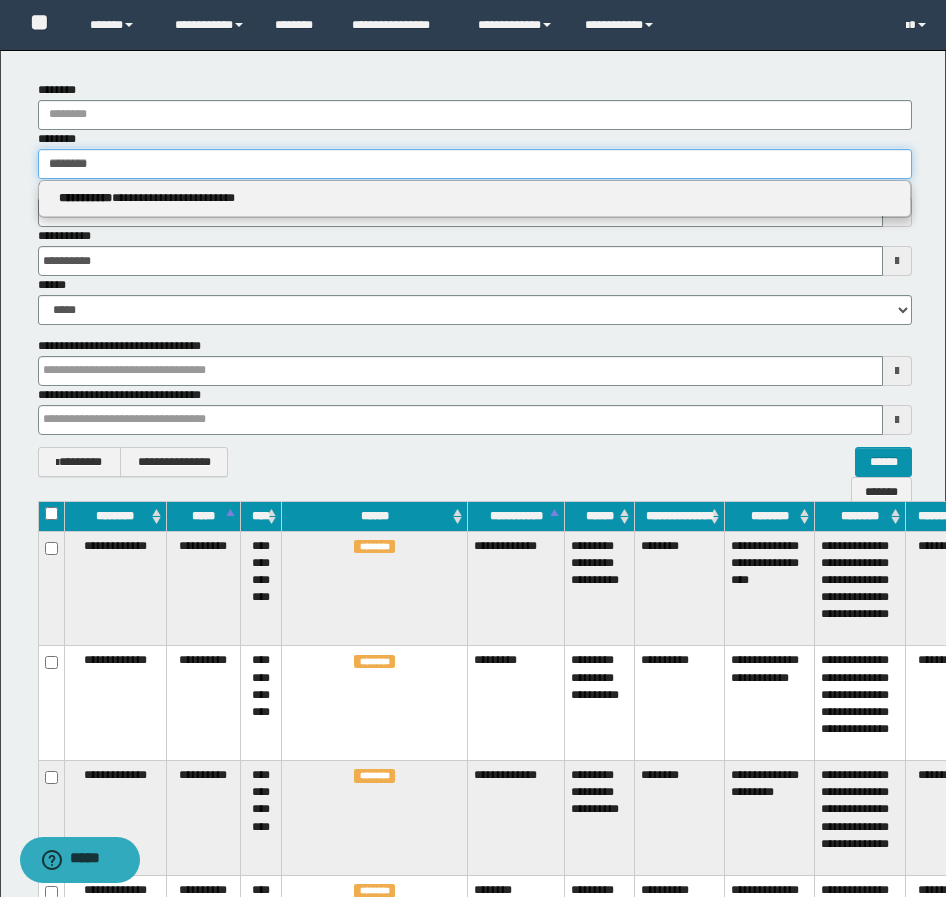 type on "********" 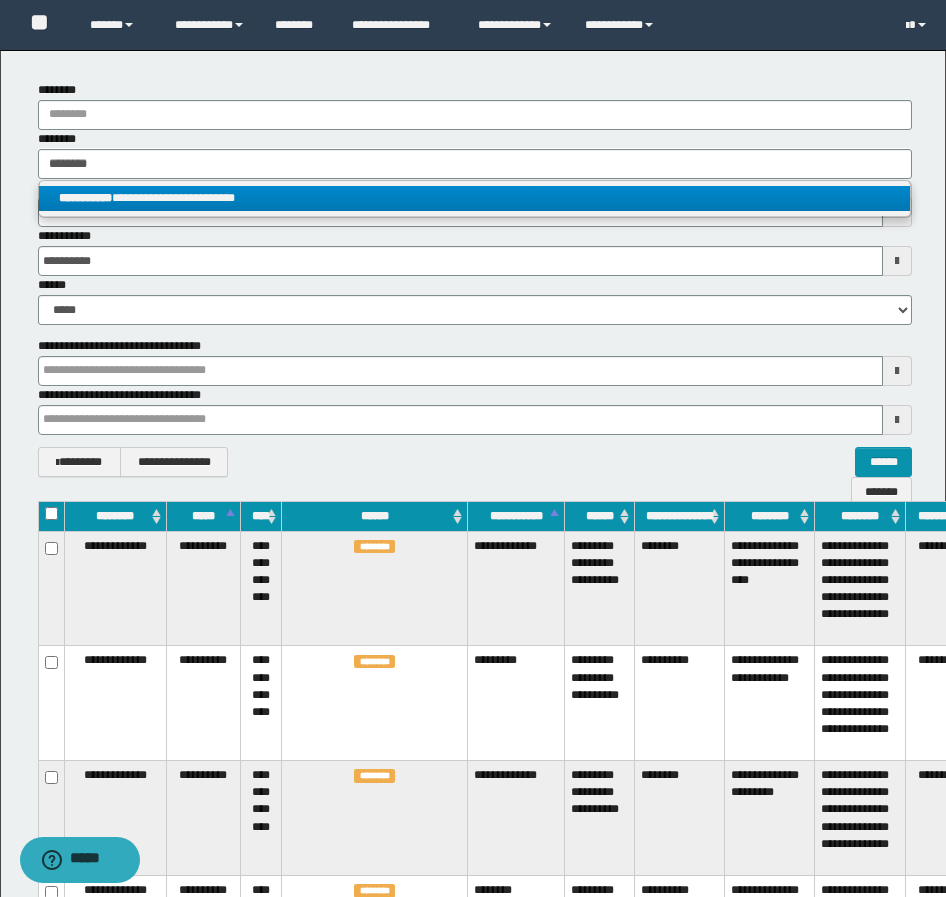 click on "**********" at bounding box center (474, 198) 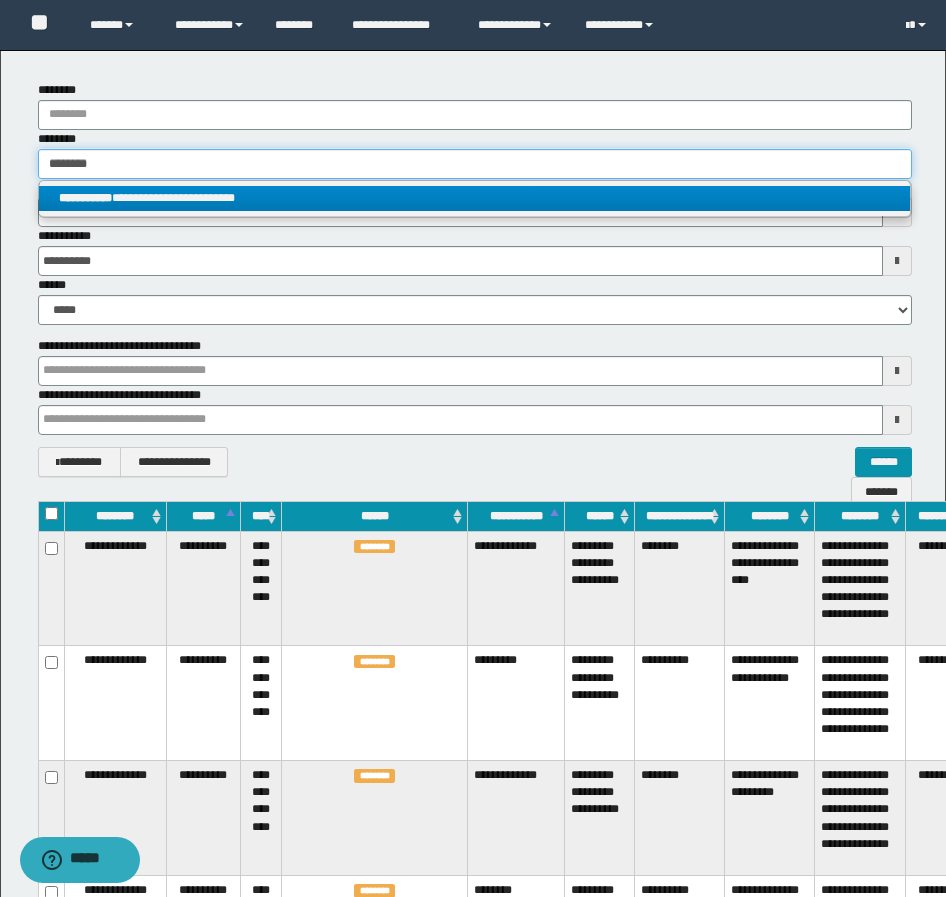 type 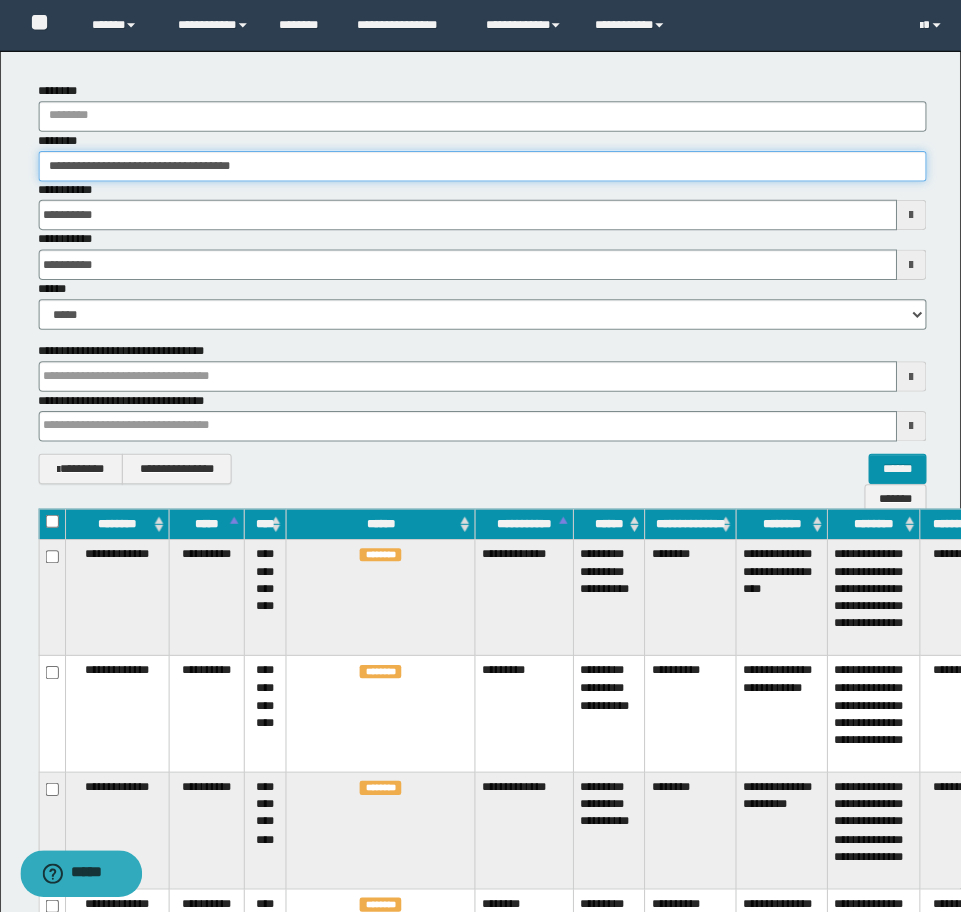 scroll, scrollTop: 0, scrollLeft: 0, axis: both 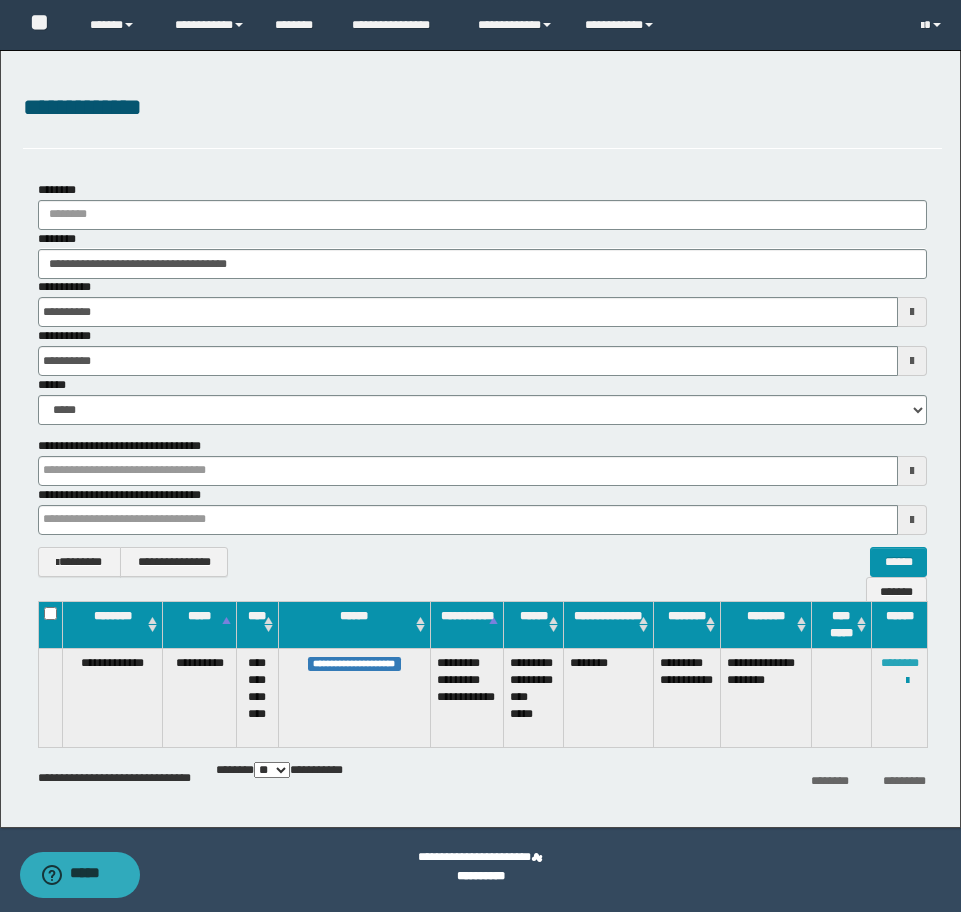 click on "********" at bounding box center (900, 663) 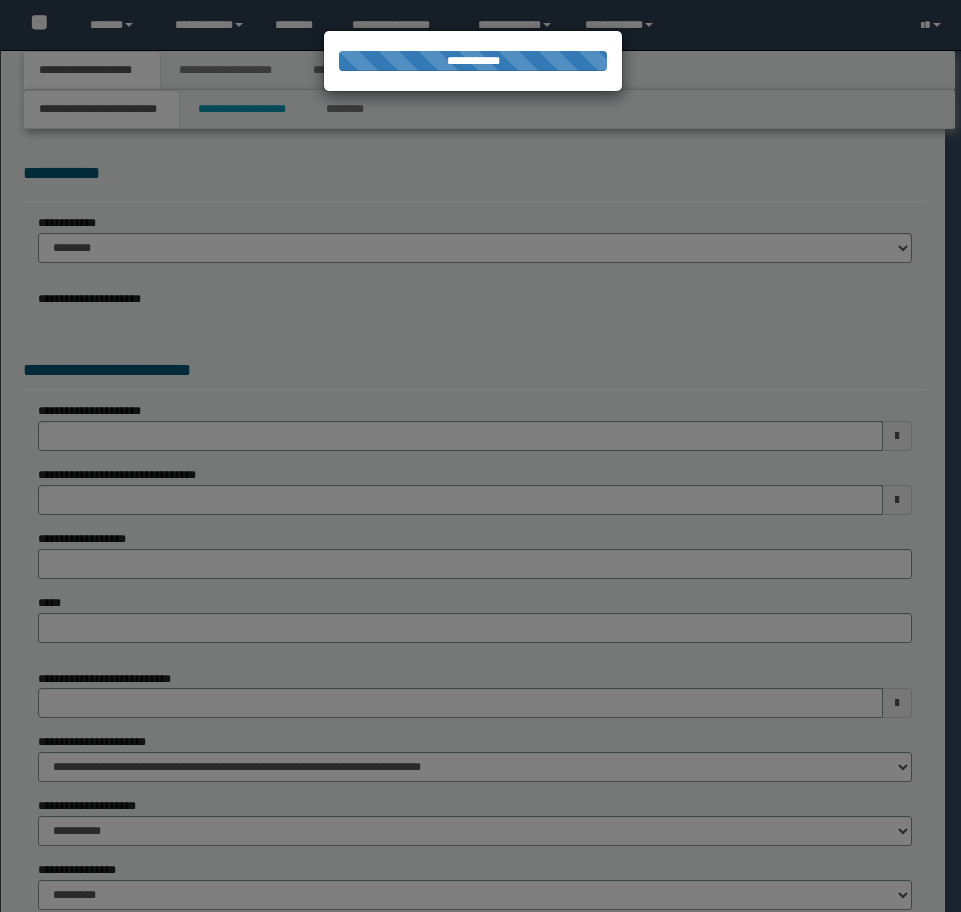scroll, scrollTop: 0, scrollLeft: 0, axis: both 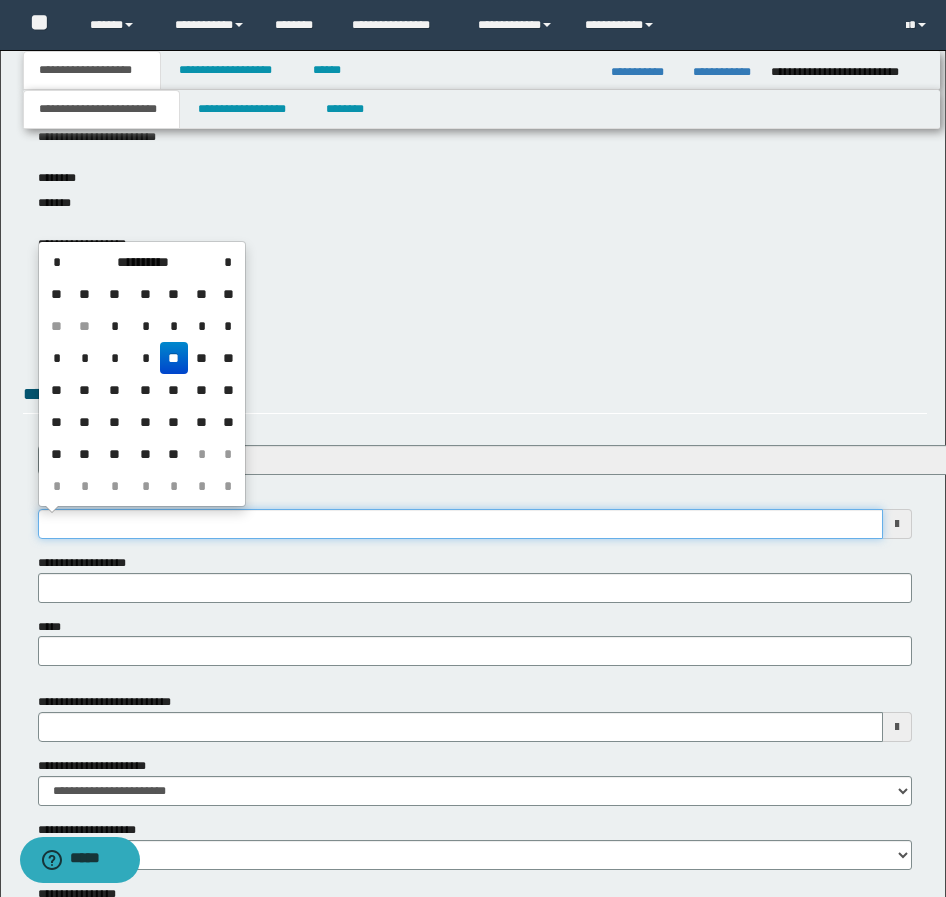 click on "**********" at bounding box center [460, 524] 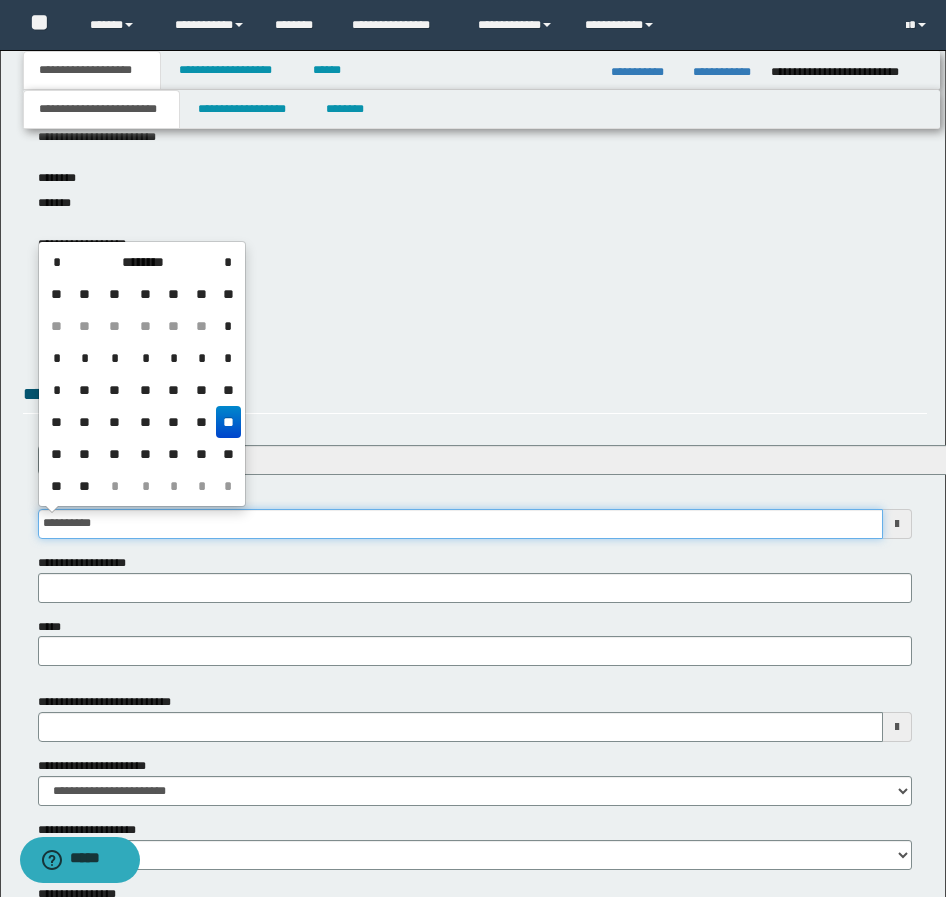 type on "**********" 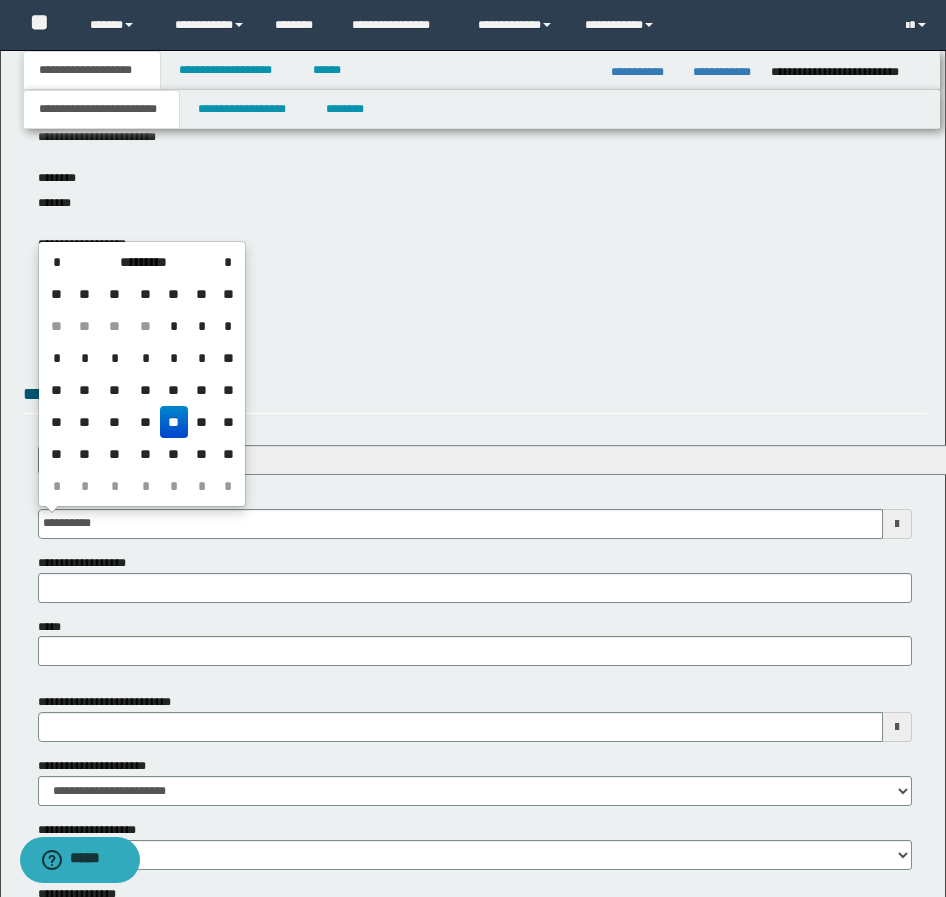 click on "**" at bounding box center [174, 422] 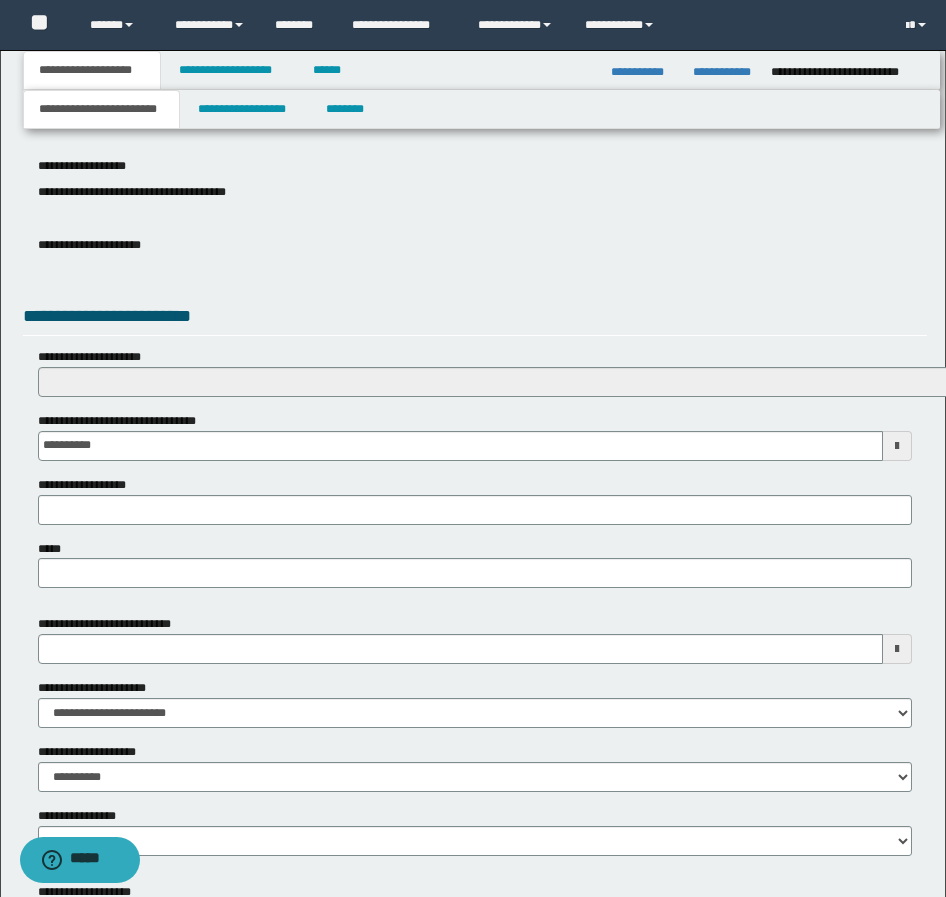 scroll, scrollTop: 667, scrollLeft: 0, axis: vertical 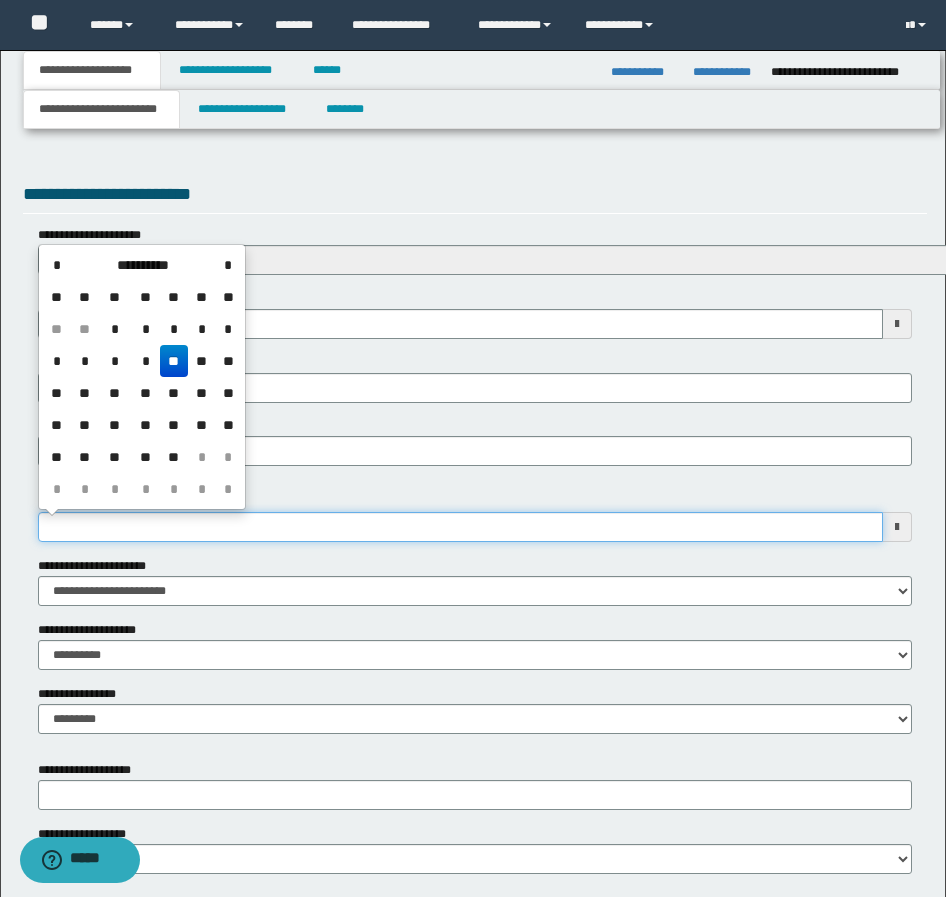 click on "**********" at bounding box center [460, 527] 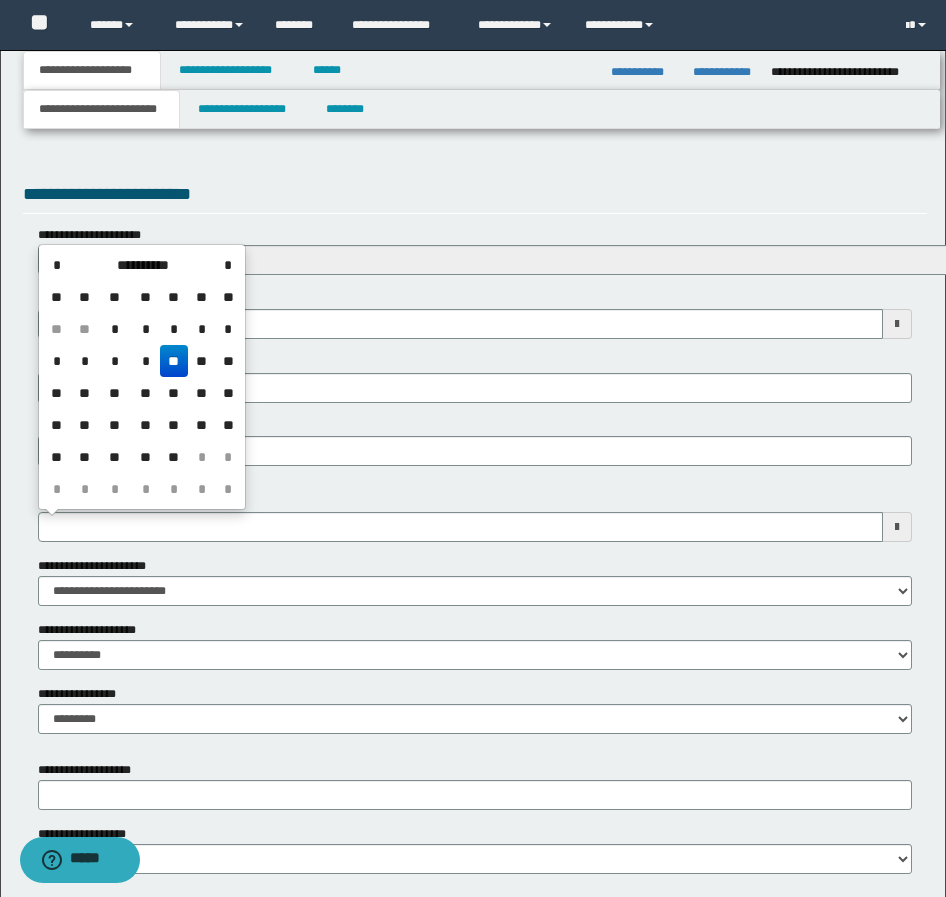 drag, startPoint x: 136, startPoint y: 426, endPoint x: 158, endPoint y: 456, distance: 37.202152 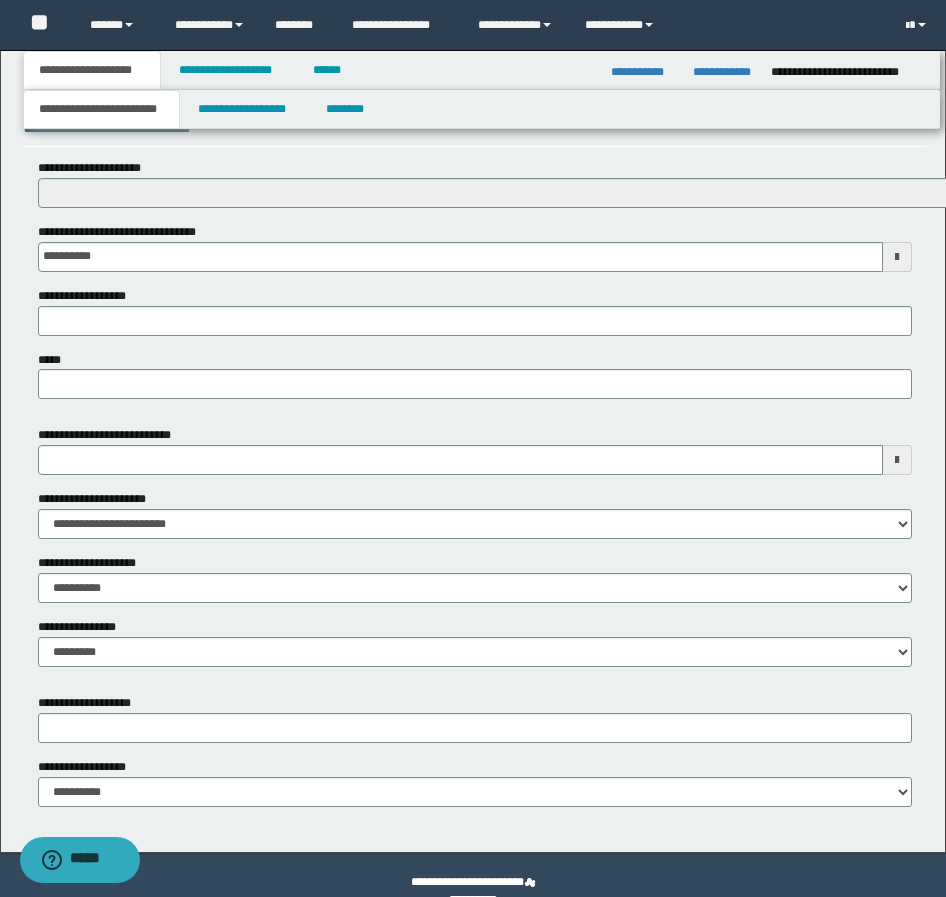 scroll, scrollTop: 767, scrollLeft: 0, axis: vertical 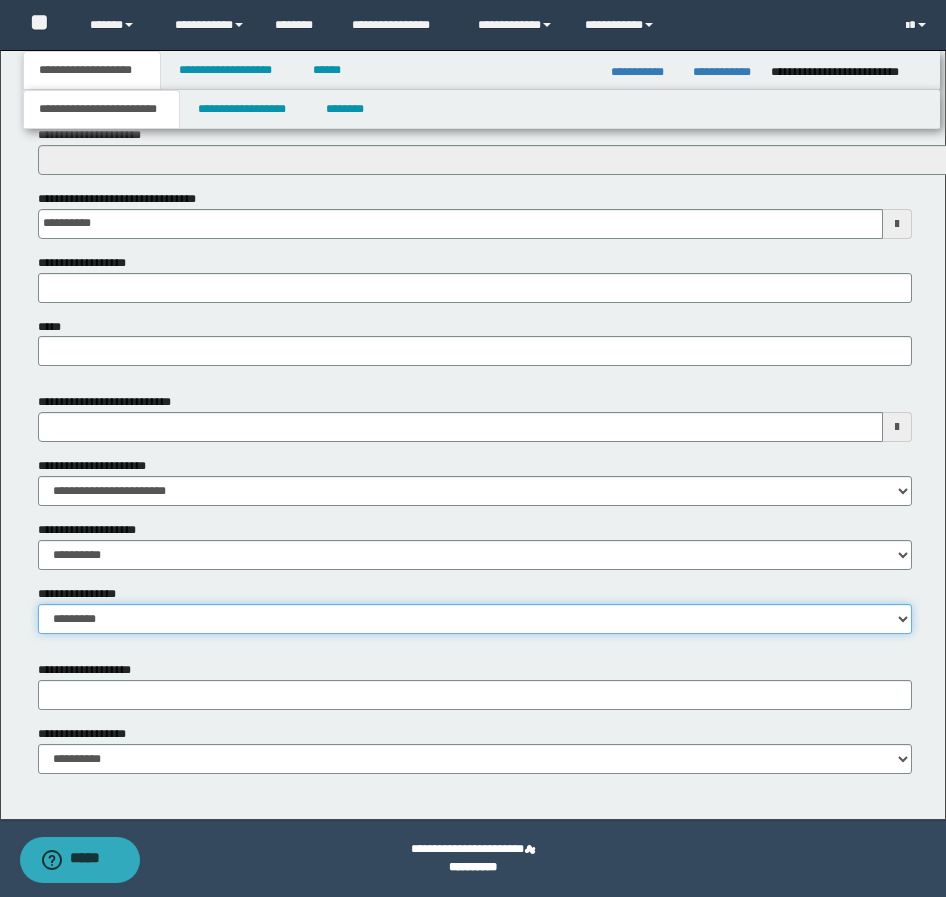 click on "**********" at bounding box center [475, 619] 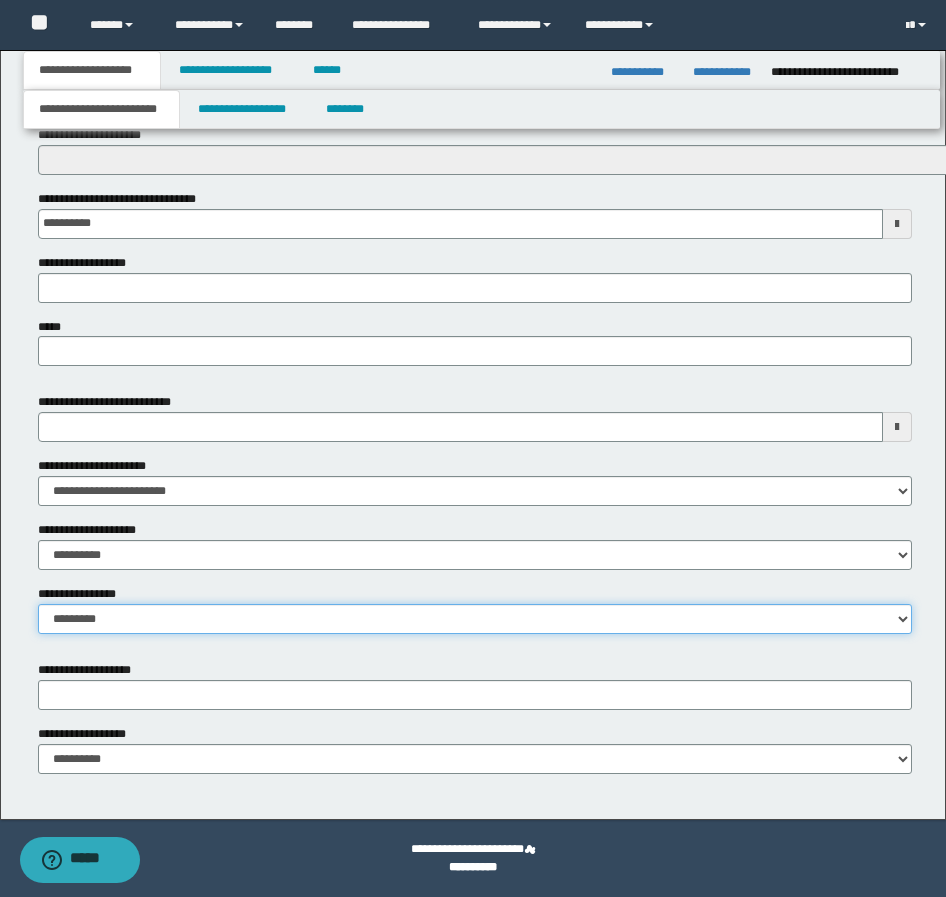 click on "**********" at bounding box center (475, 619) 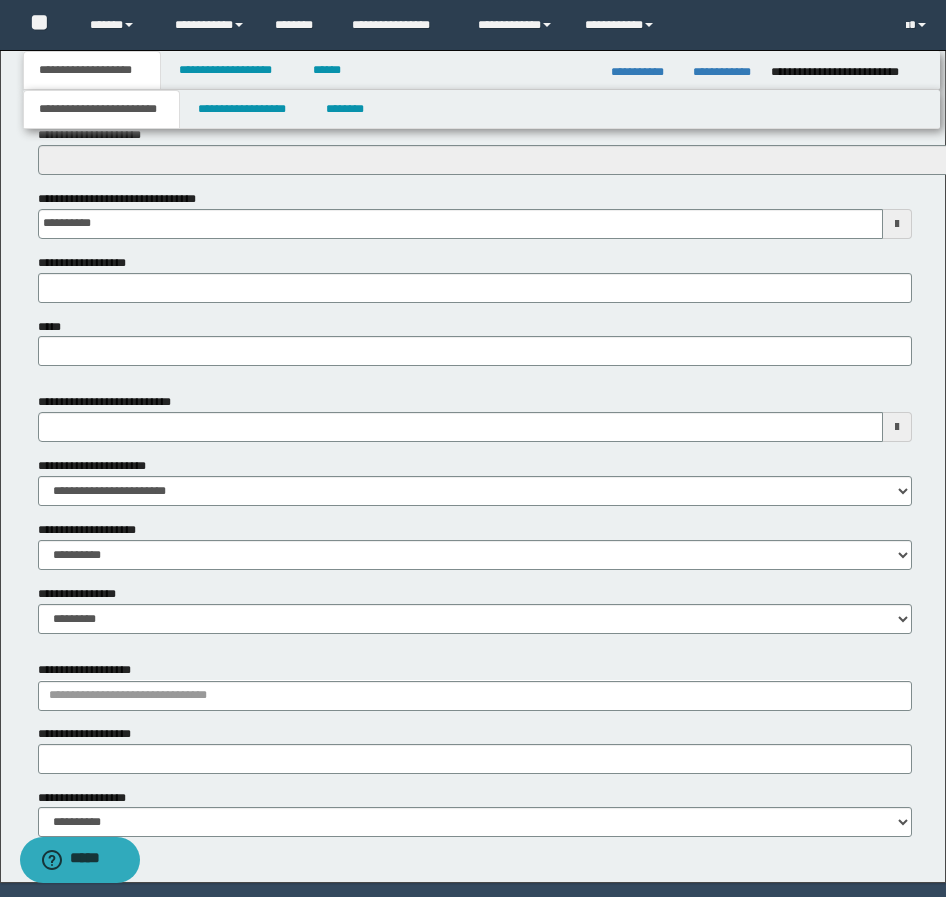 click on "**********" at bounding box center (475, 609) 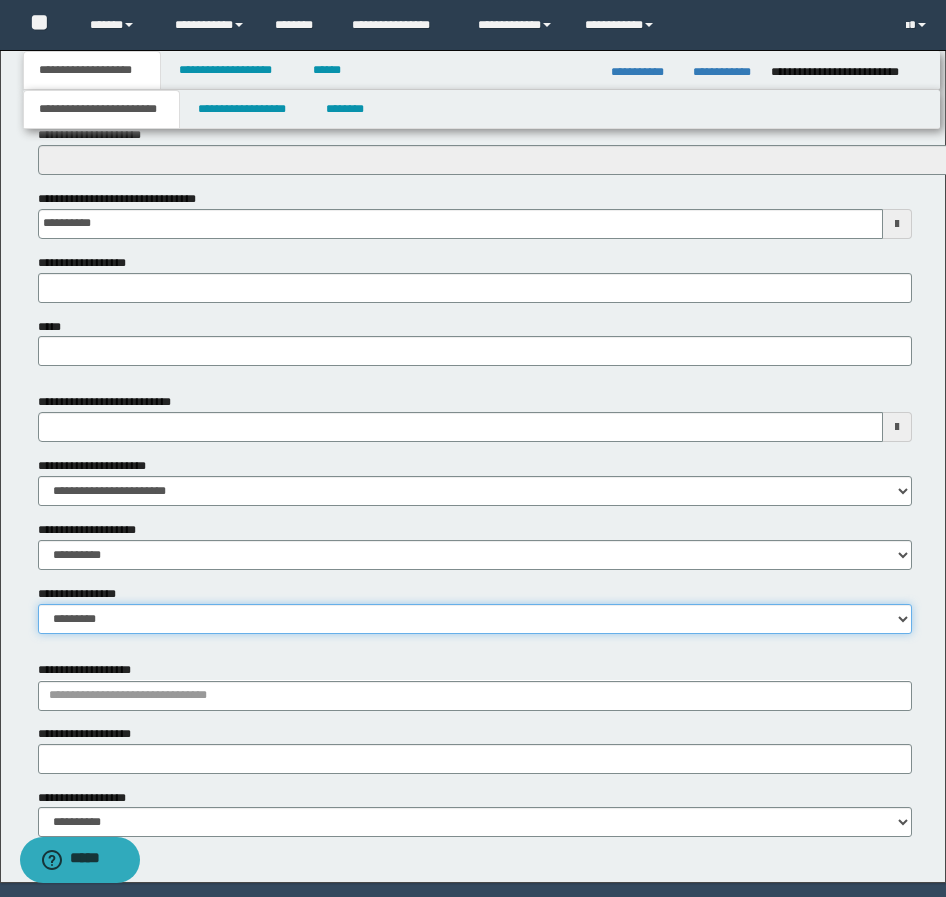 click on "**********" at bounding box center (475, 619) 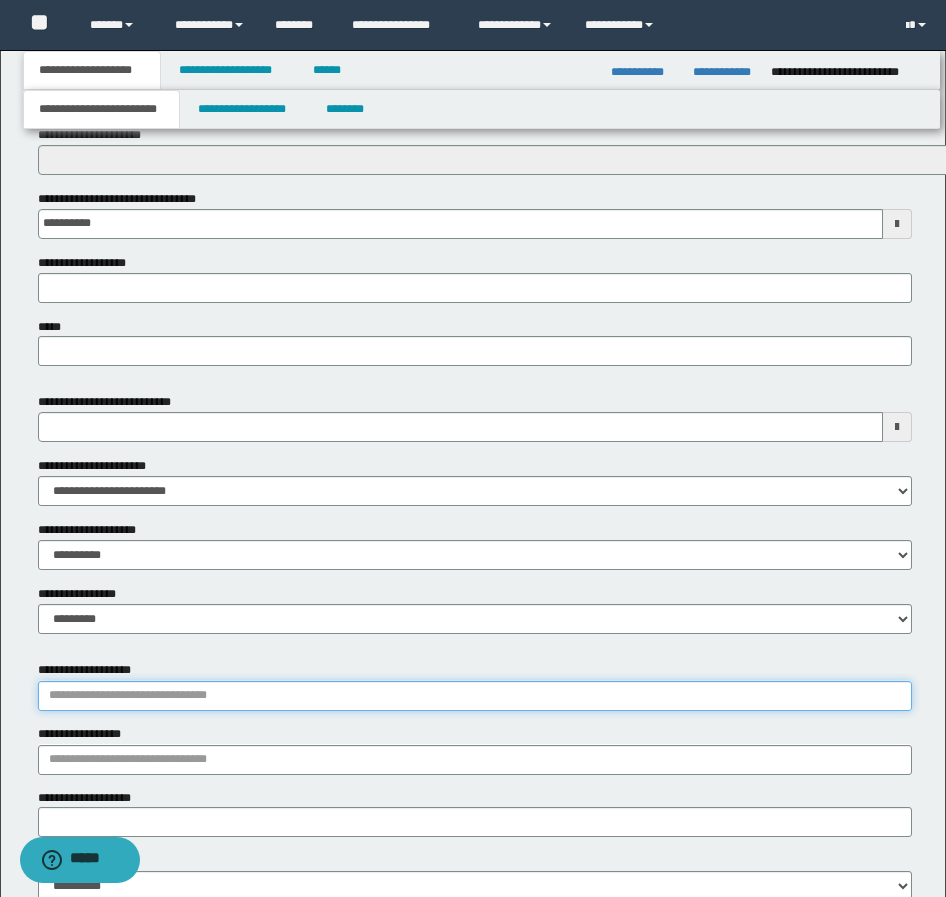 click on "**********" at bounding box center [475, 696] 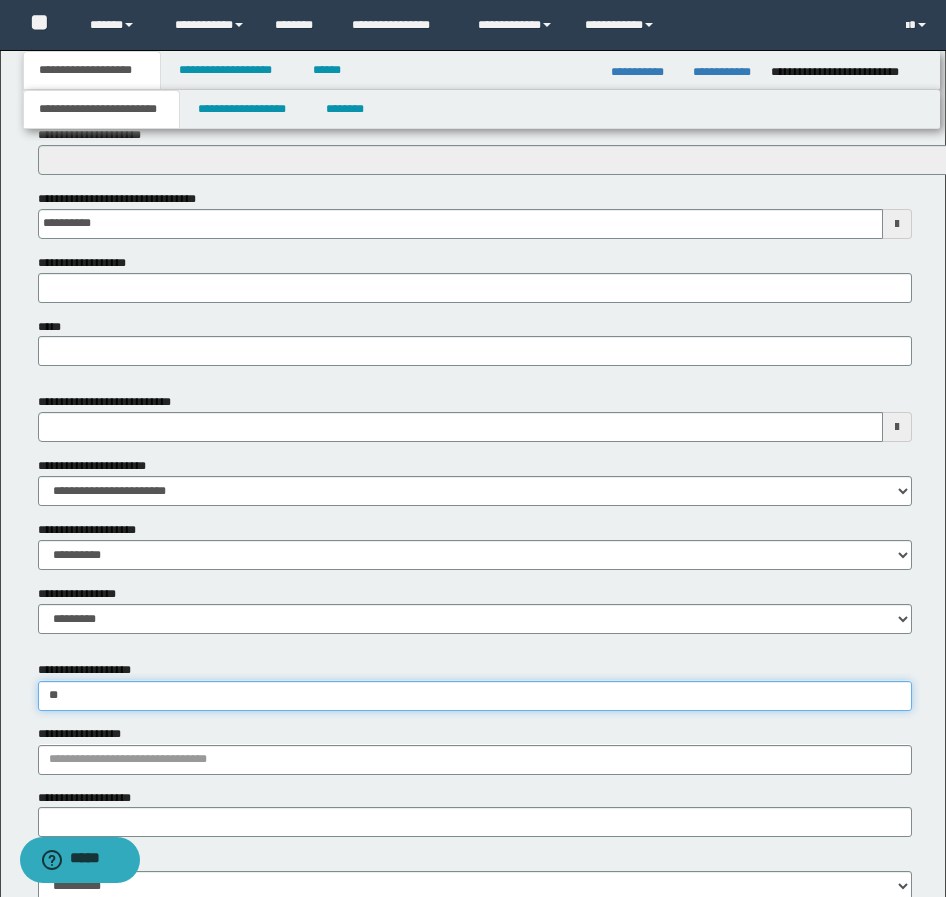 type on "*" 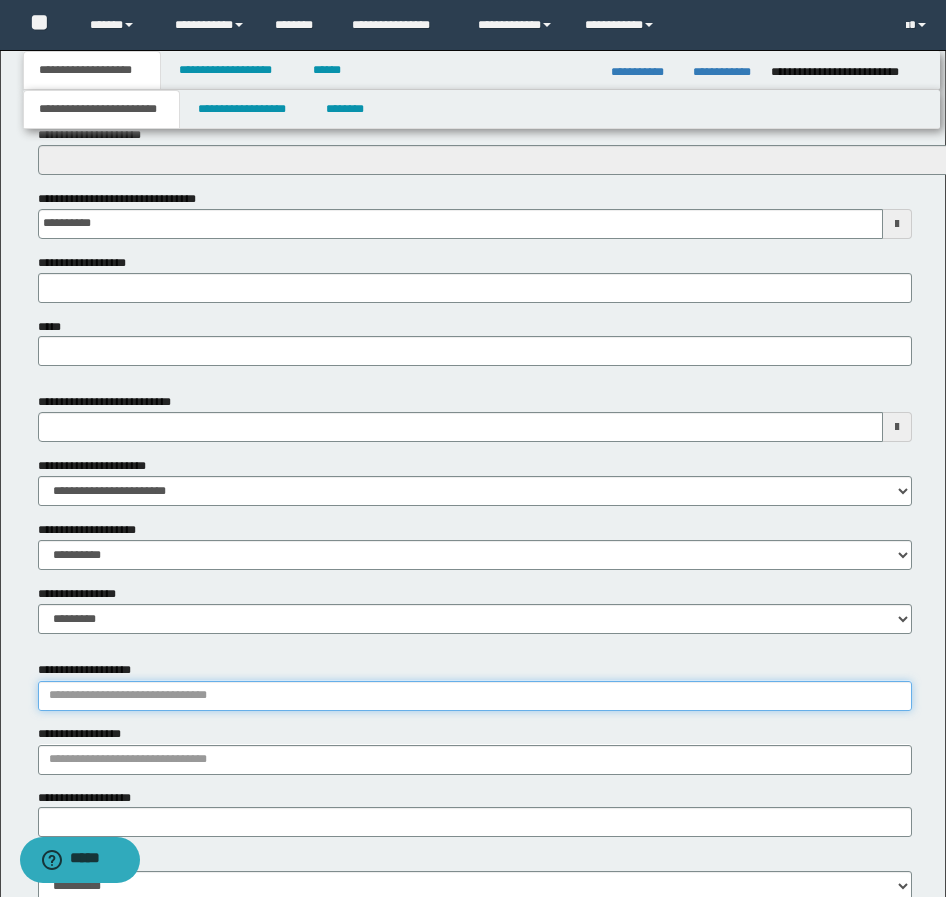 type on "*" 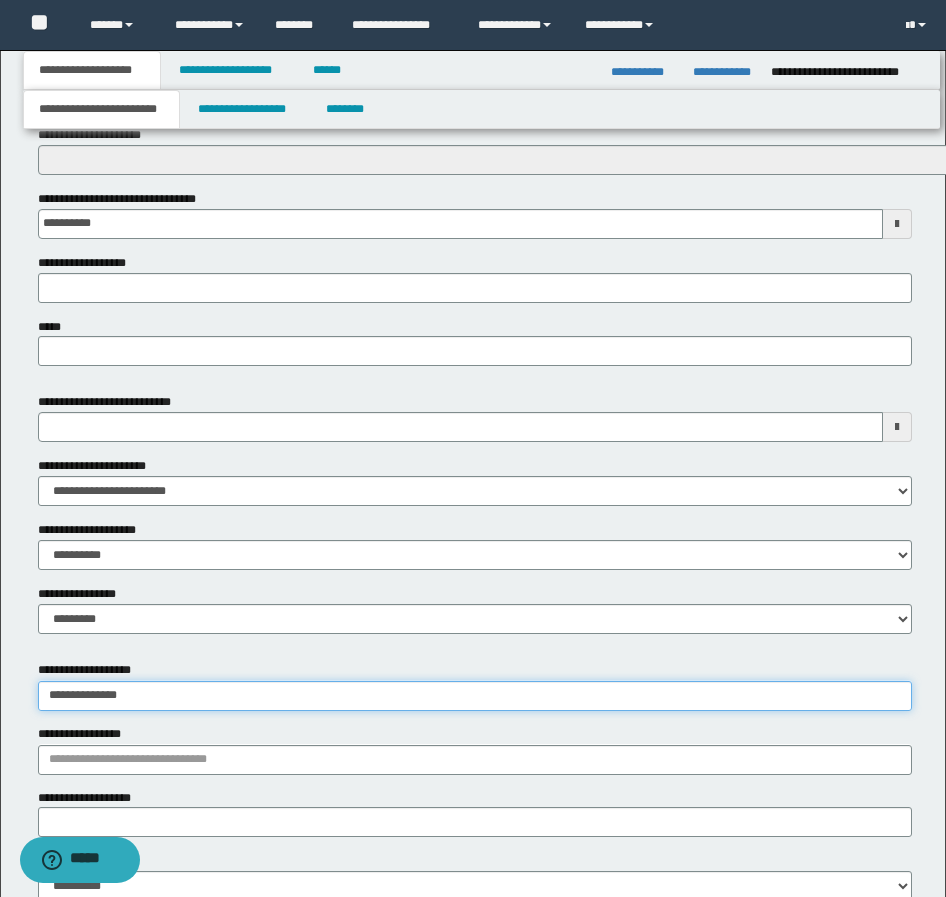 type on "**********" 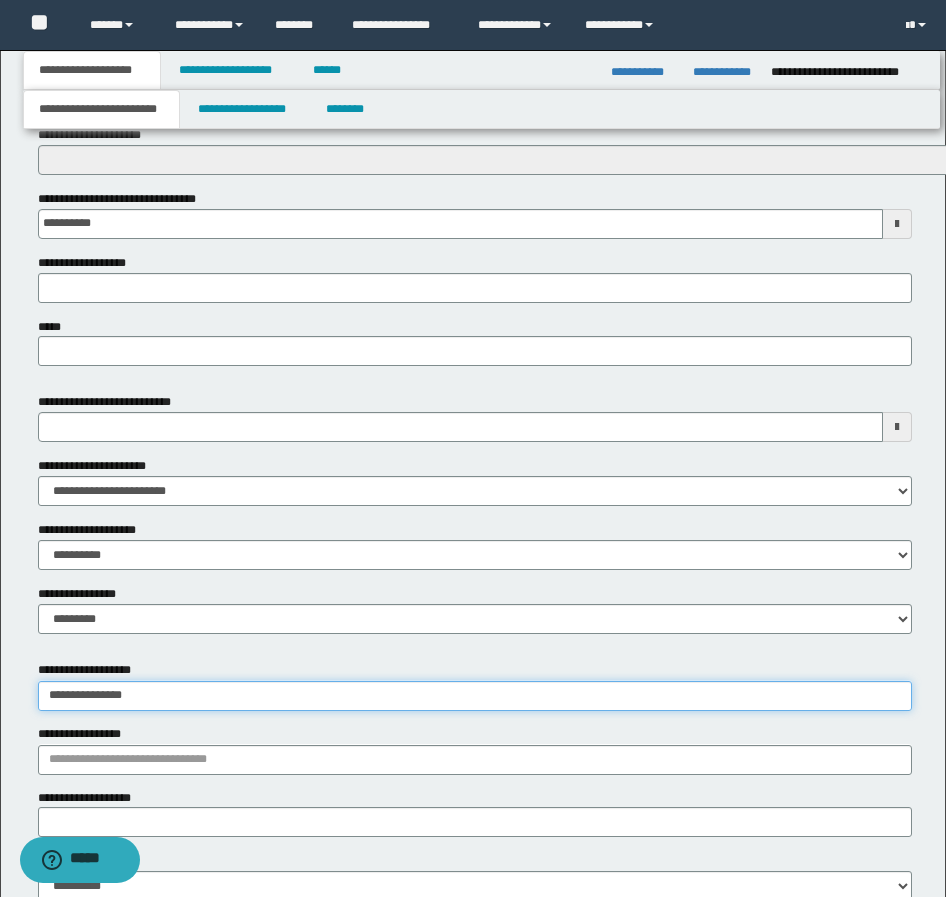 type on "**********" 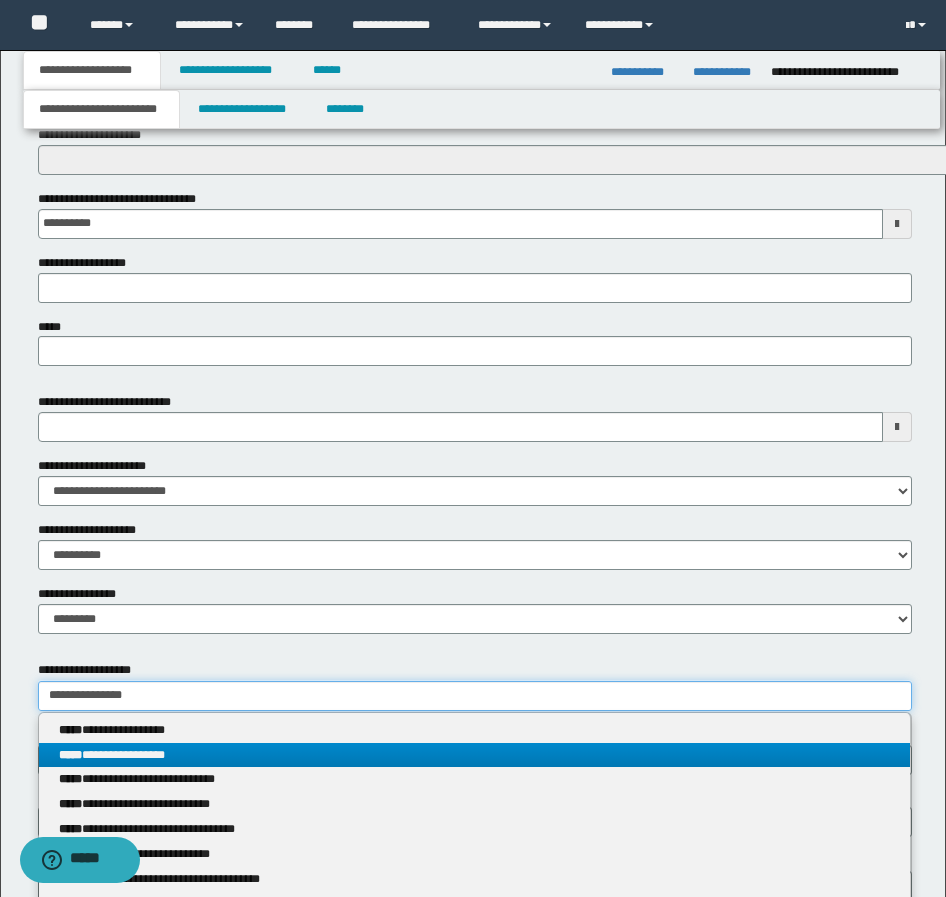 type on "**********" 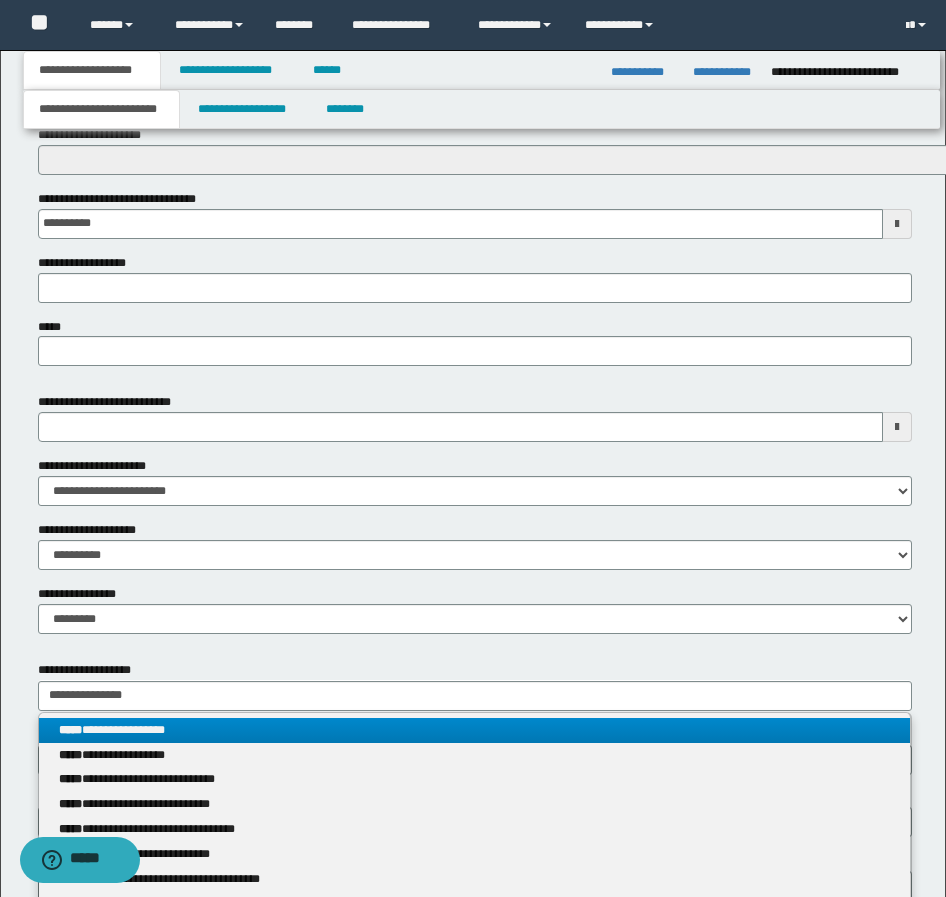 click on "**********" at bounding box center (474, 730) 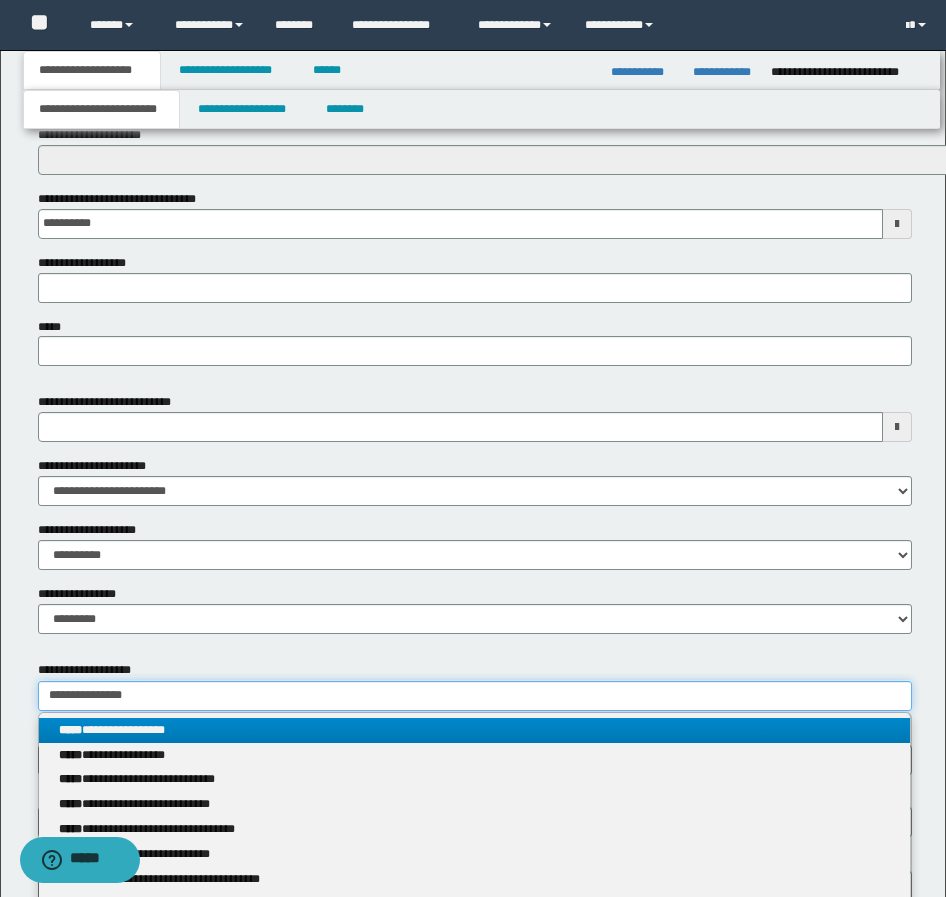 type 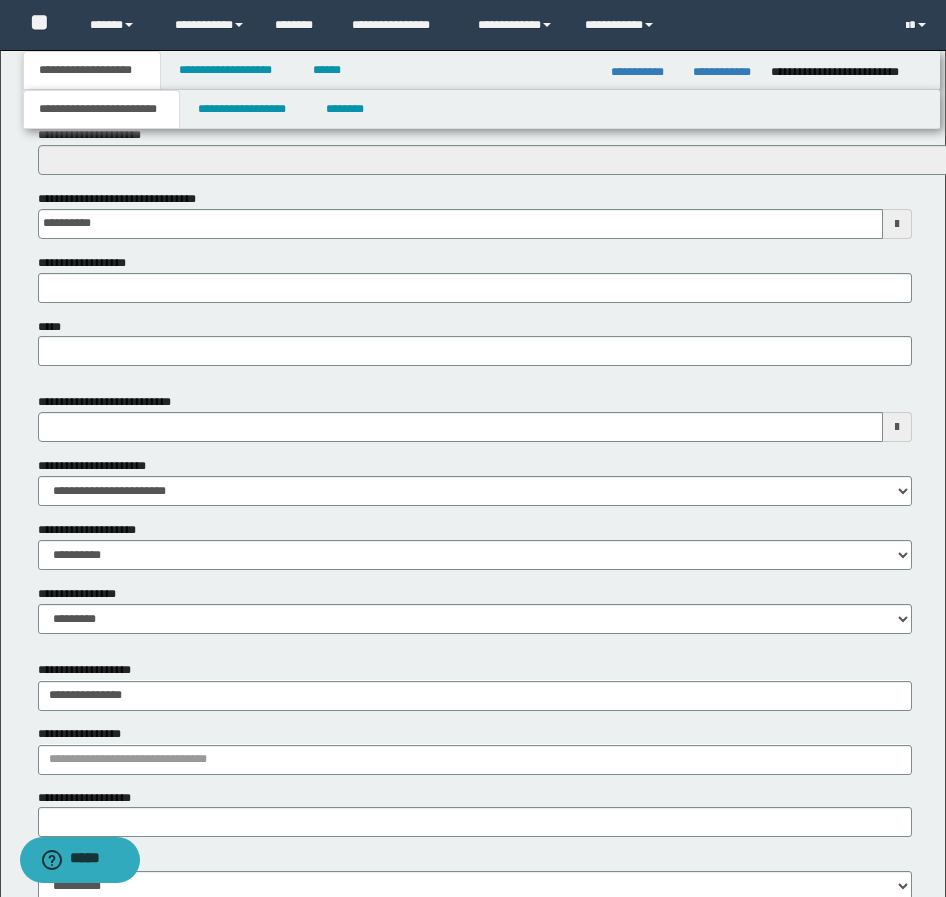click on "**********" at bounding box center (83, 734) 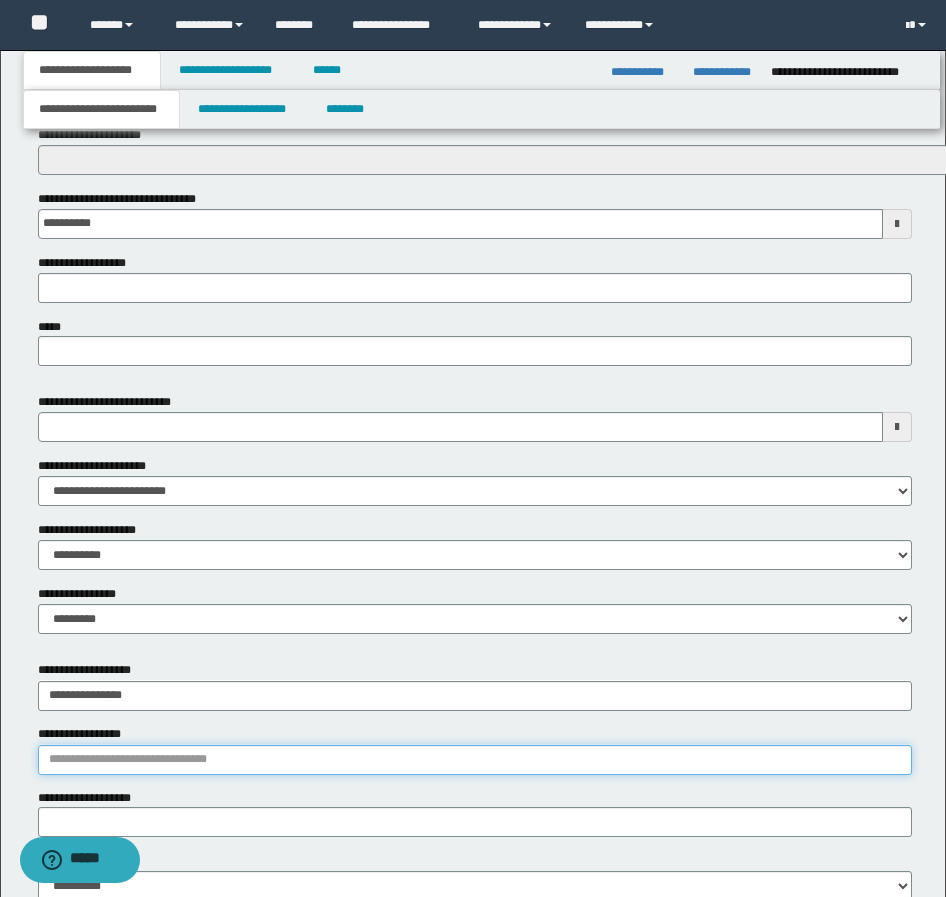click on "**********" at bounding box center (475, 760) 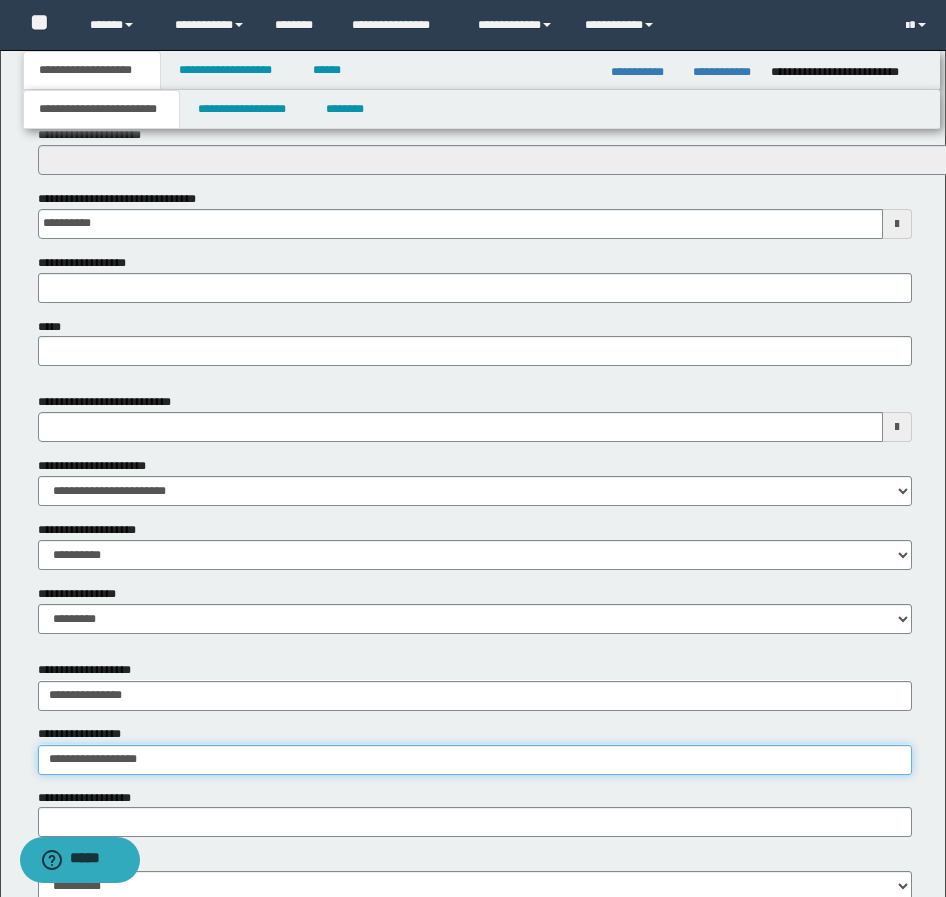type on "**********" 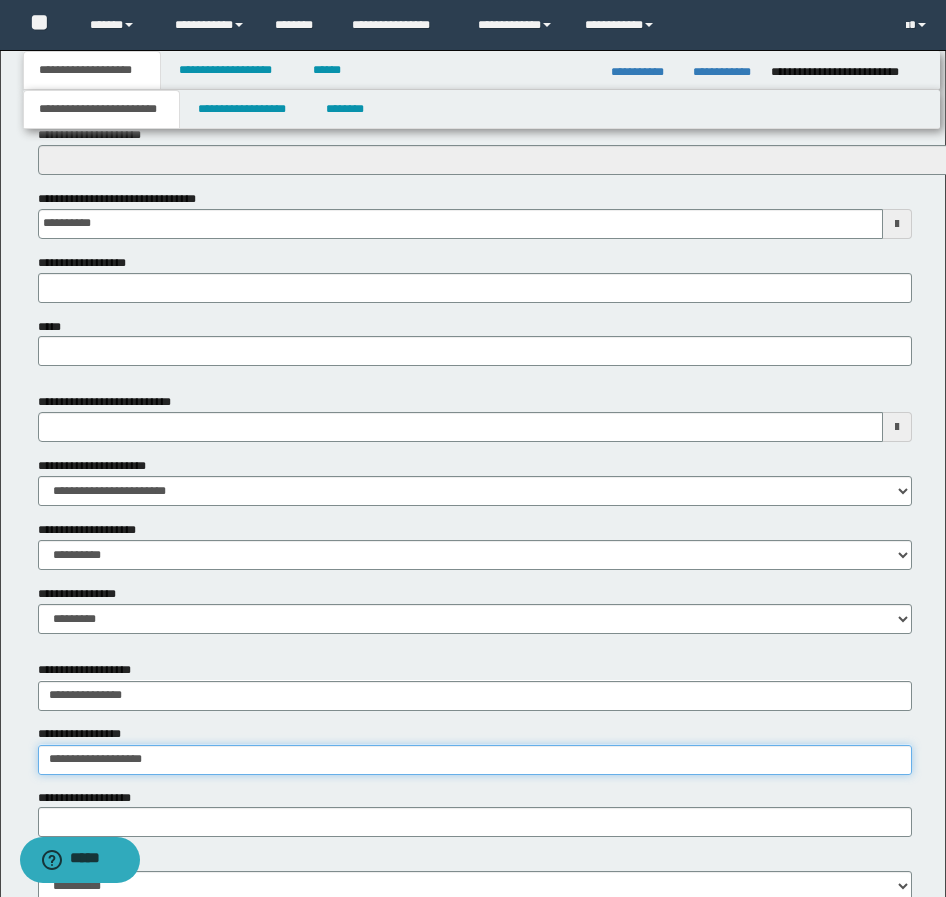 type on "**********" 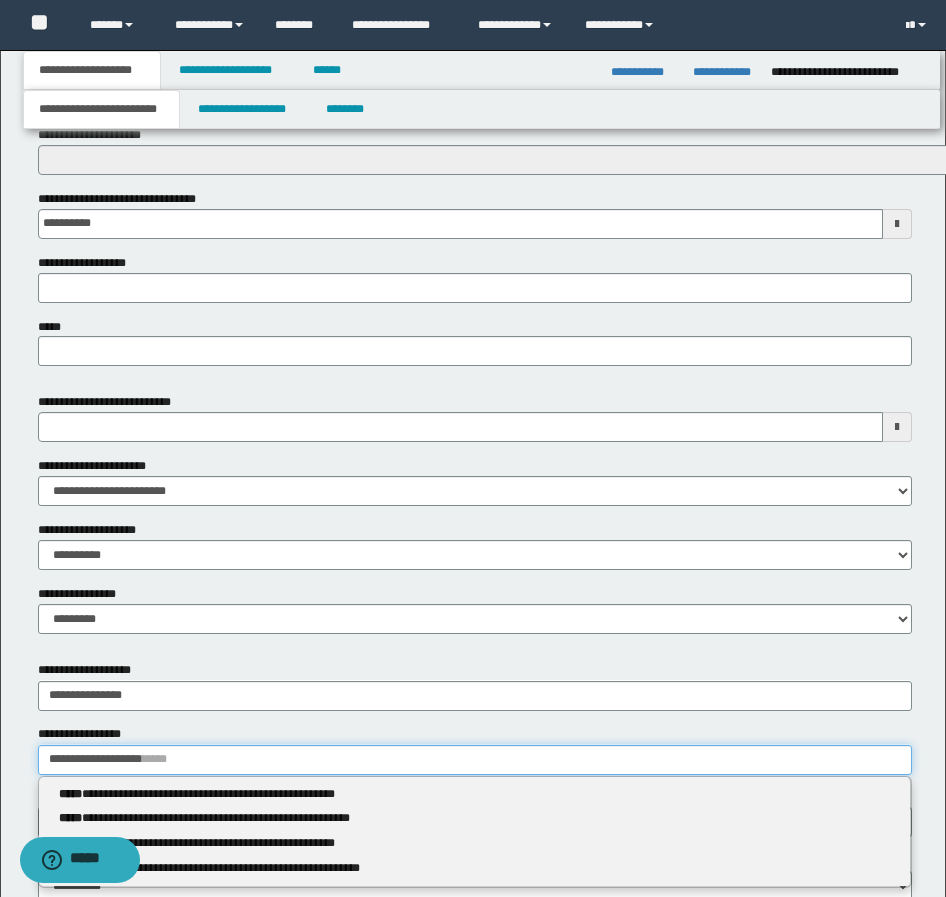 type 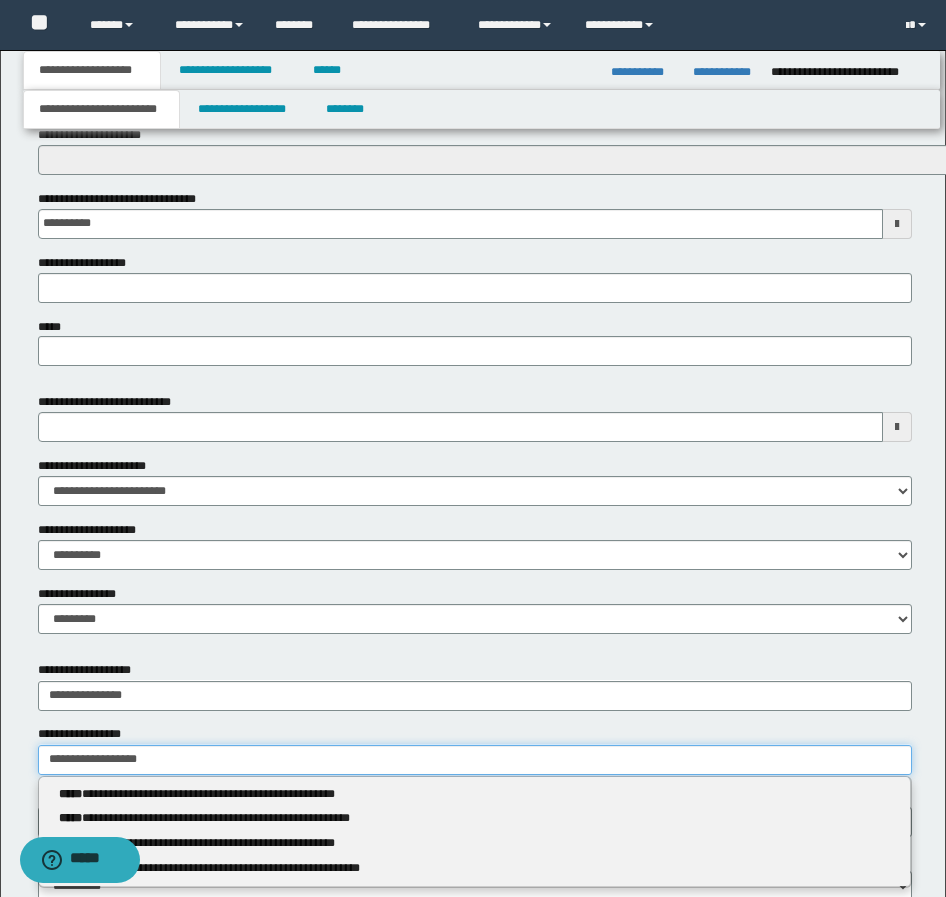 type on "**********" 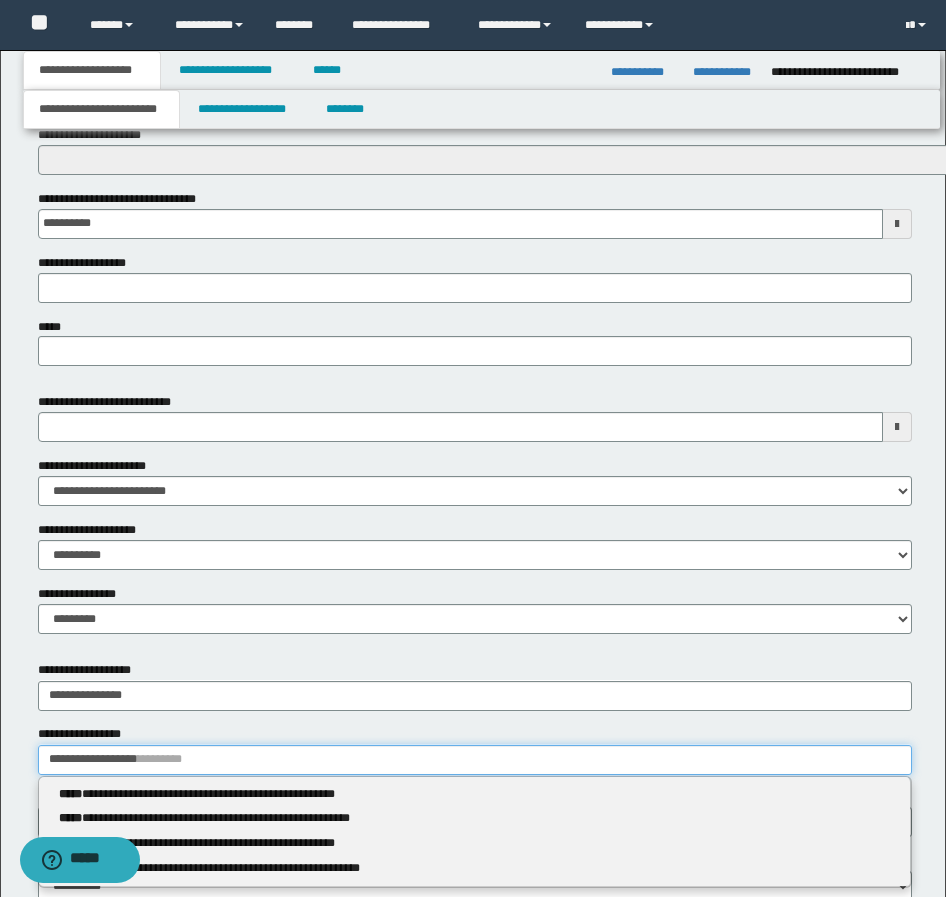 type 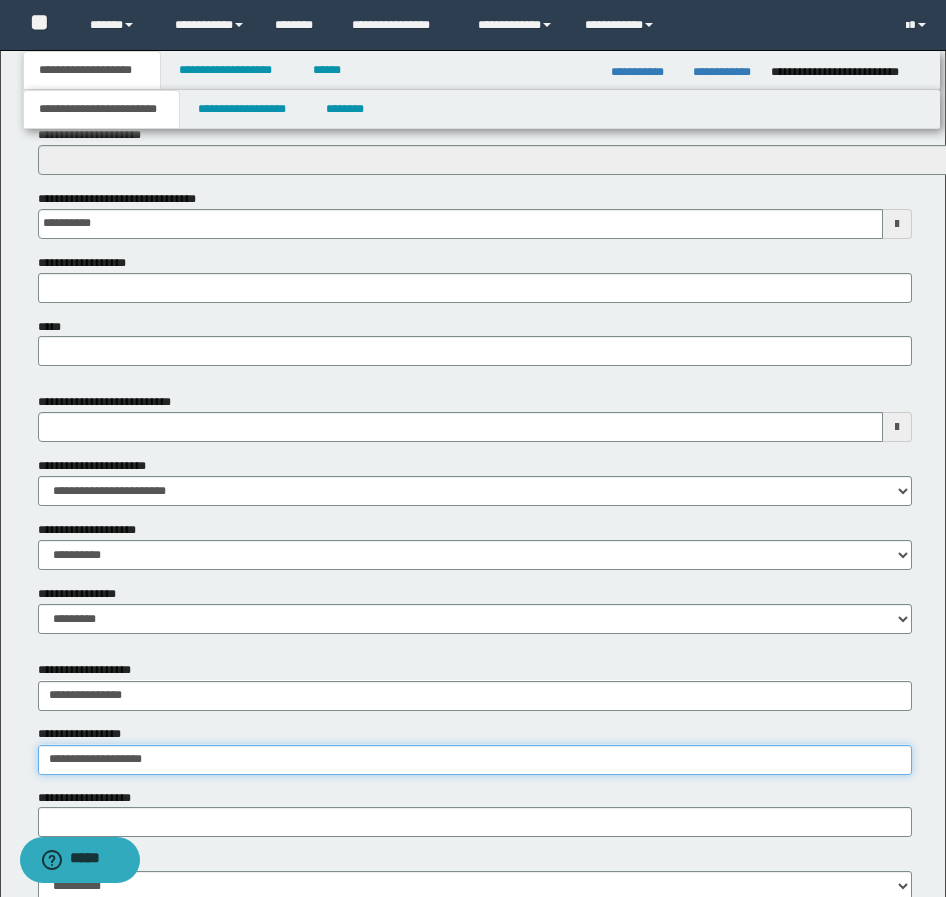 type on "**********" 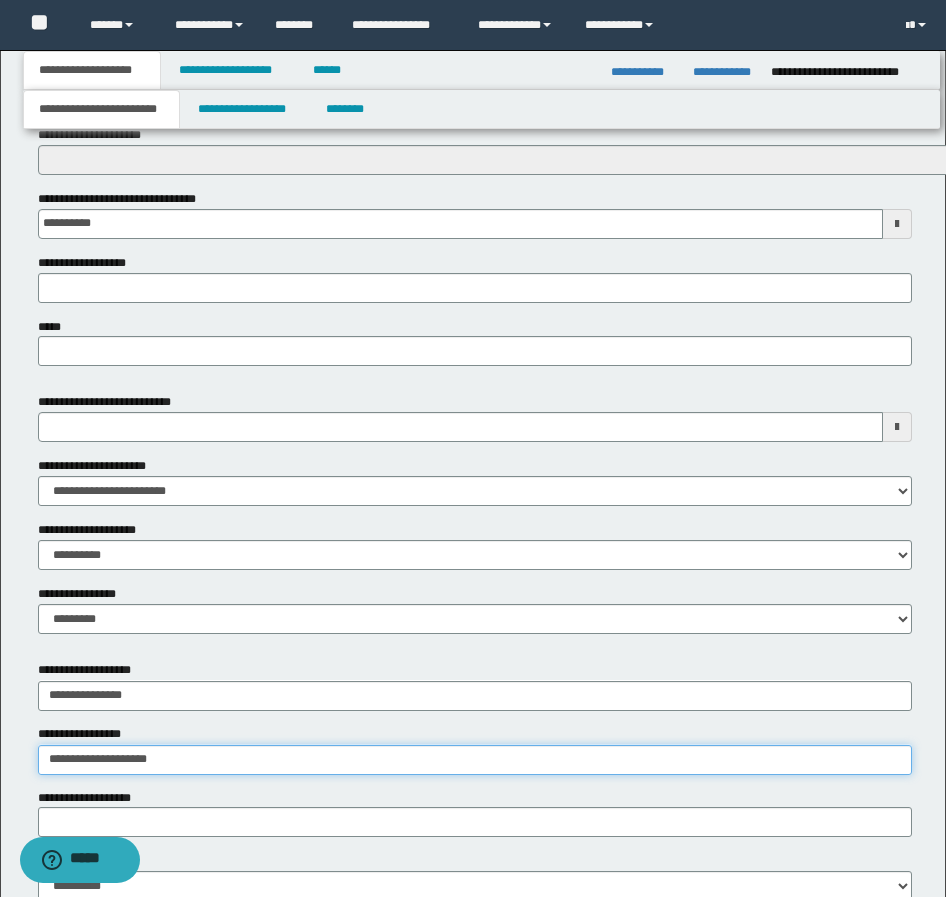 type on "**********" 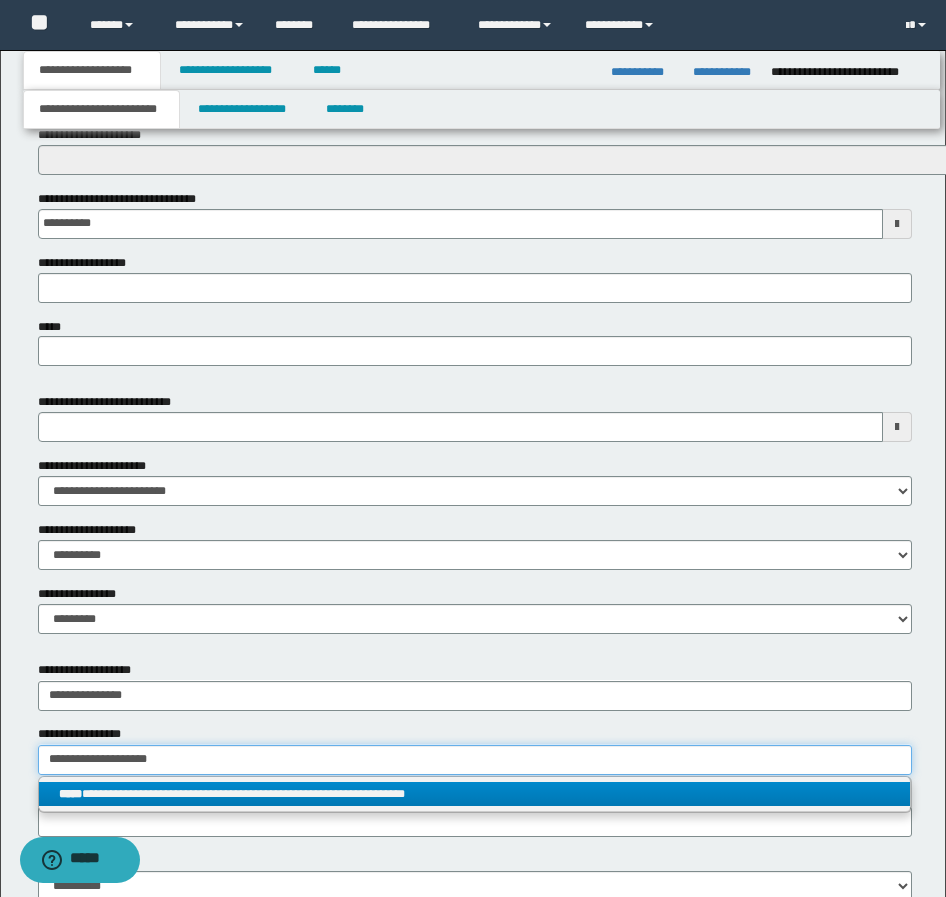 type on "**********" 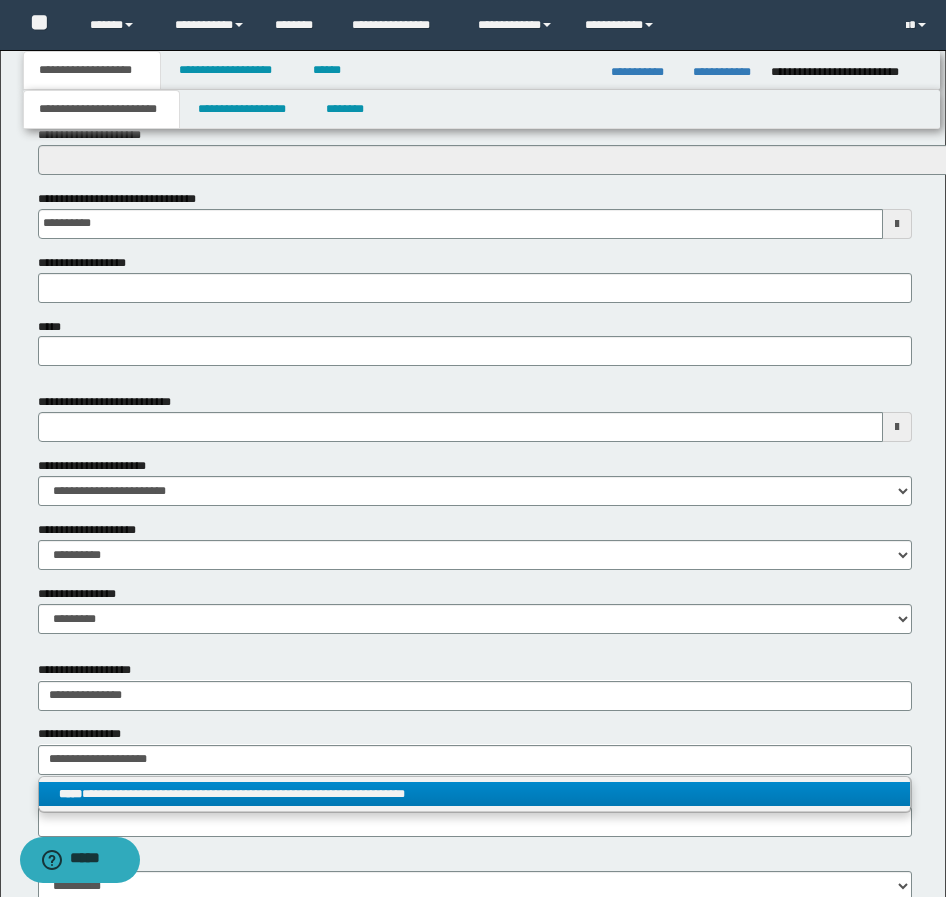 click on "**********" at bounding box center (474, 794) 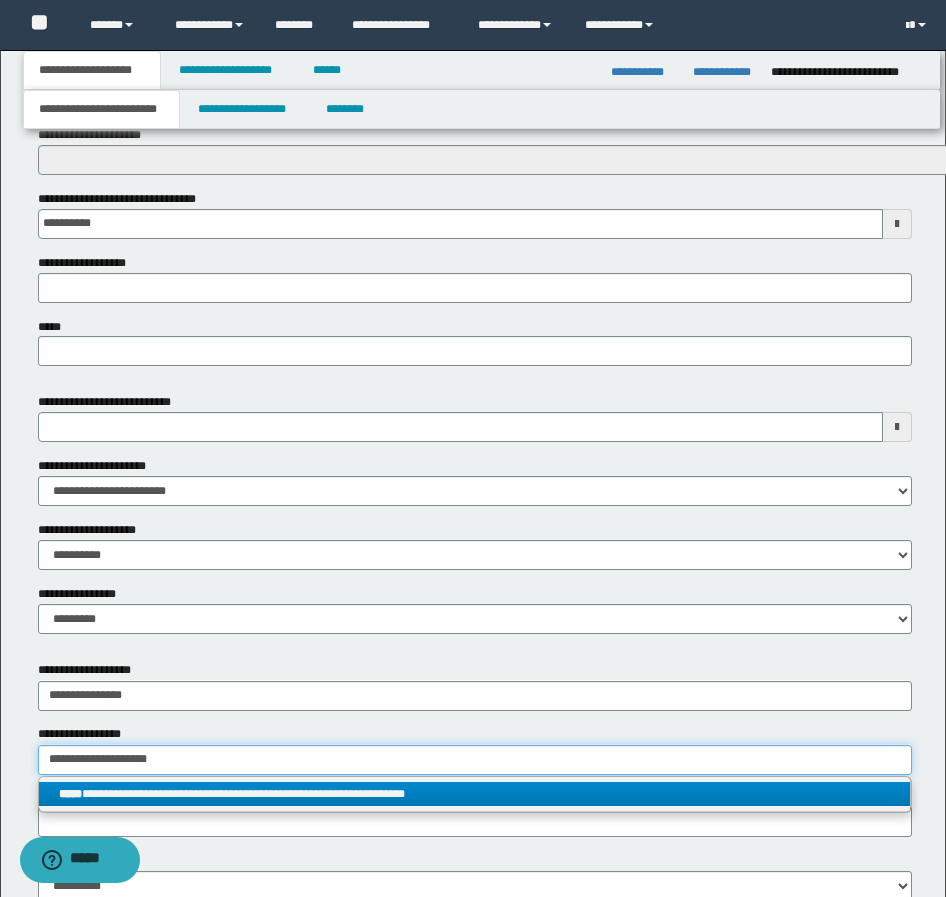type 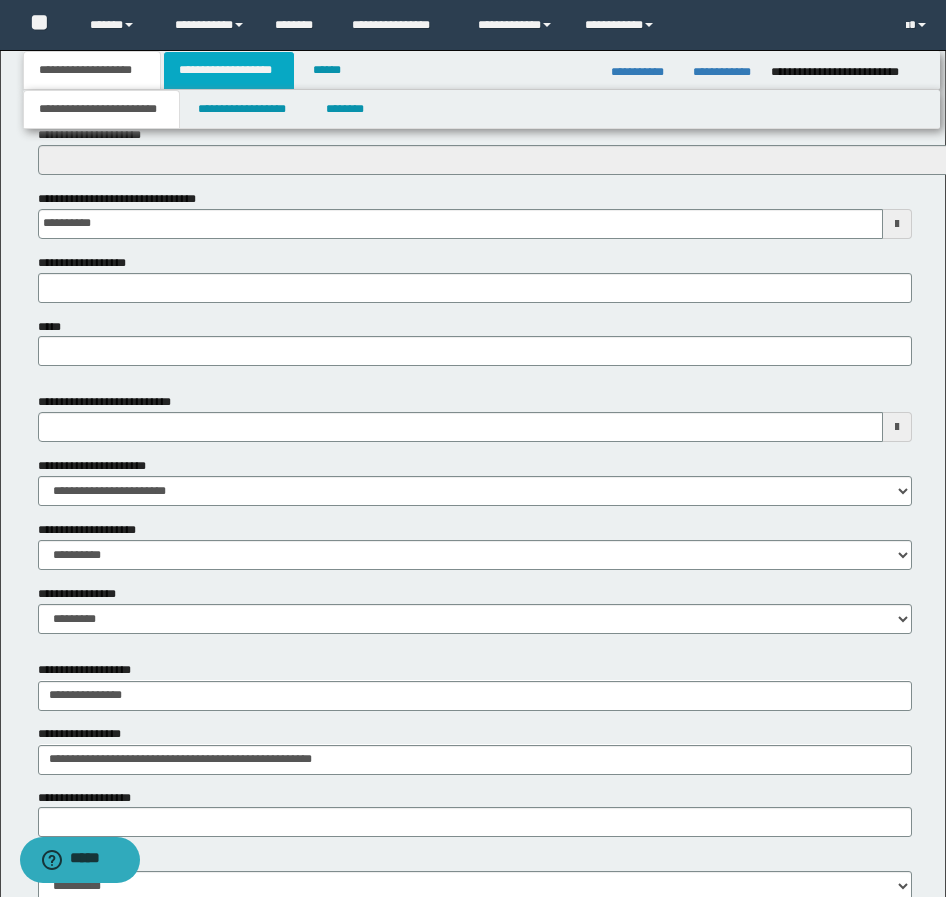 click on "**********" at bounding box center (229, 70) 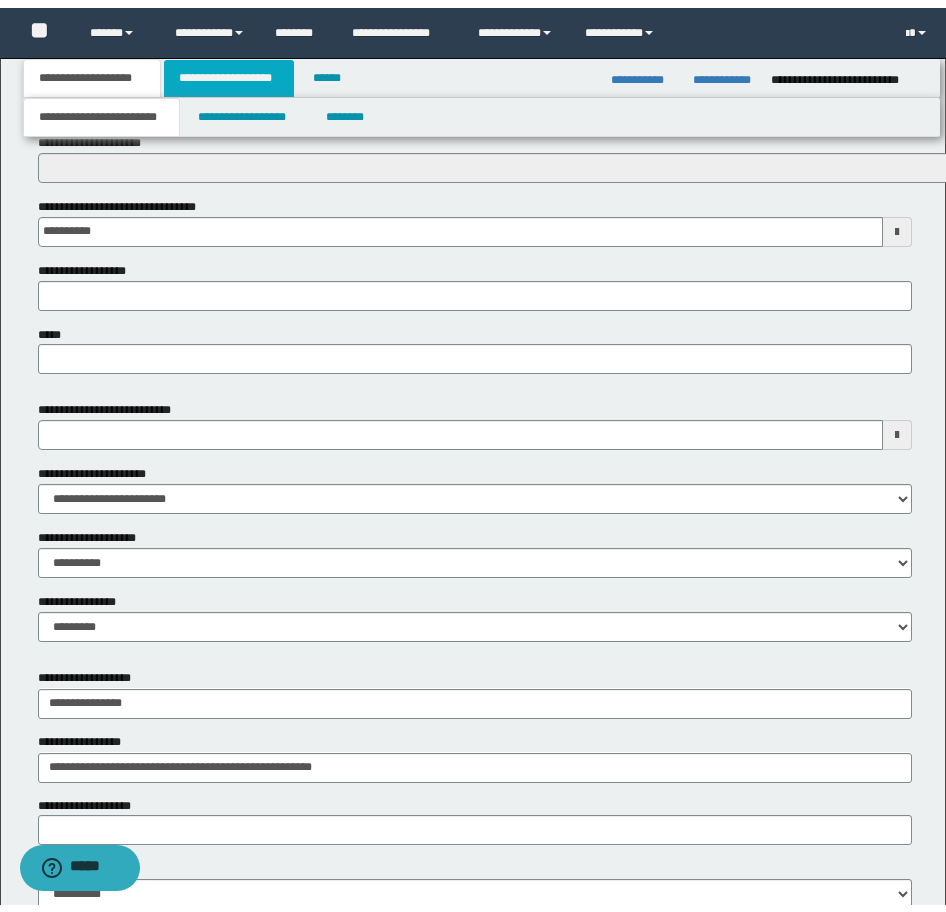 scroll, scrollTop: 0, scrollLeft: 0, axis: both 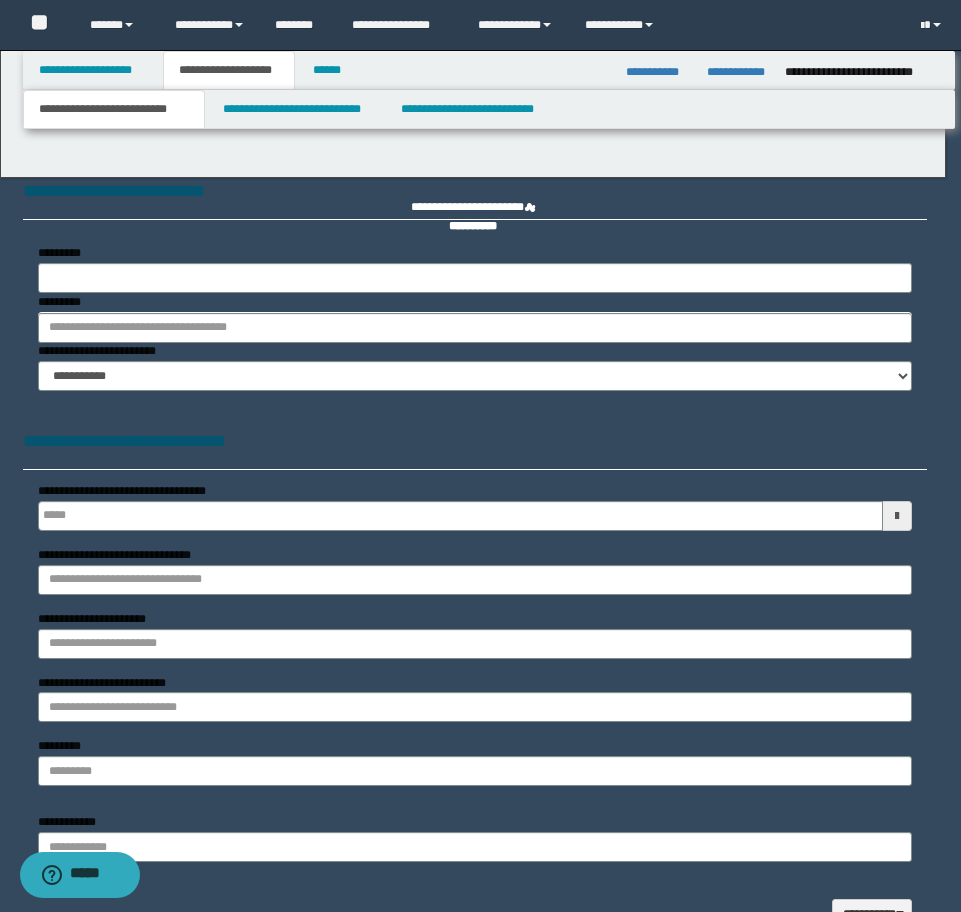 type 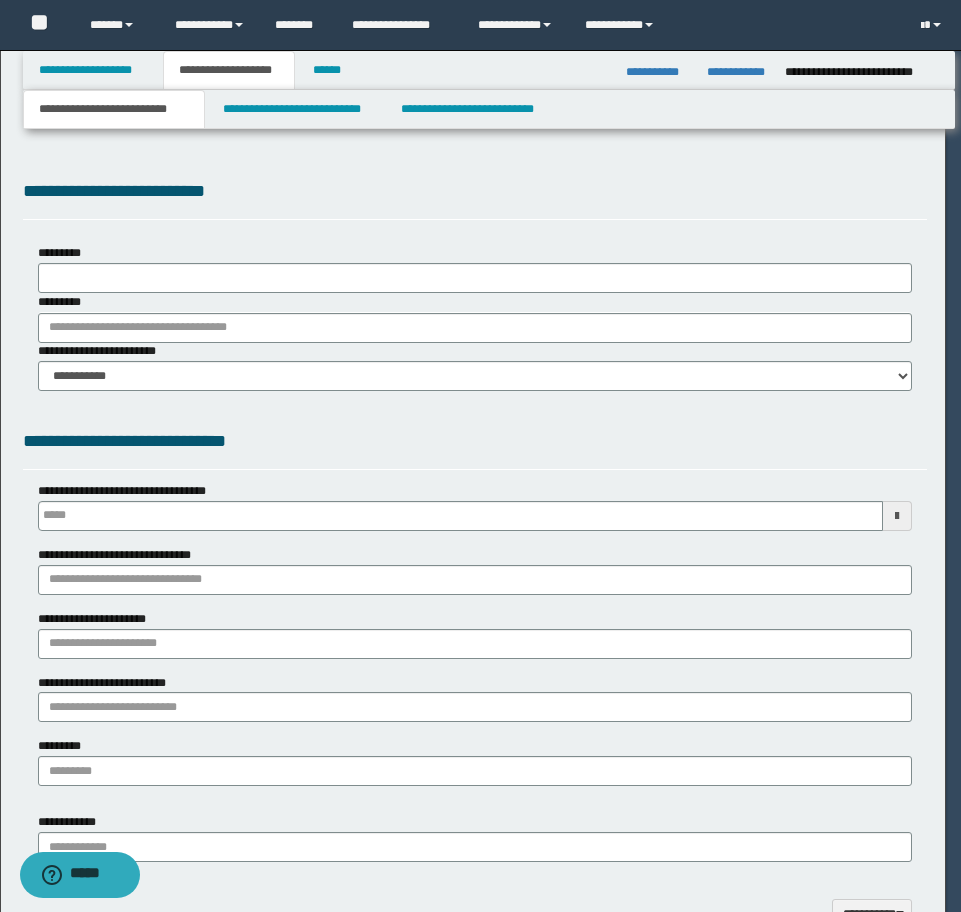 select on "*" 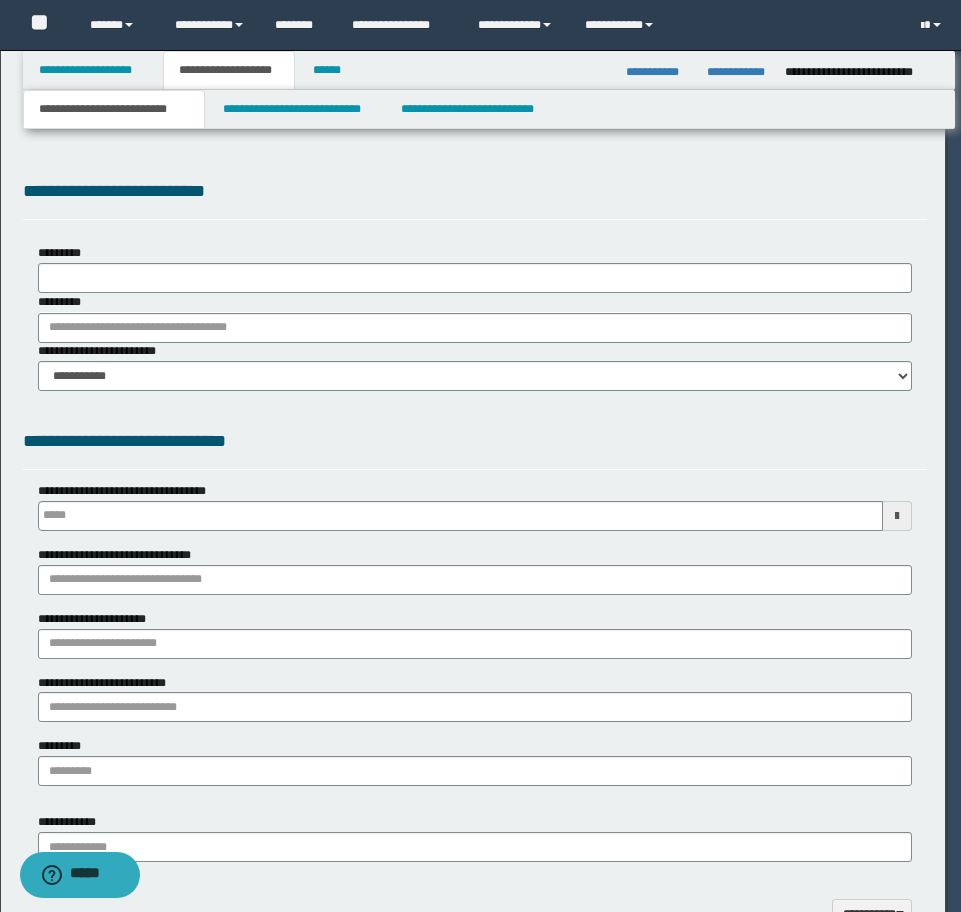type 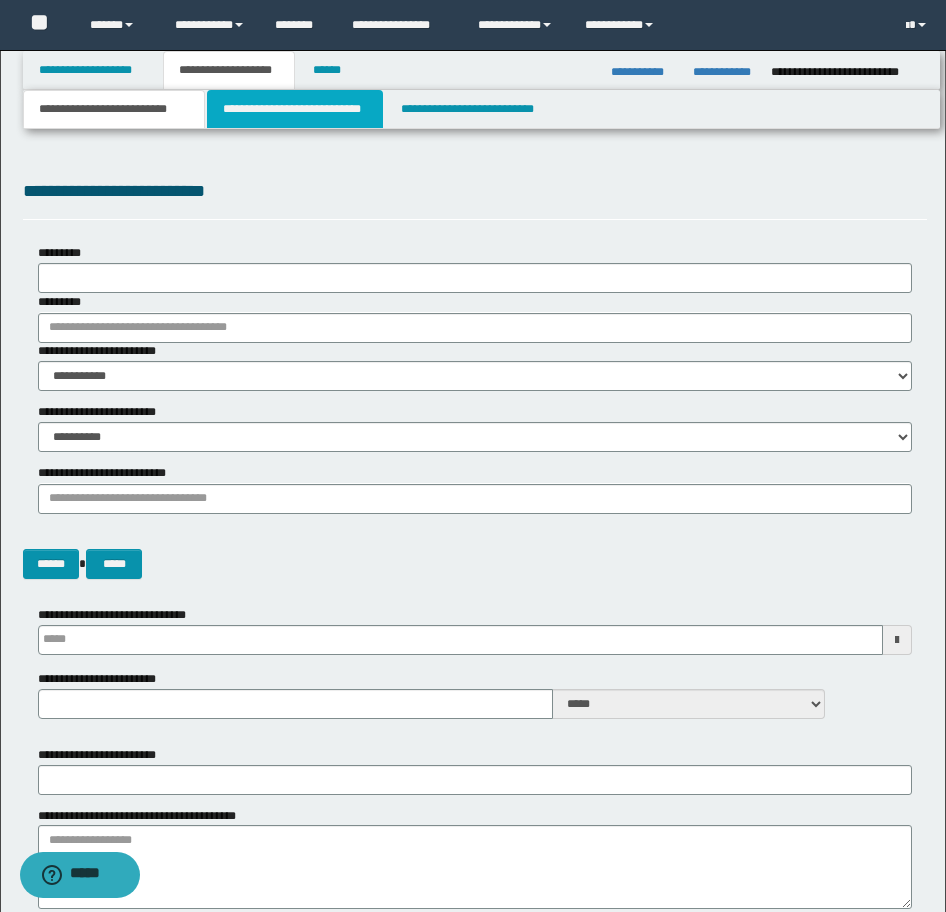 click on "**********" at bounding box center [295, 109] 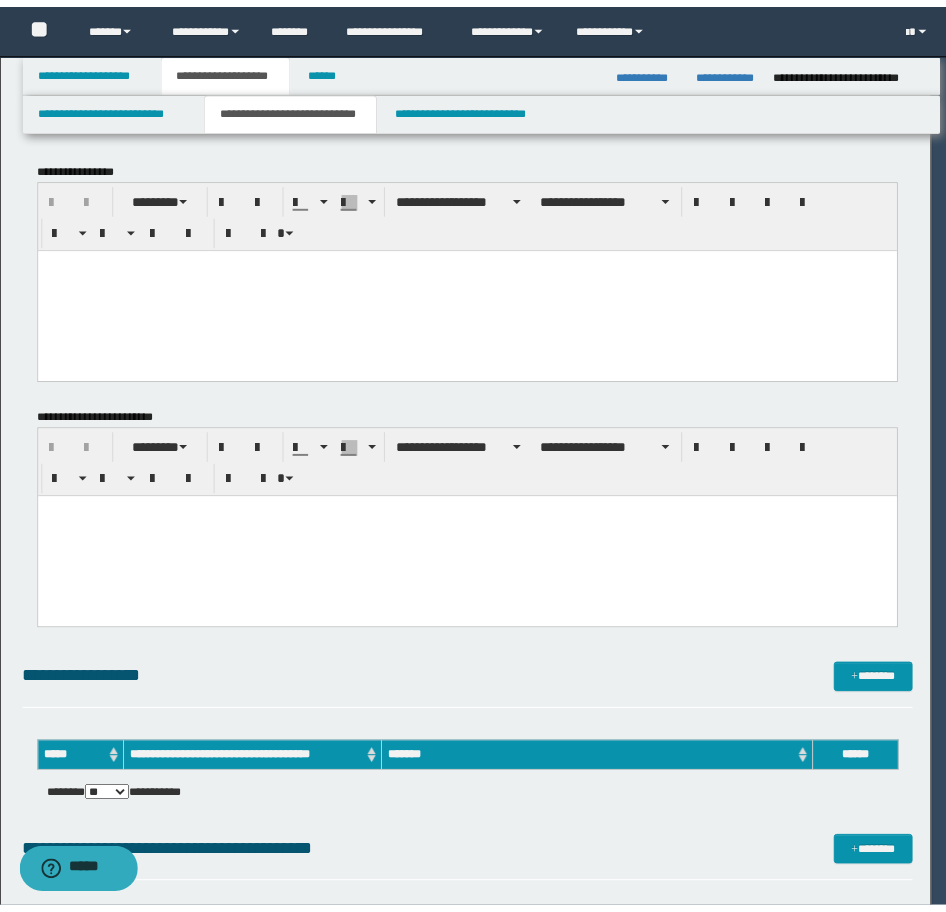 scroll, scrollTop: 0, scrollLeft: 0, axis: both 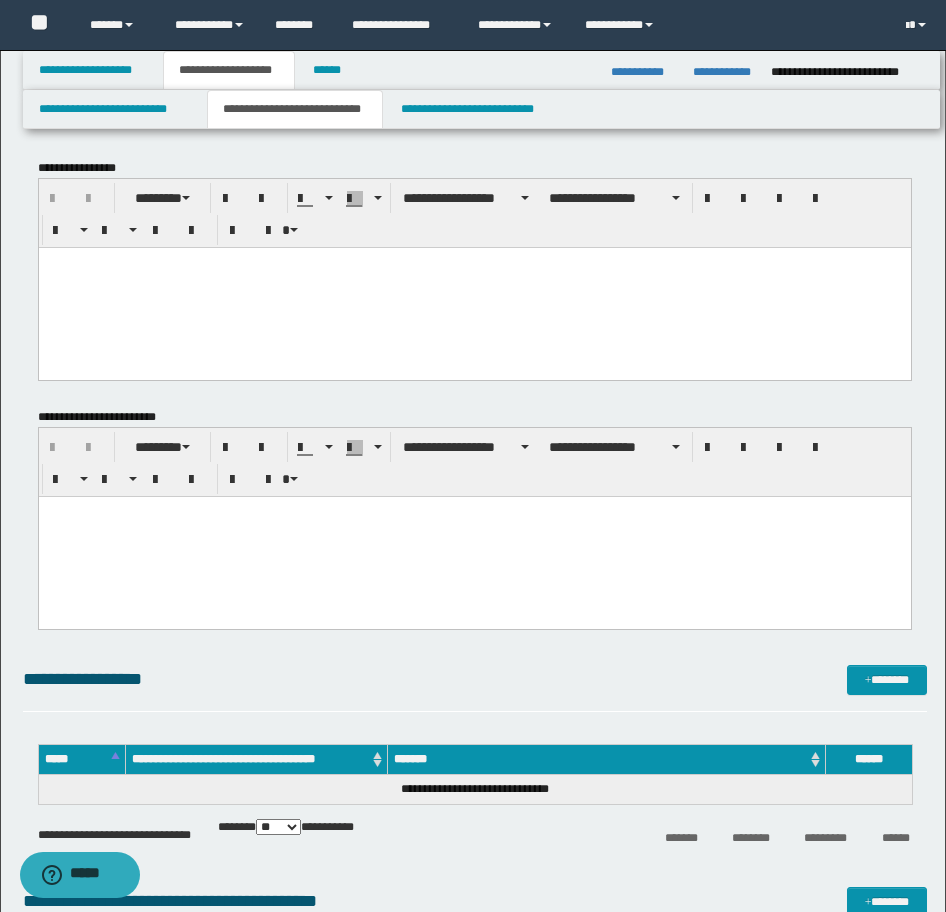 click at bounding box center (474, 287) 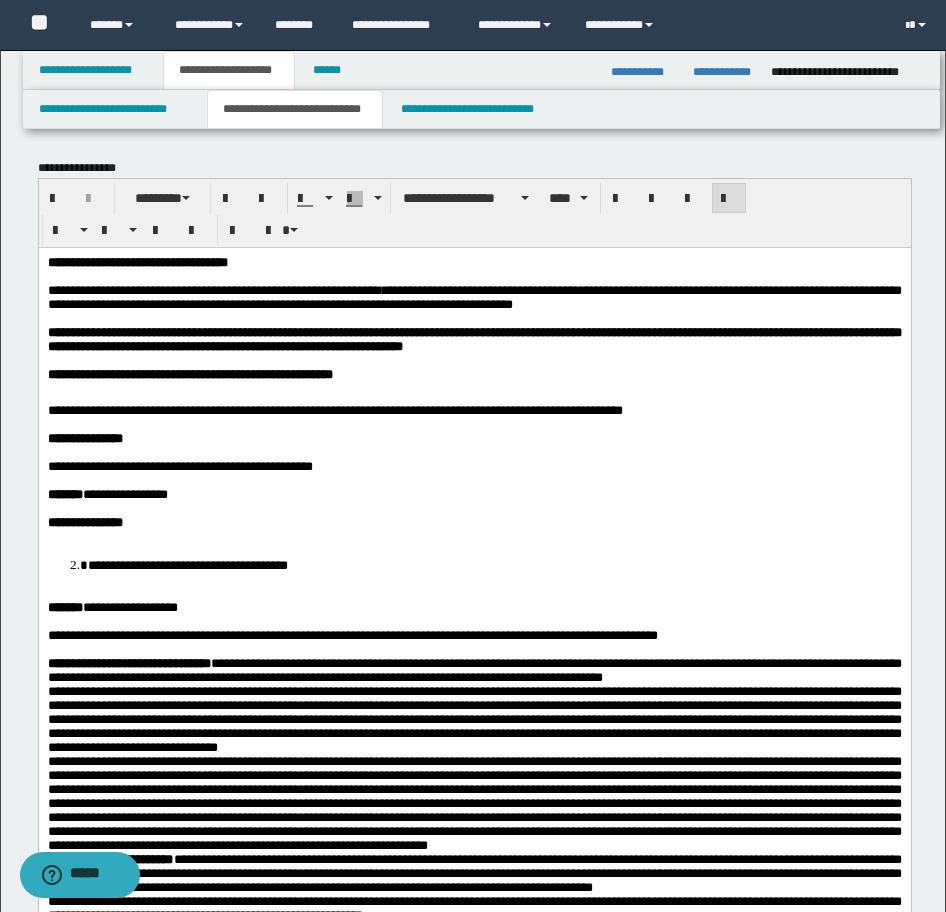 drag, startPoint x: 44, startPoint y: 263, endPoint x: 58, endPoint y: 266, distance: 14.3178215 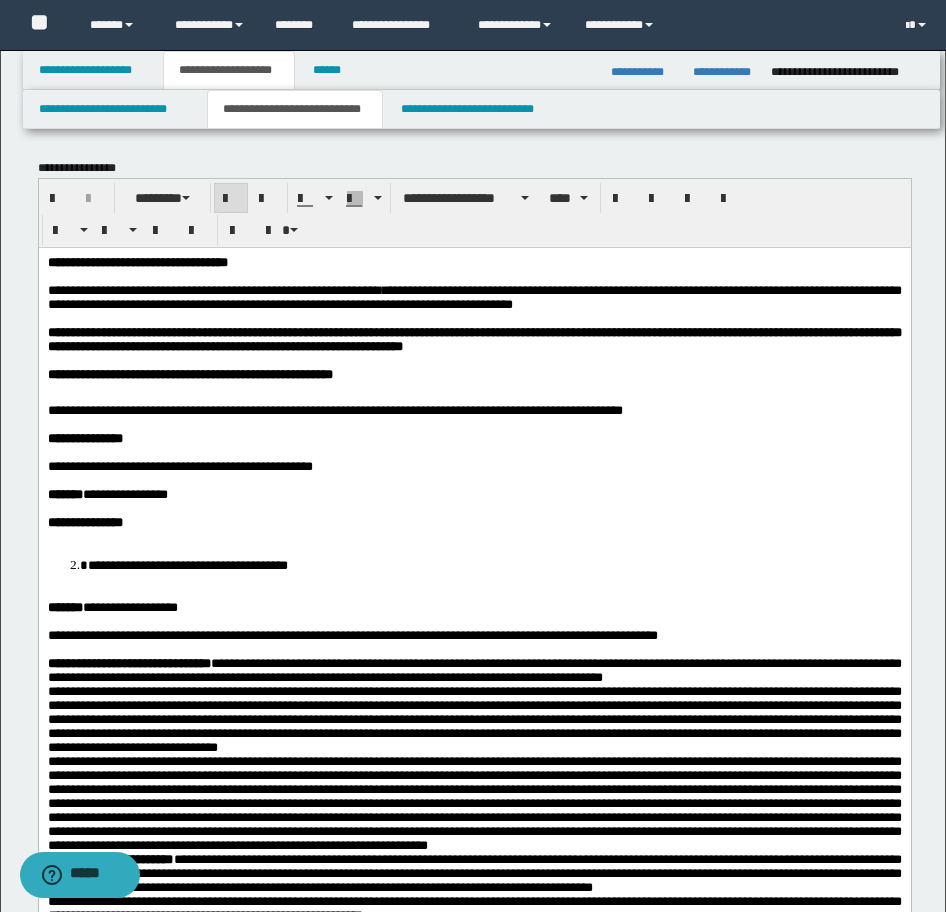 click on "**********" at bounding box center (137, 261) 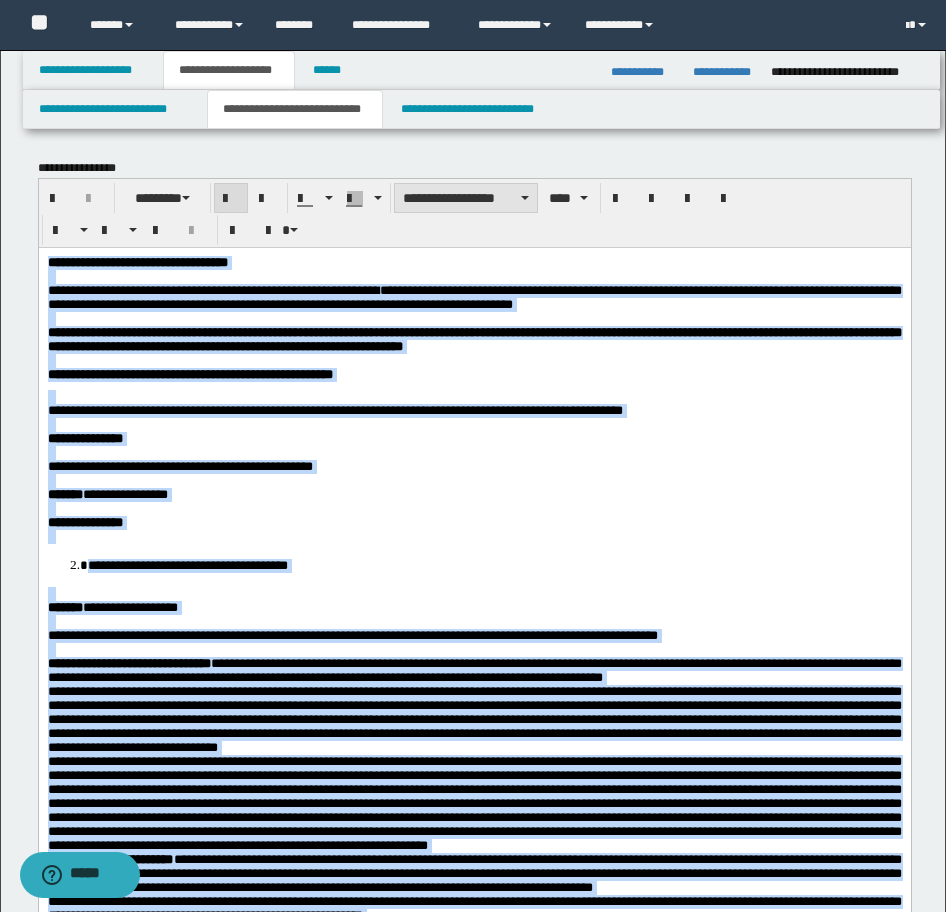 click on "**********" at bounding box center (466, 198) 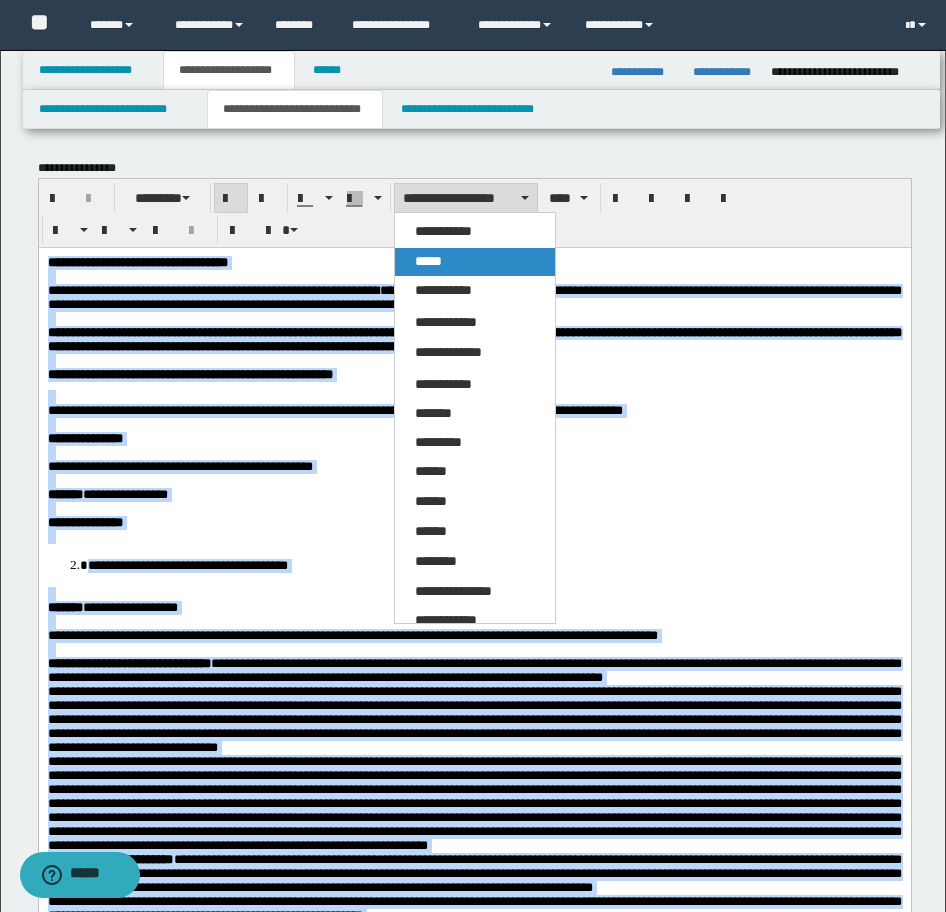 click on "*****" at bounding box center (428, 261) 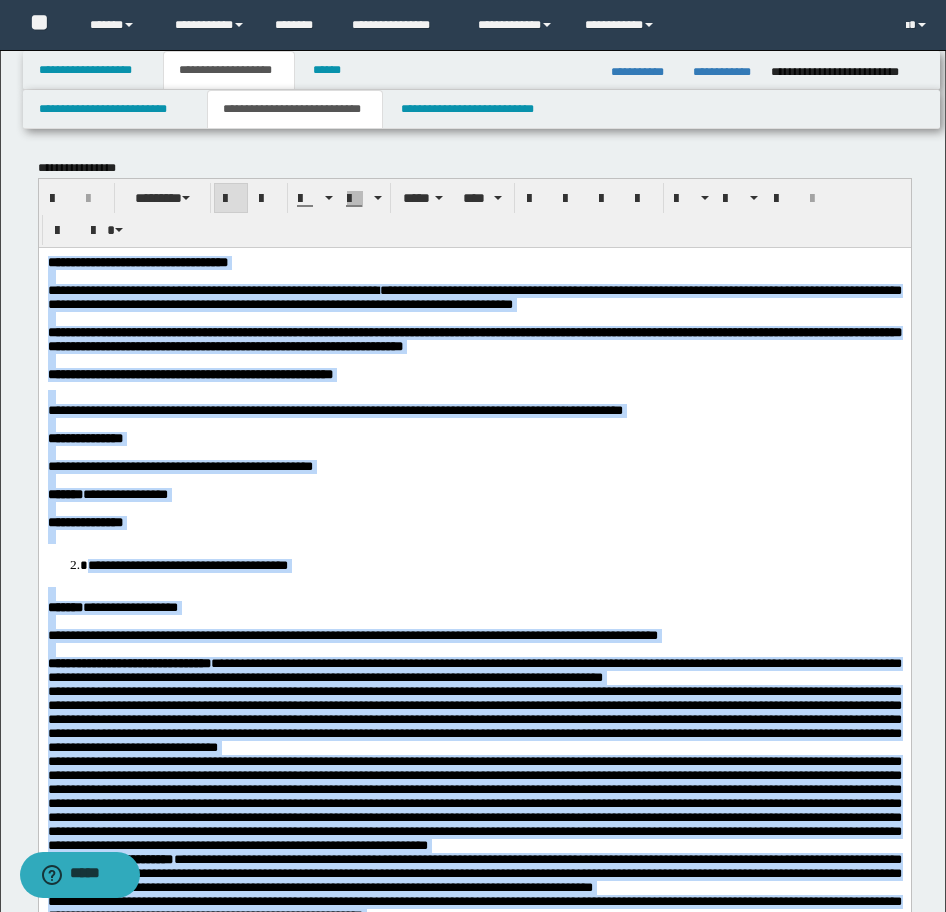 click on "**********" at bounding box center (187, 564) 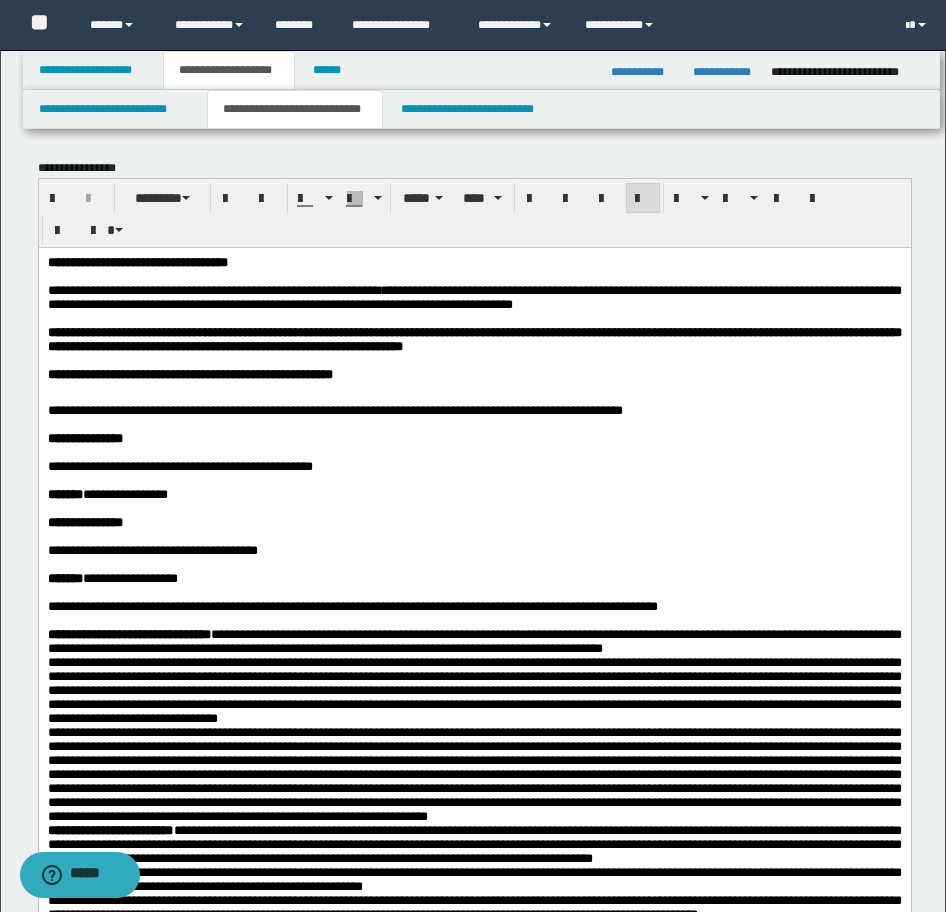 click on "**********" at bounding box center (474, 641) 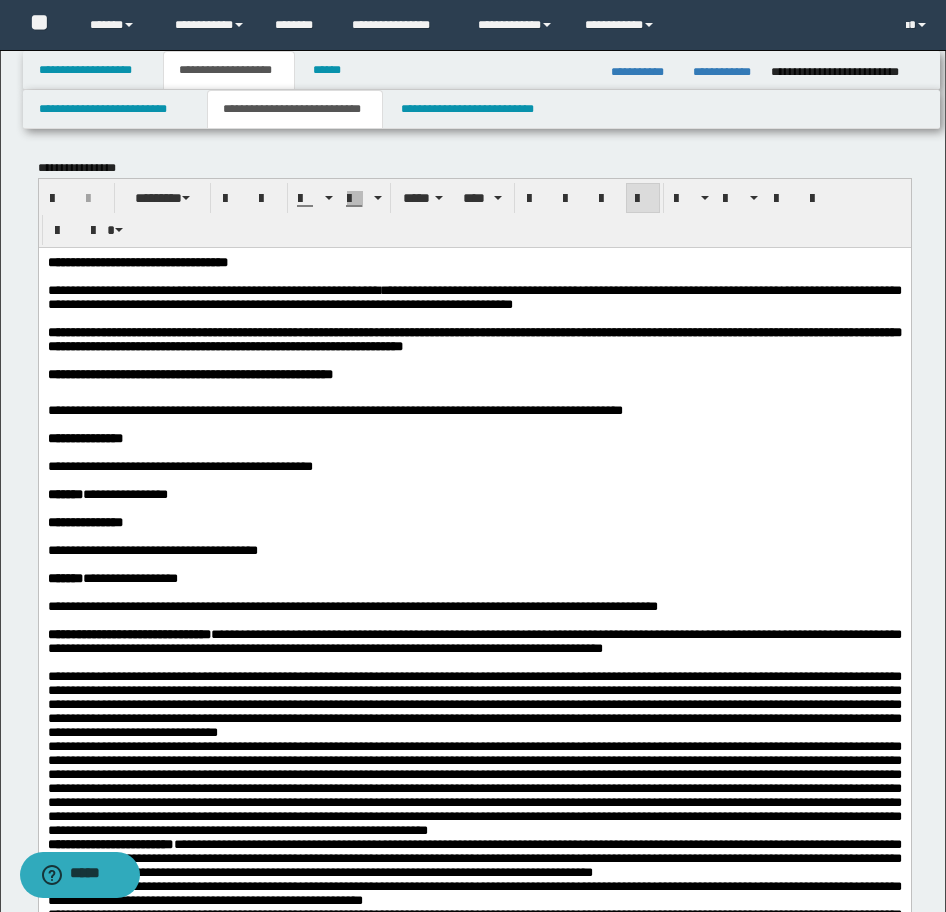 click on "**********" at bounding box center (474, 703) 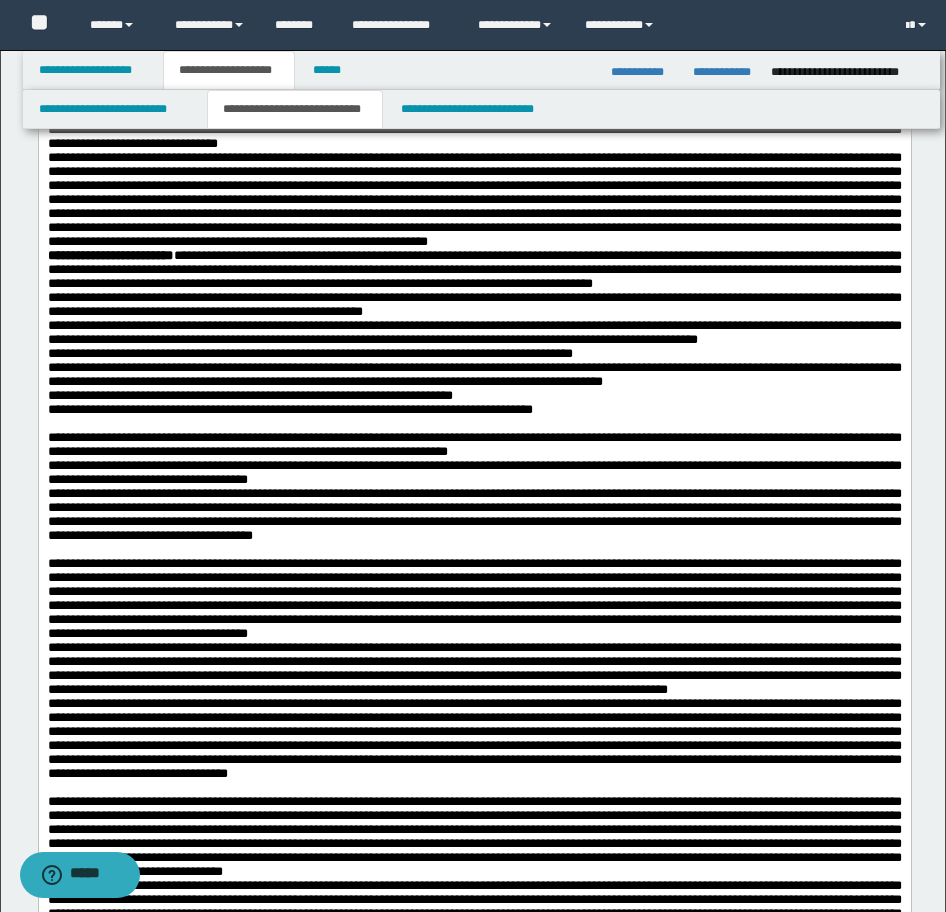 scroll, scrollTop: 600, scrollLeft: 0, axis: vertical 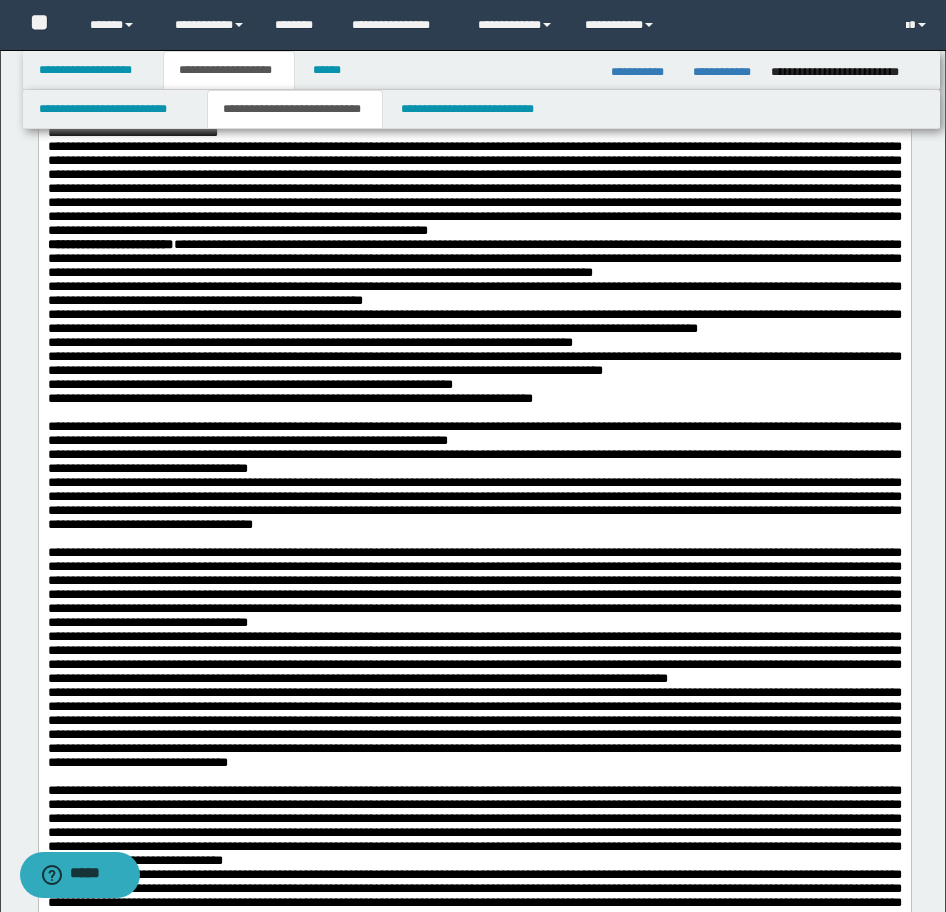 click on "**********" at bounding box center [474, 587] 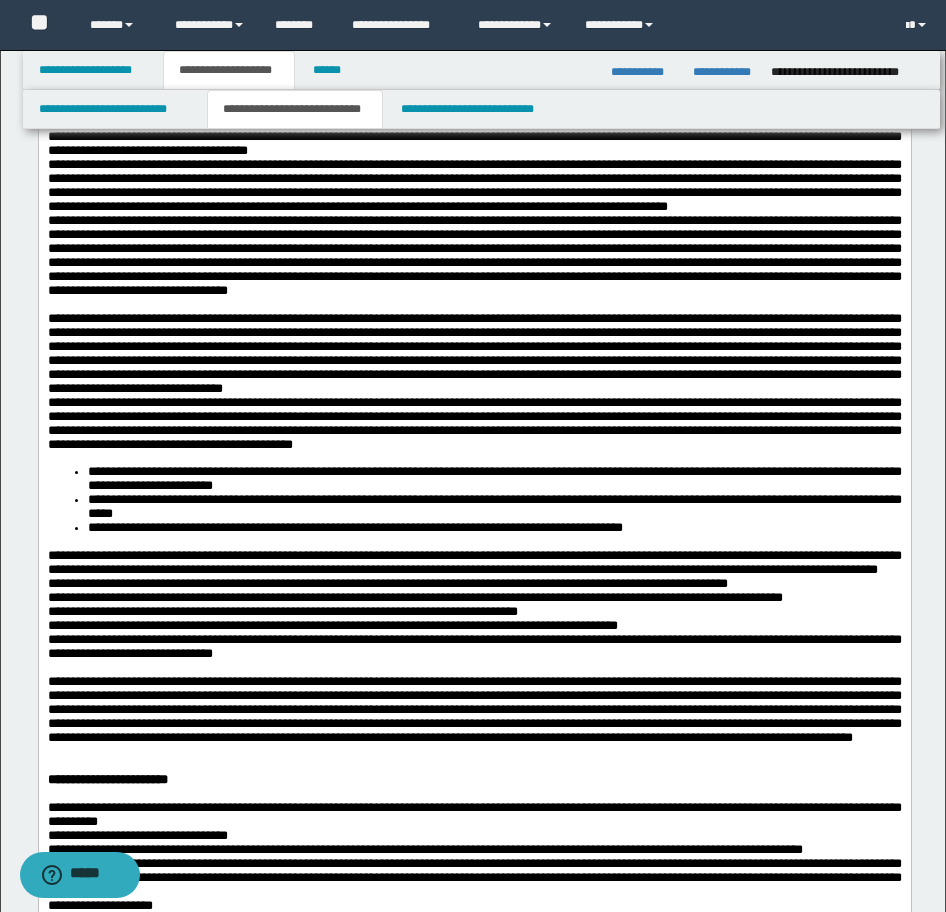 scroll, scrollTop: 1100, scrollLeft: 0, axis: vertical 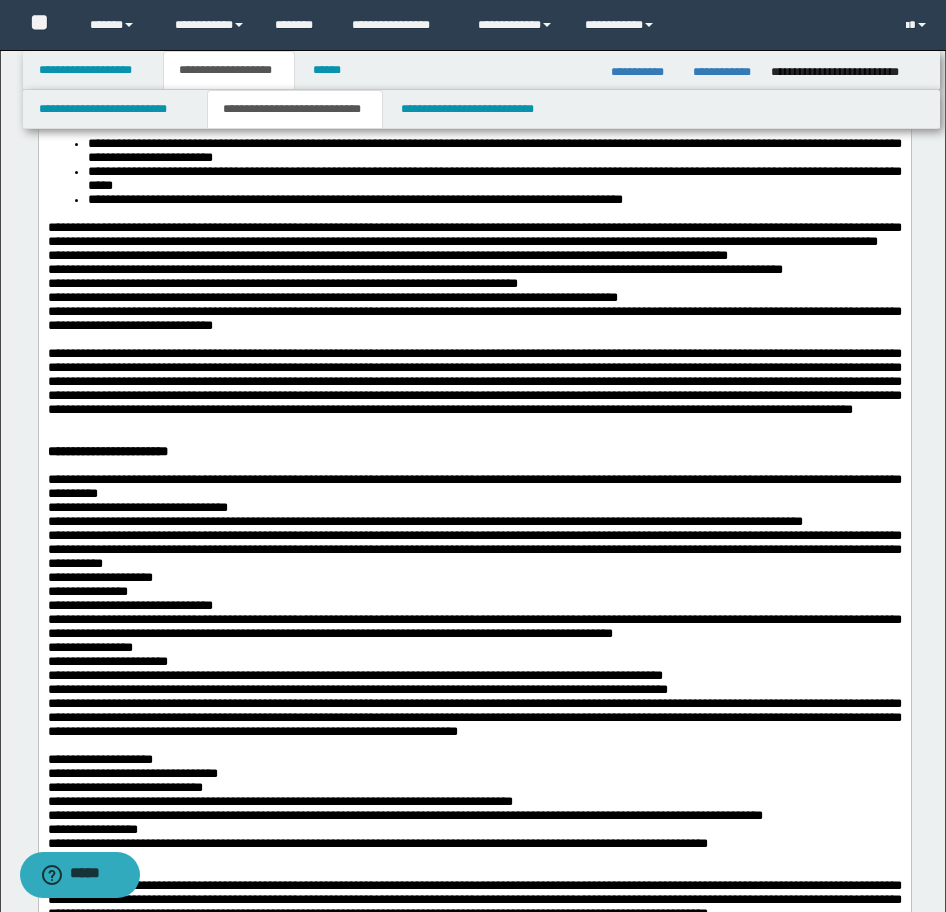 drag, startPoint x: 95, startPoint y: 483, endPoint x: 200, endPoint y: 502, distance: 106.7052 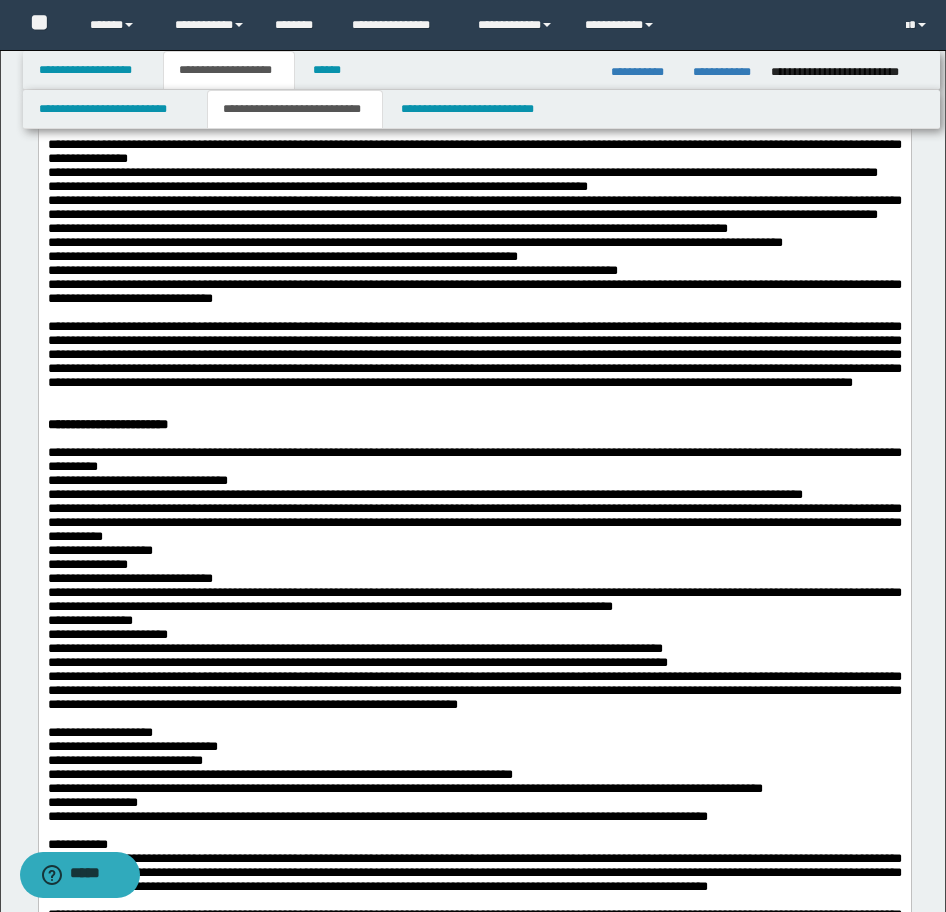 click on "**********" at bounding box center (474, 26) 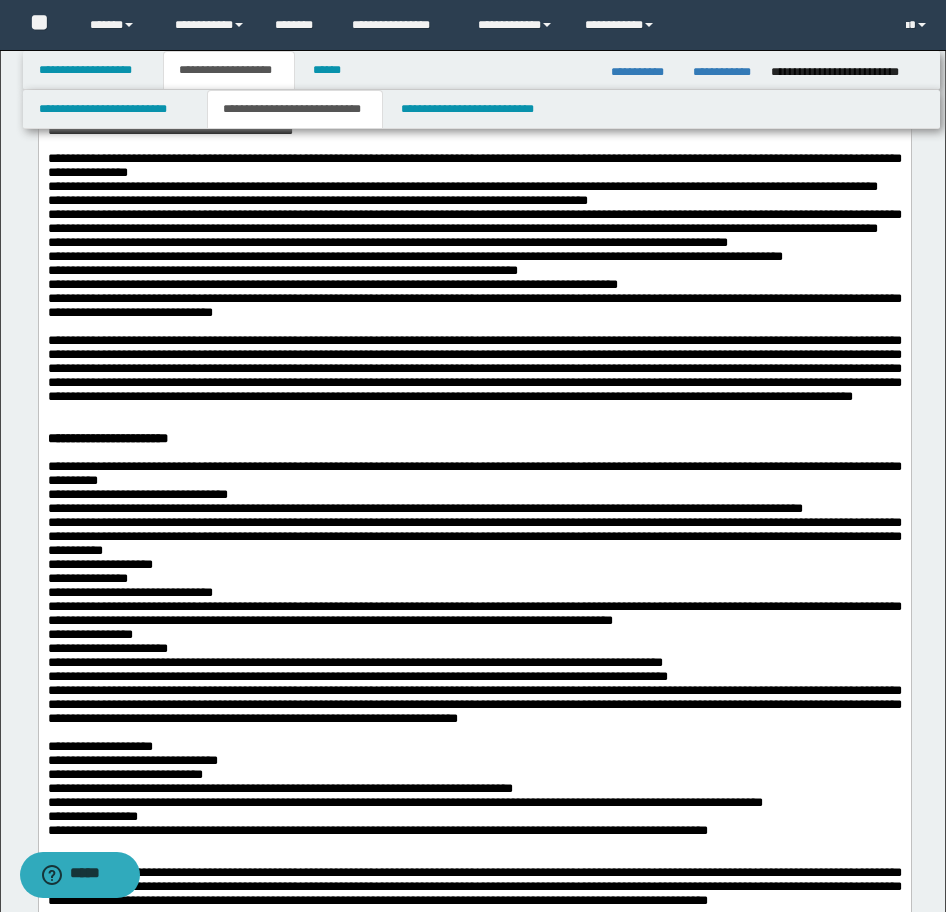 click on "**********" at bounding box center [474, 221] 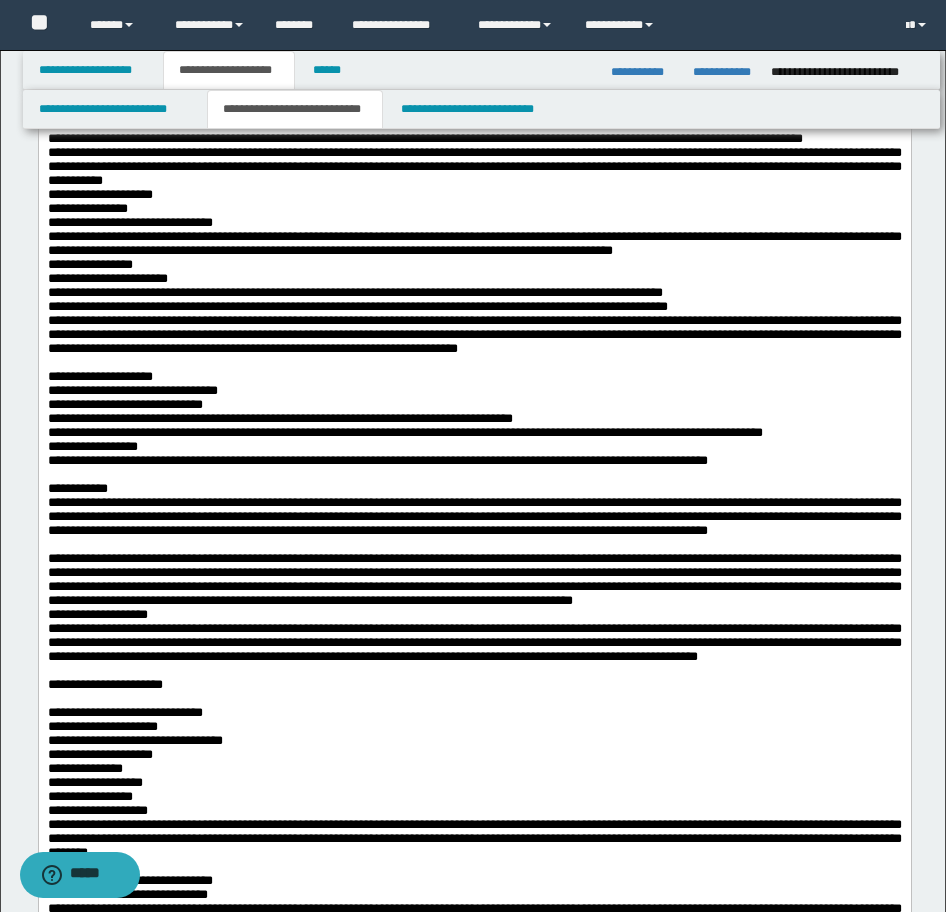 scroll, scrollTop: 1800, scrollLeft: 0, axis: vertical 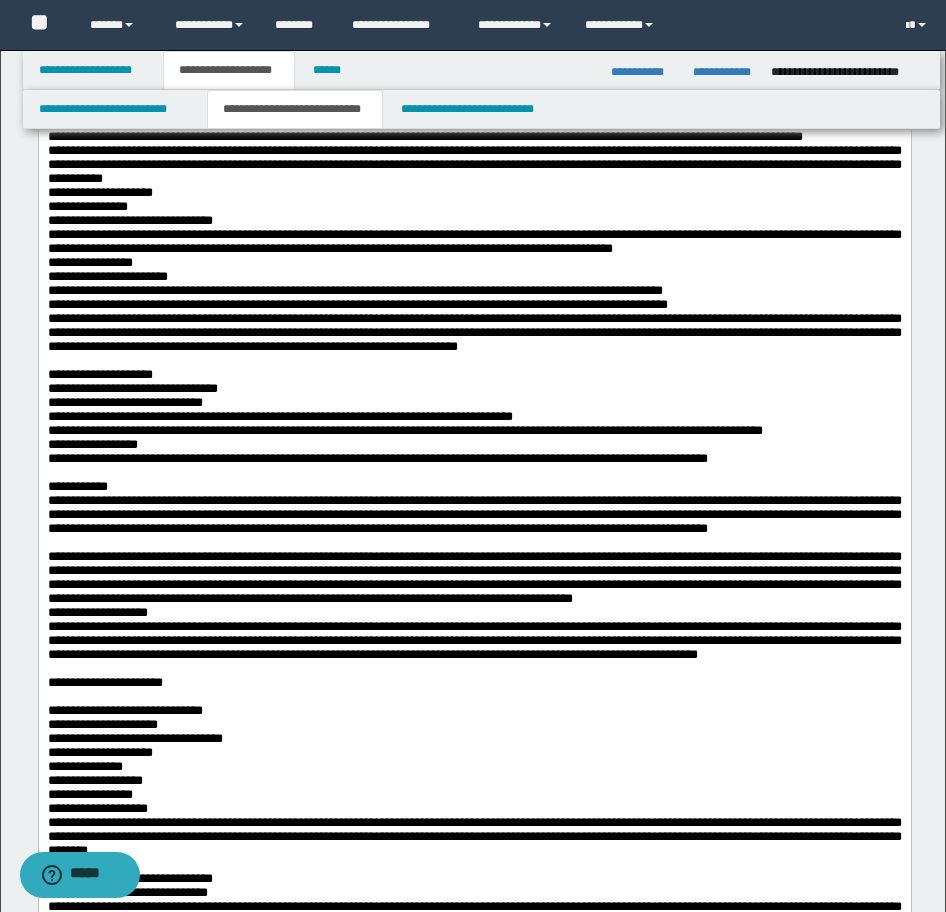 click at bounding box center (474, 53) 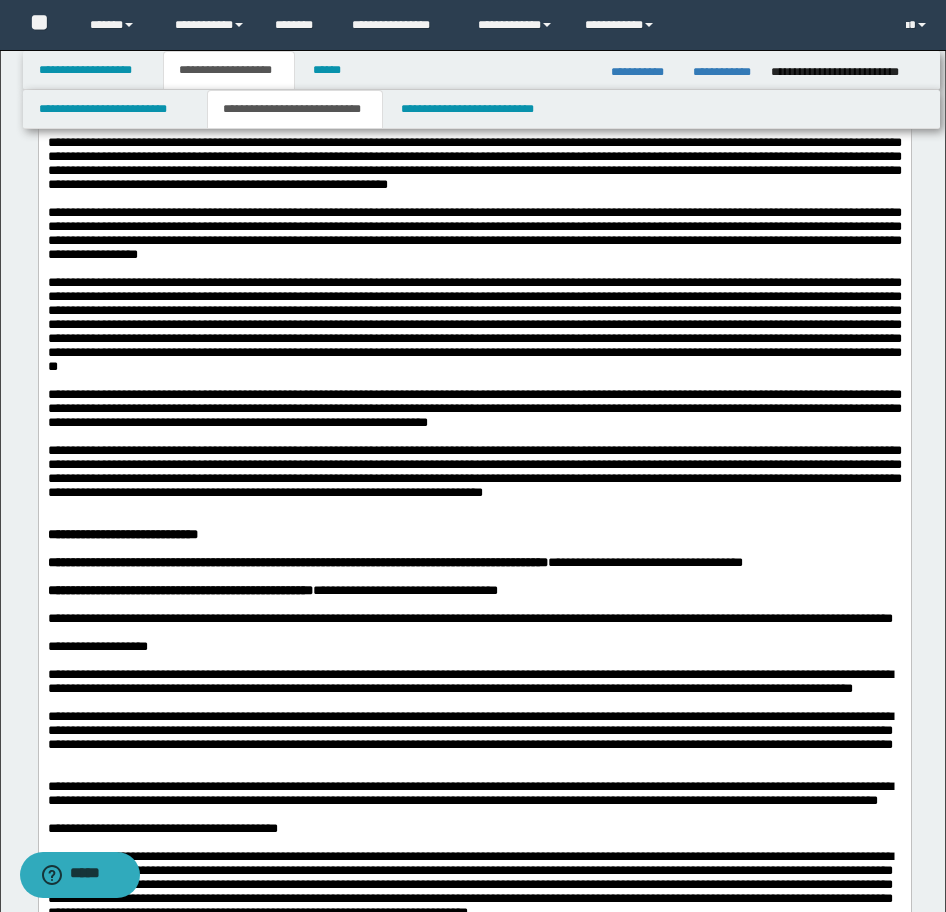 scroll, scrollTop: 3100, scrollLeft: 0, axis: vertical 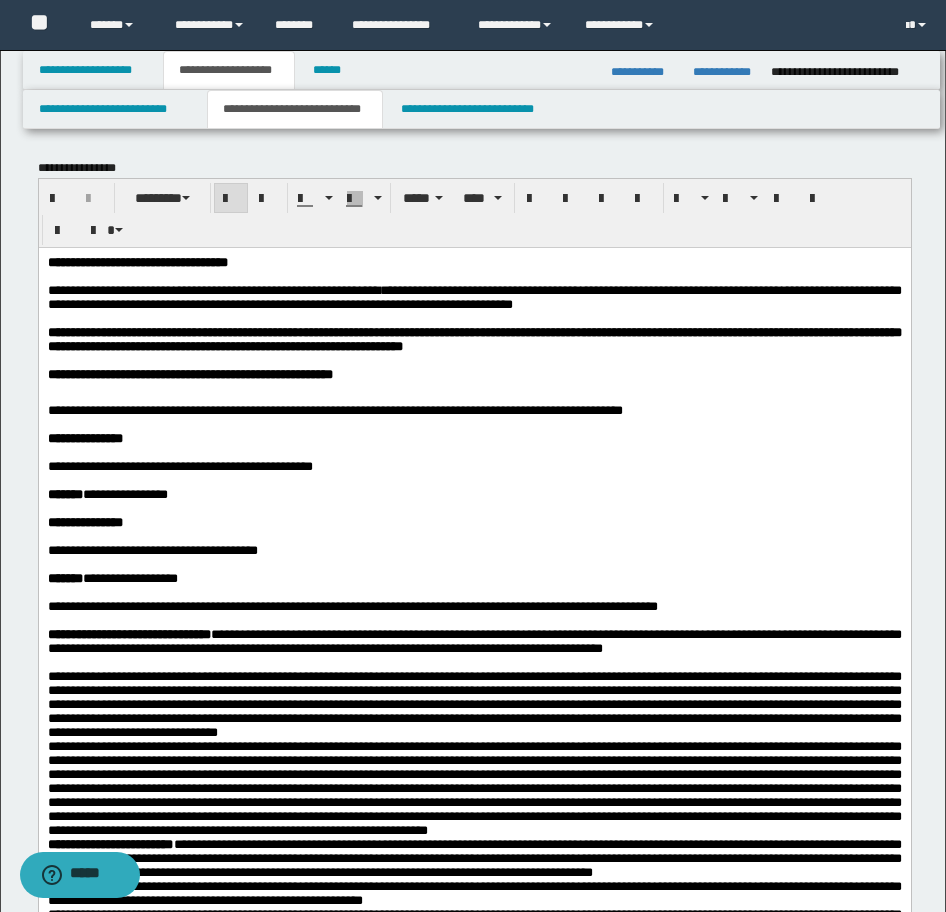 click on "**********" at bounding box center [137, 261] 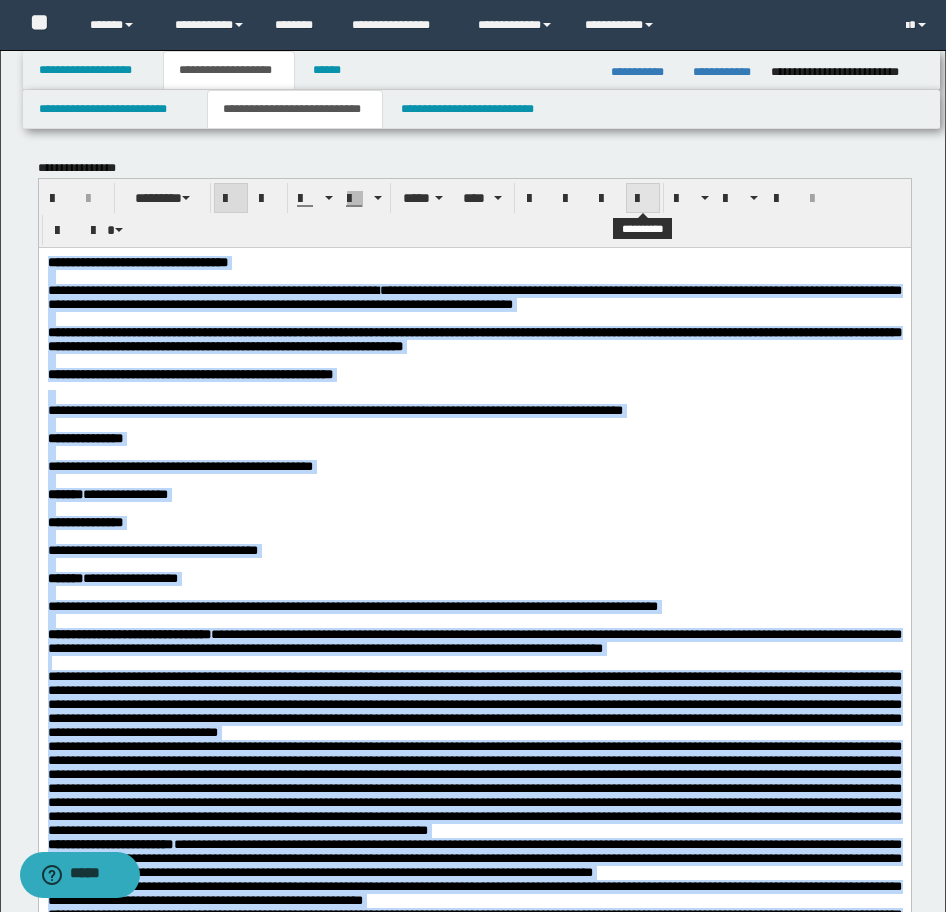 click at bounding box center (643, 199) 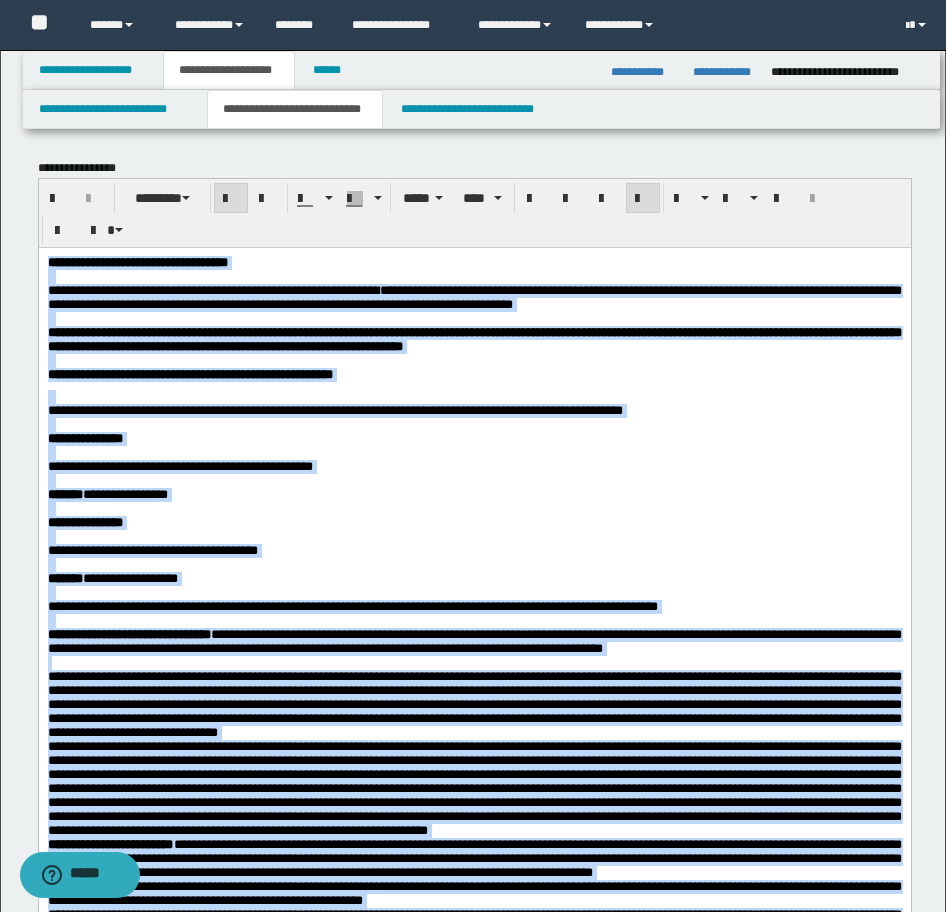 click at bounding box center [643, 199] 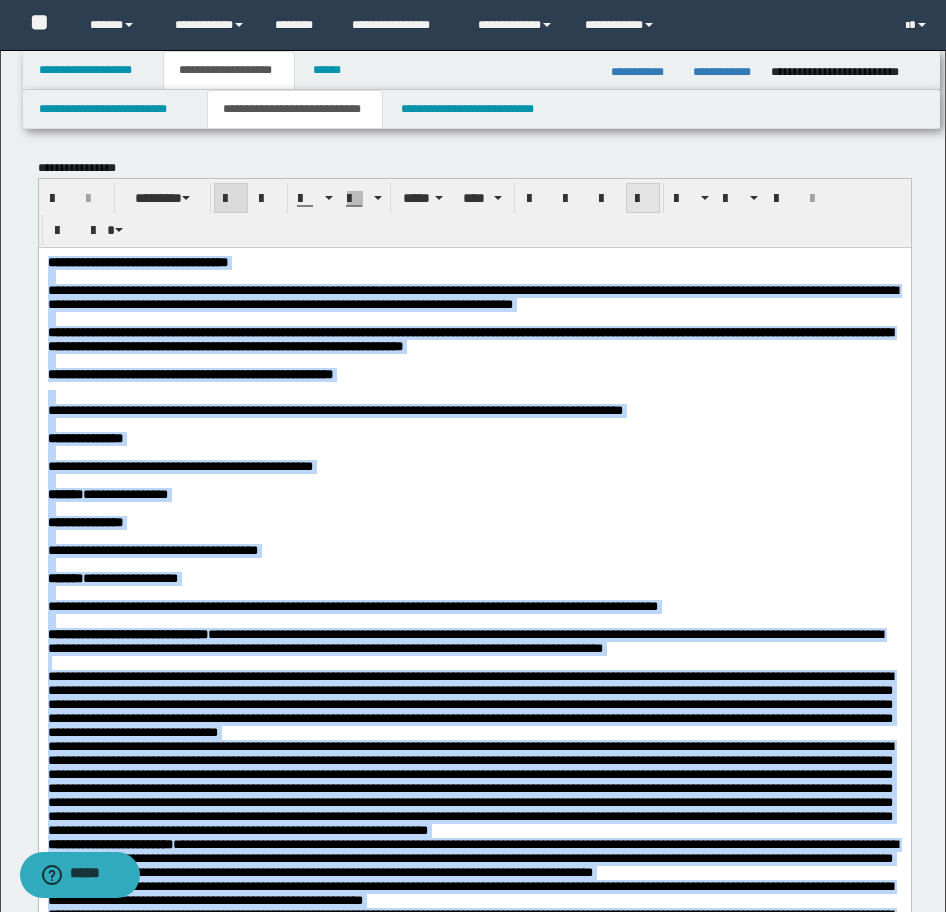 click at bounding box center [643, 199] 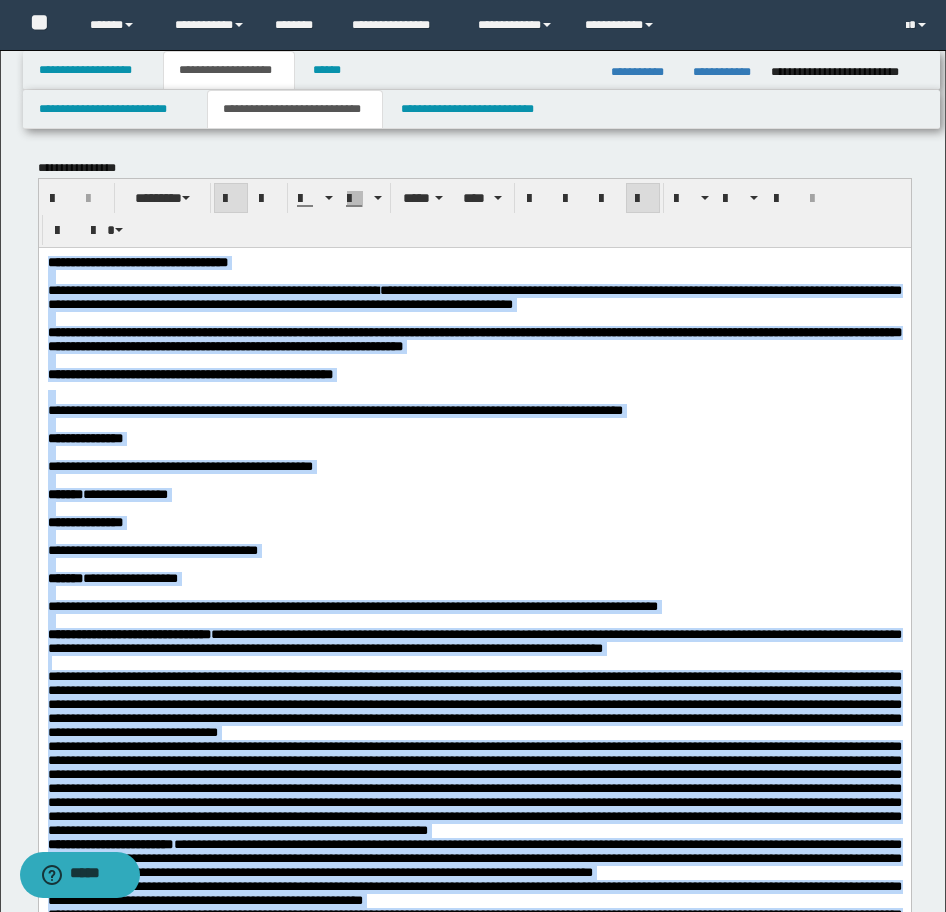 click on "**********" at bounding box center [474, 466] 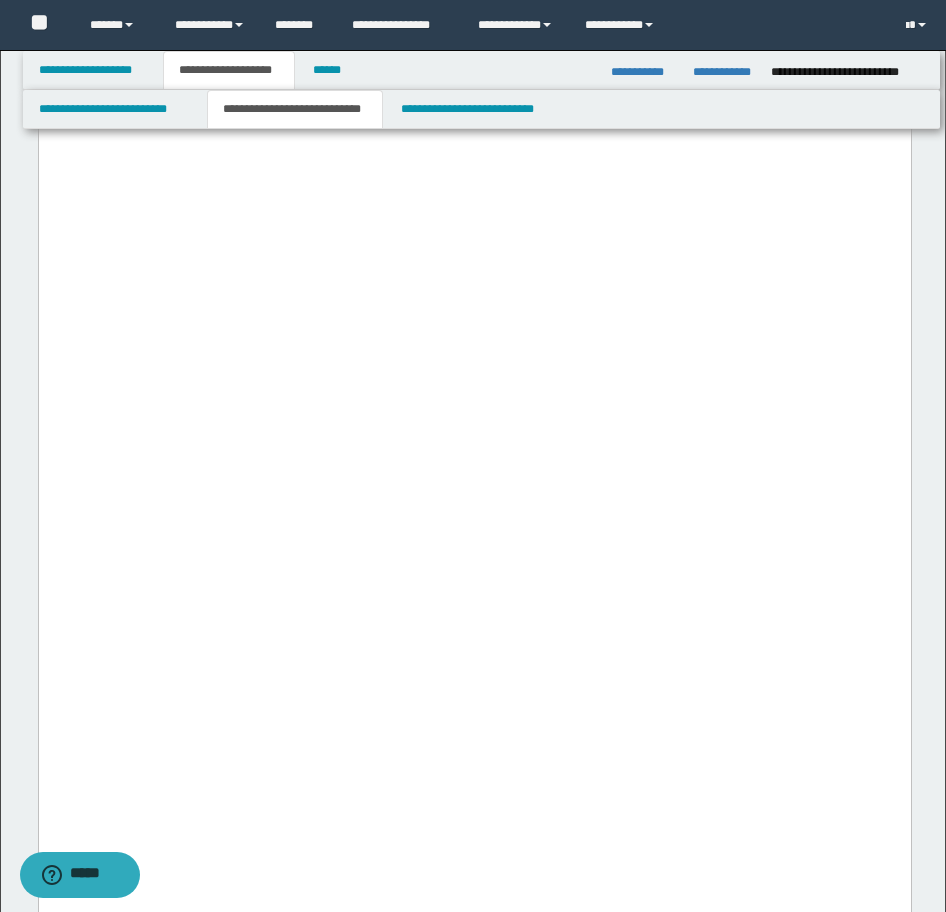 scroll, scrollTop: 6253, scrollLeft: 0, axis: vertical 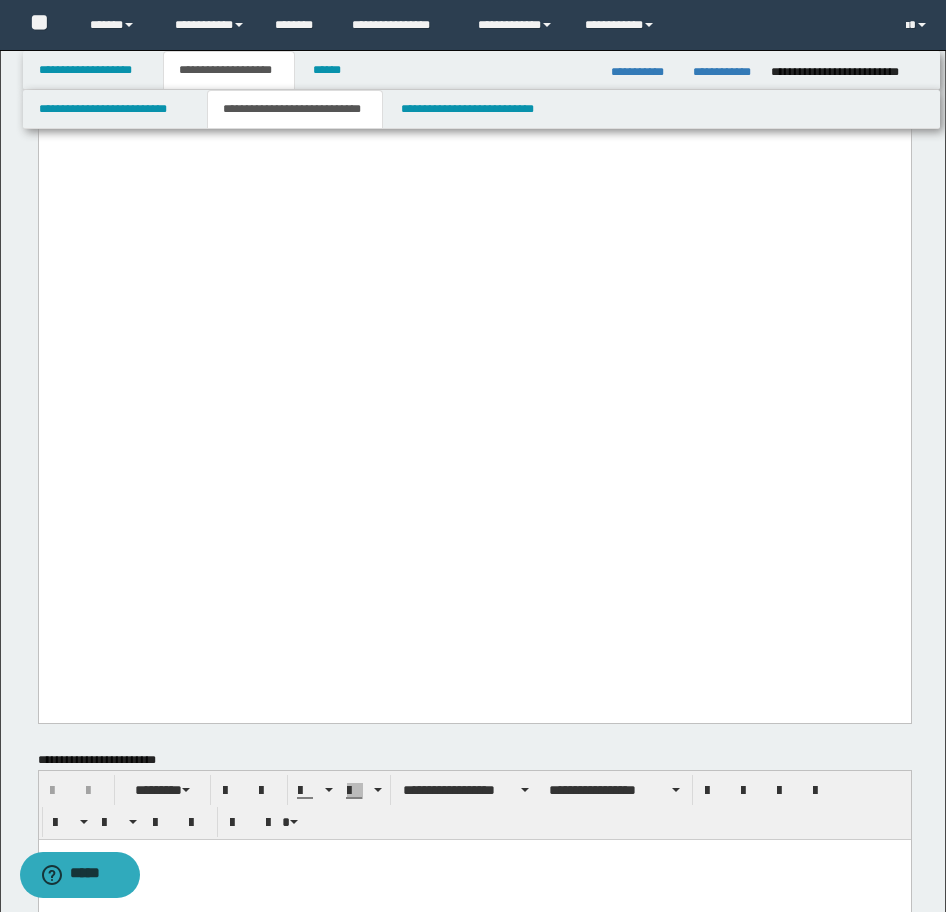 click at bounding box center [474, -1120] 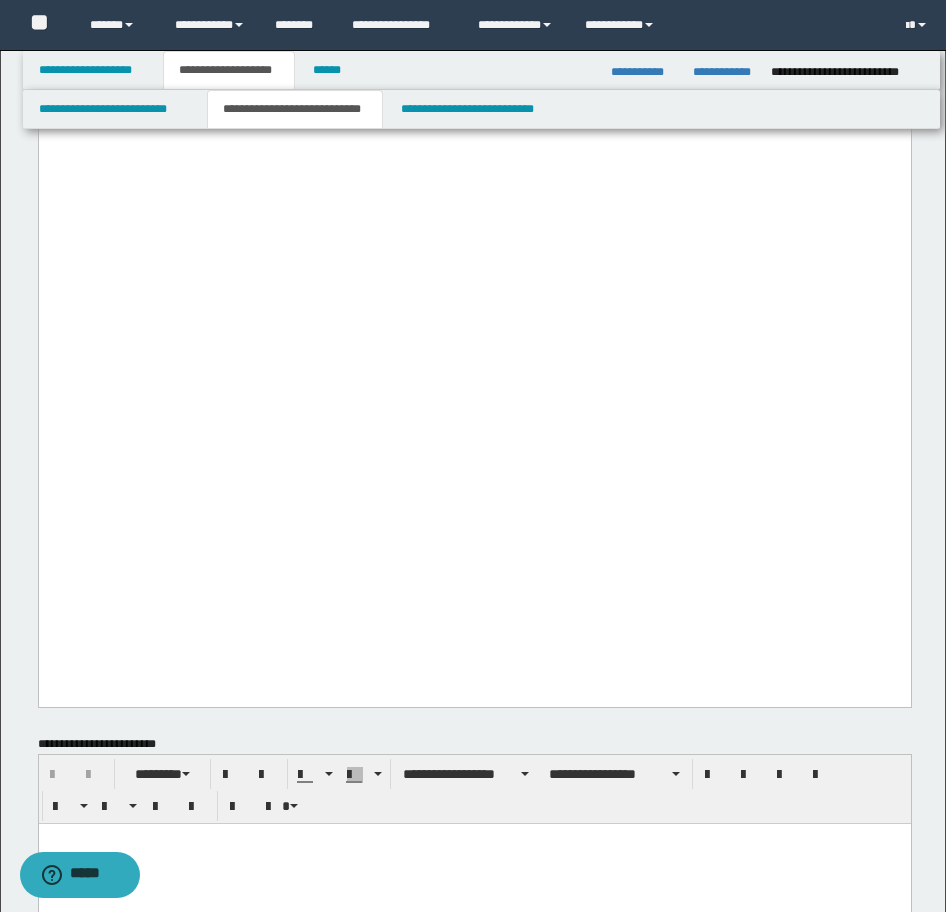 drag, startPoint x: 213, startPoint y: 430, endPoint x: 241, endPoint y: 429, distance: 28.01785 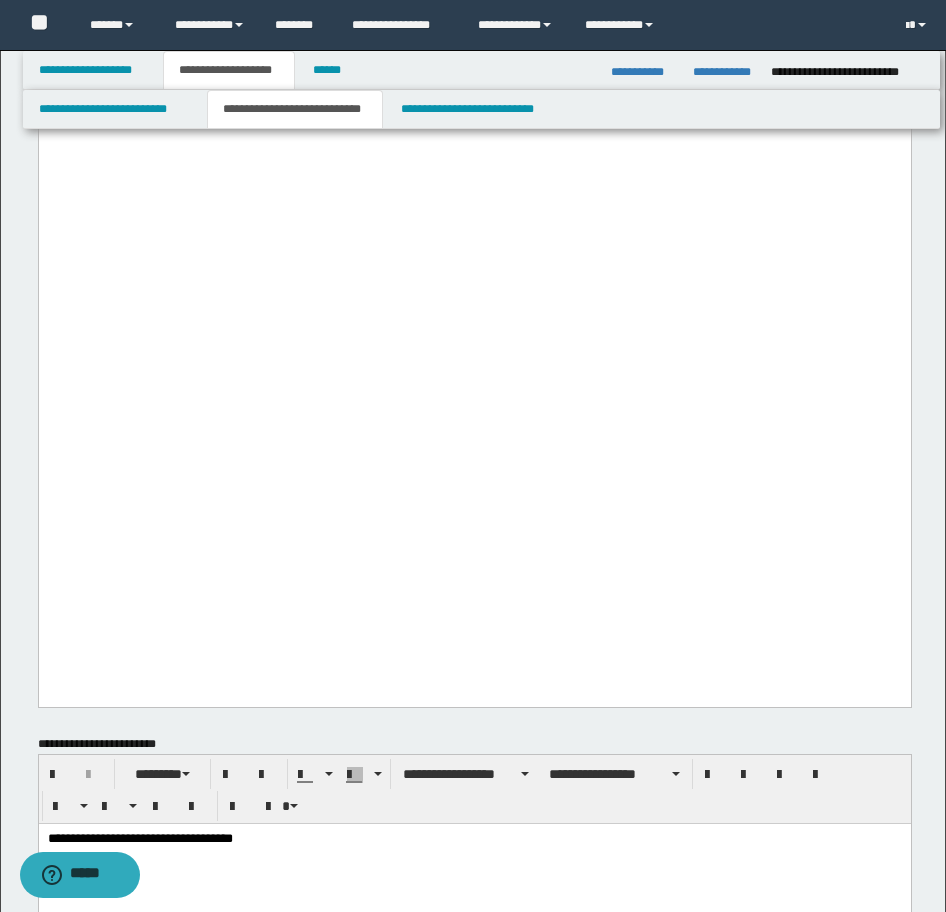 drag, startPoint x: 389, startPoint y: 544, endPoint x: 875, endPoint y: 535, distance: 486.0833 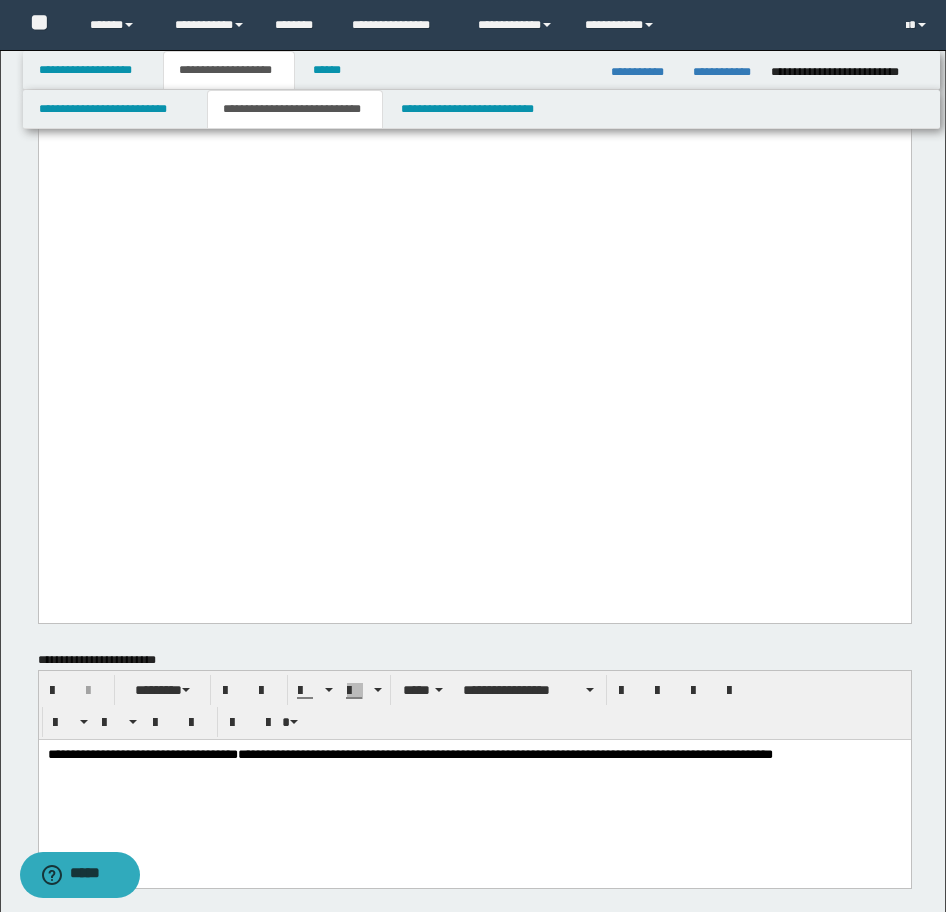 scroll, scrollTop: 6953, scrollLeft: 0, axis: vertical 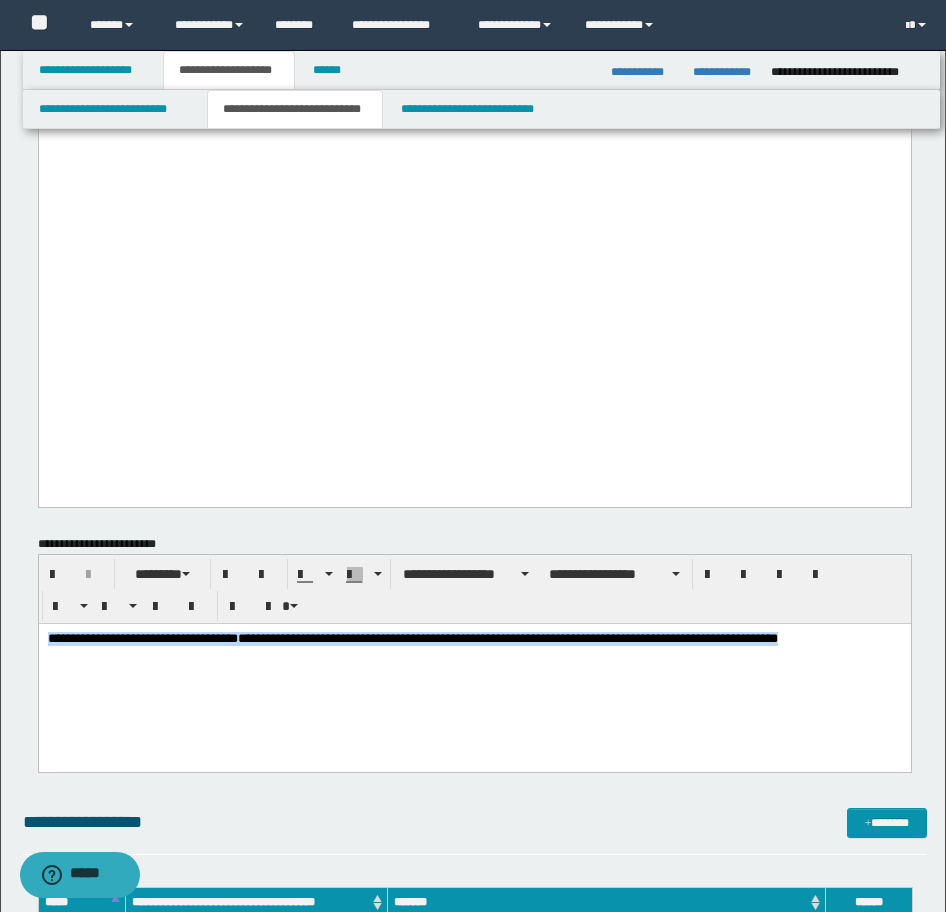 drag, startPoint x: 120, startPoint y: 674, endPoint x: 940, endPoint y: 1157, distance: 951.67694 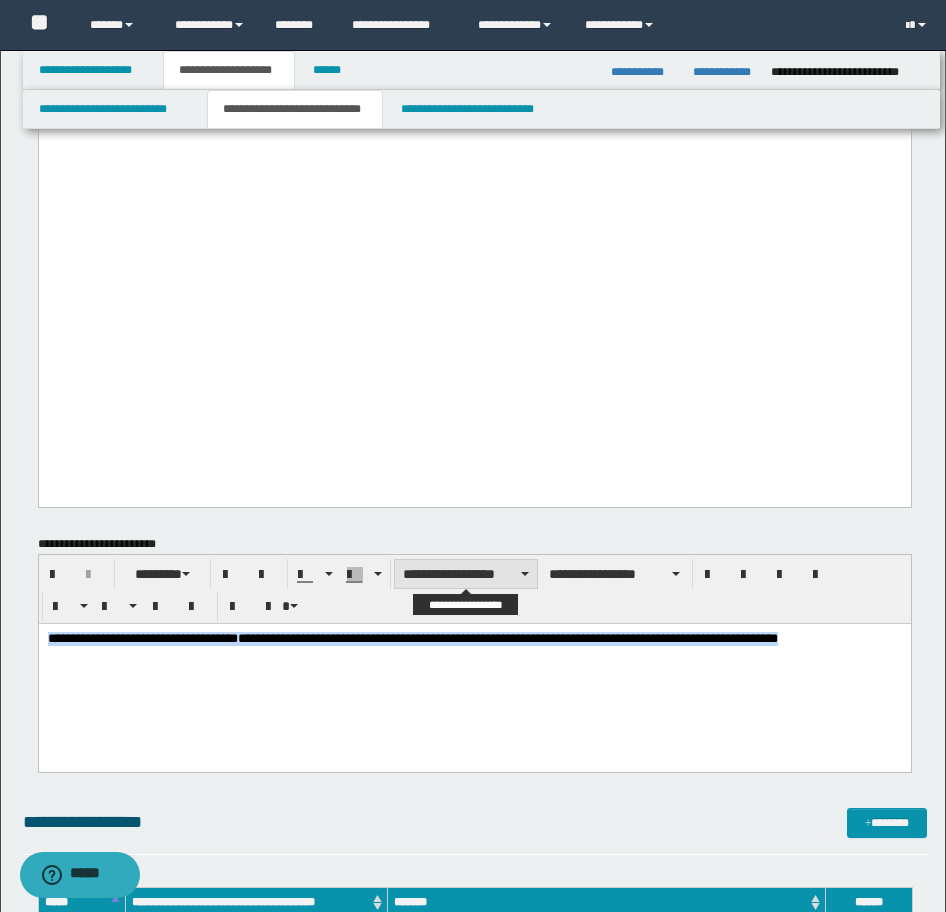 click on "**********" at bounding box center [466, 574] 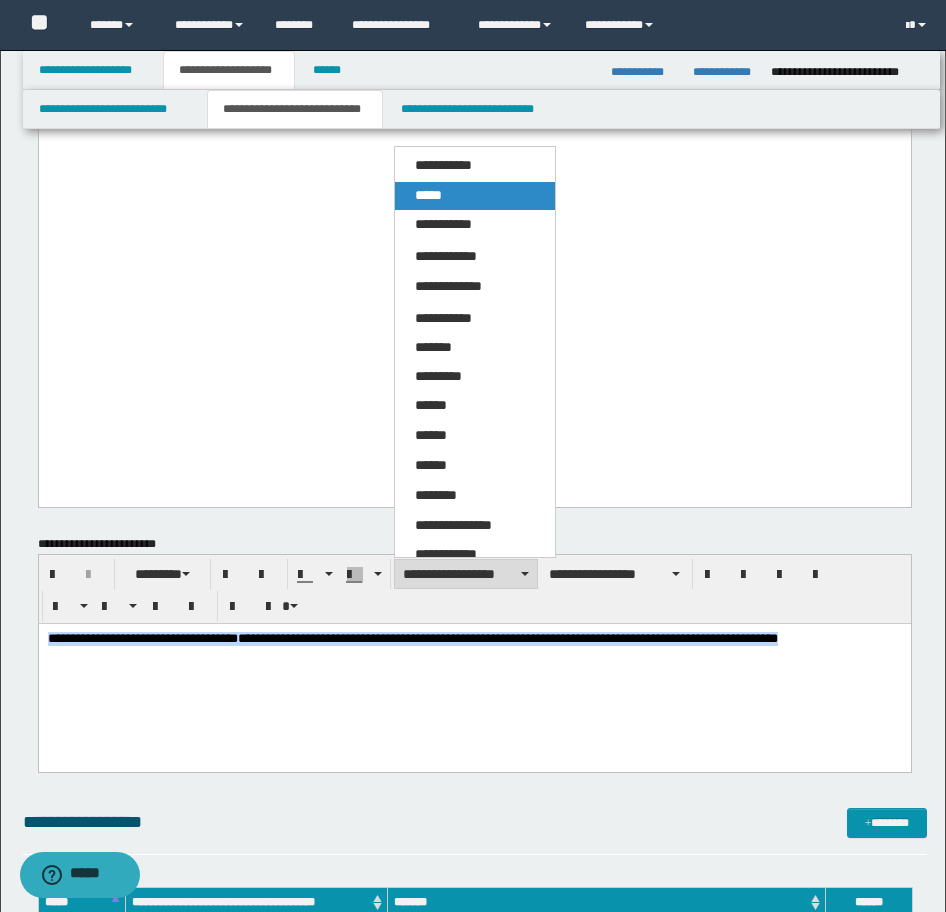 click on "*****" at bounding box center (428, 195) 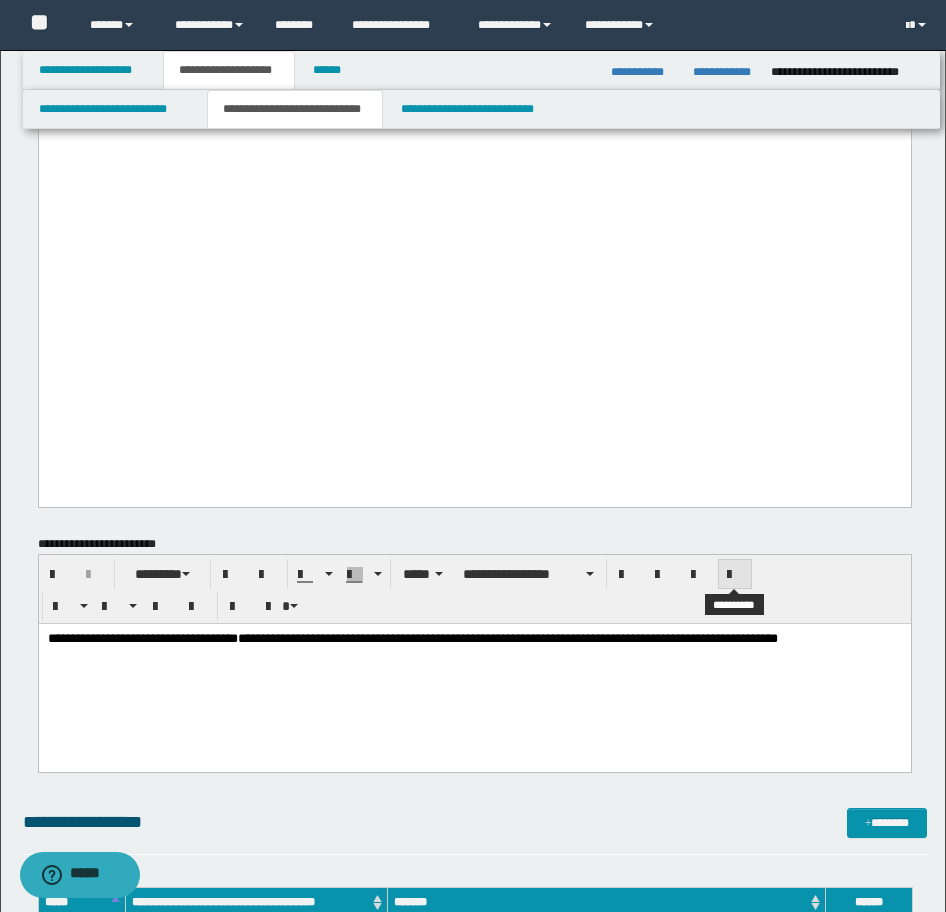 click at bounding box center [735, 575] 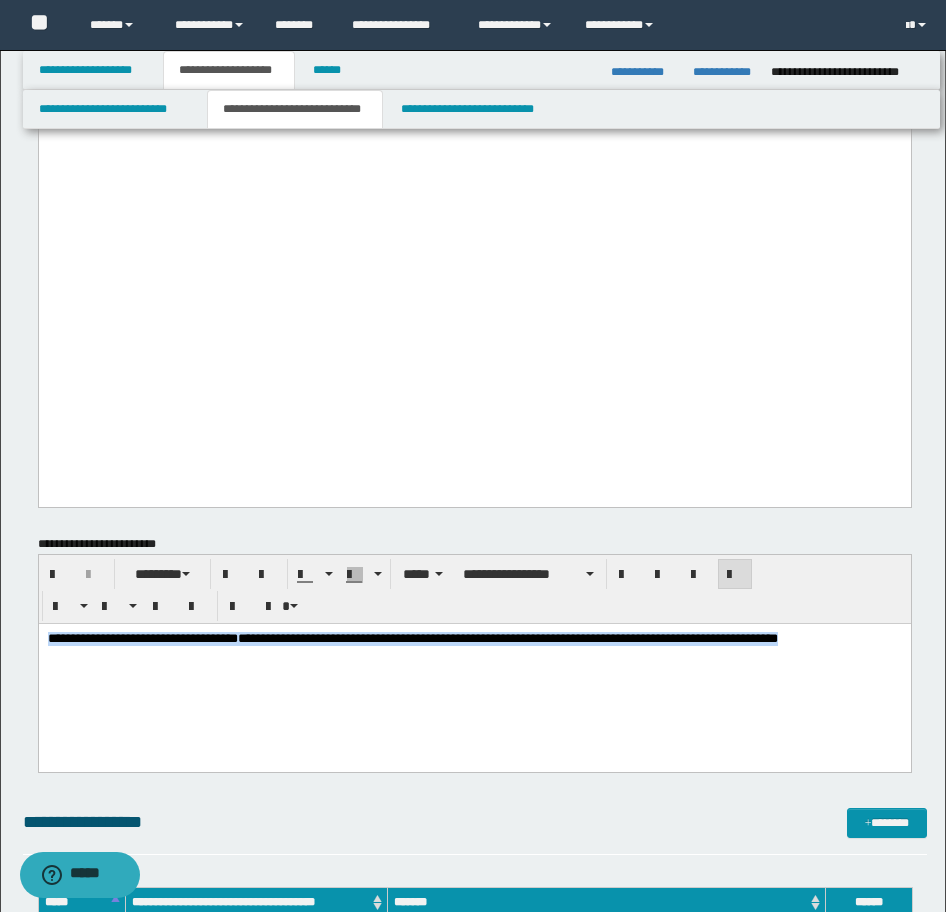 click at bounding box center (735, 575) 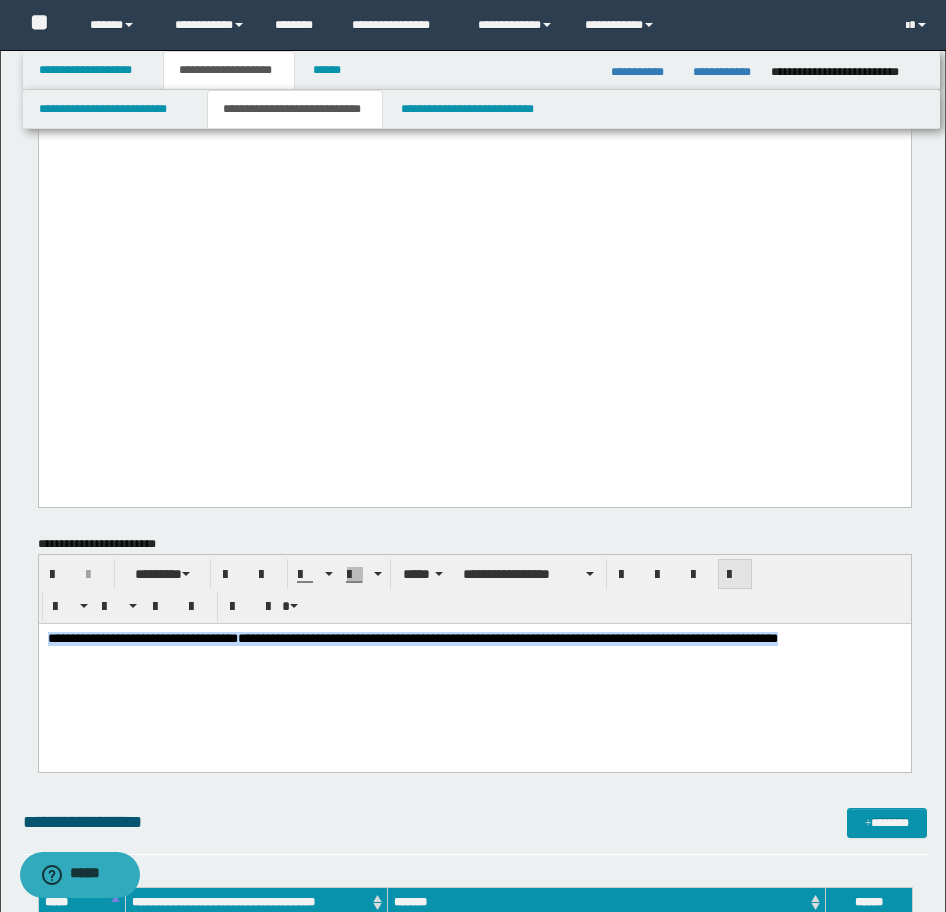click at bounding box center (735, 575) 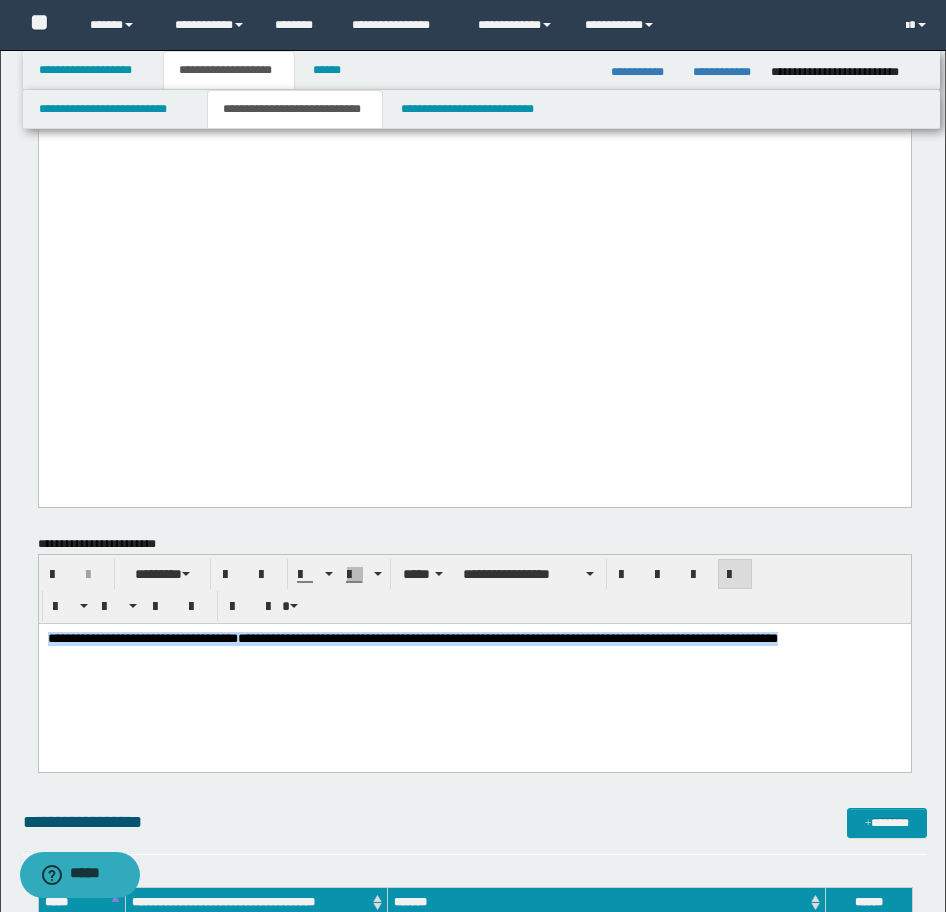 drag, startPoint x: 391, startPoint y: 703, endPoint x: 388, endPoint y: 7757, distance: 7054.0005 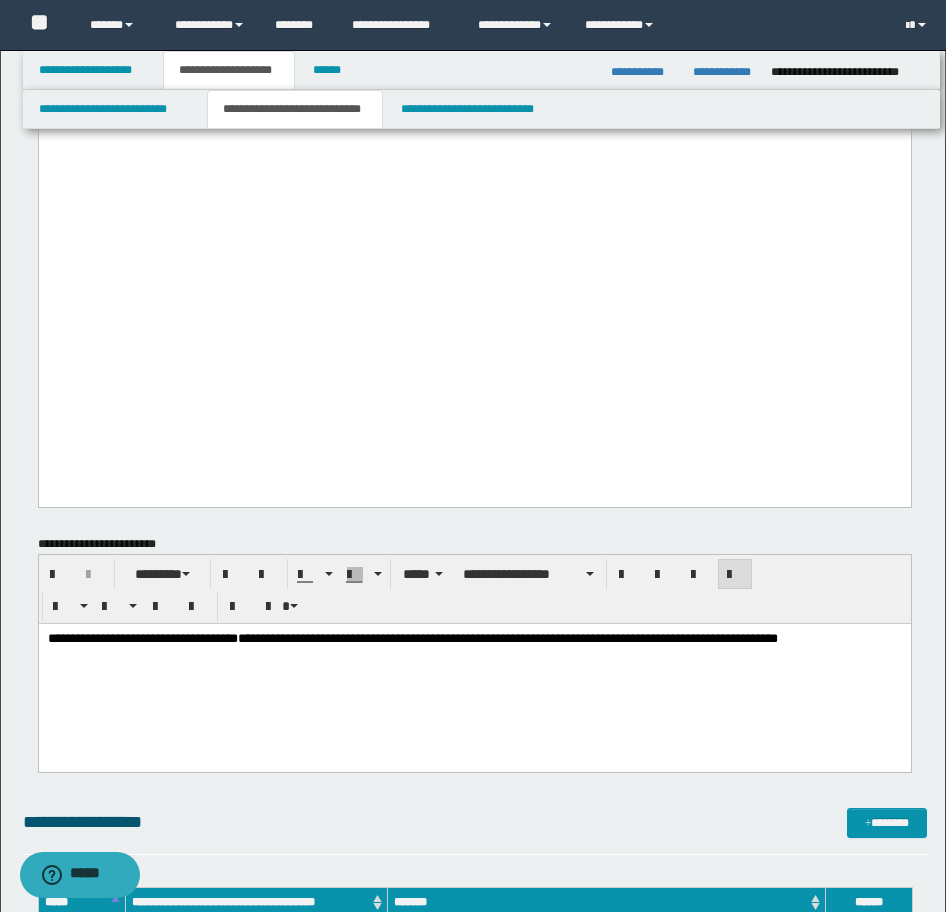 click on "**********" at bounding box center (474, -3952) 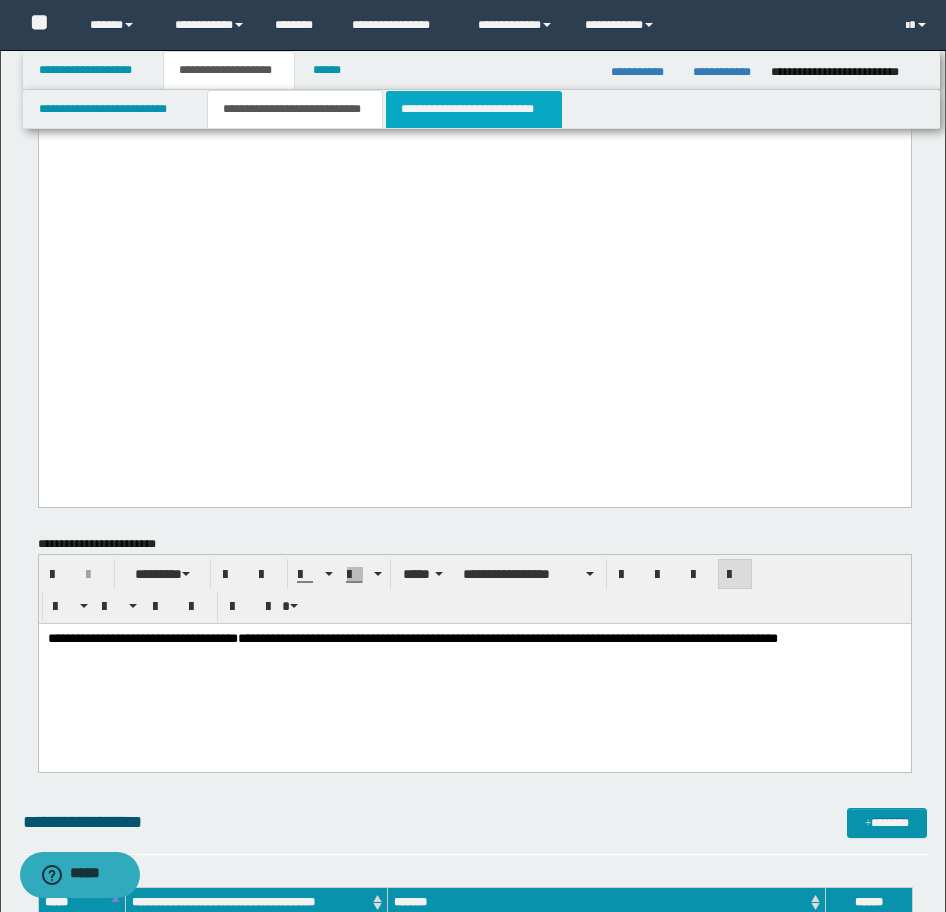 drag, startPoint x: 369, startPoint y: 6841, endPoint x: 412, endPoint y: 126, distance: 6715.1377 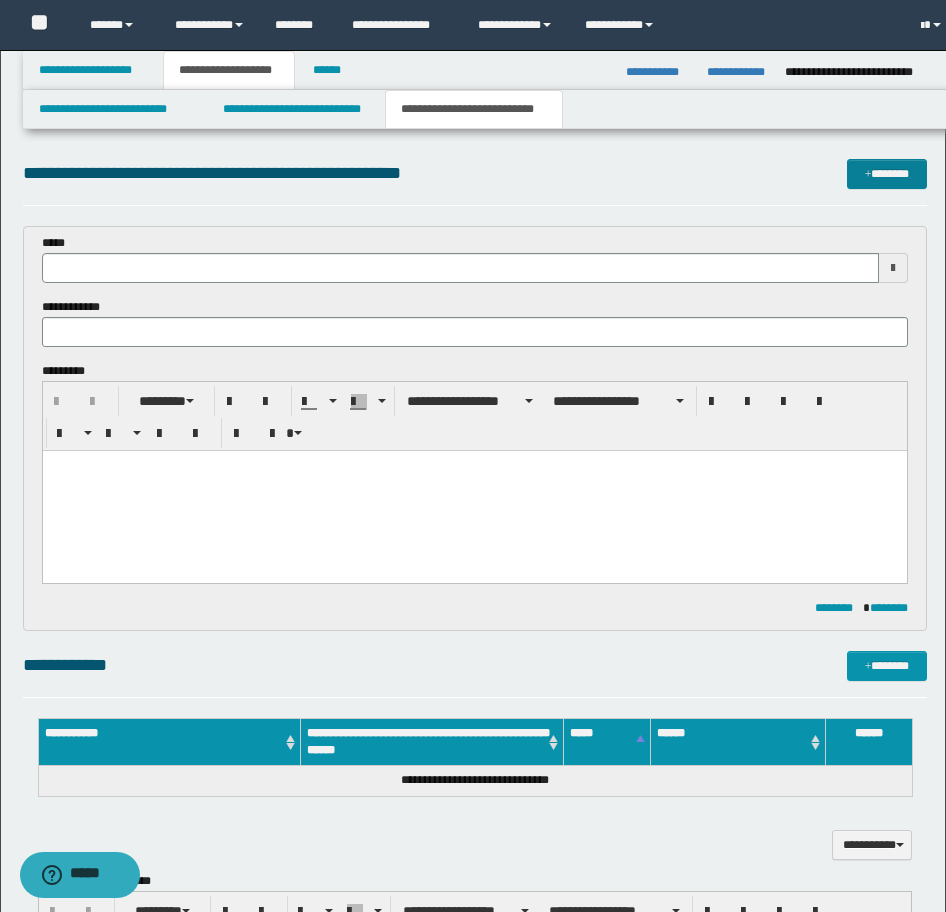 scroll, scrollTop: 0, scrollLeft: 0, axis: both 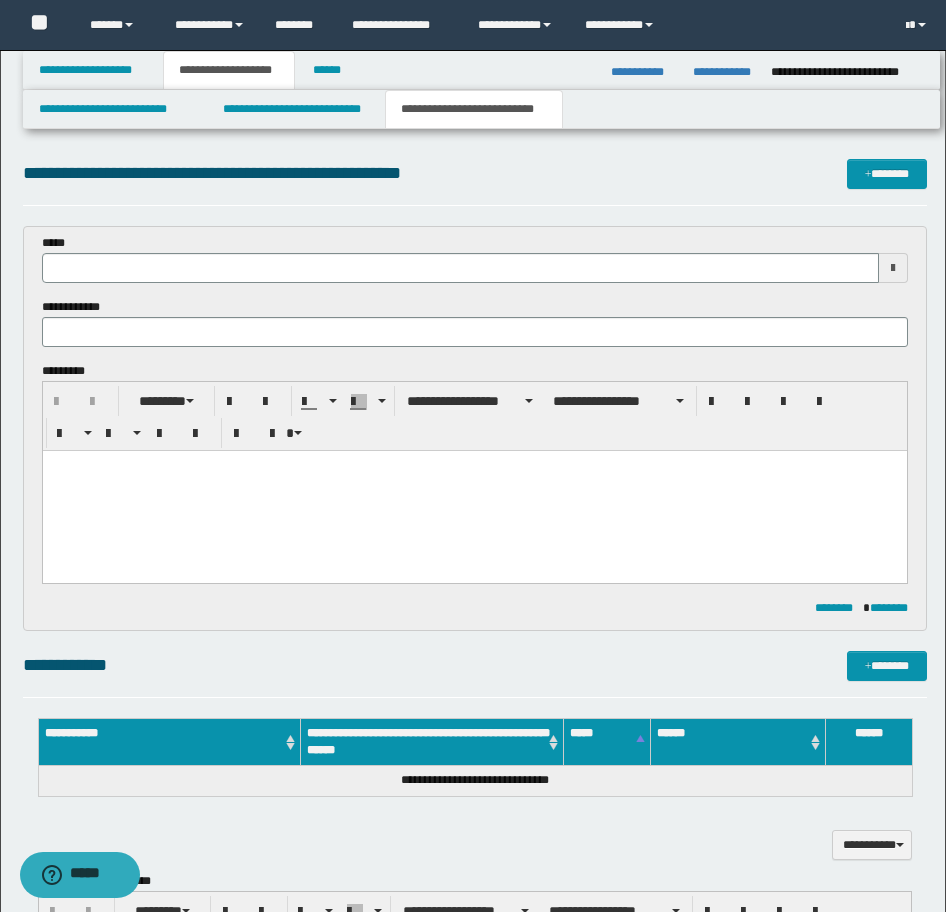 click at bounding box center [474, 491] 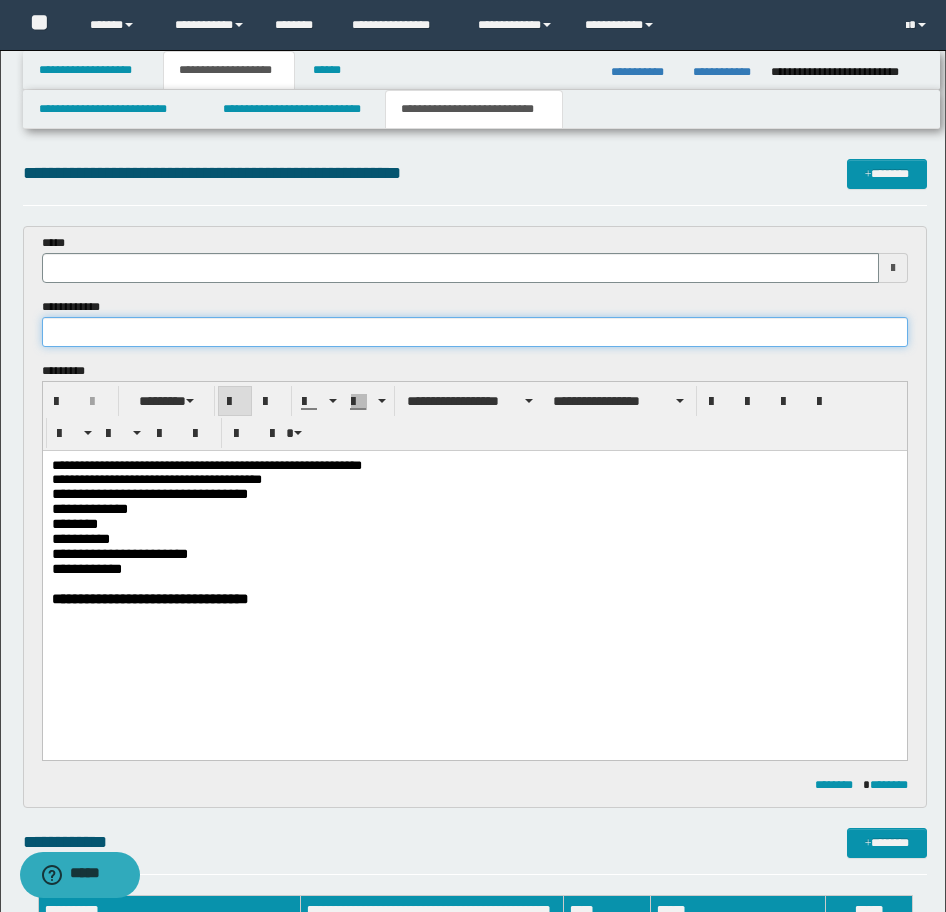 click at bounding box center (475, 332) 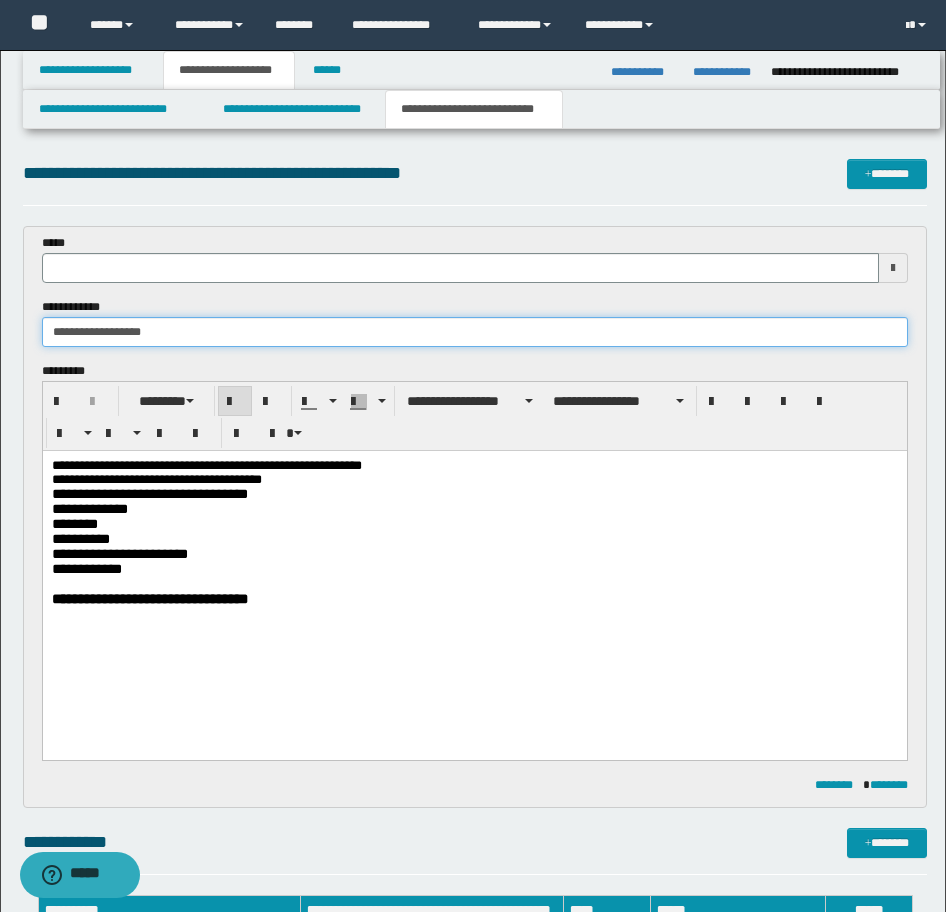 type on "**********" 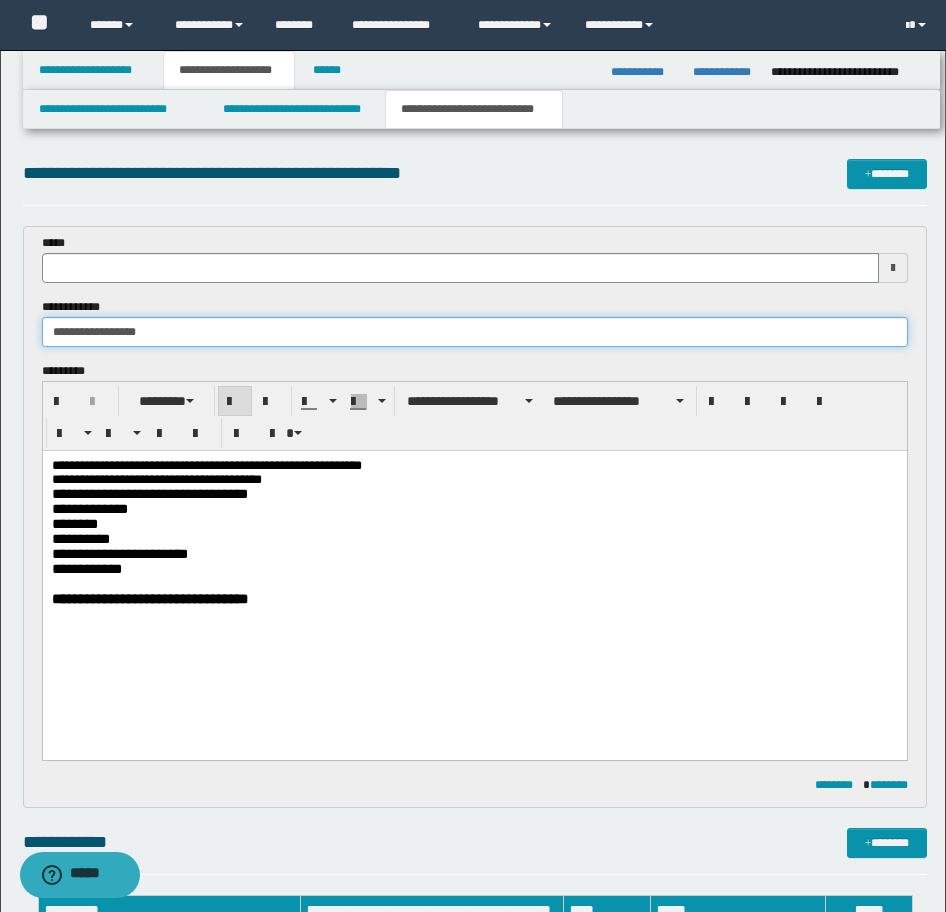 type 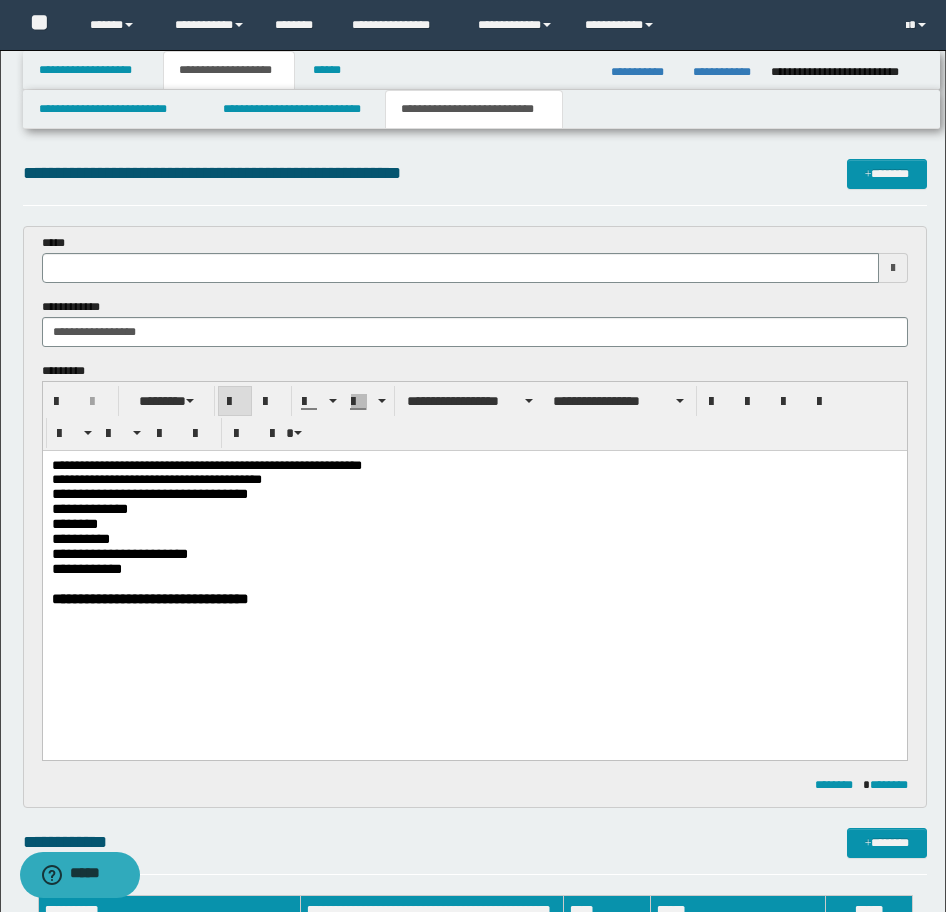 click on "*****" at bounding box center (475, 258) 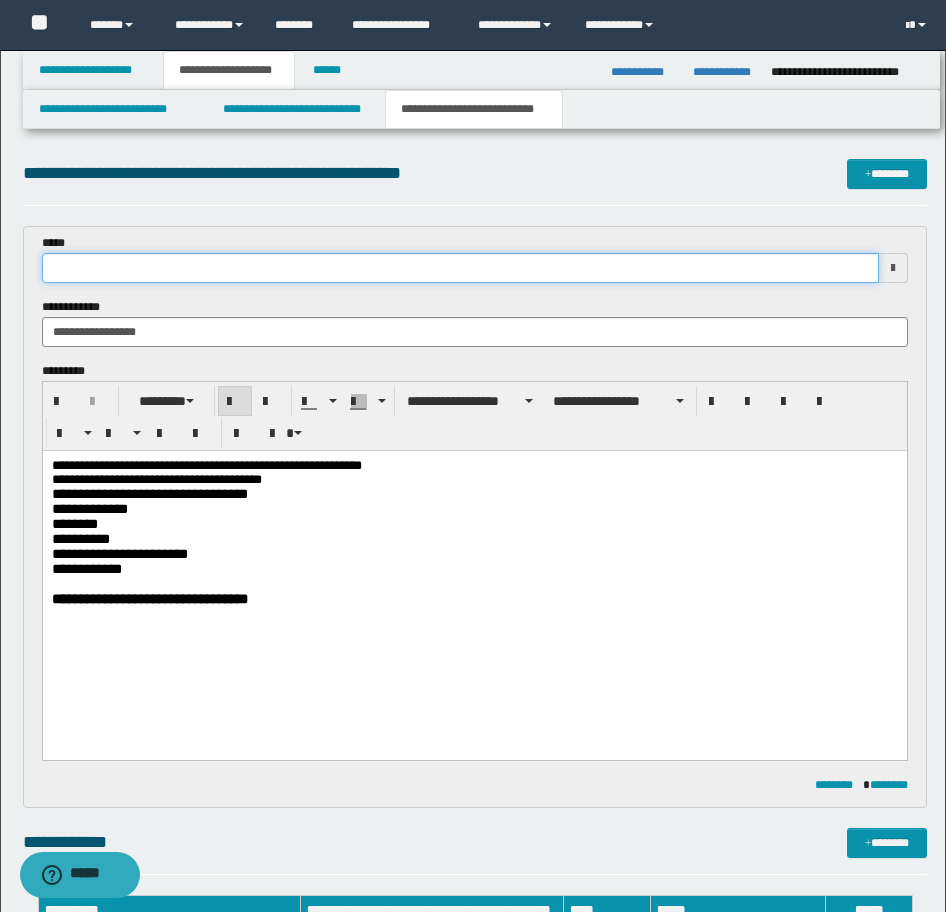 click at bounding box center (460, 268) 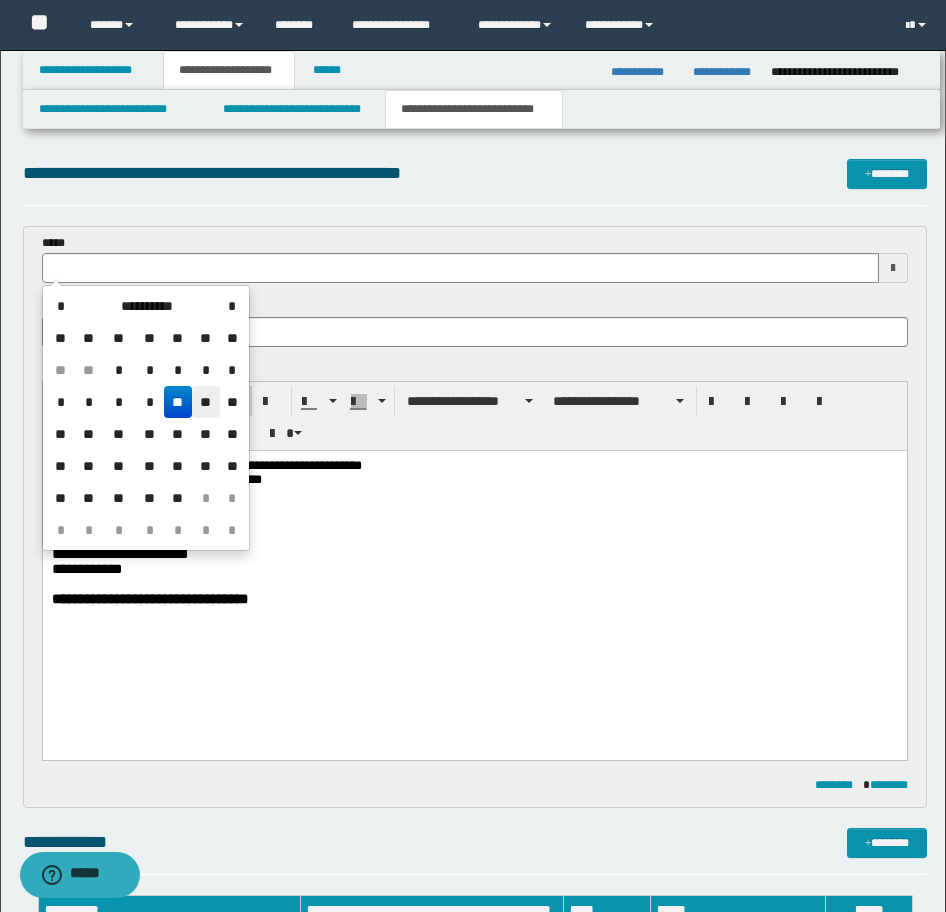 click on "**" at bounding box center [206, 402] 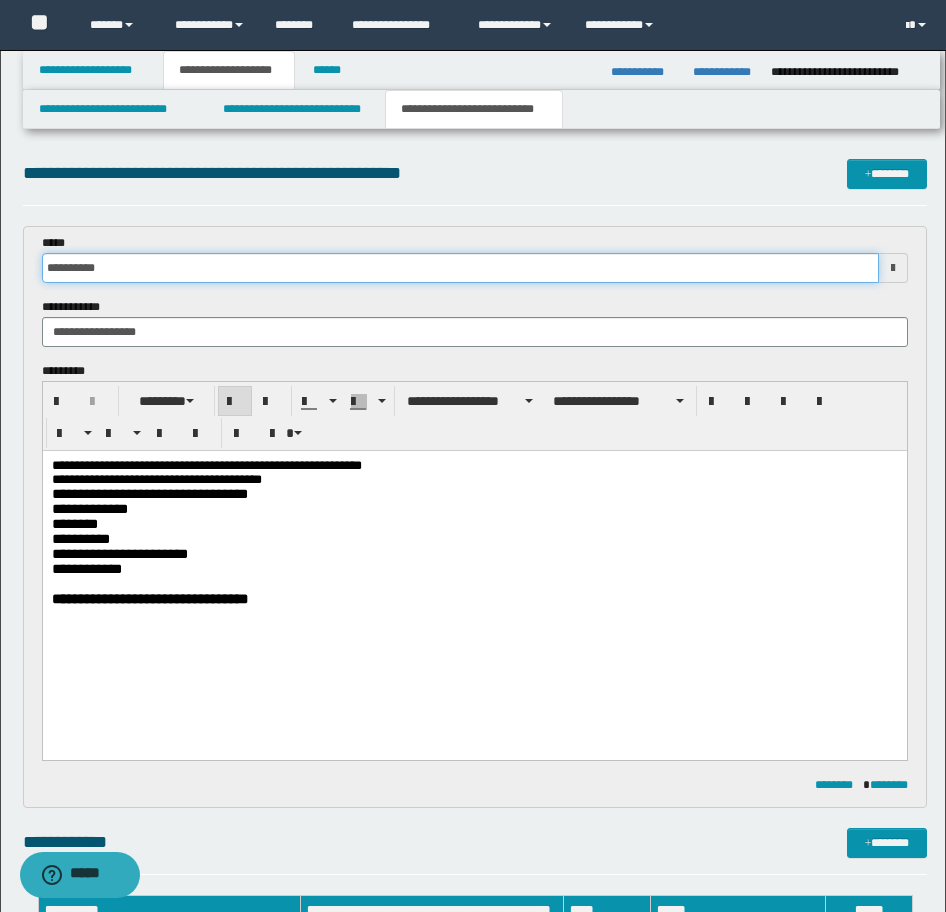 click on "**********" at bounding box center [460, 268] 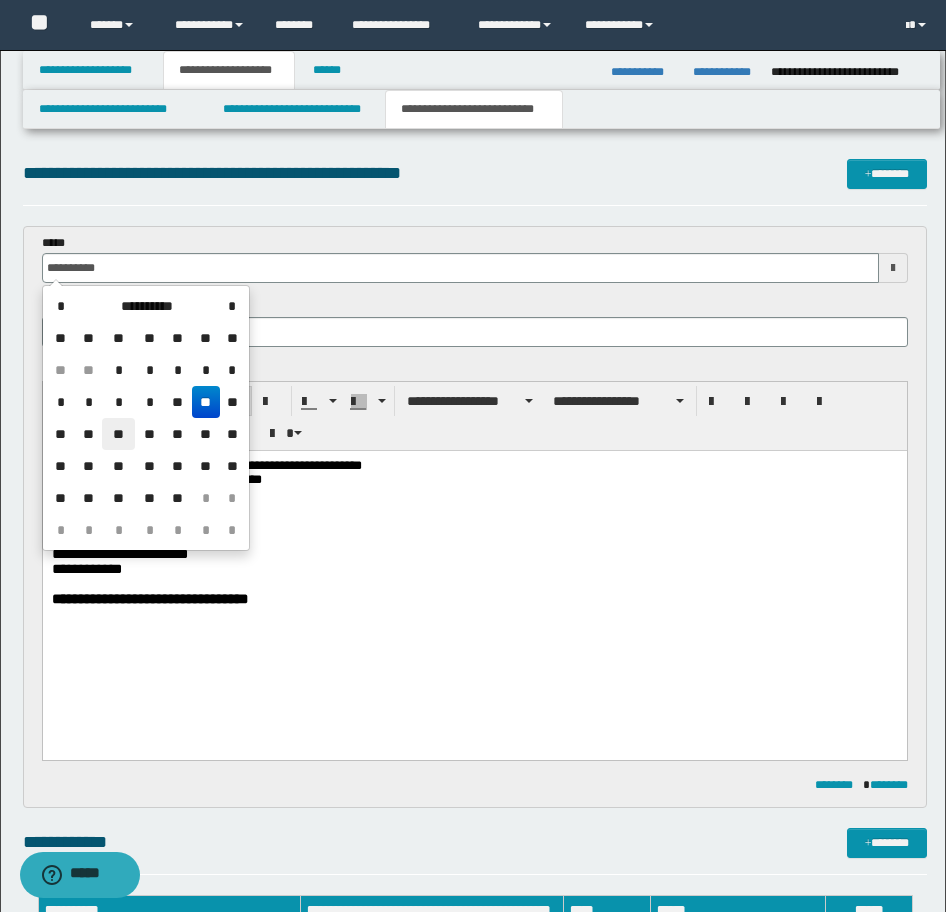 click on "**" at bounding box center [118, 434] 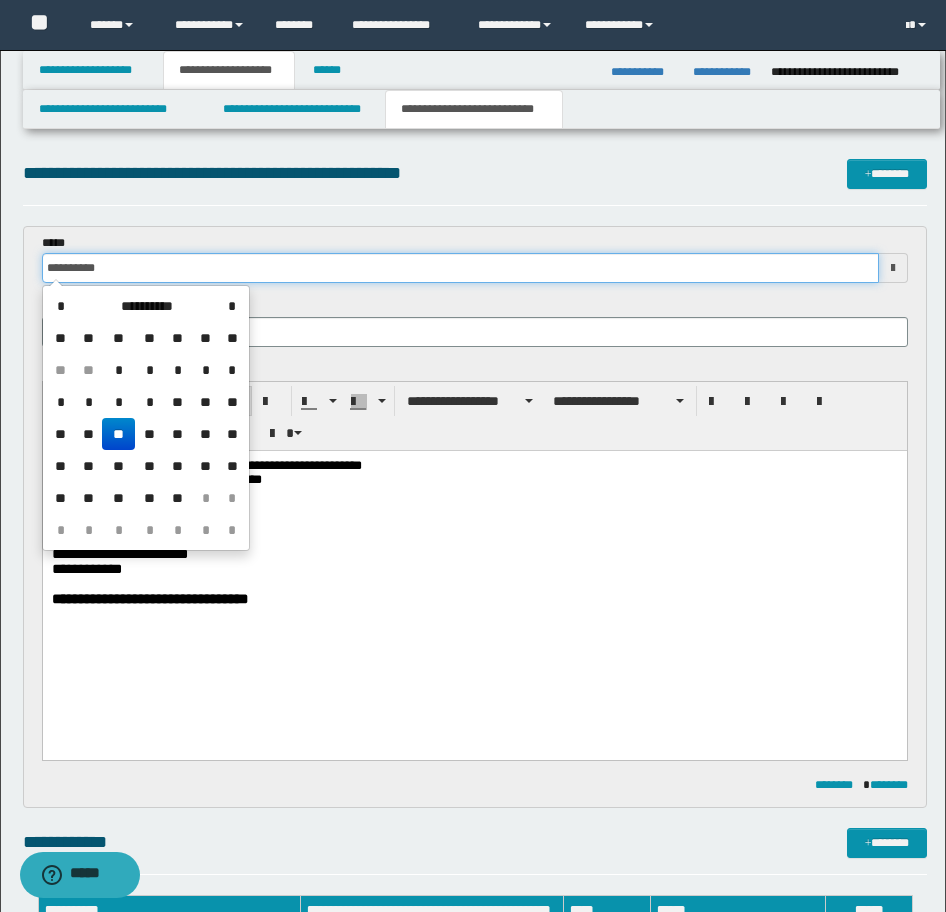 click on "**********" at bounding box center [460, 268] 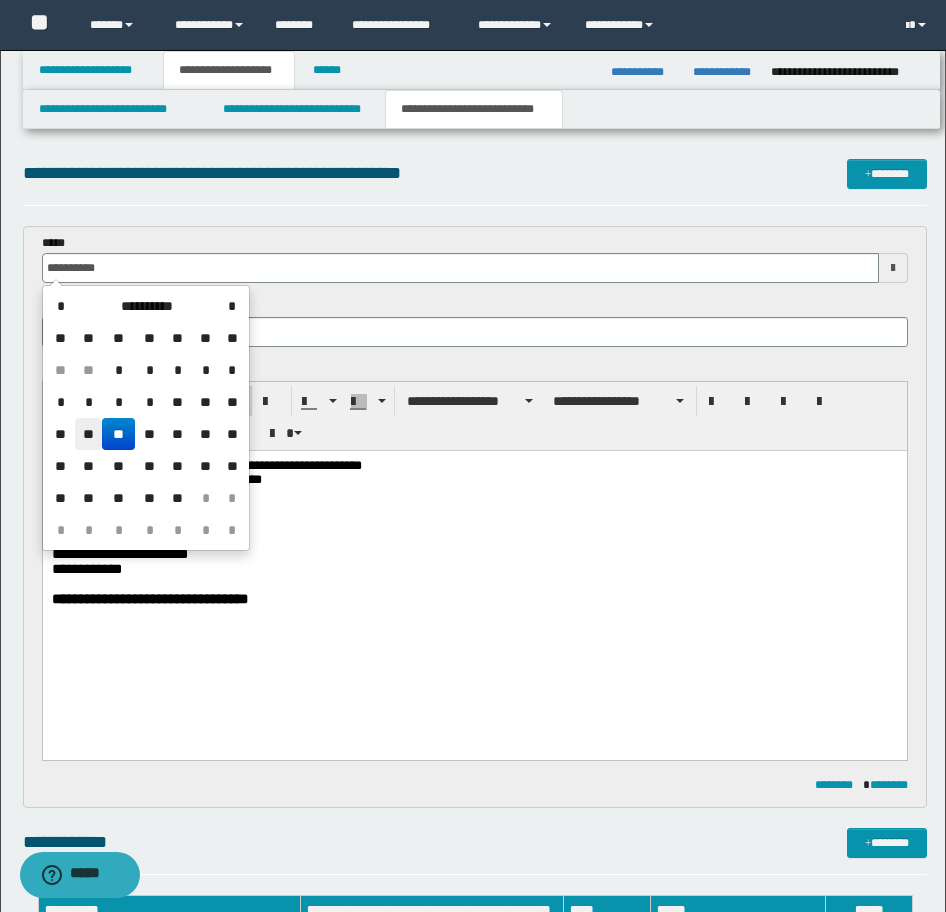 click on "**" at bounding box center (89, 434) 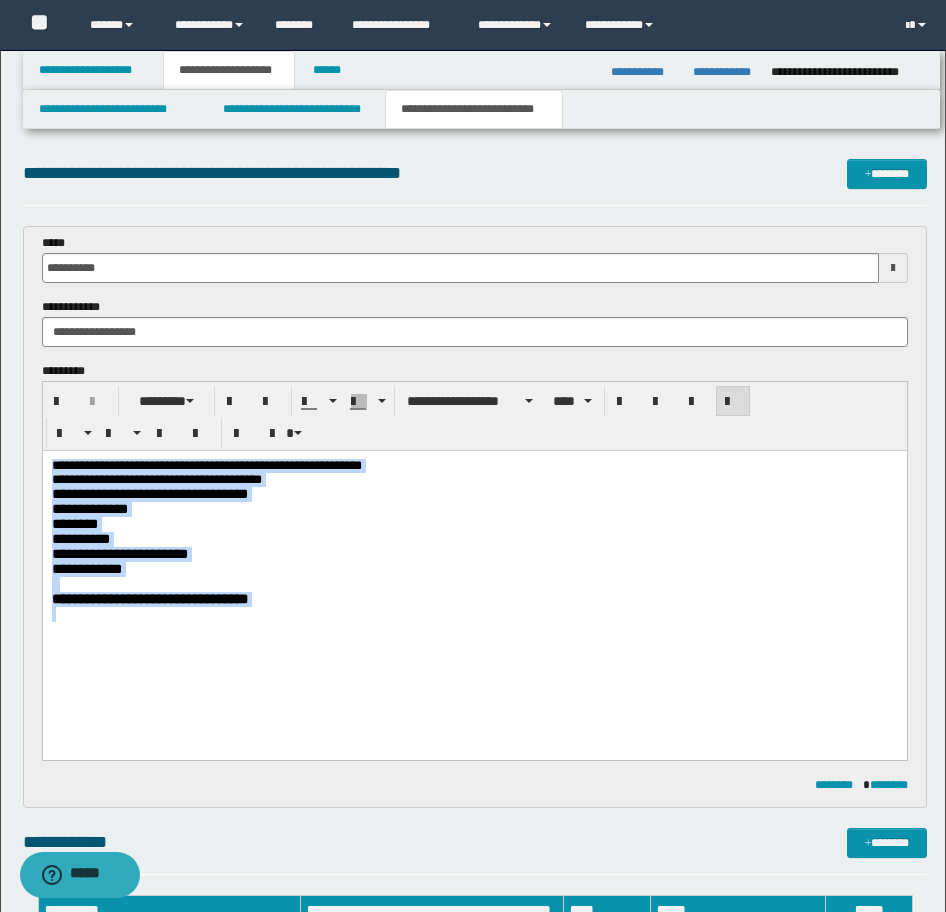 drag, startPoint x: 388, startPoint y: 642, endPoint x: 473, endPoint y: 885, distance: 257.43738 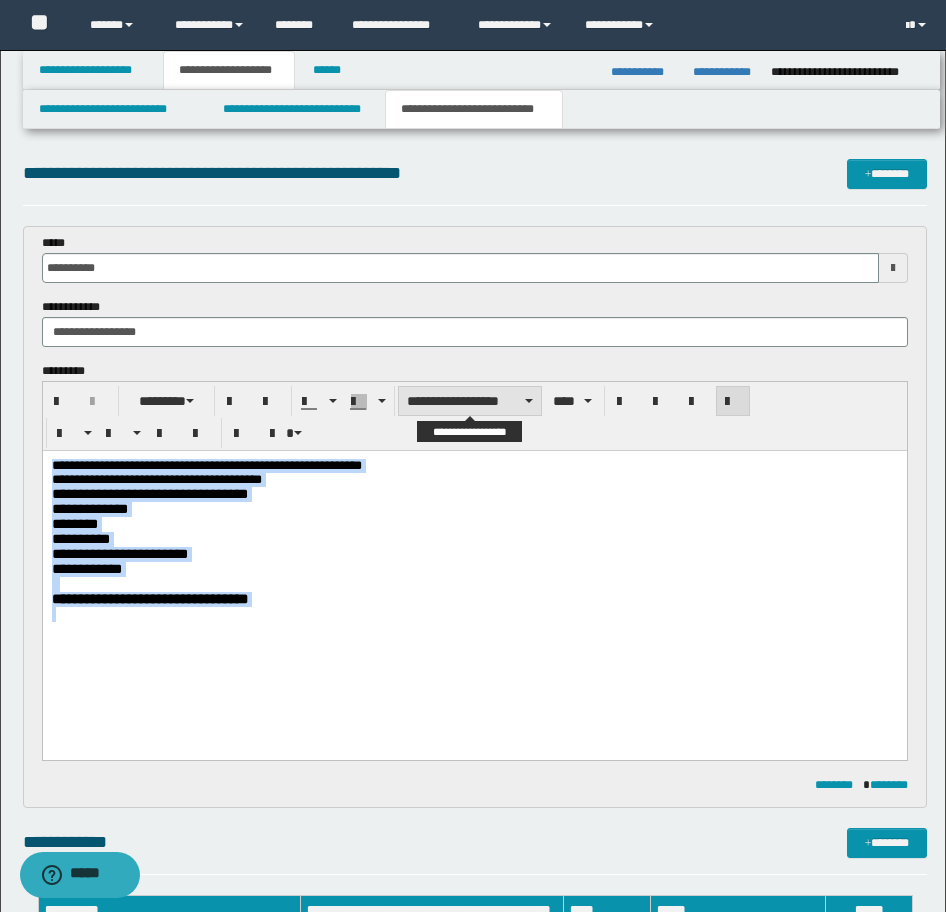 click on "**********" at bounding box center (470, 401) 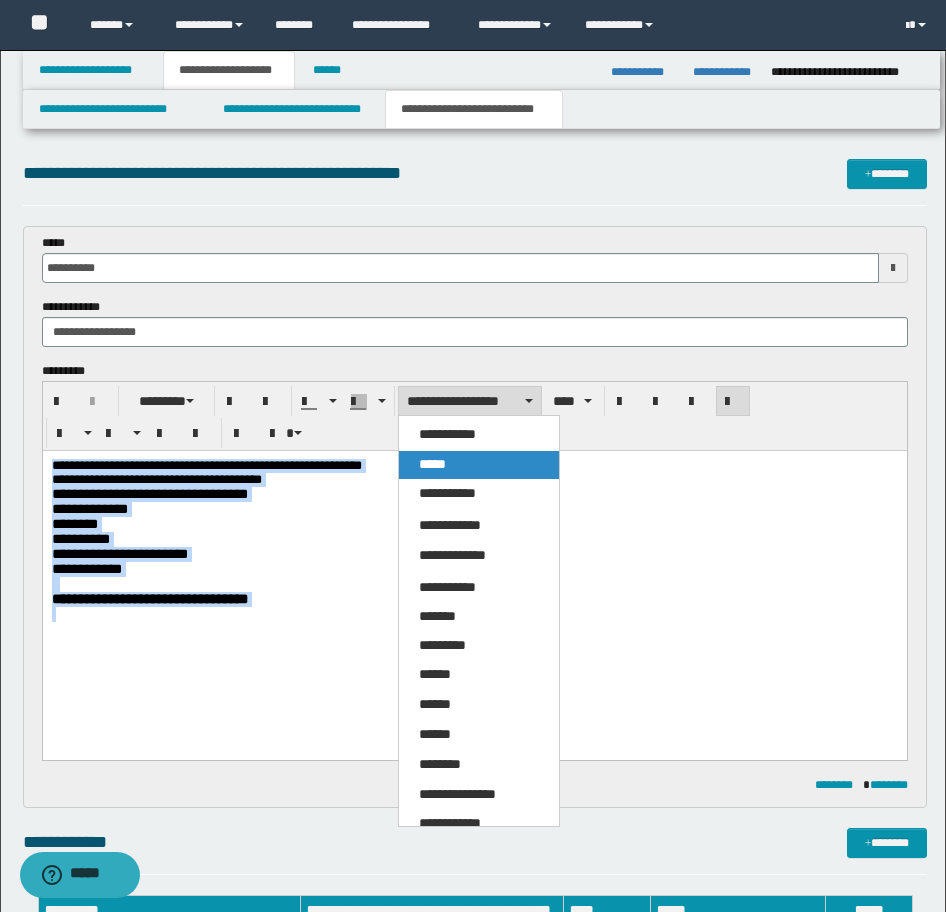 click on "*****" at bounding box center [479, 465] 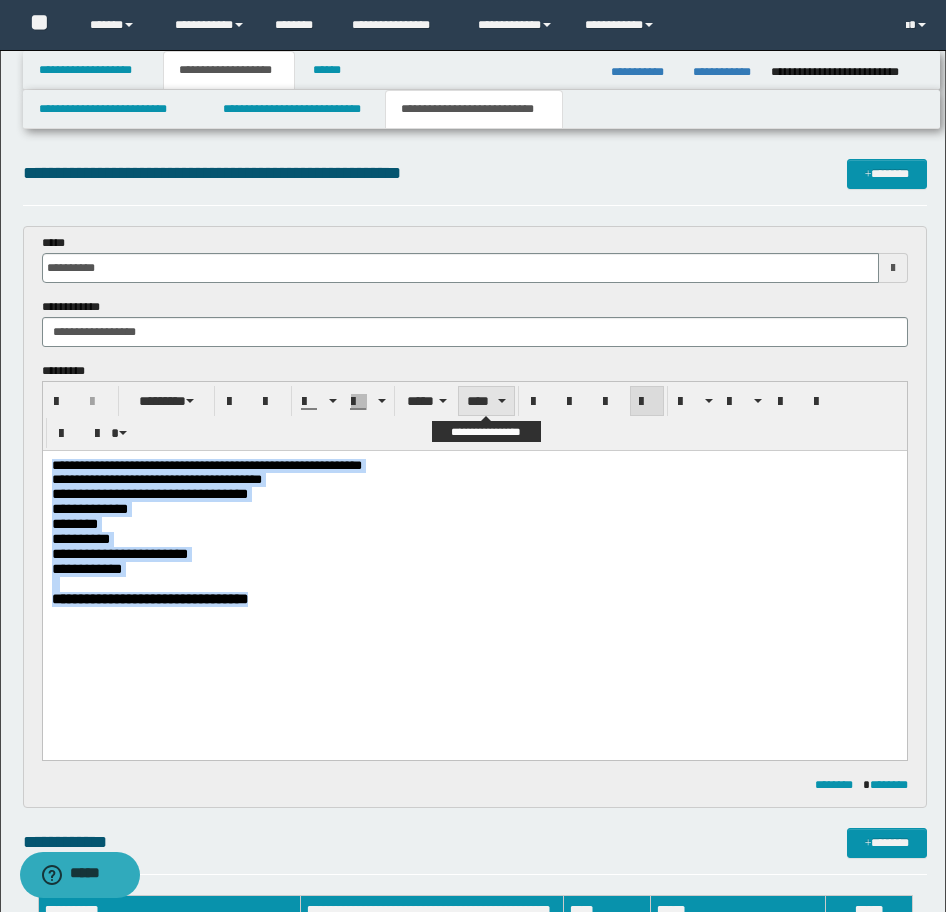 click on "****" at bounding box center (486, 401) 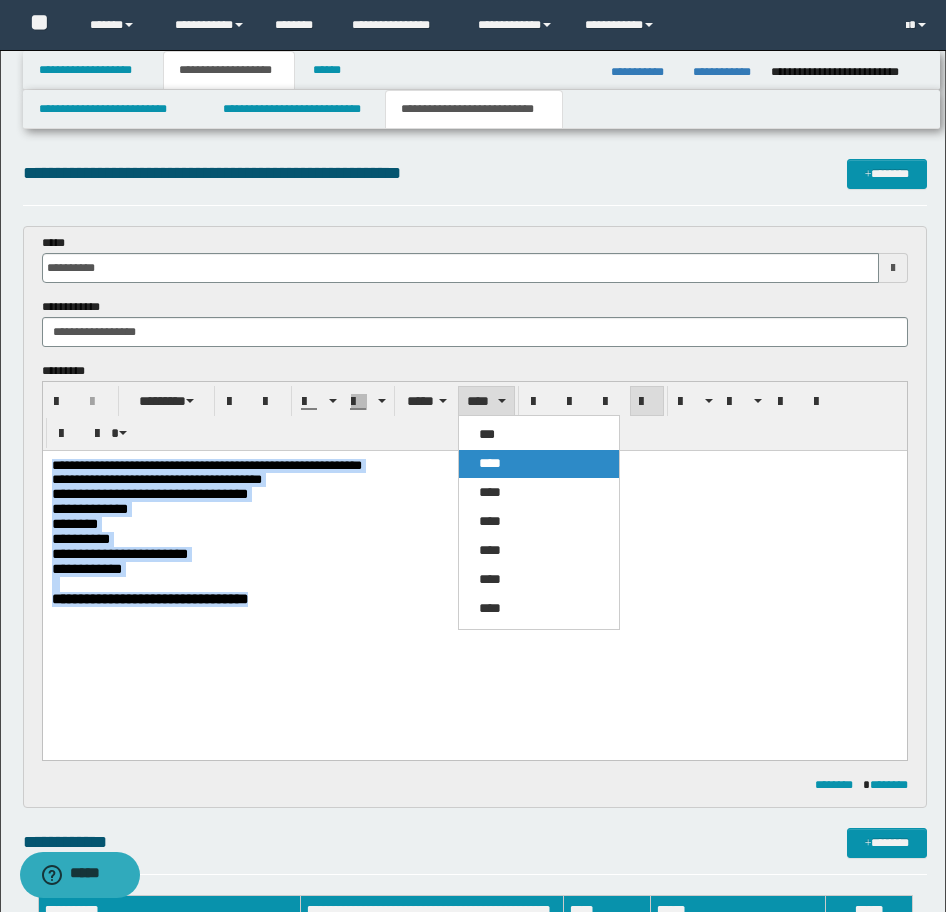 drag, startPoint x: 476, startPoint y: 461, endPoint x: 434, endPoint y: 8, distance: 454.94284 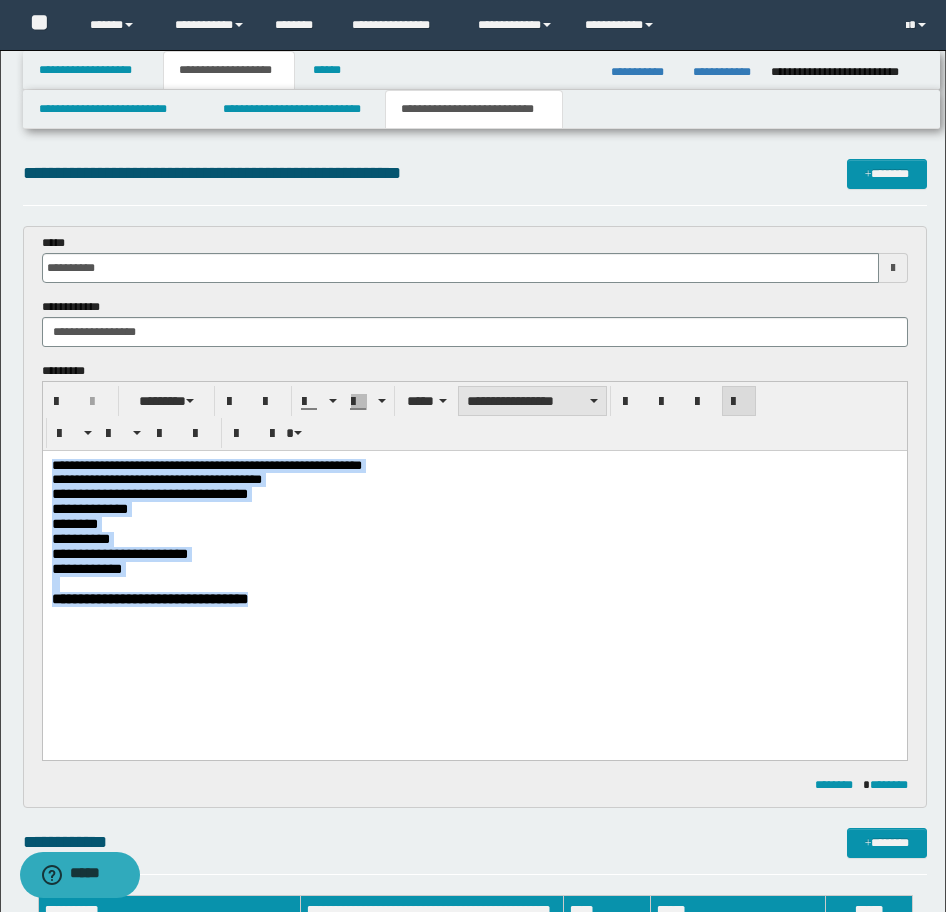 click on "**********" at bounding box center (532, 401) 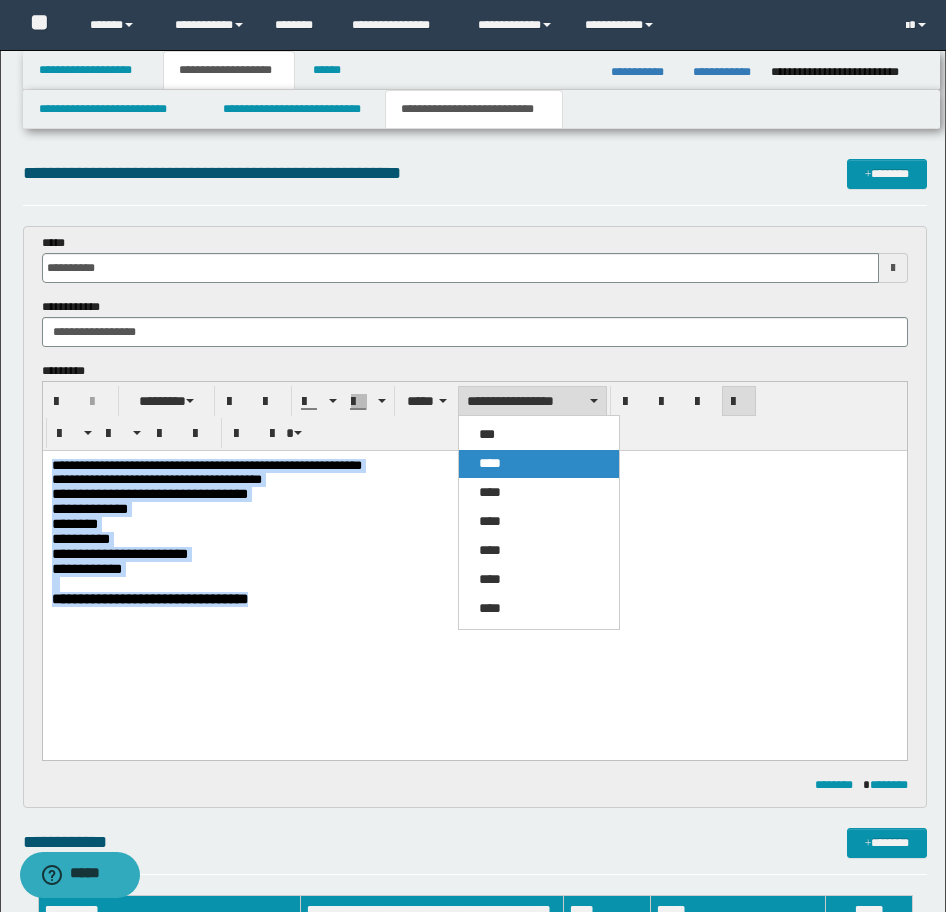 click on "****" at bounding box center (490, 463) 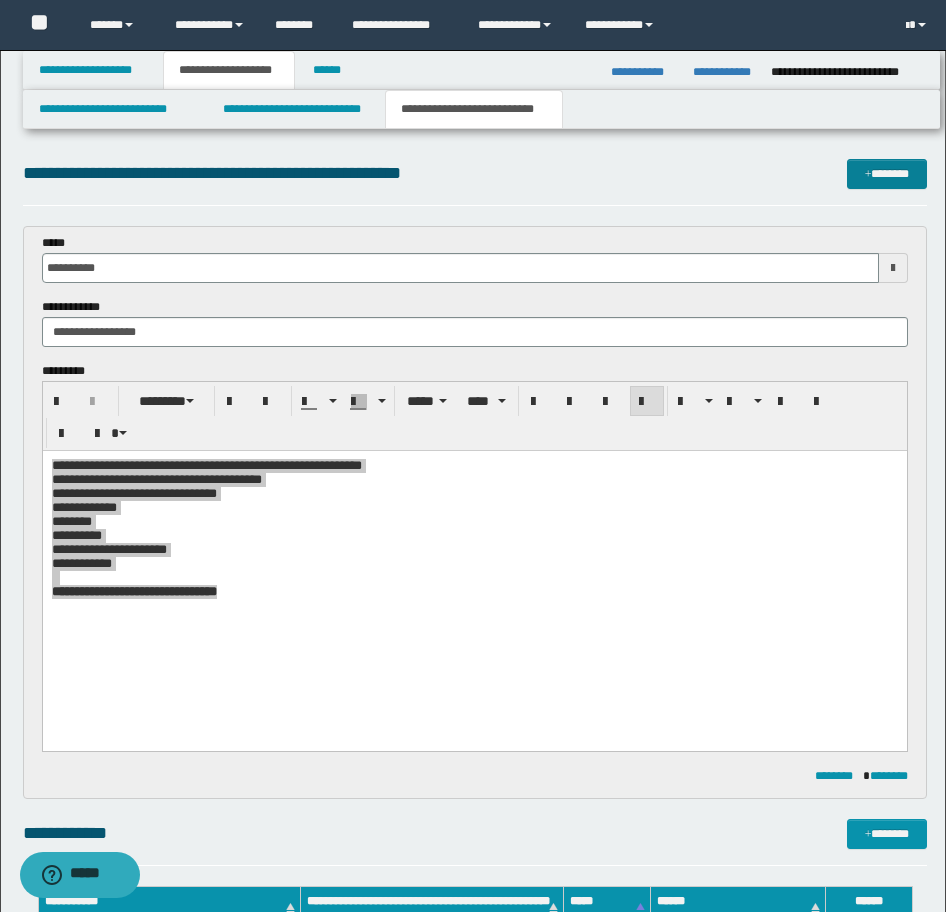 click on "*******" at bounding box center (887, 174) 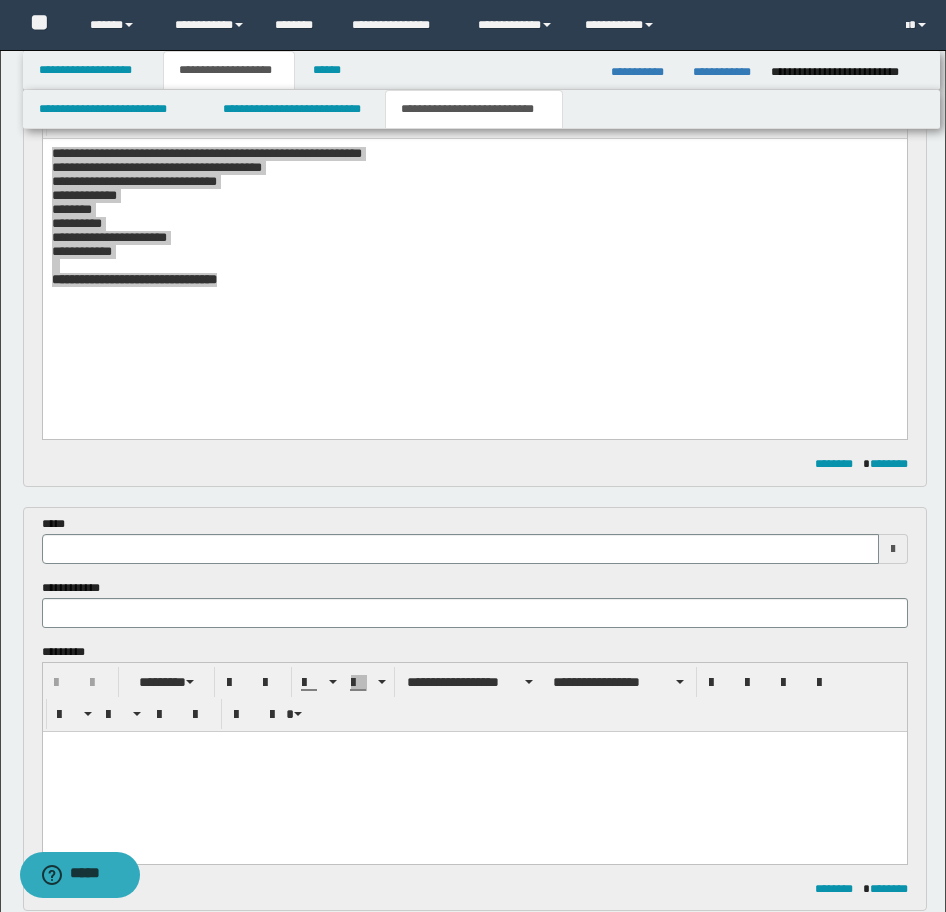 scroll, scrollTop: 246, scrollLeft: 0, axis: vertical 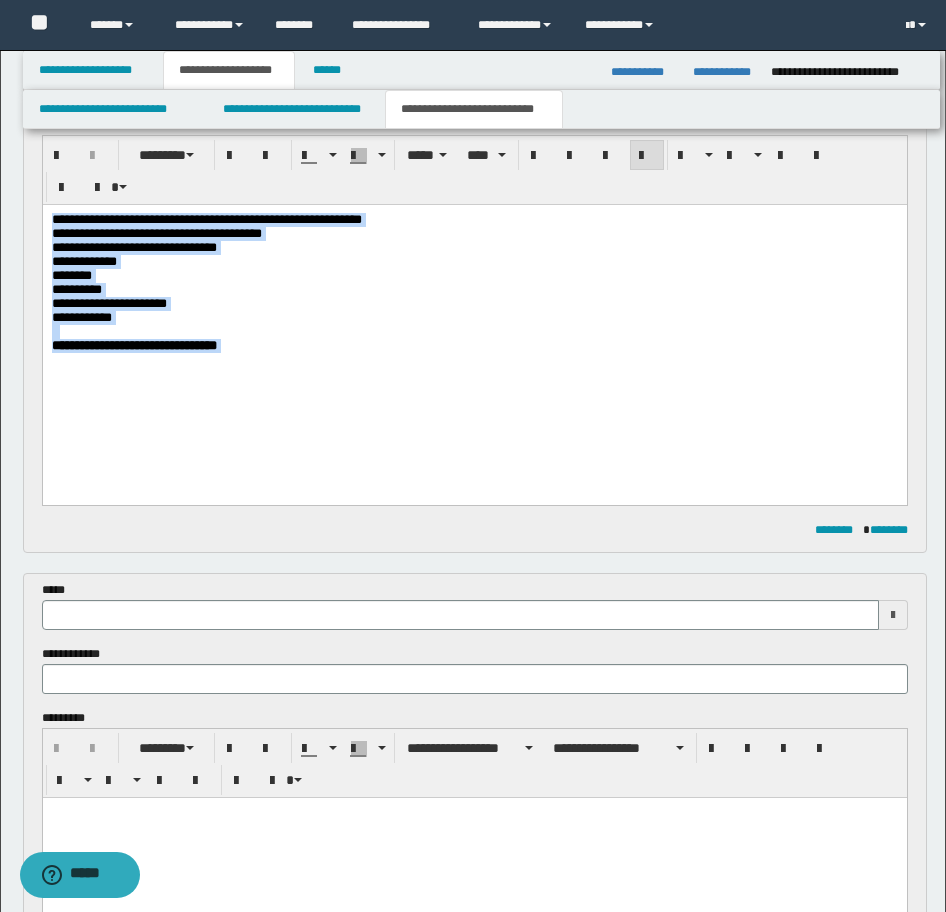 click on "**********" at bounding box center [474, 319] 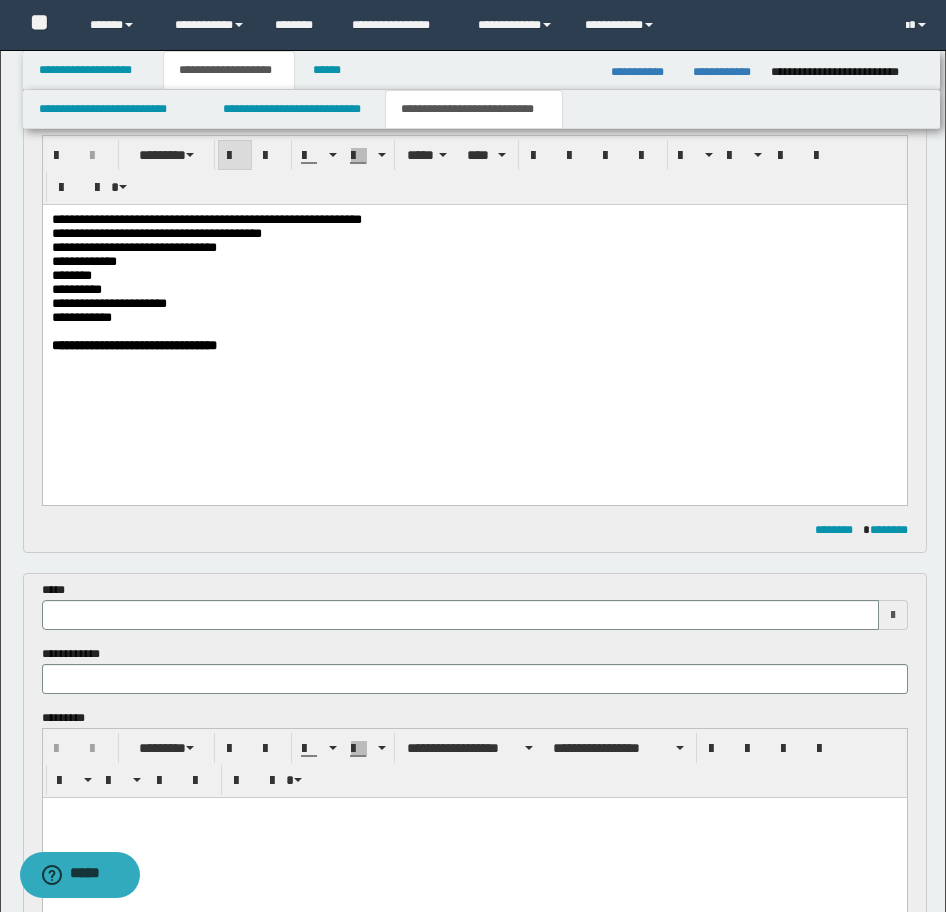 click on "**********" at bounding box center (474, 319) 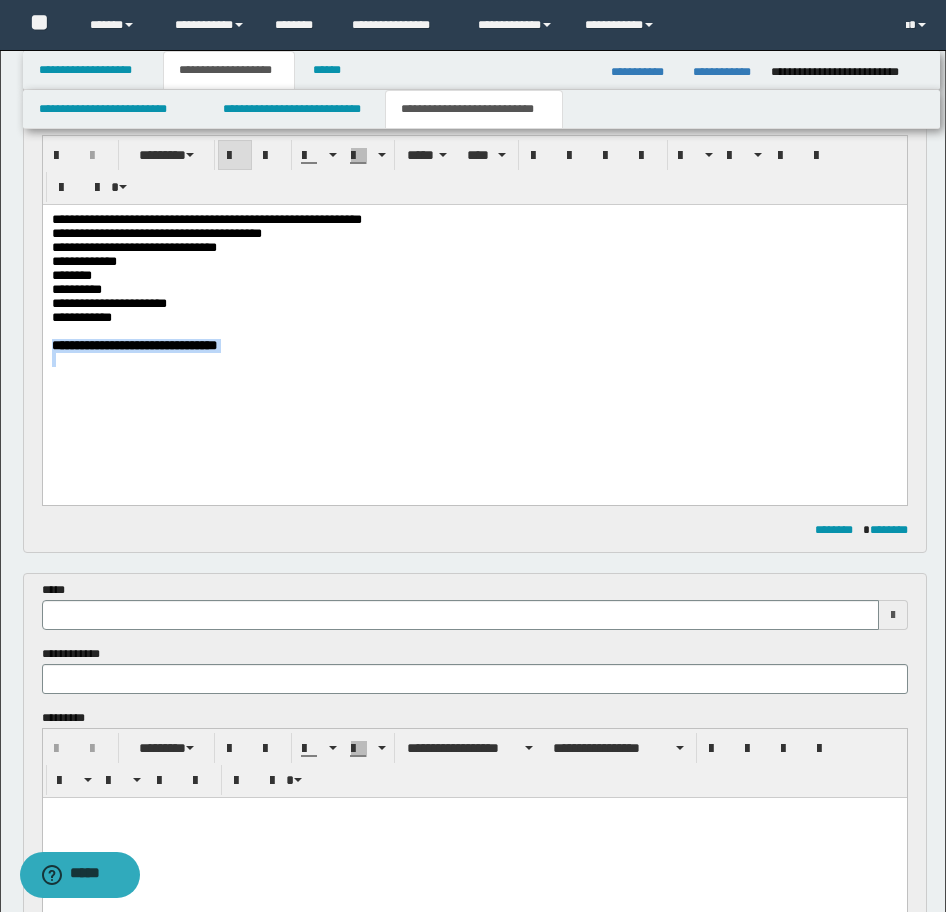 drag, startPoint x: 356, startPoint y: 406, endPoint x: 29, endPoint y: 363, distance: 329.8151 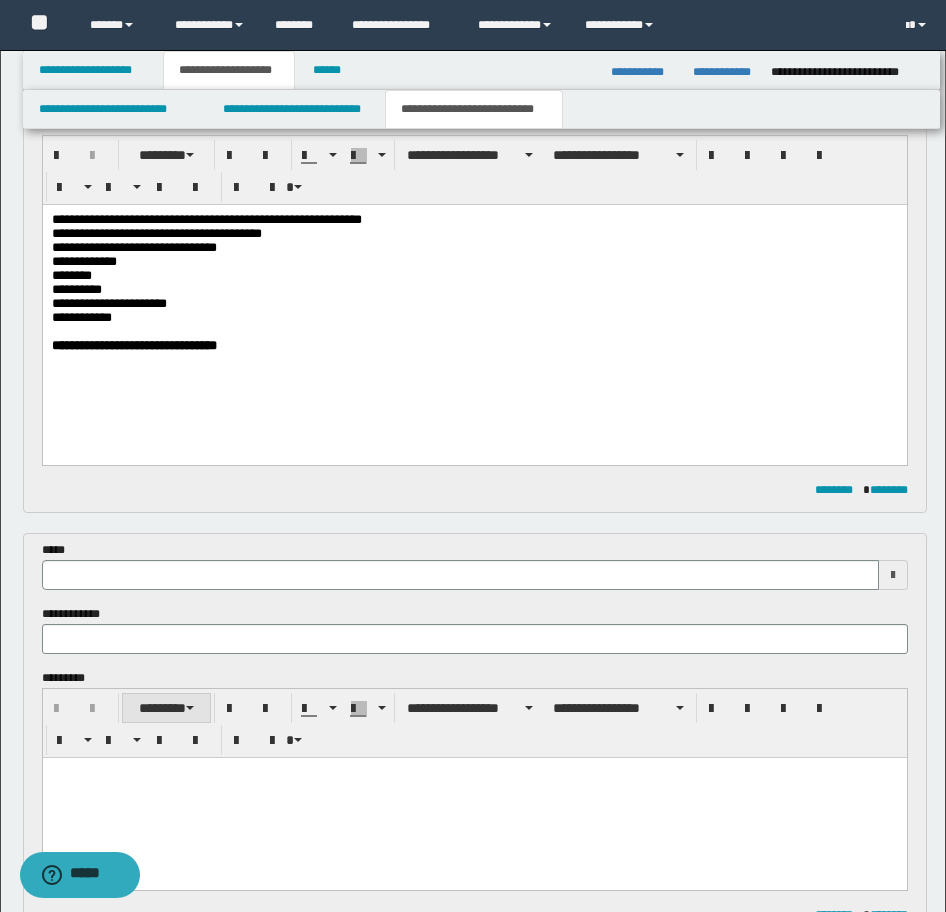type 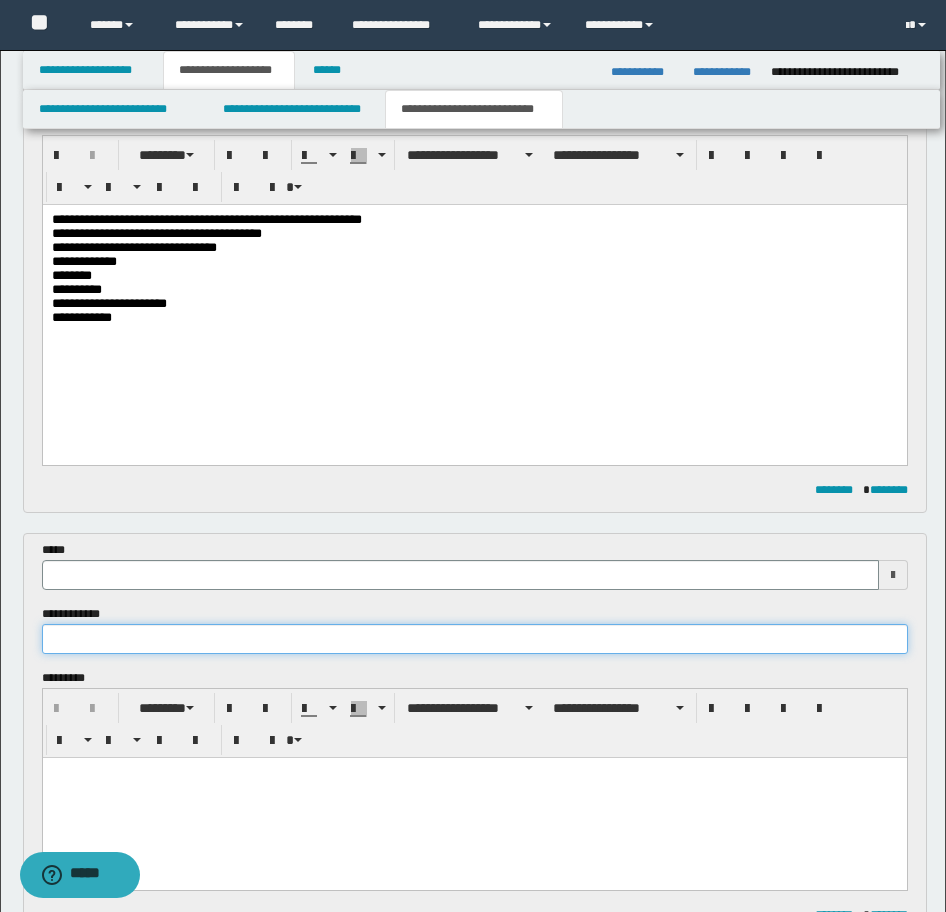click at bounding box center [475, 639] 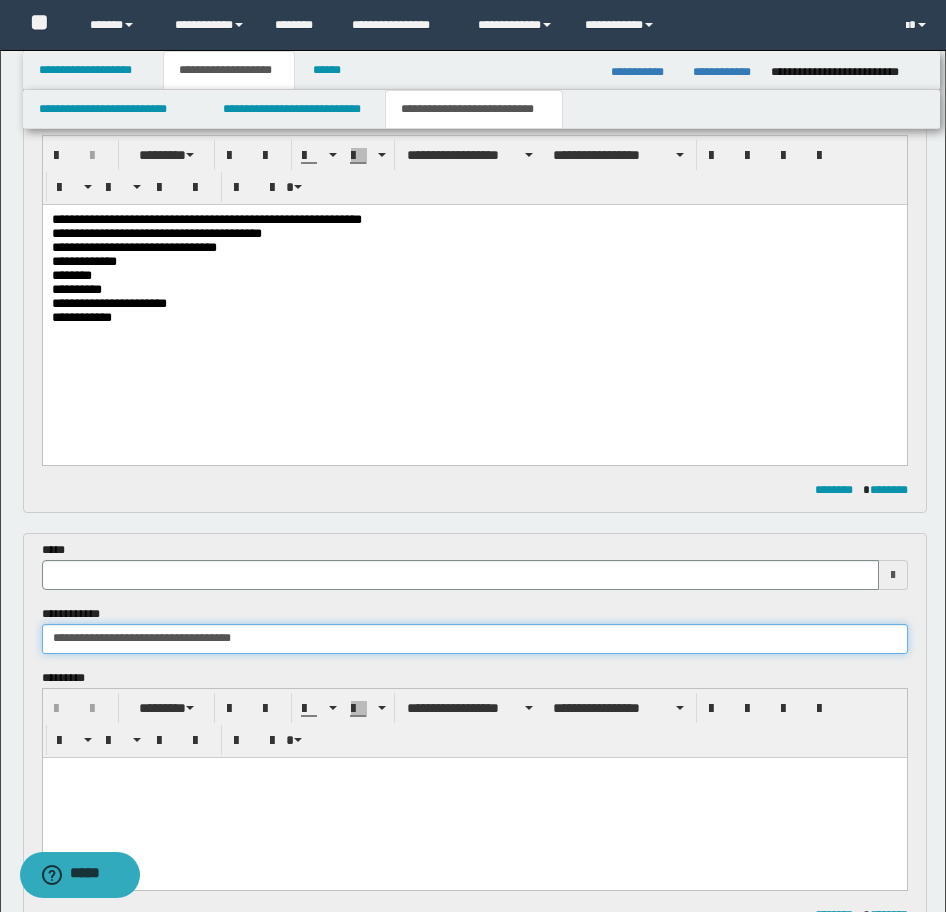 type 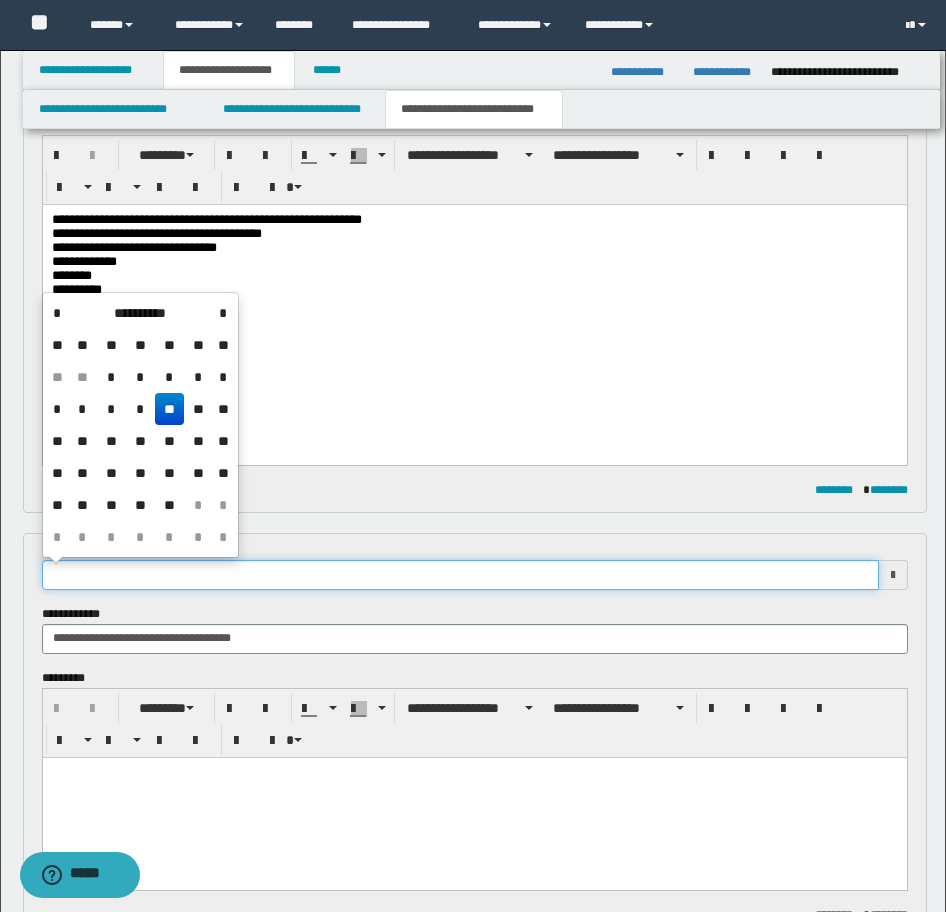 click at bounding box center (460, 575) 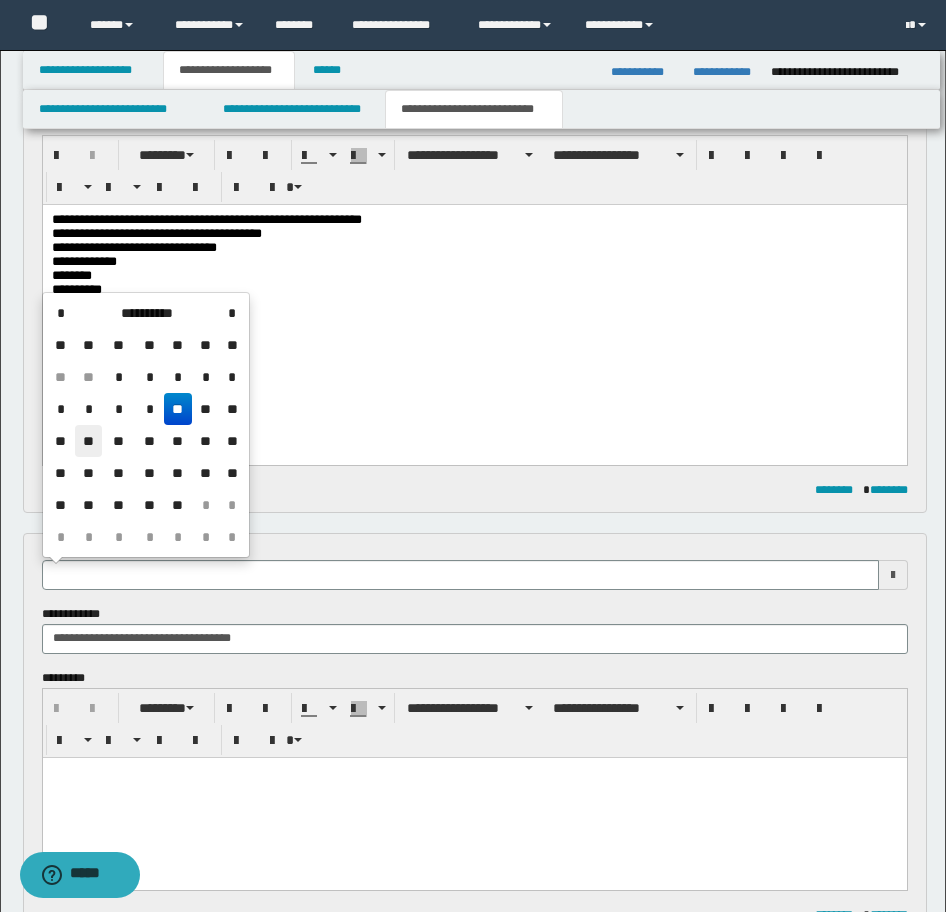 click on "**" at bounding box center (89, 441) 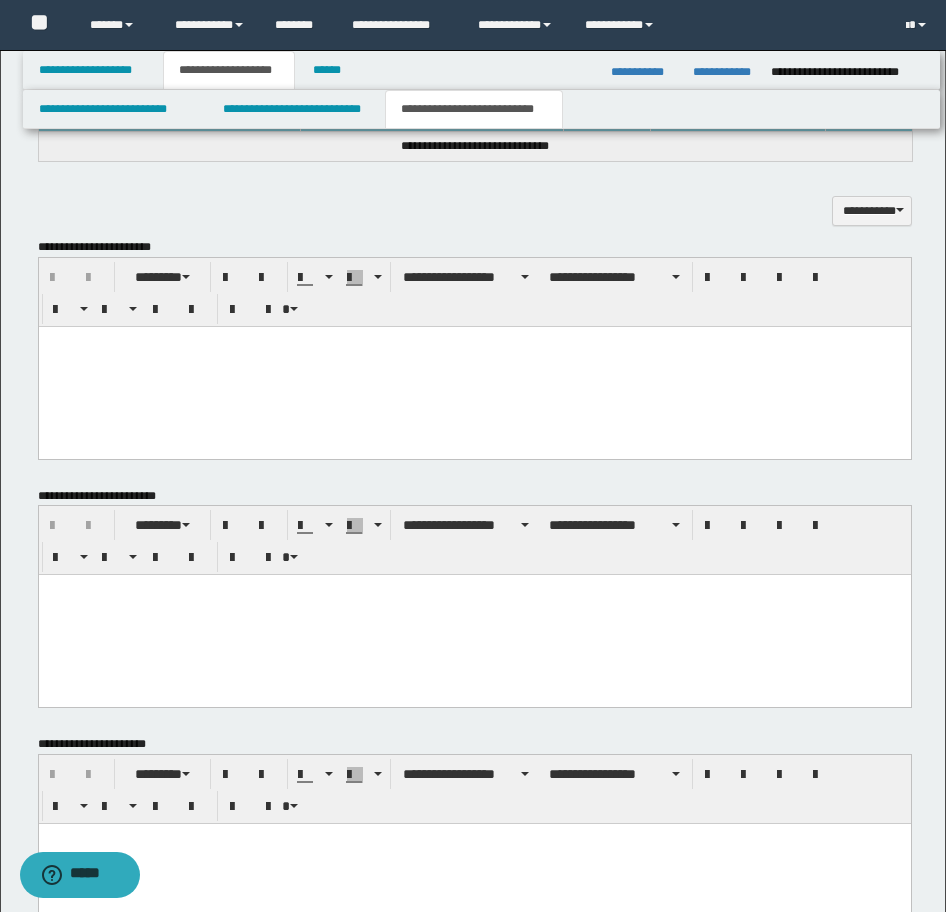 scroll, scrollTop: 1346, scrollLeft: 0, axis: vertical 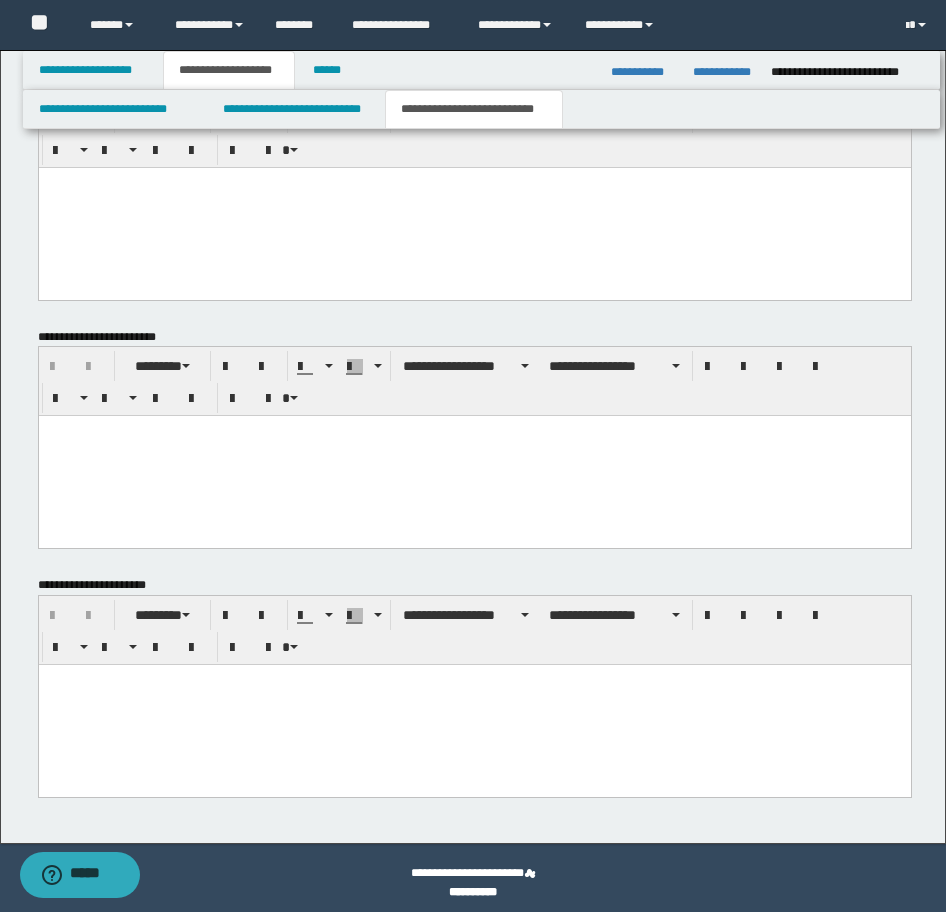 click at bounding box center [474, 705] 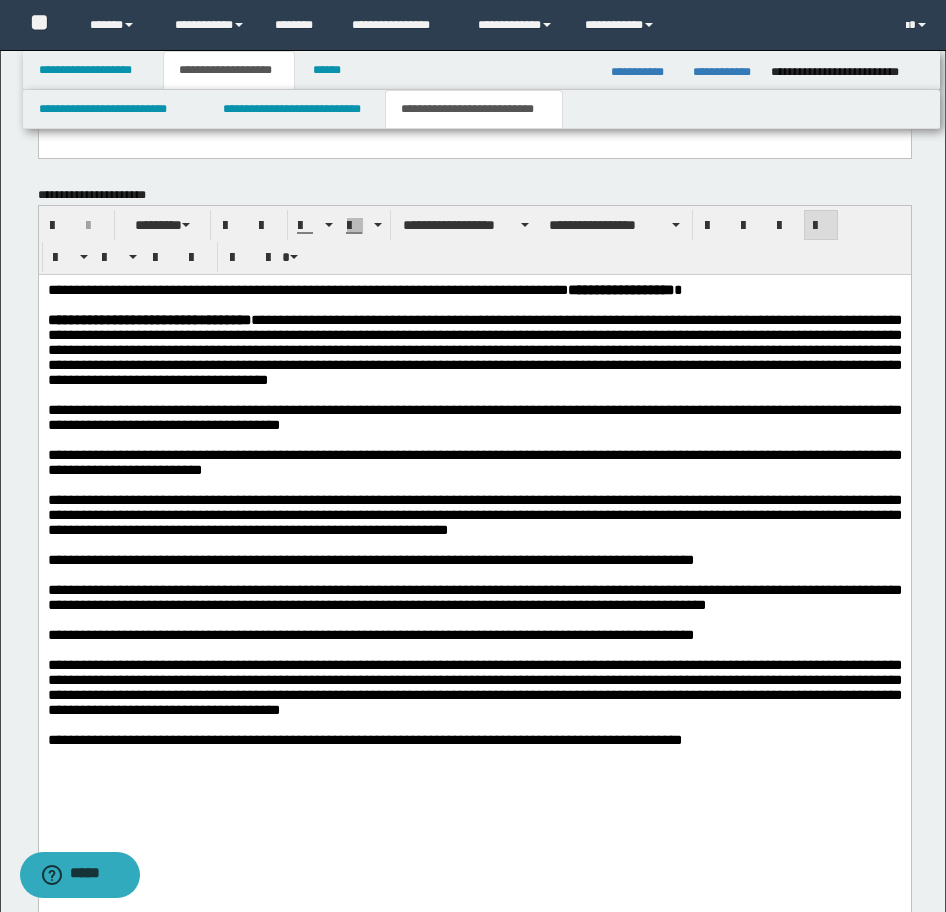 scroll, scrollTop: 1746, scrollLeft: 0, axis: vertical 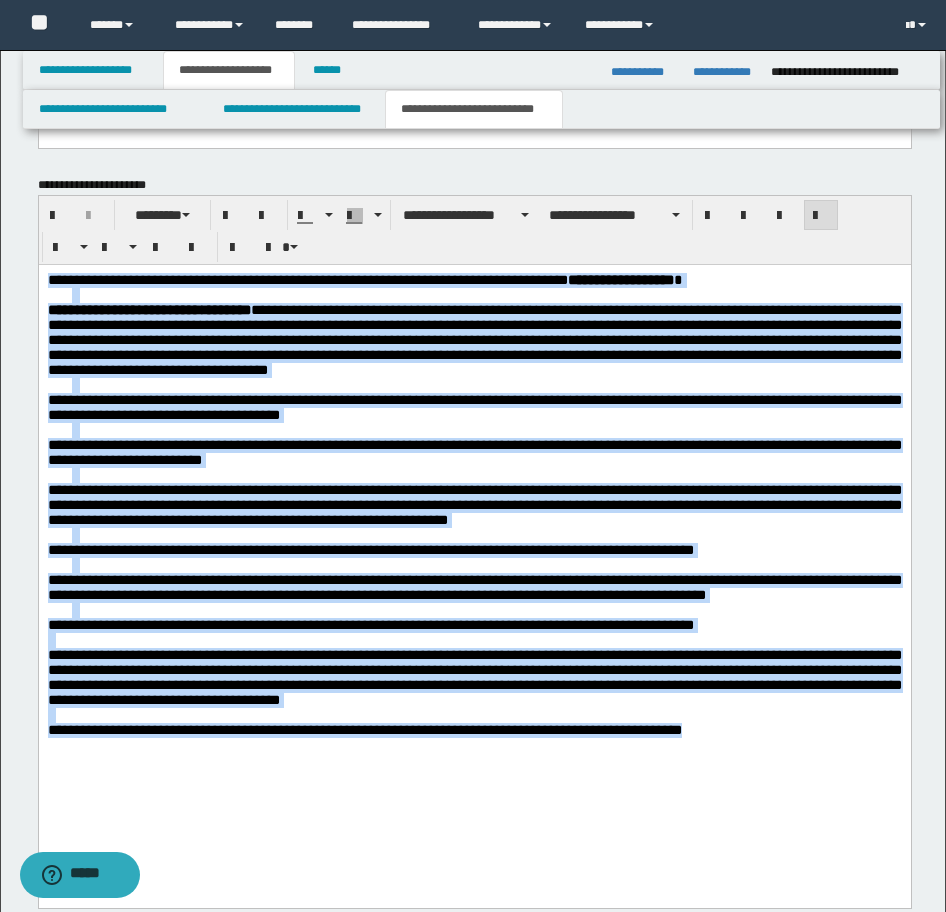 drag, startPoint x: 777, startPoint y: 815, endPoint x: 56, endPoint y: 486, distance: 792.51624 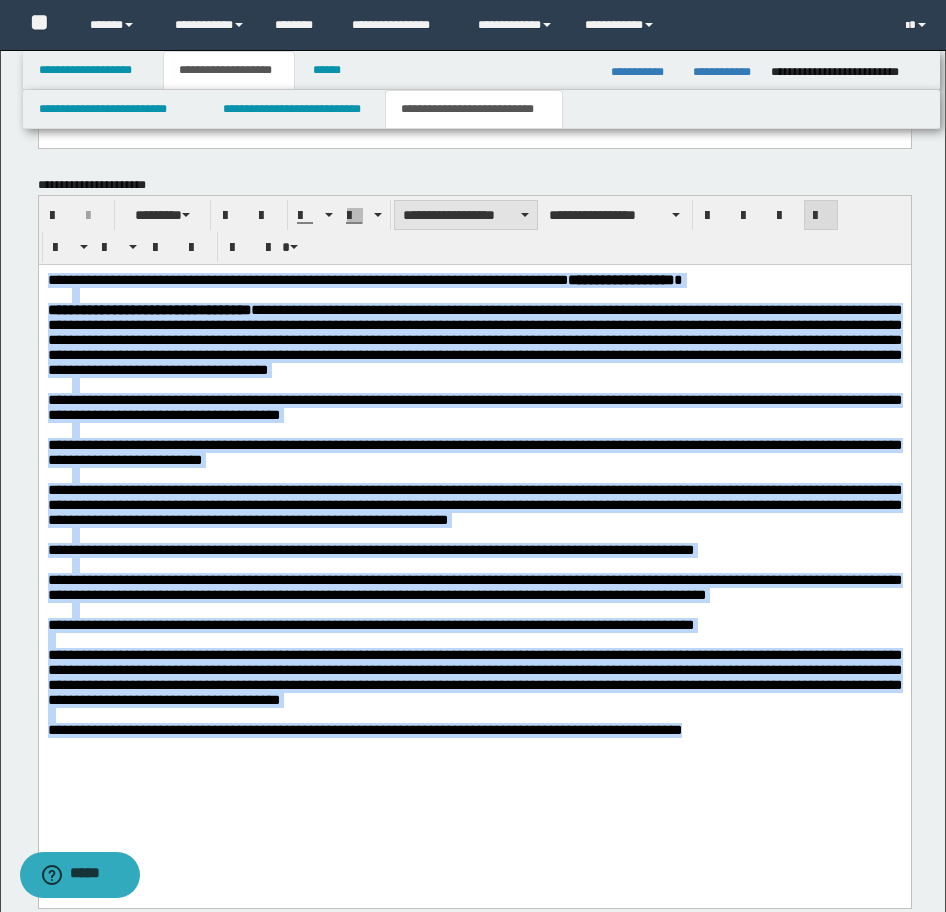 click on "**********" at bounding box center (466, 215) 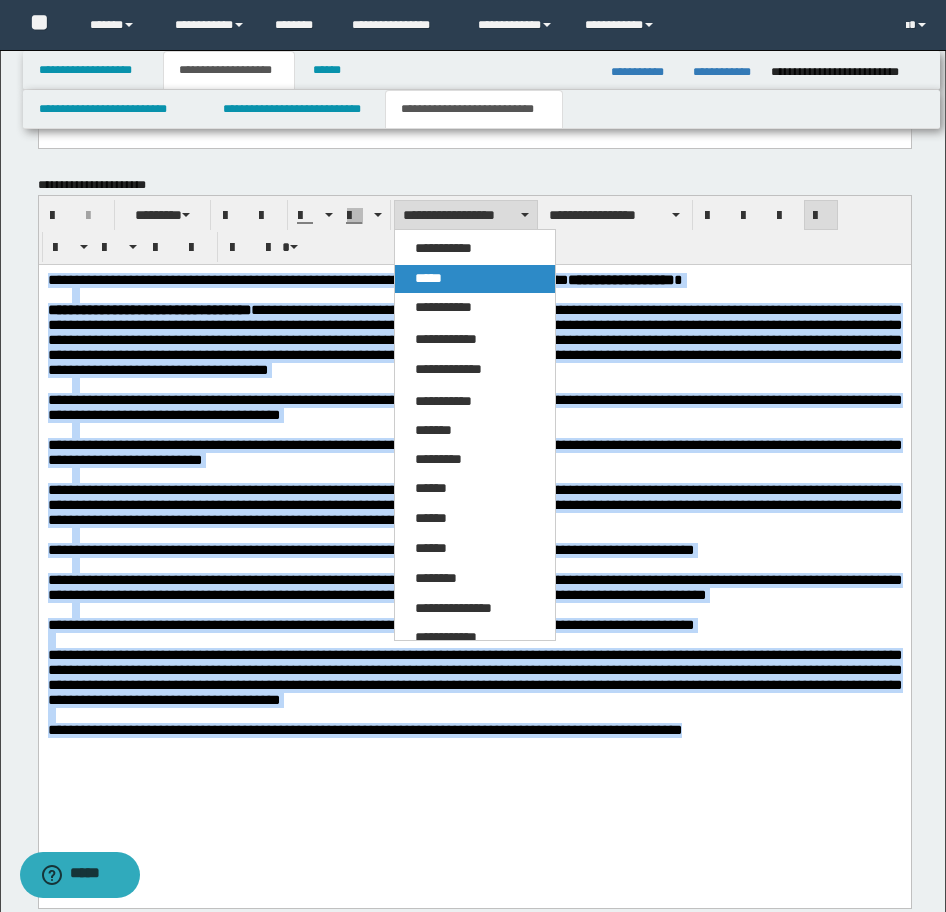 drag, startPoint x: 449, startPoint y: 281, endPoint x: 531, endPoint y: 236, distance: 93.53609 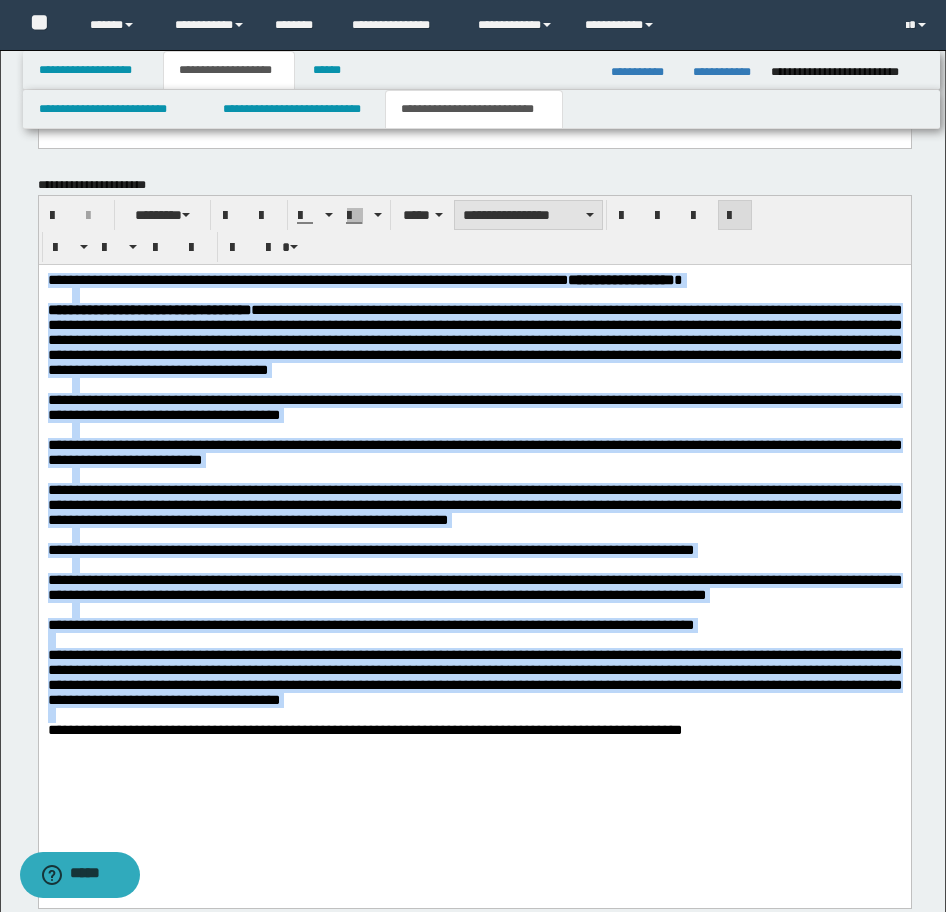 click on "**********" at bounding box center (528, 215) 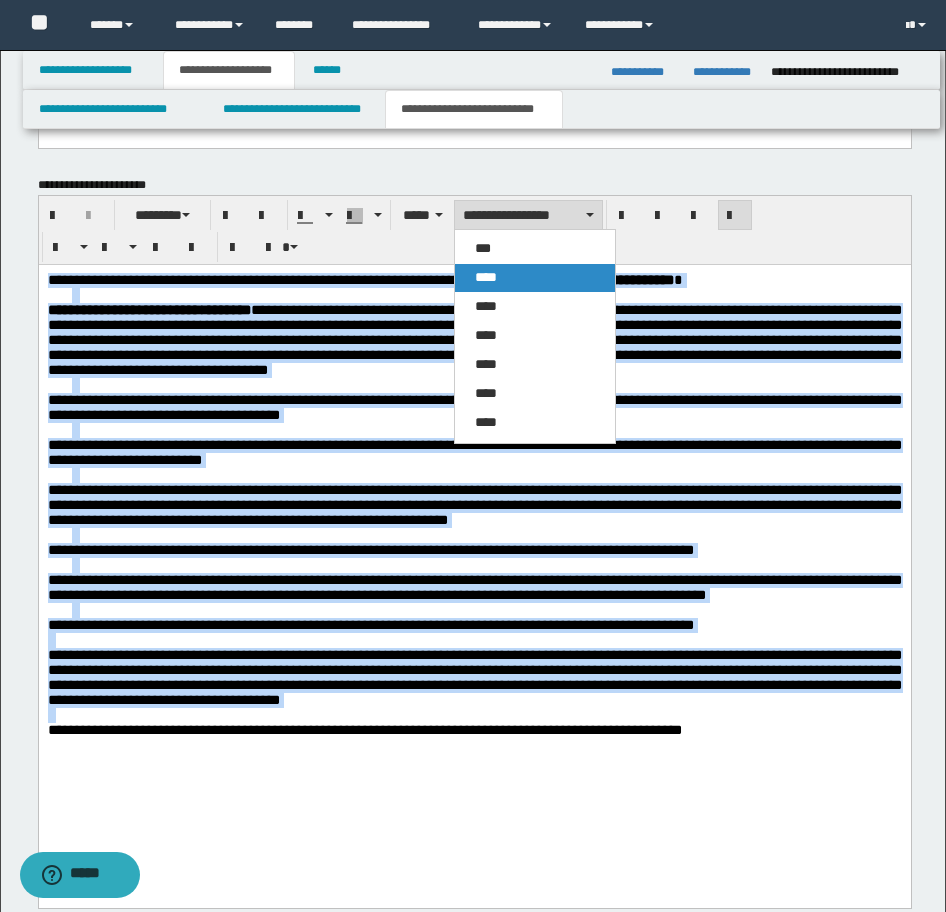 click on "****" at bounding box center [535, 278] 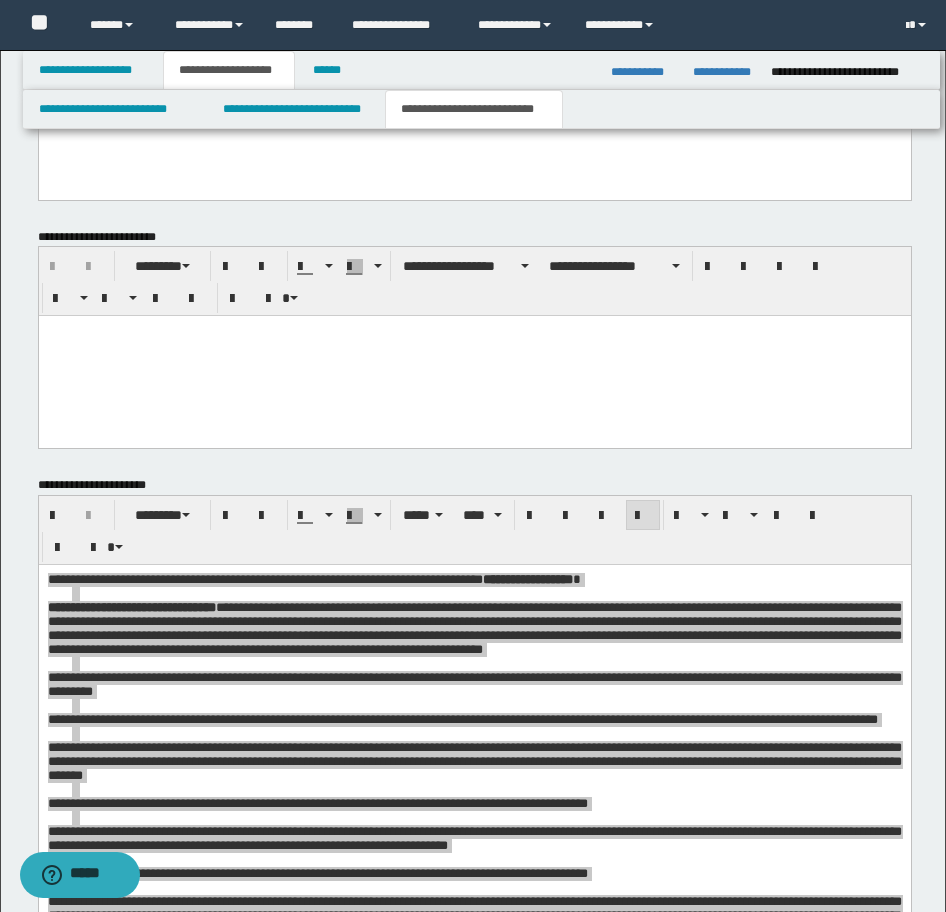 scroll, scrollTop: 1046, scrollLeft: 0, axis: vertical 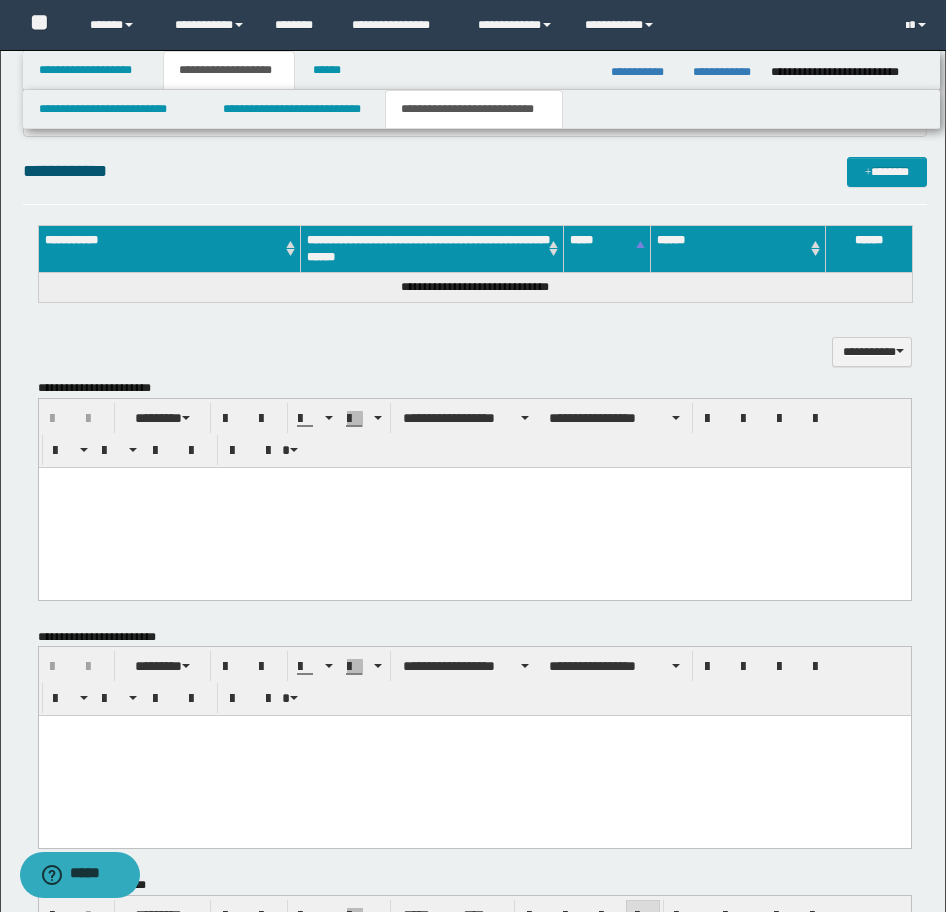 click at bounding box center (474, 507) 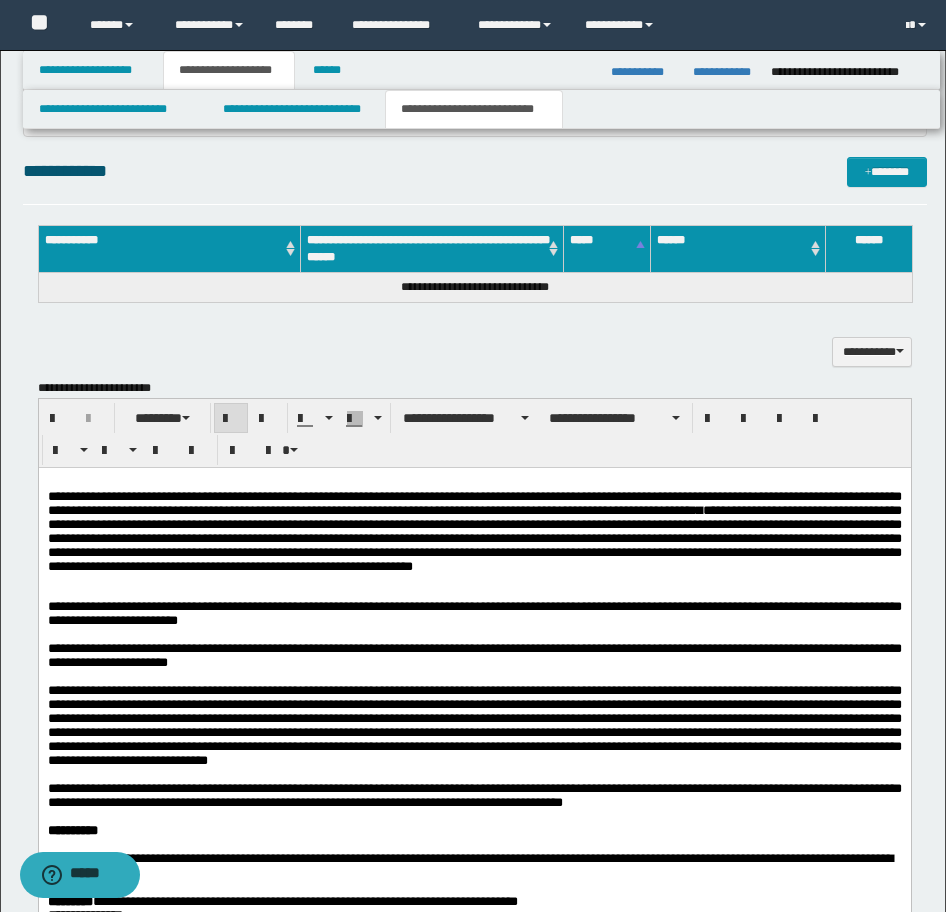click on "**********" at bounding box center (474, 502) 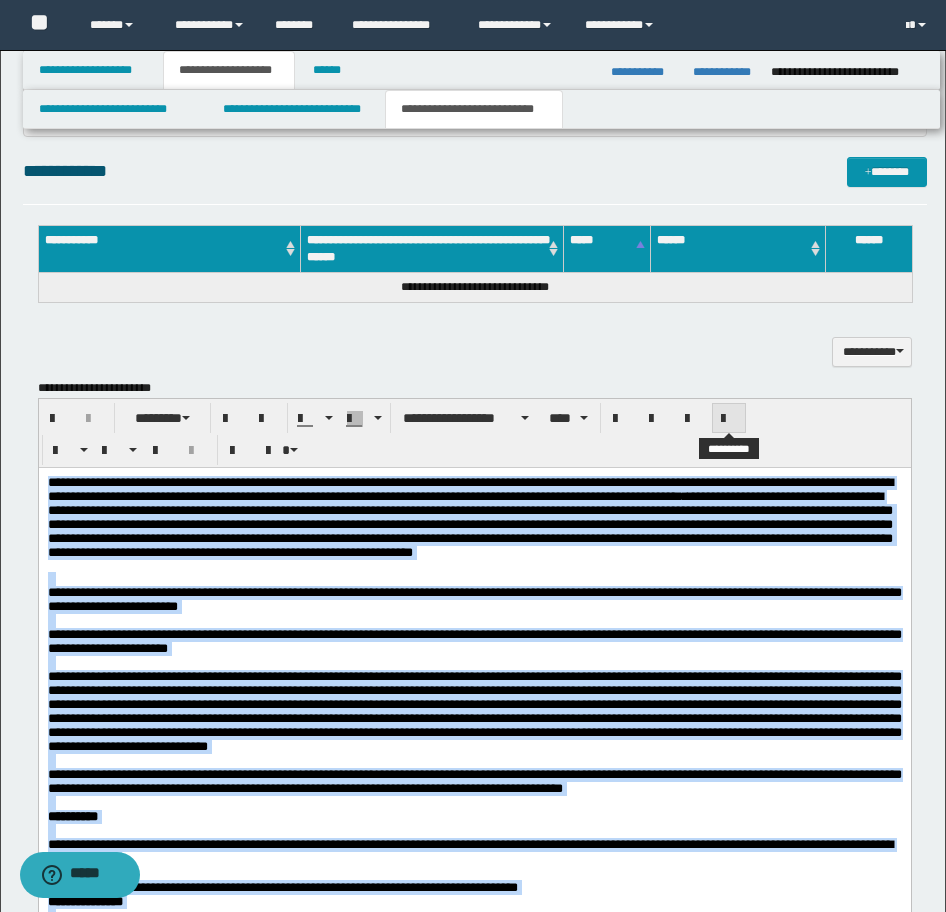 click at bounding box center [729, 419] 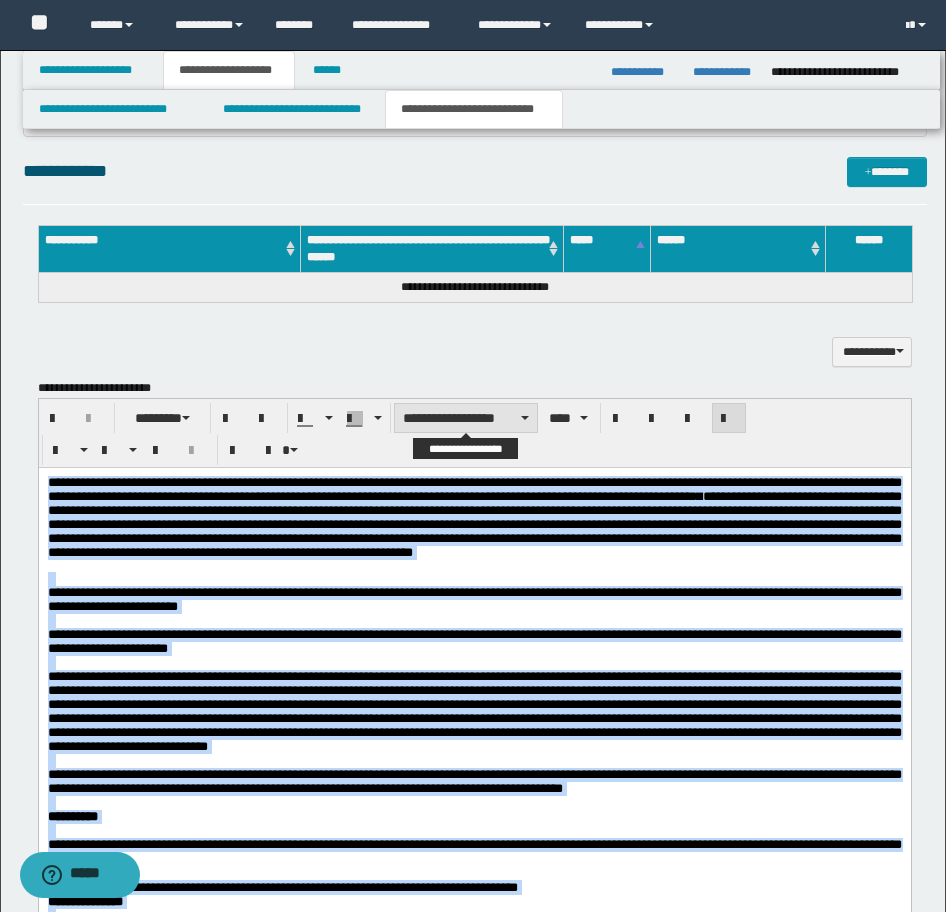 click on "**********" at bounding box center (466, 418) 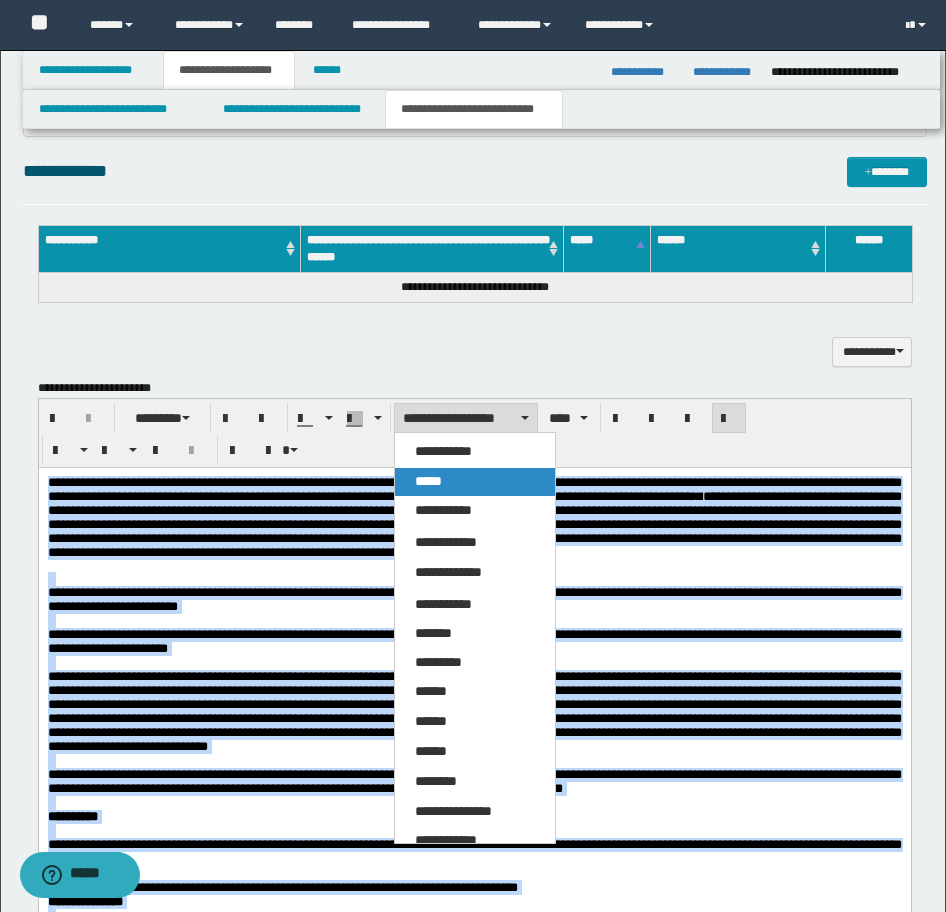click on "*****" at bounding box center [428, 481] 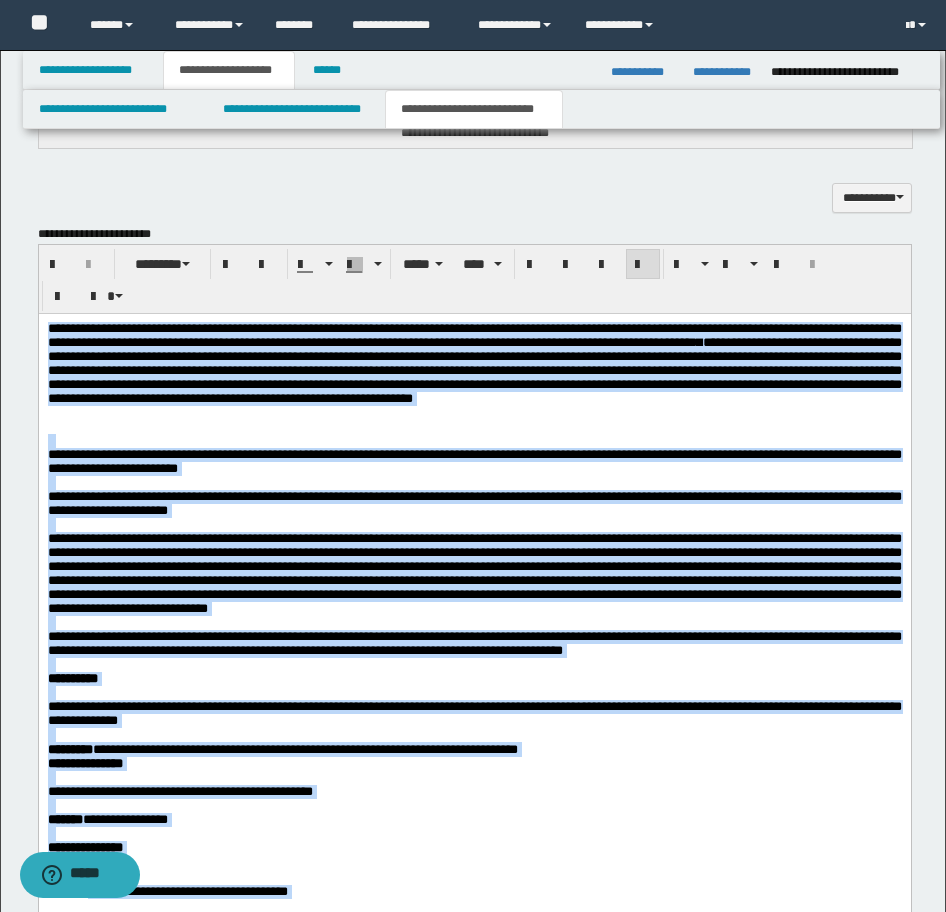 scroll, scrollTop: 1346, scrollLeft: 0, axis: vertical 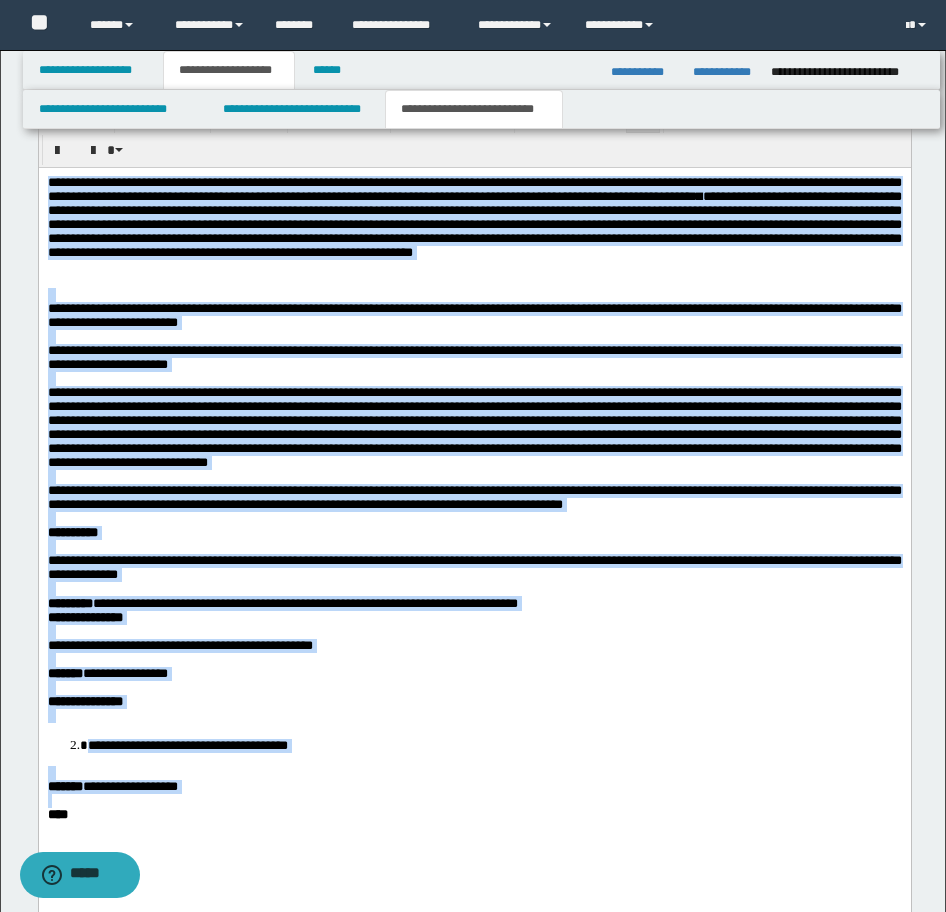 click at bounding box center (474, 631) 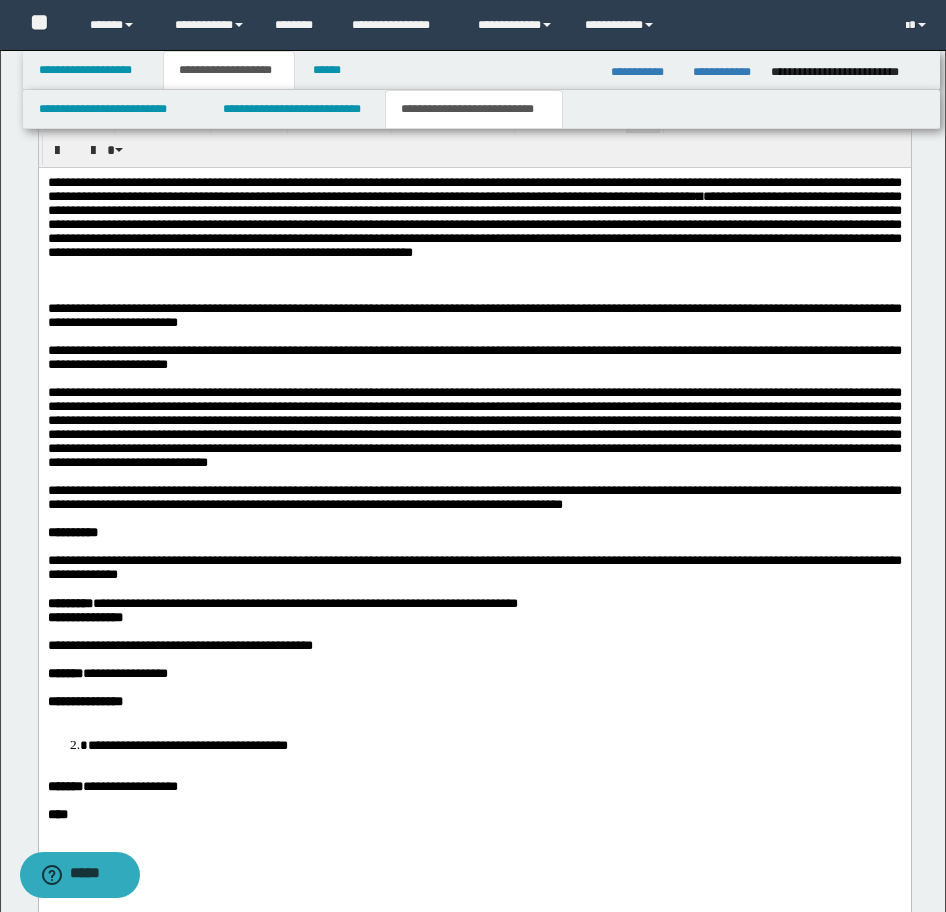 click on "**********" at bounding box center (187, 744) 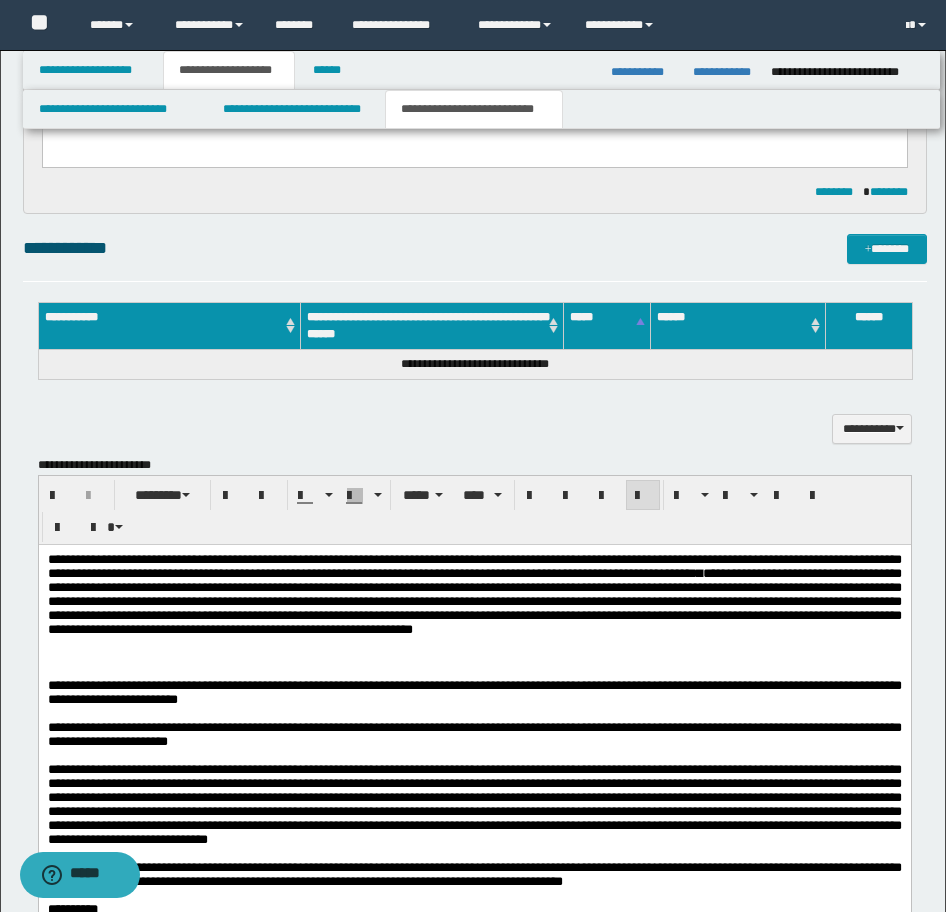 scroll, scrollTop: 846, scrollLeft: 0, axis: vertical 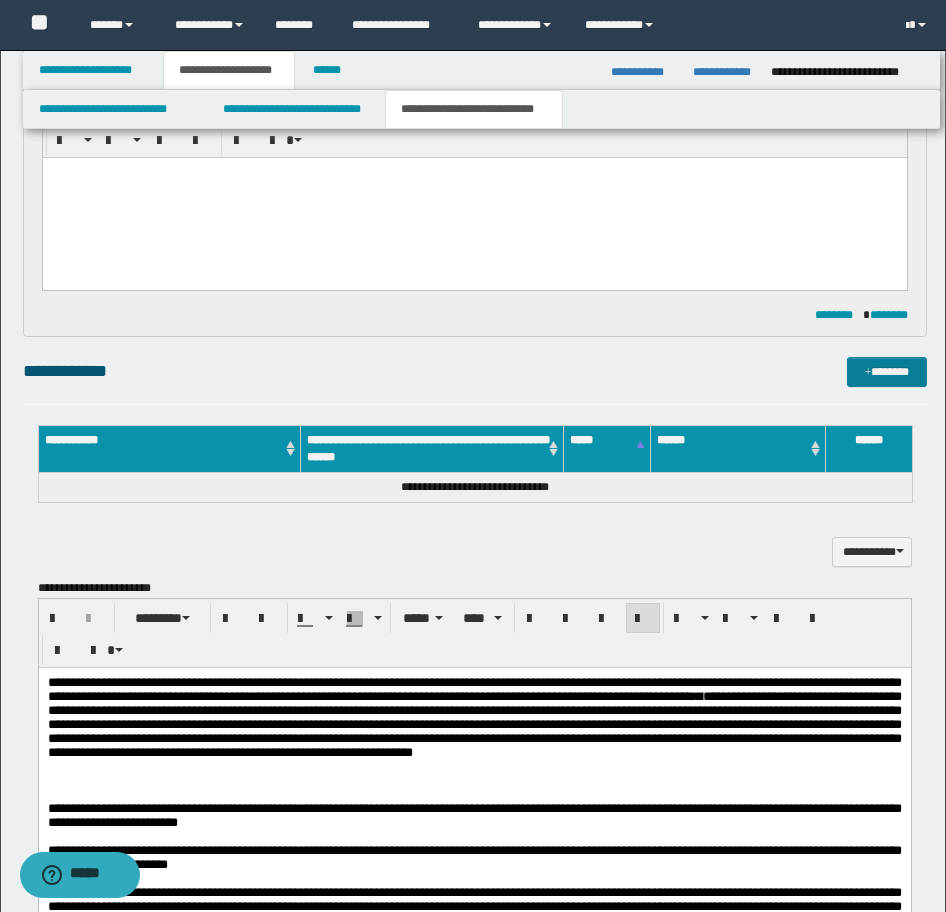 click at bounding box center (868, 373) 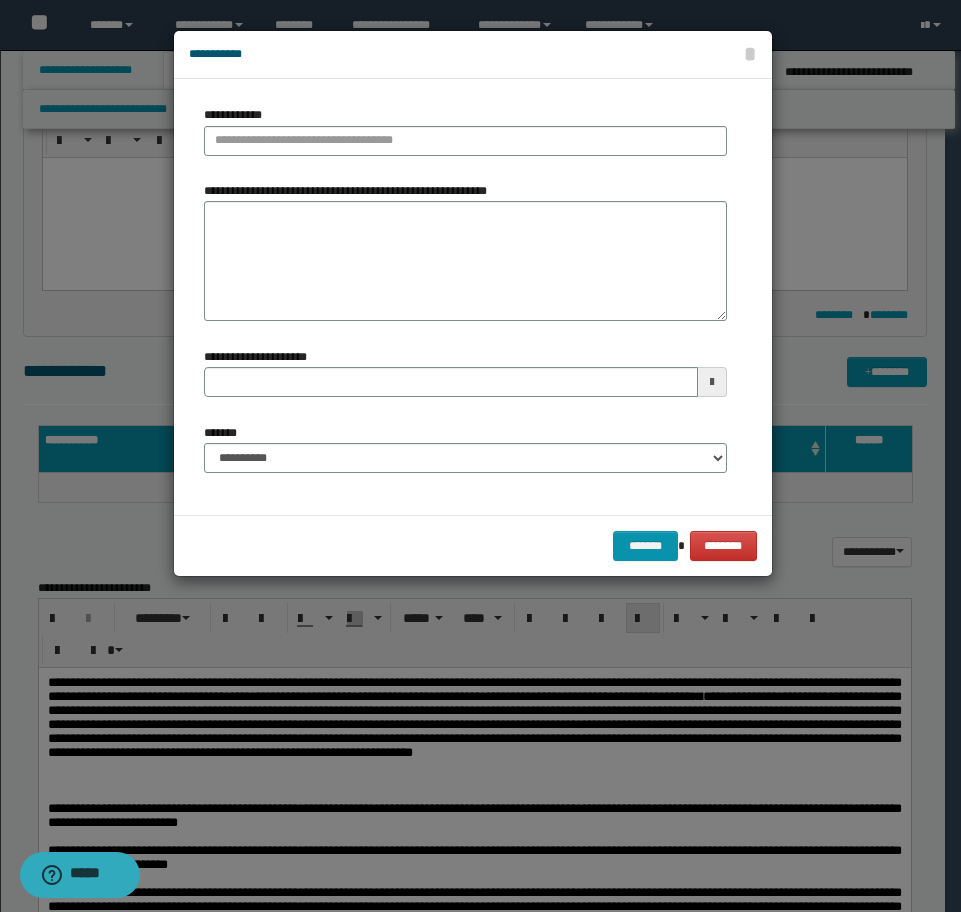 type 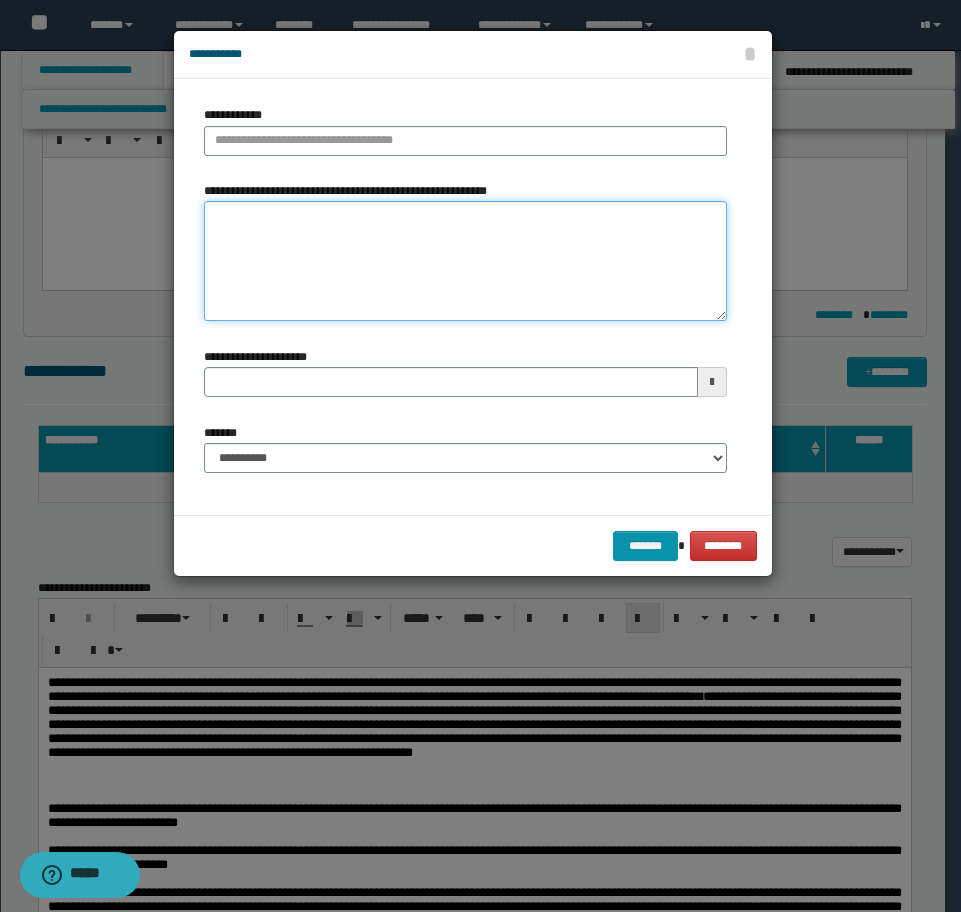 click on "**********" at bounding box center (465, 261) 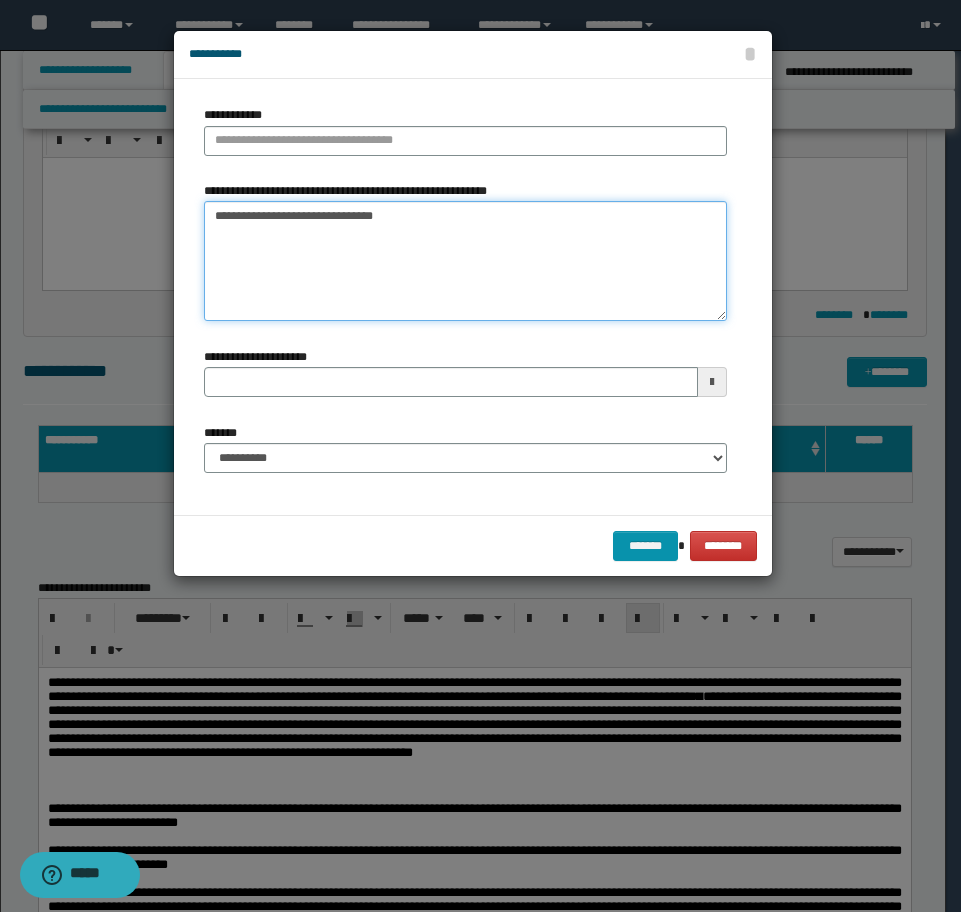 type on "**********" 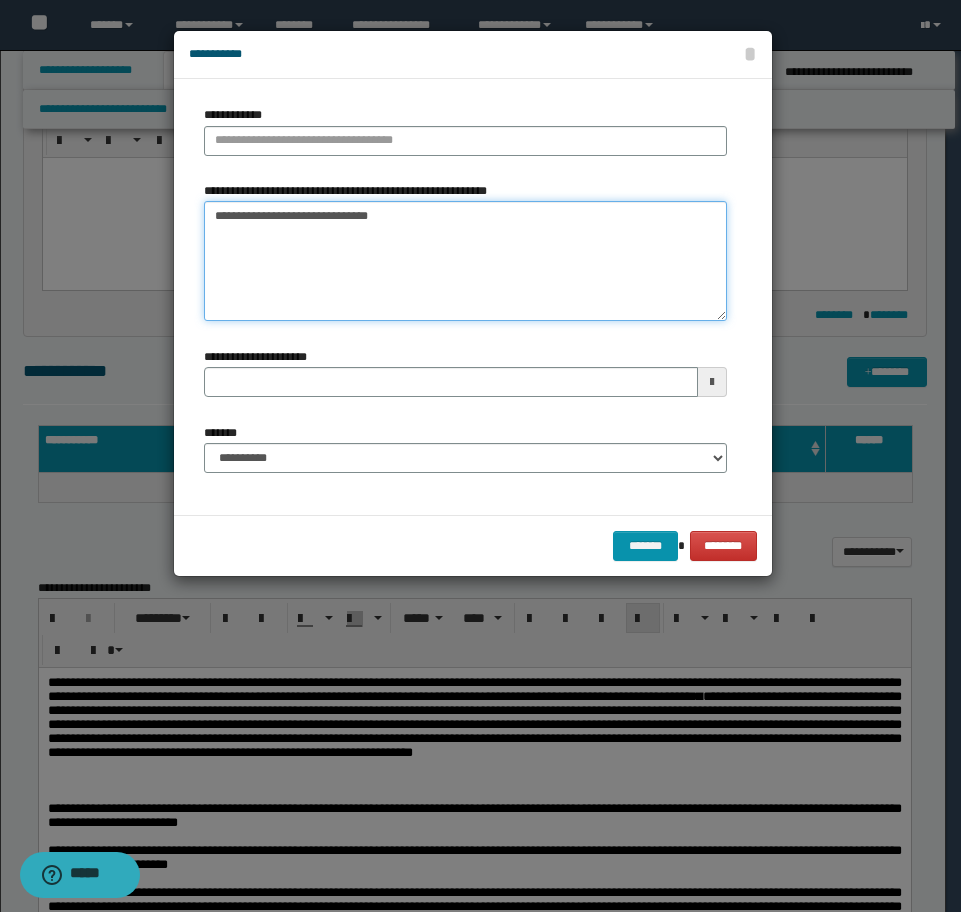drag, startPoint x: 457, startPoint y: 217, endPoint x: 42, endPoint y: 212, distance: 415.03012 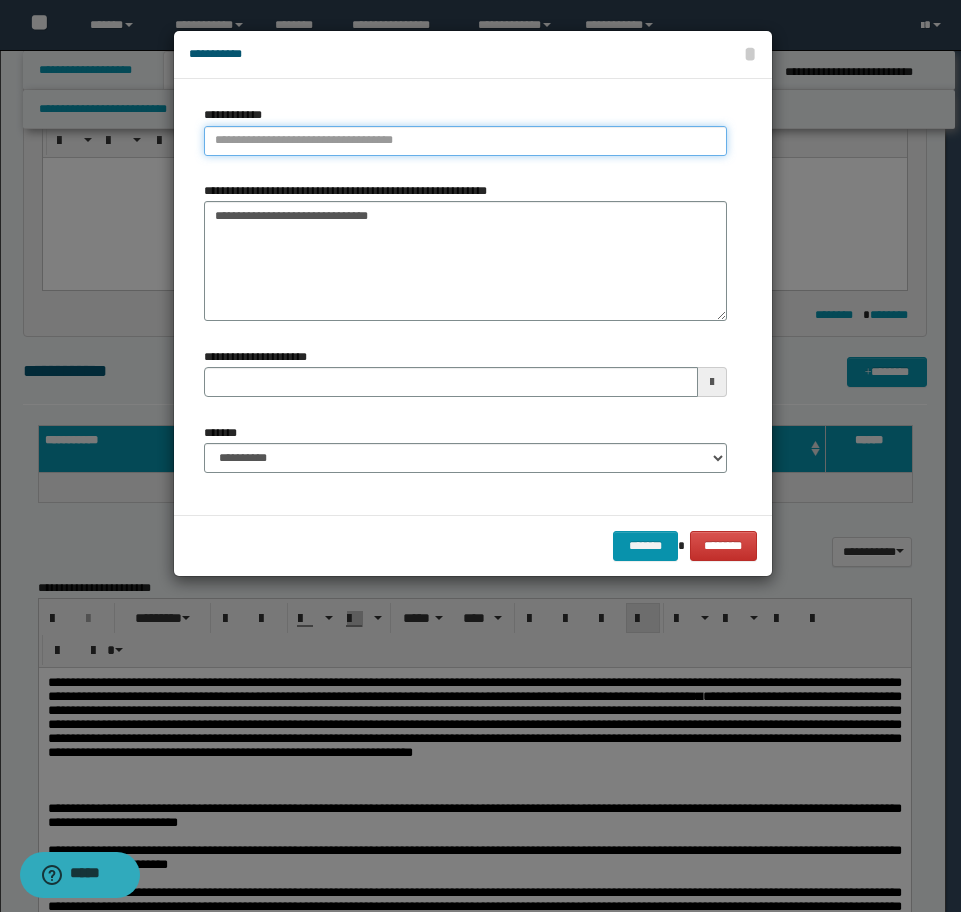 type on "**********" 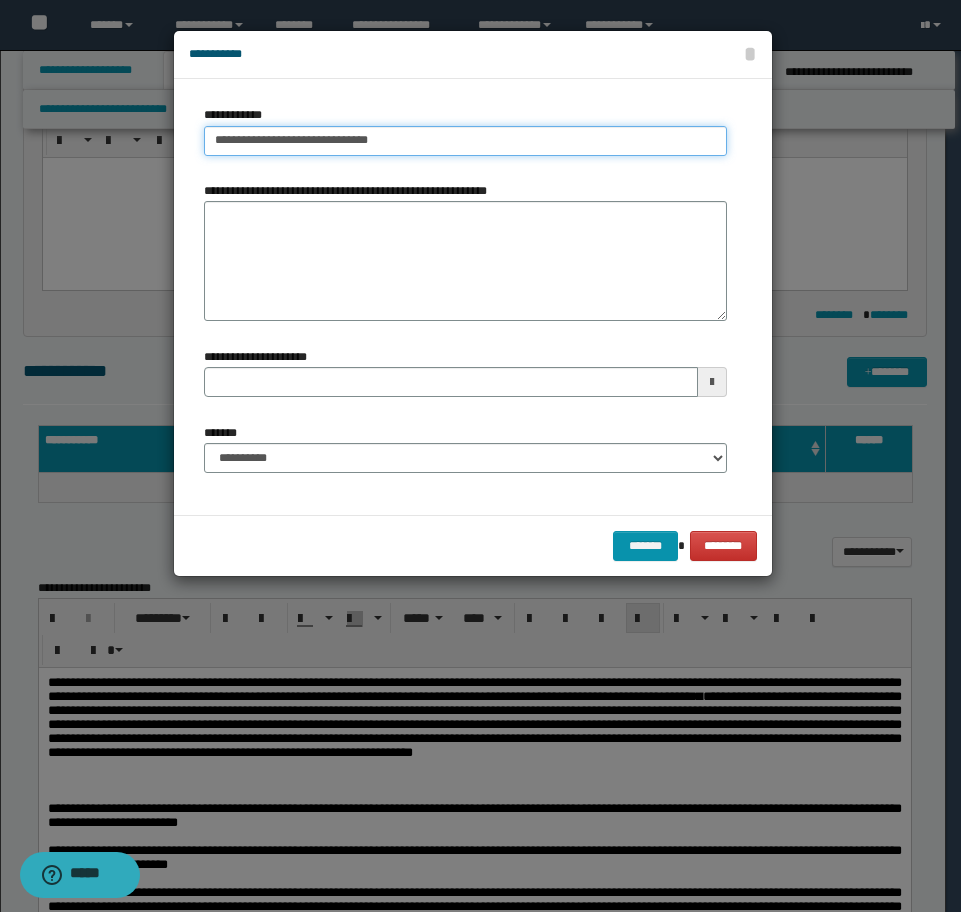 type on "**********" 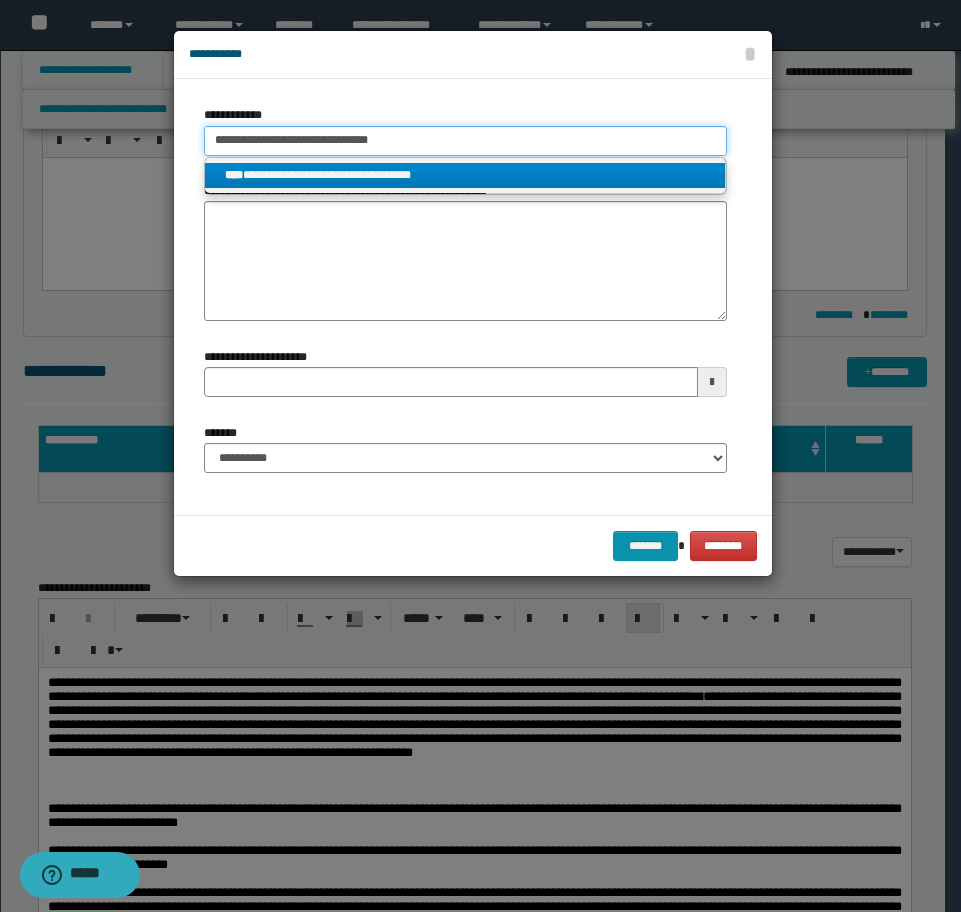 type on "**********" 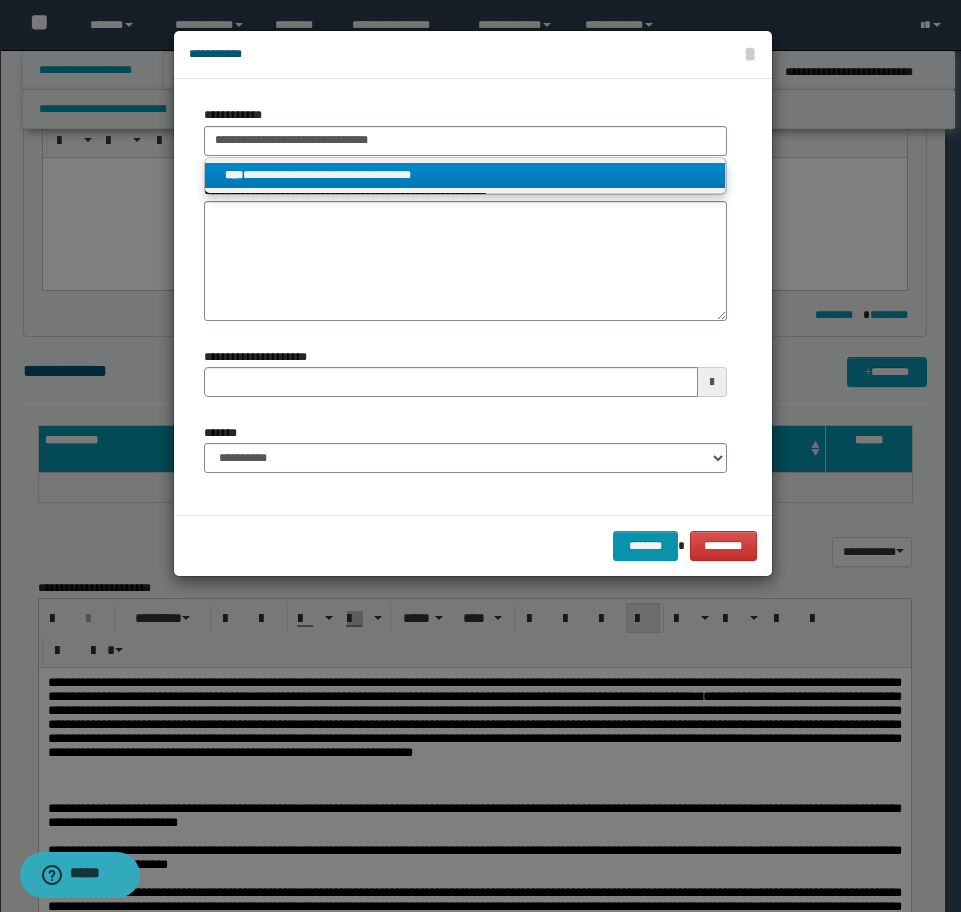 click on "**********" at bounding box center (465, 175) 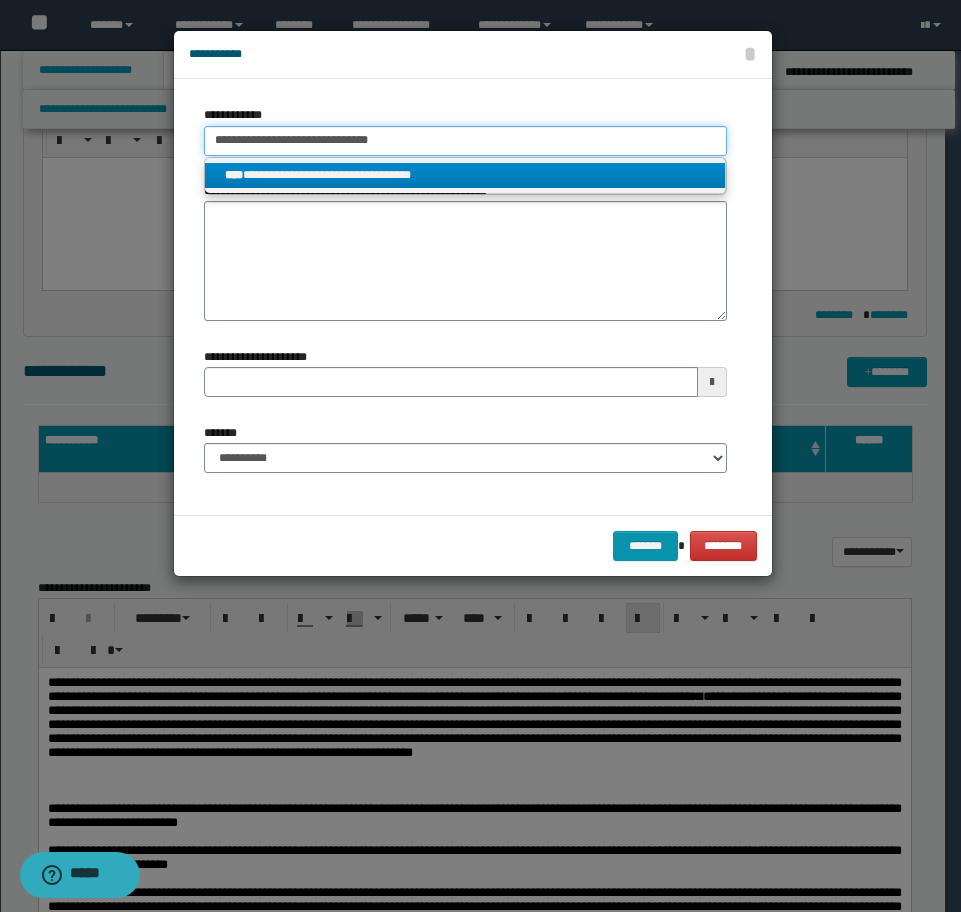 type 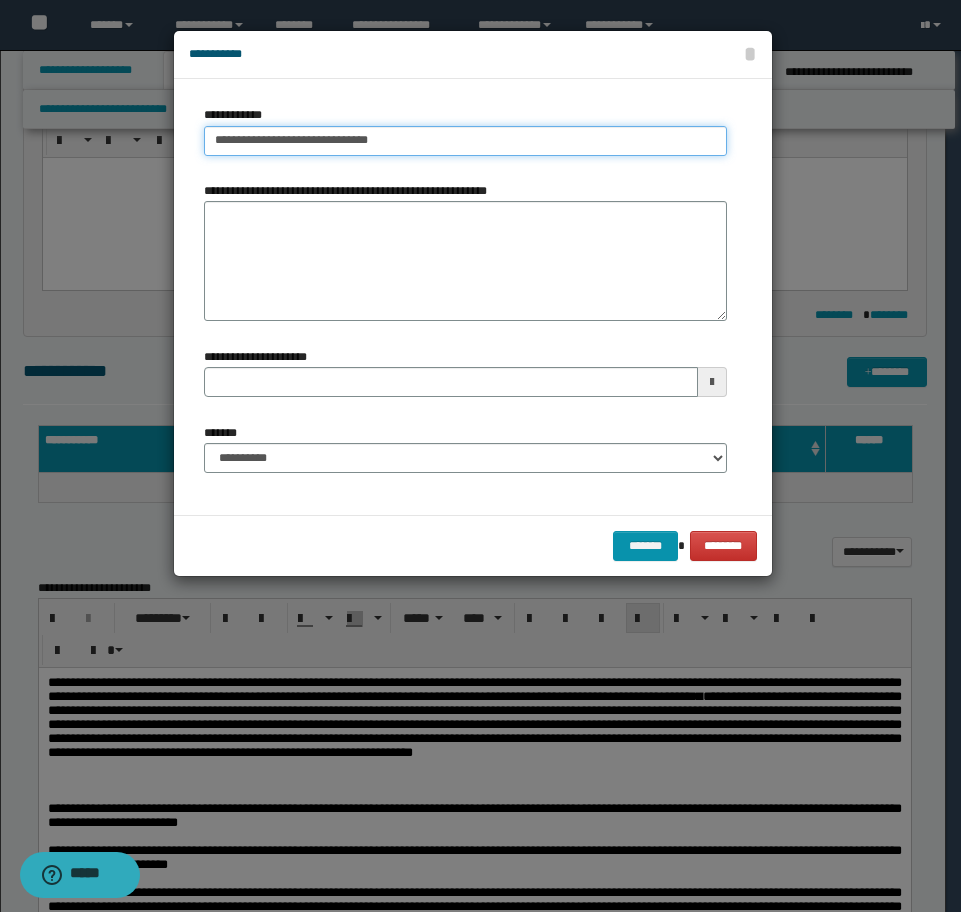 type 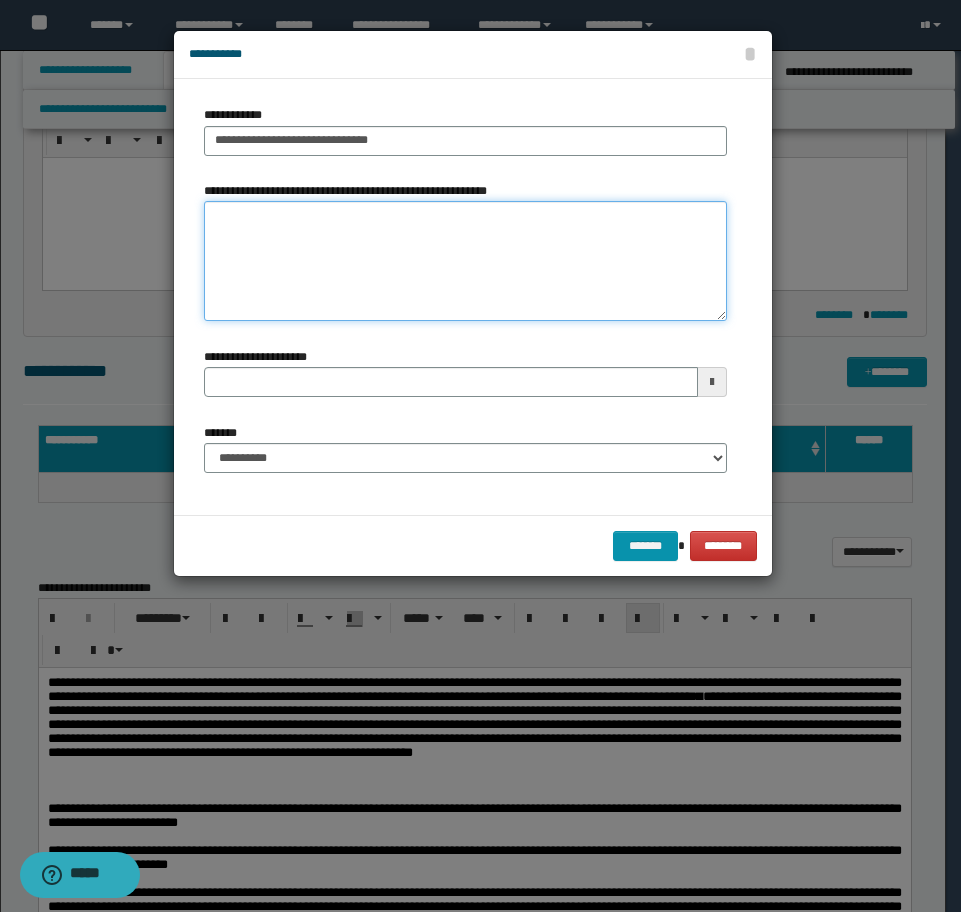 click on "**********" at bounding box center [465, 261] 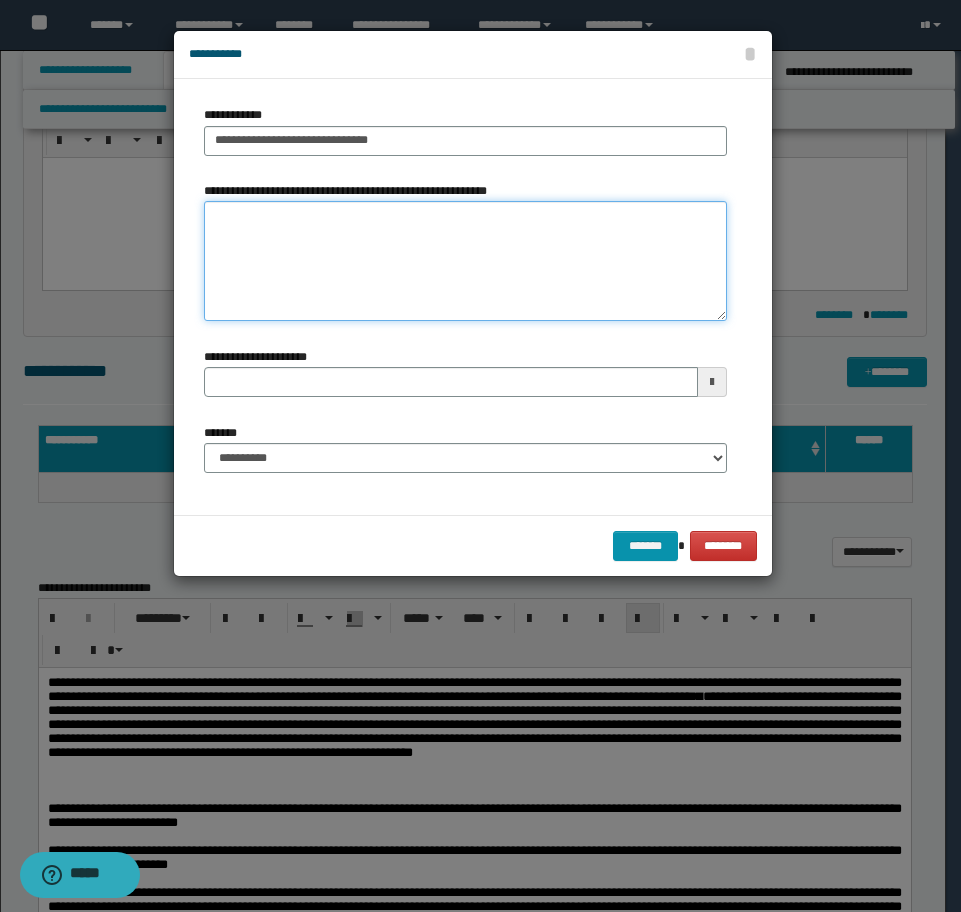 click on "**********" at bounding box center [465, 261] 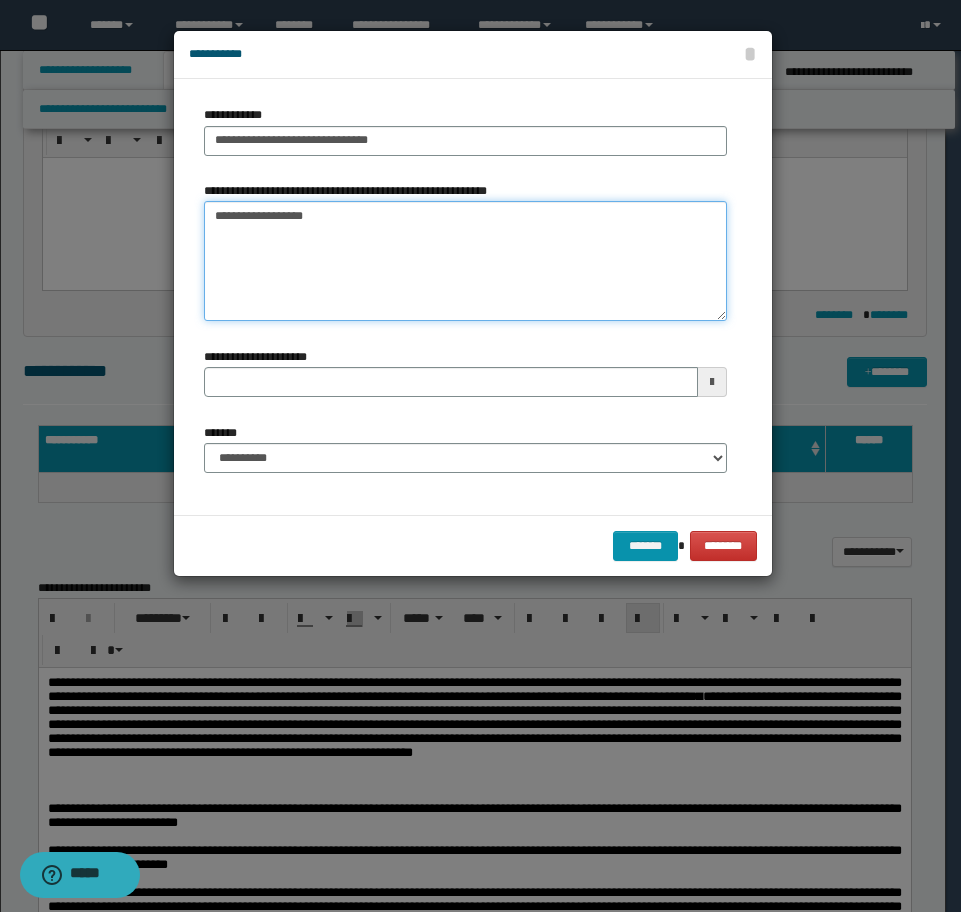 type 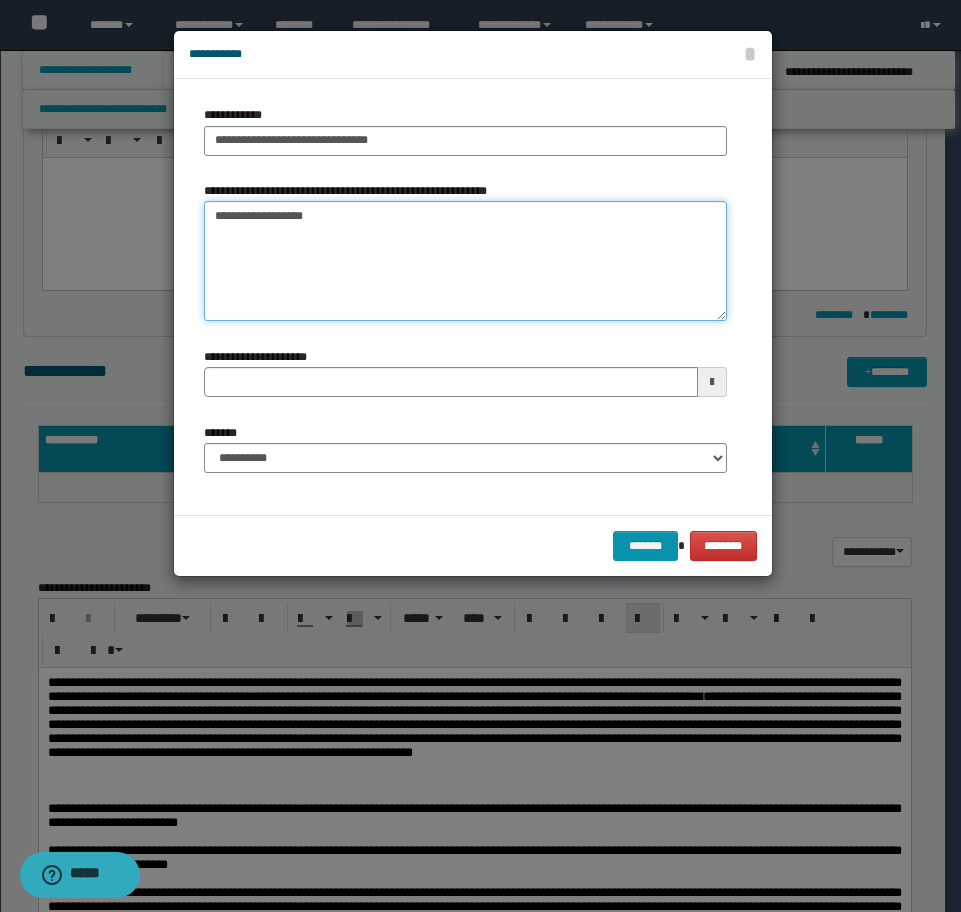 type on "**********" 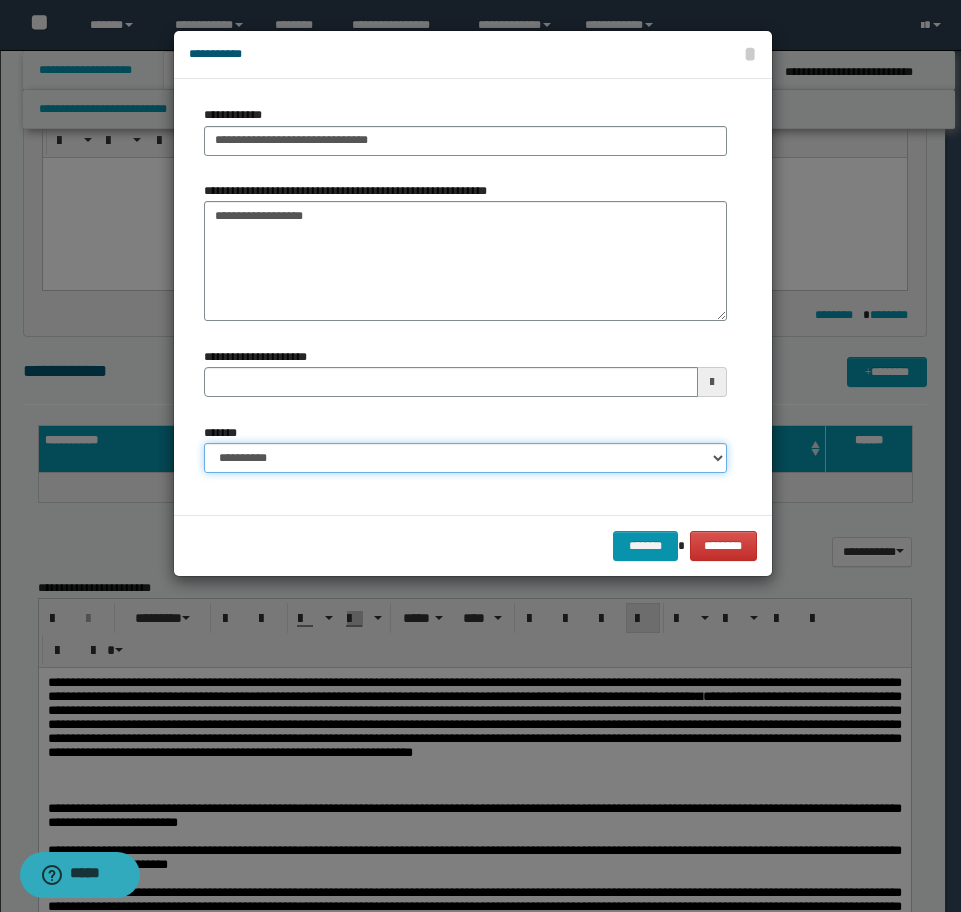 click on "**********" at bounding box center [465, 458] 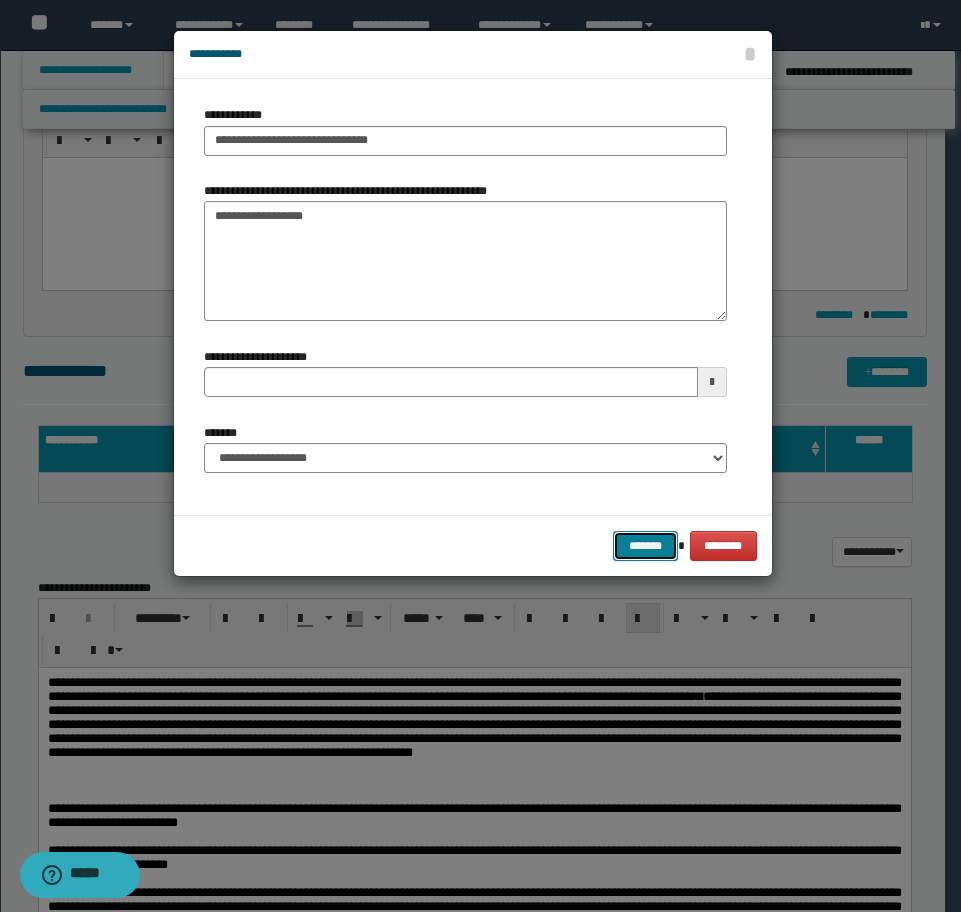 drag, startPoint x: 651, startPoint y: 550, endPoint x: 932, endPoint y: 555, distance: 281.0445 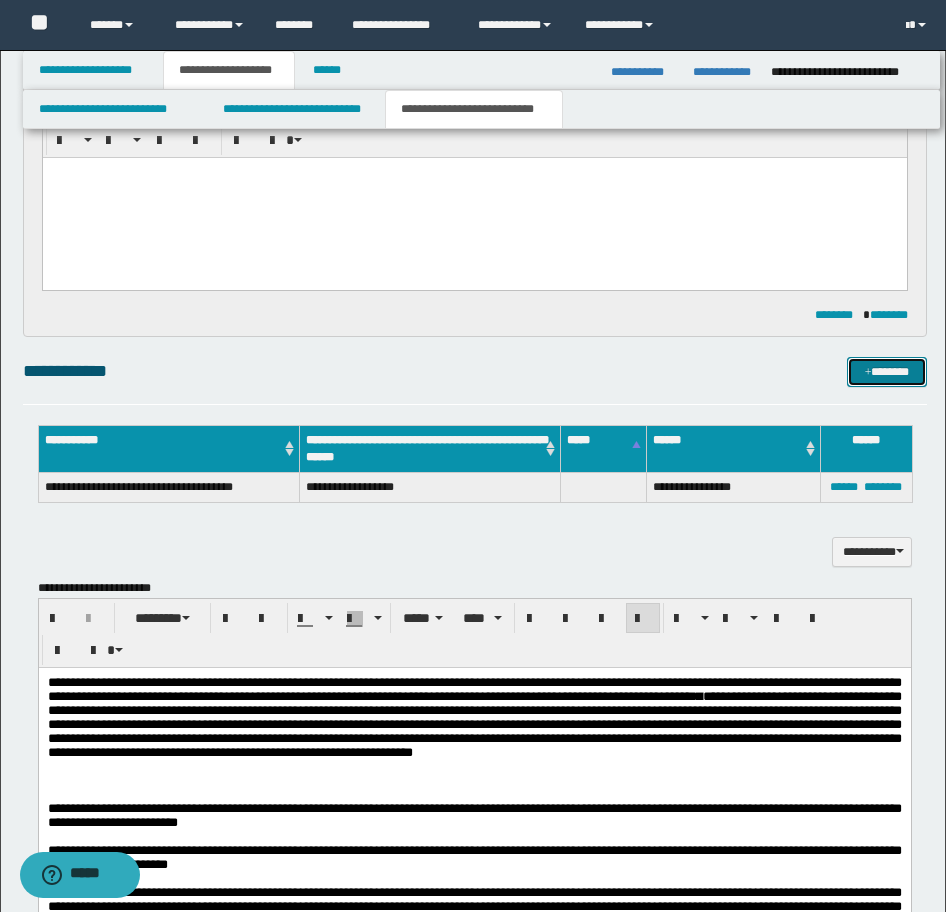 click on "*******" at bounding box center (887, 372) 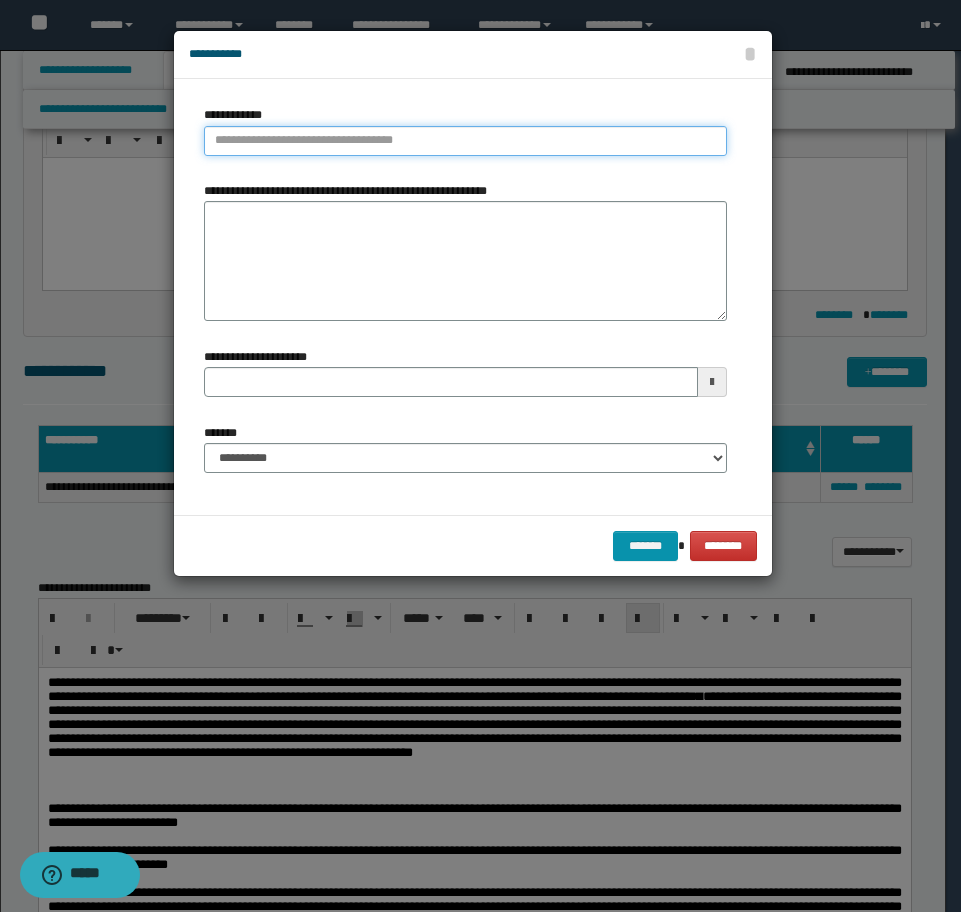 type on "**********" 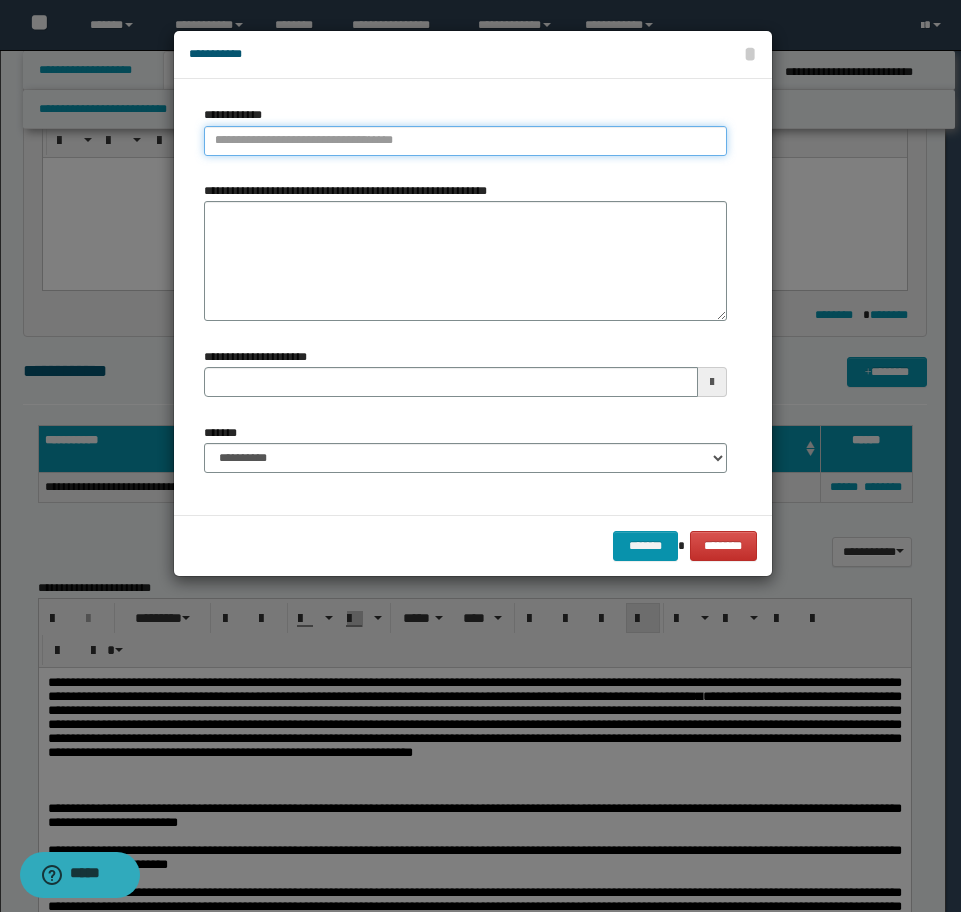 click on "**********" at bounding box center (465, 141) 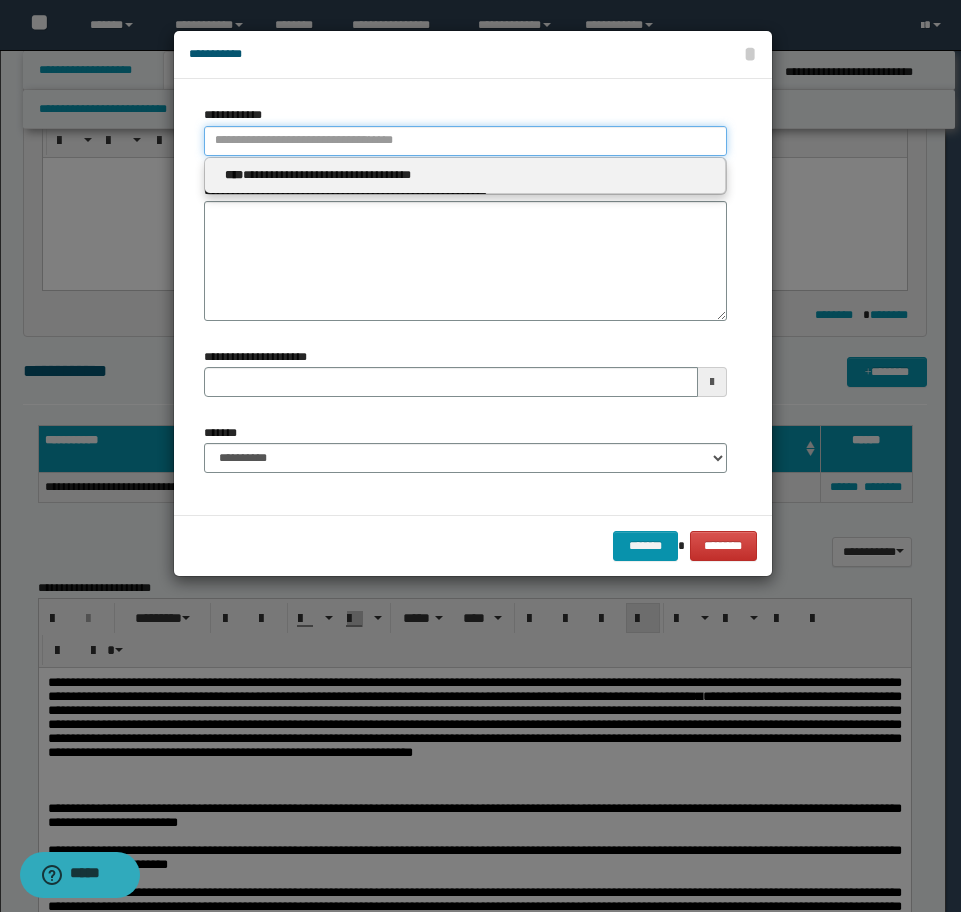 paste on "**********" 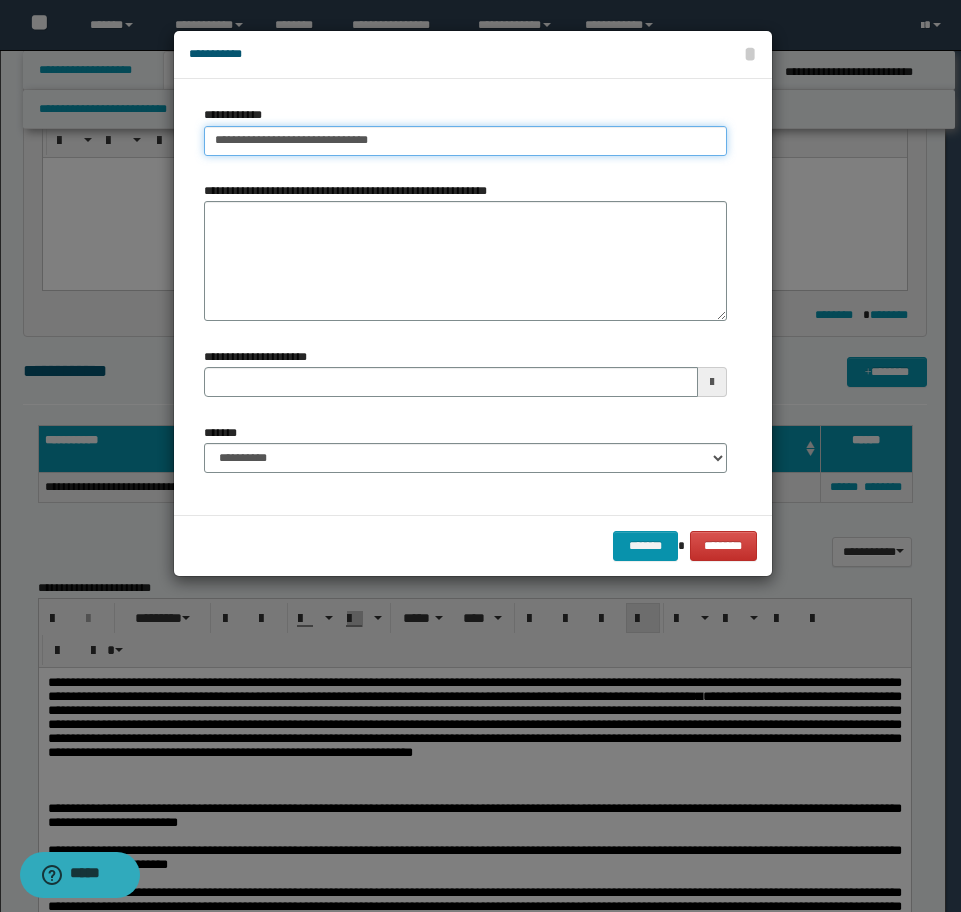 type on "**********" 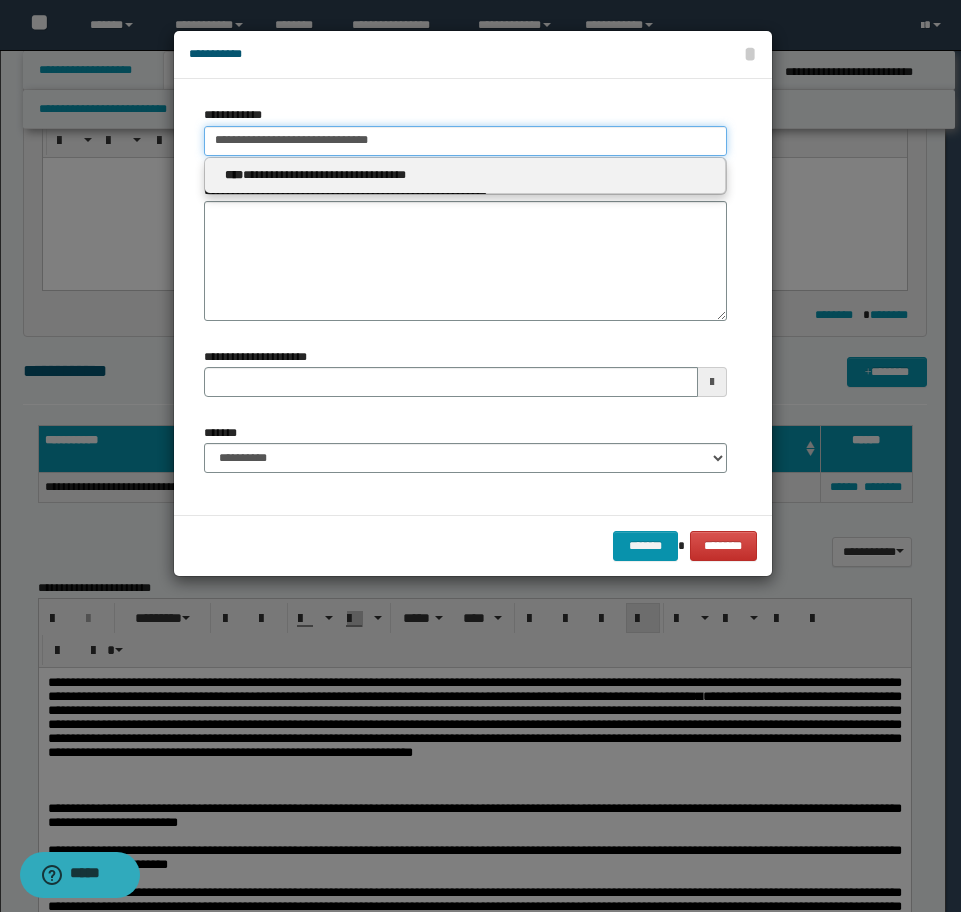 type on "**********" 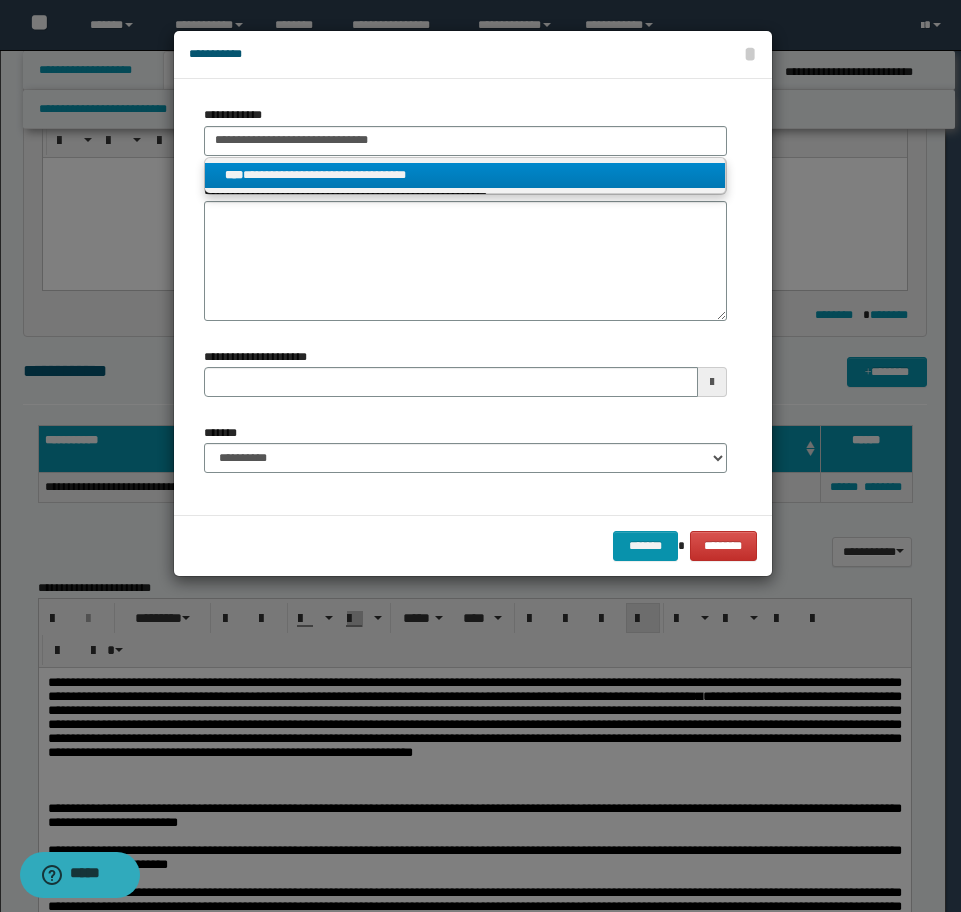 click on "**********" at bounding box center [465, 175] 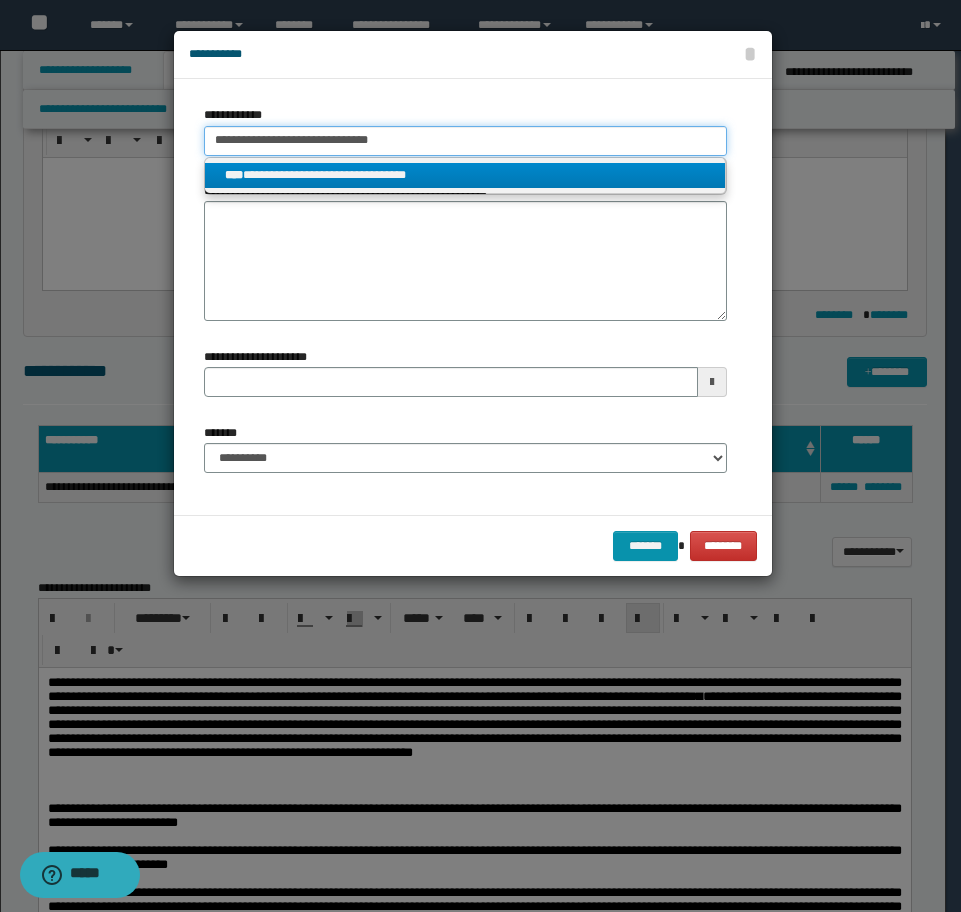 type 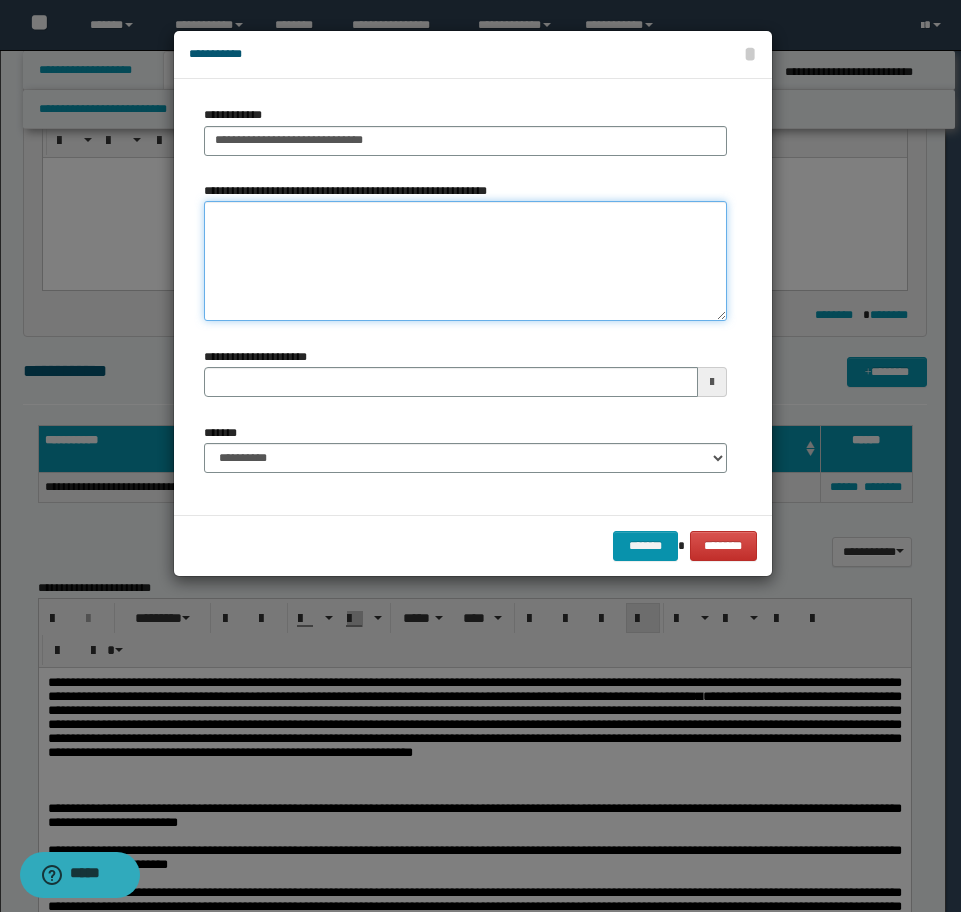 click on "**********" at bounding box center (465, 261) 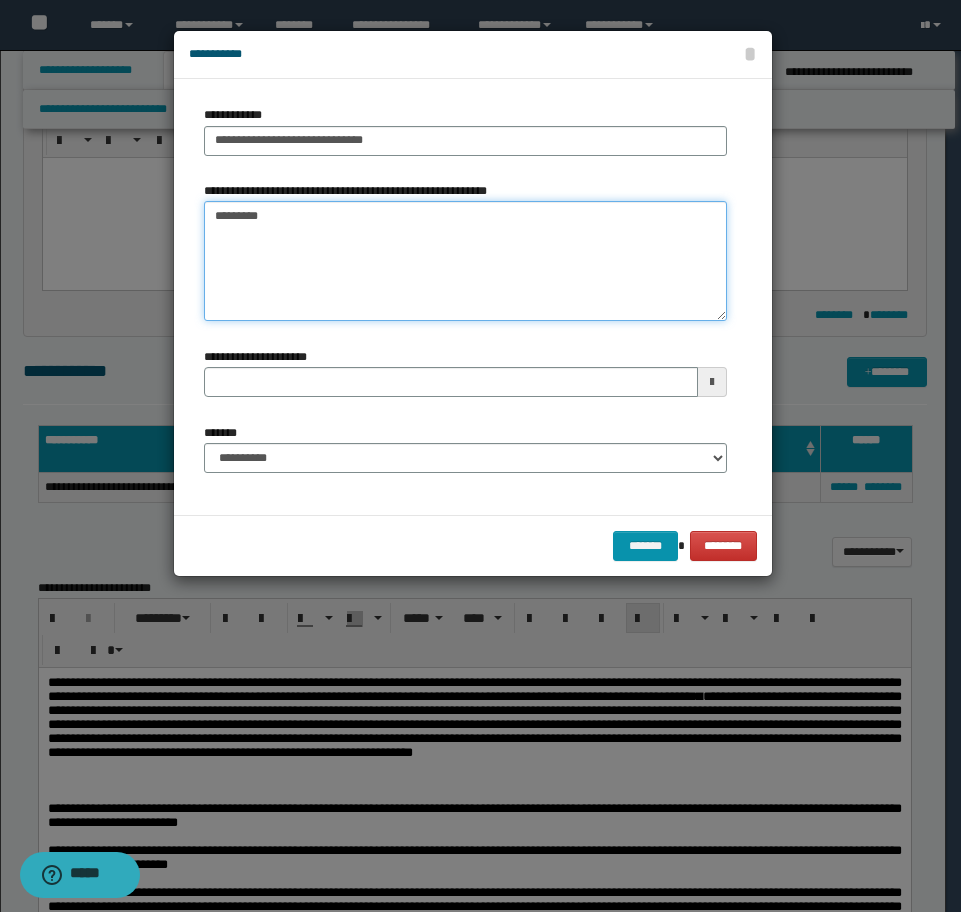 type on "*********" 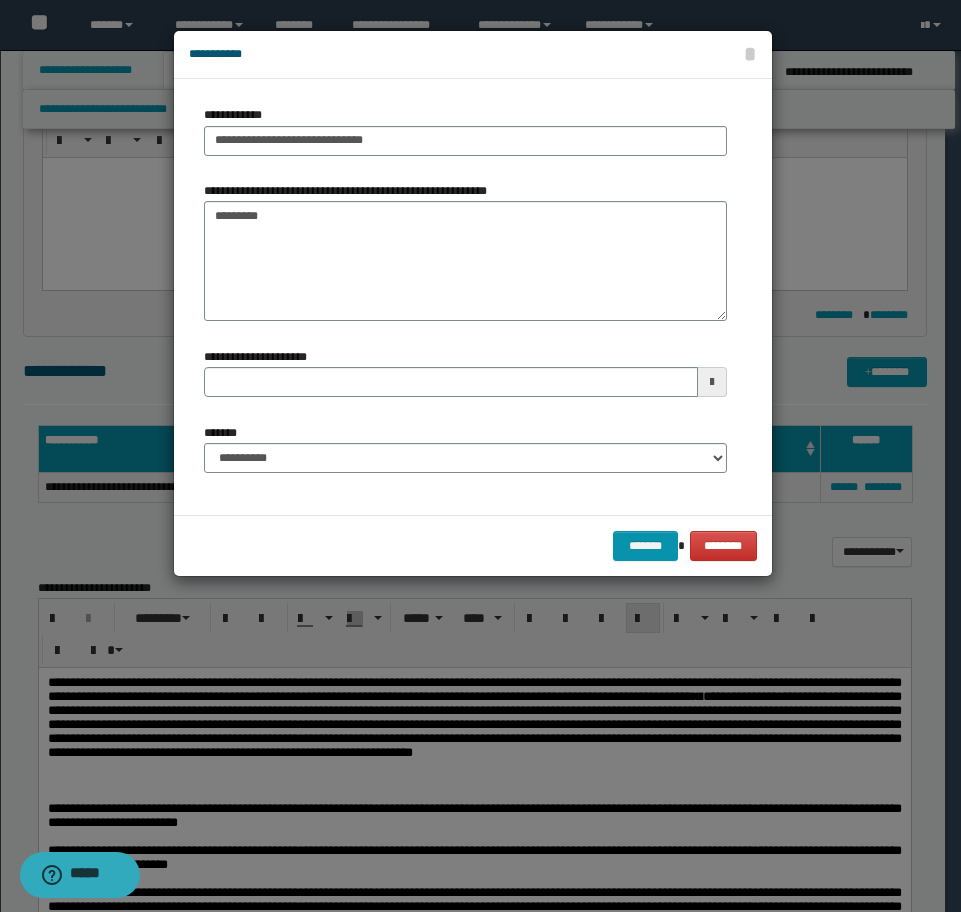 click on "**********" at bounding box center (465, 448) 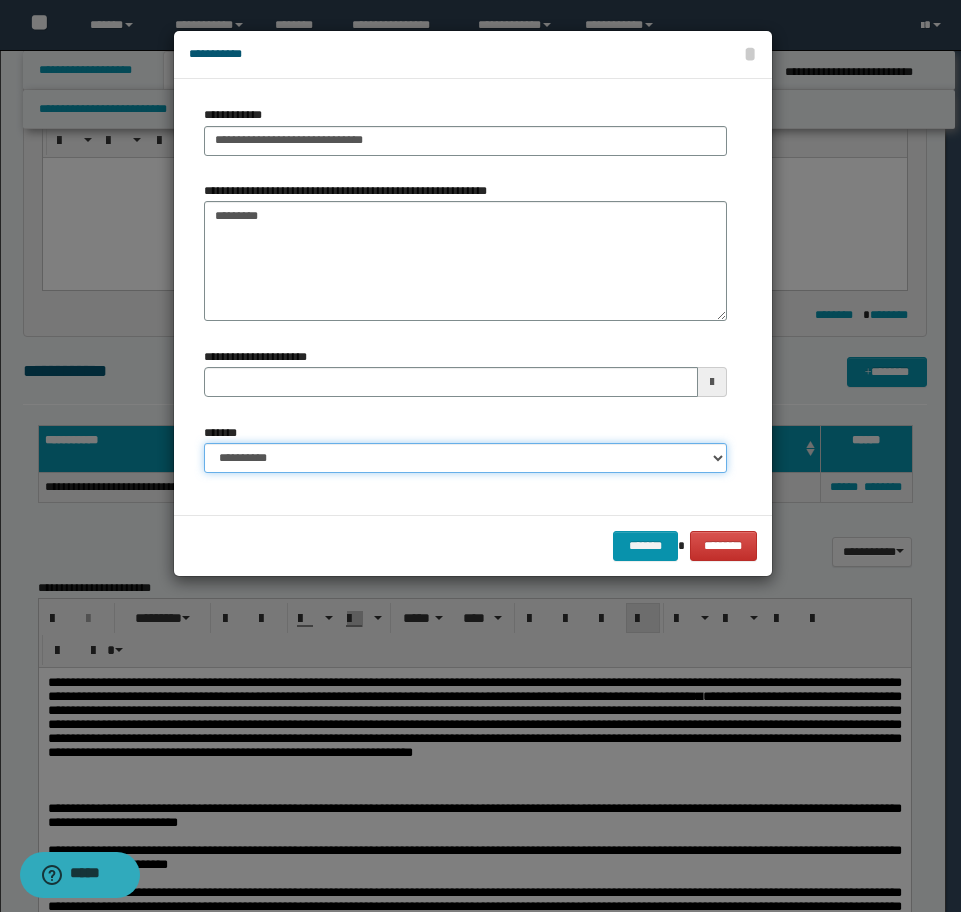 click on "**********" at bounding box center (465, 458) 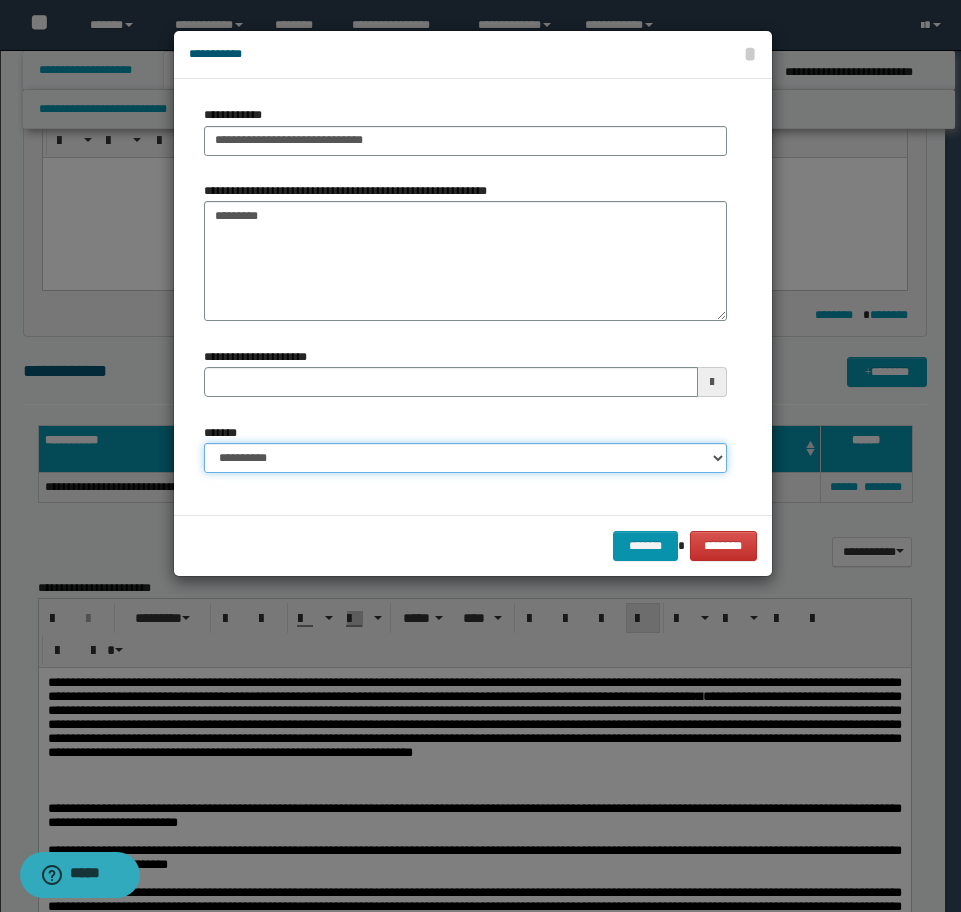 select on "*" 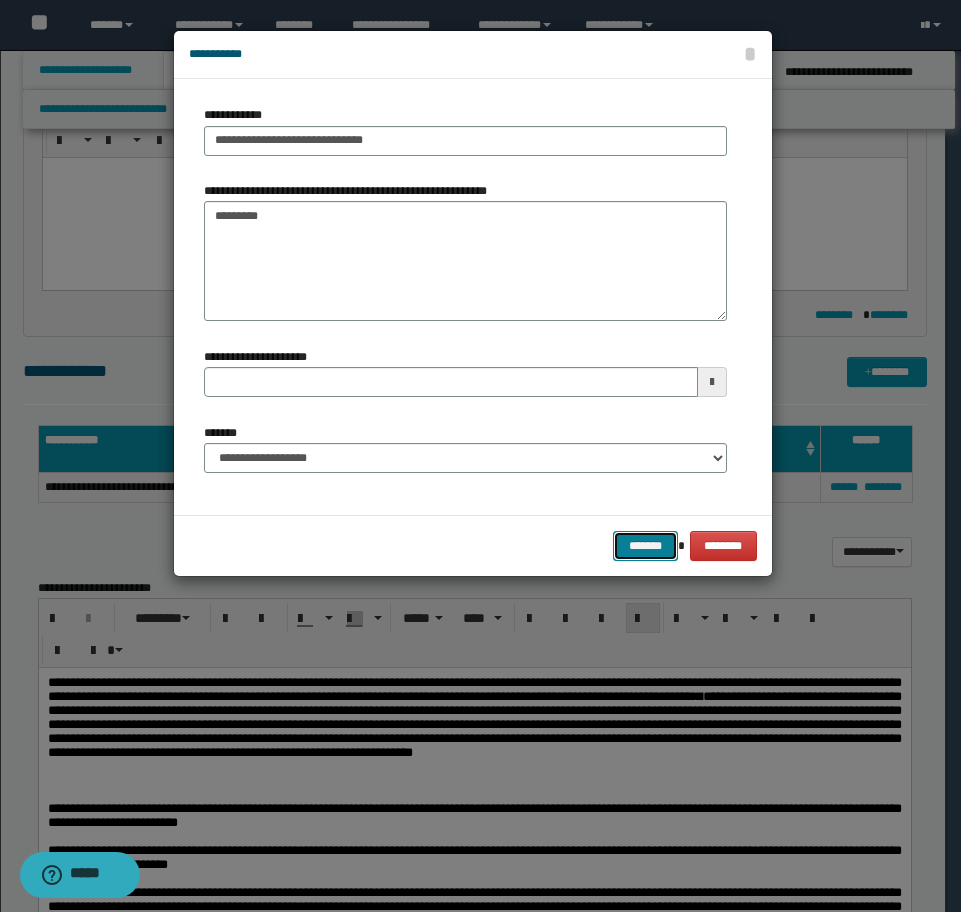 click on "*******" at bounding box center (645, 546) 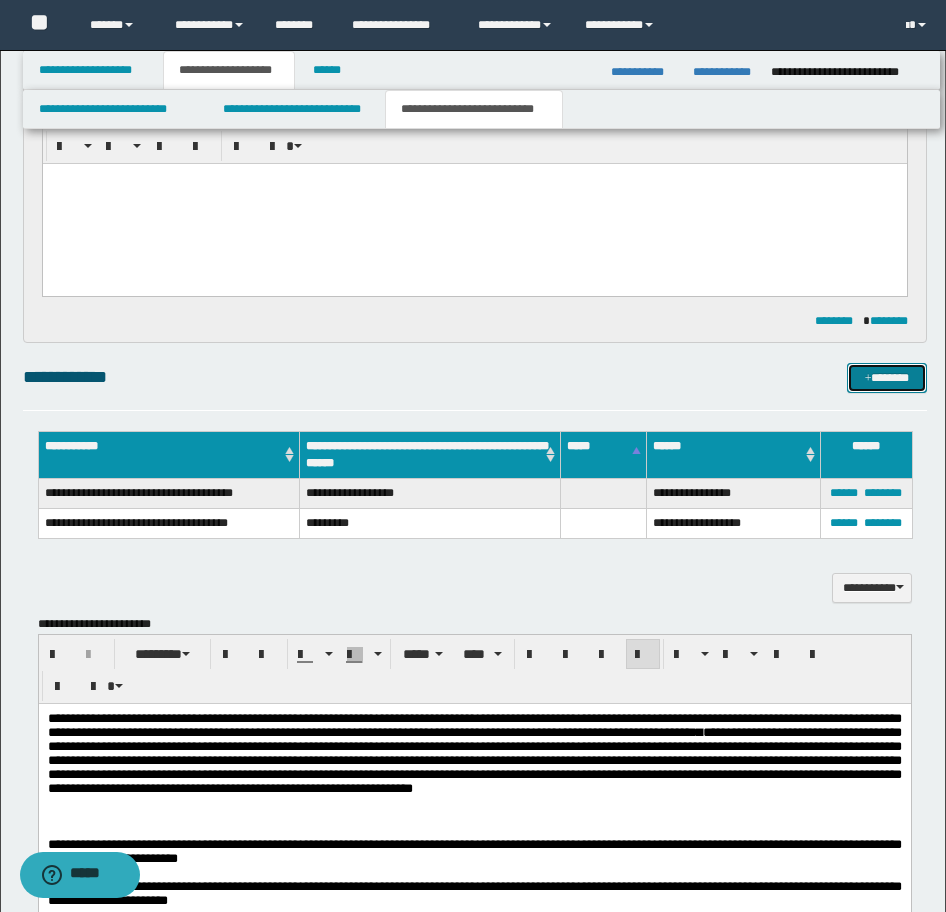 scroll, scrollTop: 346, scrollLeft: 0, axis: vertical 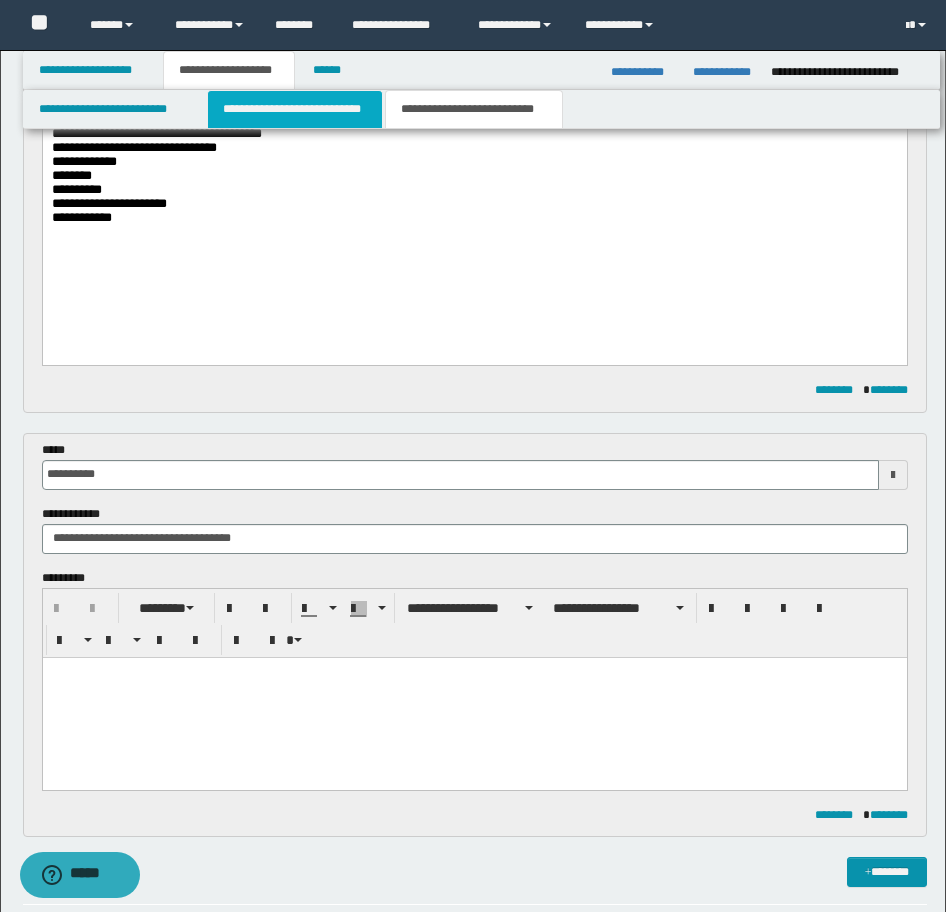 click on "**********" at bounding box center (295, 109) 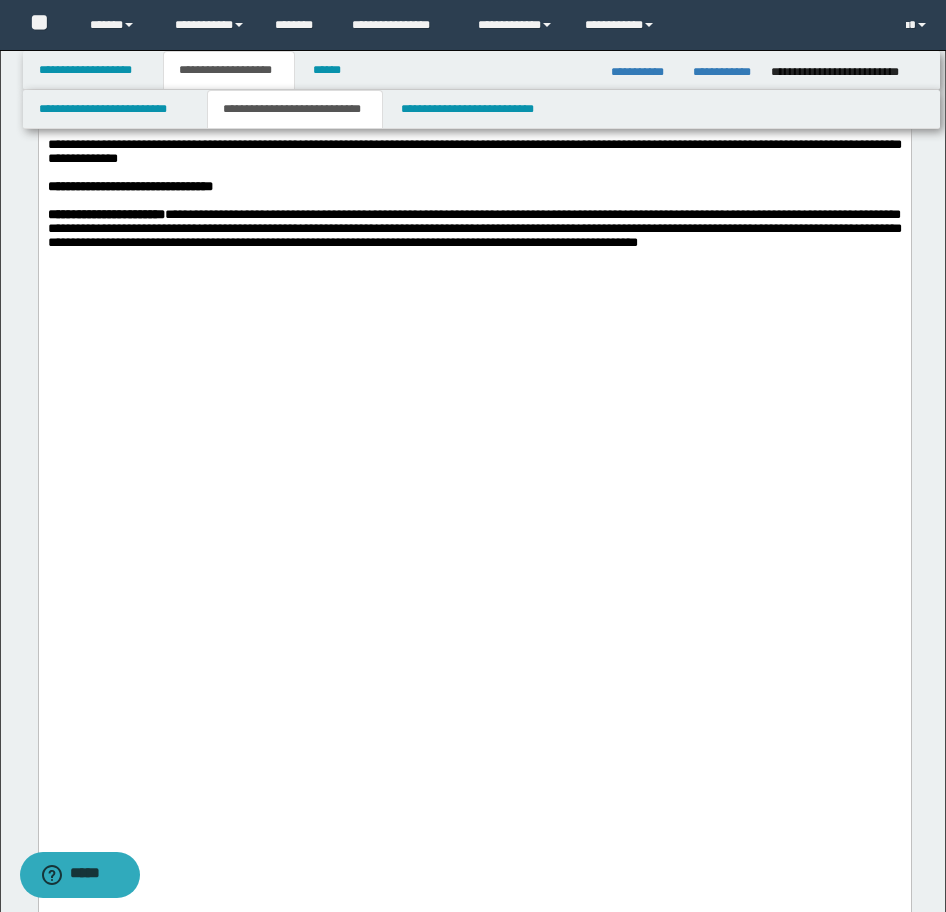 scroll, scrollTop: 5046, scrollLeft: 0, axis: vertical 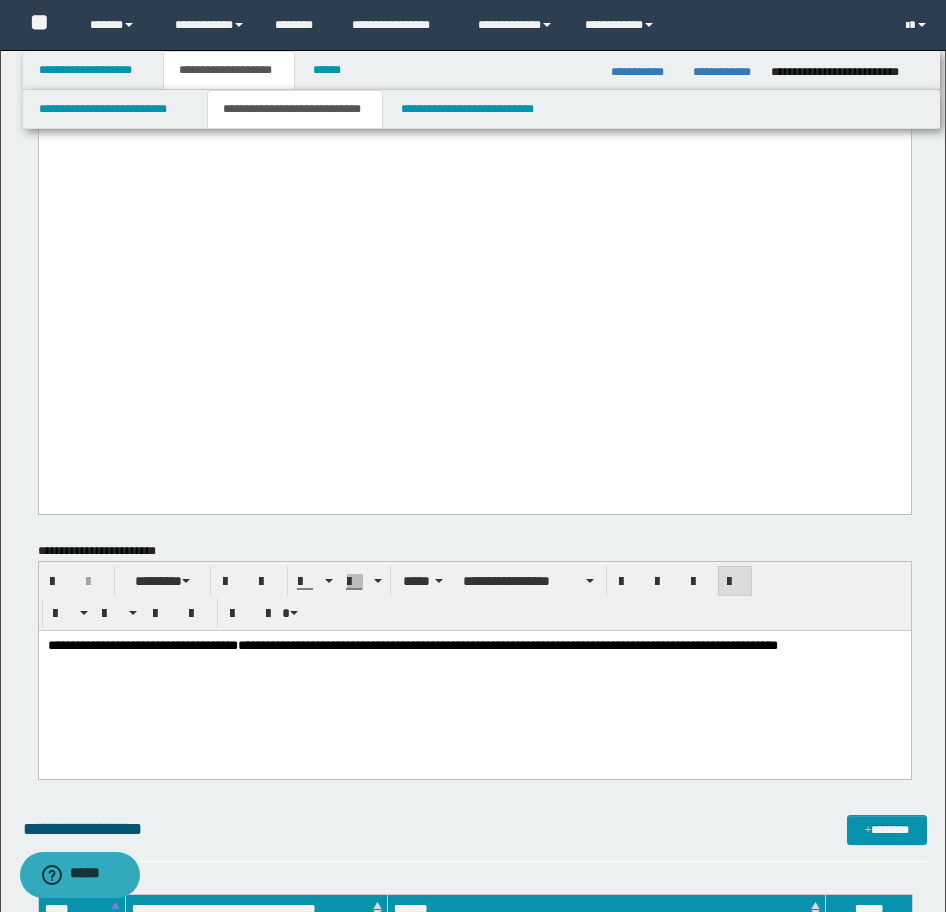 click on "**********" at bounding box center (474, 654) 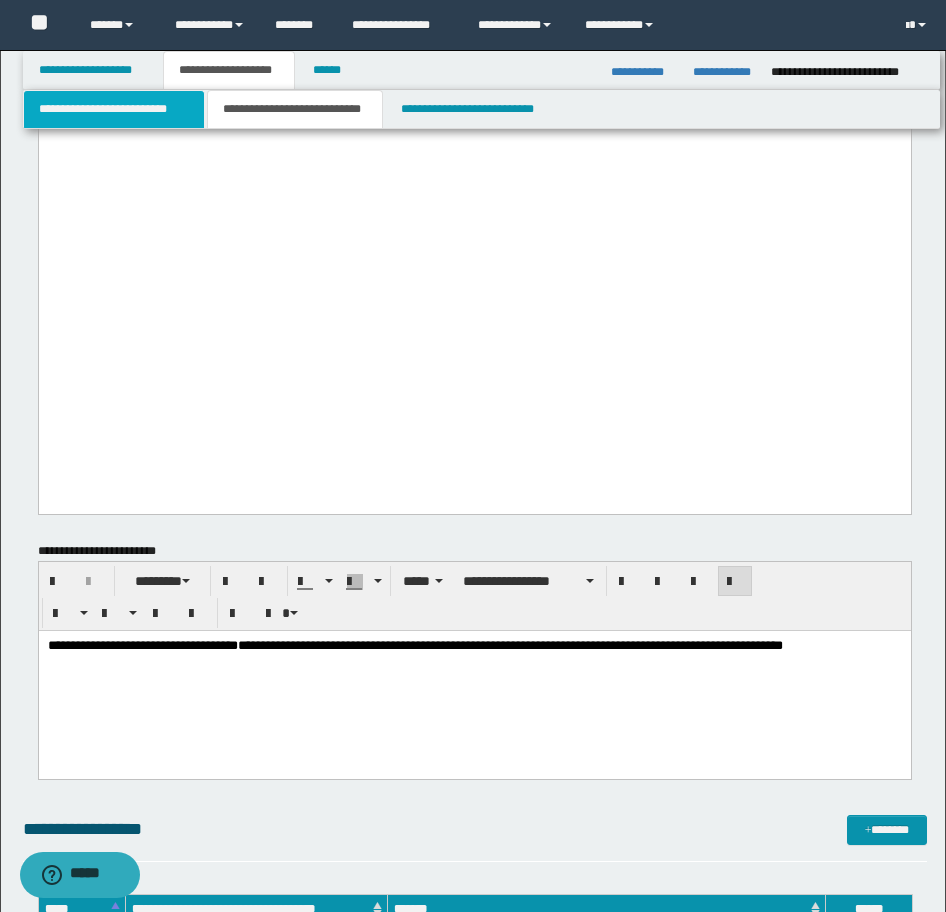 click on "**********" at bounding box center [114, 109] 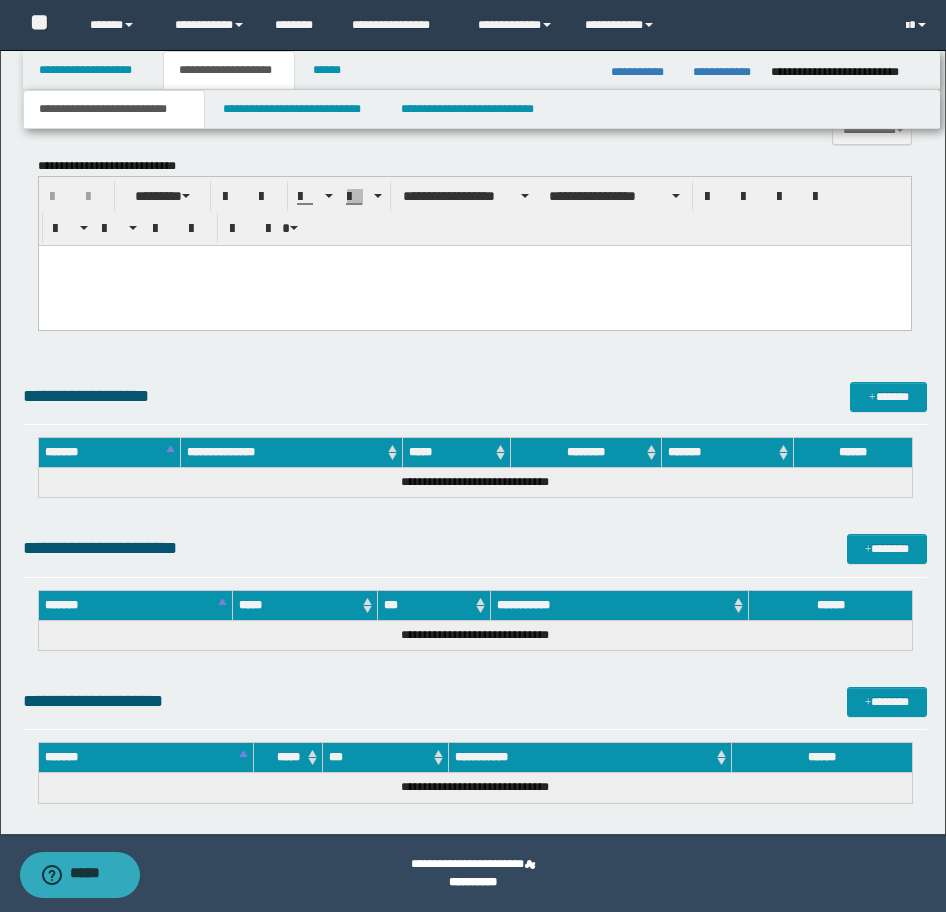scroll, scrollTop: 1452, scrollLeft: 0, axis: vertical 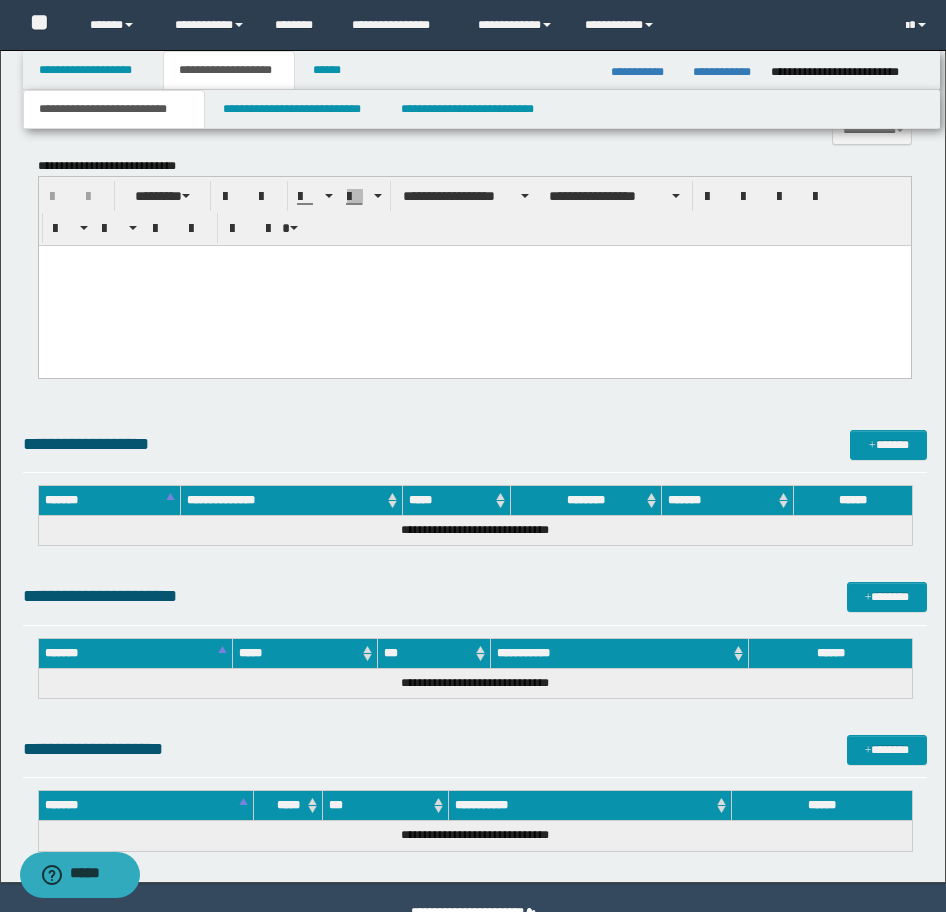 click at bounding box center (474, 285) 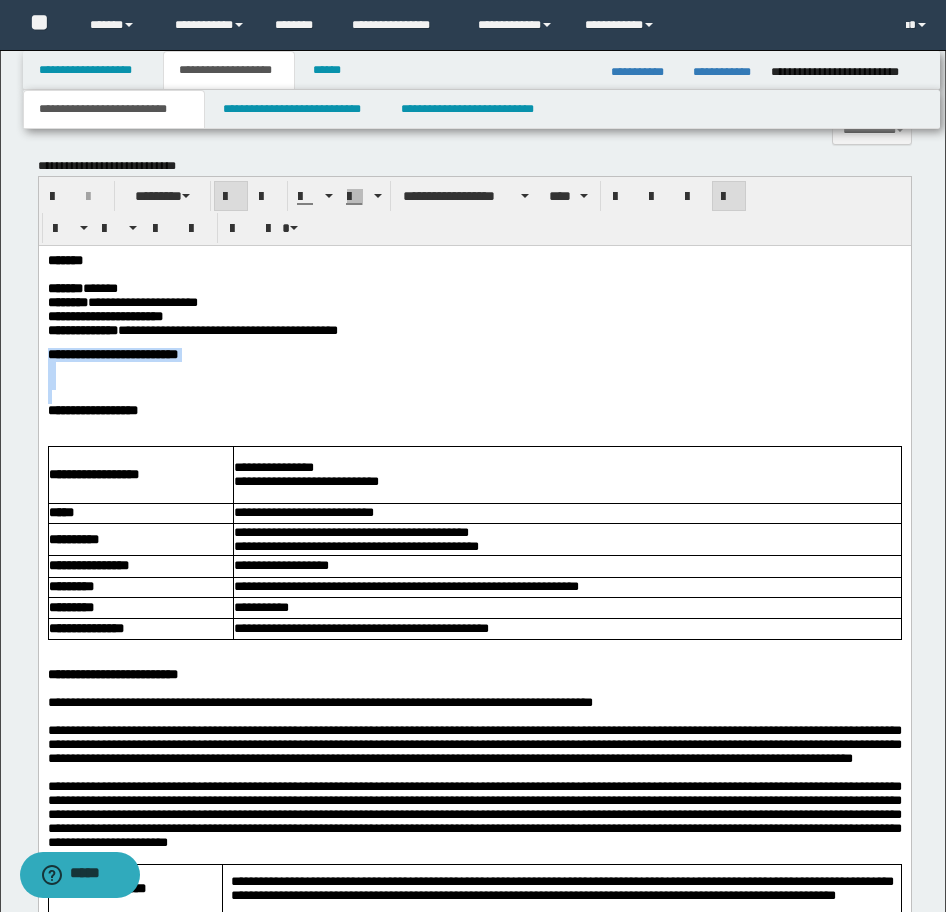 drag, startPoint x: 116, startPoint y: 407, endPoint x: 64, endPoint y: 603, distance: 202.78067 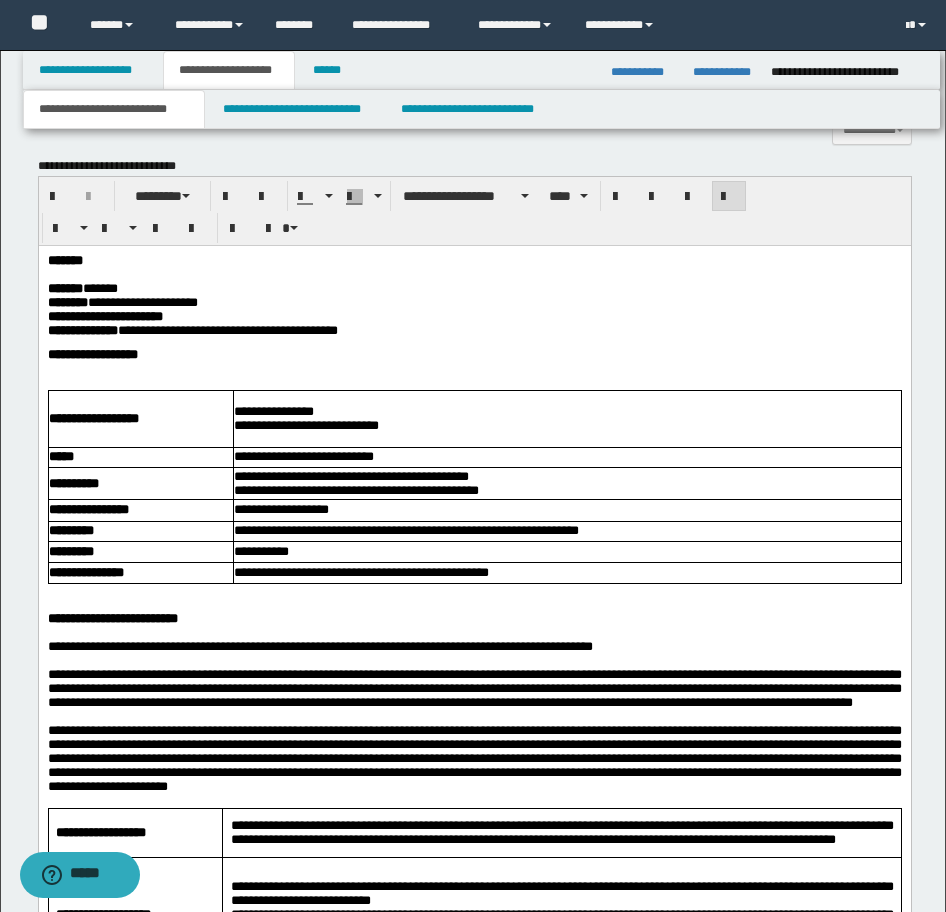 click at bounding box center (474, 382) 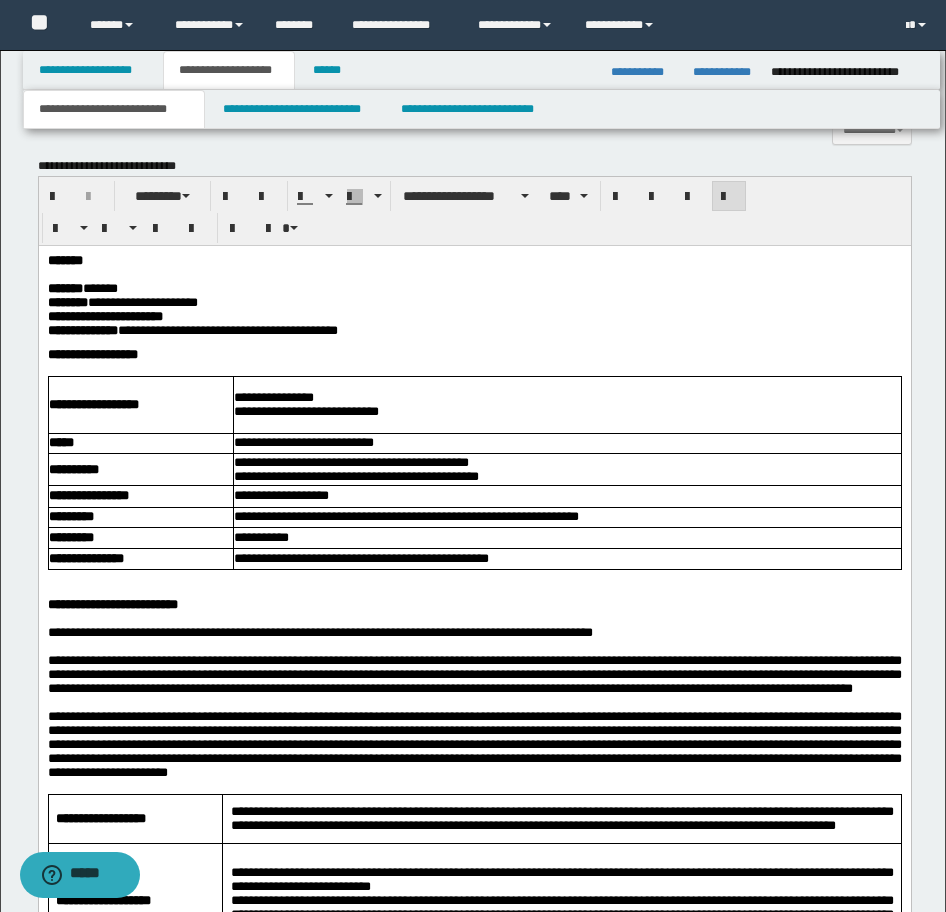 click on "**********" at bounding box center (474, 1446) 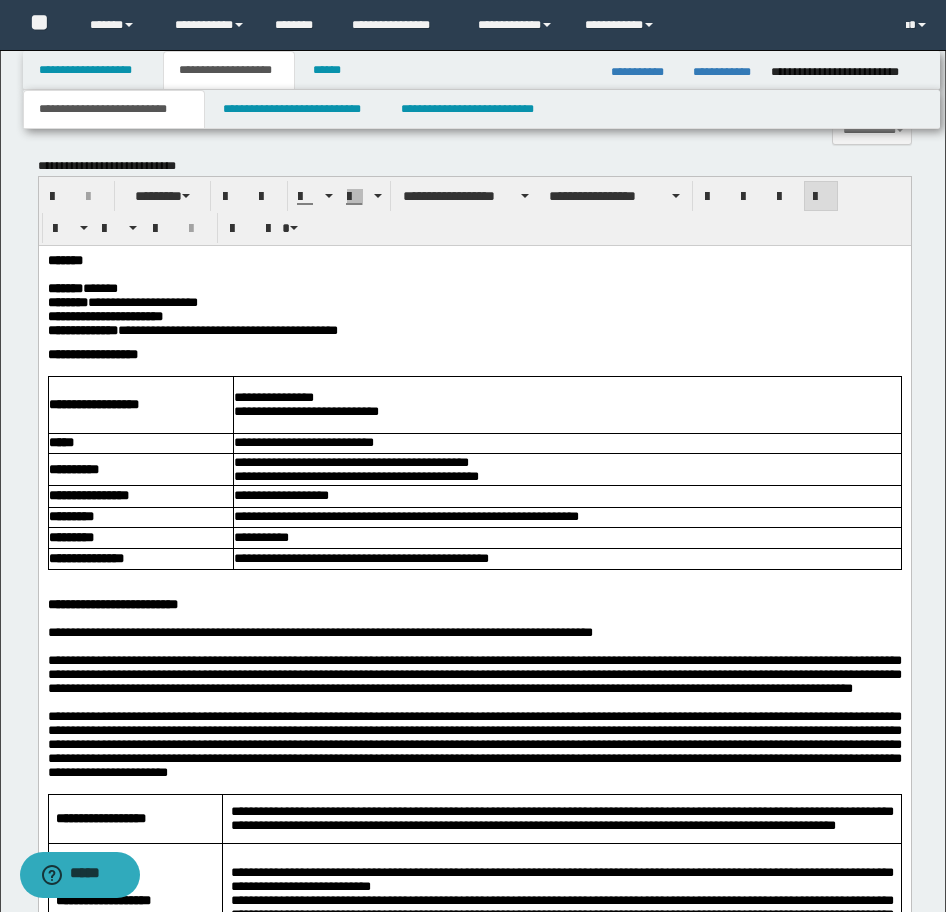 click on "**********" at bounding box center [566, 516] 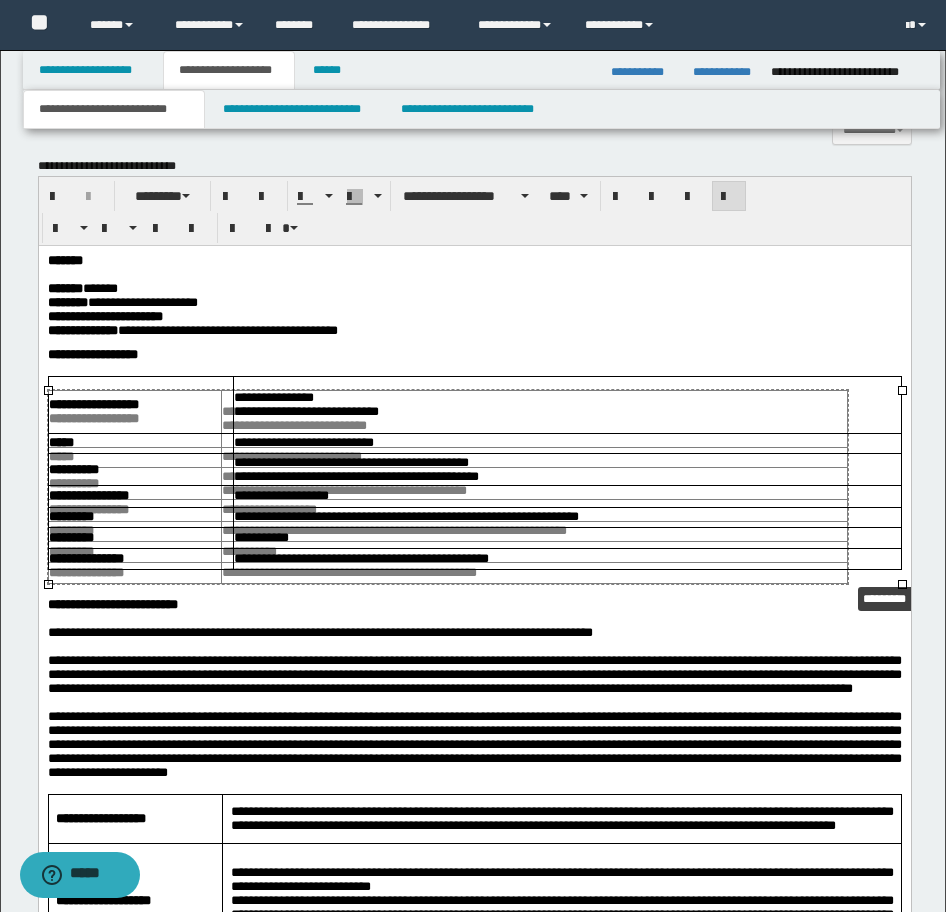 drag, startPoint x: 896, startPoint y: 581, endPoint x: 842, endPoint y: 578, distance: 54.08327 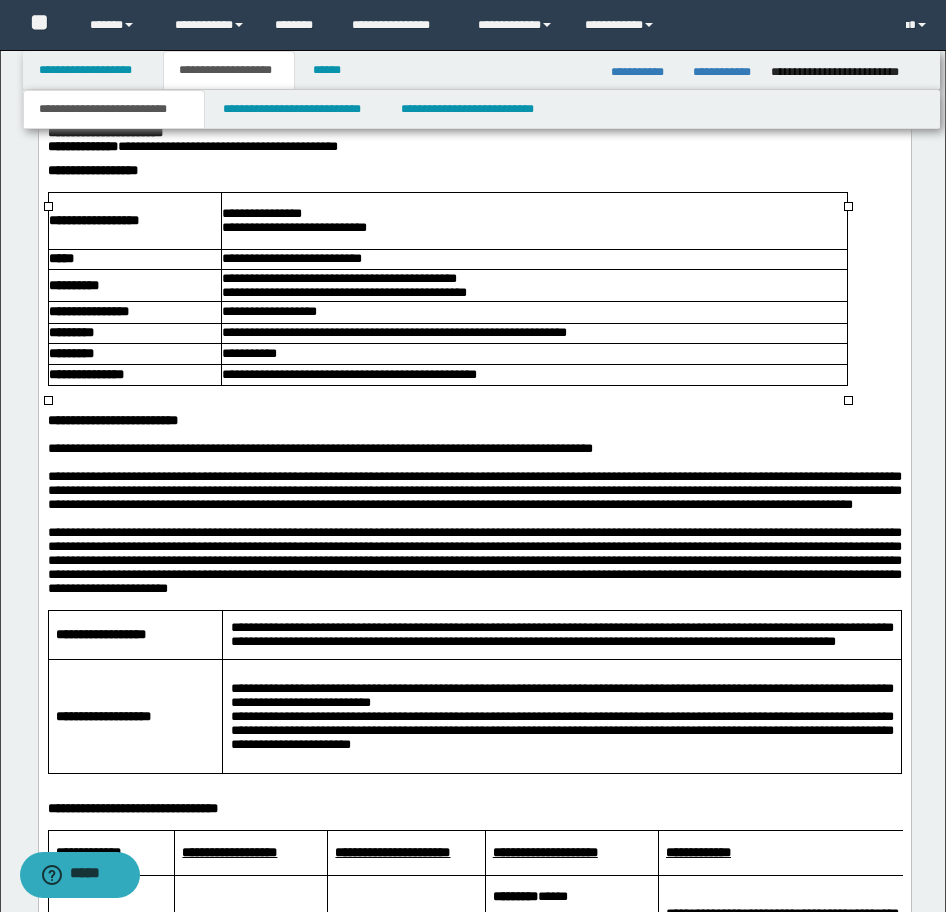 scroll, scrollTop: 1652, scrollLeft: 0, axis: vertical 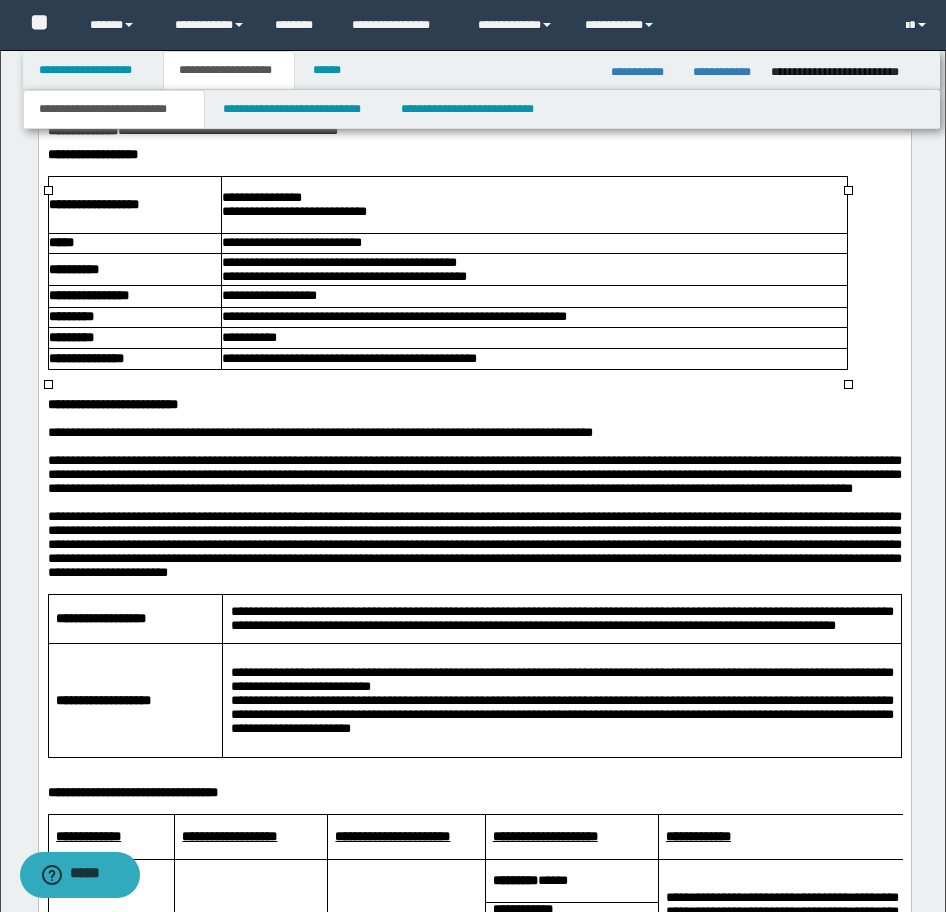 click on "**********" at bounding box center (561, 713) 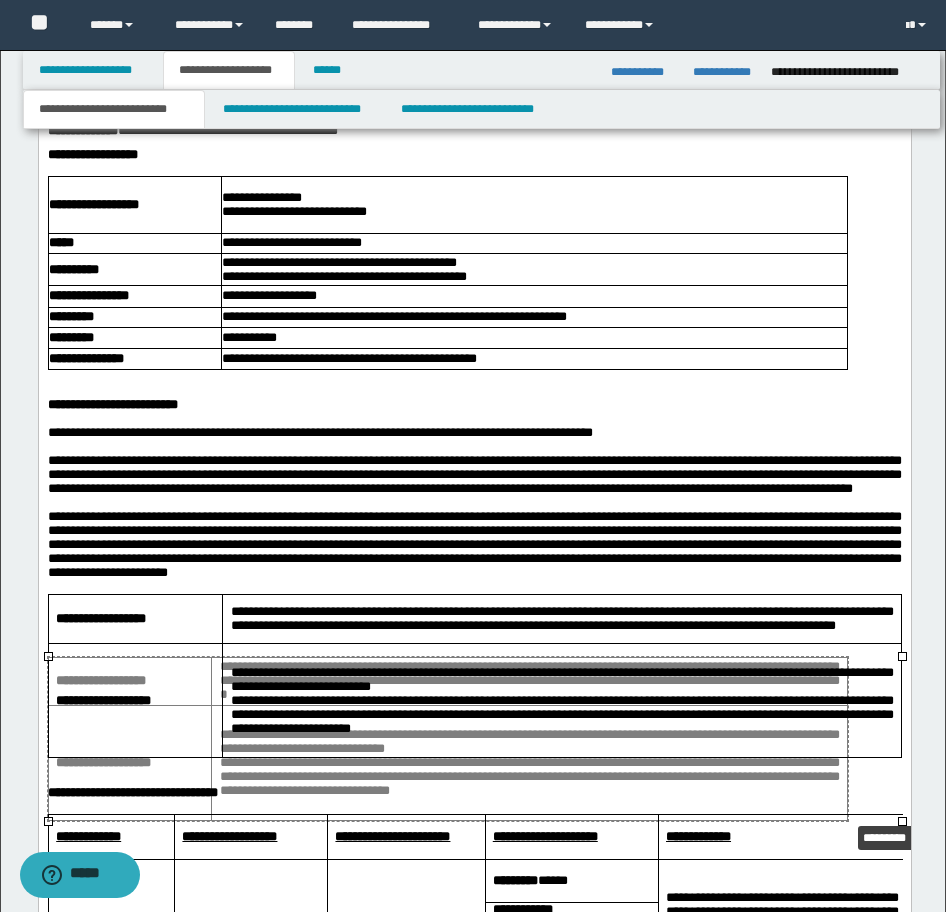 drag, startPoint x: 897, startPoint y: 821, endPoint x: 843, endPoint y: 820, distance: 54.00926 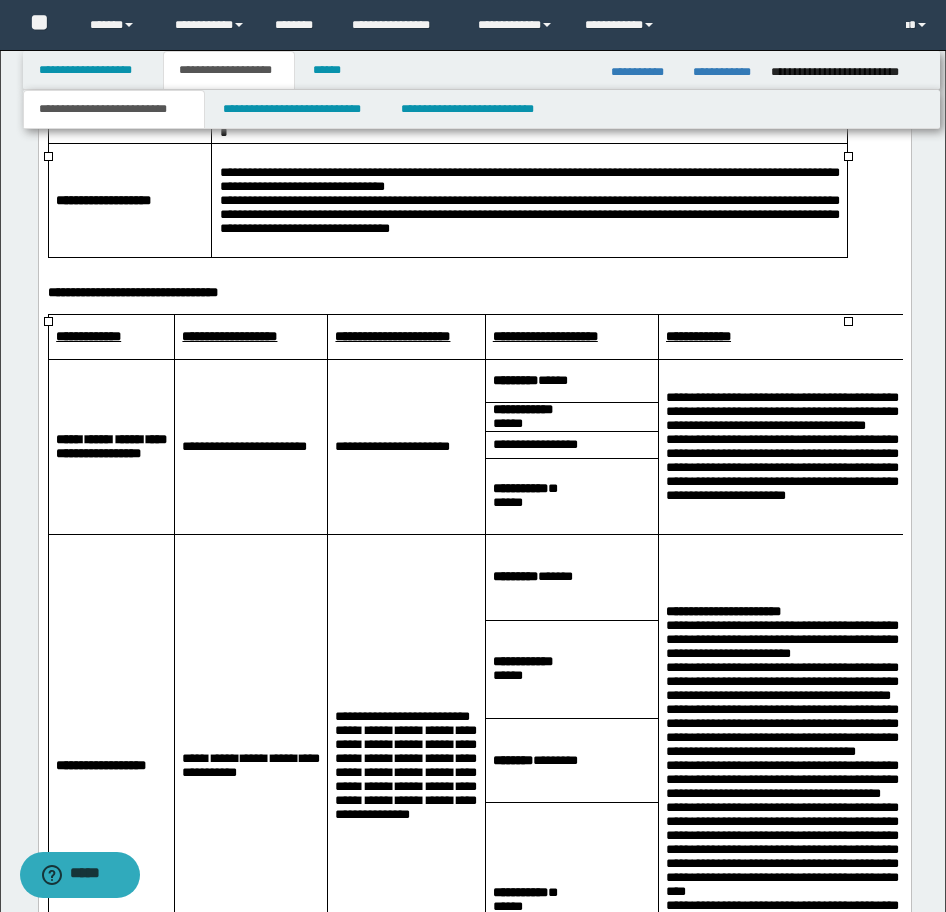 click on "**********" at bounding box center (781, 411) 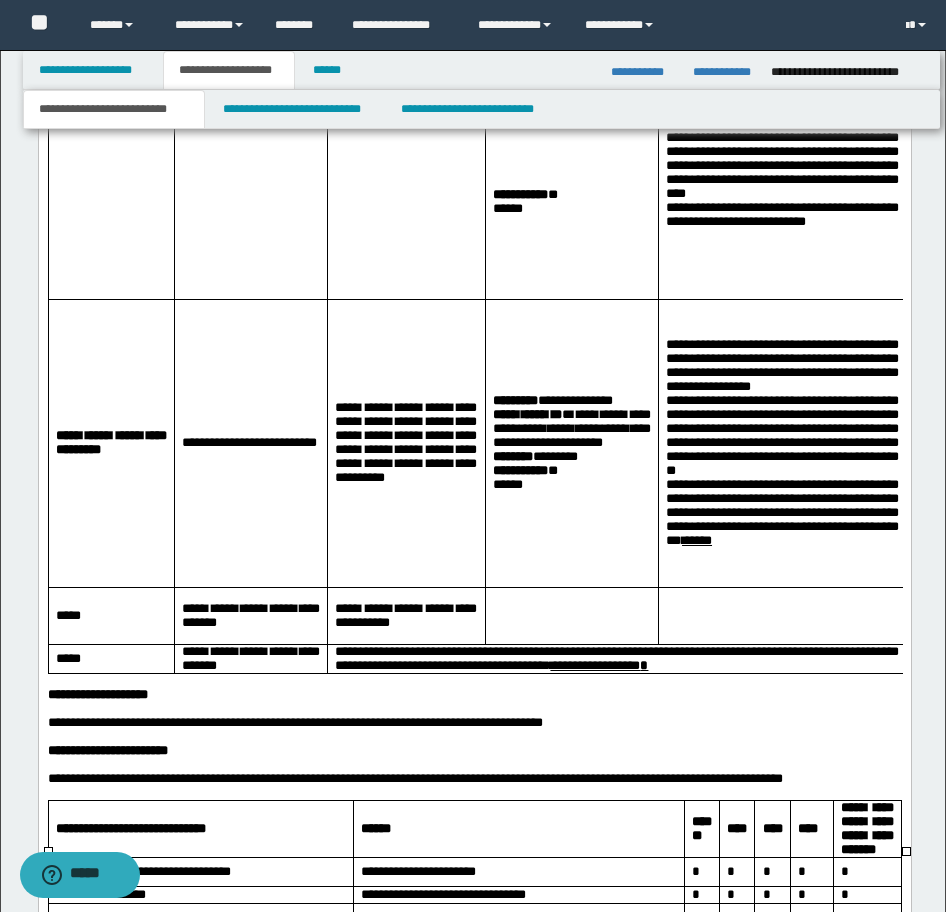 scroll, scrollTop: 2852, scrollLeft: 0, axis: vertical 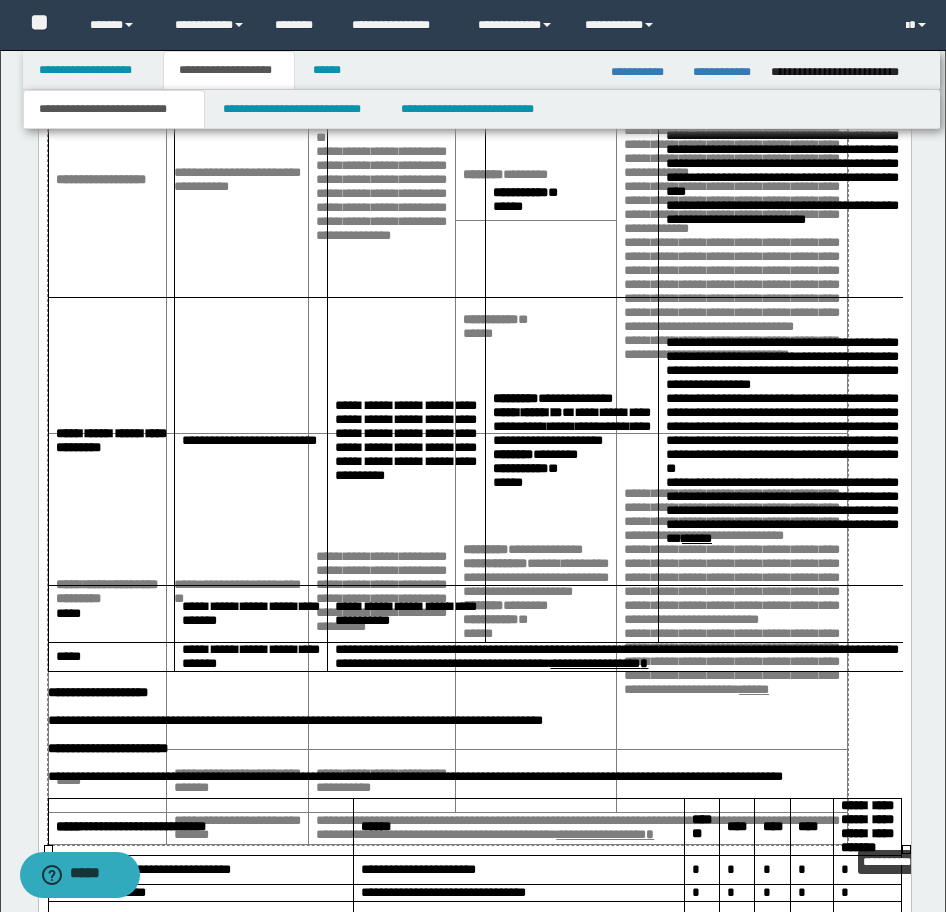 drag, startPoint x: 904, startPoint y: 846, endPoint x: 845, endPoint y: 841, distance: 59.211487 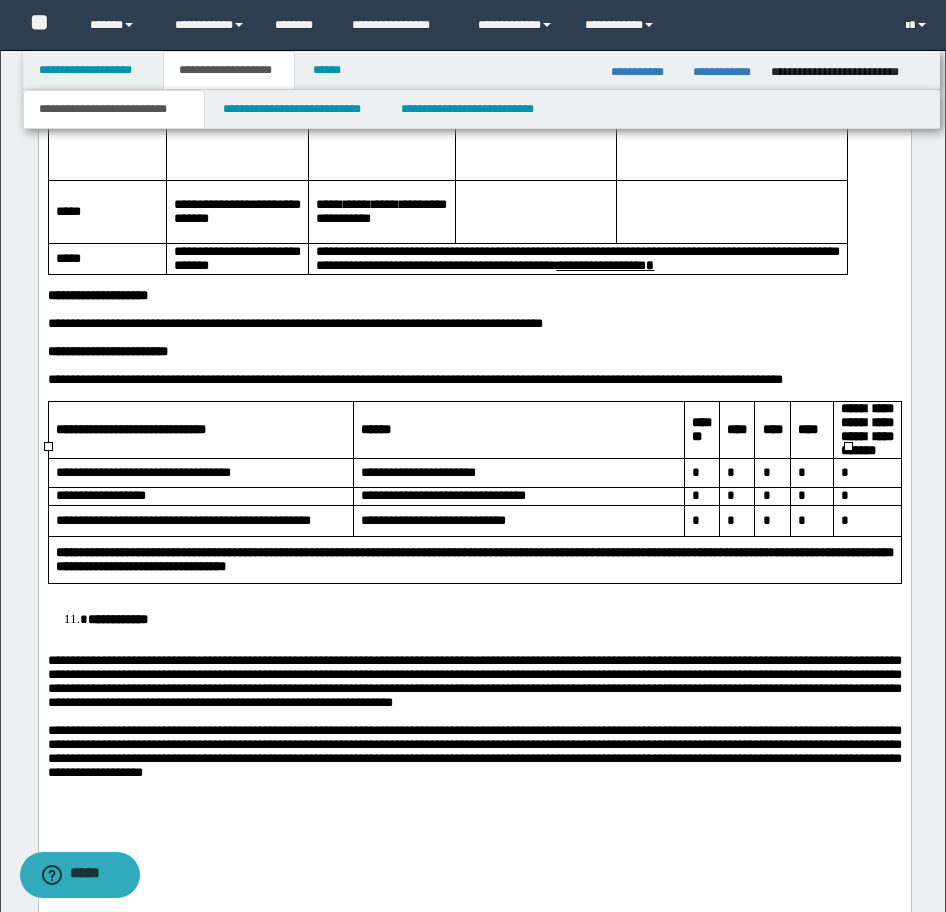 scroll, scrollTop: 3352, scrollLeft: 0, axis: vertical 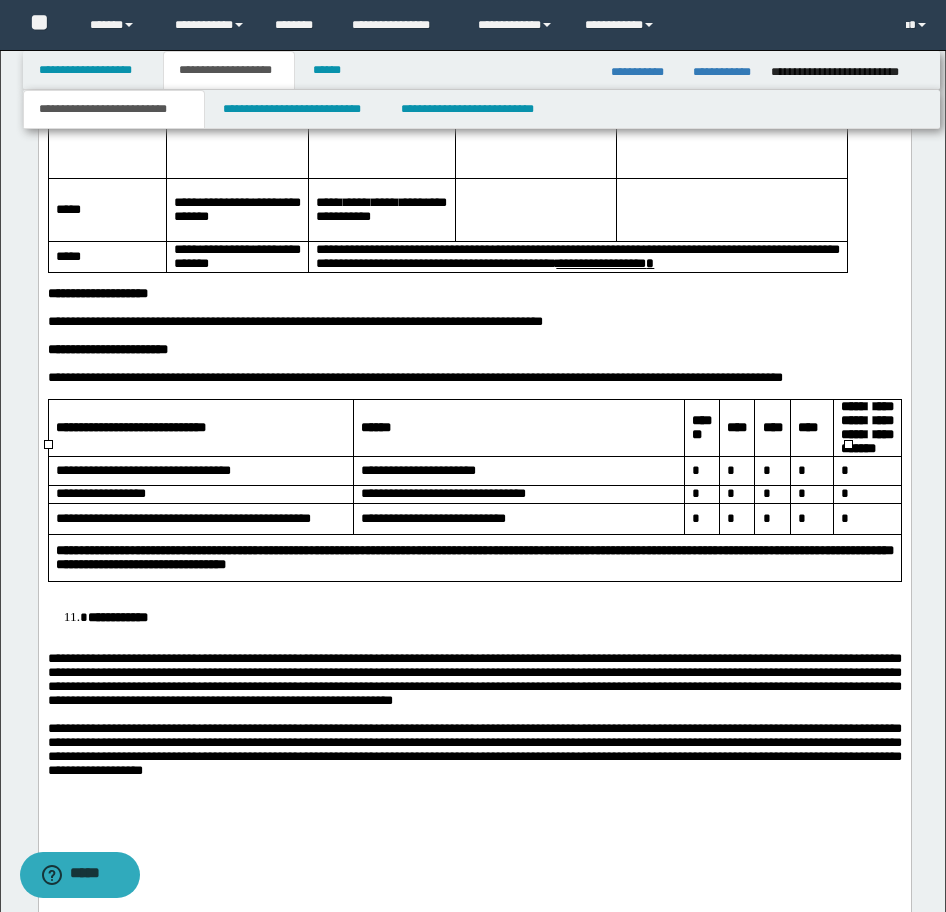 click on "**********" at bounding box center [474, 558] 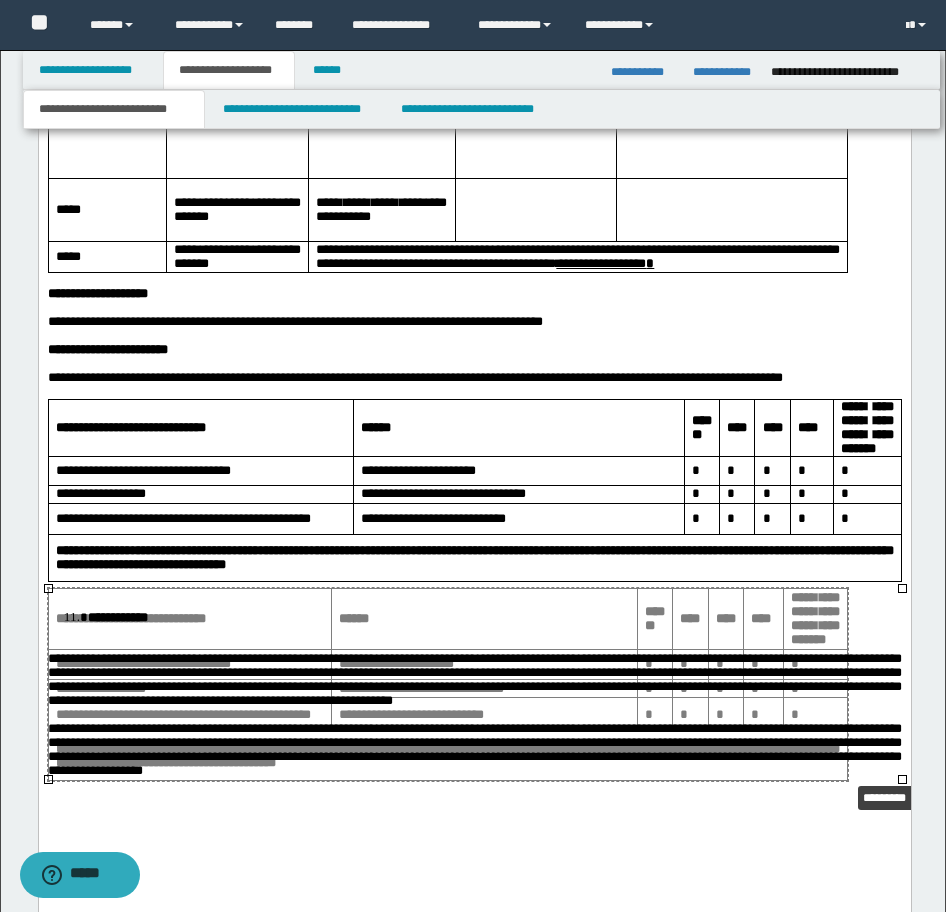 drag, startPoint x: 898, startPoint y: 781, endPoint x: 844, endPoint y: 782, distance: 54.00926 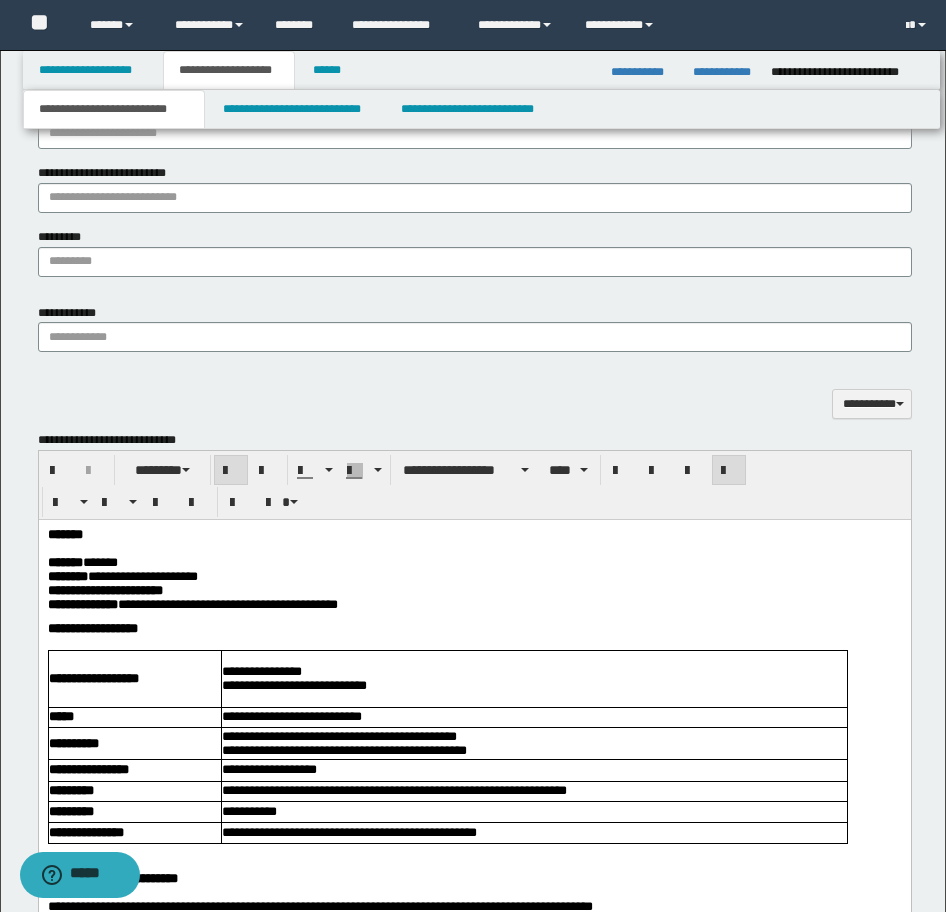 scroll, scrollTop: 1052, scrollLeft: 0, axis: vertical 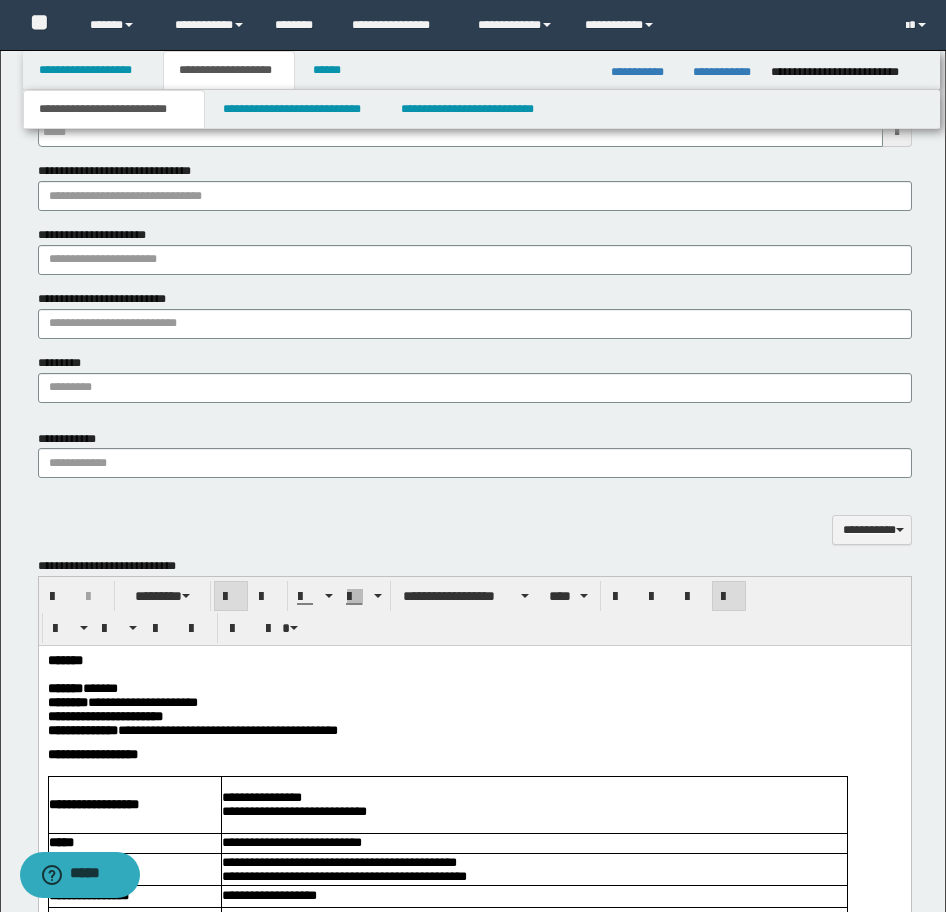 click on "**********" at bounding box center [474, 1902] 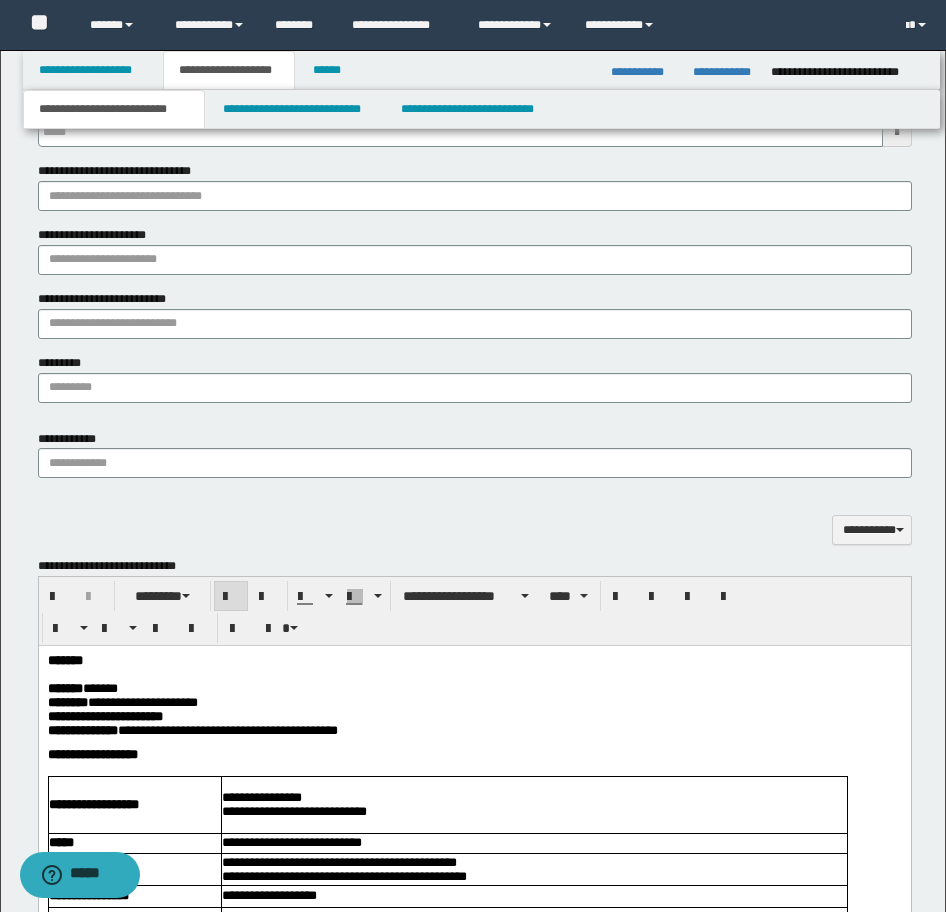 click on "**********" at bounding box center [474, 1902] 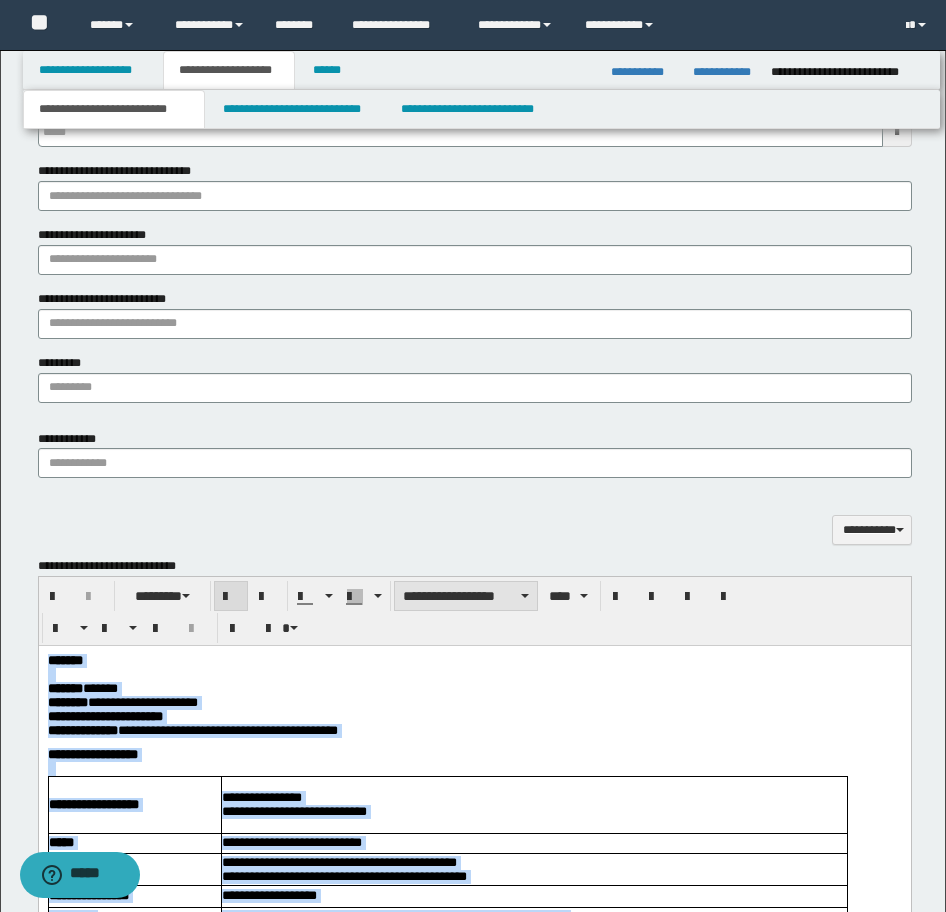 click on "**********" at bounding box center (466, 596) 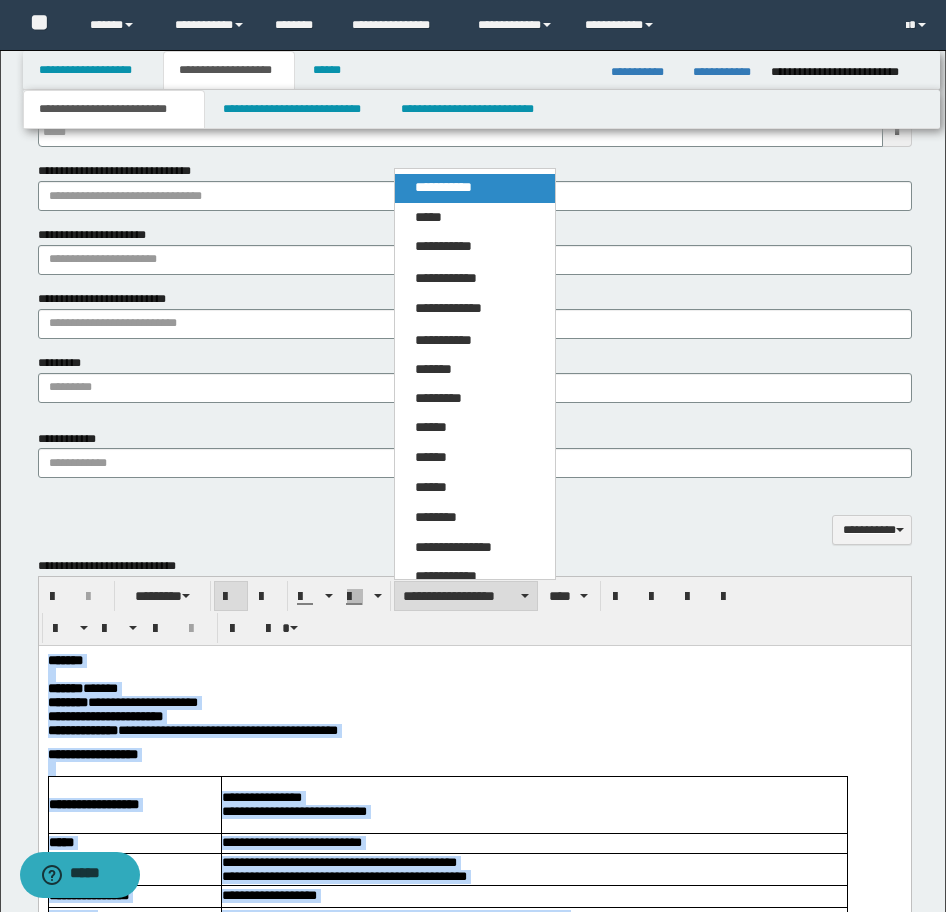 type 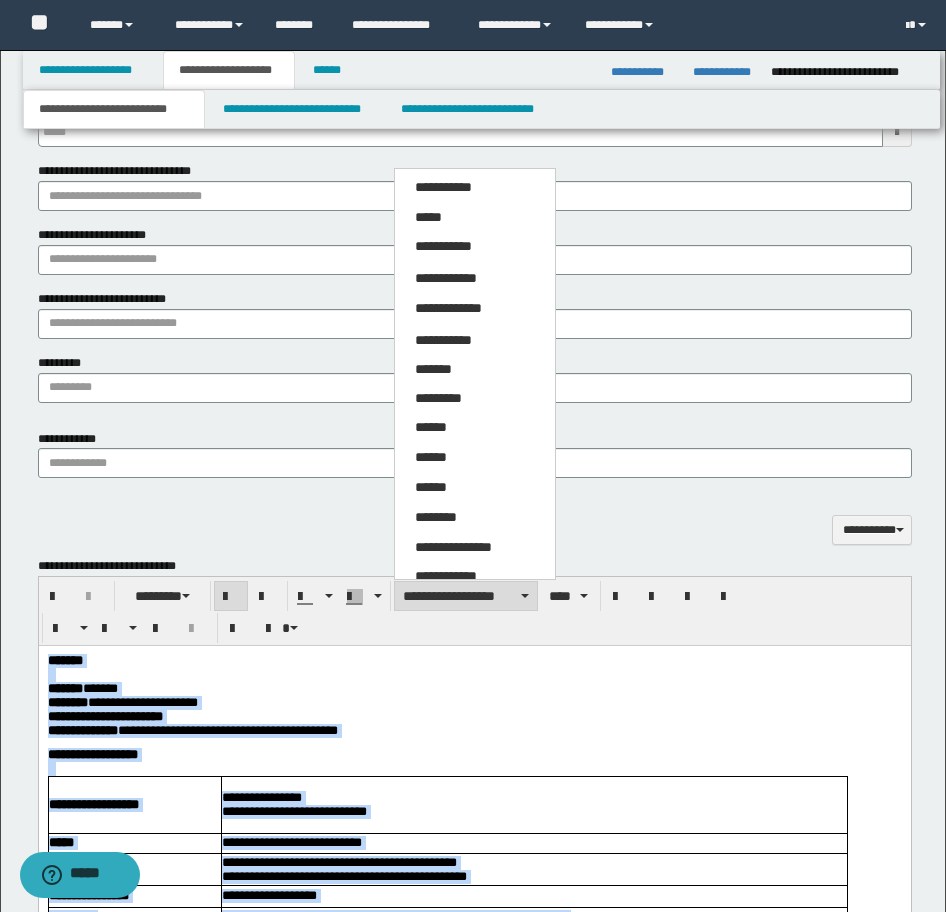click on "*****" at bounding box center [475, 218] 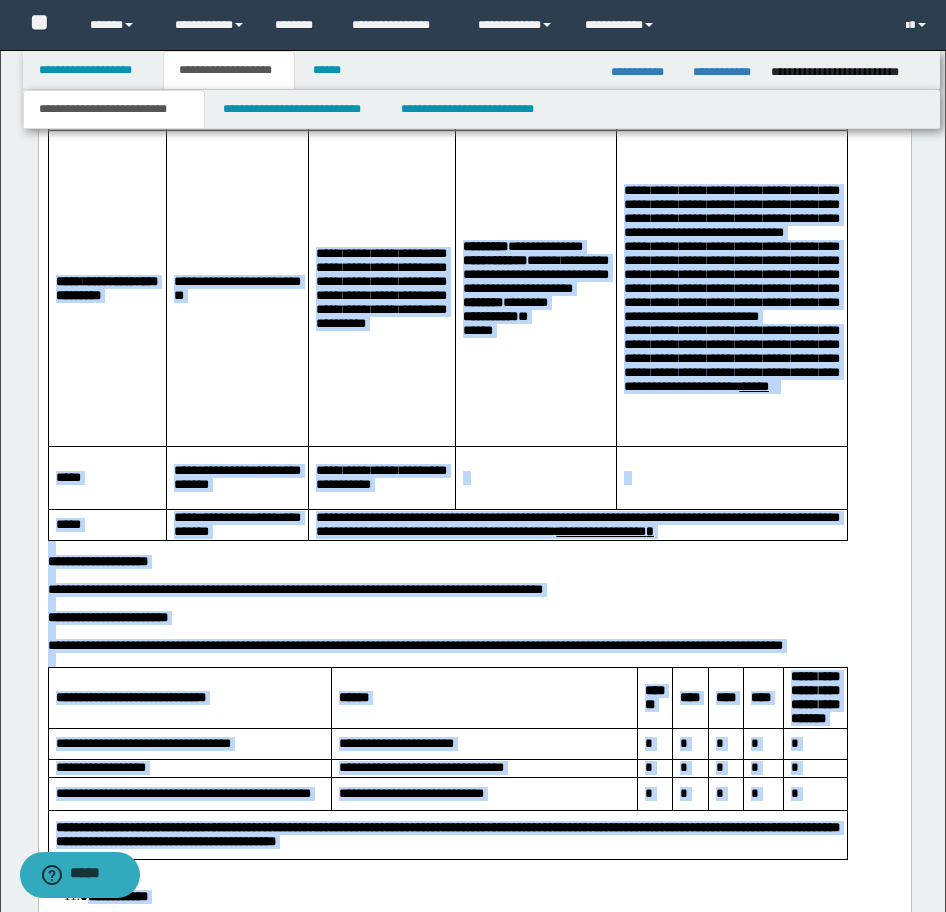scroll, scrollTop: 3352, scrollLeft: 0, axis: vertical 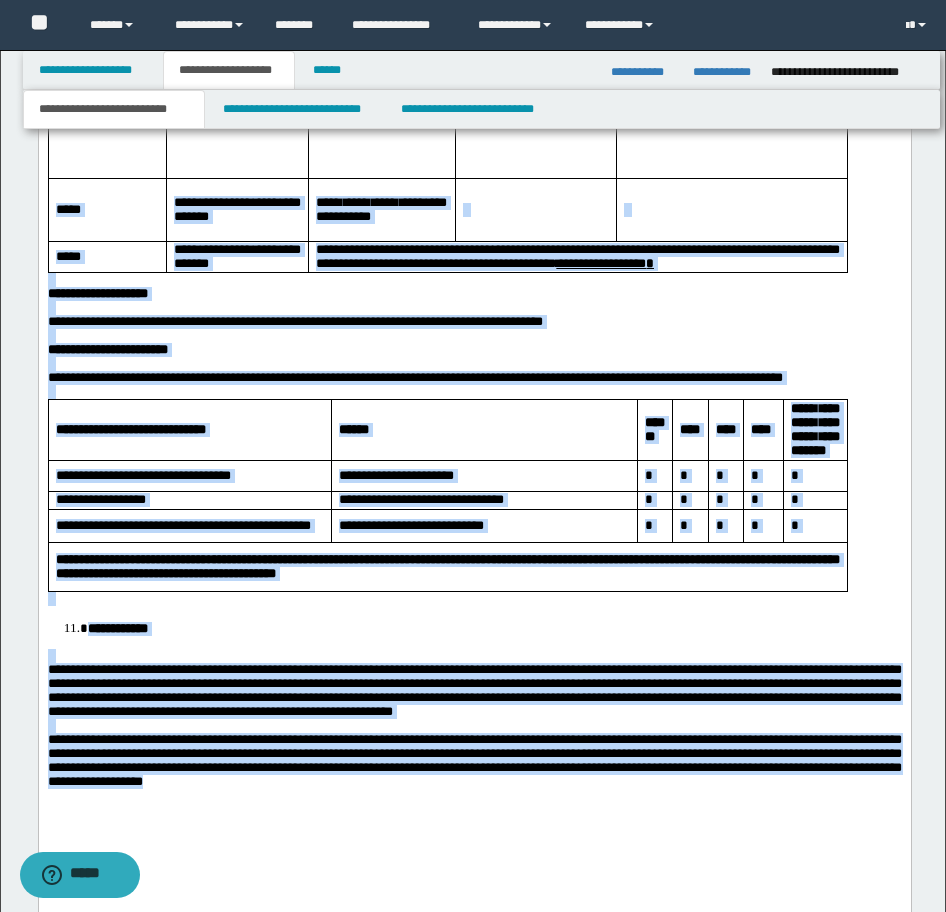 click at bounding box center [474, 308] 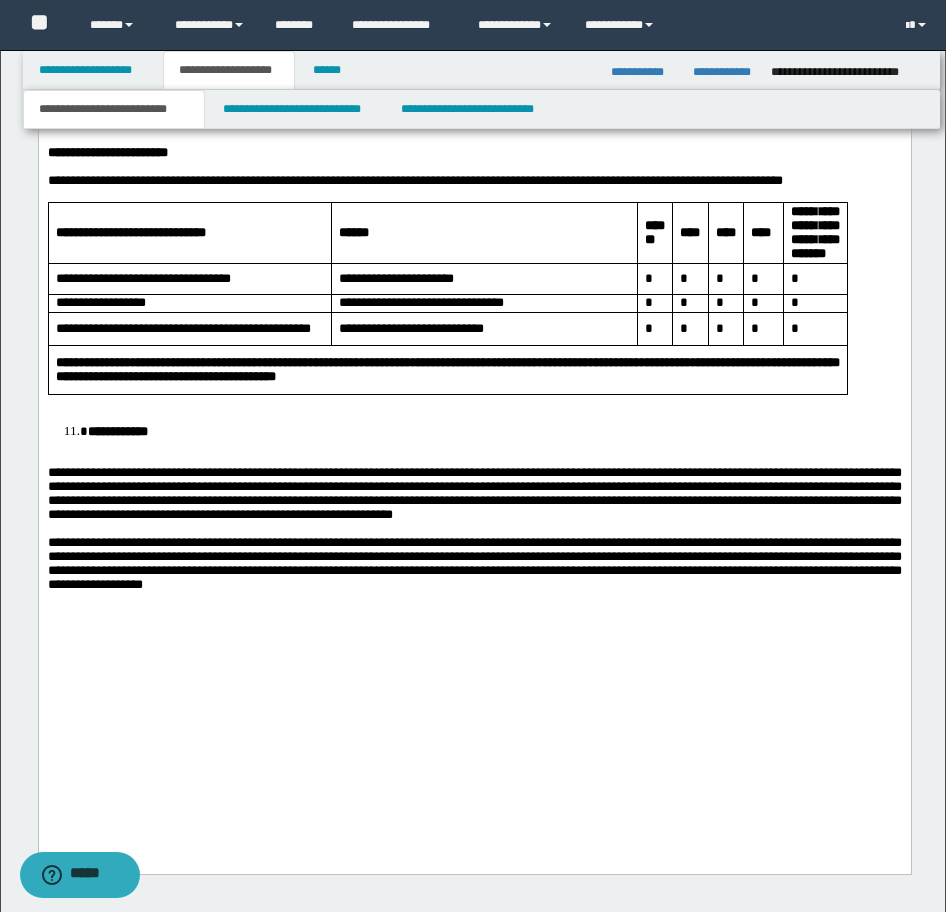 scroll, scrollTop: 3552, scrollLeft: 0, axis: vertical 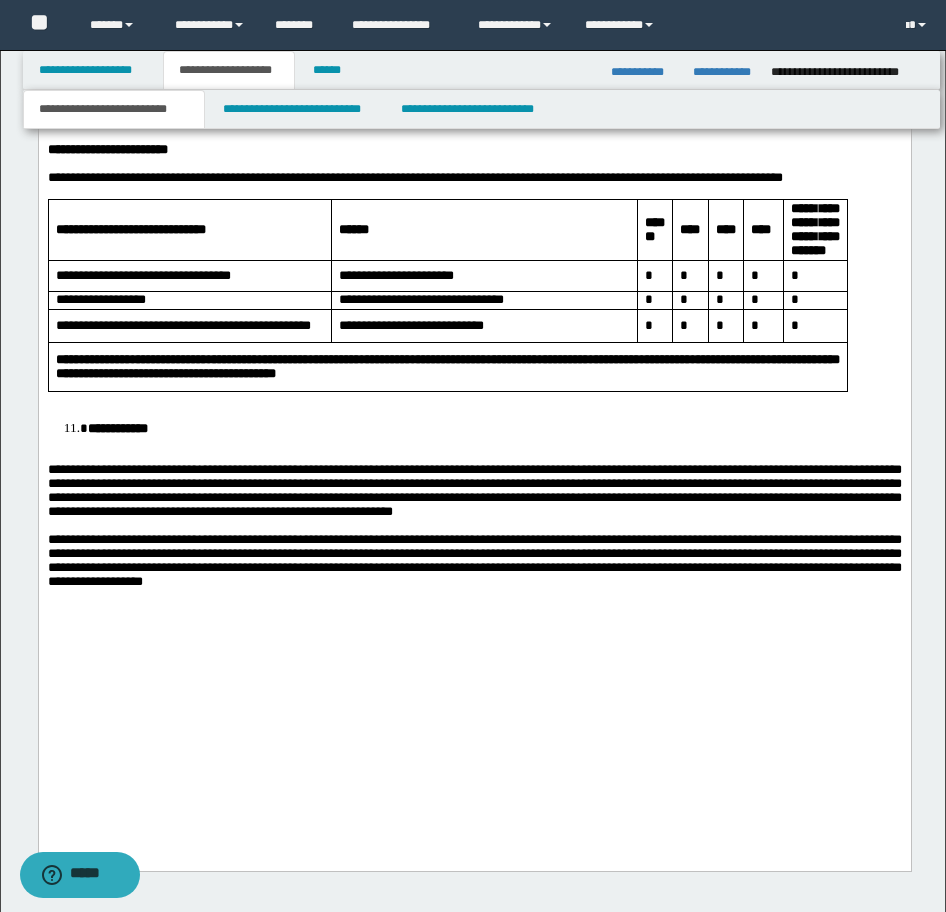 click on "**********" at bounding box center (494, 428) 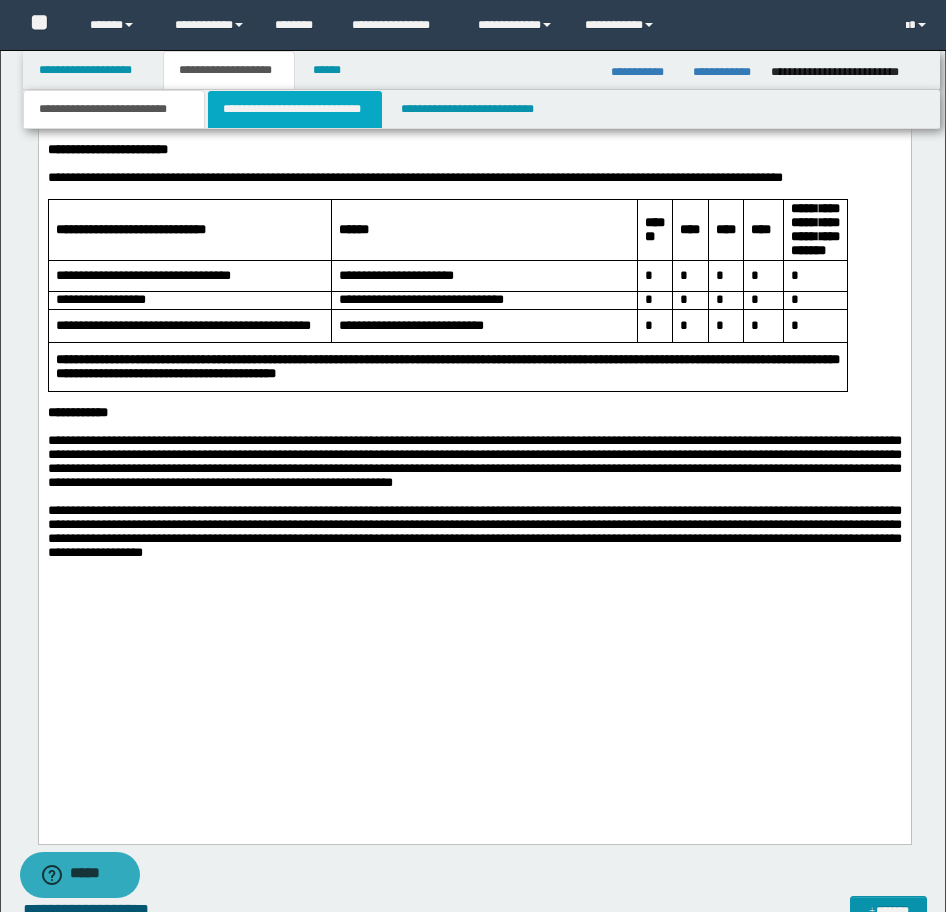 click on "**********" at bounding box center (295, 109) 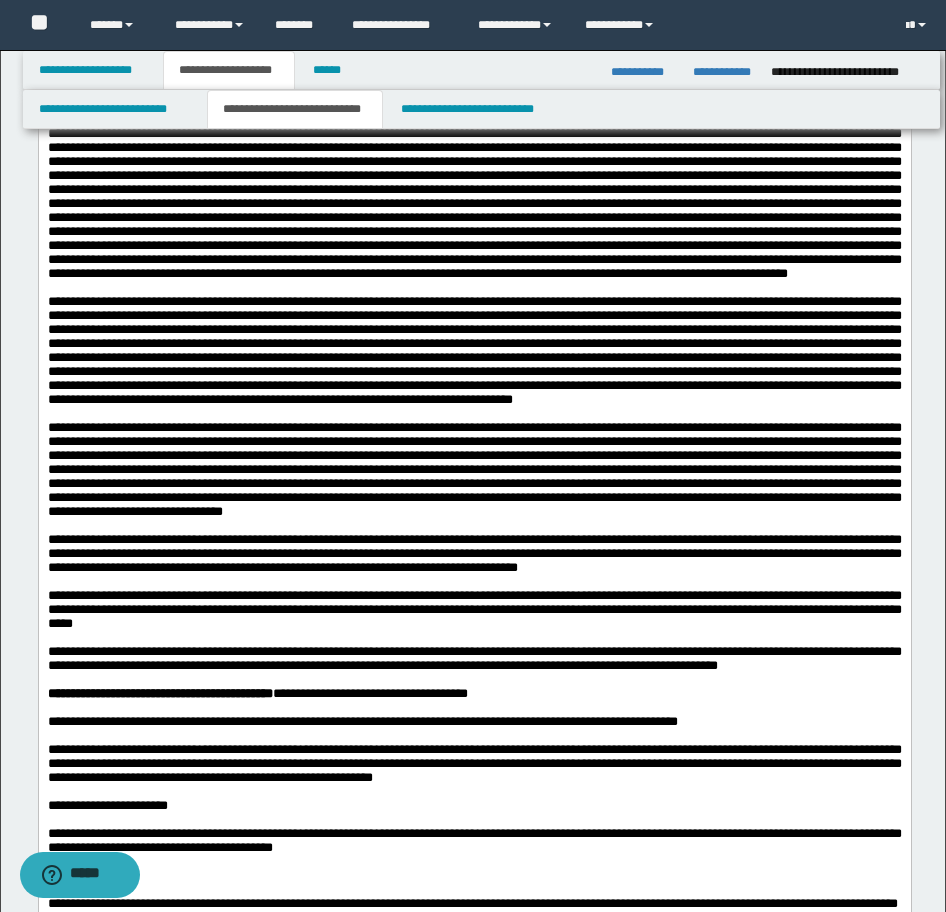 scroll, scrollTop: 4152, scrollLeft: 0, axis: vertical 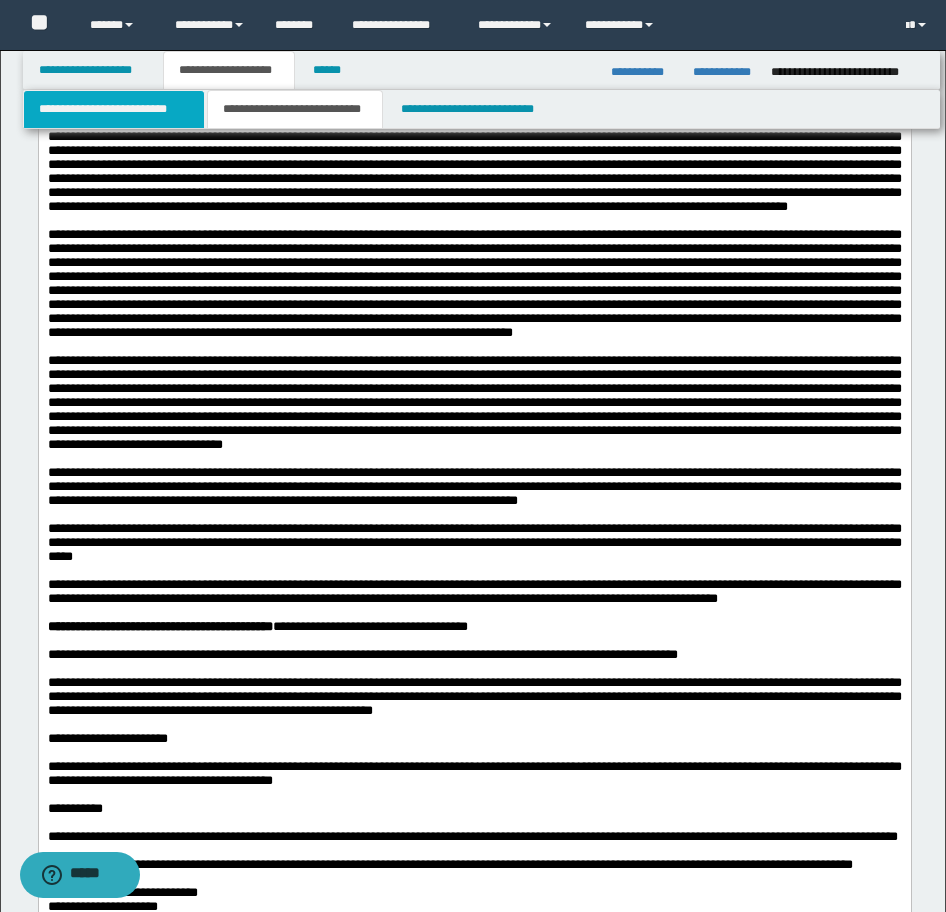 click on "**********" at bounding box center (114, 109) 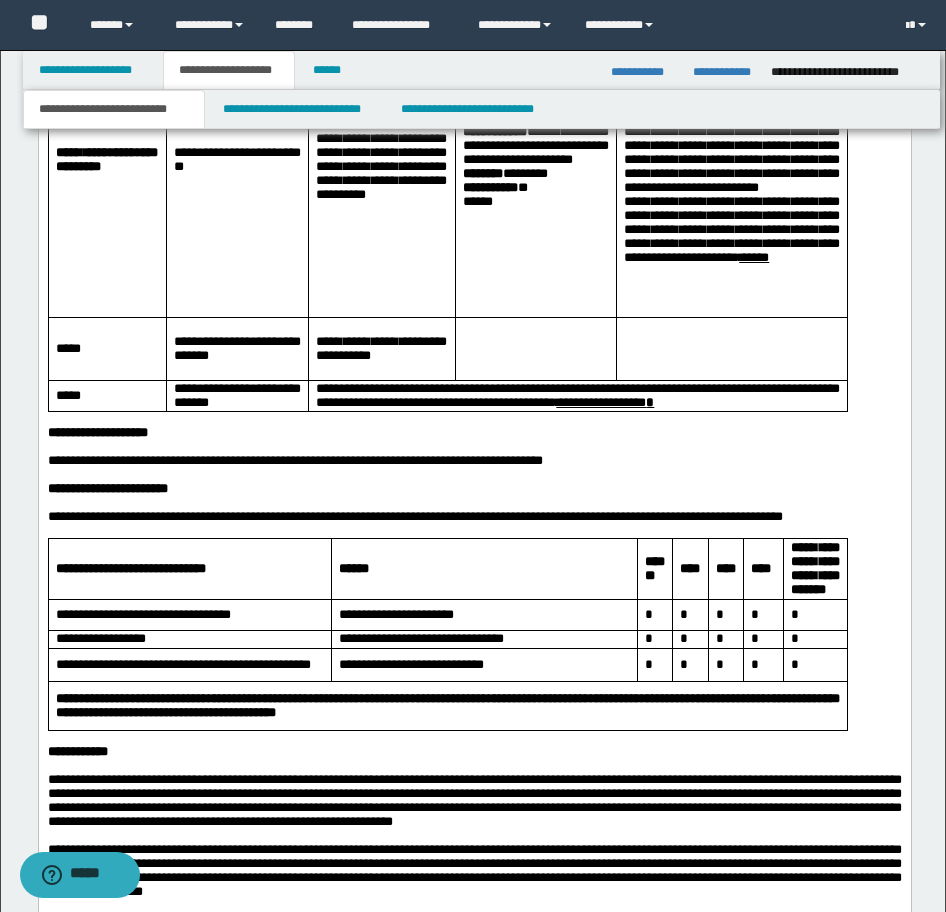 scroll, scrollTop: 3266, scrollLeft: 0, axis: vertical 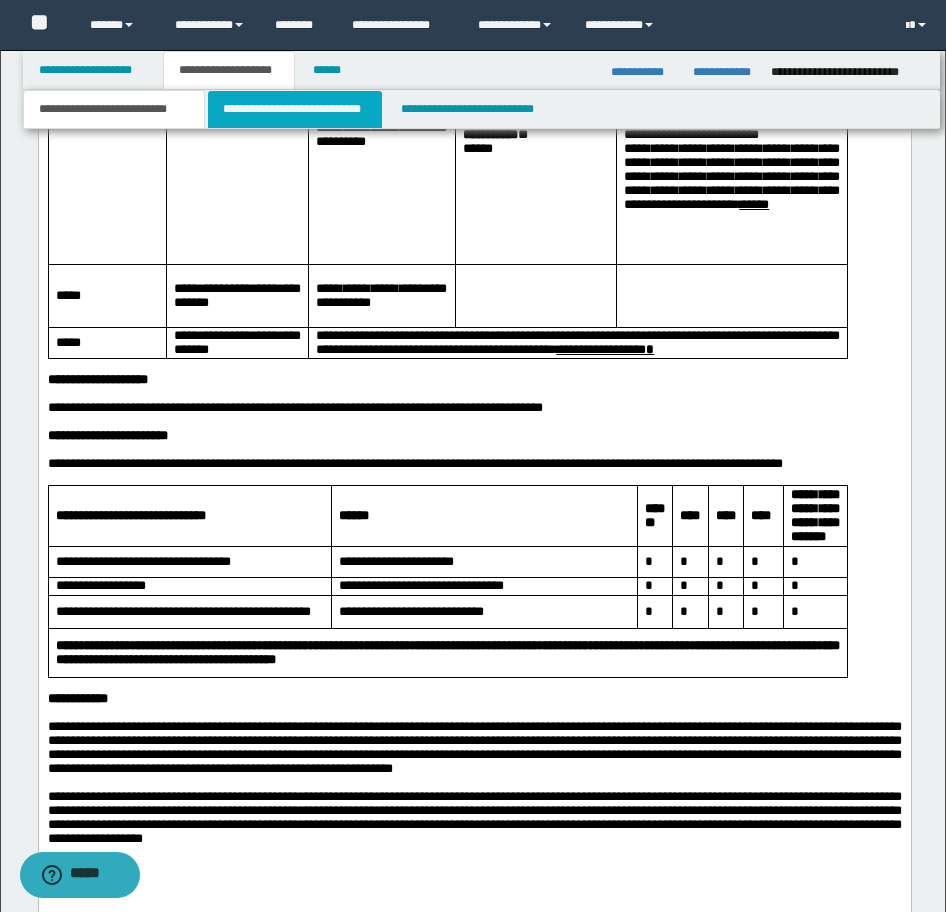 click on "**********" at bounding box center [295, 109] 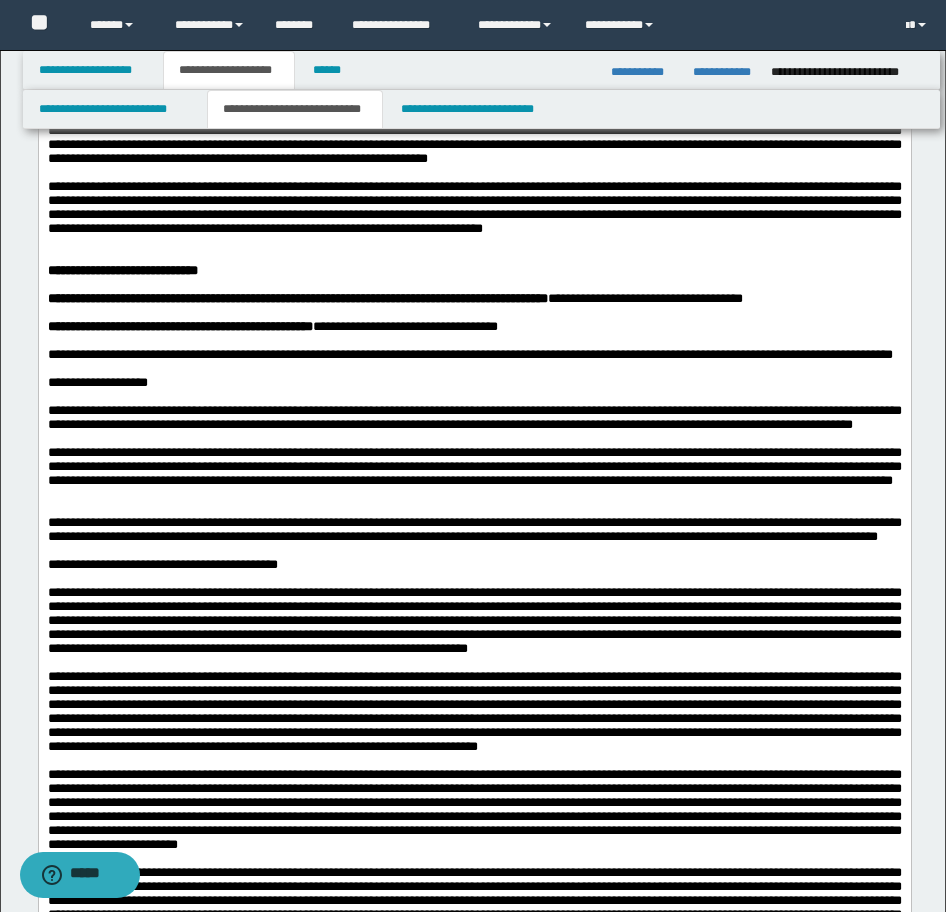 scroll, scrollTop: 3366, scrollLeft: 0, axis: vertical 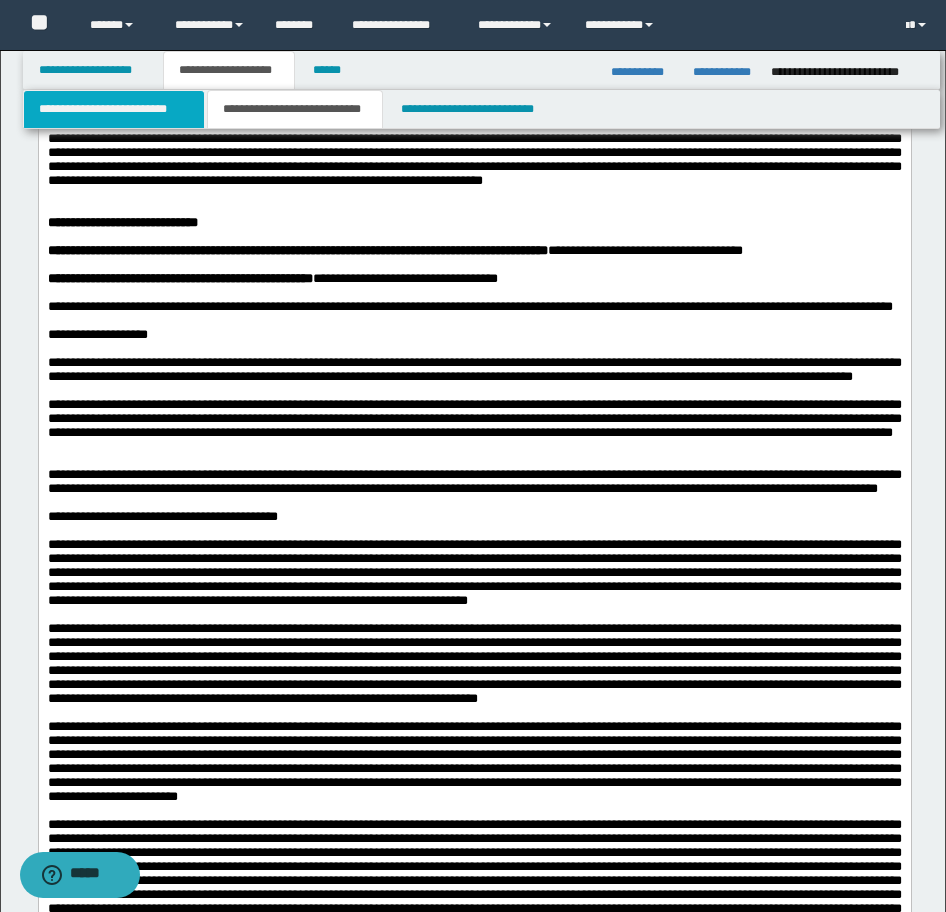 click on "**********" at bounding box center [114, 109] 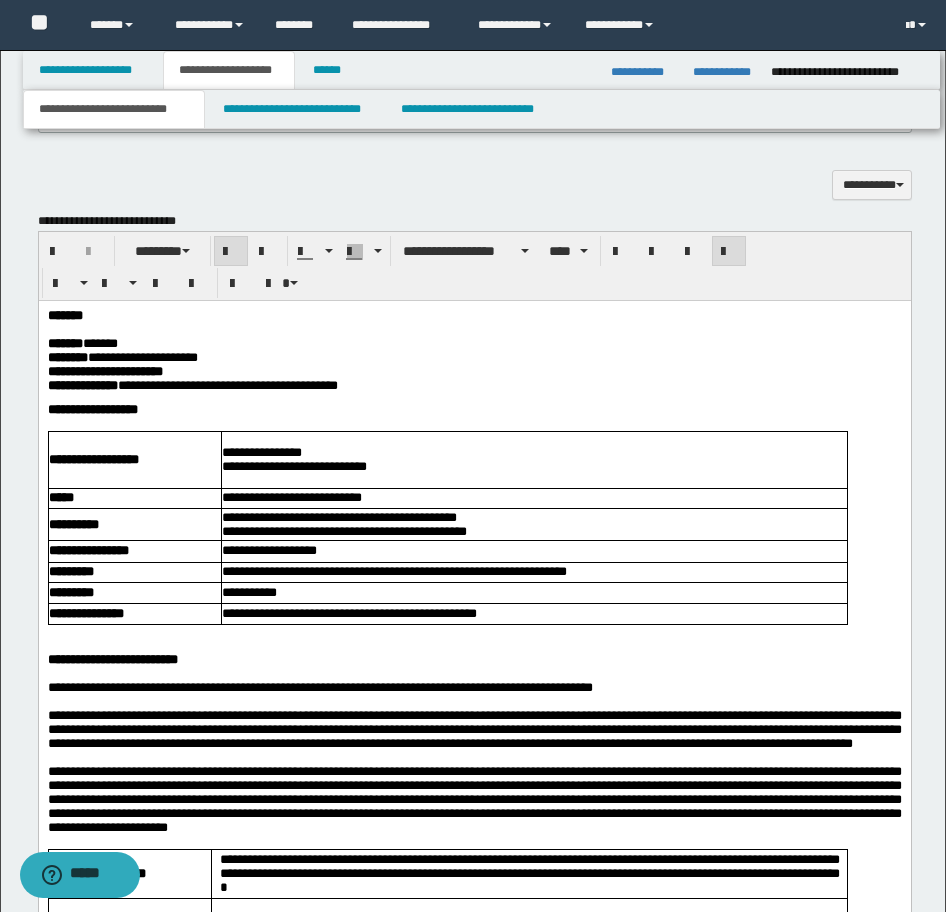 scroll, scrollTop: 1366, scrollLeft: 0, axis: vertical 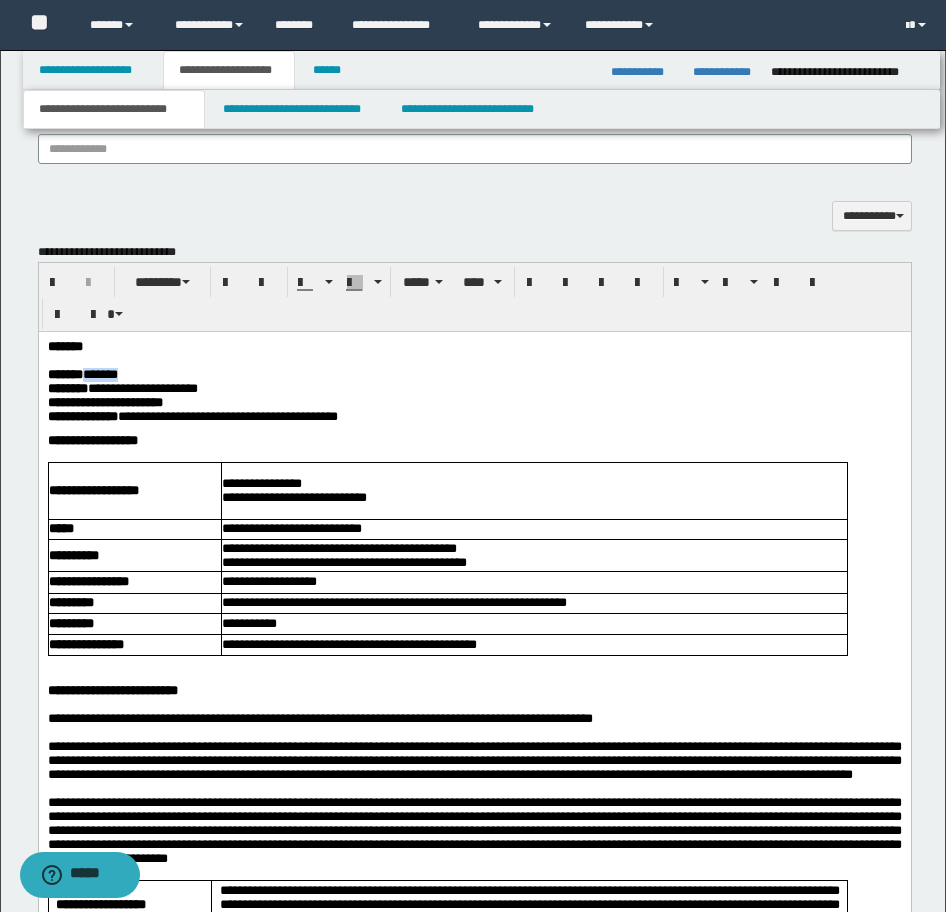 drag, startPoint x: 162, startPoint y: 378, endPoint x: 93, endPoint y: 378, distance: 69 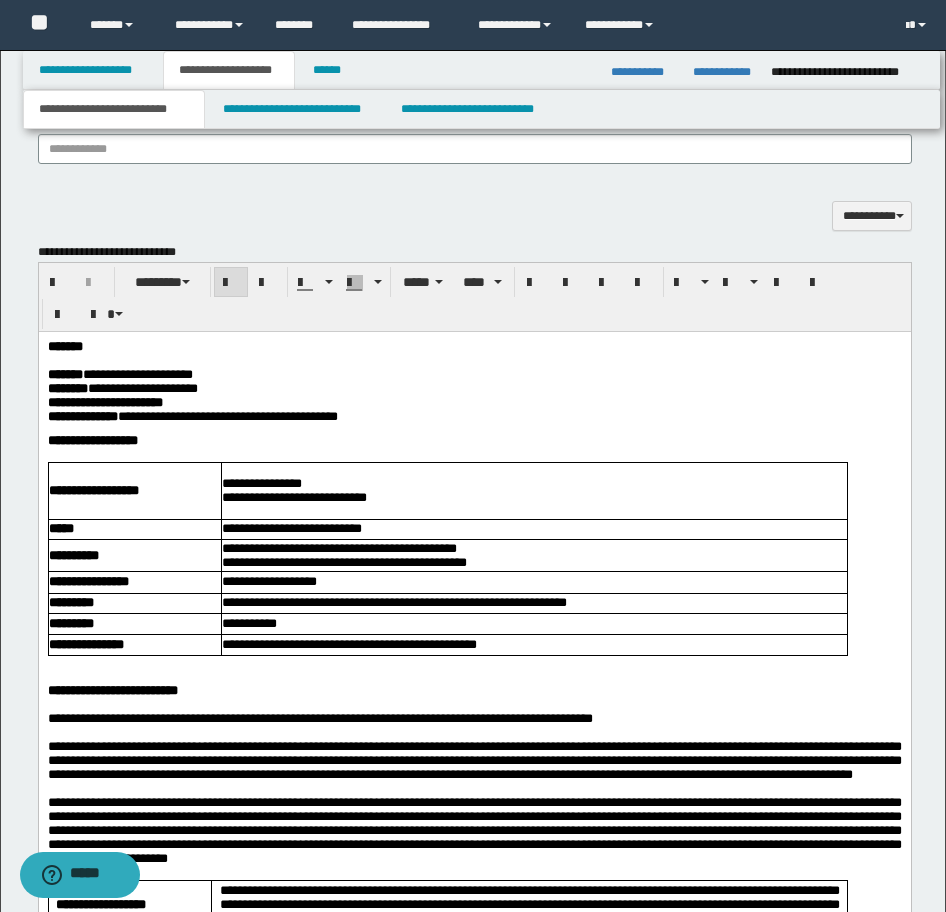 click on "**********" at bounding box center (474, 402) 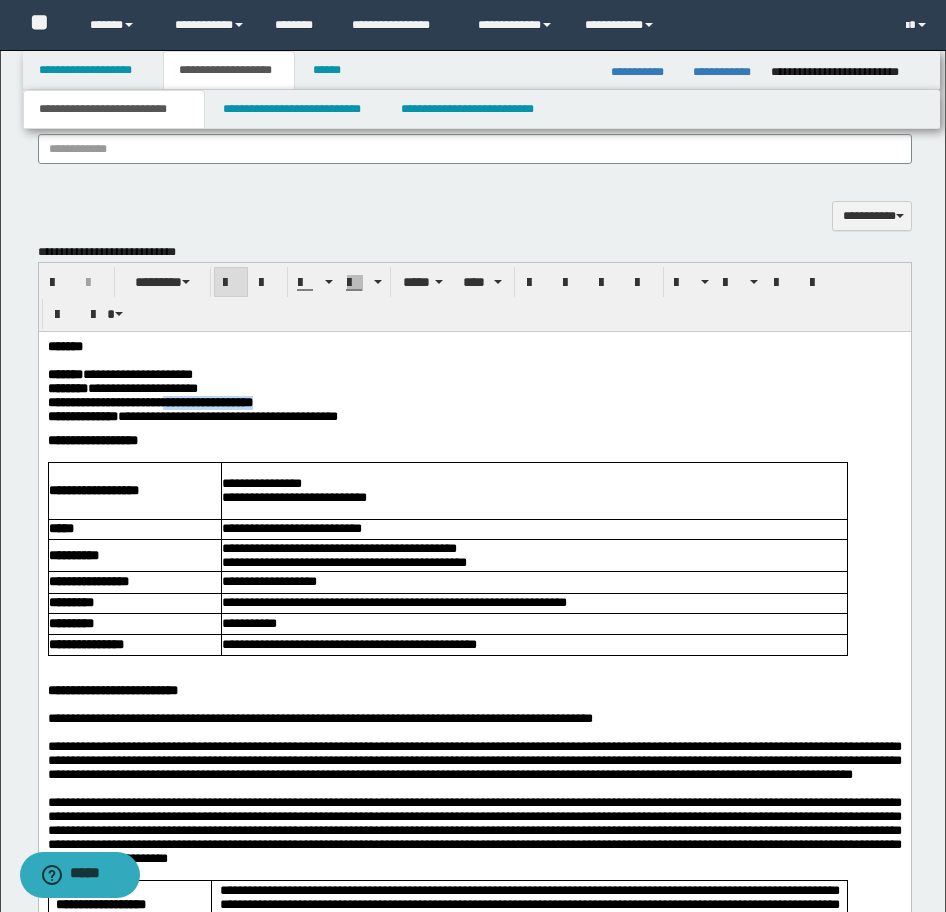 drag, startPoint x: 330, startPoint y: 416, endPoint x: 200, endPoint y: 416, distance: 130 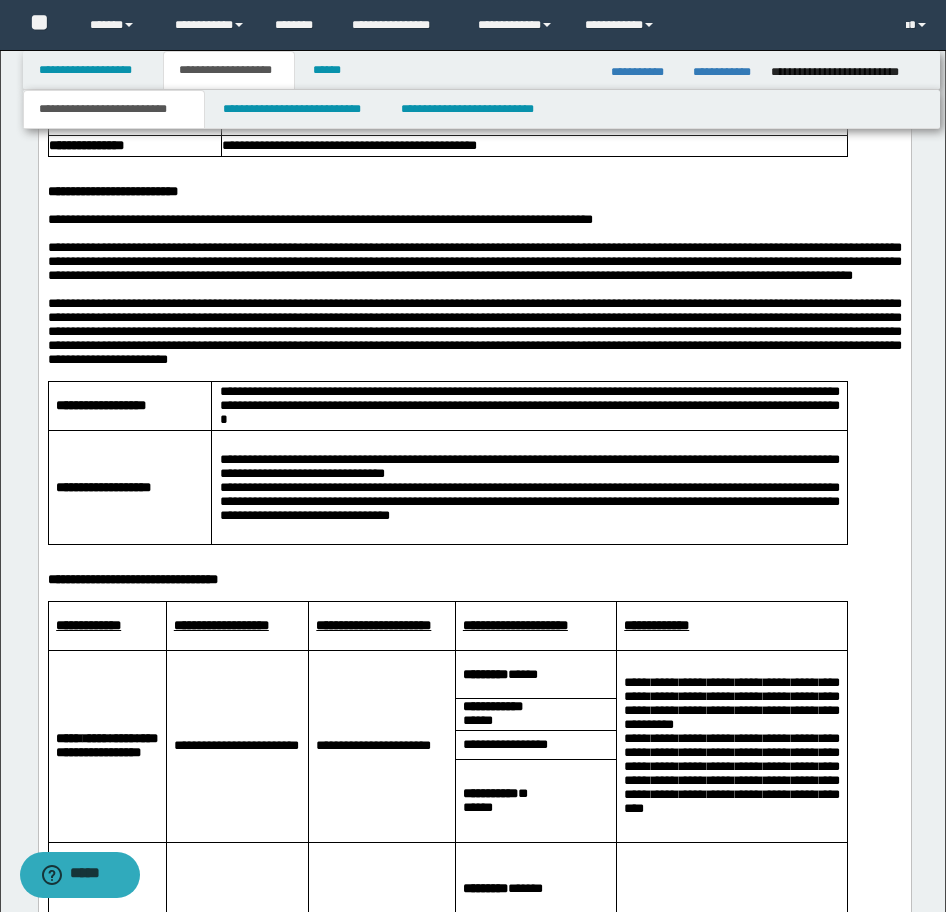 scroll, scrollTop: 1866, scrollLeft: 0, axis: vertical 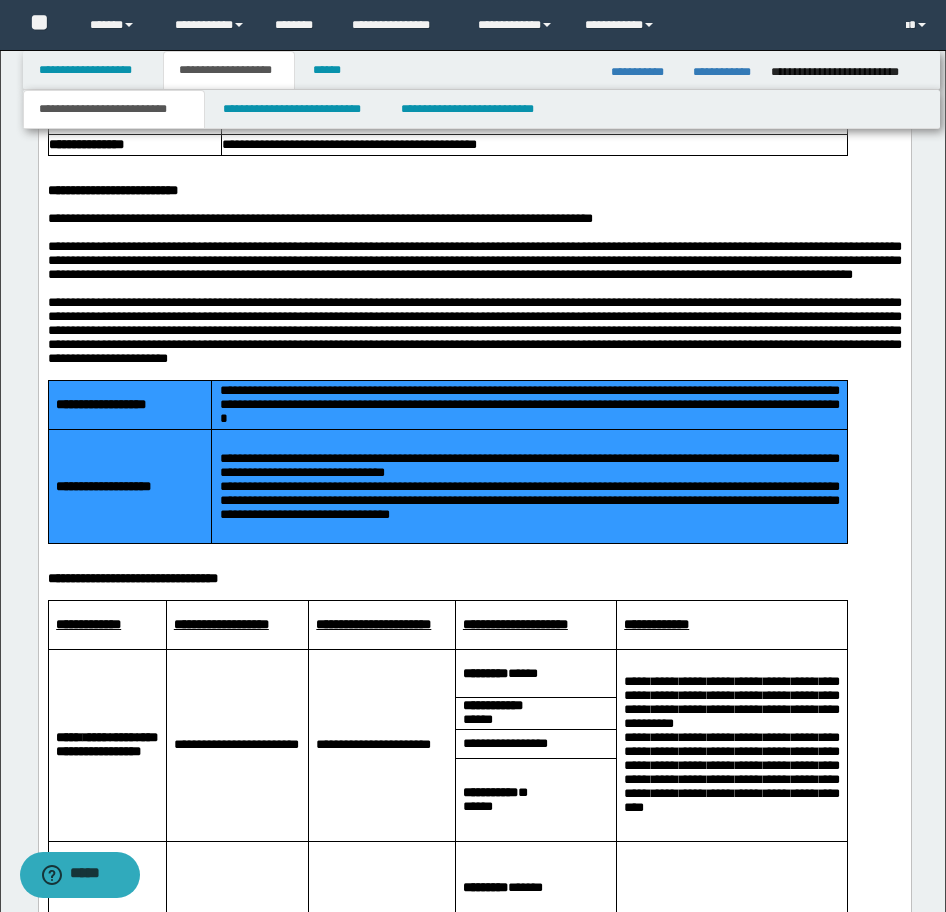 drag, startPoint x: 63, startPoint y: 458, endPoint x: 292, endPoint y: 636, distance: 290.0431 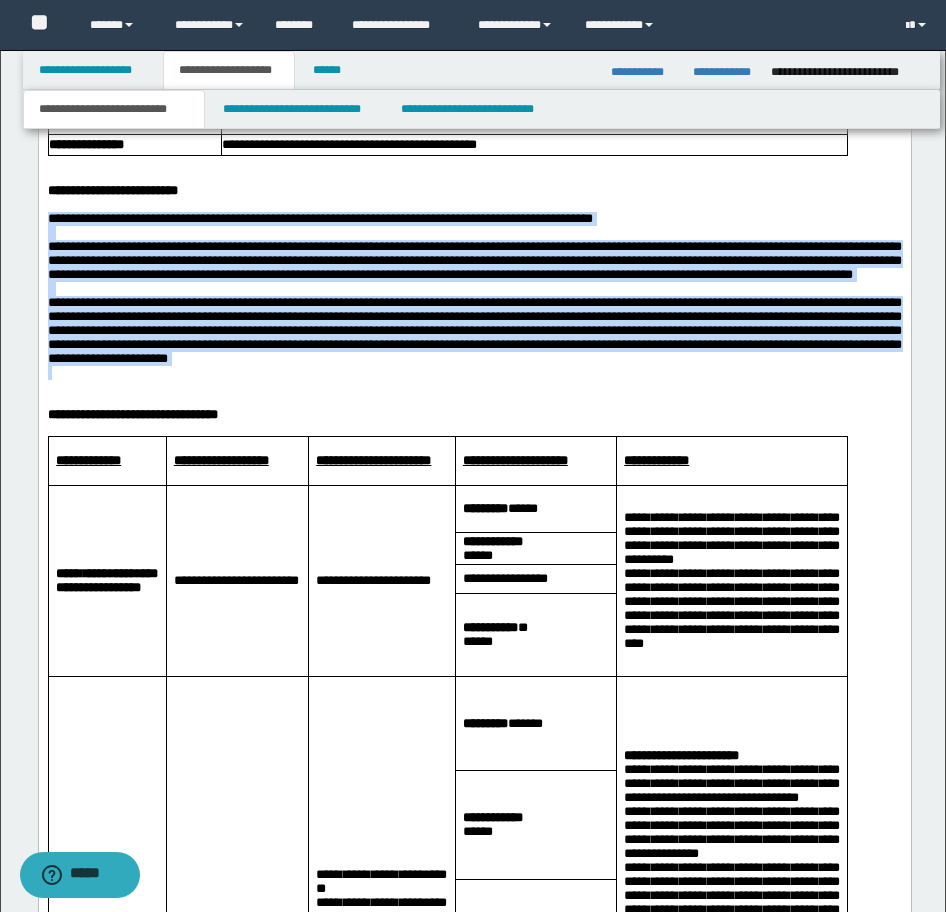 drag, startPoint x: 149, startPoint y: 448, endPoint x: 36, endPoint y: 246, distance: 231.45842 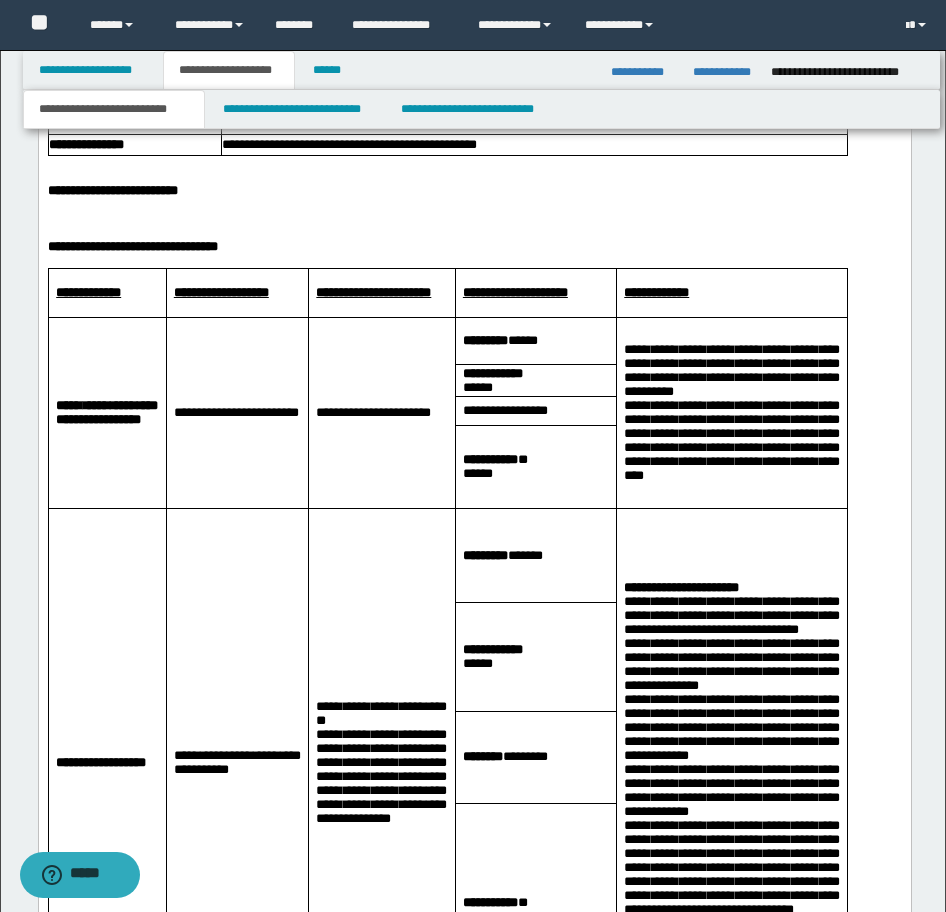 click at bounding box center (474, 205) 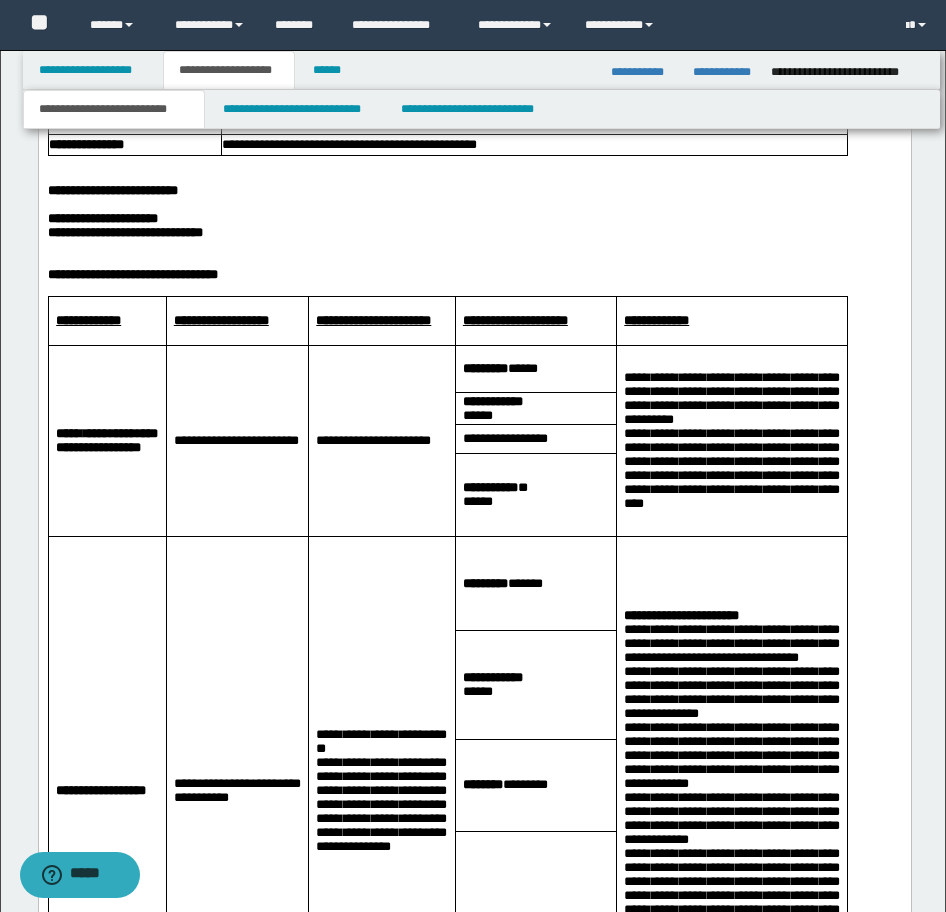 drag, startPoint x: 103, startPoint y: 230, endPoint x: 100, endPoint y: 245, distance: 15.297058 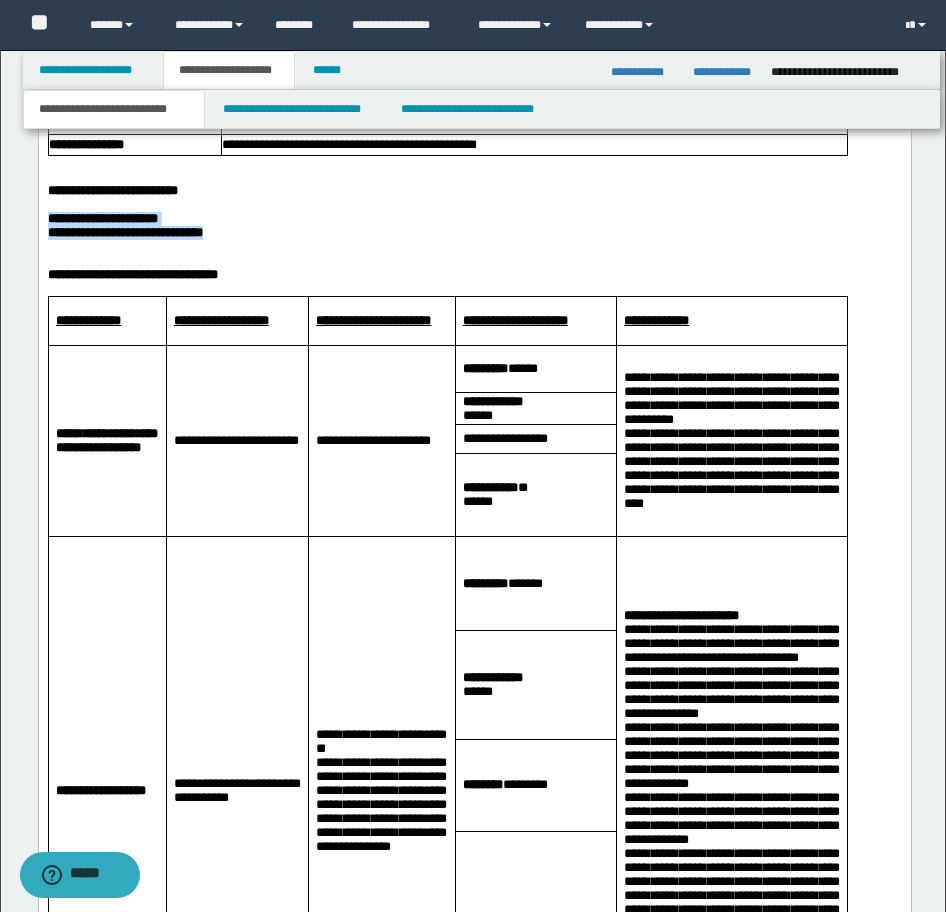 drag, startPoint x: 269, startPoint y: 257, endPoint x: 71, endPoint y: 195, distance: 207.48012 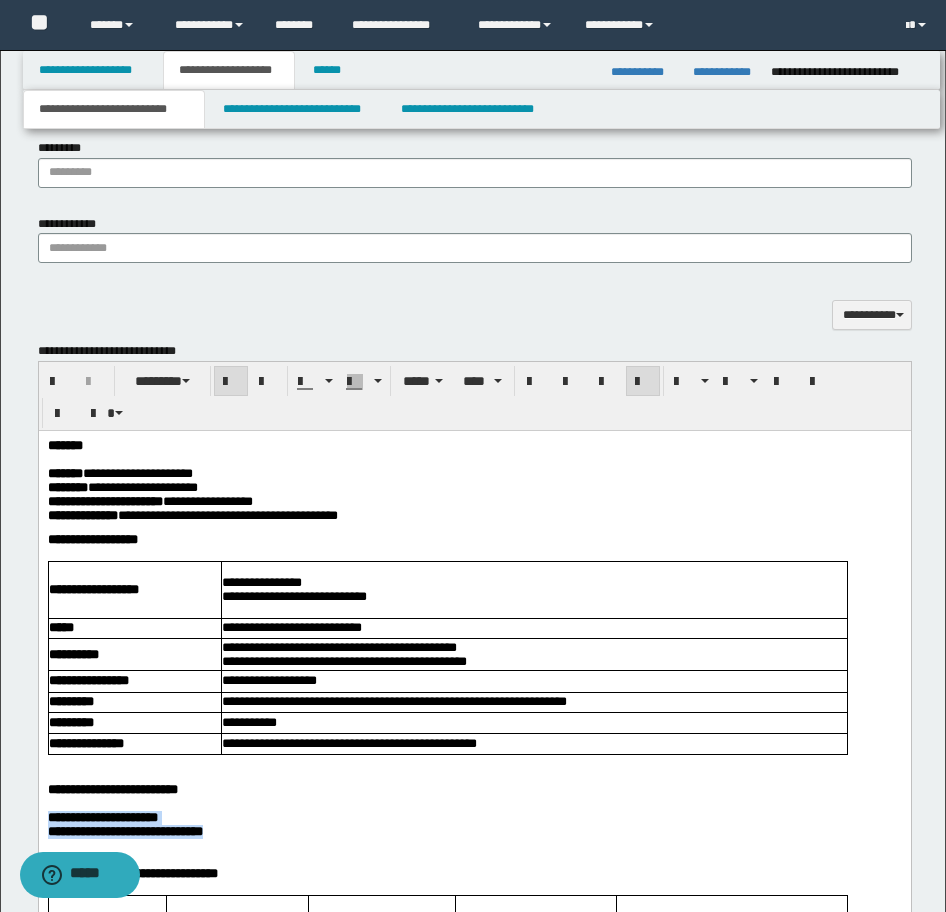 scroll, scrollTop: 1266, scrollLeft: 0, axis: vertical 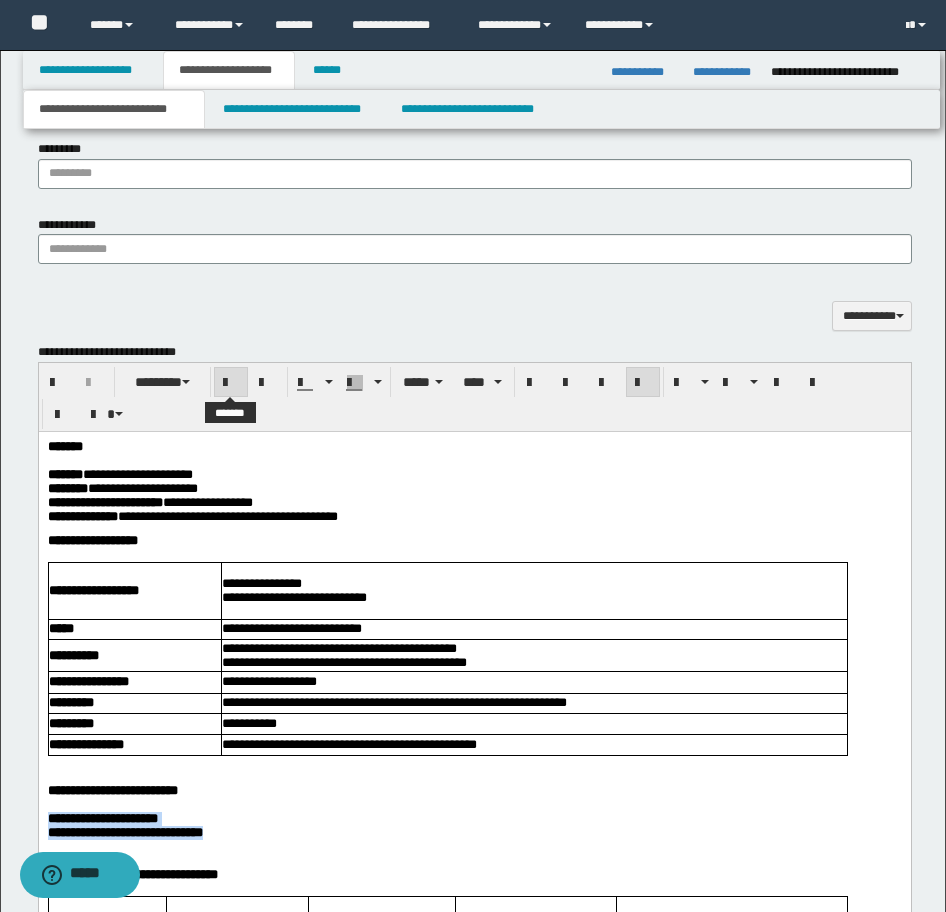click at bounding box center [231, 383] 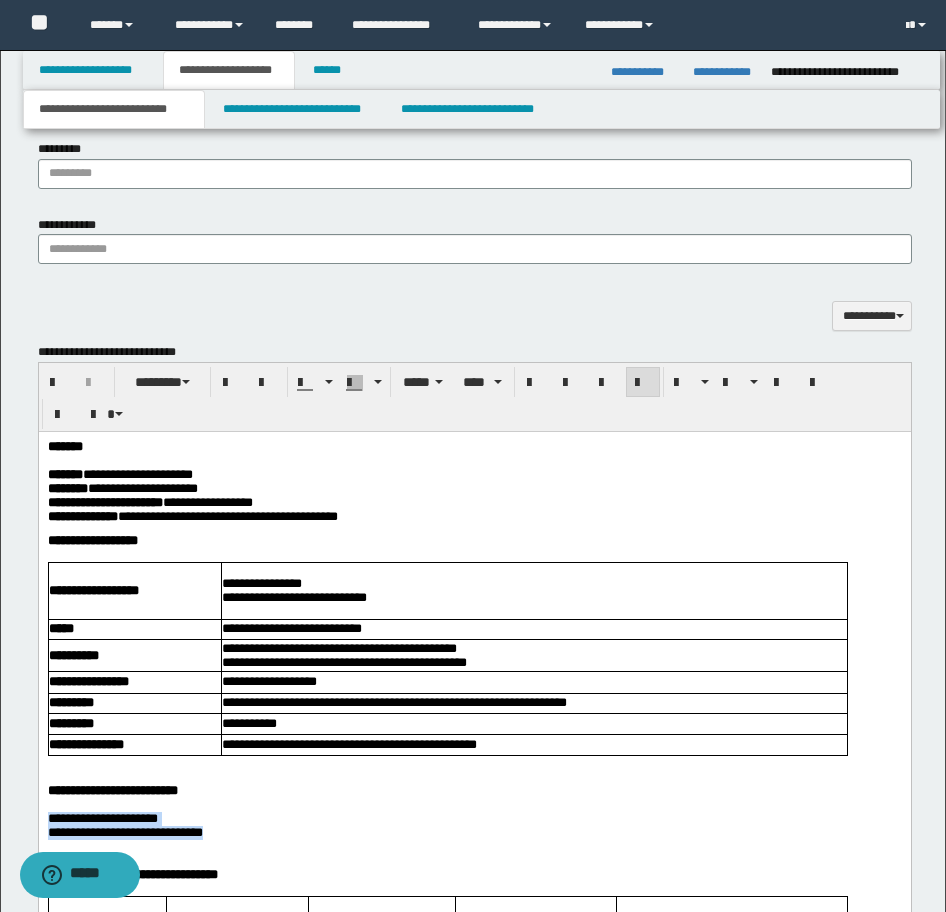 scroll, scrollTop: 1666, scrollLeft: 0, axis: vertical 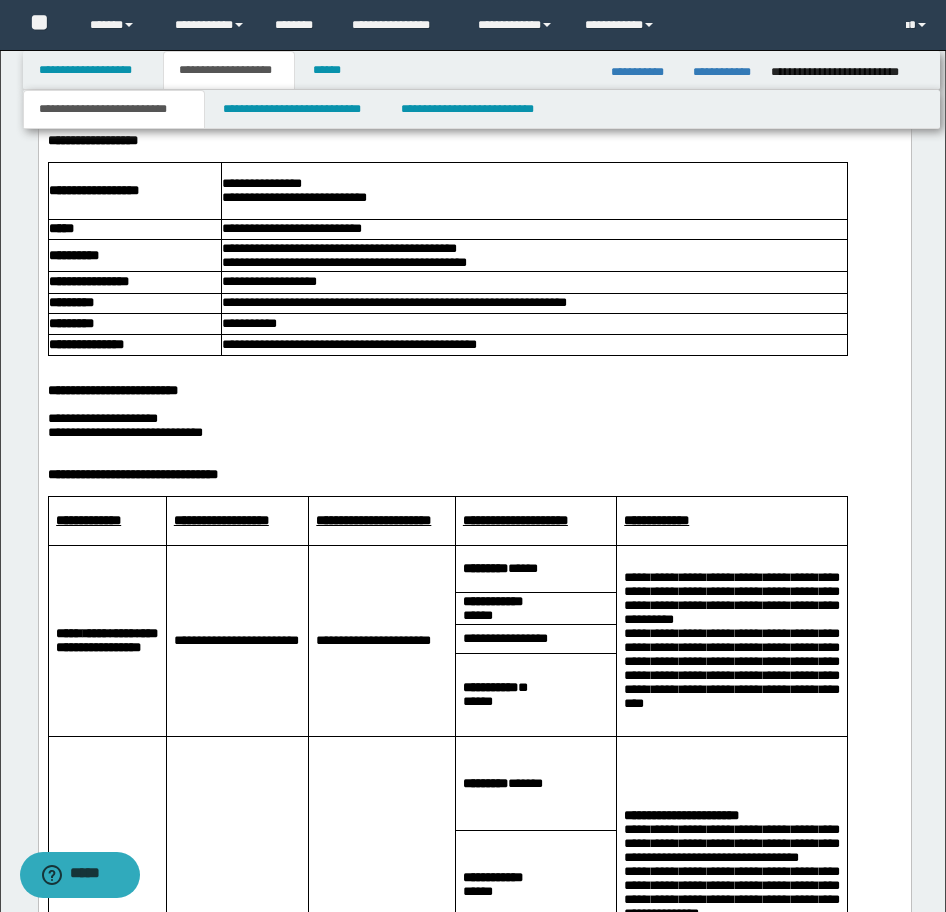 click at bounding box center (474, 446) 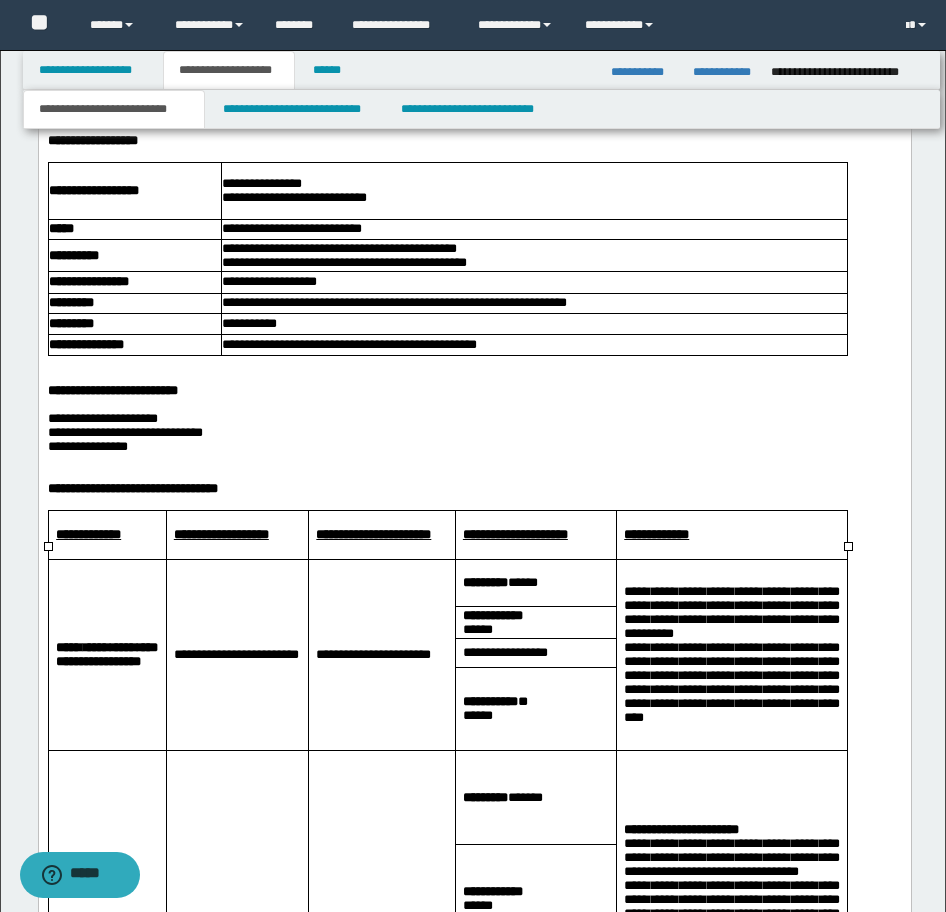 click on "**********" at bounding box center (107, 534) 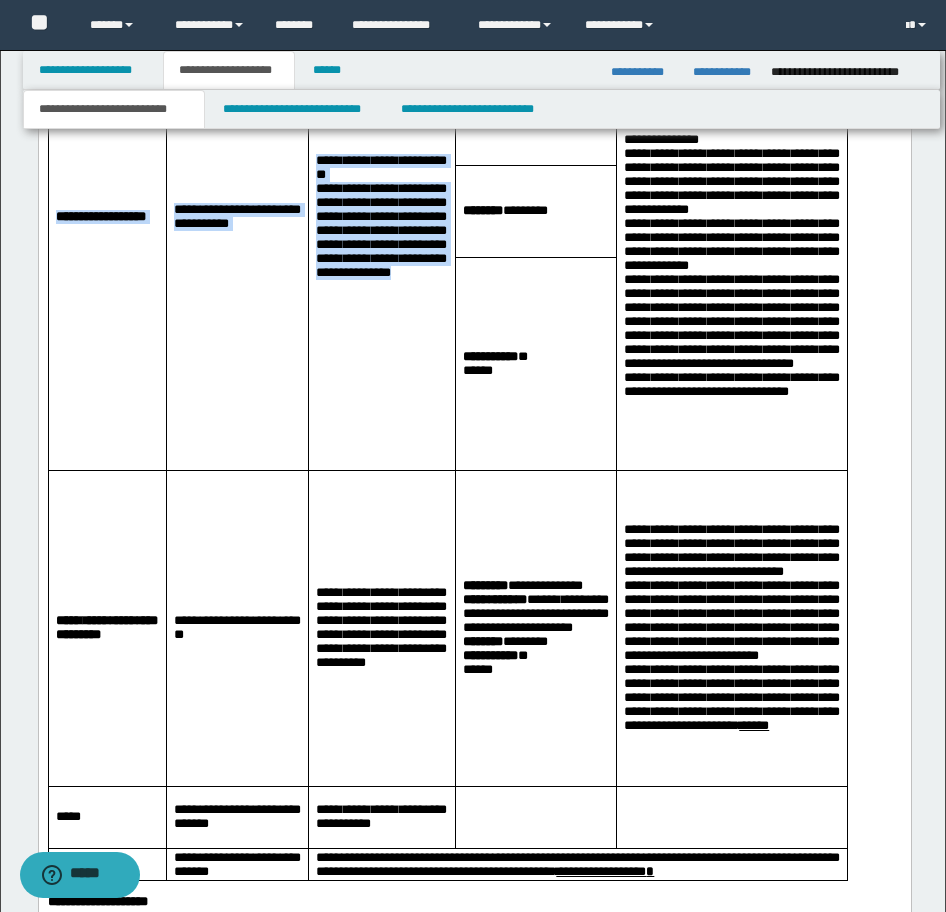 scroll, scrollTop: 2737, scrollLeft: 0, axis: vertical 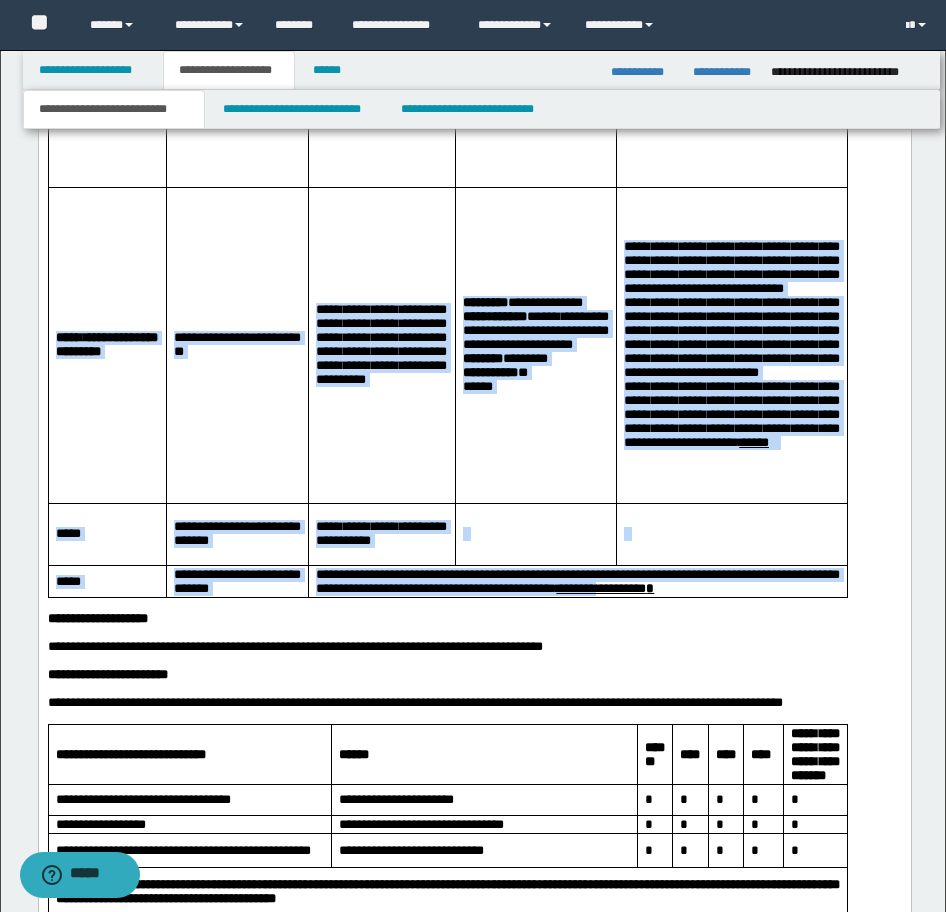 drag, startPoint x: 142, startPoint y: -527, endPoint x: 738, endPoint y: 624, distance: 1296.1547 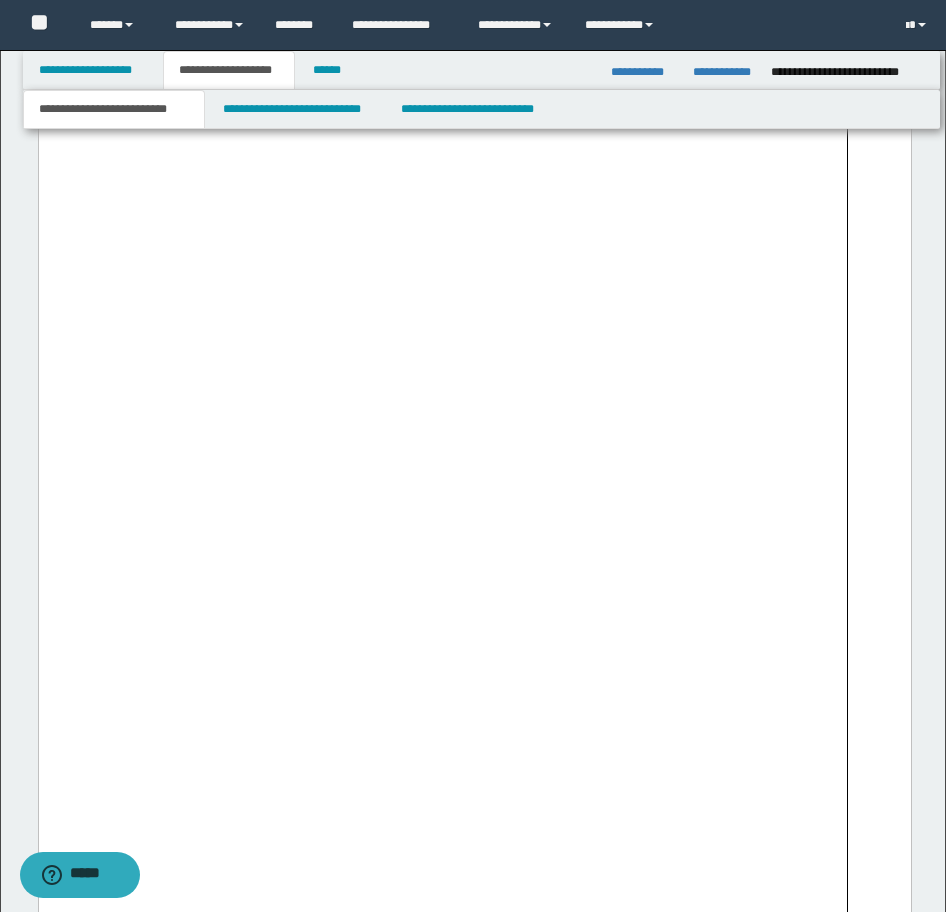 scroll, scrollTop: 2137, scrollLeft: 0, axis: vertical 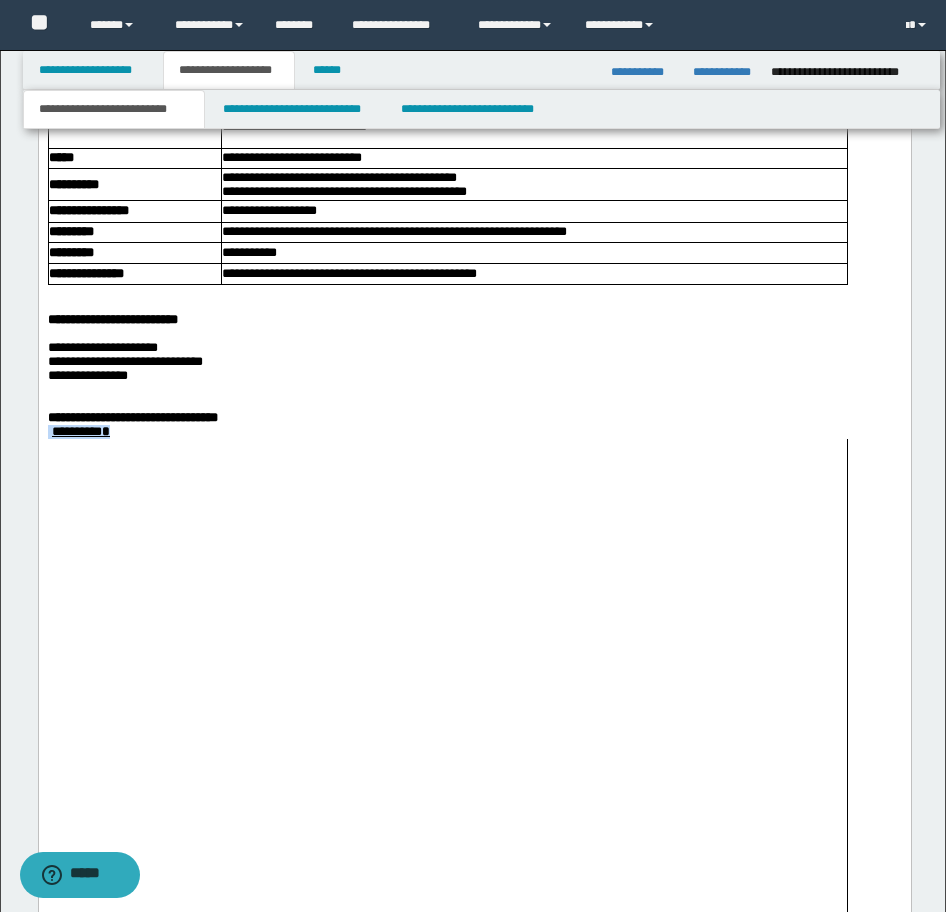drag, startPoint x: 325, startPoint y: 449, endPoint x: 696, endPoint y: 547, distance: 383.72516 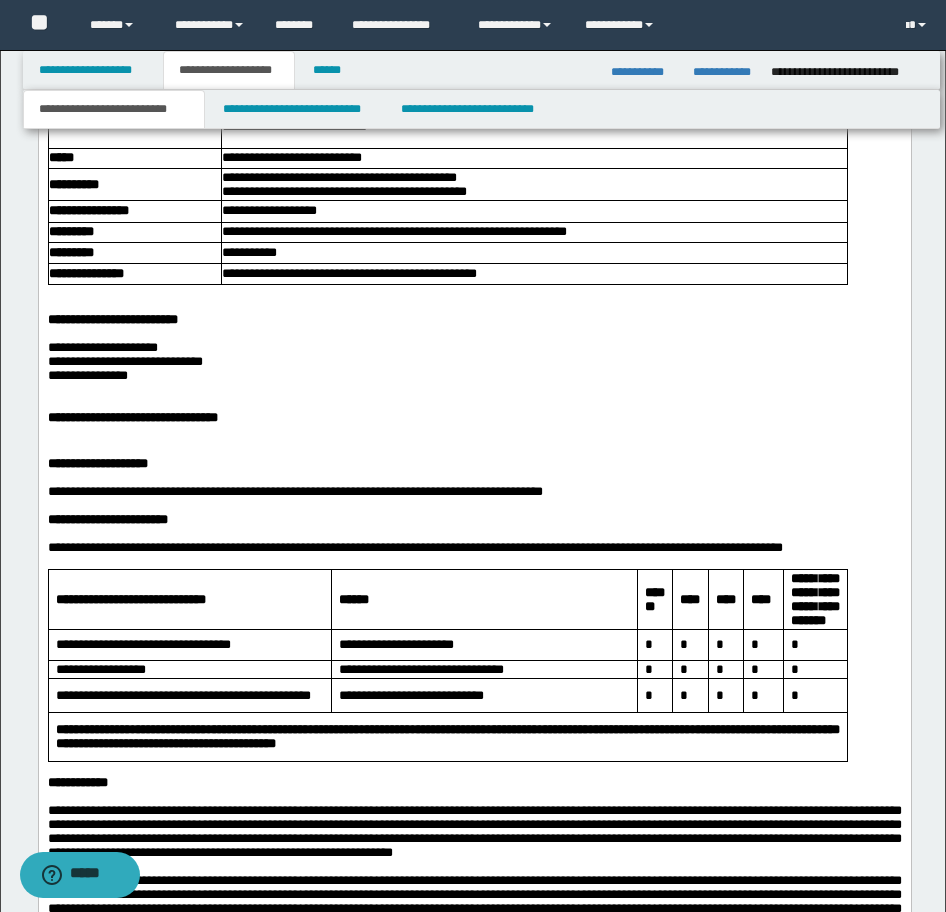click at bounding box center (474, 390) 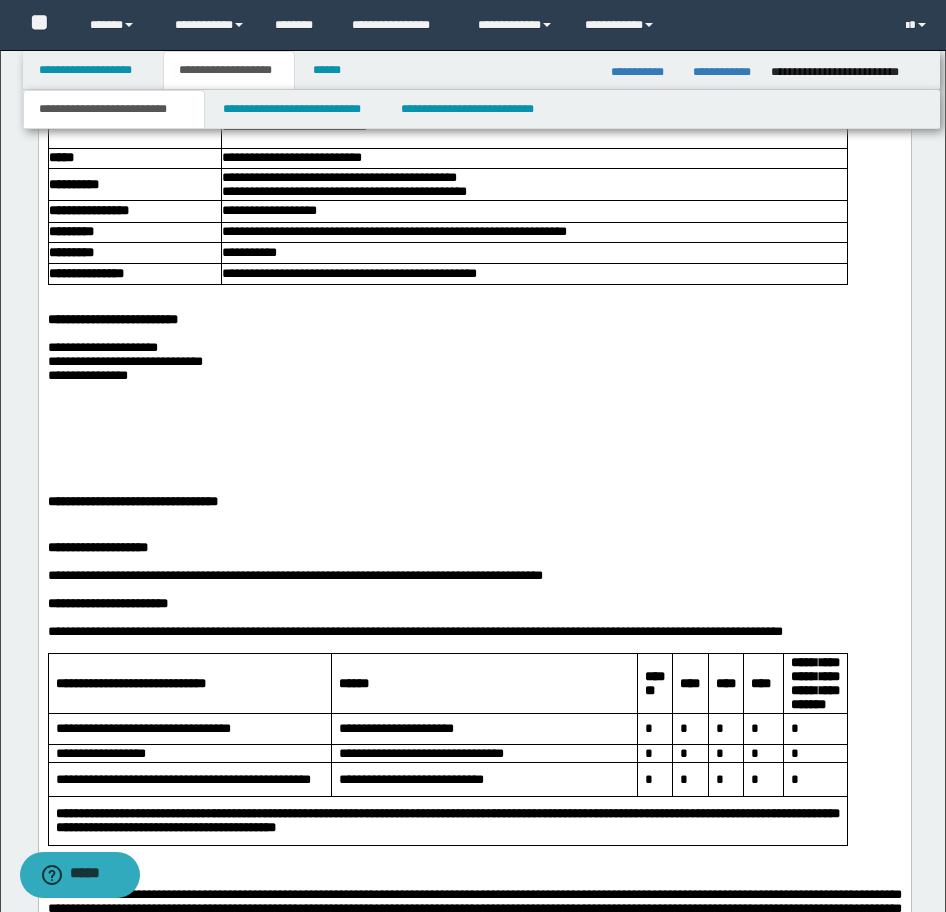 click at bounding box center [474, 418] 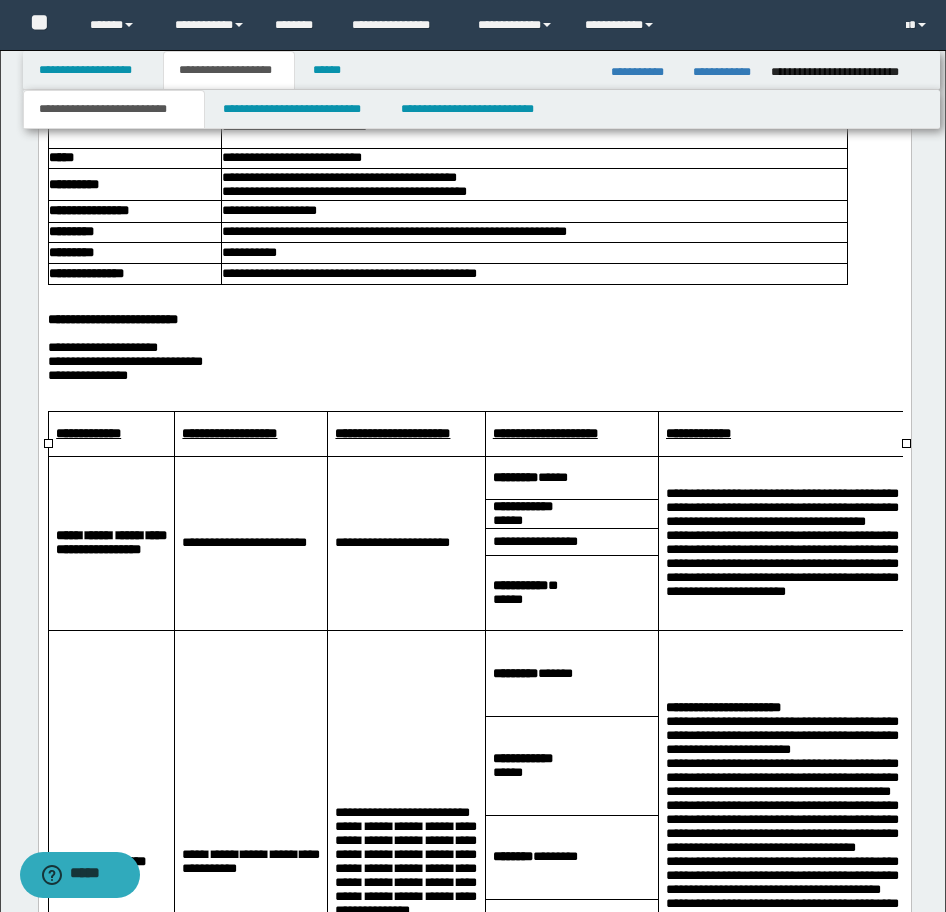 click at bounding box center [474, 390] 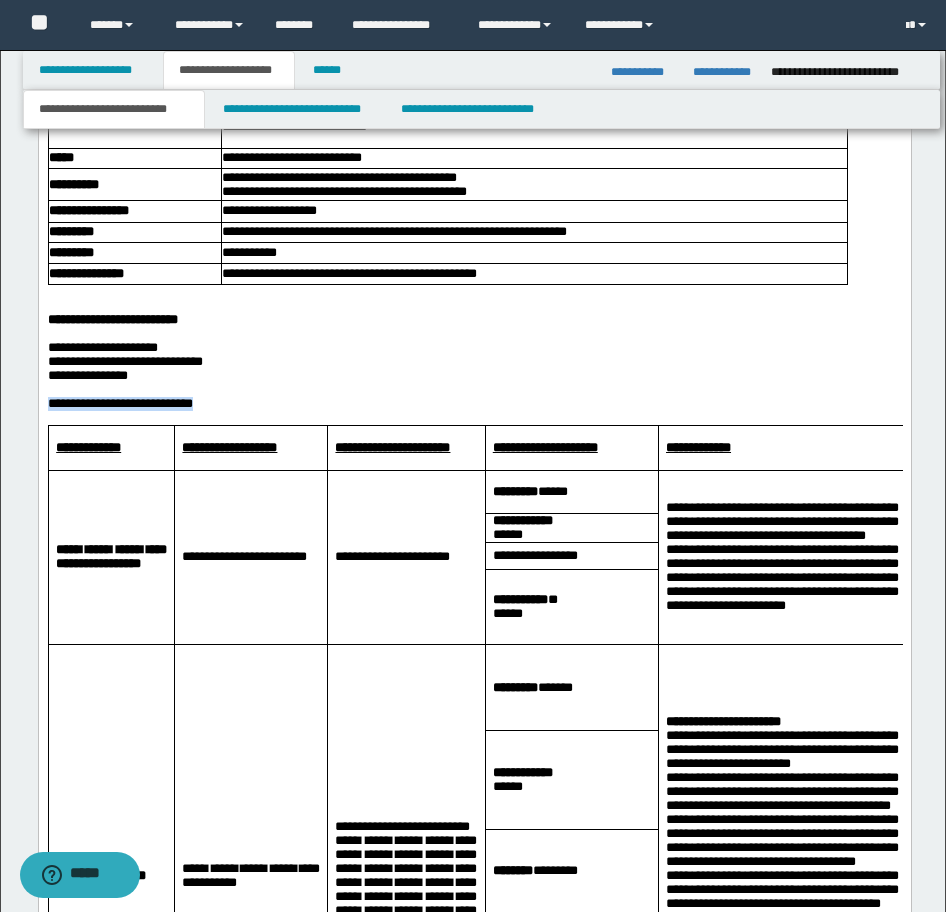 drag, startPoint x: 245, startPoint y: 440, endPoint x: -9, endPoint y: 428, distance: 254.28331 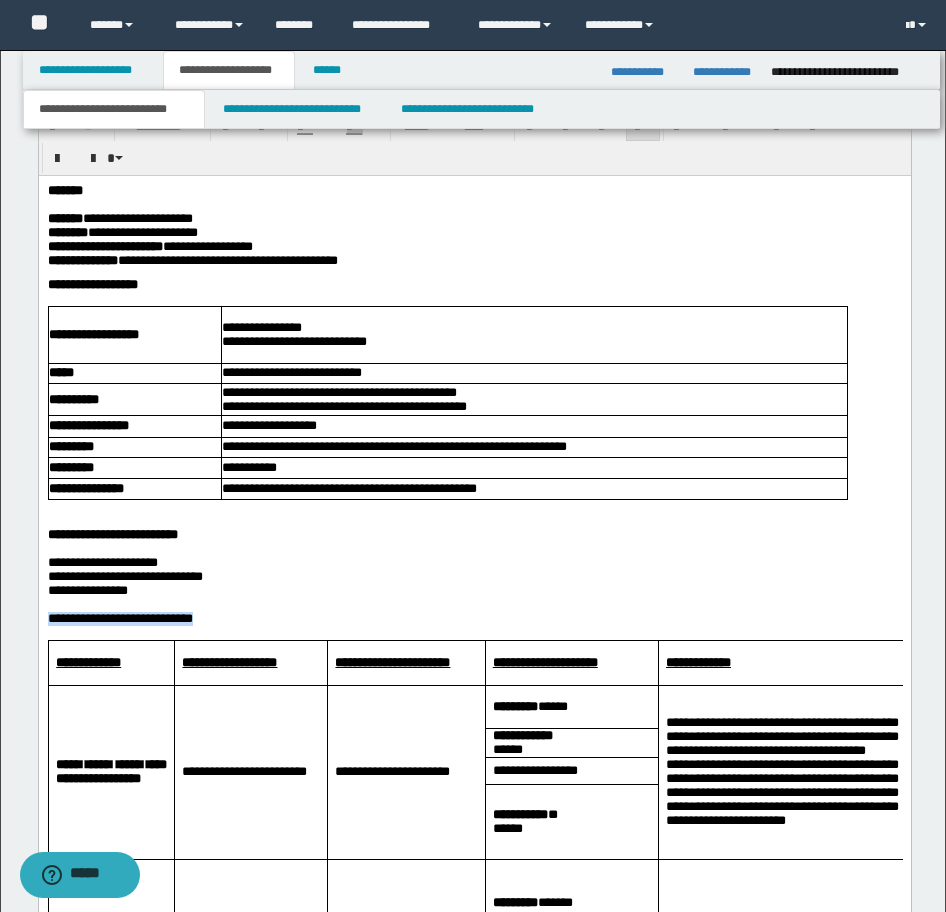 scroll, scrollTop: 1337, scrollLeft: 0, axis: vertical 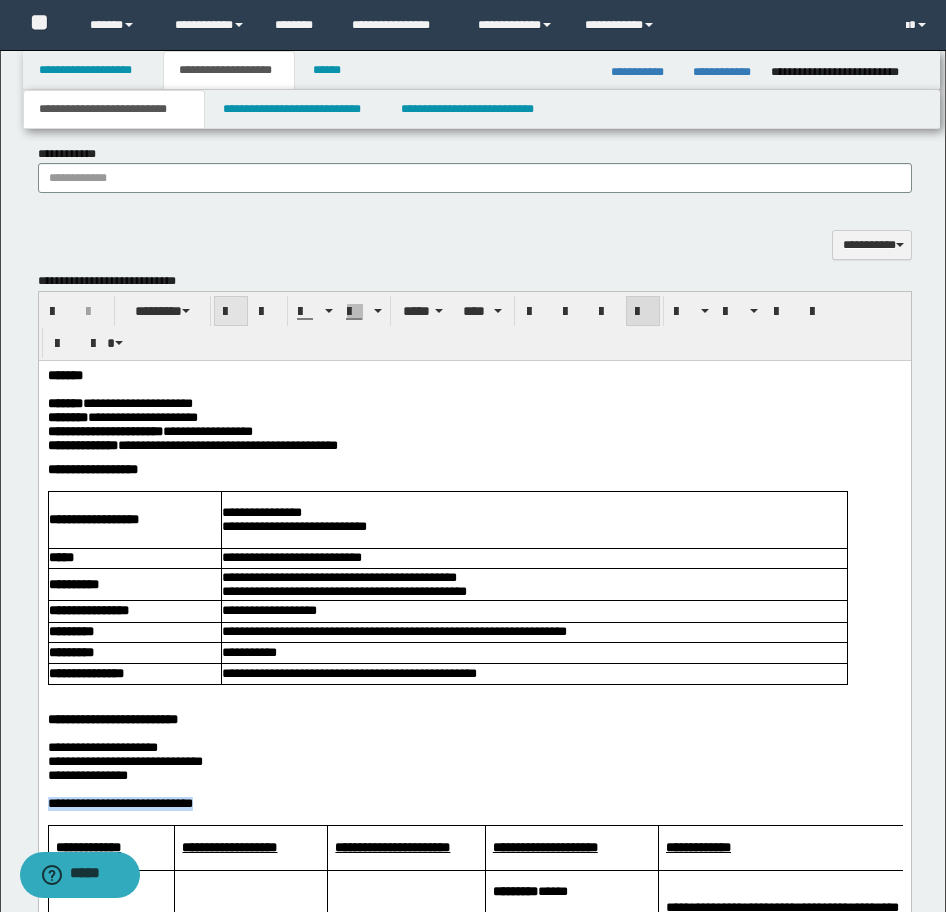 click at bounding box center (231, 312) 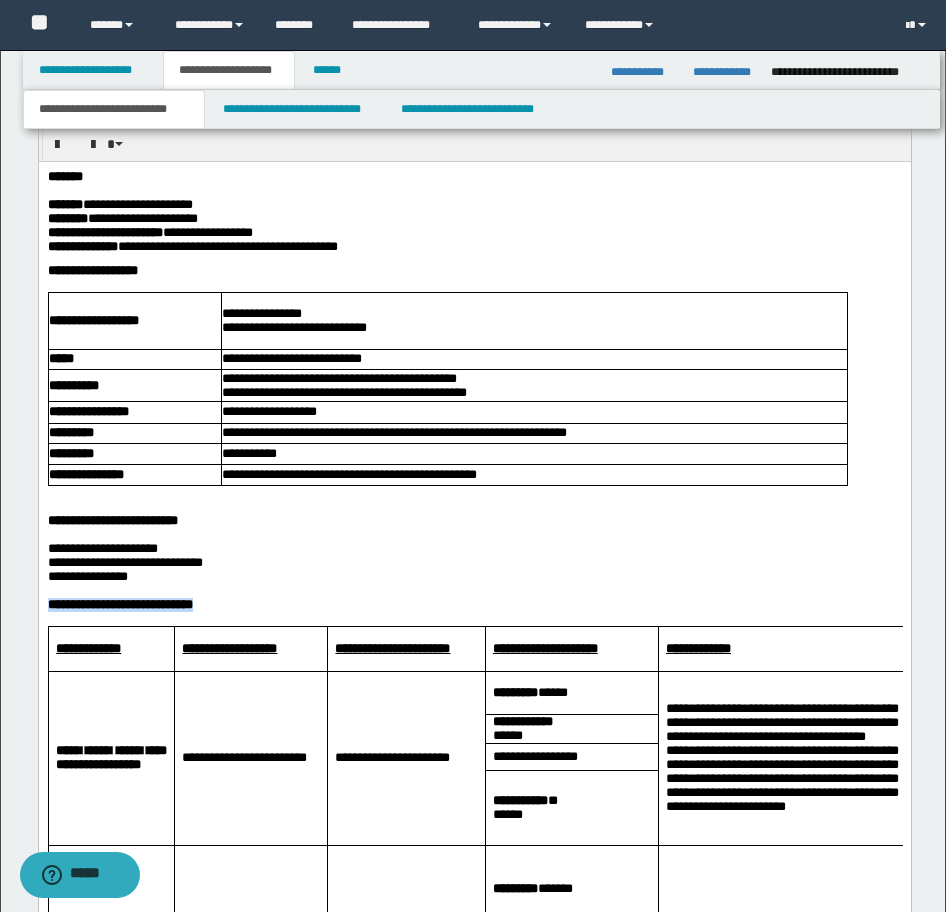 scroll, scrollTop: 1537, scrollLeft: 0, axis: vertical 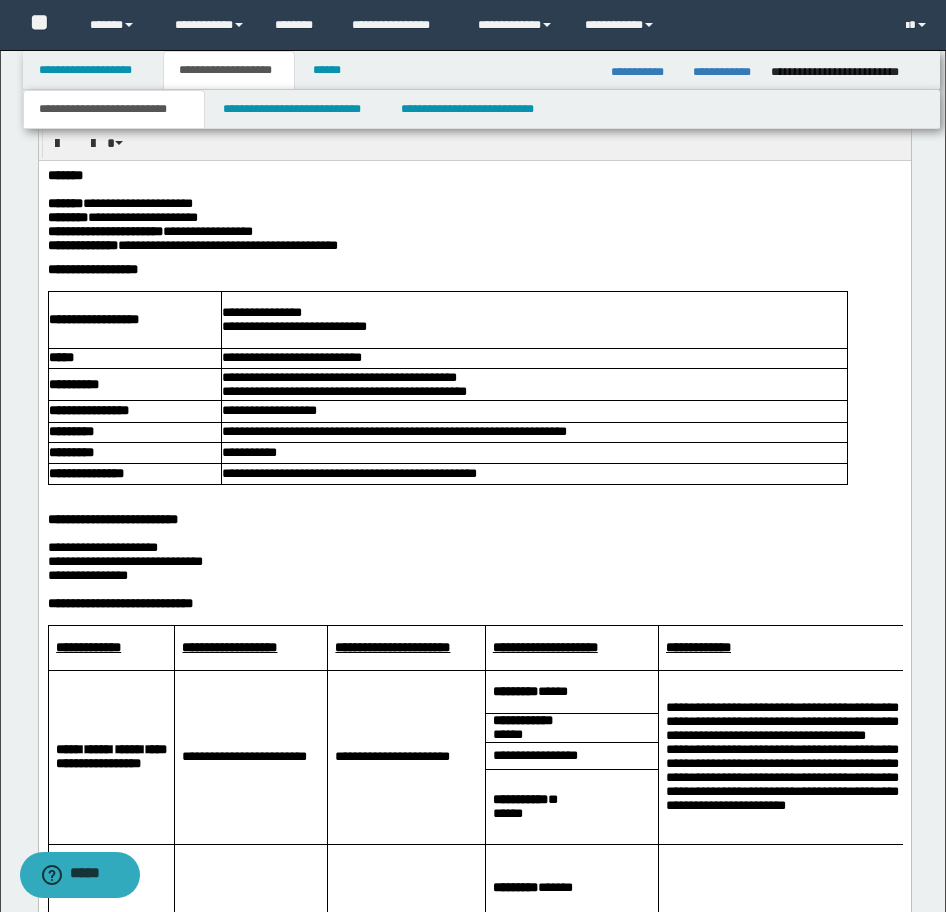 click at bounding box center [474, 589] 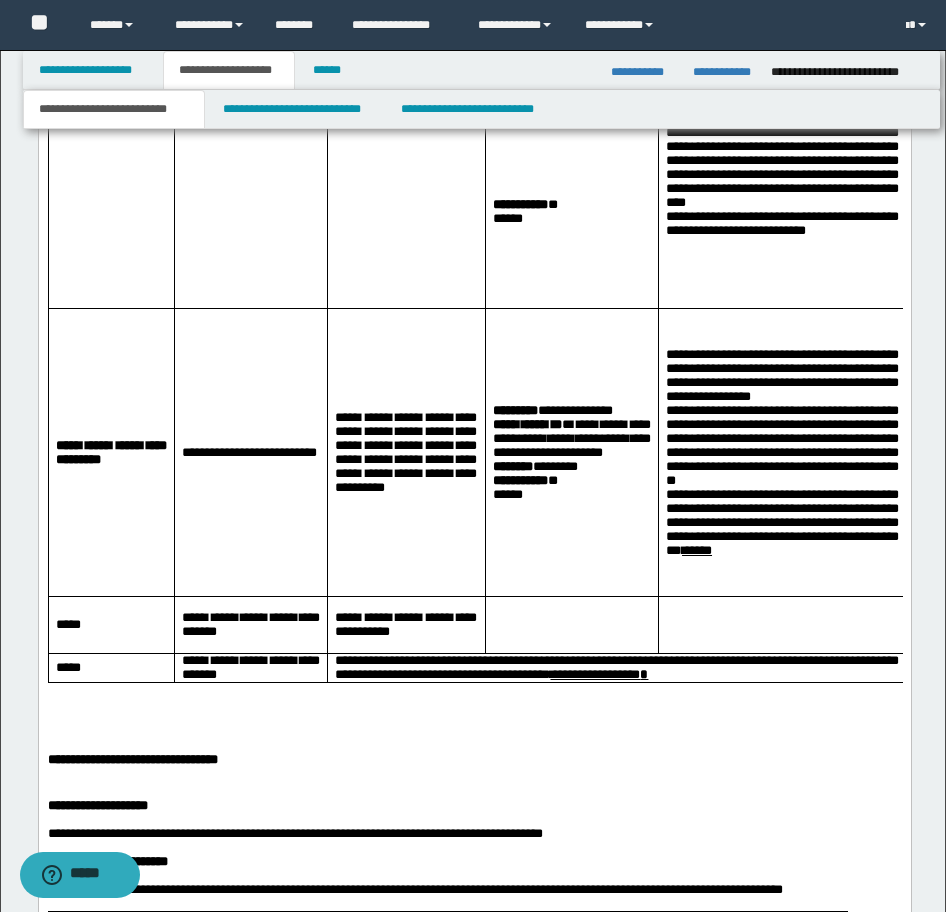 scroll, scrollTop: 2837, scrollLeft: 0, axis: vertical 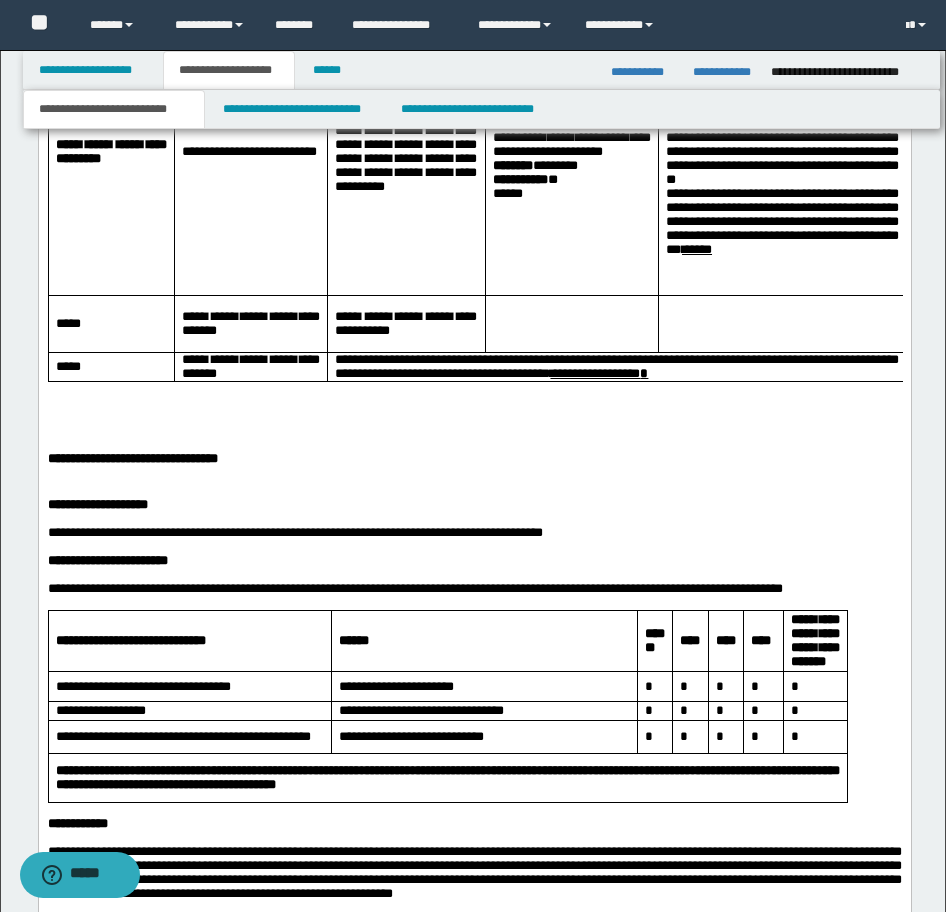click at bounding box center [781, 324] 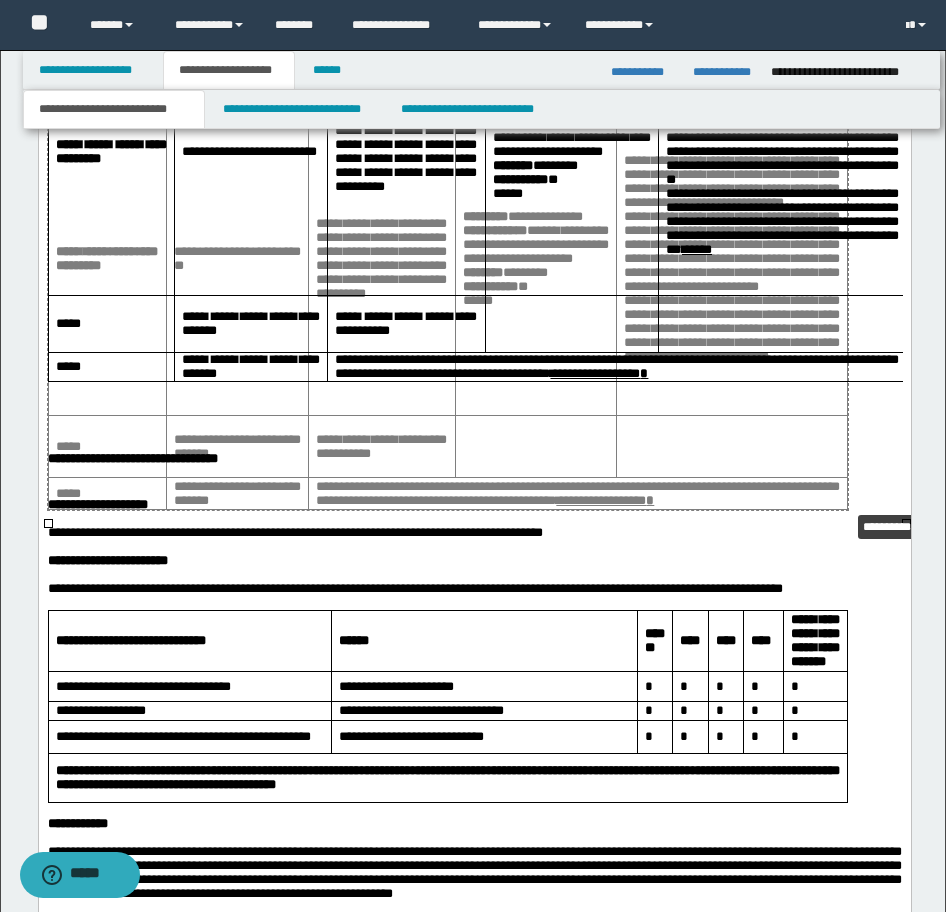 drag, startPoint x: 906, startPoint y: 526, endPoint x: 847, endPoint y: 513, distance: 60.41523 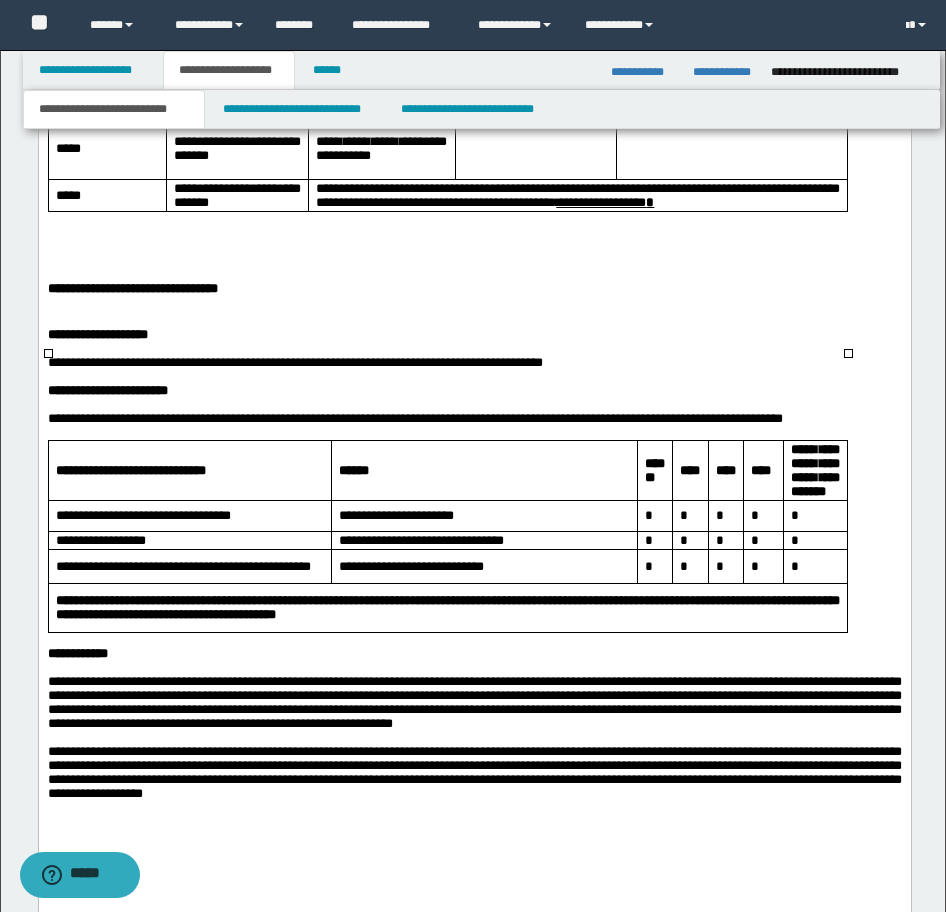 scroll, scrollTop: 3237, scrollLeft: 0, axis: vertical 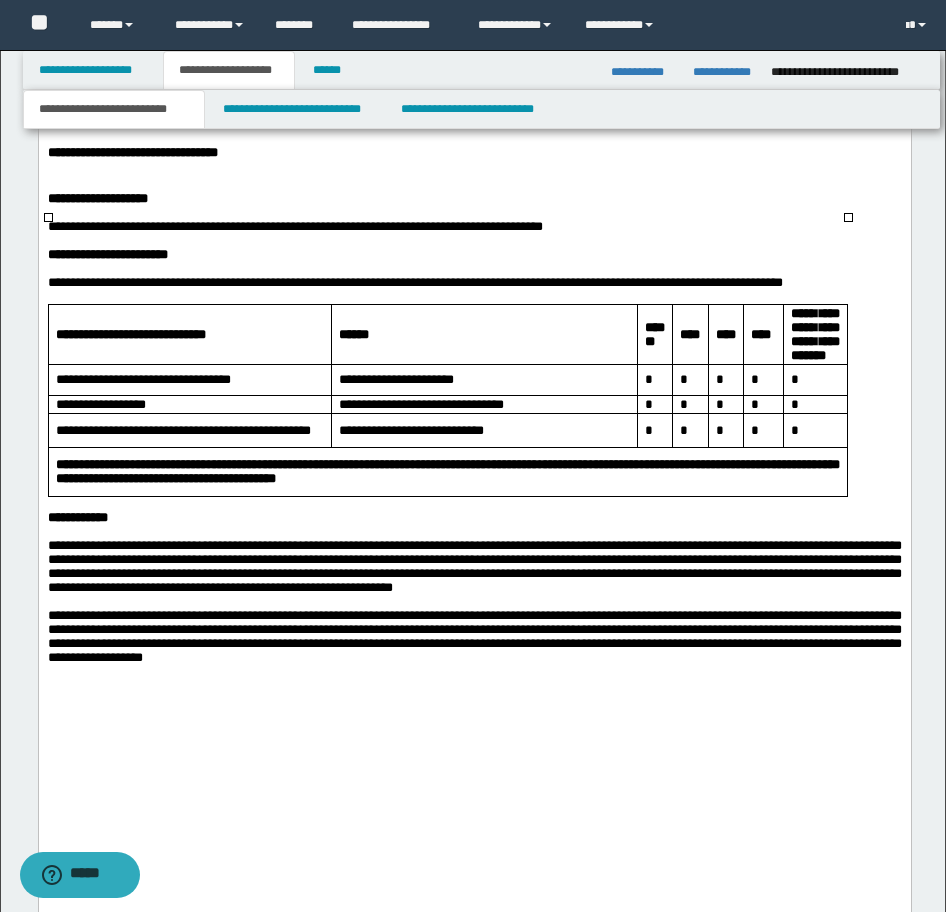 click at bounding box center [474, 139] 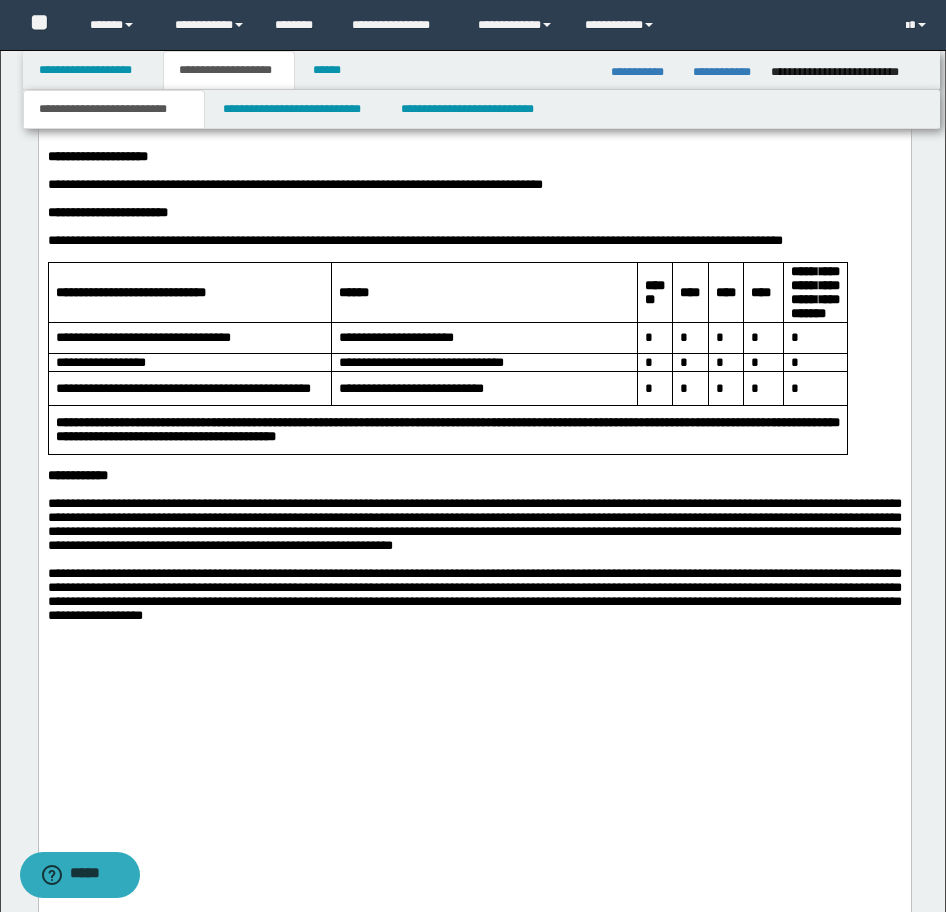 click at bounding box center (474, 127) 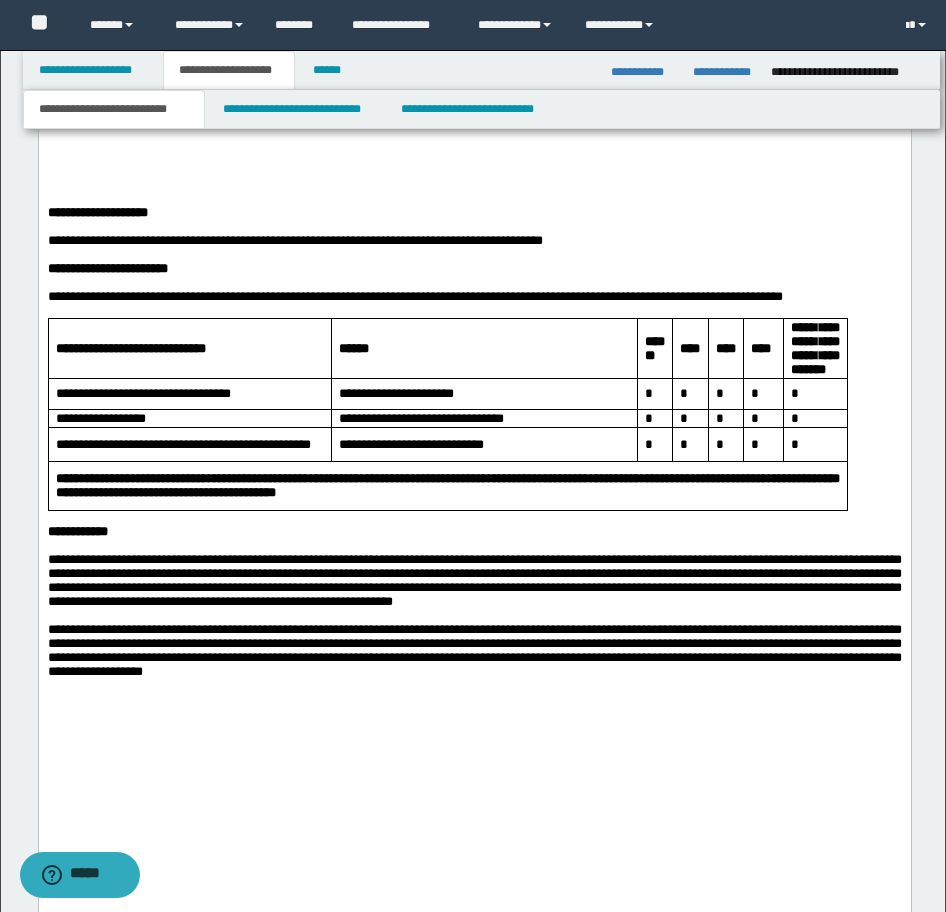 click at bounding box center [474, 127] 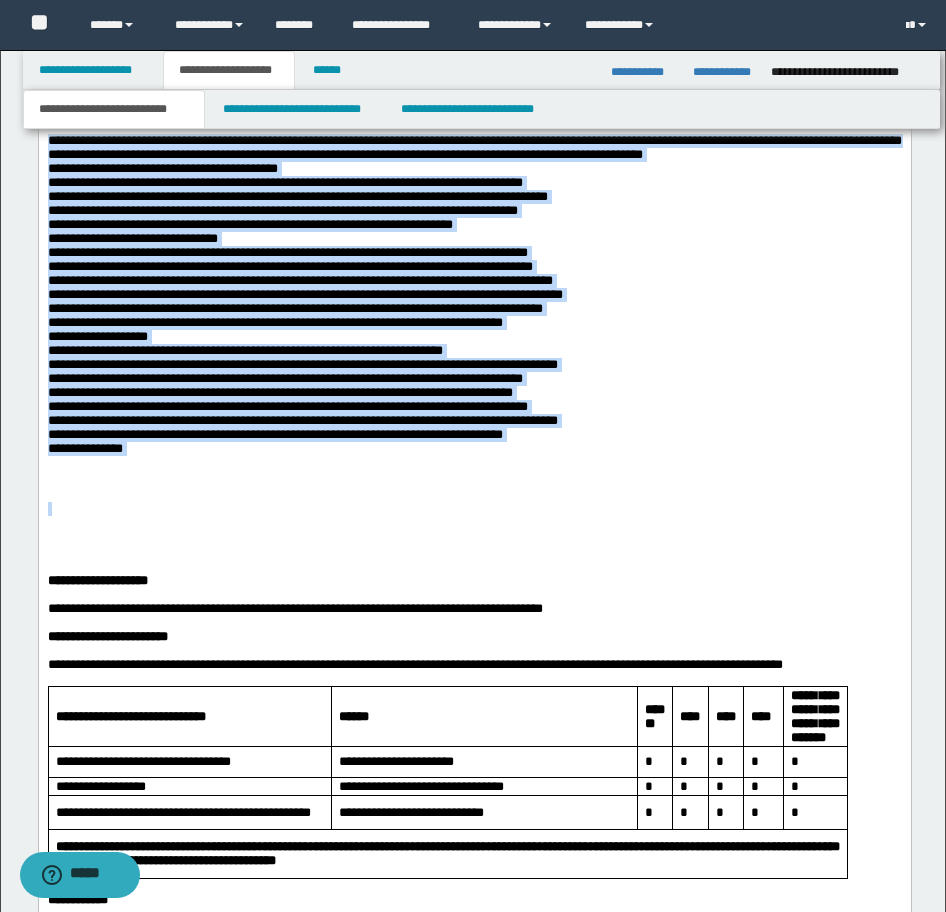 drag, startPoint x: 175, startPoint y: 599, endPoint x: 64, endPoint y: -1249, distance: 1851.3306 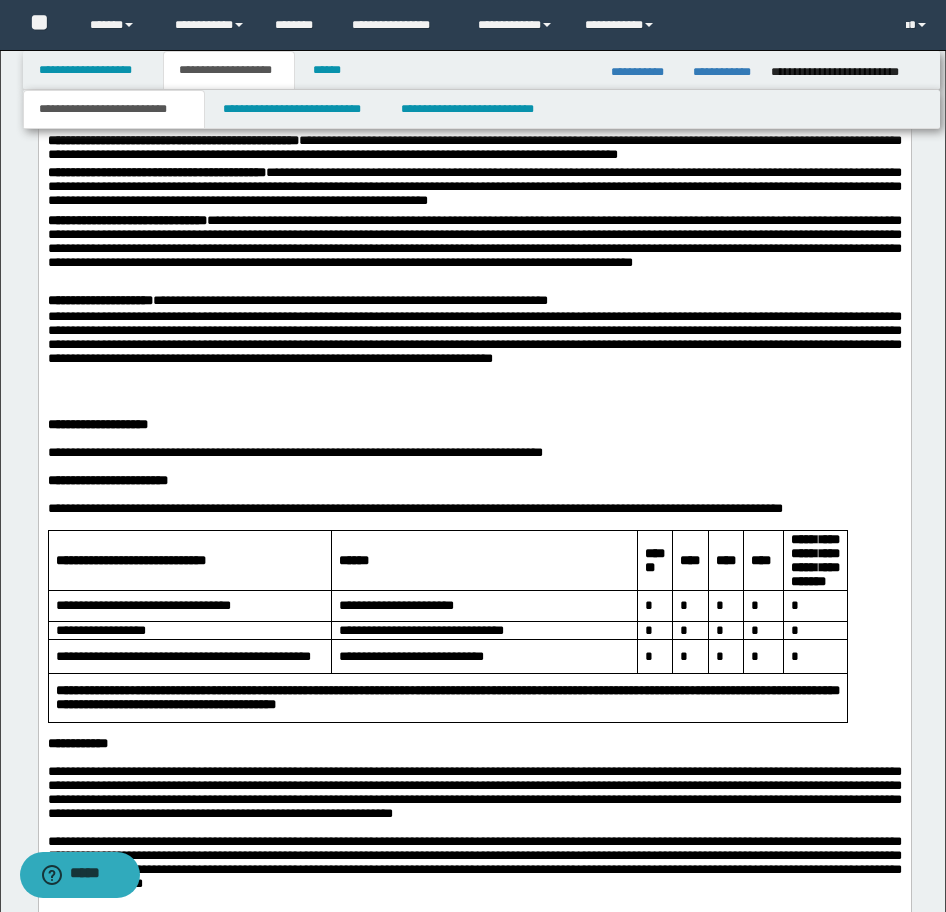 click on "**********" at bounding box center (474, 150) 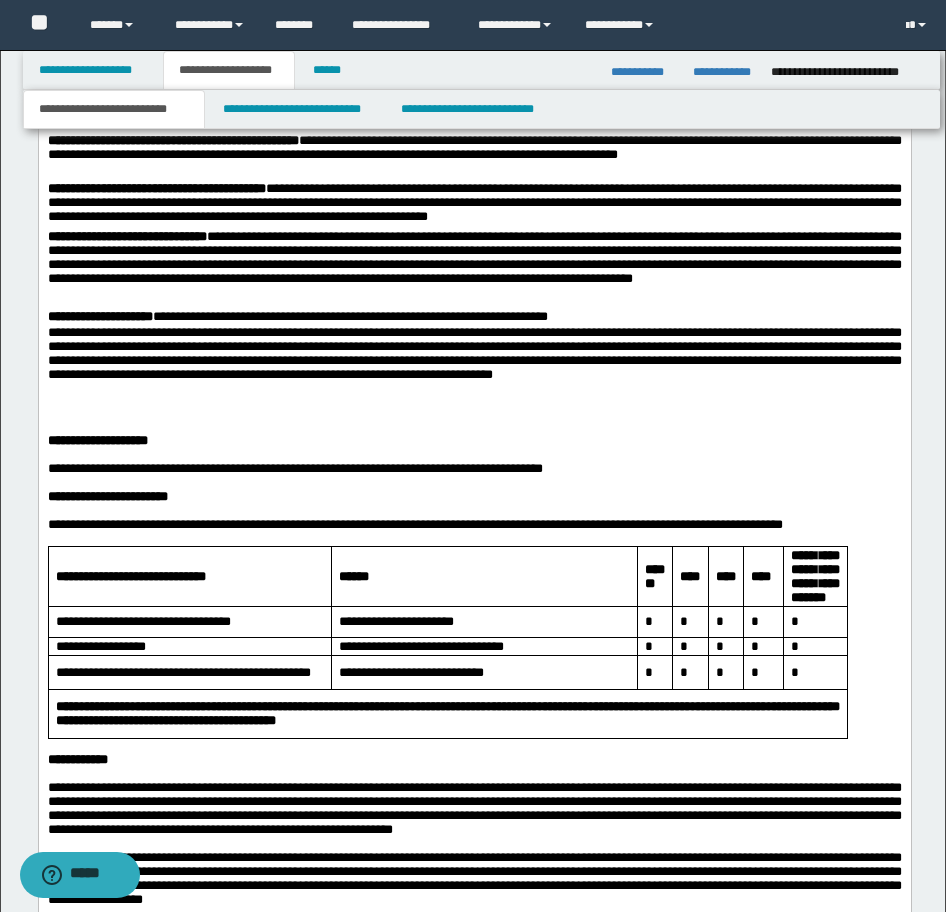 click on "**********" at bounding box center [474, 206] 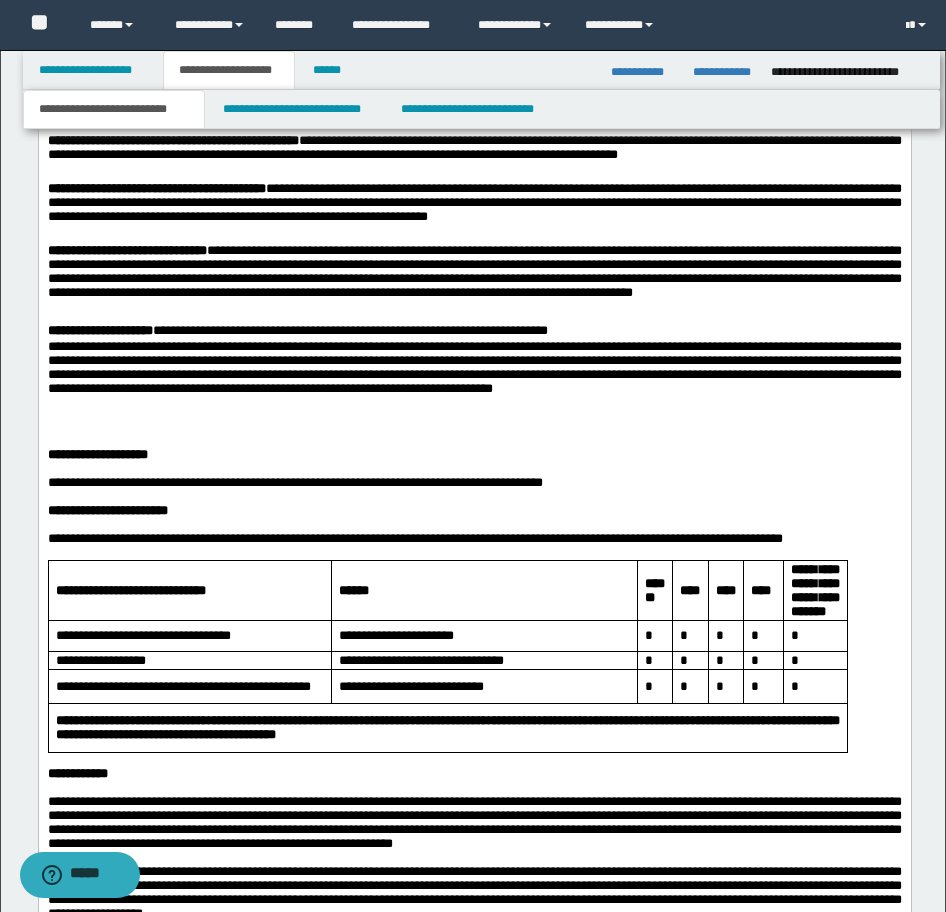 click on "**********" at bounding box center [474, 284] 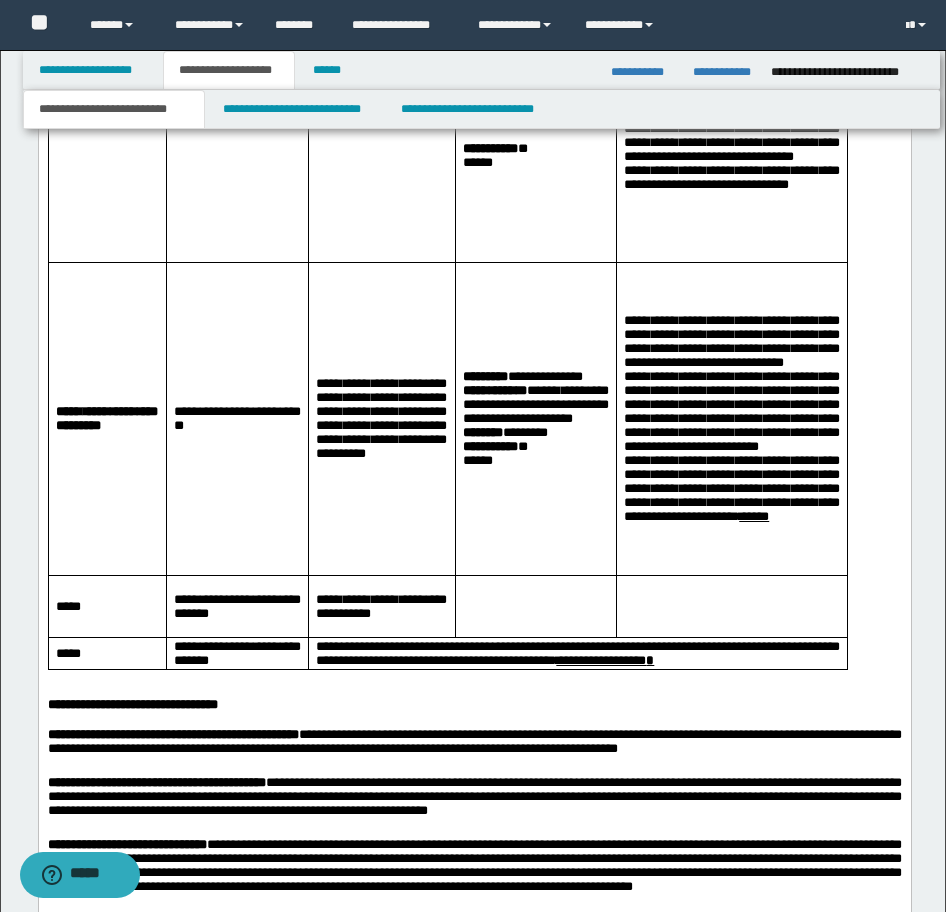 scroll, scrollTop: 2637, scrollLeft: 0, axis: vertical 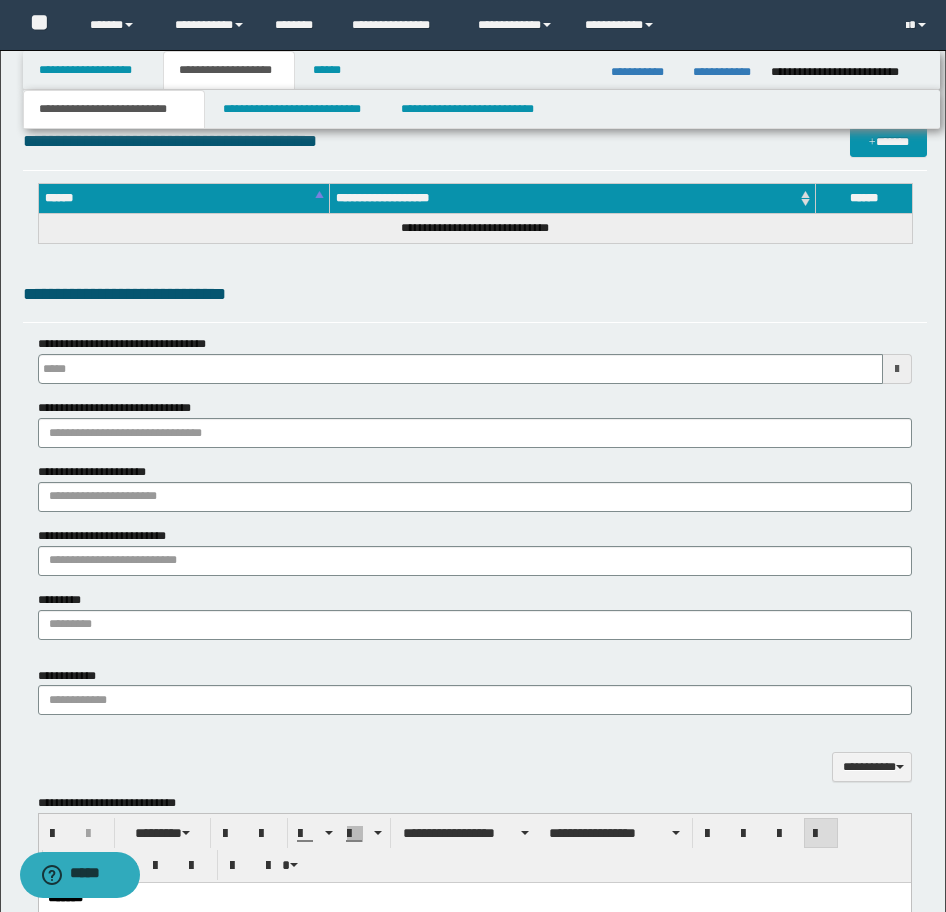 type 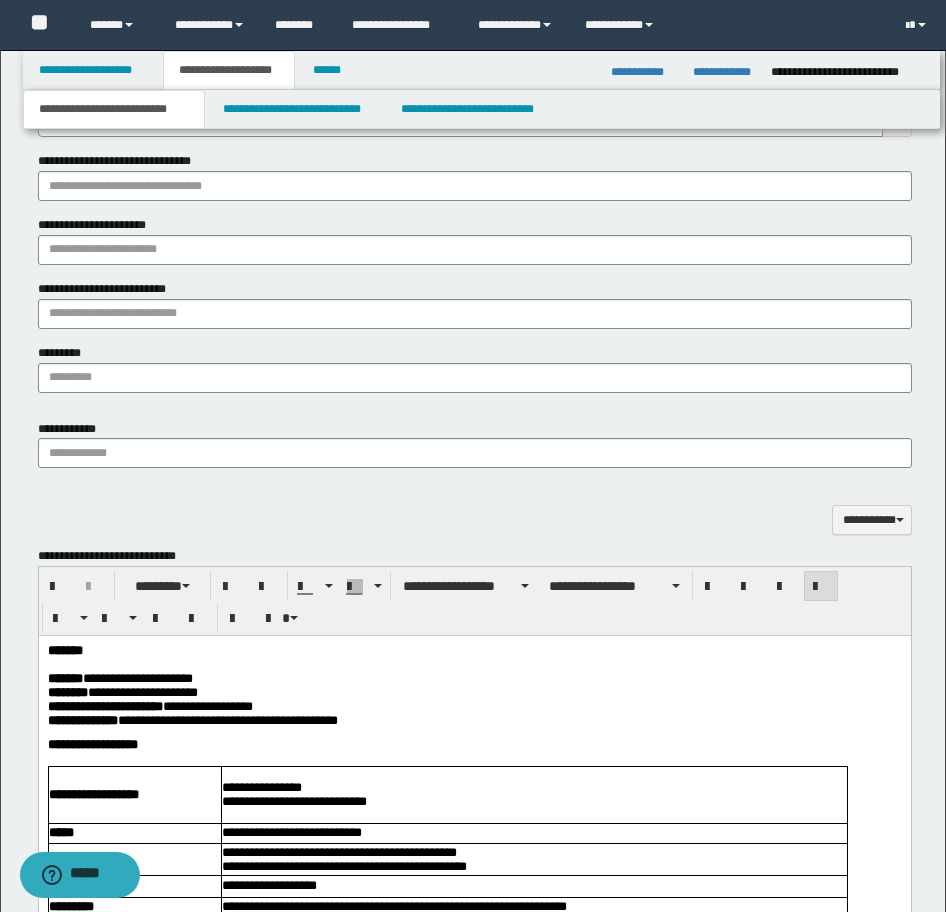 scroll, scrollTop: 1215, scrollLeft: 0, axis: vertical 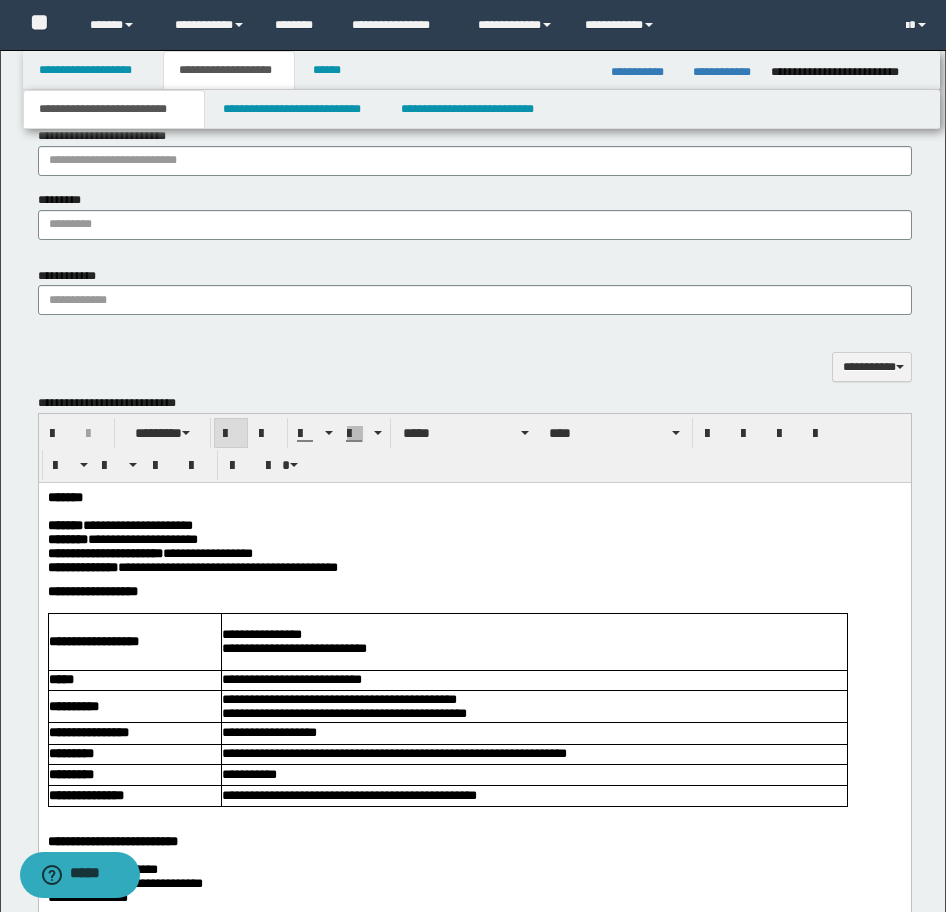 click on "*******" at bounding box center (64, 496) 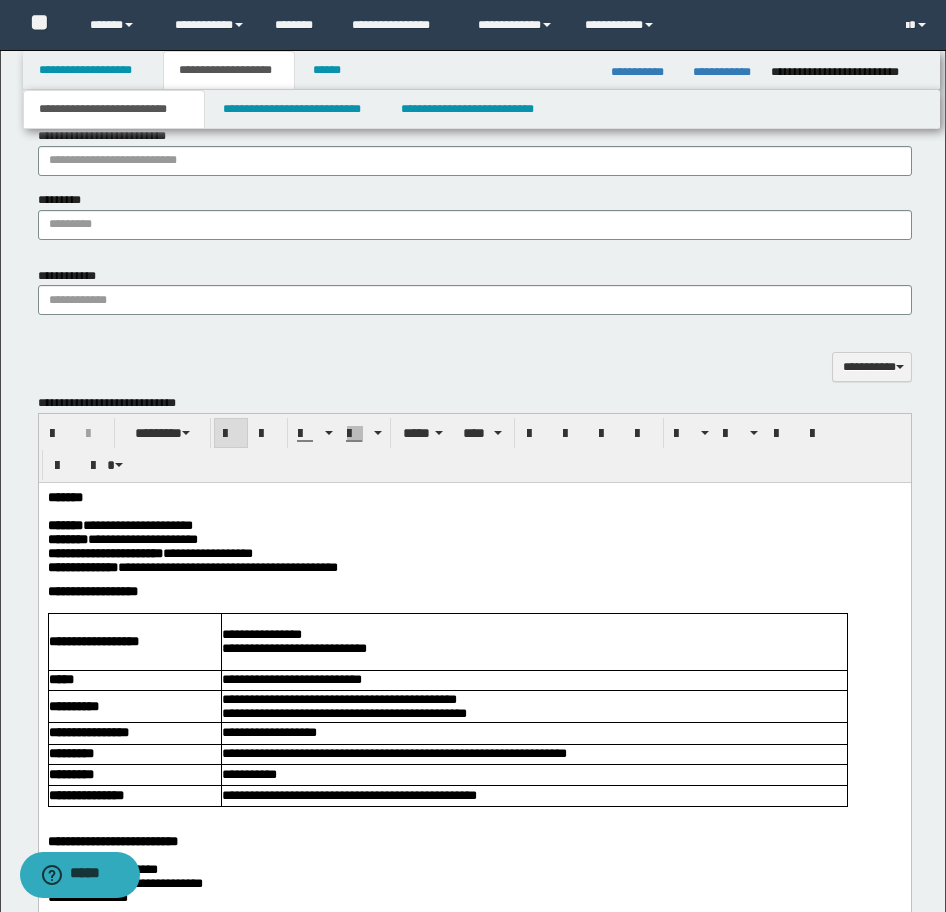 click on "*******" at bounding box center [64, 496] 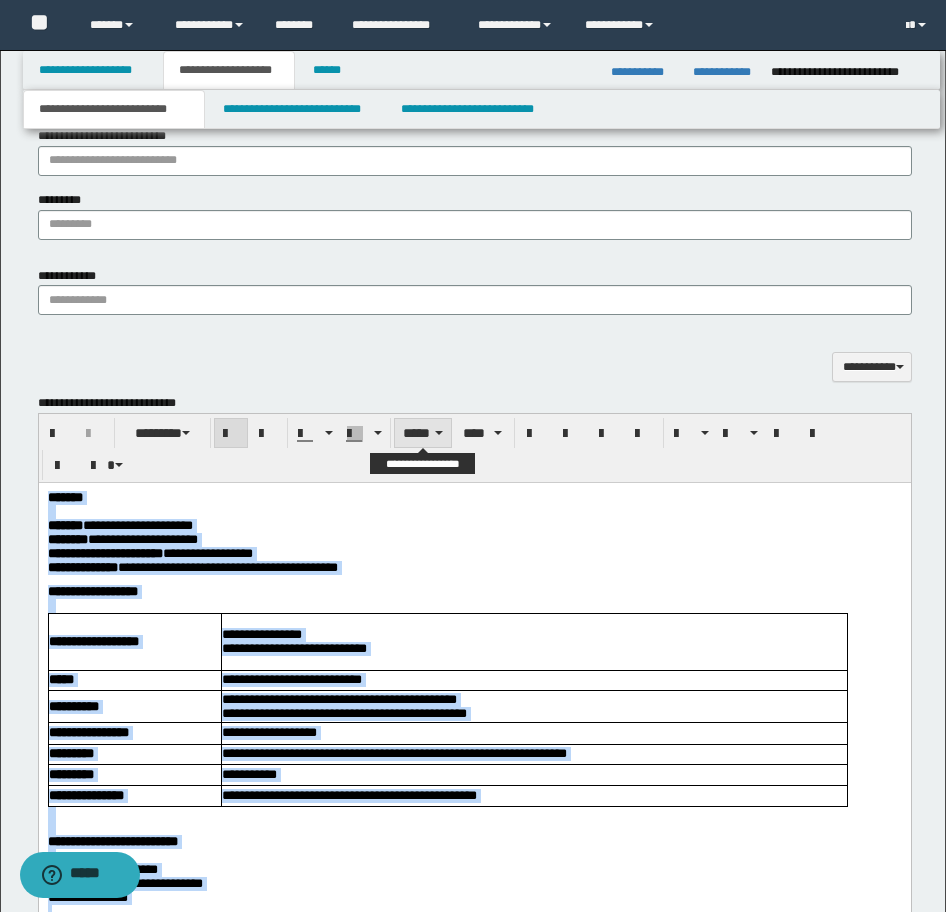 click on "*****" at bounding box center (423, 433) 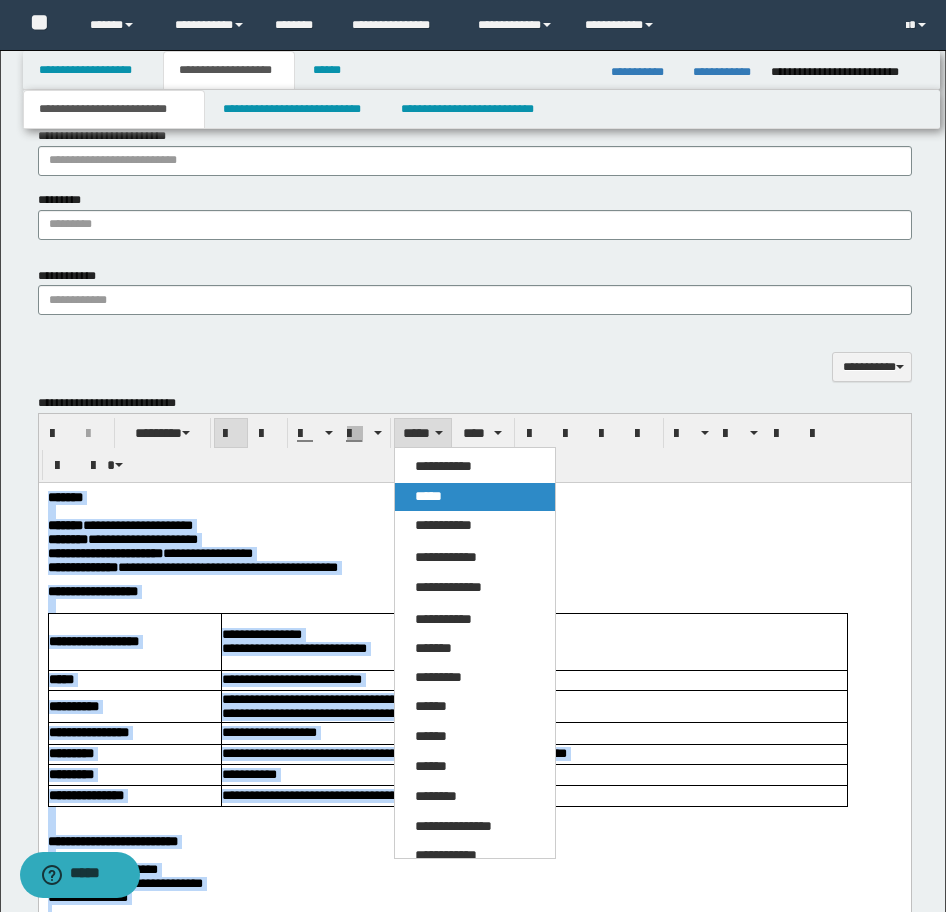 click on "*****" at bounding box center [428, 496] 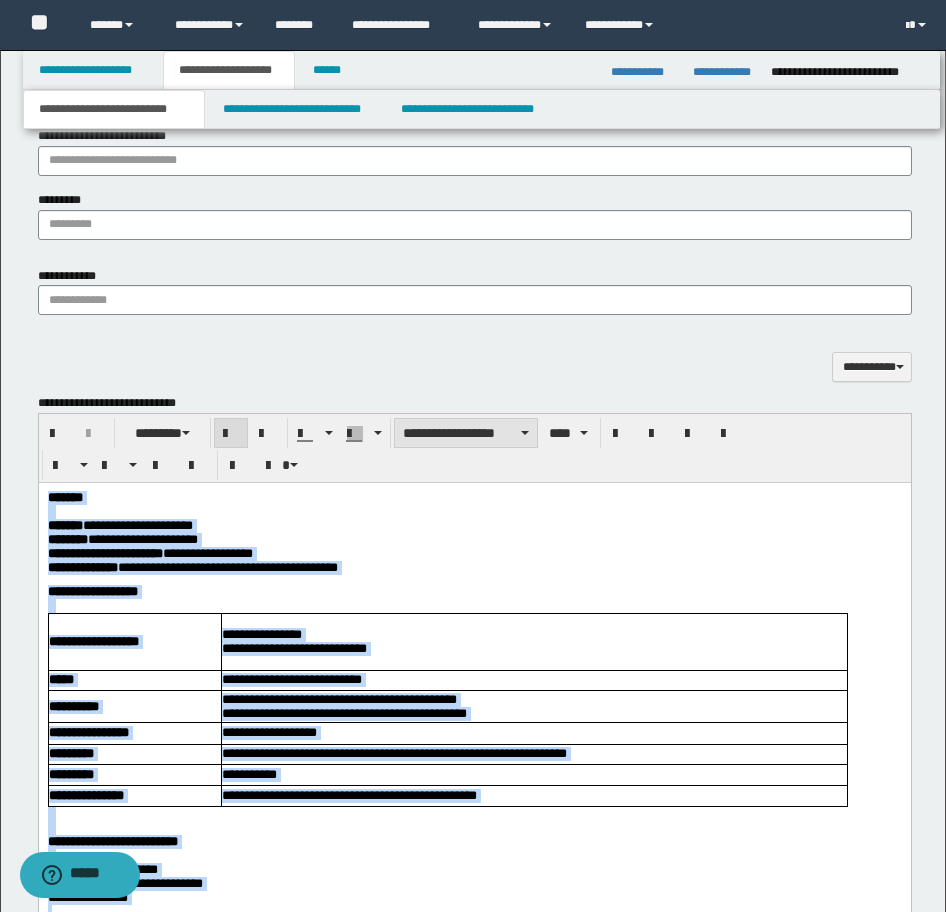 click on "**********" at bounding box center [466, 433] 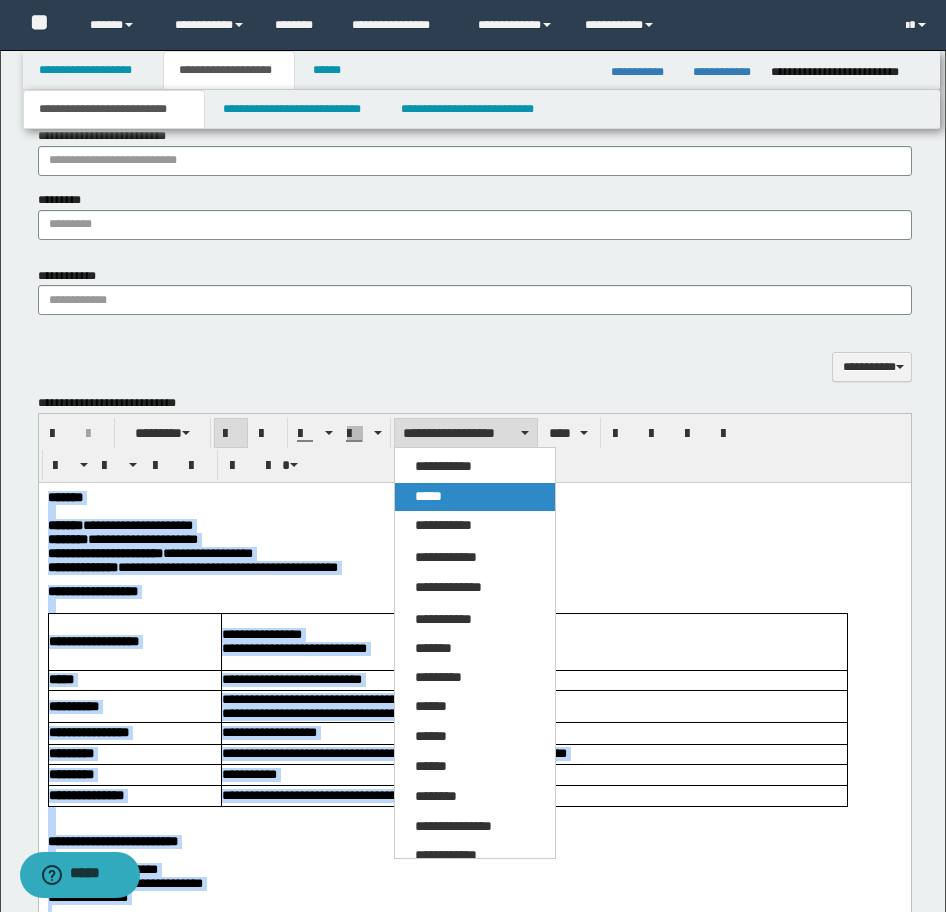 click on "*****" at bounding box center [475, 497] 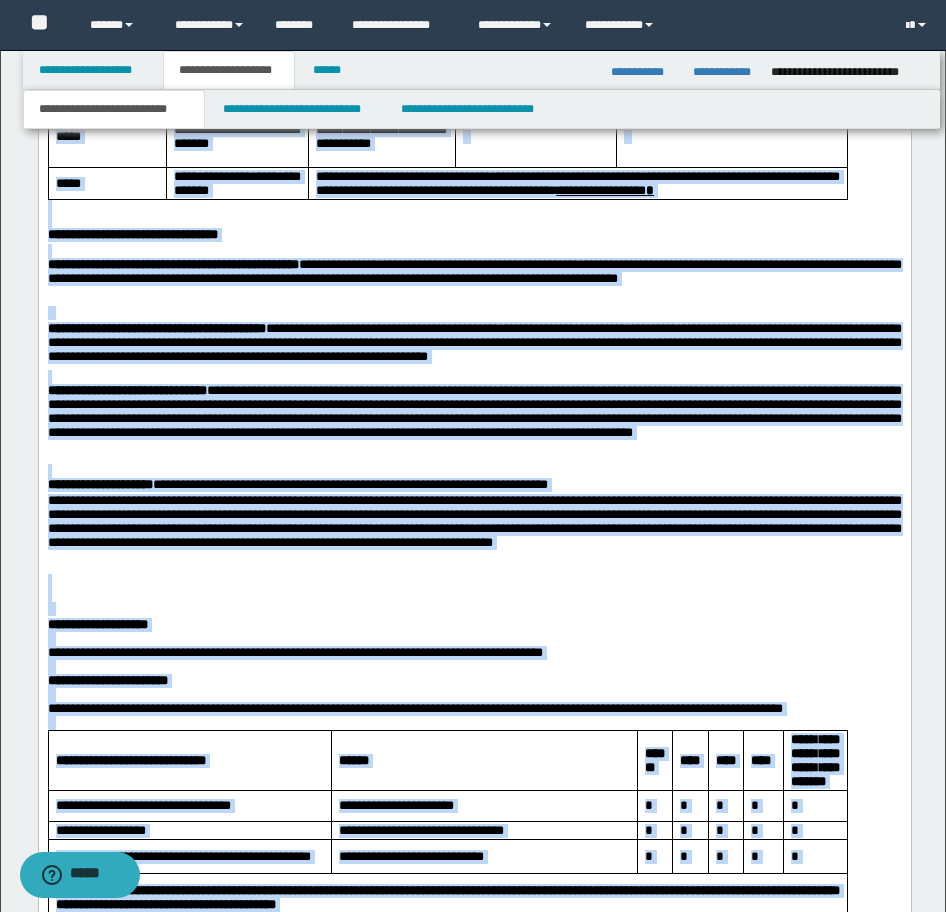 scroll, scrollTop: 3115, scrollLeft: 0, axis: vertical 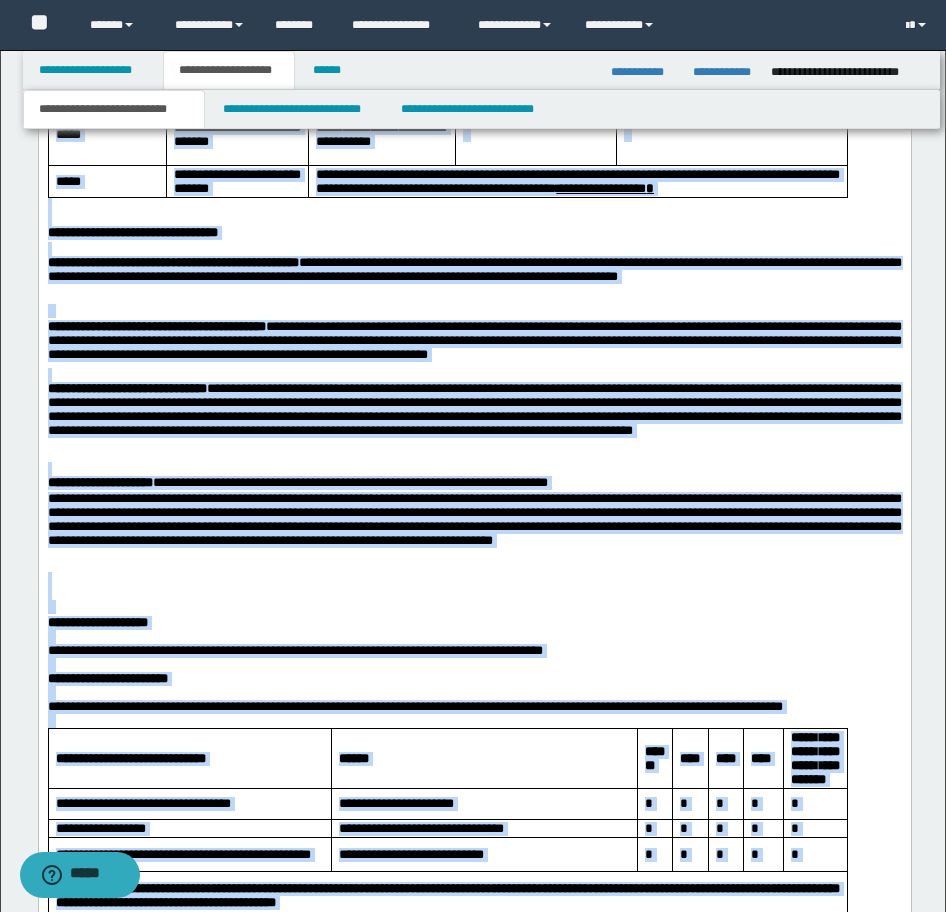 click at bounding box center [474, 608] 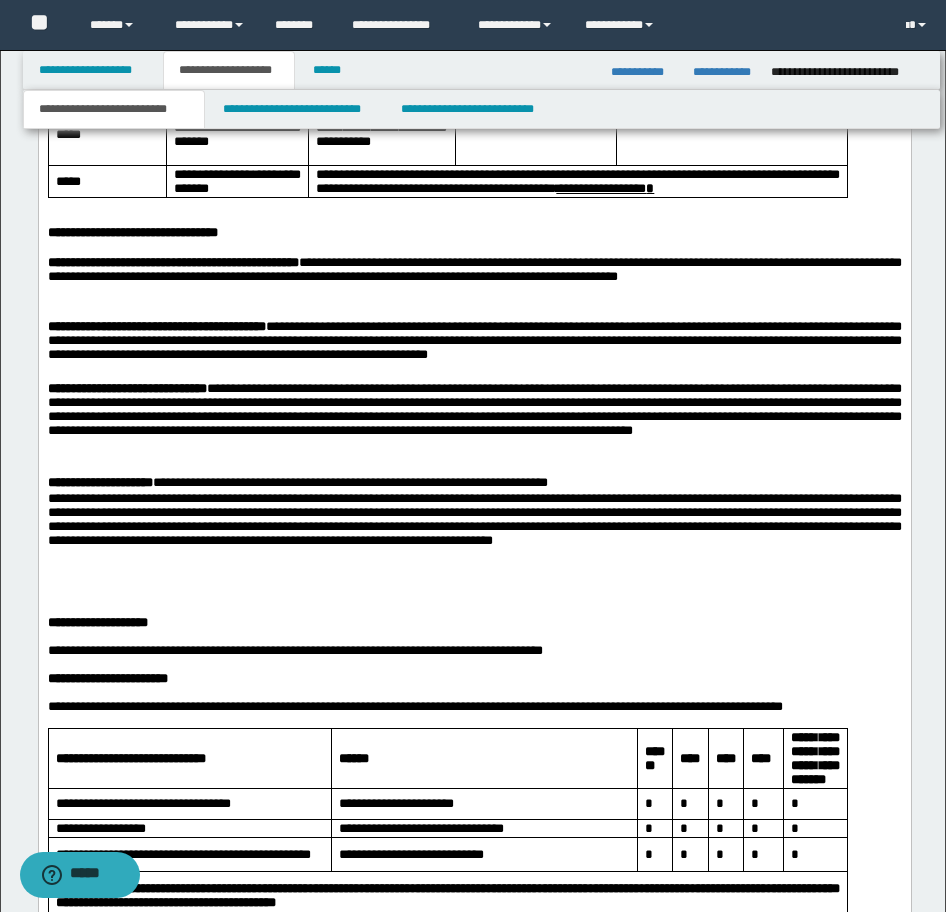 click at bounding box center (474, 608) 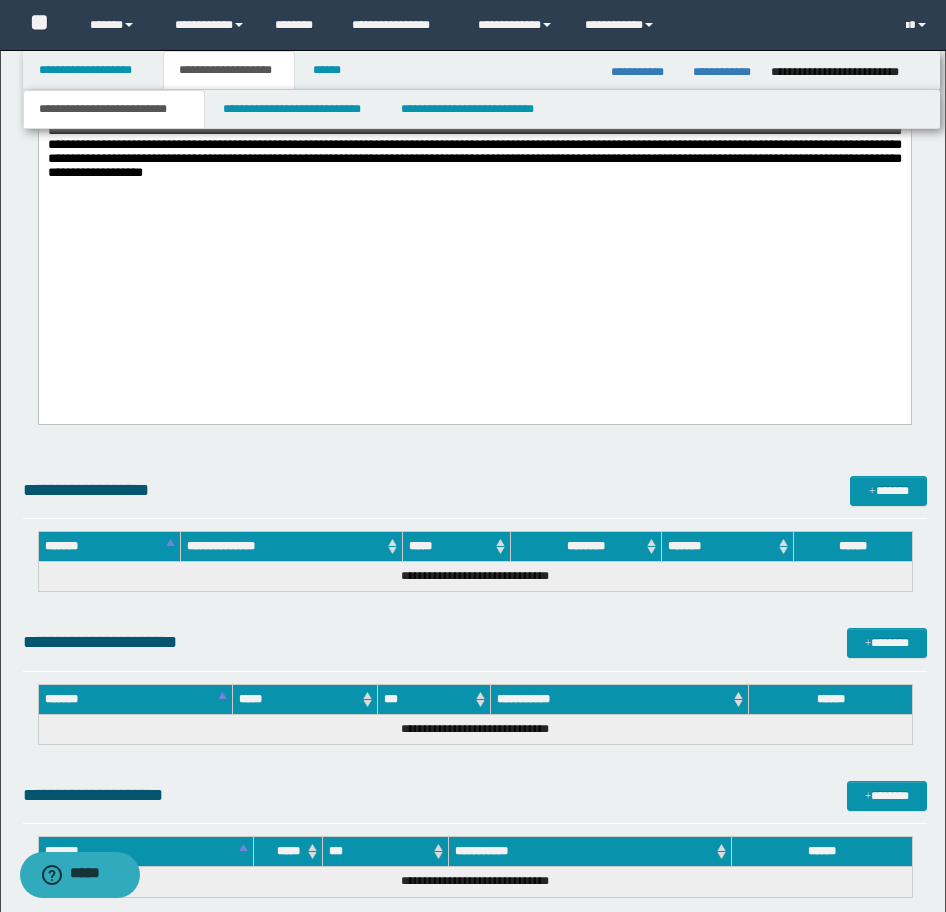 scroll, scrollTop: 4015, scrollLeft: 0, axis: vertical 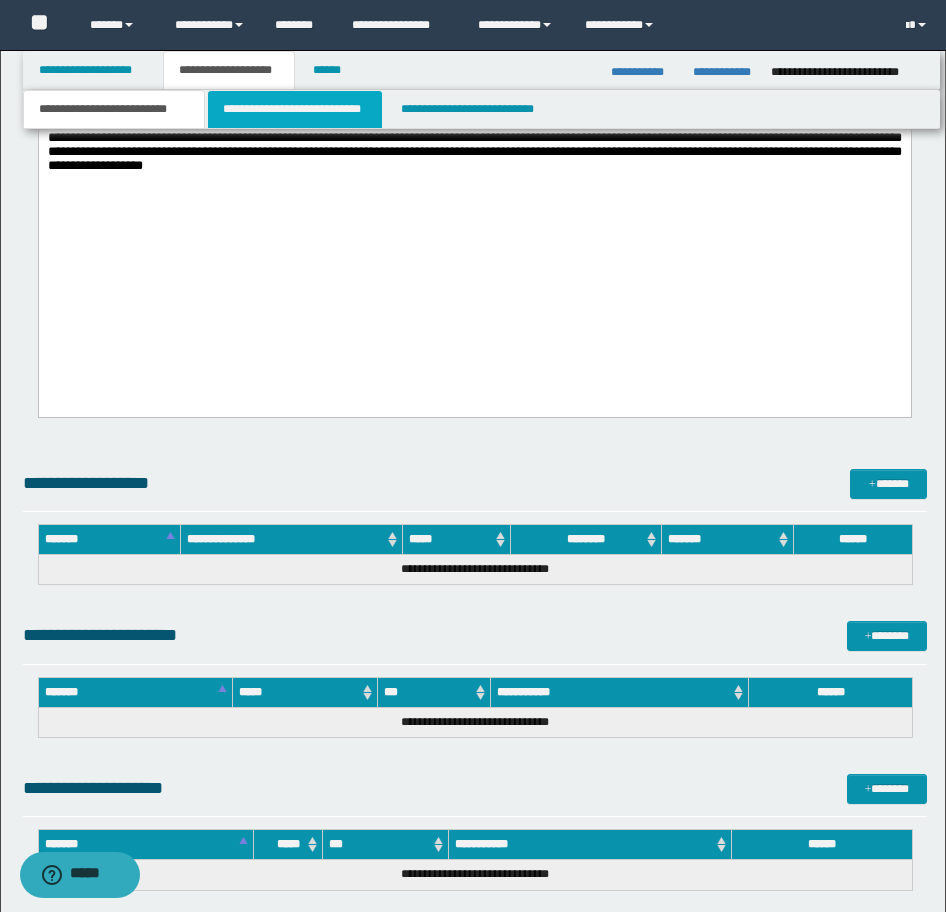 click on "**********" at bounding box center (295, 109) 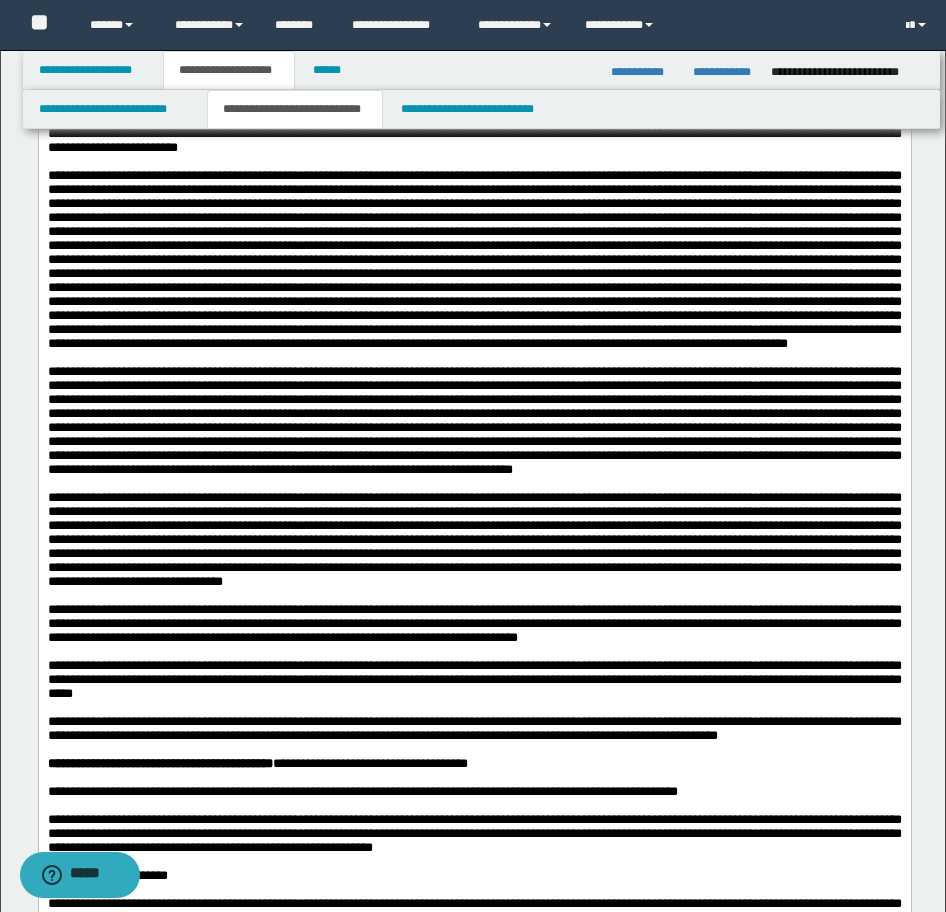 scroll, scrollTop: 4115, scrollLeft: 0, axis: vertical 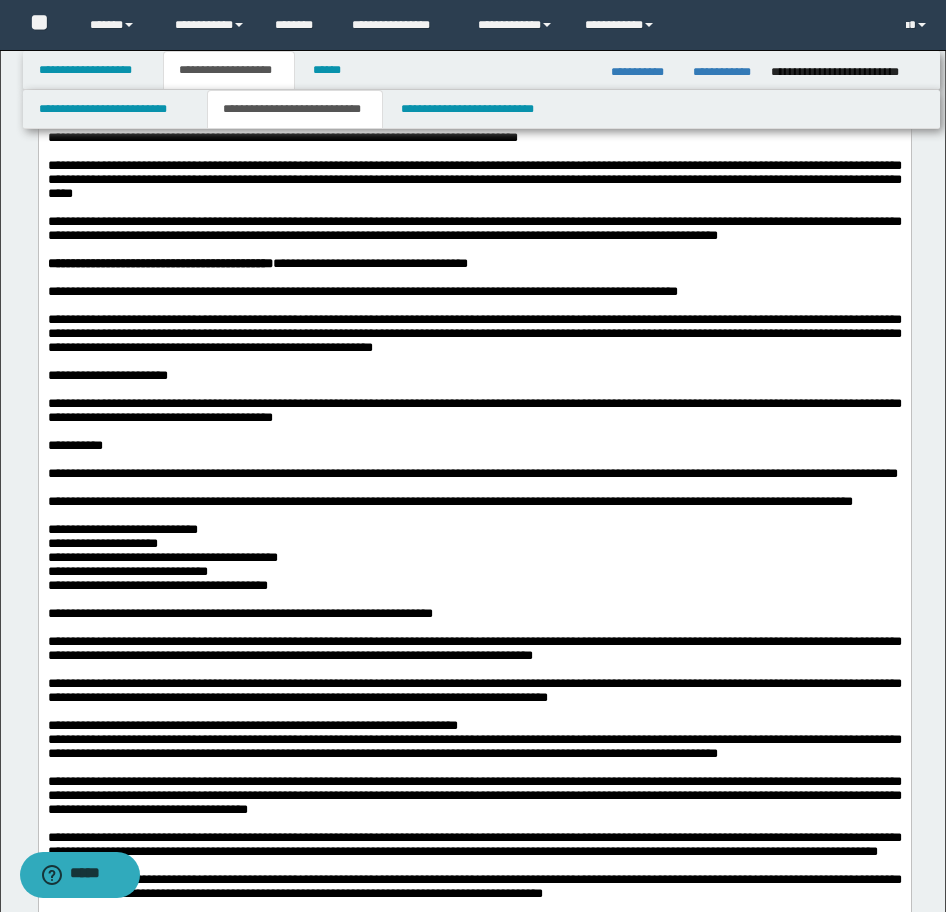 click on "**********" at bounding box center [474, -486] 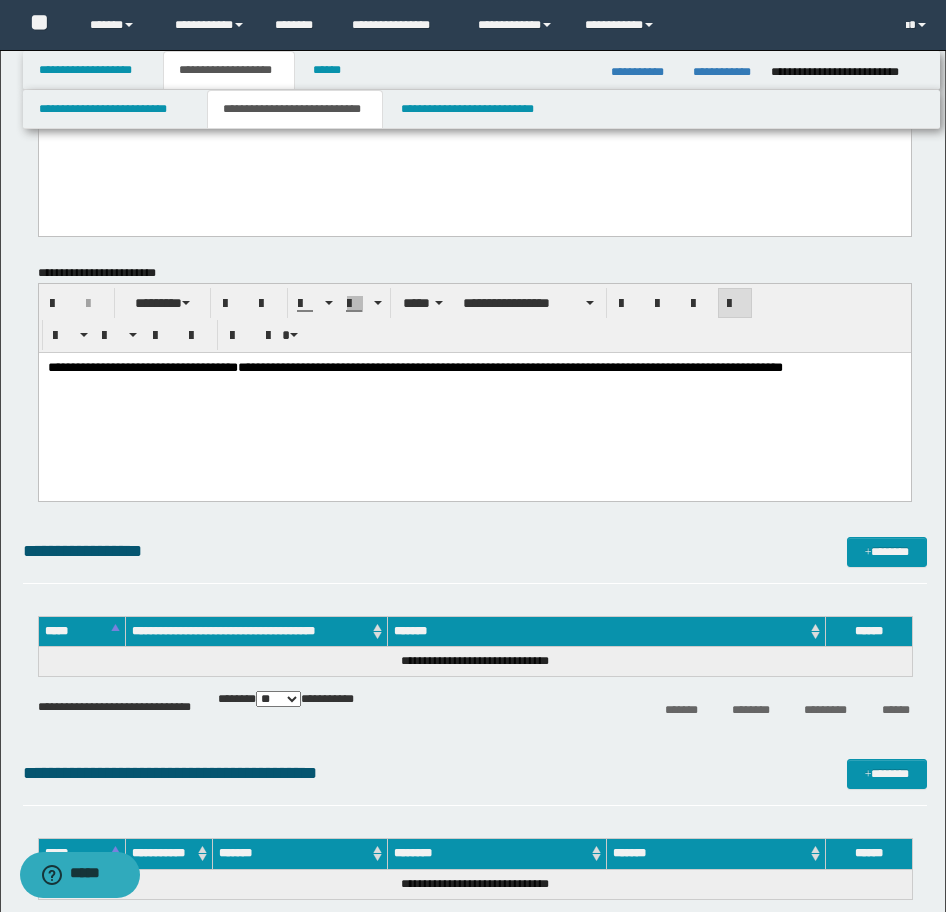 scroll, scrollTop: 7415, scrollLeft: 0, axis: vertical 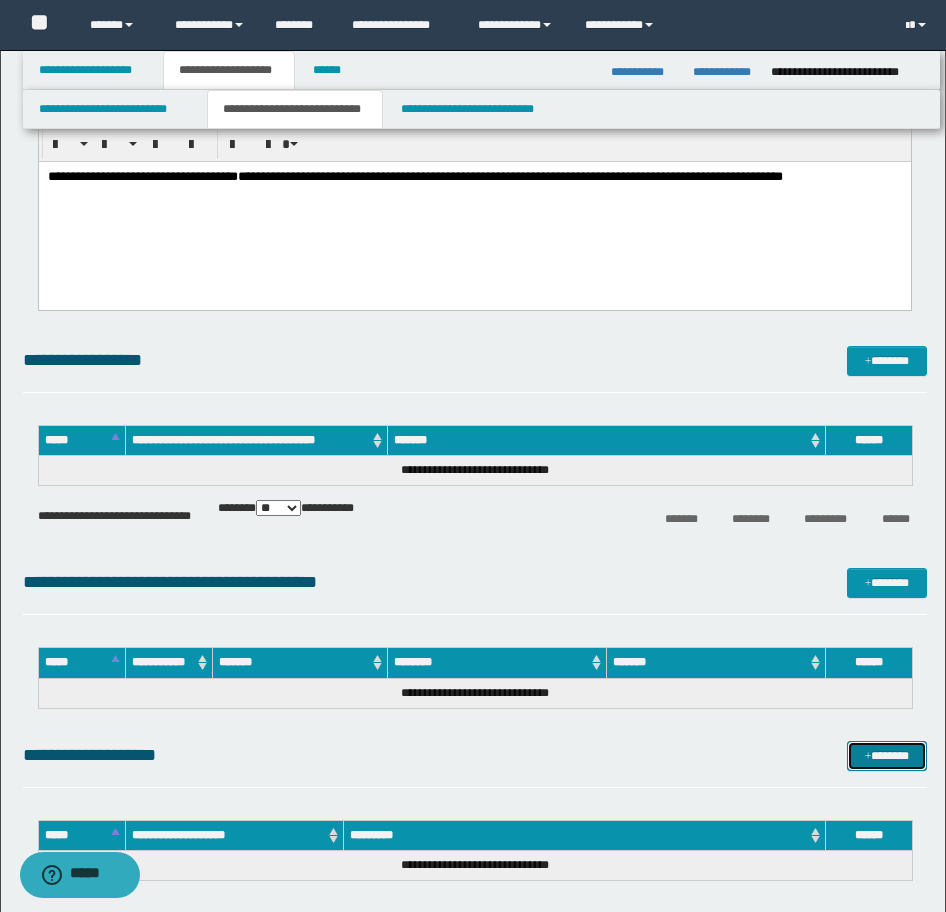 click on "*******" at bounding box center [887, 756] 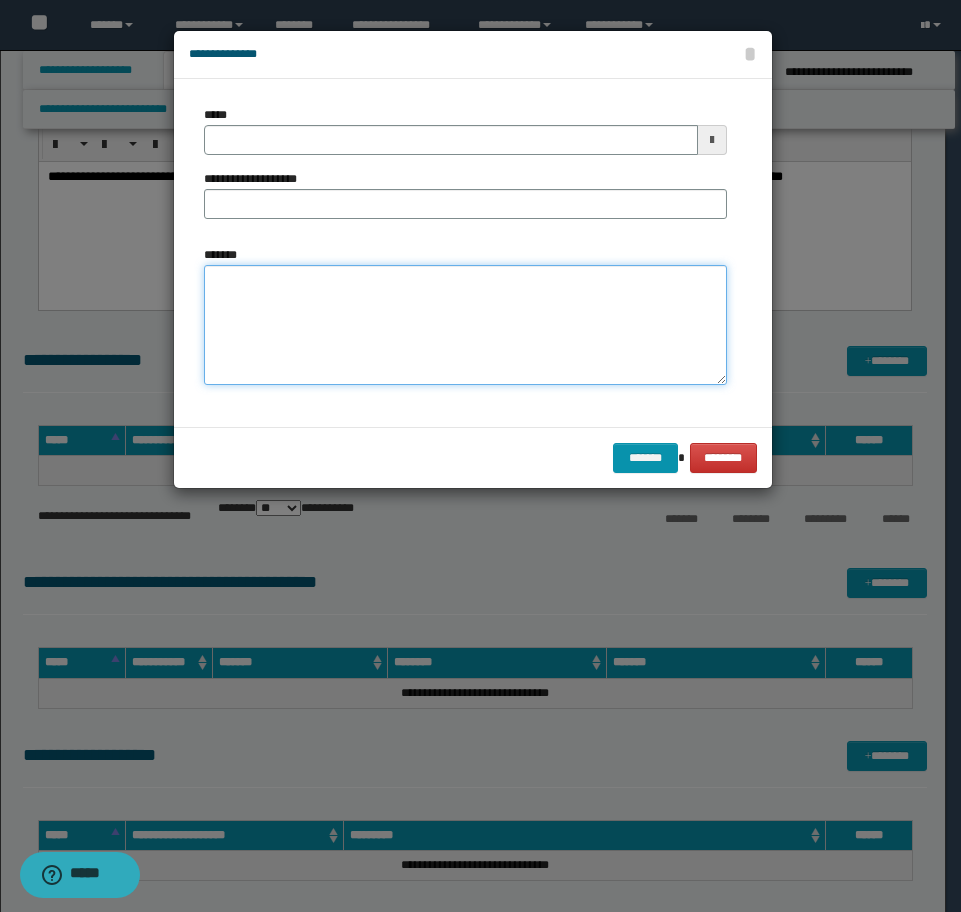 drag, startPoint x: 204, startPoint y: 290, endPoint x: 276, endPoint y: 312, distance: 75.28612 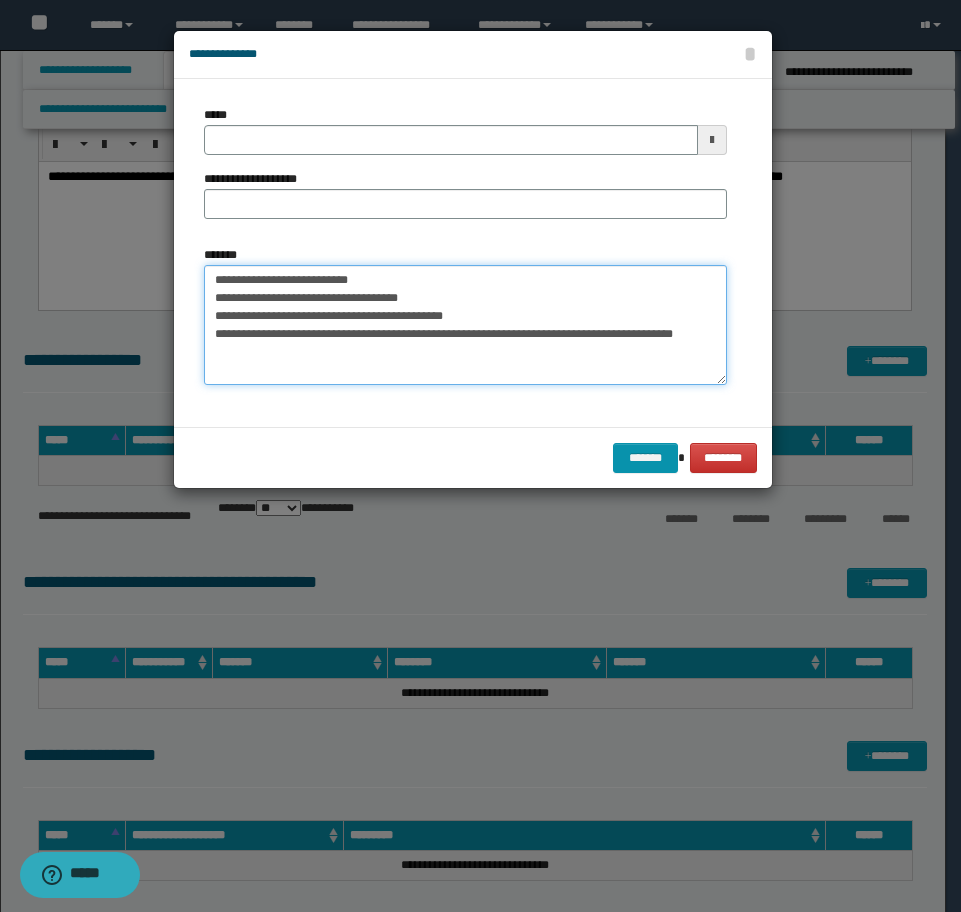 click on "**********" at bounding box center (465, 325) 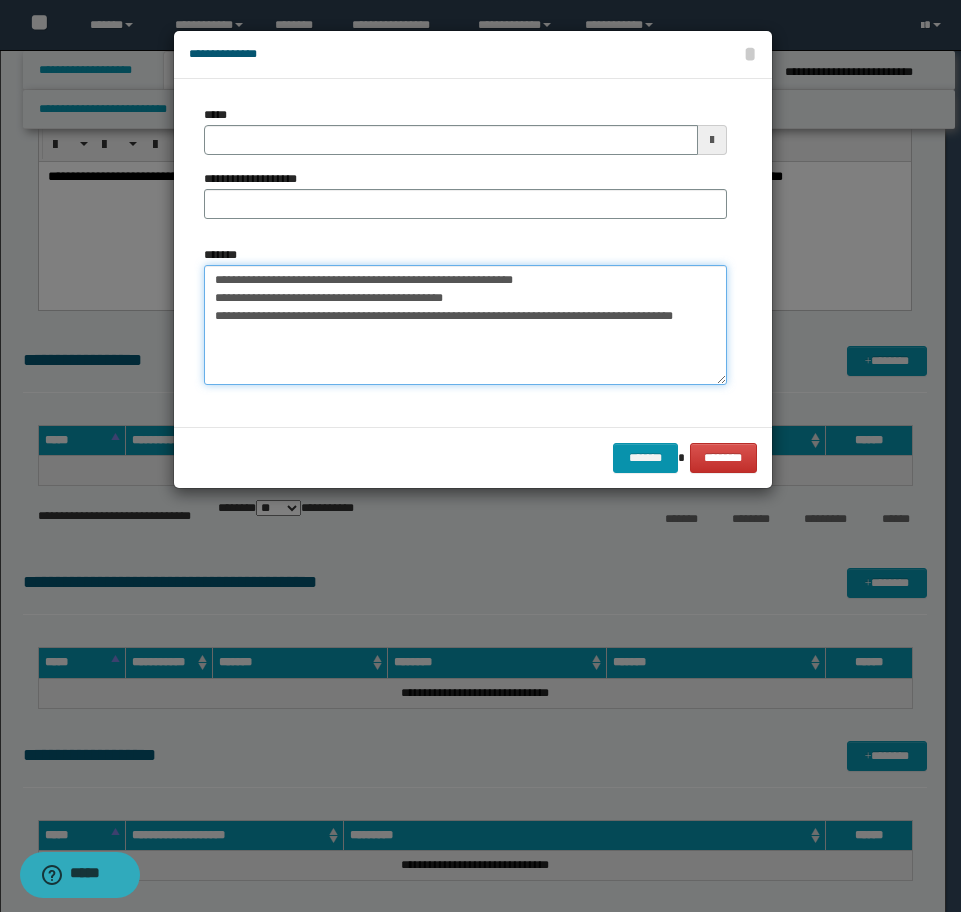 click on "**********" at bounding box center [465, 325] 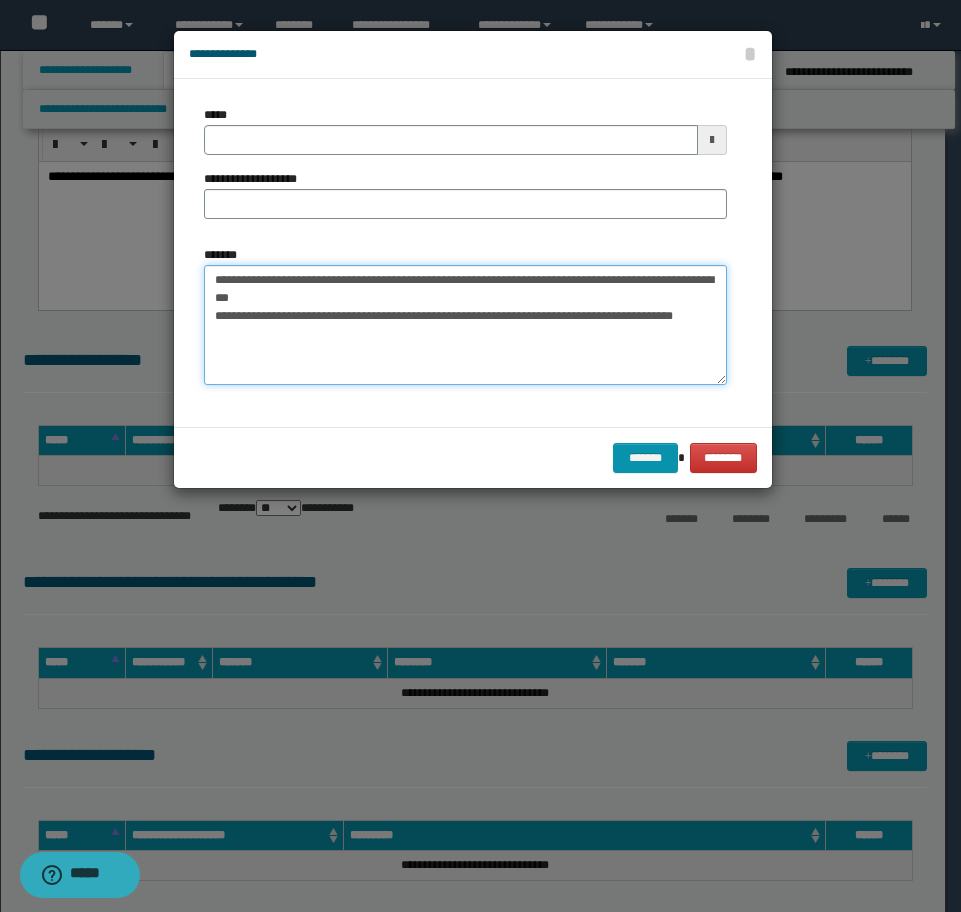 click on "**********" at bounding box center (465, 325) 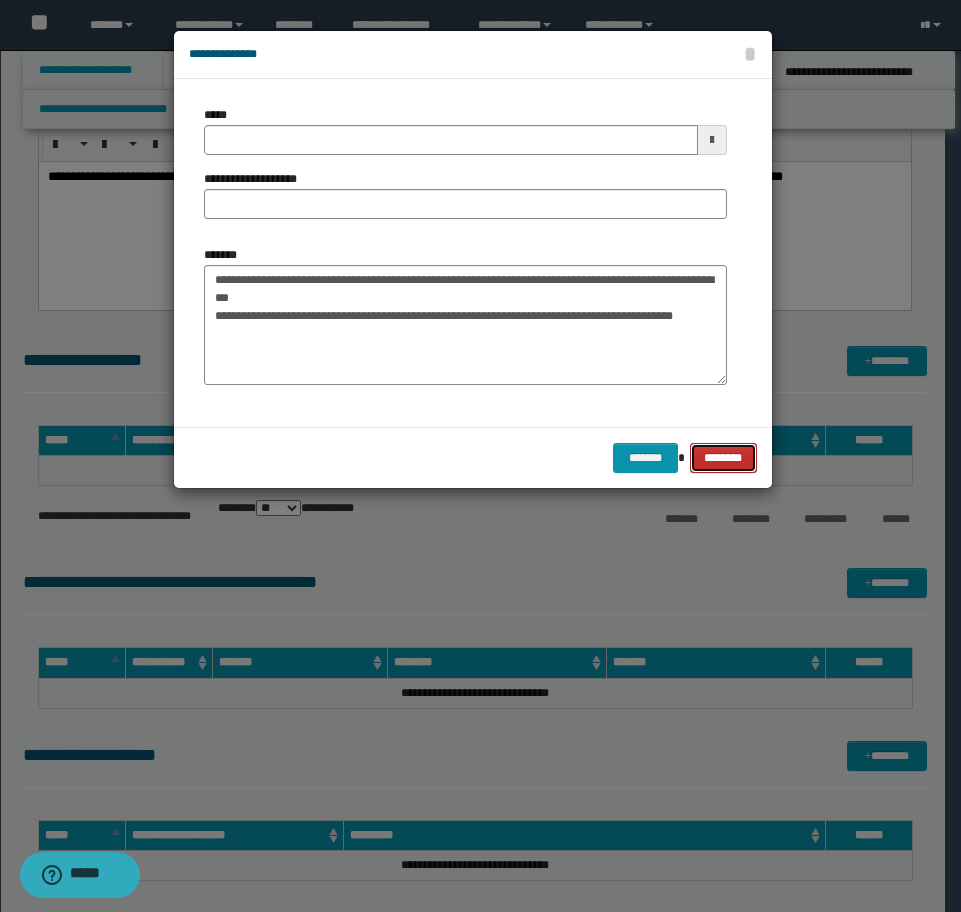 click on "********" at bounding box center [723, 458] 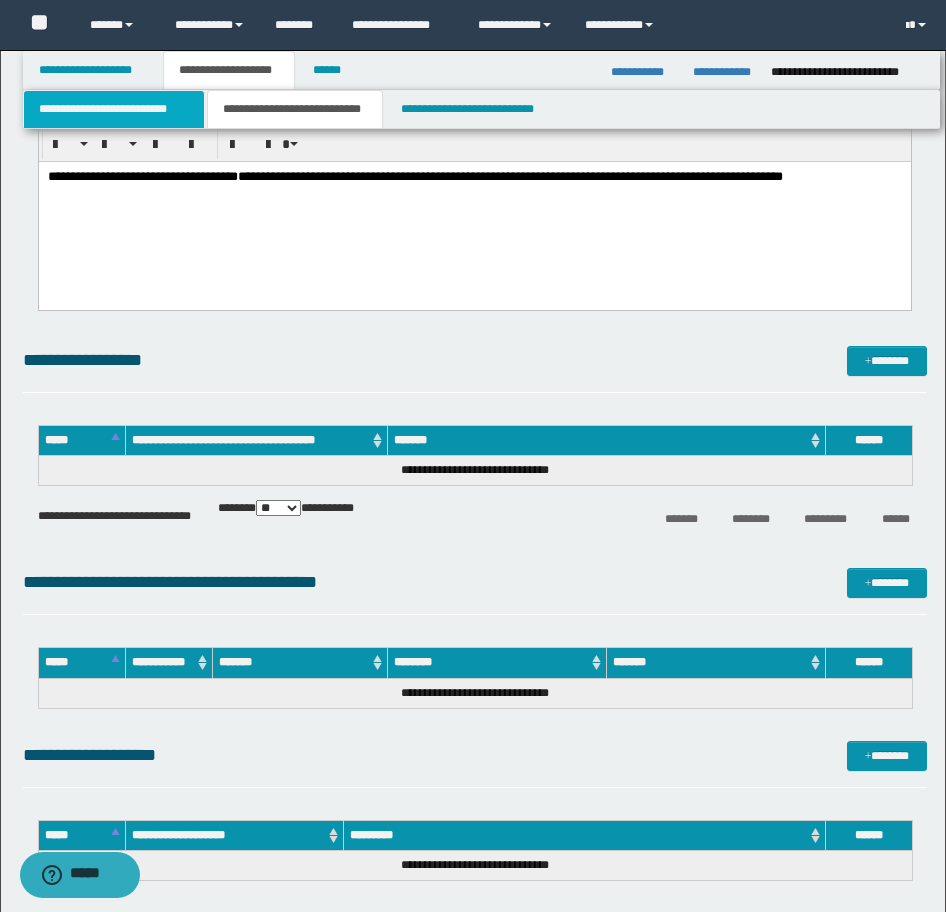 click on "**********" at bounding box center (114, 109) 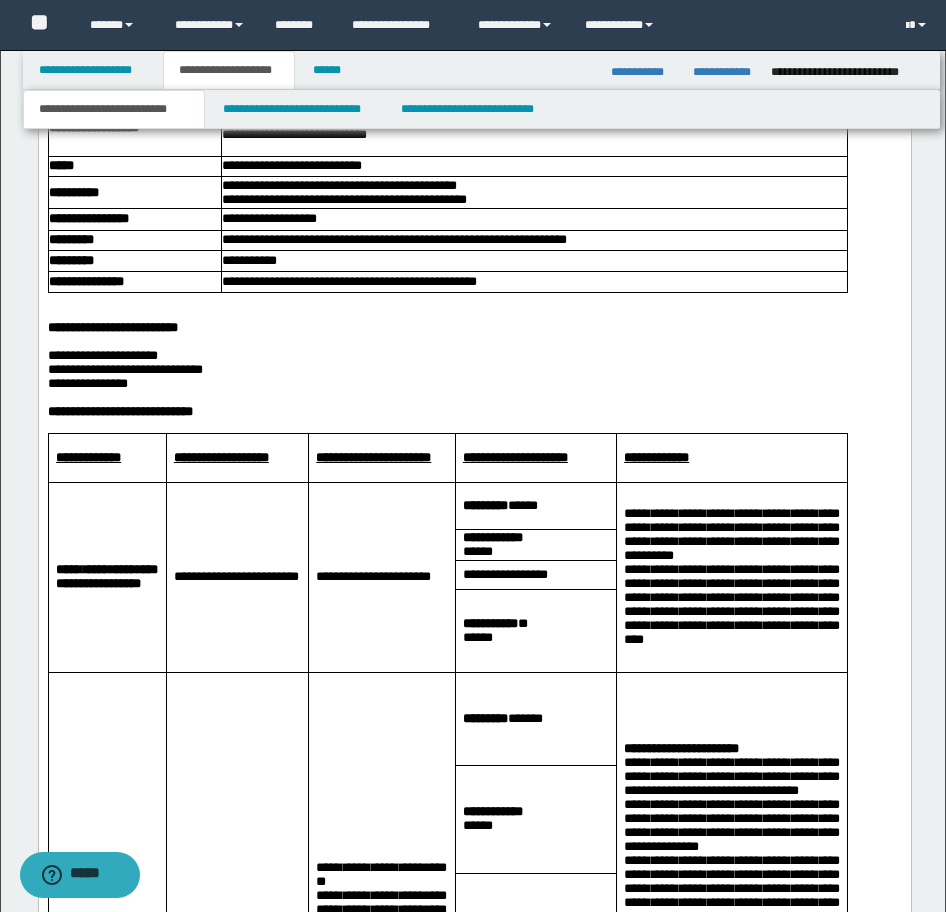 scroll, scrollTop: 1702, scrollLeft: 0, axis: vertical 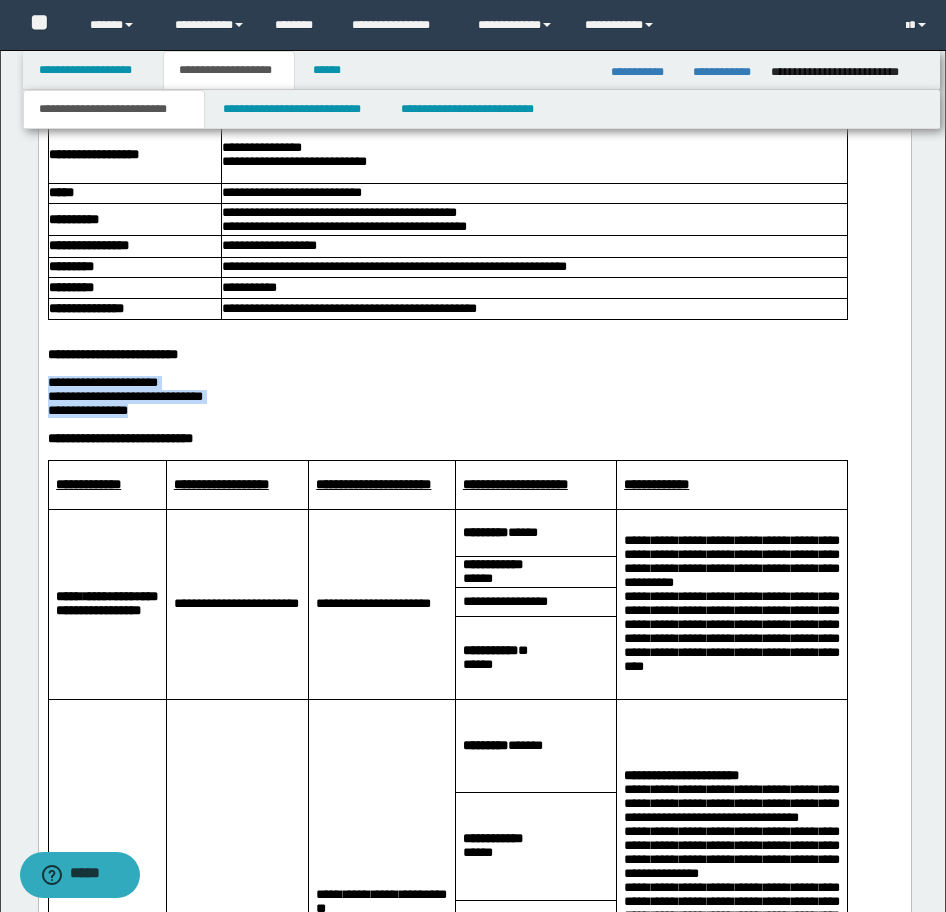 drag, startPoint x: 48, startPoint y: 404, endPoint x: 202, endPoint y: 447, distance: 159.8906 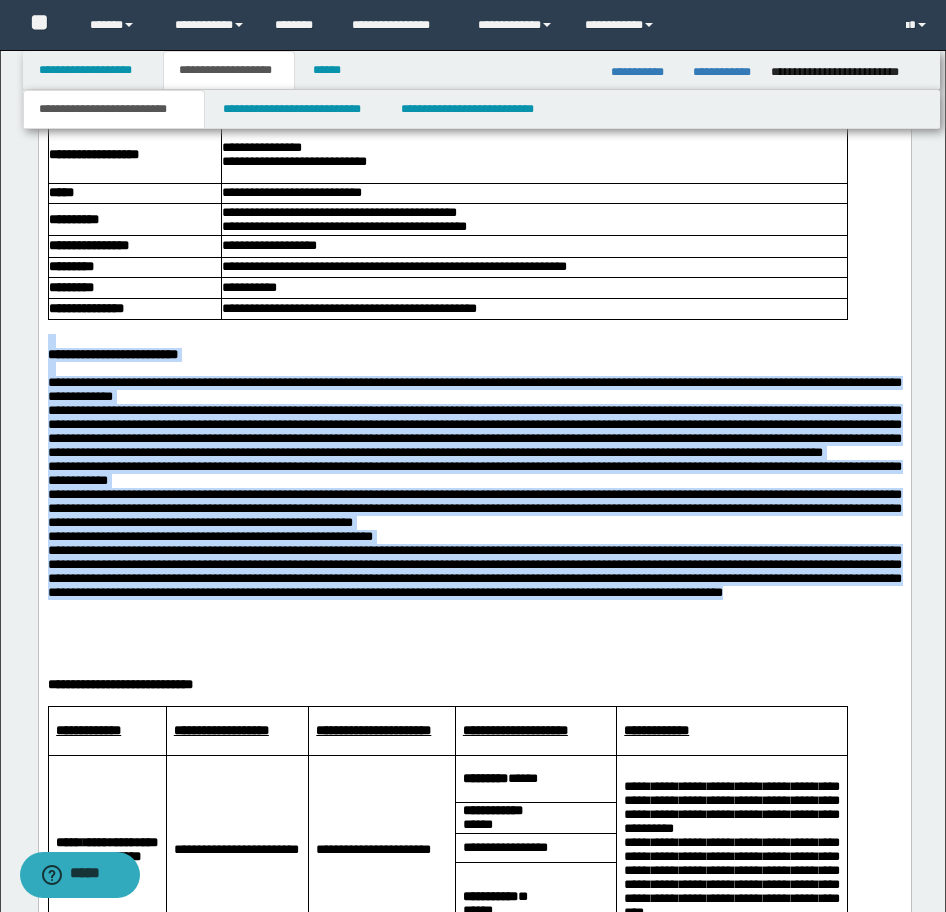 drag, startPoint x: 143, startPoint y: 681, endPoint x: 6, endPoint y: 362, distance: 347.17432 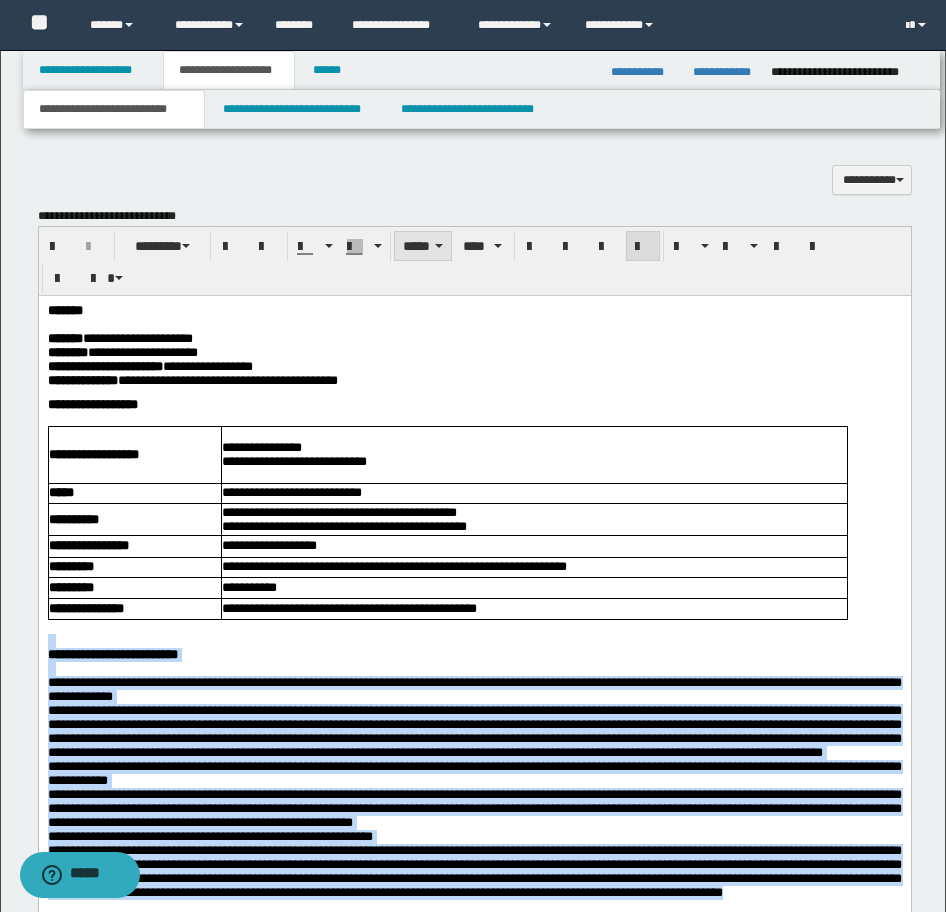 click on "*****" at bounding box center (423, 246) 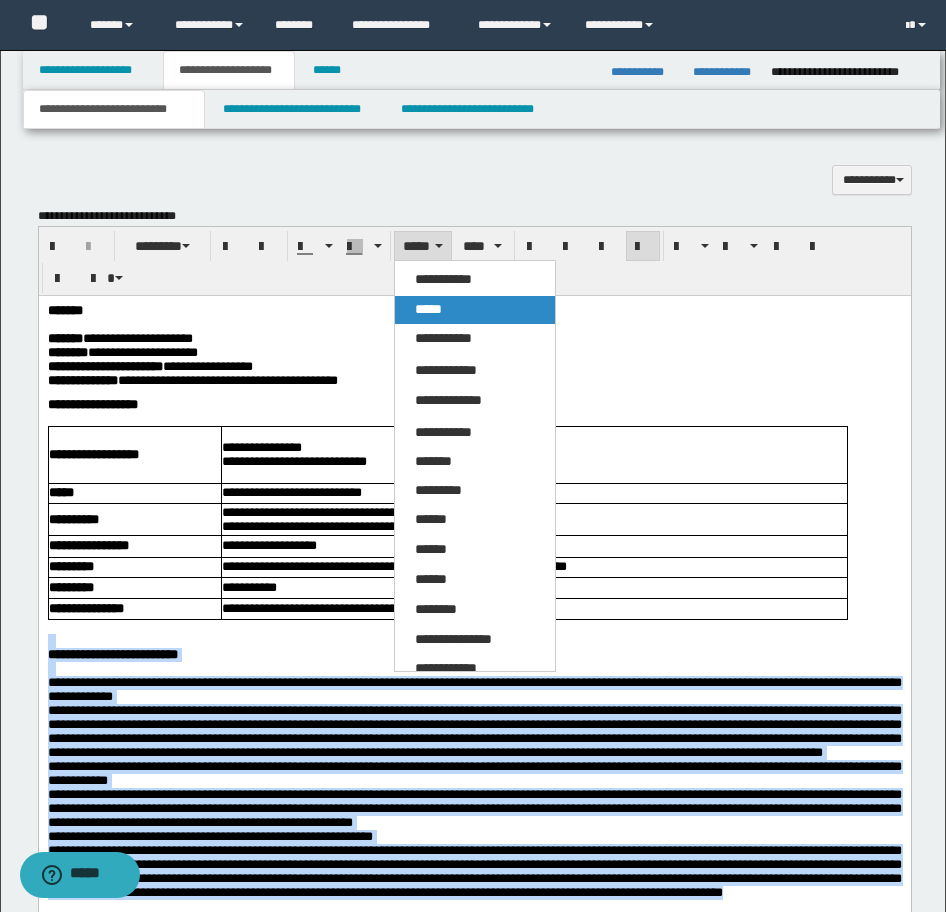 click on "*****" at bounding box center (428, 309) 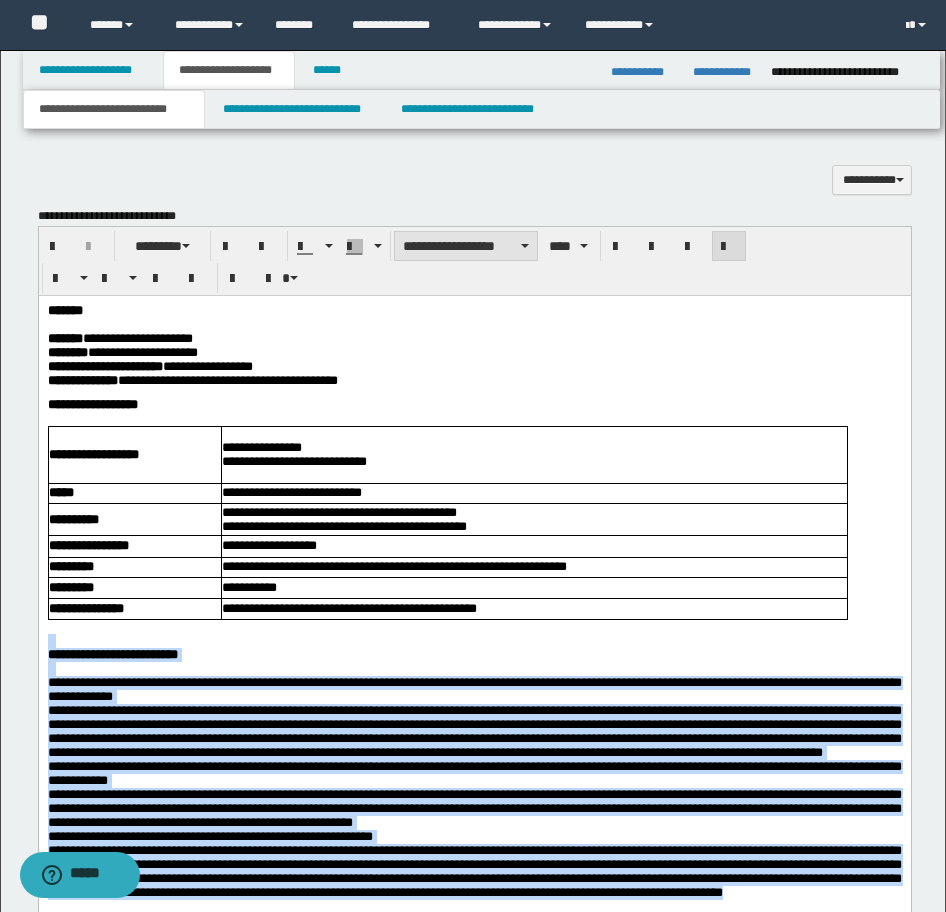 click on "**********" at bounding box center [466, 246] 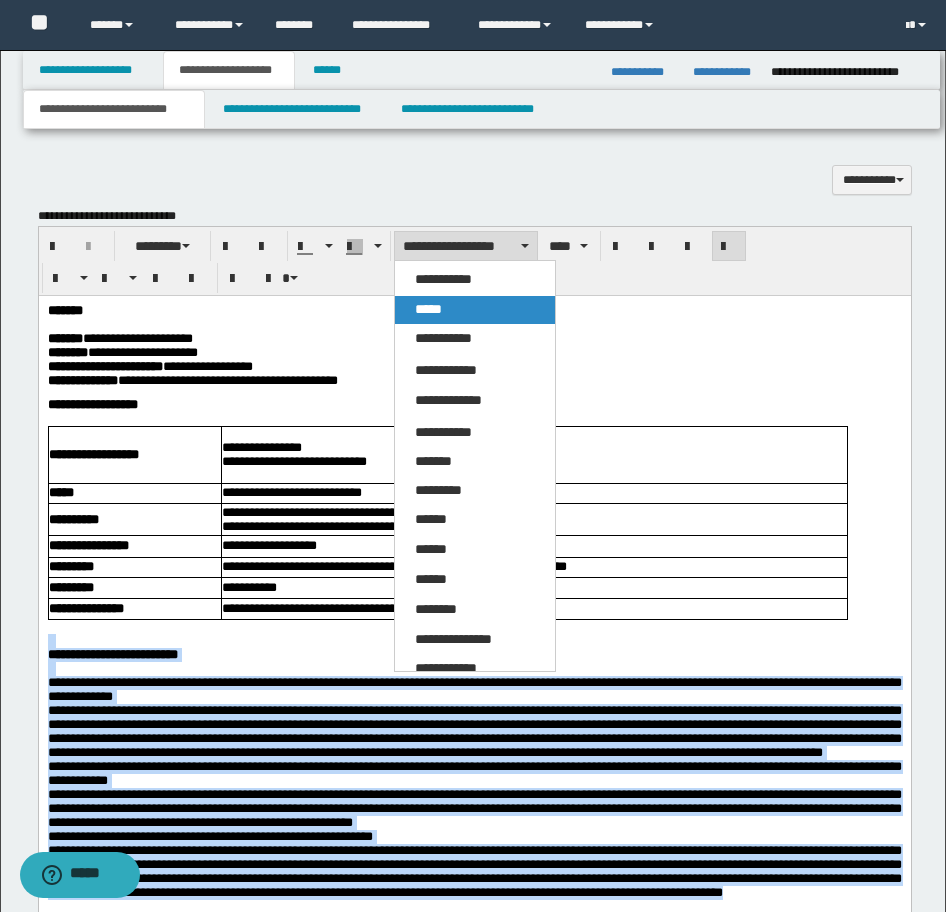 click on "*****" at bounding box center (428, 309) 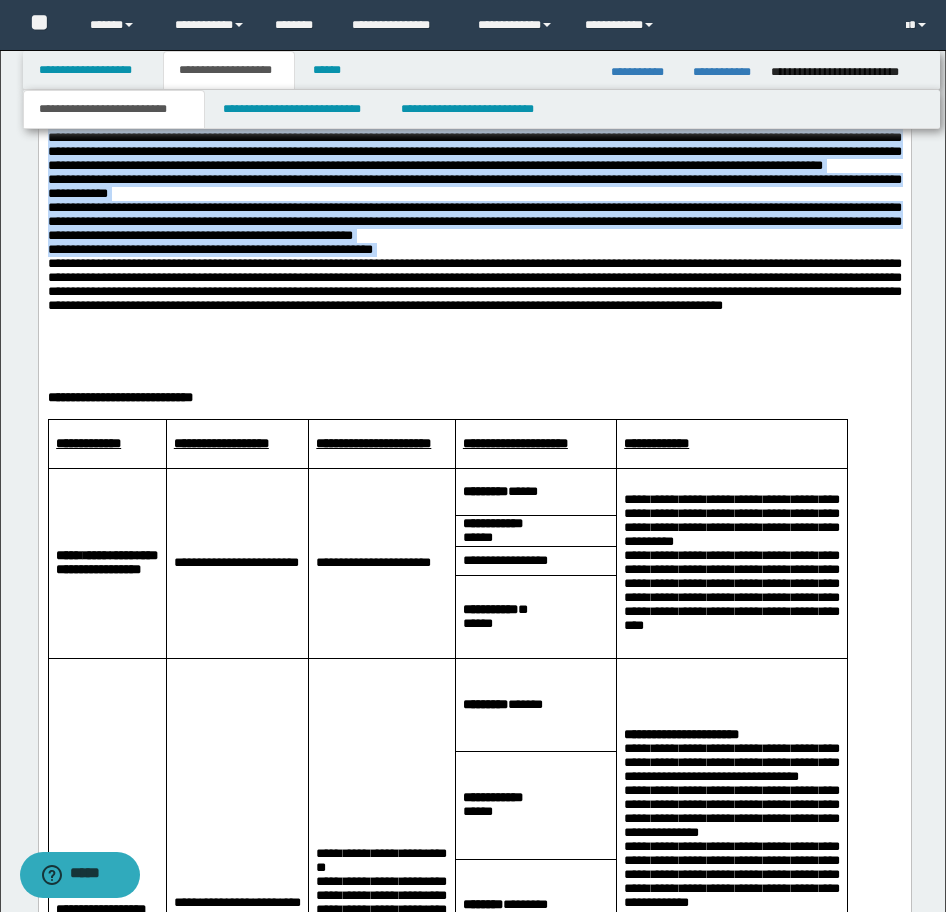 scroll, scrollTop: 2002, scrollLeft: 0, axis: vertical 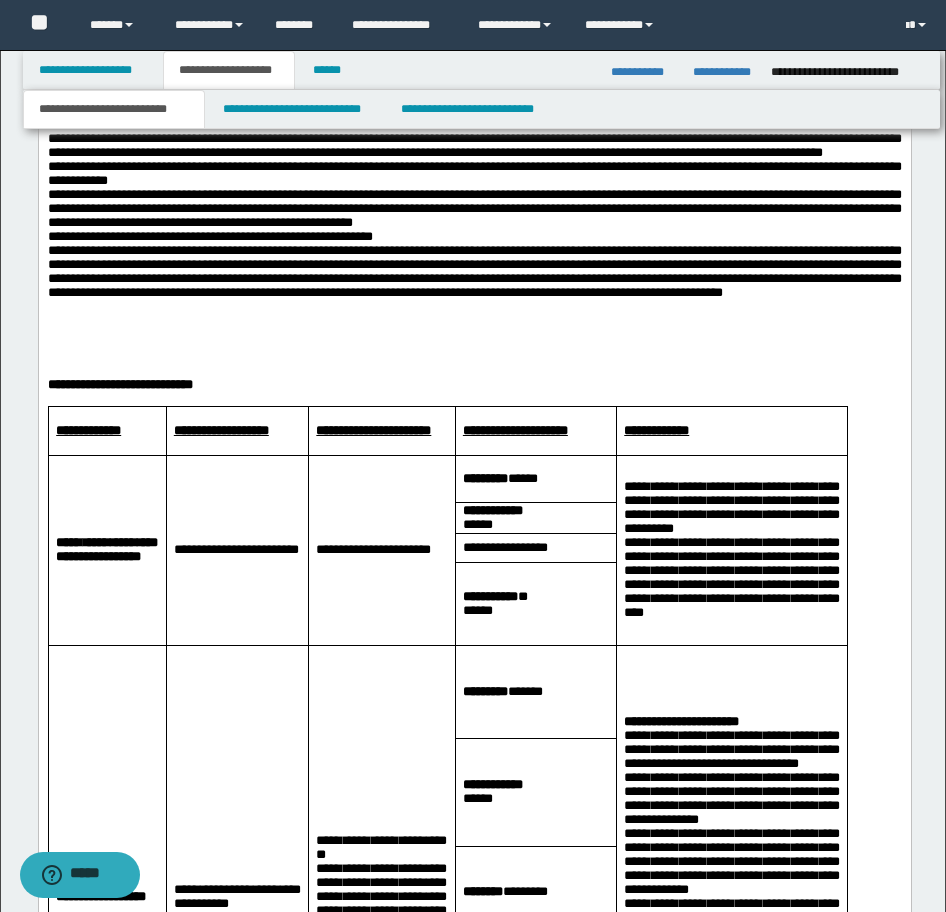 click on "**********" at bounding box center (474, 385) 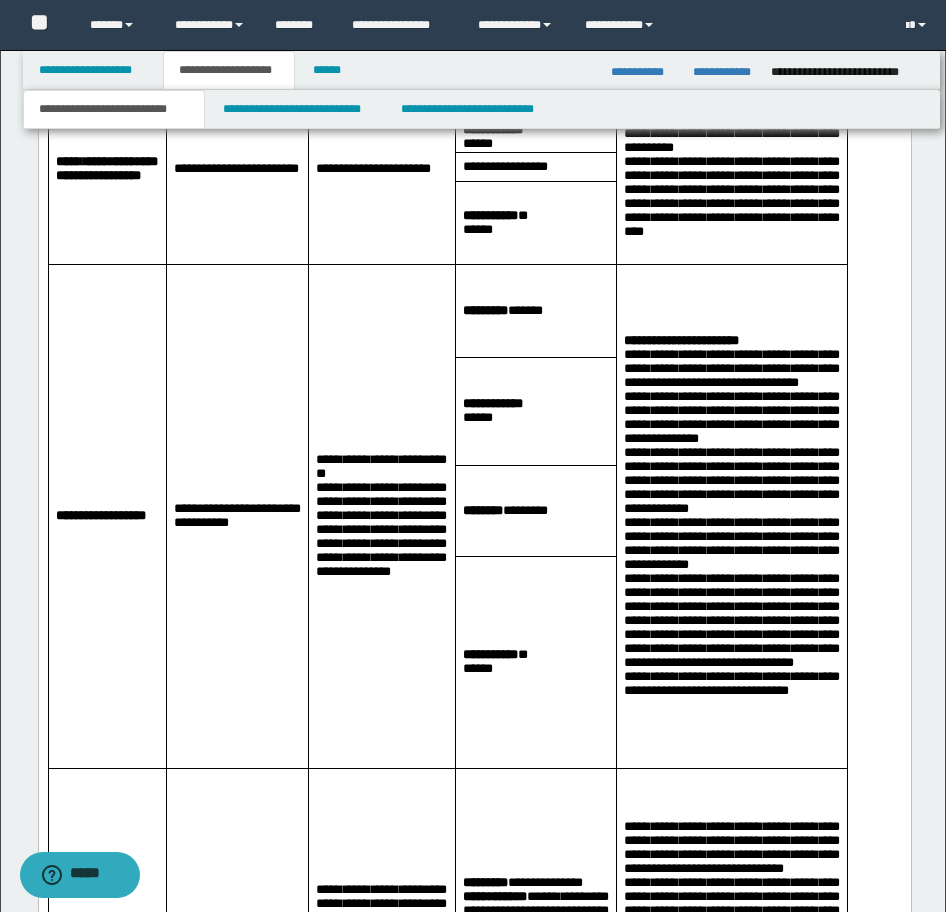 scroll, scrollTop: 2402, scrollLeft: 0, axis: vertical 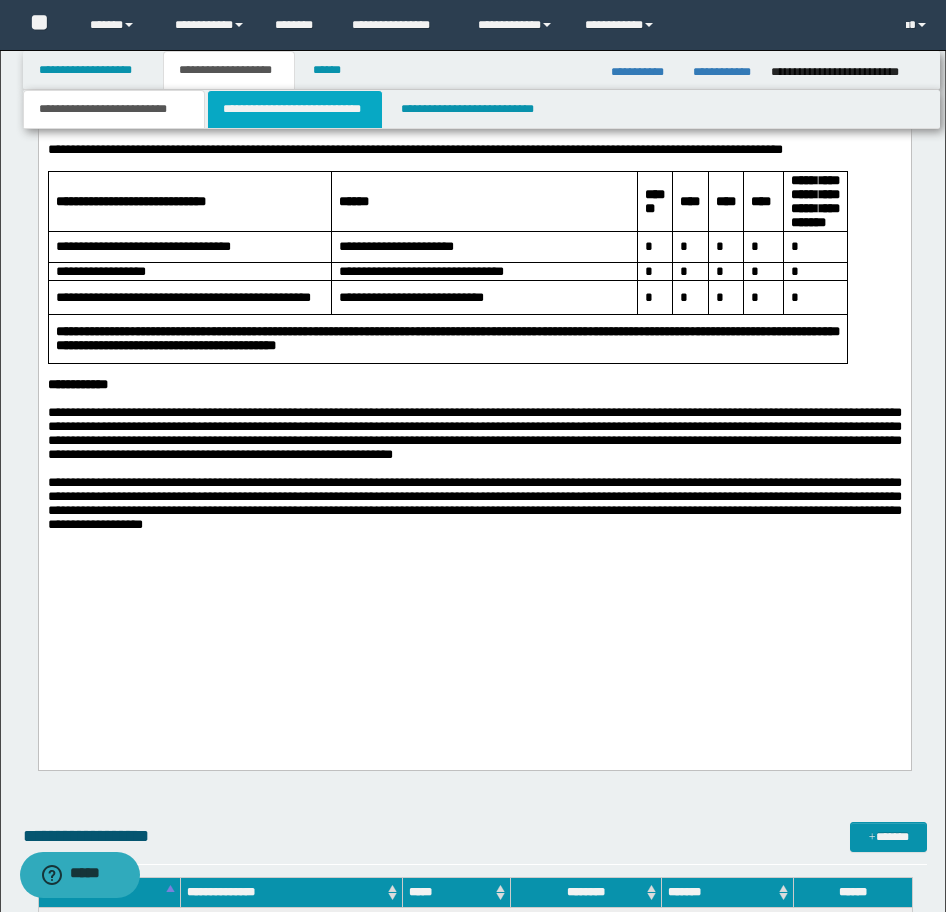 click on "**********" at bounding box center [295, 109] 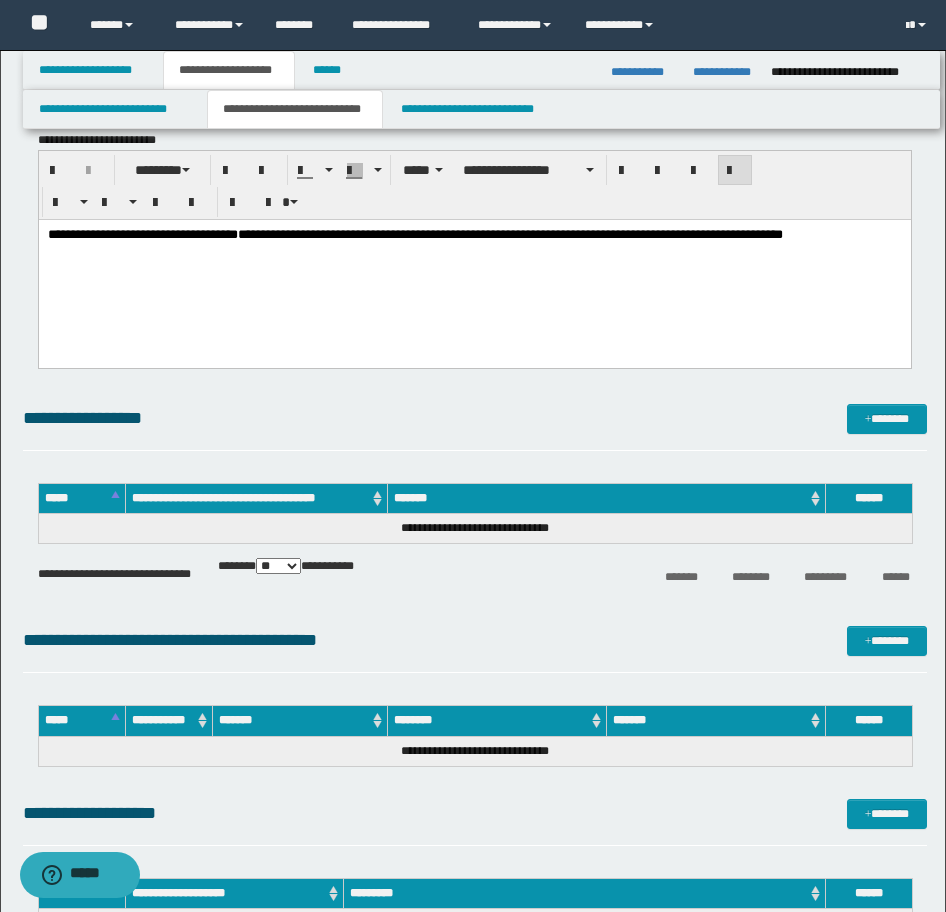 scroll, scrollTop: 7502, scrollLeft: 0, axis: vertical 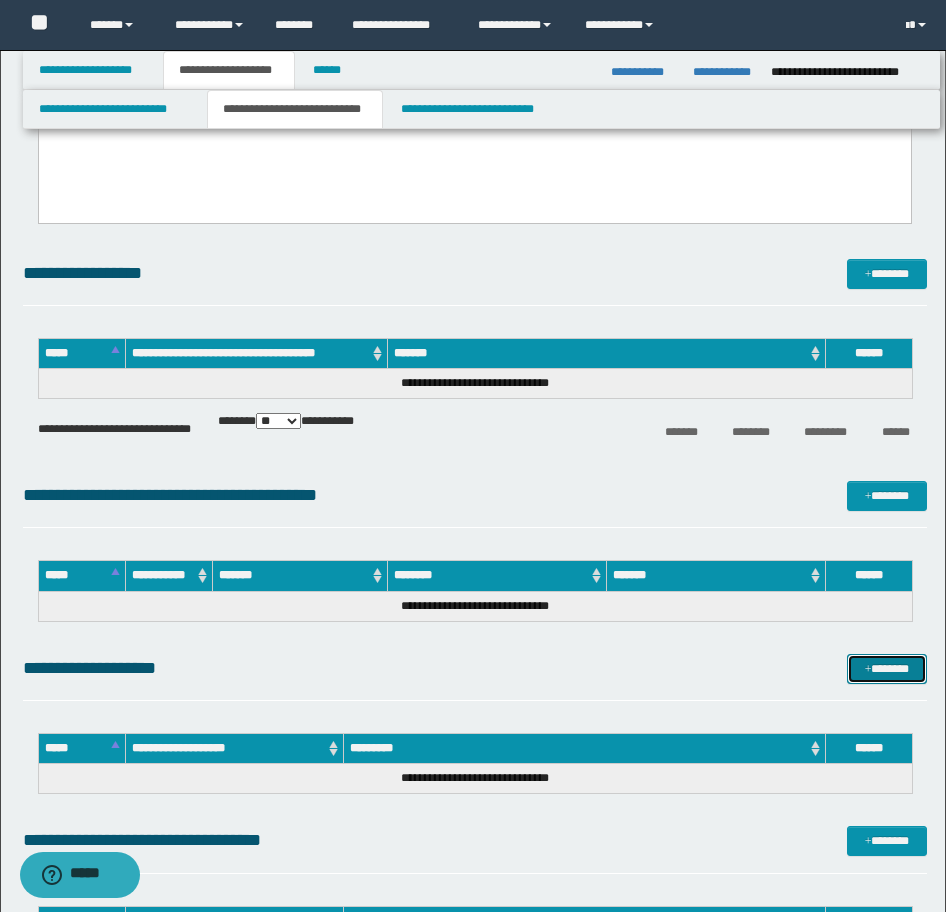 click on "*******" at bounding box center [887, 669] 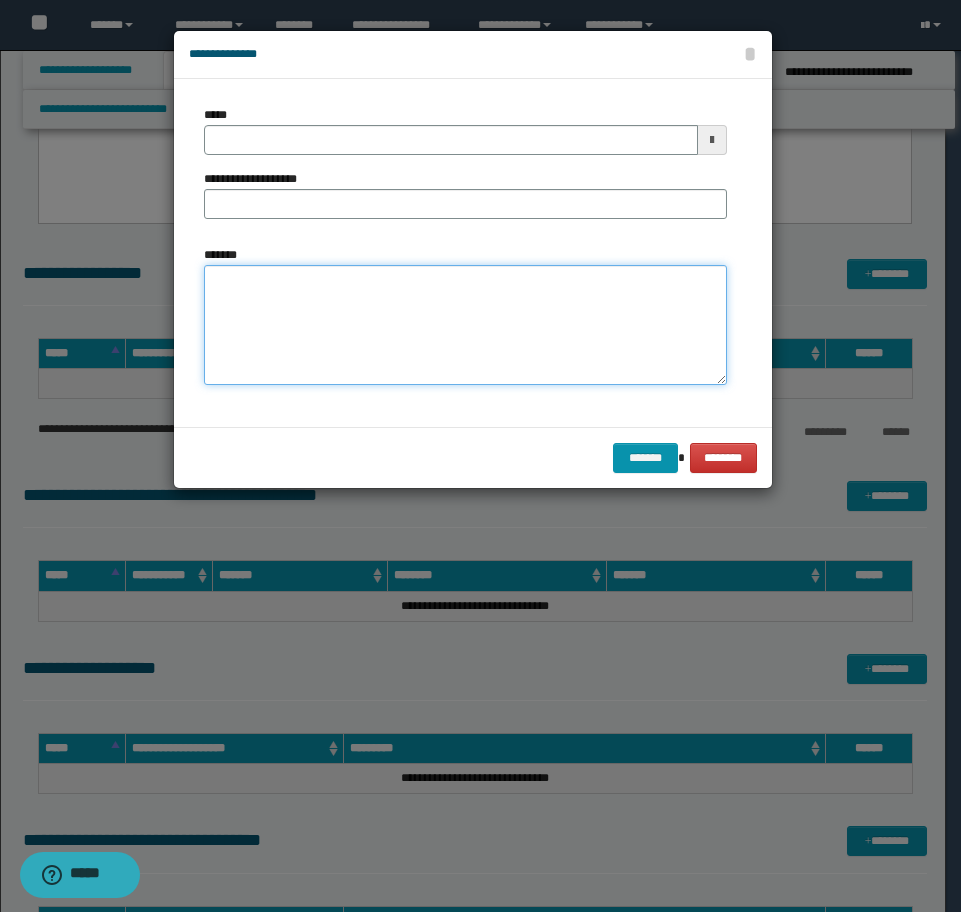 click on "*******" at bounding box center (465, 325) 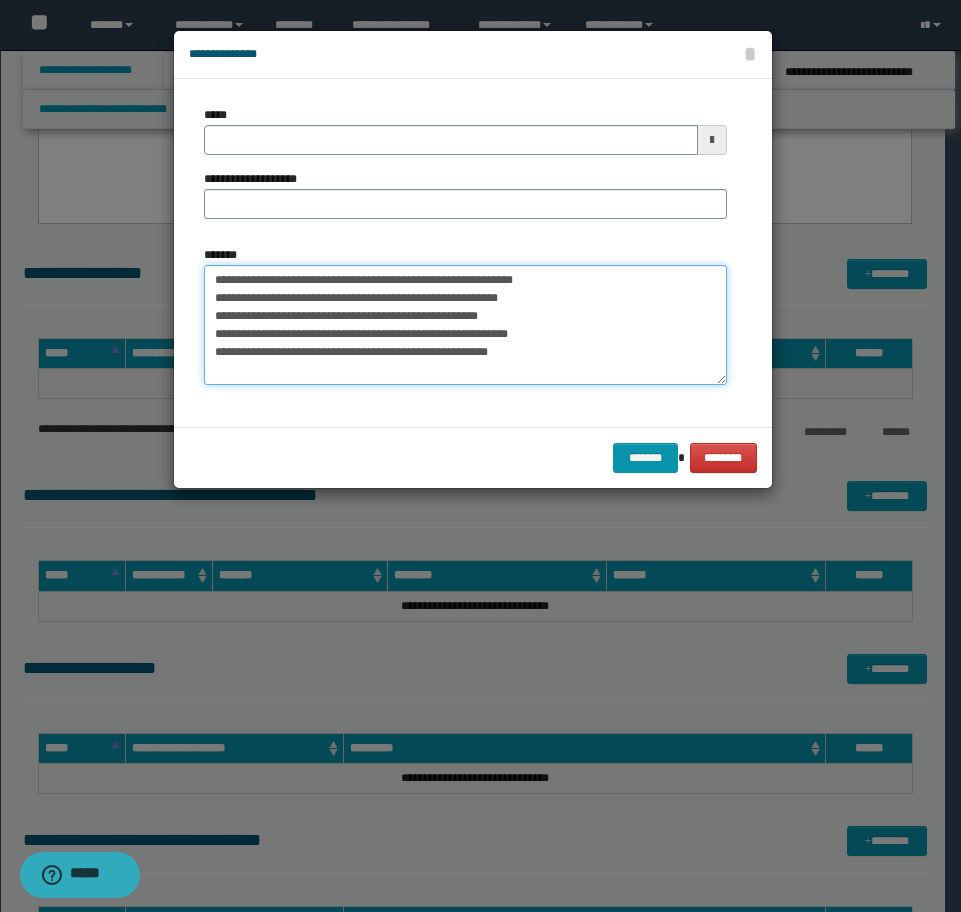 drag, startPoint x: 239, startPoint y: 277, endPoint x: 72, endPoint y: 277, distance: 167 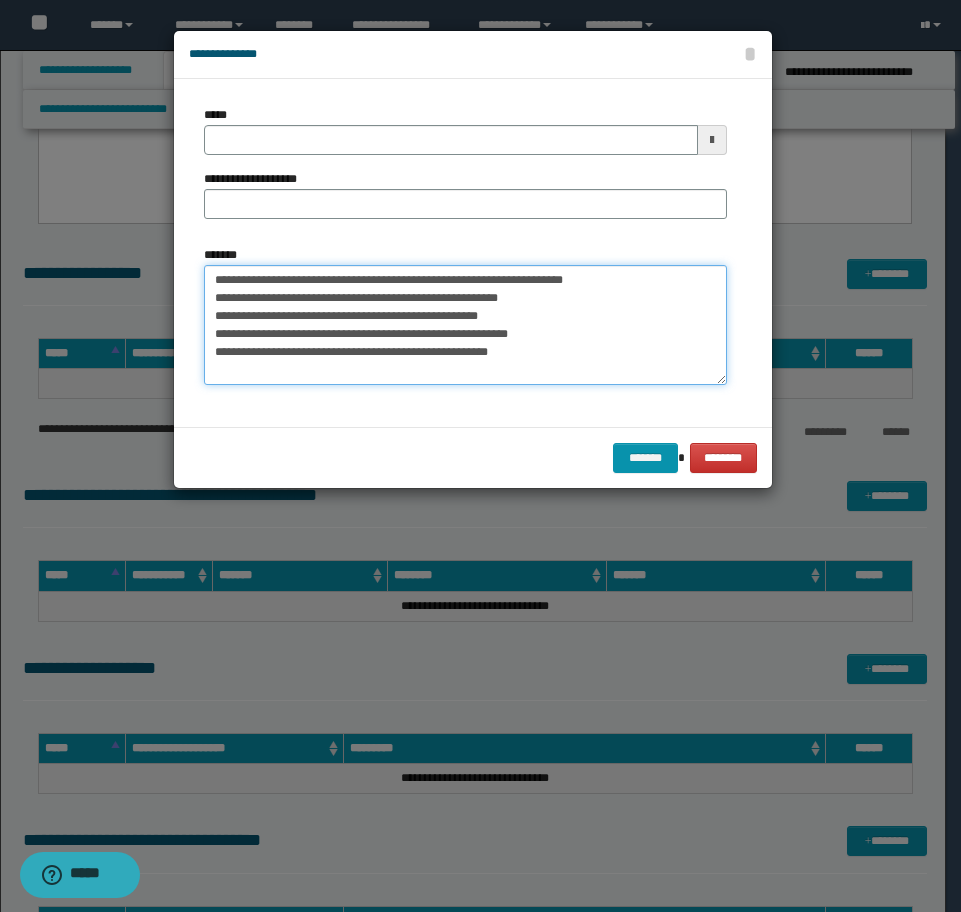 click on "**********" at bounding box center (465, 325) 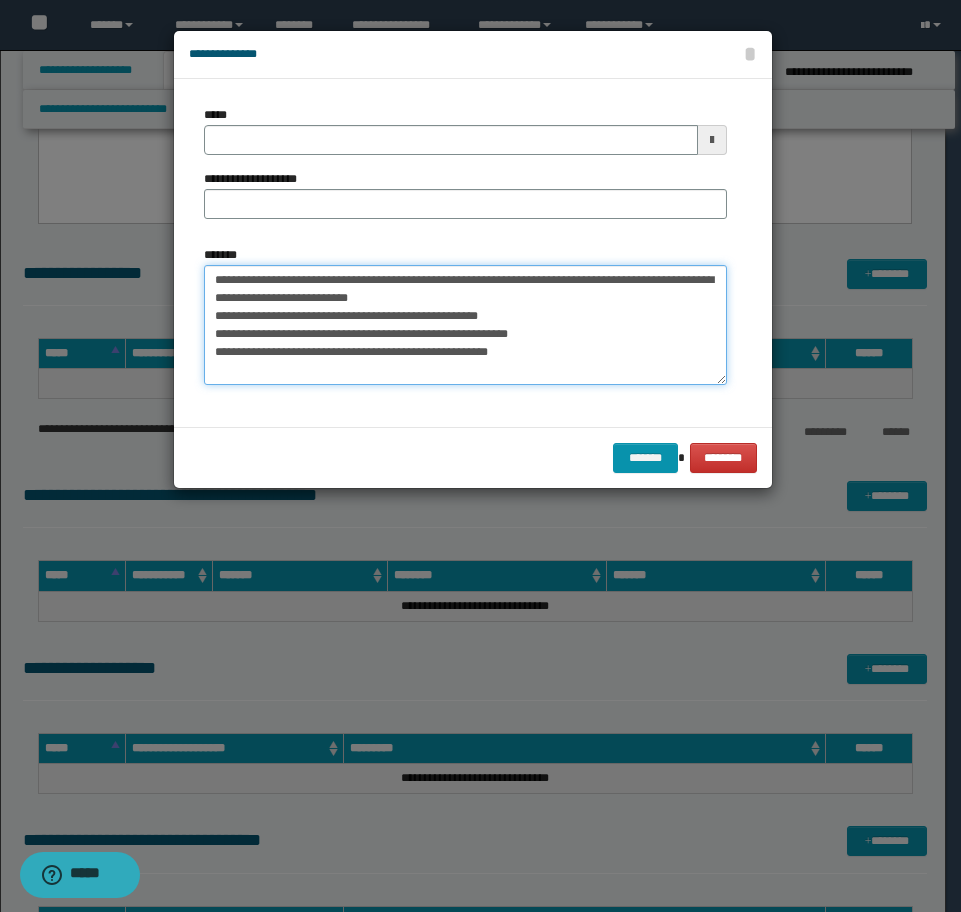click on "**********" at bounding box center (465, 325) 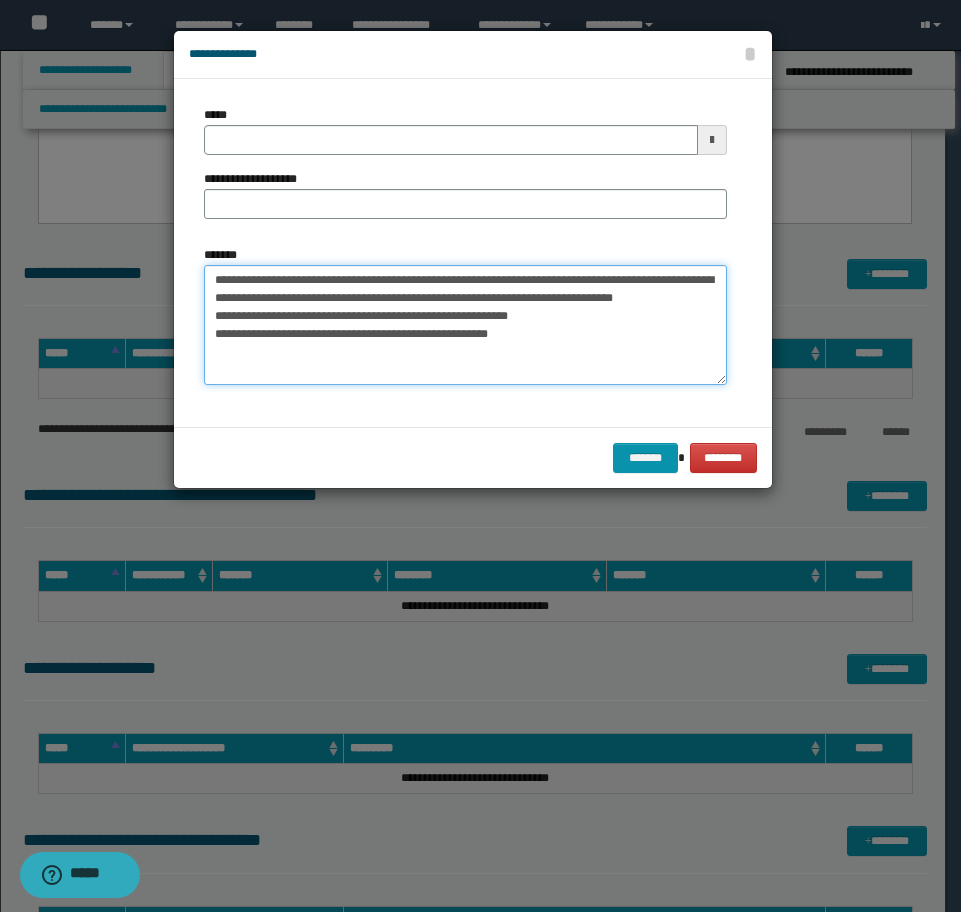 click on "**********" at bounding box center (465, 325) 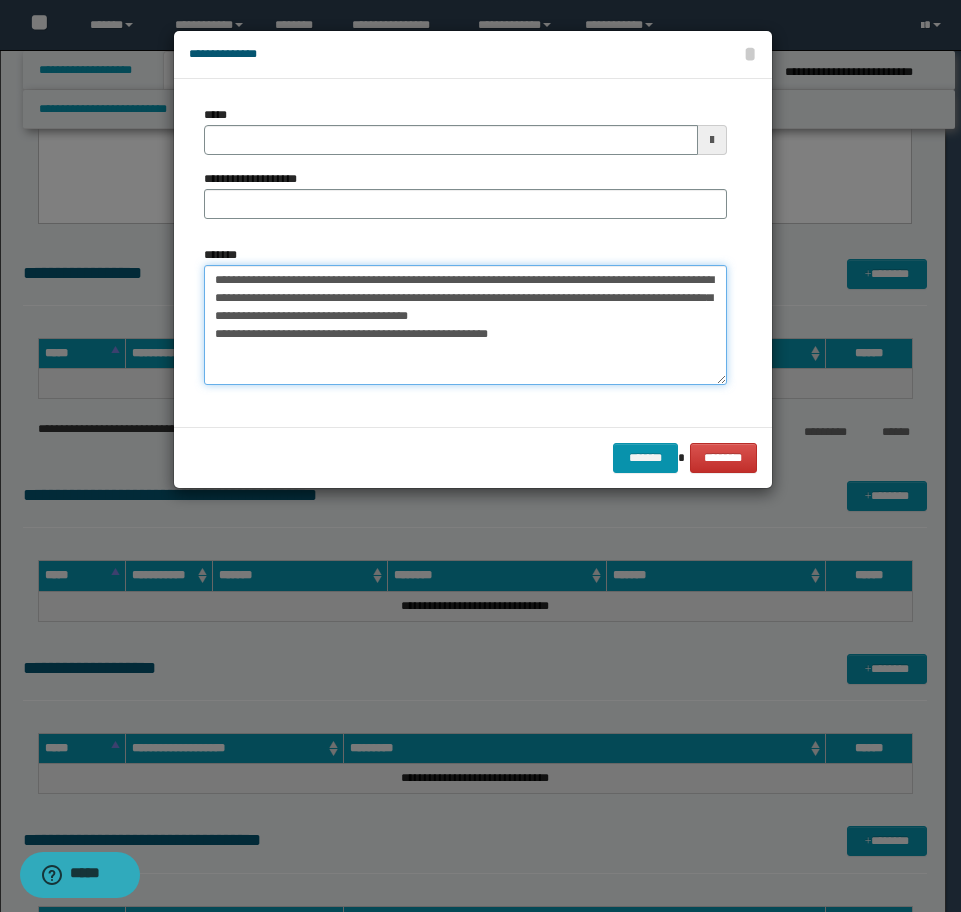 click on "**********" at bounding box center (465, 325) 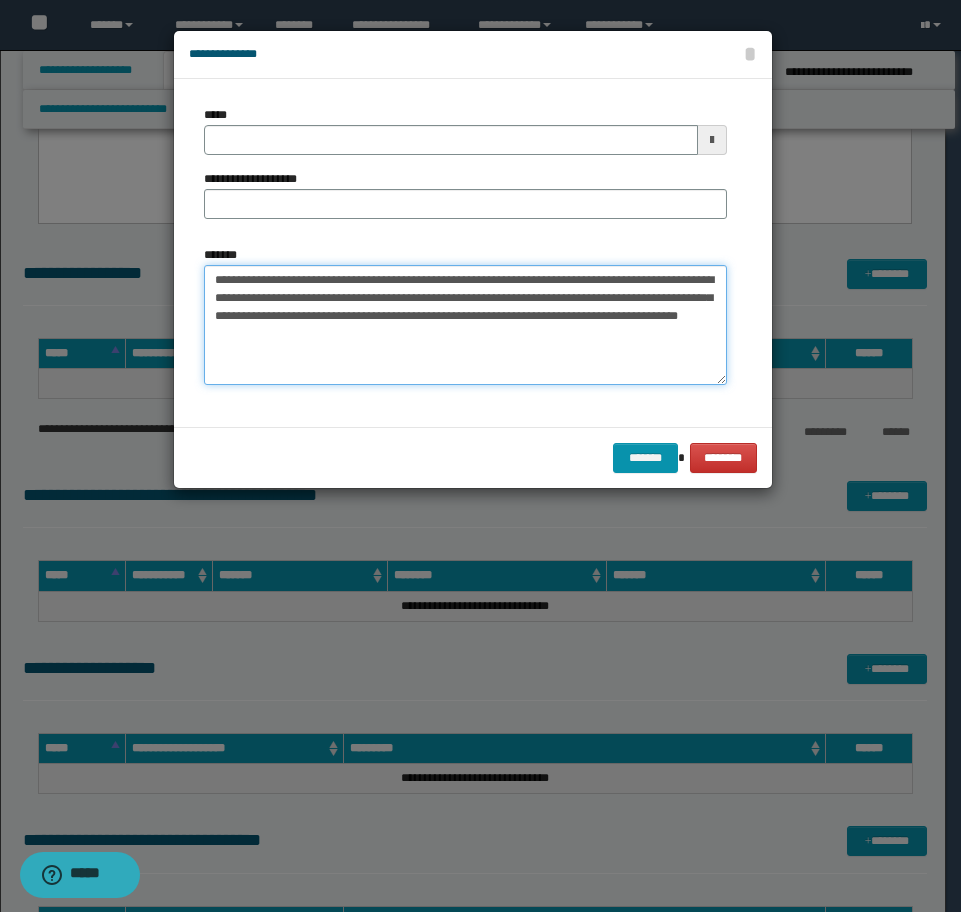 click on "**********" at bounding box center [465, 325] 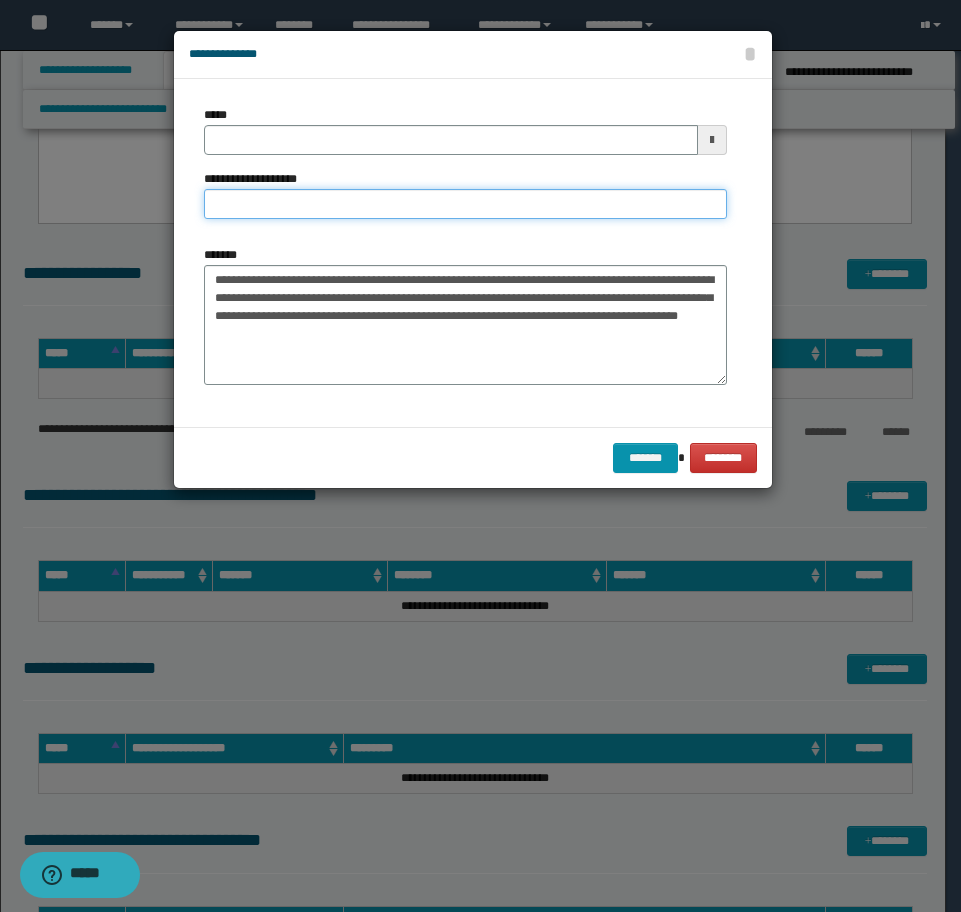 click on "**********" at bounding box center [465, 204] 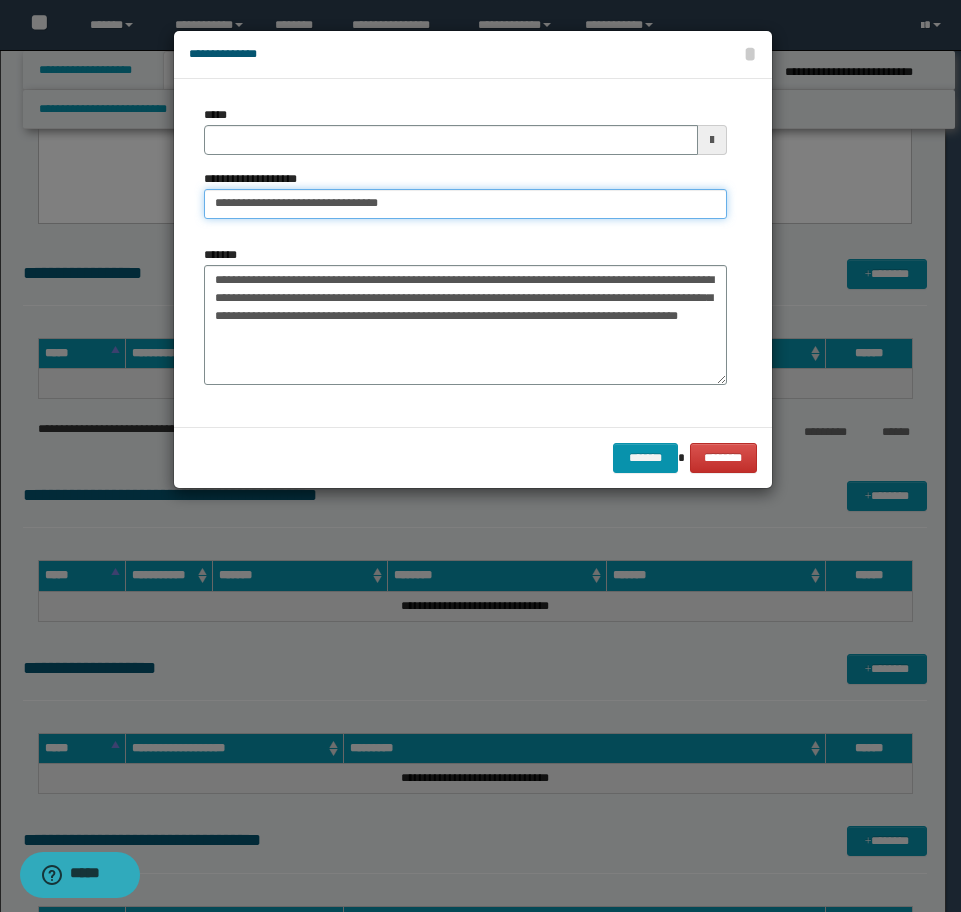 type on "**********" 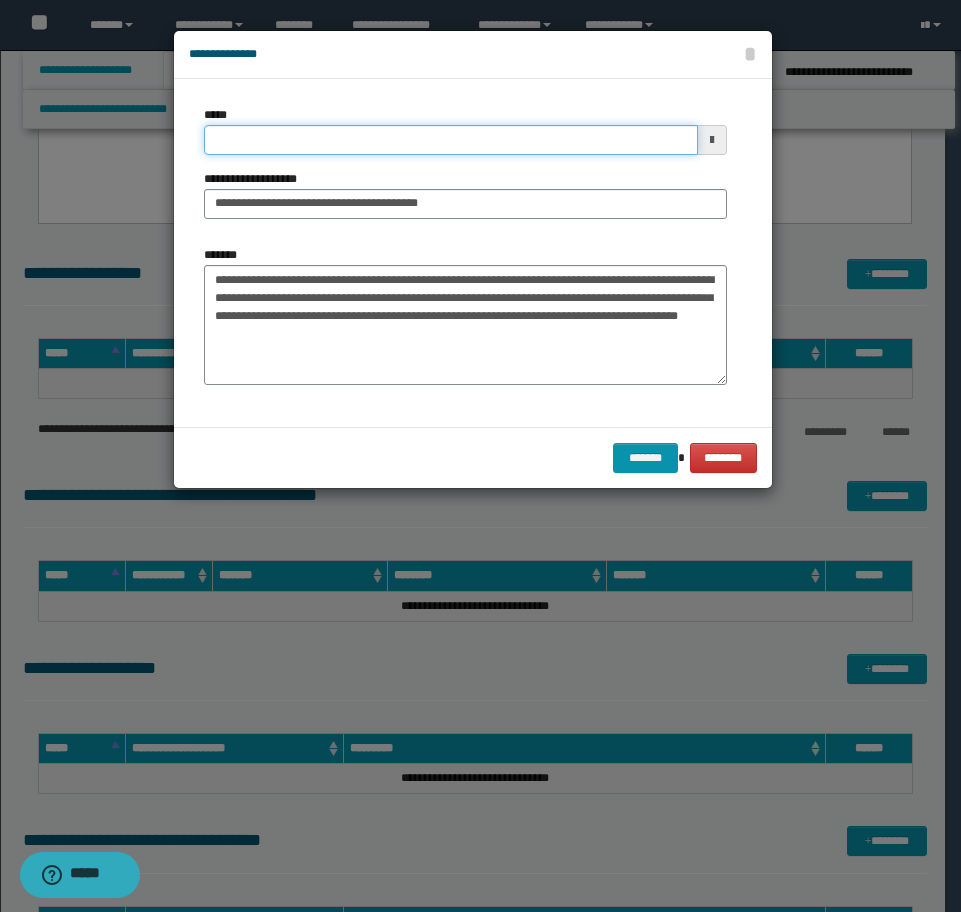 click on "*****" at bounding box center [451, 140] 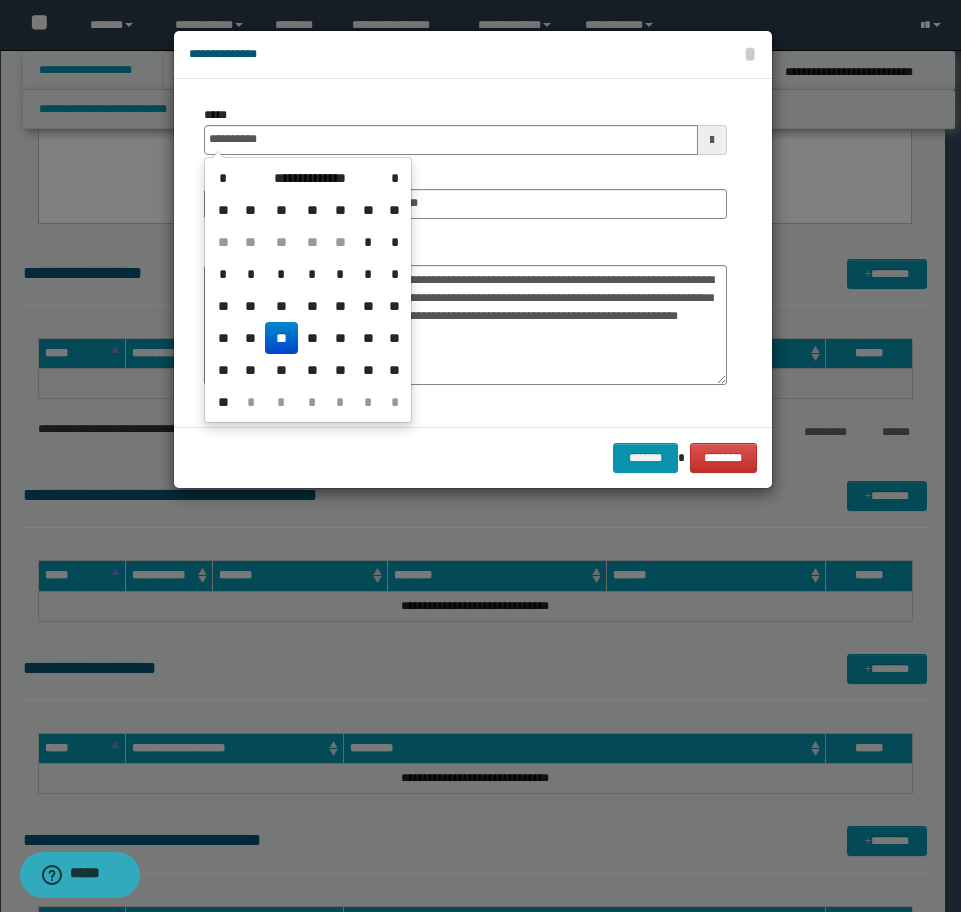 click on "**" at bounding box center (281, 338) 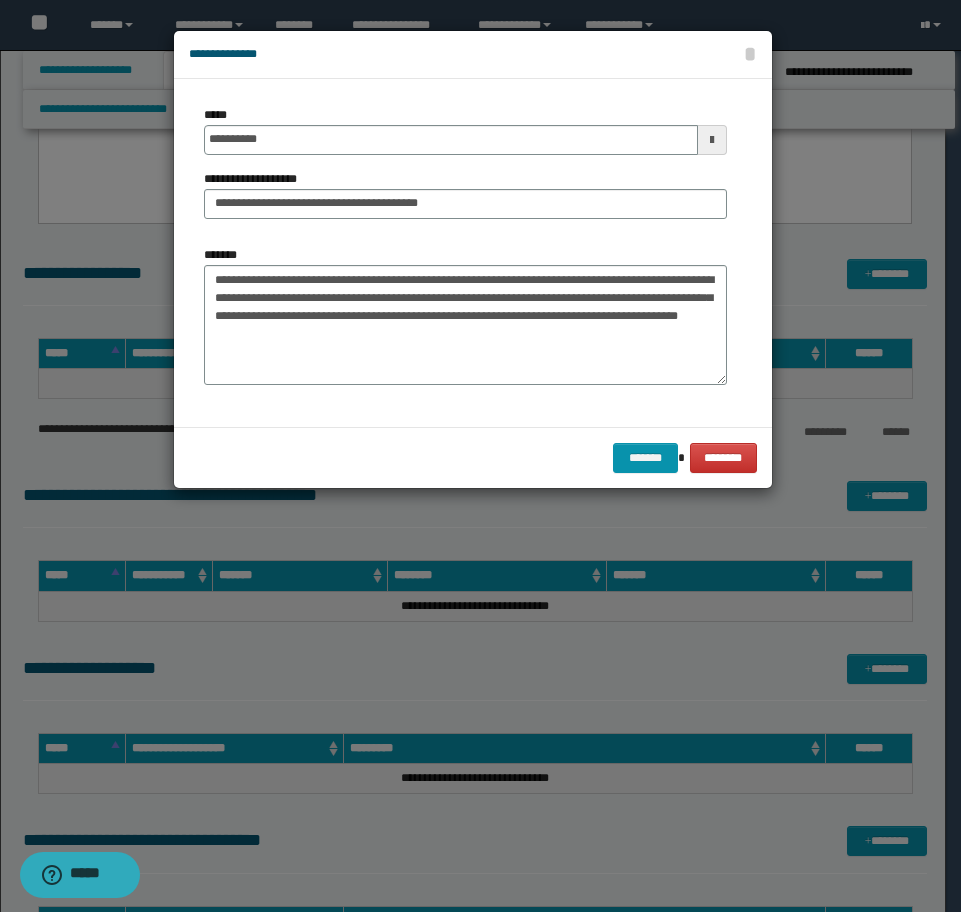 click on "*******
********" at bounding box center (473, 457) 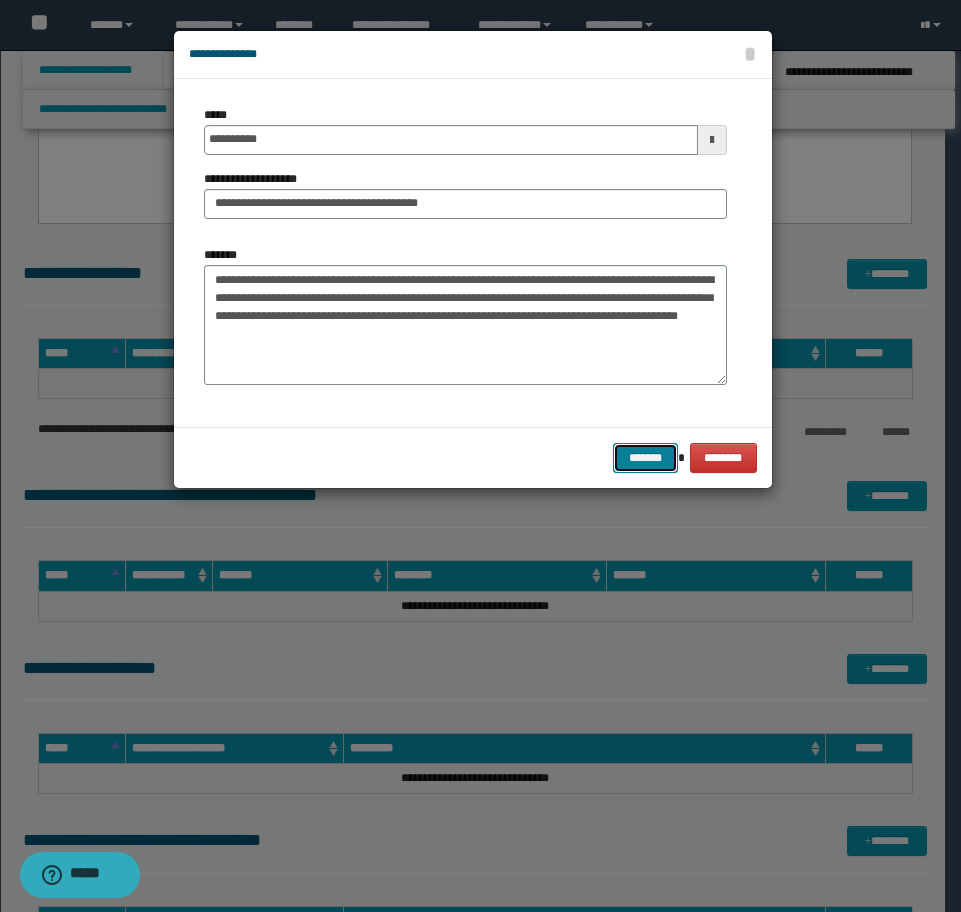 click on "*******" at bounding box center (645, 458) 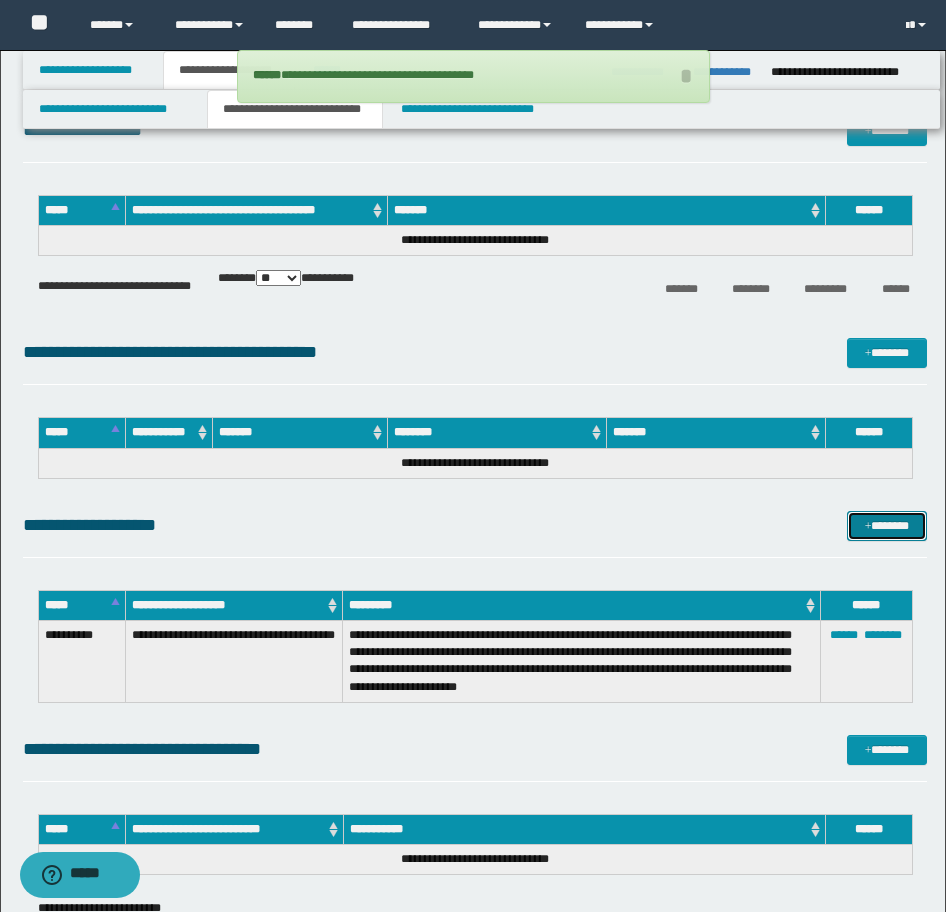 scroll, scrollTop: 7702, scrollLeft: 0, axis: vertical 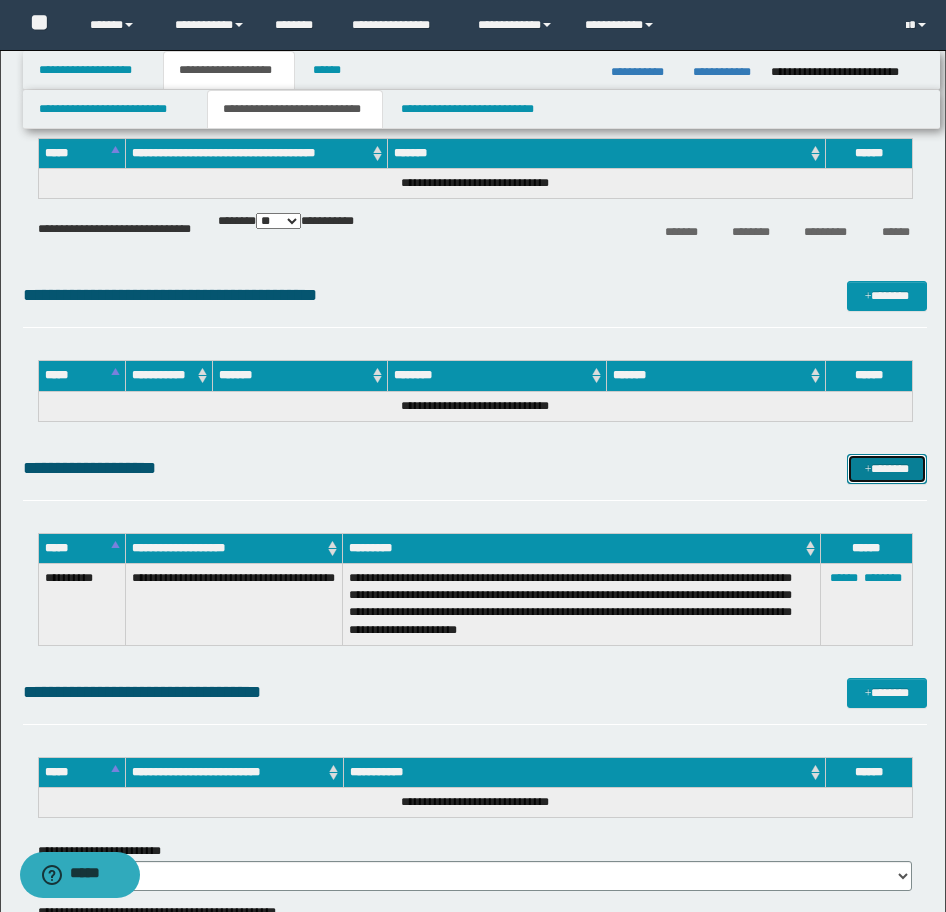 click on "*******" at bounding box center [887, 469] 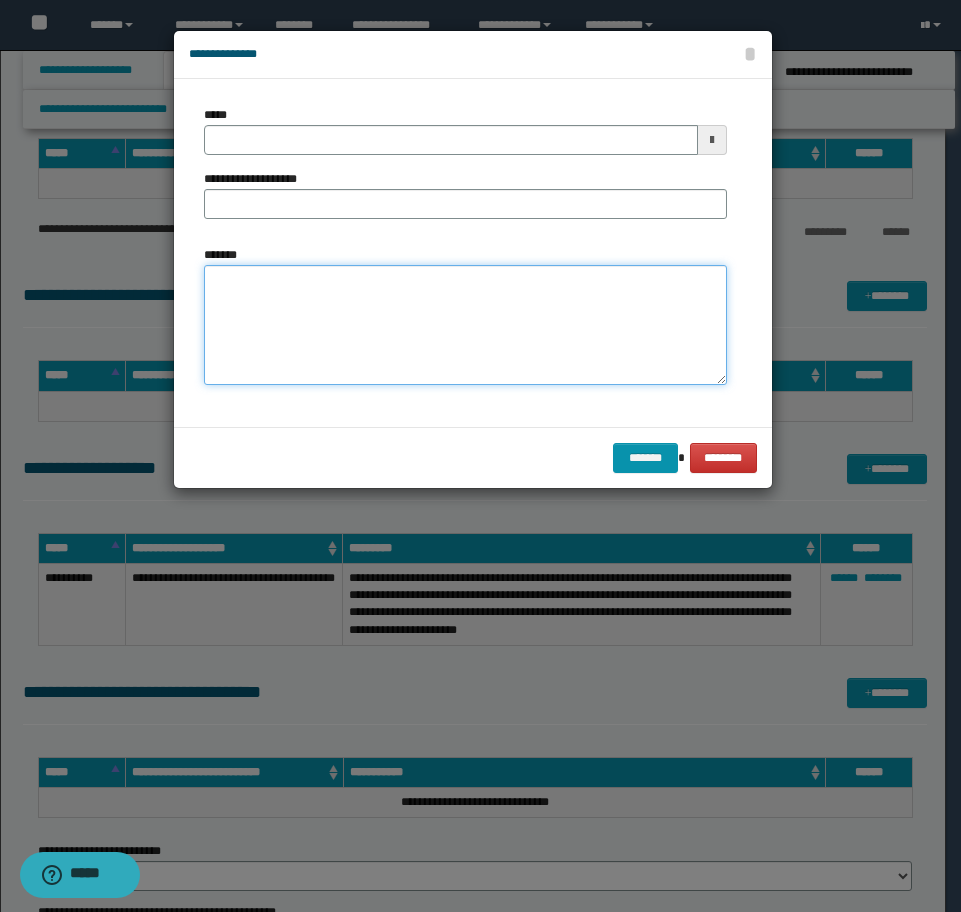 click on "*******" at bounding box center (465, 325) 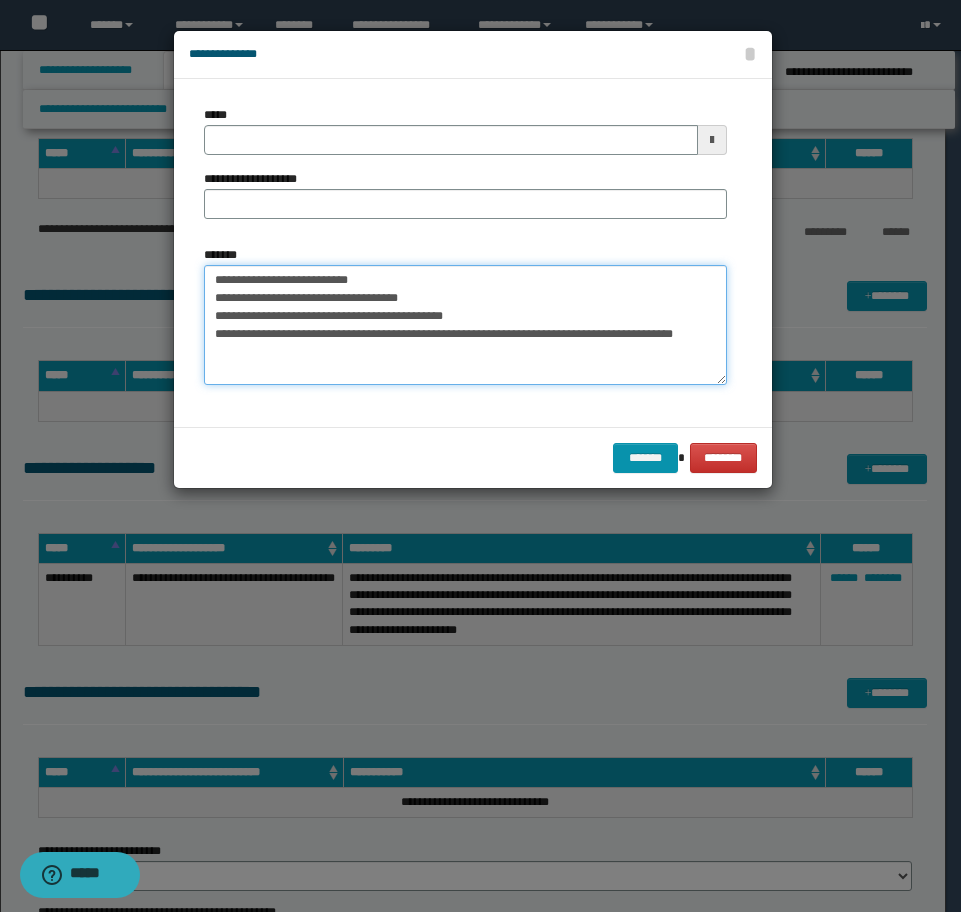 click on "**********" at bounding box center (465, 325) 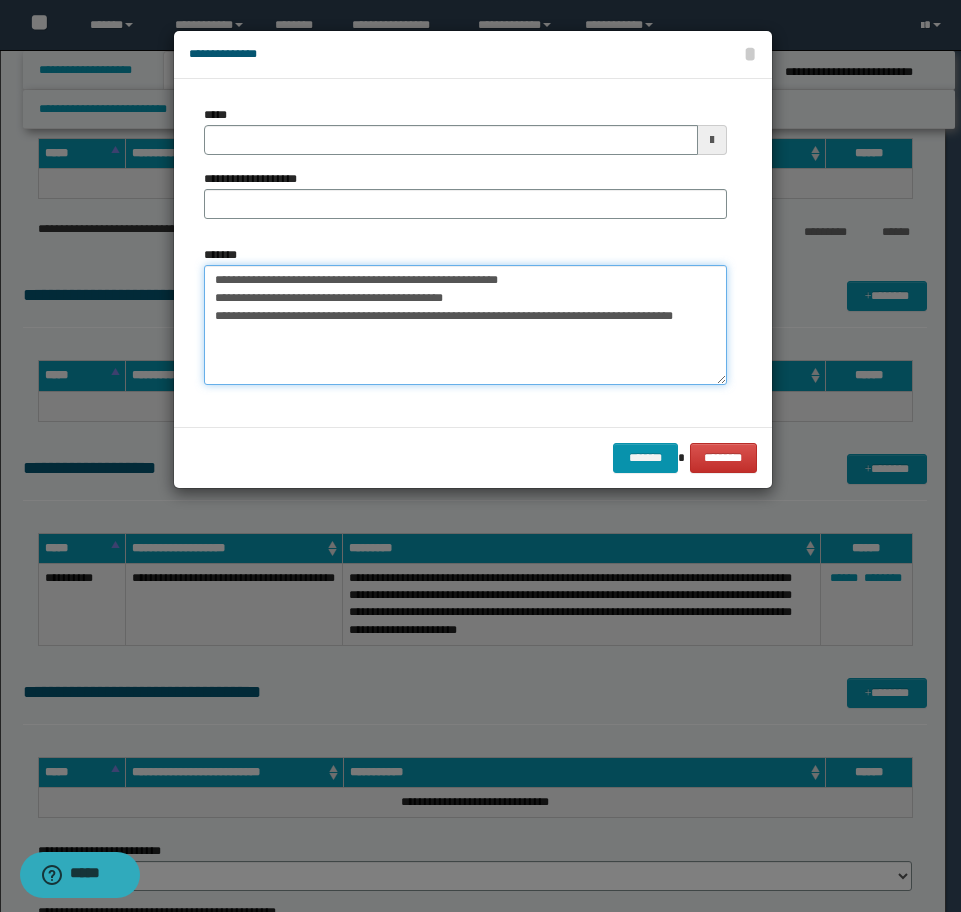 click on "**********" at bounding box center [465, 325] 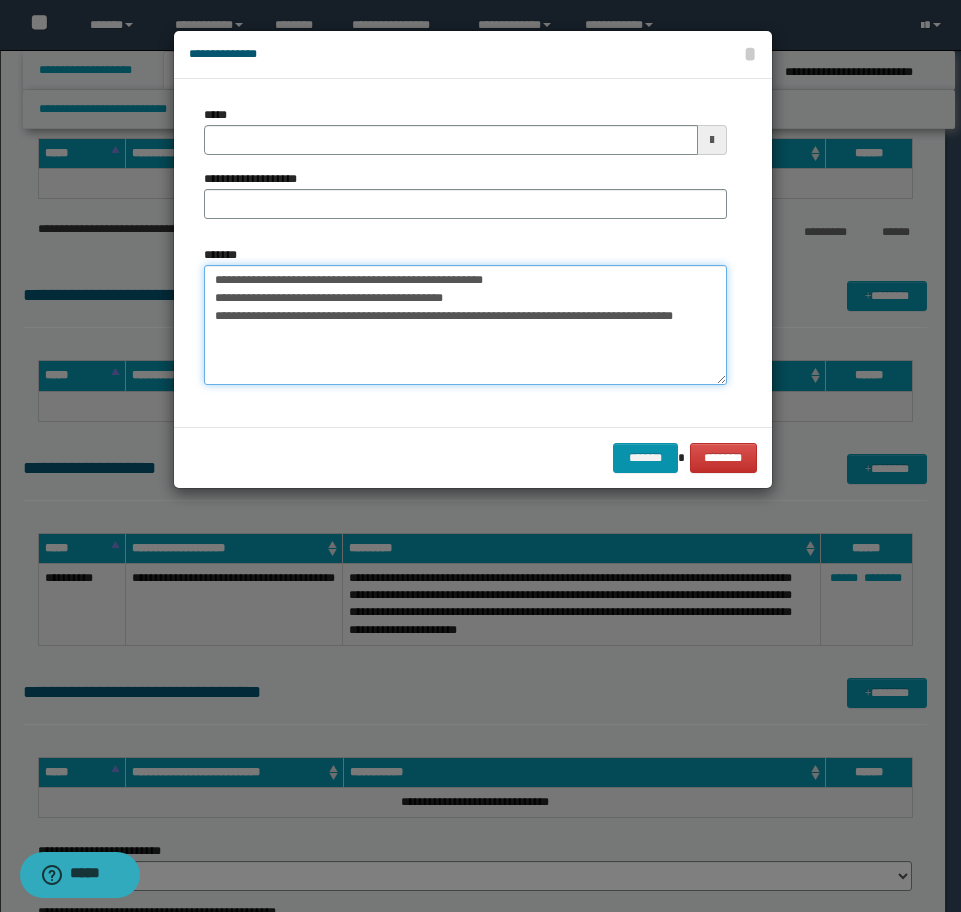 drag, startPoint x: 391, startPoint y: 277, endPoint x: 415, endPoint y: 280, distance: 24.186773 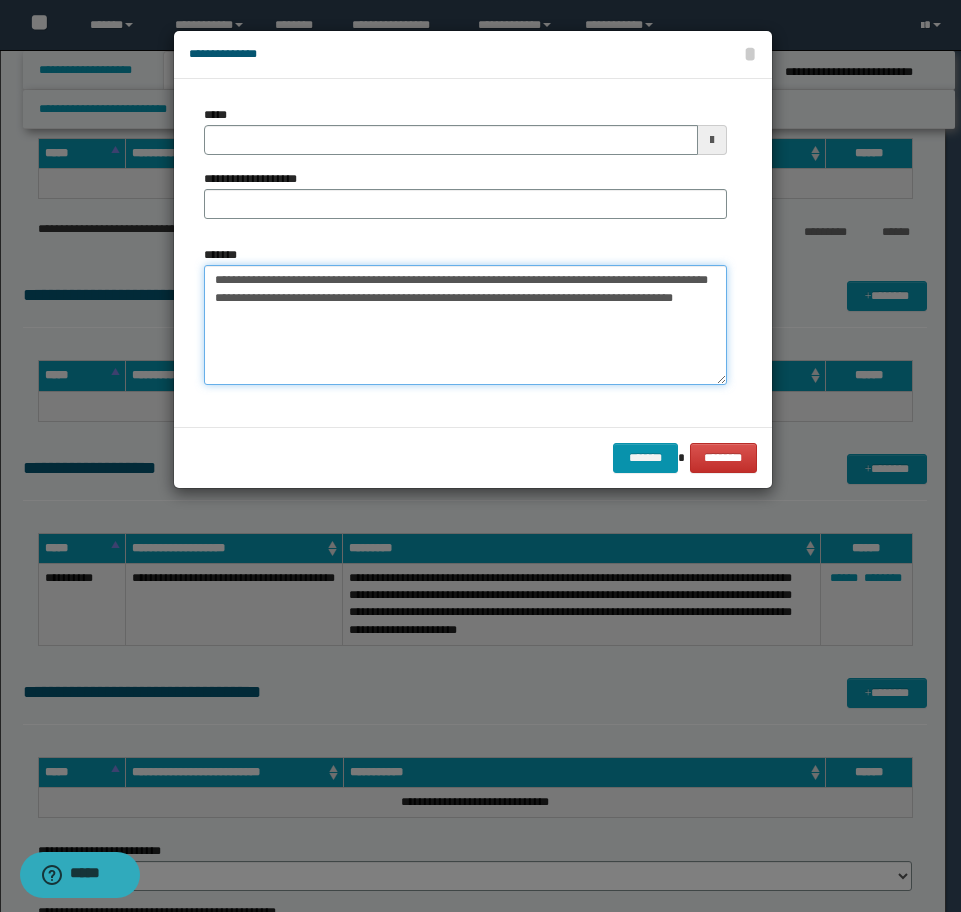 click on "**********" at bounding box center [465, 325] 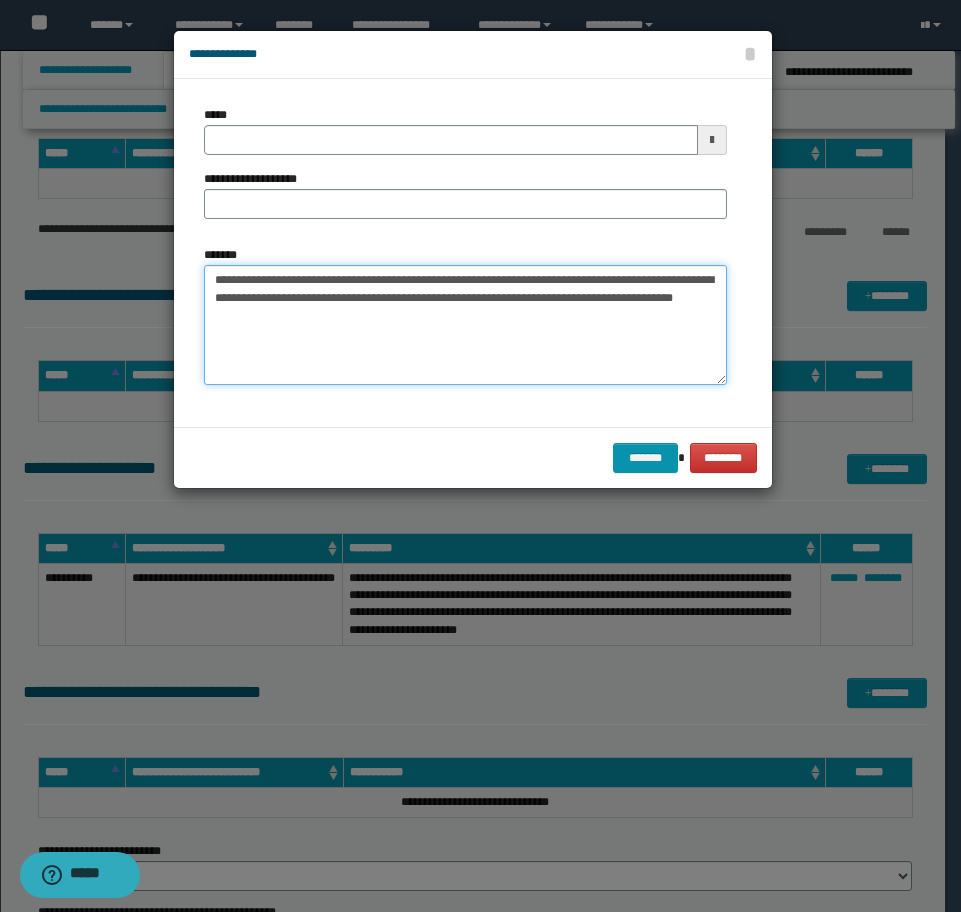 click on "**********" at bounding box center [465, 325] 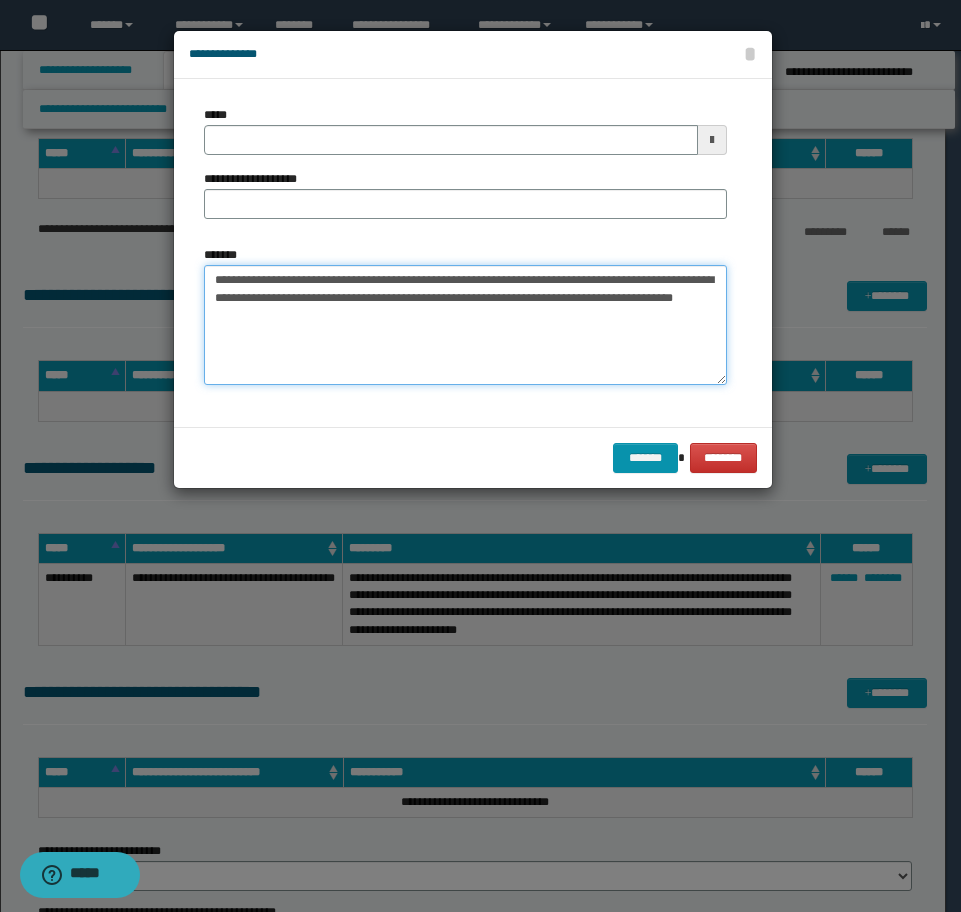 click on "**********" at bounding box center (465, 325) 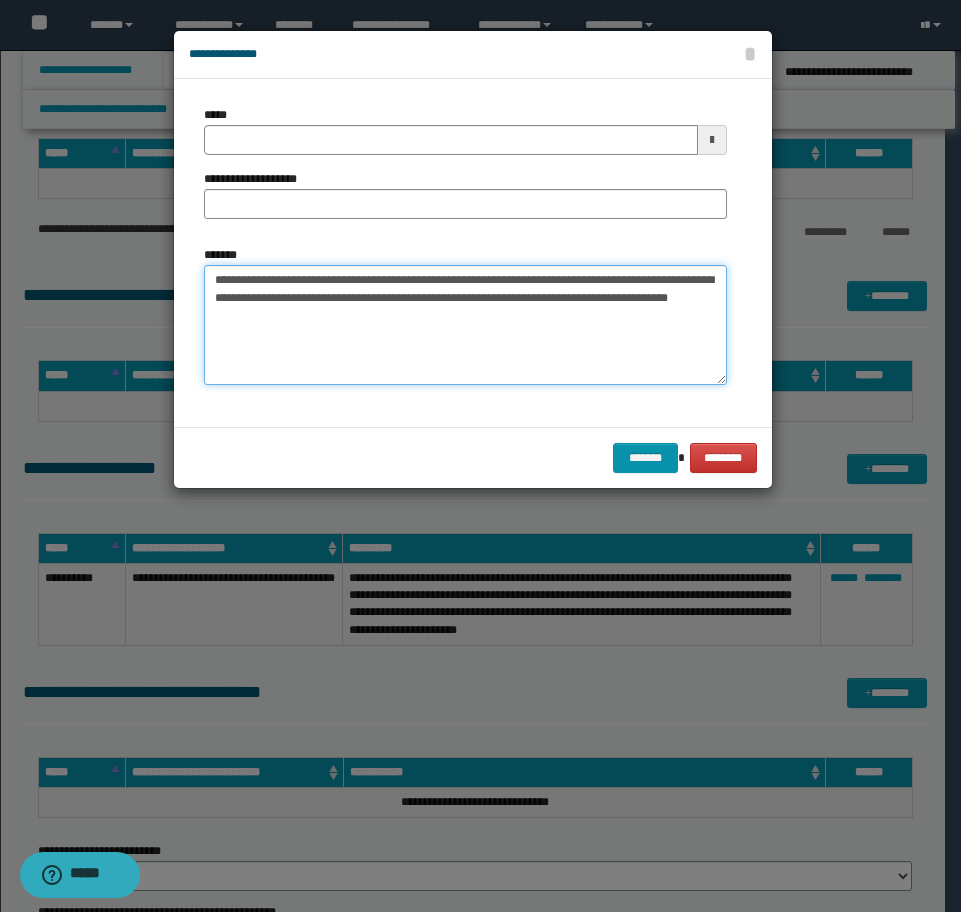 click on "**********" at bounding box center [465, 325] 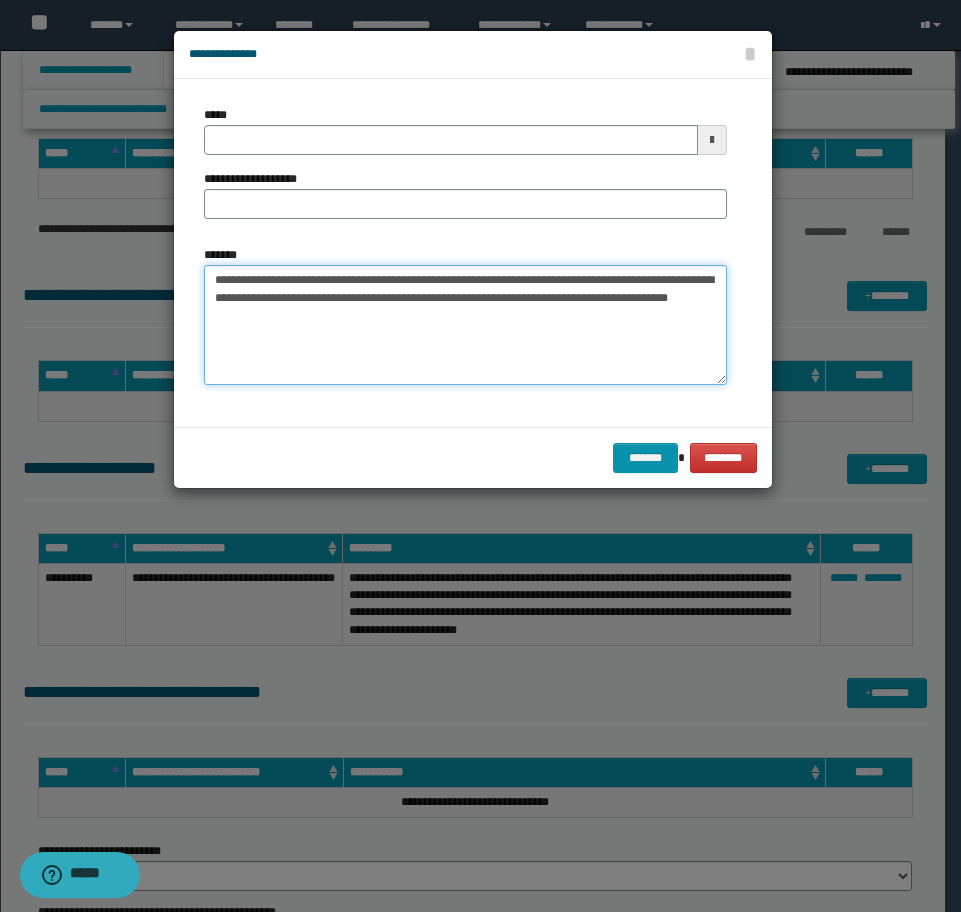 click on "**********" at bounding box center (465, 325) 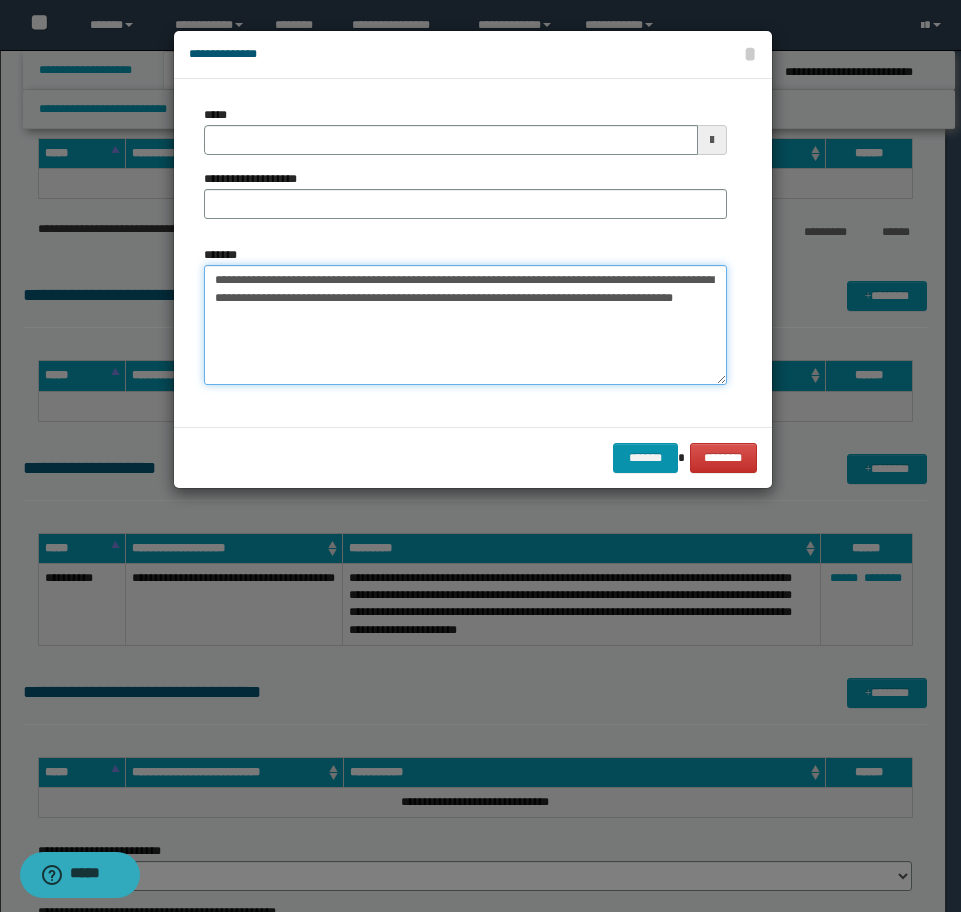 type on "**********" 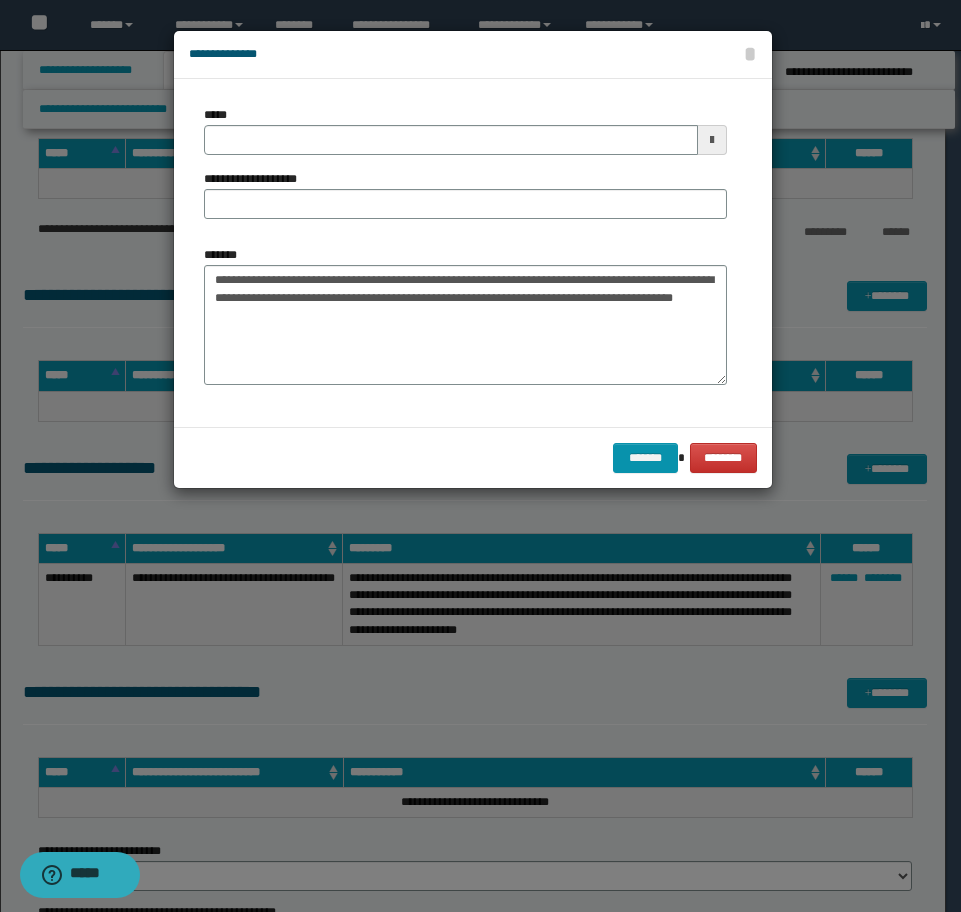 type 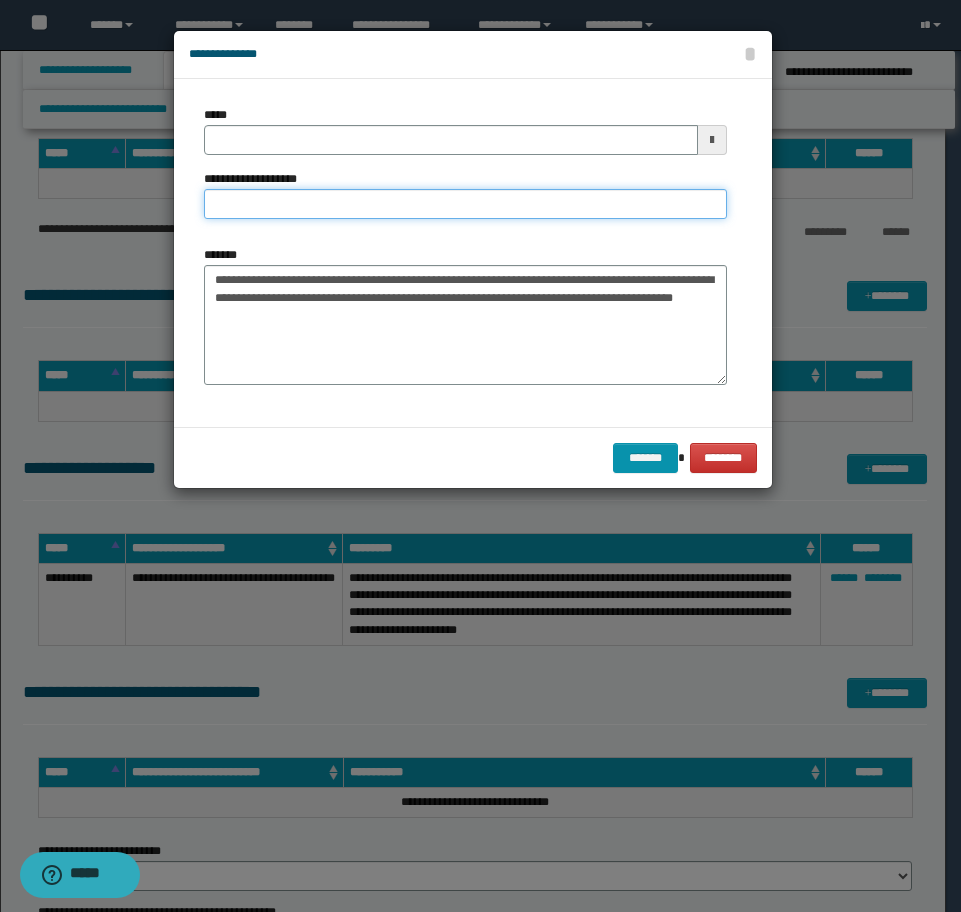 click on "**********" at bounding box center [465, 204] 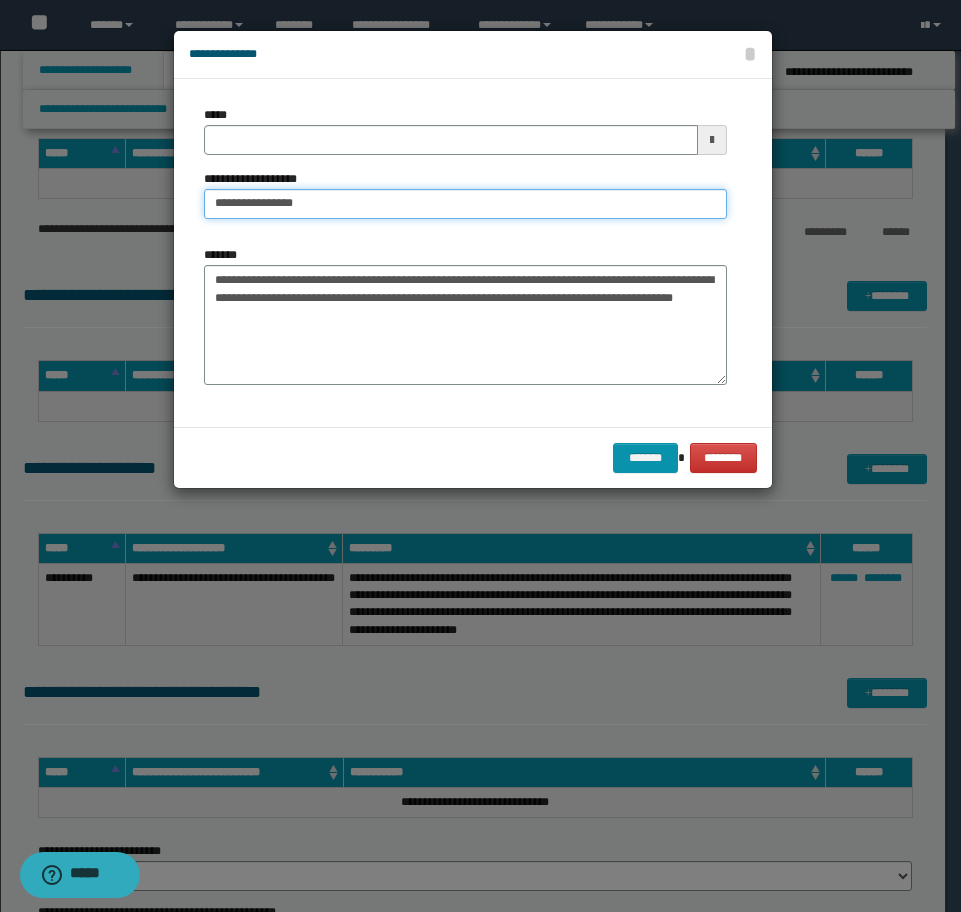 type on "**********" 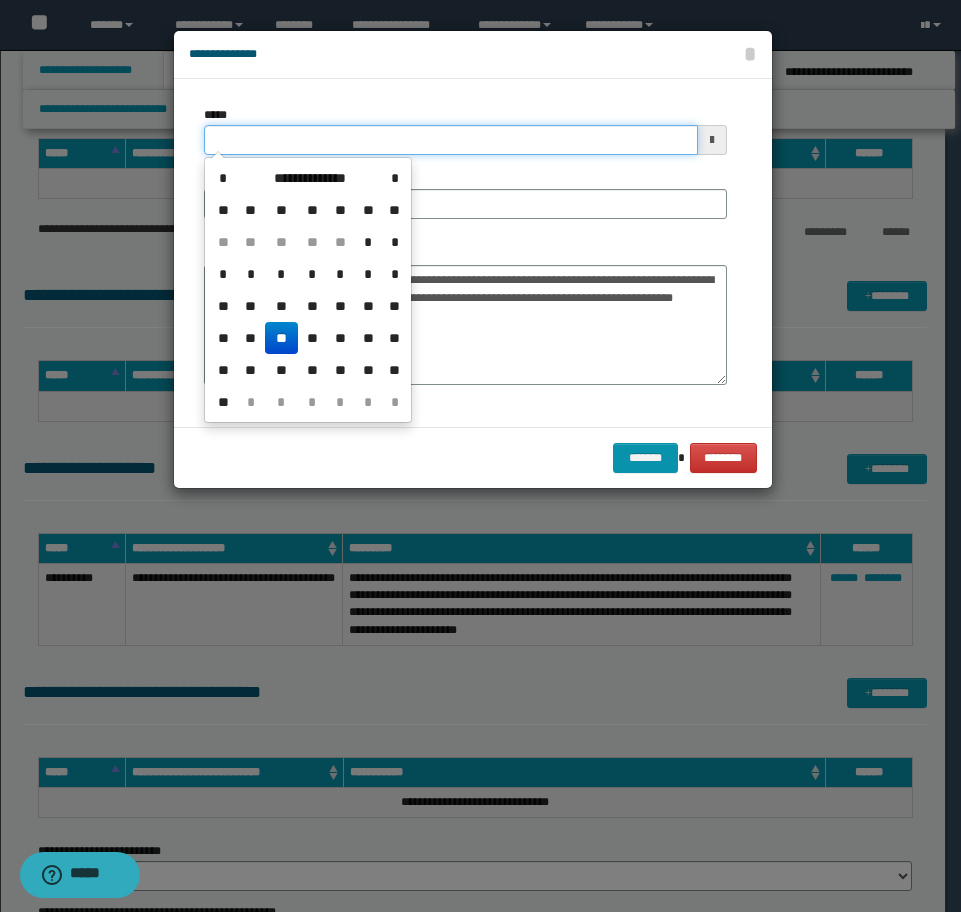 drag, startPoint x: 349, startPoint y: 147, endPoint x: 155, endPoint y: 137, distance: 194.25757 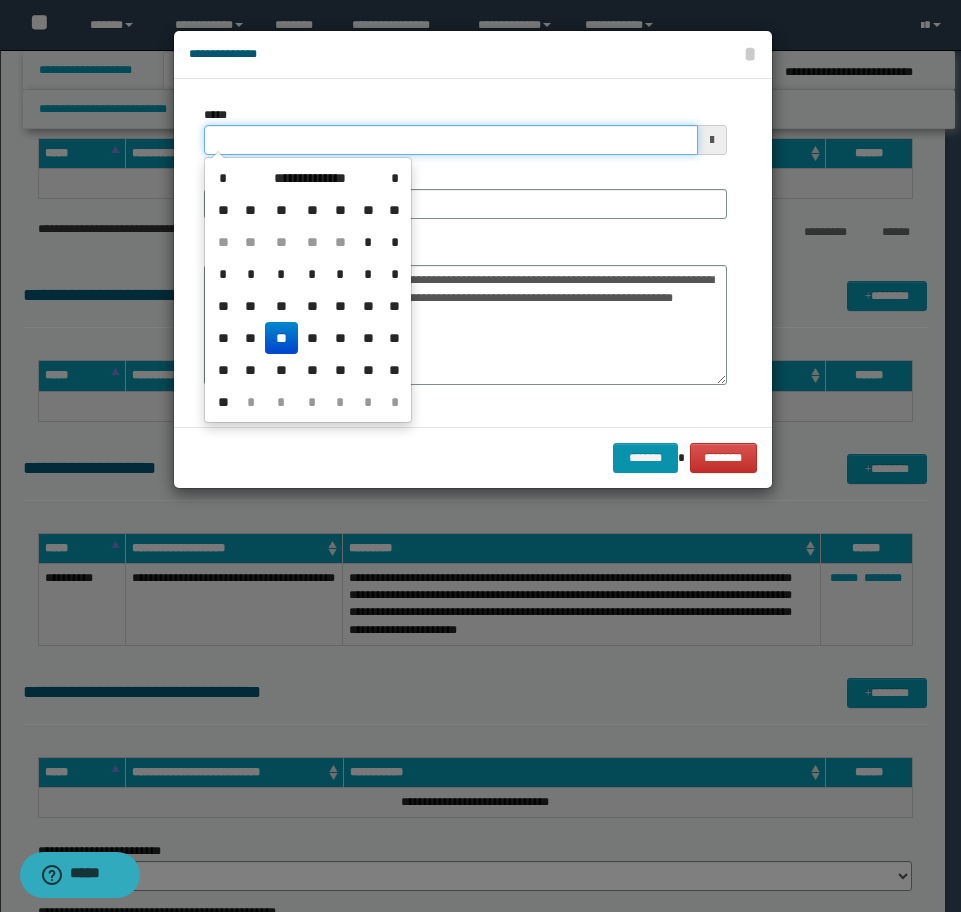 click on "*****" at bounding box center [451, 140] 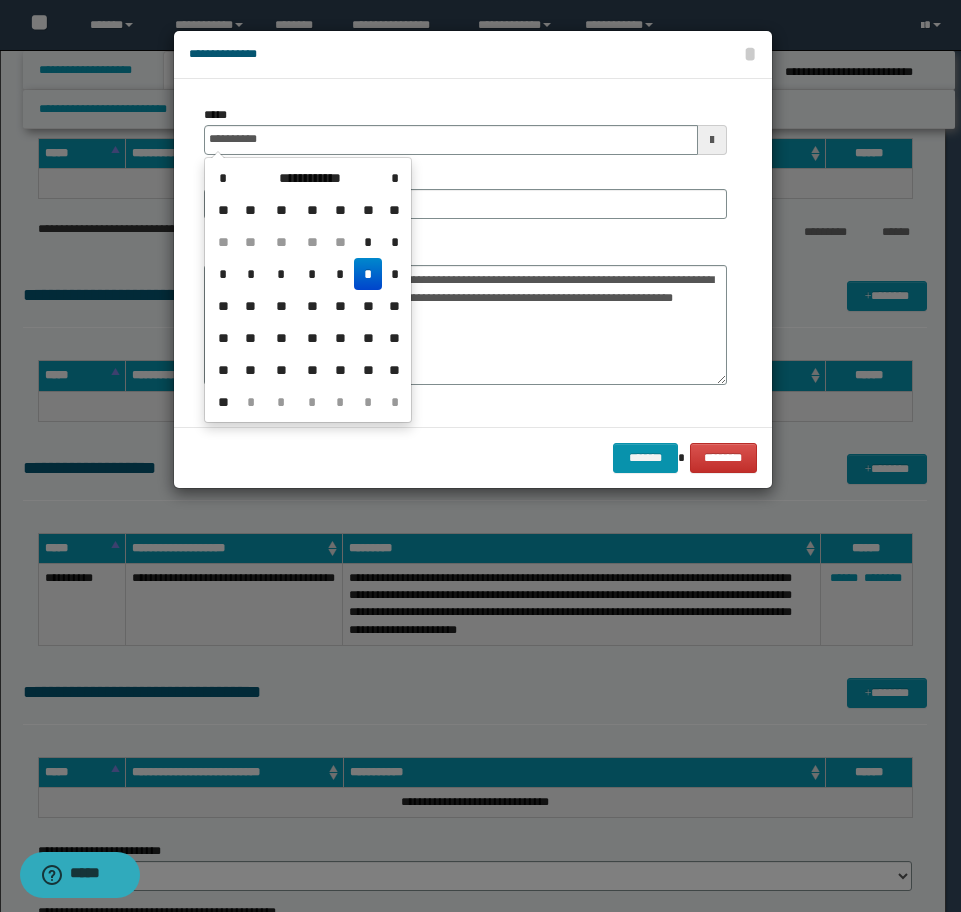 click on "*" at bounding box center [368, 274] 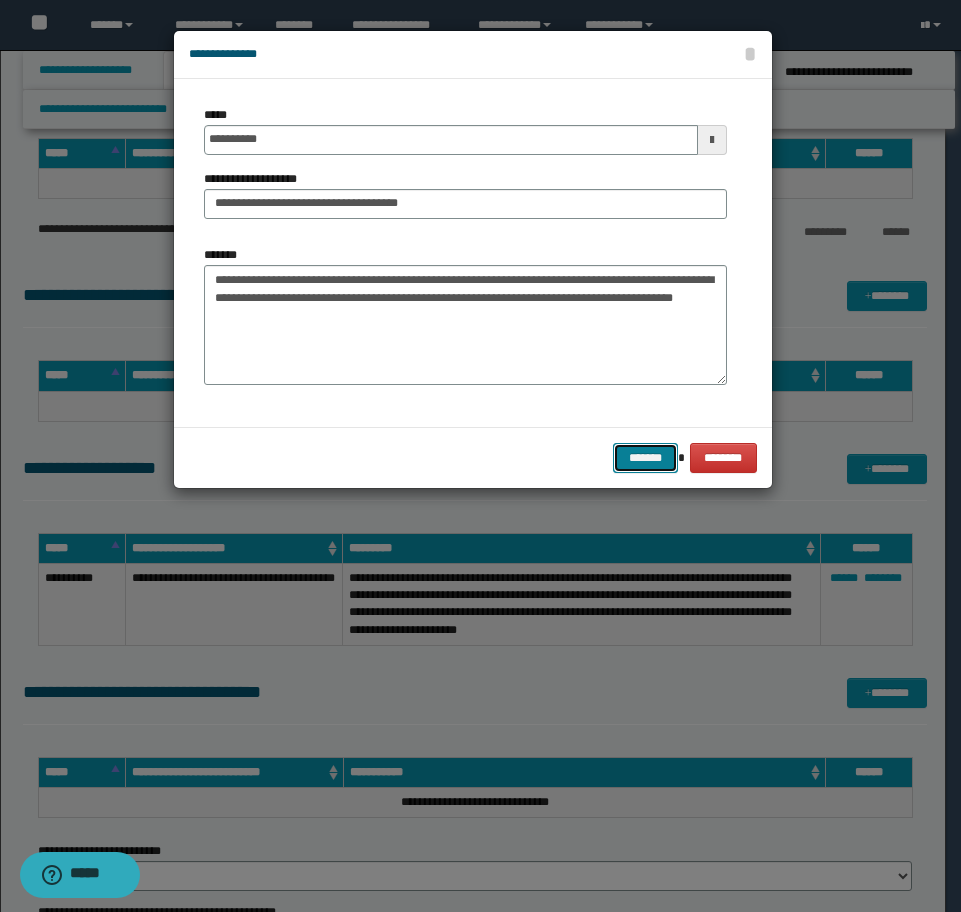 click on "*******" at bounding box center [645, 458] 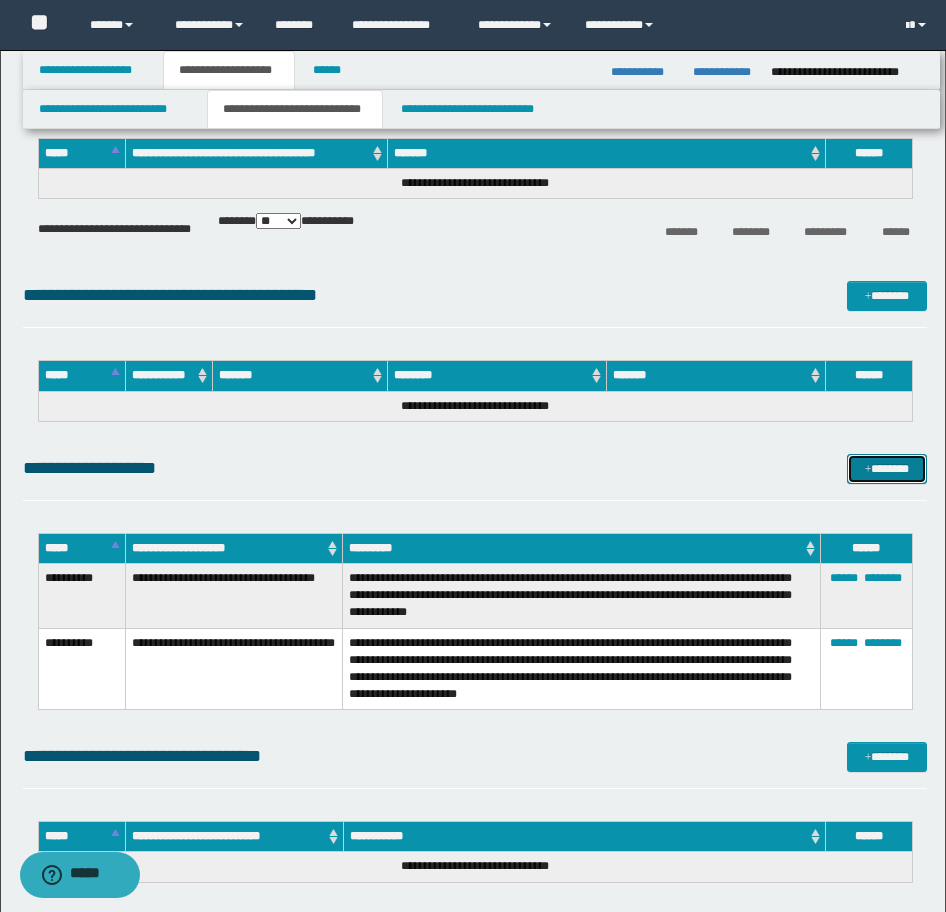 click on "*******" at bounding box center [887, 469] 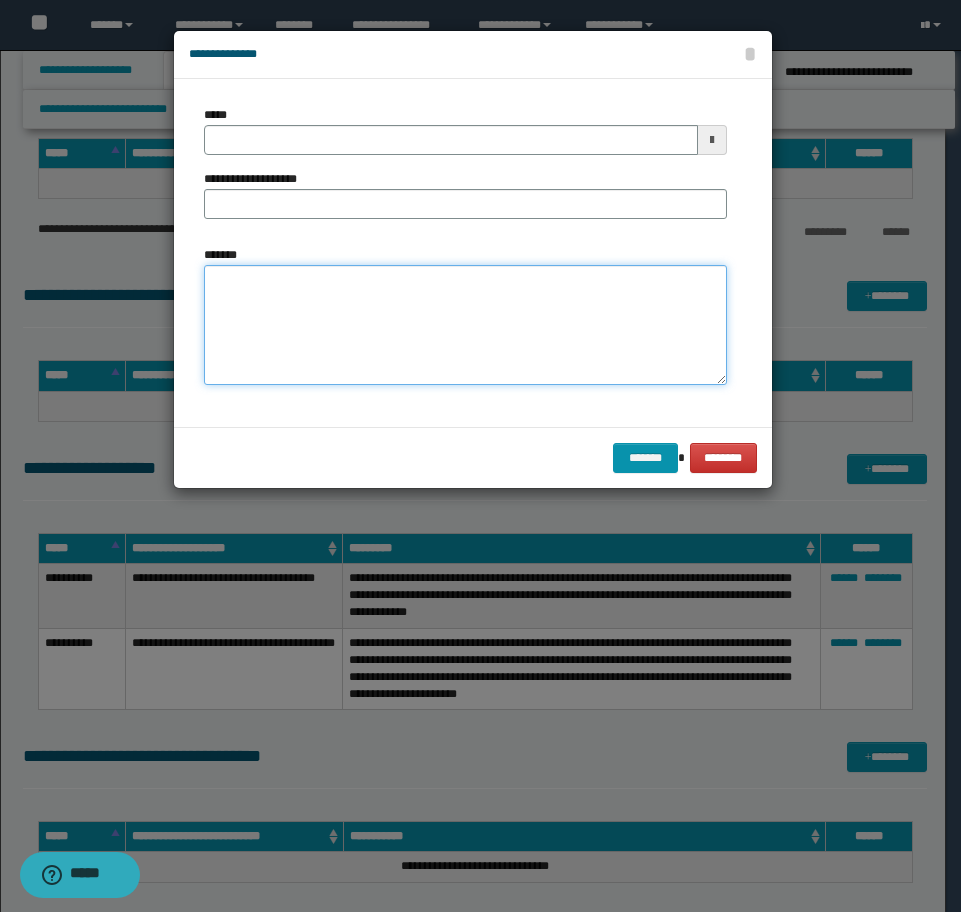 click on "*******" at bounding box center [465, 325] 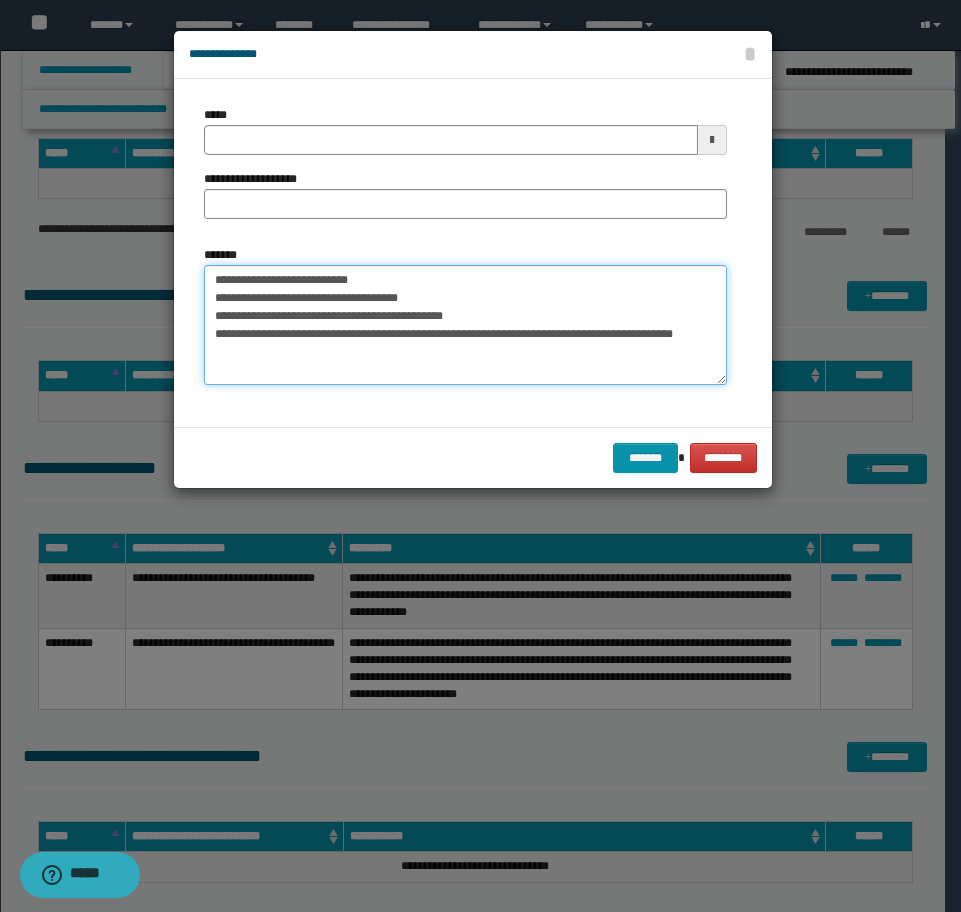 drag, startPoint x: 716, startPoint y: 338, endPoint x: 122, endPoint y: 253, distance: 600.05084 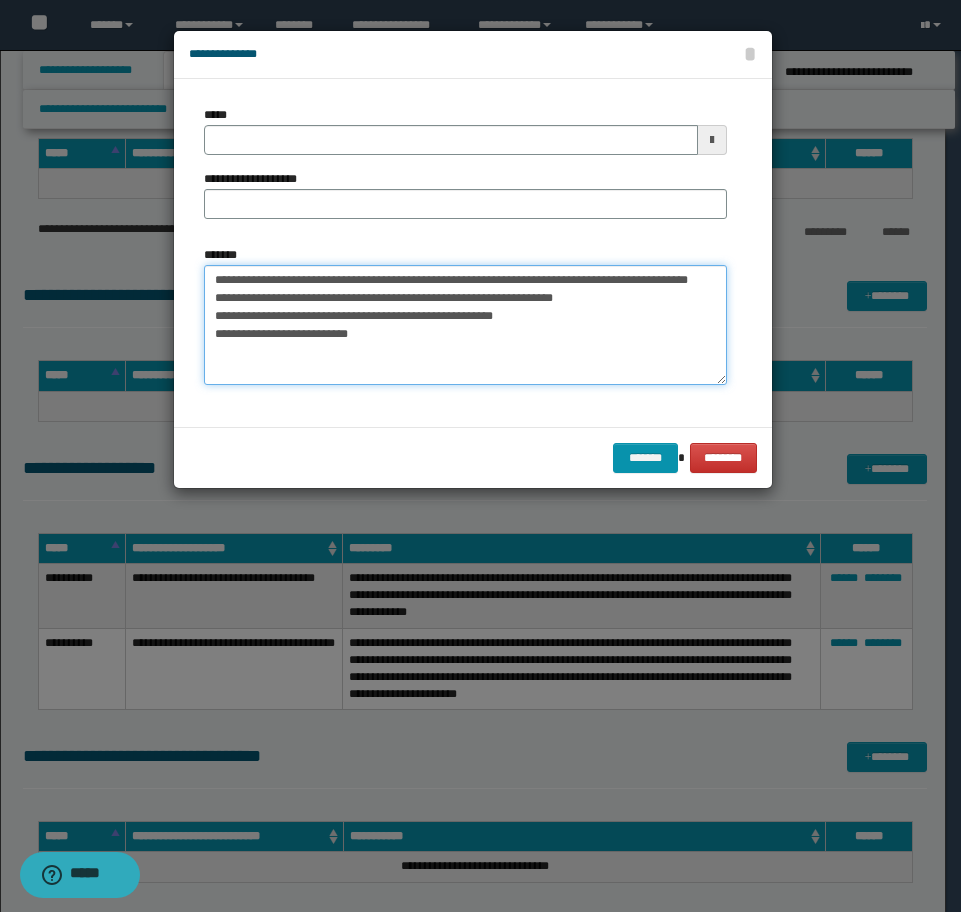 click on "**********" at bounding box center [465, 325] 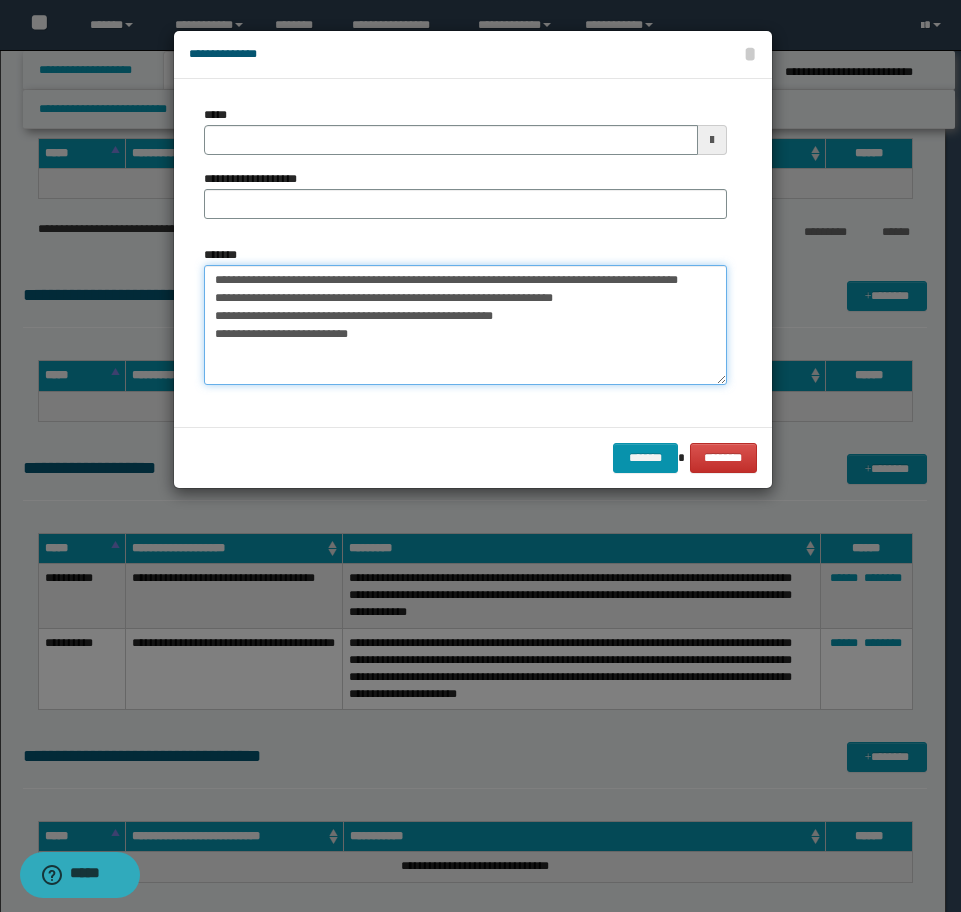 click on "**********" at bounding box center (465, 325) 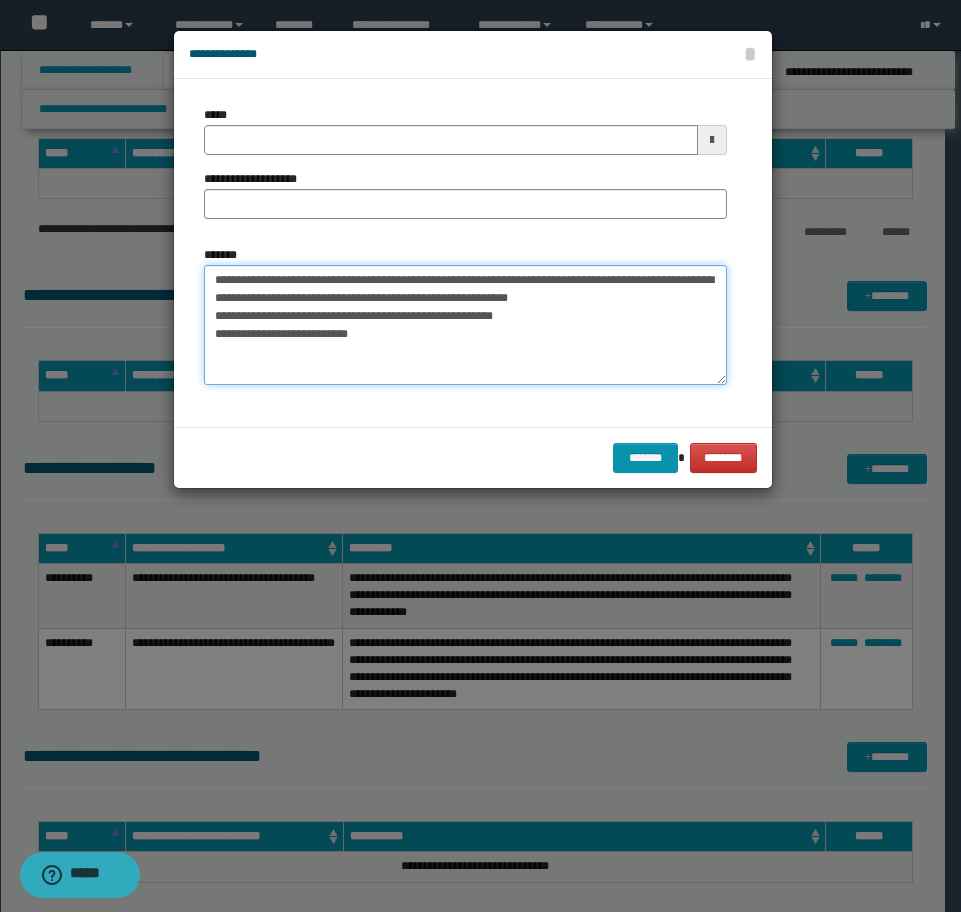 drag, startPoint x: 451, startPoint y: 275, endPoint x: 469, endPoint y: 283, distance: 19.697716 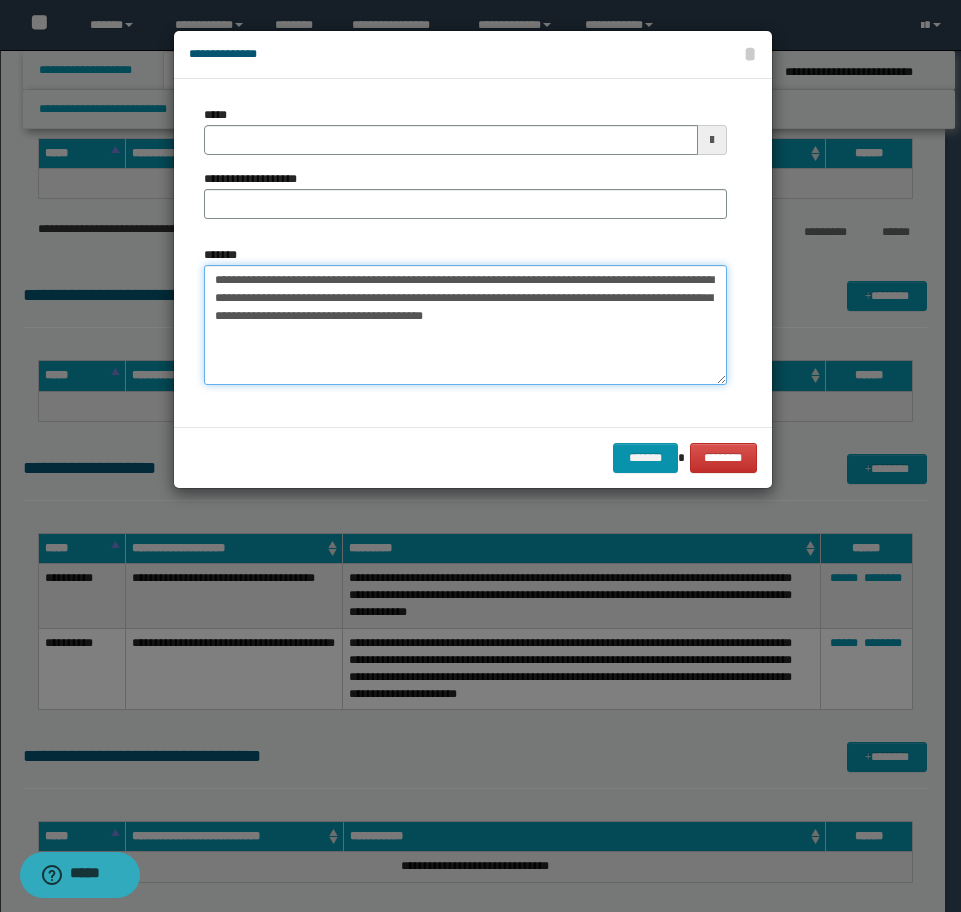 type on "**********" 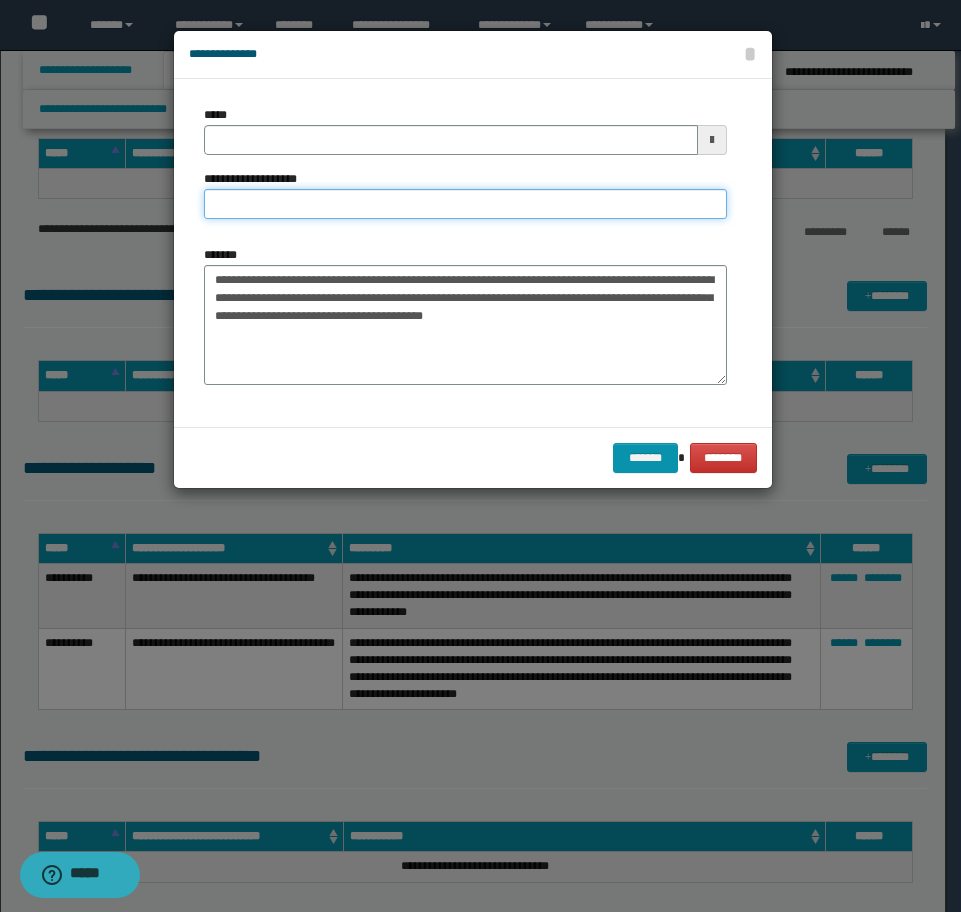 click on "**********" at bounding box center (465, 204) 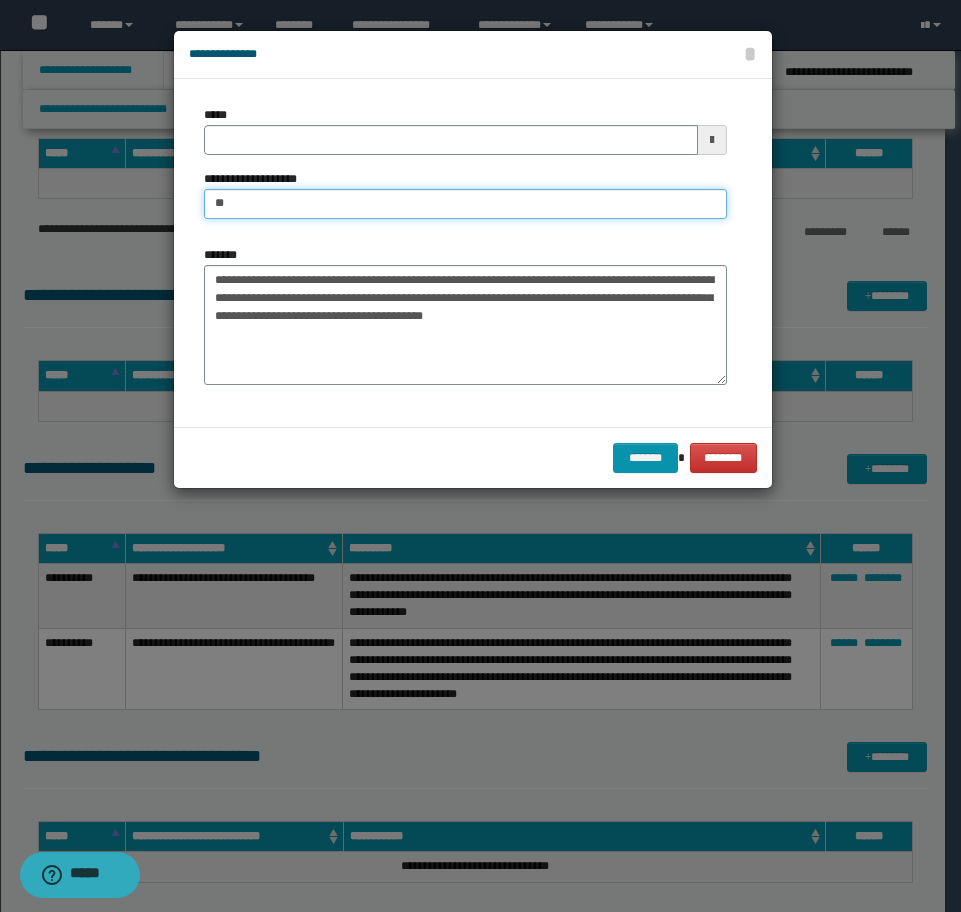 click on "**" at bounding box center [465, 204] 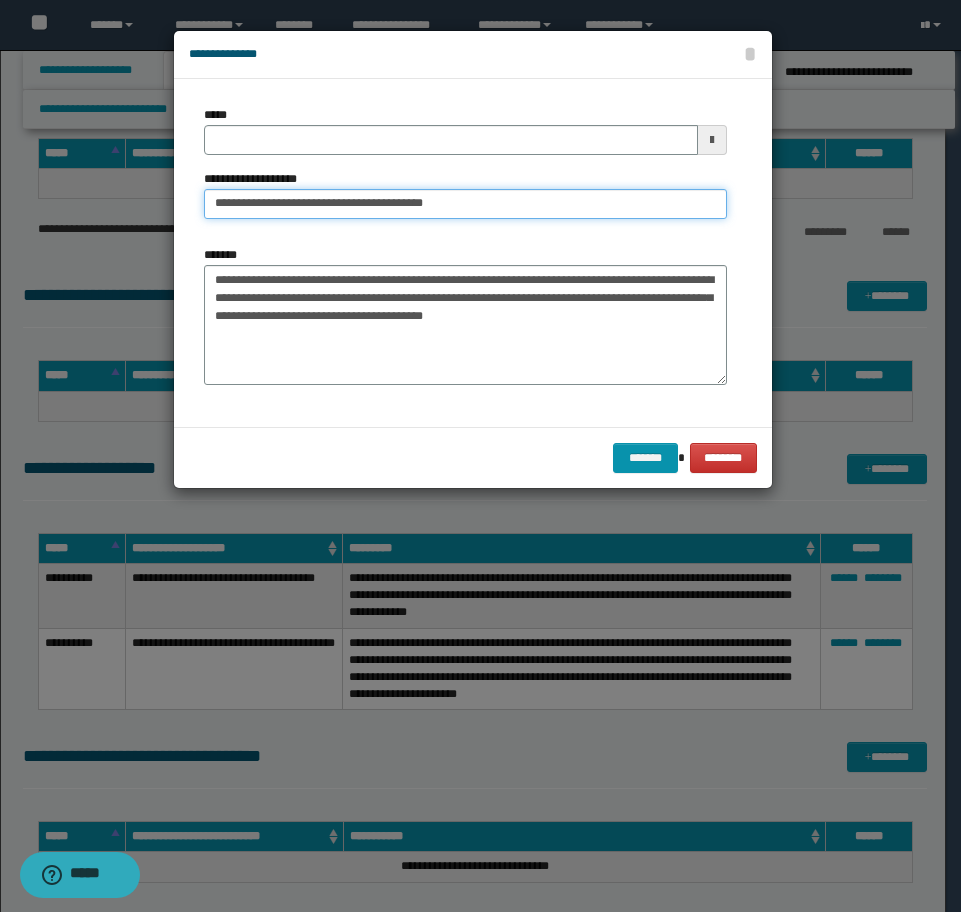 drag, startPoint x: 444, startPoint y: 206, endPoint x: 356, endPoint y: 206, distance: 88 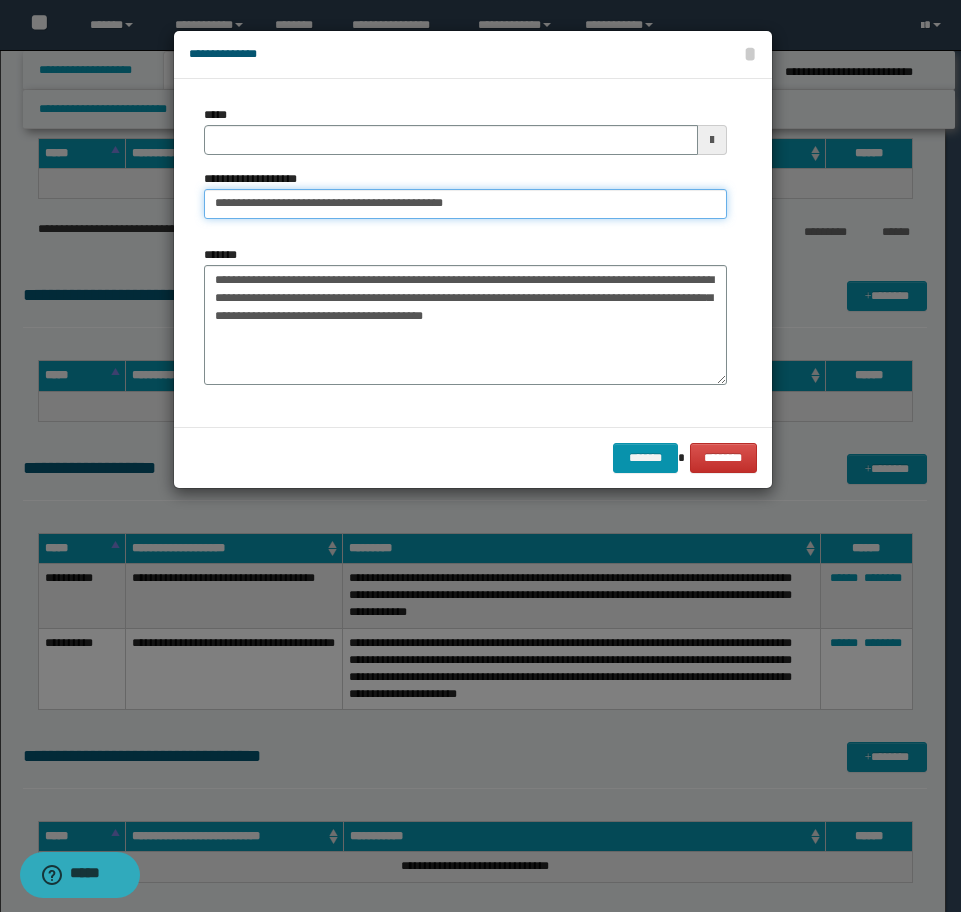 type on "**********" 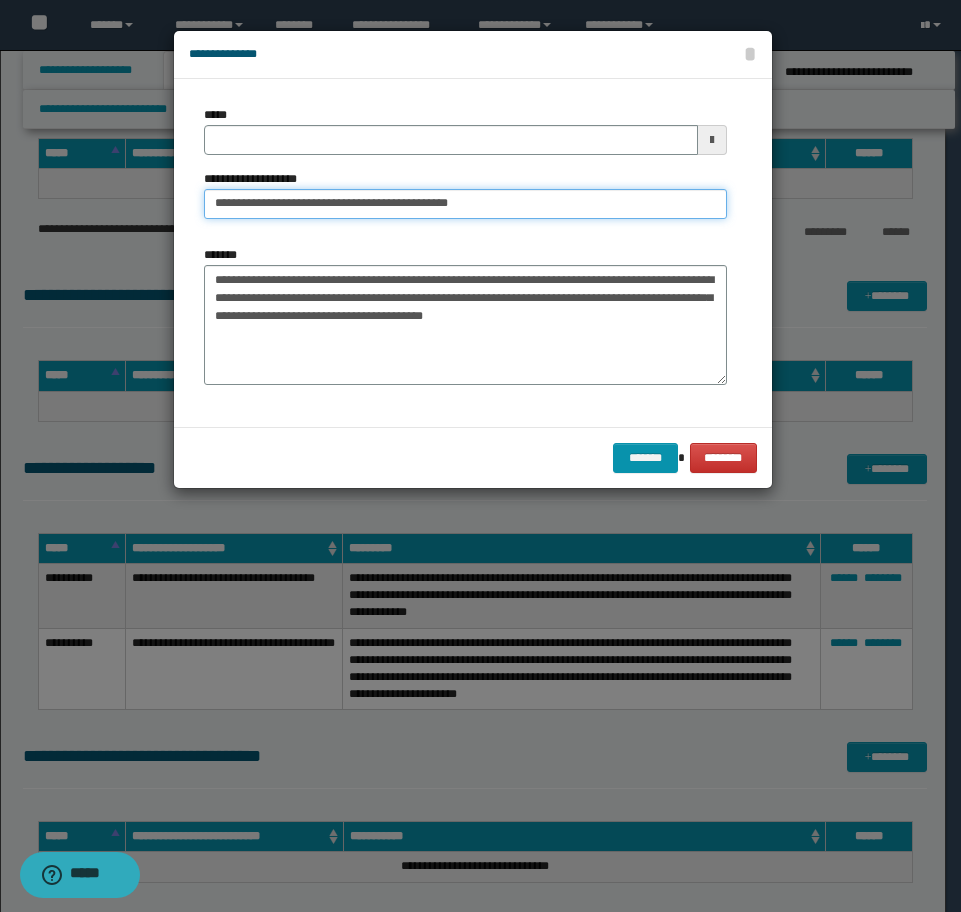 type 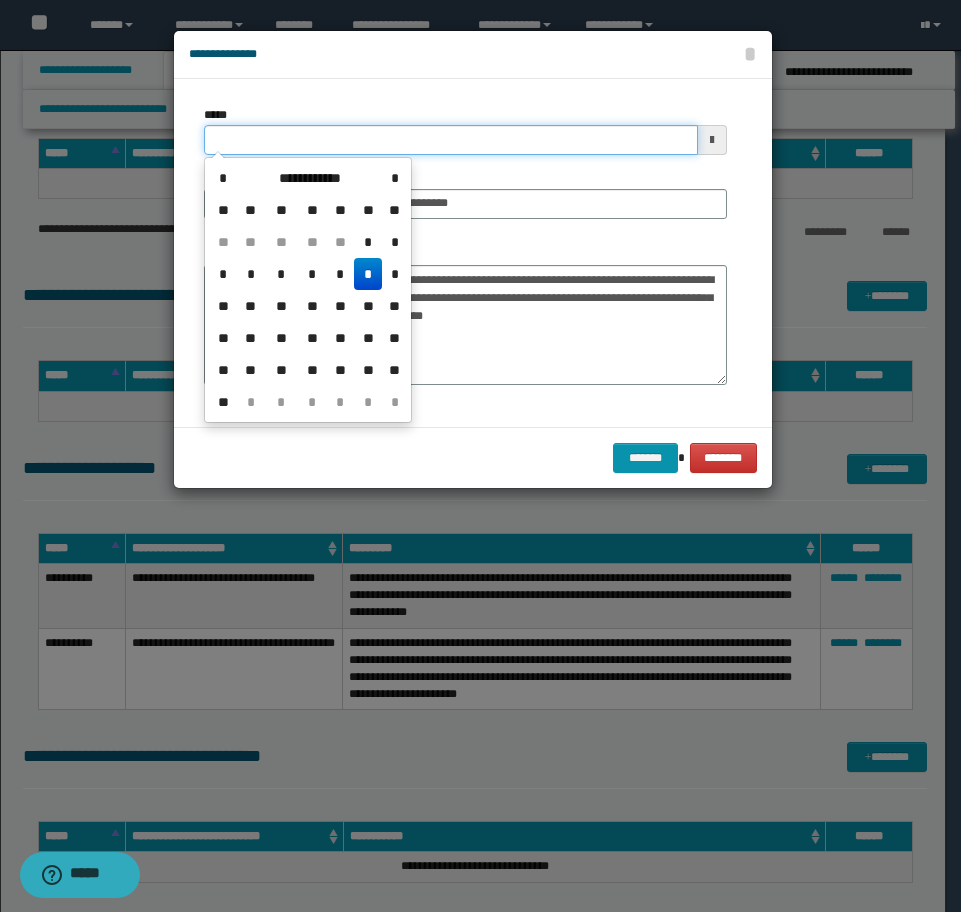 drag, startPoint x: 309, startPoint y: 142, endPoint x: 148, endPoint y: 132, distance: 161.31026 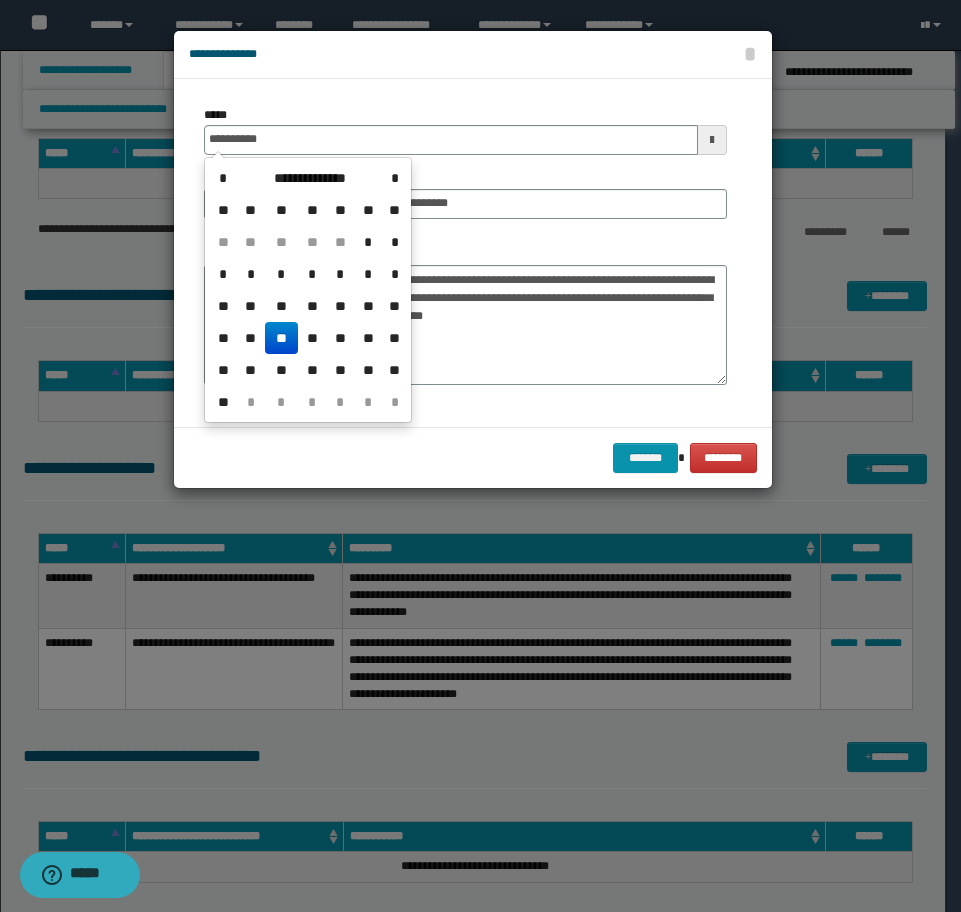 click on "**" at bounding box center (281, 338) 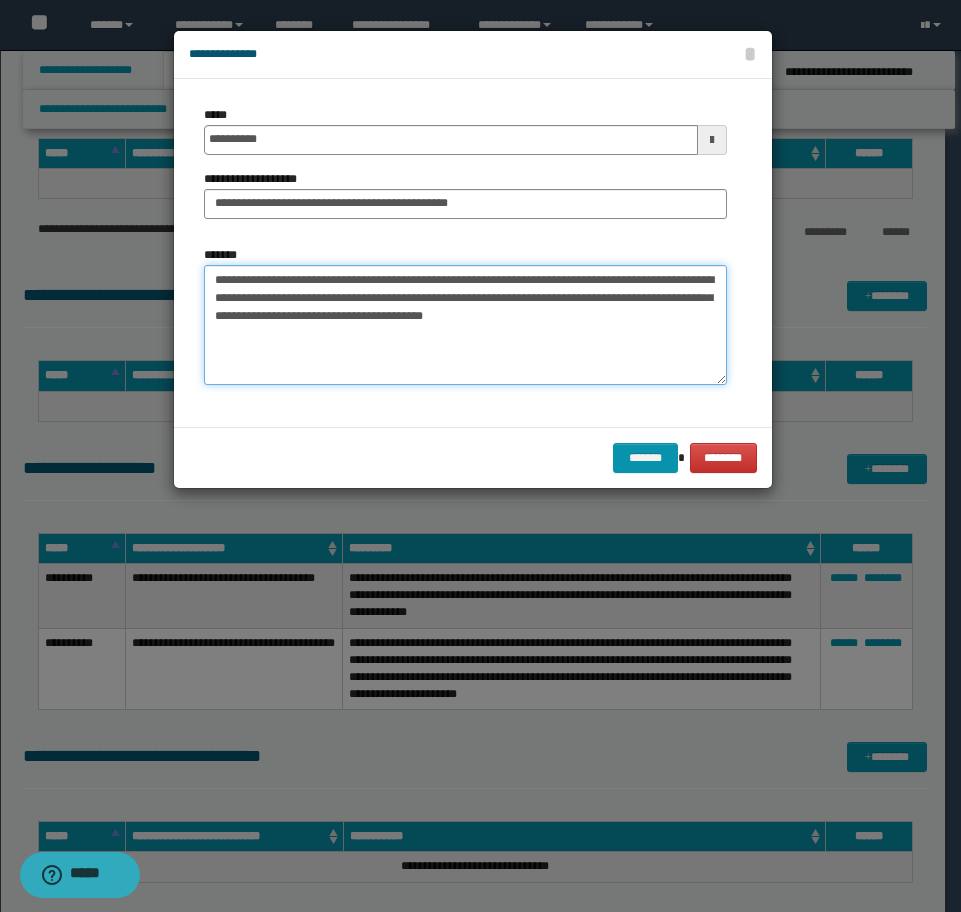 click on "**********" at bounding box center (465, 325) 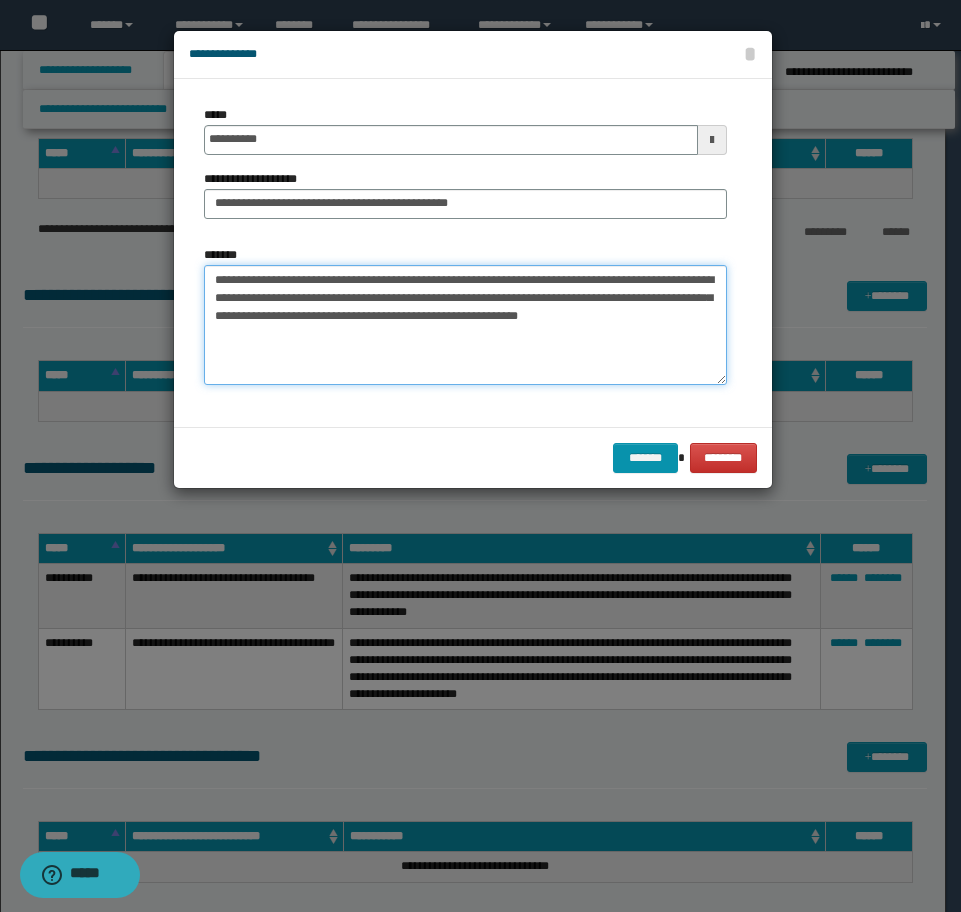 click on "**********" at bounding box center [465, 325] 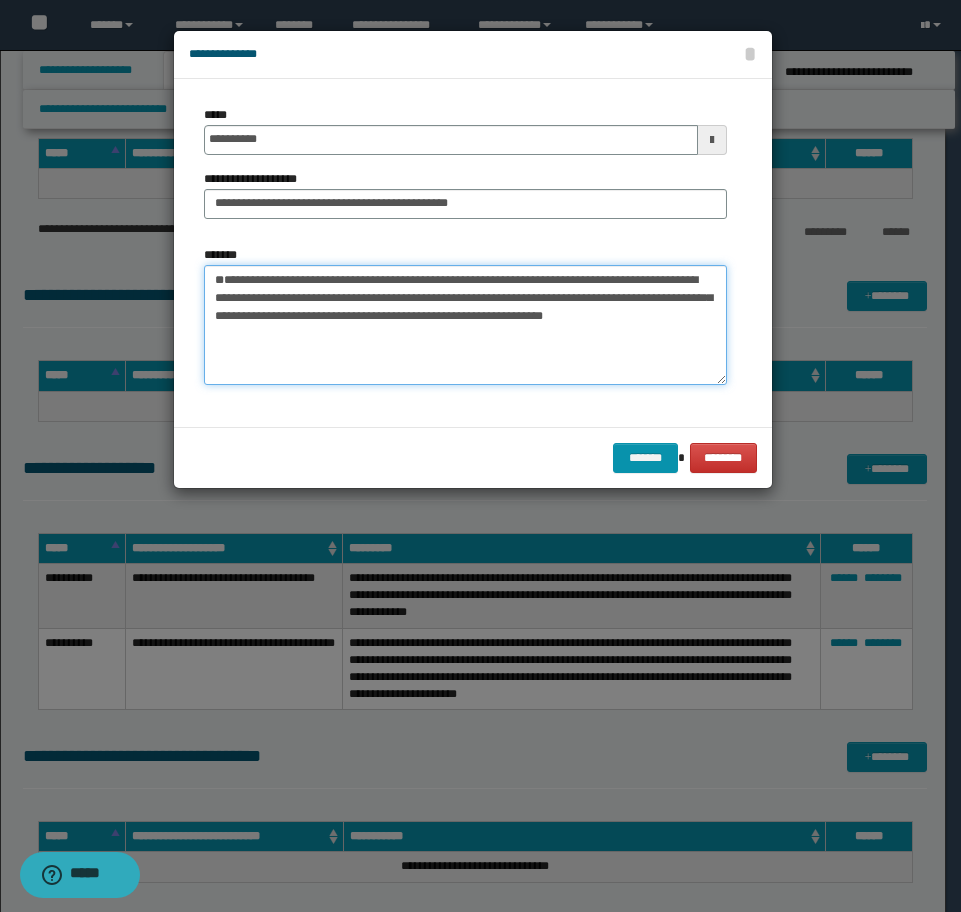 click on "**********" at bounding box center [465, 325] 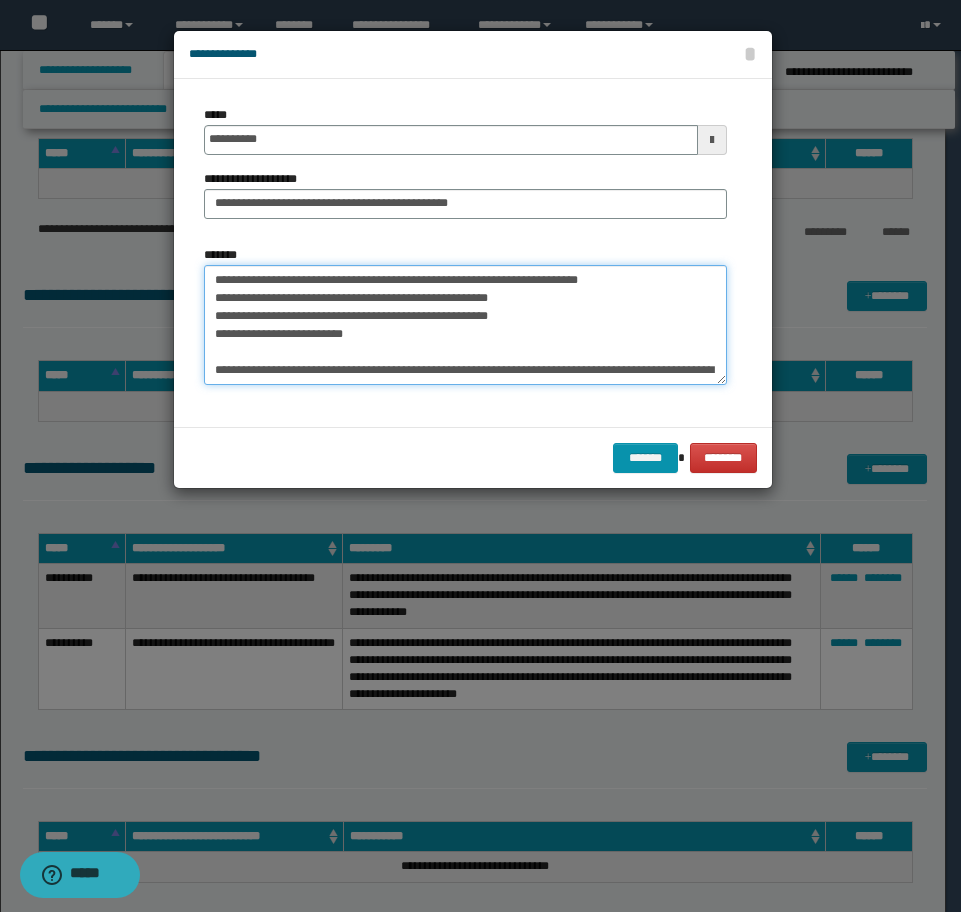 click on "**********" at bounding box center (465, 325) 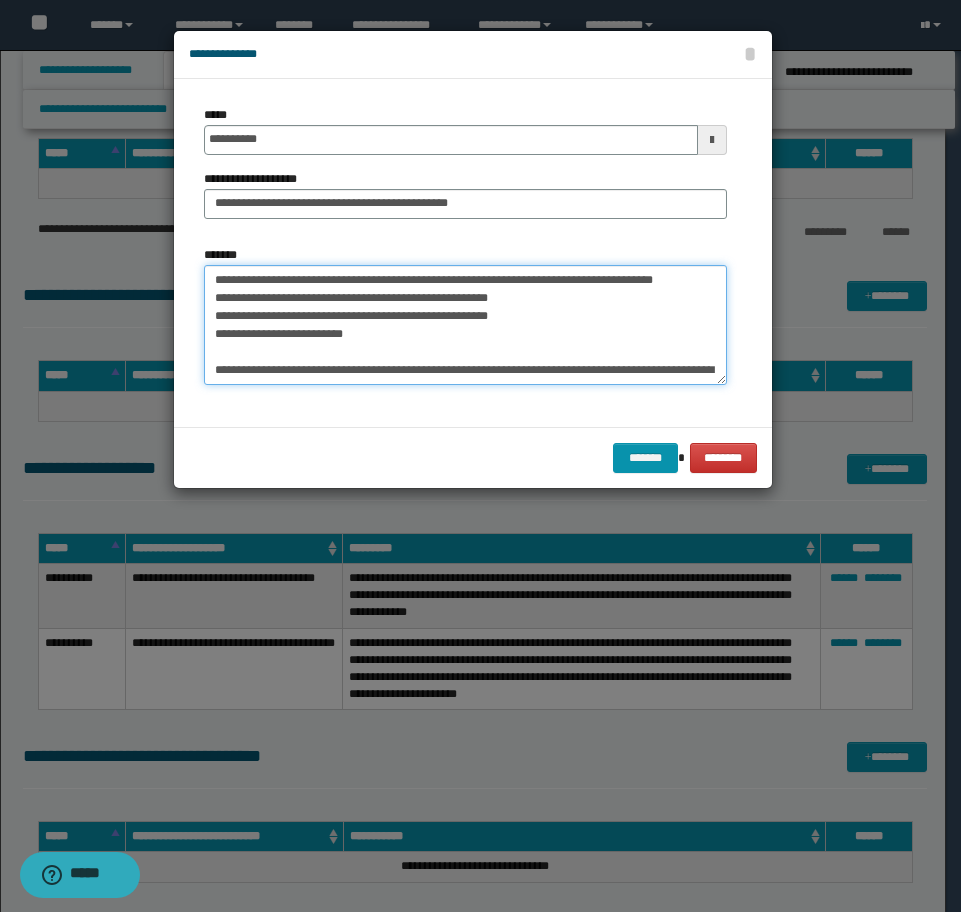 click on "**********" at bounding box center [465, 325] 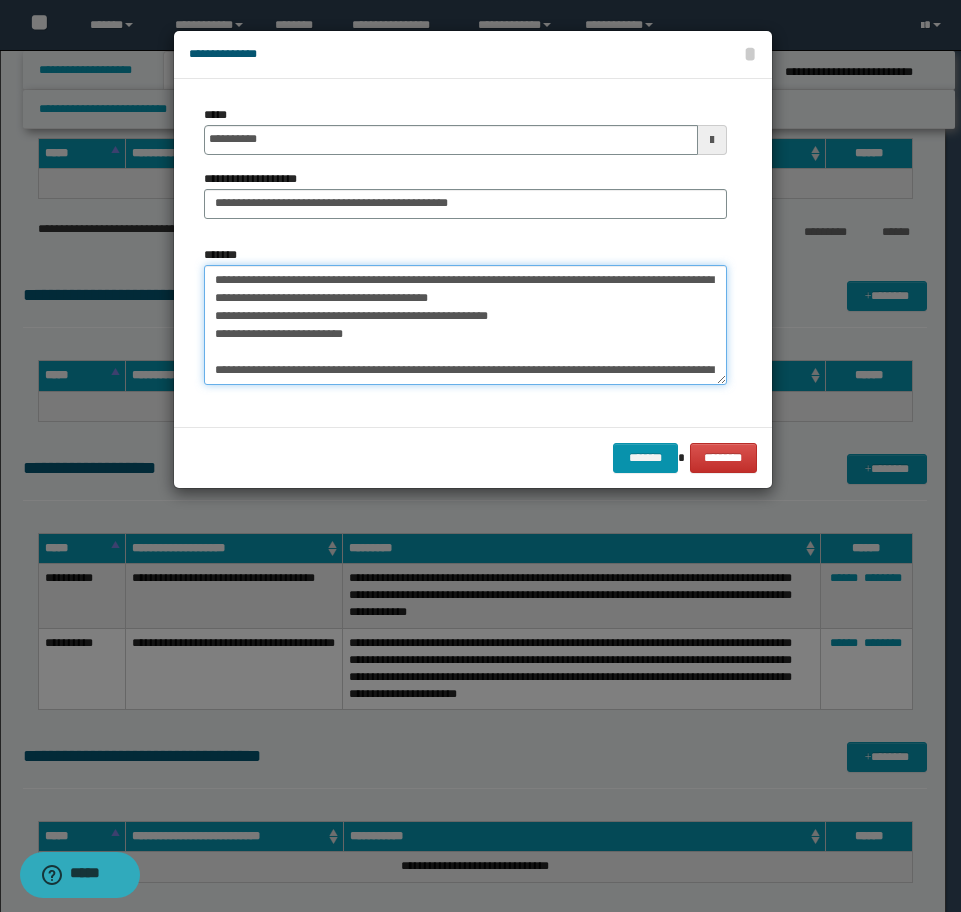 click on "**********" at bounding box center [465, 325] 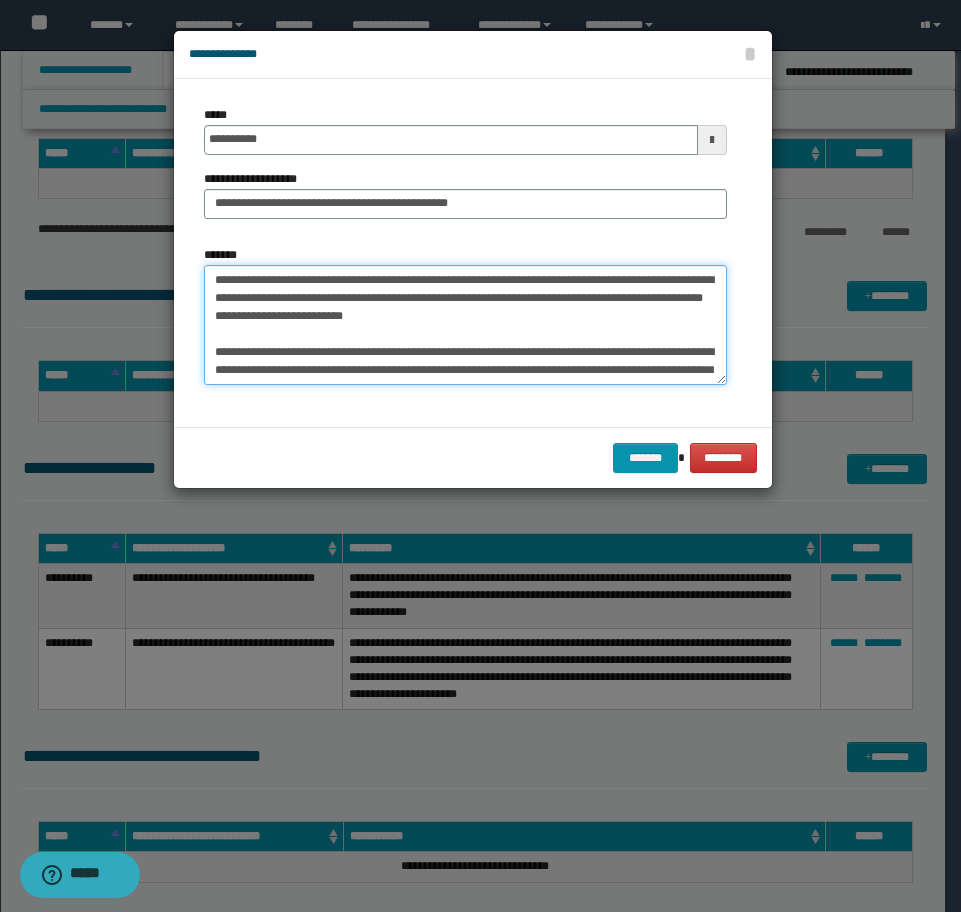 click on "**********" at bounding box center (465, 325) 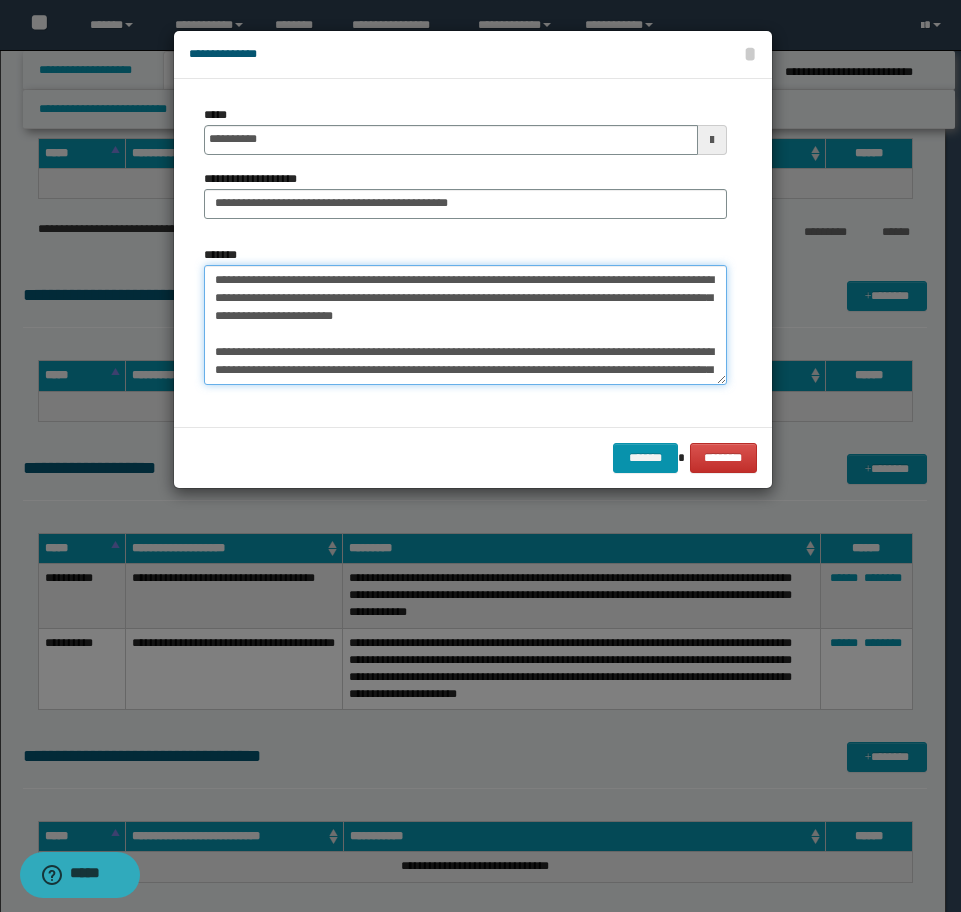 click on "**********" at bounding box center (465, 325) 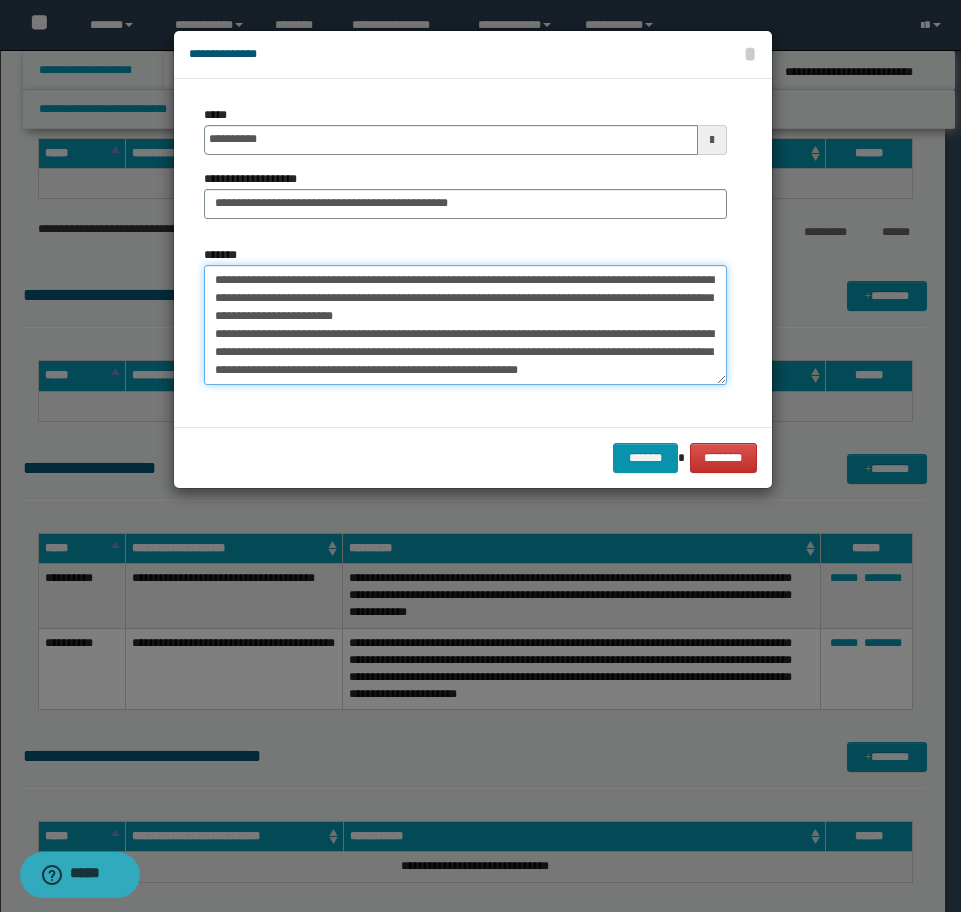 click on "**********" at bounding box center (465, 325) 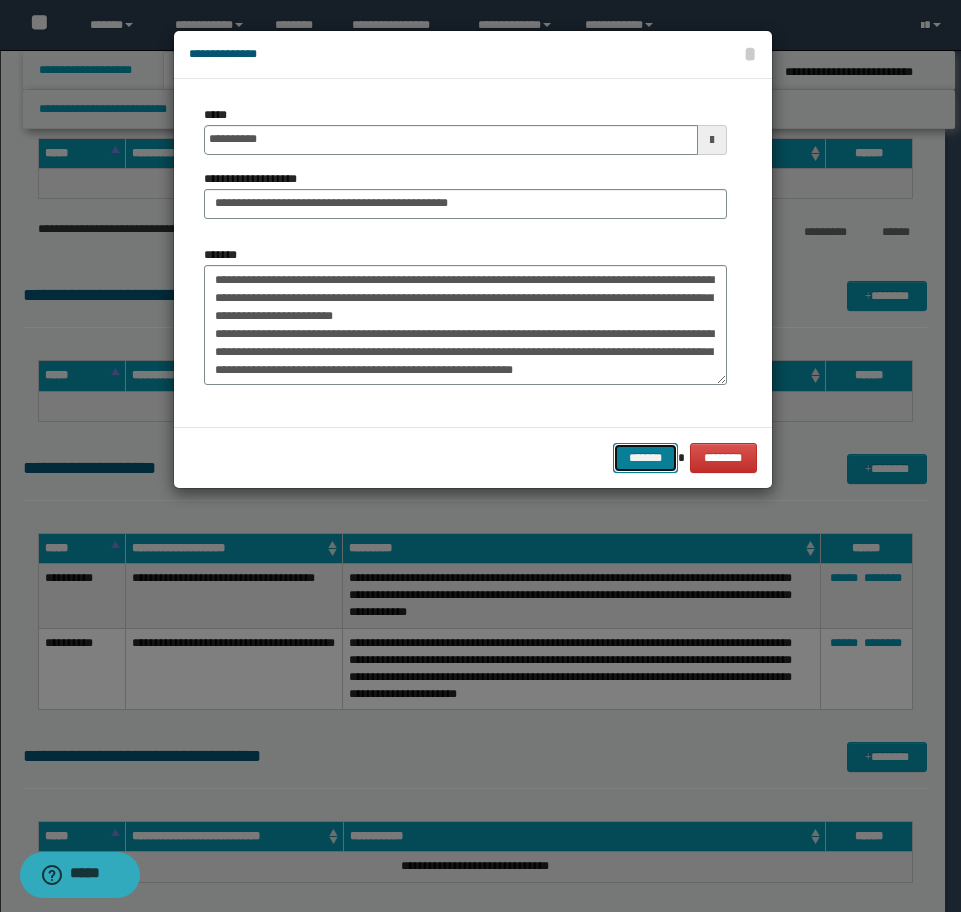 click on "*******" at bounding box center [645, 458] 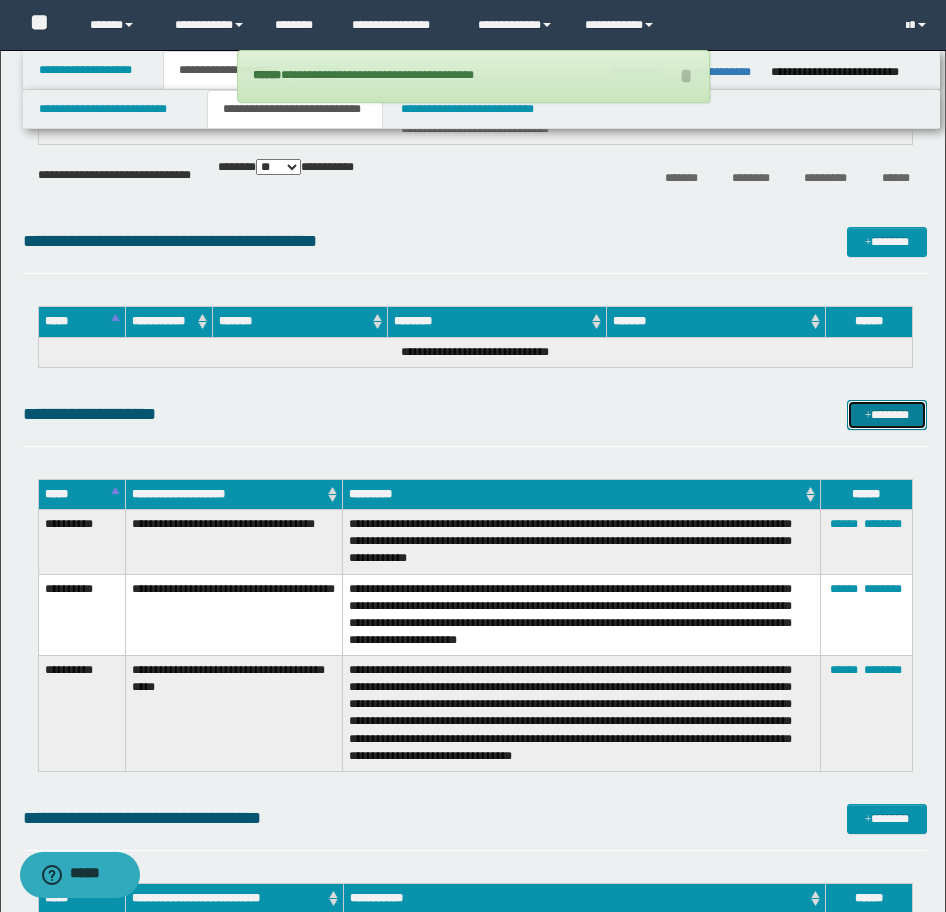 scroll, scrollTop: 7802, scrollLeft: 0, axis: vertical 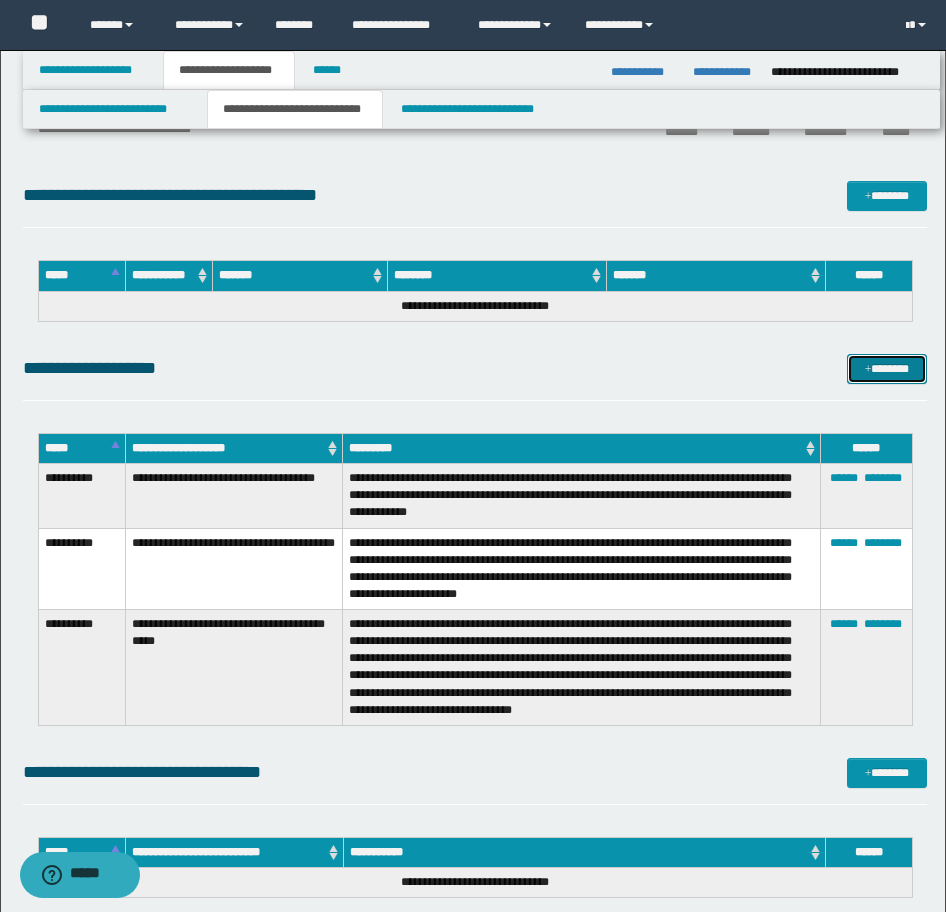 click on "*******" at bounding box center (887, 369) 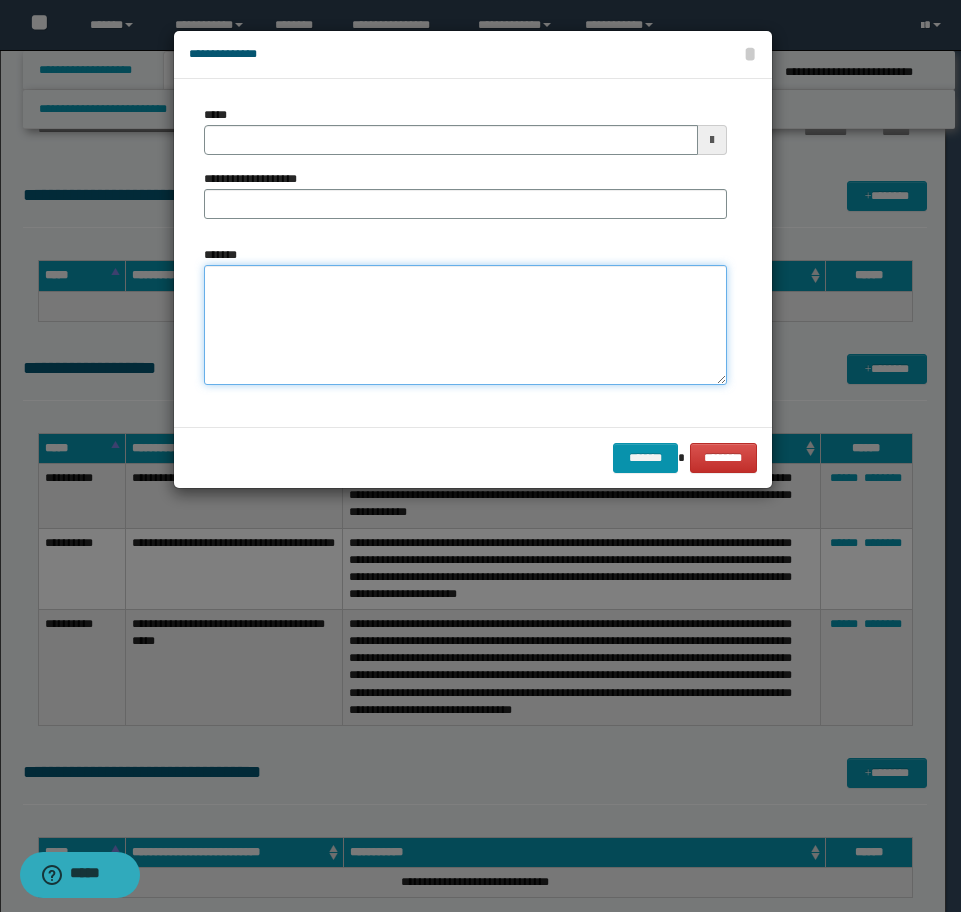 click on "*******" at bounding box center (465, 325) 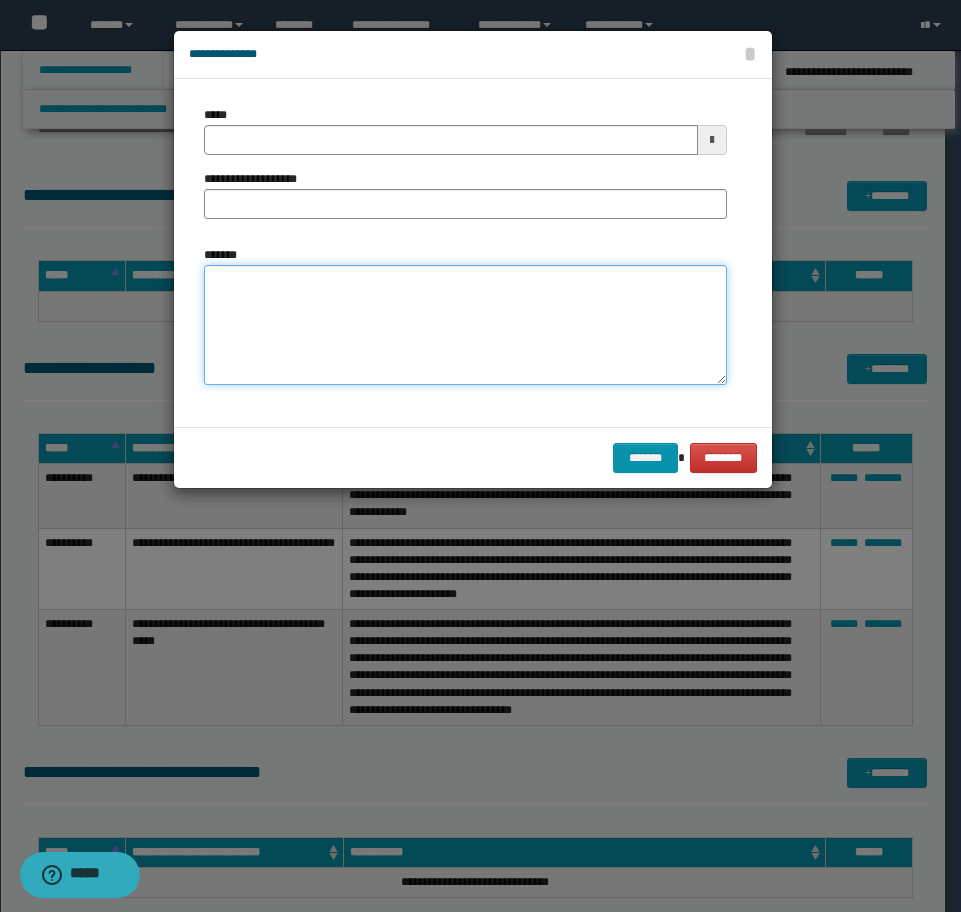 paste on "**********" 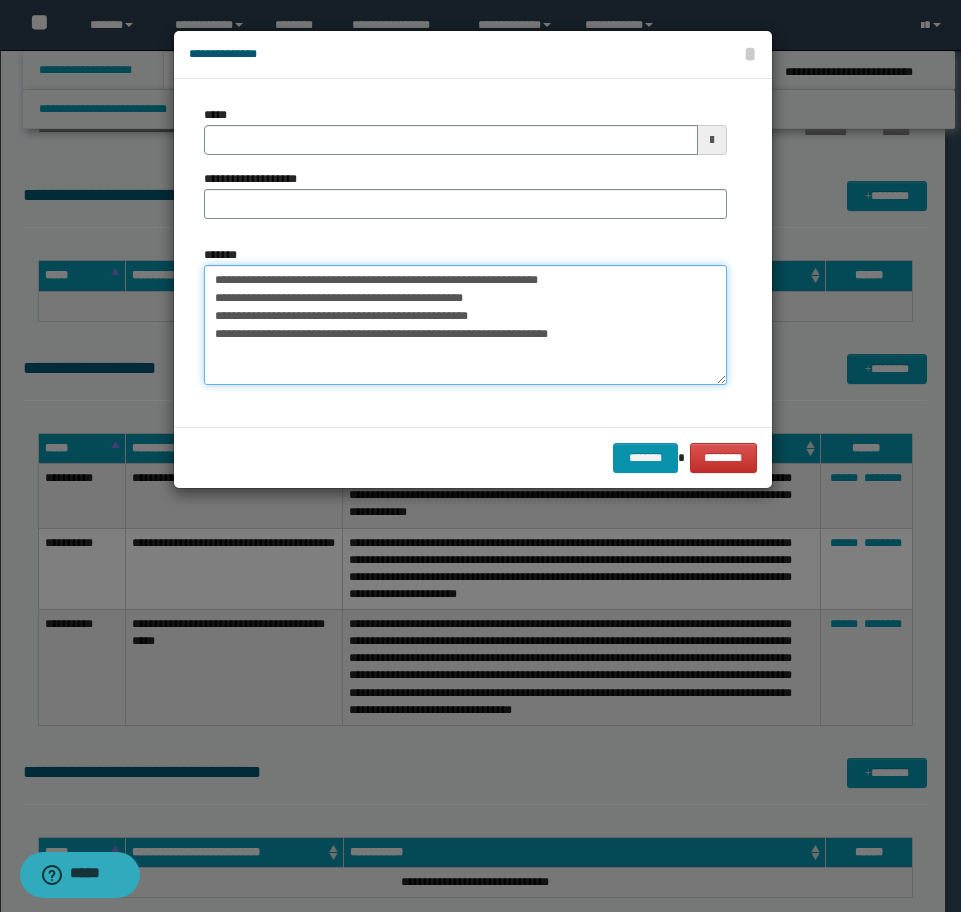 drag, startPoint x: 241, startPoint y: 281, endPoint x: 145, endPoint y: 281, distance: 96 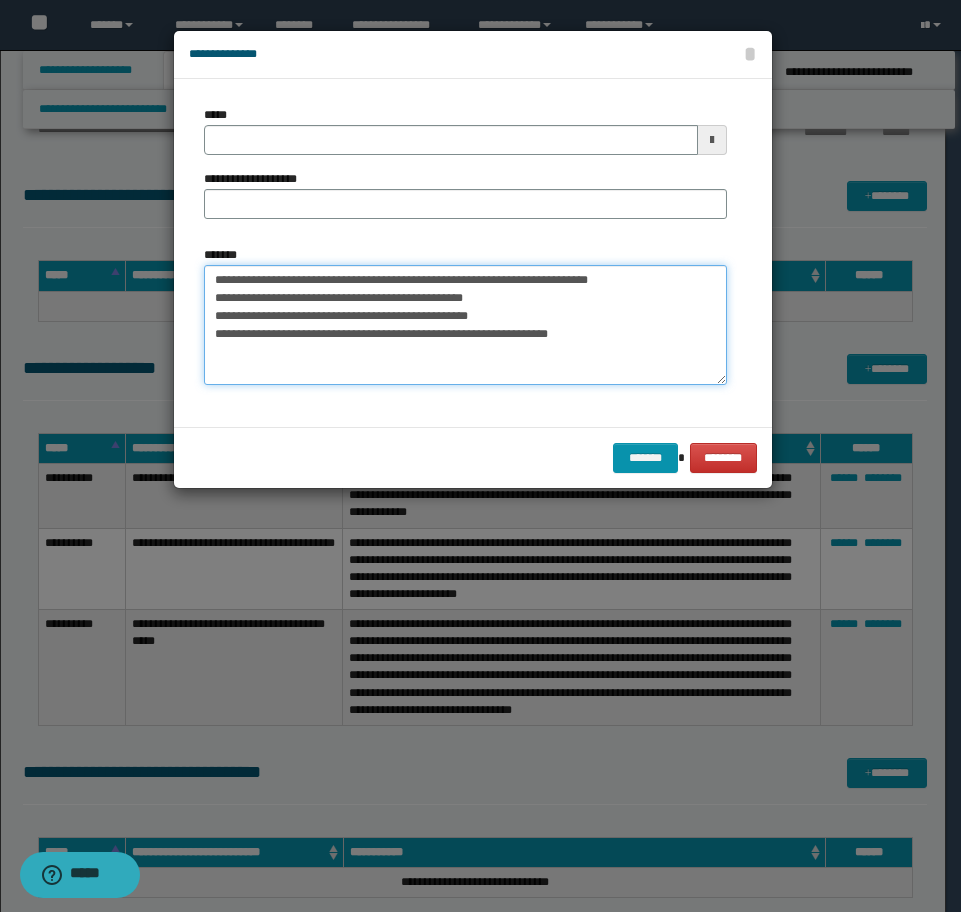 click on "**********" at bounding box center [465, 325] 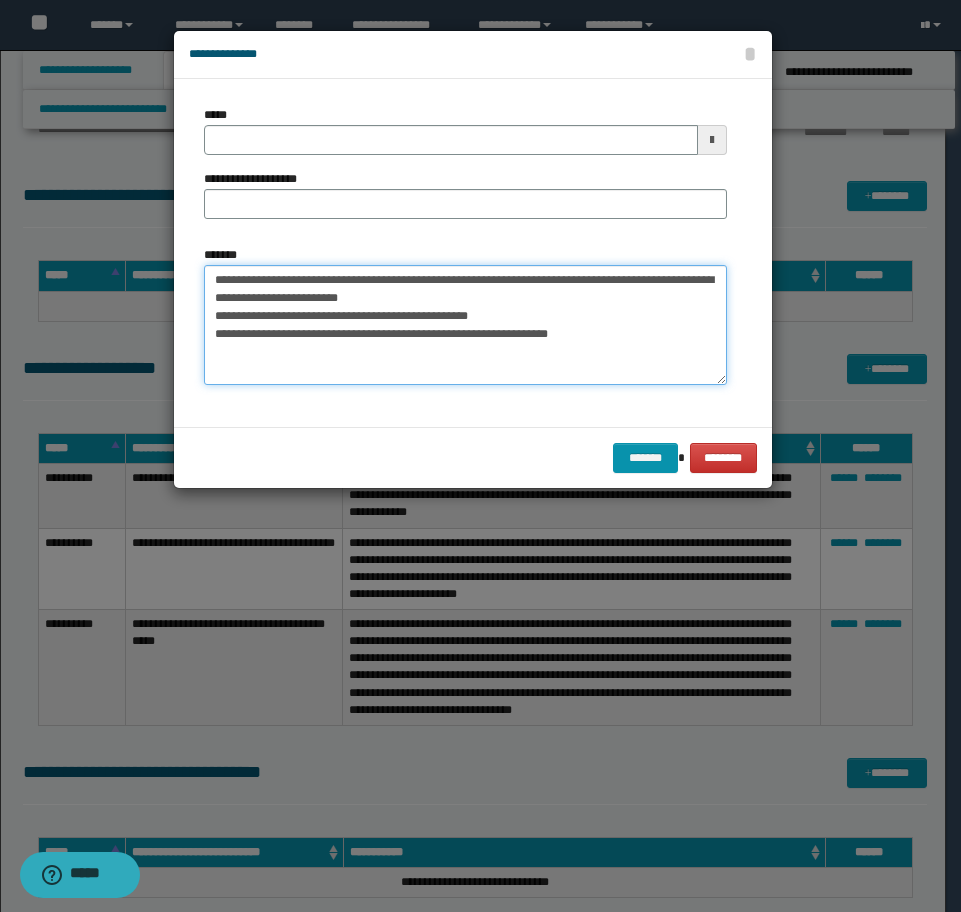 click on "**********" at bounding box center (465, 325) 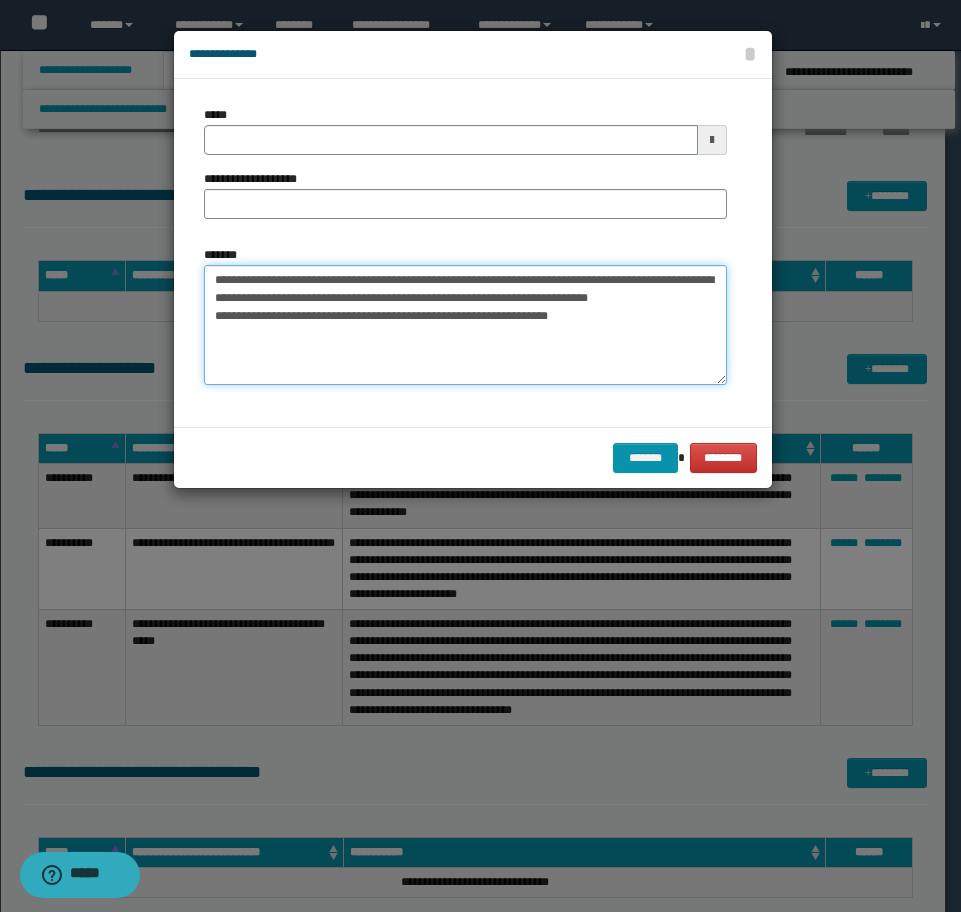 click on "**********" at bounding box center (465, 325) 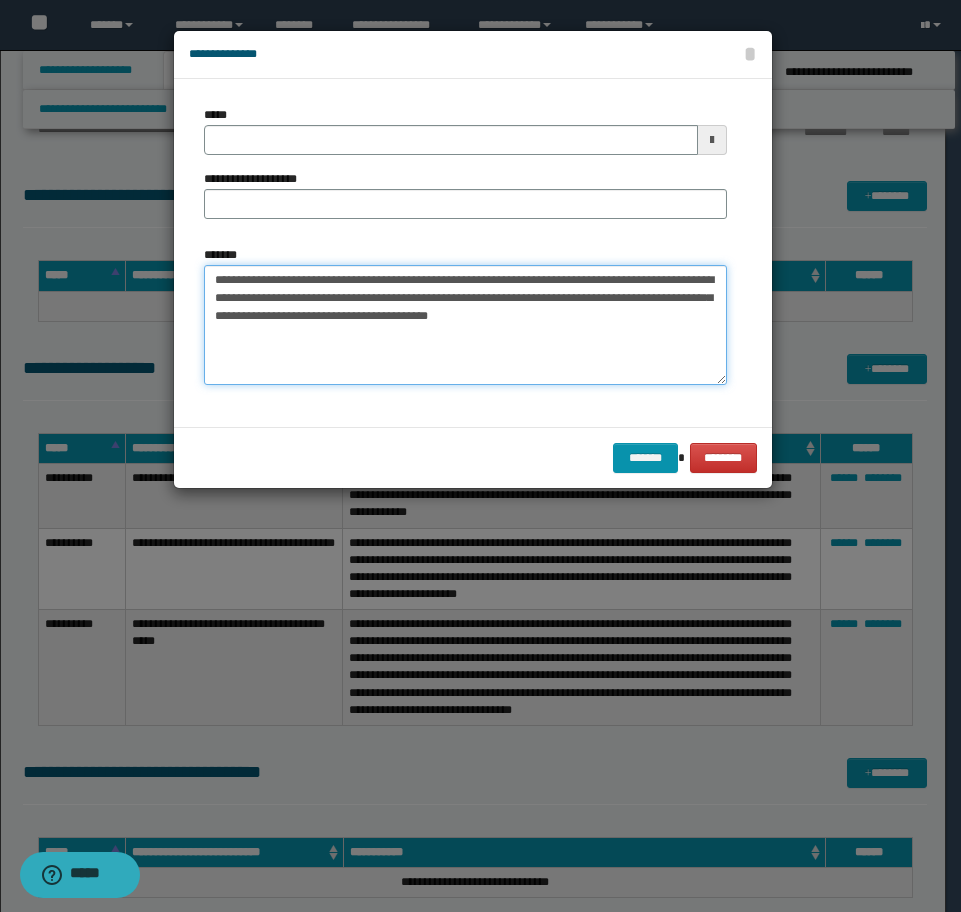 type on "**********" 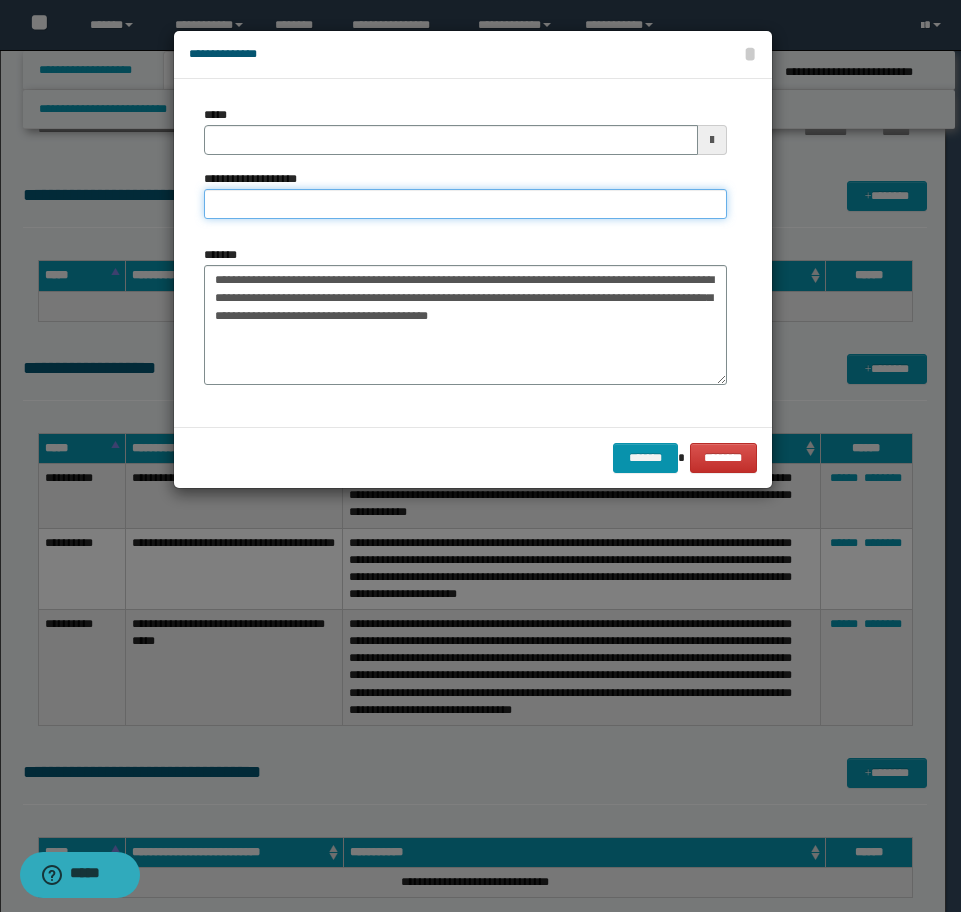click on "**********" at bounding box center [465, 204] 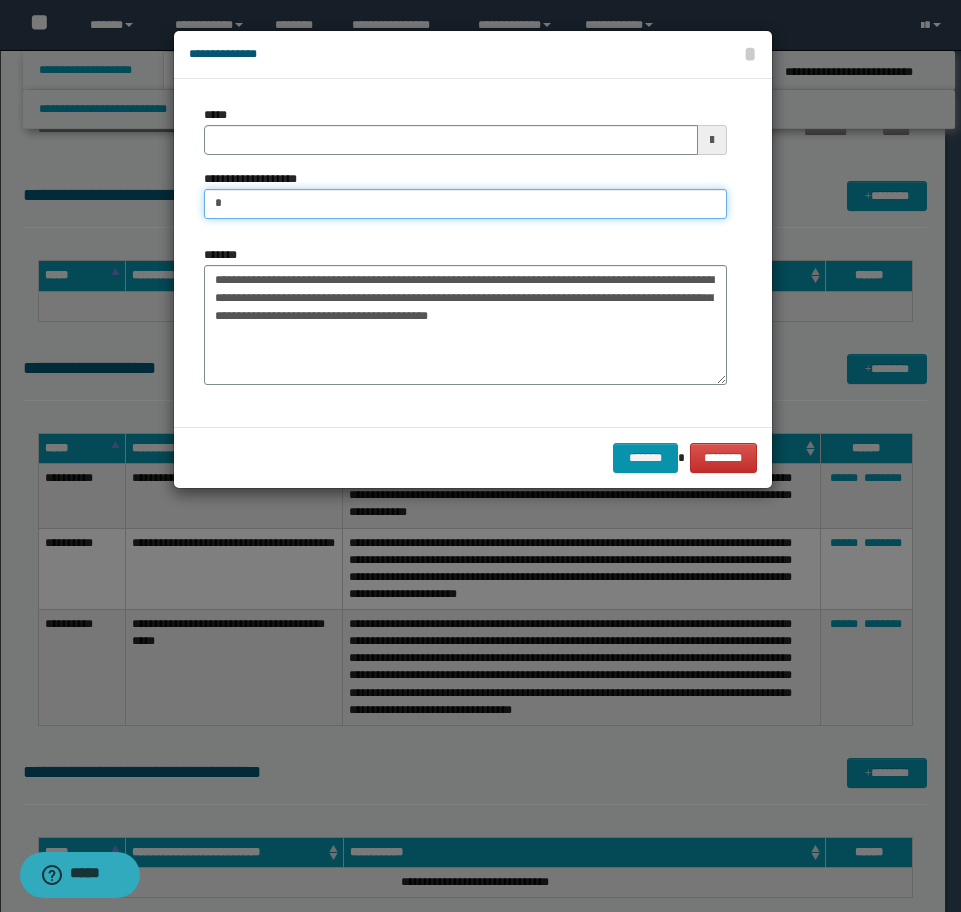type on "**********" 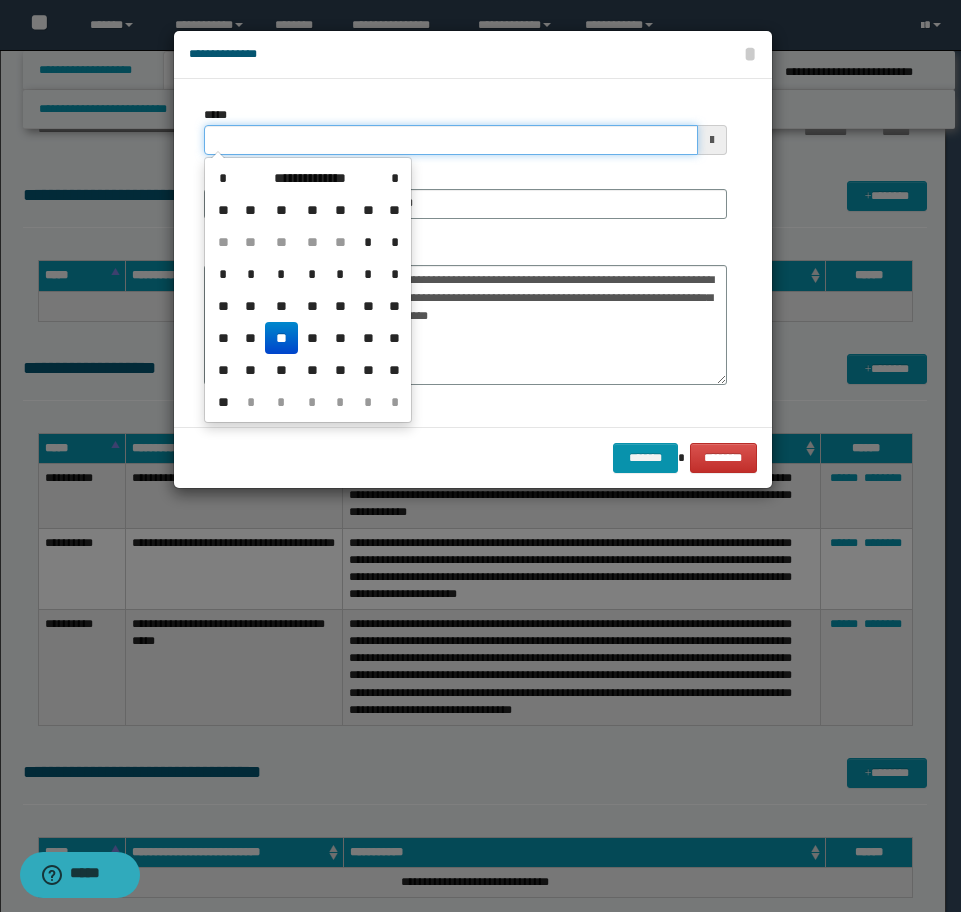 drag, startPoint x: 369, startPoint y: 140, endPoint x: 56, endPoint y: 133, distance: 313.07828 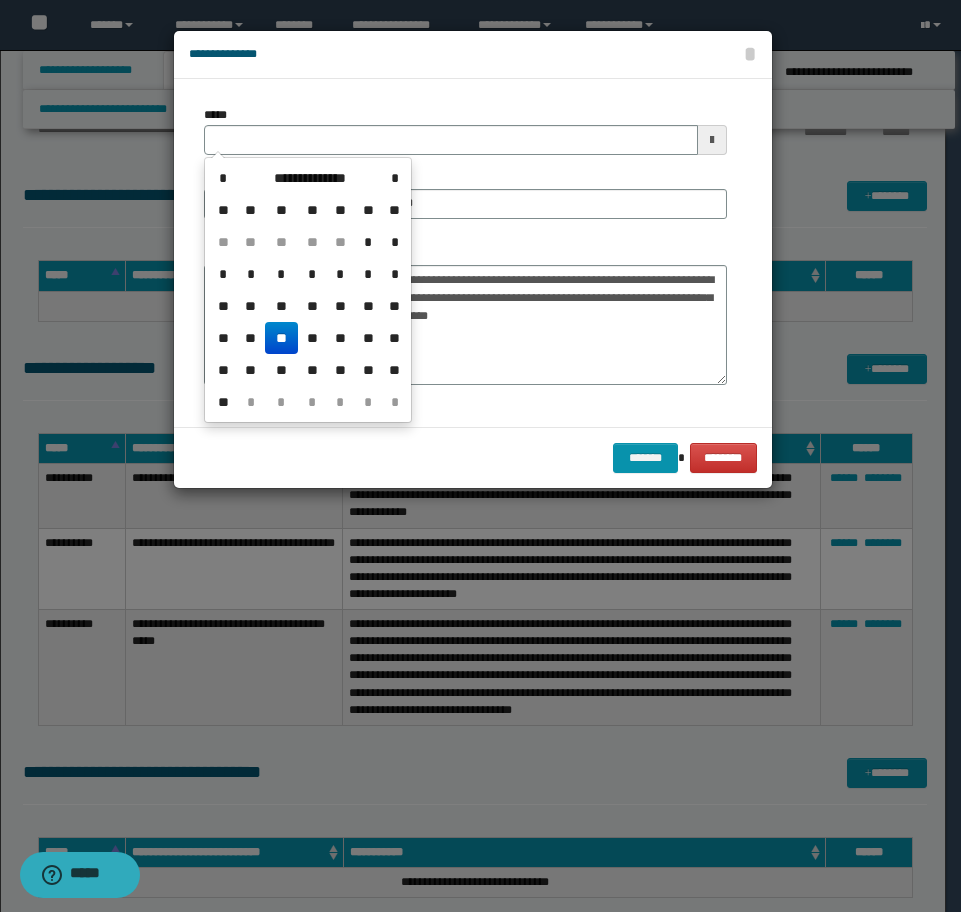 click at bounding box center [480, 456] 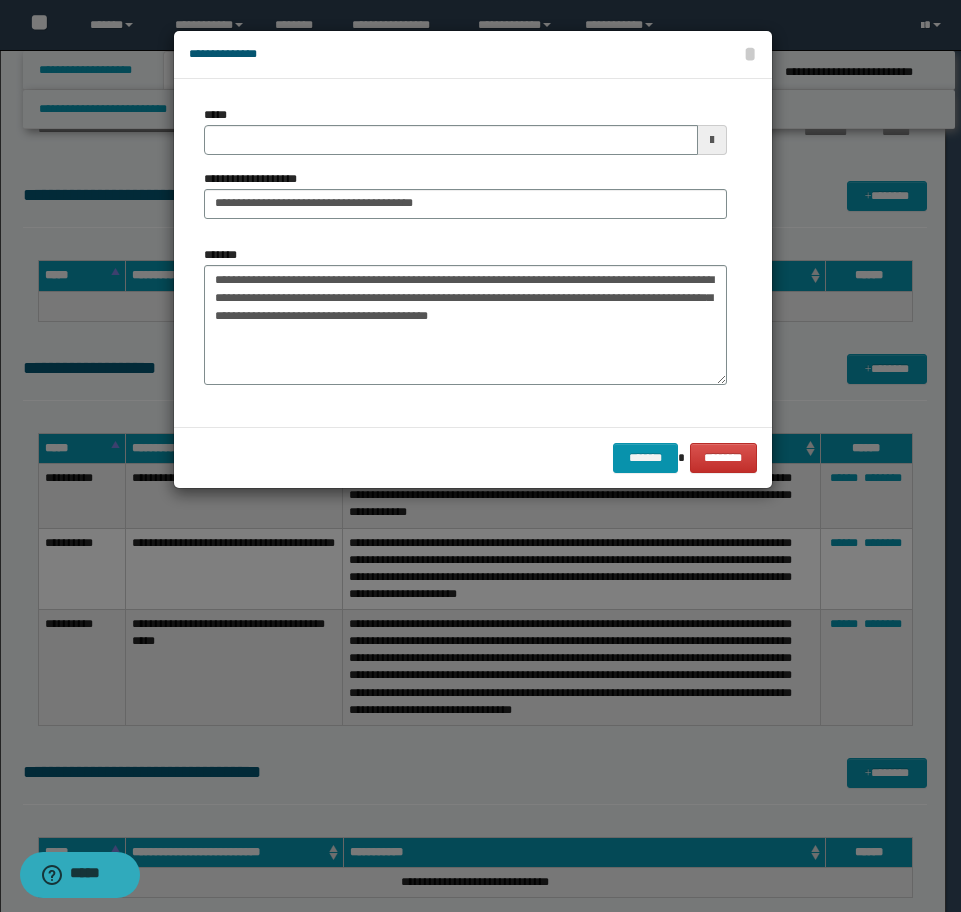 drag, startPoint x: 263, startPoint y: 118, endPoint x: 267, endPoint y: 133, distance: 15.524175 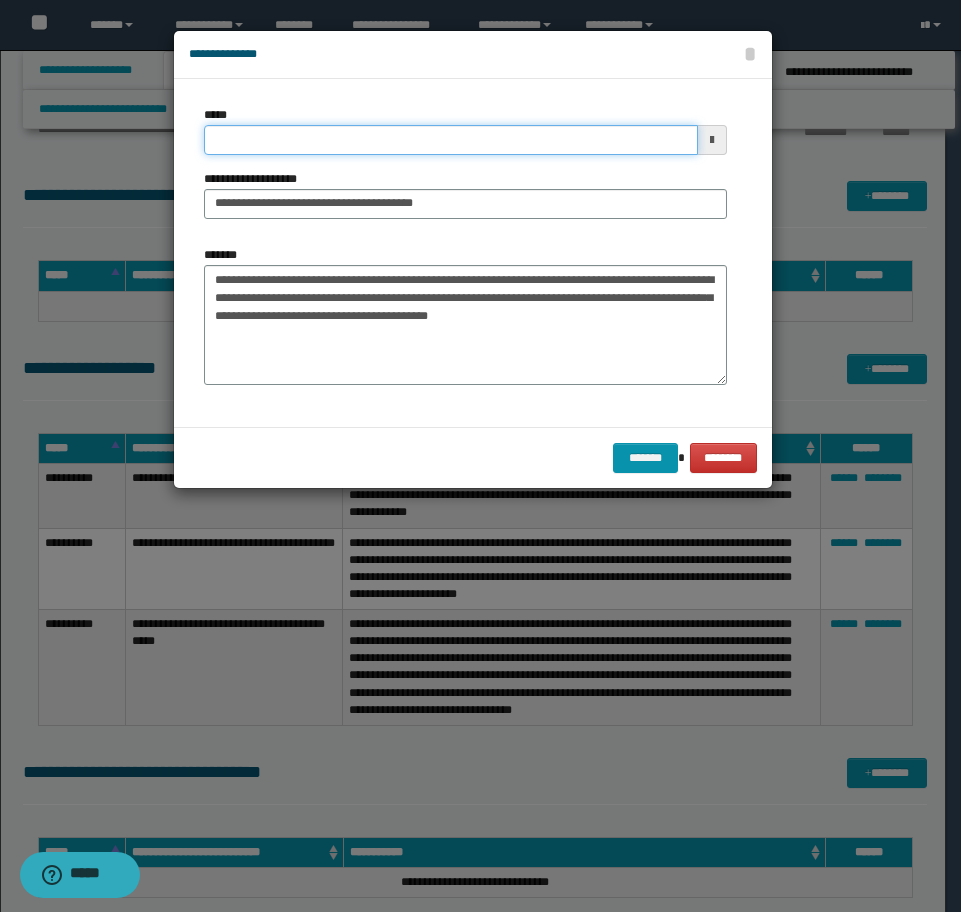 click on "*****" at bounding box center (451, 140) 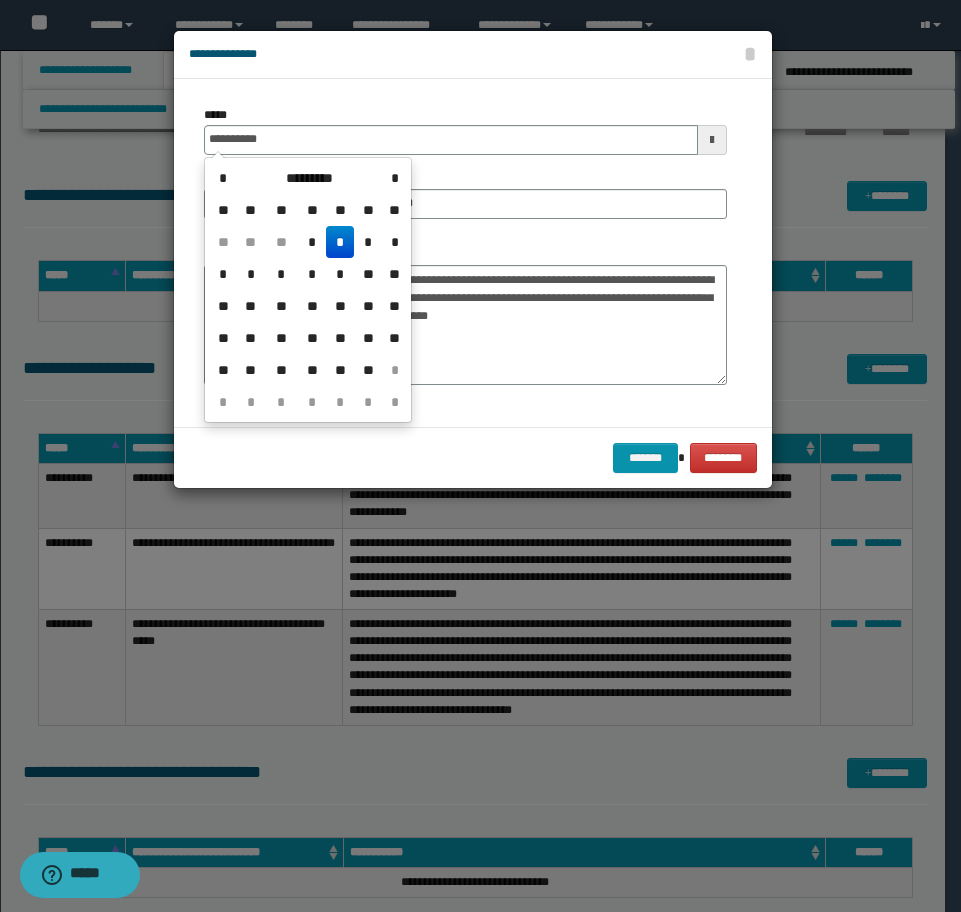 drag, startPoint x: 337, startPoint y: 242, endPoint x: 385, endPoint y: 258, distance: 50.596443 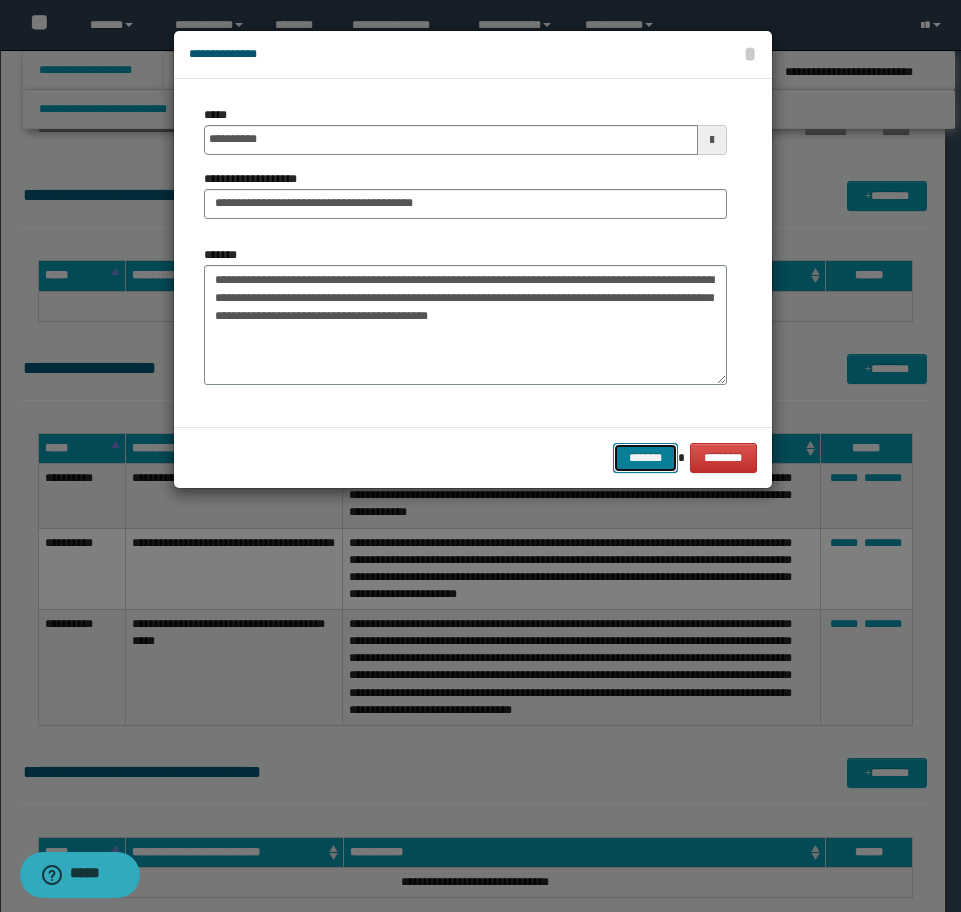 click on "*******" at bounding box center (645, 458) 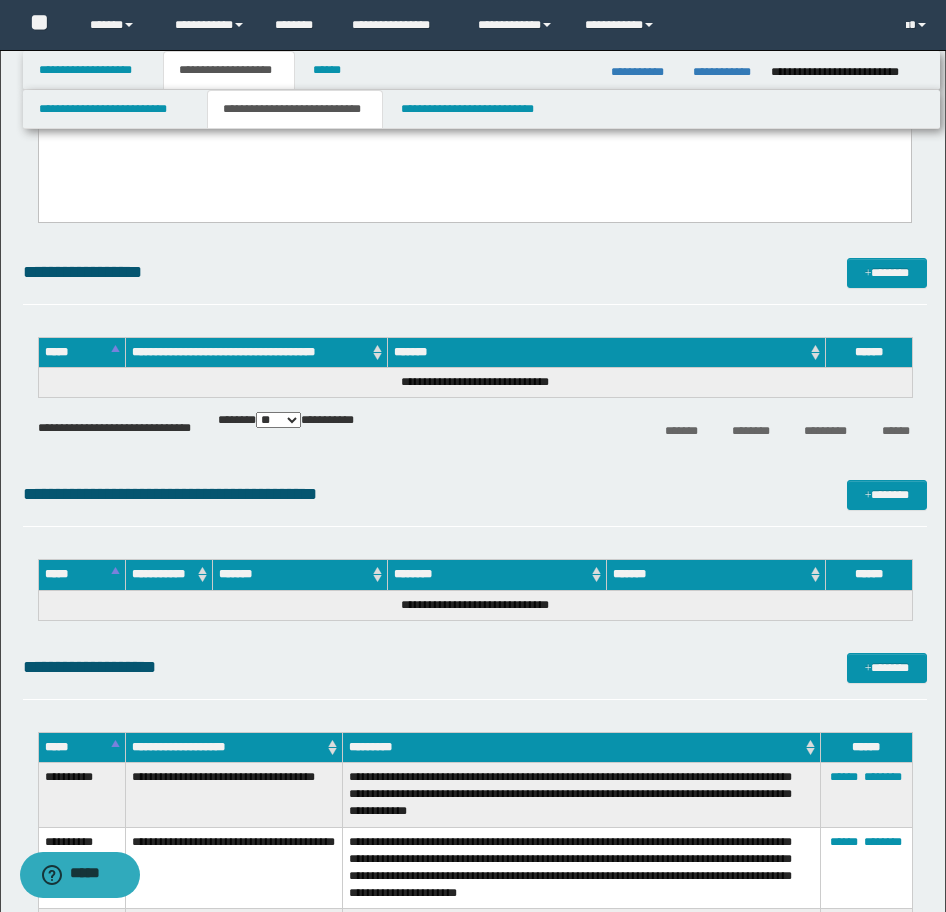 scroll, scrollTop: 7502, scrollLeft: 0, axis: vertical 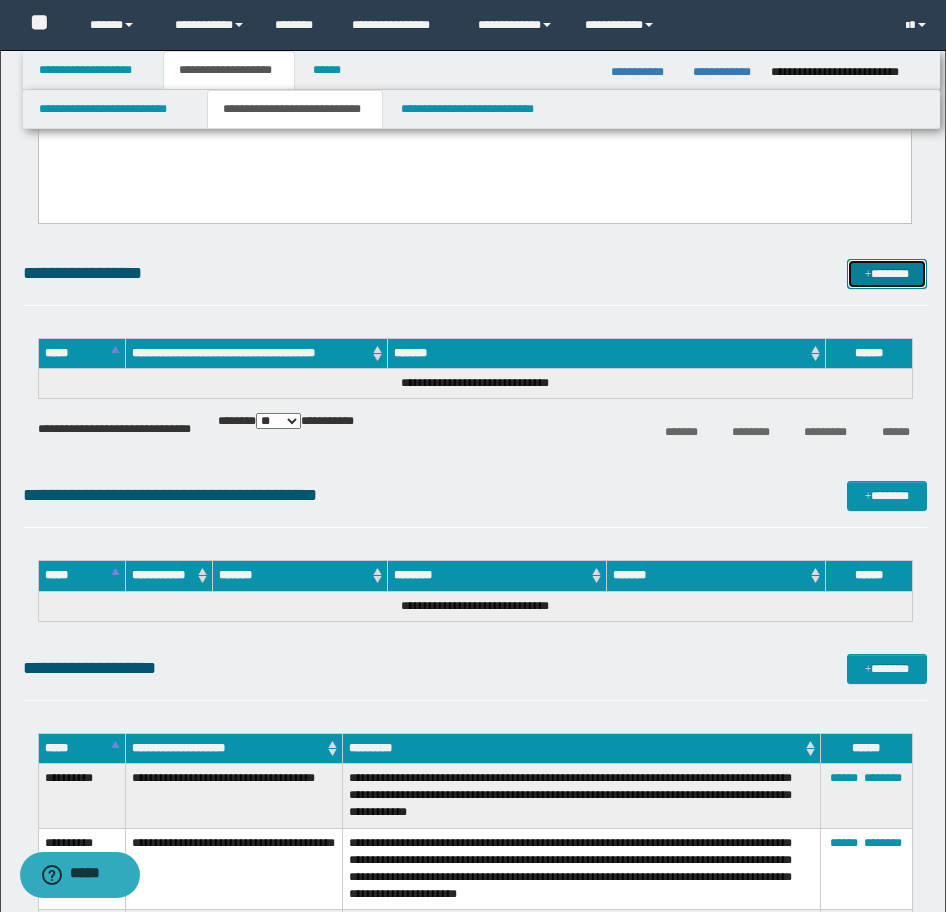 click on "*******" at bounding box center (887, 274) 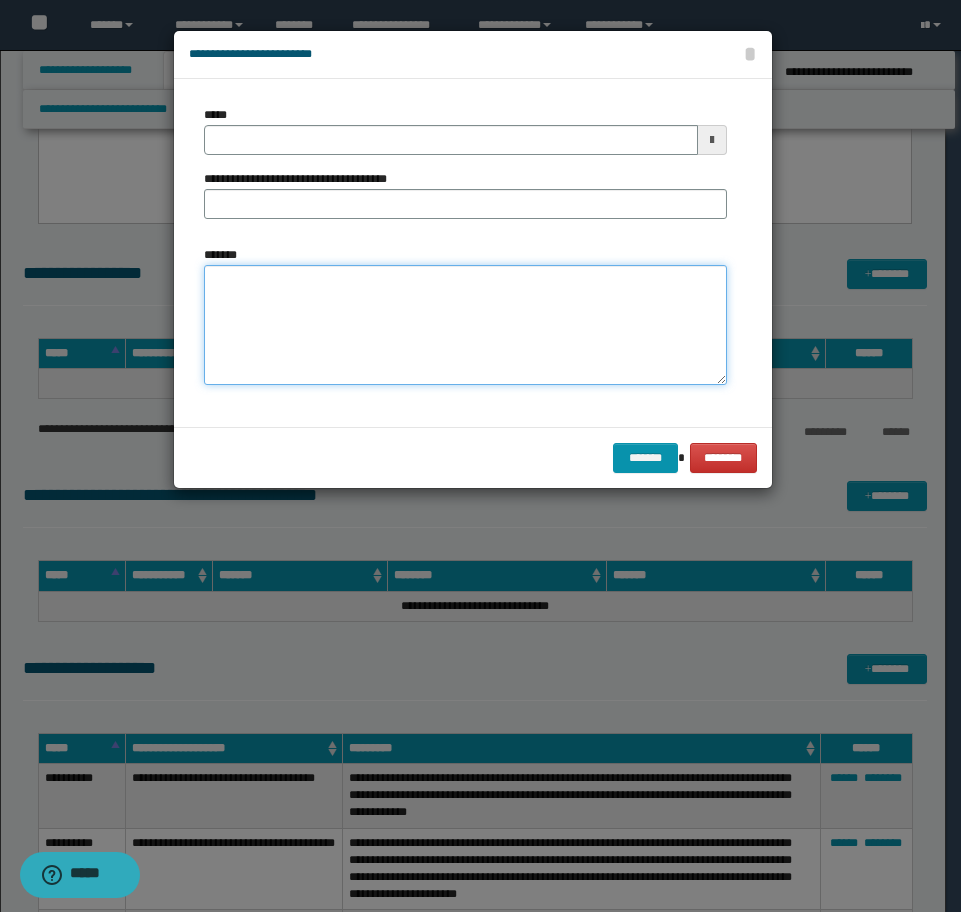 click on "*******" at bounding box center [465, 325] 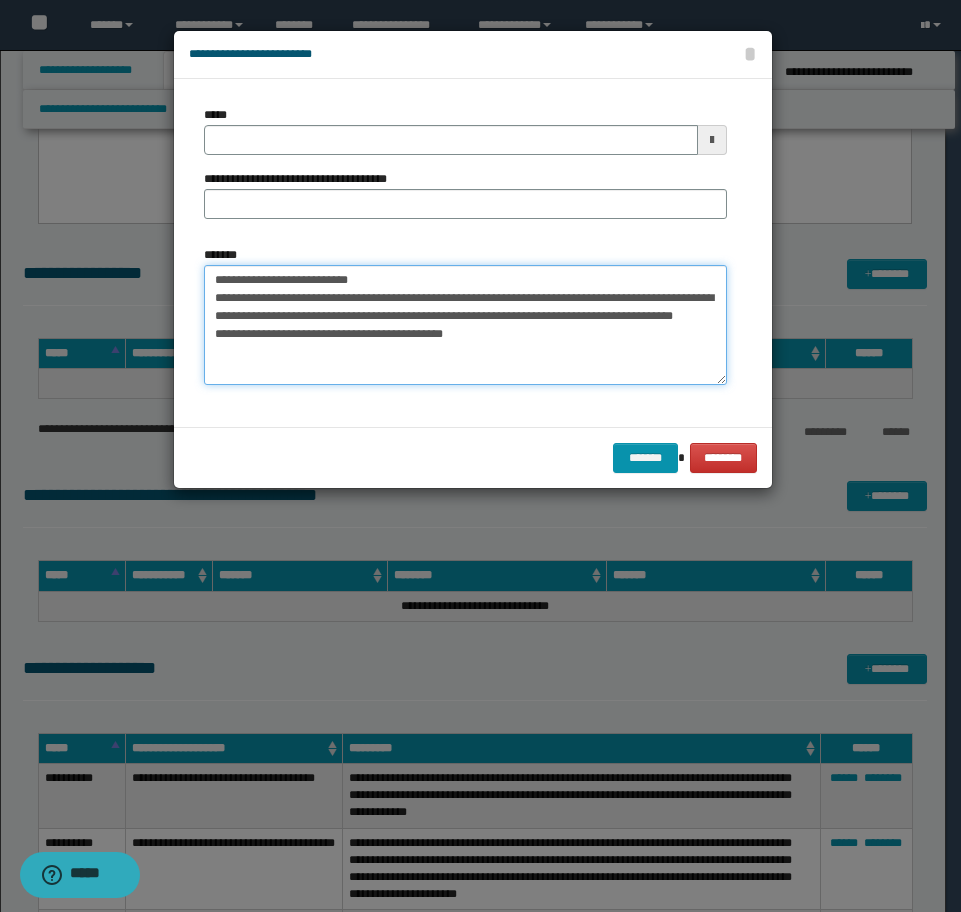 click on "**********" at bounding box center [465, 325] 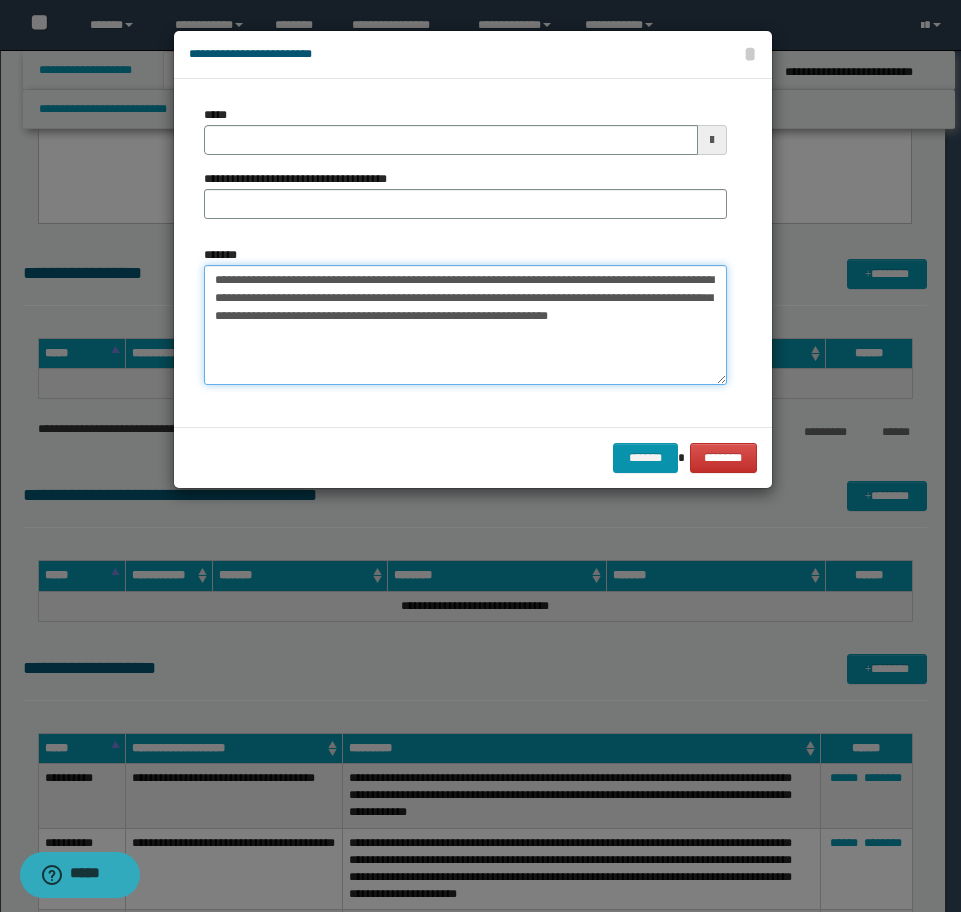 click on "**********" at bounding box center [465, 325] 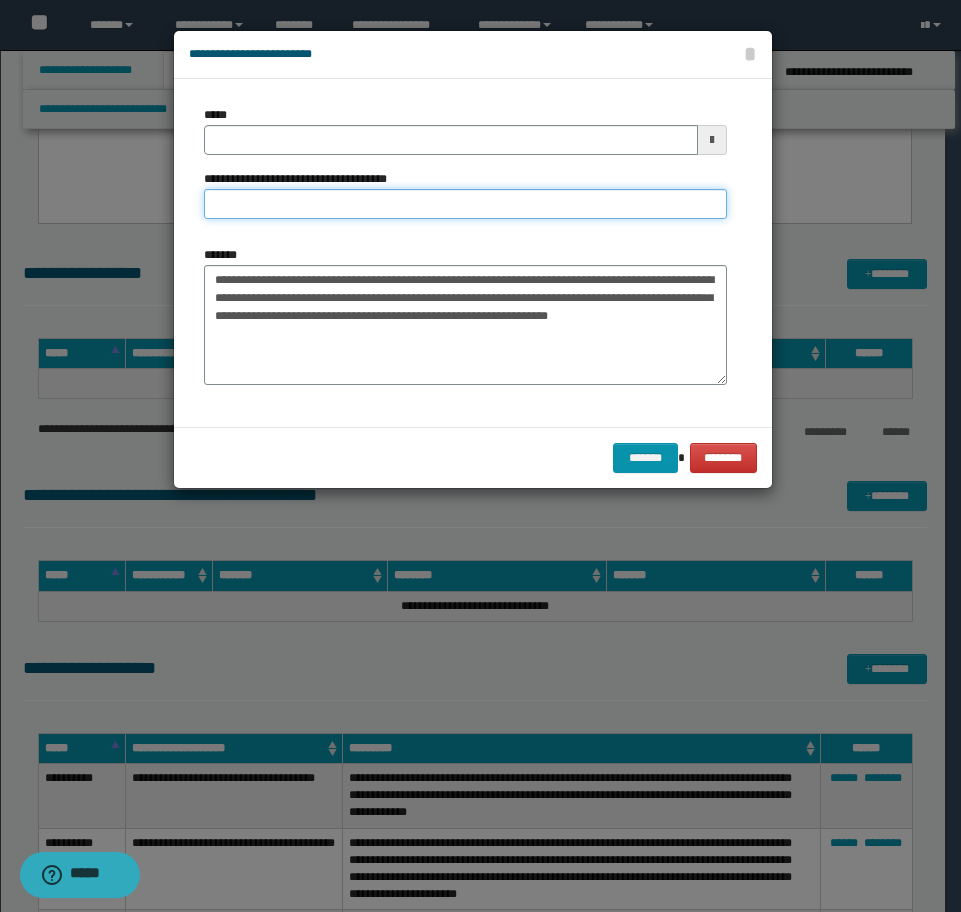 click on "**********" at bounding box center [465, 204] 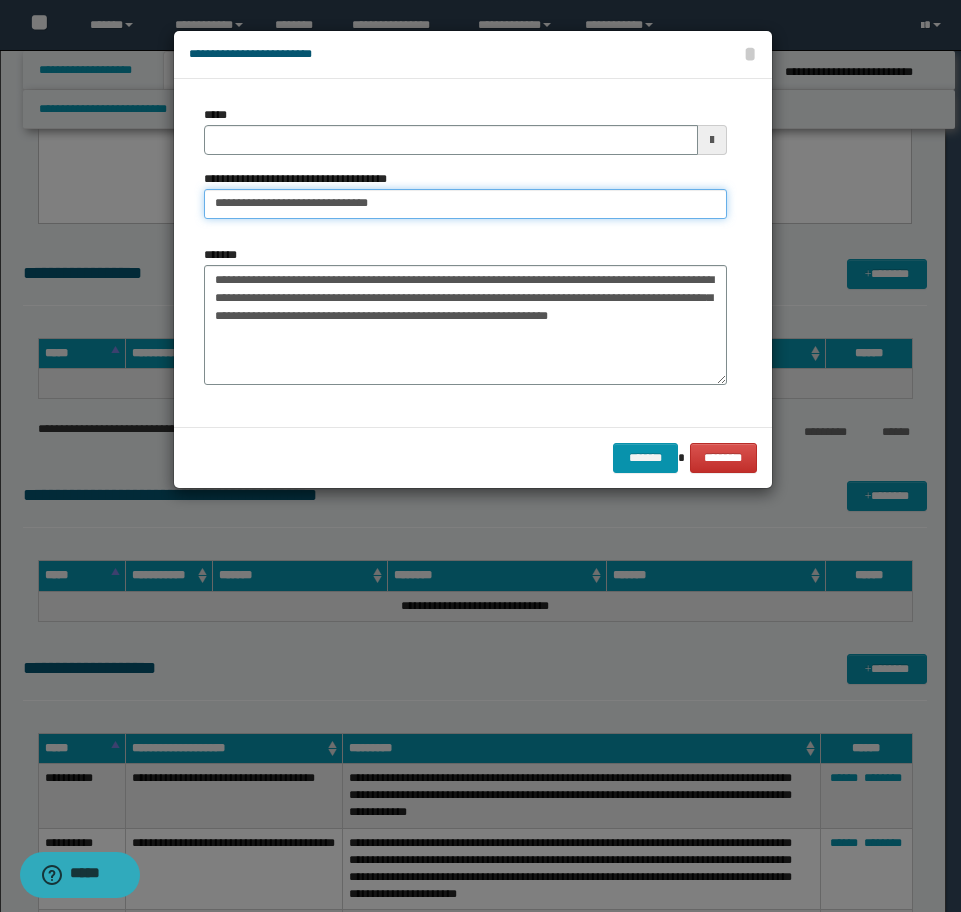 type on "**********" 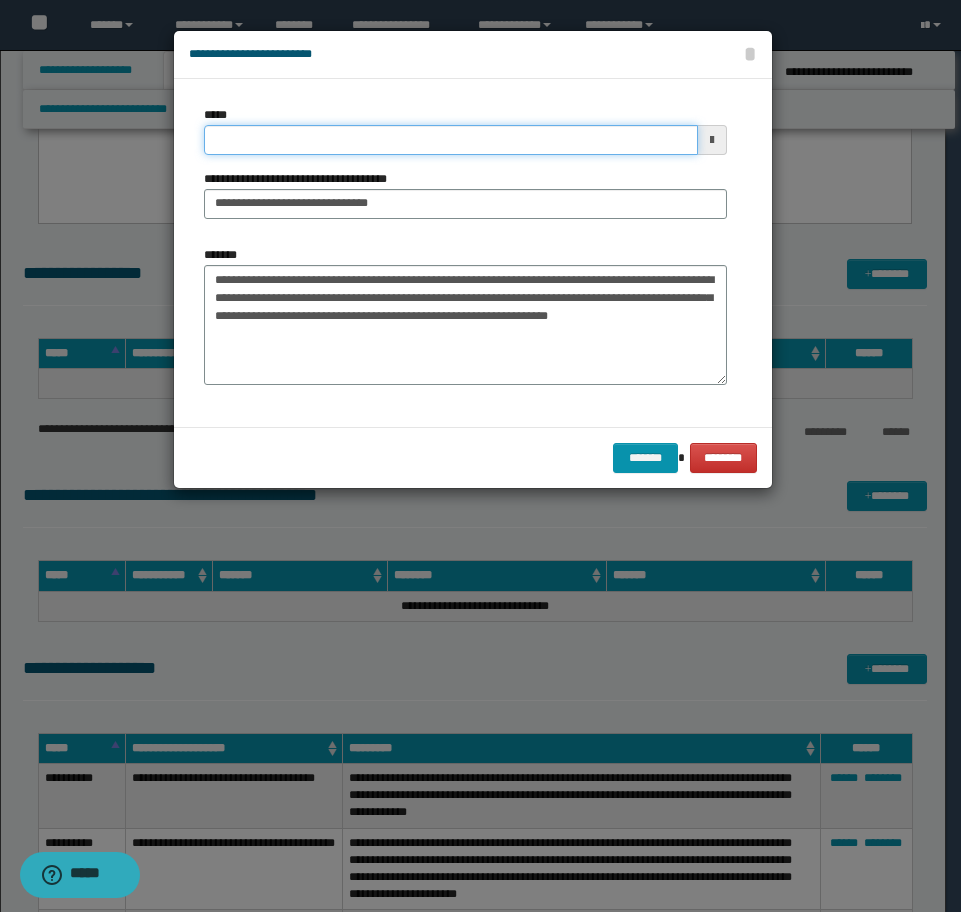 click on "*****" at bounding box center [451, 140] 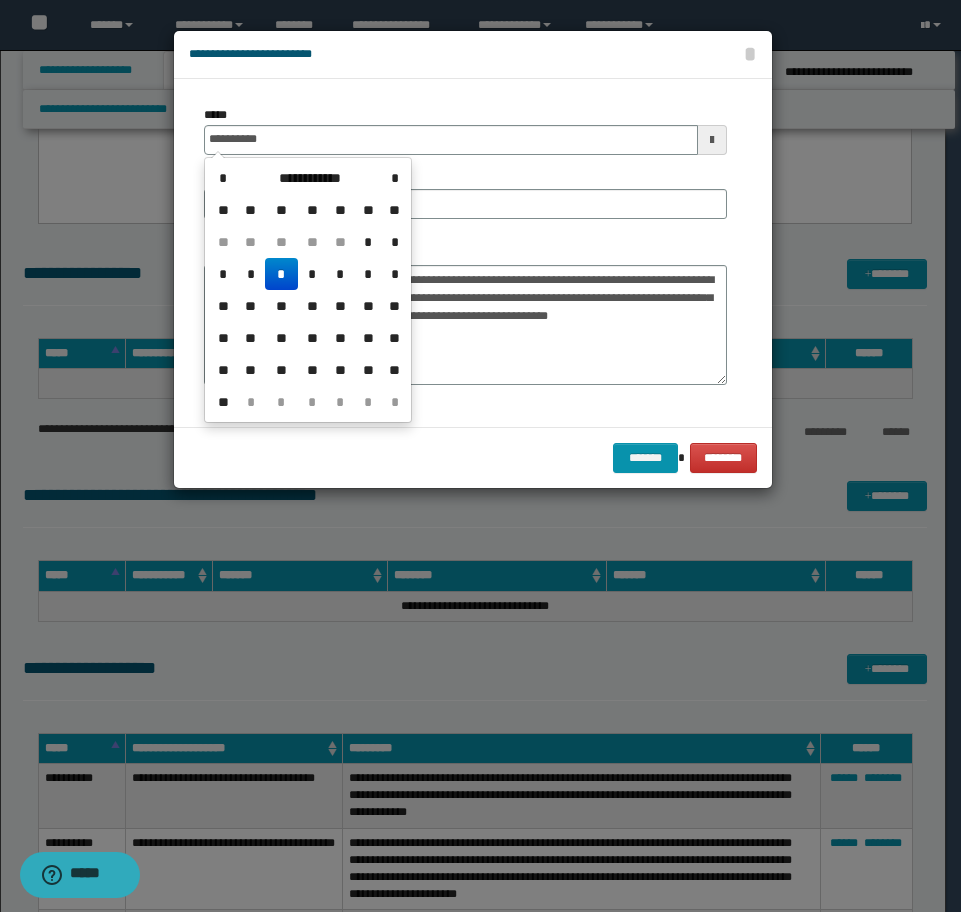 click on "*" at bounding box center [281, 274] 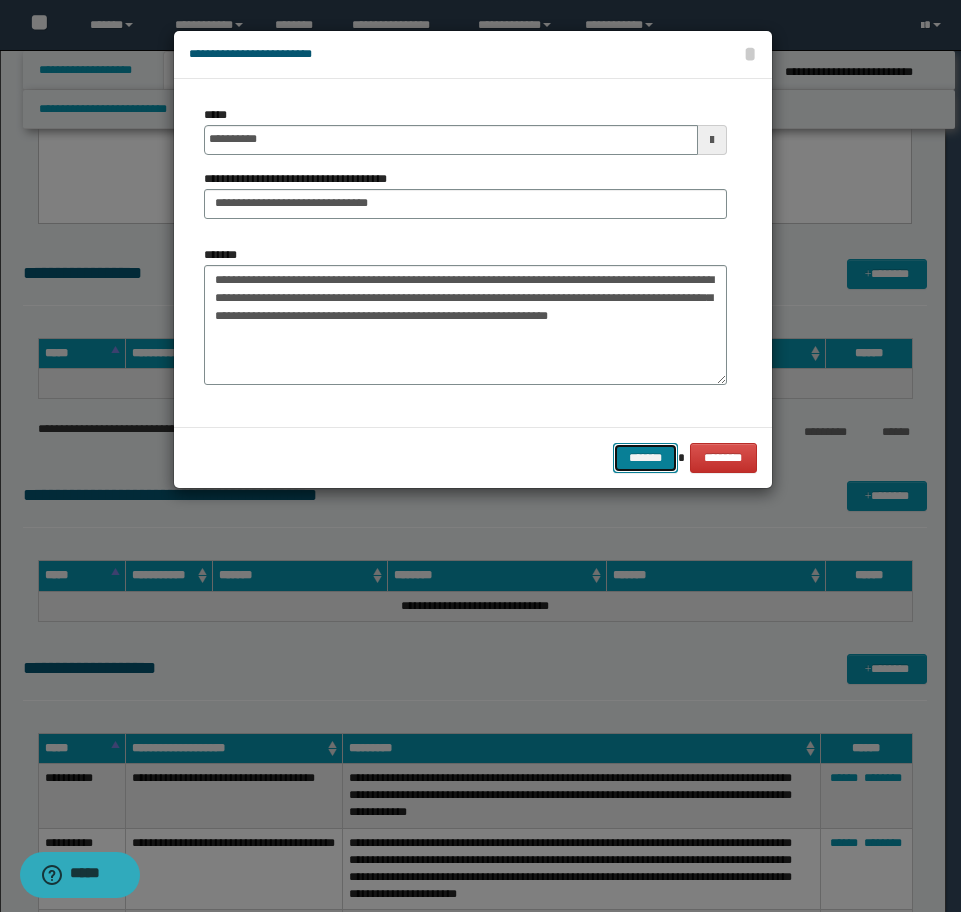 click on "*******" at bounding box center (645, 458) 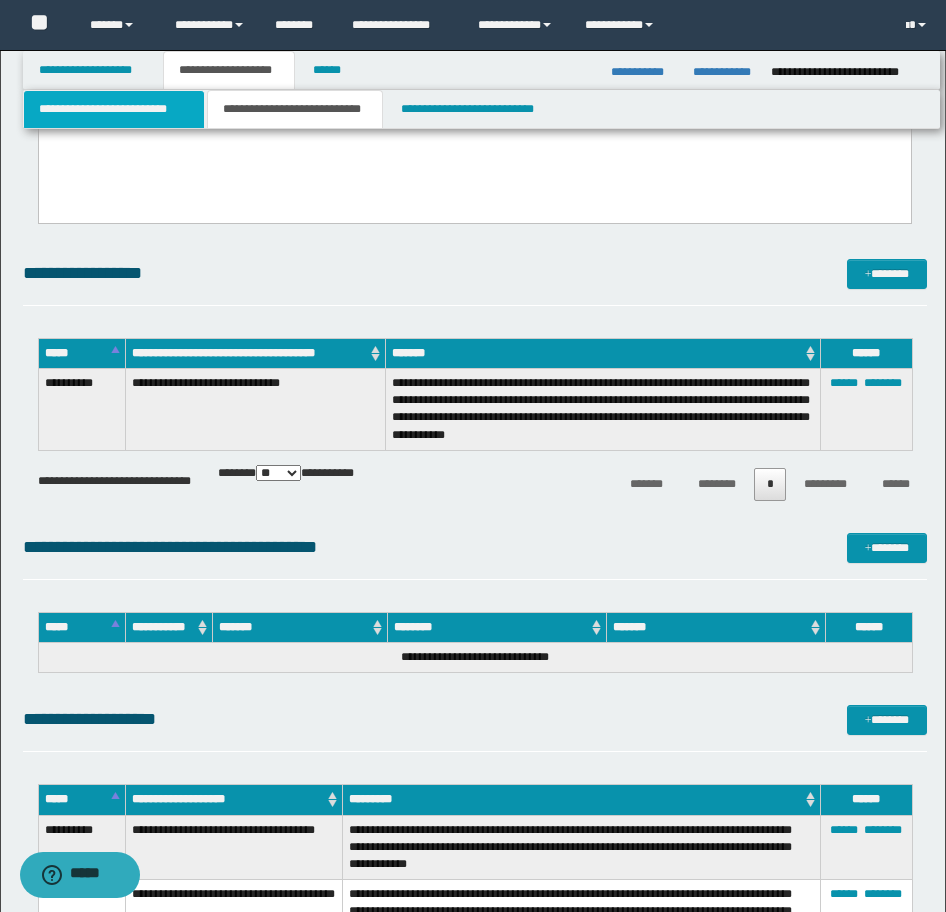 click on "**********" at bounding box center [114, 109] 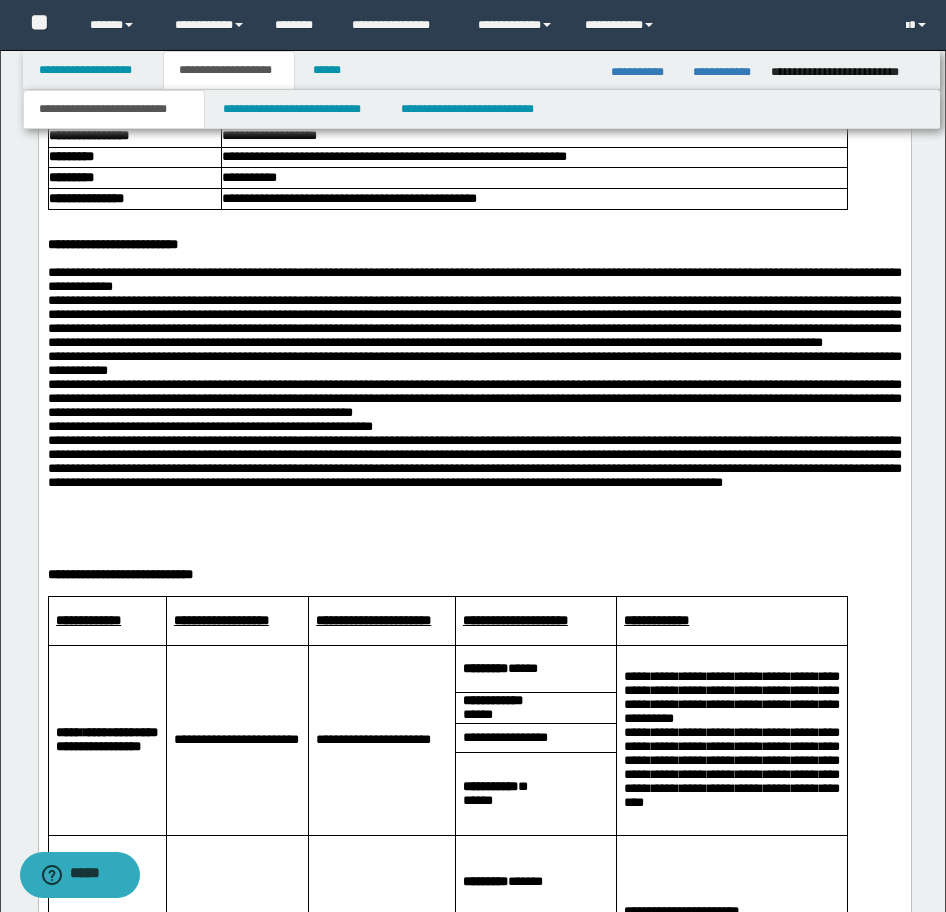 scroll, scrollTop: 1842, scrollLeft: 0, axis: vertical 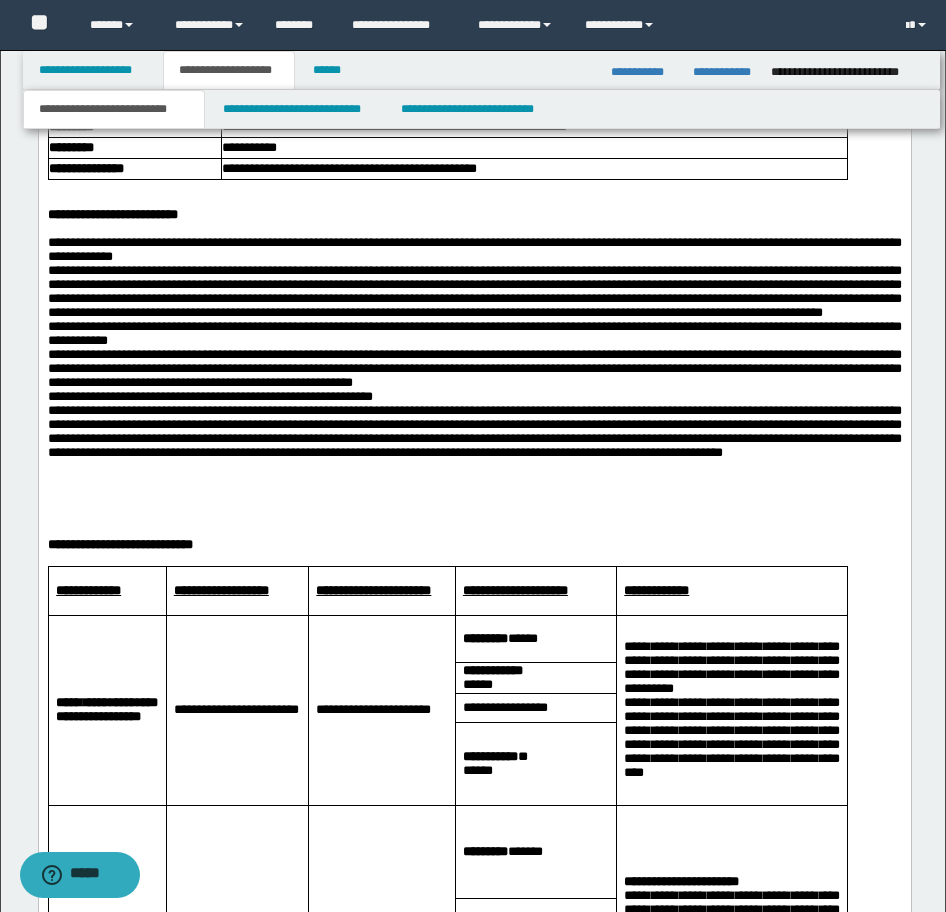 click on "**********" at bounding box center [474, 380] 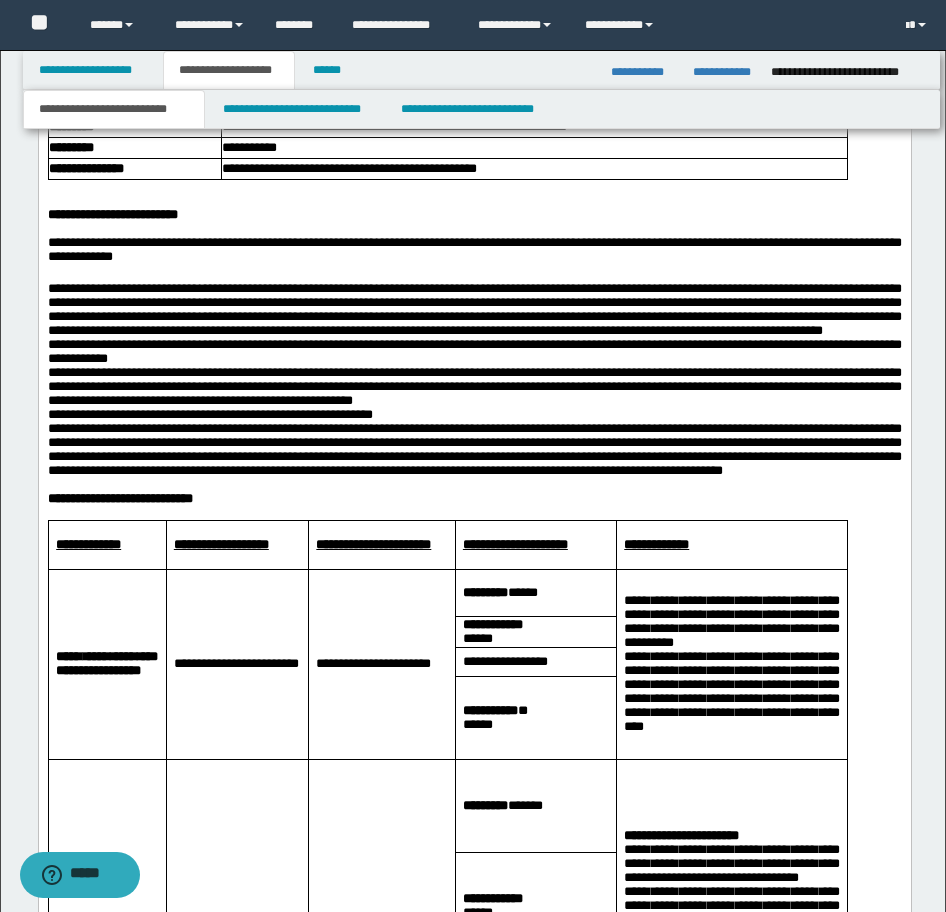 click on "**********" at bounding box center [474, 373] 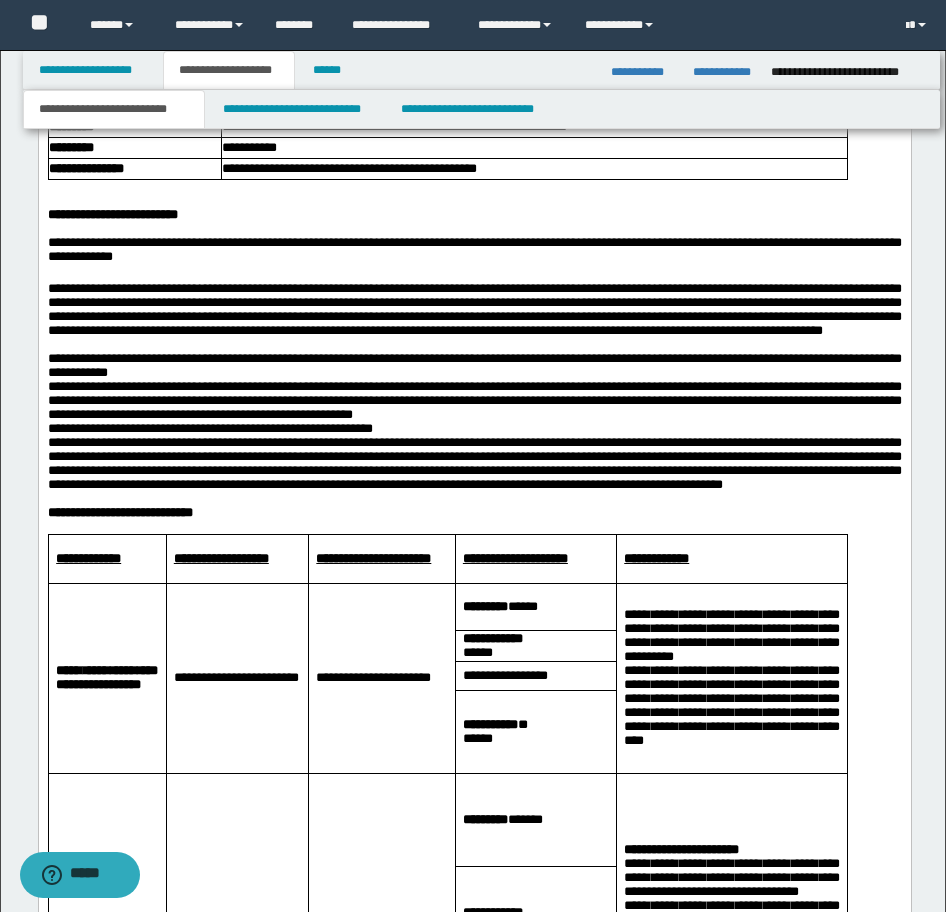 click on "**********" at bounding box center [474, 415] 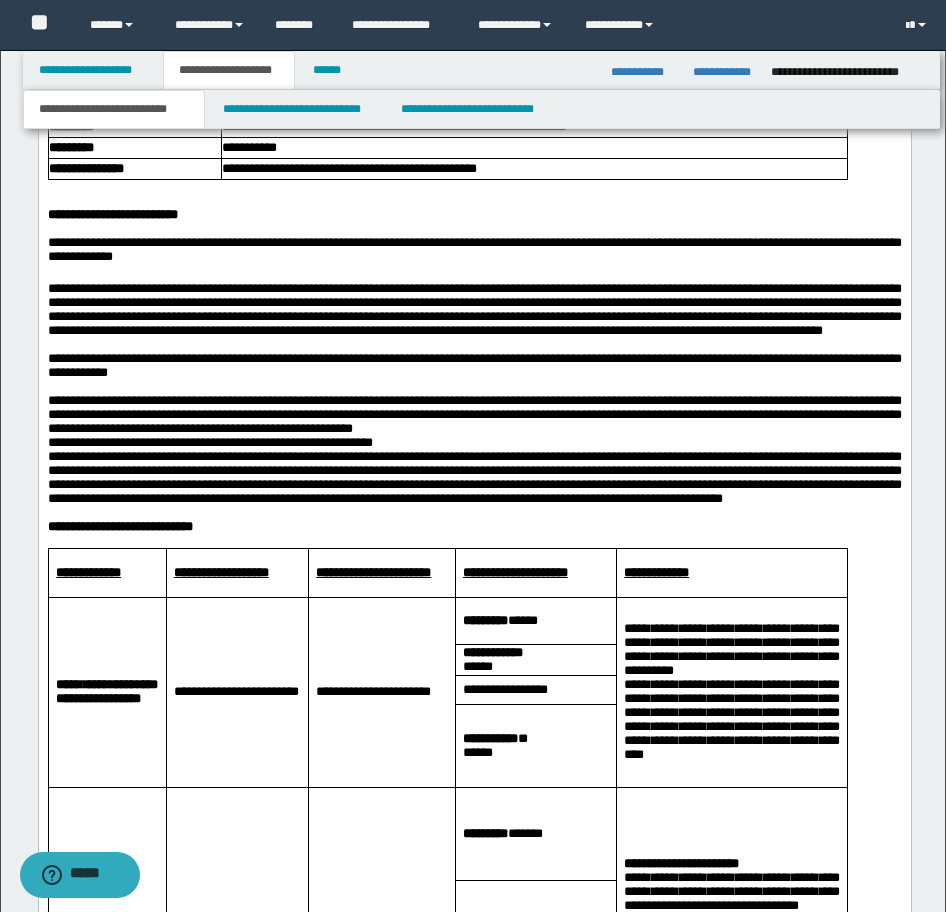 click on "**********" at bounding box center (474, 443) 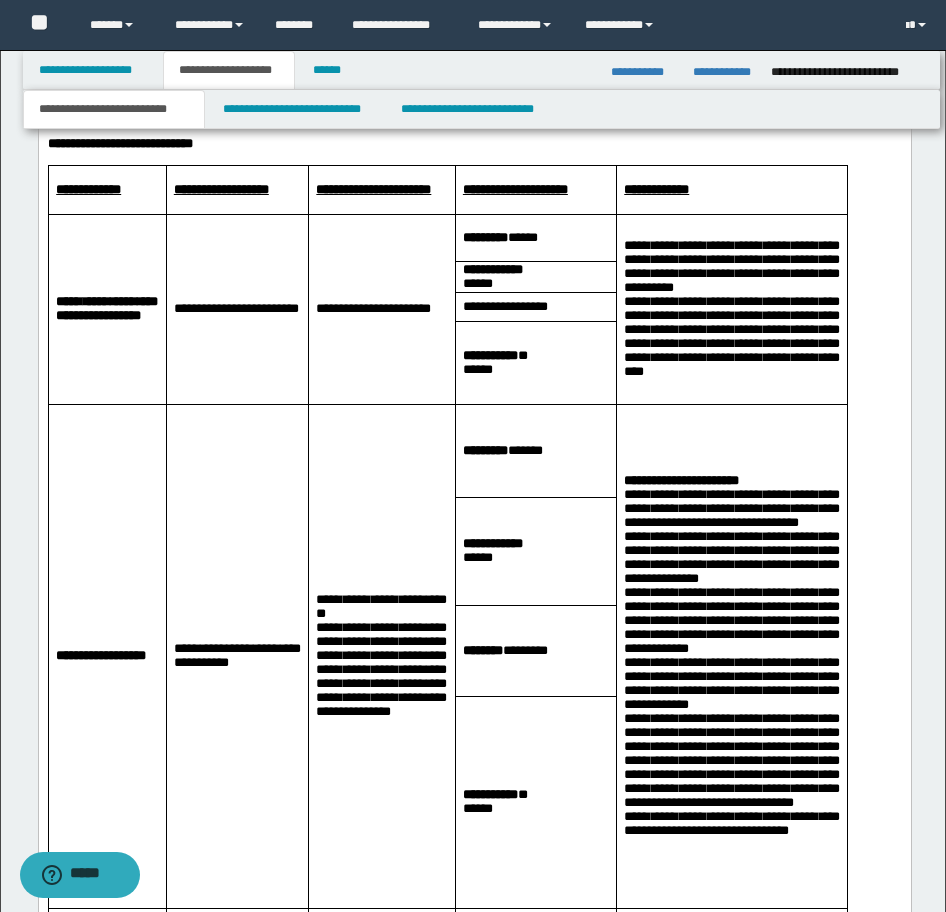 scroll, scrollTop: 2142, scrollLeft: 0, axis: vertical 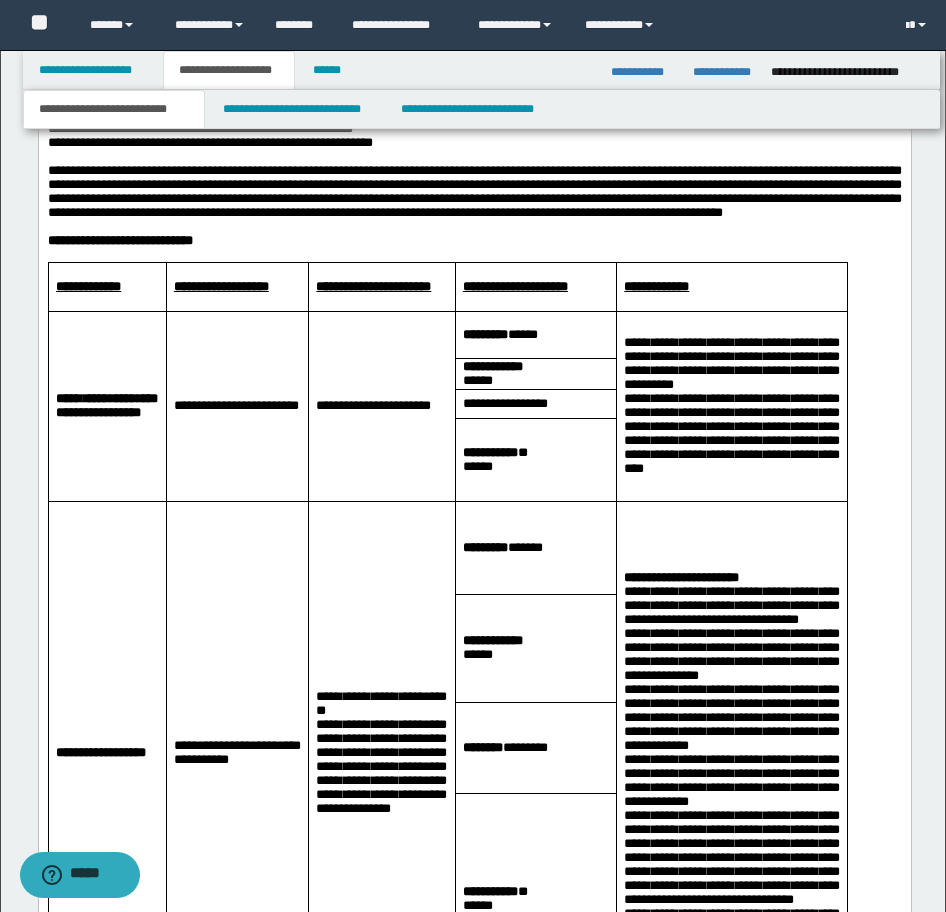 click on "**********" at bounding box center [107, 287] 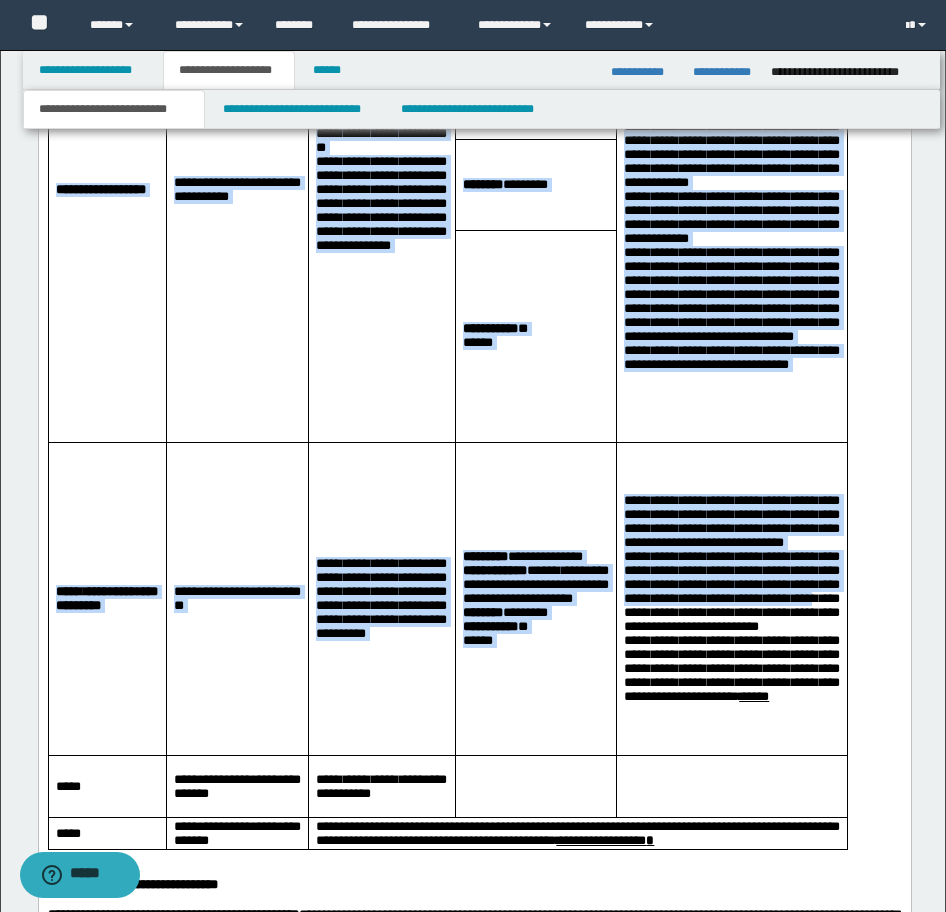scroll, scrollTop: 2881, scrollLeft: 0, axis: vertical 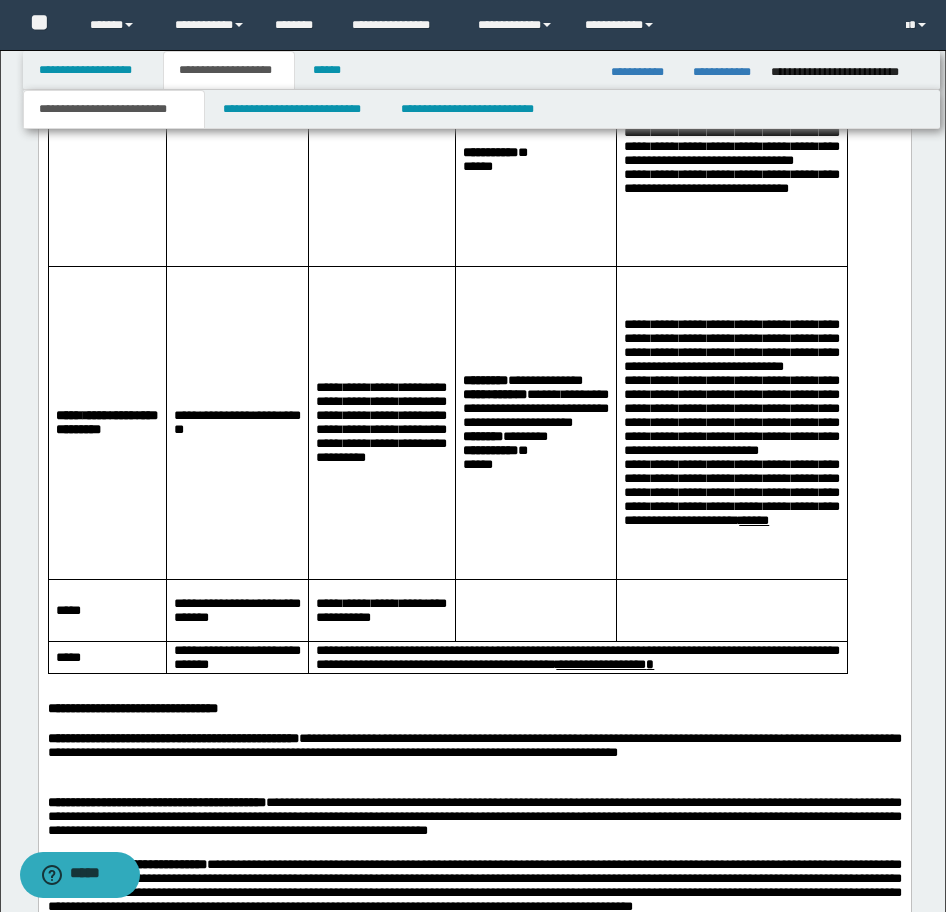 drag, startPoint x: 118, startPoint y: -389, endPoint x: 864, endPoint y: 733, distance: 1347.3678 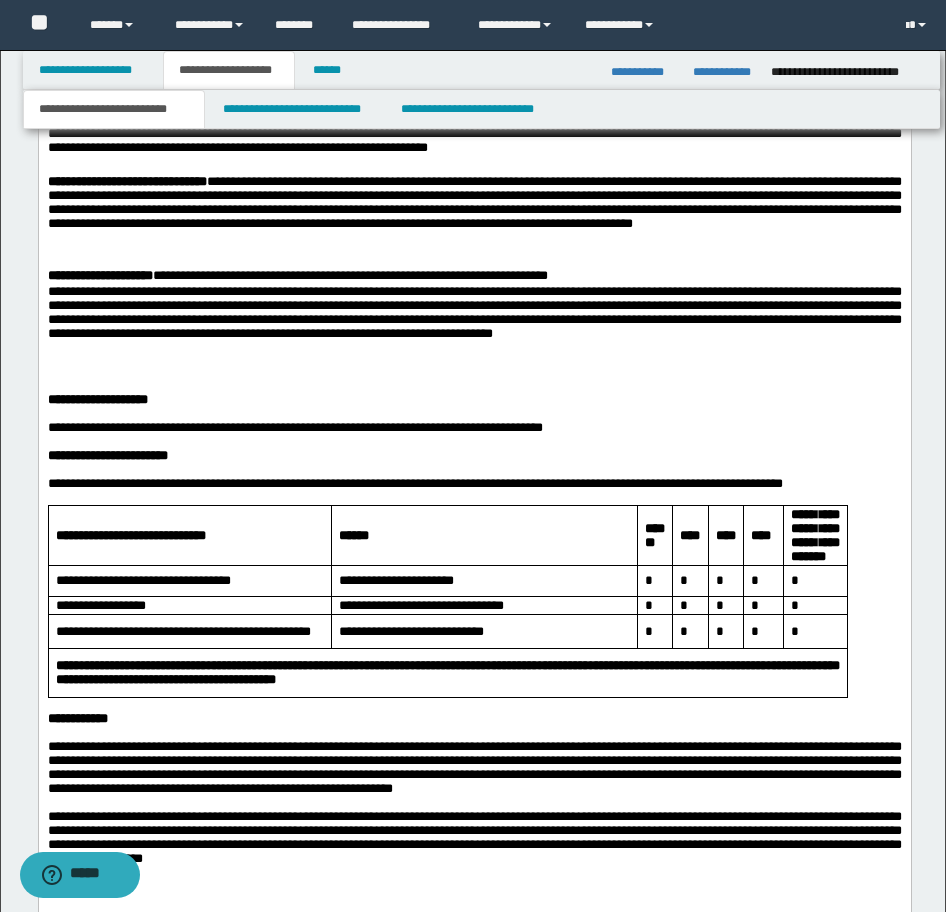 scroll, scrollTop: 2381, scrollLeft: 0, axis: vertical 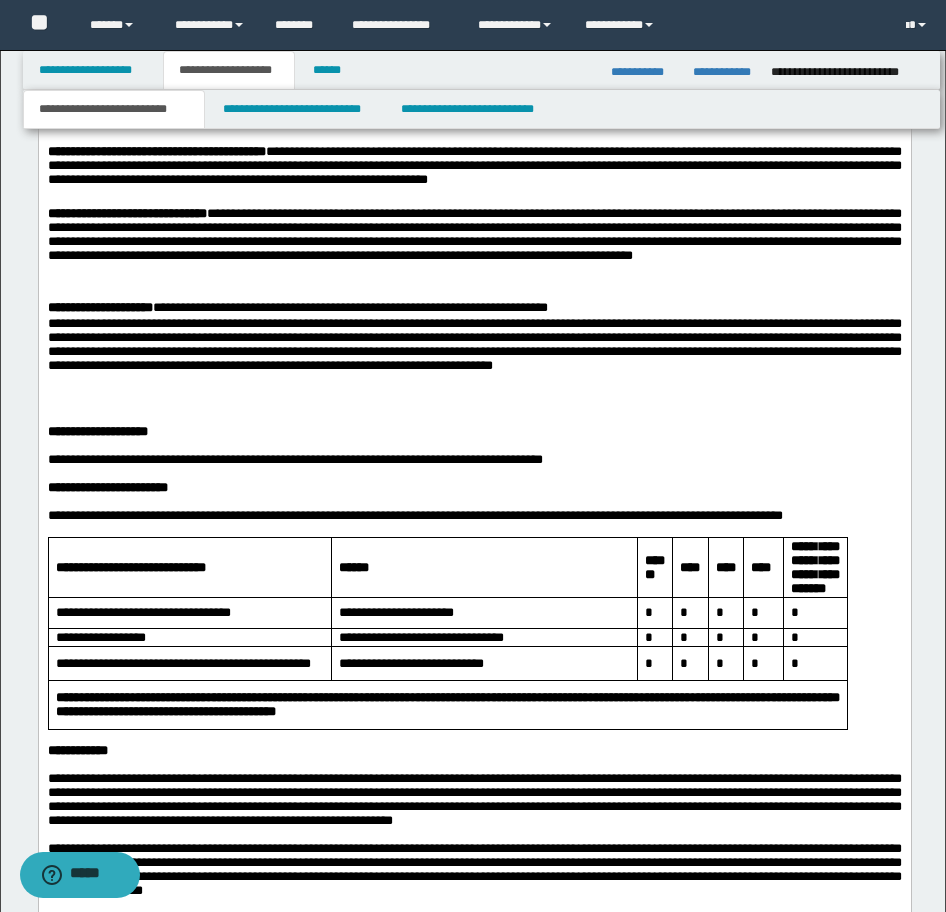 click at bounding box center (474, 418) 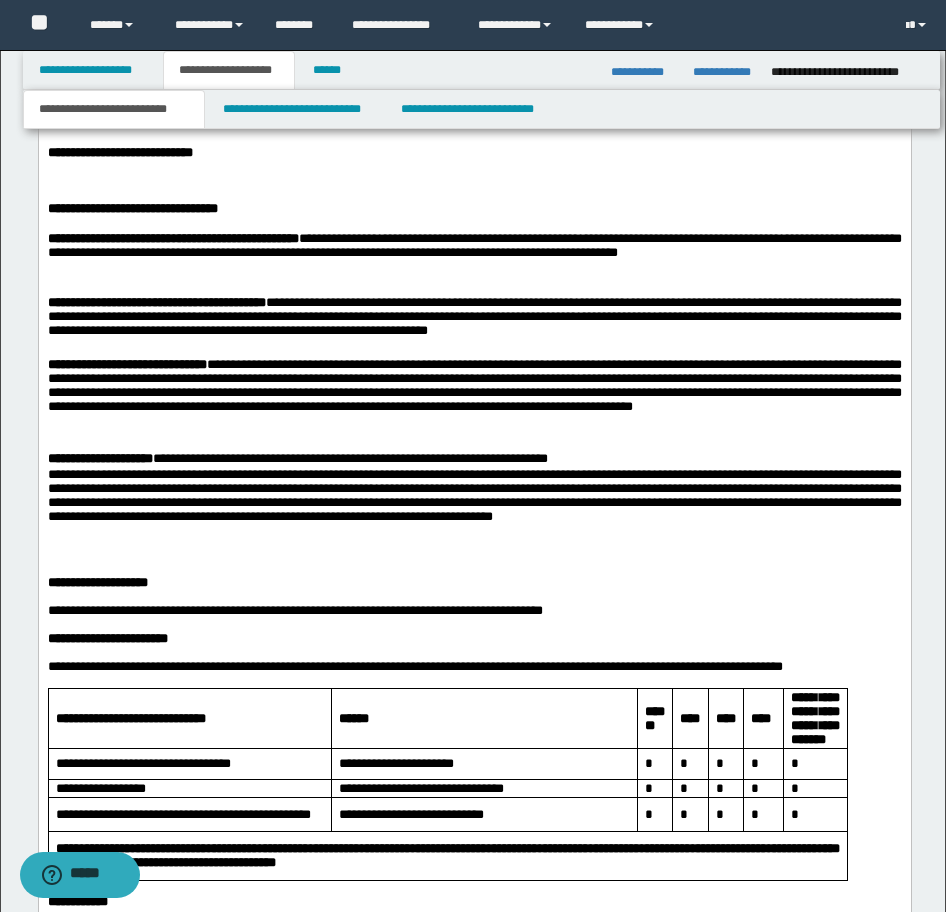 scroll, scrollTop: 2181, scrollLeft: 0, axis: vertical 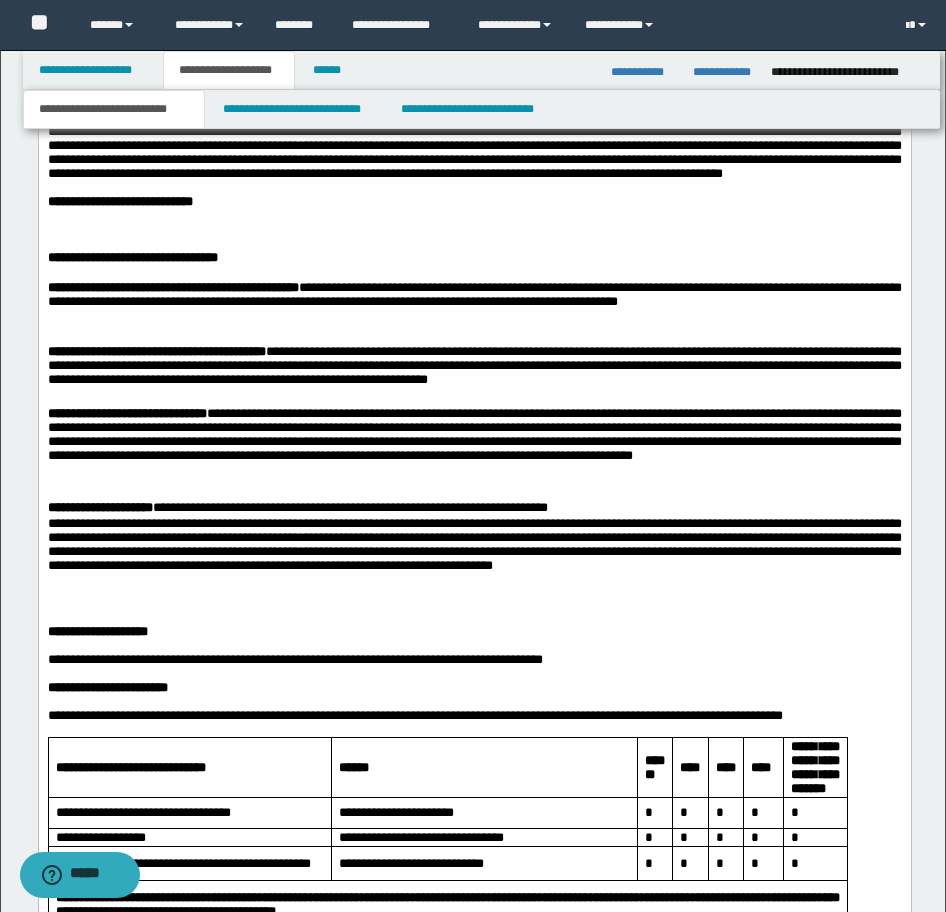 click at bounding box center [474, 230] 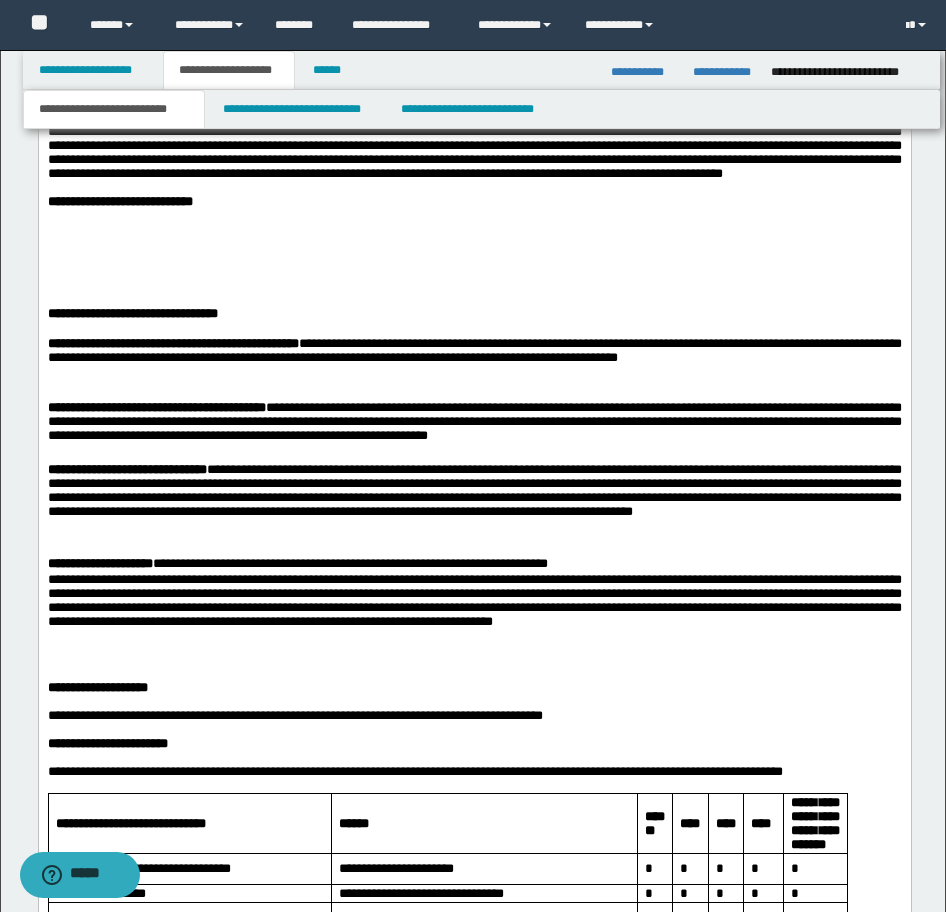 click at bounding box center (474, 230) 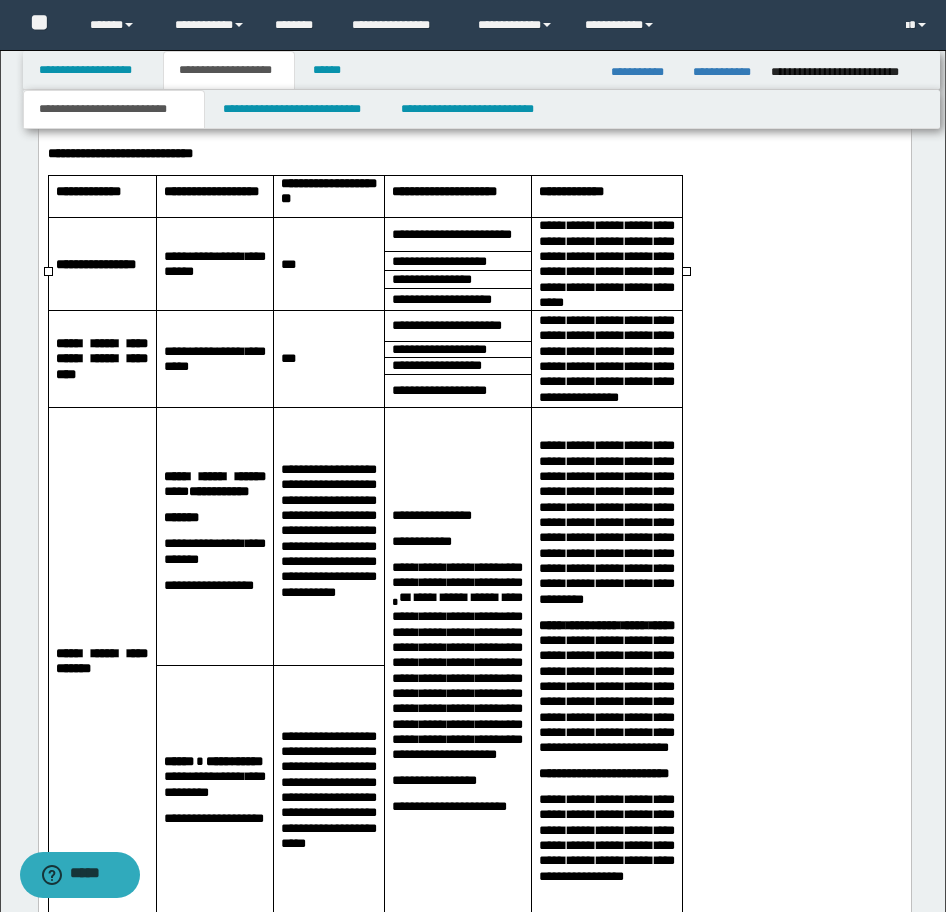 scroll, scrollTop: 2181, scrollLeft: 0, axis: vertical 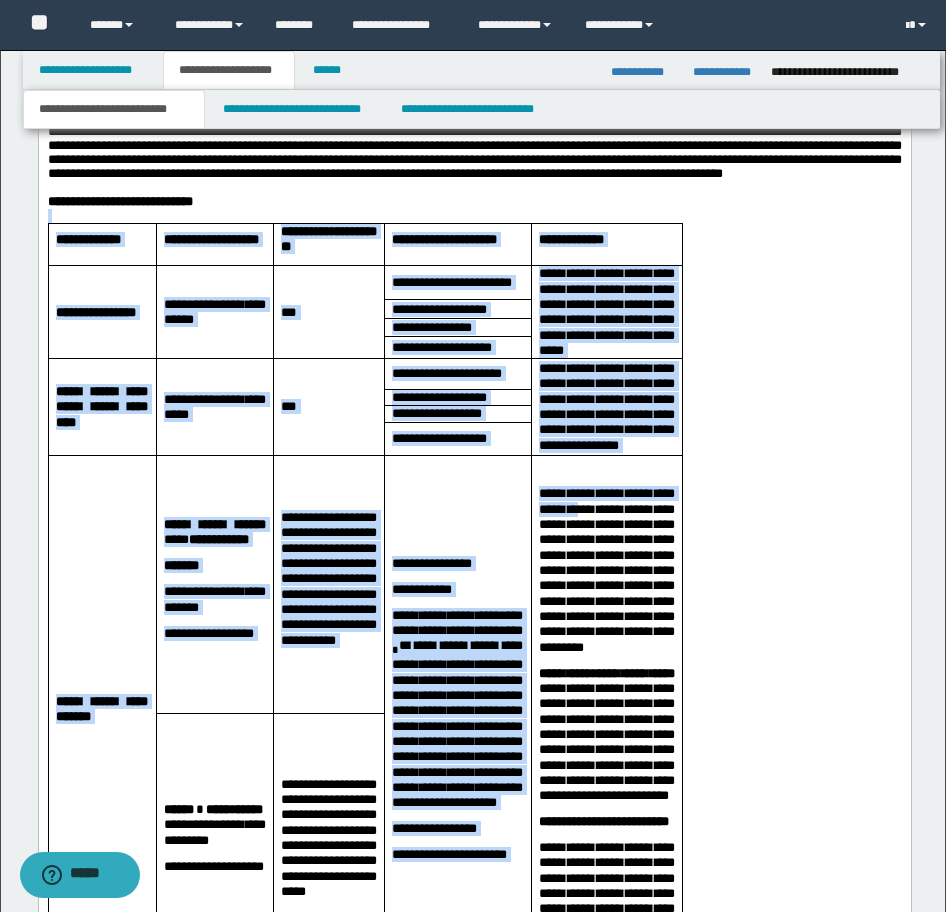 drag, startPoint x: 102, startPoint y: 311, endPoint x: 608, endPoint y: 615, distance: 590.2982 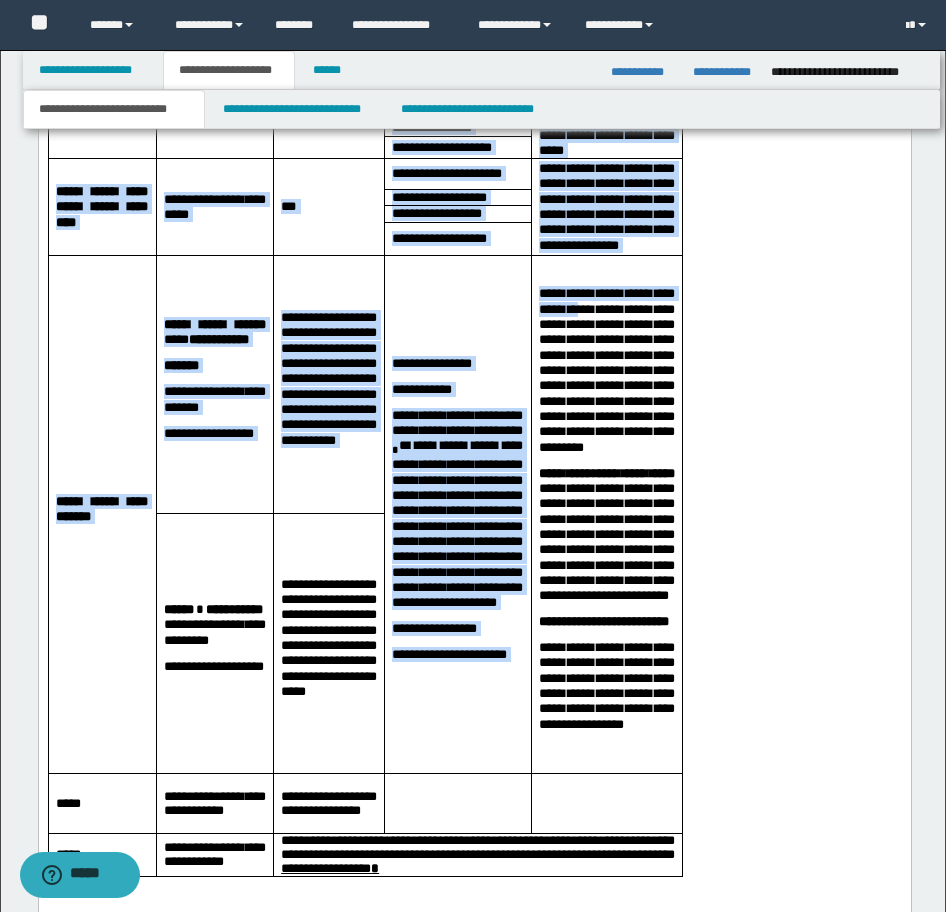 scroll, scrollTop: 2881, scrollLeft: 0, axis: vertical 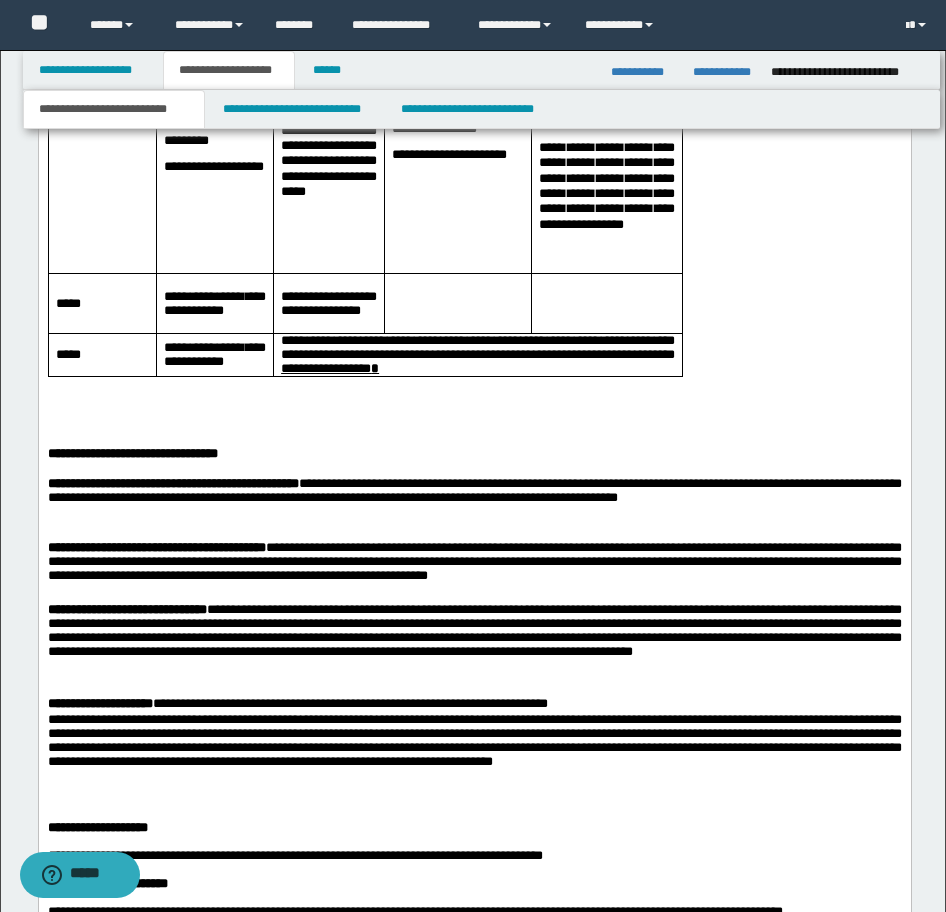 click on "**********" at bounding box center [606, 186] 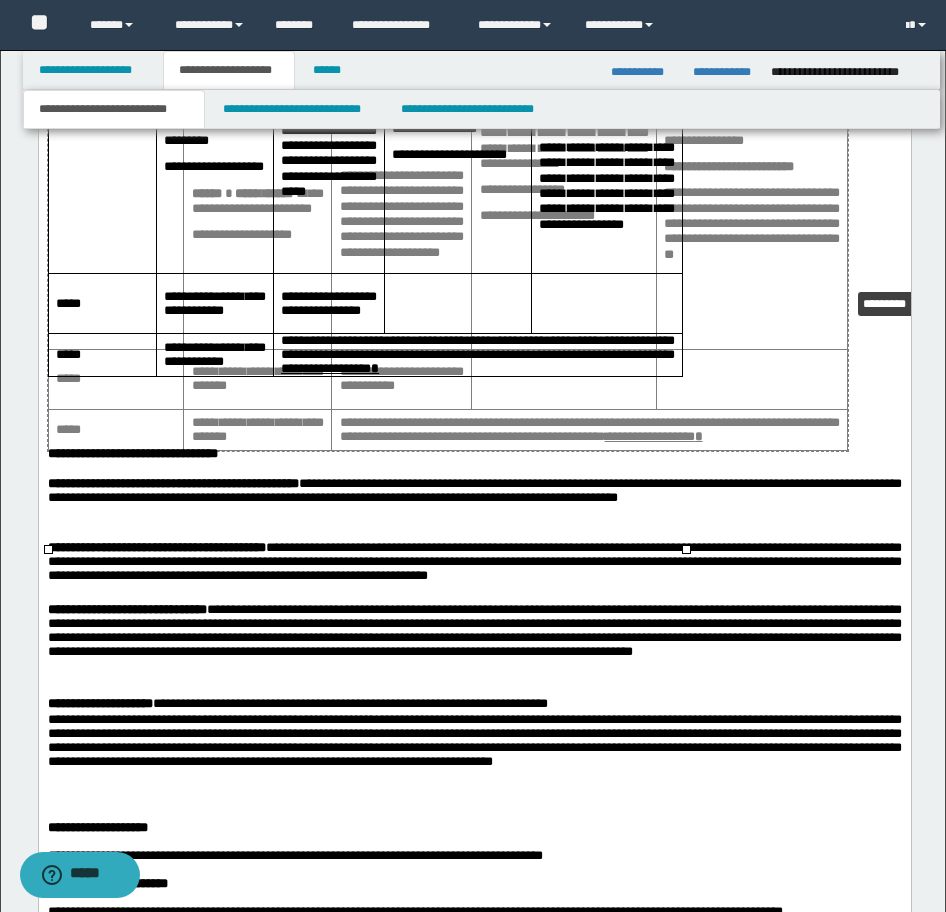 drag, startPoint x: 689, startPoint y: 550, endPoint x: 850, endPoint y: 287, distance: 308.36667 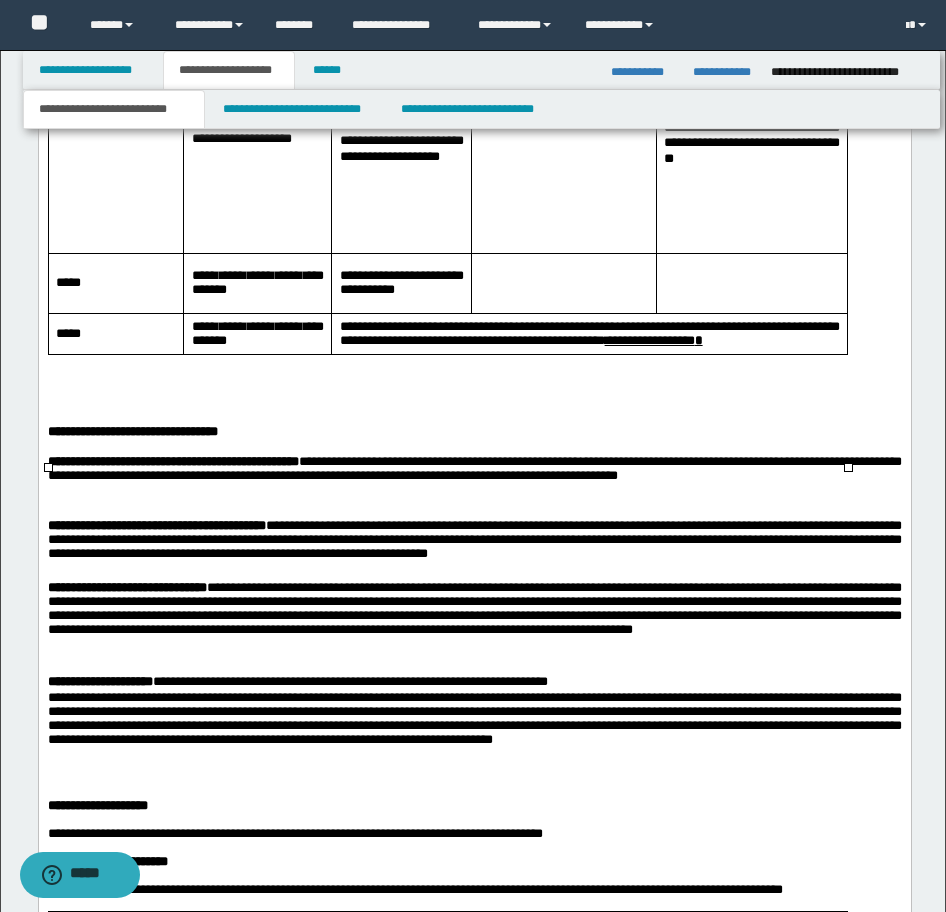 drag, startPoint x: 152, startPoint y: 529, endPoint x: 138, endPoint y: 538, distance: 16.643316 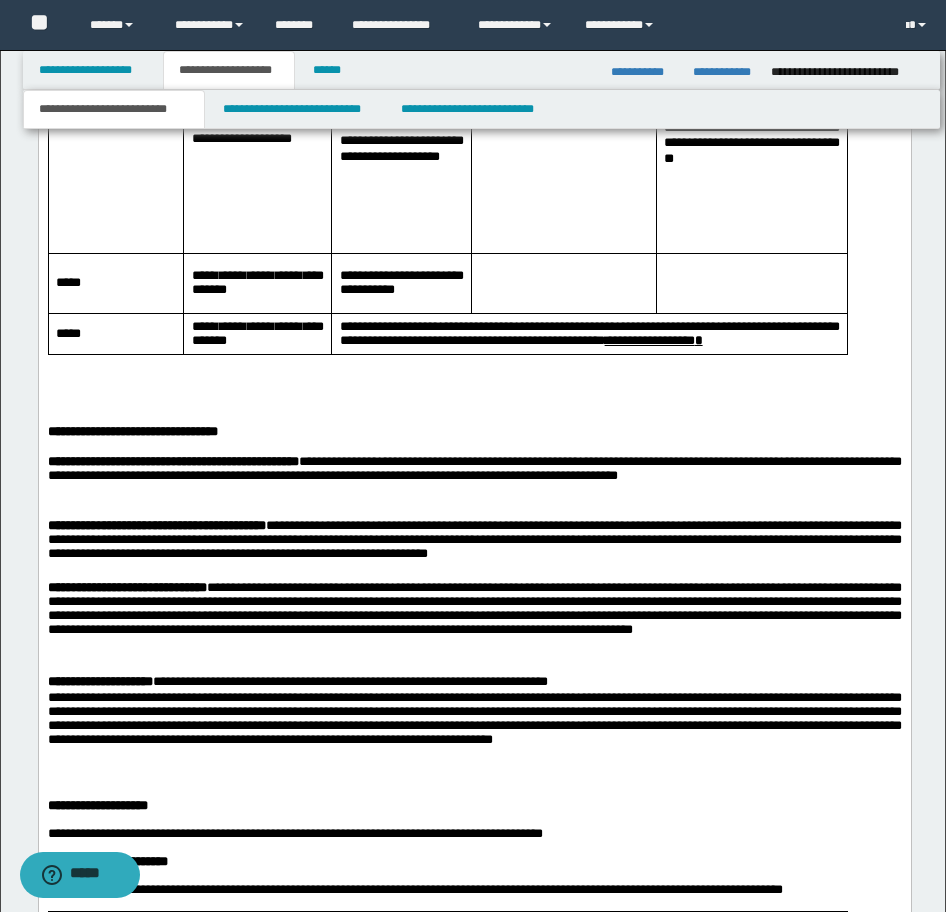 click at bounding box center [474, 418] 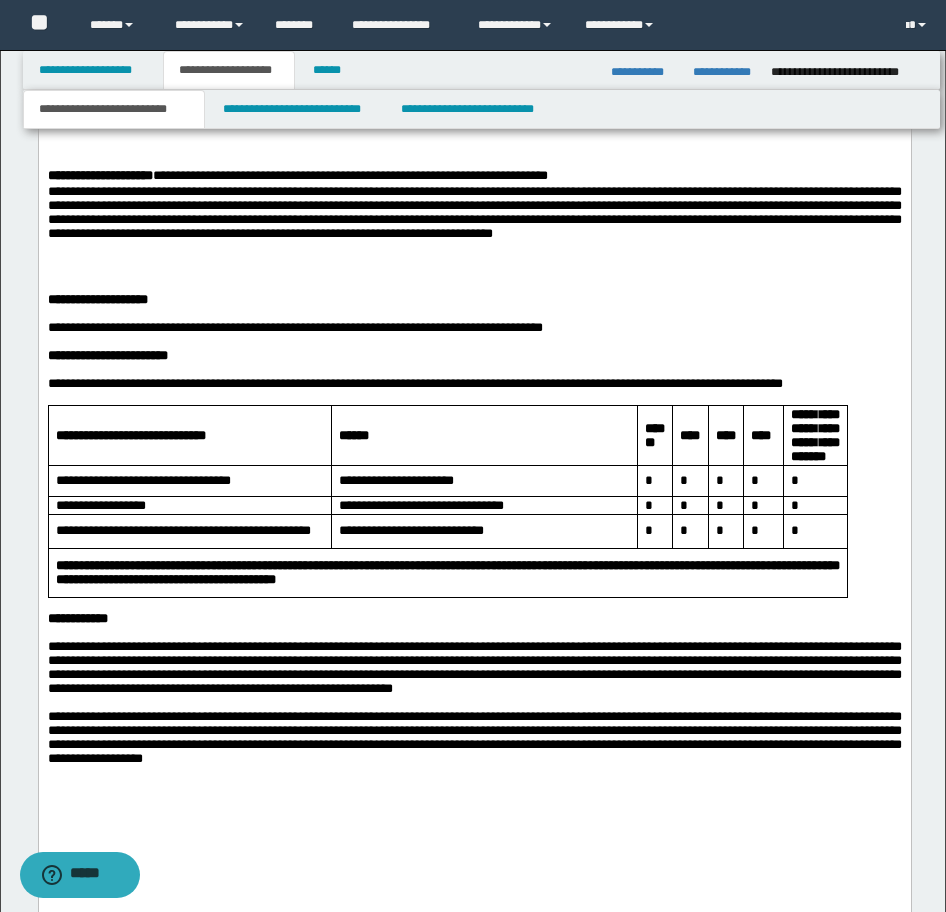 scroll, scrollTop: 3381, scrollLeft: 0, axis: vertical 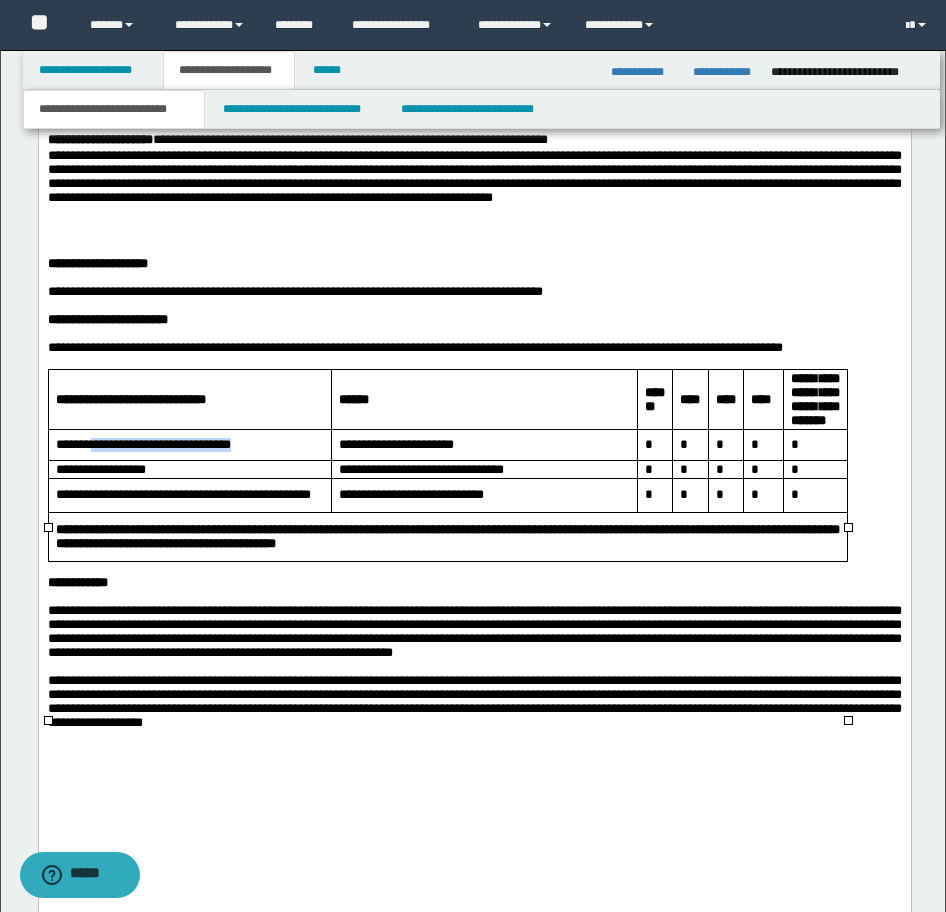drag, startPoint x: 270, startPoint y: 606, endPoint x: 100, endPoint y: 607, distance: 170.00294 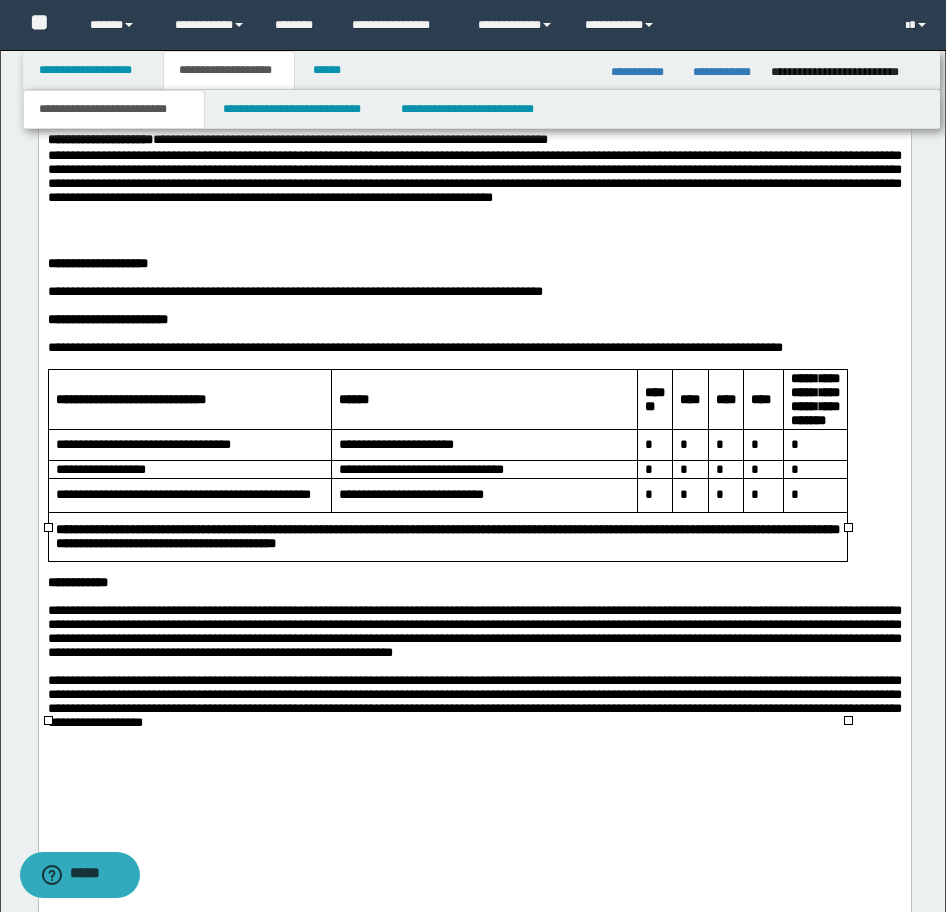 click at bounding box center (474, 334) 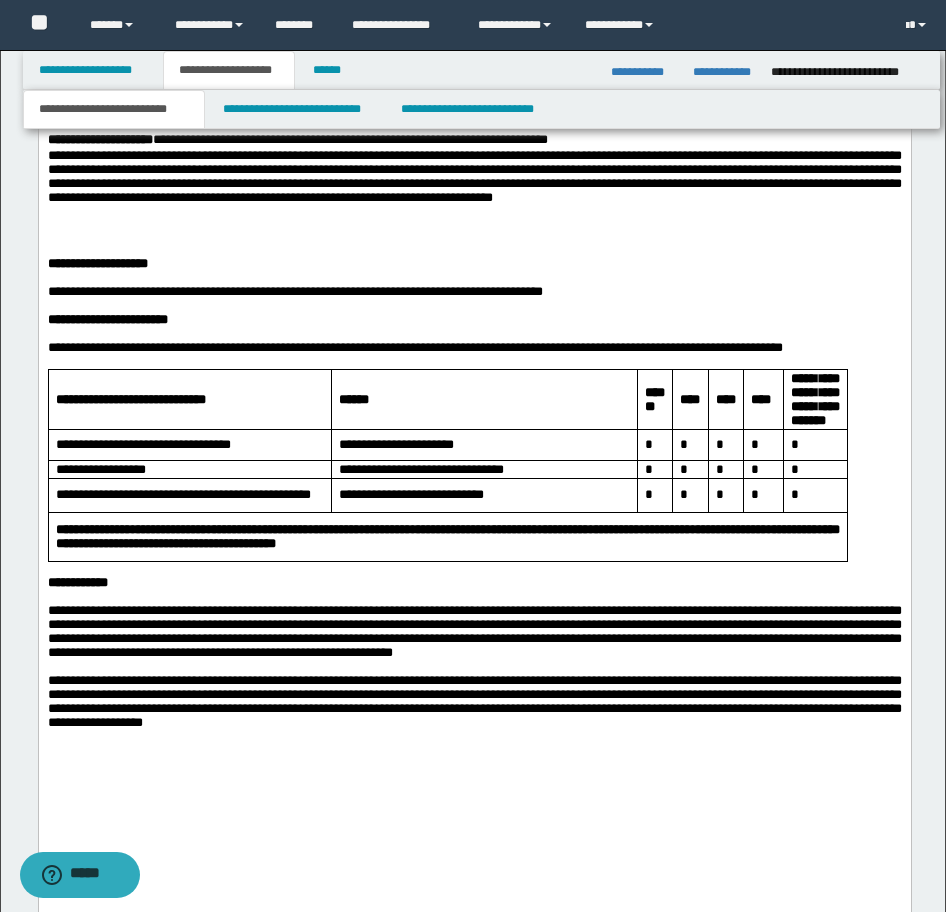 click on "**********" at bounding box center (474, -441) 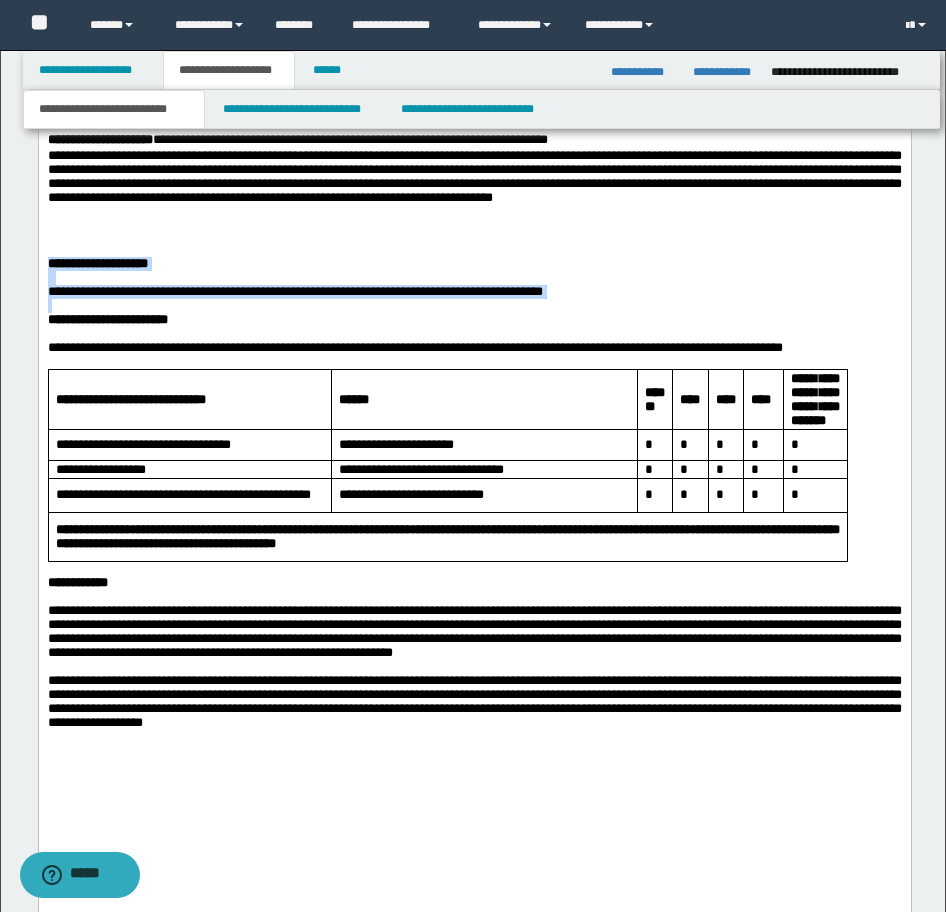 drag, startPoint x: 48, startPoint y: 386, endPoint x: 655, endPoint y: 434, distance: 608.8949 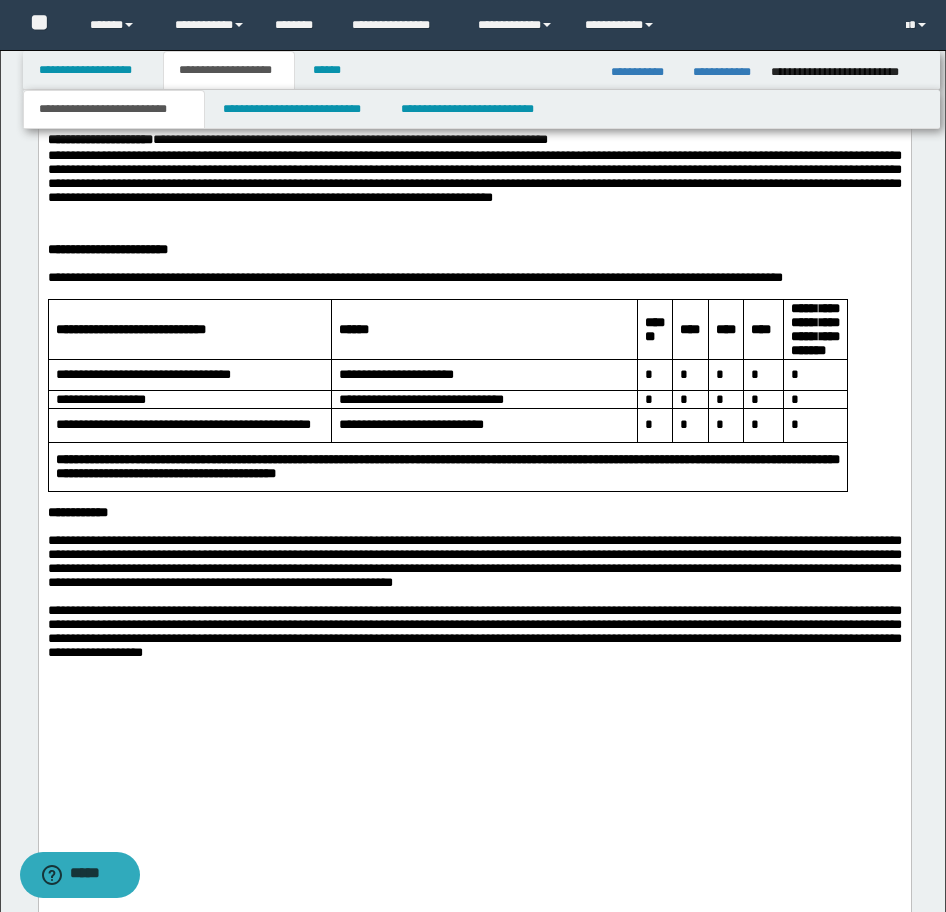 click on "**********" at bounding box center (414, 277) 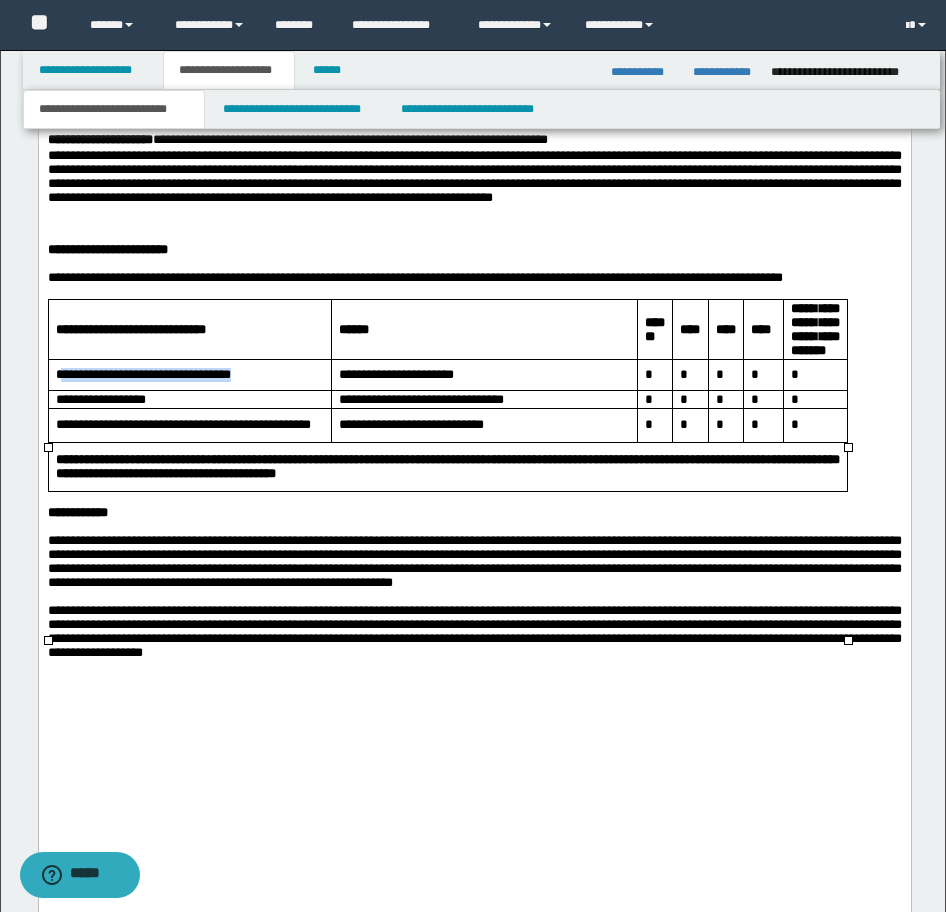 drag, startPoint x: 274, startPoint y: 523, endPoint x: 67, endPoint y: 510, distance: 207.4078 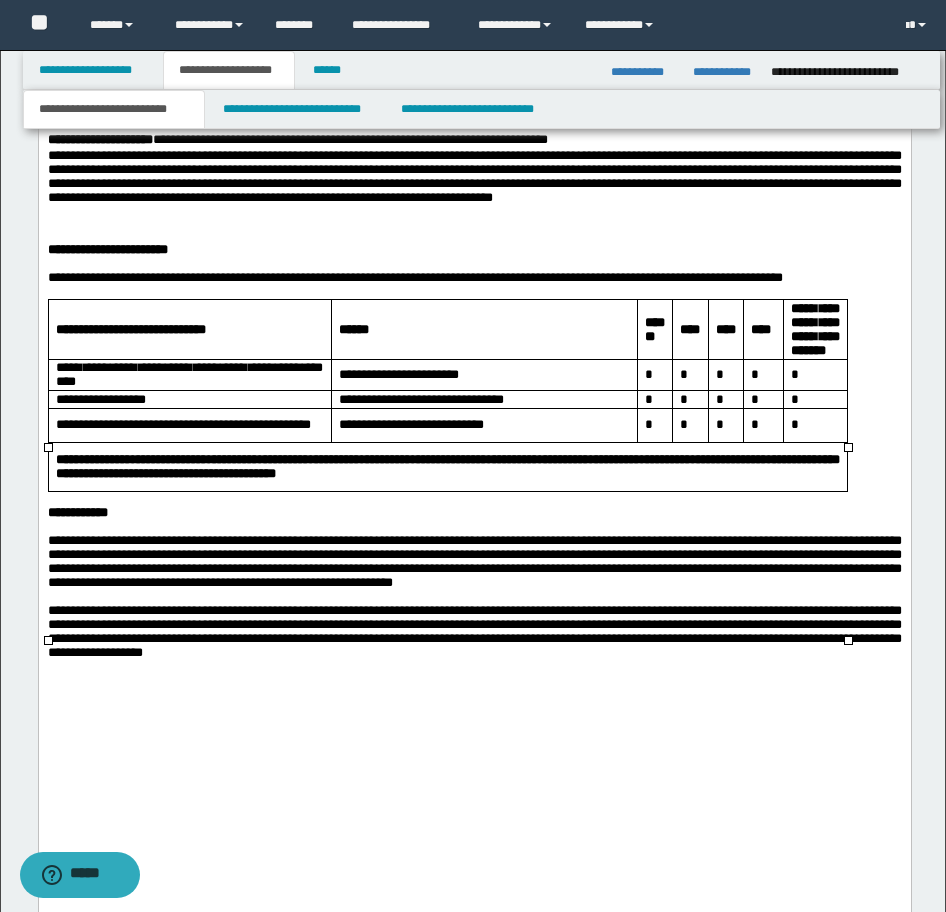 click on "**********" at bounding box center [100, 399] 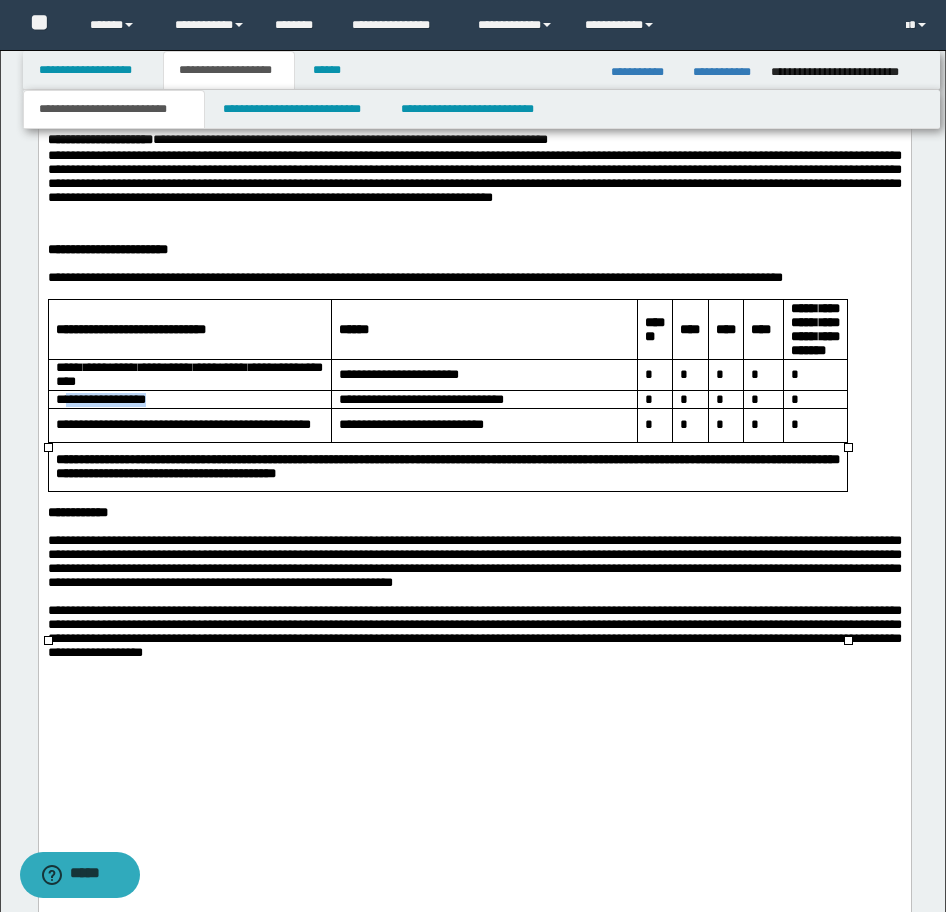 drag, startPoint x: 173, startPoint y: 554, endPoint x: 69, endPoint y: 554, distance: 104 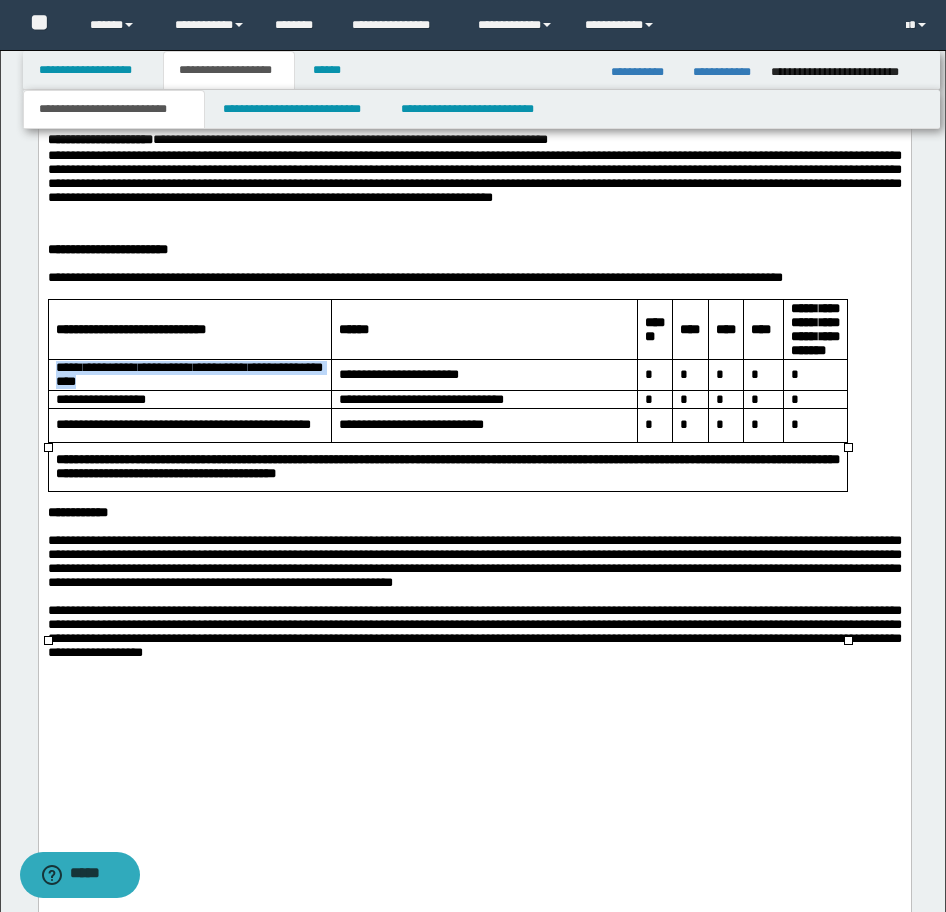 drag, startPoint x: 153, startPoint y: 529, endPoint x: 53, endPoint y: 512, distance: 101.43471 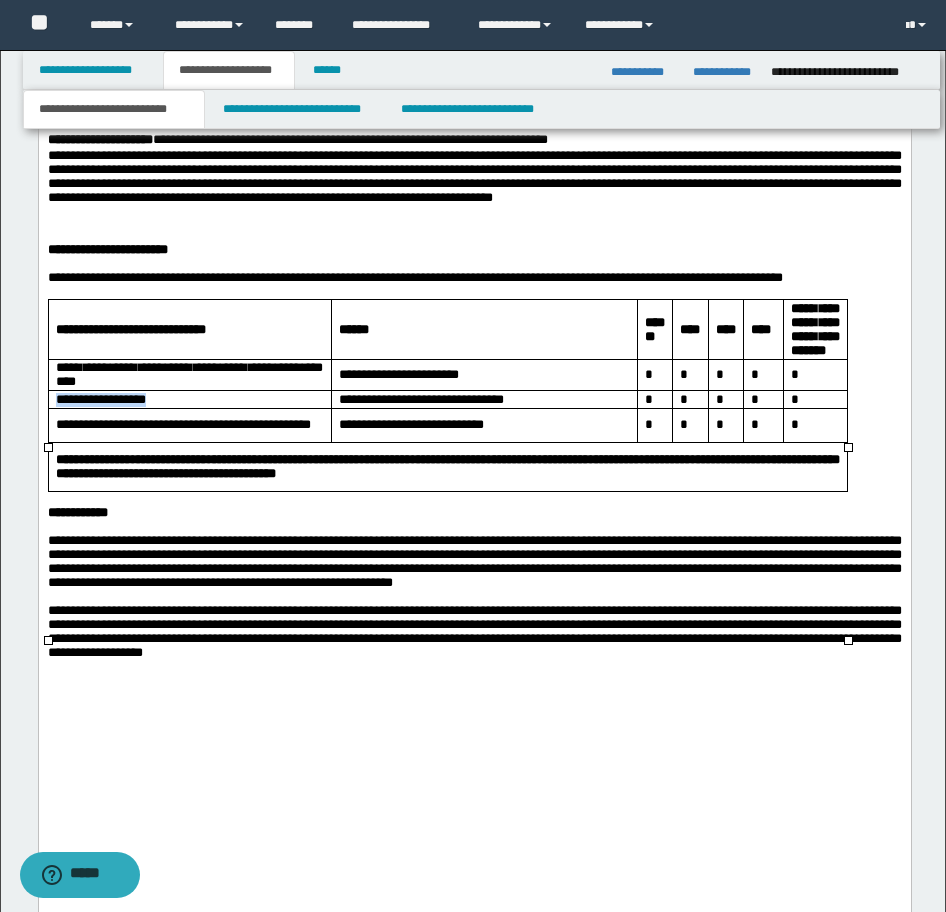 drag, startPoint x: 173, startPoint y: 547, endPoint x: 54, endPoint y: 547, distance: 119 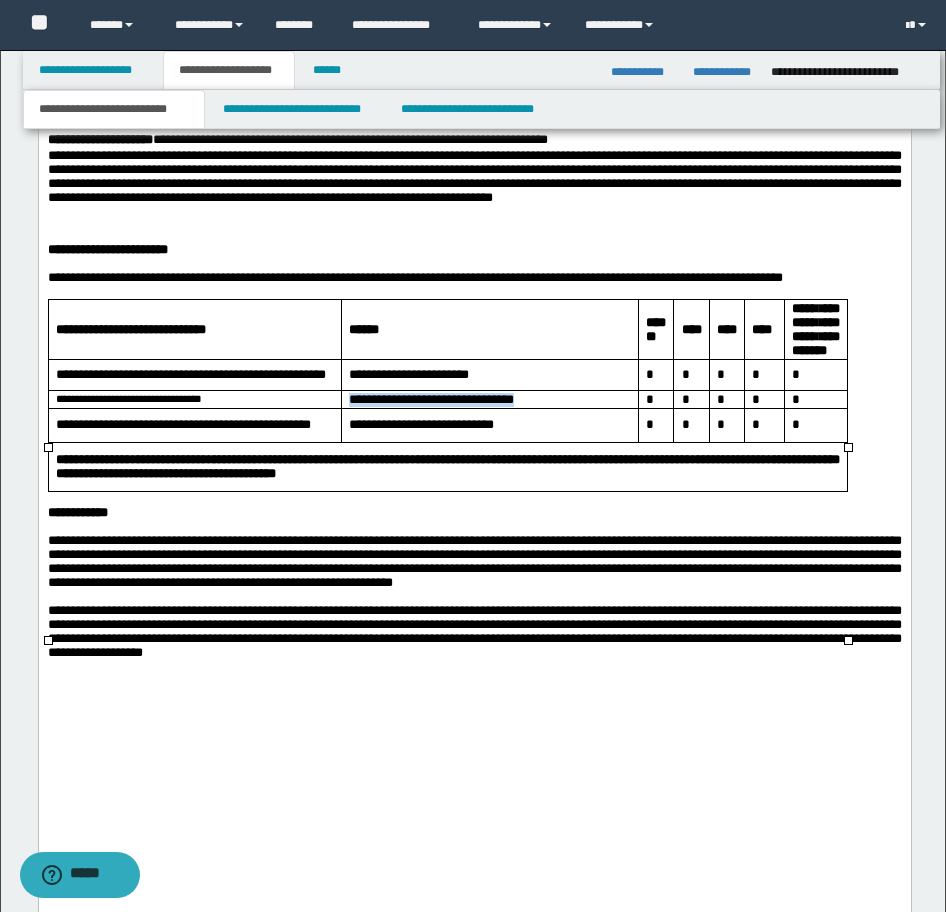 drag, startPoint x: 514, startPoint y: 549, endPoint x: 299, endPoint y: 547, distance: 215.00931 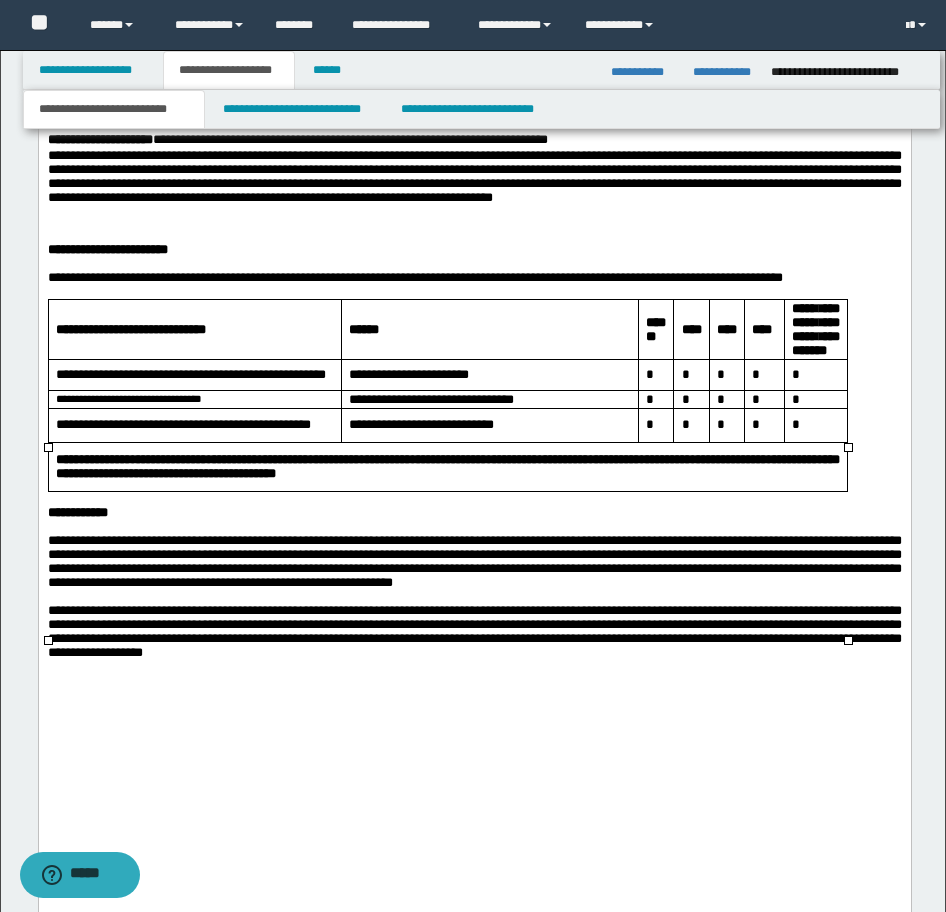 click on "**********" at bounding box center (430, 399) 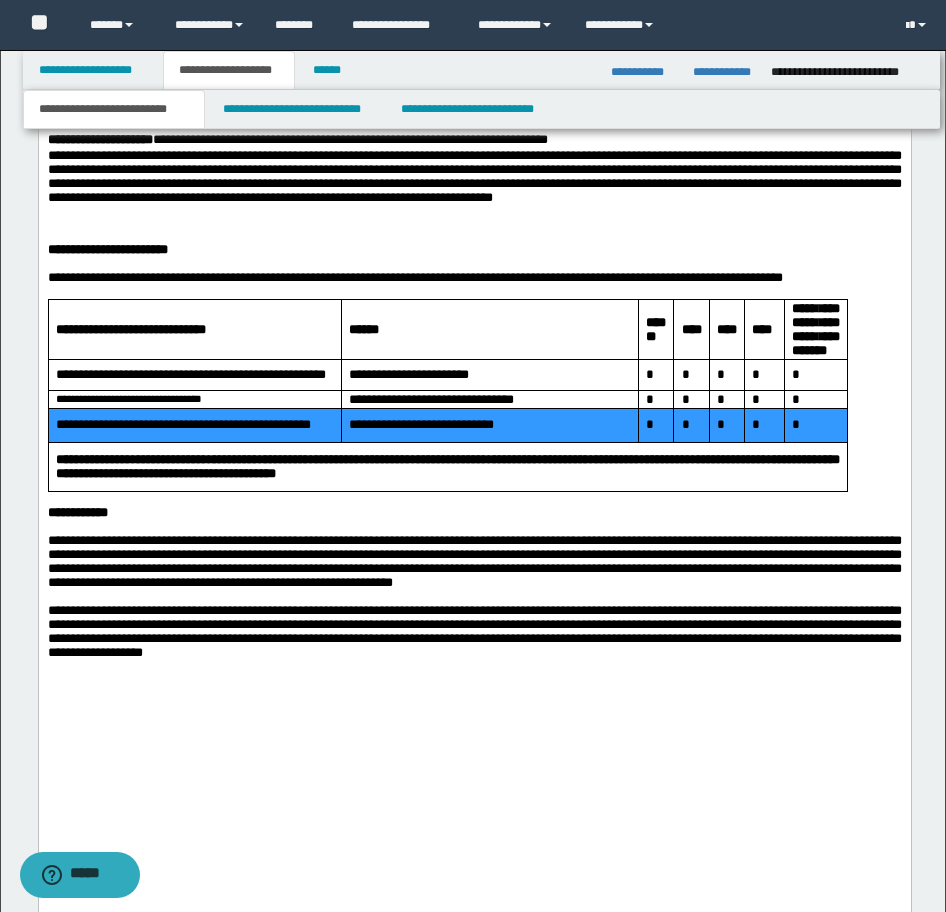 drag, startPoint x: 61, startPoint y: 569, endPoint x: 814, endPoint y: 562, distance: 753.03253 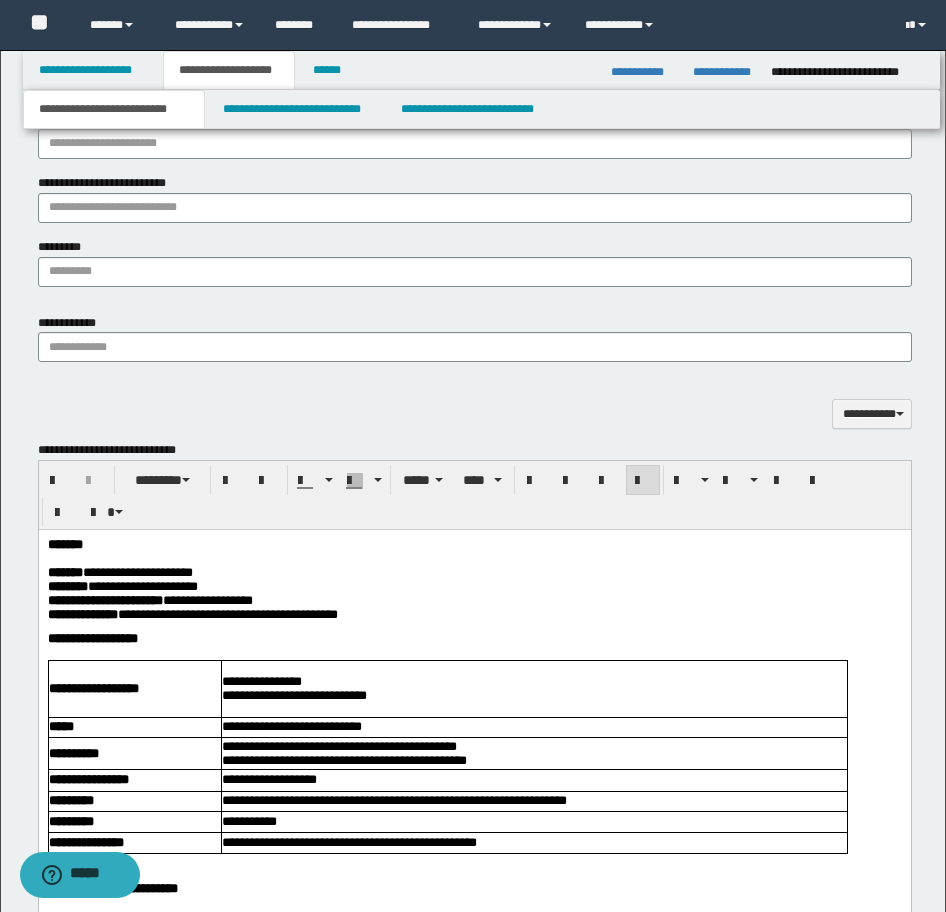 scroll, scrollTop: 1081, scrollLeft: 0, axis: vertical 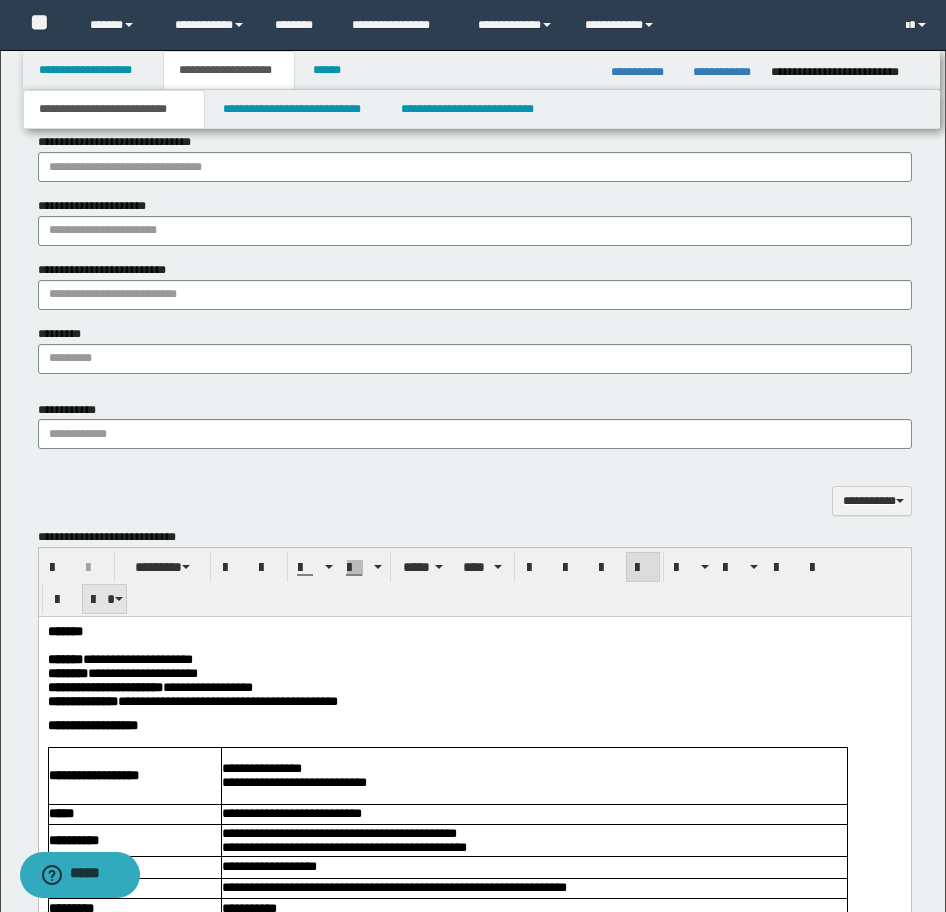 click at bounding box center (105, 599) 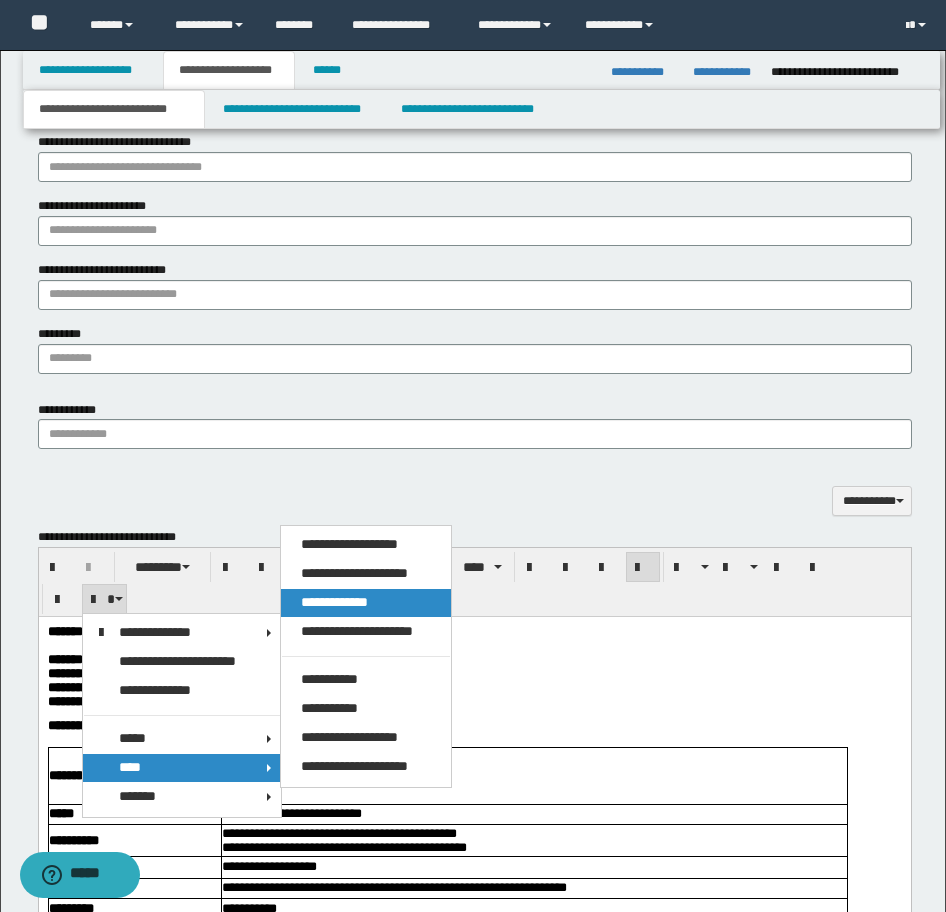 click on "**********" at bounding box center [334, 602] 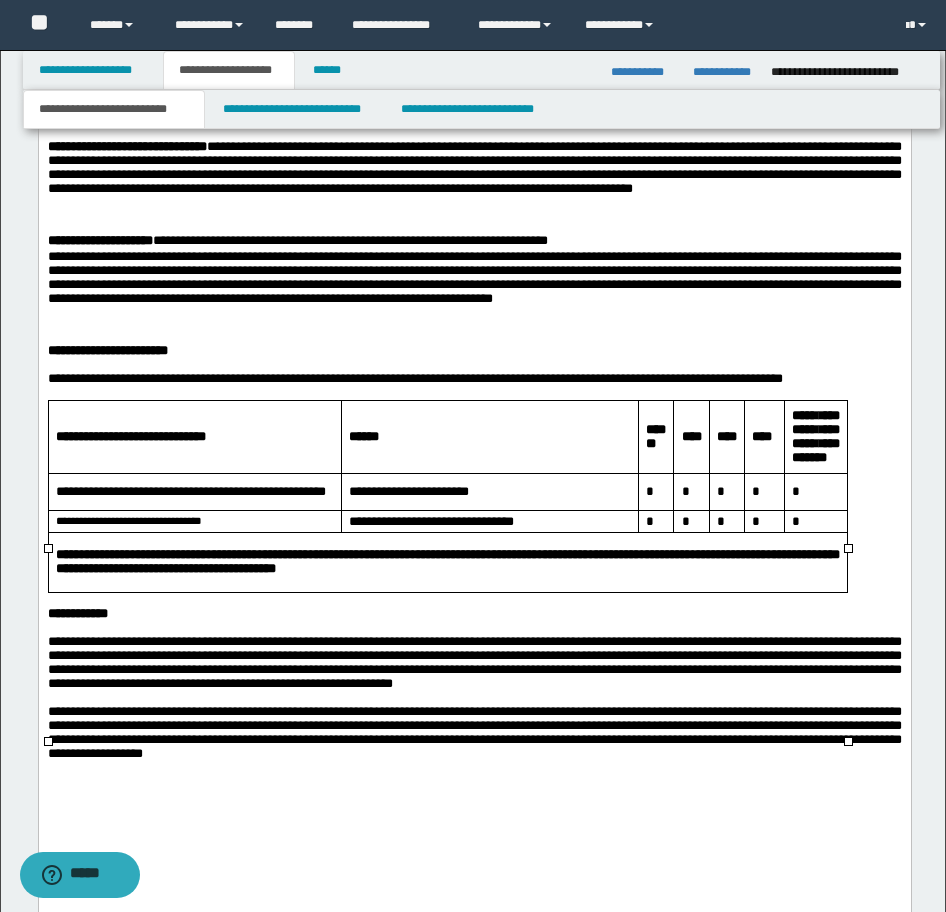 scroll, scrollTop: 3281, scrollLeft: 0, axis: vertical 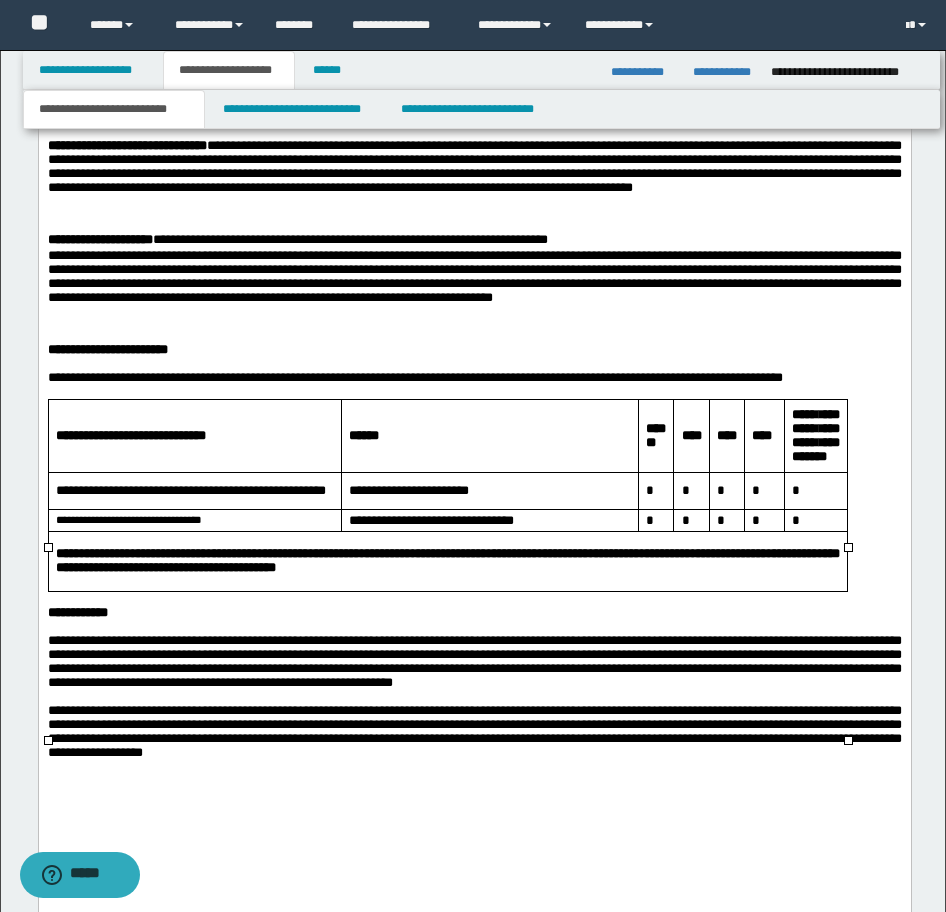 click on "**********" at bounding box center [447, 560] 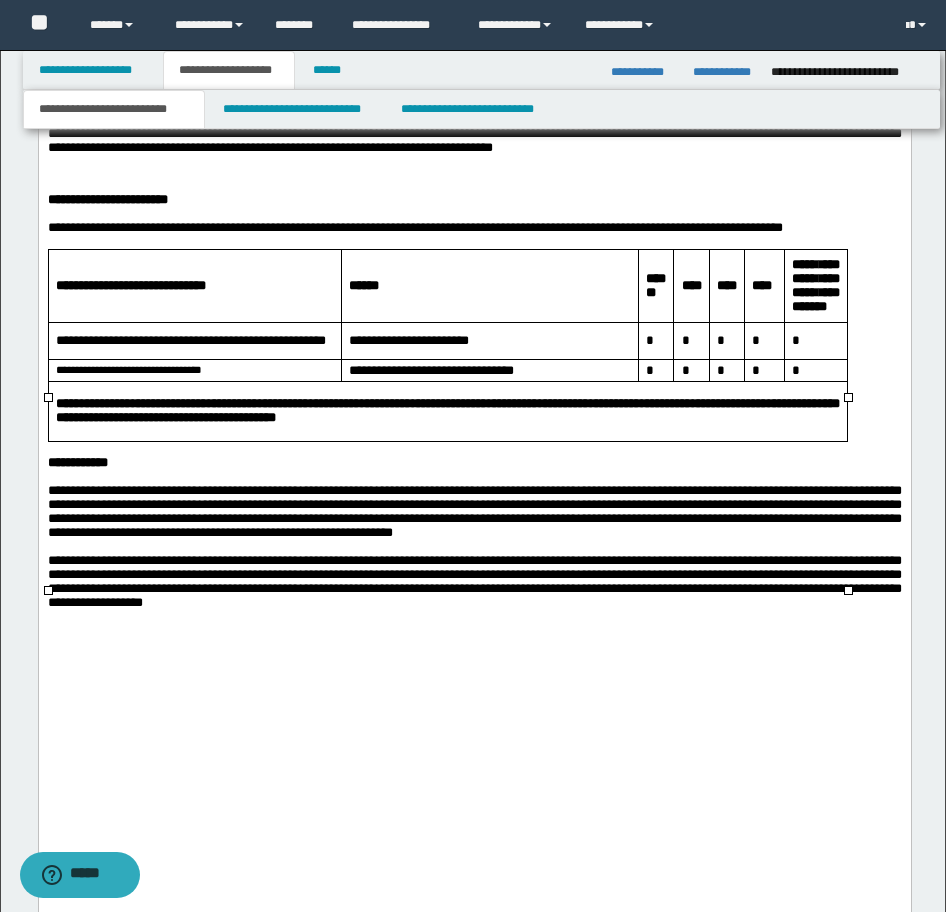 scroll, scrollTop: 3481, scrollLeft: 0, axis: vertical 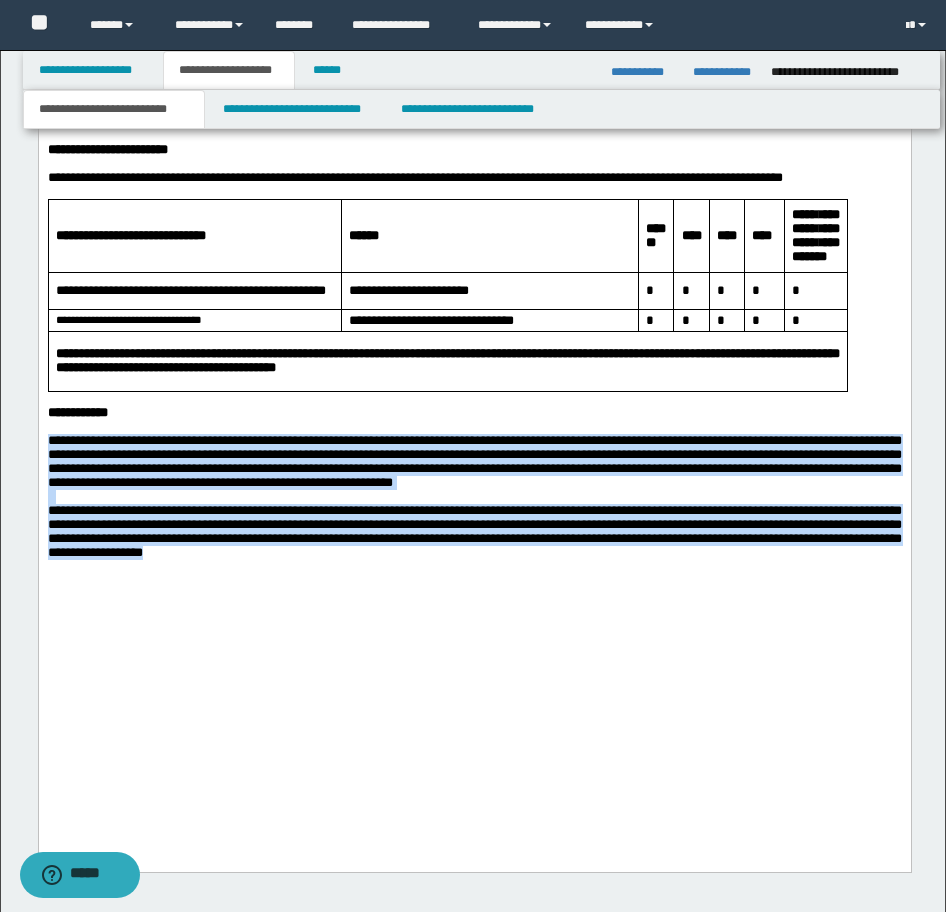 drag, startPoint x: 758, startPoint y: 742, endPoint x: 36, endPoint y: 595, distance: 736.81274 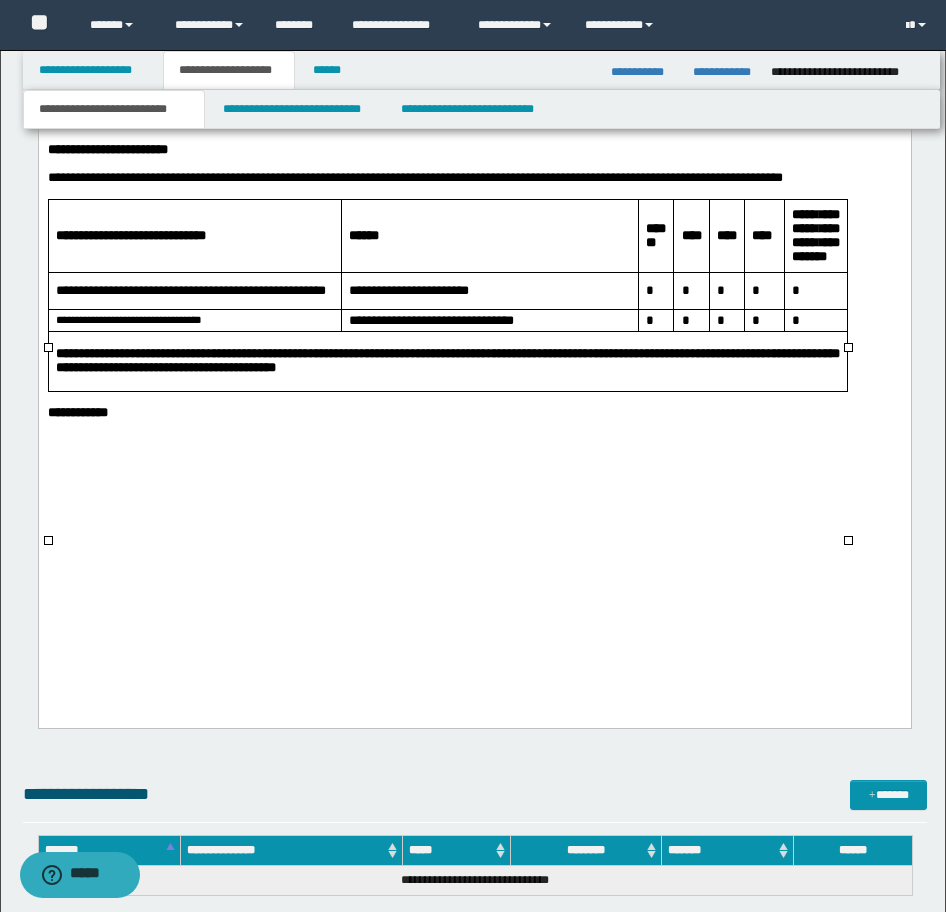 click at bounding box center [474, 455] 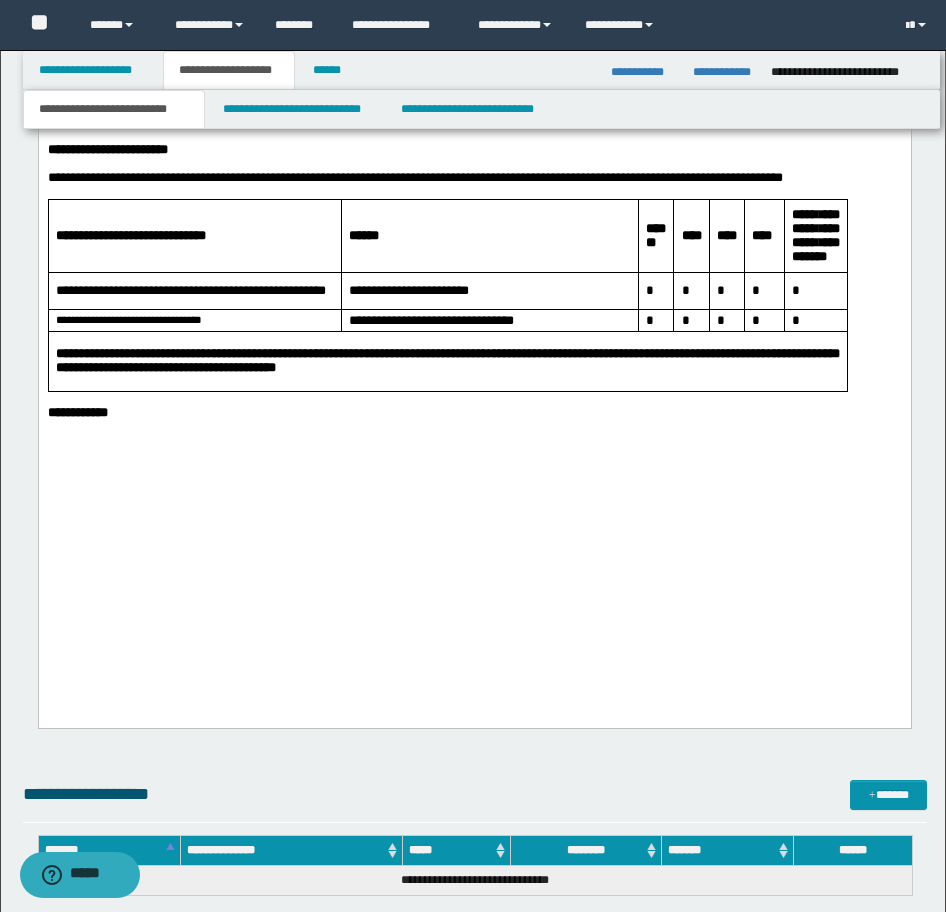 click at bounding box center (474, 441) 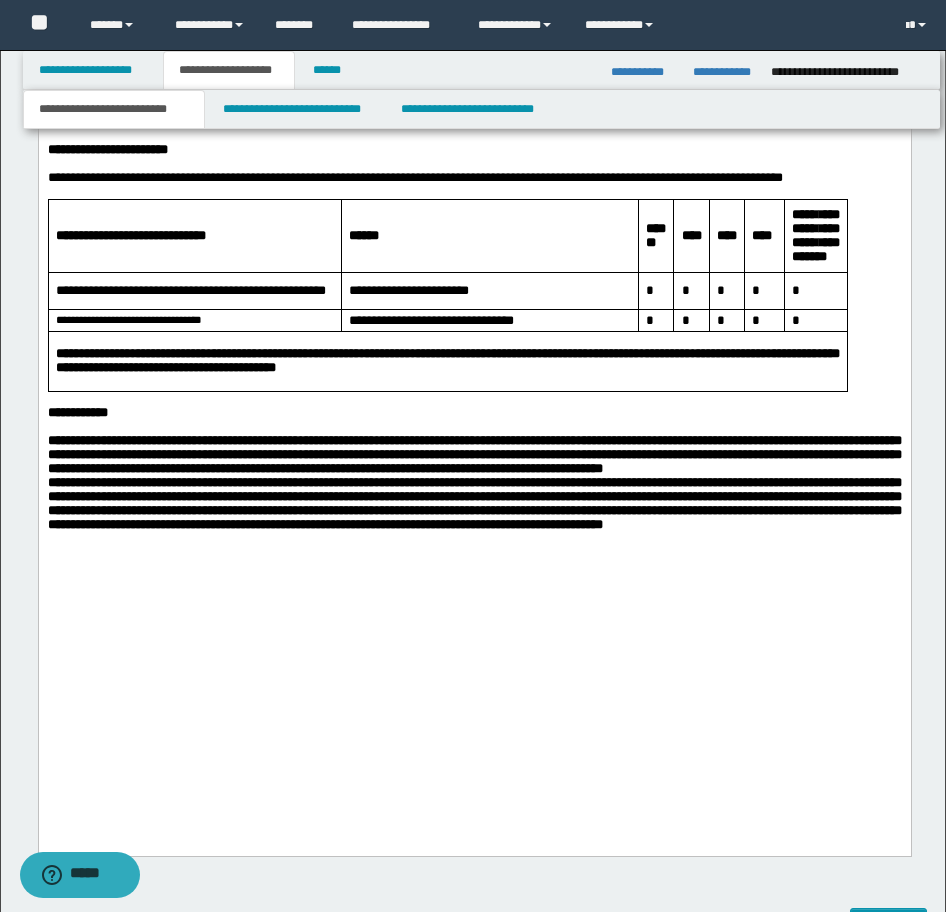 click on "**********" at bounding box center [474, 483] 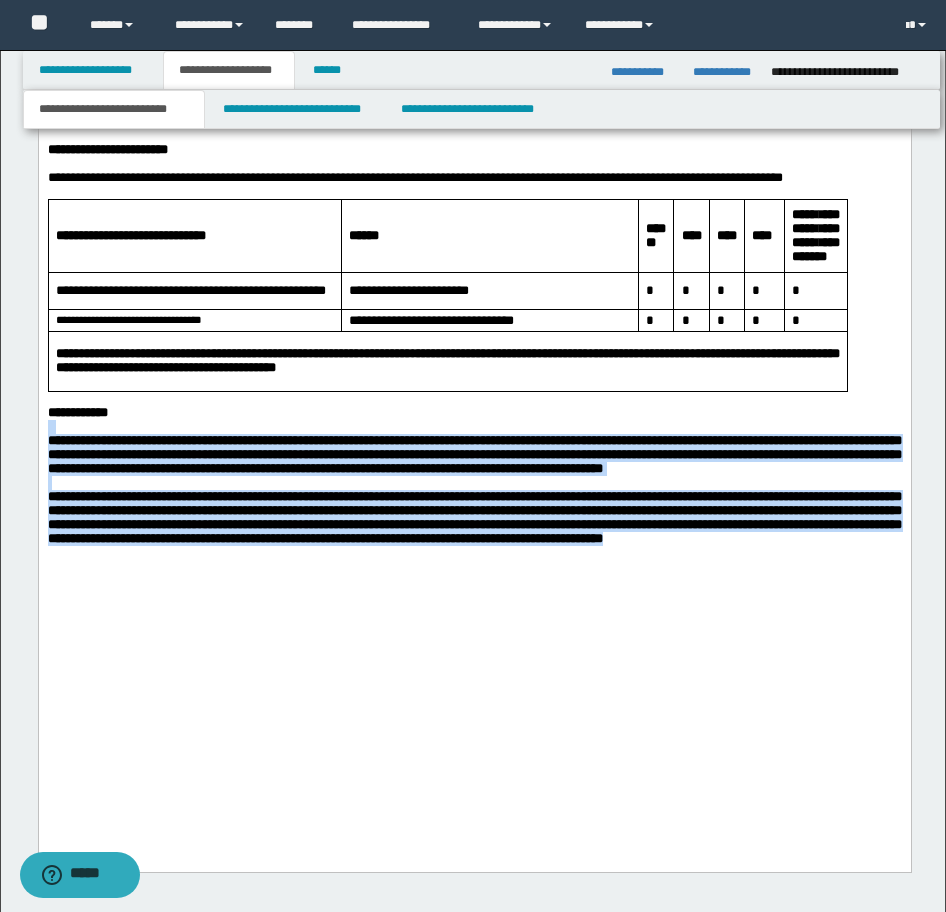 drag, startPoint x: 609, startPoint y: 717, endPoint x: 11, endPoint y: 587, distance: 611.96735 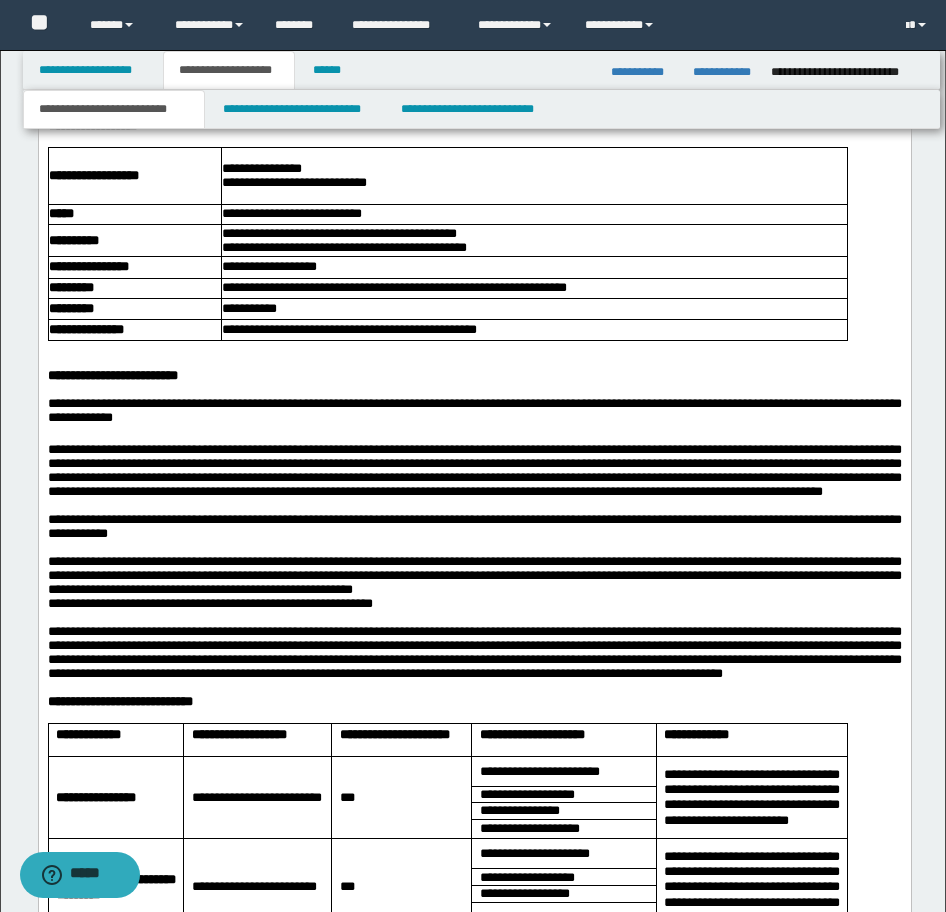 scroll, scrollTop: 1481, scrollLeft: 0, axis: vertical 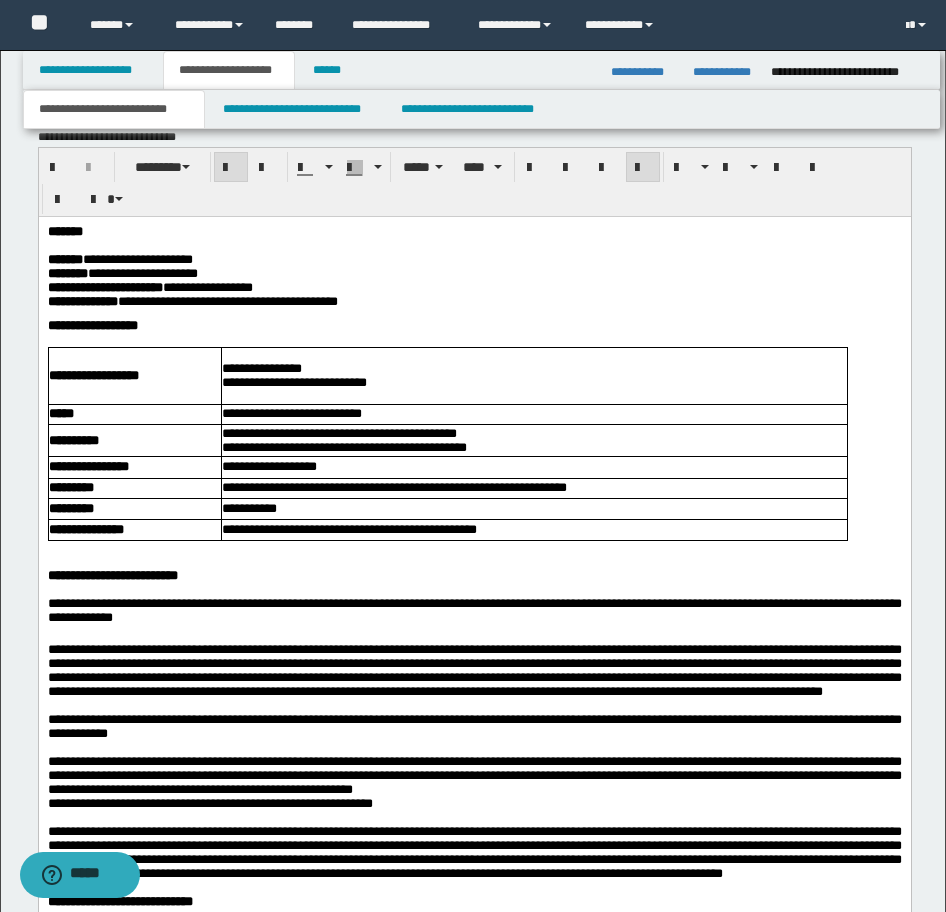 click at bounding box center [231, 167] 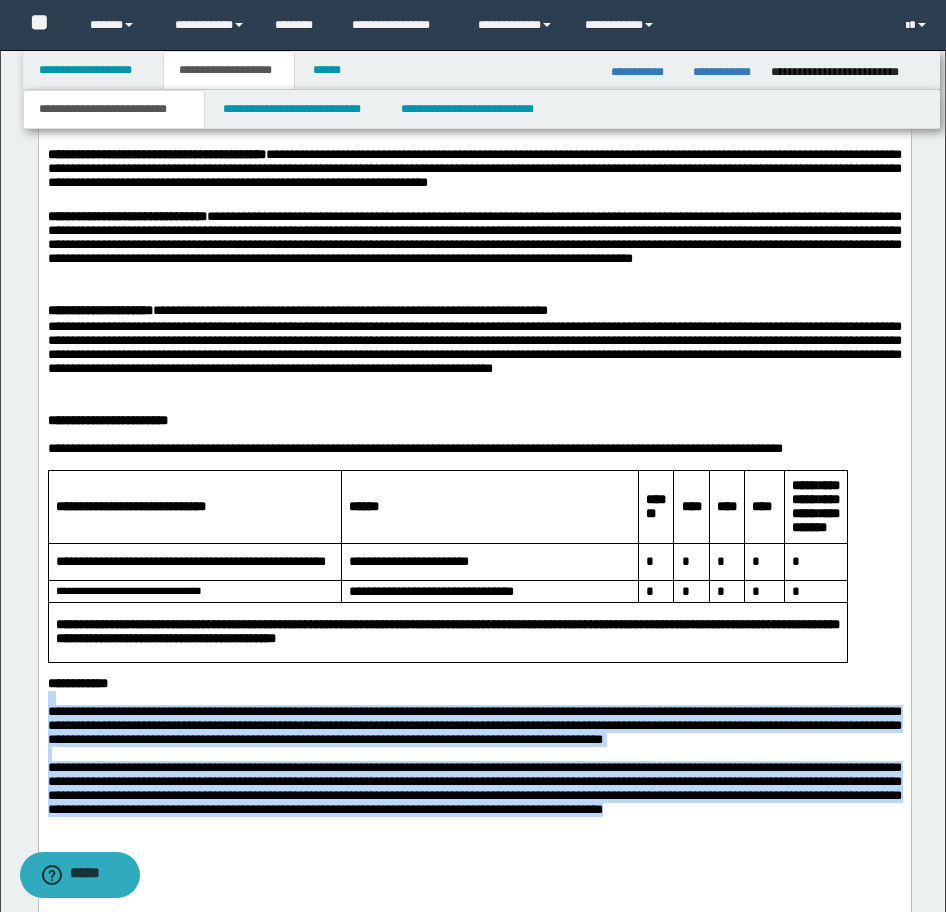 scroll, scrollTop: 3381, scrollLeft: 0, axis: vertical 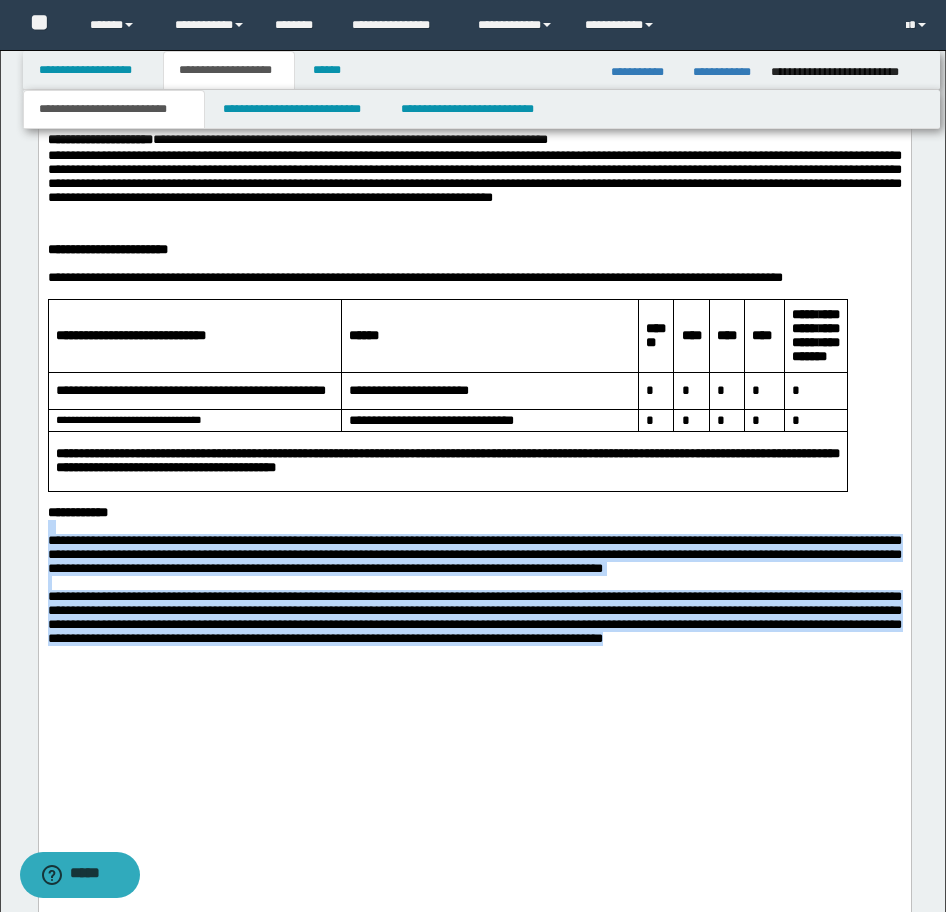 click on "**********" at bounding box center (474, 554) 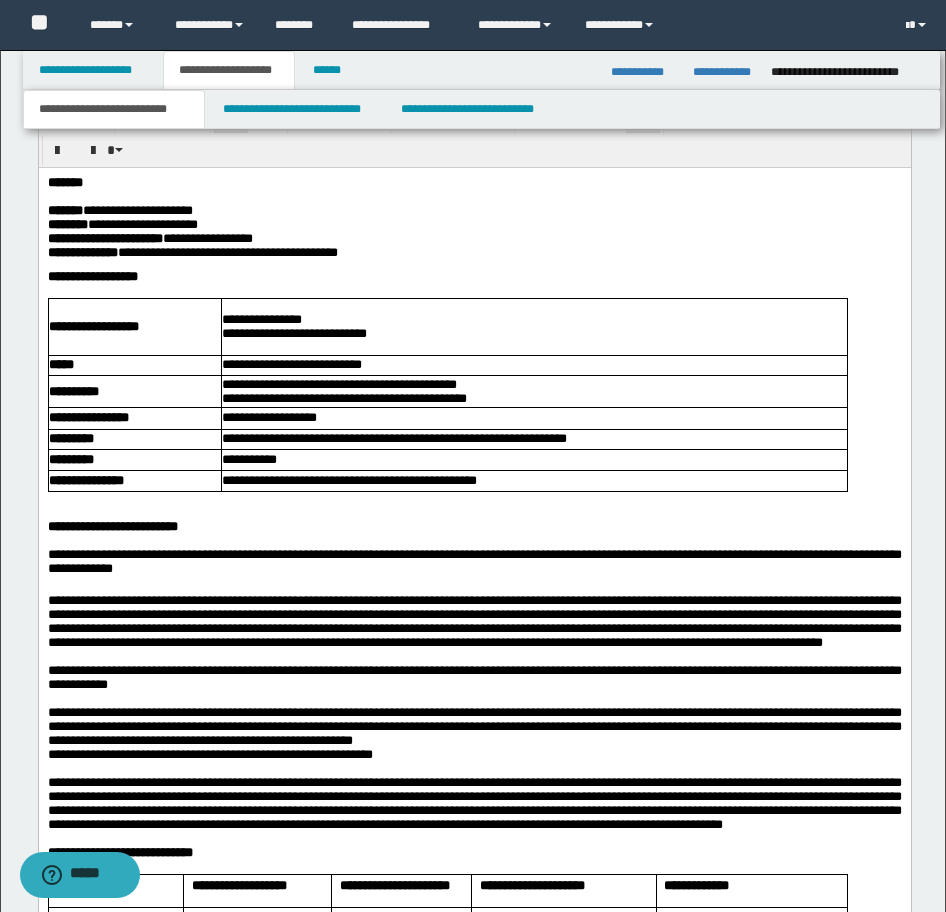 scroll, scrollTop: 1481, scrollLeft: 0, axis: vertical 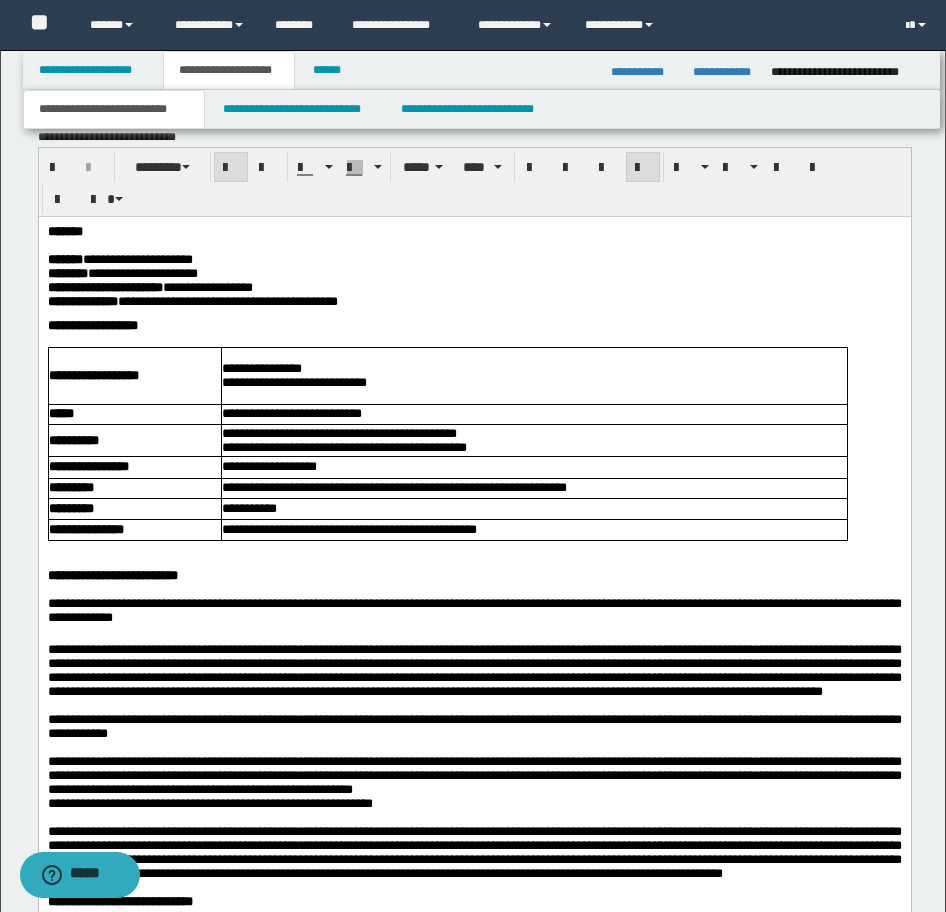 click on "**********" at bounding box center (474, 1416) 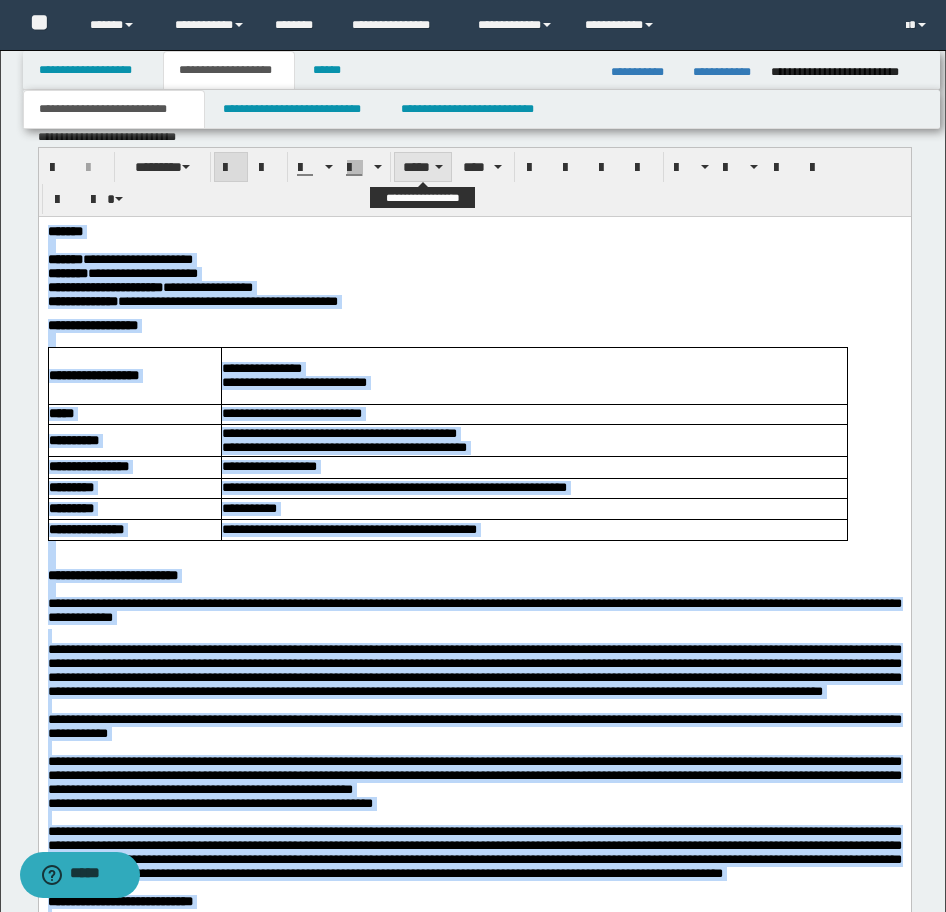 click on "*****" at bounding box center (423, 167) 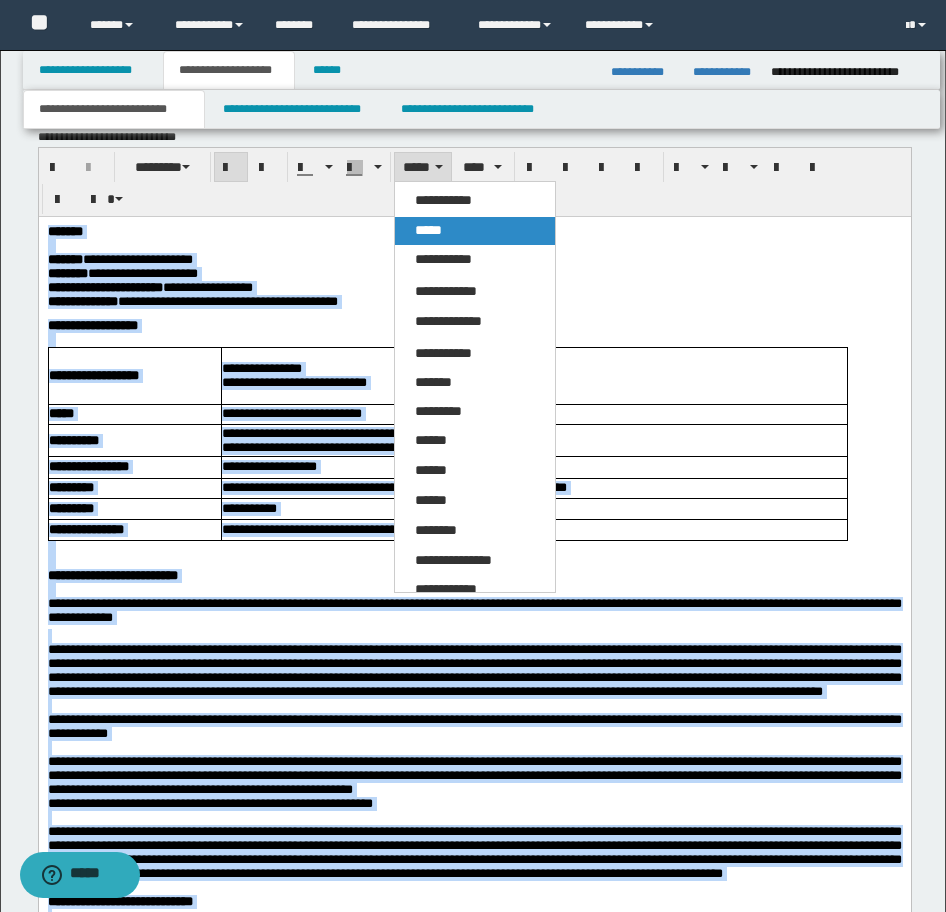 click on "*****" at bounding box center [428, 230] 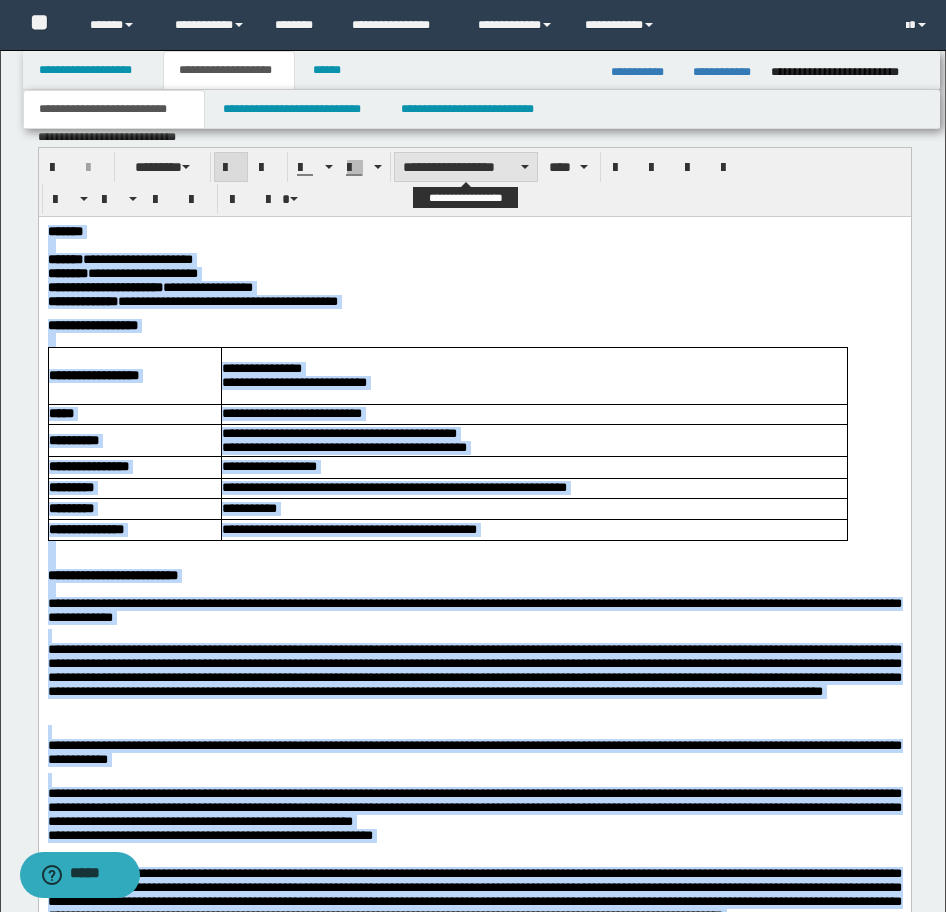 click on "**********" at bounding box center (466, 167) 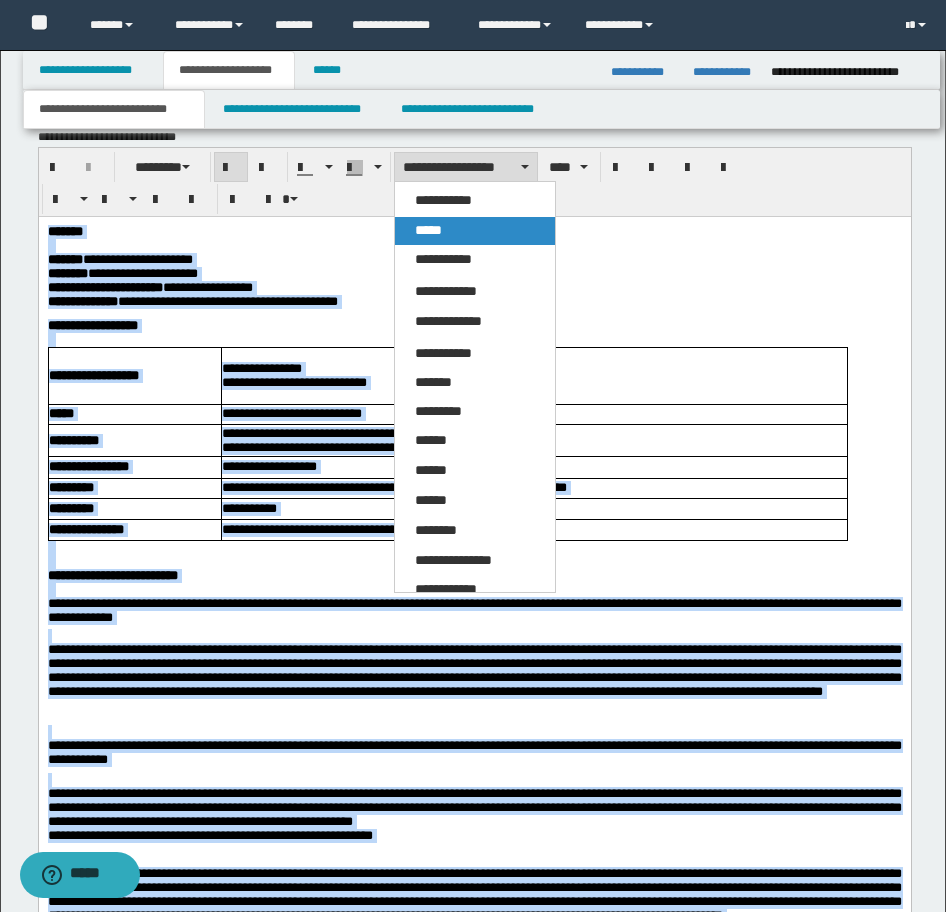 click on "*****" at bounding box center (428, 230) 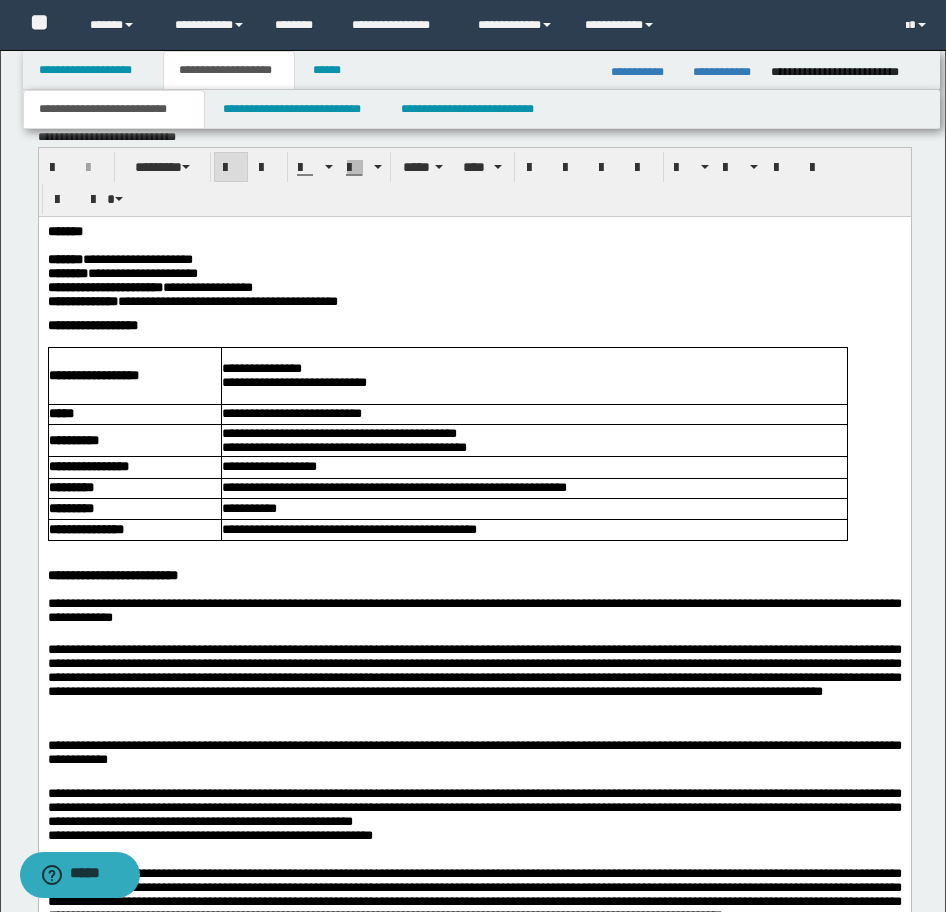 click on "**********" at bounding box center [474, 1450] 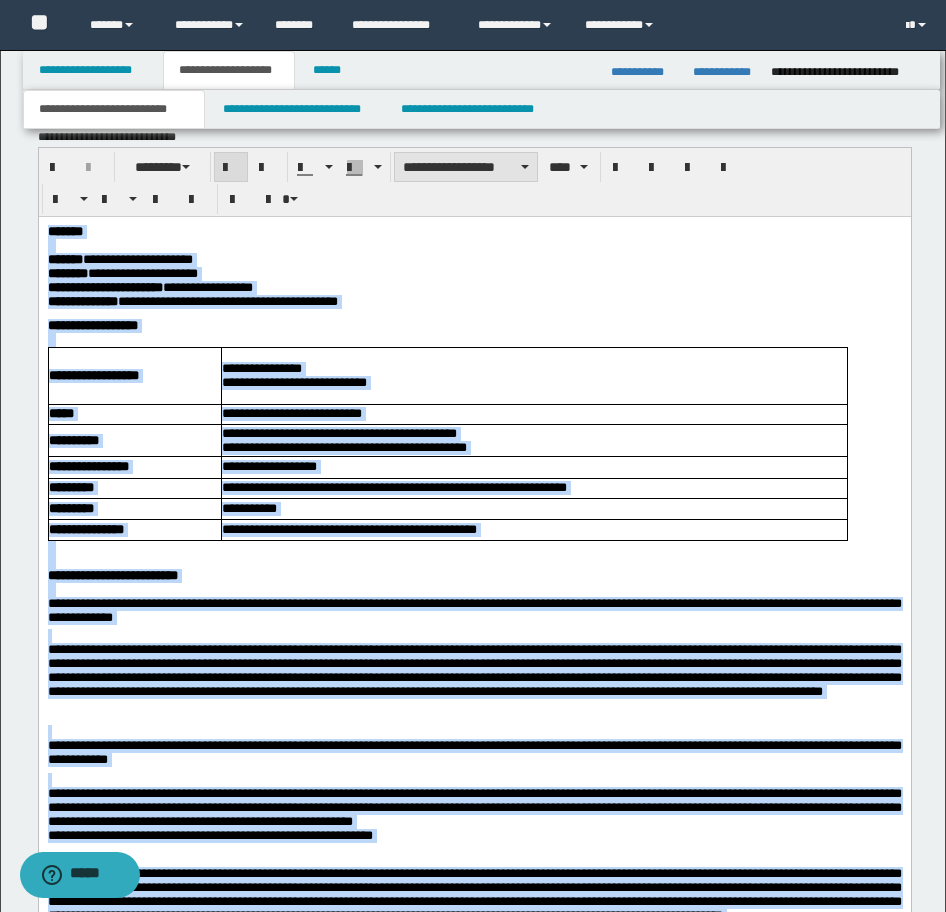 click on "**********" at bounding box center [466, 167] 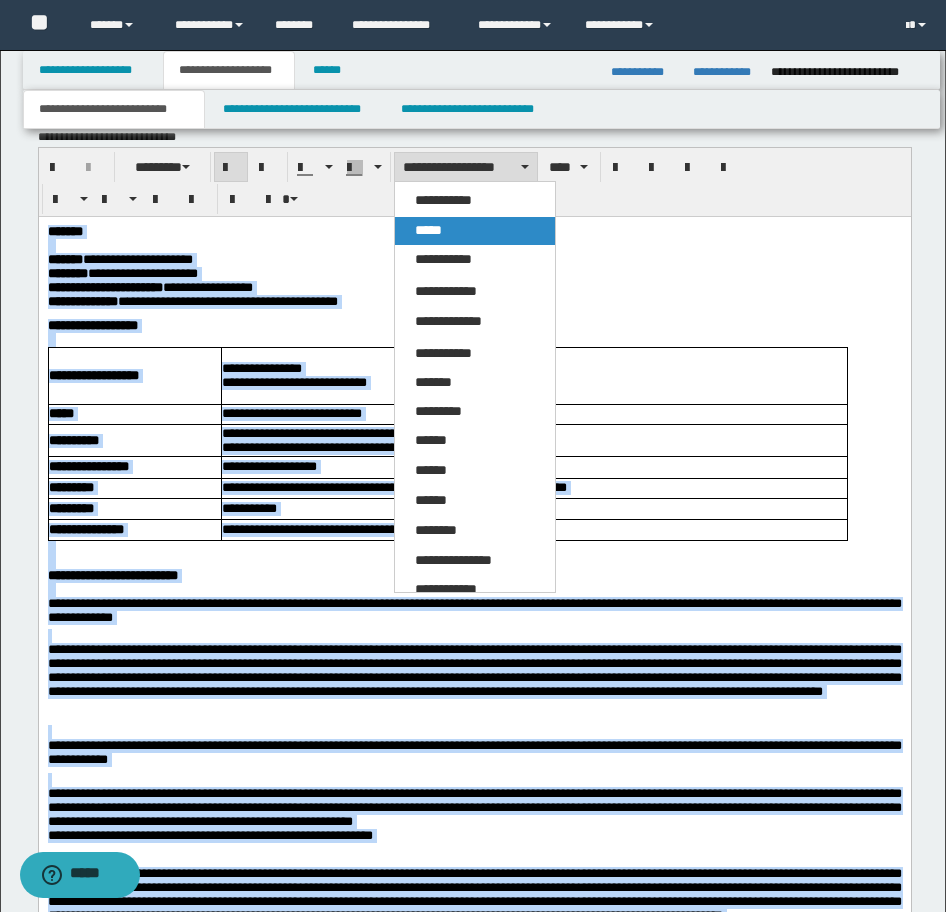 click on "*****" at bounding box center (428, 230) 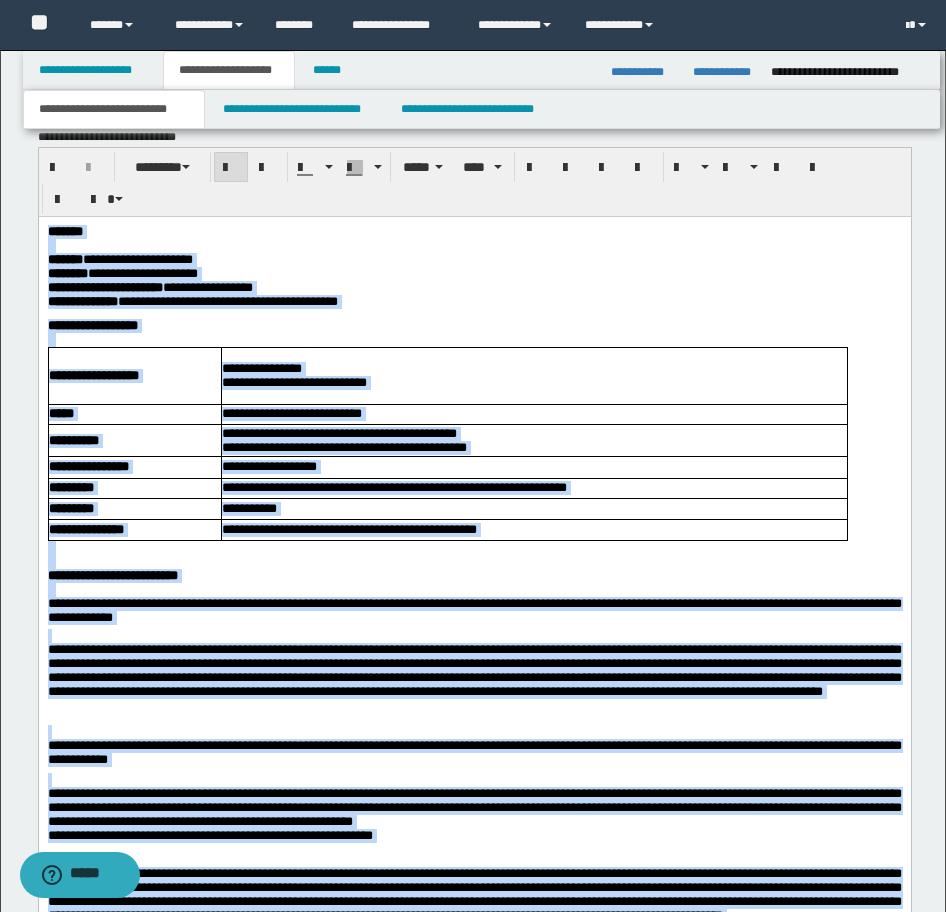 click on "**********" at bounding box center [474, 273] 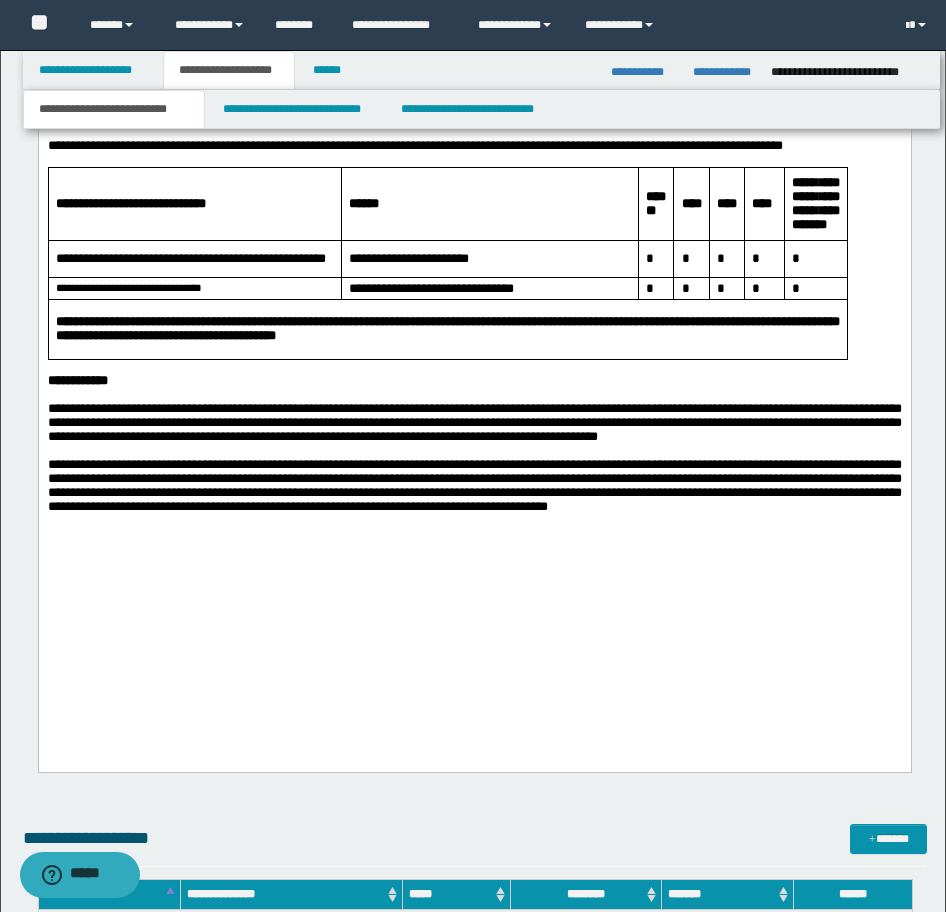 scroll, scrollTop: 3681, scrollLeft: 0, axis: vertical 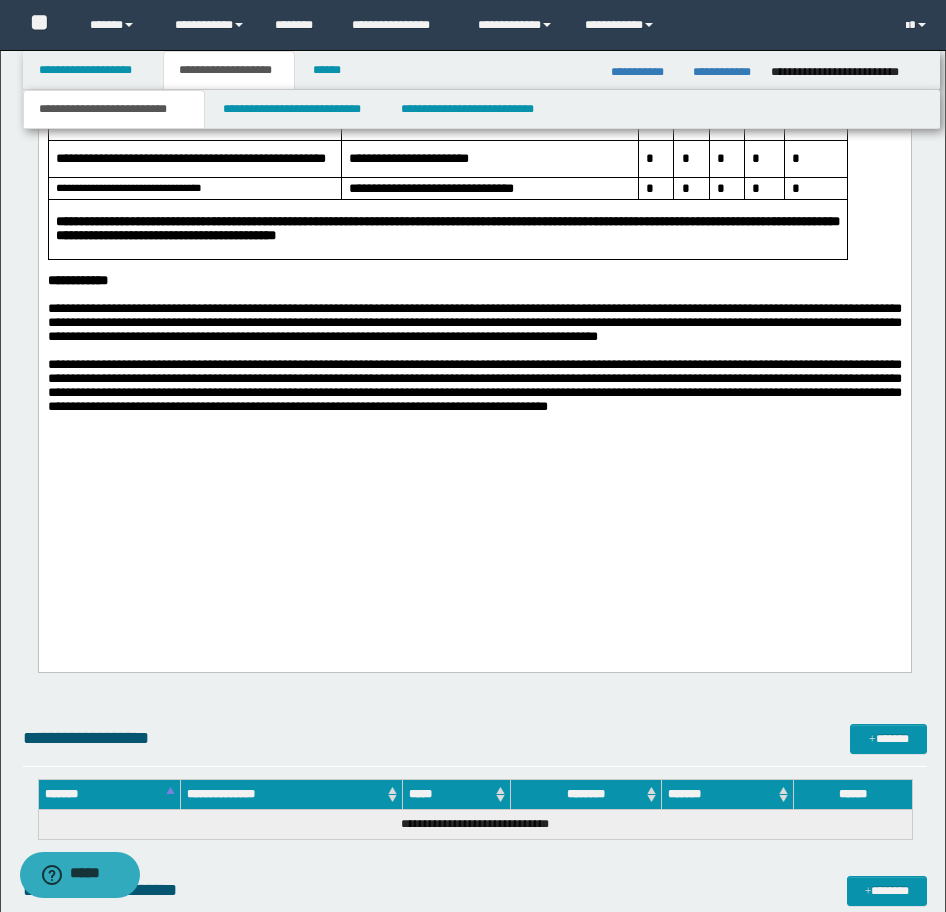 click on "**********" at bounding box center [474, 379] 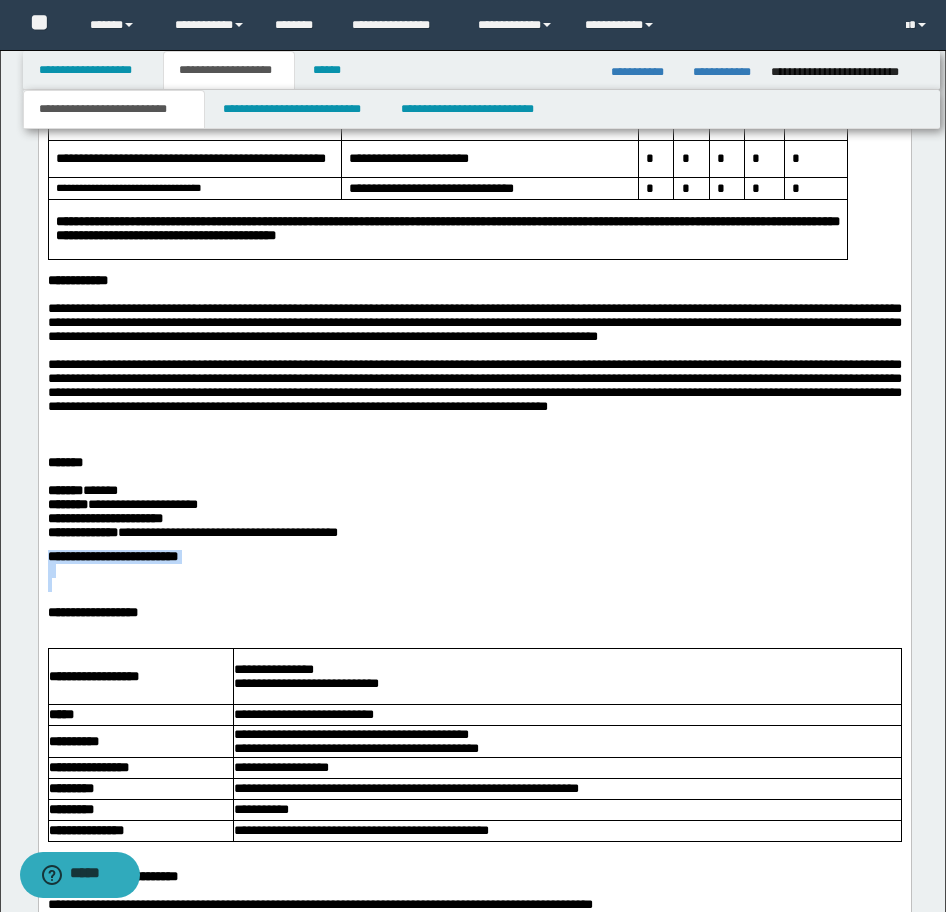drag, startPoint x: 145, startPoint y: 747, endPoint x: 67, endPoint y: -1274, distance: 2022.5046 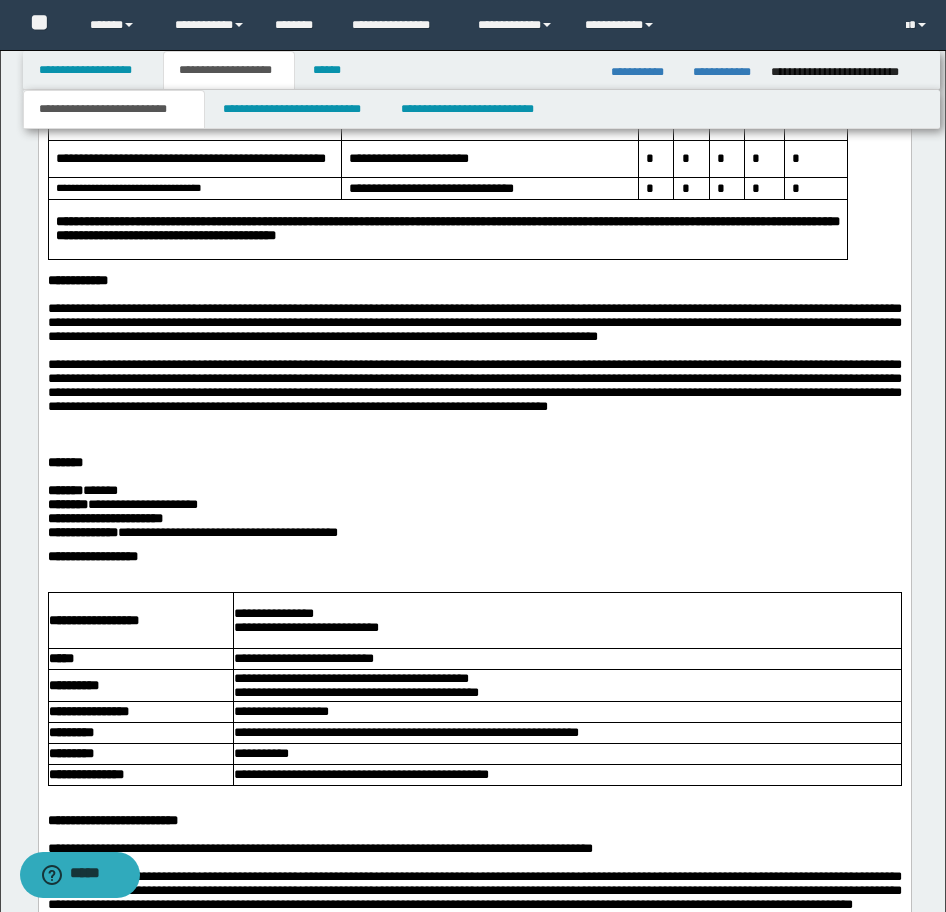 click at bounding box center [474, 435] 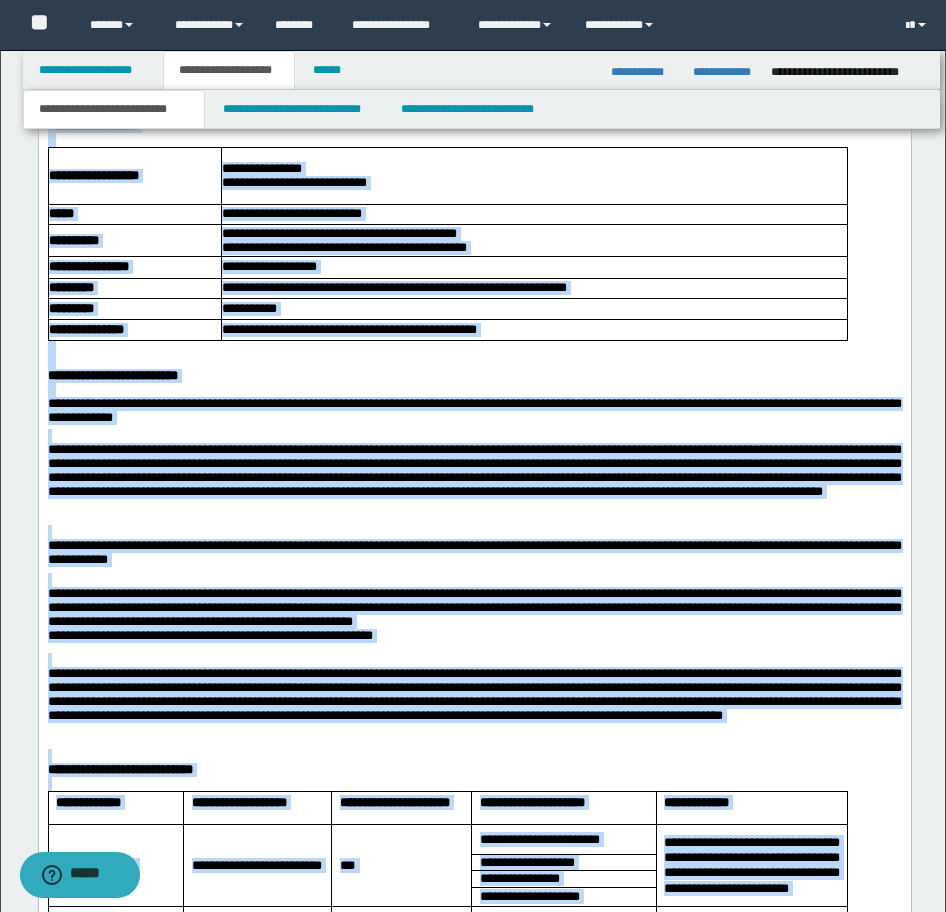 scroll, scrollTop: 1281, scrollLeft: 0, axis: vertical 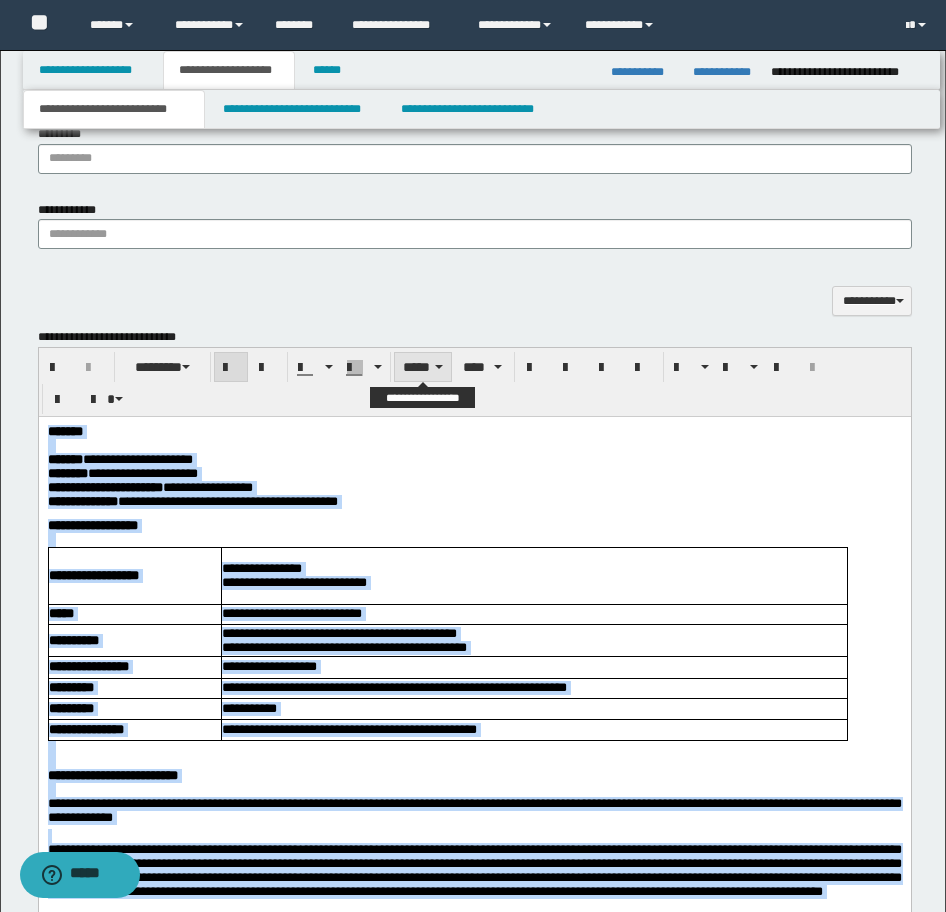 click on "*****" at bounding box center [423, 367] 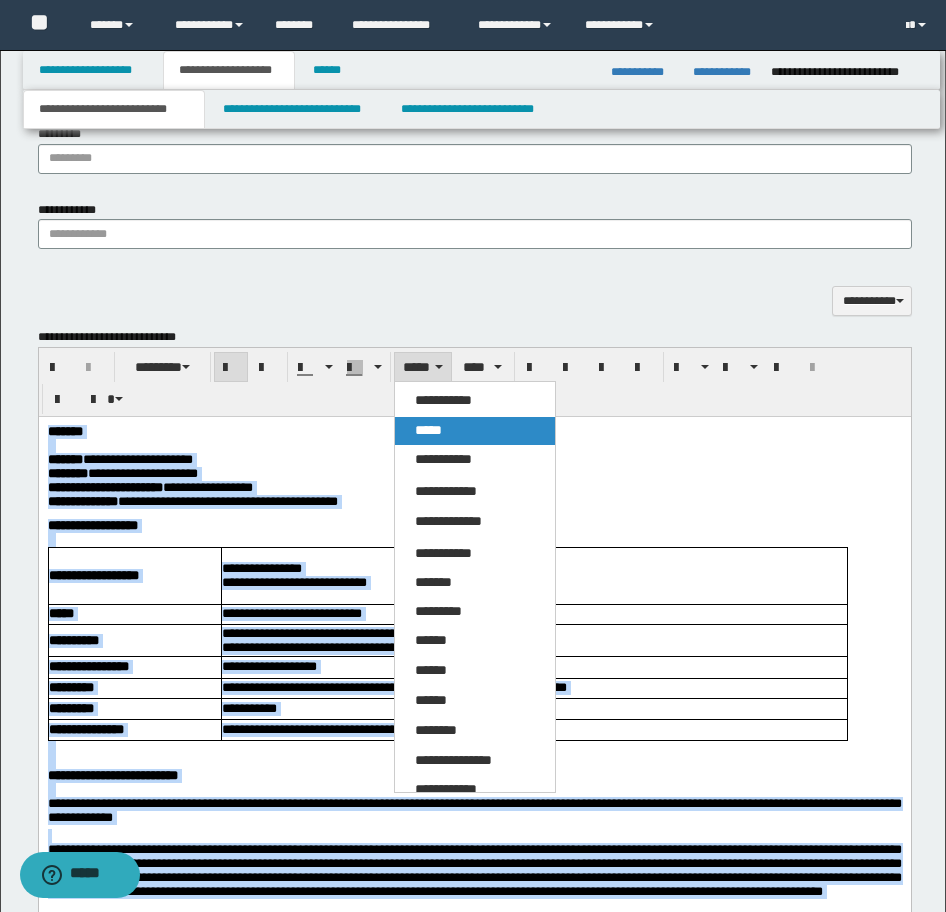 click on "*****" at bounding box center [475, 431] 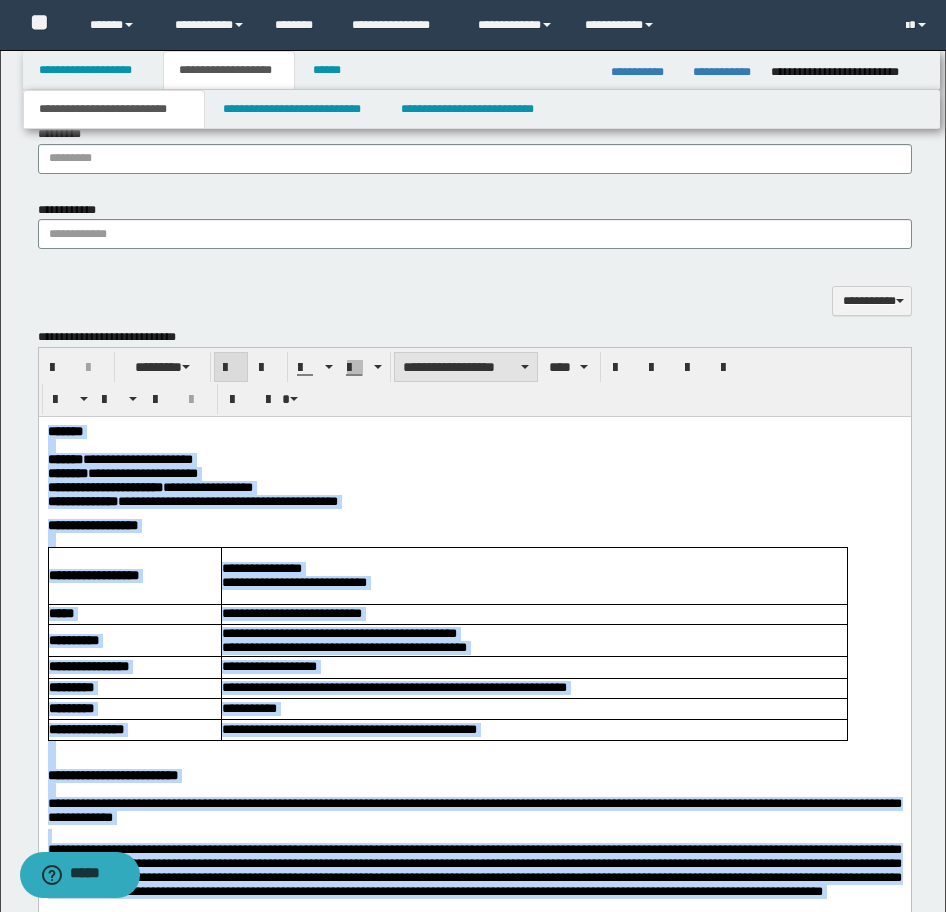 click on "**********" at bounding box center [466, 367] 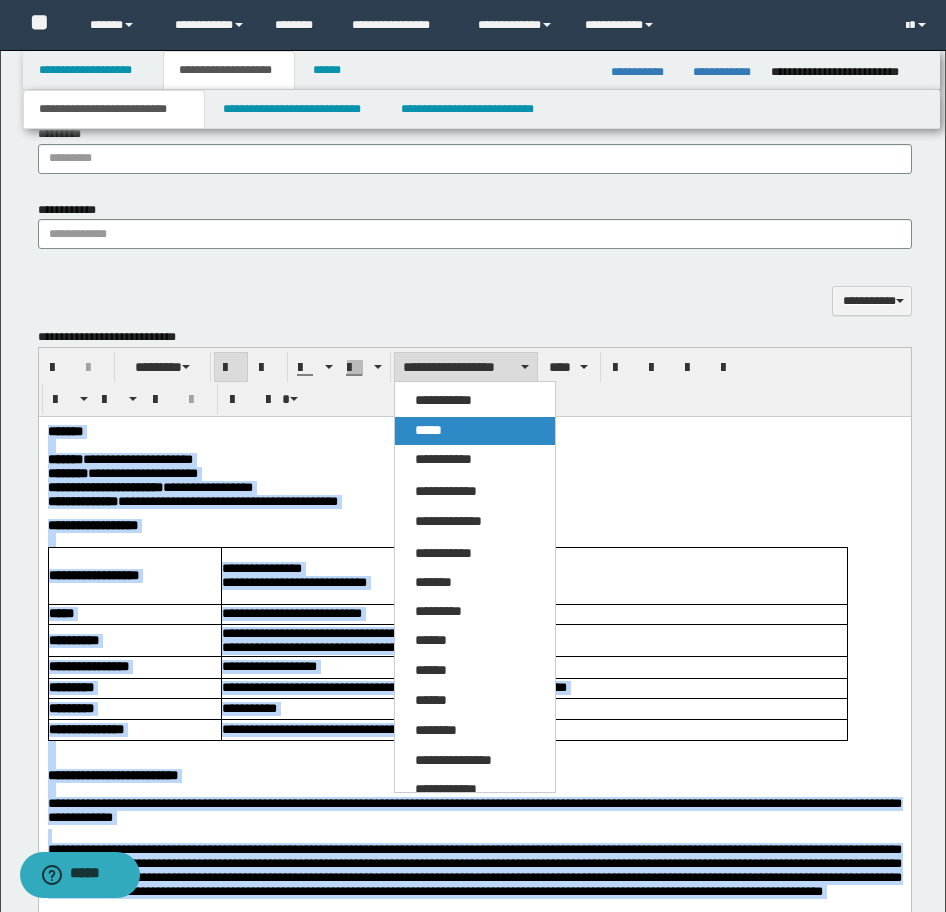 click on "*****" at bounding box center (428, 430) 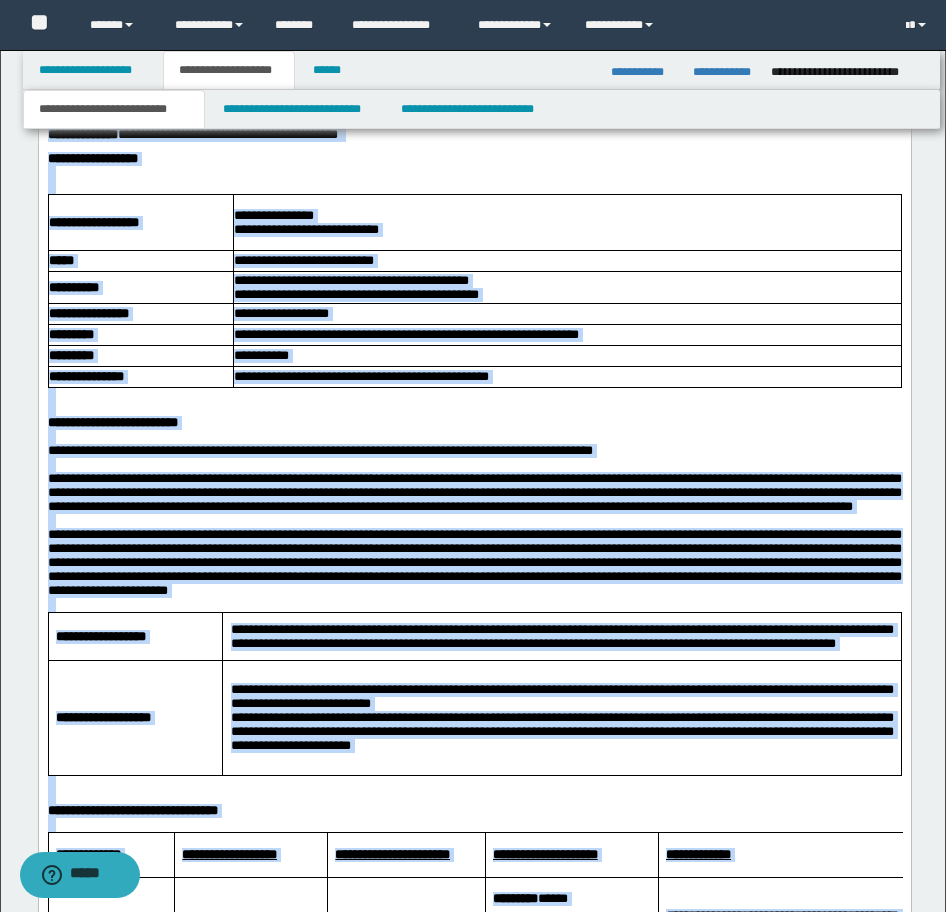 scroll, scrollTop: 4081, scrollLeft: 0, axis: vertical 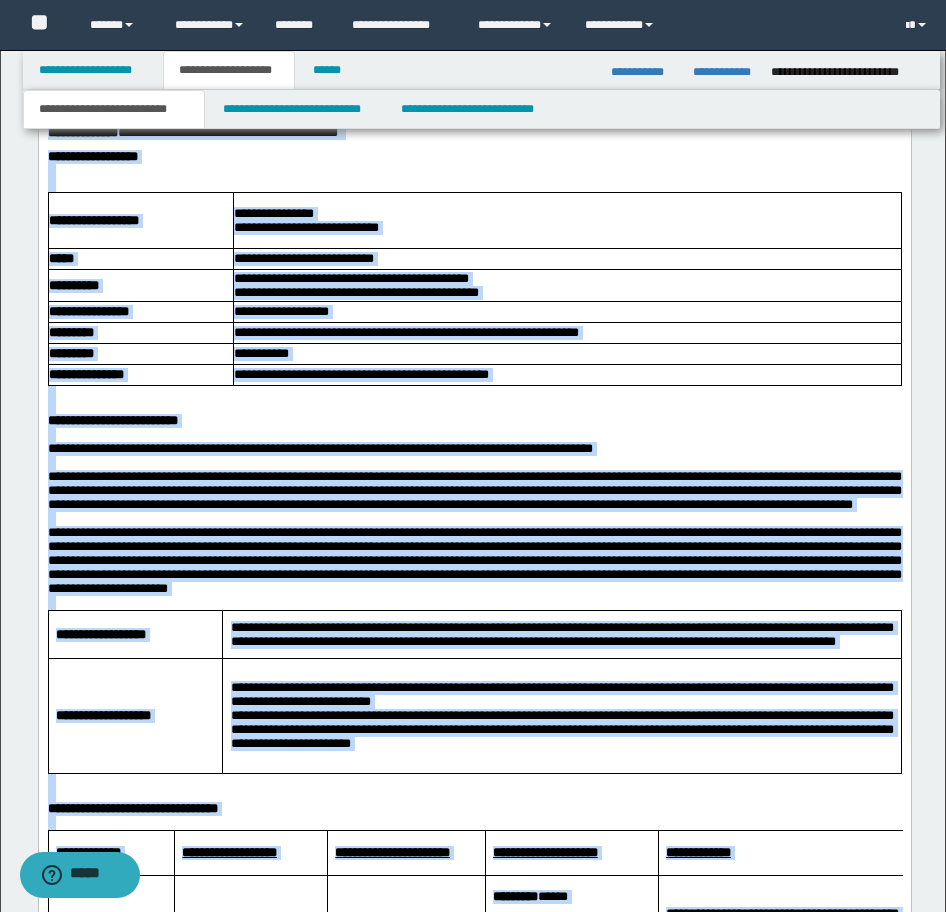 click on "**********" at bounding box center (566, 220) 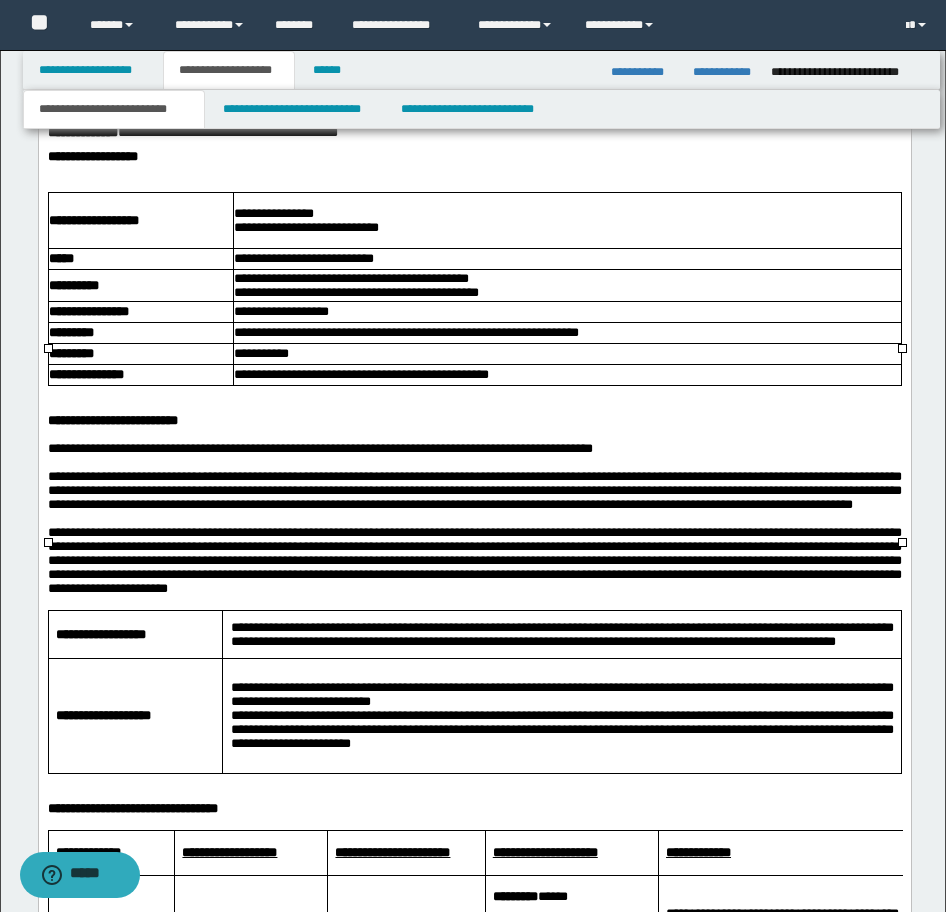 click on "**********" at bounding box center (566, 354) 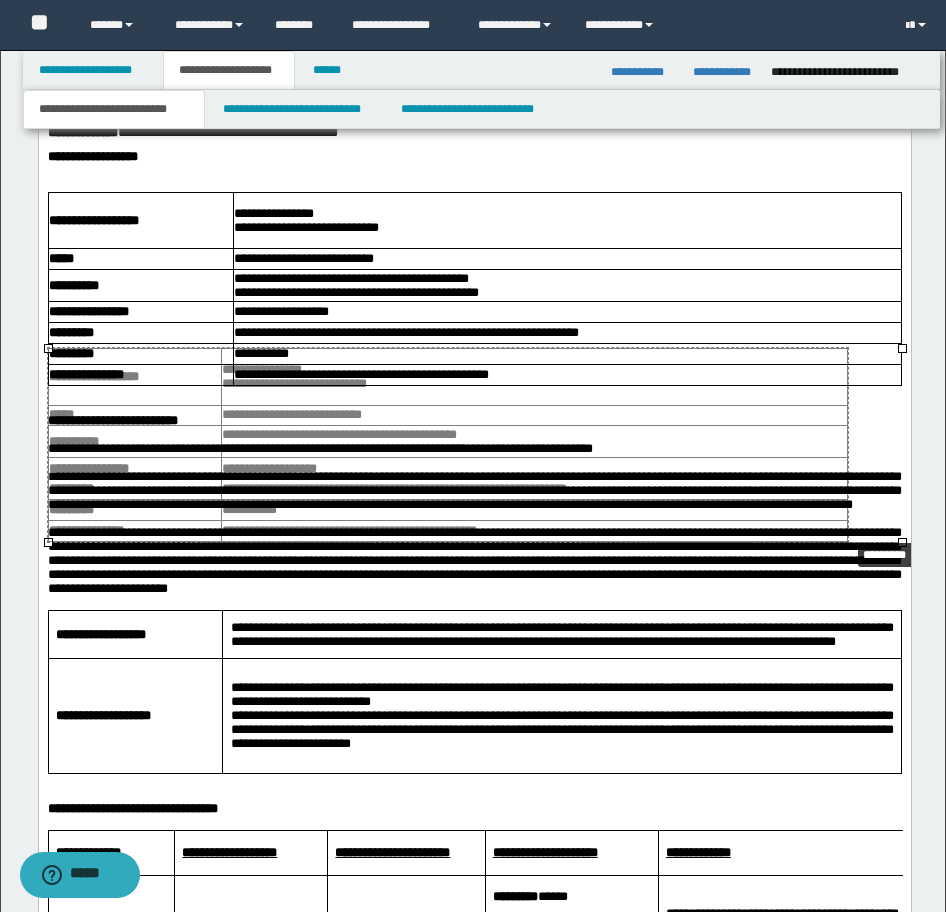 drag, startPoint x: 902, startPoint y: 540, endPoint x: 848, endPoint y: 536, distance: 54.147945 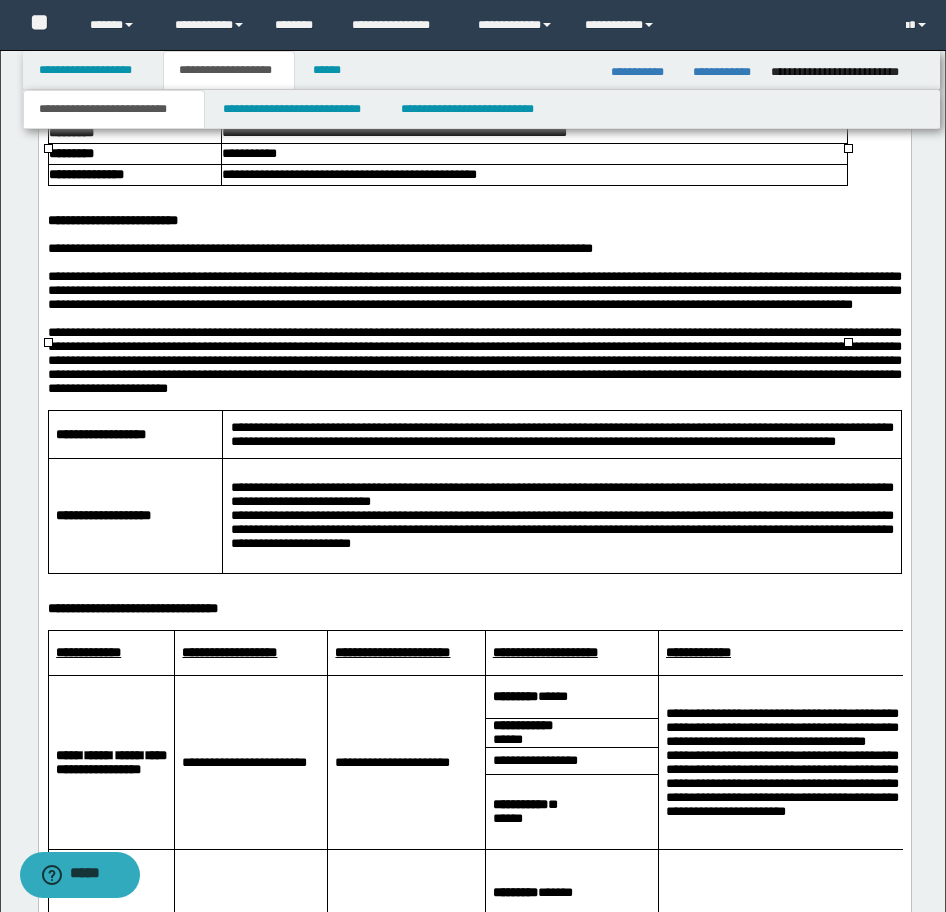 scroll, scrollTop: 4381, scrollLeft: 0, axis: vertical 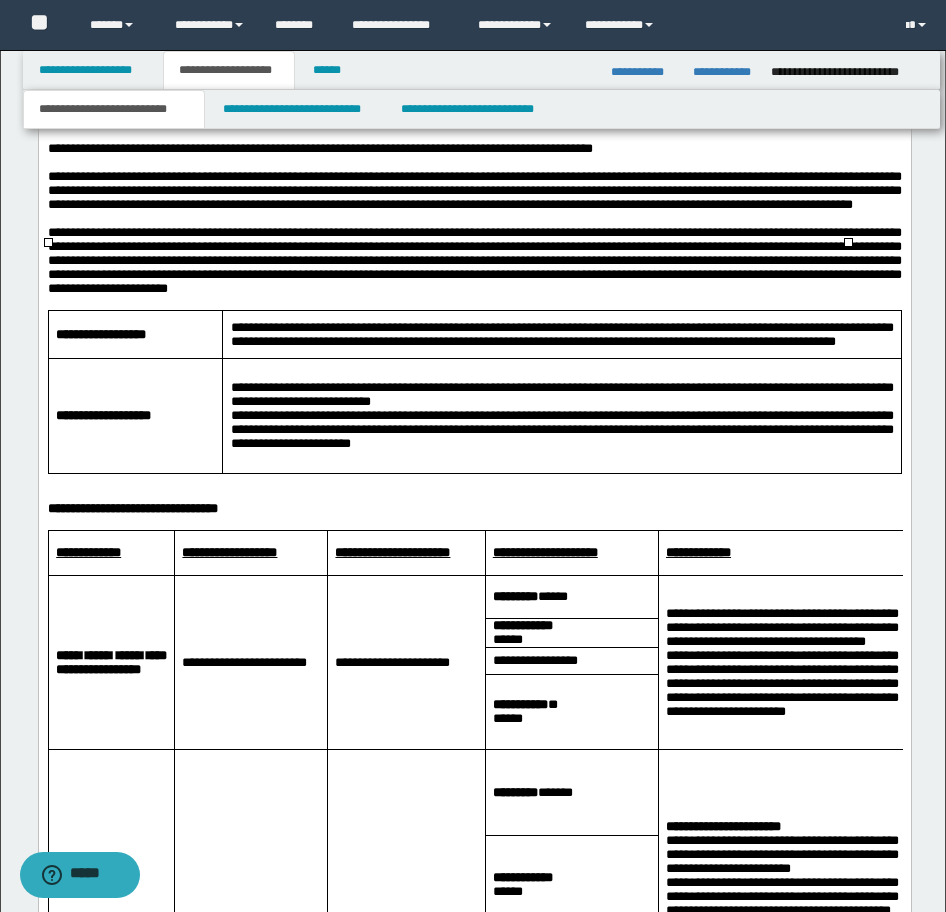 click on "**********" at bounding box center (561, 394) 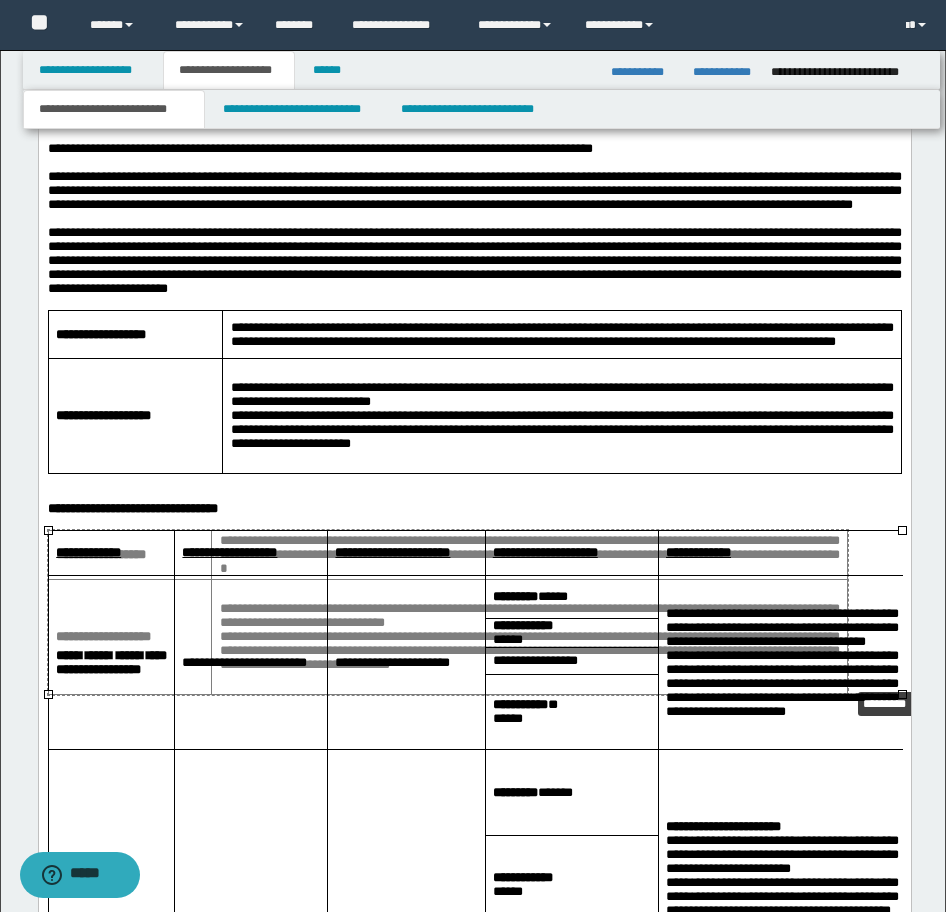 drag, startPoint x: 905, startPoint y: 697, endPoint x: 851, endPoint y: 689, distance: 54.589375 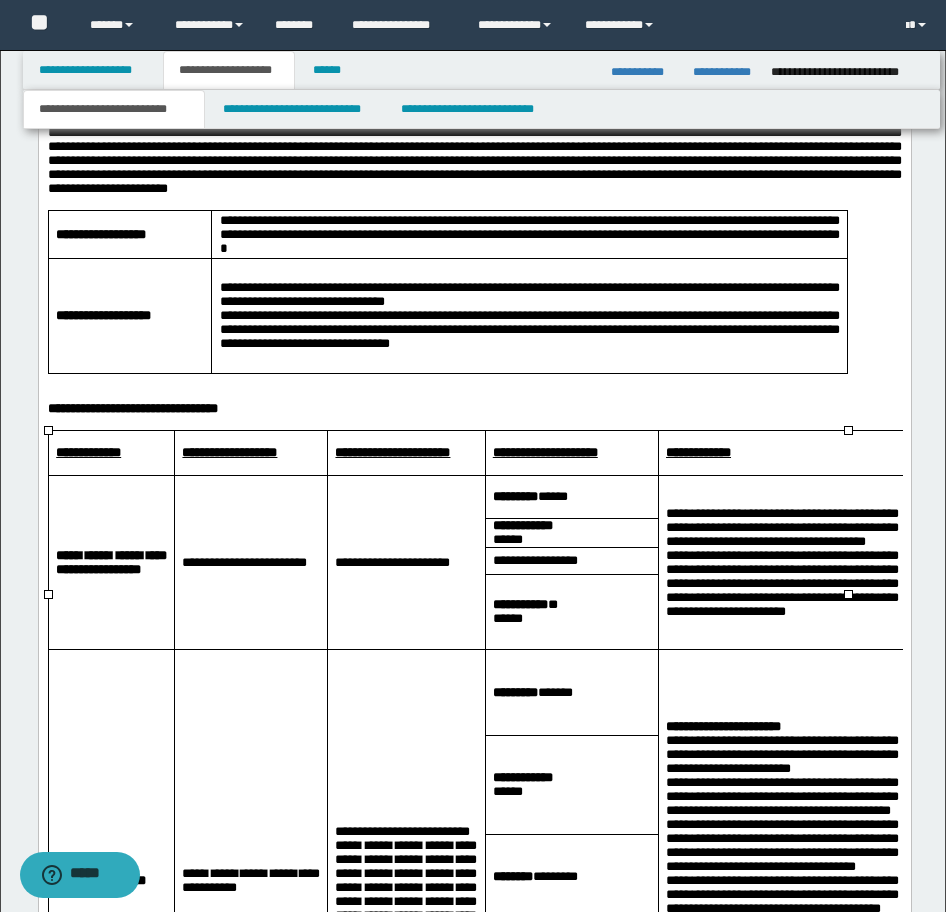 scroll, scrollTop: 4681, scrollLeft: 0, axis: vertical 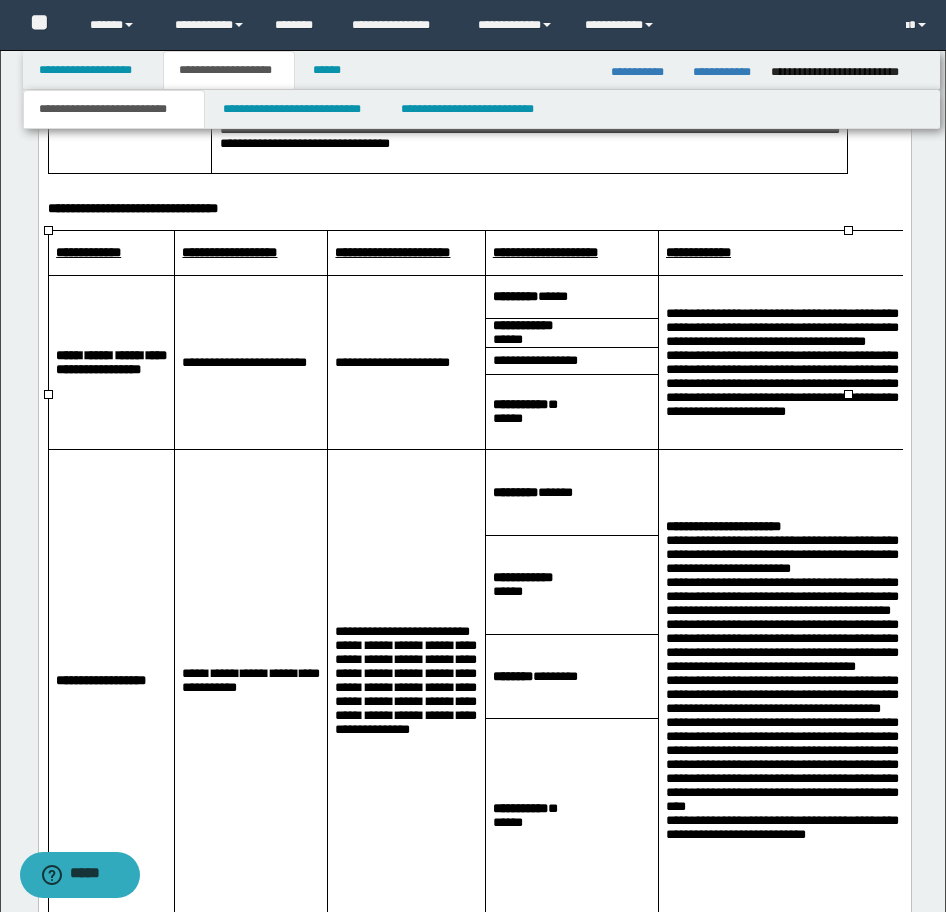 click on "**********" at bounding box center (781, 383) 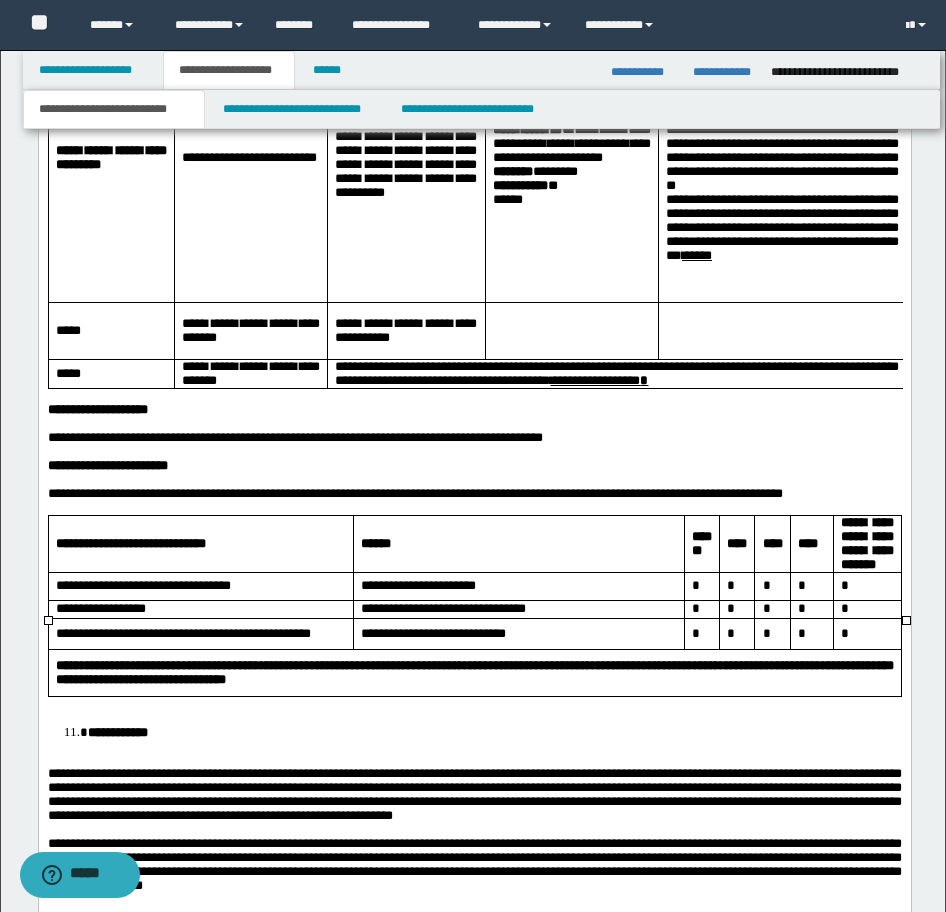 scroll, scrollTop: 5581, scrollLeft: 0, axis: vertical 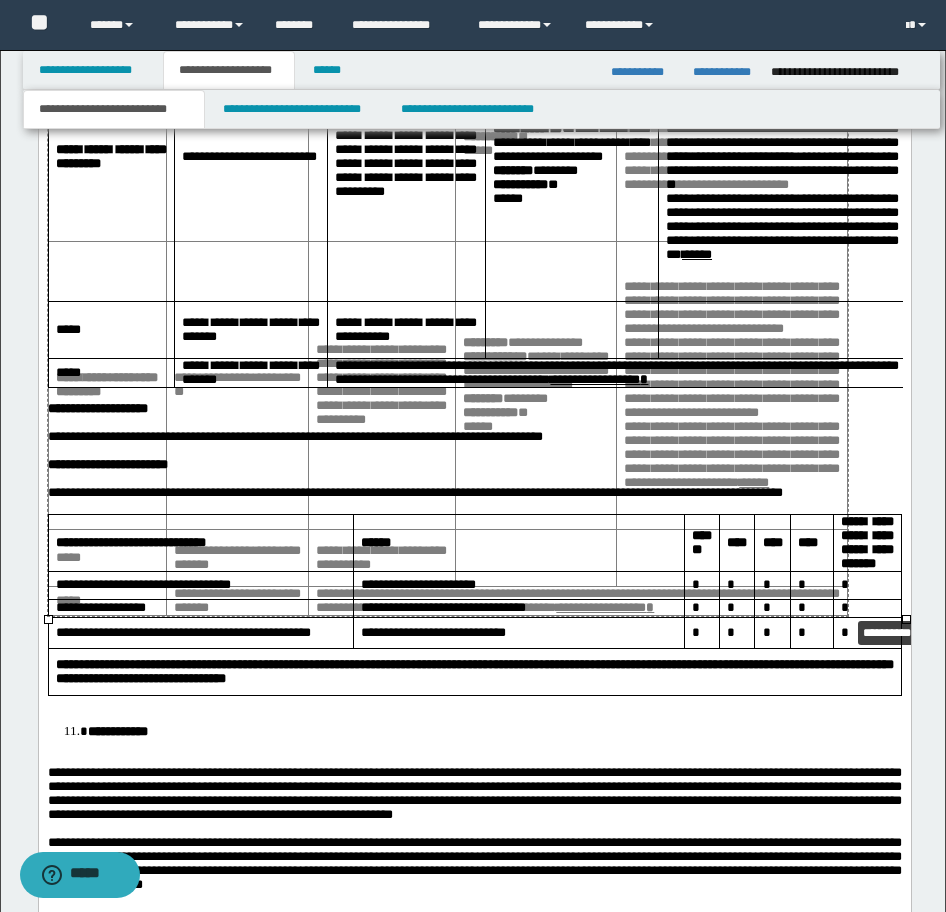 drag, startPoint x: 904, startPoint y: 622, endPoint x: 845, endPoint y: 618, distance: 59.135437 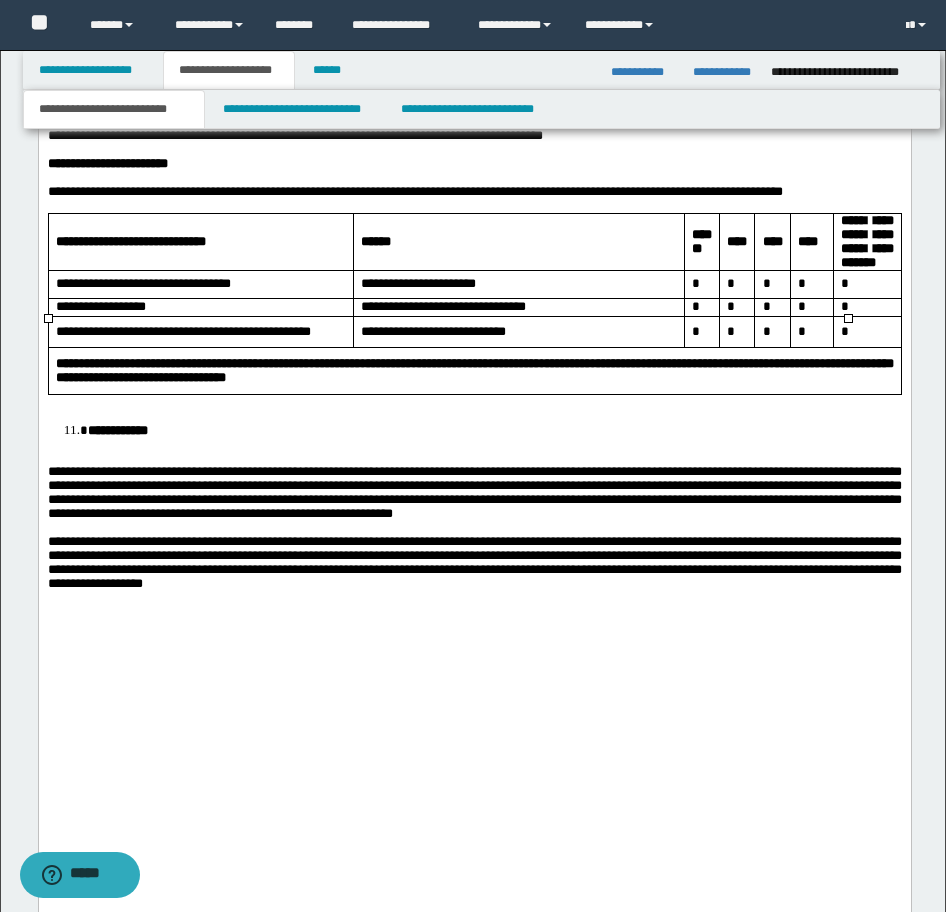 scroll, scrollTop: 5881, scrollLeft: 0, axis: vertical 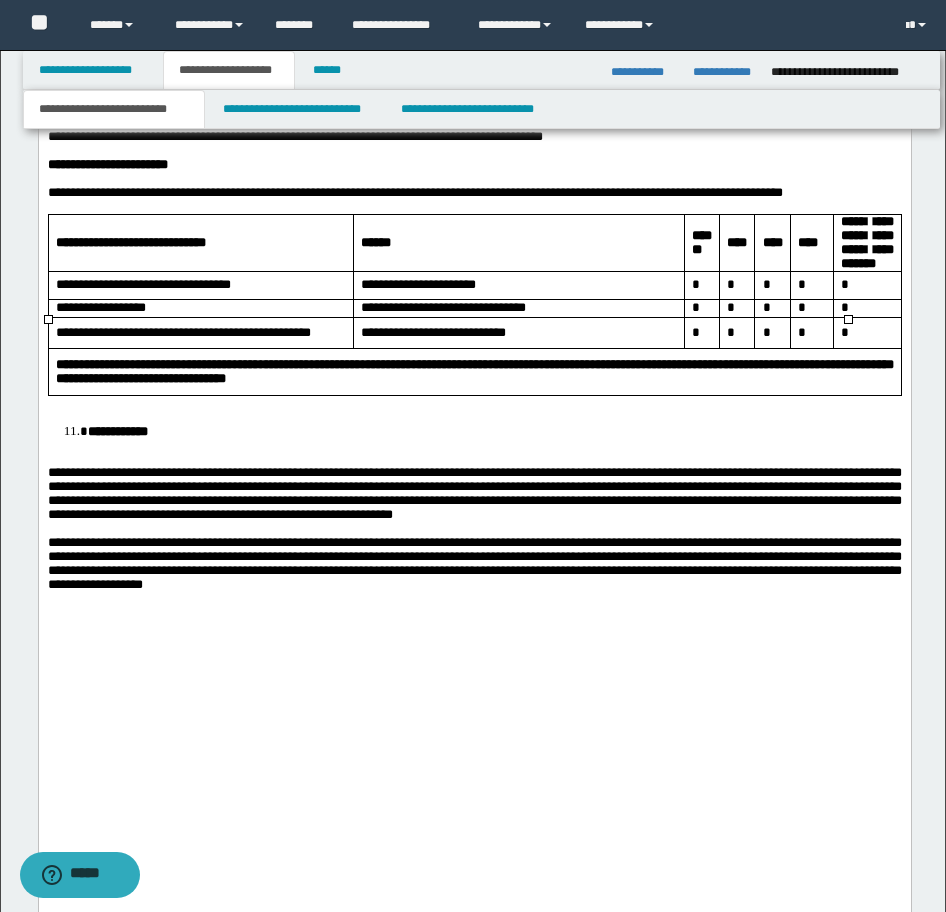 click on "*" at bounding box center [810, 308] 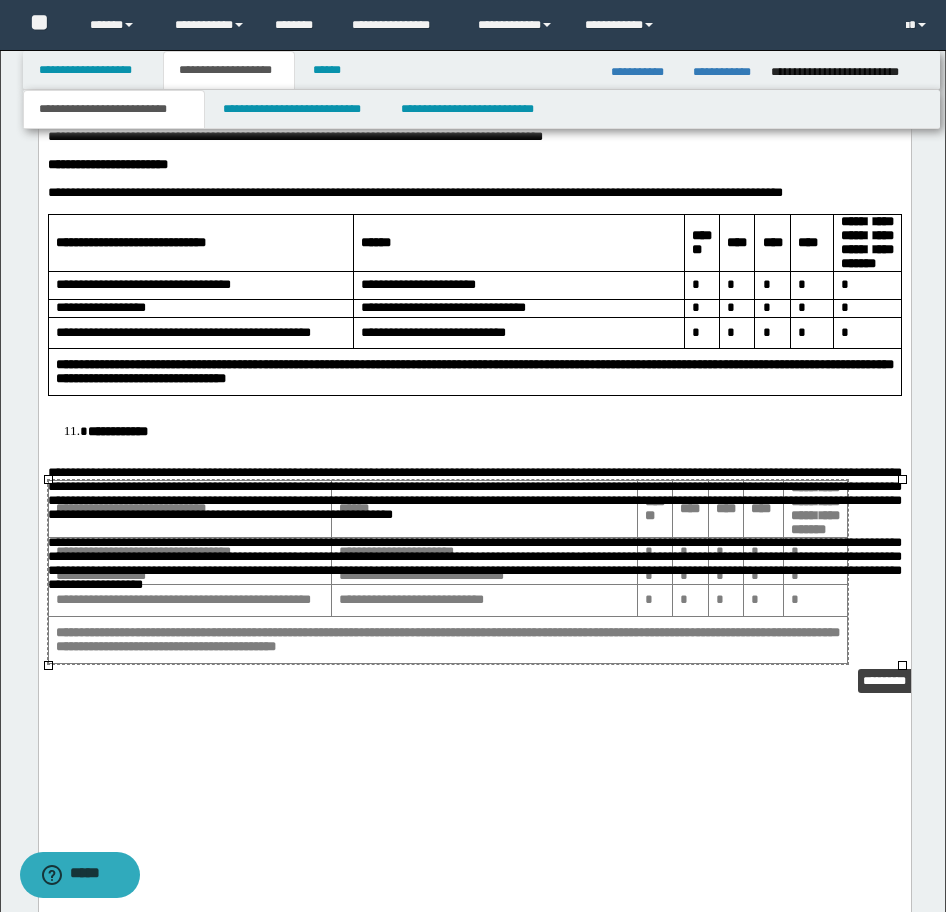 drag, startPoint x: 905, startPoint y: 661, endPoint x: 851, endPoint y: 659, distance: 54.037025 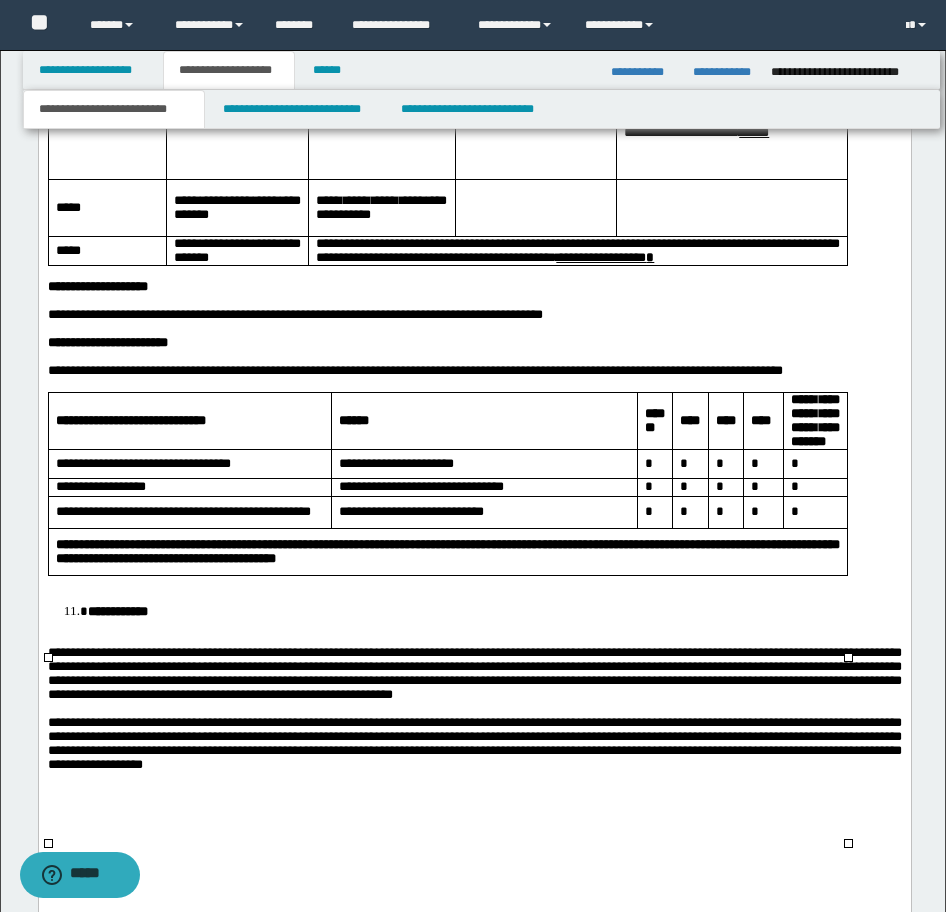 scroll, scrollTop: 5481, scrollLeft: 0, axis: vertical 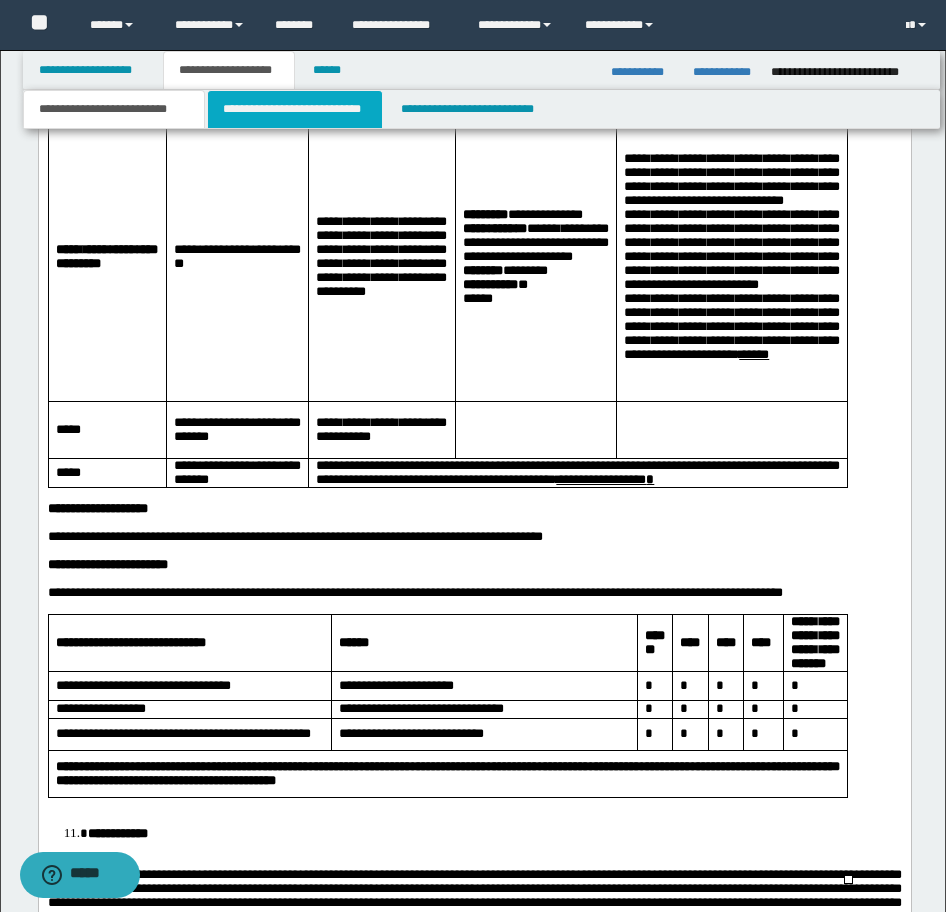click on "**********" at bounding box center [295, 109] 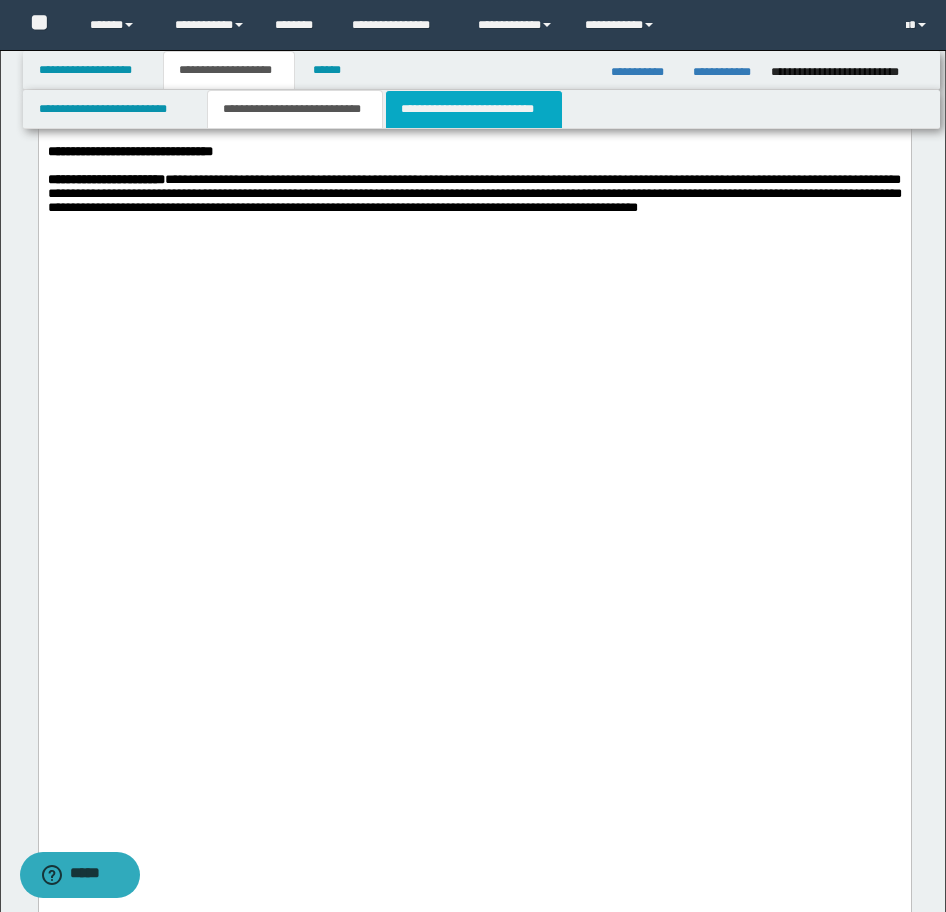 click on "**********" at bounding box center [474, 109] 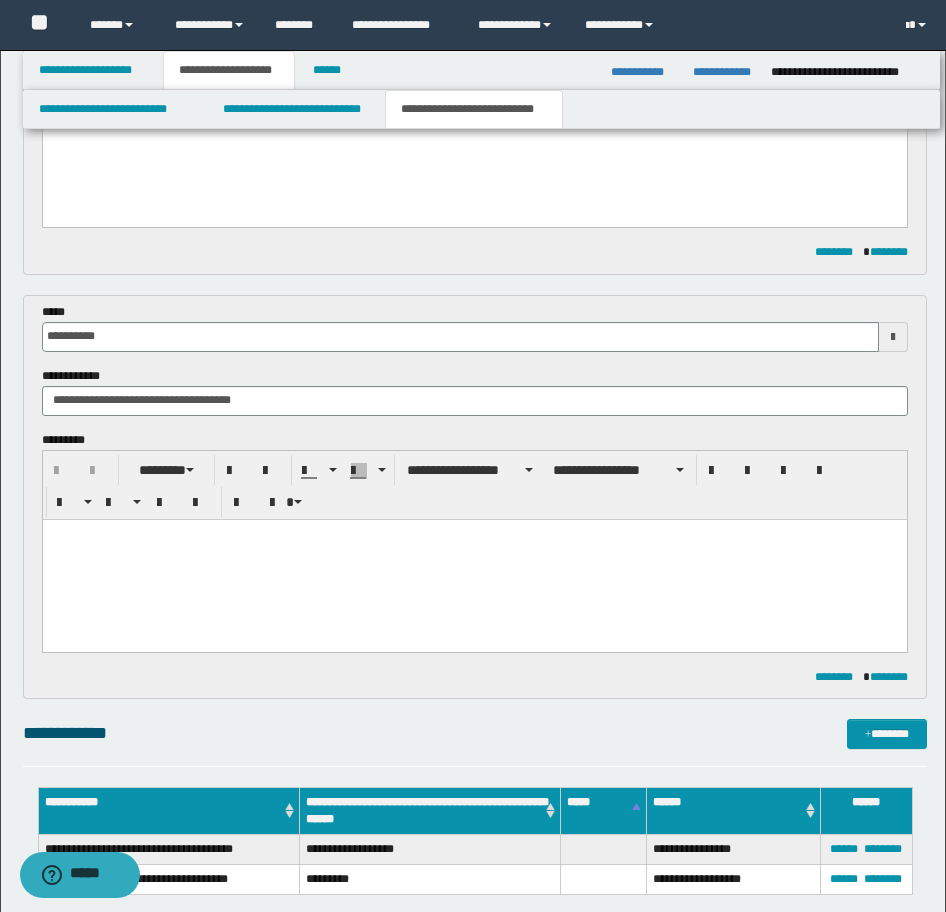 scroll, scrollTop: 478, scrollLeft: 0, axis: vertical 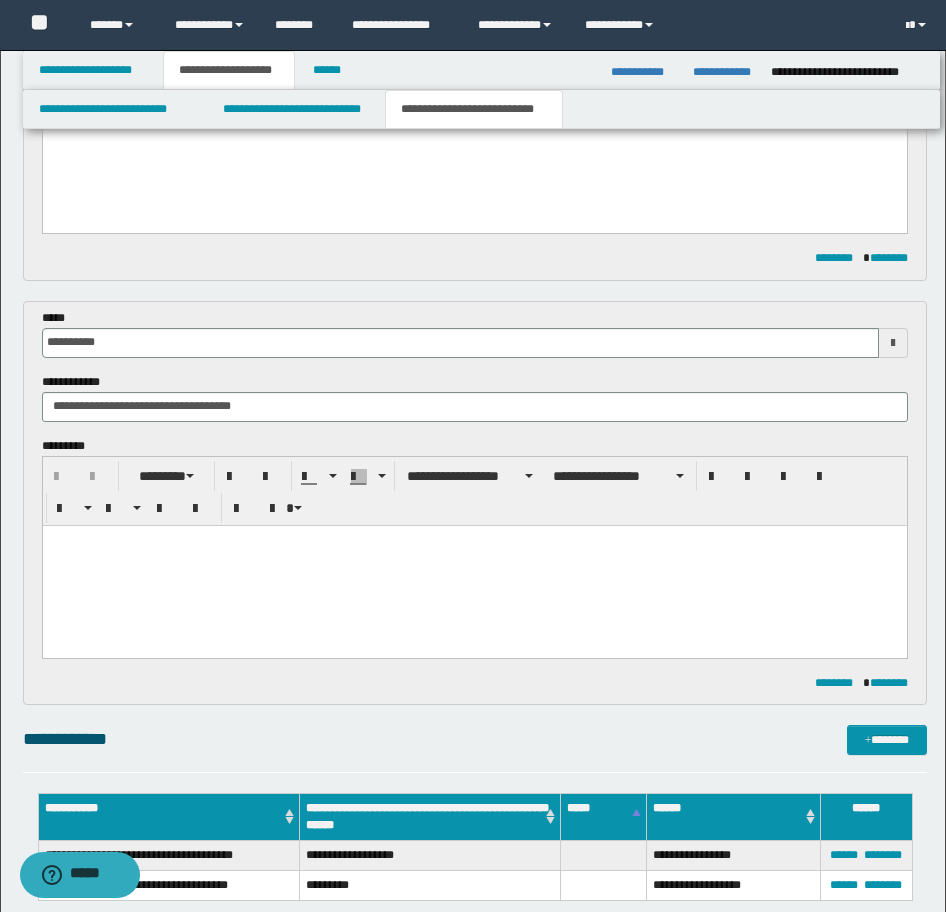 click at bounding box center (474, 565) 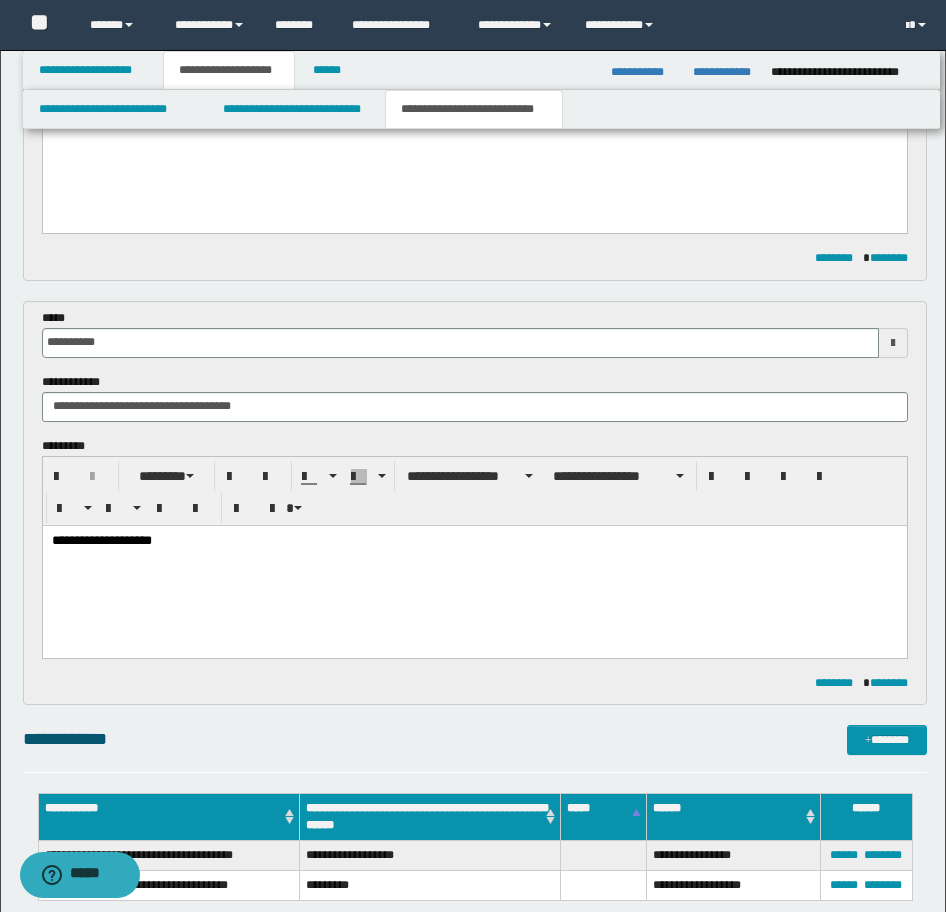 click on "**********" at bounding box center [474, 566] 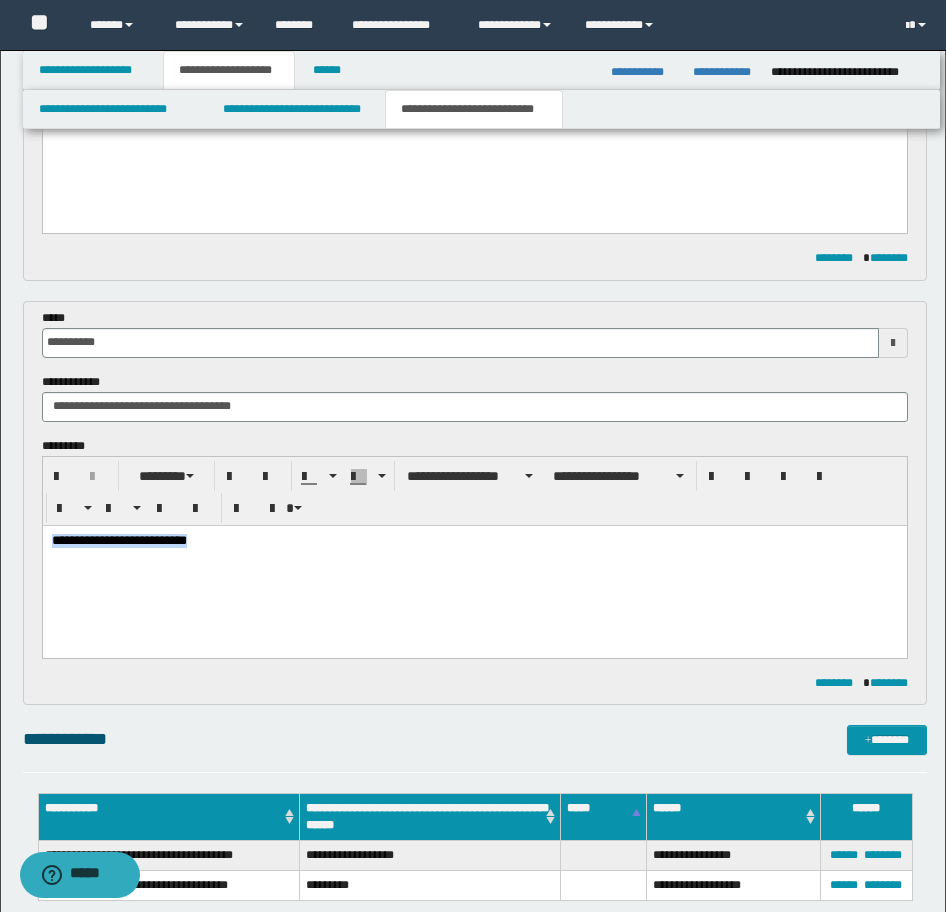 drag, startPoint x: 211, startPoint y: 548, endPoint x: -17, endPoint y: 543, distance: 228.05482 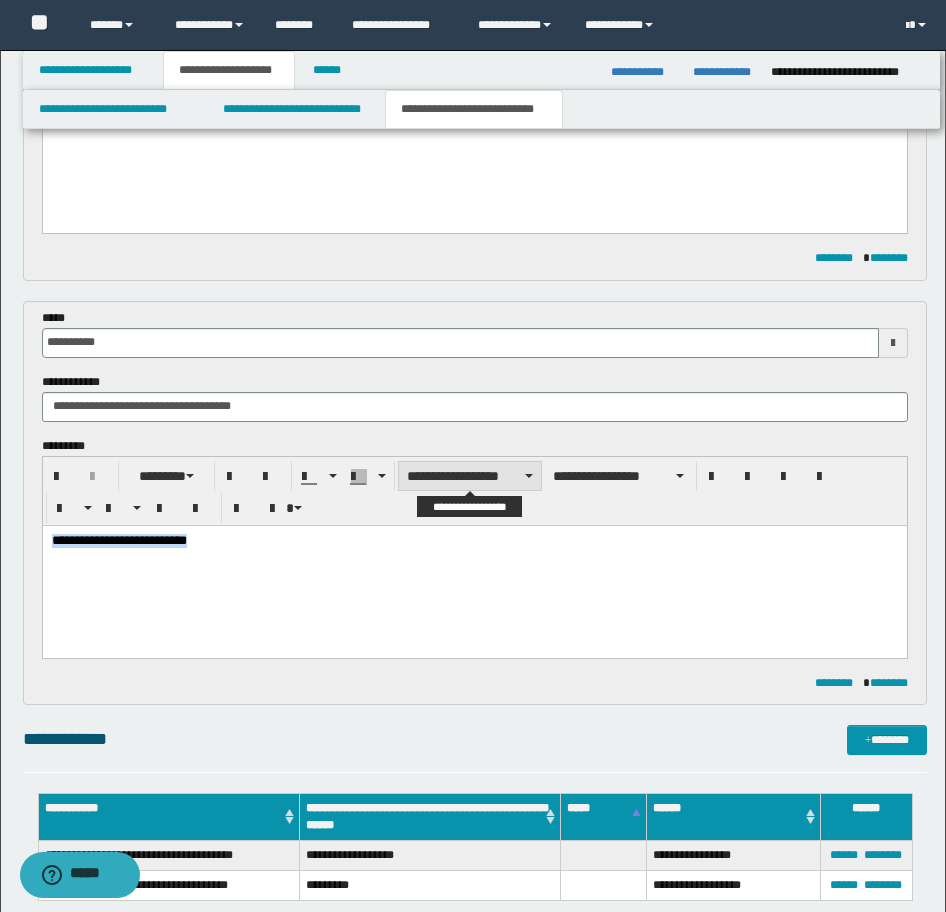 click on "**********" at bounding box center (470, 476) 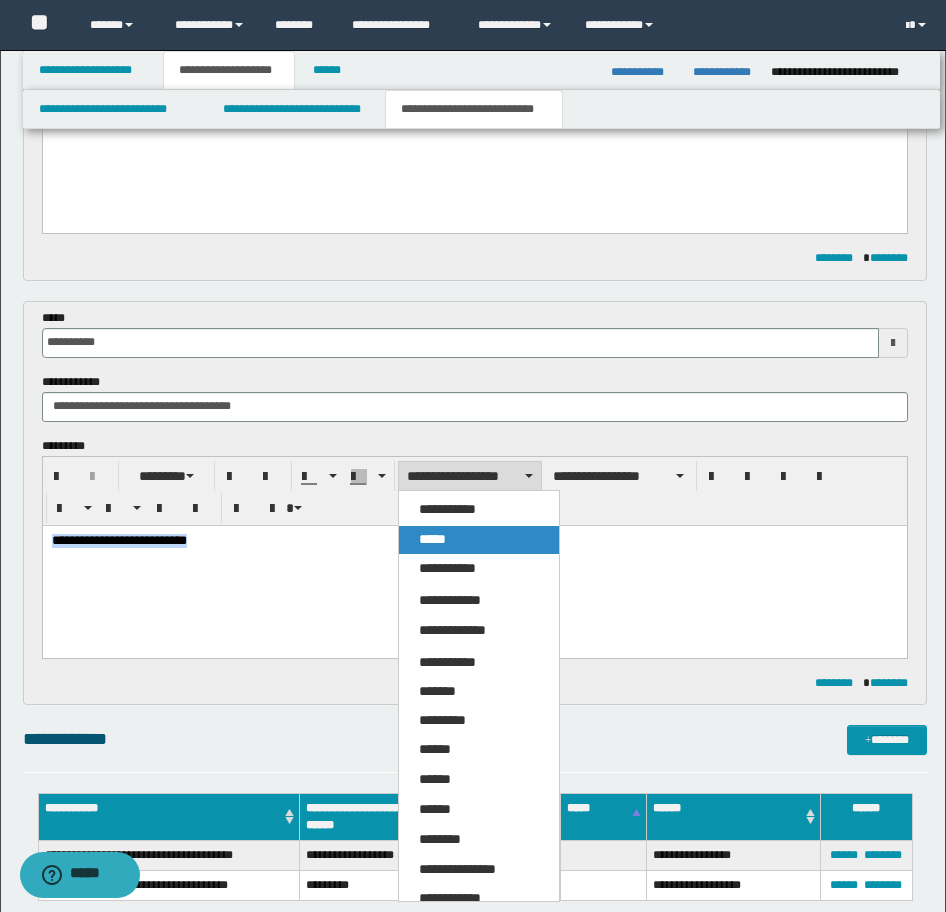 click on "*****" at bounding box center (479, 540) 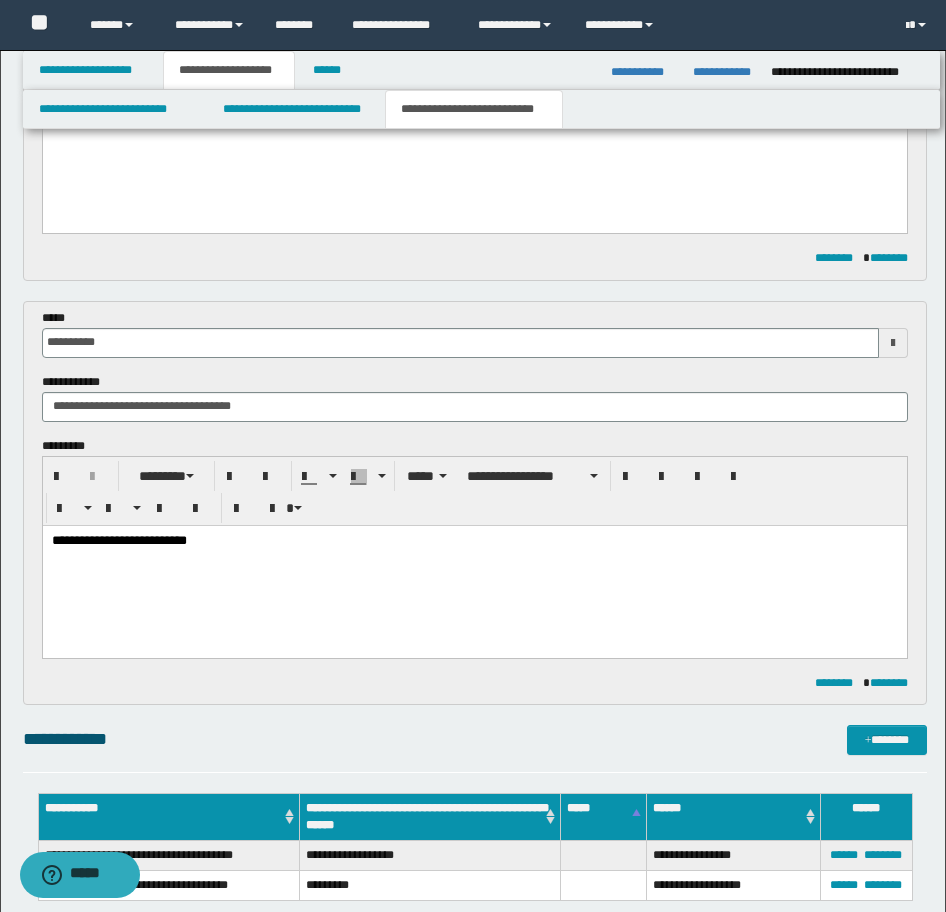 click on "**********" at bounding box center (474, 541) 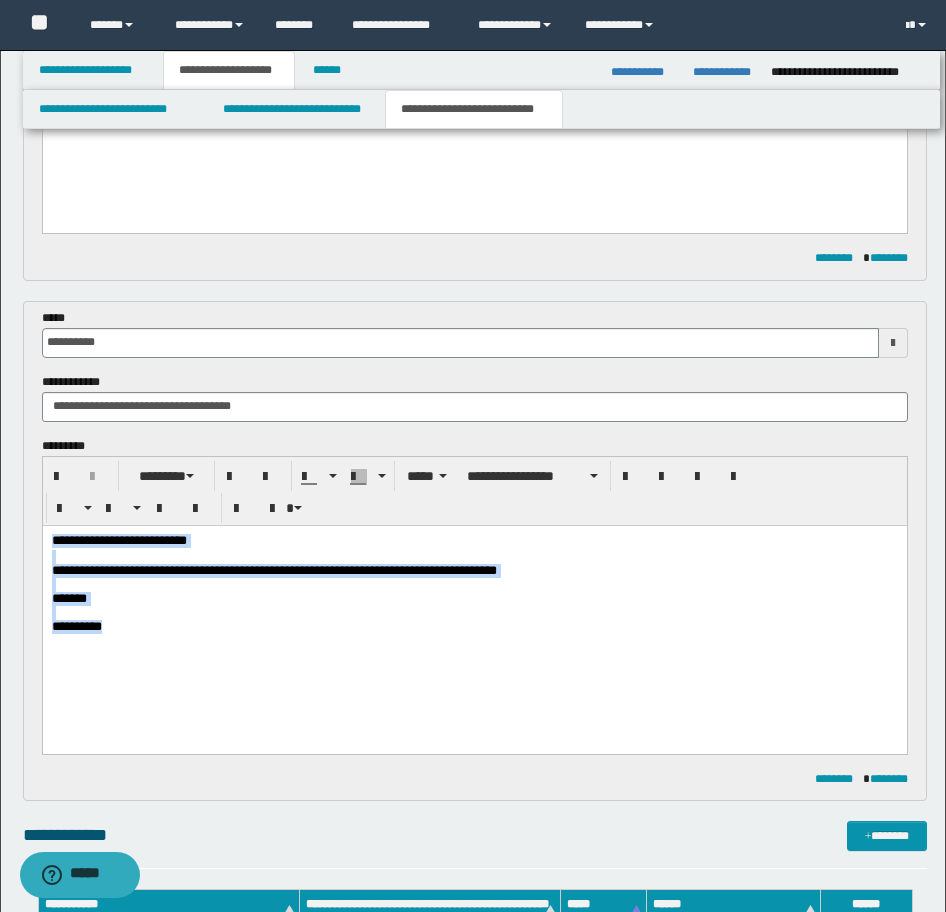 drag, startPoint x: 163, startPoint y: 659, endPoint x: -17, endPoint y: 502, distance: 238.84932 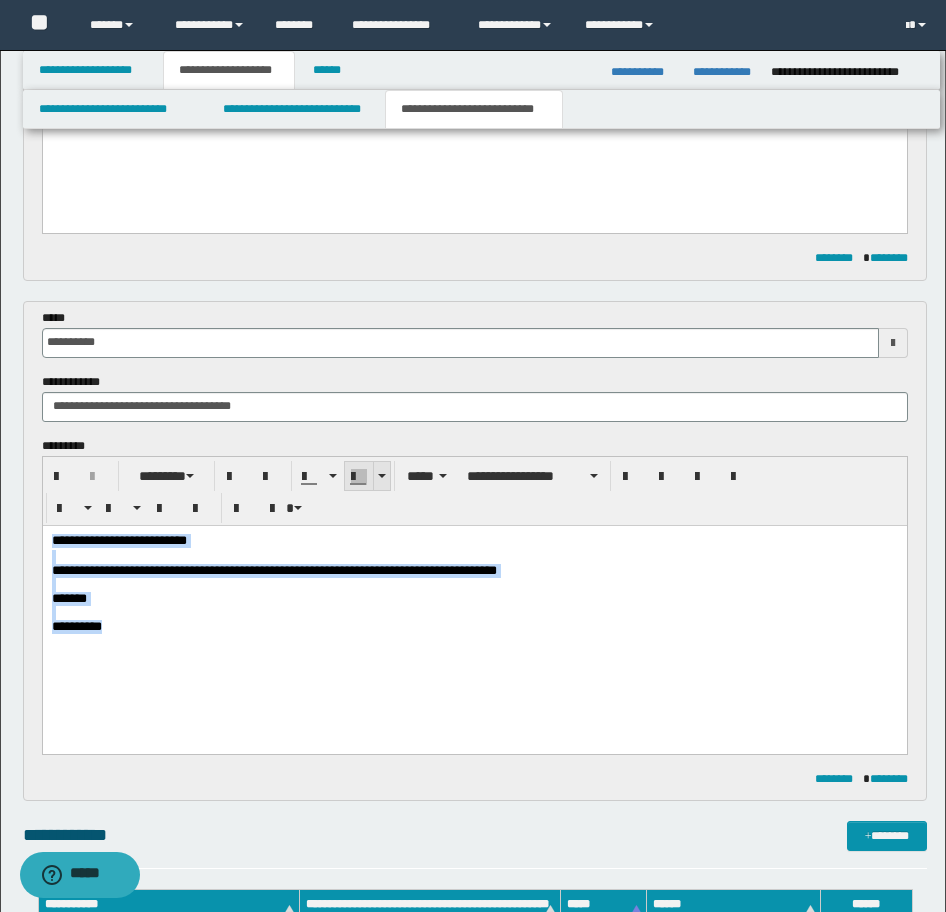 click at bounding box center (381, 476) 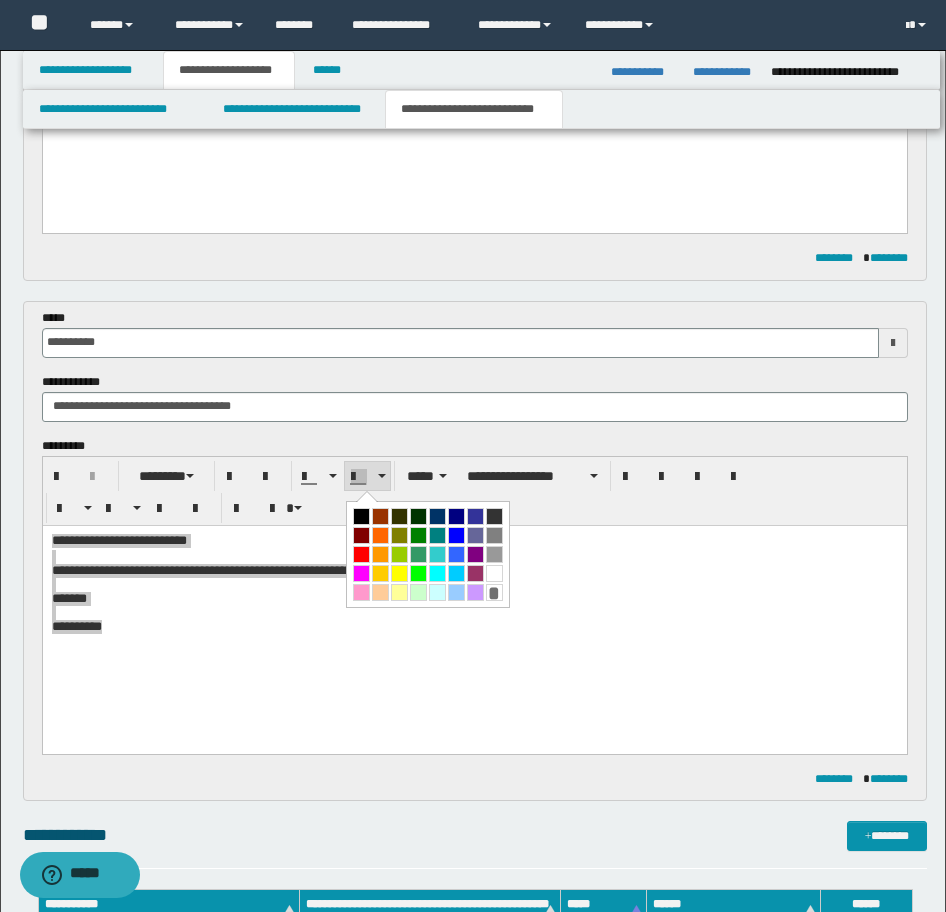click at bounding box center (437, 573) 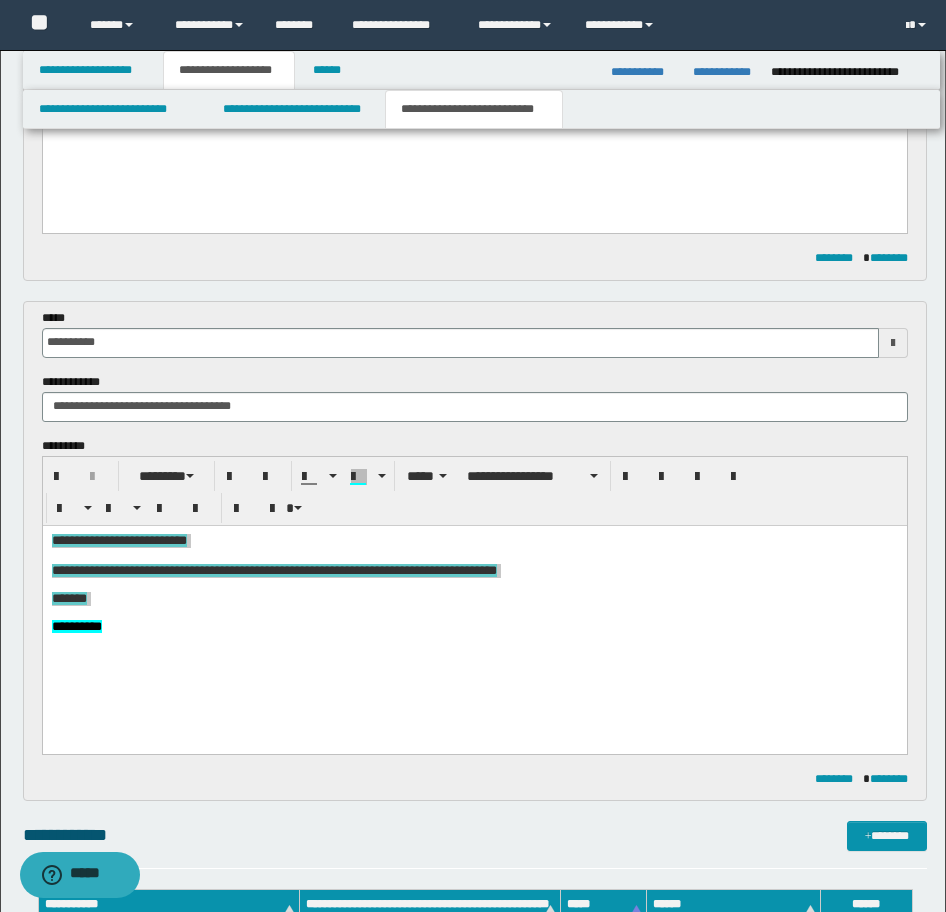 drag, startPoint x: 147, startPoint y: 132, endPoint x: 184, endPoint y: 67, distance: 74.793045 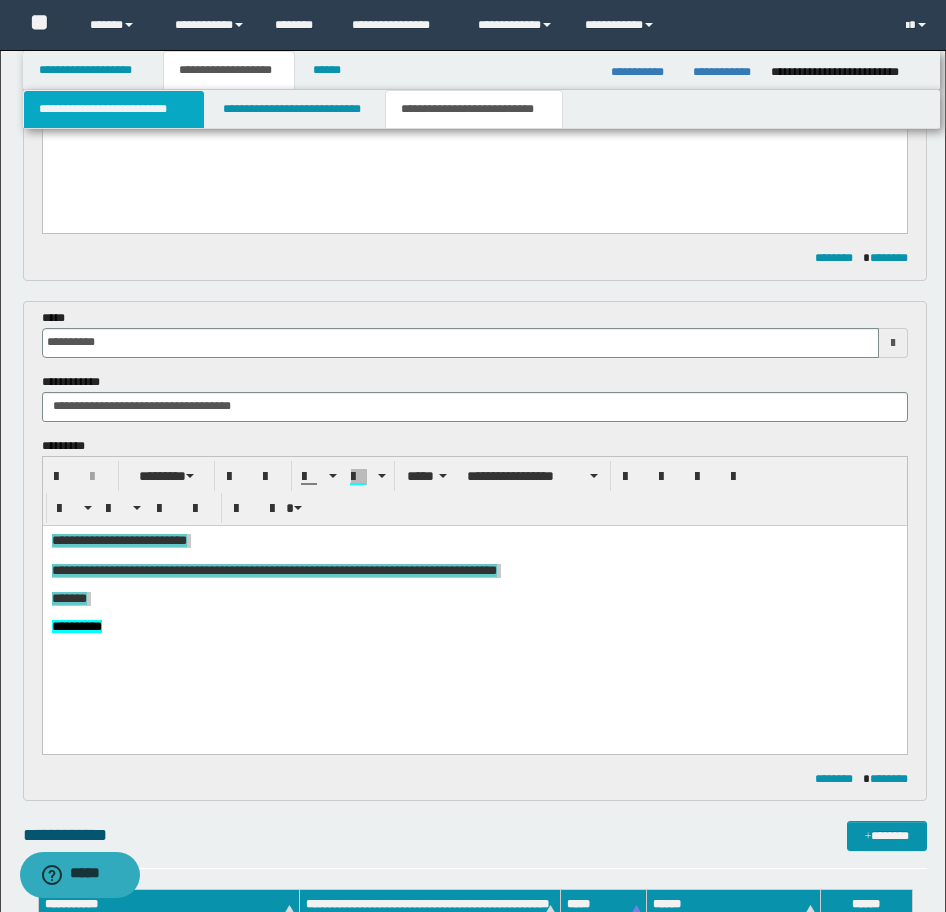 click on "**********" at bounding box center (114, 109) 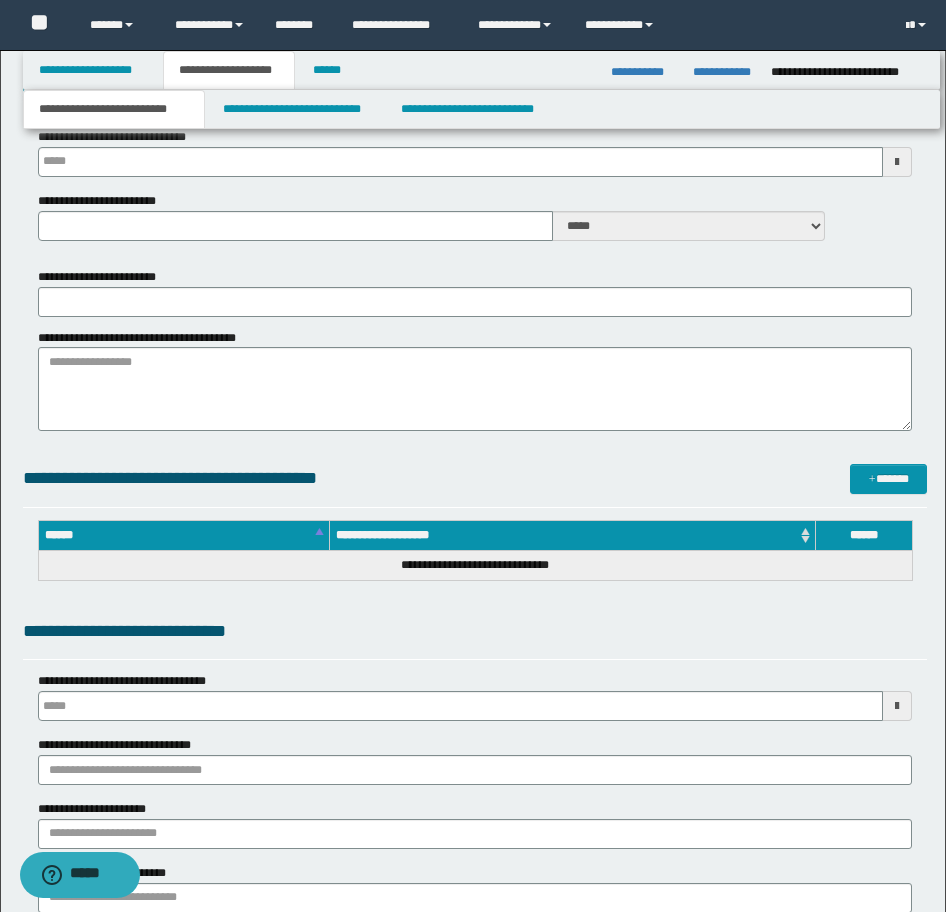 type 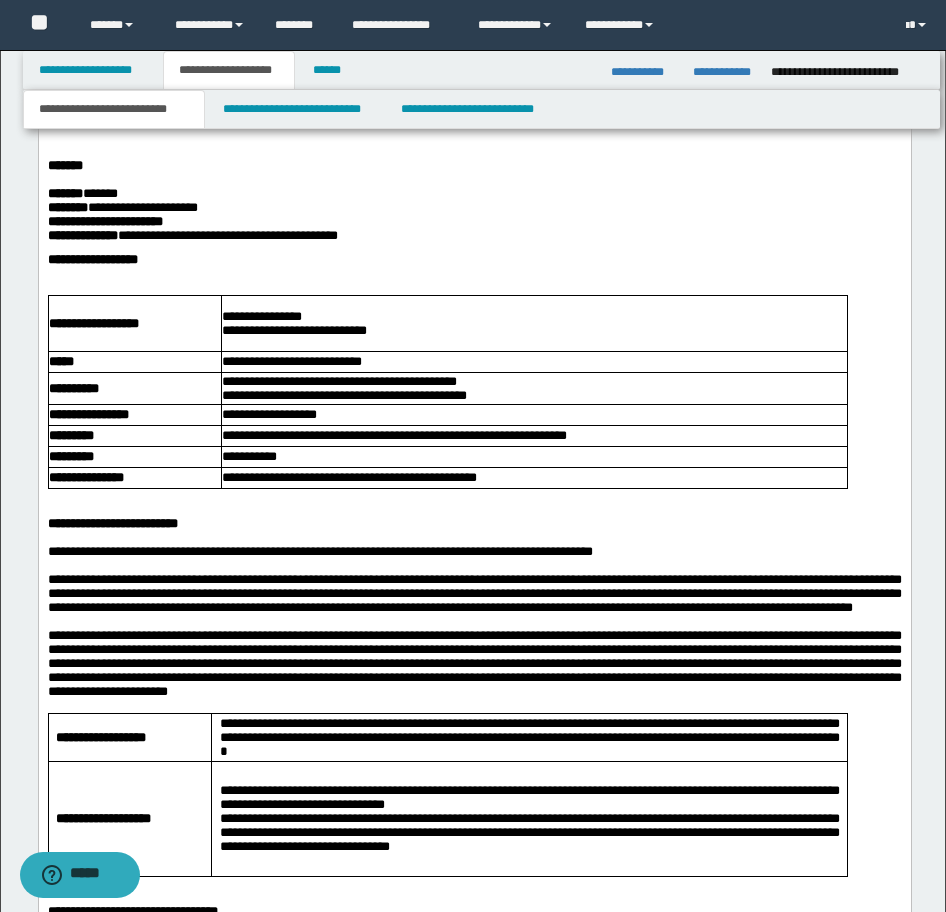 scroll, scrollTop: 3878, scrollLeft: 0, axis: vertical 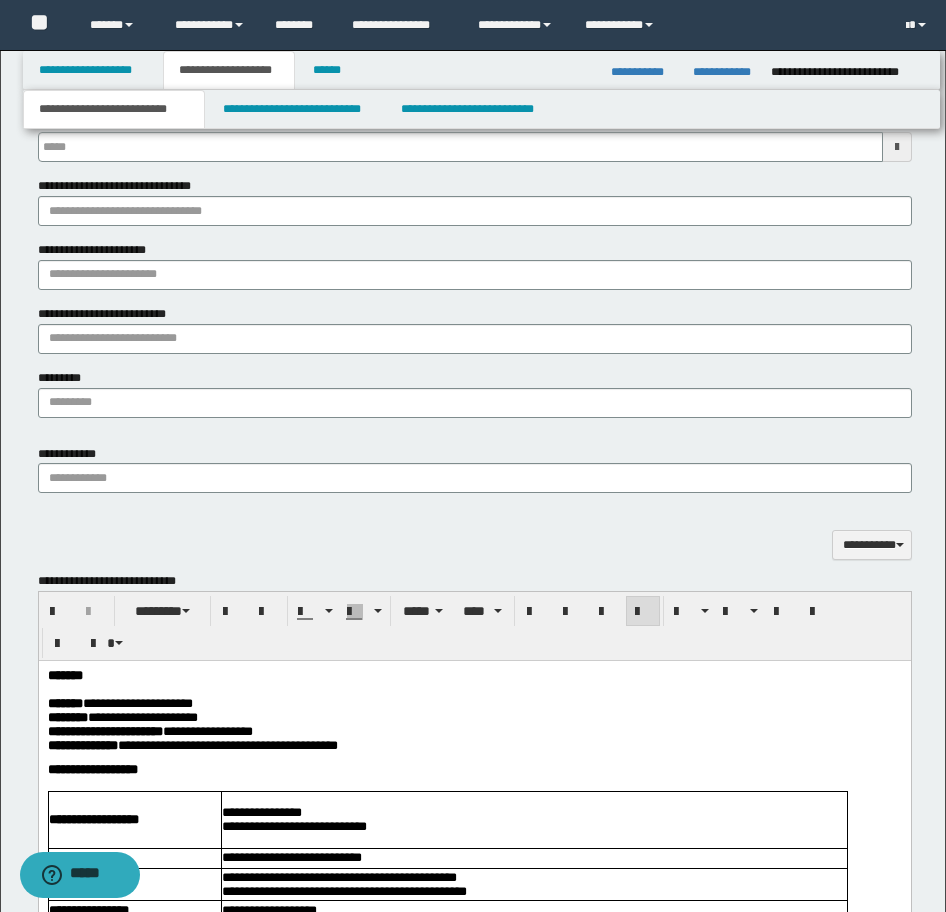 click on "*******" at bounding box center (64, 674) 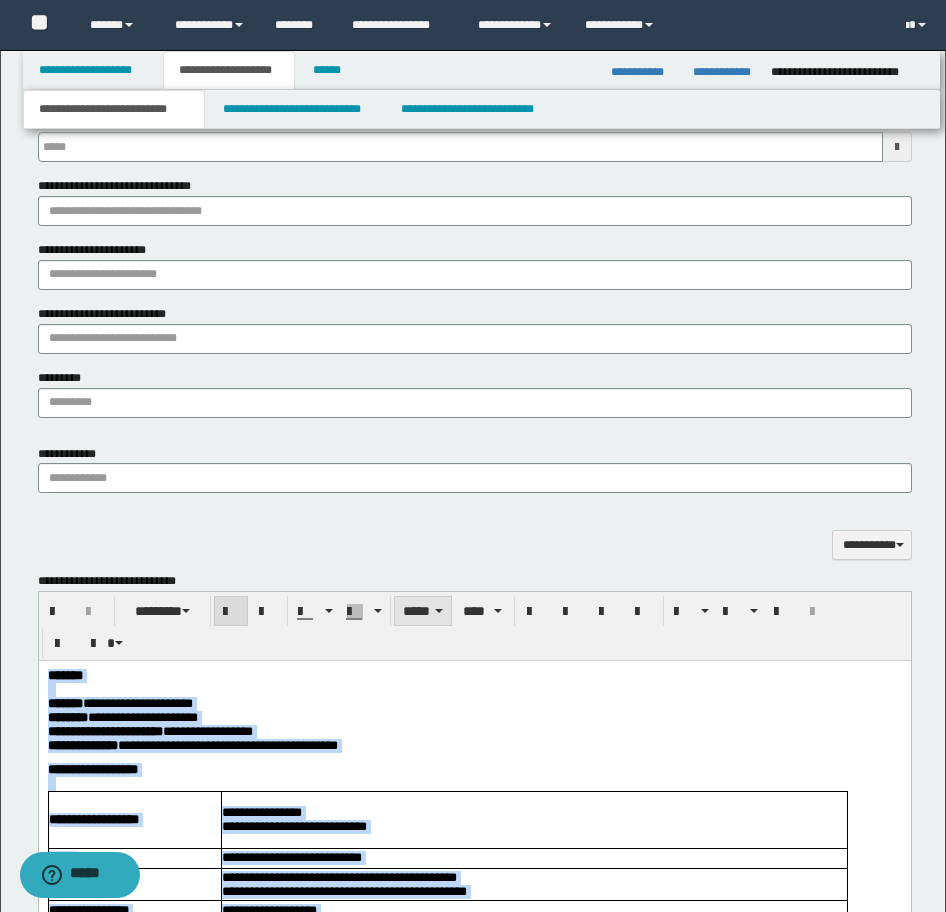 click on "*****" at bounding box center (423, 611) 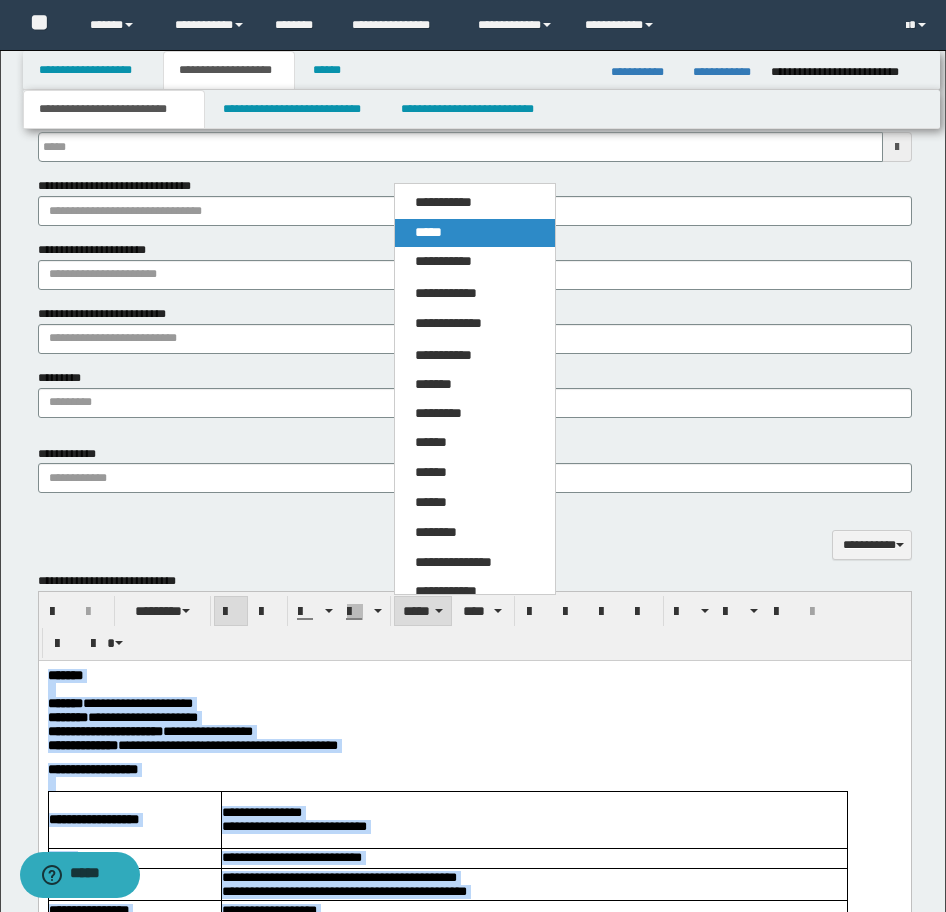 click on "*****" at bounding box center [428, 232] 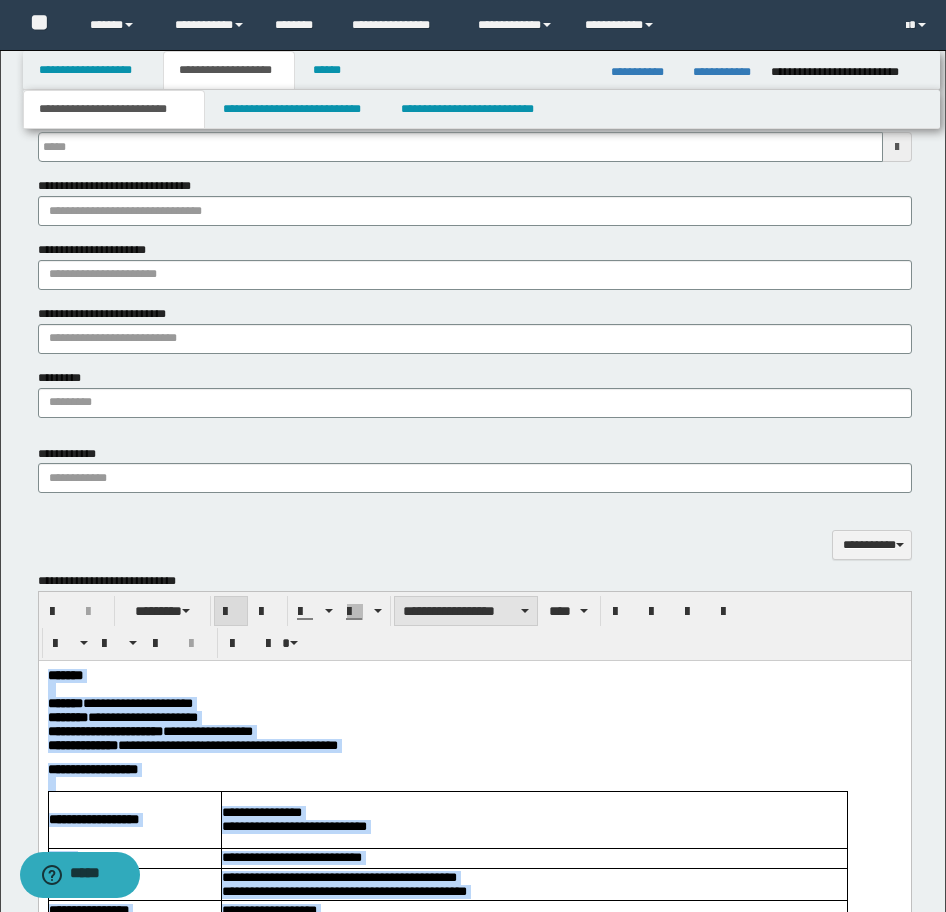 click on "**********" at bounding box center (466, 611) 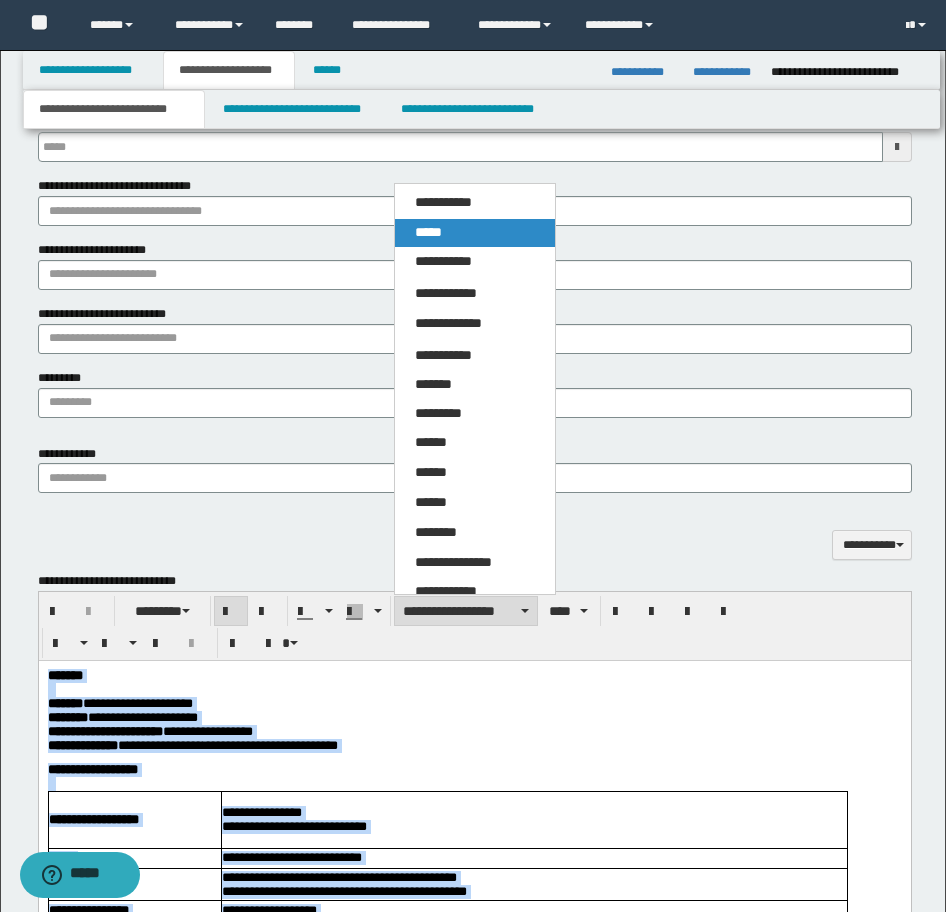 click on "*****" at bounding box center [428, 232] 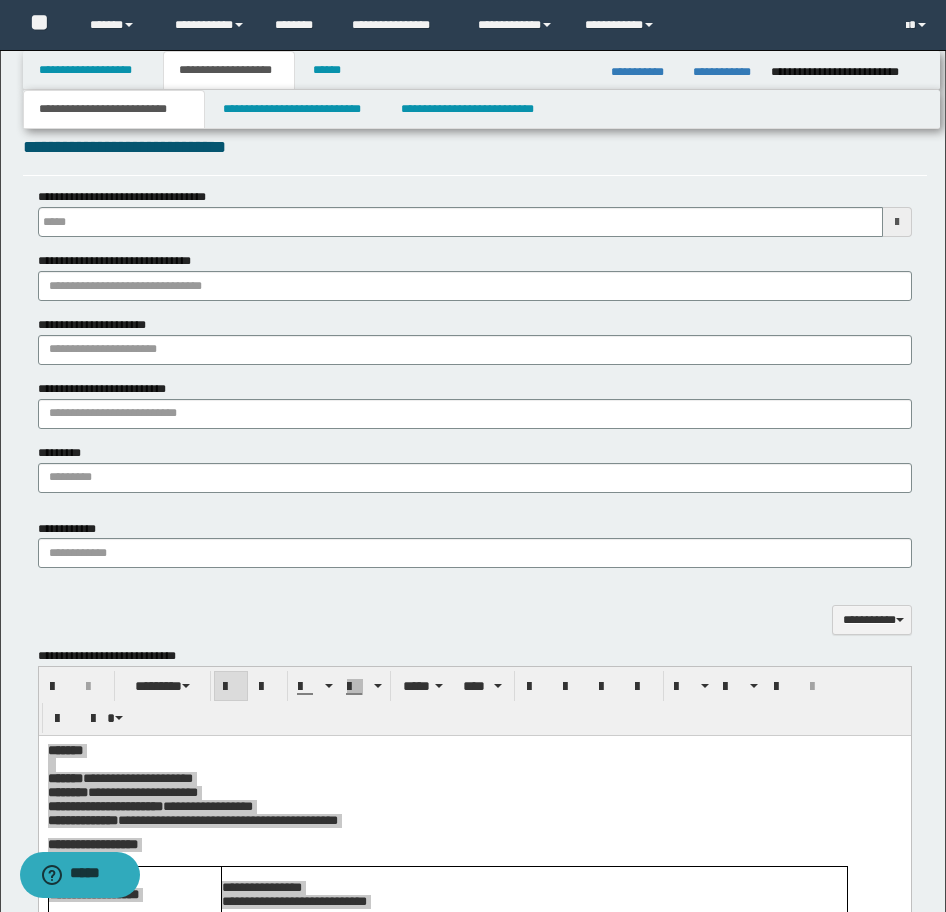 scroll, scrollTop: 837, scrollLeft: 0, axis: vertical 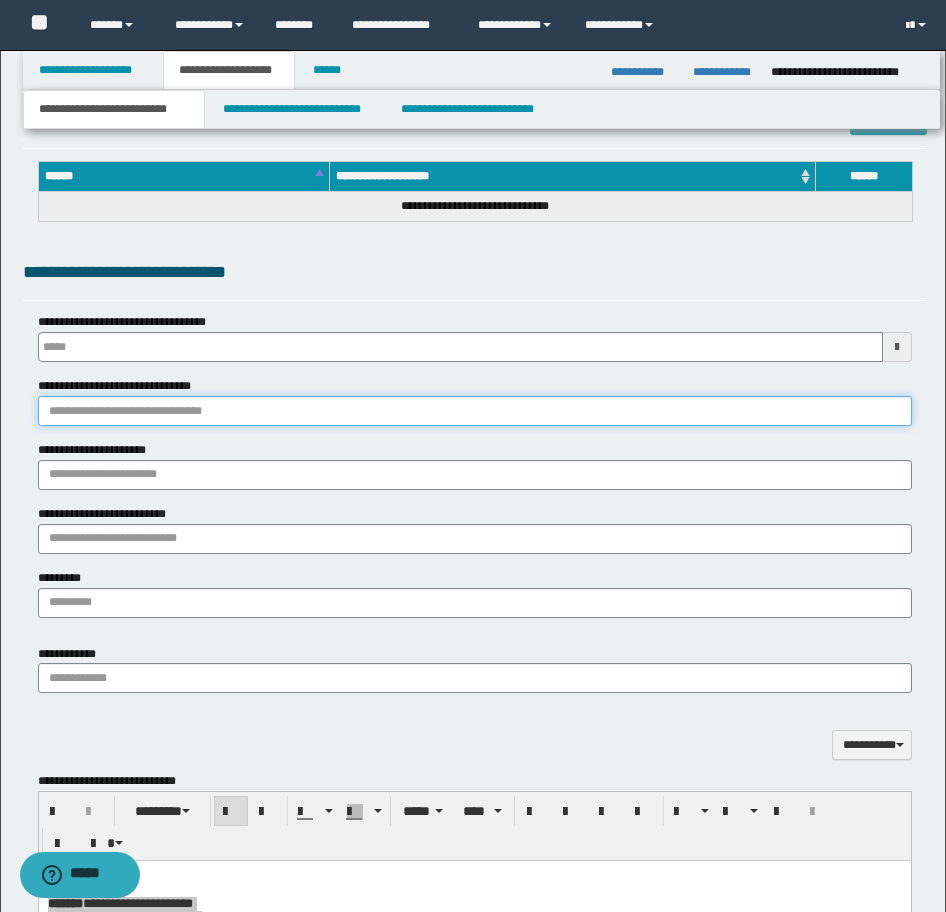 click on "**********" at bounding box center (475, 411) 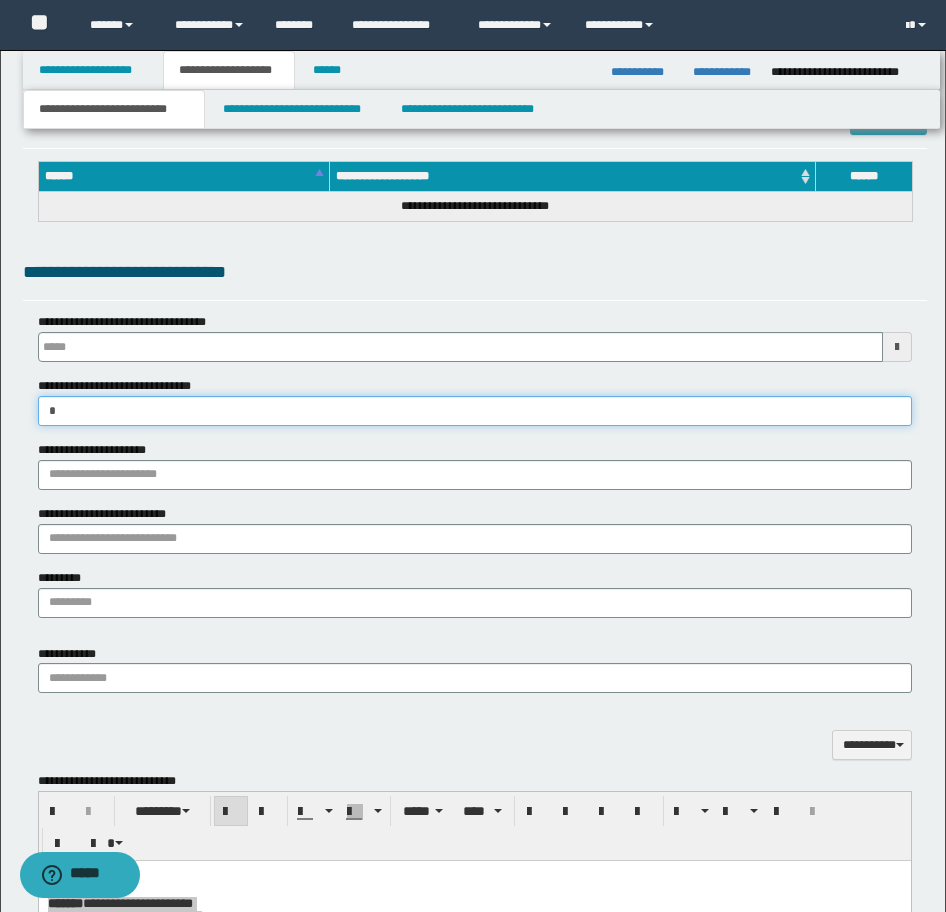 type on "**********" 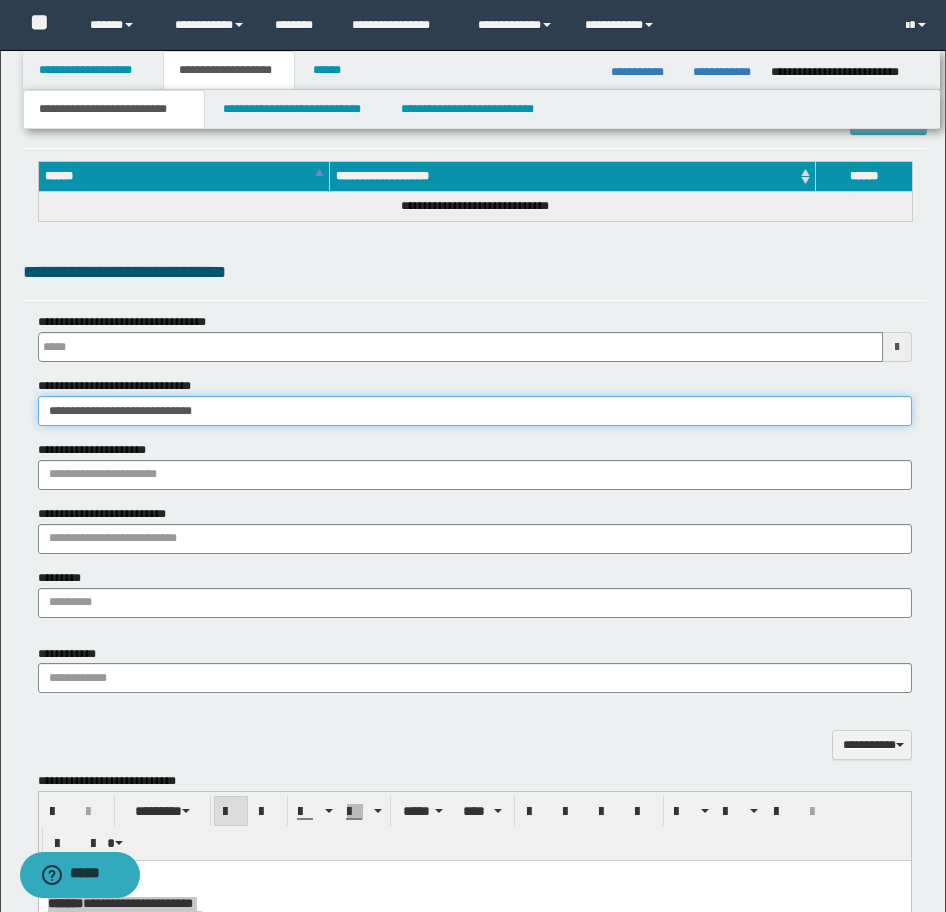 type 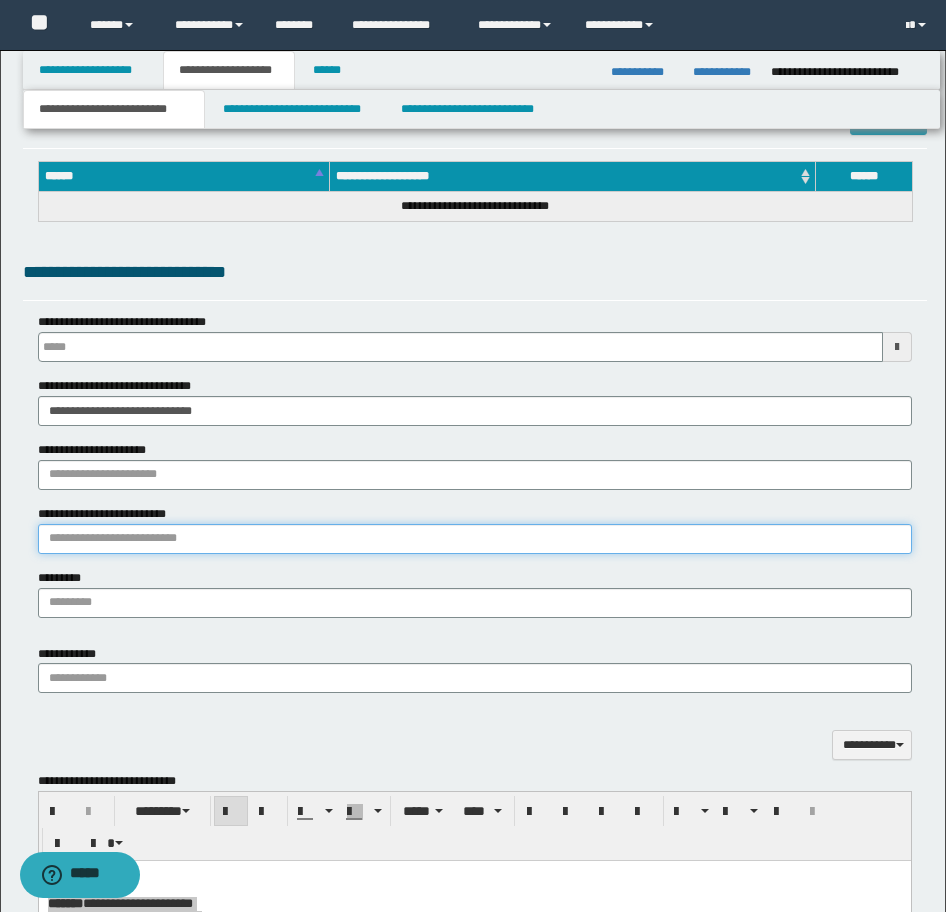 click on "**********" at bounding box center [475, 539] 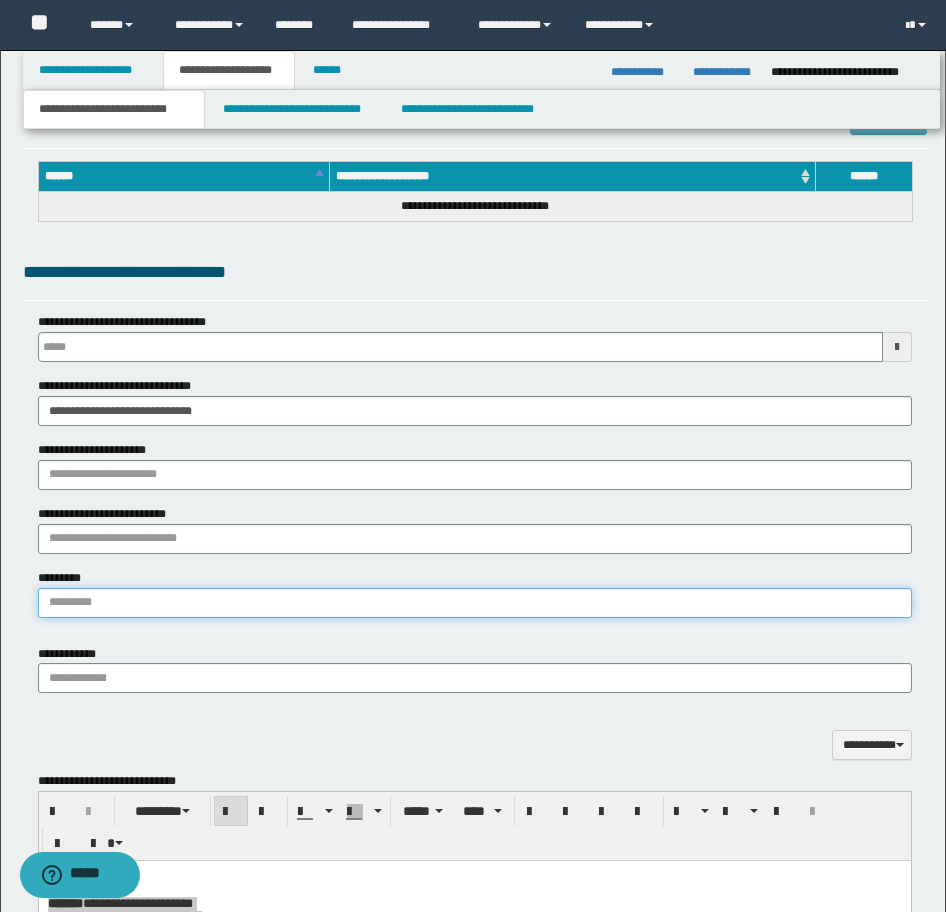 click on "*********" at bounding box center [475, 603] 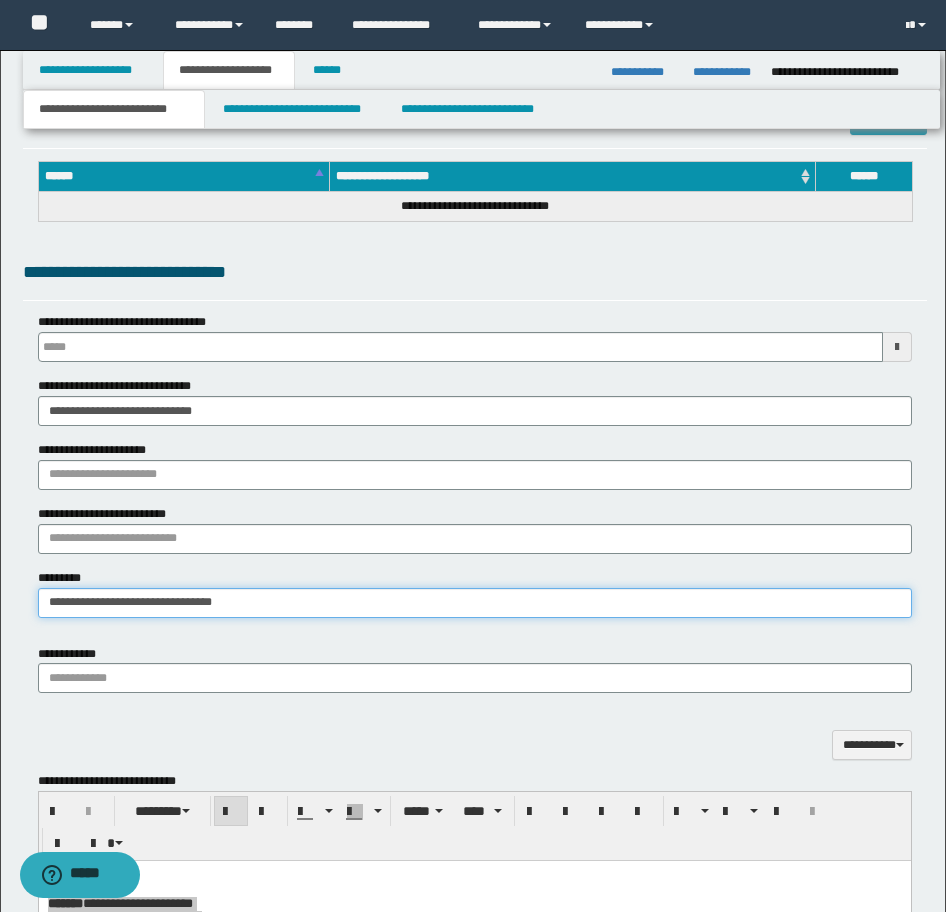 type on "**********" 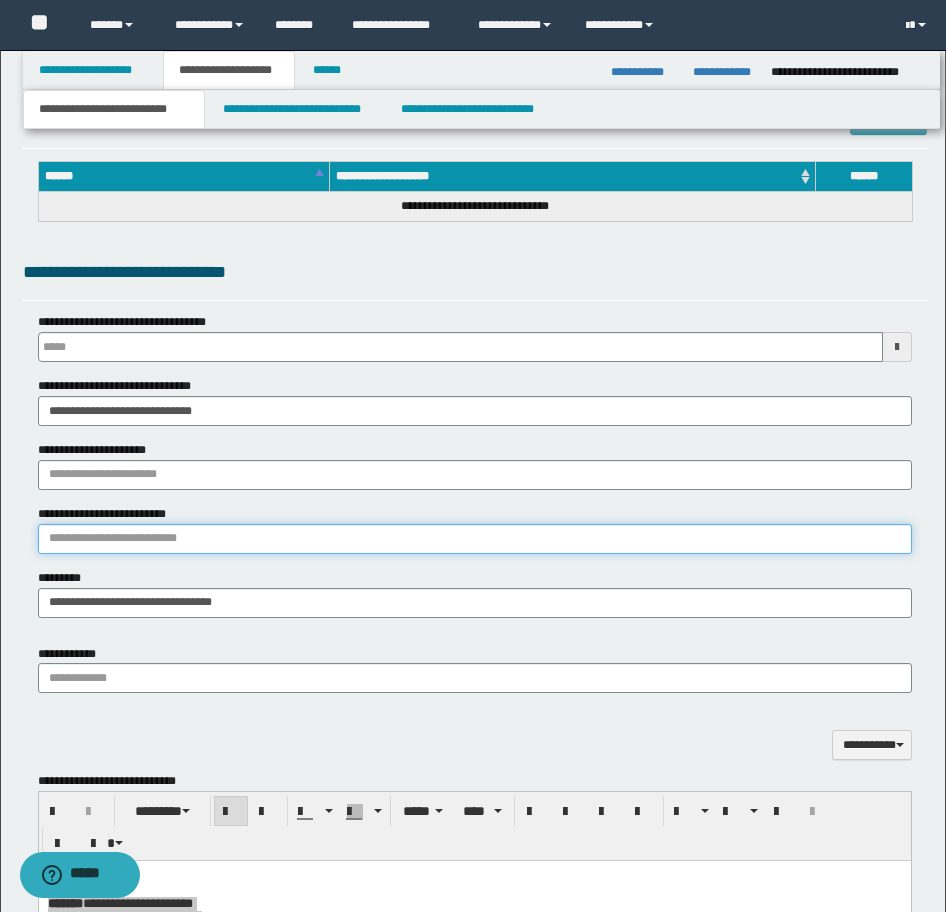 click on "**********" at bounding box center (475, 539) 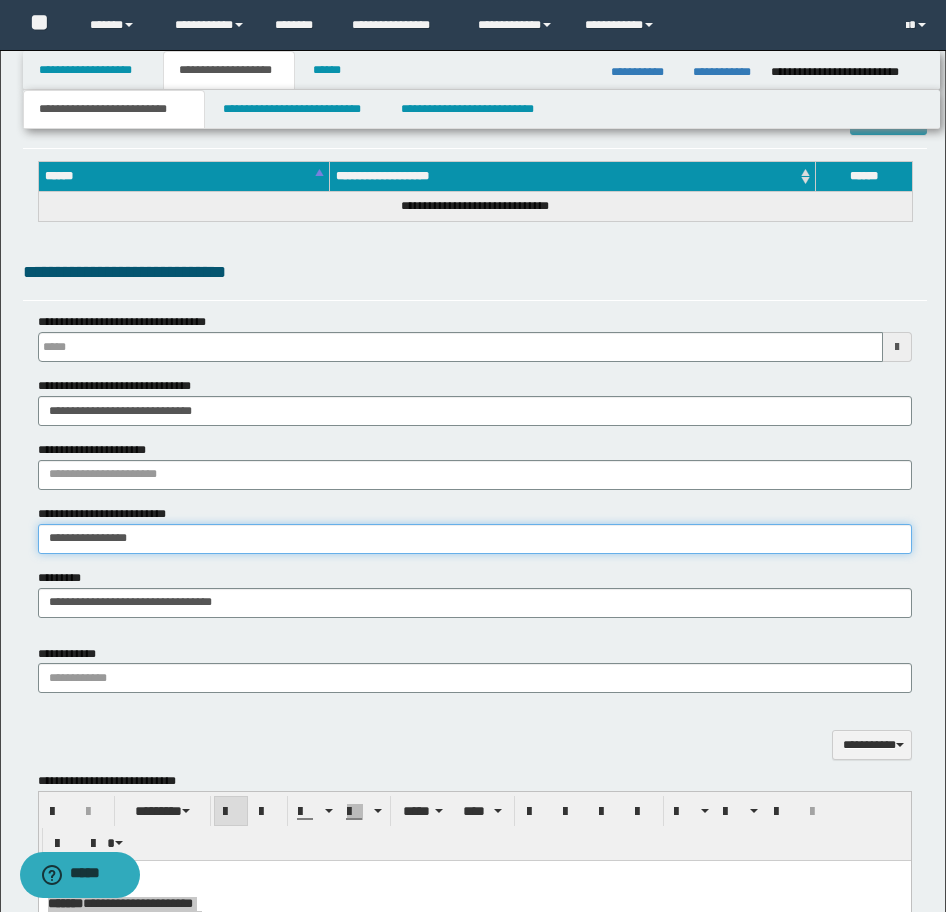 type on "**********" 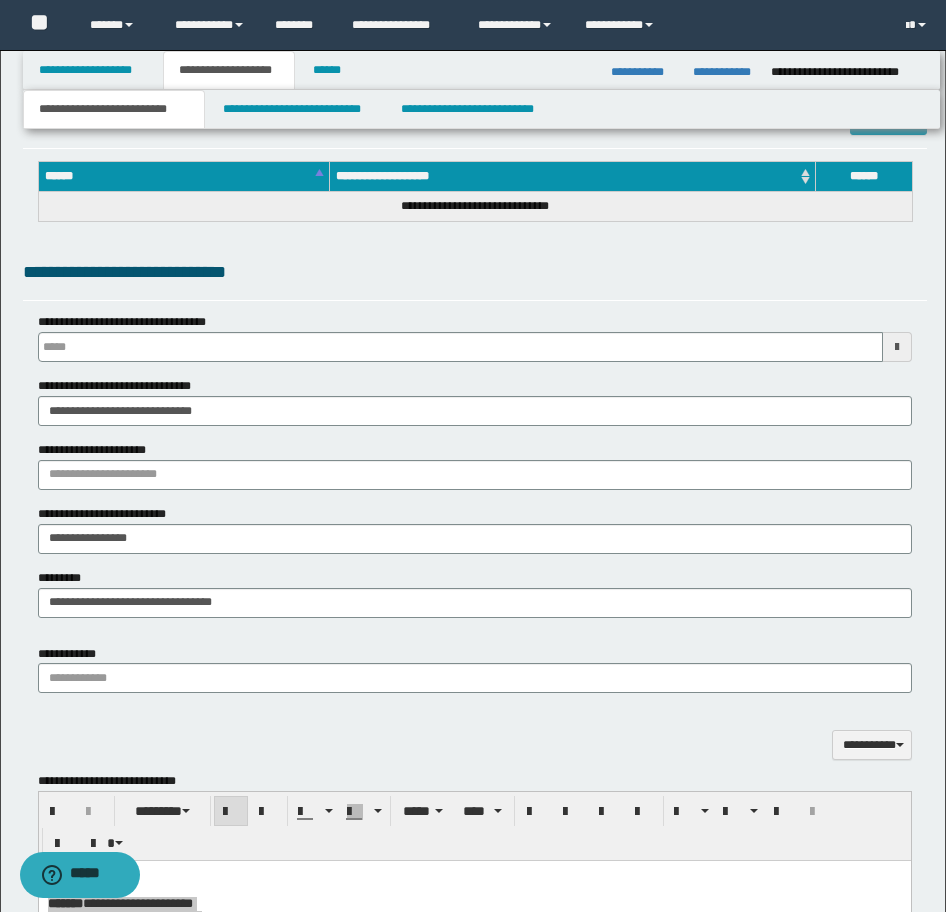 type 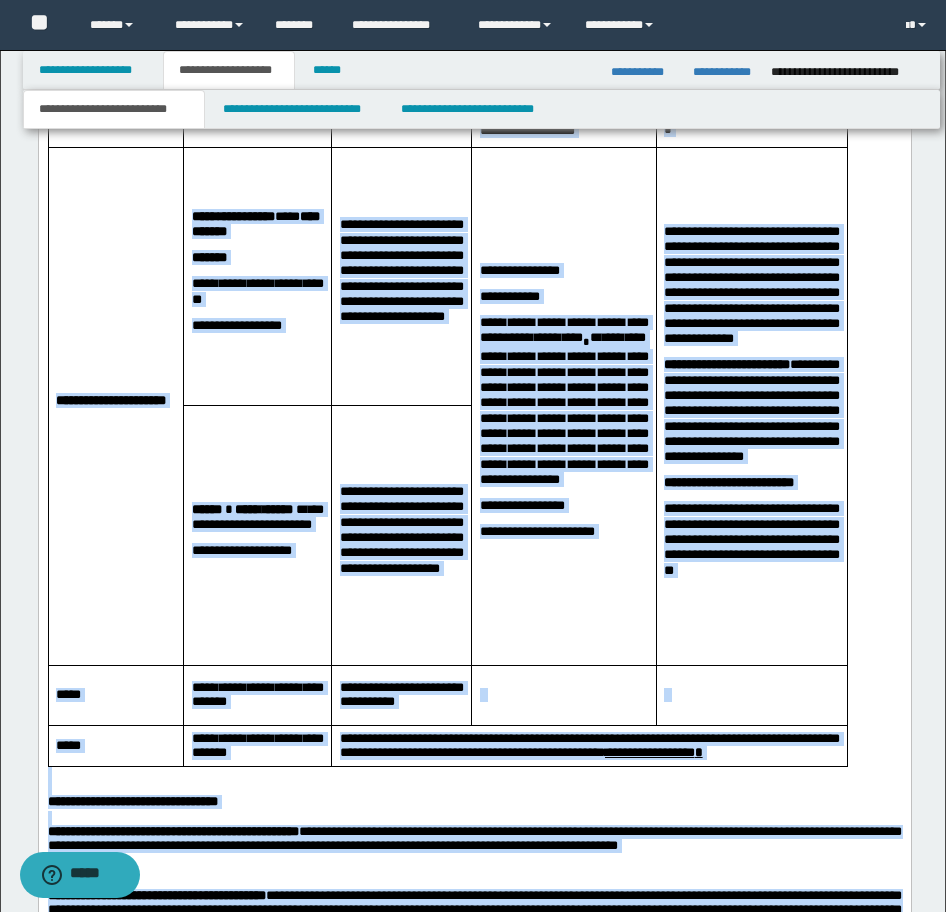 drag, startPoint x: 412, startPoint y: -214, endPoint x: 411, endPoint y: 722, distance: 936.00055 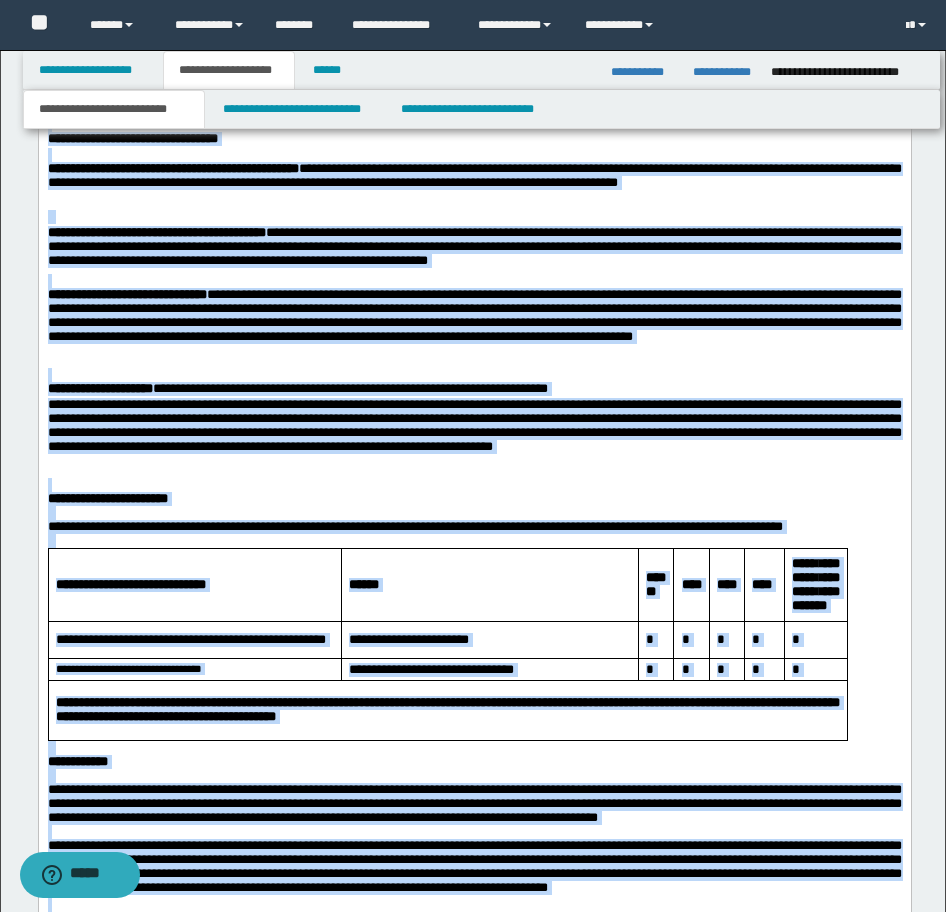 scroll, scrollTop: 3237, scrollLeft: 0, axis: vertical 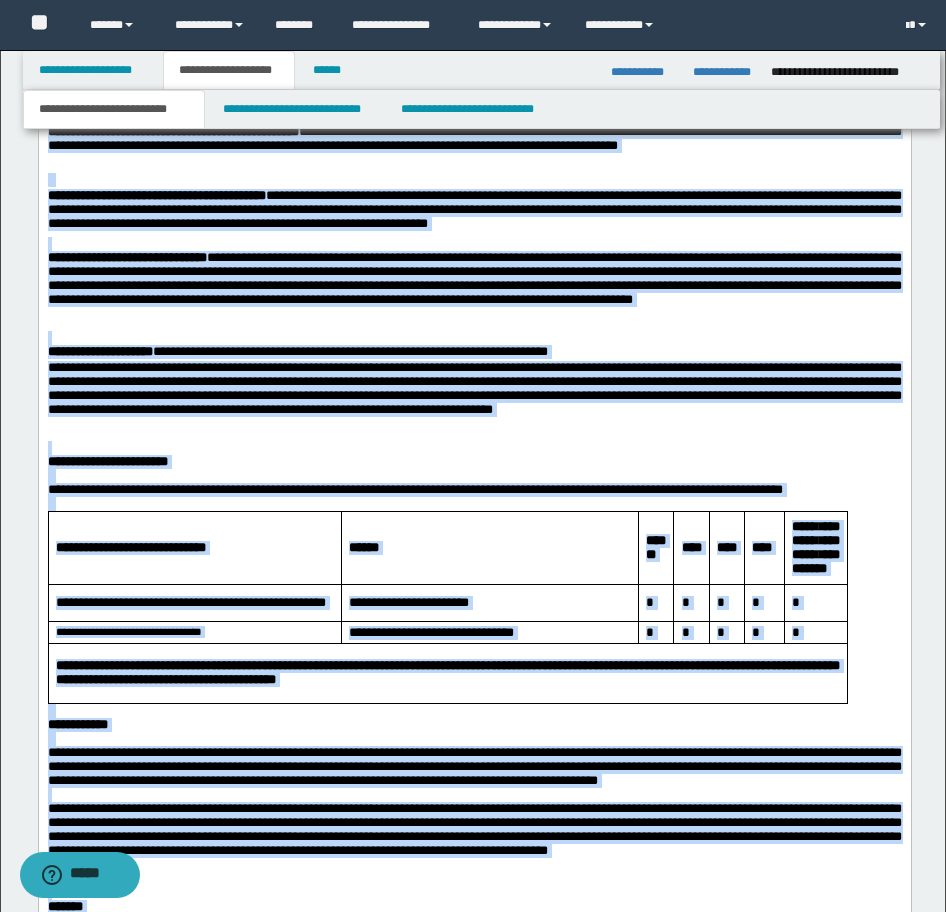 drag, startPoint x: 411, startPoint y: 22, endPoint x: 233, endPoint y: 813, distance: 810.7805 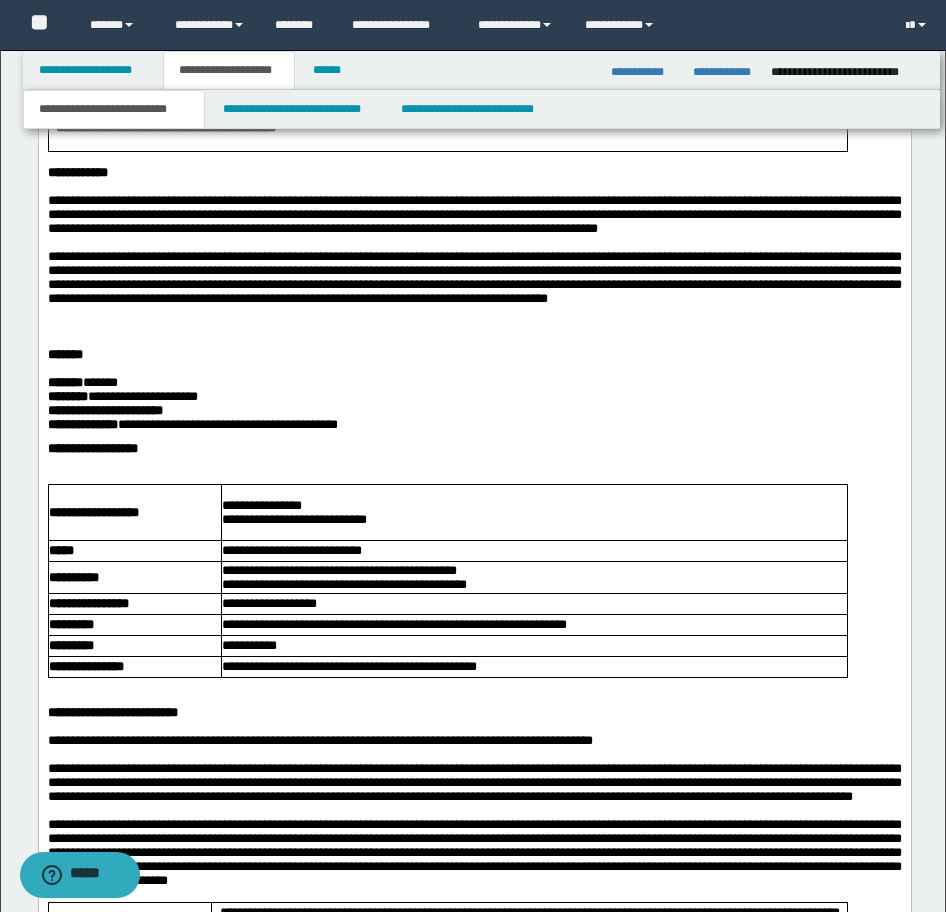 scroll, scrollTop: 3837, scrollLeft: 0, axis: vertical 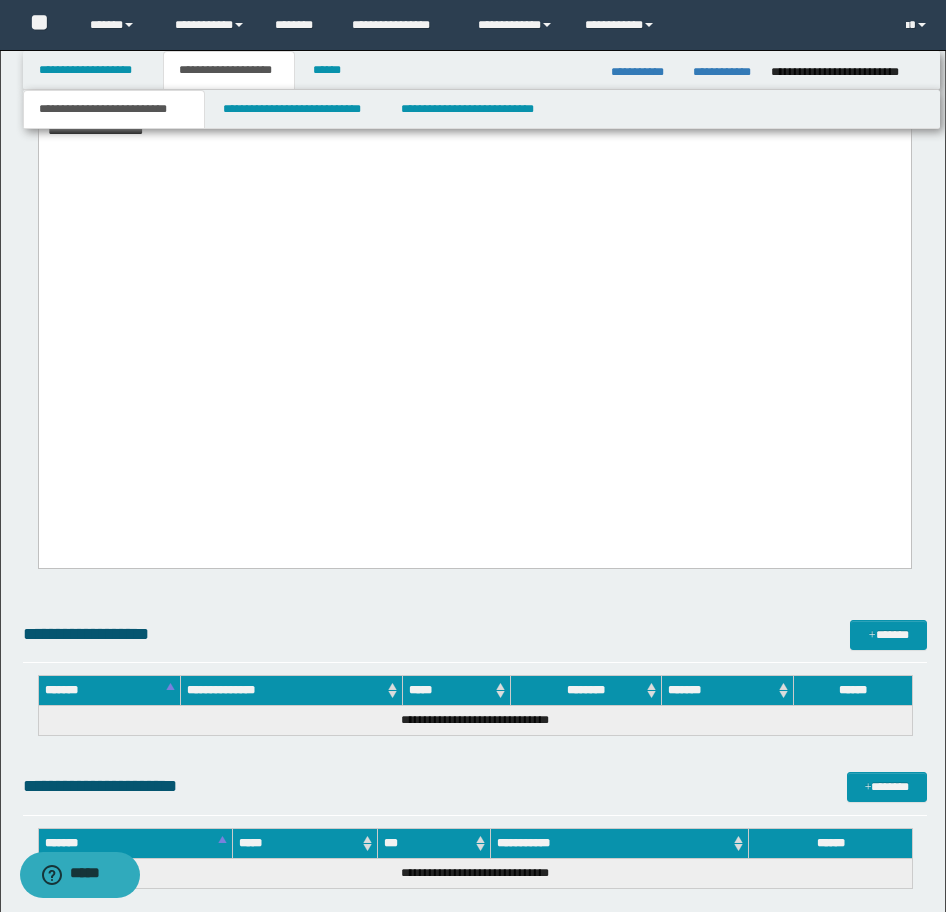 click on "**********" at bounding box center (117, -23) 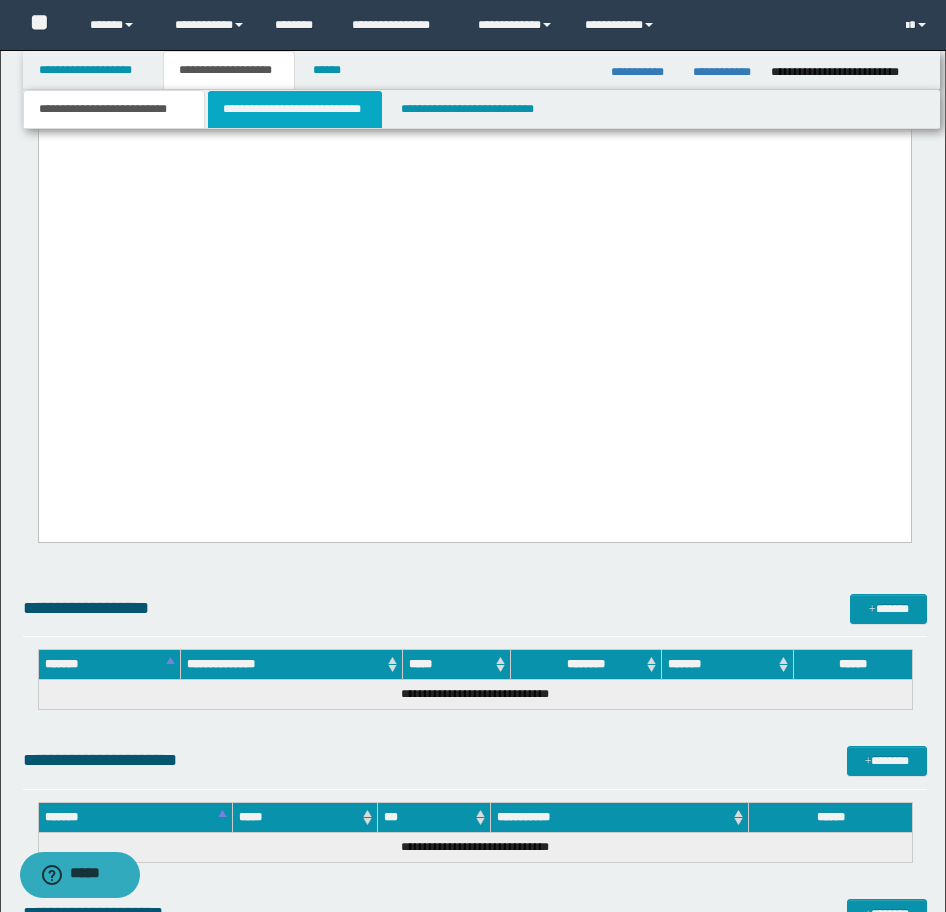 click on "**********" at bounding box center (295, 109) 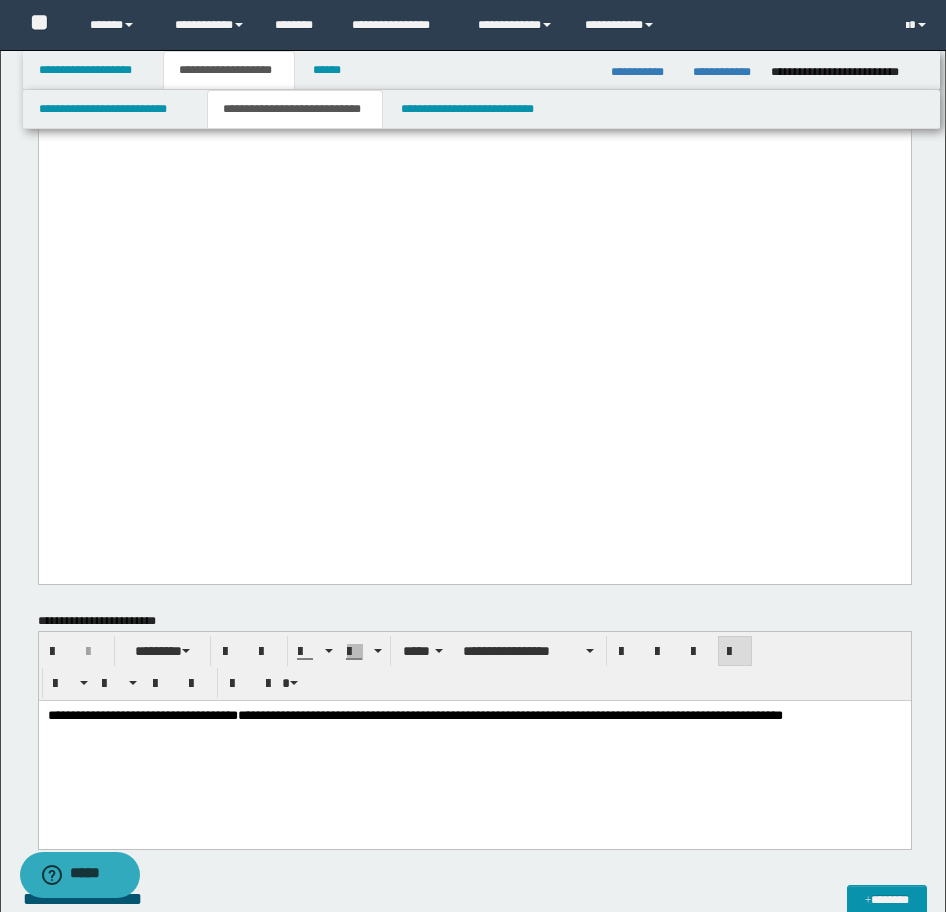 scroll, scrollTop: 7137, scrollLeft: 0, axis: vertical 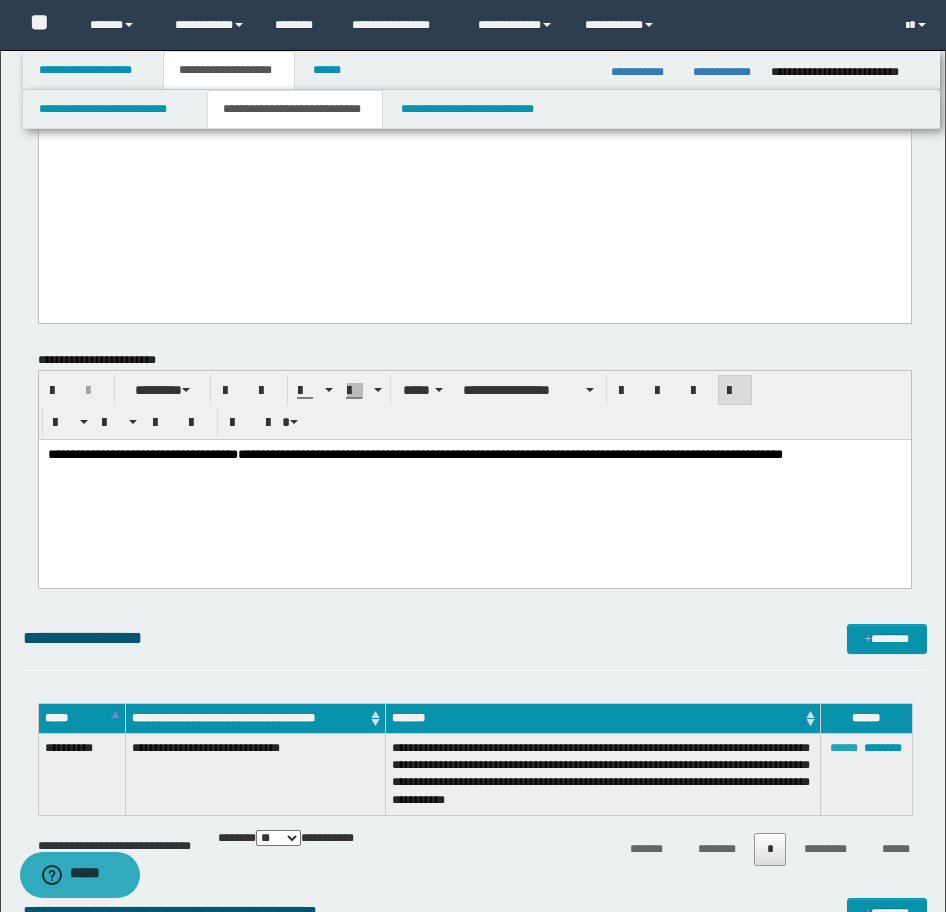 click on "******" at bounding box center (844, 748) 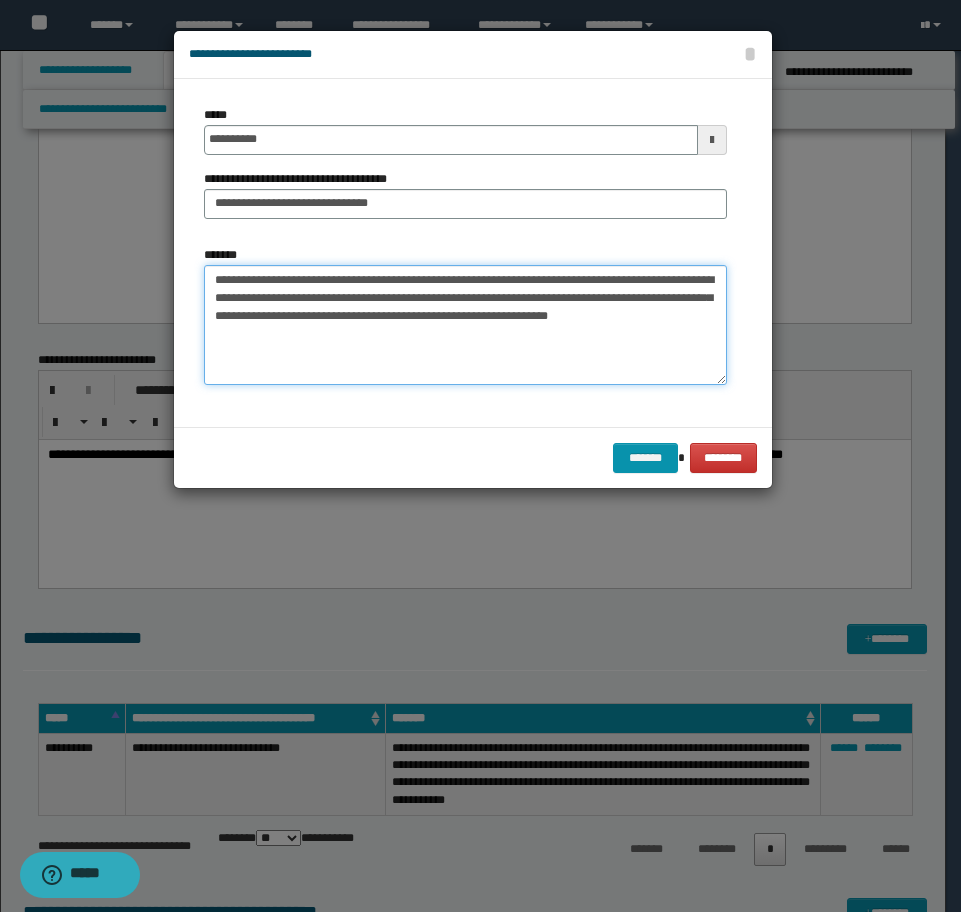 drag, startPoint x: 617, startPoint y: 325, endPoint x: 17, endPoint y: 248, distance: 604.92065 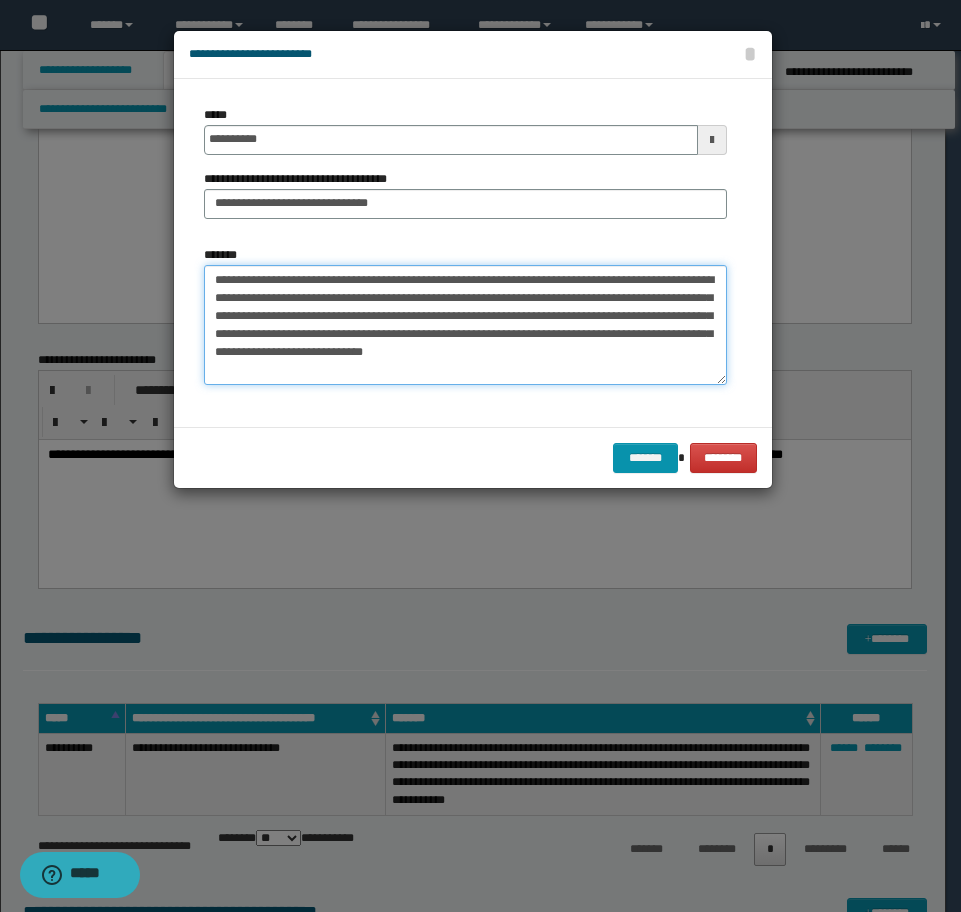 drag, startPoint x: 423, startPoint y: 352, endPoint x: 525, endPoint y: 361, distance: 102.396286 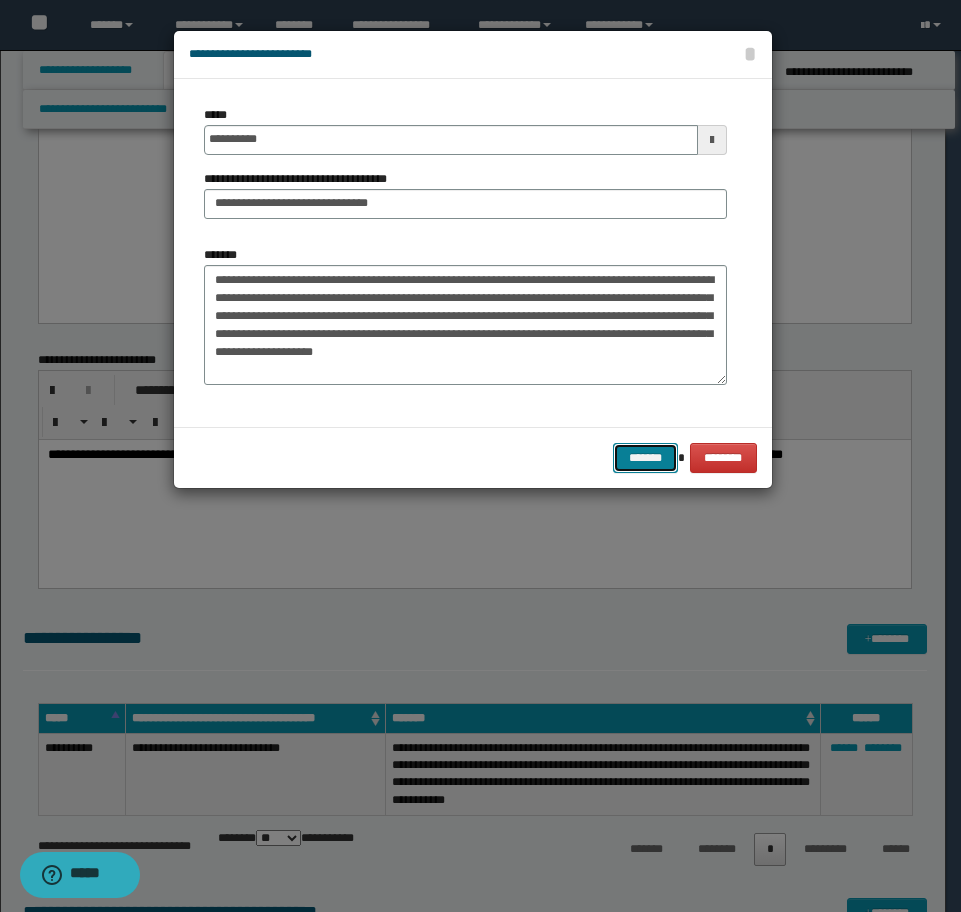 click on "*******" at bounding box center [645, 458] 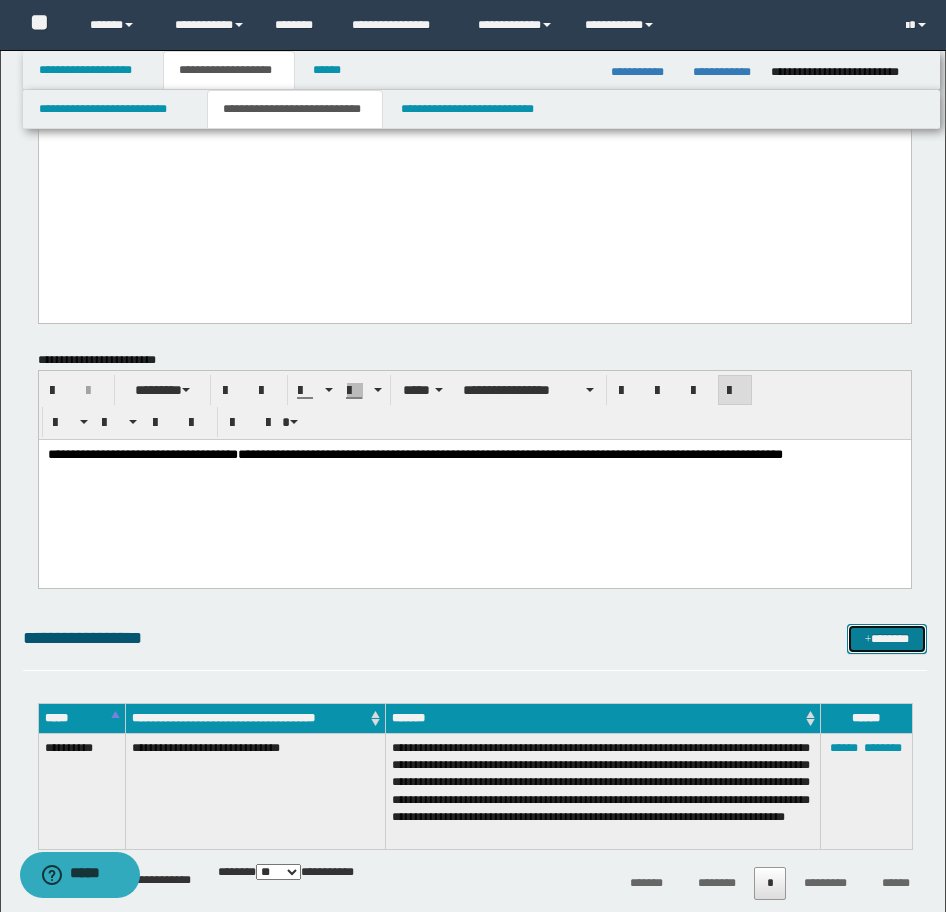 click on "*******" at bounding box center (887, 639) 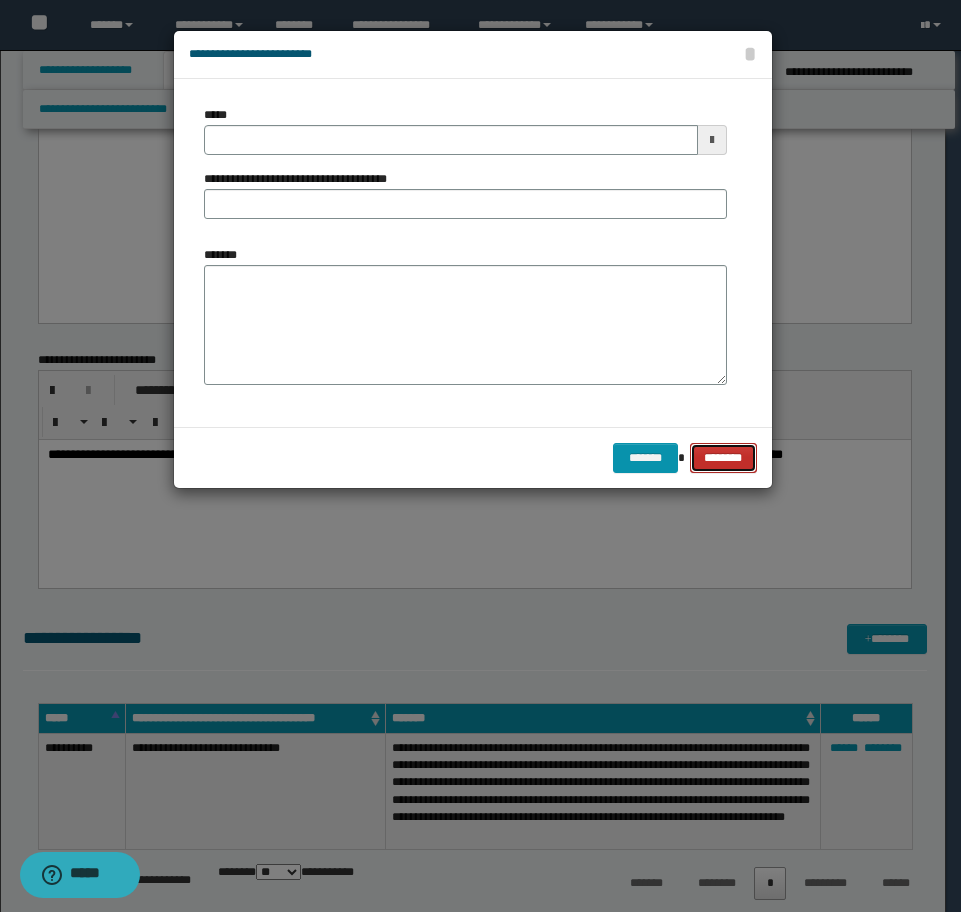 click on "********" at bounding box center (723, 458) 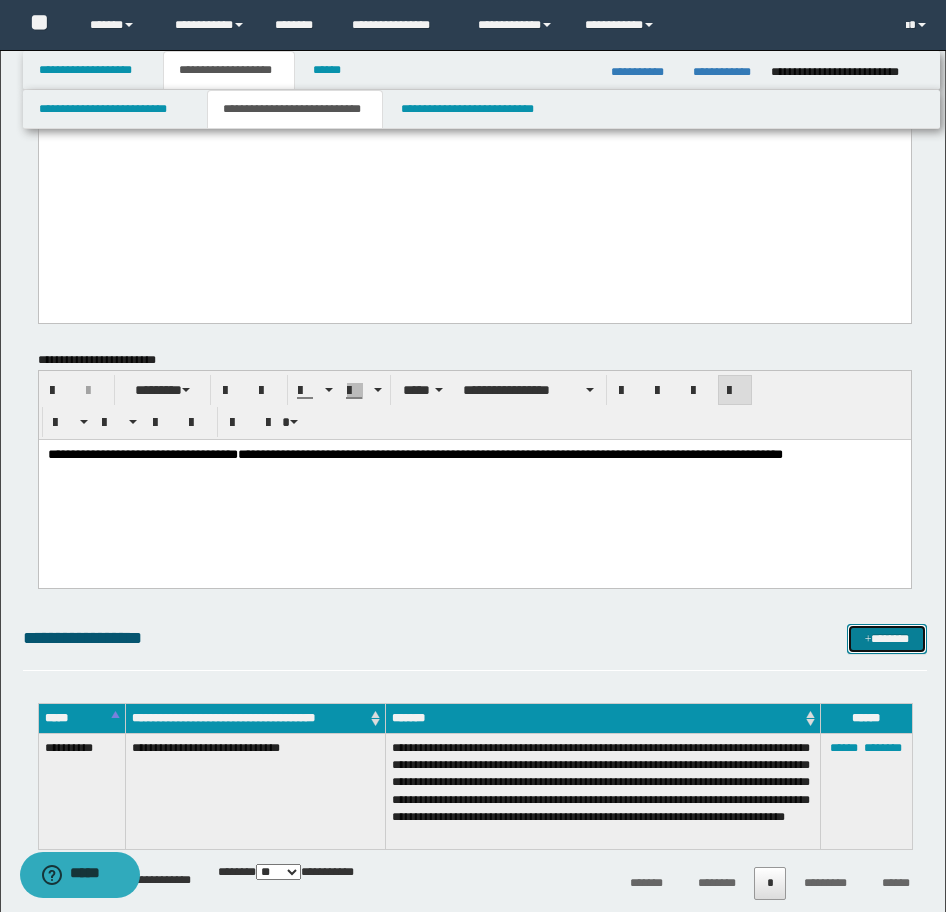 click on "*******" at bounding box center (887, 639) 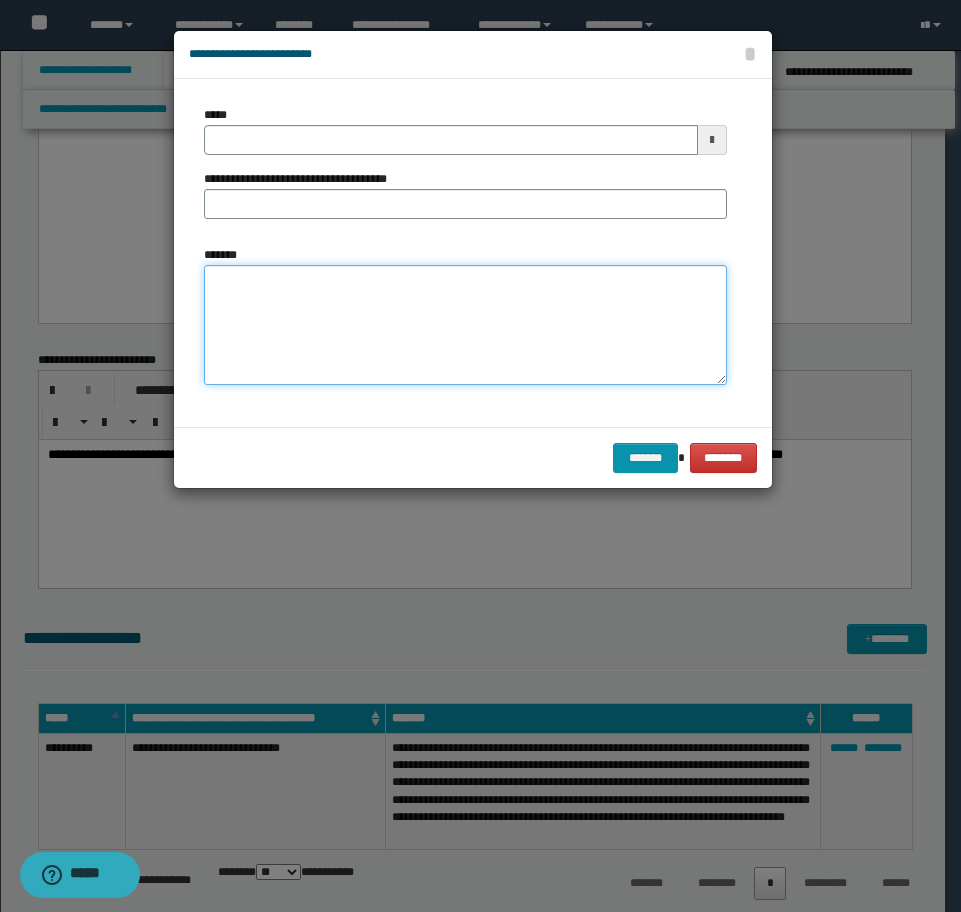 click on "*******" at bounding box center (465, 325) 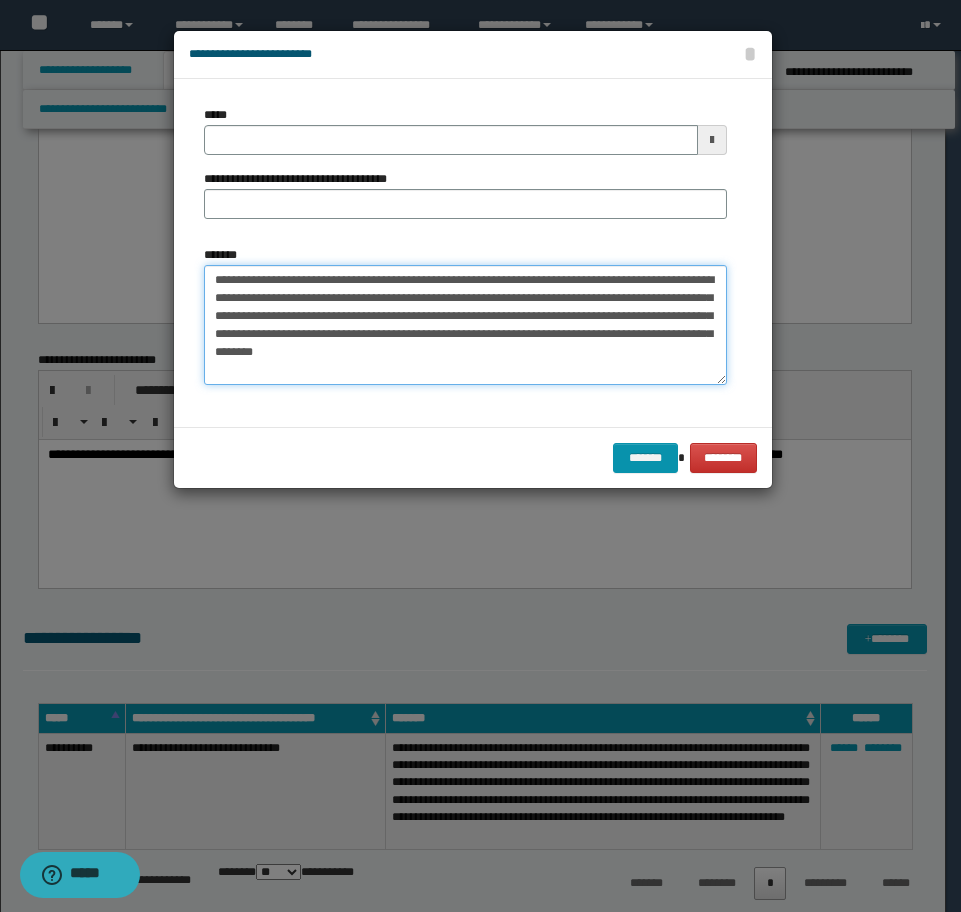 drag, startPoint x: 517, startPoint y: 353, endPoint x: 456, endPoint y: 353, distance: 61 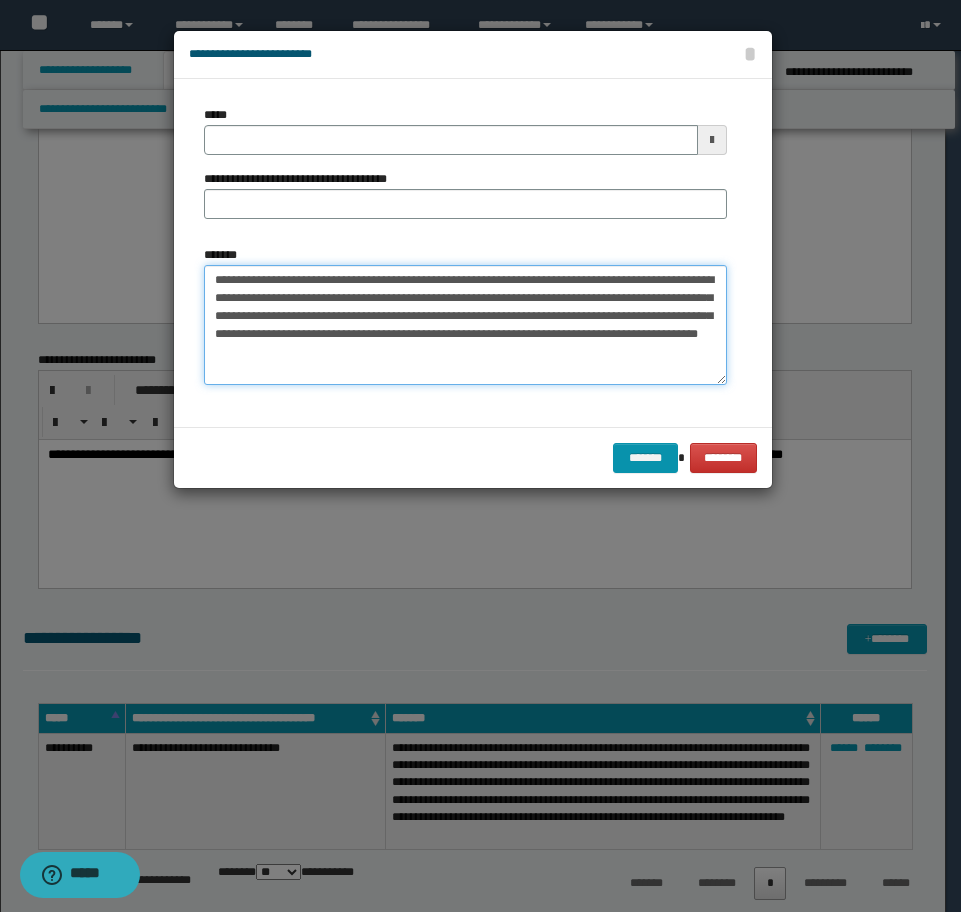 type on "**********" 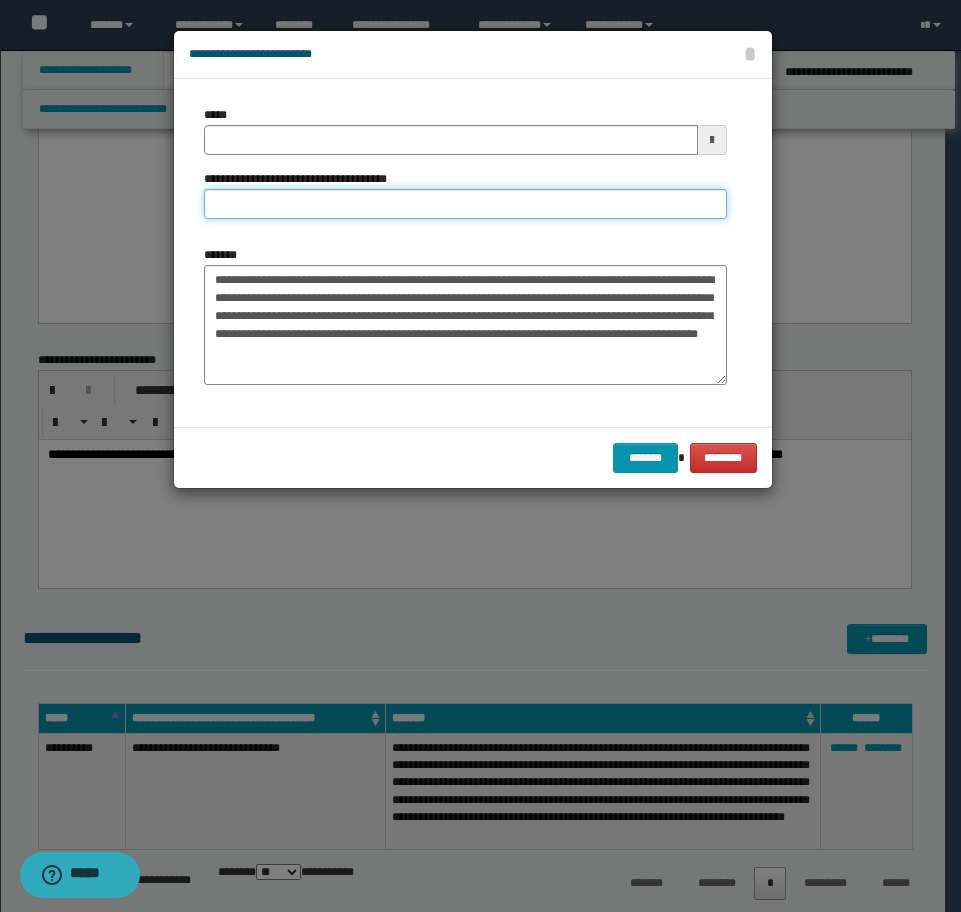 click on "**********" at bounding box center [465, 204] 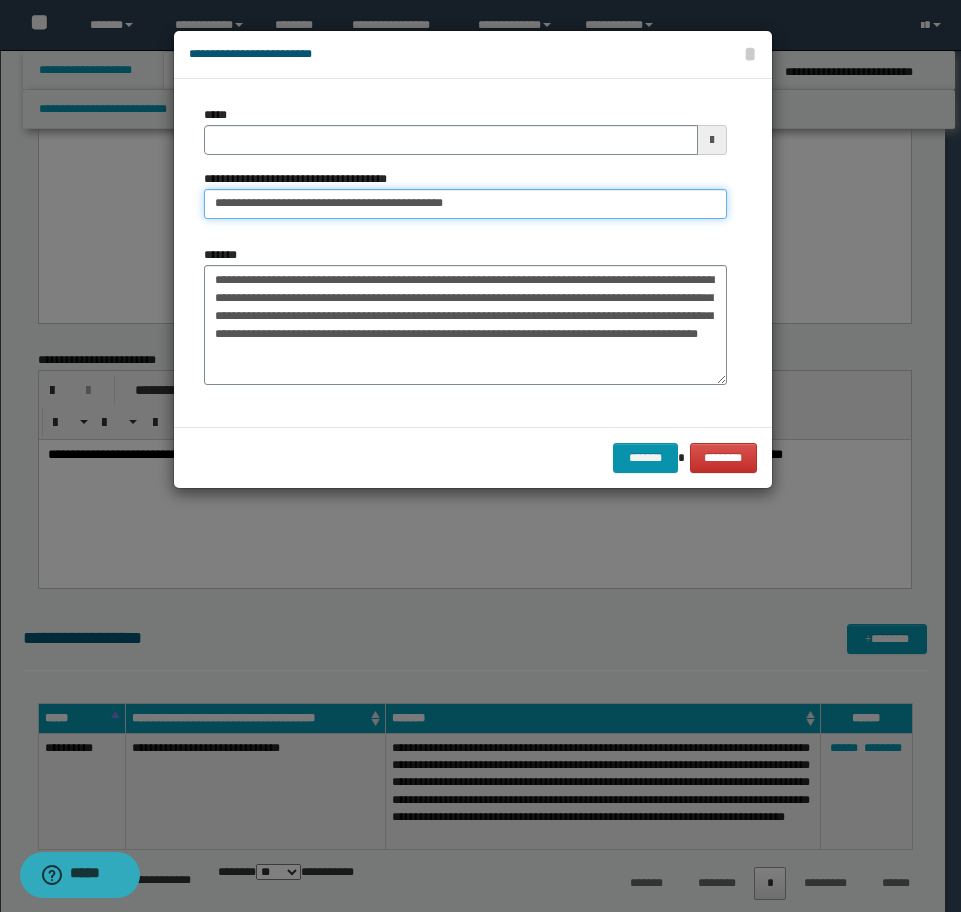 type on "**********" 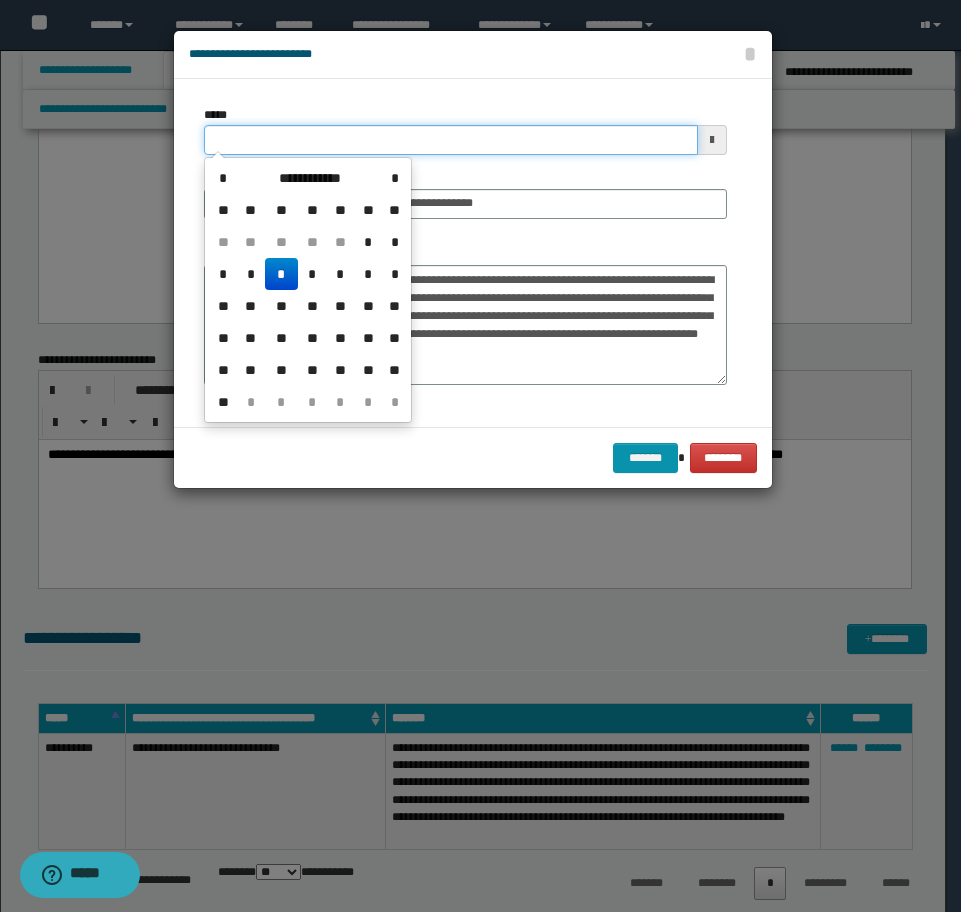 drag, startPoint x: 322, startPoint y: 145, endPoint x: 87, endPoint y: 134, distance: 235.25731 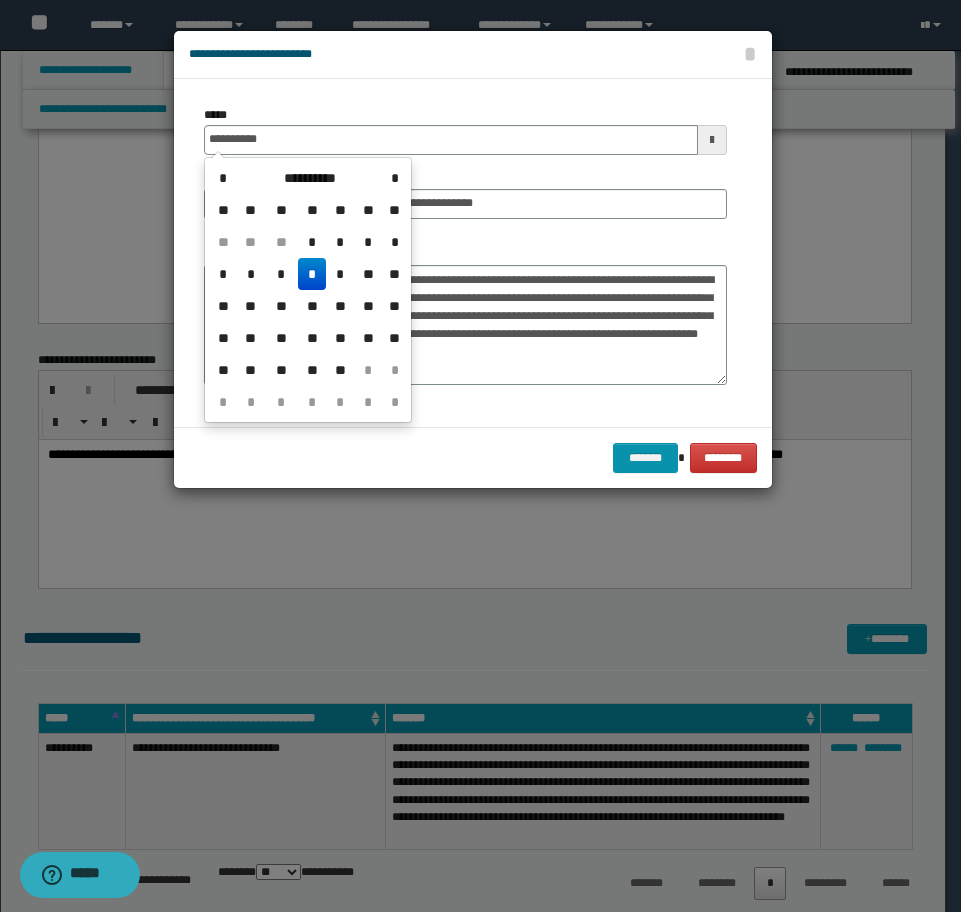 click on "*" at bounding box center [312, 274] 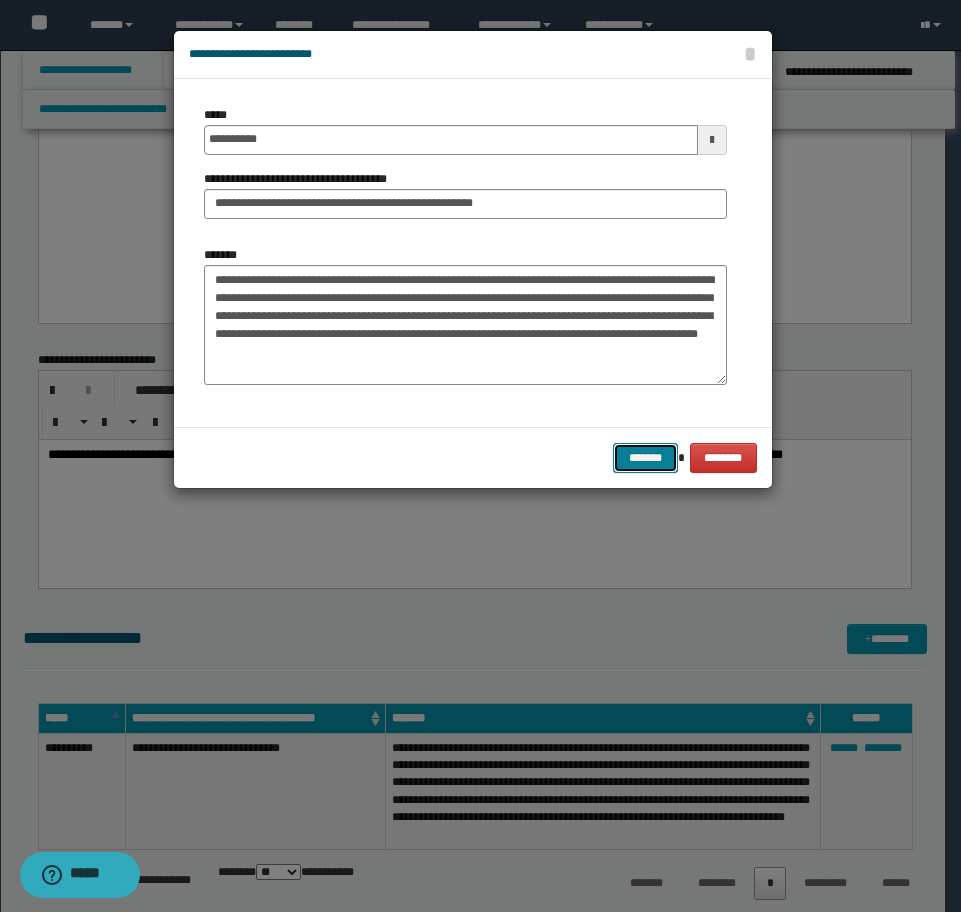 click on "*******" at bounding box center (645, 458) 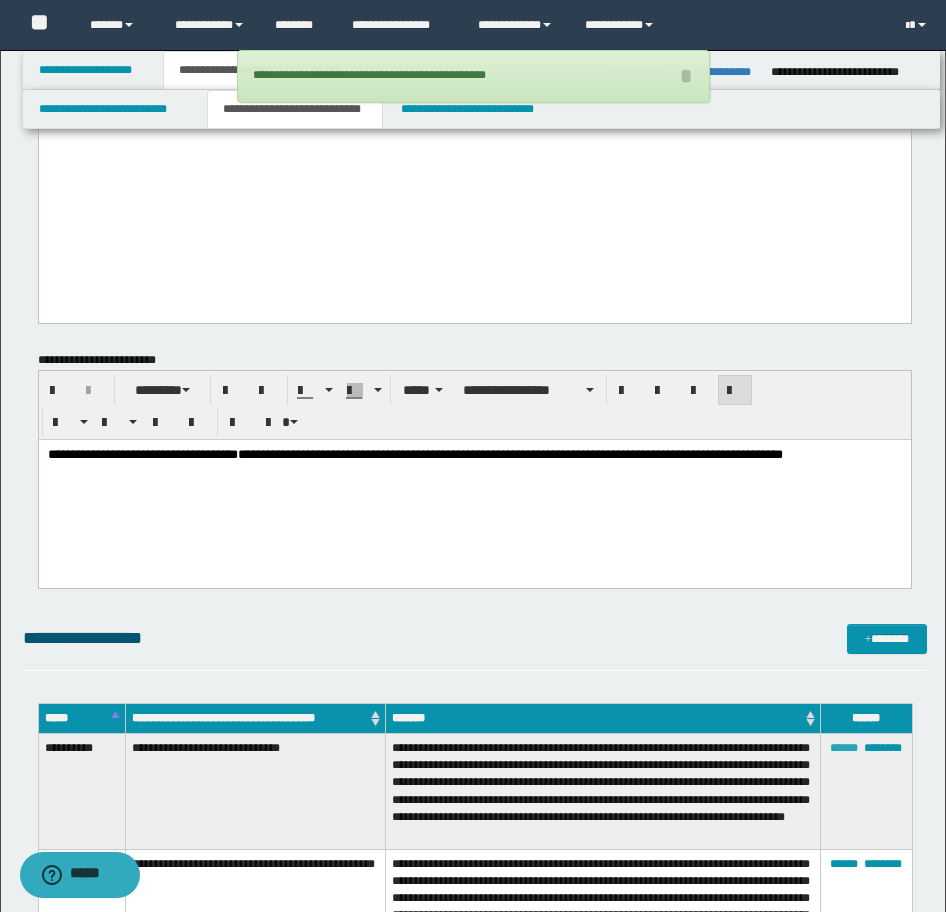 click on "******" at bounding box center (844, 748) 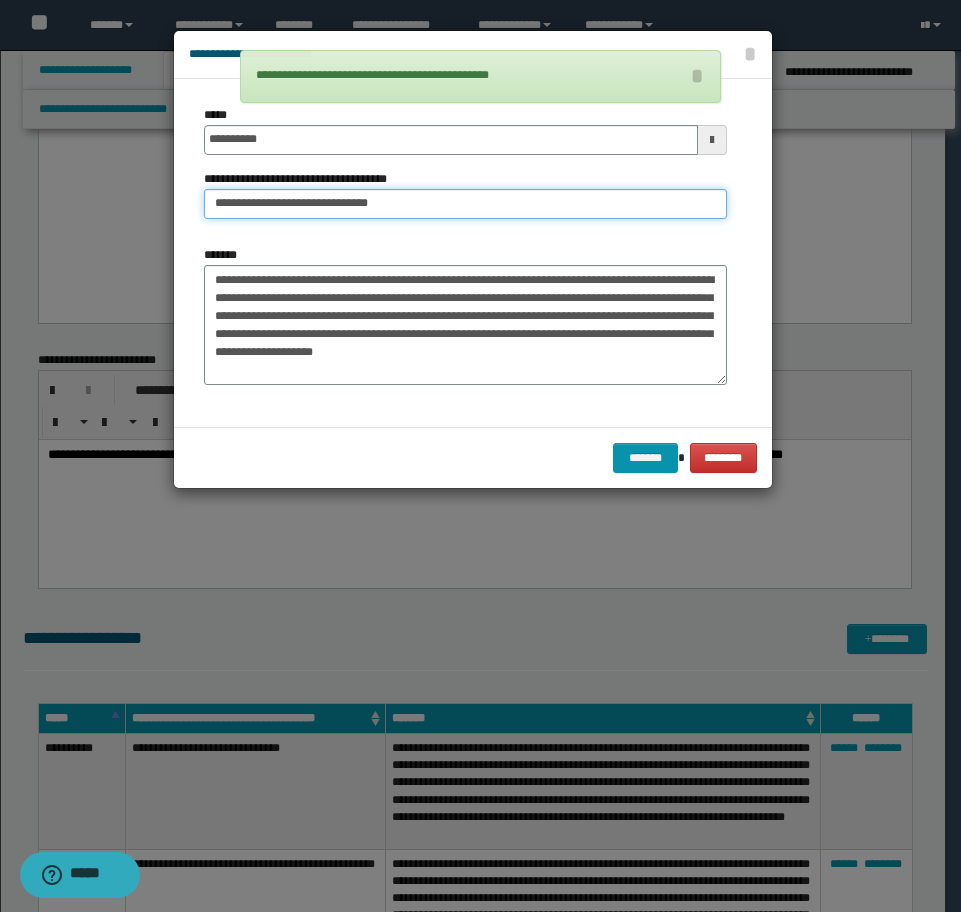 click on "**********" at bounding box center (465, 204) 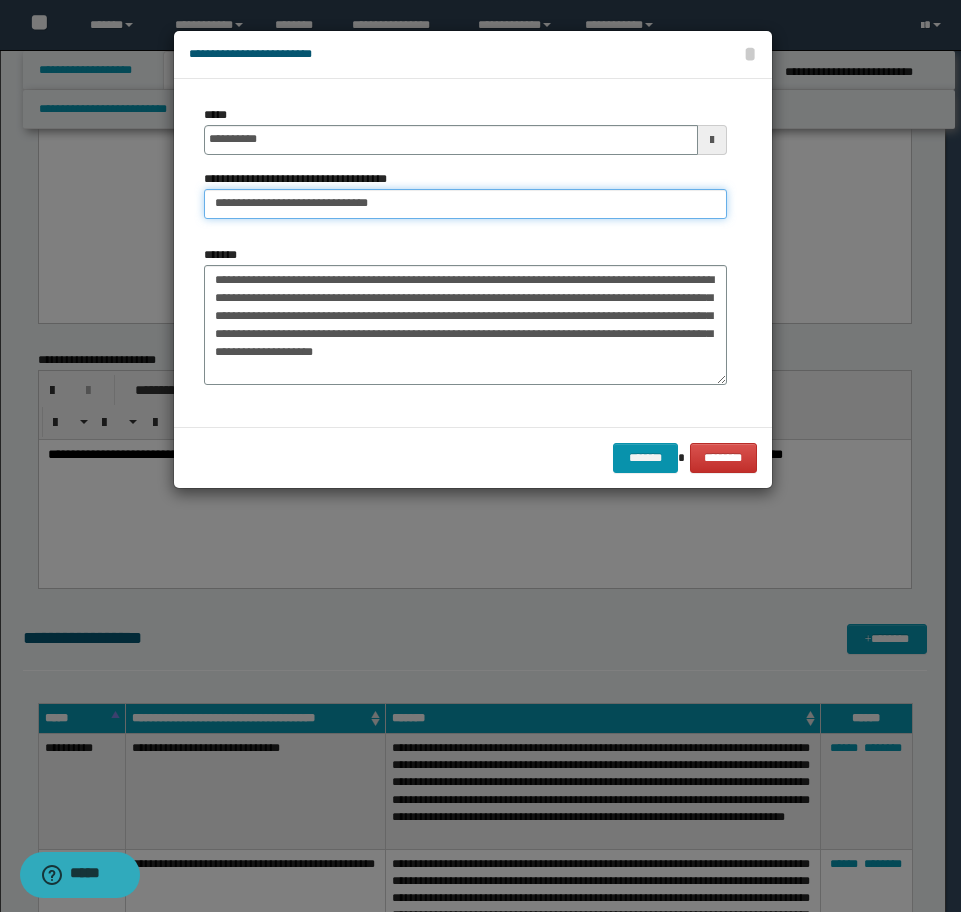 type on "**********" 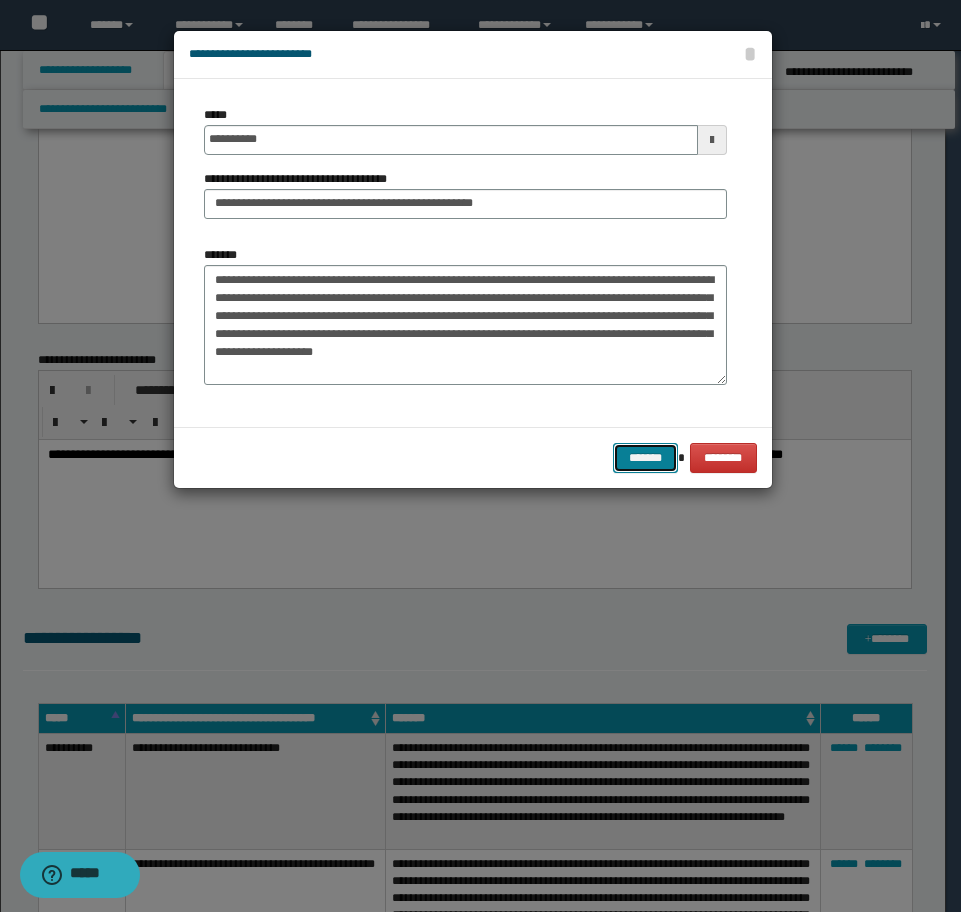 click on "*******" at bounding box center (645, 458) 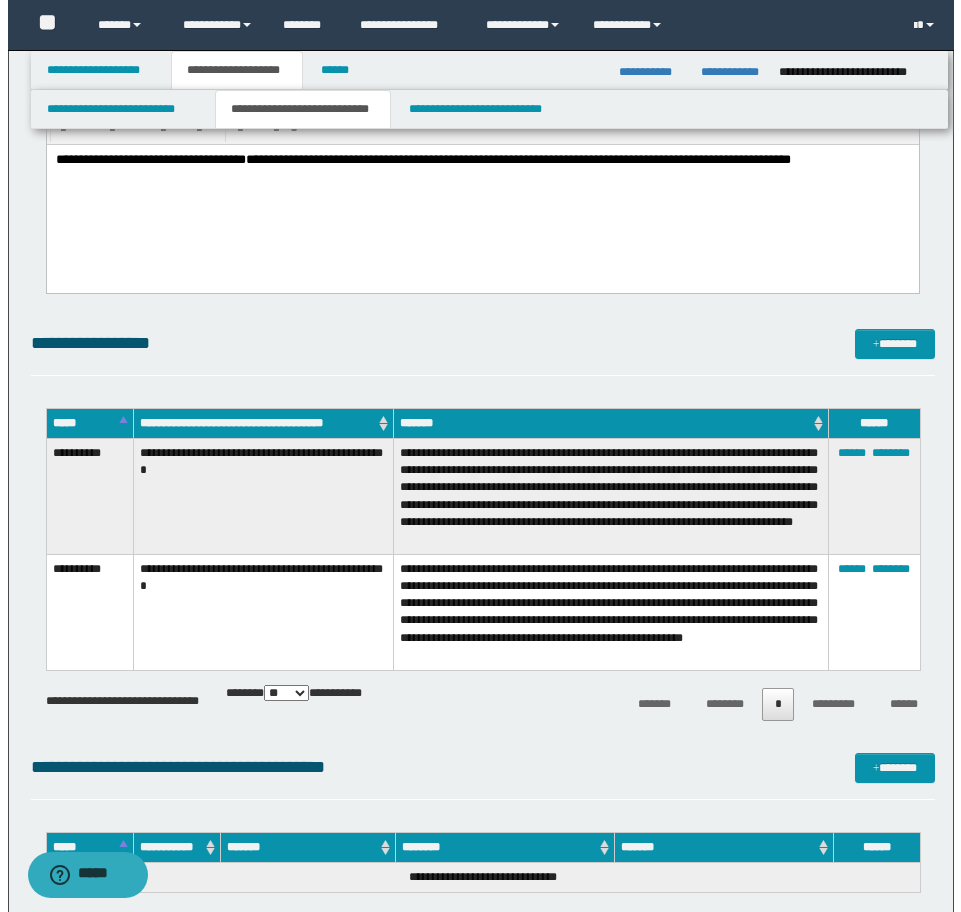 scroll, scrollTop: 7437, scrollLeft: 0, axis: vertical 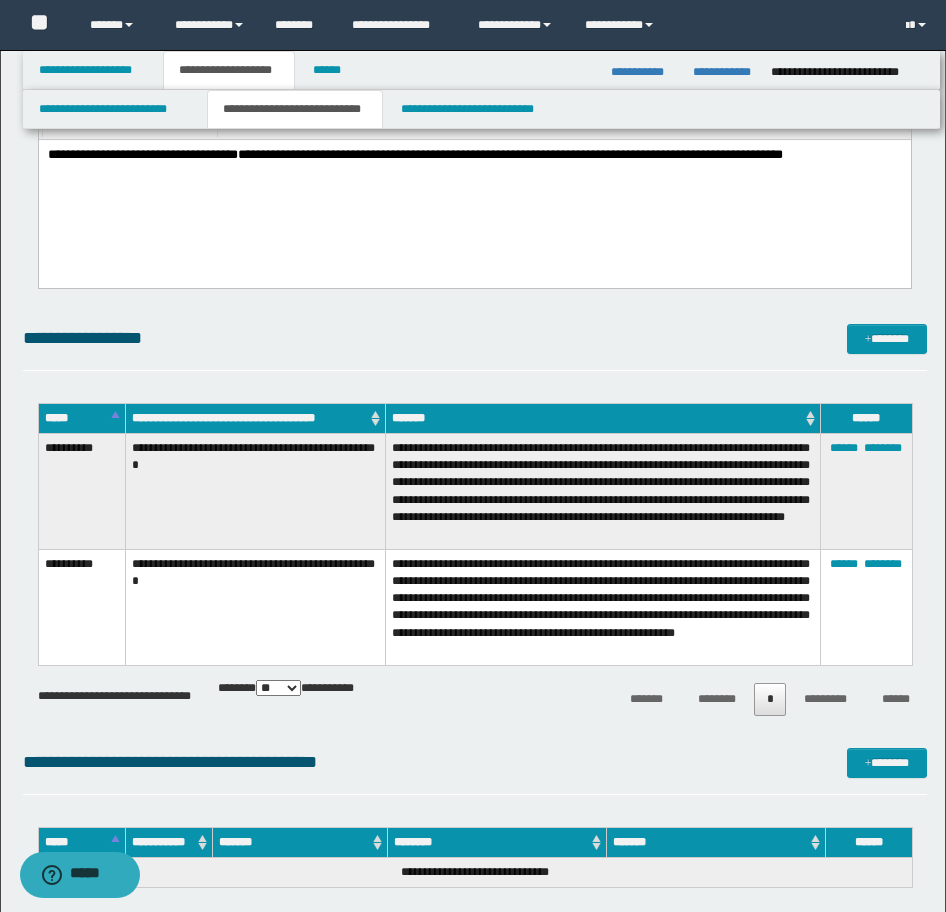 click on "**********" at bounding box center [475, -2679] 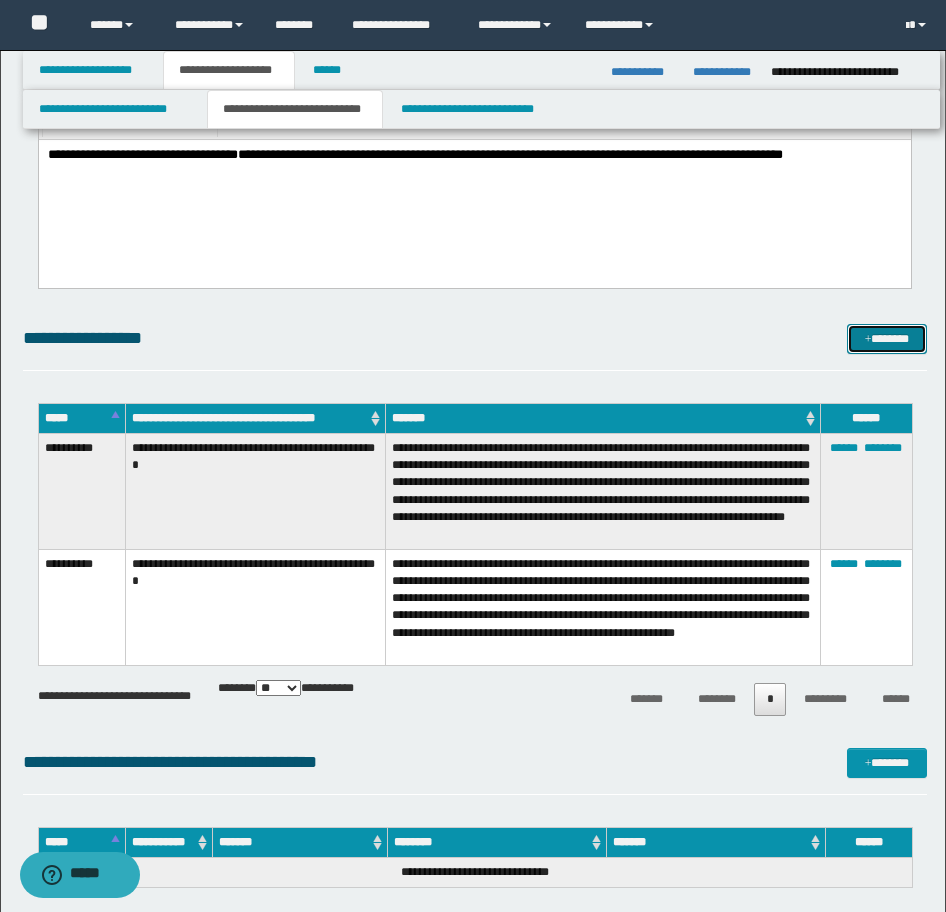 click on "*******" at bounding box center [887, 339] 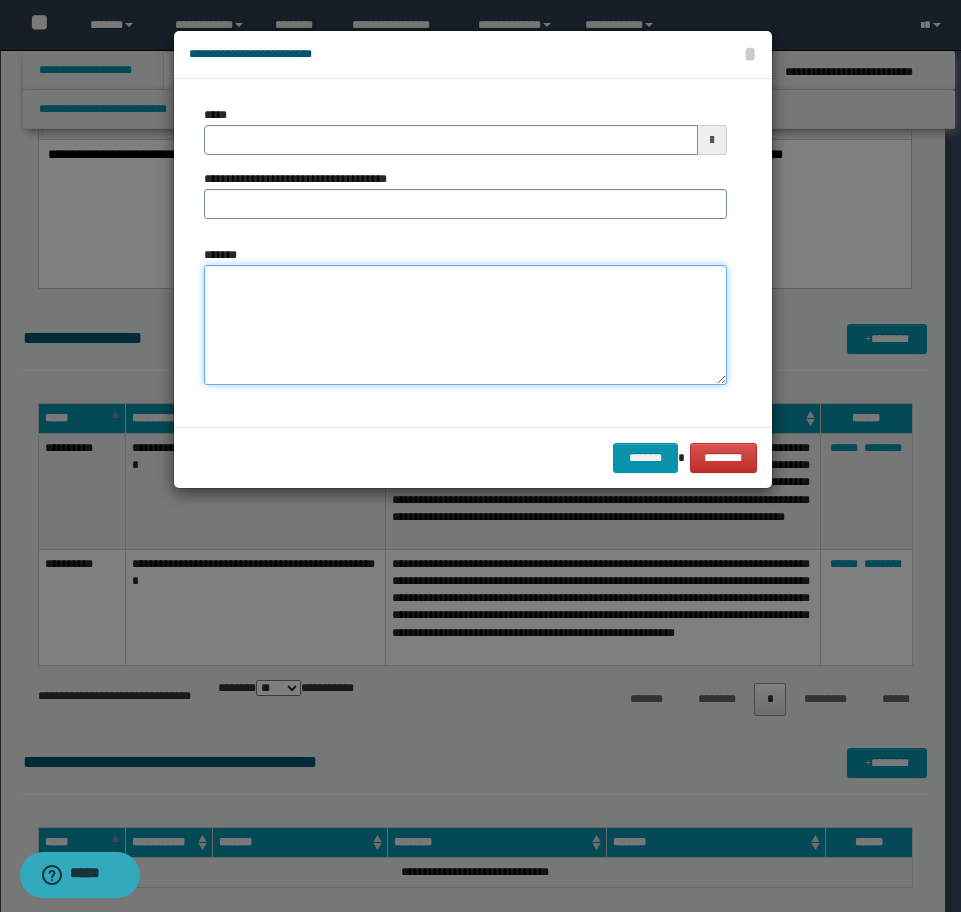 click on "*******" at bounding box center [465, 325] 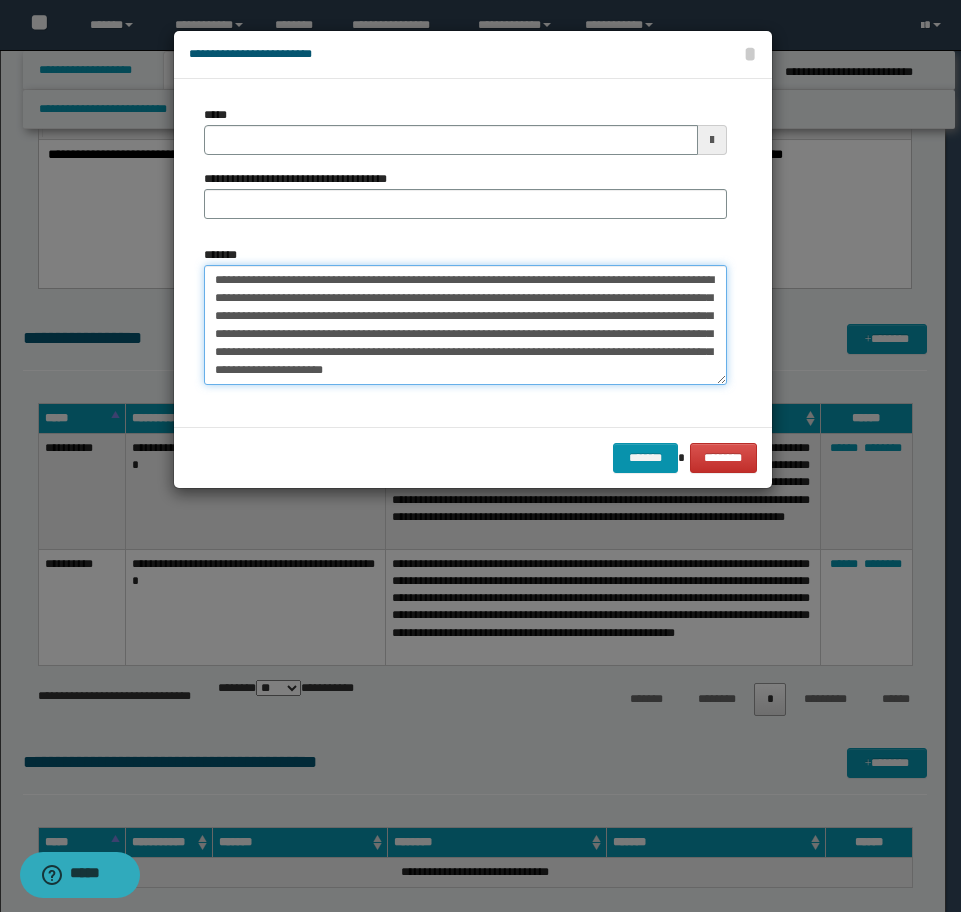 click on "**********" at bounding box center [465, 325] 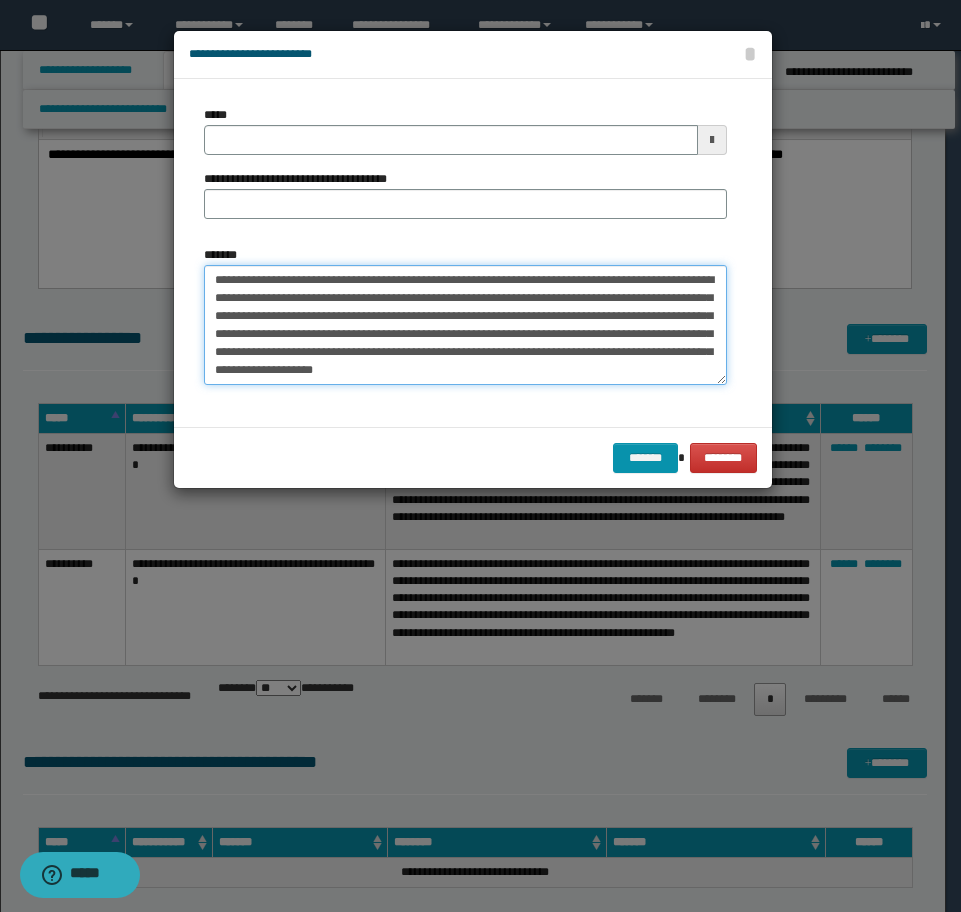 click on "**********" at bounding box center [465, 325] 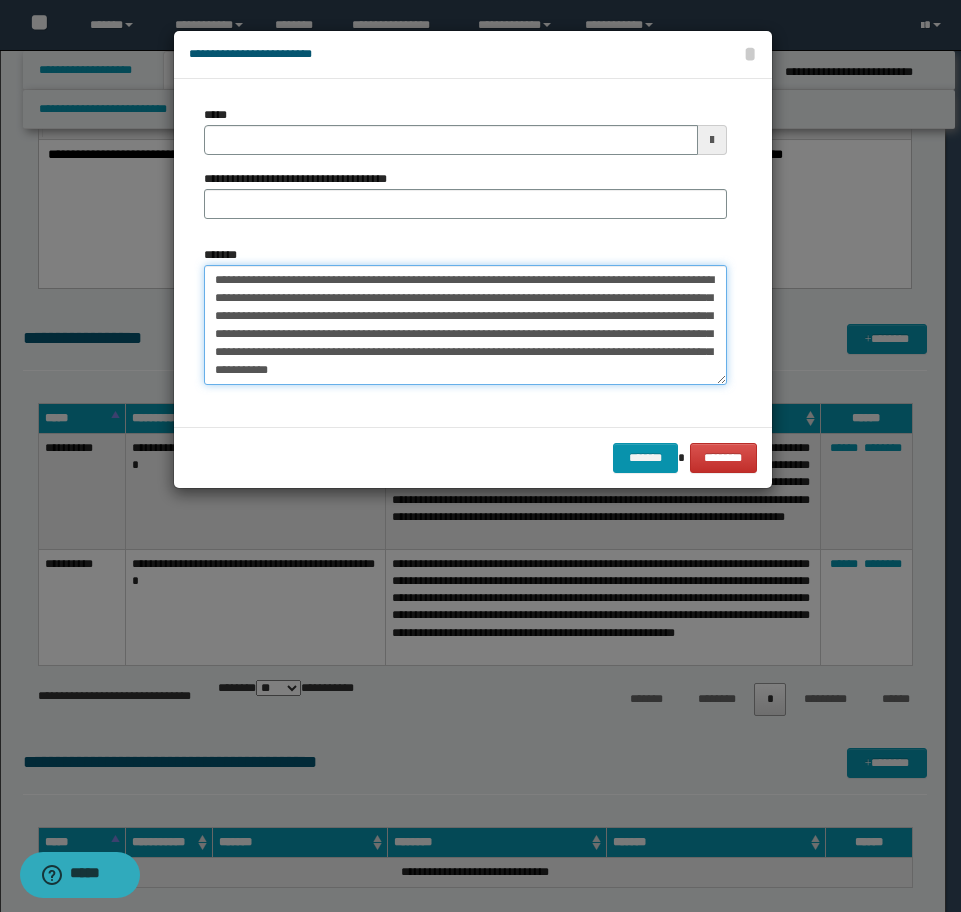 type on "**********" 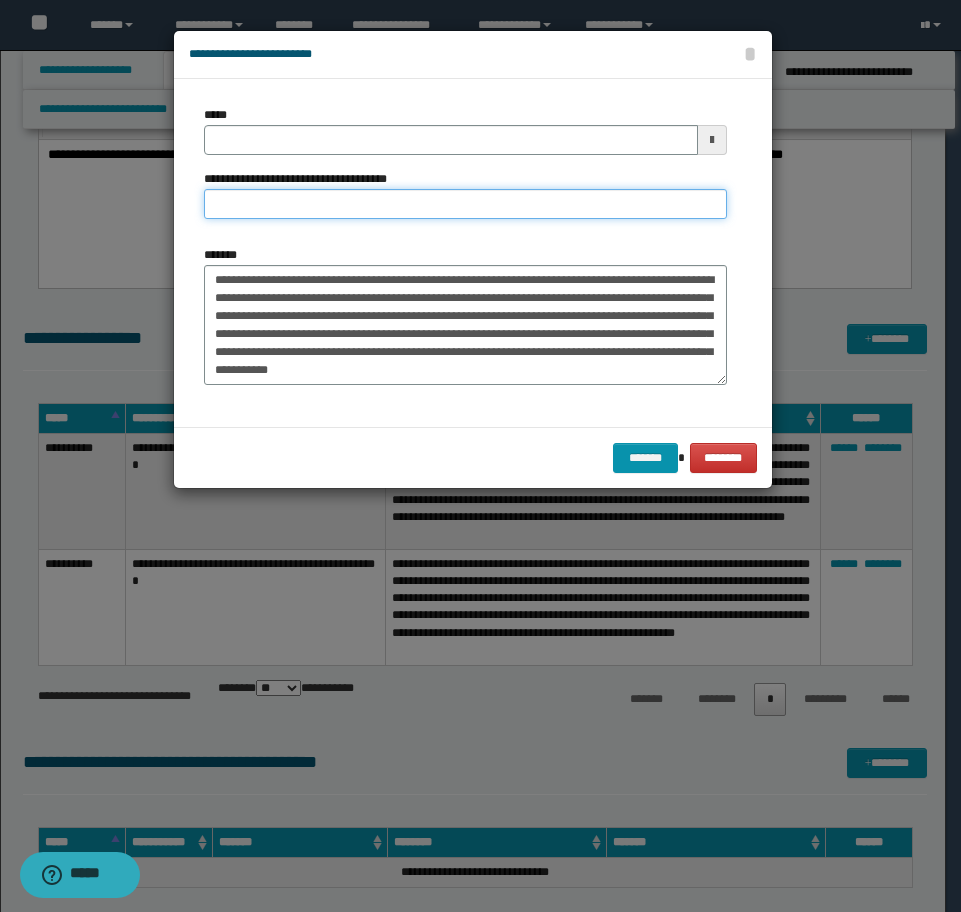 click on "**********" at bounding box center [465, 204] 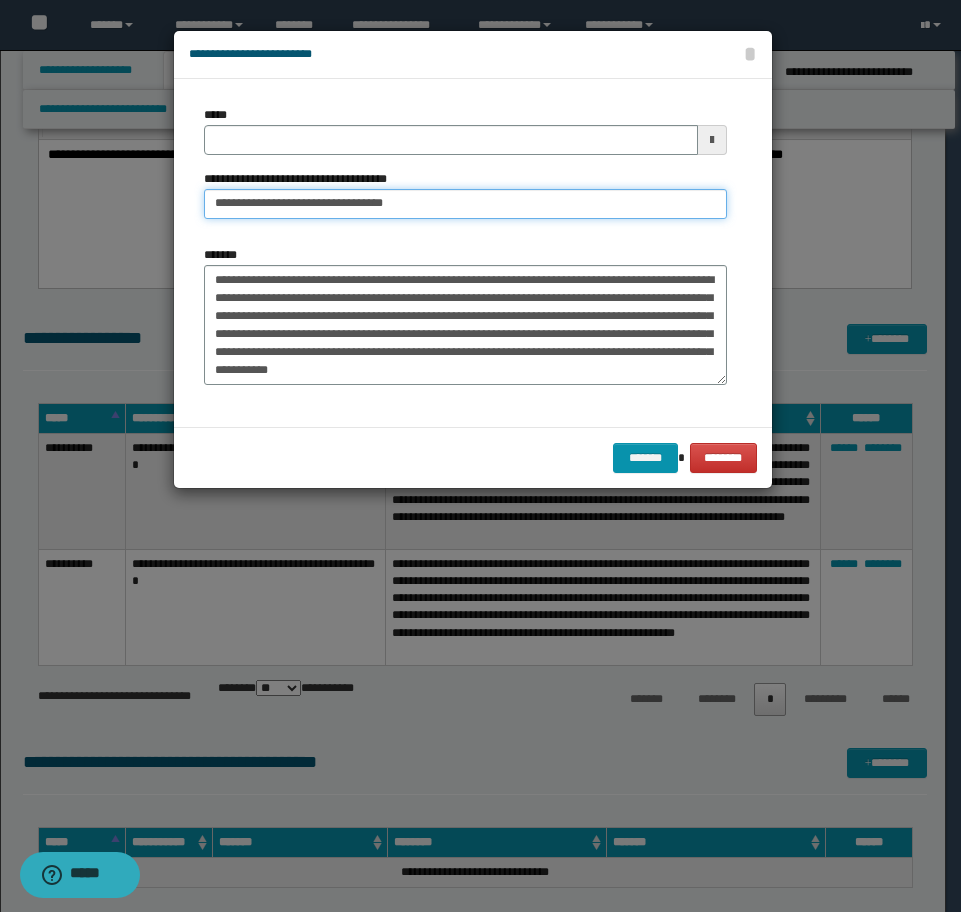 type on "**********" 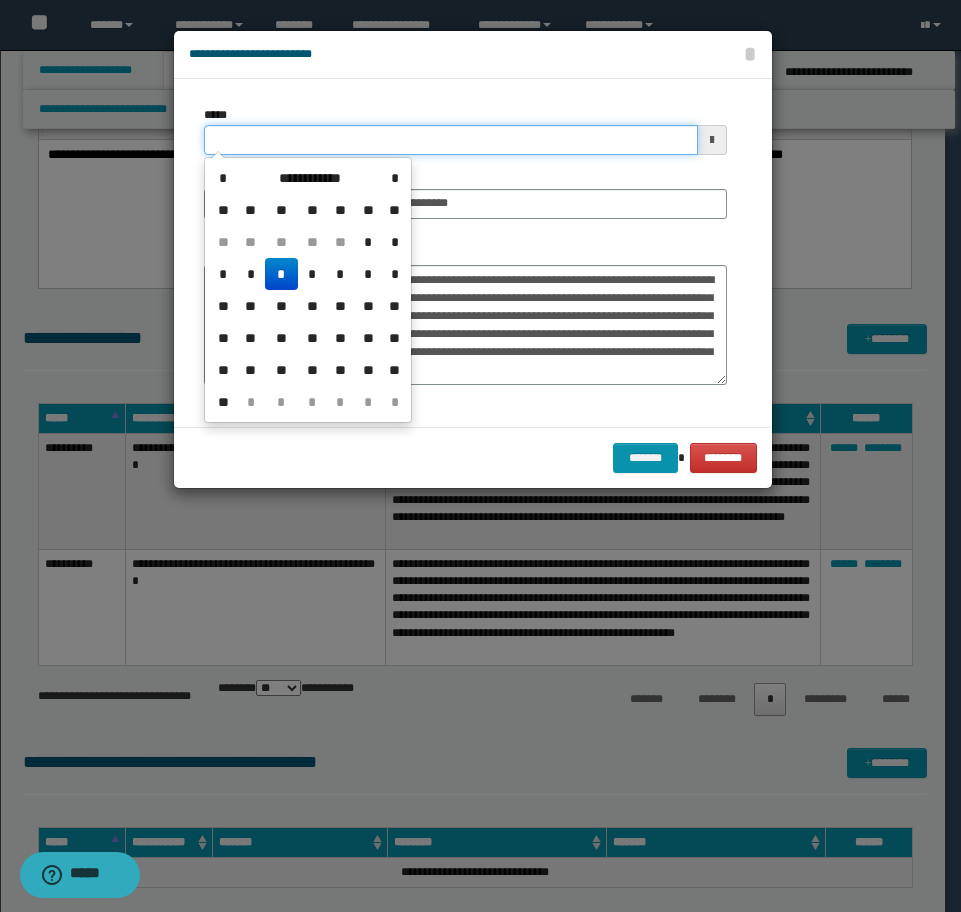 drag, startPoint x: 369, startPoint y: 143, endPoint x: 128, endPoint y: 107, distance: 243.67397 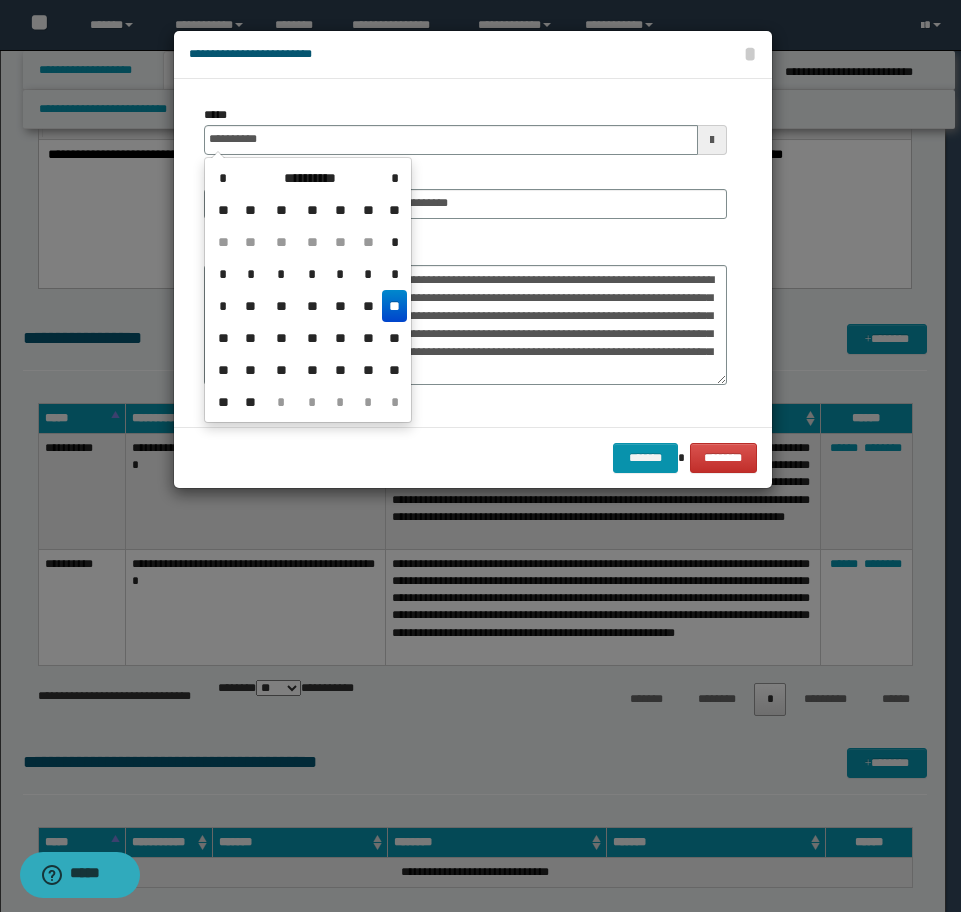click on "**" at bounding box center [394, 306] 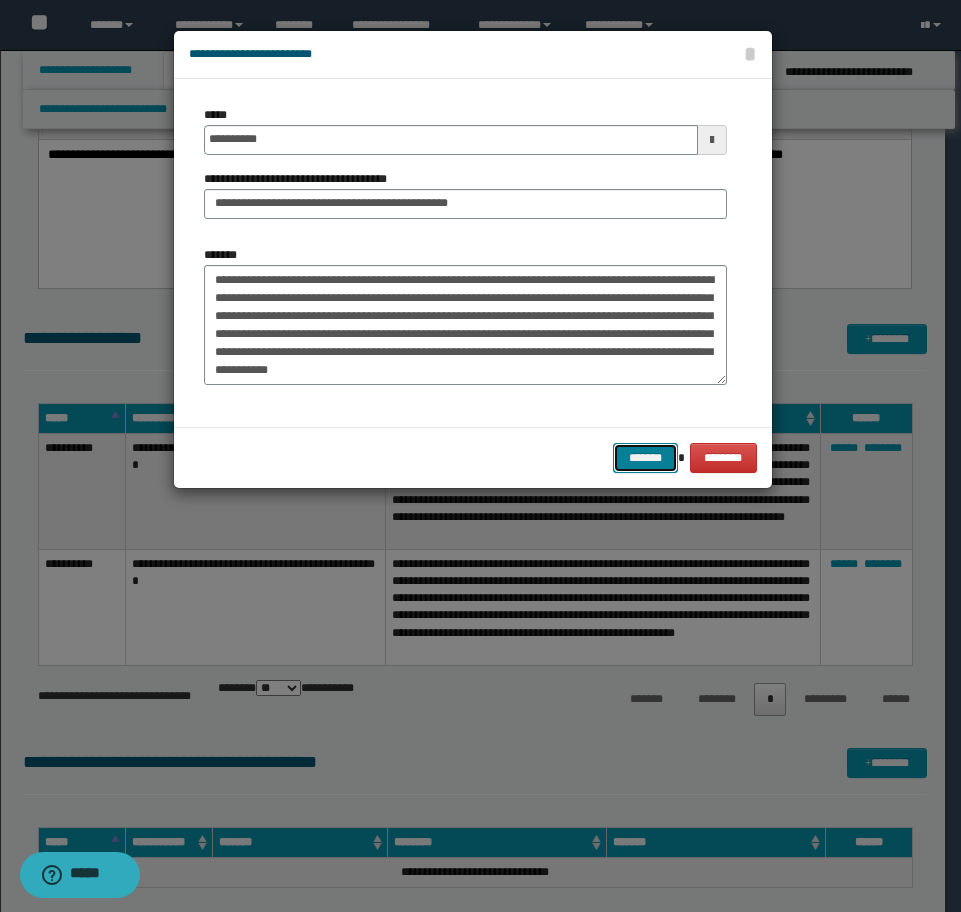 click on "*******" at bounding box center [645, 458] 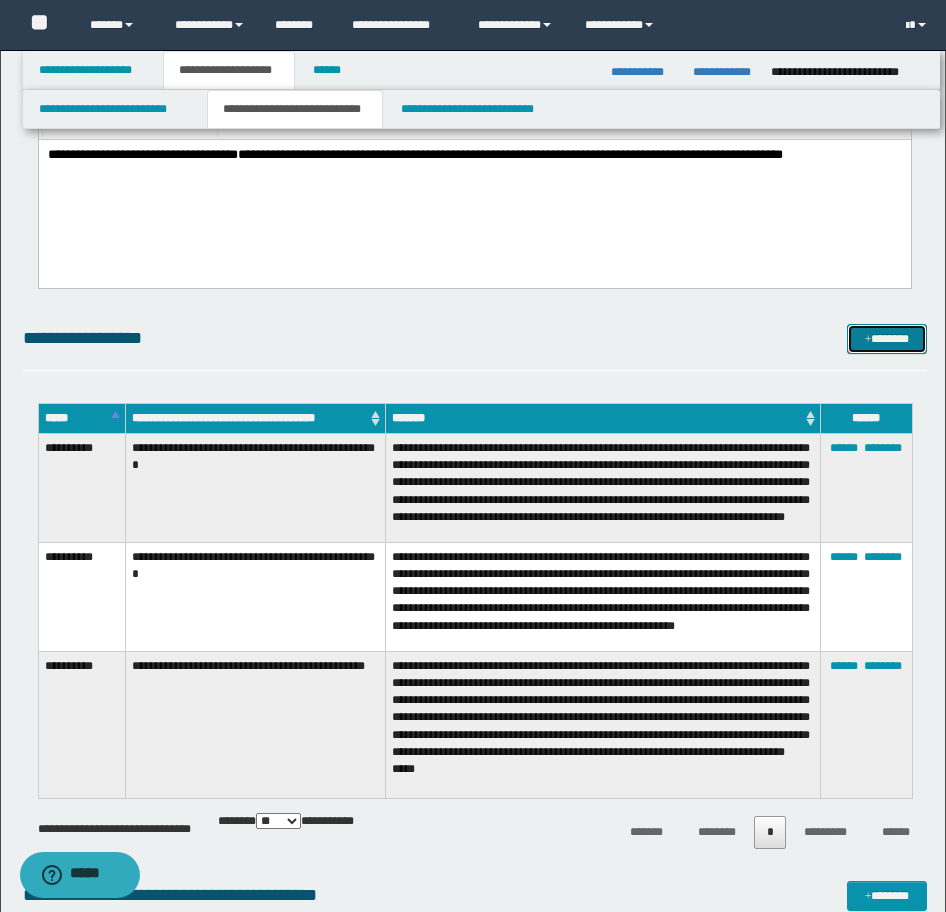 click on "*******" at bounding box center [887, 339] 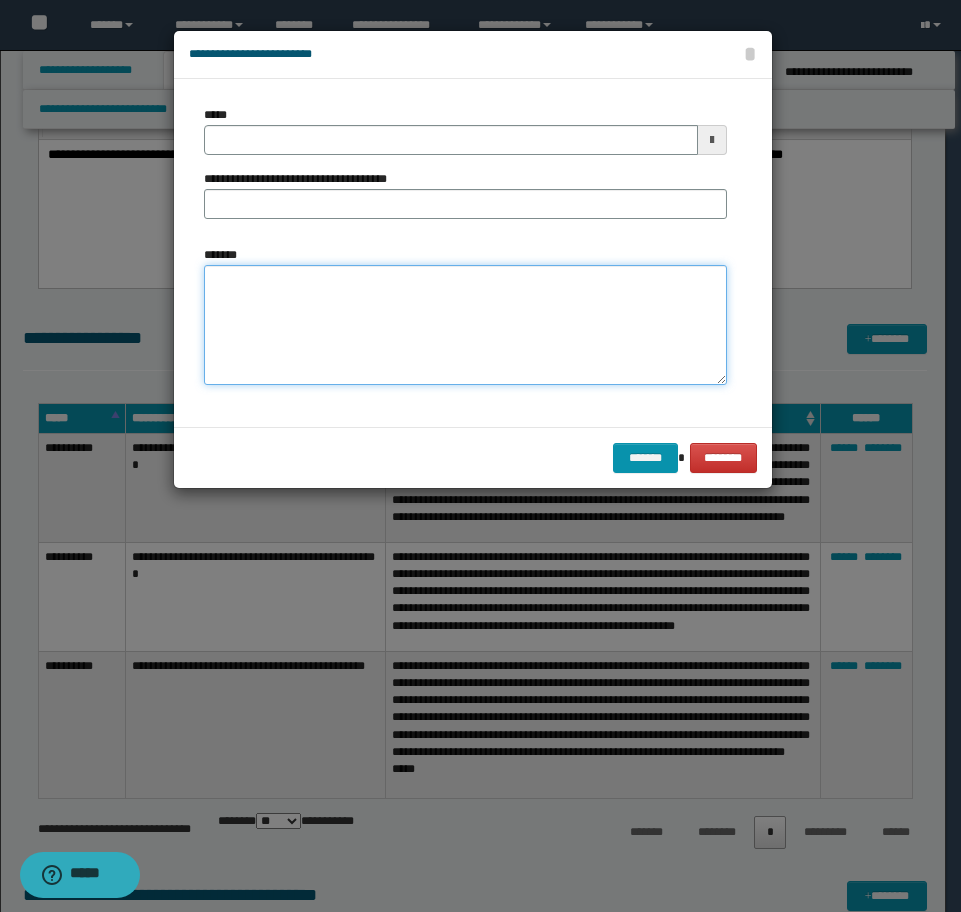 click on "*******" at bounding box center [465, 325] 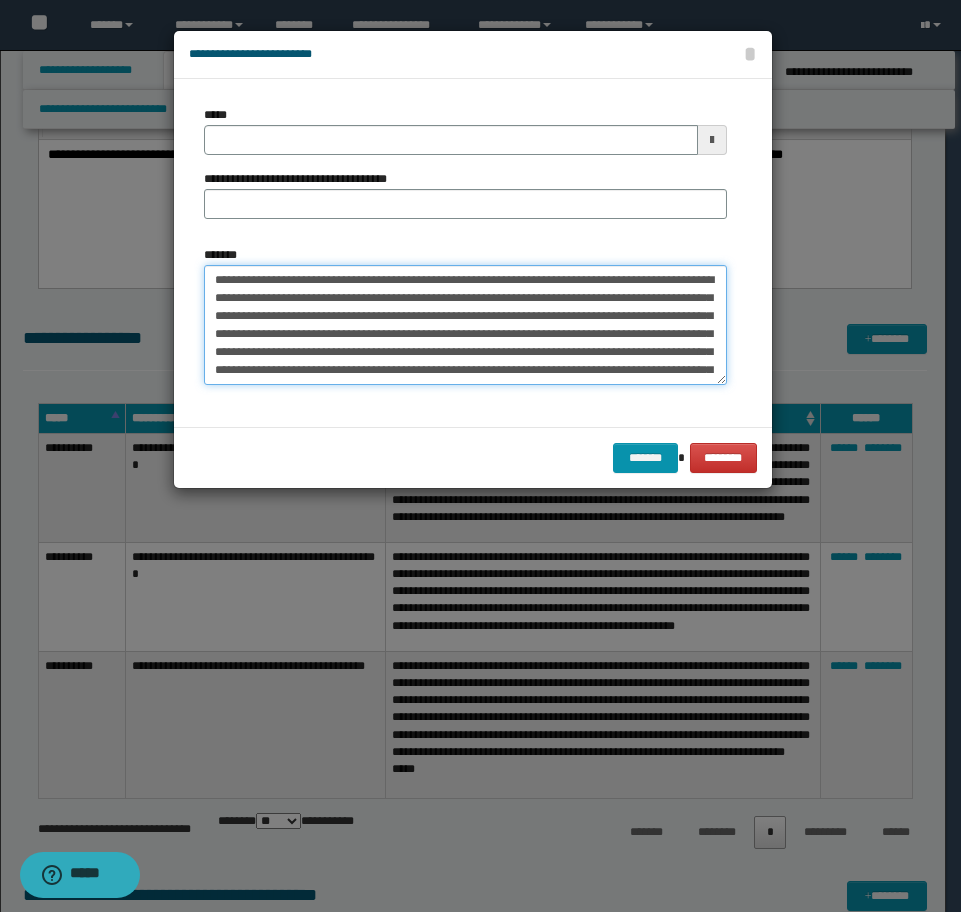 scroll, scrollTop: 102, scrollLeft: 0, axis: vertical 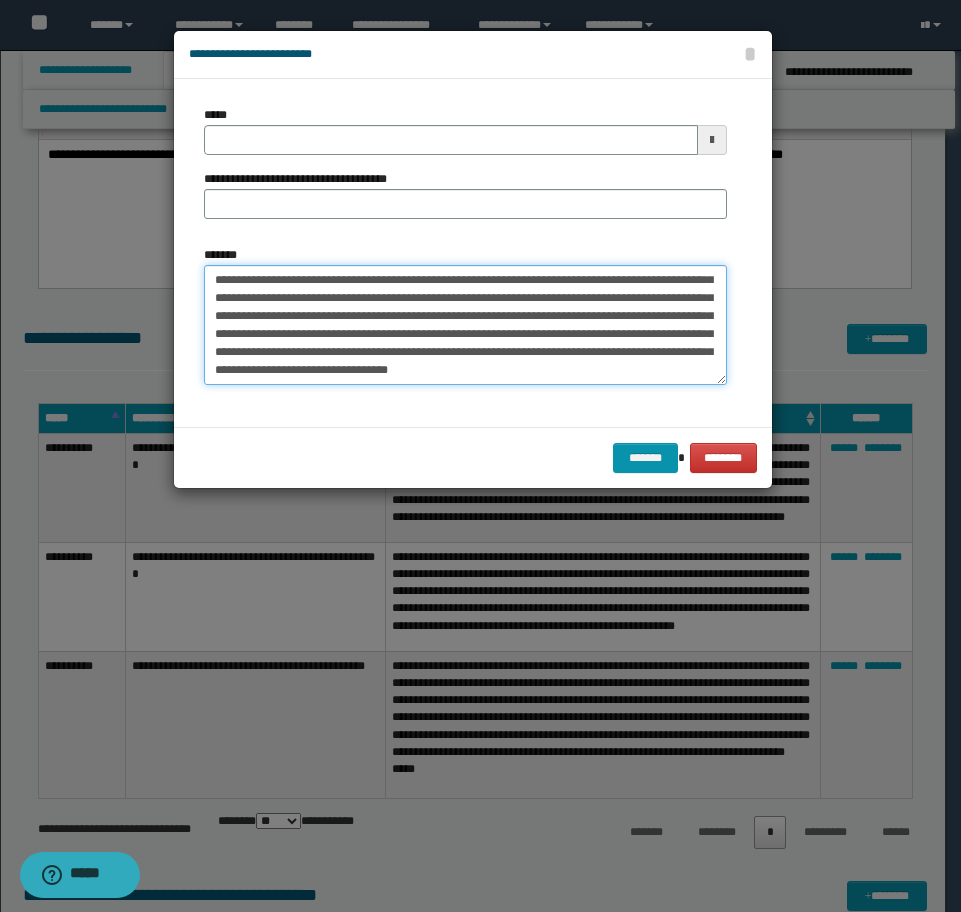 drag, startPoint x: 613, startPoint y: 380, endPoint x: 558, endPoint y: 376, distance: 55.145264 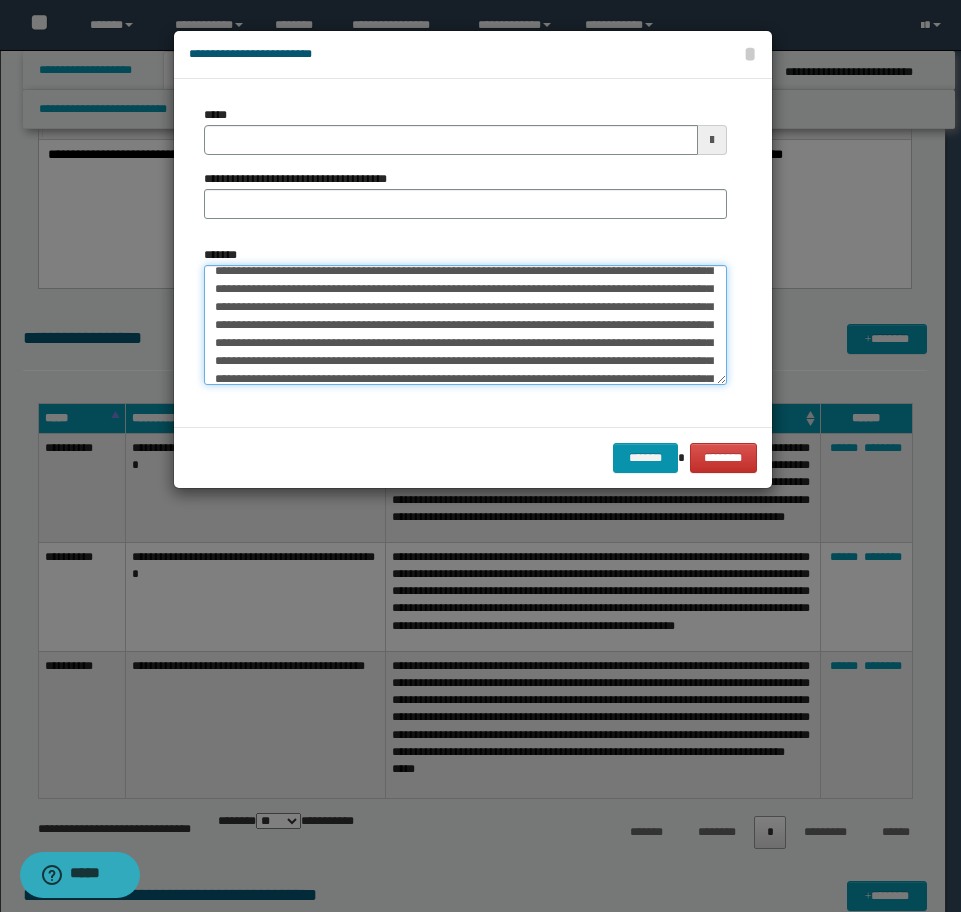 scroll, scrollTop: 28, scrollLeft: 0, axis: vertical 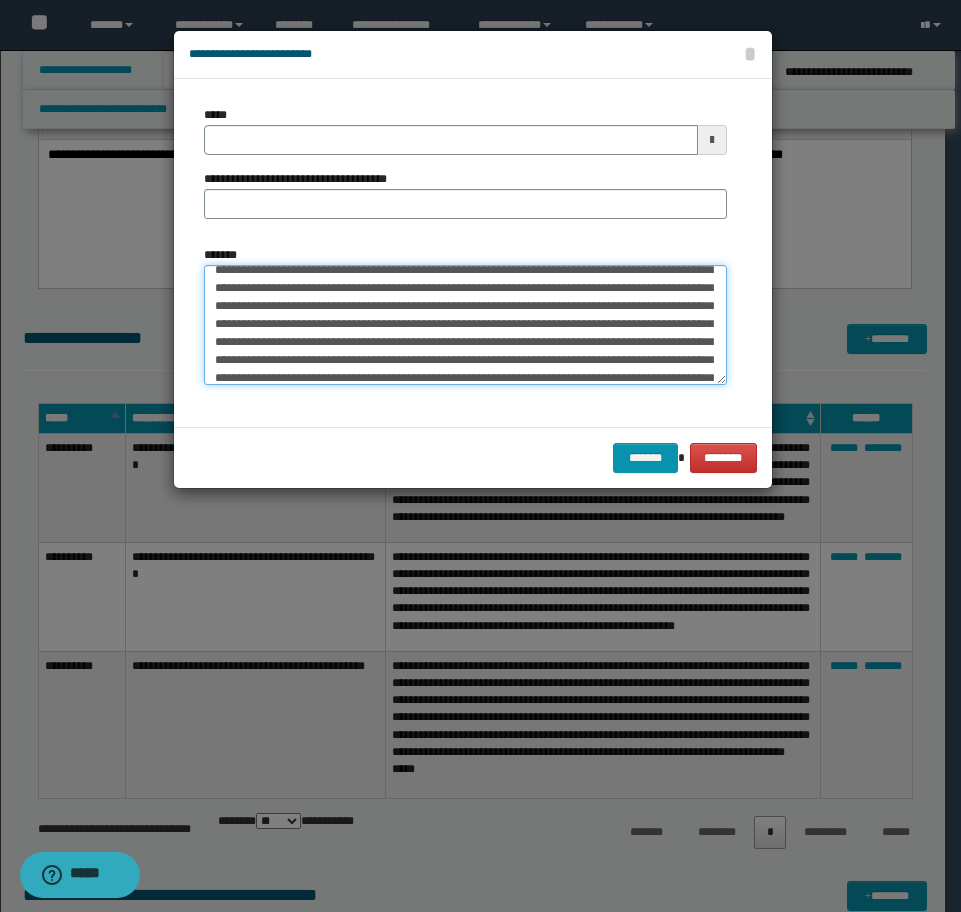 type on "**********" 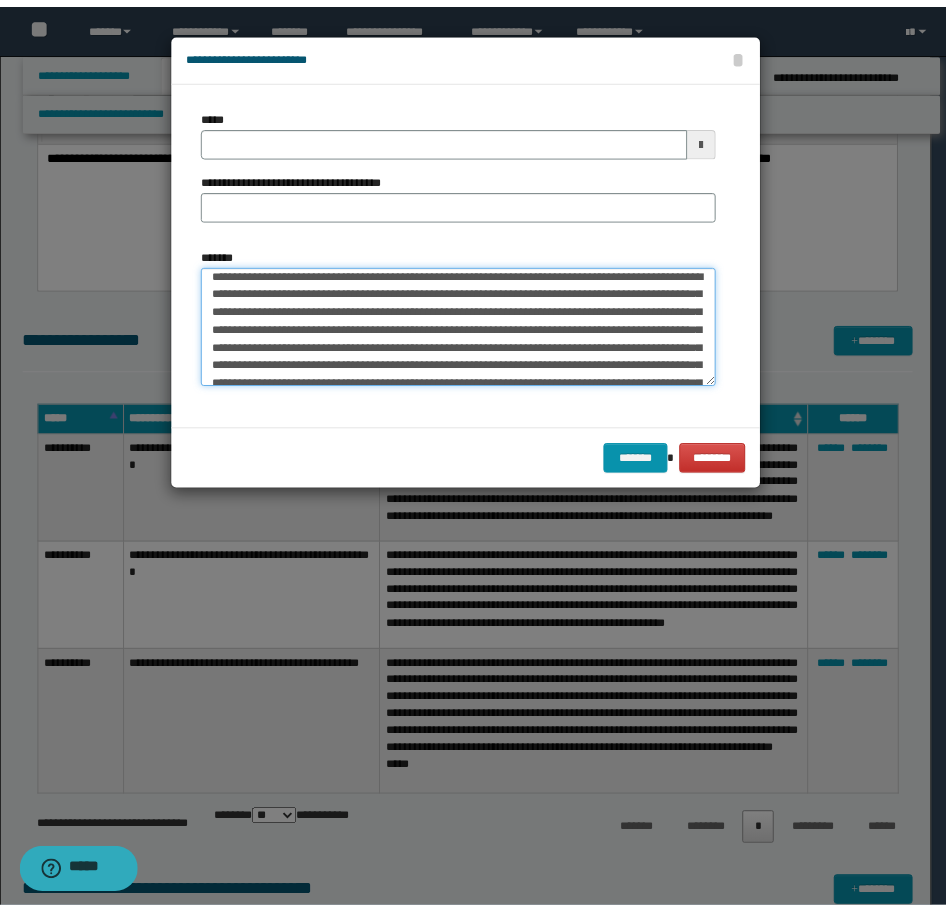 scroll, scrollTop: 0, scrollLeft: 0, axis: both 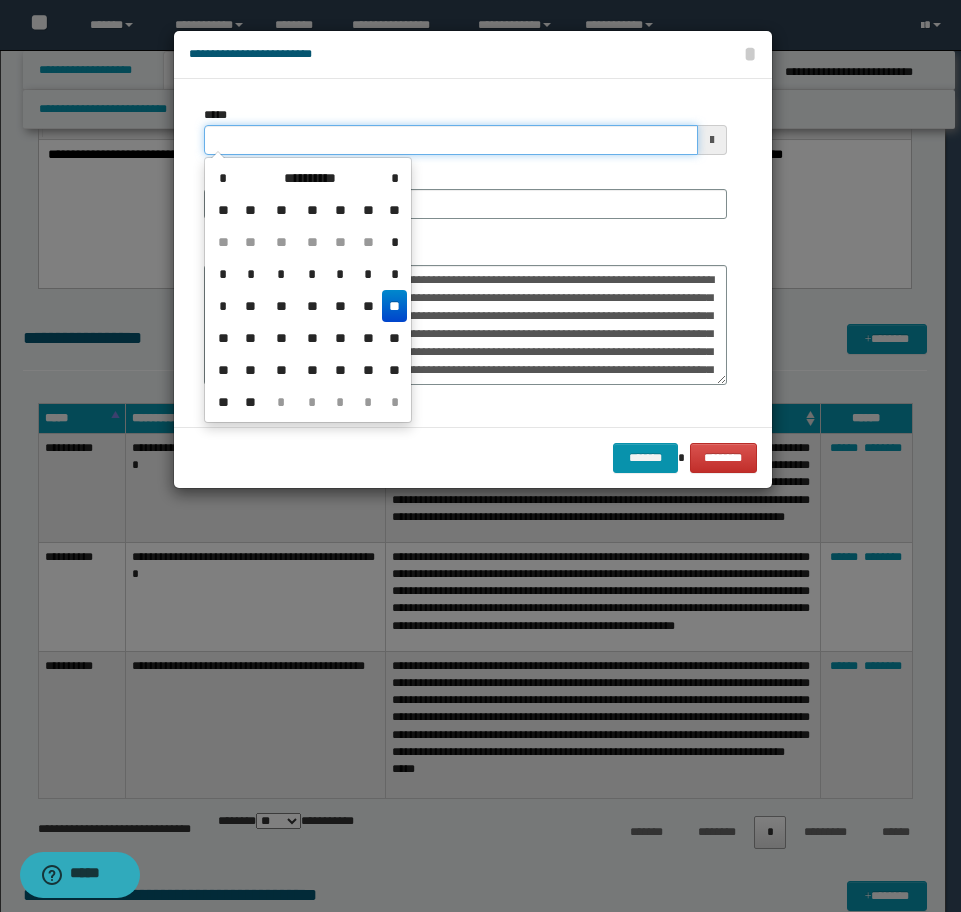 click on "*****" at bounding box center (451, 140) 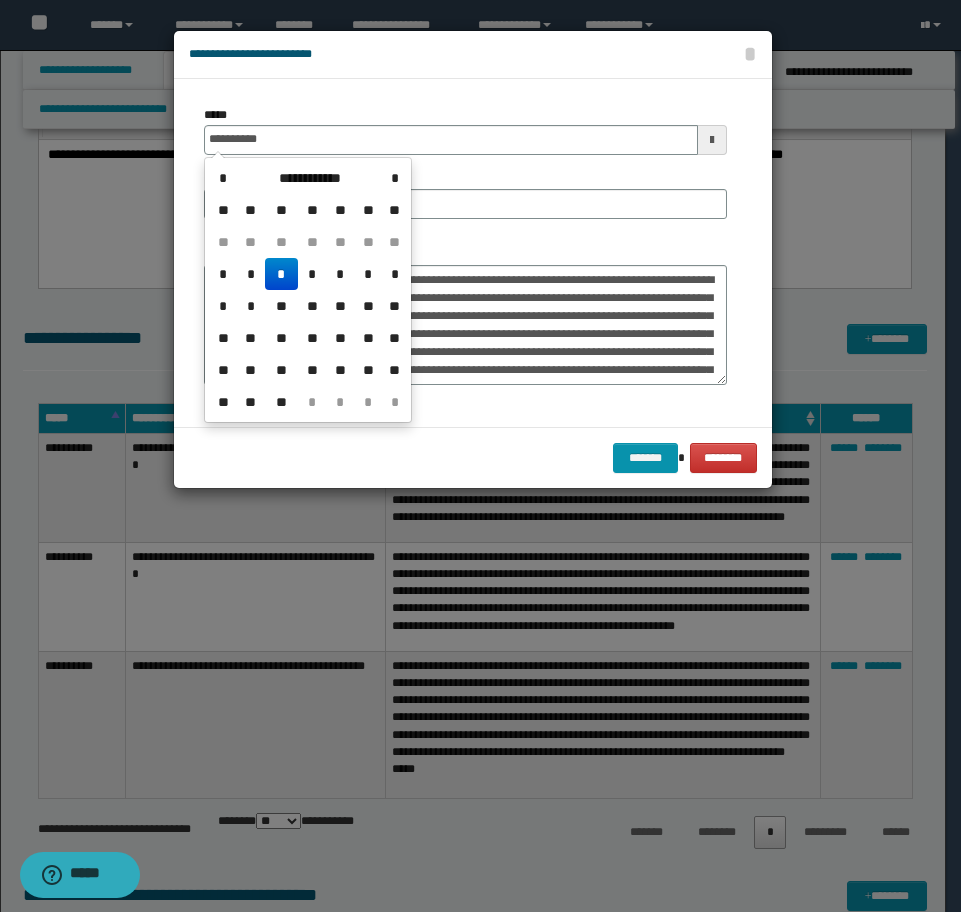 click on "*" at bounding box center [281, 274] 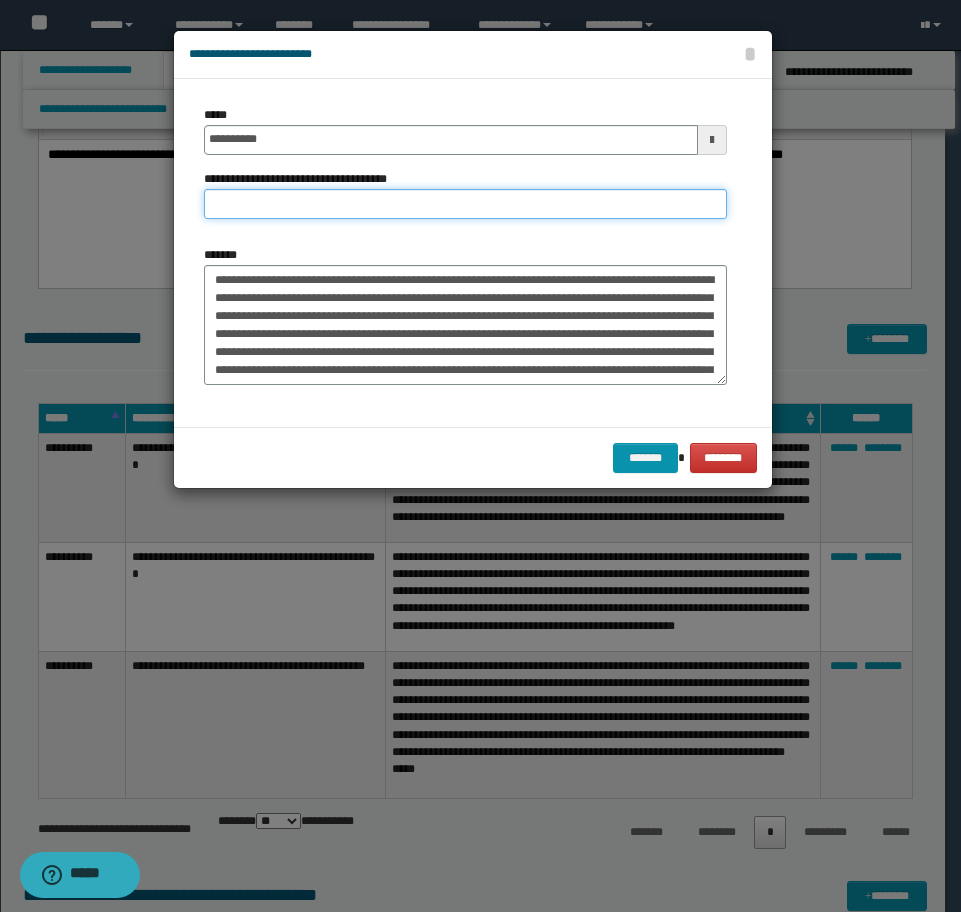 click on "**********" at bounding box center (465, 204) 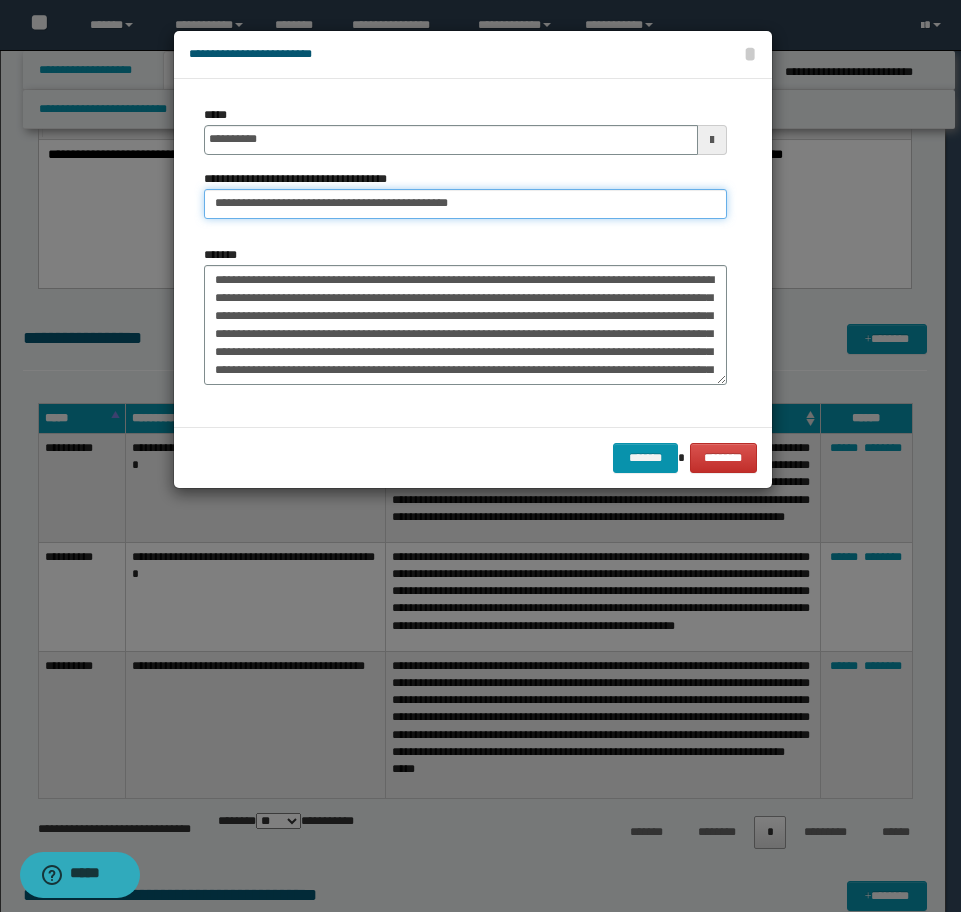drag, startPoint x: 476, startPoint y: 202, endPoint x: 382, endPoint y: 210, distance: 94.33981 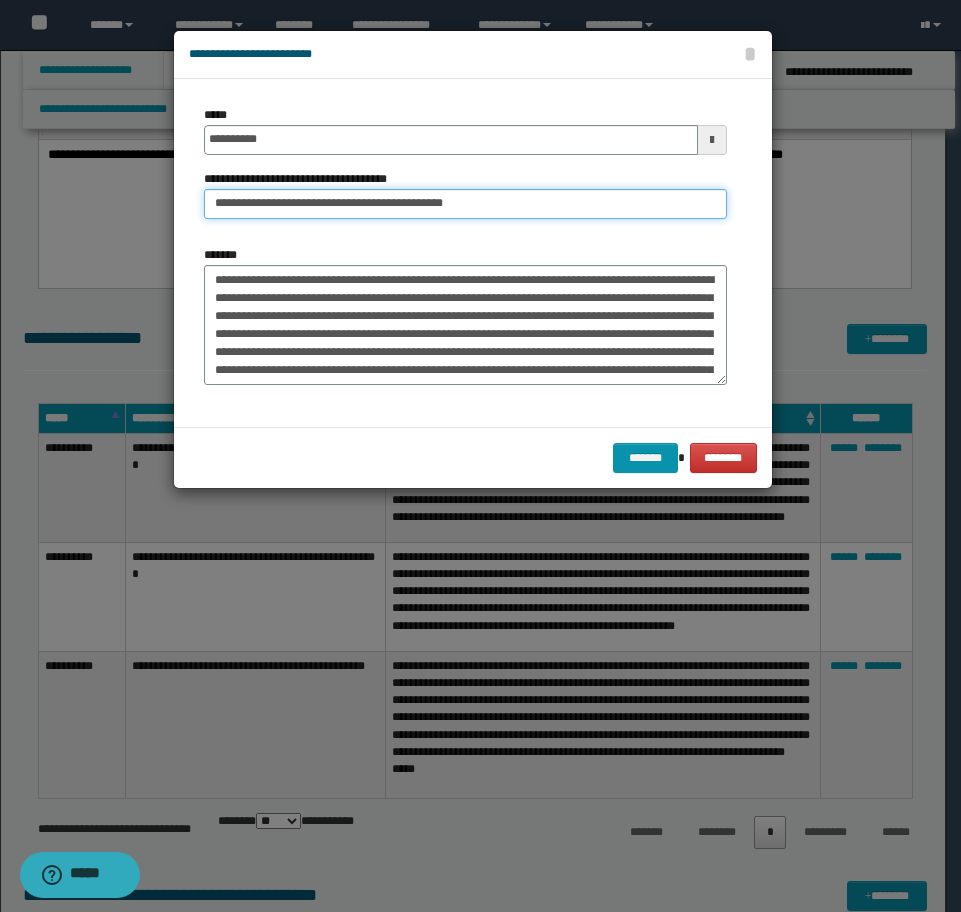 type on "**********" 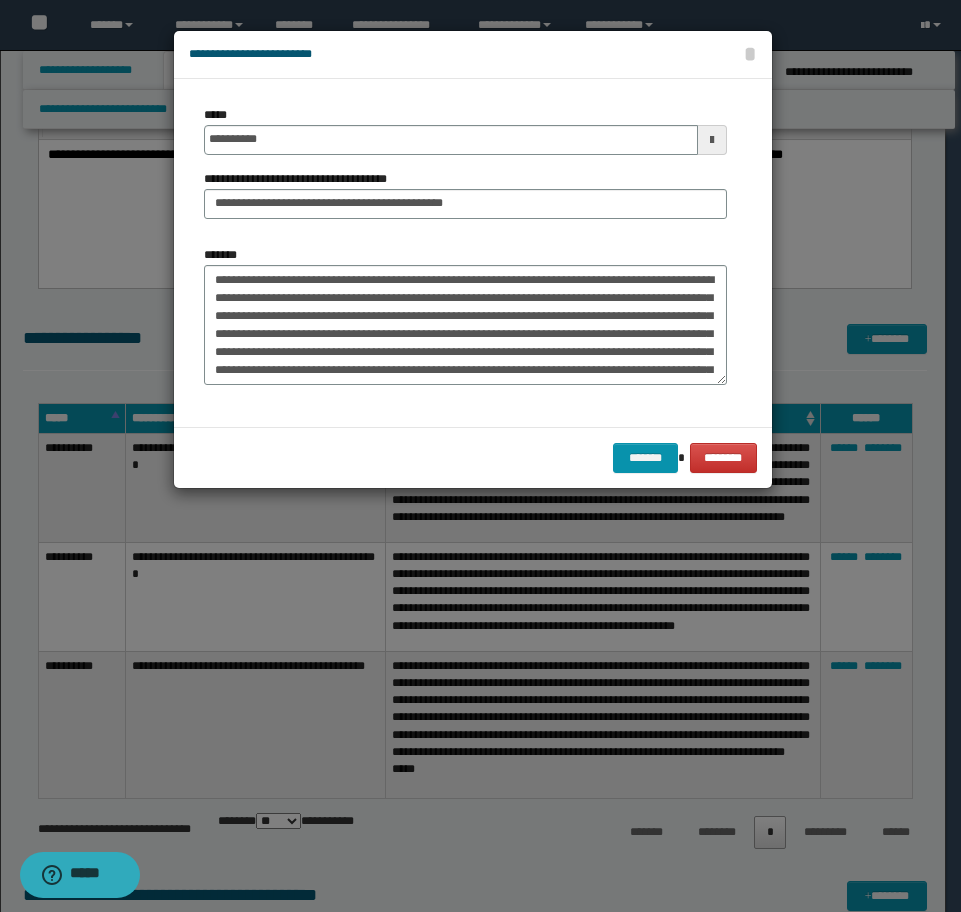 click on "**********" at bounding box center [465, 253] 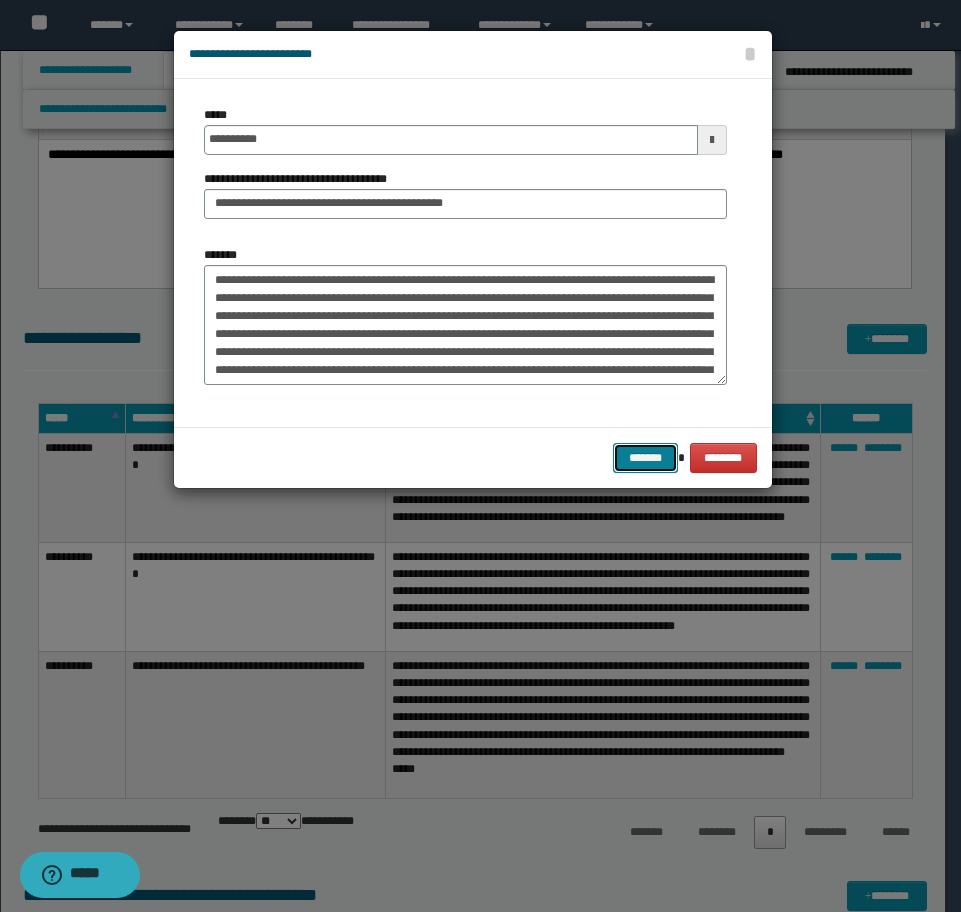 click on "*******" at bounding box center (645, 458) 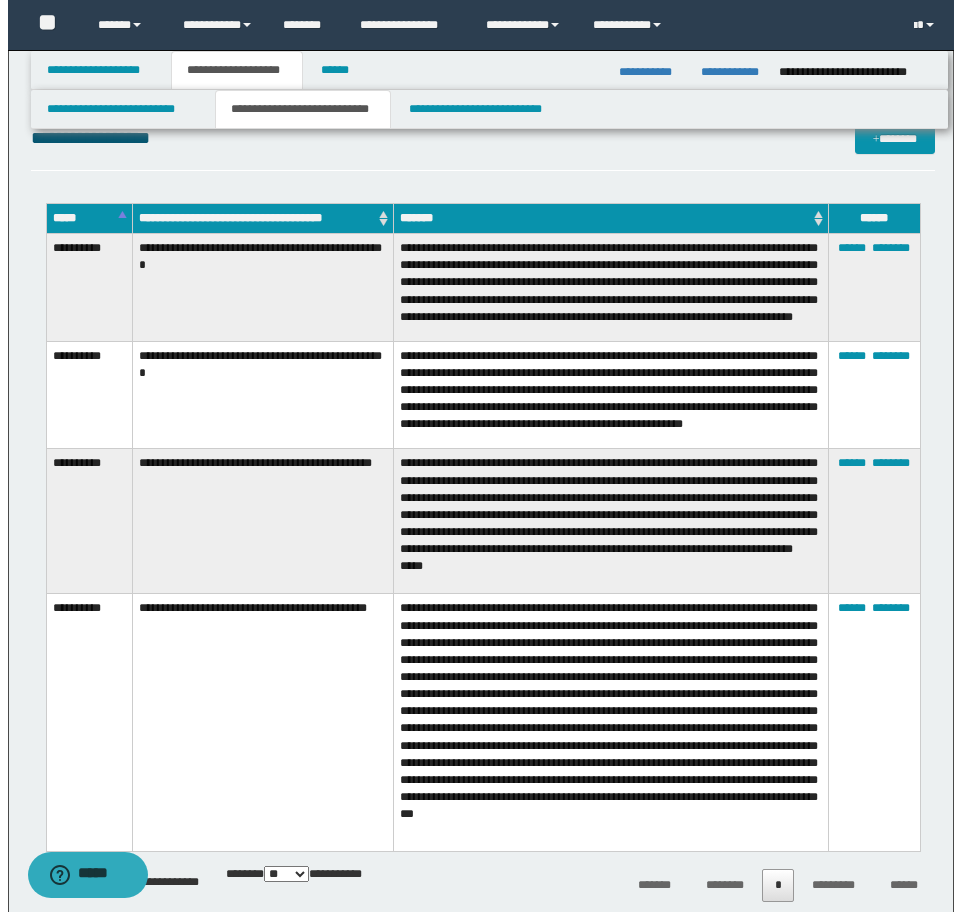 scroll, scrollTop: 7537, scrollLeft: 0, axis: vertical 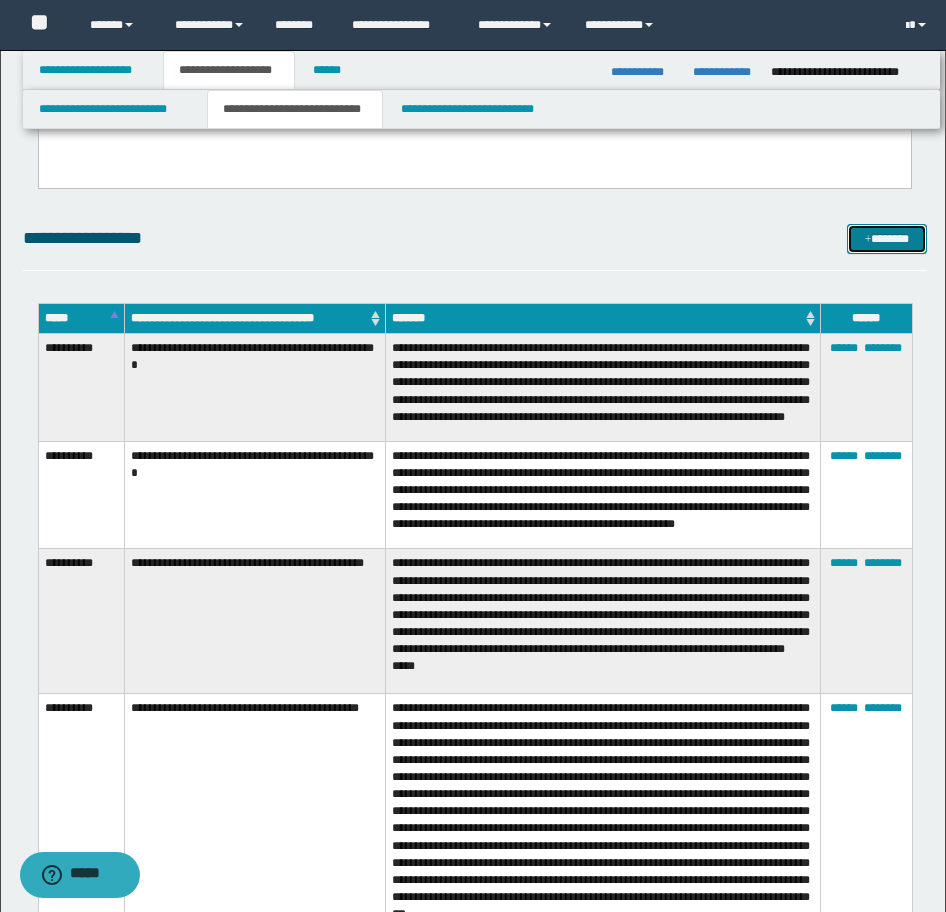 click on "*******" at bounding box center [887, 239] 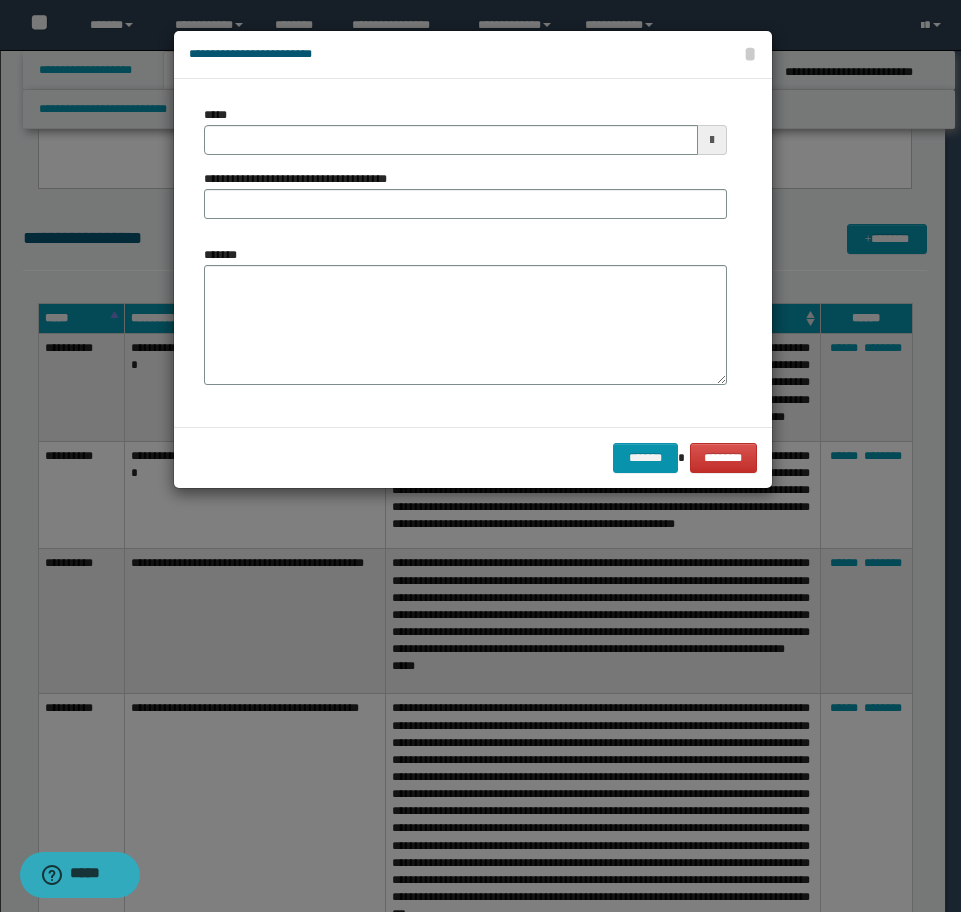 click on "**********" at bounding box center [465, 170] 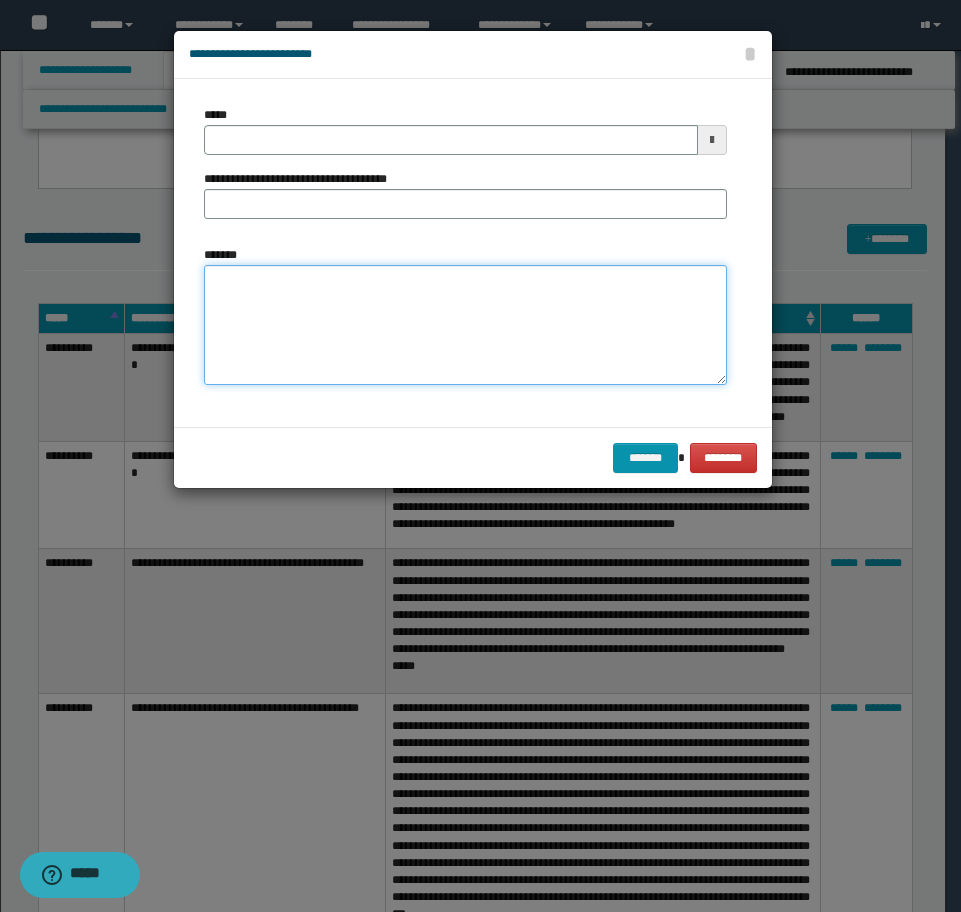 click on "*******" at bounding box center (465, 325) 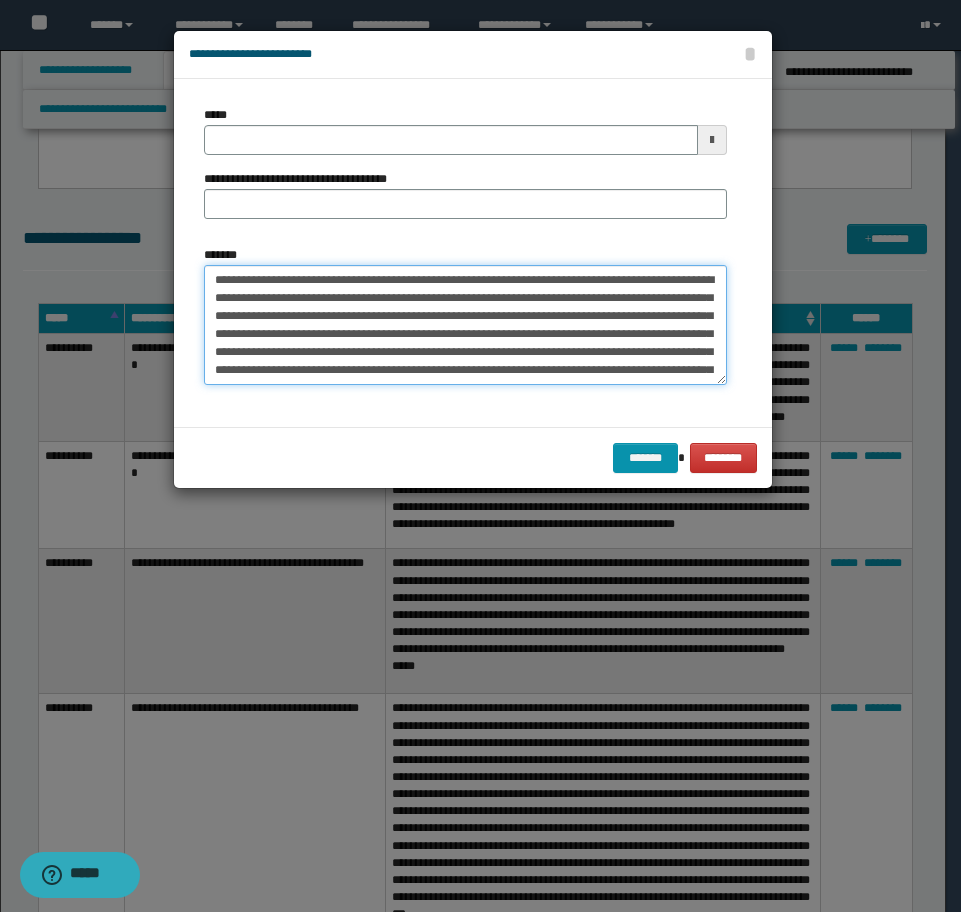 scroll, scrollTop: 102, scrollLeft: 0, axis: vertical 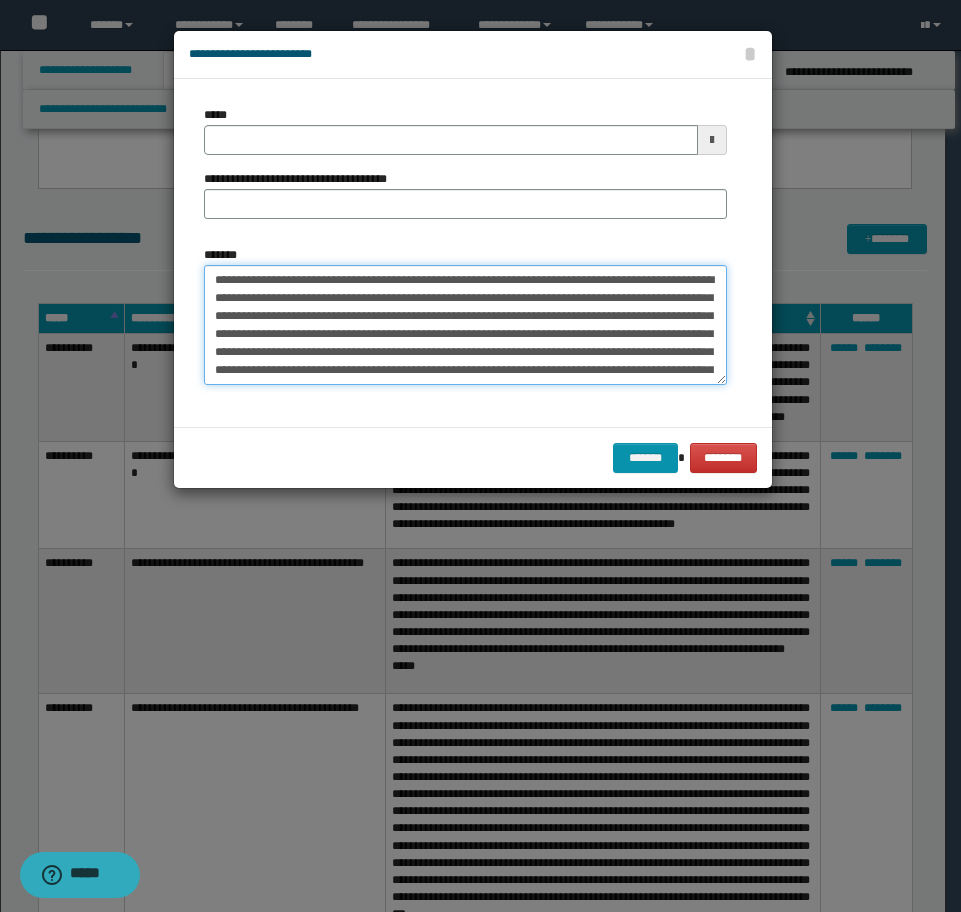 type on "**********" 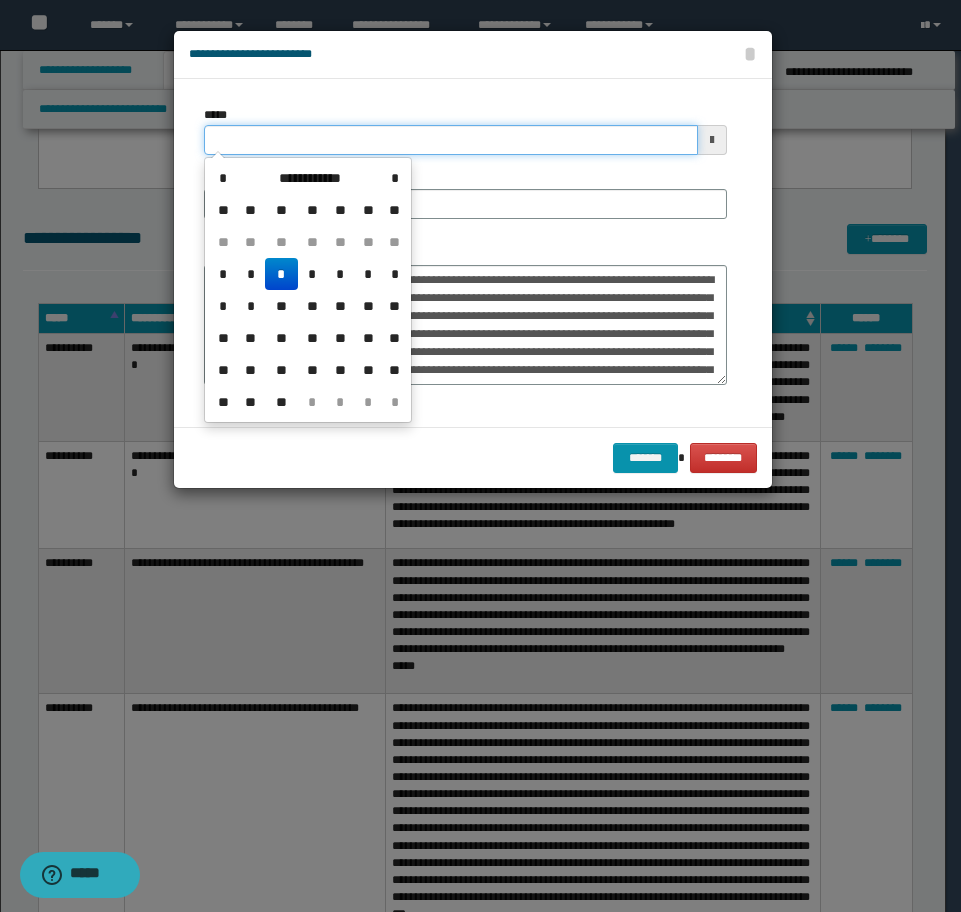 click on "*****" at bounding box center [451, 140] 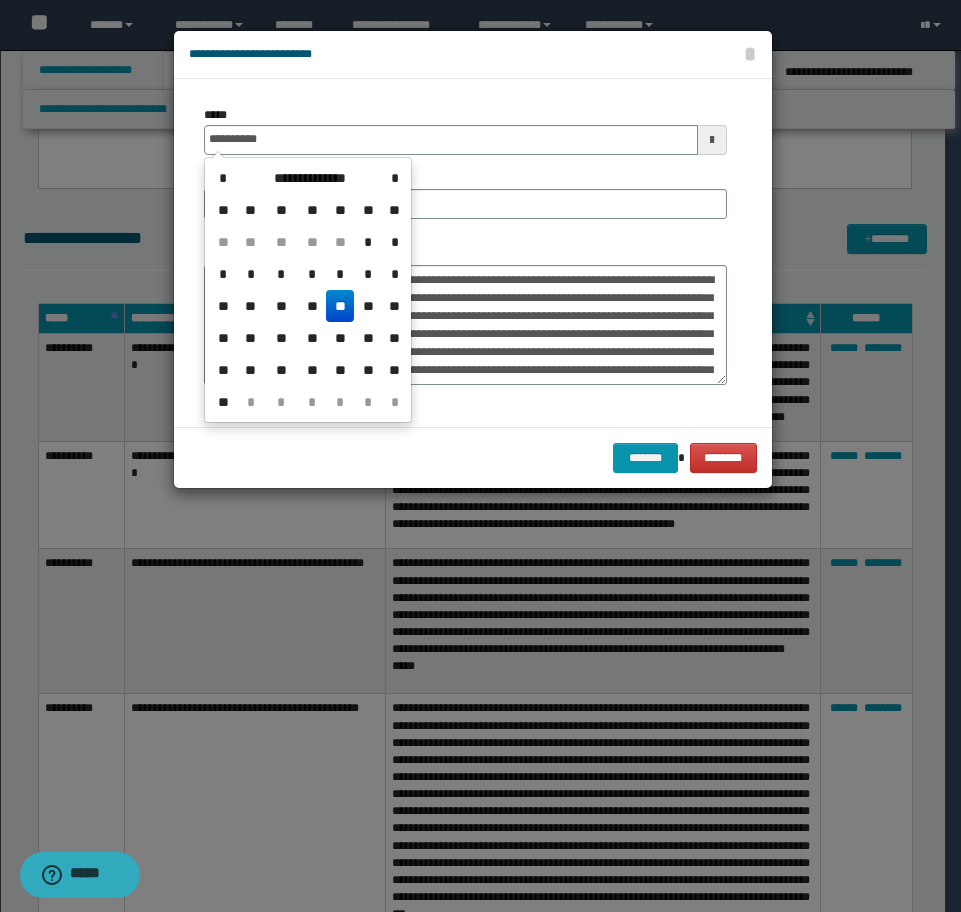 click on "**" at bounding box center (340, 306) 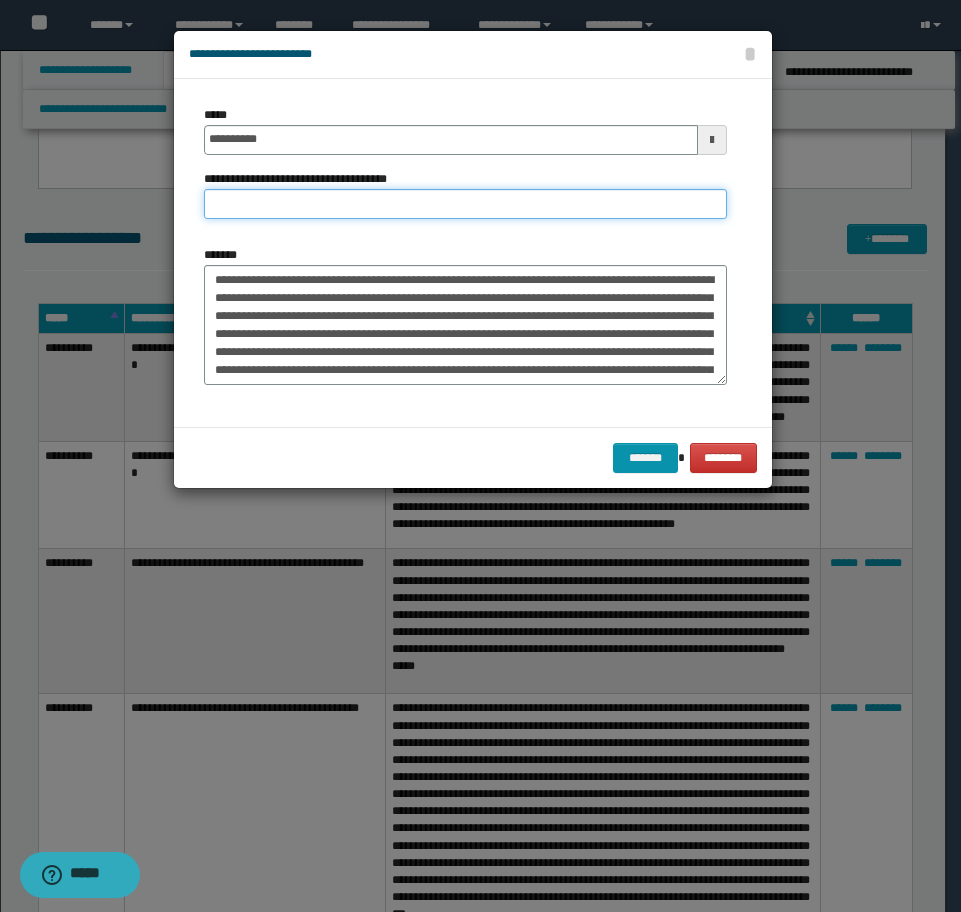 click on "**********" at bounding box center [465, 204] 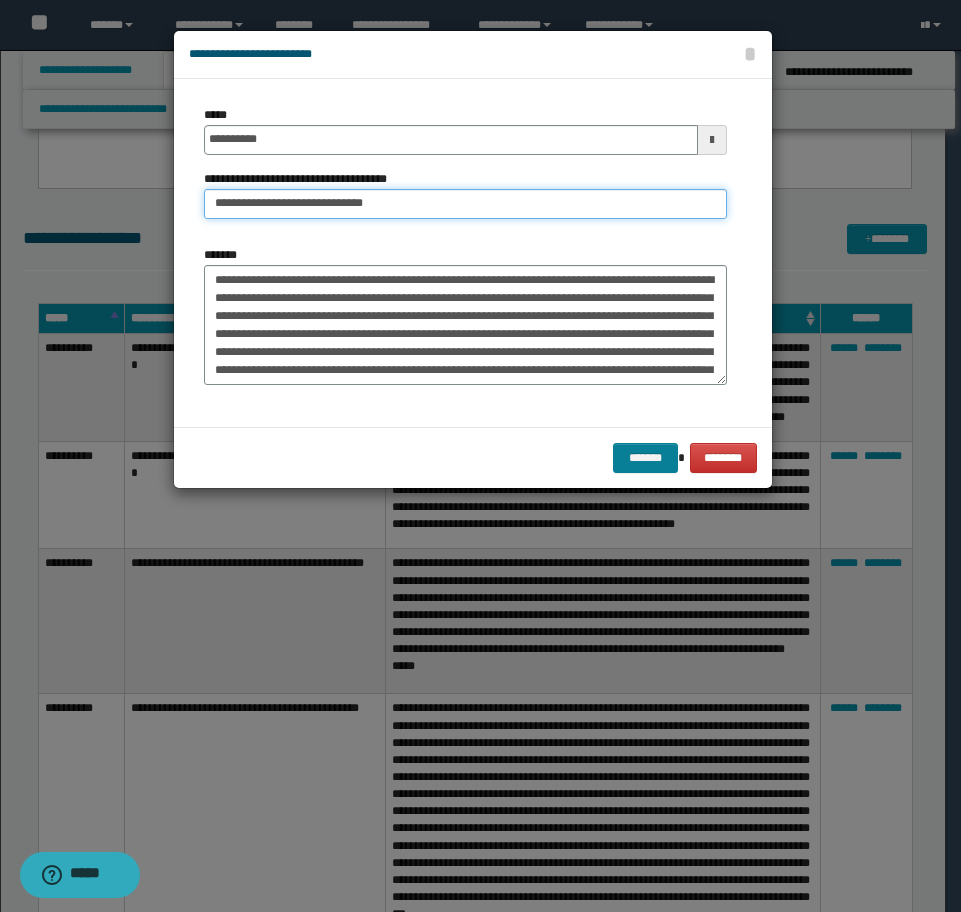 type on "**********" 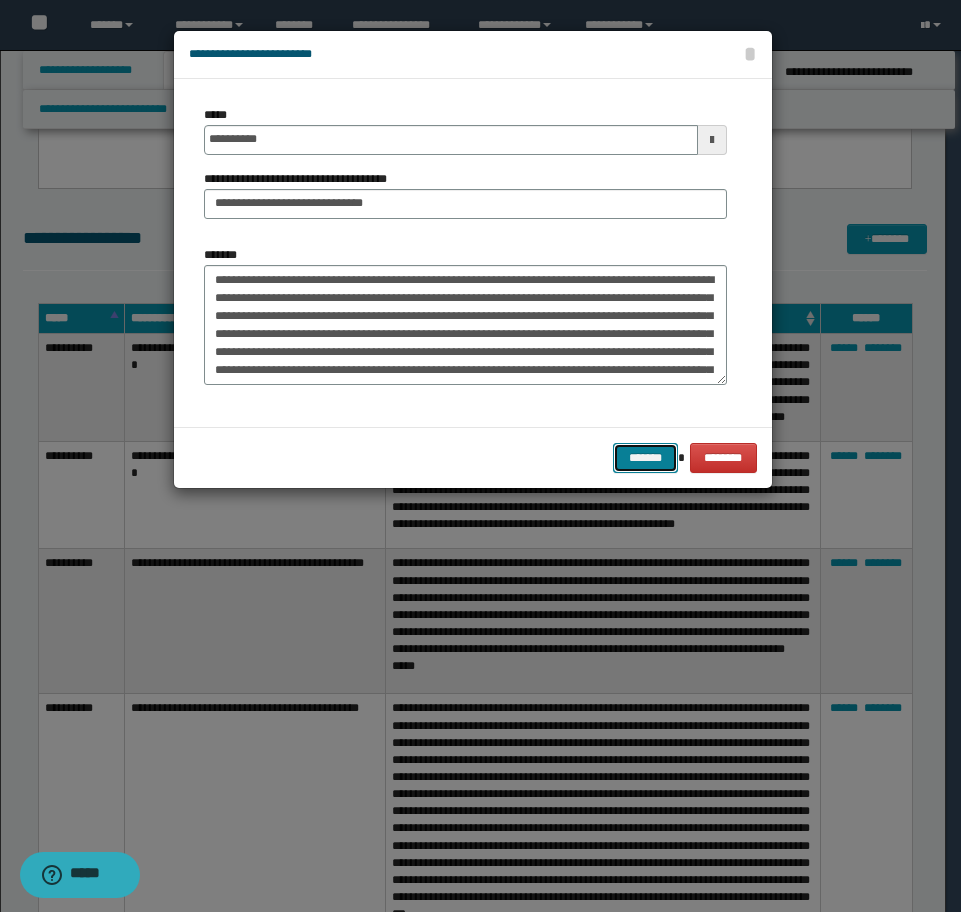 click on "*******" at bounding box center (645, 458) 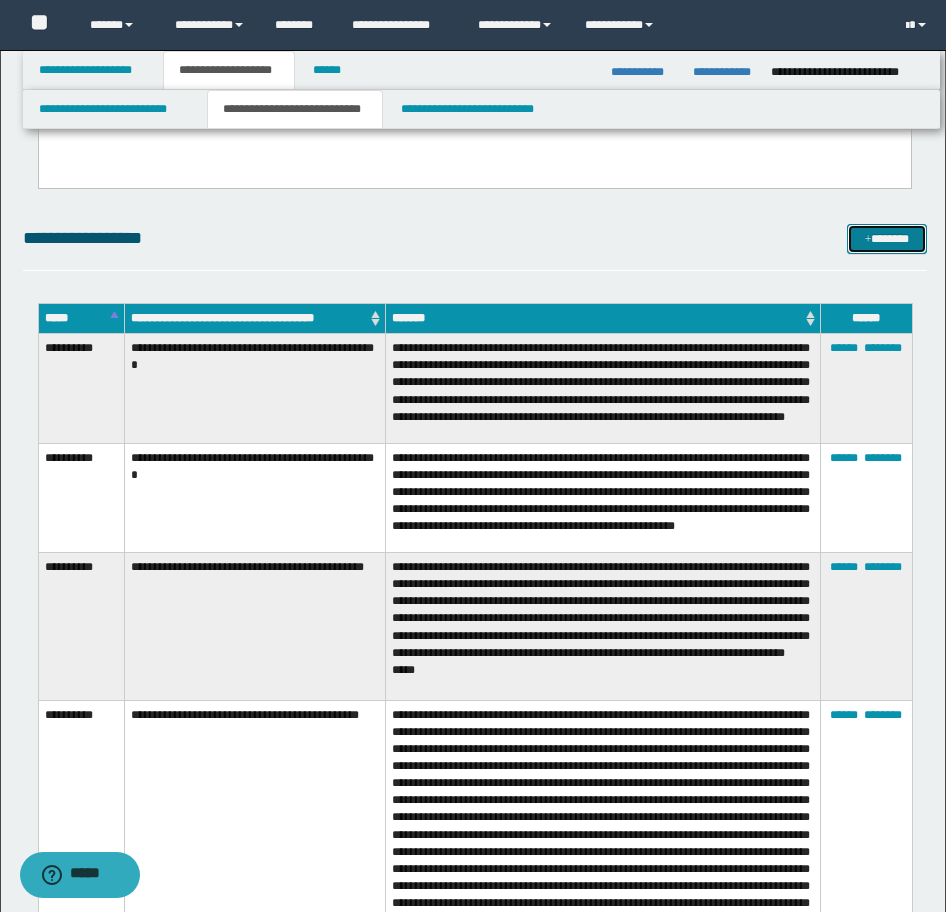 click on "*******" at bounding box center (887, 239) 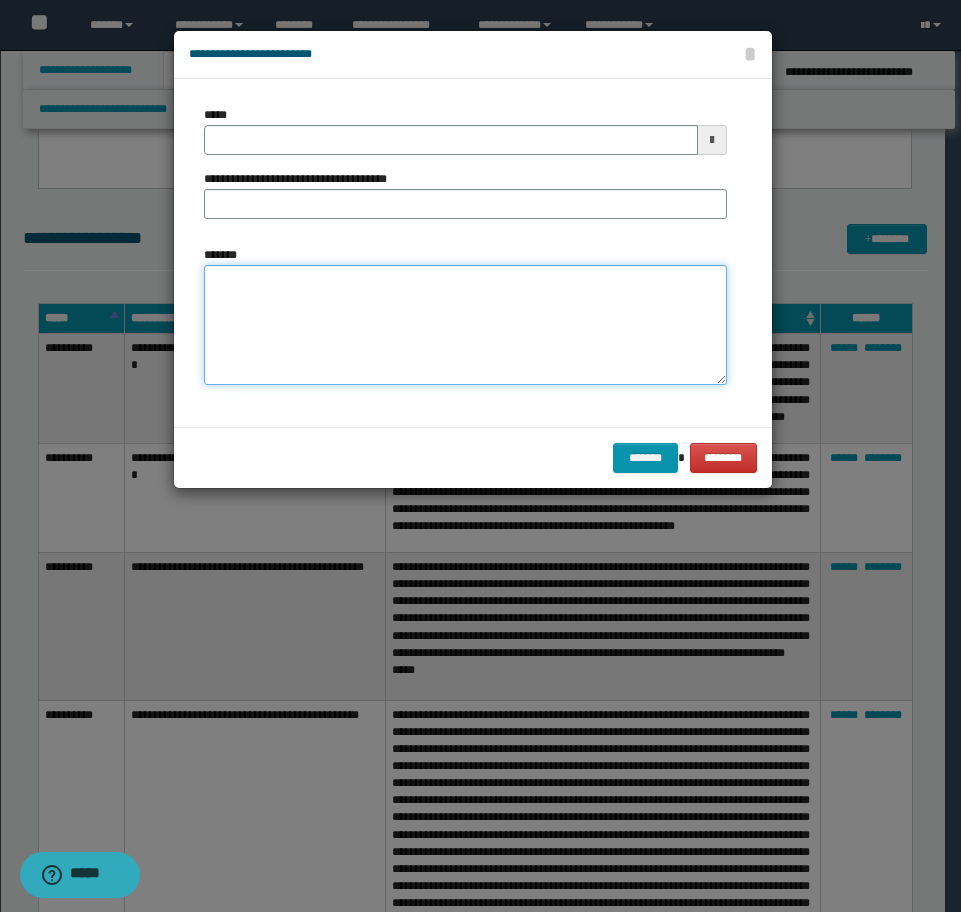 click on "*******" at bounding box center [465, 325] 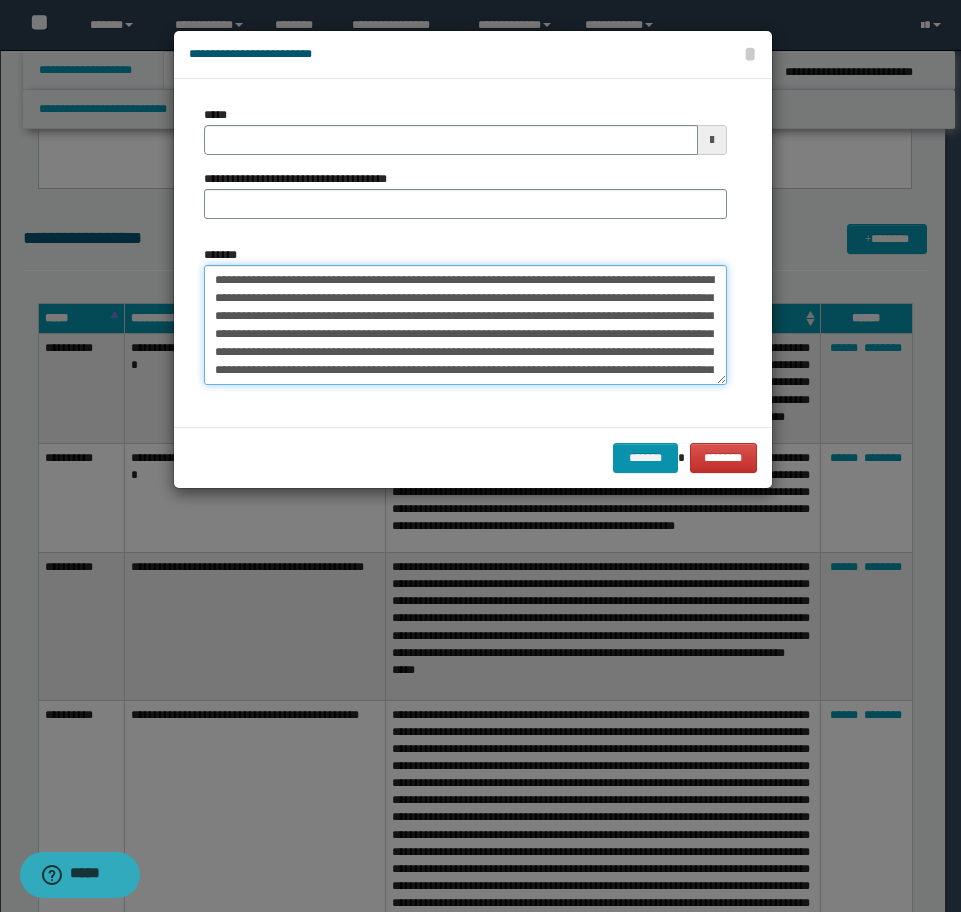 scroll, scrollTop: 66, scrollLeft: 0, axis: vertical 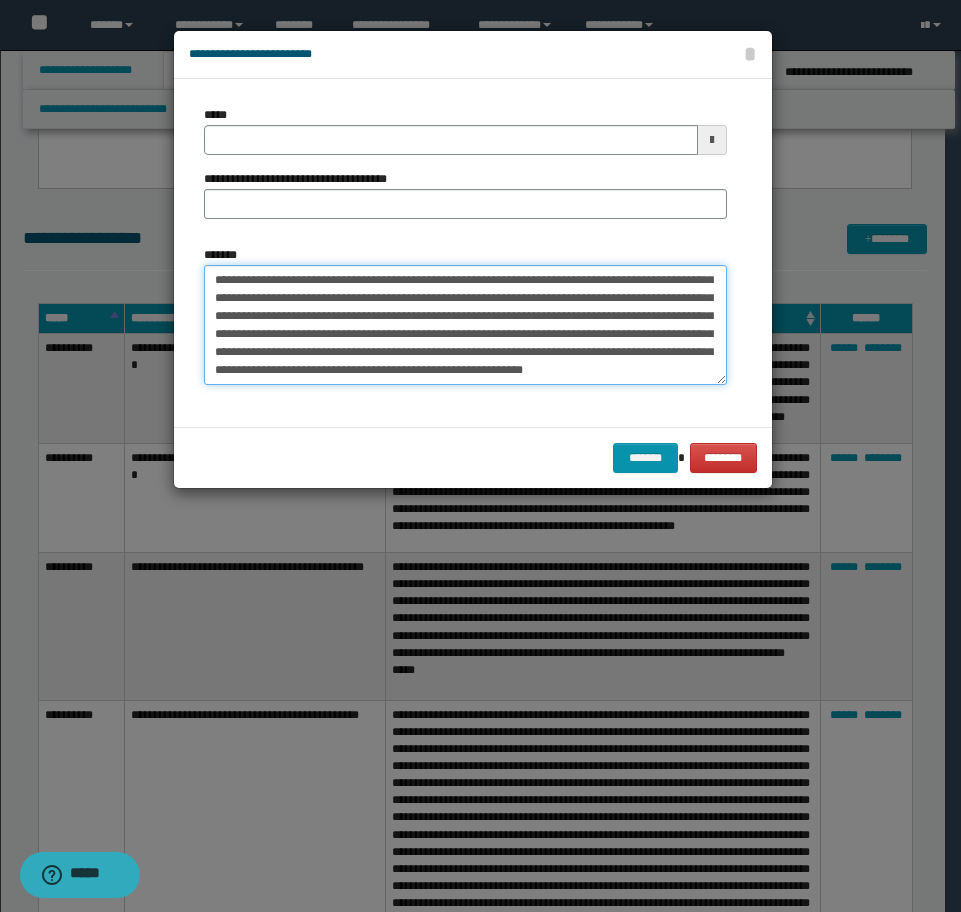 drag, startPoint x: 579, startPoint y: 377, endPoint x: 645, endPoint y: 377, distance: 66 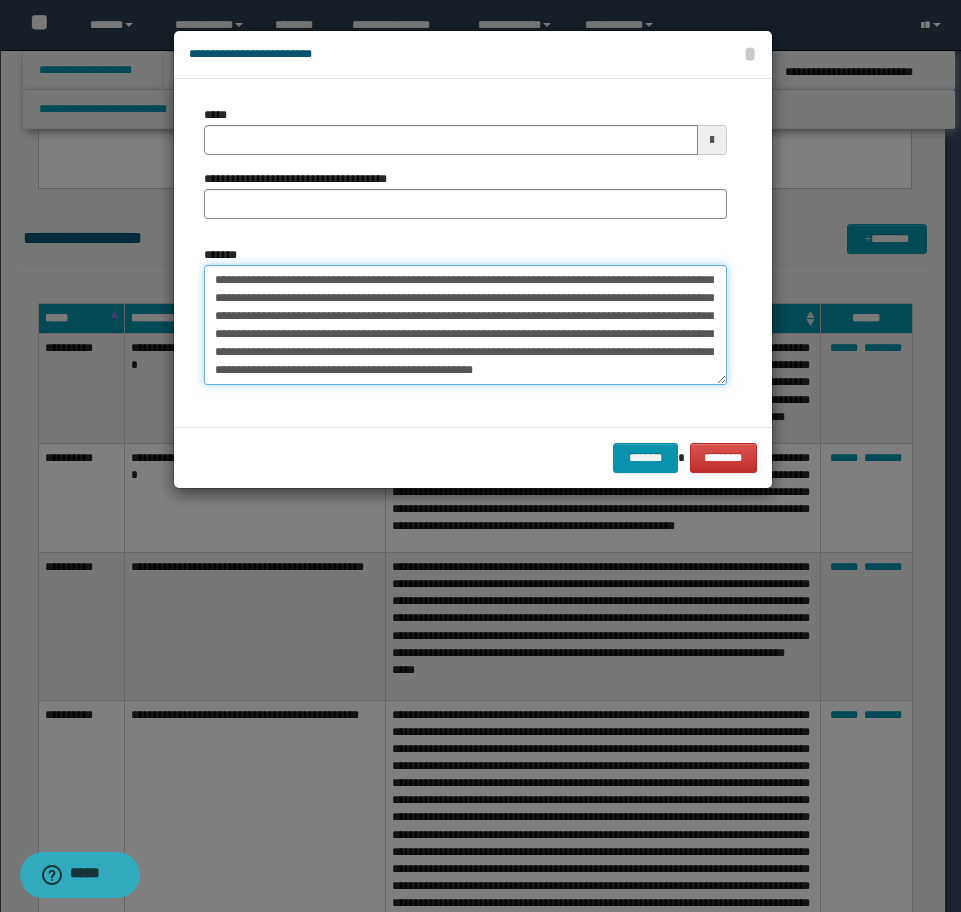 scroll, scrollTop: 0, scrollLeft: 0, axis: both 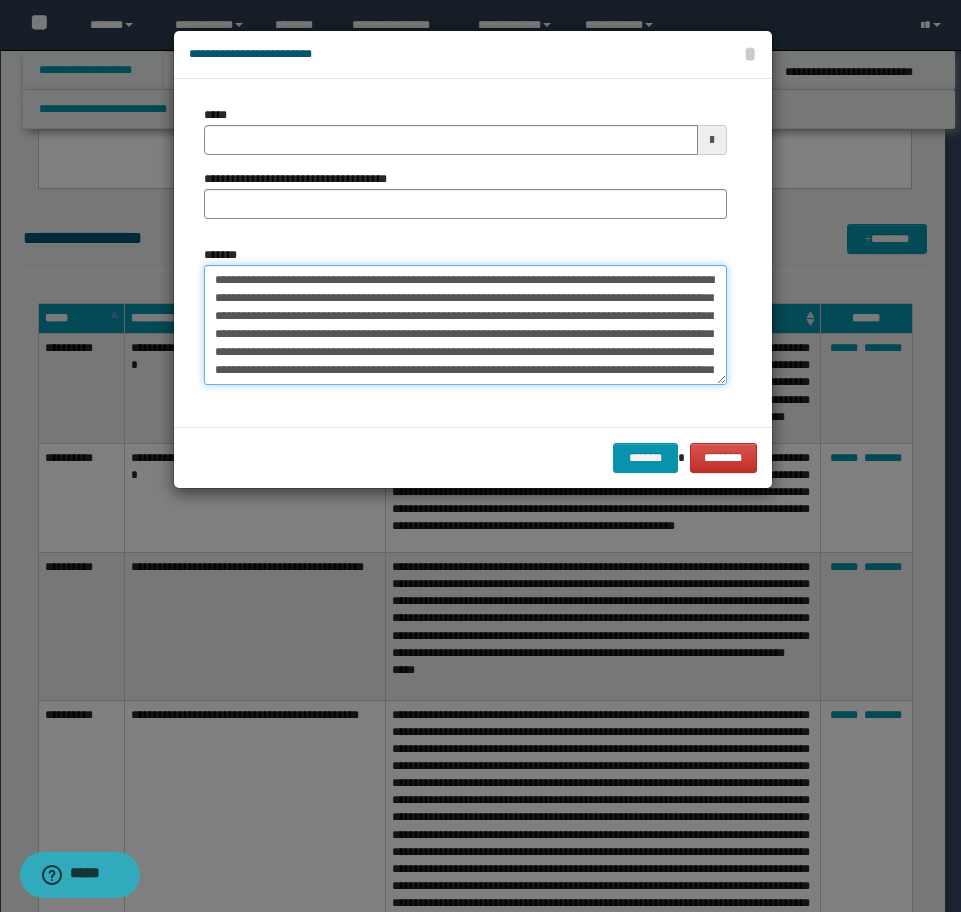 type on "**********" 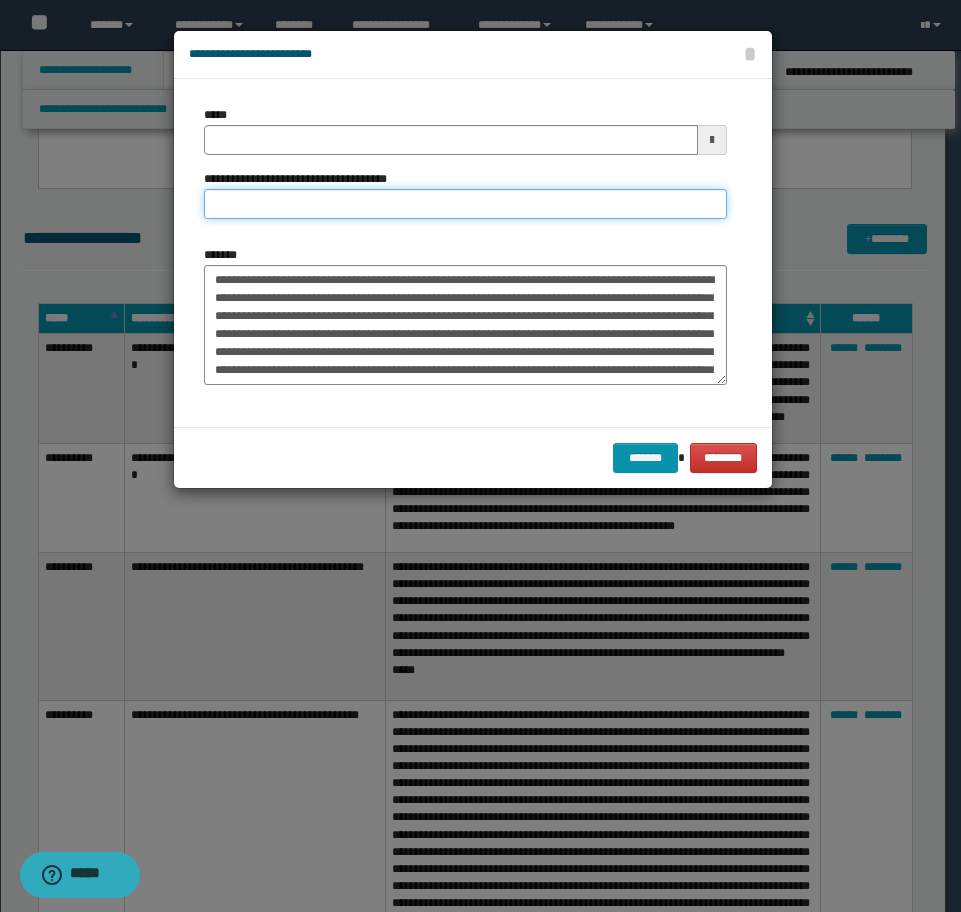 click on "**********" at bounding box center (465, 204) 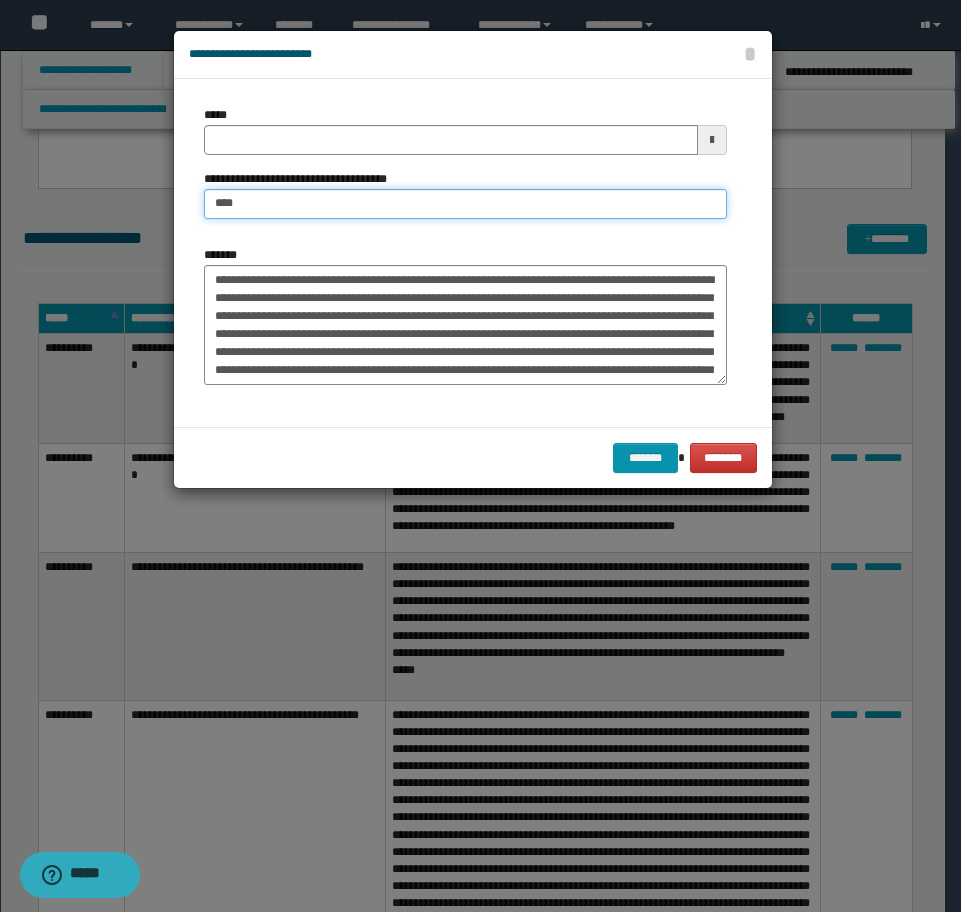 type on "**********" 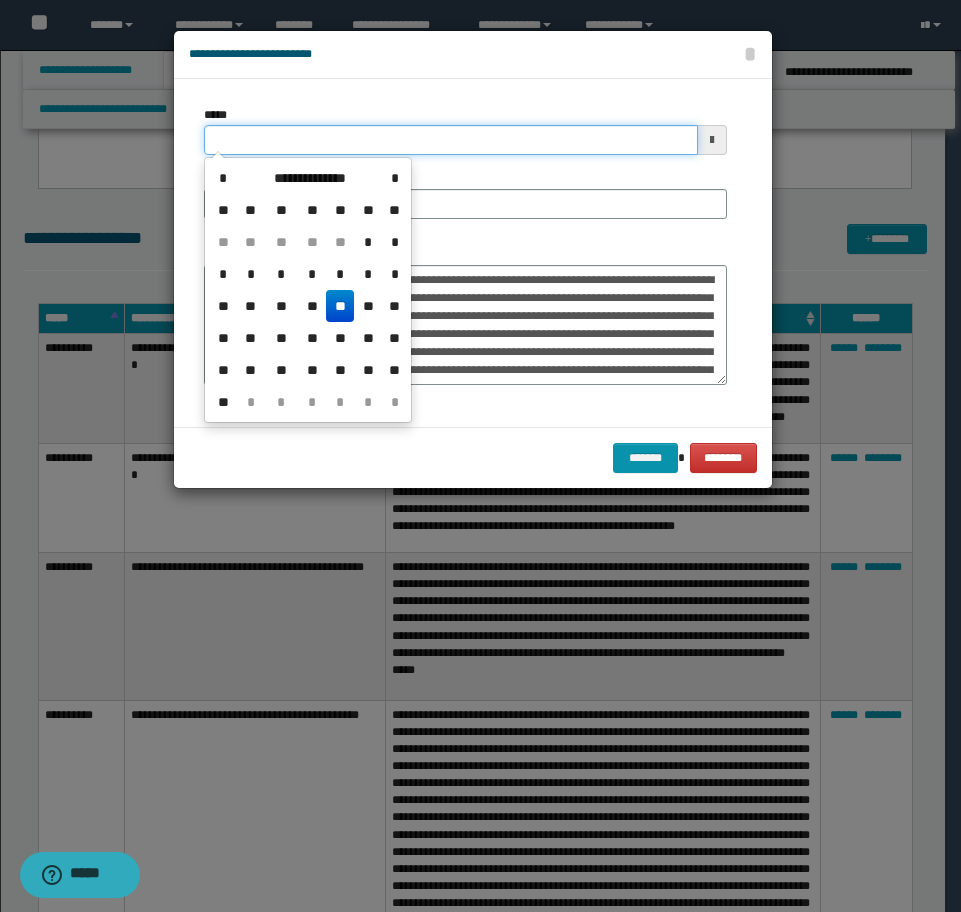 drag, startPoint x: 288, startPoint y: 142, endPoint x: 112, endPoint y: 143, distance: 176.00284 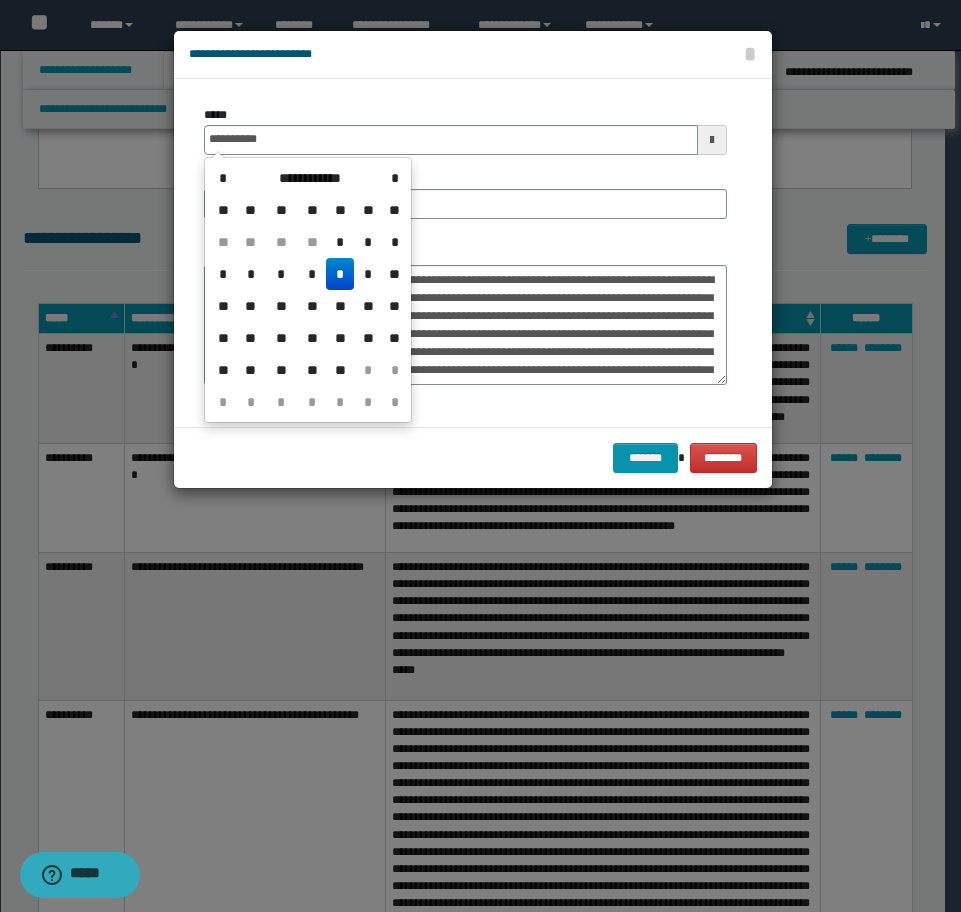 click on "*" at bounding box center (340, 274) 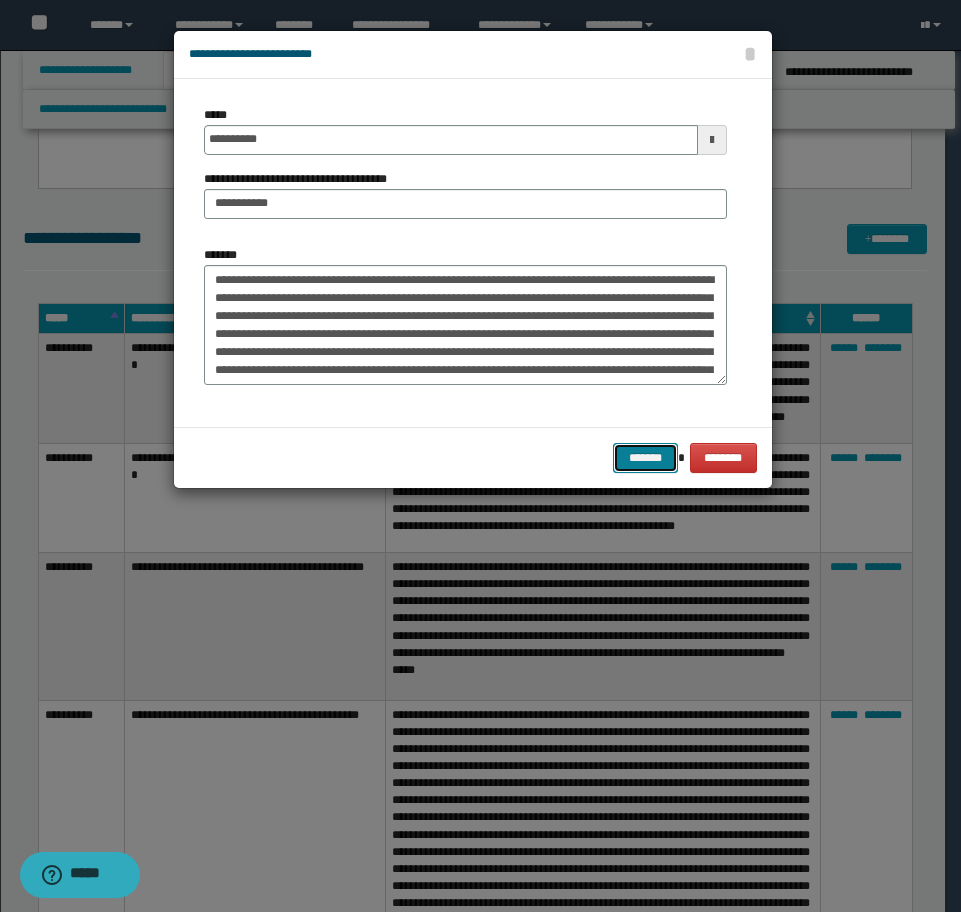click on "*******" at bounding box center (645, 458) 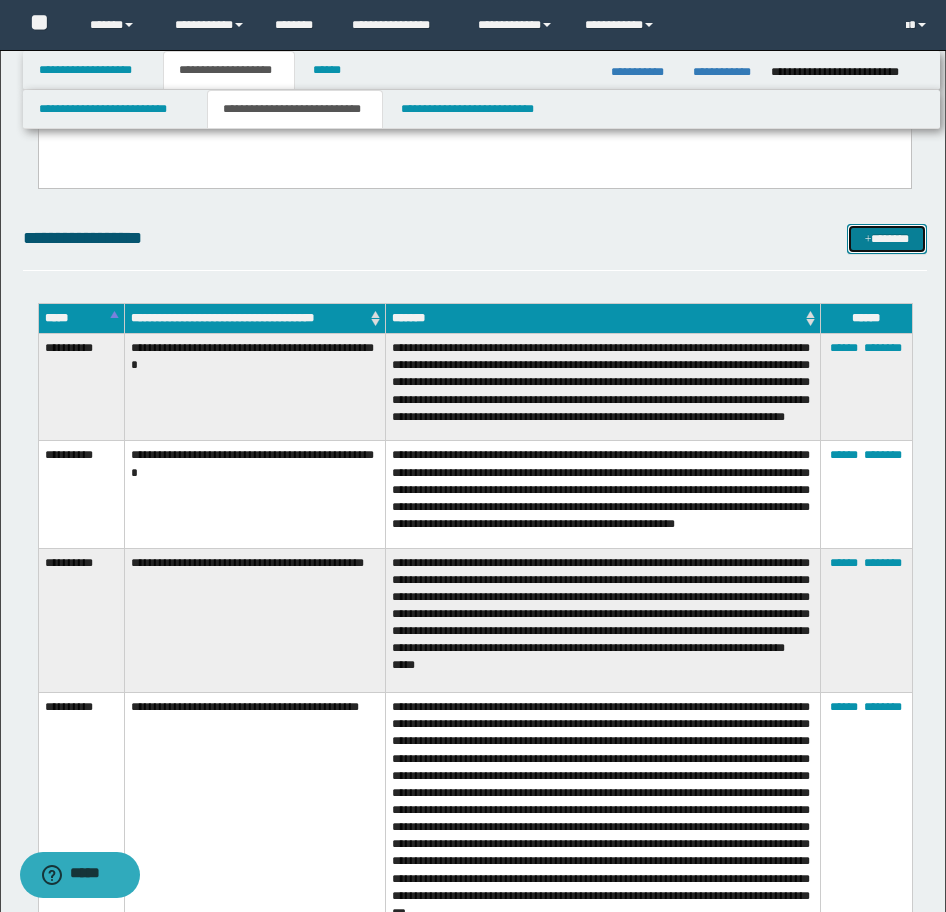 click on "*******" at bounding box center (887, 239) 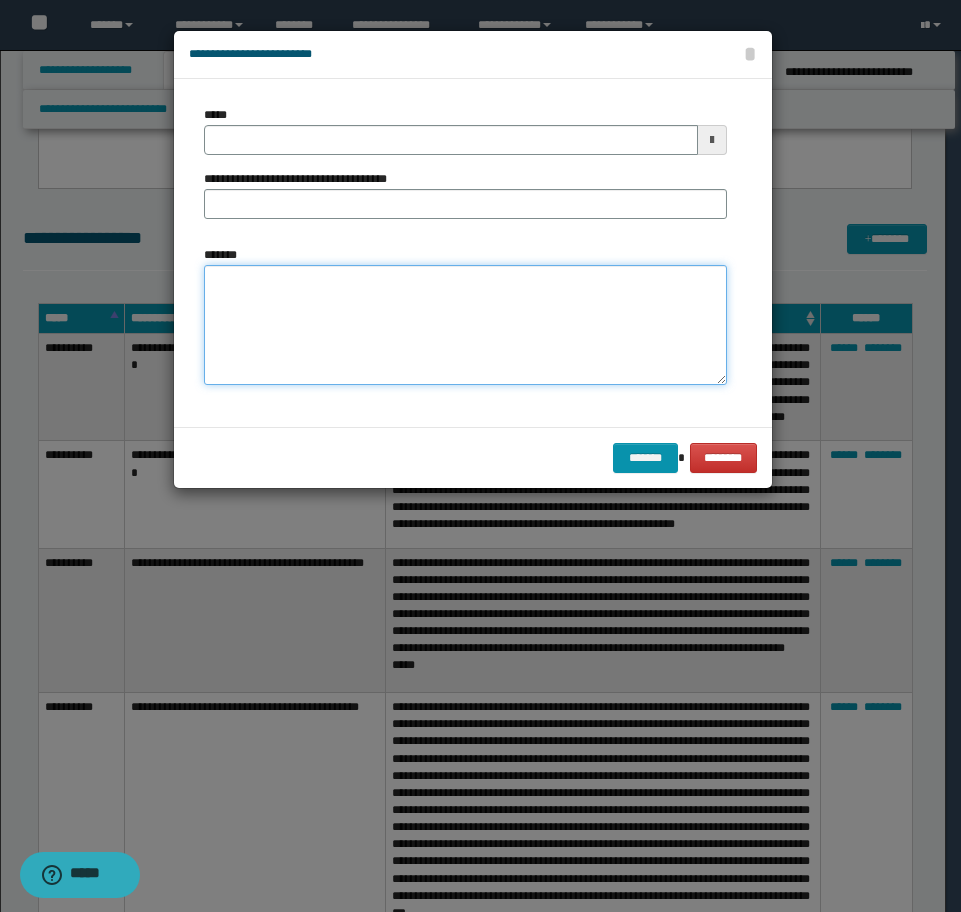 click on "*******" at bounding box center [465, 325] 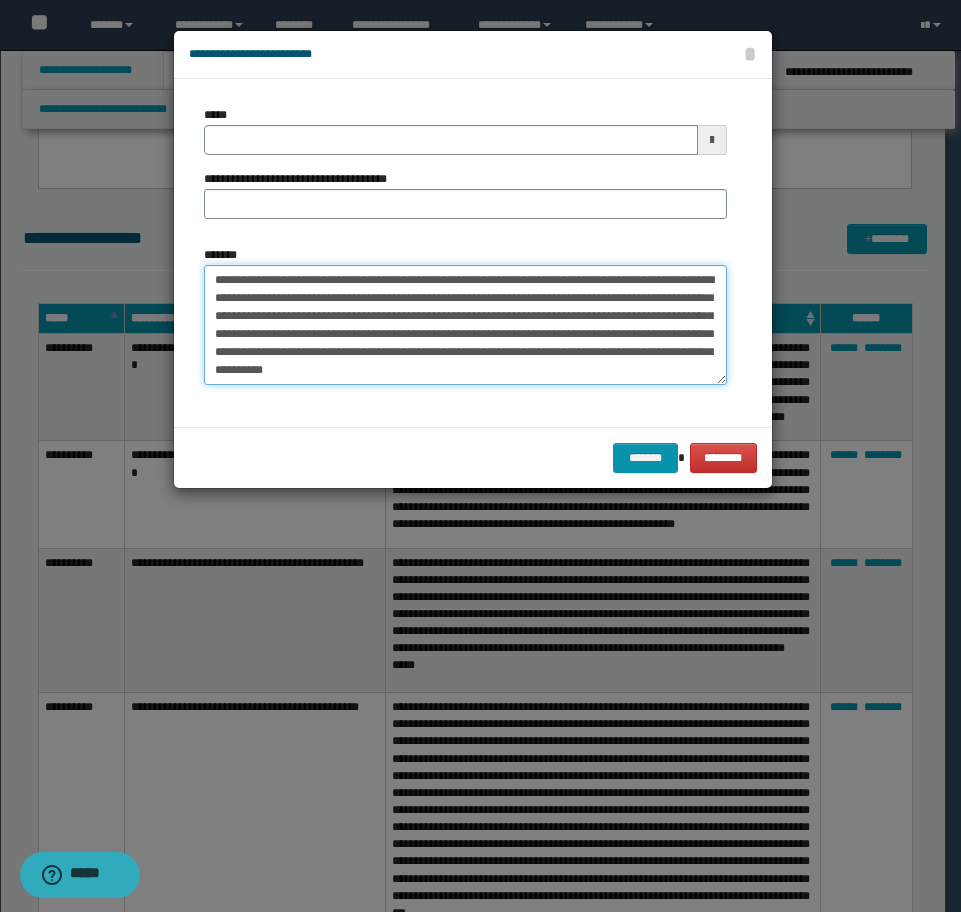 drag, startPoint x: 520, startPoint y: 369, endPoint x: 600, endPoint y: 378, distance: 80.50466 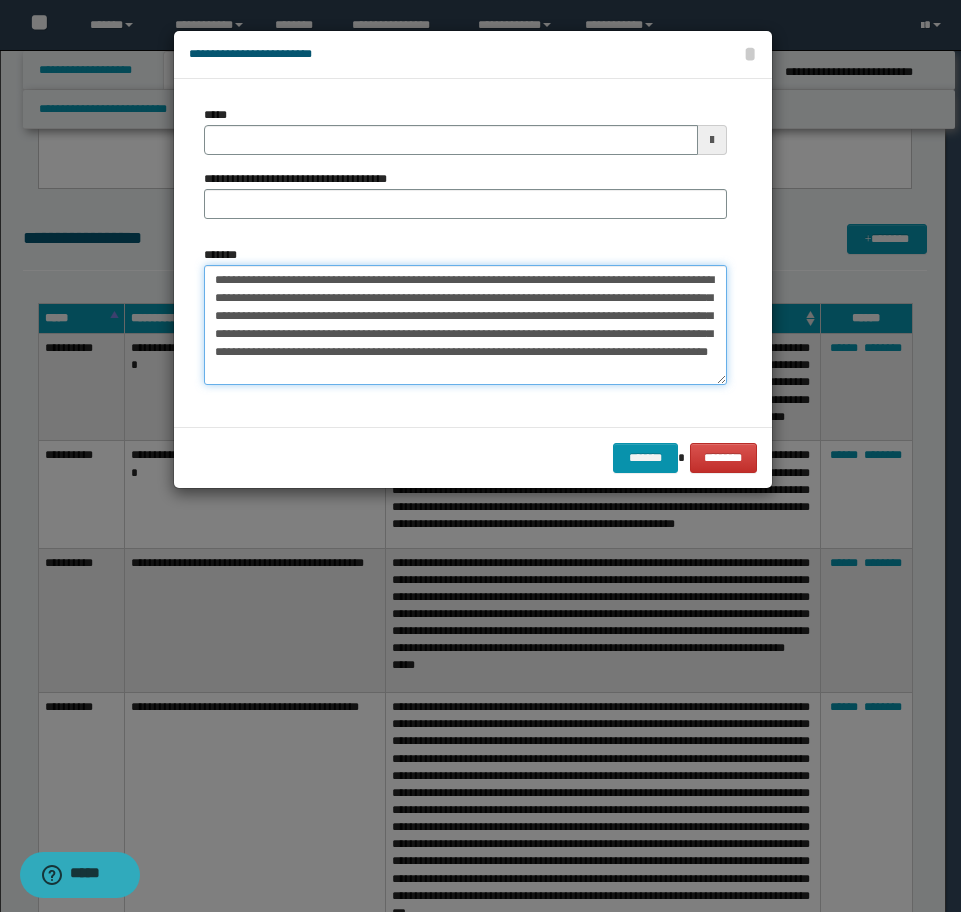 type on "**********" 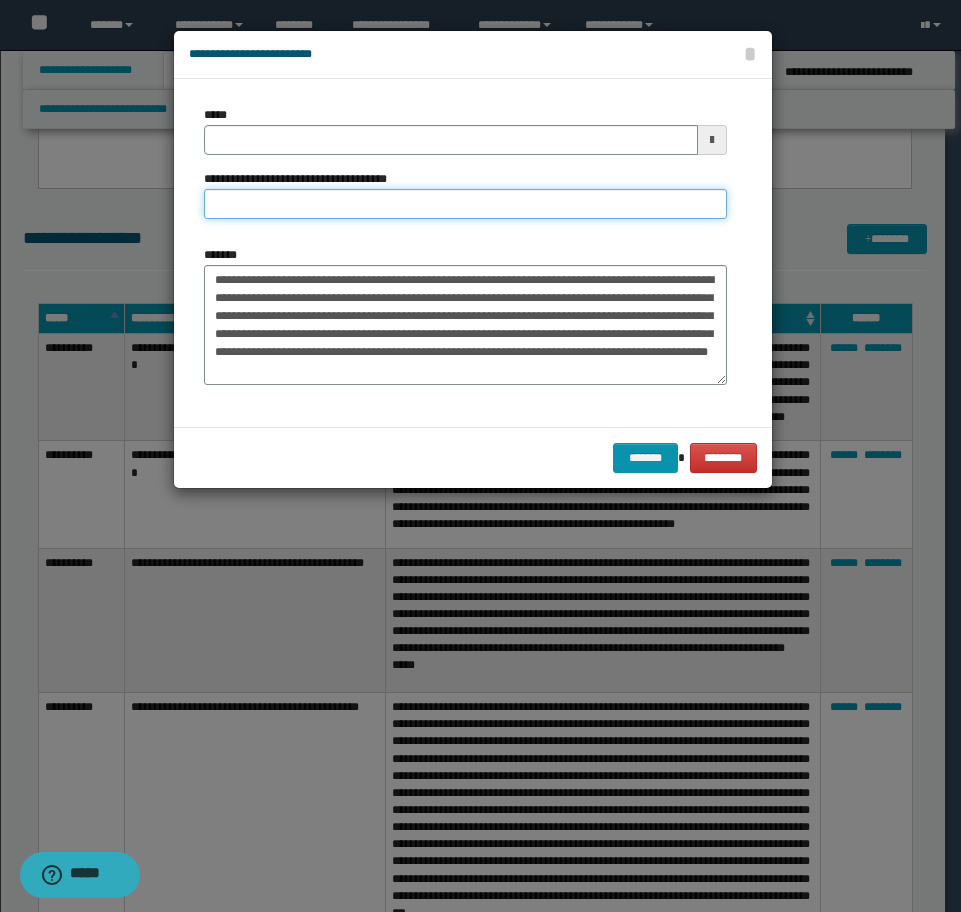 click on "**********" at bounding box center (465, 204) 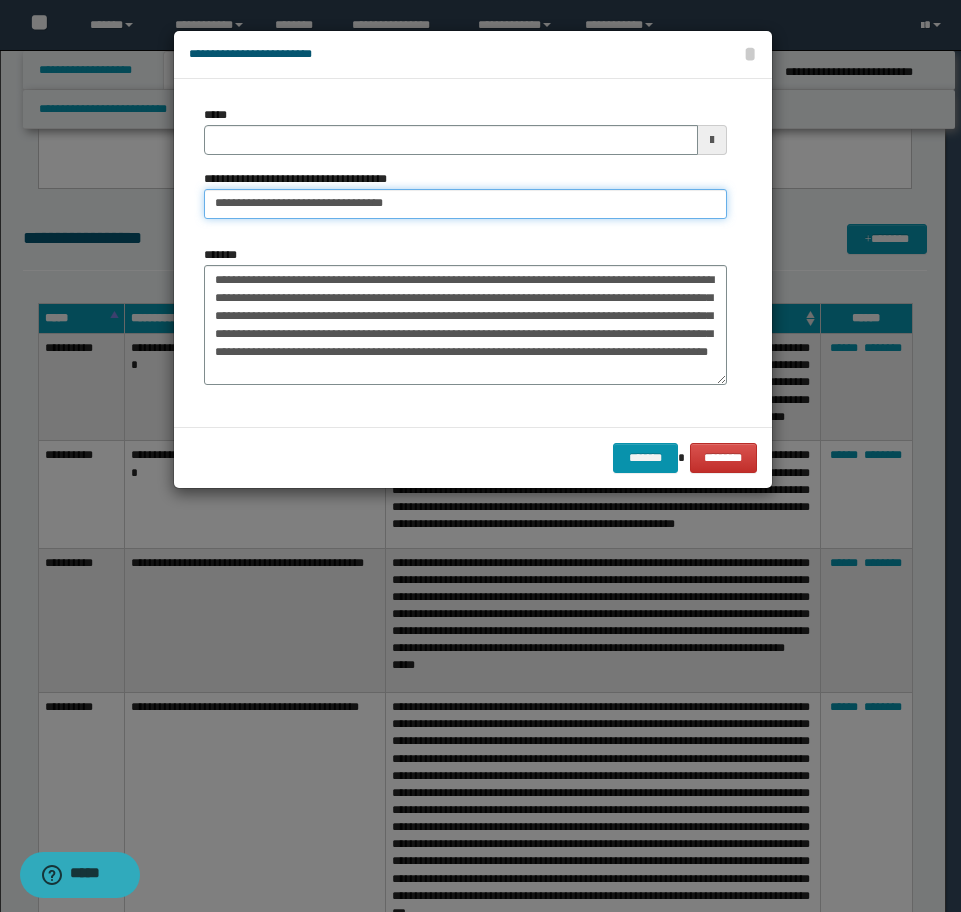 type on "**********" 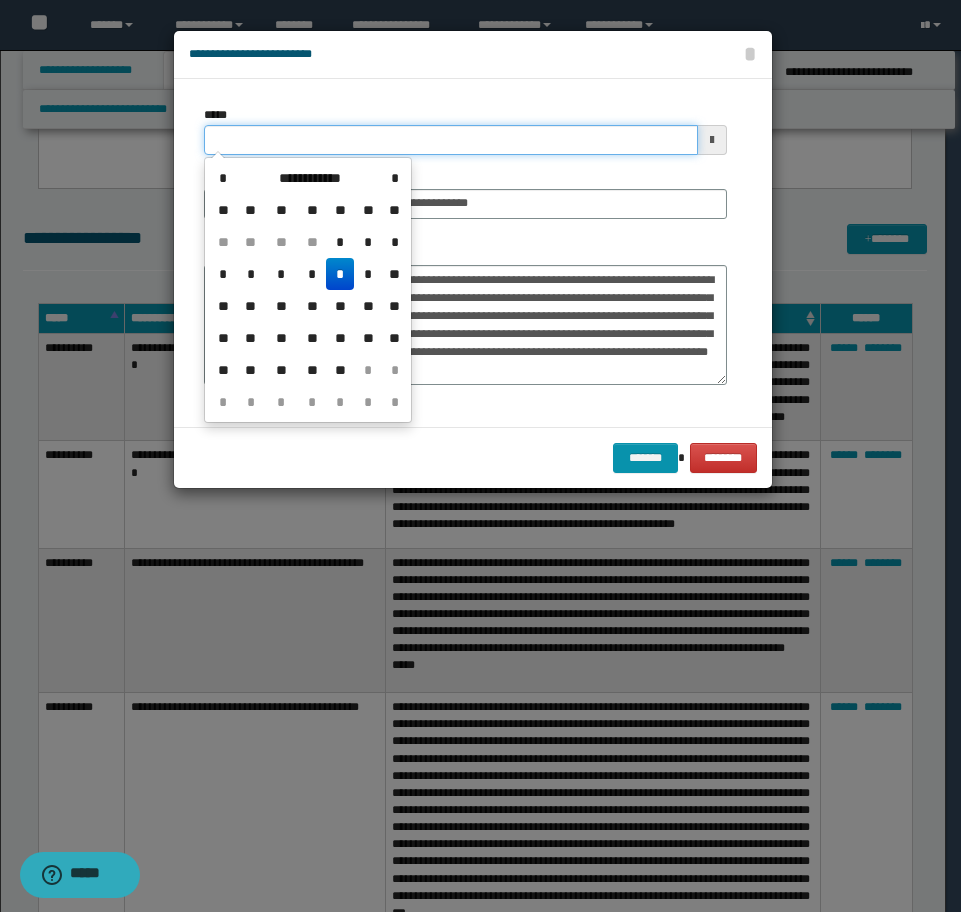 drag, startPoint x: 361, startPoint y: 135, endPoint x: 63, endPoint y: 116, distance: 298.6051 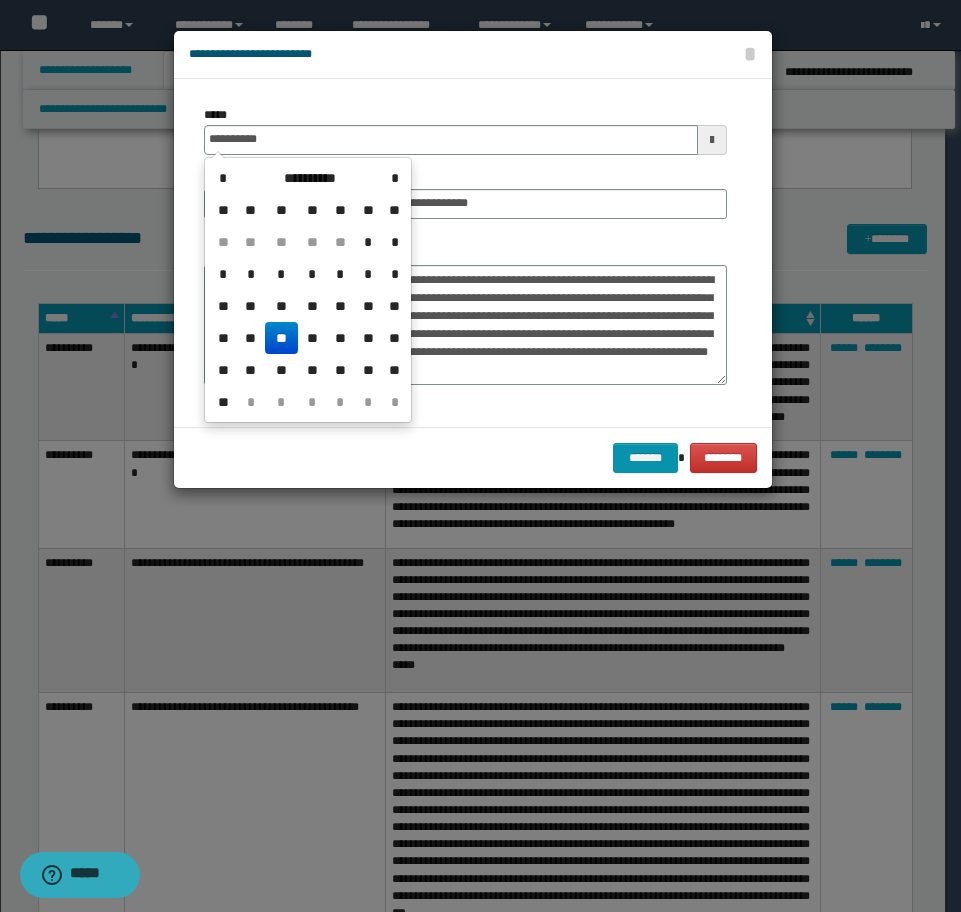 click on "**" at bounding box center [281, 338] 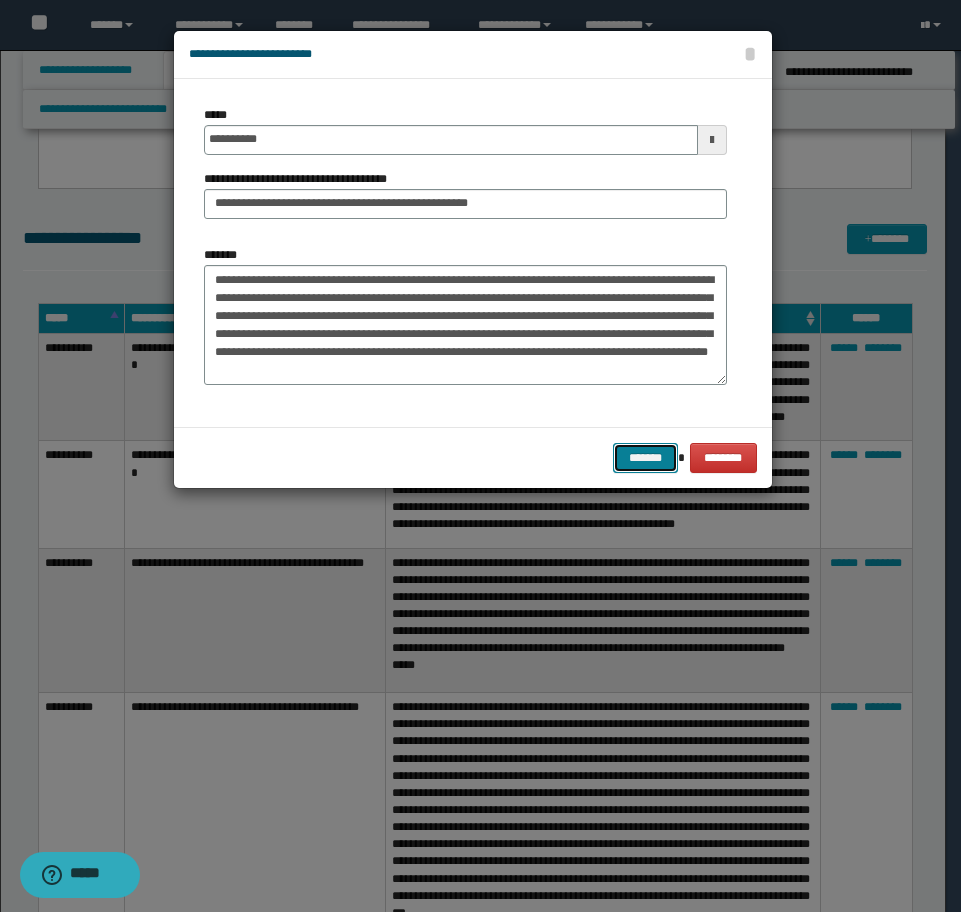 click on "*******" at bounding box center [645, 458] 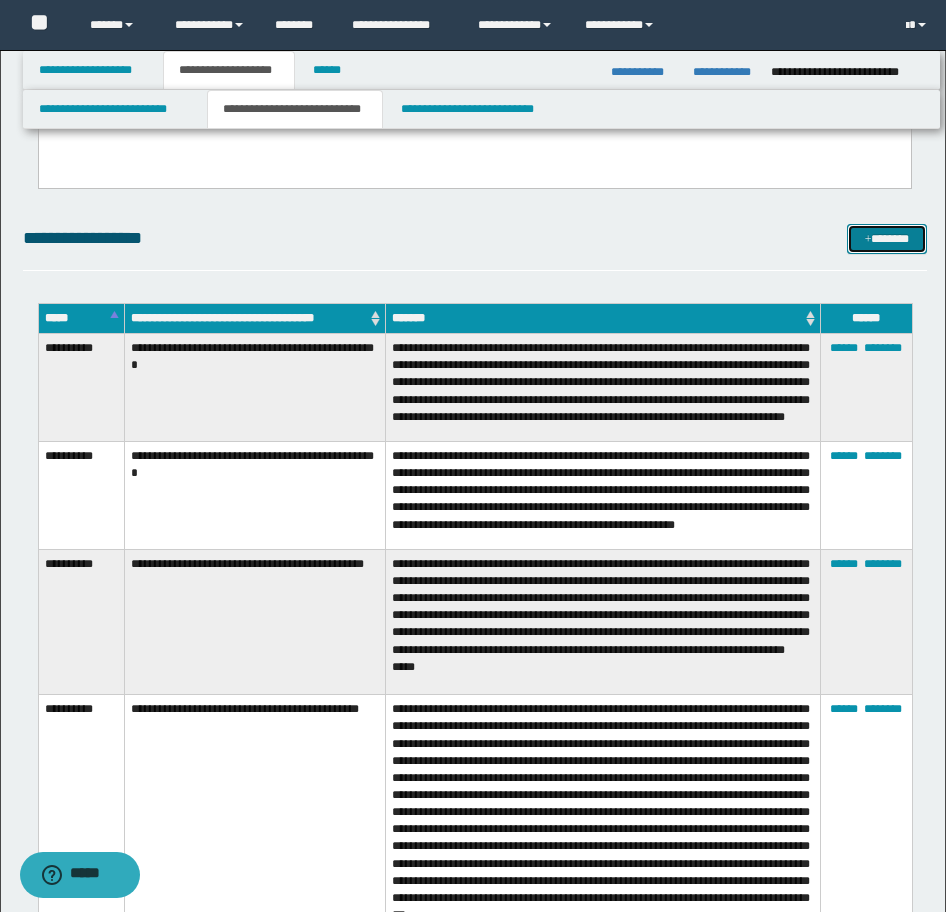 click on "*******" at bounding box center [887, 239] 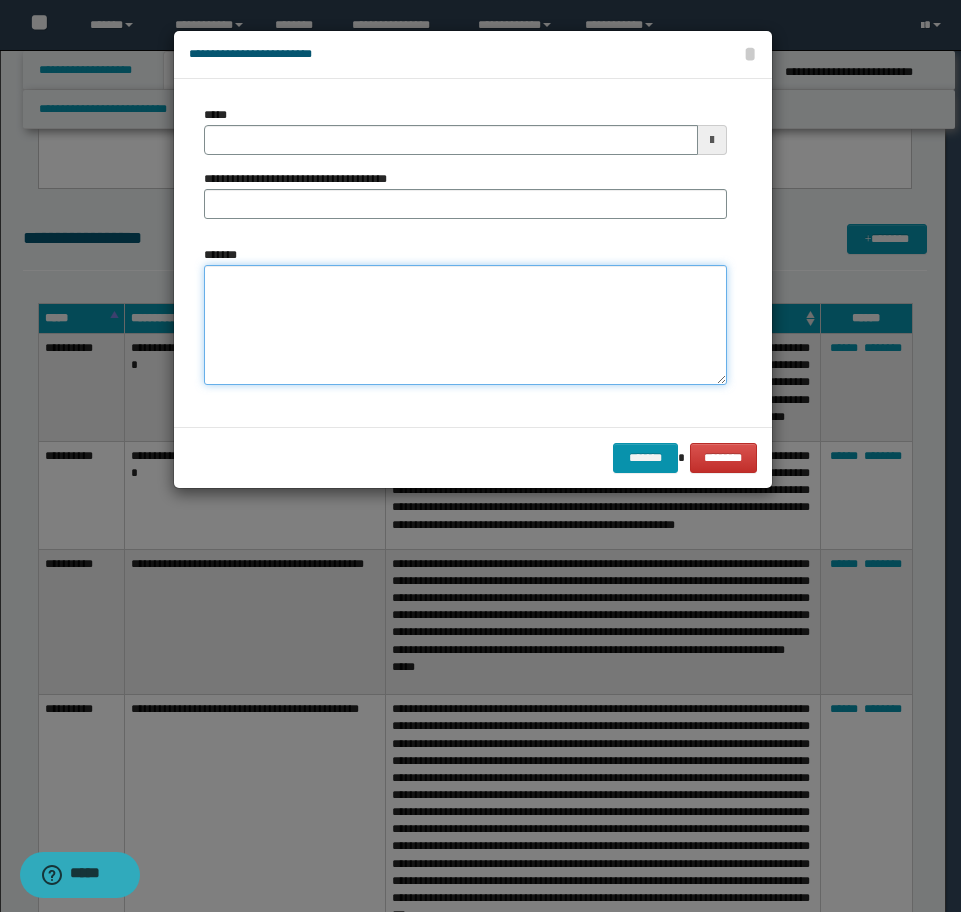 click on "*******" at bounding box center (465, 325) 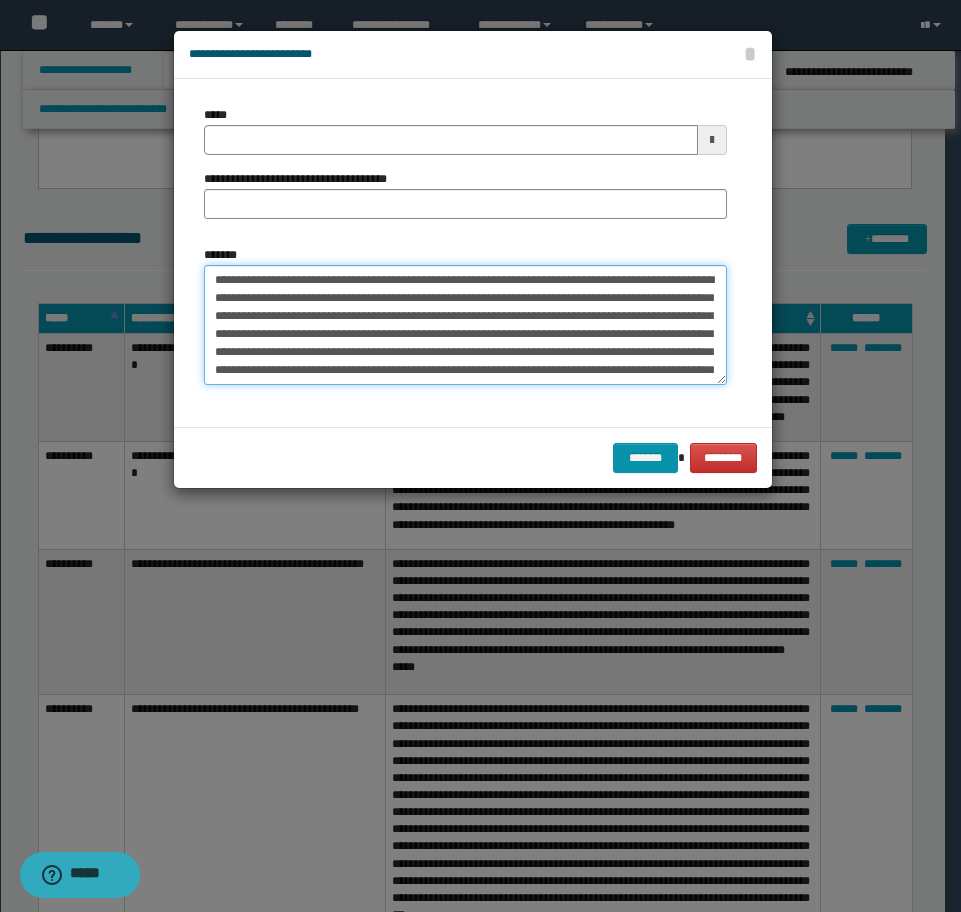 scroll, scrollTop: 12, scrollLeft: 0, axis: vertical 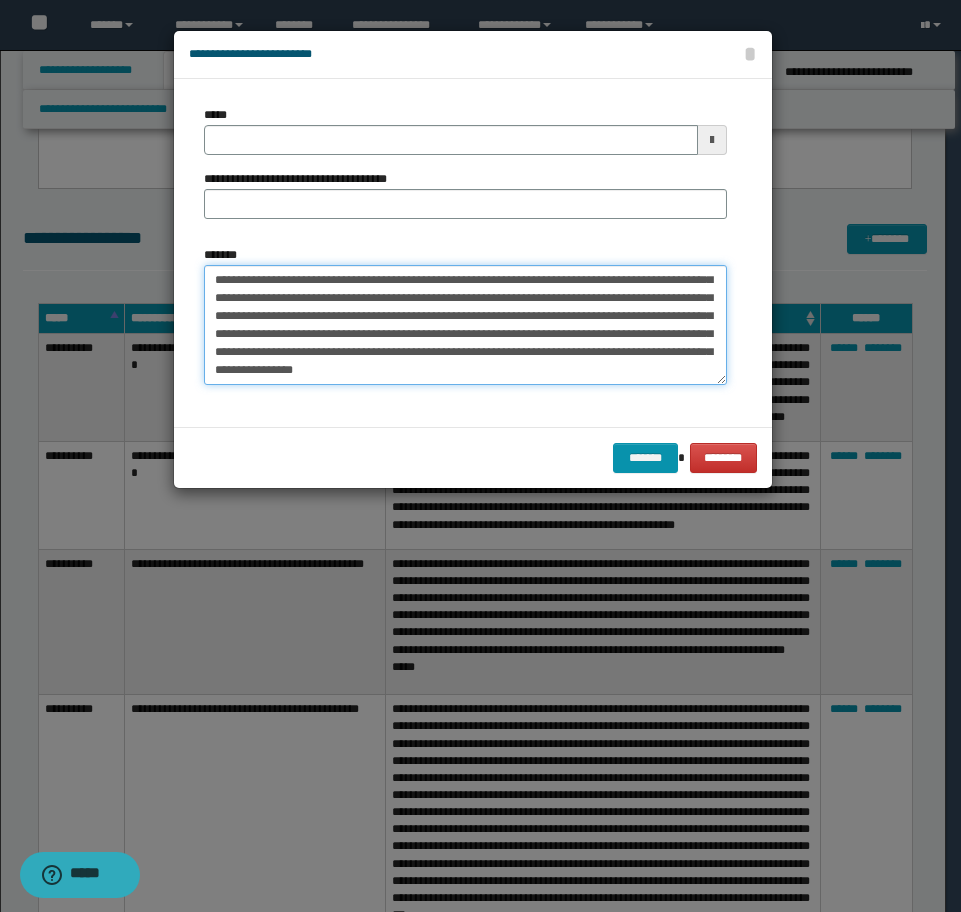 drag, startPoint x: 698, startPoint y: 376, endPoint x: 651, endPoint y: 376, distance: 47 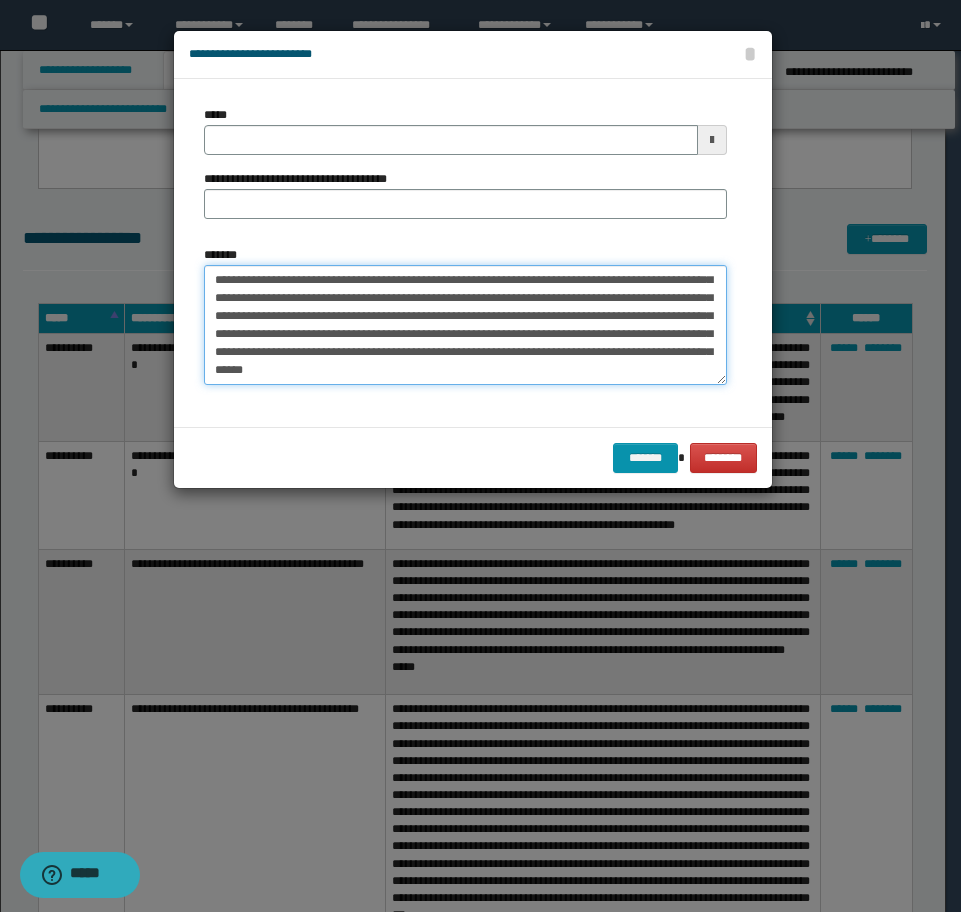 click on "**********" at bounding box center [465, 325] 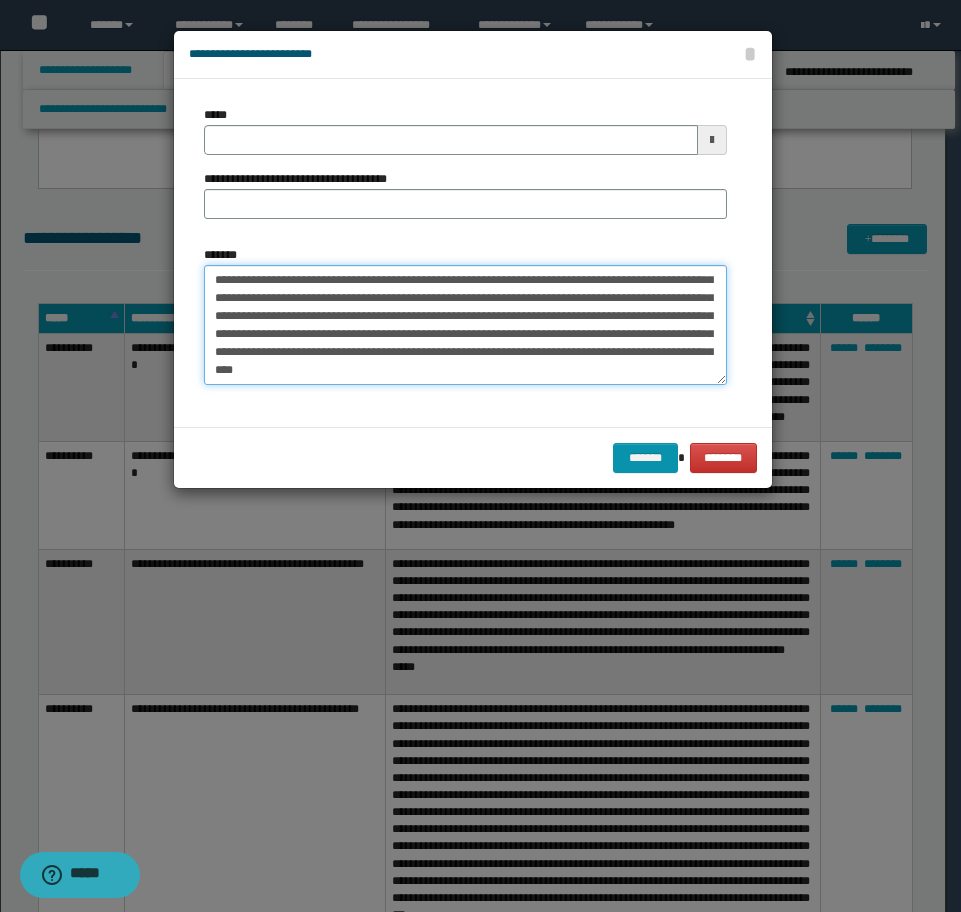 click on "**********" at bounding box center [465, 325] 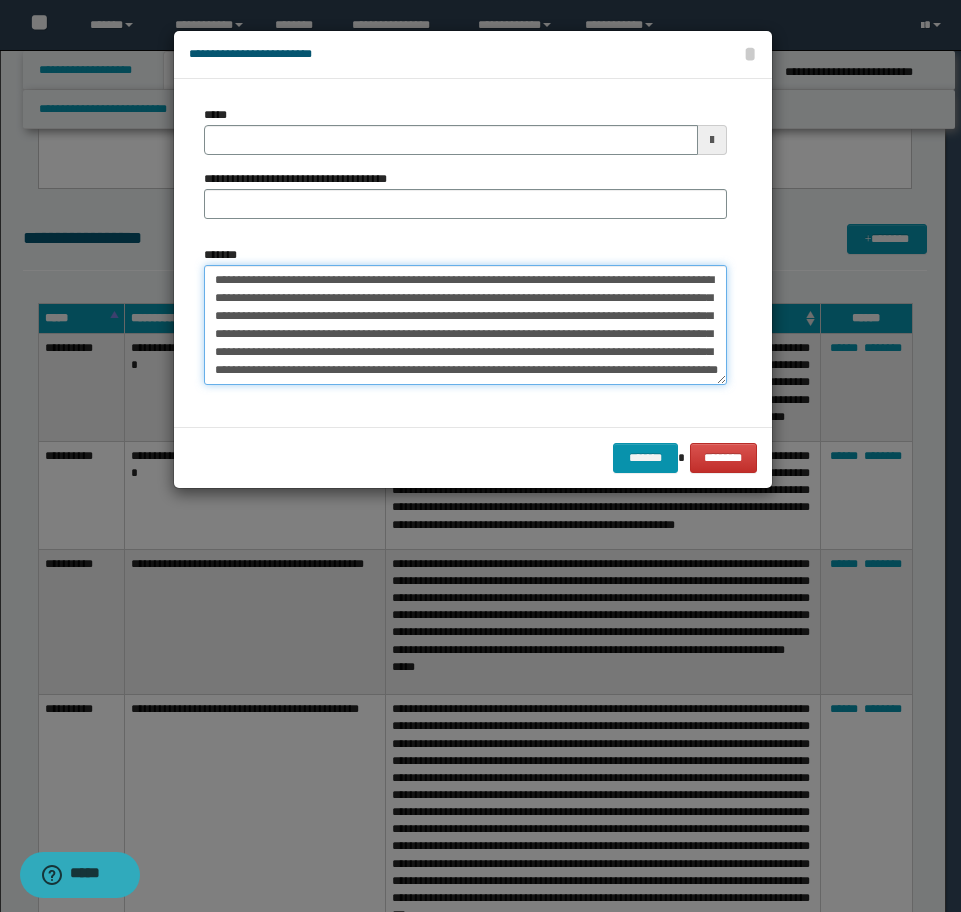 click on "**********" at bounding box center [465, 325] 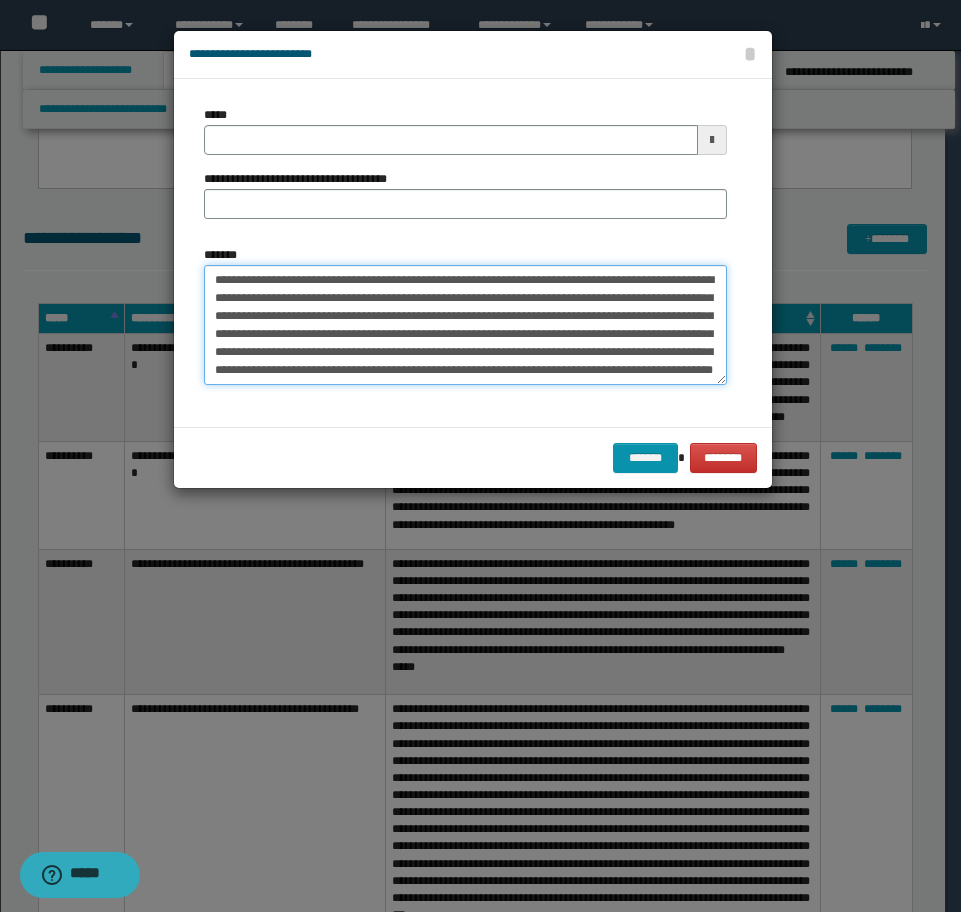 scroll, scrollTop: 0, scrollLeft: 0, axis: both 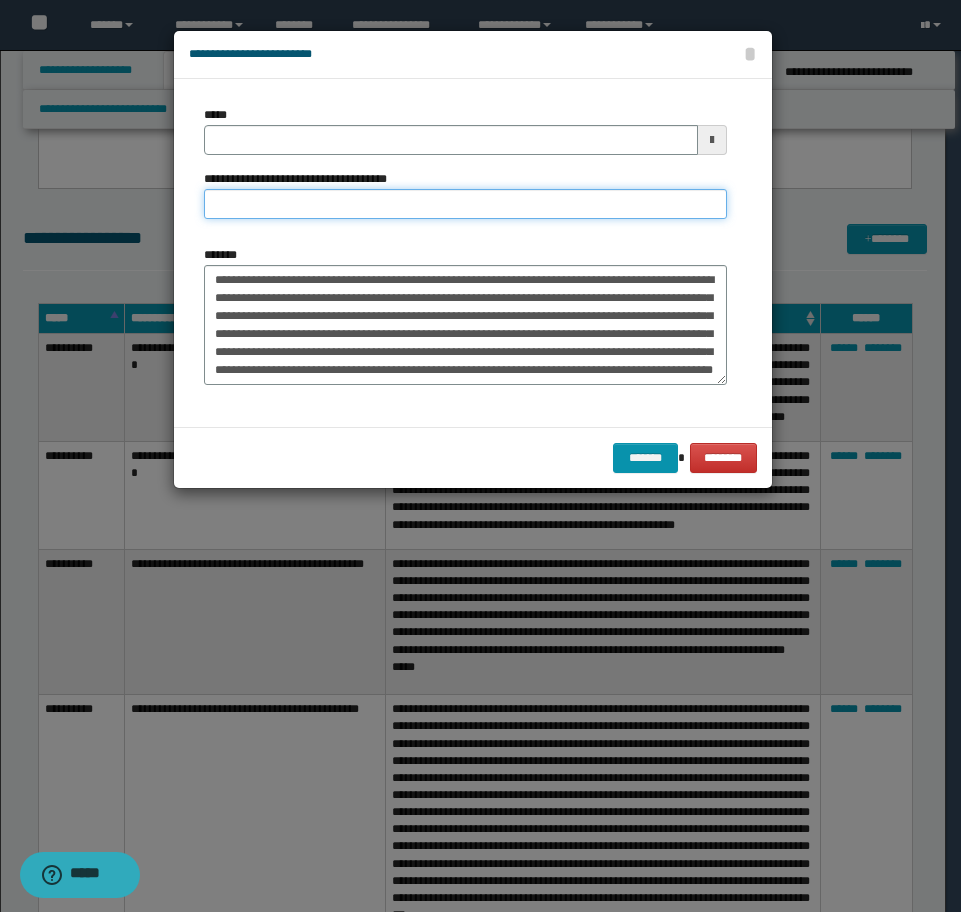 click on "**********" at bounding box center (465, 204) 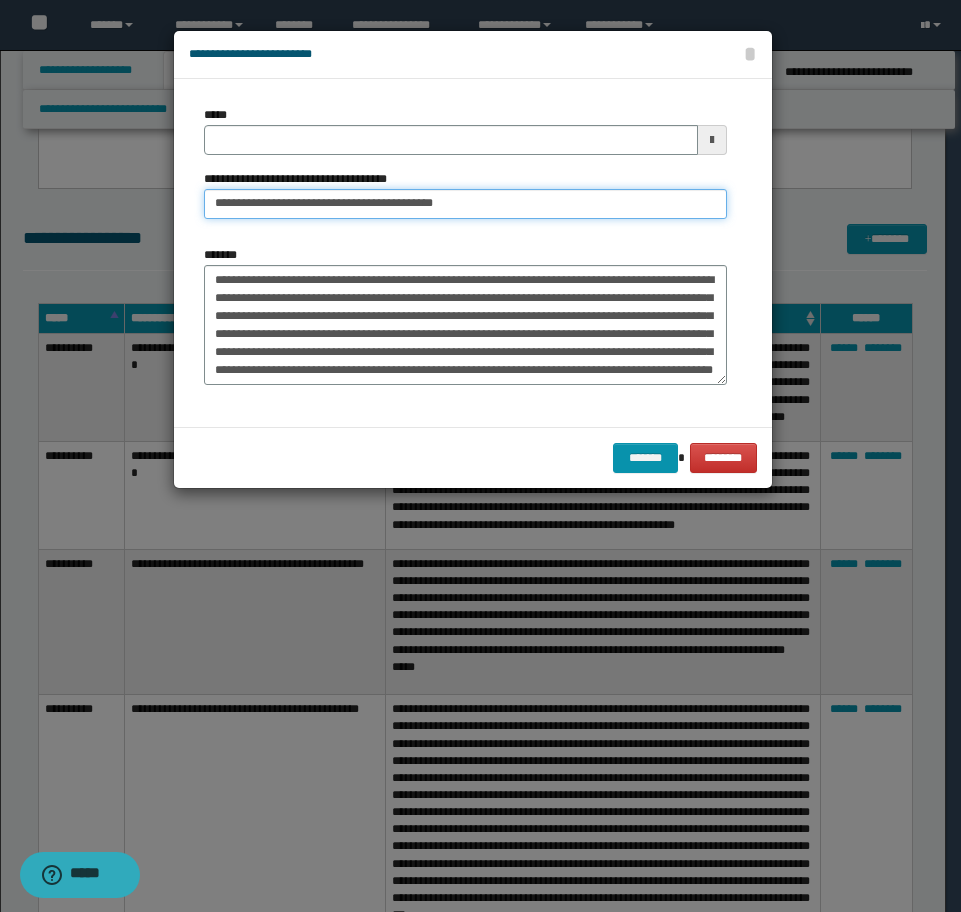 type on "**********" 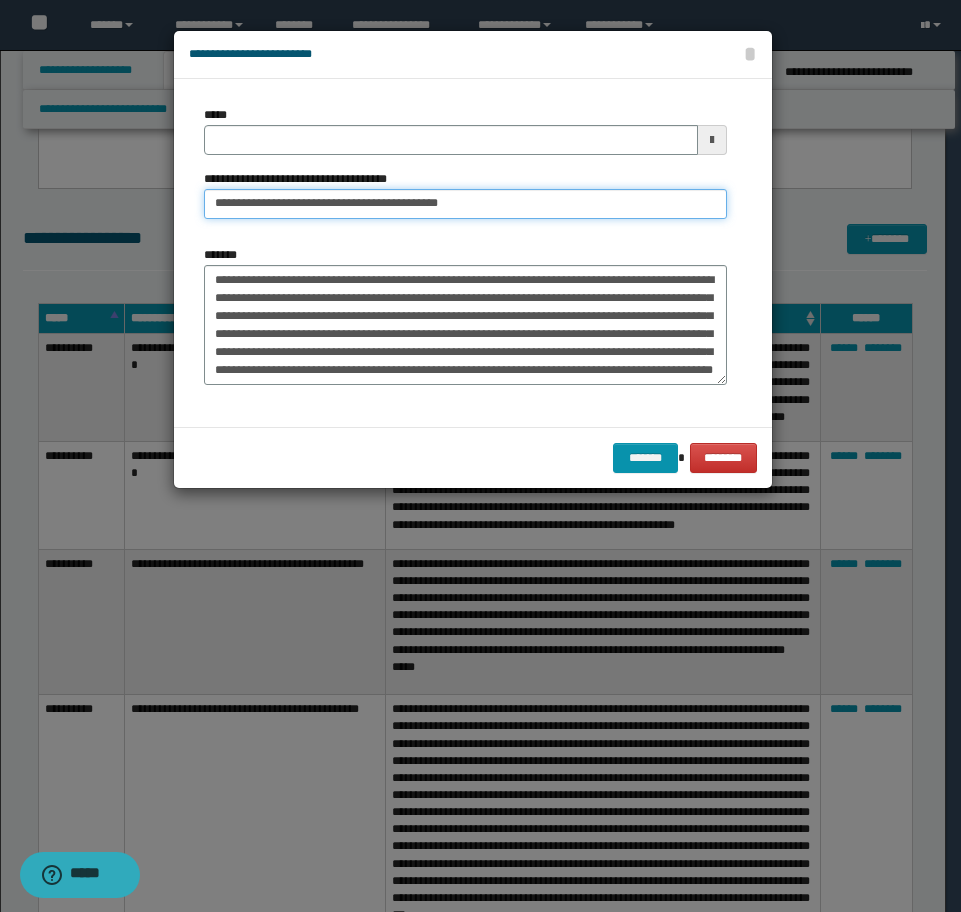 type 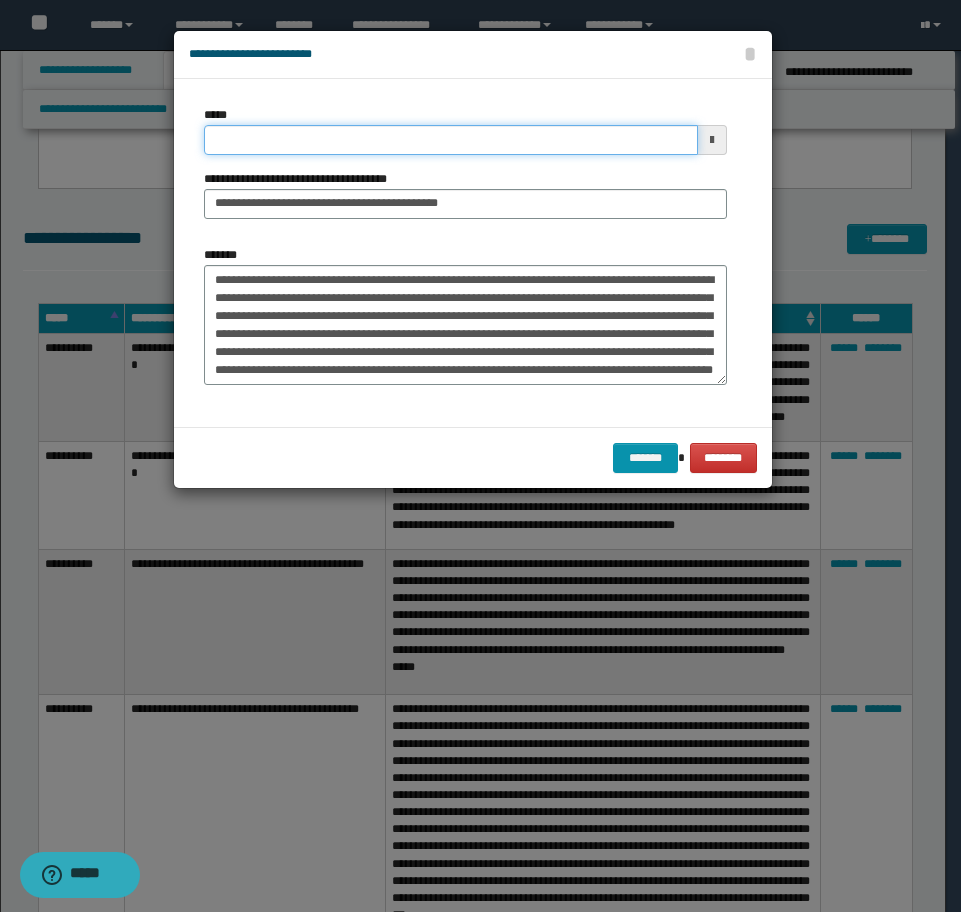 click on "*****" at bounding box center (451, 140) 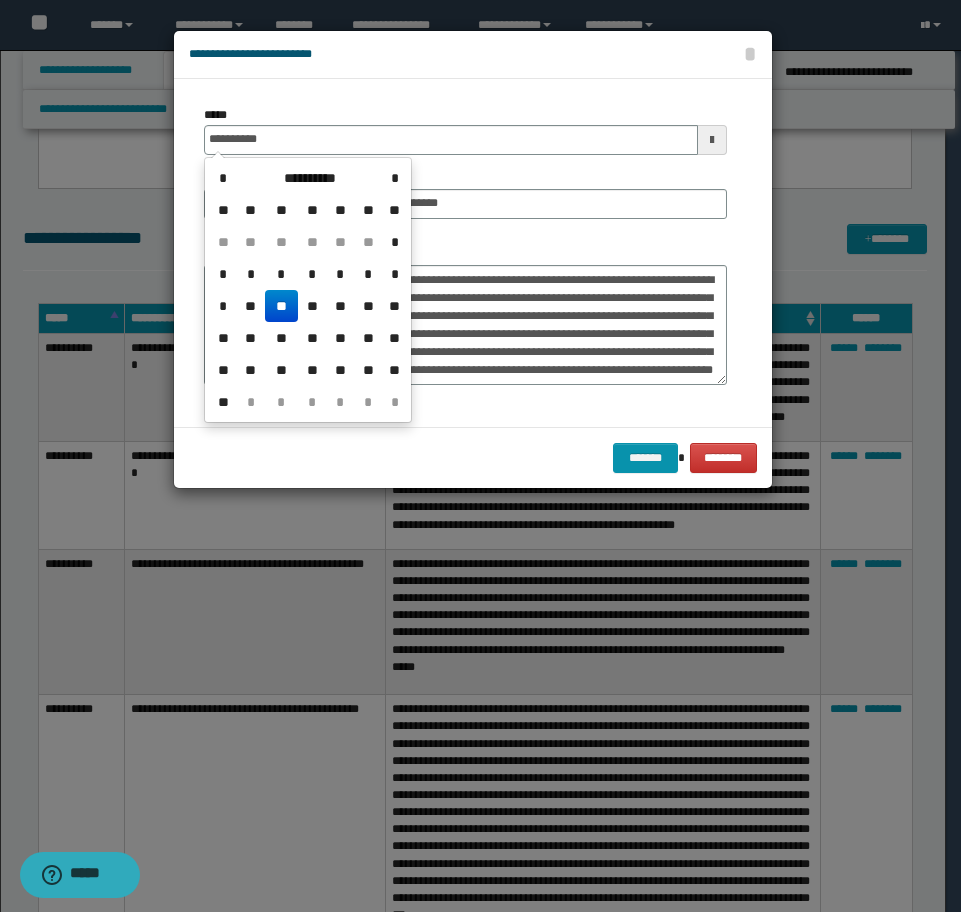 click on "**" at bounding box center [281, 306] 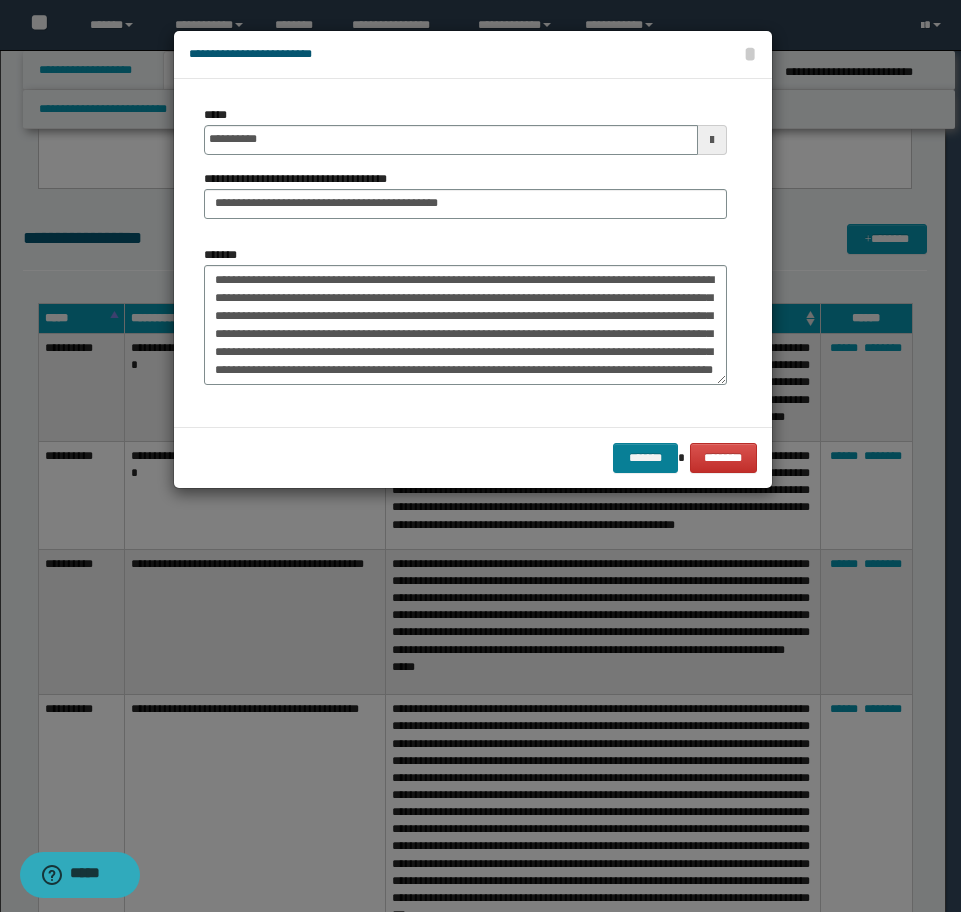 drag, startPoint x: 585, startPoint y: 462, endPoint x: 618, endPoint y: 458, distance: 33.24154 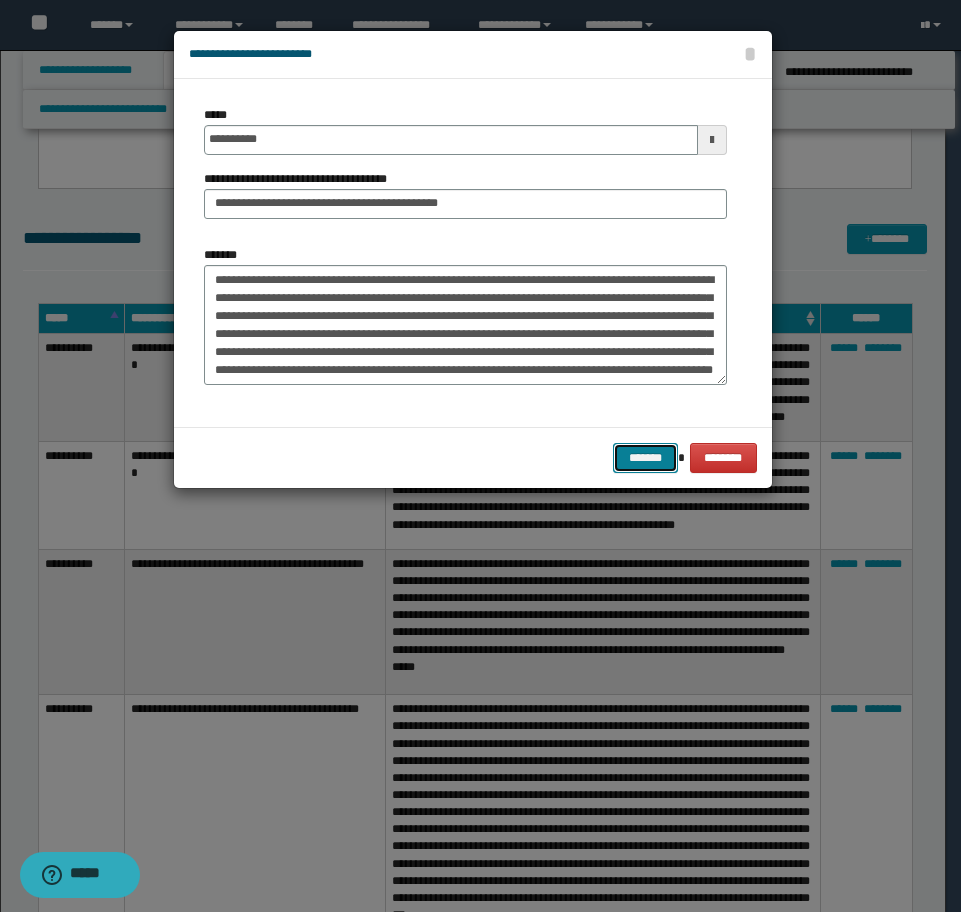 click on "*******" at bounding box center (645, 458) 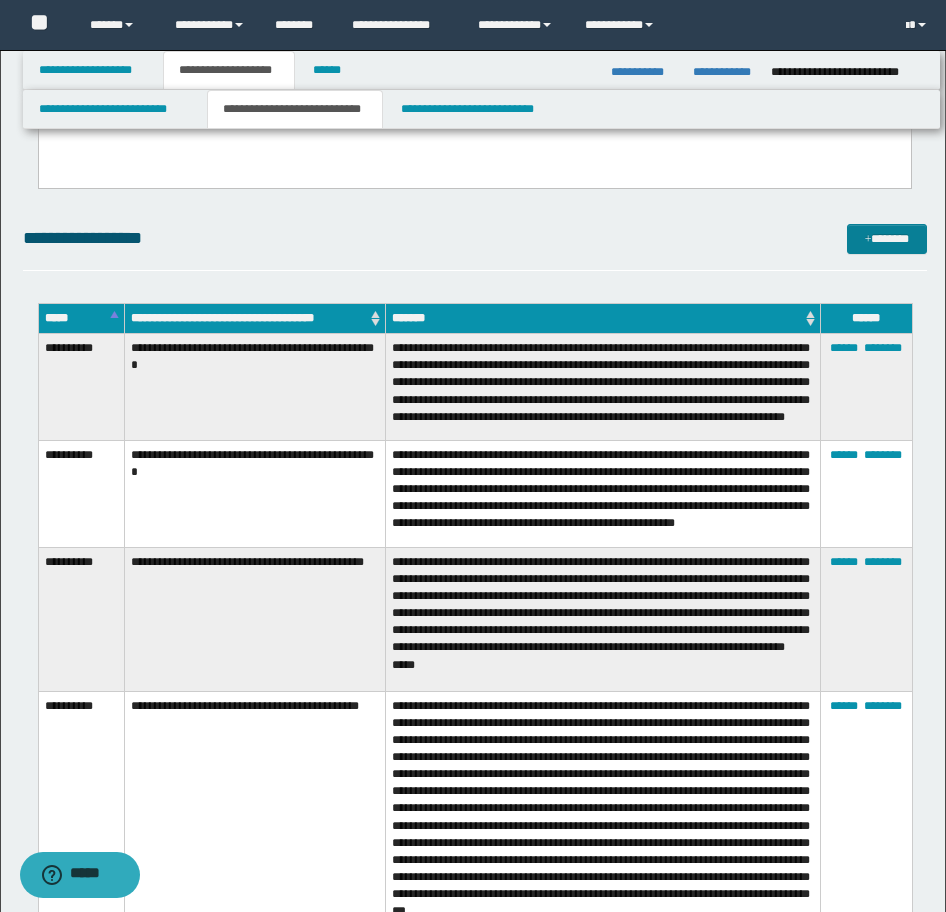 drag, startPoint x: 835, startPoint y: 241, endPoint x: 870, endPoint y: 246, distance: 35.35534 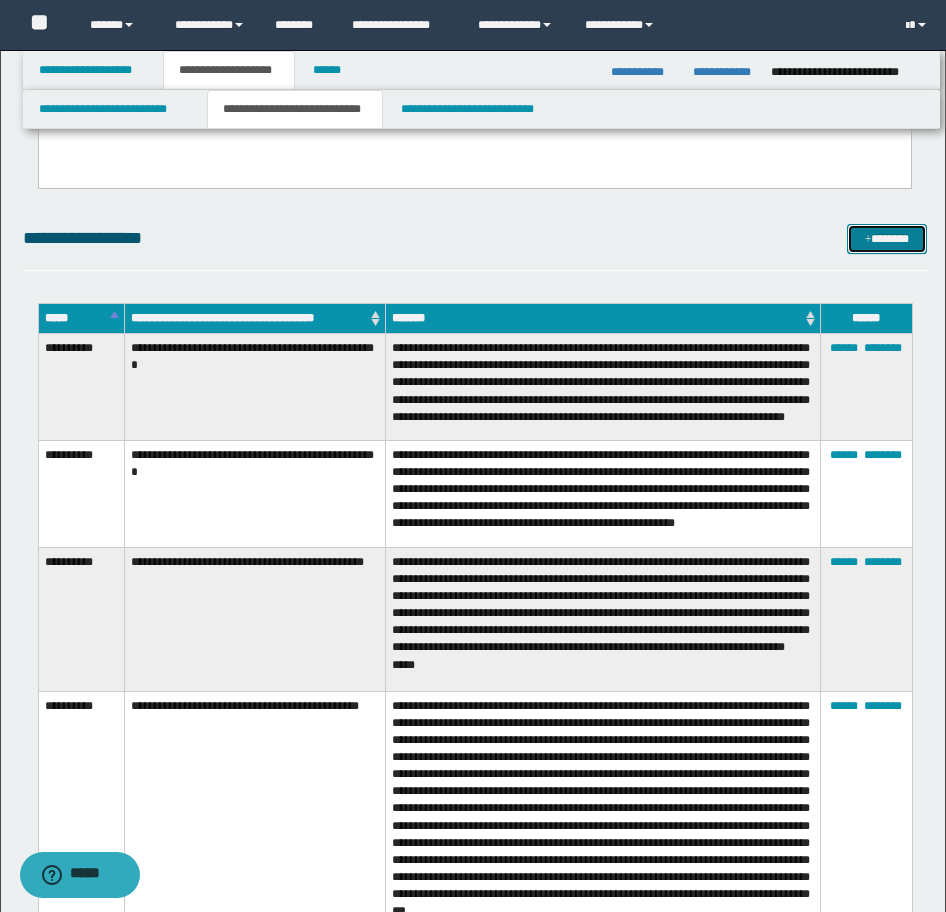click on "*******" at bounding box center [887, 239] 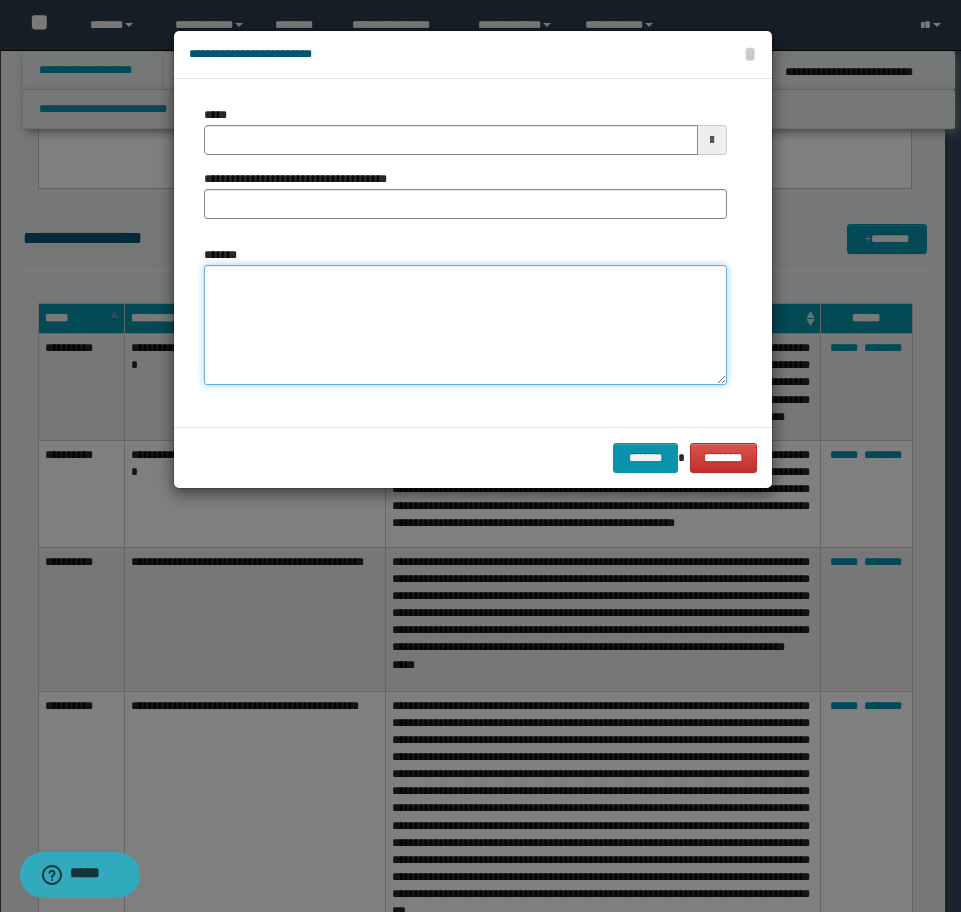 click on "*******" at bounding box center [465, 325] 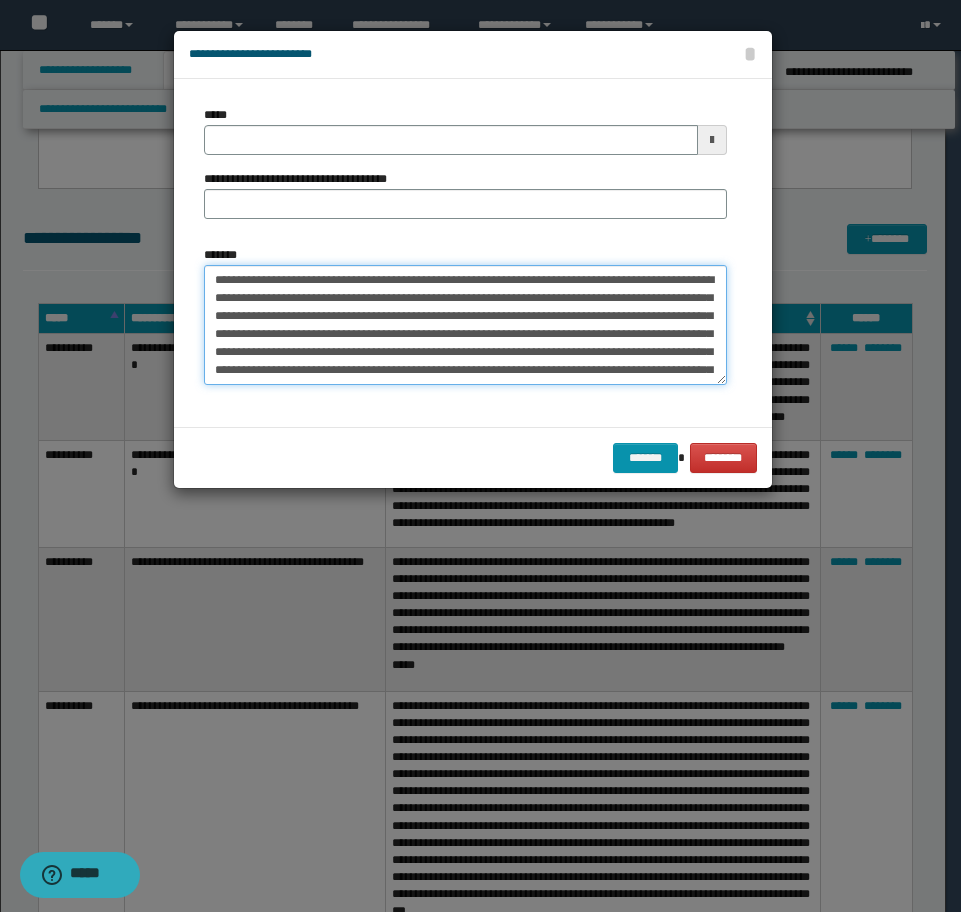 scroll, scrollTop: 48, scrollLeft: 0, axis: vertical 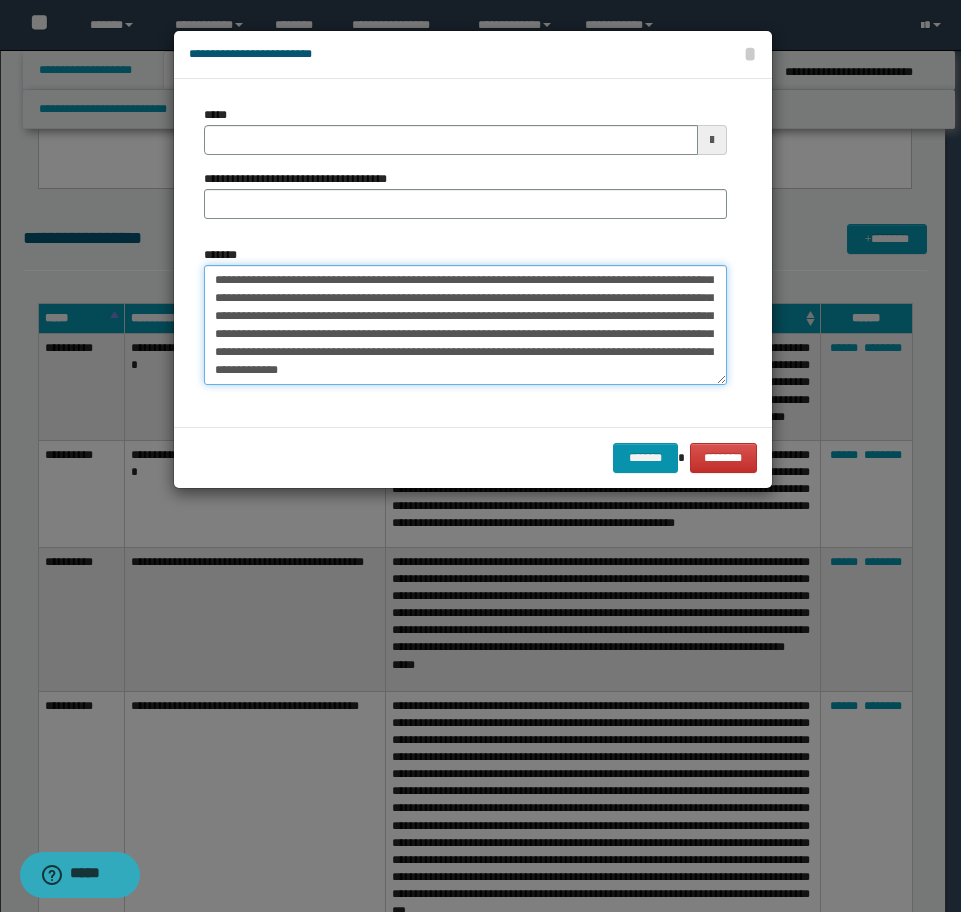 drag, startPoint x: 281, startPoint y: 371, endPoint x: 191, endPoint y: 376, distance: 90.13878 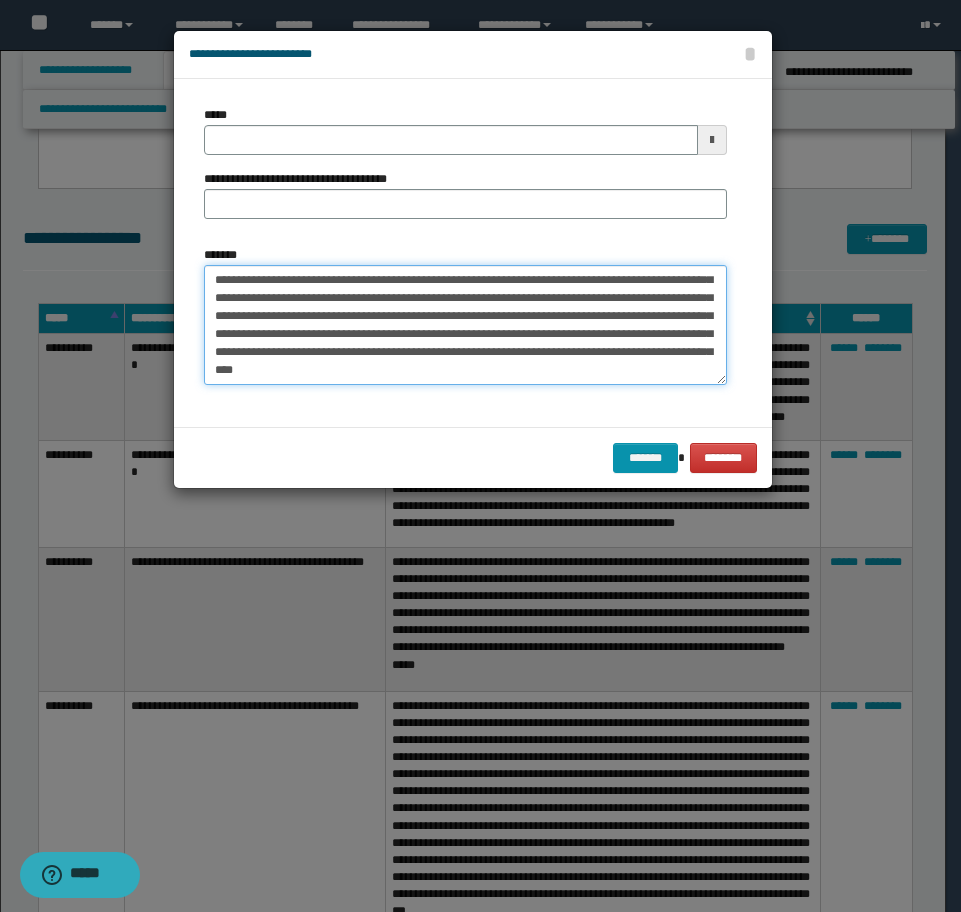 scroll, scrollTop: 36, scrollLeft: 0, axis: vertical 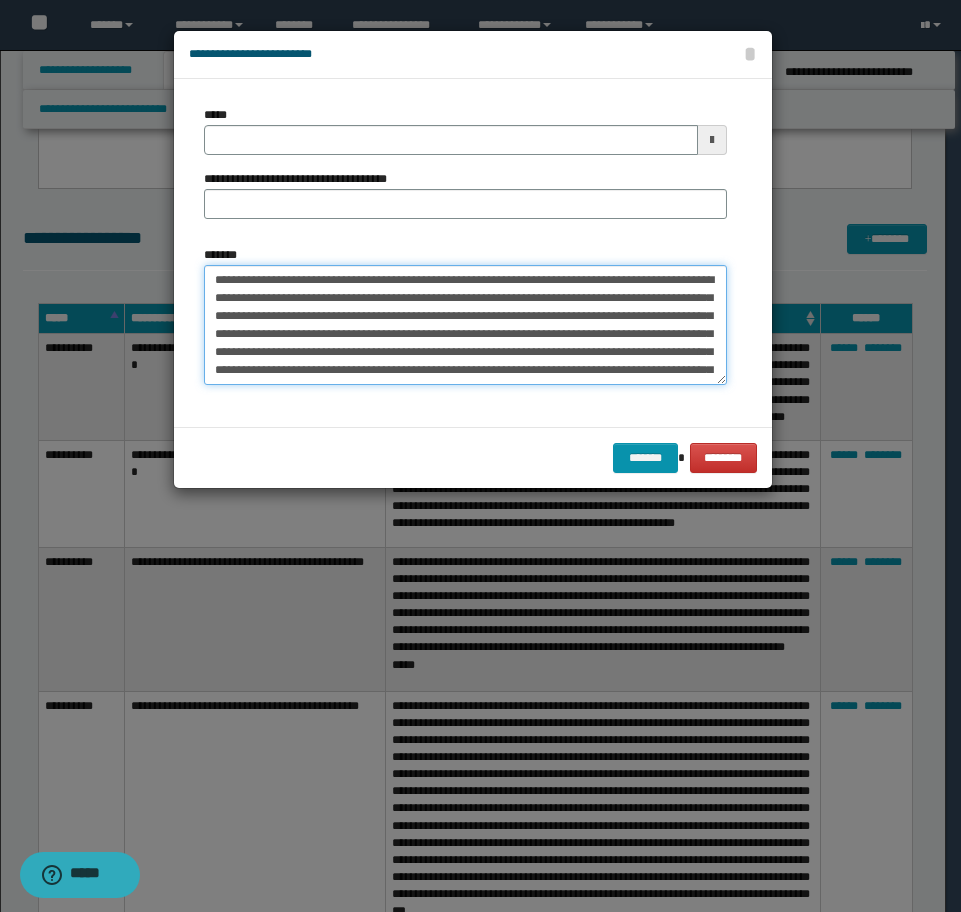 type on "**********" 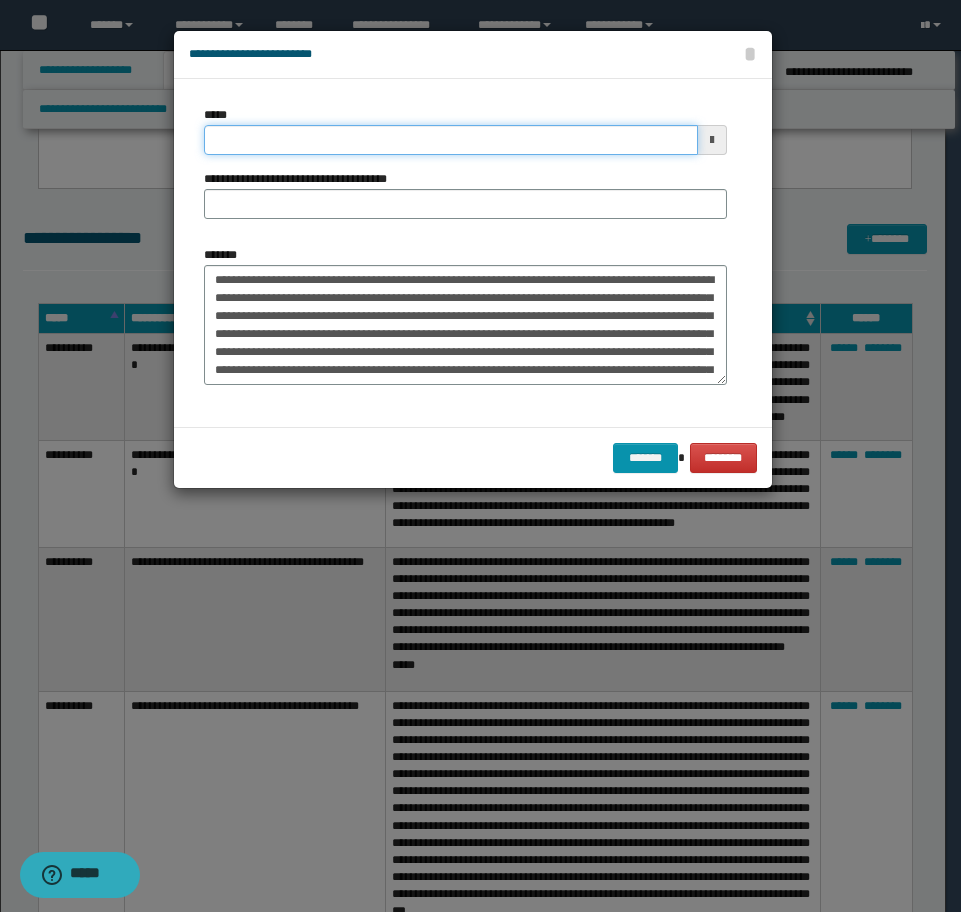 click on "*****" at bounding box center [451, 140] 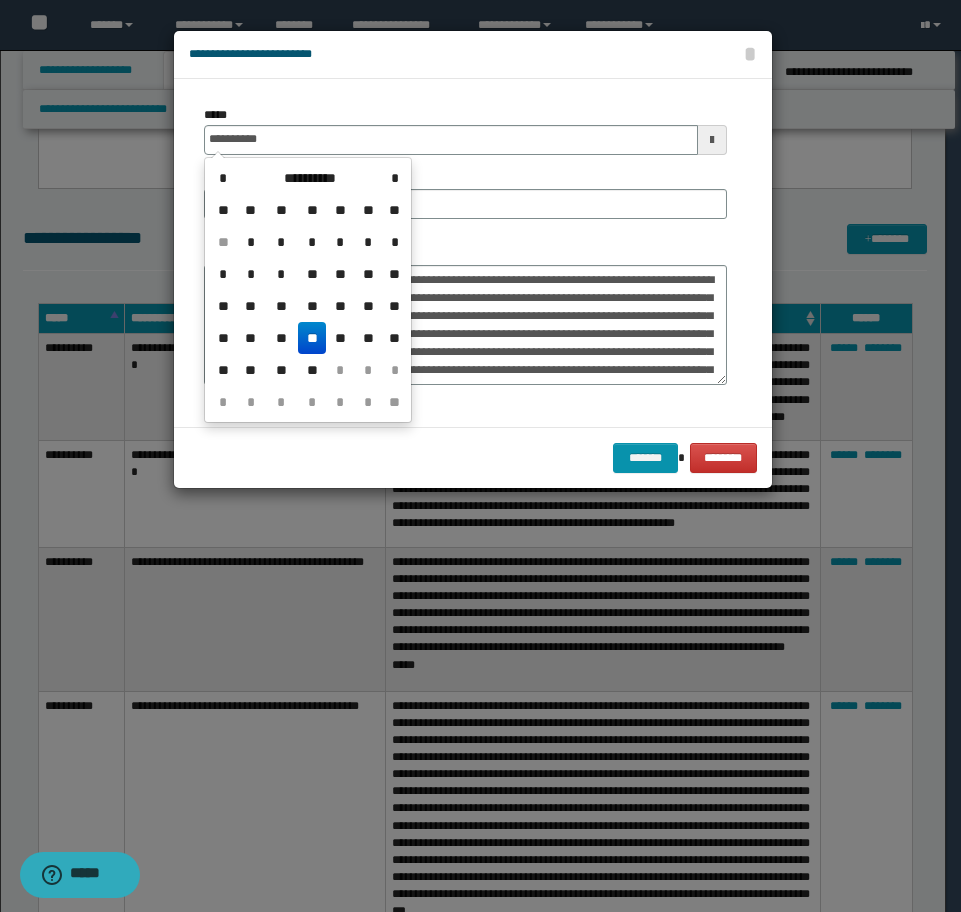 click on "**" at bounding box center (312, 338) 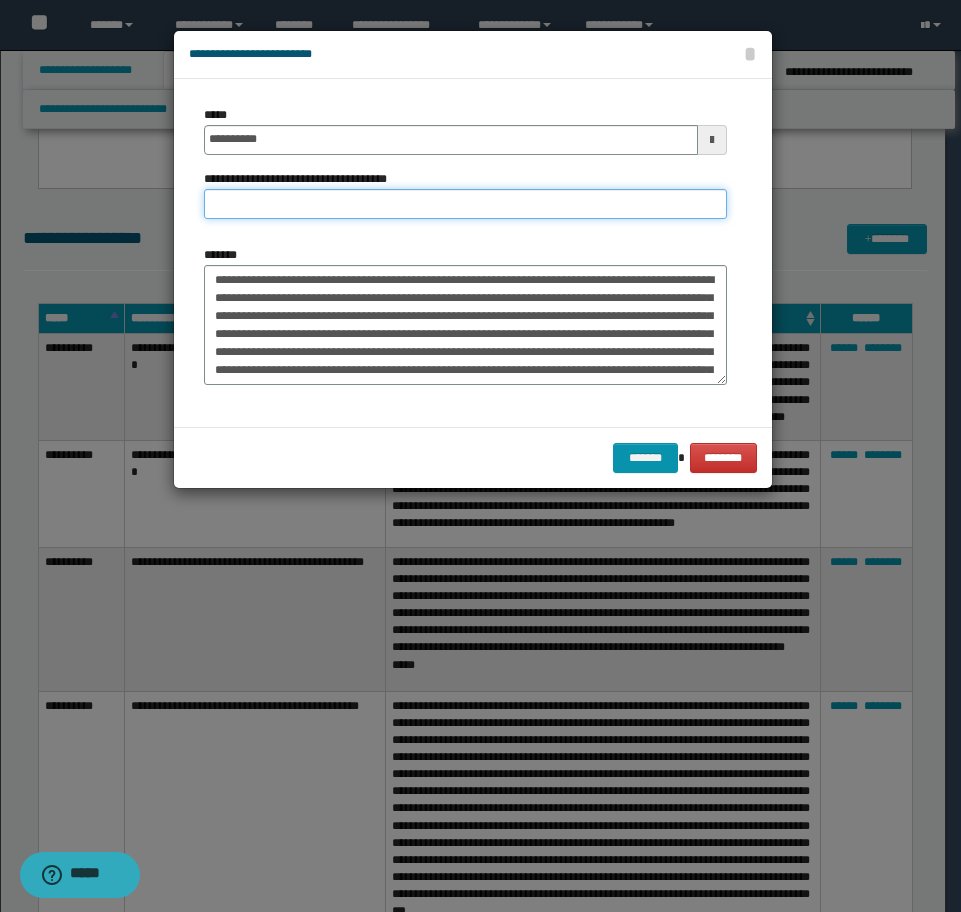 click on "**********" at bounding box center (465, 204) 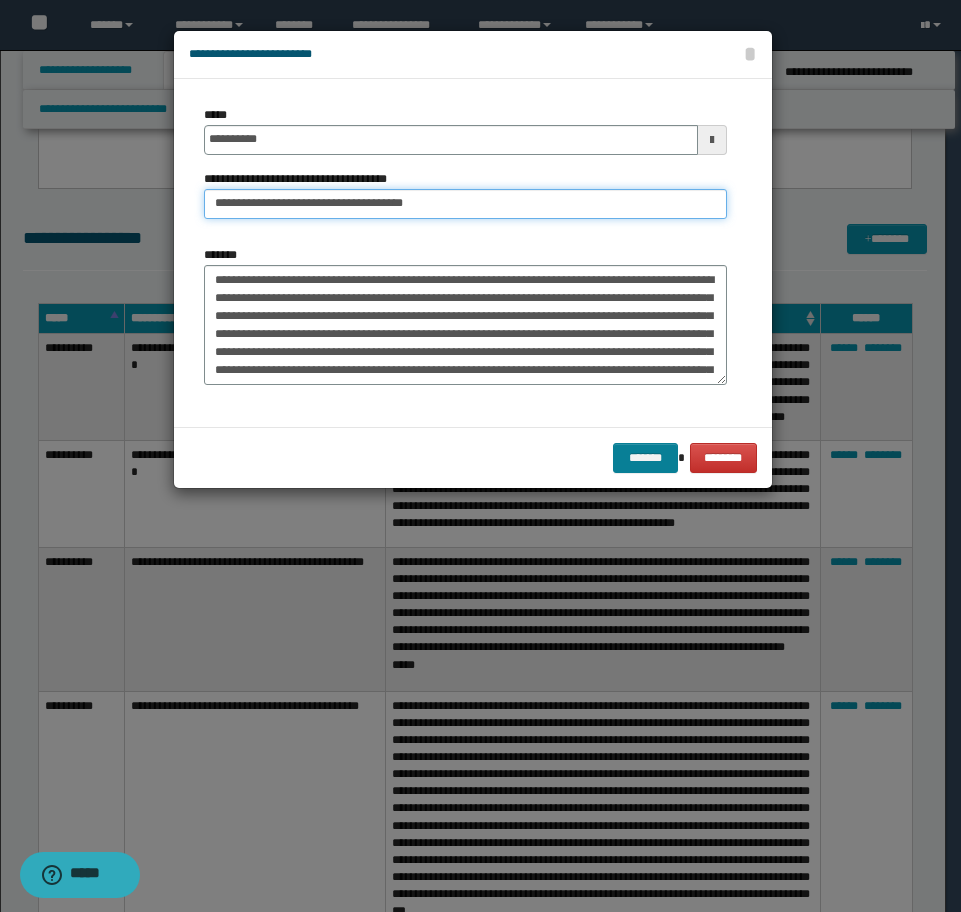 type on "**********" 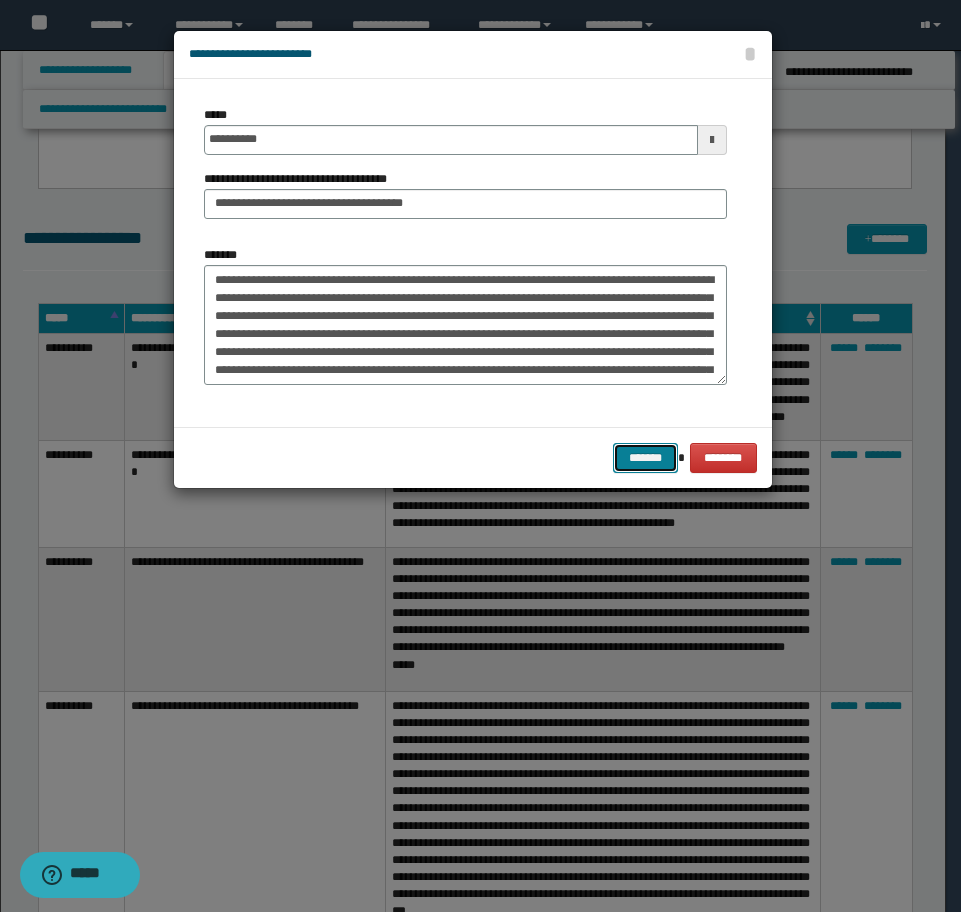 drag, startPoint x: 676, startPoint y: 465, endPoint x: 789, endPoint y: 456, distance: 113.35784 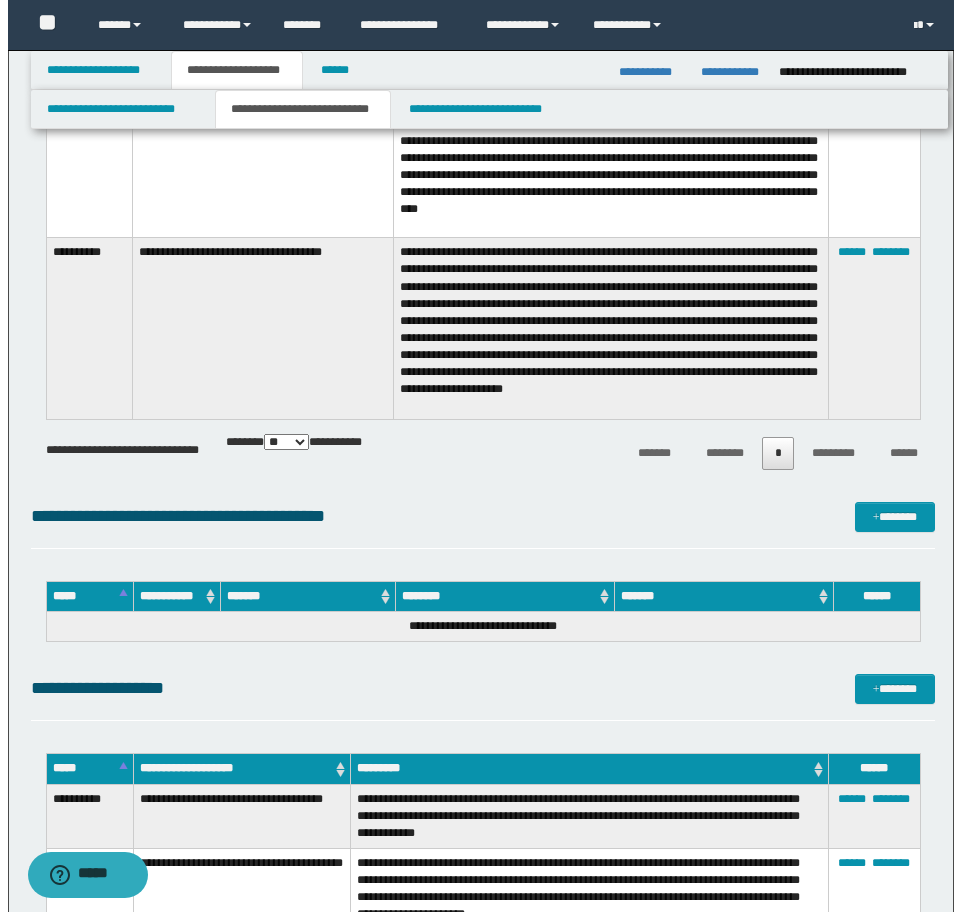 scroll, scrollTop: 9037, scrollLeft: 0, axis: vertical 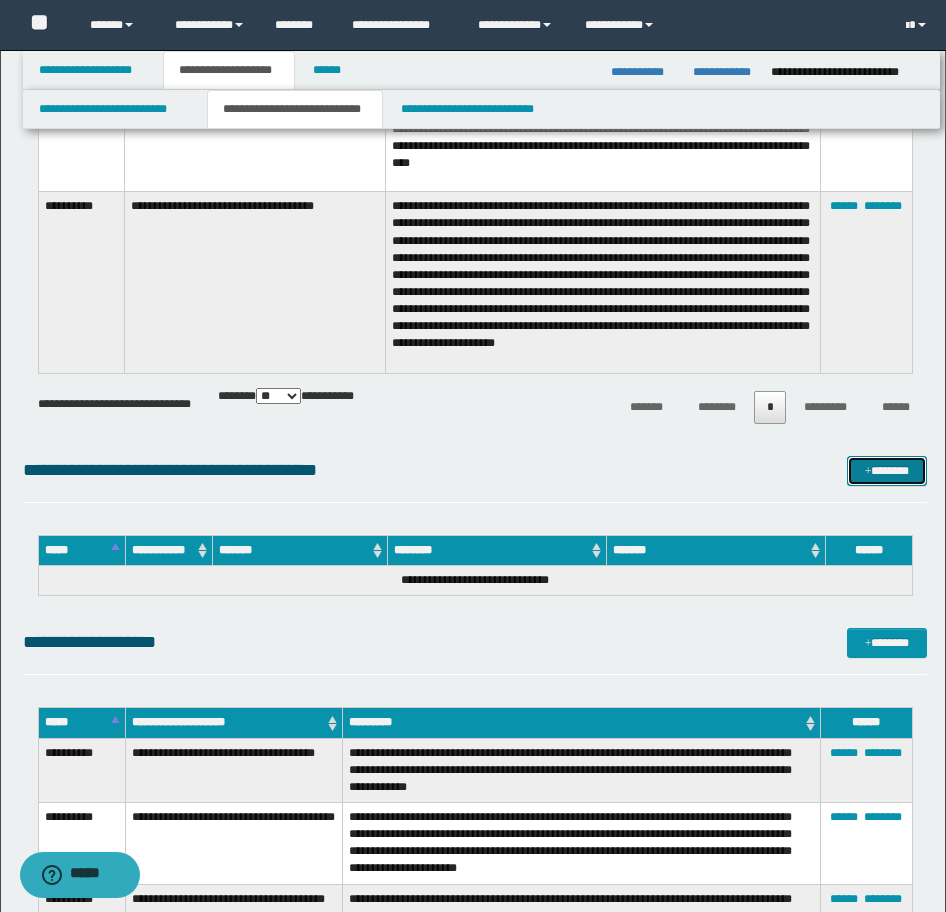 click on "*******" at bounding box center [887, 471] 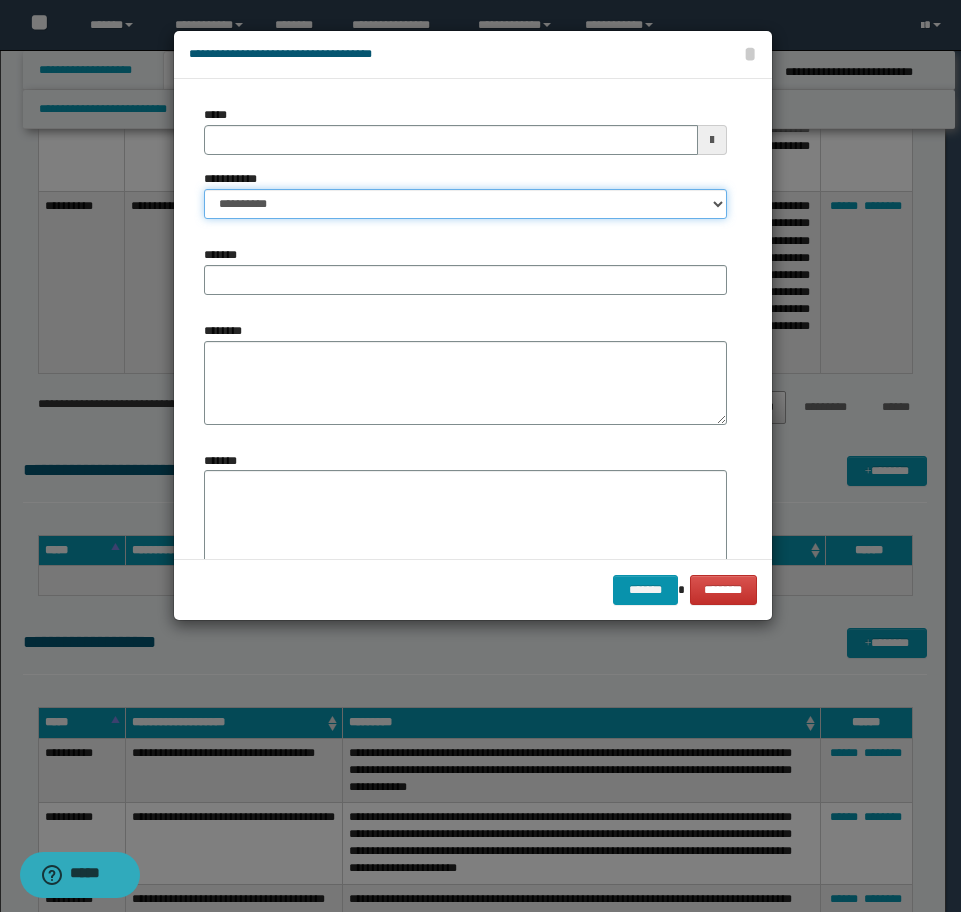click on "**********" at bounding box center (465, 204) 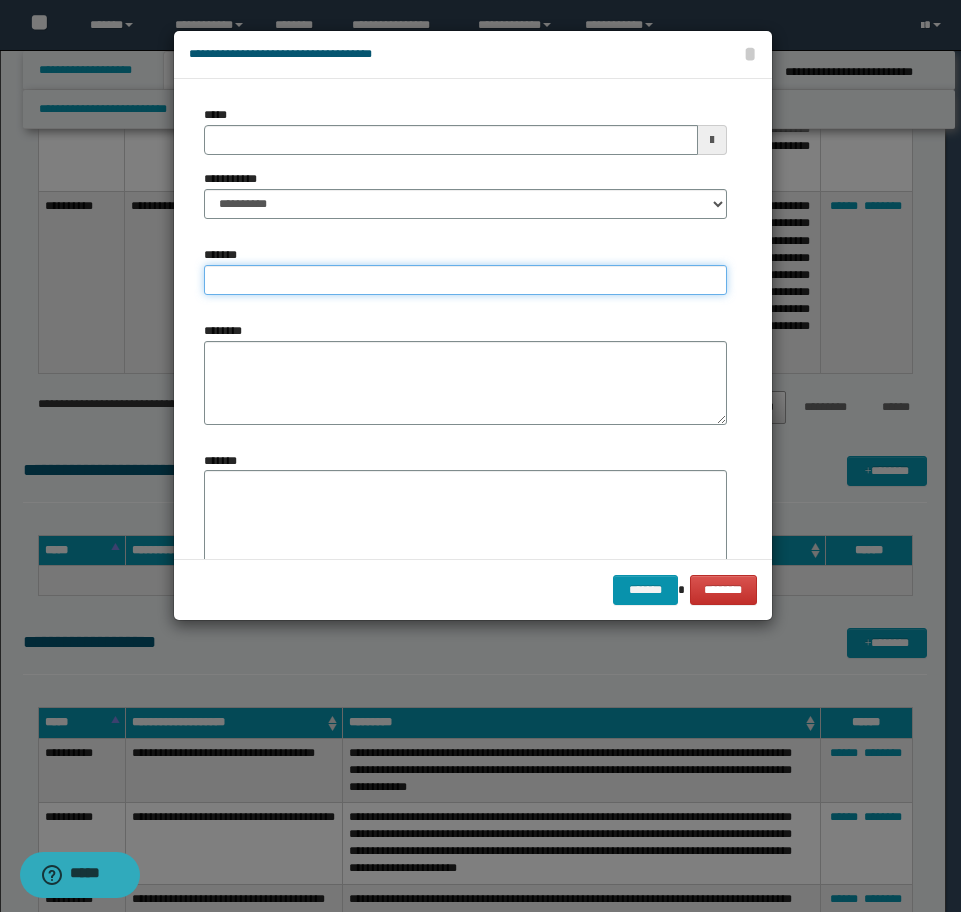 click on "*******" at bounding box center (465, 280) 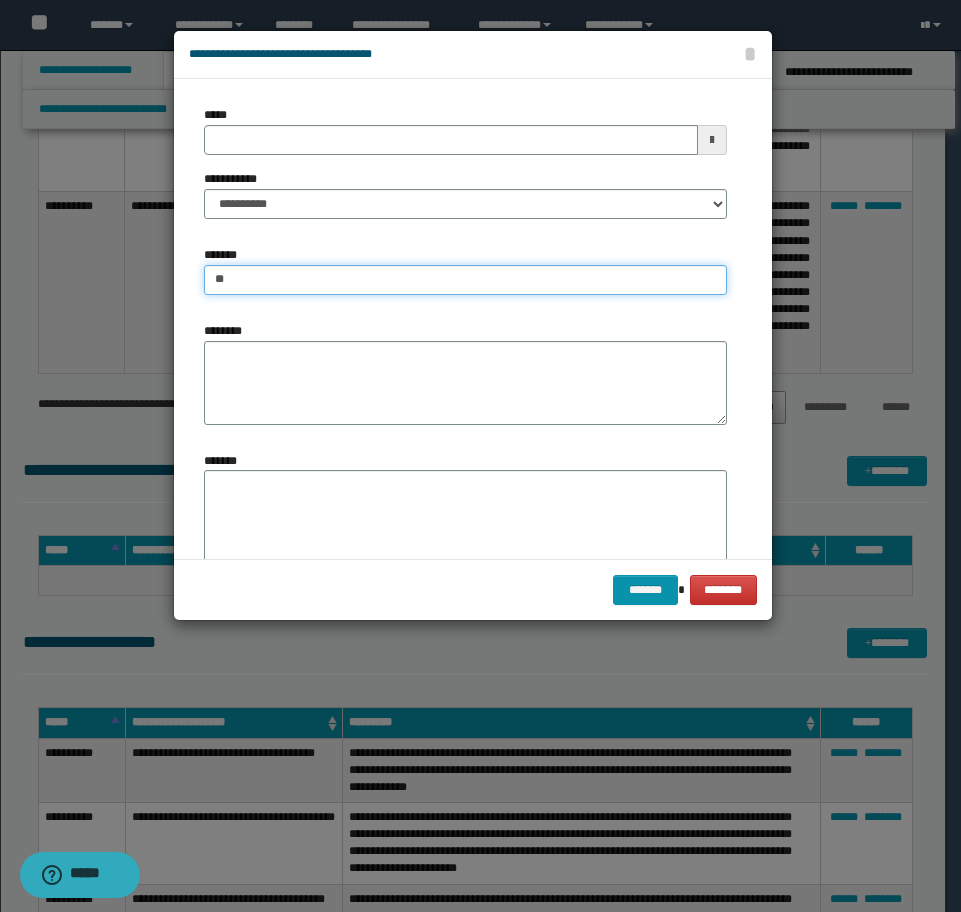 type on "*" 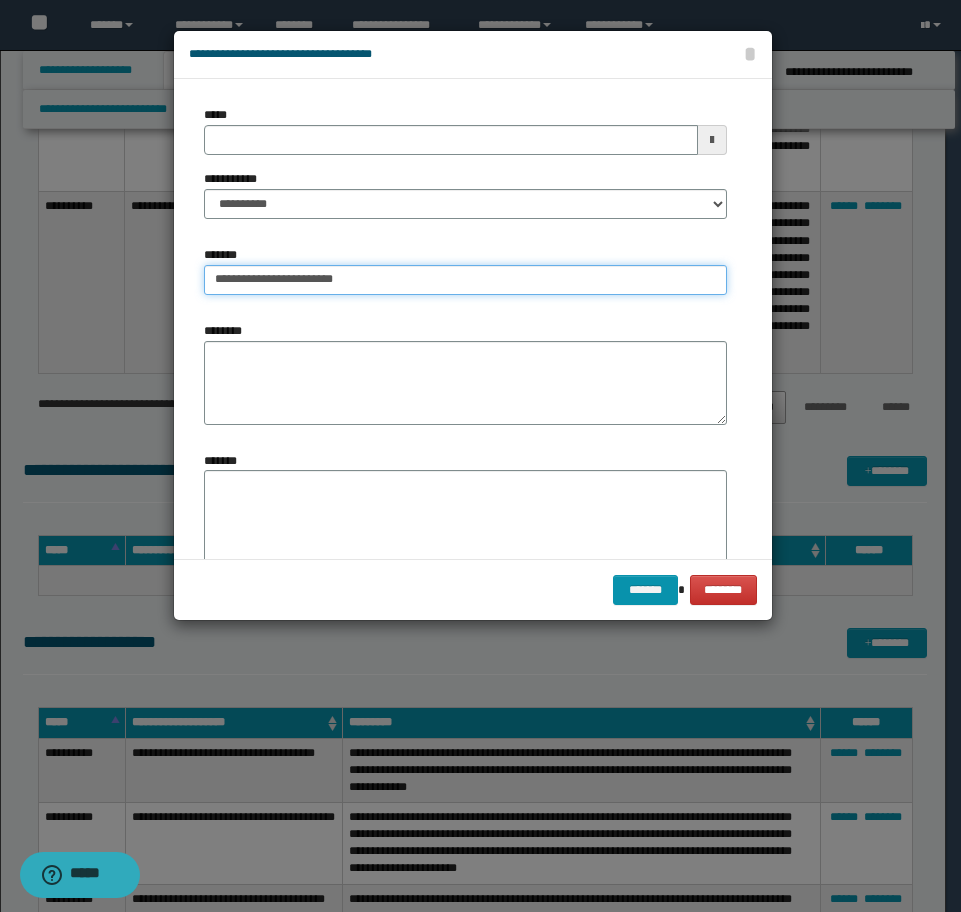 type on "**********" 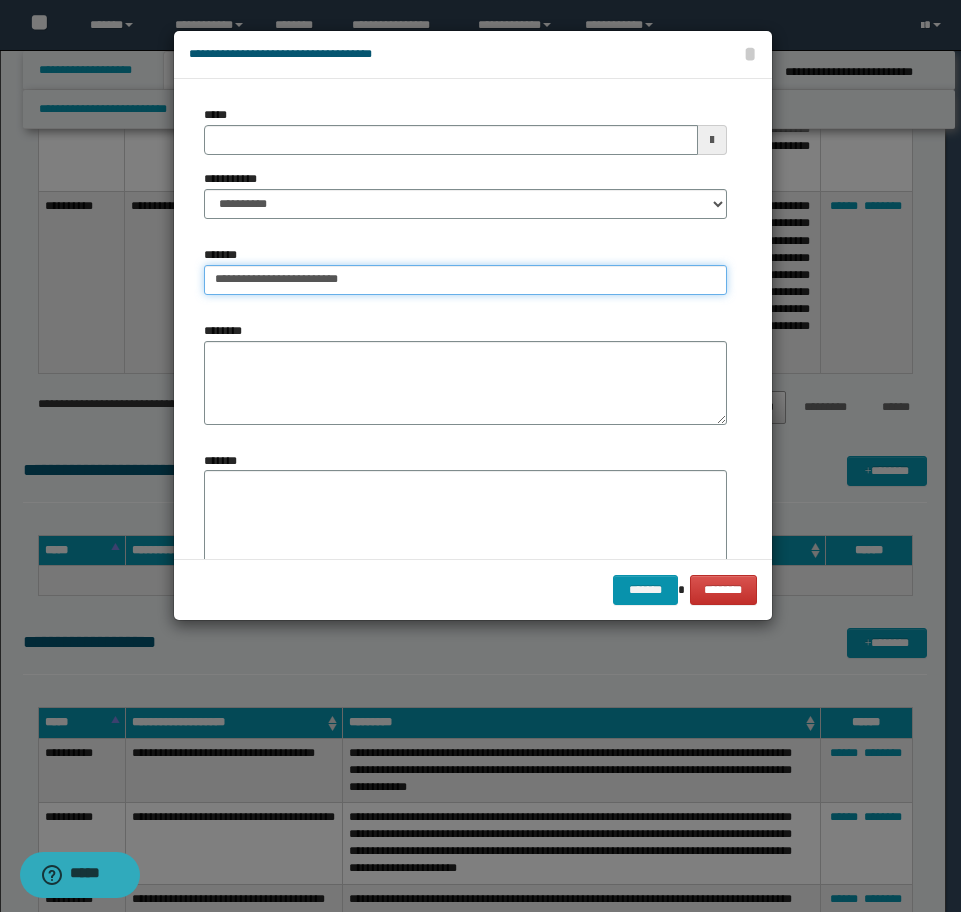 type 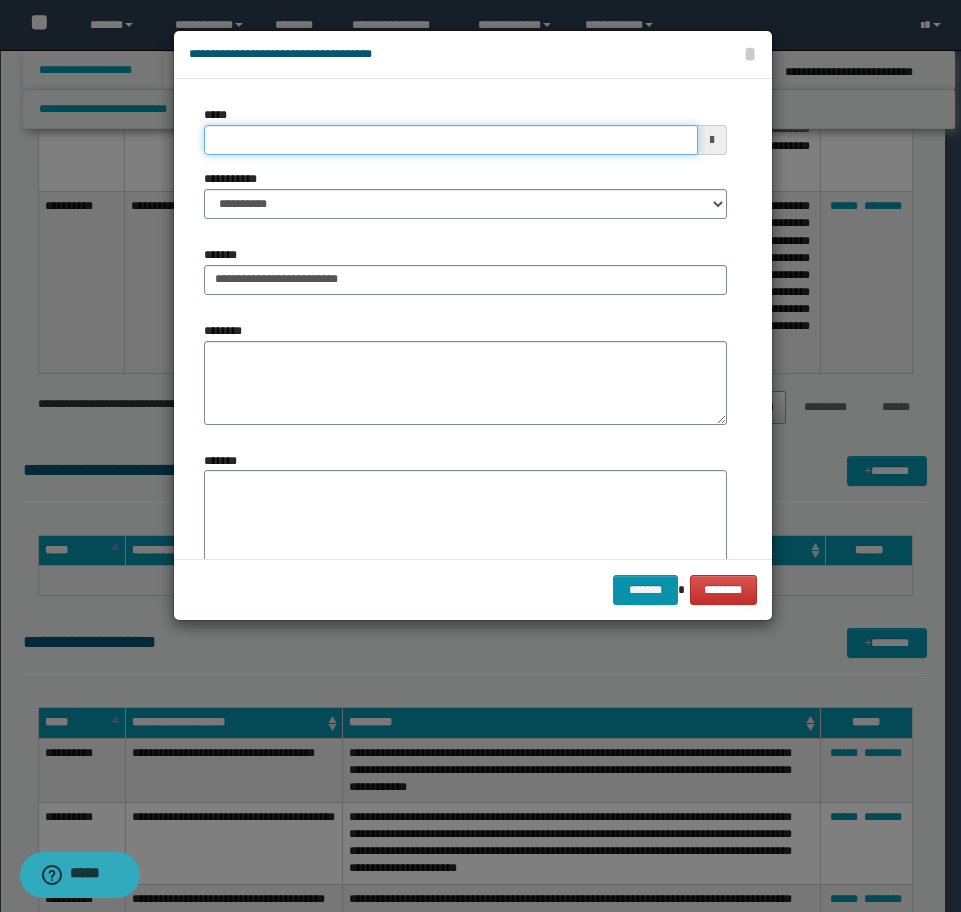 click on "*****" at bounding box center [451, 140] 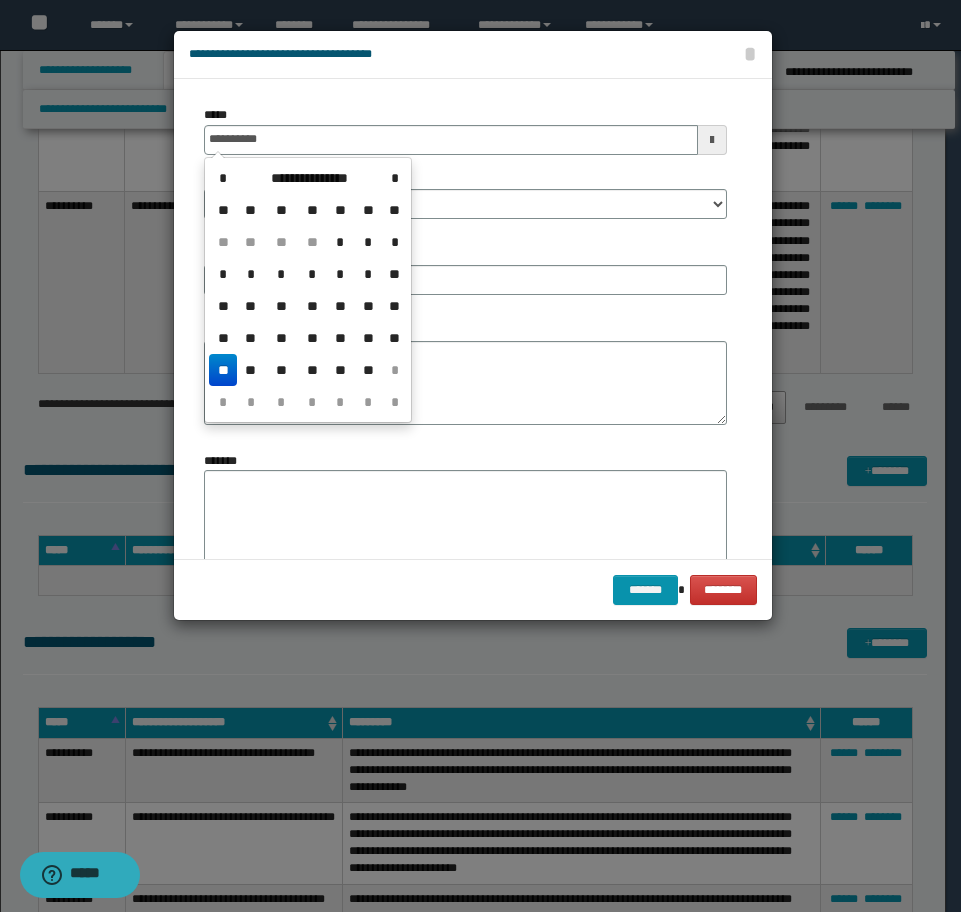 click on "**" at bounding box center [223, 370] 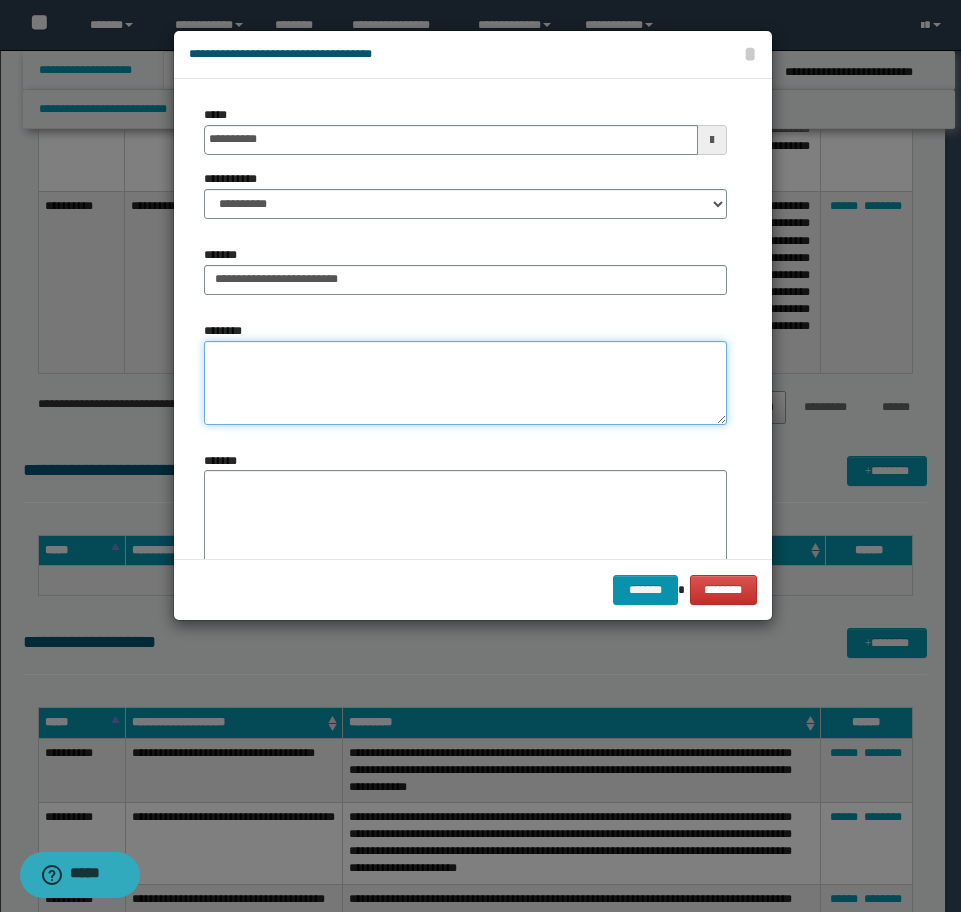 click on "********" at bounding box center [465, 383] 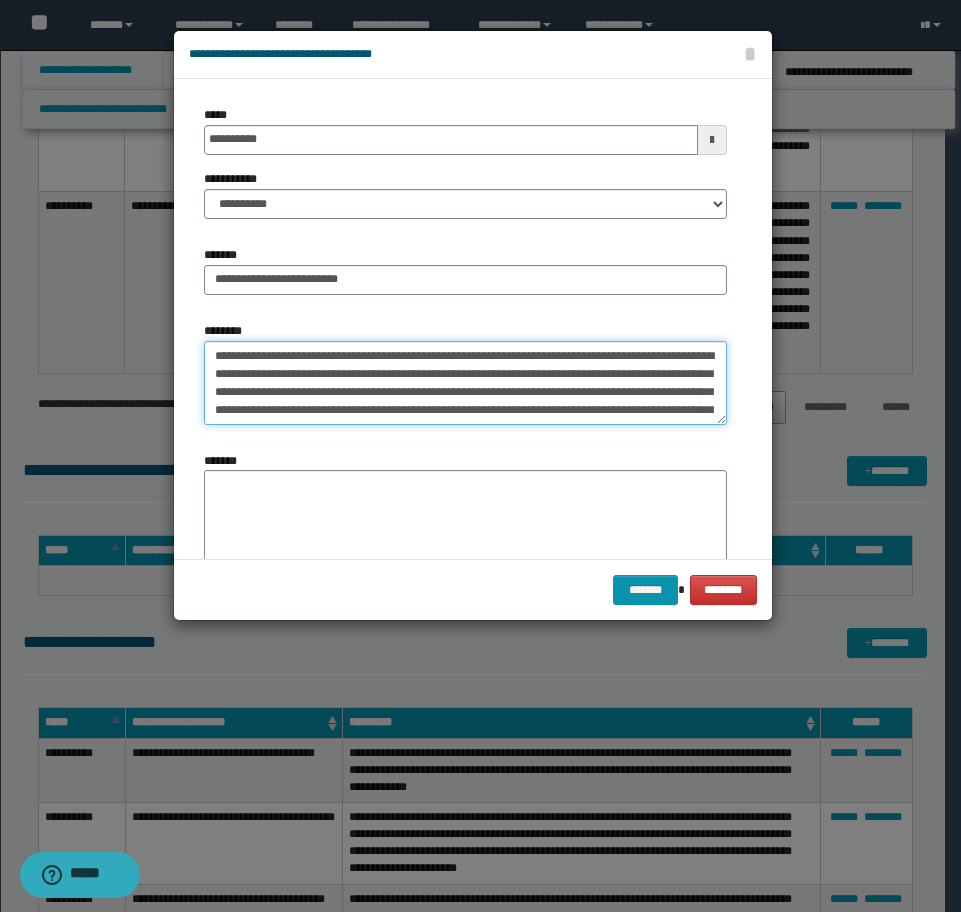 scroll, scrollTop: 84, scrollLeft: 0, axis: vertical 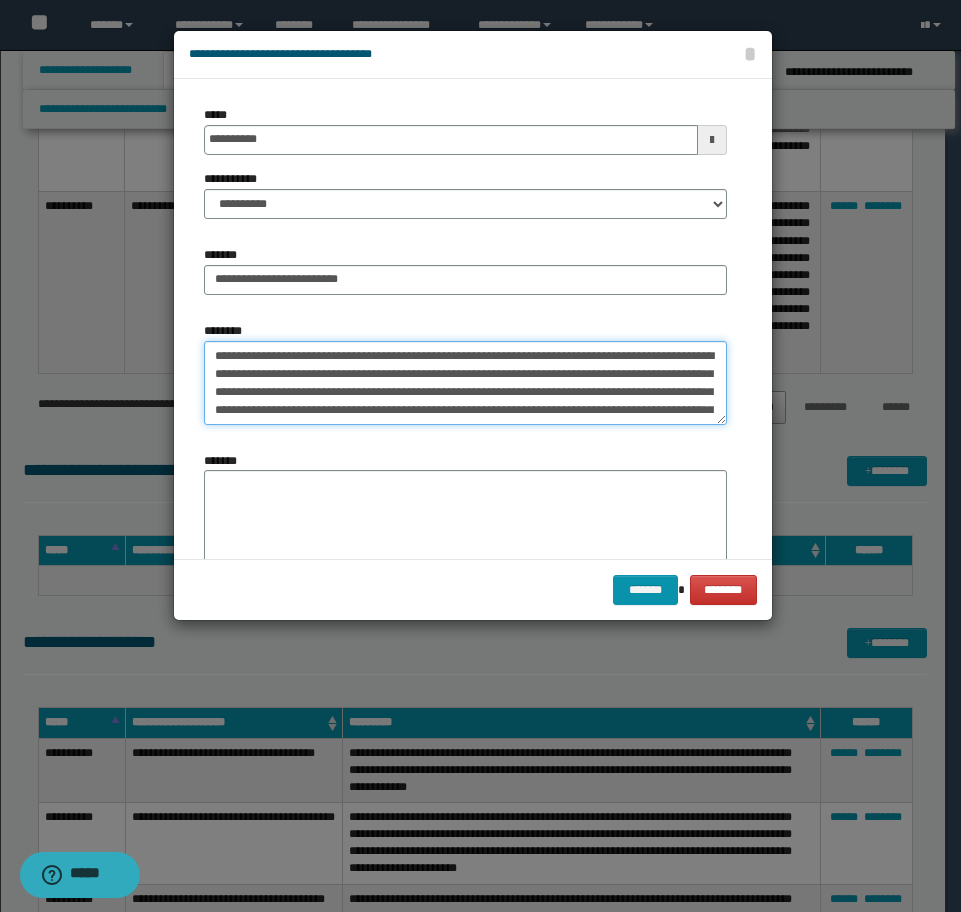 drag, startPoint x: 320, startPoint y: 413, endPoint x: -16, endPoint y: 270, distance: 365.16434 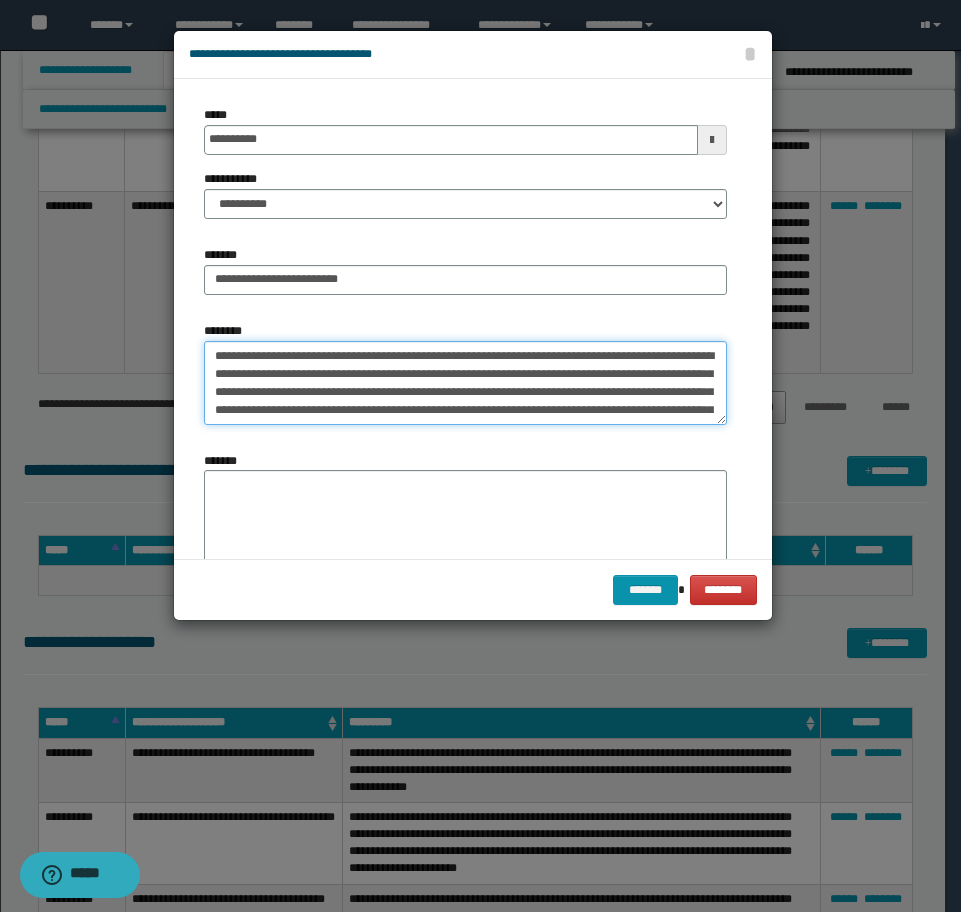 paste 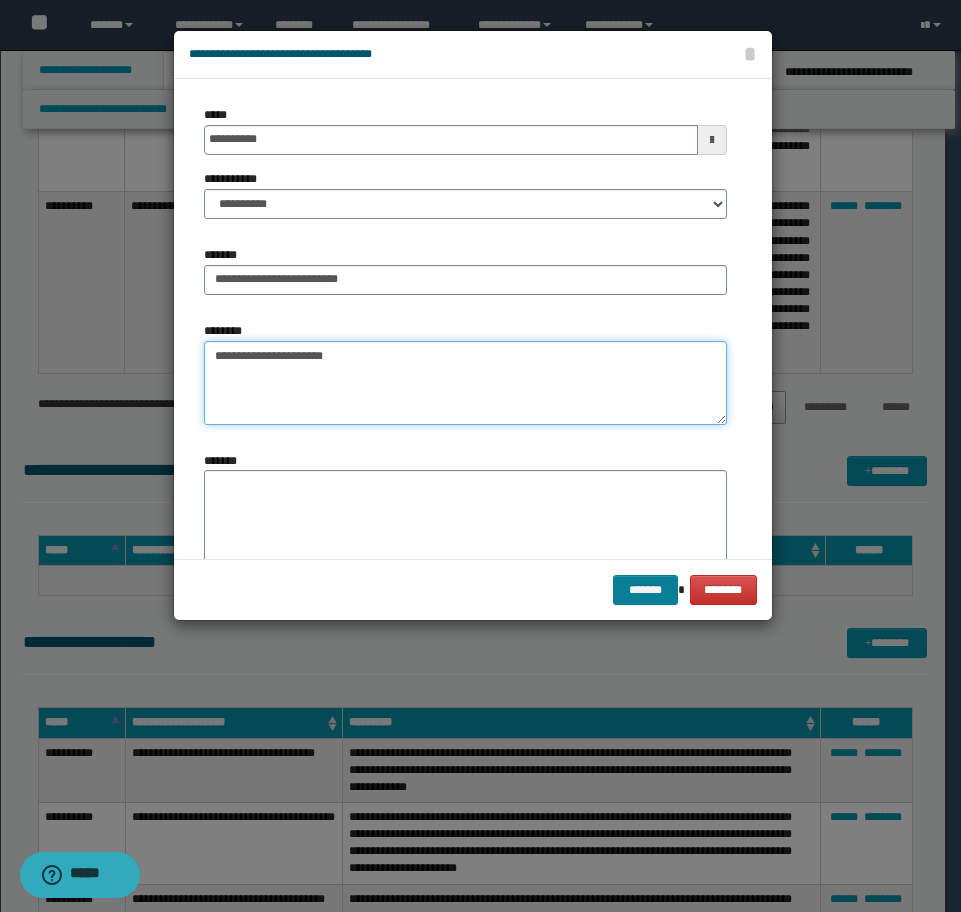 type on "**********" 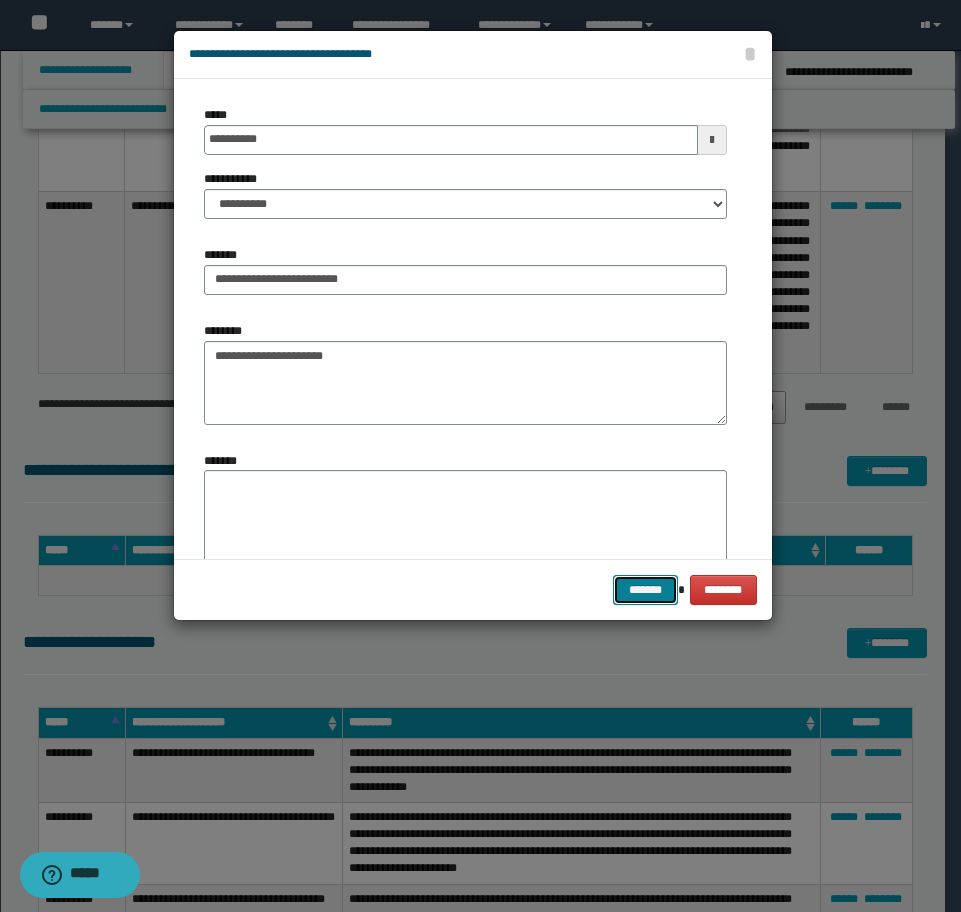 click on "*******" at bounding box center [645, 590] 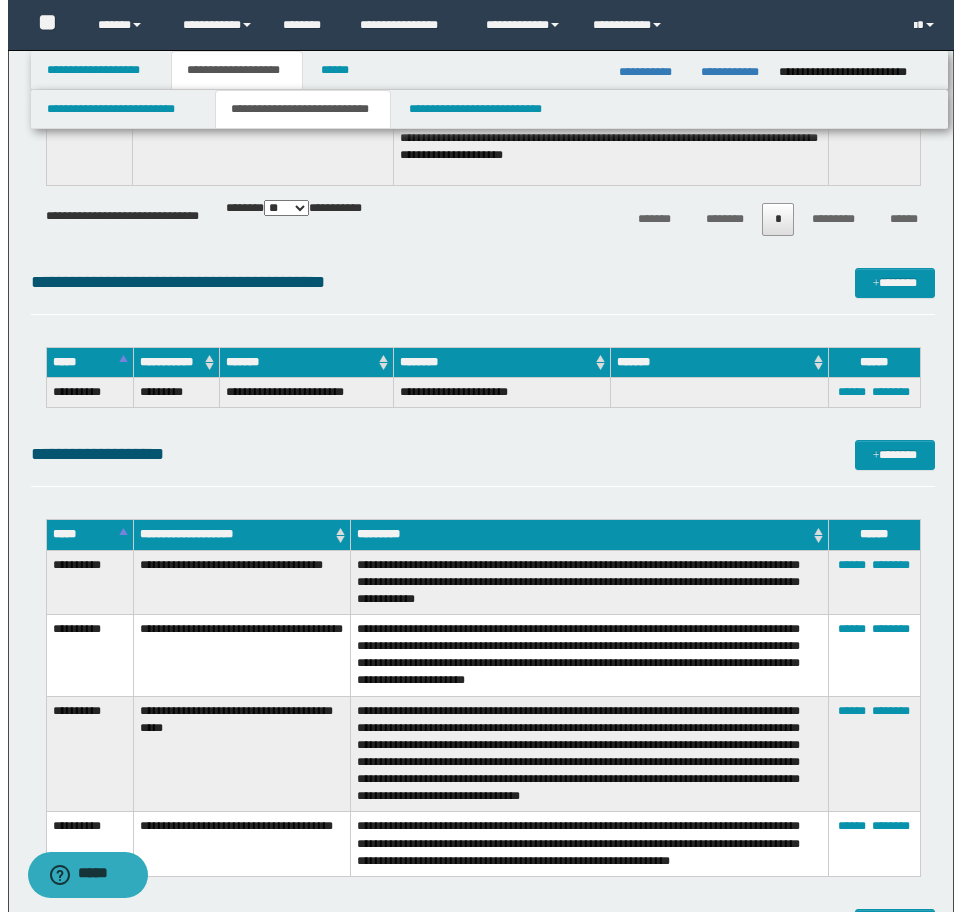 scroll, scrollTop: 9237, scrollLeft: 0, axis: vertical 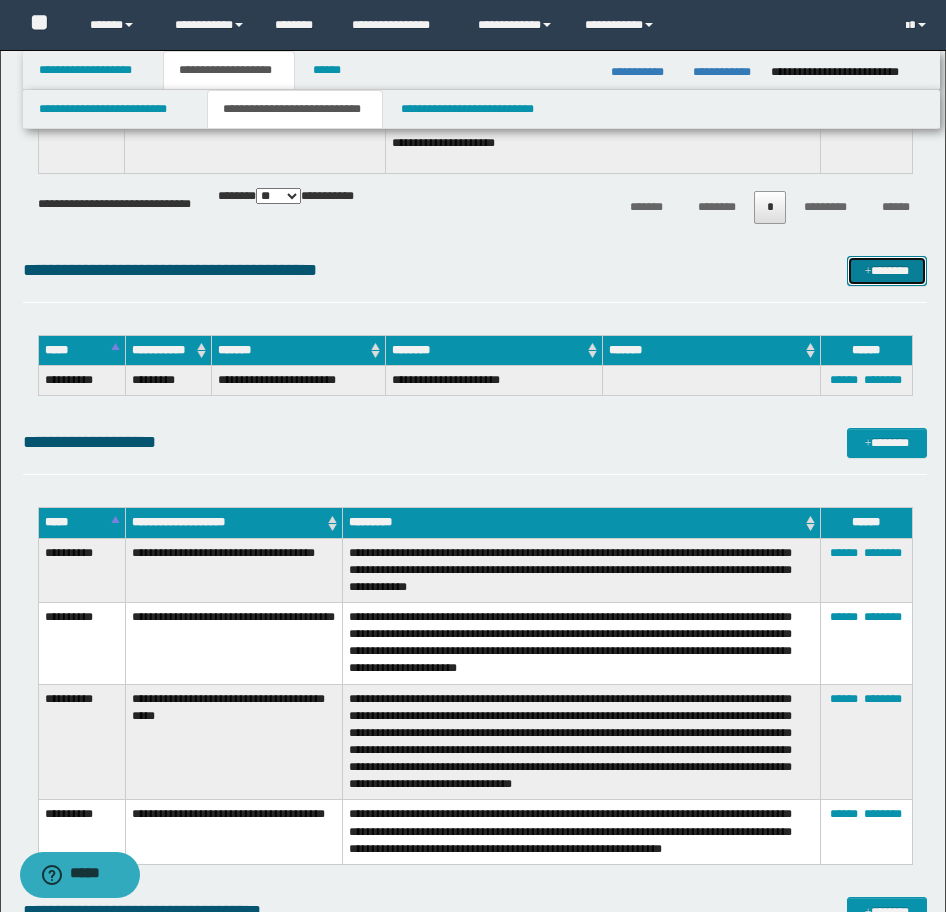 click on "*******" at bounding box center [887, 271] 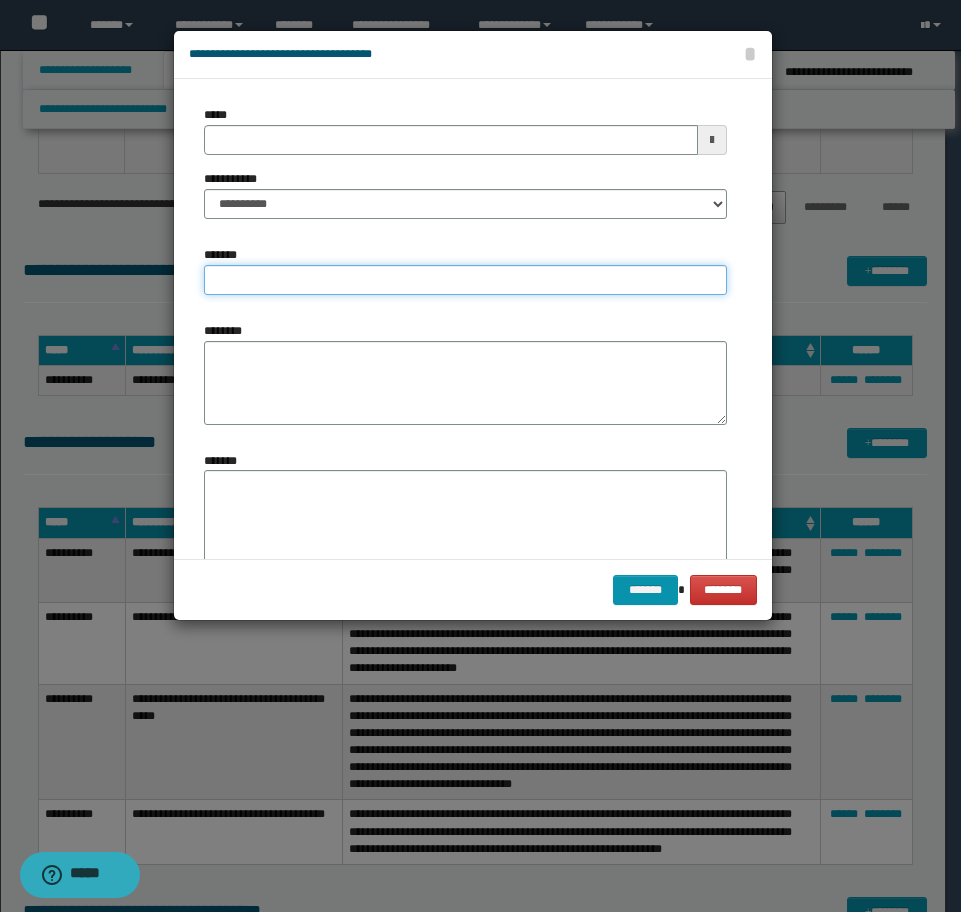 click on "*******" at bounding box center (465, 280) 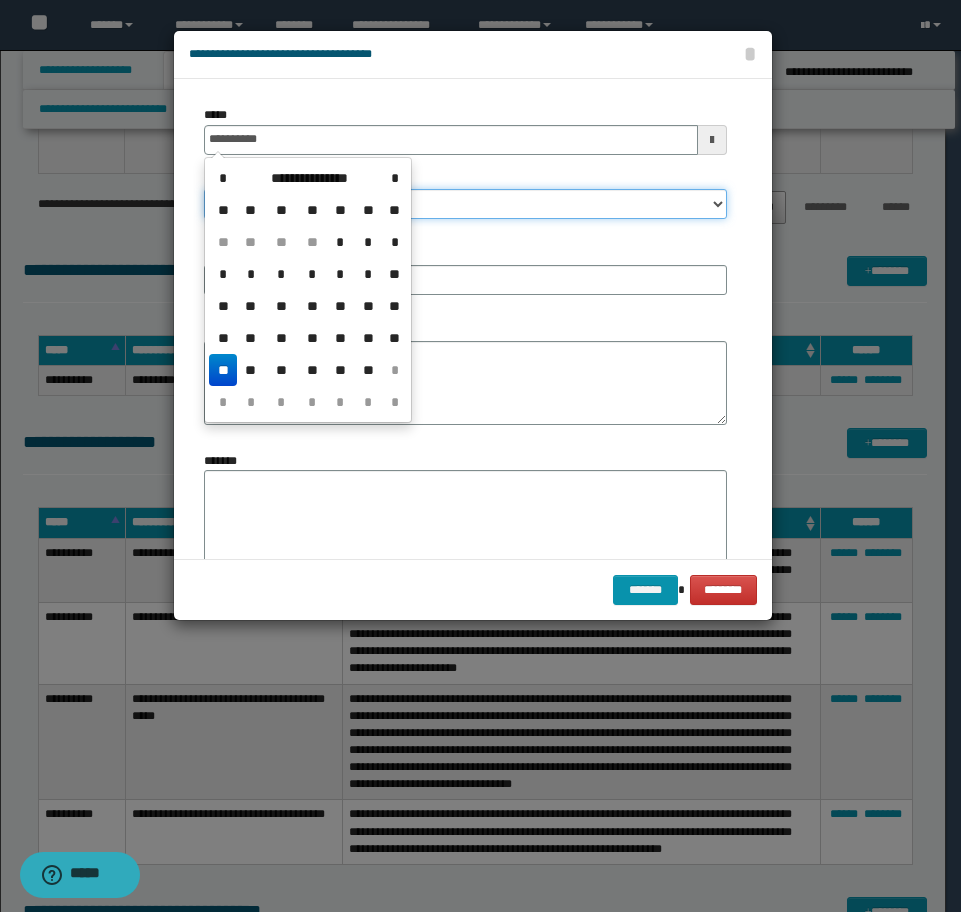 type on "**********" 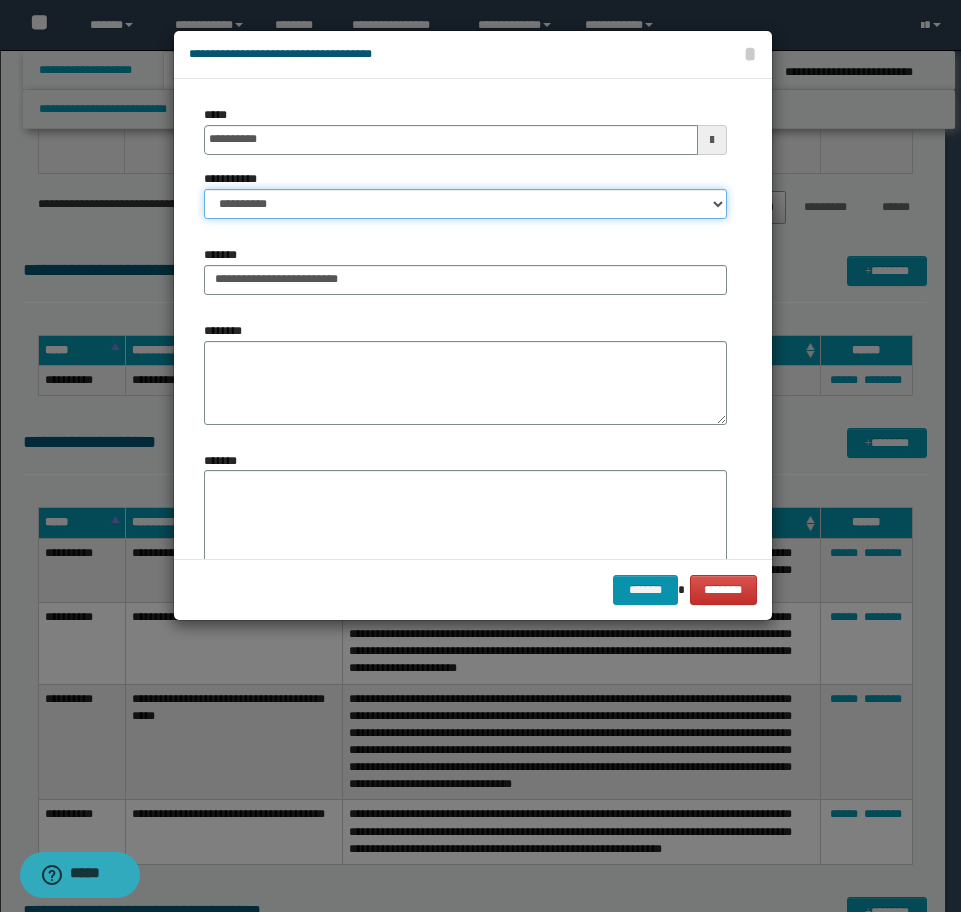 drag, startPoint x: 522, startPoint y: 205, endPoint x: 495, endPoint y: 193, distance: 29.546574 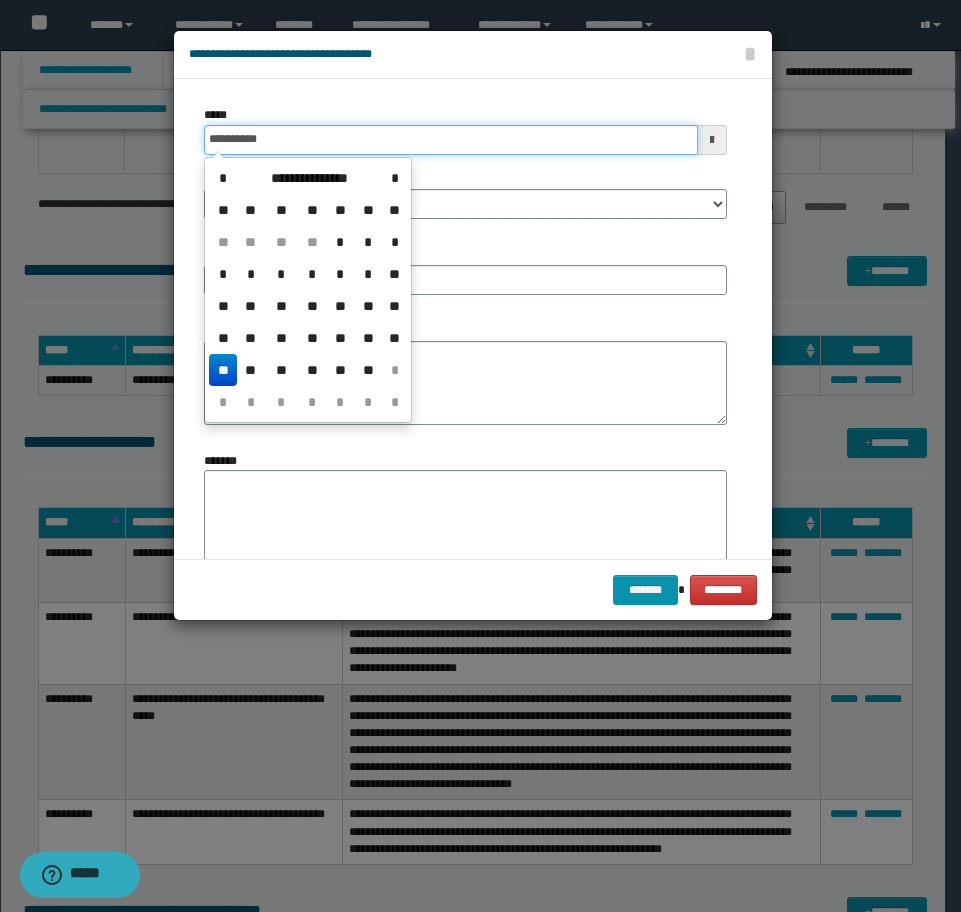 drag, startPoint x: 289, startPoint y: 146, endPoint x: 119, endPoint y: 130, distance: 170.75128 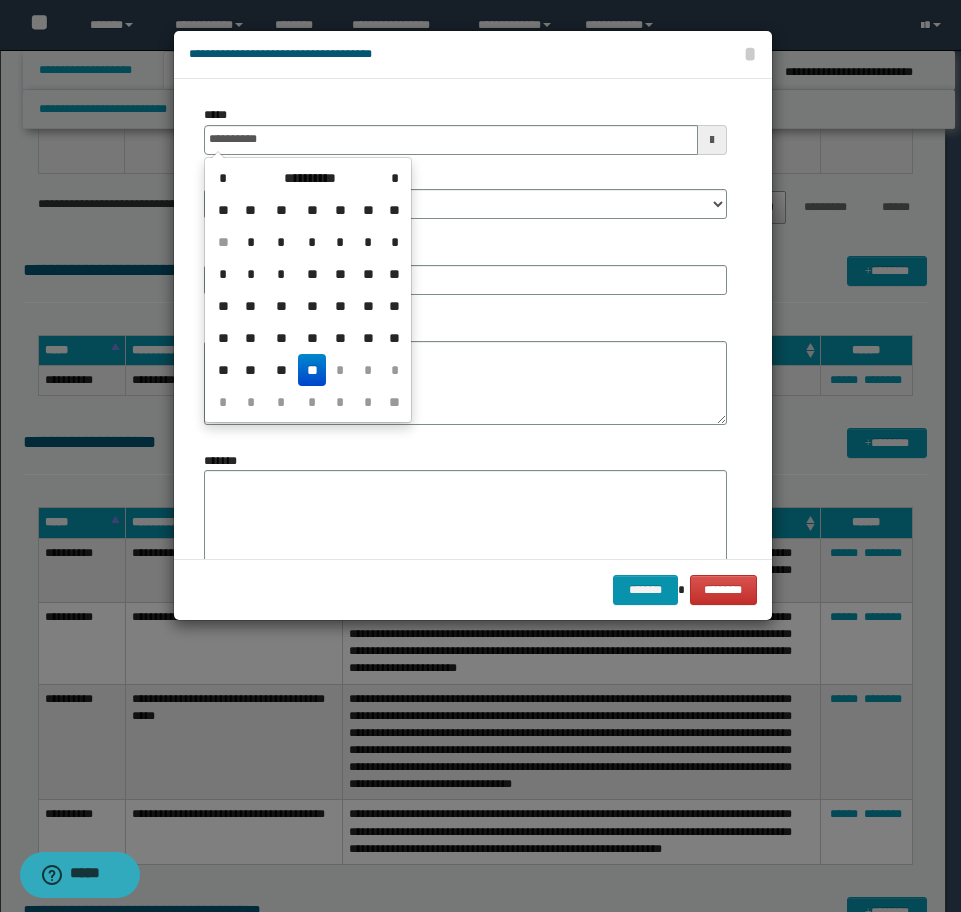 click on "**" at bounding box center (312, 370) 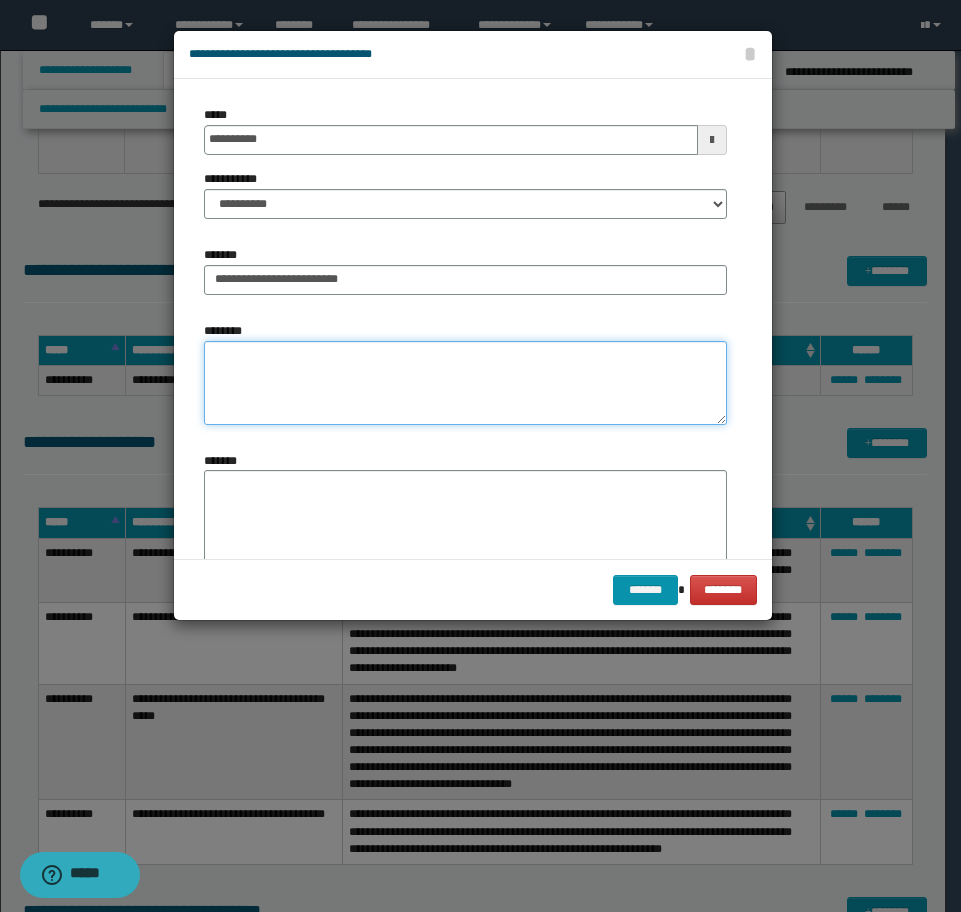 drag, startPoint x: 317, startPoint y: 356, endPoint x: 141, endPoint y: 348, distance: 176.18172 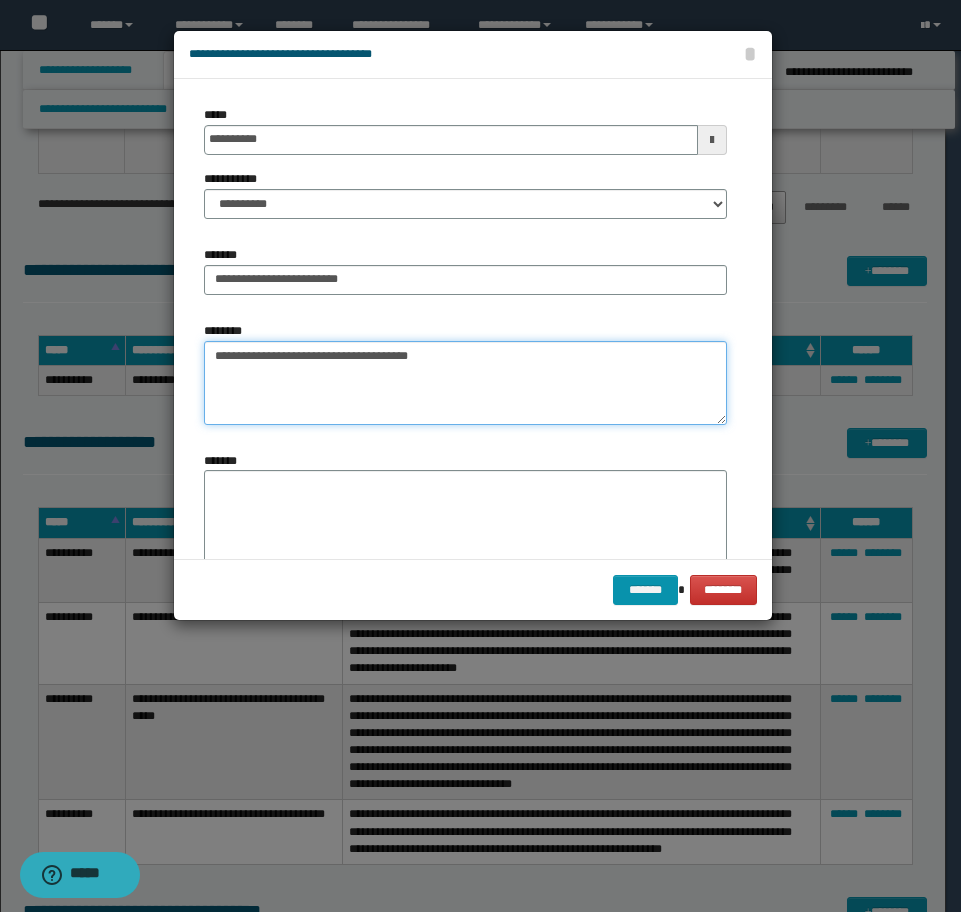 click on "**********" at bounding box center [465, 383] 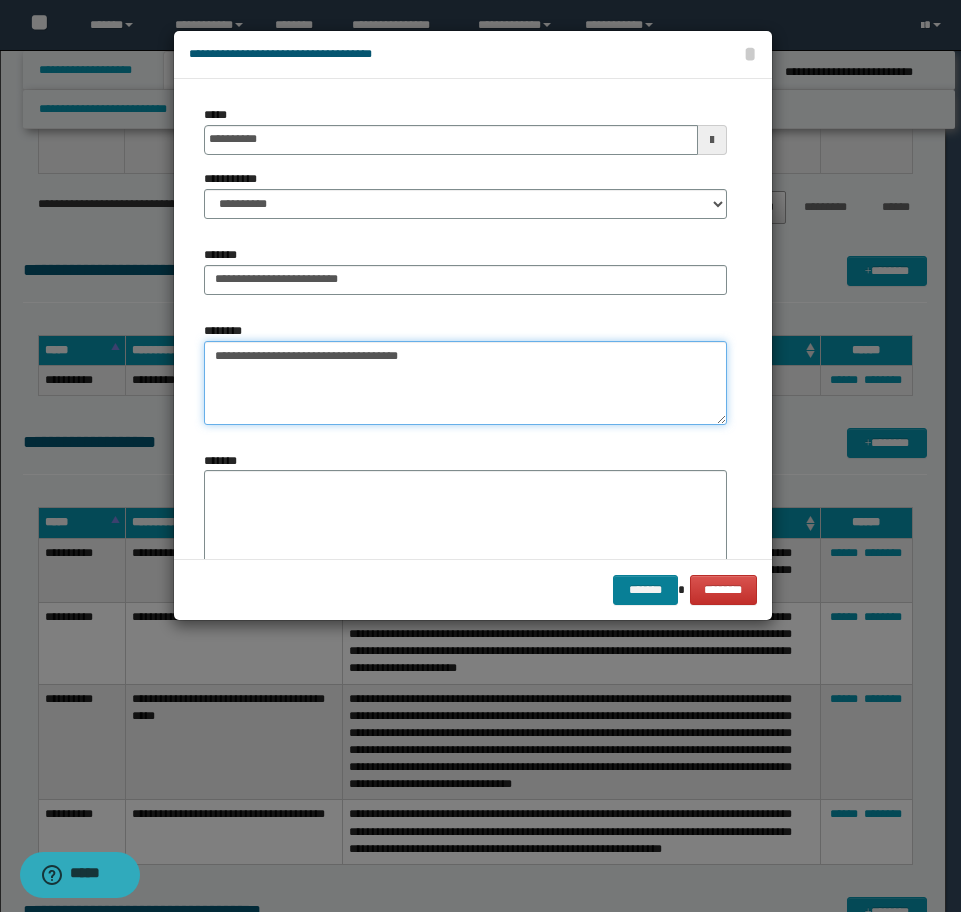 type on "**********" 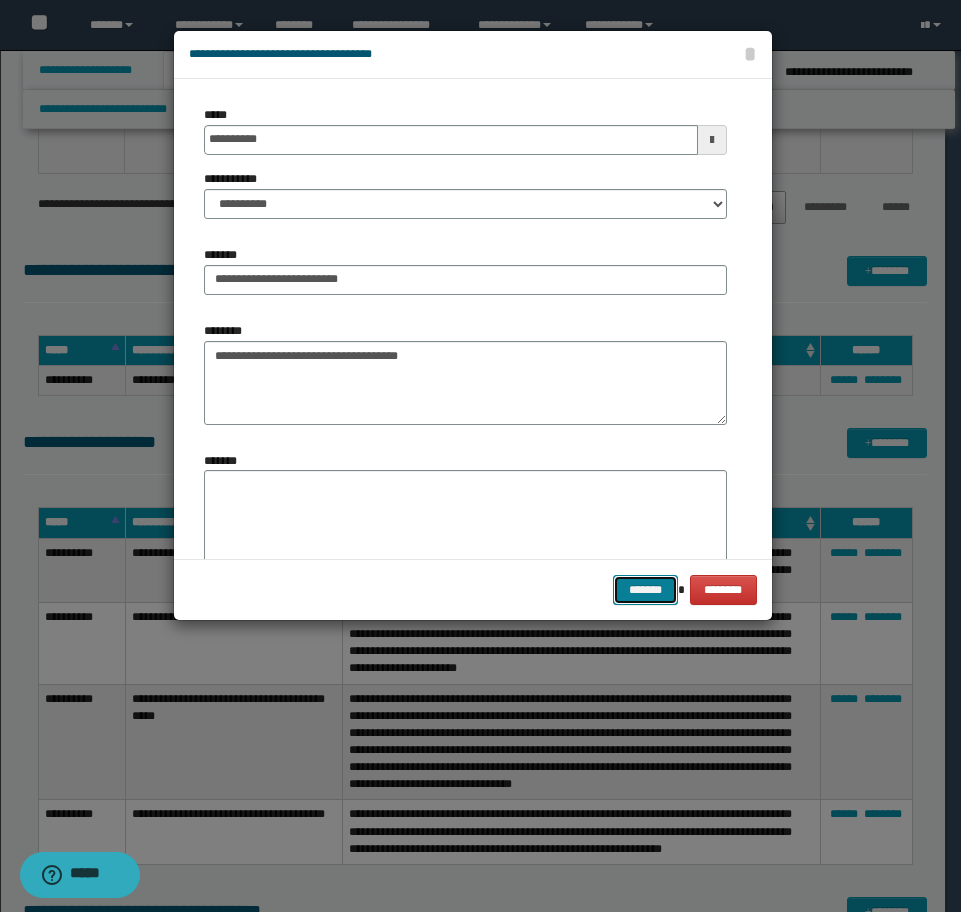 click on "*******" at bounding box center (645, 590) 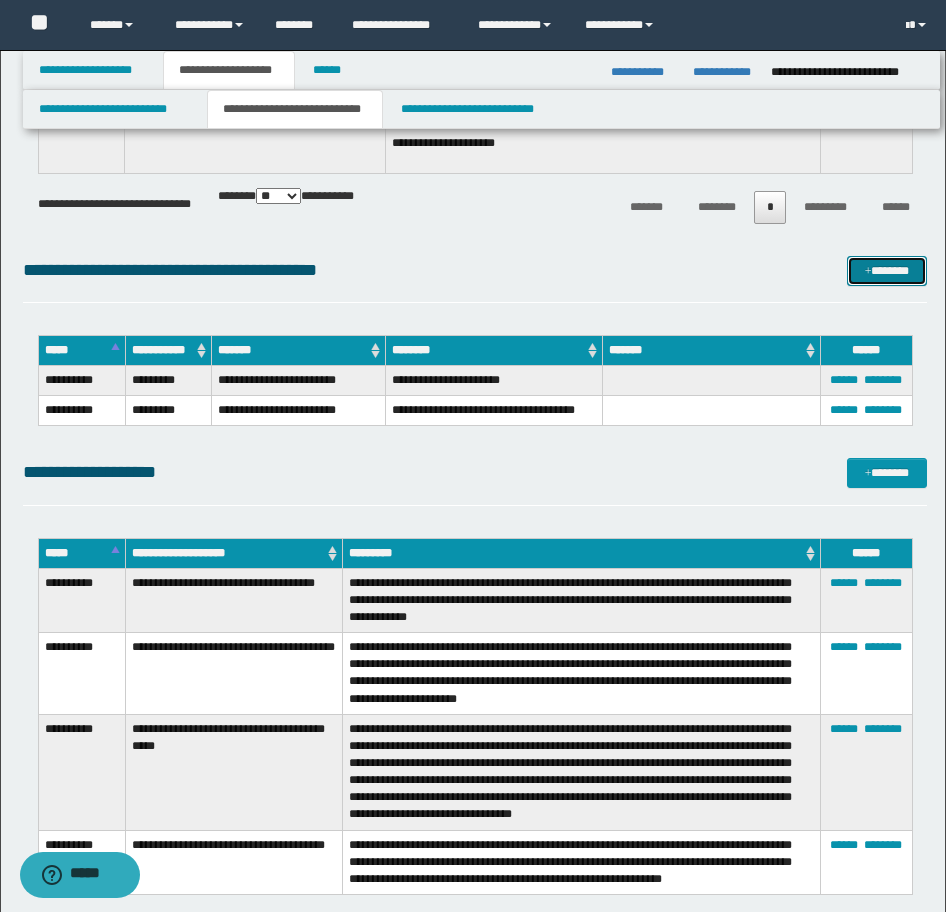 click on "*******" at bounding box center [887, 271] 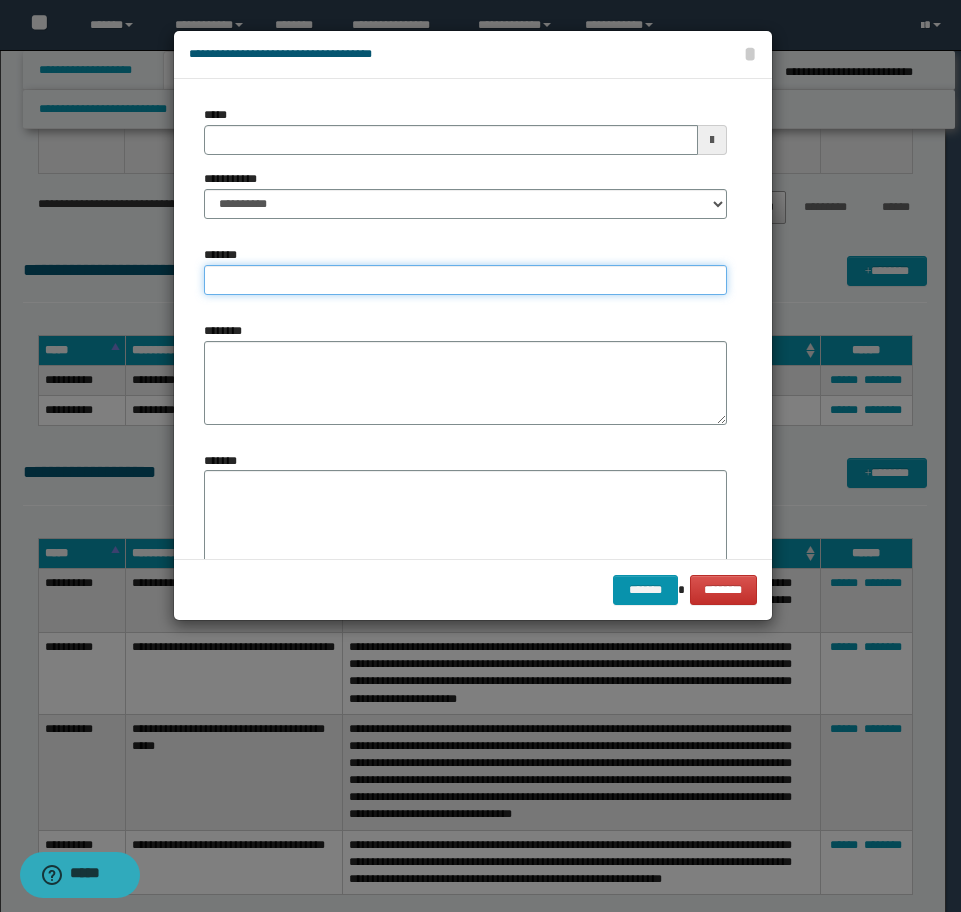 click on "*******" at bounding box center [465, 280] 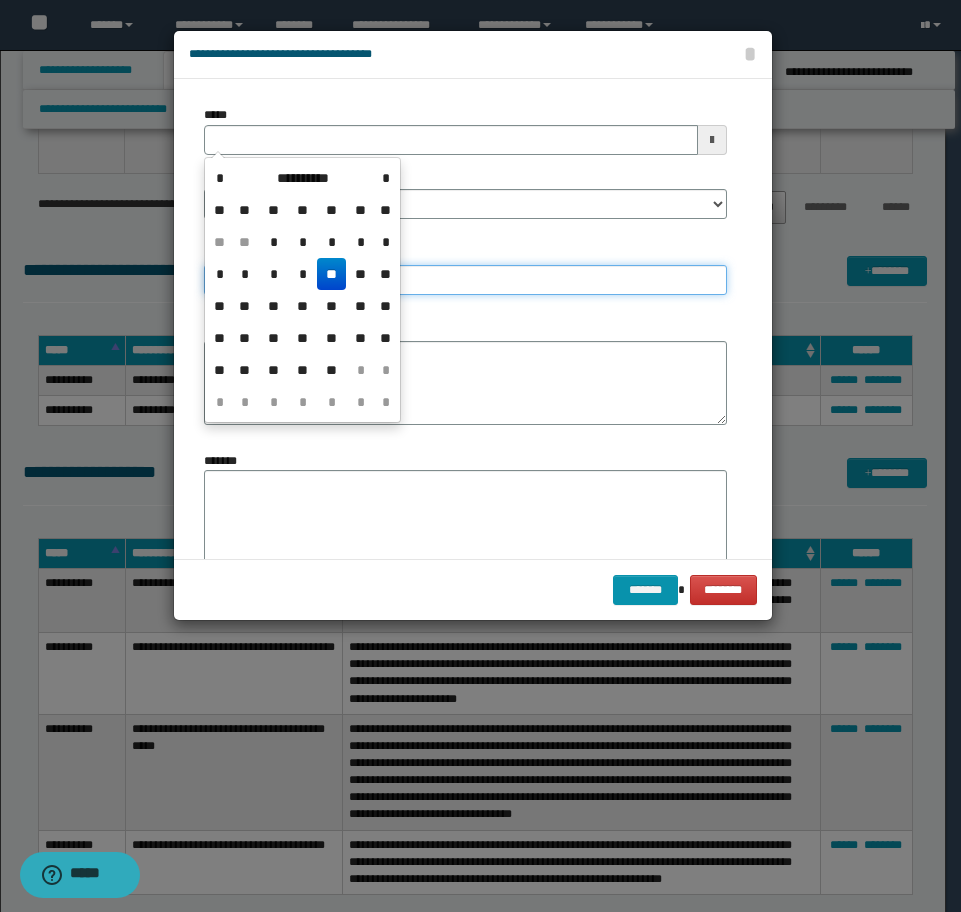 type 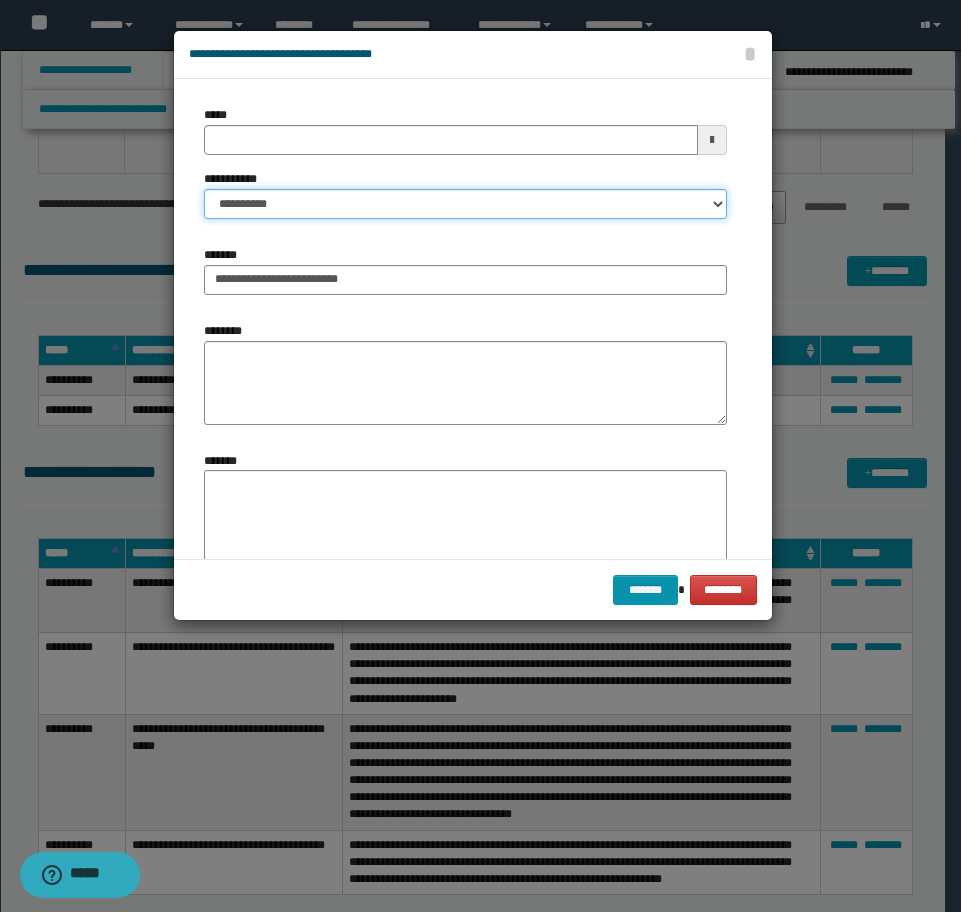 click on "**********" at bounding box center [465, 204] 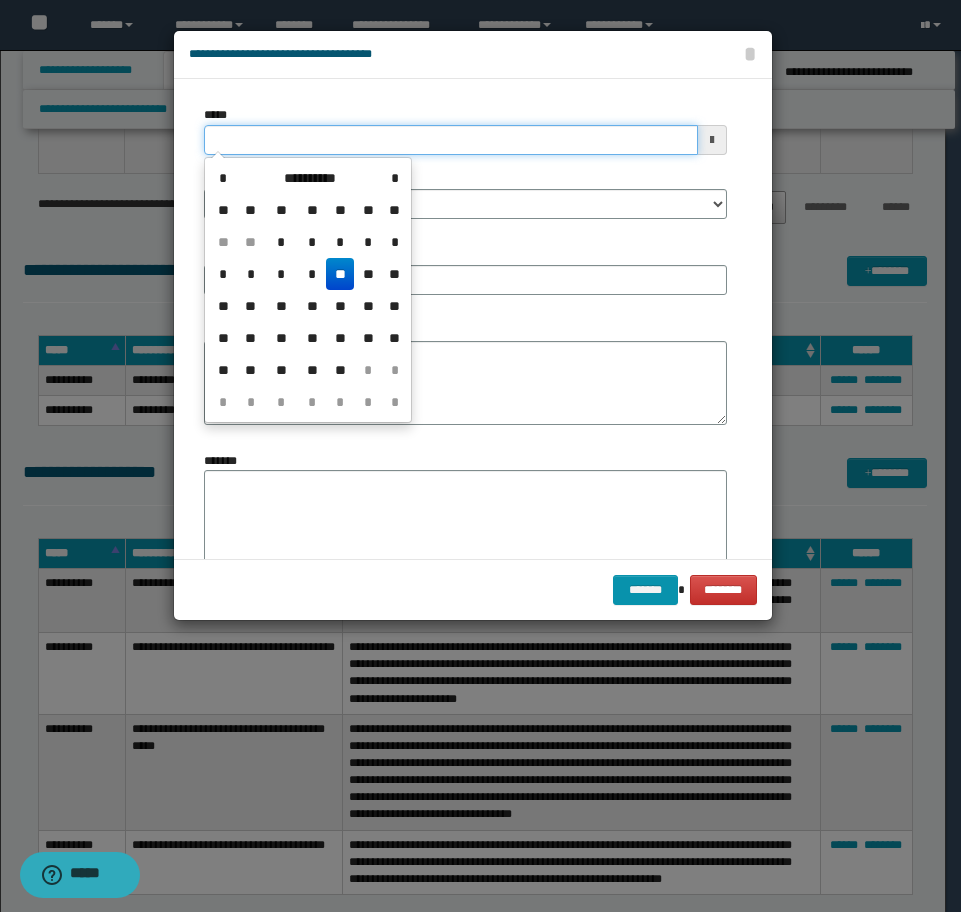 drag, startPoint x: 285, startPoint y: 144, endPoint x: 165, endPoint y: 144, distance: 120 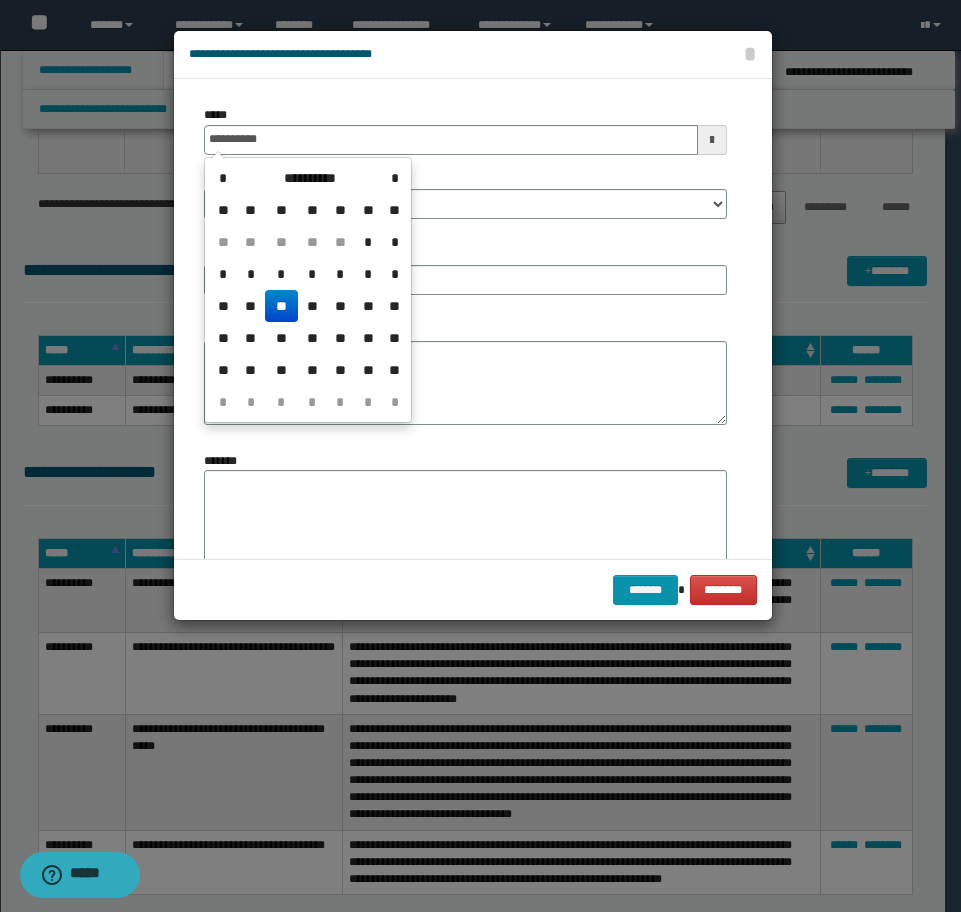 click on "**" at bounding box center (281, 306) 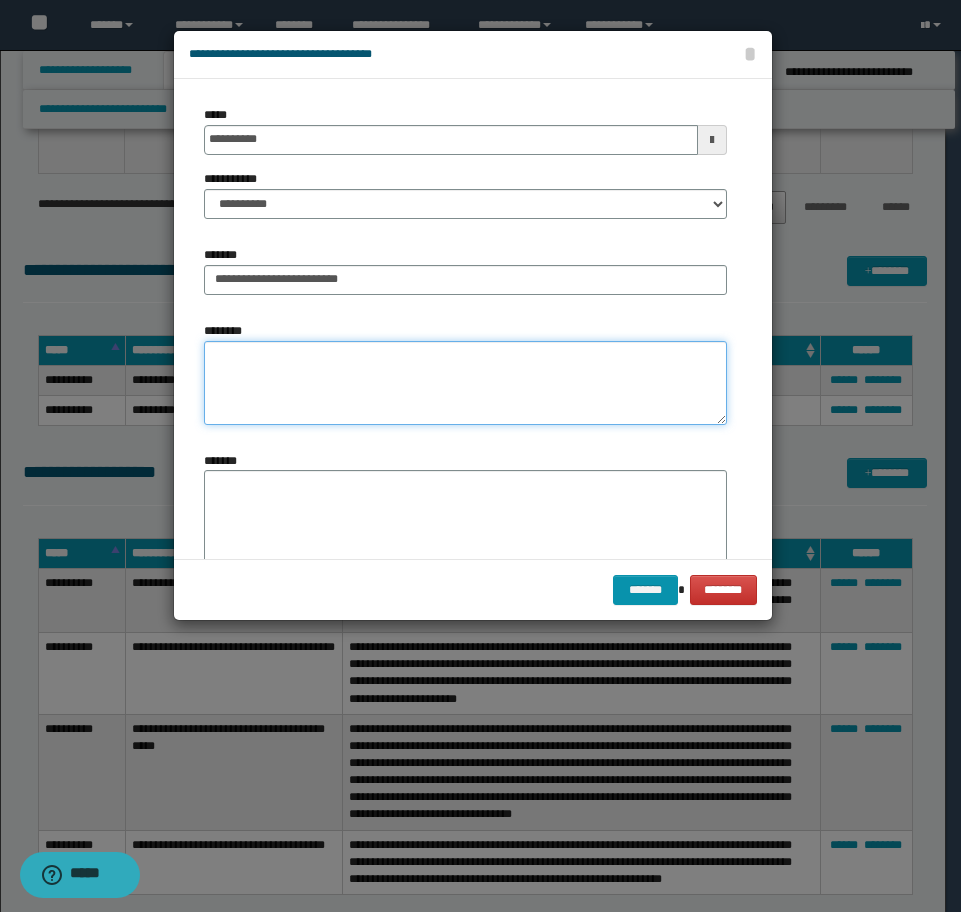 click on "********" at bounding box center (465, 383) 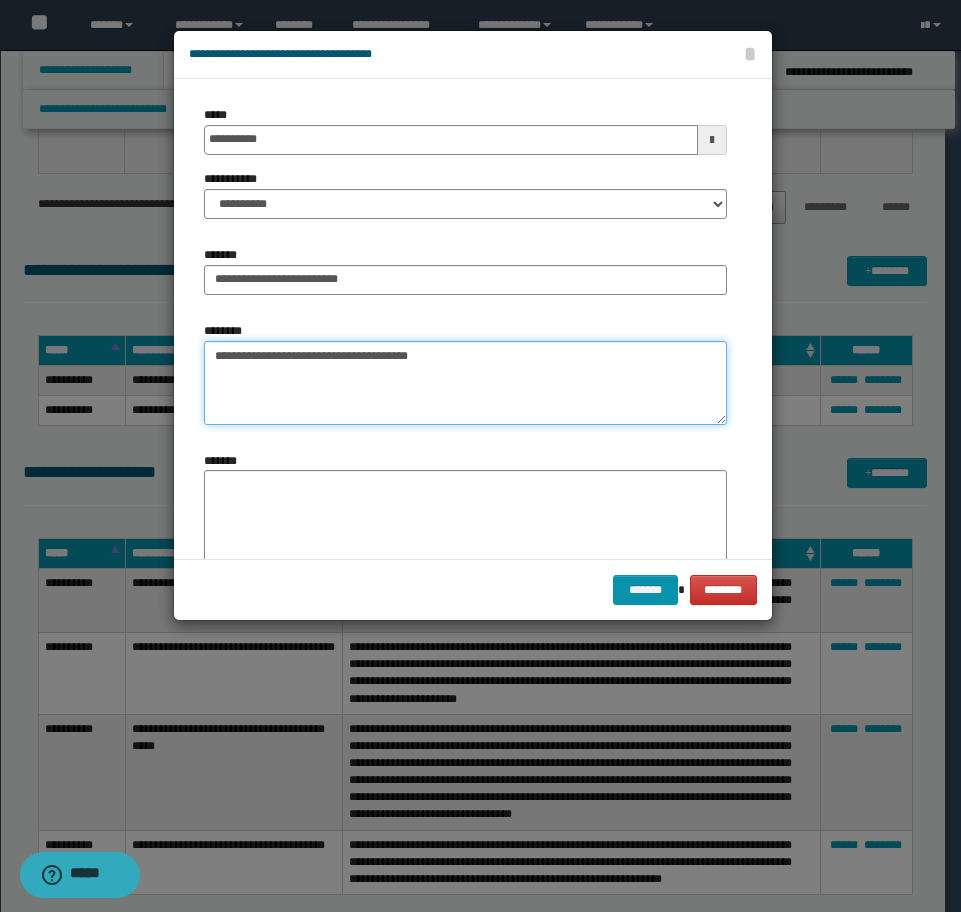 click on "**********" at bounding box center [465, 383] 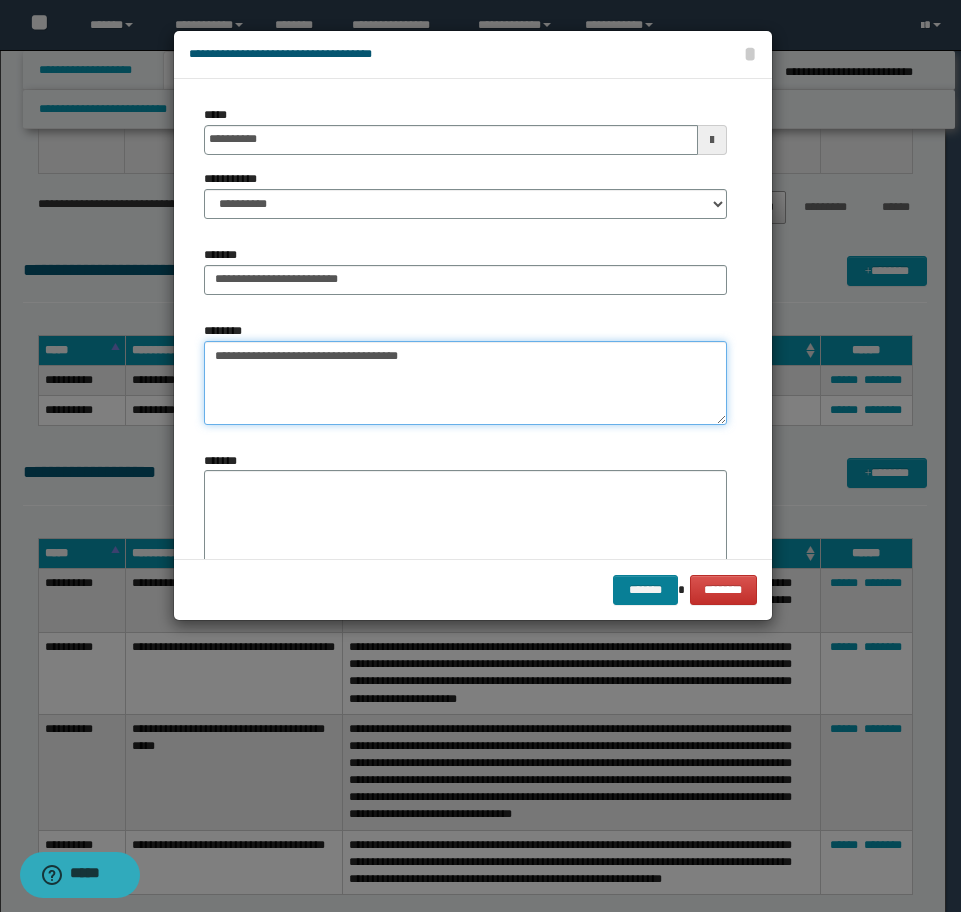 type on "**********" 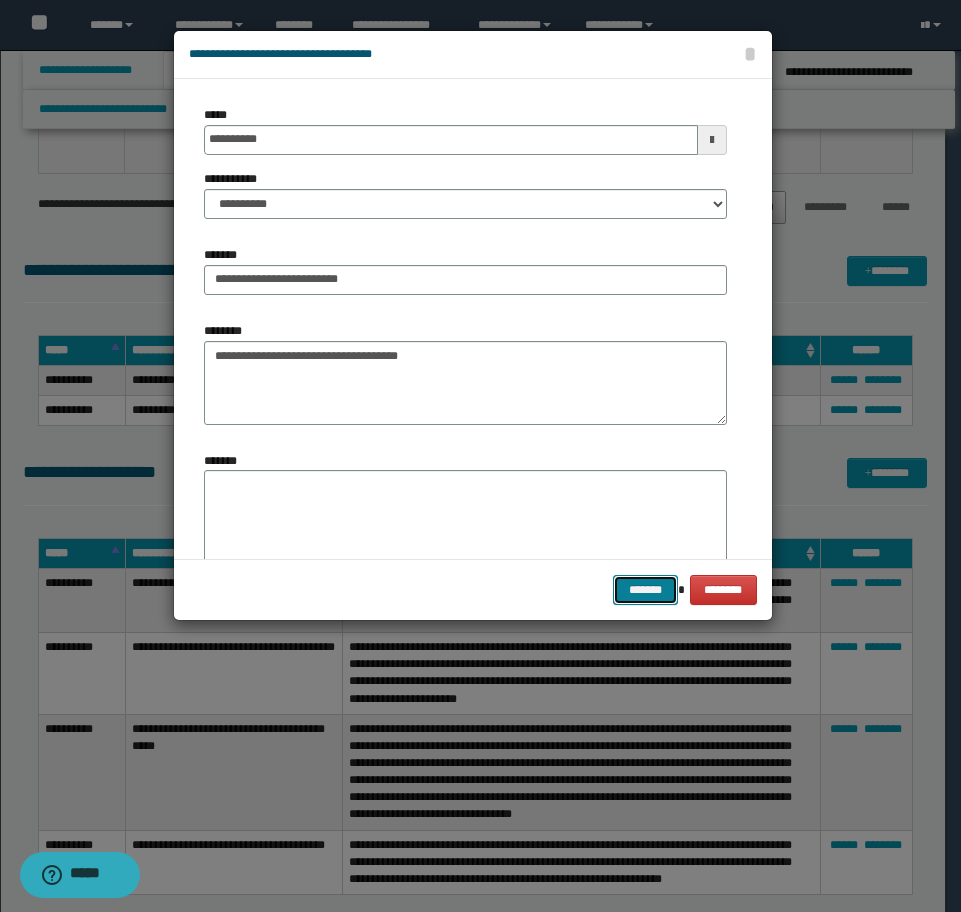 click on "*******" at bounding box center (645, 590) 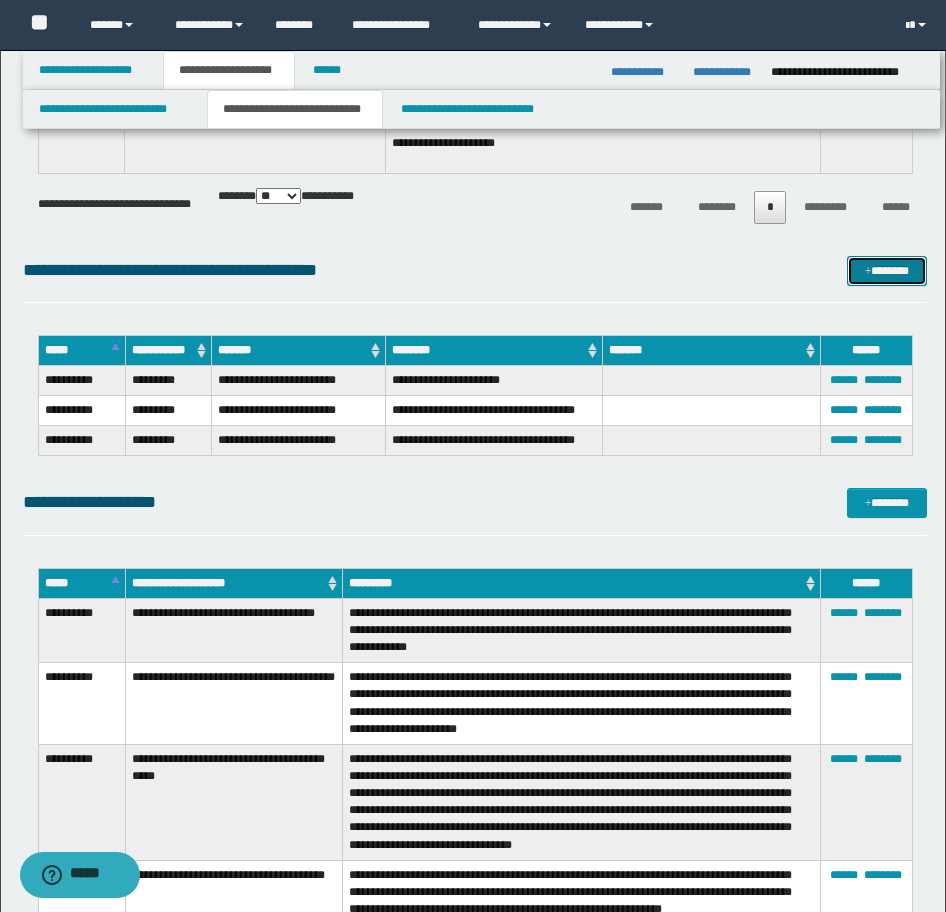 click on "*******" at bounding box center [887, 271] 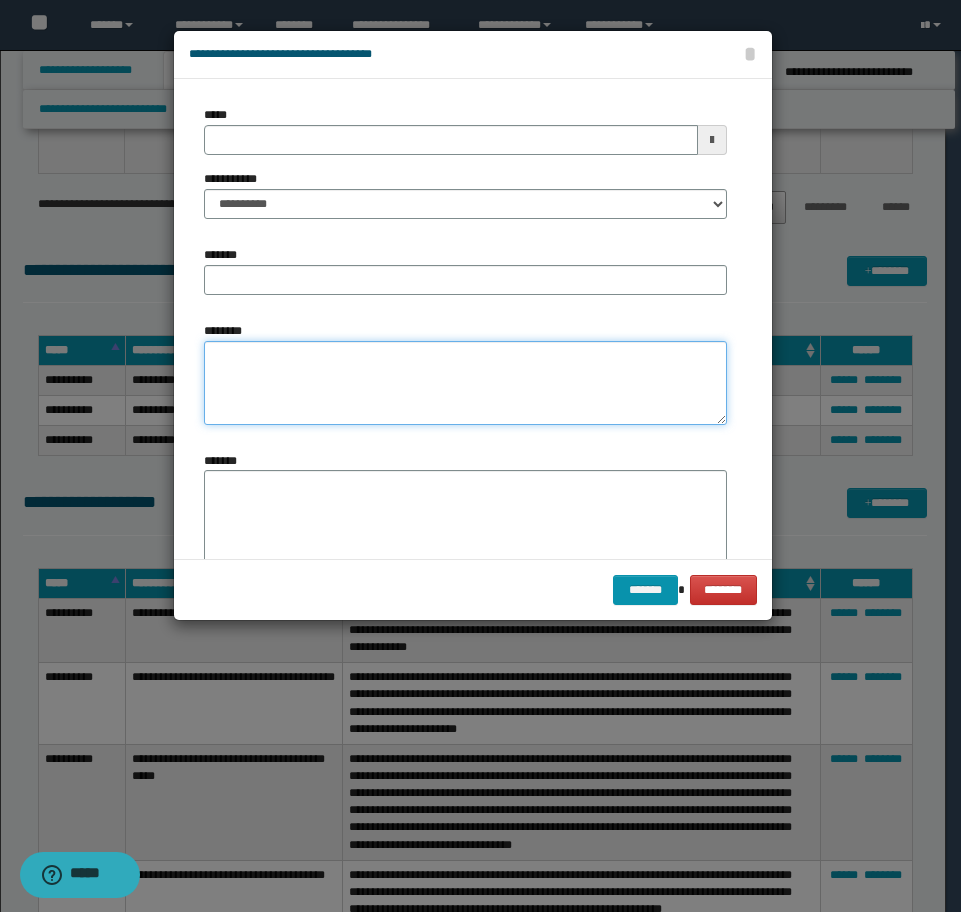 click on "********" at bounding box center [465, 383] 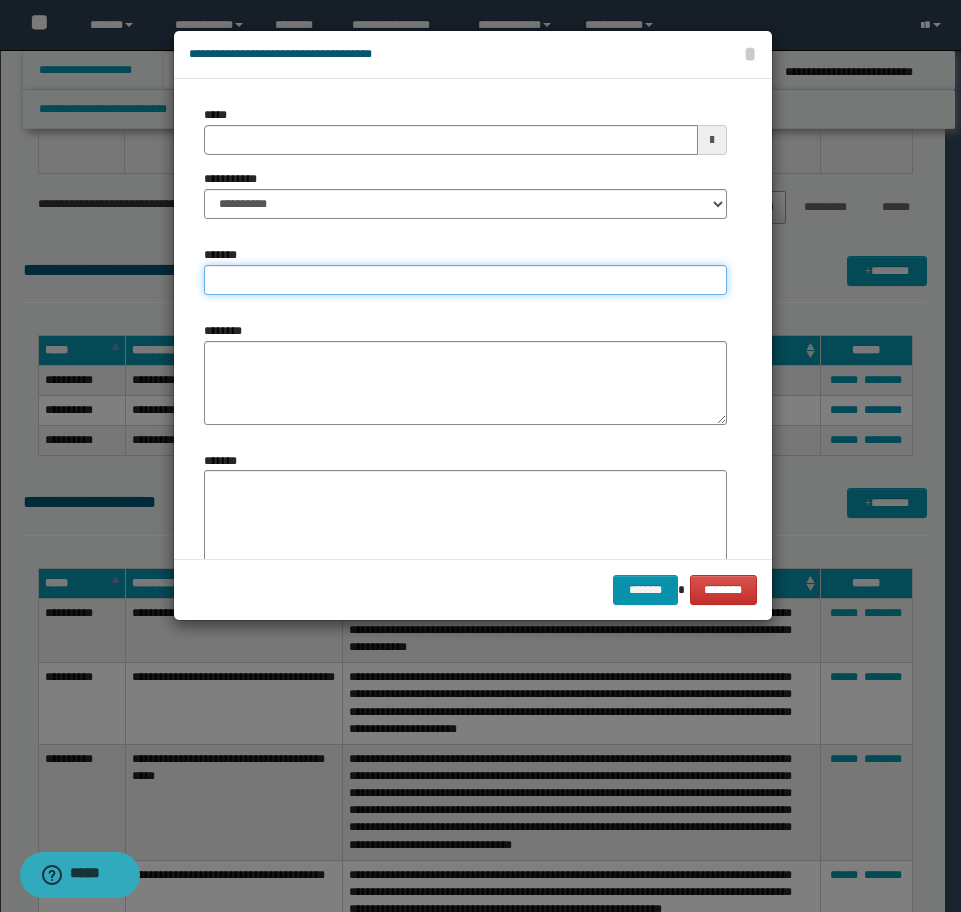 click on "*******" at bounding box center (465, 280) 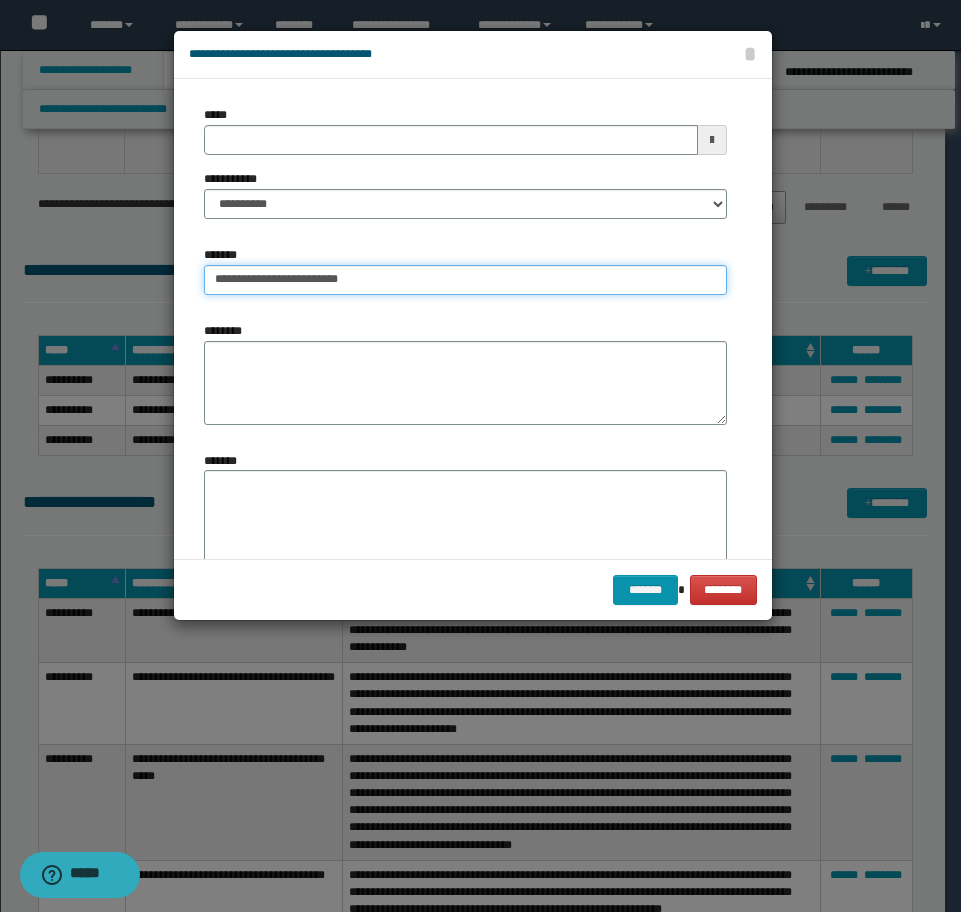type 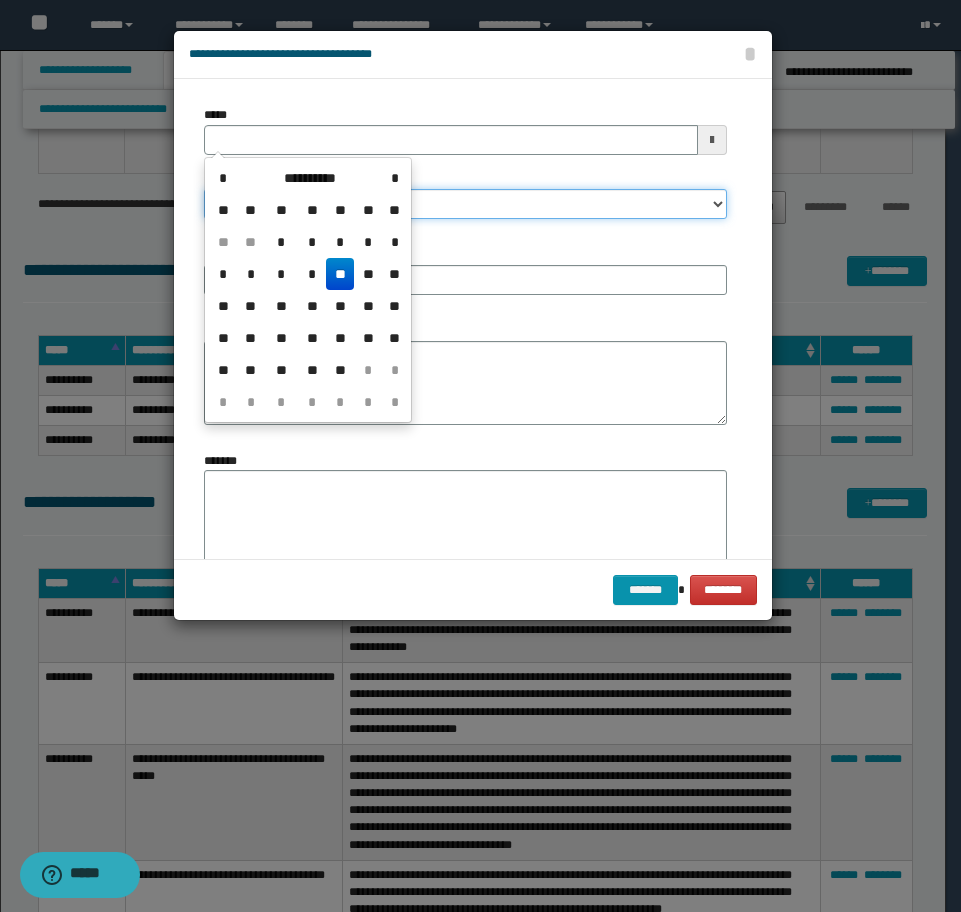 click on "**********" at bounding box center [465, 204] 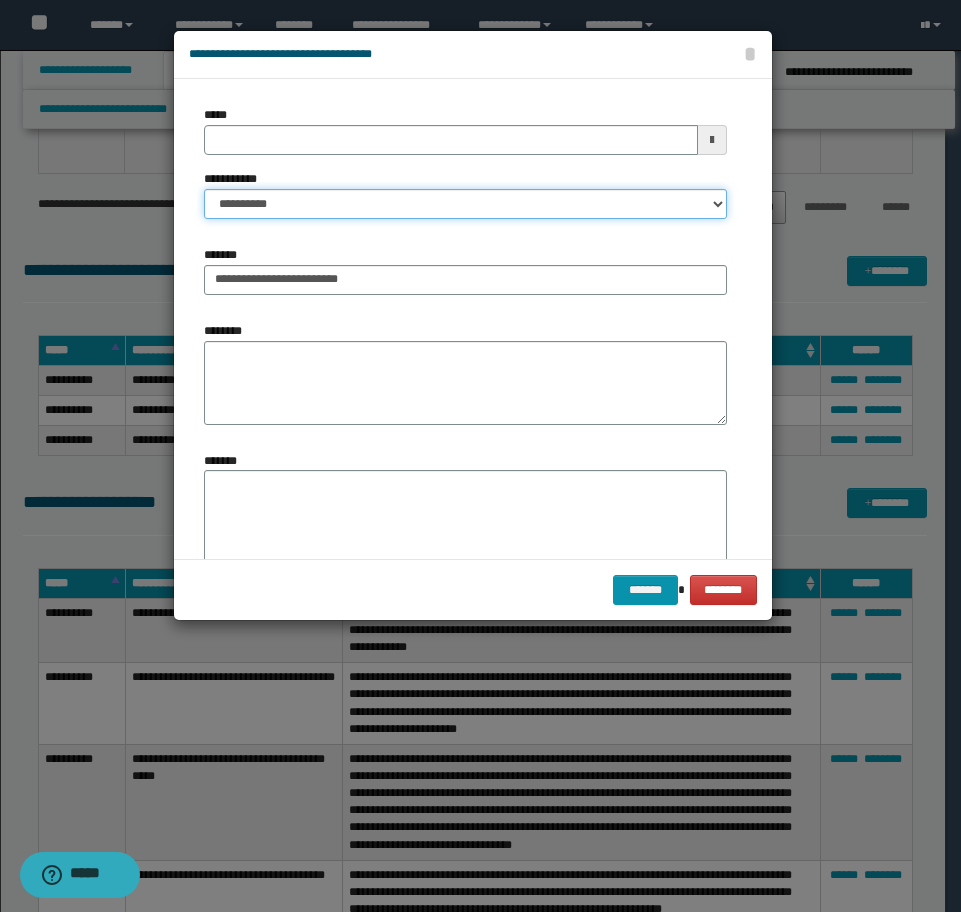select on "*" 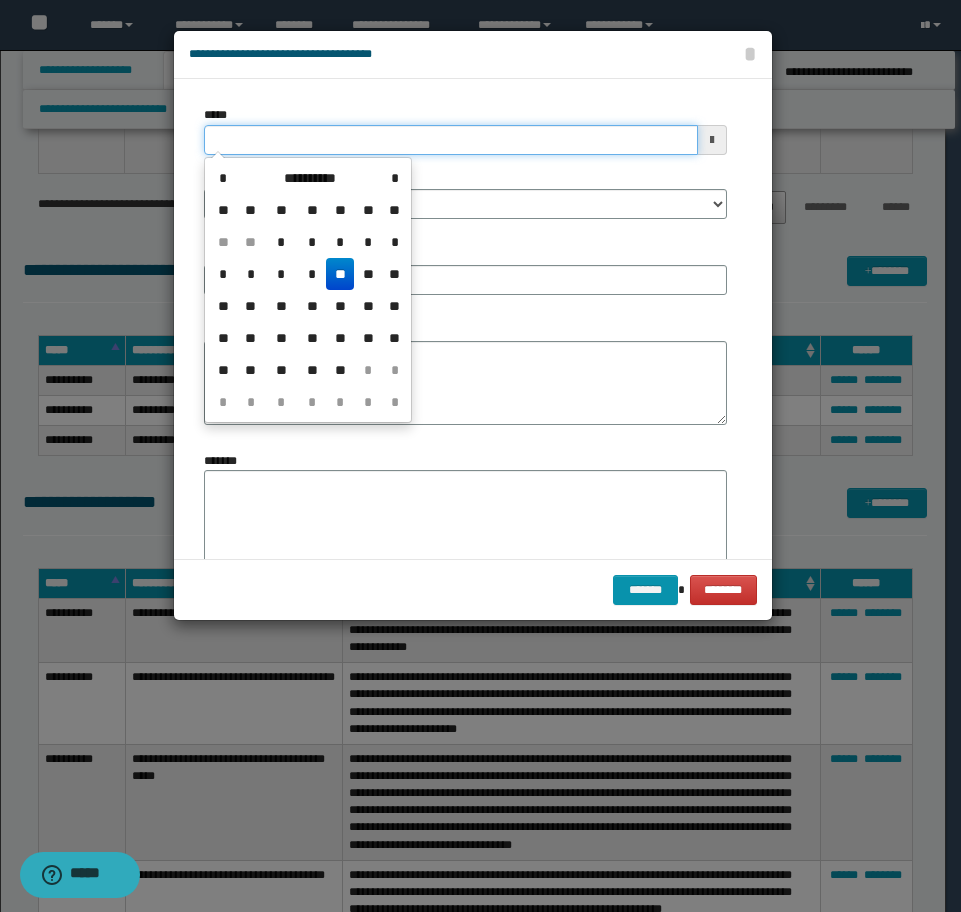 drag, startPoint x: 312, startPoint y: 138, endPoint x: 158, endPoint y: 153, distance: 154.72879 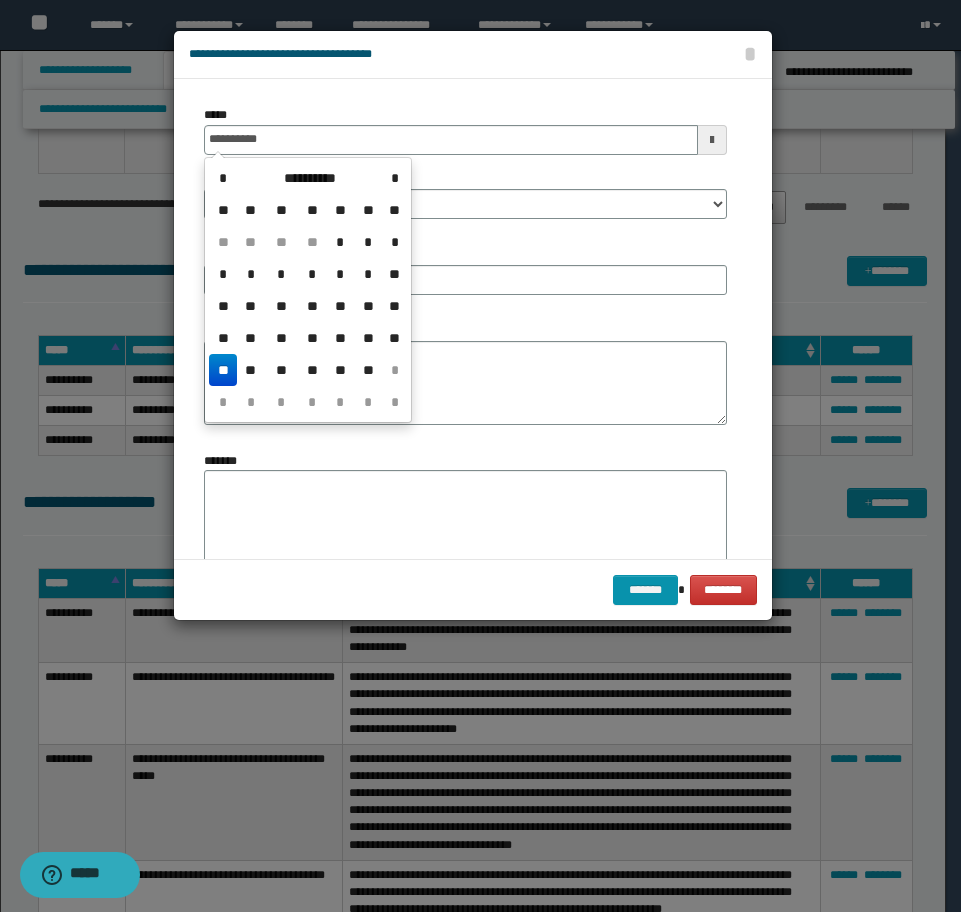 click on "**" at bounding box center [223, 370] 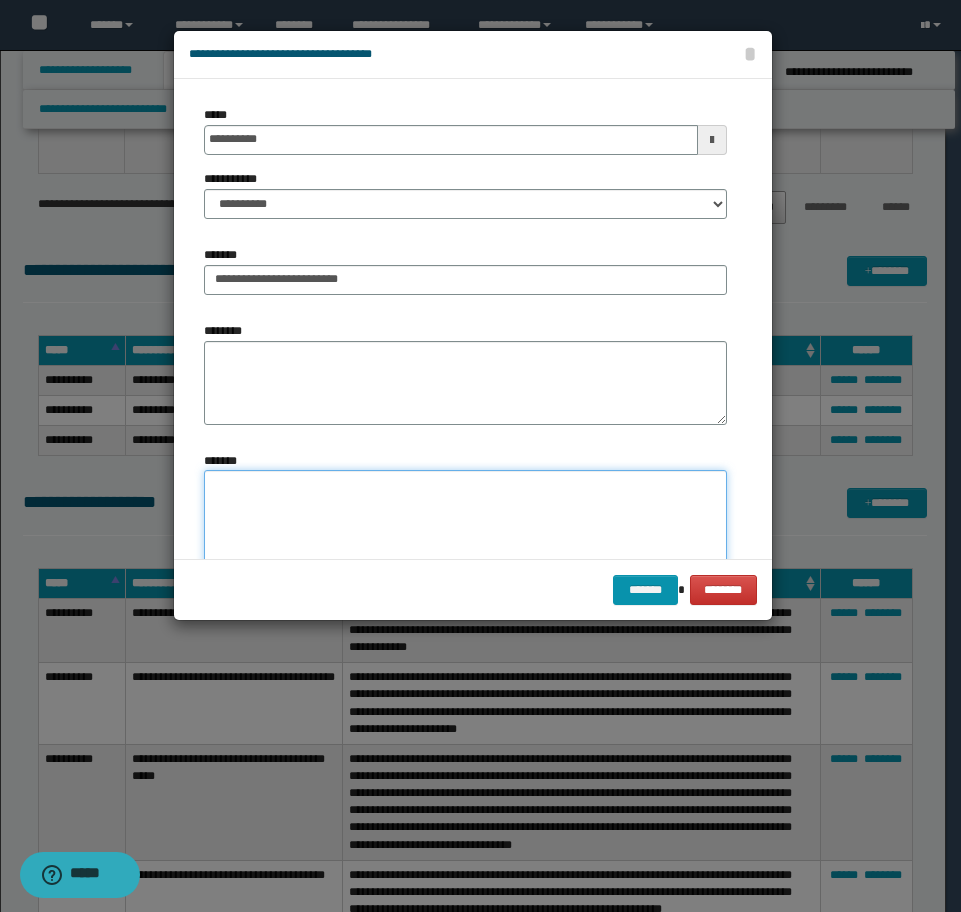 click on "*******" at bounding box center (465, 530) 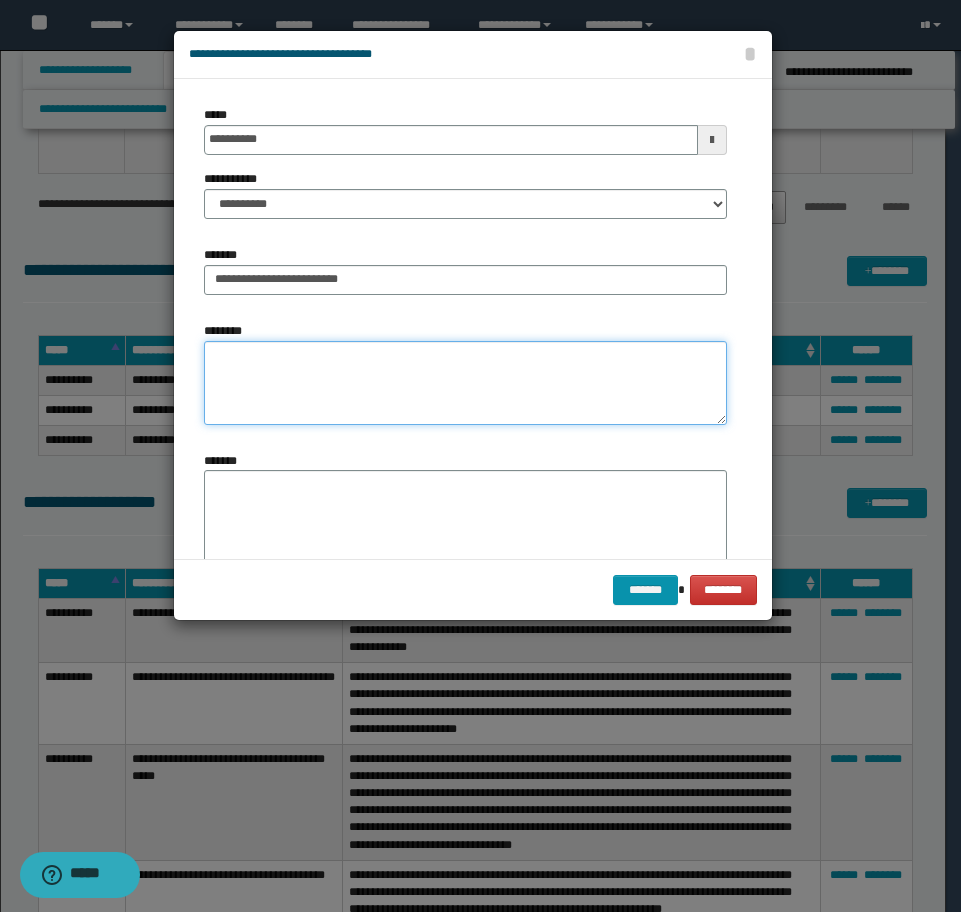 click on "********" at bounding box center [465, 383] 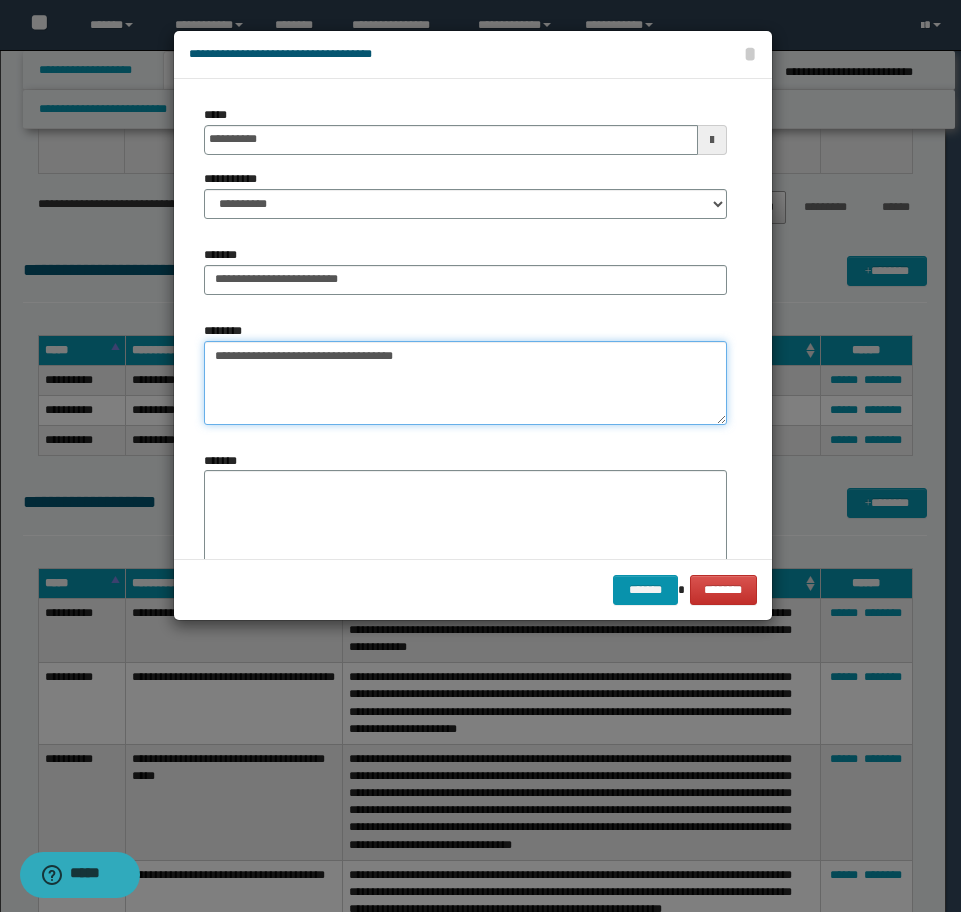 type on "**********" 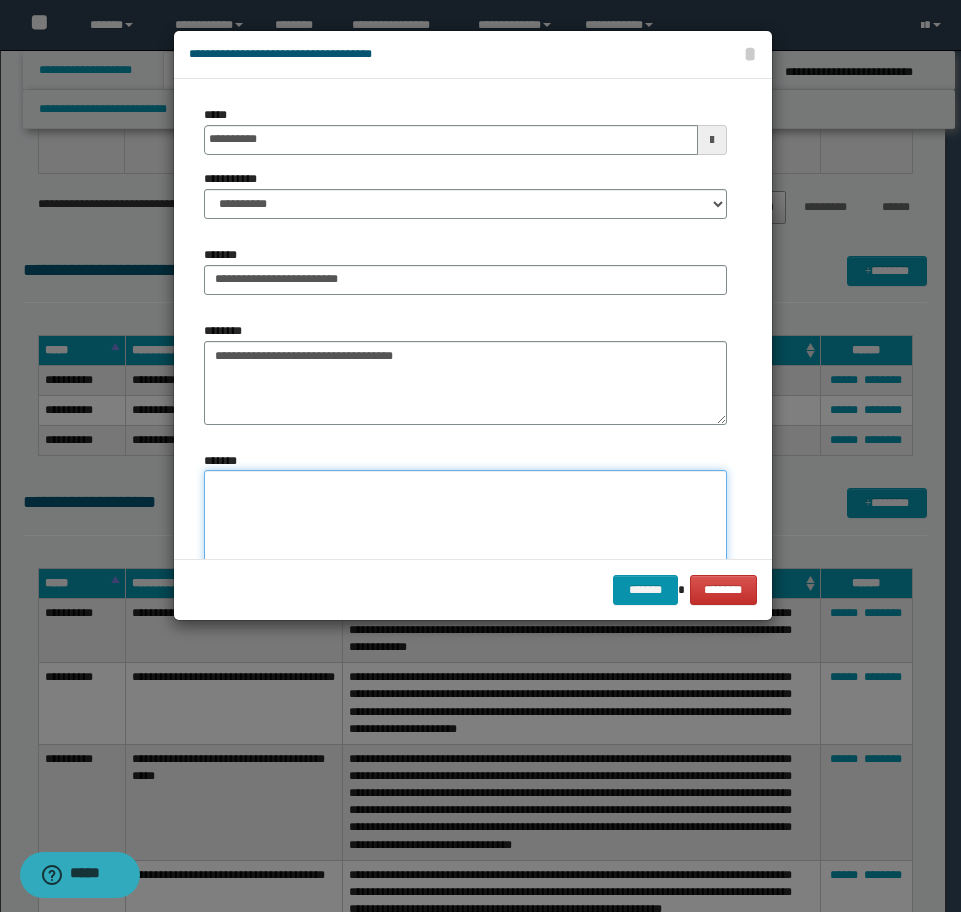 click on "*******" at bounding box center [465, 530] 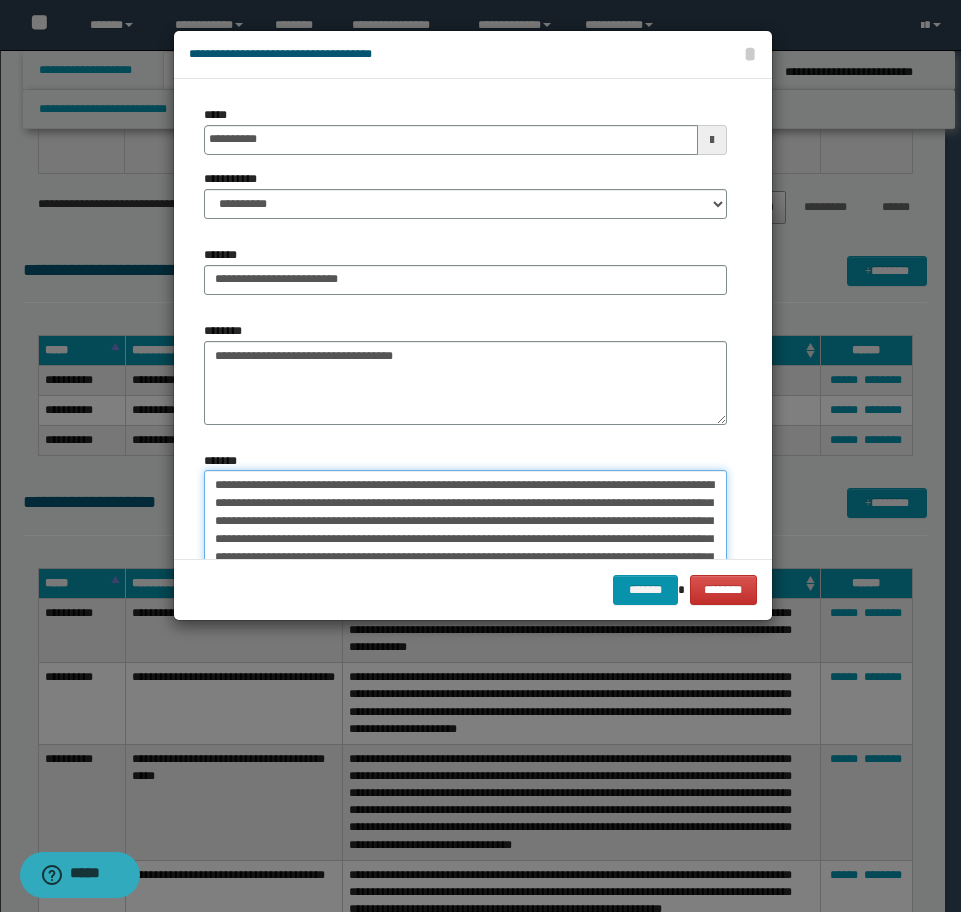 scroll, scrollTop: 49, scrollLeft: 0, axis: vertical 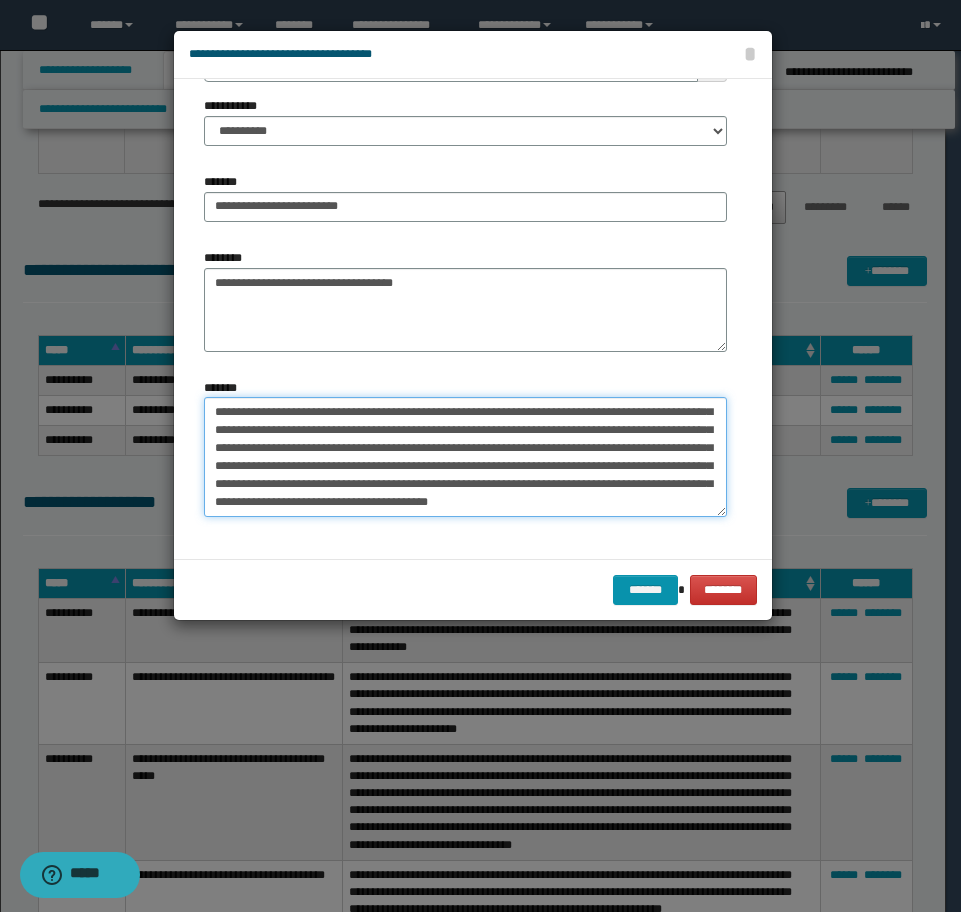 drag, startPoint x: 337, startPoint y: 550, endPoint x: 398, endPoint y: 549, distance: 61.008198 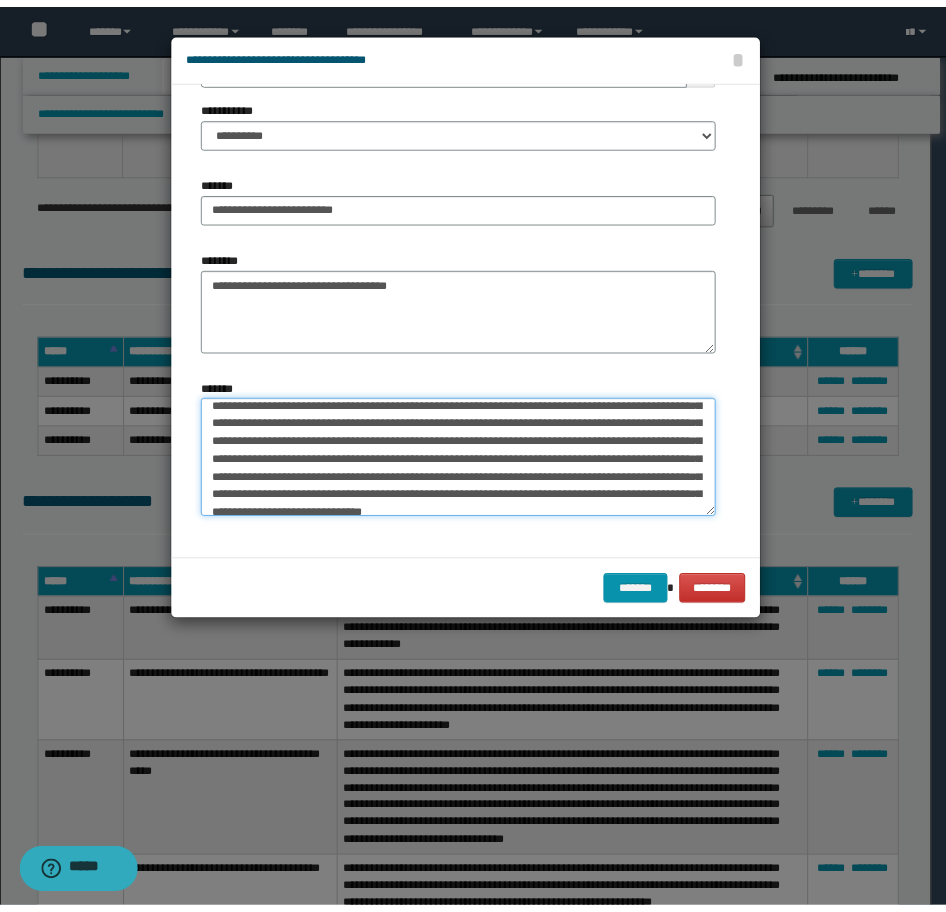 scroll, scrollTop: 0, scrollLeft: 0, axis: both 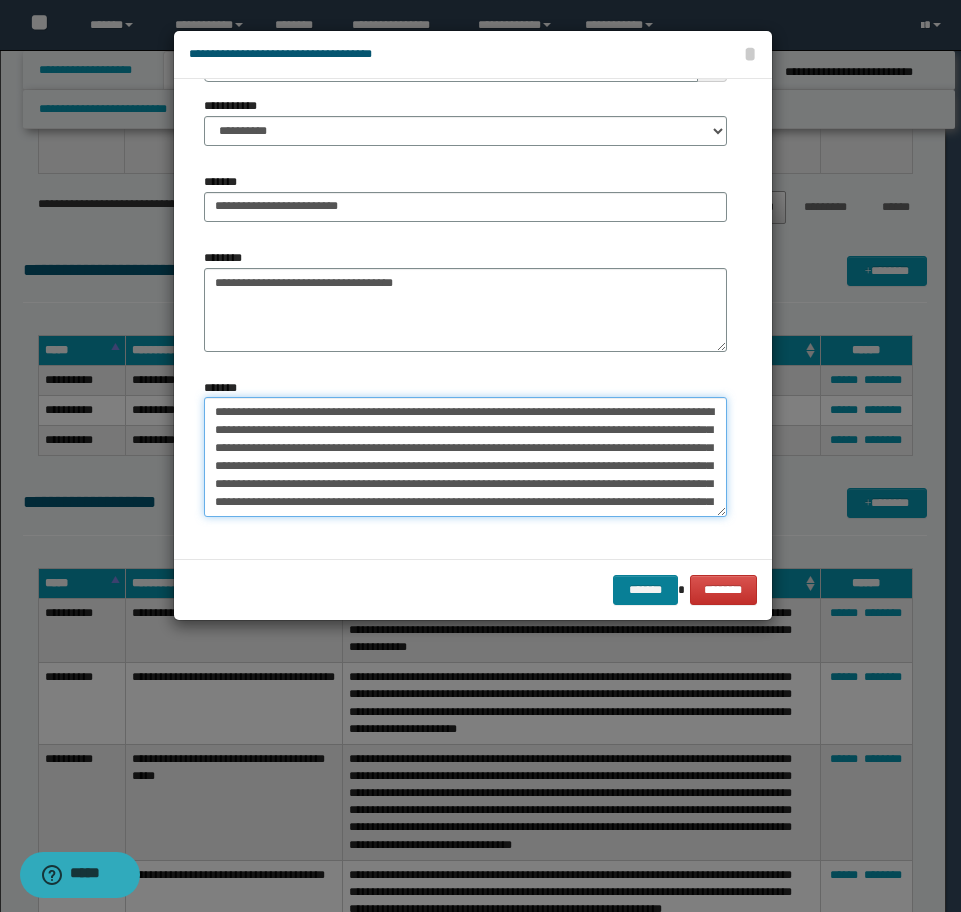 type on "**********" 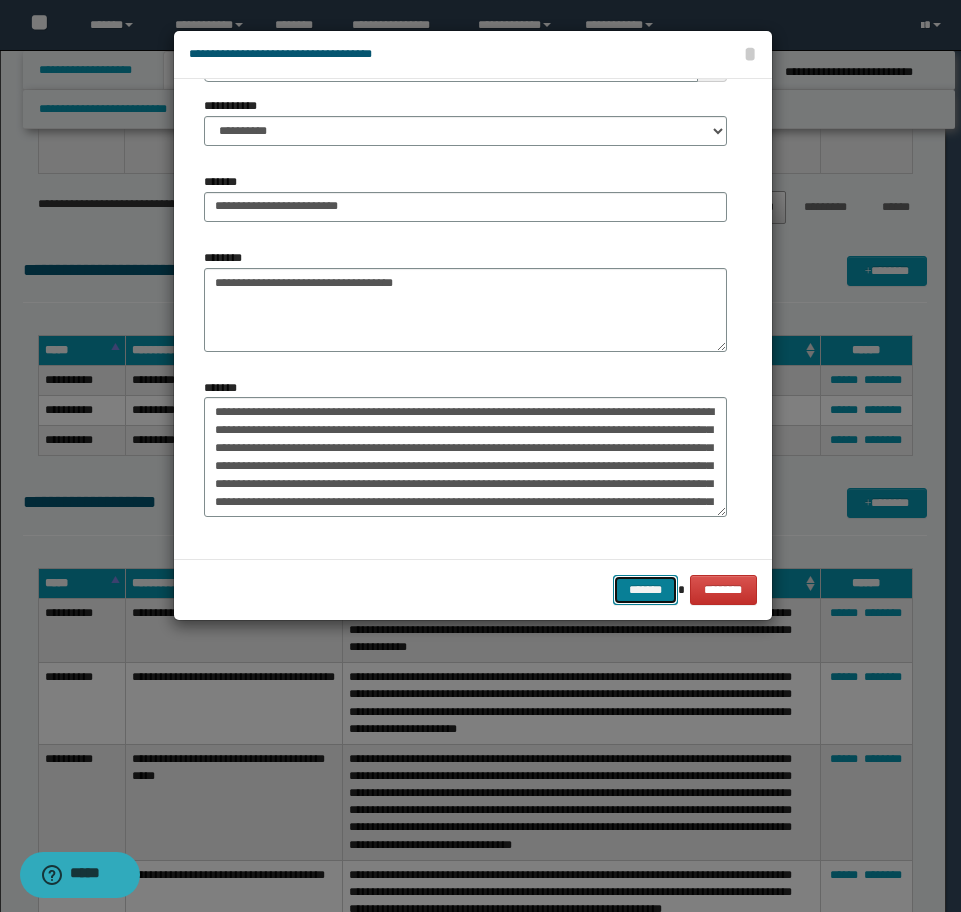 click on "*******" at bounding box center [645, 590] 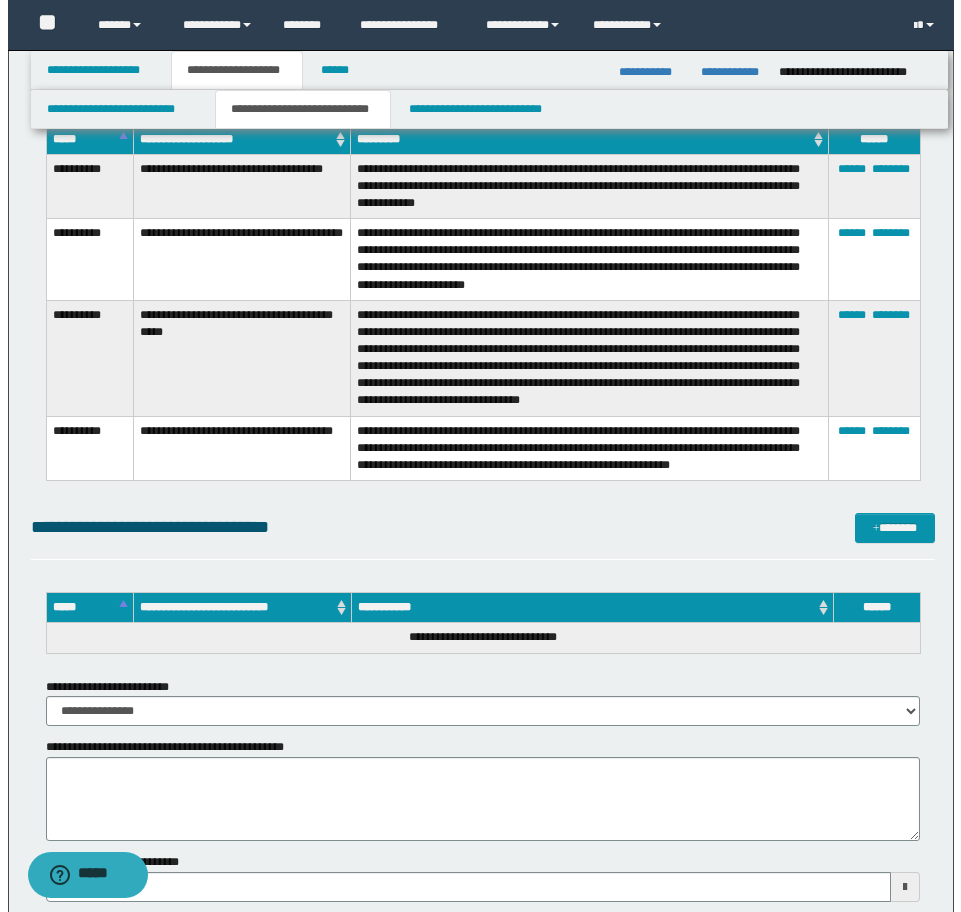 scroll, scrollTop: 9737, scrollLeft: 0, axis: vertical 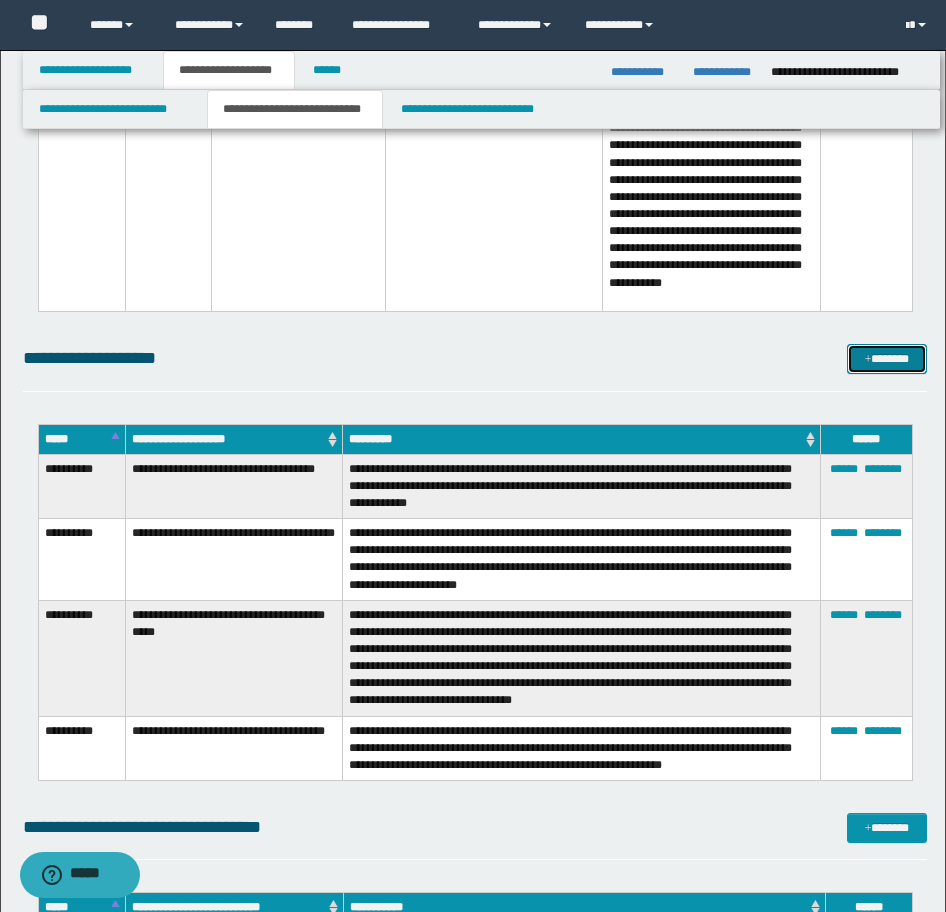 click on "*******" at bounding box center [887, 359] 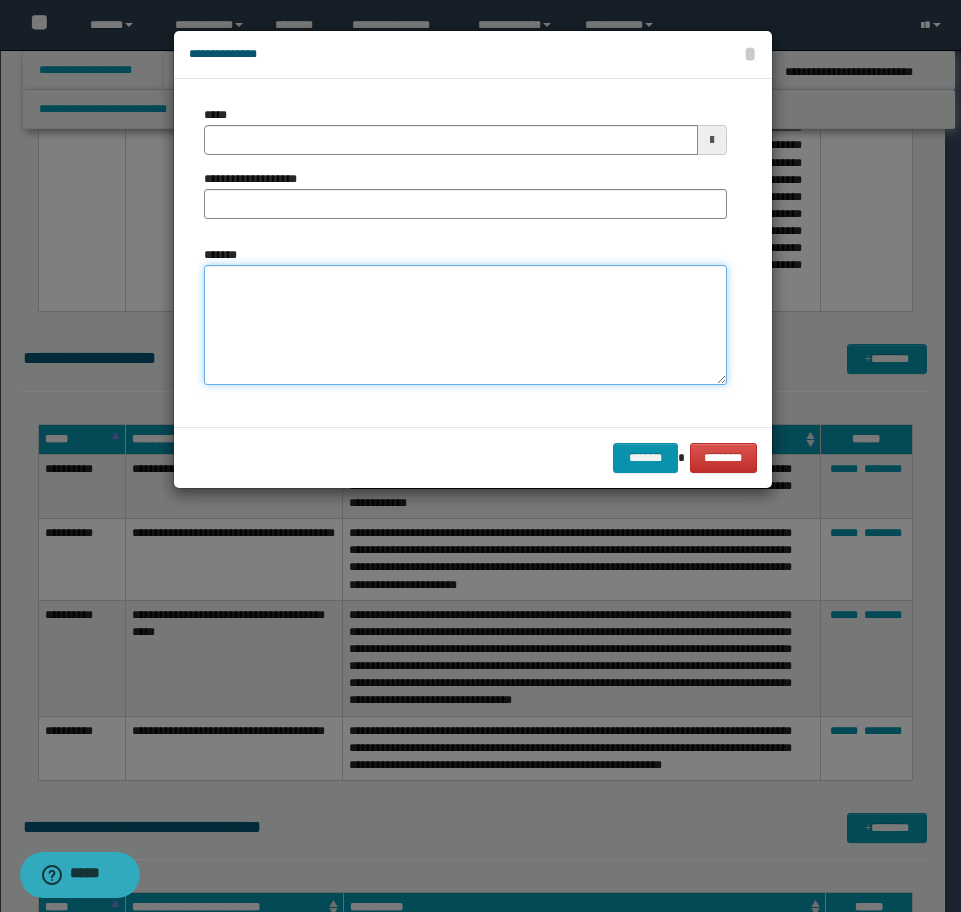click on "*******" at bounding box center [465, 325] 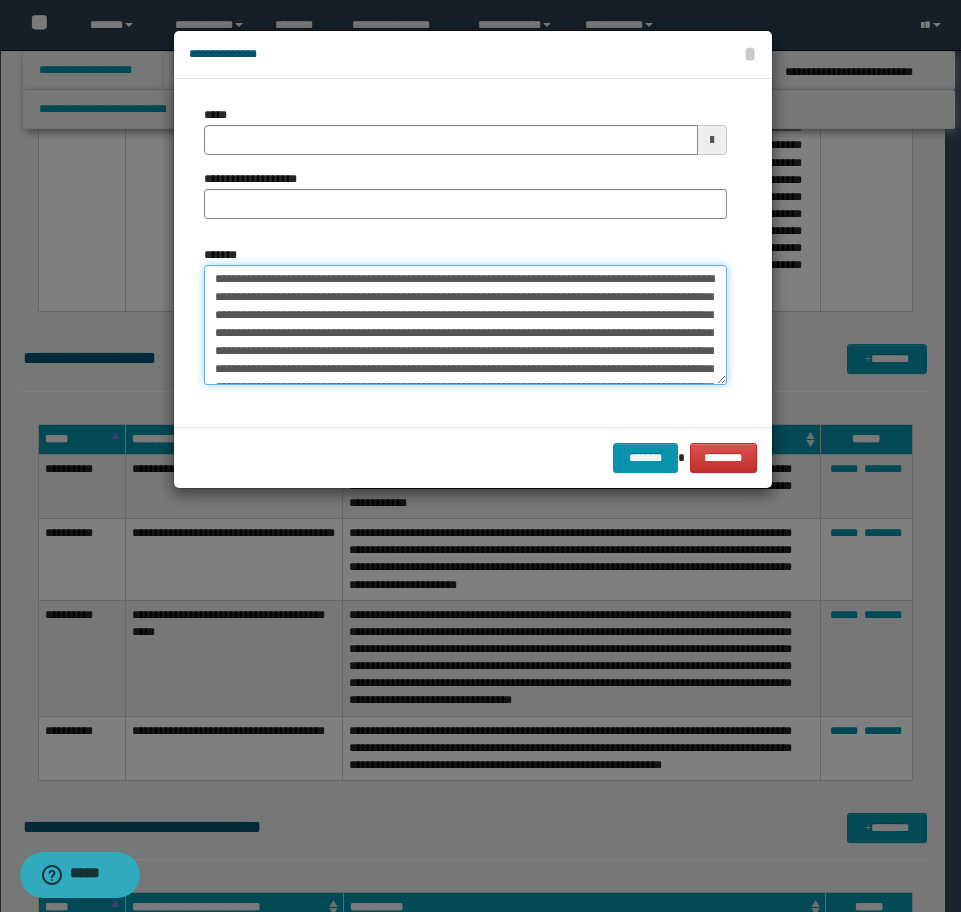 scroll, scrollTop: 0, scrollLeft: 0, axis: both 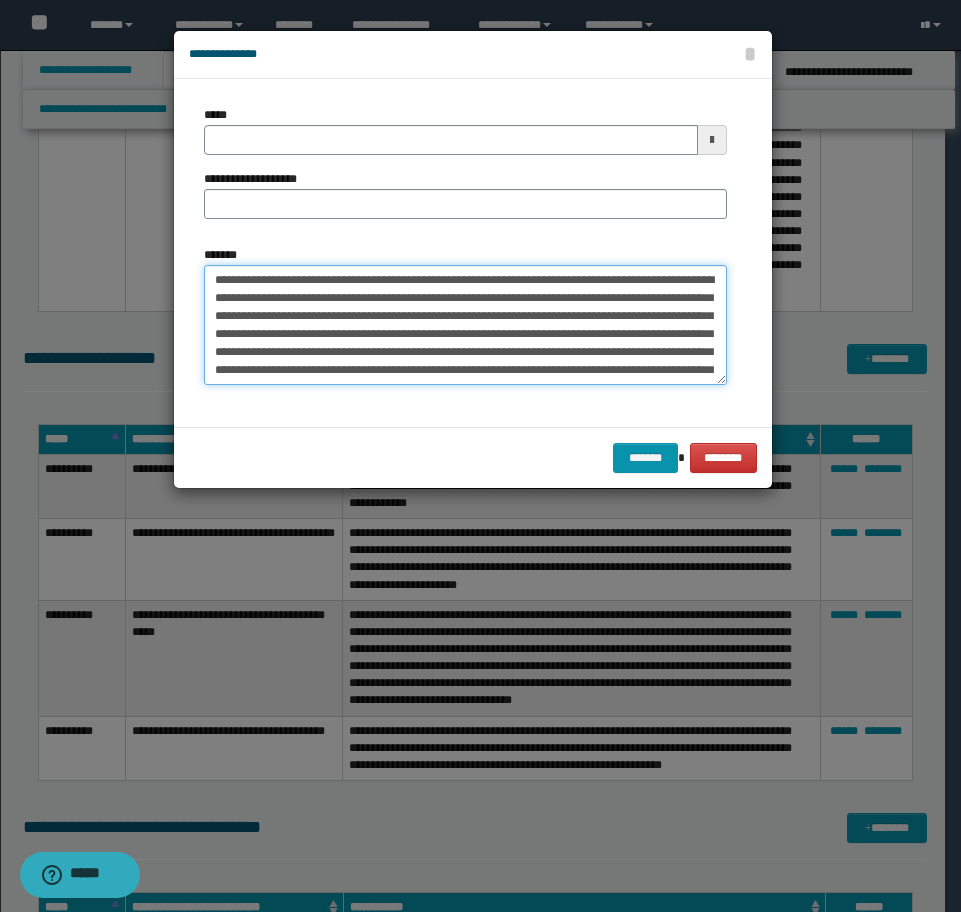 drag, startPoint x: 332, startPoint y: 279, endPoint x: 56, endPoint y: 240, distance: 278.74182 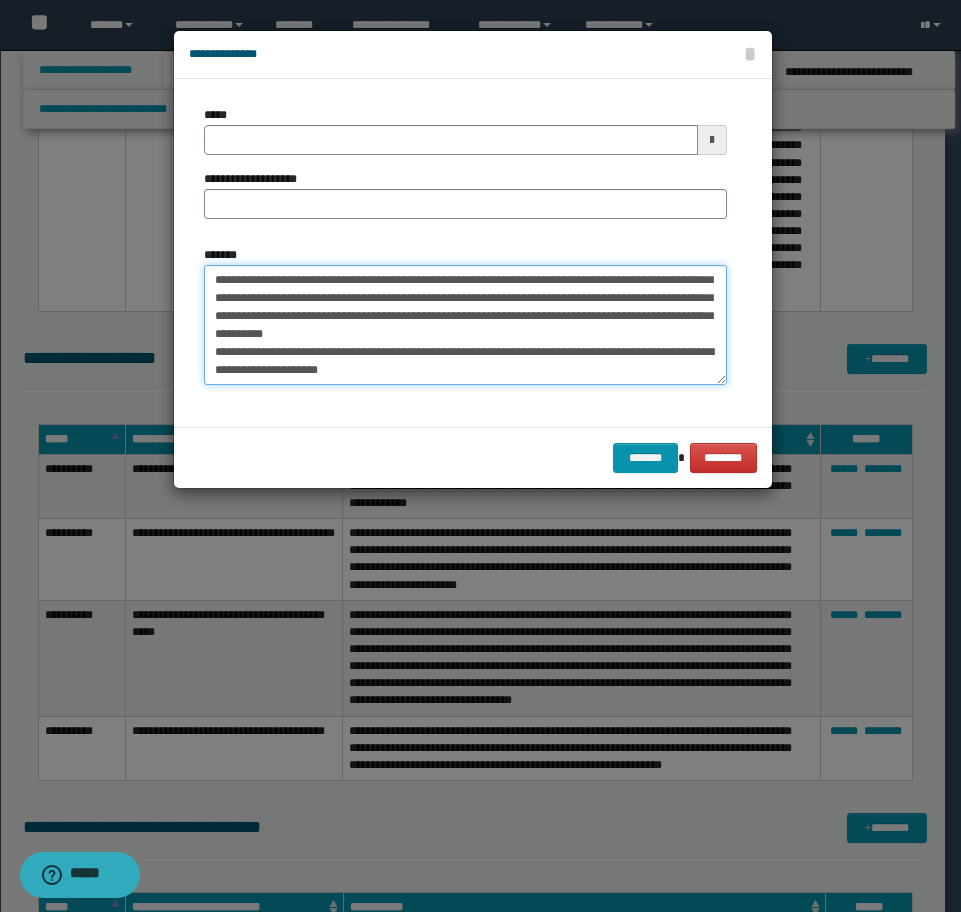 drag, startPoint x: 268, startPoint y: 371, endPoint x: 507, endPoint y: 424, distance: 244.80605 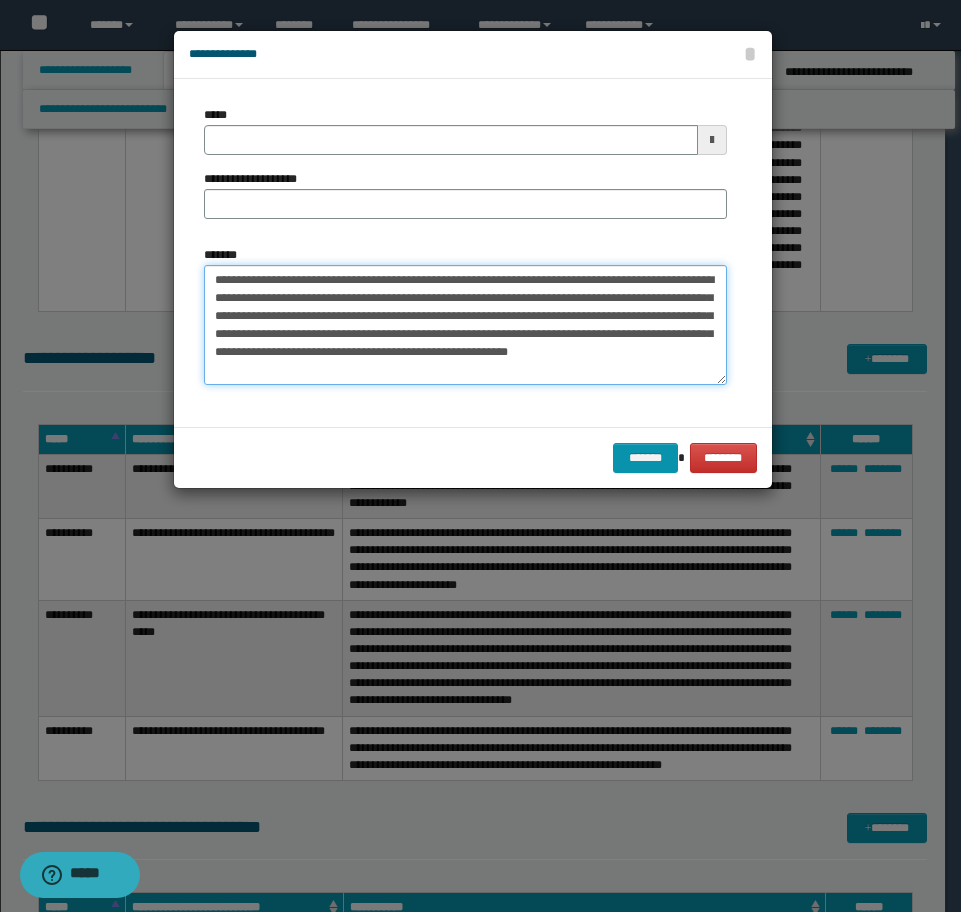 scroll, scrollTop: 0, scrollLeft: 0, axis: both 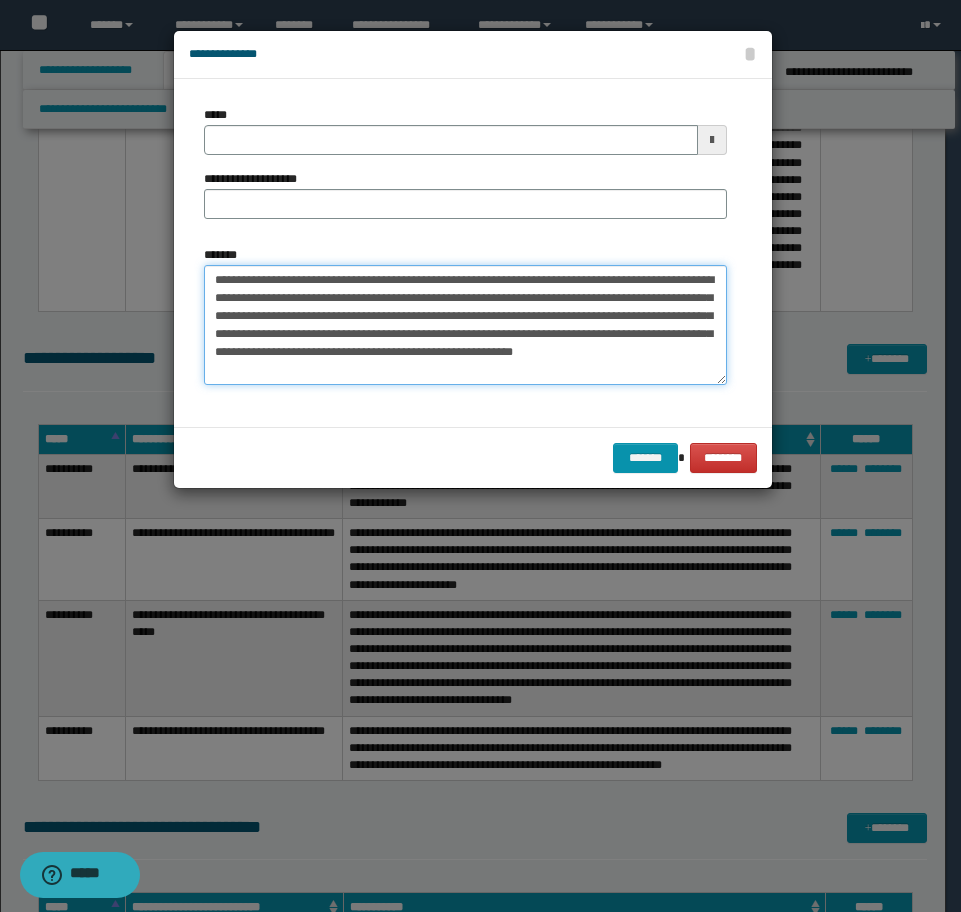 type on "**********" 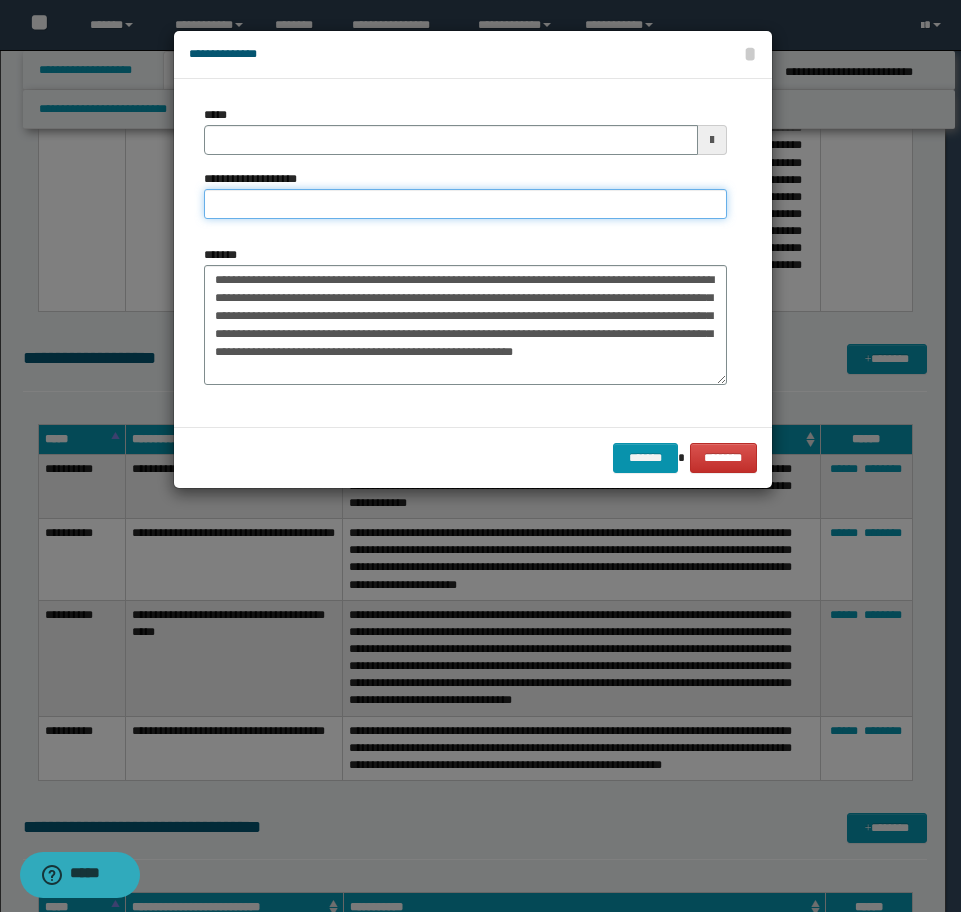 click on "**********" at bounding box center (465, 204) 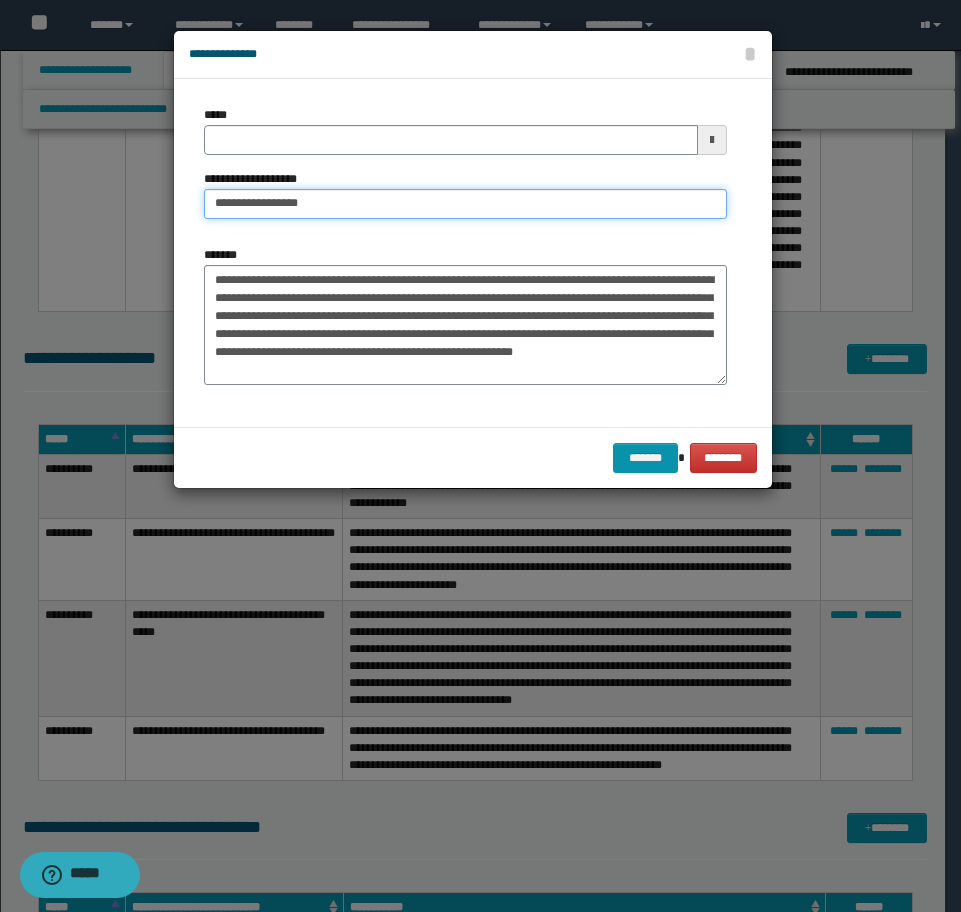 type on "**********" 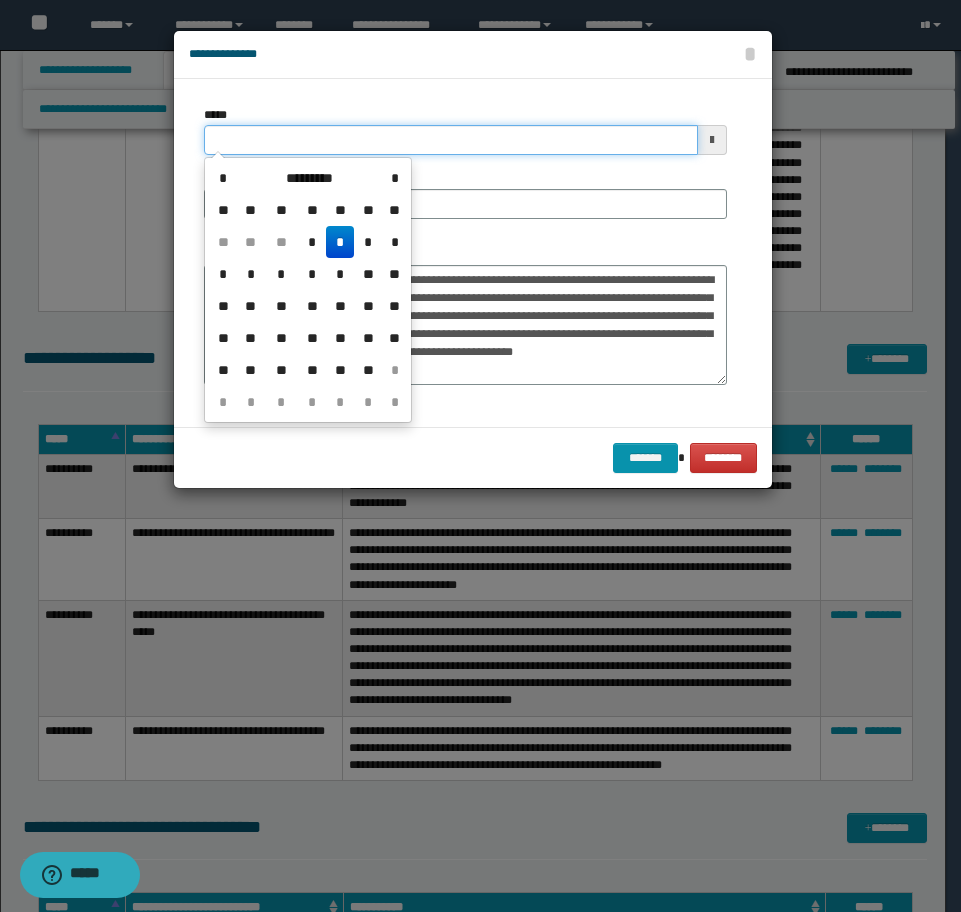 drag, startPoint x: 347, startPoint y: 137, endPoint x: 5, endPoint y: 126, distance: 342.17685 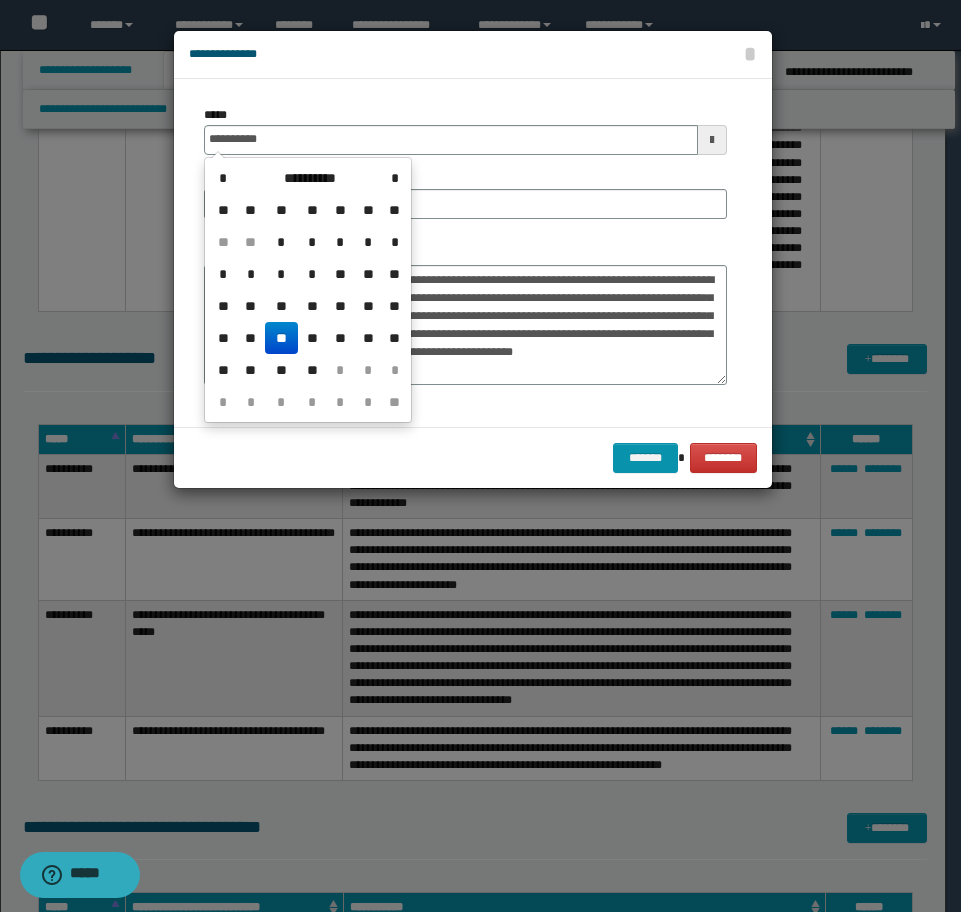 click on "**" at bounding box center (281, 338) 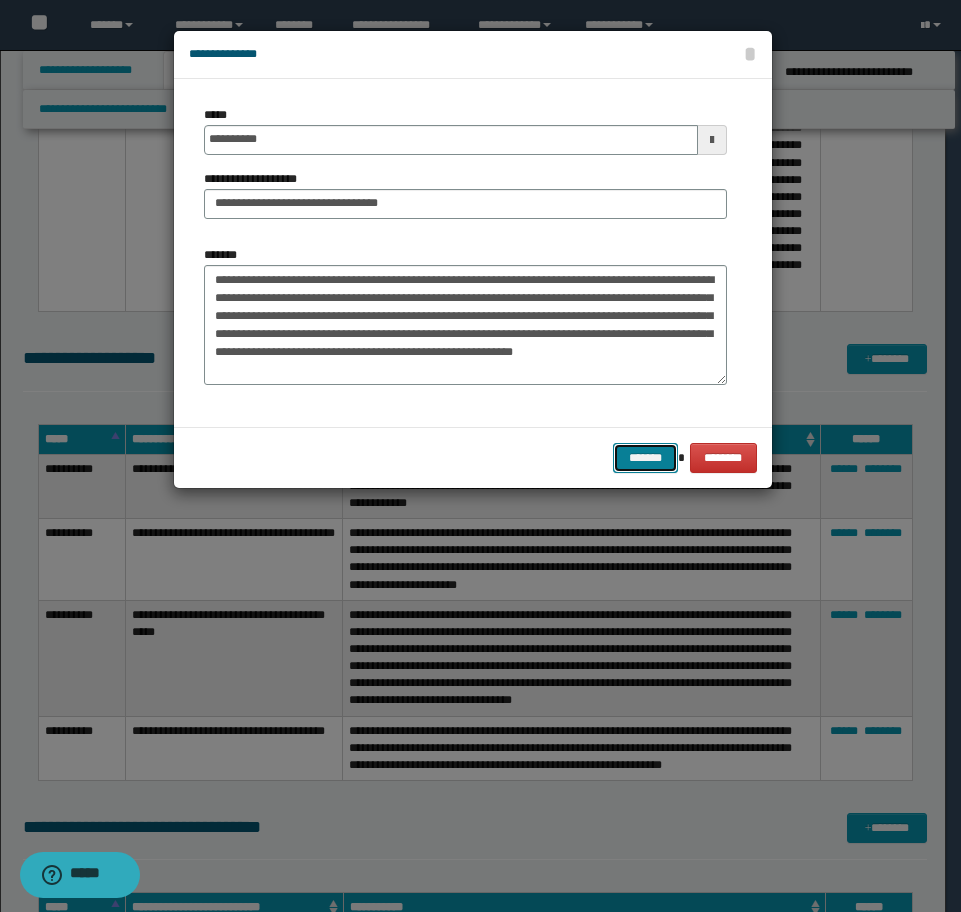 click on "*******" at bounding box center [645, 458] 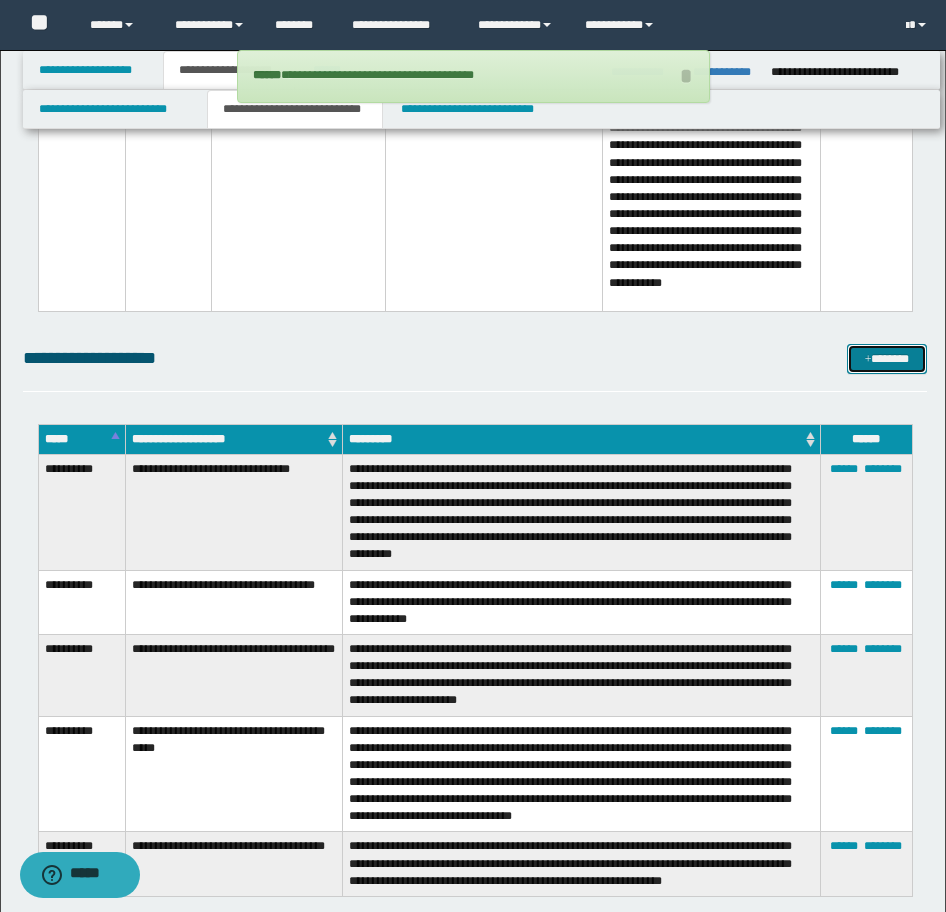 click on "*******" at bounding box center [887, 359] 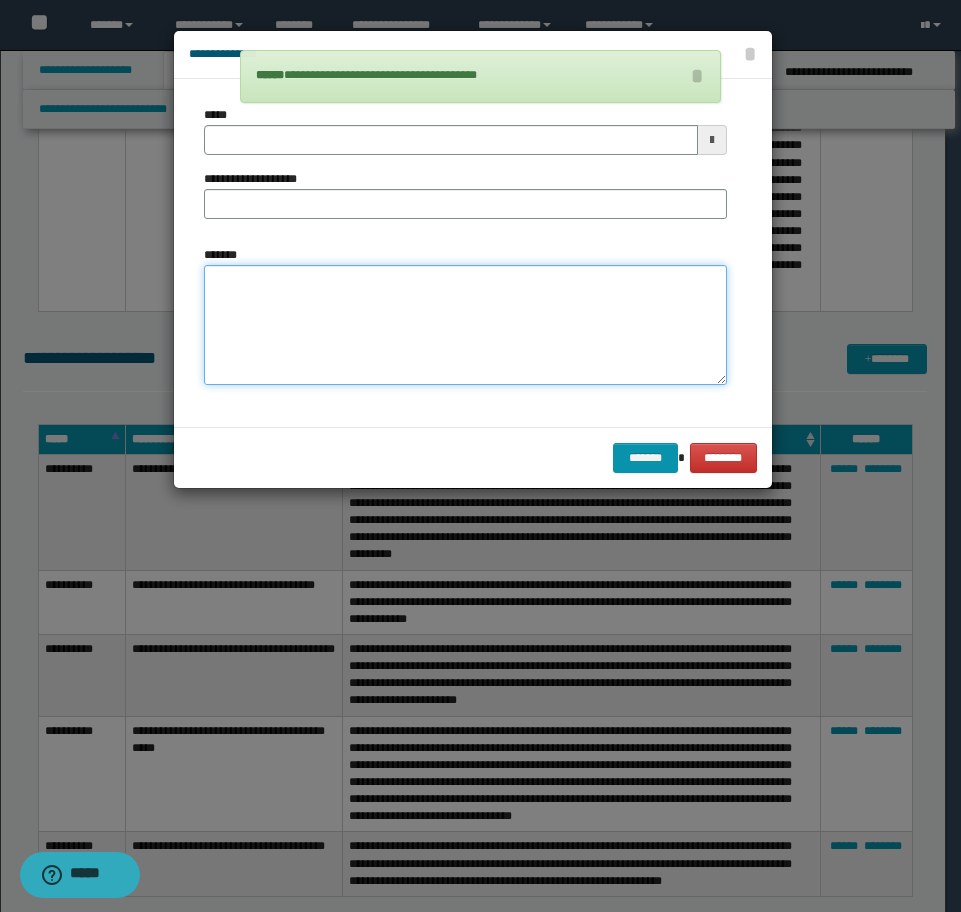 click on "*******" at bounding box center [465, 325] 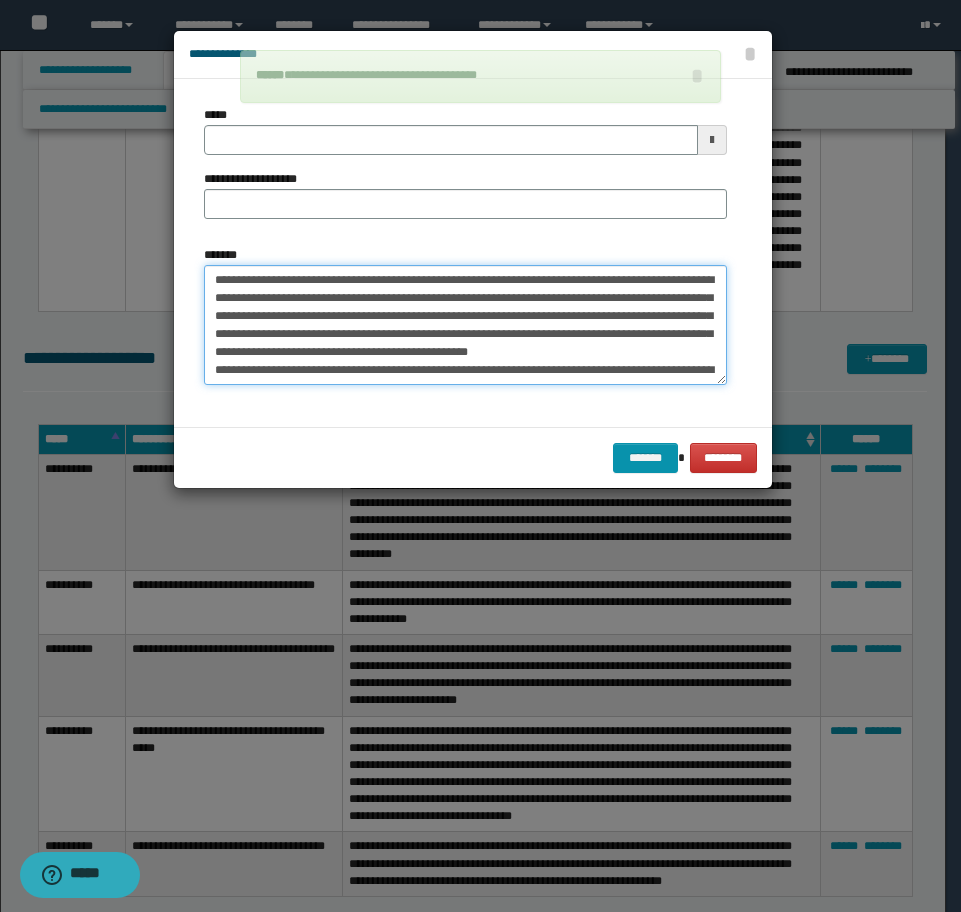 scroll, scrollTop: 30, scrollLeft: 0, axis: vertical 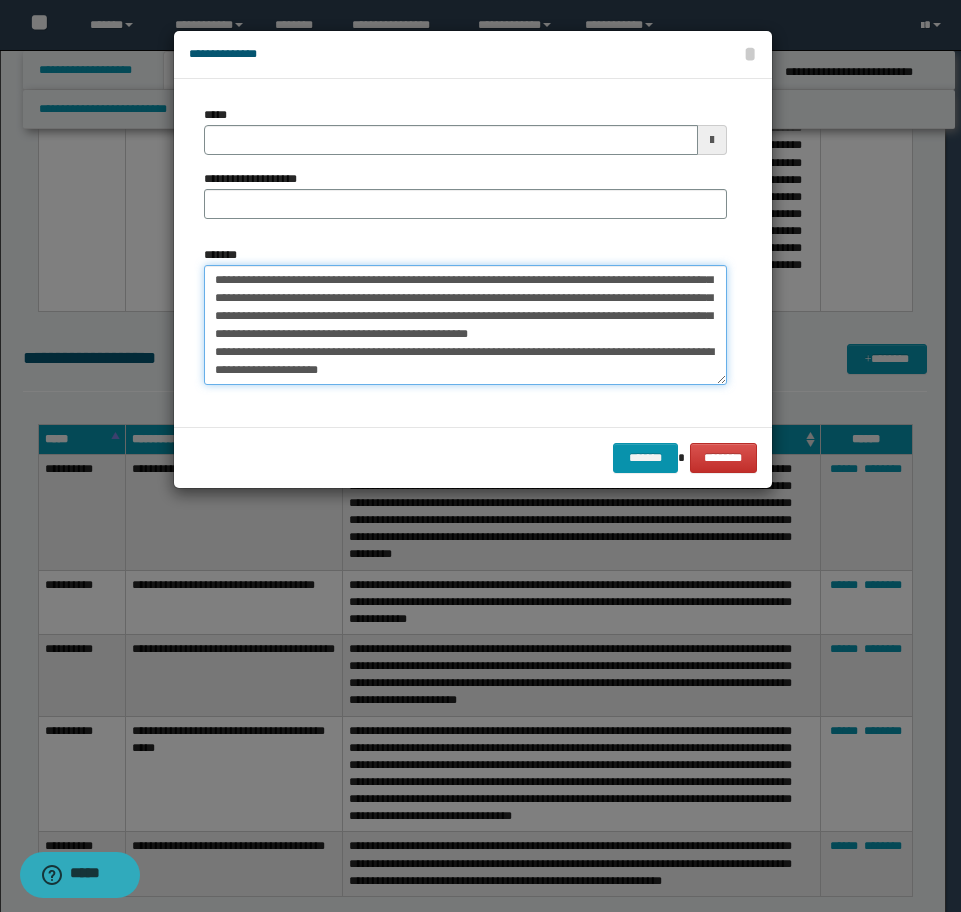 type 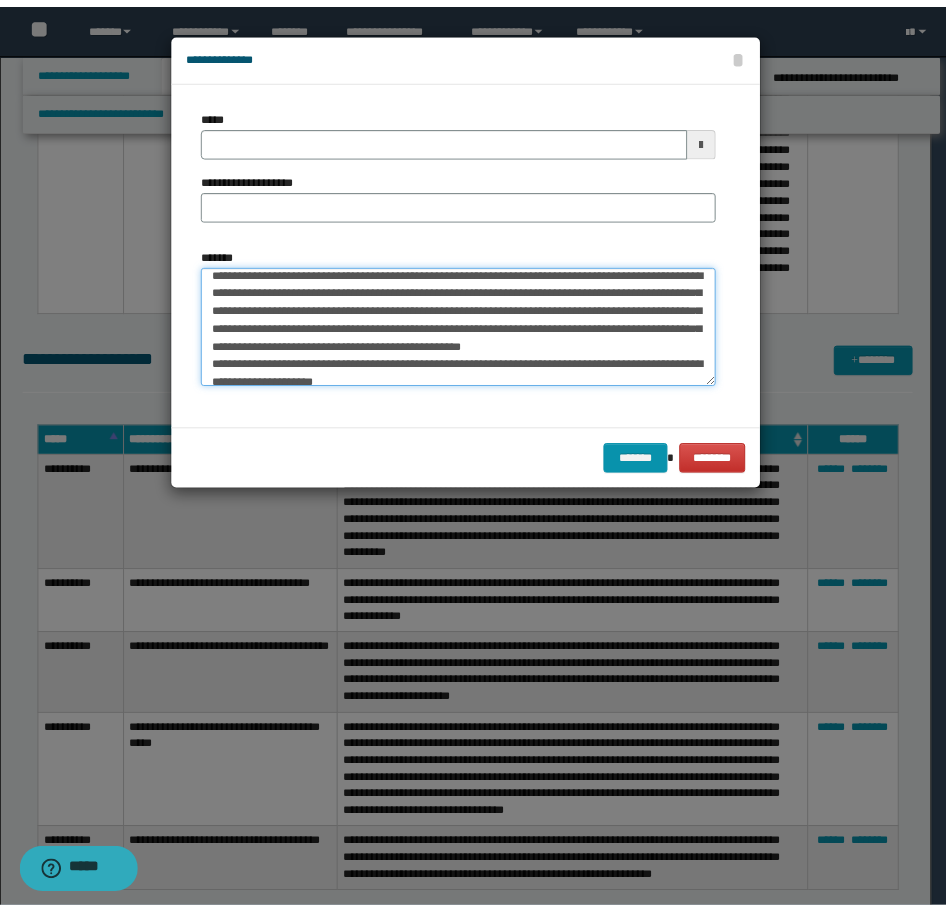 scroll, scrollTop: 0, scrollLeft: 0, axis: both 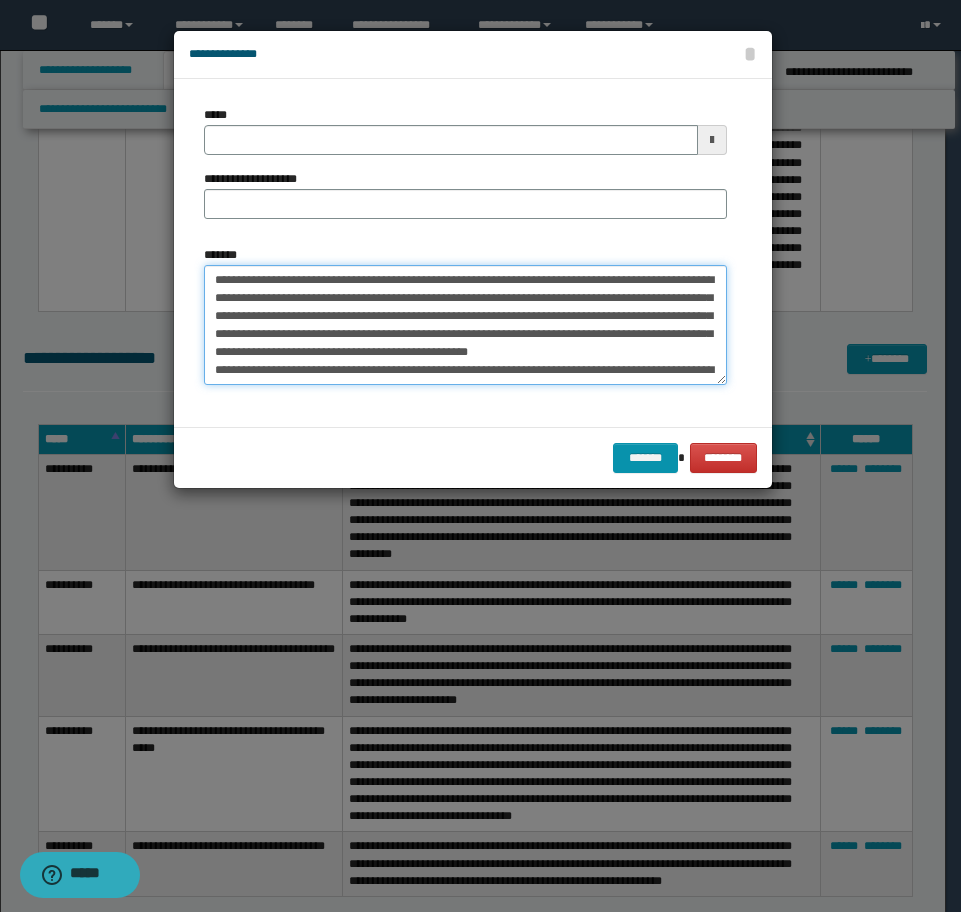 drag, startPoint x: 420, startPoint y: 353, endPoint x: 101, endPoint y: 243, distance: 337.43295 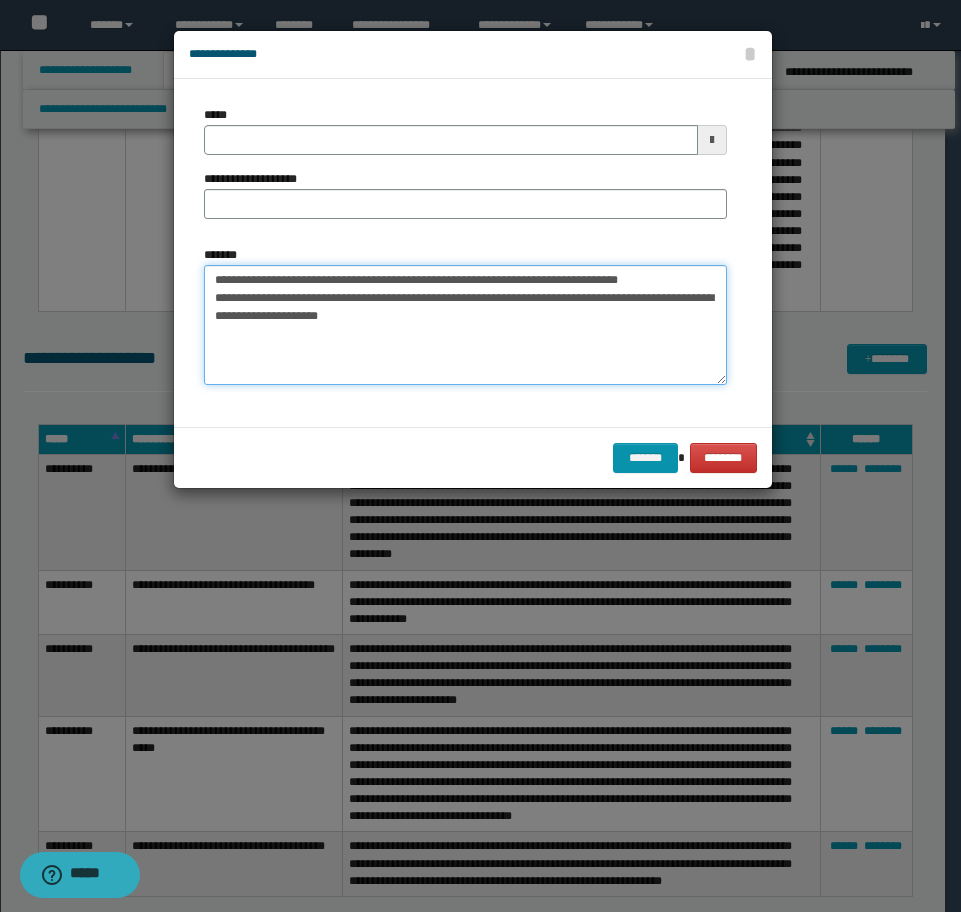click on "**********" at bounding box center (465, 325) 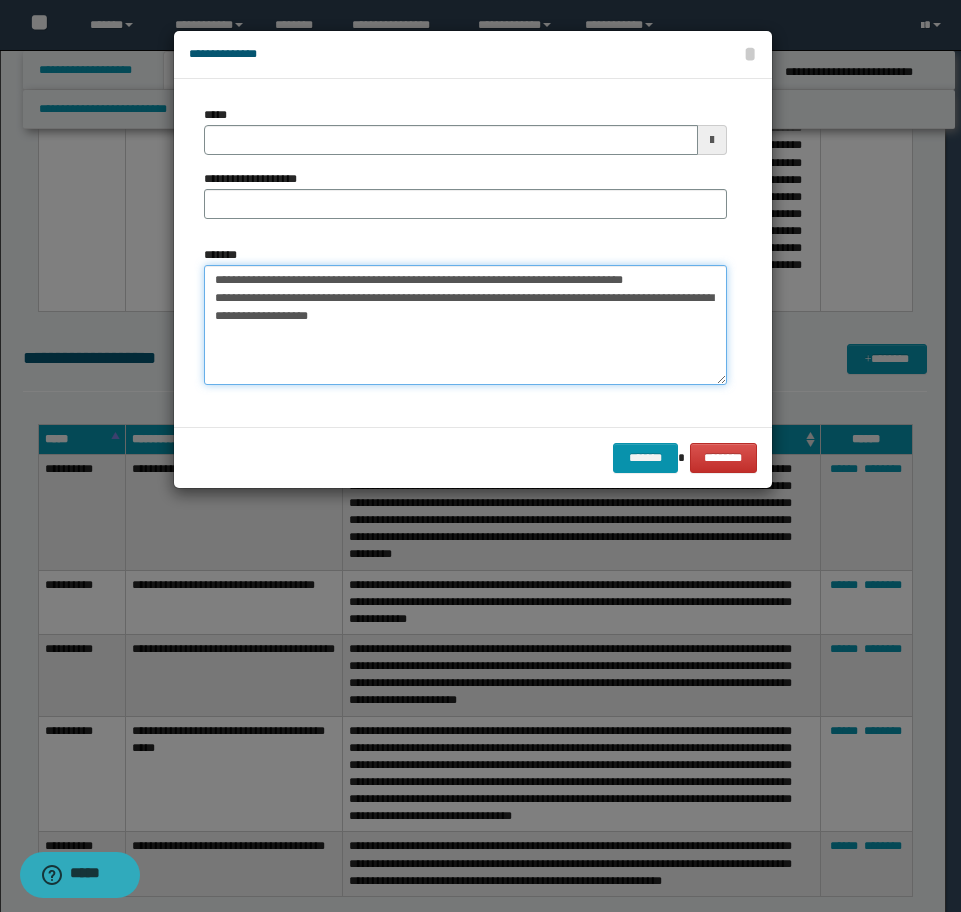 drag, startPoint x: 323, startPoint y: 317, endPoint x: 272, endPoint y: 311, distance: 51.351727 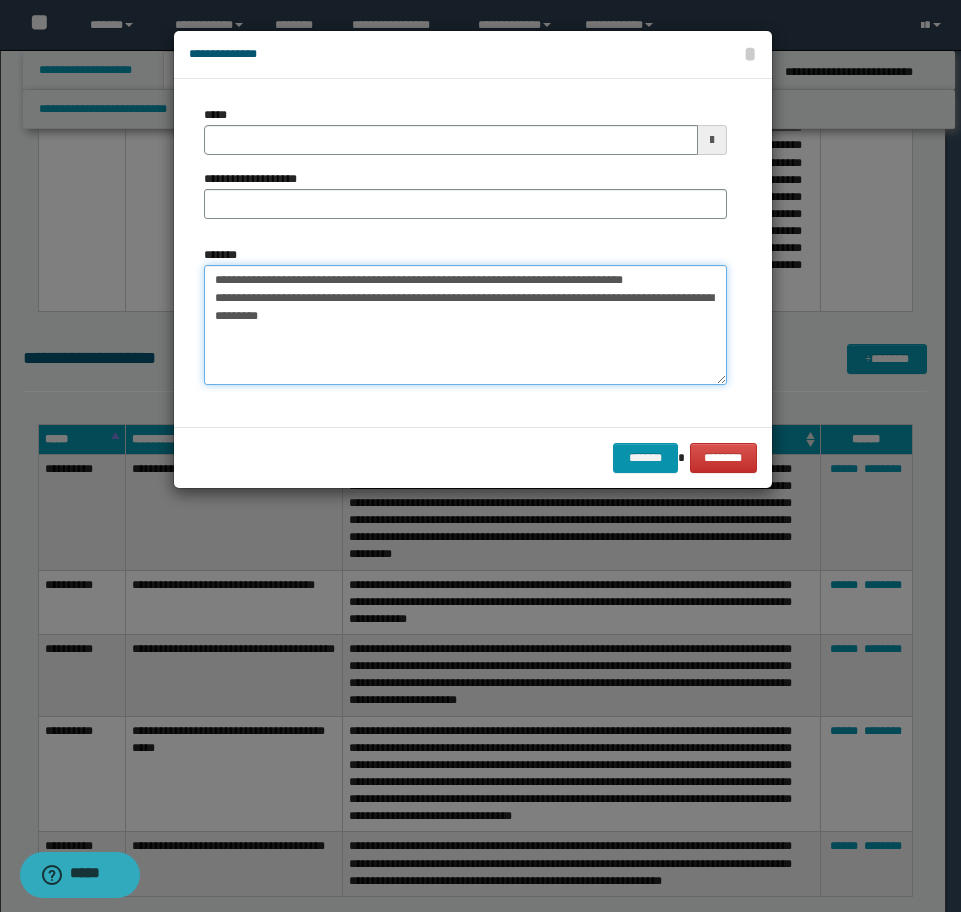 type on "**********" 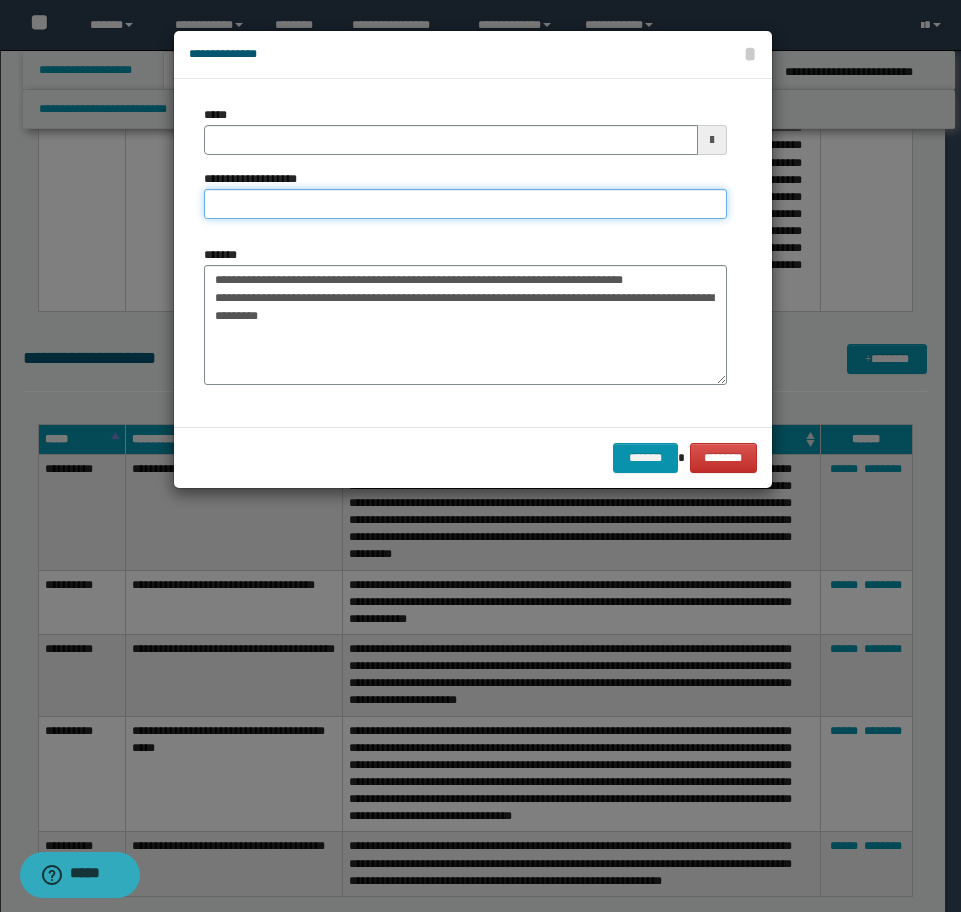 click on "**********" at bounding box center (465, 204) 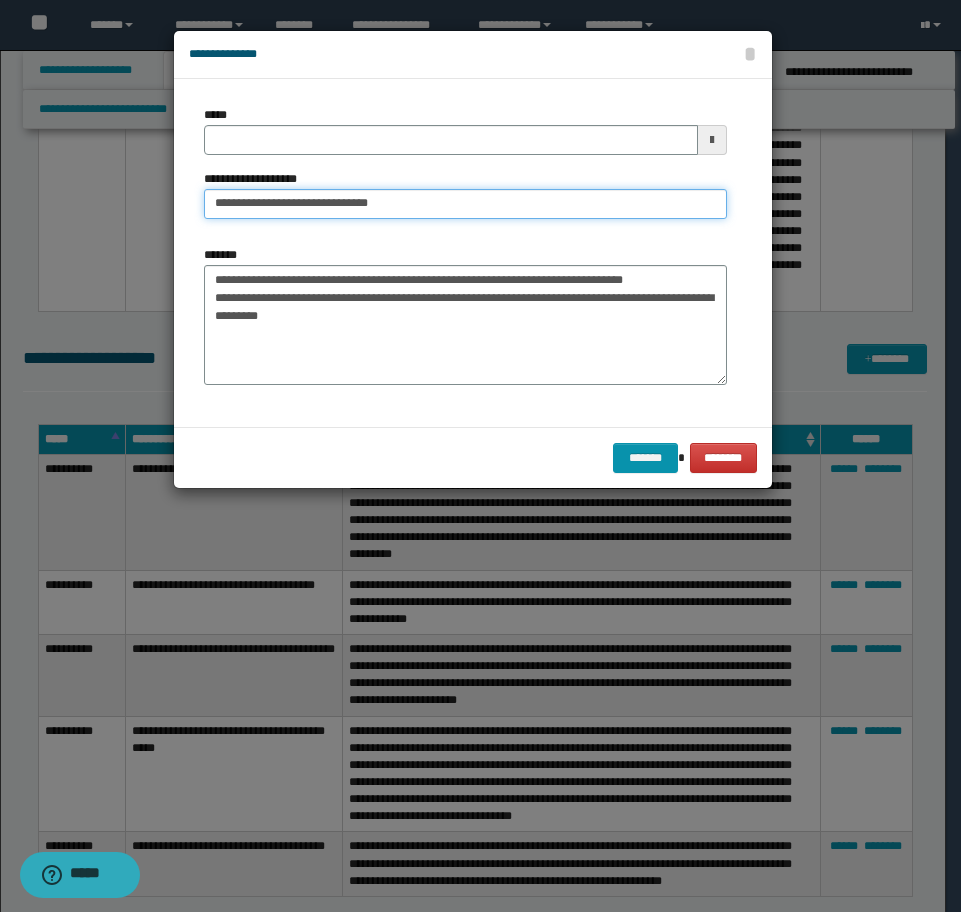 drag, startPoint x: 397, startPoint y: 209, endPoint x: 295, endPoint y: 211, distance: 102.01961 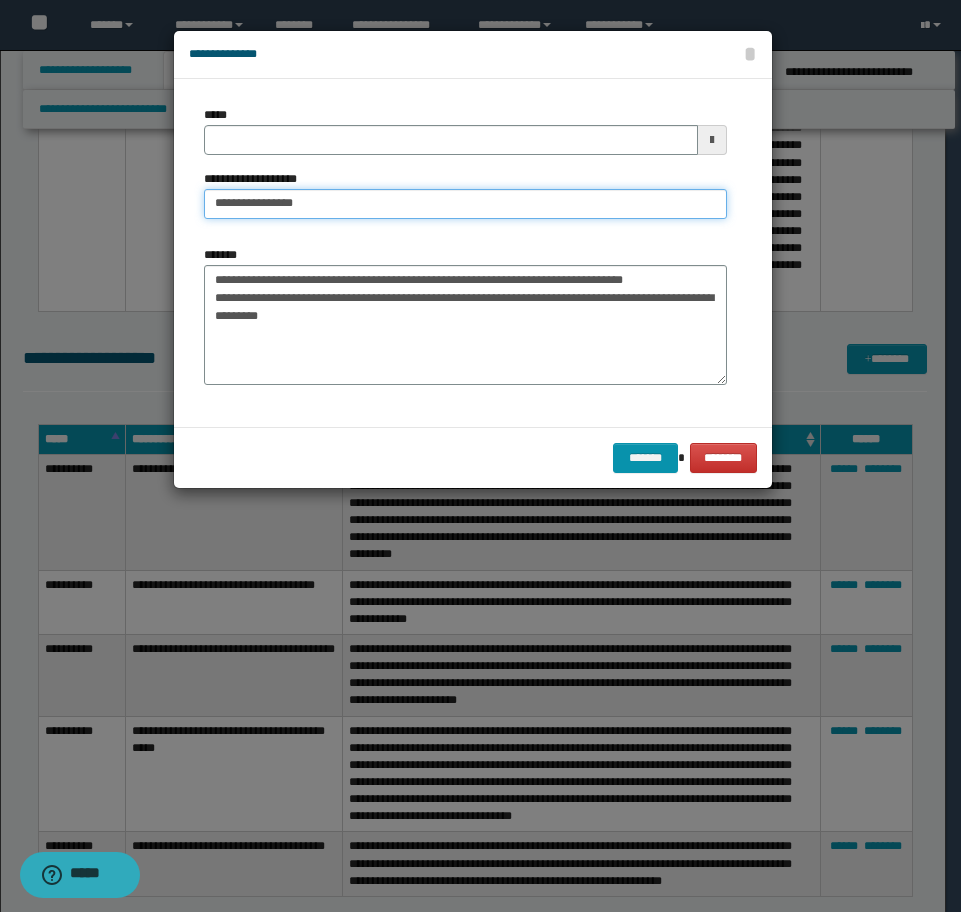type on "**********" 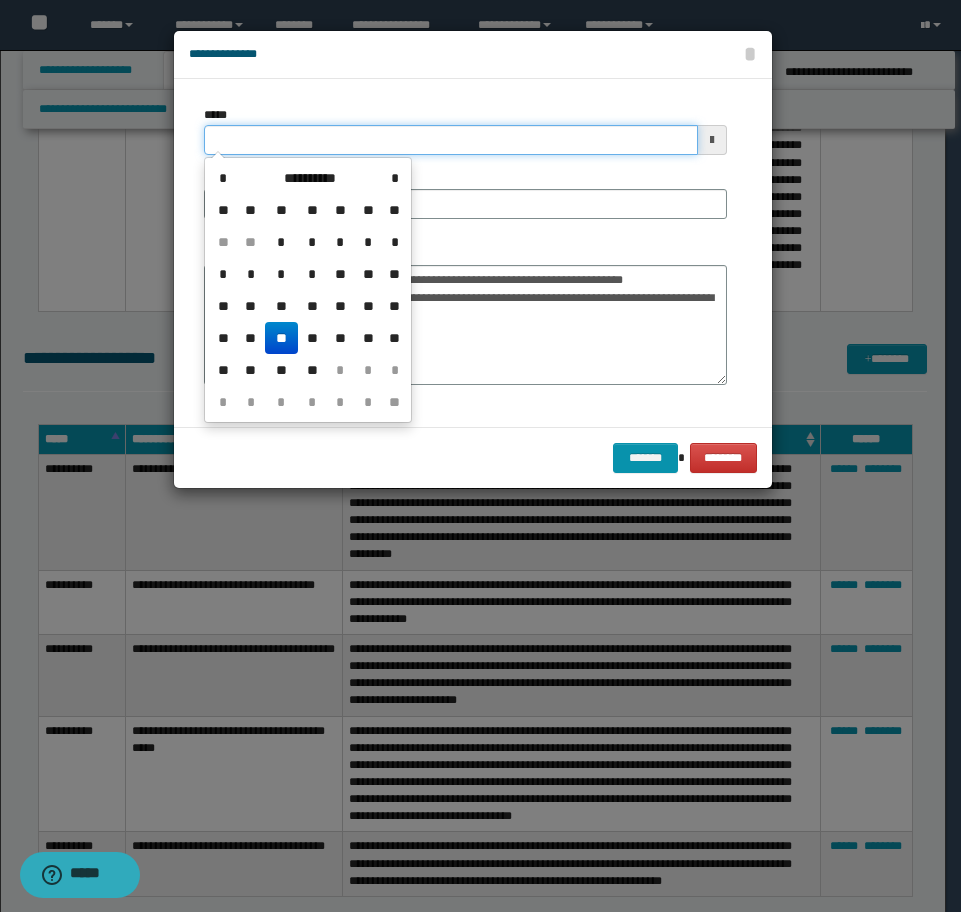 drag, startPoint x: 323, startPoint y: 142, endPoint x: 66, endPoint y: 120, distance: 257.9399 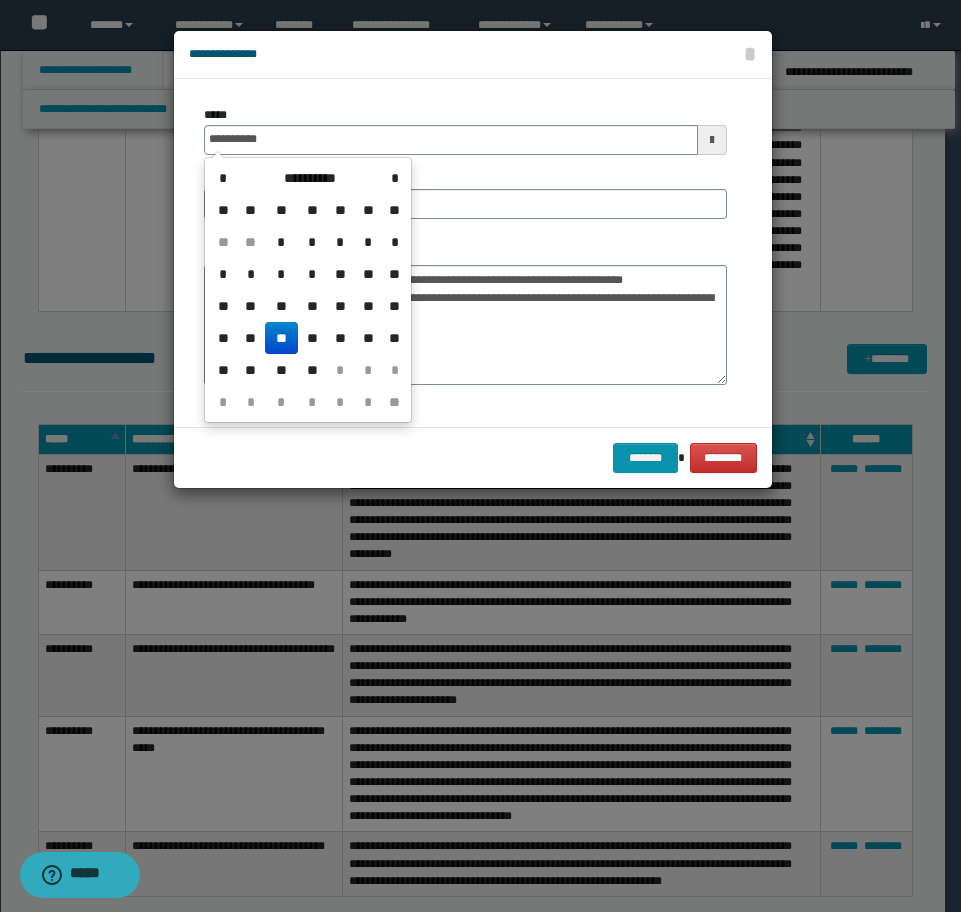 click on "**" at bounding box center [281, 338] 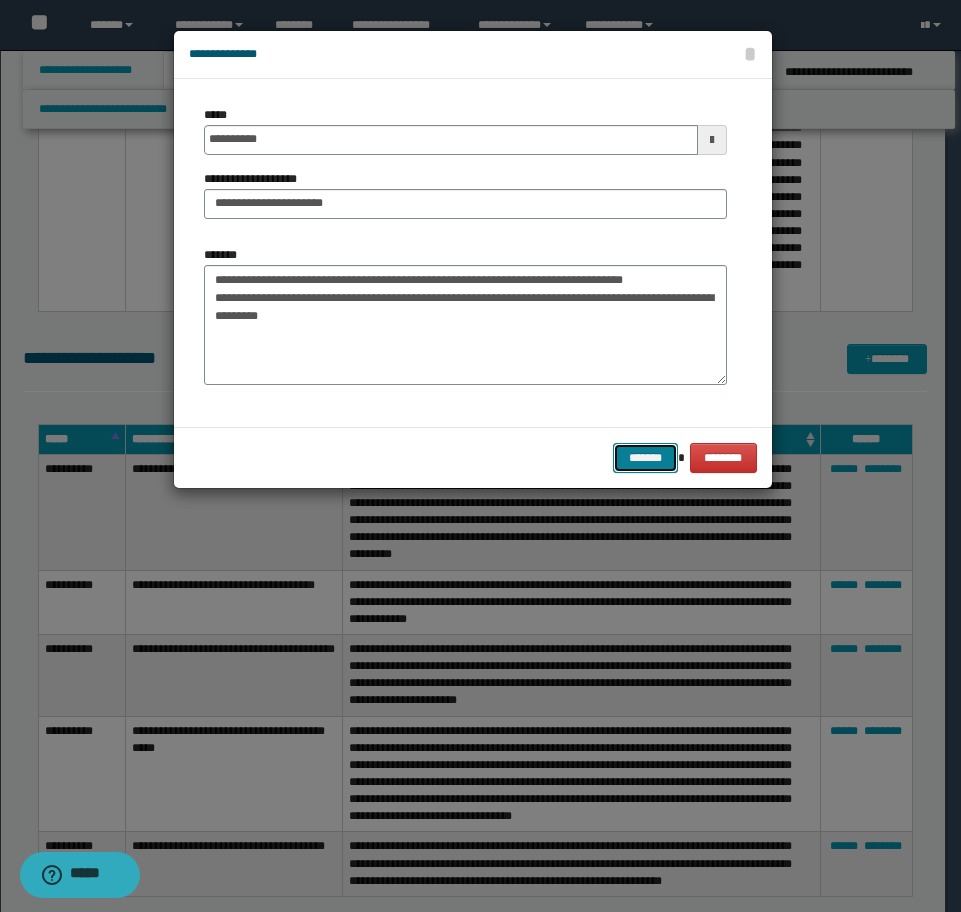 click on "*******" at bounding box center [645, 458] 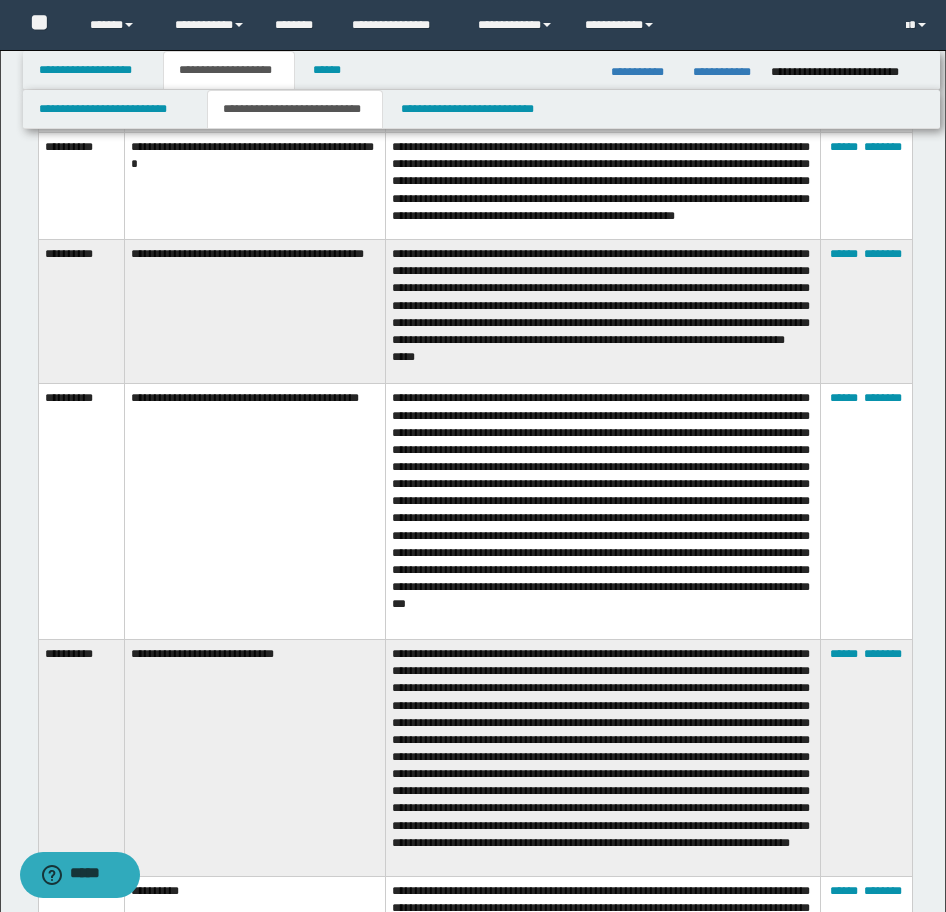 scroll, scrollTop: 8137, scrollLeft: 0, axis: vertical 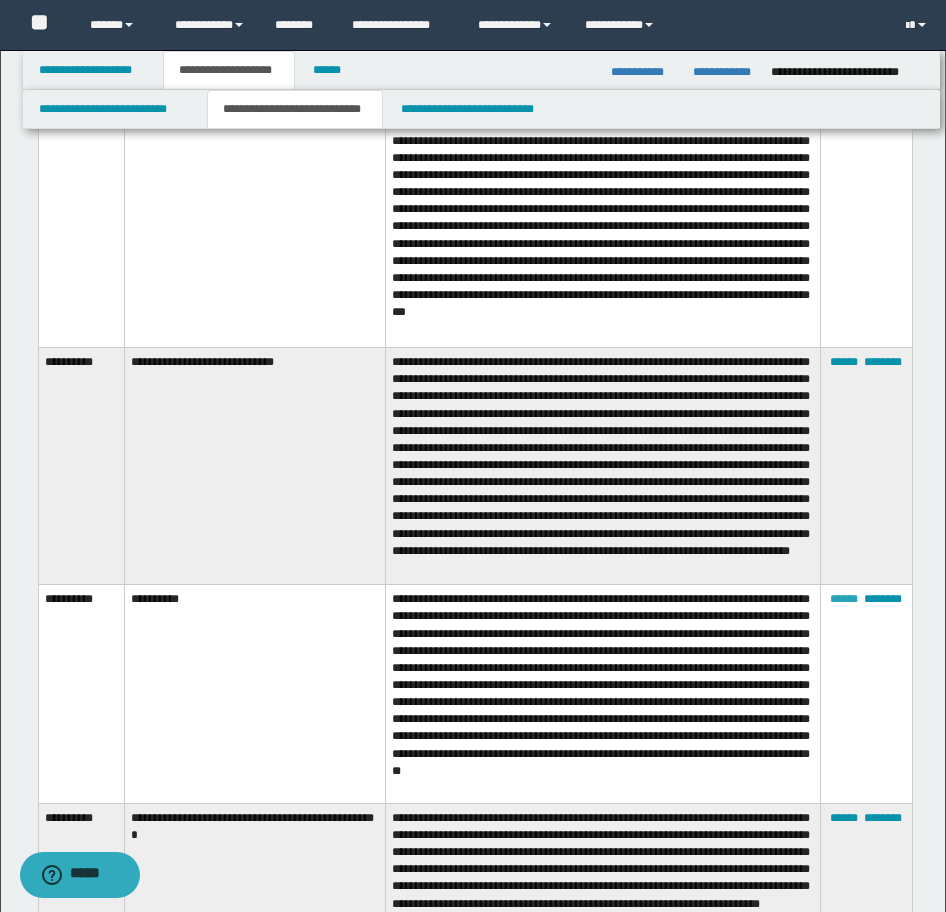 click on "******" at bounding box center [844, 599] 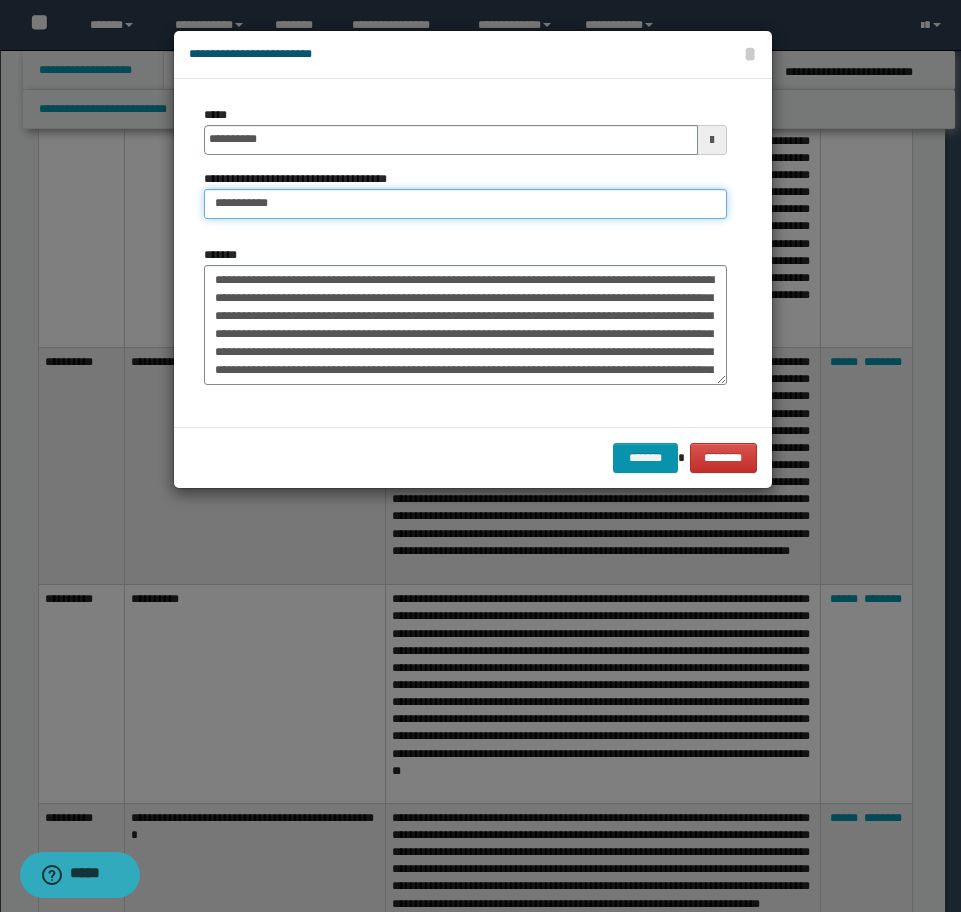 click on "**********" at bounding box center (465, 204) 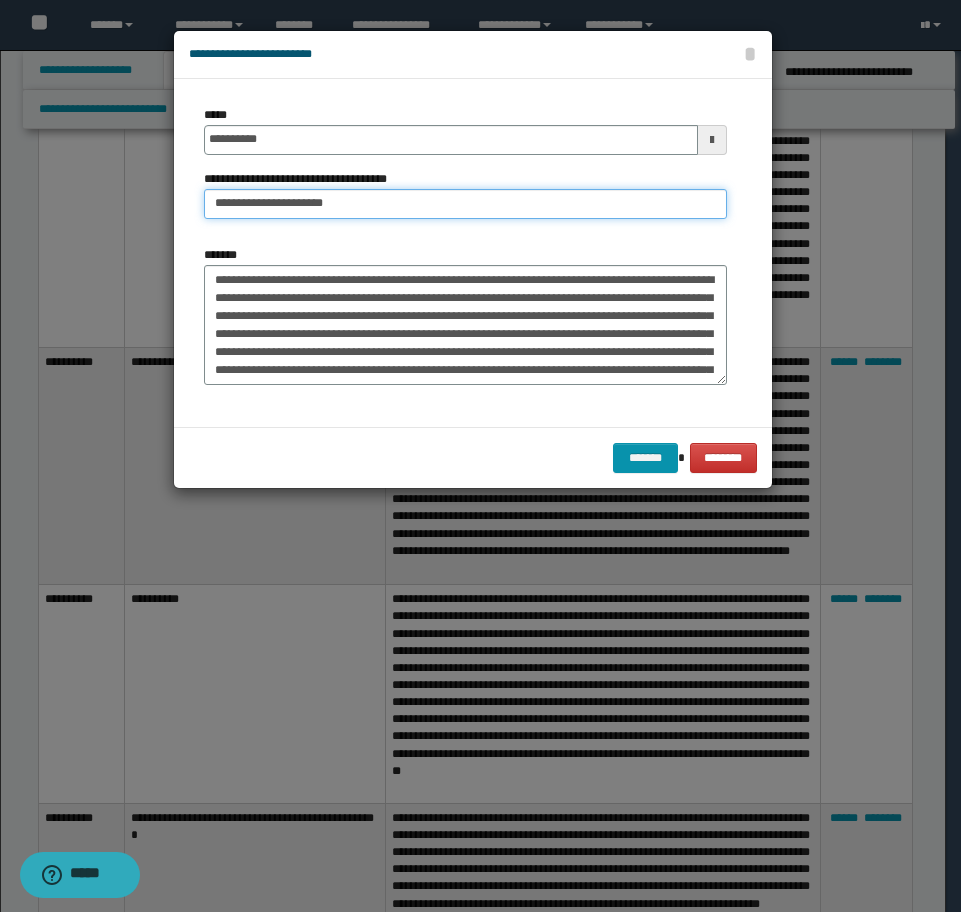 click on "**********" at bounding box center (465, 204) 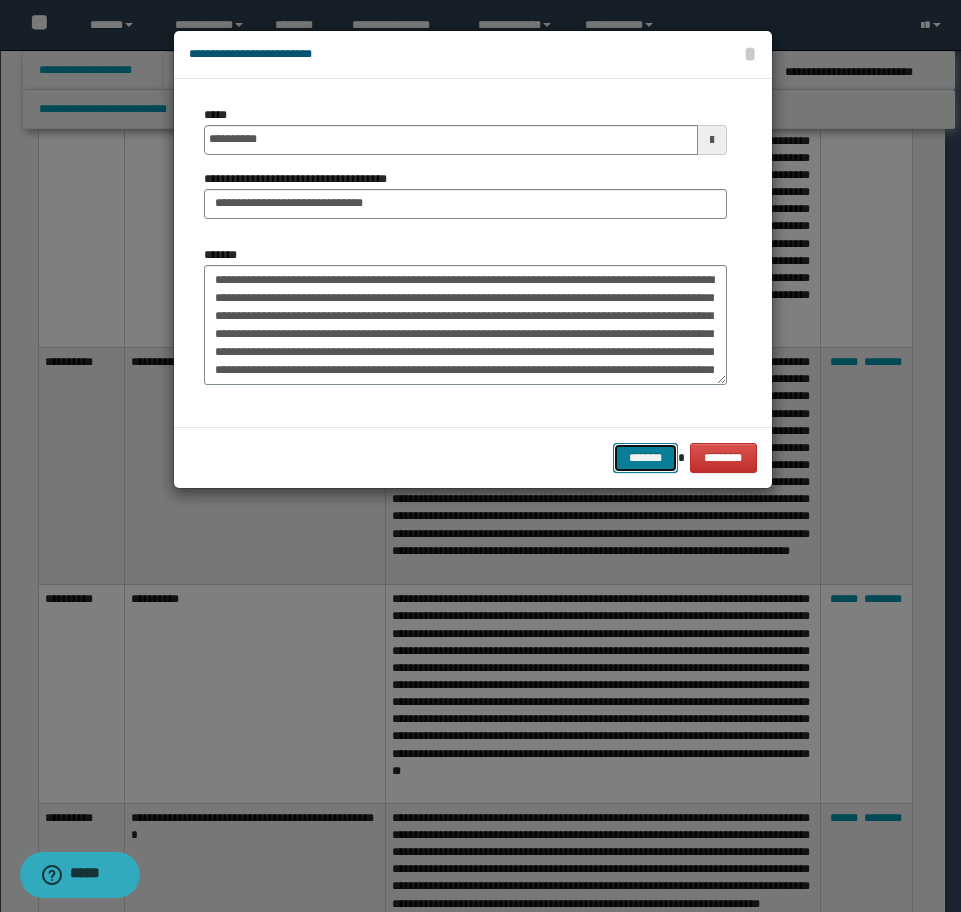 click on "*******" at bounding box center (645, 458) 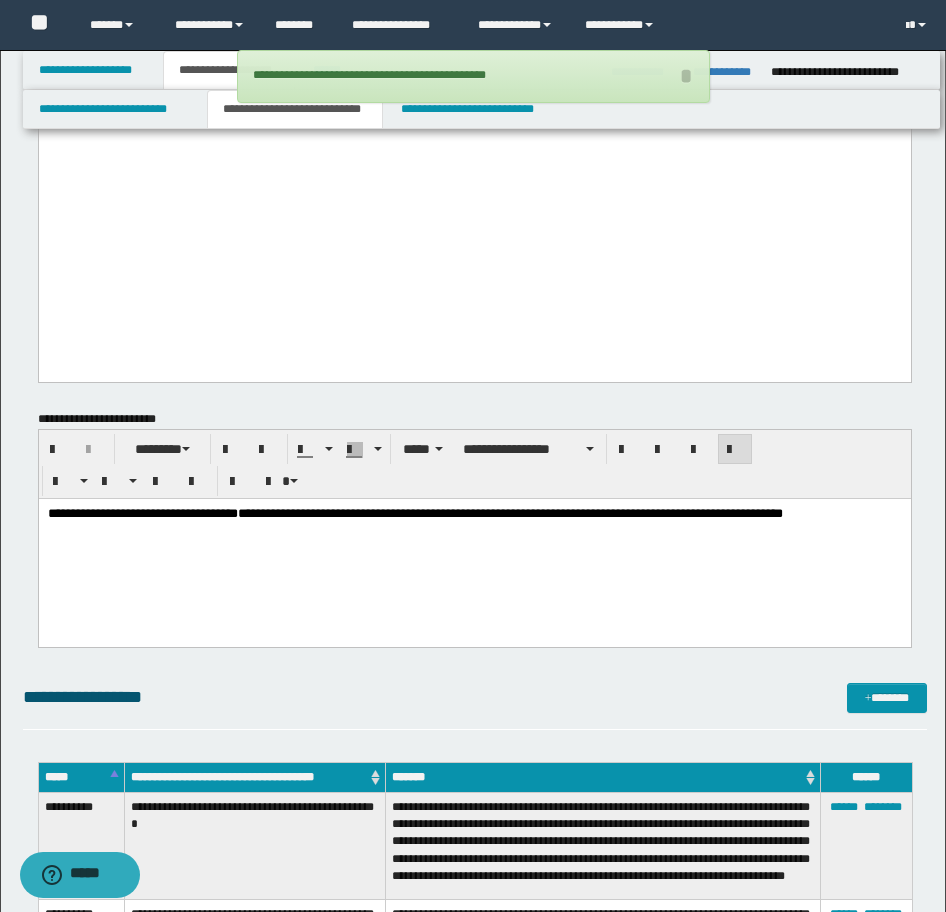 scroll, scrollTop: 7037, scrollLeft: 0, axis: vertical 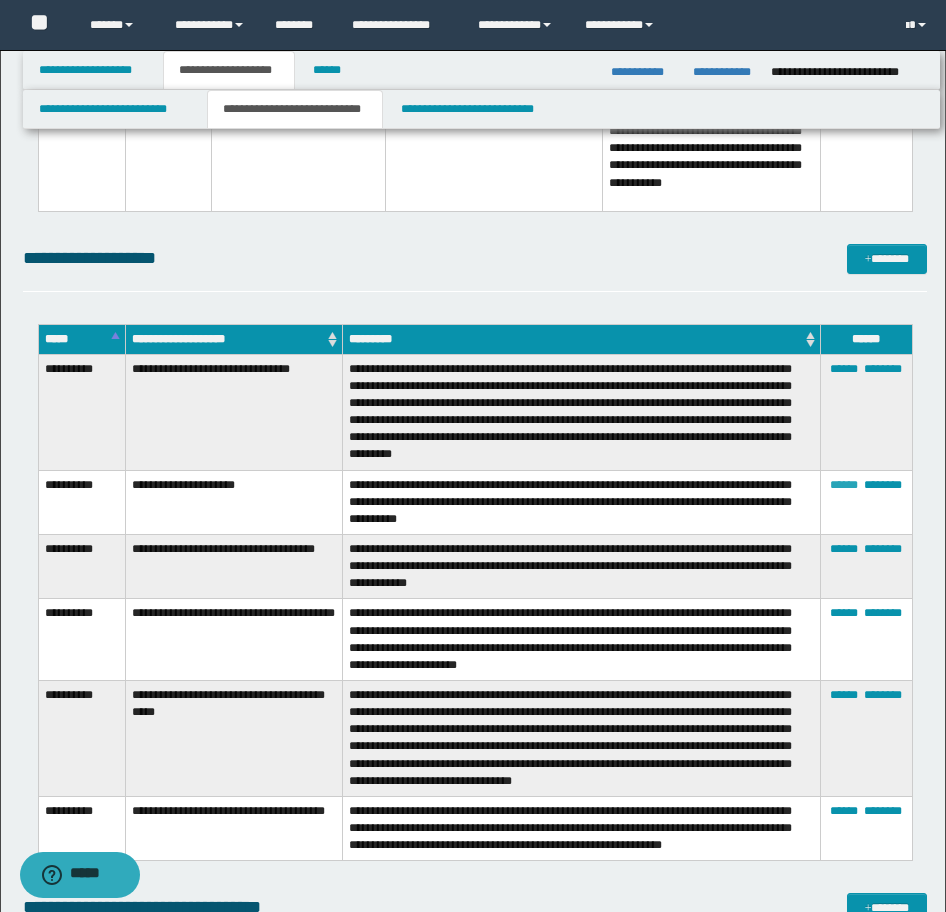 click on "******" at bounding box center [844, 485] 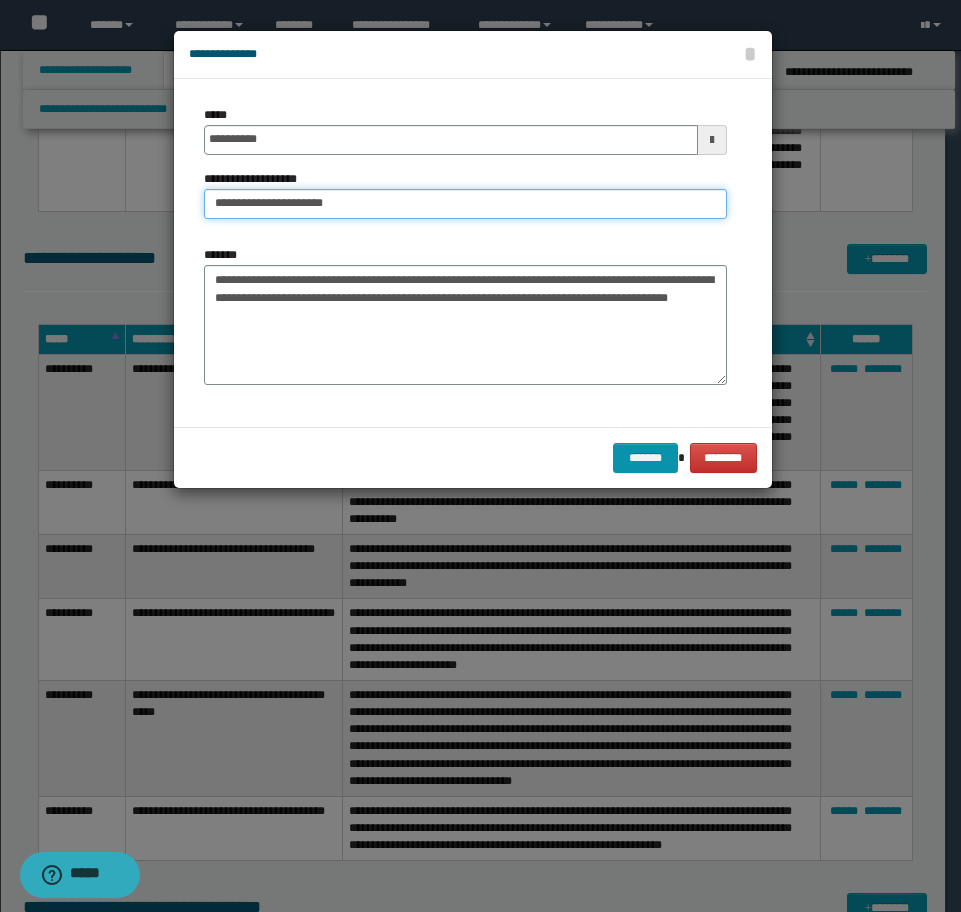 drag, startPoint x: 341, startPoint y: 210, endPoint x: 295, endPoint y: 206, distance: 46.173584 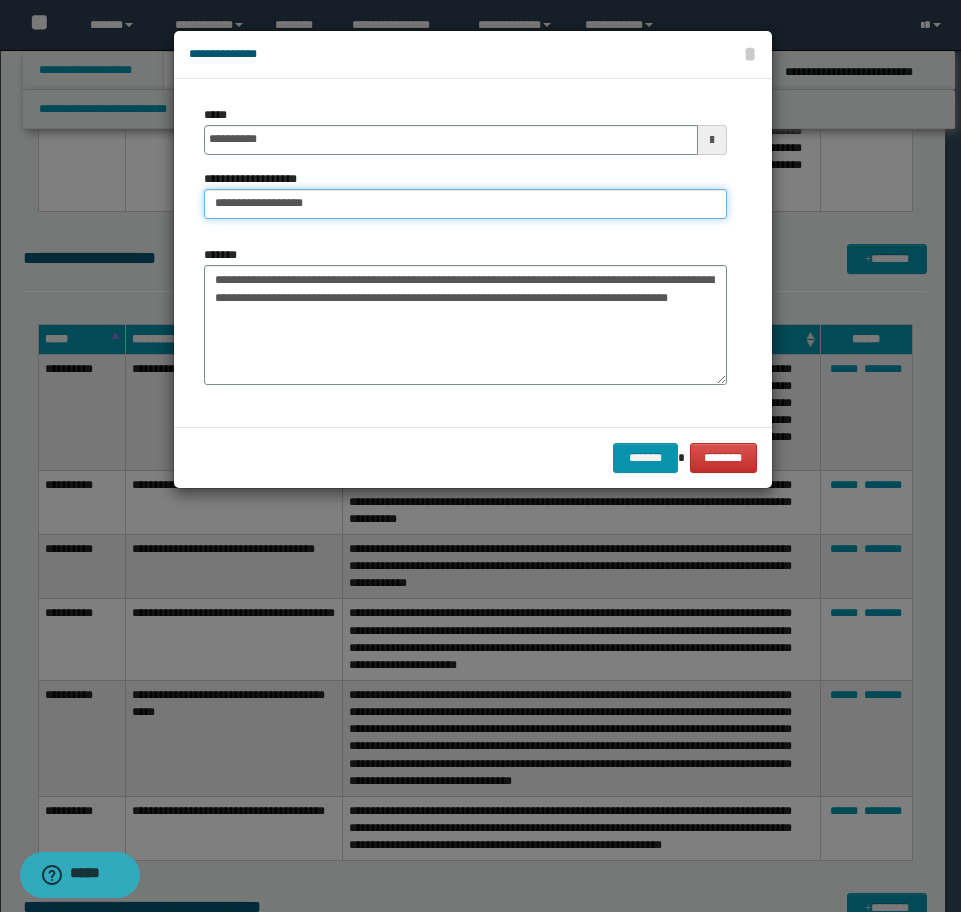 type on "**********" 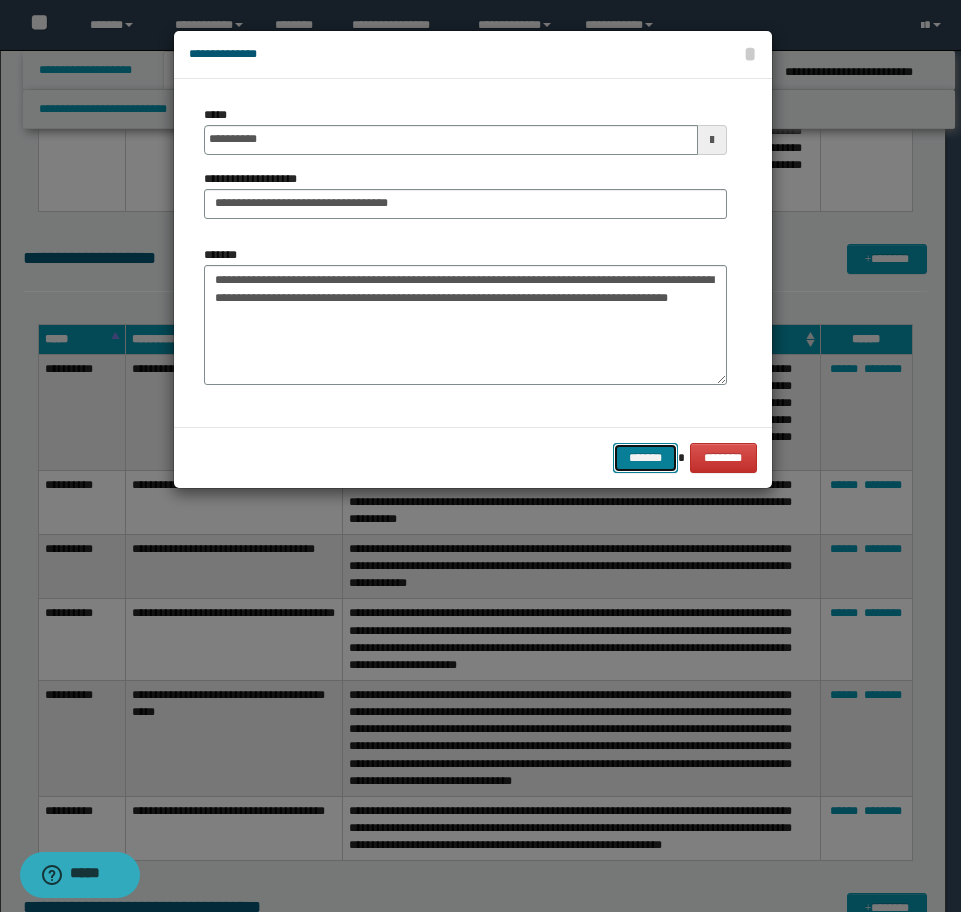 click on "*******" at bounding box center (645, 458) 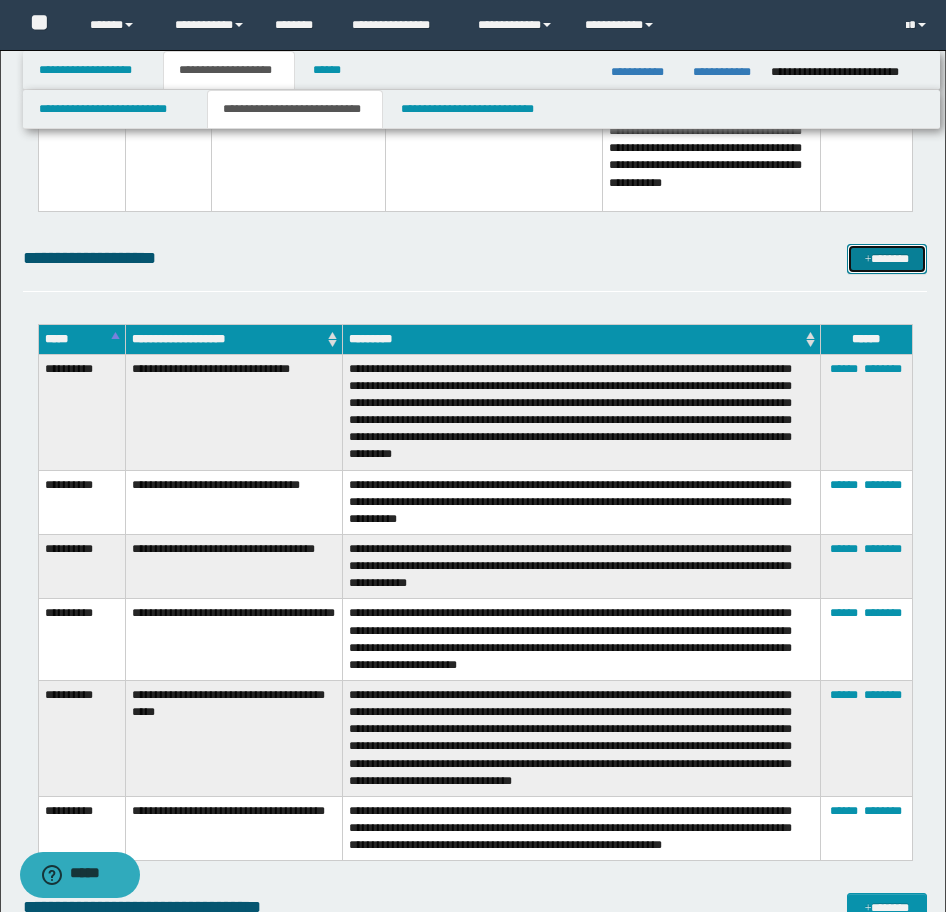 click on "*******" at bounding box center [887, 259] 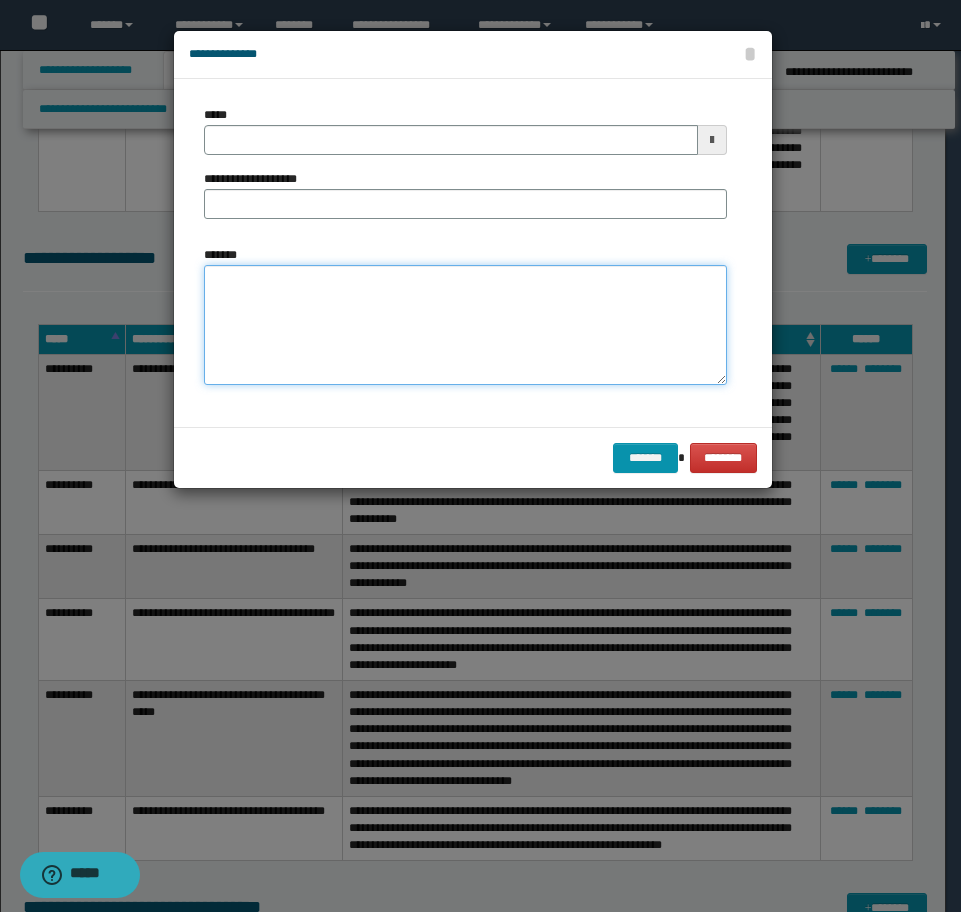 click on "*******" at bounding box center (465, 325) 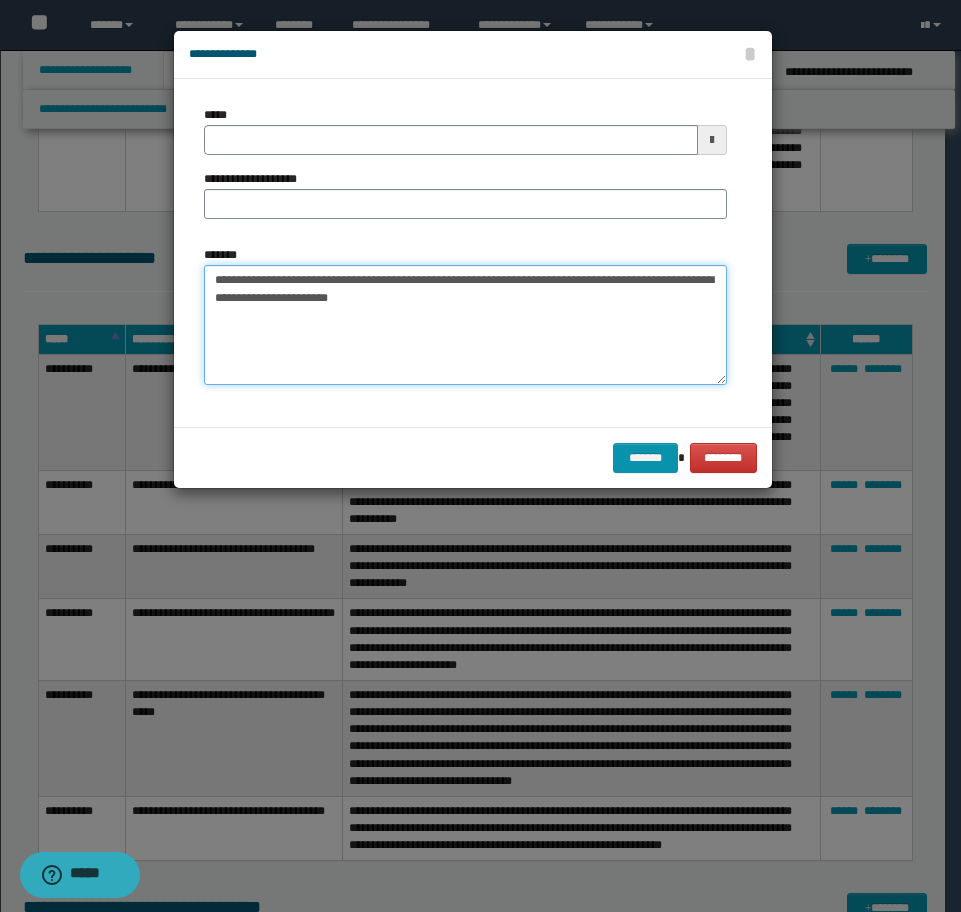 type on "**********" 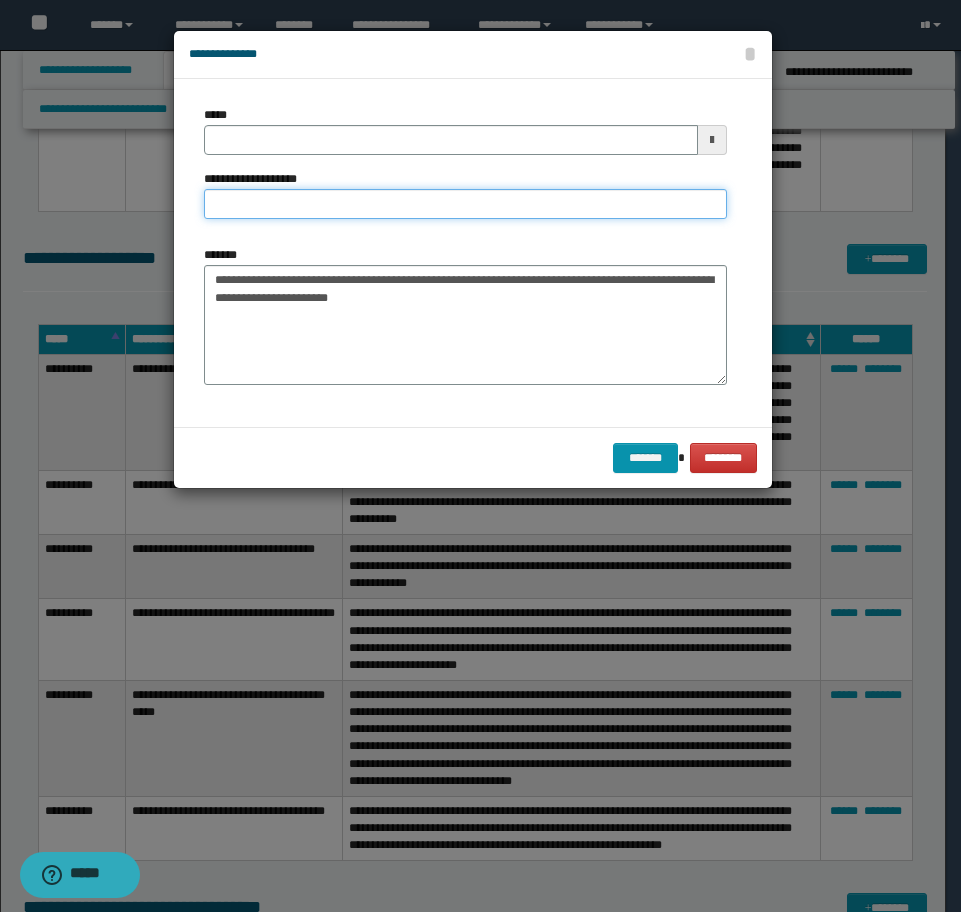 click on "**********" at bounding box center [465, 204] 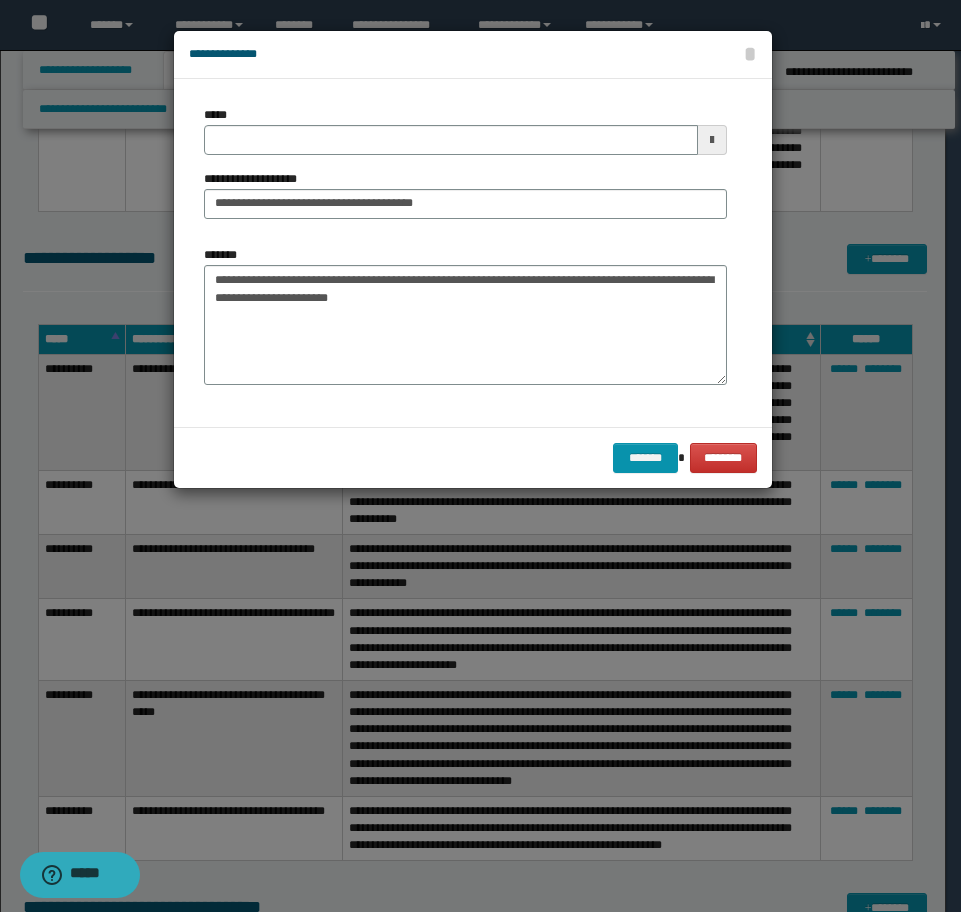type 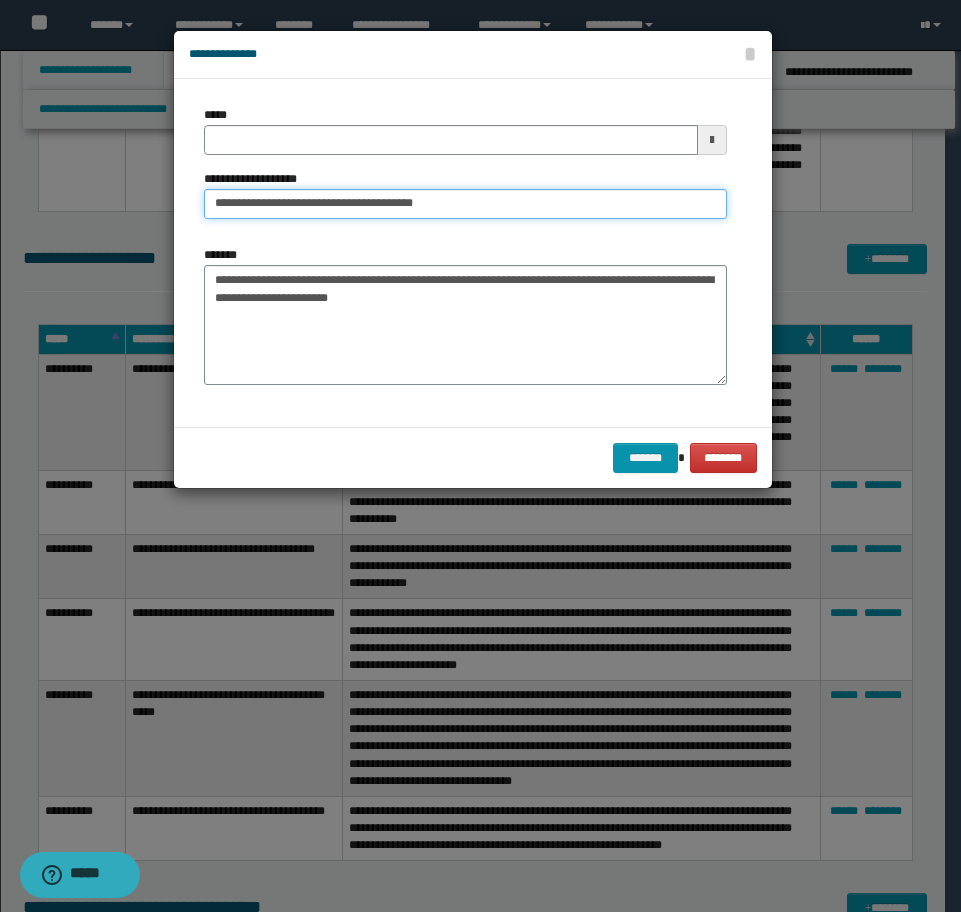 drag, startPoint x: 465, startPoint y: 210, endPoint x: 351, endPoint y: 210, distance: 114 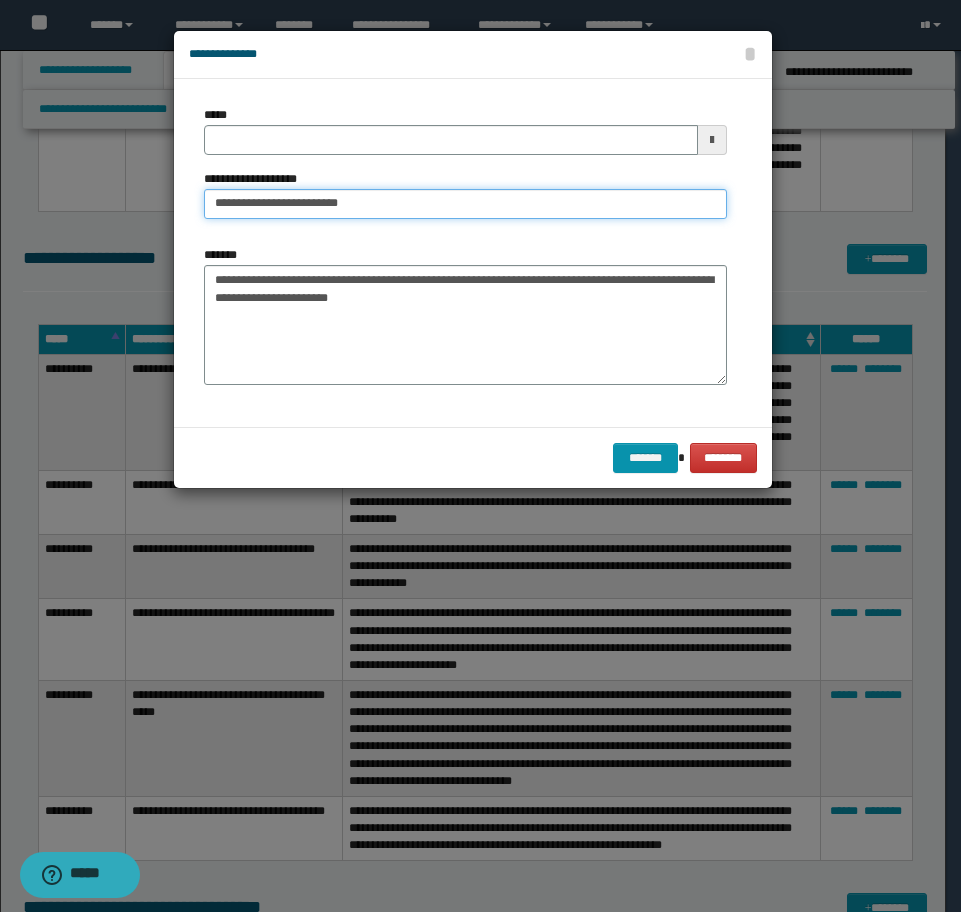 type on "**********" 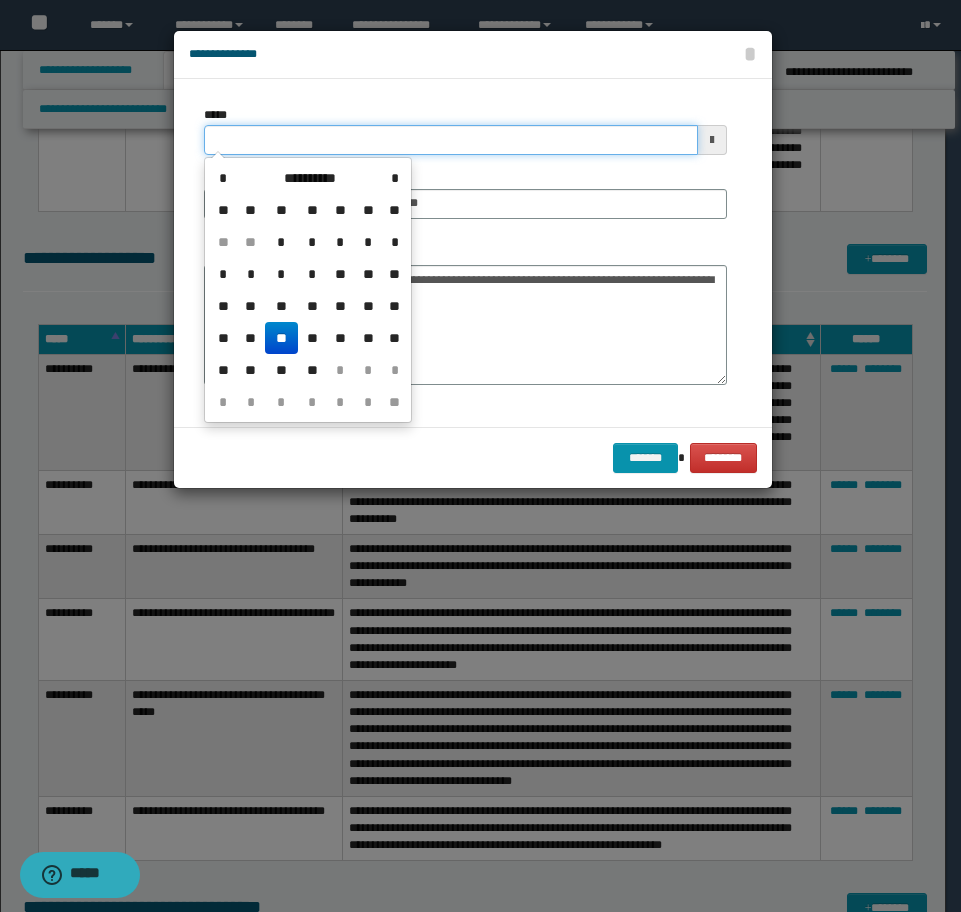 drag, startPoint x: 316, startPoint y: 138, endPoint x: 139, endPoint y: 141, distance: 177.02542 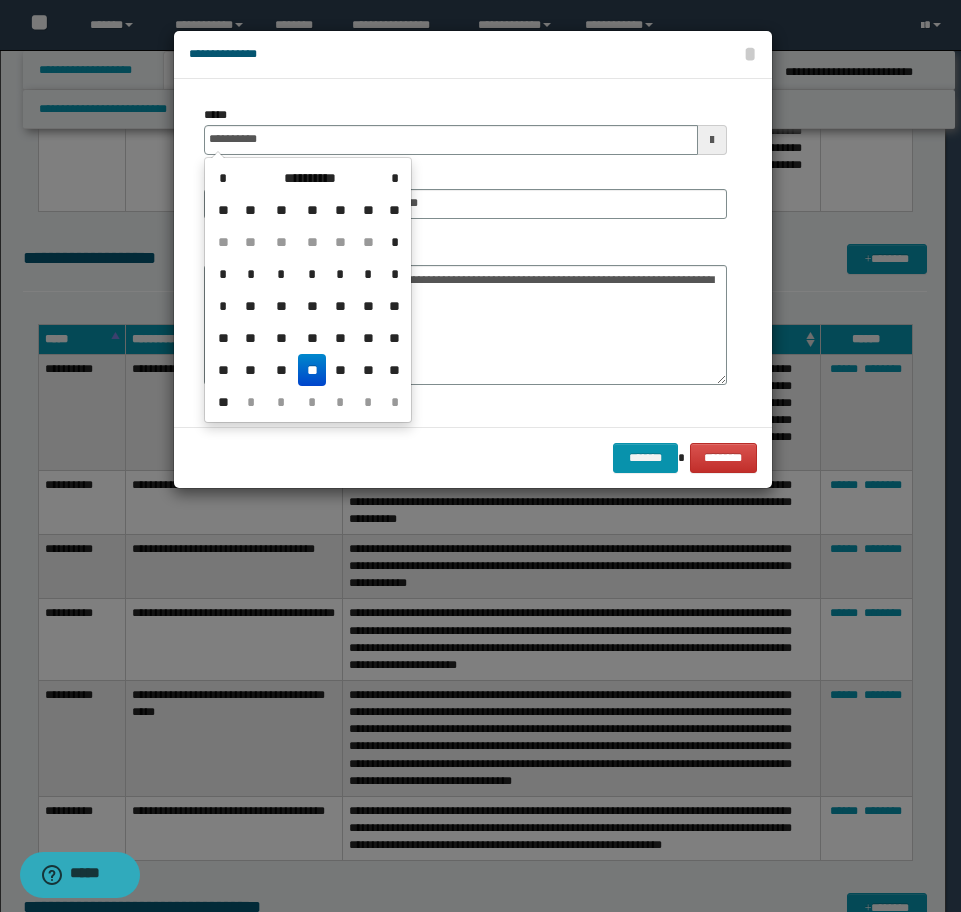 click on "**" at bounding box center [312, 370] 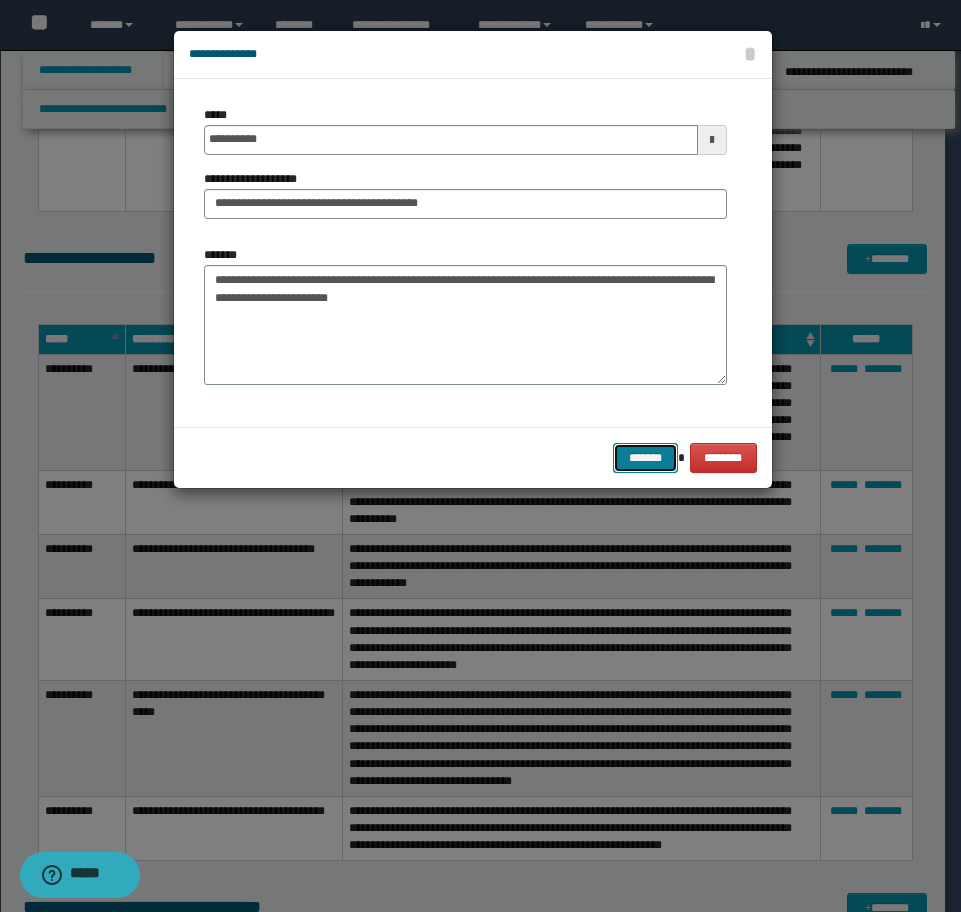 click on "*******" at bounding box center (645, 458) 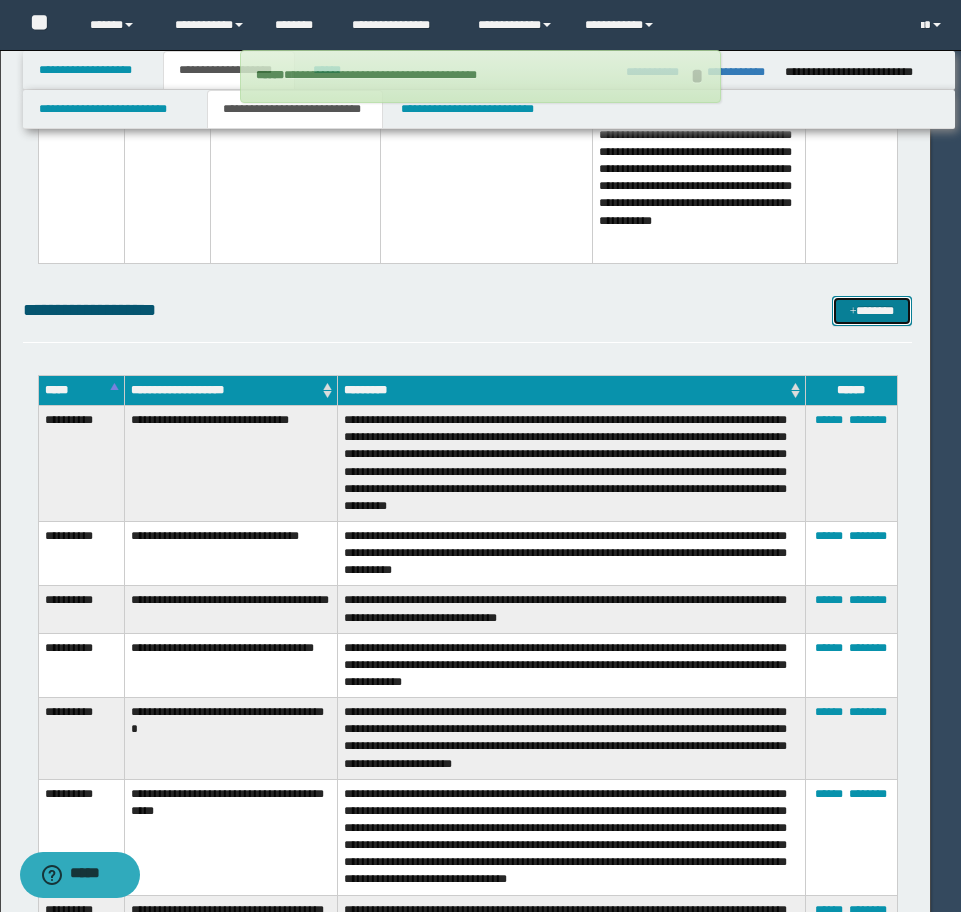 type 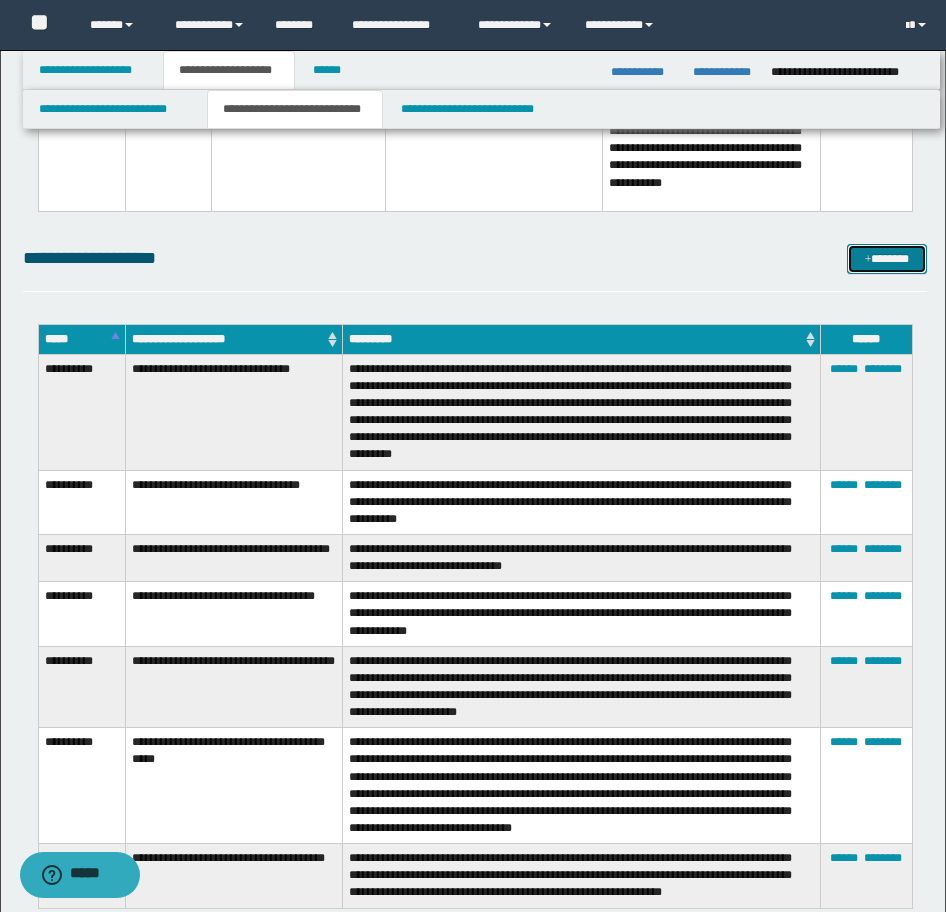 click on "*******" at bounding box center (887, 259) 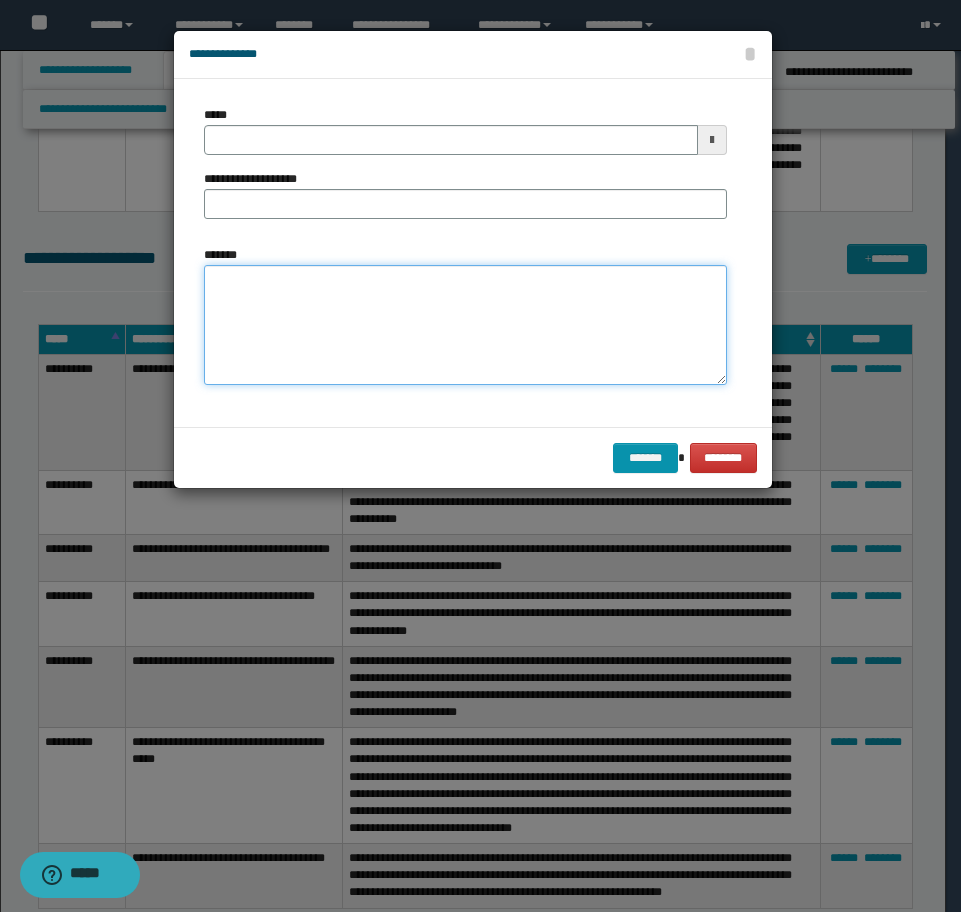 click on "*******" at bounding box center (465, 325) 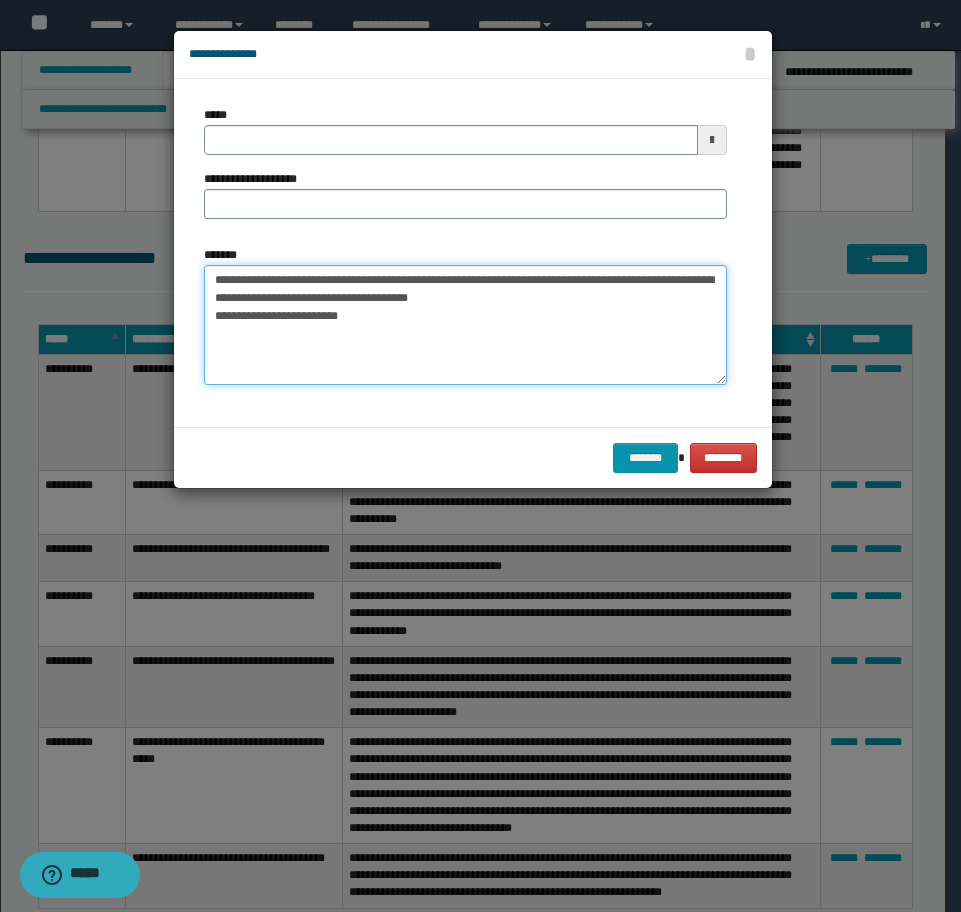 click on "**********" at bounding box center (465, 325) 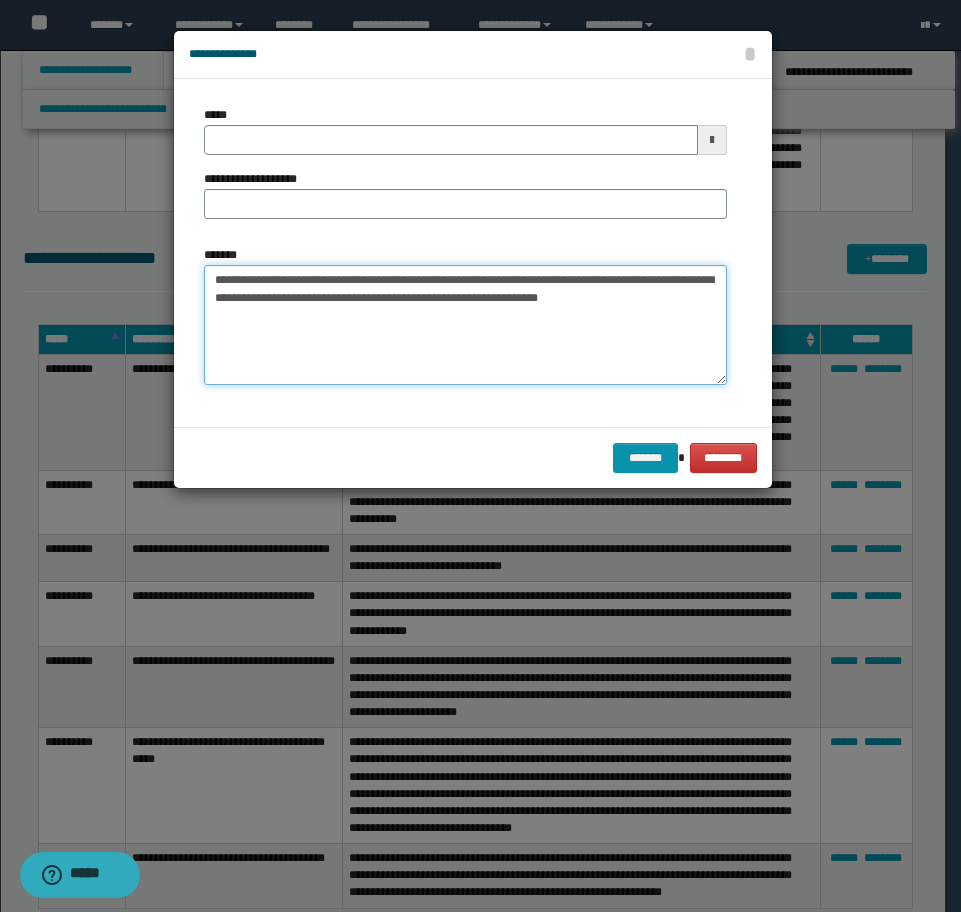 type on "**********" 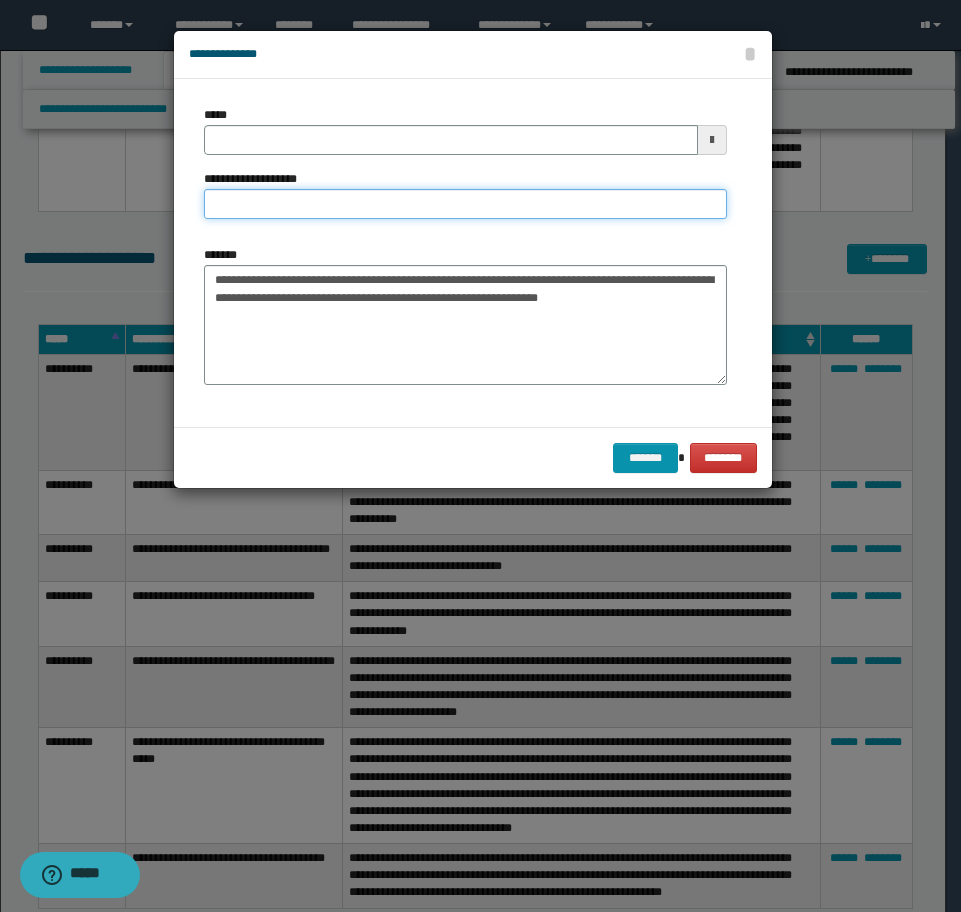 click on "**********" at bounding box center (465, 204) 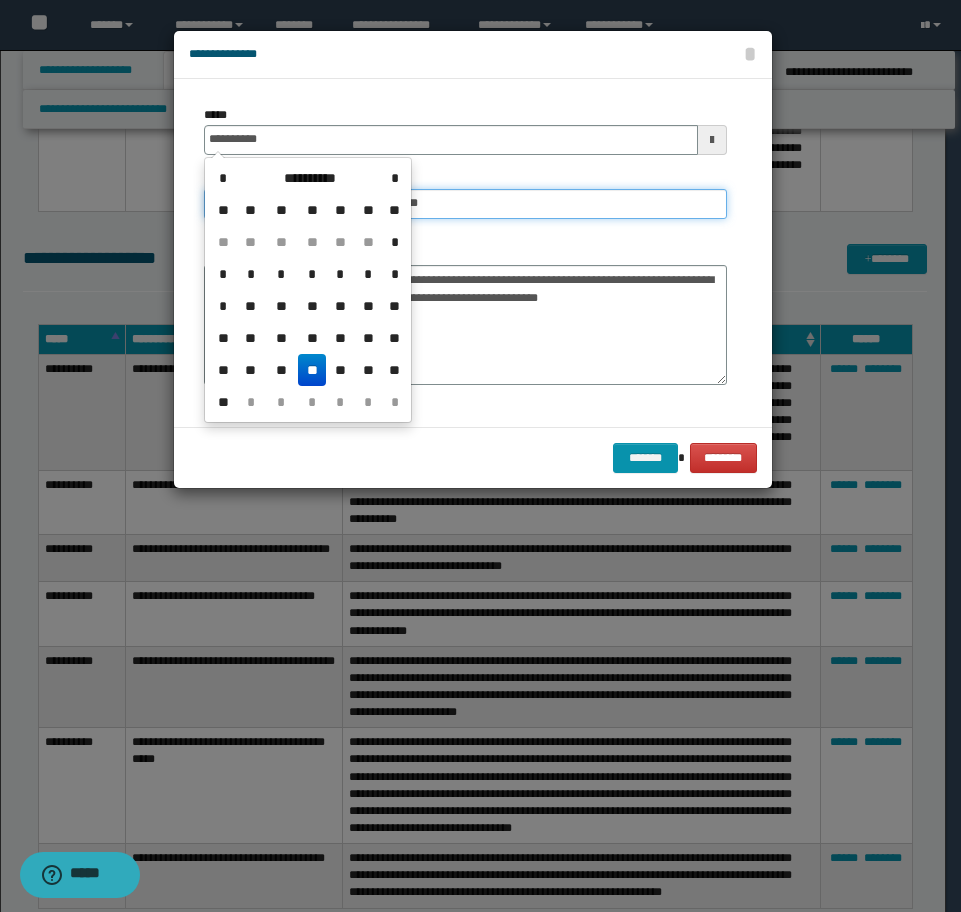 type on "**********" 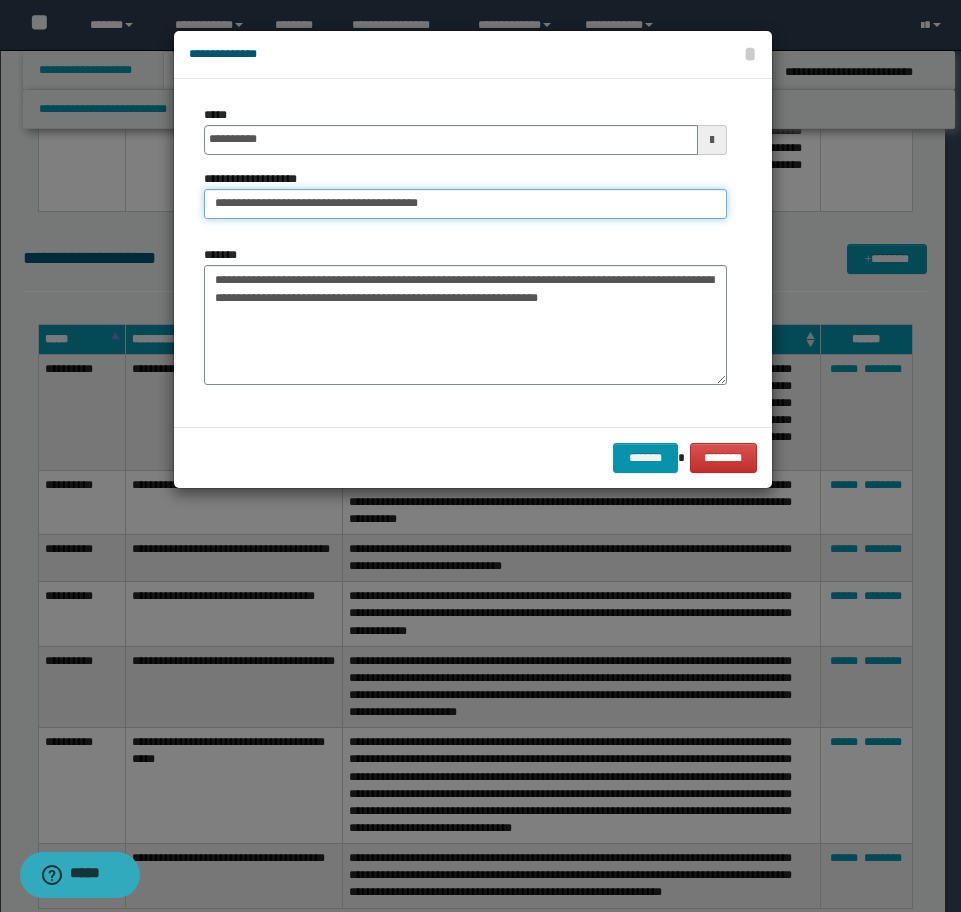 drag, startPoint x: 480, startPoint y: 204, endPoint x: 389, endPoint y: 208, distance: 91.08787 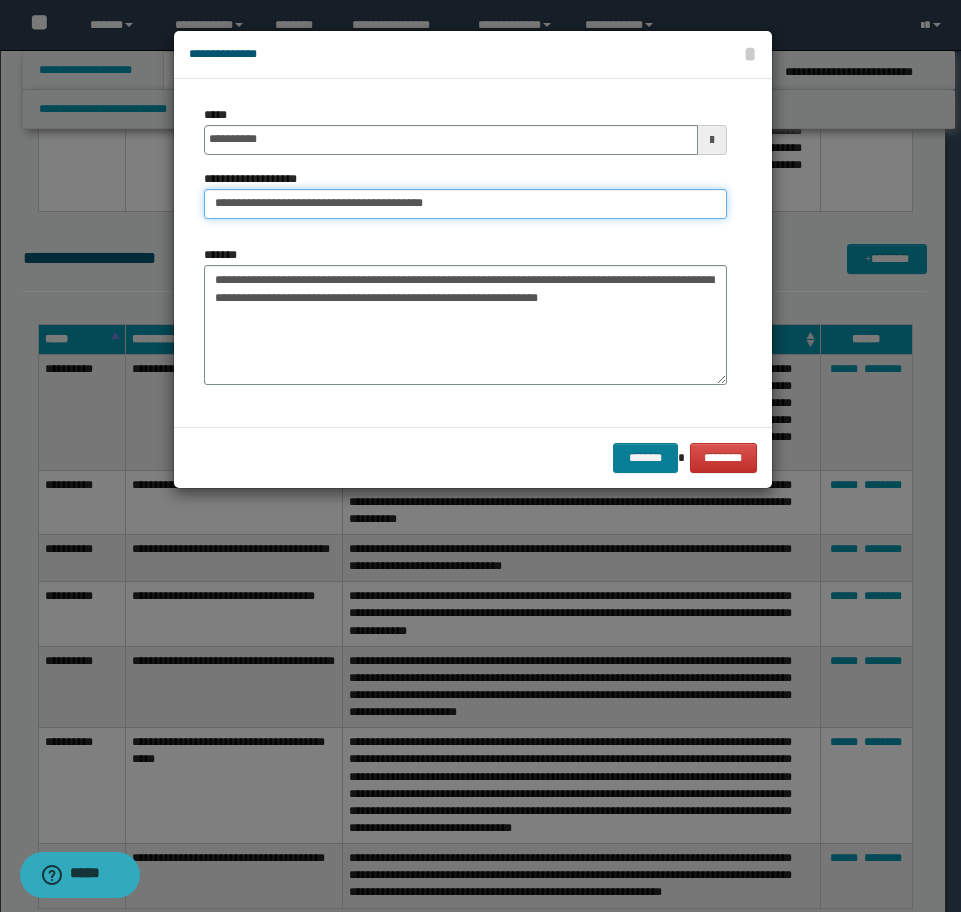 type on "**********" 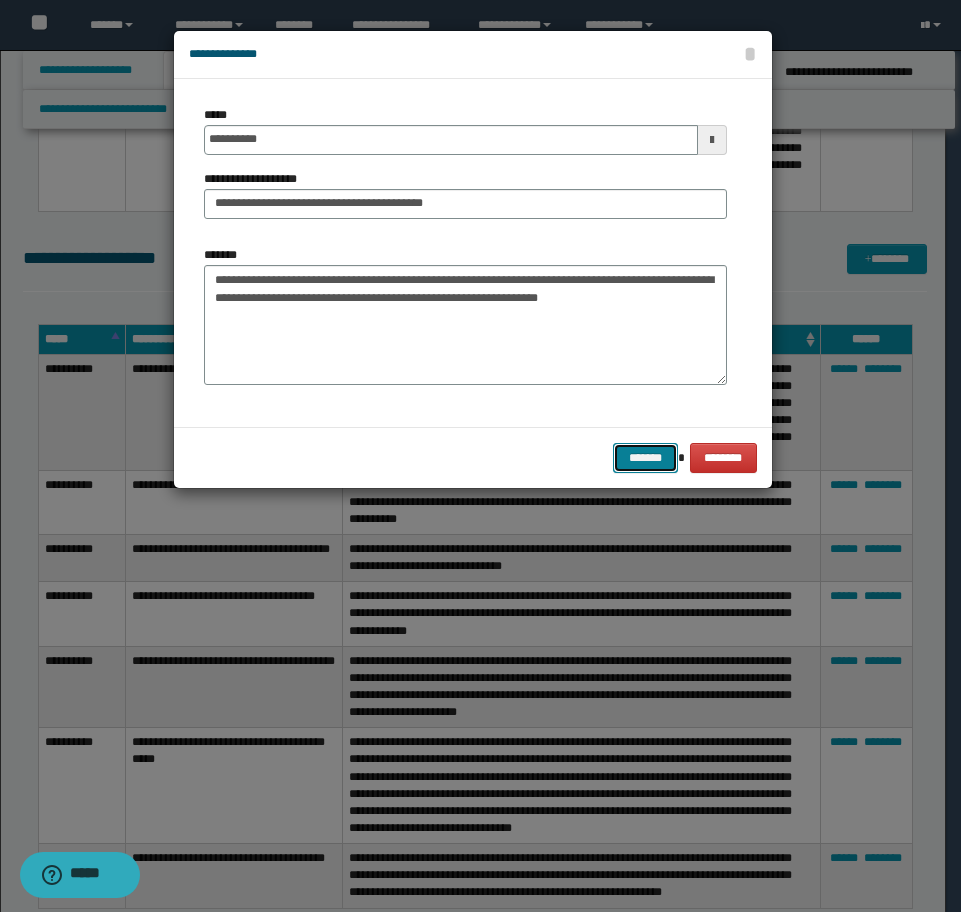 click on "*******" at bounding box center (645, 458) 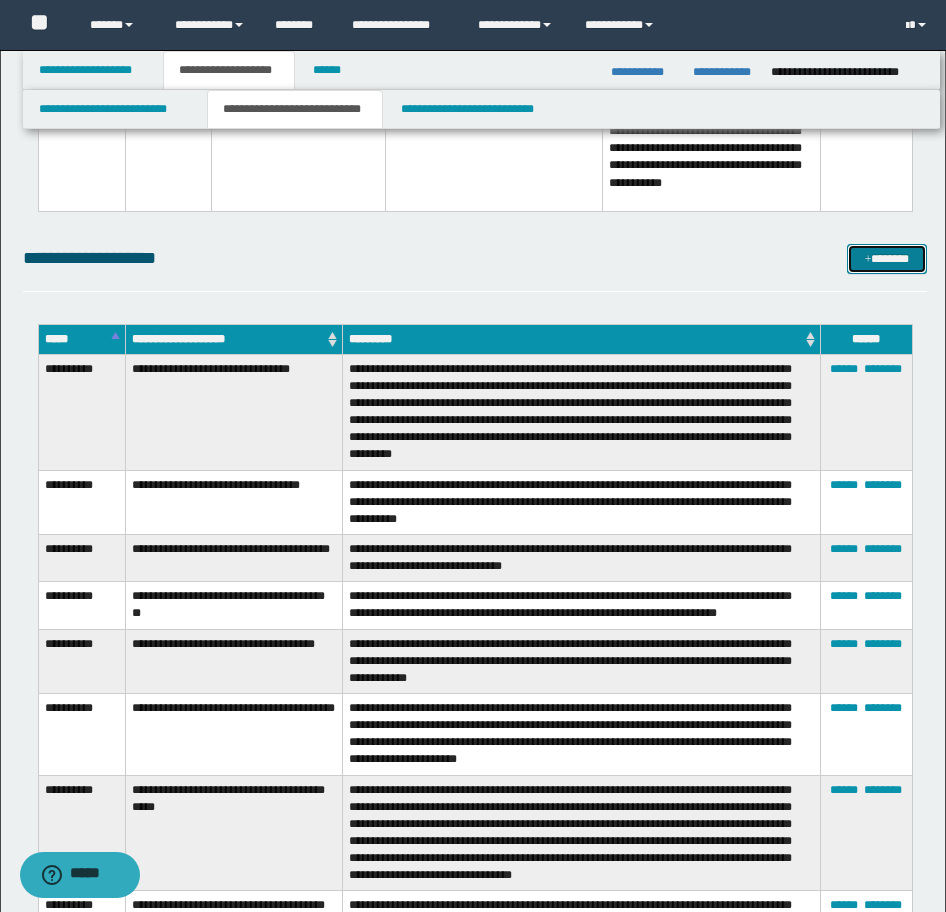 scroll, scrollTop: 9937, scrollLeft: 0, axis: vertical 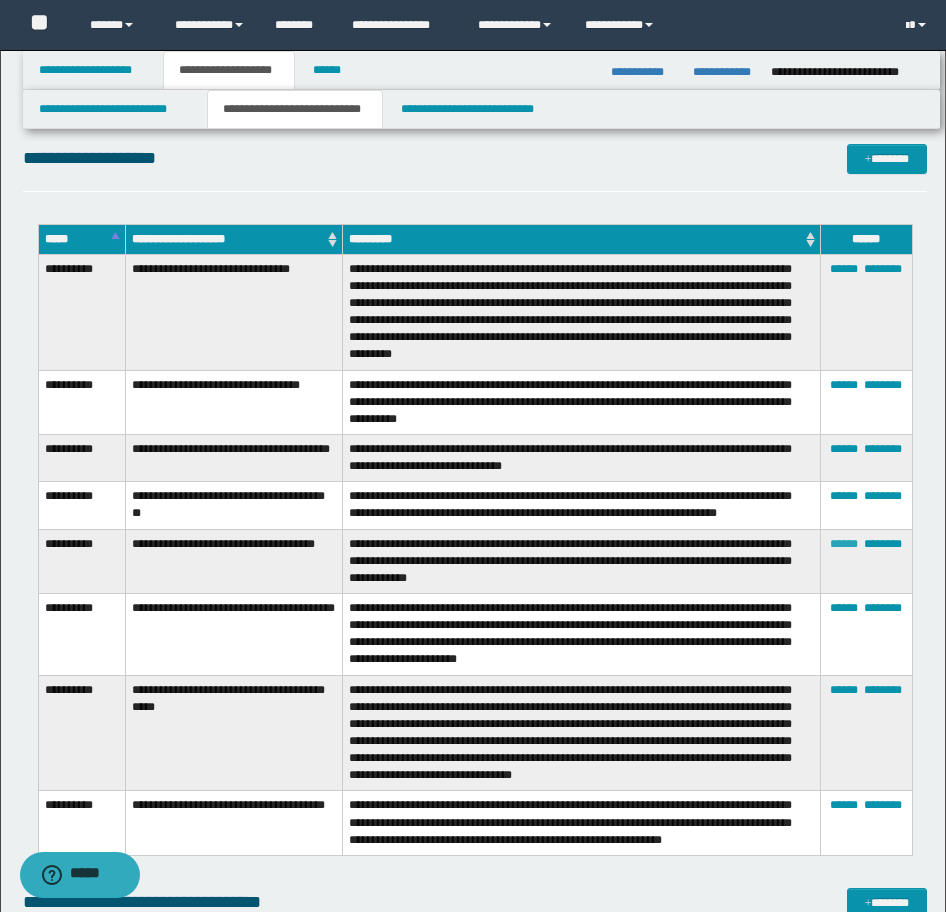 click on "******" at bounding box center (844, 544) 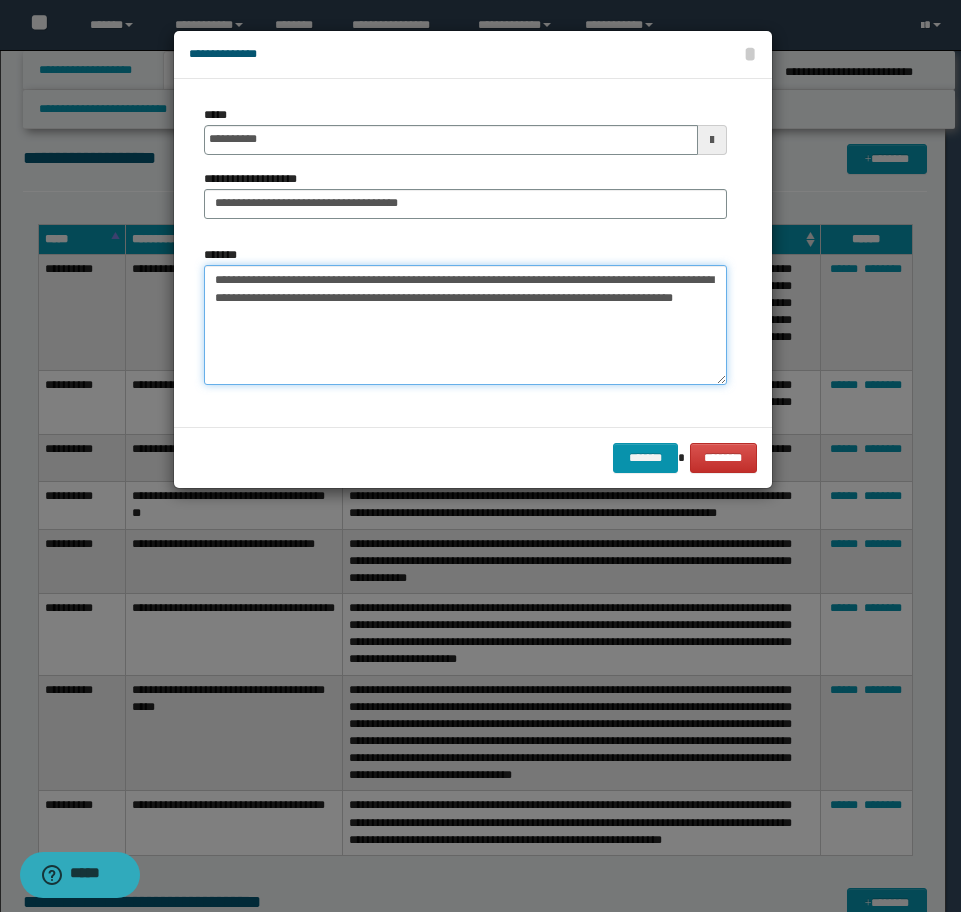 click on "**********" at bounding box center (465, 325) 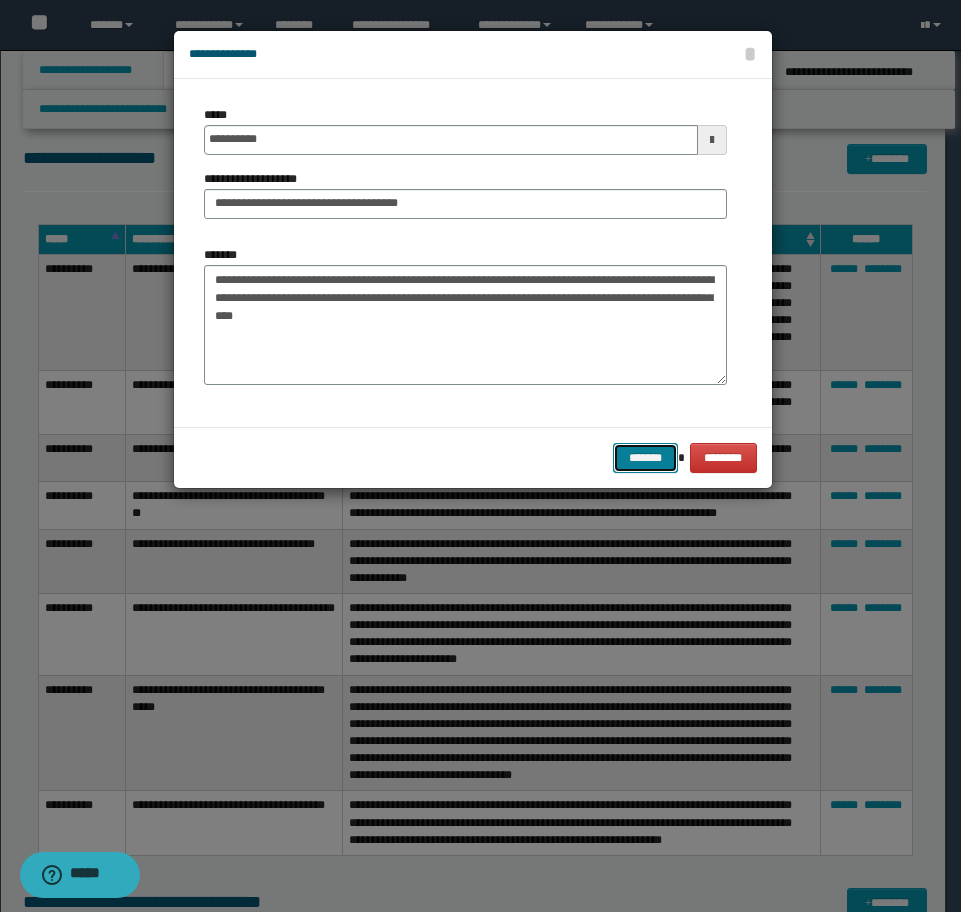 click on "*******" at bounding box center [645, 458] 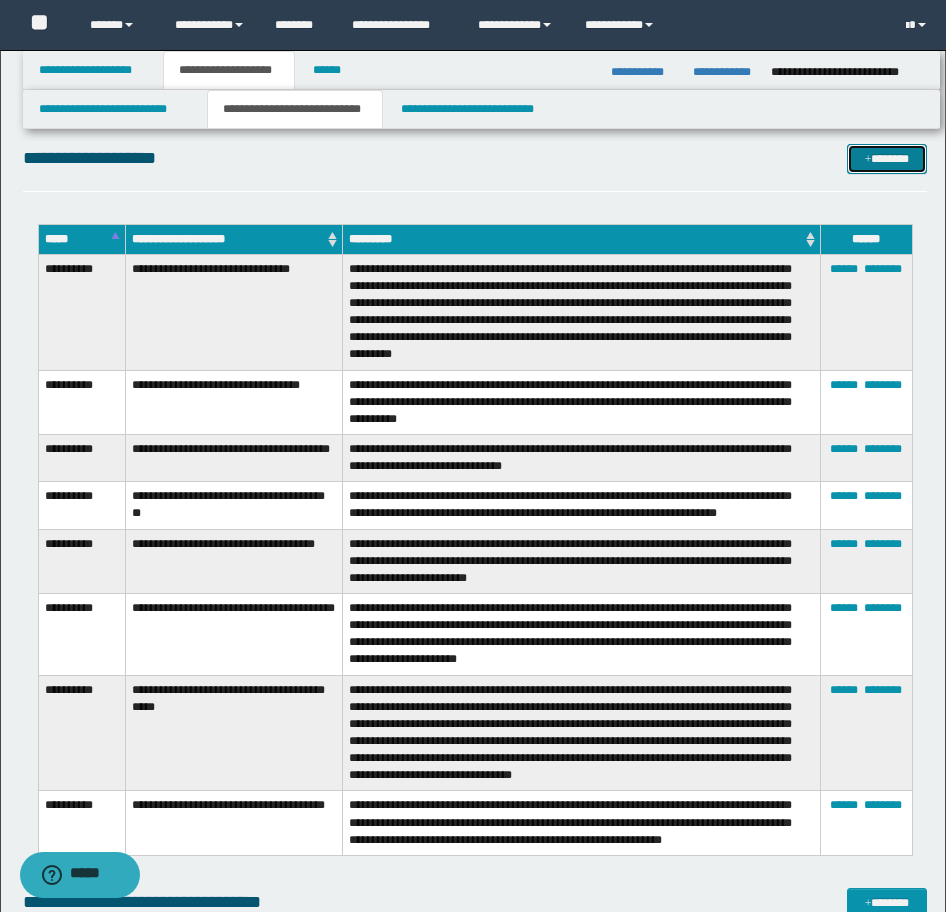 click at bounding box center (868, 160) 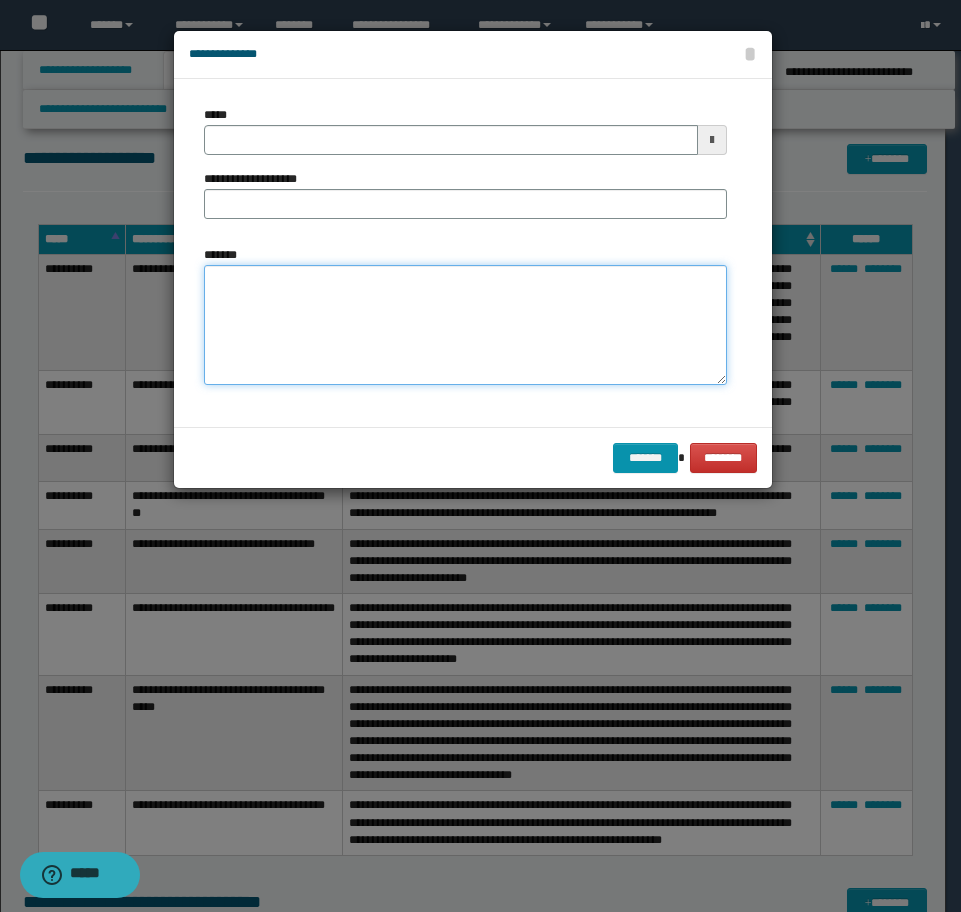 click on "*******" at bounding box center (465, 325) 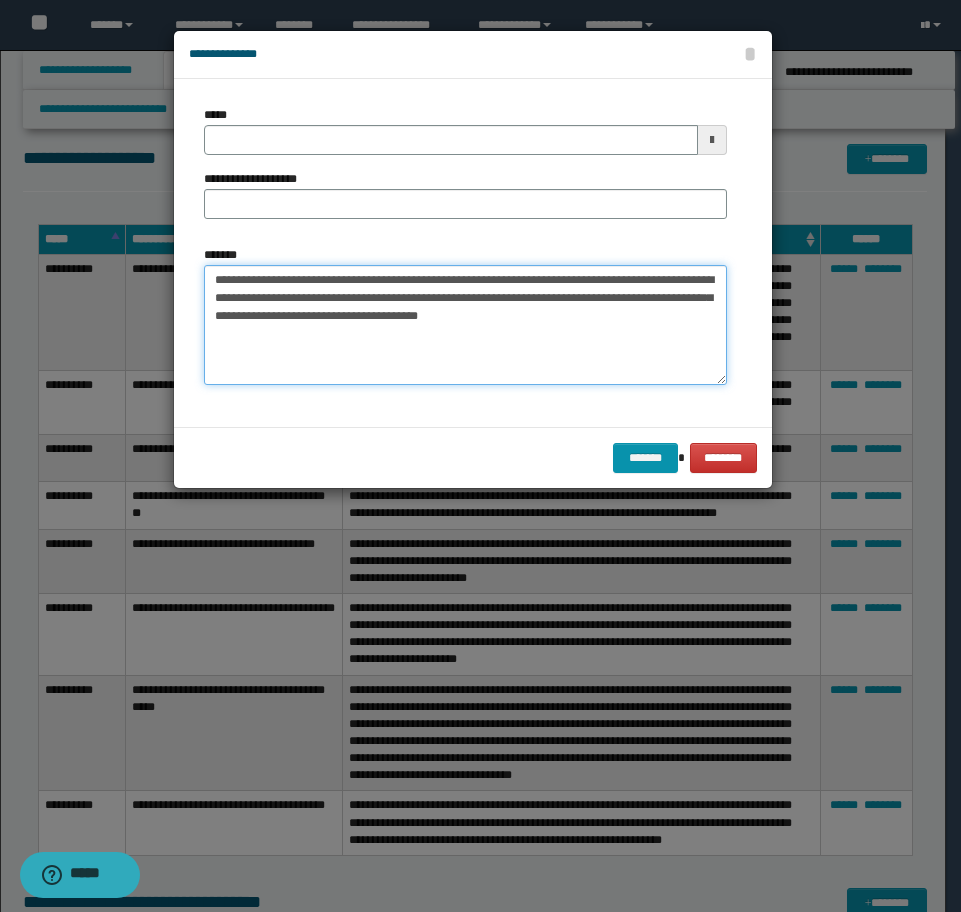 drag, startPoint x: 287, startPoint y: 283, endPoint x: 189, endPoint y: 284, distance: 98.005104 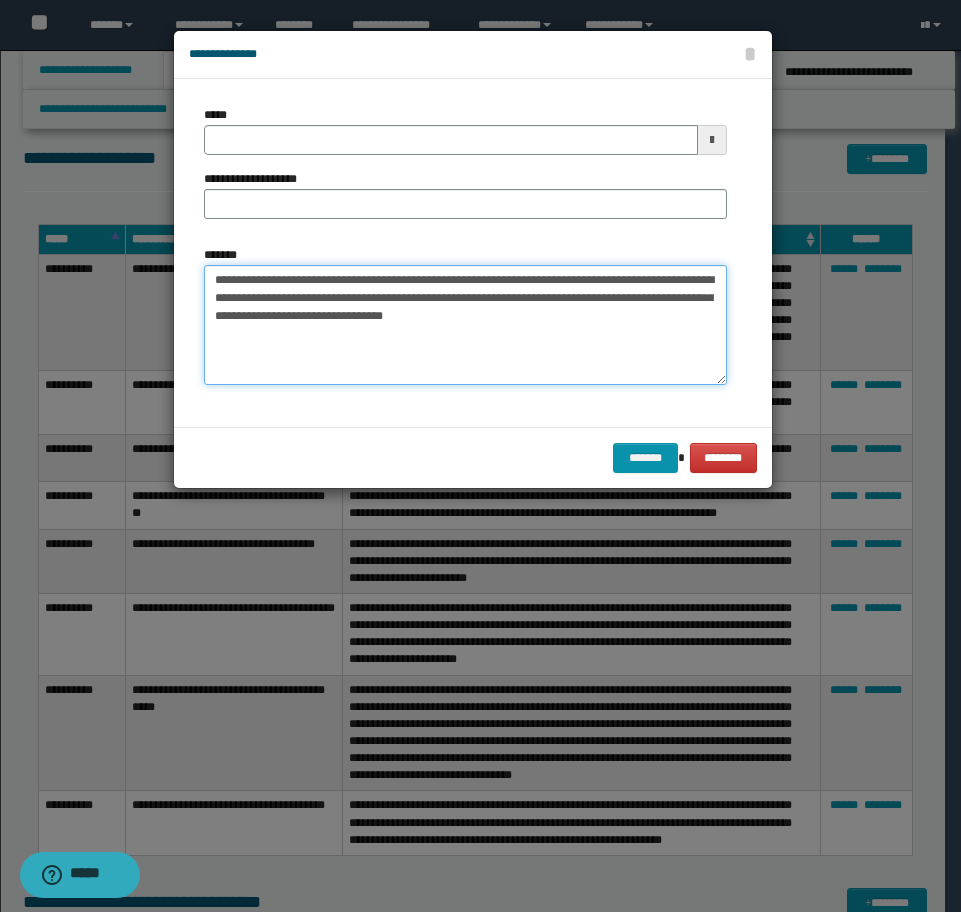 click on "**********" at bounding box center (465, 325) 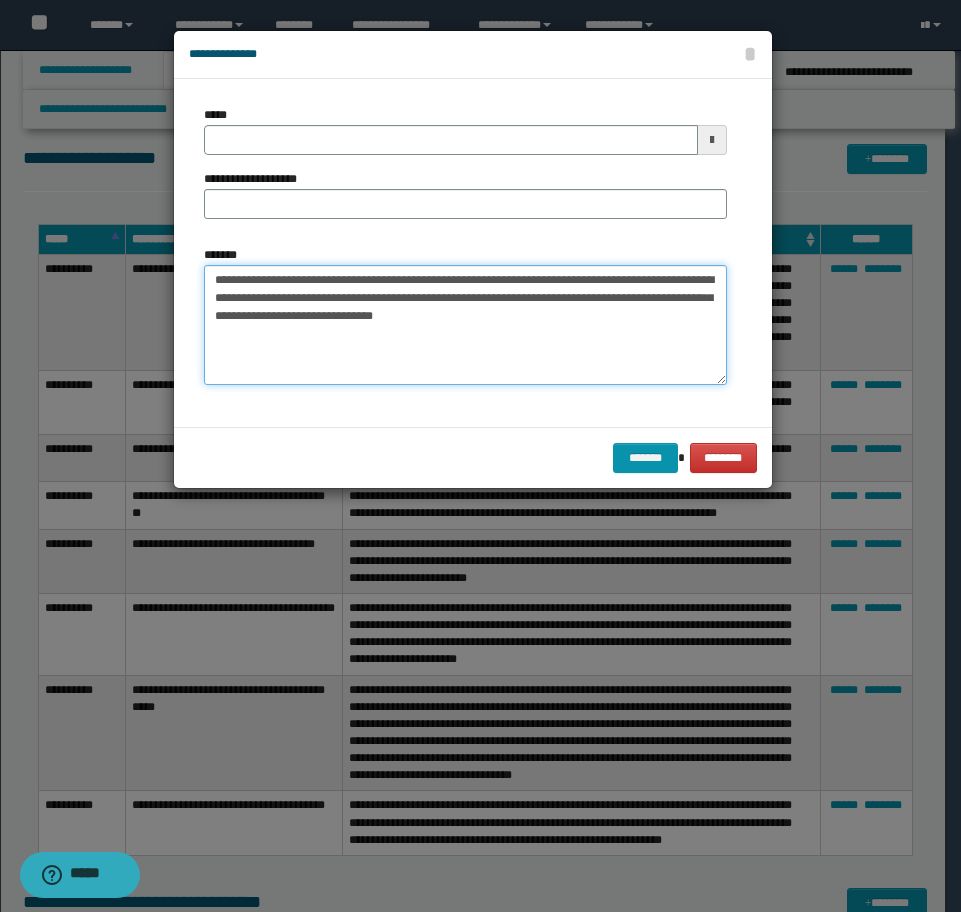 type on "**********" 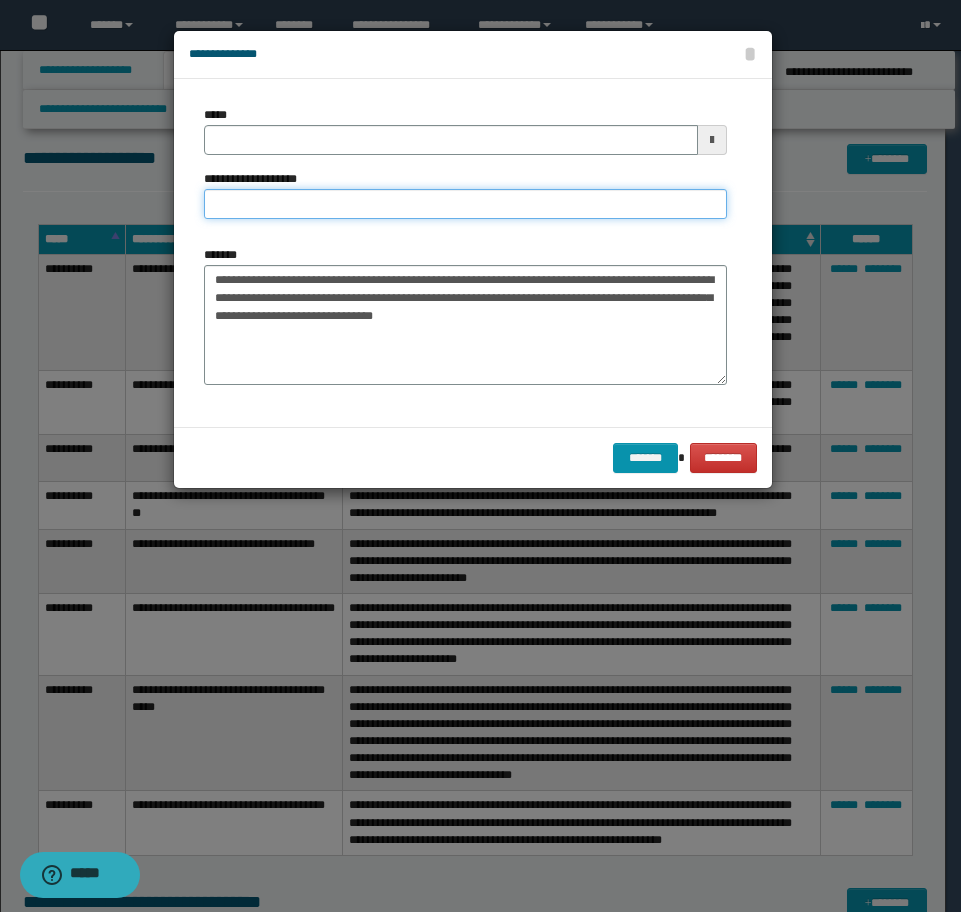 click on "**********" at bounding box center (465, 204) 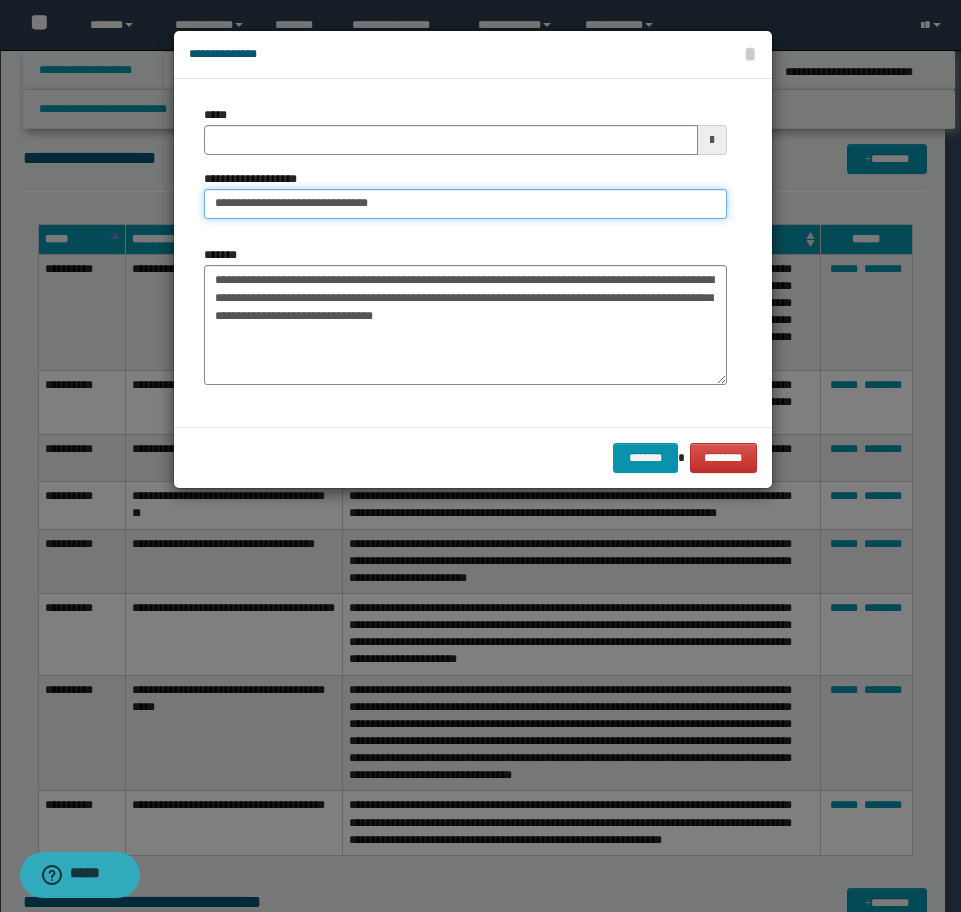 type on "**********" 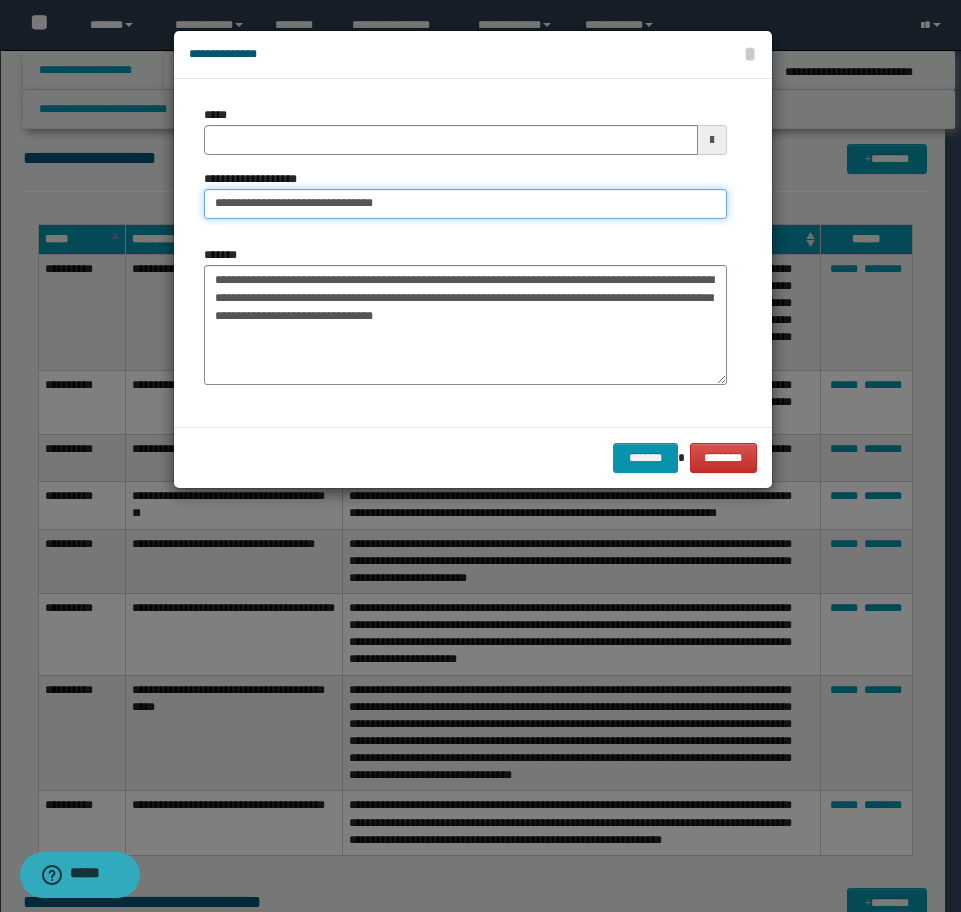 type 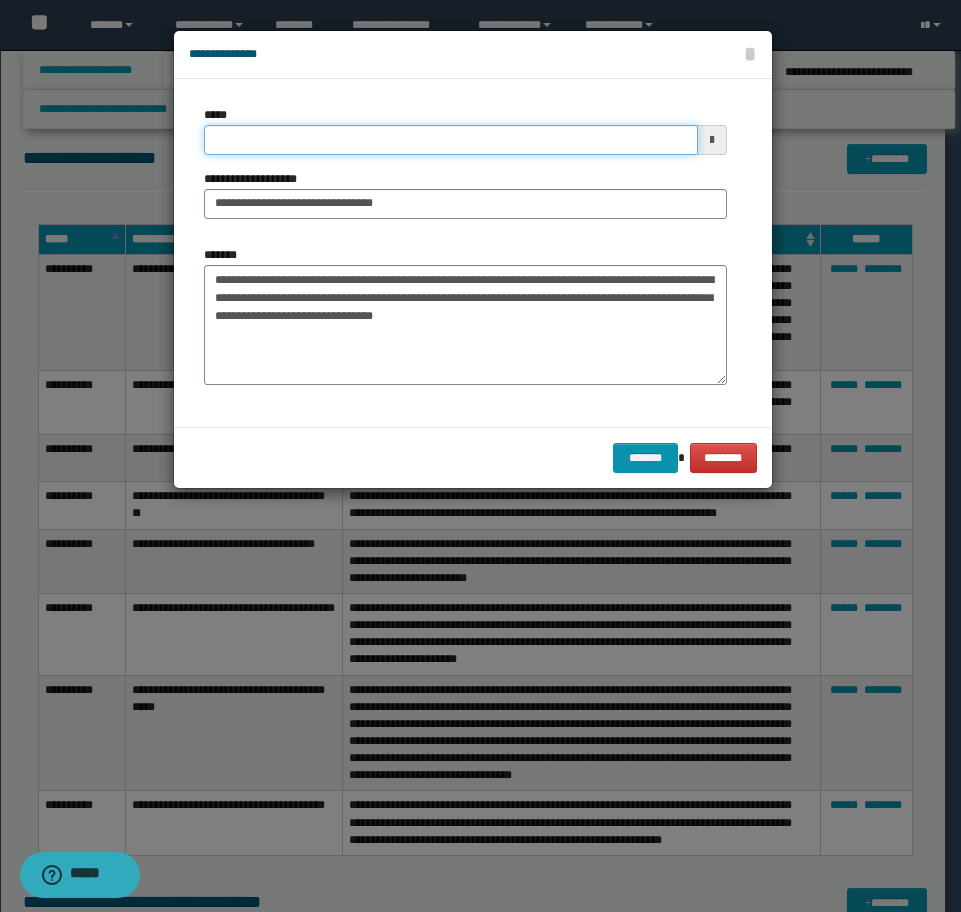 click on "*****" at bounding box center (451, 140) 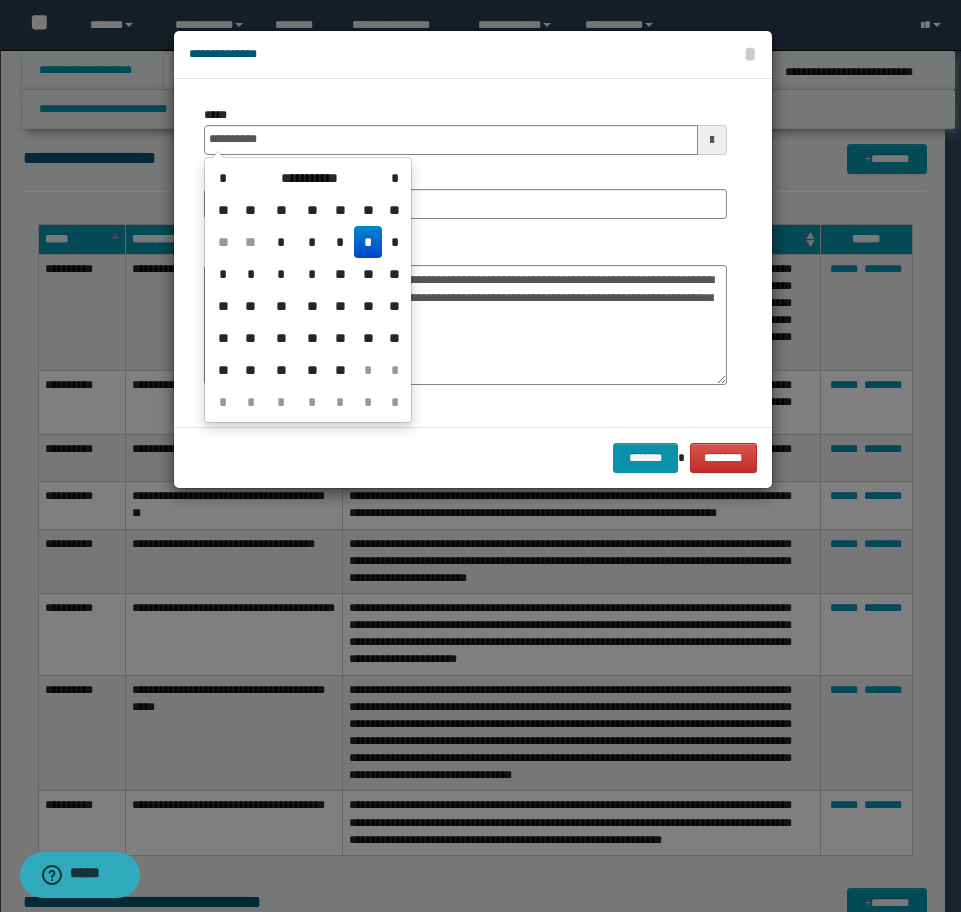 click on "*" at bounding box center [368, 242] 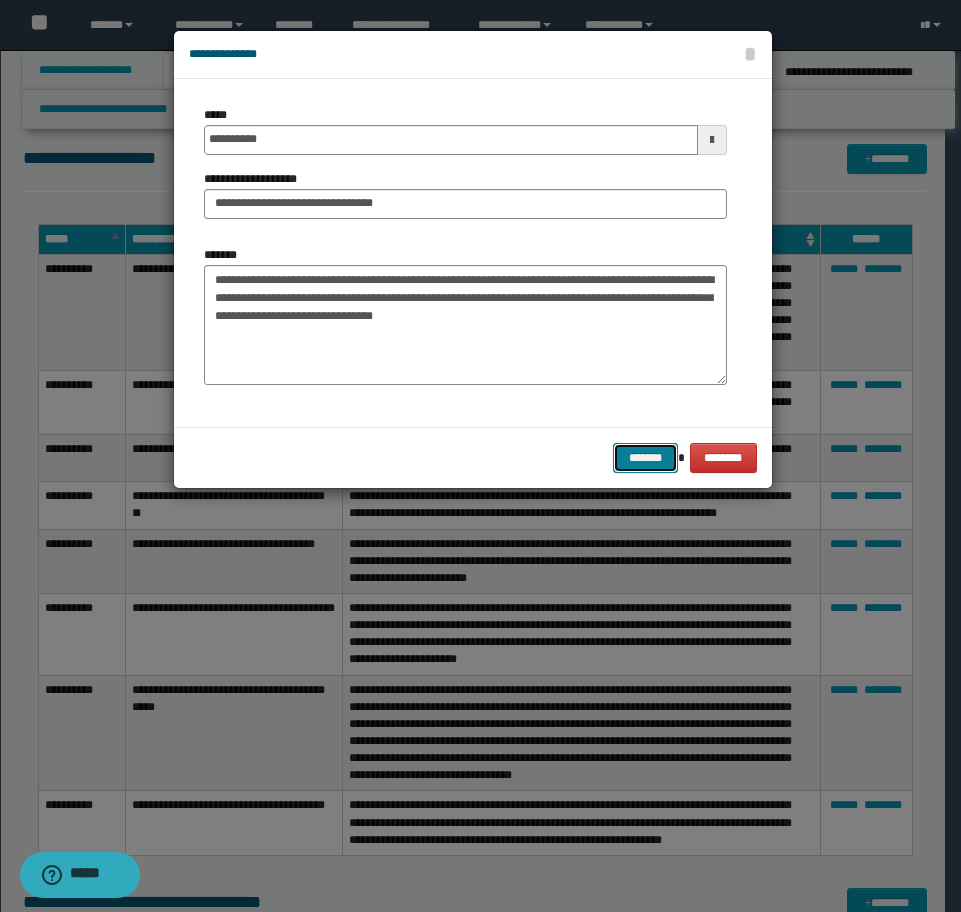 click on "*******" at bounding box center (645, 458) 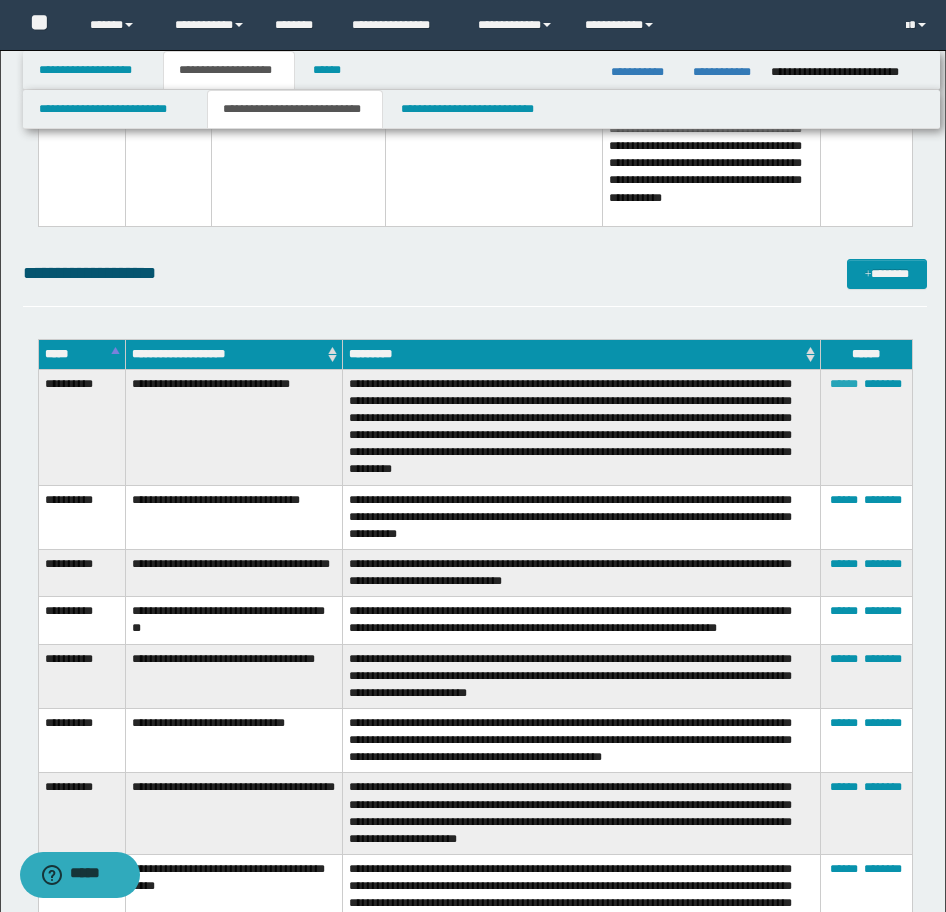 scroll, scrollTop: 9737, scrollLeft: 0, axis: vertical 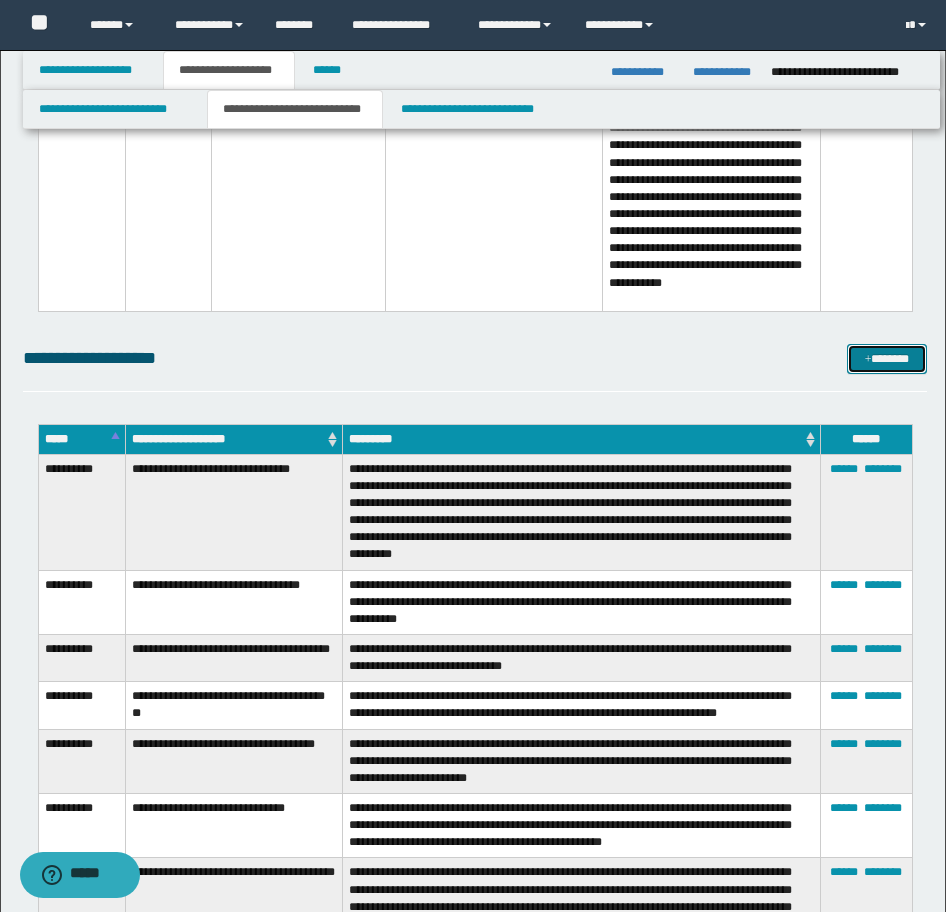 click on "*******" at bounding box center [887, 359] 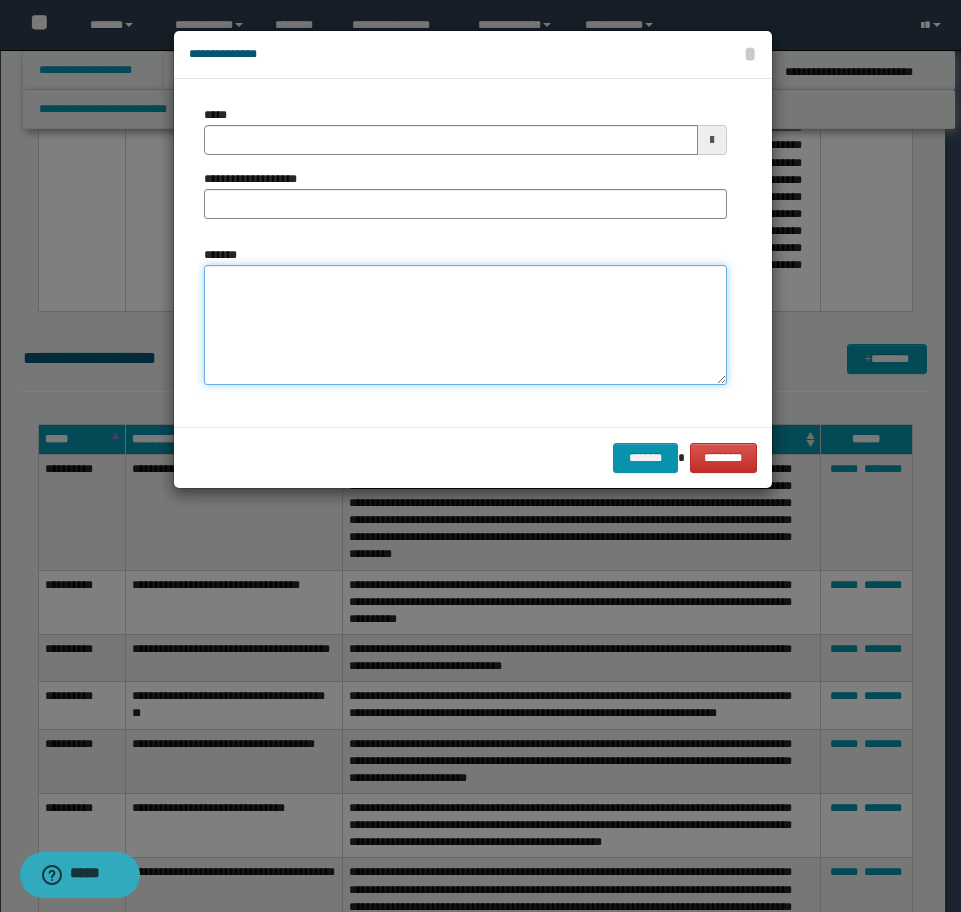 paste on "**********" 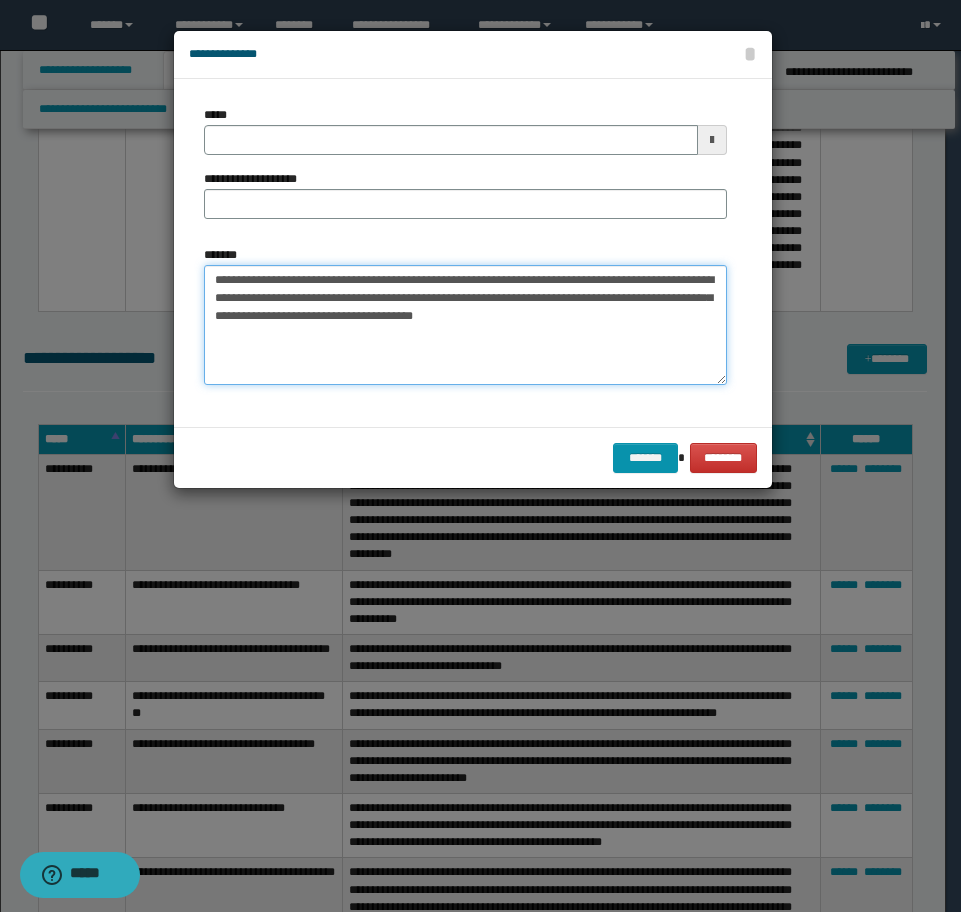 drag, startPoint x: 300, startPoint y: 277, endPoint x: 57, endPoint y: 249, distance: 244.60785 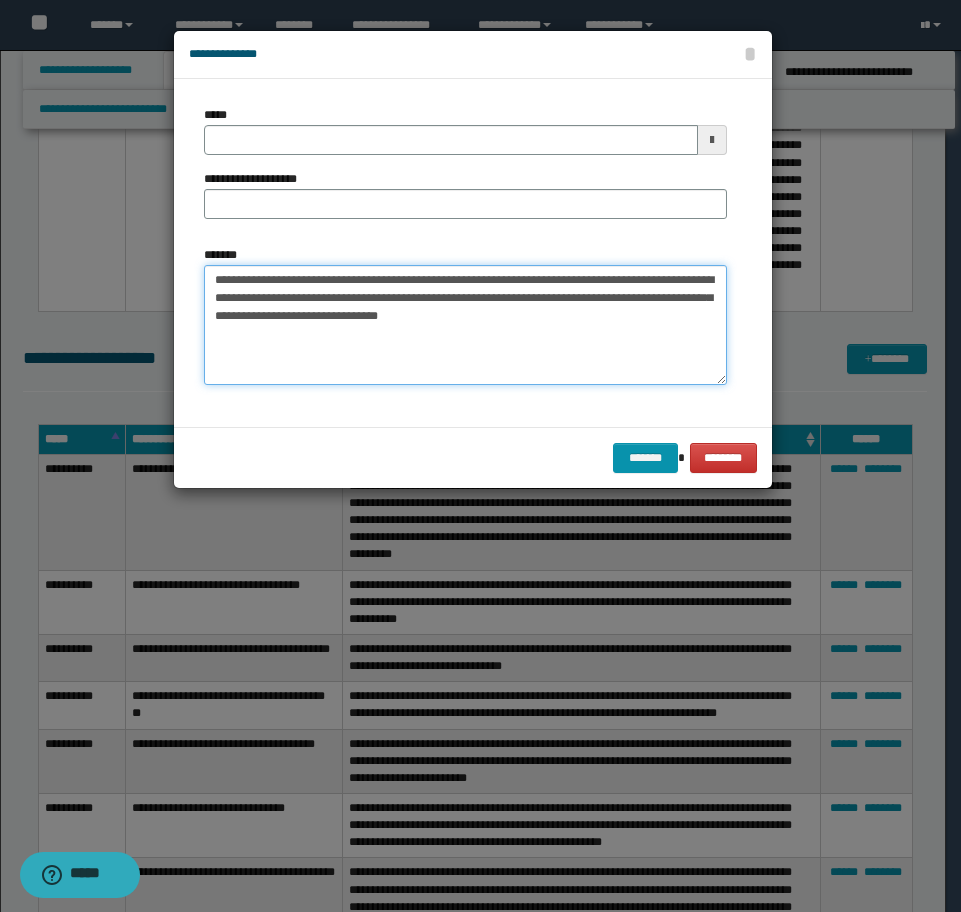 click on "**********" at bounding box center [465, 325] 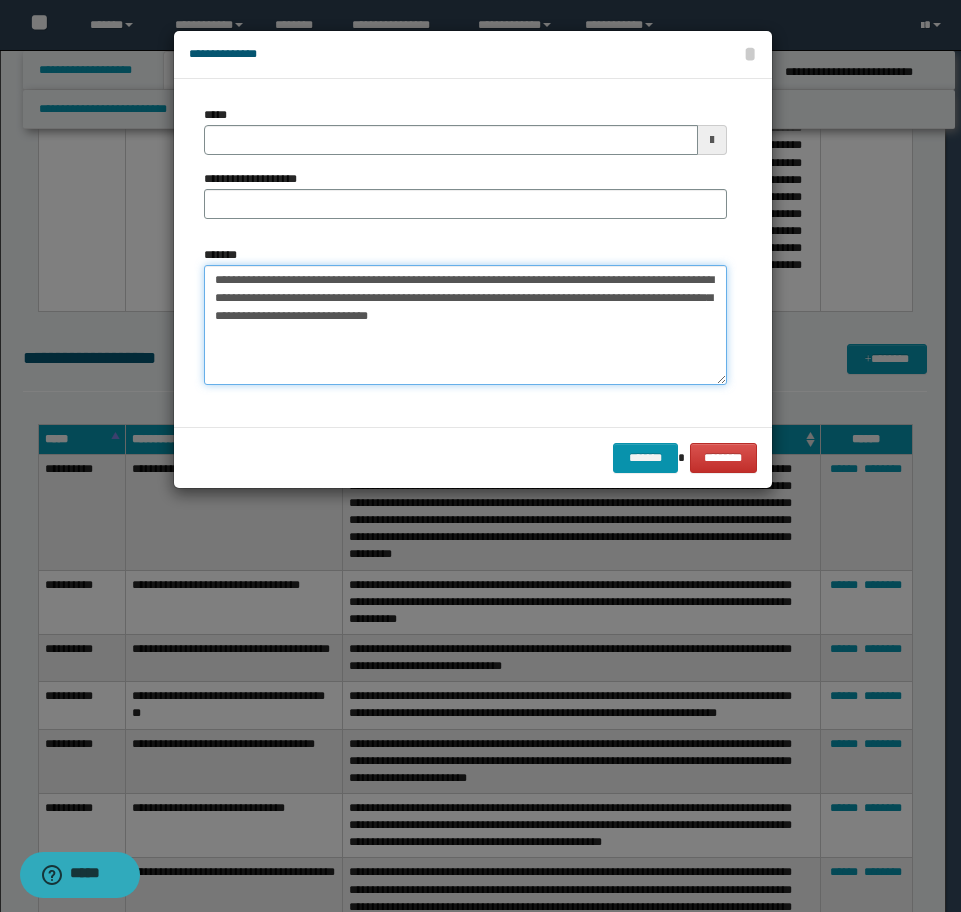 click on "**********" at bounding box center (465, 325) 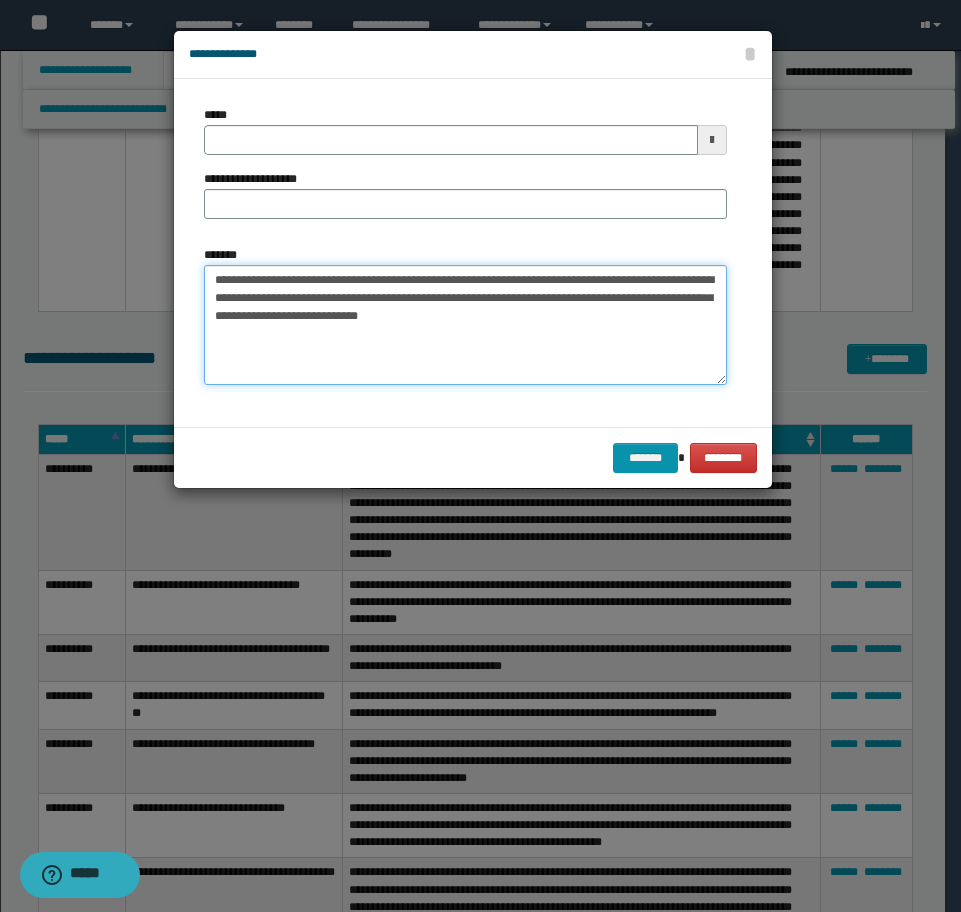 click on "**********" at bounding box center (465, 325) 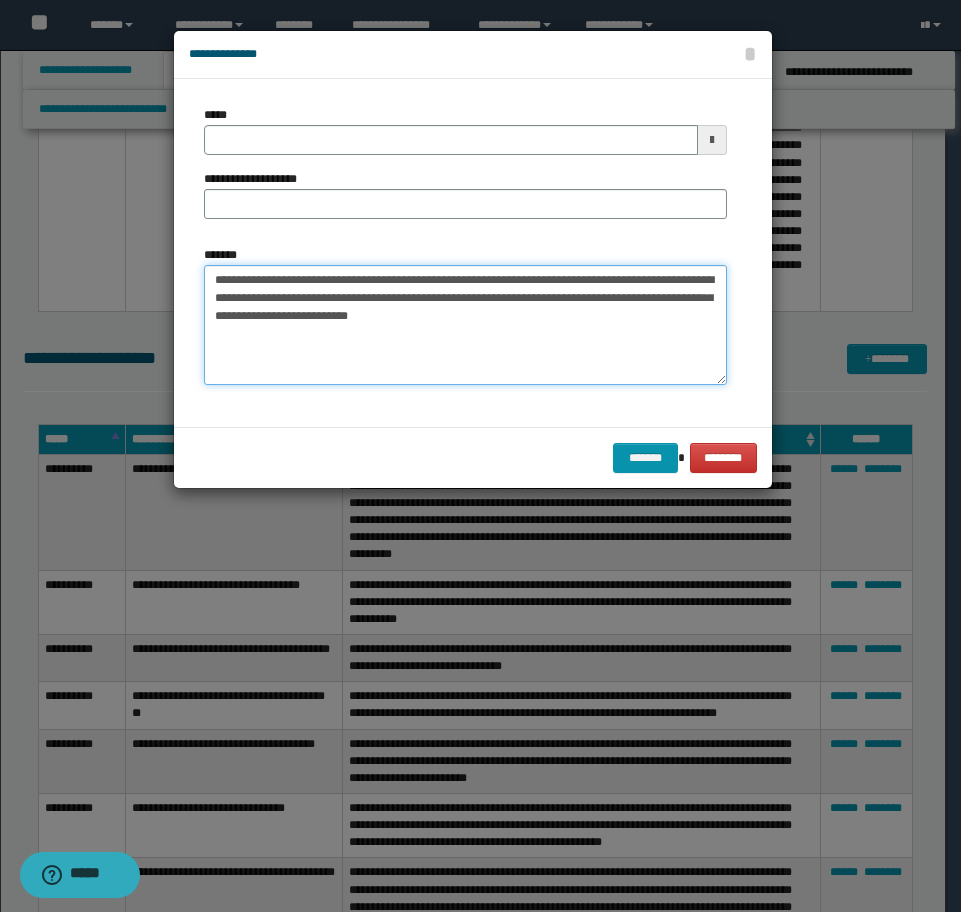 drag, startPoint x: 520, startPoint y: 326, endPoint x: 157, endPoint y: 275, distance: 366.56512 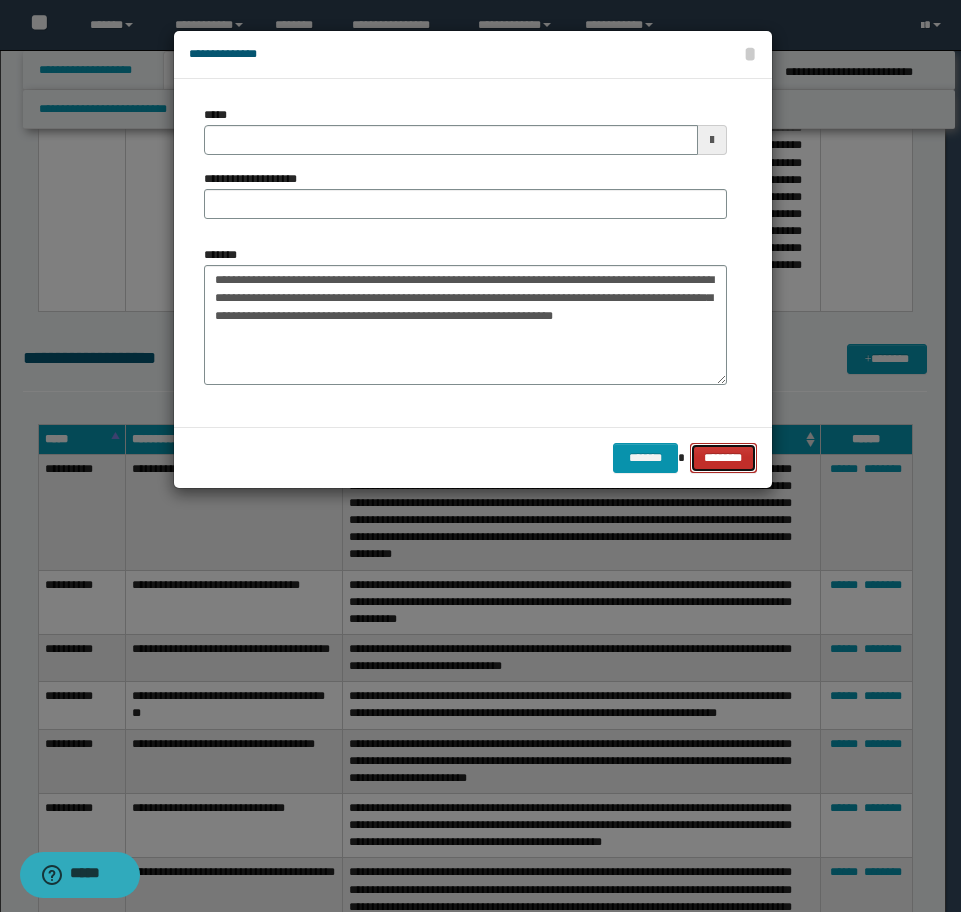 click on "********" at bounding box center (723, 458) 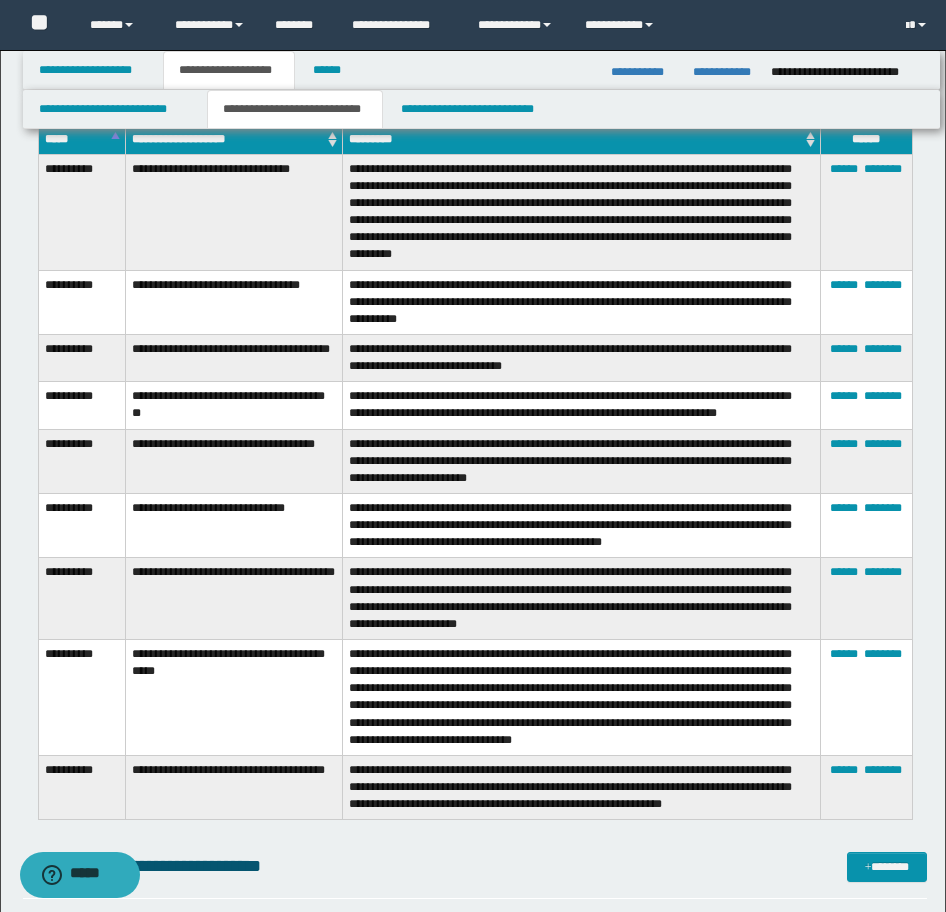 scroll, scrollTop: 9637, scrollLeft: 0, axis: vertical 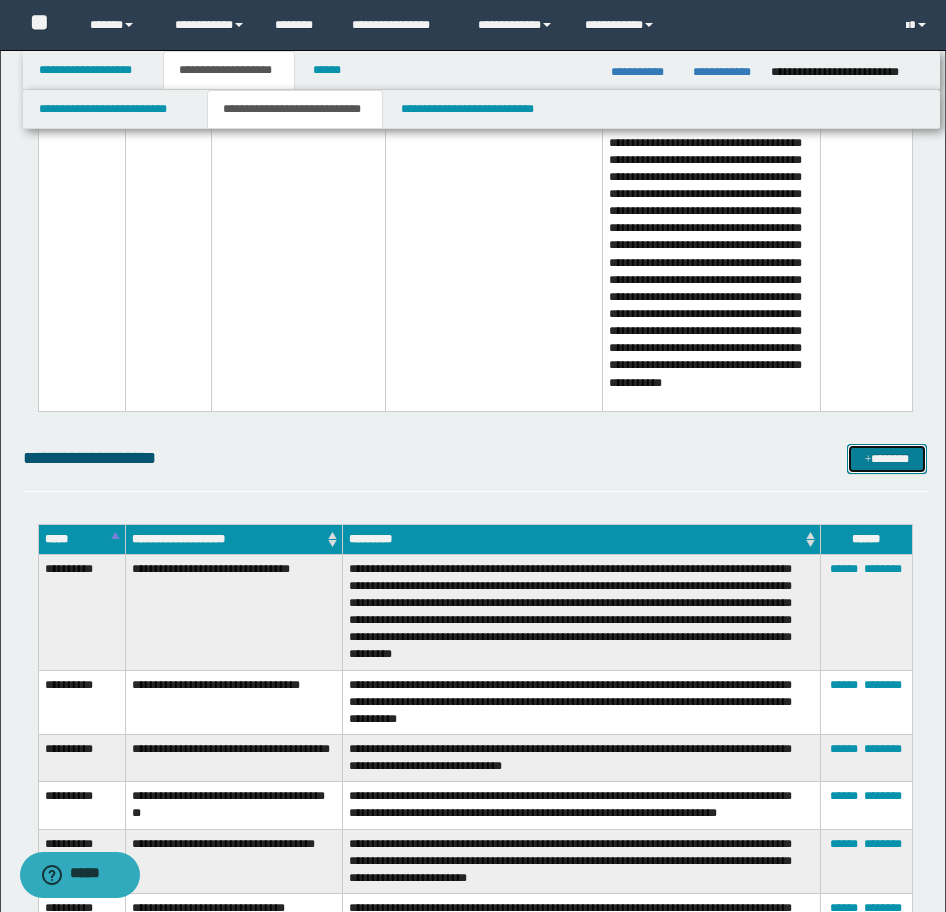 click on "*******" at bounding box center (887, 459) 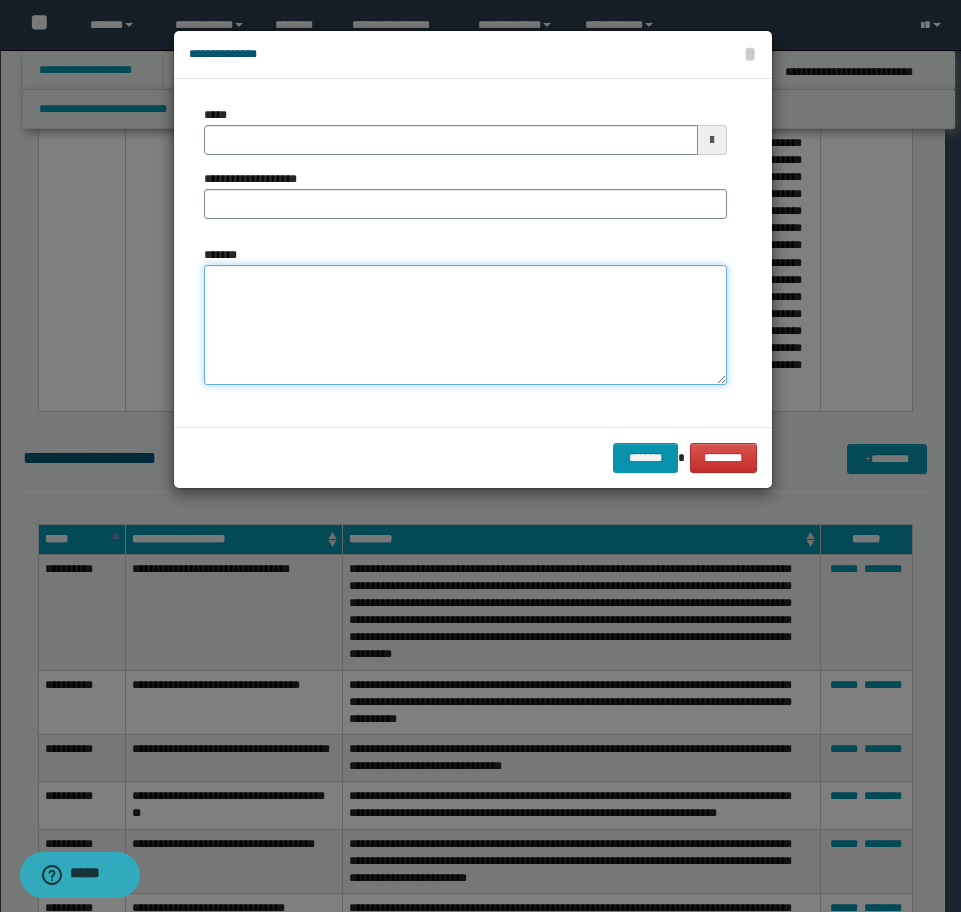 click on "*******" at bounding box center (465, 325) 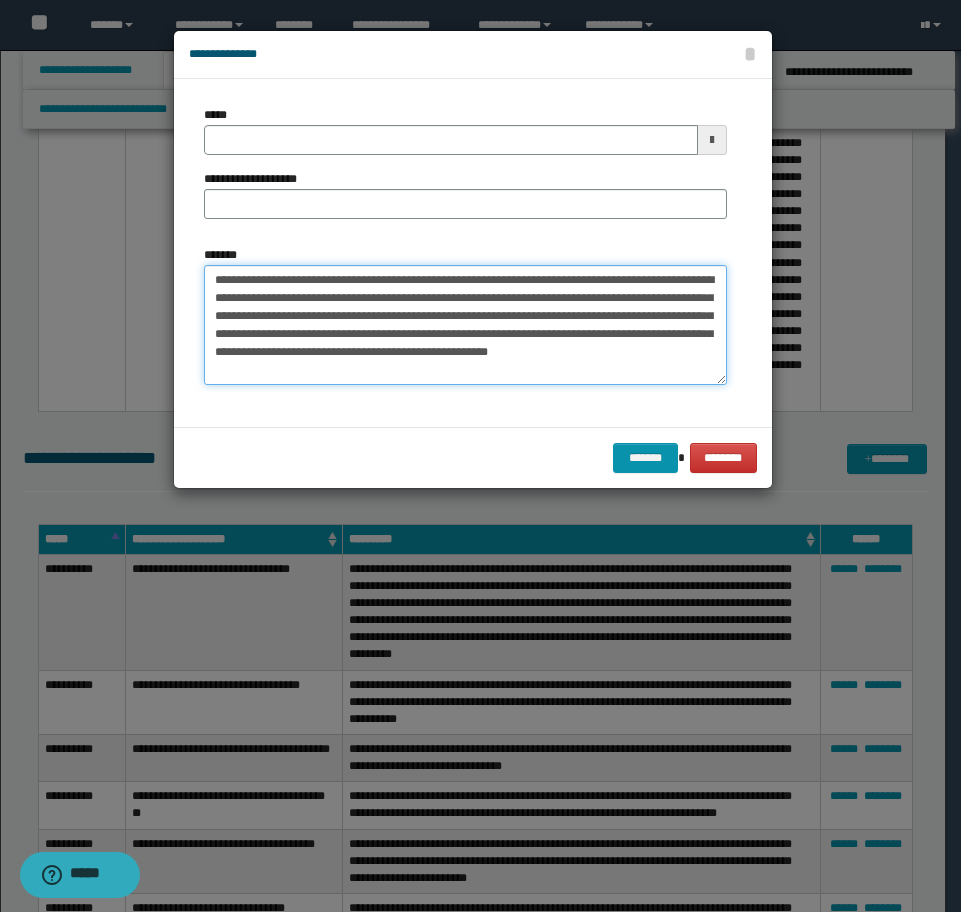 drag, startPoint x: 215, startPoint y: 279, endPoint x: 350, endPoint y: 313, distance: 139.21565 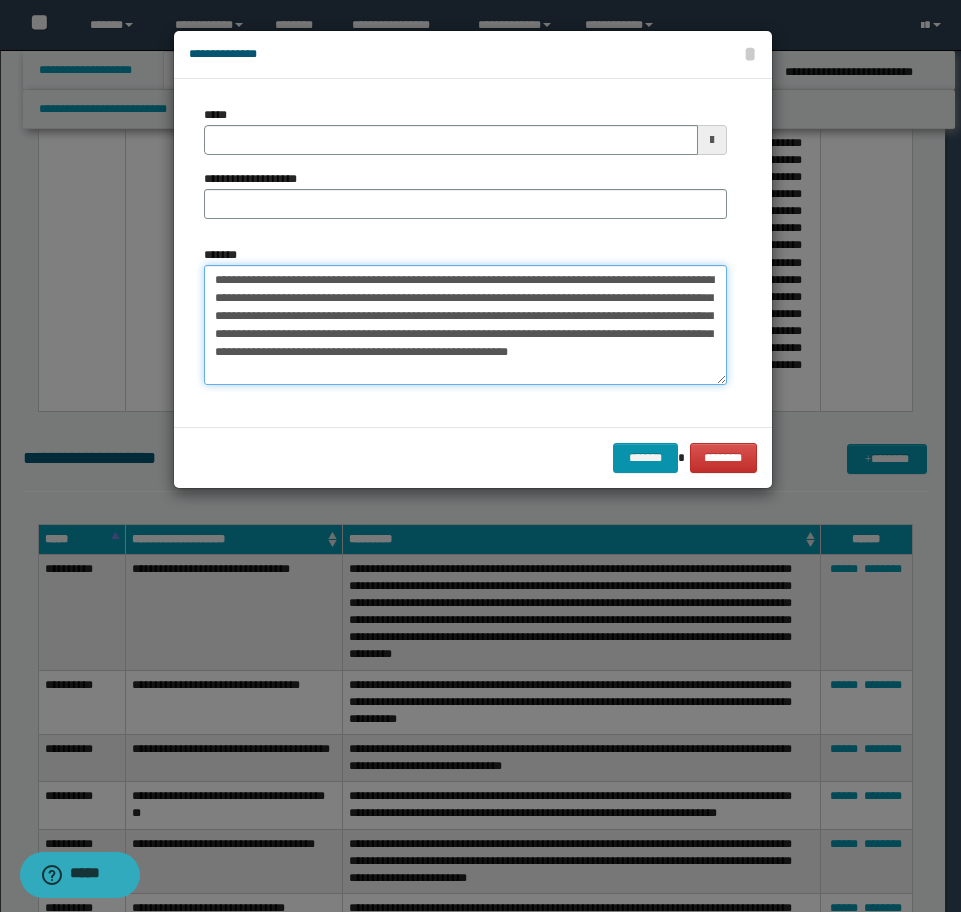 type on "**********" 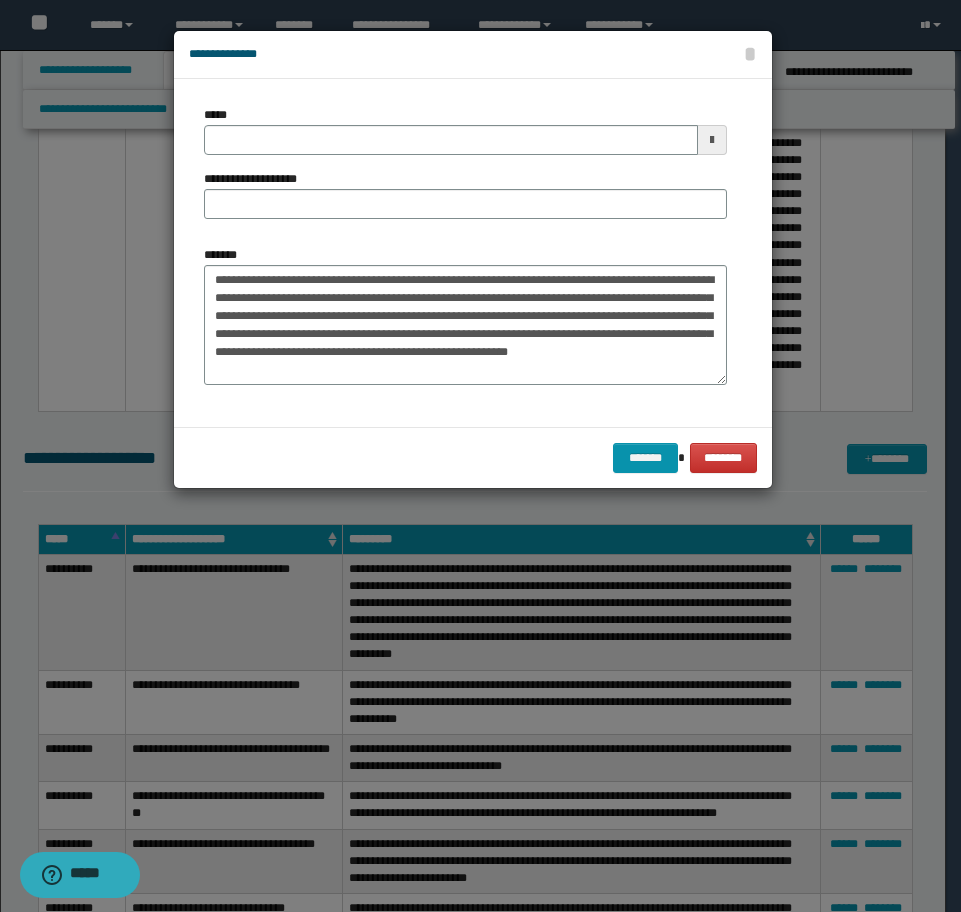 click on "**********" at bounding box center [465, 170] 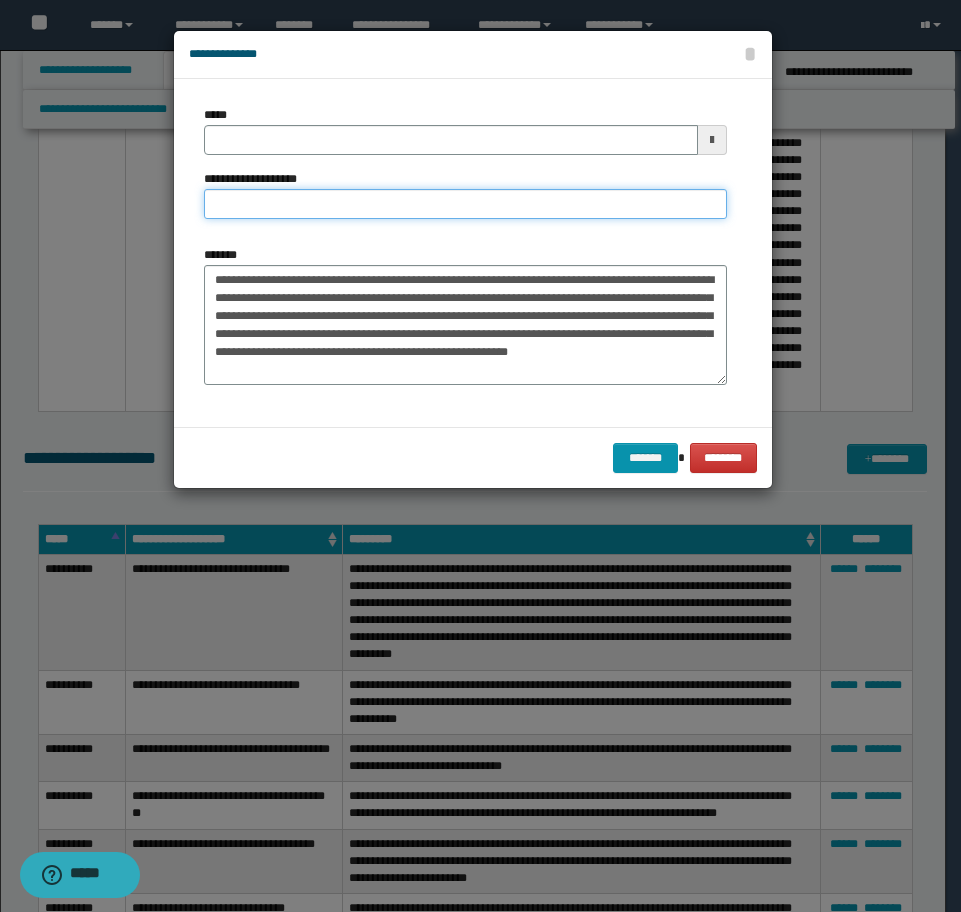 click on "**********" at bounding box center (465, 204) 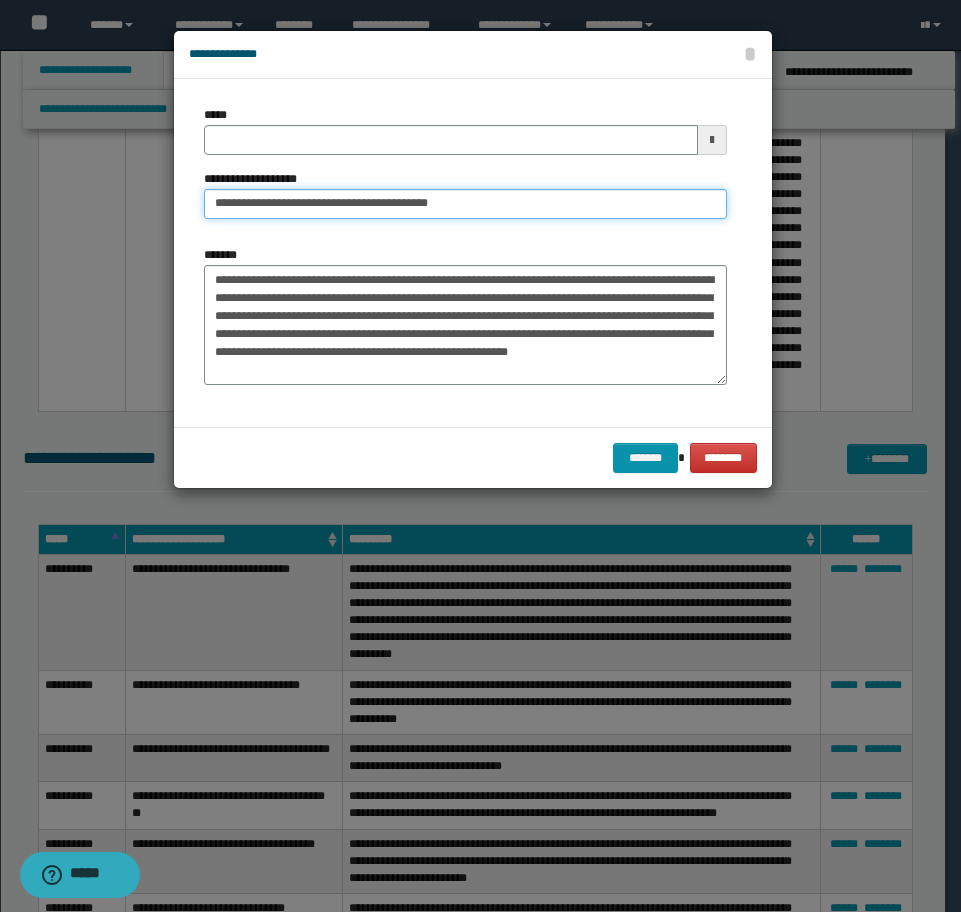 type on "**********" 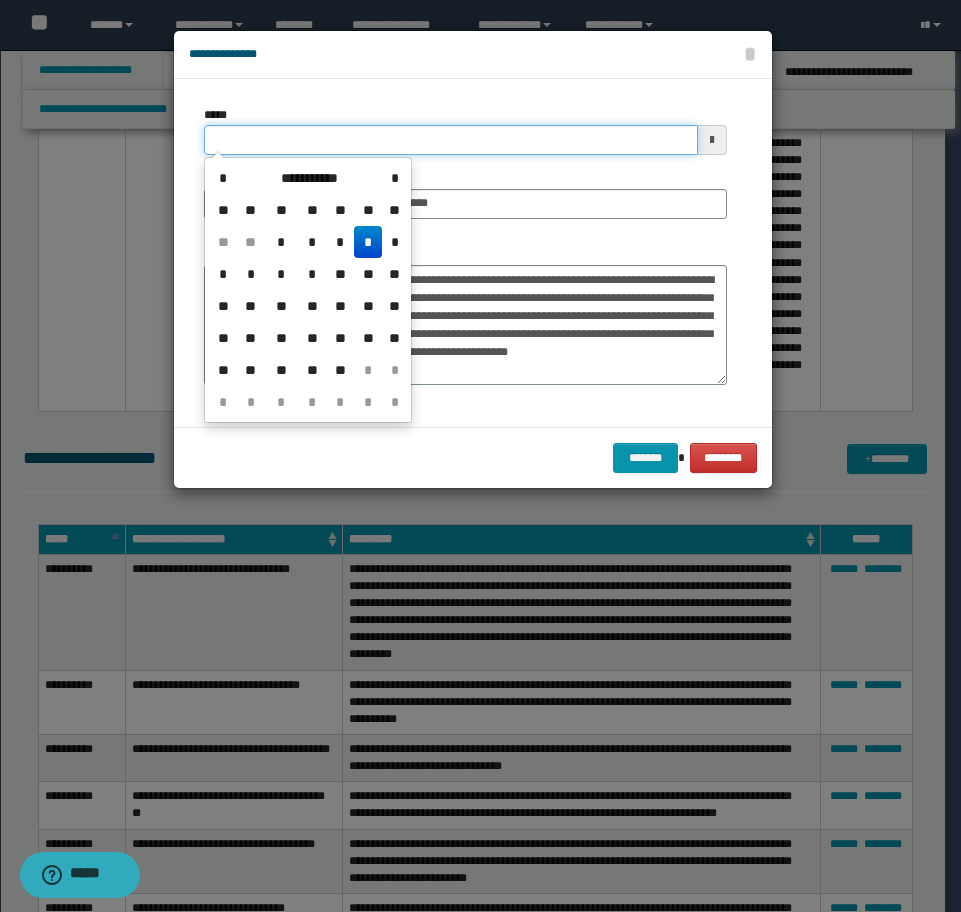 drag, startPoint x: 403, startPoint y: 130, endPoint x: 48, endPoint y: 140, distance: 355.1408 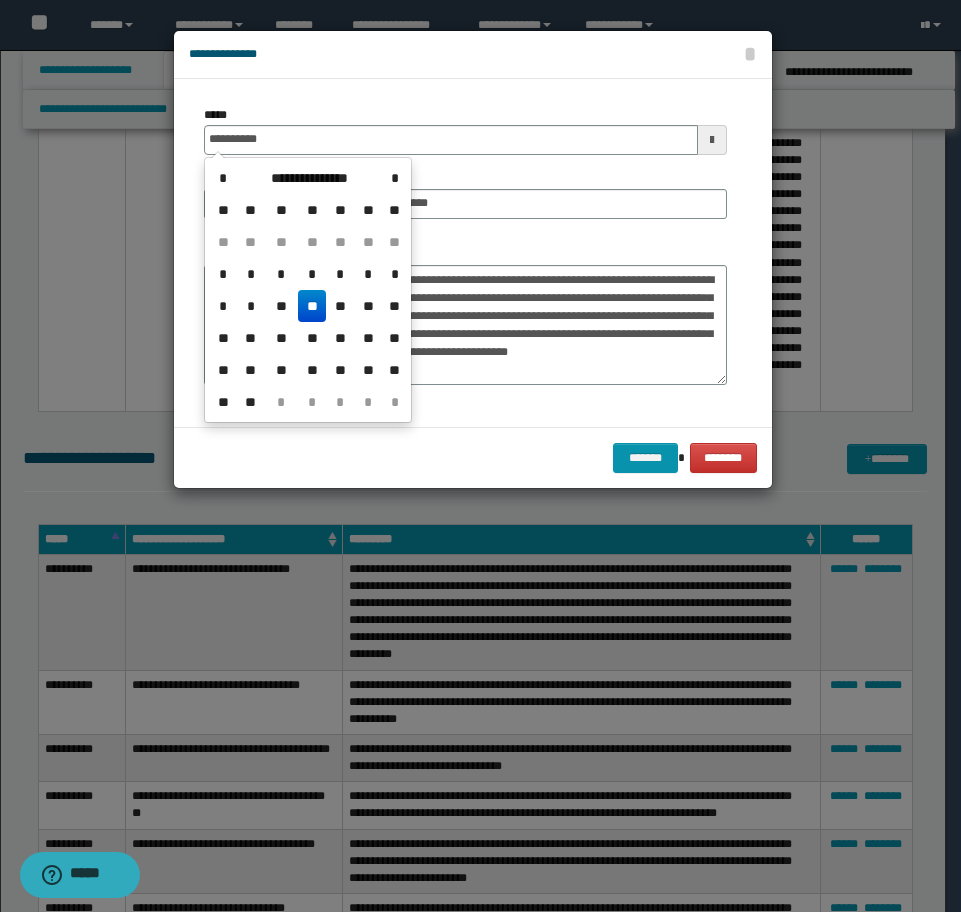 click on "**" at bounding box center [312, 306] 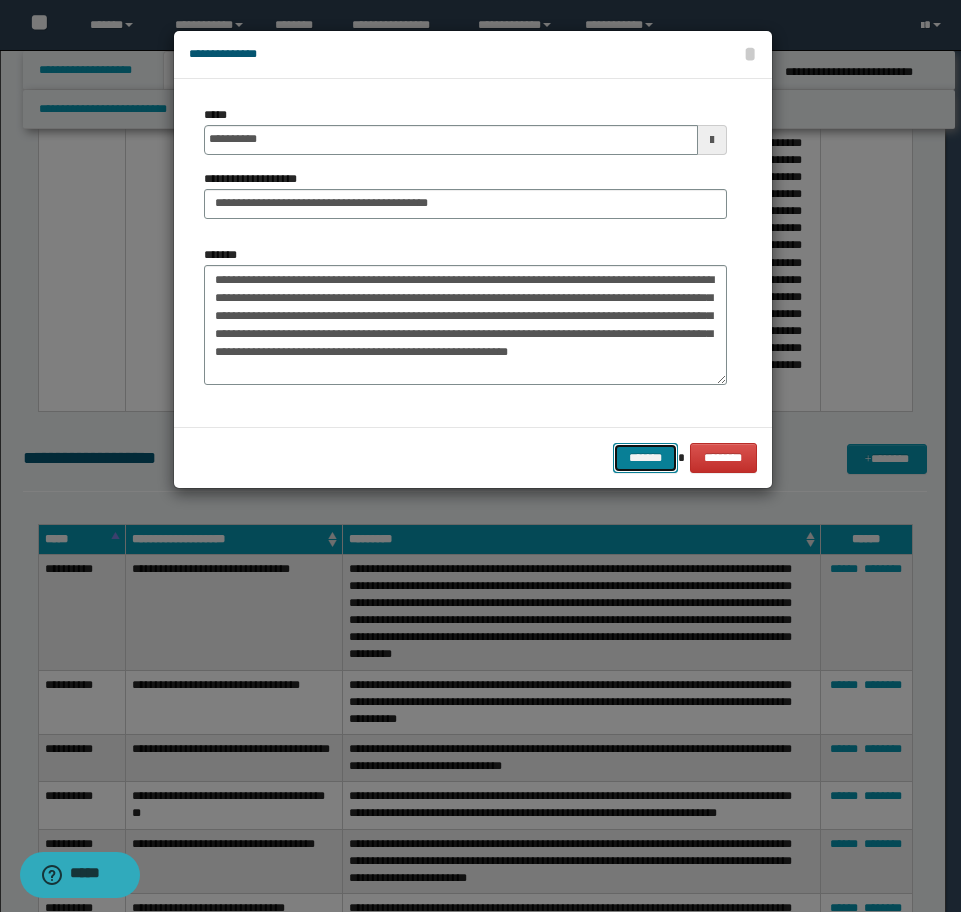 click on "*******" at bounding box center (645, 458) 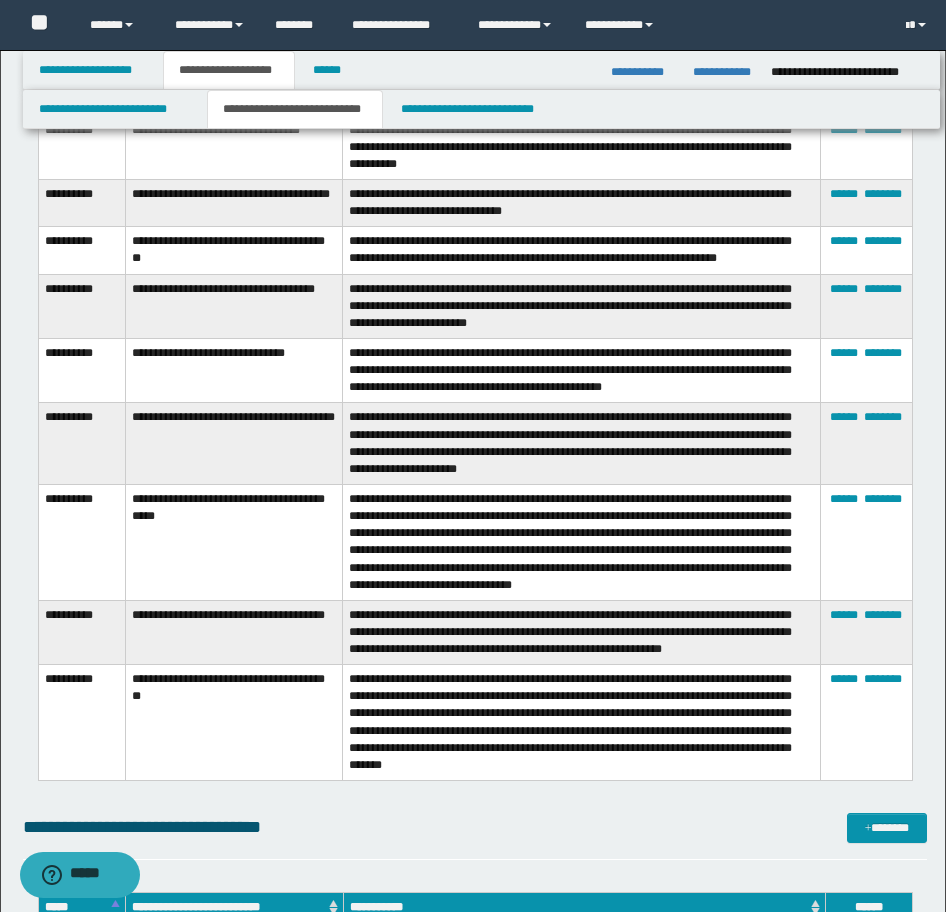 scroll, scrollTop: 10437, scrollLeft: 0, axis: vertical 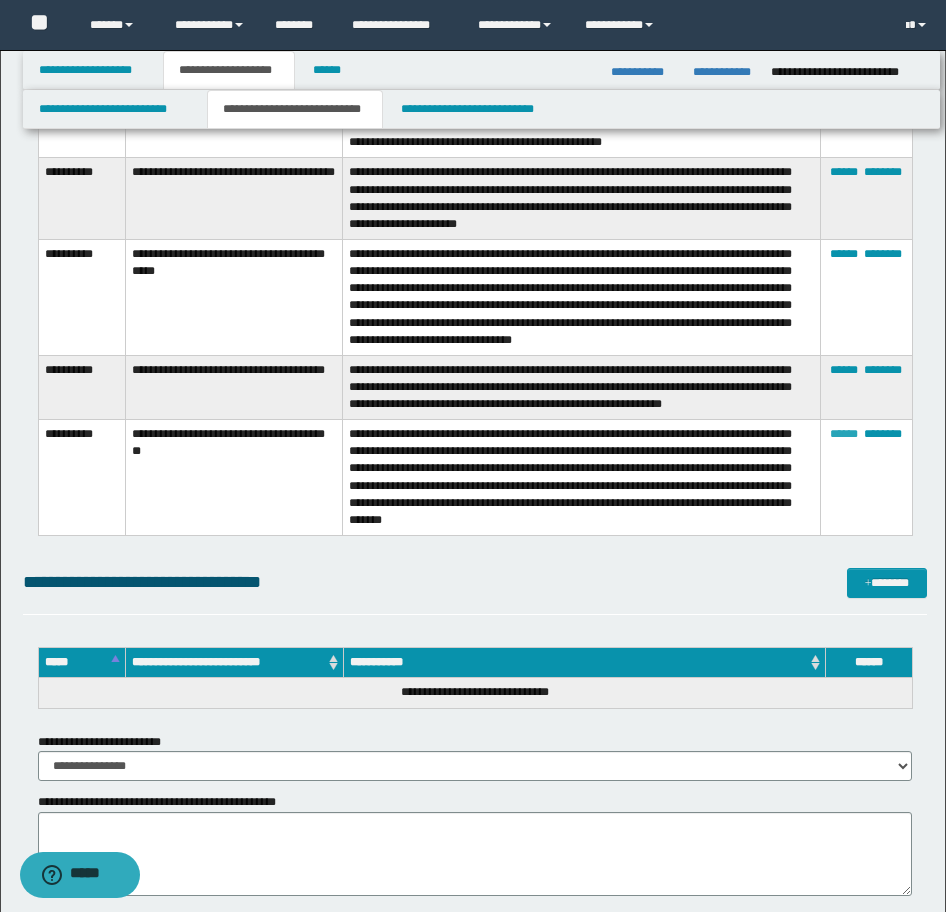 click on "******" at bounding box center (844, 434) 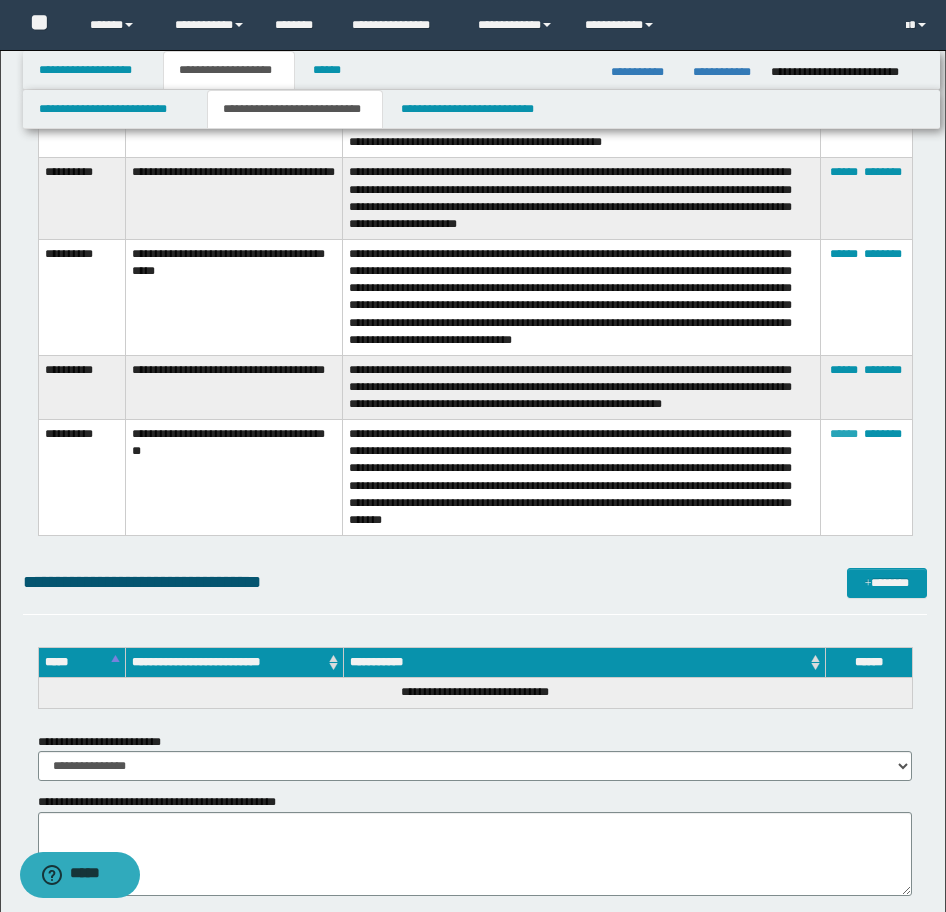 type on "**********" 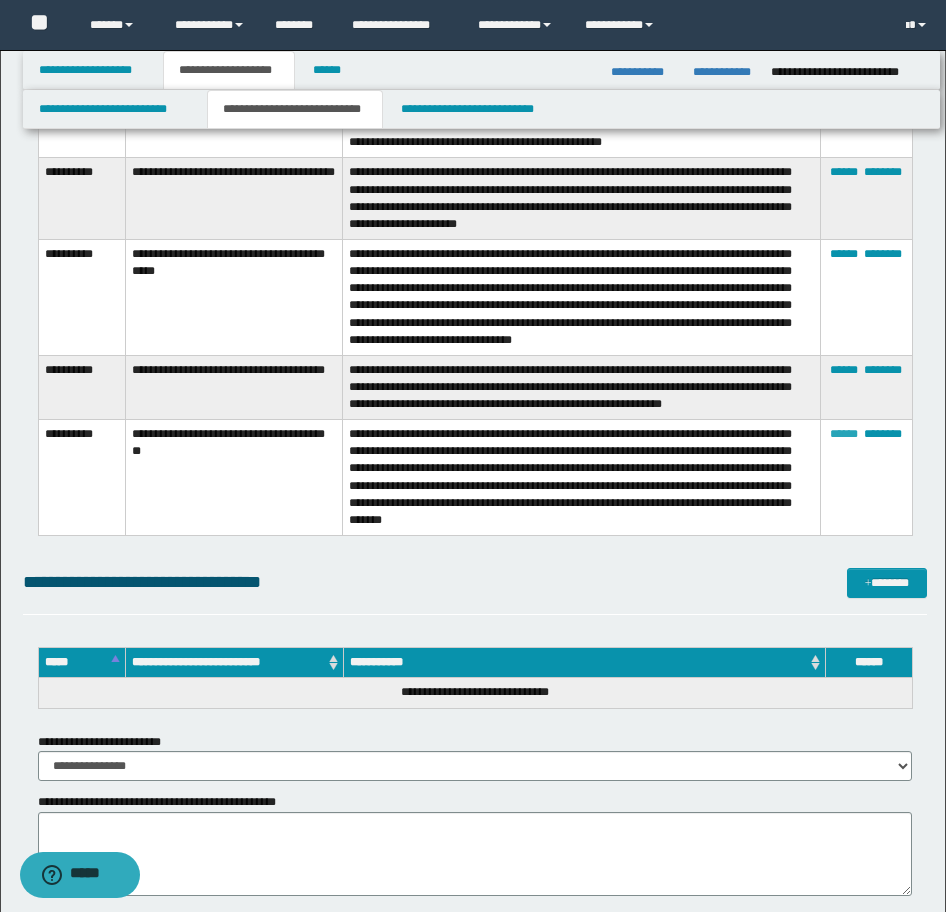 type on "**********" 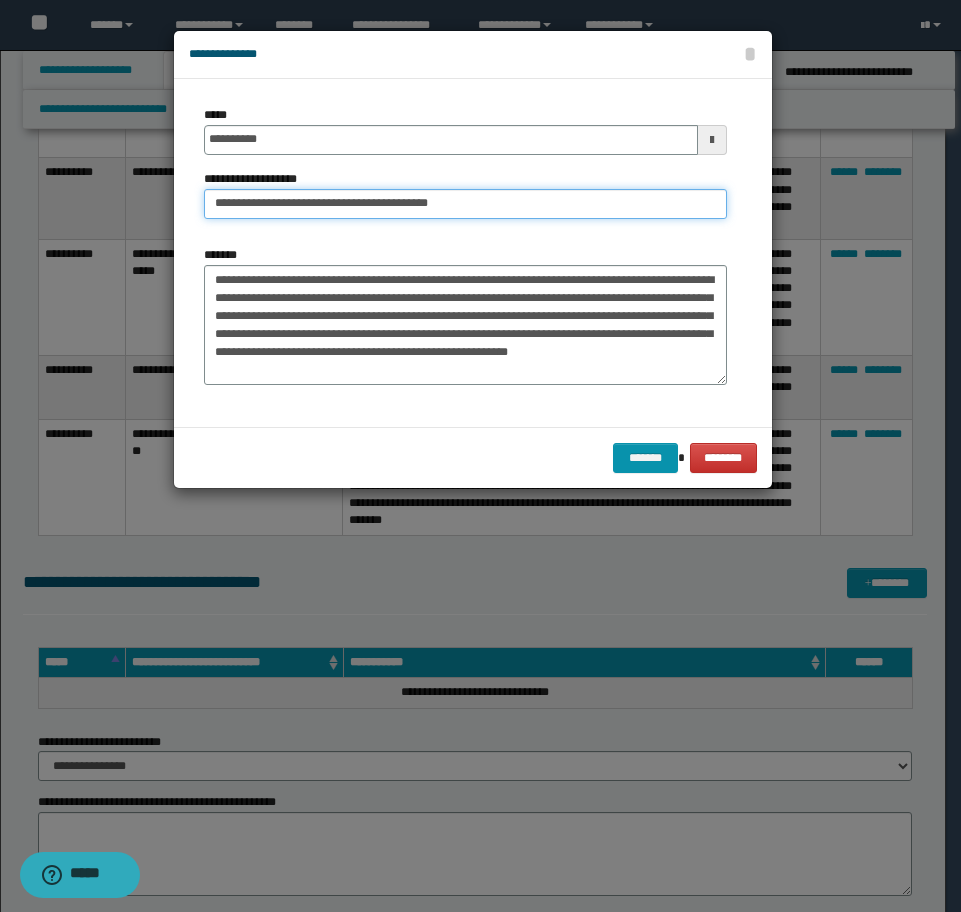 click on "**********" at bounding box center (465, 204) 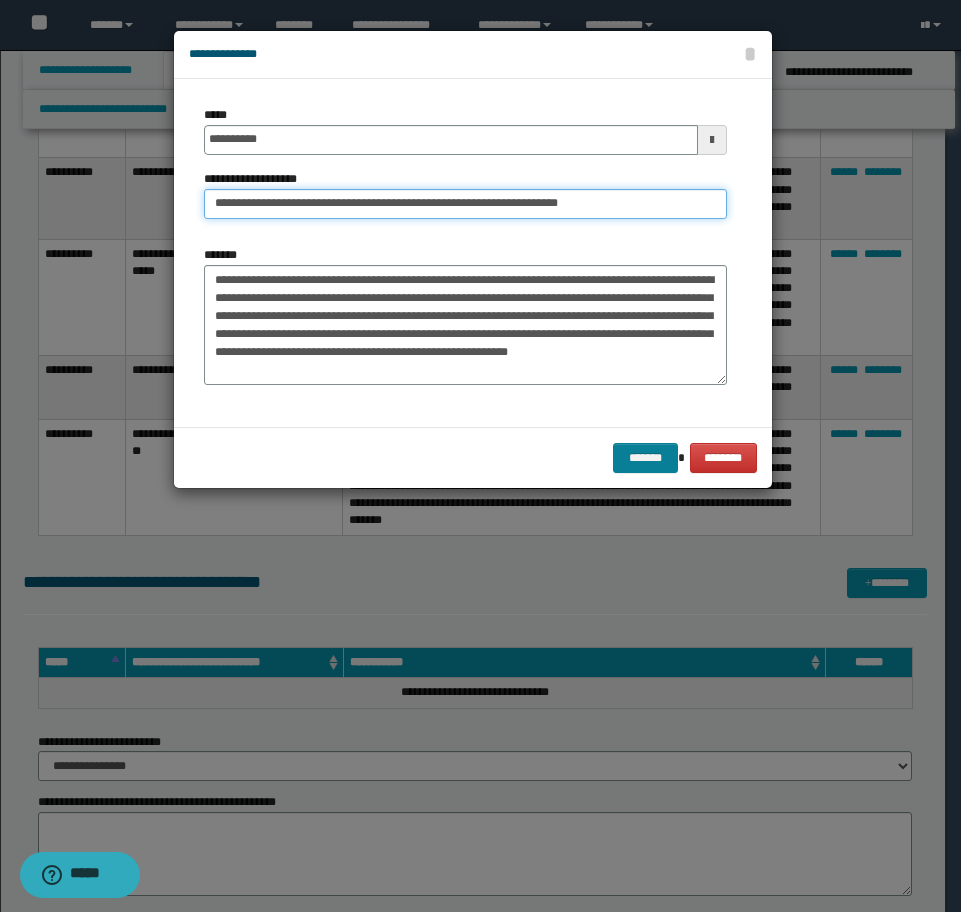 type on "**********" 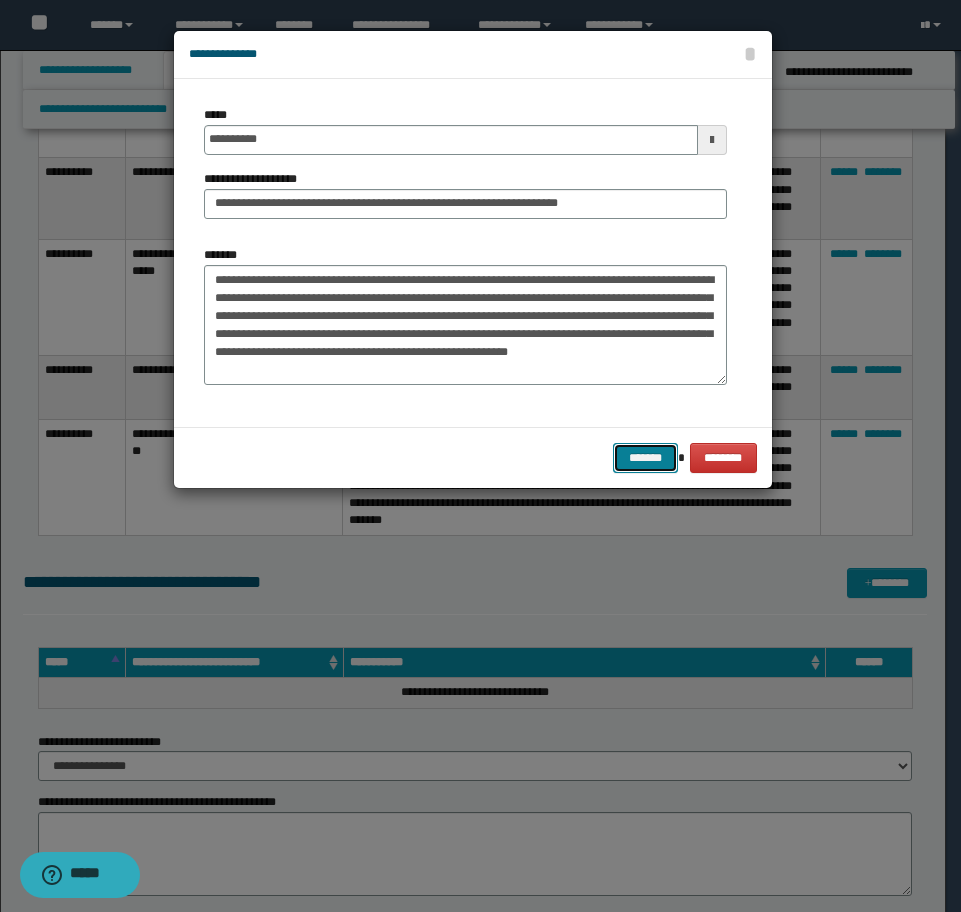 drag, startPoint x: 649, startPoint y: 467, endPoint x: 925, endPoint y: 533, distance: 283.78162 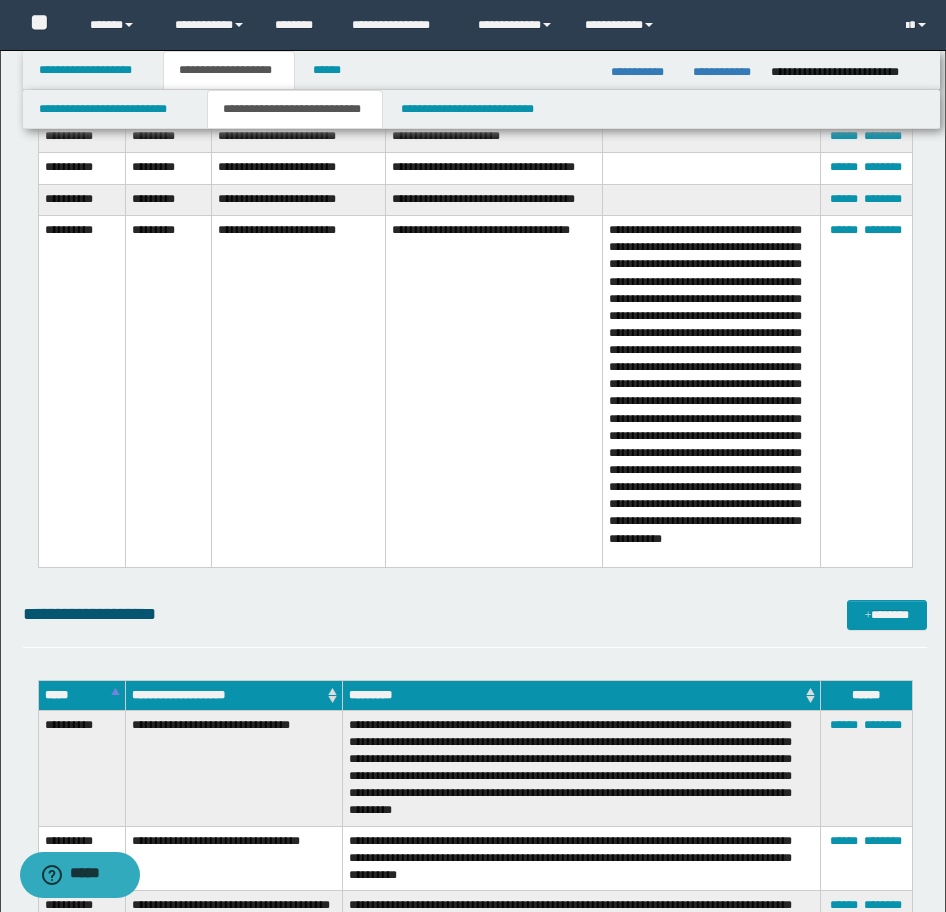 scroll, scrollTop: 9437, scrollLeft: 0, axis: vertical 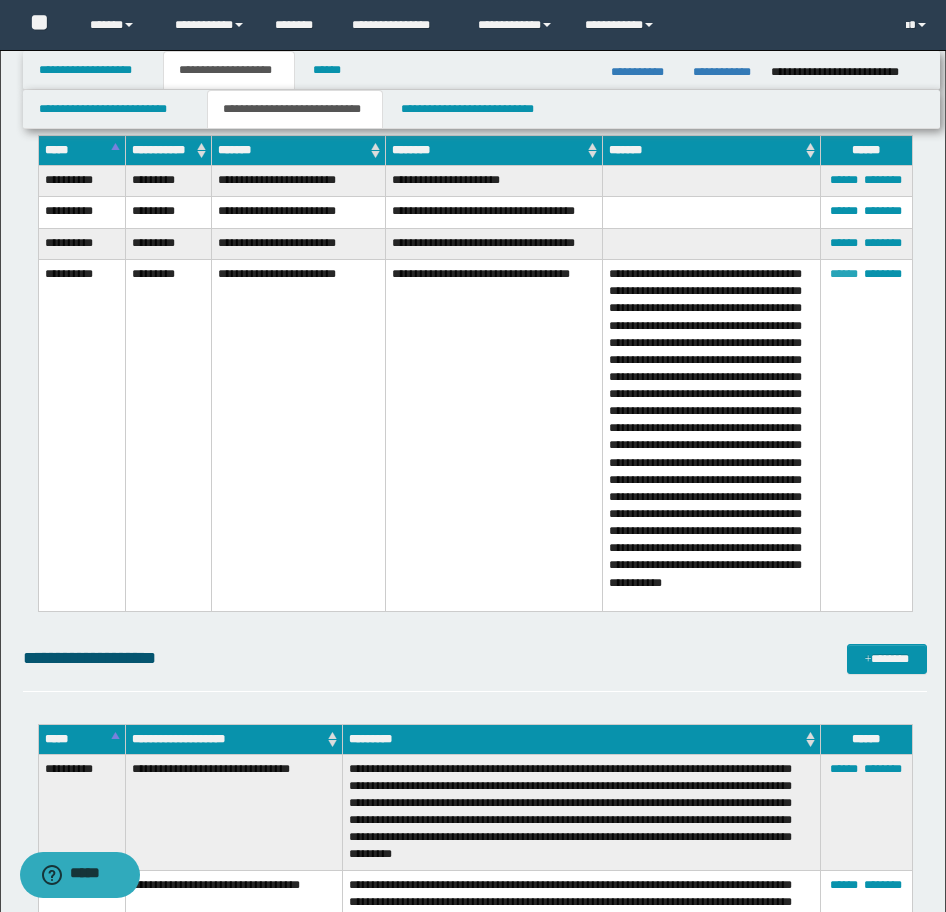 click on "******" at bounding box center (844, 274) 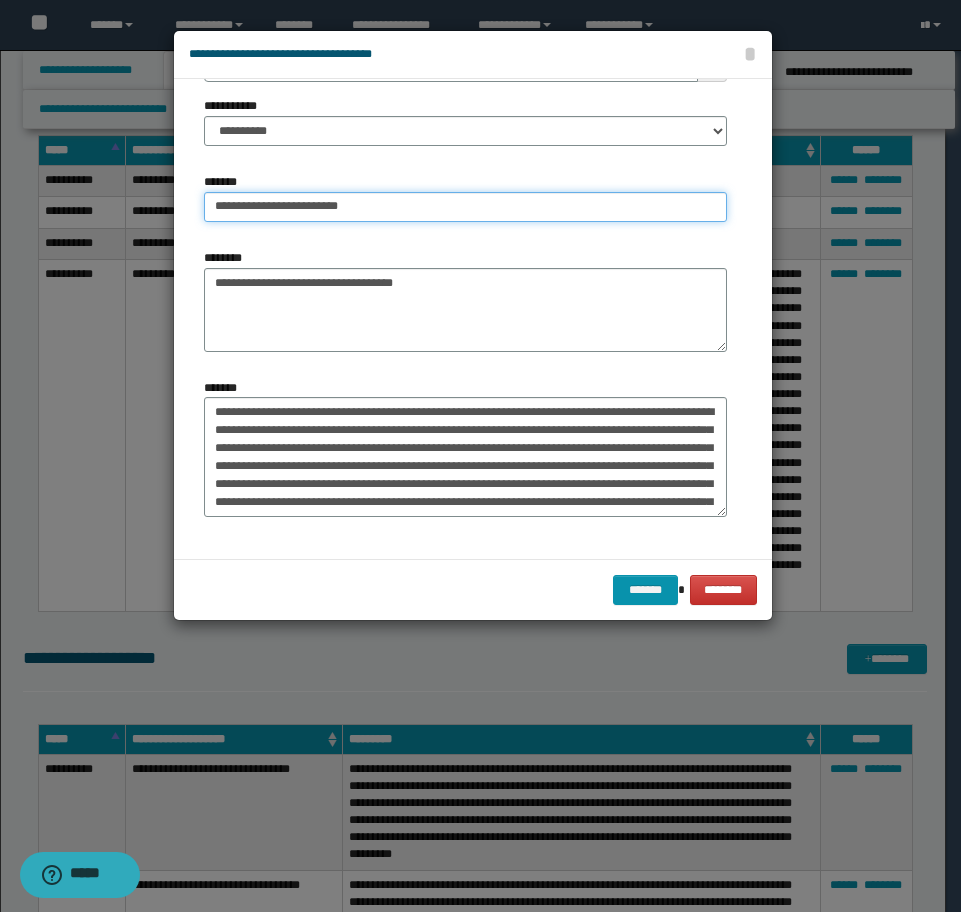 click on "**********" at bounding box center [465, 207] 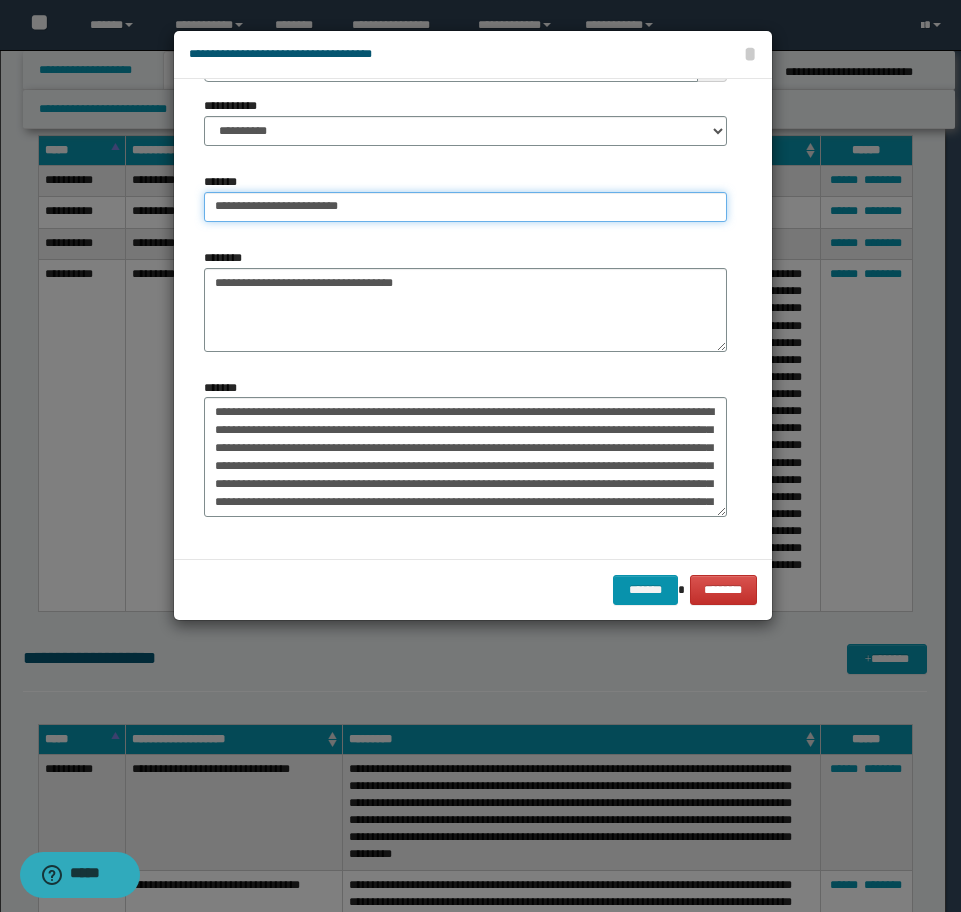 click on "**********" at bounding box center [465, 207] 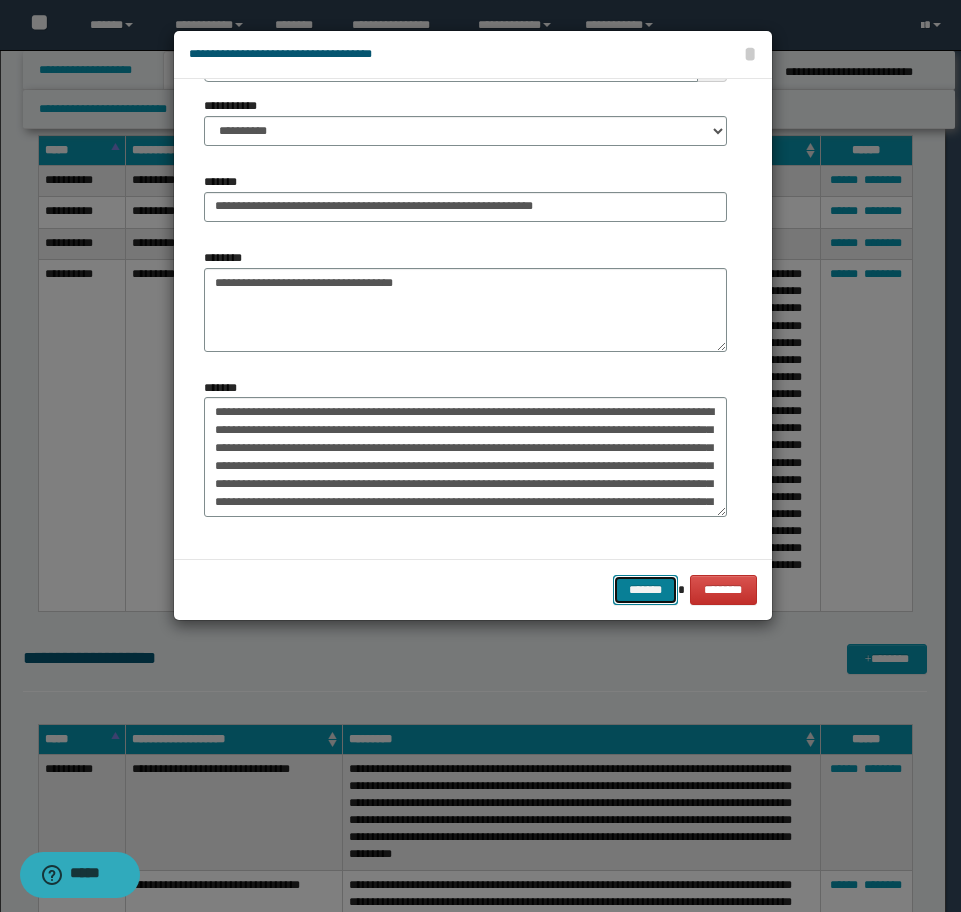 click on "*******" at bounding box center [645, 590] 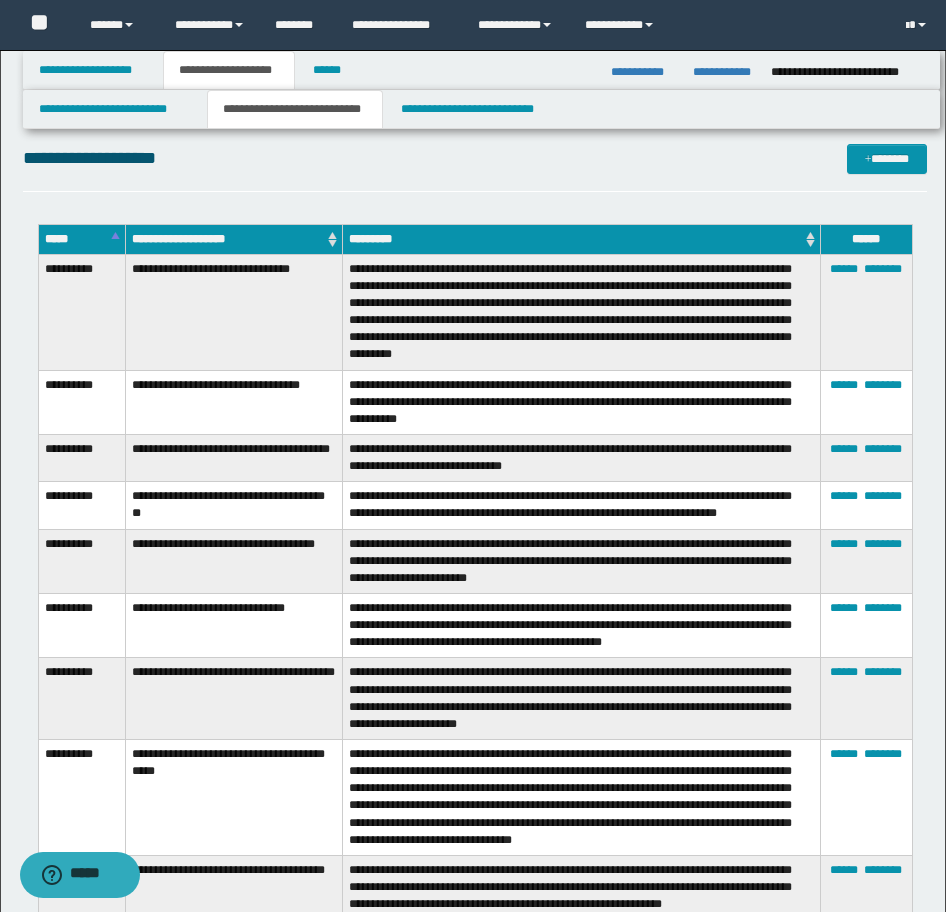 scroll, scrollTop: 10137, scrollLeft: 0, axis: vertical 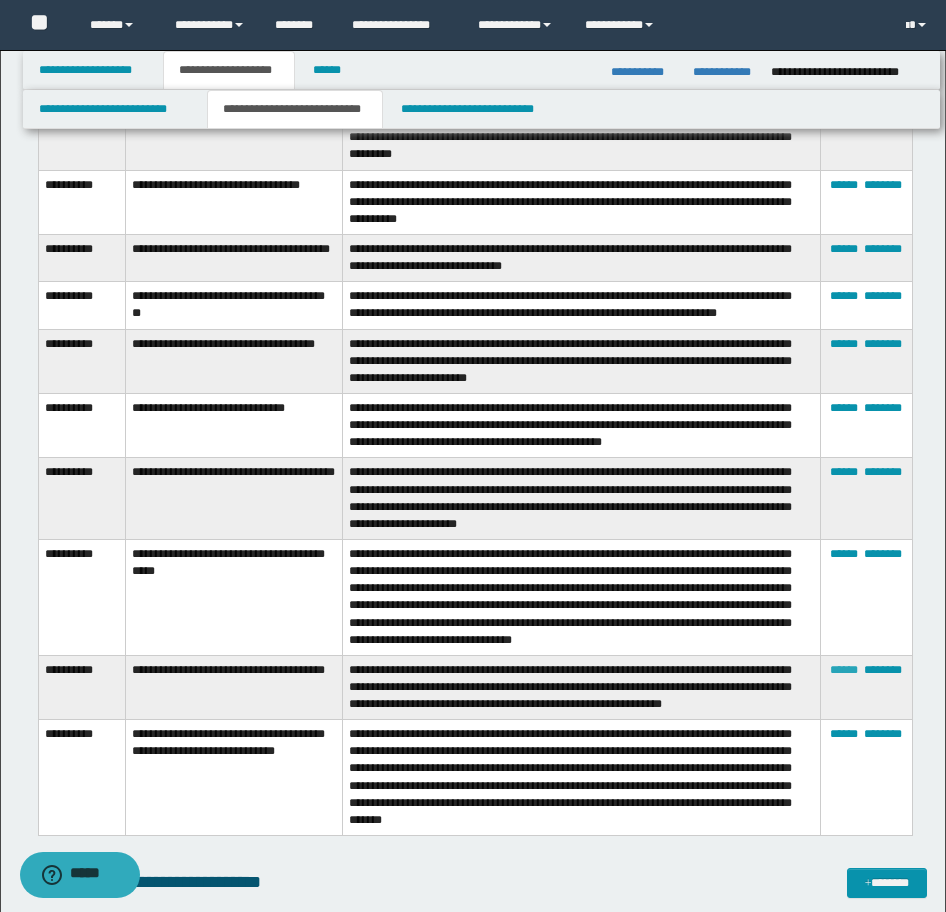 click on "******" at bounding box center [844, 670] 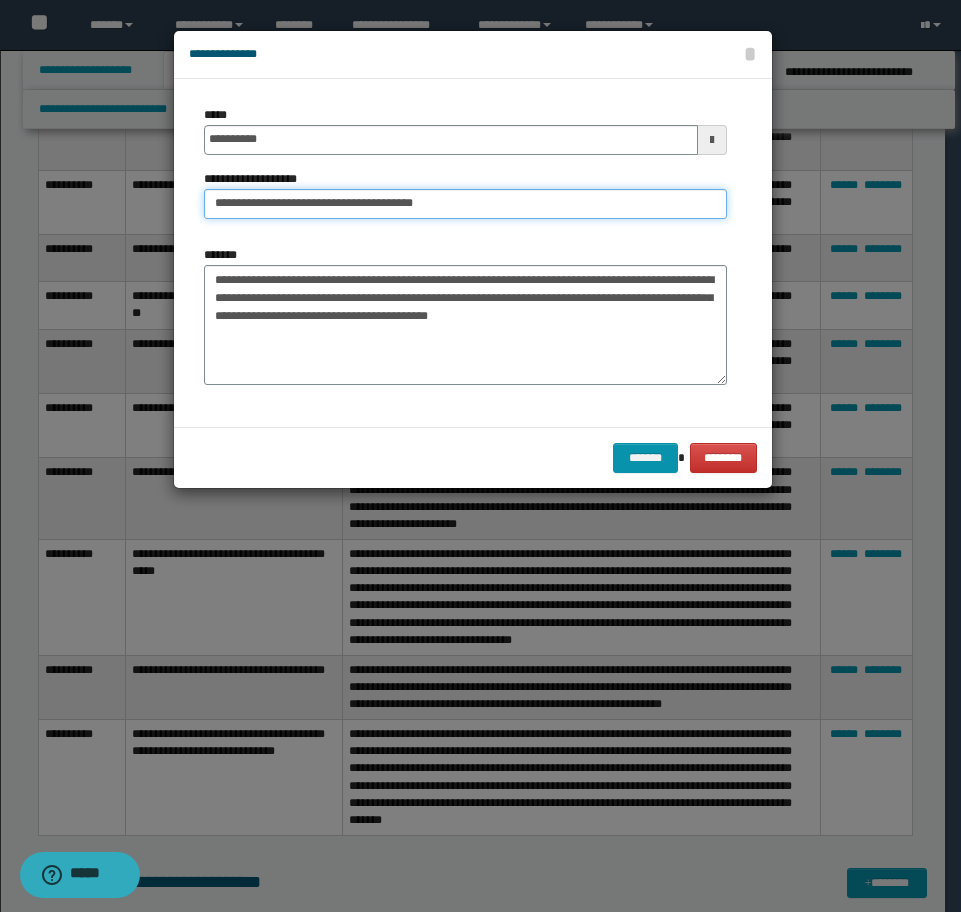 click on "**********" at bounding box center [465, 204] 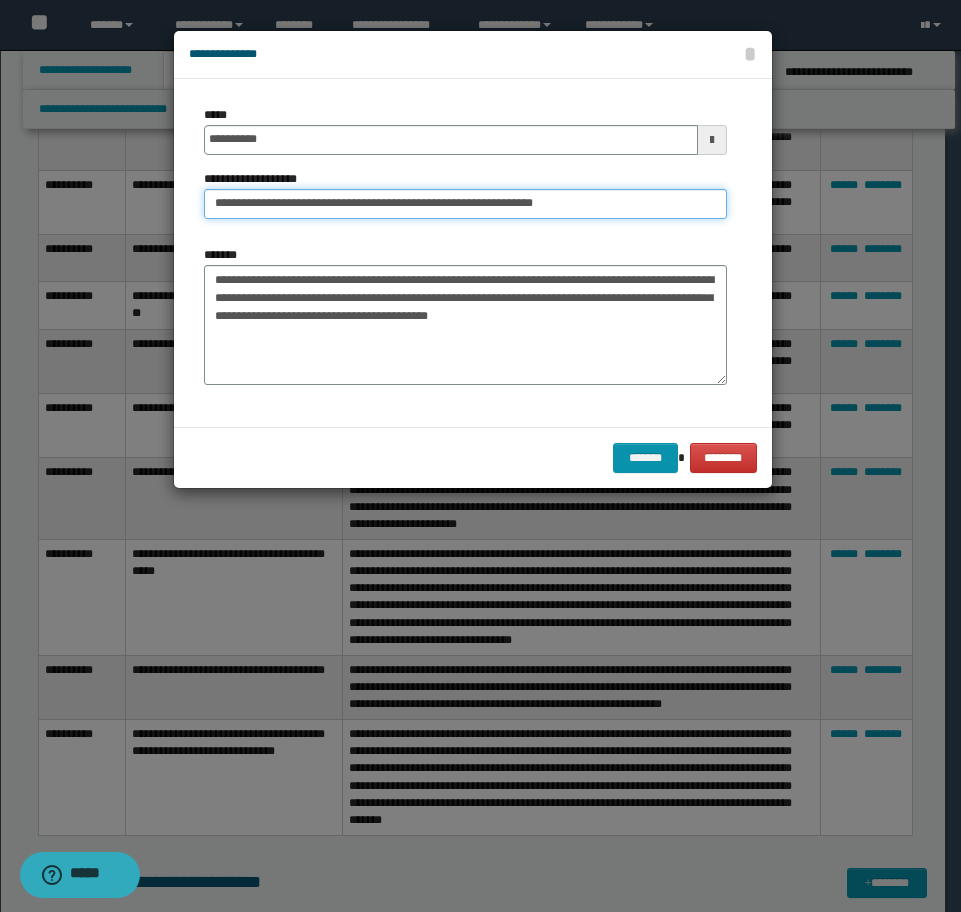 drag, startPoint x: 591, startPoint y: 195, endPoint x: 450, endPoint y: 196, distance: 141.00354 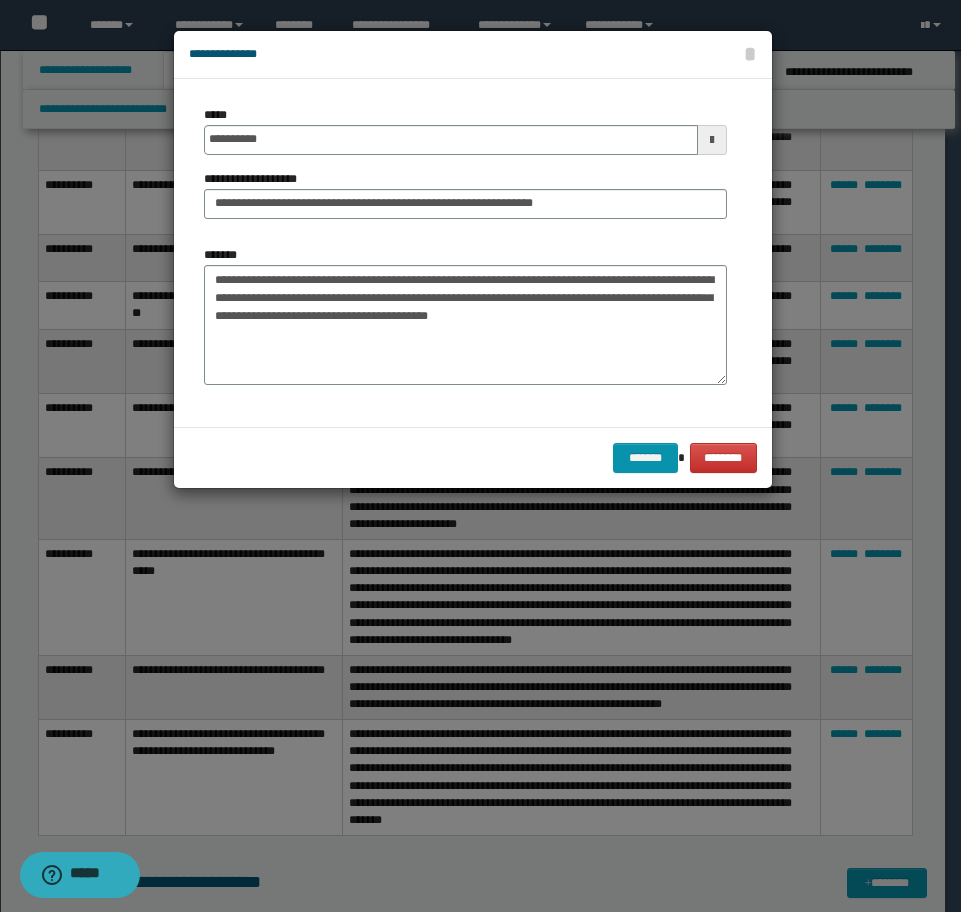 click on "*******
********" at bounding box center (473, 457) 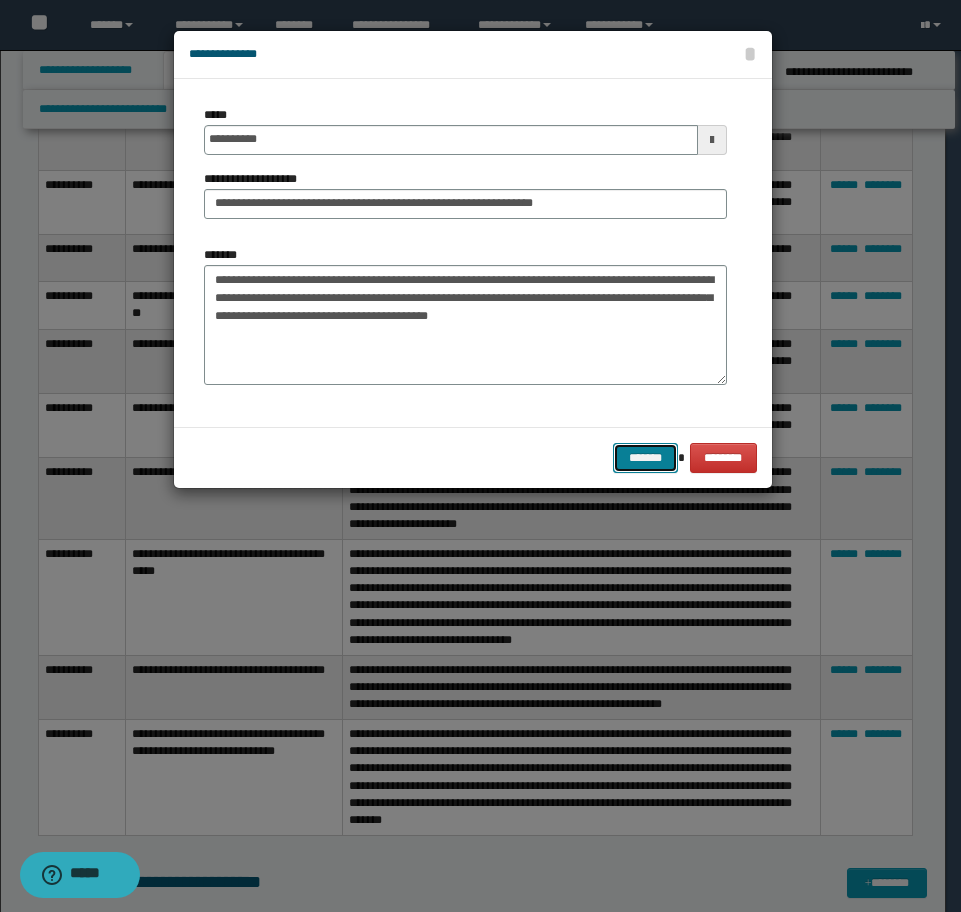 click on "*******" at bounding box center (645, 458) 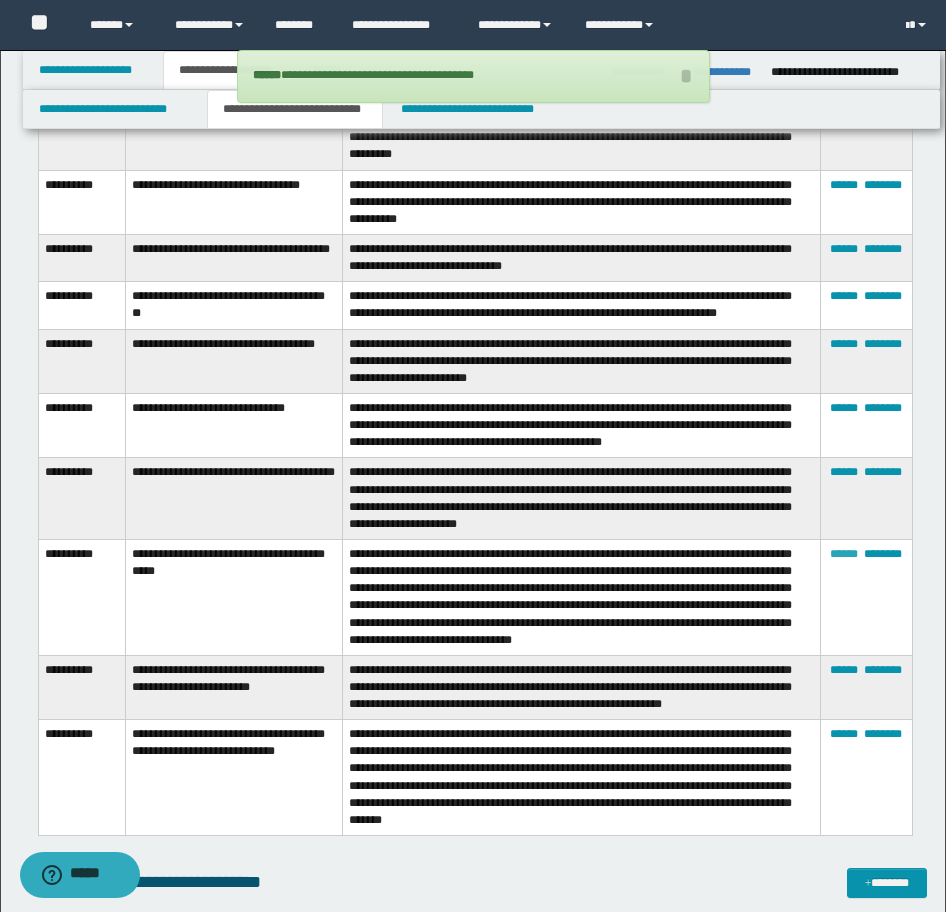 click on "******" at bounding box center [844, 554] 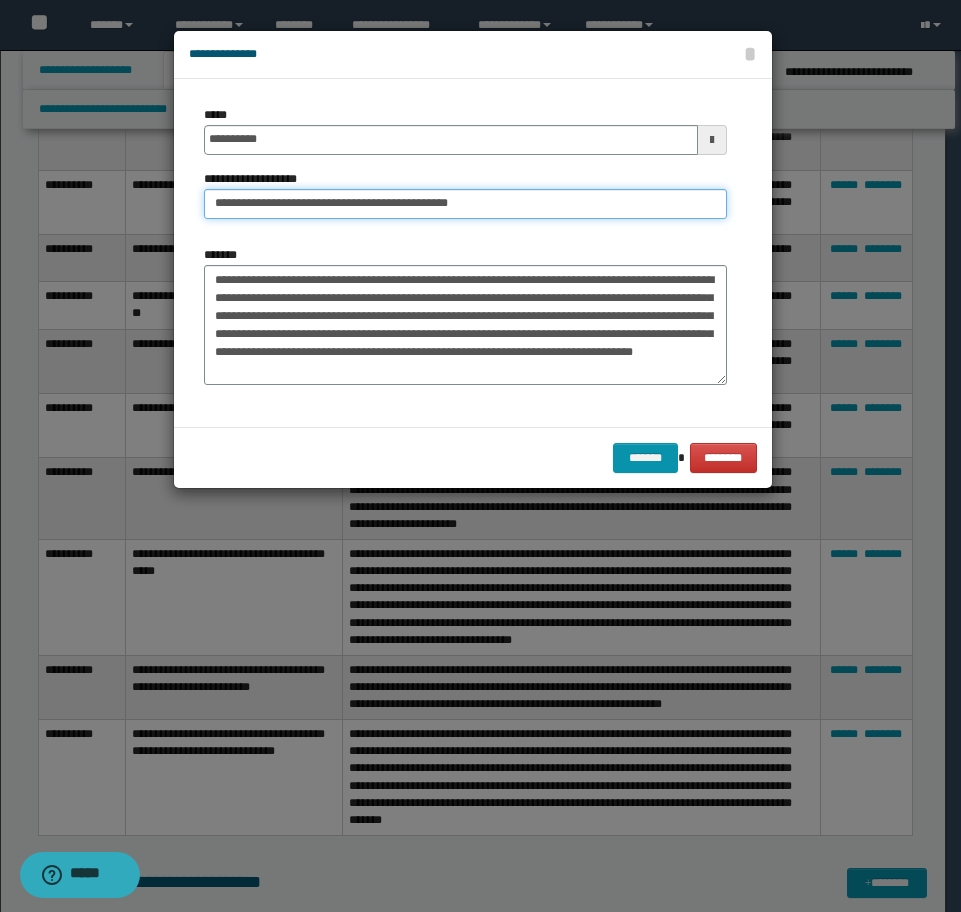 click on "**********" at bounding box center (465, 204) 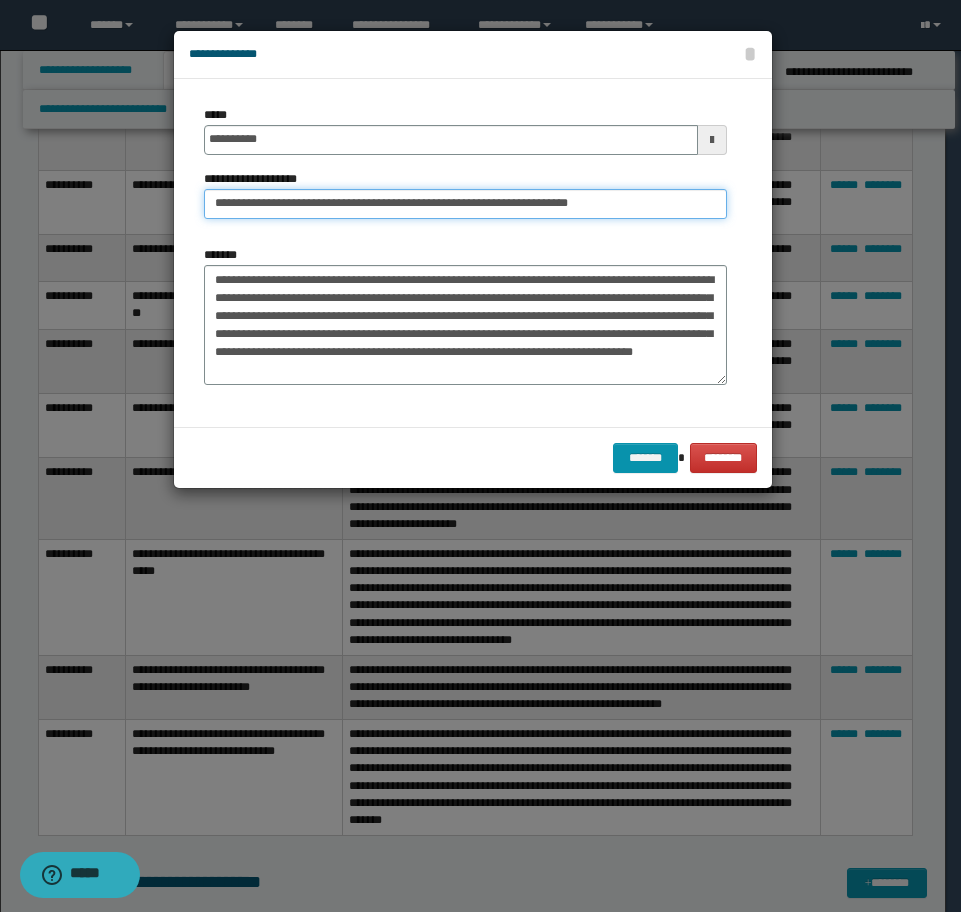 click on "**********" at bounding box center (465, 204) 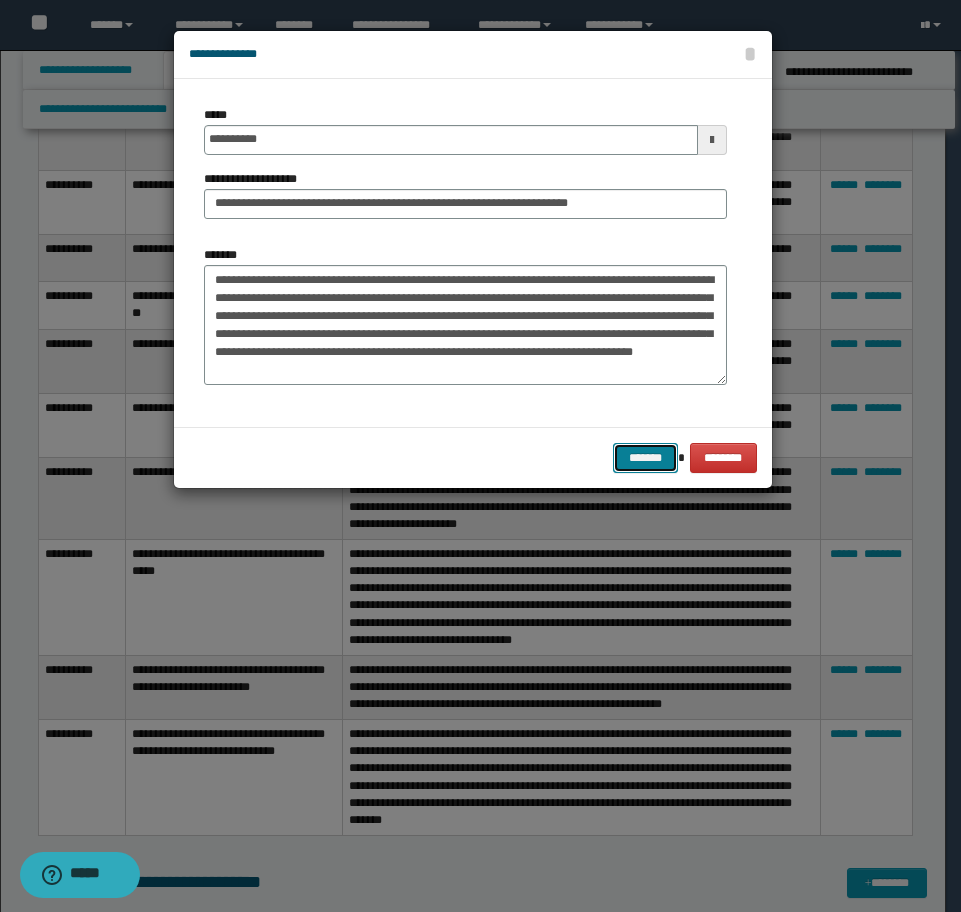 click on "*******" at bounding box center (645, 458) 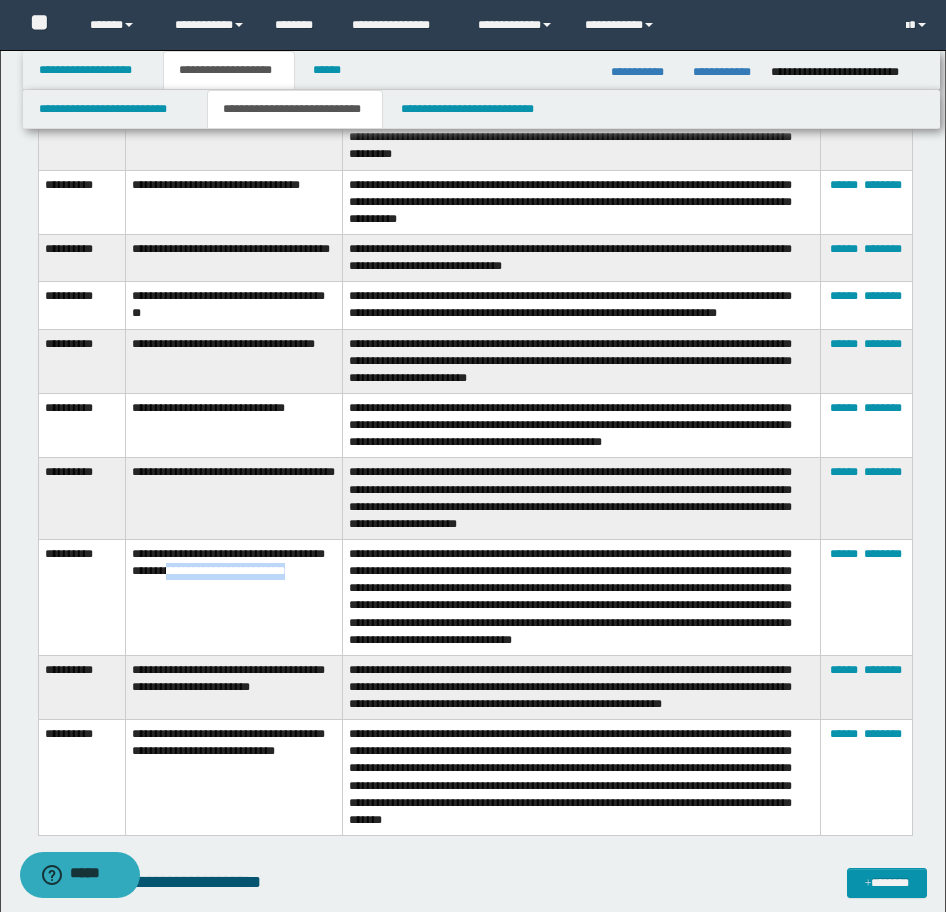 drag, startPoint x: 163, startPoint y: 591, endPoint x: 210, endPoint y: 574, distance: 49.979996 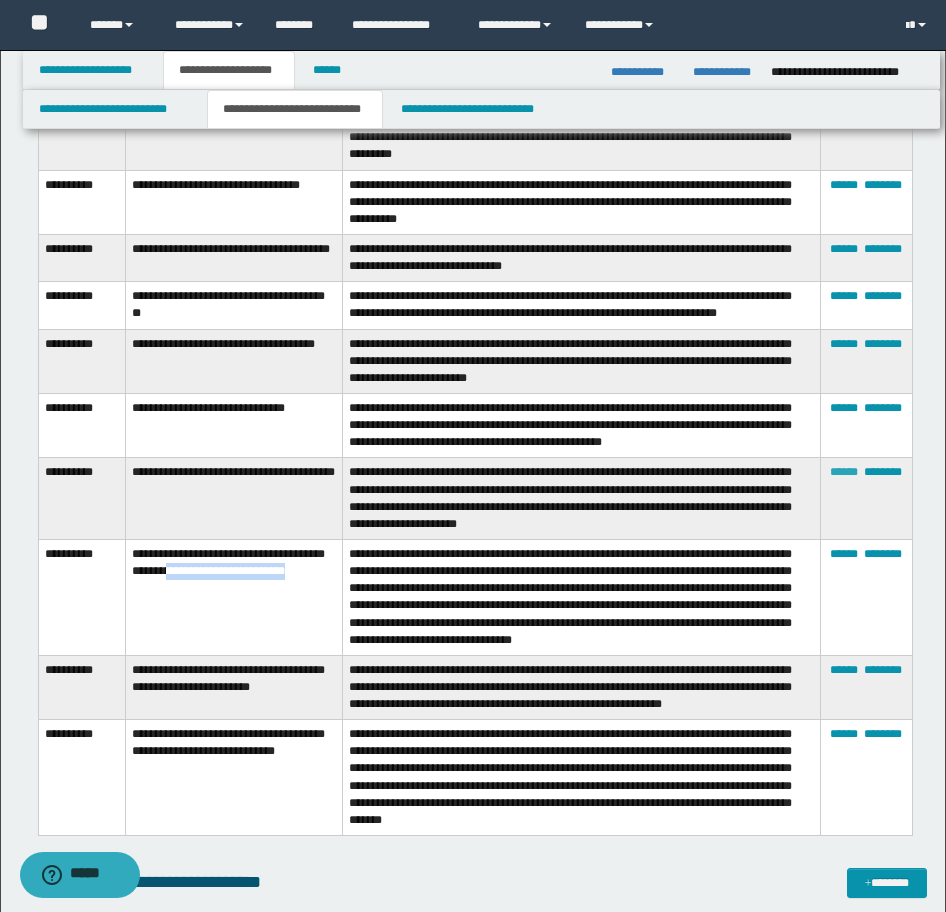 click on "******" at bounding box center (844, 472) 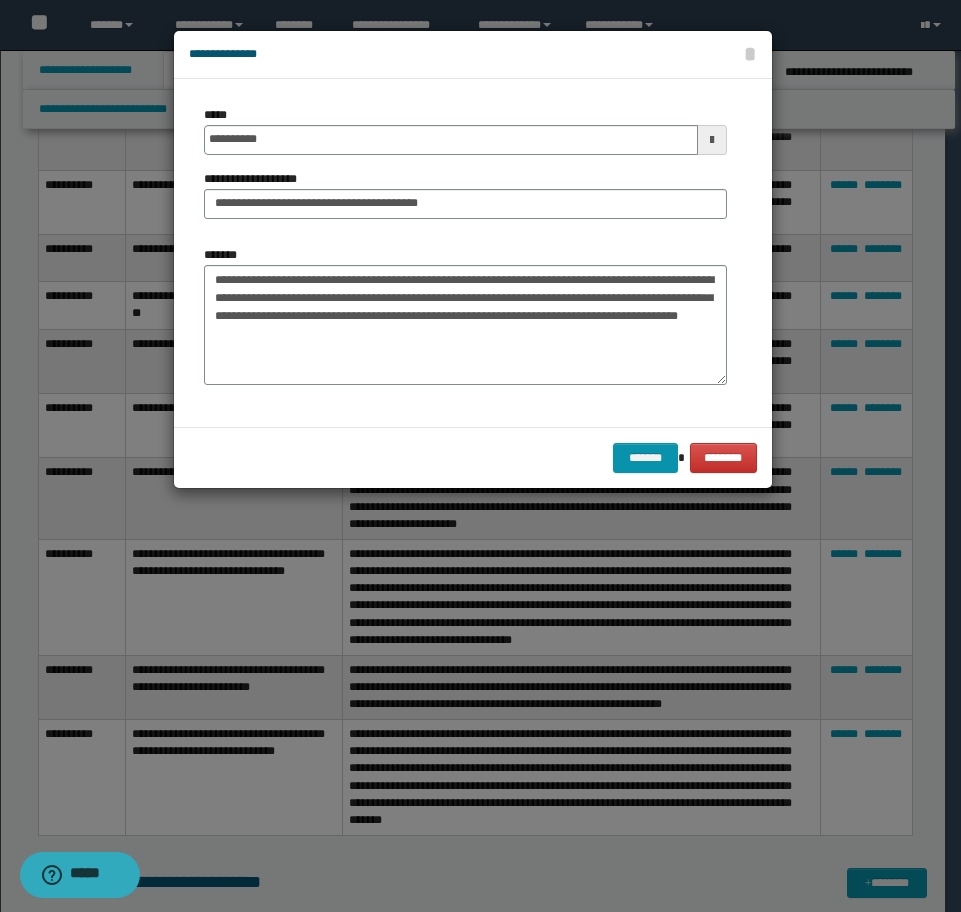 click on "**********" at bounding box center (465, 170) 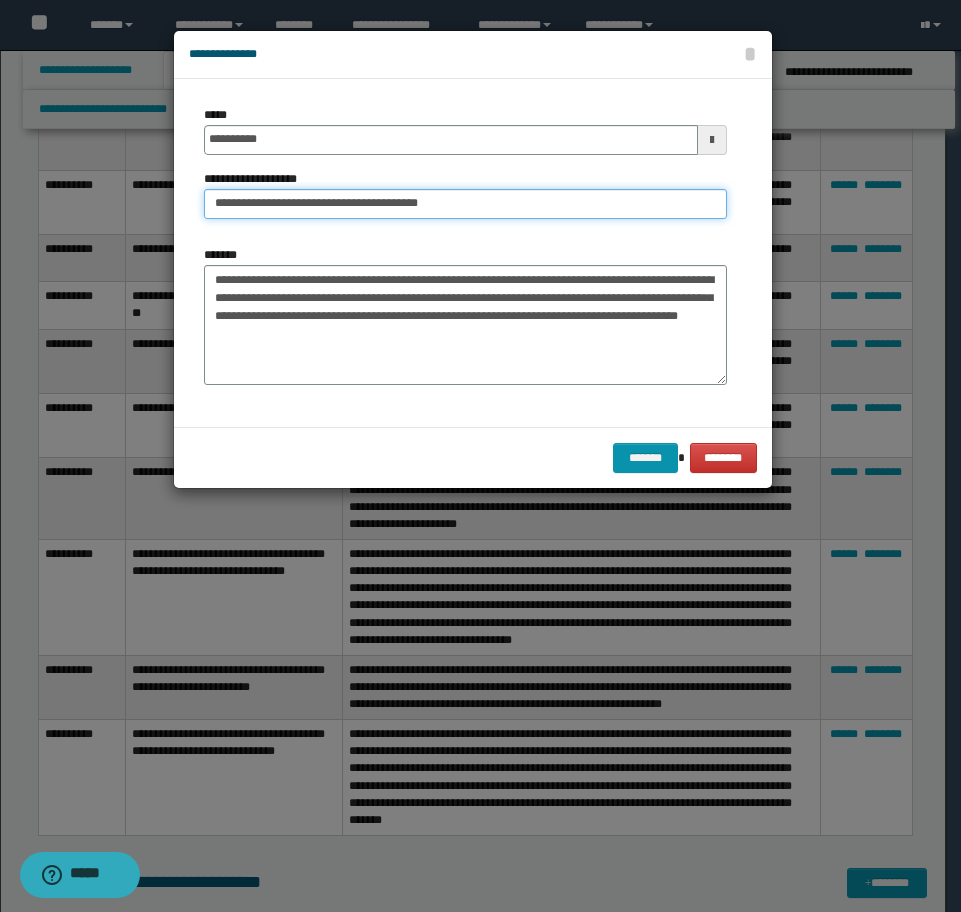 click on "**********" at bounding box center (465, 204) 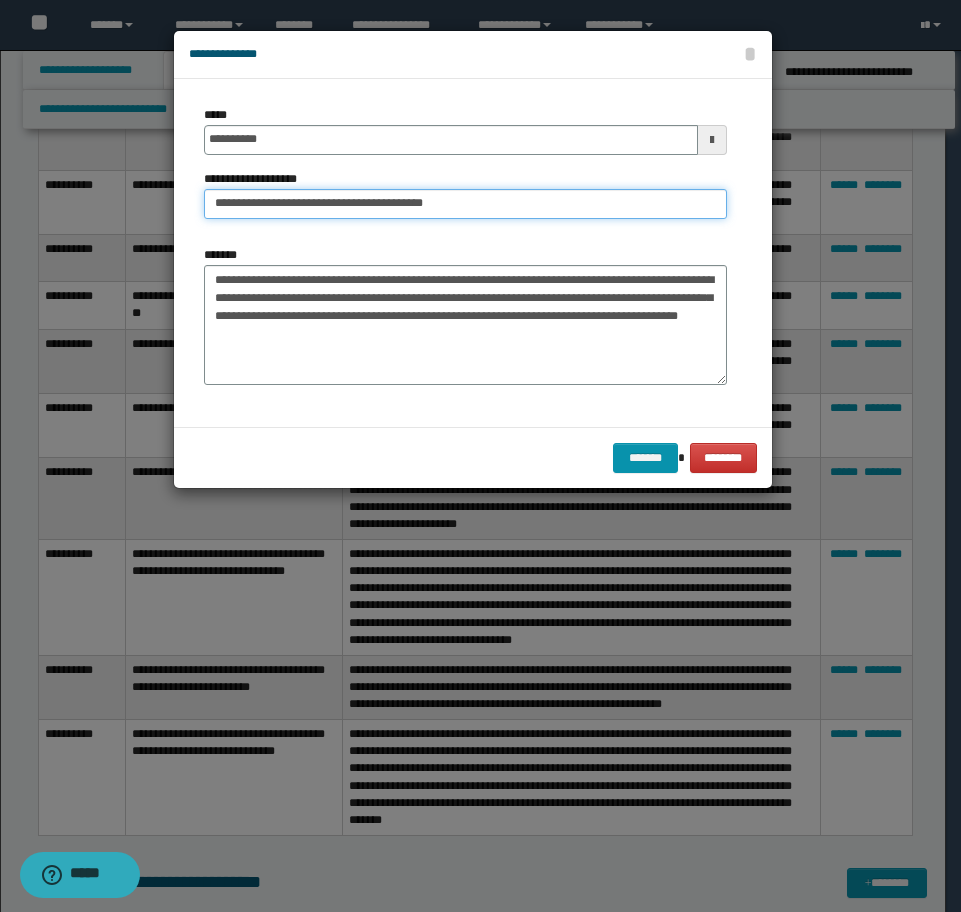 paste on "**********" 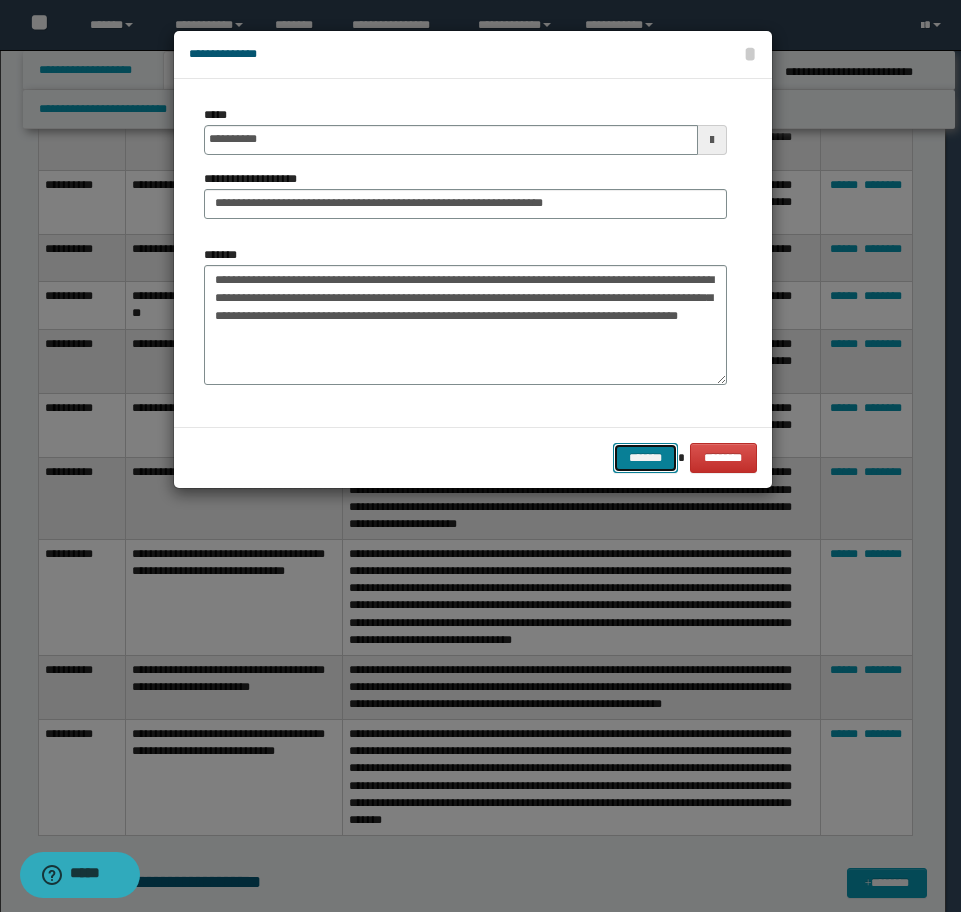 click on "*******" at bounding box center [645, 458] 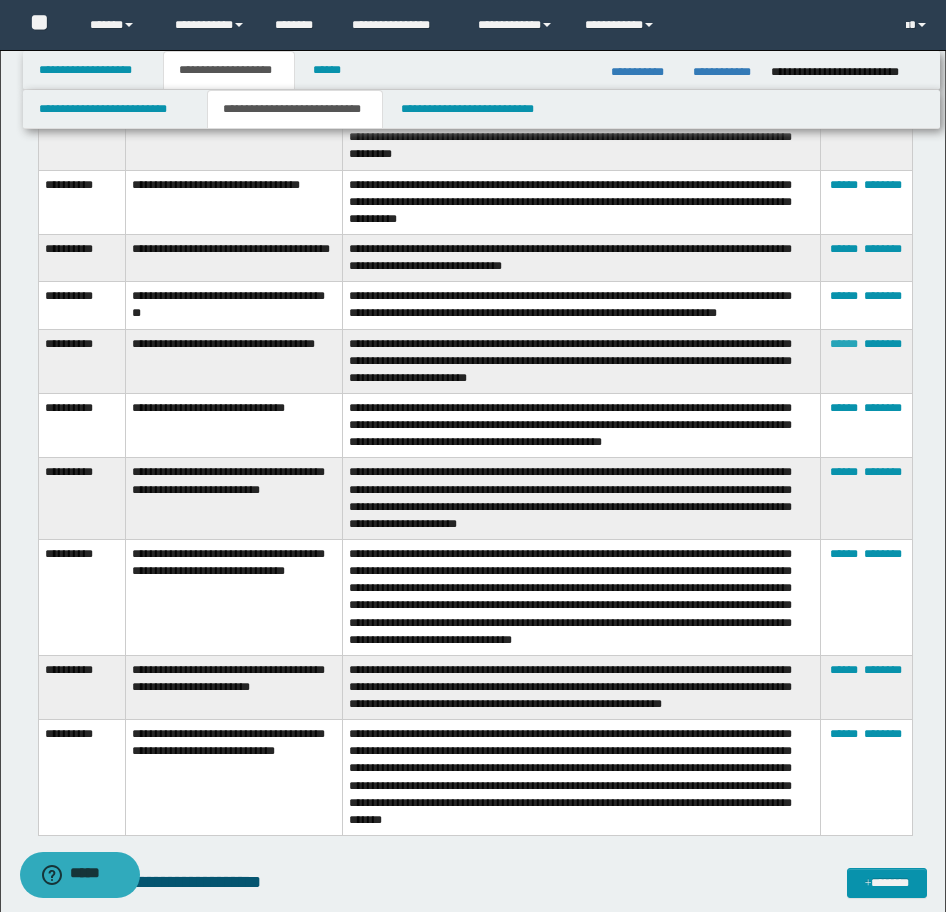 click on "******" at bounding box center [844, 344] 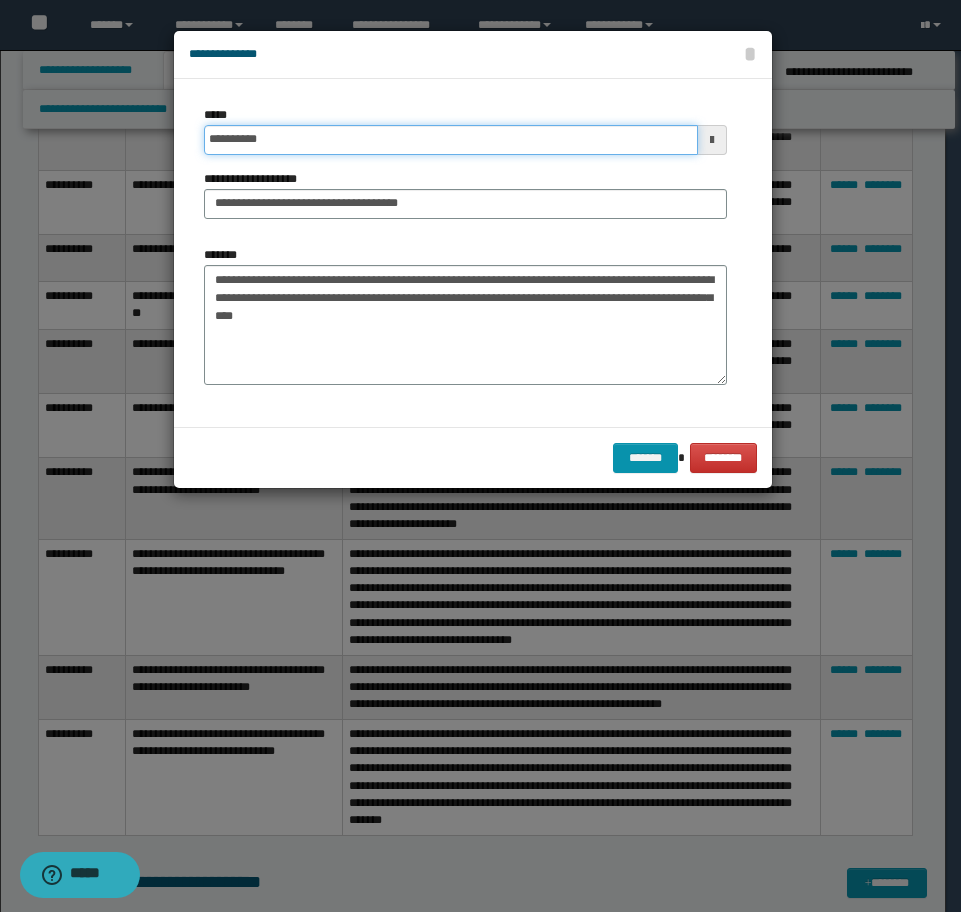 click on "**********" at bounding box center [451, 140] 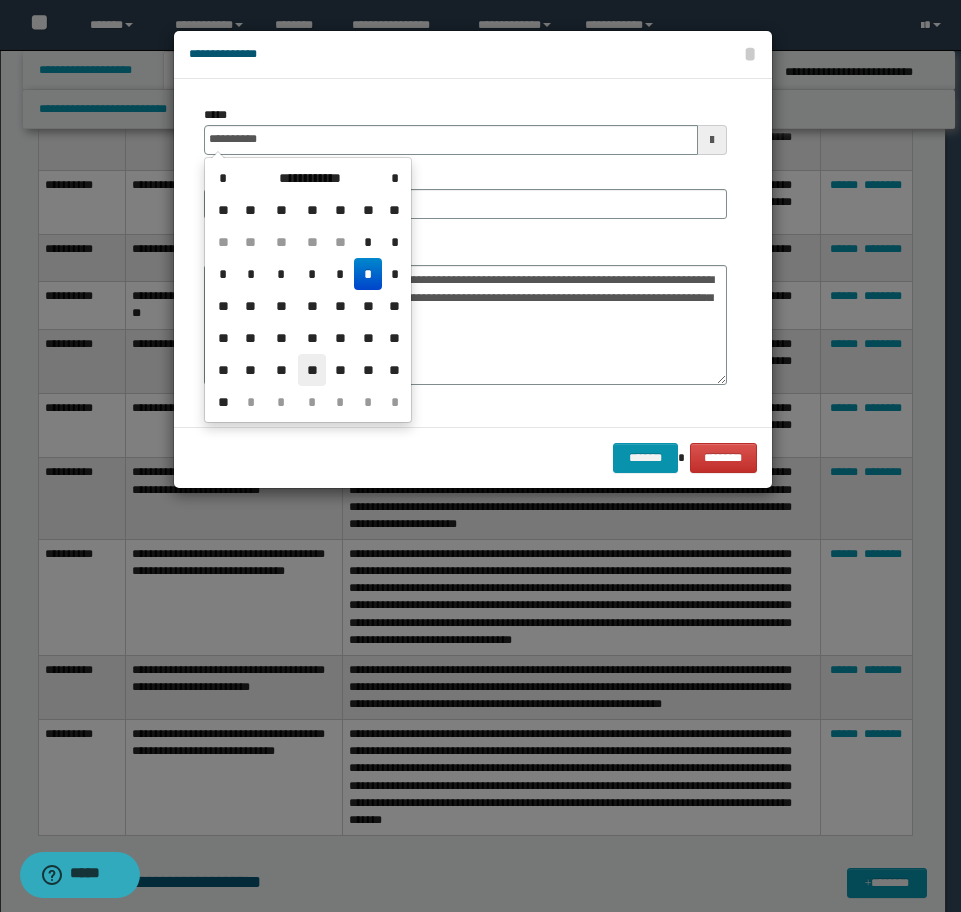 click on "**" at bounding box center (312, 370) 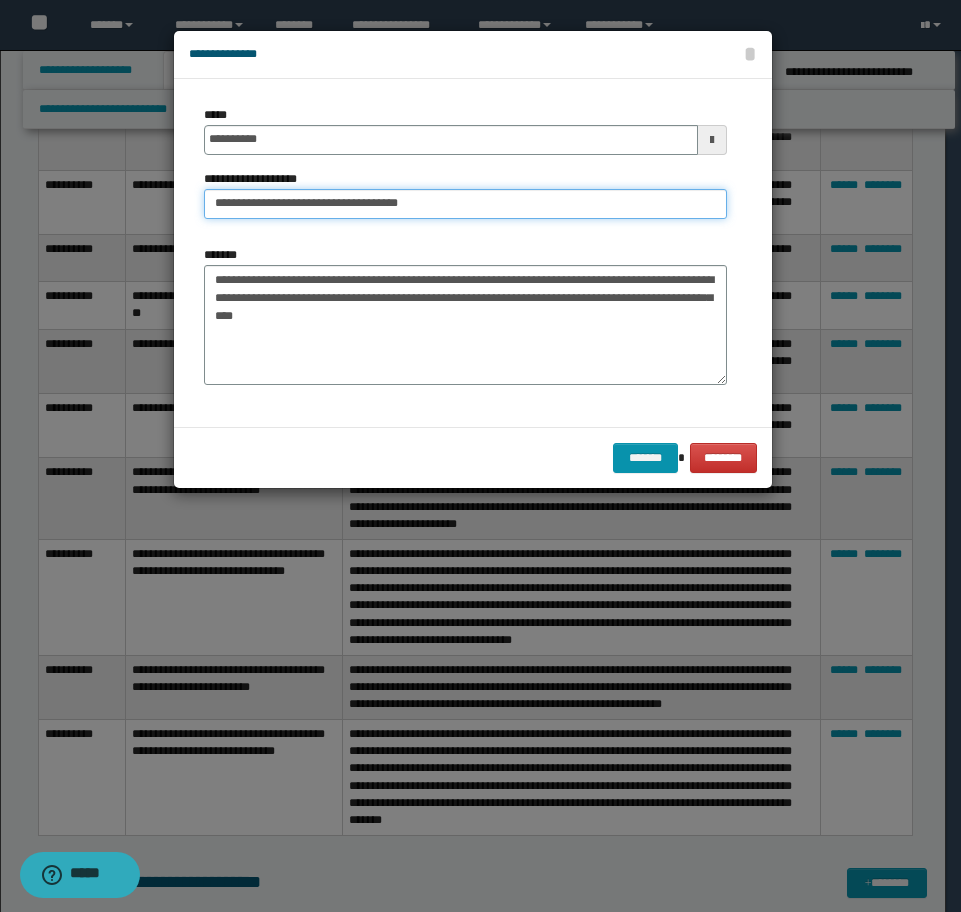 click on "**********" at bounding box center [465, 204] 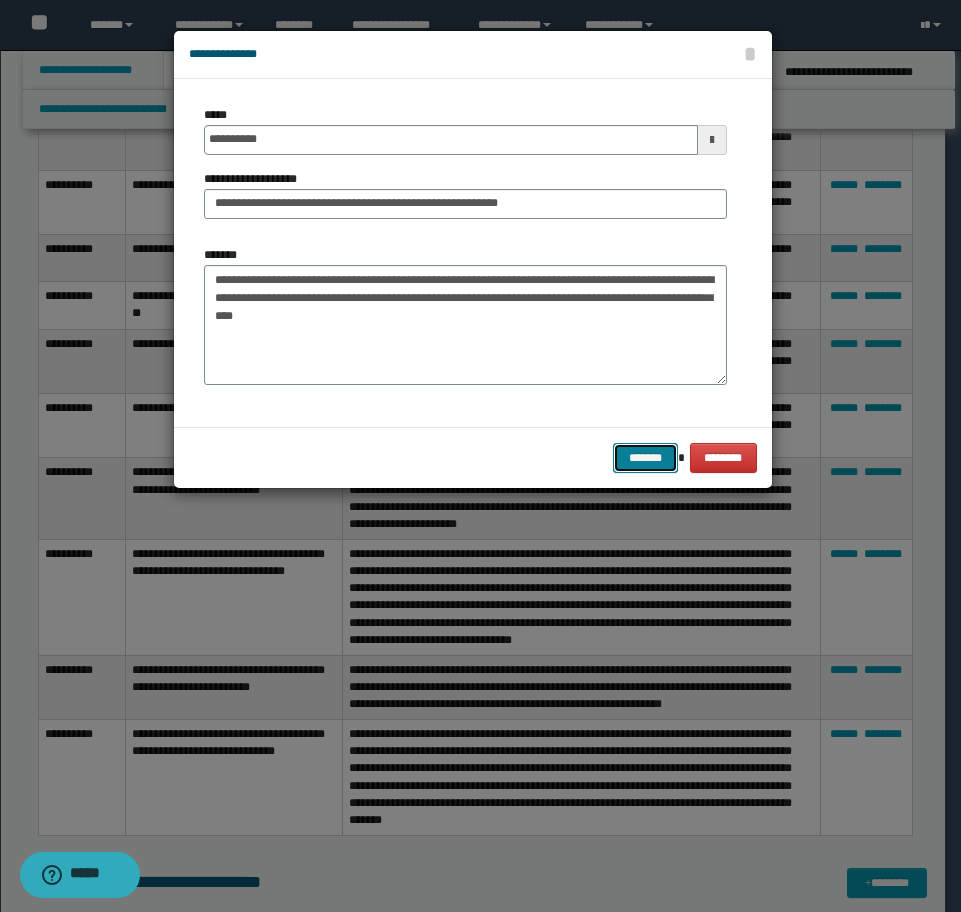 click on "*******" at bounding box center [645, 458] 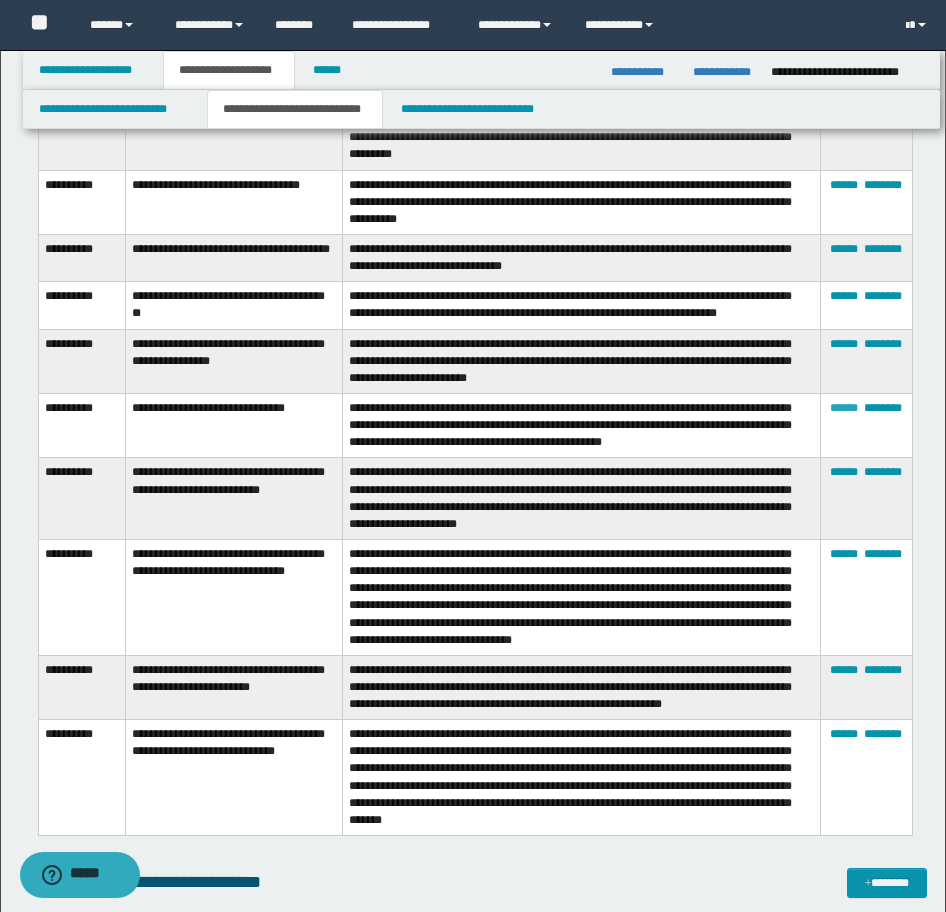 click on "******" at bounding box center [844, 408] 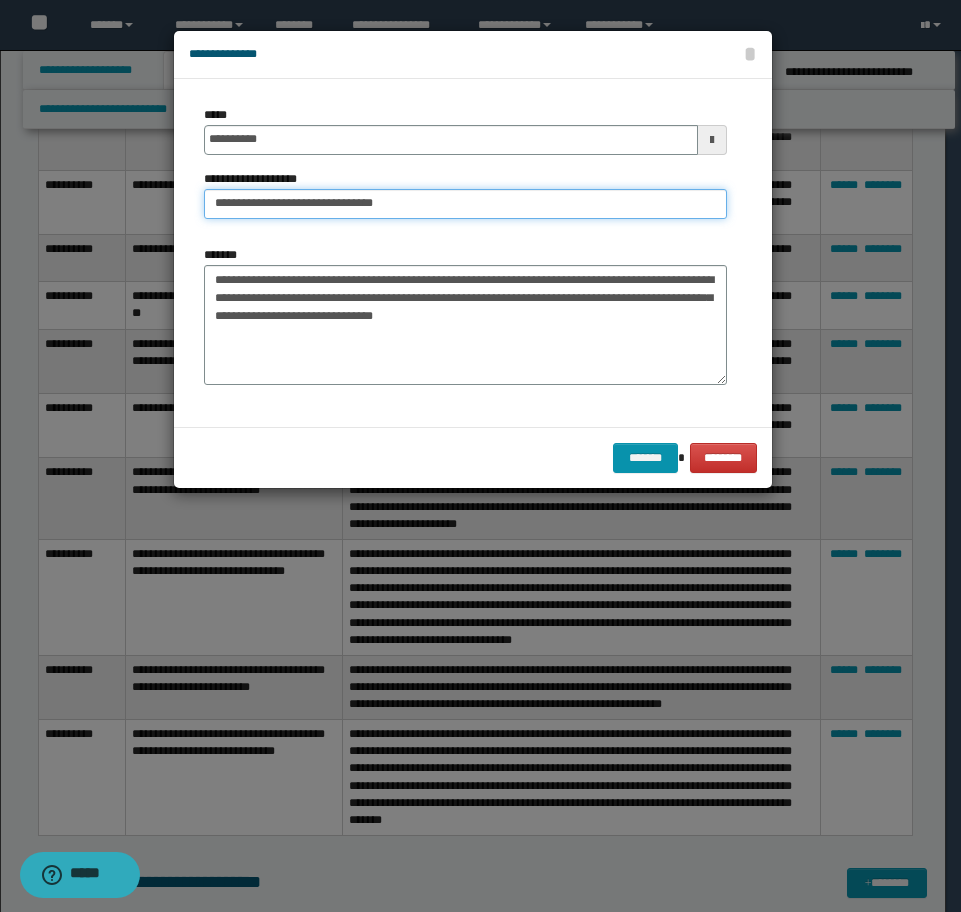 click on "**********" at bounding box center [465, 204] 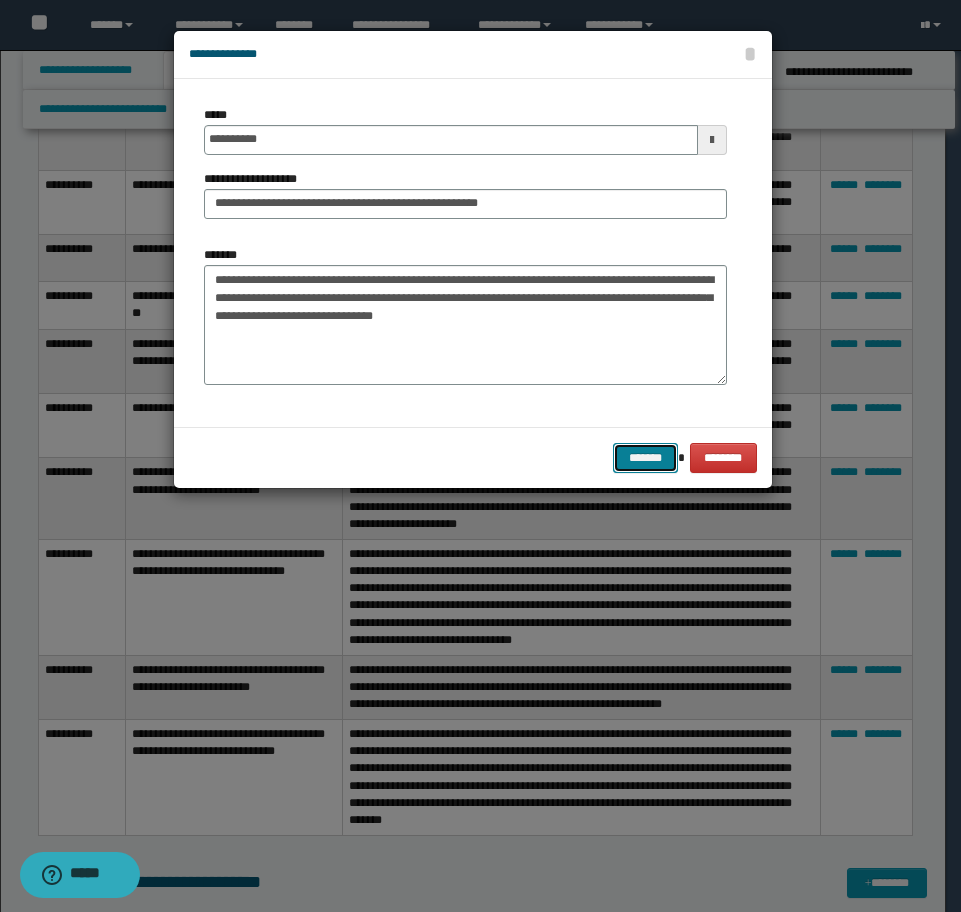 click on "*******" at bounding box center [645, 458] 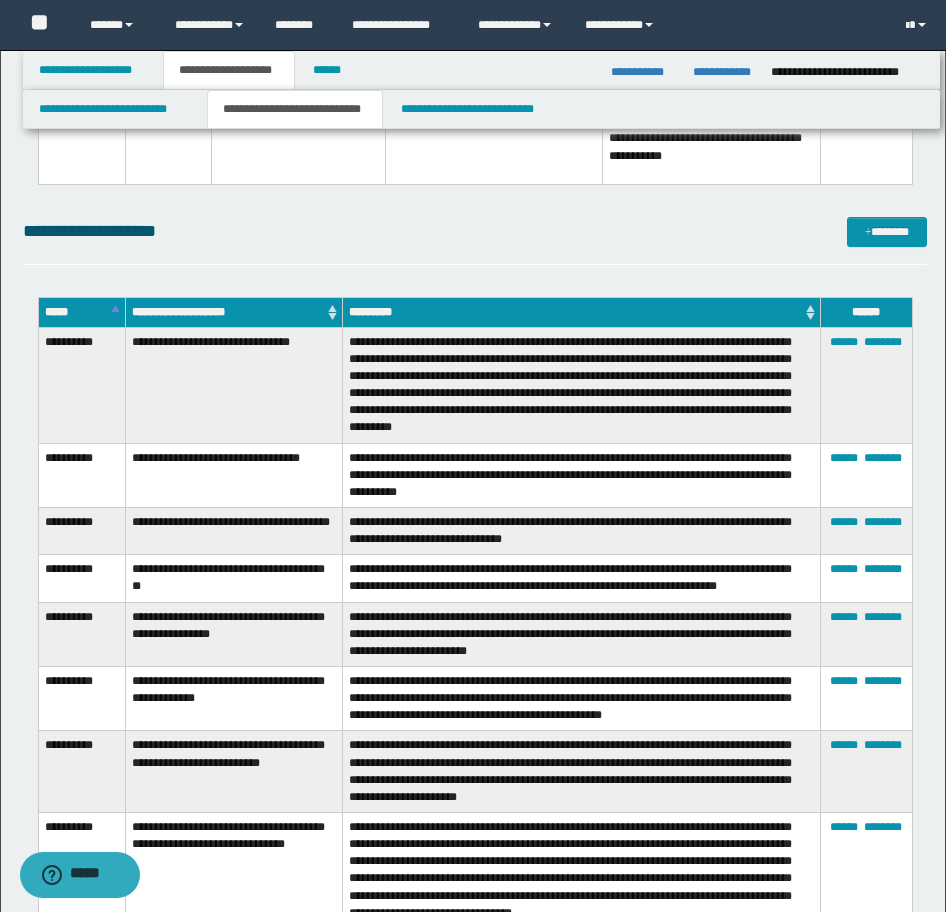 scroll, scrollTop: 9937, scrollLeft: 0, axis: vertical 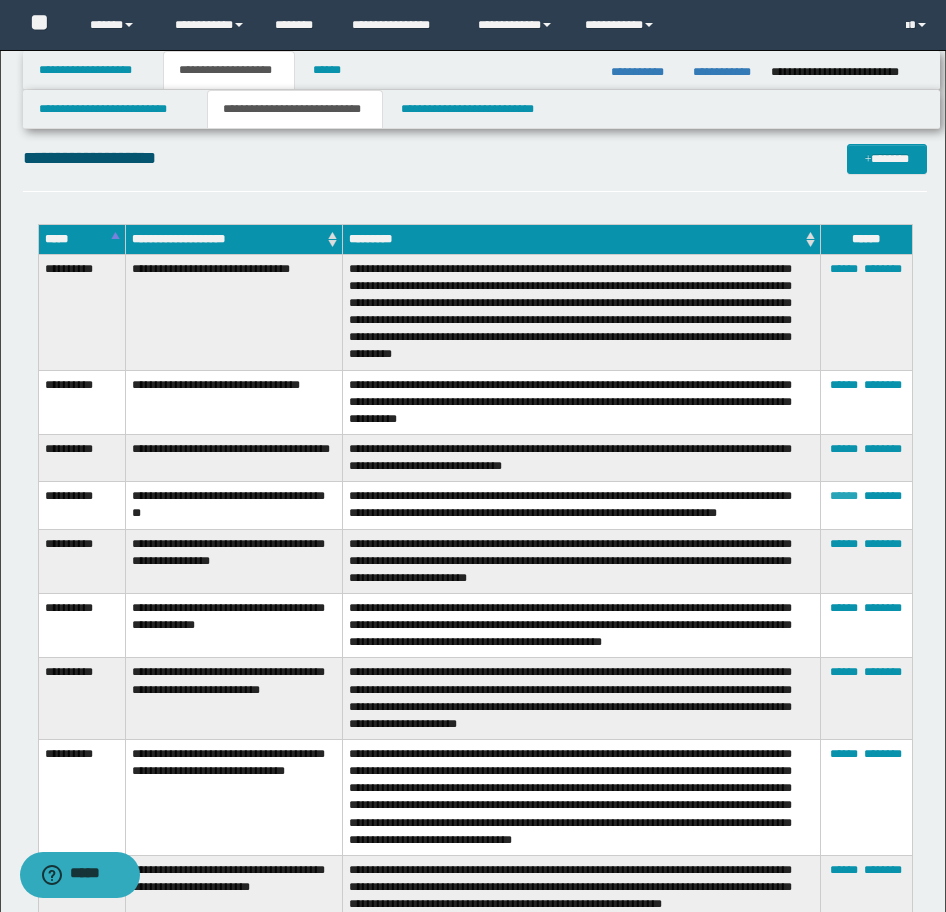 click on "******" at bounding box center [844, 496] 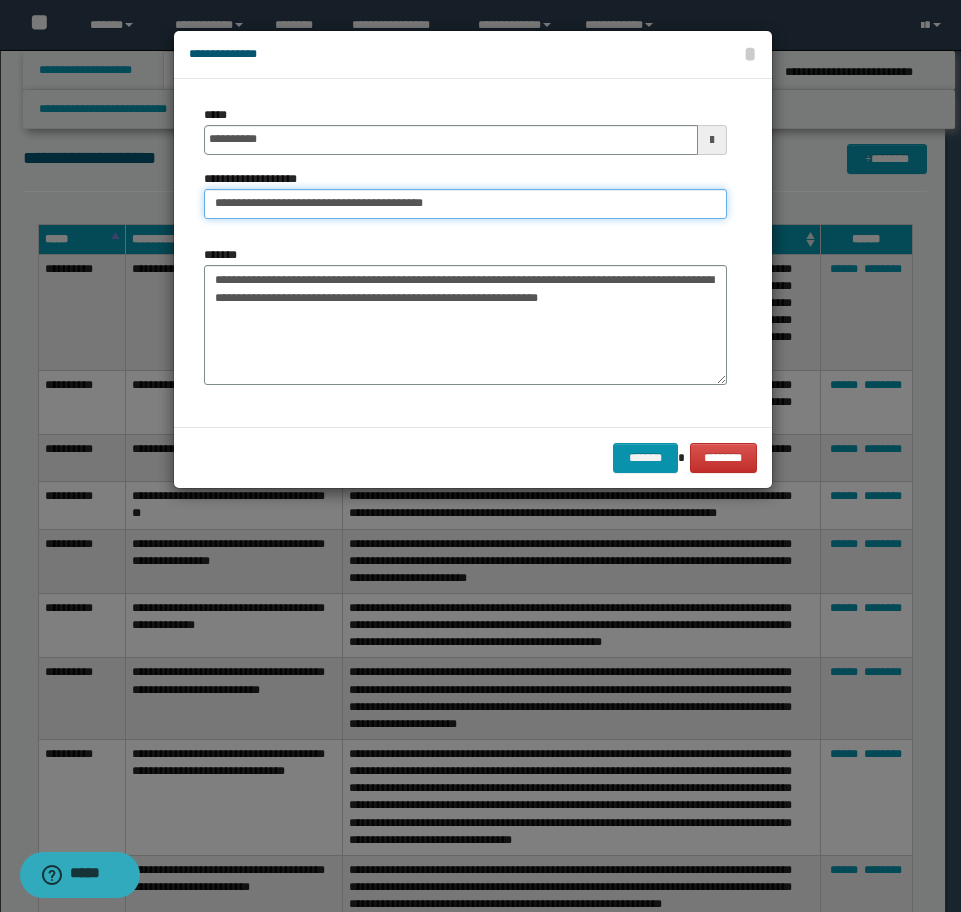 click on "**********" at bounding box center (465, 204) 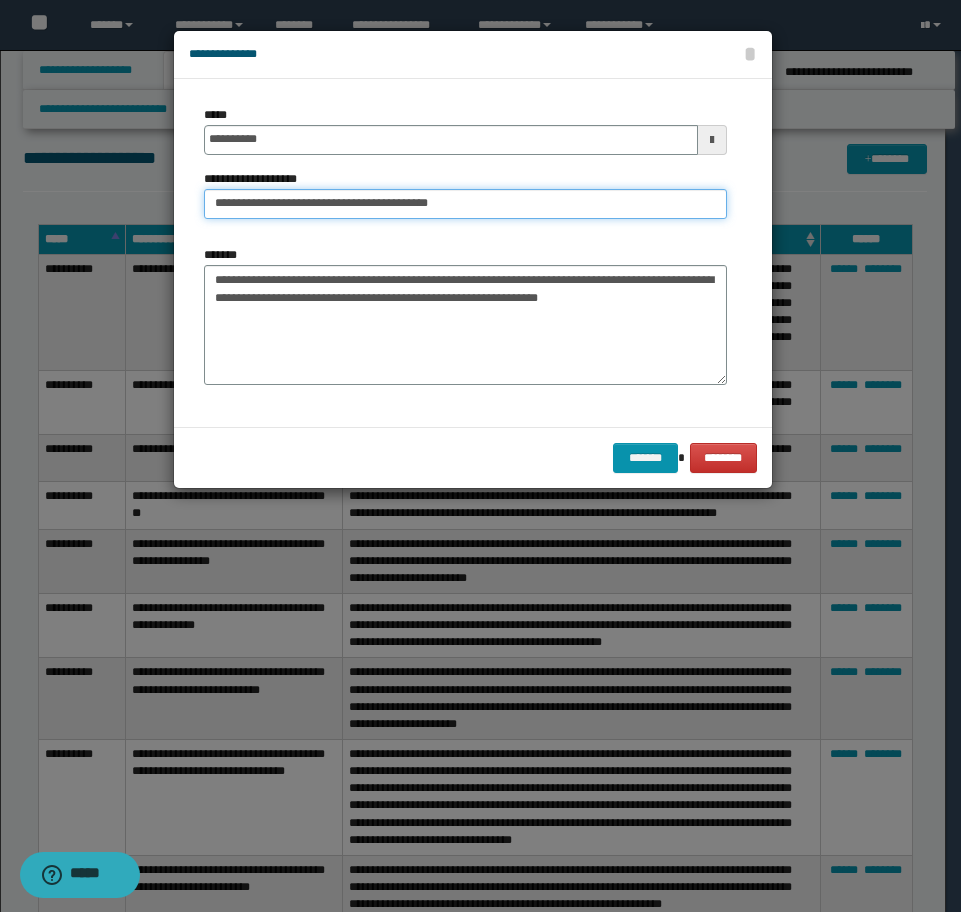 paste on "**********" 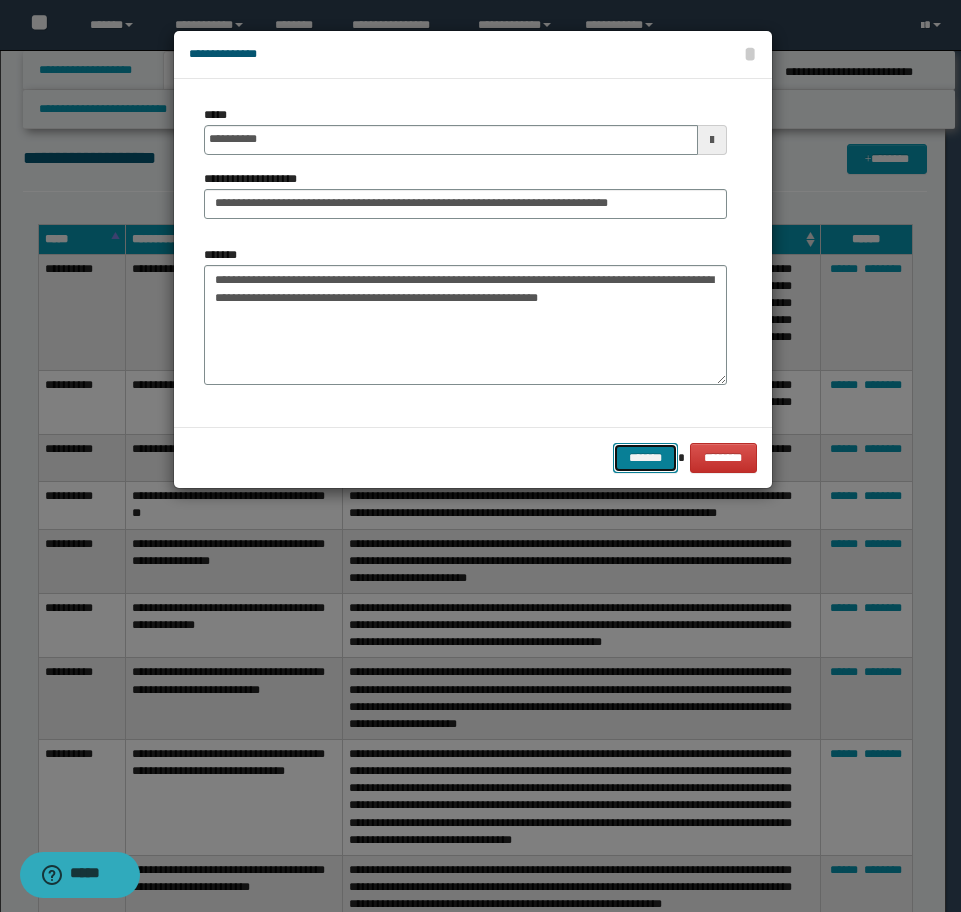 click on "*******" at bounding box center (645, 458) 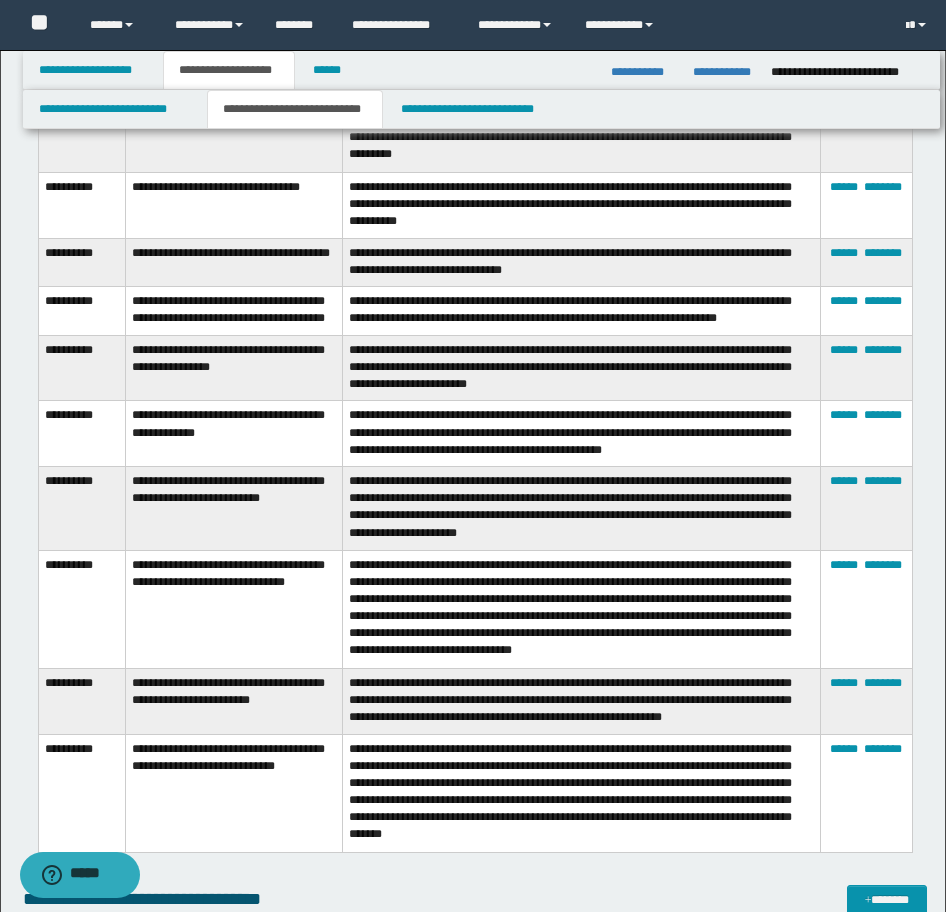 scroll, scrollTop: 9937, scrollLeft: 0, axis: vertical 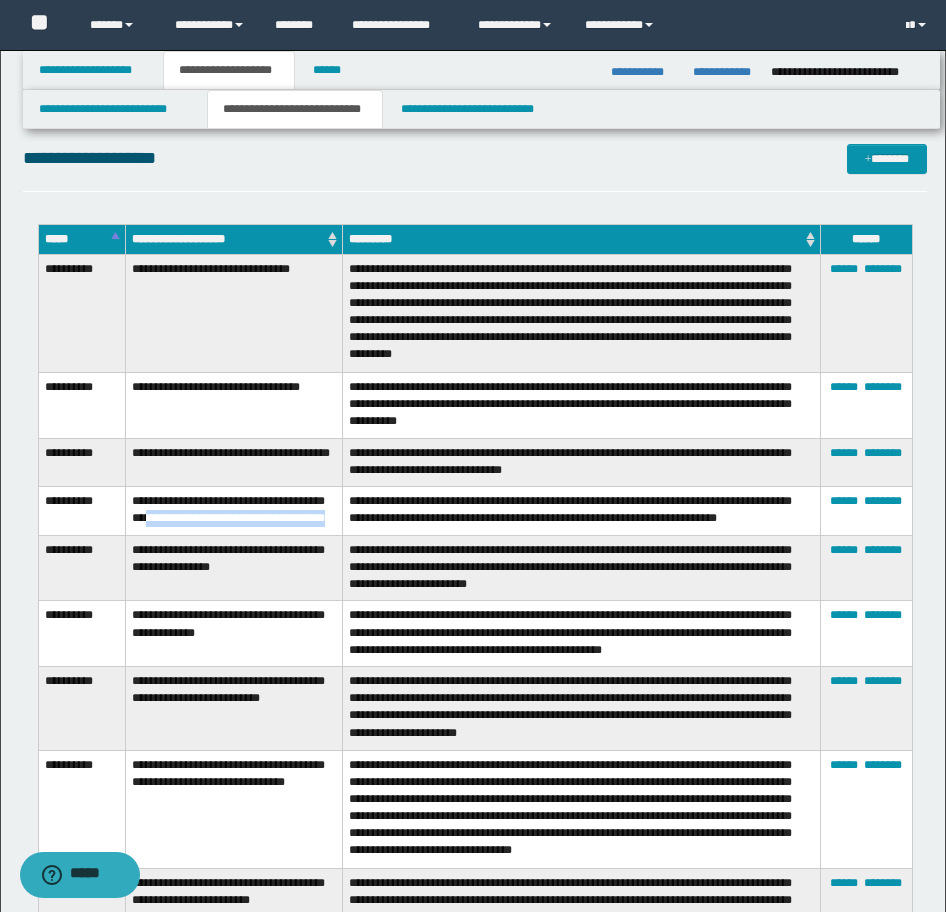 drag, startPoint x: 197, startPoint y: 533, endPoint x: 190, endPoint y: 506, distance: 27.89265 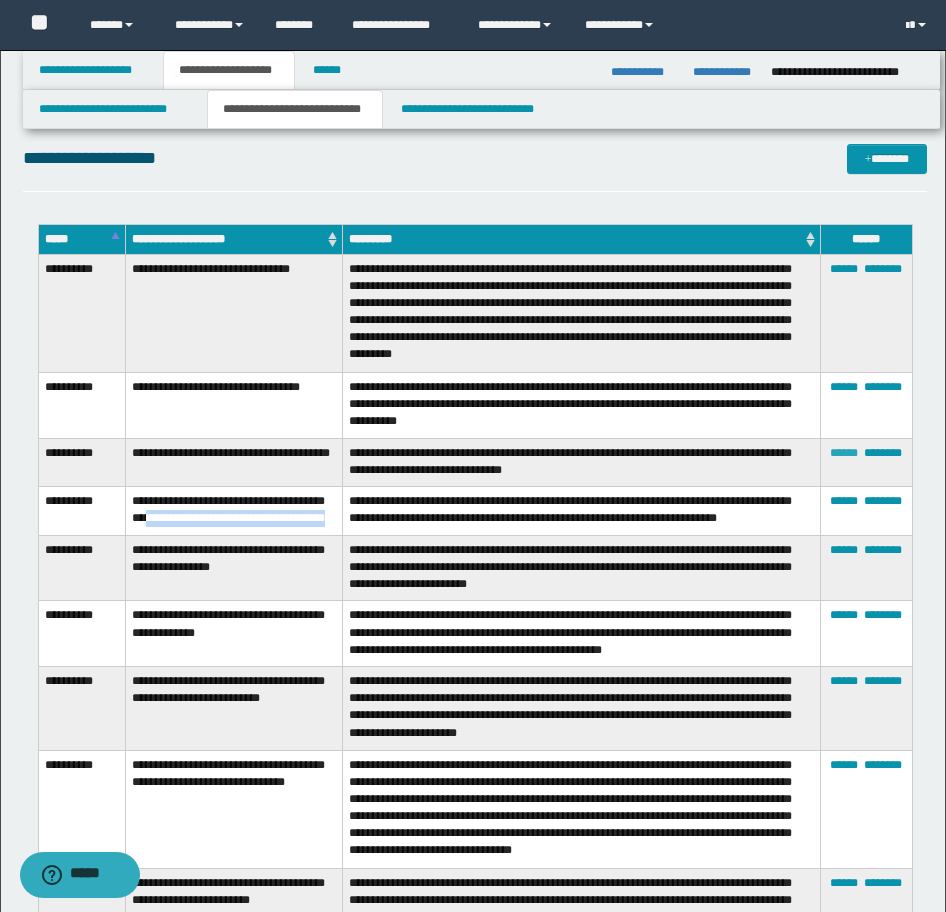 click on "******" at bounding box center [844, 453] 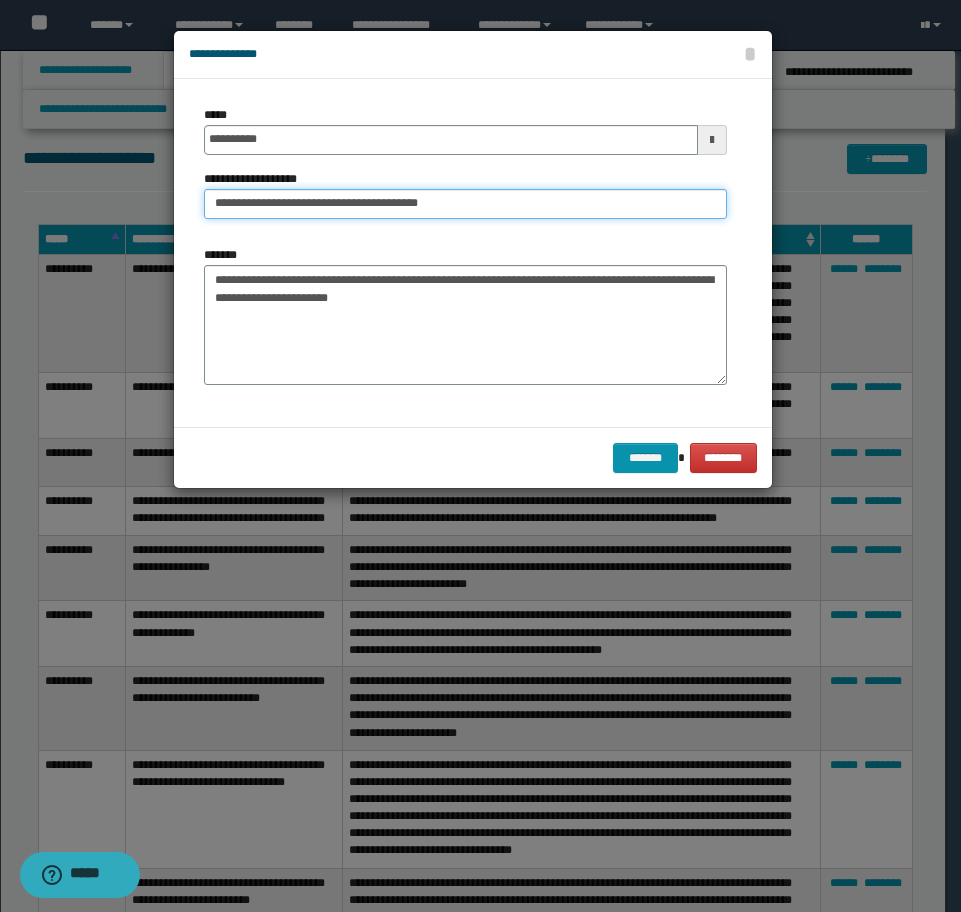 click on "**********" at bounding box center (465, 204) 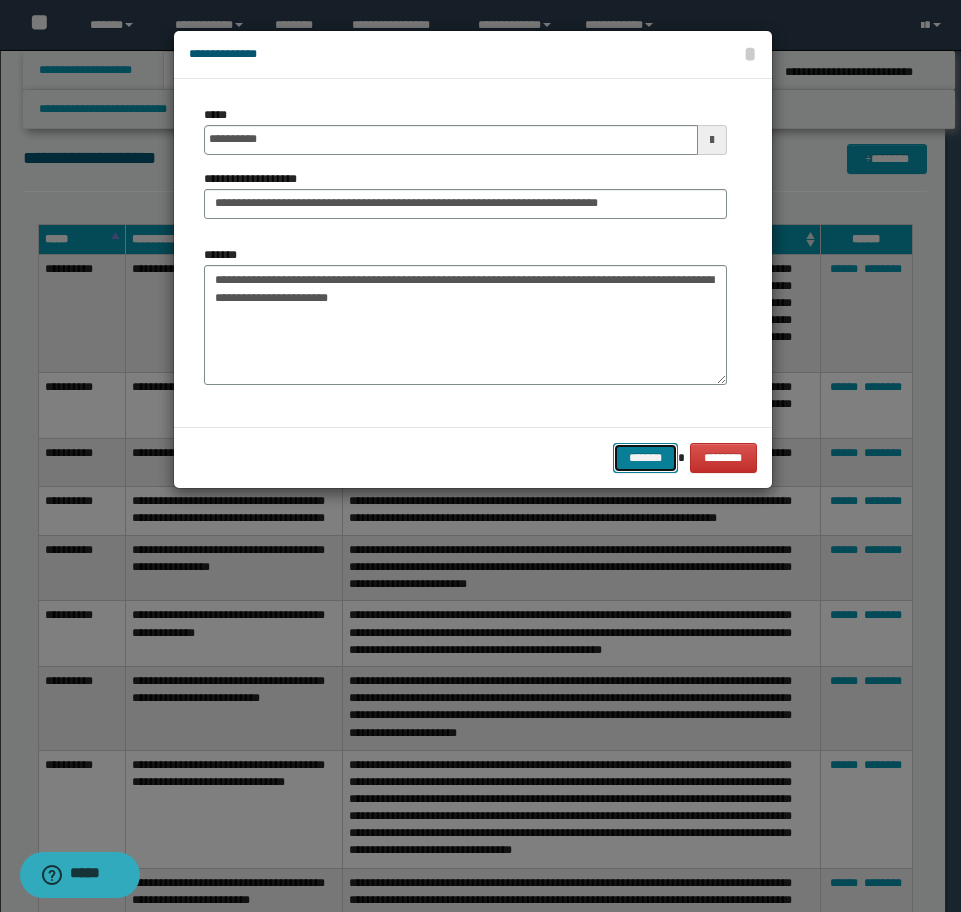 click on "*******" at bounding box center [645, 458] 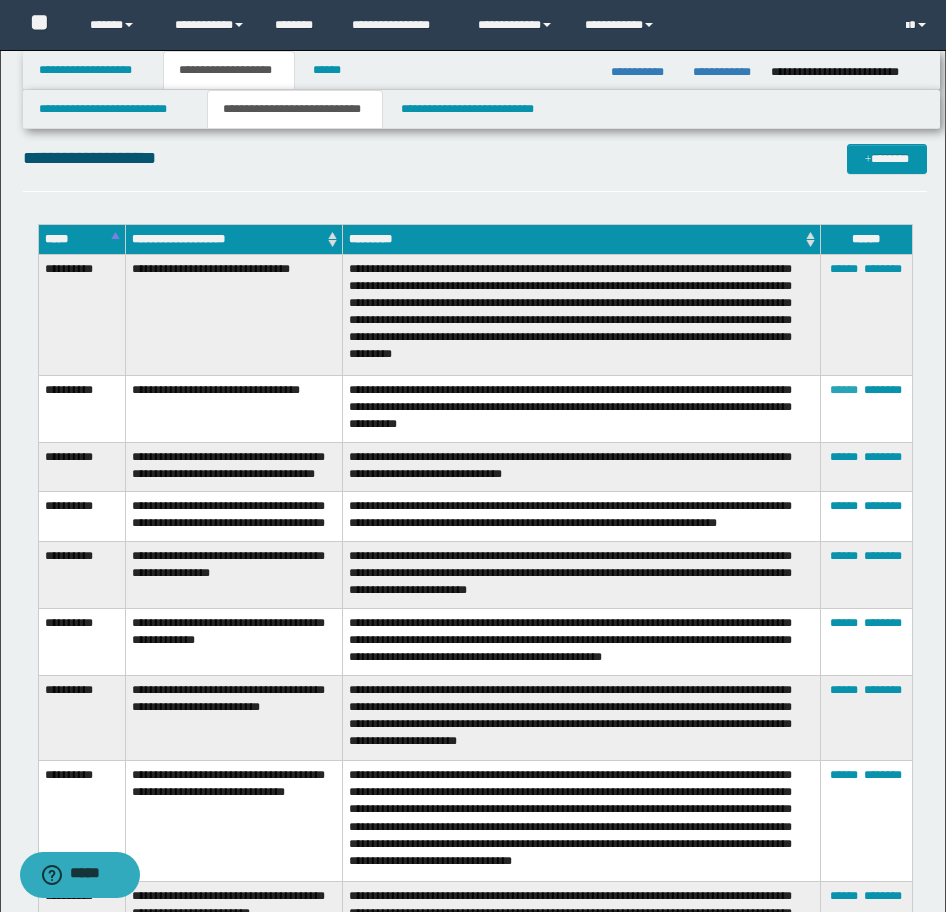 click on "******" at bounding box center [844, 390] 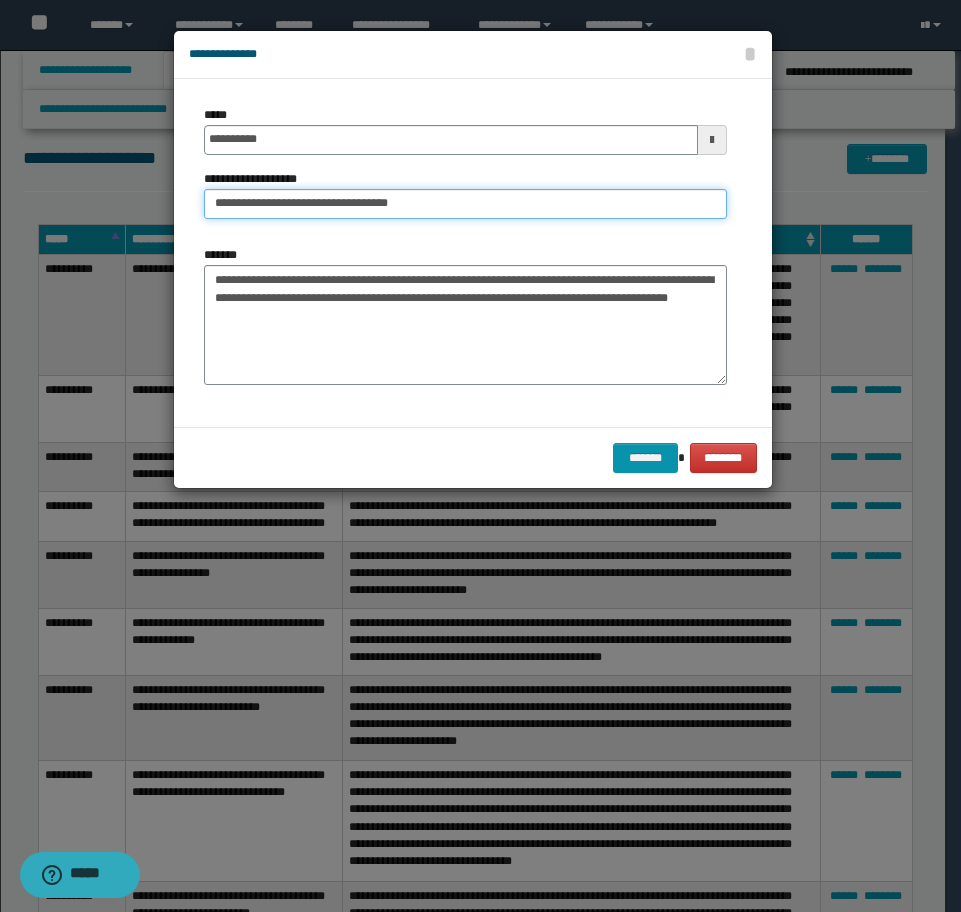 click on "**********" at bounding box center (465, 204) 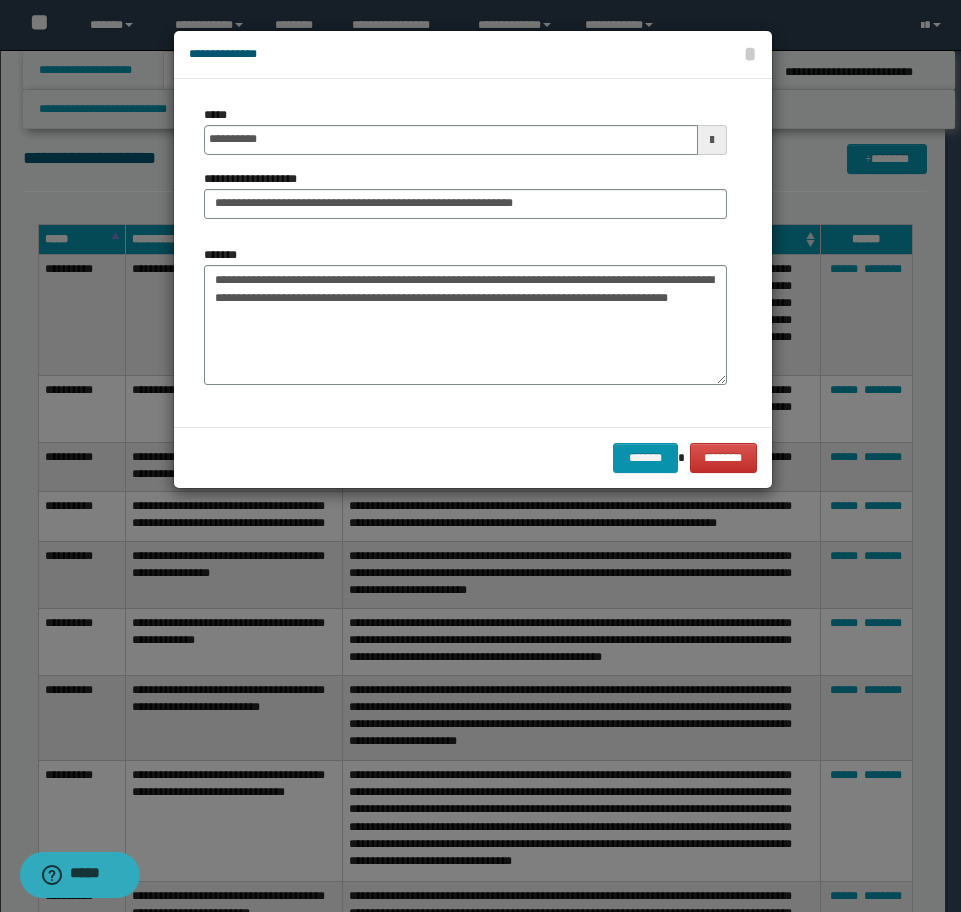 click on "*******
********" at bounding box center [473, 457] 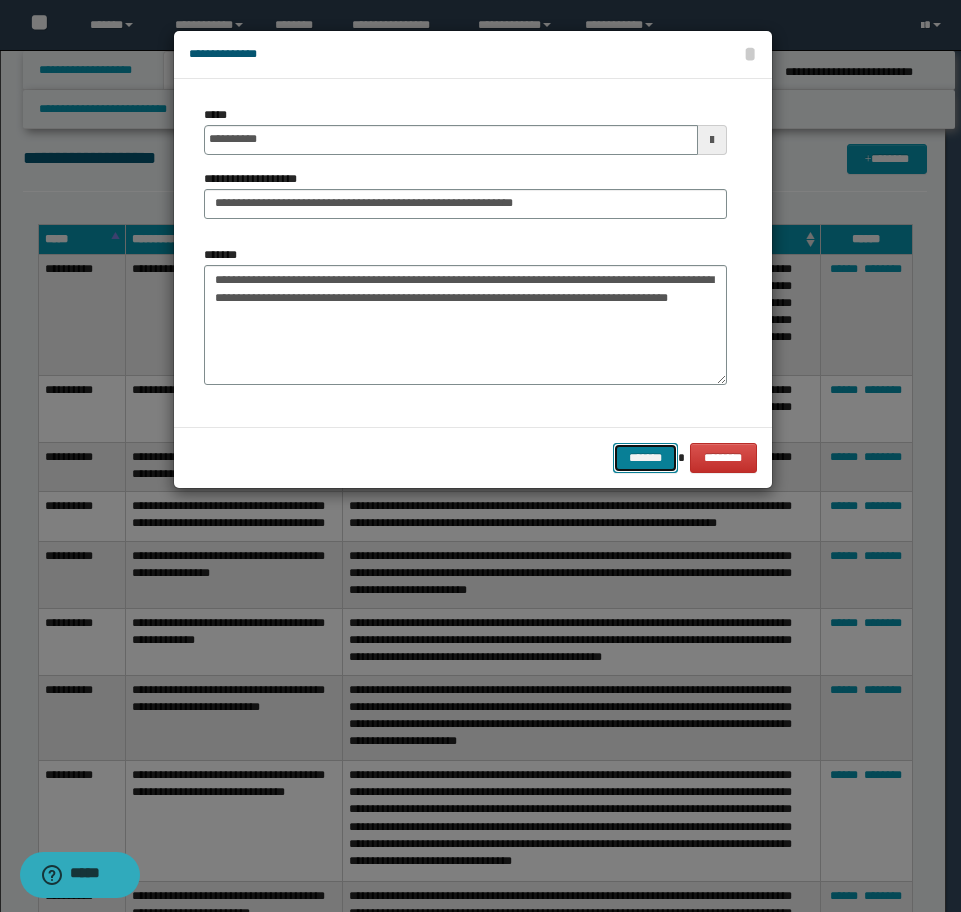 click on "*******" at bounding box center (645, 458) 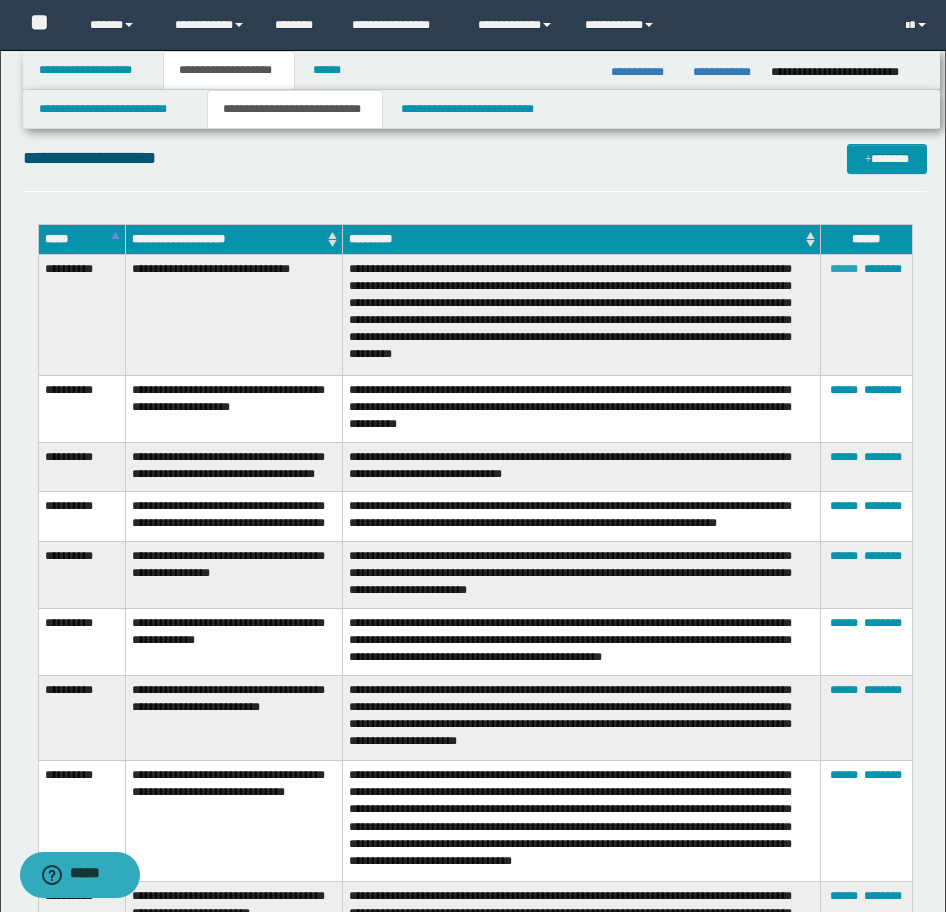 click on "******" at bounding box center (844, 269) 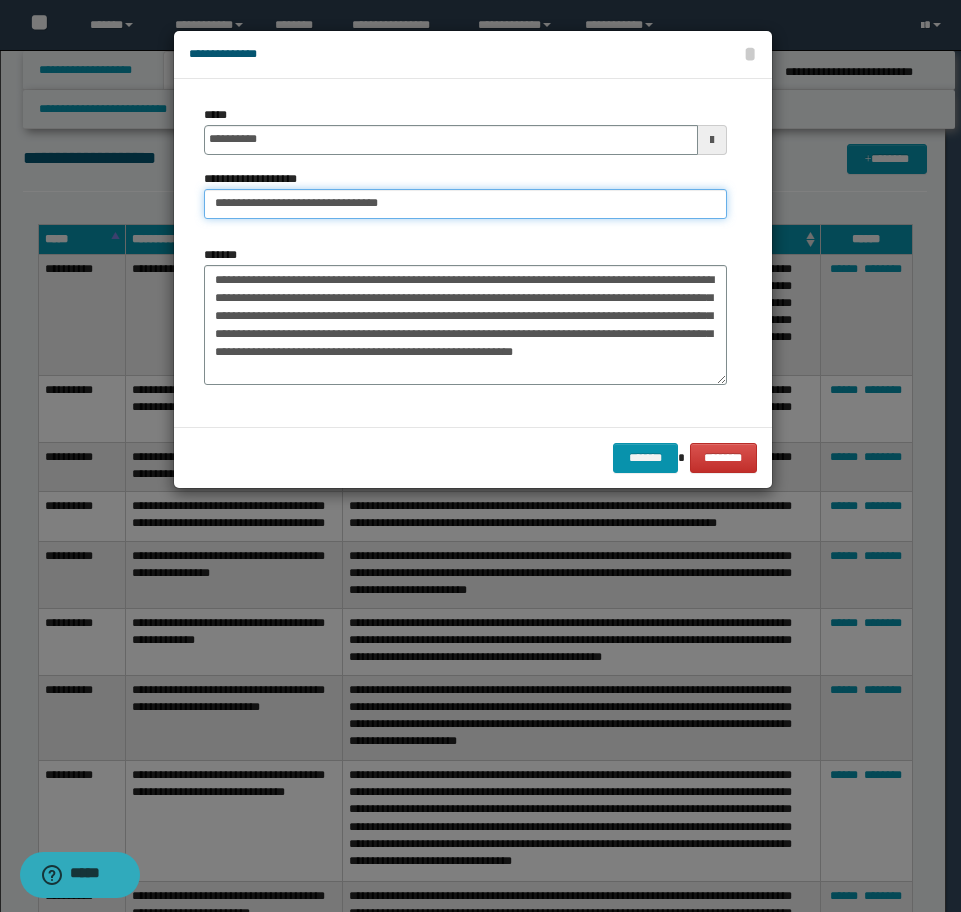 click on "**********" at bounding box center (465, 204) 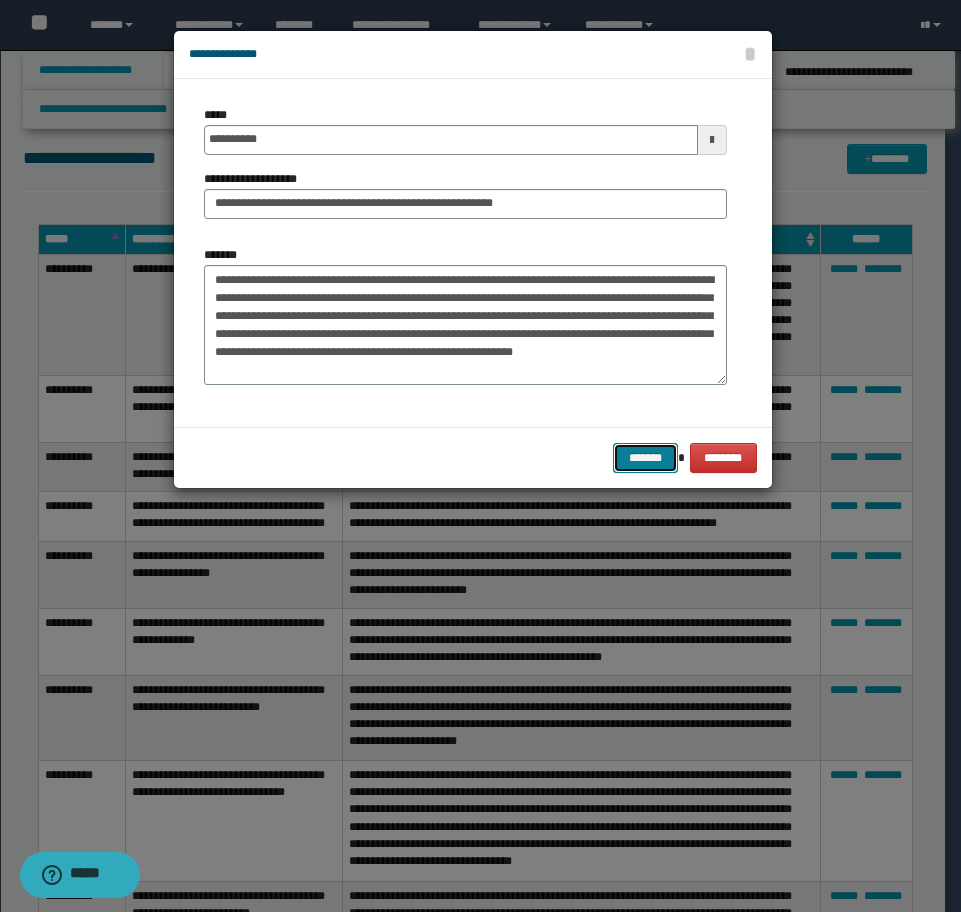 click on "*******" at bounding box center (645, 458) 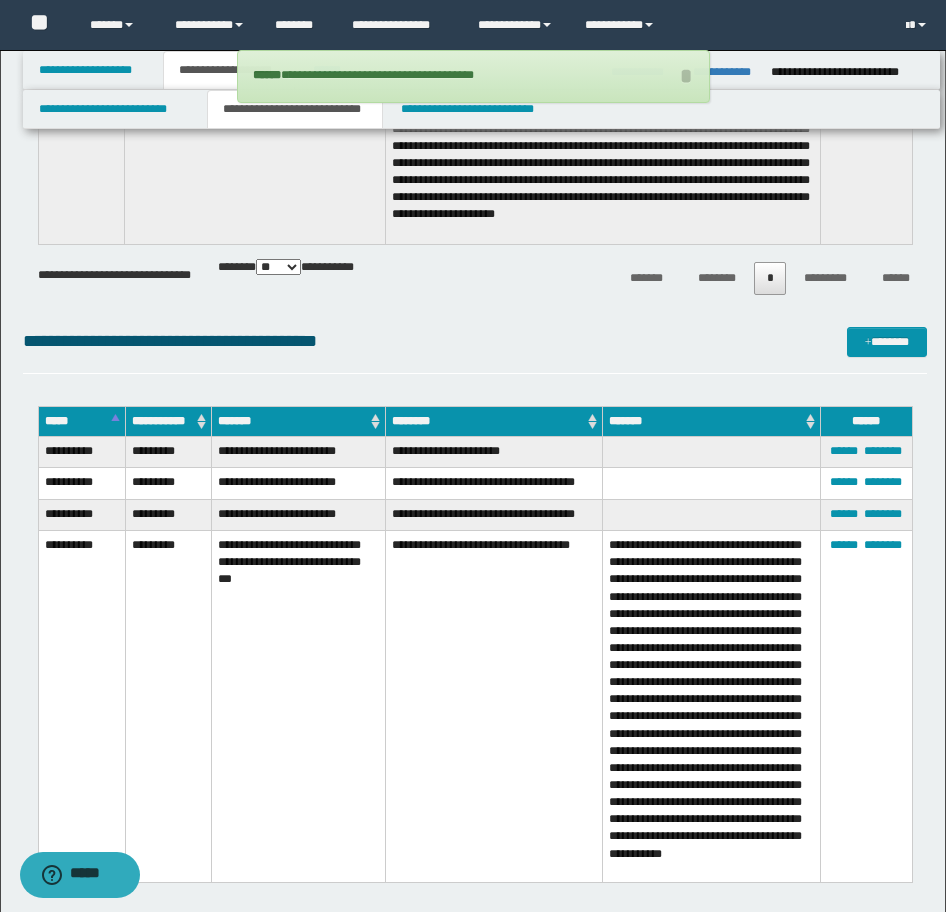 scroll, scrollTop: 9337, scrollLeft: 0, axis: vertical 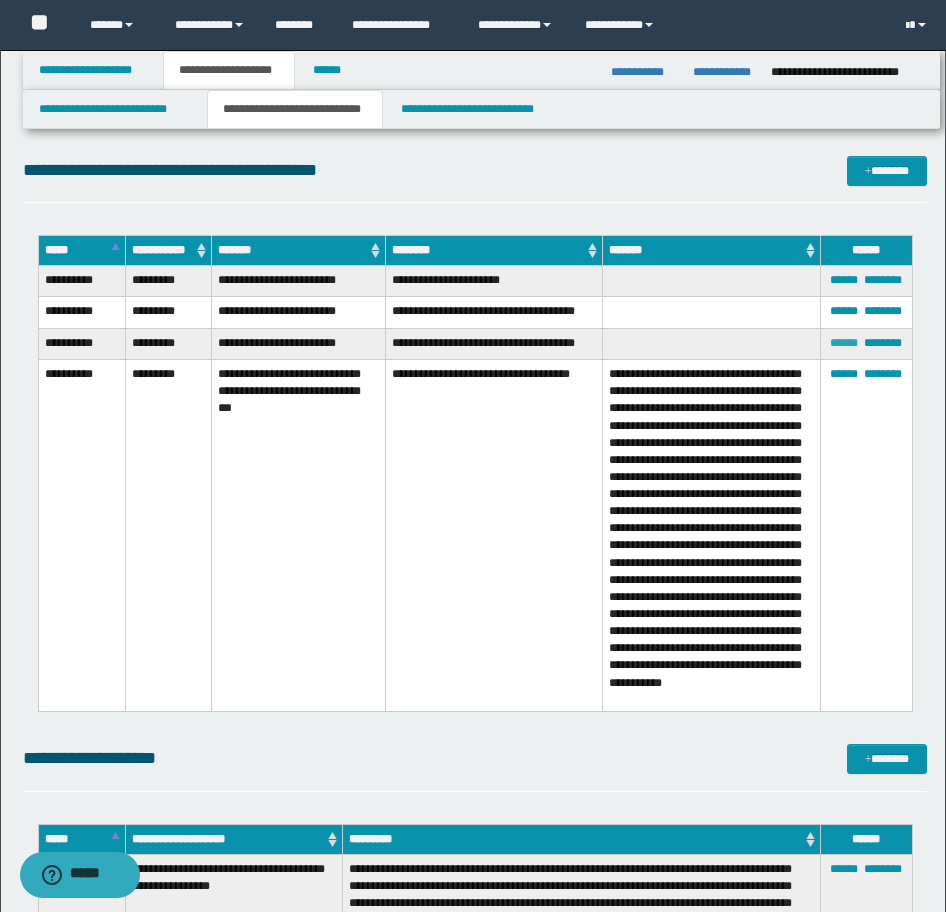 click on "******" at bounding box center [844, 343] 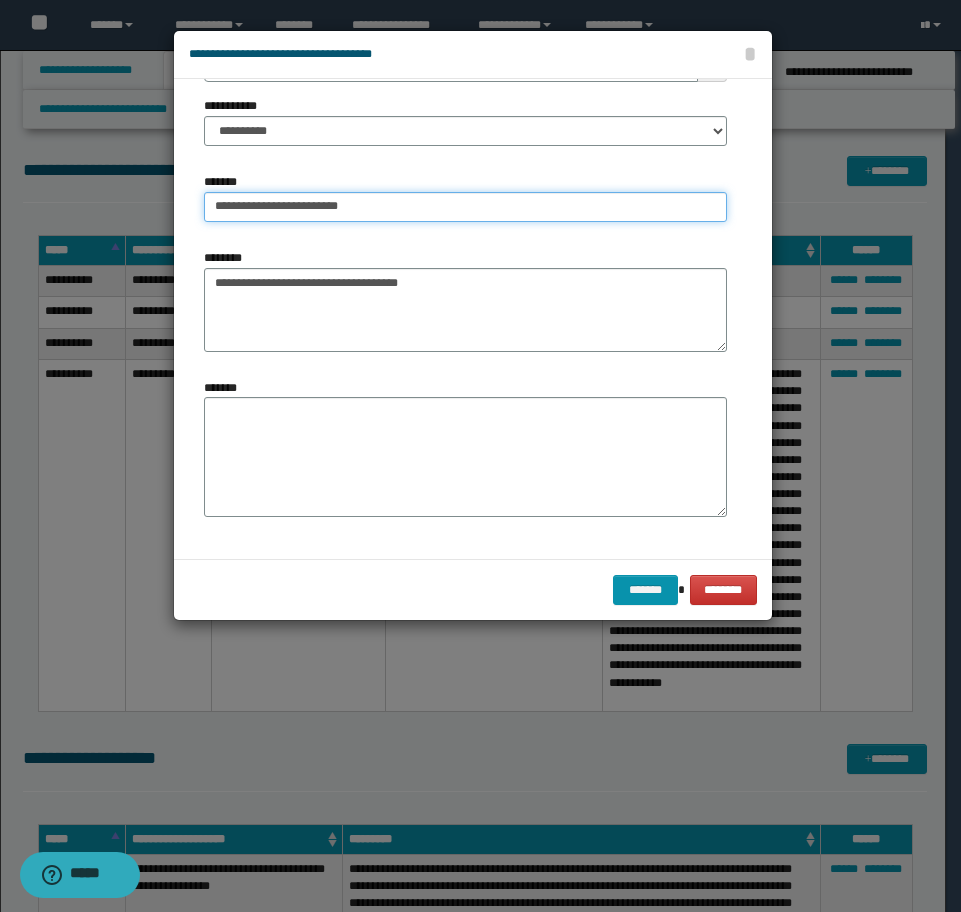 click on "**********" at bounding box center [465, 207] 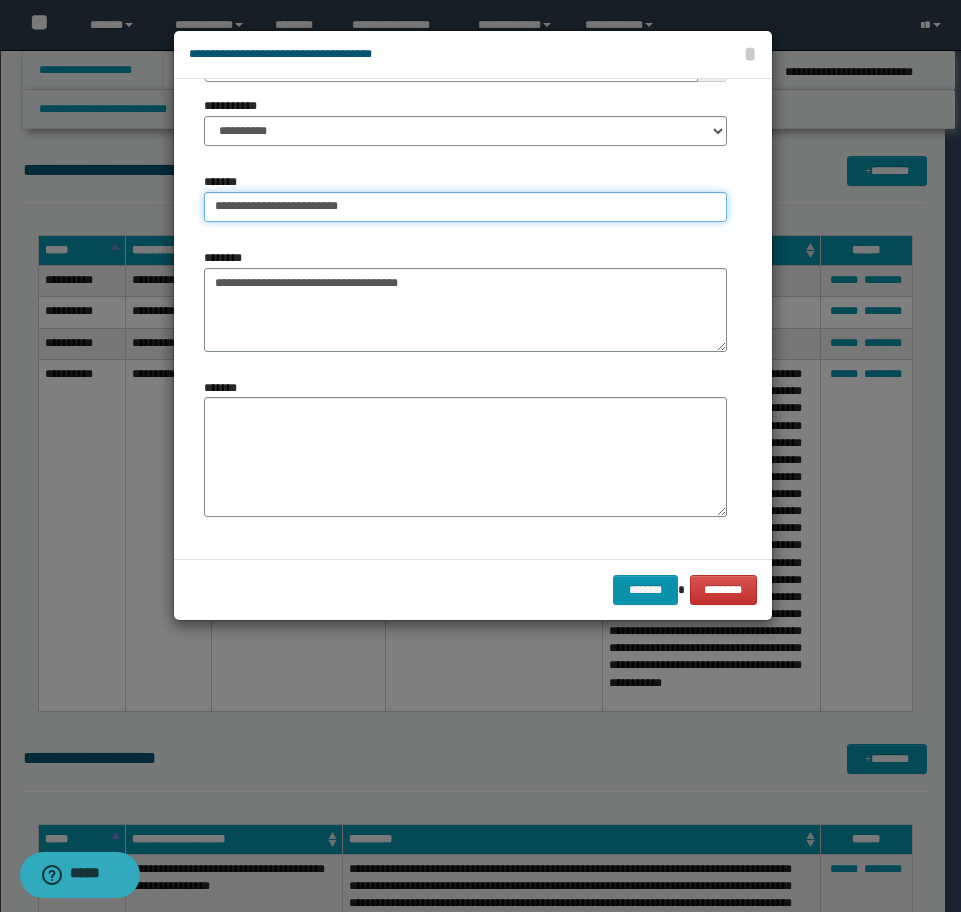 click on "**********" at bounding box center [465, 207] 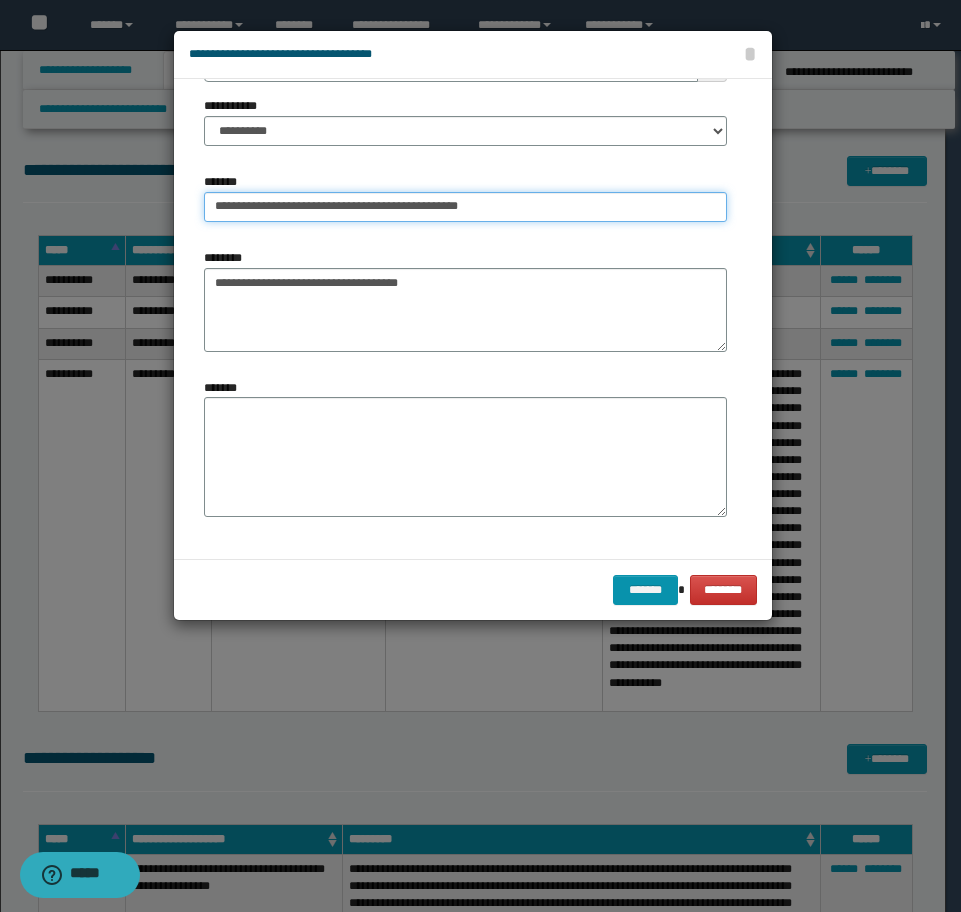 drag, startPoint x: 528, startPoint y: 202, endPoint x: 59, endPoint y: 213, distance: 469.12897 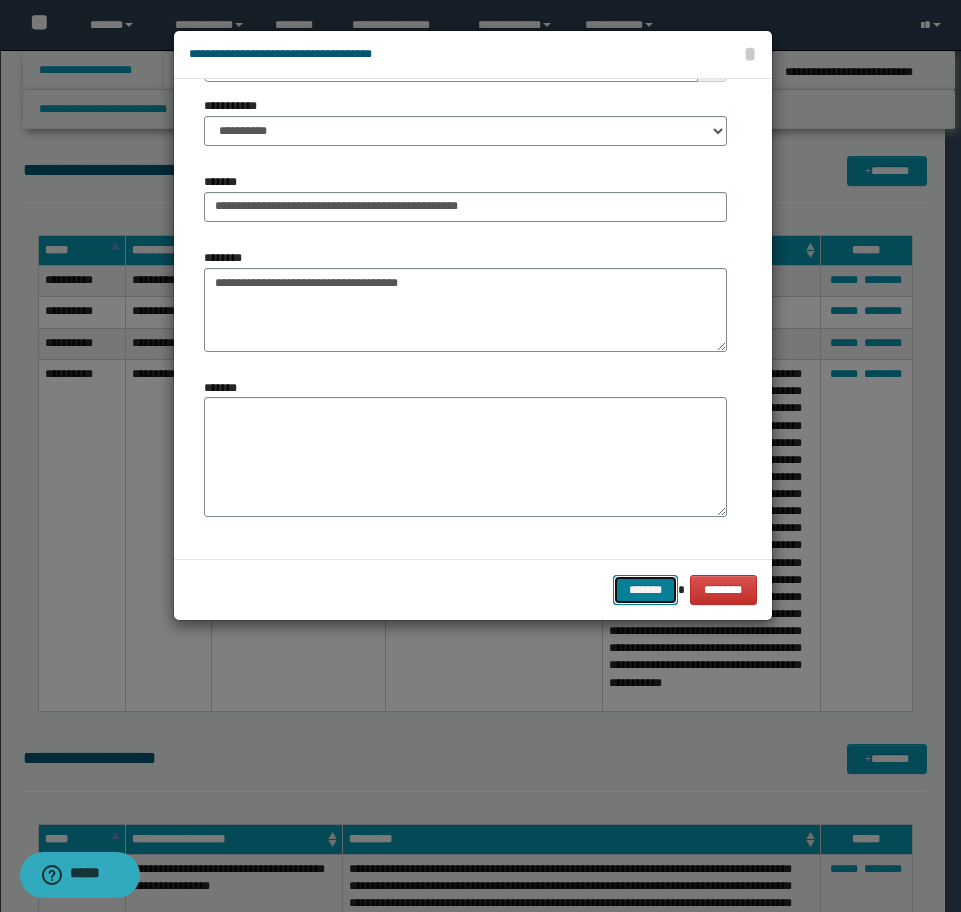 click on "*******" at bounding box center [645, 590] 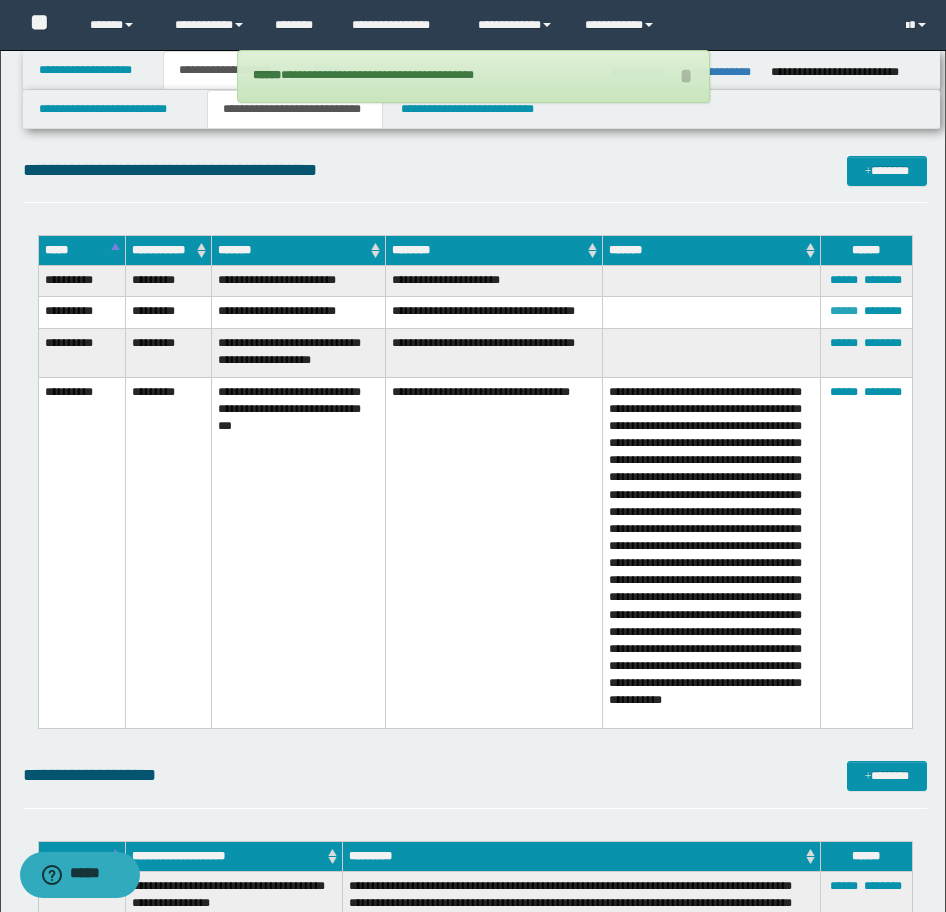 click on "******" at bounding box center [844, 311] 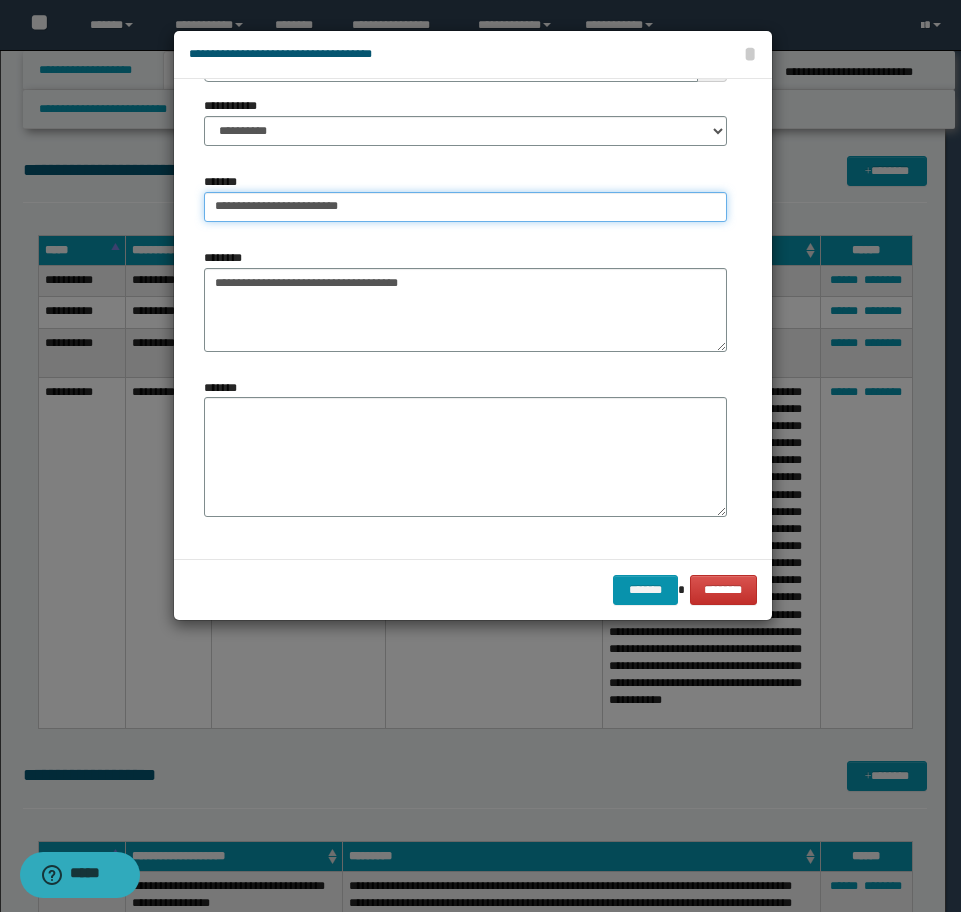 drag, startPoint x: 409, startPoint y: 204, endPoint x: -15, endPoint y: 209, distance: 424.02948 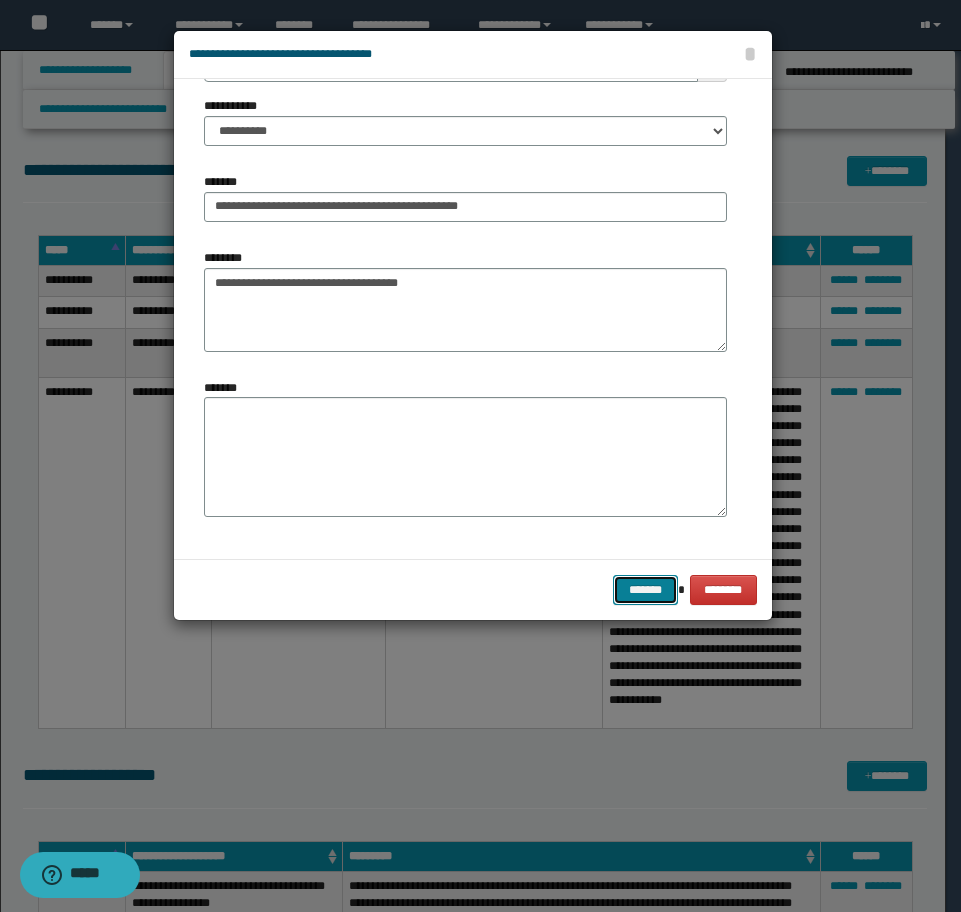 click on "*******" at bounding box center (645, 590) 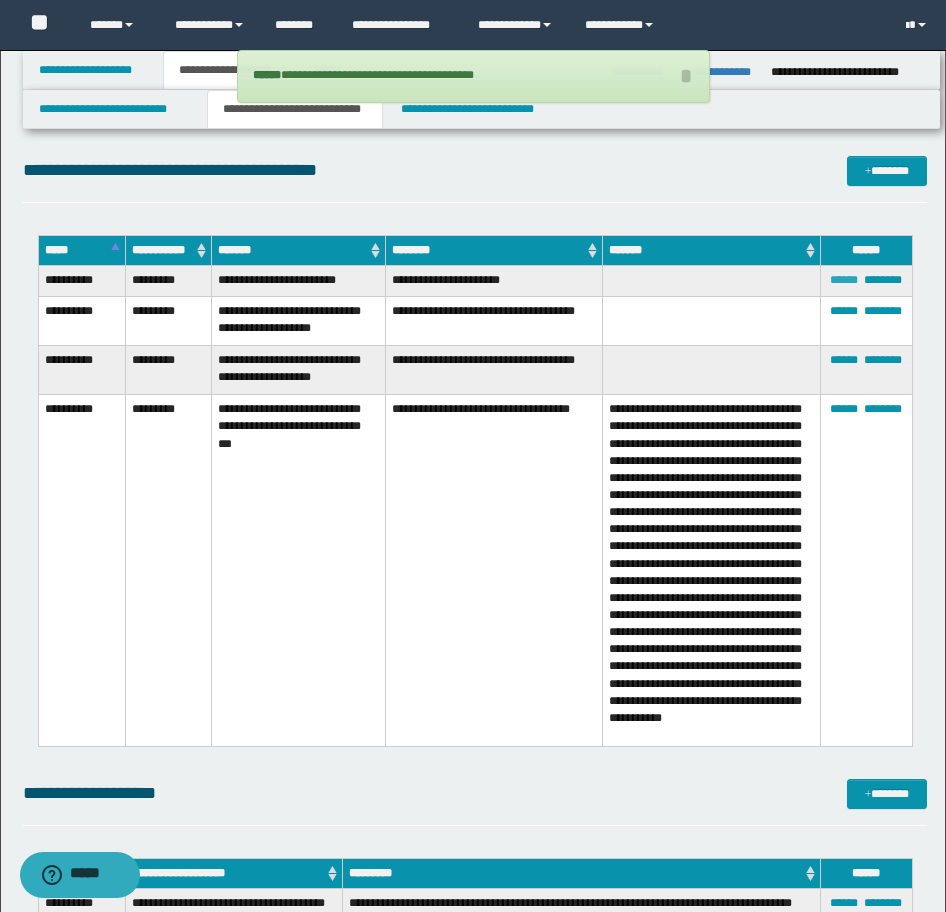 click on "******" at bounding box center (844, 280) 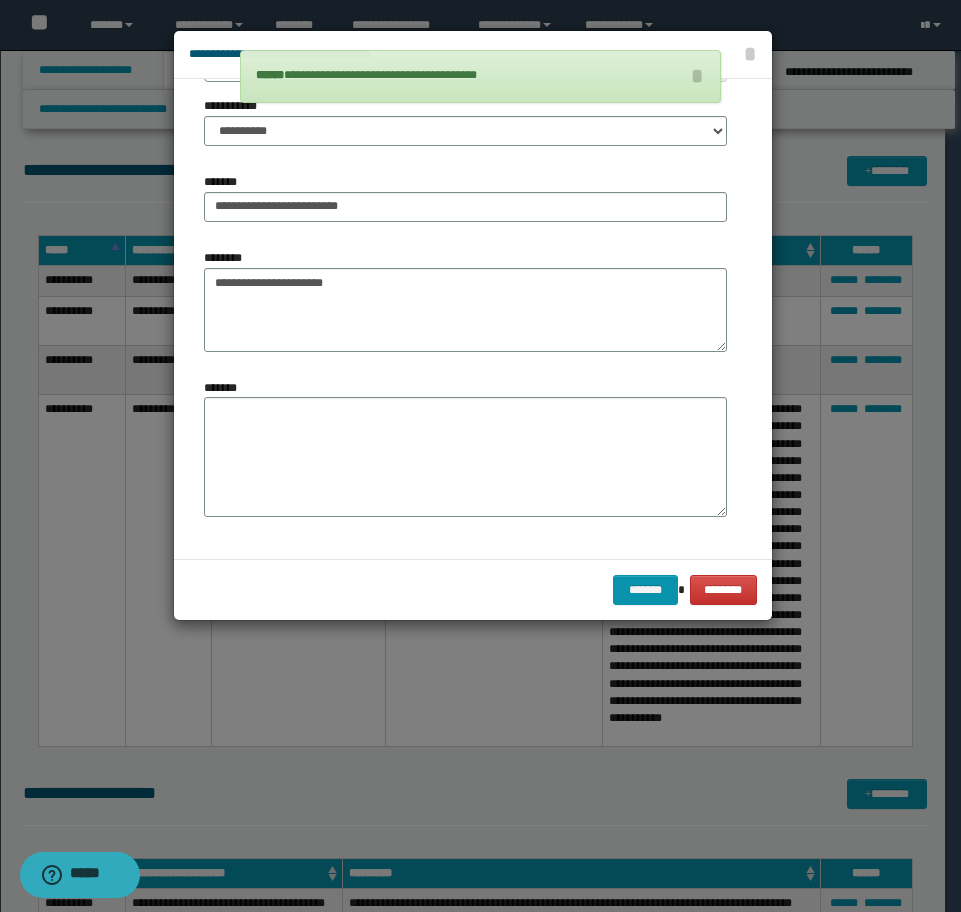 drag, startPoint x: 393, startPoint y: 187, endPoint x: 383, endPoint y: 199, distance: 15.6205 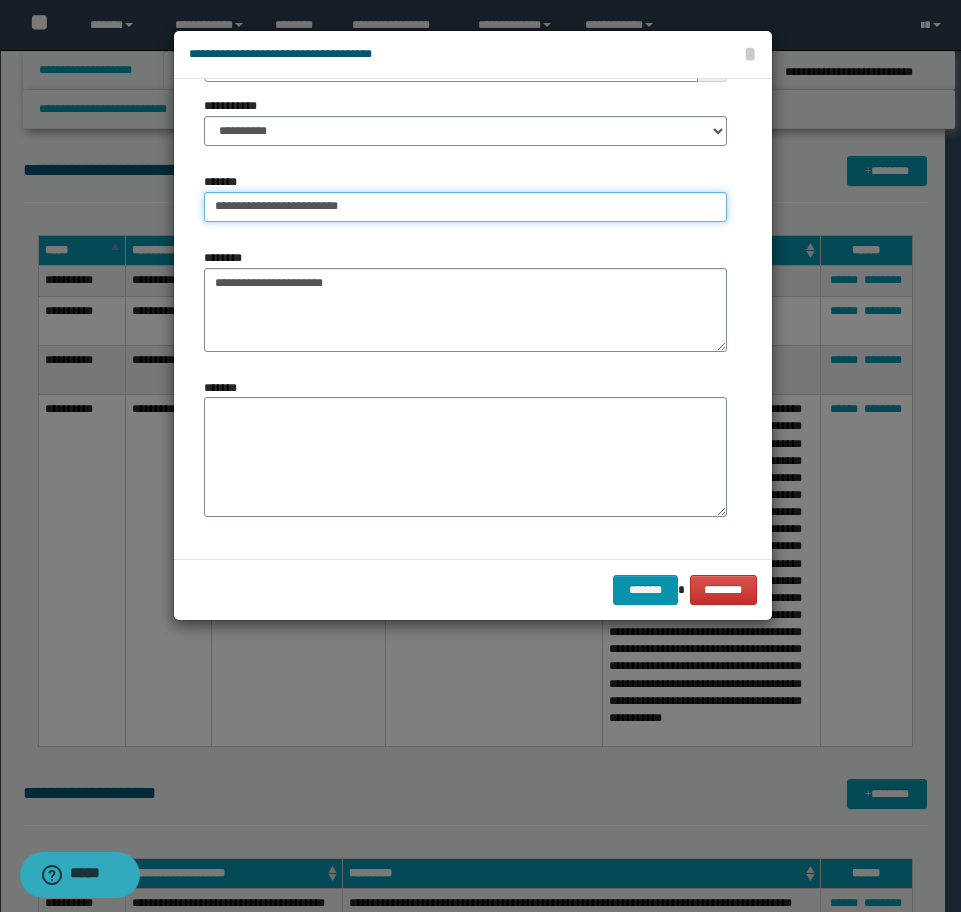drag, startPoint x: 390, startPoint y: 210, endPoint x: 20, endPoint y: 185, distance: 370.84363 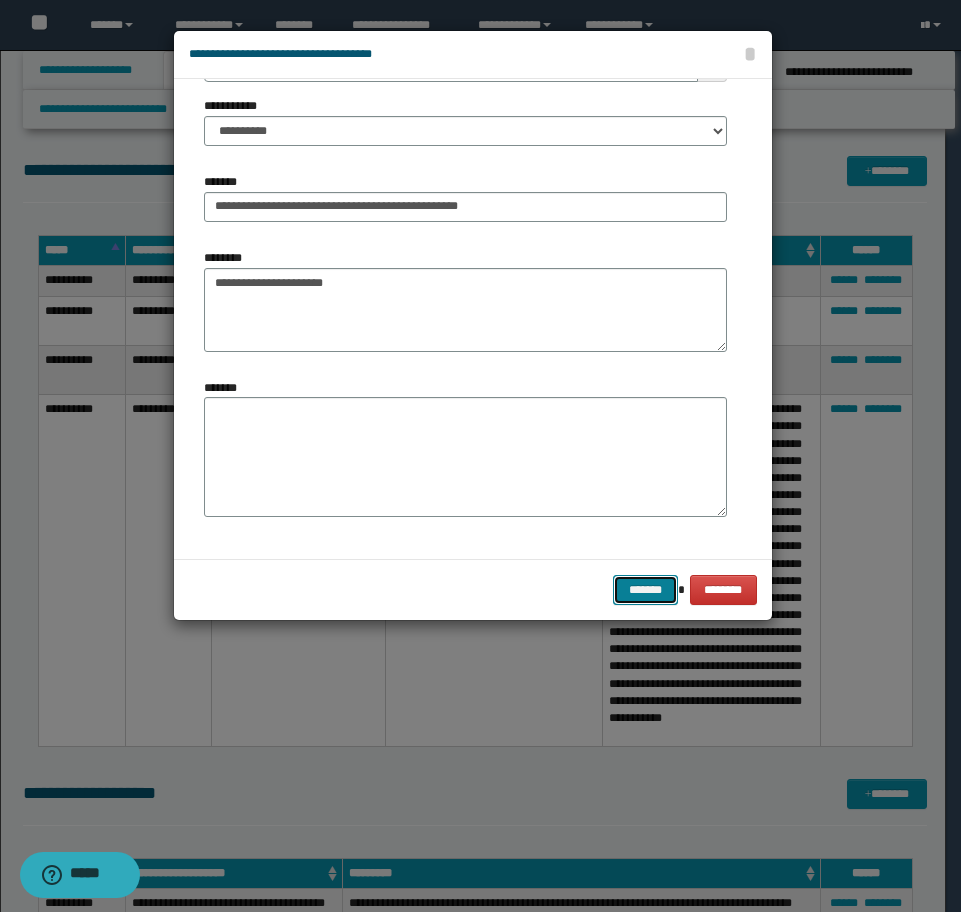 click on "*******" at bounding box center [645, 590] 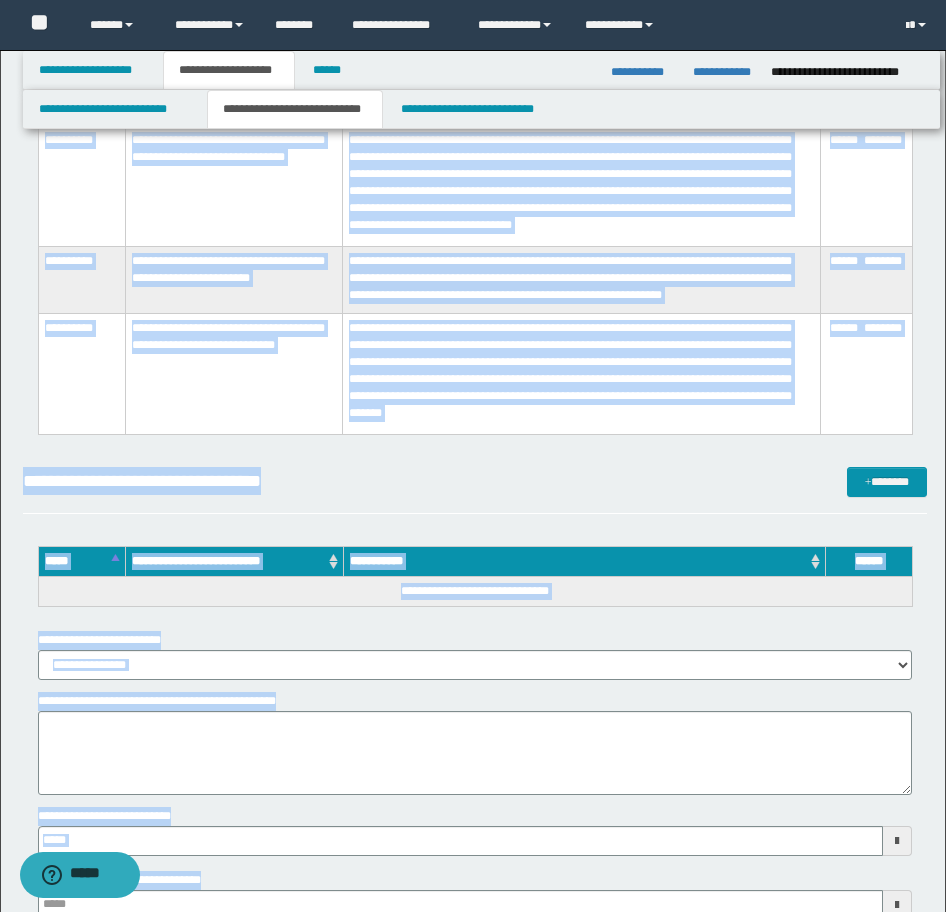 scroll, scrollTop: 10819, scrollLeft: 0, axis: vertical 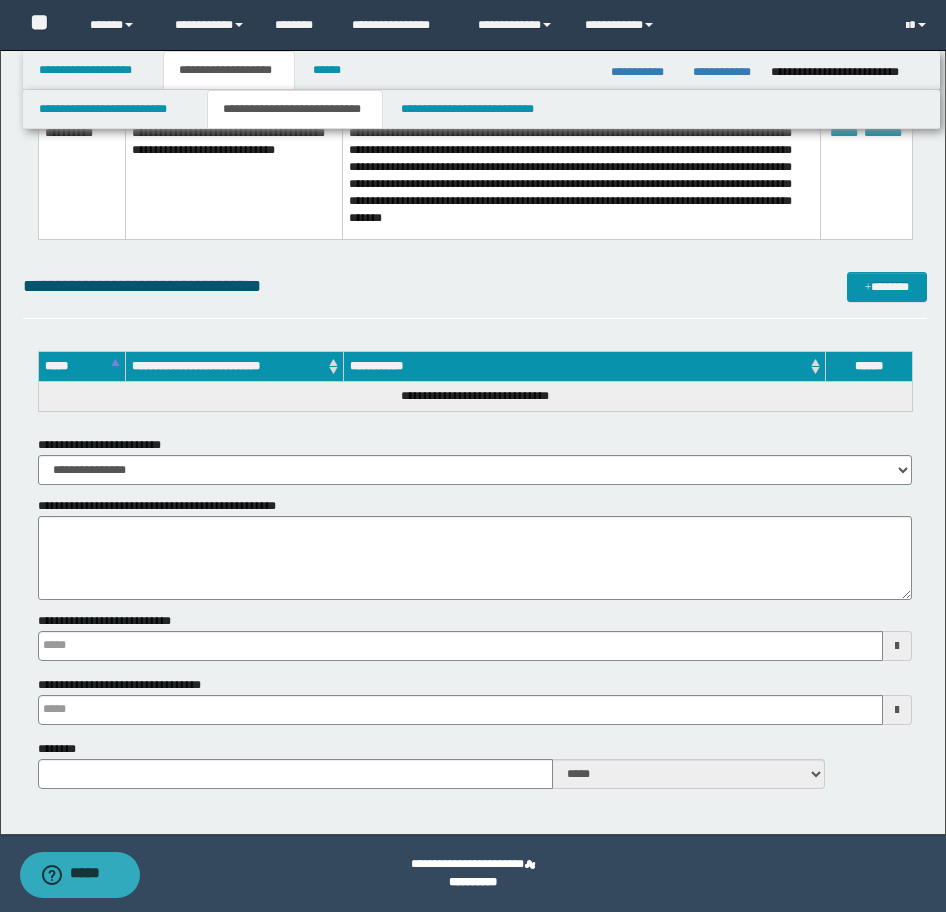 drag, startPoint x: 42, startPoint y: 549, endPoint x: 675, endPoint y: 248, distance: 700.92084 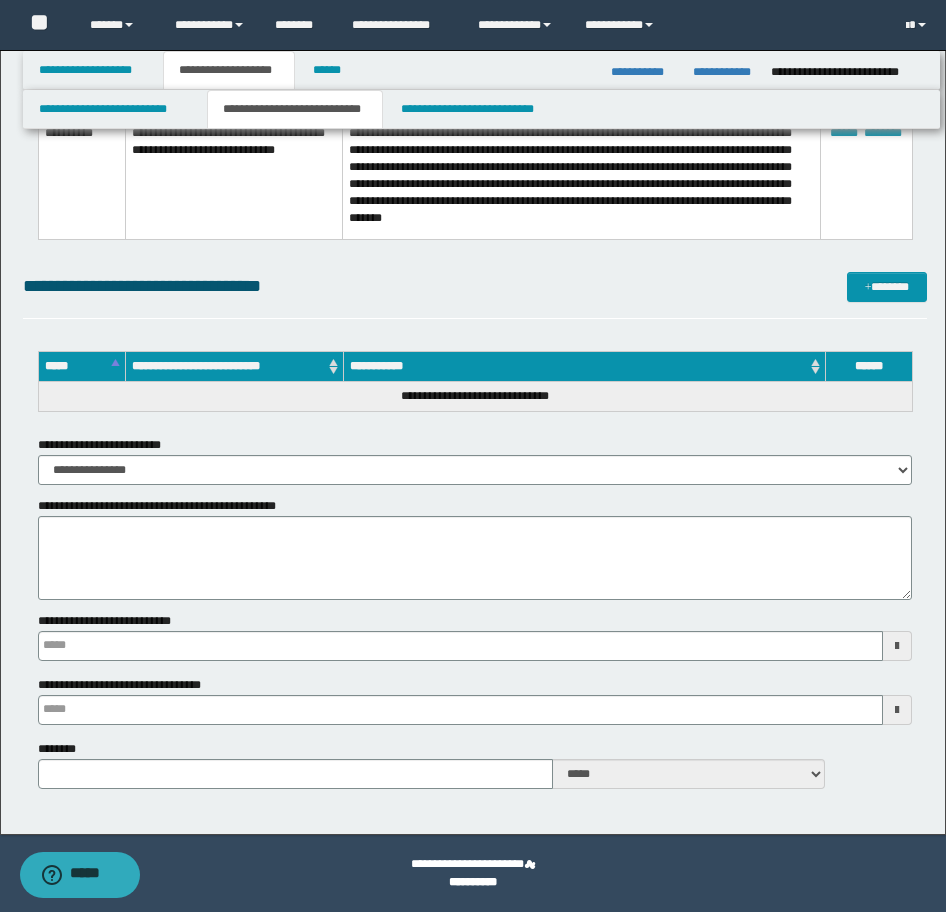 click on "**********" at bounding box center [475, -4928] 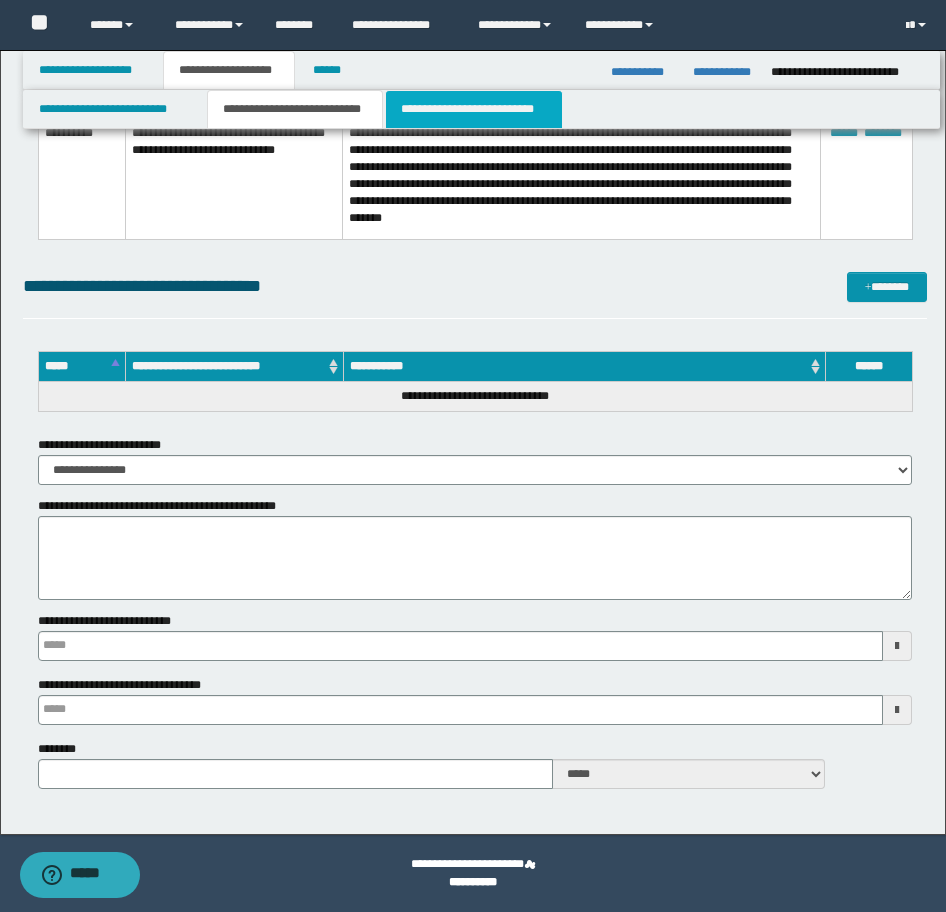 click on "**********" at bounding box center (474, 109) 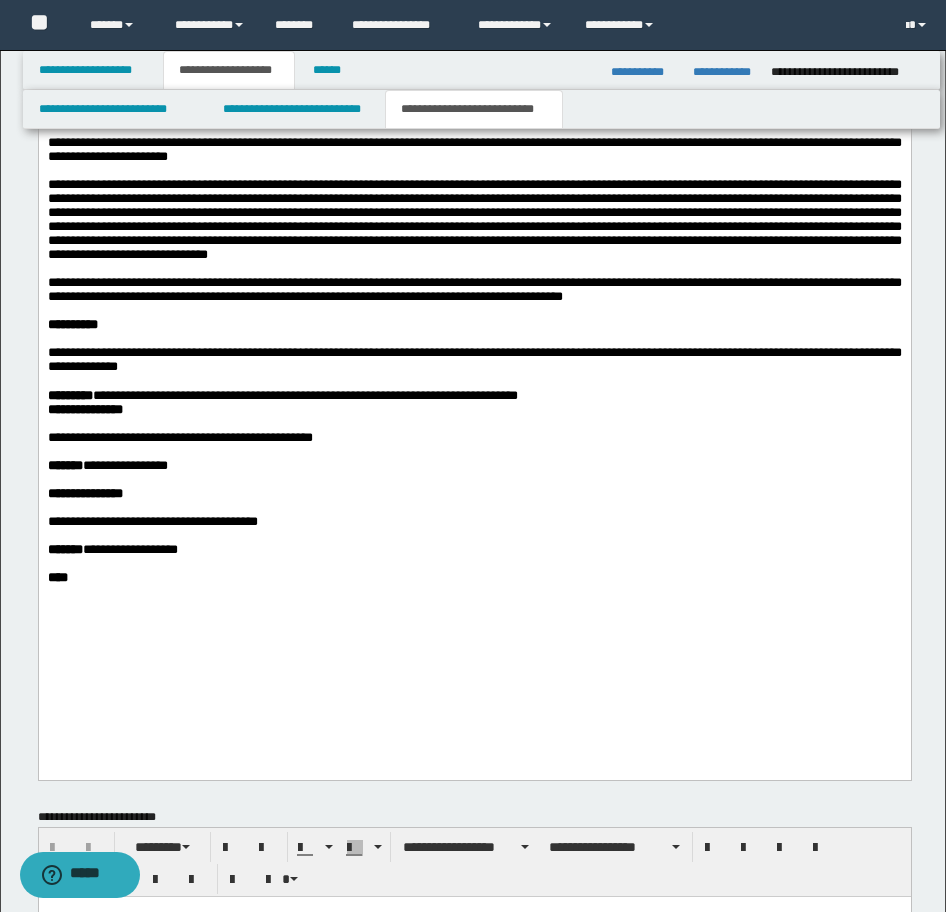 scroll, scrollTop: 1674, scrollLeft: 0, axis: vertical 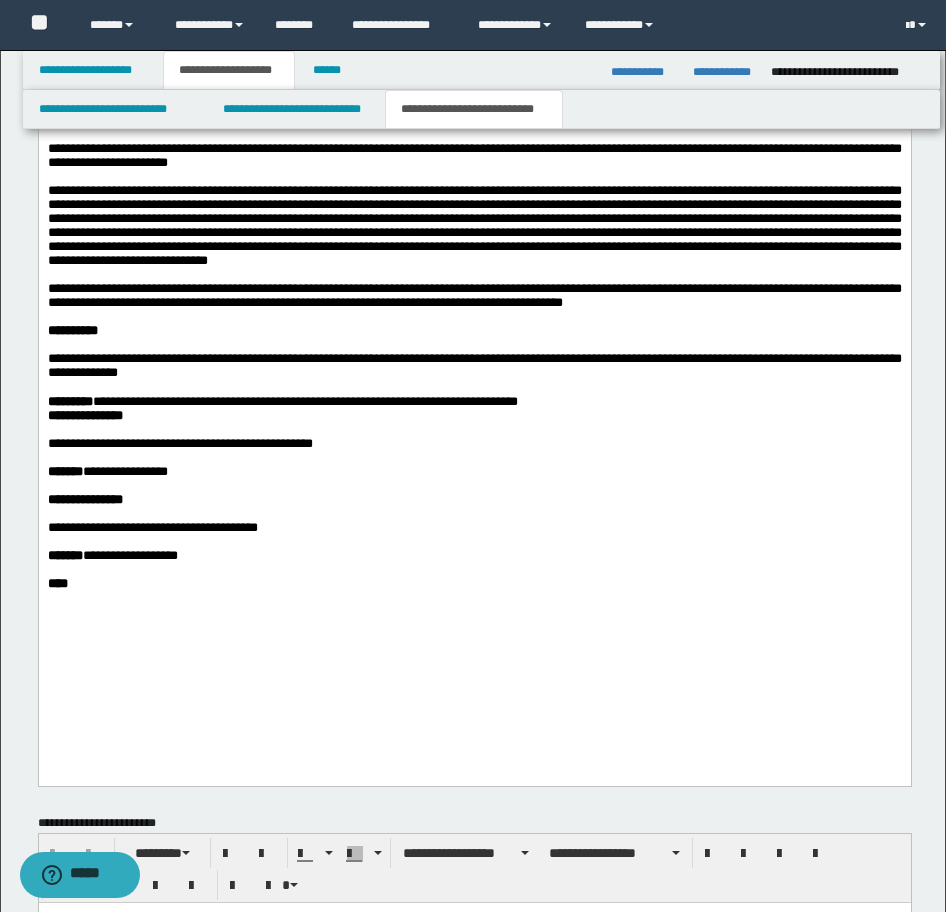 click at bounding box center [474, 317] 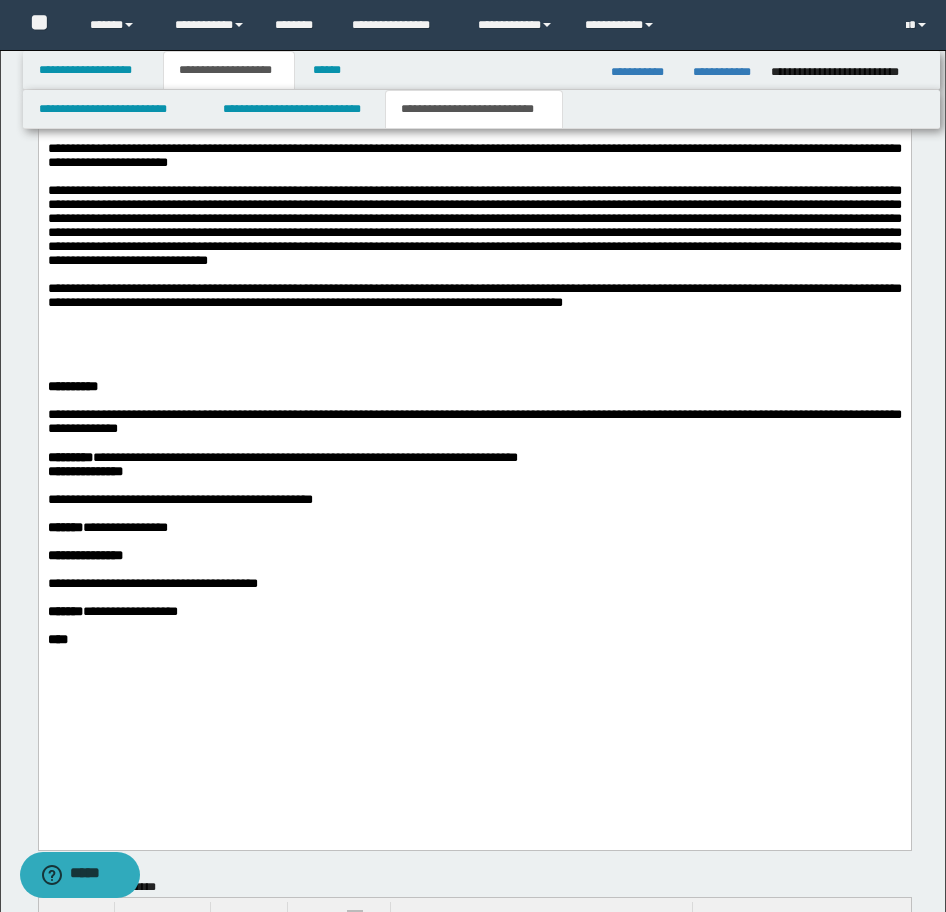 click at bounding box center (474, 331) 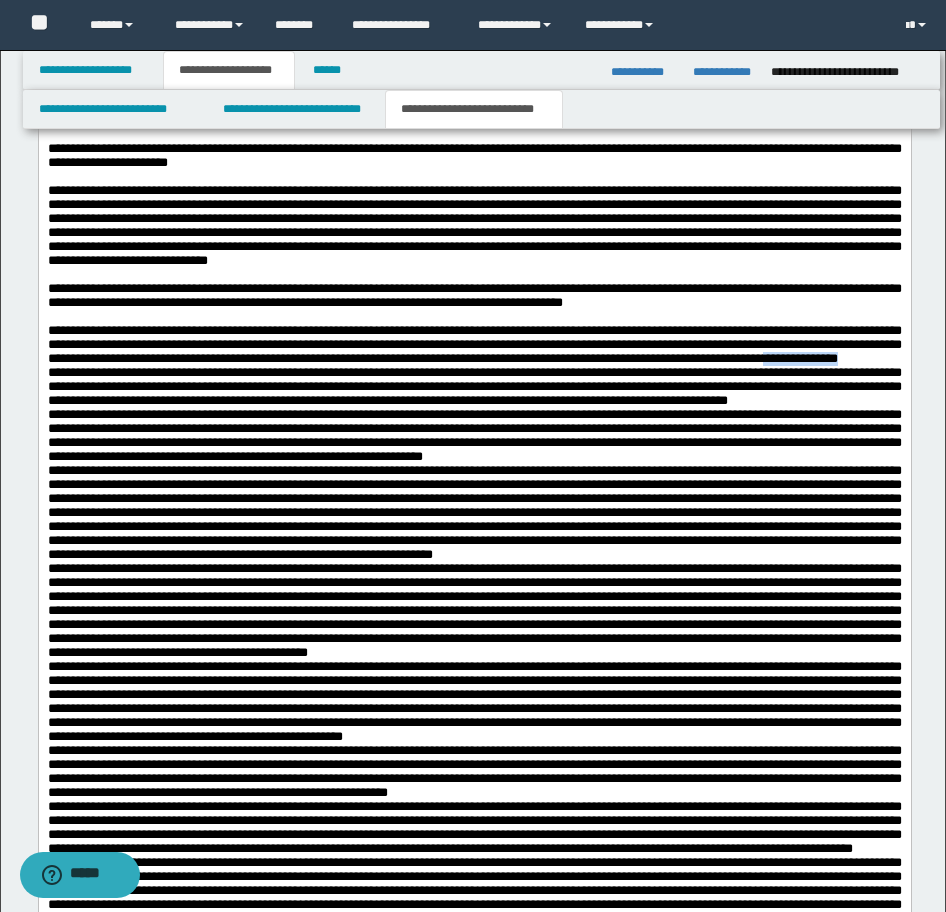drag, startPoint x: 512, startPoint y: 434, endPoint x: 396, endPoint y: 433, distance: 116.00431 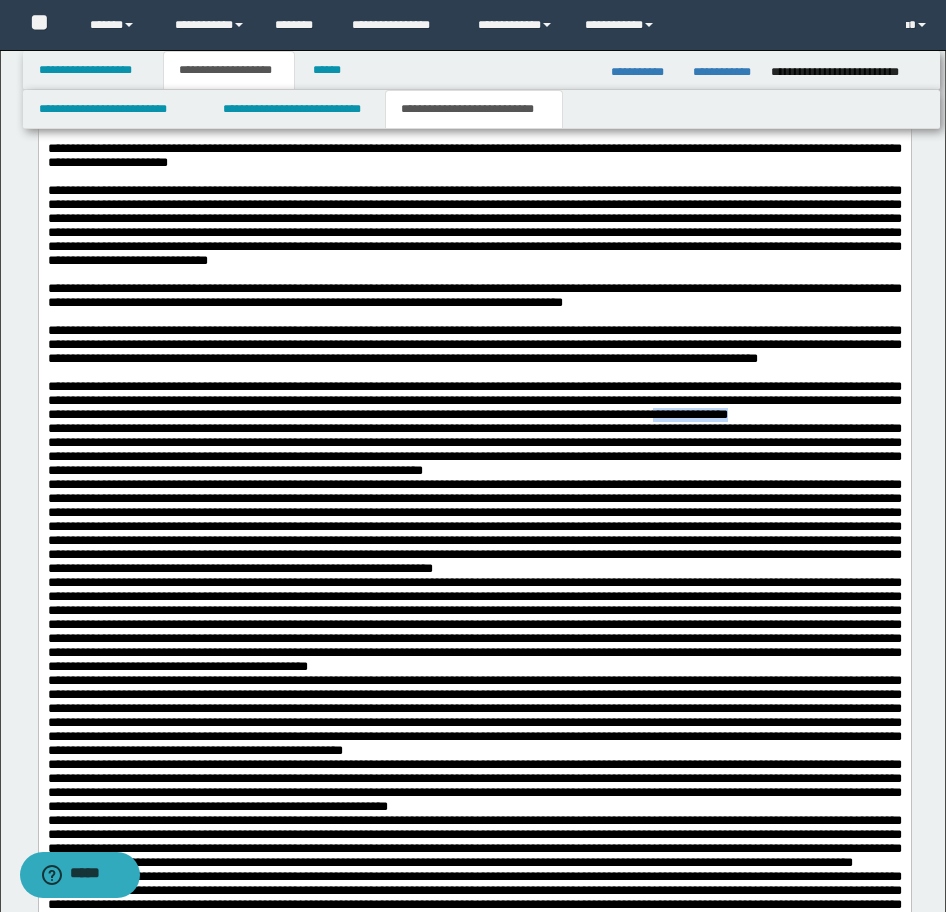 drag, startPoint x: 423, startPoint y: 510, endPoint x: 330, endPoint y: 513, distance: 93.04838 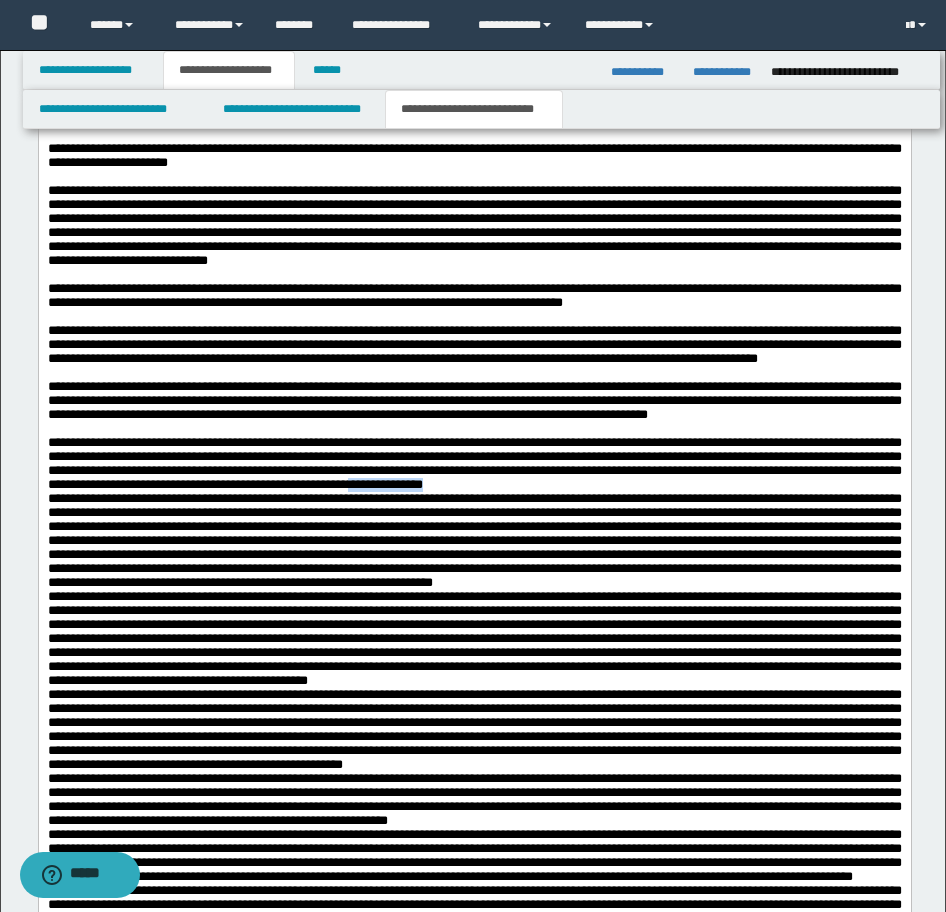 drag, startPoint x: 866, startPoint y: 590, endPoint x: 877, endPoint y: 609, distance: 21.954498 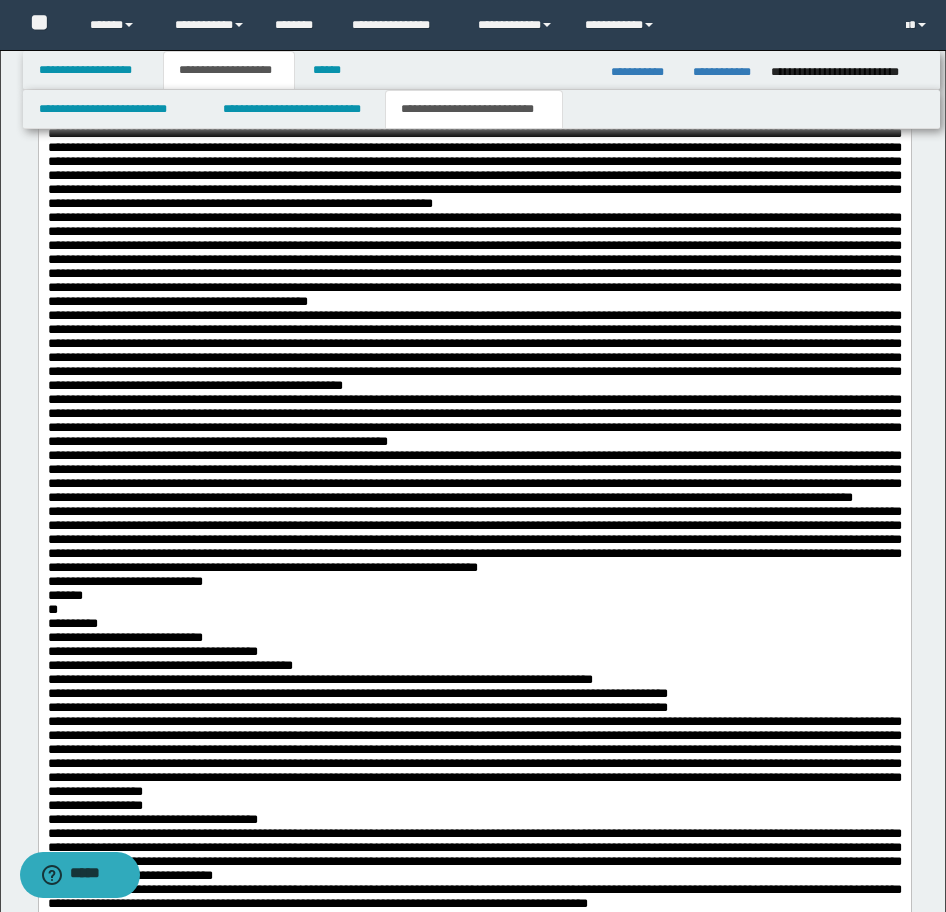 scroll, scrollTop: 2117, scrollLeft: 0, axis: vertical 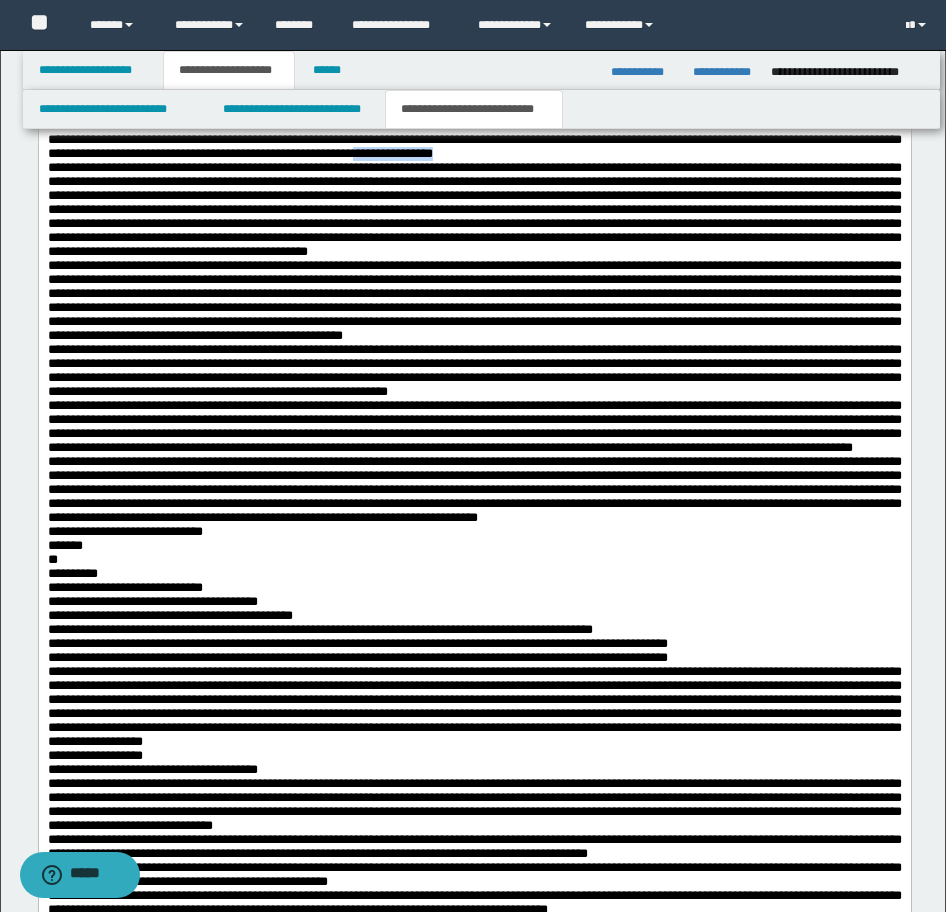 drag, startPoint x: 873, startPoint y: 293, endPoint x: 784, endPoint y: 293, distance: 89 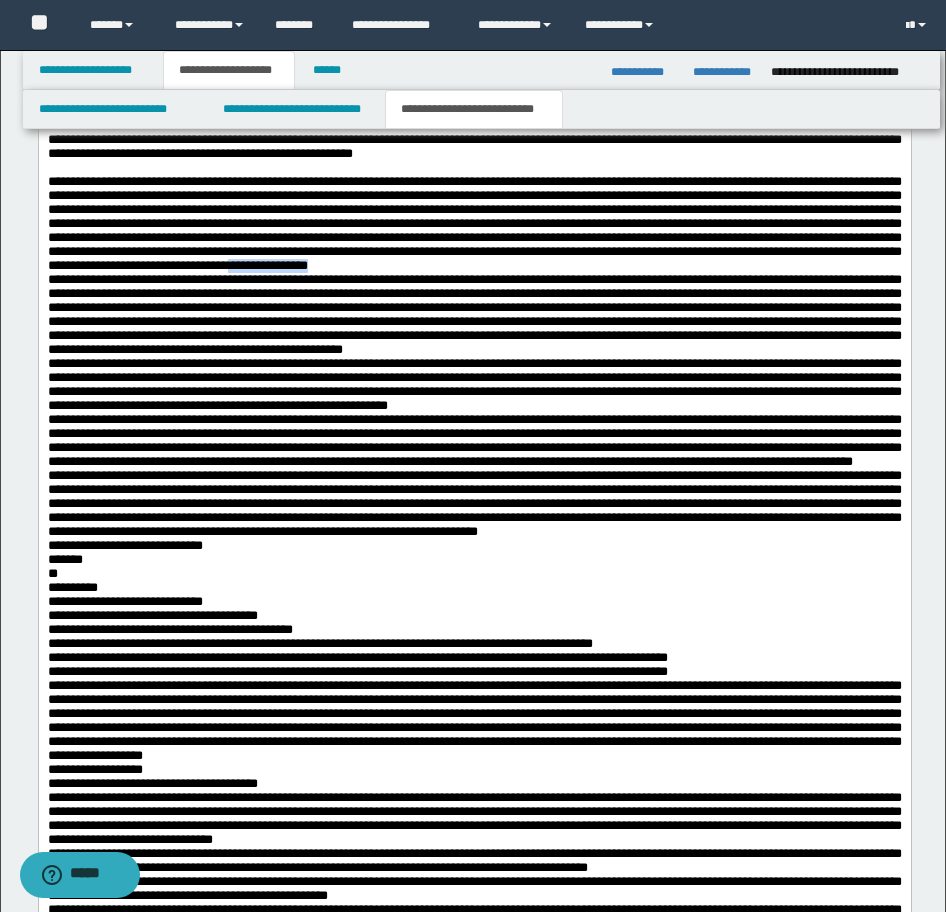 drag, startPoint x: 472, startPoint y: 437, endPoint x: 371, endPoint y: 429, distance: 101.31634 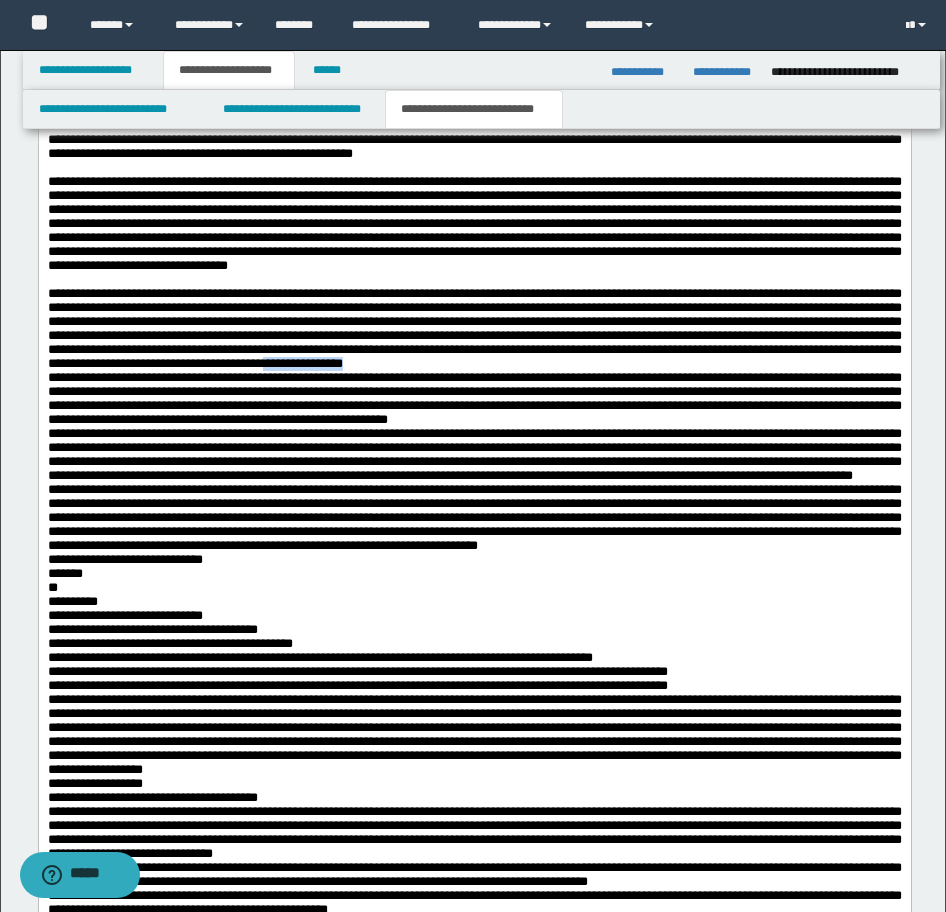 drag, startPoint x: 356, startPoint y: 562, endPoint x: 256, endPoint y: 556, distance: 100.17984 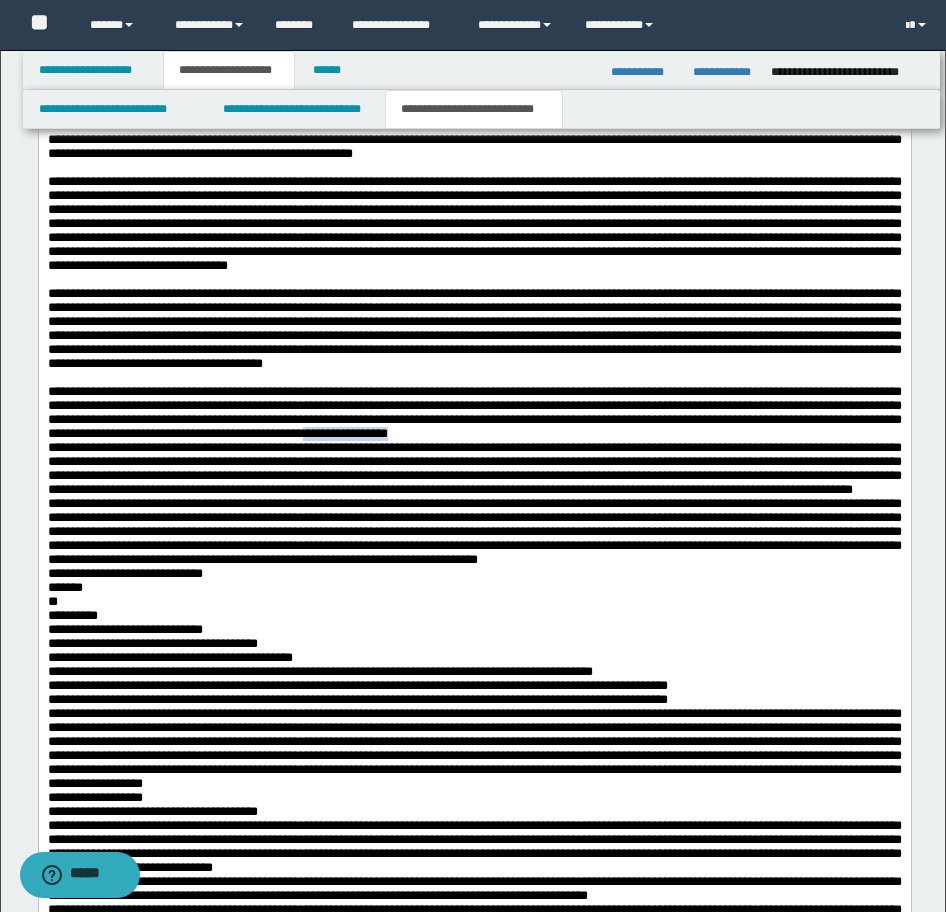 drag, startPoint x: 244, startPoint y: 663, endPoint x: 134, endPoint y: 662, distance: 110.00455 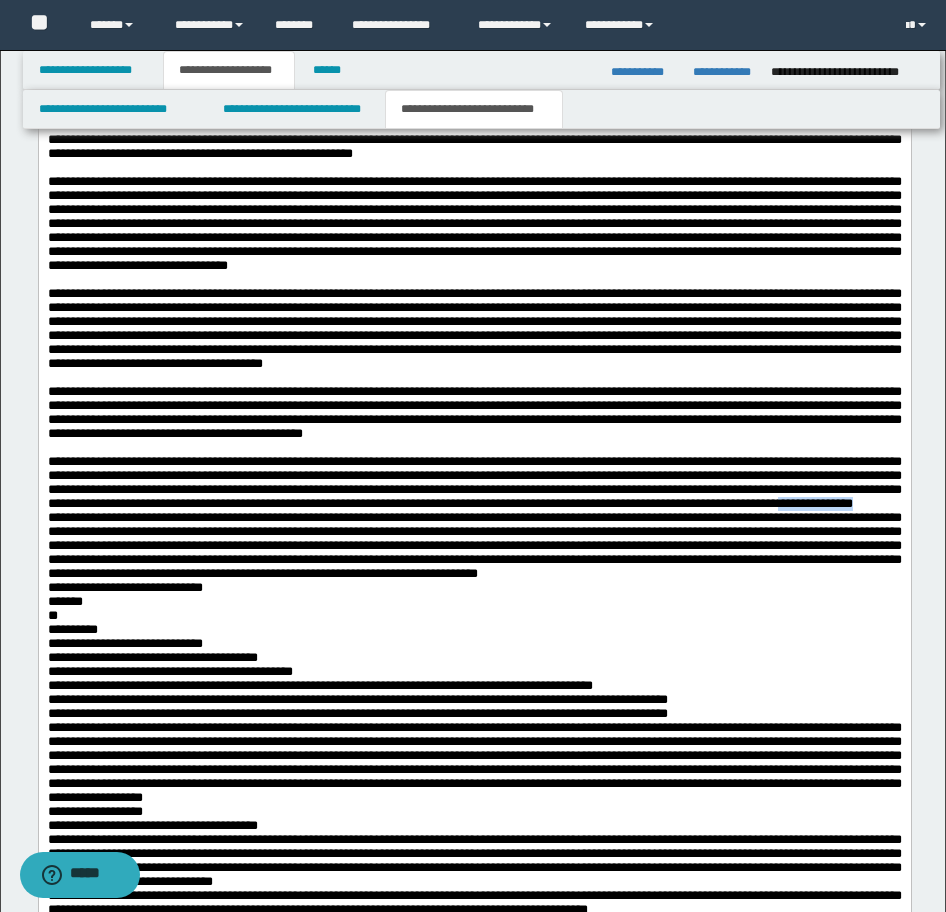 drag, startPoint x: 743, startPoint y: 757, endPoint x: 653, endPoint y: 762, distance: 90.13878 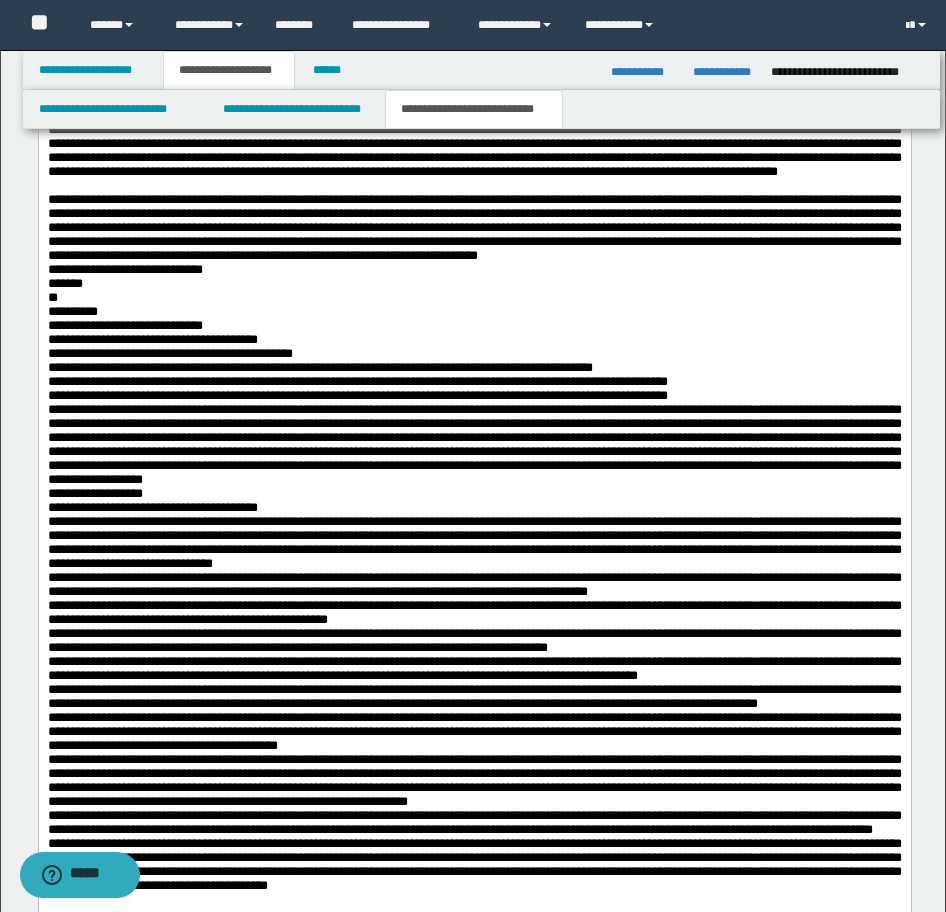 scroll, scrollTop: 2617, scrollLeft: 0, axis: vertical 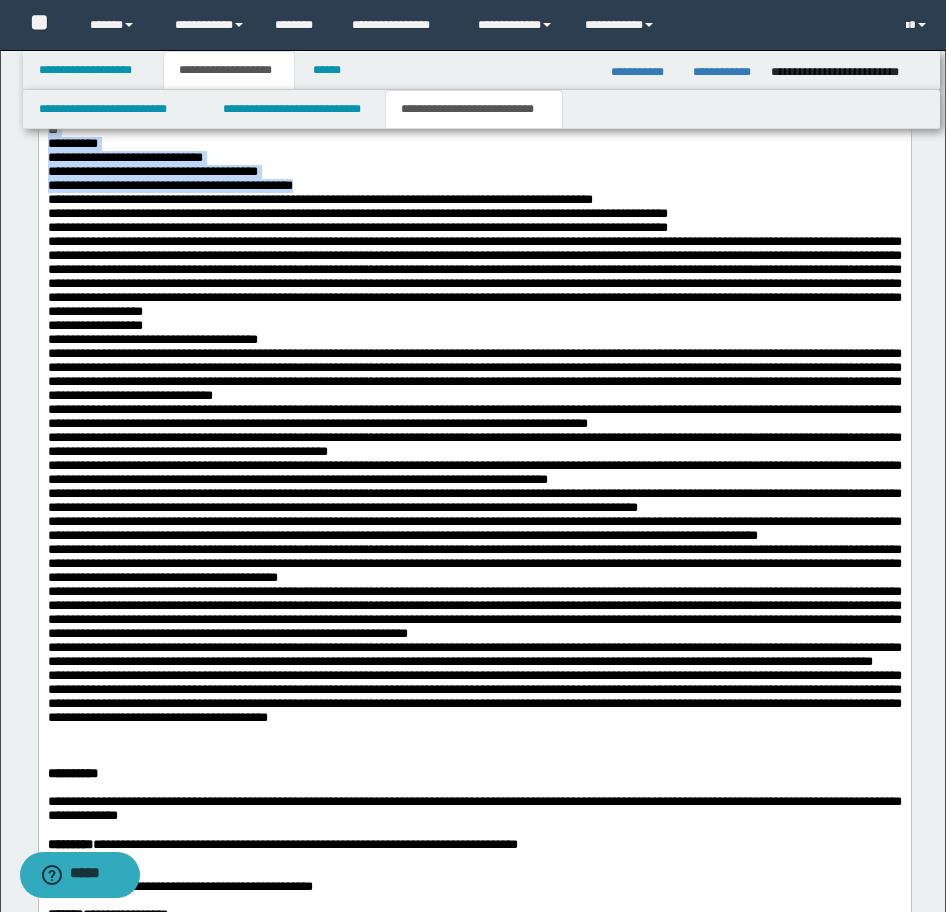 drag, startPoint x: 317, startPoint y: 367, endPoint x: 430, endPoint y: 474, distance: 155.62134 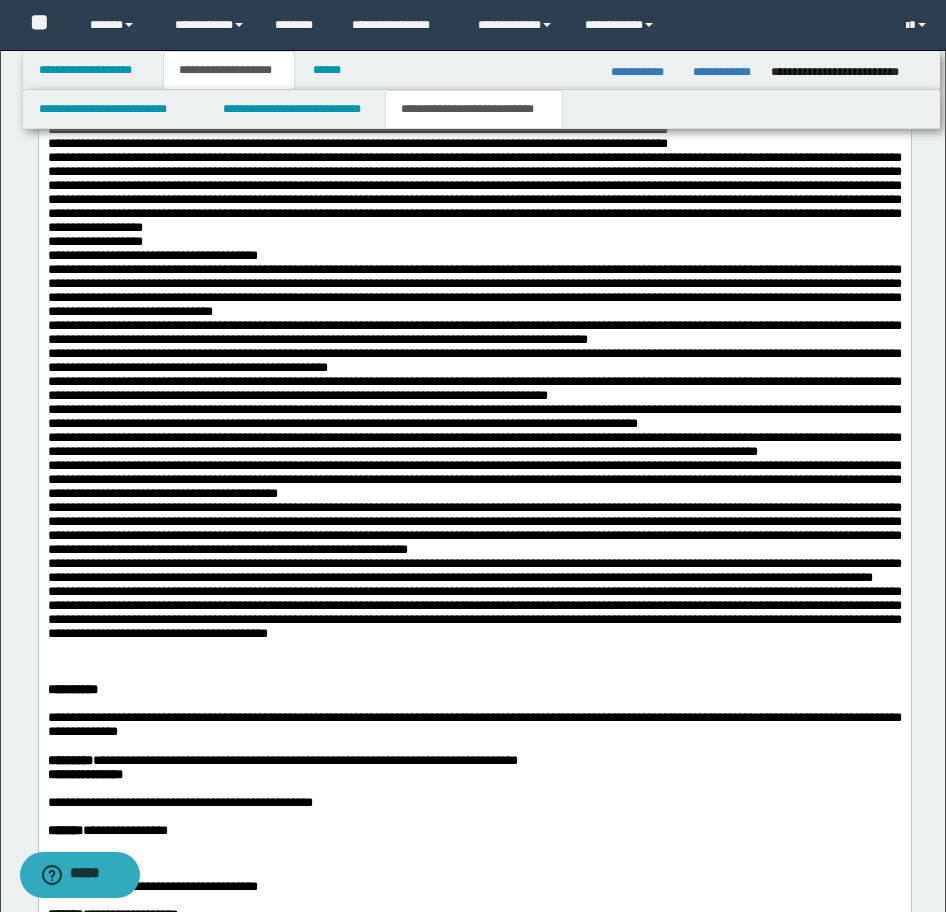click on "**********" at bounding box center (474, 59) 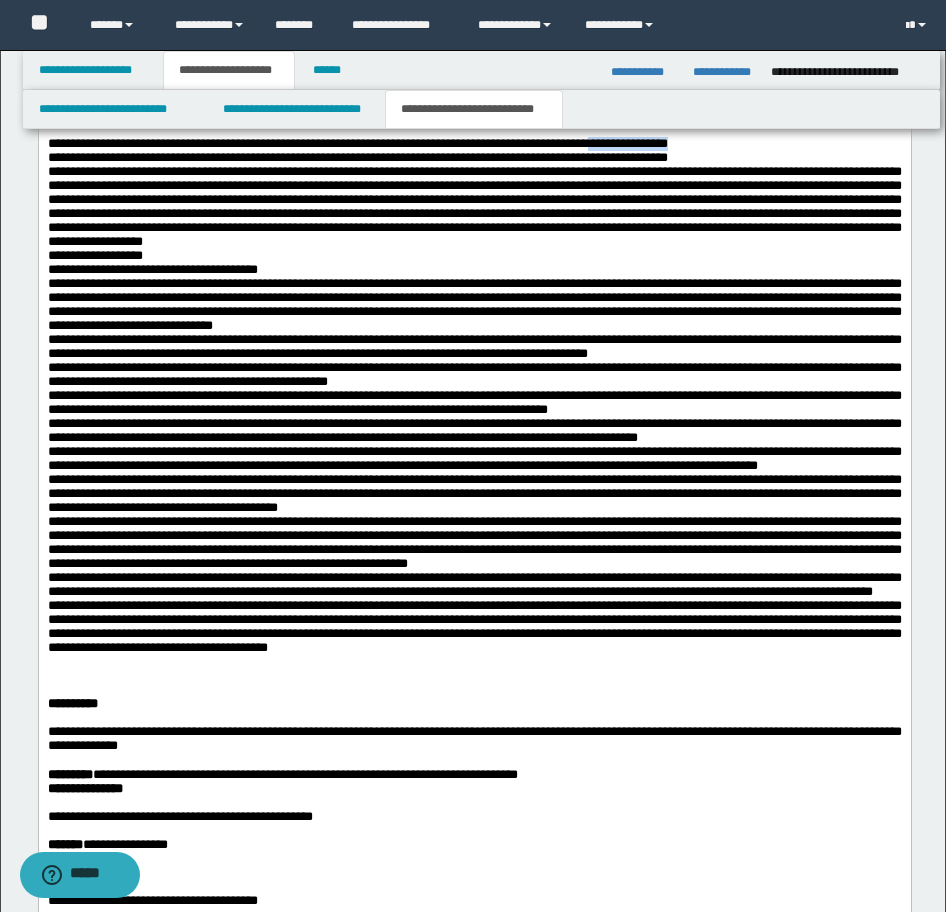 drag, startPoint x: 817, startPoint y: 433, endPoint x: 727, endPoint y: 430, distance: 90.04999 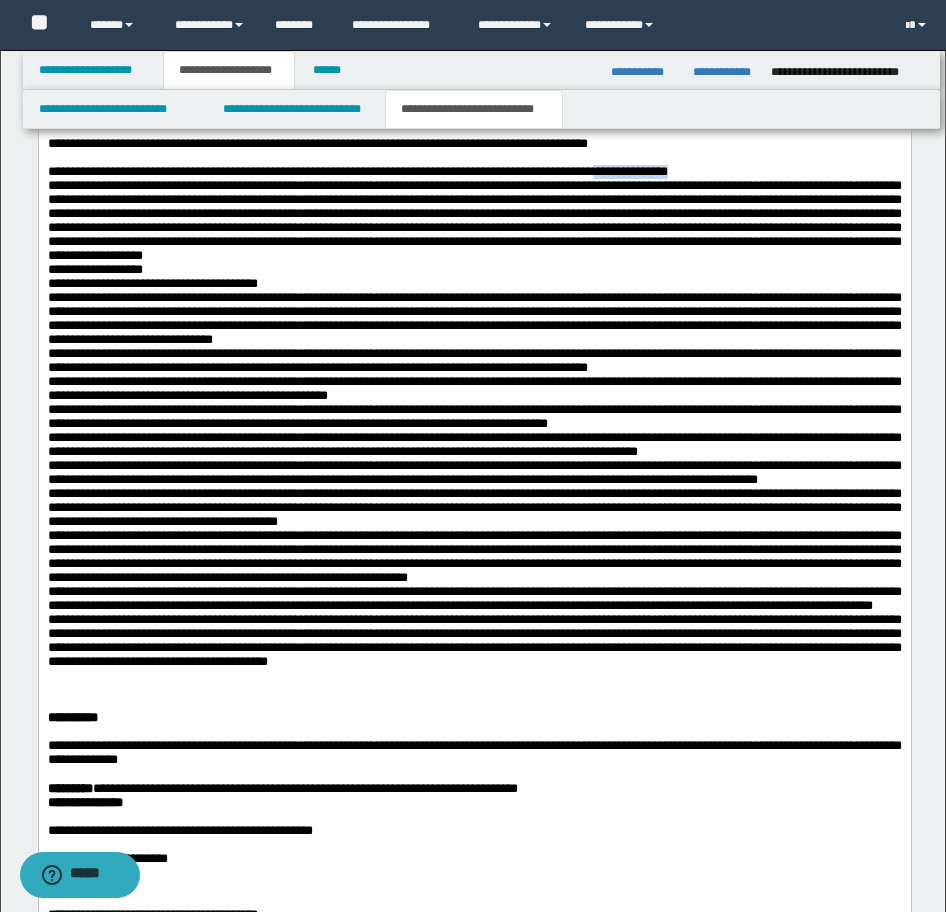 drag, startPoint x: 847, startPoint y: 464, endPoint x: 734, endPoint y: 464, distance: 113 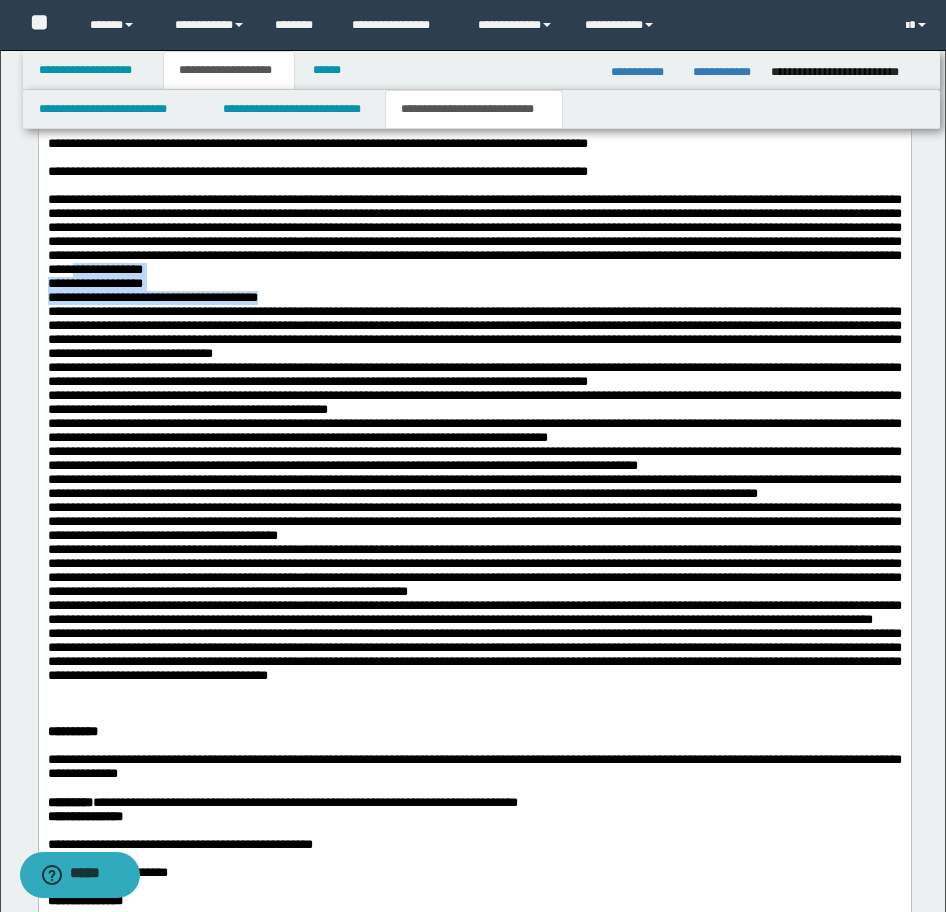 drag, startPoint x: 52, startPoint y: 587, endPoint x: 362, endPoint y: 615, distance: 311.26193 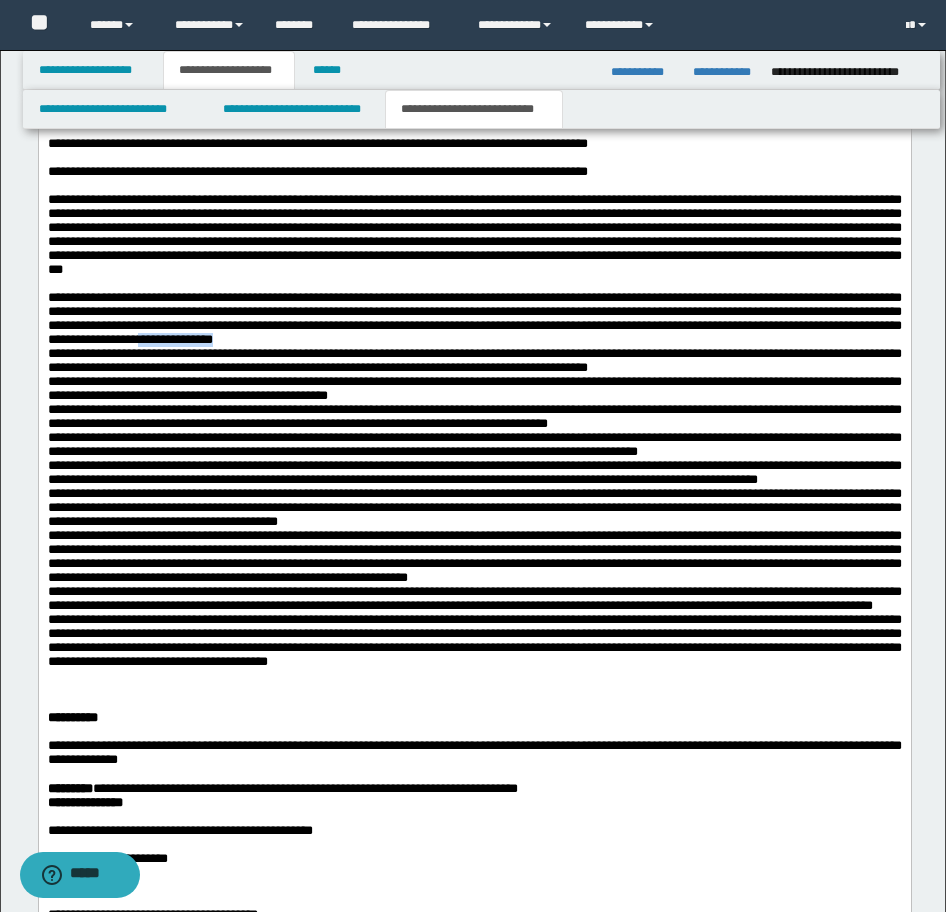 drag, startPoint x: 739, startPoint y: 653, endPoint x: 639, endPoint y: 657, distance: 100.07997 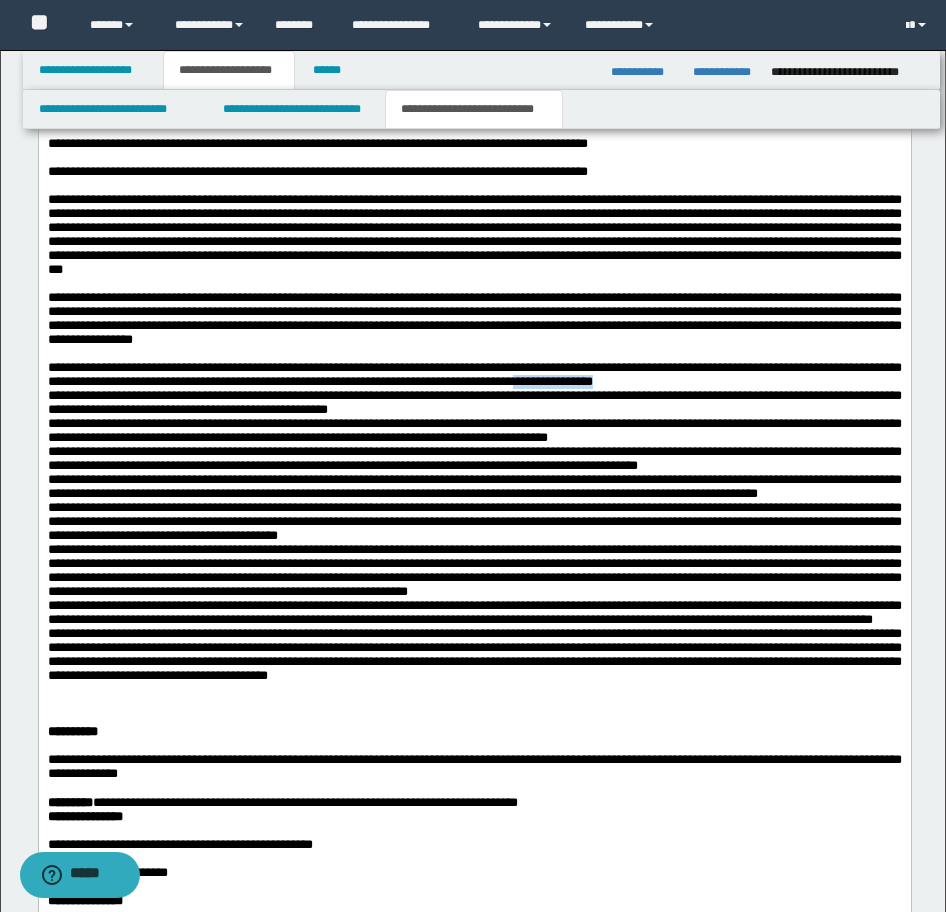 drag, startPoint x: 852, startPoint y: 706, endPoint x: 753, endPoint y: 709, distance: 99.04544 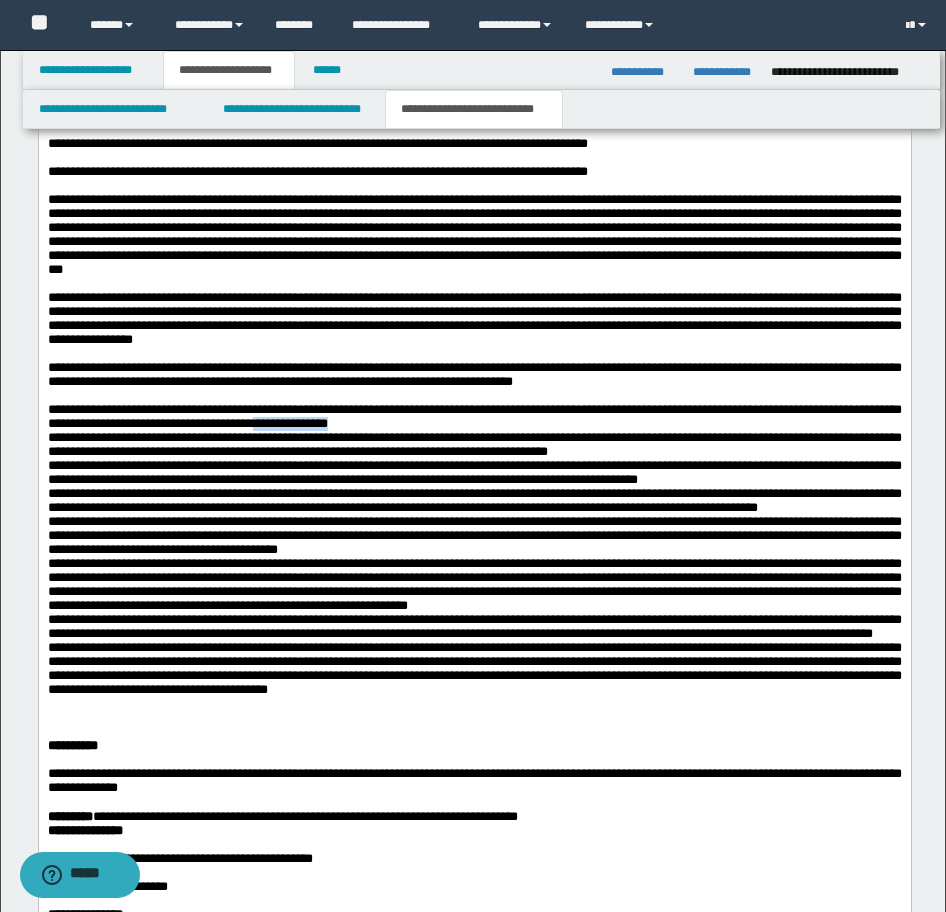 drag, startPoint x: 603, startPoint y: 753, endPoint x: 500, endPoint y: 754, distance: 103.00485 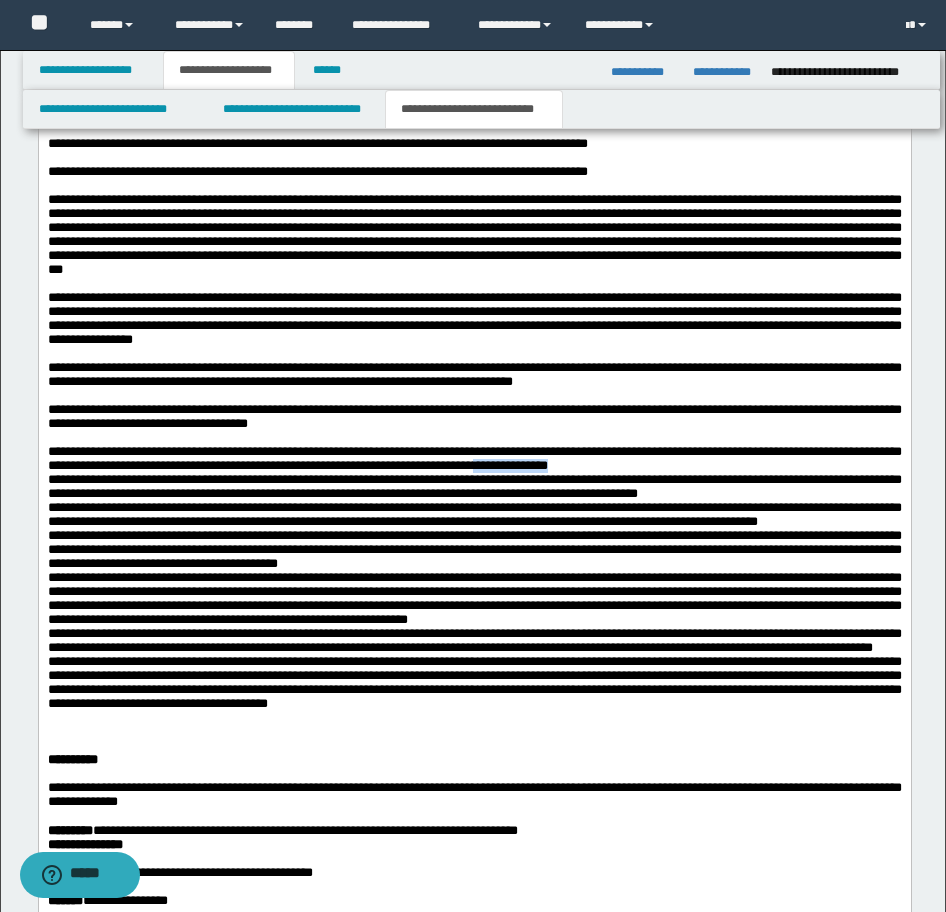 drag, startPoint x: 856, startPoint y: 804, endPoint x: 737, endPoint y: 802, distance: 119.01681 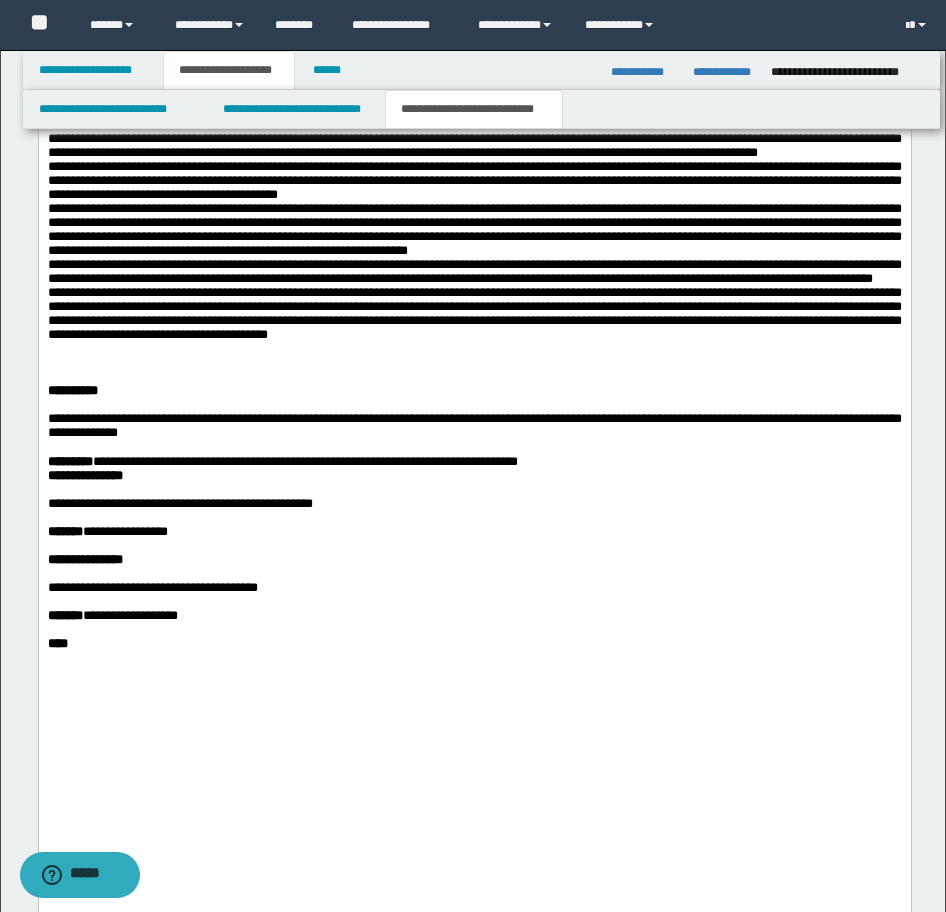 scroll, scrollTop: 3017, scrollLeft: 0, axis: vertical 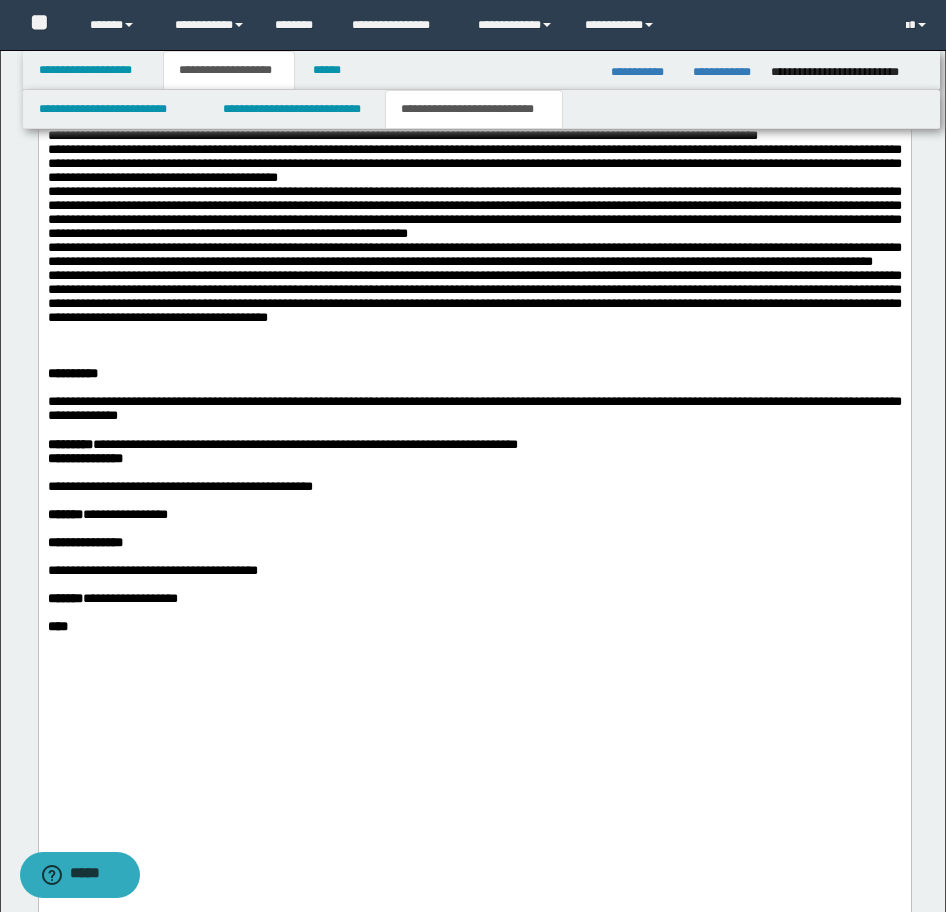 drag, startPoint x: 866, startPoint y: 444, endPoint x: 889, endPoint y: 465, distance: 31.144823 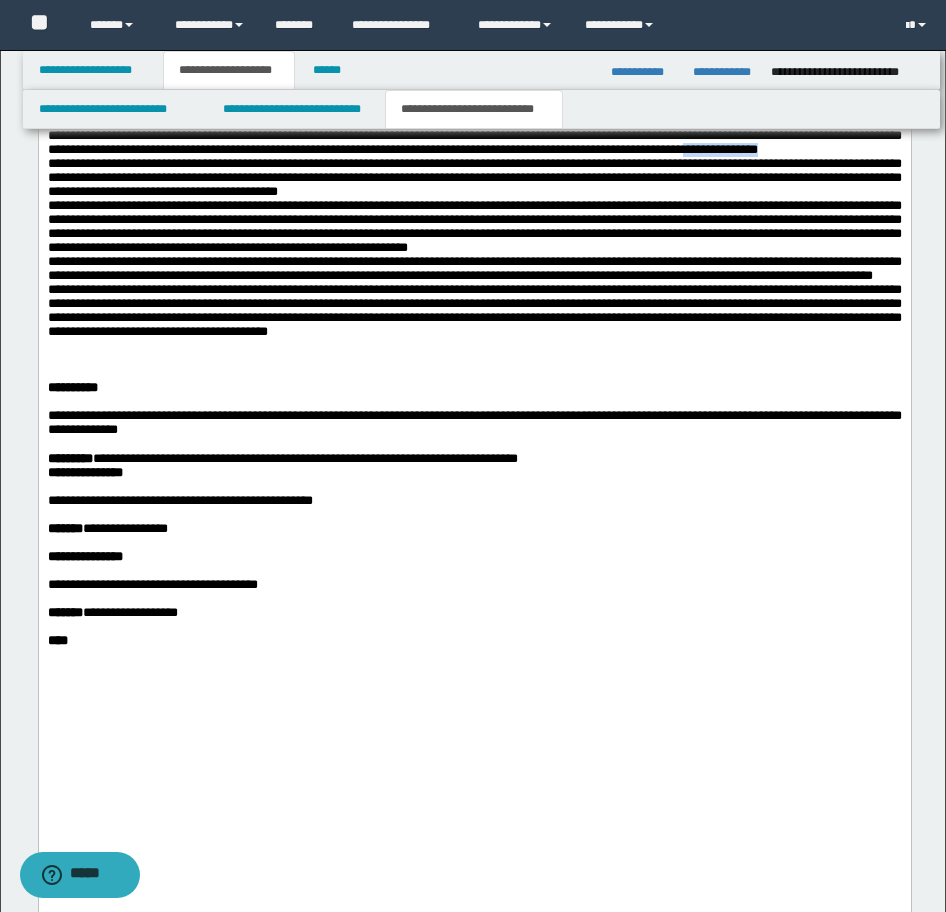 drag, startPoint x: 261, startPoint y: 505, endPoint x: 169, endPoint y: 505, distance: 92 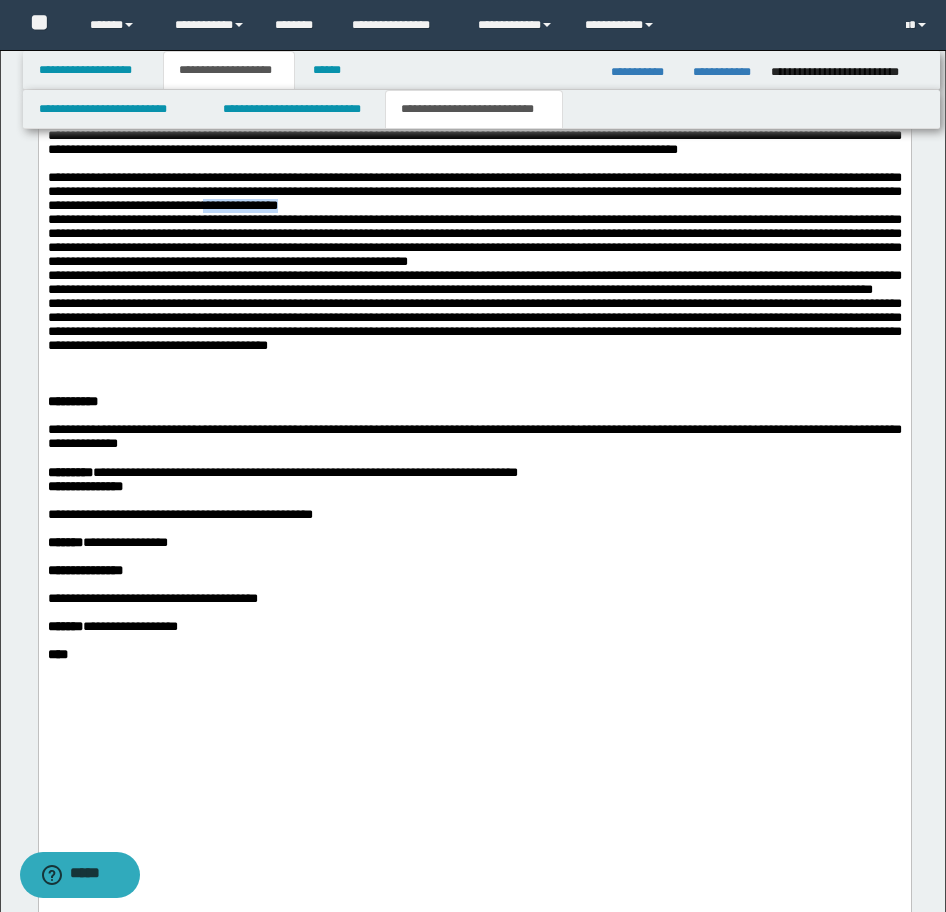 drag, startPoint x: 710, startPoint y: 569, endPoint x: 605, endPoint y: 573, distance: 105.076164 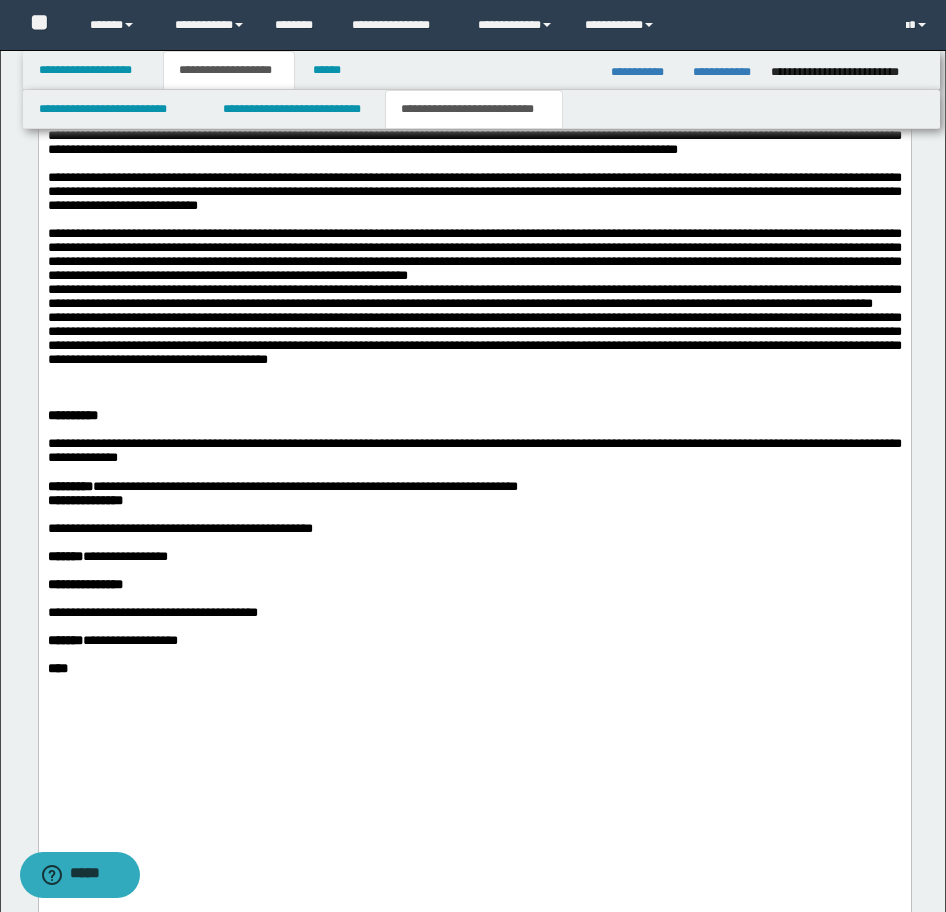 click on "**********" at bounding box center (474, 296) 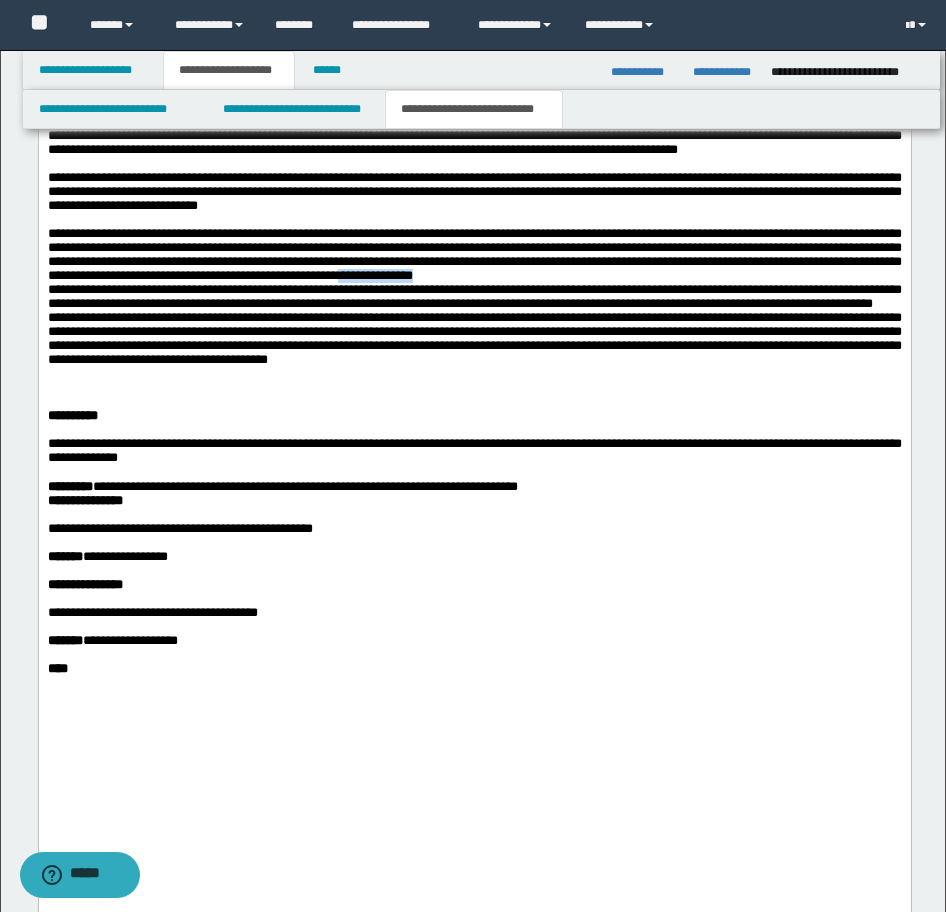 drag, startPoint x: 291, startPoint y: 671, endPoint x: 153, endPoint y: 664, distance: 138.17743 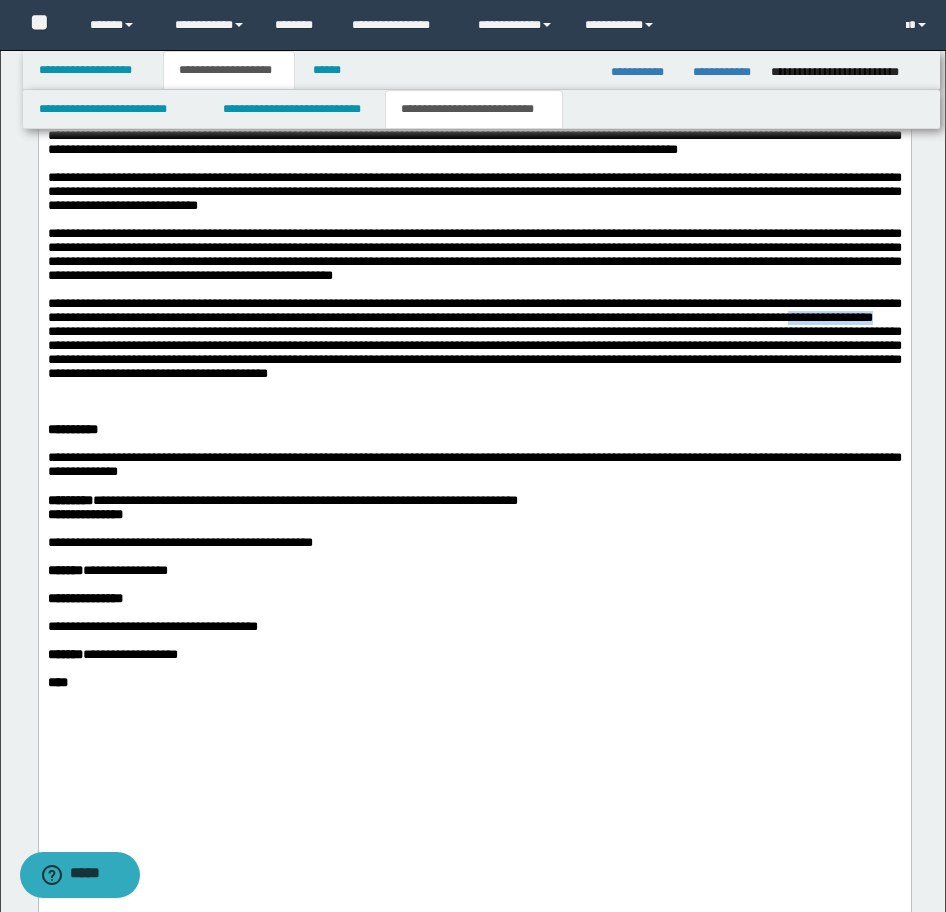 drag, startPoint x: 411, startPoint y: 737, endPoint x: 285, endPoint y: 733, distance: 126.06348 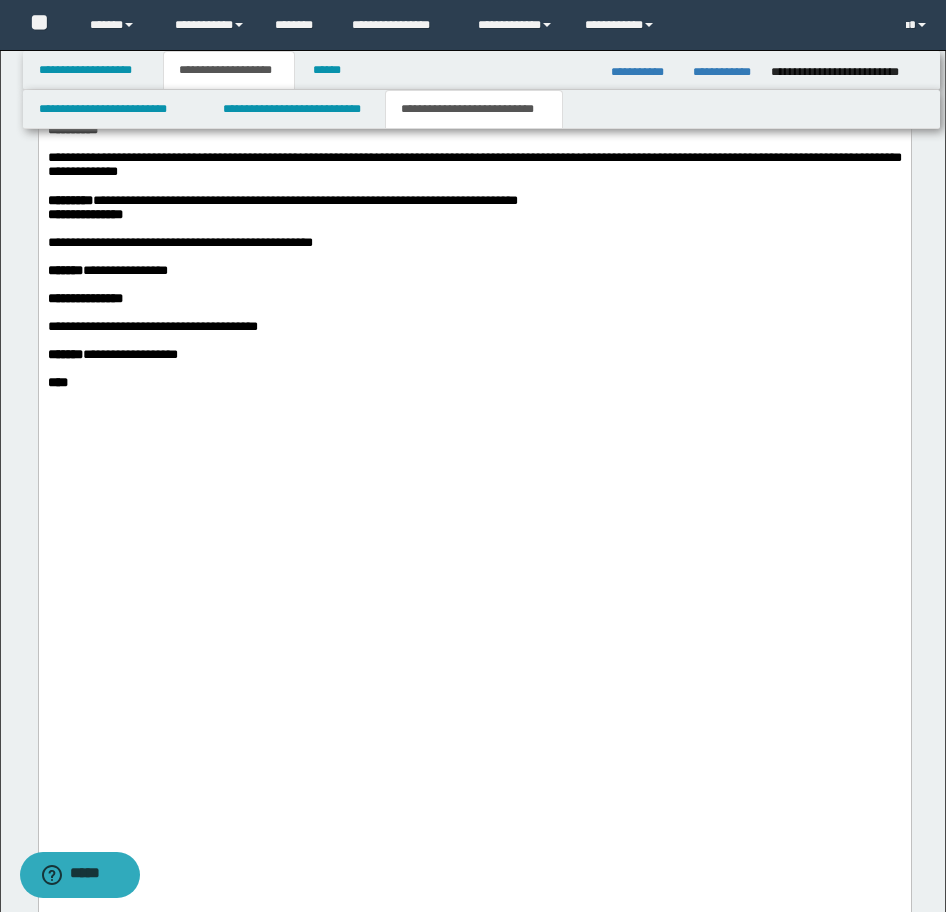 scroll, scrollTop: 3517, scrollLeft: 0, axis: vertical 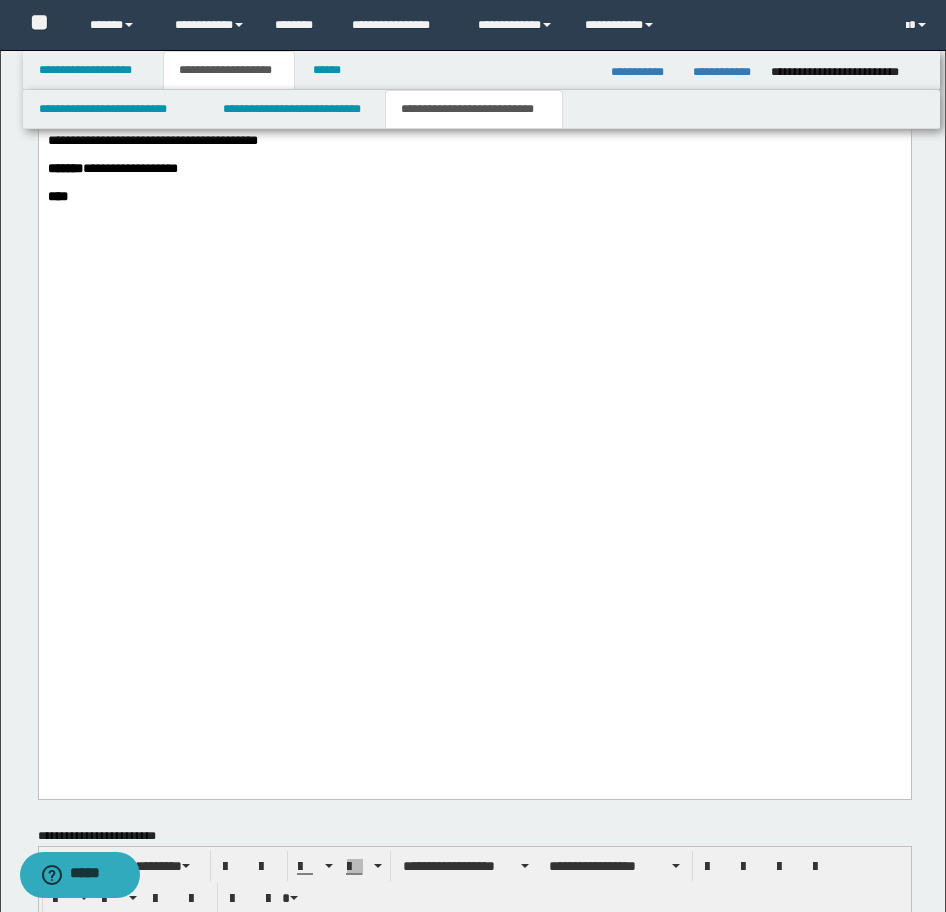 drag, startPoint x: 865, startPoint y: 313, endPoint x: 905, endPoint y: 341, distance: 48.82622 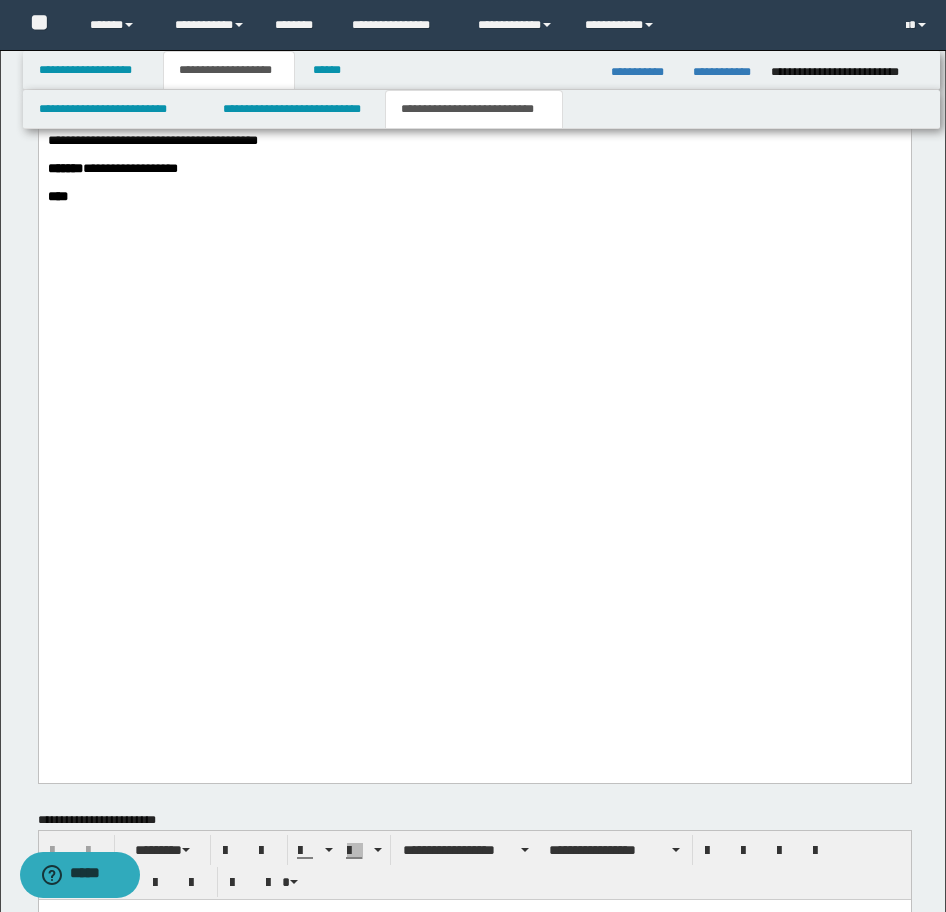 click at bounding box center (474, -84) 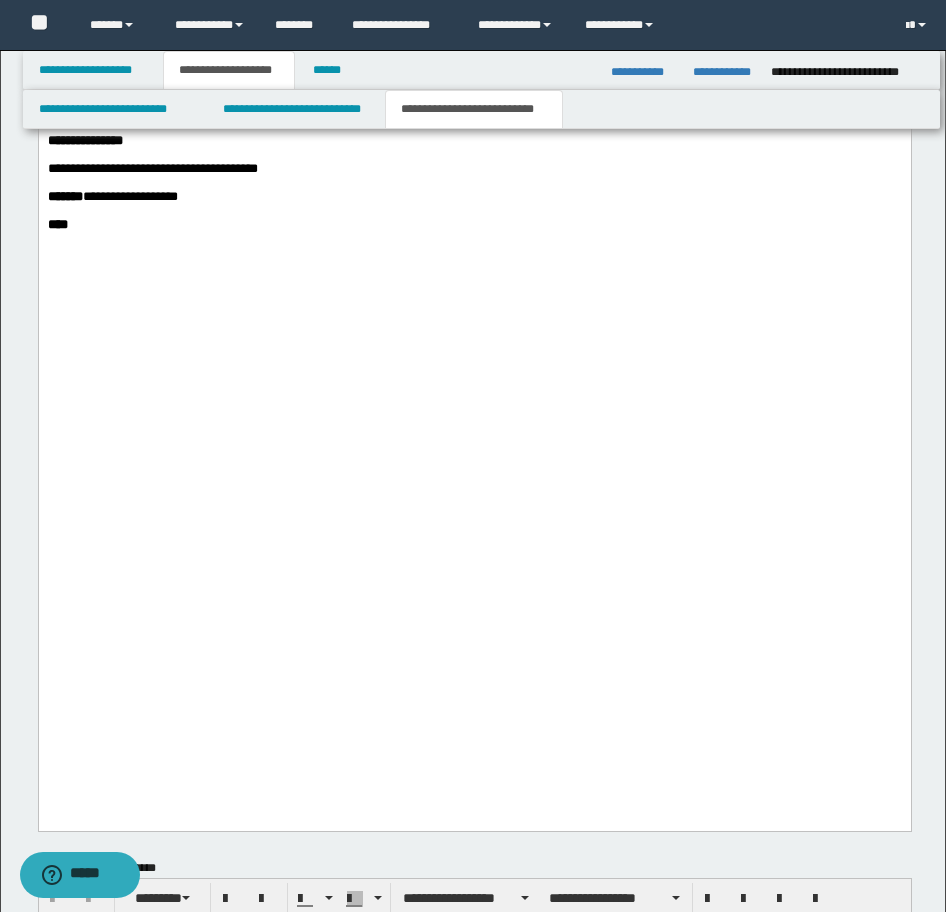 drag, startPoint x: 137, startPoint y: 347, endPoint x: 50, endPoint y: -1527, distance: 1876.0184 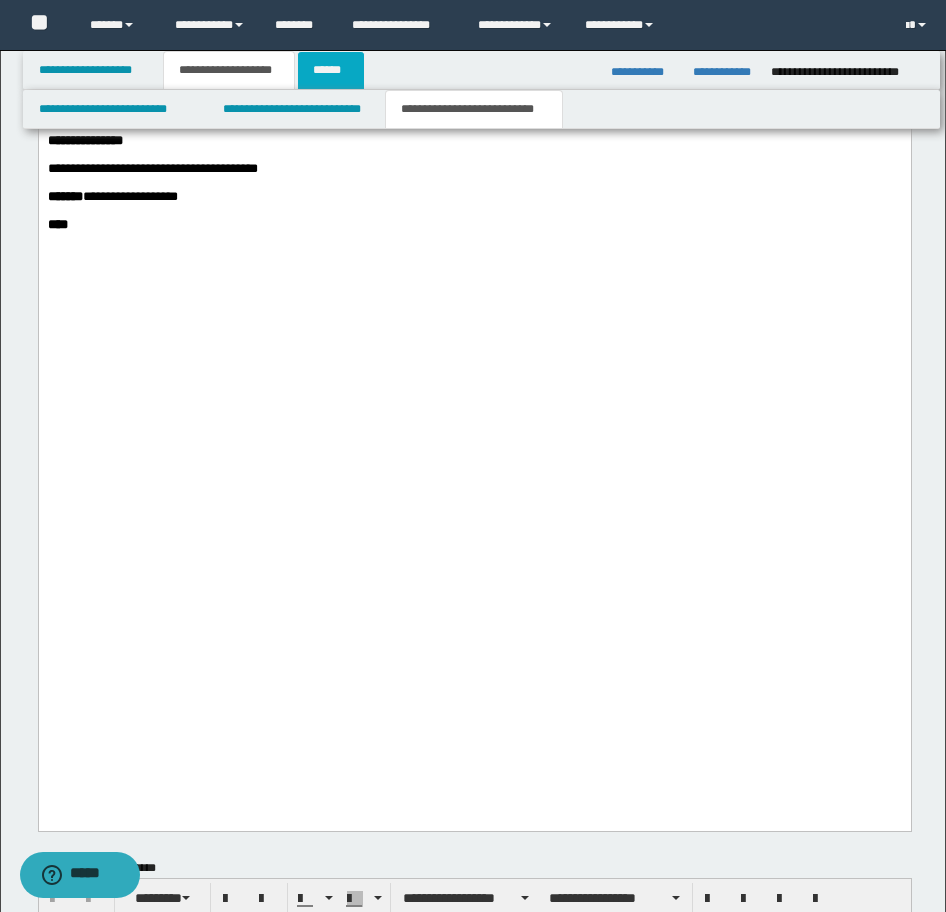 click on "******" at bounding box center (331, 70) 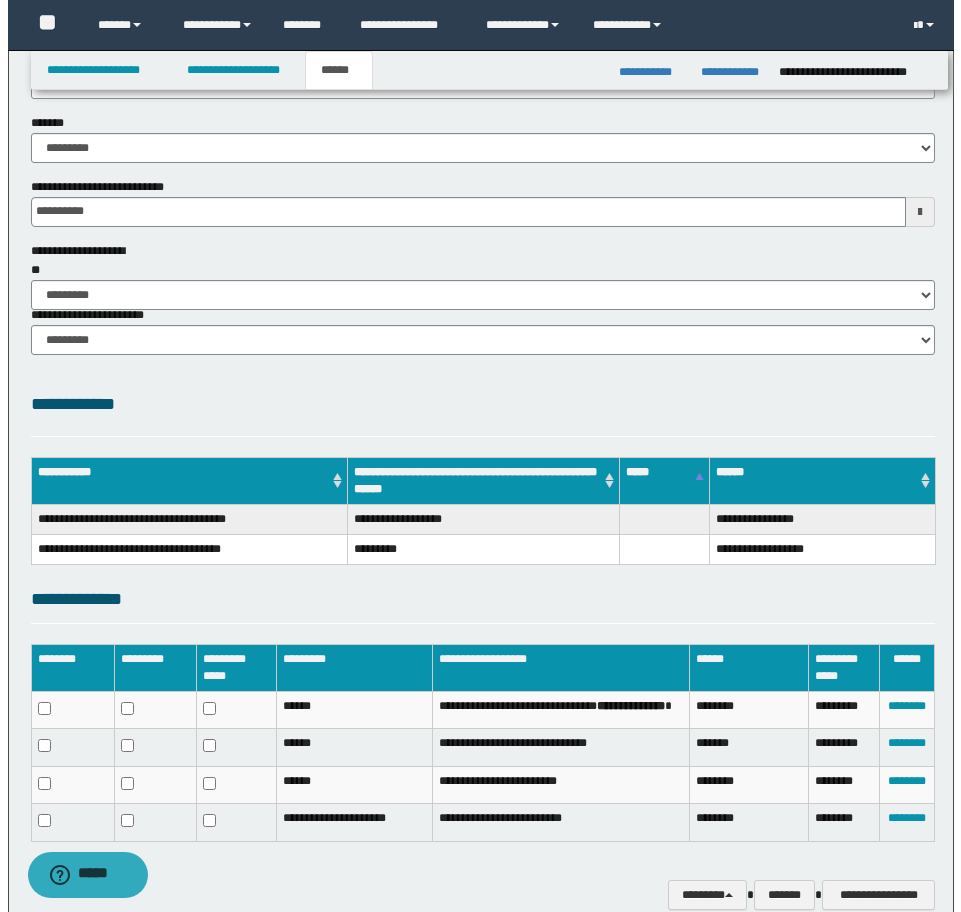 scroll, scrollTop: 240, scrollLeft: 0, axis: vertical 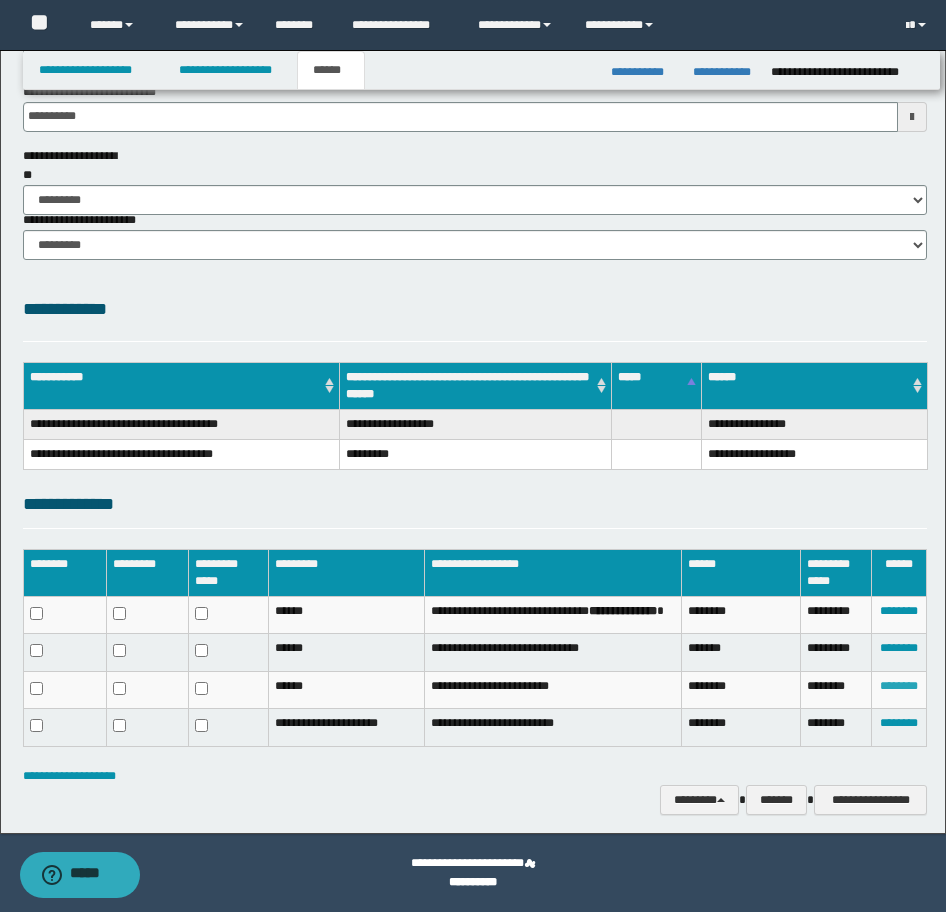 click on "********" at bounding box center (899, 686) 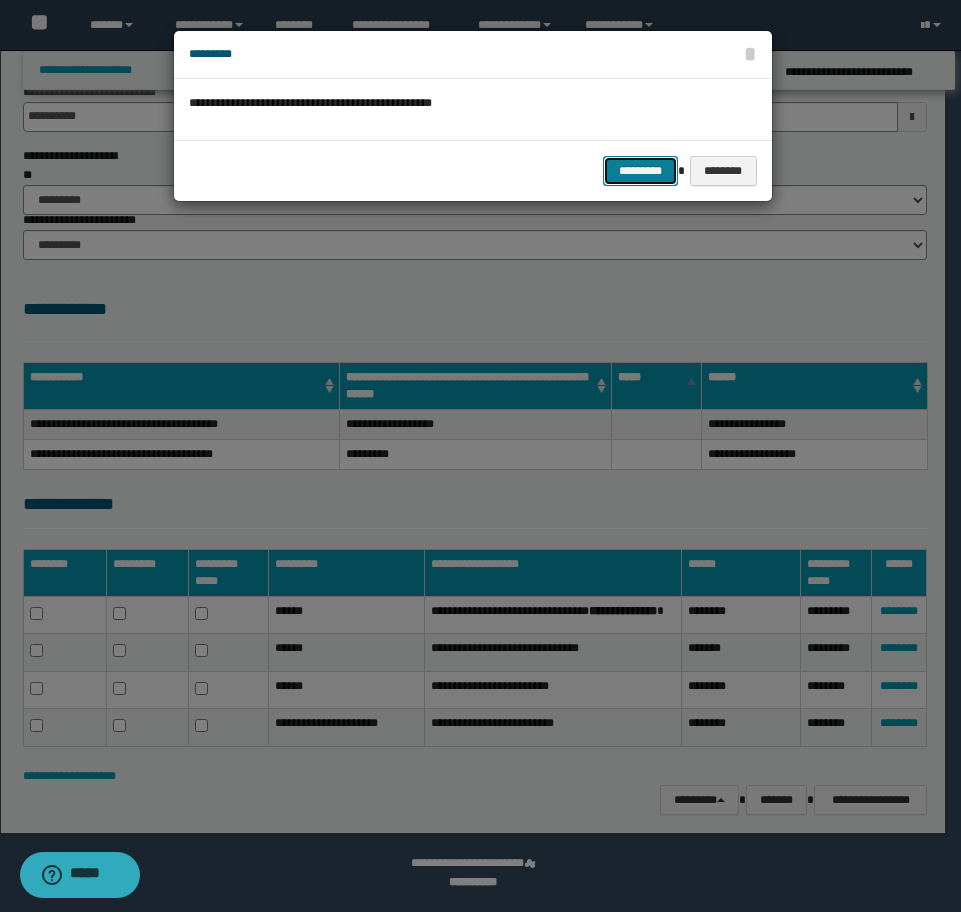 click on "*********" at bounding box center (640, 171) 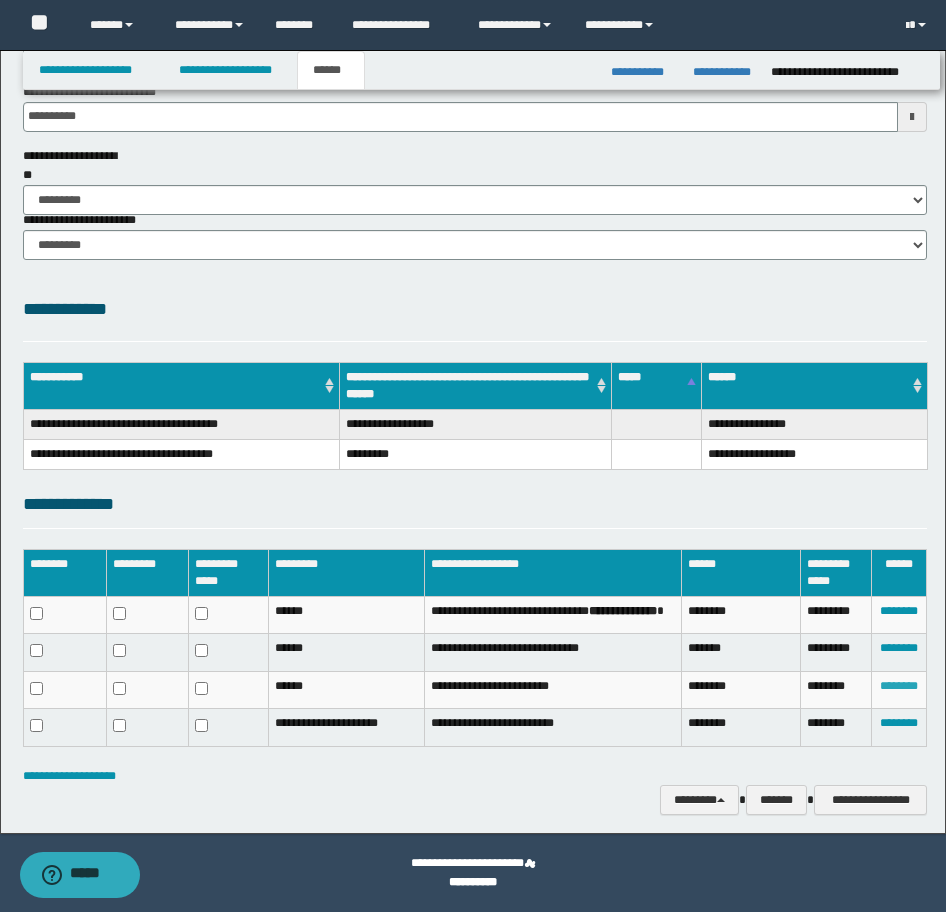 click on "********" at bounding box center (899, 686) 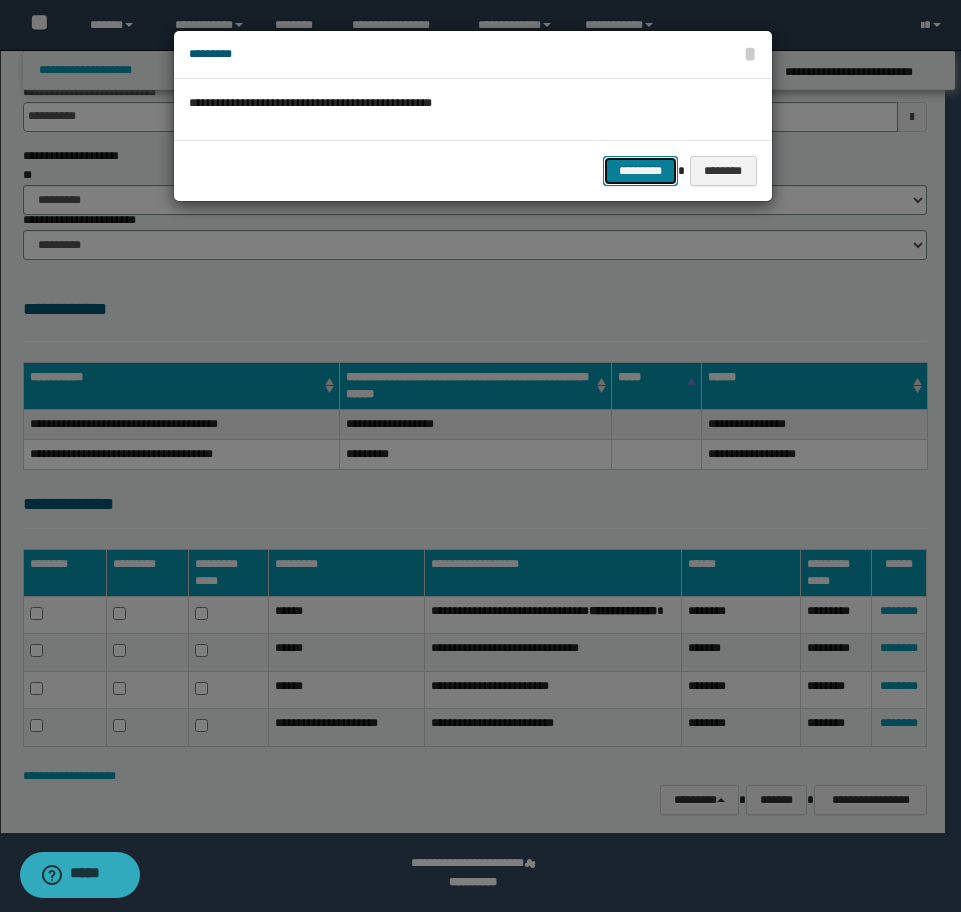 click on "*********" at bounding box center [640, 171] 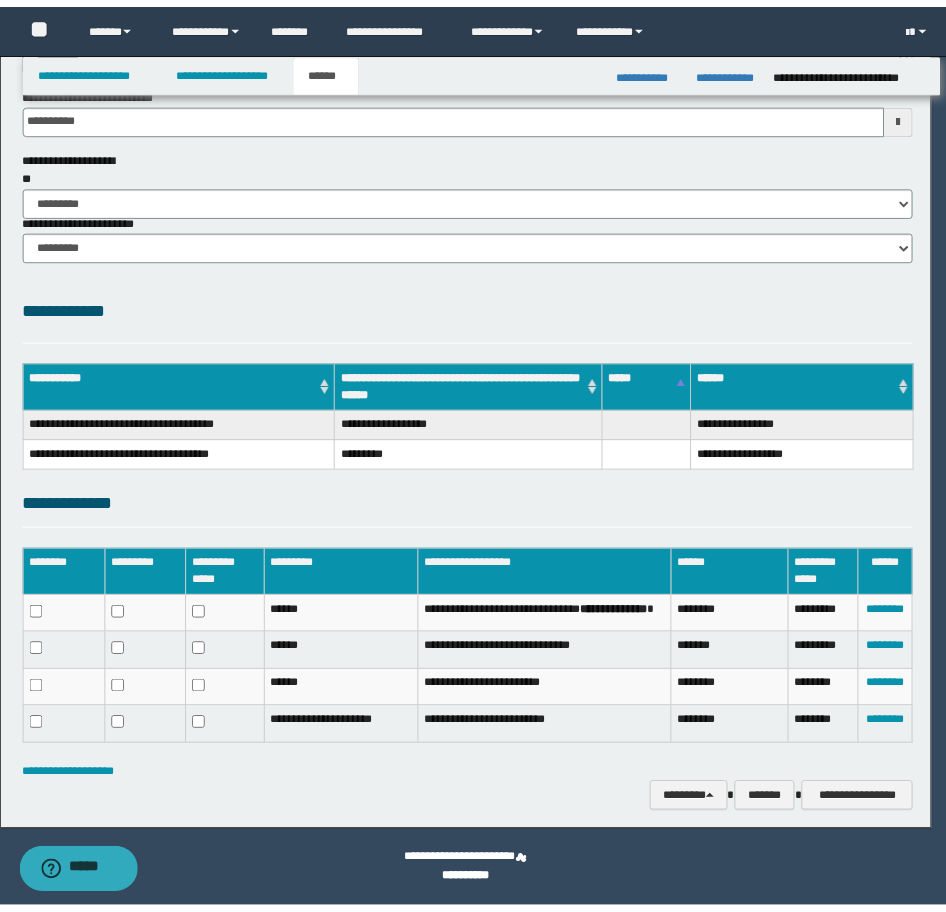 scroll, scrollTop: 206, scrollLeft: 0, axis: vertical 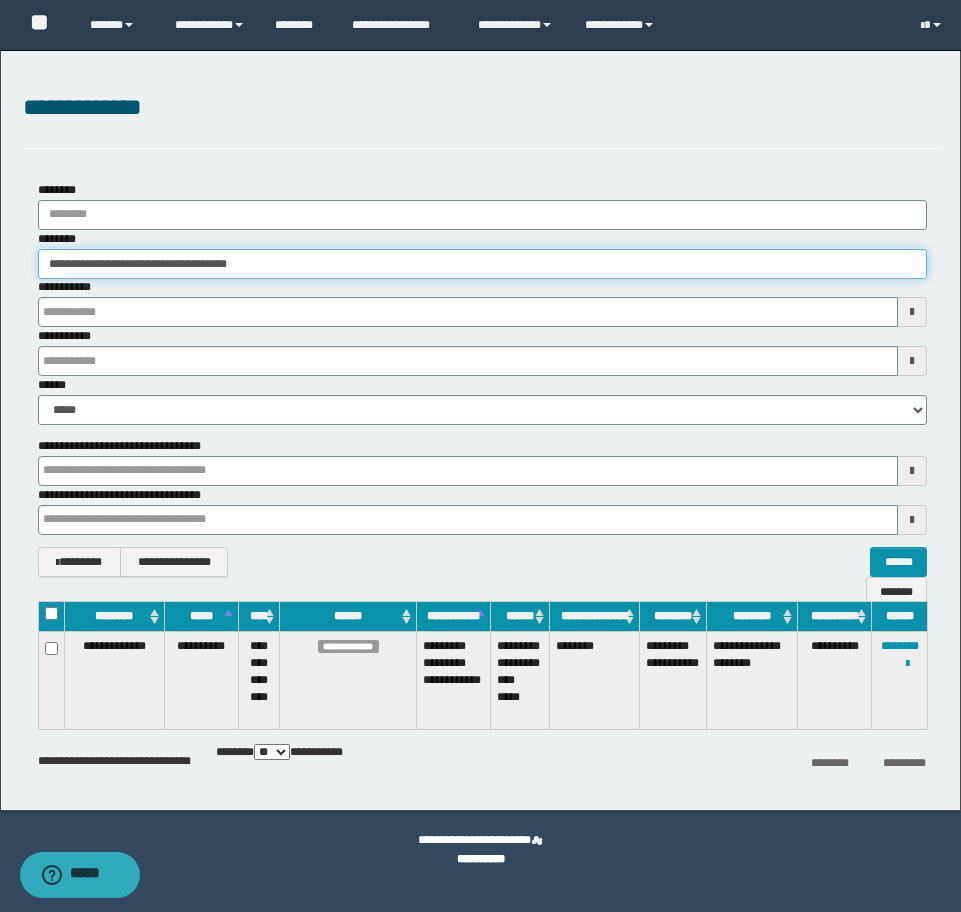 drag, startPoint x: 286, startPoint y: 262, endPoint x: 1, endPoint y: 272, distance: 285.17538 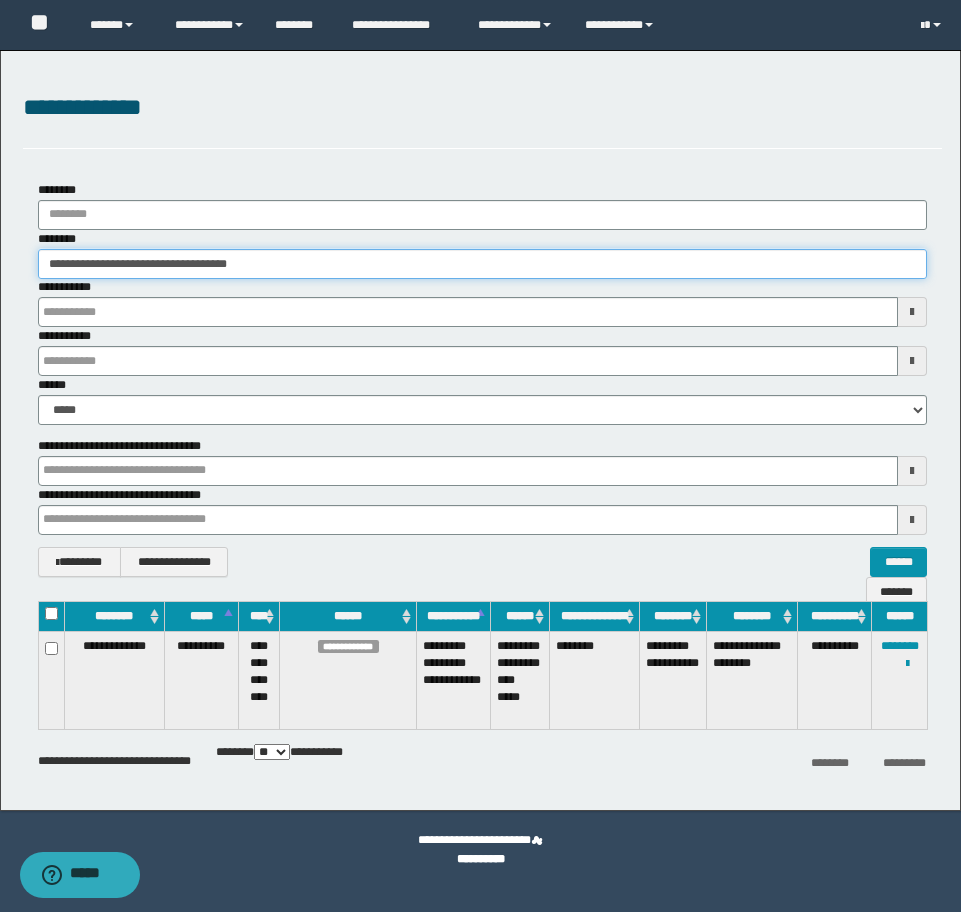 click on "**********" at bounding box center [480, 430] 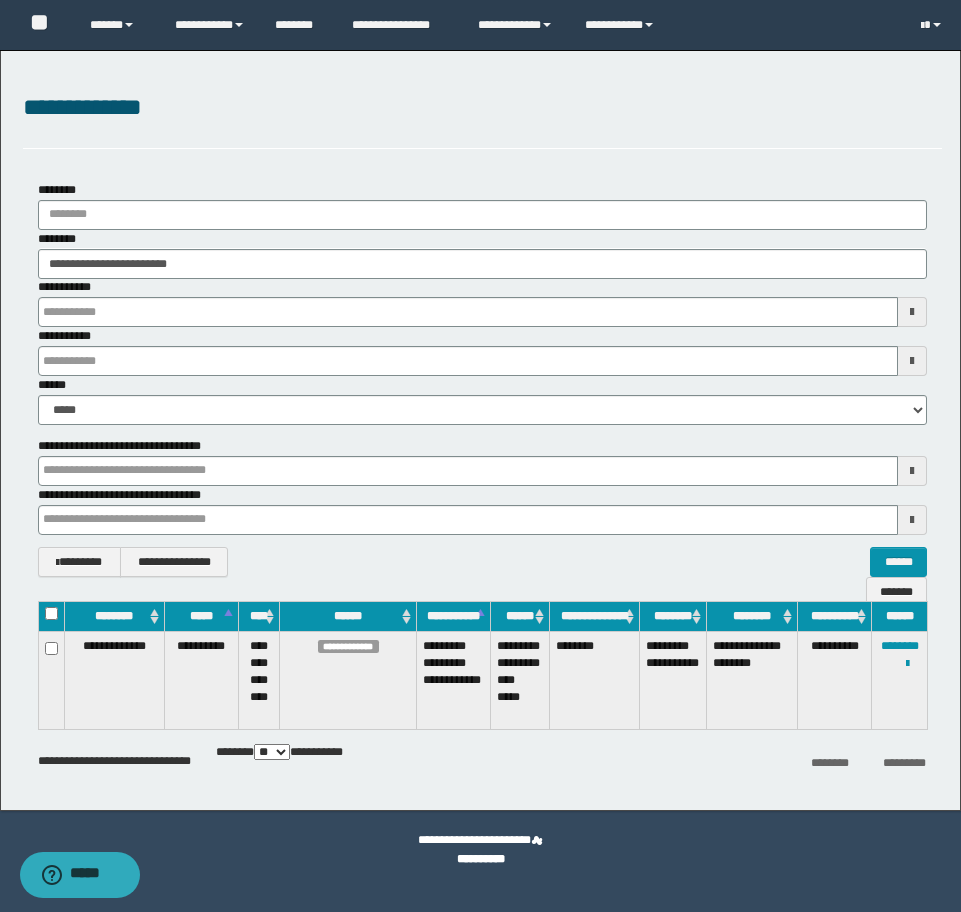 click on "**********" at bounding box center [480, 430] 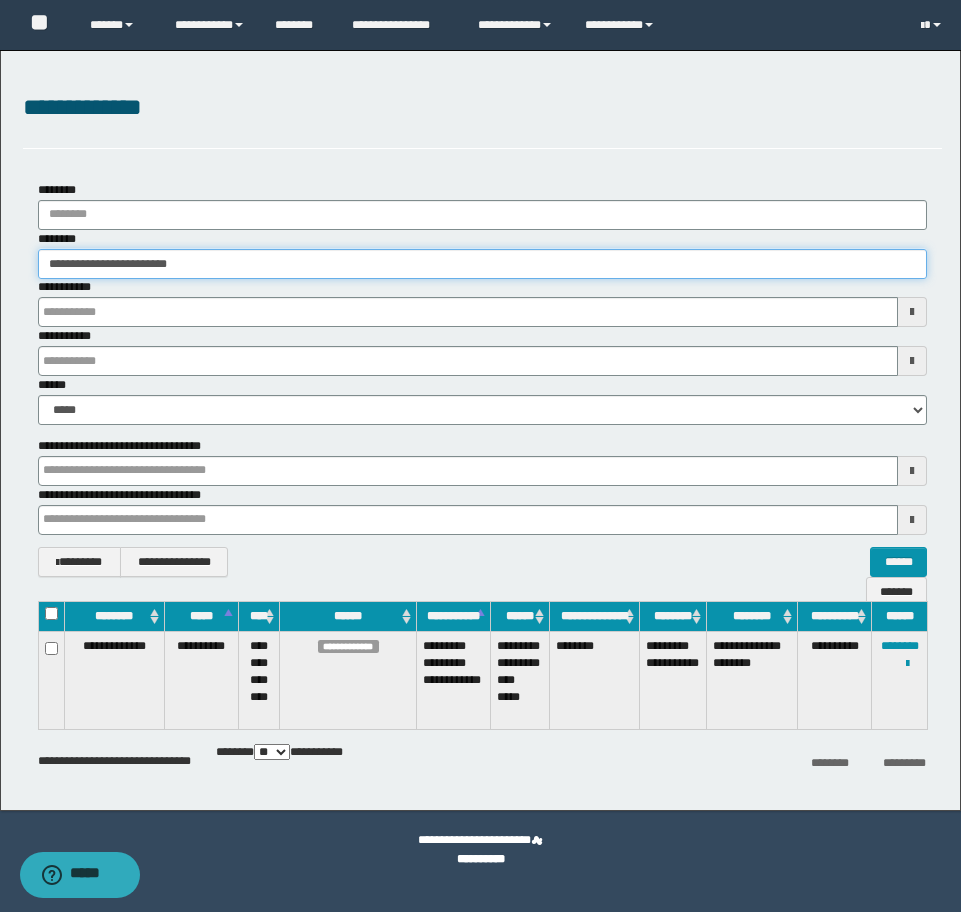 drag, startPoint x: 324, startPoint y: 253, endPoint x: -16, endPoint y: 265, distance: 340.2117 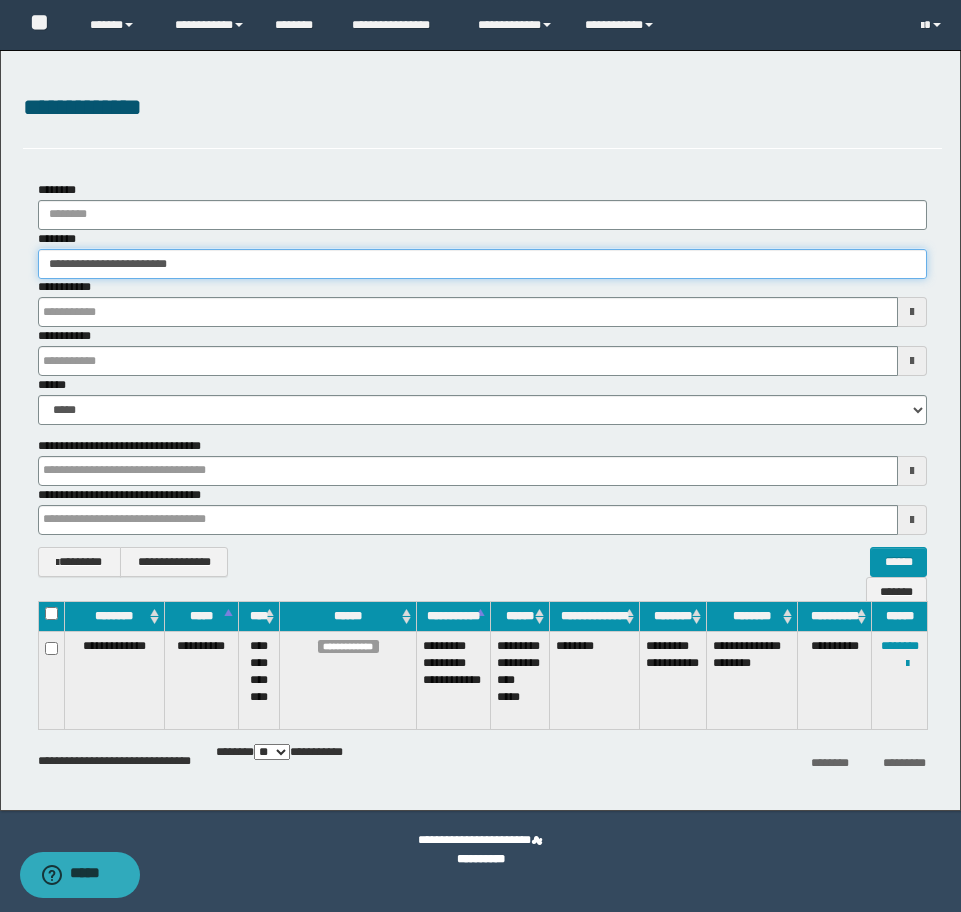 click on "**********" at bounding box center (480, 456) 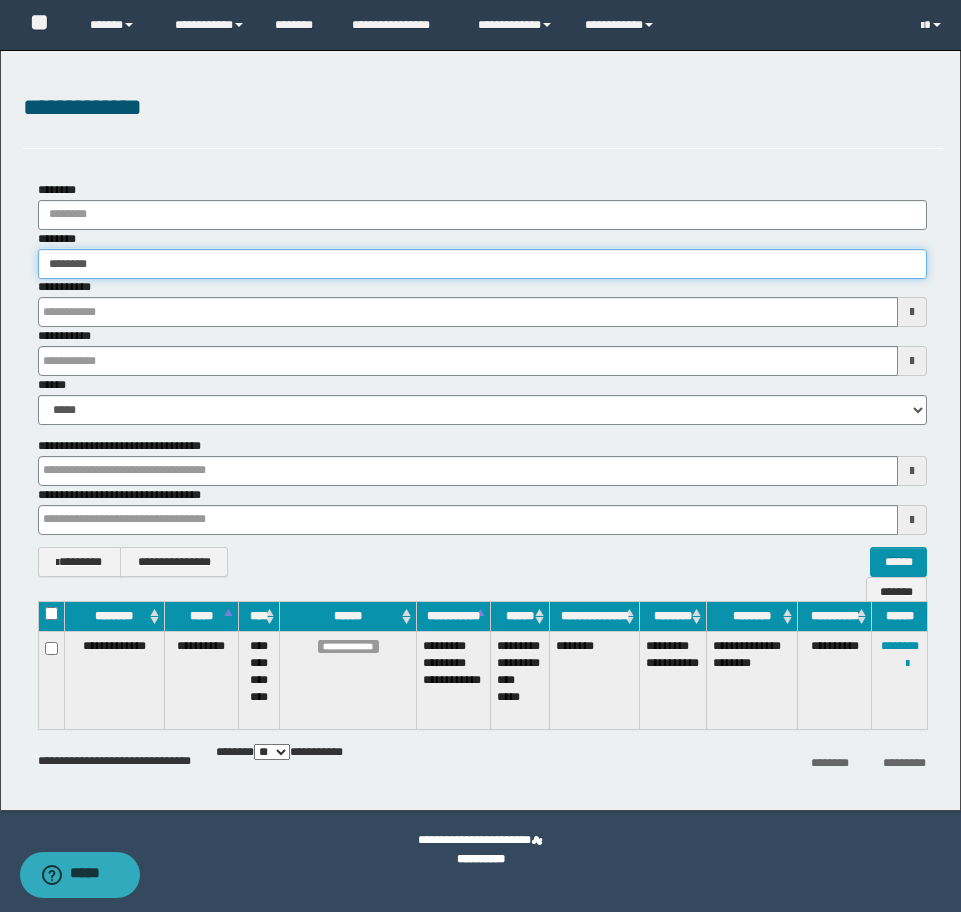 type on "********" 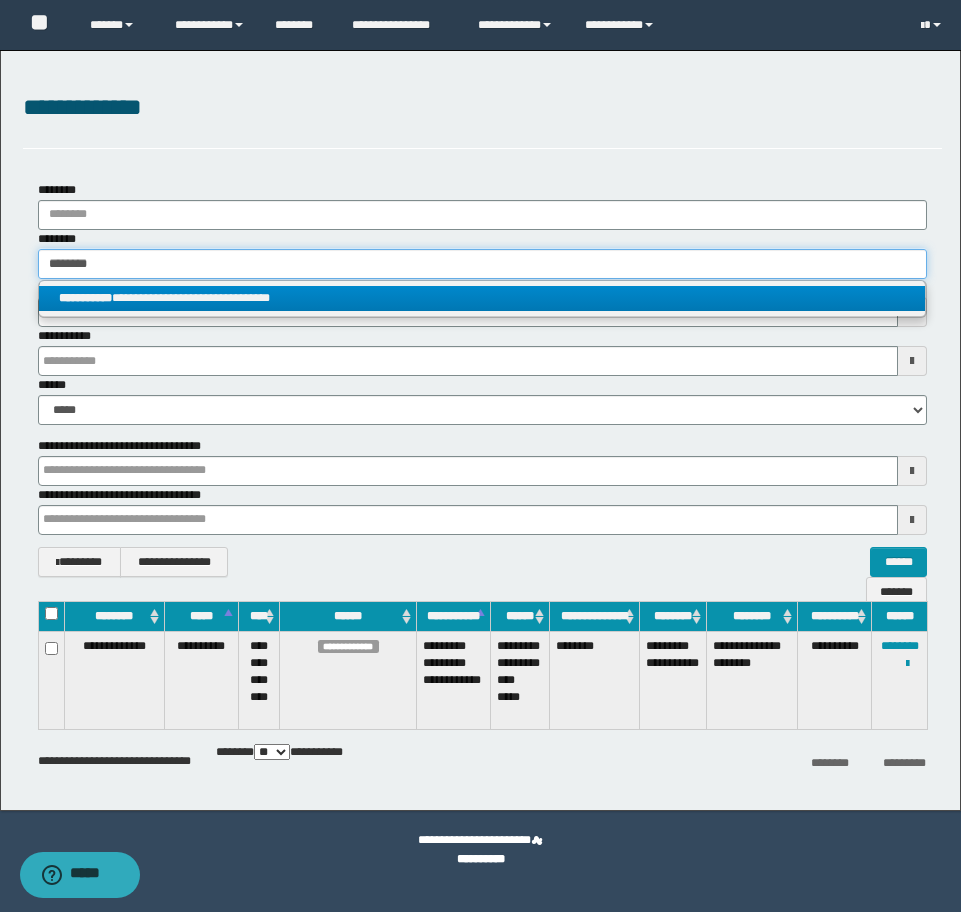type on "********" 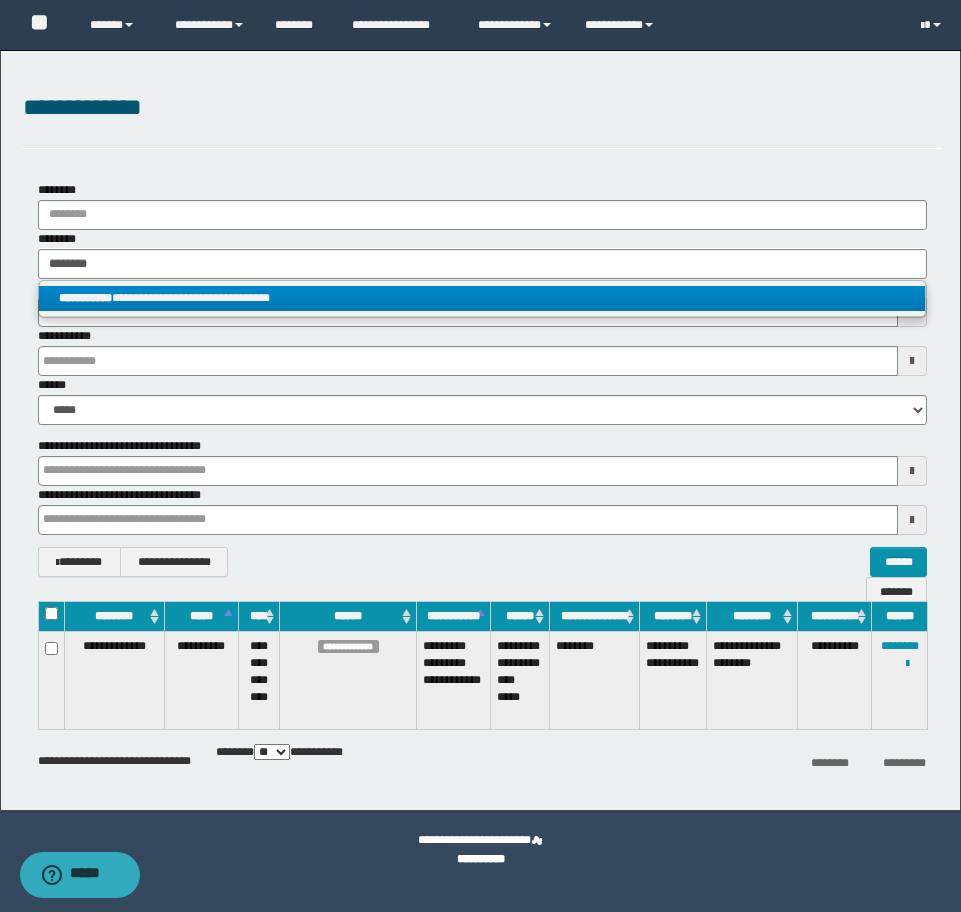 click on "**********" at bounding box center [482, 298] 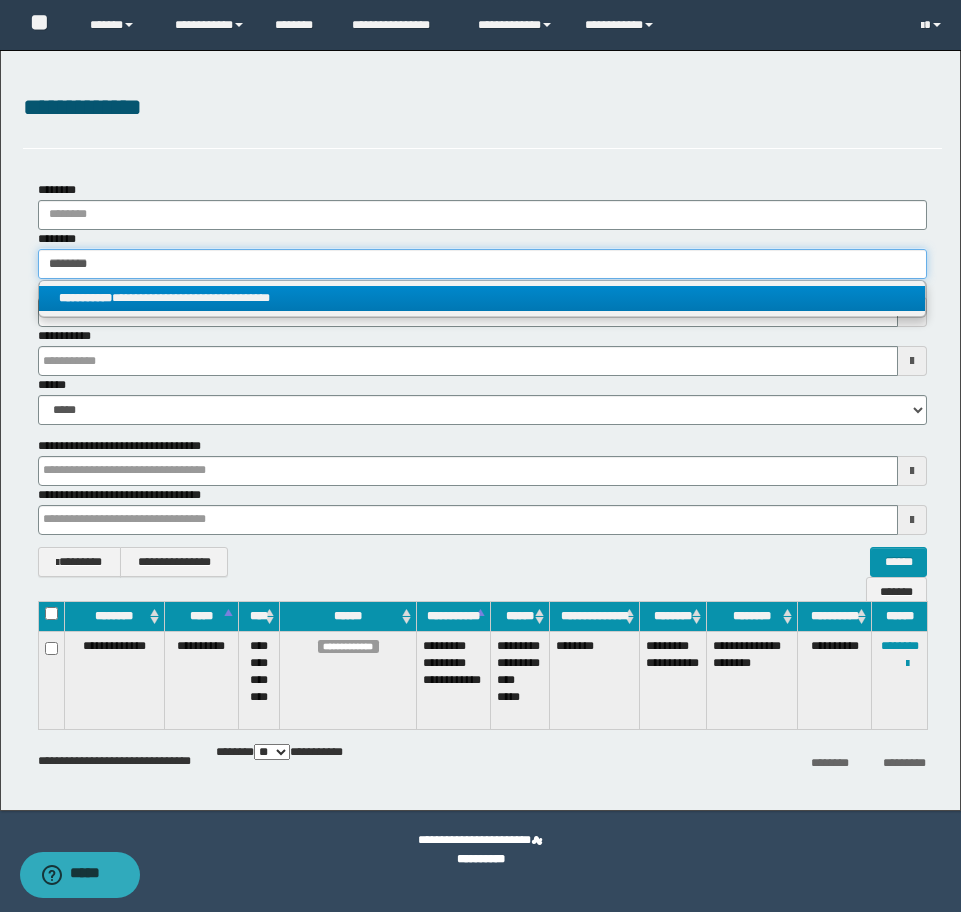 type 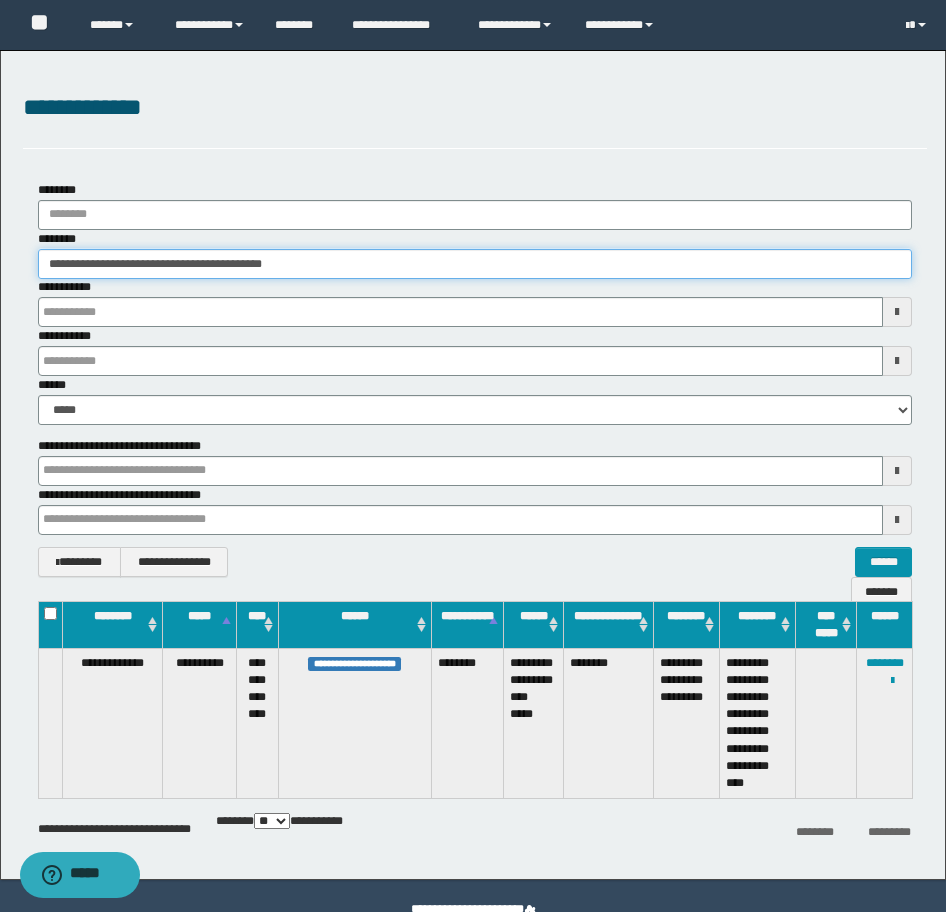 drag, startPoint x: 464, startPoint y: 263, endPoint x: -16, endPoint y: 238, distance: 480.6506 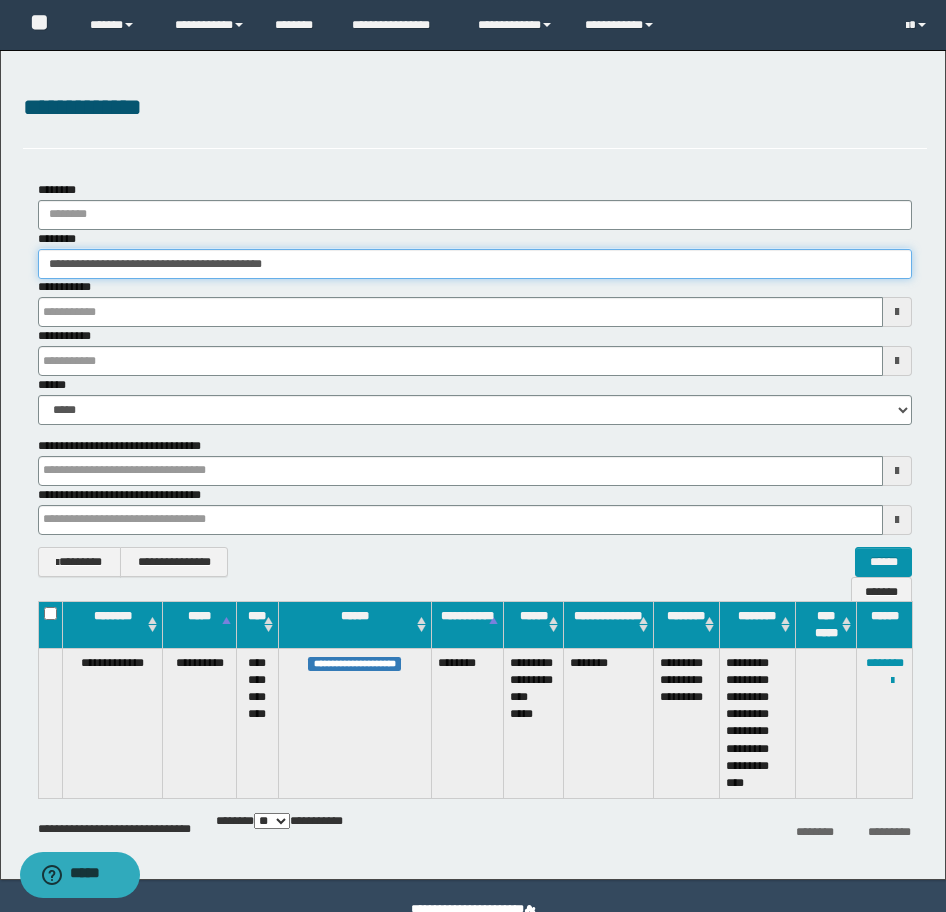 click on "**********" at bounding box center (473, 456) 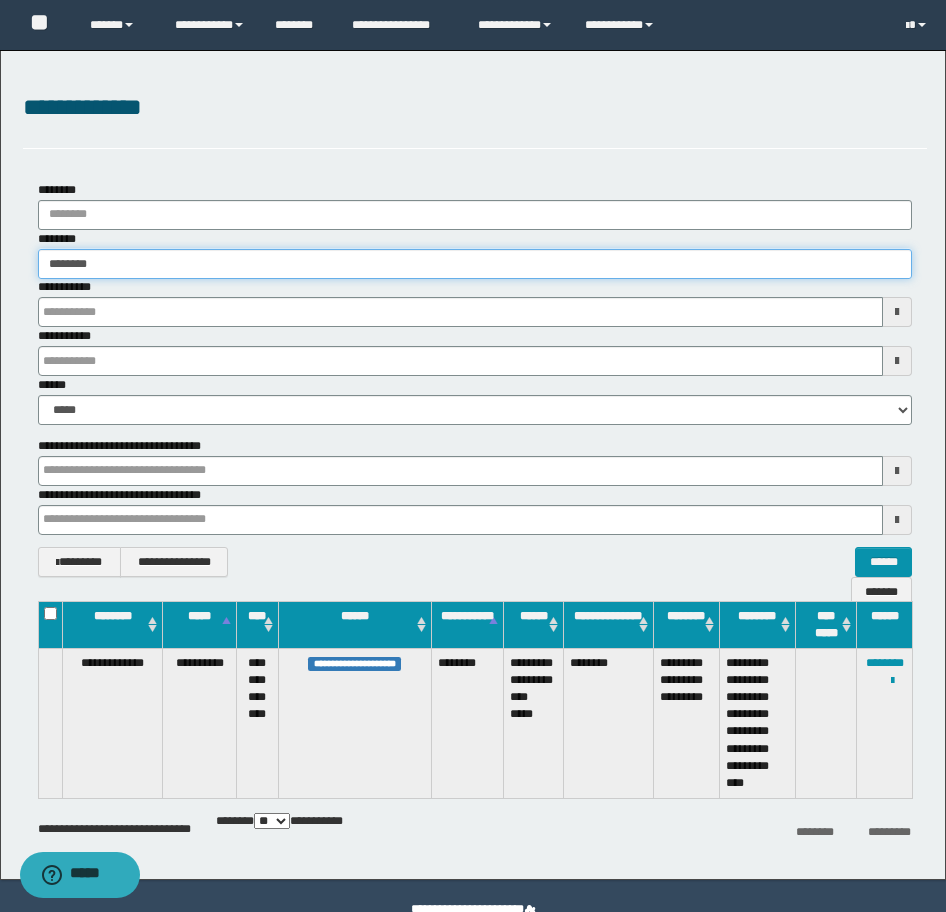 type on "********" 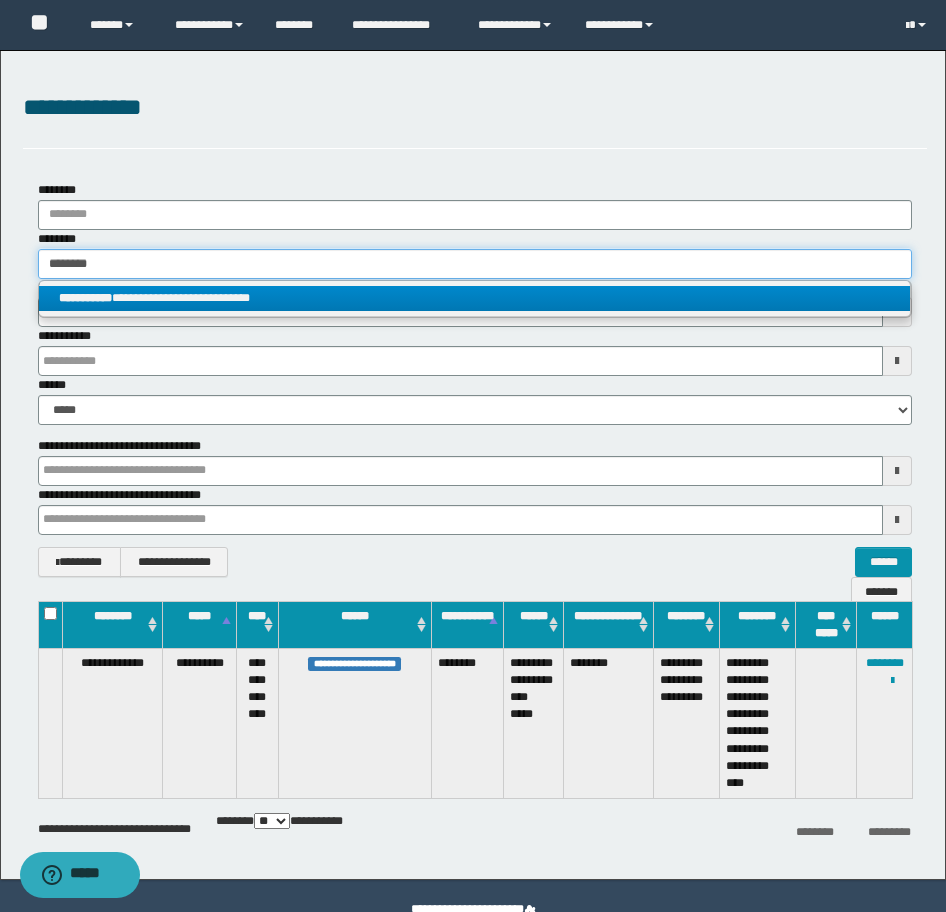 type on "********" 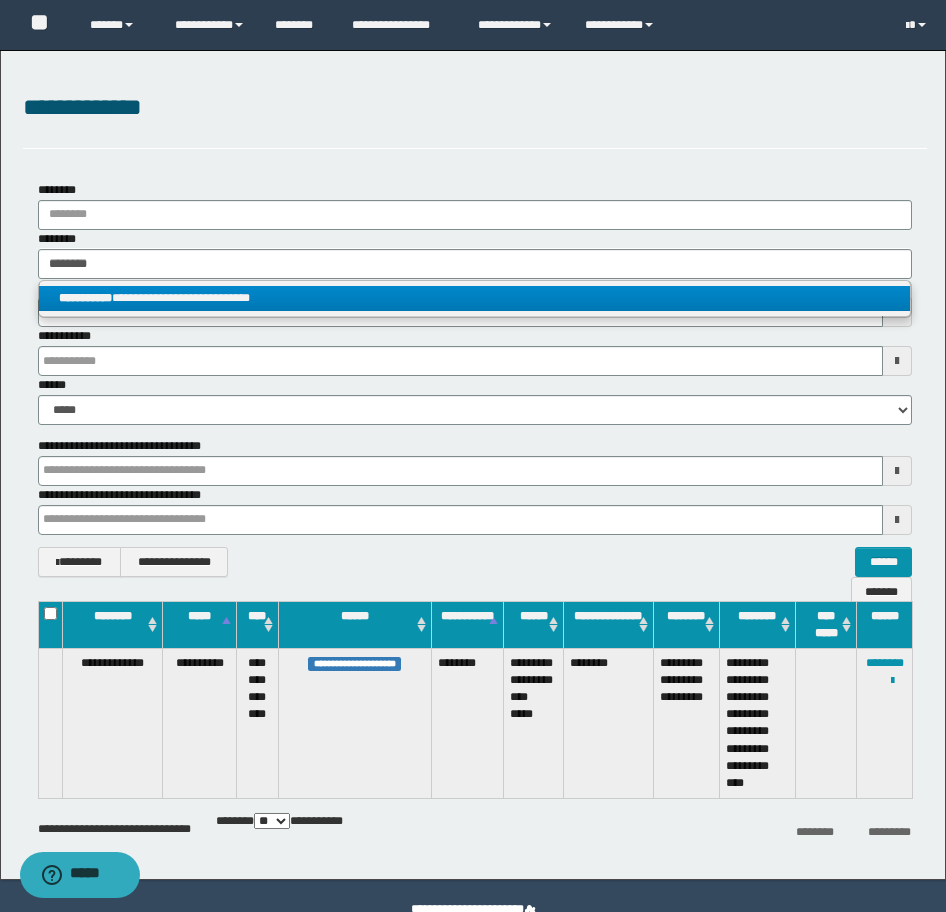 click on "**********" at bounding box center (474, 298) 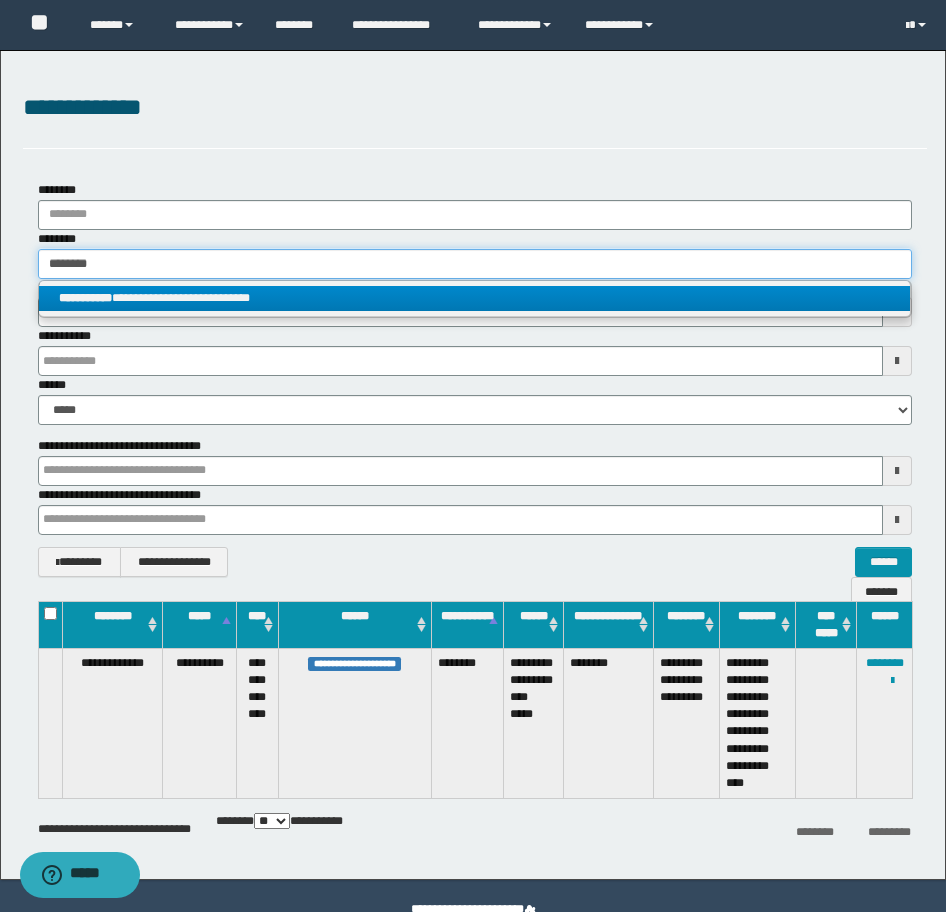 type 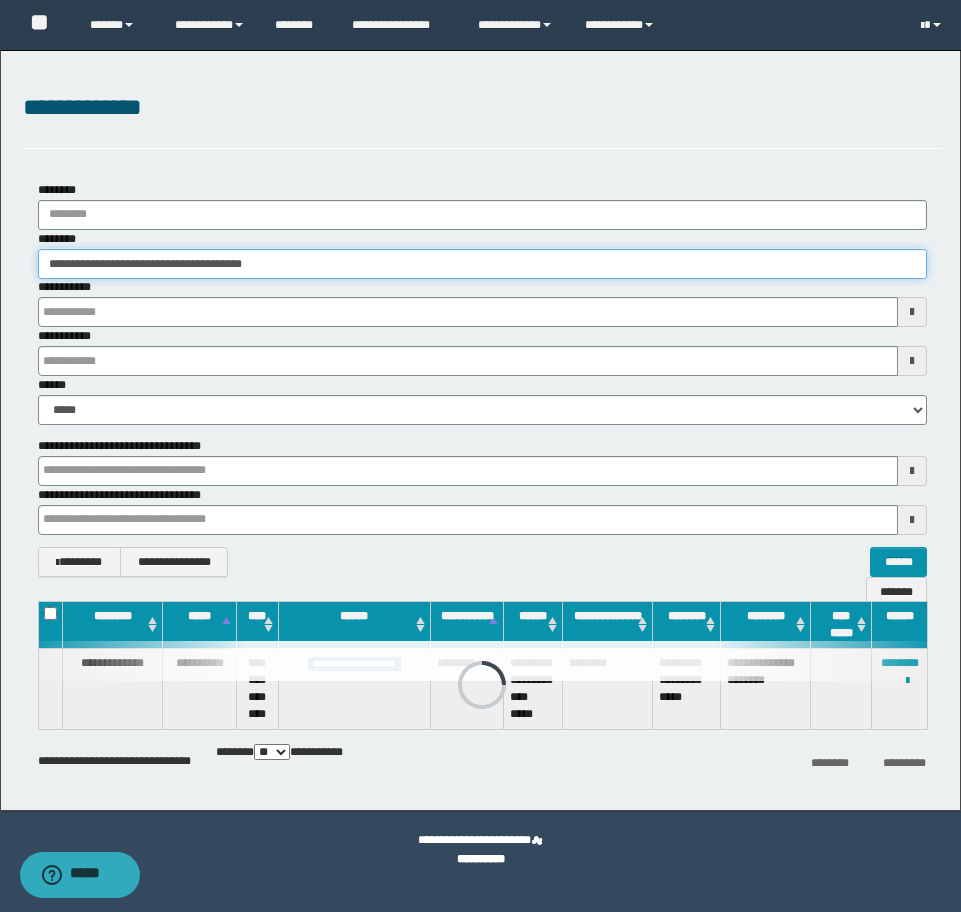 drag, startPoint x: 329, startPoint y: 267, endPoint x: -16, endPoint y: 281, distance: 345.28394 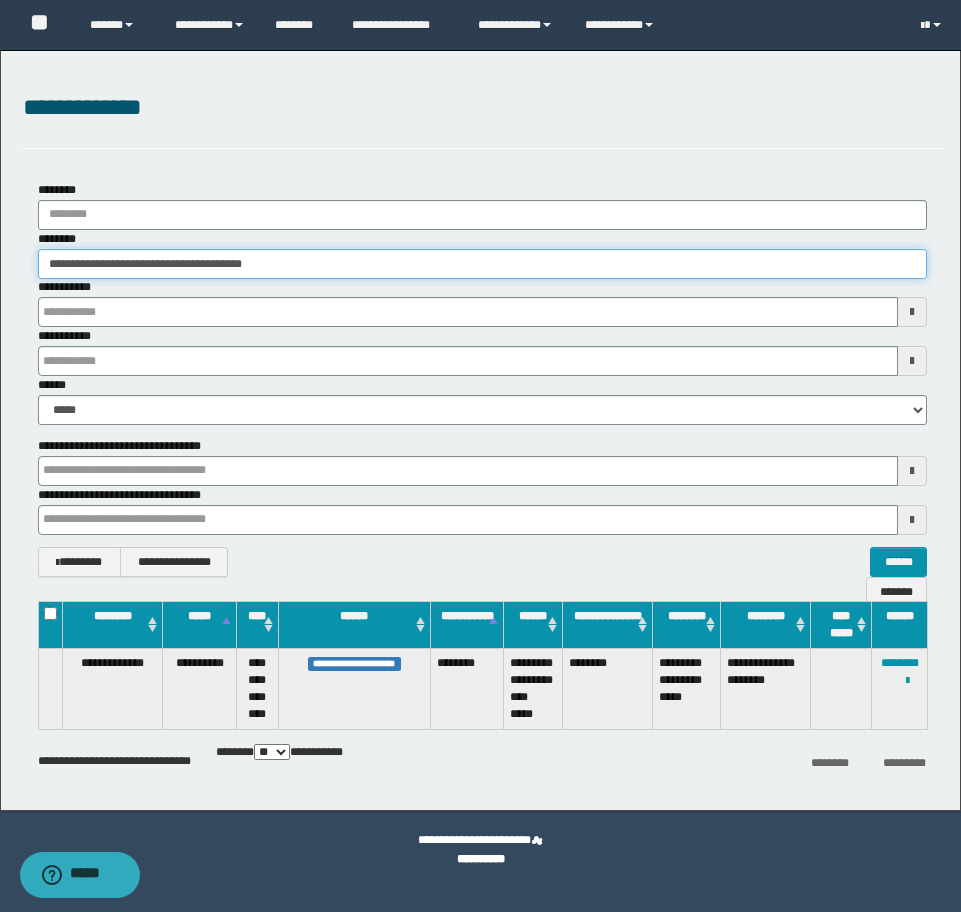 paste 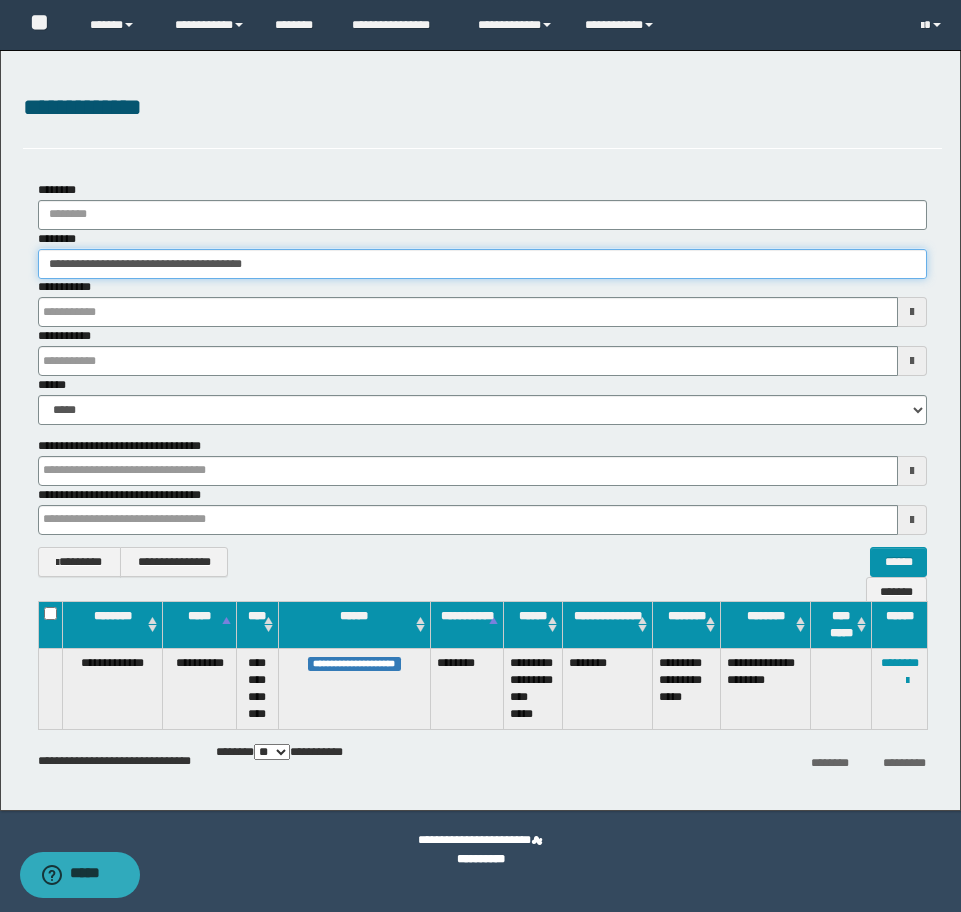 type on "********" 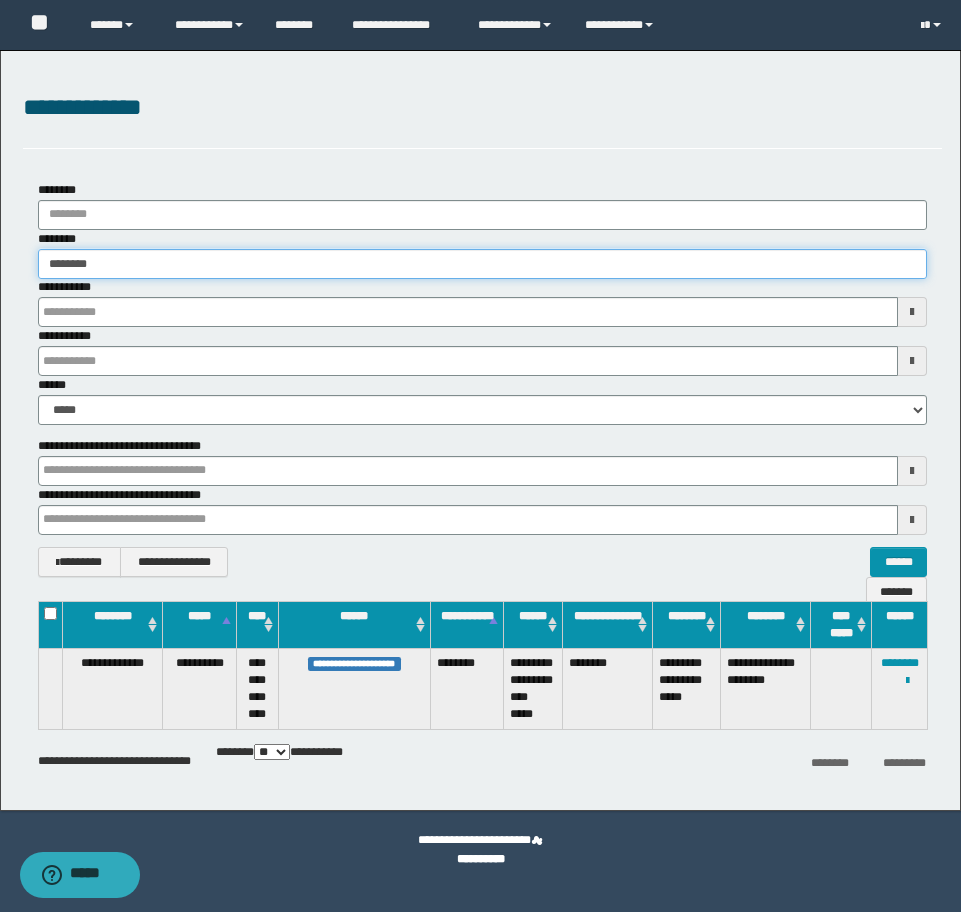 type on "********" 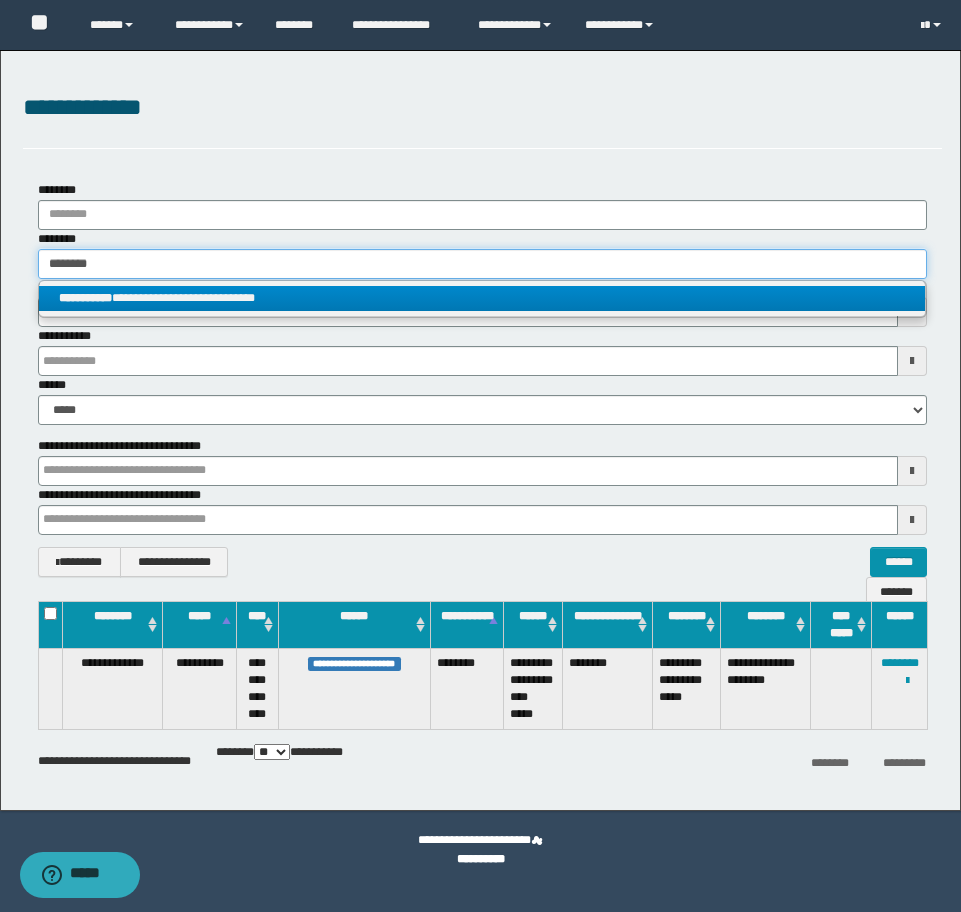 type on "********" 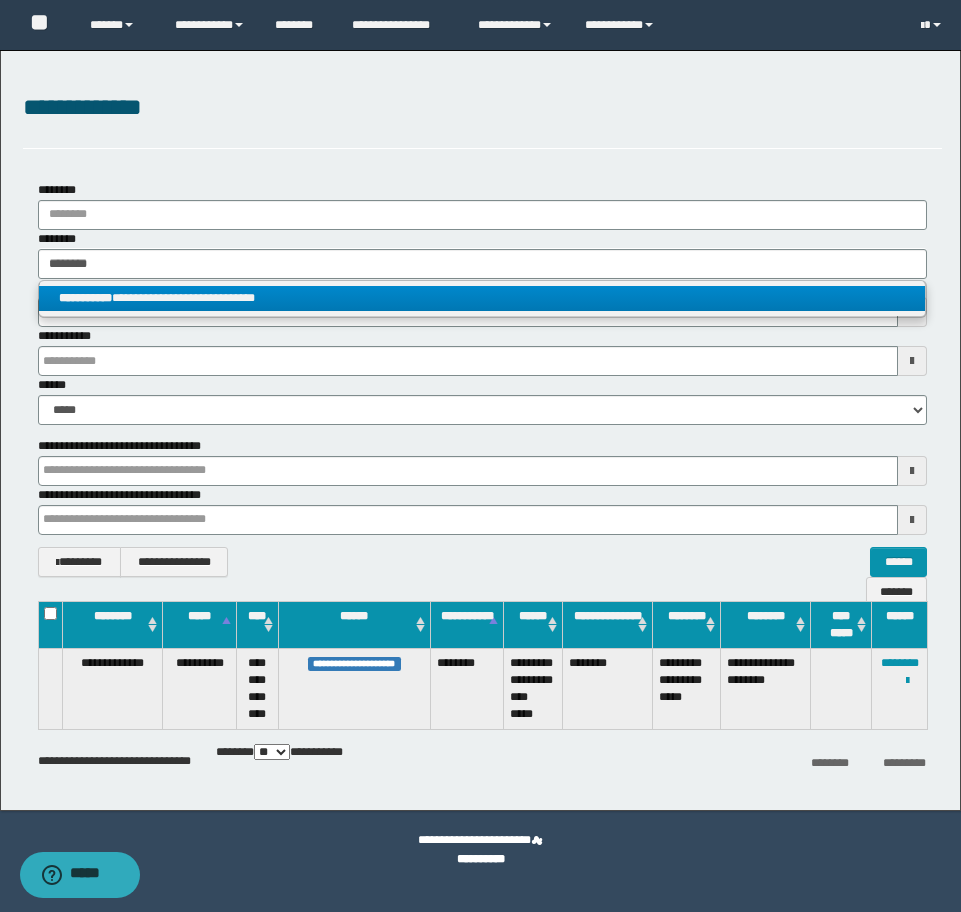 click on "**********" at bounding box center (85, 298) 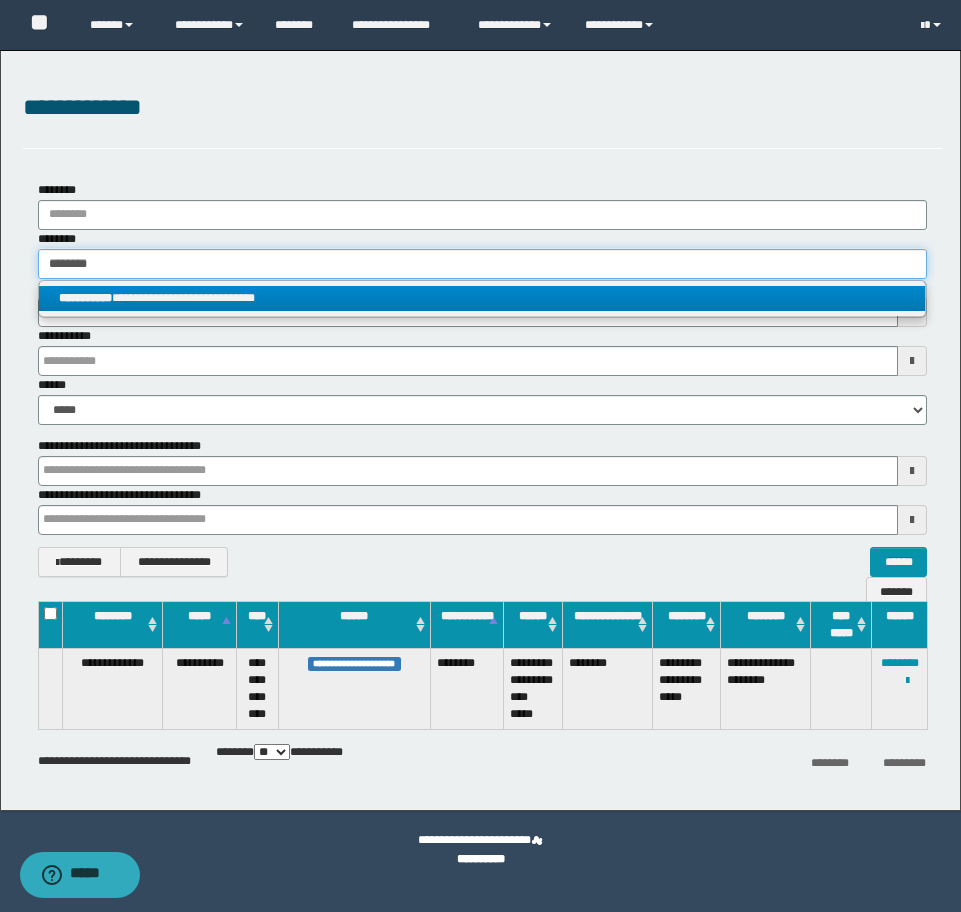 type 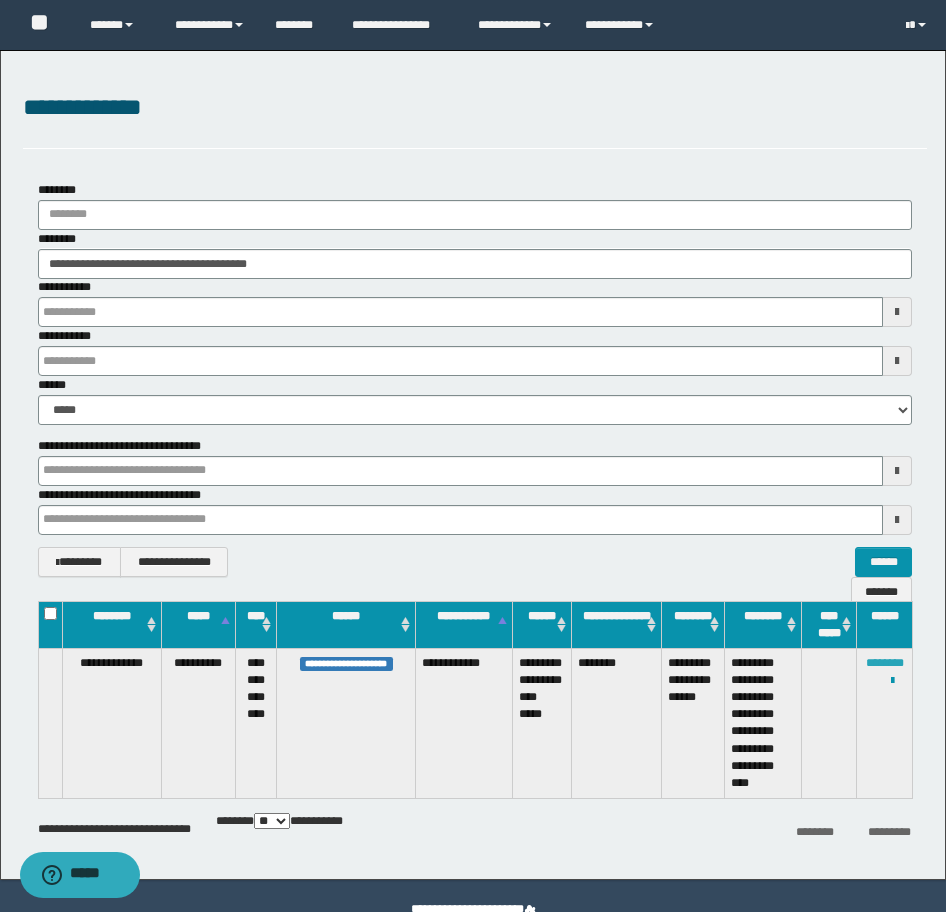 click on "********" at bounding box center [885, 663] 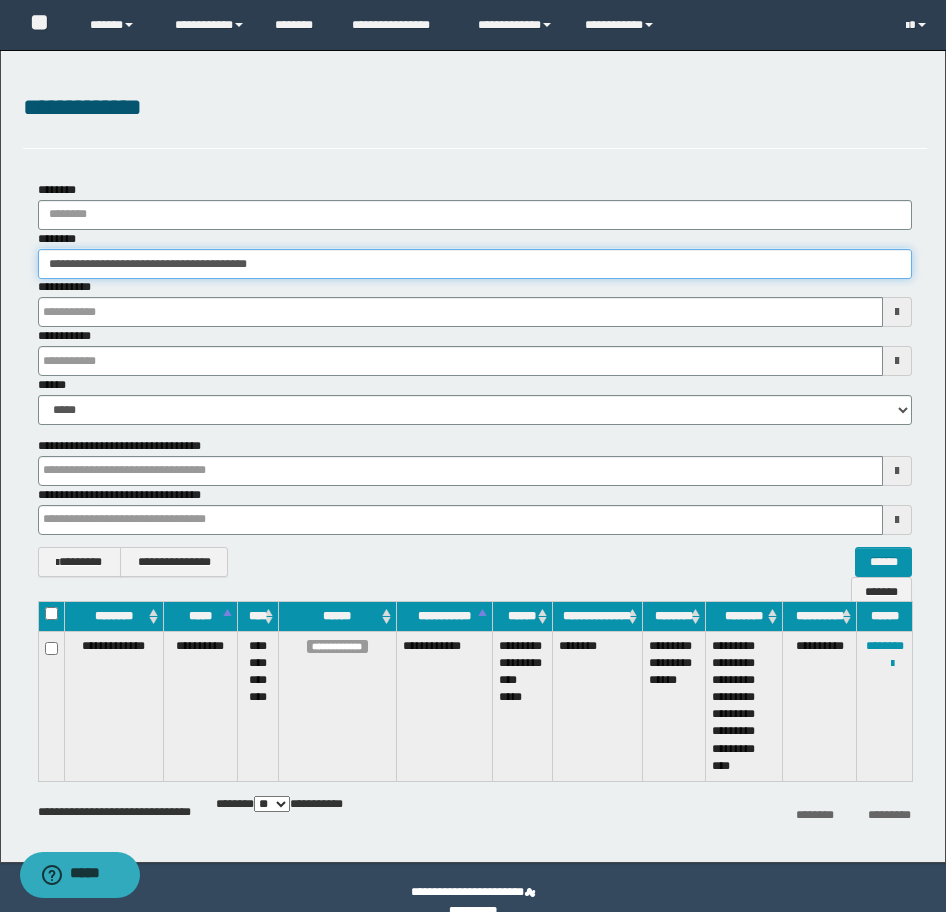 drag, startPoint x: 350, startPoint y: 258, endPoint x: 8, endPoint y: 270, distance: 342.21045 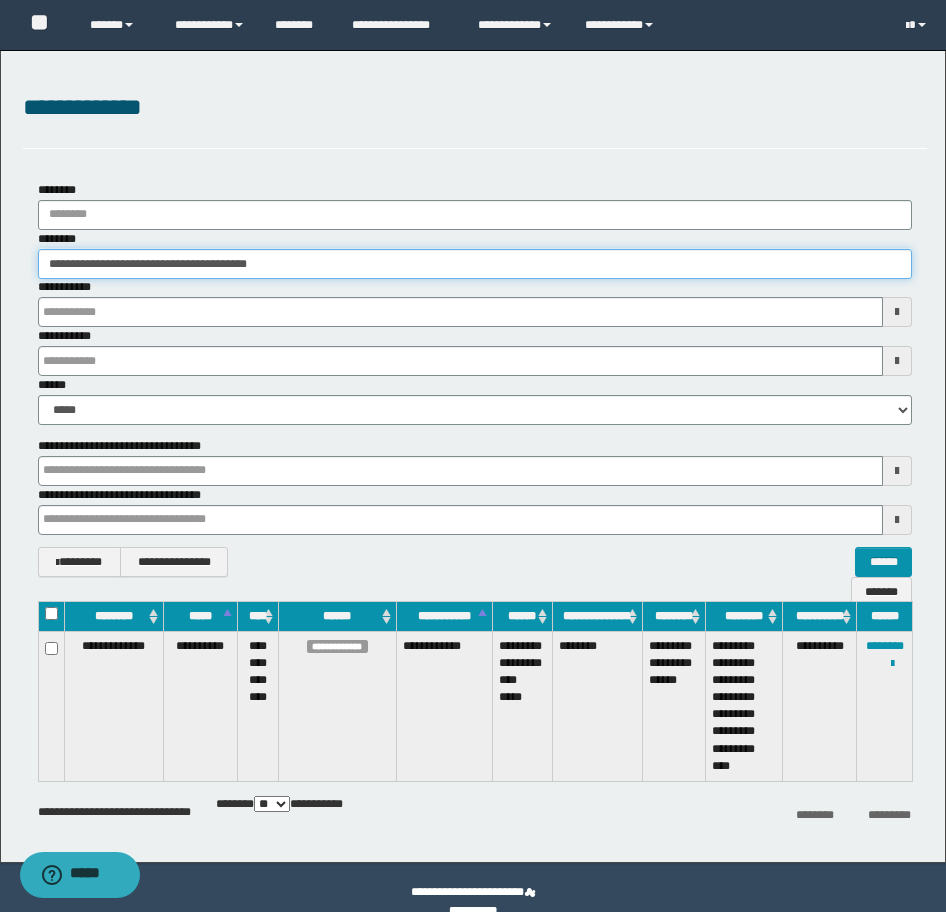click on "**********" at bounding box center [475, 379] 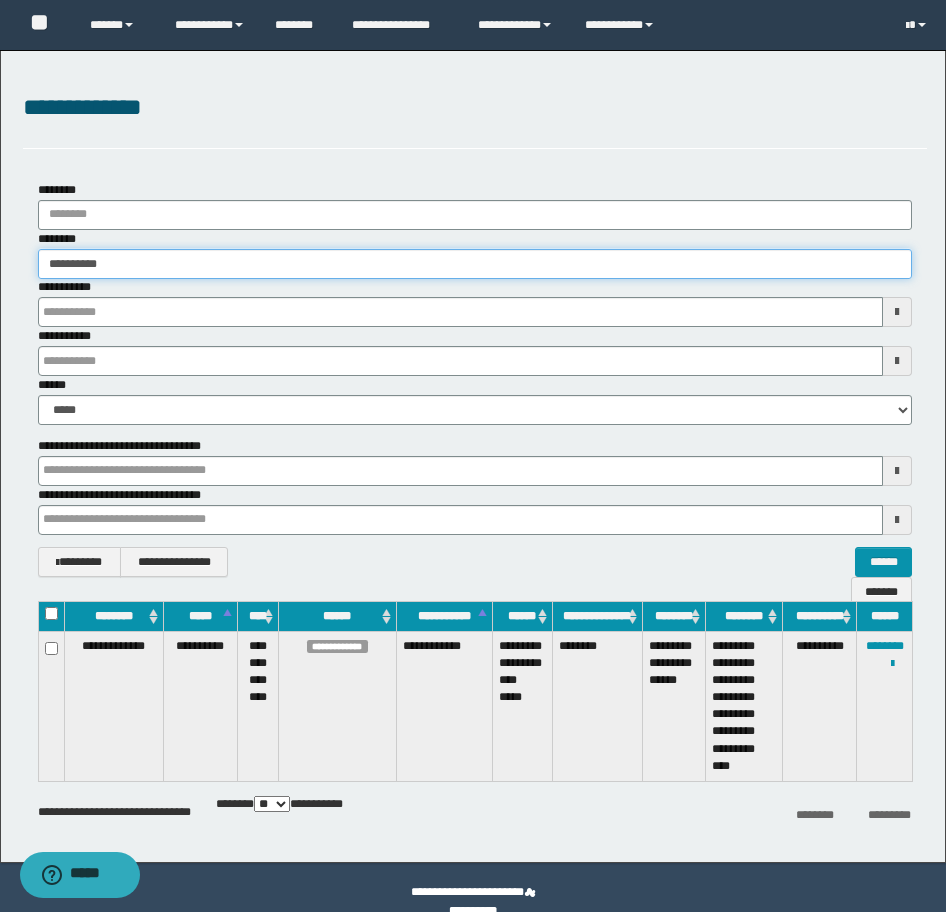 type on "**********" 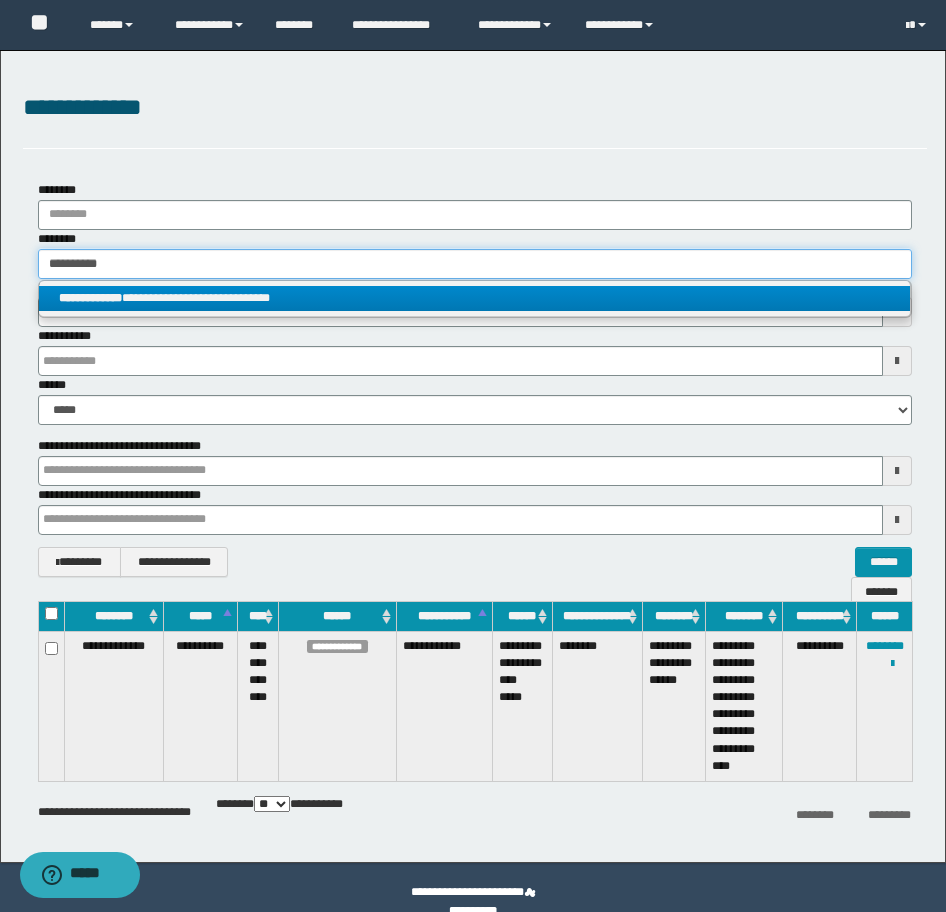 type on "**********" 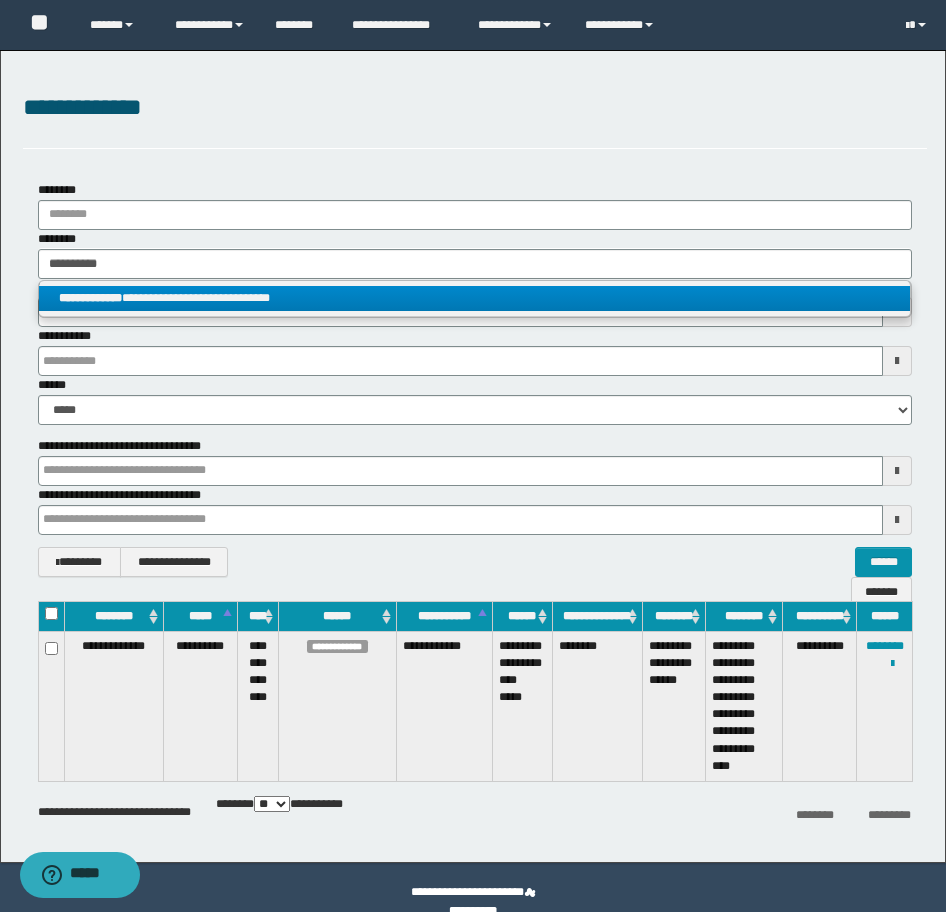 click on "**********" at bounding box center [90, 298] 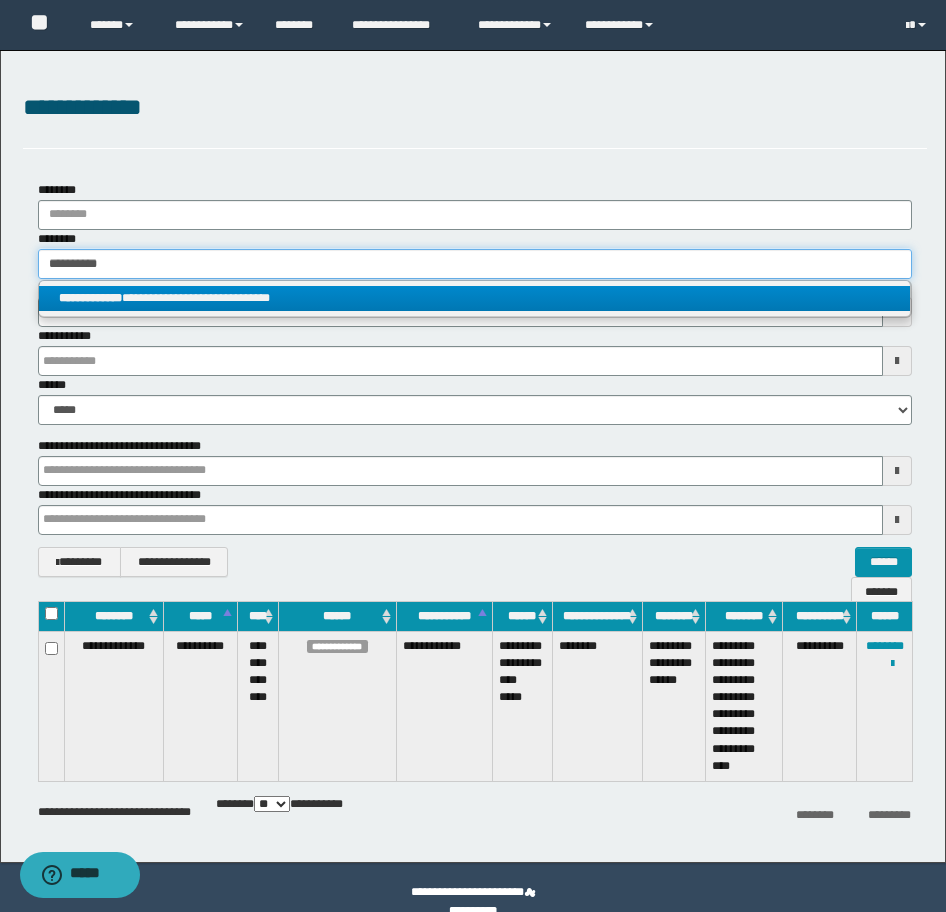 type 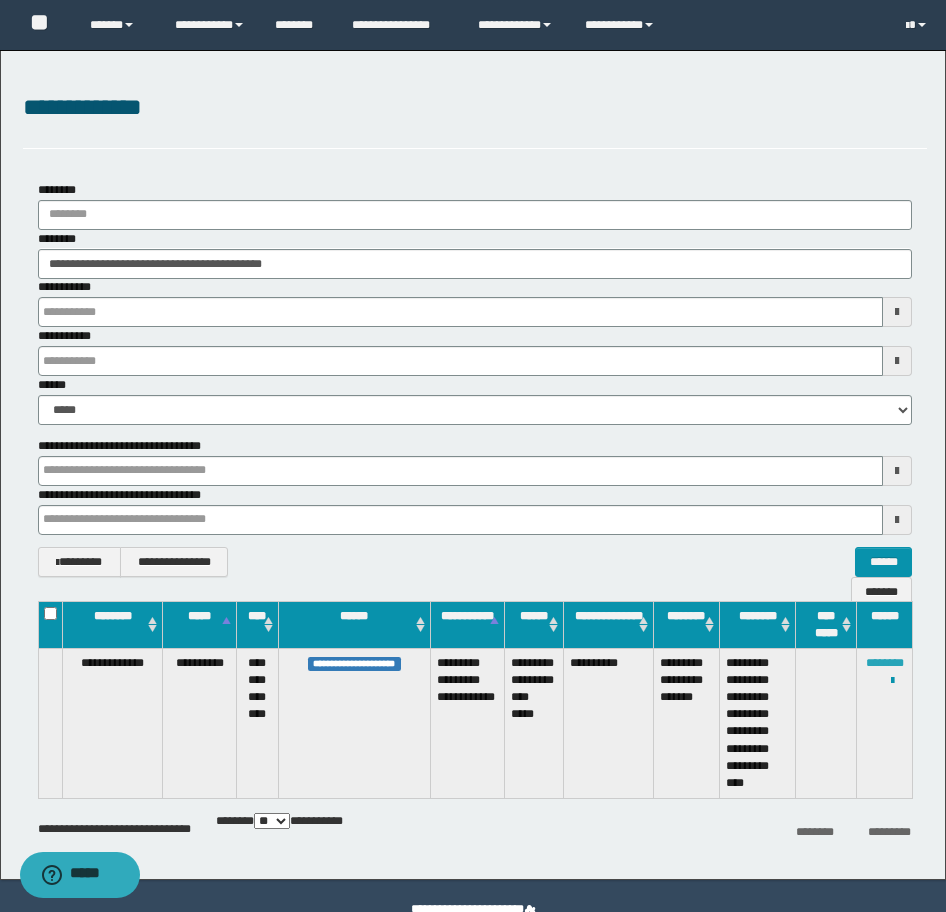 click on "********" at bounding box center [885, 663] 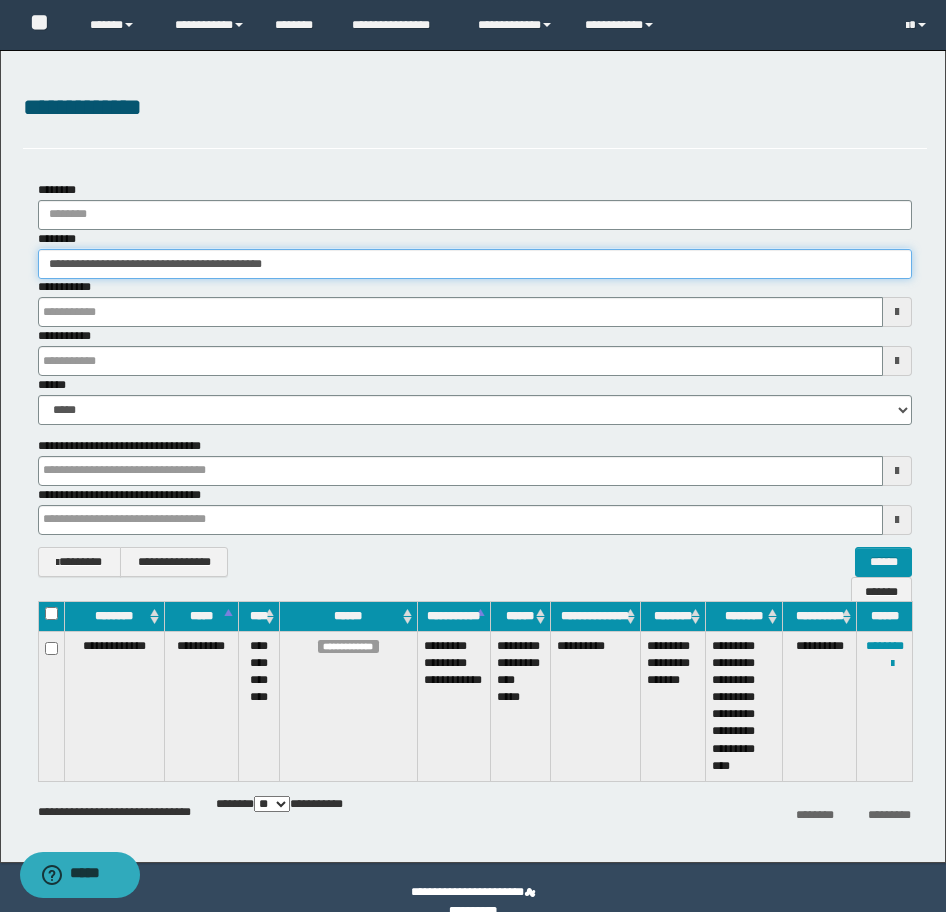 drag, startPoint x: 366, startPoint y: 263, endPoint x: -16, endPoint y: 221, distance: 384.30197 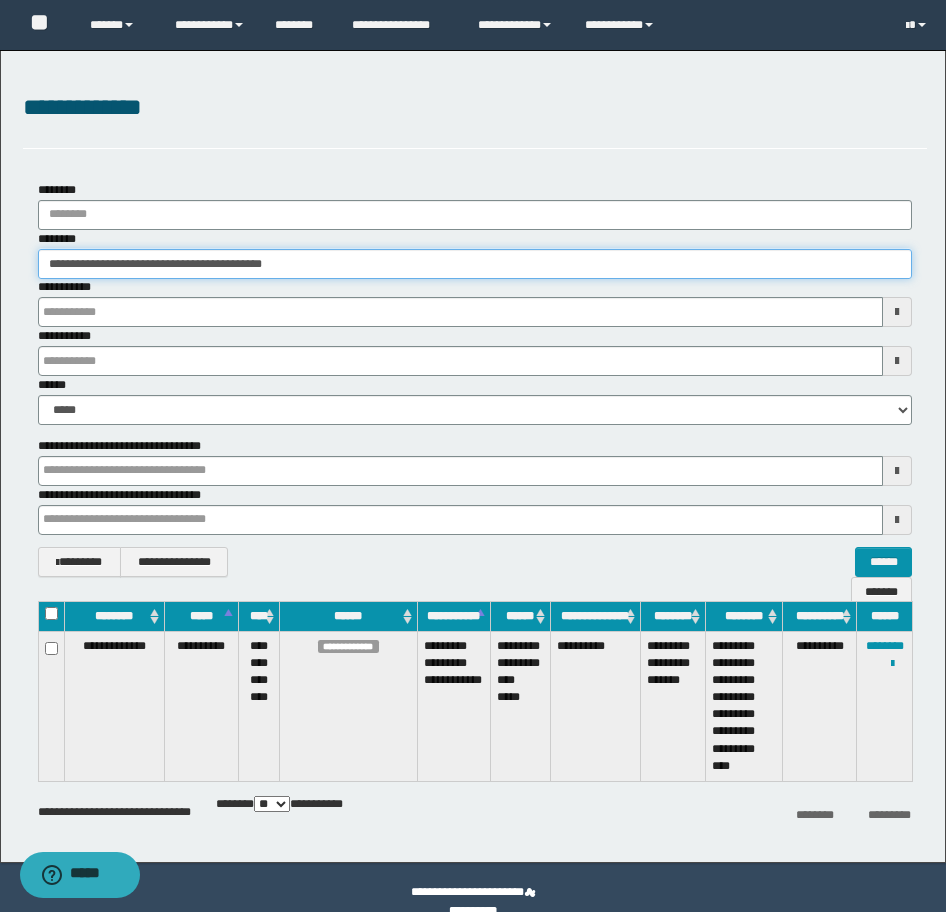 click on "**********" at bounding box center (473, 456) 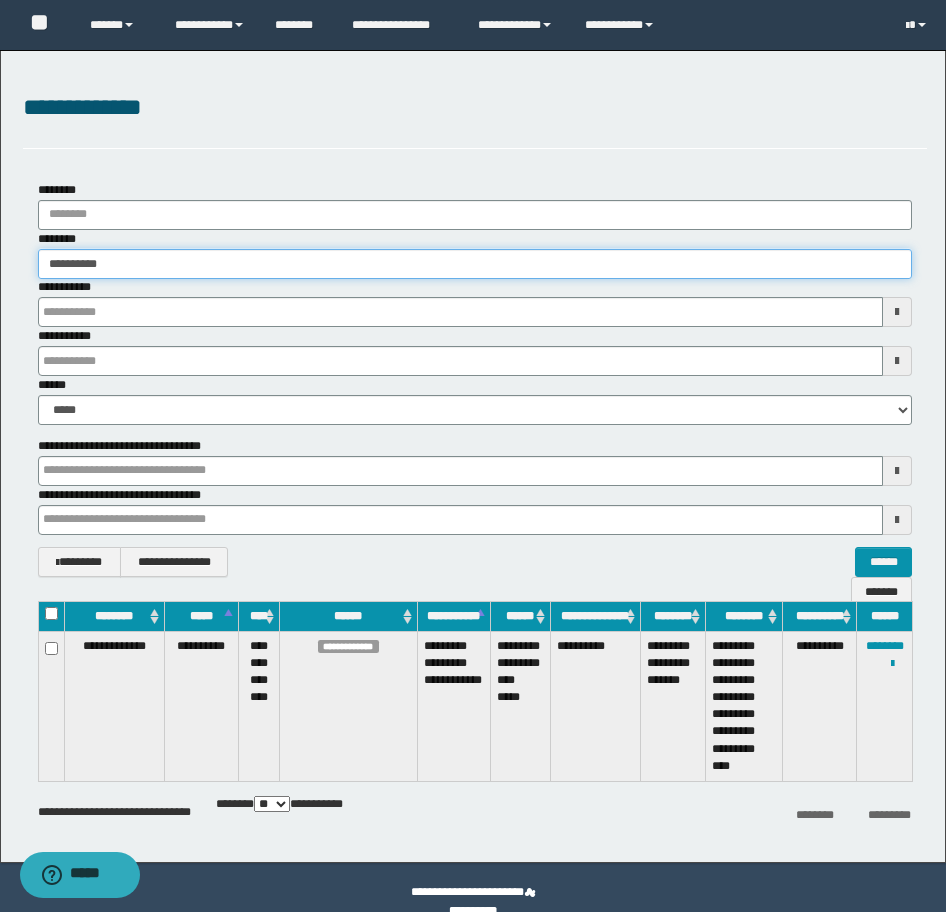 type on "**********" 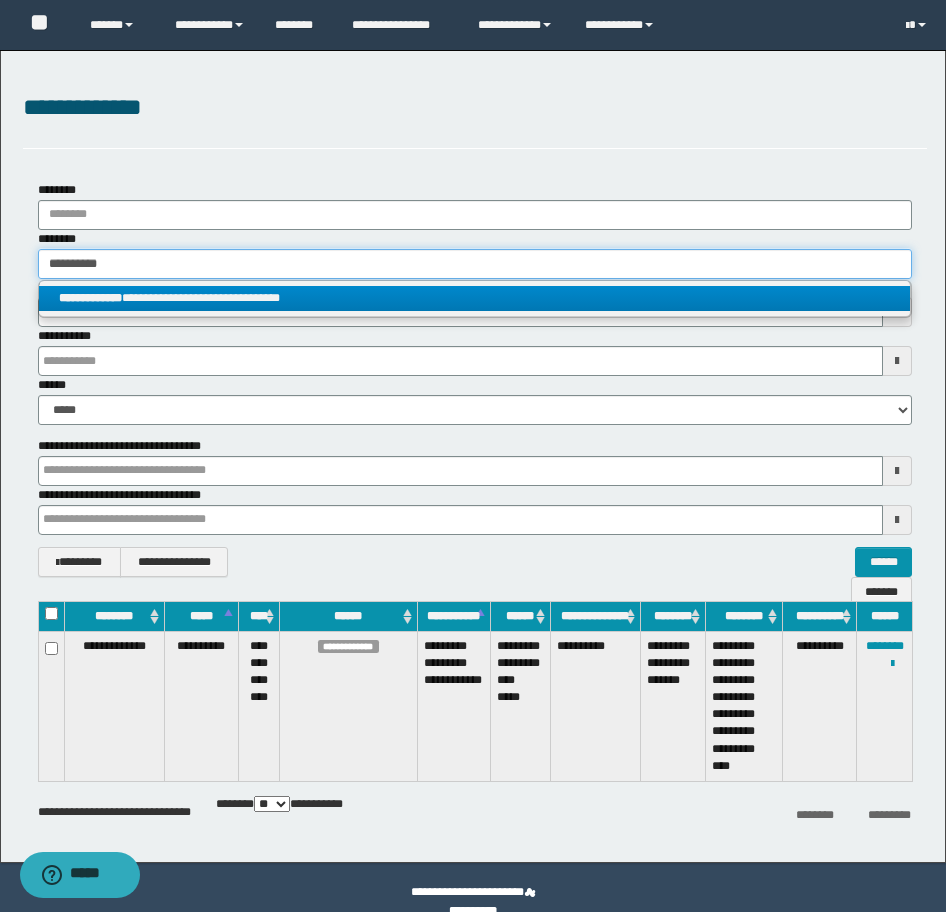type on "**********" 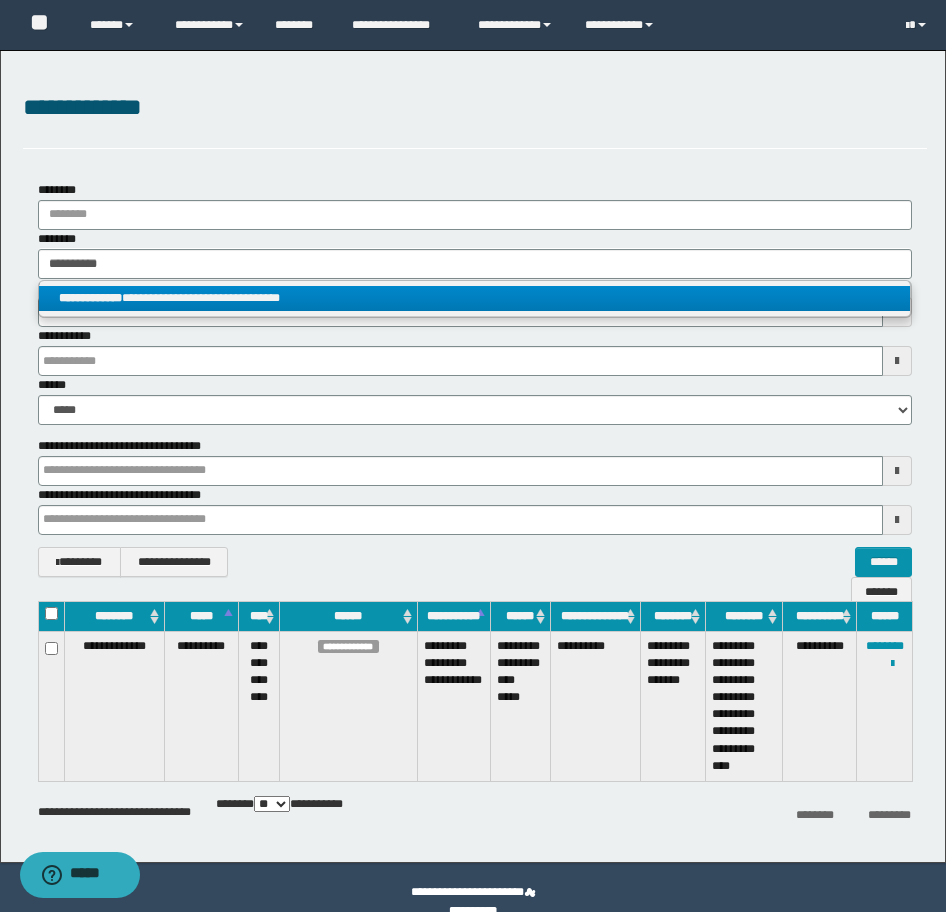 click on "**********" at bounding box center [474, 298] 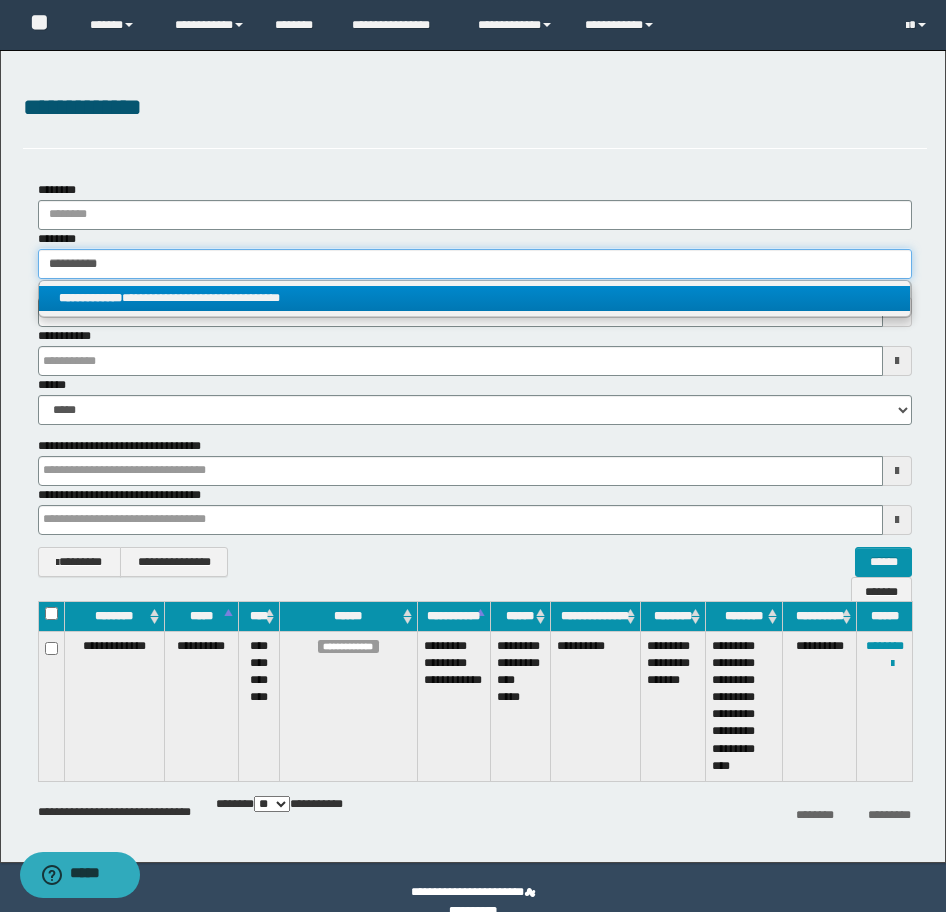 type 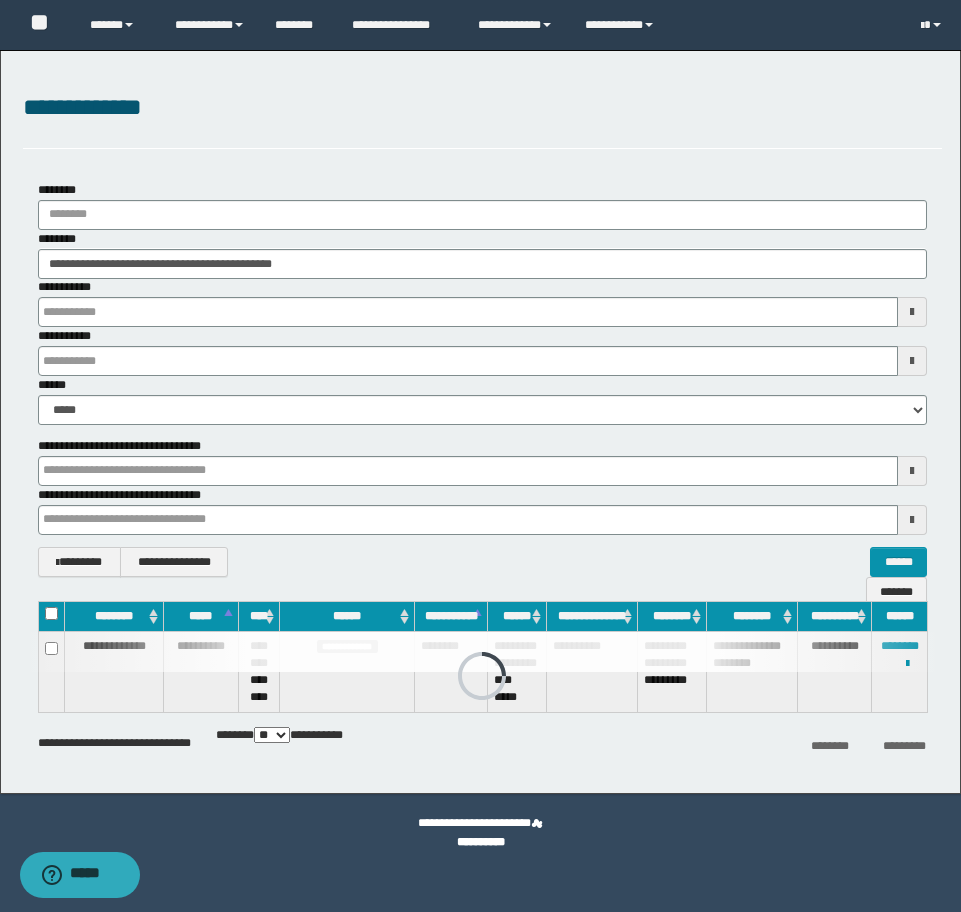 click on "**********" at bounding box center [482, 379] 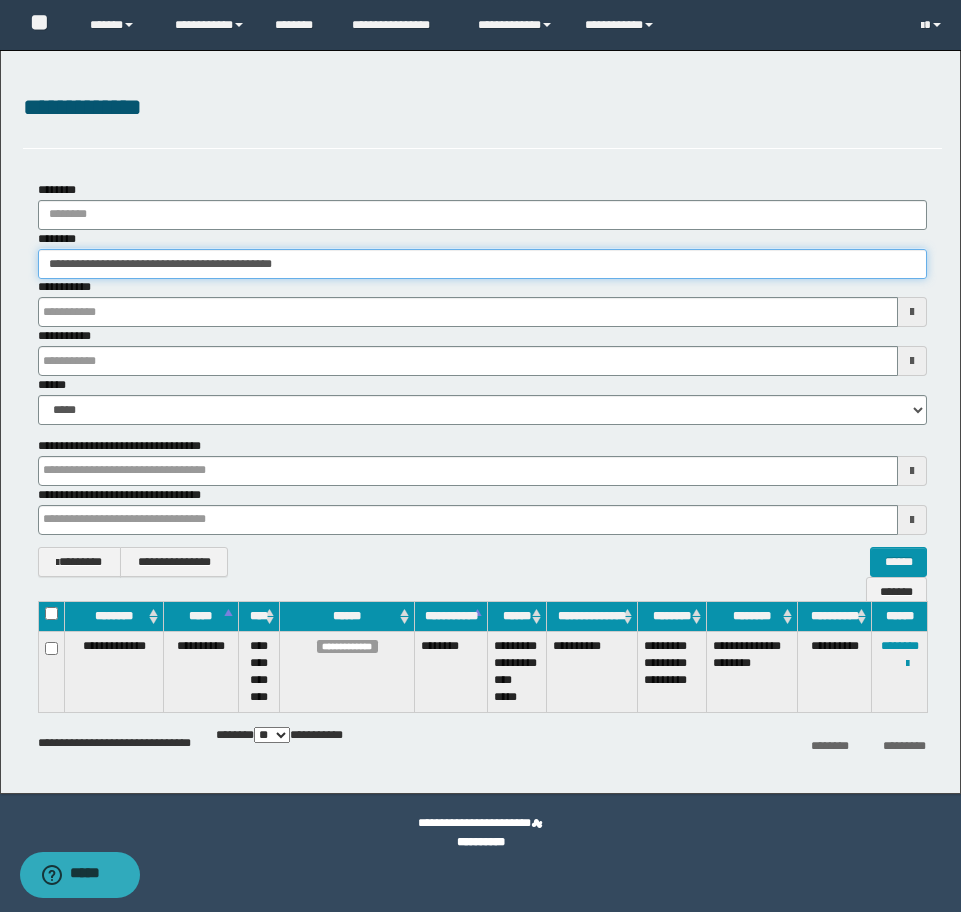 drag, startPoint x: 381, startPoint y: 277, endPoint x: -16, endPoint y: 217, distance: 401.5084 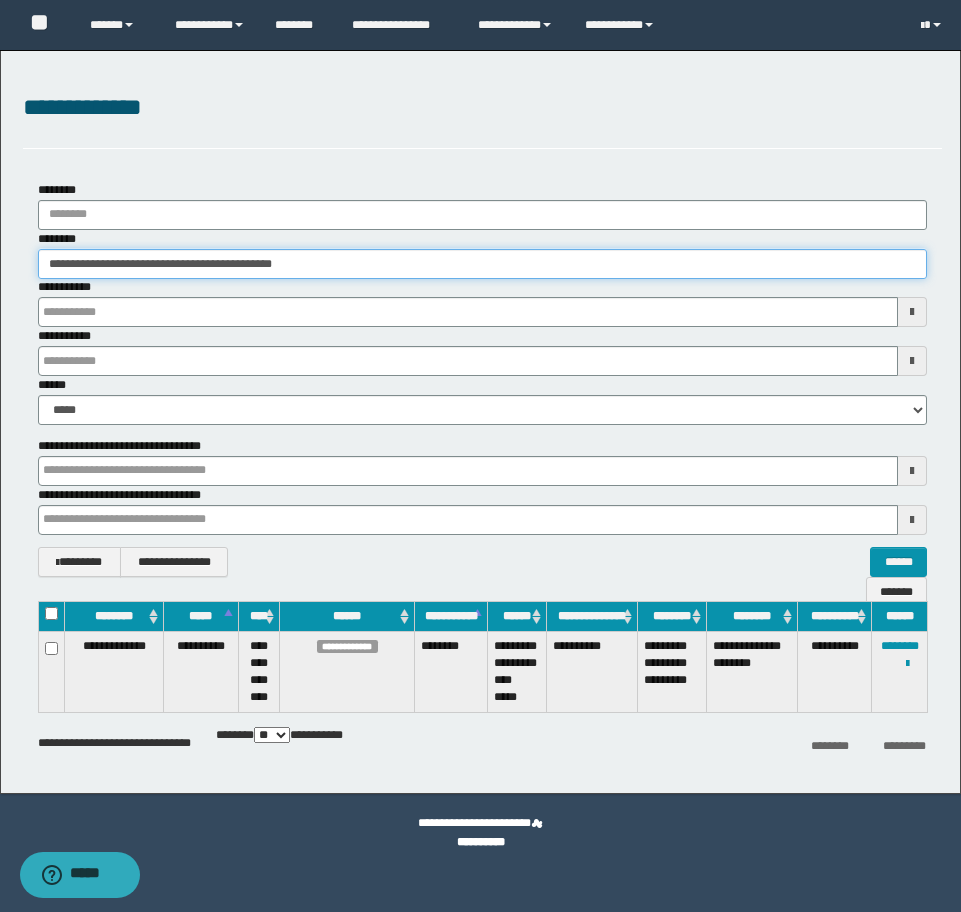 click on "**********" at bounding box center (480, 456) 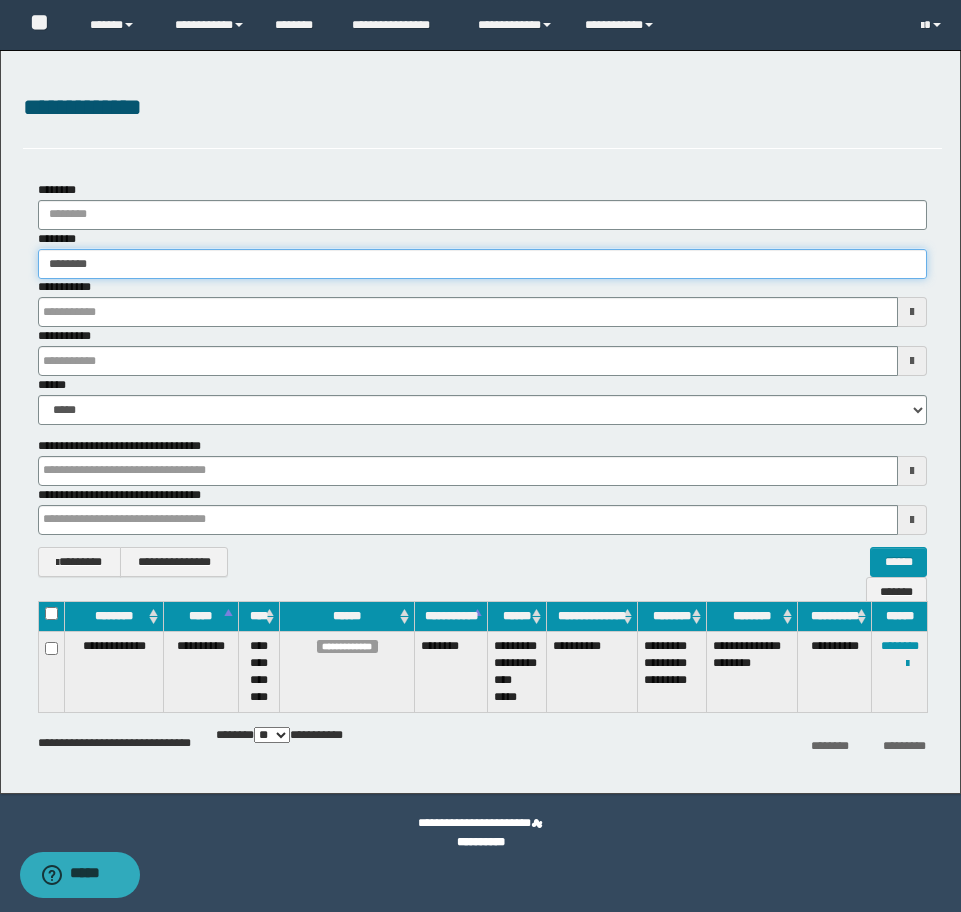 type on "********" 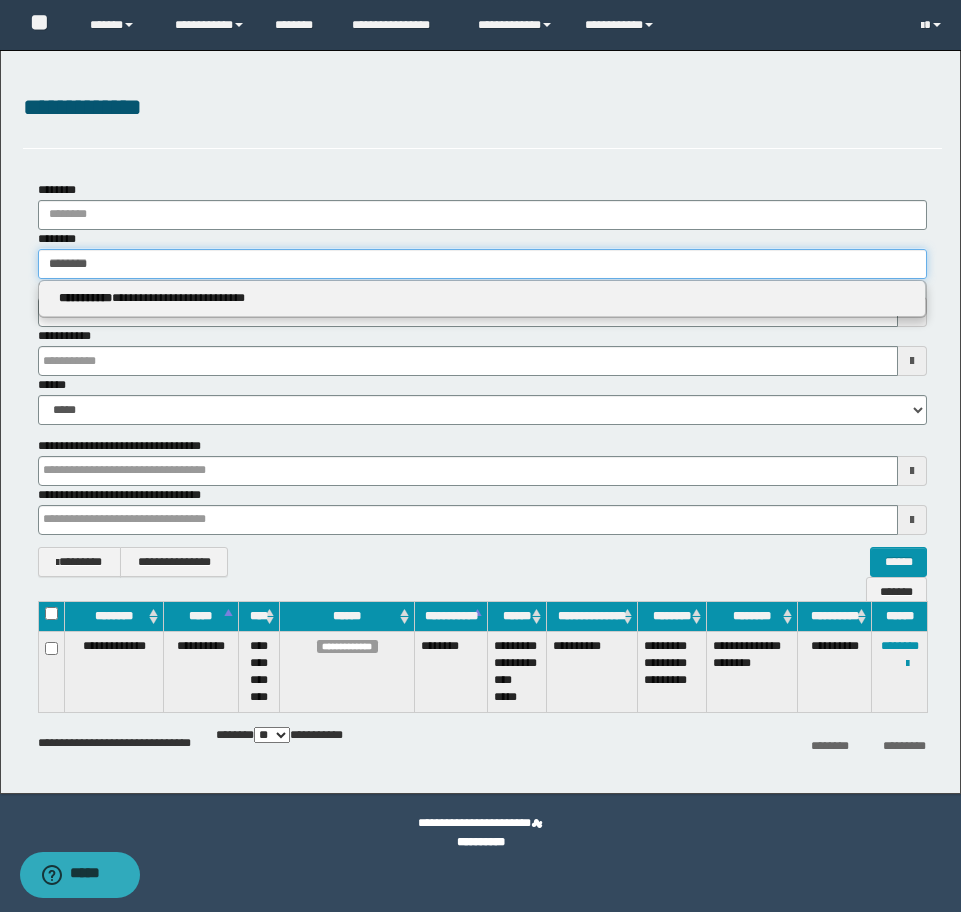 type on "********" 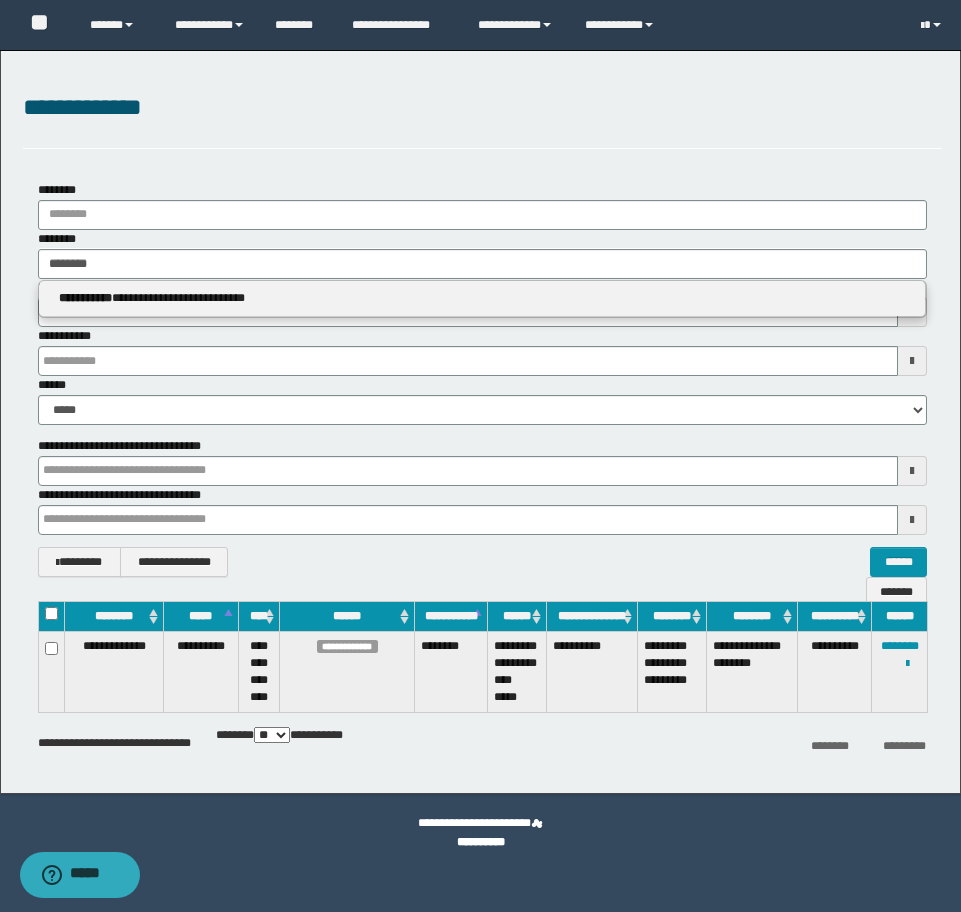 click on "**********" at bounding box center [482, 298] 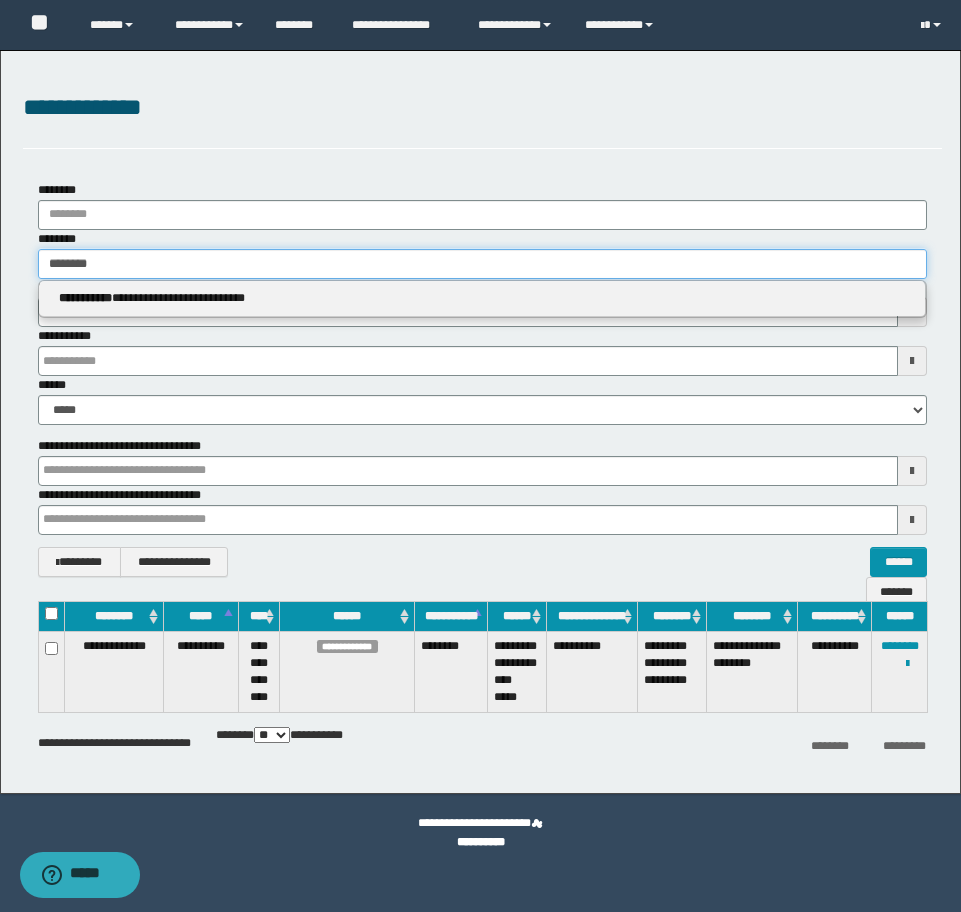 type 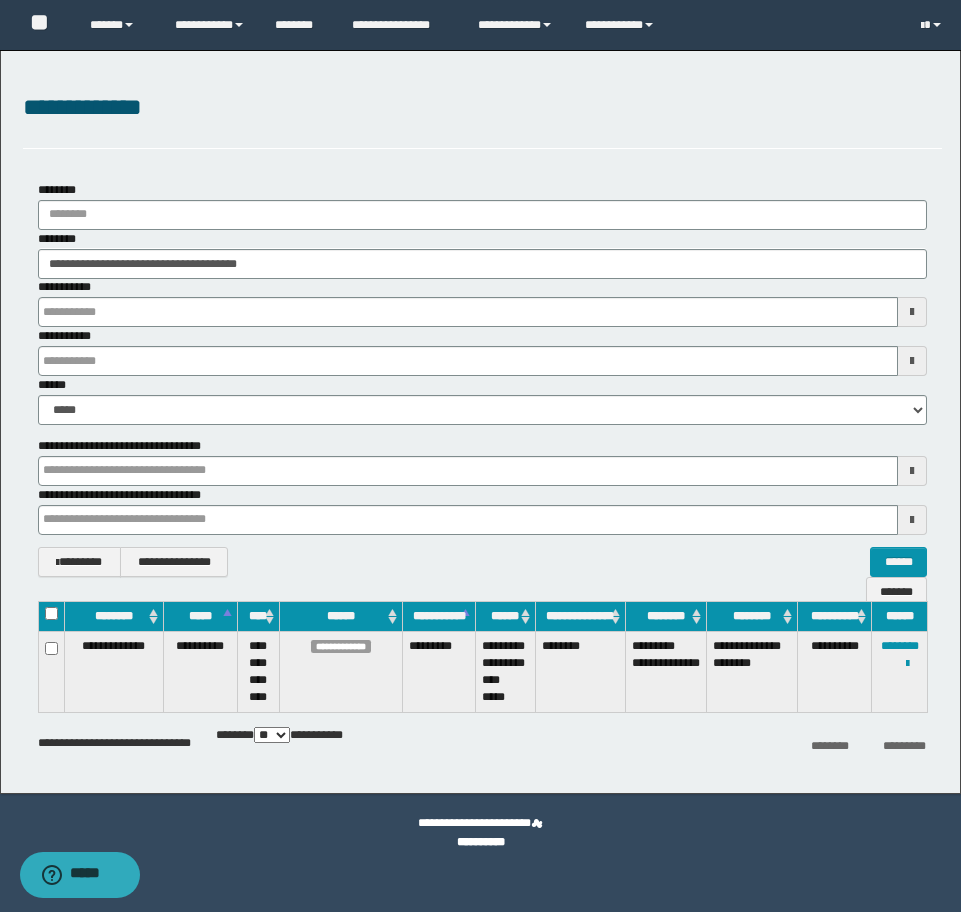 click on "**********" at bounding box center (482, 379) 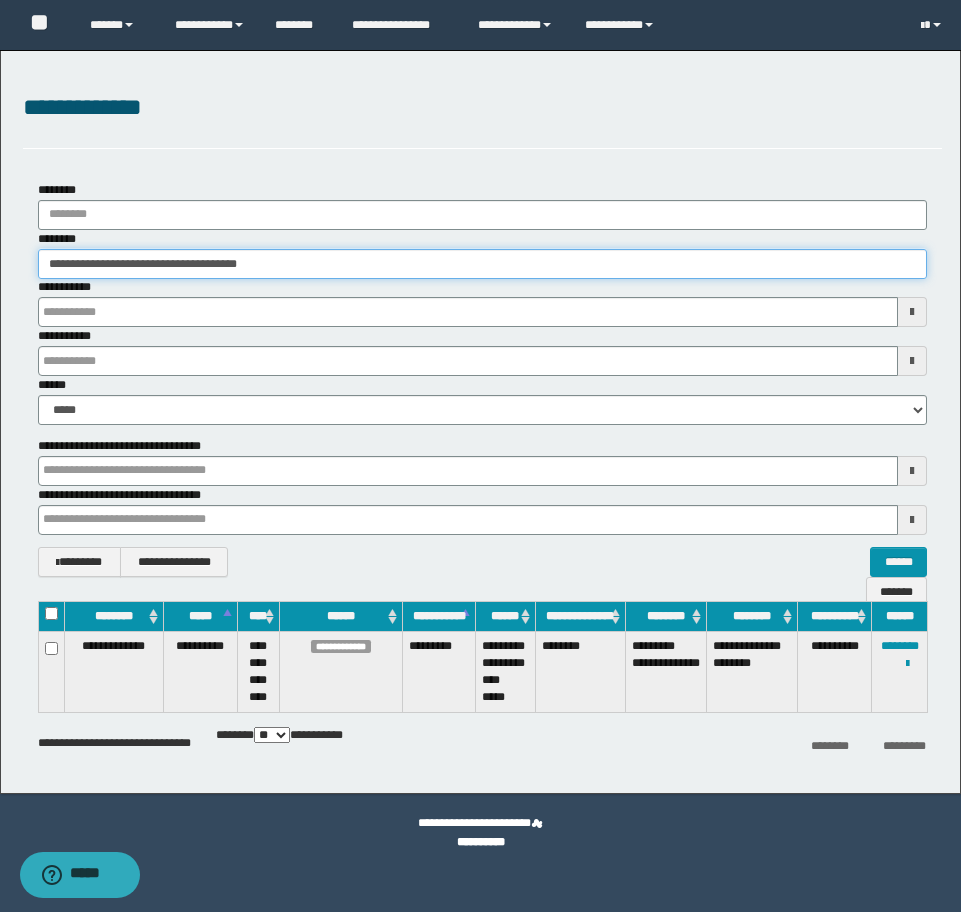 drag, startPoint x: 333, startPoint y: 266, endPoint x: -16, endPoint y: 272, distance: 349.05157 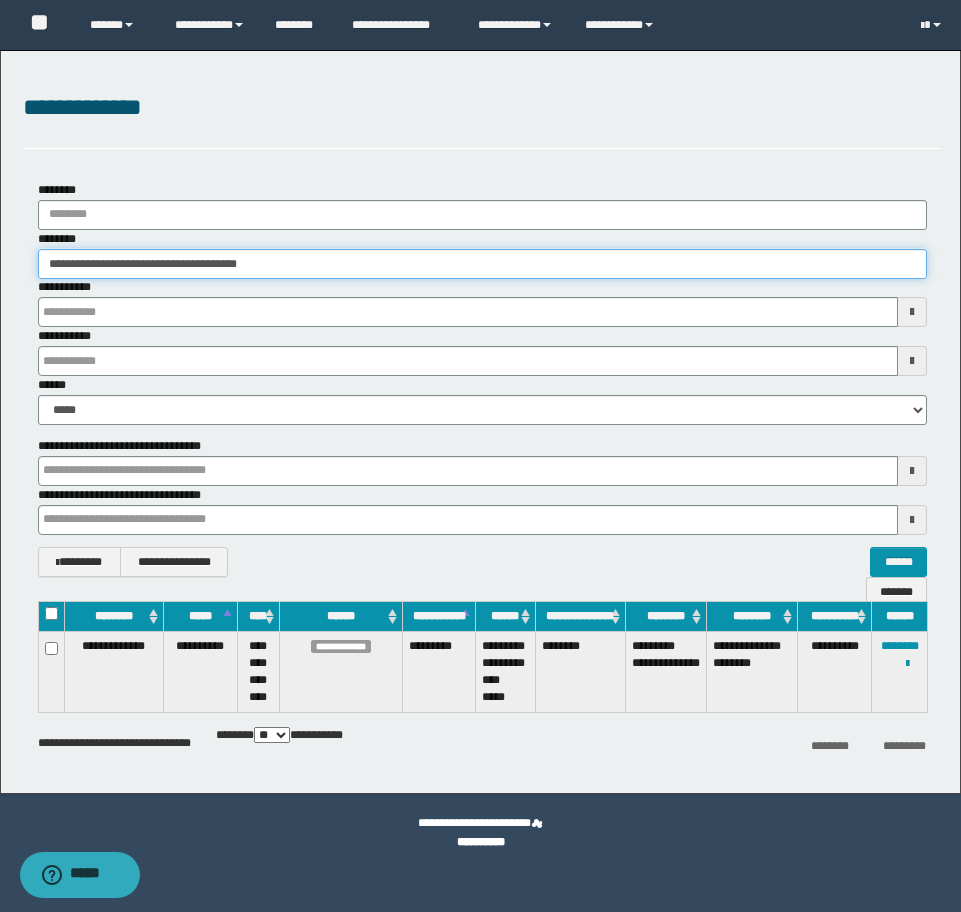 click on "**********" at bounding box center [480, 456] 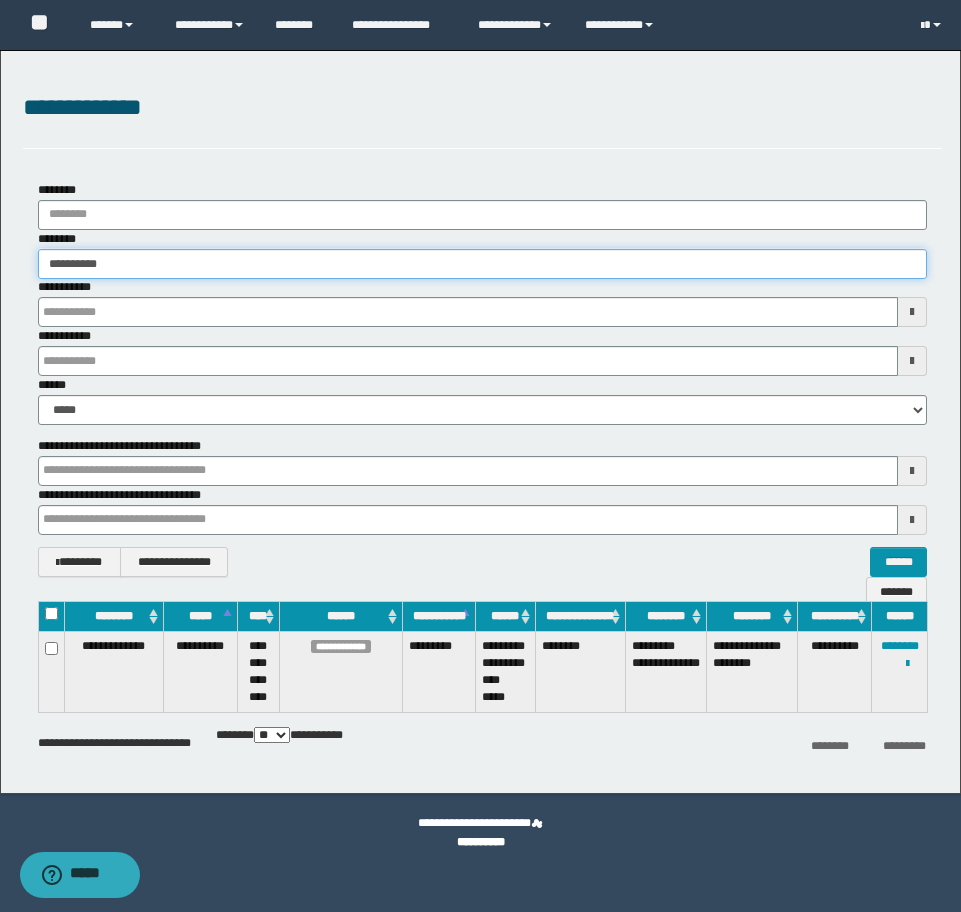 type on "**********" 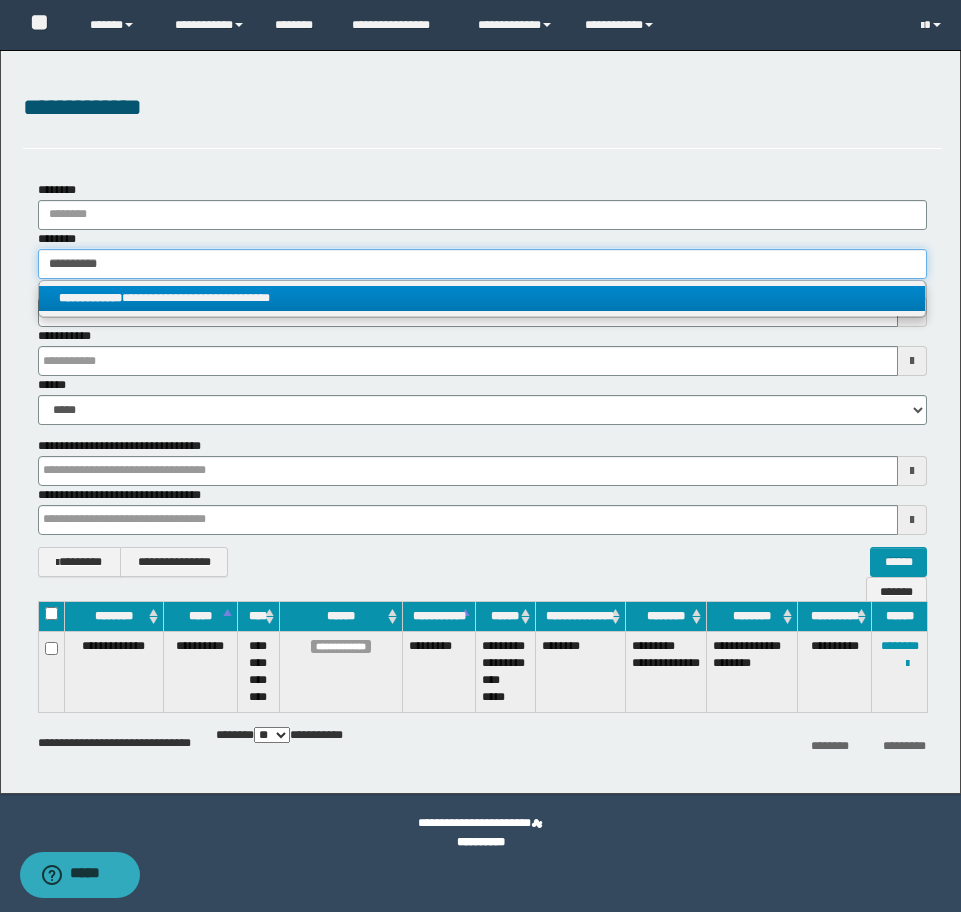 type on "**********" 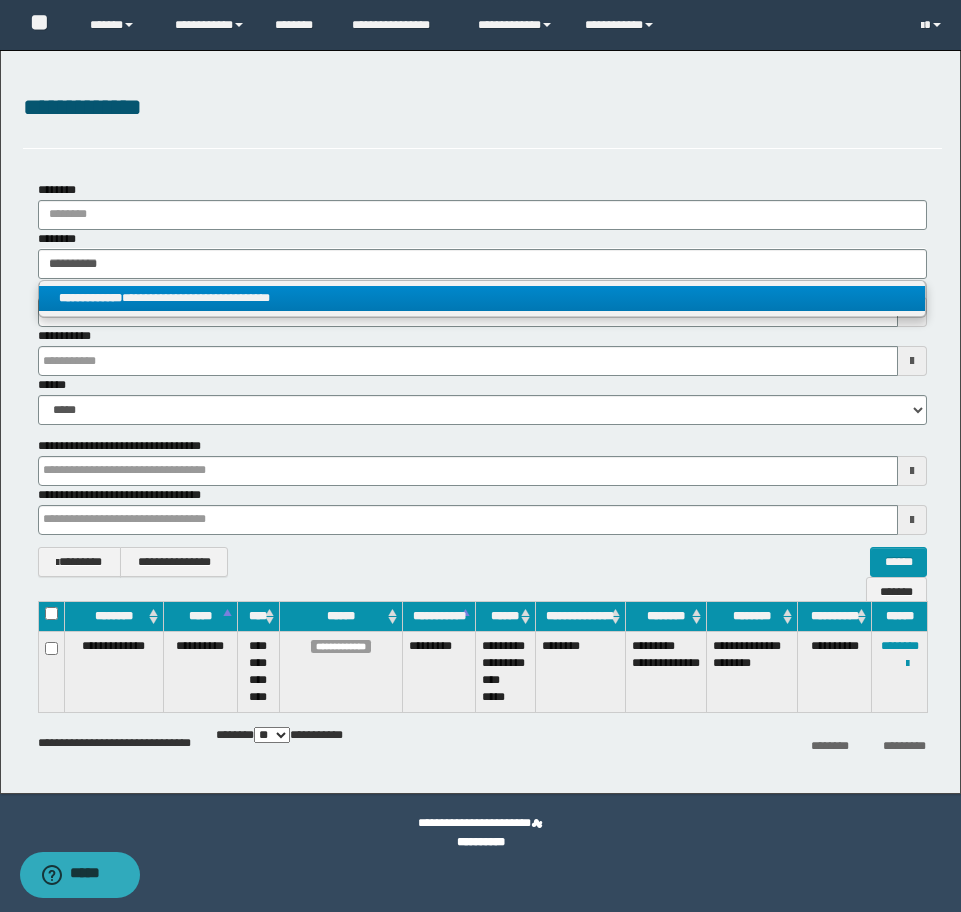 click on "**********" at bounding box center (482, 299) 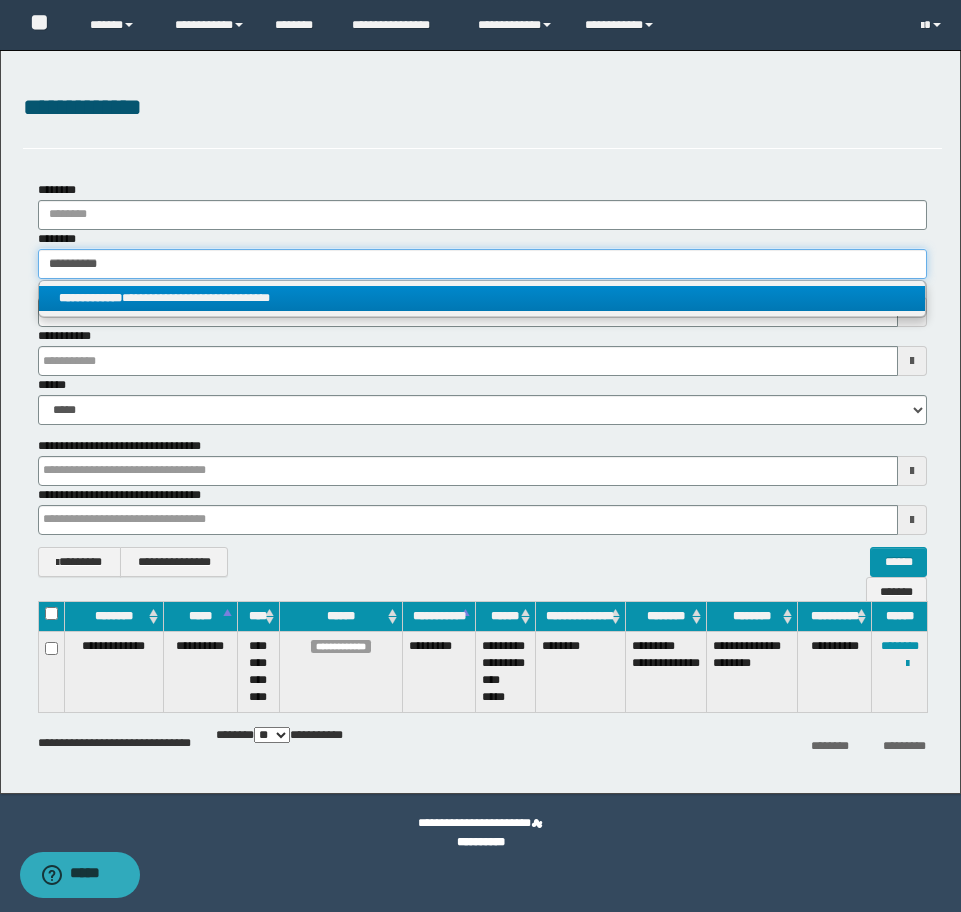 type 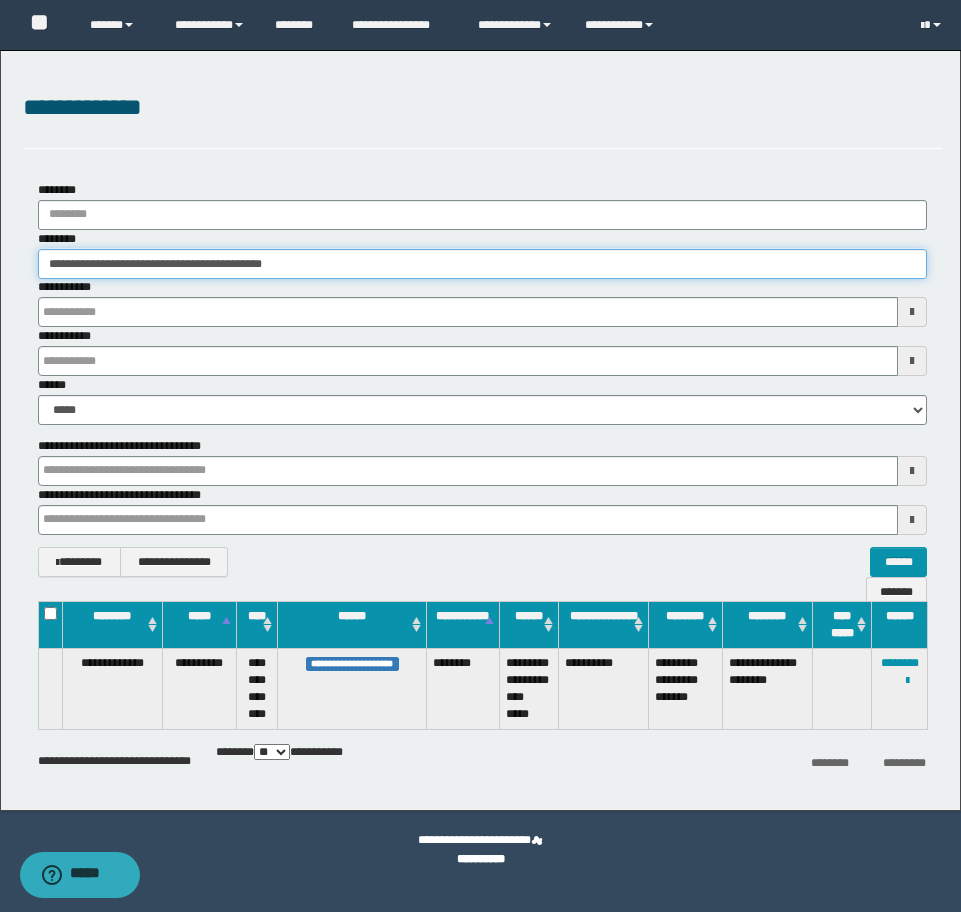 drag, startPoint x: 390, startPoint y: 265, endPoint x: -16, endPoint y: 217, distance: 408.8276 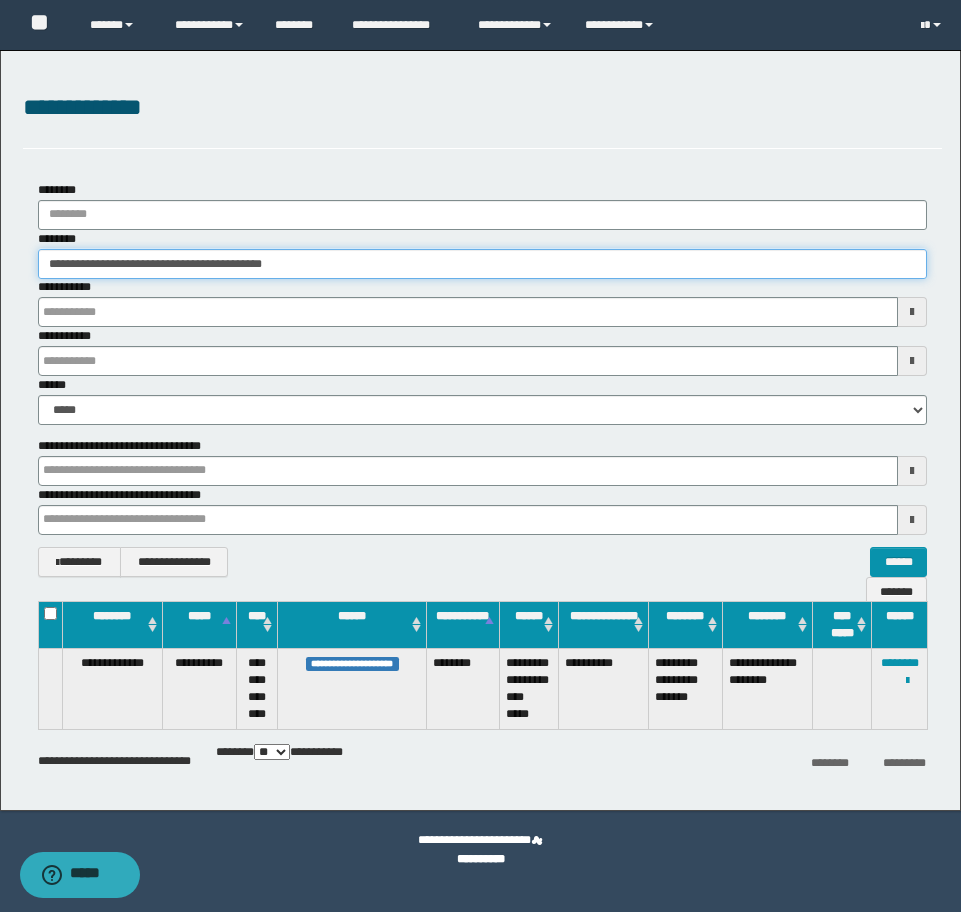 click on "**********" at bounding box center [480, 456] 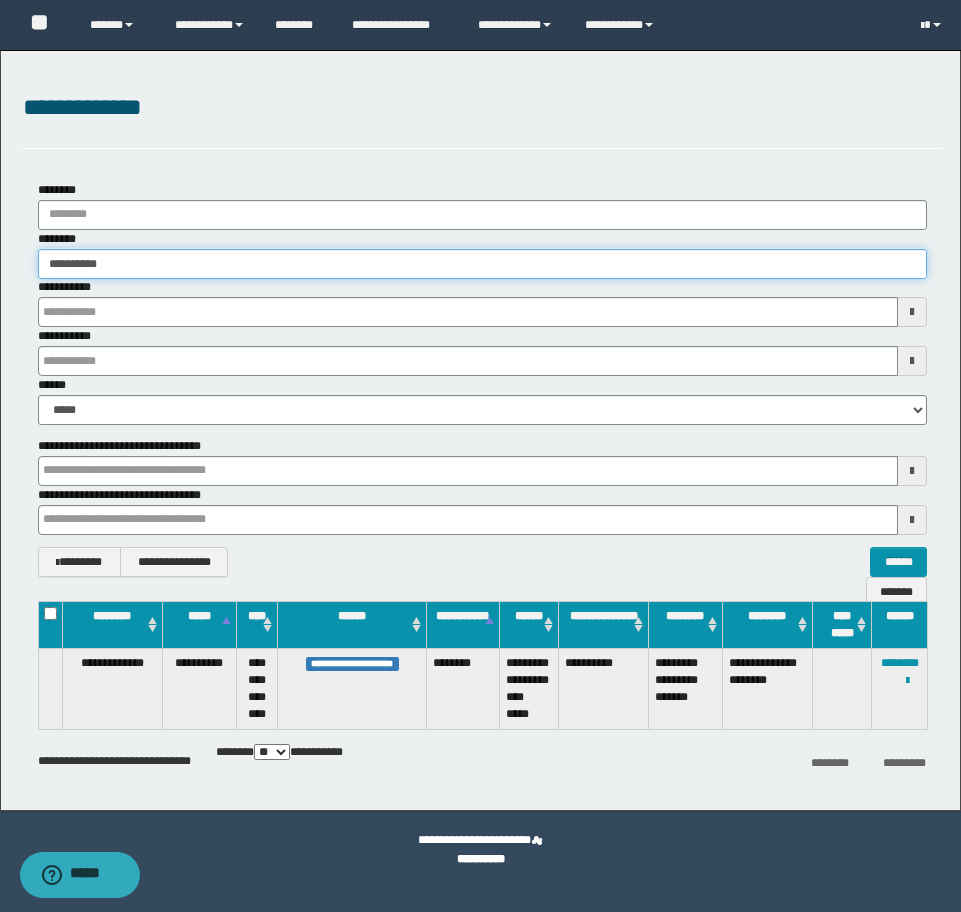 type on "**********" 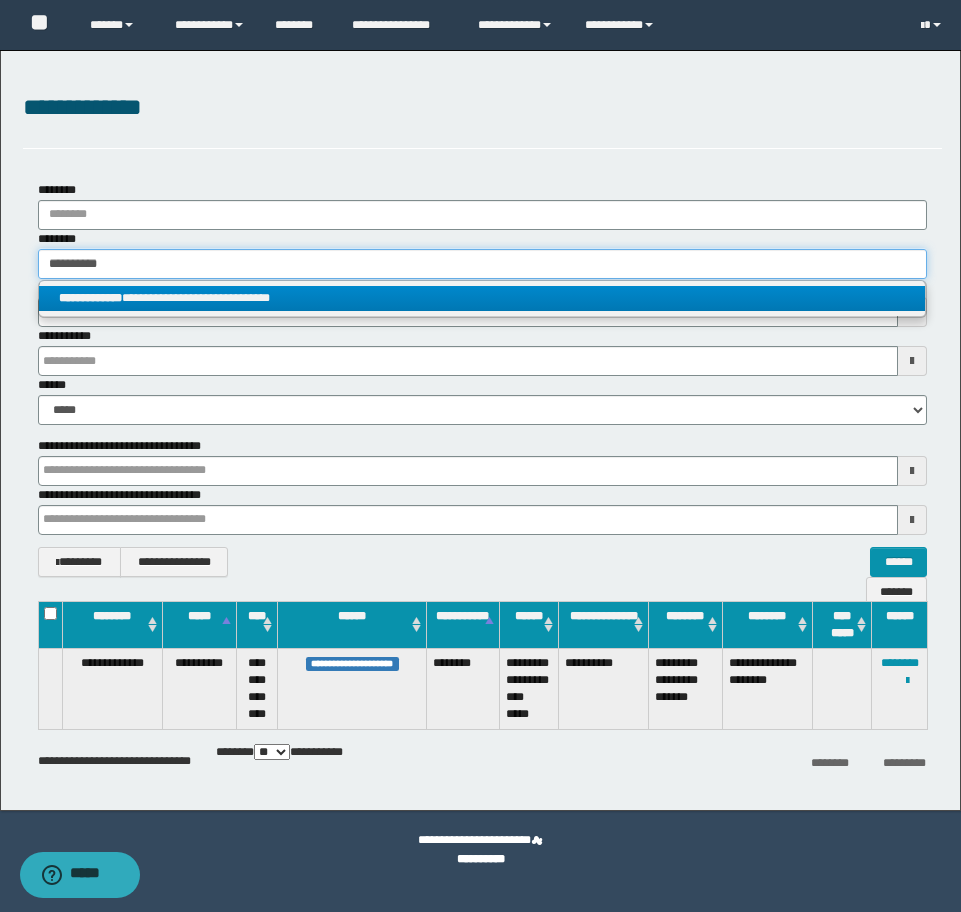type on "**********" 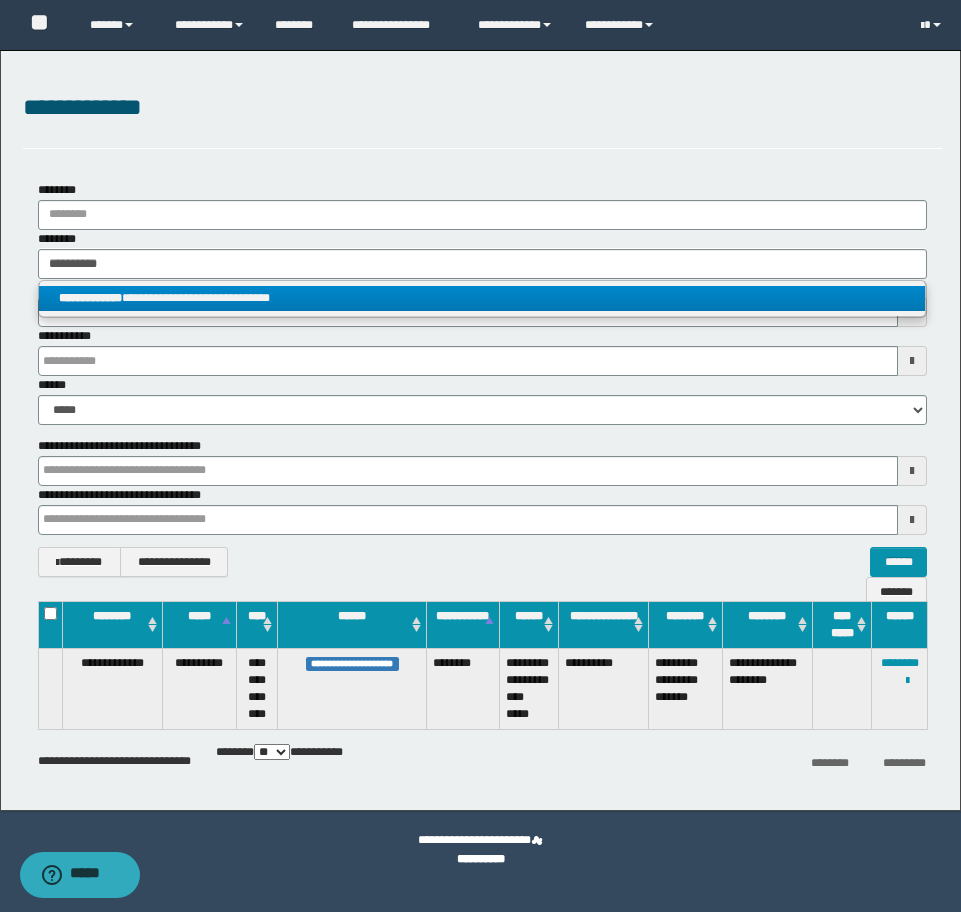 click on "**********" at bounding box center (482, 298) 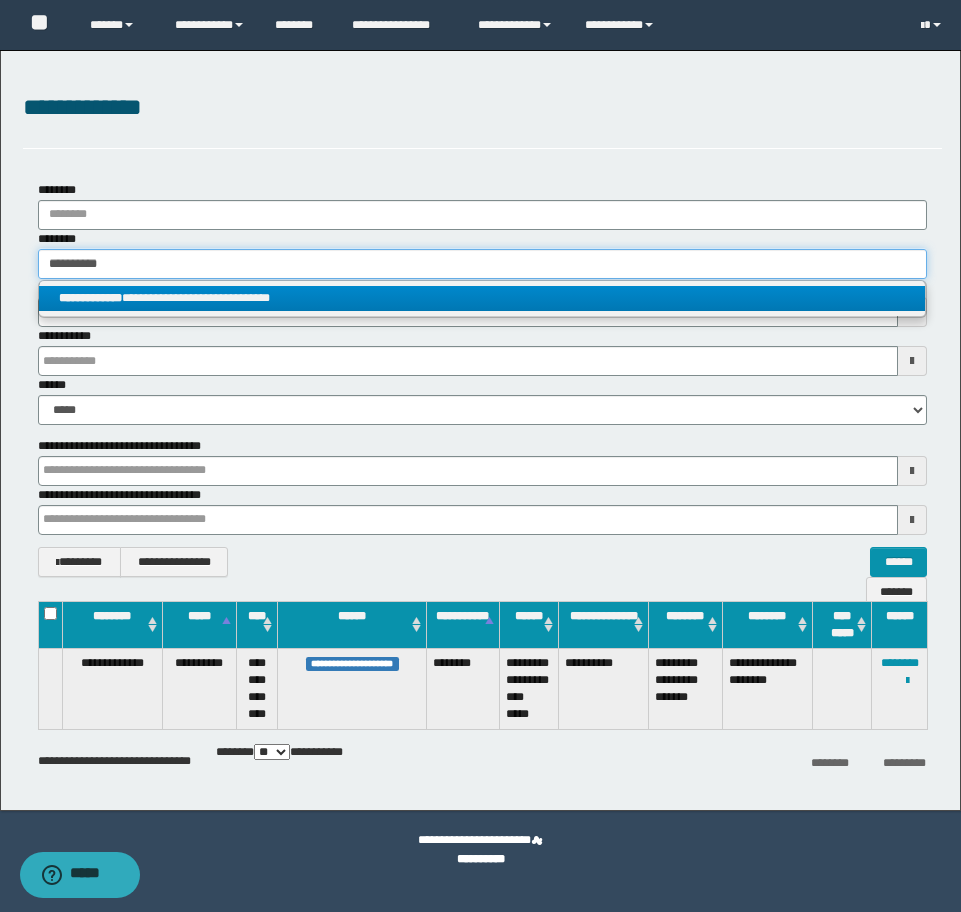 type 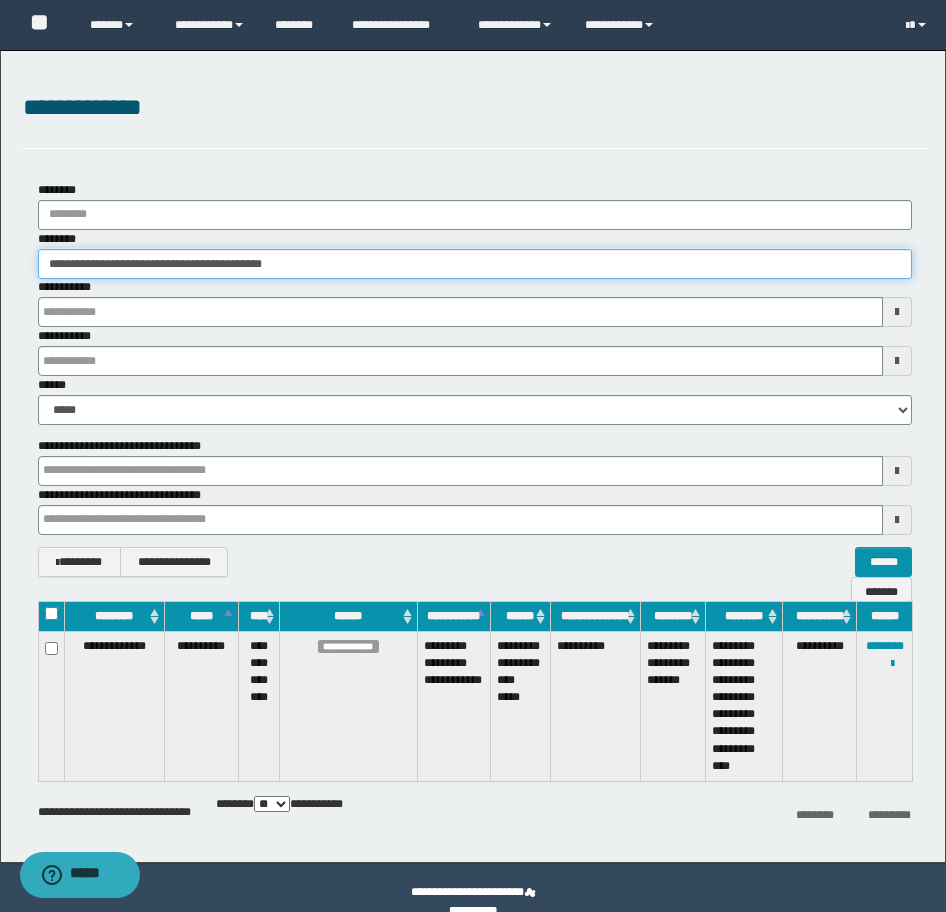 drag, startPoint x: 349, startPoint y: 259, endPoint x: -16, endPoint y: 259, distance: 365 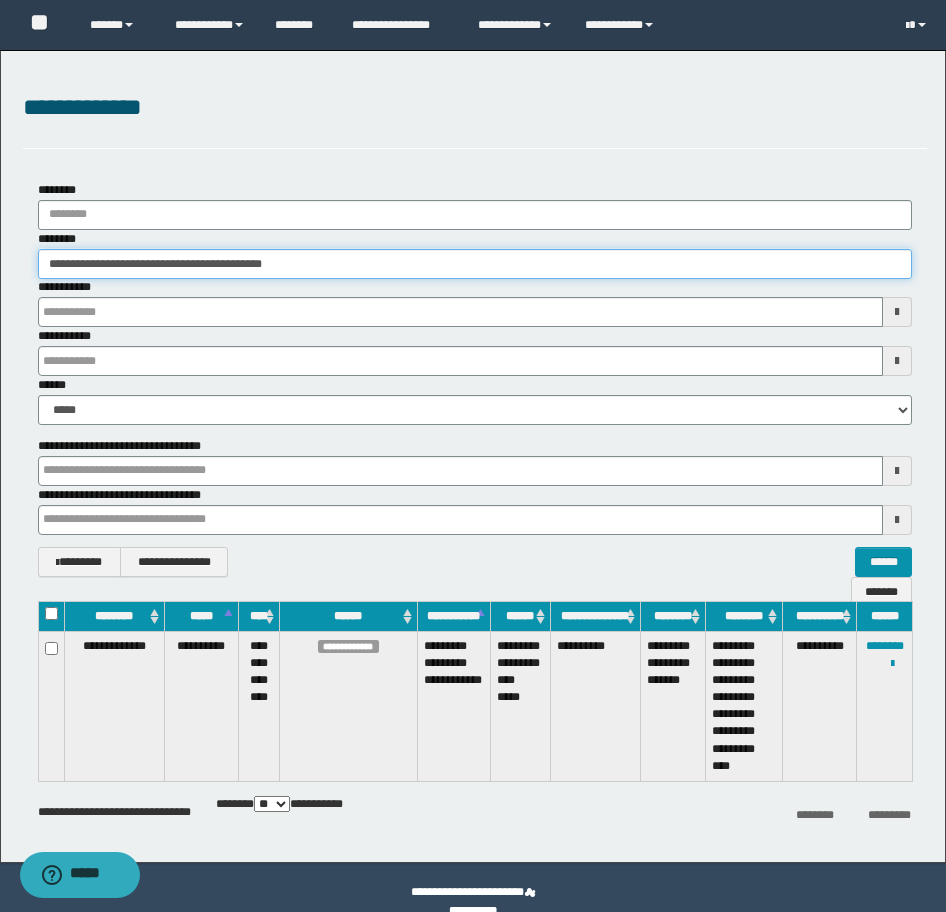 click on "**********" at bounding box center [473, 456] 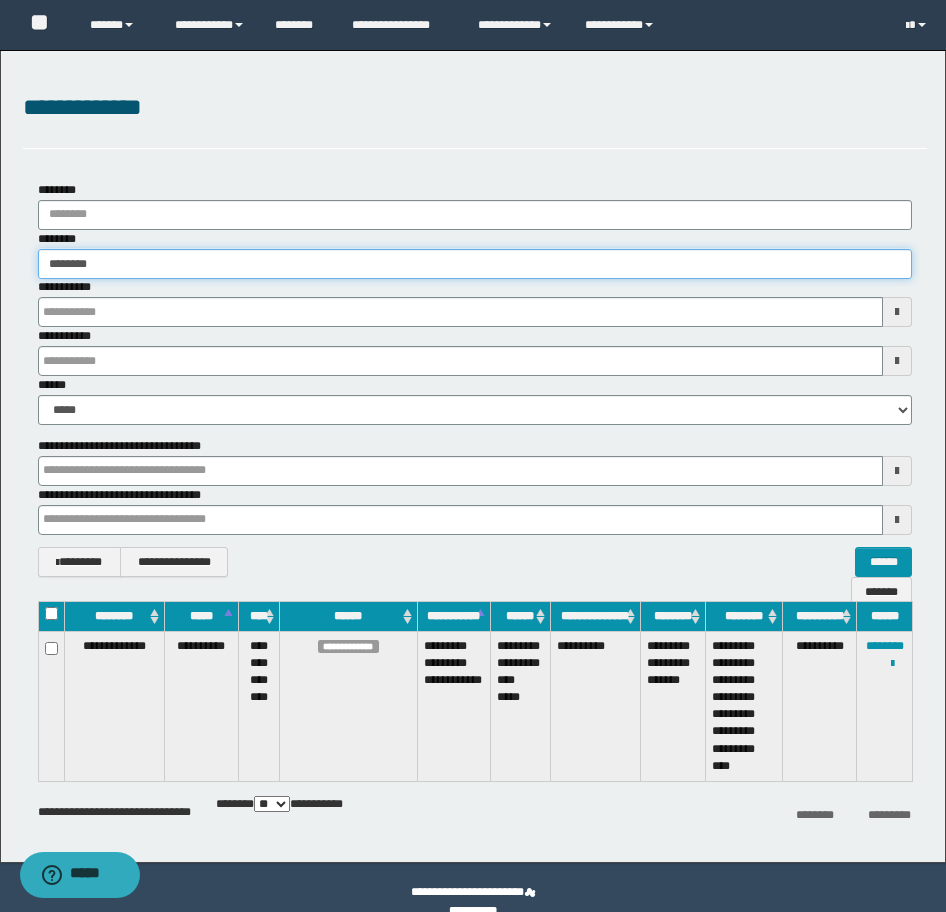 type on "********" 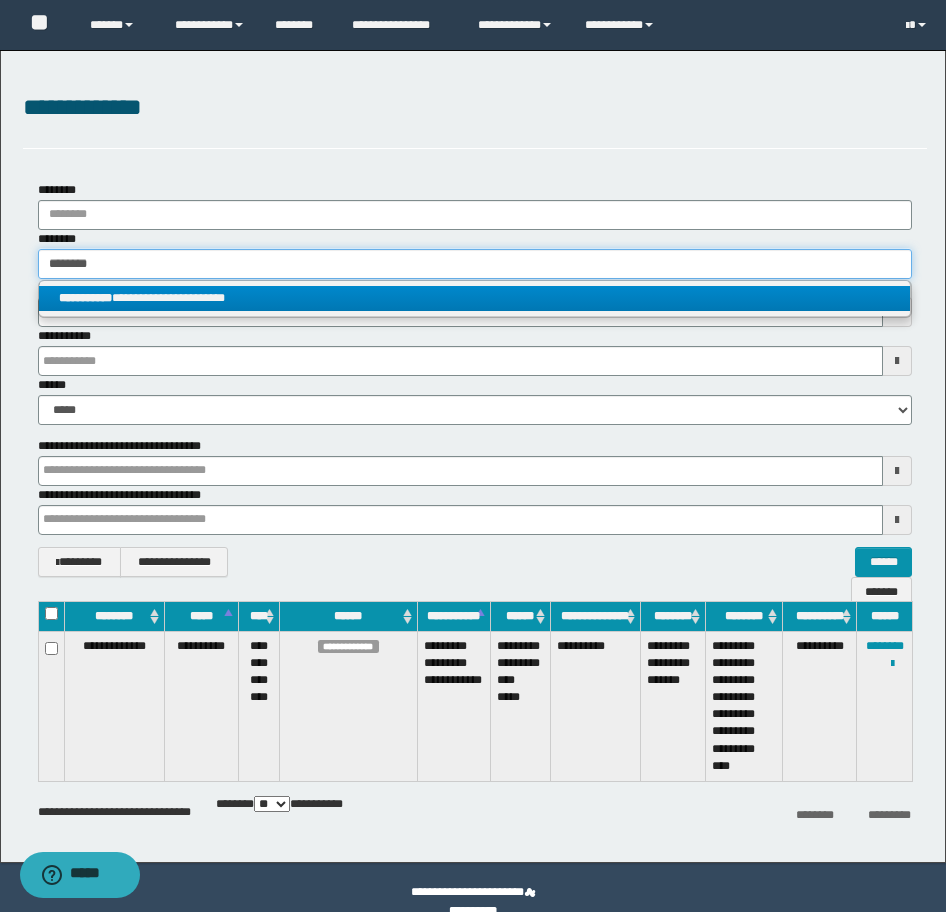 type on "********" 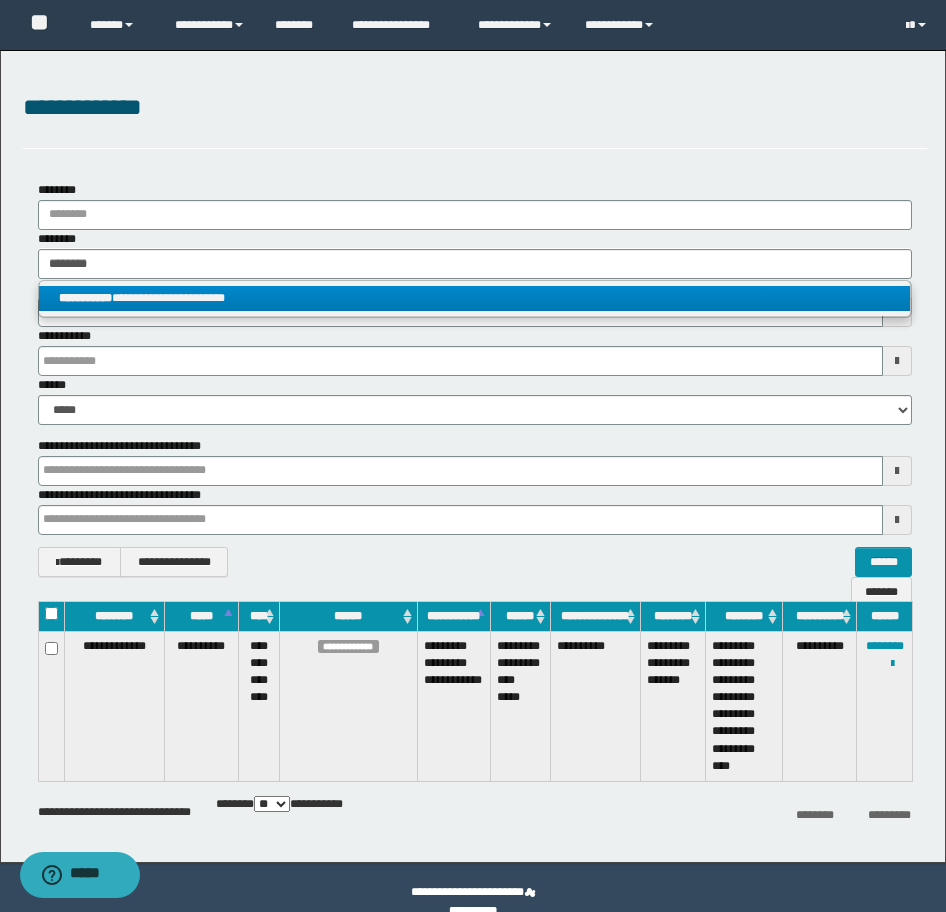 click on "**********" at bounding box center (474, 298) 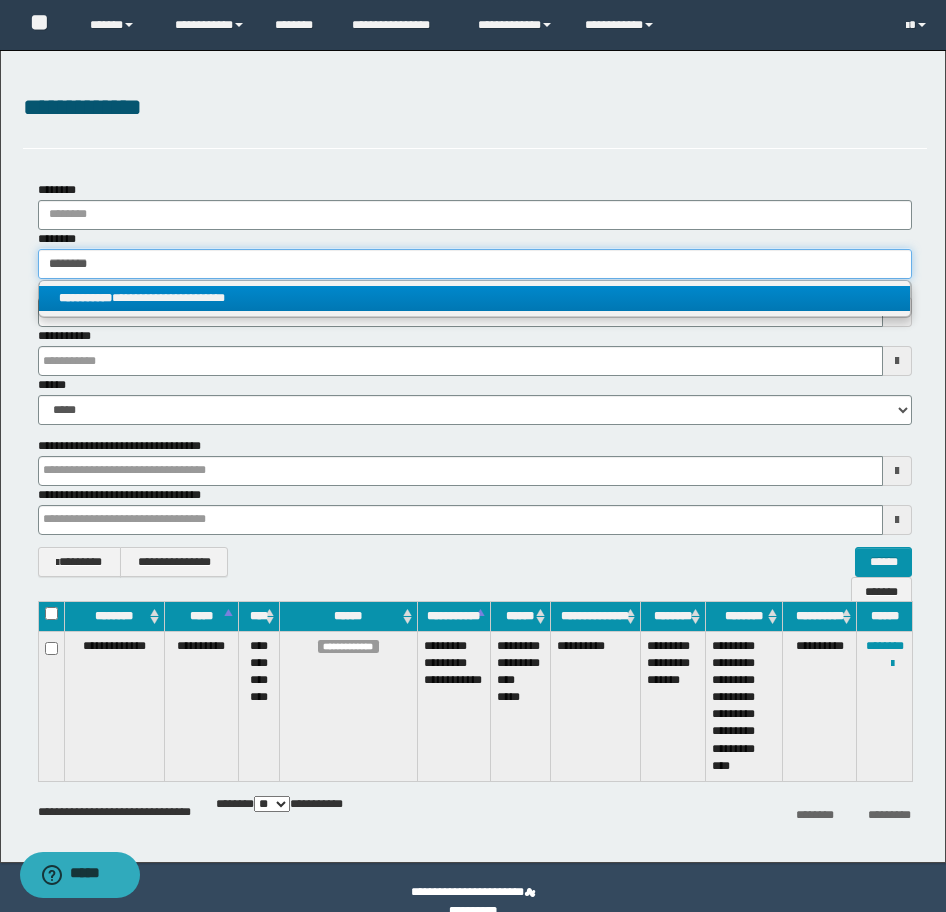 type 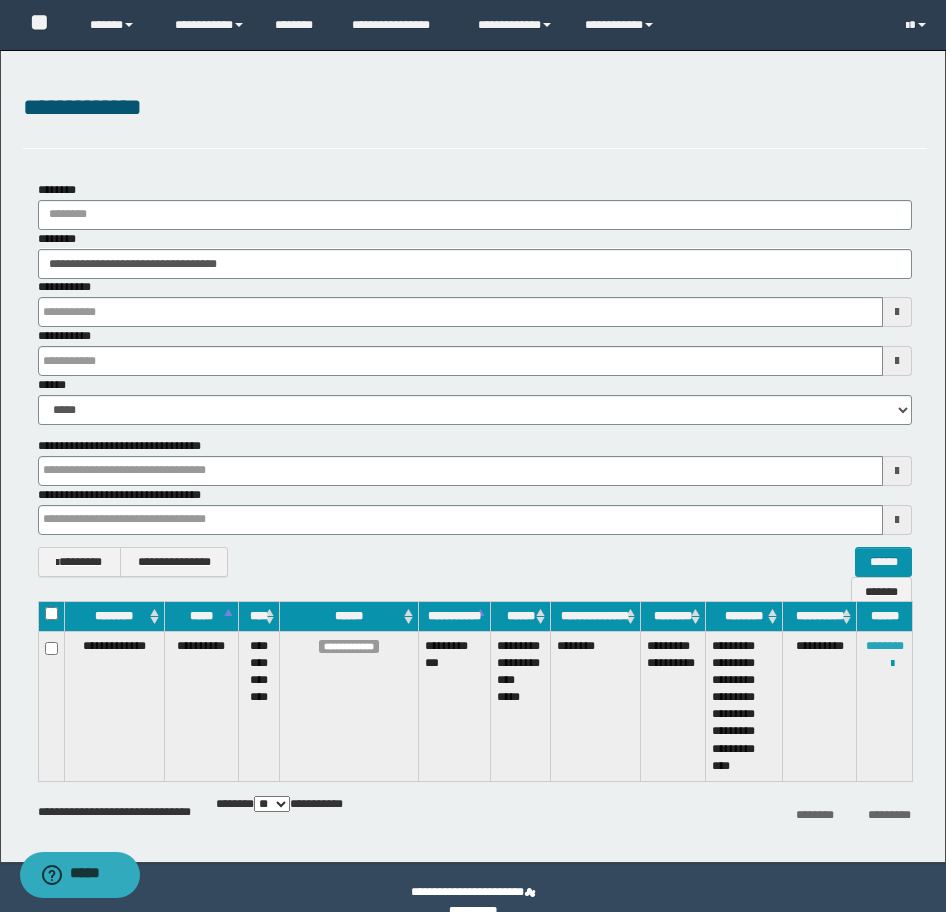 click on "********" at bounding box center [885, 646] 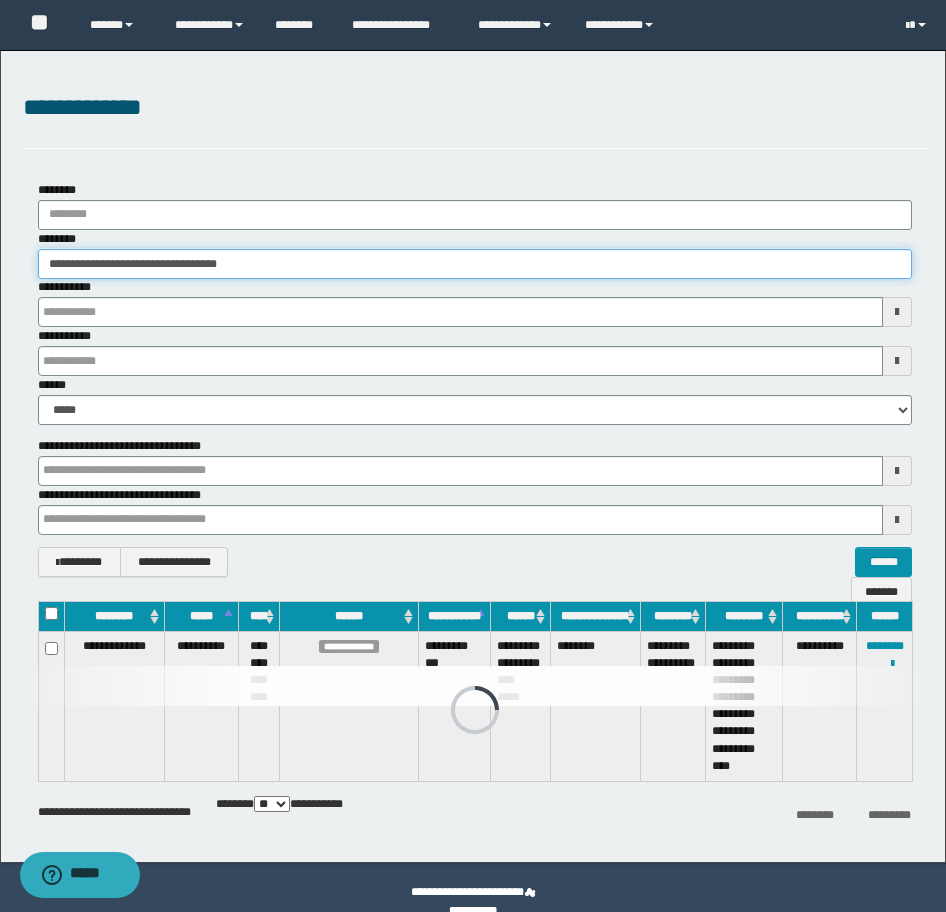drag, startPoint x: 327, startPoint y: 268, endPoint x: -16, endPoint y: 271, distance: 343.01312 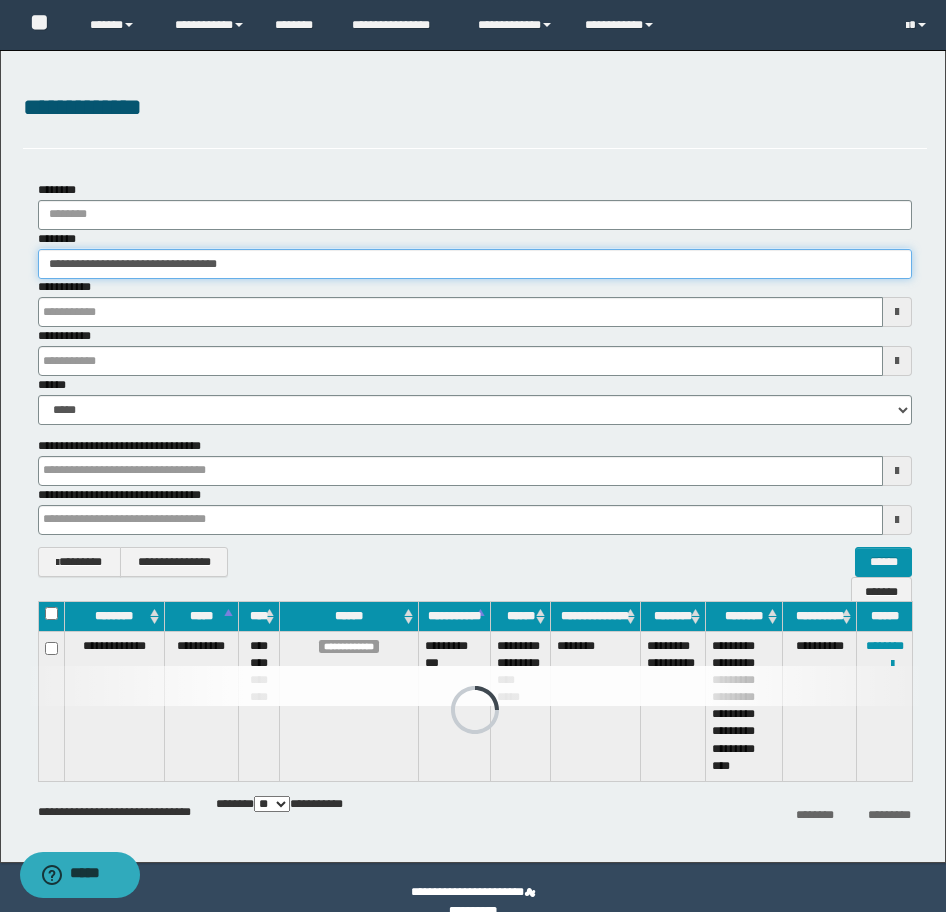 click on "**********" at bounding box center (473, 456) 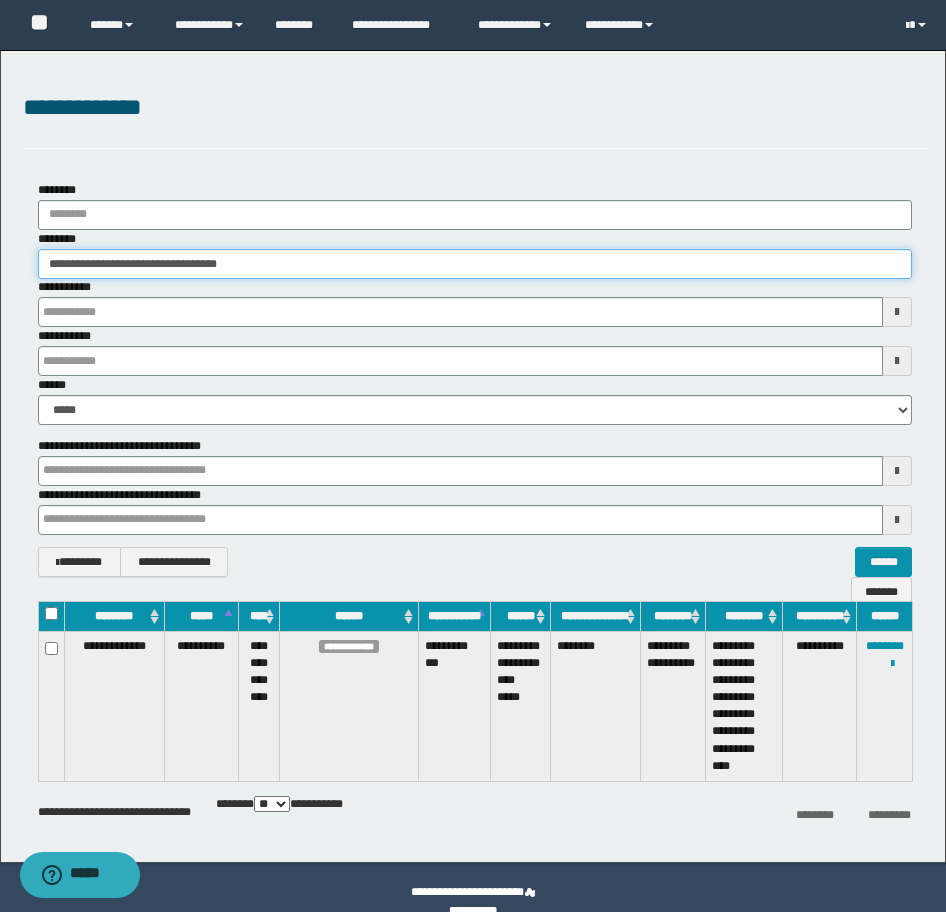 paste 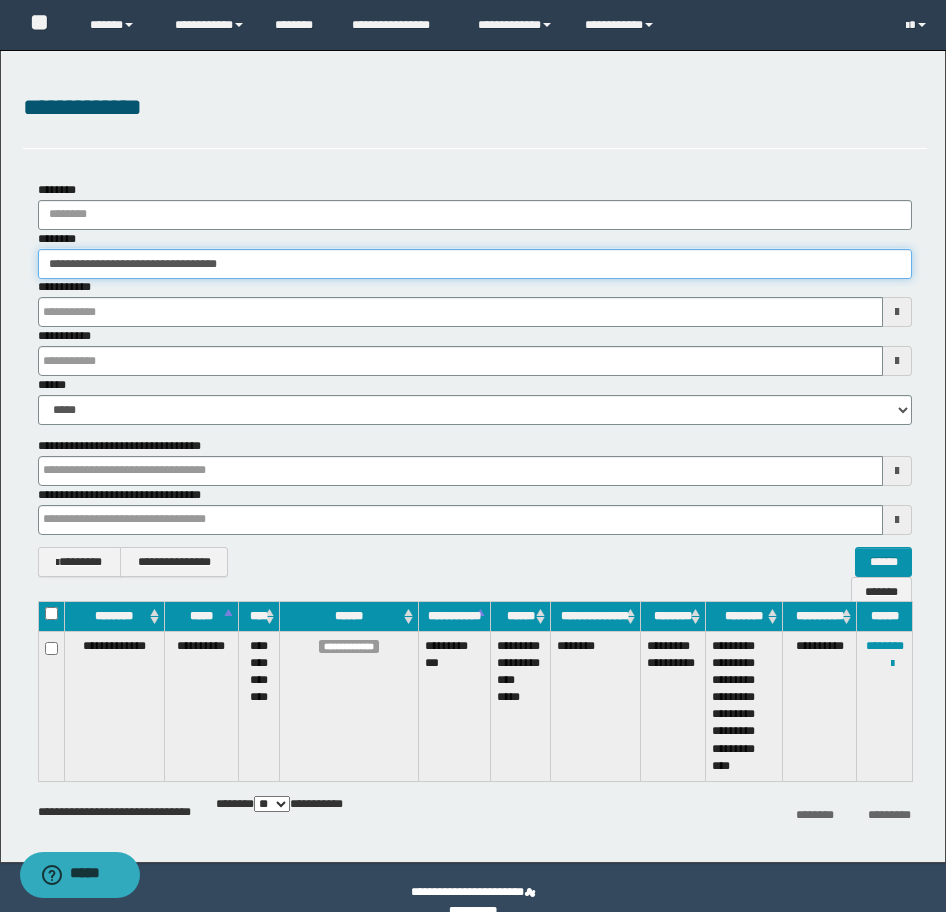 type on "**********" 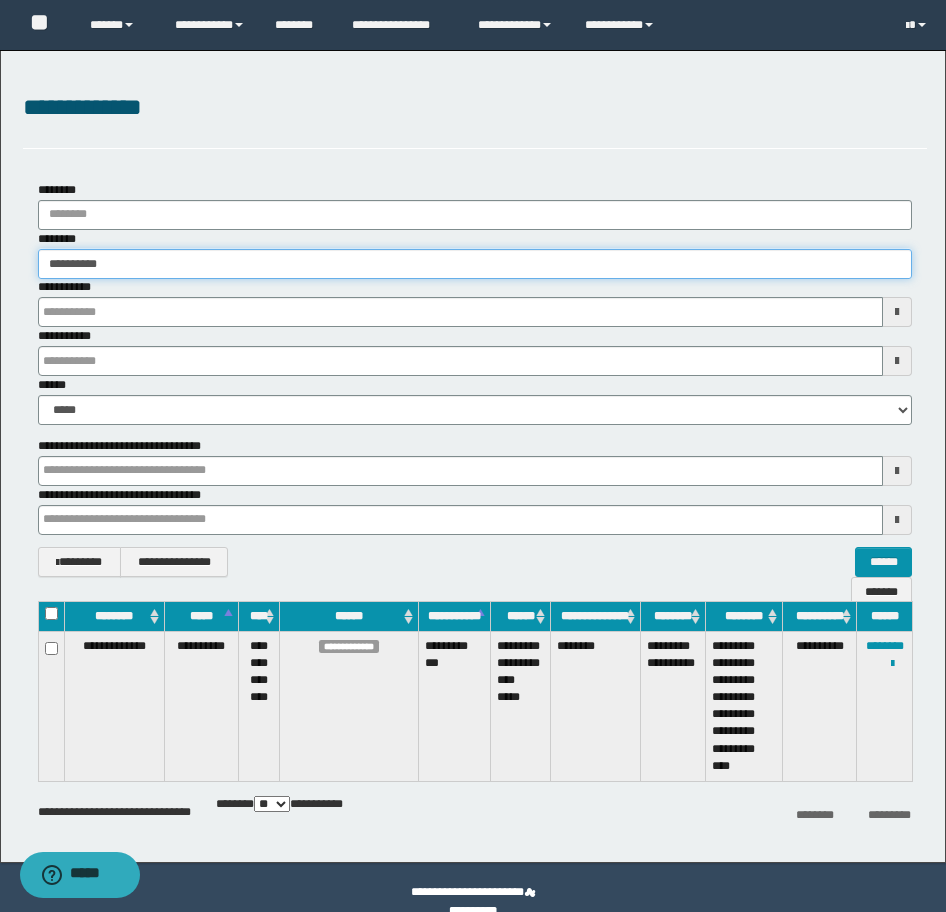 type on "**********" 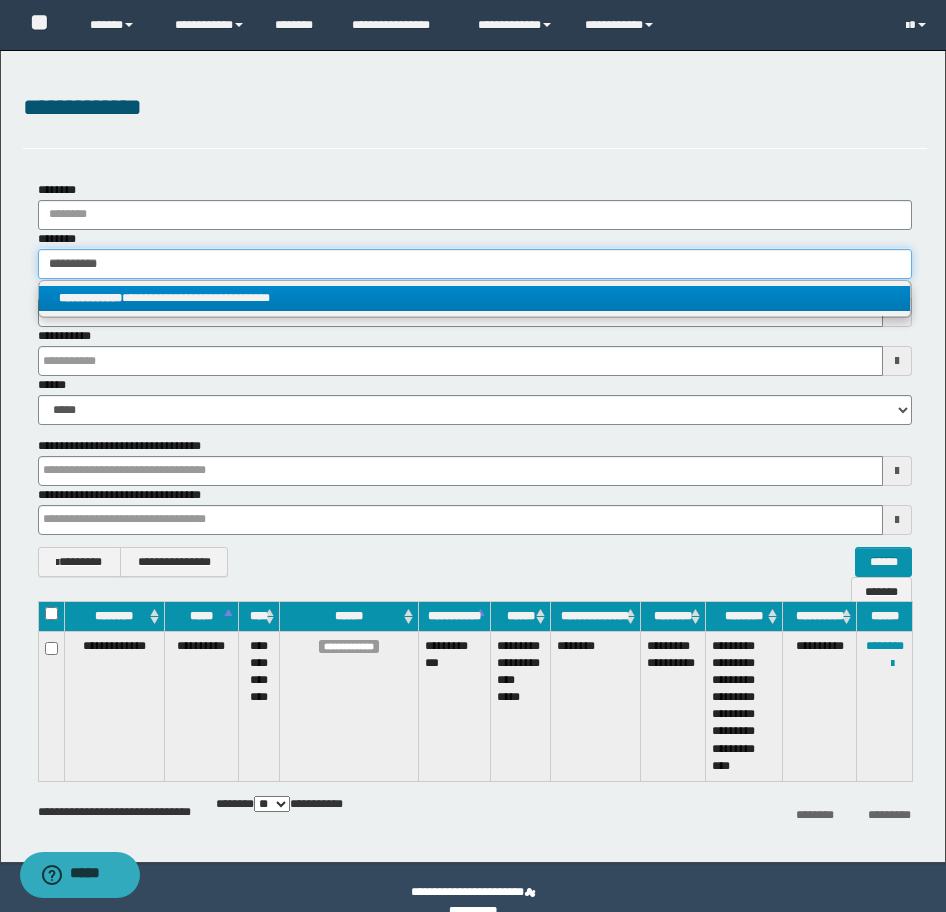 type on "**********" 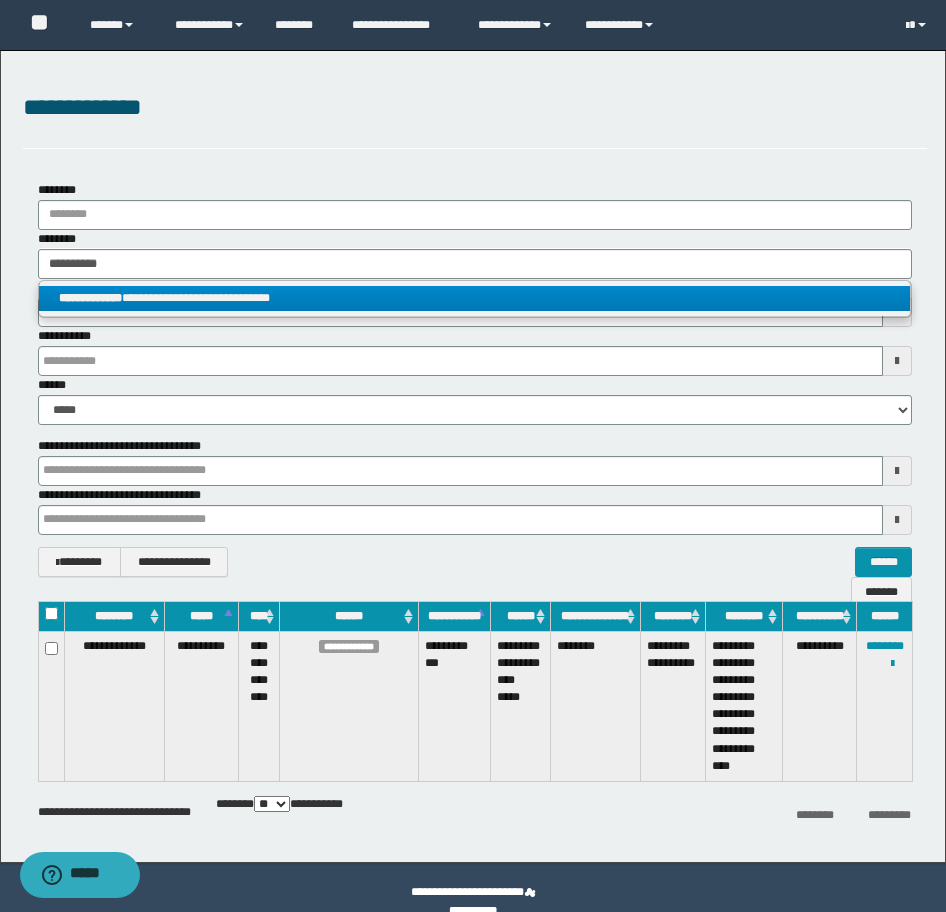 click on "**********" at bounding box center [475, 299] 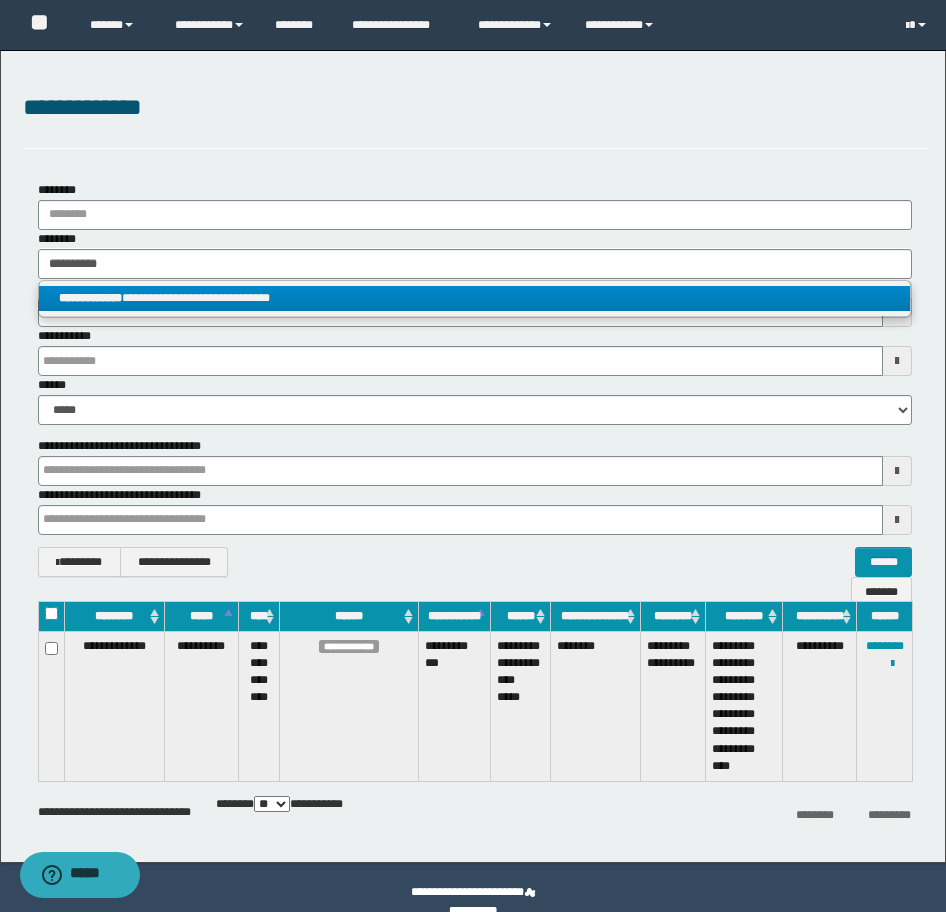click on "**********" at bounding box center [90, 298] 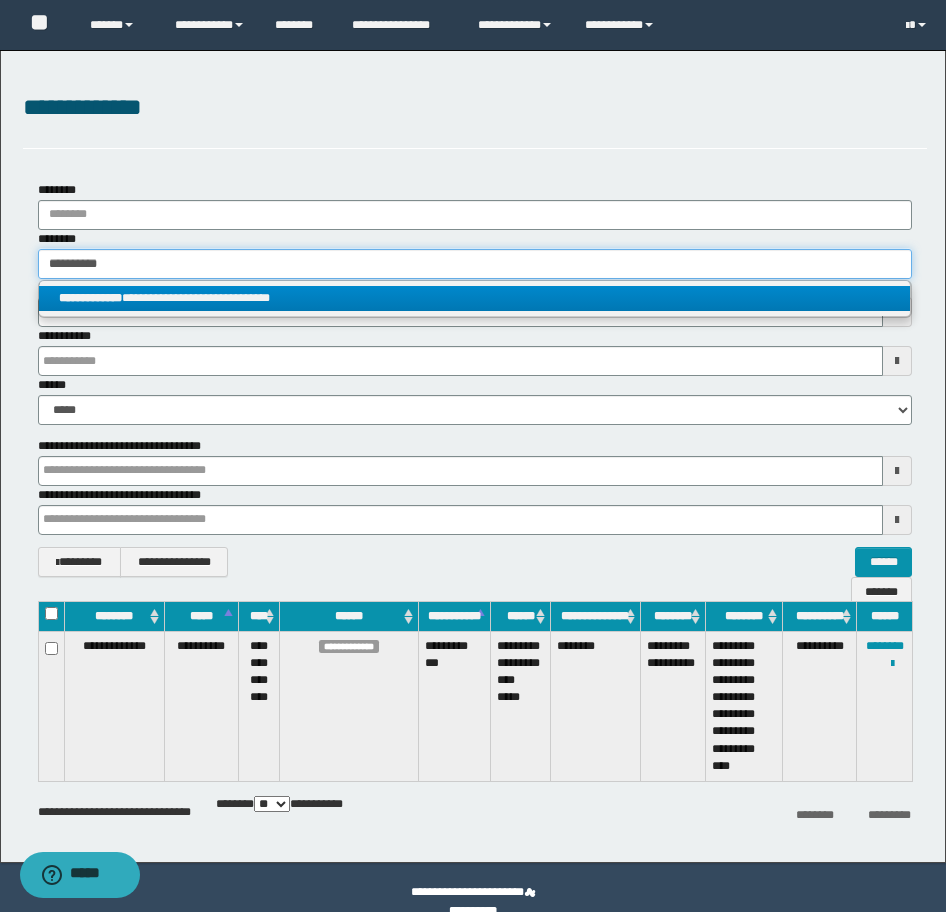 type 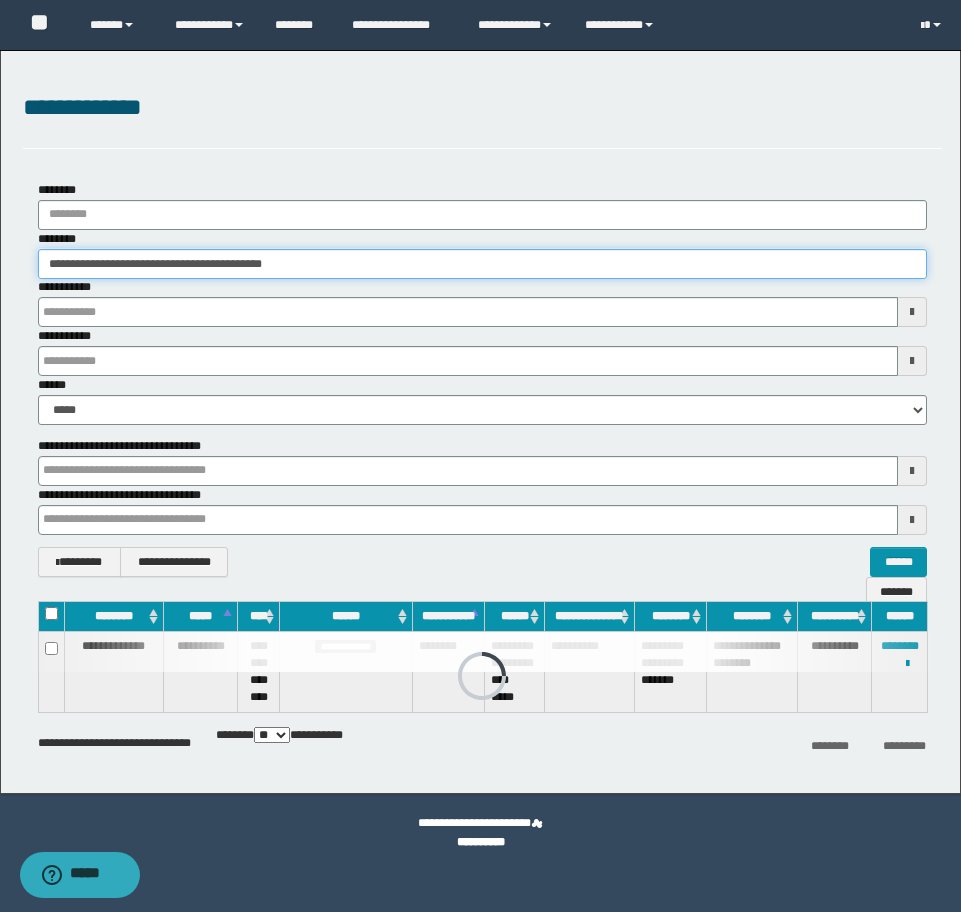 drag, startPoint x: 345, startPoint y: 262, endPoint x: -16, endPoint y: 254, distance: 361.08862 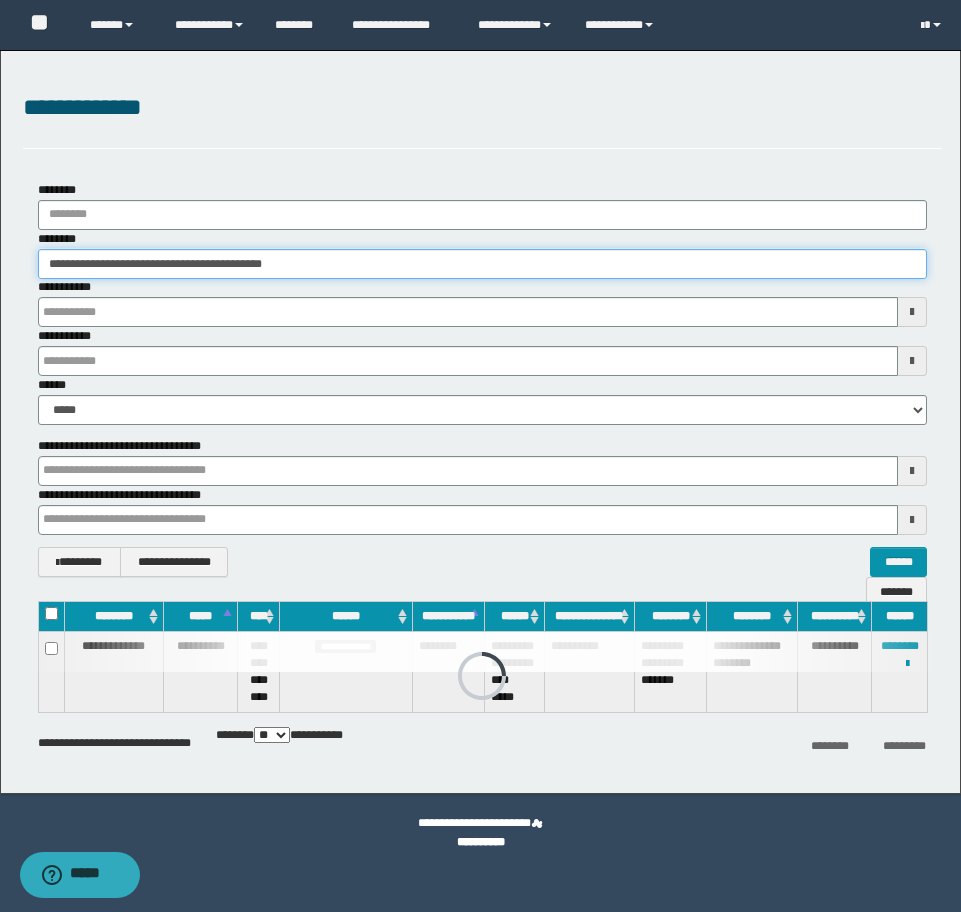 click on "**********" at bounding box center [480, 456] 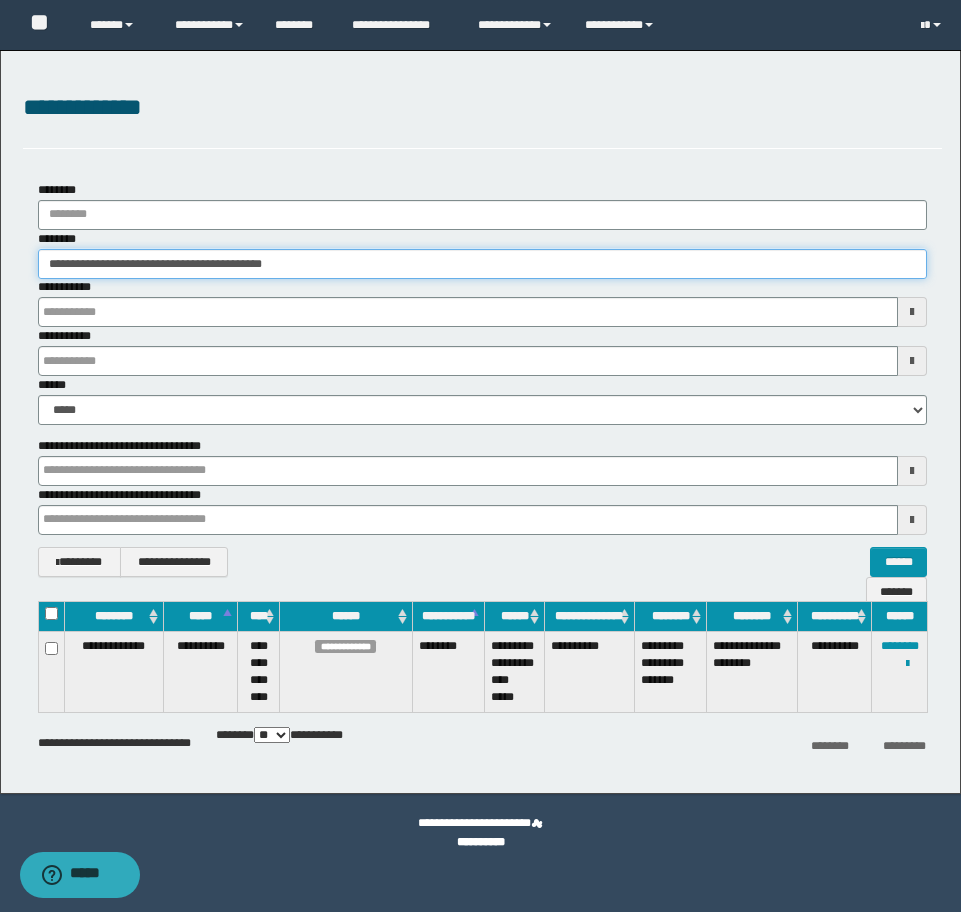 paste 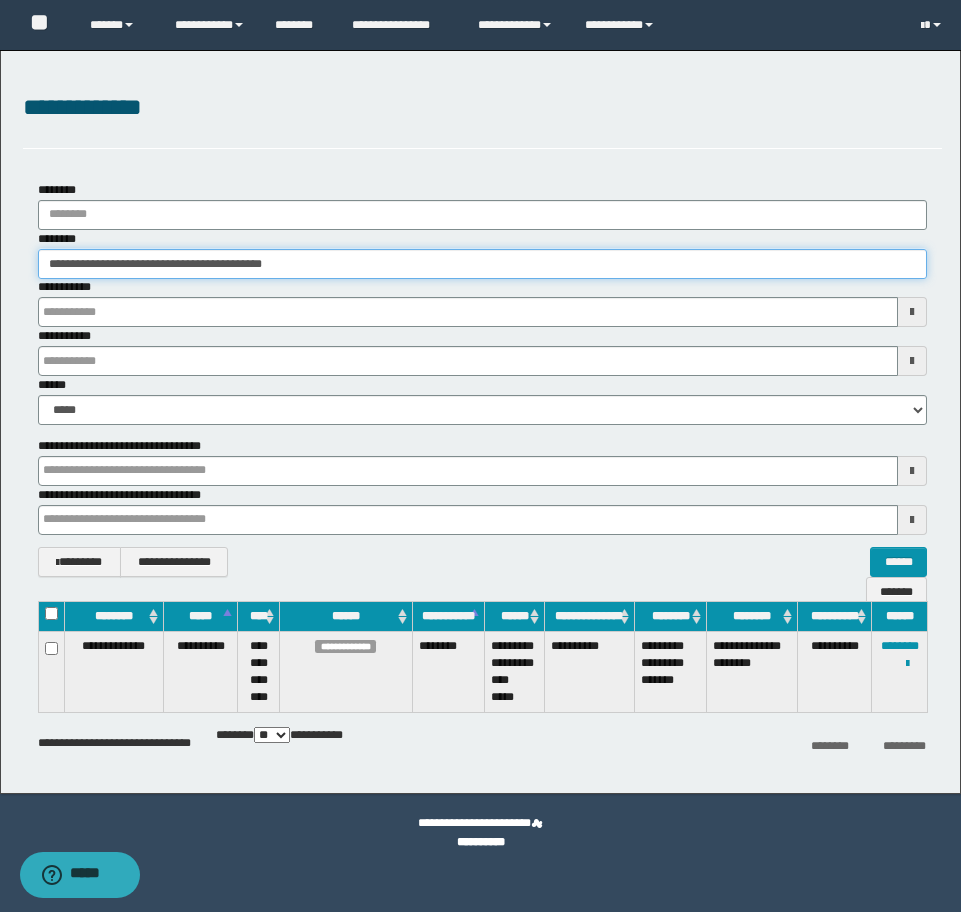 type on "********" 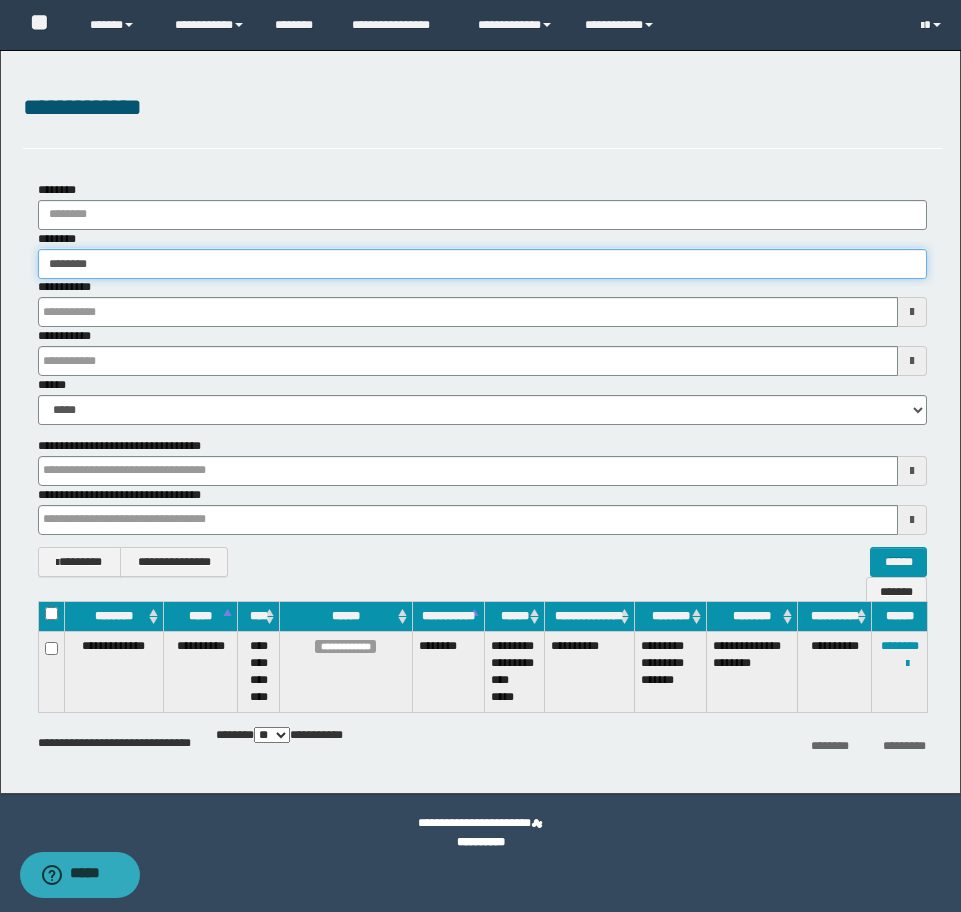 type on "********" 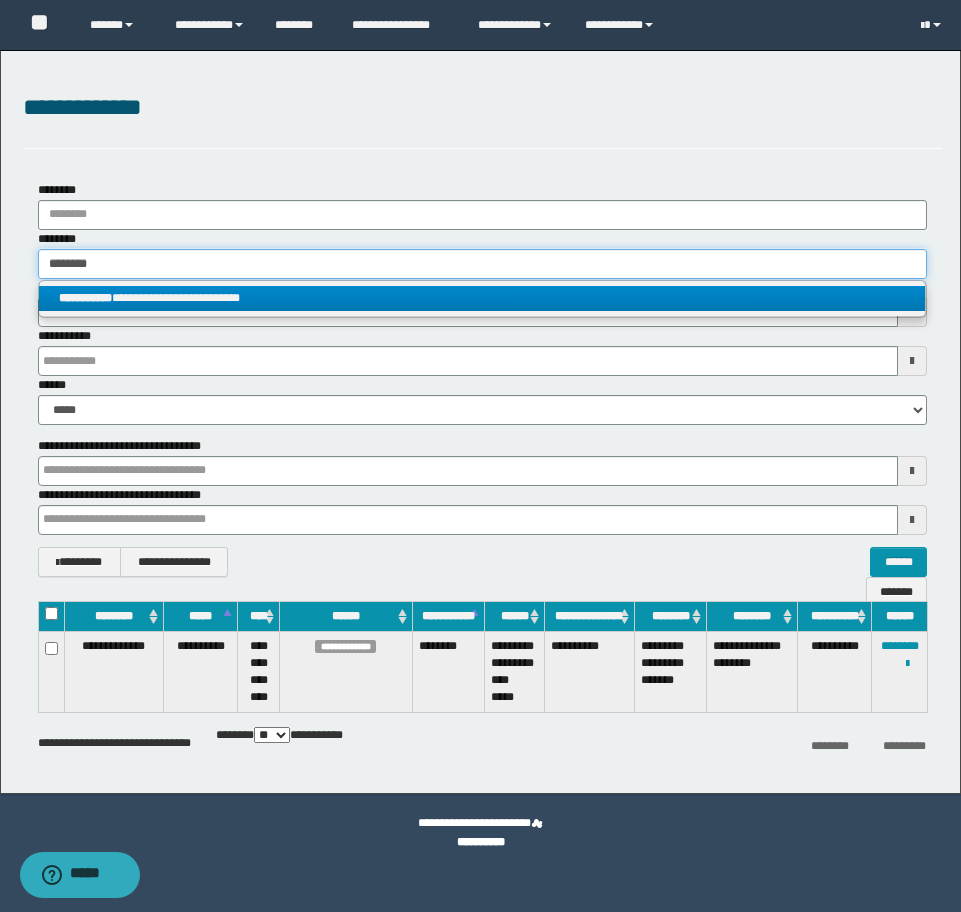 type on "********" 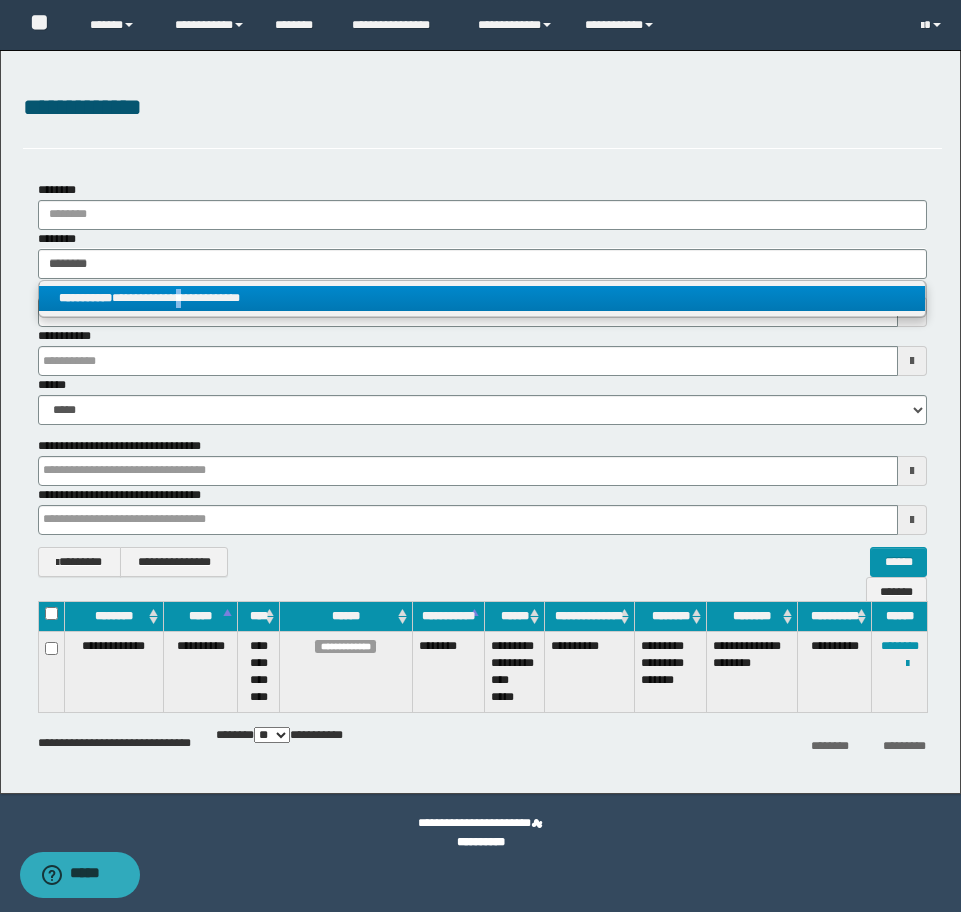 click on "**********" at bounding box center [482, 298] 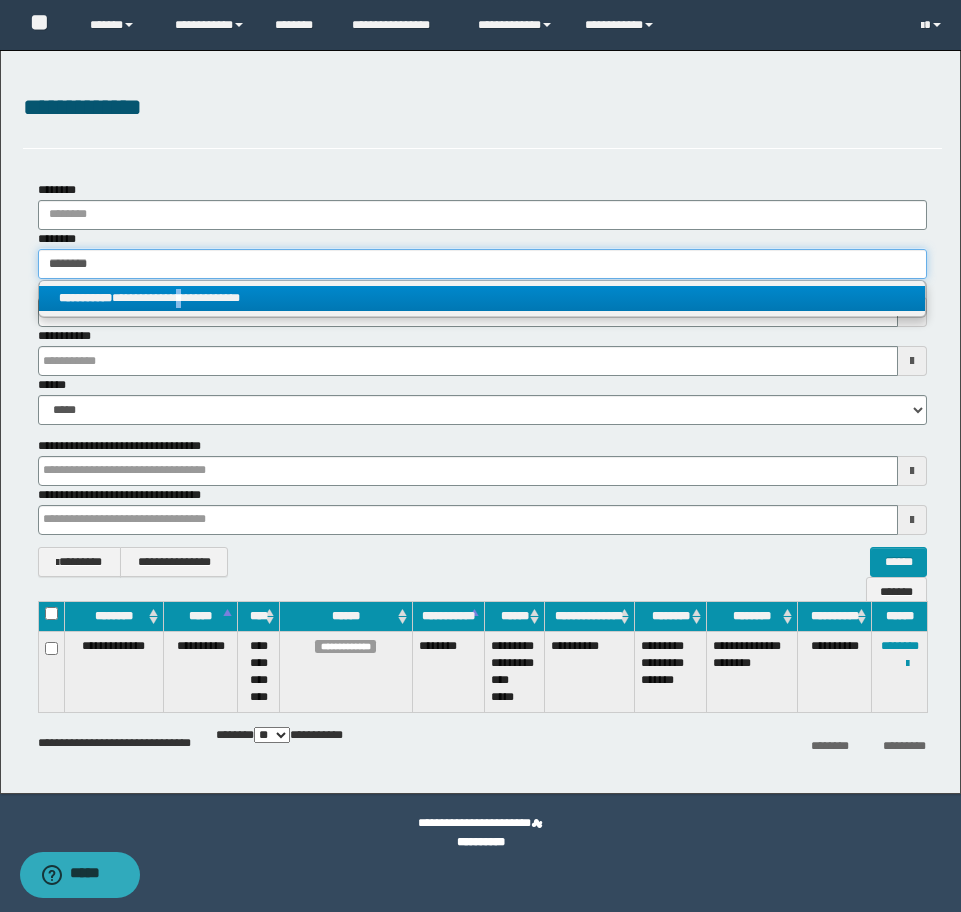 type 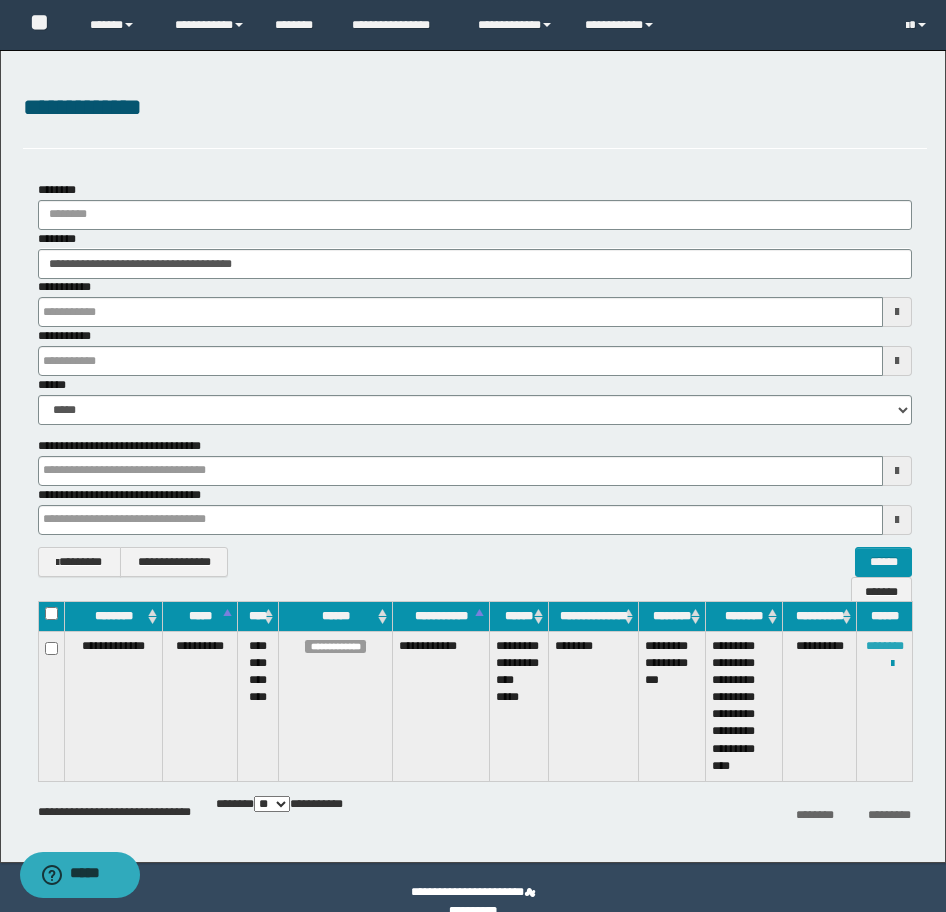 click on "********" at bounding box center (885, 646) 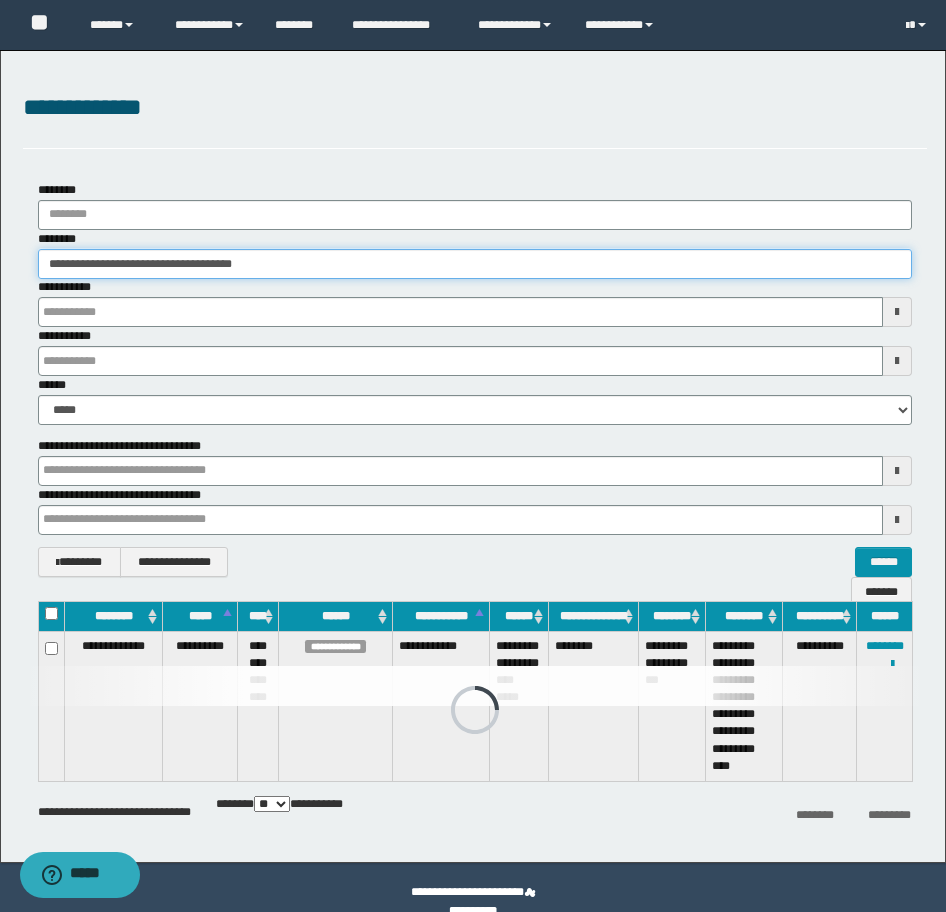 drag, startPoint x: 322, startPoint y: 261, endPoint x: -16, endPoint y: 238, distance: 338.78165 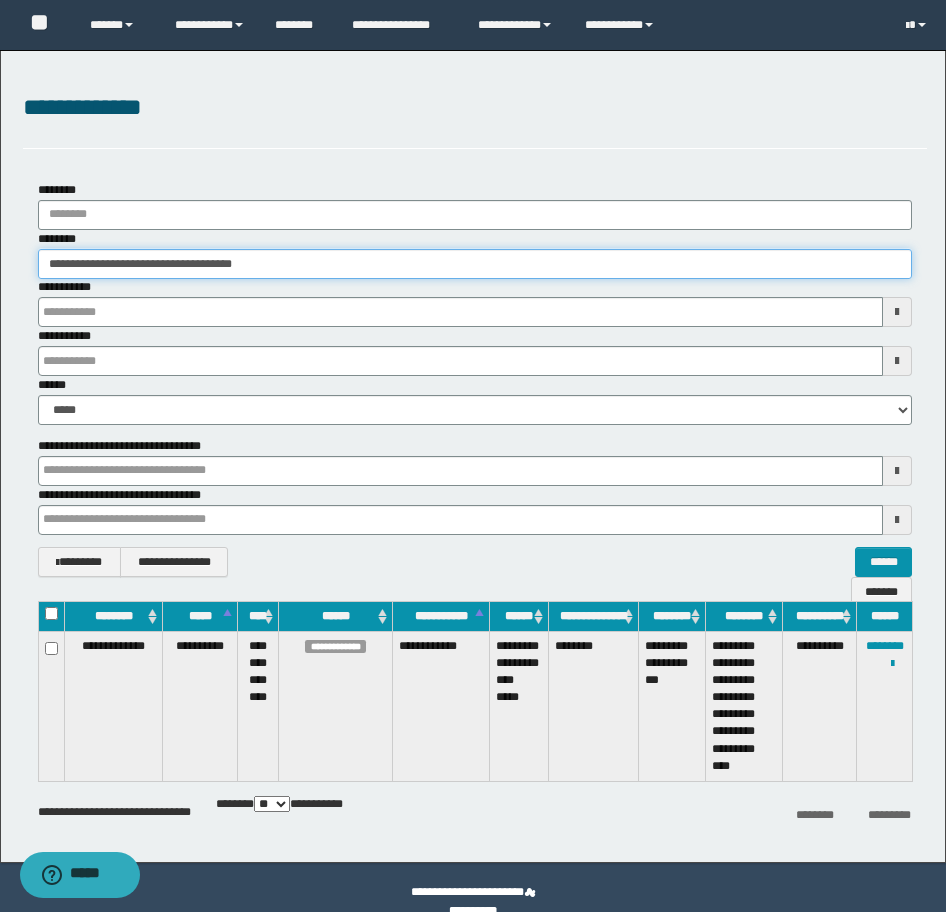 paste 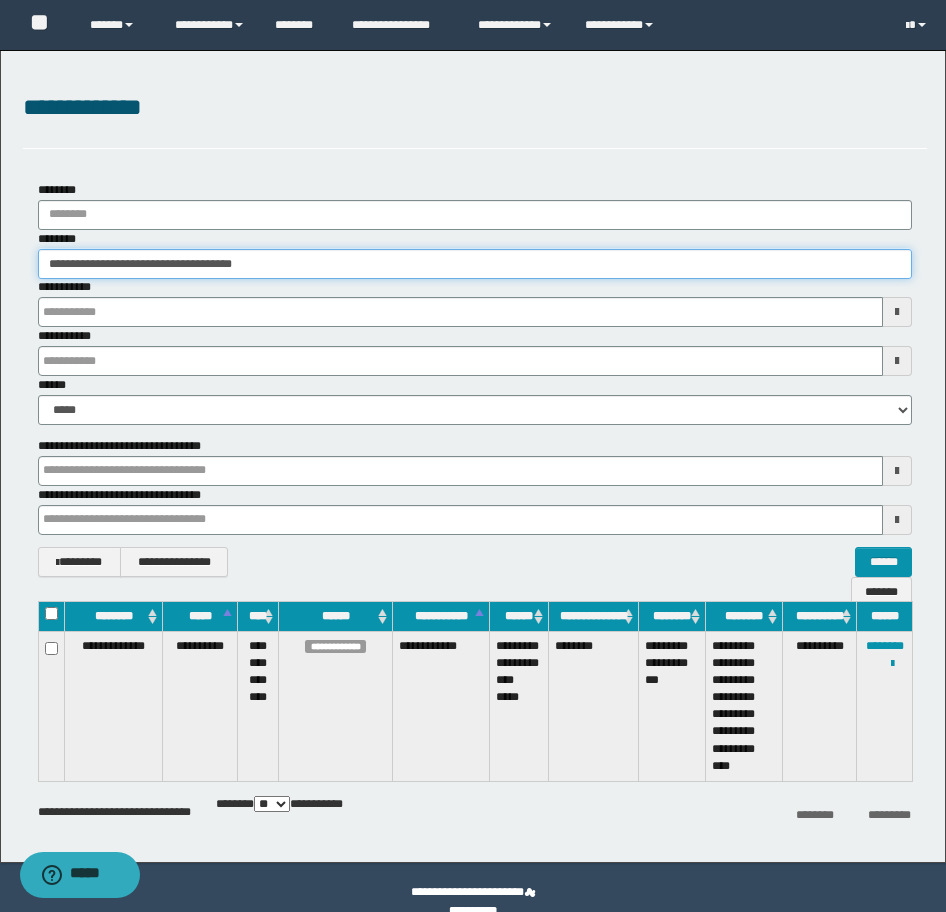 type on "********" 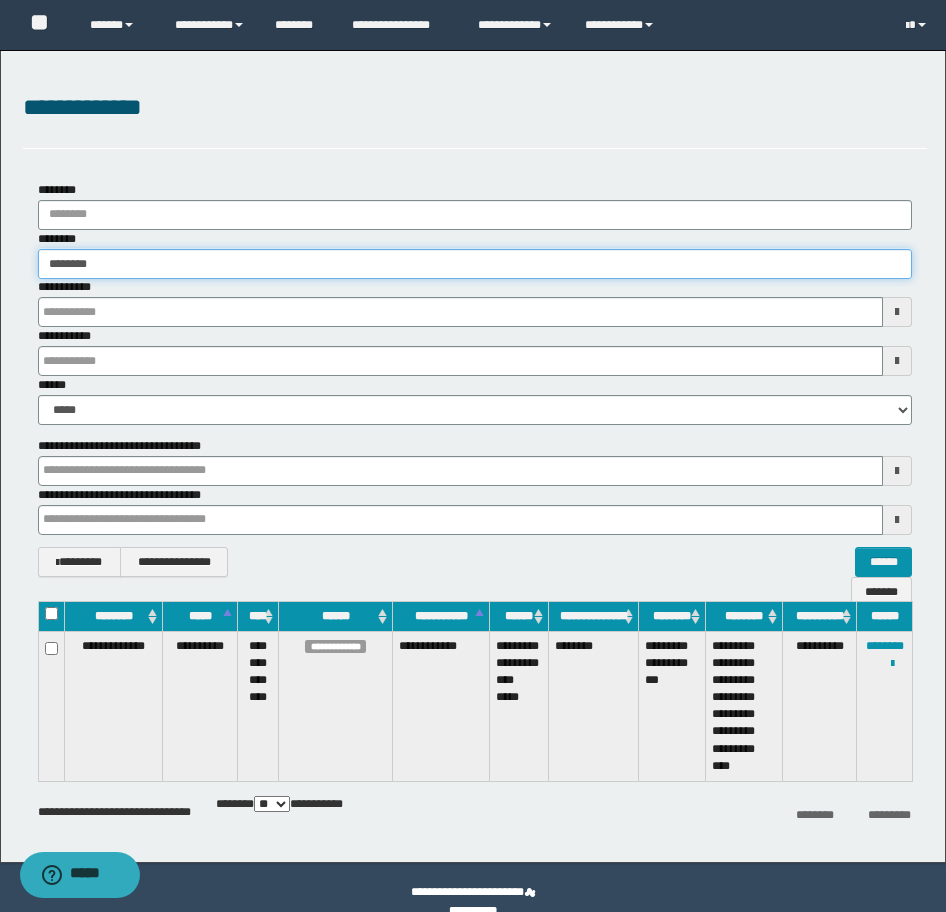 type on "********" 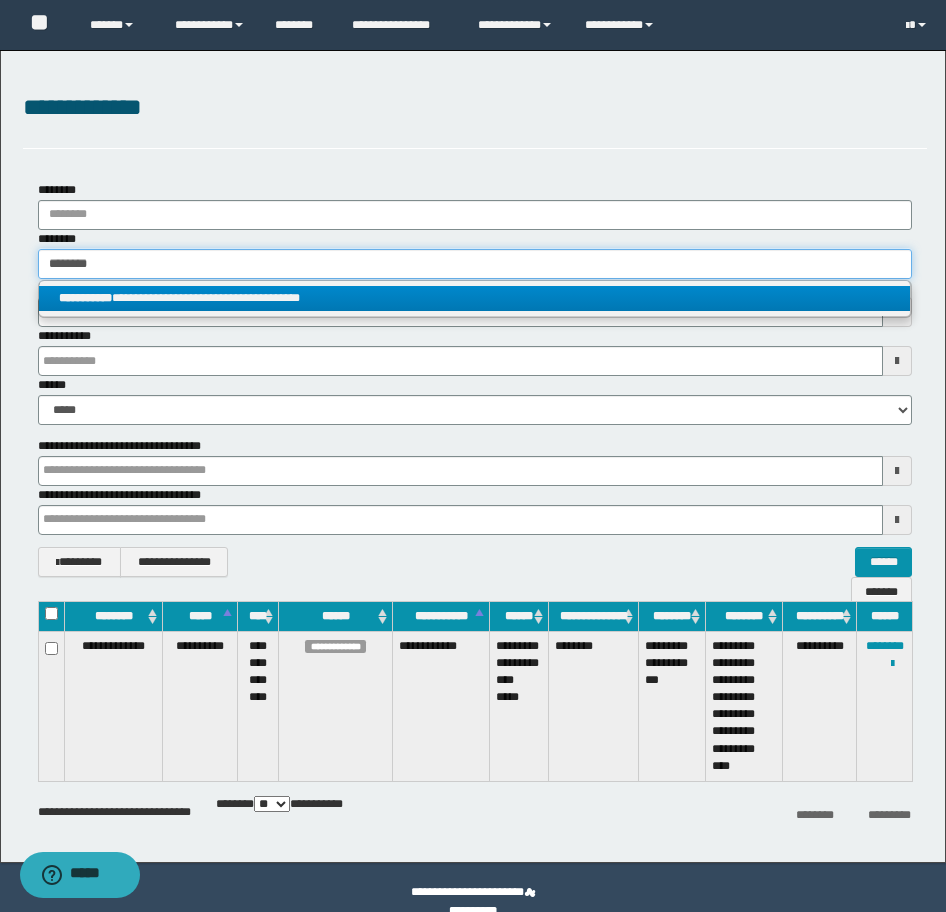 type on "********" 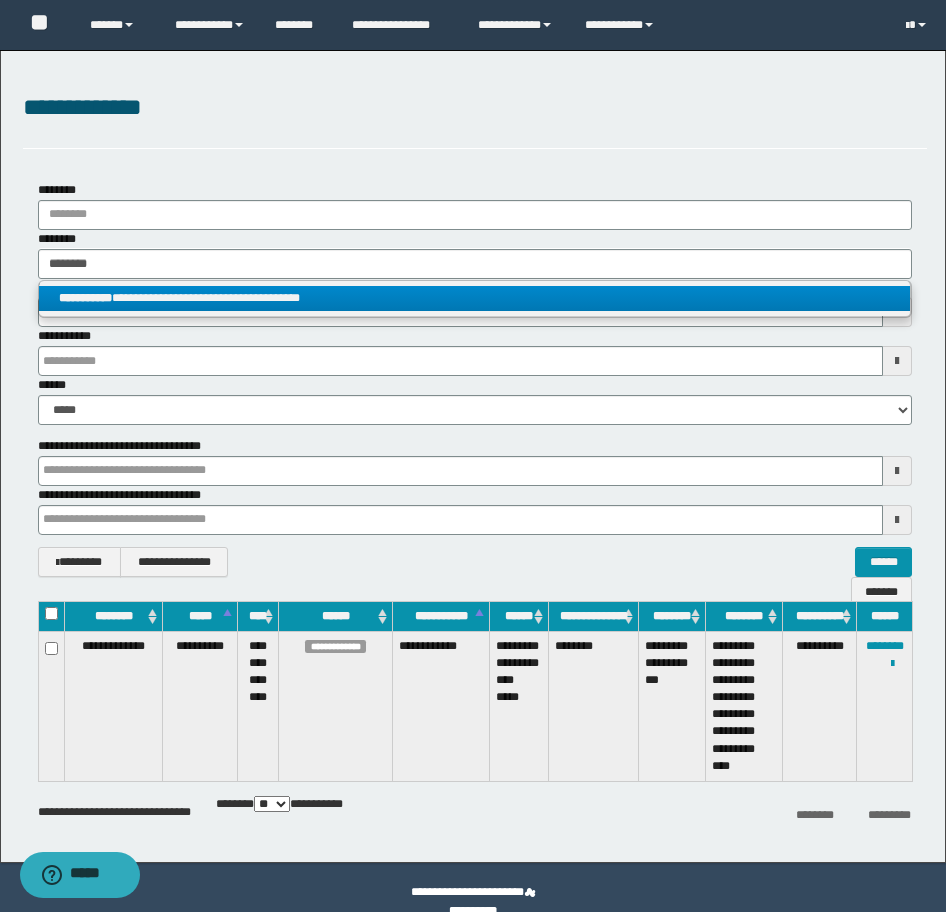 click on "**********" at bounding box center (475, 299) 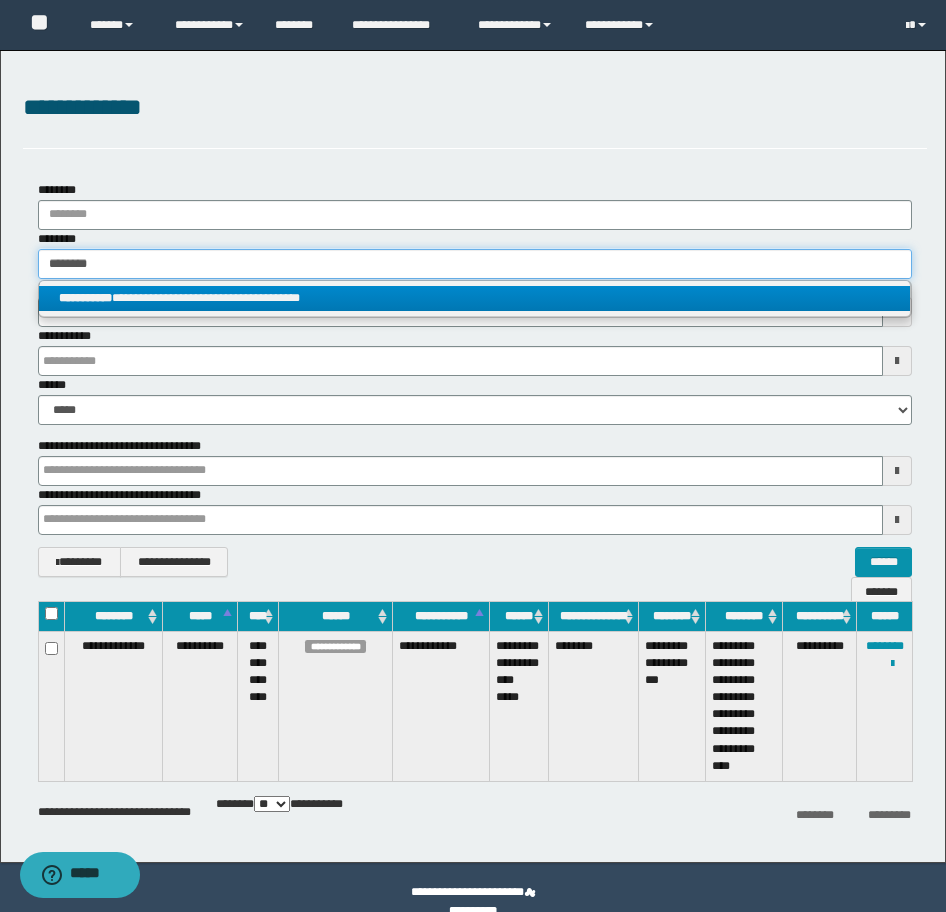 type 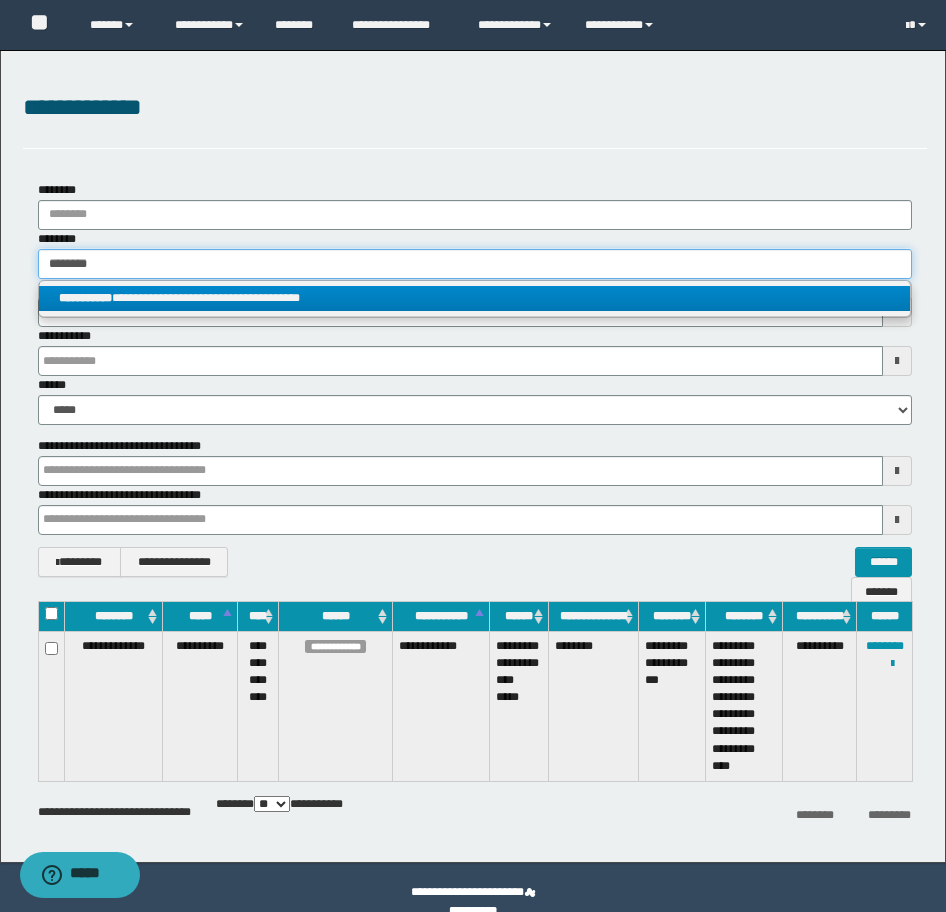 type on "**********" 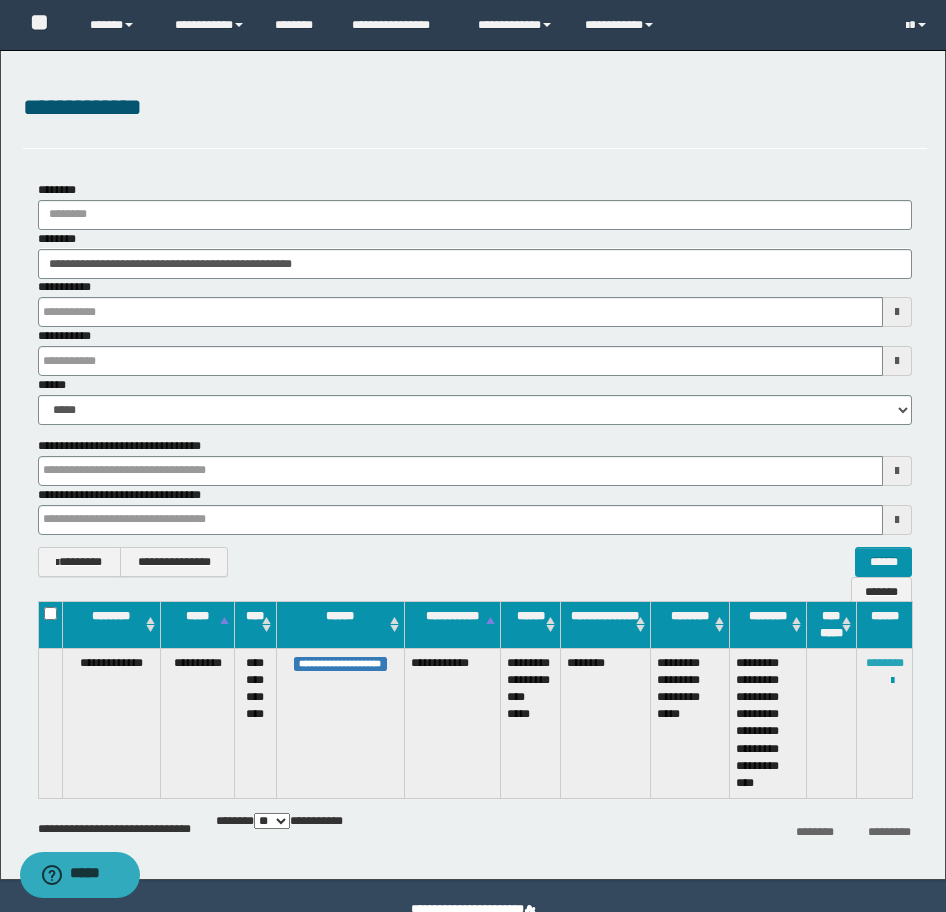click on "********" at bounding box center (885, 663) 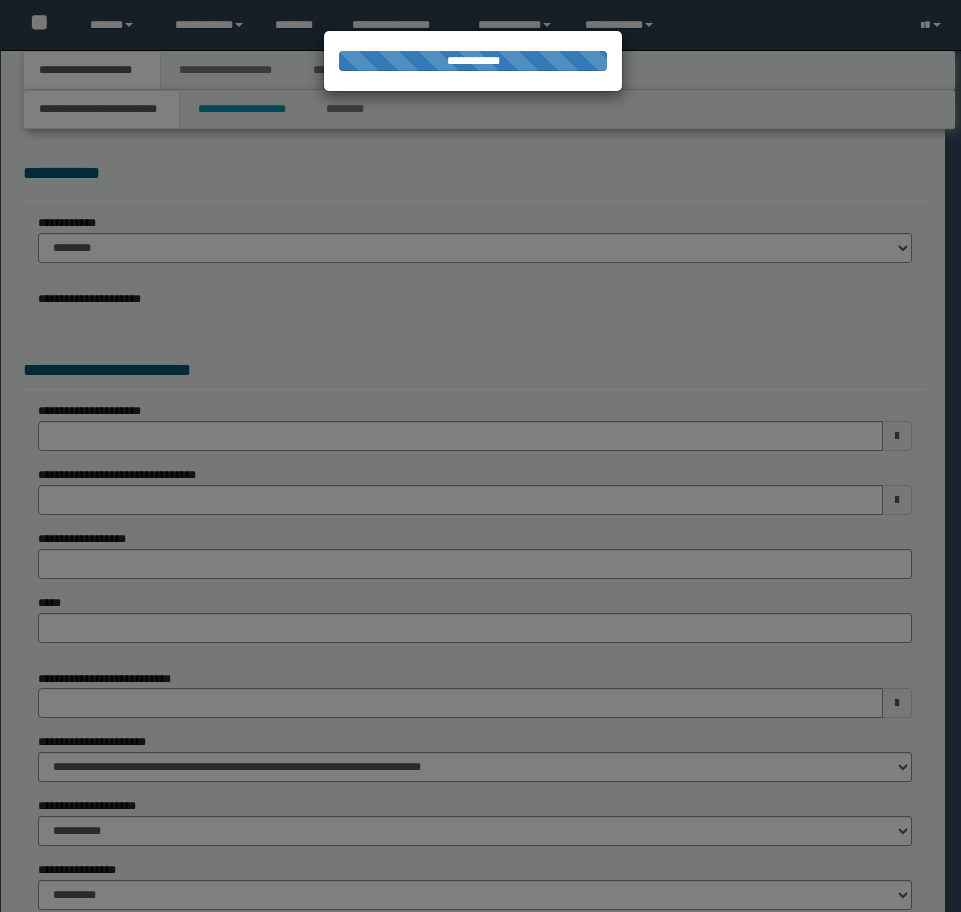 scroll, scrollTop: 0, scrollLeft: 0, axis: both 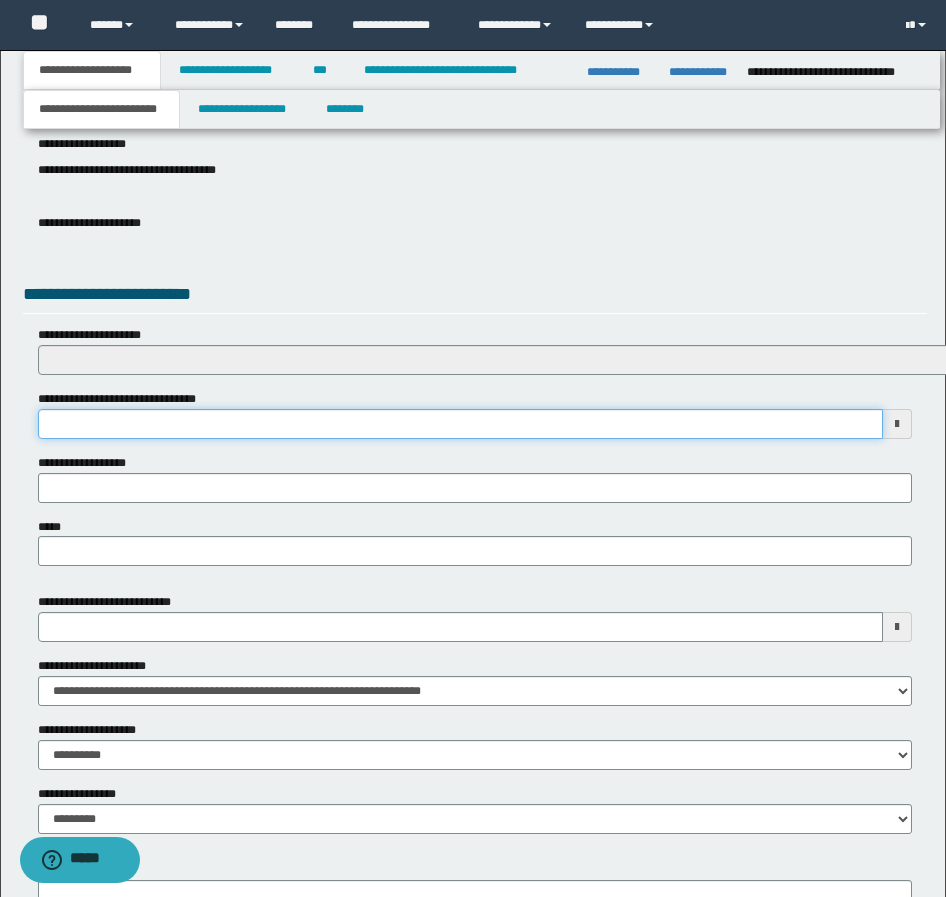 click on "**********" at bounding box center [460, 424] 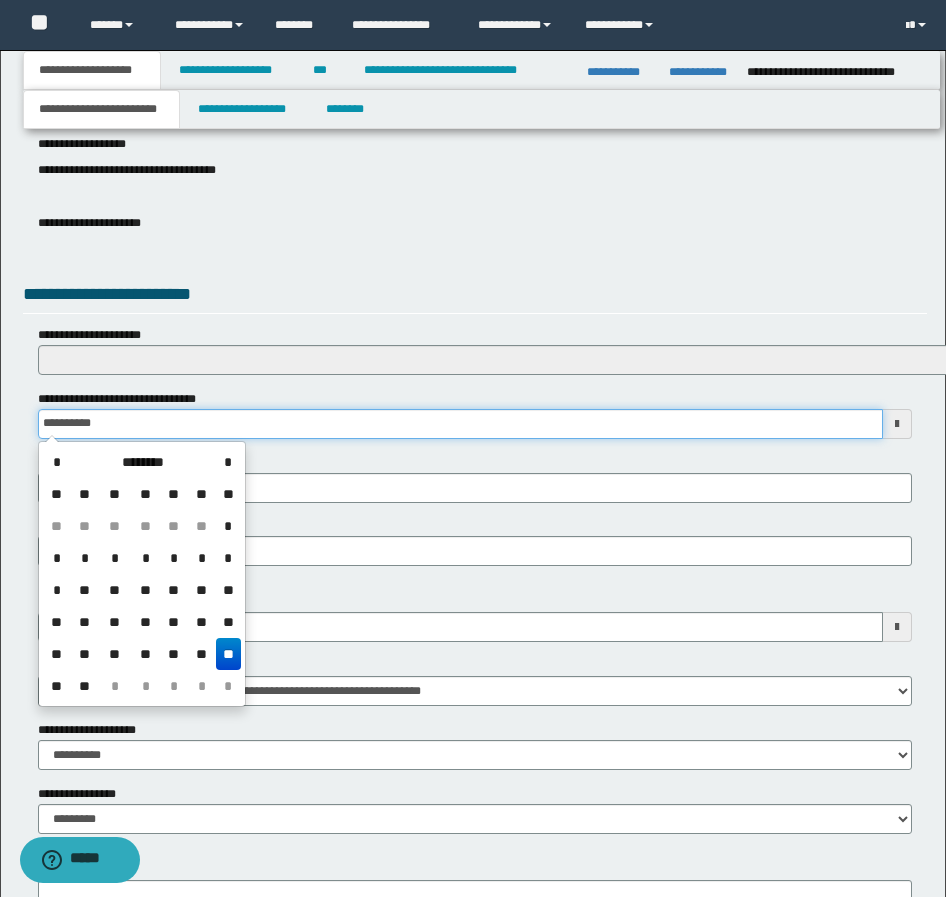 type on "**********" 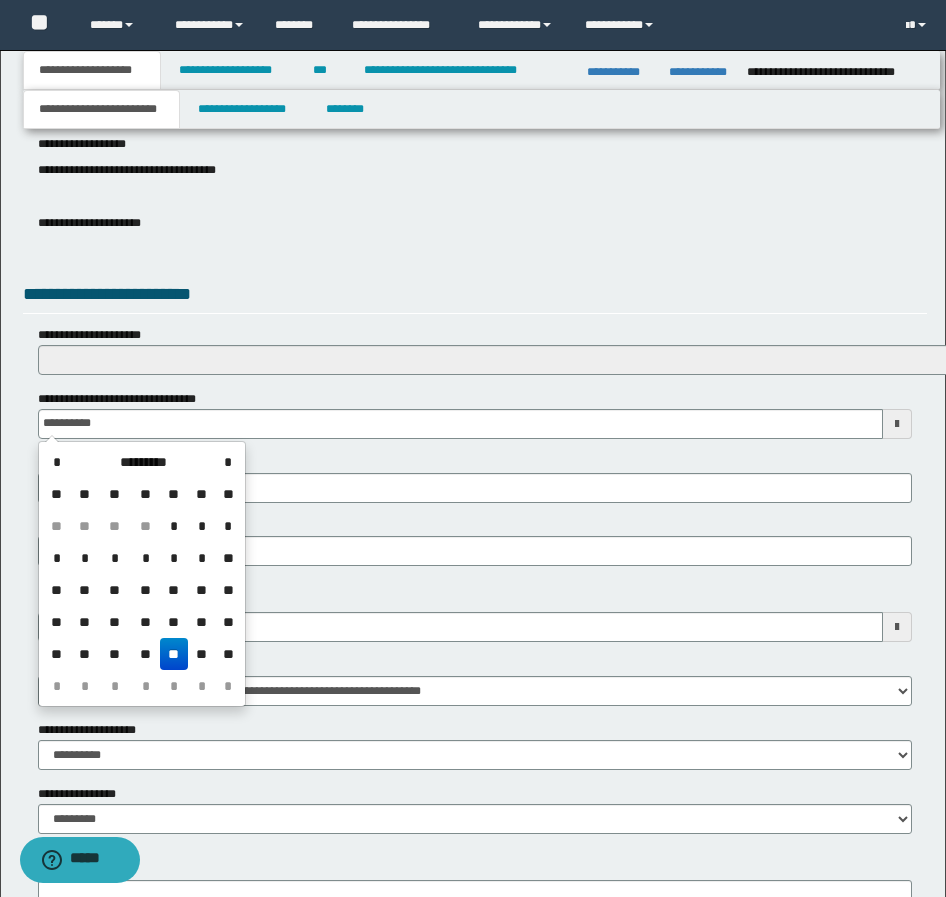 click on "**" at bounding box center (174, 654) 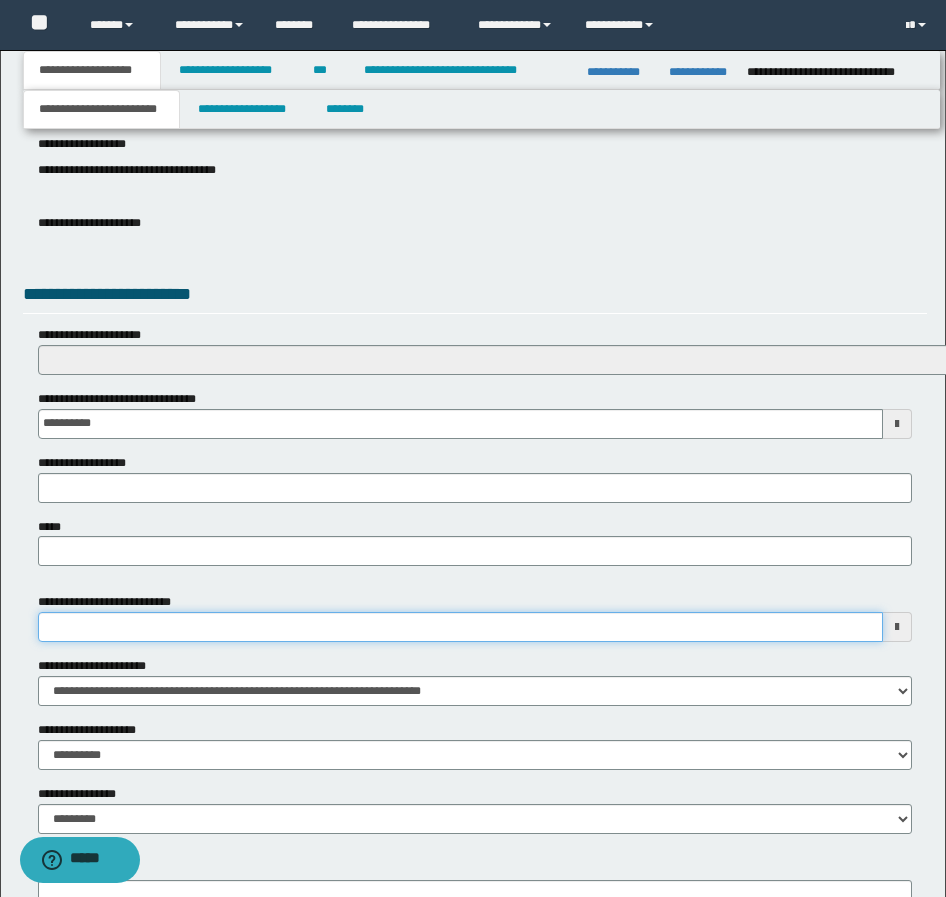 click on "**********" at bounding box center [460, 627] 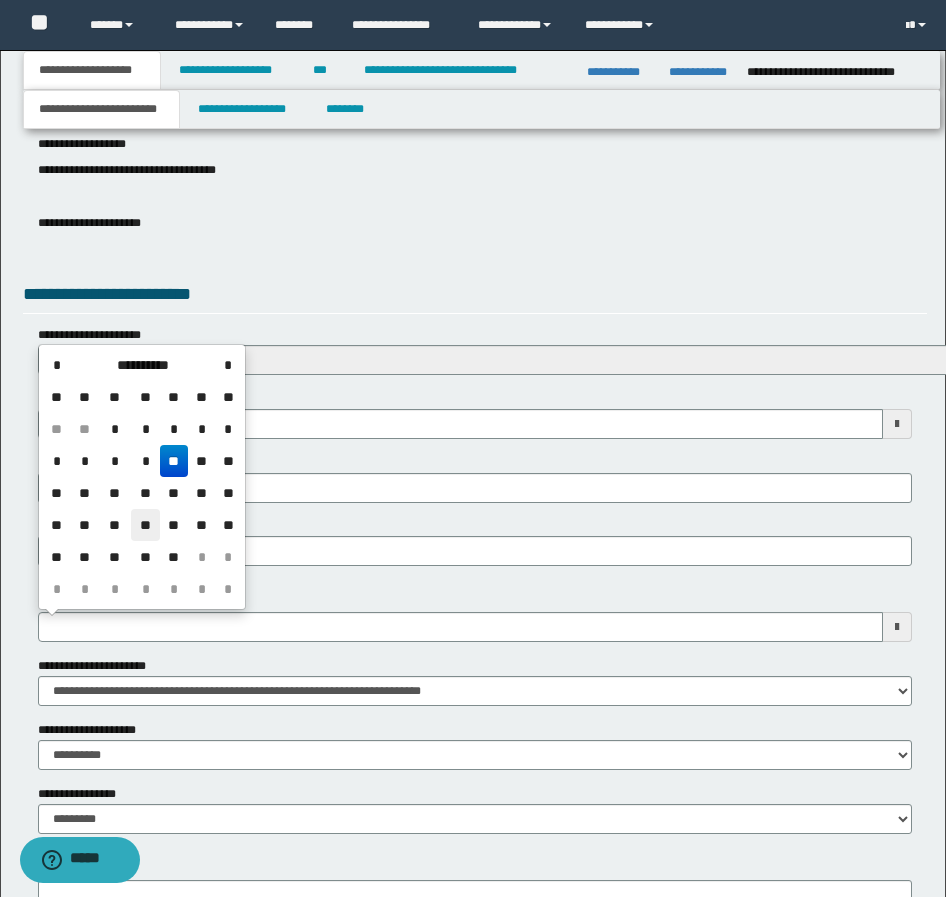 click on "**" at bounding box center (145, 525) 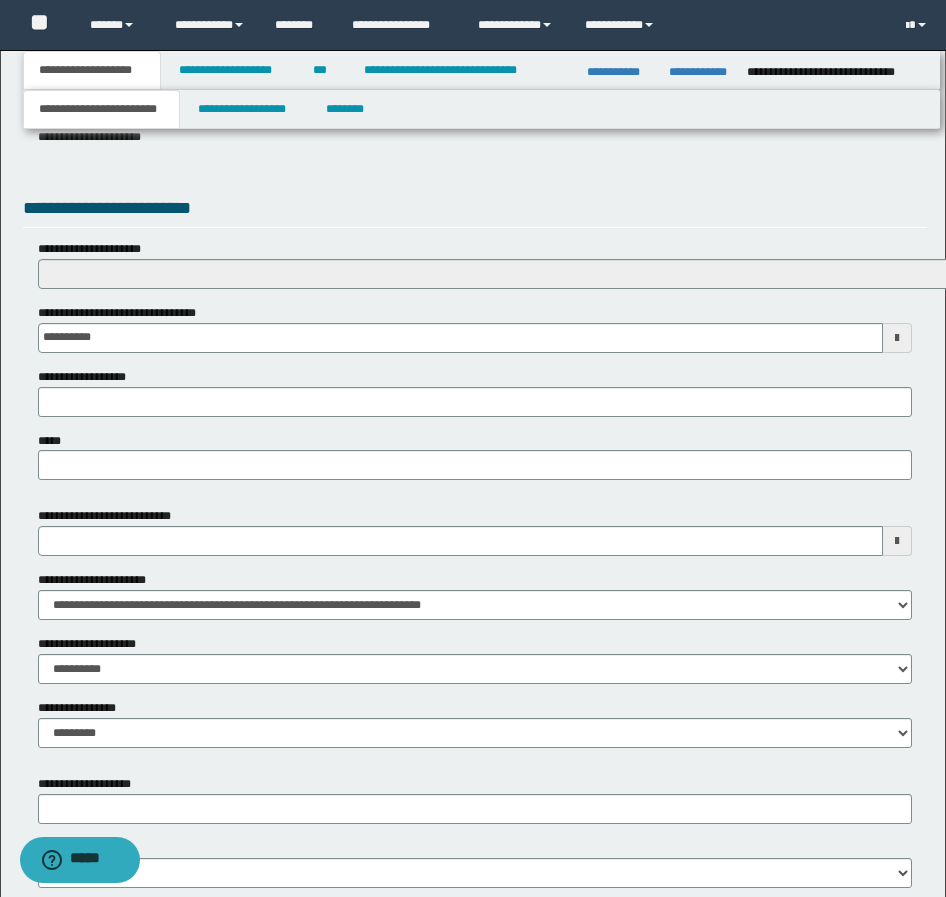 scroll, scrollTop: 767, scrollLeft: 0, axis: vertical 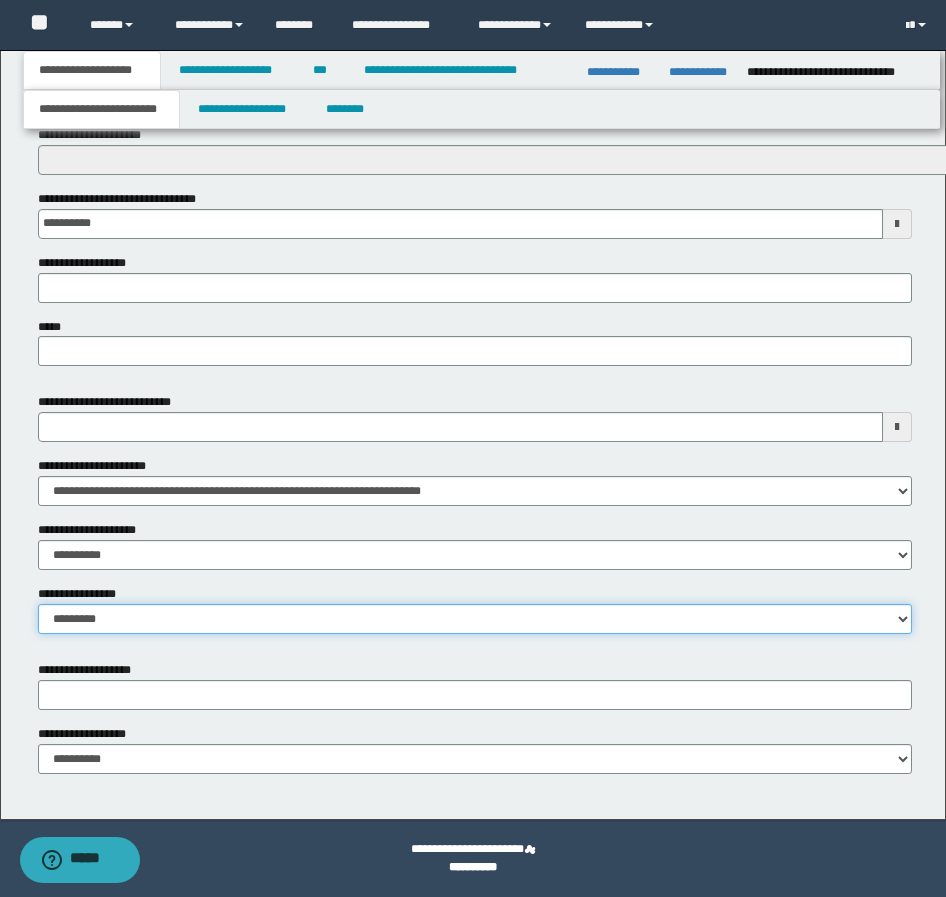 click on "**********" at bounding box center [475, 619] 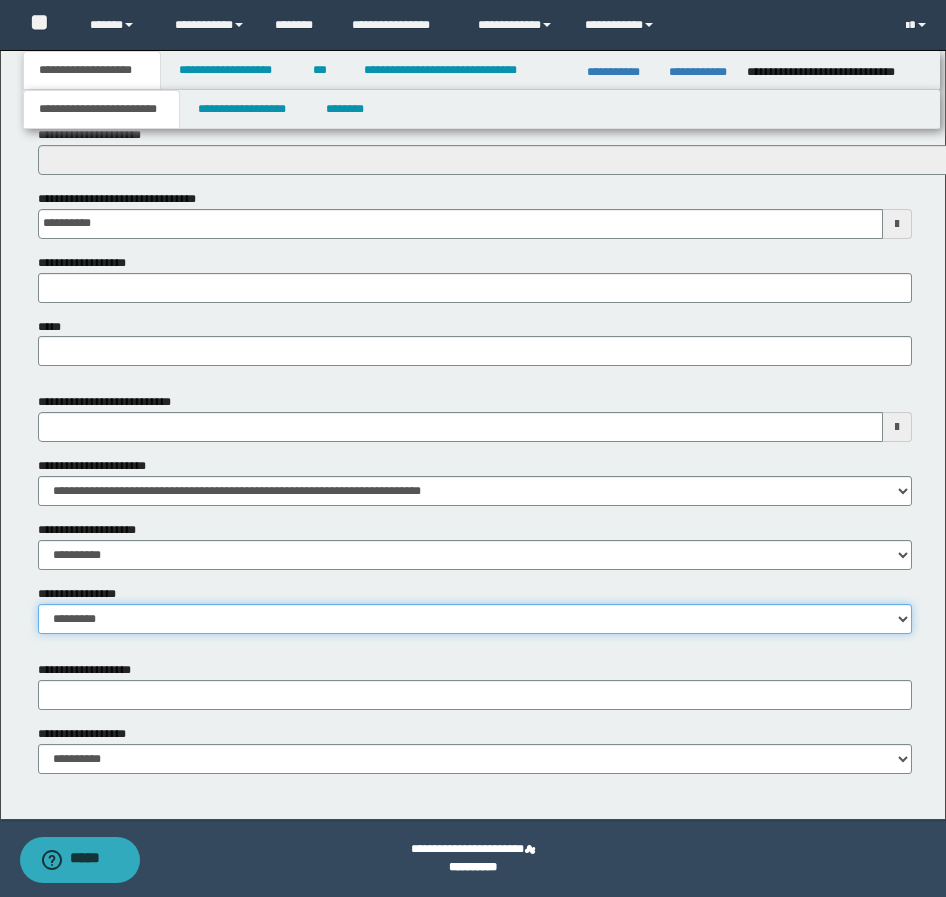 select on "*" 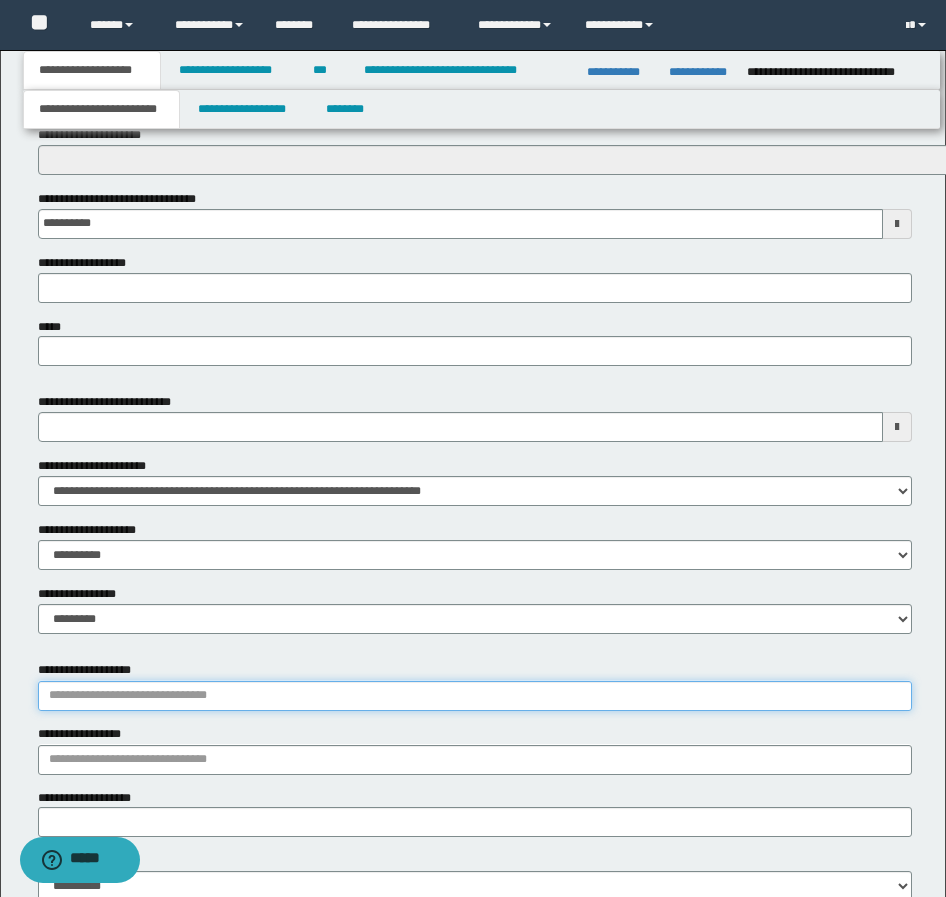 click on "**********" at bounding box center [475, 696] 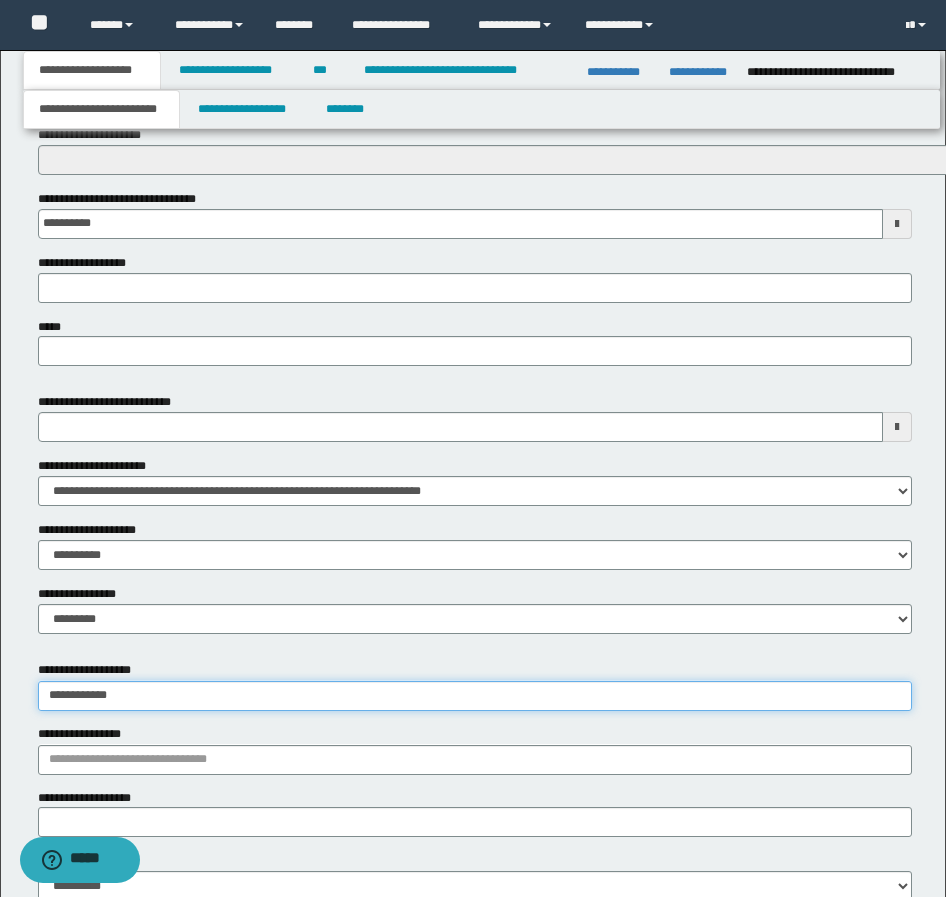 type on "**********" 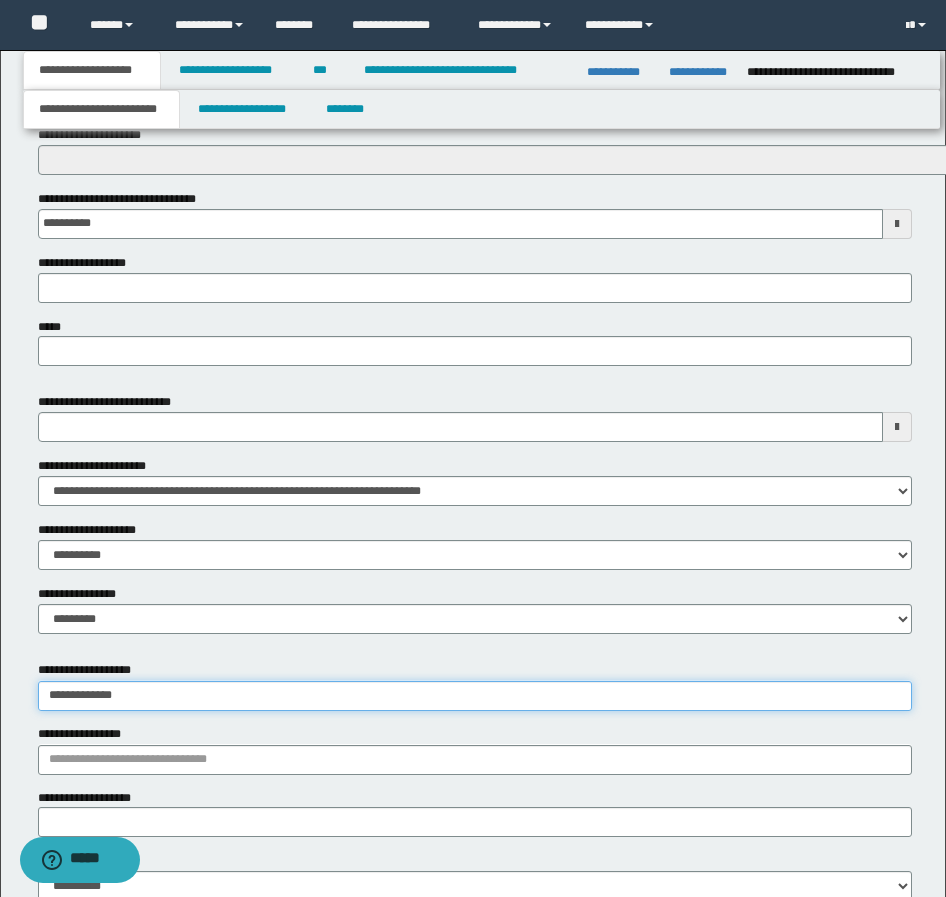 type on "**********" 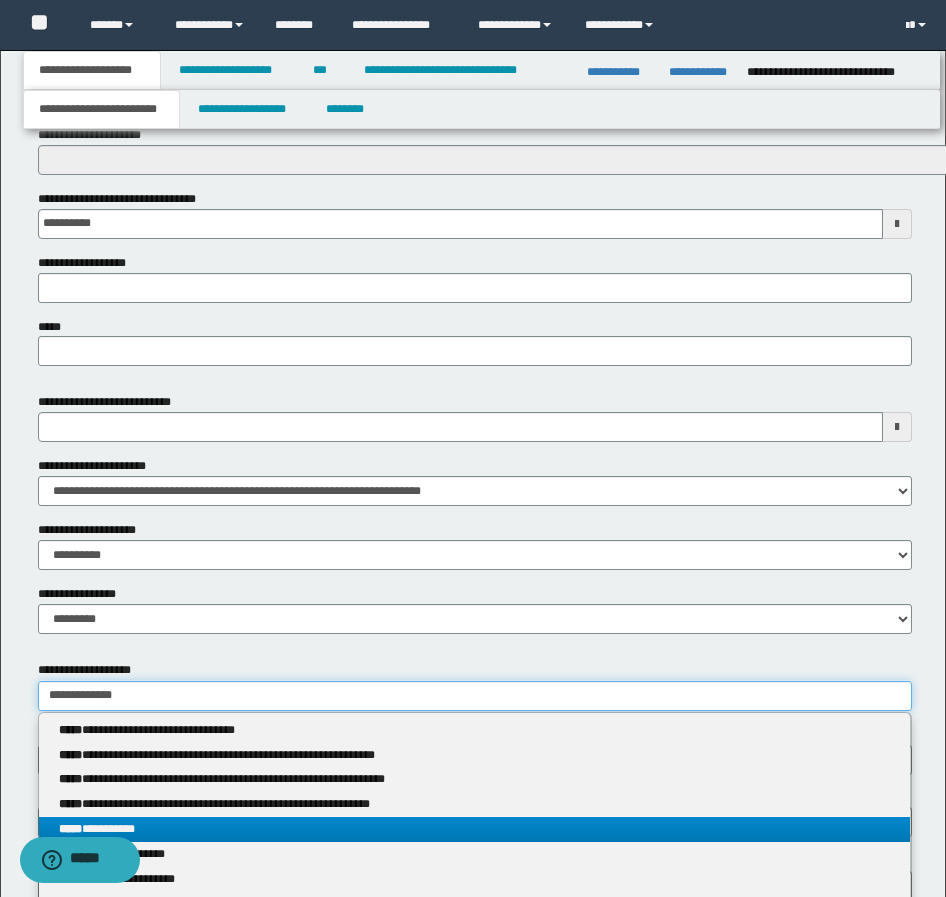 type on "**********" 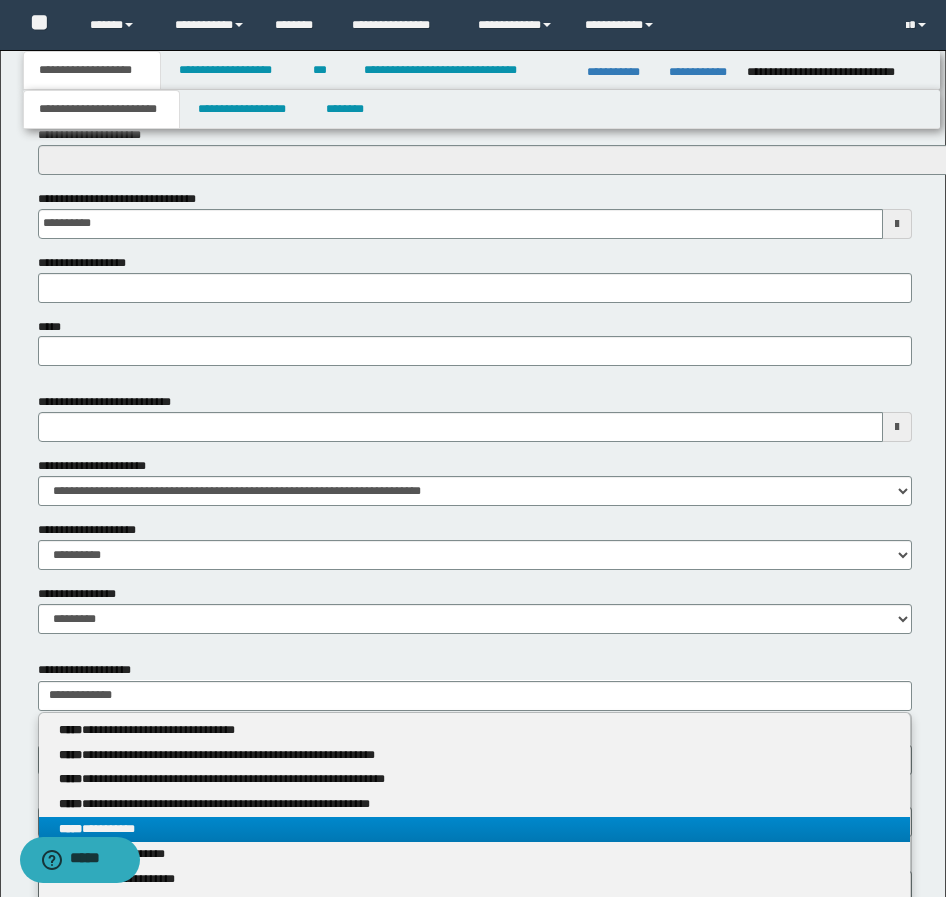 click on "**********" at bounding box center (474, 829) 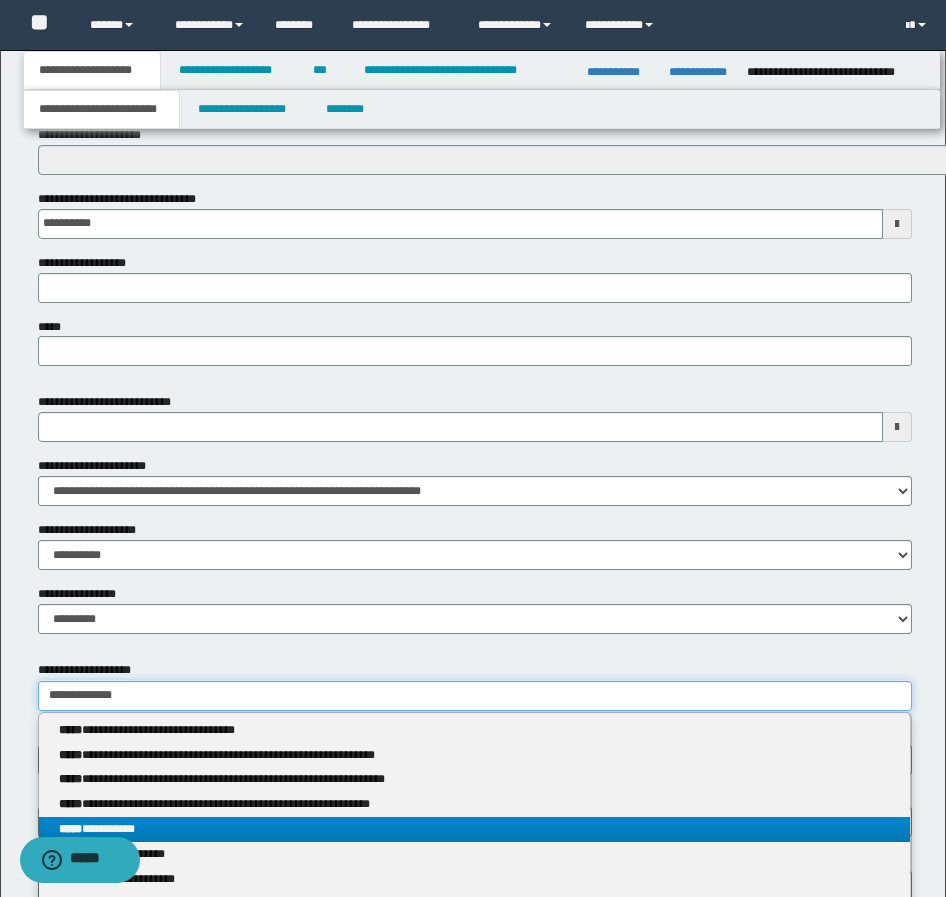 type 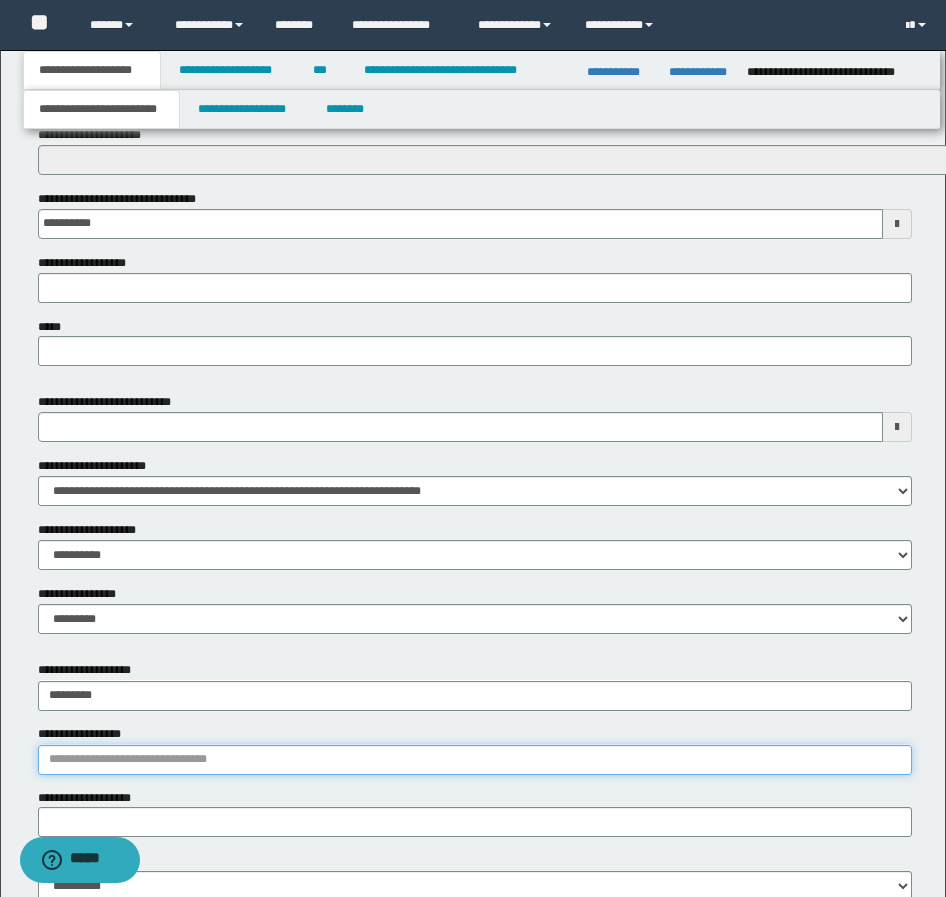 click on "**********" at bounding box center [475, 760] 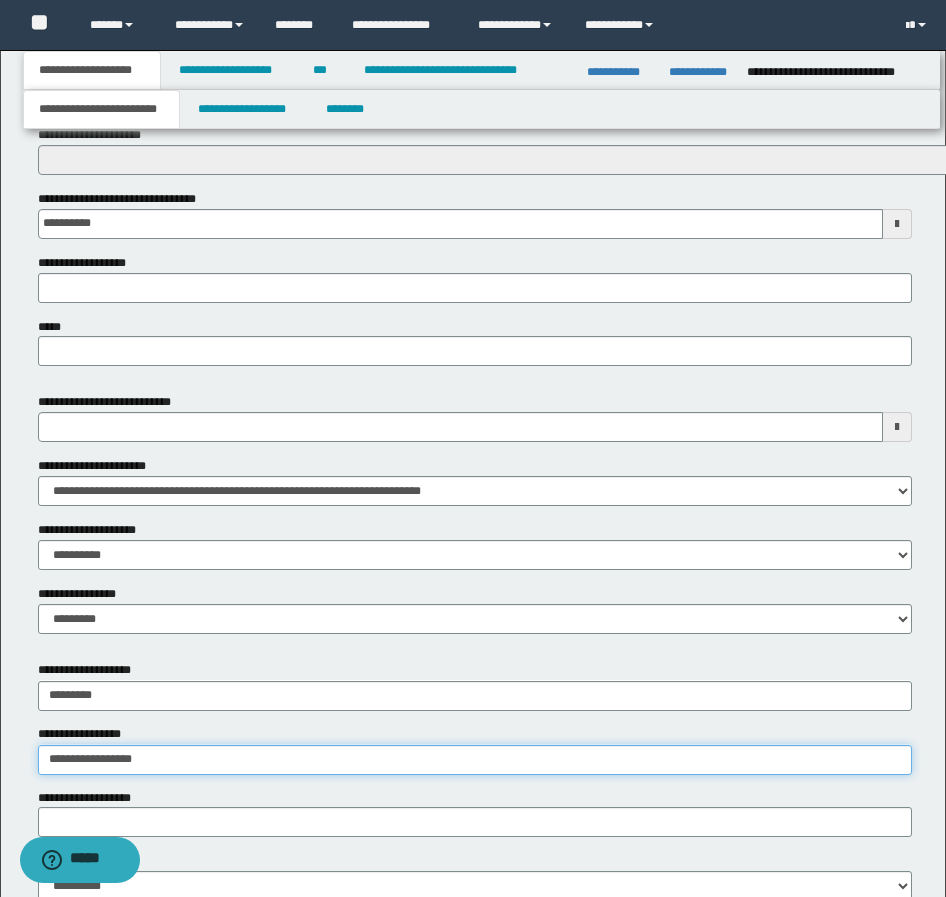 type on "**********" 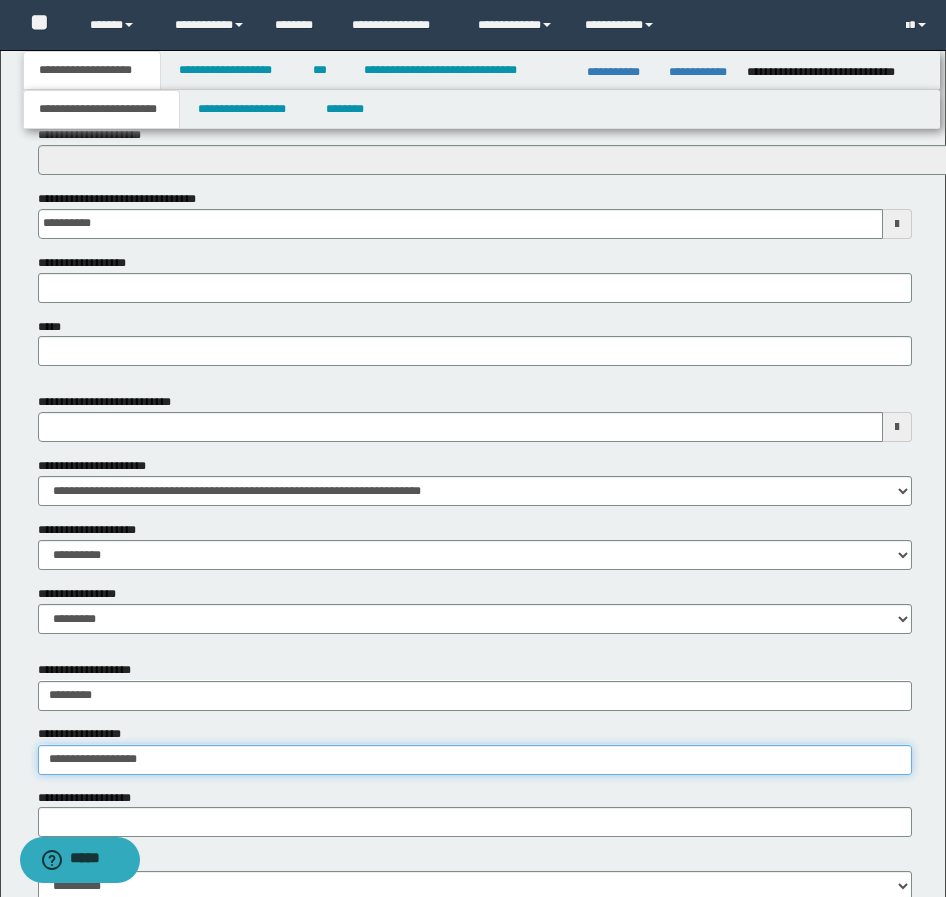 type on "**********" 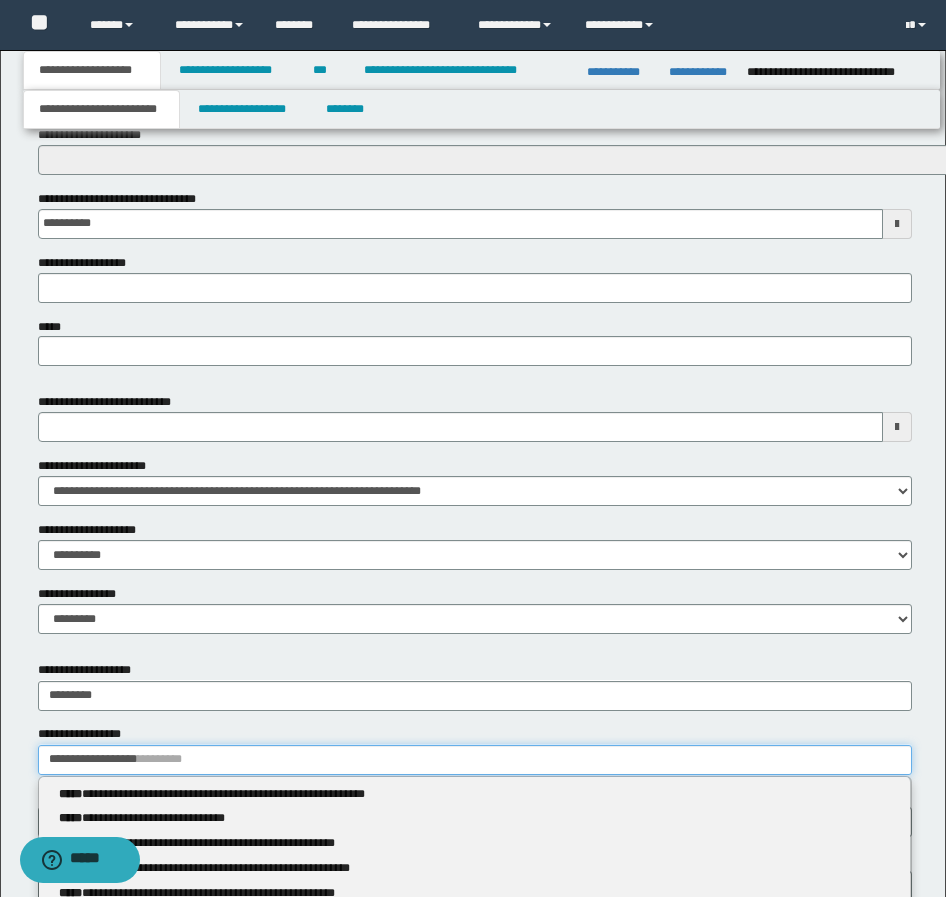 type 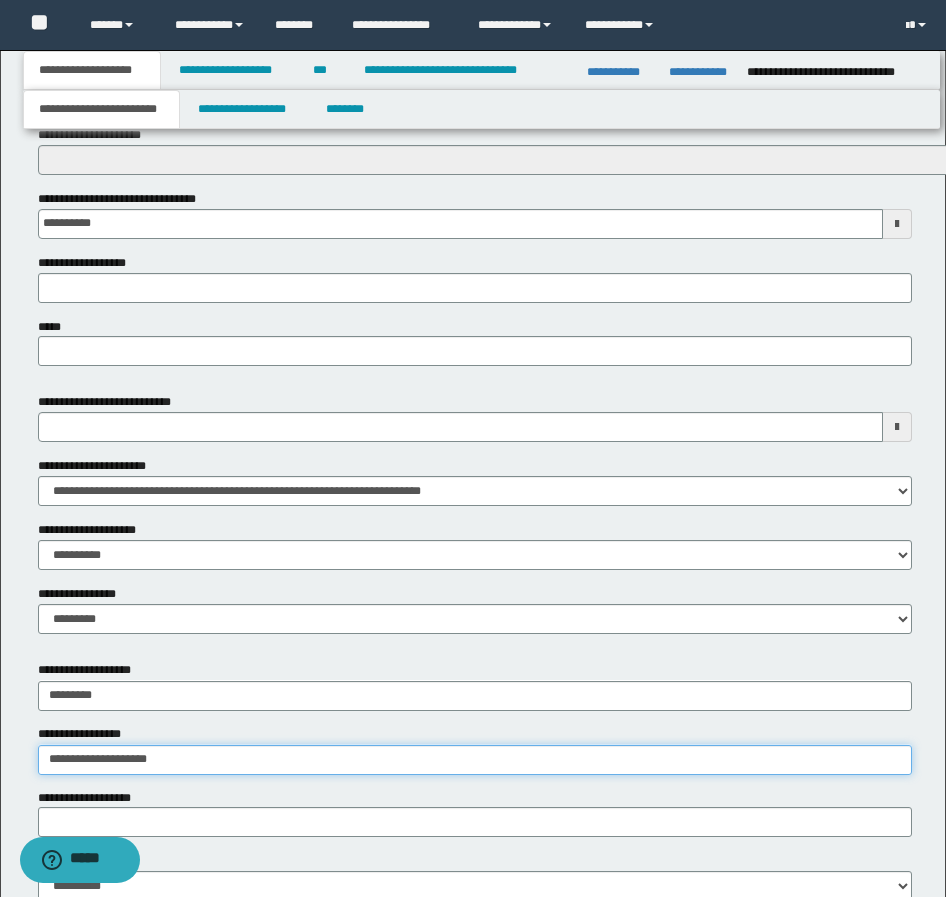 type on "**********" 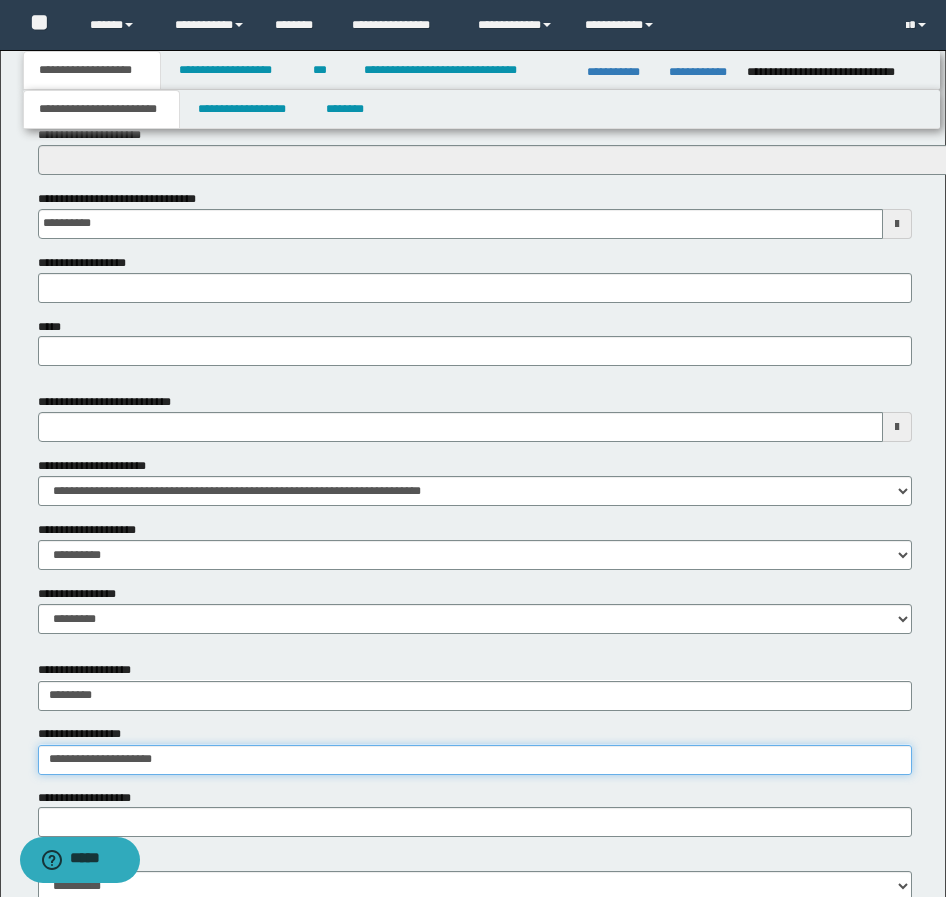 type on "**********" 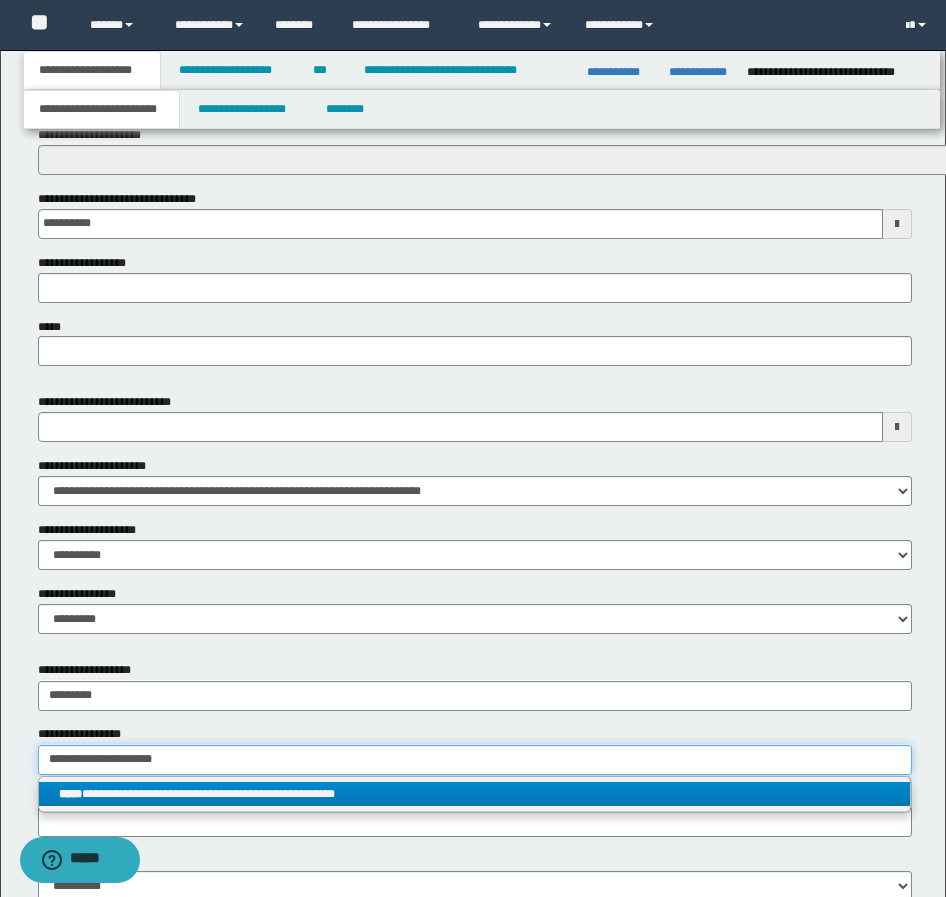 type on "**********" 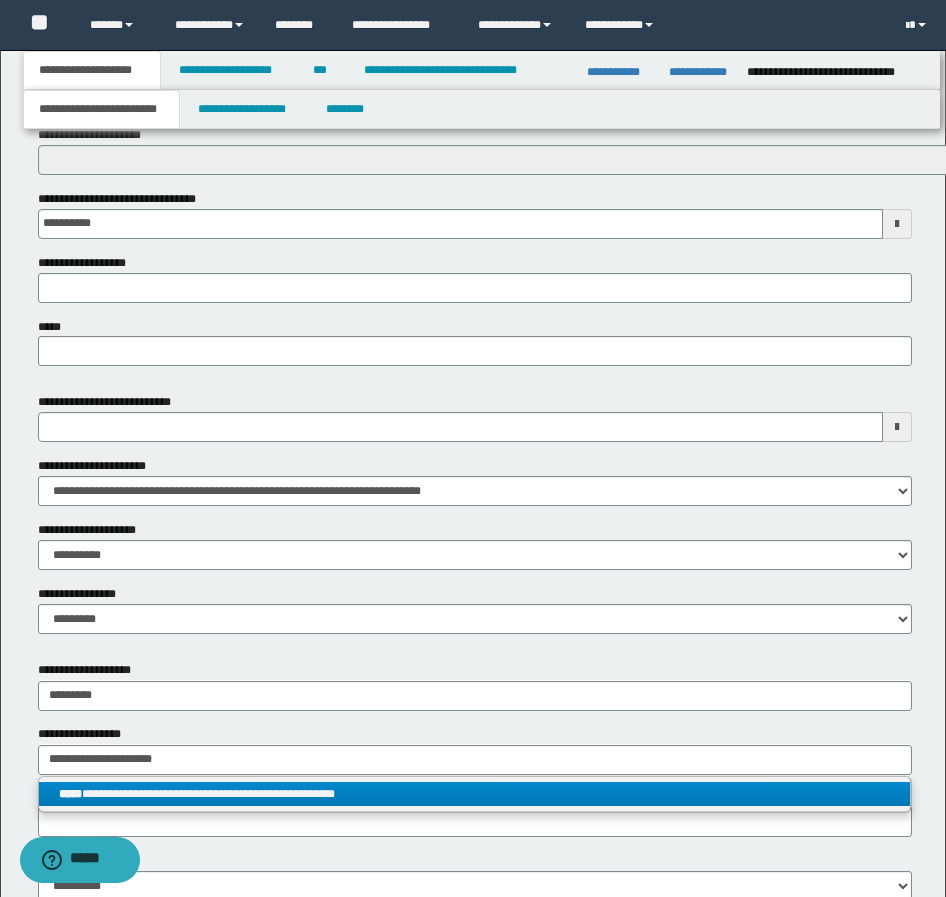 click on "**********" at bounding box center (474, 794) 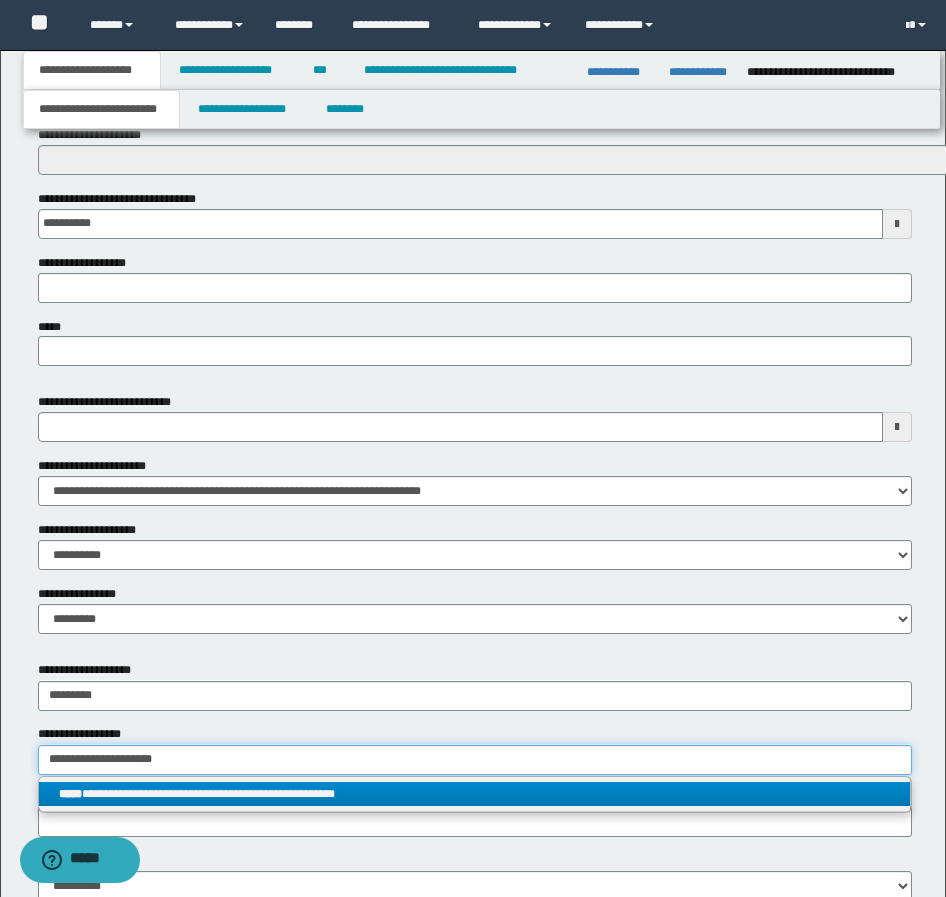 type 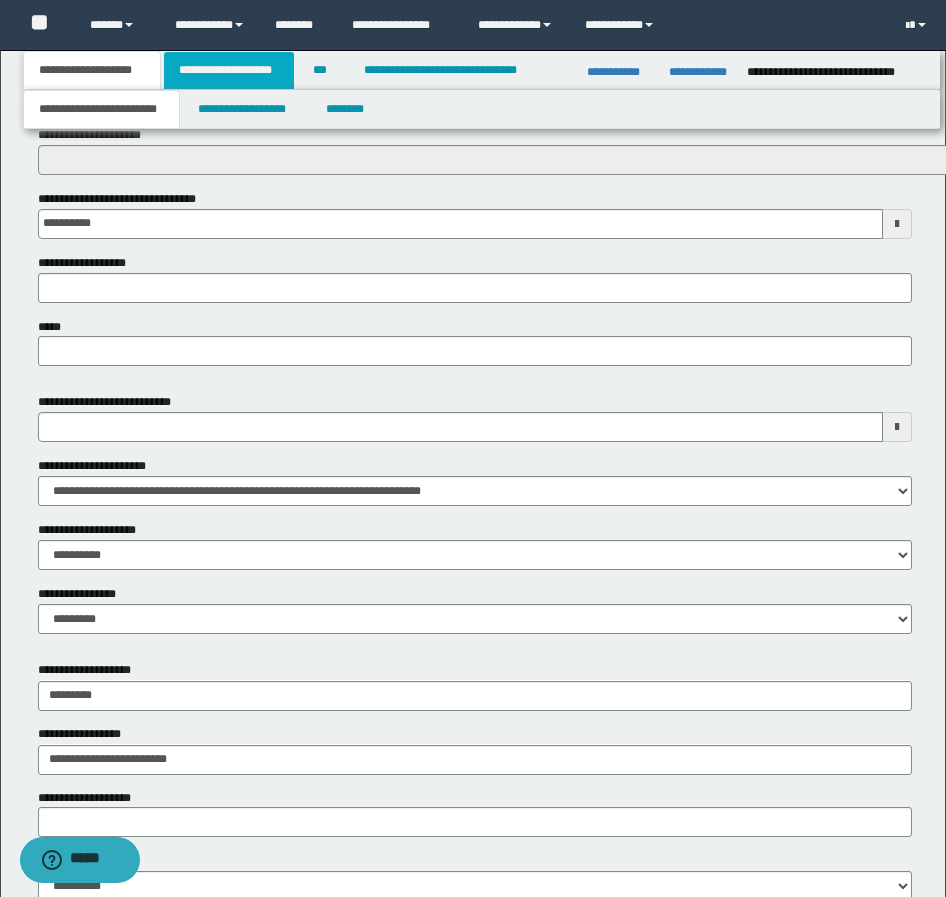 click on "**********" at bounding box center [229, 70] 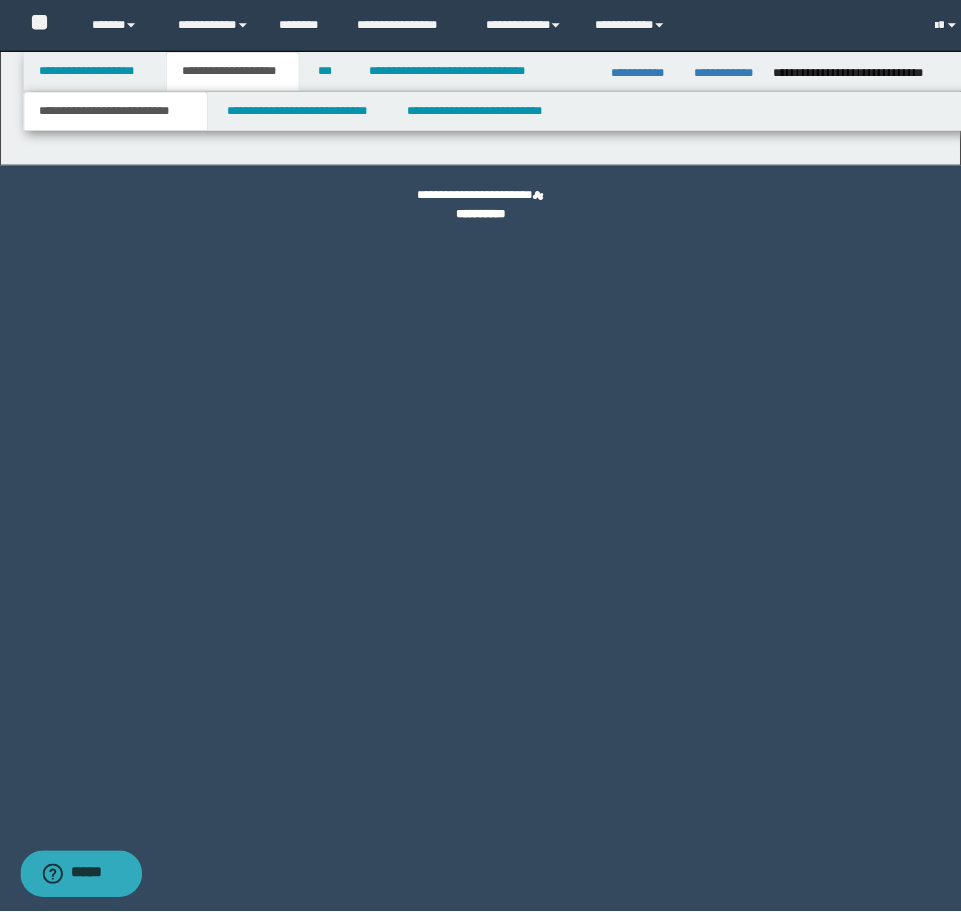 scroll, scrollTop: 0, scrollLeft: 0, axis: both 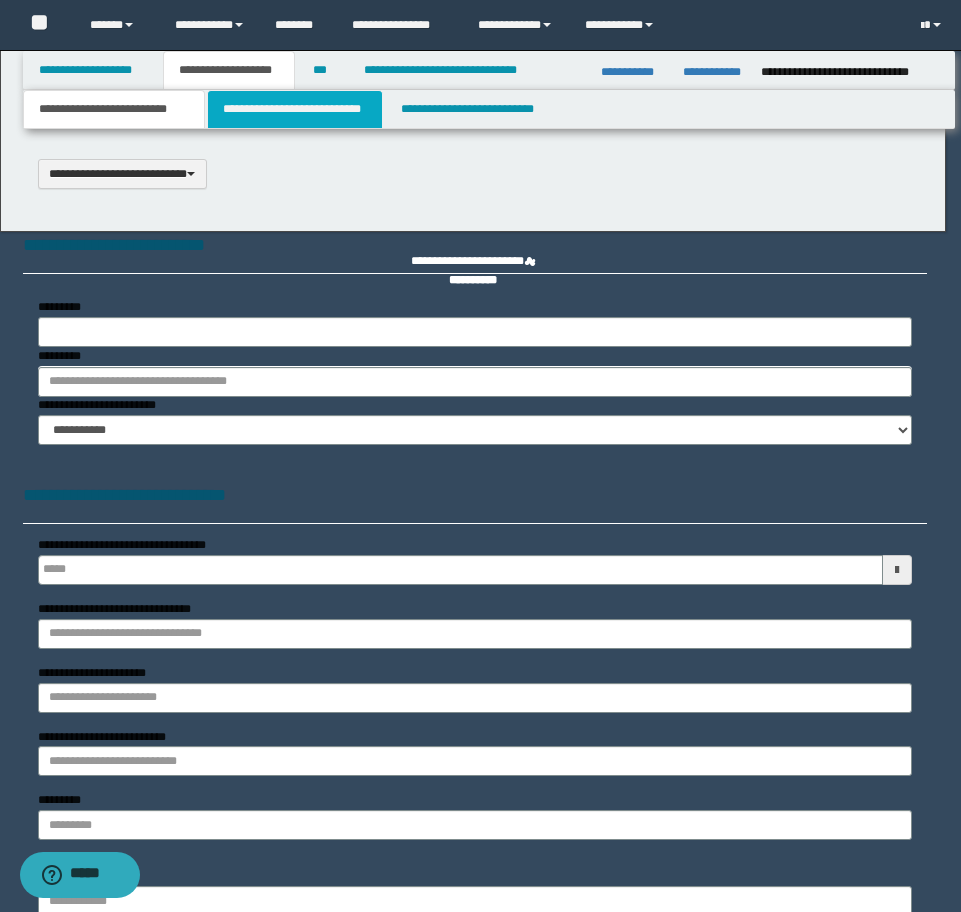 select on "*" 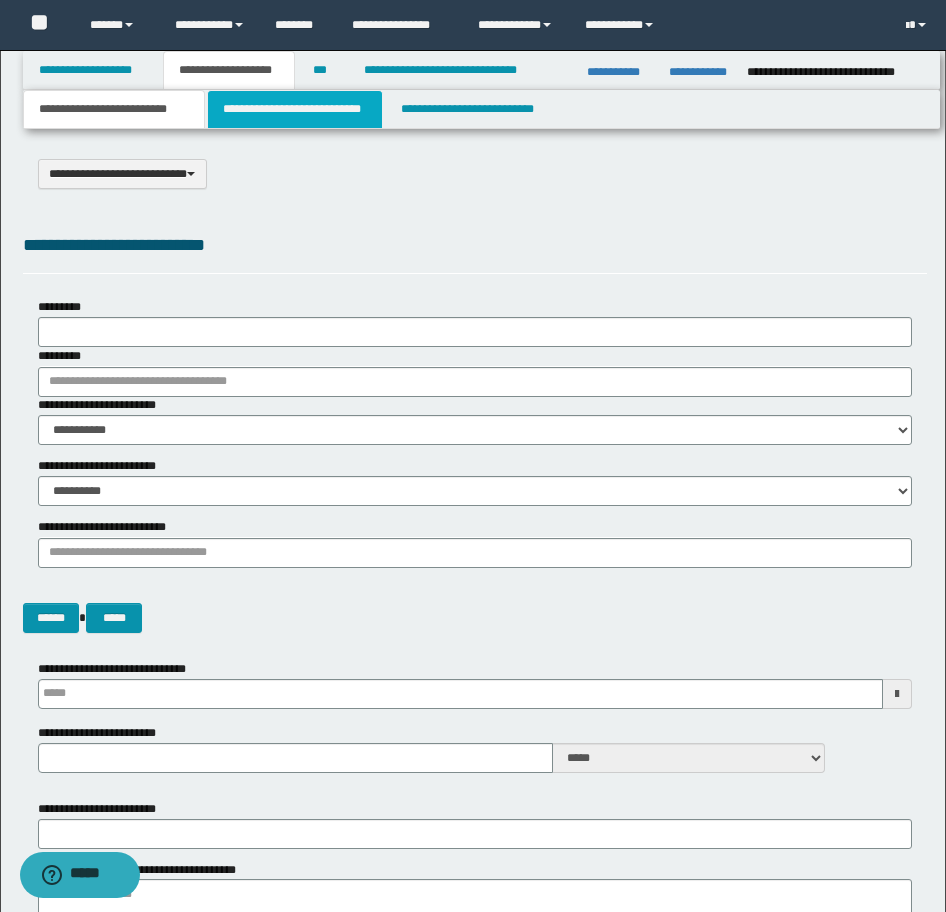 click on "**********" at bounding box center (295, 109) 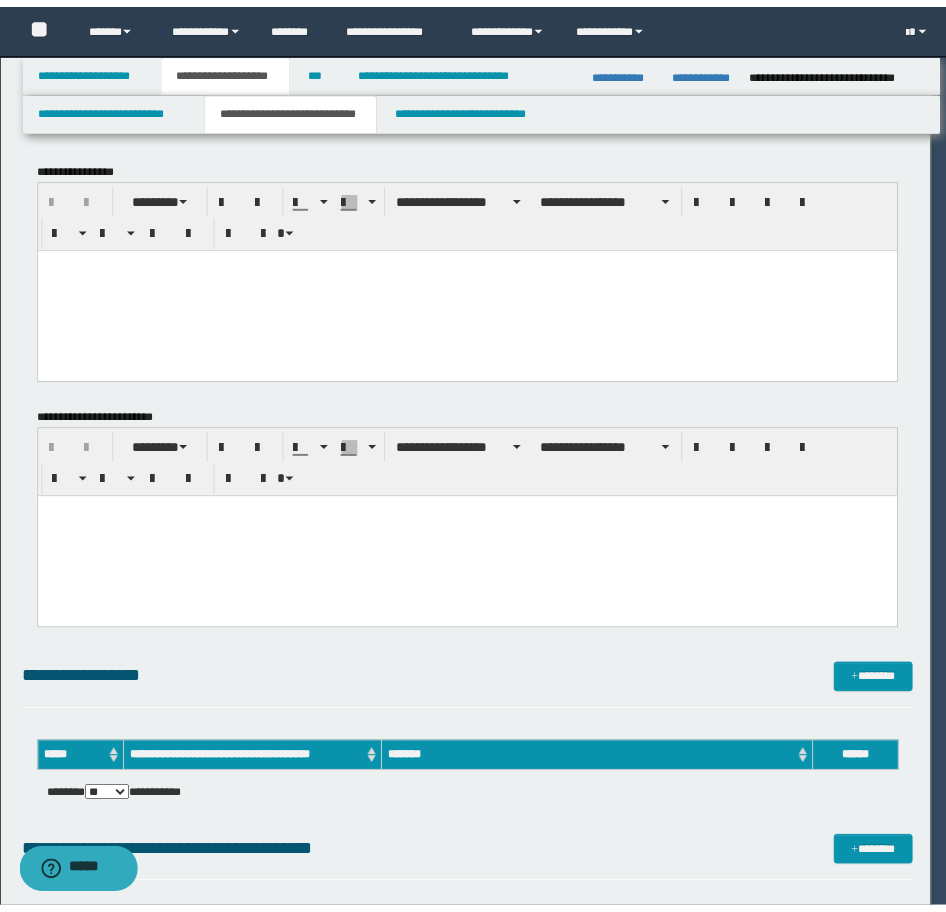 scroll, scrollTop: 0, scrollLeft: 0, axis: both 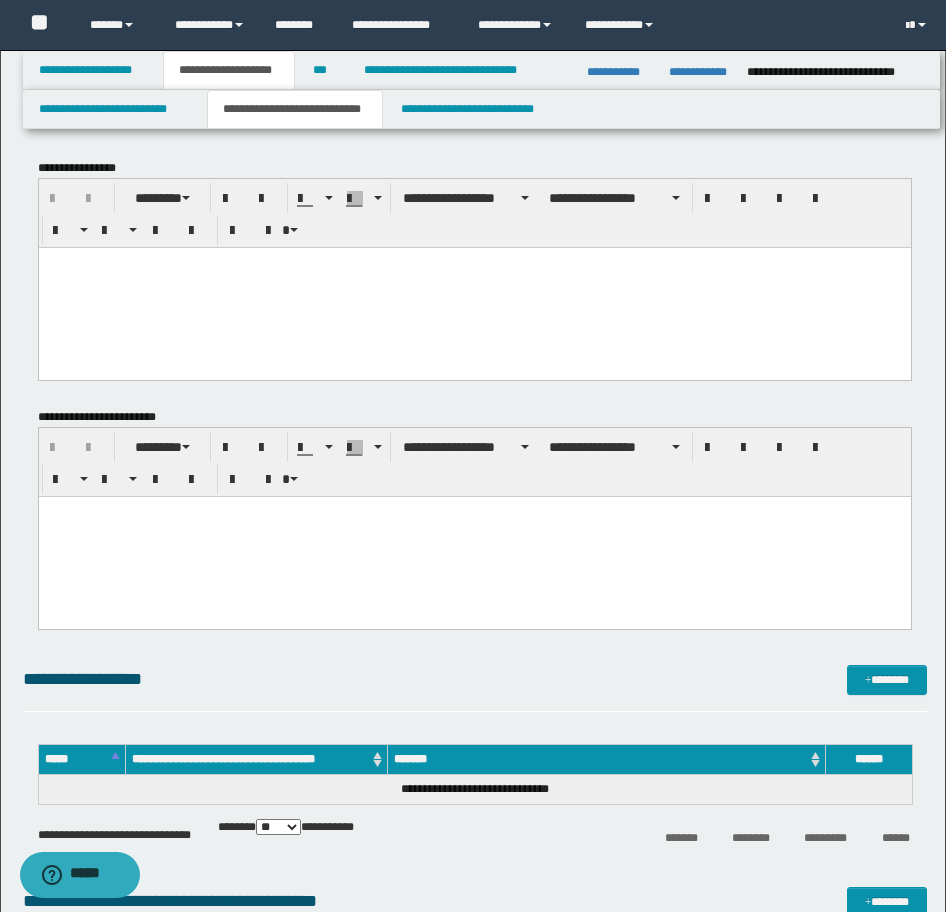 click at bounding box center [474, 287] 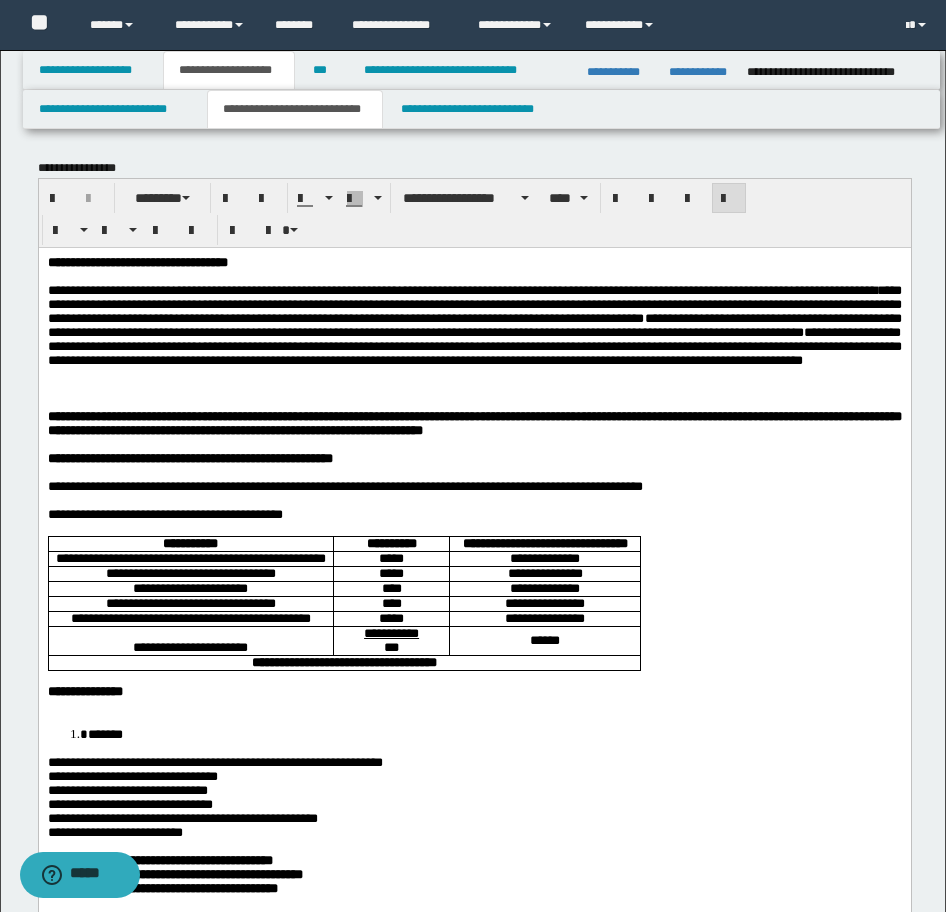 click on "**********" at bounding box center (137, 261) 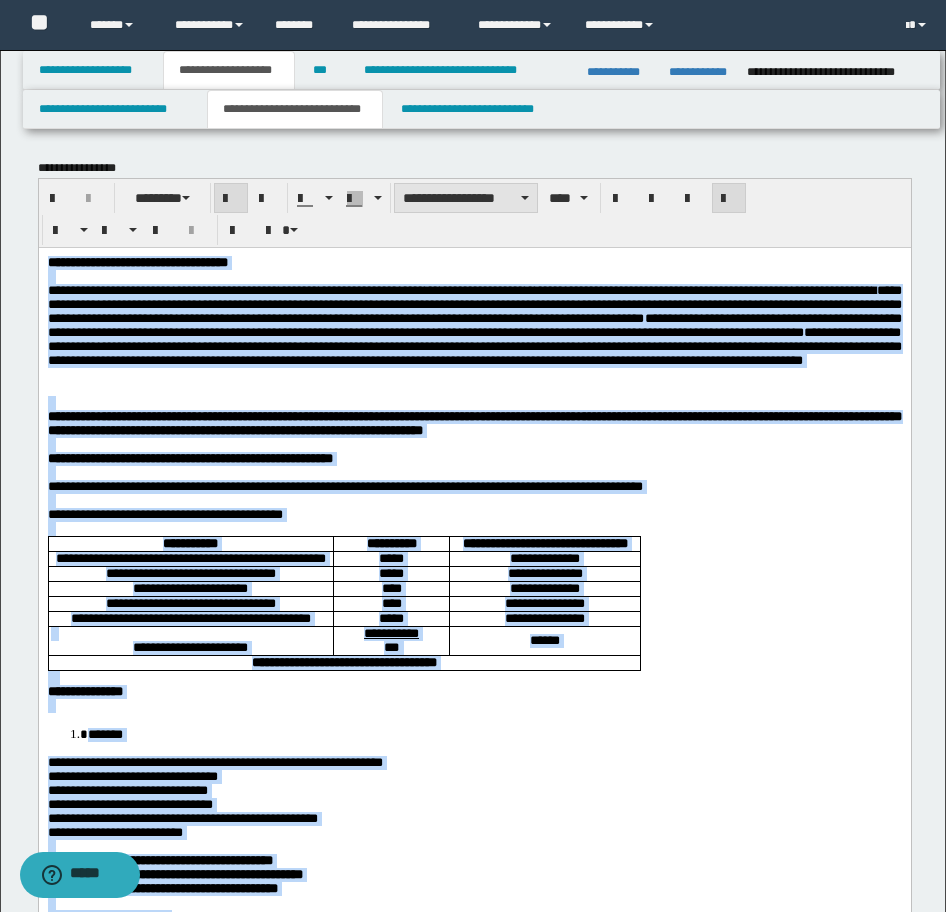 click on "**********" at bounding box center (466, 198) 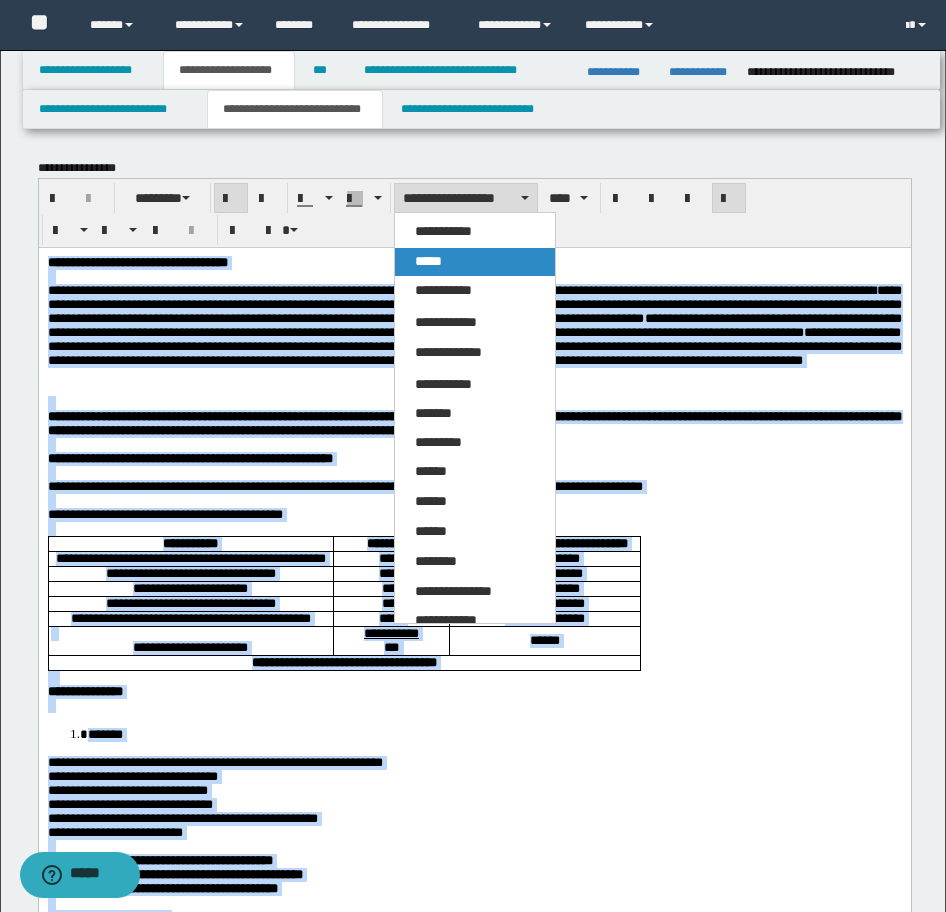 drag, startPoint x: 459, startPoint y: 256, endPoint x: 468, endPoint y: 367, distance: 111.364265 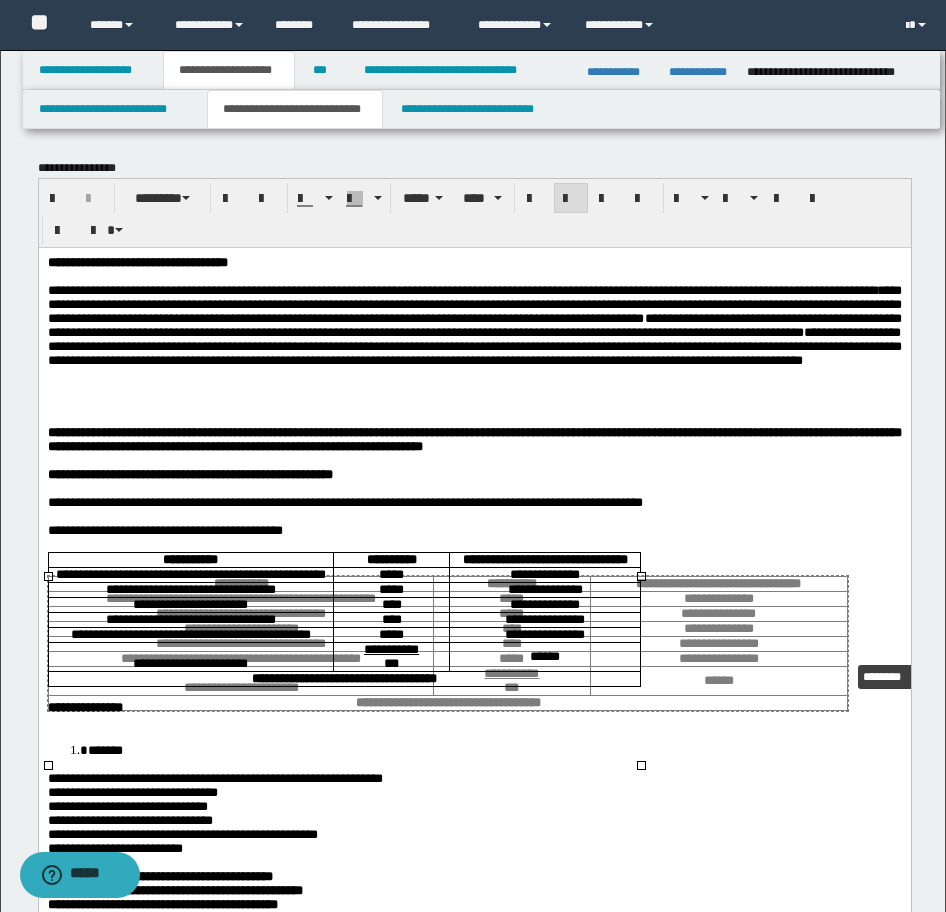drag, startPoint x: 639, startPoint y: 765, endPoint x: 846, endPoint y: 660, distance: 232.10773 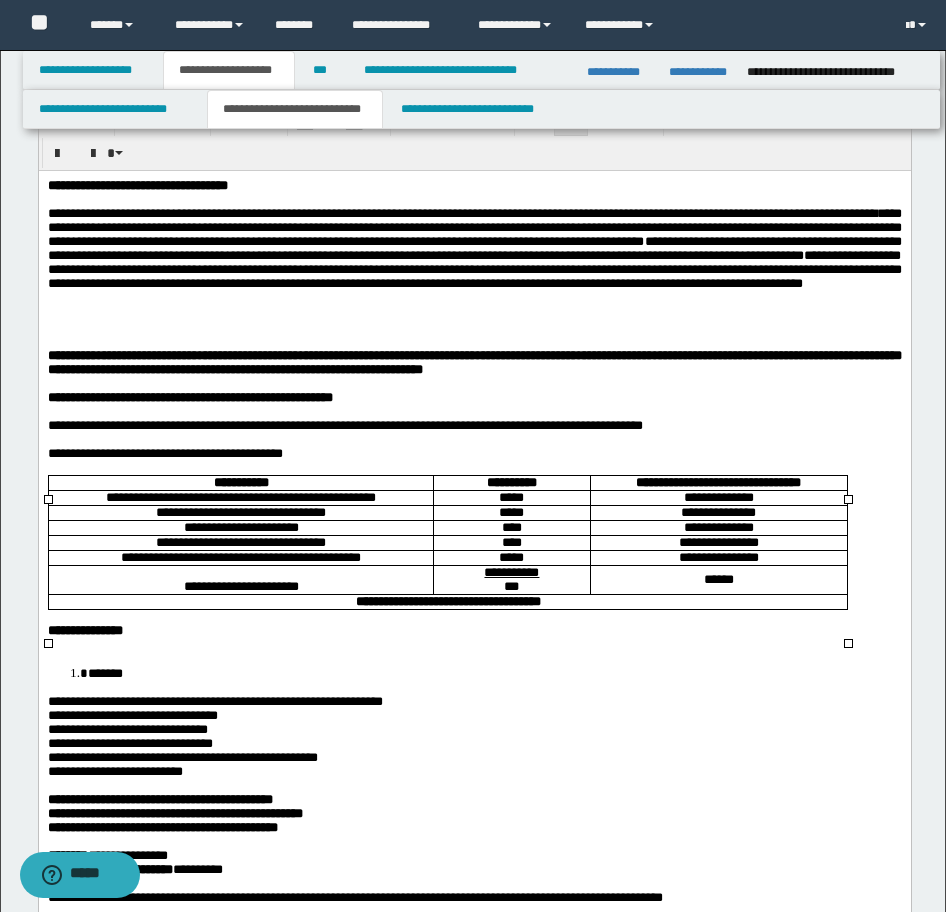 scroll, scrollTop: 200, scrollLeft: 0, axis: vertical 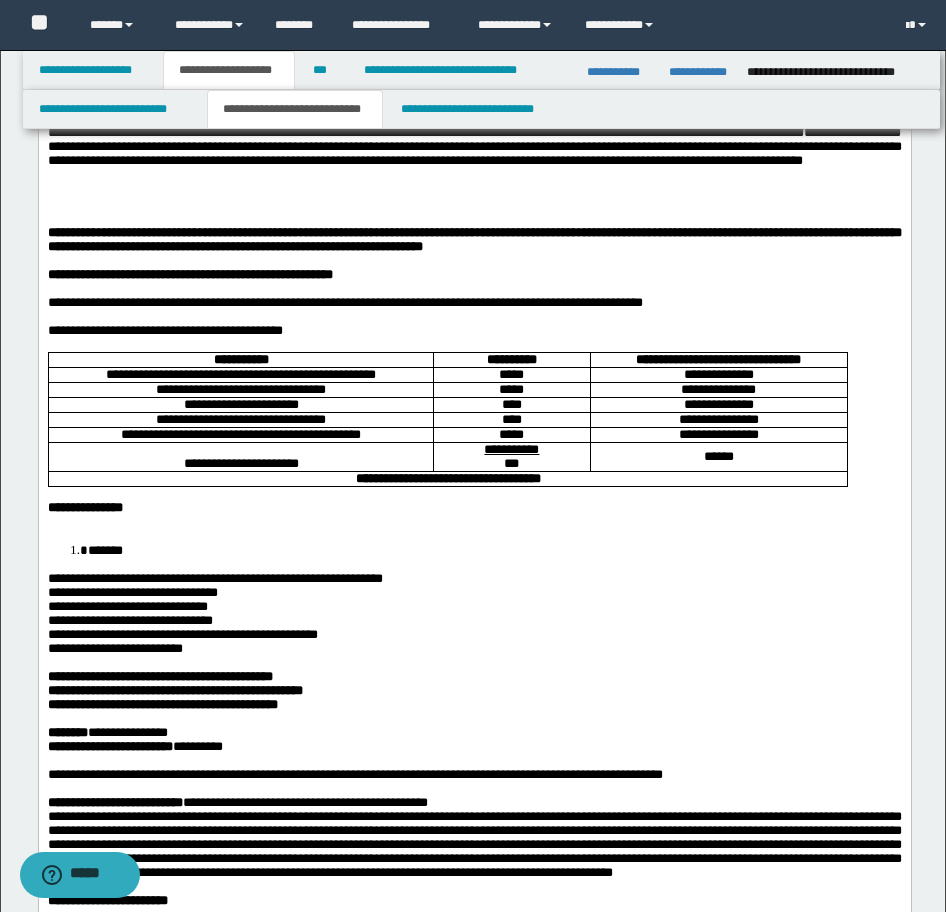 drag, startPoint x: 81, startPoint y: 587, endPoint x: 124, endPoint y: 605, distance: 46.615448 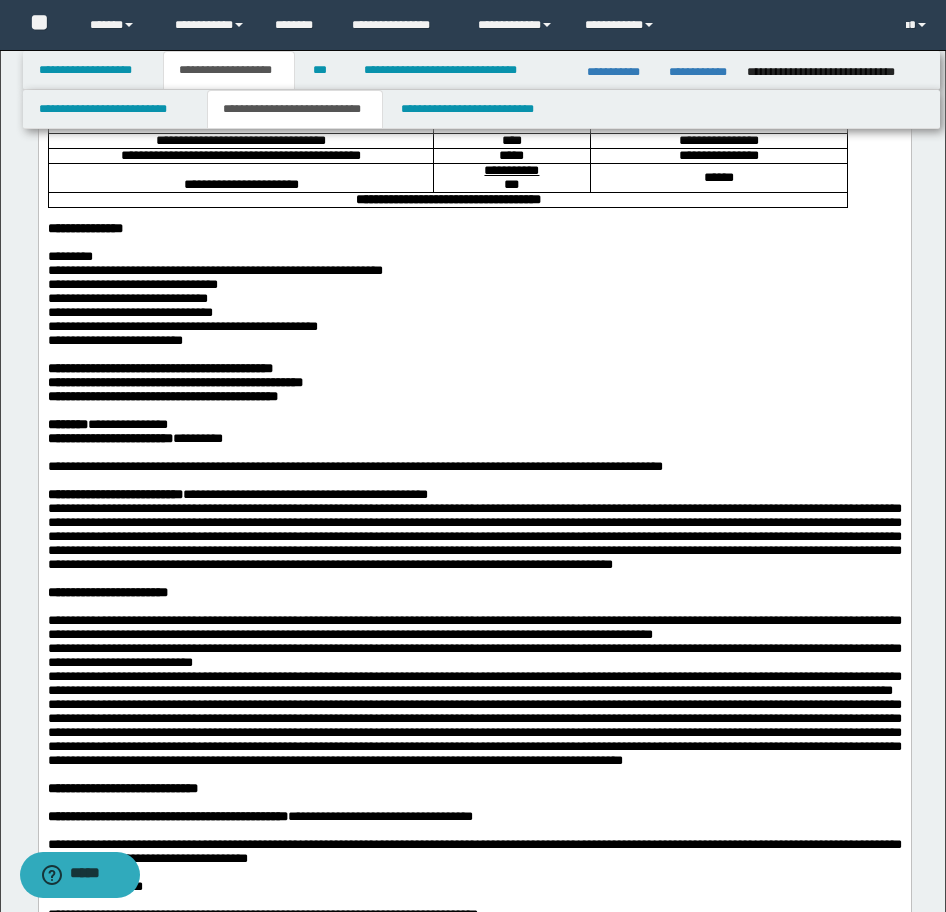 scroll, scrollTop: 500, scrollLeft: 0, axis: vertical 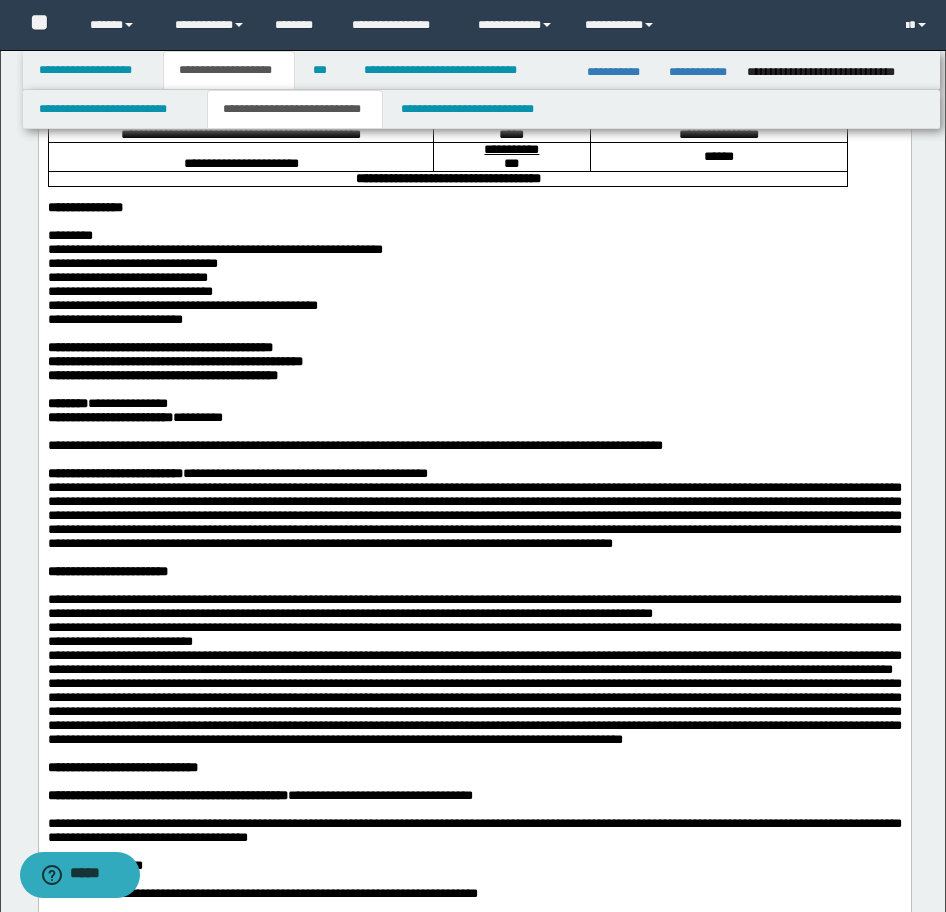 click on "**********" at bounding box center [162, 375] 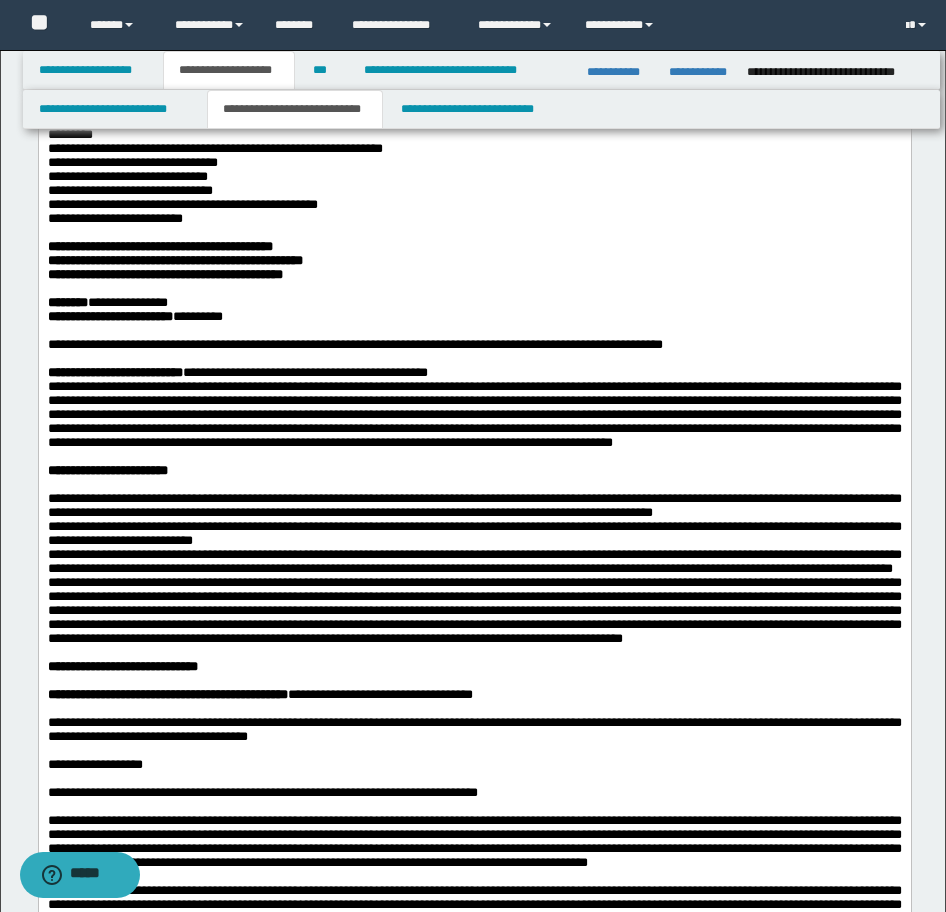 scroll, scrollTop: 700, scrollLeft: 0, axis: vertical 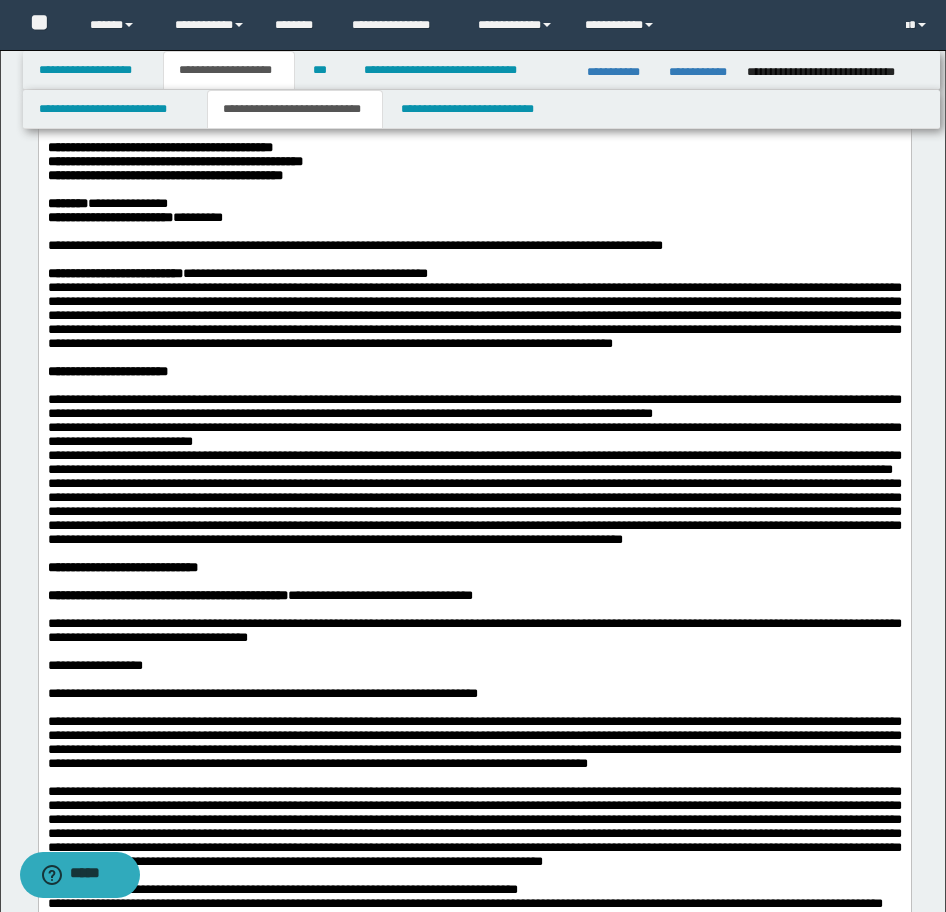 click on "**********" at bounding box center [474, 315] 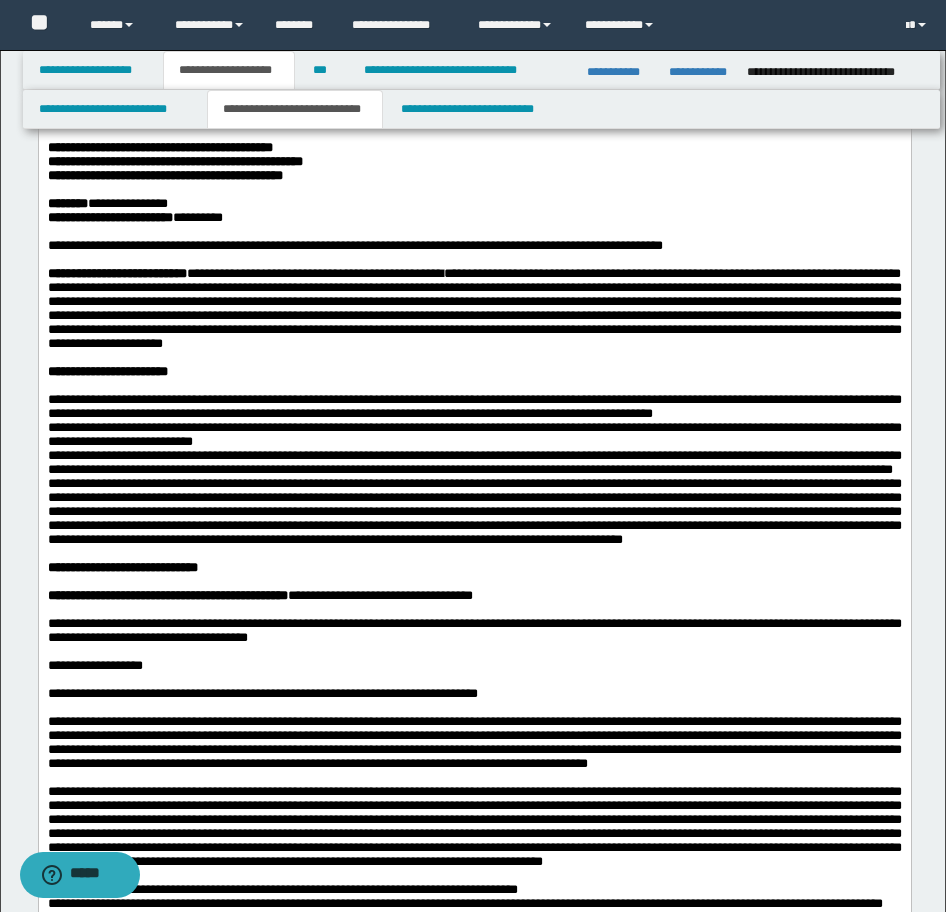 click on "**********" at bounding box center [474, 435] 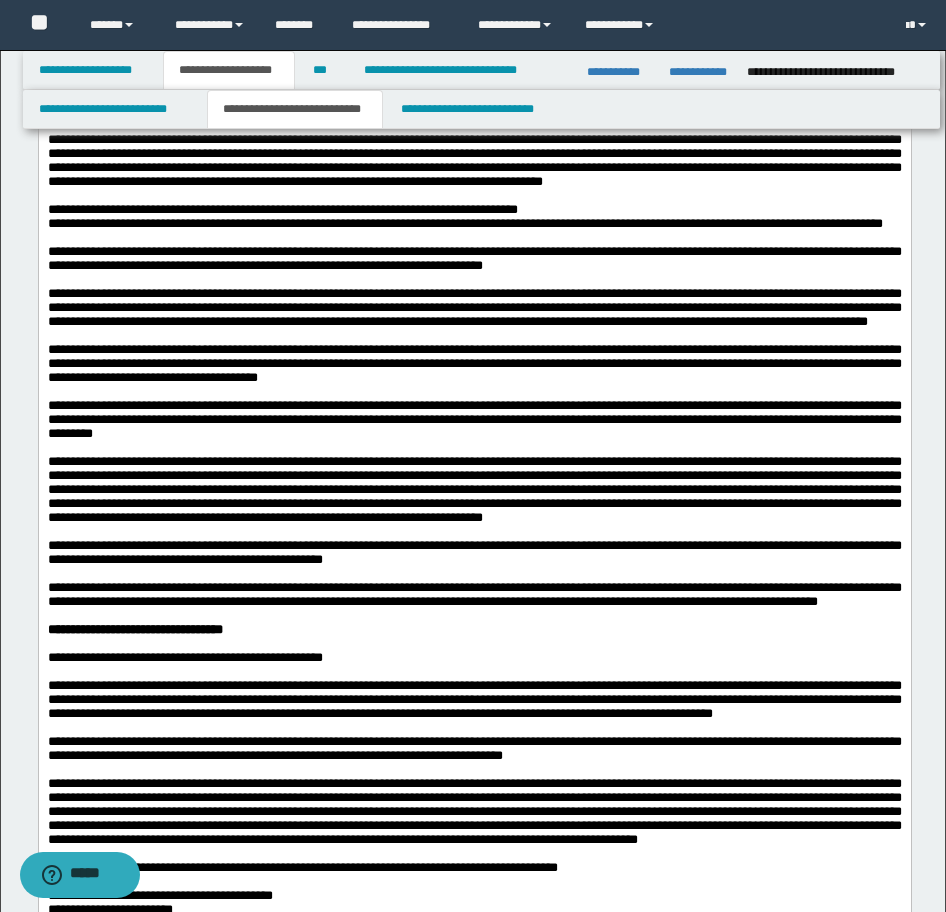 scroll, scrollTop: 1500, scrollLeft: 0, axis: vertical 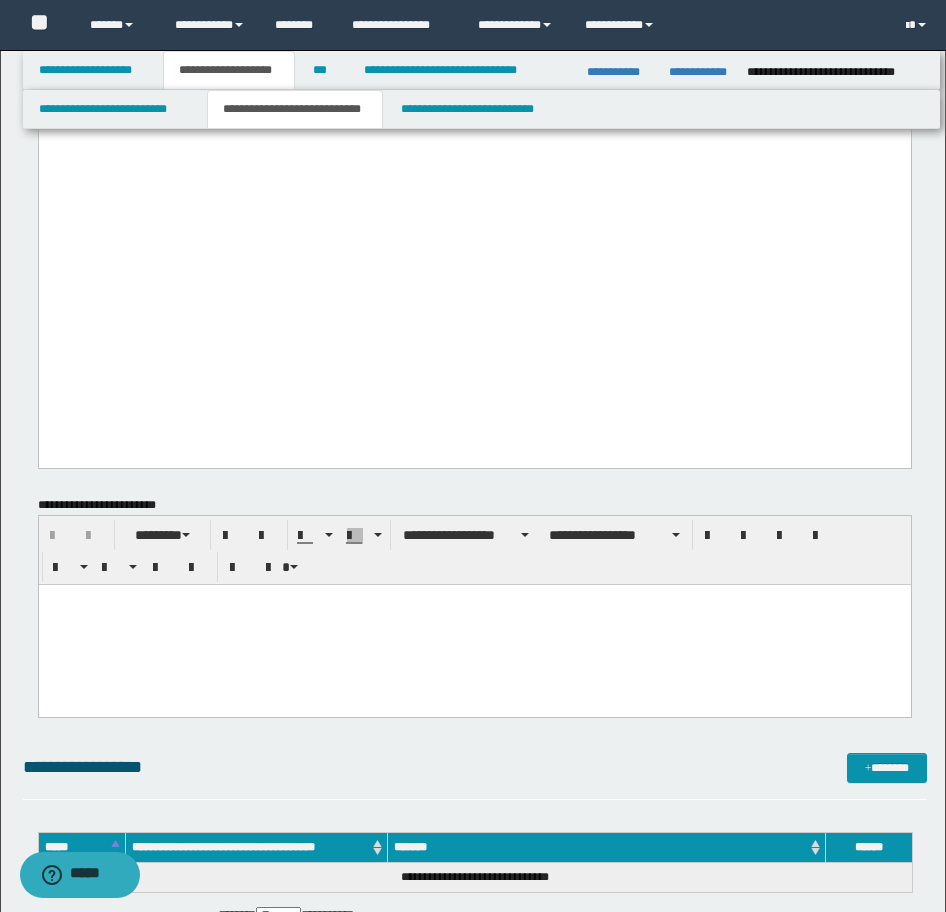 click at bounding box center [474, 624] 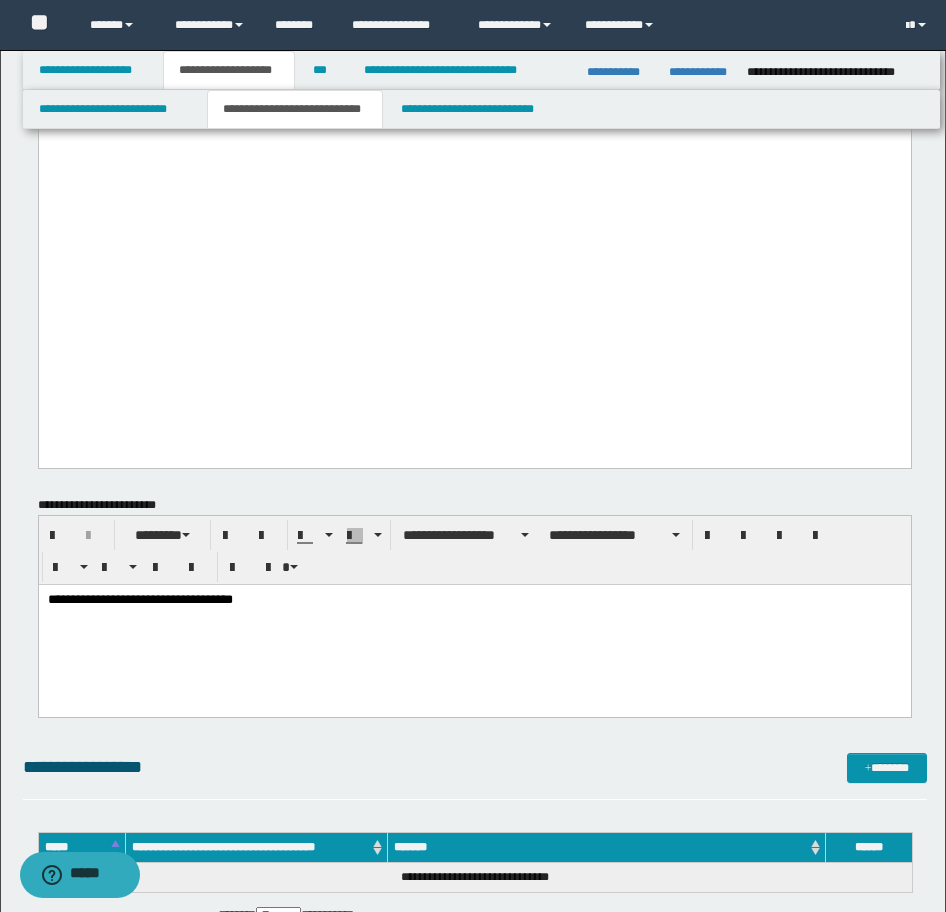 drag, startPoint x: 70, startPoint y: 274, endPoint x: 844, endPoint y: 274, distance: 774 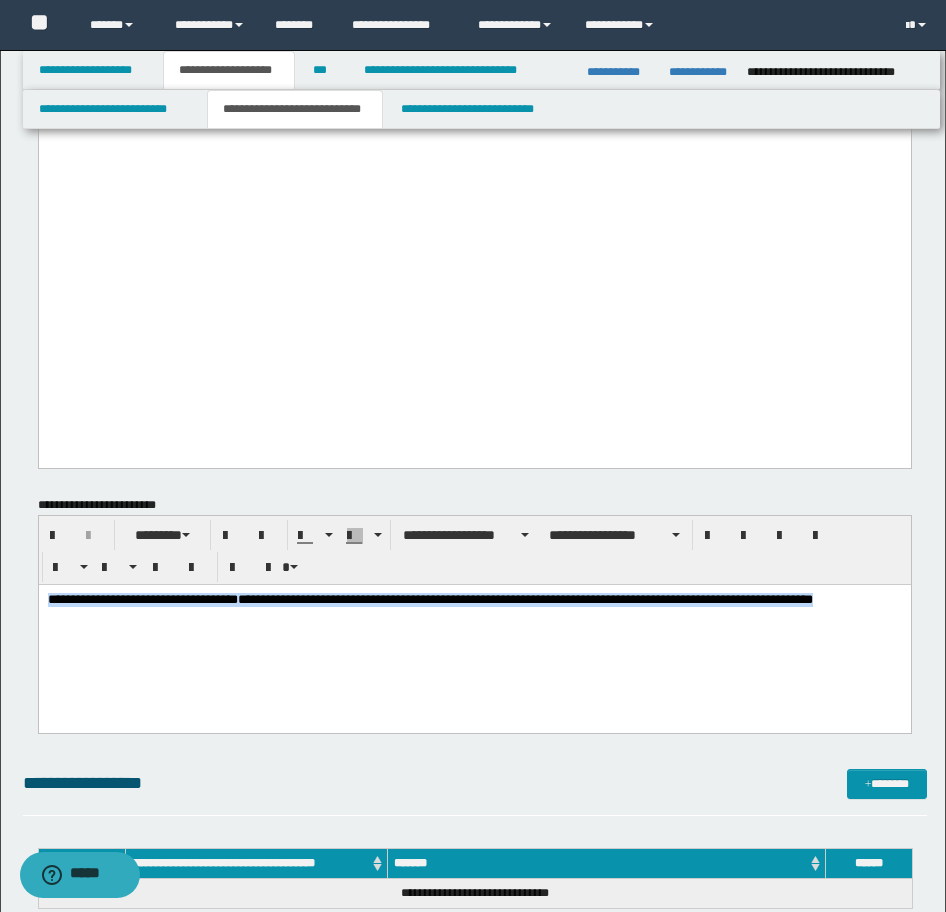 drag, startPoint x: 273, startPoint y: 651, endPoint x: -17, endPoint y: 567, distance: 301.92053 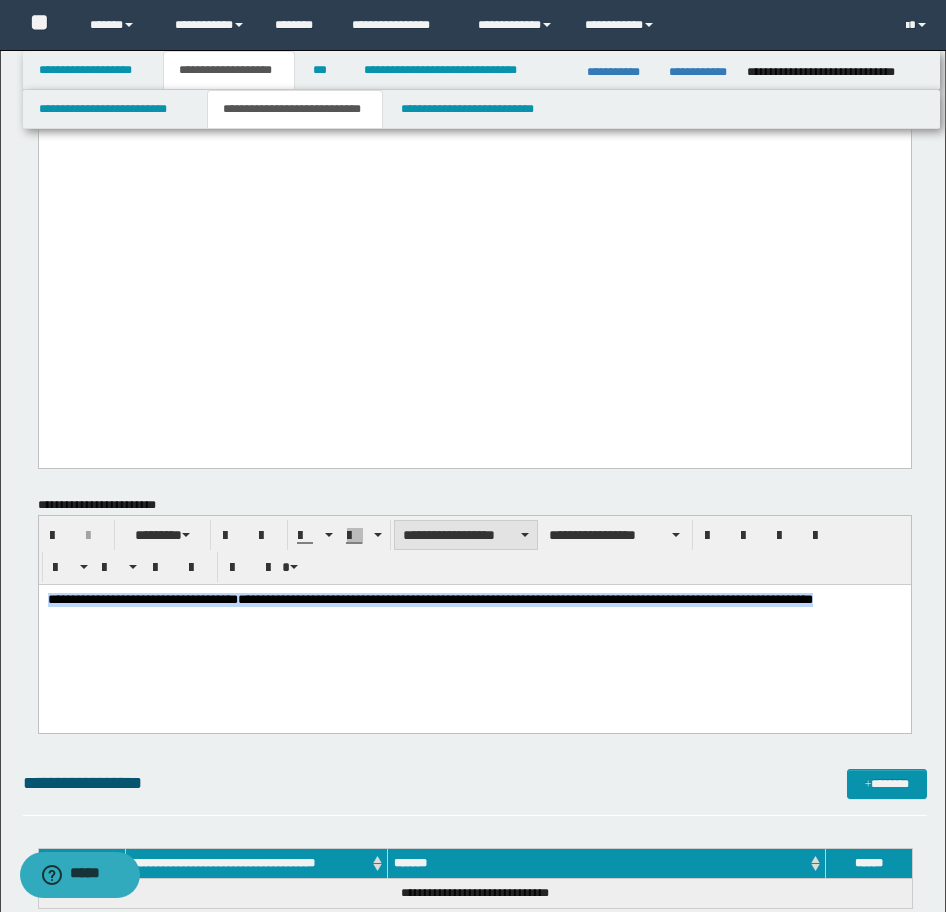 click on "**********" at bounding box center (466, 535) 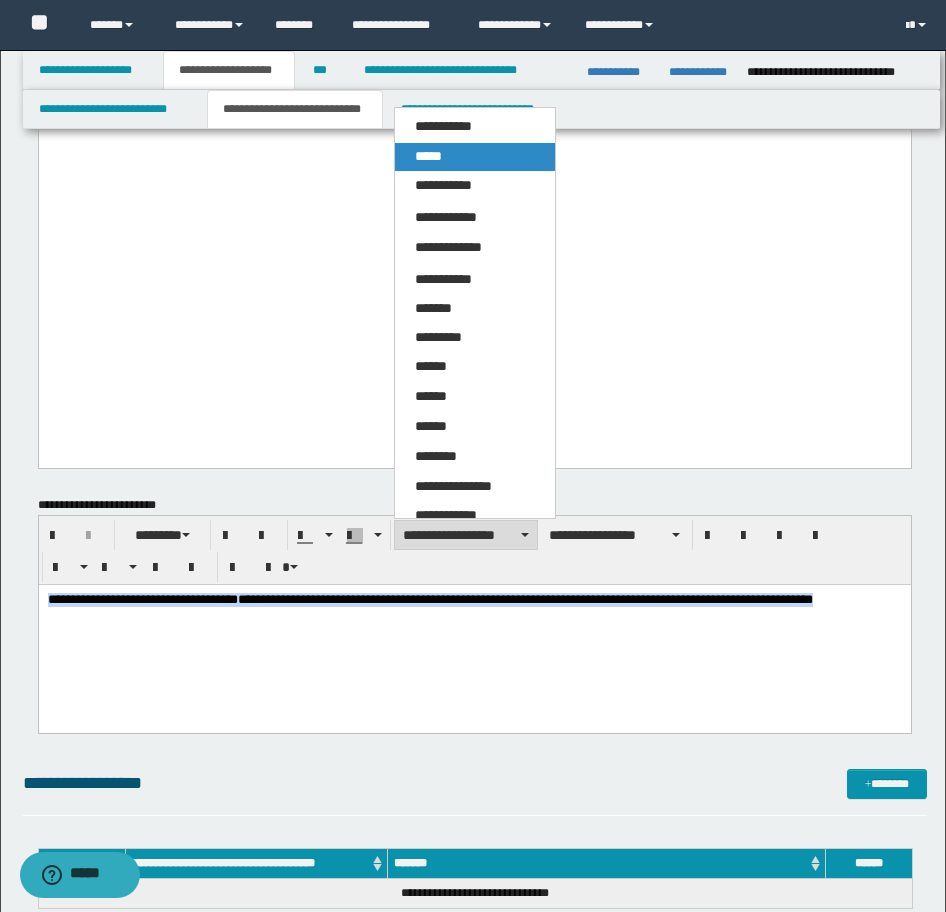 click on "*****" at bounding box center (475, 157) 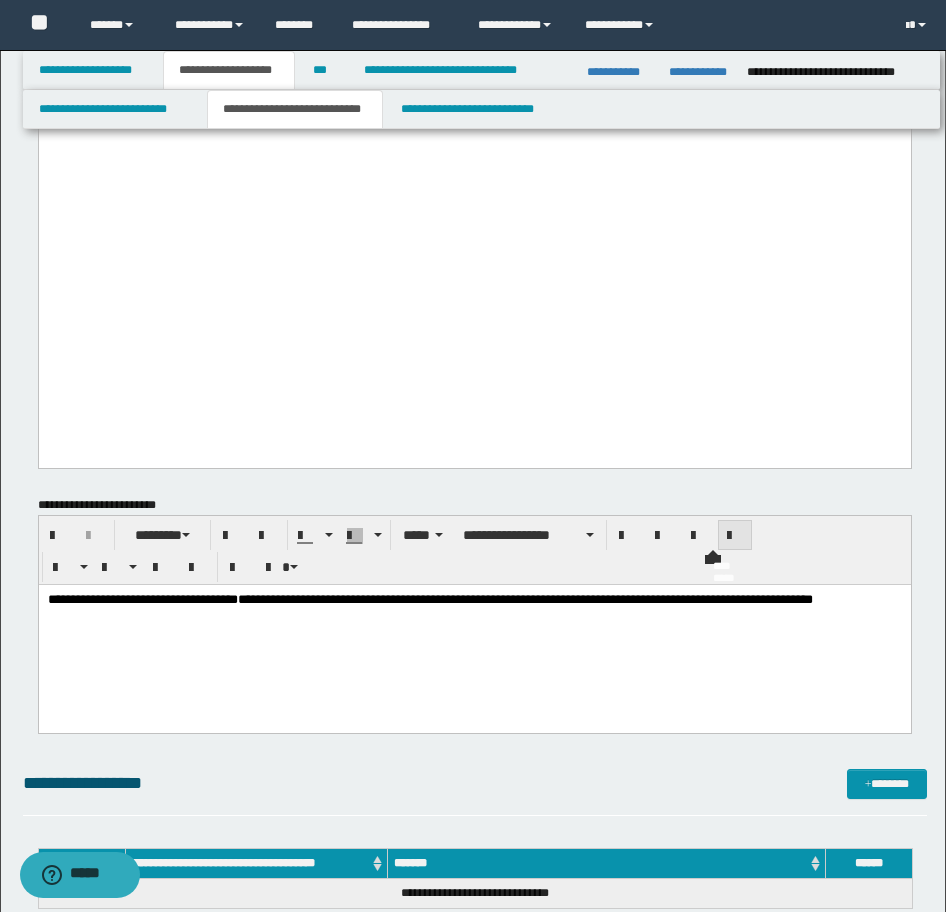 click at bounding box center (735, 535) 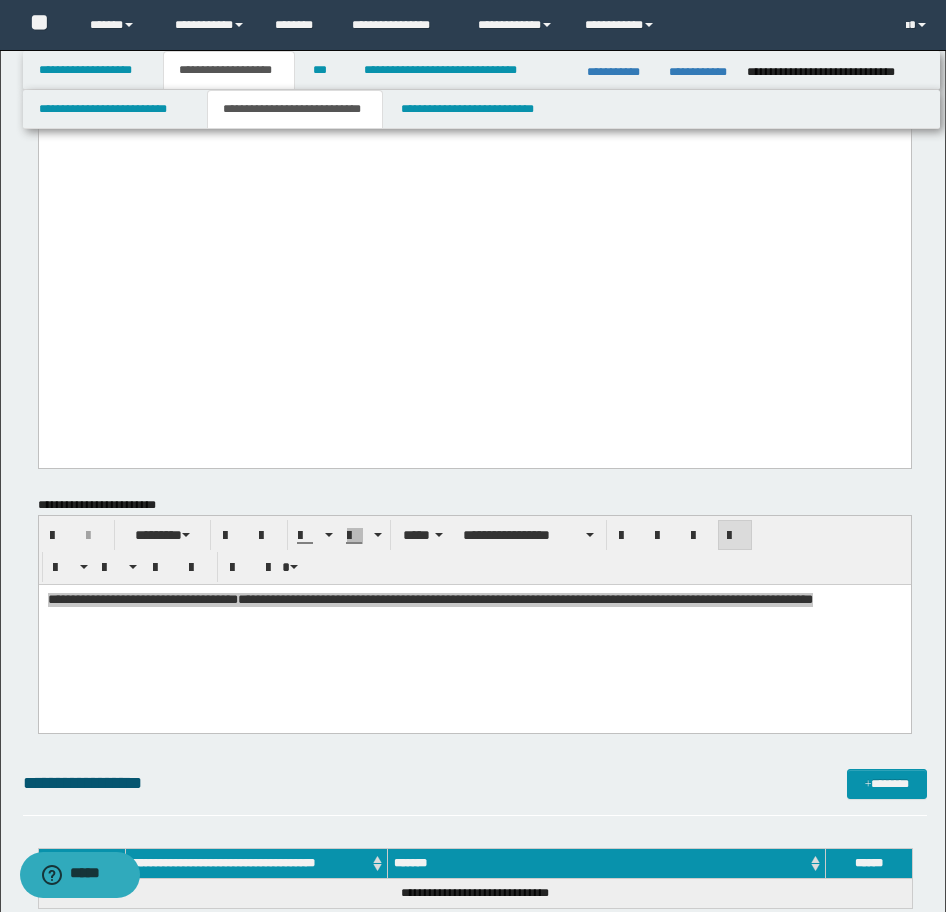 click on "**********" at bounding box center (474, -1215) 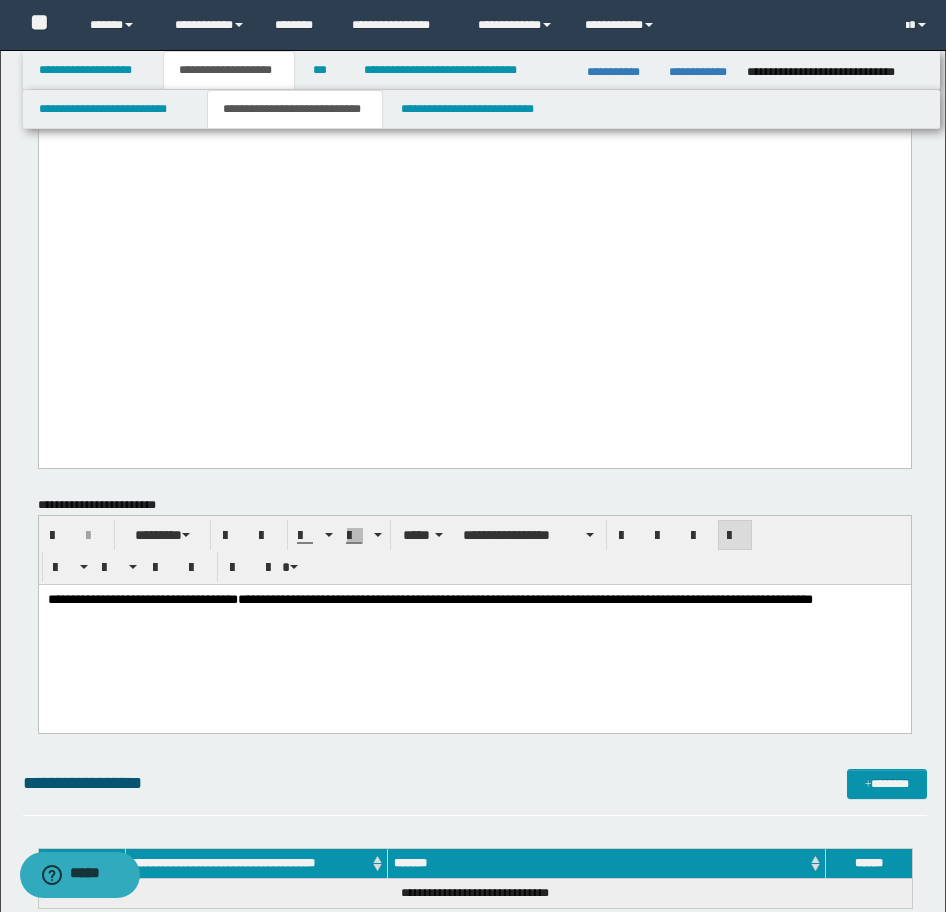 click on "**********" at bounding box center (474, 633) 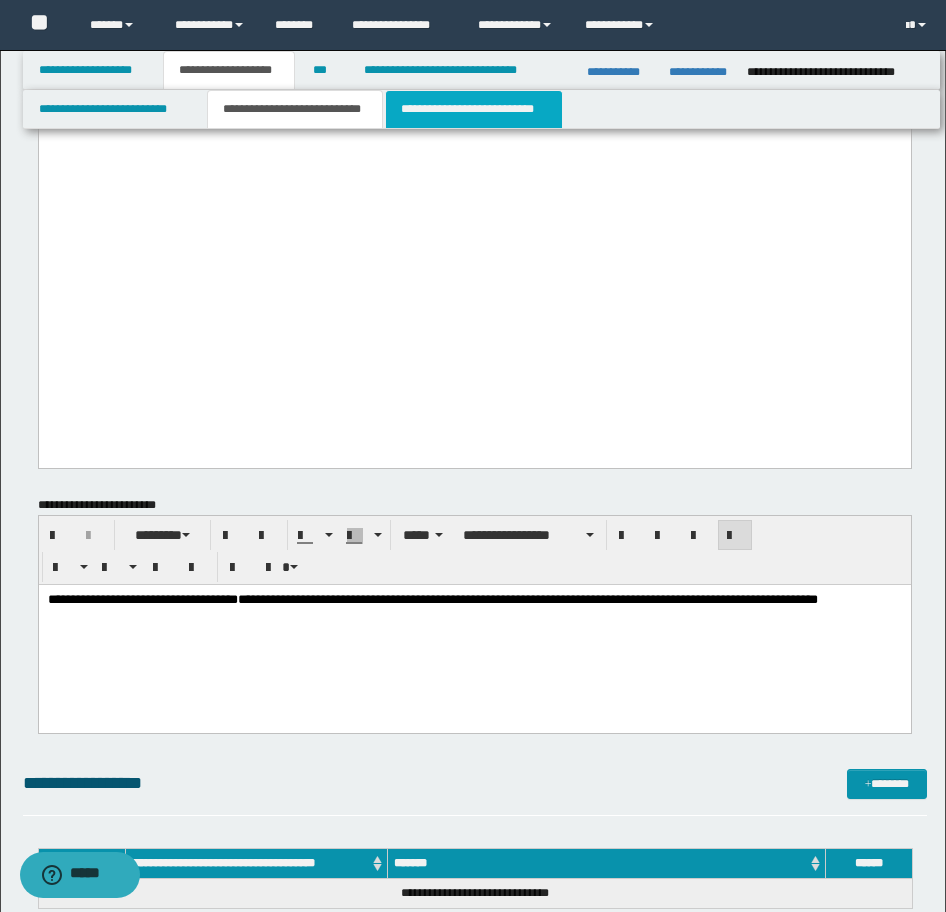 click on "**********" at bounding box center (474, 109) 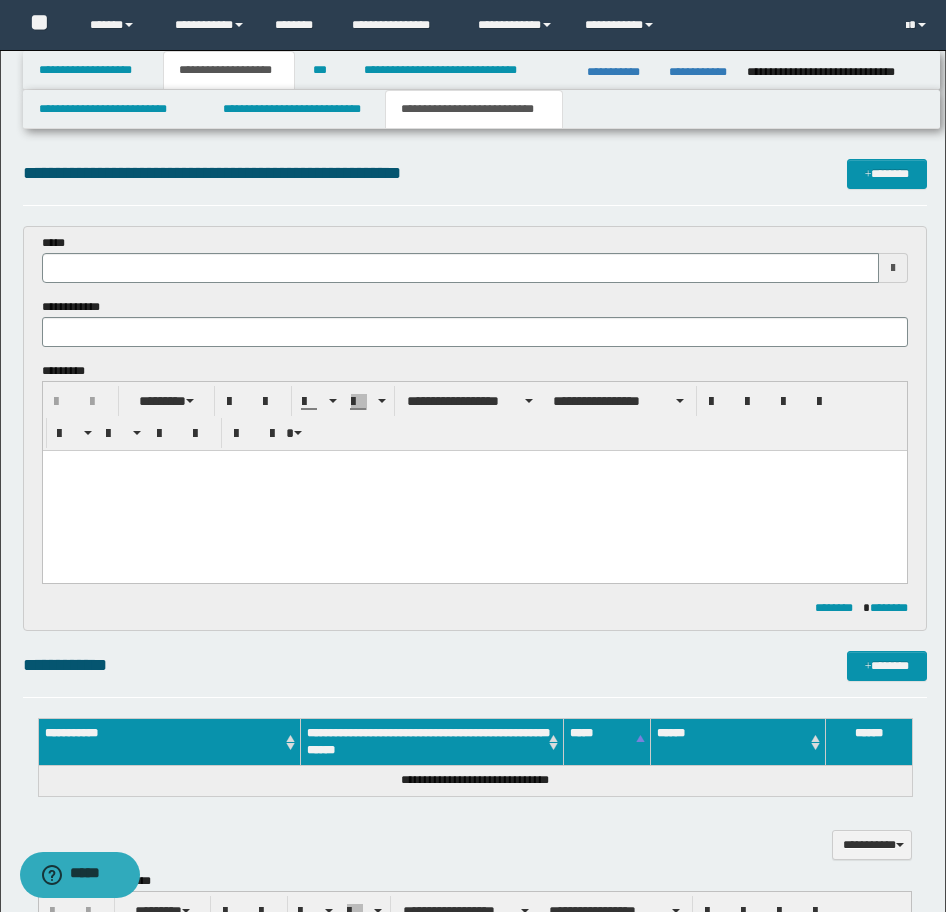 scroll, scrollTop: 0, scrollLeft: 0, axis: both 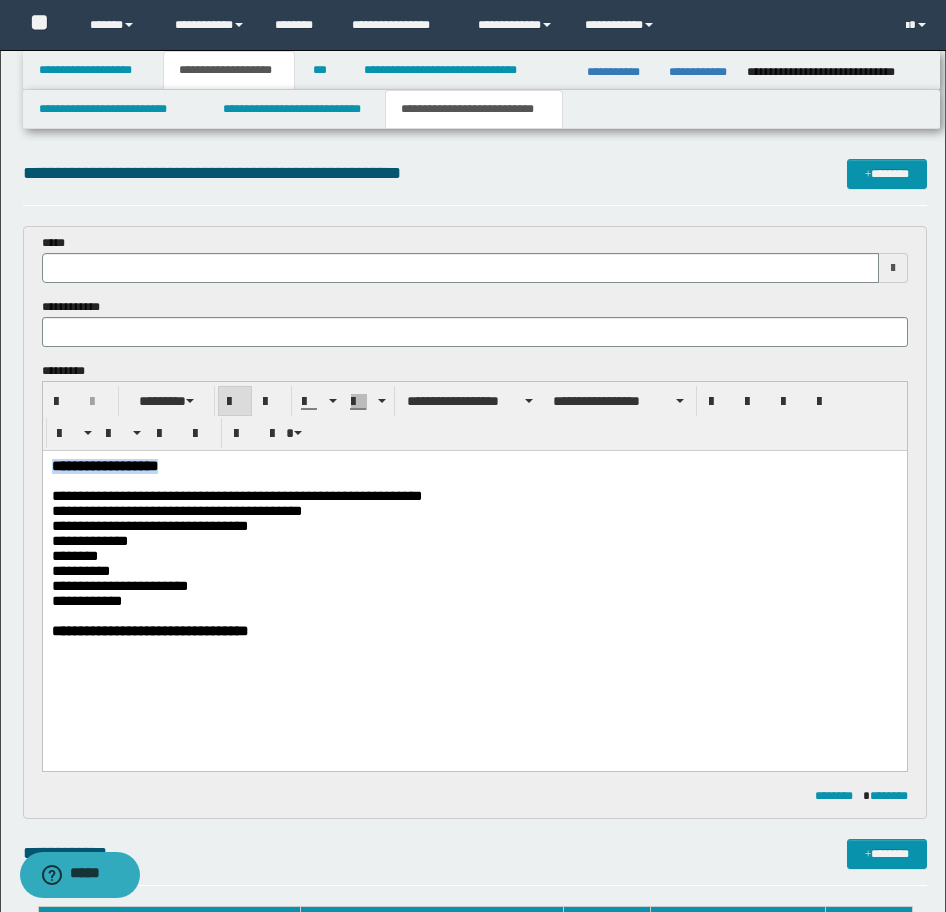 drag, startPoint x: 191, startPoint y: 468, endPoint x: -6, endPoint y: 457, distance: 197.30687 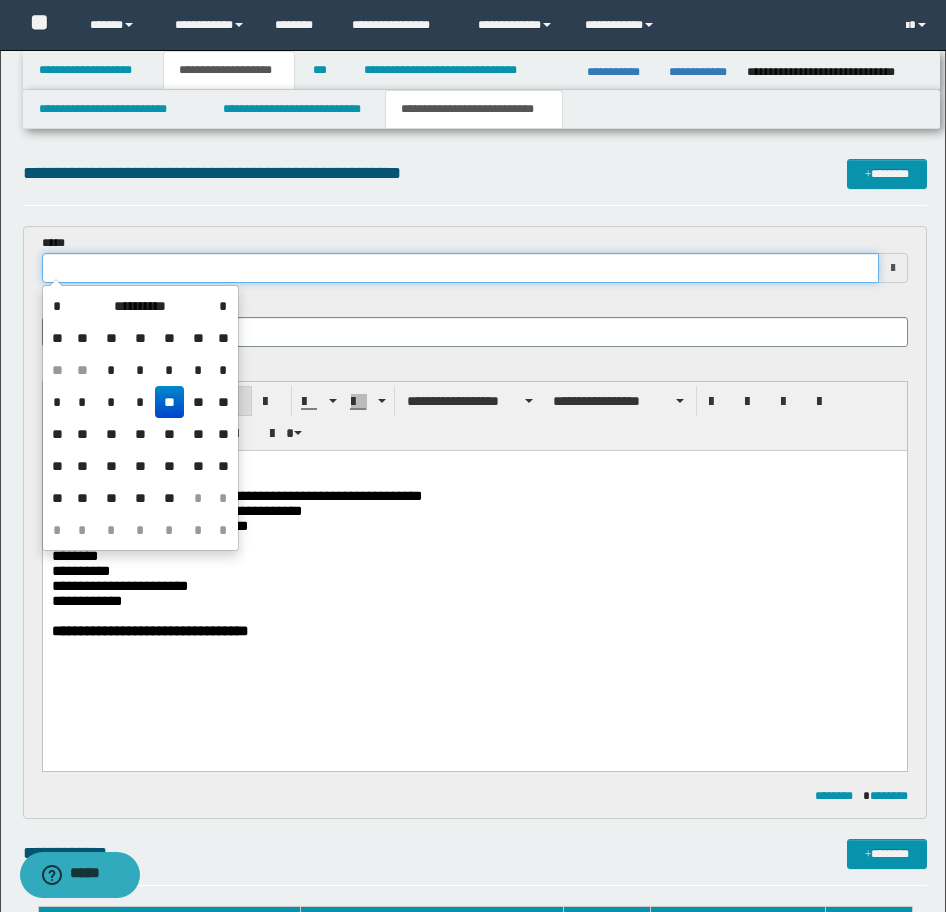 click at bounding box center [460, 268] 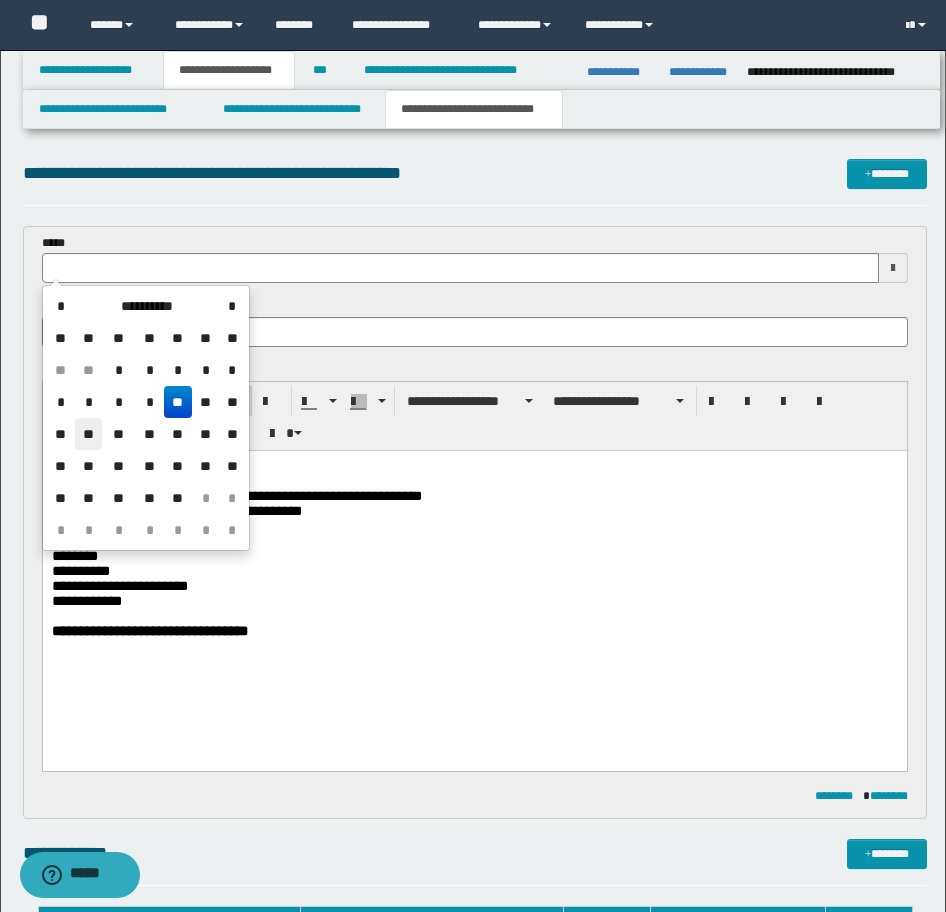click on "**" at bounding box center [89, 434] 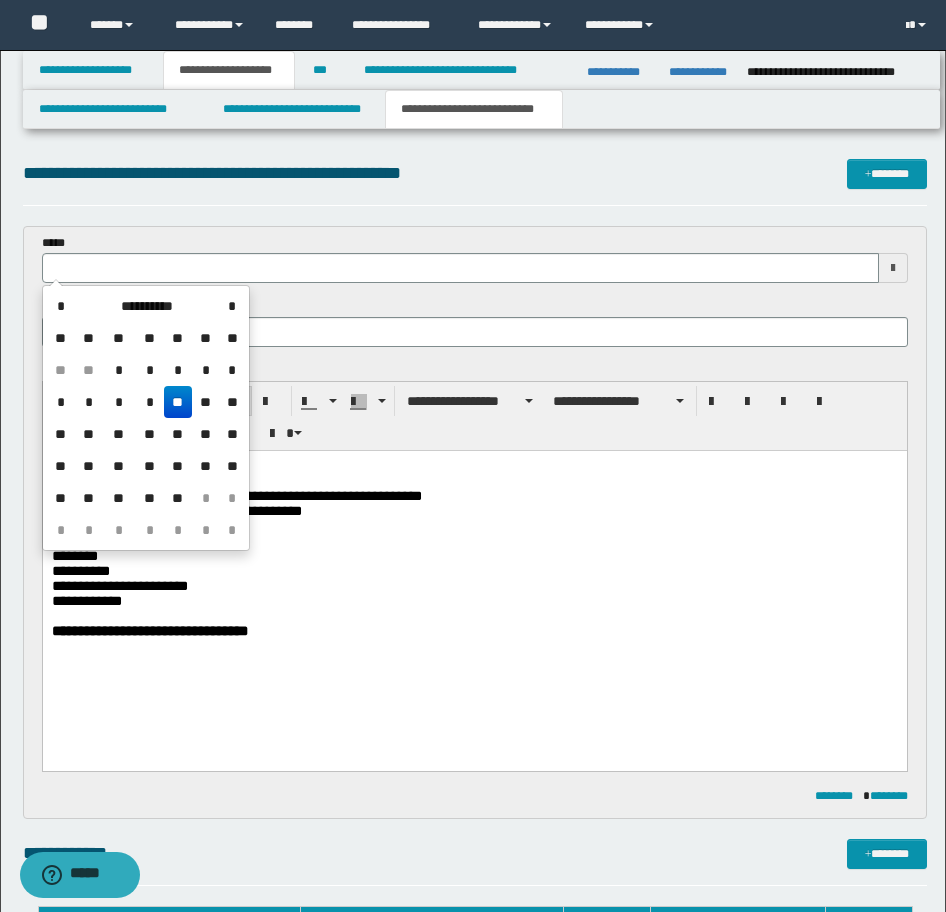 type on "**********" 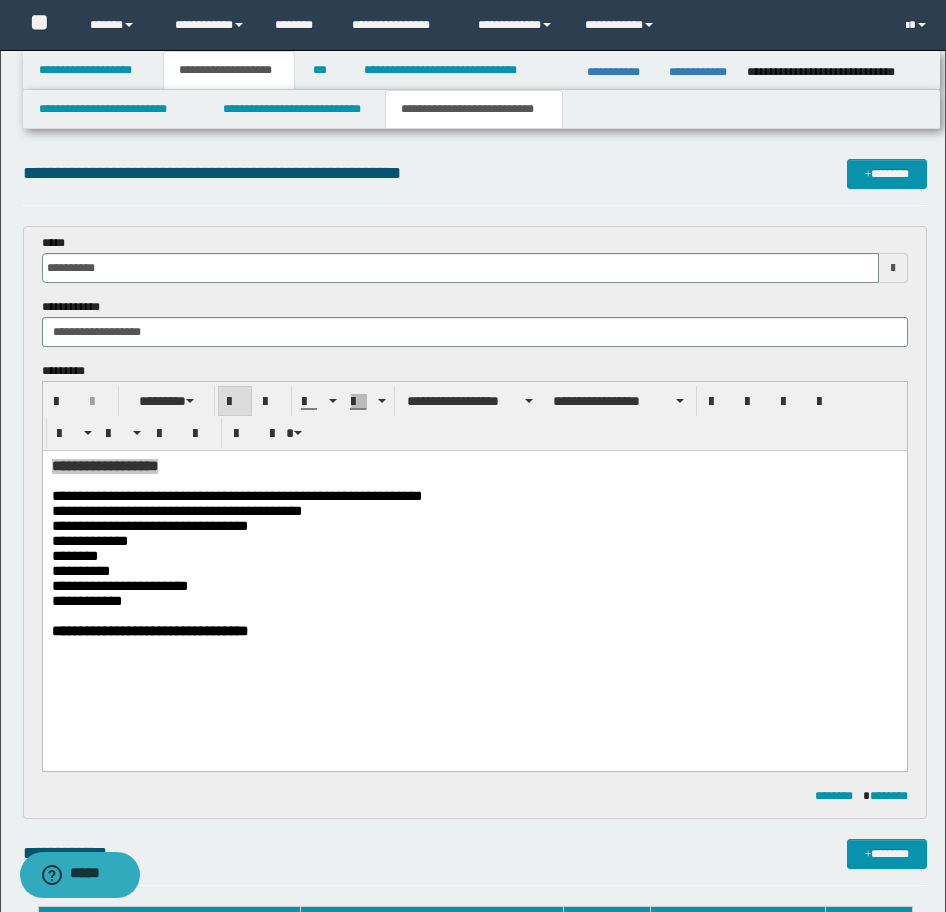 click on "**********" at bounding box center [475, 182] 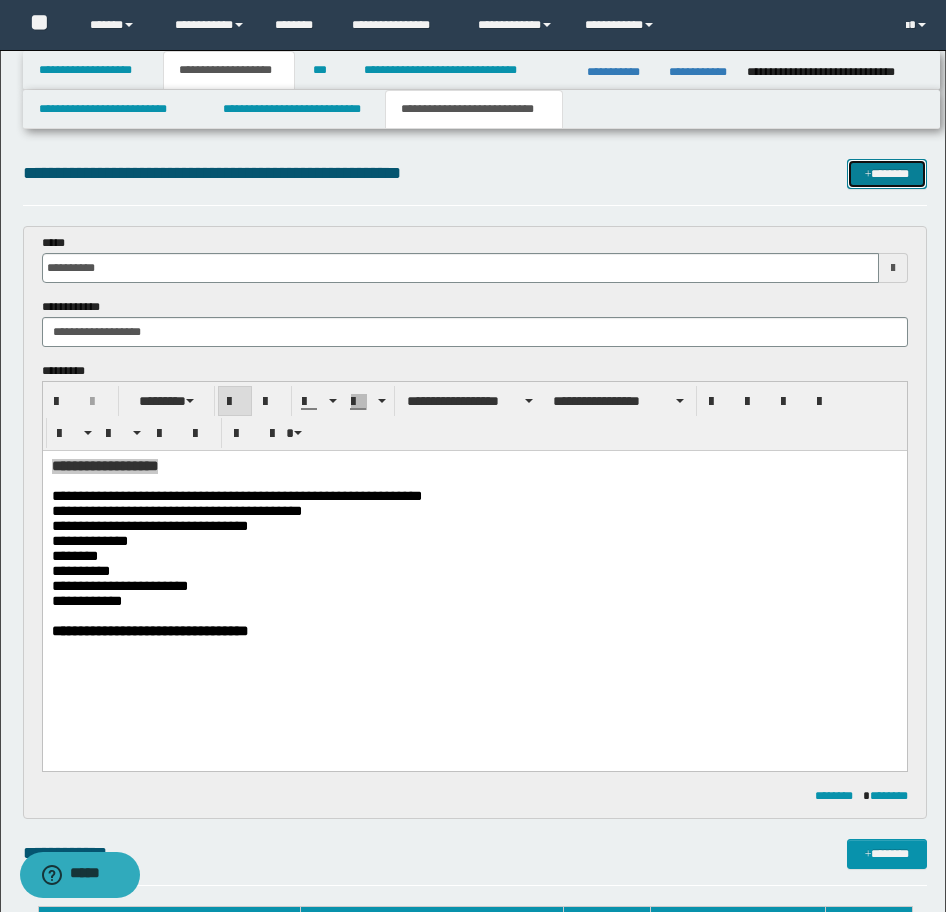 click on "*******" at bounding box center (887, 174) 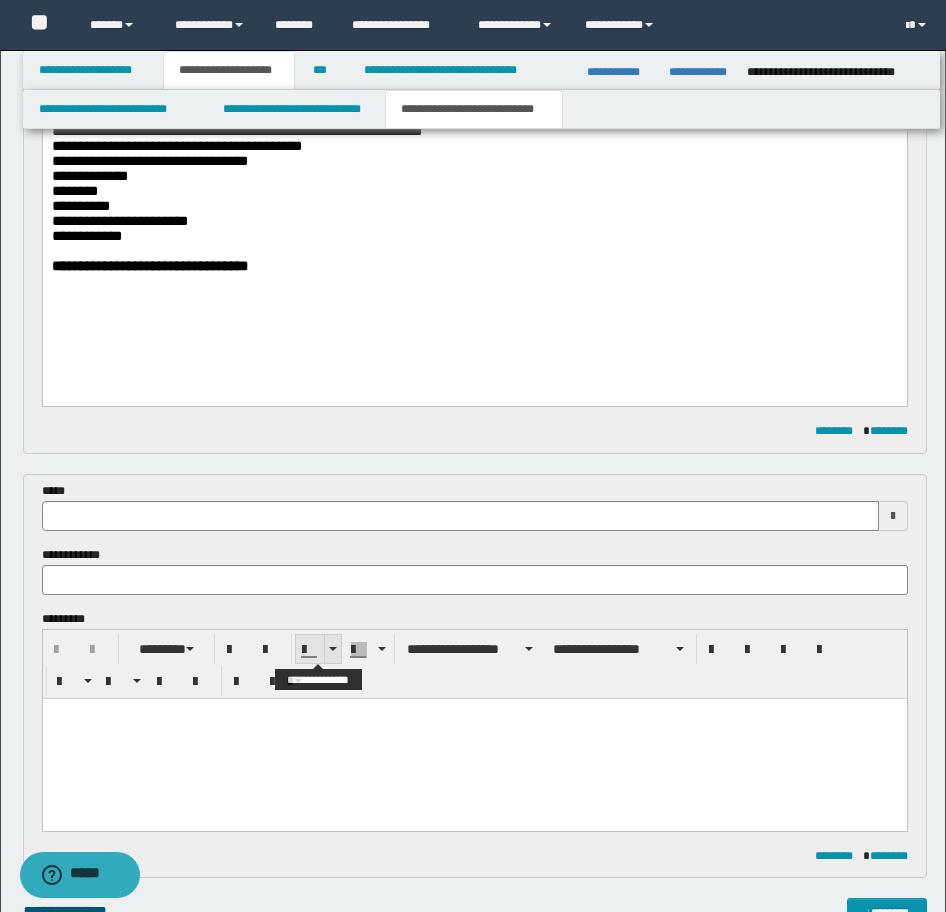 scroll, scrollTop: 166, scrollLeft: 0, axis: vertical 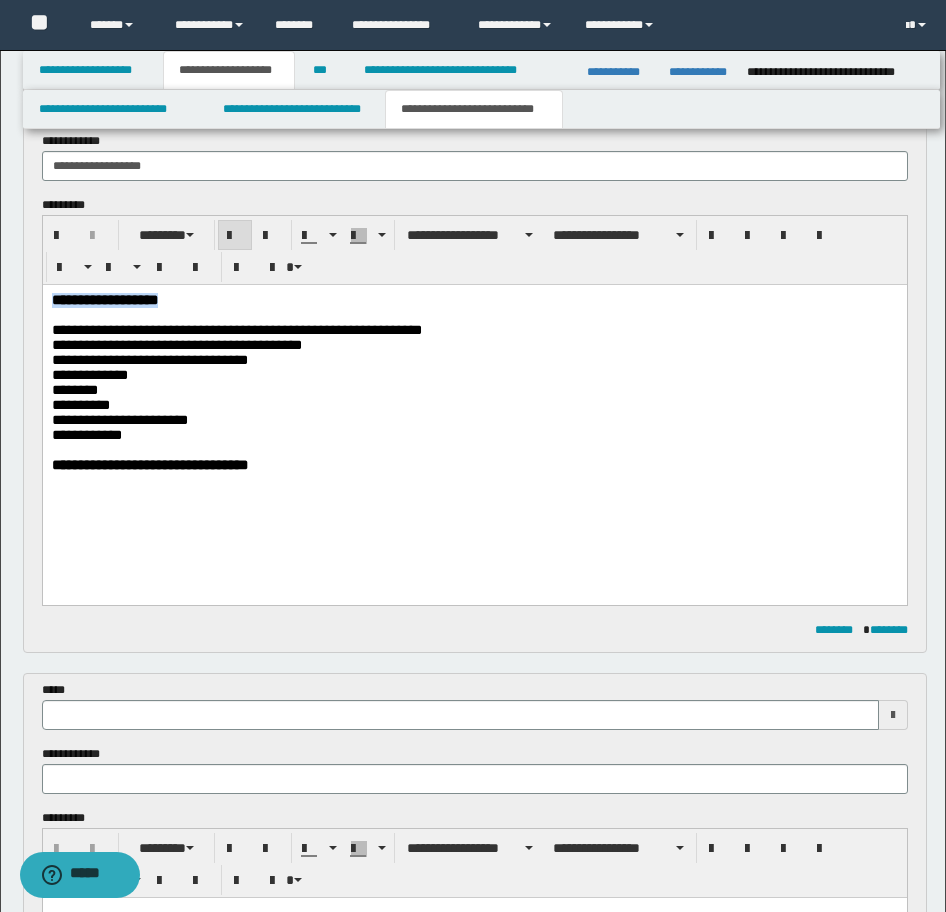 click on "**********" at bounding box center [236, 330] 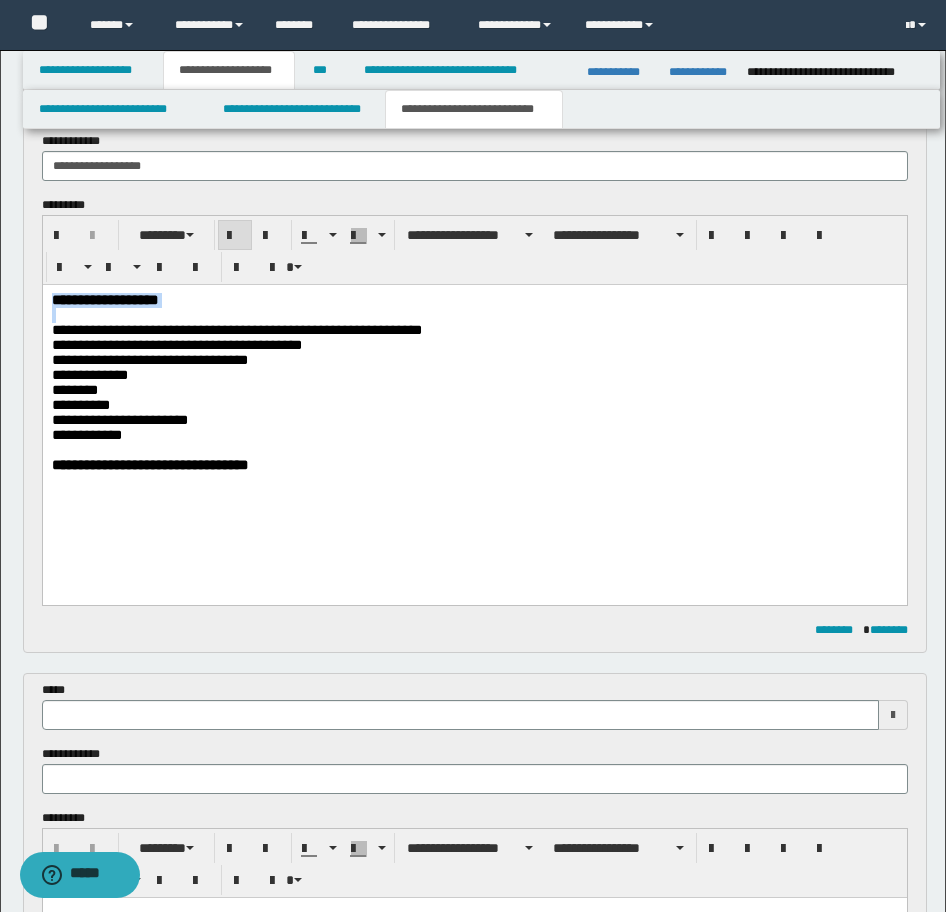 drag, startPoint x: 93, startPoint y: 314, endPoint x: -17, endPoint y: 296, distance: 111.463 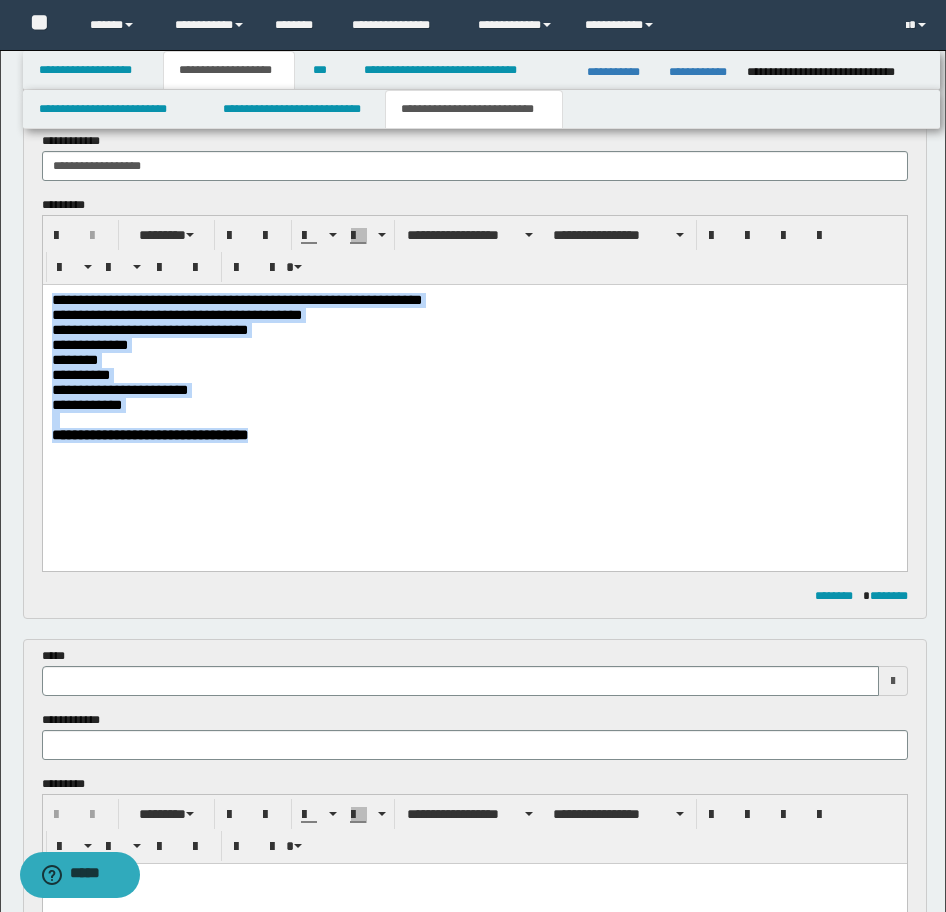 drag, startPoint x: 325, startPoint y: 472, endPoint x: 49, endPoint y: 568, distance: 292.2191 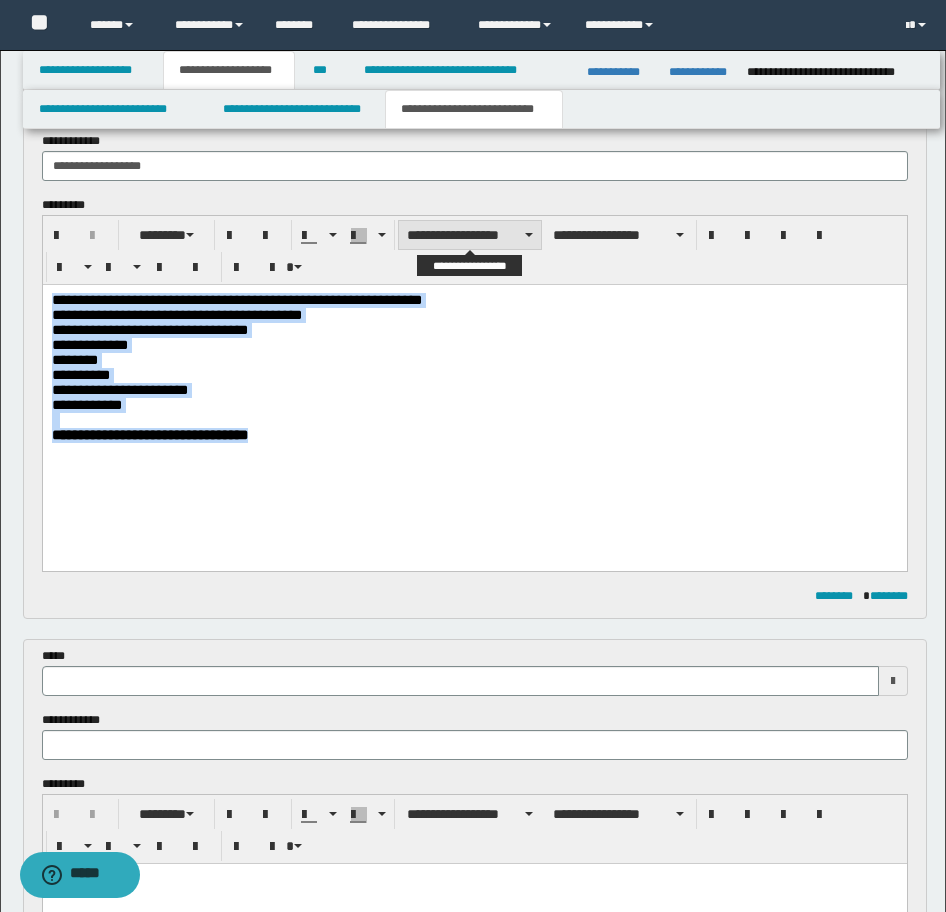 click on "**********" at bounding box center (470, 235) 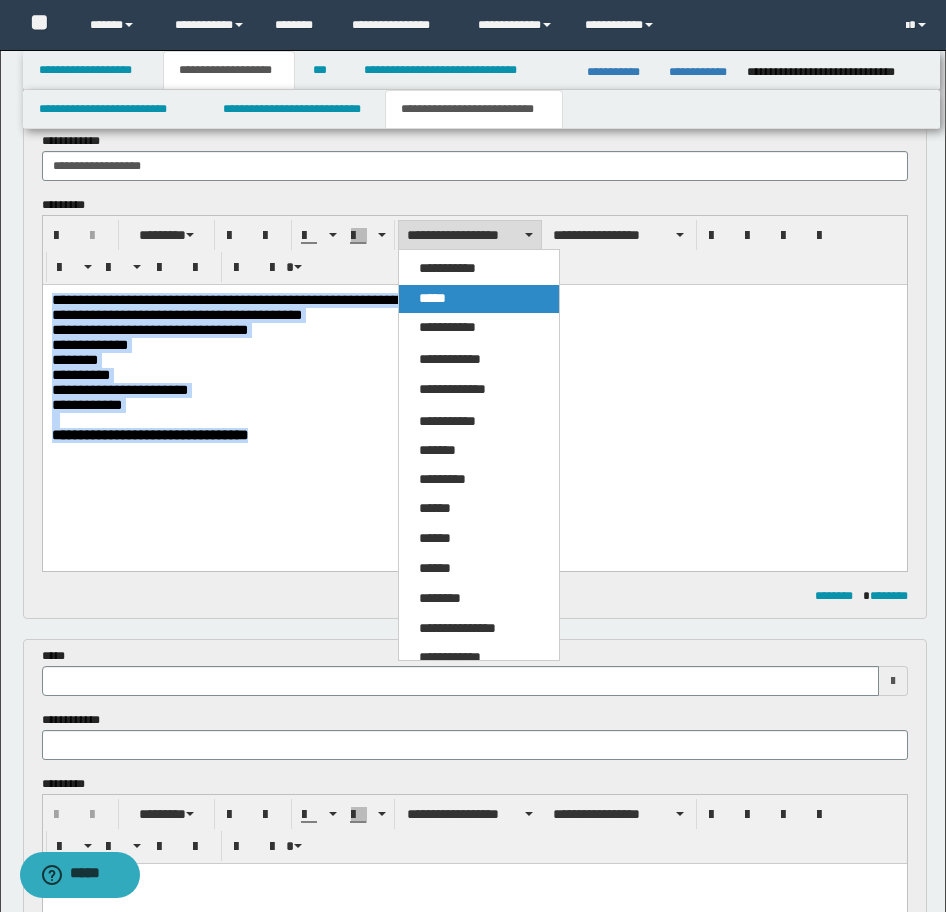 click on "*****" at bounding box center [479, 299] 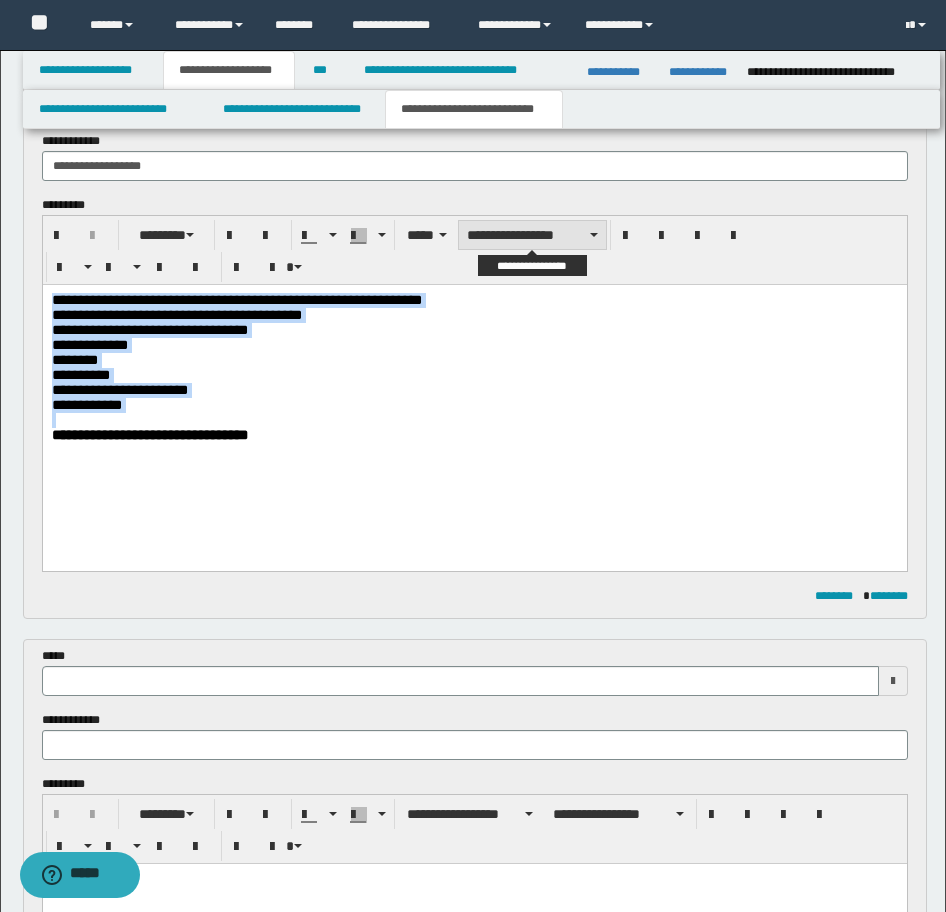 click on "**********" at bounding box center [532, 235] 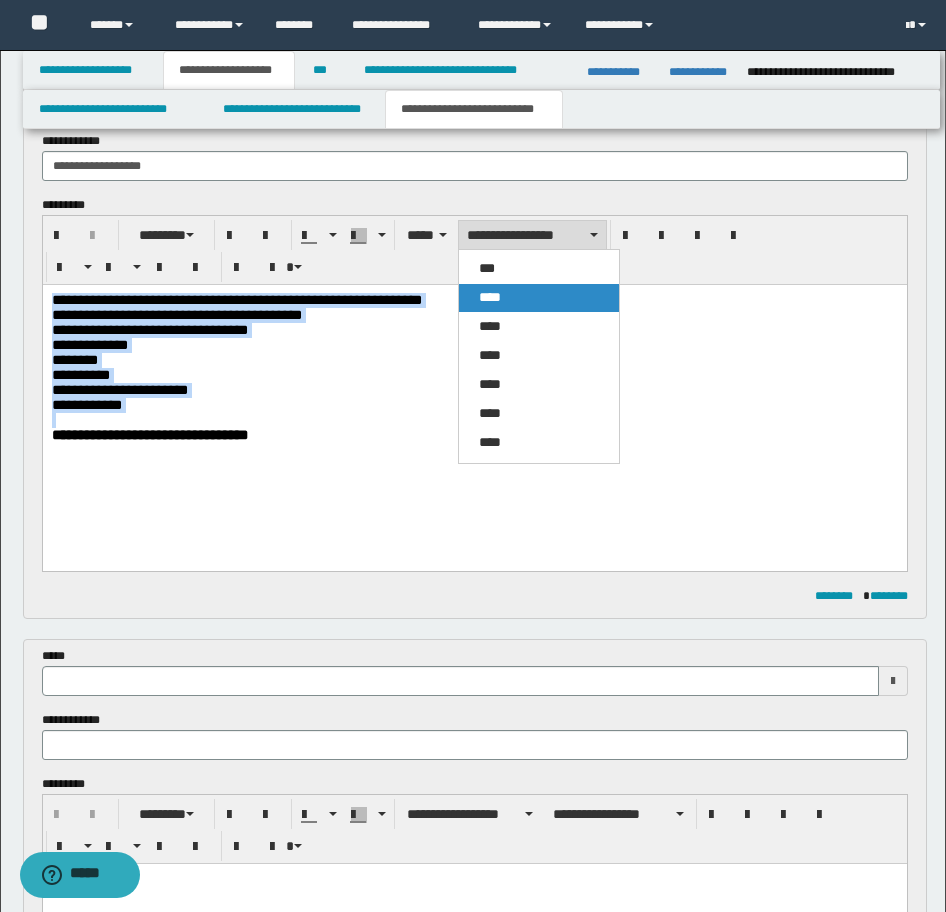 click on "****" at bounding box center (490, 297) 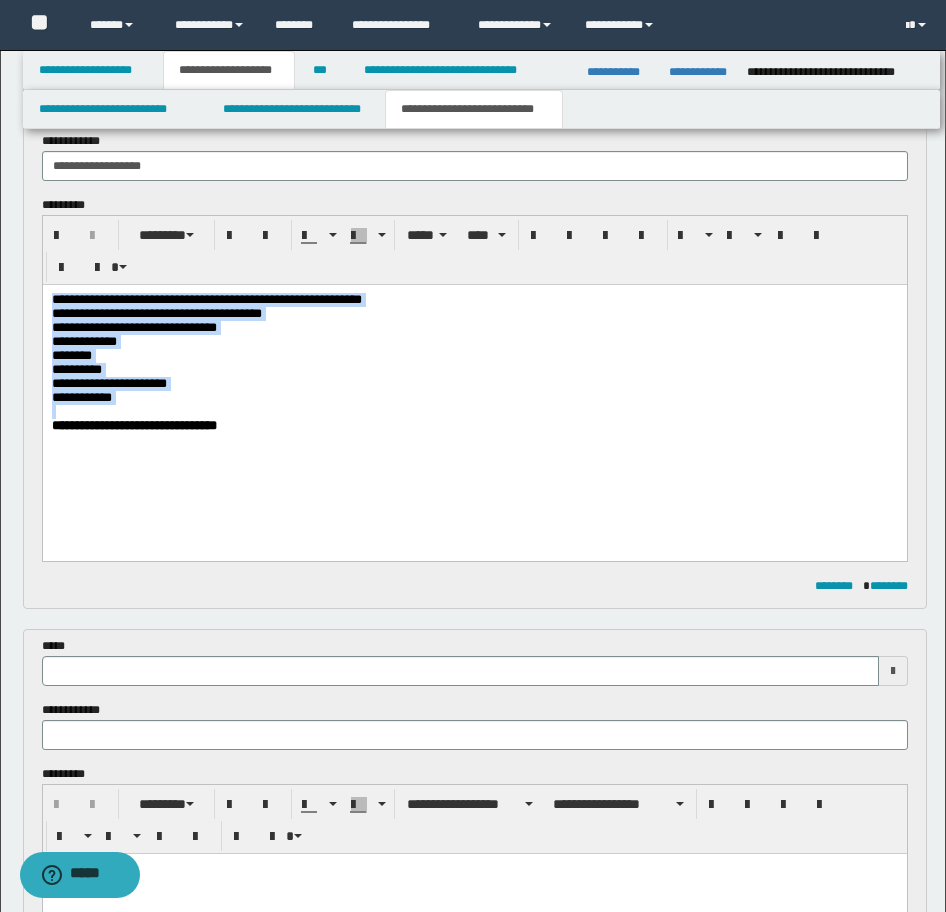 scroll, scrollTop: 366, scrollLeft: 0, axis: vertical 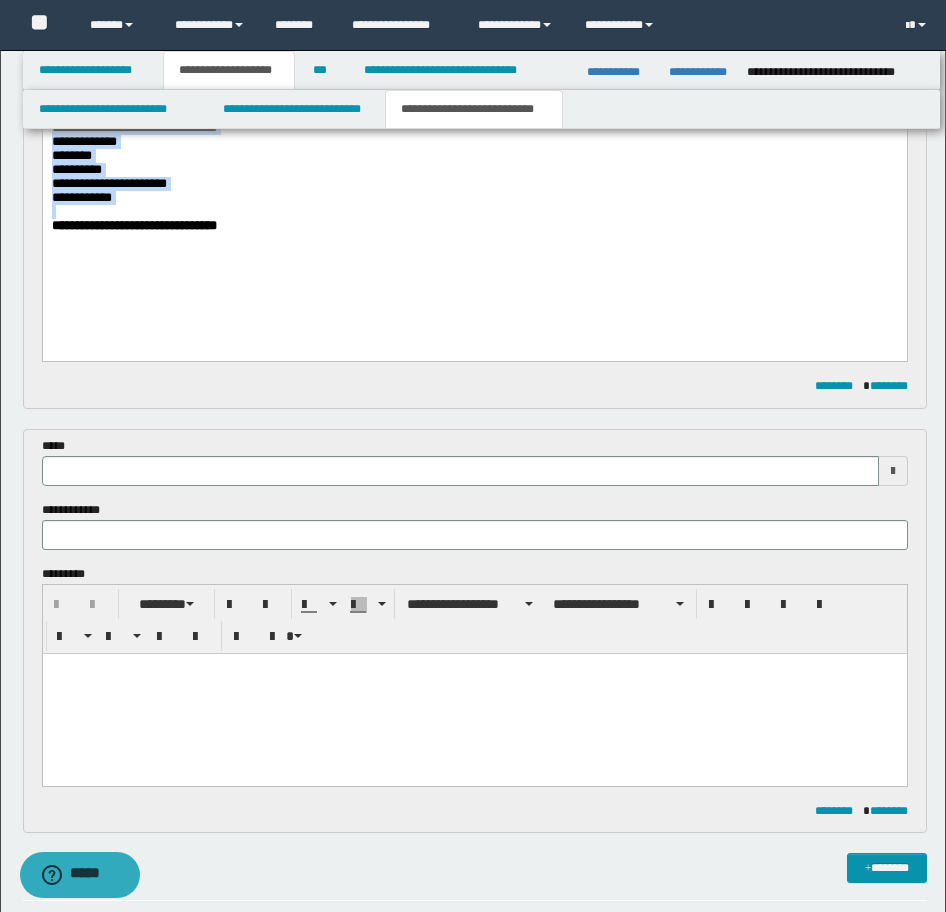 type 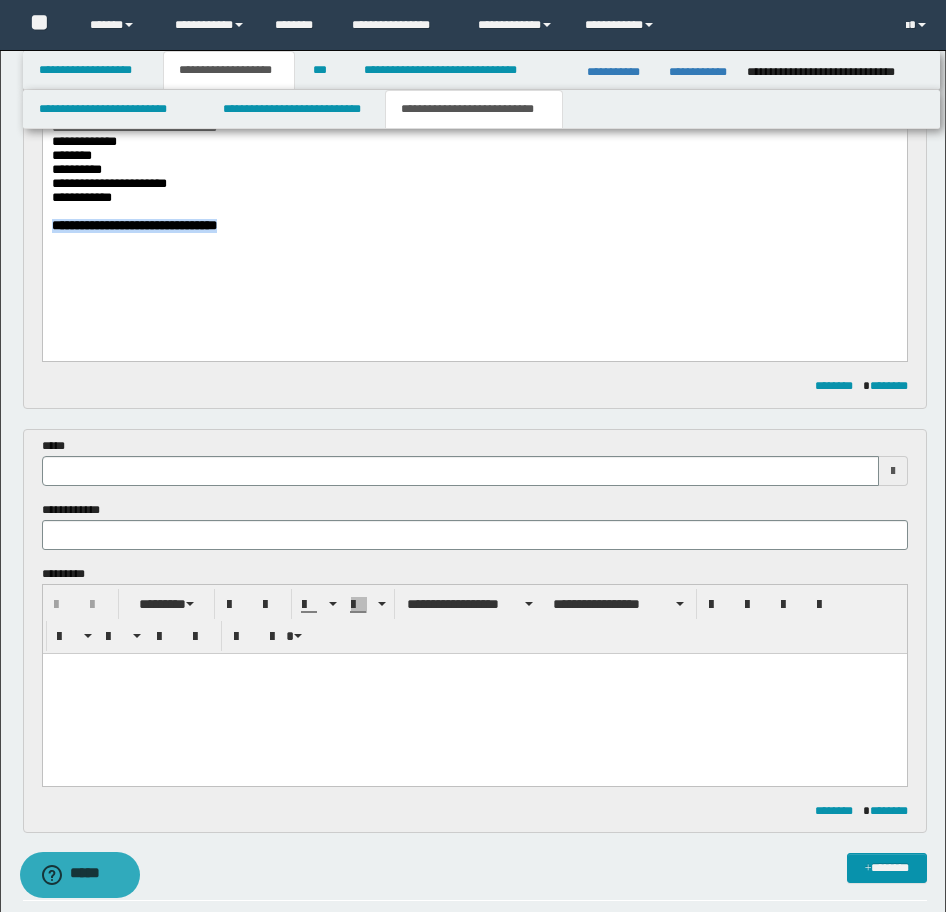 drag, startPoint x: 294, startPoint y: 244, endPoint x: 48, endPoint y: 244, distance: 246 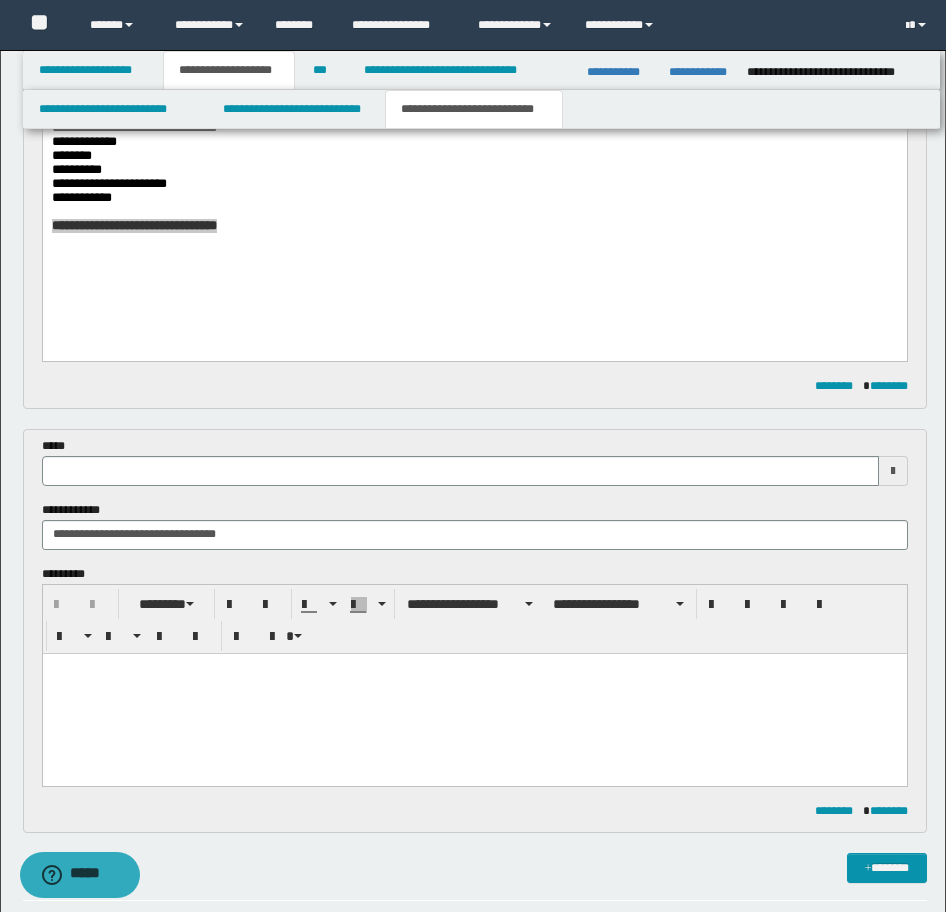 click at bounding box center (460, 471) 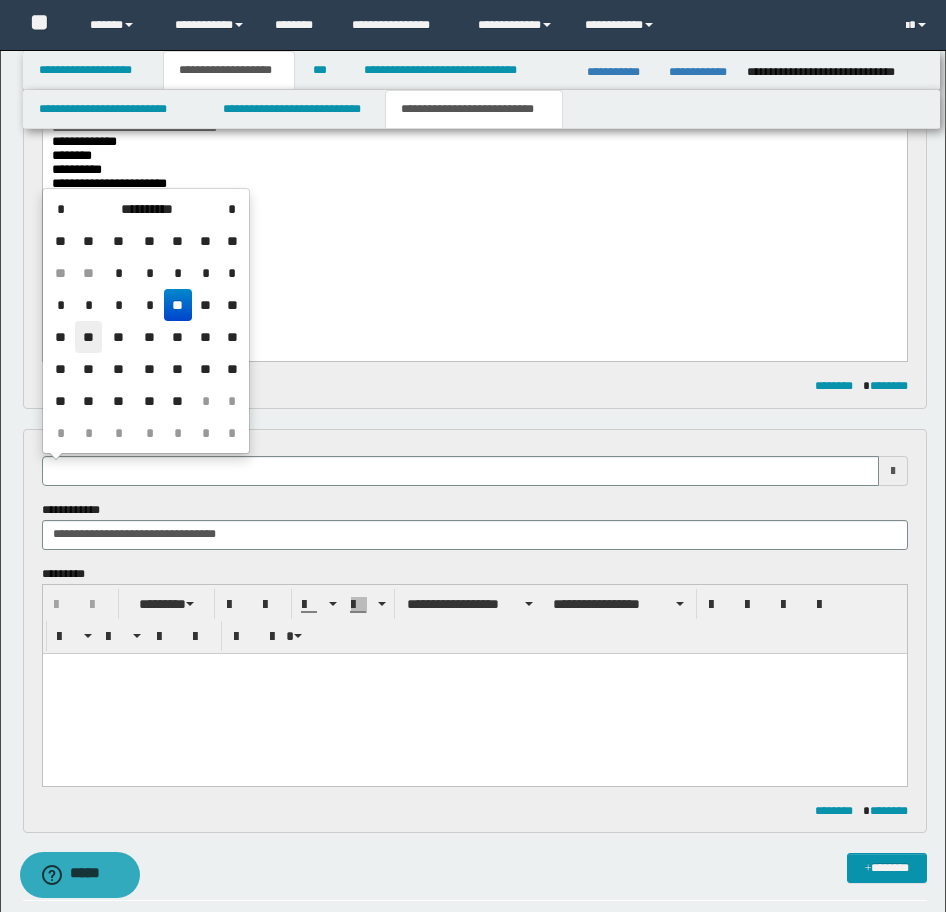 click on "**" at bounding box center [89, 337] 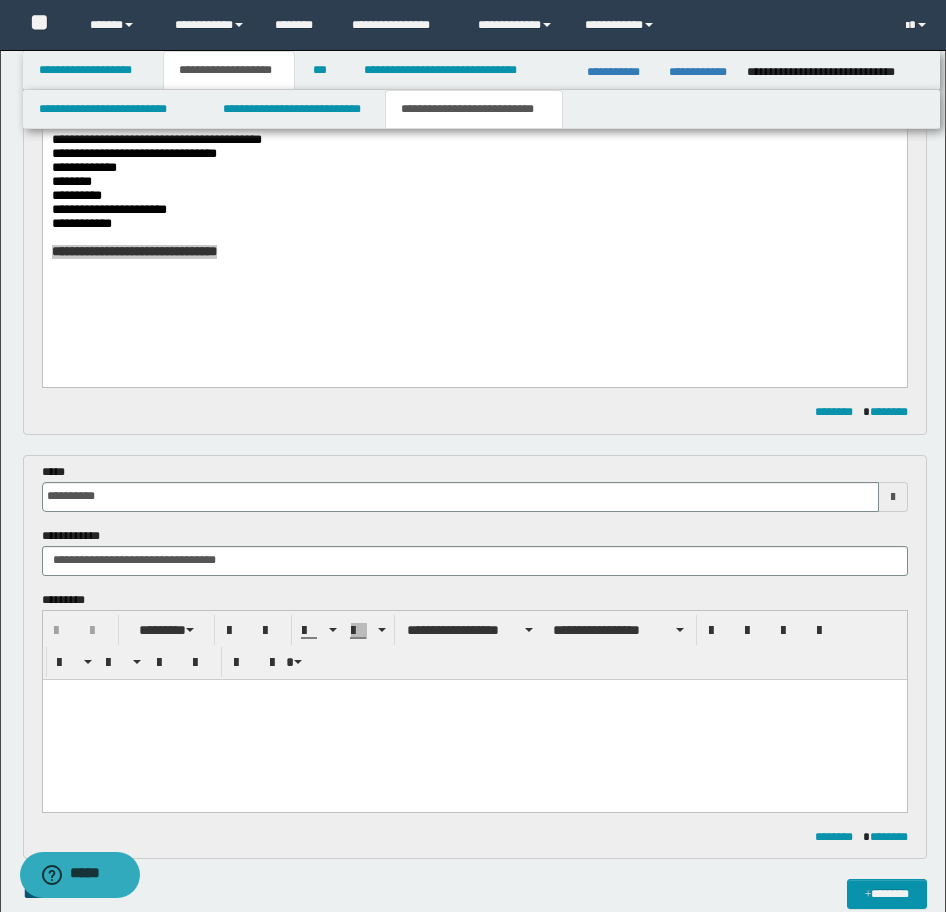scroll, scrollTop: 166, scrollLeft: 0, axis: vertical 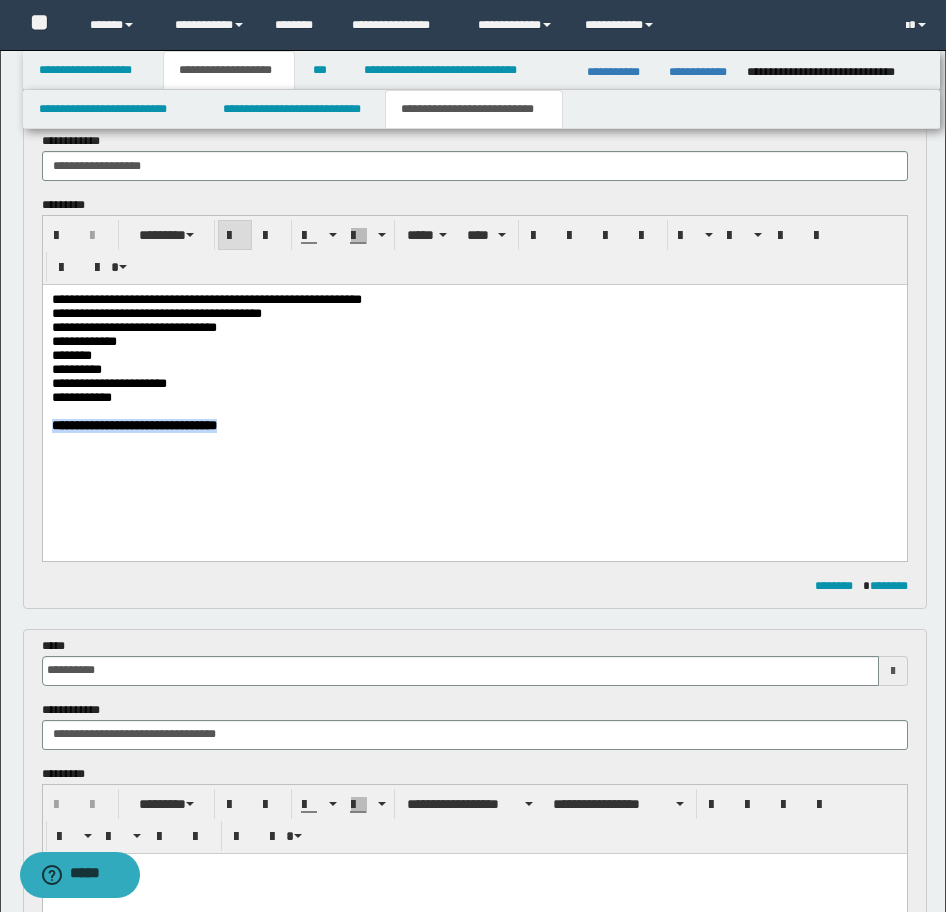 click on "**********" at bounding box center (474, 426) 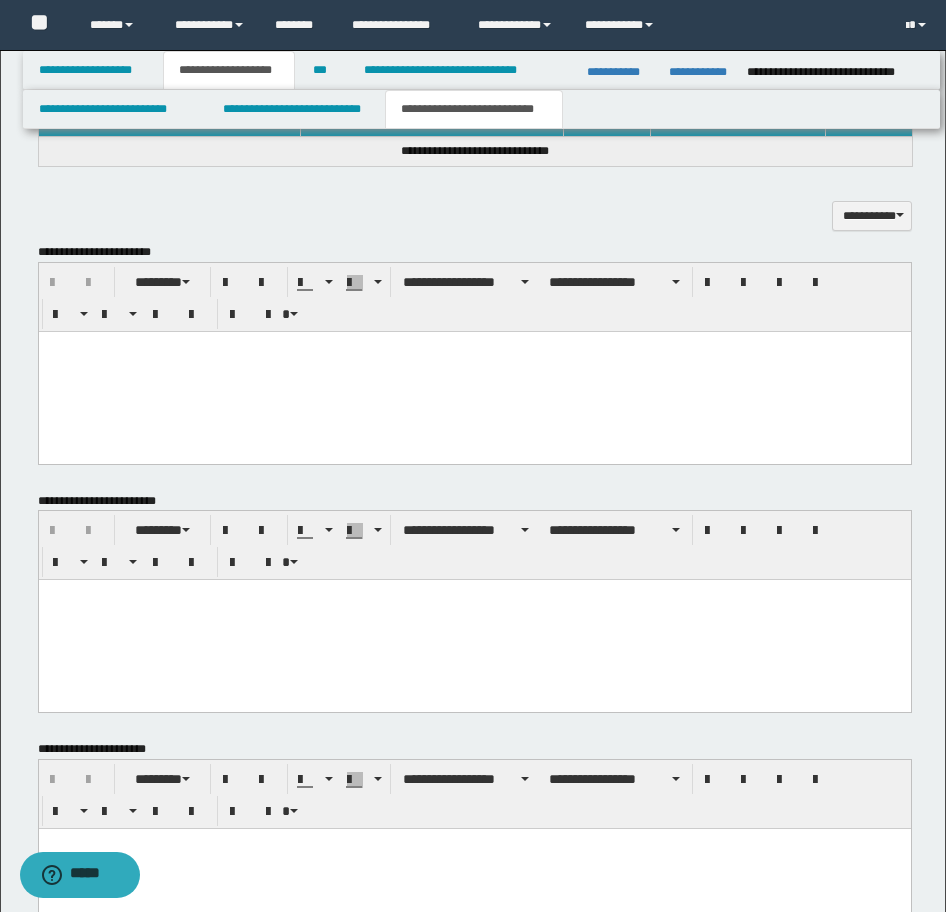 scroll, scrollTop: 1340, scrollLeft: 0, axis: vertical 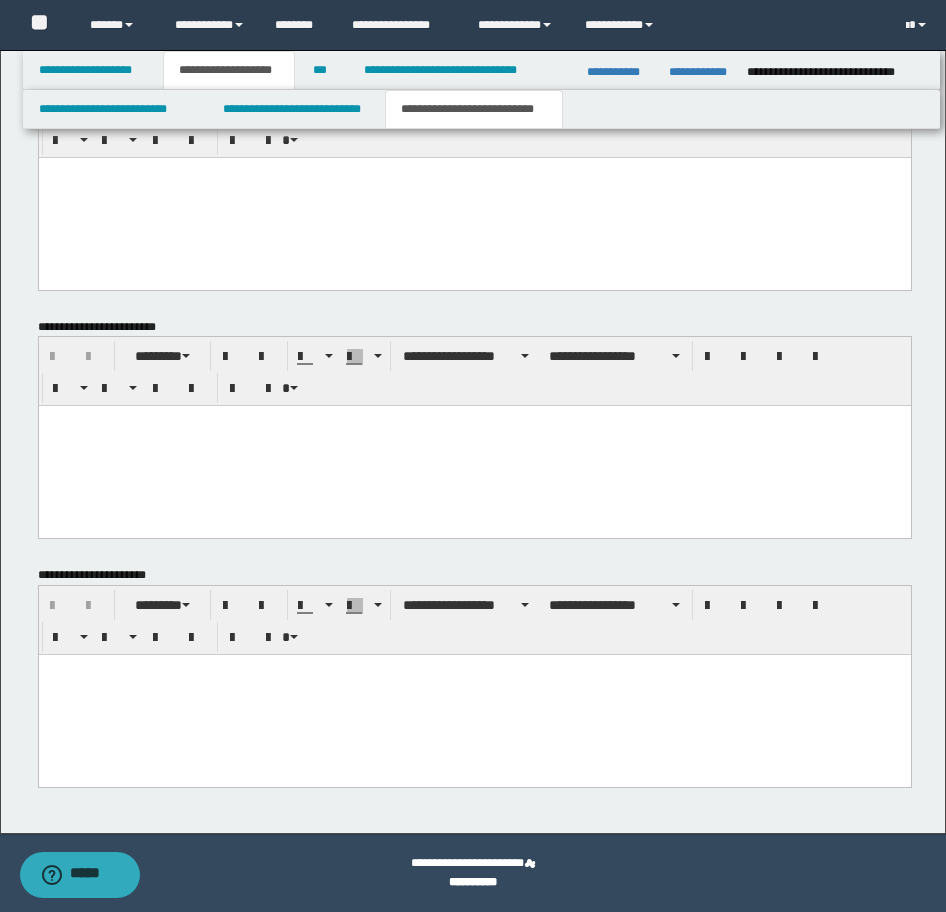 click at bounding box center (474, 695) 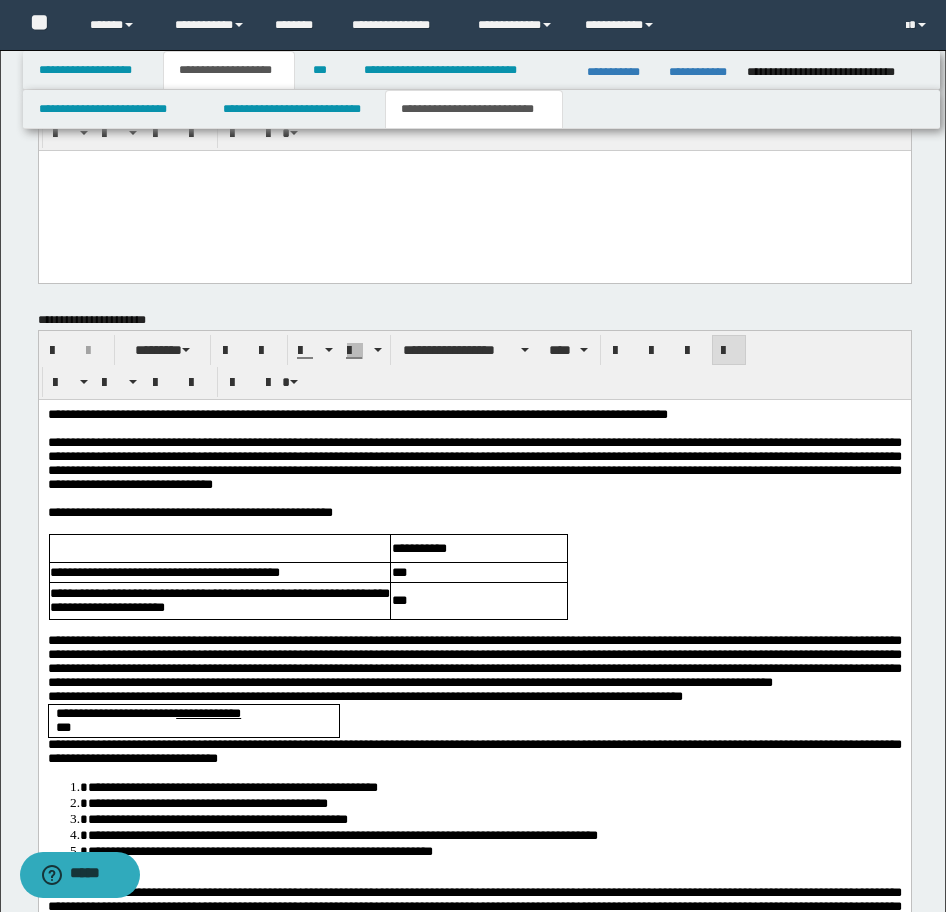 scroll, scrollTop: 1940, scrollLeft: 0, axis: vertical 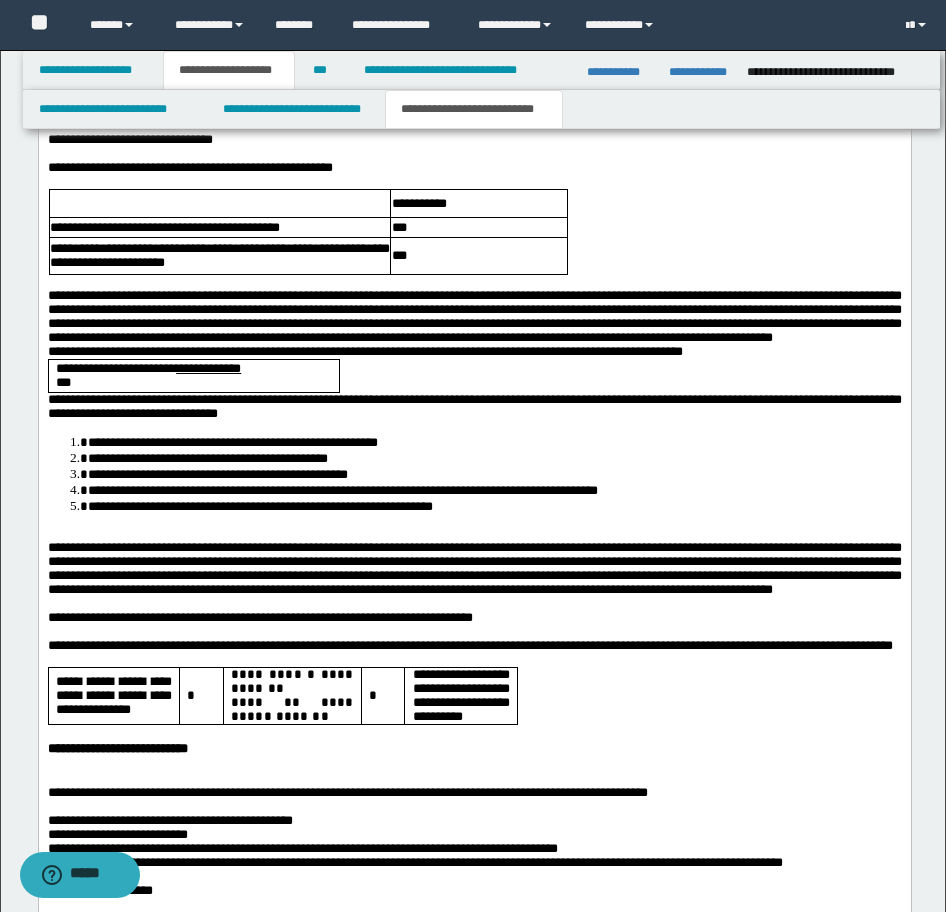 click on "**********" at bounding box center (474, 317) 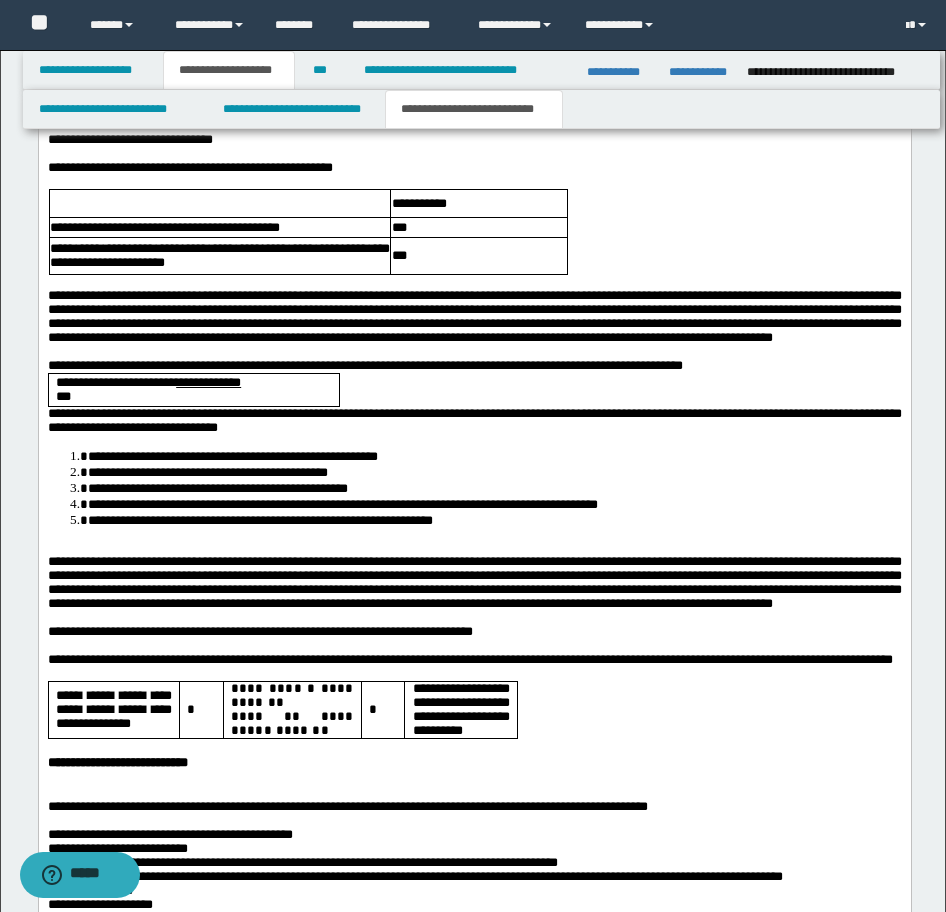 click on "**********" at bounding box center (474, 366) 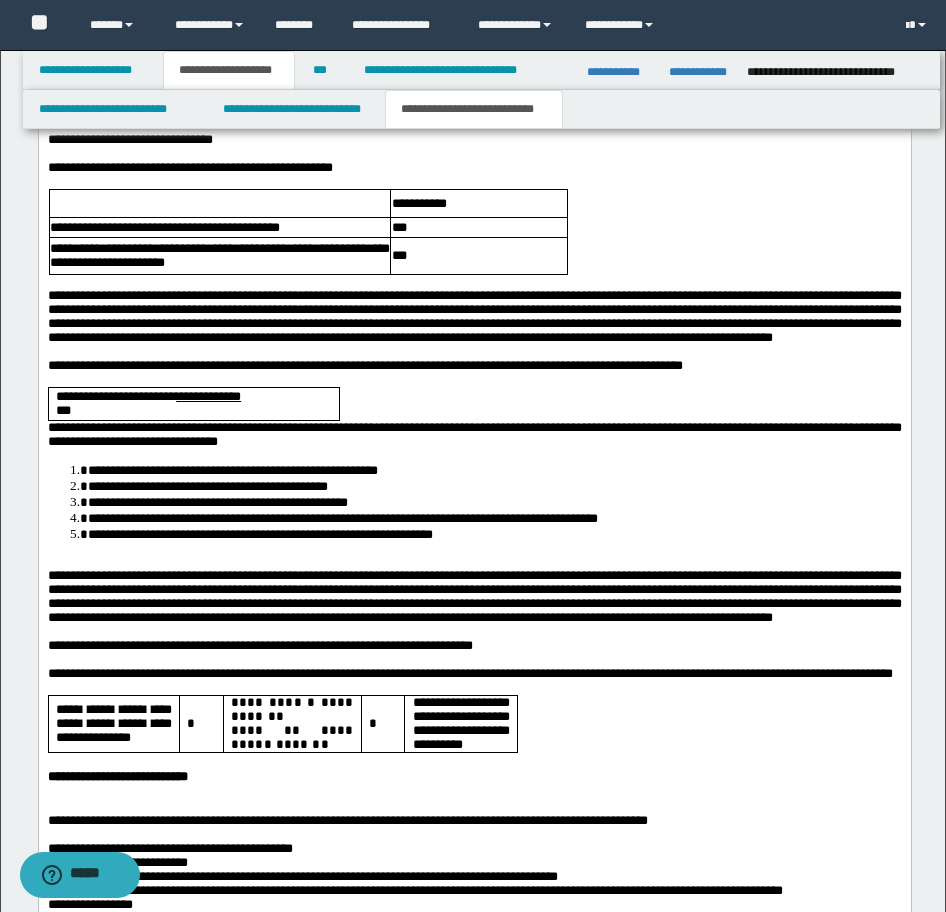 click on "**********" at bounding box center (474, 434) 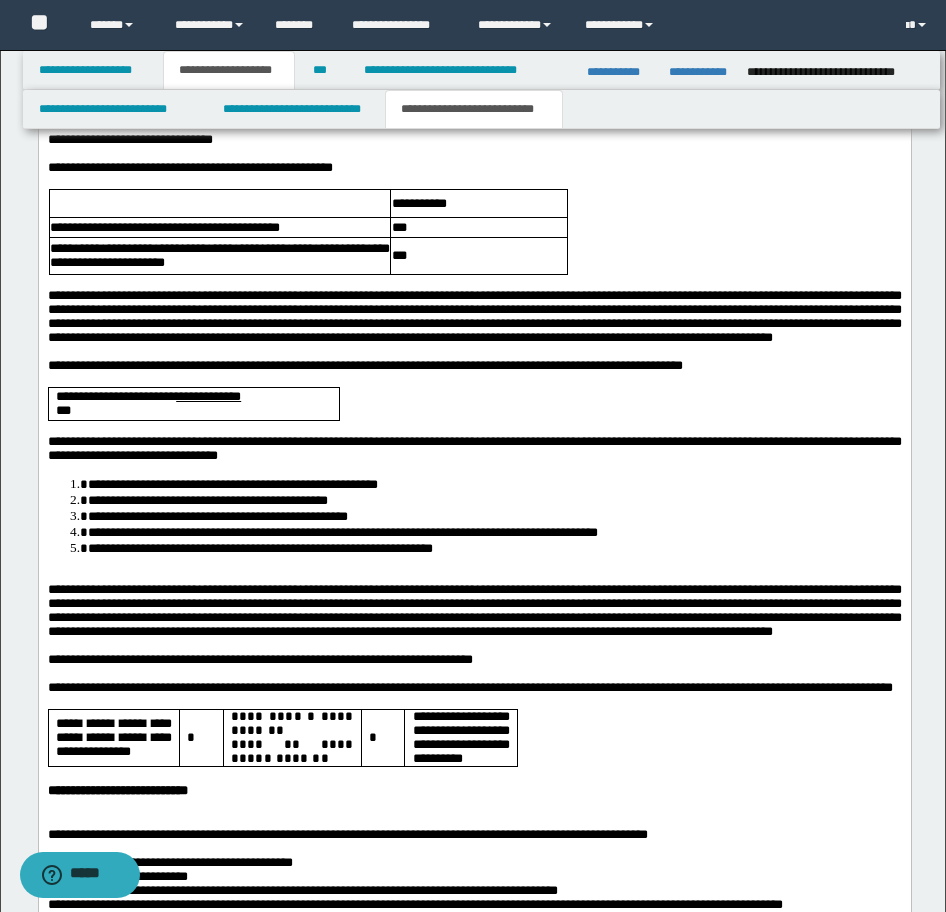 click at bounding box center [474, 576] 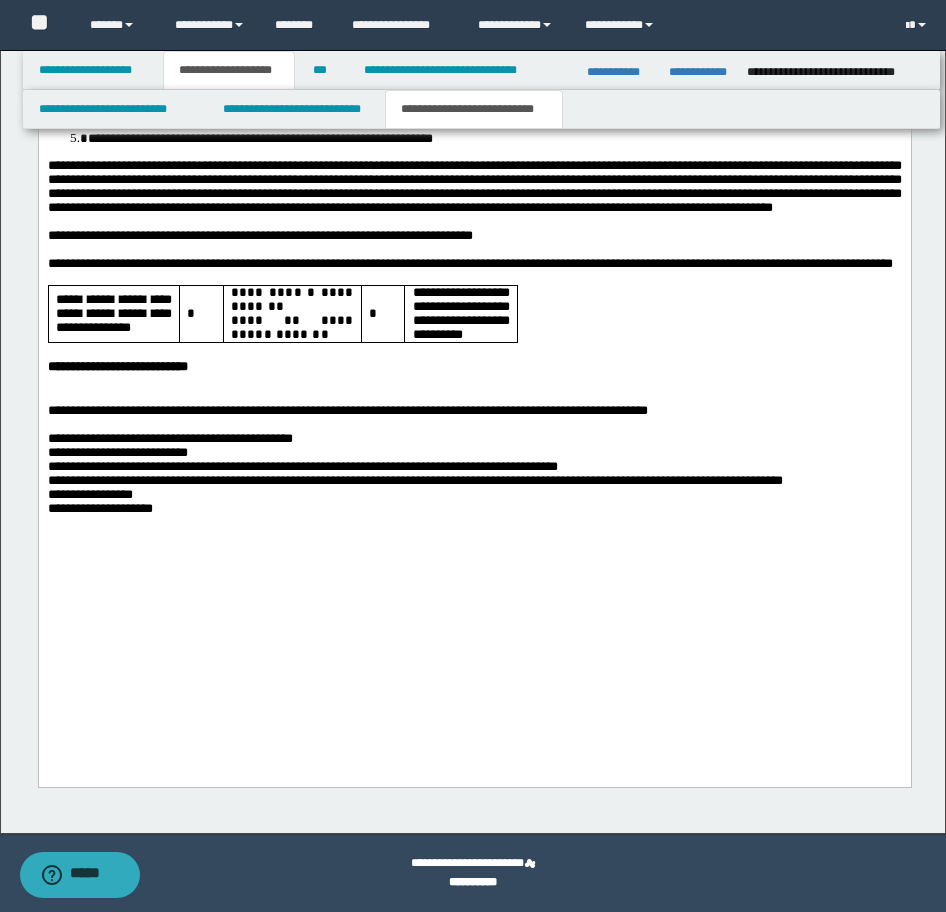 click at bounding box center (474, 398) 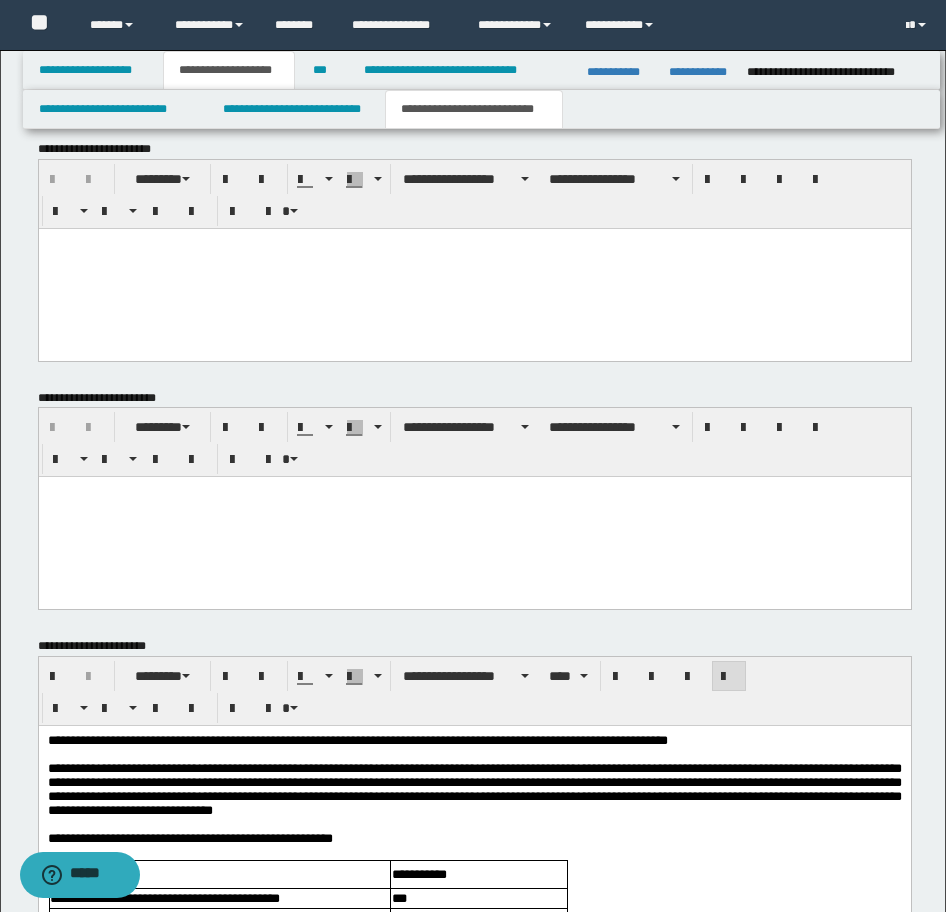scroll, scrollTop: 1234, scrollLeft: 0, axis: vertical 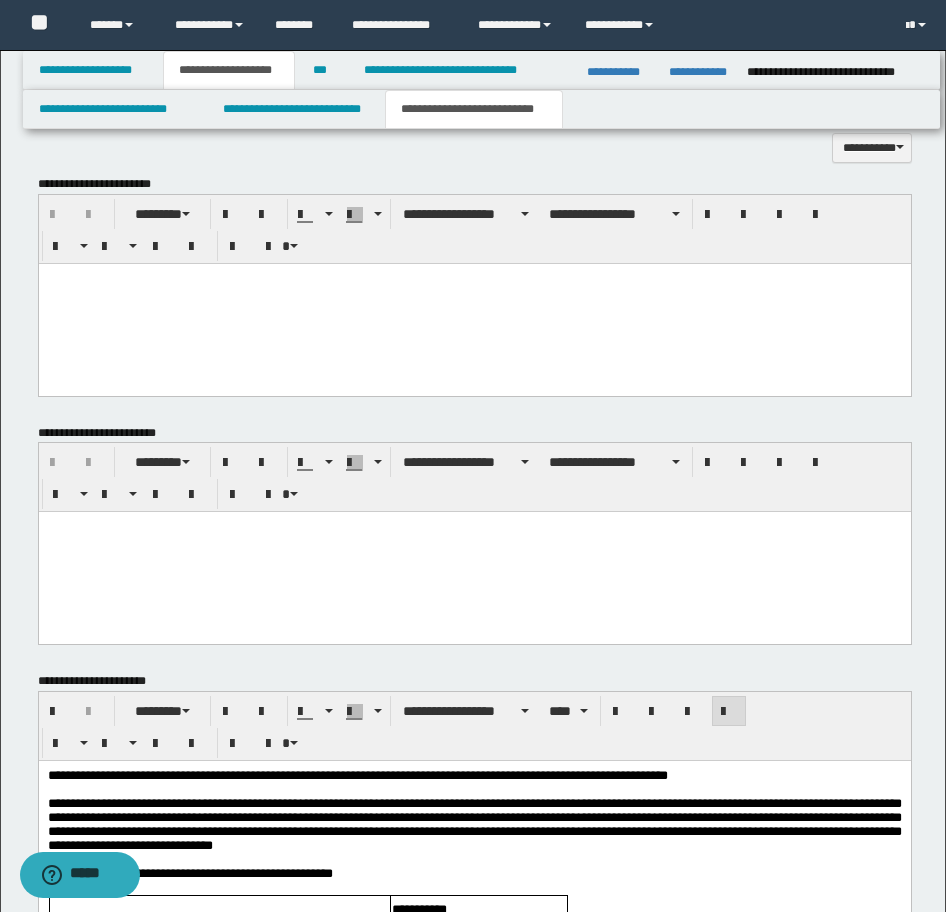 click at bounding box center [474, 303] 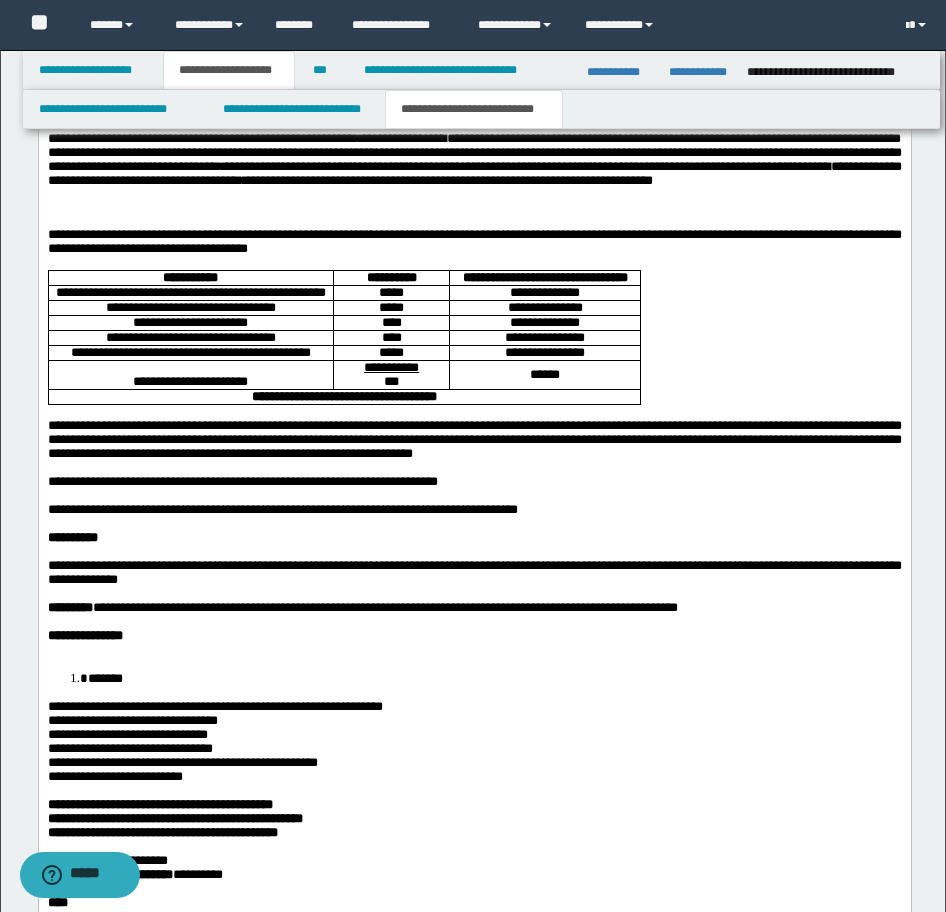 scroll, scrollTop: 1534, scrollLeft: 0, axis: vertical 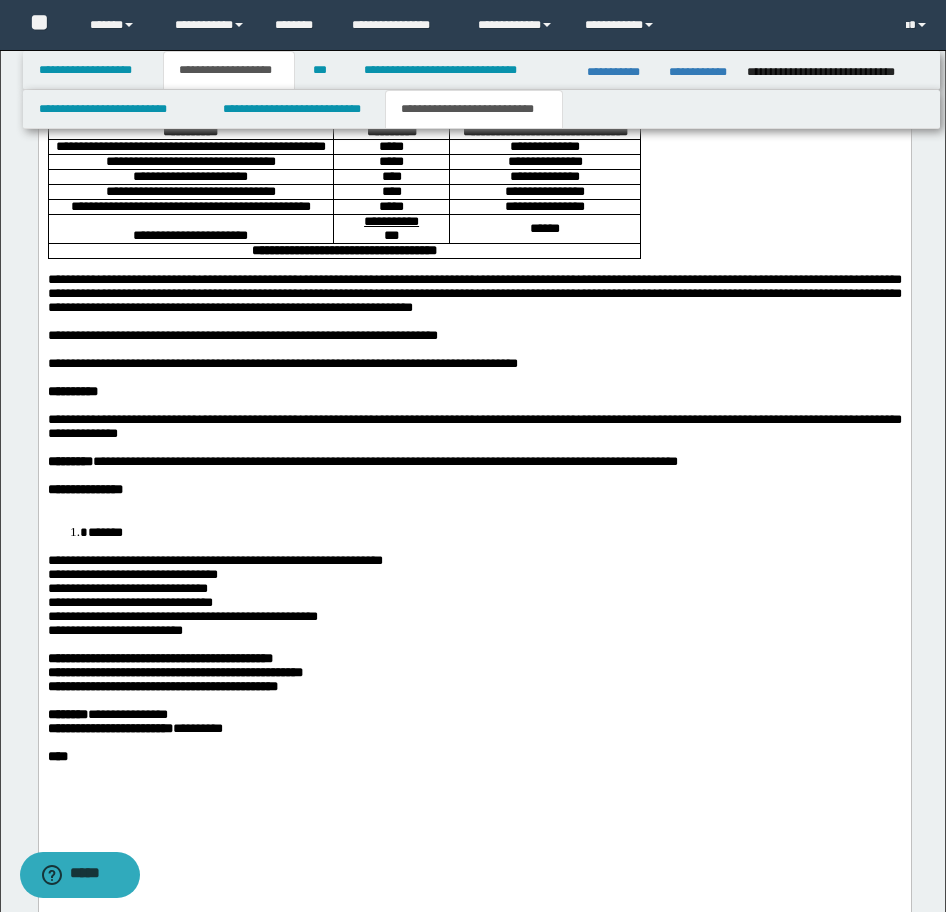 click on "*******" at bounding box center (104, 532) 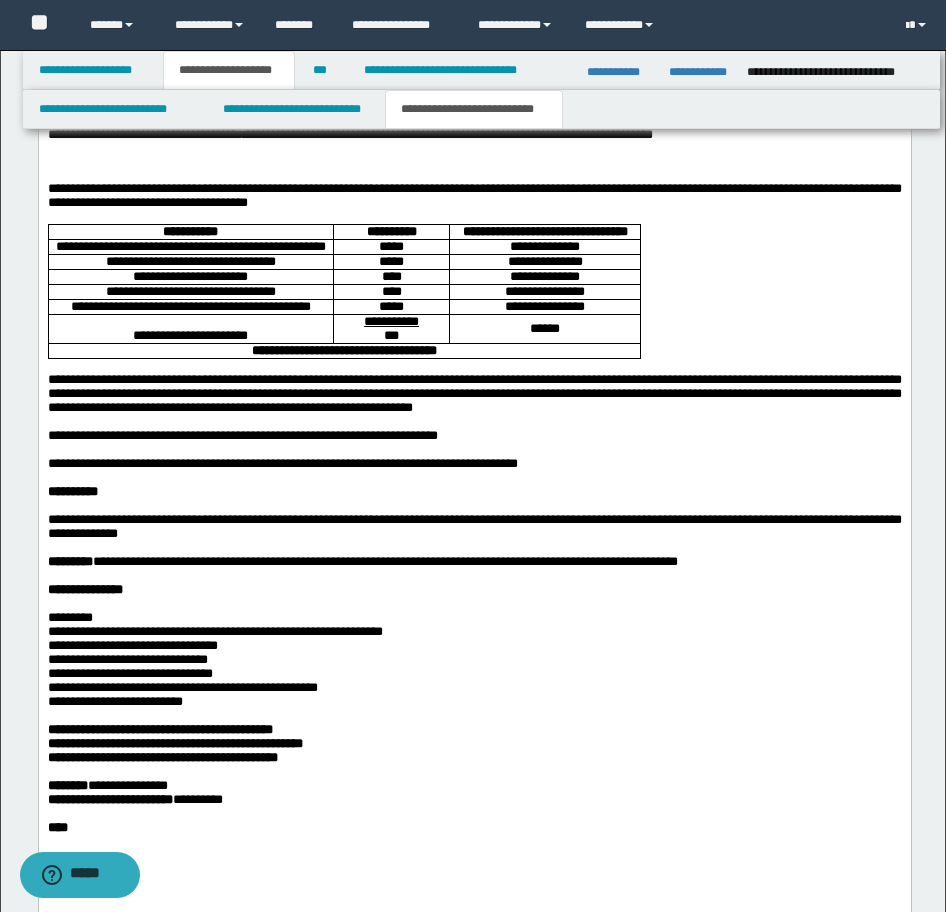 scroll, scrollTop: 1334, scrollLeft: 0, axis: vertical 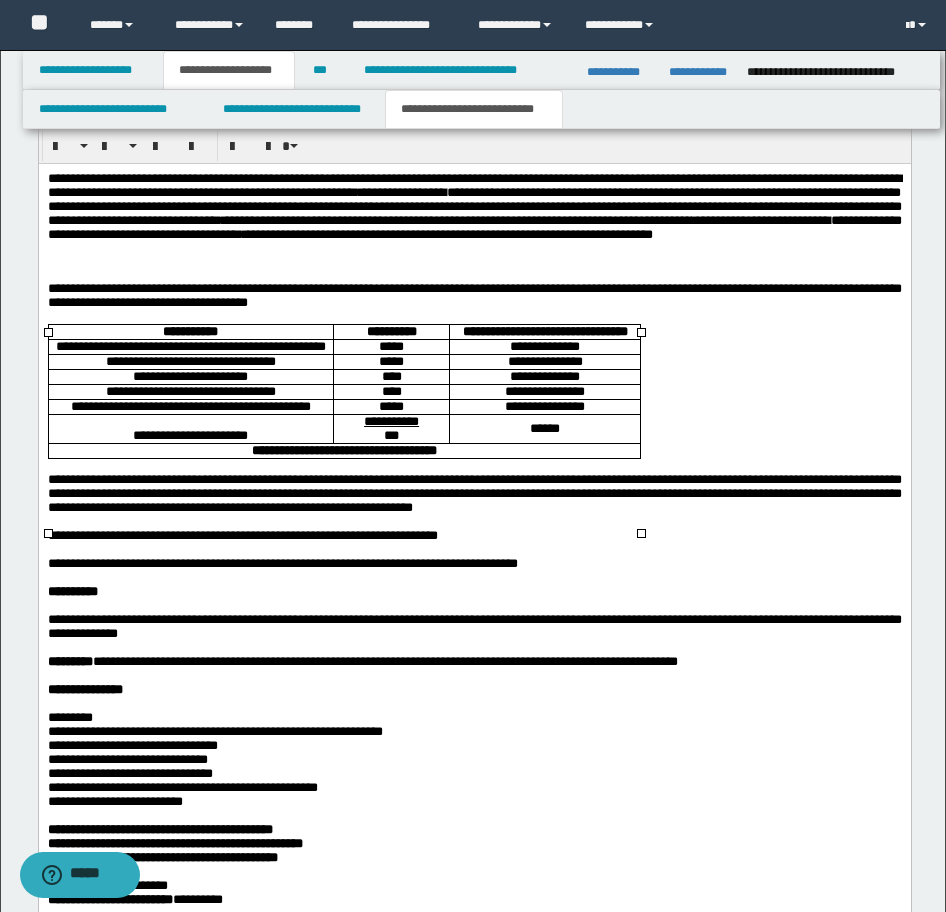 click on "**********" at bounding box center [544, 405] 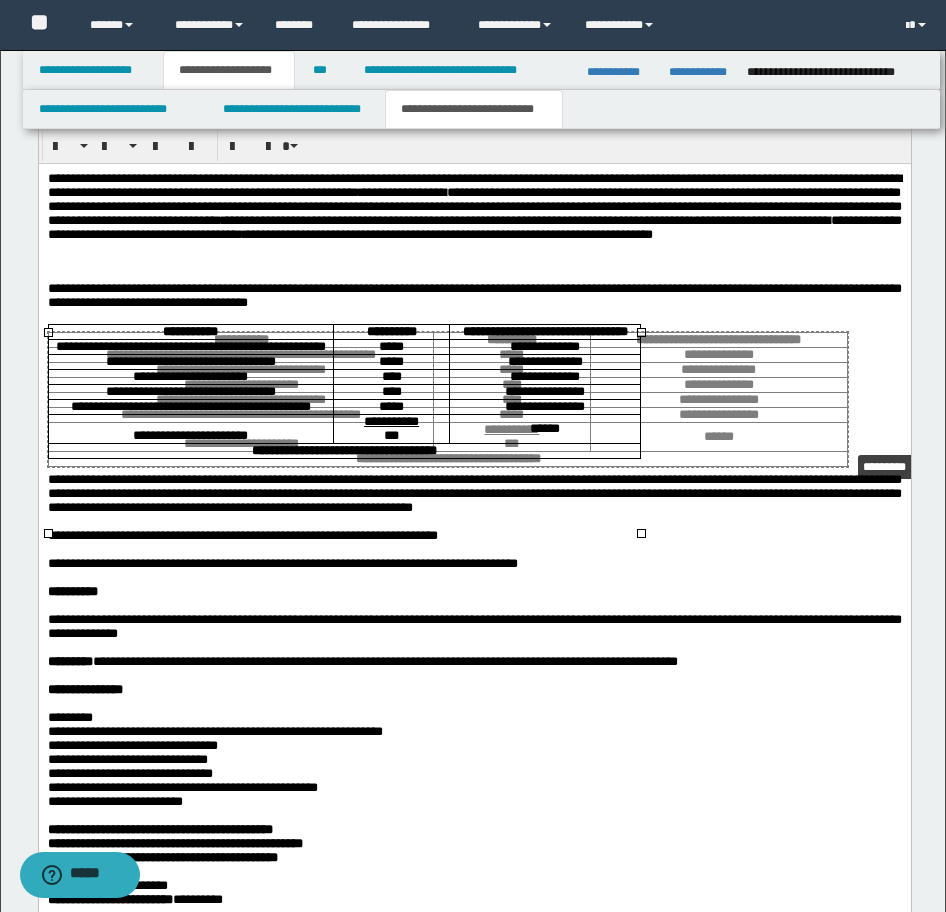 drag, startPoint x: 641, startPoint y: 531, endPoint x: 848, endPoint y: 448, distance: 223.02017 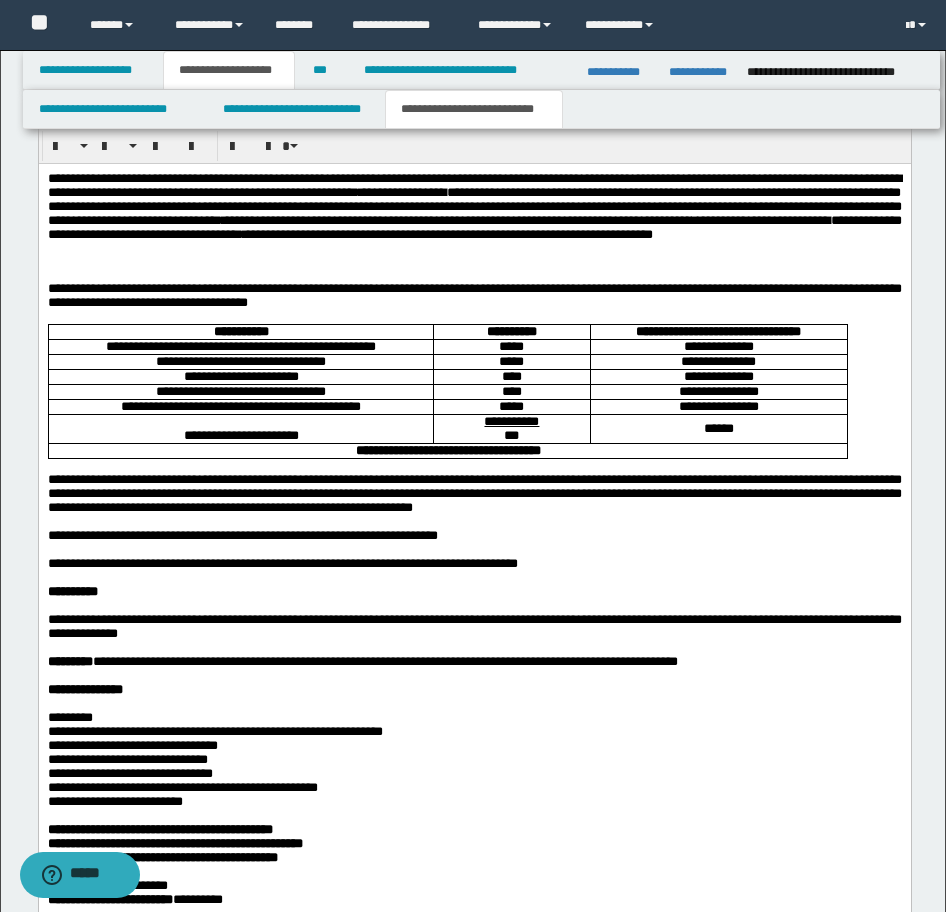 click on "**********" at bounding box center (474, 177) 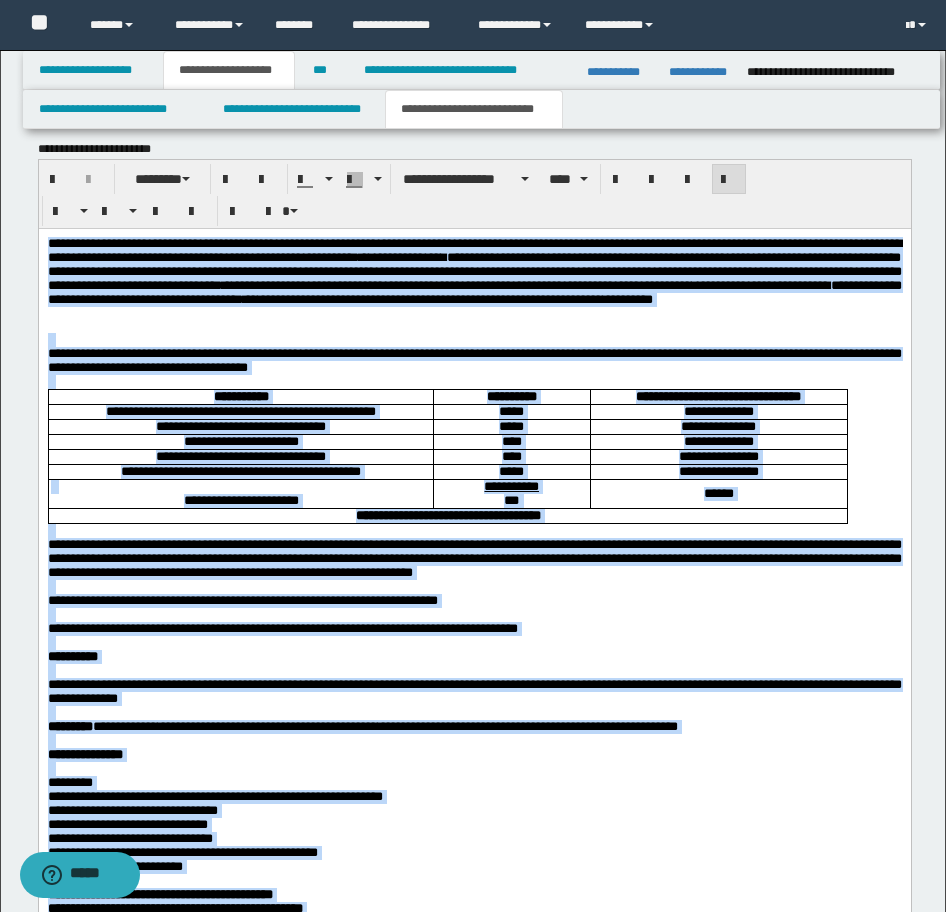 scroll, scrollTop: 1234, scrollLeft: 0, axis: vertical 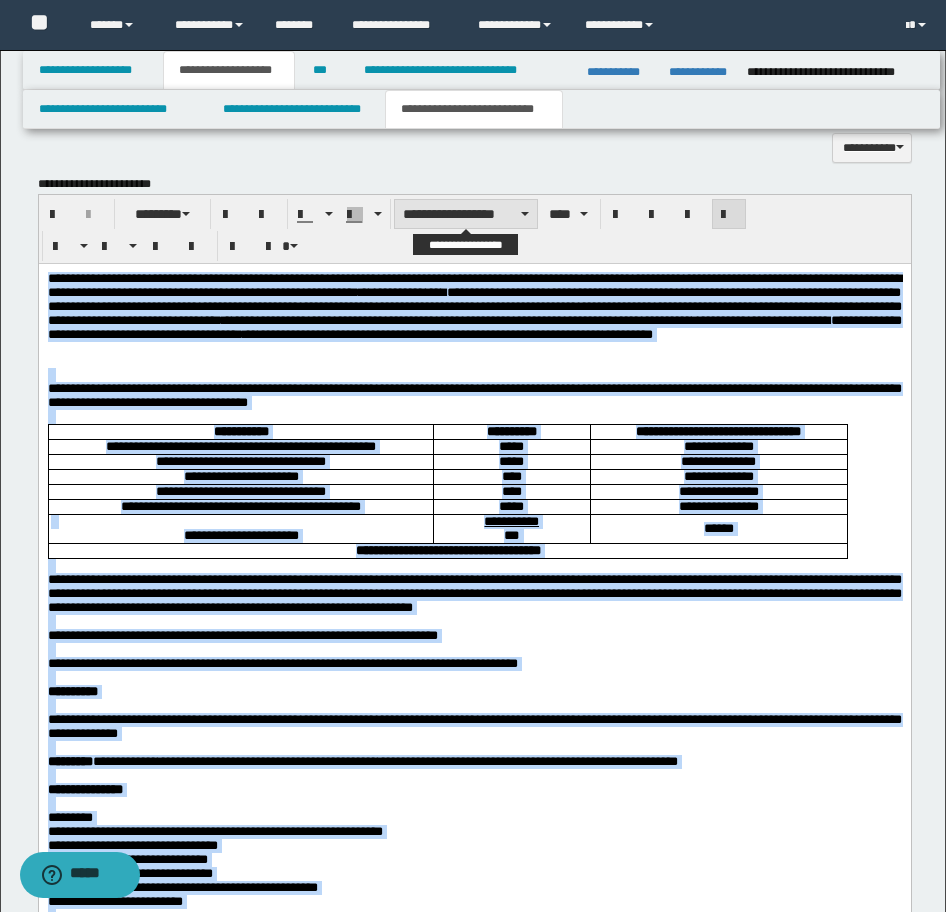 click on "**********" at bounding box center [466, 214] 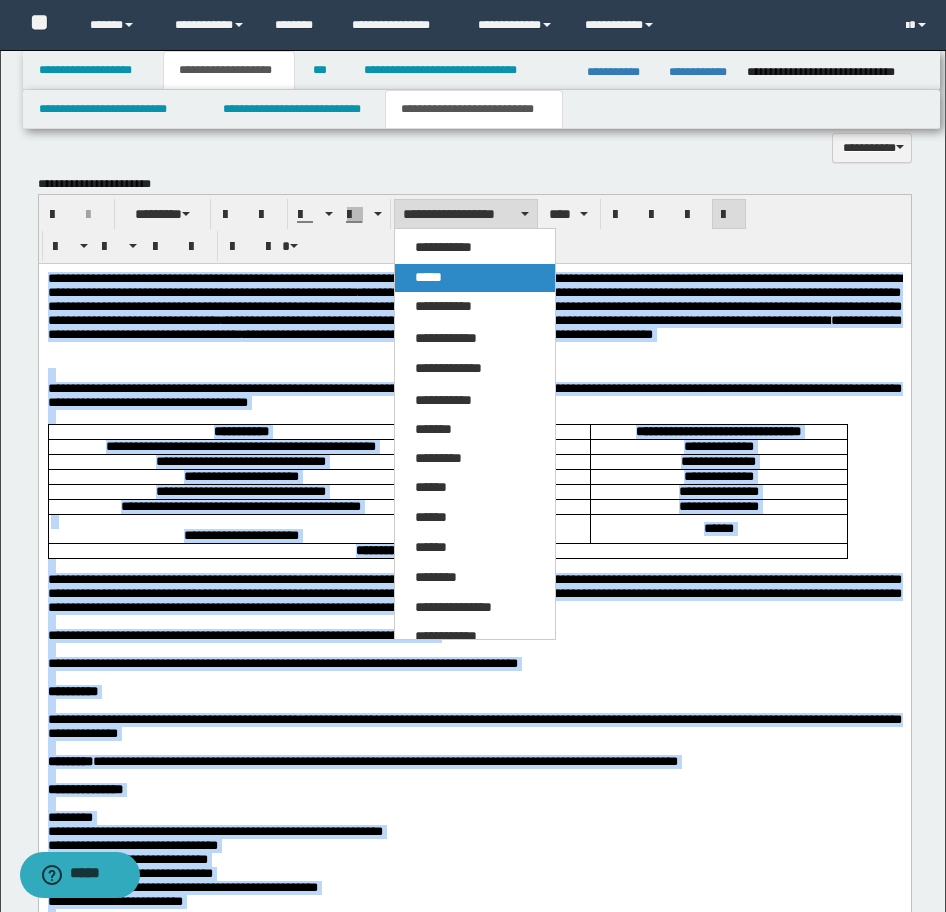 click on "*****" at bounding box center [475, 278] 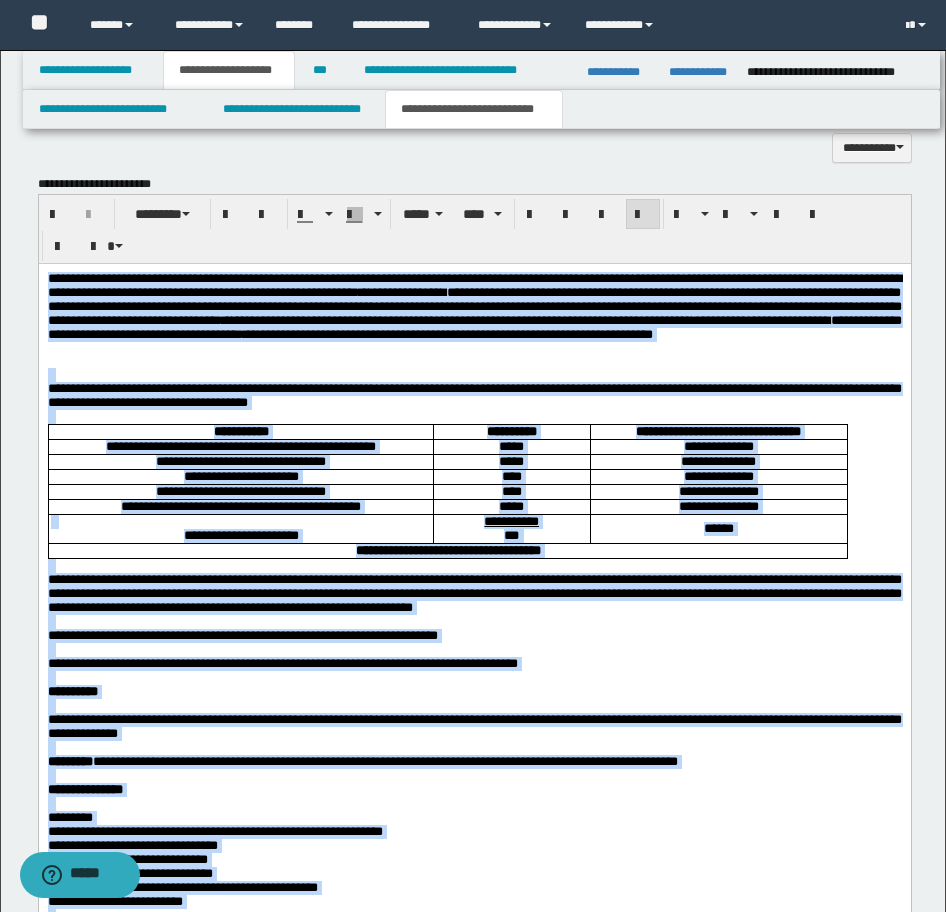 click on "**********" at bounding box center [510, 520] 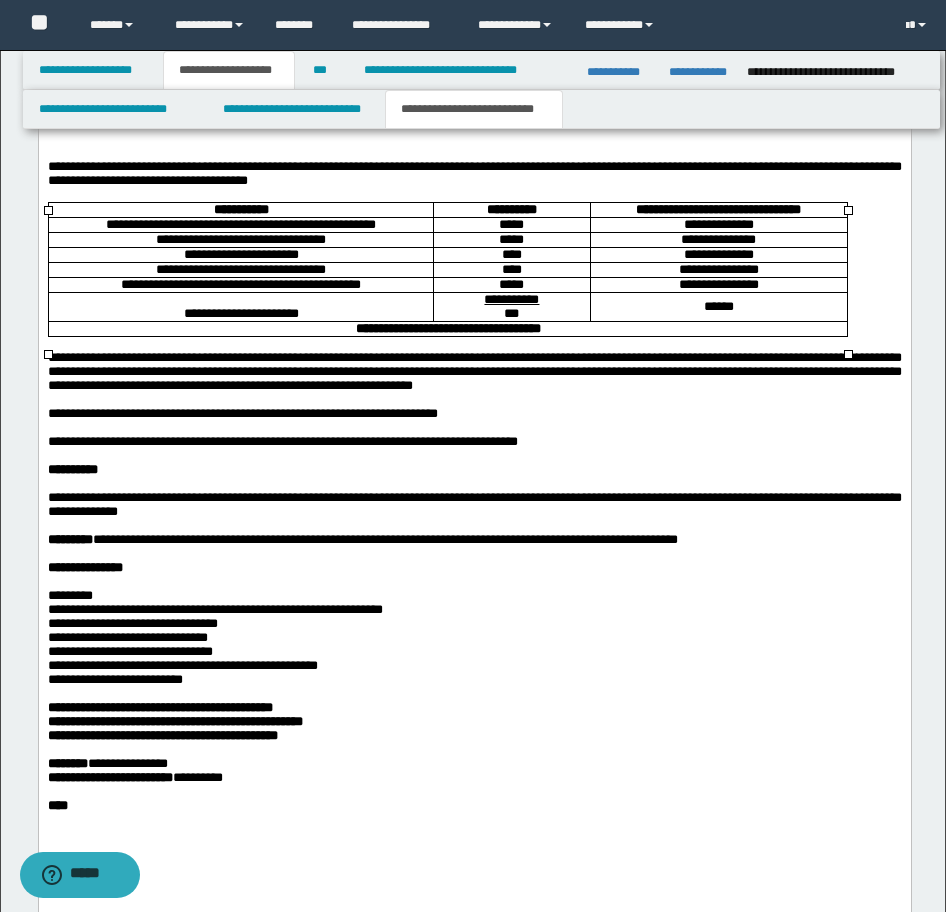 scroll, scrollTop: 1634, scrollLeft: 0, axis: vertical 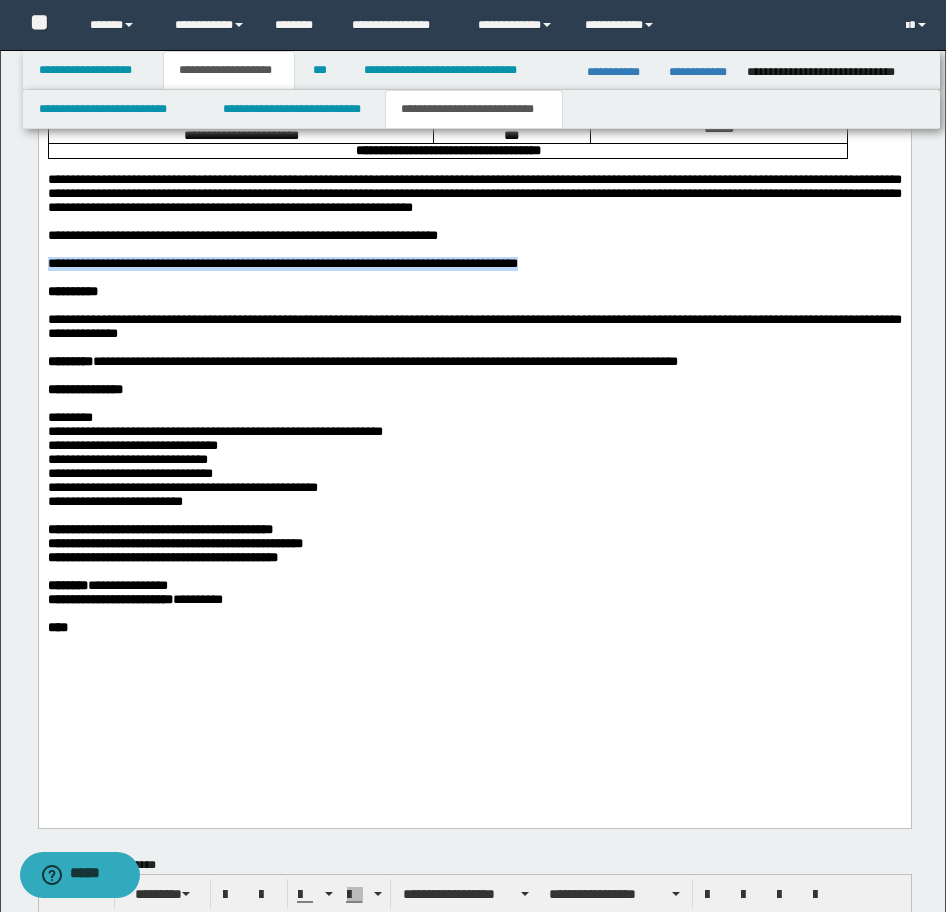 drag, startPoint x: 620, startPoint y: 294, endPoint x: 35, endPoint y: 292, distance: 585.0034 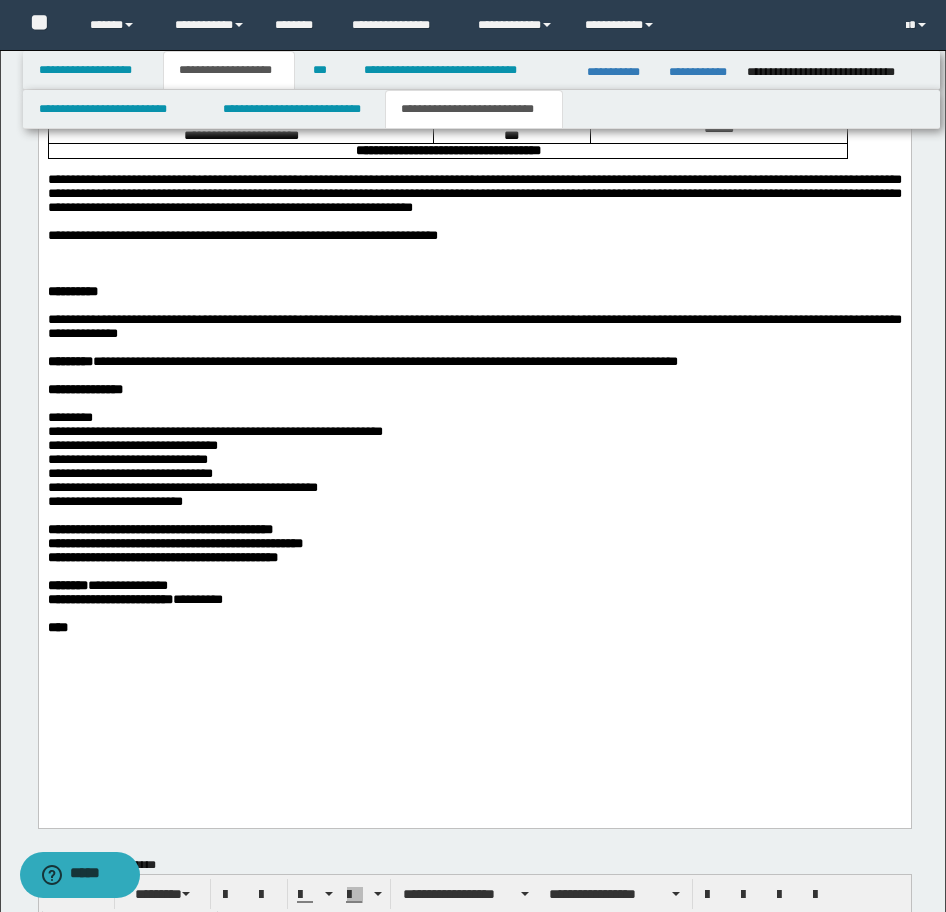 click at bounding box center [474, 278] 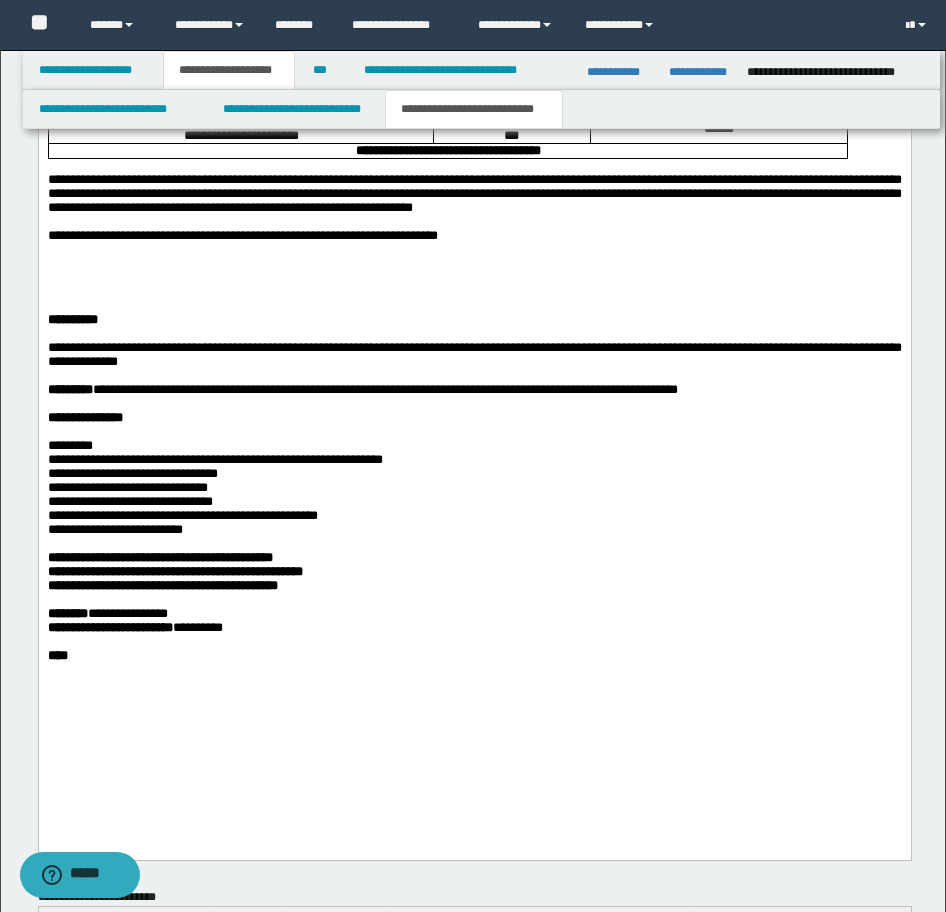 click at bounding box center [474, 292] 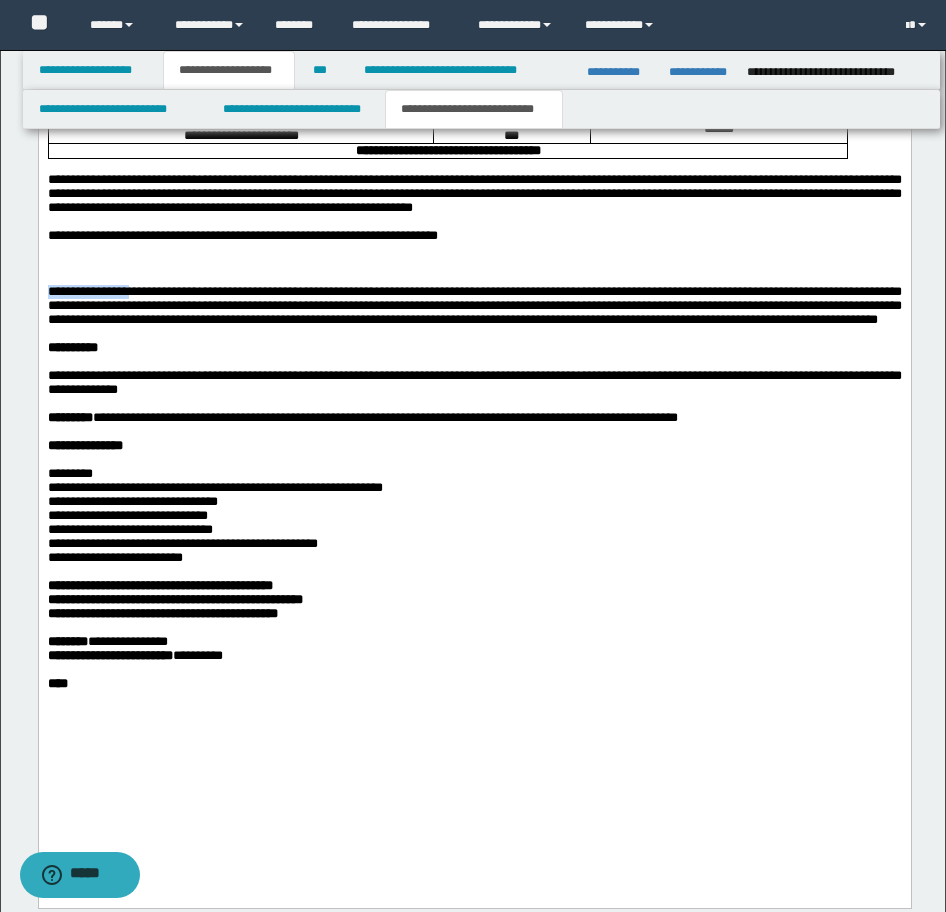 drag, startPoint x: 138, startPoint y: 327, endPoint x: 28, endPoint y: 327, distance: 110 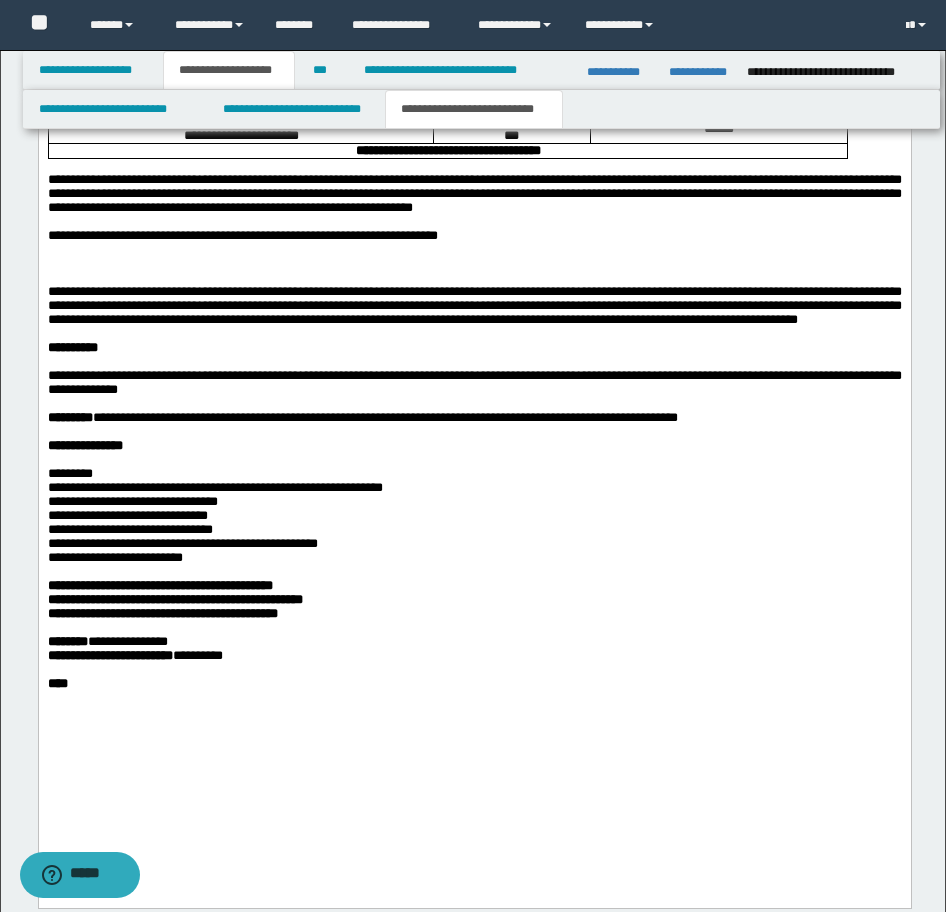 click at bounding box center (474, 264) 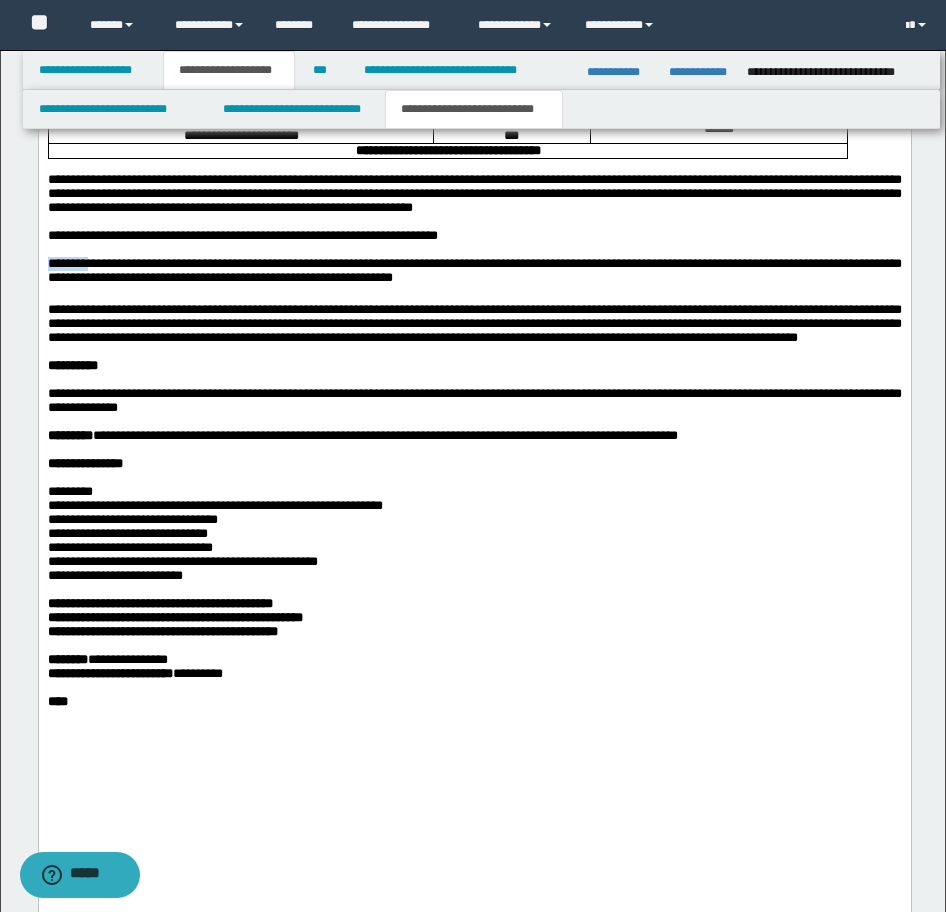 drag, startPoint x: 105, startPoint y: 292, endPoint x: 67, endPoint y: 157, distance: 140.24622 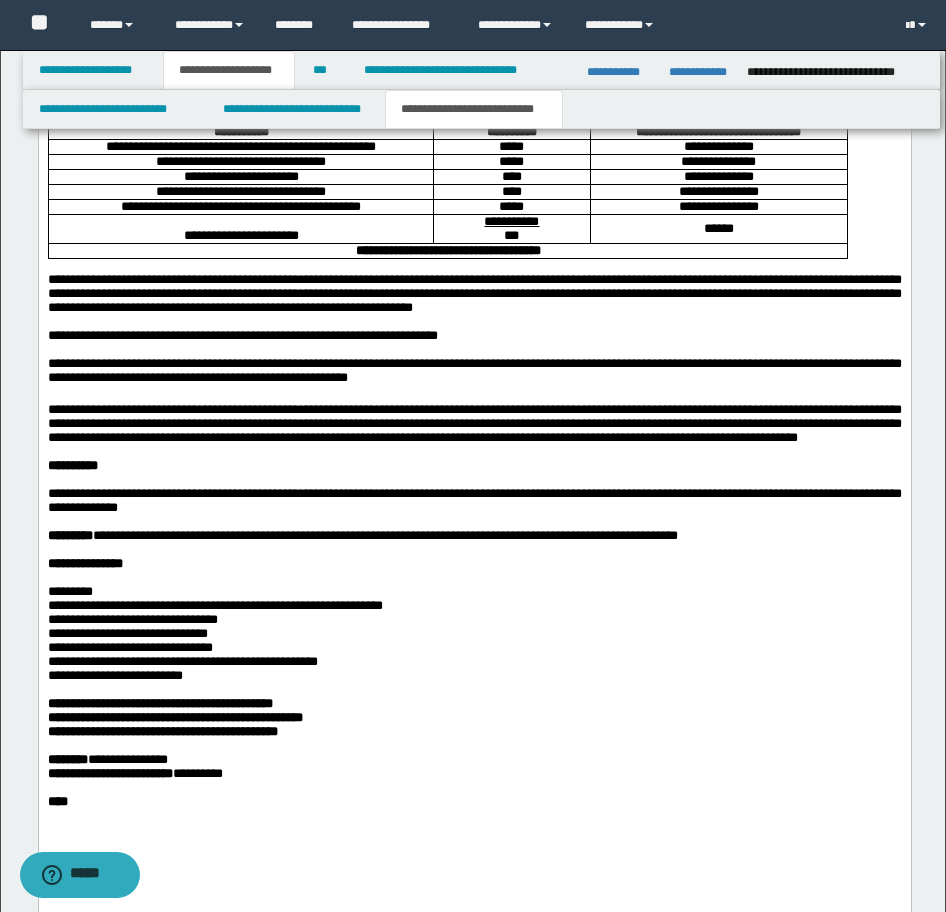 scroll, scrollTop: 1234, scrollLeft: 0, axis: vertical 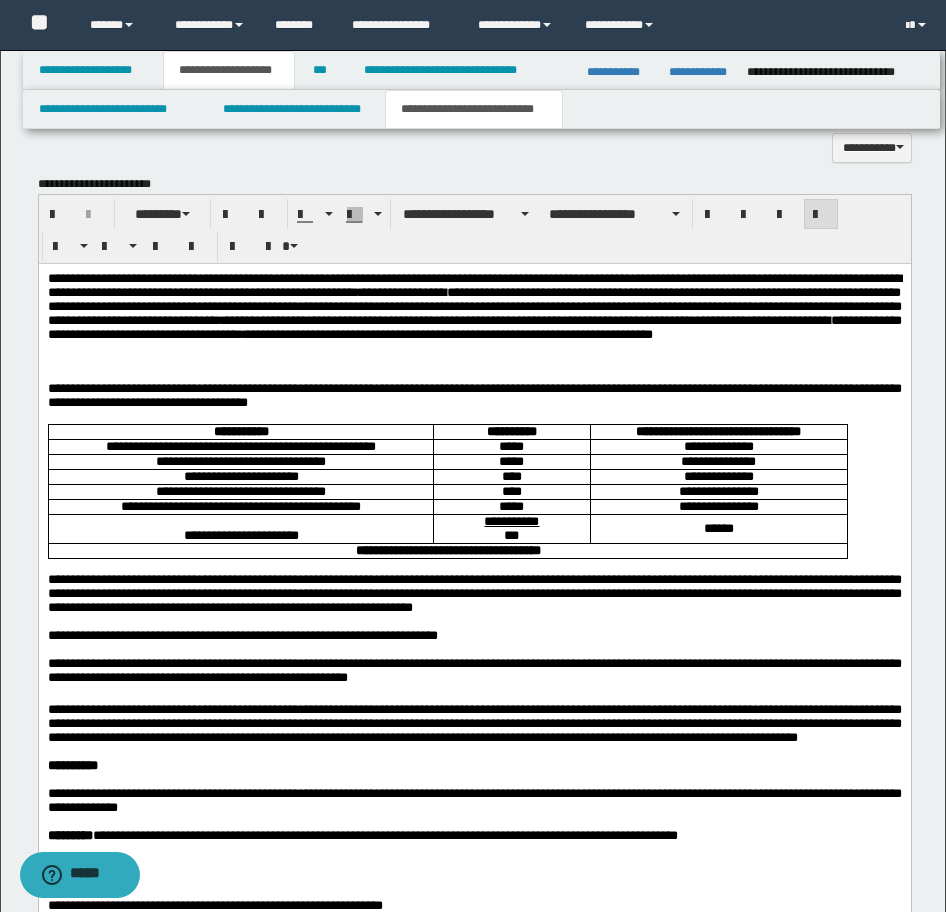 click on "**********" at bounding box center (474, 277) 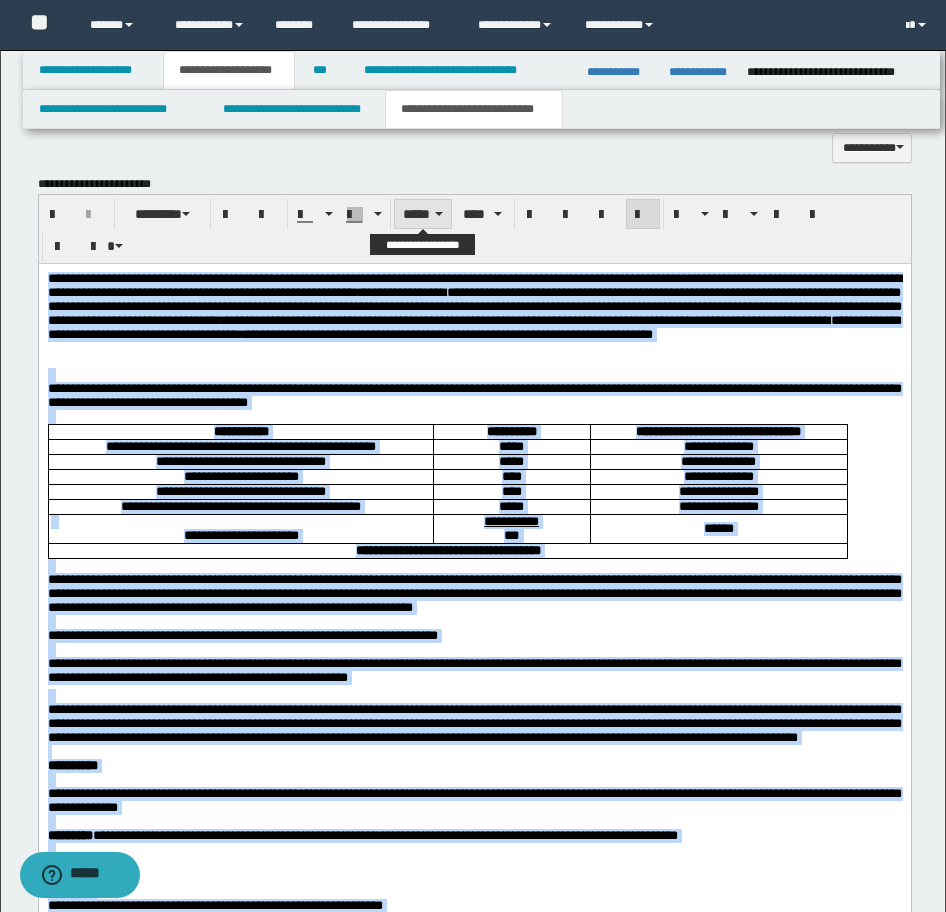 click on "*****" at bounding box center (423, 214) 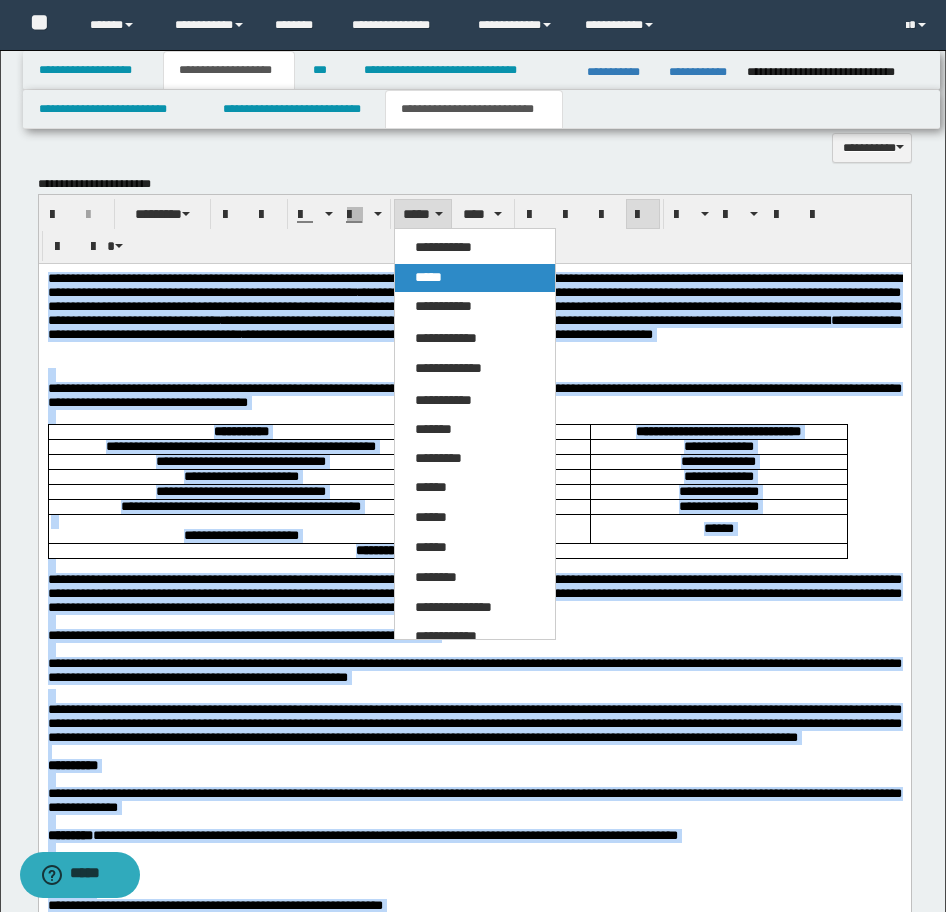 click on "*****" at bounding box center [428, 277] 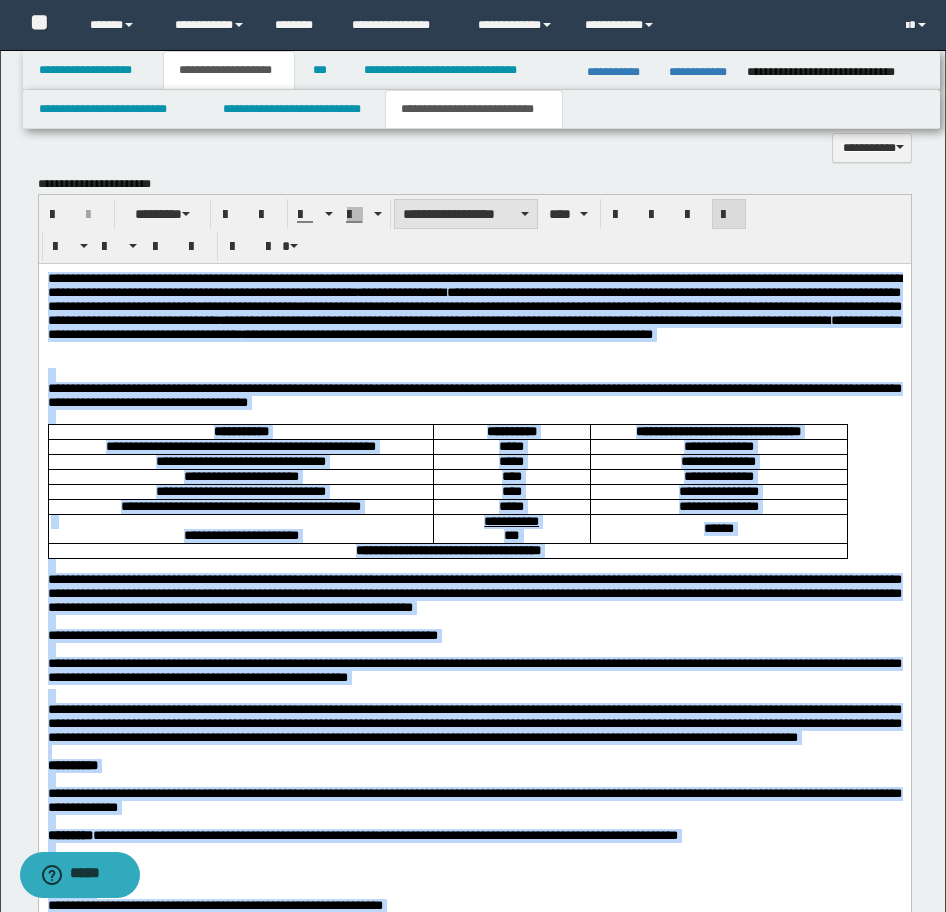 click on "**********" at bounding box center (466, 214) 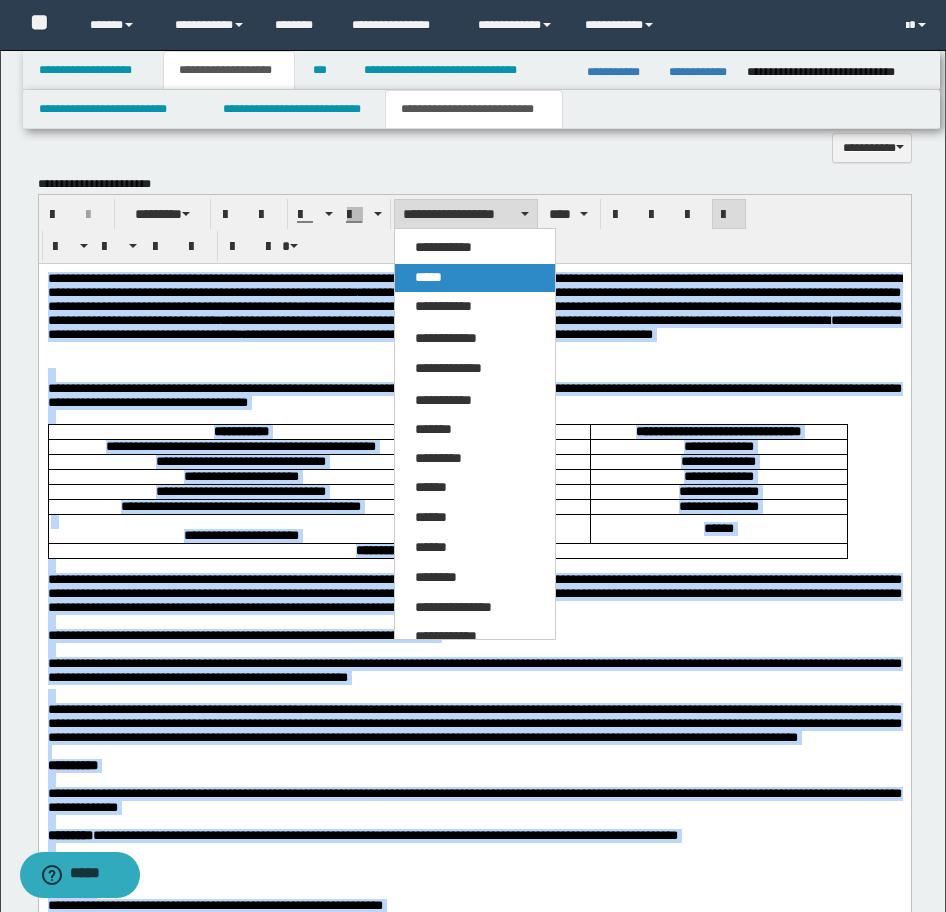 drag, startPoint x: 437, startPoint y: 264, endPoint x: 376, endPoint y: 324, distance: 85.56284 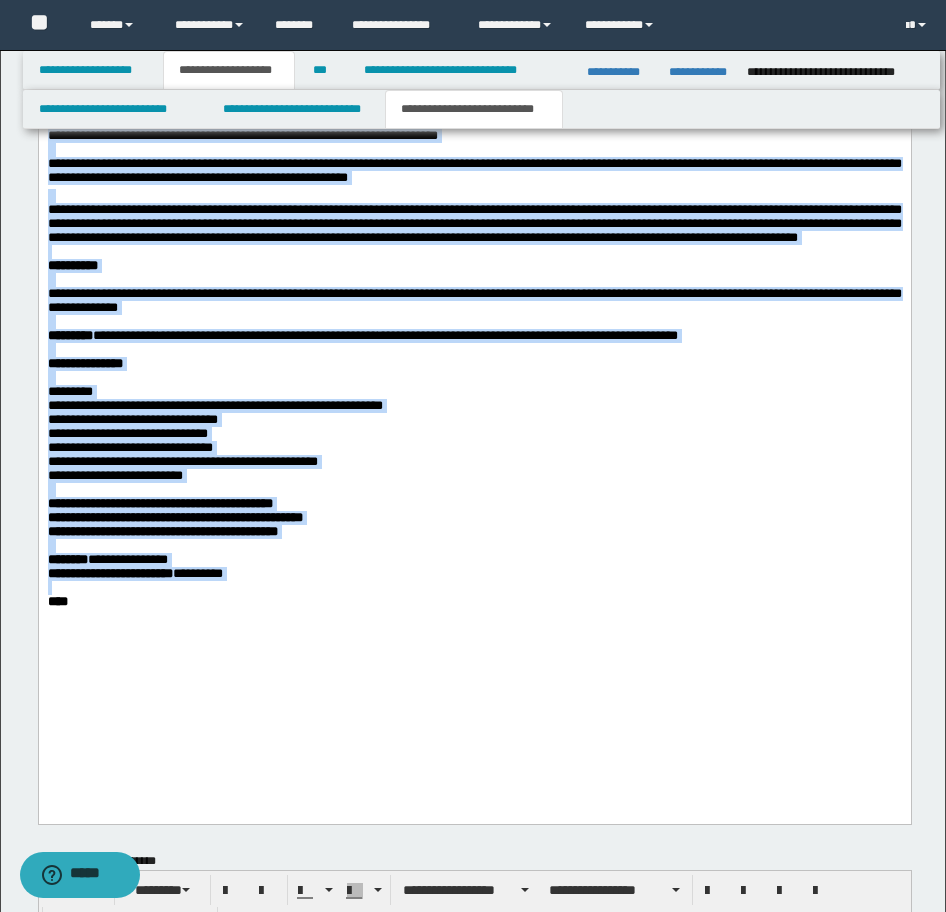 click on "**********" at bounding box center (214, 405) 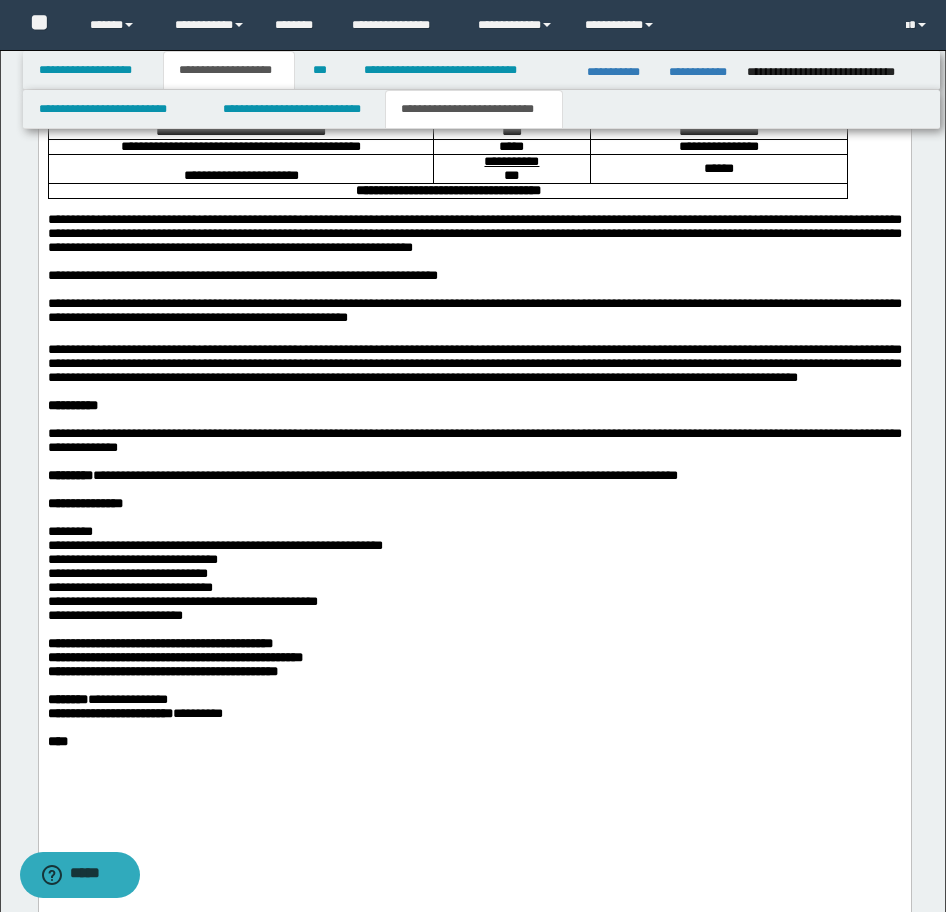 scroll, scrollTop: 1434, scrollLeft: 0, axis: vertical 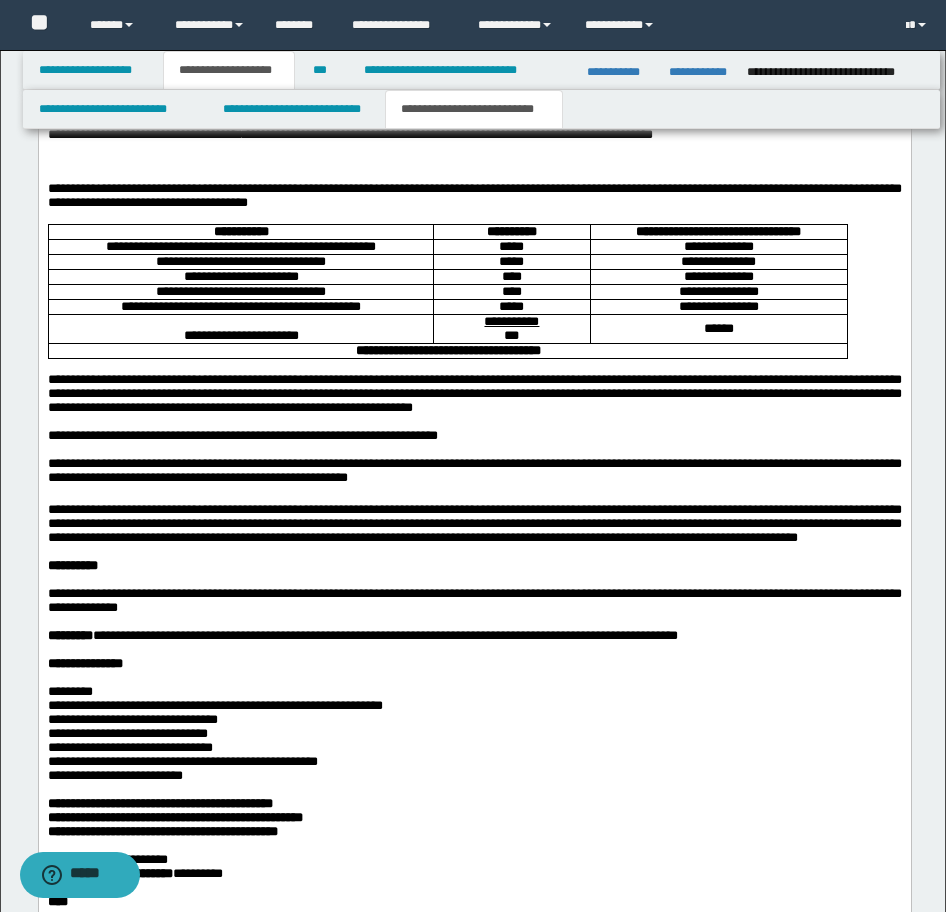click on "**********" at bounding box center [474, 469] 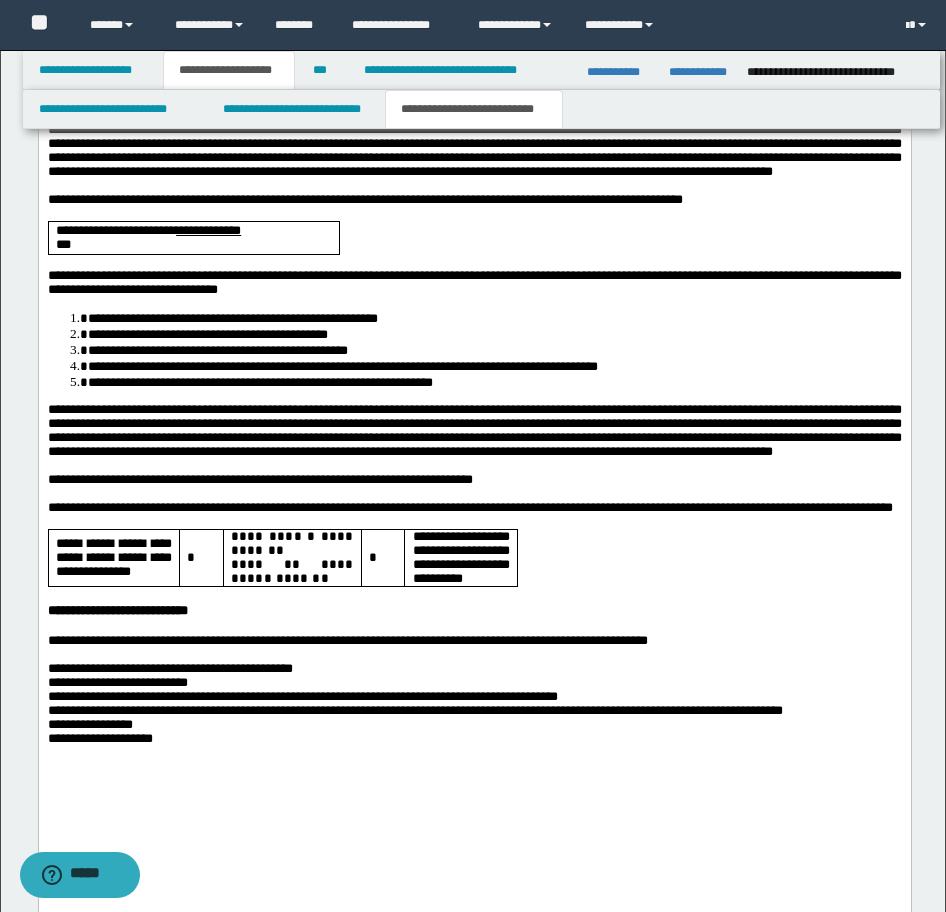 scroll, scrollTop: 3262, scrollLeft: 0, axis: vertical 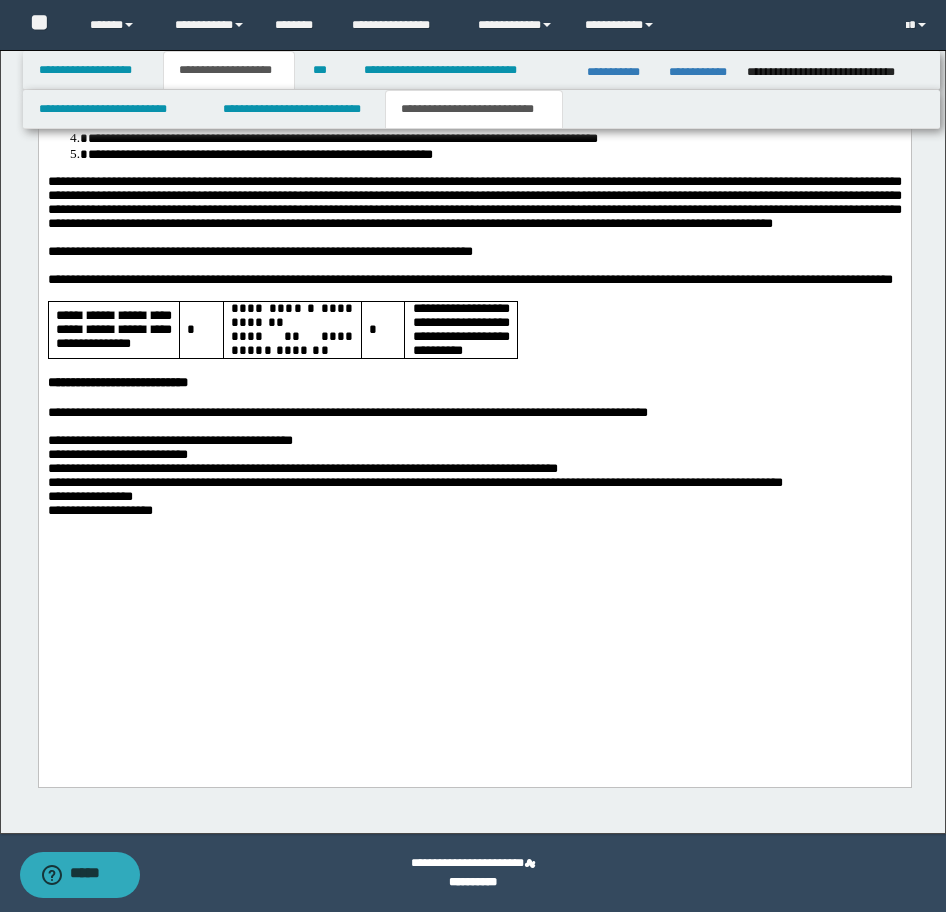 click on "**********" at bounding box center (474, 512) 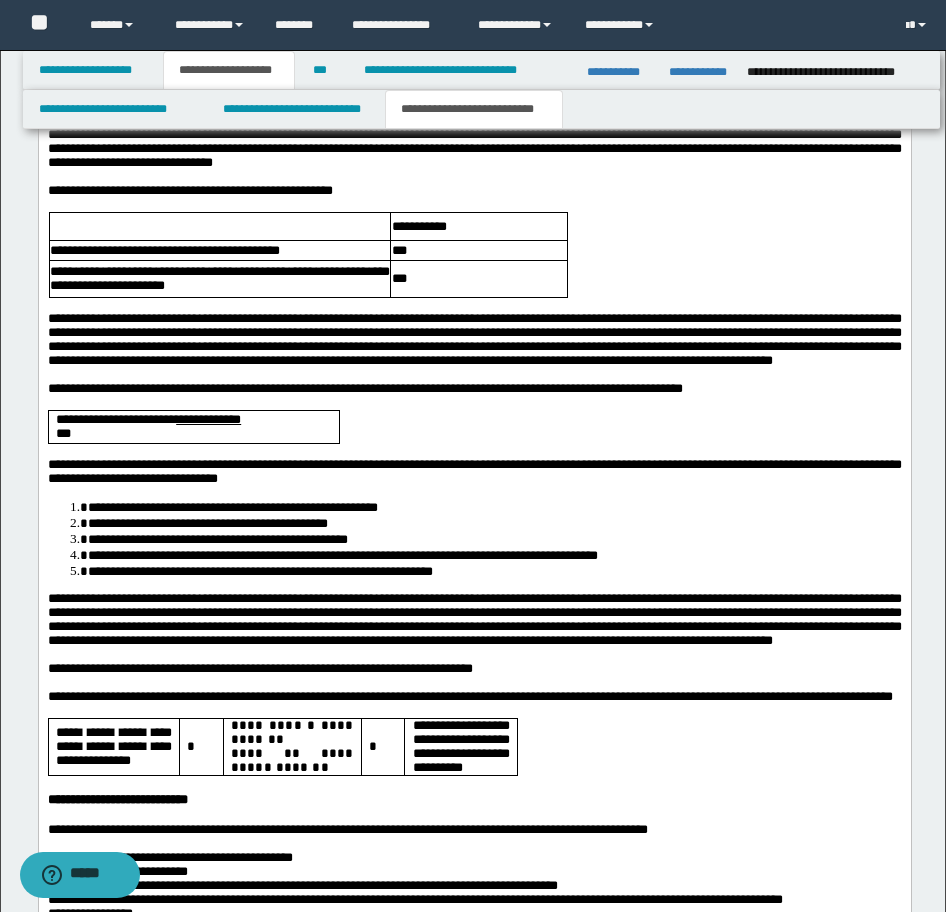scroll, scrollTop: 2562, scrollLeft: 0, axis: vertical 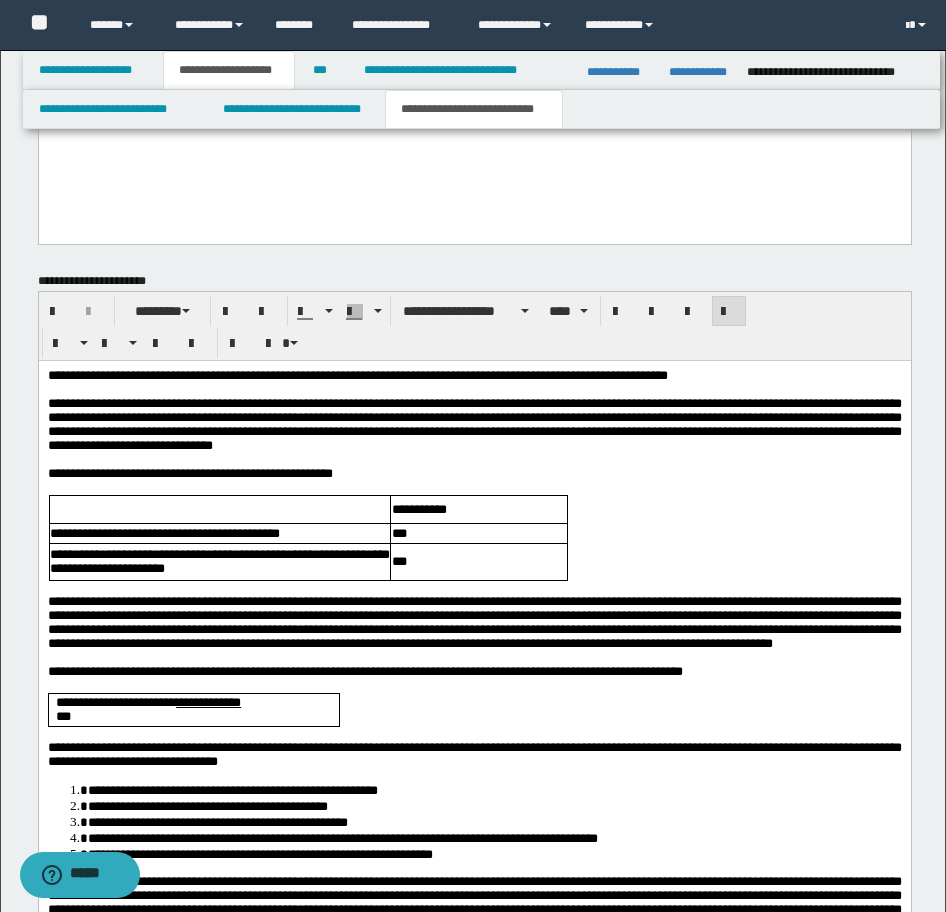 click on "**********" at bounding box center (357, 375) 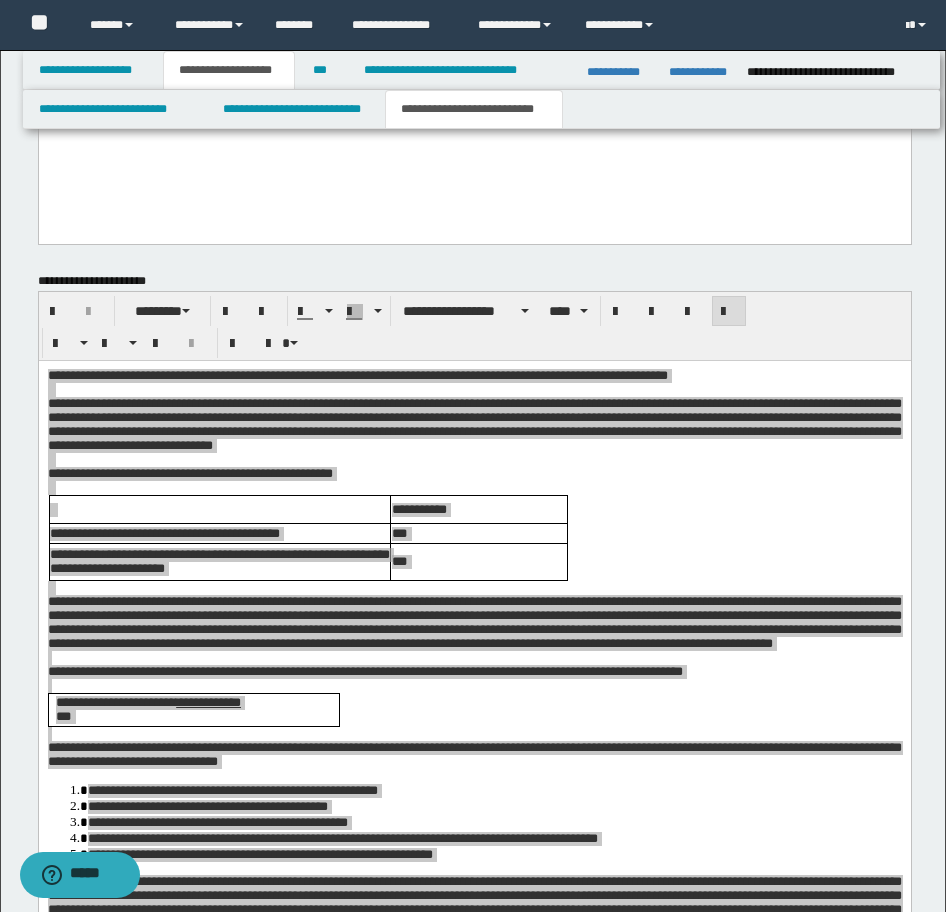 click on "**********" at bounding box center [475, 326] 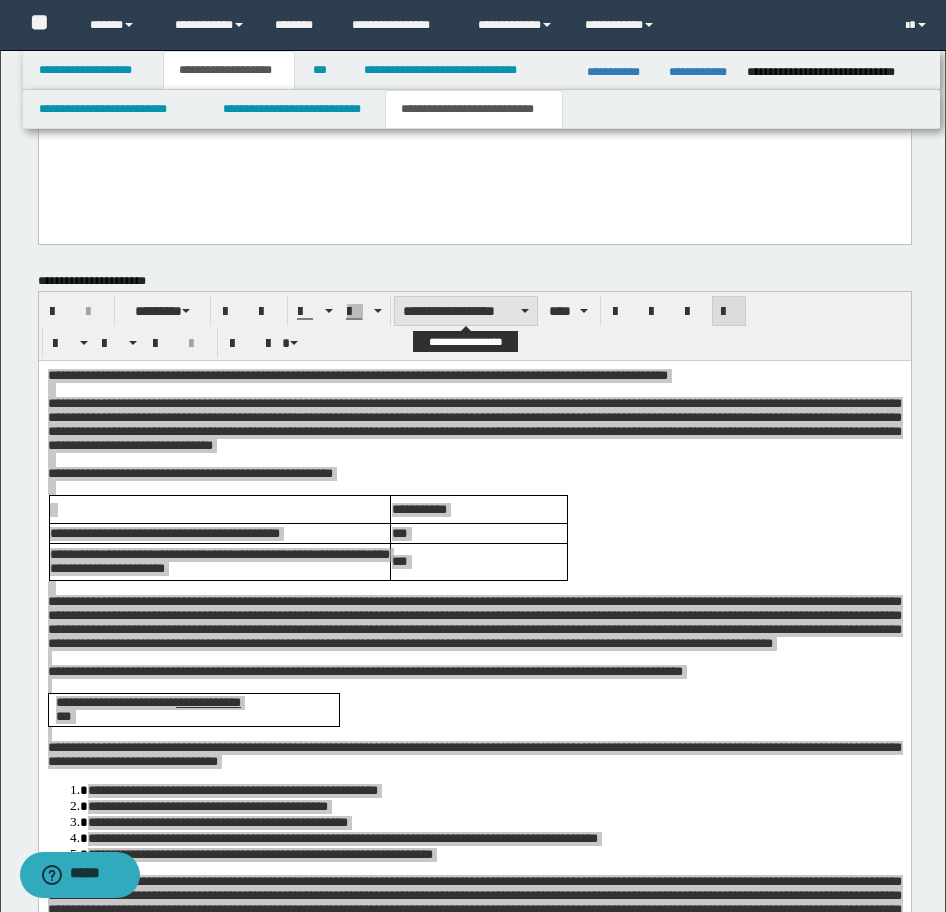 click on "**********" at bounding box center (466, 311) 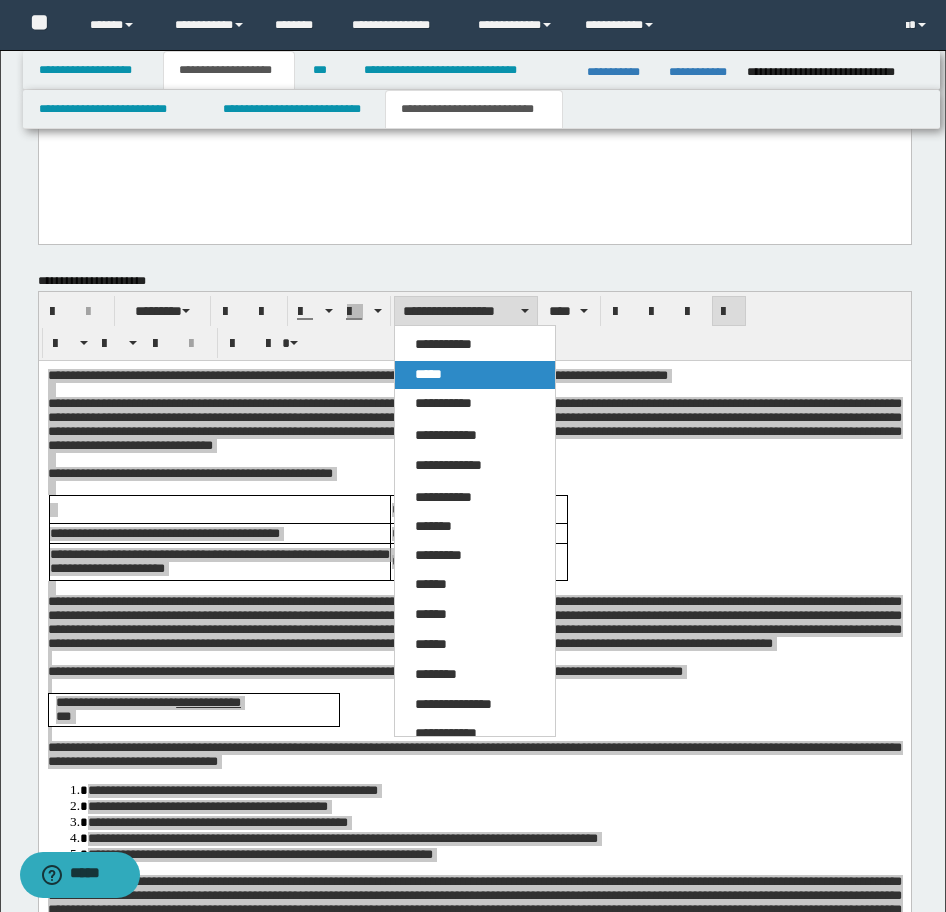 click on "*****" at bounding box center (475, 375) 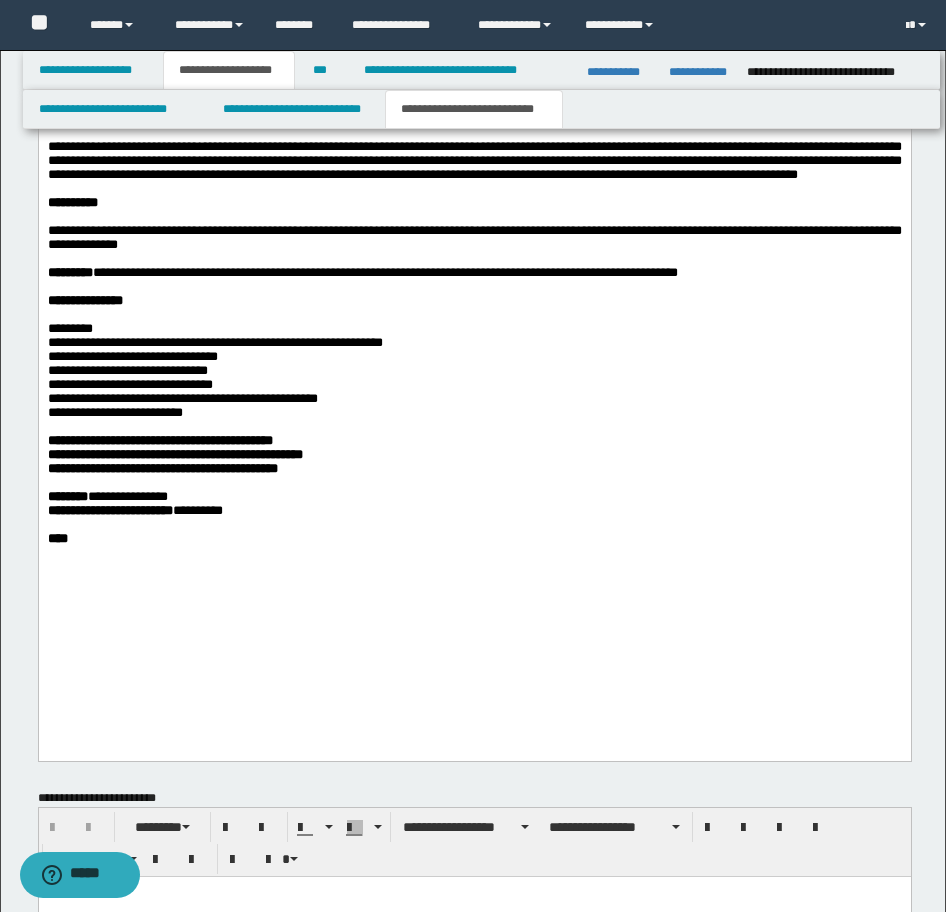 scroll, scrollTop: 1762, scrollLeft: 0, axis: vertical 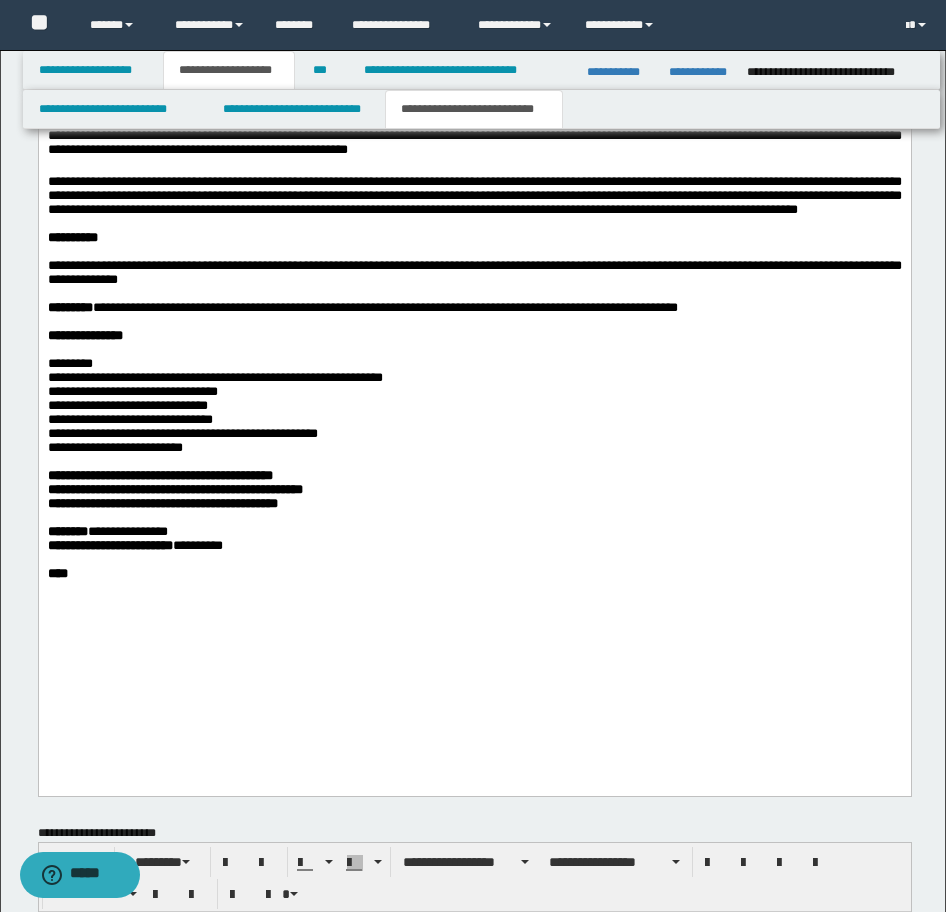 drag, startPoint x: 231, startPoint y: 599, endPoint x: 256, endPoint y: 605, distance: 25.70992 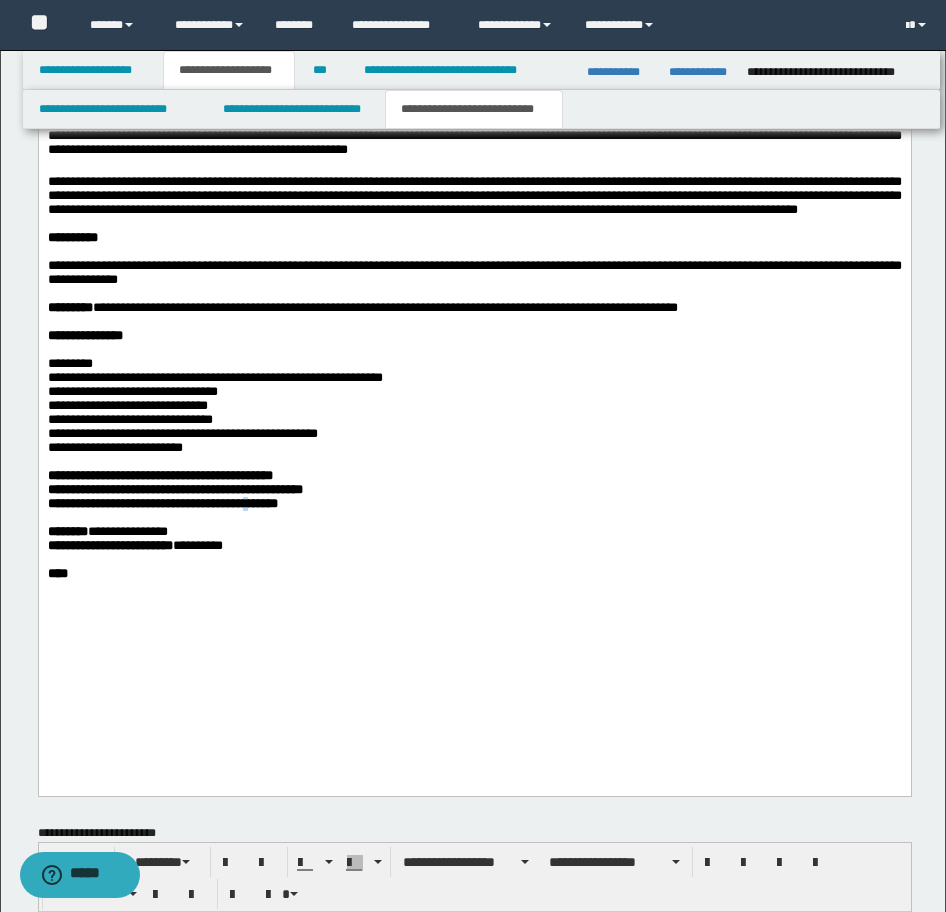 click on "**********" at bounding box center [162, 503] 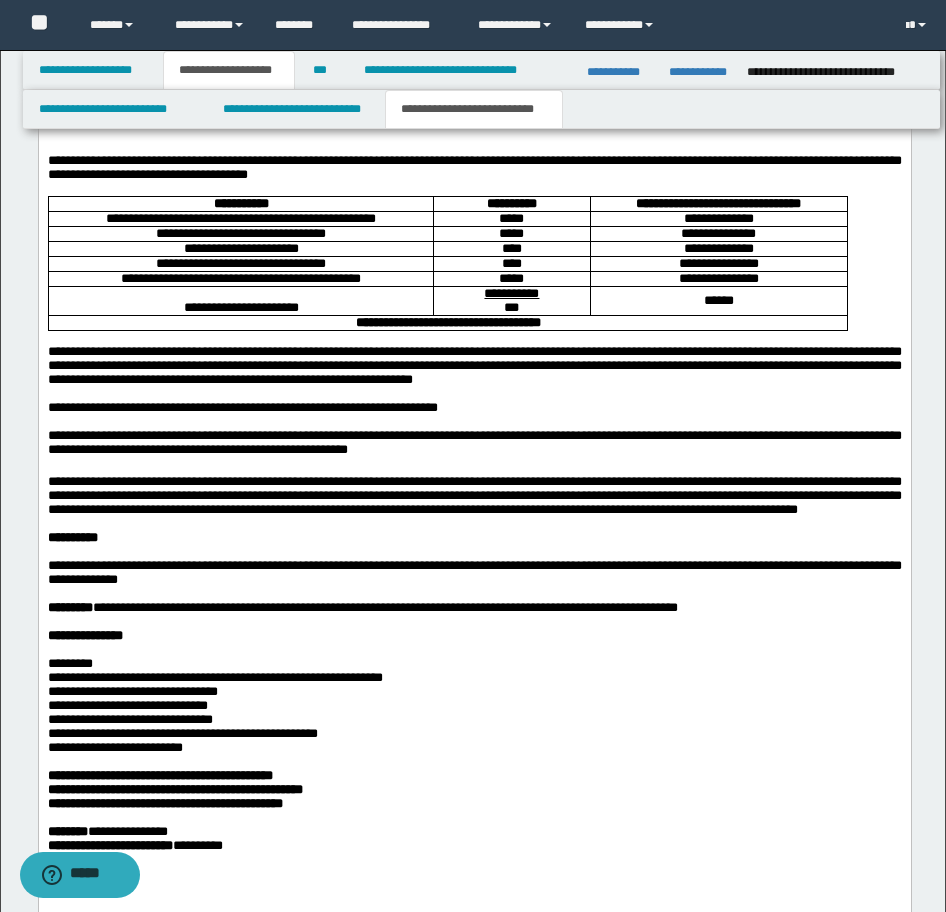 scroll, scrollTop: 1062, scrollLeft: 0, axis: vertical 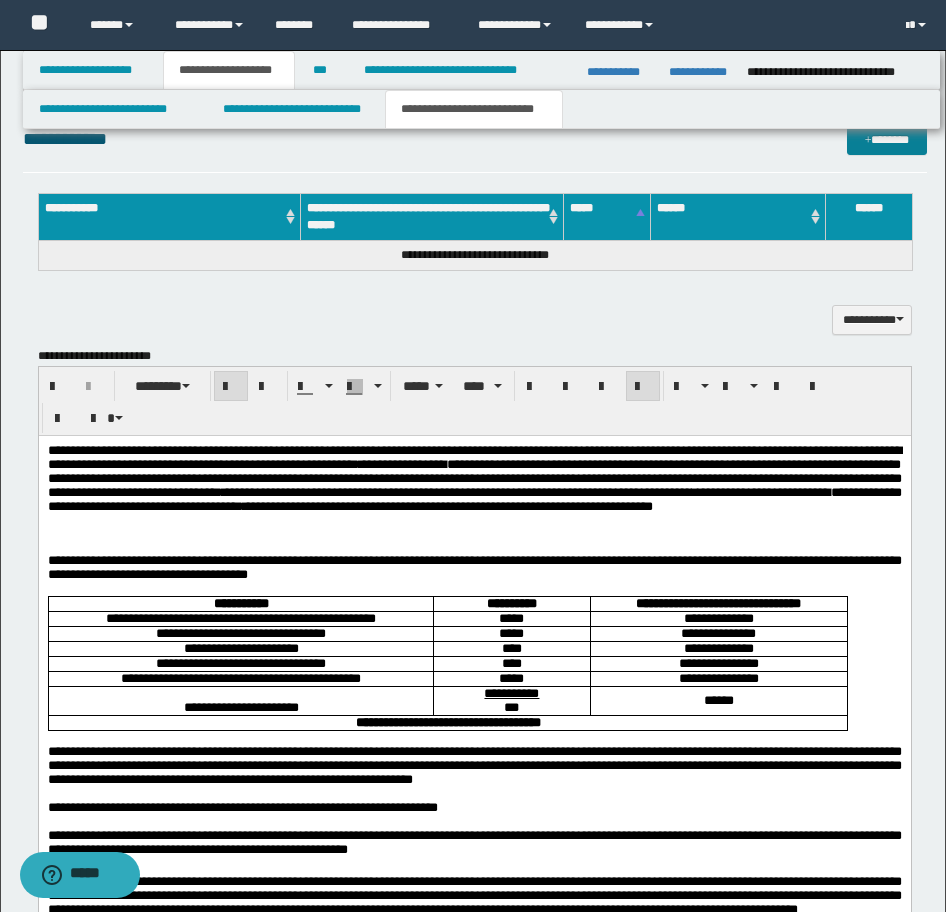 click on "*******" at bounding box center (887, 140) 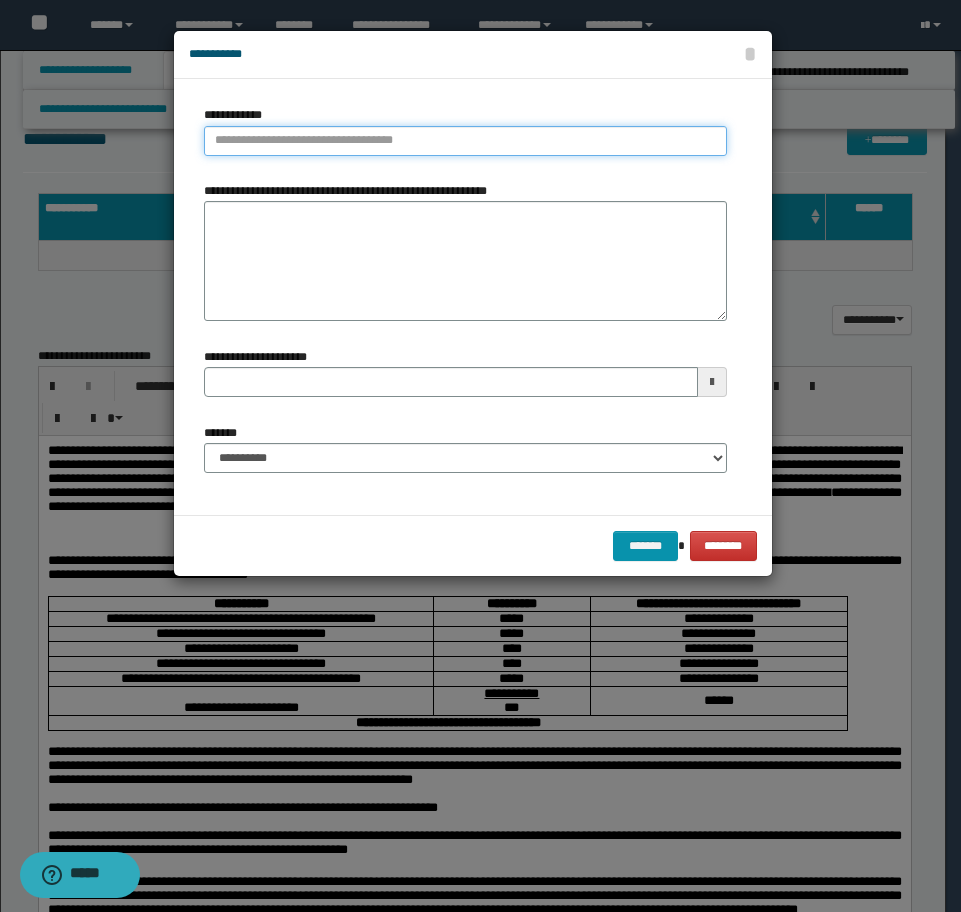 click on "**********" at bounding box center (465, 141) 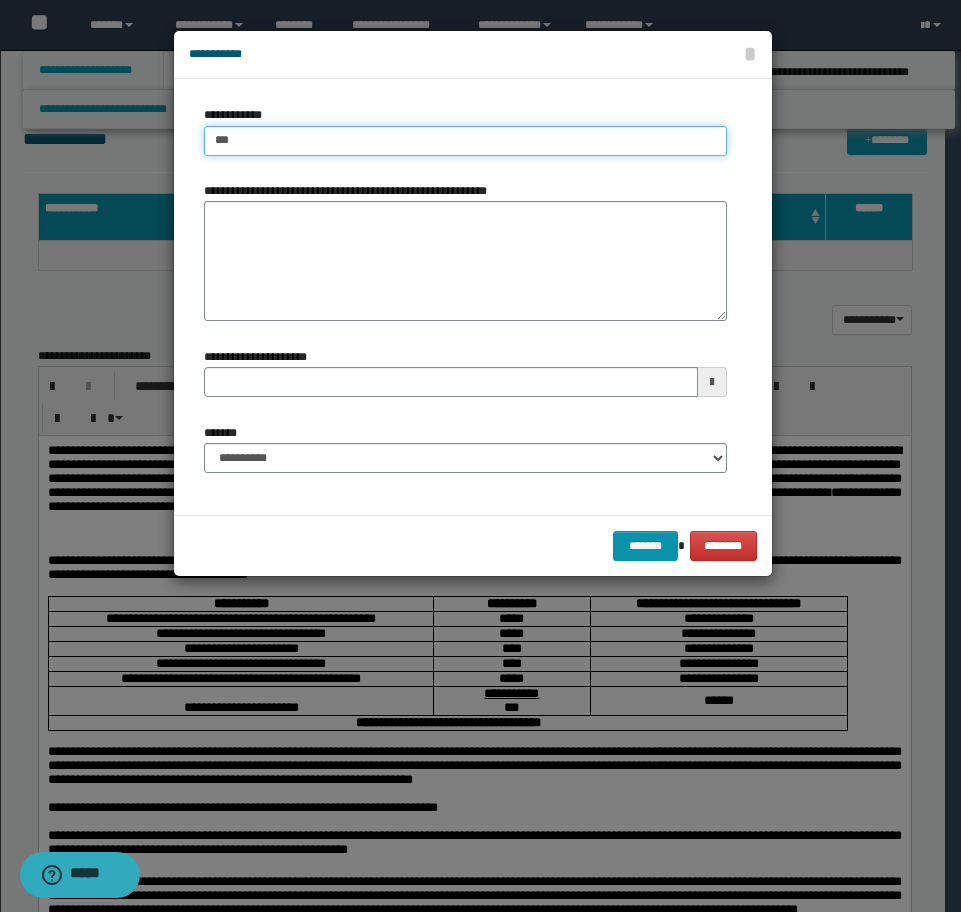 type on "****" 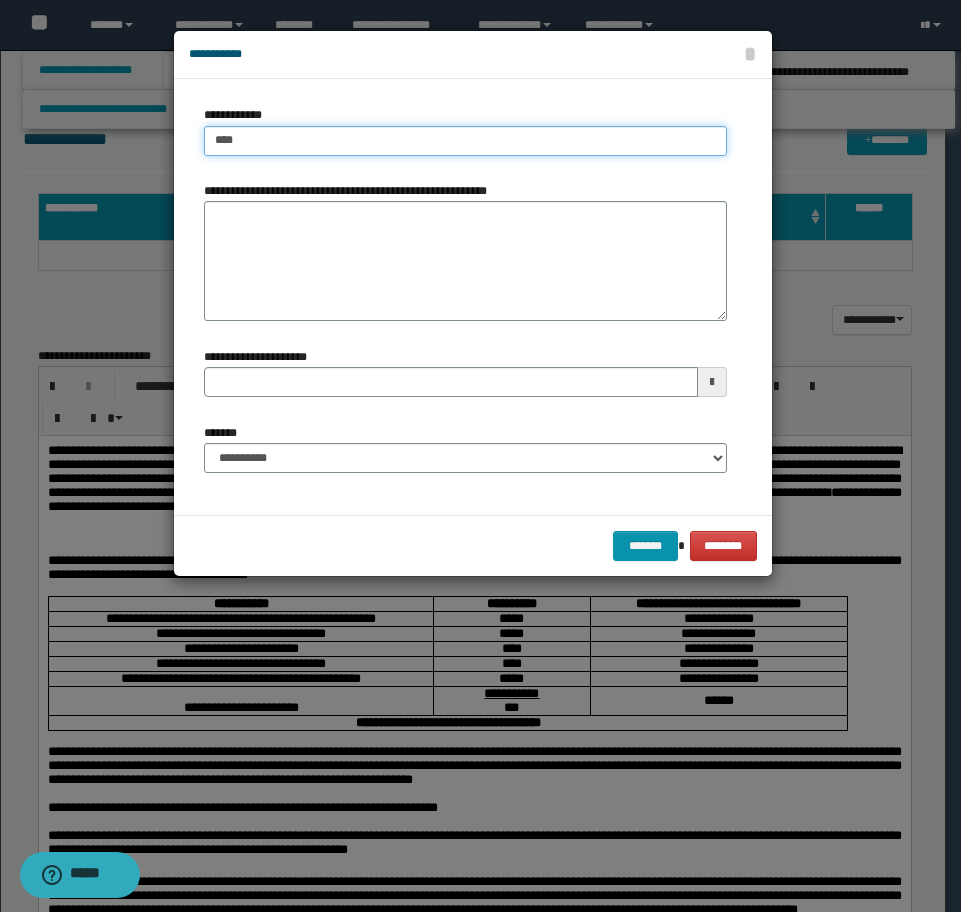 type on "****" 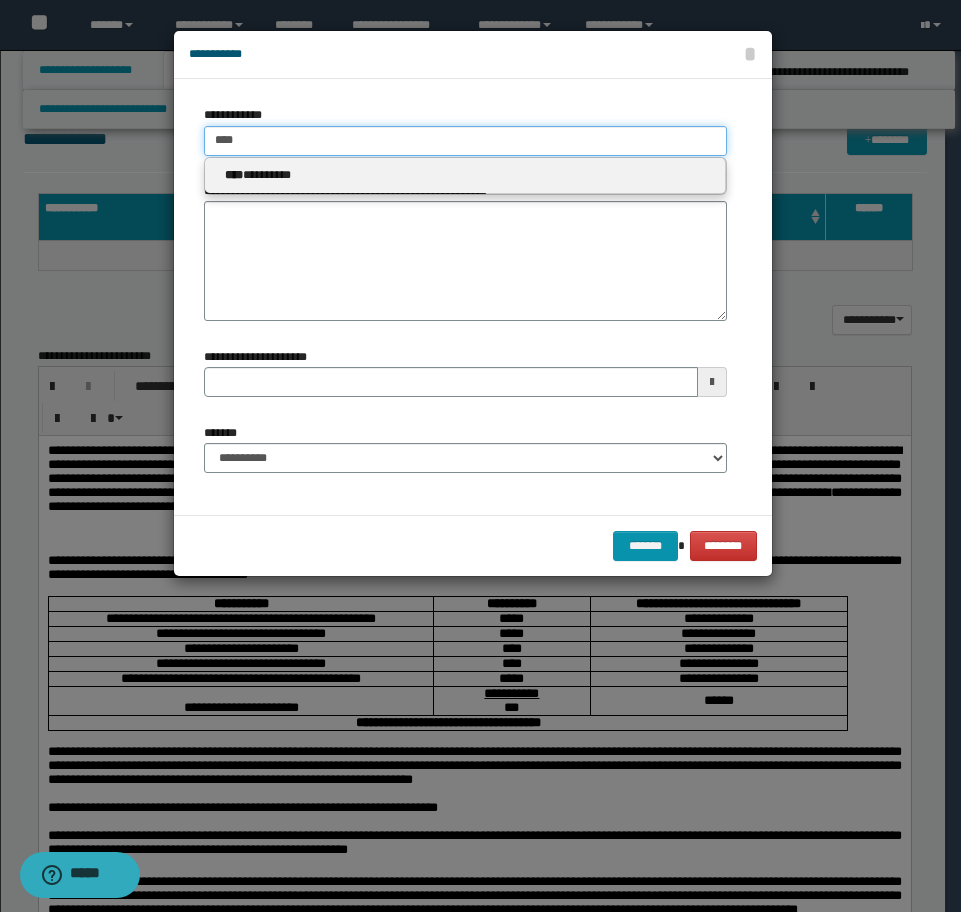 type on "****" 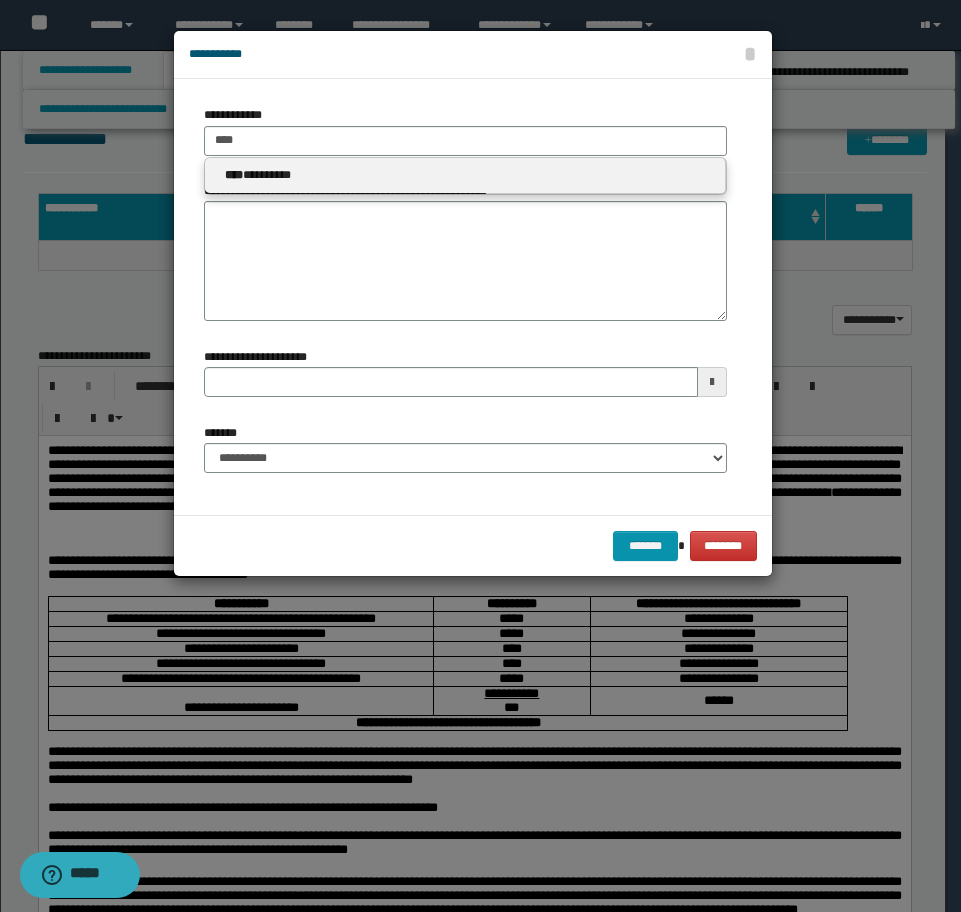 click on "**** *********" at bounding box center [465, 175] 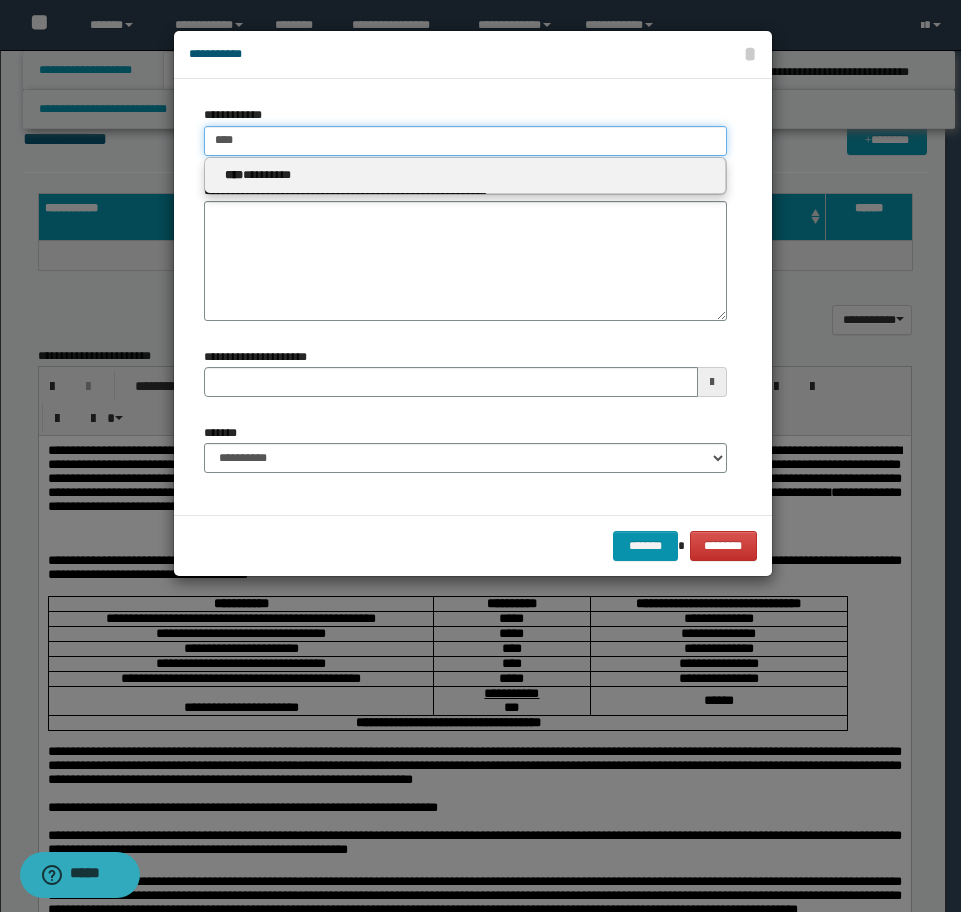 type 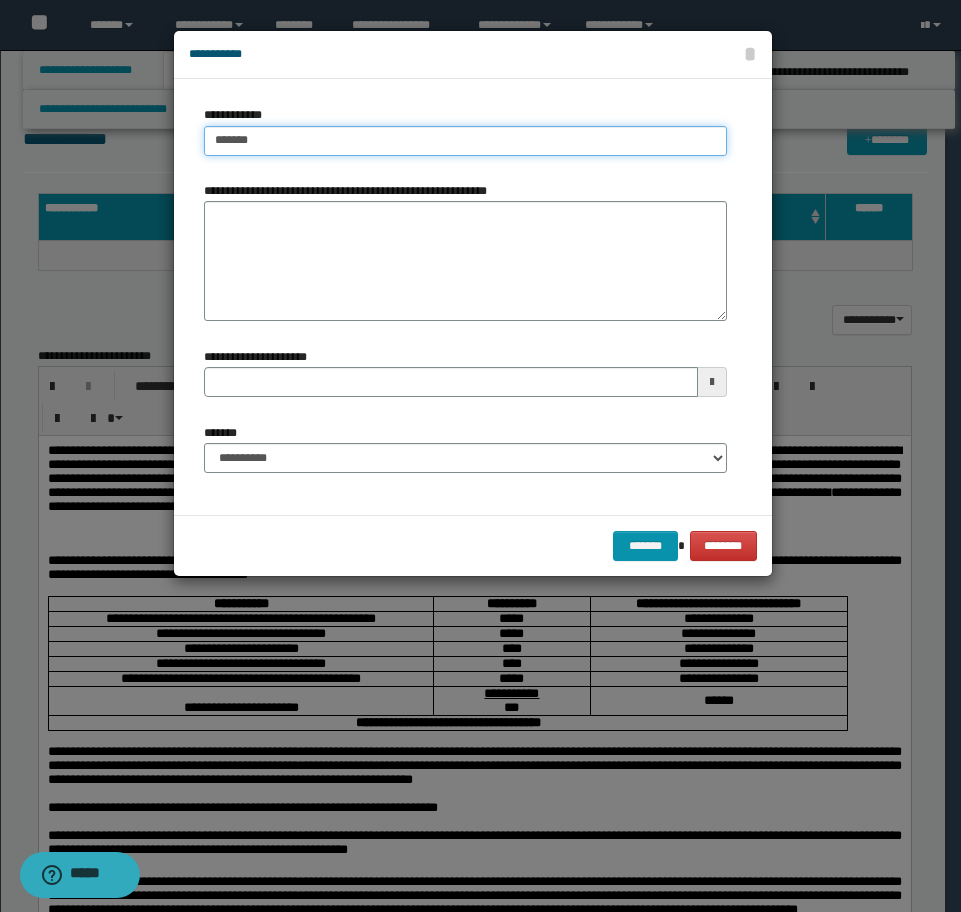 type 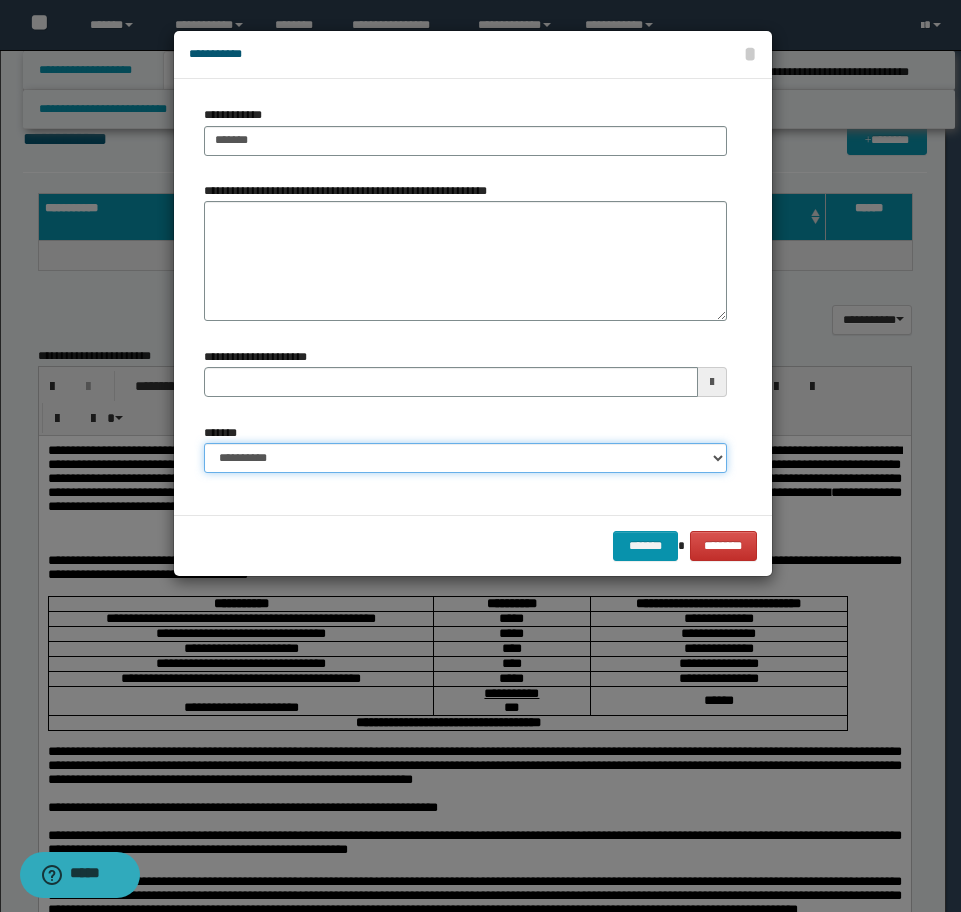 click on "**********" at bounding box center (465, 458) 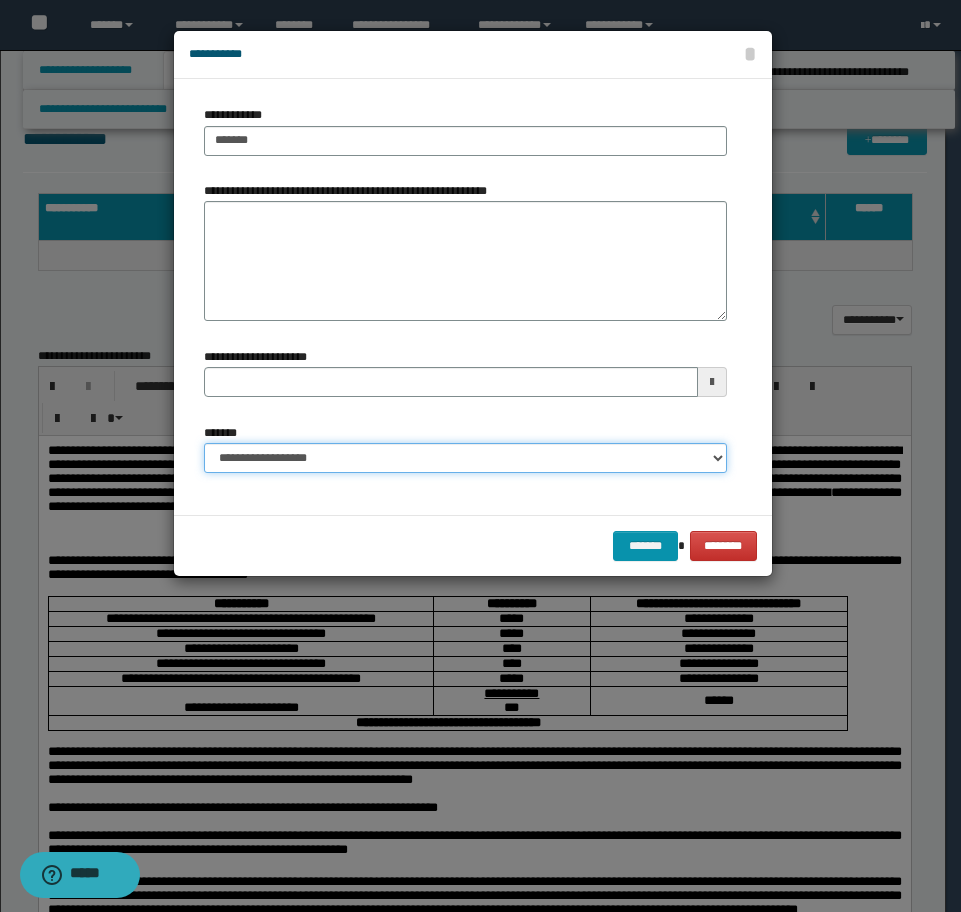 click on "**********" at bounding box center [465, 458] 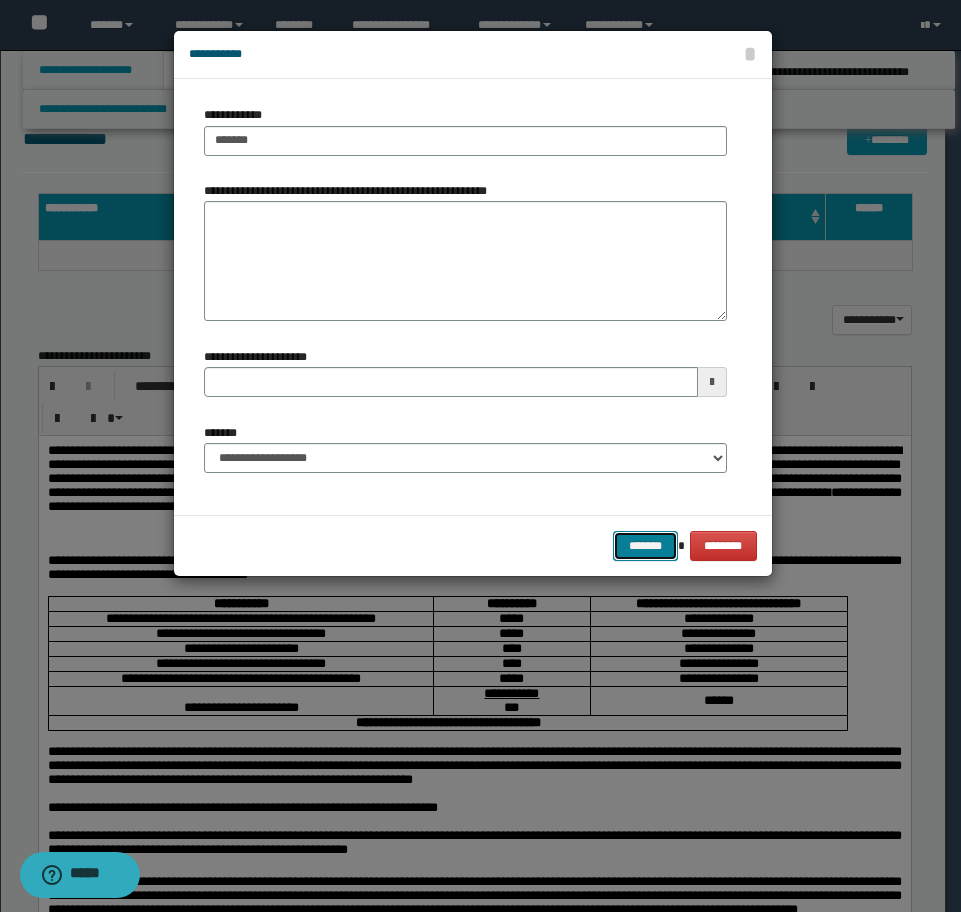 click on "*******" at bounding box center [645, 546] 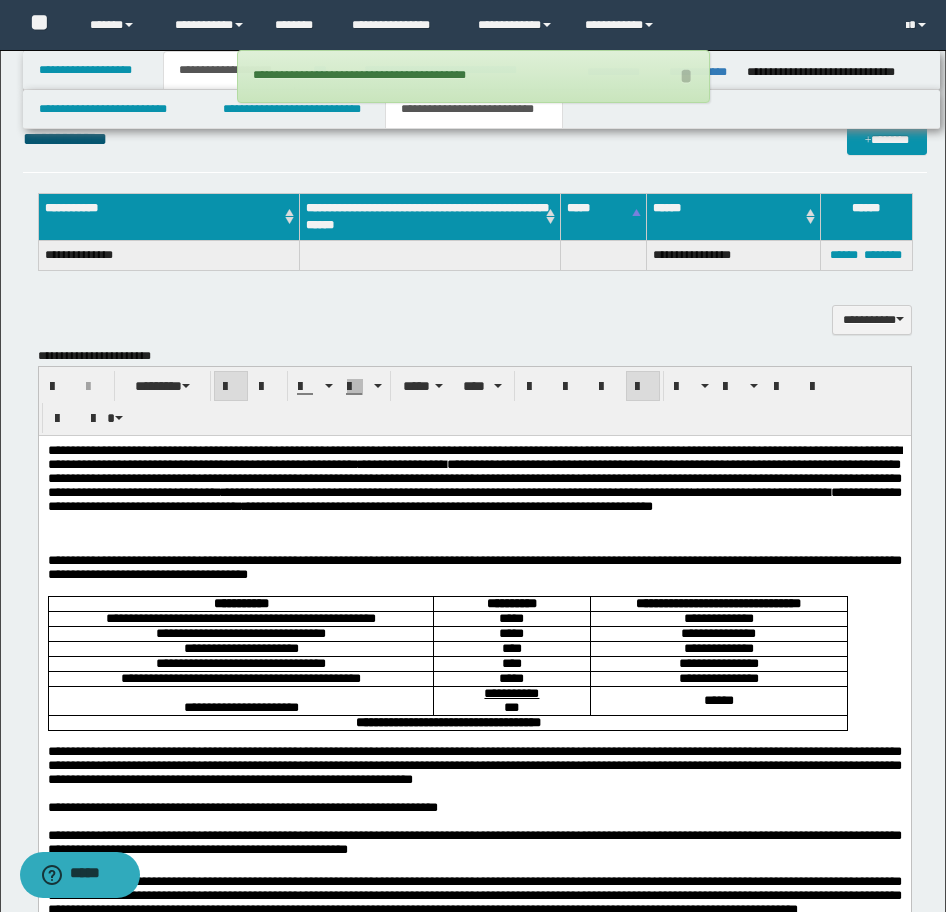 click on "**********" at bounding box center (475, 139) 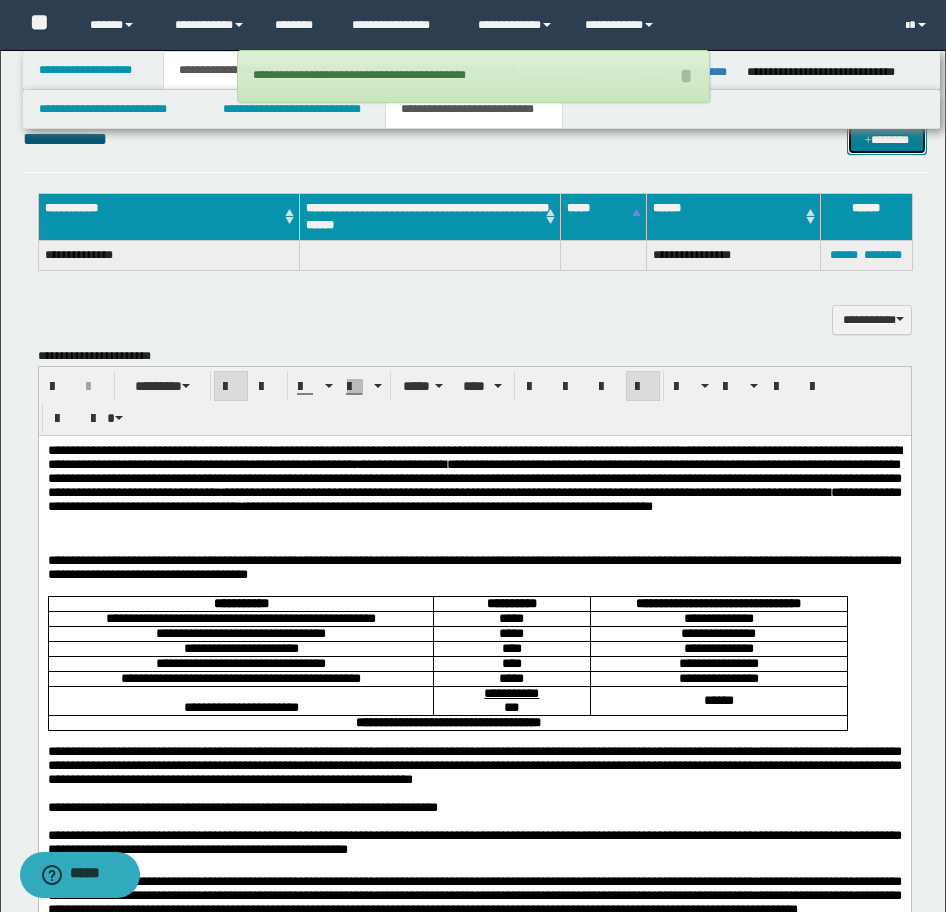 click on "*******" at bounding box center (887, 140) 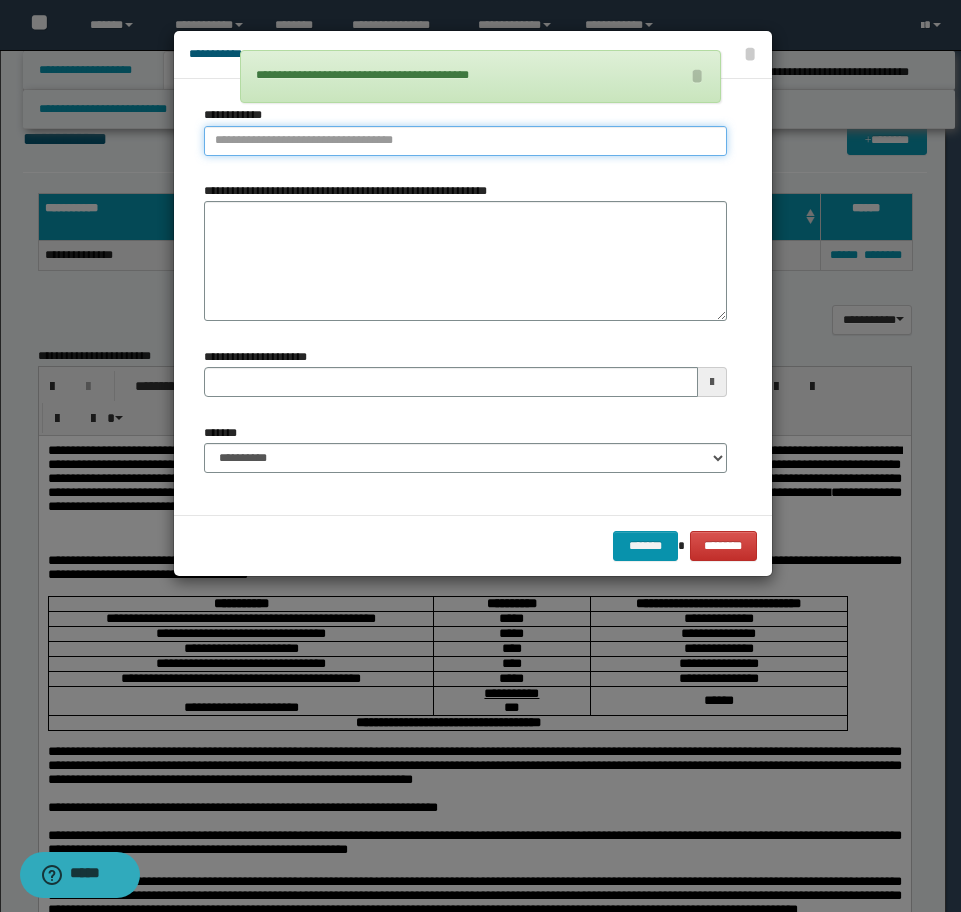 type on "**********" 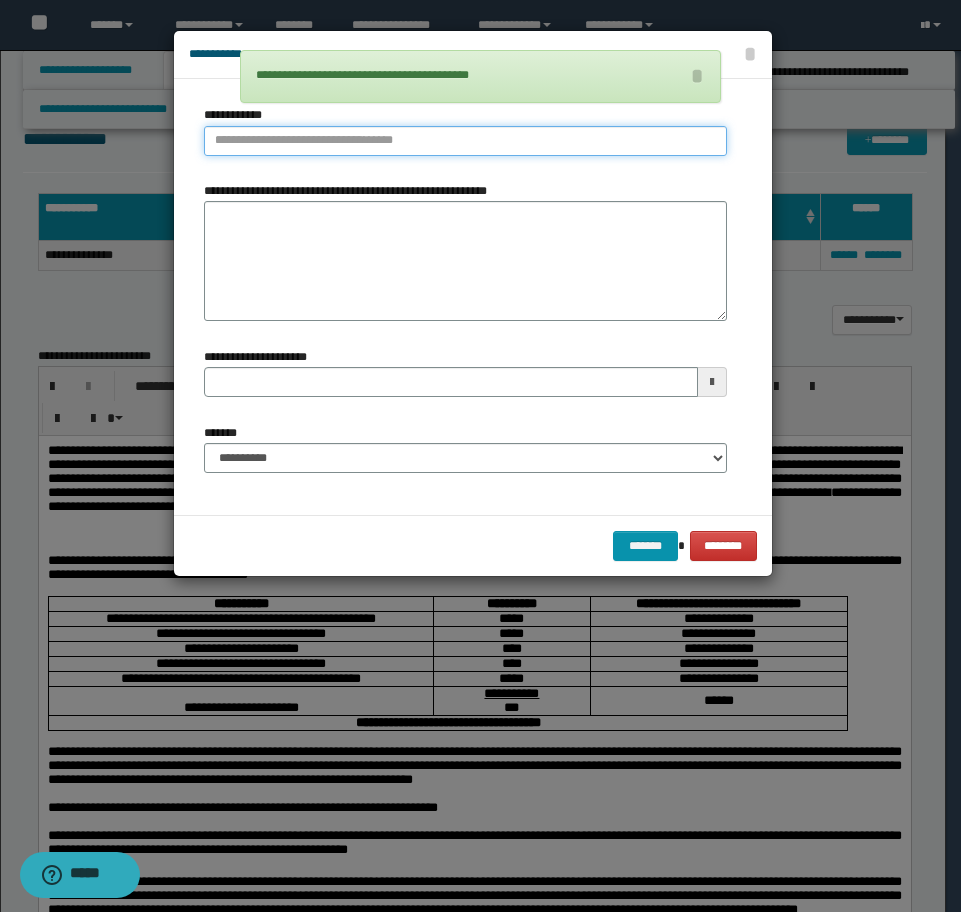 click on "**********" at bounding box center (465, 141) 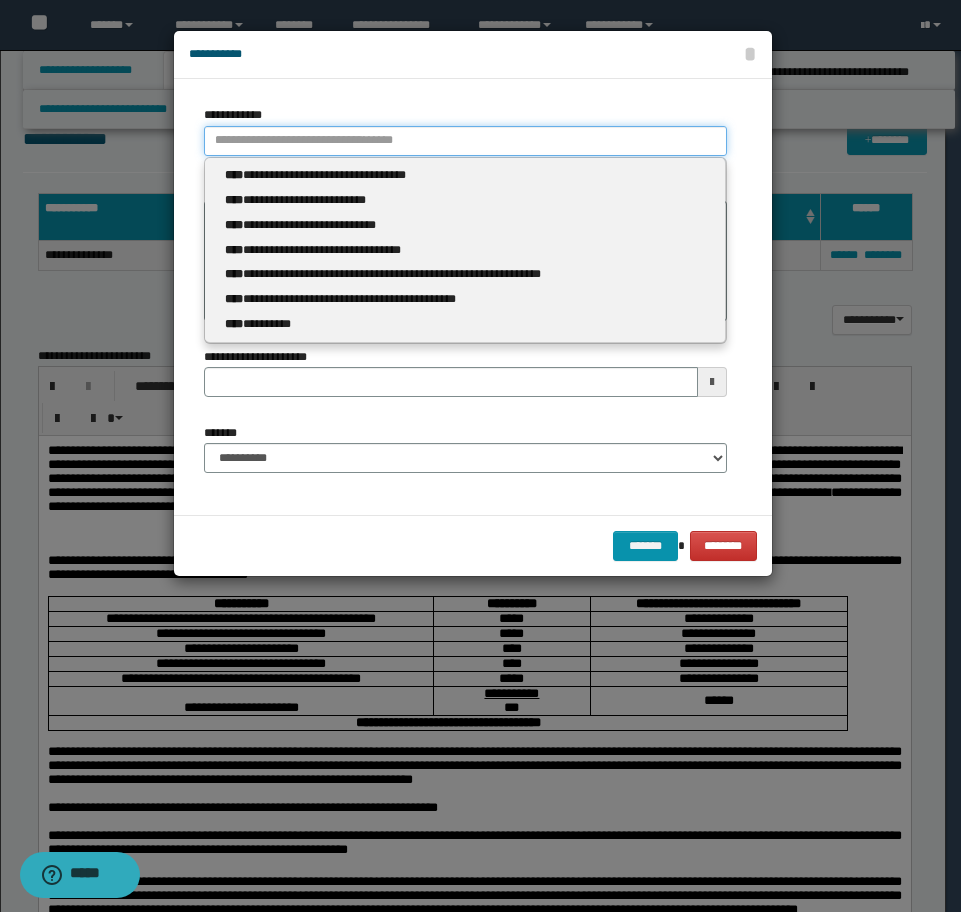type 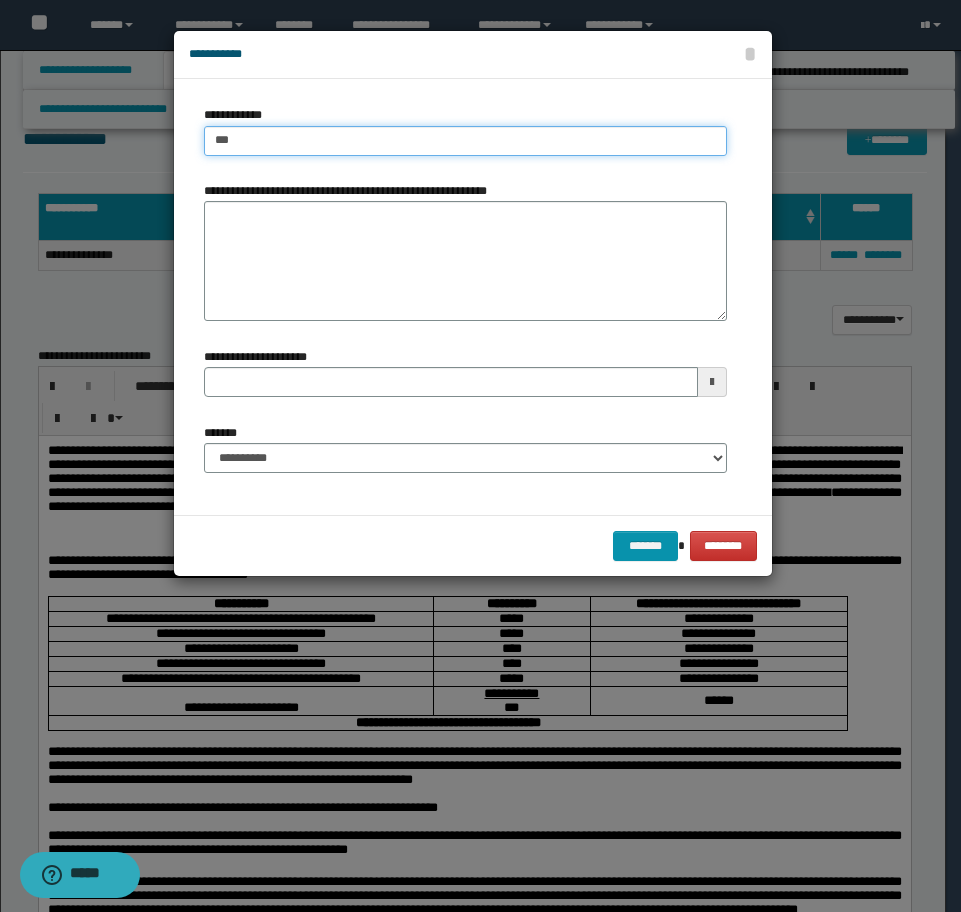 type on "****" 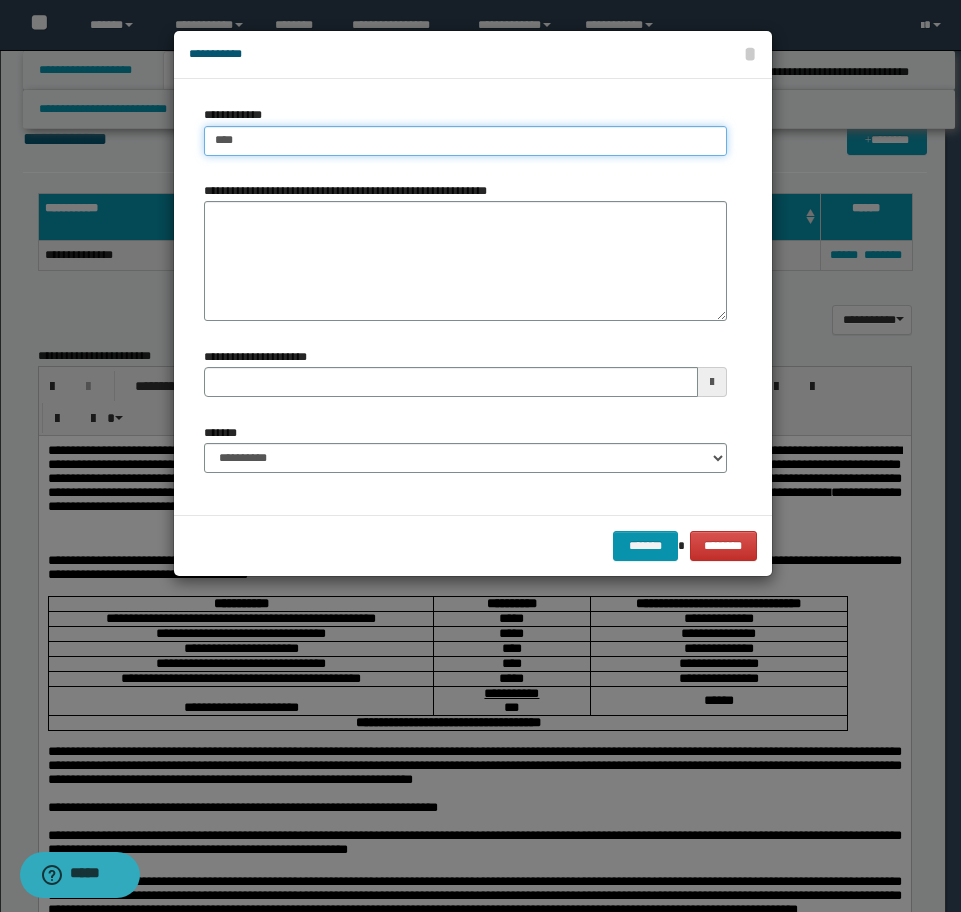 type on "****" 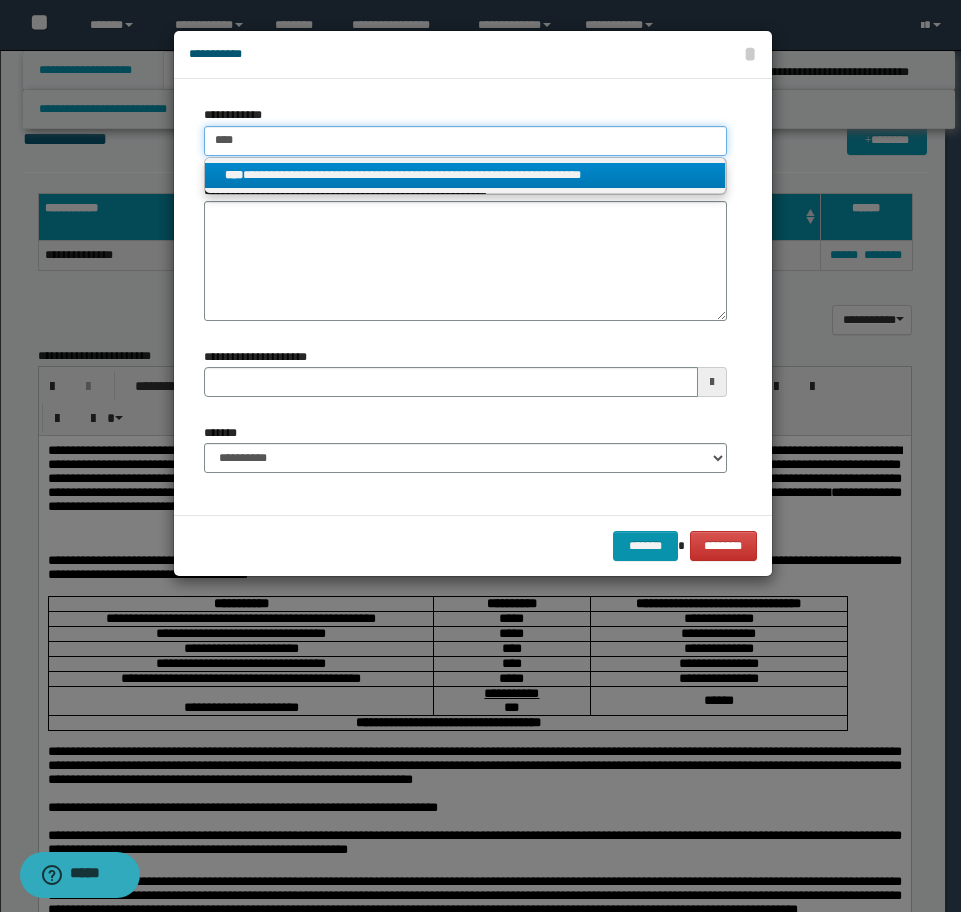 type on "****" 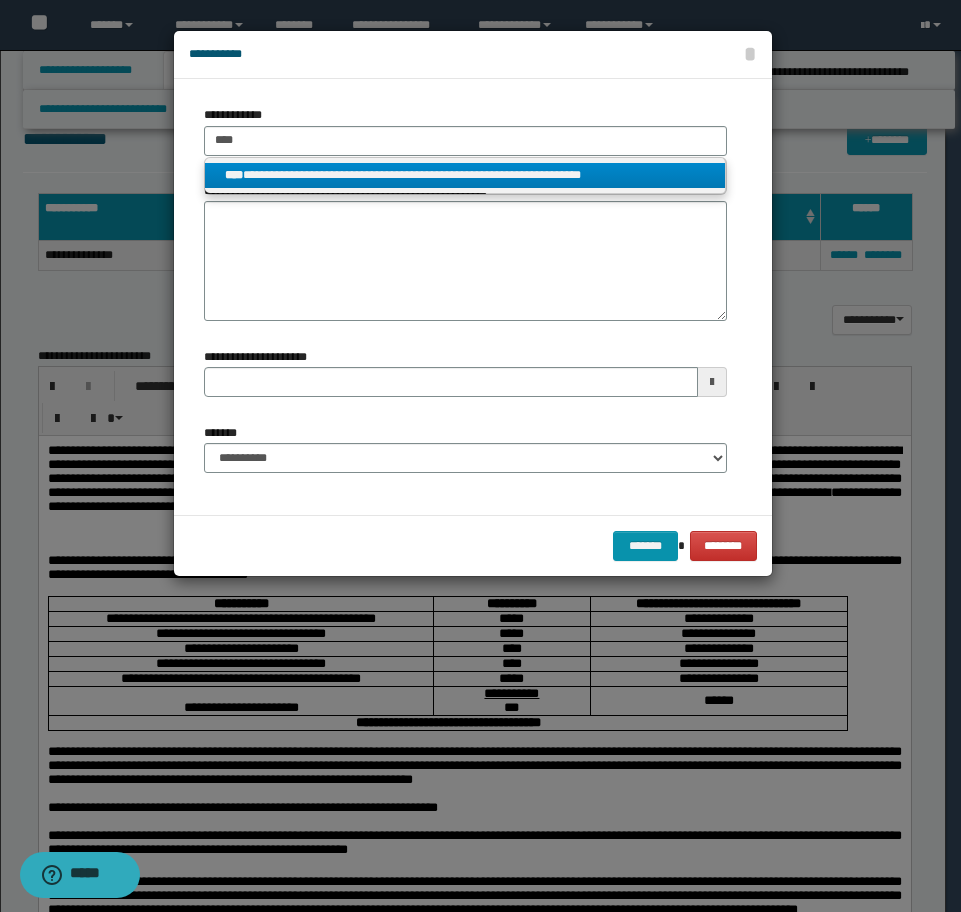 click on "**********" at bounding box center [465, 175] 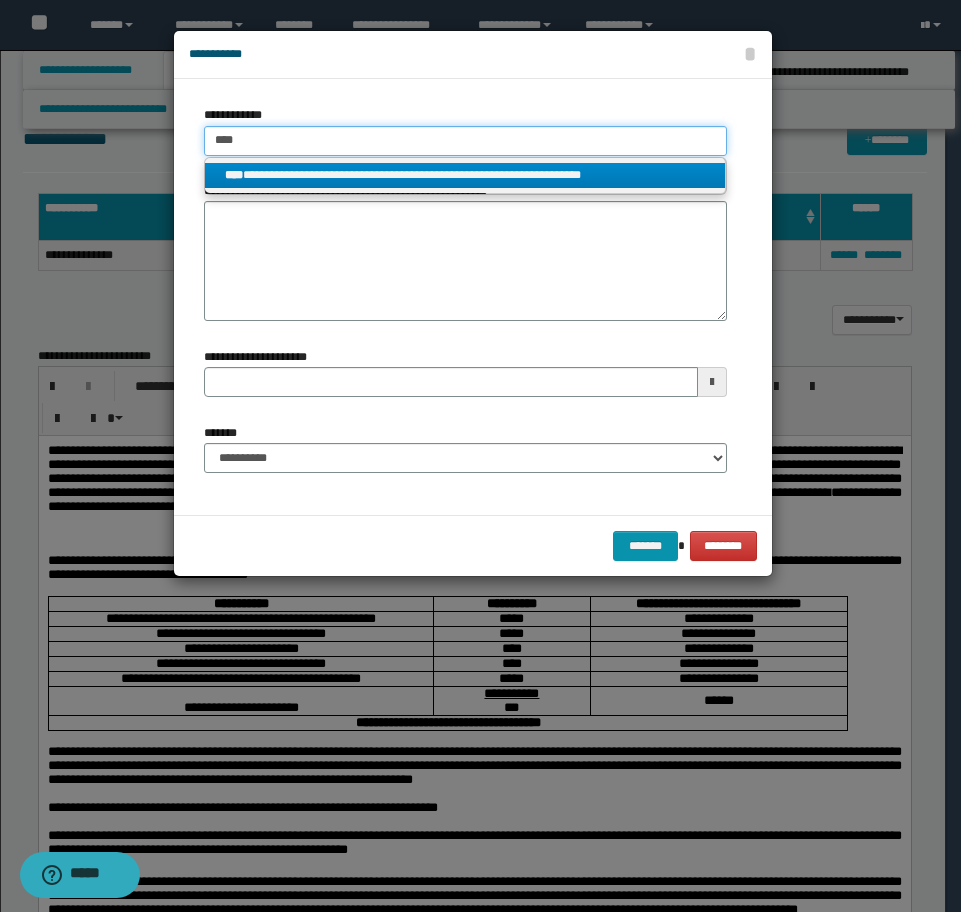 type 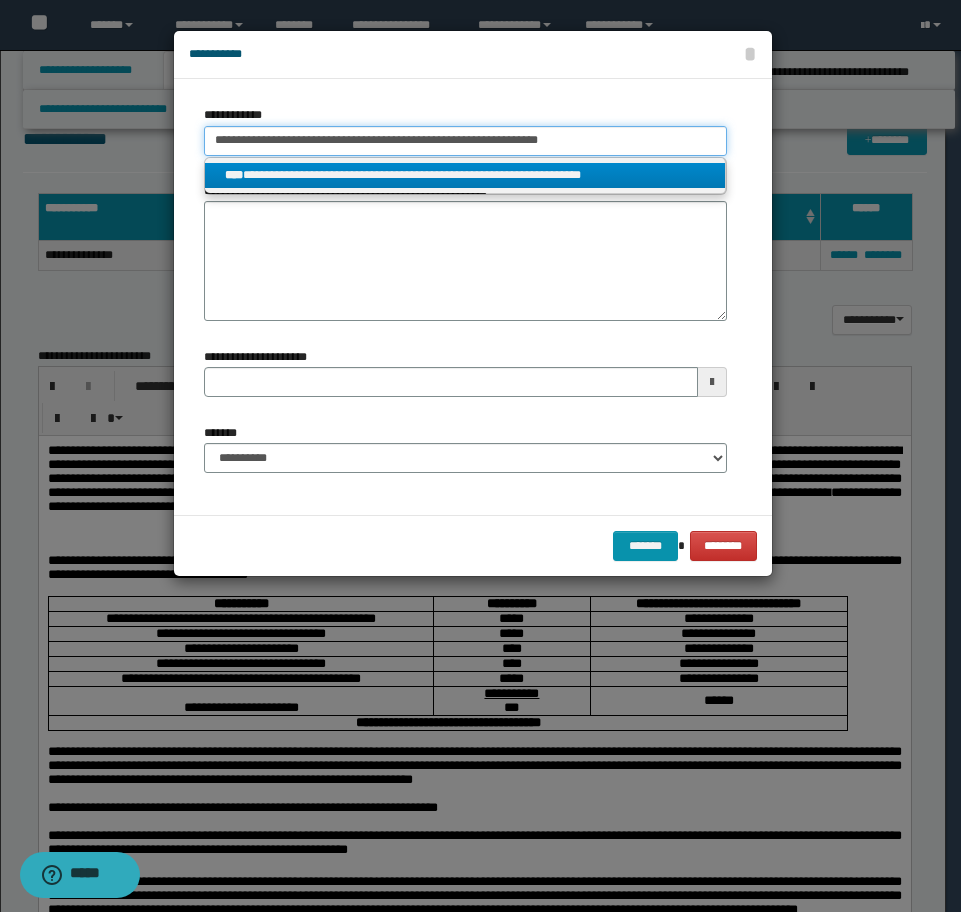 type 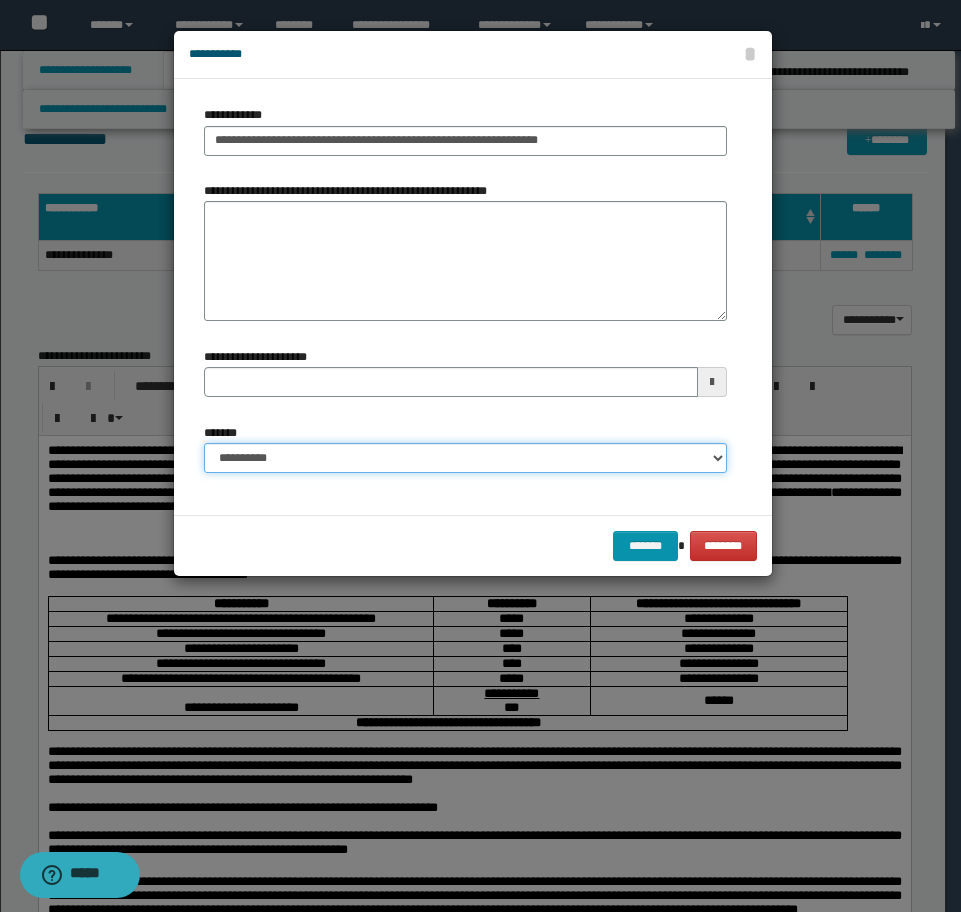 click on "**********" at bounding box center (465, 458) 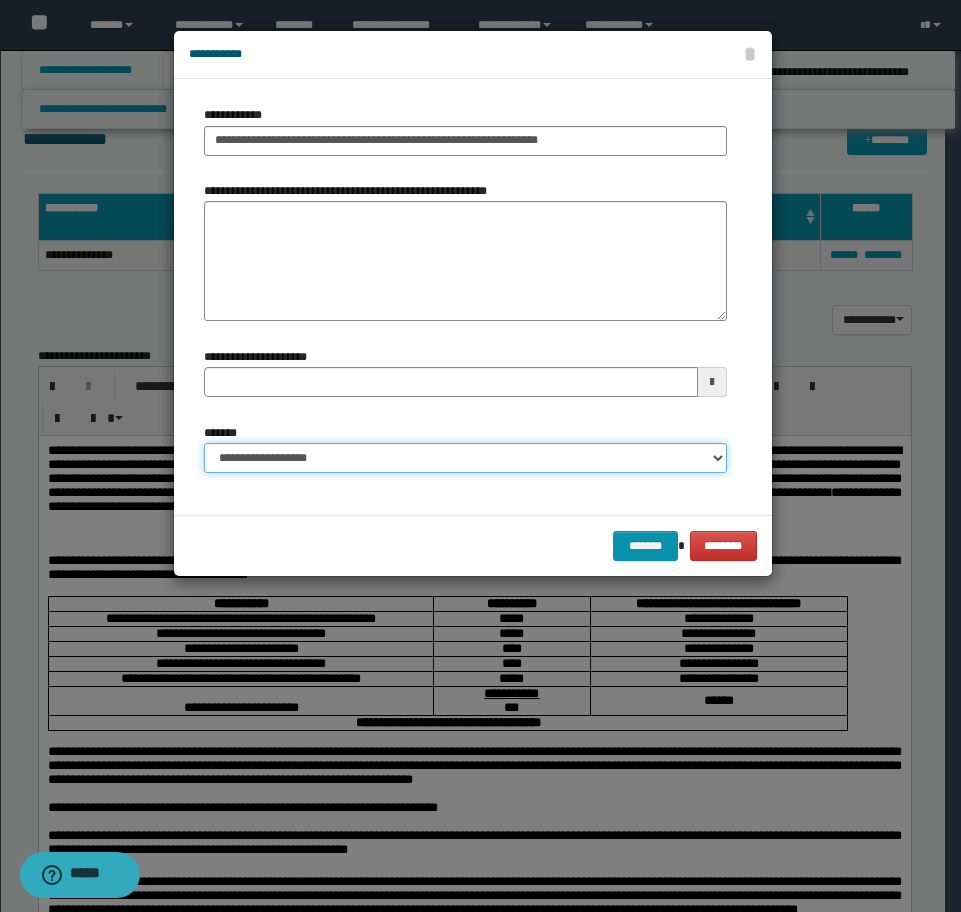 click on "**********" at bounding box center [465, 458] 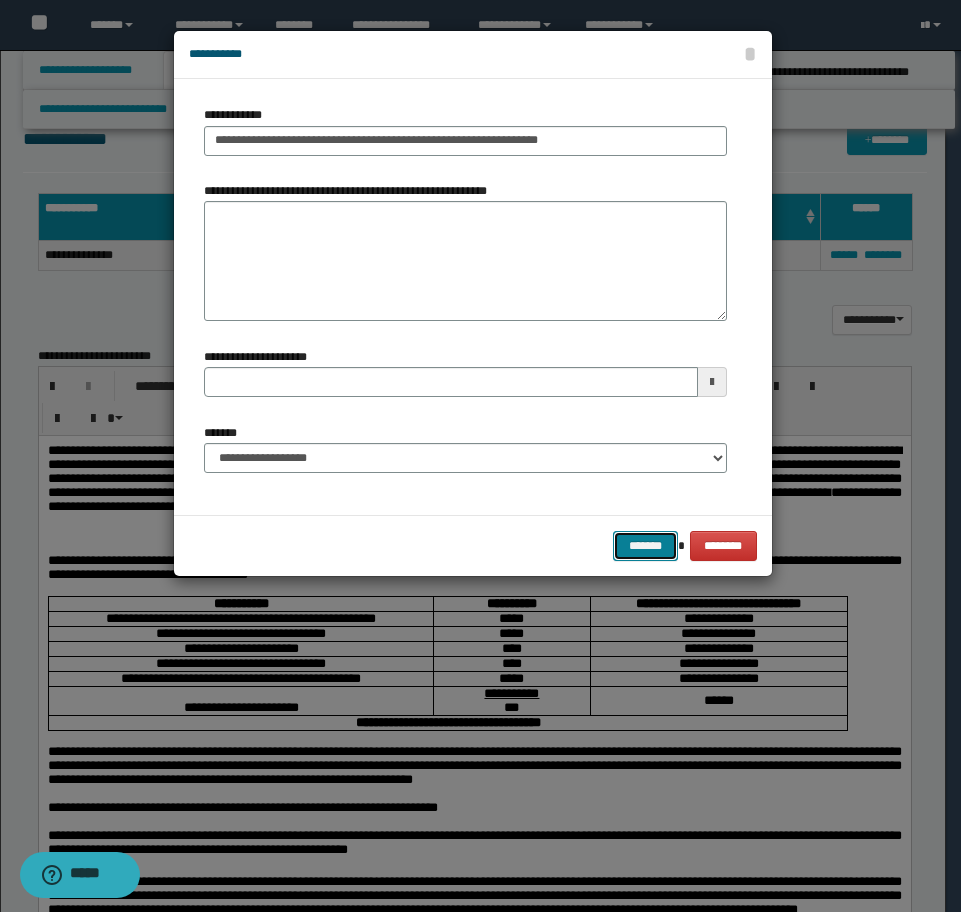 click on "*******" at bounding box center [645, 546] 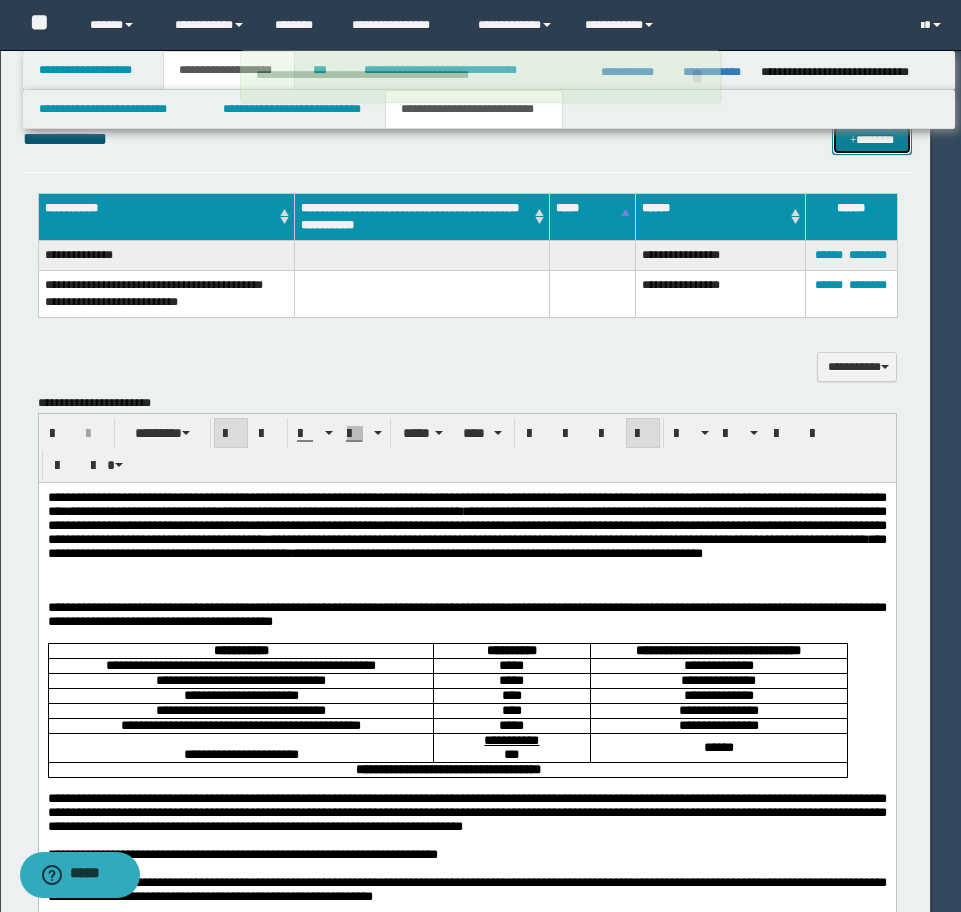 type 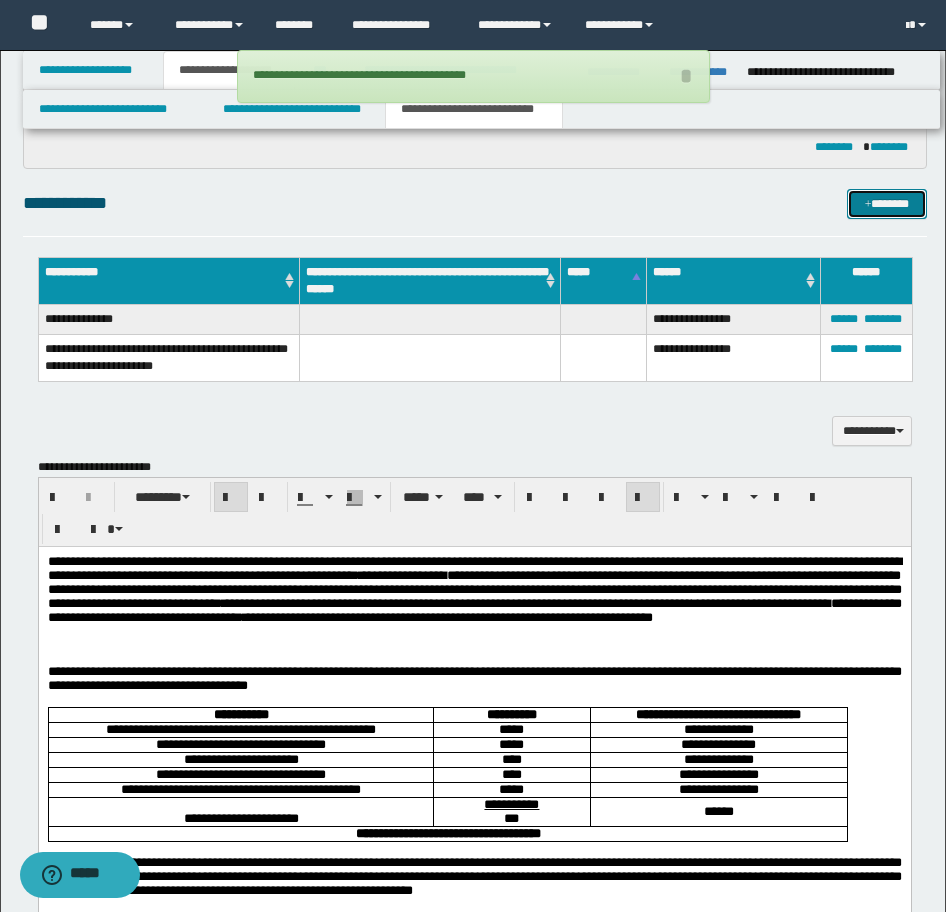 scroll, scrollTop: 962, scrollLeft: 0, axis: vertical 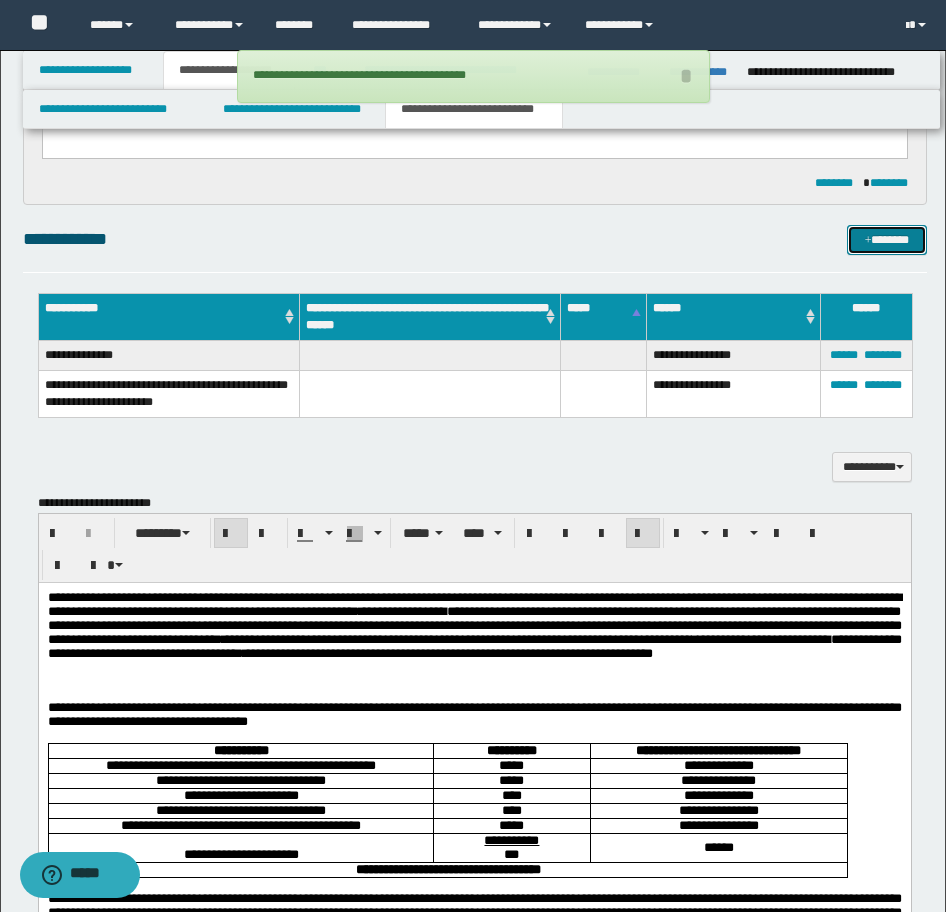 click on "*******" at bounding box center [887, 240] 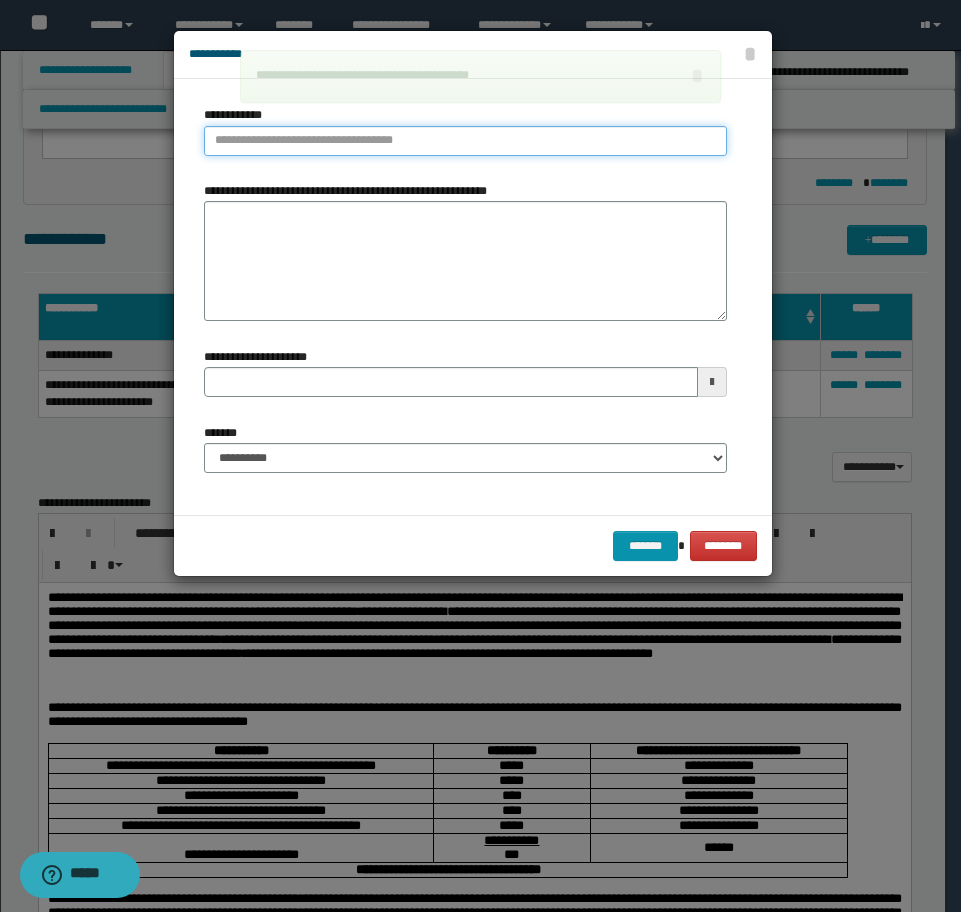 type on "**********" 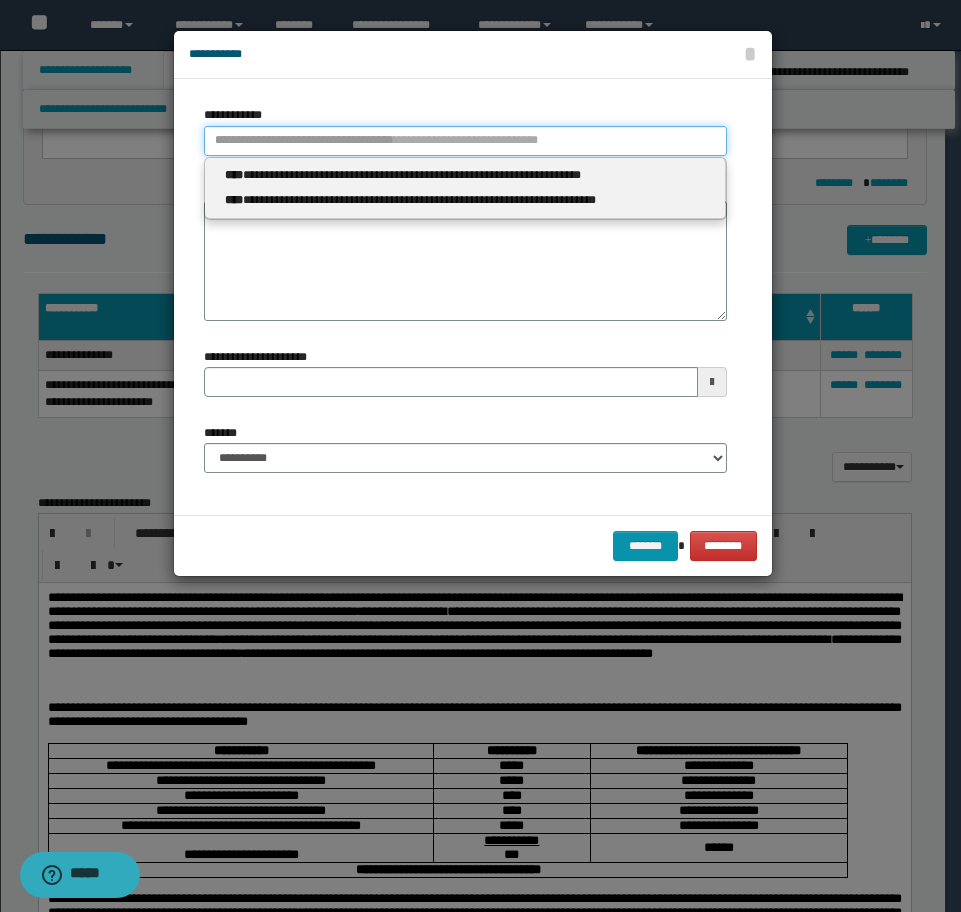 click on "**********" at bounding box center (465, 141) 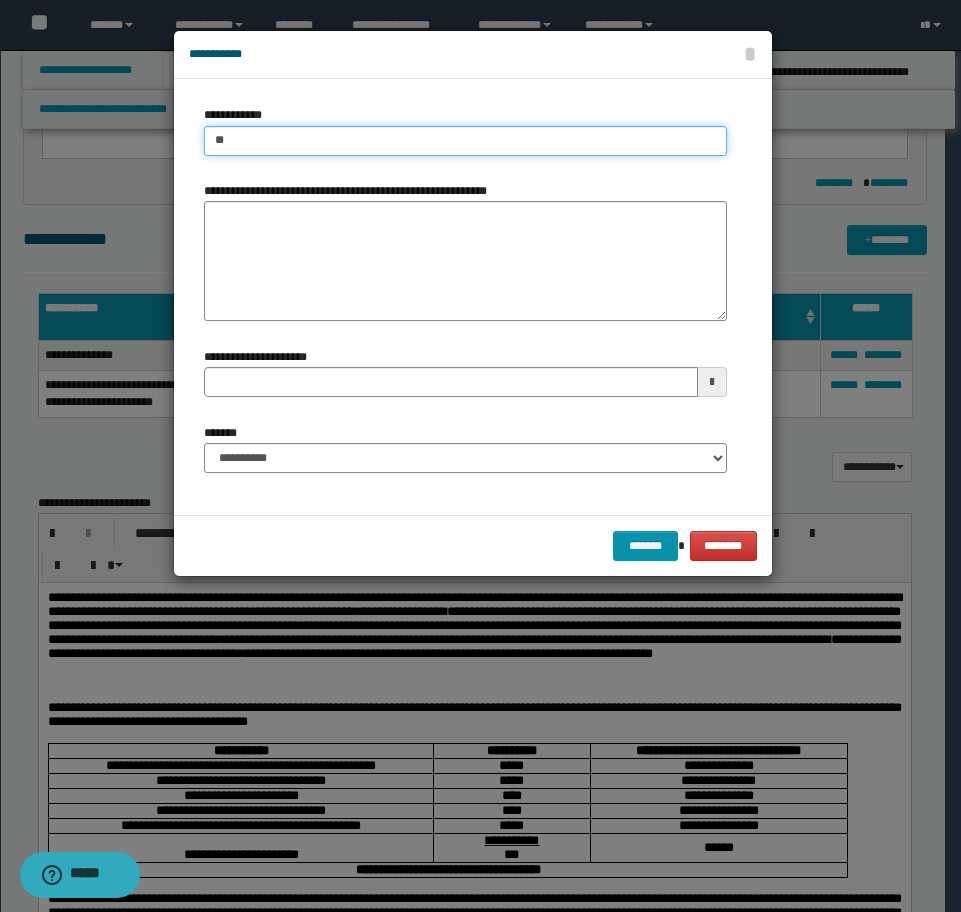 type on "***" 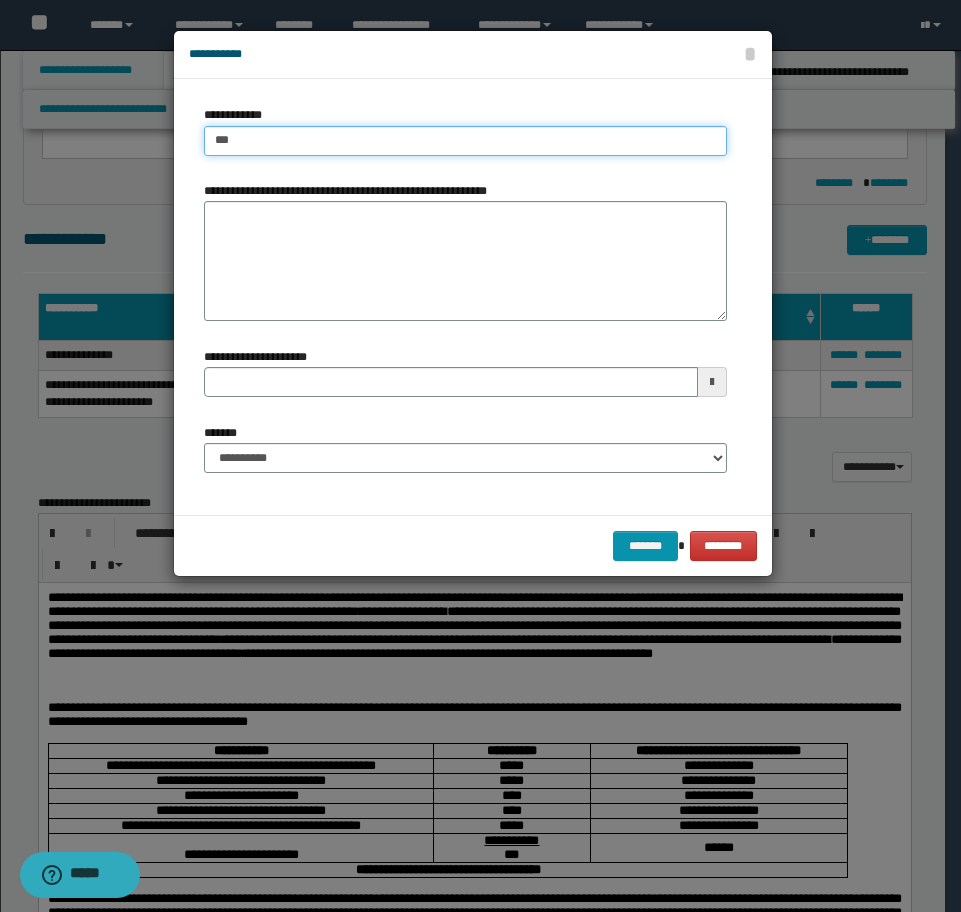 type on "***" 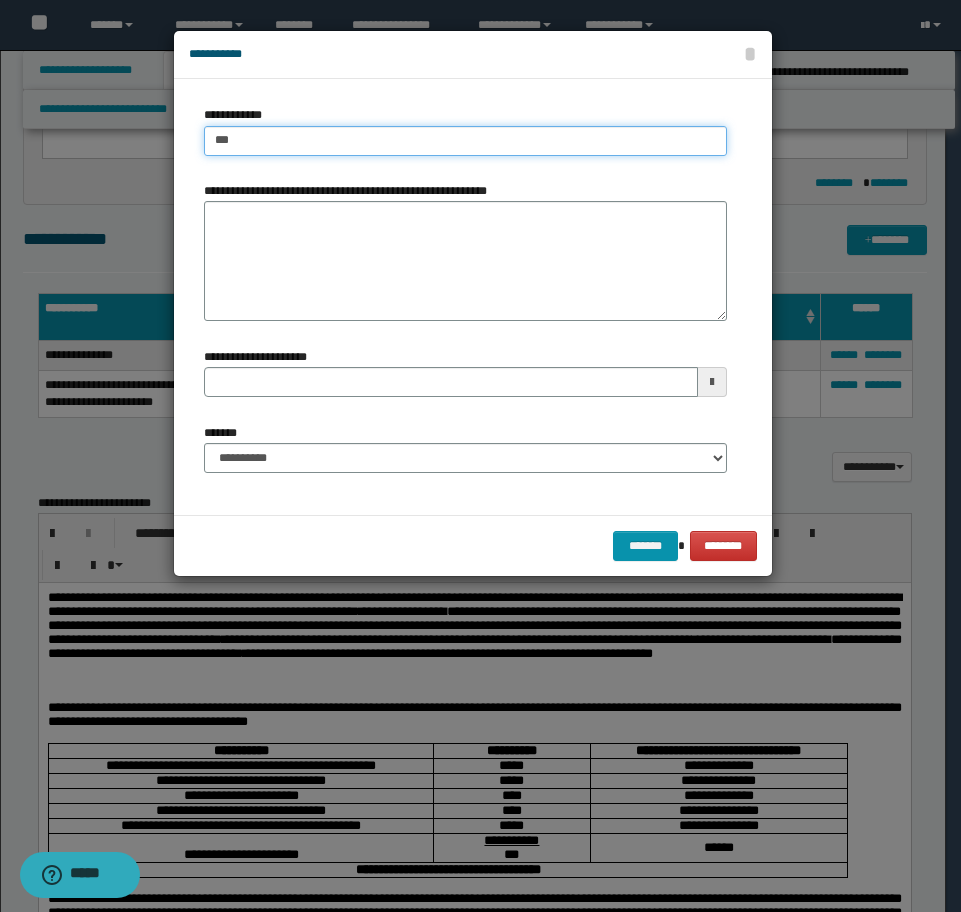 type 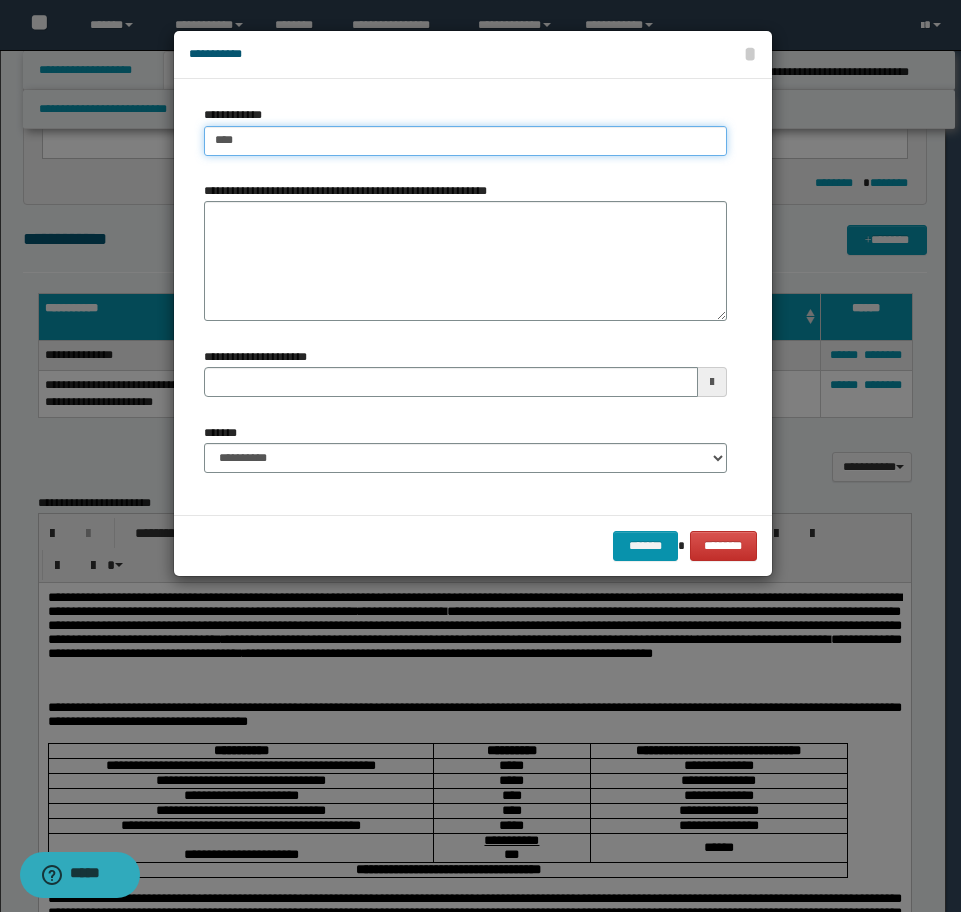 type on "****" 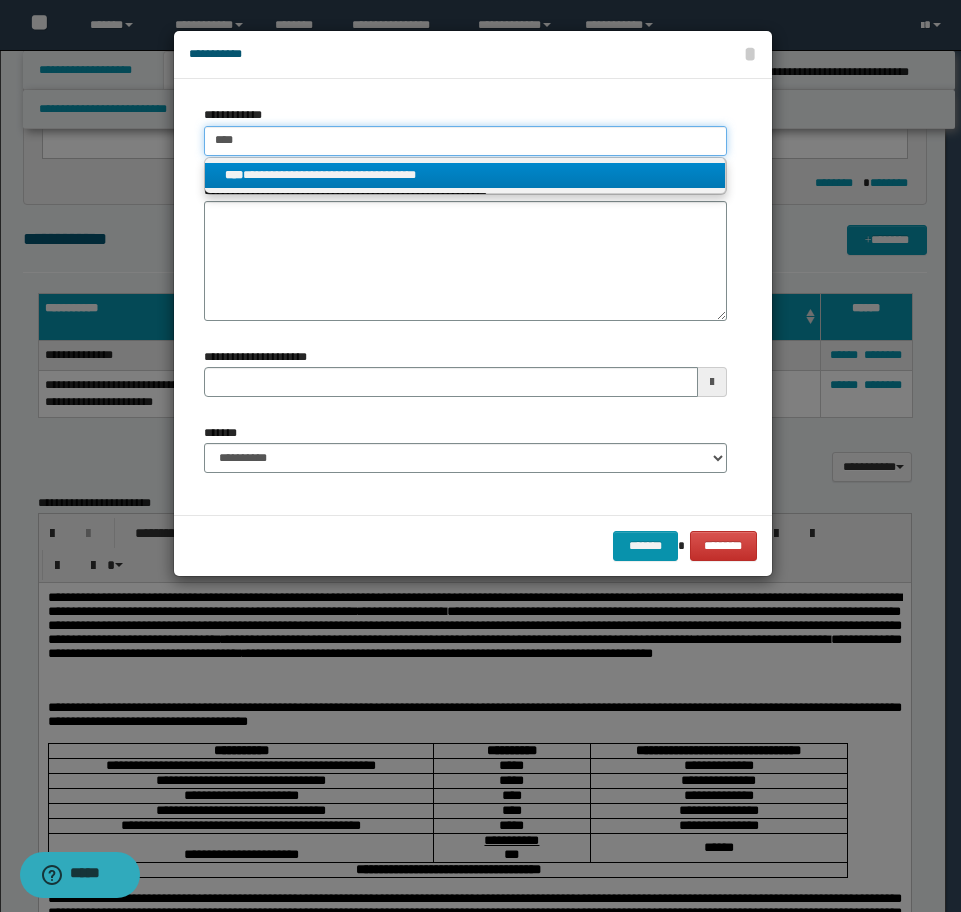 type on "****" 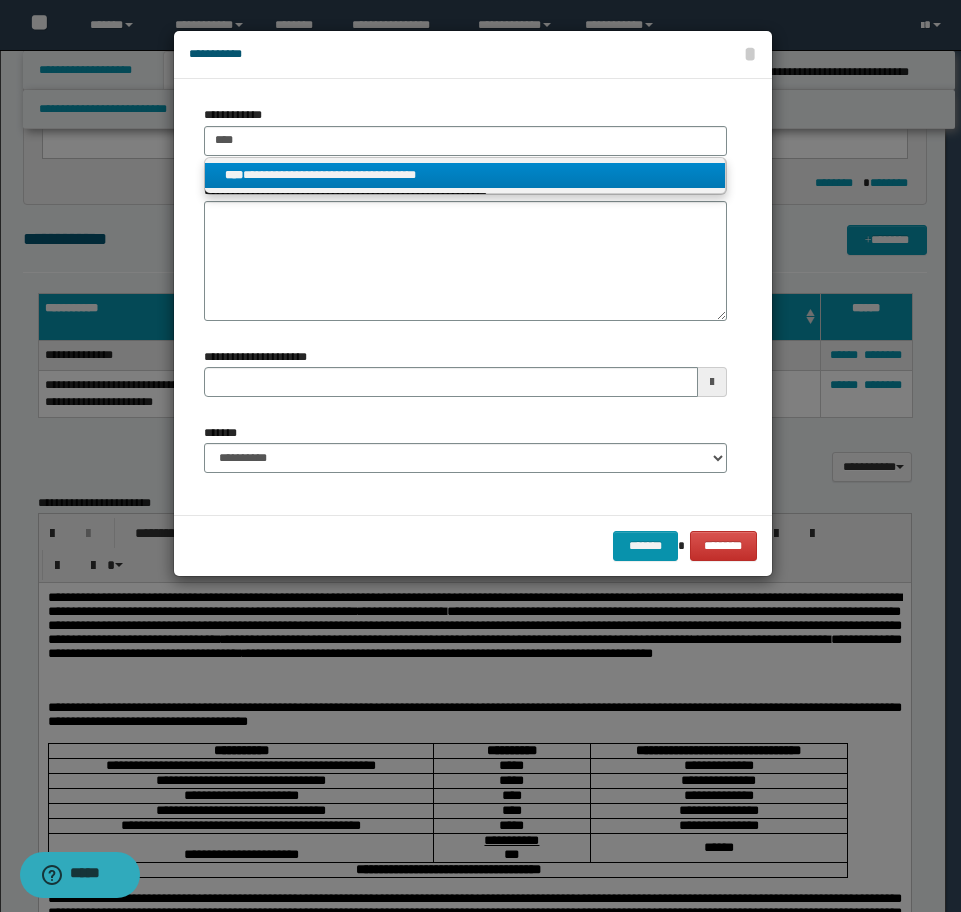 click on "**********" at bounding box center (465, 175) 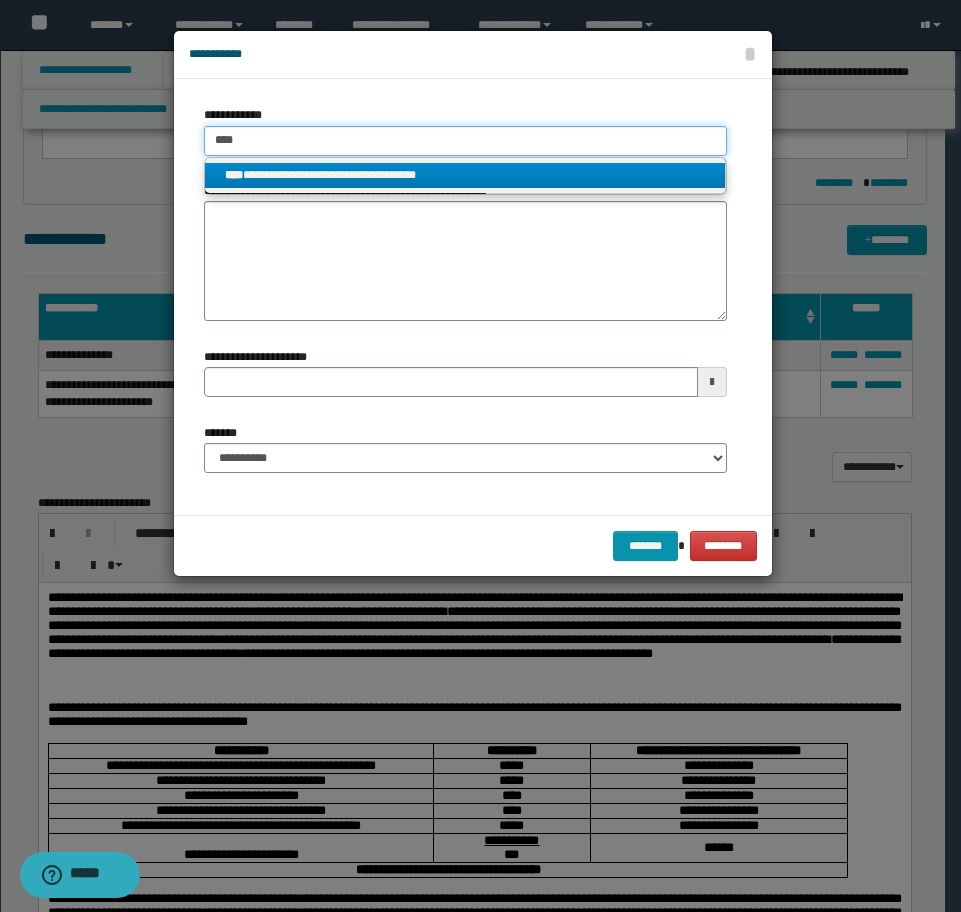 type 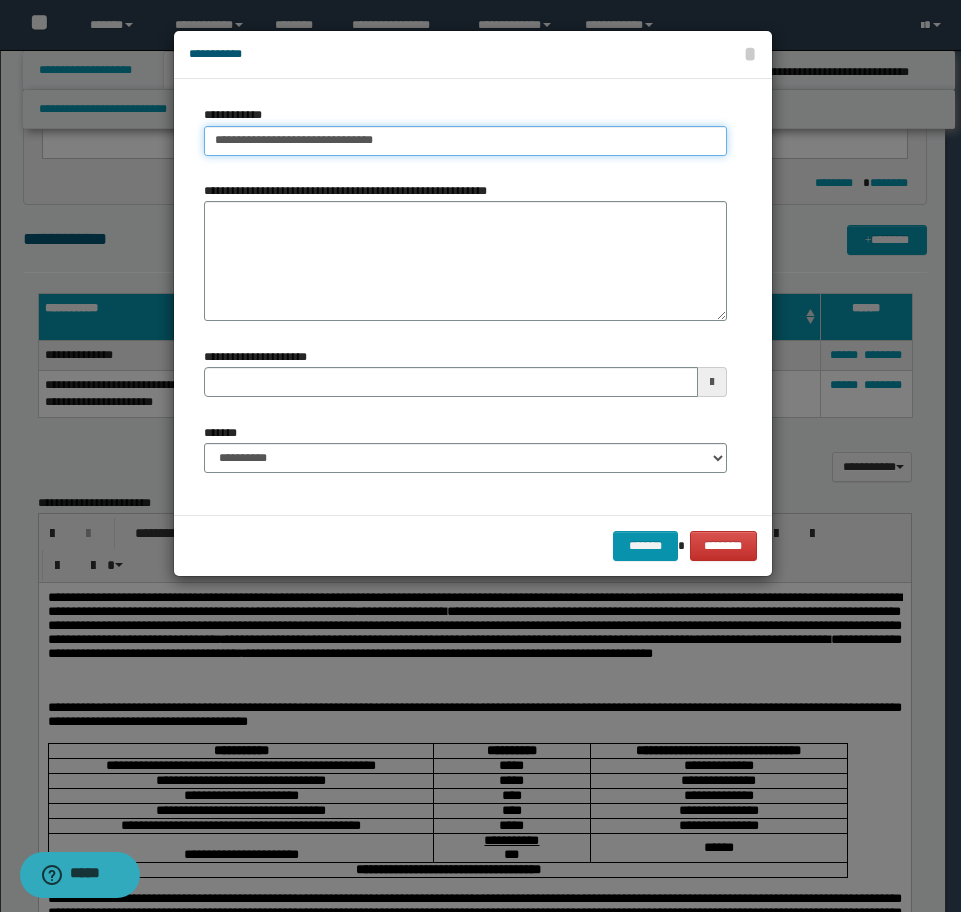 type 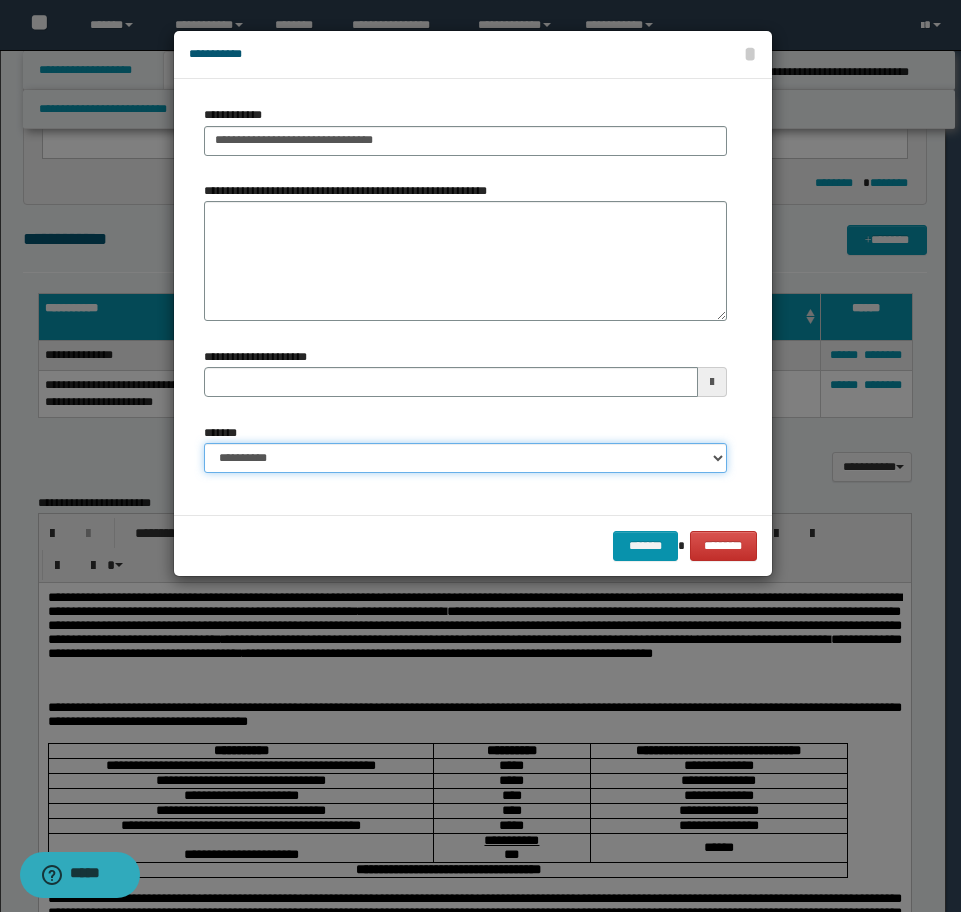 click on "**********" at bounding box center (465, 458) 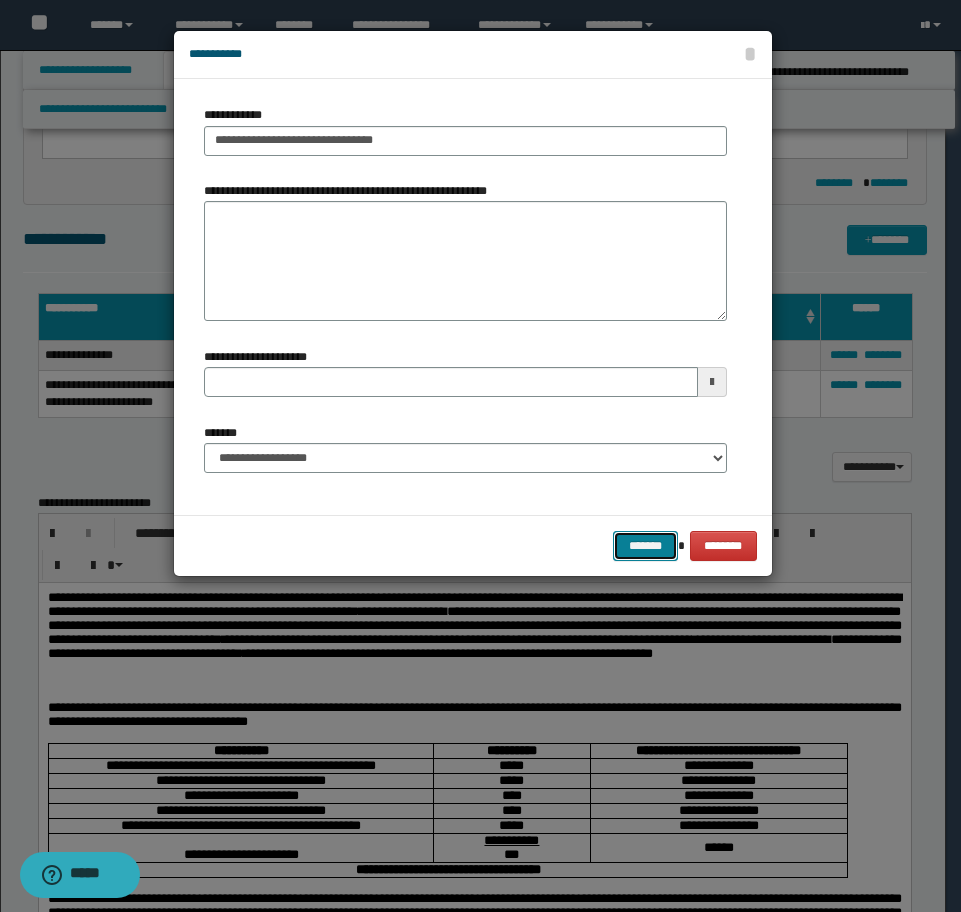 click on "*******" at bounding box center [645, 546] 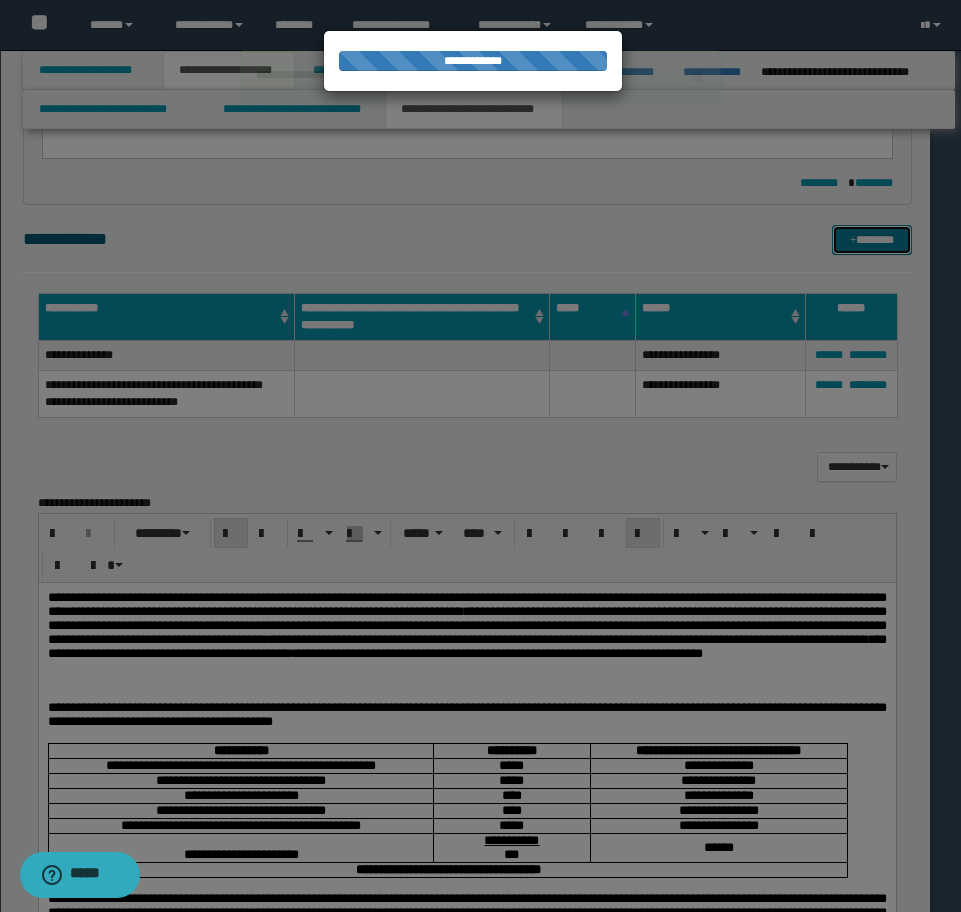 type 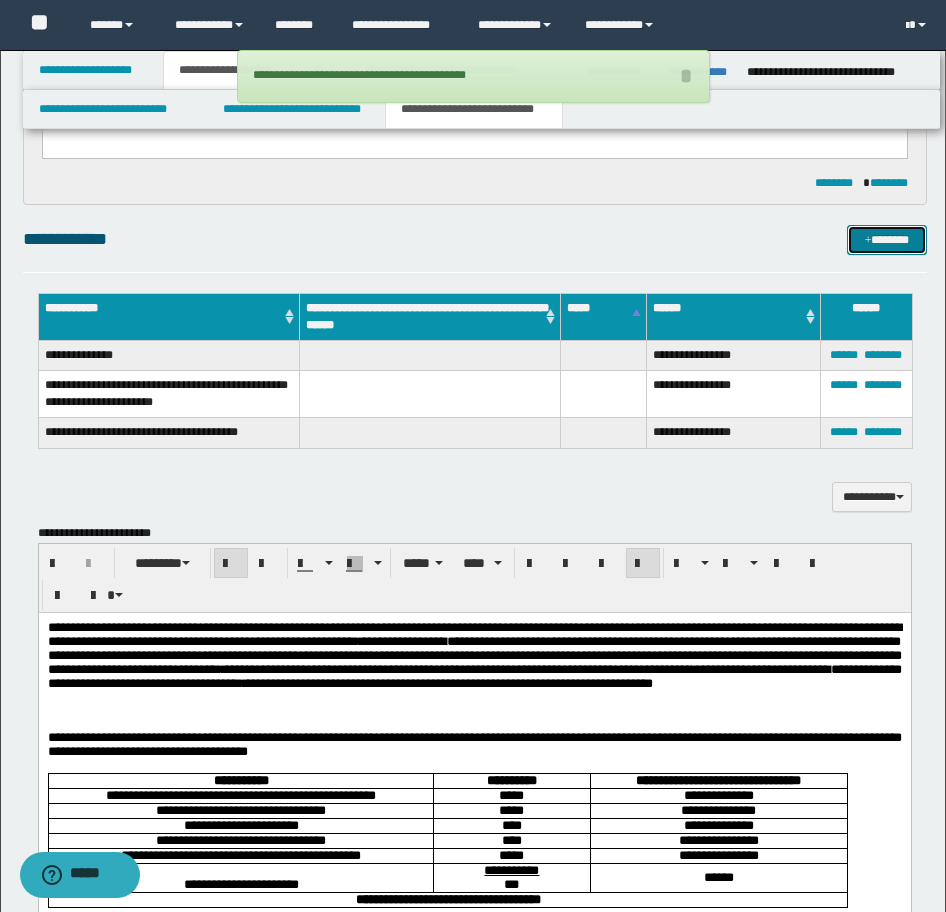 click on "*******" at bounding box center (887, 240) 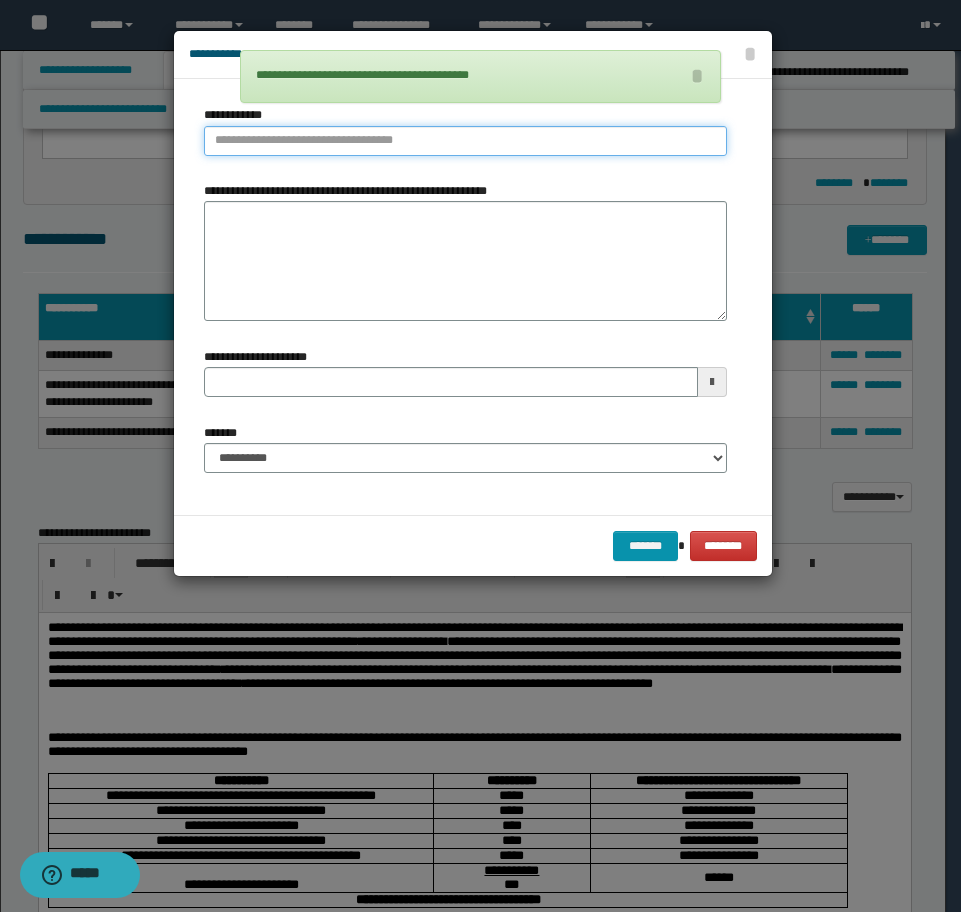 type on "**********" 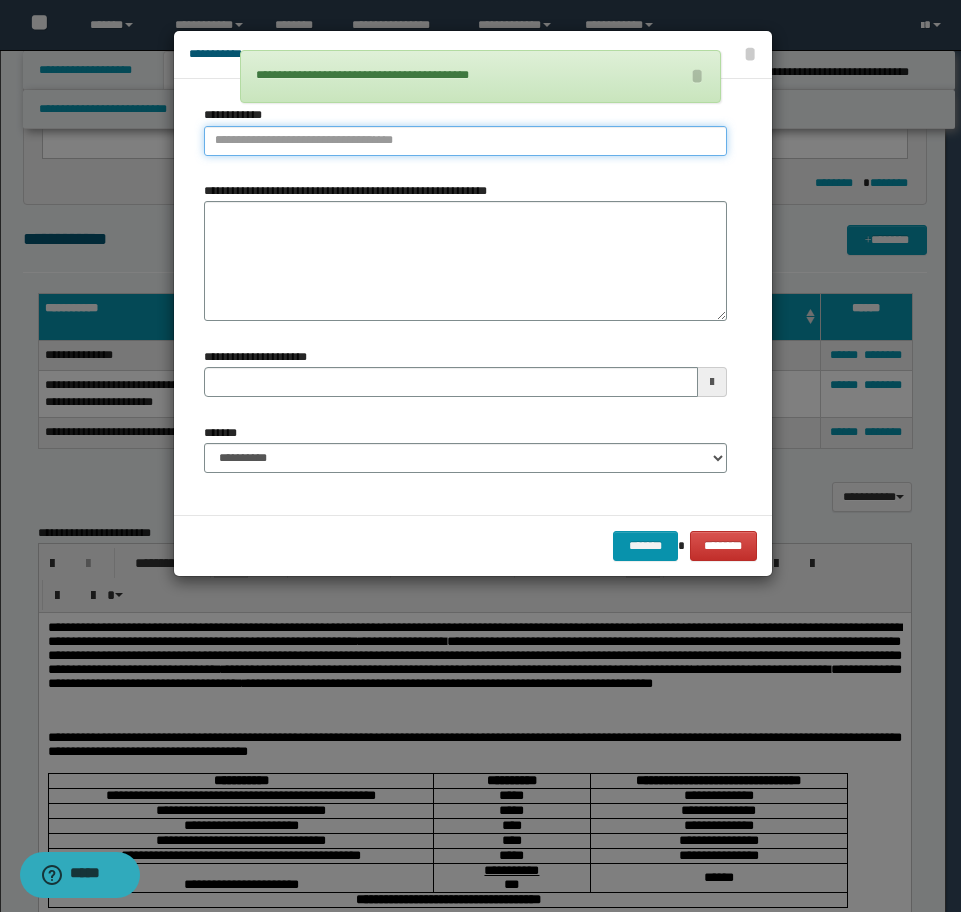 click on "**********" at bounding box center (465, 141) 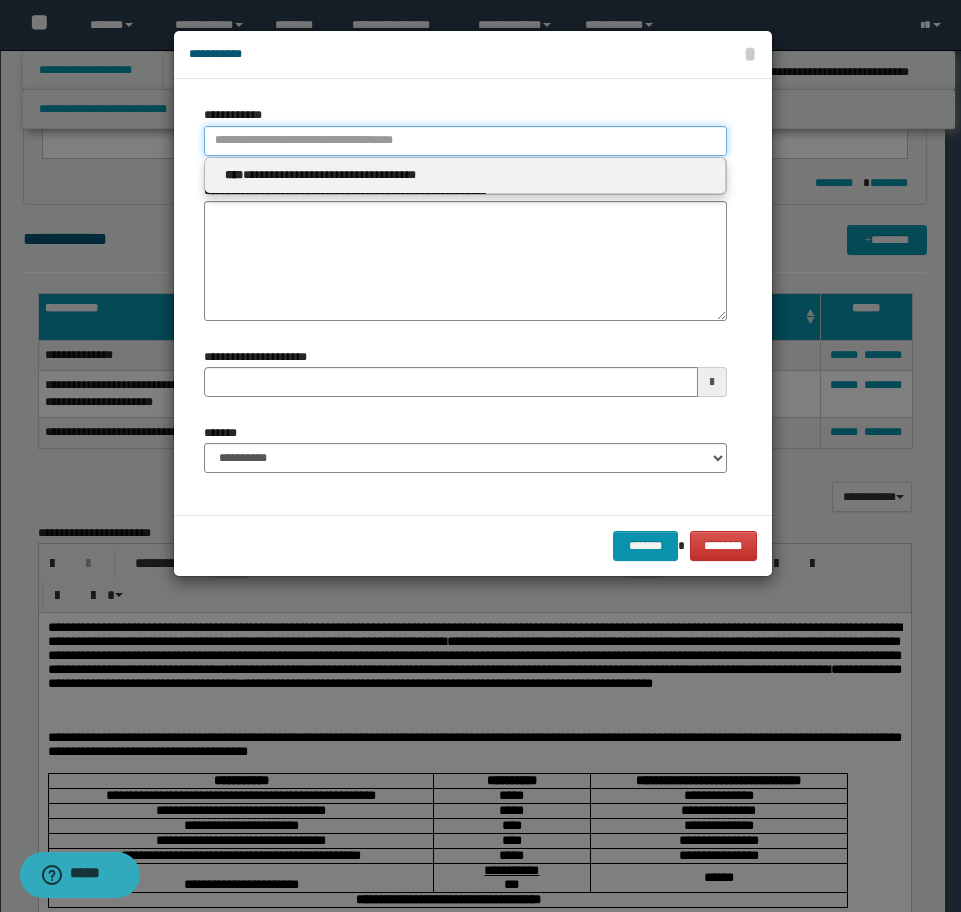 type 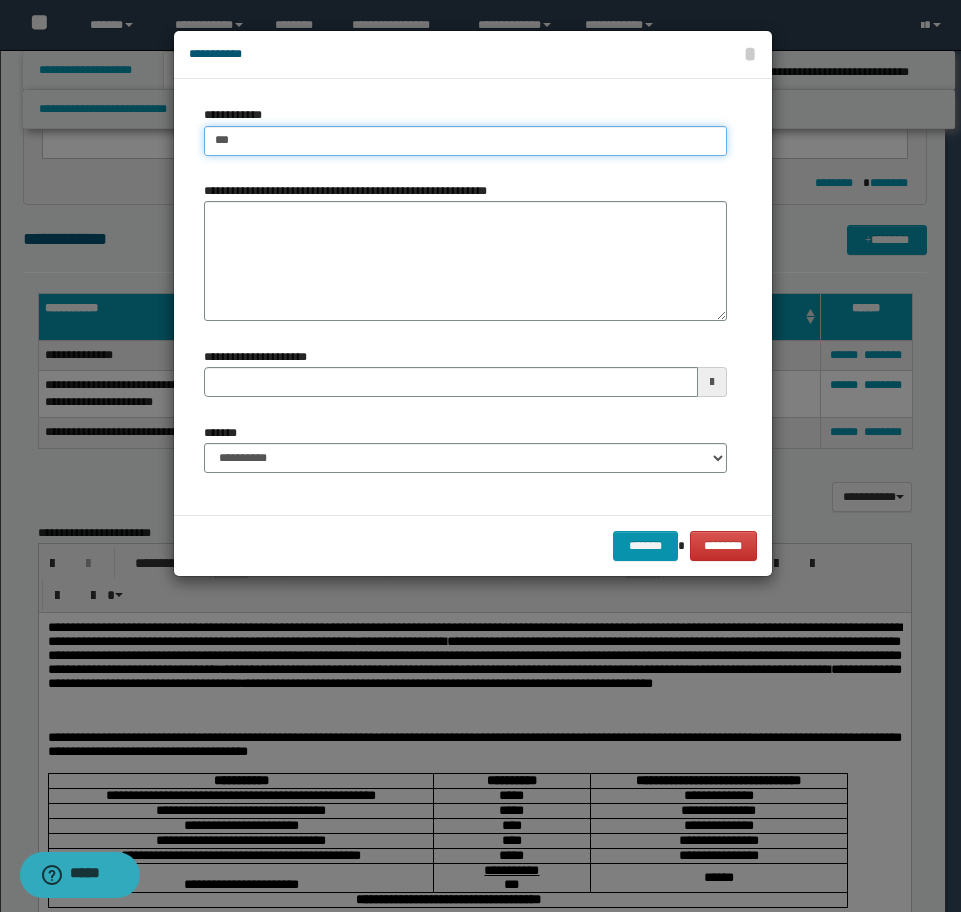 type on "****" 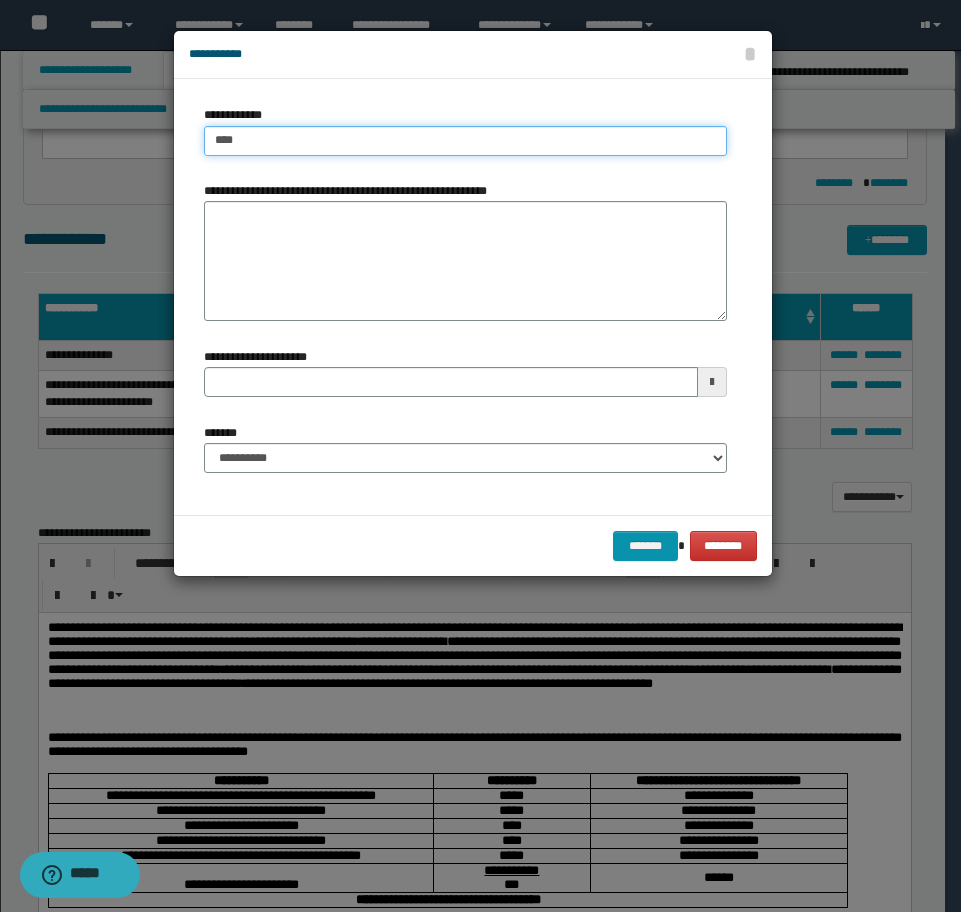 type on "****" 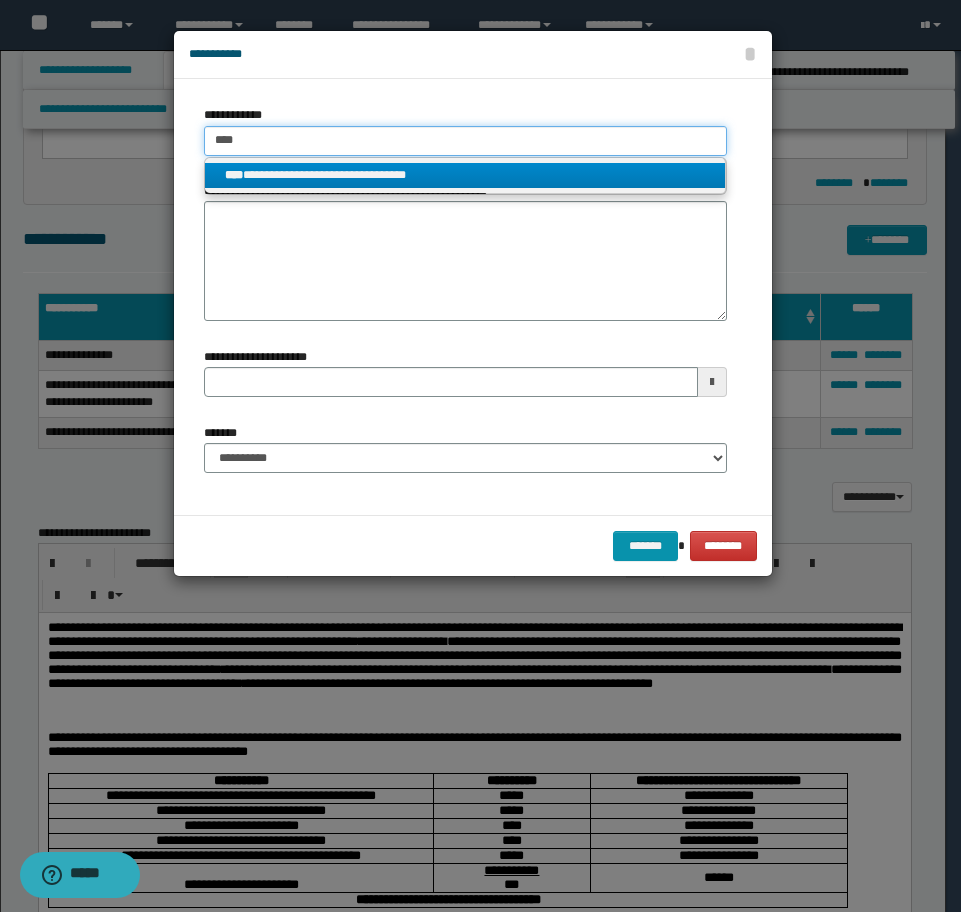 type on "****" 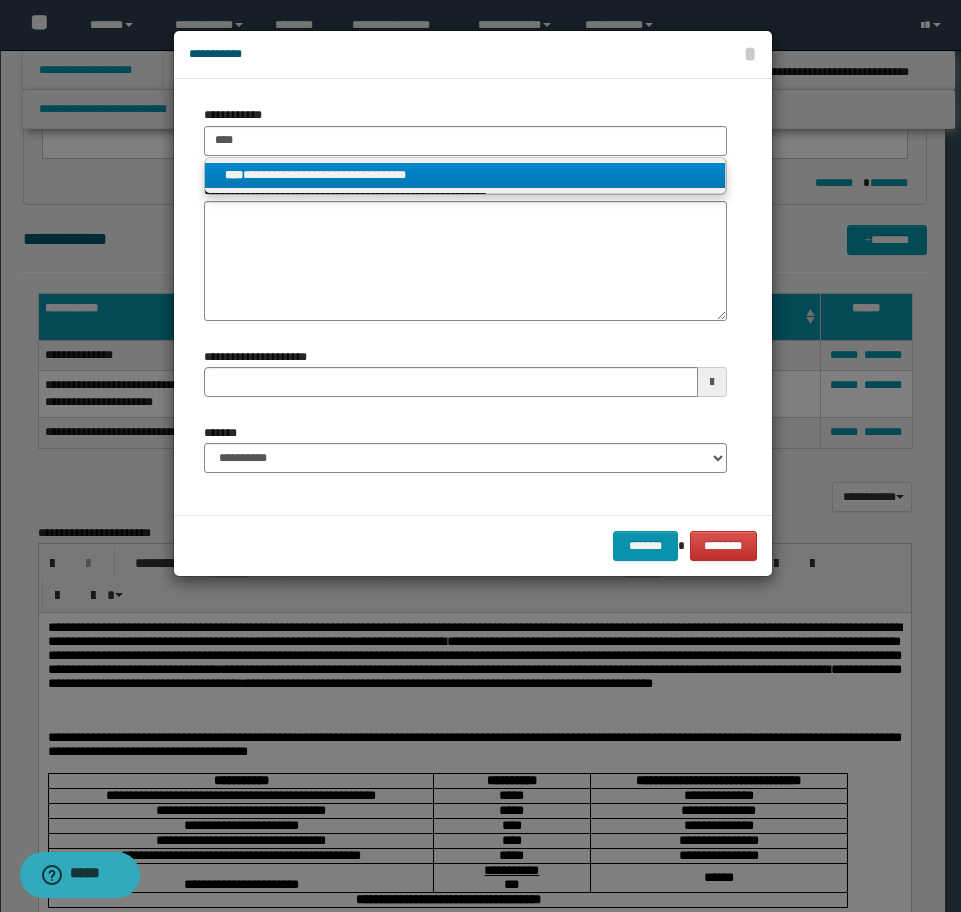 click on "**********" at bounding box center (465, 175) 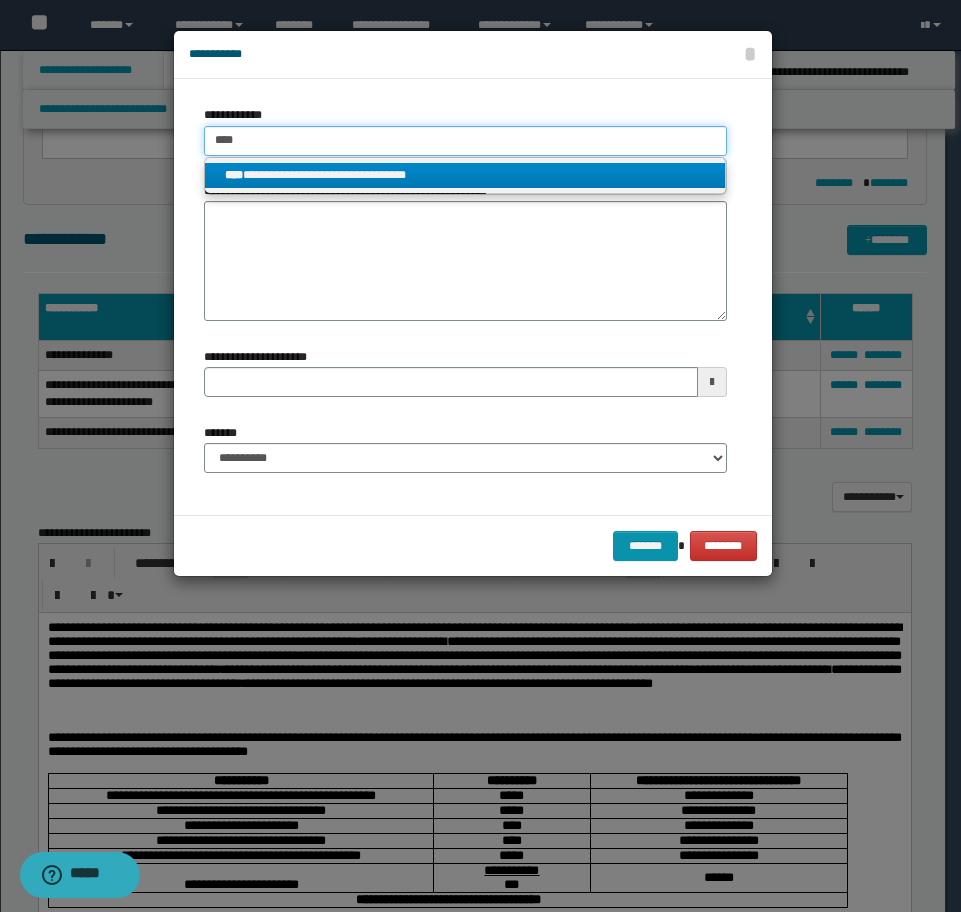 type 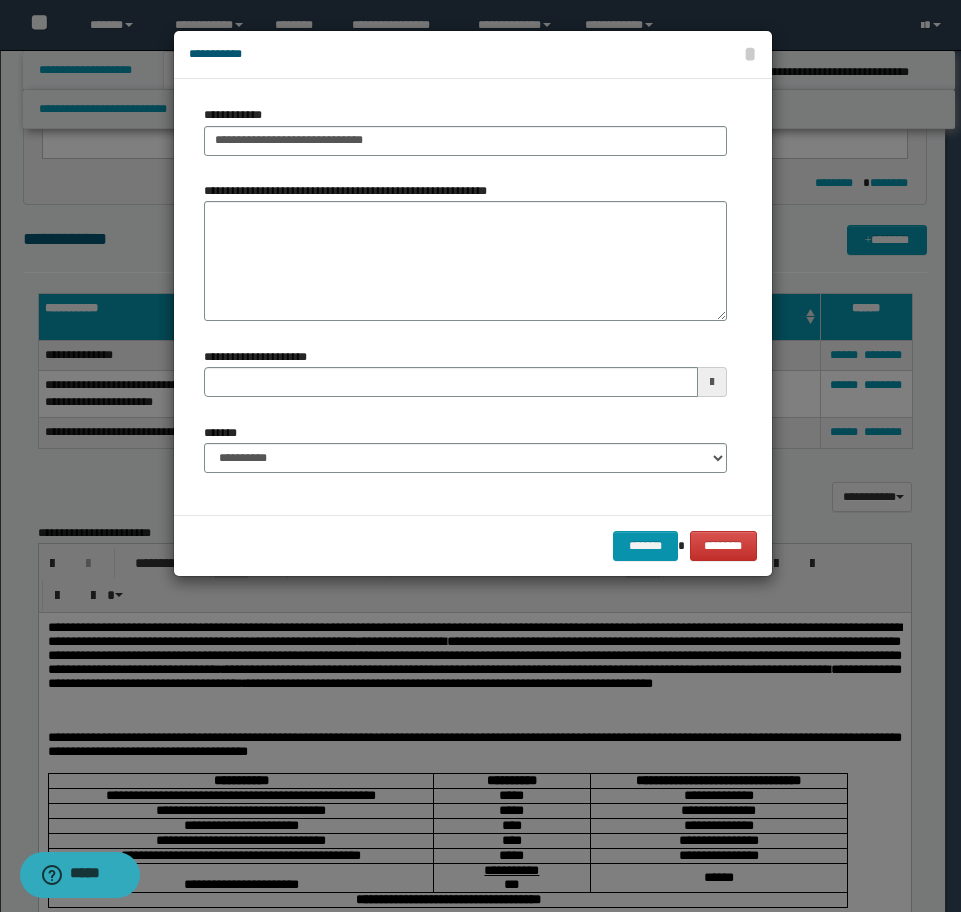 click on "**********" at bounding box center [465, 448] 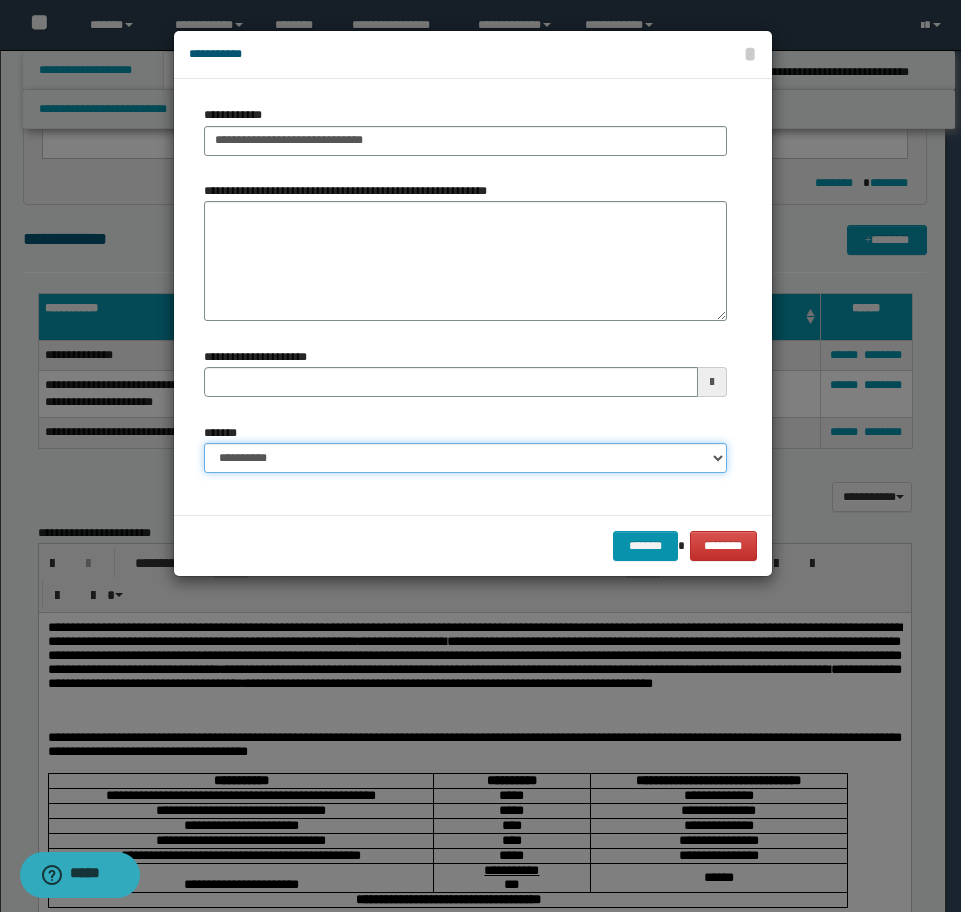 click on "**********" at bounding box center (465, 458) 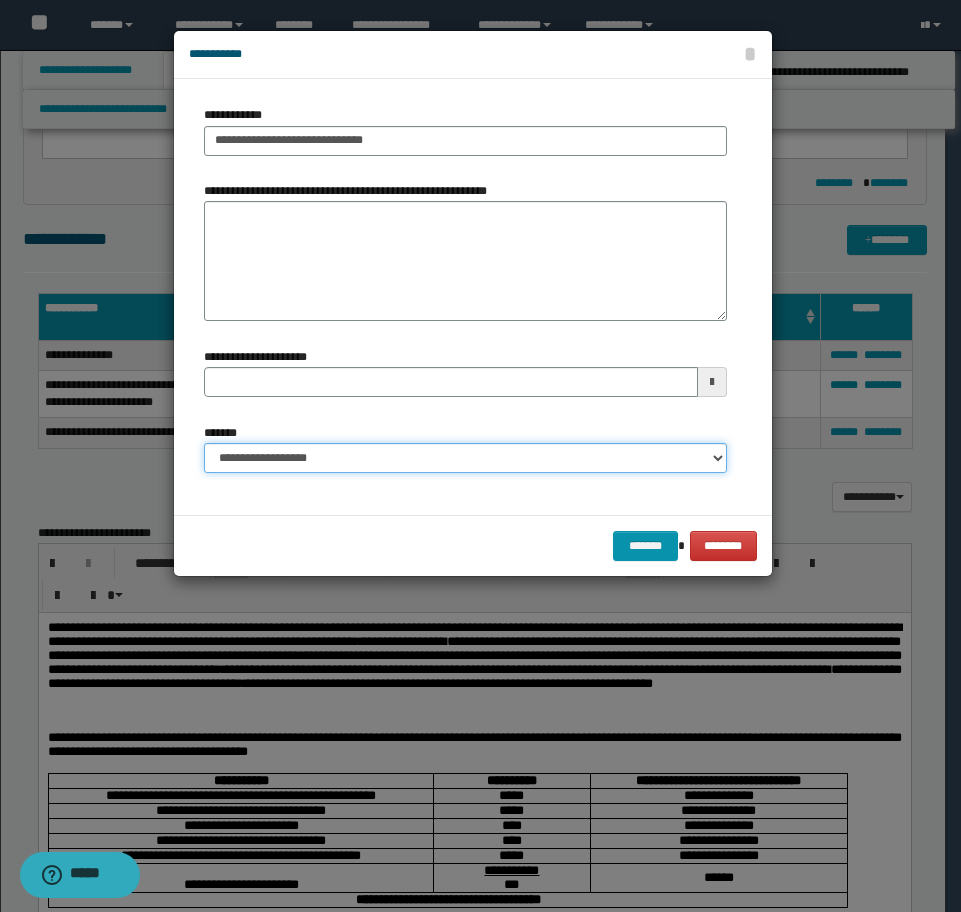 click on "**********" at bounding box center (465, 458) 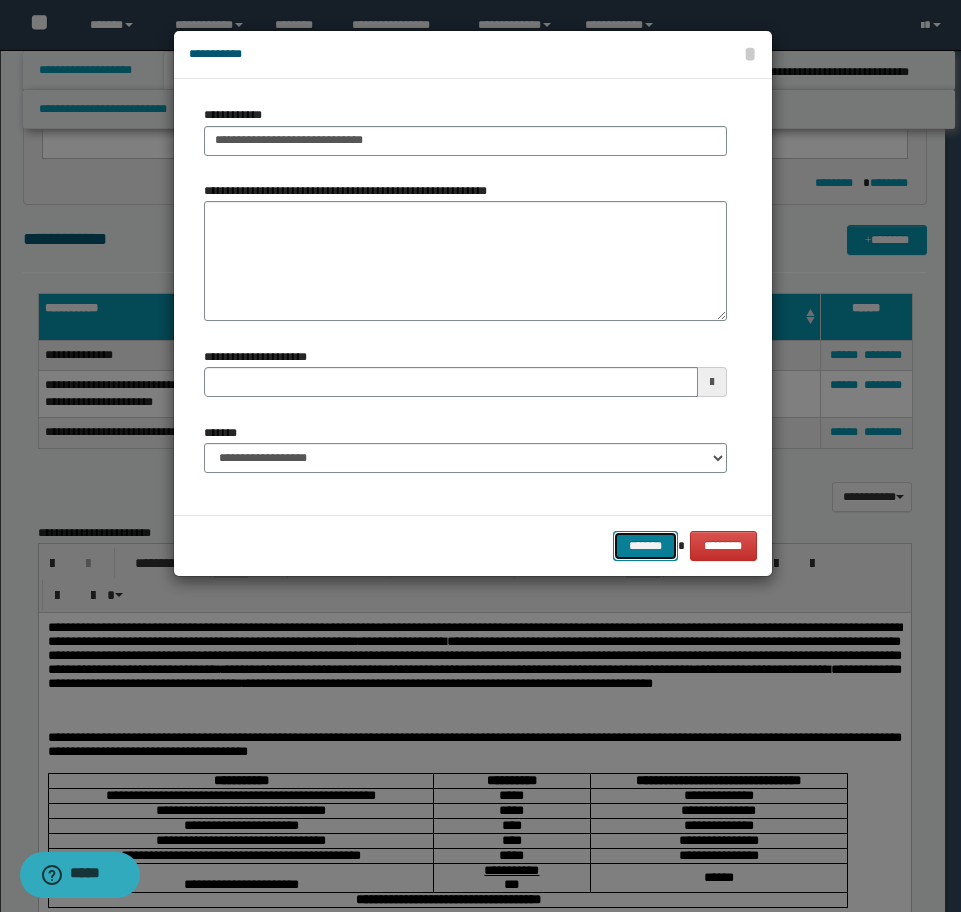 click on "*******" at bounding box center [645, 546] 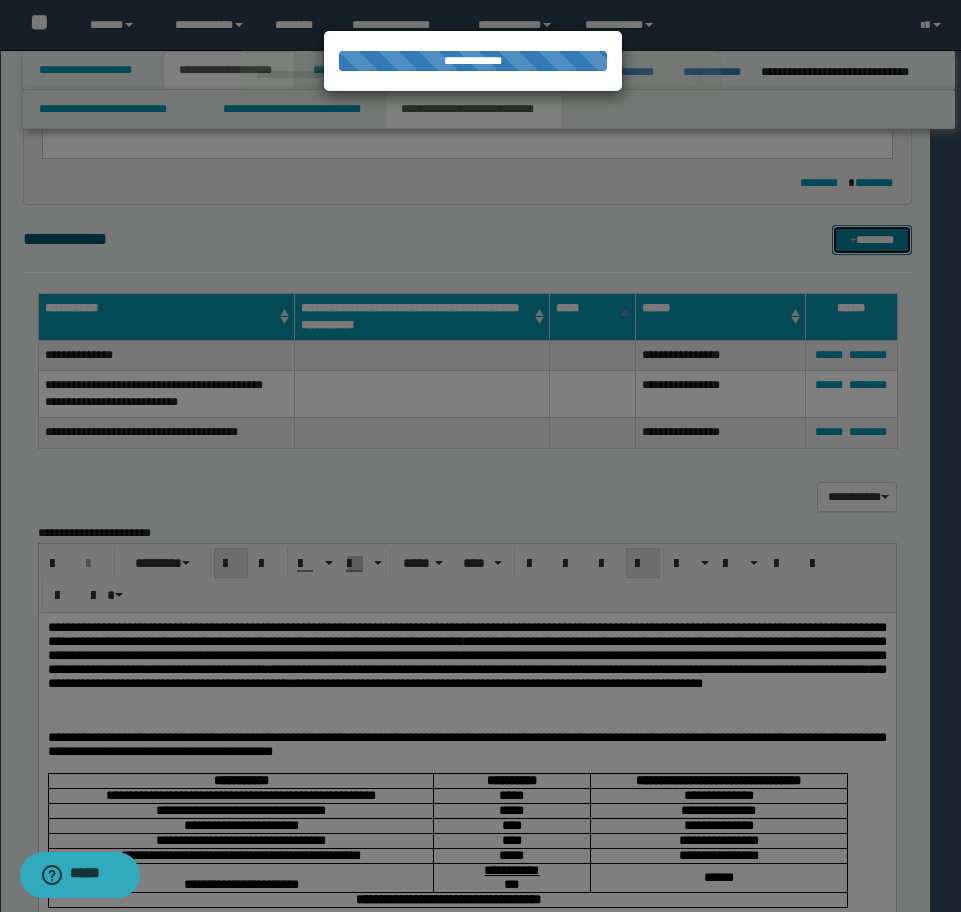 type 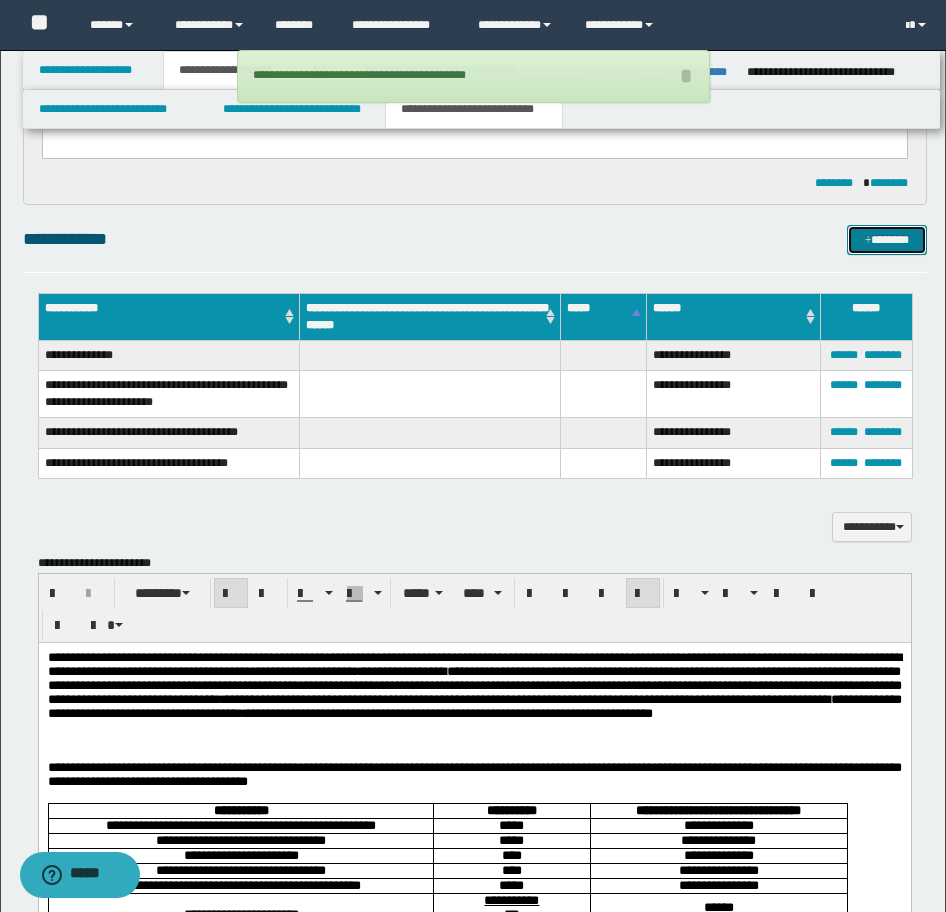 click on "*******" at bounding box center (887, 240) 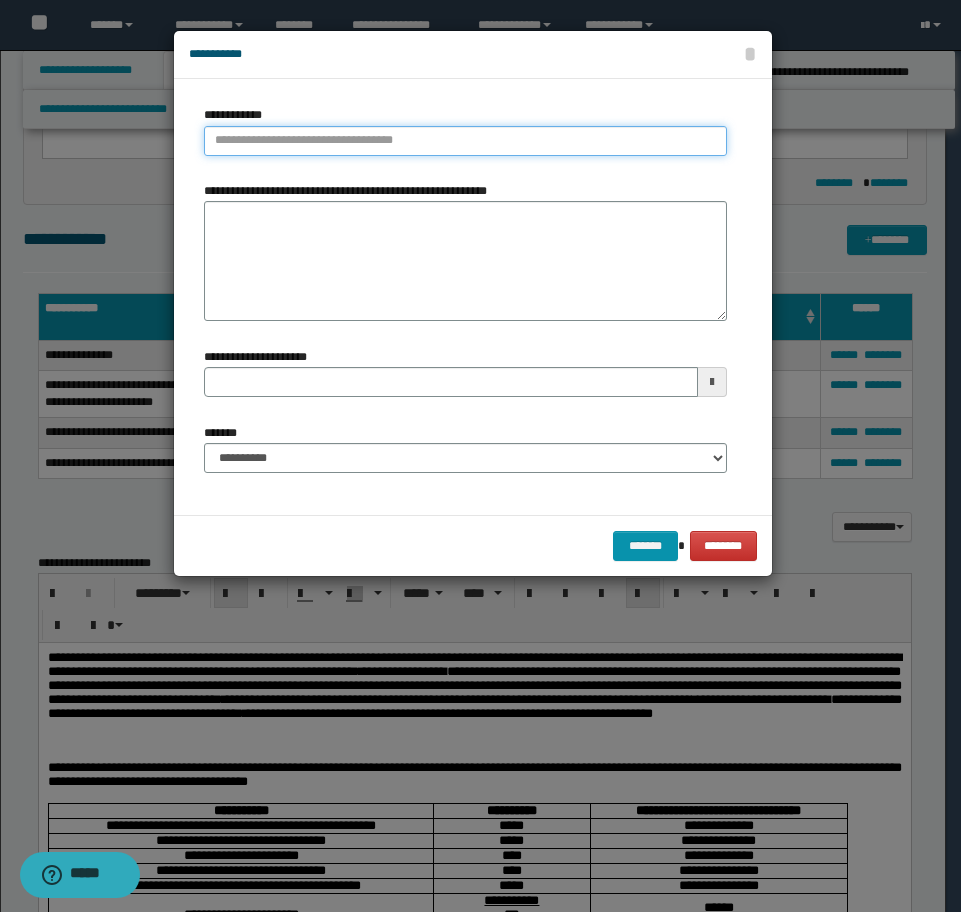 type on "**********" 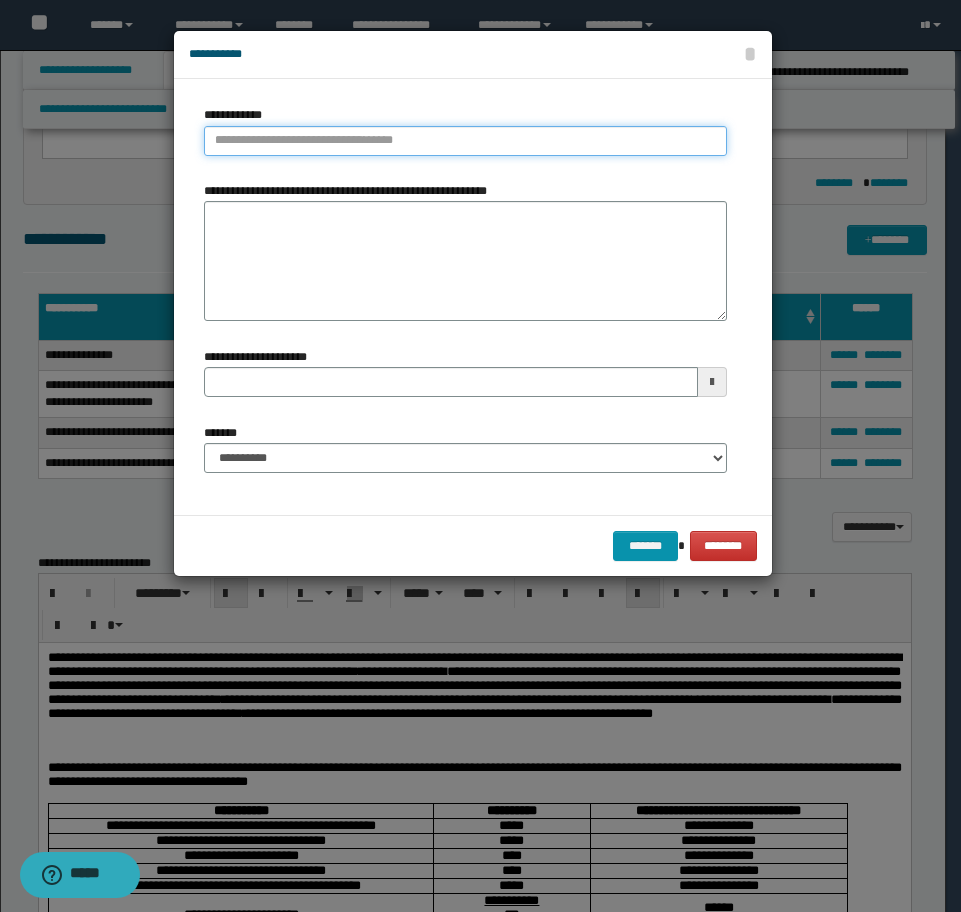 click on "**********" at bounding box center [465, 141] 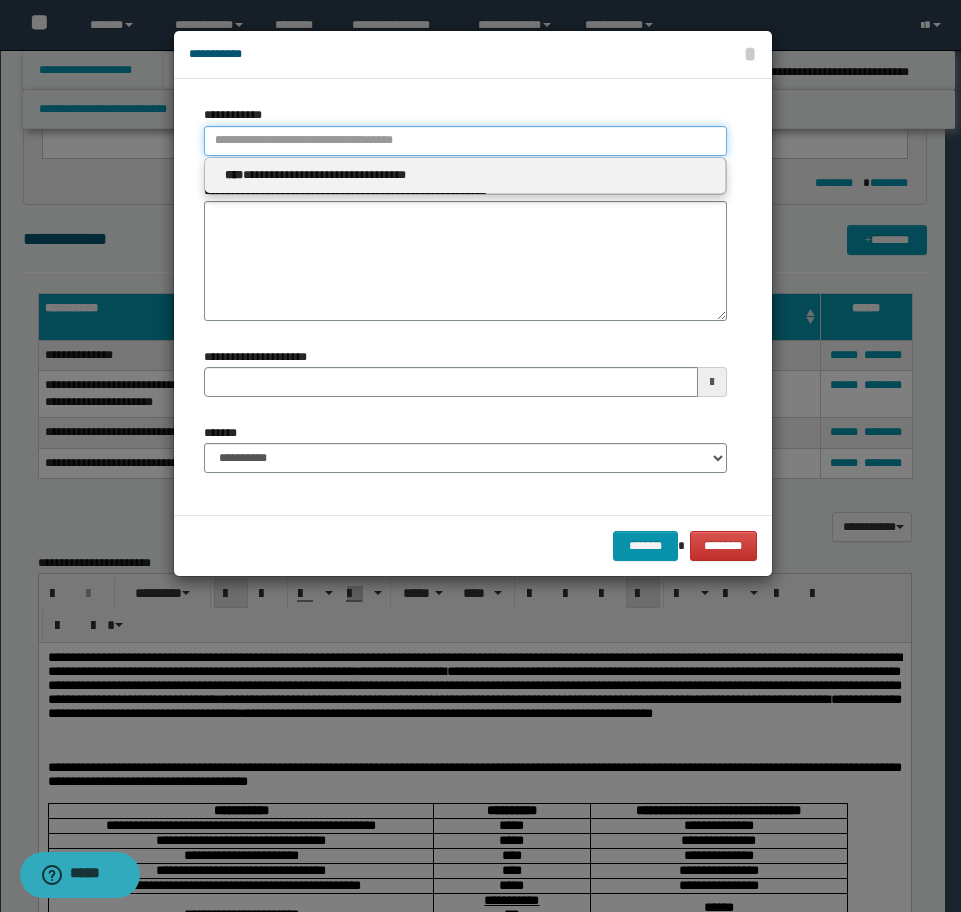 type 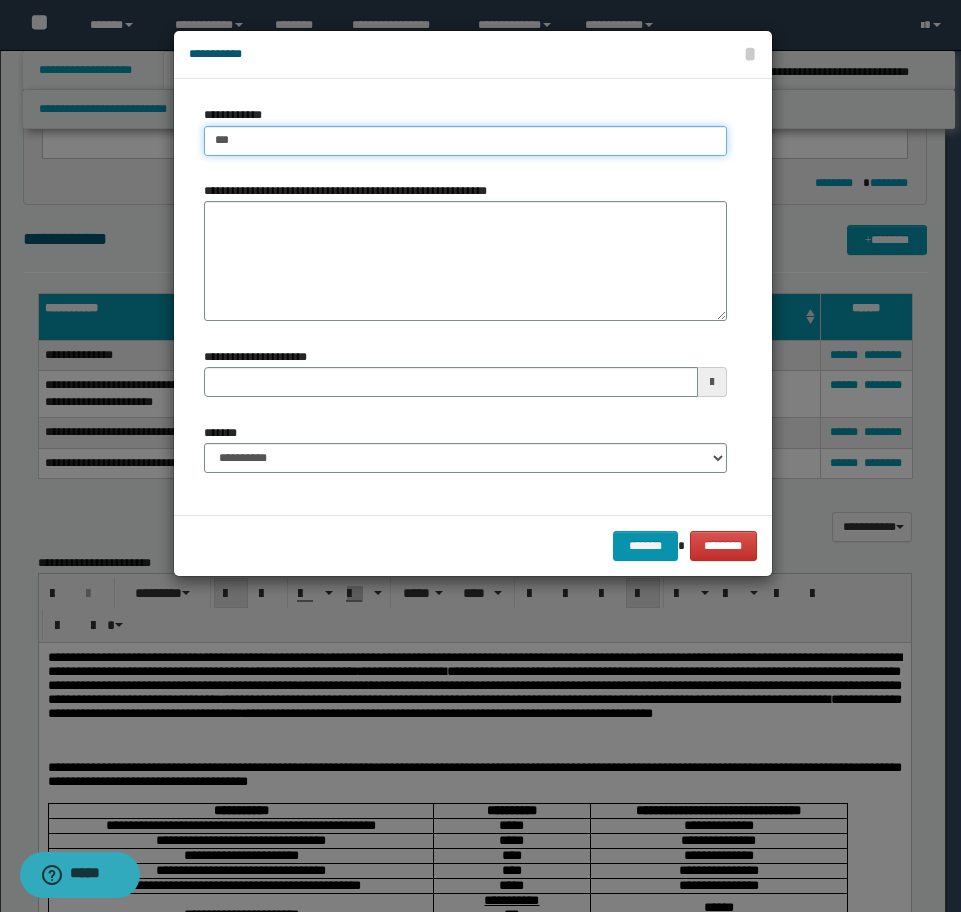 type on "****" 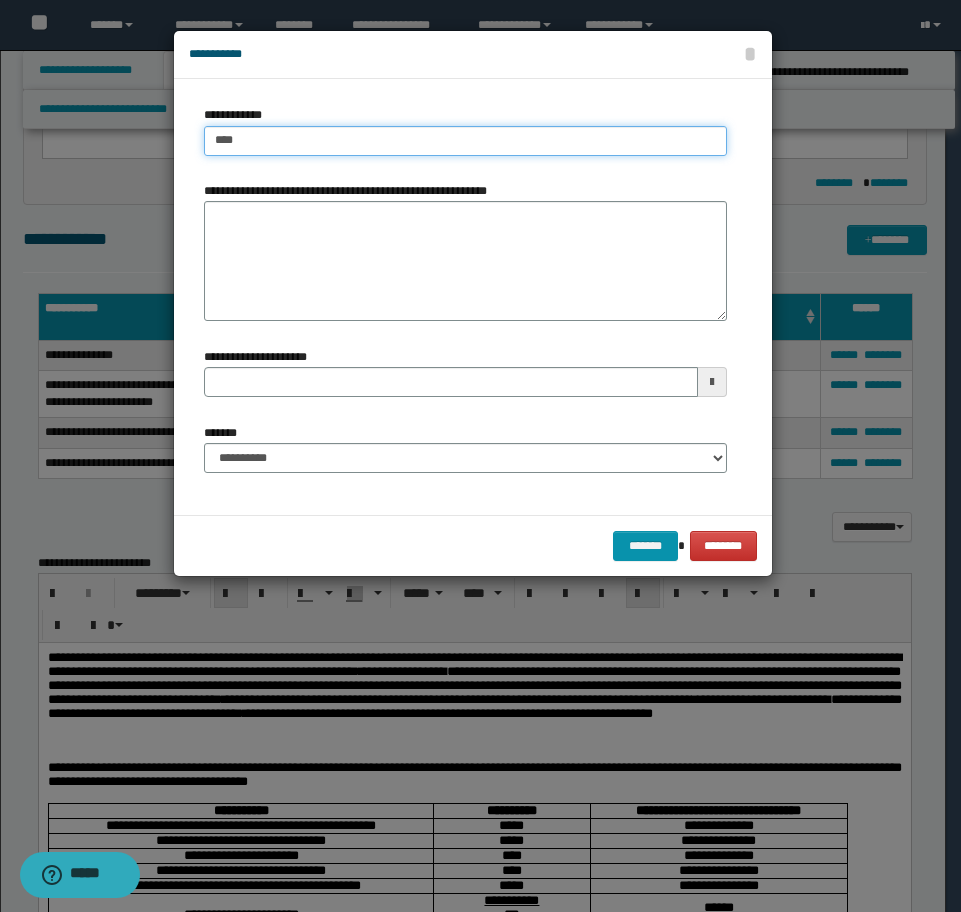 type on "****" 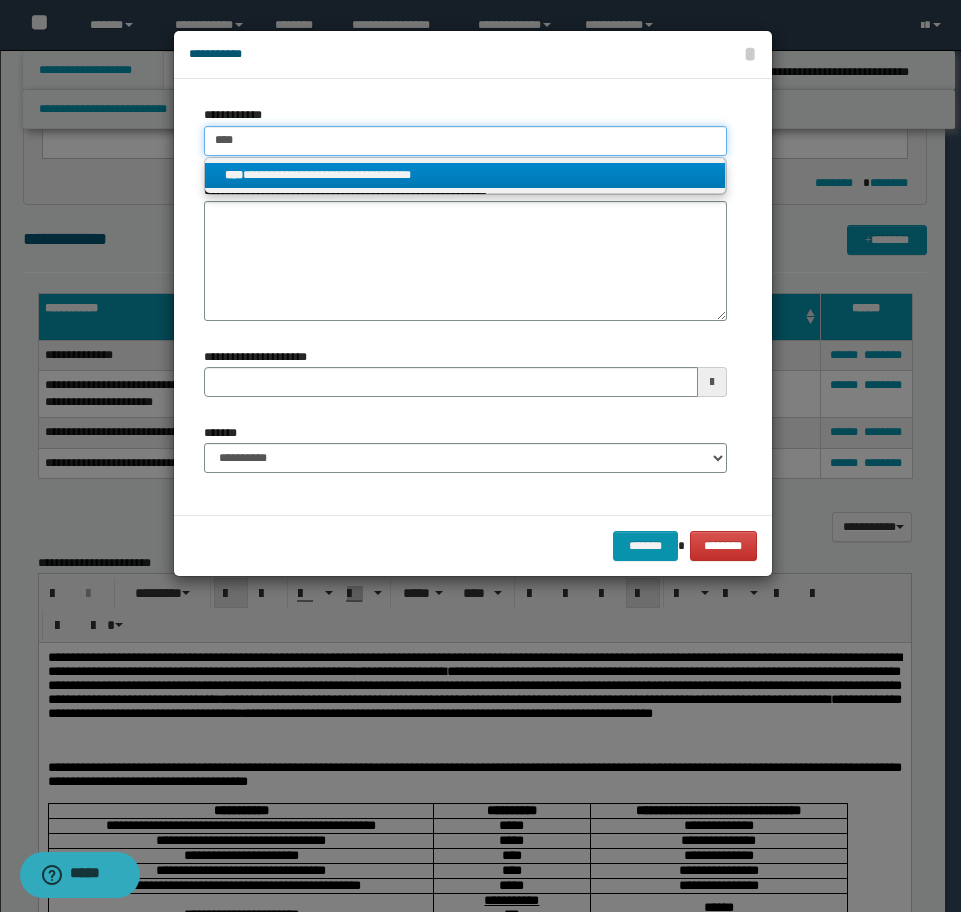 type on "****" 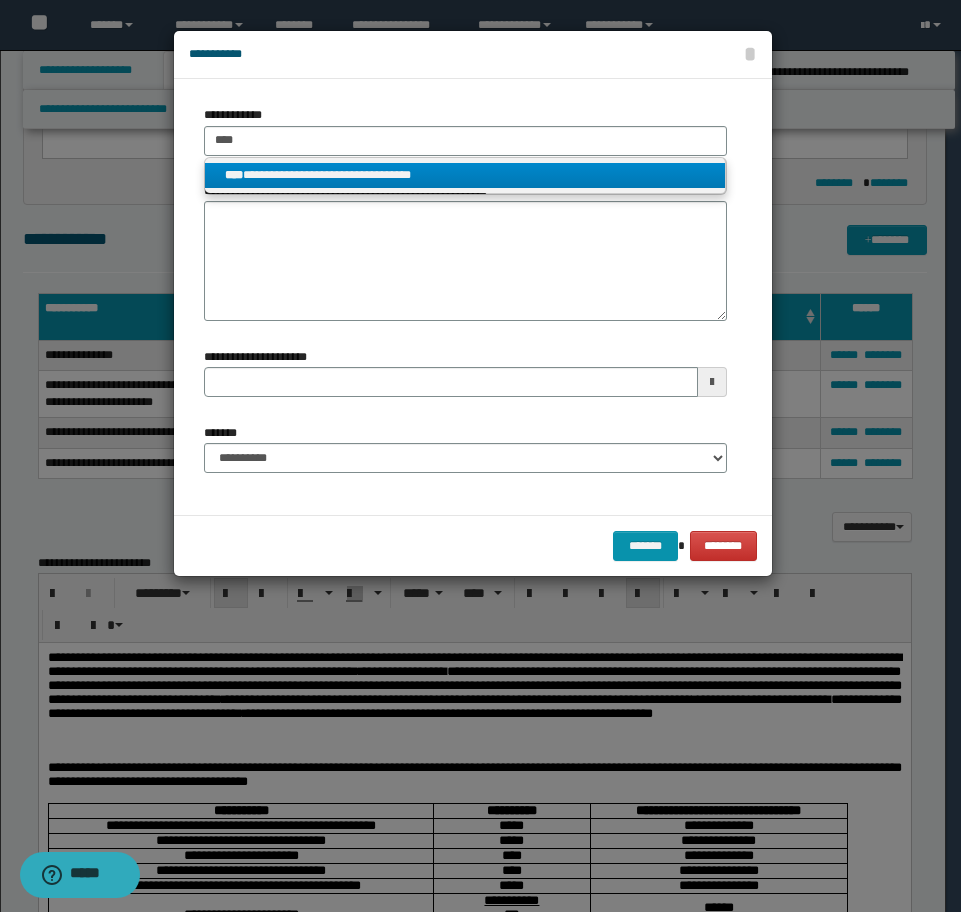 click on "**********" at bounding box center (465, 175) 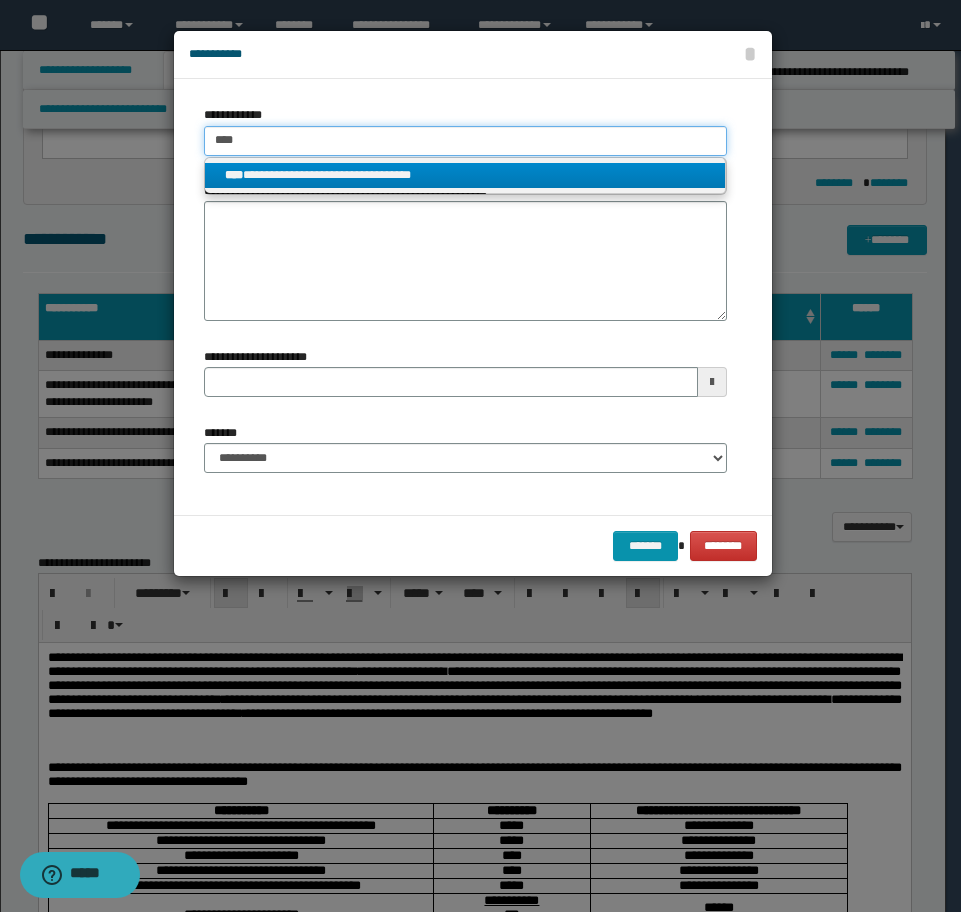 type 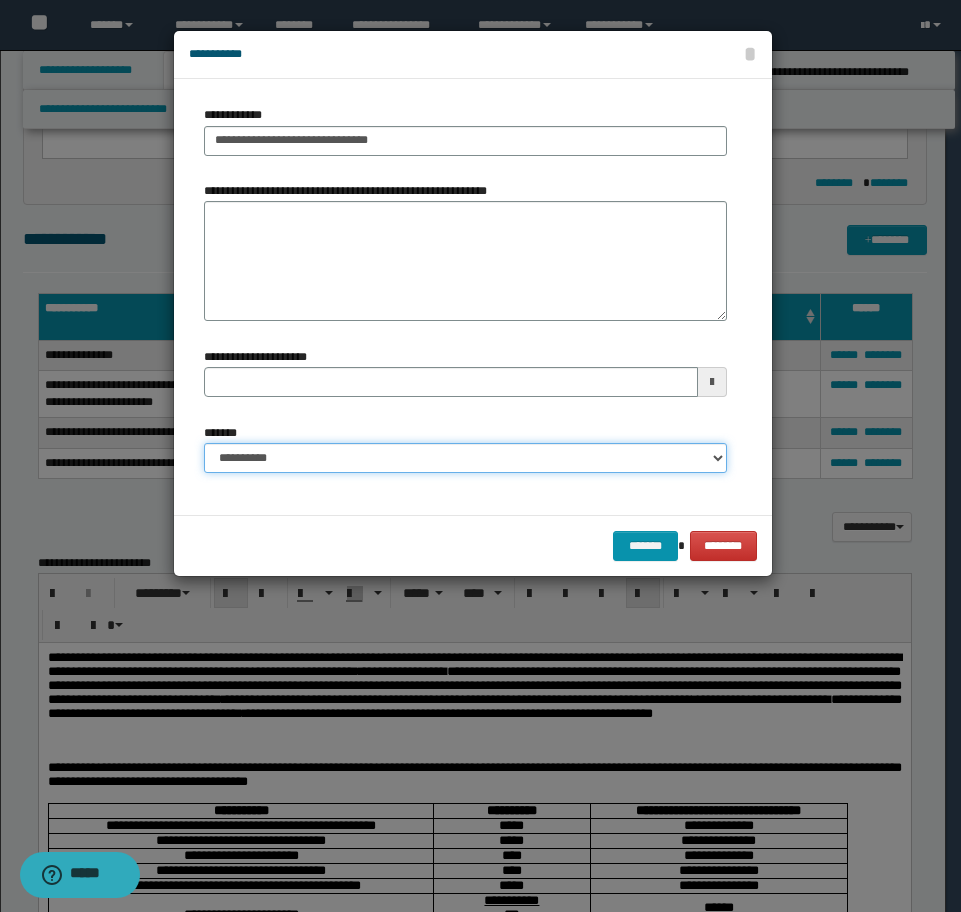 click on "**********" at bounding box center [465, 458] 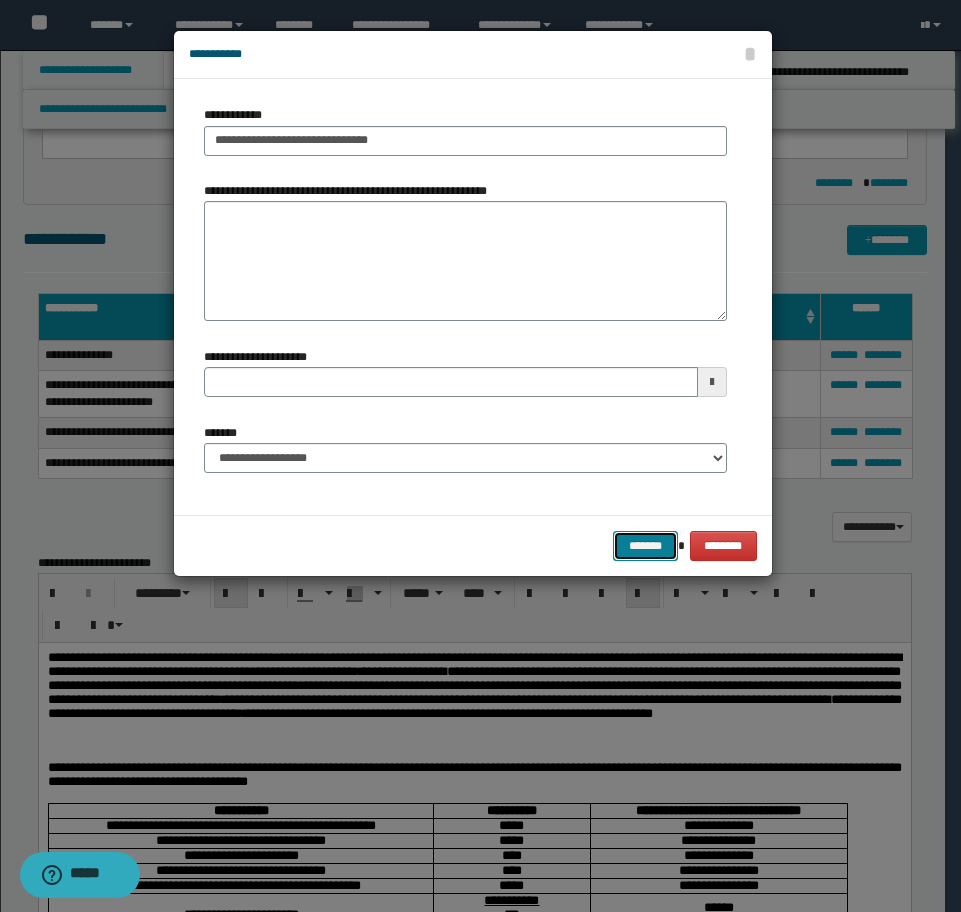 click on "*******" at bounding box center [645, 546] 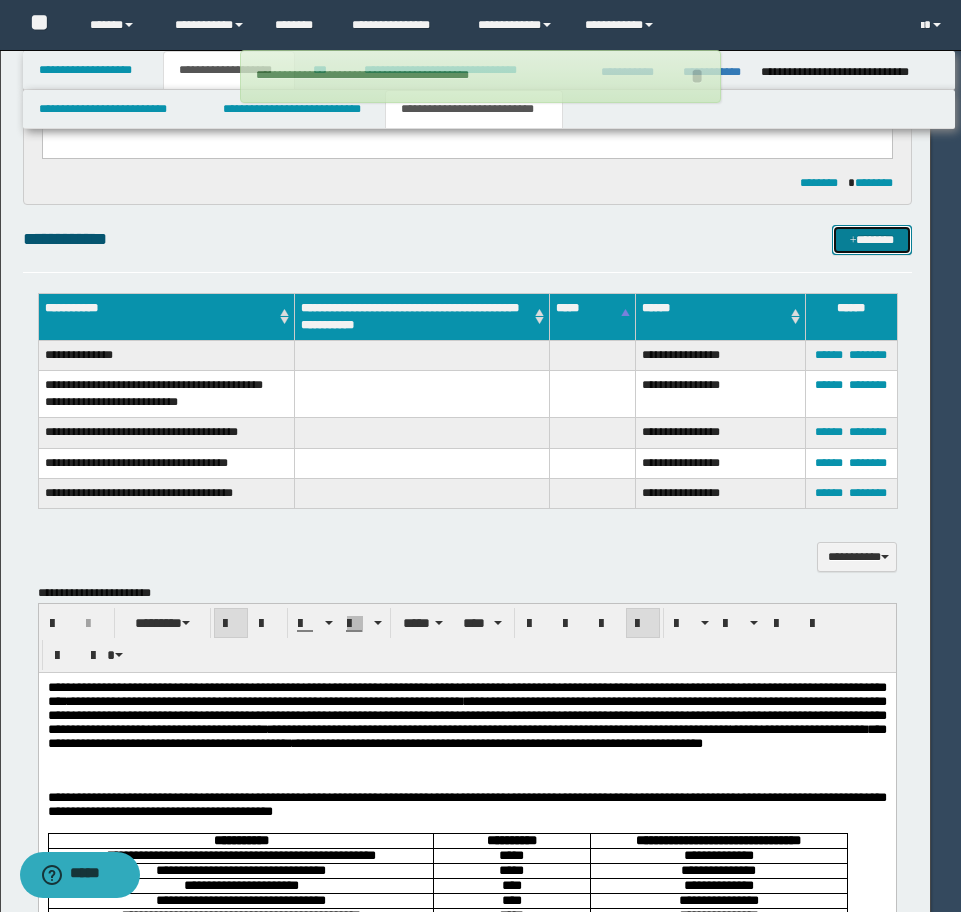 type 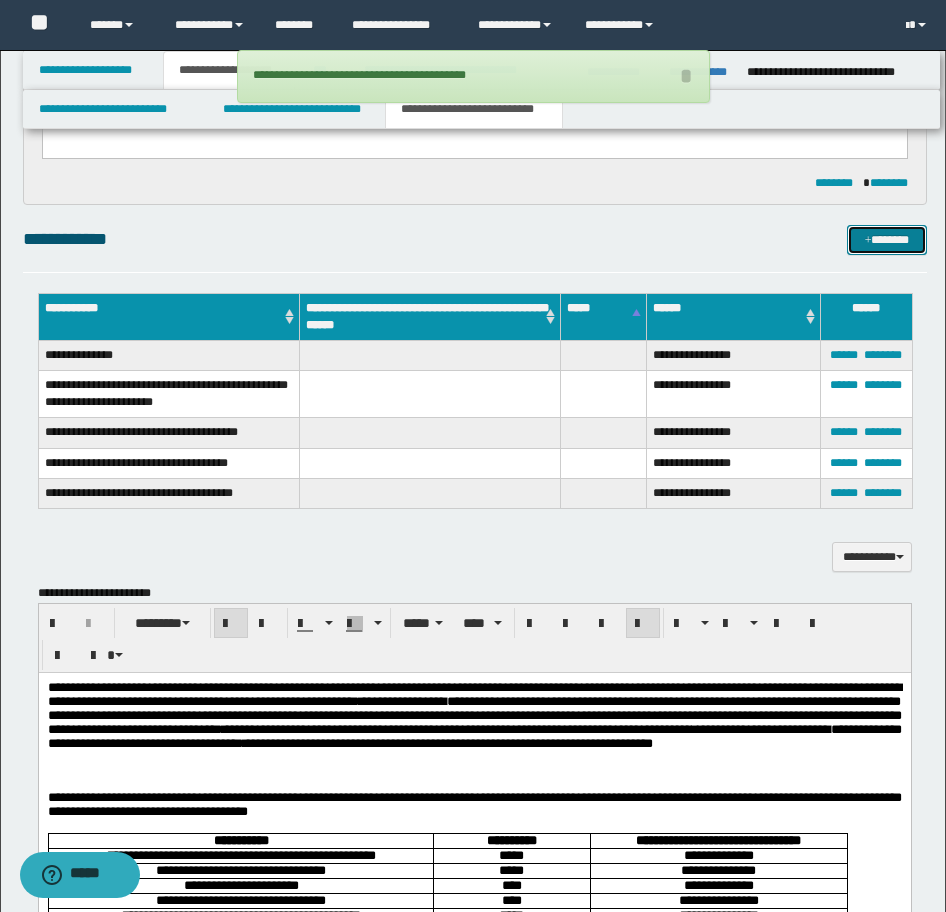 click on "*******" at bounding box center [887, 240] 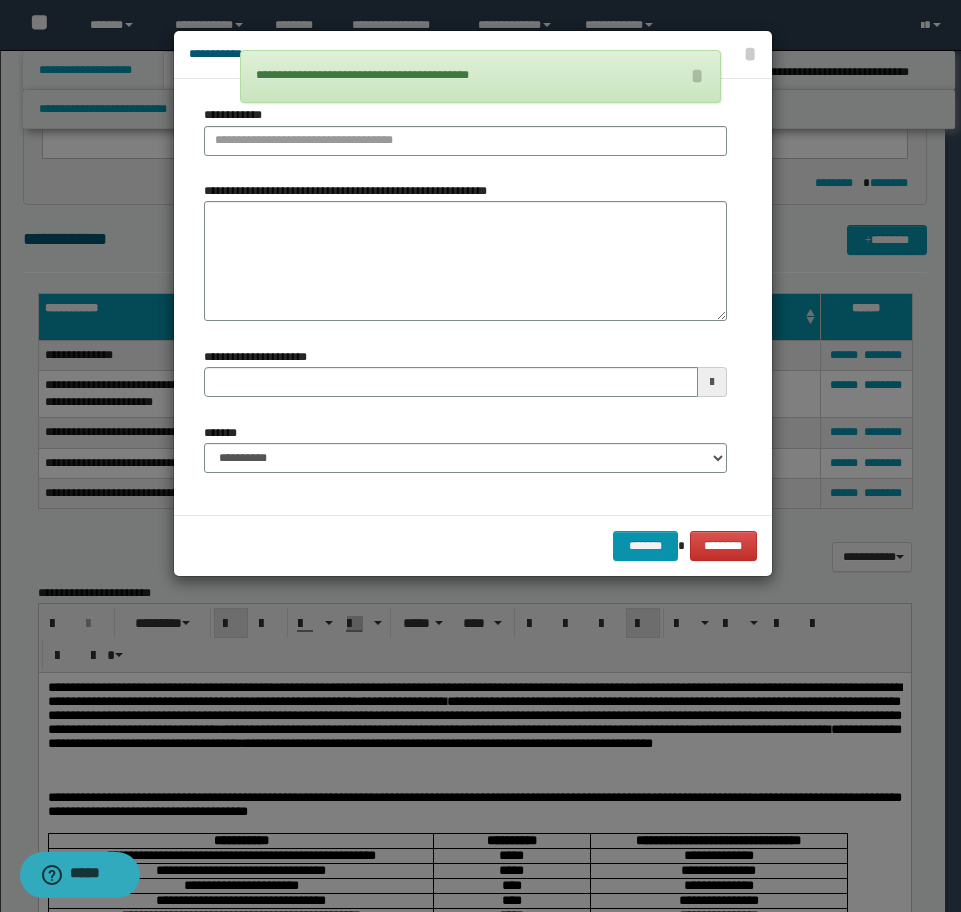 click on "**********" at bounding box center [465, 138] 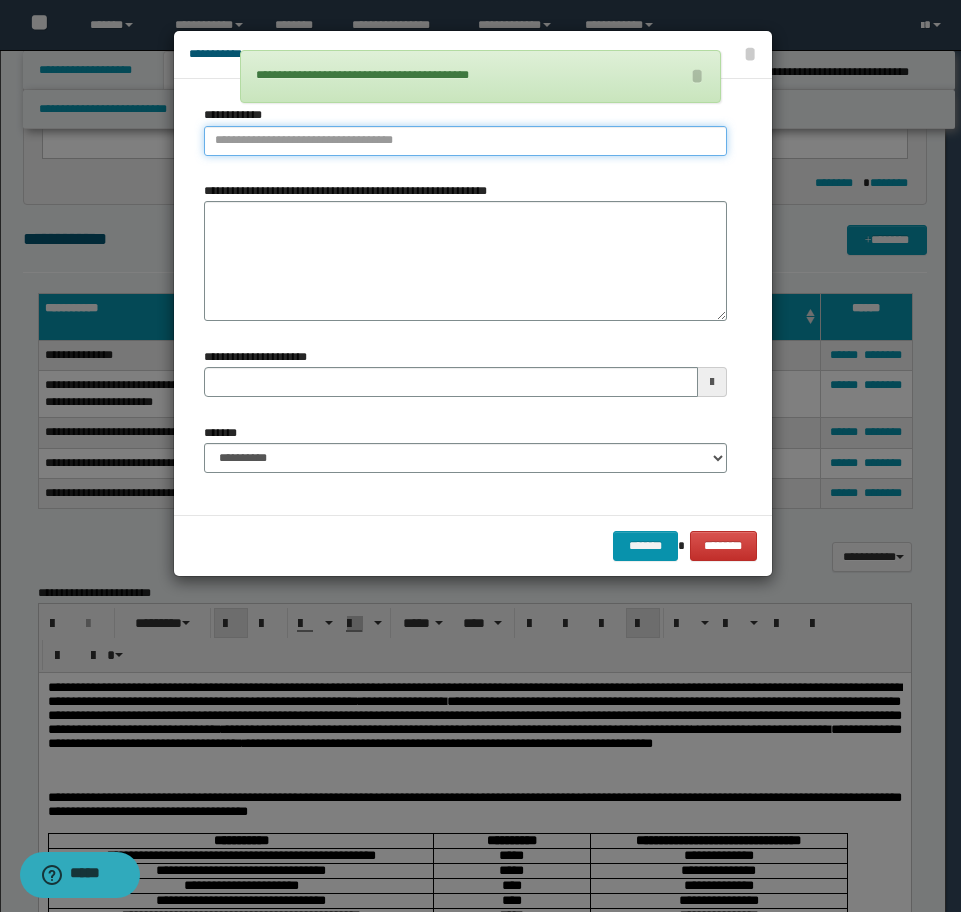 type on "**********" 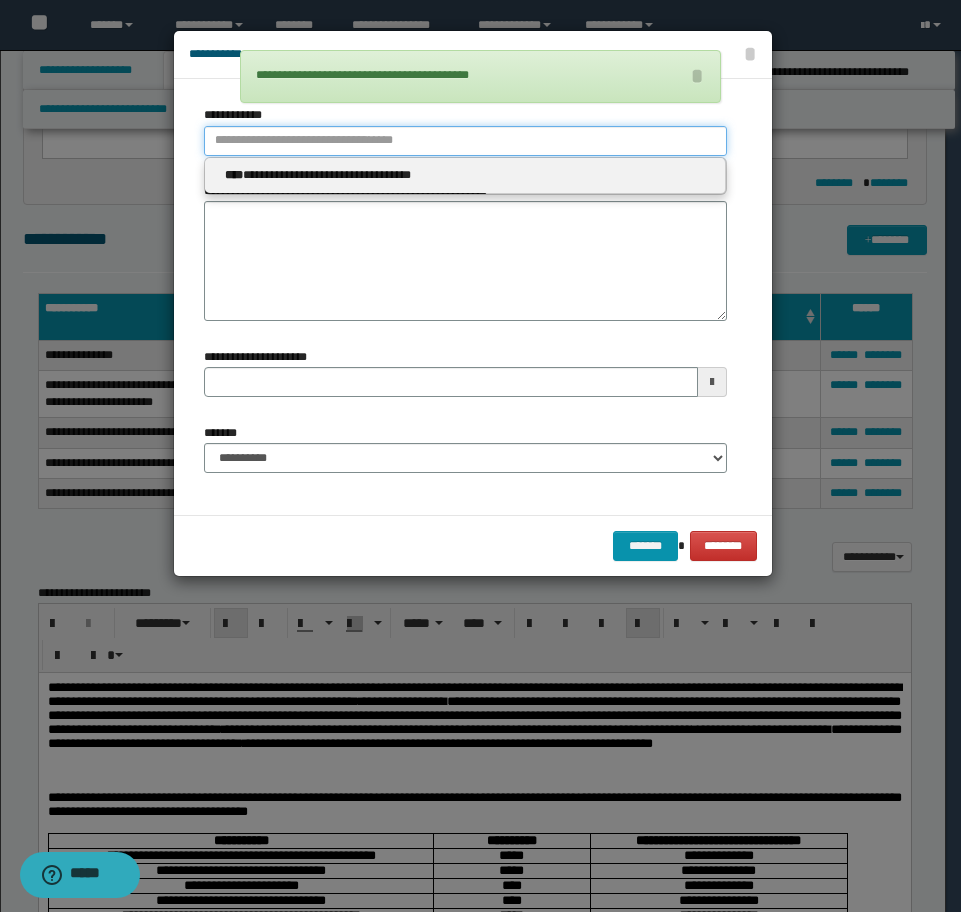 click on "**********" at bounding box center (465, 141) 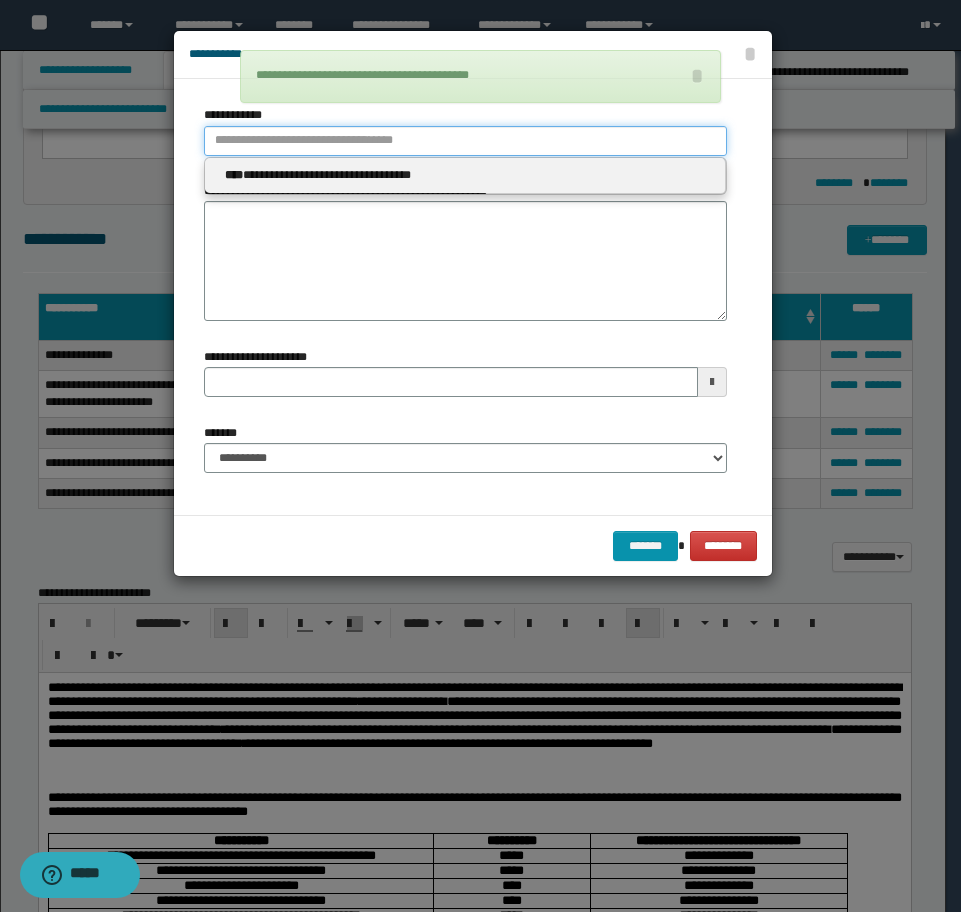 type 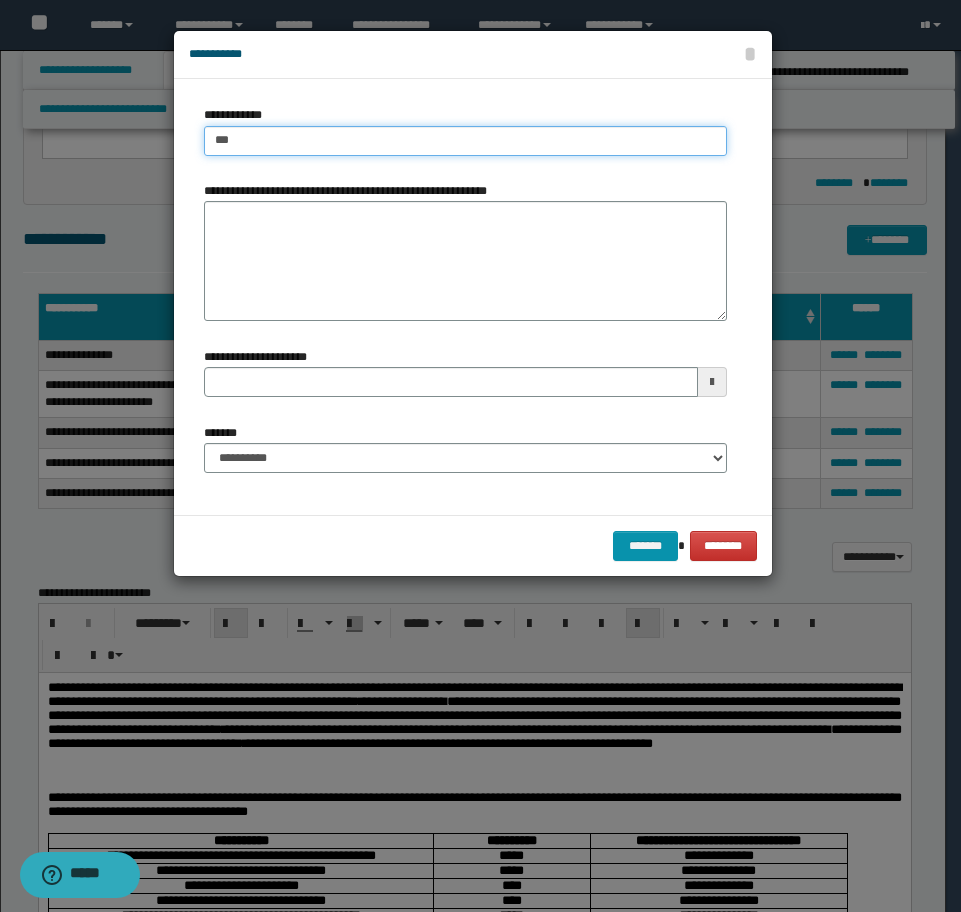 type on "****" 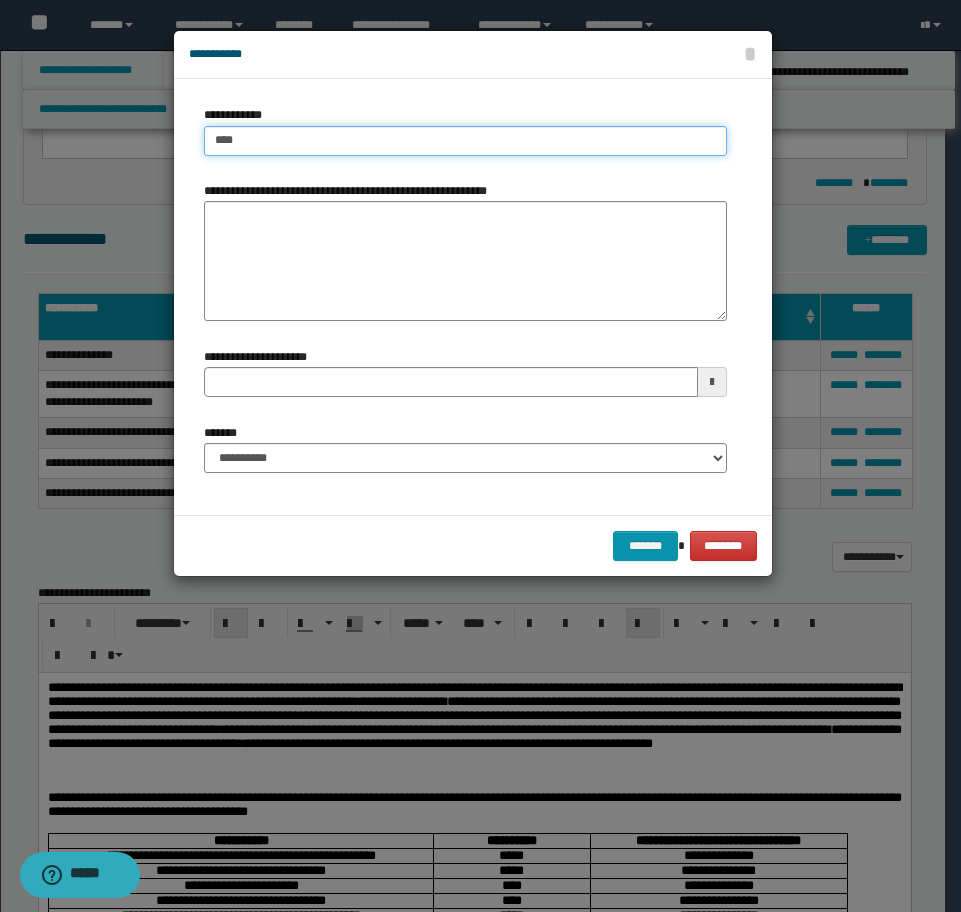 type on "****" 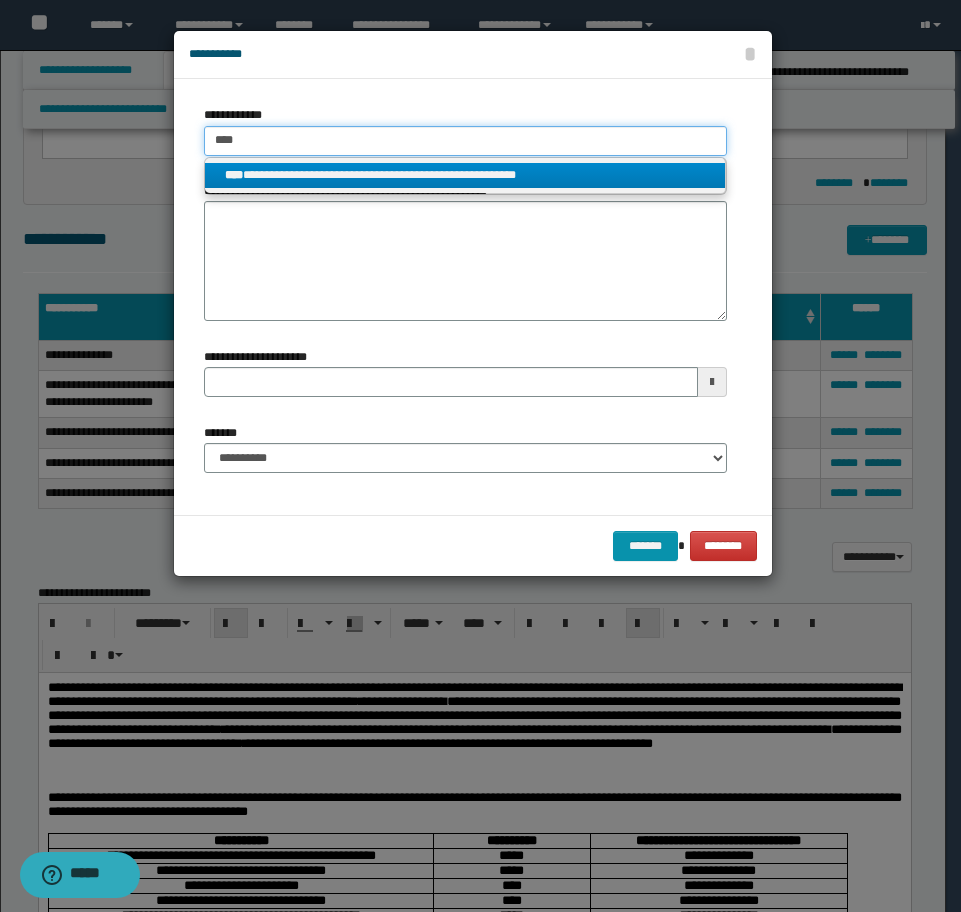 type on "****" 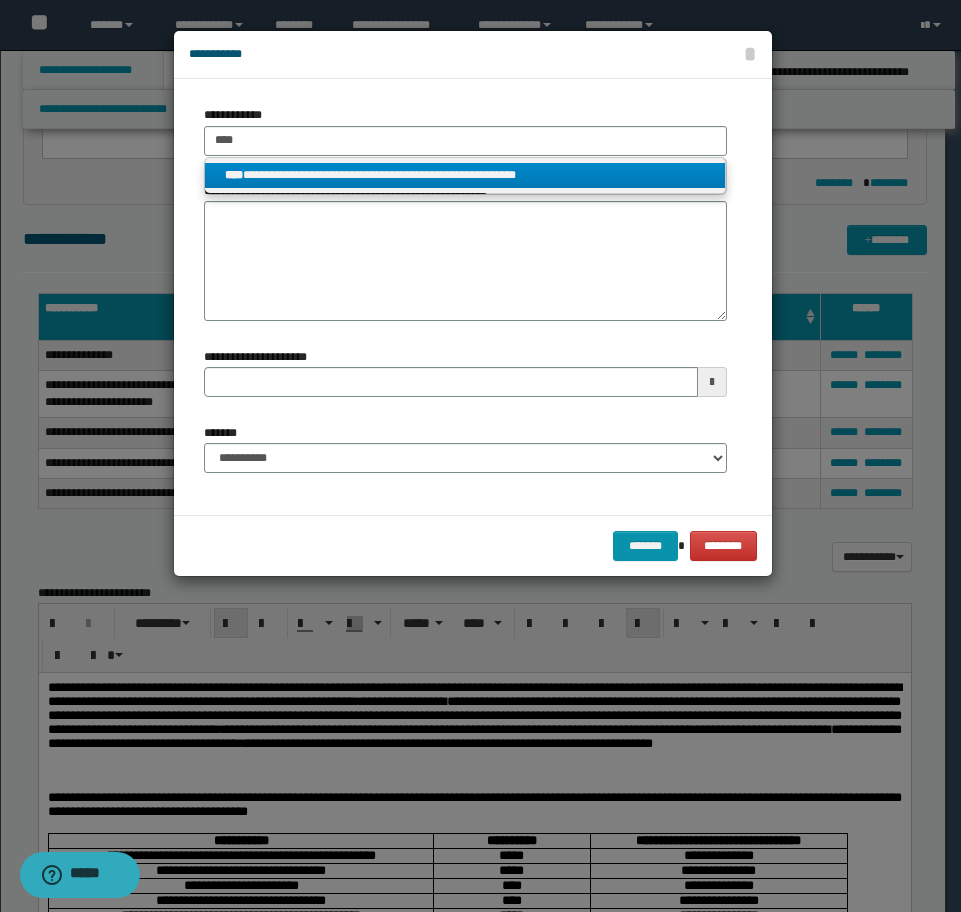 click on "**********" at bounding box center [465, 175] 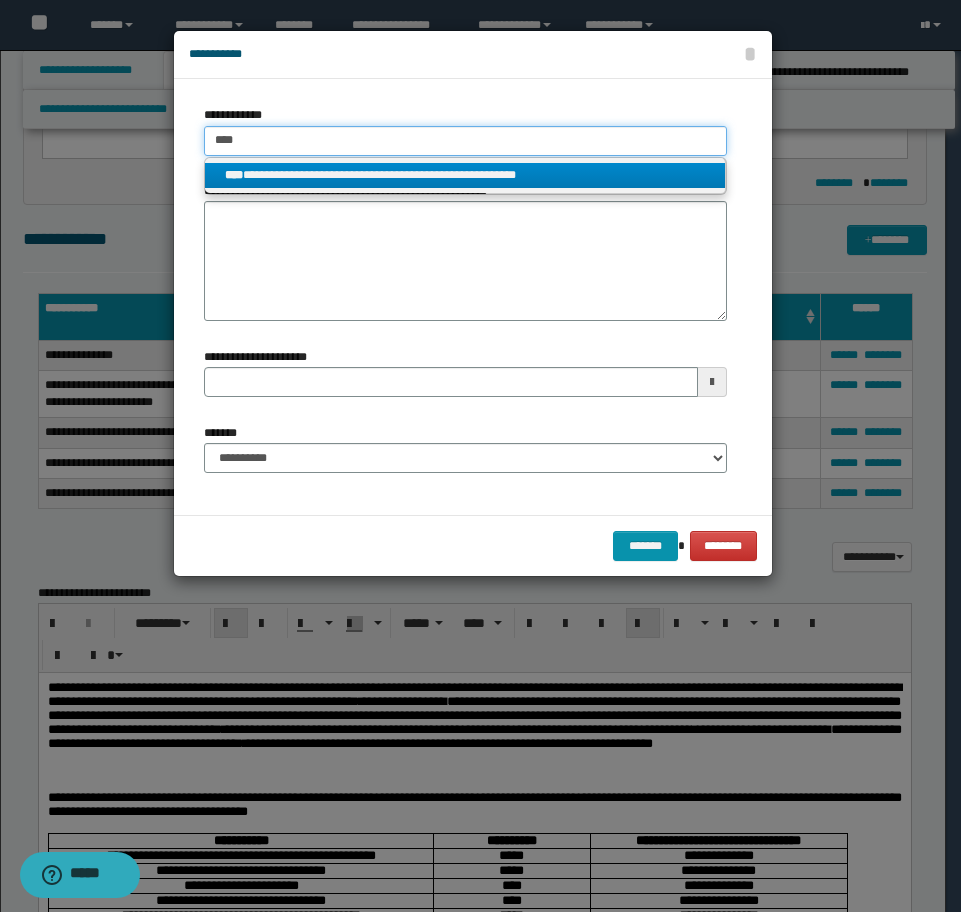 type 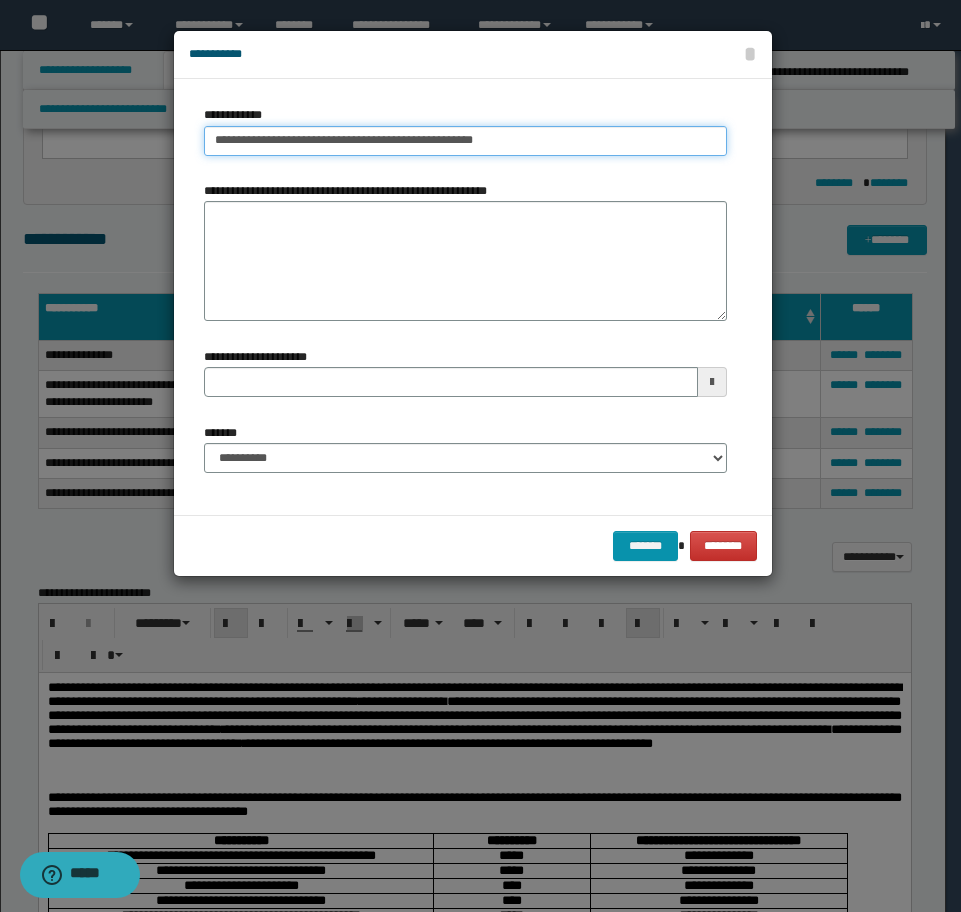 type 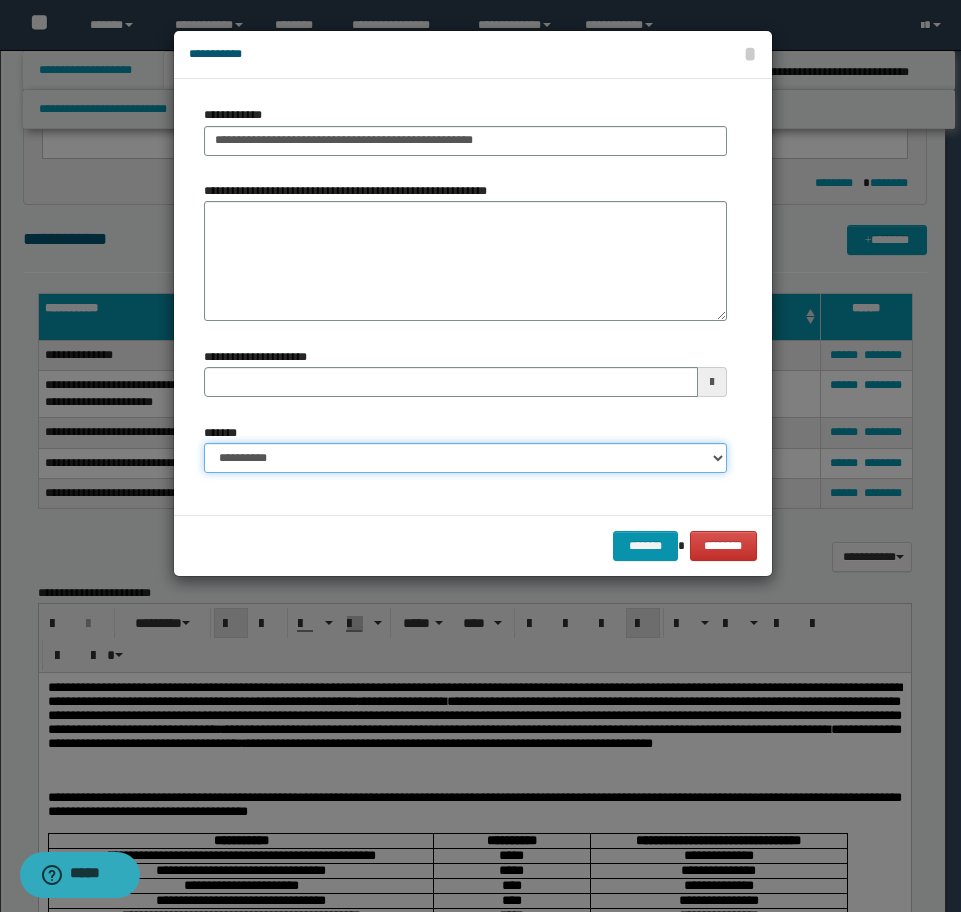 click on "**********" at bounding box center [465, 458] 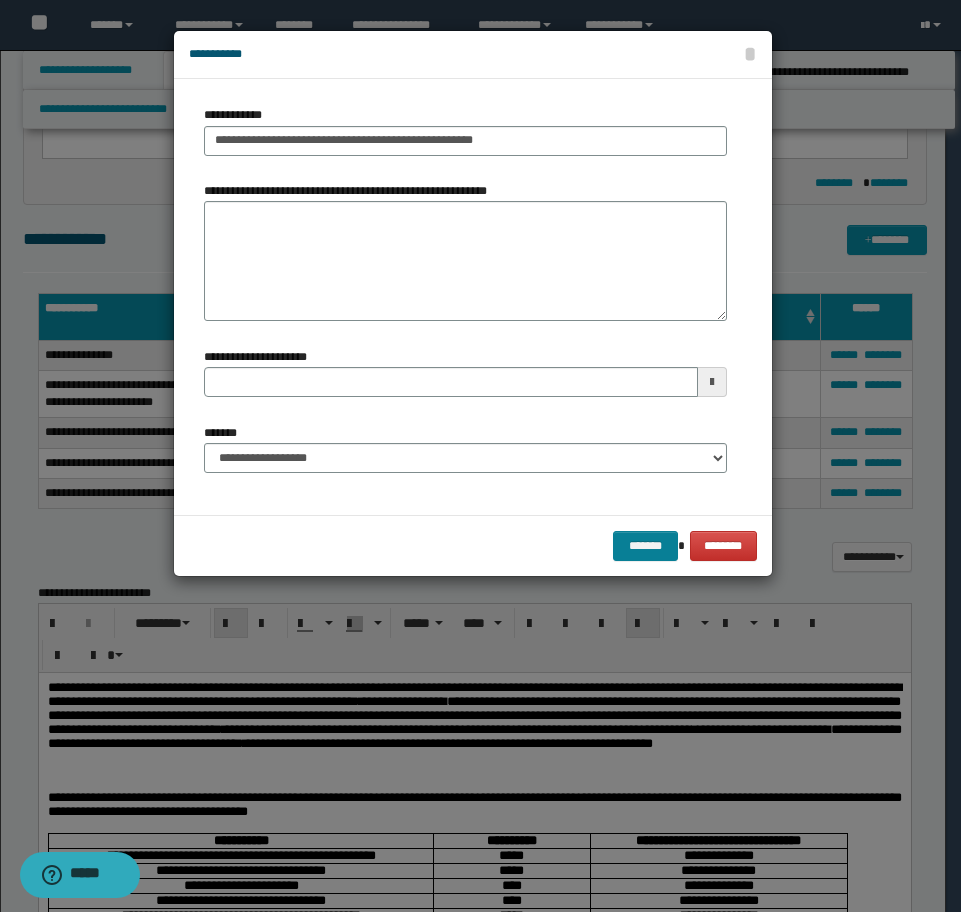 click on "*******
********" at bounding box center [473, 545] 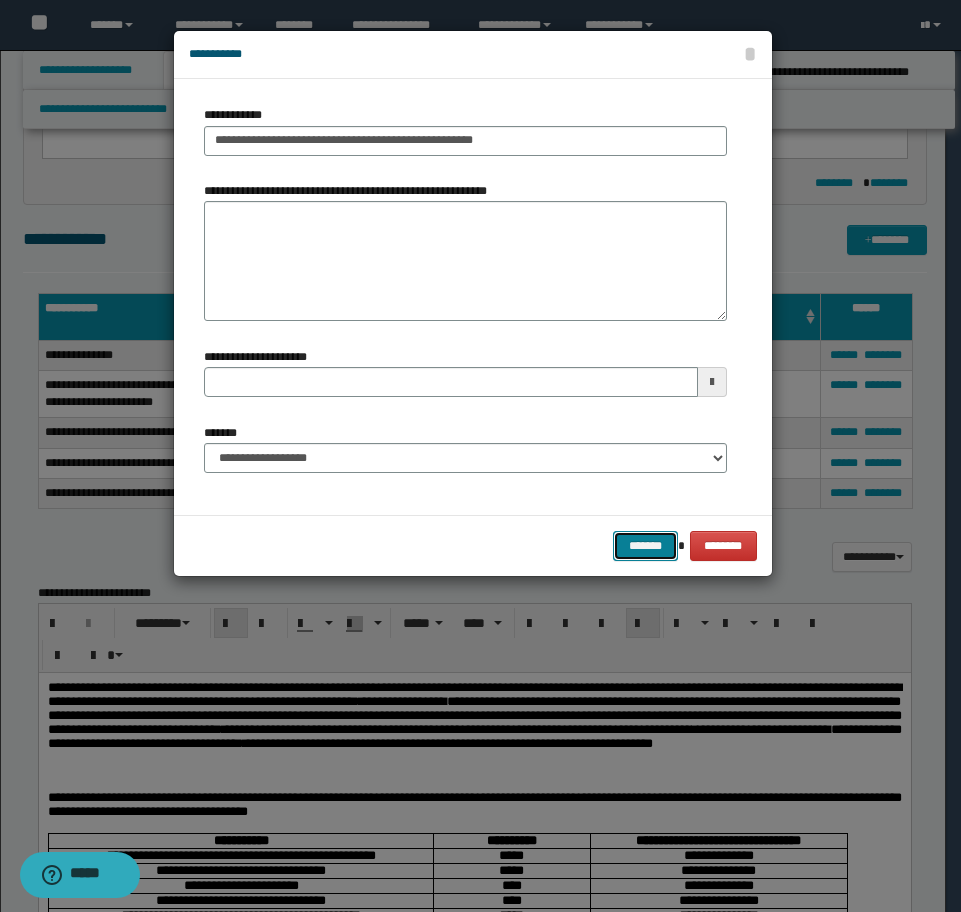 click on "*******" at bounding box center (645, 546) 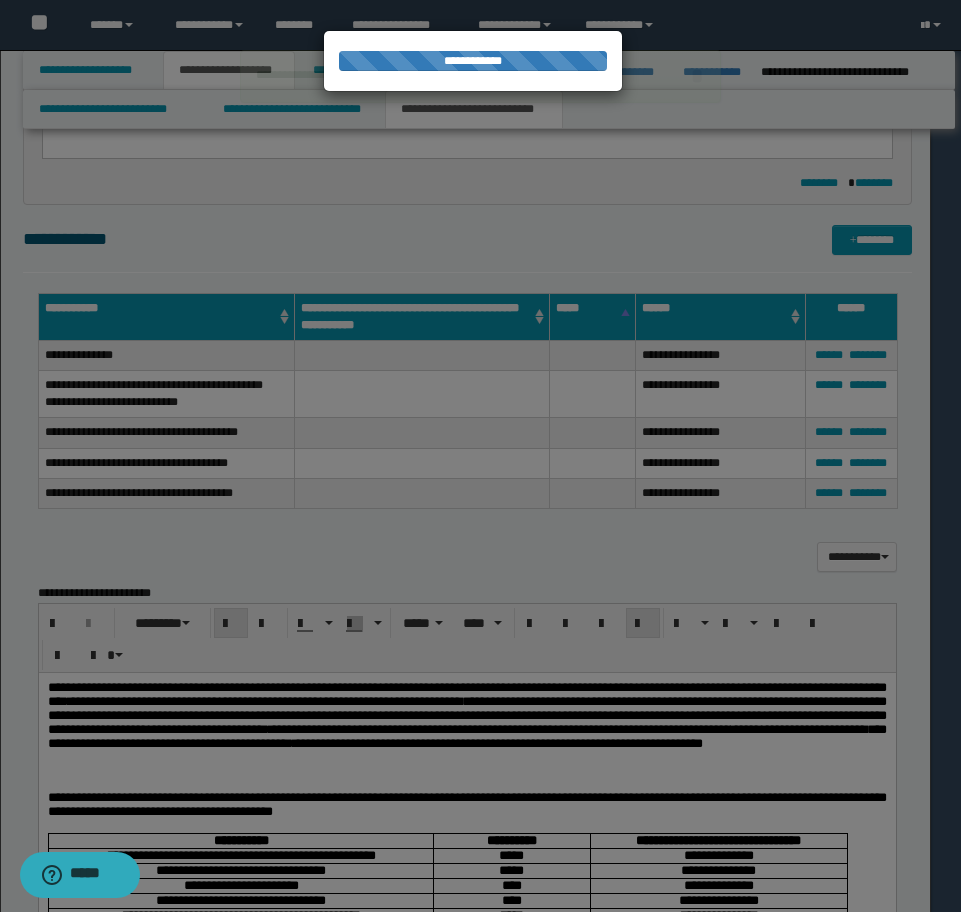 type 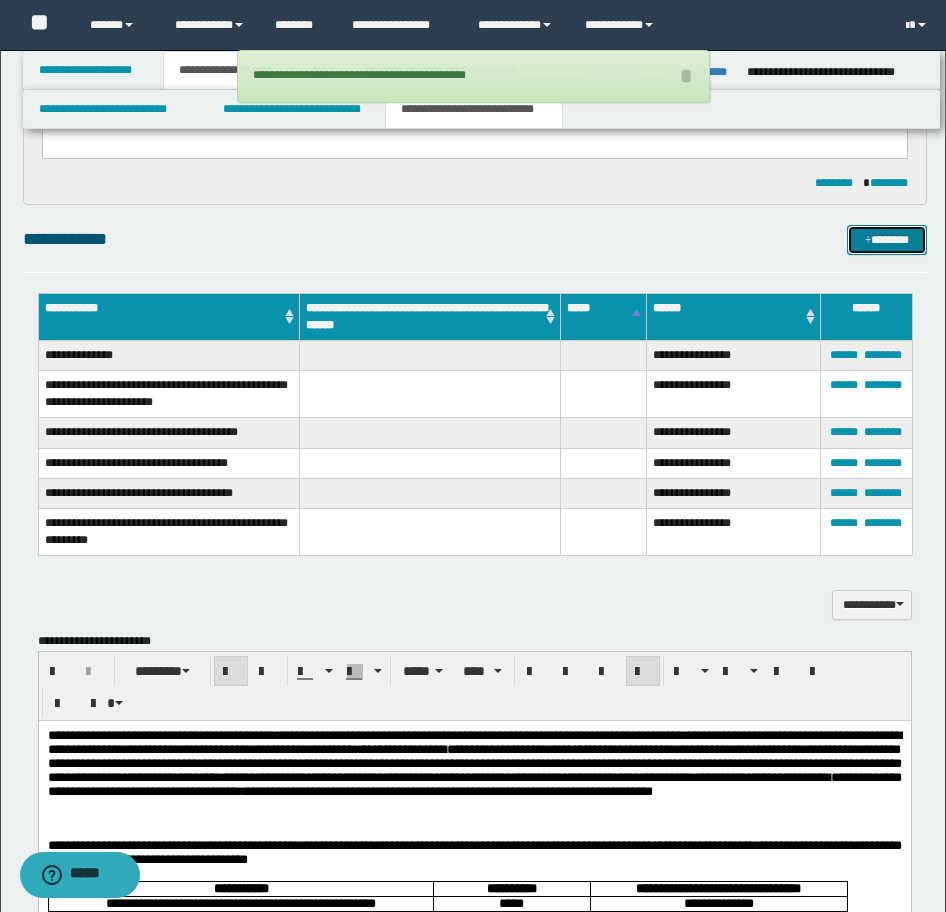 click on "*******" at bounding box center [887, 240] 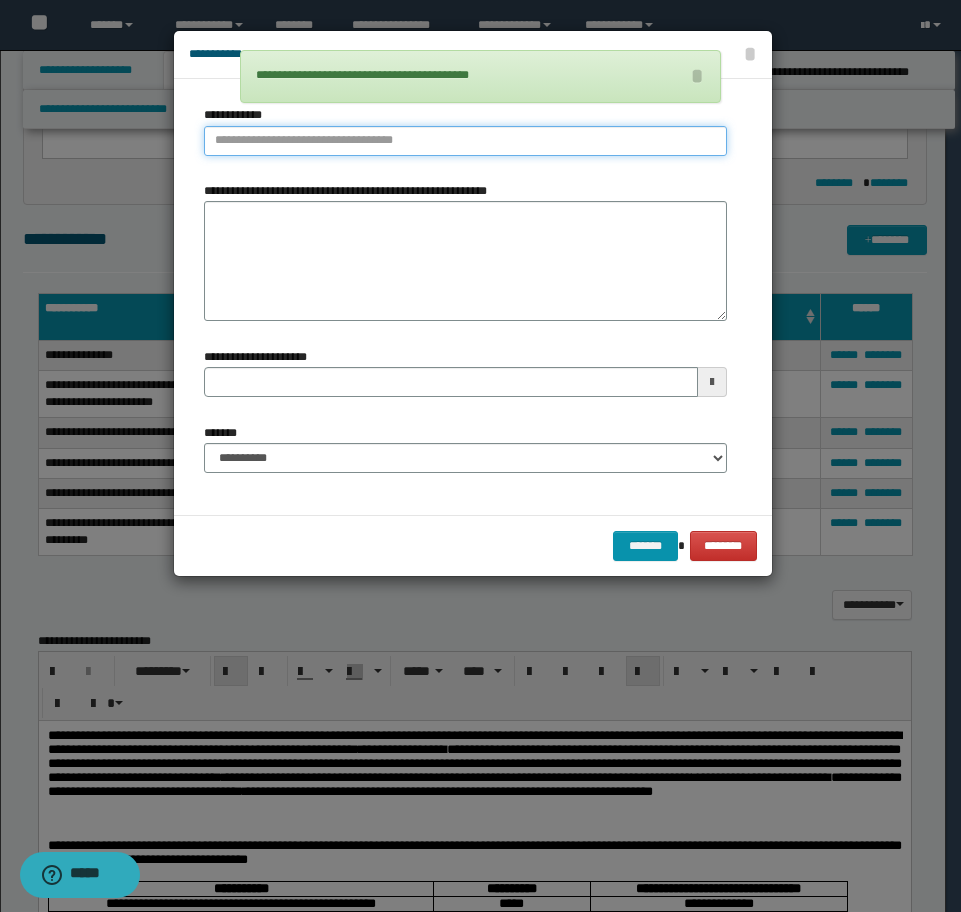 type on "**********" 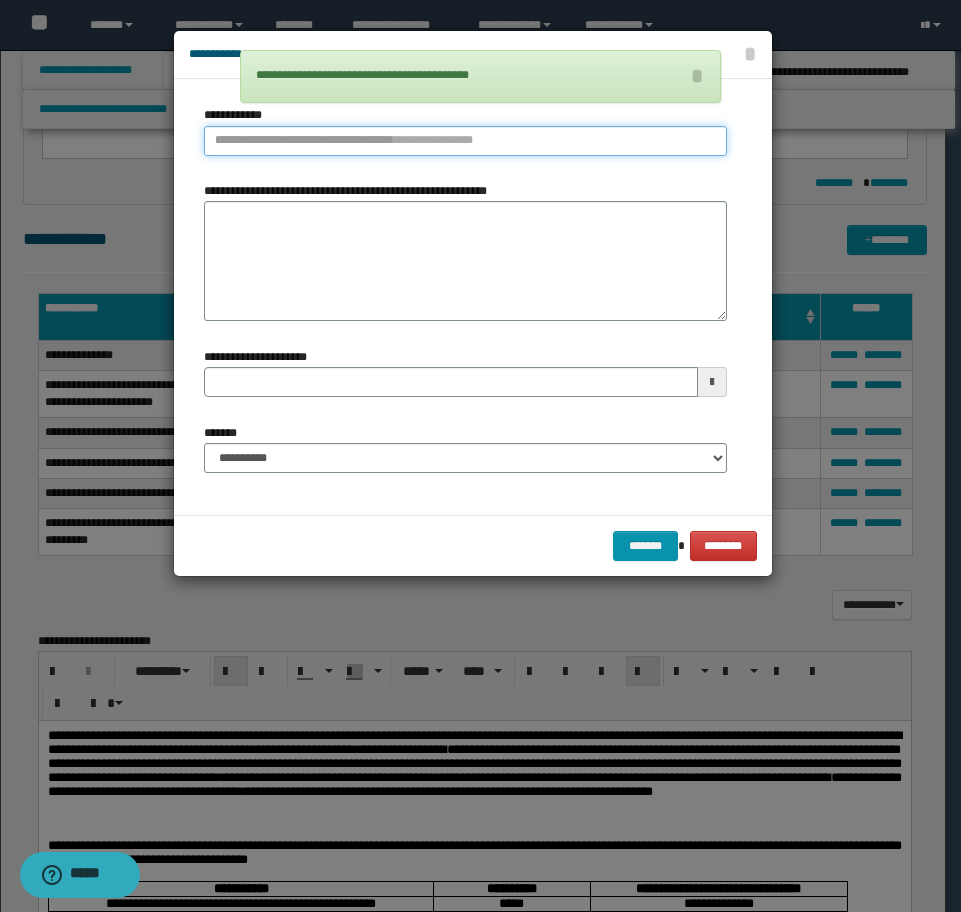 click on "**********" at bounding box center [465, 141] 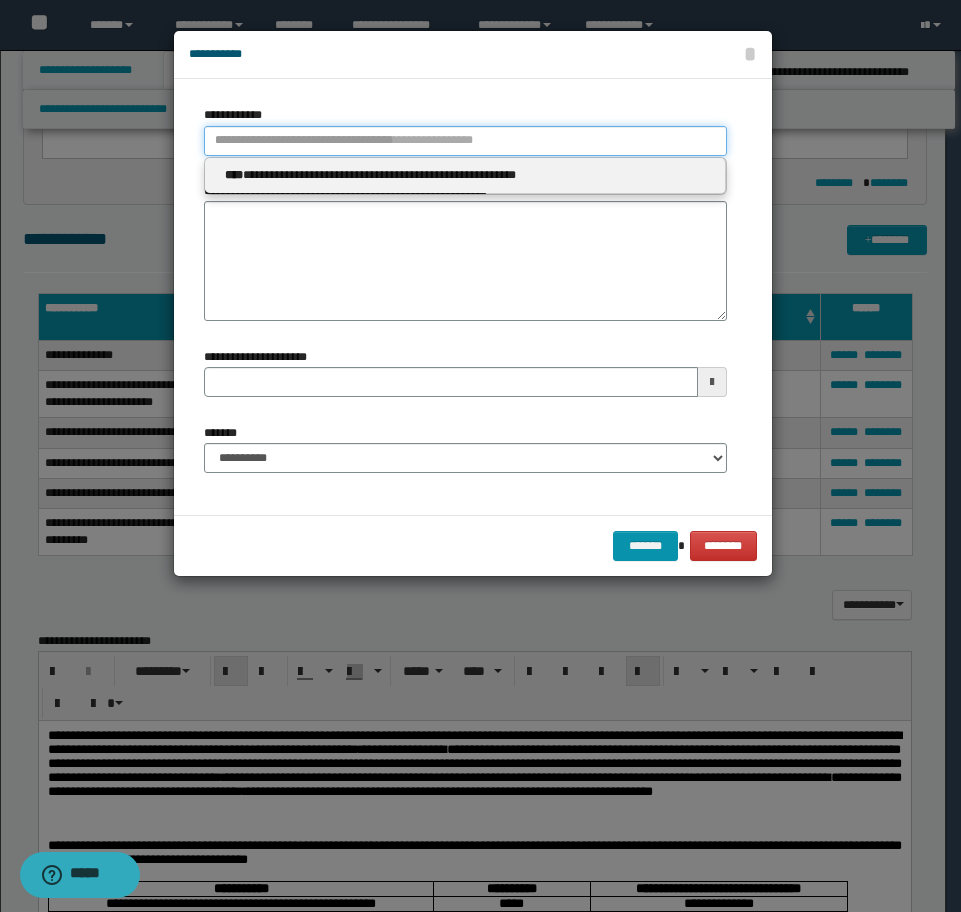 type 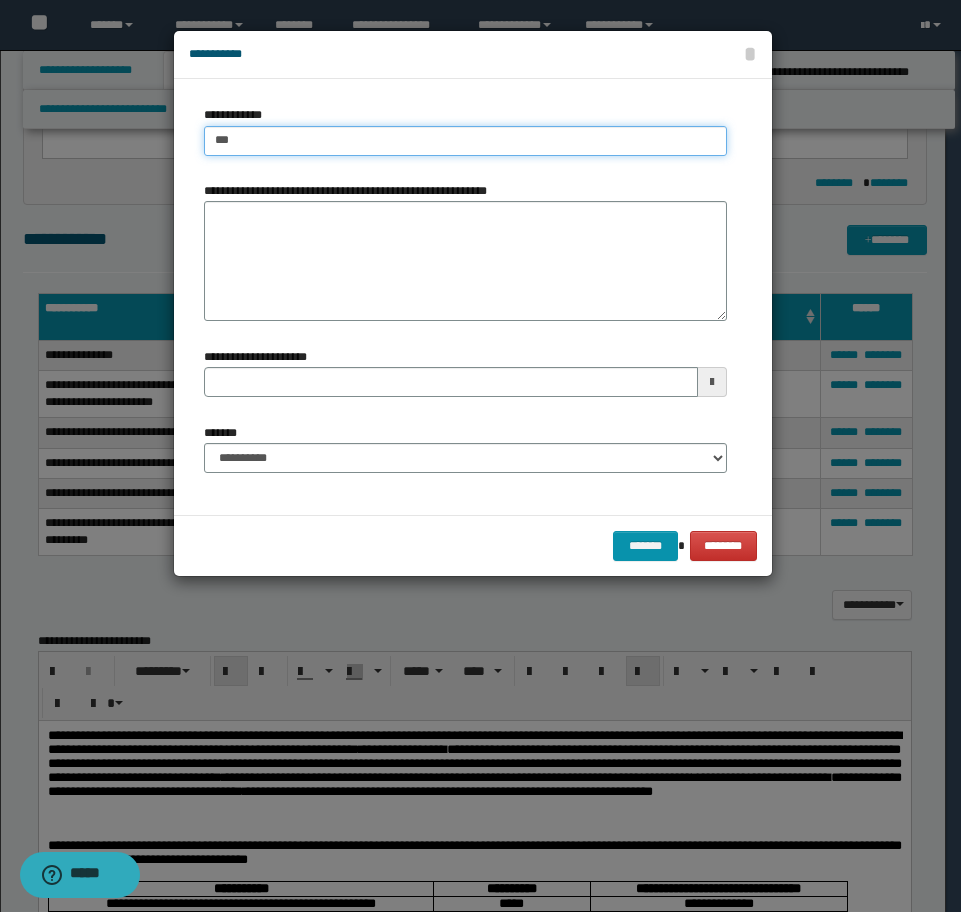 type on "****" 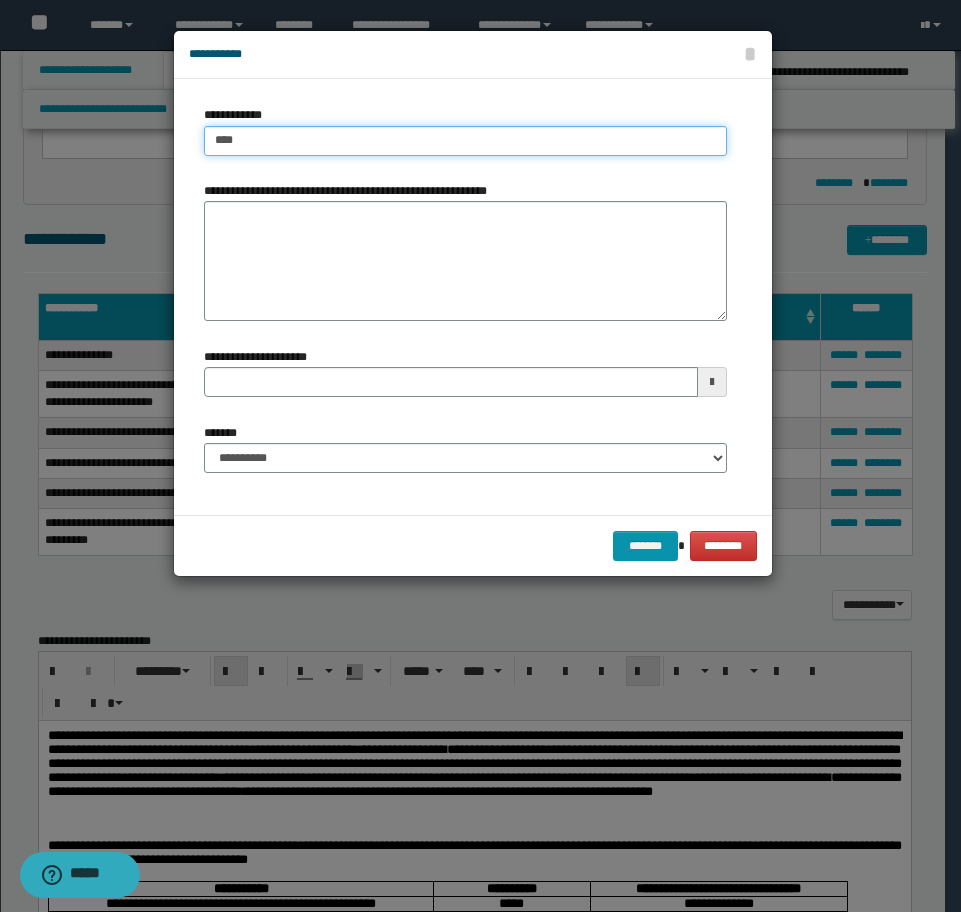 type on "****" 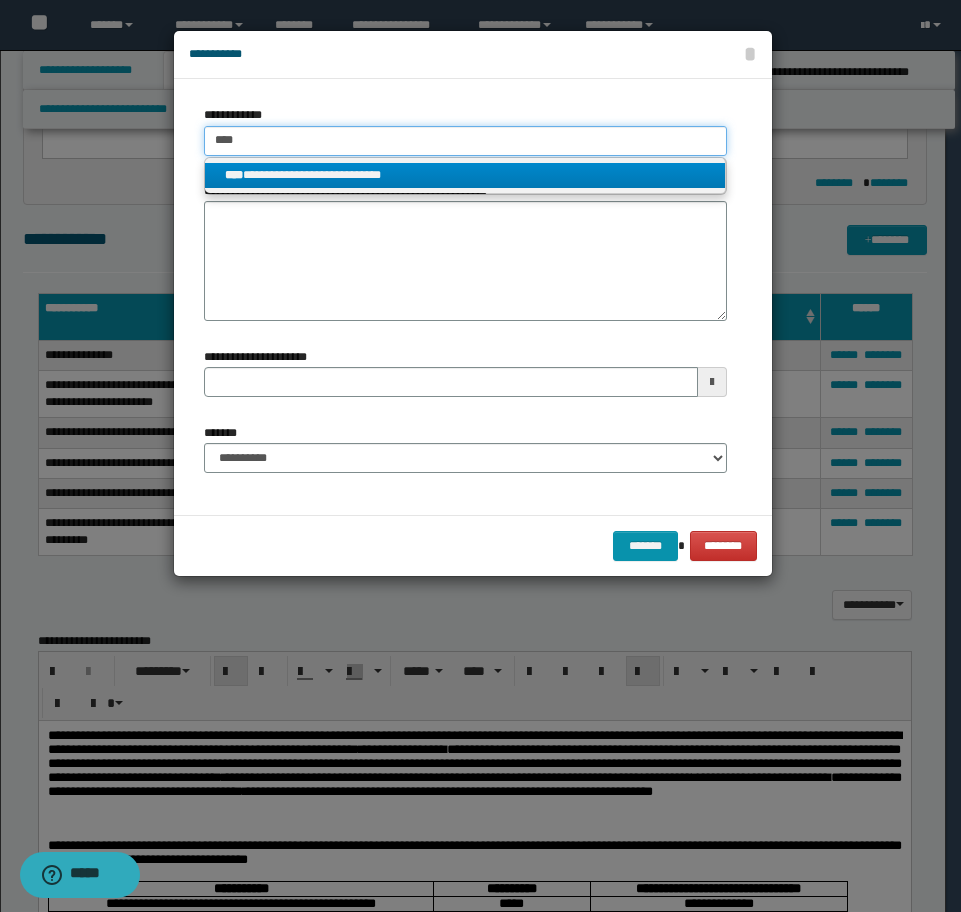 type on "****" 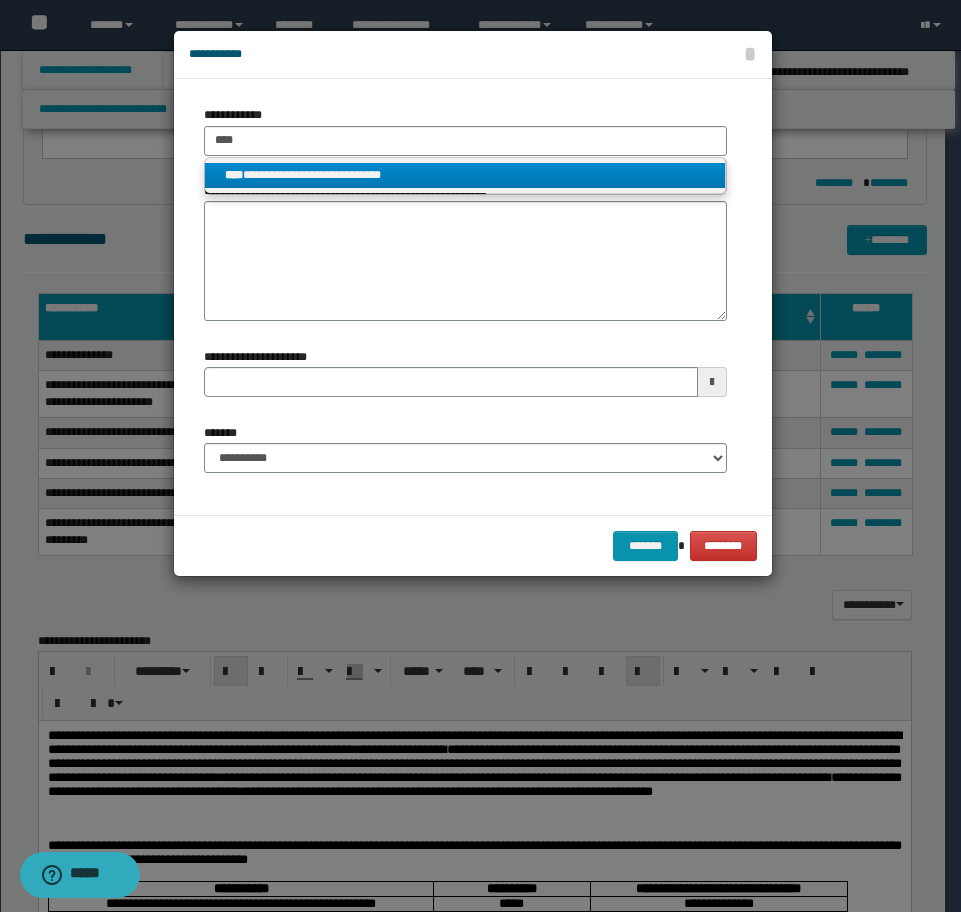 click on "**********" at bounding box center (465, 175) 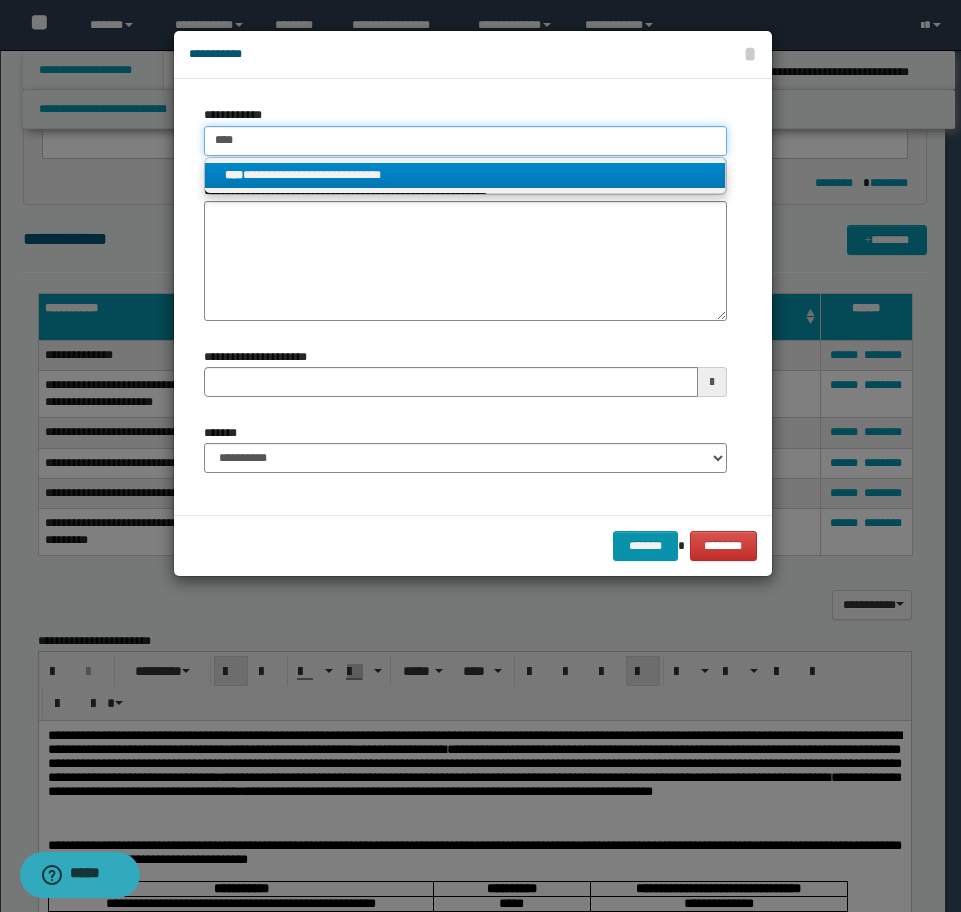 type 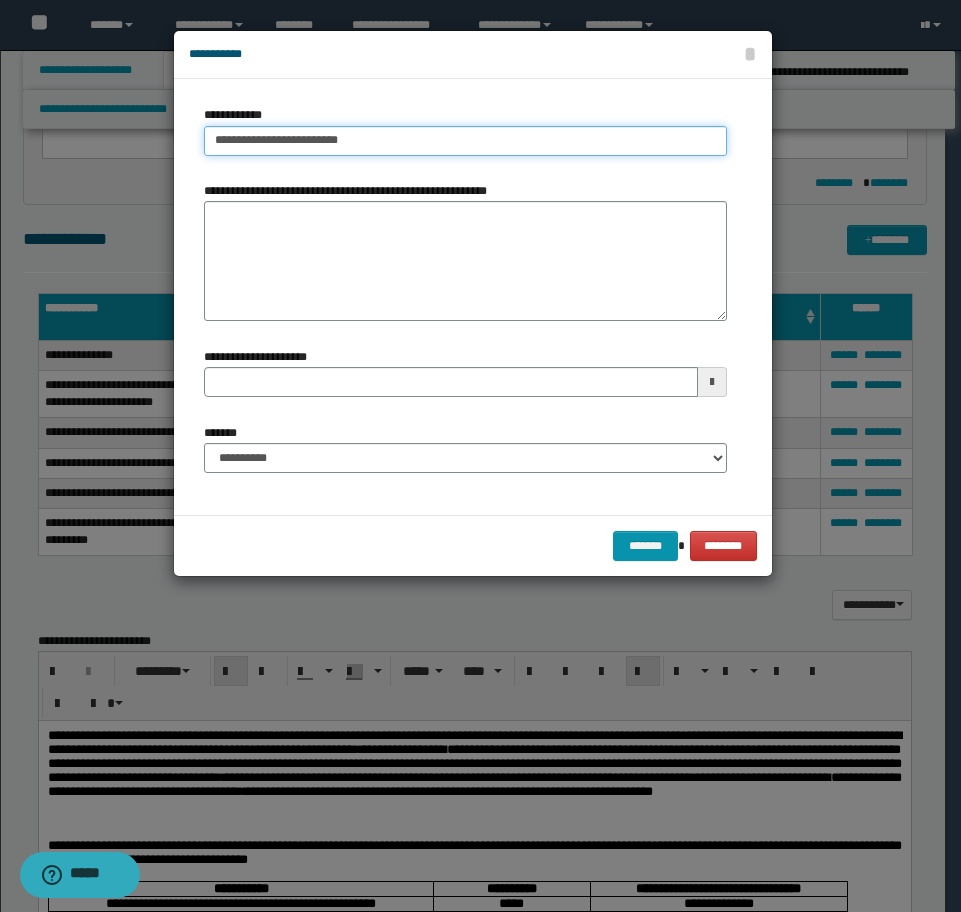 type 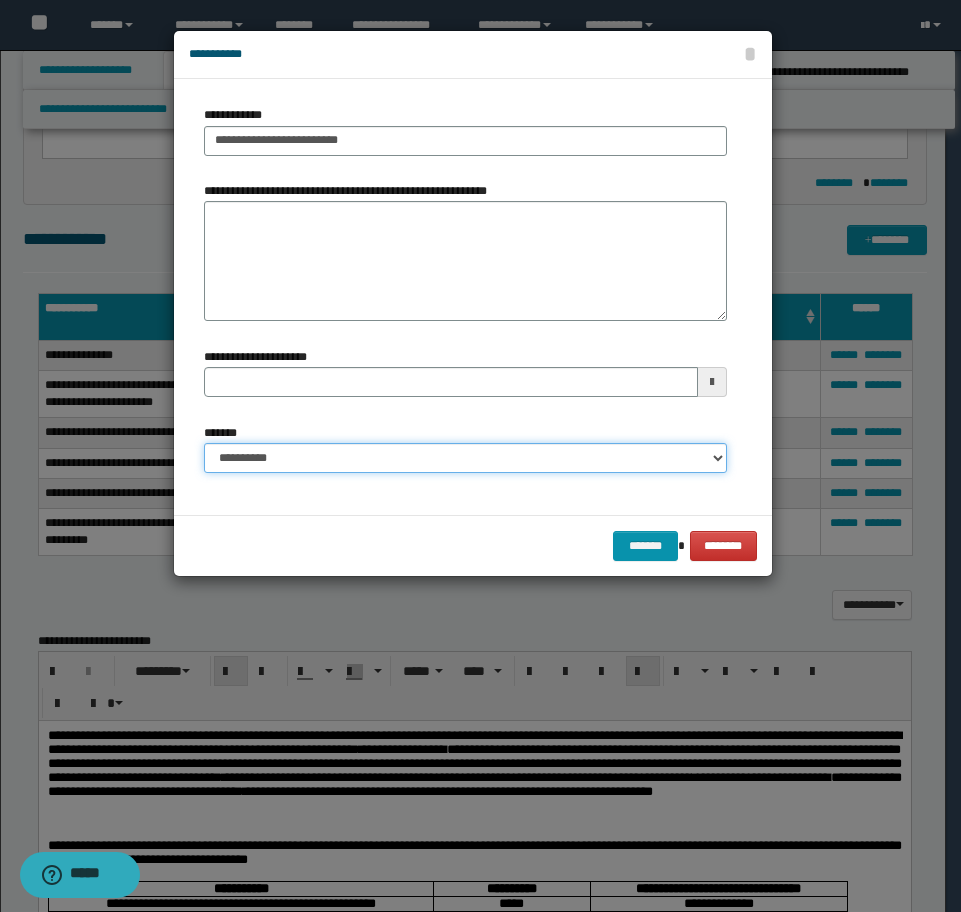 click on "**********" at bounding box center (465, 458) 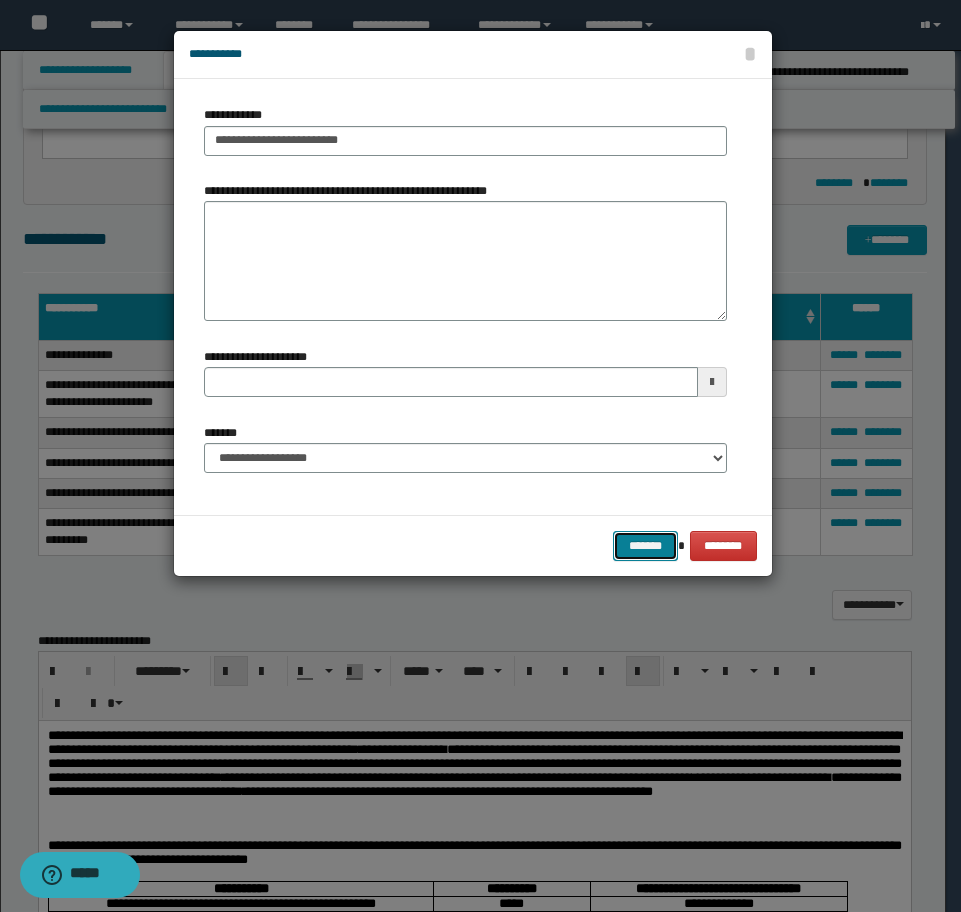 click on "*******" at bounding box center (645, 546) 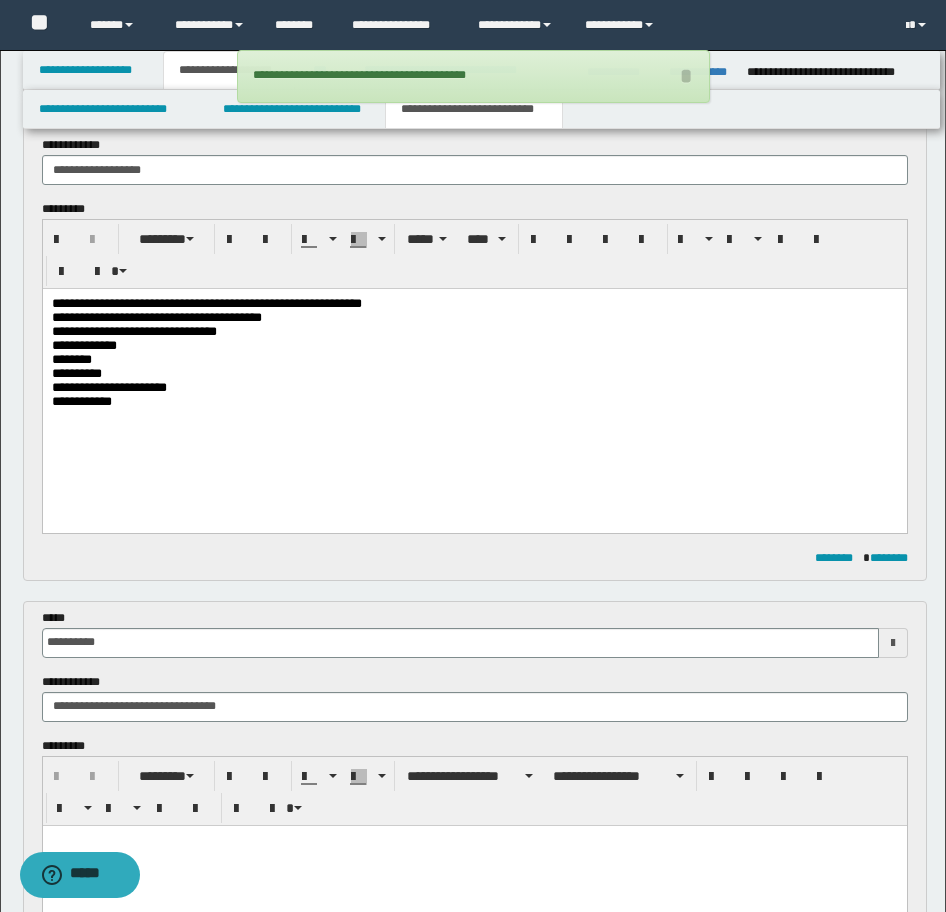 scroll, scrollTop: 0, scrollLeft: 0, axis: both 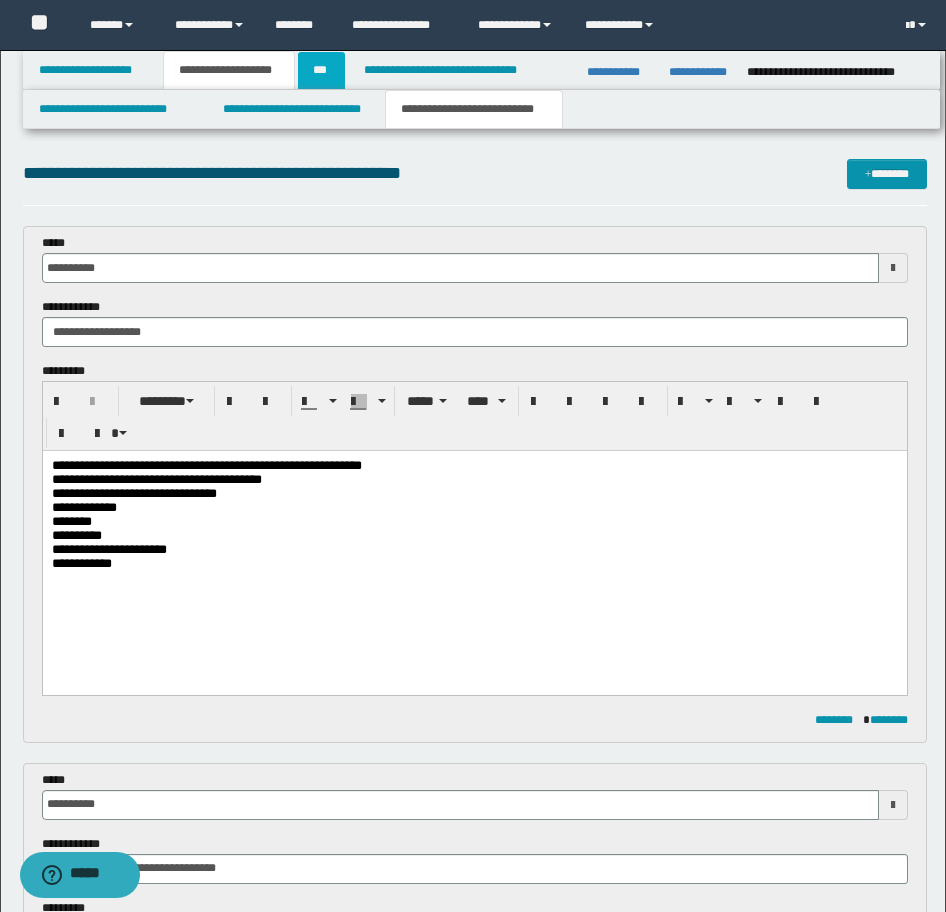 click on "***" at bounding box center (321, 70) 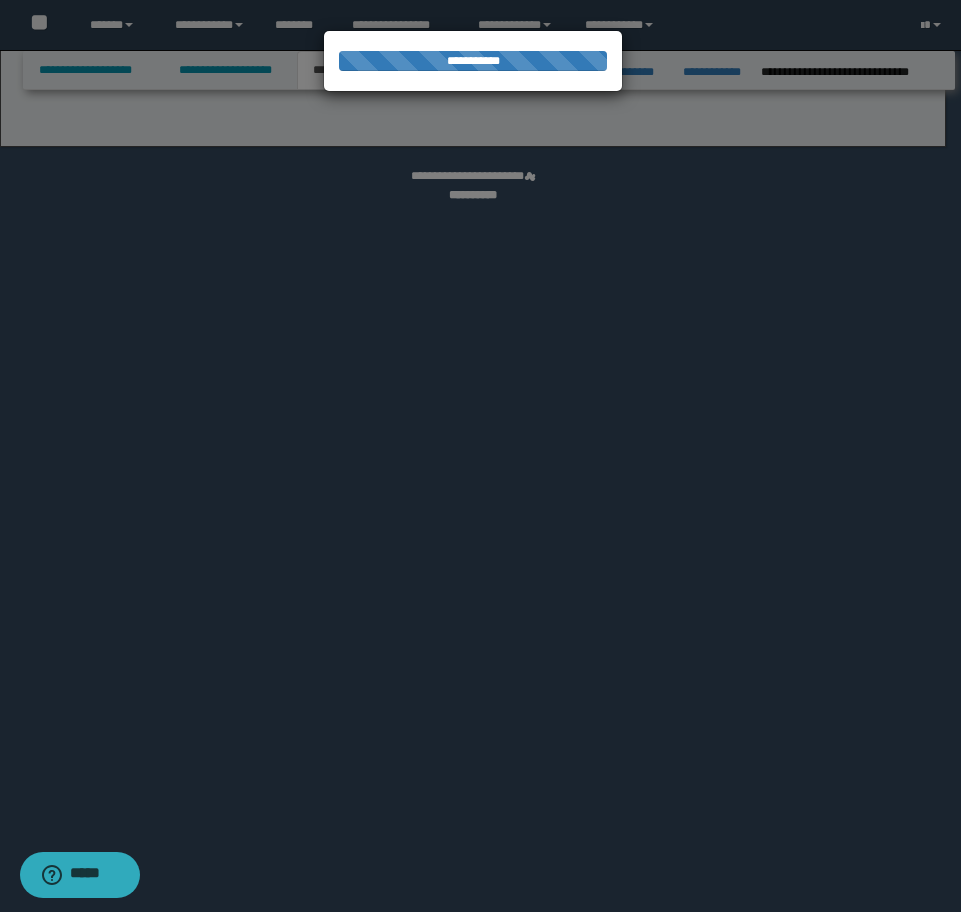 select on "*" 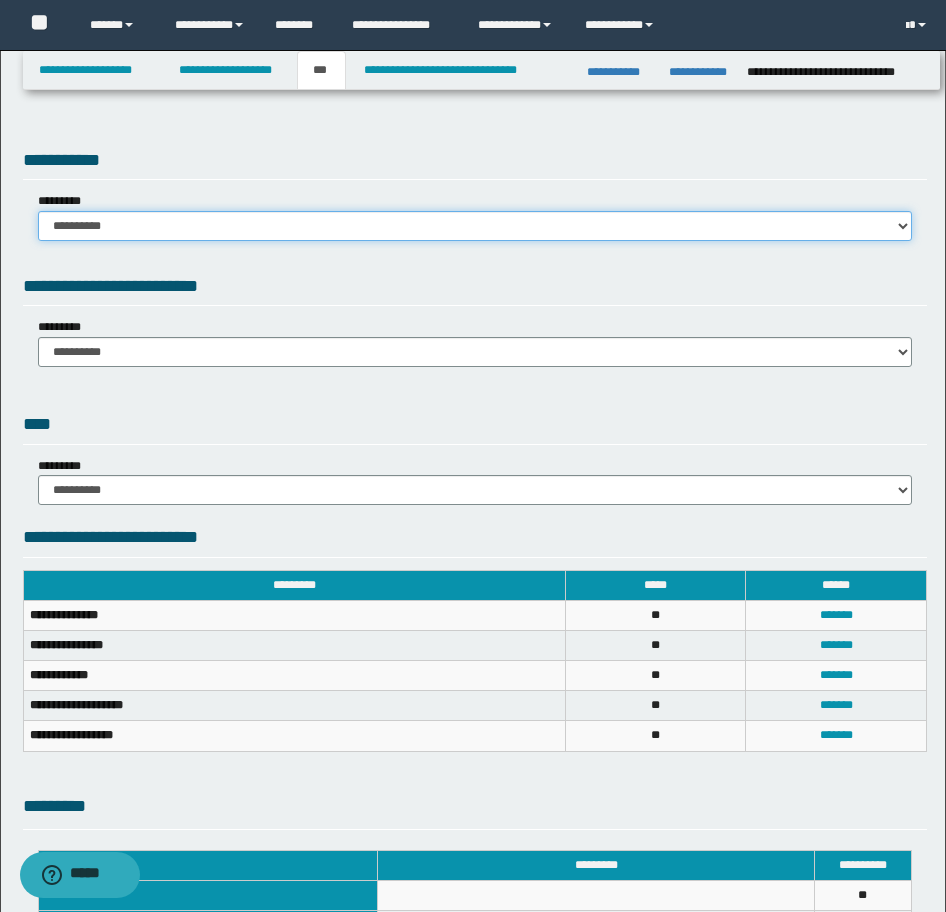 click on "**********" at bounding box center [475, 226] 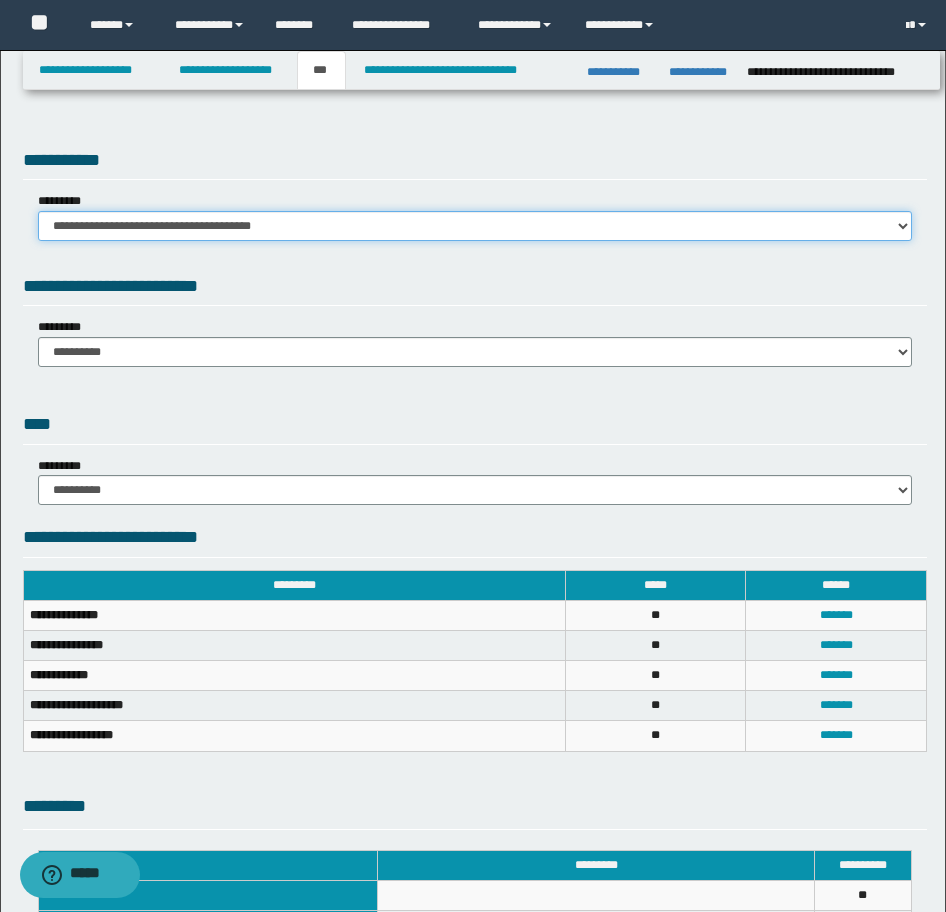 click on "**********" at bounding box center (475, 226) 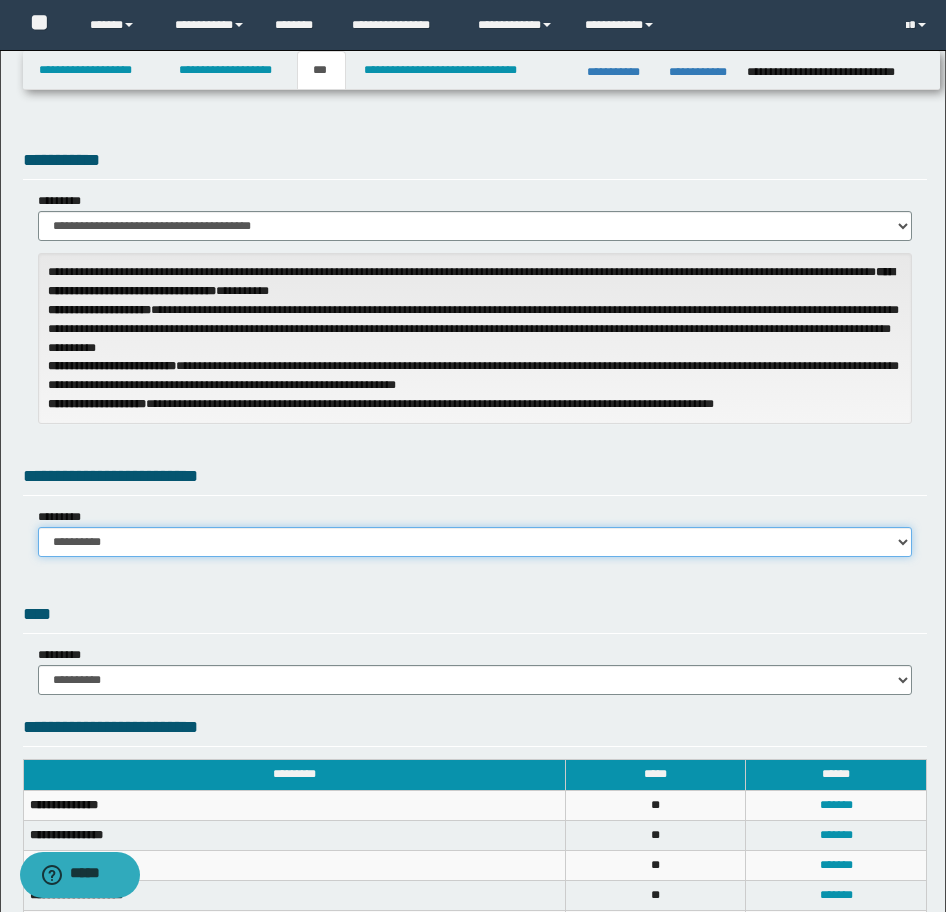 click on "**********" at bounding box center (475, 542) 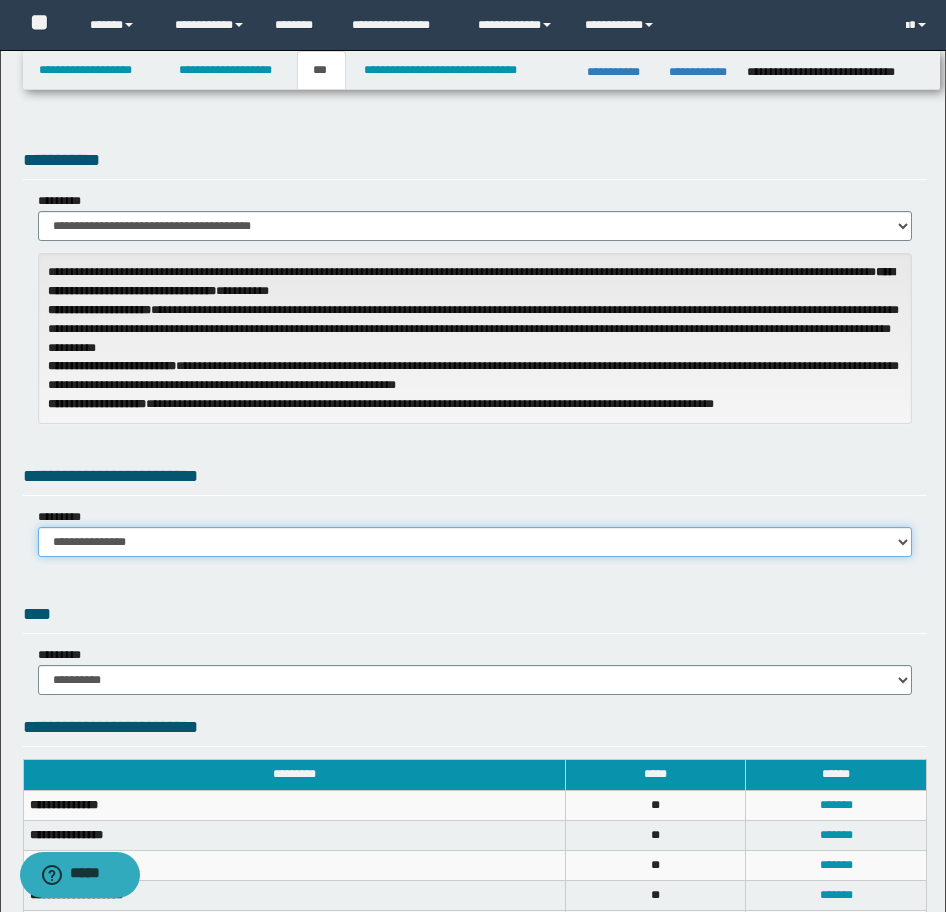 click on "**********" at bounding box center (475, 542) 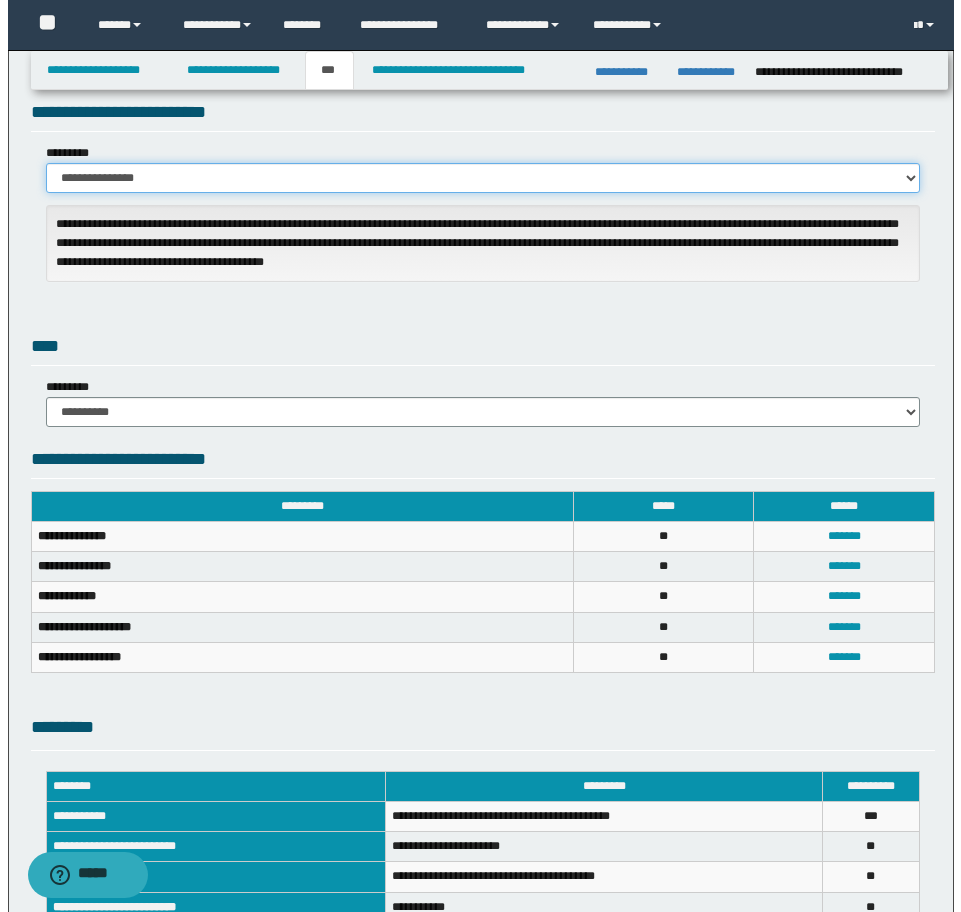 scroll, scrollTop: 400, scrollLeft: 0, axis: vertical 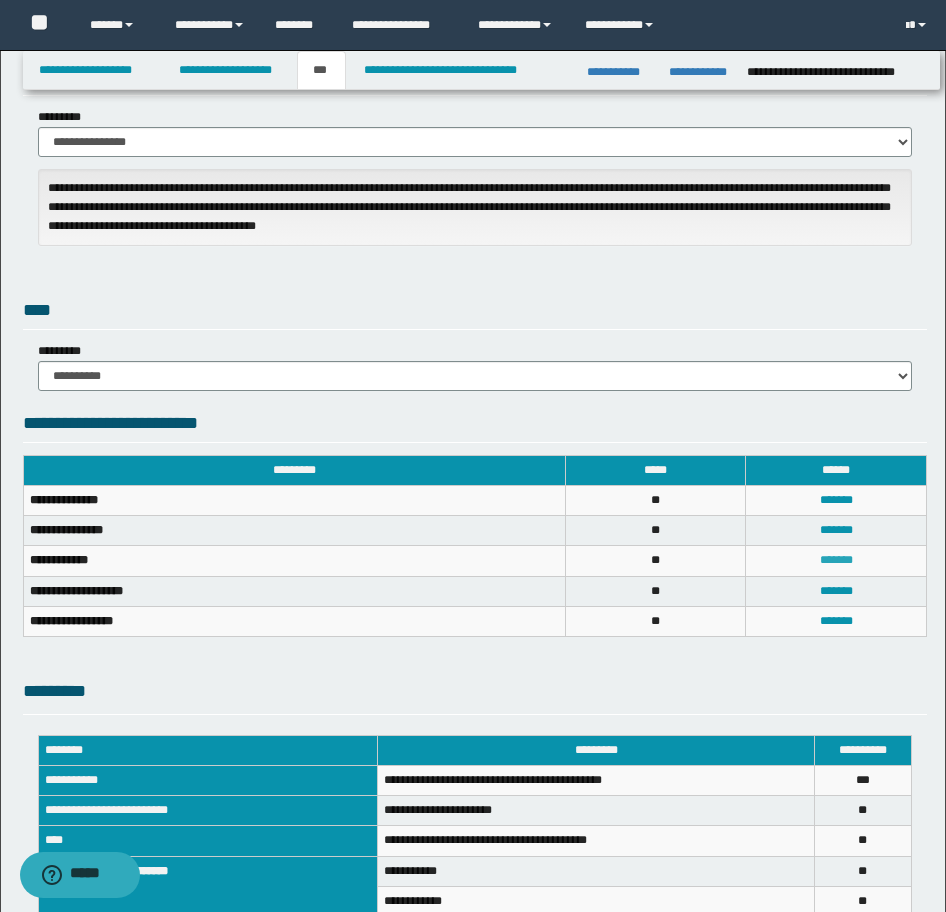 click on "*******" at bounding box center [836, 560] 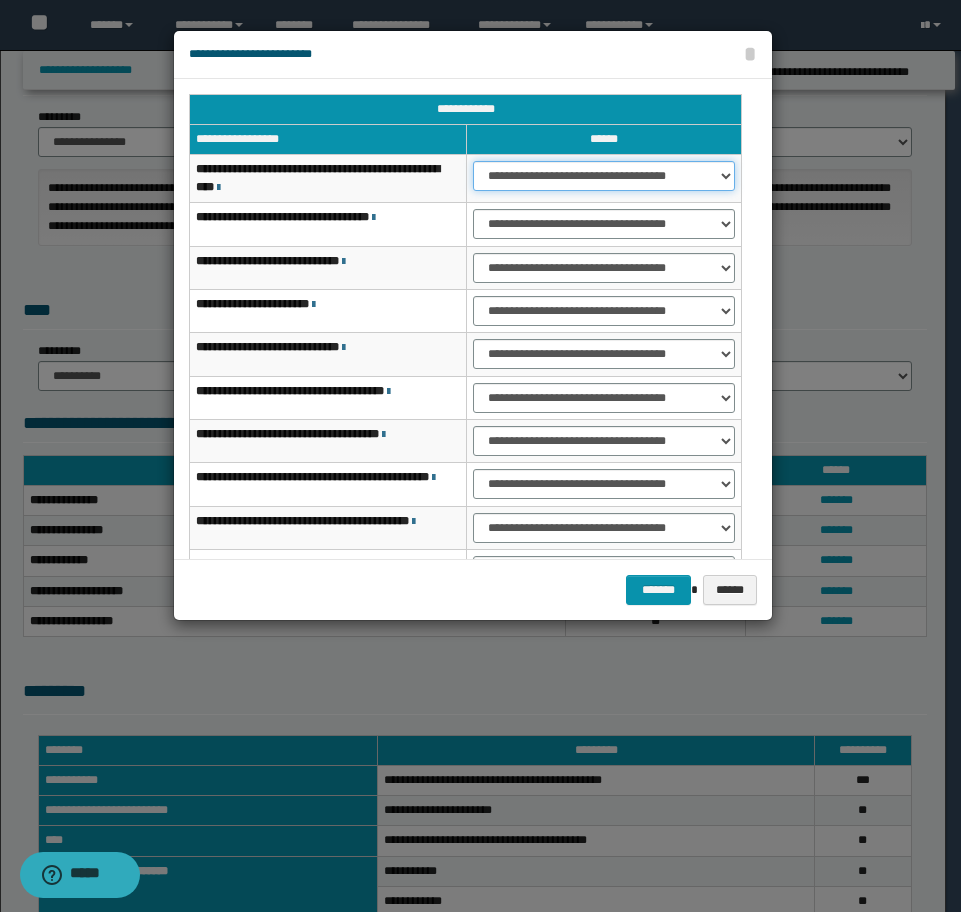 click on "**********" at bounding box center [604, 176] 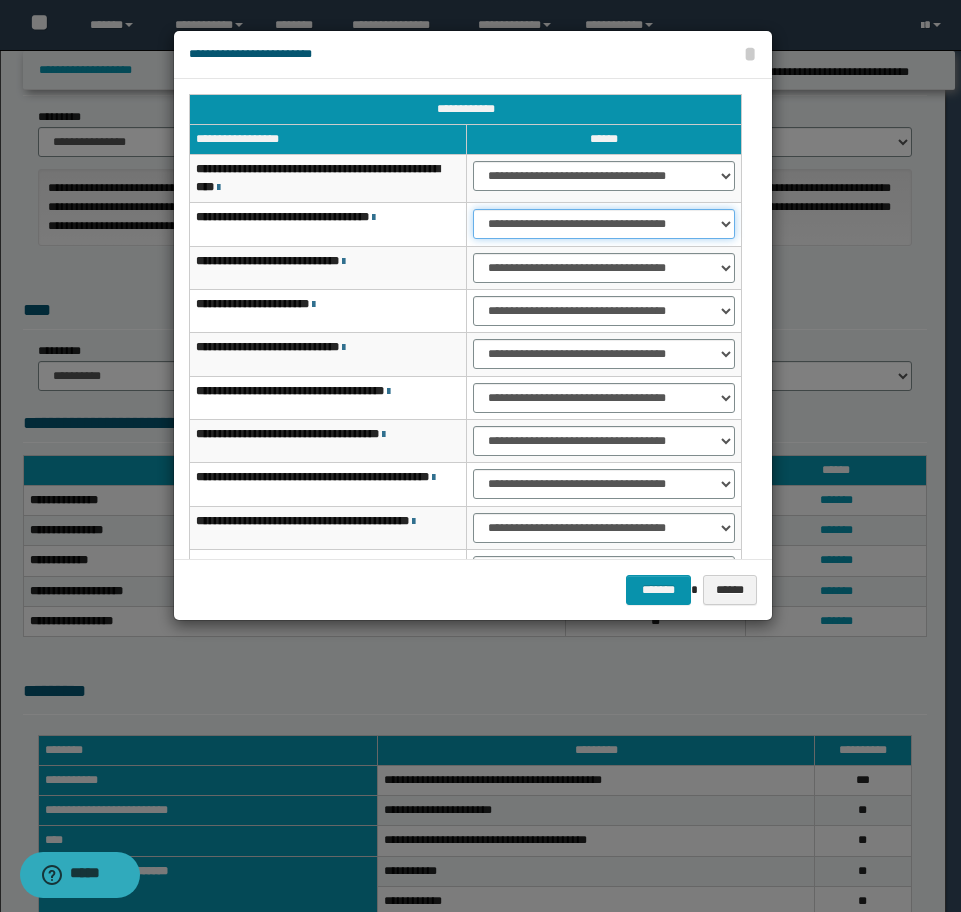 click on "**********" at bounding box center [604, 224] 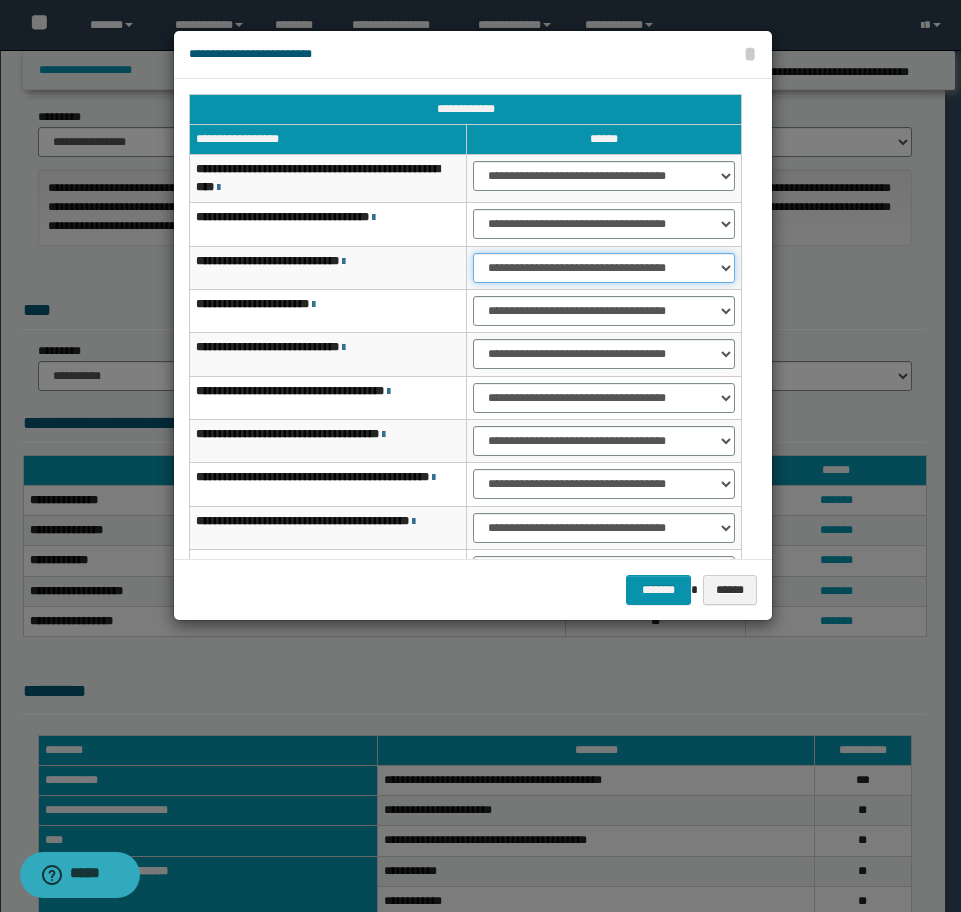 click on "**********" at bounding box center (604, 268) 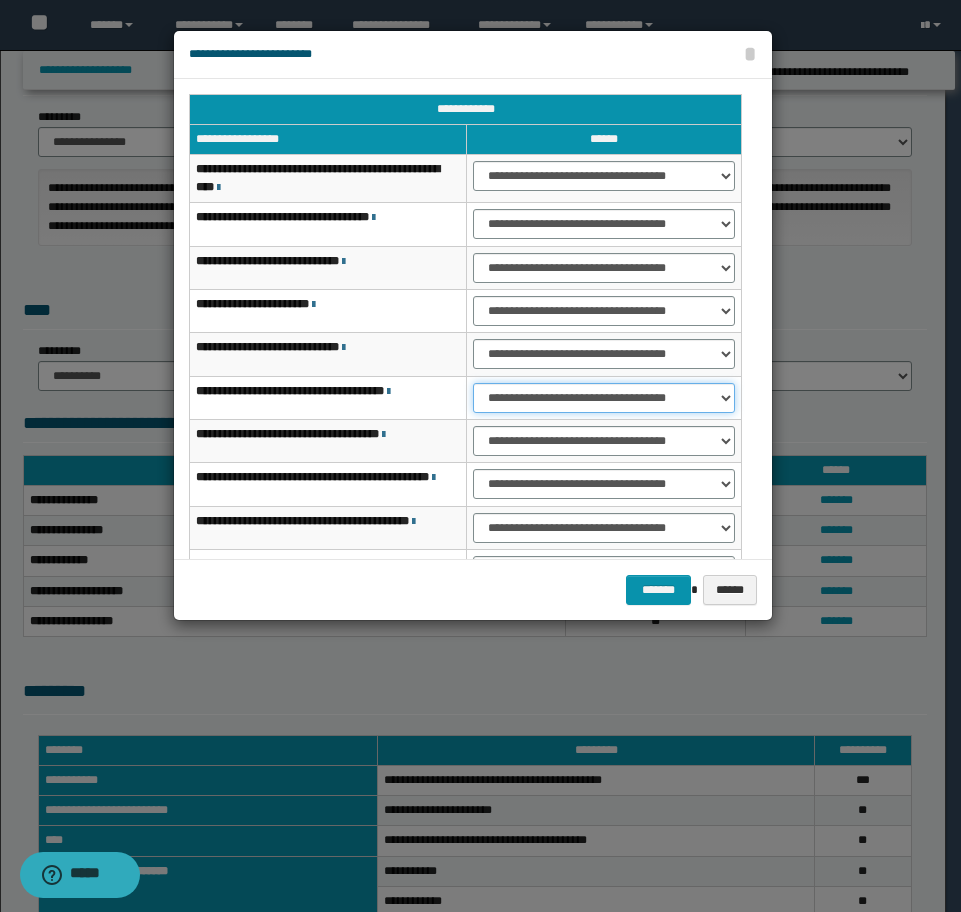click on "**********" at bounding box center (604, 398) 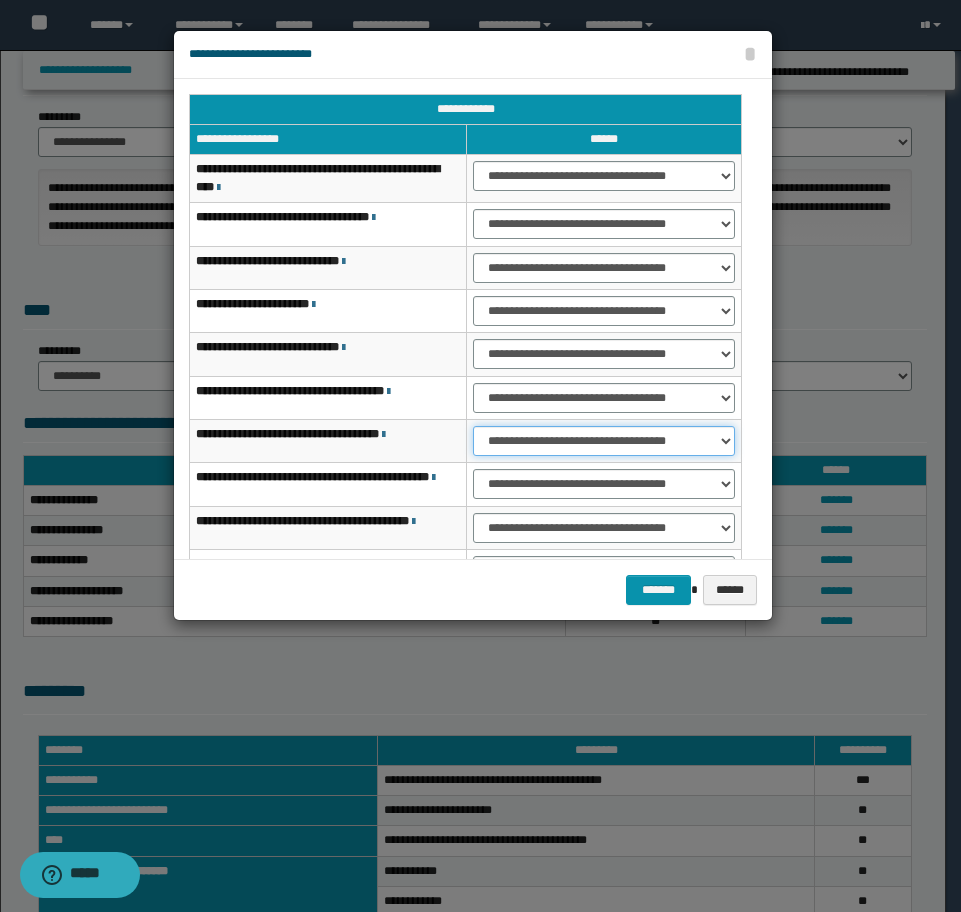 click on "**********" at bounding box center (604, 441) 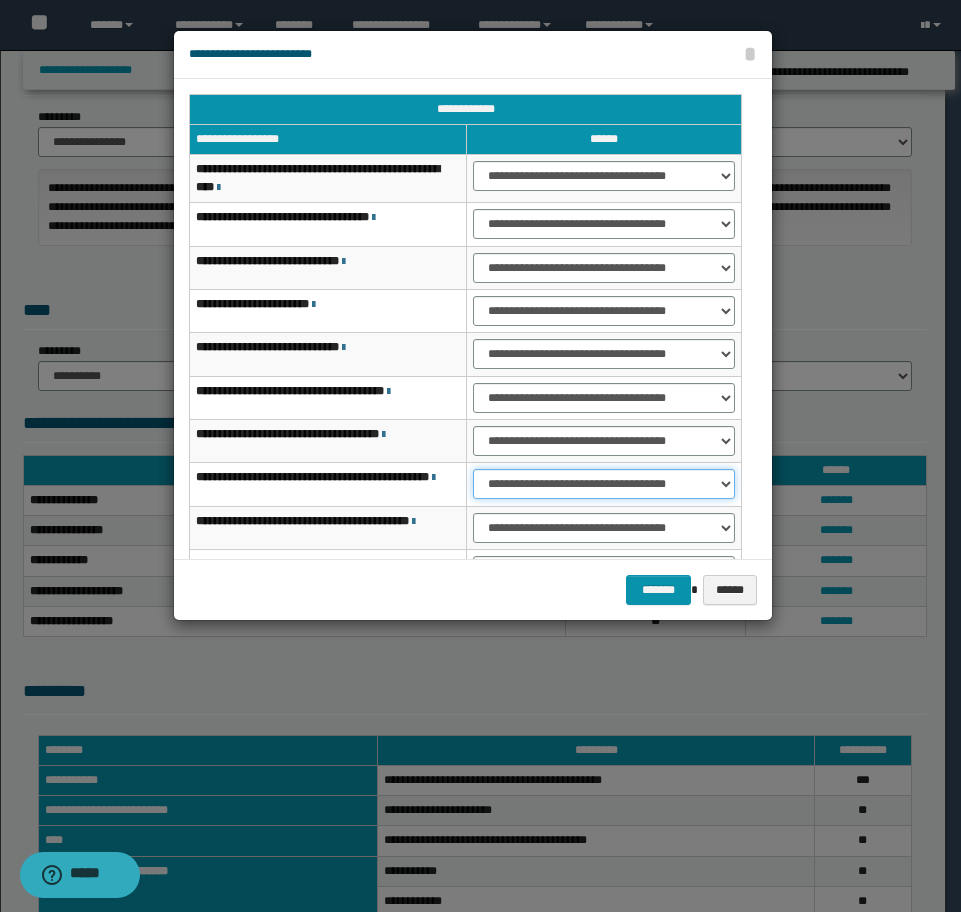 click on "**********" at bounding box center [604, 484] 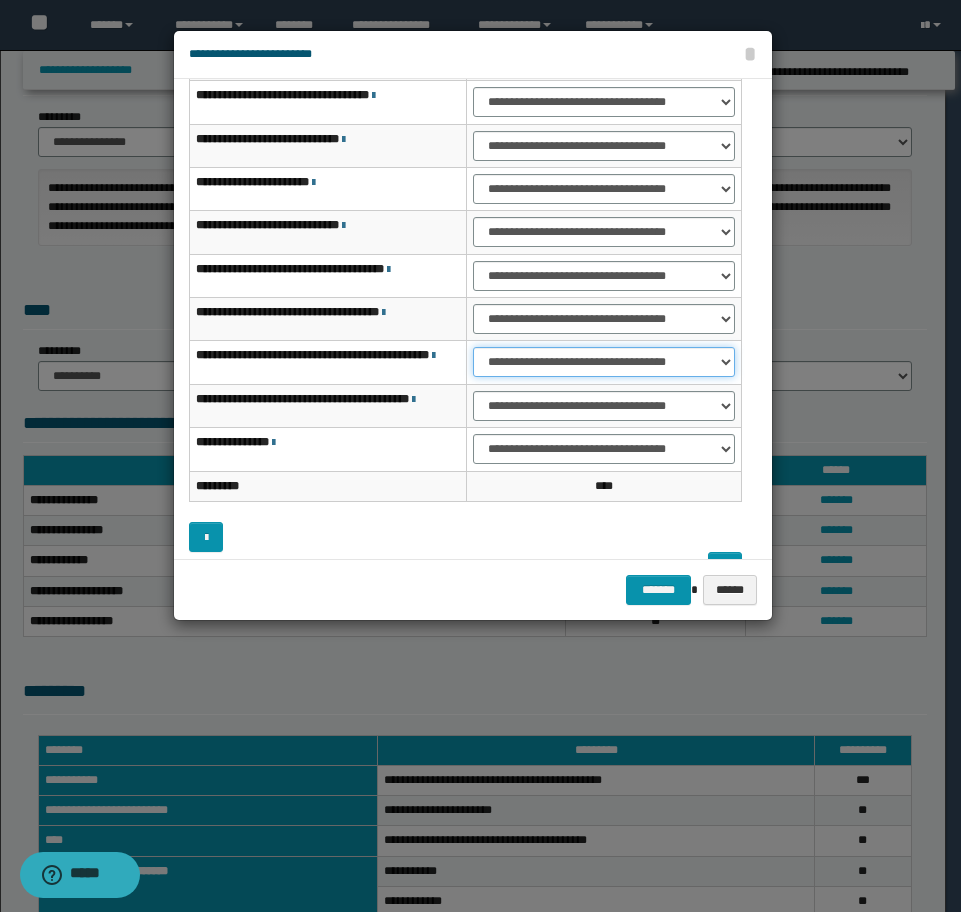 scroll, scrollTop: 160, scrollLeft: 0, axis: vertical 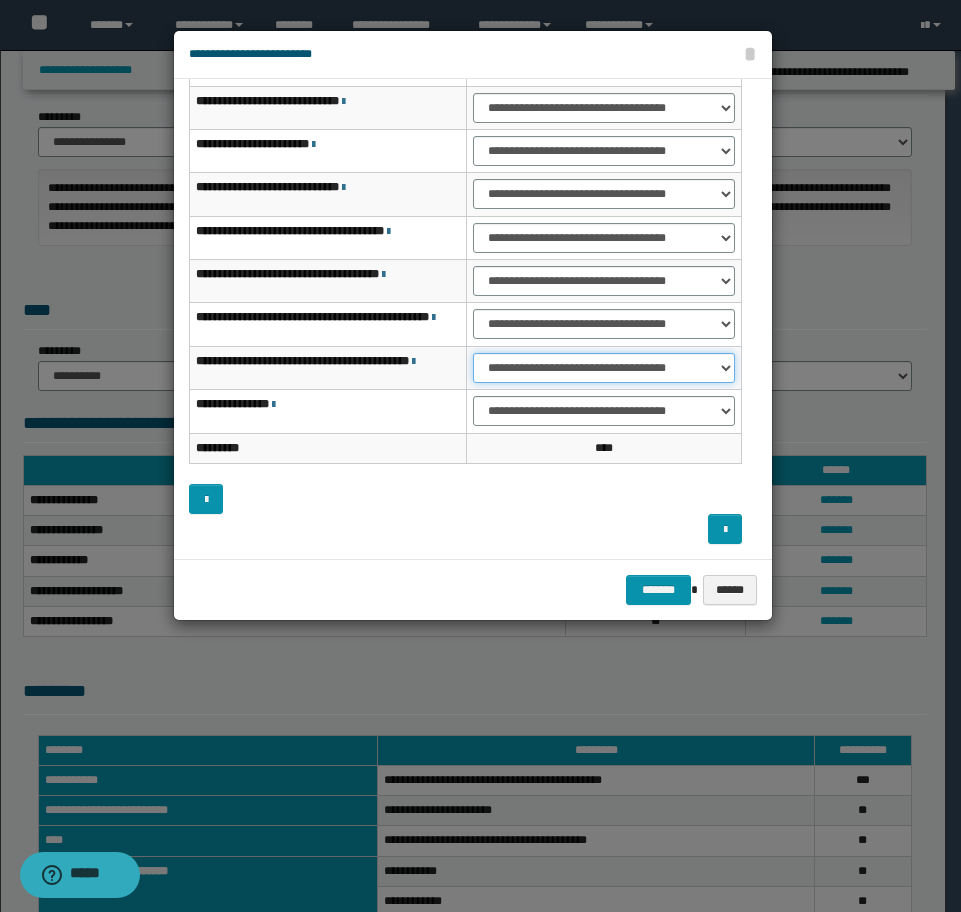 click on "**********" at bounding box center (604, 368) 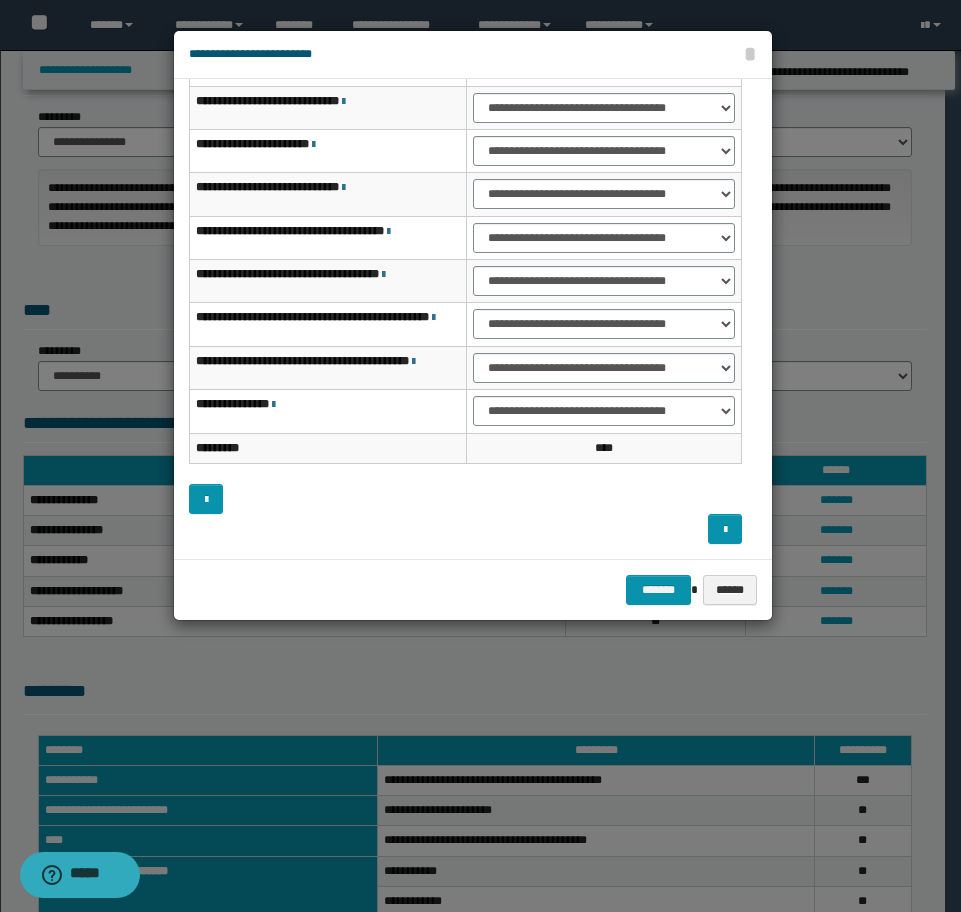 click on "**********" at bounding box center [604, 411] 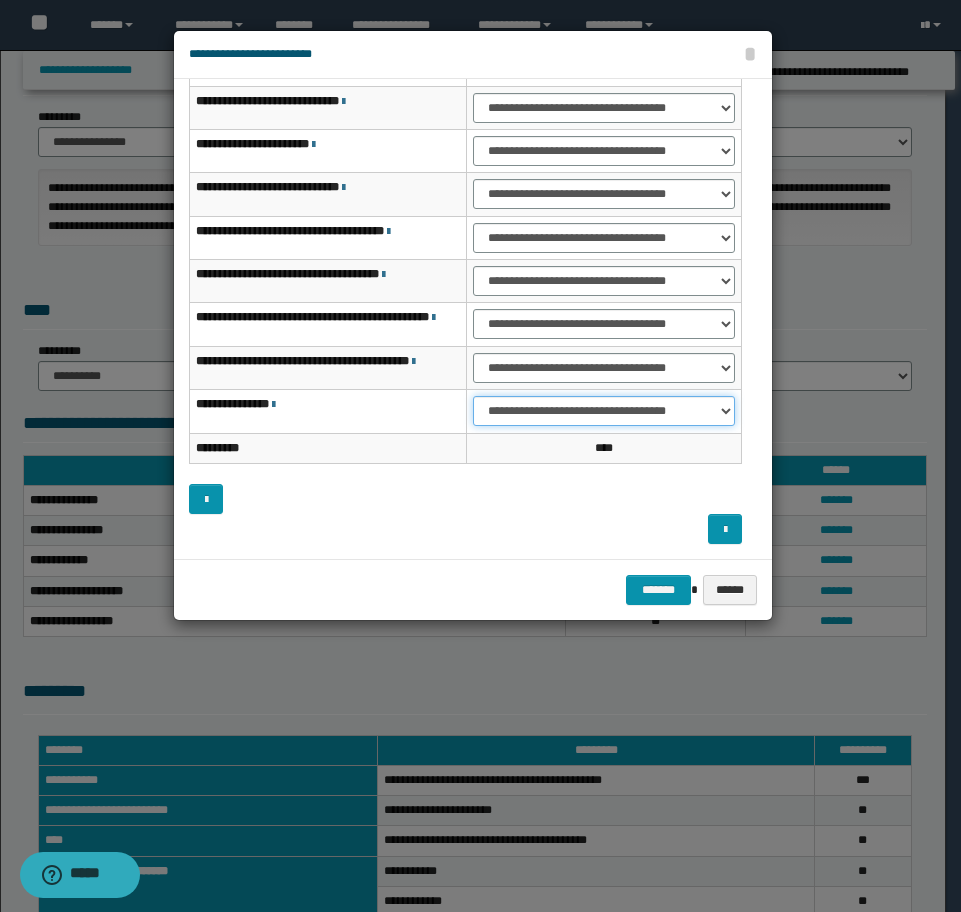 click on "**********" at bounding box center (604, 411) 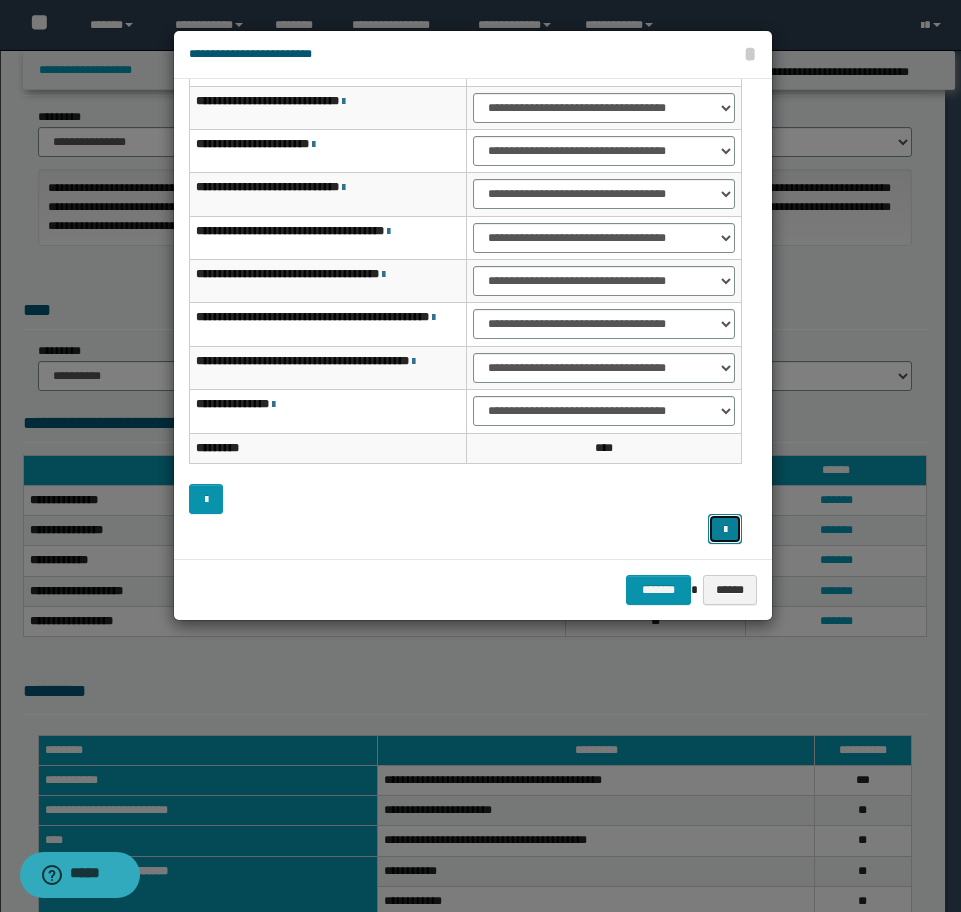 click at bounding box center (725, 529) 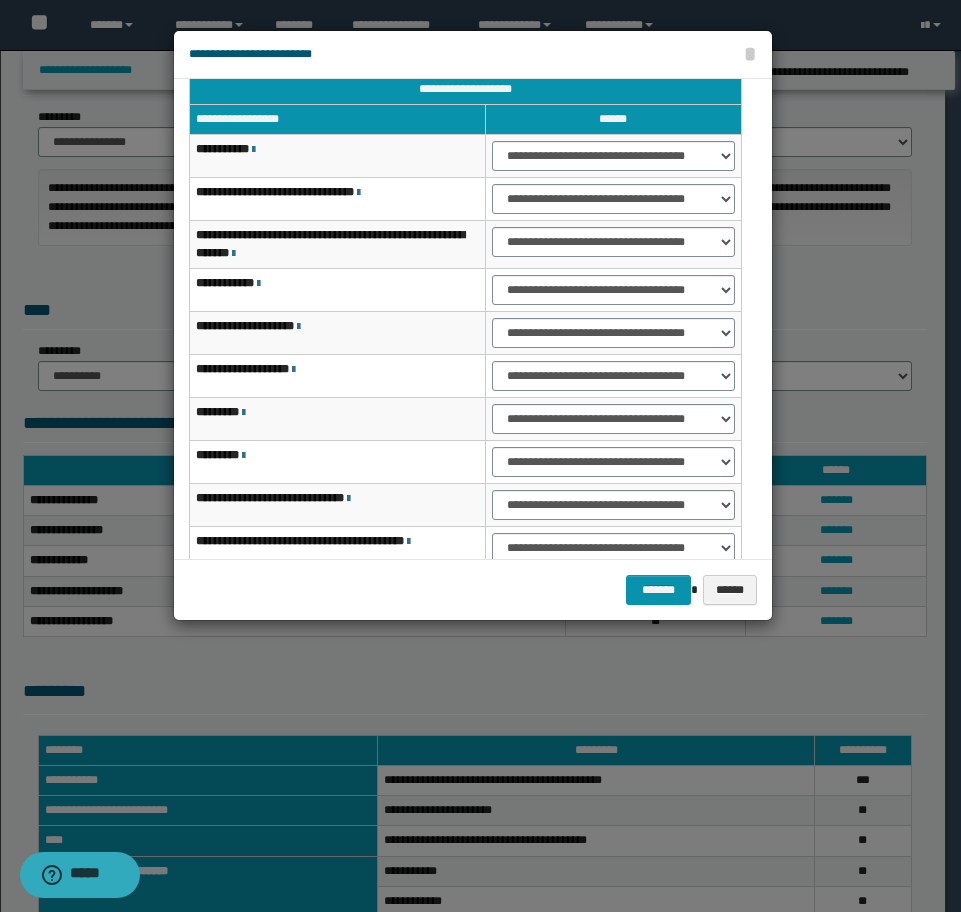scroll, scrollTop: 0, scrollLeft: 0, axis: both 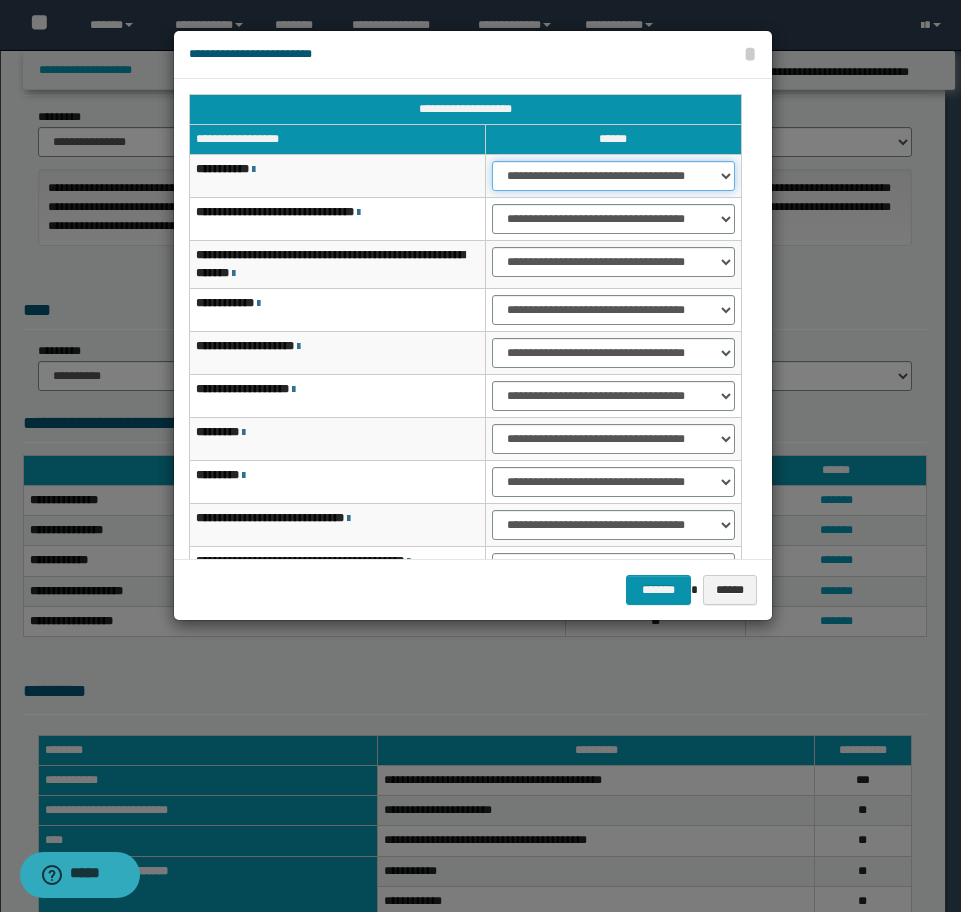 click on "**********" at bounding box center (613, 176) 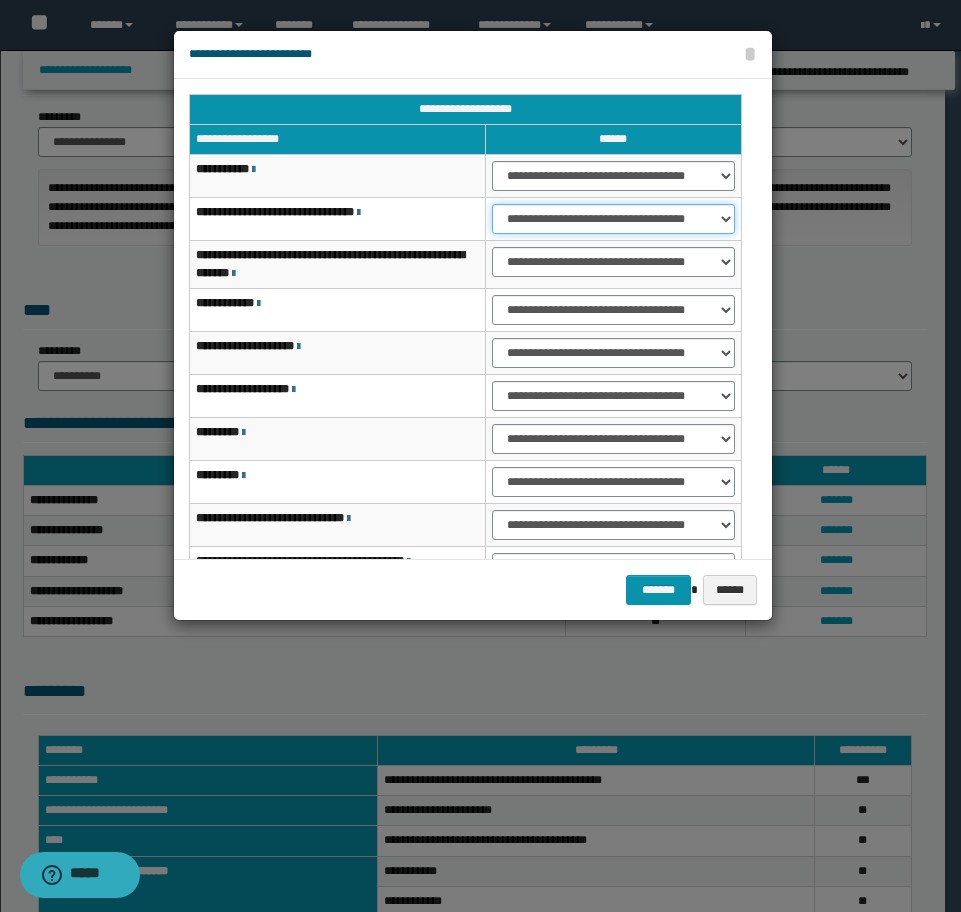 click on "**********" at bounding box center (613, 219) 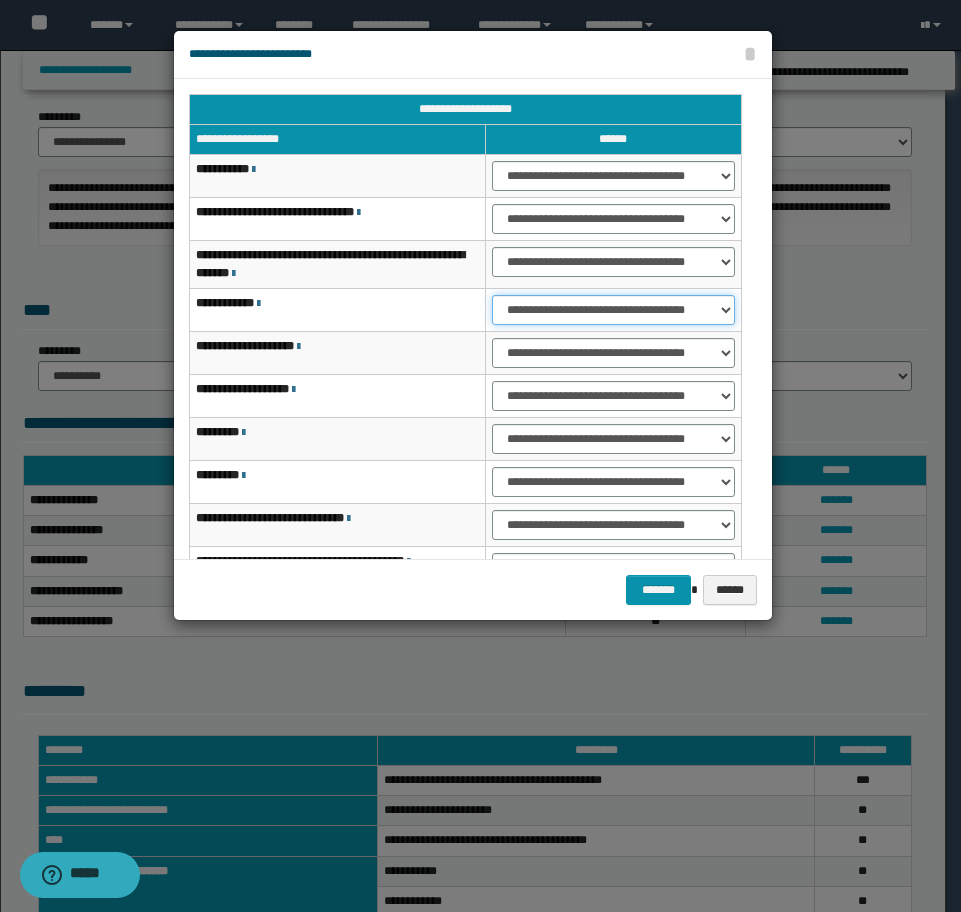 click on "**********" at bounding box center (613, 310) 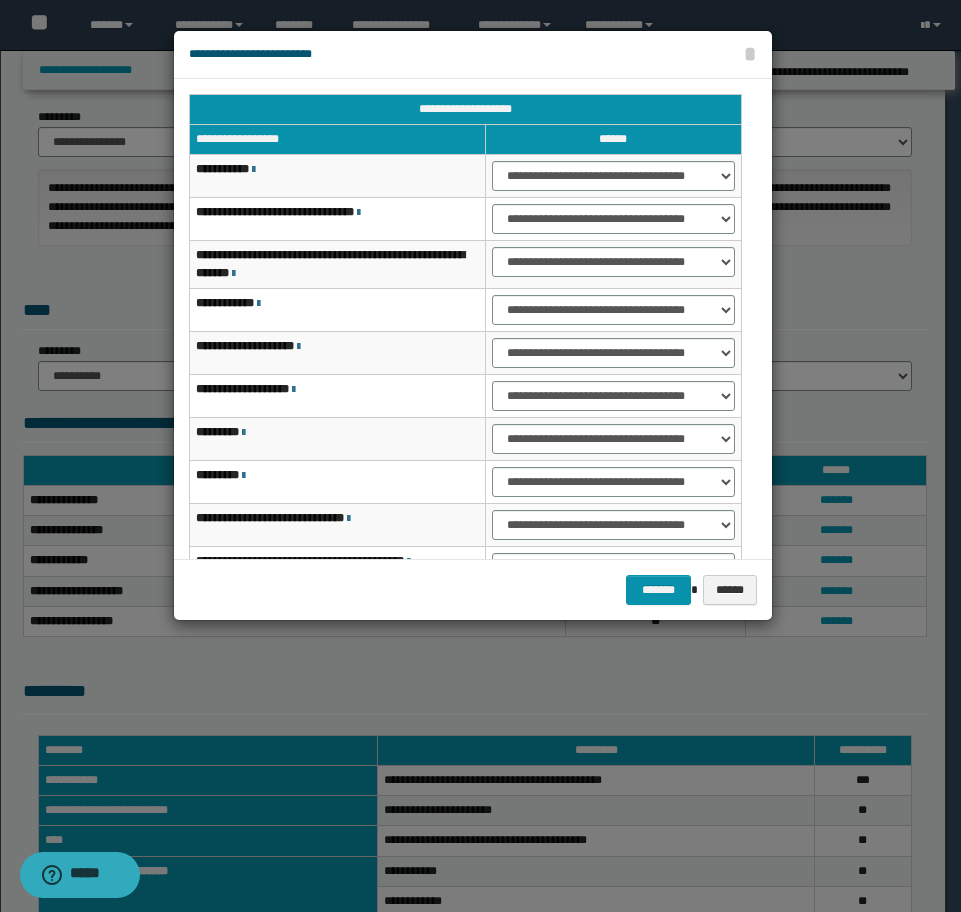 click on "**********" at bounding box center (613, 352) 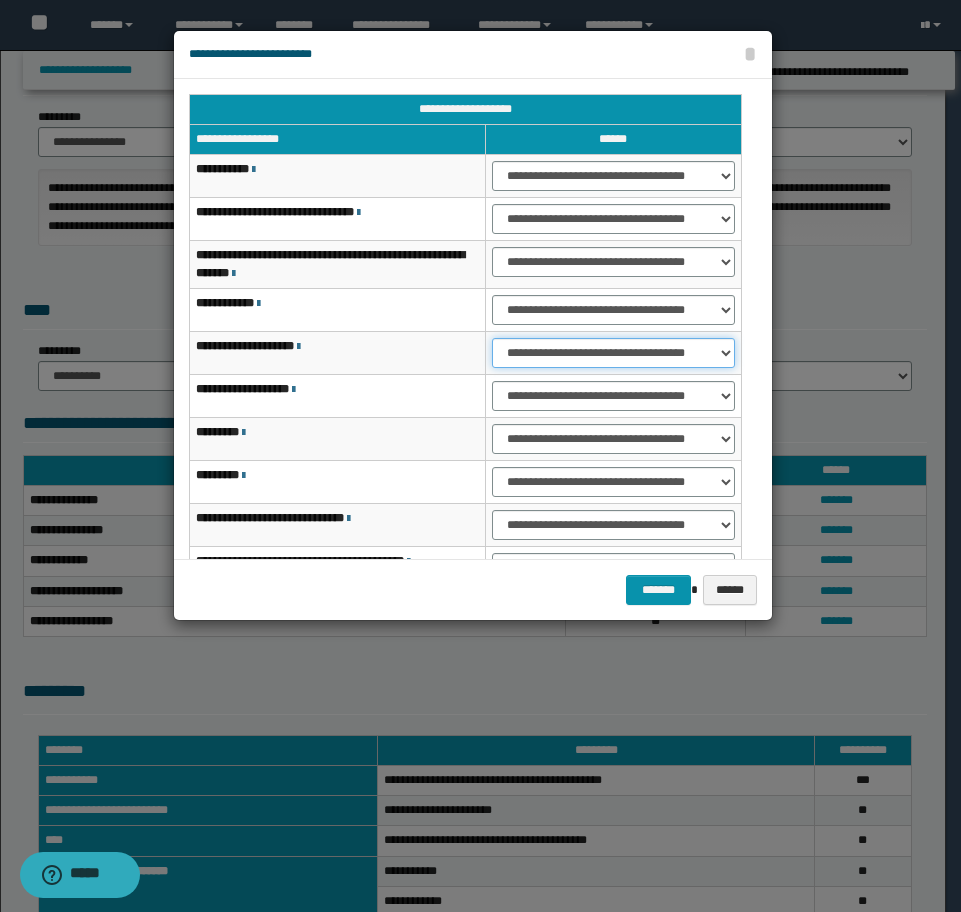 click on "**********" at bounding box center [613, 353] 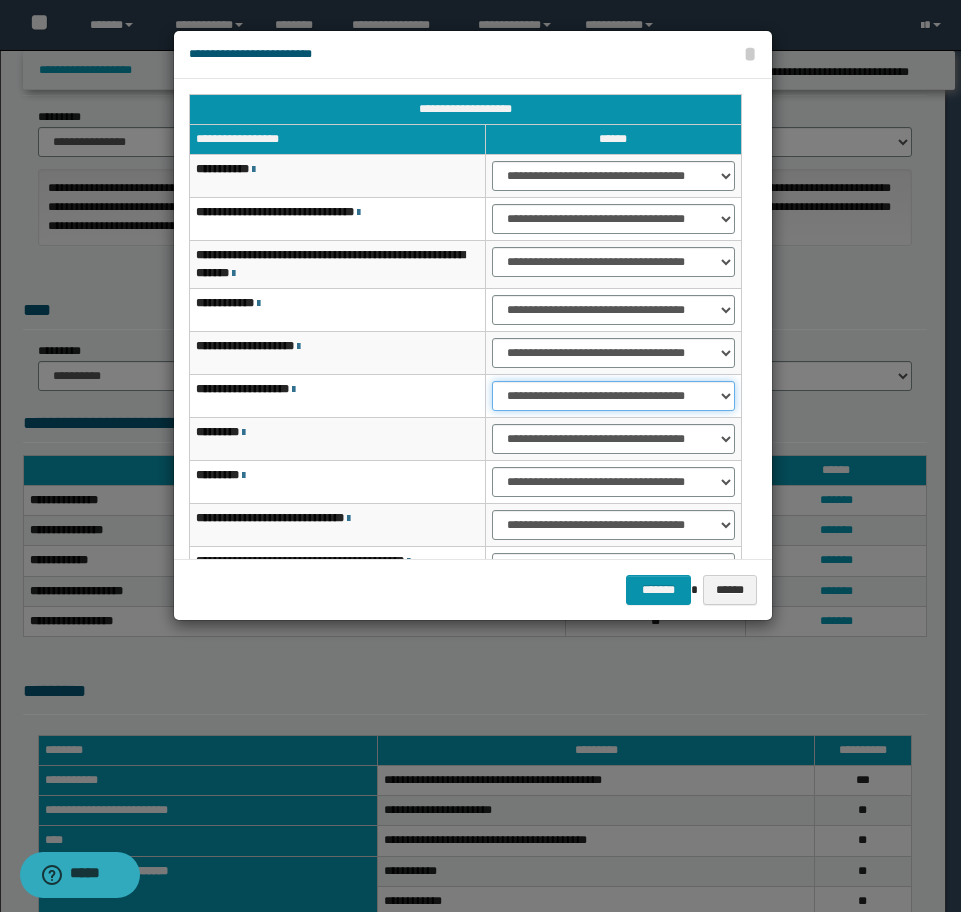 click on "**********" at bounding box center (613, 396) 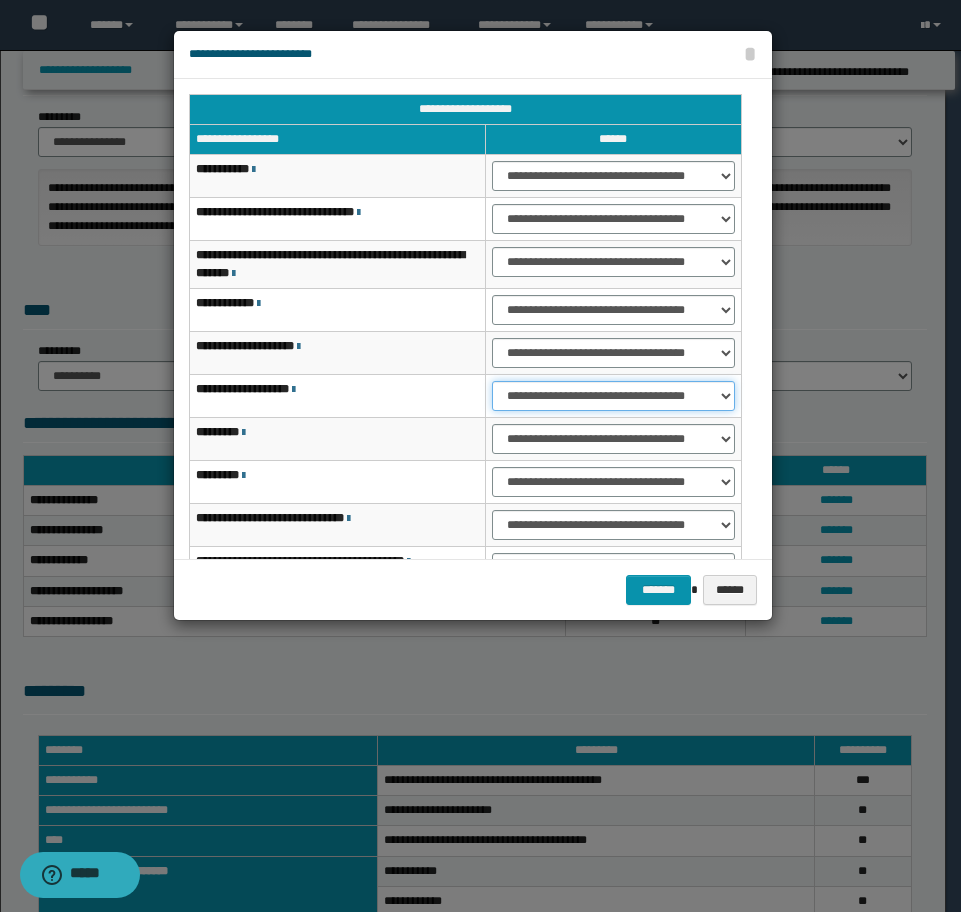 select on "***" 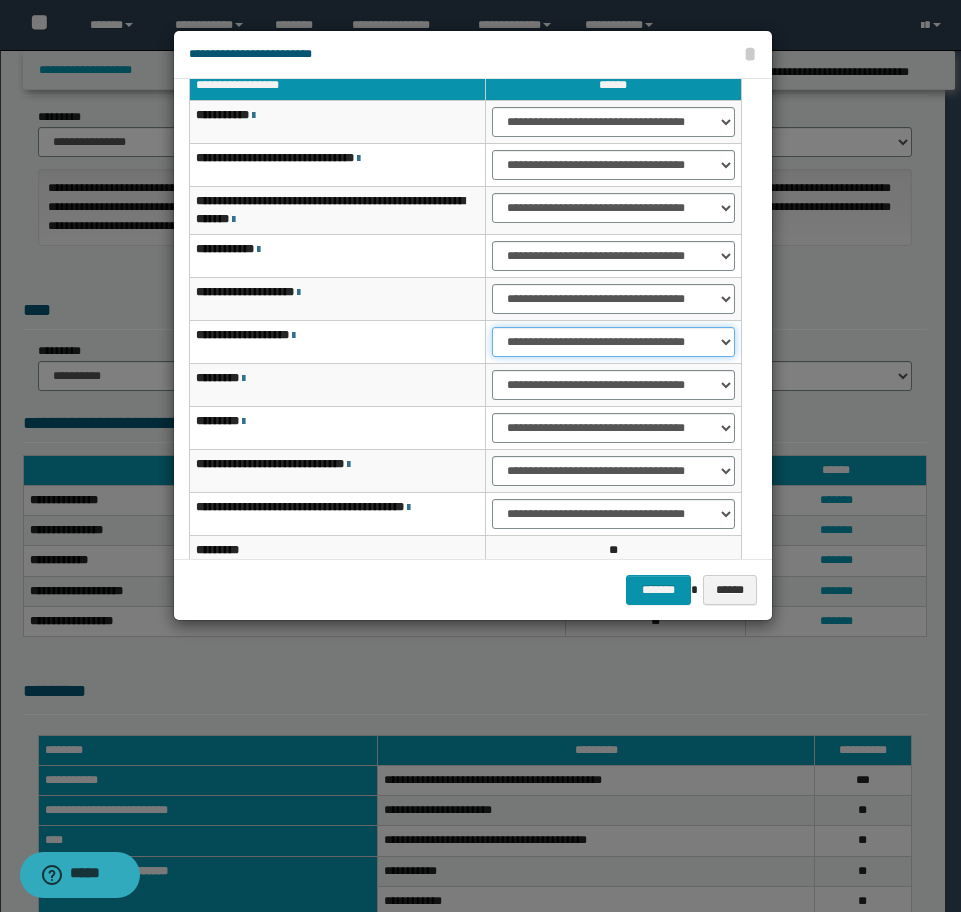 scroll, scrollTop: 100, scrollLeft: 0, axis: vertical 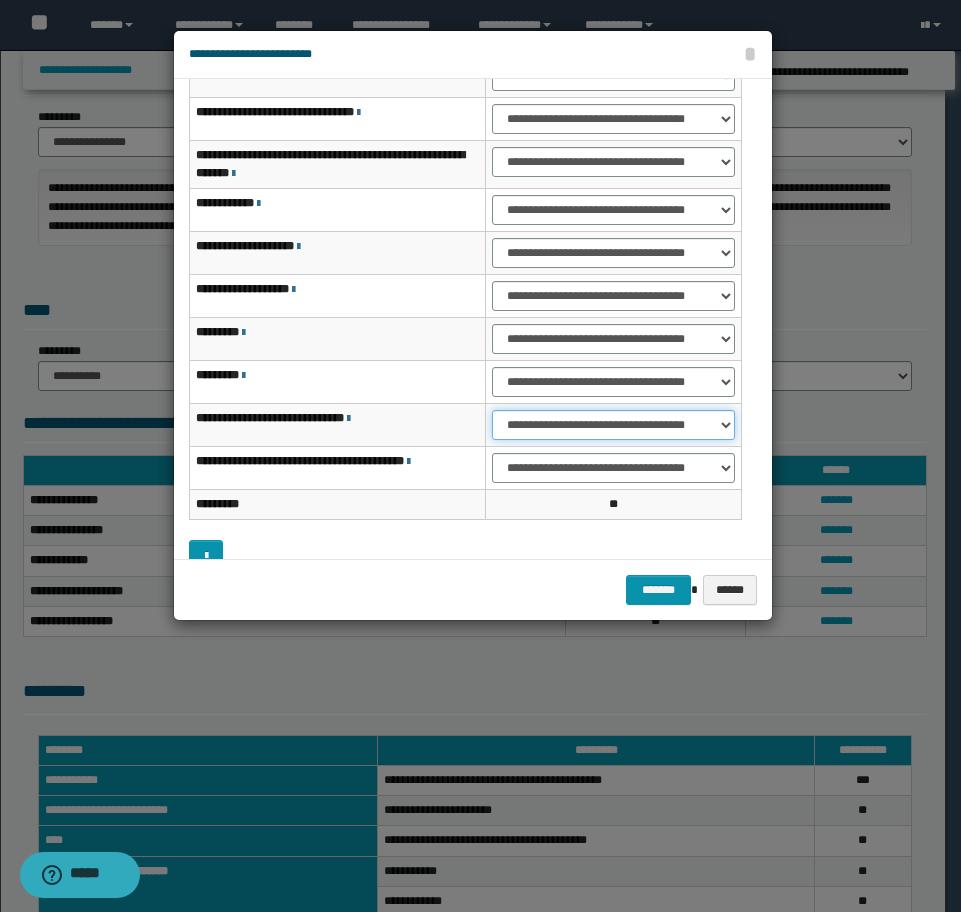 click on "**********" at bounding box center (613, 425) 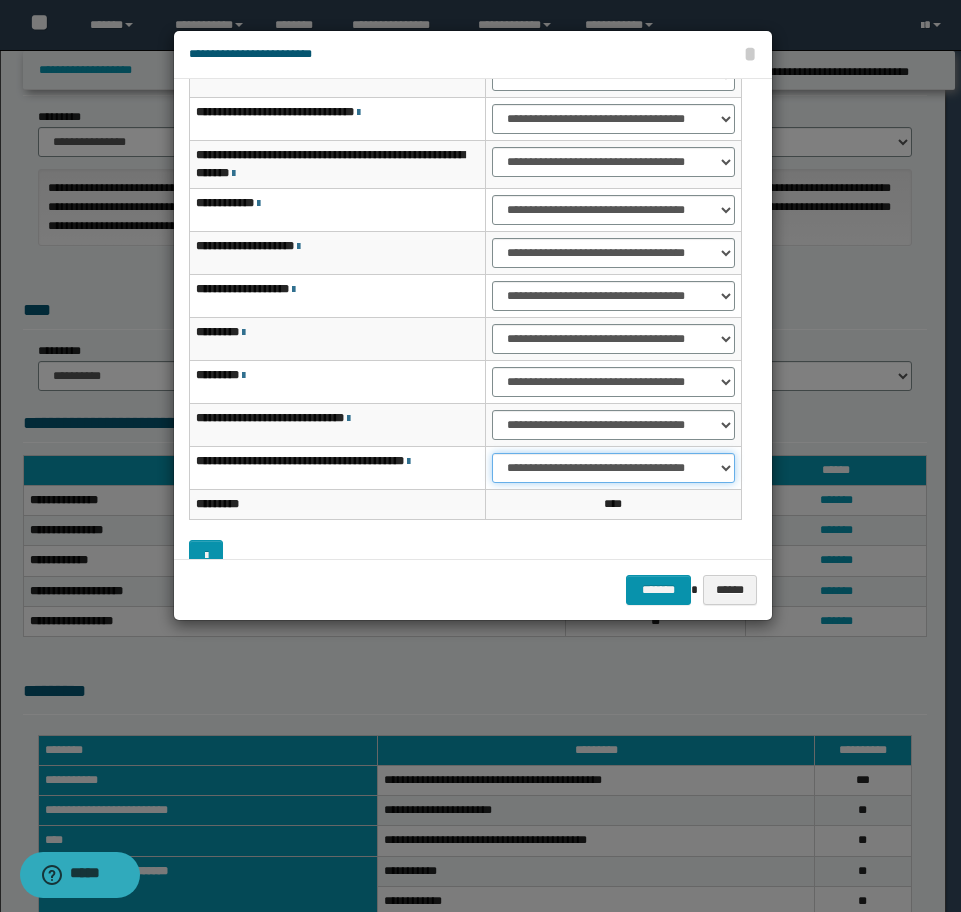click on "**********" at bounding box center (613, 468) 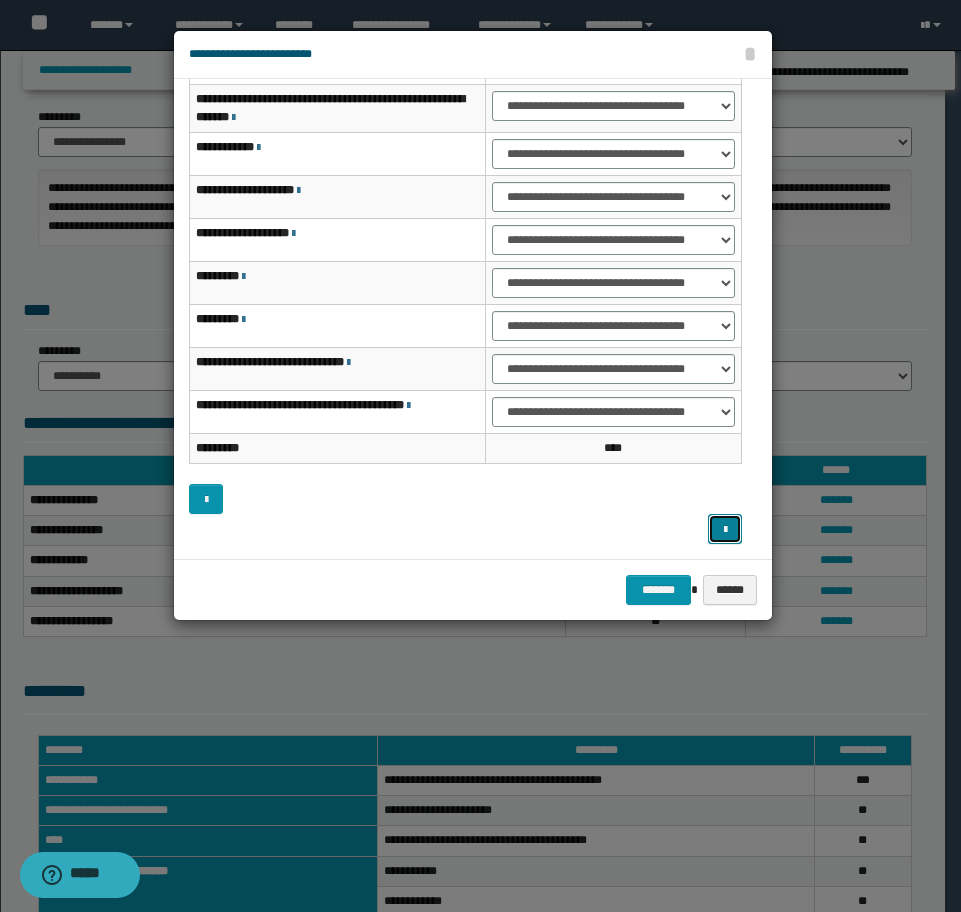 click at bounding box center [725, 530] 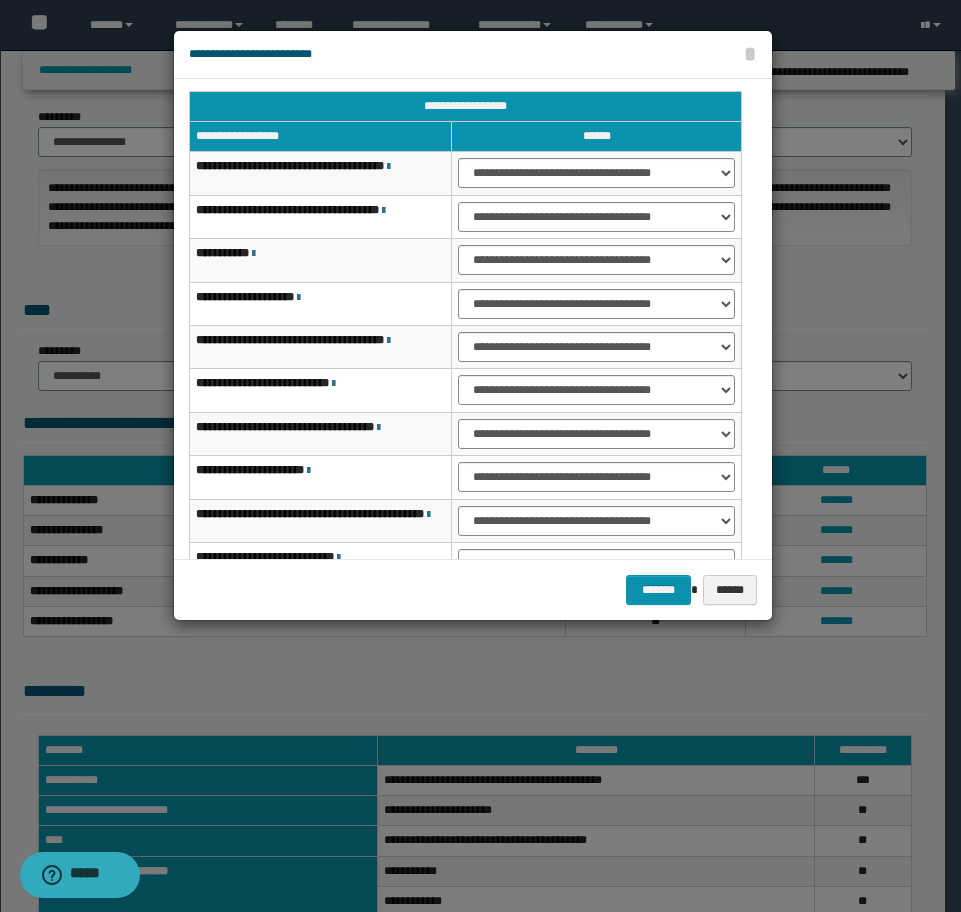 scroll, scrollTop: 0, scrollLeft: 0, axis: both 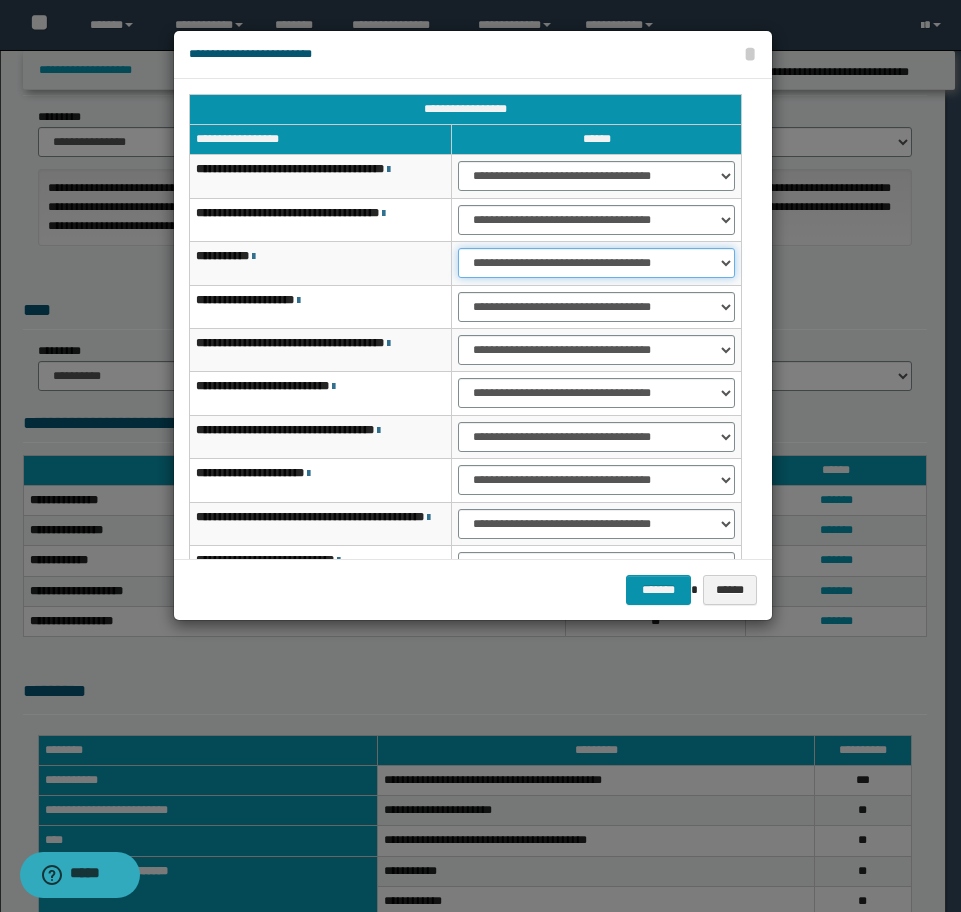 click on "**********" at bounding box center (596, 263) 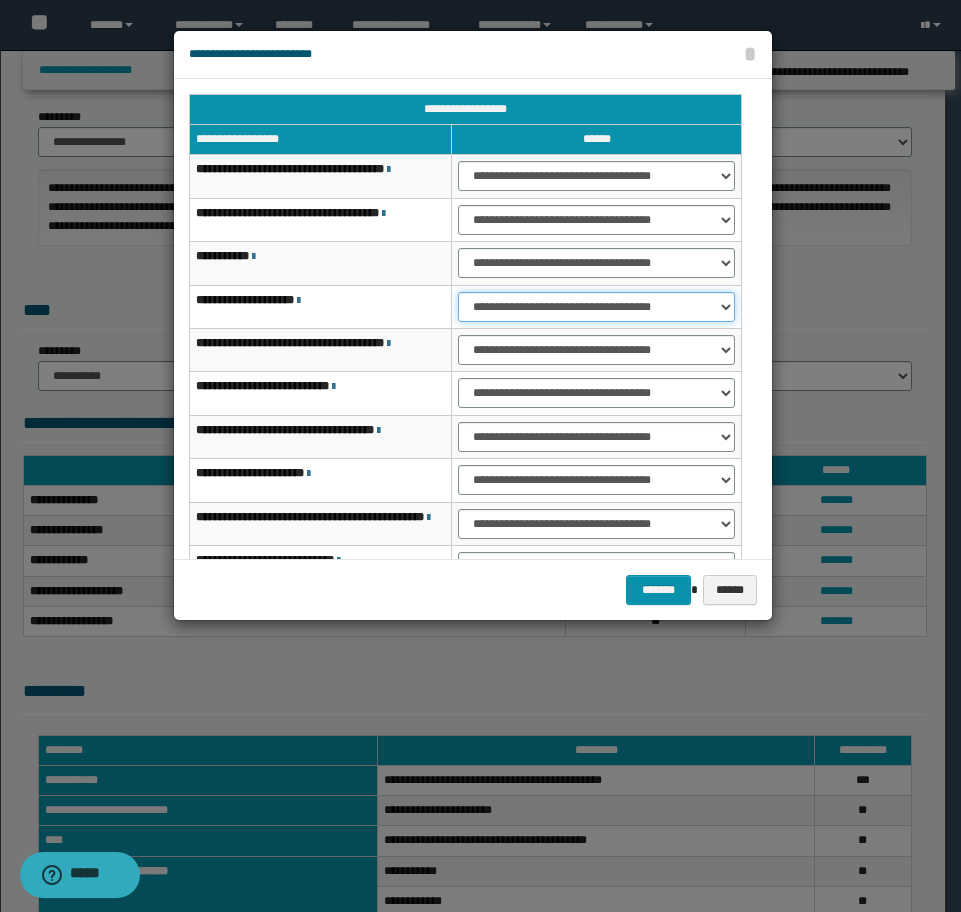 click on "**********" at bounding box center (596, 307) 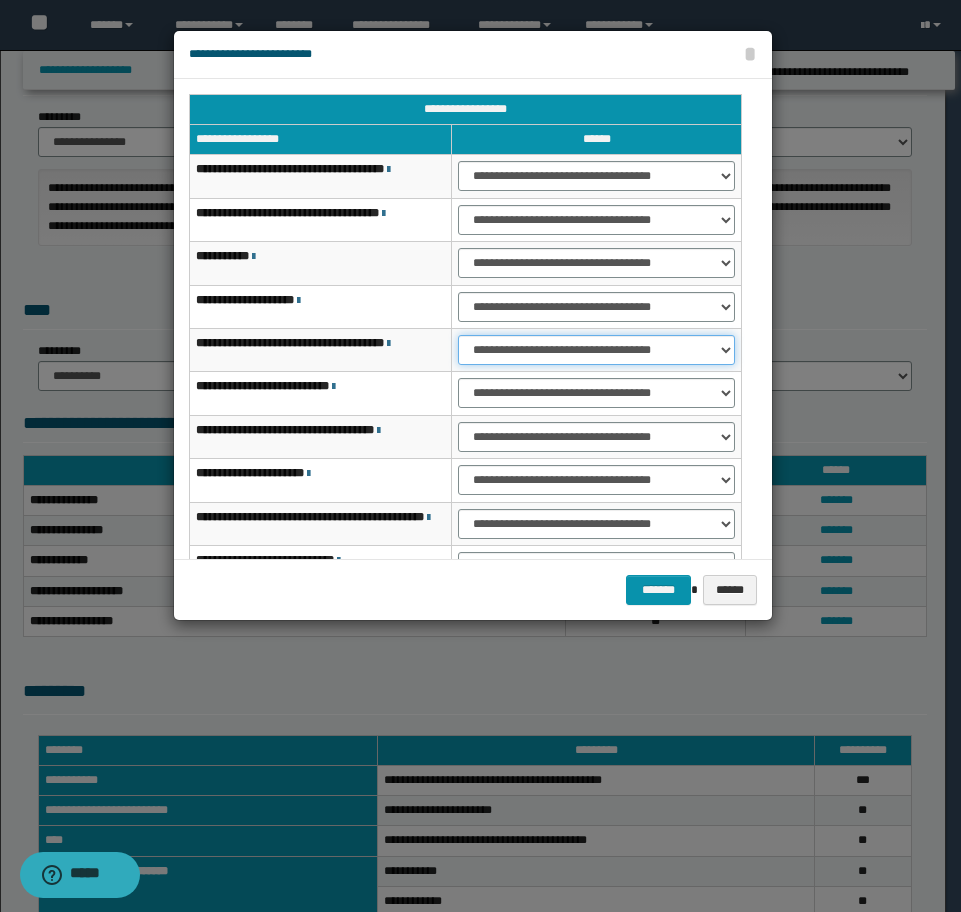 click on "**********" at bounding box center [596, 350] 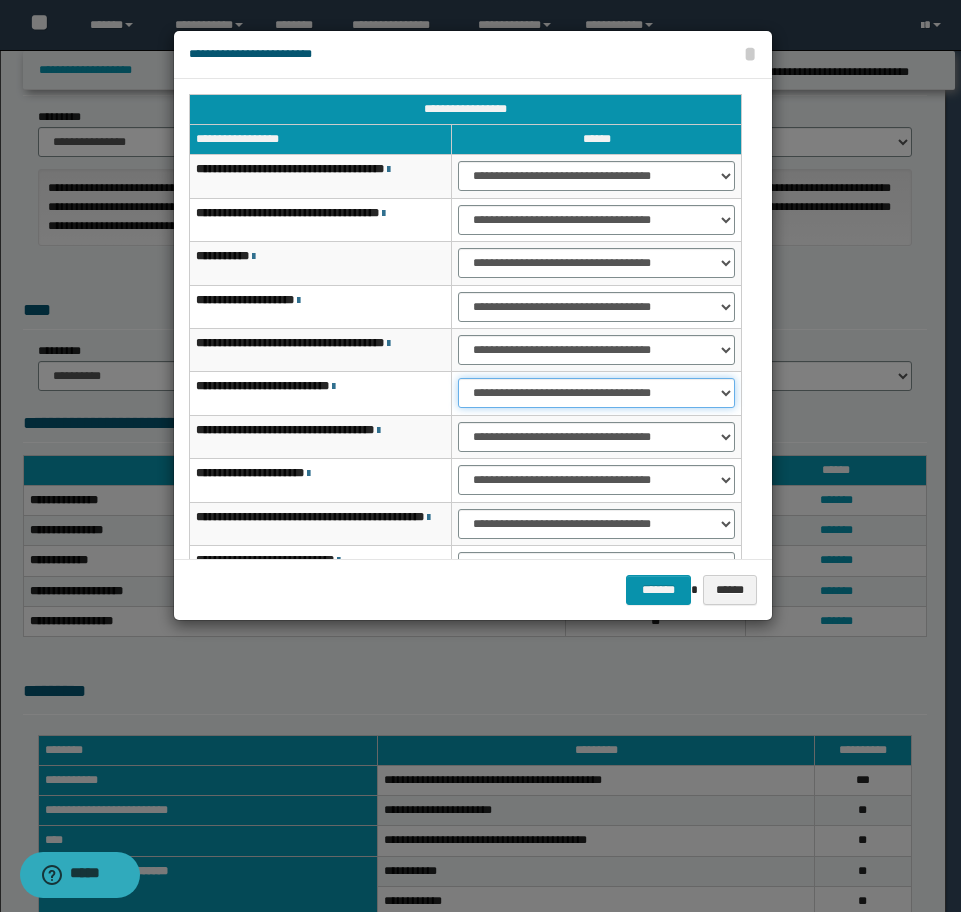 click on "**********" at bounding box center [596, 393] 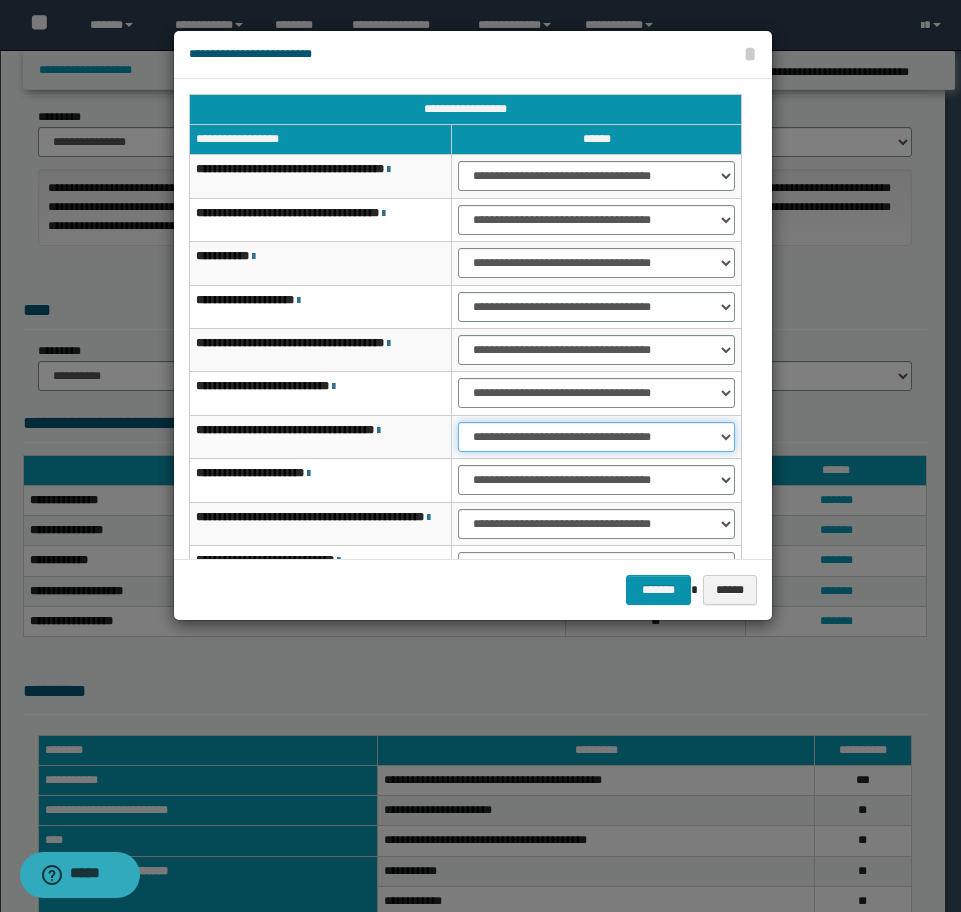 click on "**********" at bounding box center (596, 437) 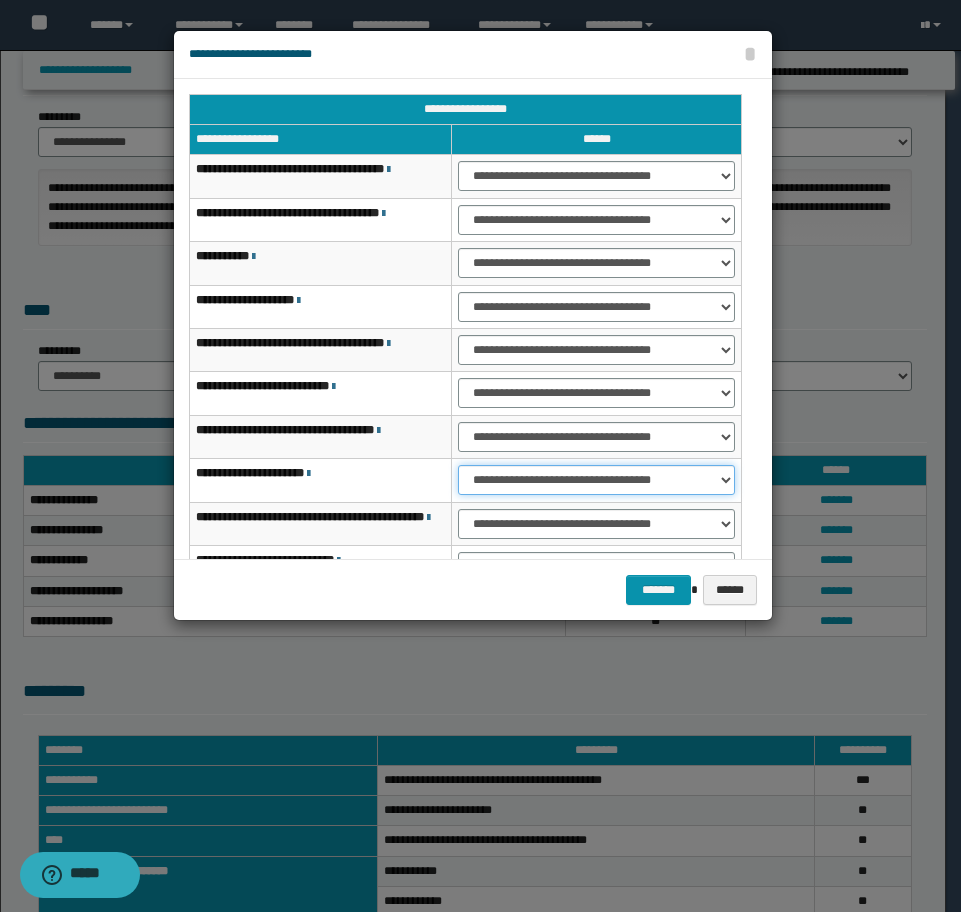 click on "**********" at bounding box center [596, 480] 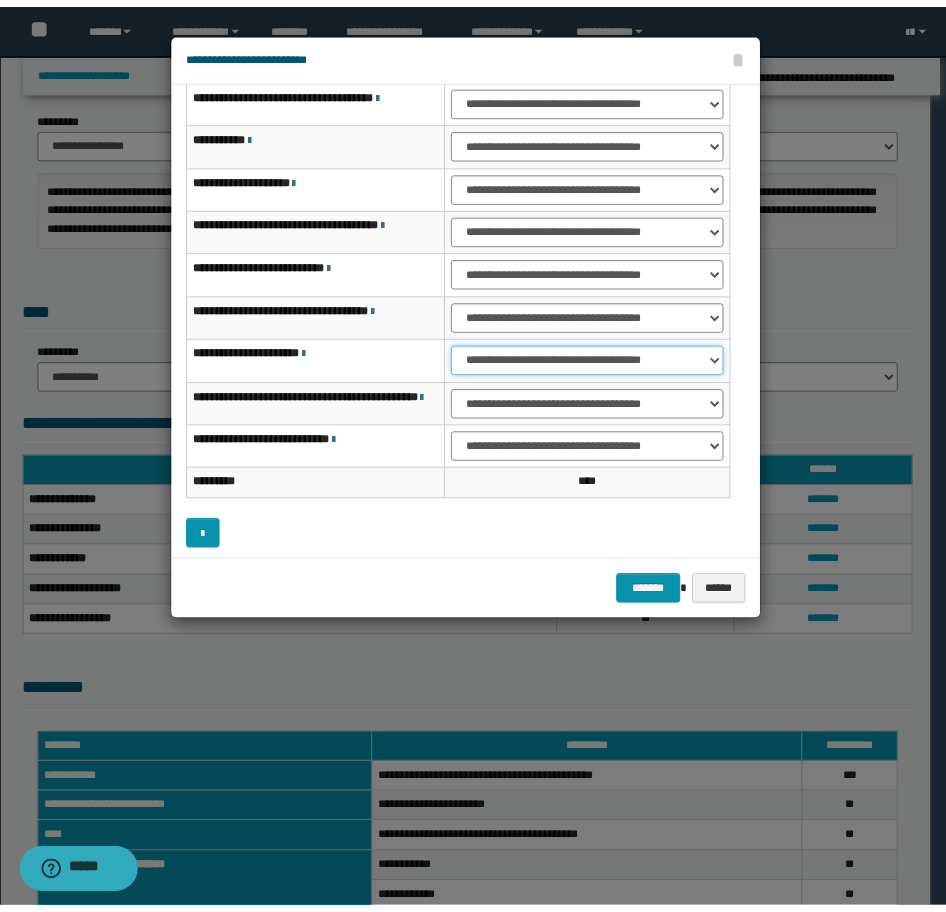 scroll, scrollTop: 127, scrollLeft: 0, axis: vertical 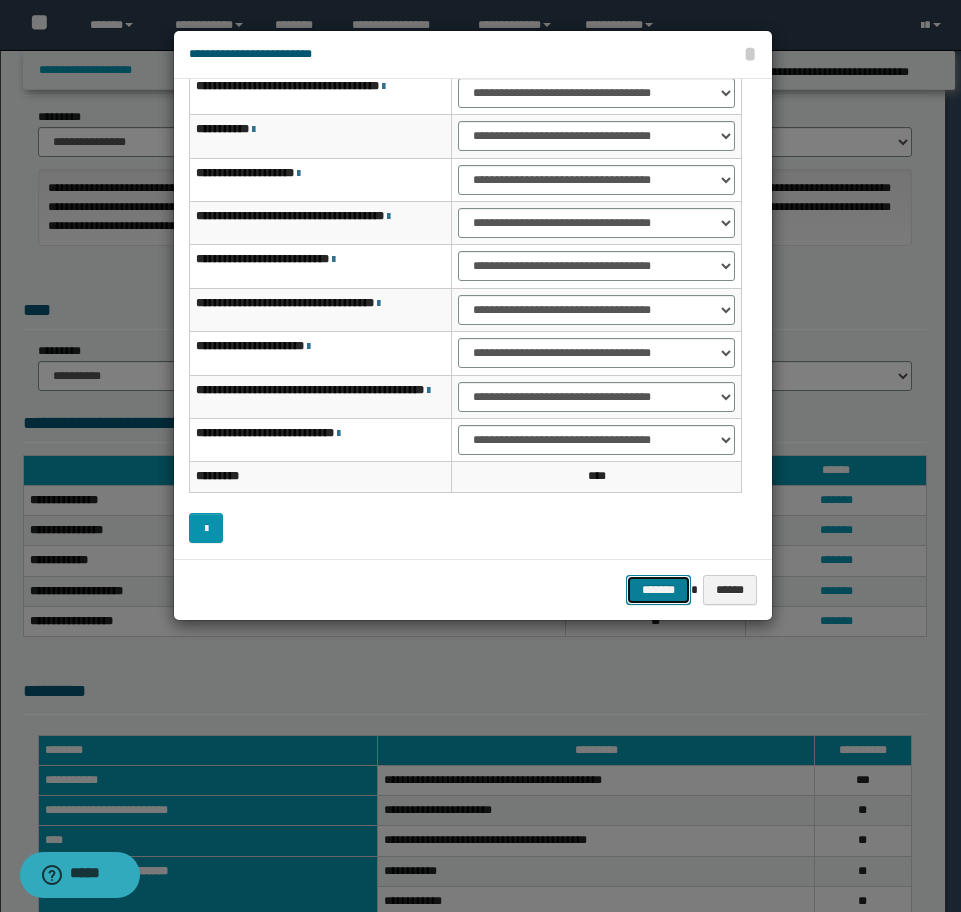 click on "*******" at bounding box center (658, 590) 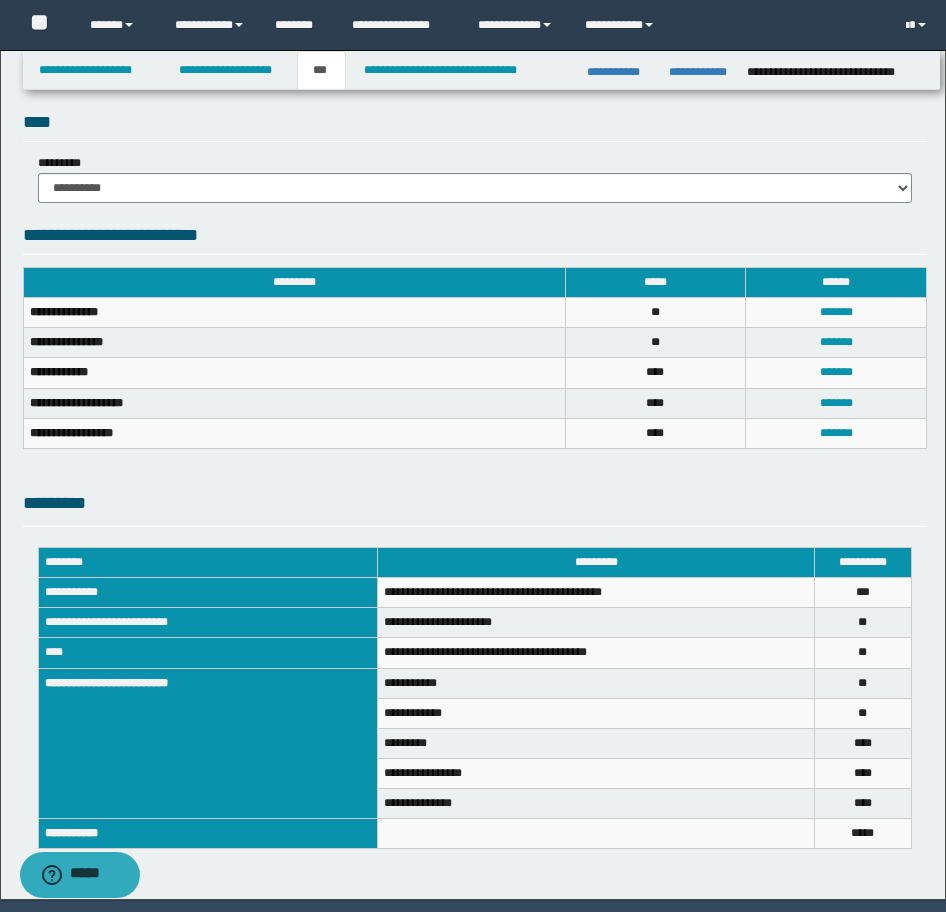 scroll, scrollTop: 654, scrollLeft: 0, axis: vertical 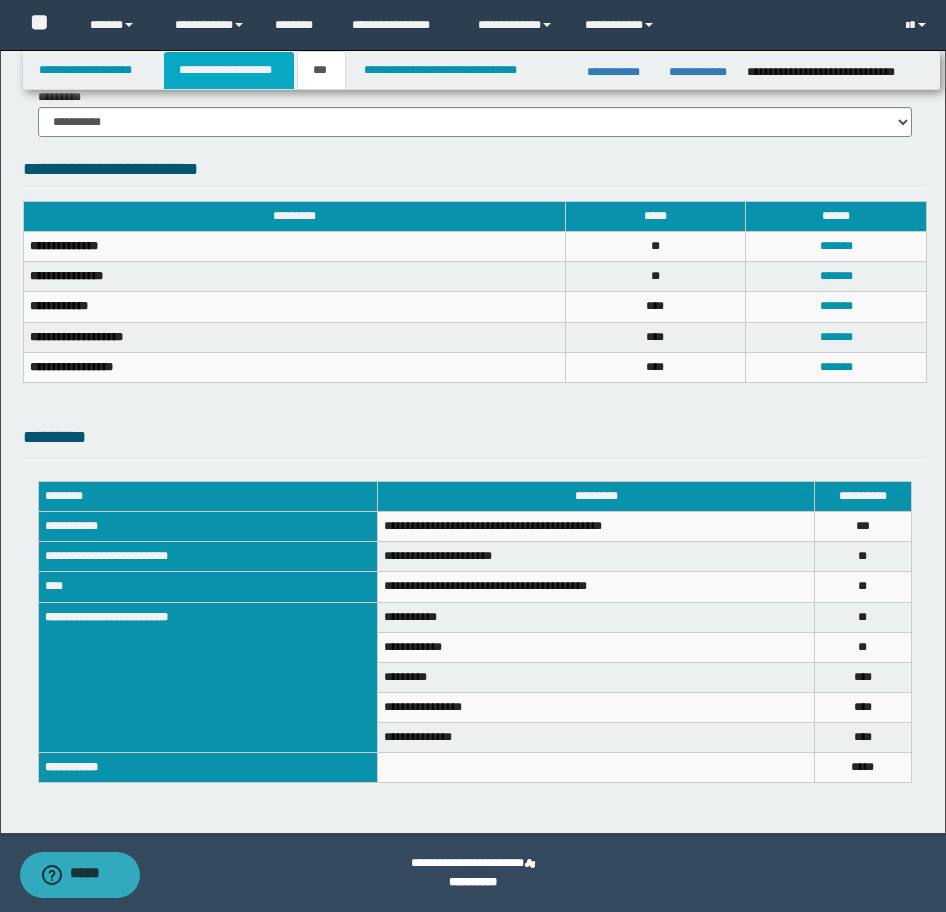 click on "**********" at bounding box center (229, 70) 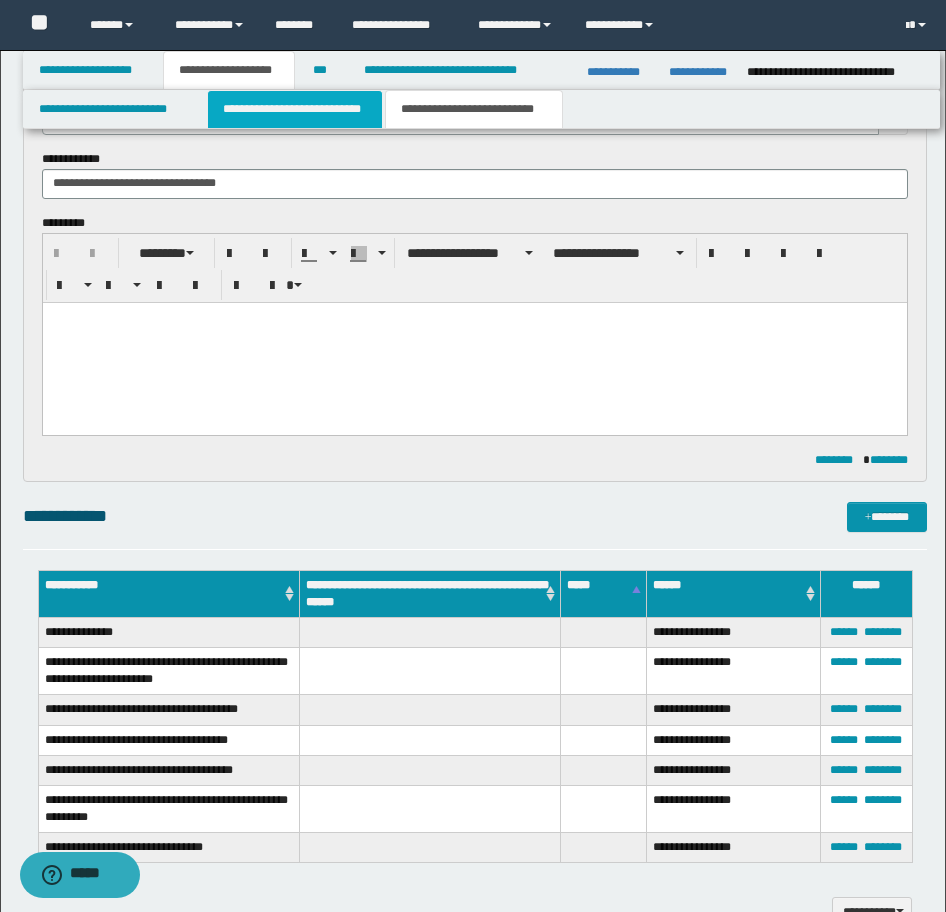 click on "**********" at bounding box center (295, 109) 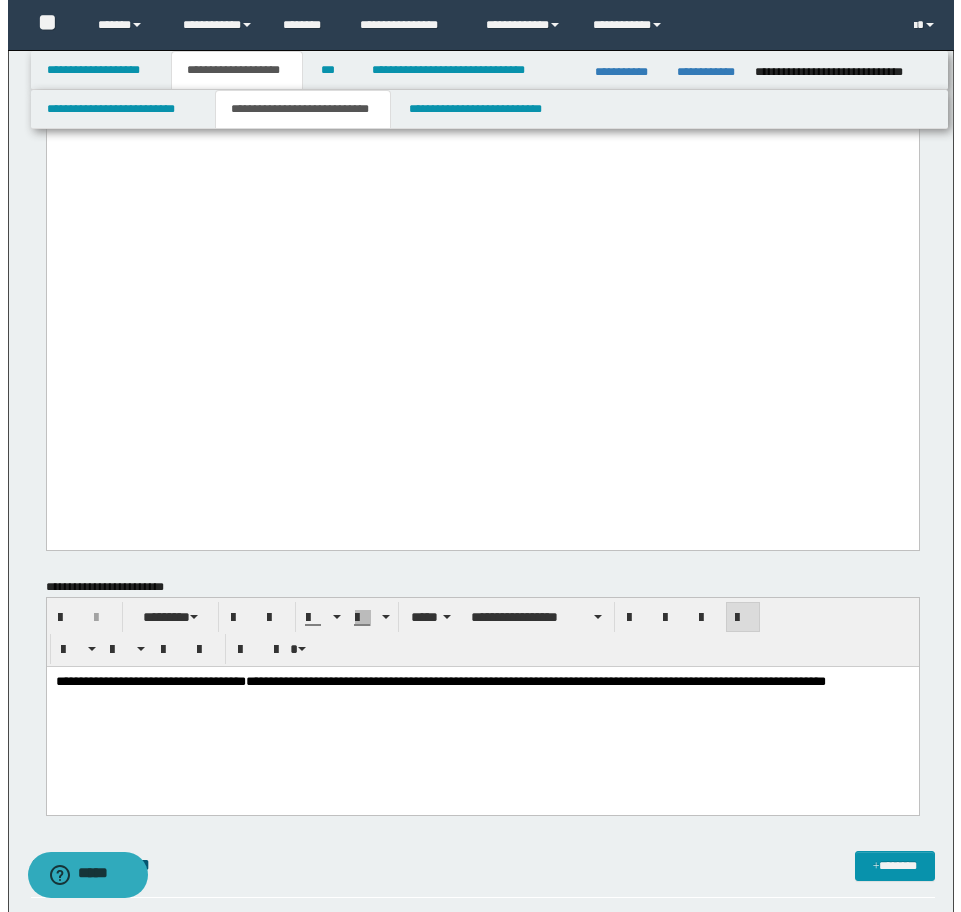 scroll, scrollTop: 2785, scrollLeft: 0, axis: vertical 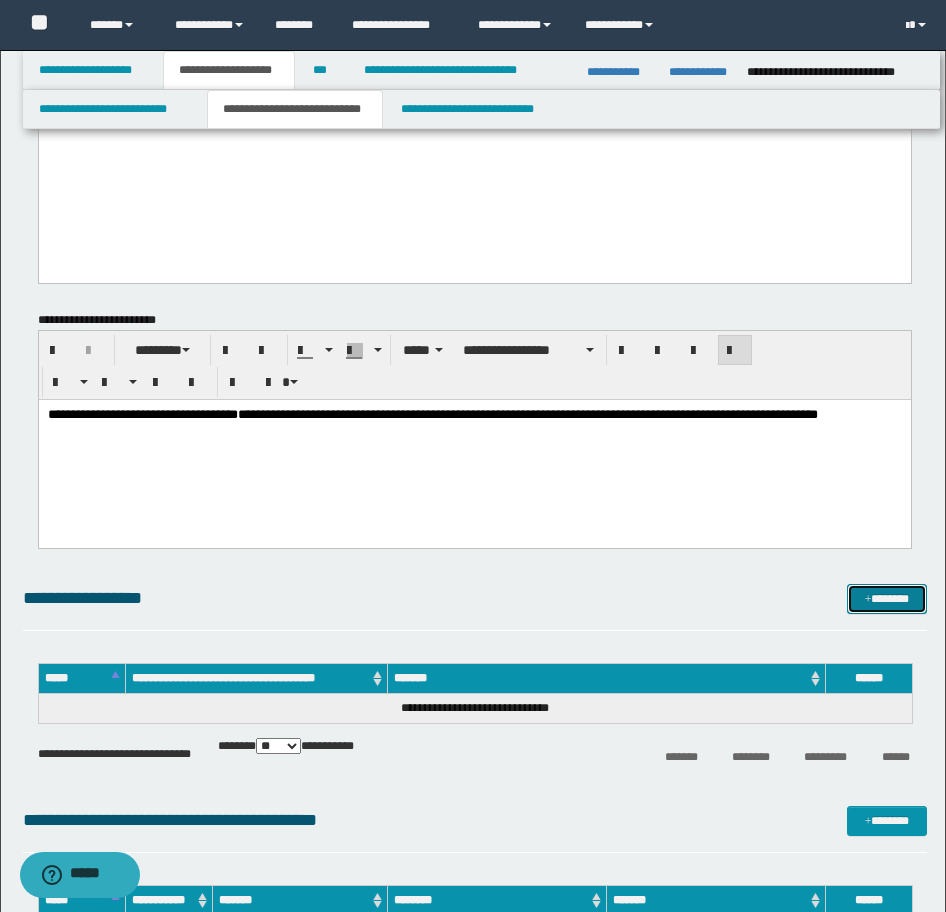 click on "*******" at bounding box center (887, 599) 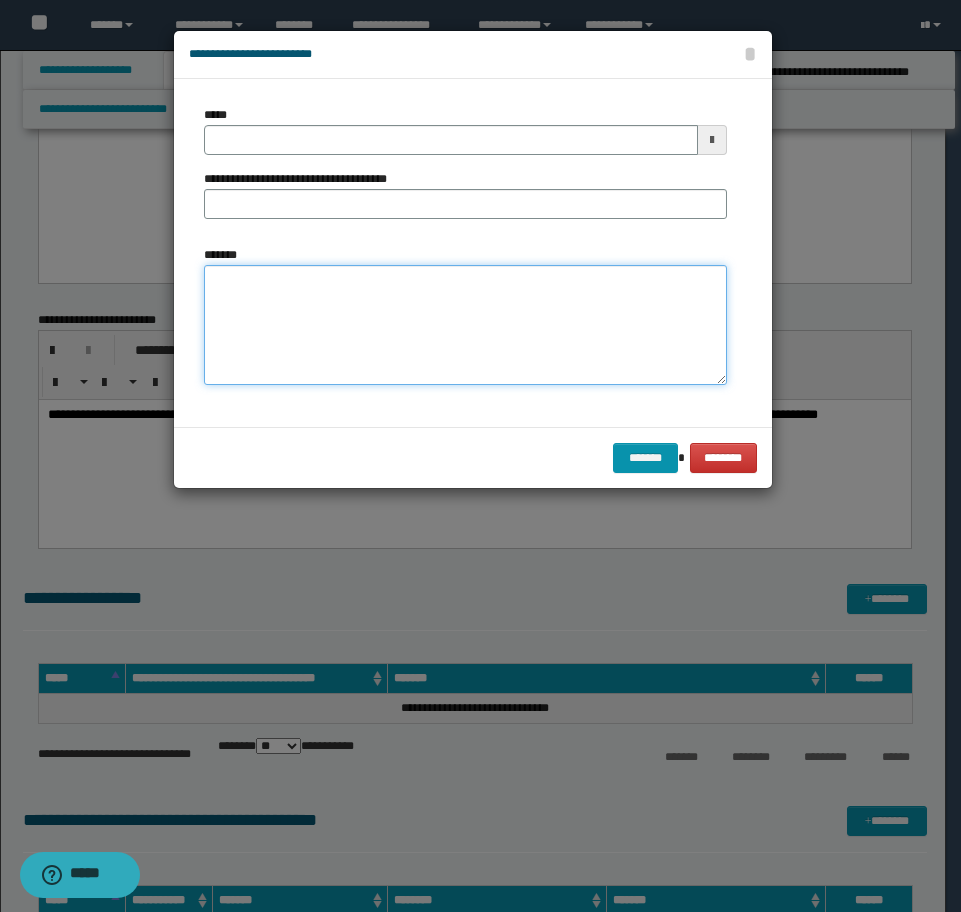 click on "*******" at bounding box center [465, 325] 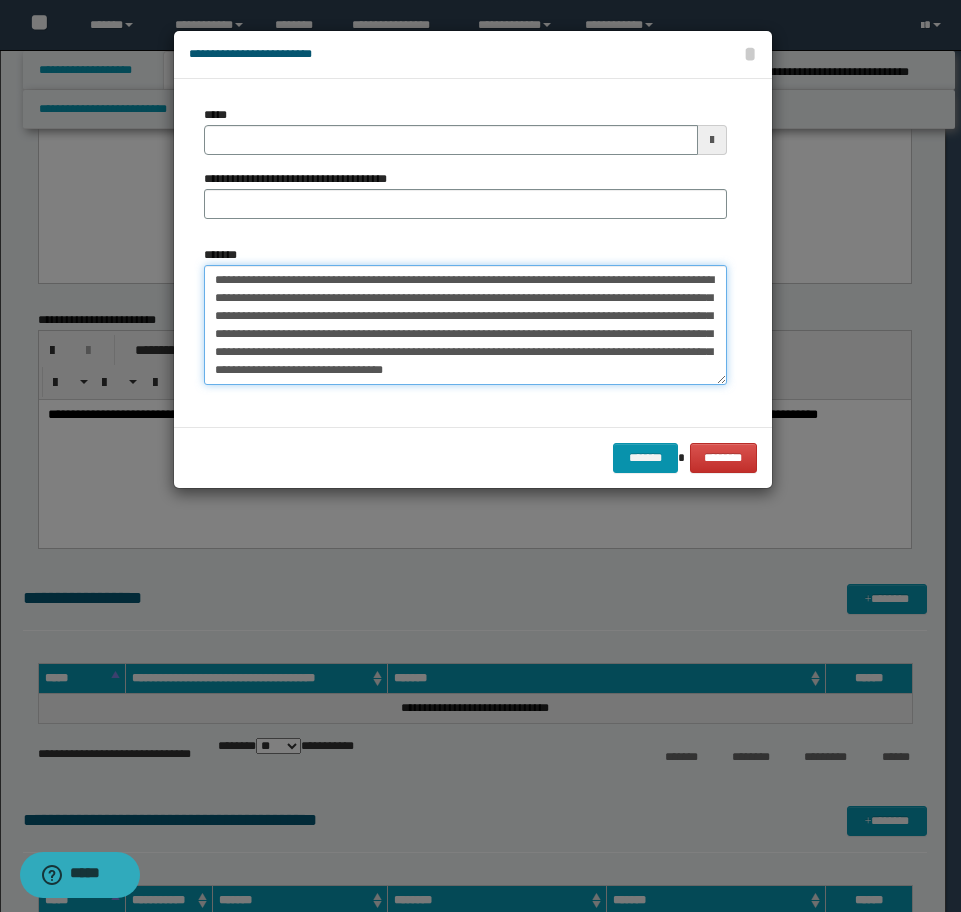 scroll, scrollTop: 0, scrollLeft: 0, axis: both 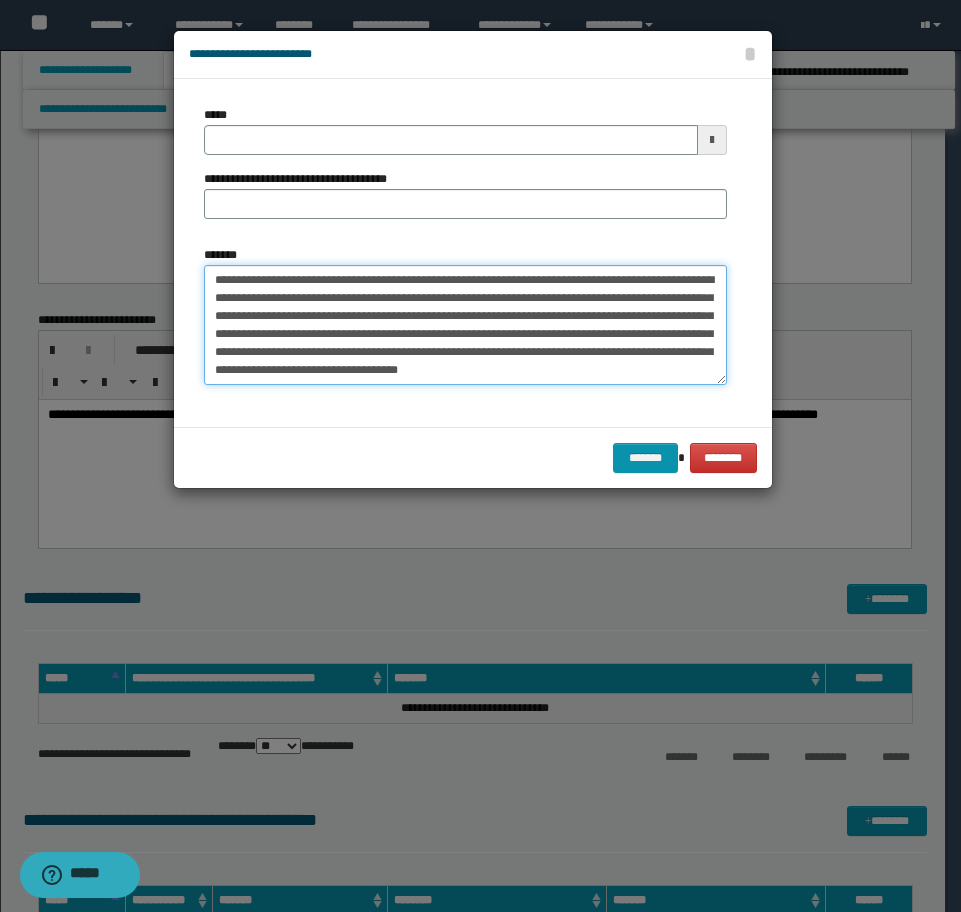 type on "**********" 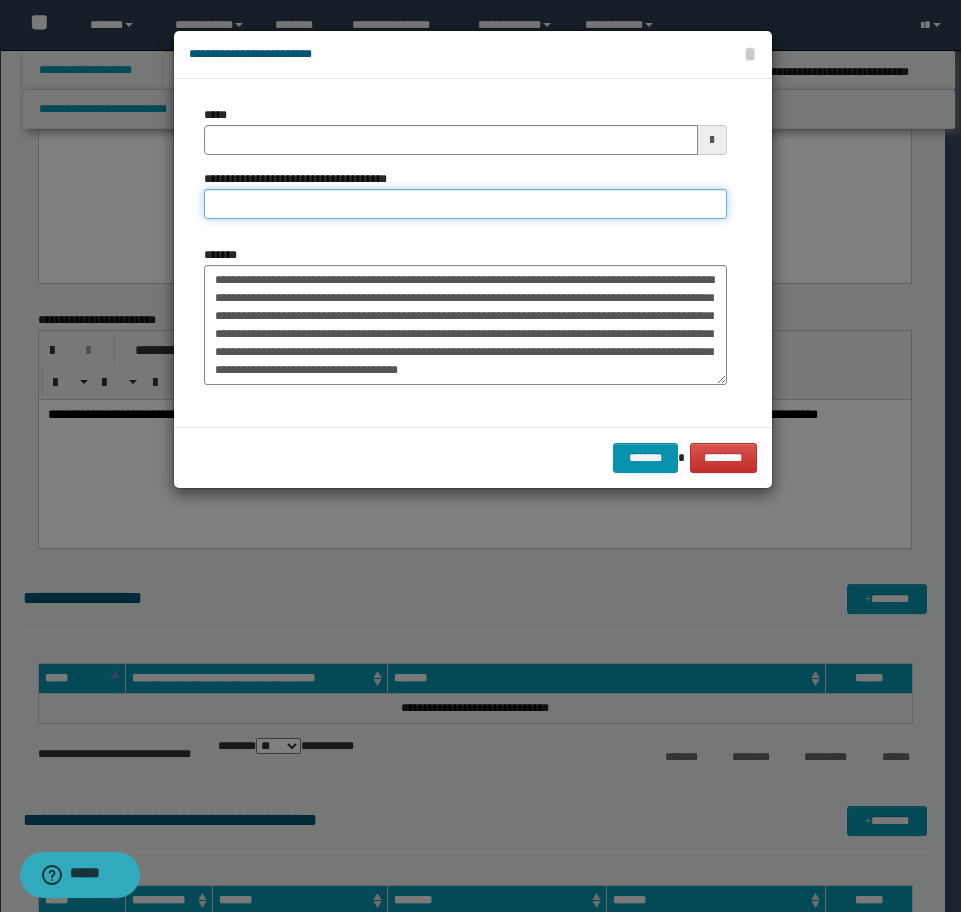 click on "**********" at bounding box center (465, 204) 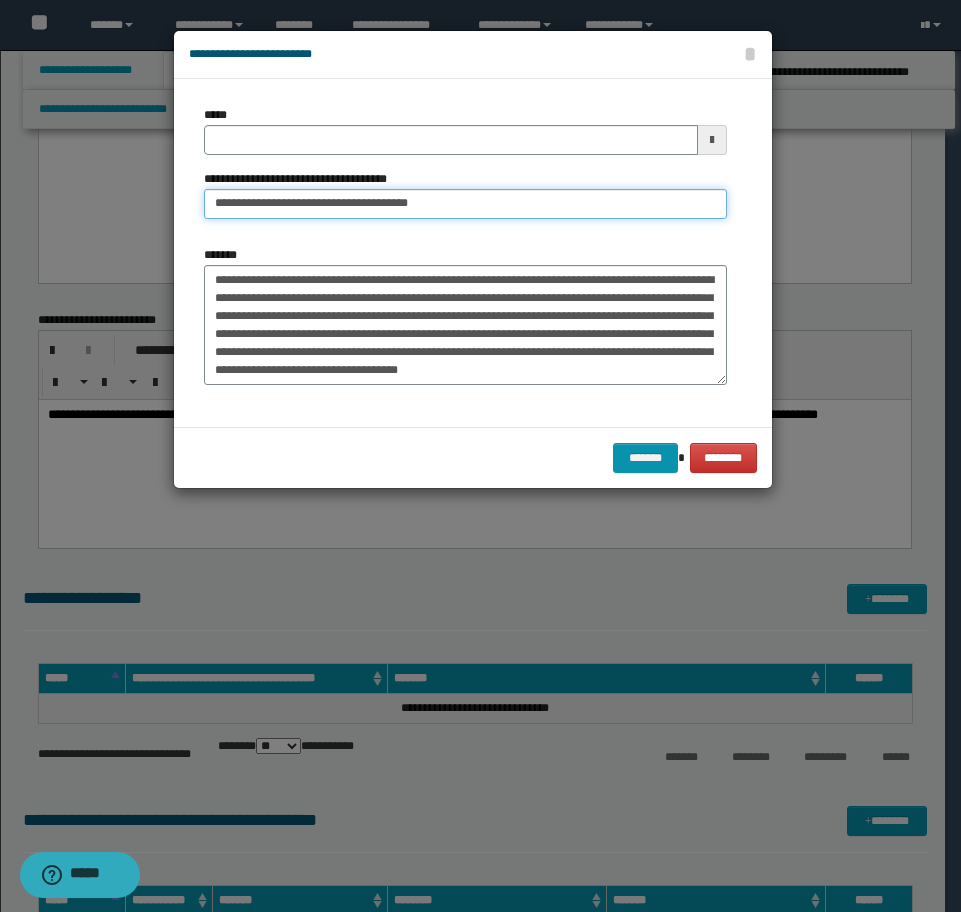 type on "**********" 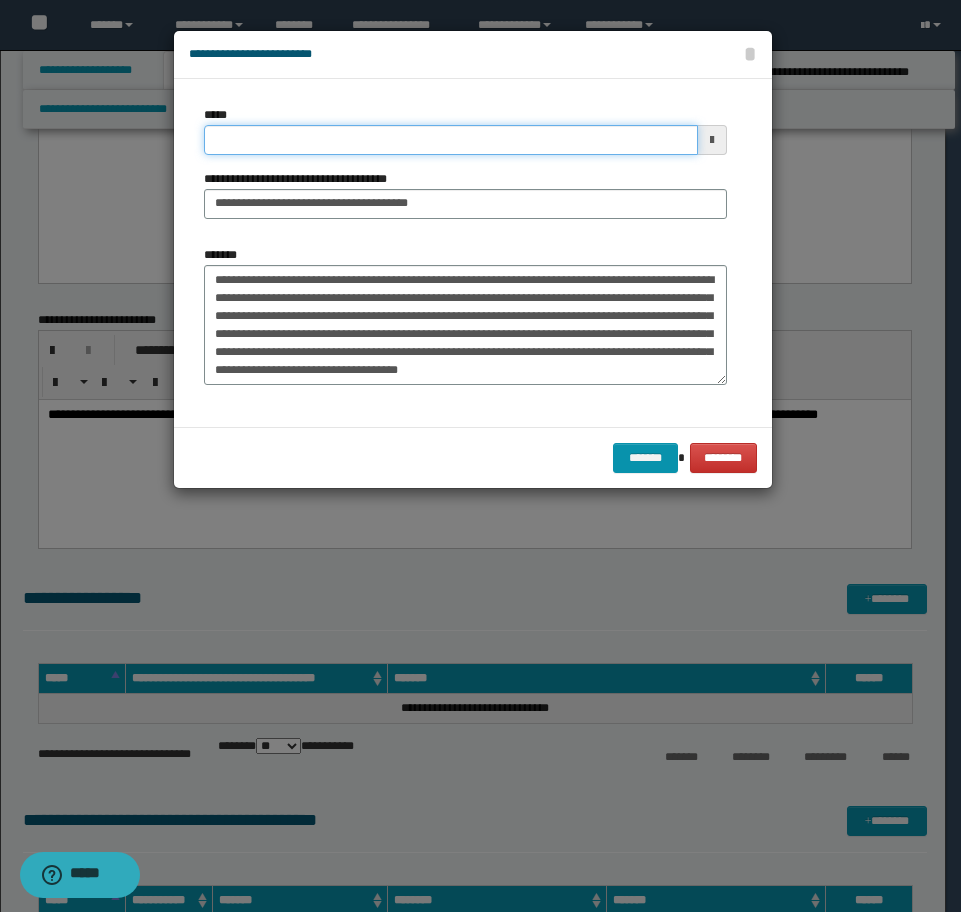 click on "*****" at bounding box center [451, 140] 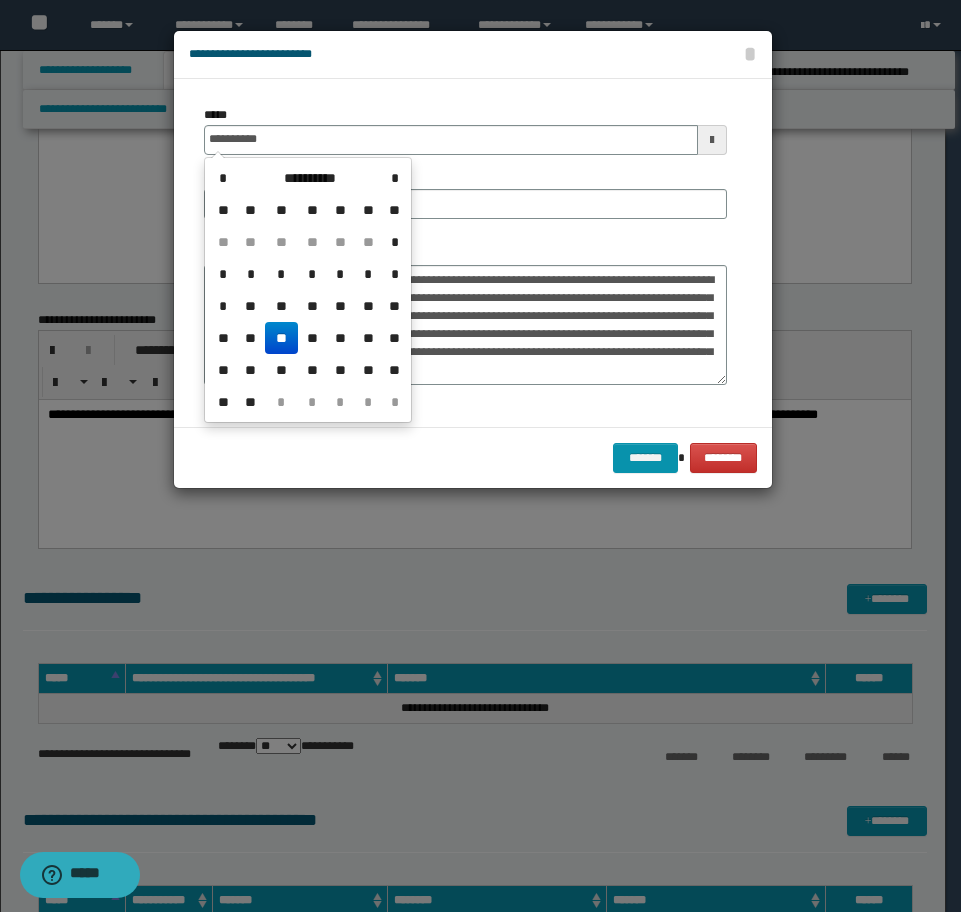 click on "**" at bounding box center (281, 338) 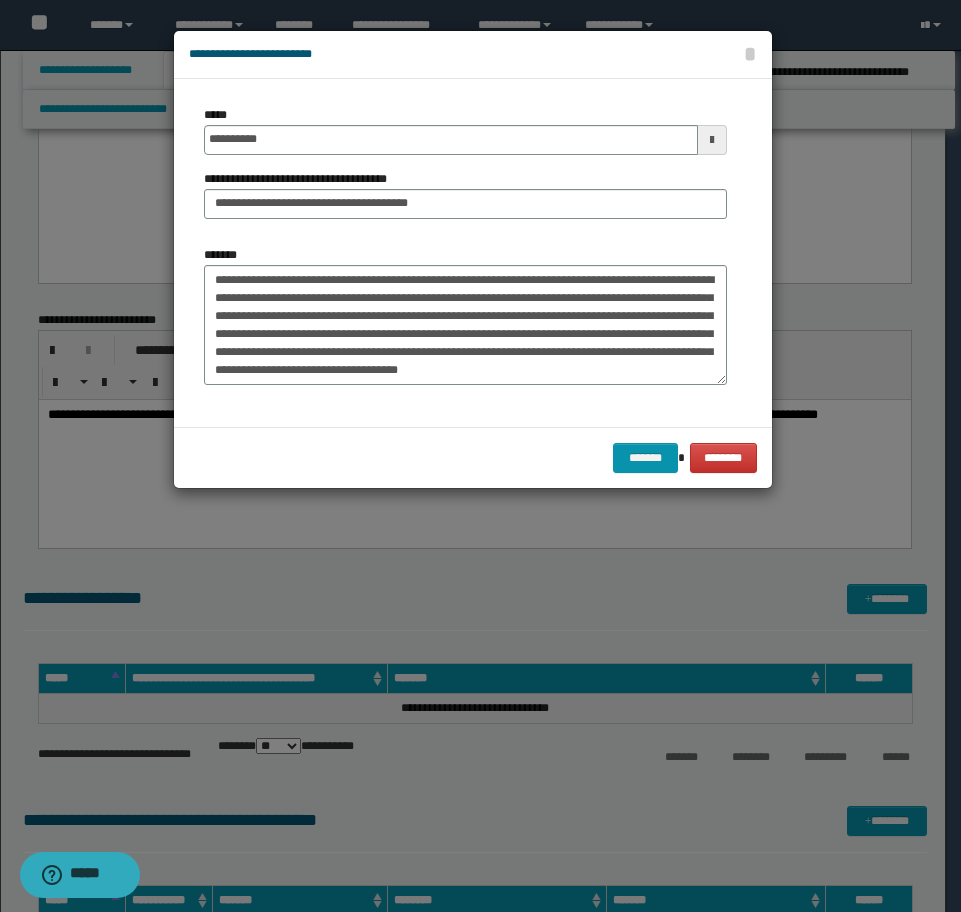 scroll, scrollTop: 18, scrollLeft: 0, axis: vertical 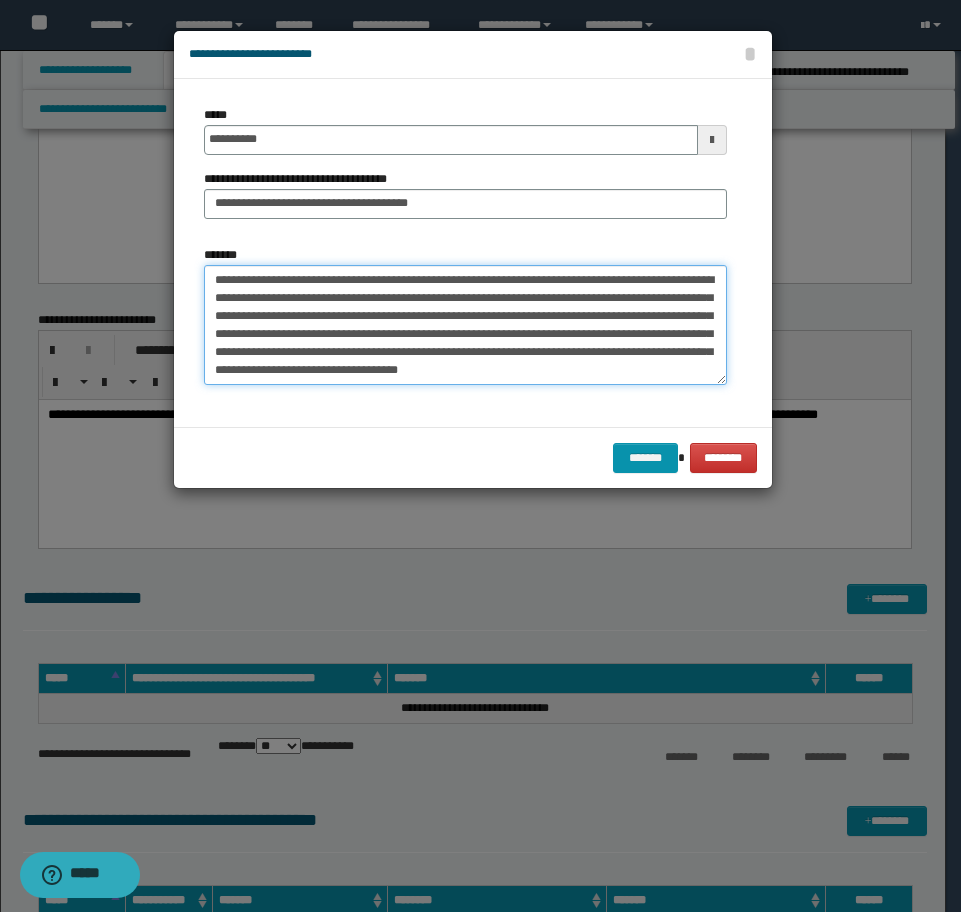 click on "**********" at bounding box center (465, 325) 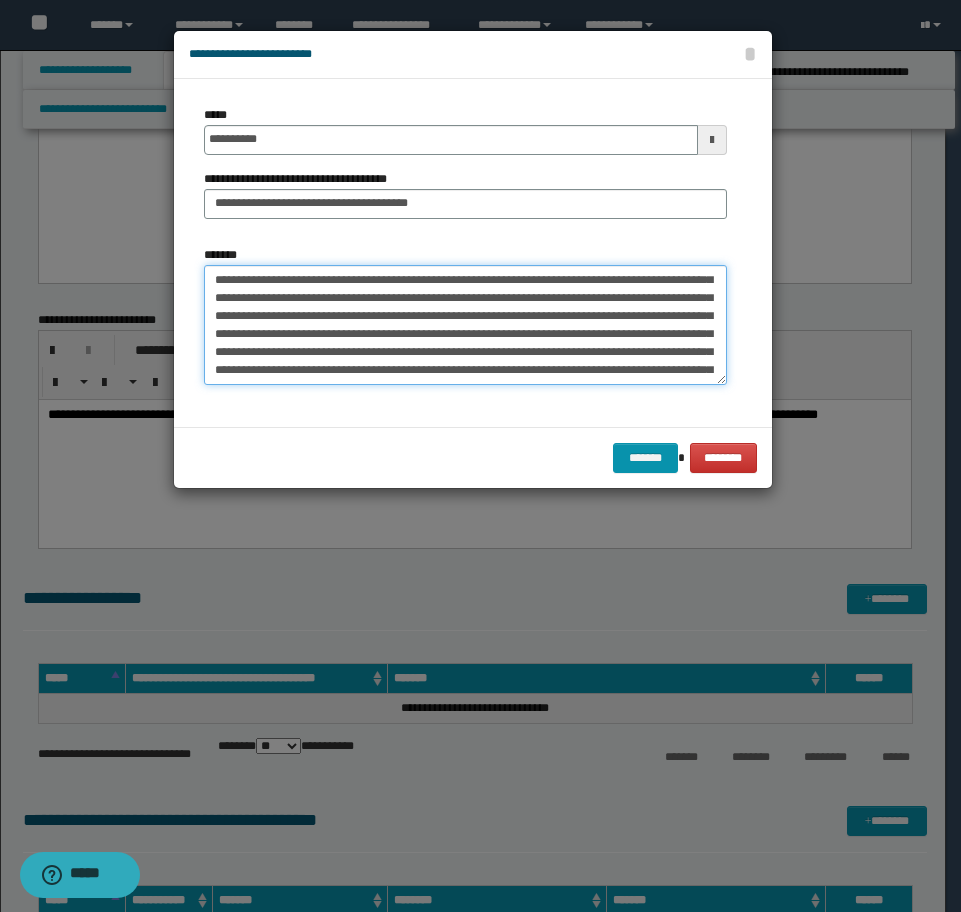 scroll, scrollTop: 48, scrollLeft: 0, axis: vertical 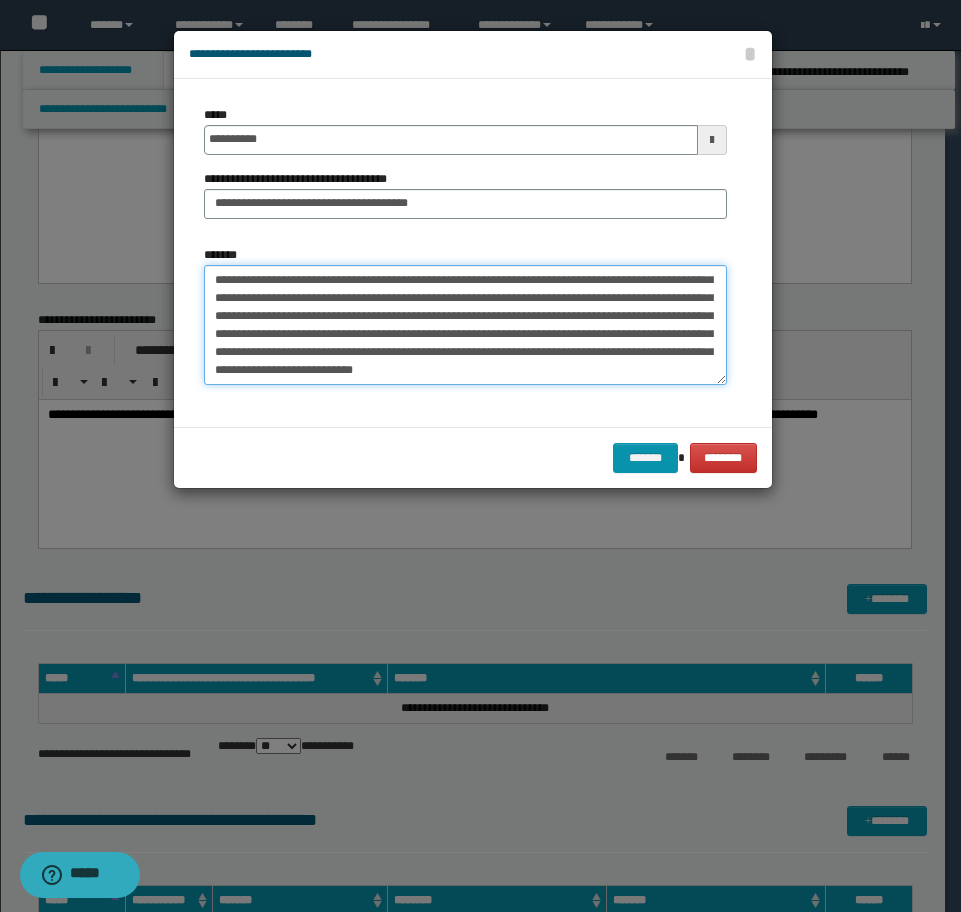 drag, startPoint x: 361, startPoint y: 358, endPoint x: 629, endPoint y: 355, distance: 268.01678 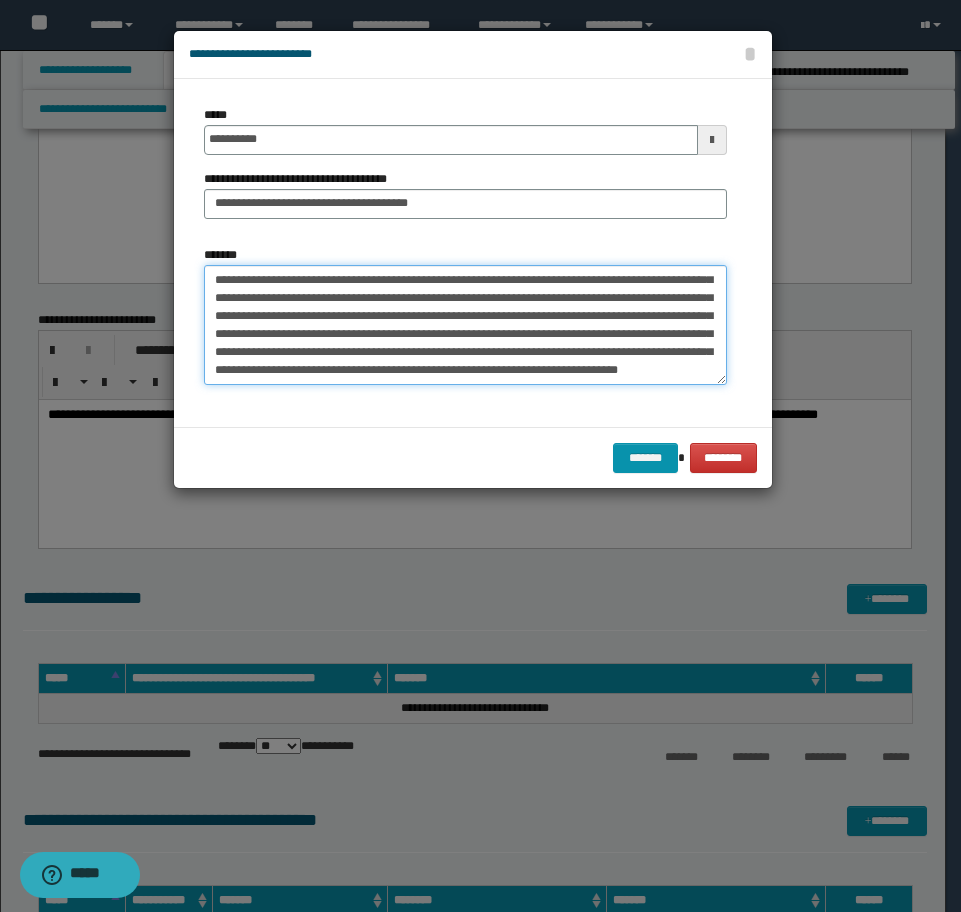 scroll, scrollTop: 36, scrollLeft: 0, axis: vertical 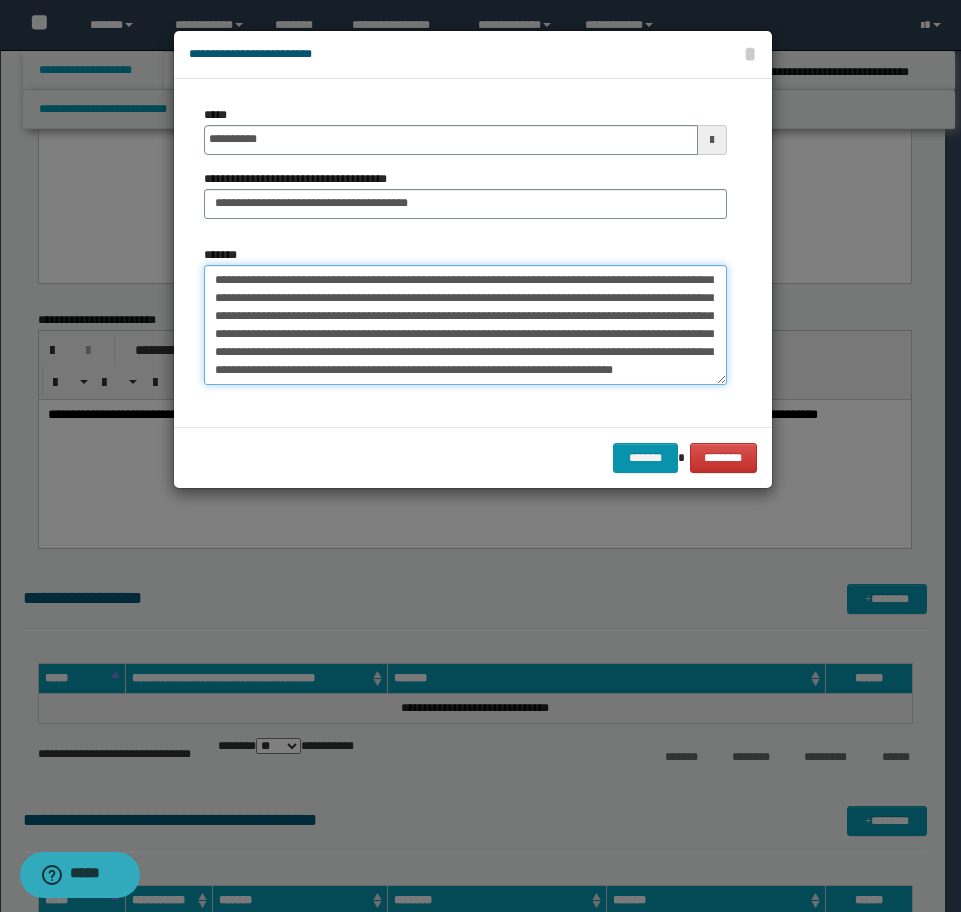 drag, startPoint x: 355, startPoint y: 371, endPoint x: 457, endPoint y: 371, distance: 102 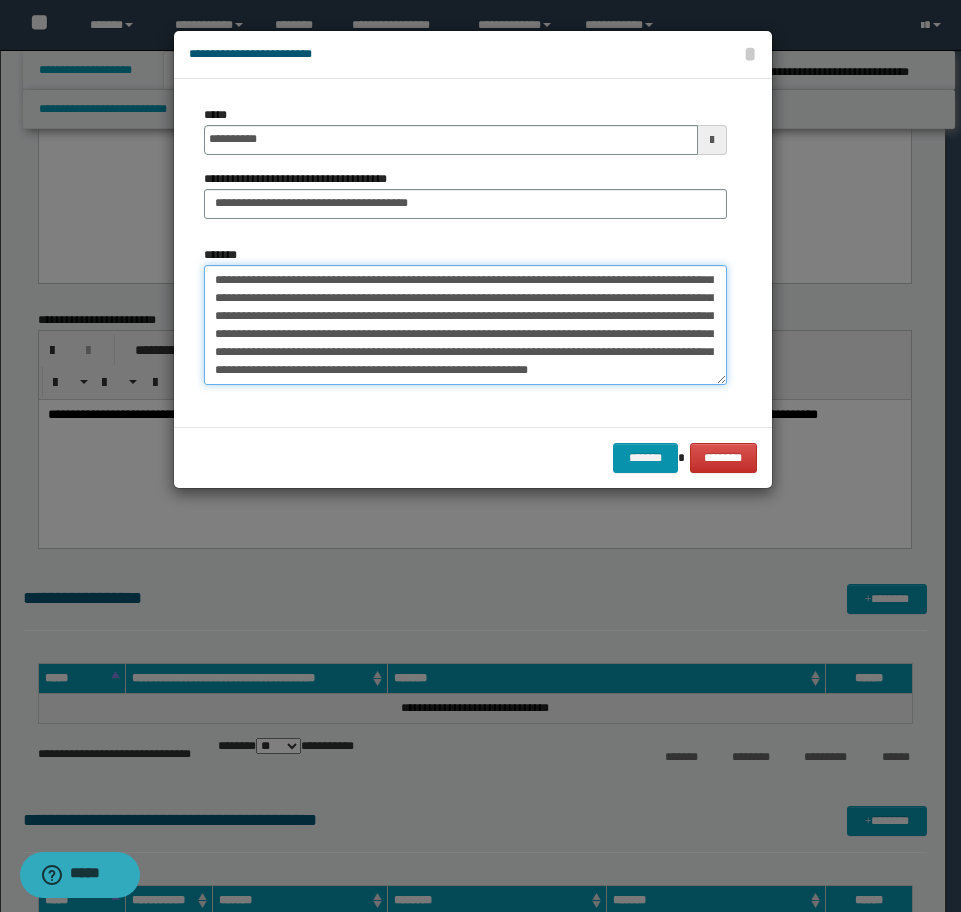 drag, startPoint x: 530, startPoint y: 371, endPoint x: 505, endPoint y: 371, distance: 25 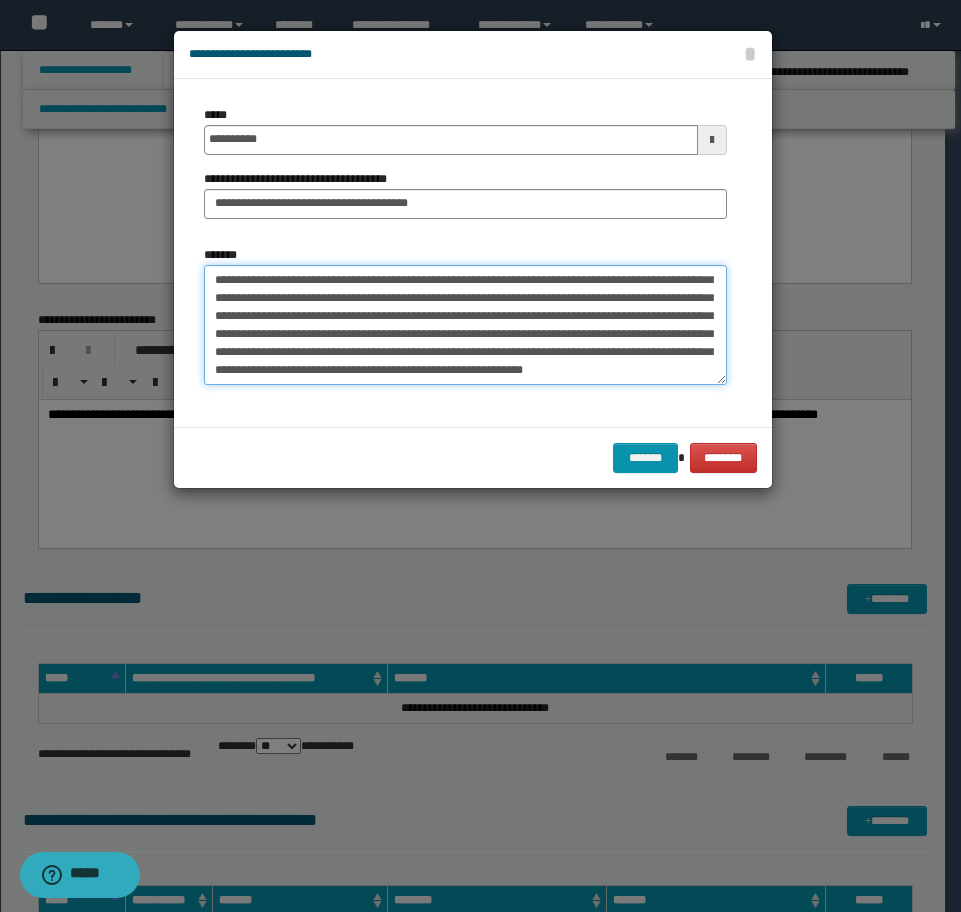click on "**********" at bounding box center (465, 325) 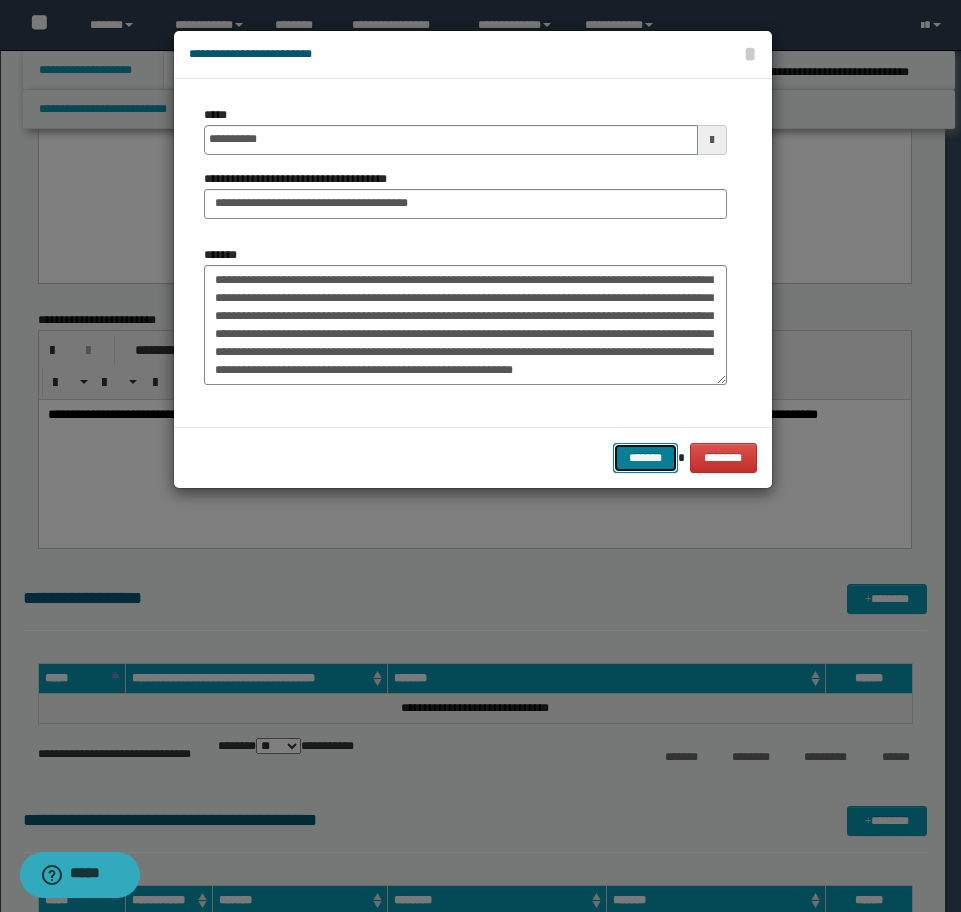 click on "*******" at bounding box center (645, 458) 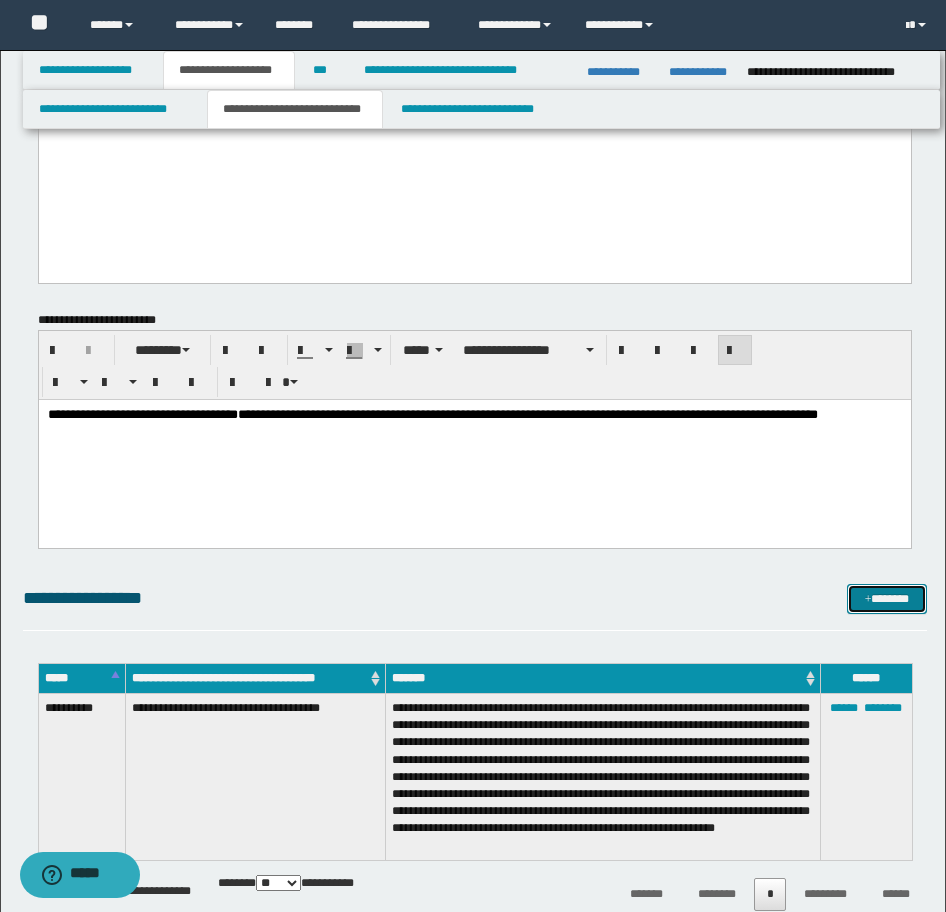 click on "*******" at bounding box center (887, 599) 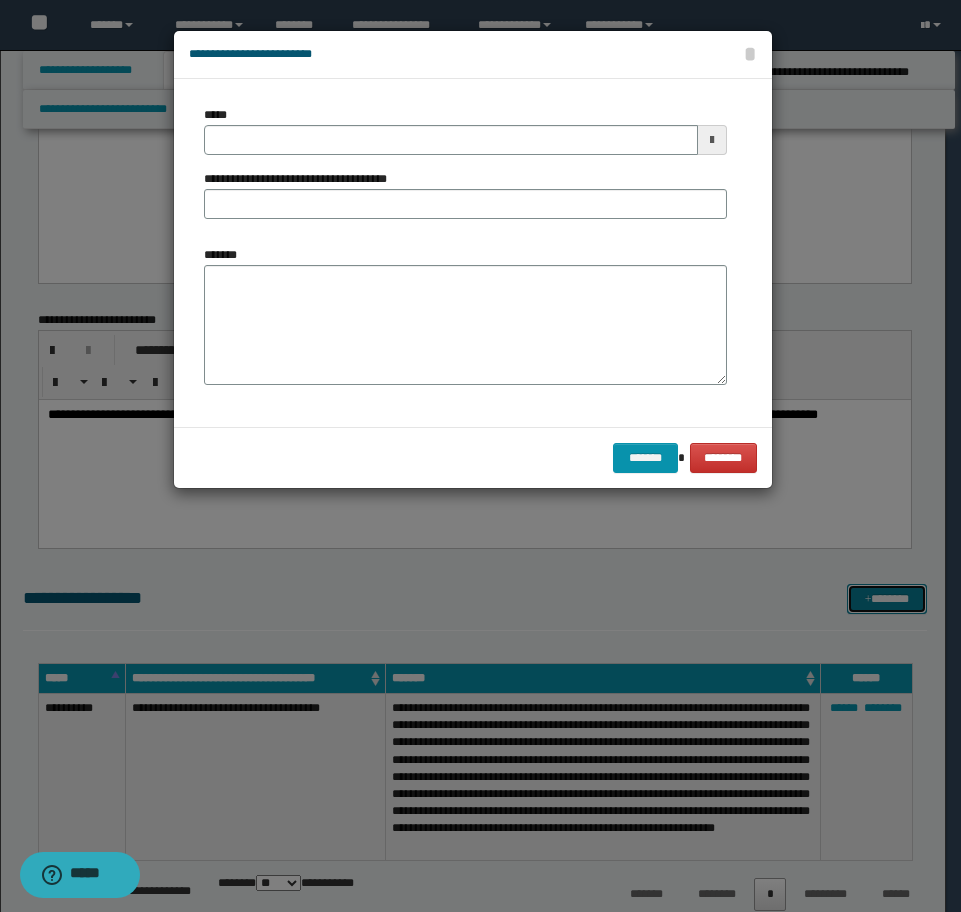 scroll, scrollTop: 0, scrollLeft: 0, axis: both 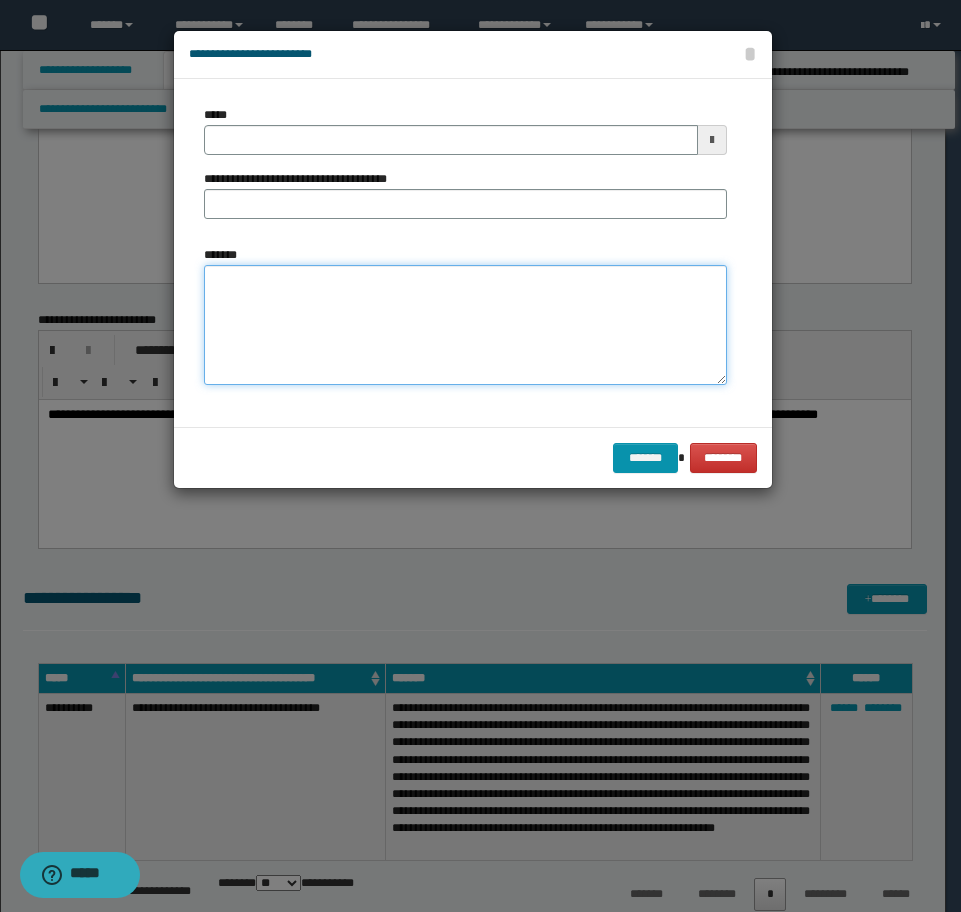 click on "*******" at bounding box center (465, 325) 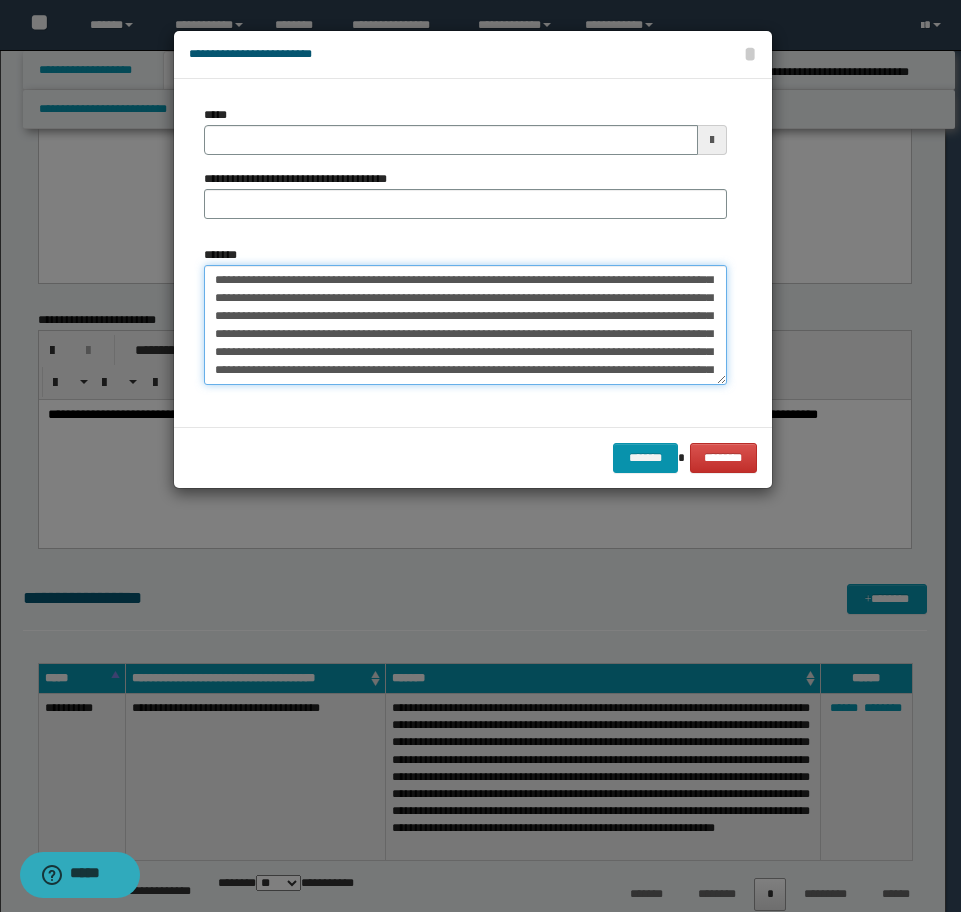 scroll, scrollTop: 200, scrollLeft: 0, axis: vertical 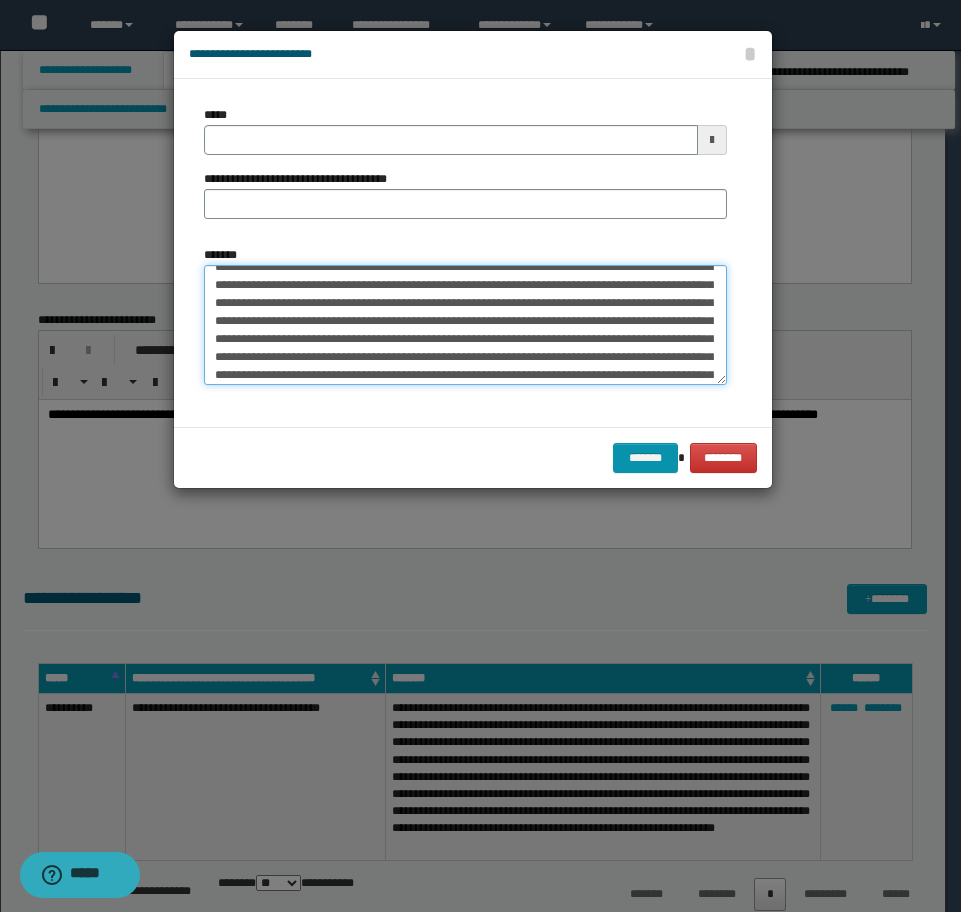 click on "*******" at bounding box center [465, 325] 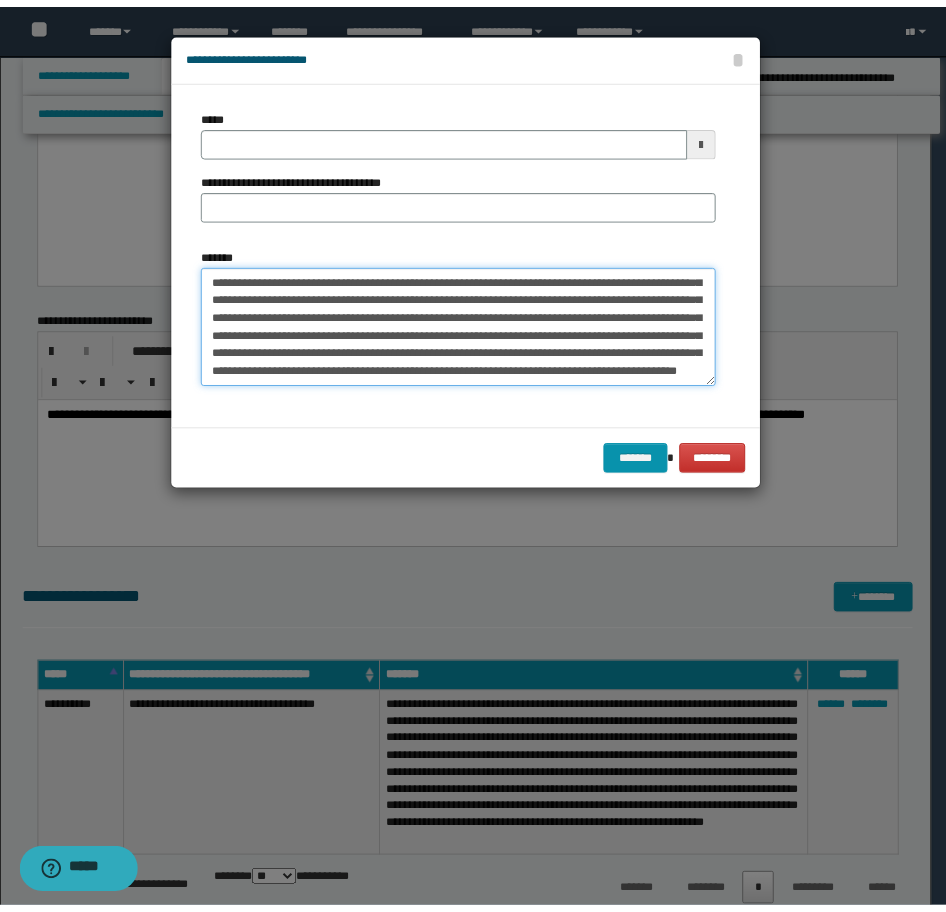 scroll, scrollTop: 357, scrollLeft: 0, axis: vertical 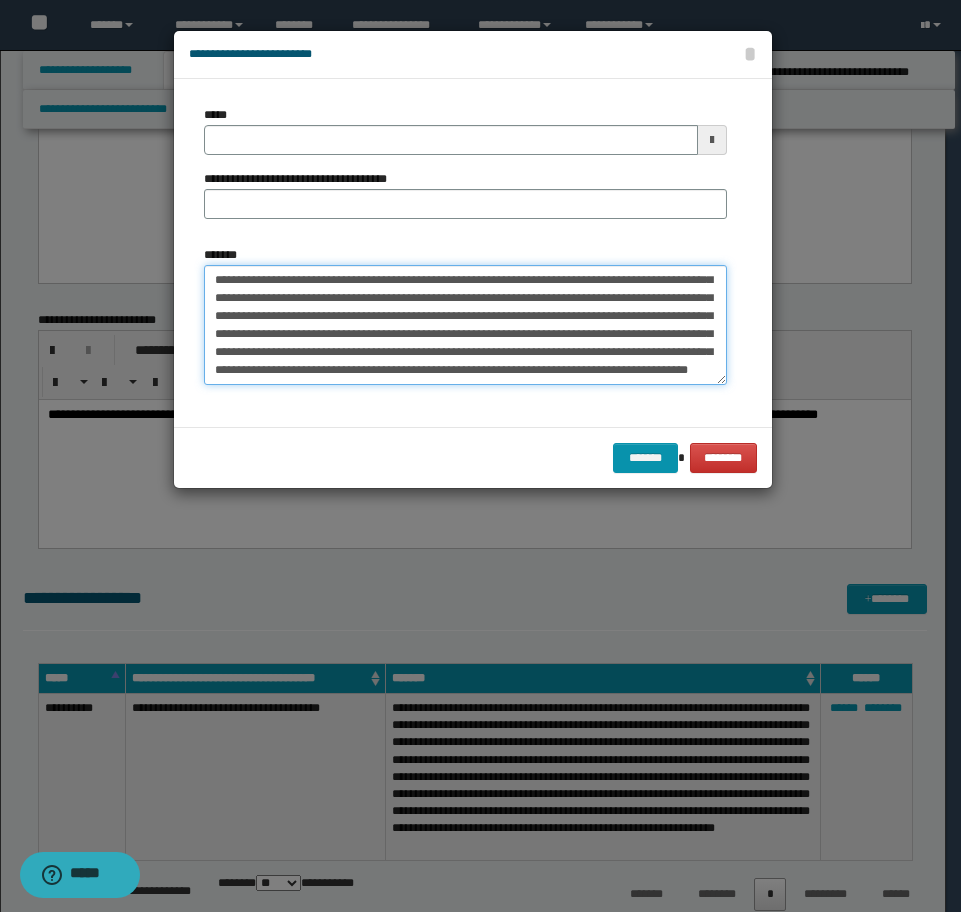 drag, startPoint x: 261, startPoint y: 286, endPoint x: 287, endPoint y: 287, distance: 26.019224 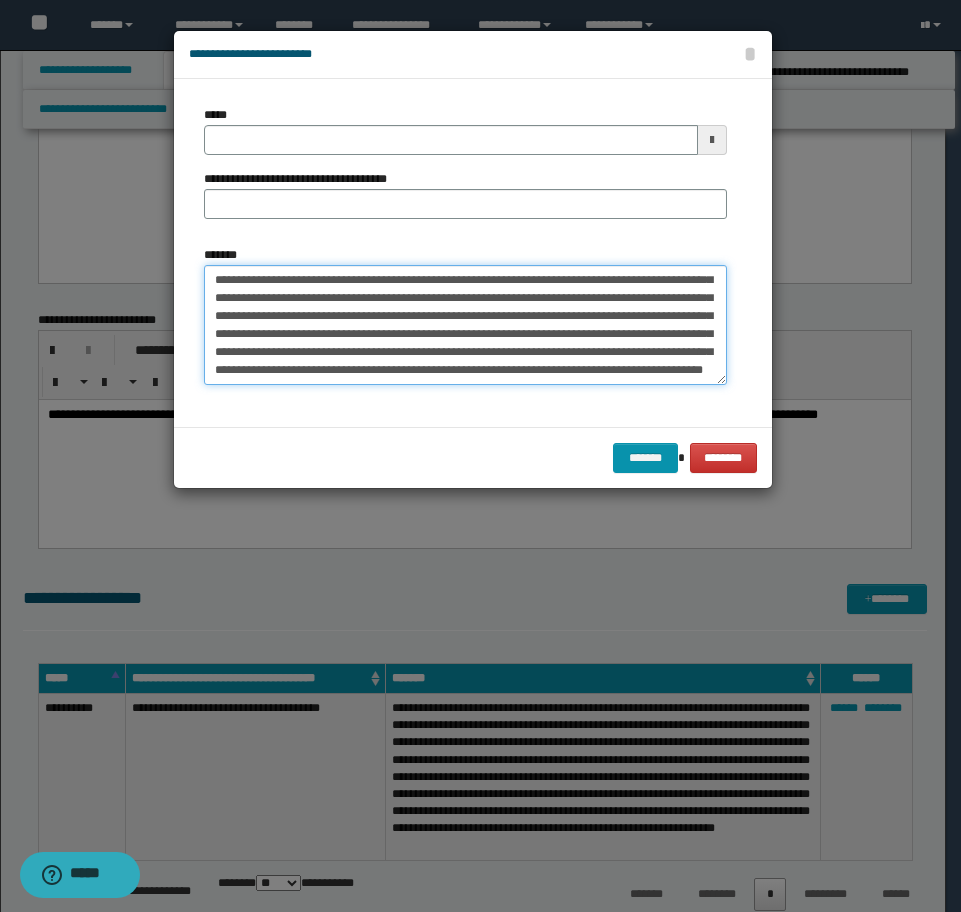 click on "*******" at bounding box center [465, 325] 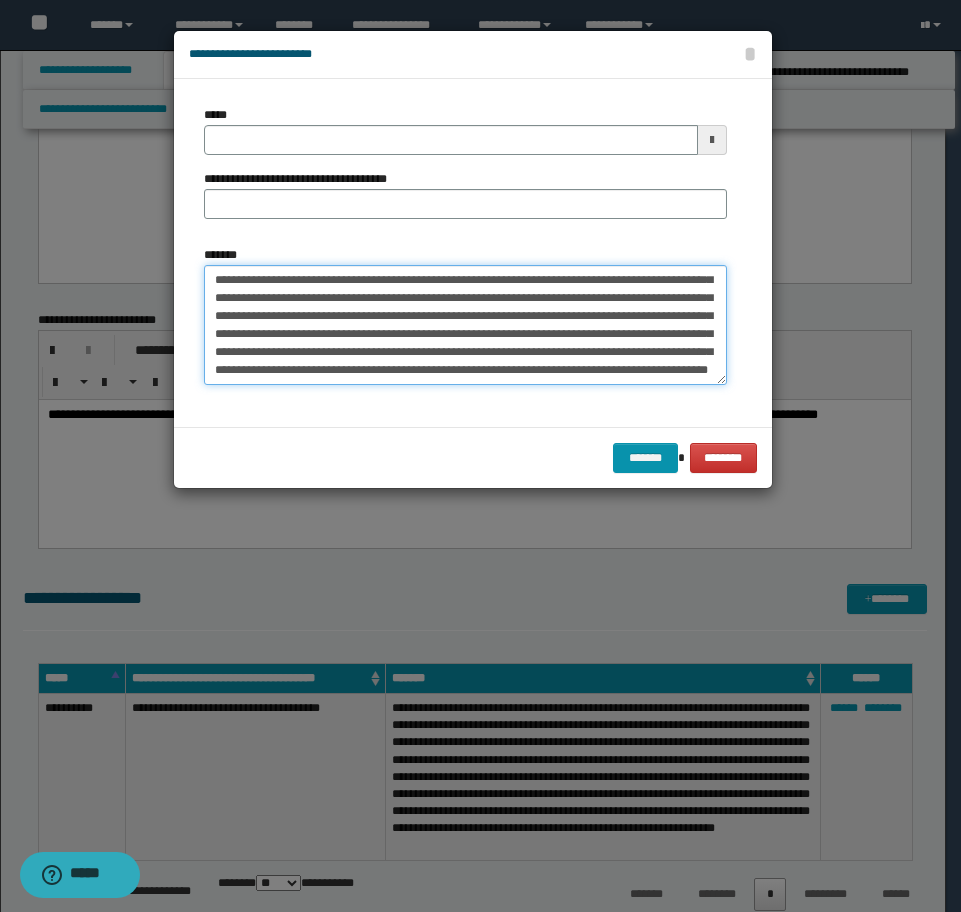 click on "*******" at bounding box center [465, 325] 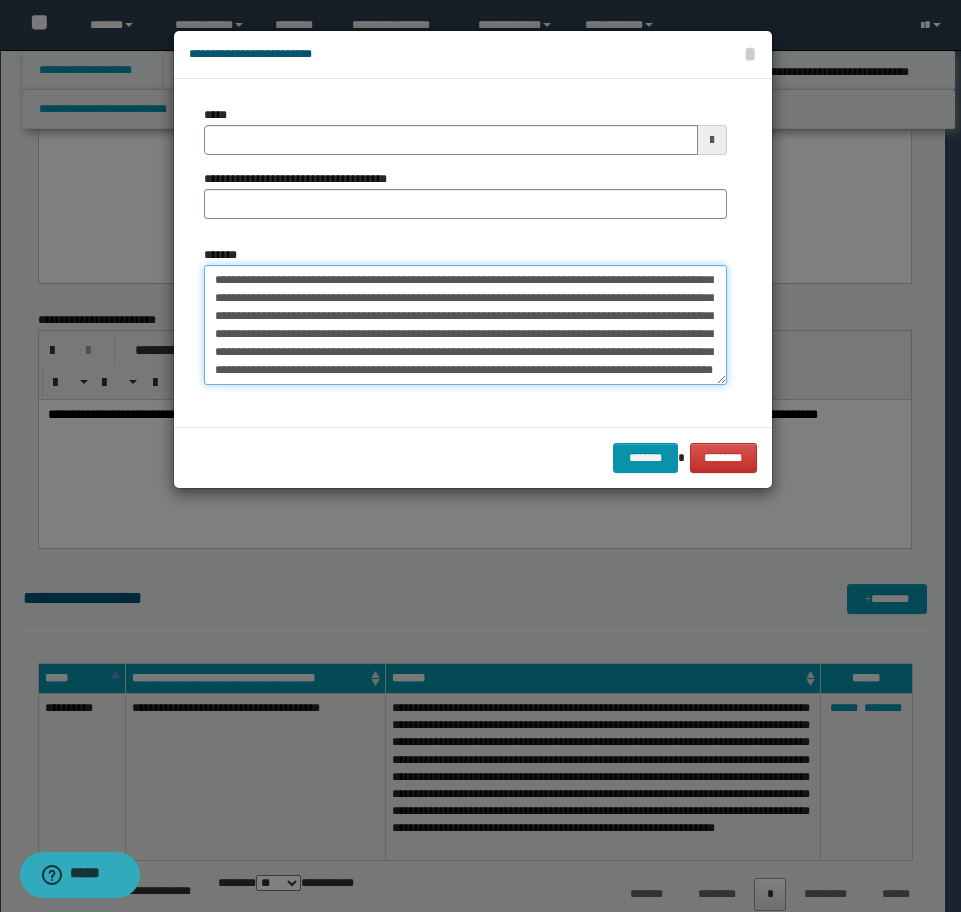 click on "*******" at bounding box center [465, 325] 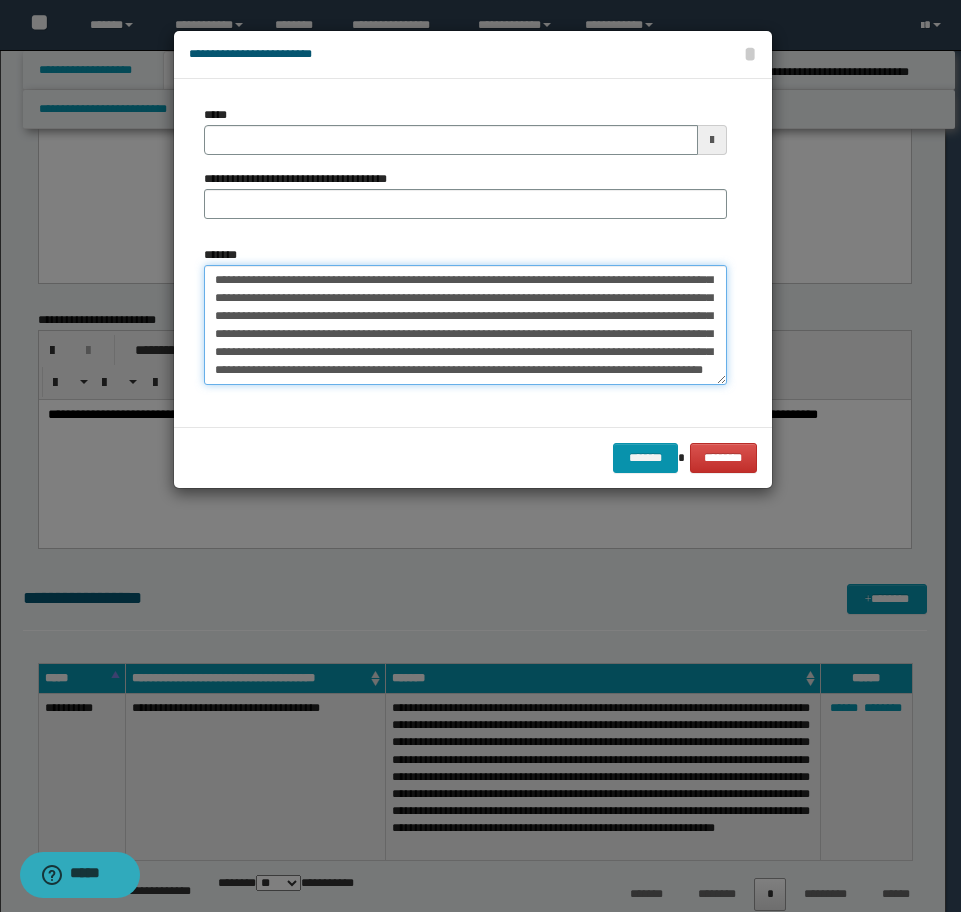 type on "**********" 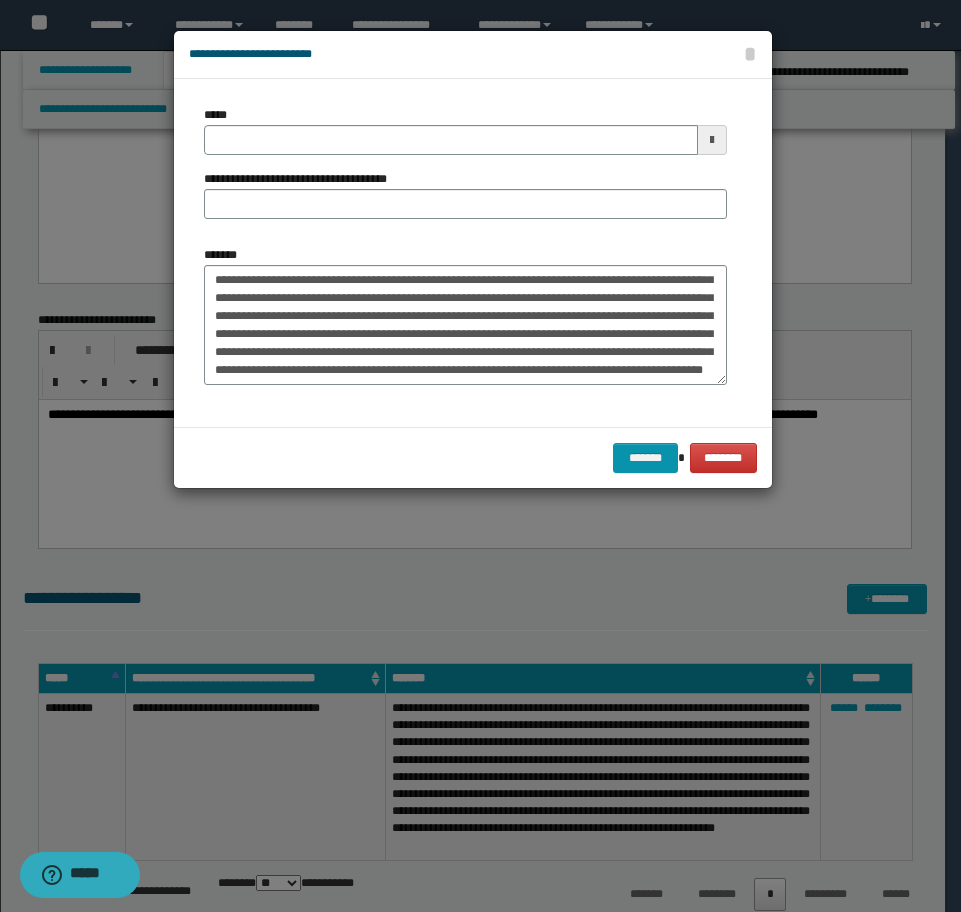 click on "**********" at bounding box center (303, 179) 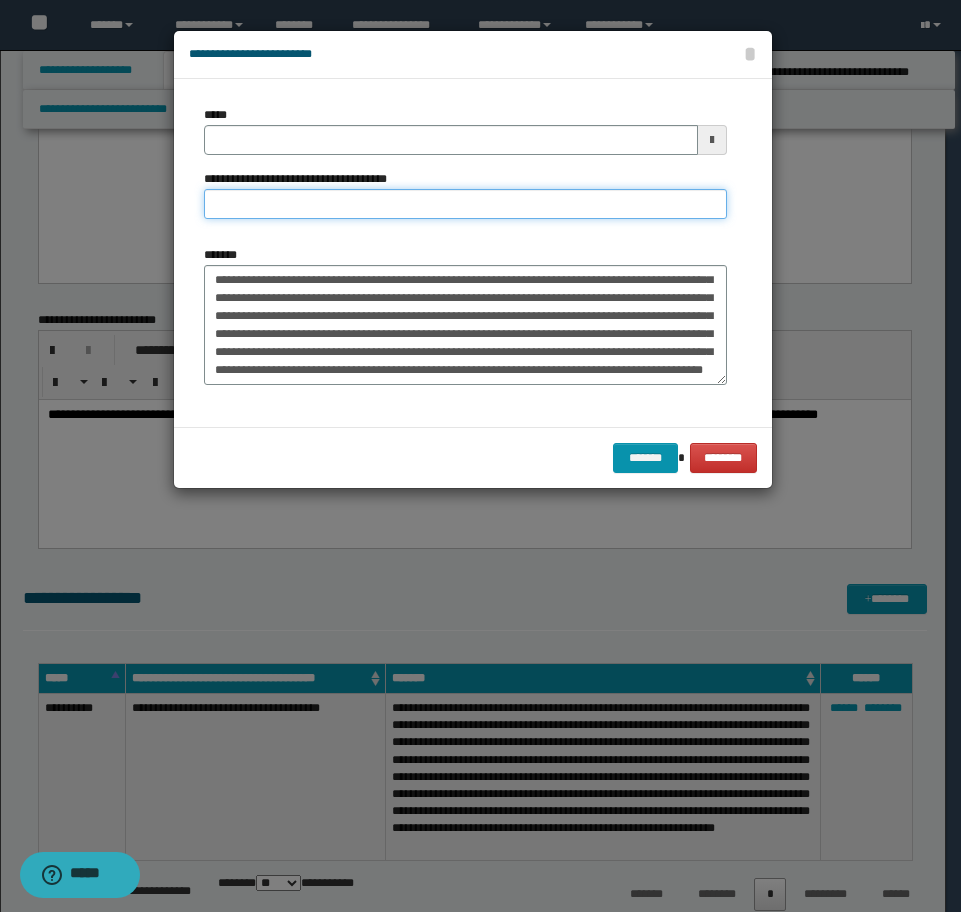 click on "**********" at bounding box center (465, 204) 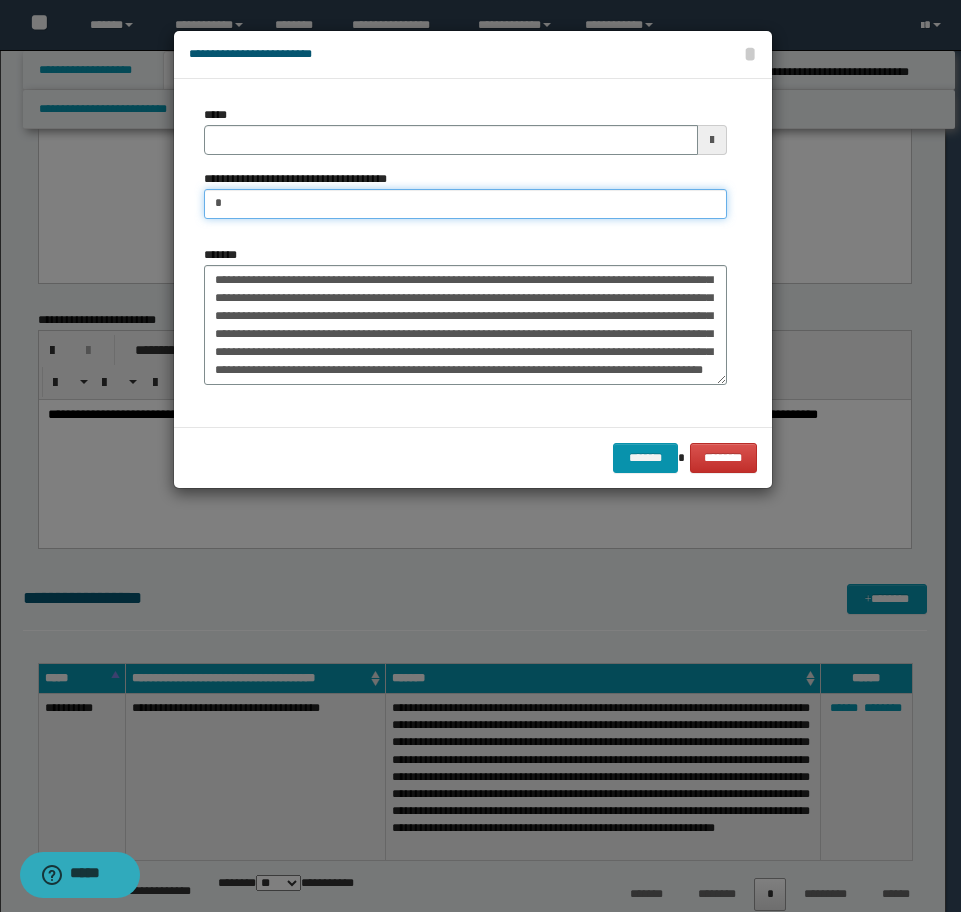 type on "**********" 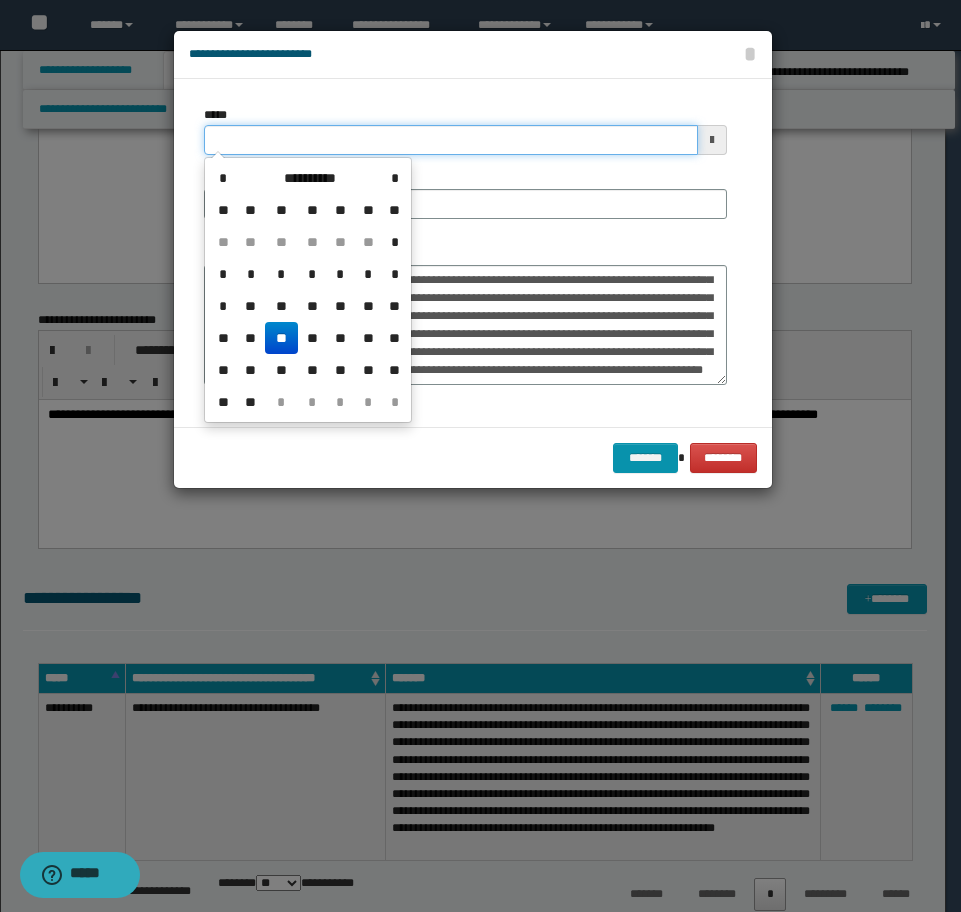 click on "*****" at bounding box center (451, 140) 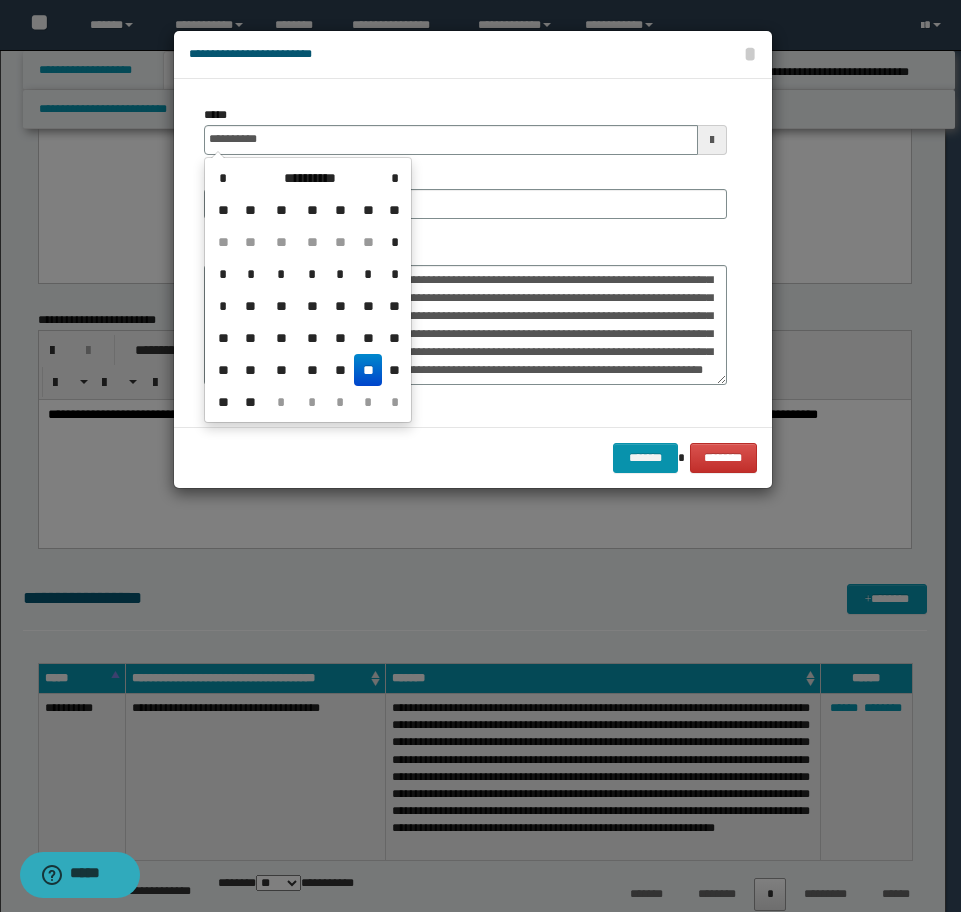 click on "**" at bounding box center (368, 370) 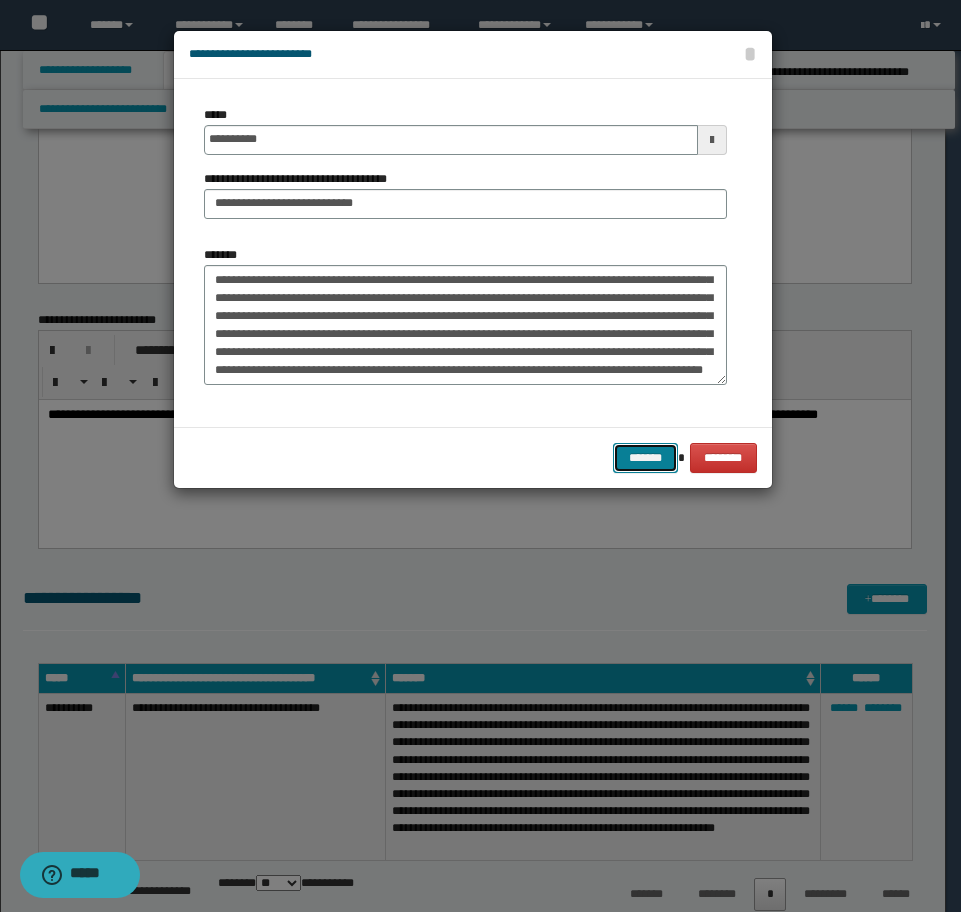 click on "*******" at bounding box center (645, 458) 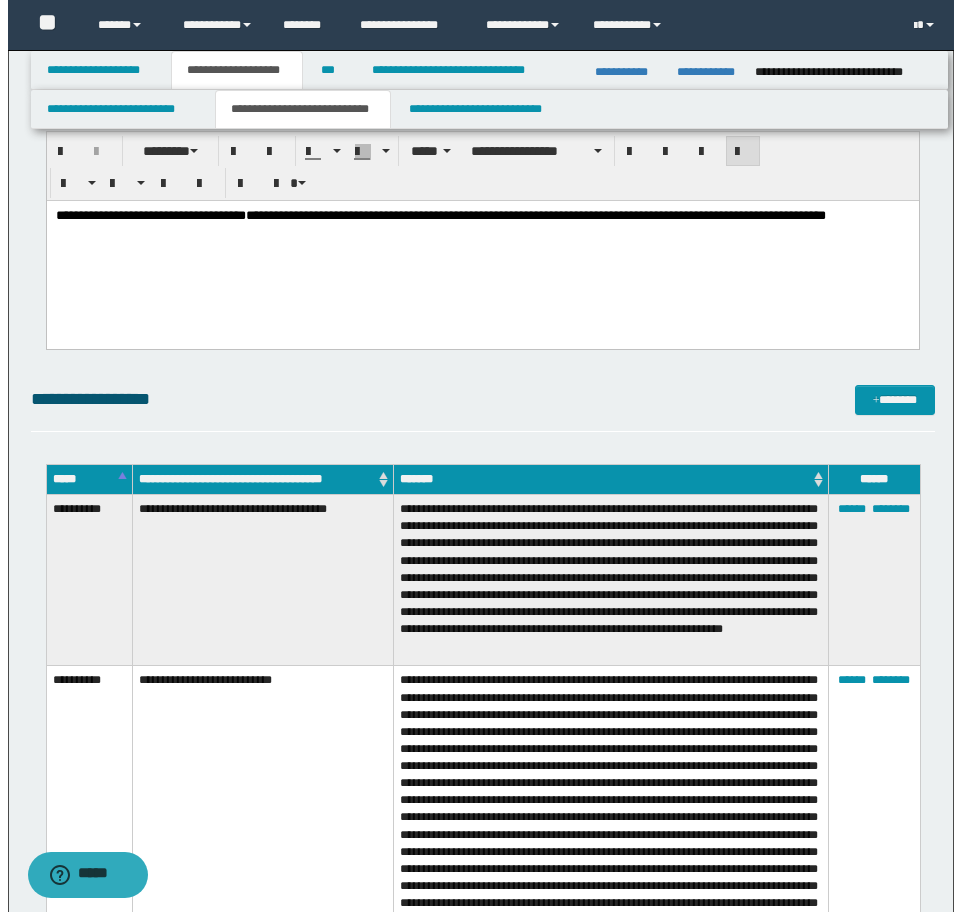 scroll, scrollTop: 2685, scrollLeft: 0, axis: vertical 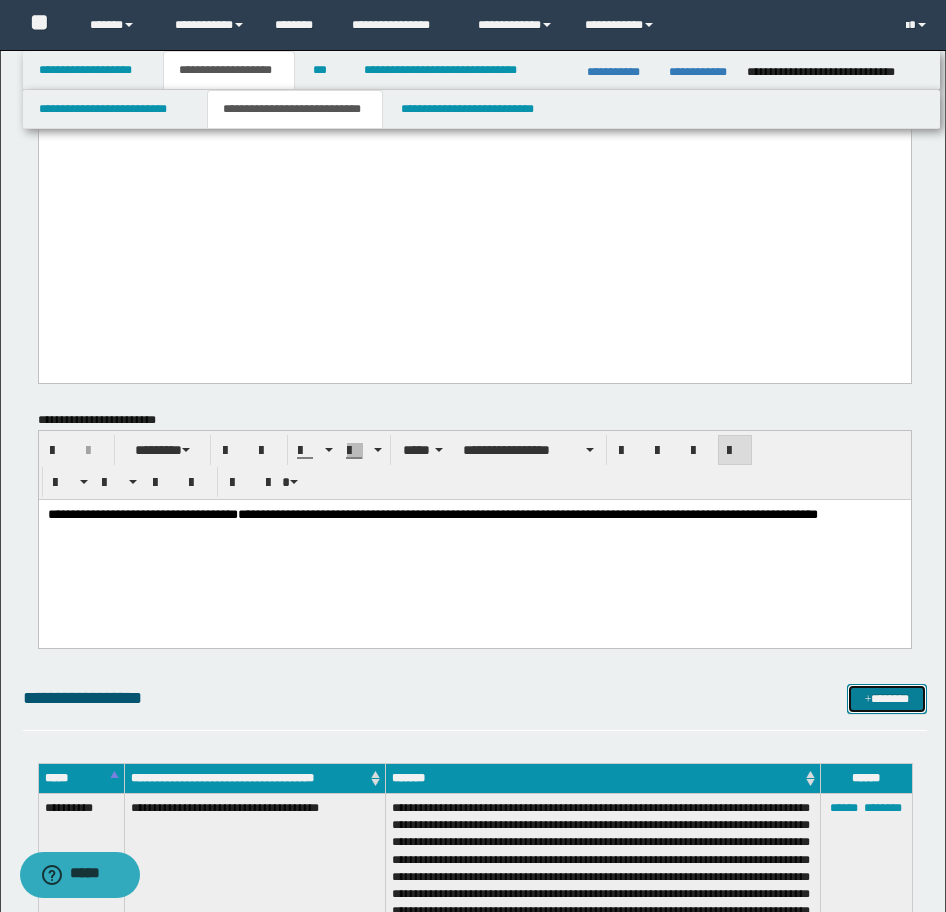 click on "*******" at bounding box center [887, 699] 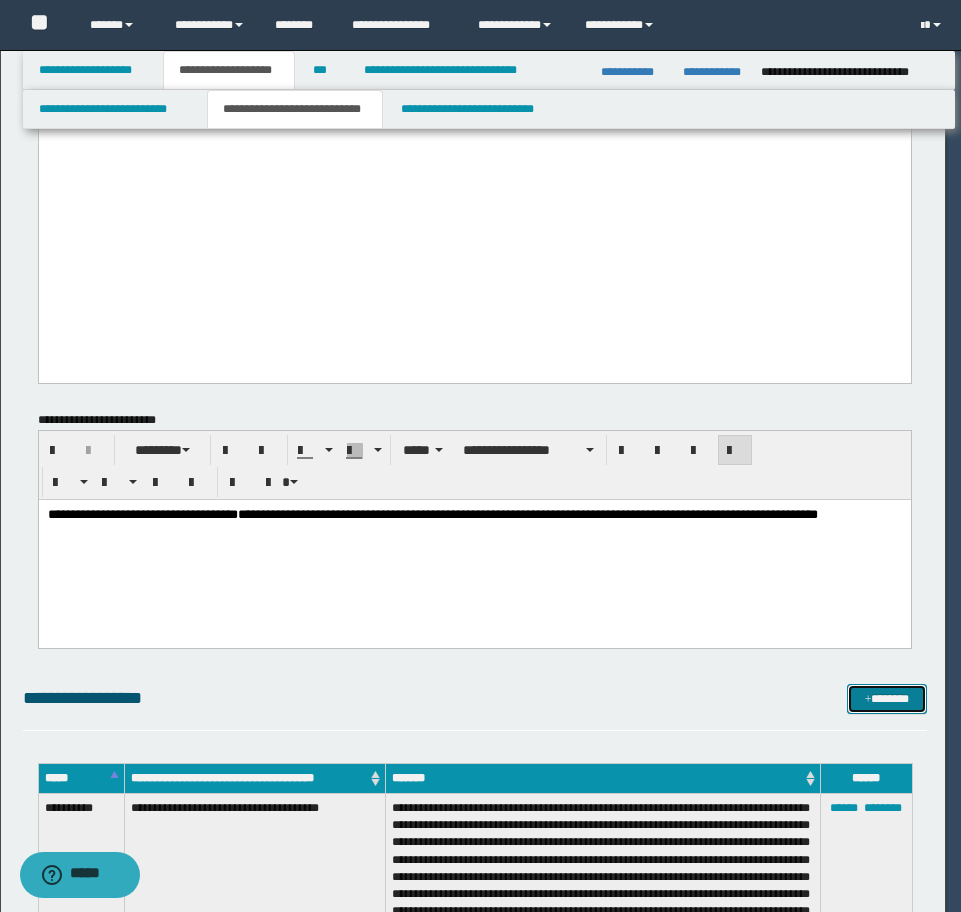 scroll, scrollTop: 0, scrollLeft: 0, axis: both 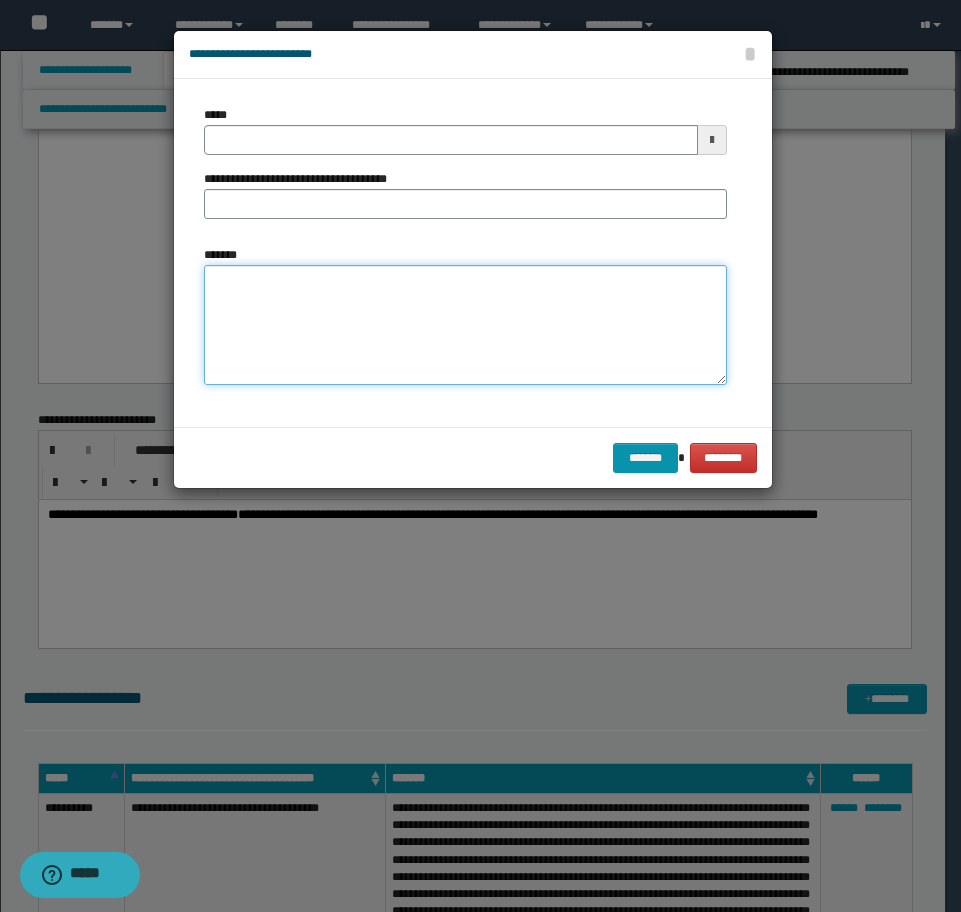 click on "*******" at bounding box center (465, 325) 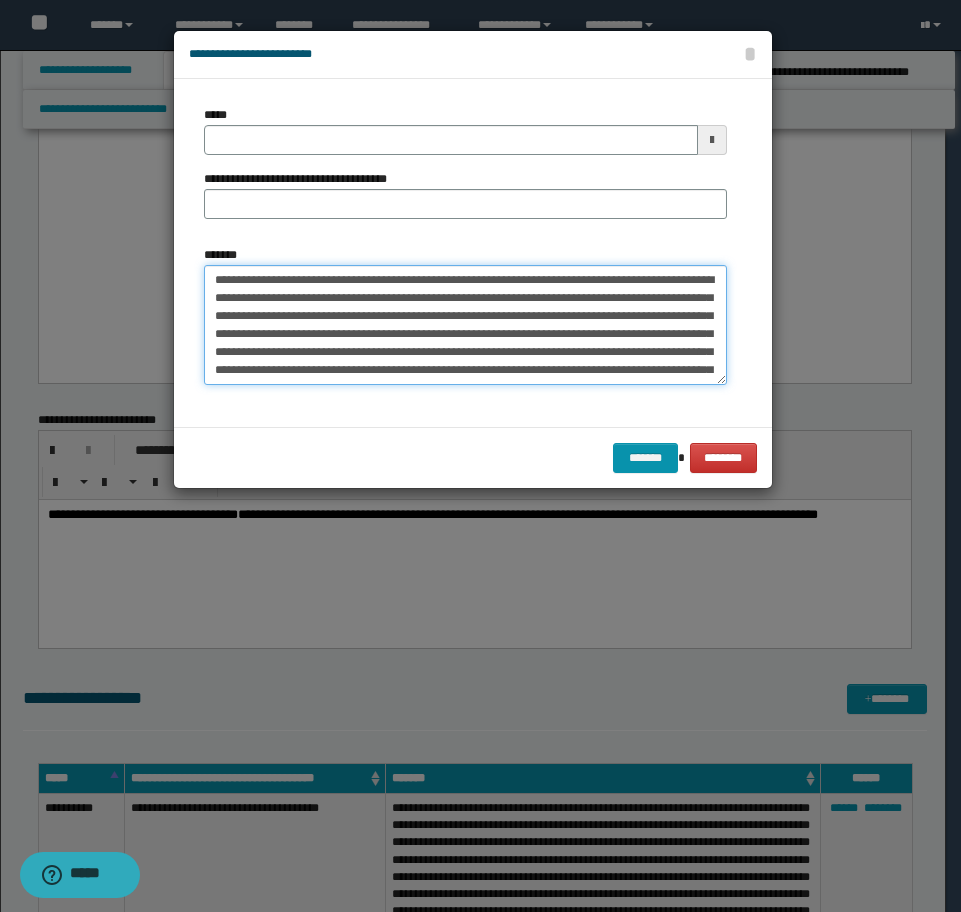 scroll, scrollTop: 174, scrollLeft: 0, axis: vertical 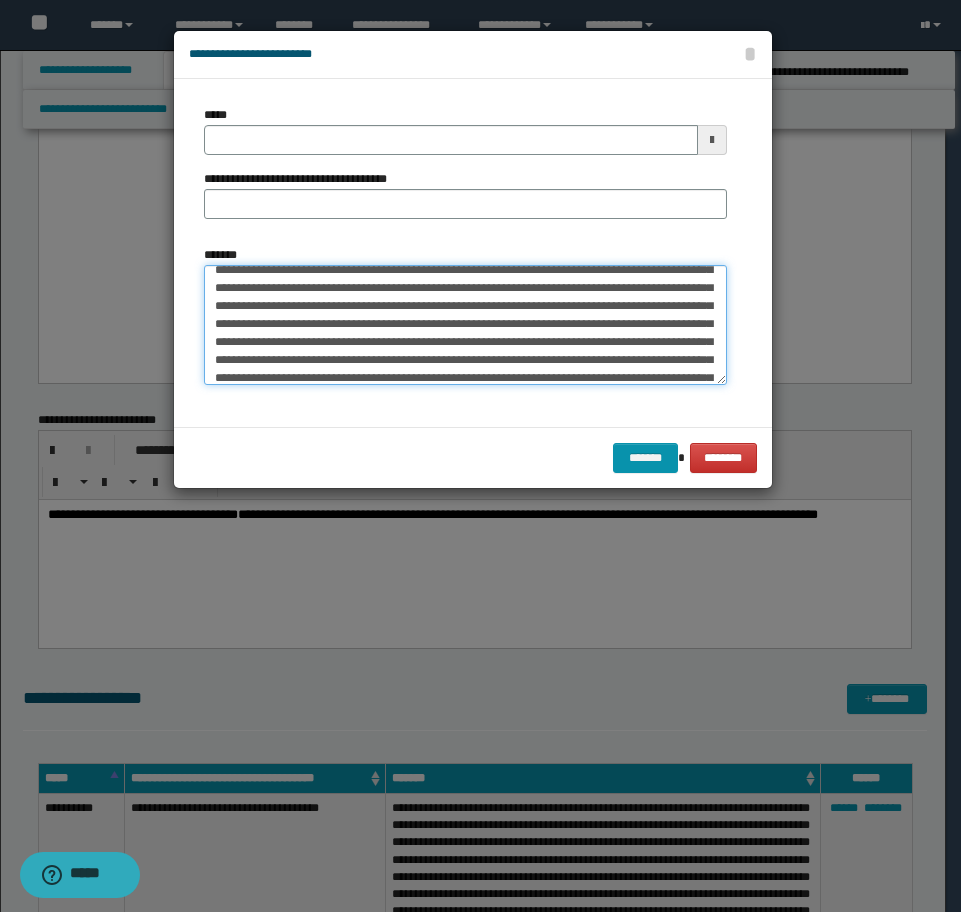 click on "*******" at bounding box center (465, 325) 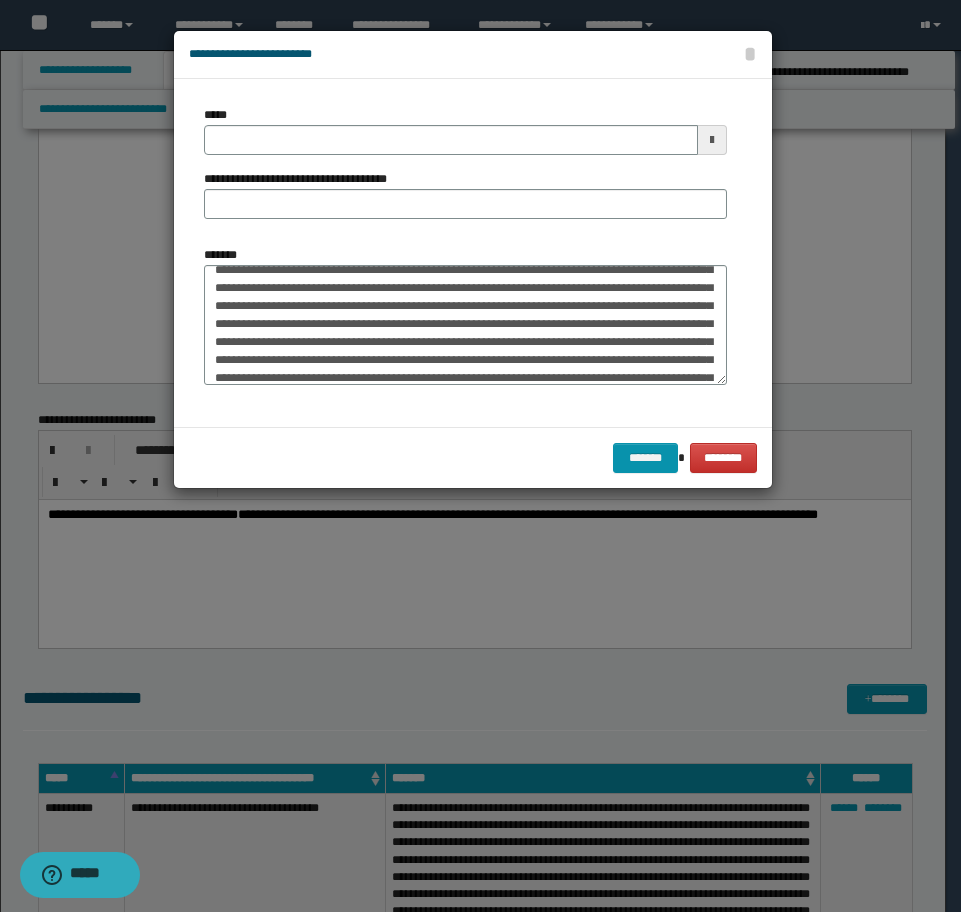 scroll, scrollTop: 95, scrollLeft: 0, axis: vertical 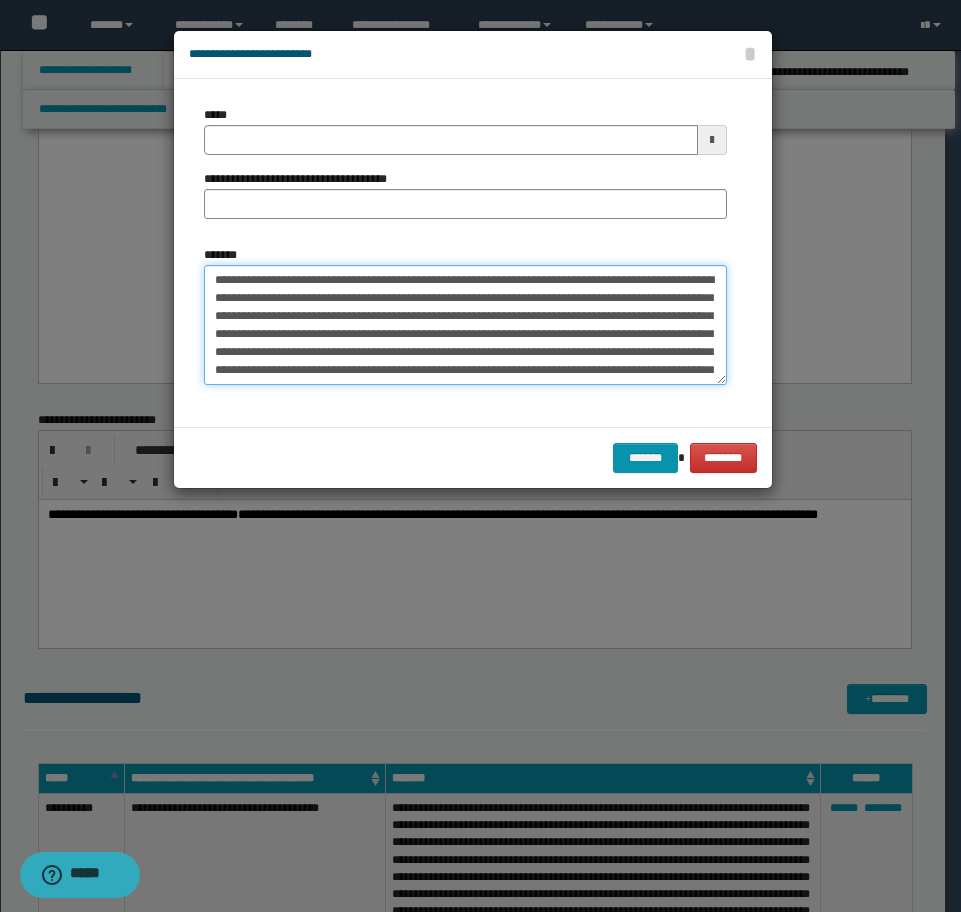drag, startPoint x: 330, startPoint y: 282, endPoint x: 155, endPoint y: 282, distance: 175 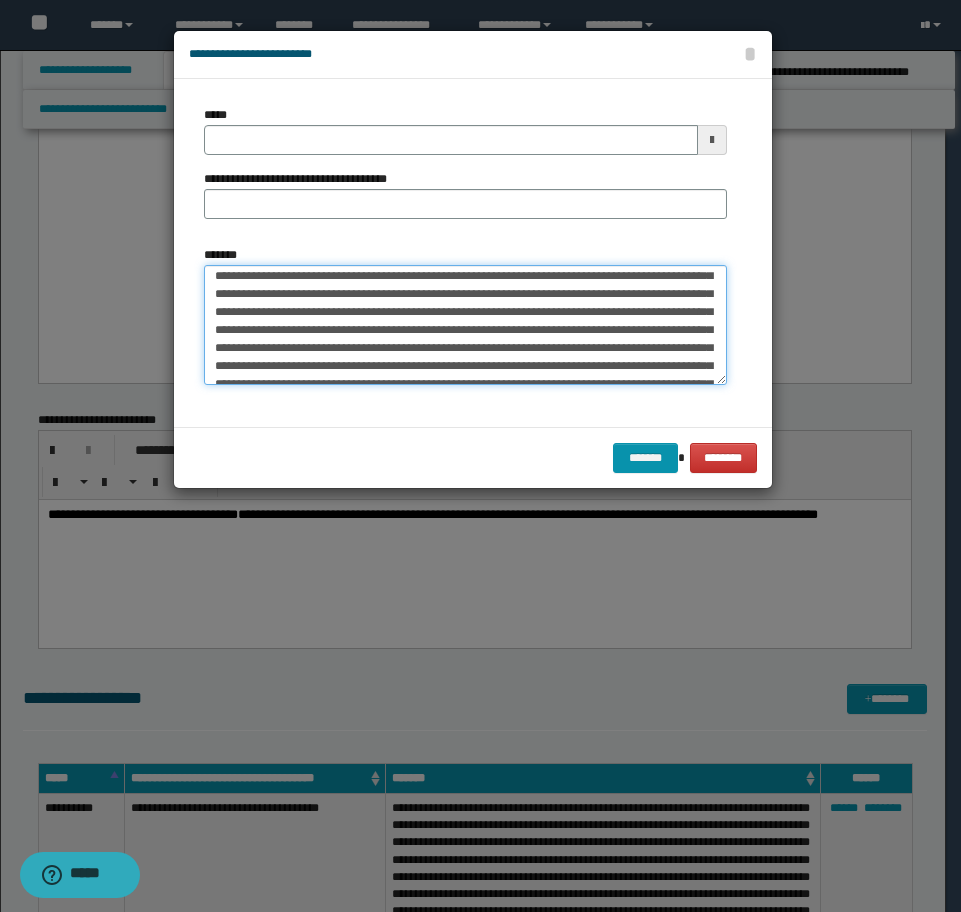scroll, scrollTop: 80, scrollLeft: 0, axis: vertical 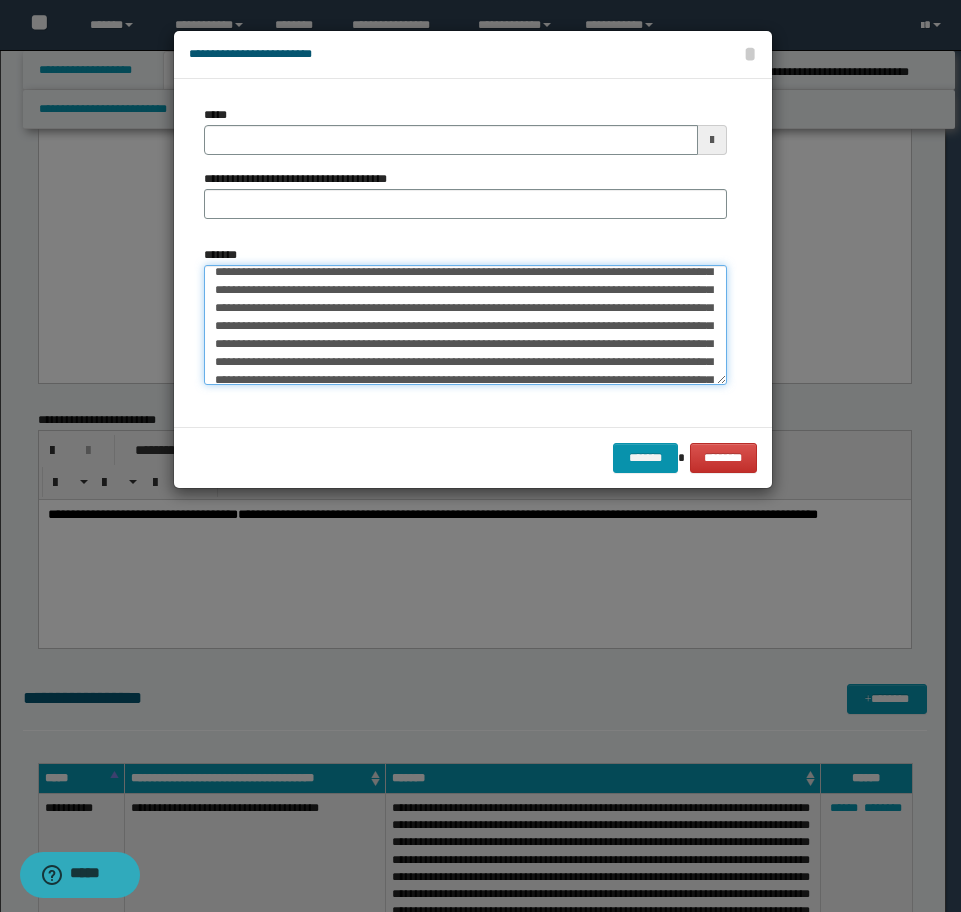 click on "*******" at bounding box center [465, 325] 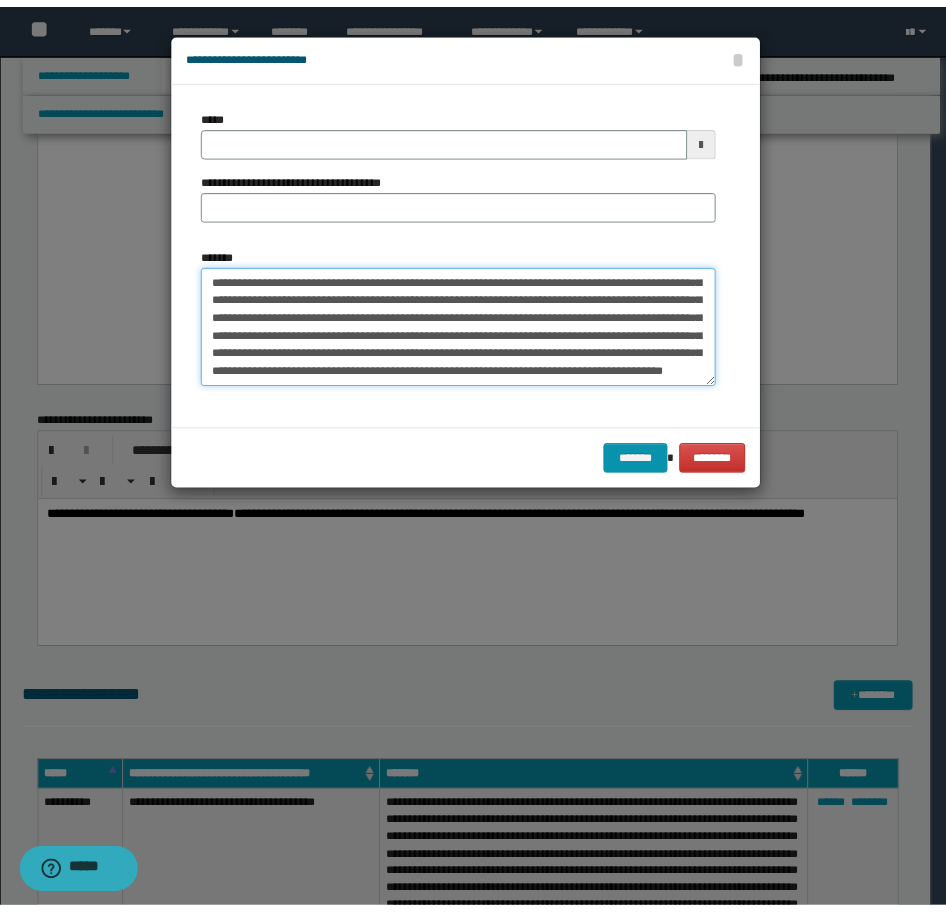 scroll, scrollTop: 162, scrollLeft: 0, axis: vertical 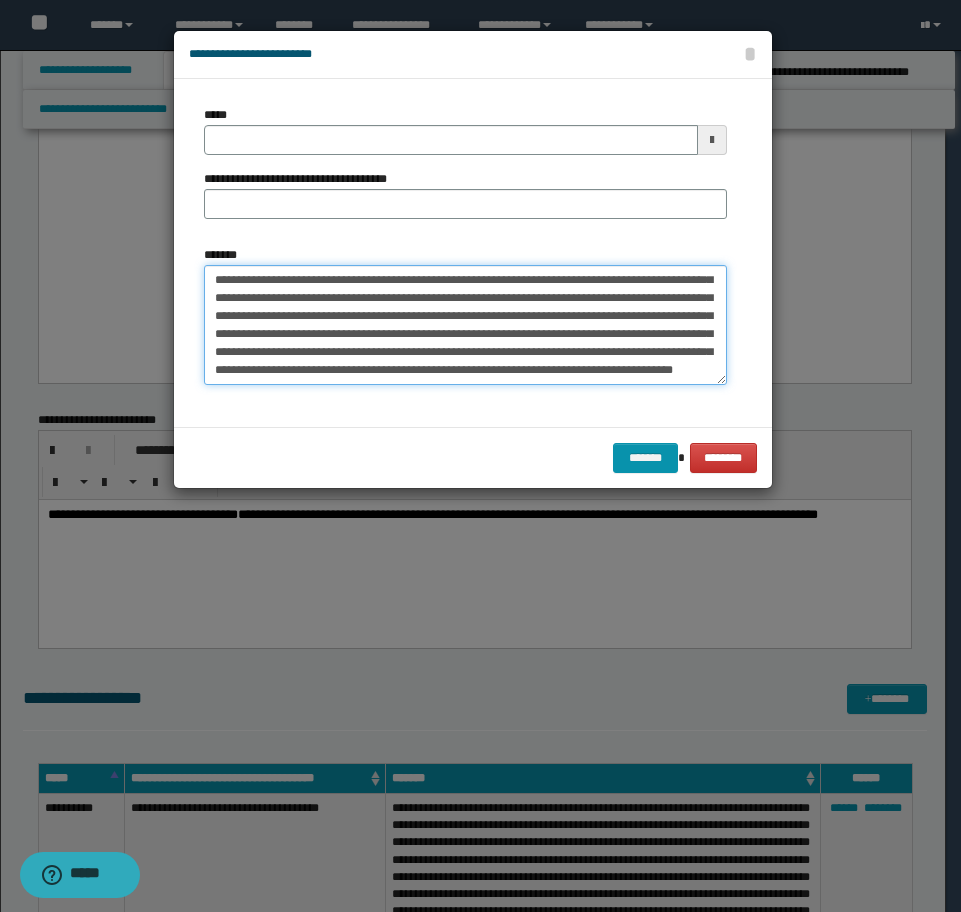 type on "**********" 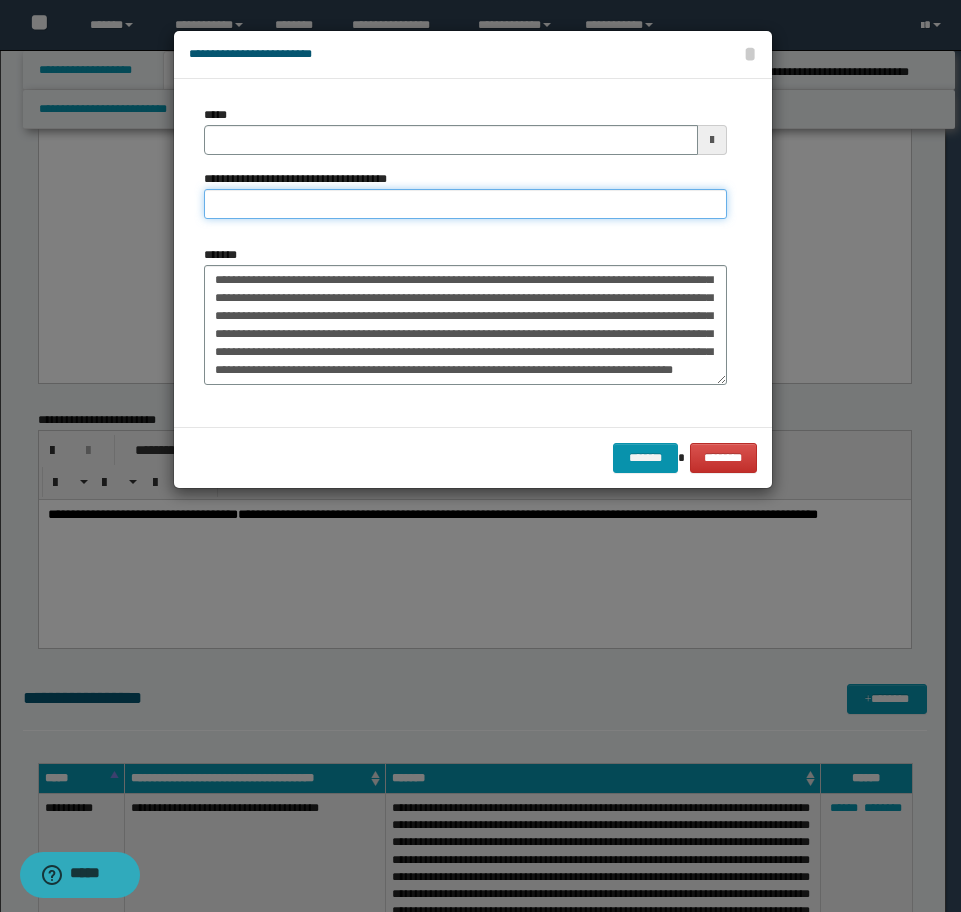 click on "**********" at bounding box center (465, 204) 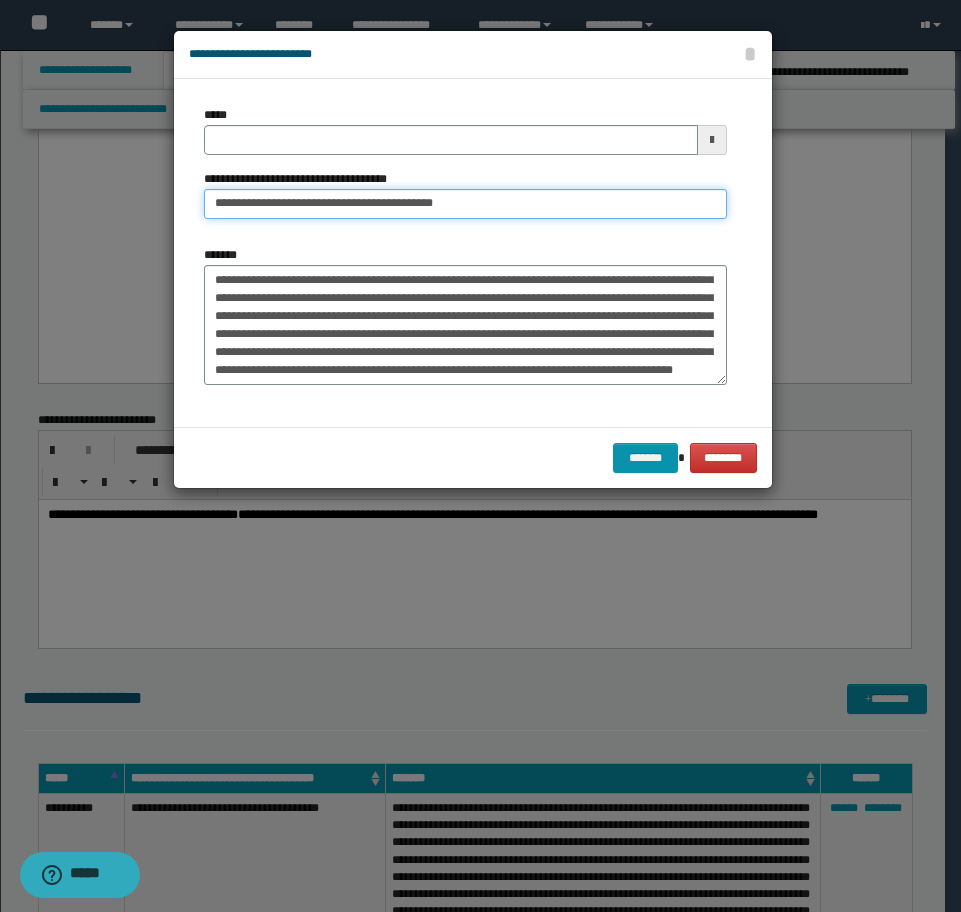 type on "**********" 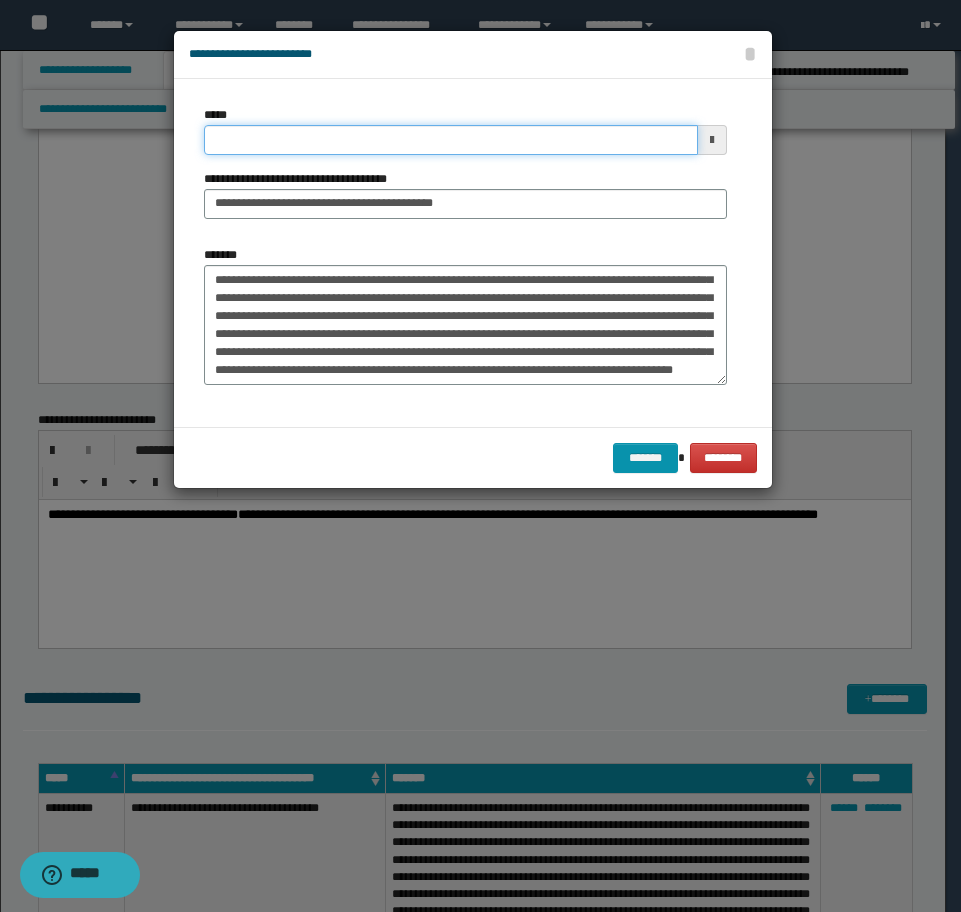 click on "*****" at bounding box center [451, 140] 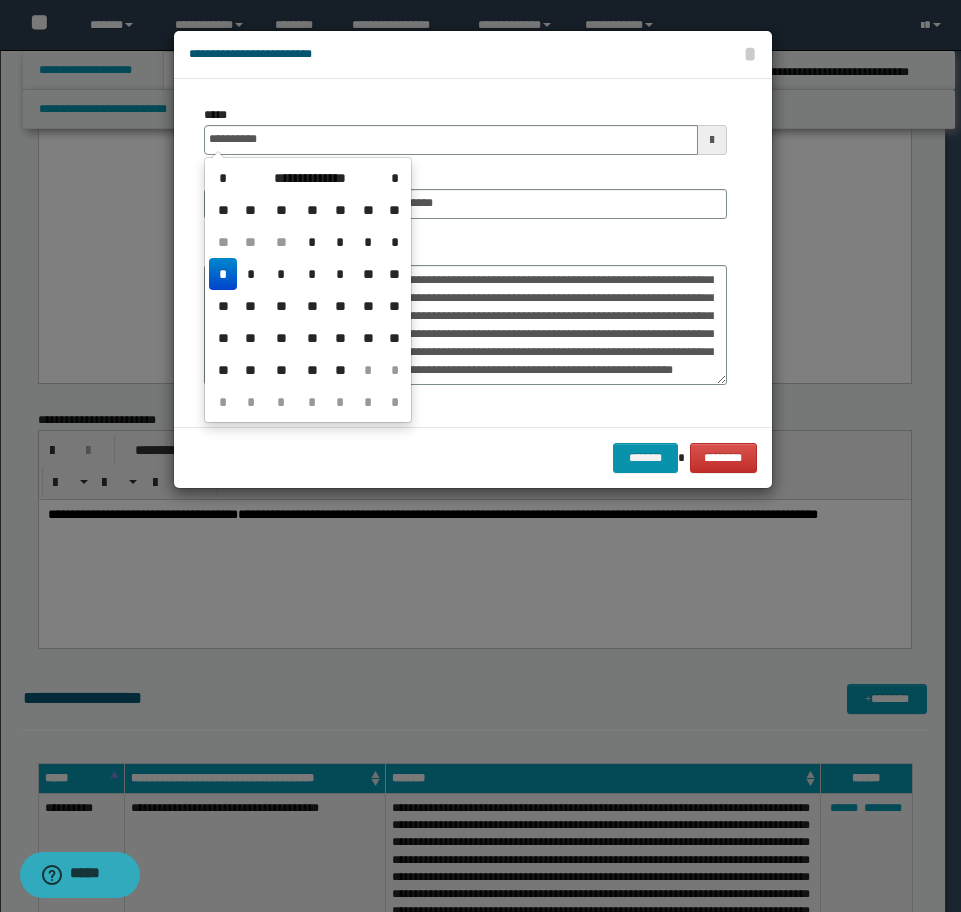 click on "*" at bounding box center (223, 274) 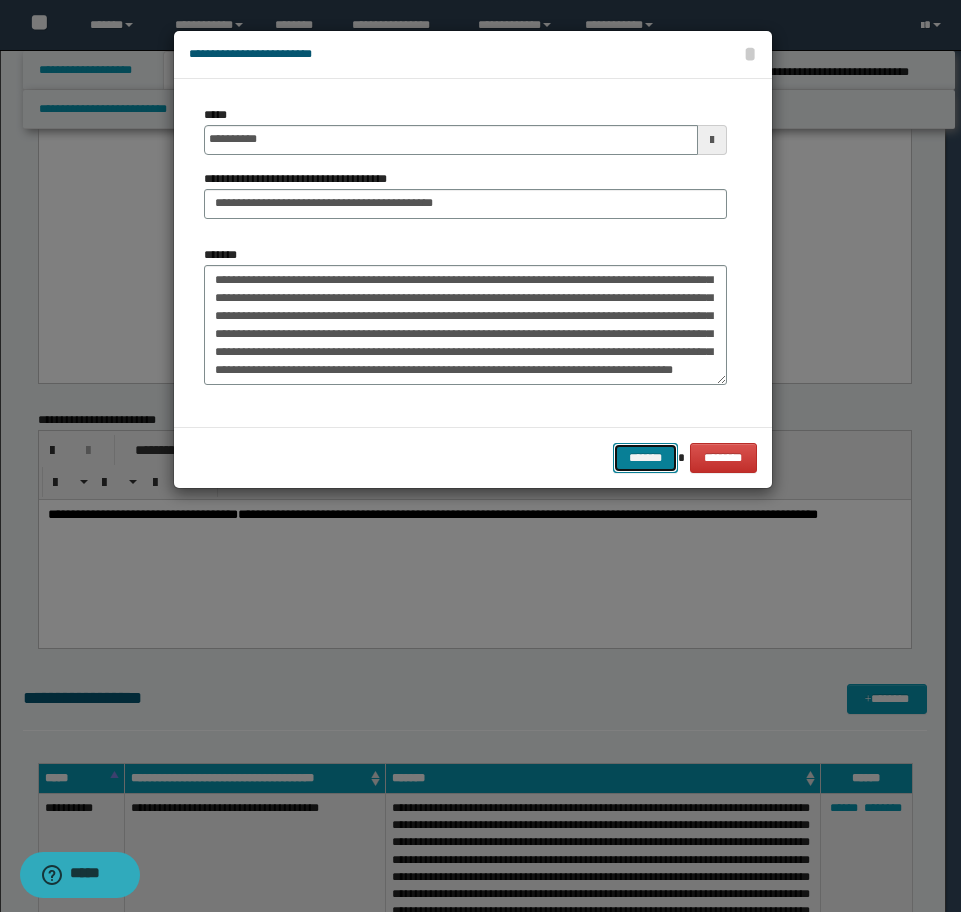 click on "*******" at bounding box center [645, 458] 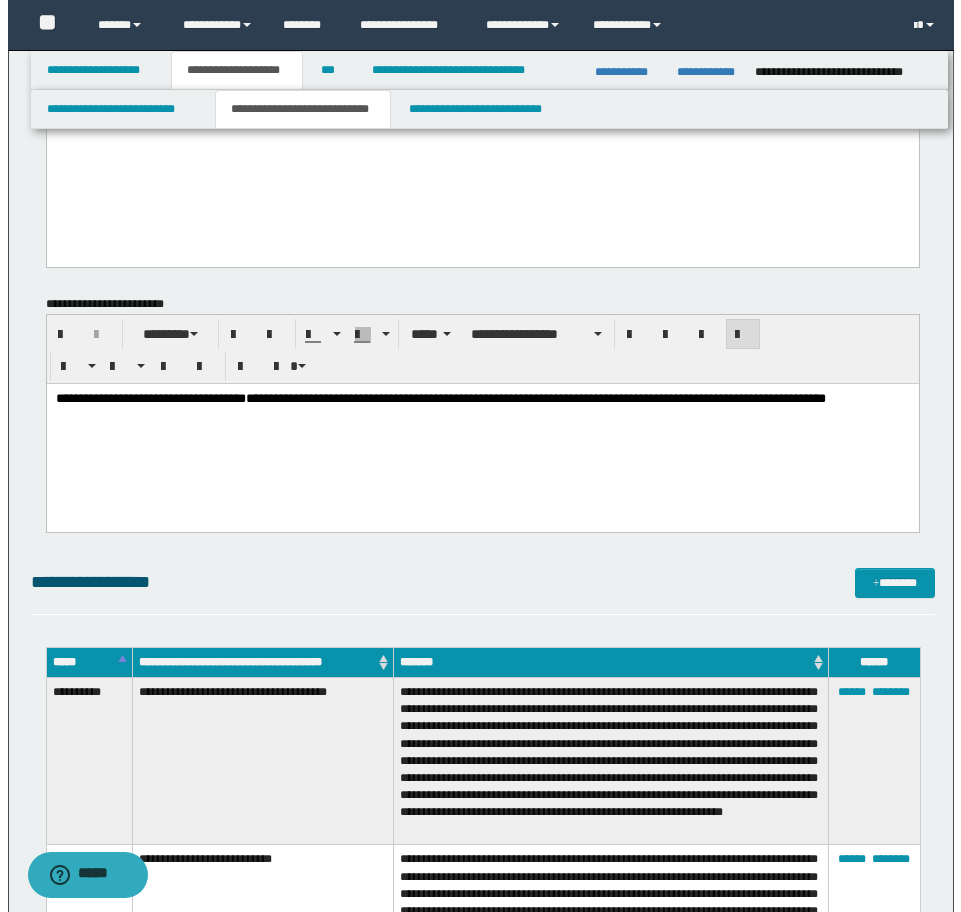 scroll, scrollTop: 2785, scrollLeft: 0, axis: vertical 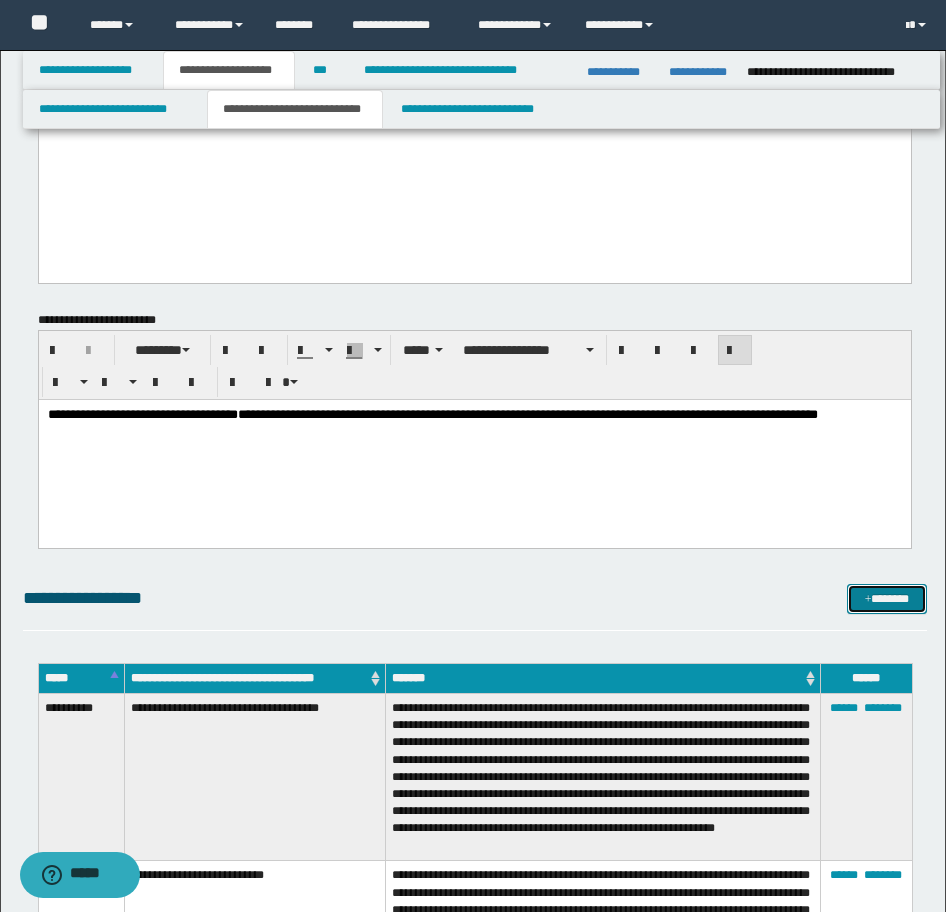 click on "*******" at bounding box center [887, 599] 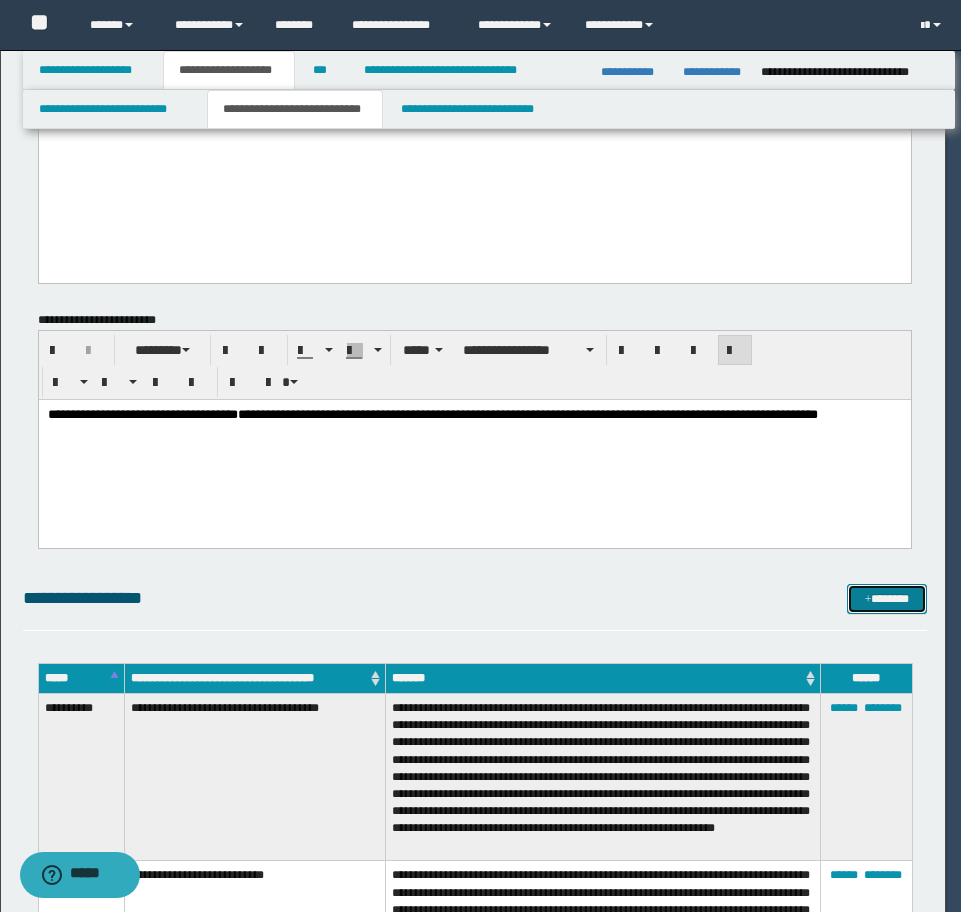 scroll, scrollTop: 0, scrollLeft: 0, axis: both 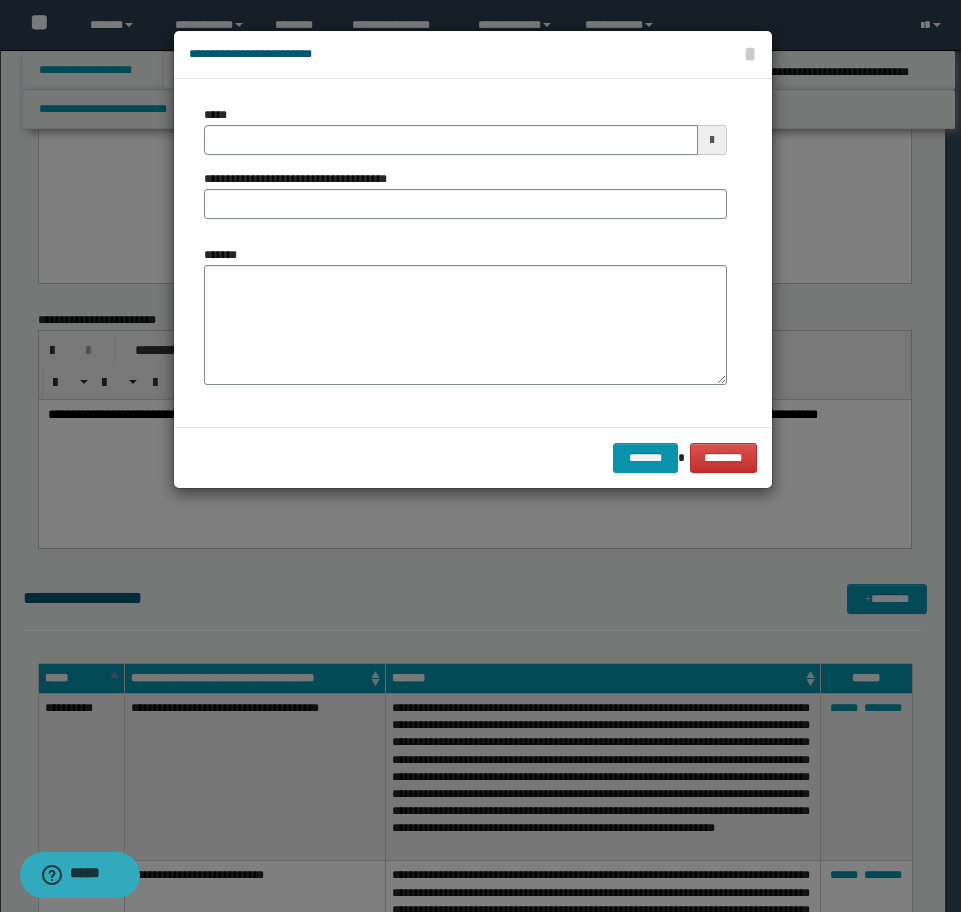 drag, startPoint x: 346, startPoint y: 249, endPoint x: 325, endPoint y: 311, distance: 65.459915 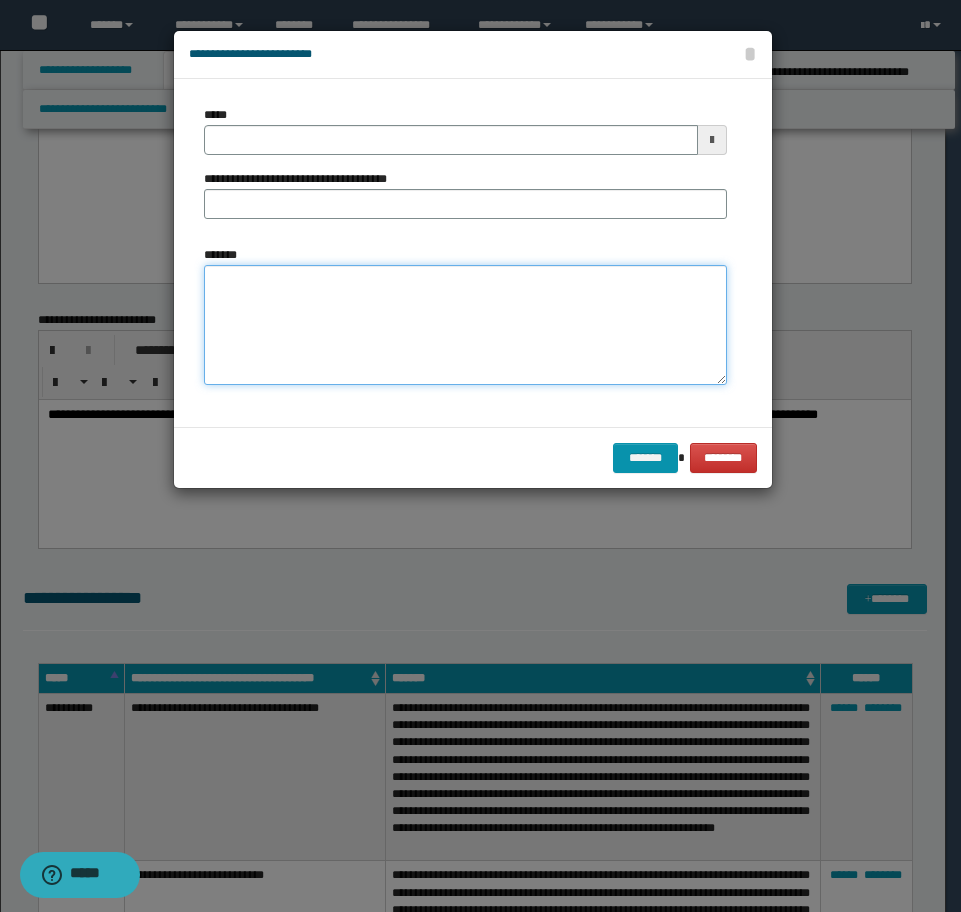 click on "*******" at bounding box center [465, 325] 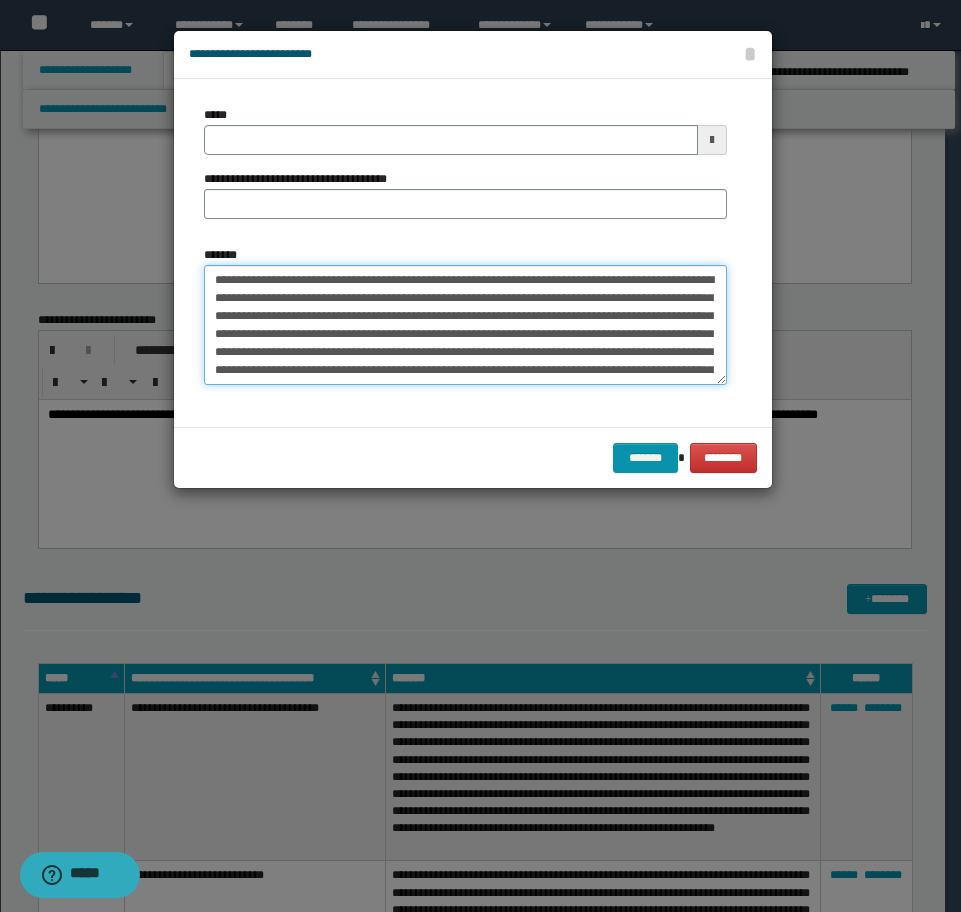 scroll, scrollTop: 336, scrollLeft: 0, axis: vertical 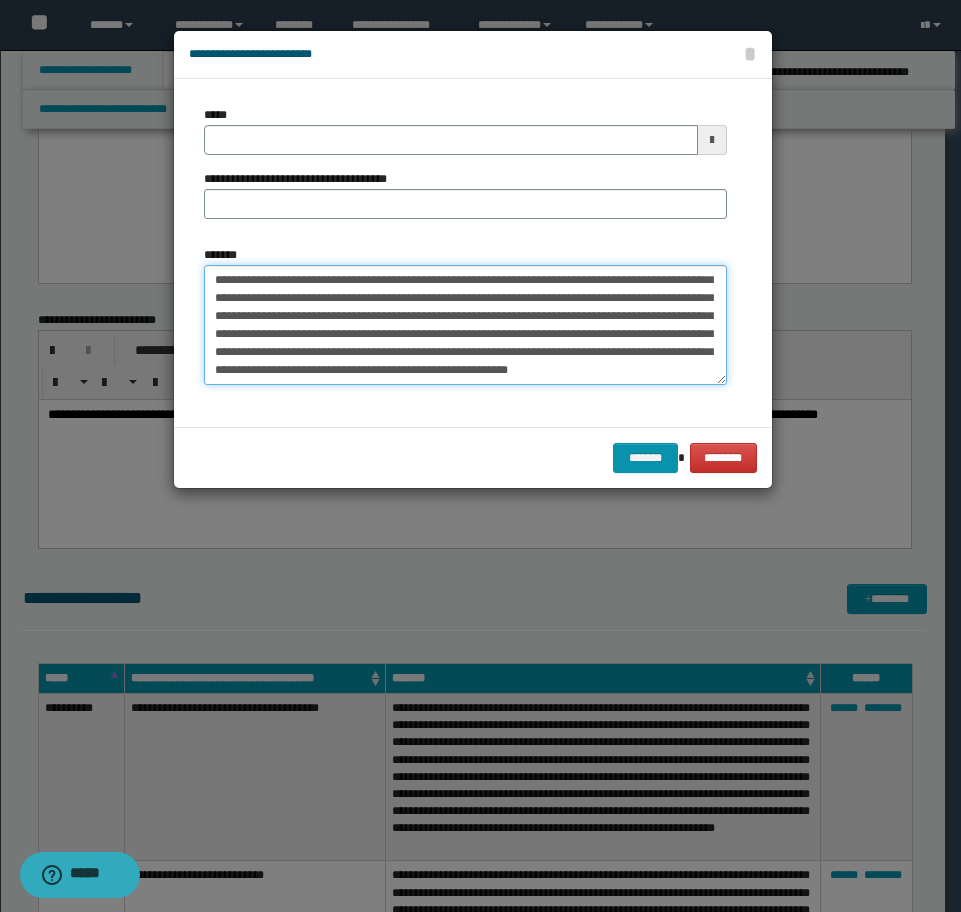 drag, startPoint x: 297, startPoint y: 318, endPoint x: 308, endPoint y: 327, distance: 14.21267 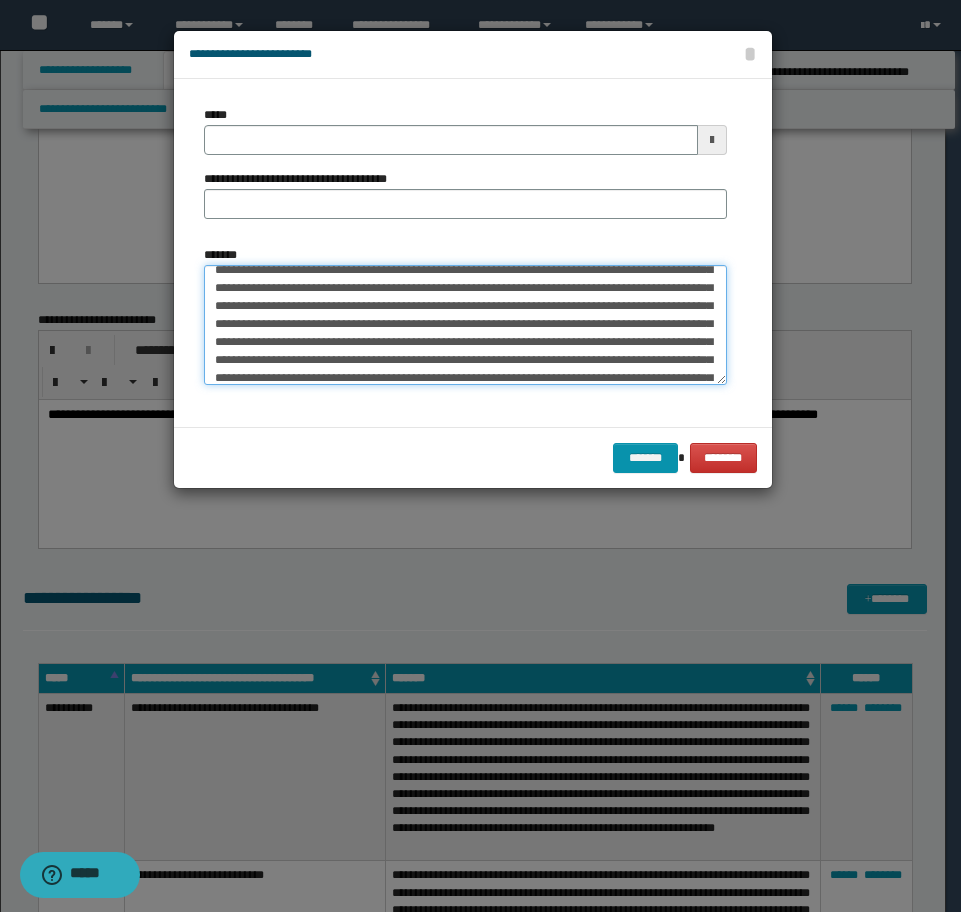 scroll, scrollTop: 236, scrollLeft: 0, axis: vertical 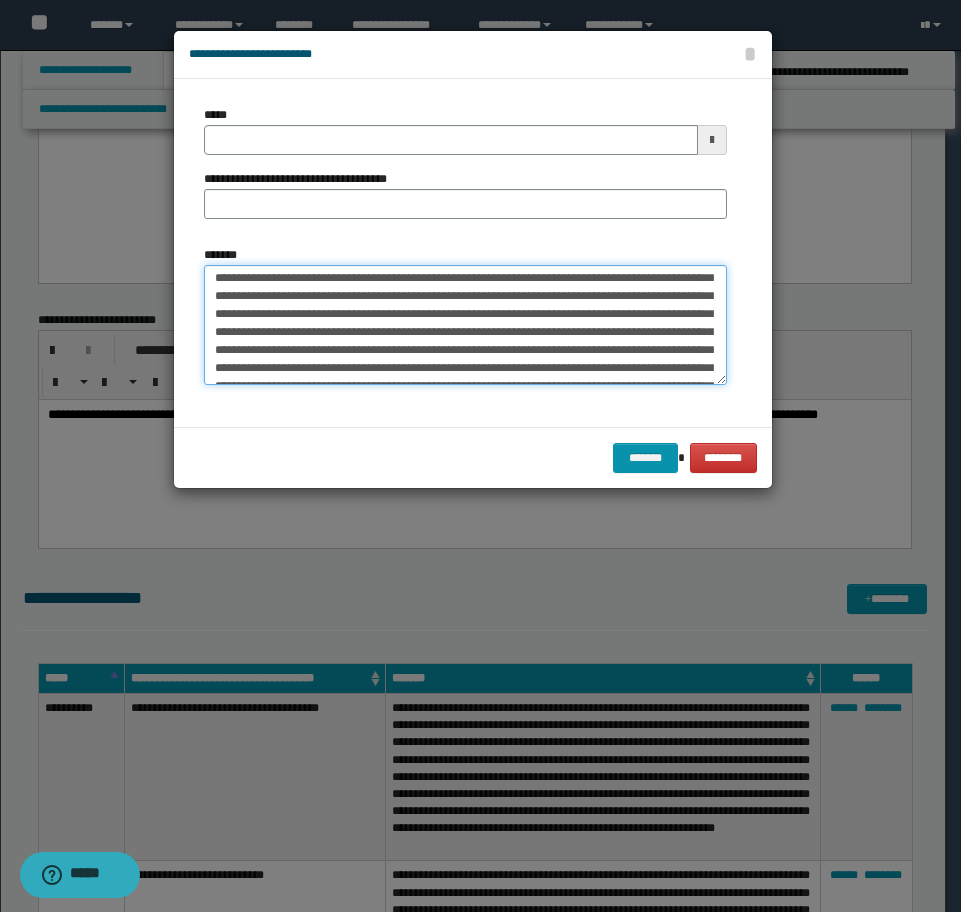 click on "*******" at bounding box center [465, 325] 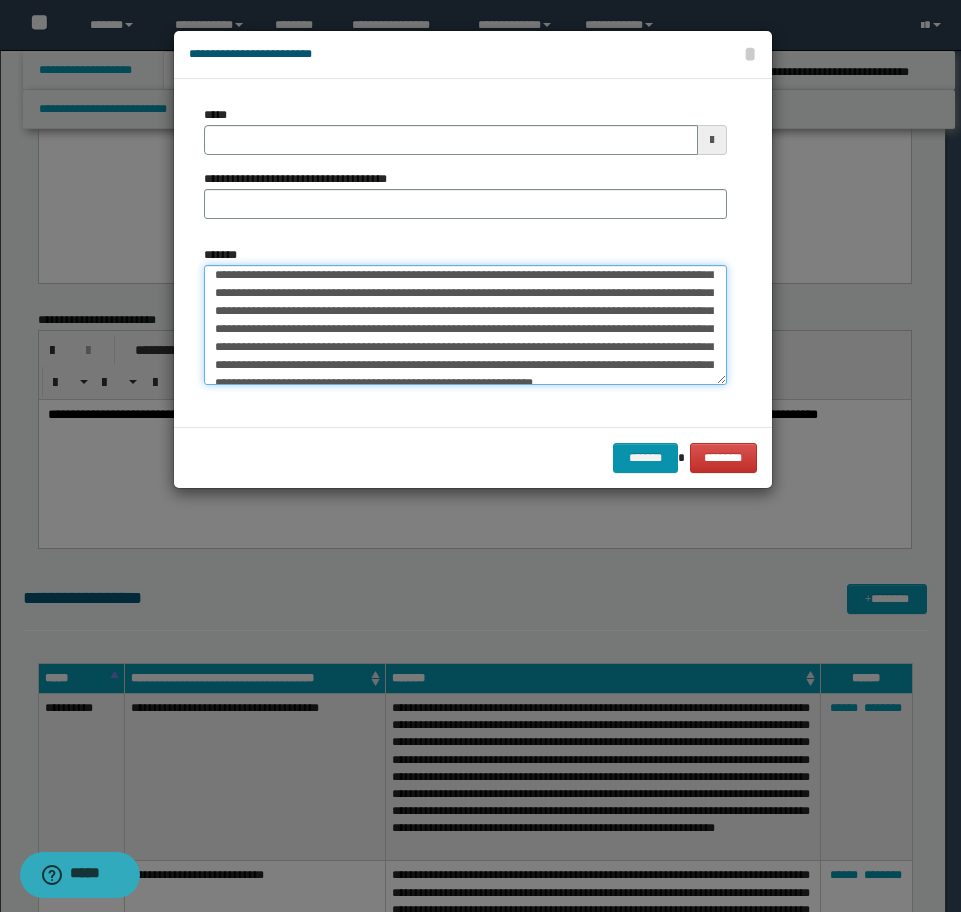 scroll, scrollTop: 276, scrollLeft: 0, axis: vertical 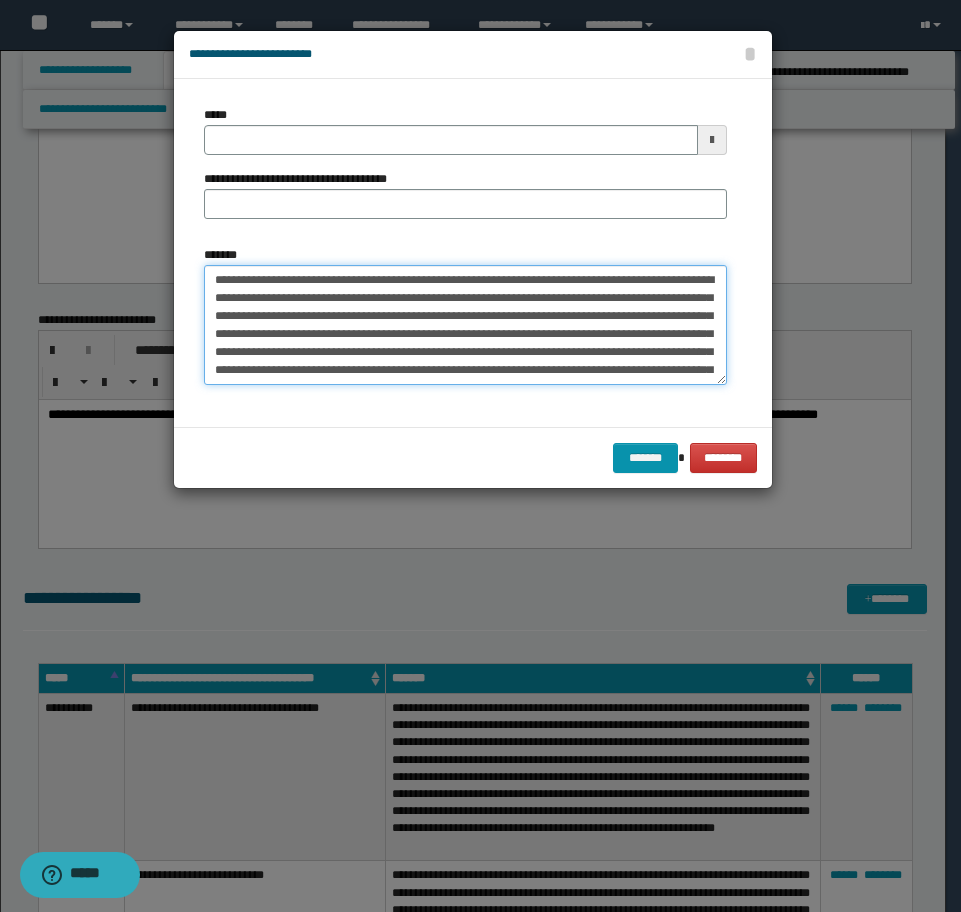 type on "**********" 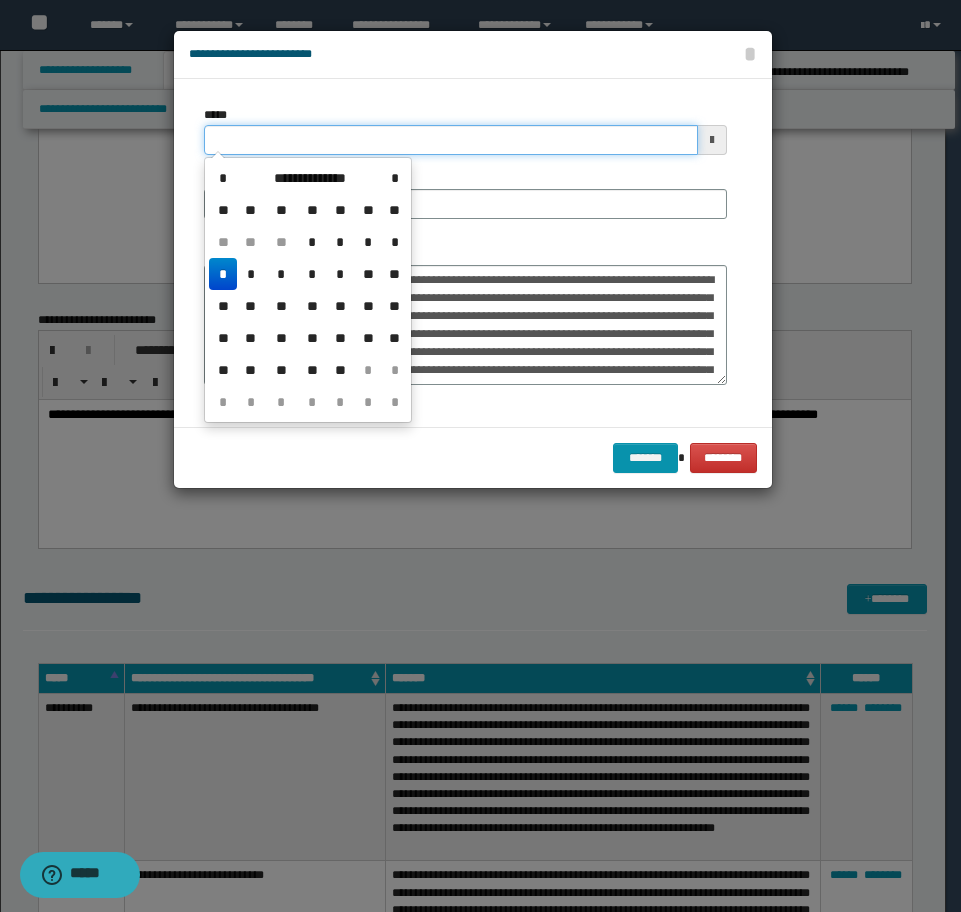 click on "*****" at bounding box center (451, 140) 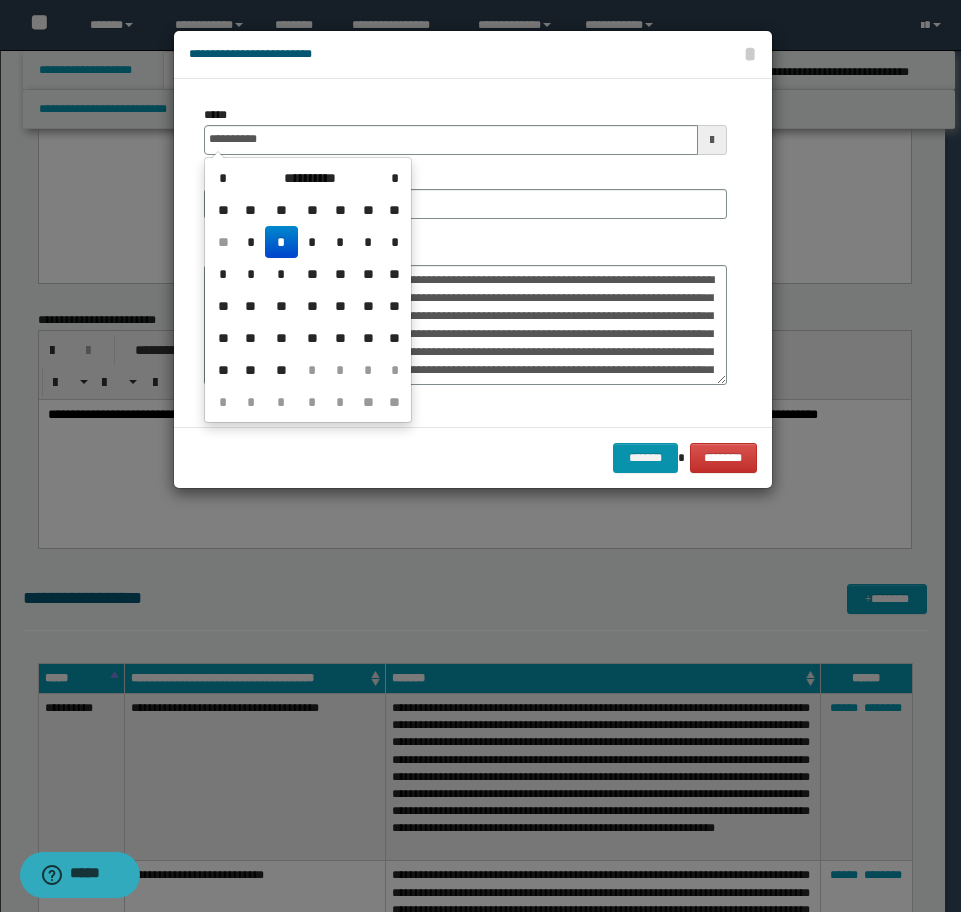 click on "*" at bounding box center [281, 242] 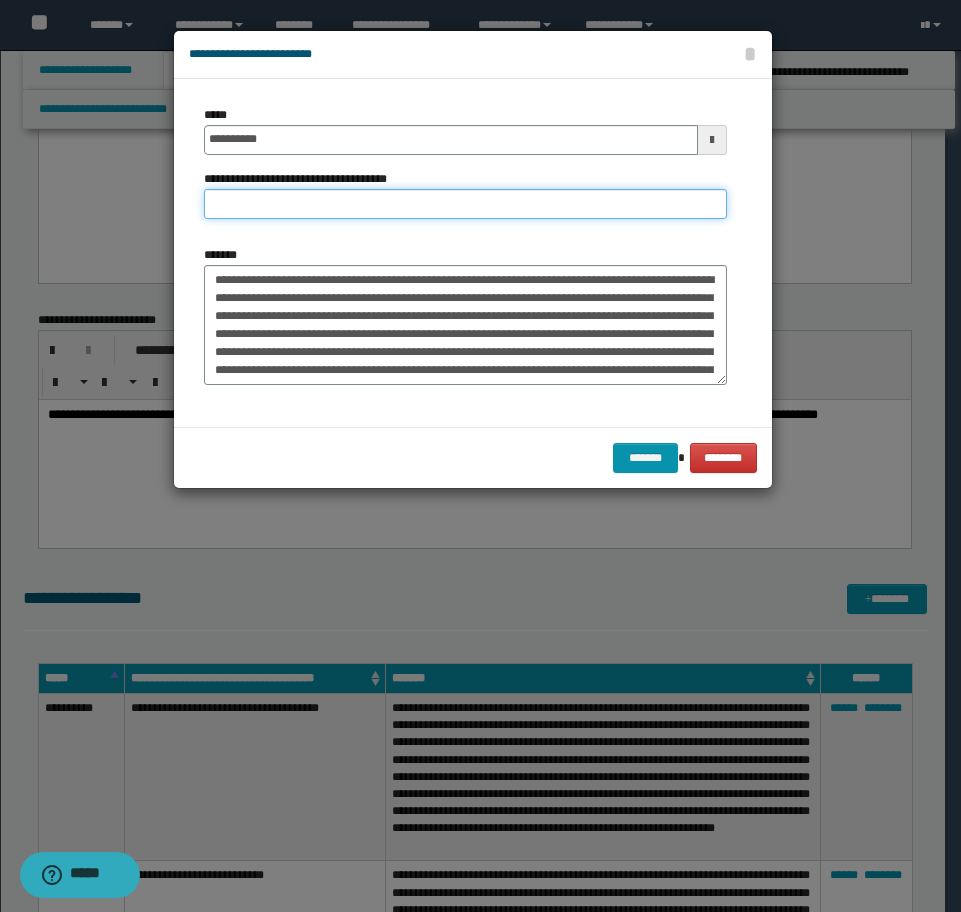 click on "**********" at bounding box center (465, 204) 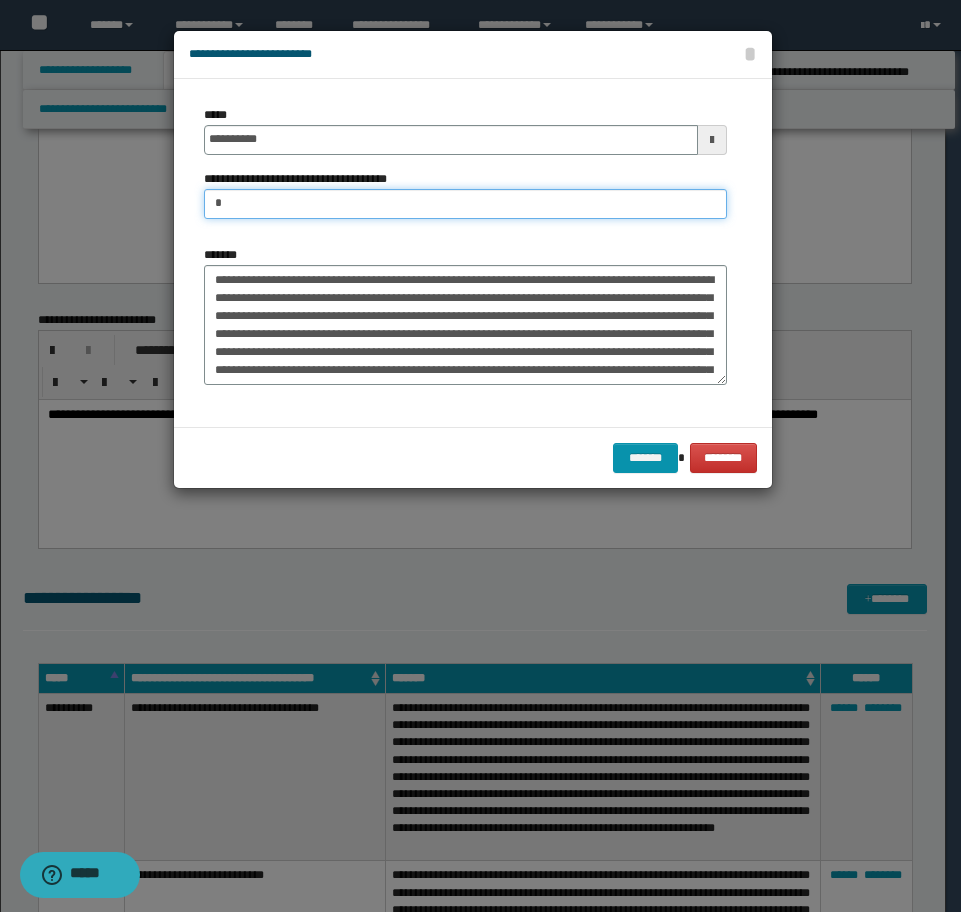 type on "**********" 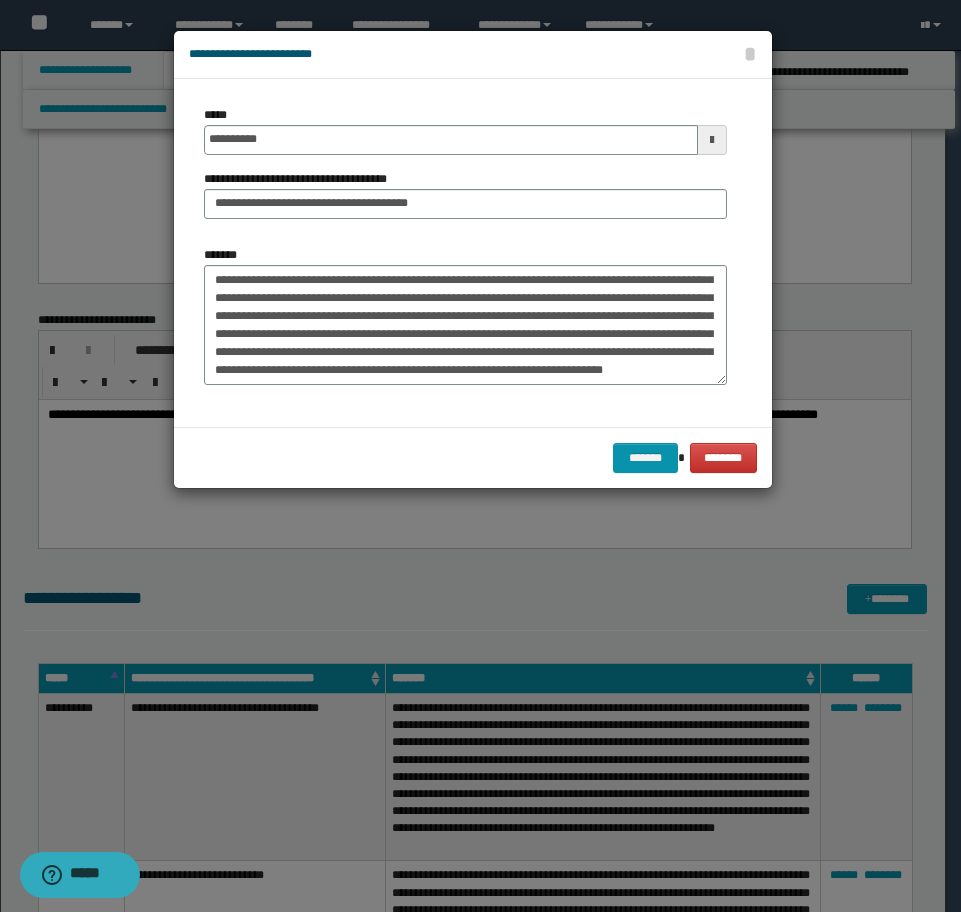 scroll, scrollTop: 342, scrollLeft: 0, axis: vertical 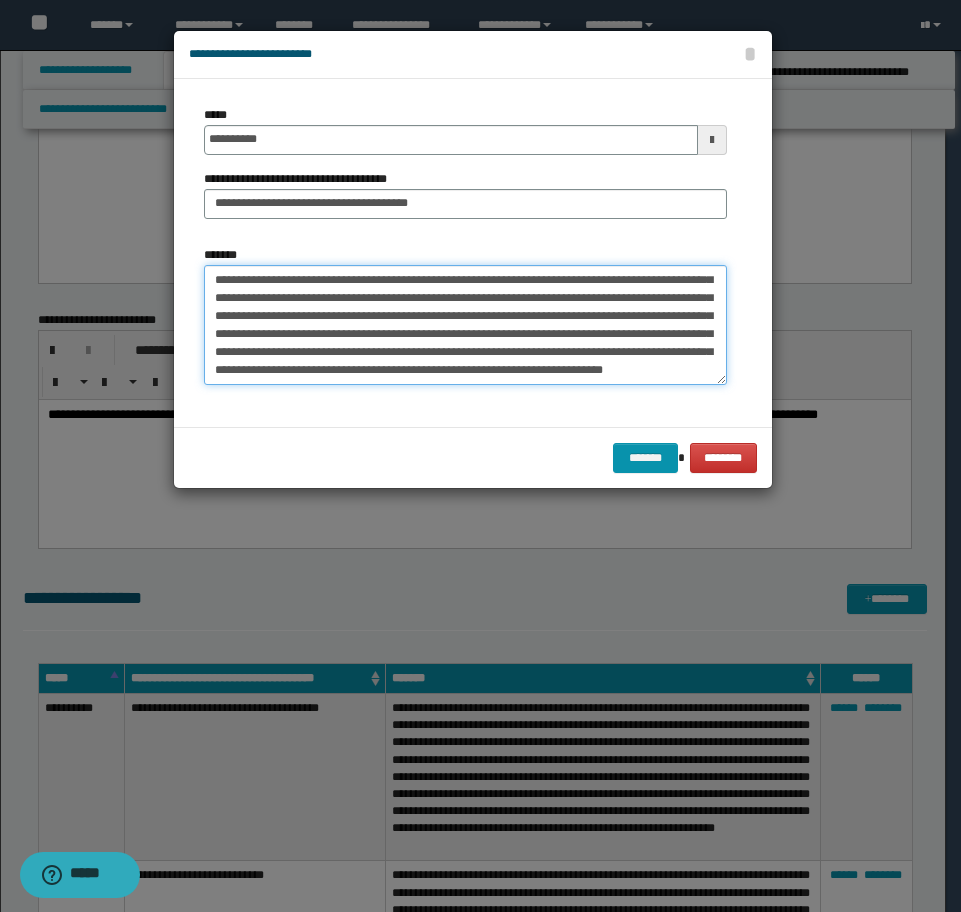 click on "*******" at bounding box center (465, 325) 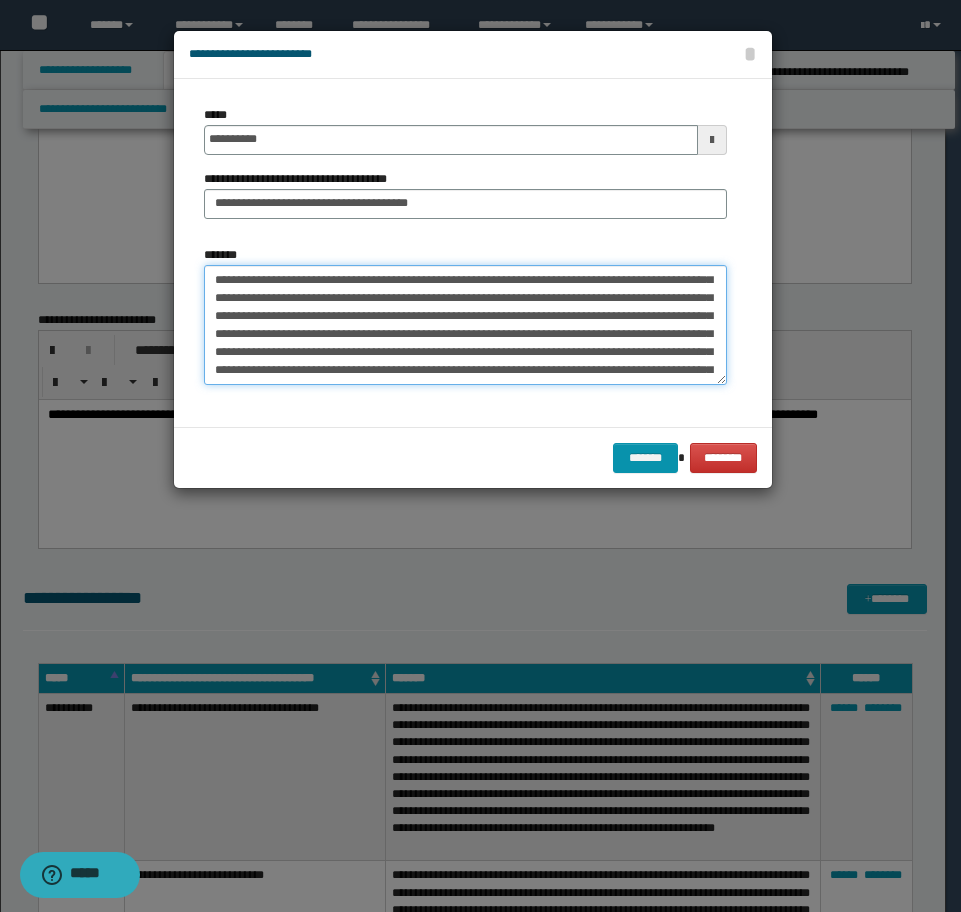 scroll, scrollTop: 480, scrollLeft: 0, axis: vertical 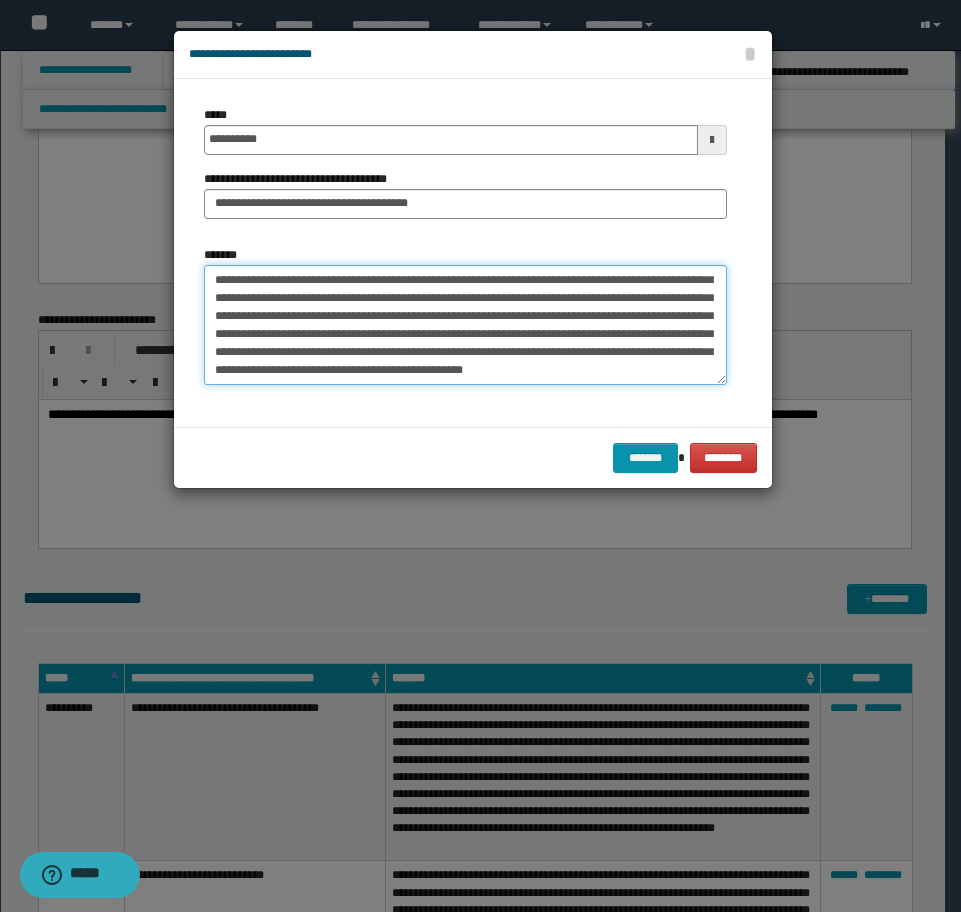 click on "*******" at bounding box center (465, 325) 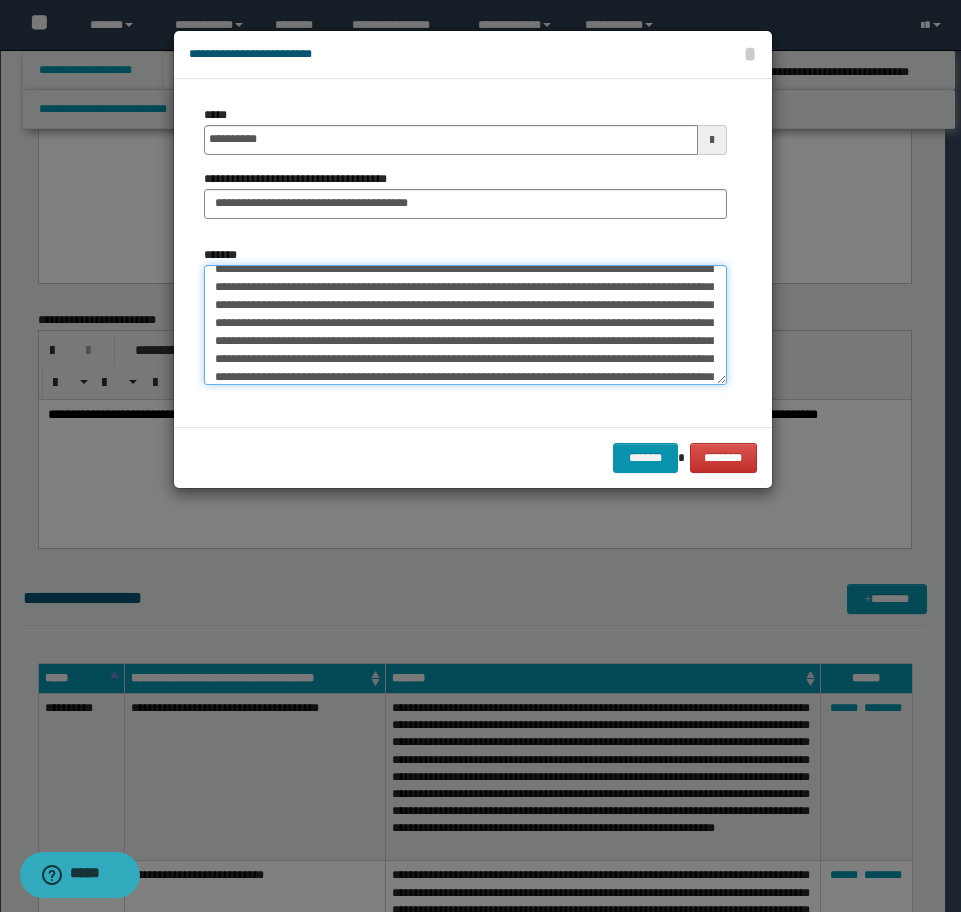 scroll, scrollTop: 313, scrollLeft: 0, axis: vertical 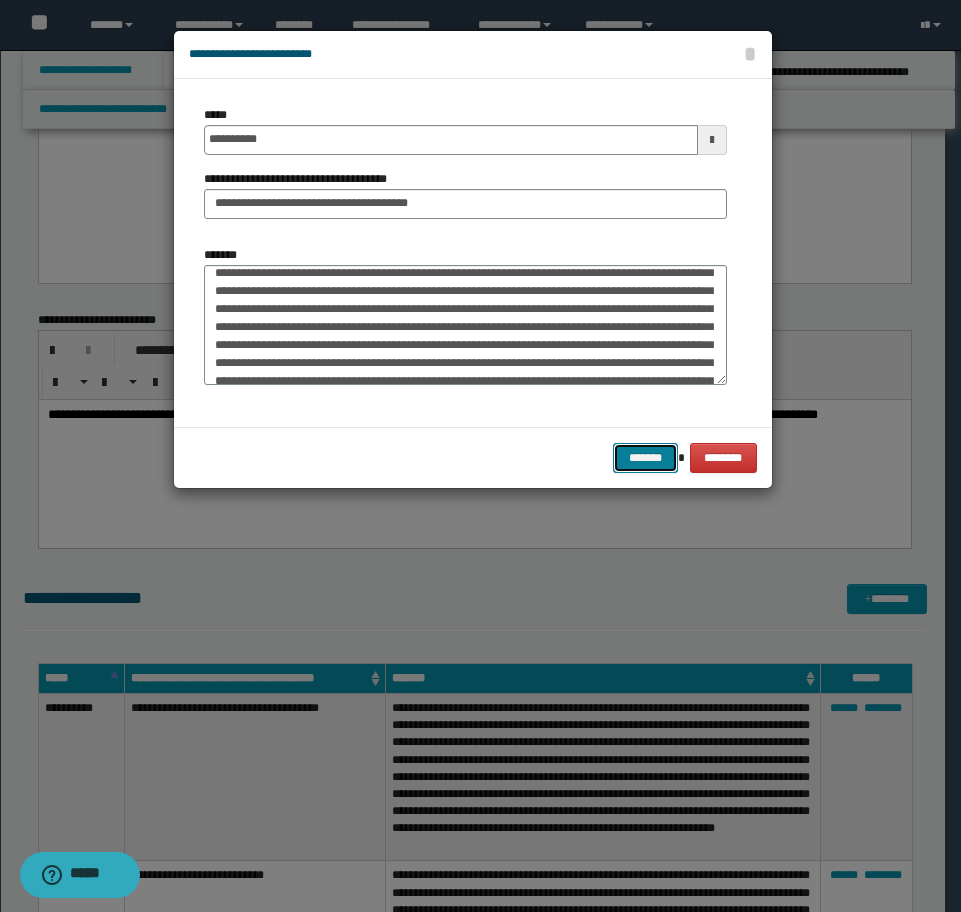click on "*******" at bounding box center [645, 458] 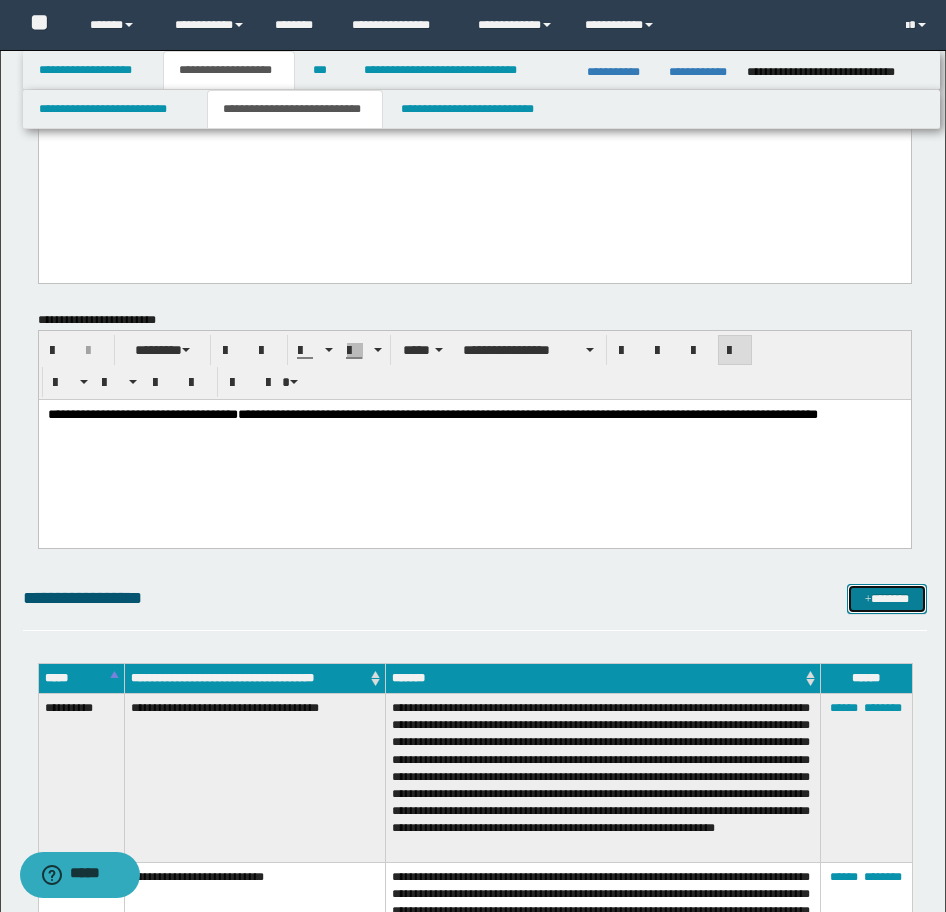 click on "*******" at bounding box center (887, 599) 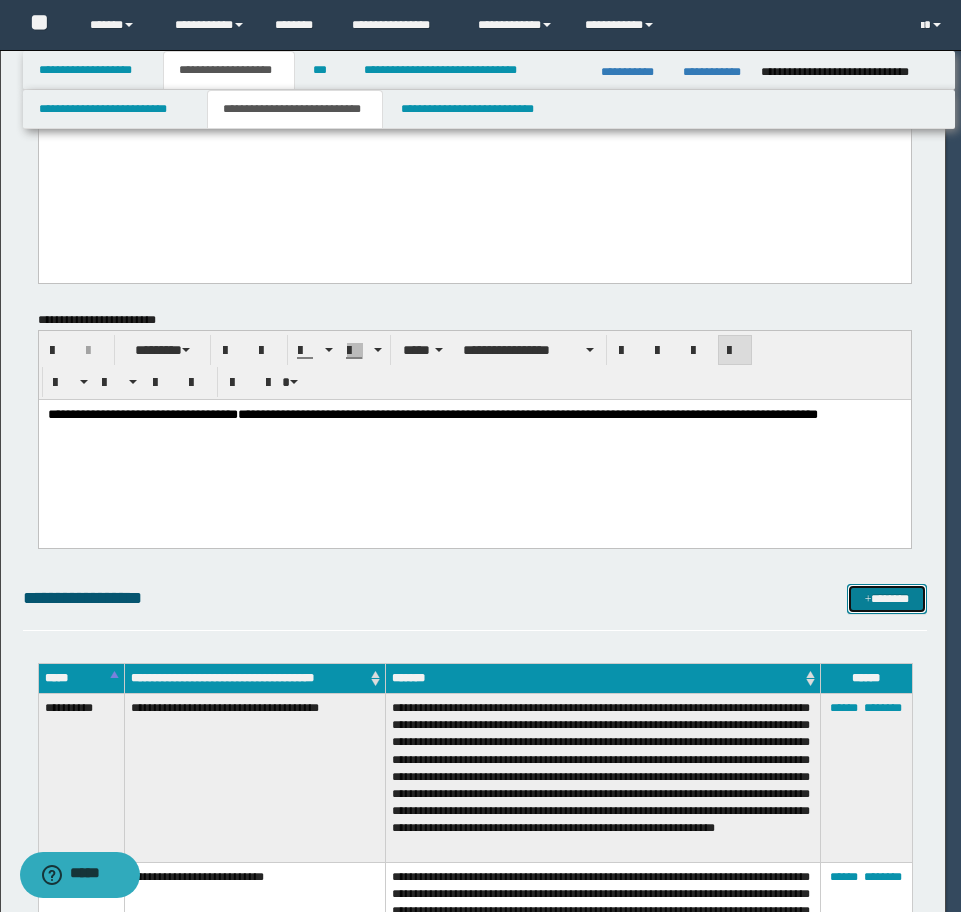scroll, scrollTop: 0, scrollLeft: 0, axis: both 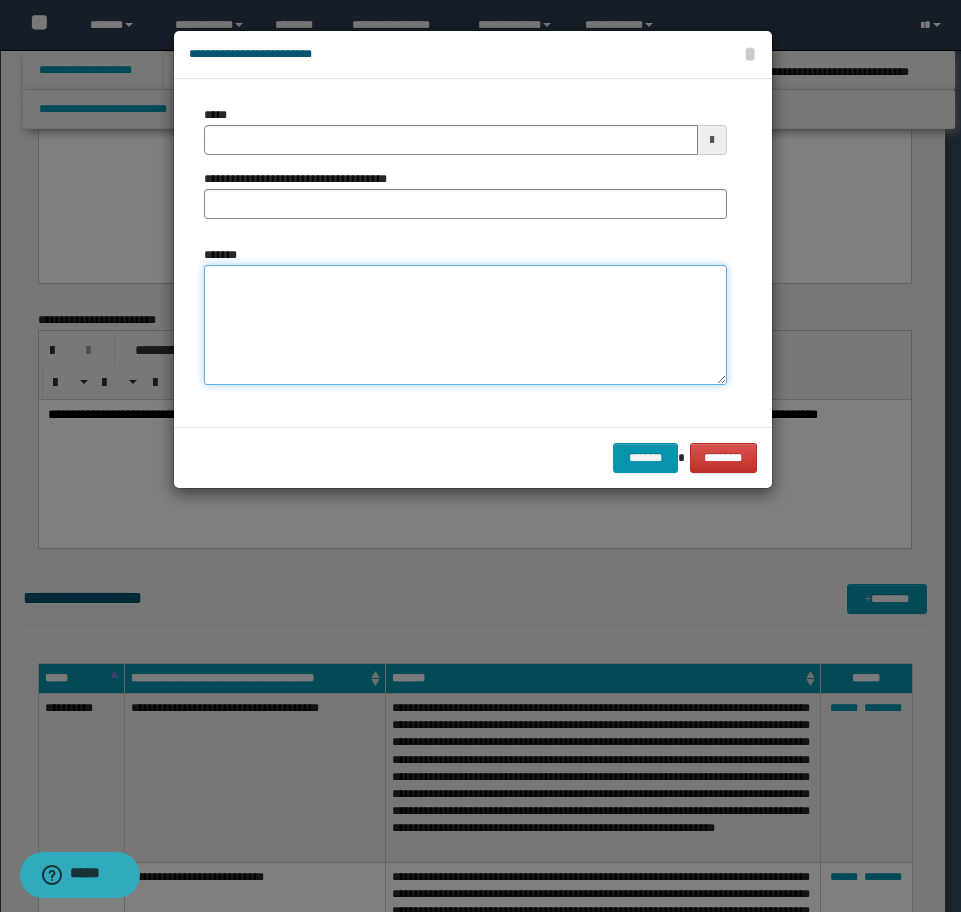 click on "*******" at bounding box center (465, 325) 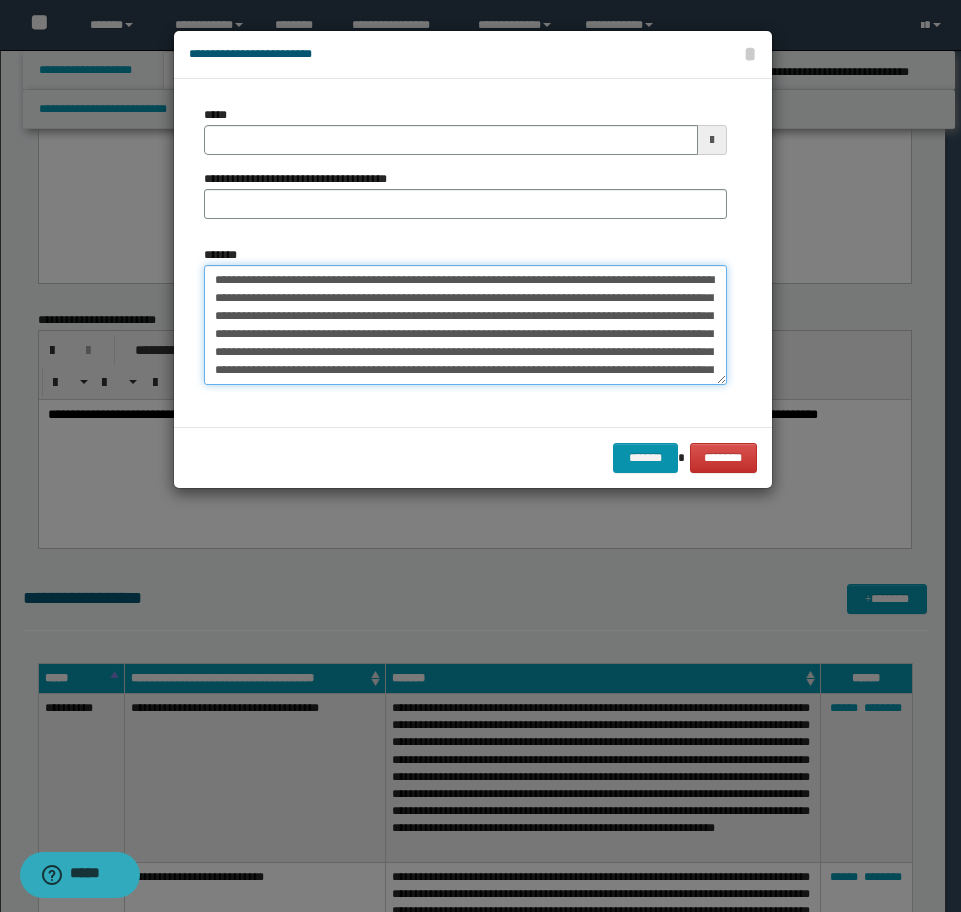scroll, scrollTop: 372, scrollLeft: 0, axis: vertical 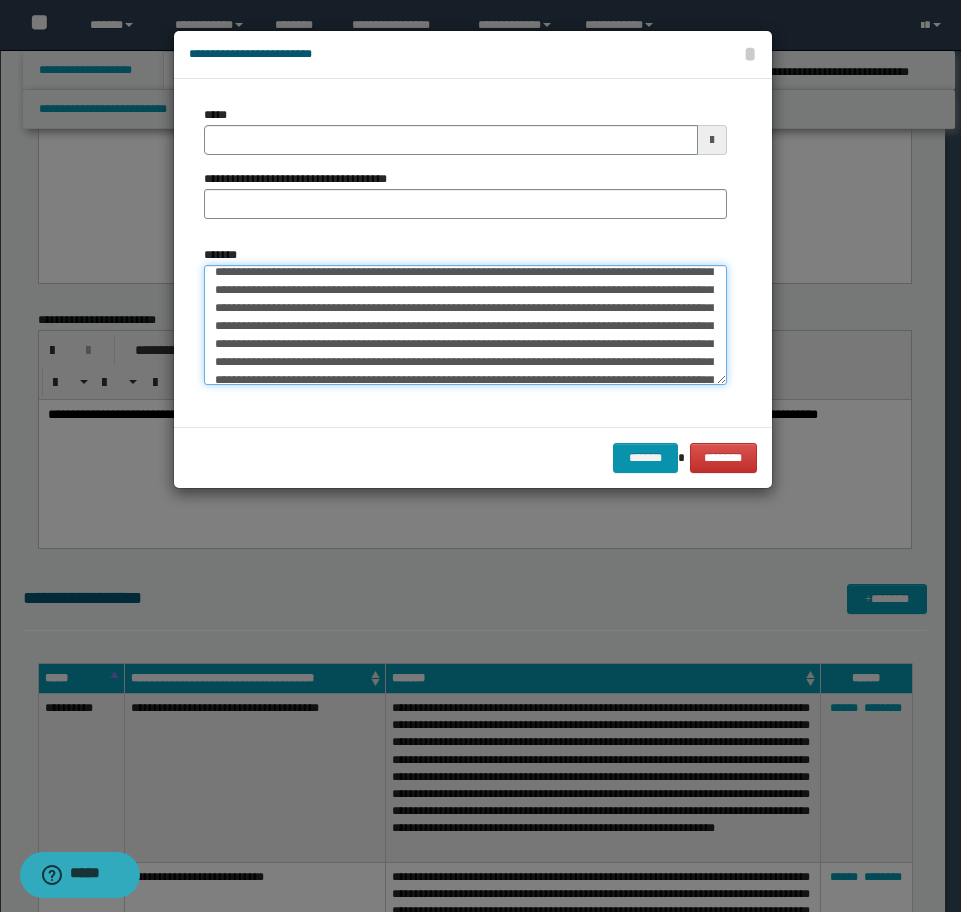 click on "*******" at bounding box center (465, 325) 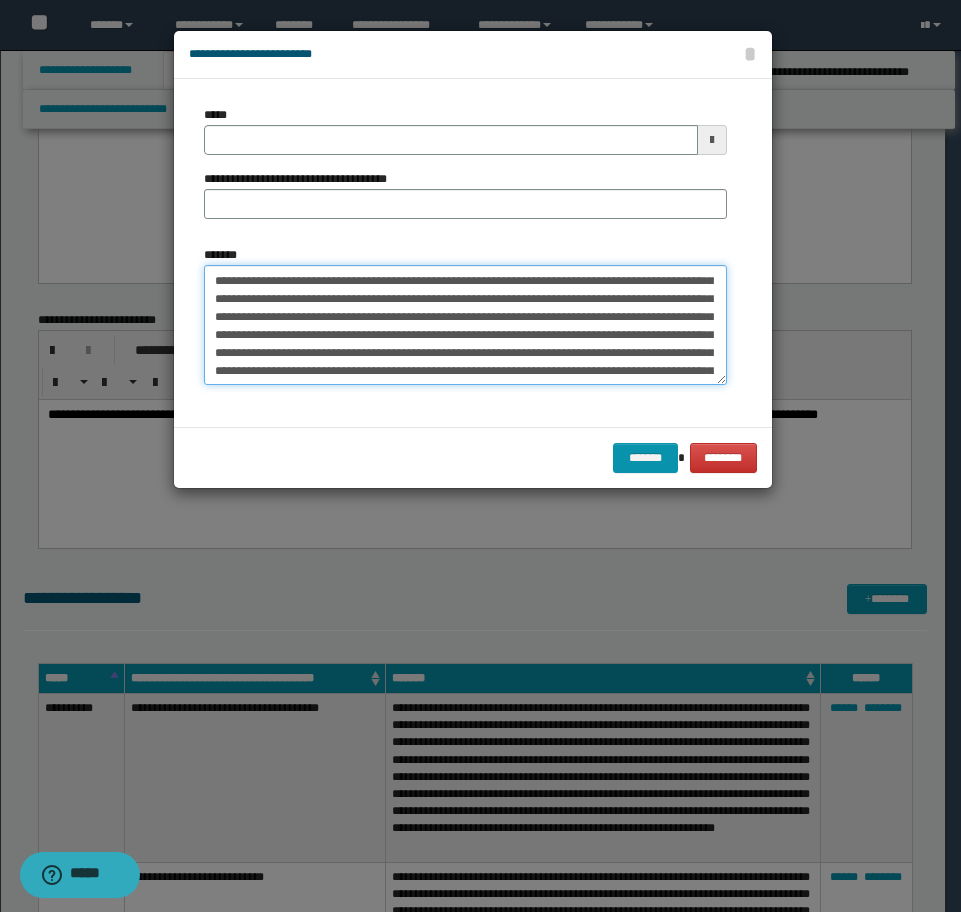 scroll, scrollTop: 18, scrollLeft: 0, axis: vertical 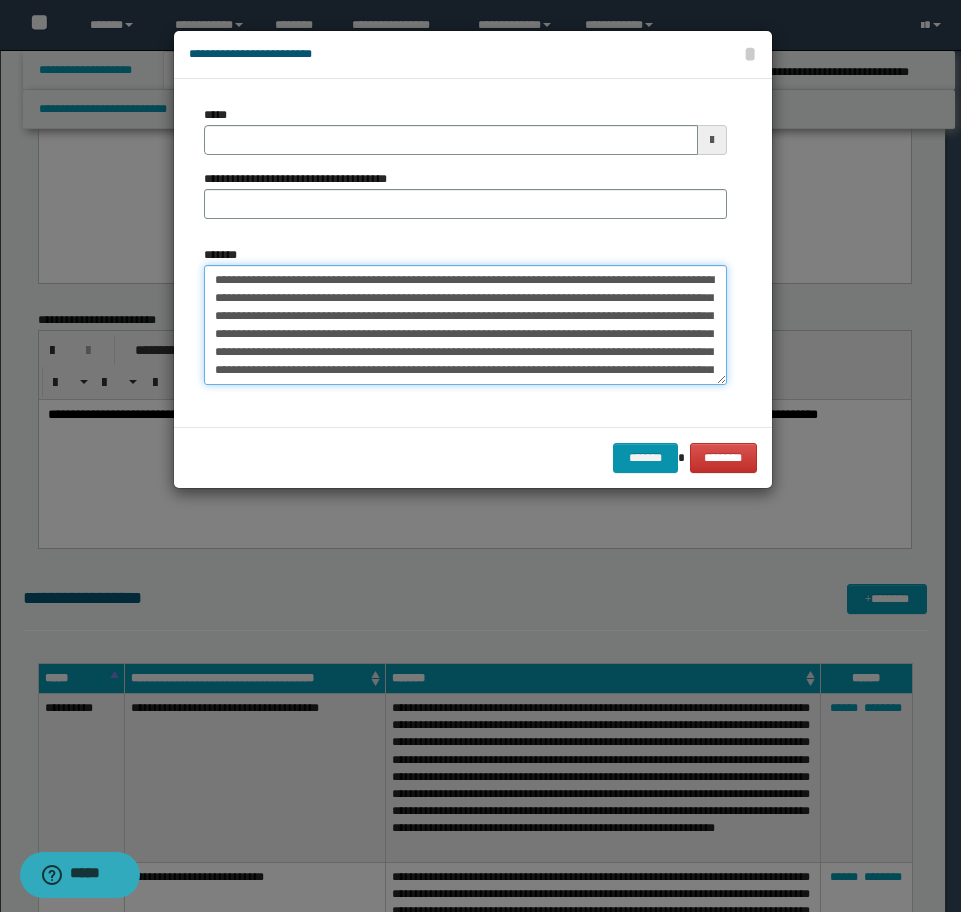 drag, startPoint x: 328, startPoint y: 279, endPoint x: 91, endPoint y: 260, distance: 237.76038 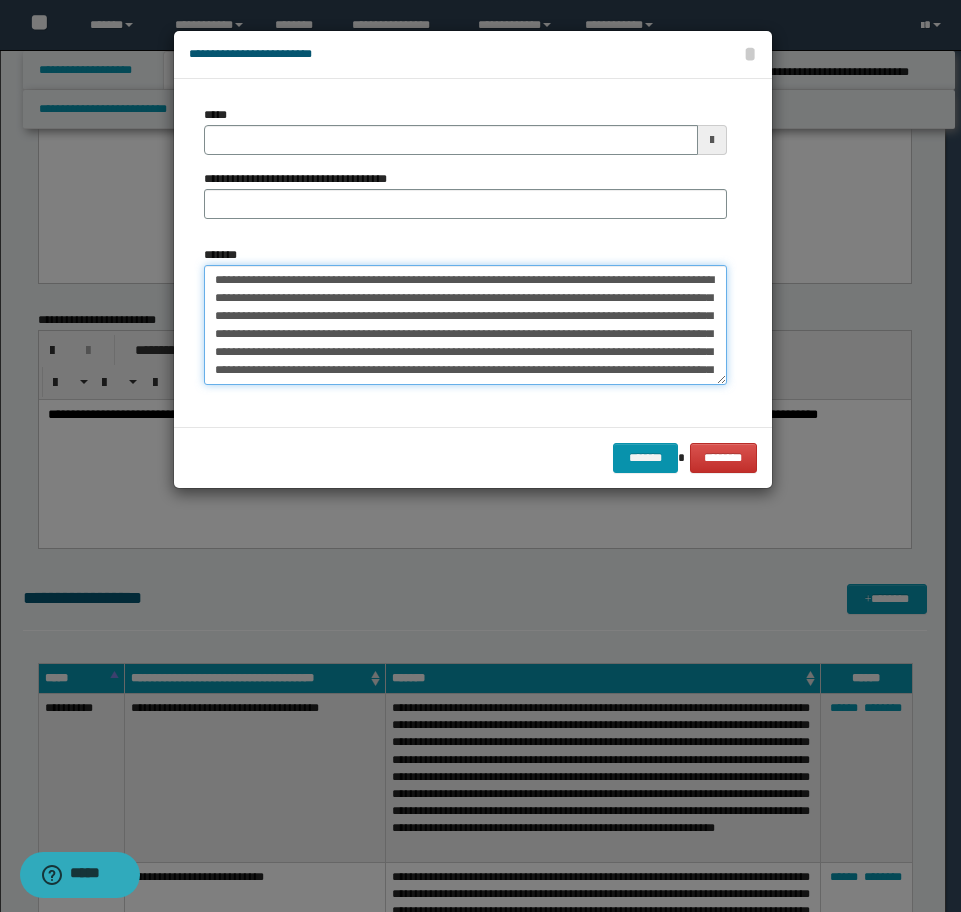 click on "*******" at bounding box center [465, 325] 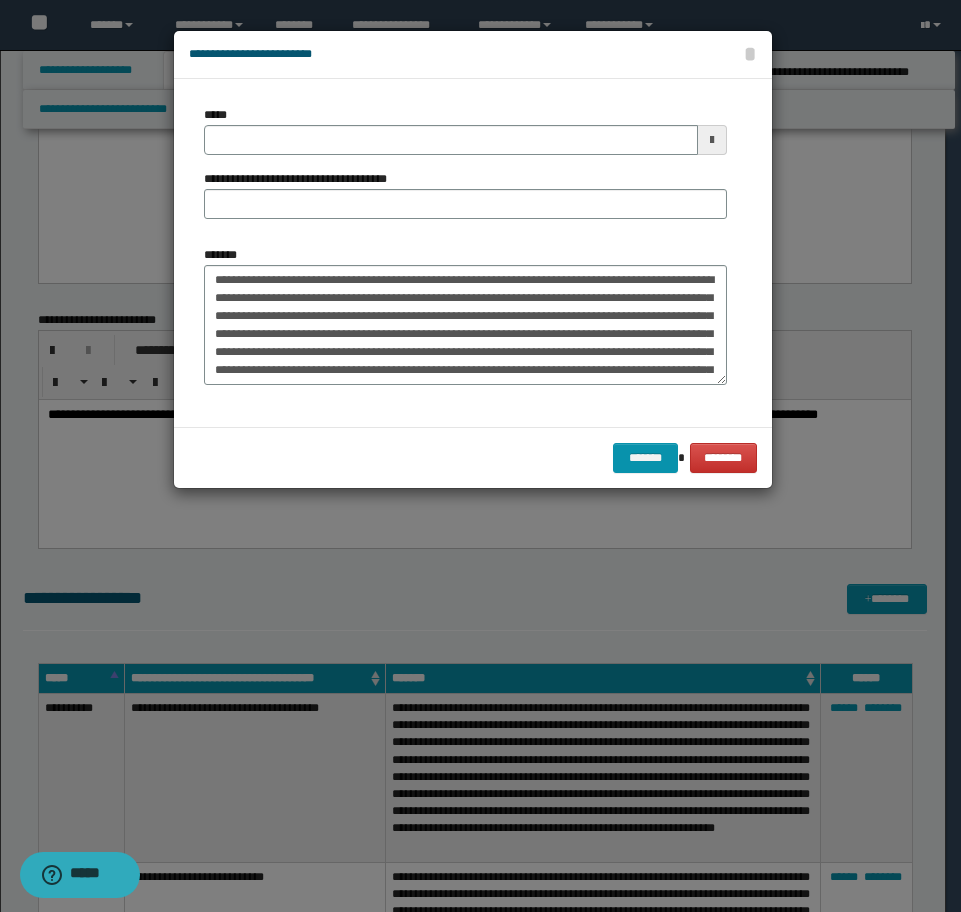 click on "**********" at bounding box center (465, 170) 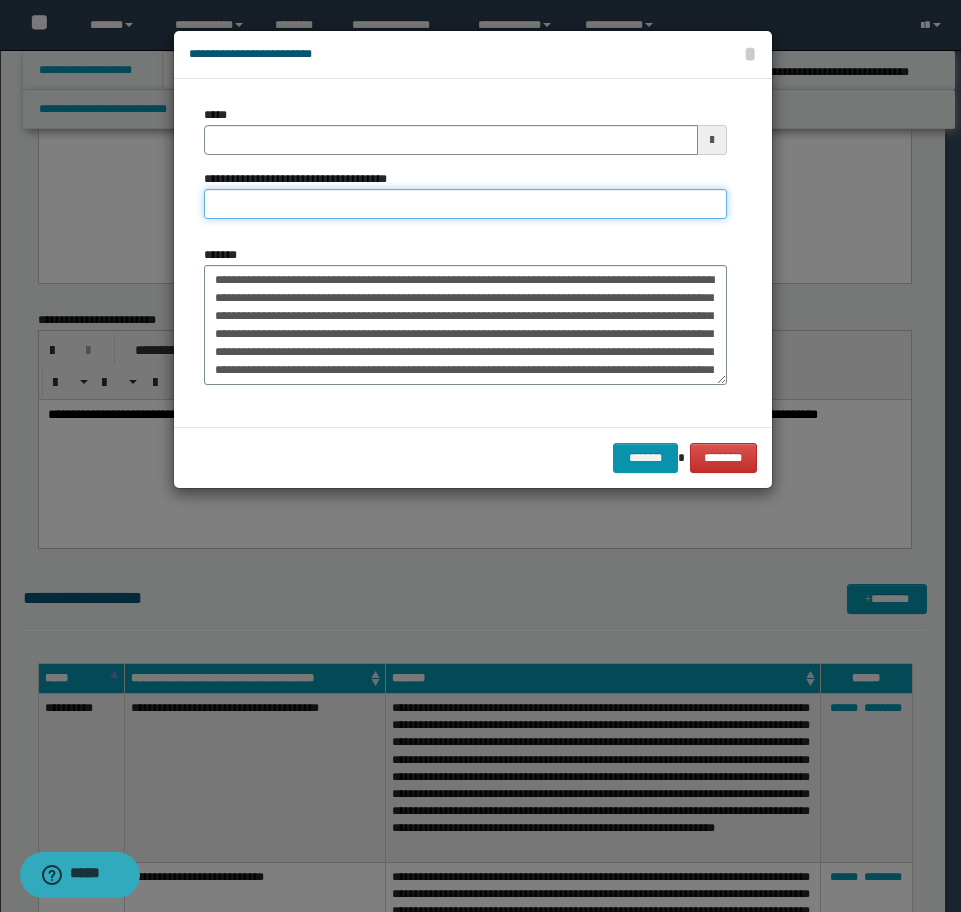 click on "**********" at bounding box center [465, 204] 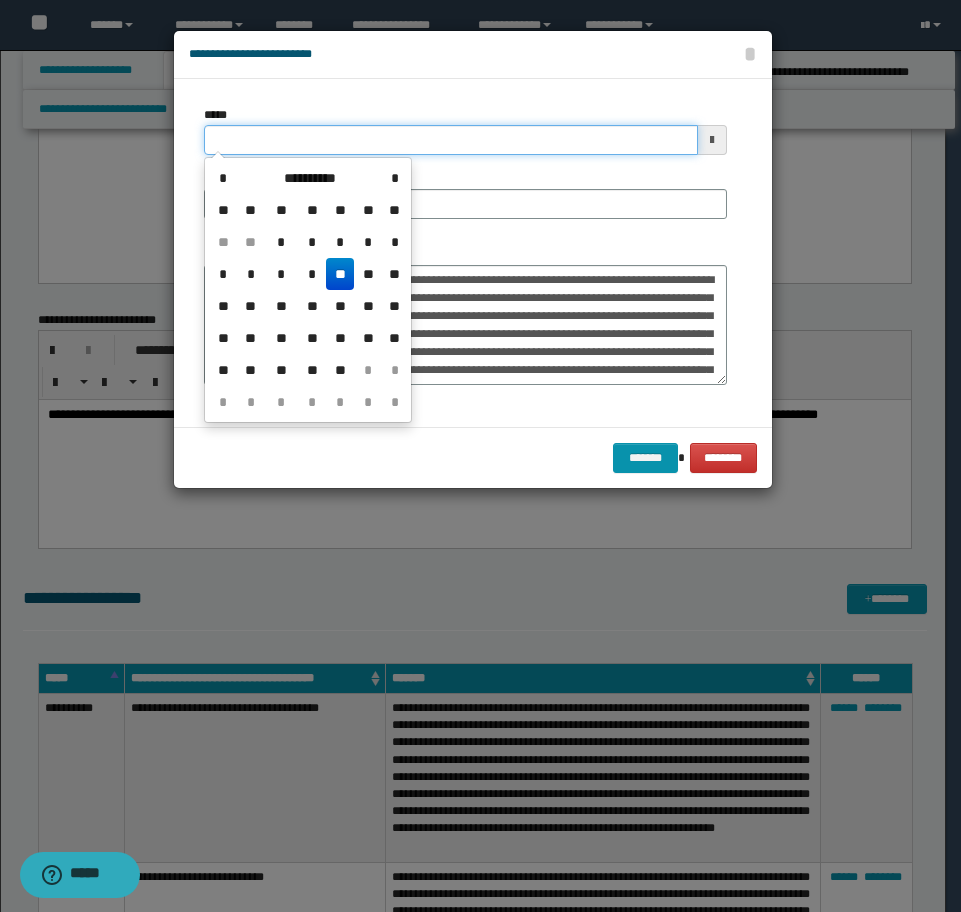 drag, startPoint x: 381, startPoint y: 138, endPoint x: -16, endPoint y: 118, distance: 397.50345 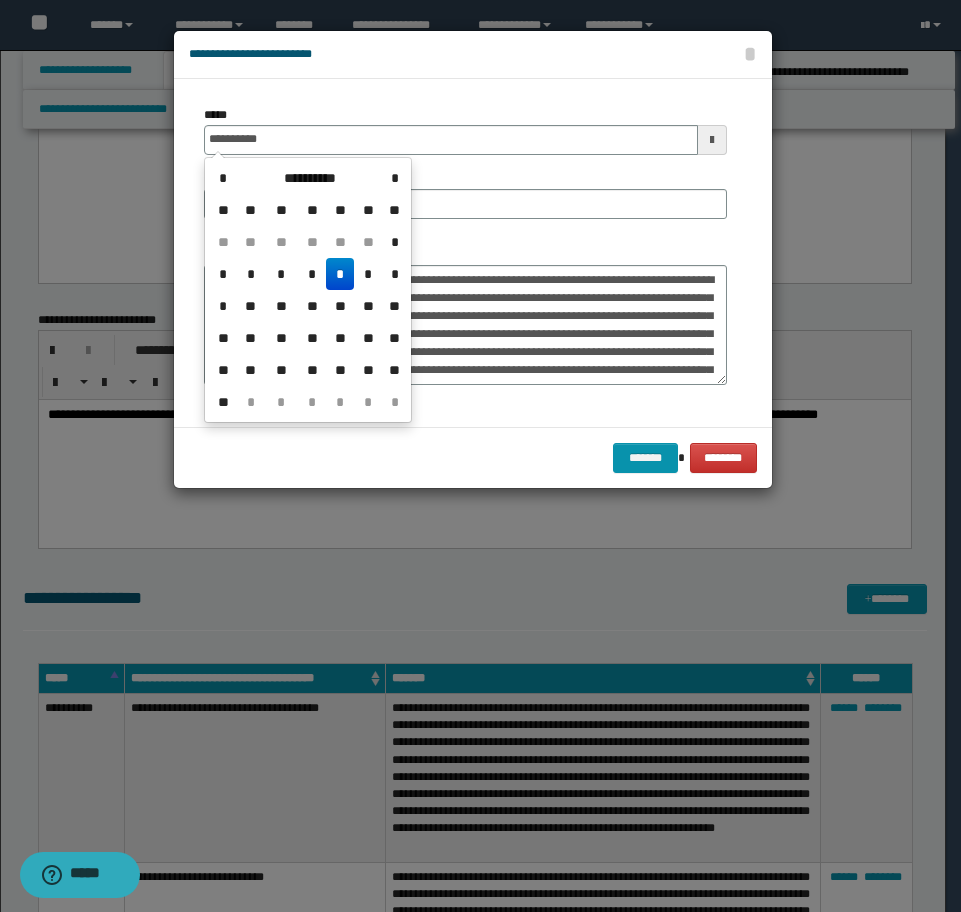 click on "*" at bounding box center (340, 274) 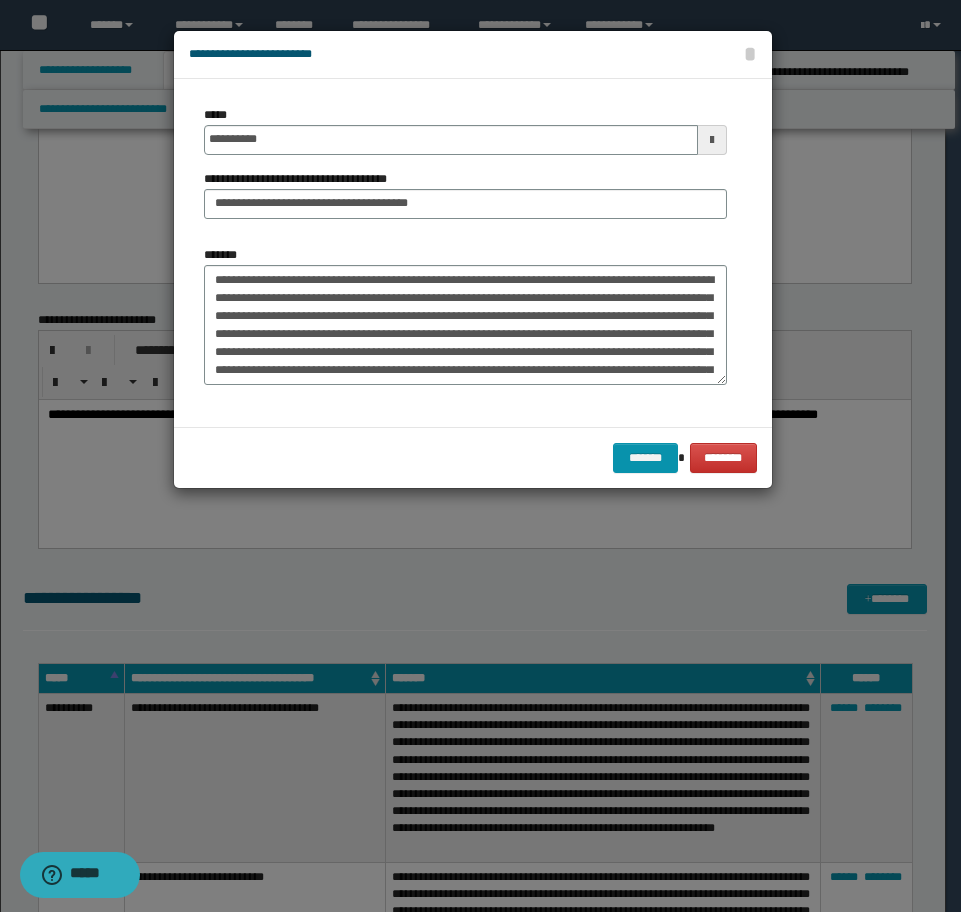 click on "*******
********" at bounding box center [473, 457] 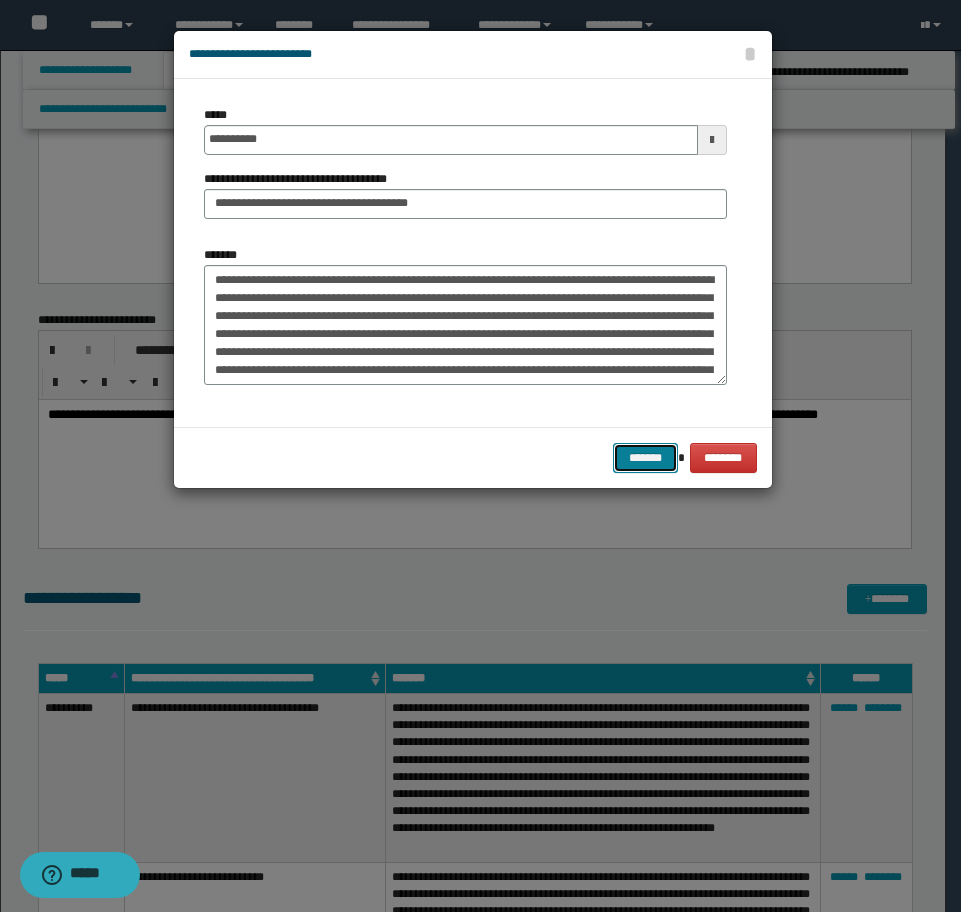 click on "*******" at bounding box center (645, 458) 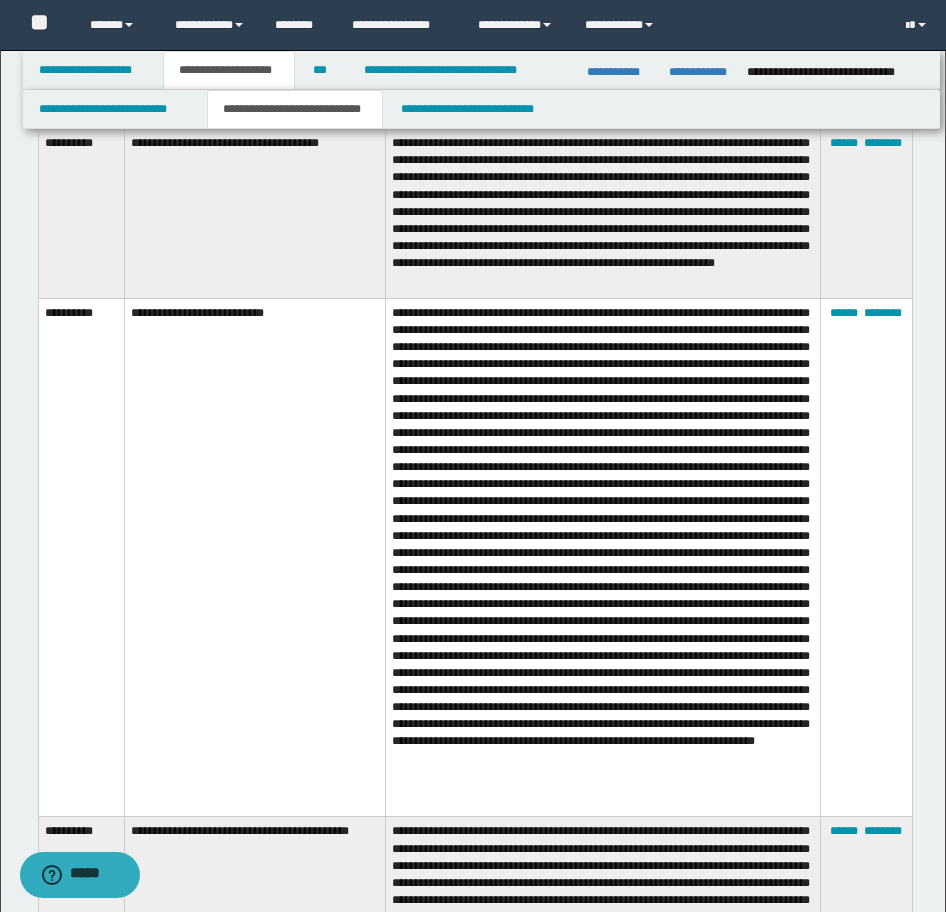 scroll, scrollTop: 3385, scrollLeft: 0, axis: vertical 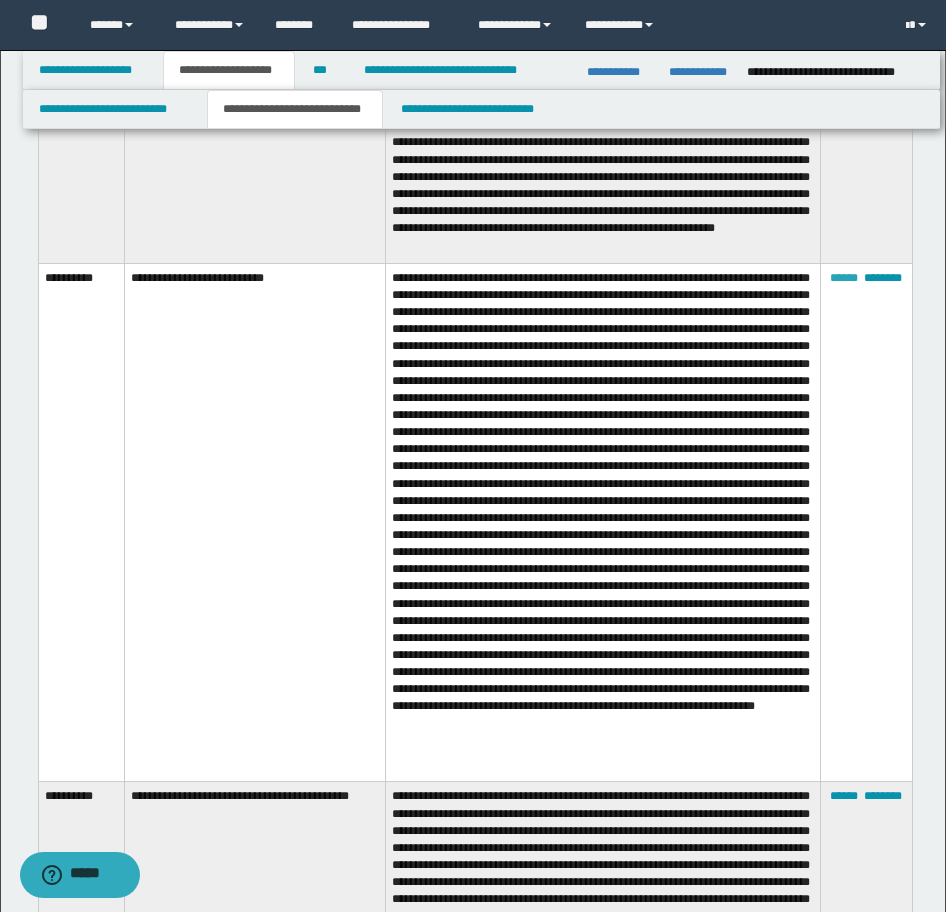 click on "******" at bounding box center [844, 278] 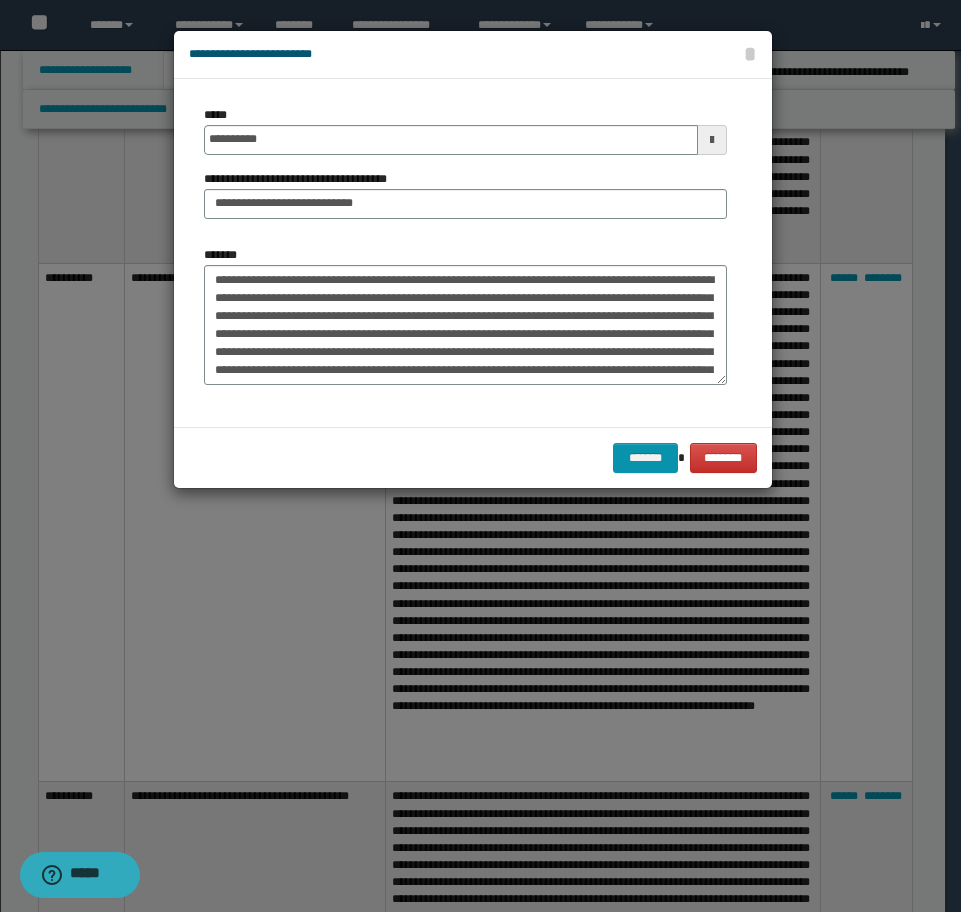 click on "**********" at bounding box center [303, 179] 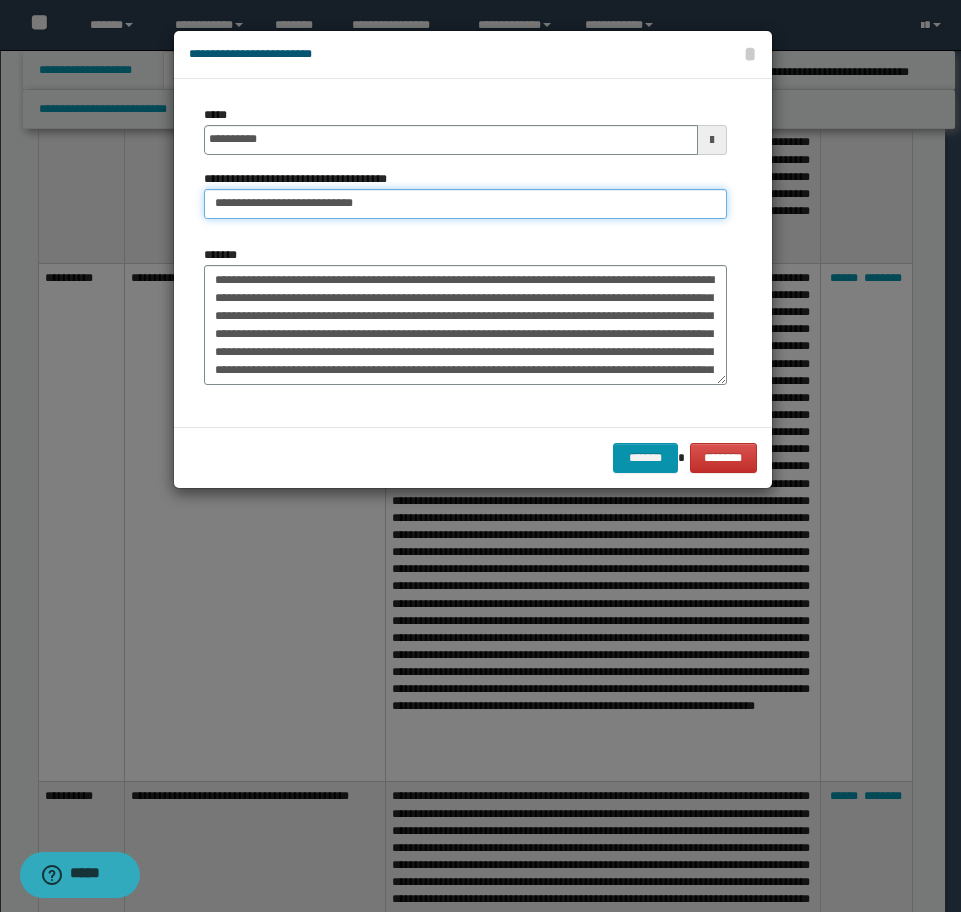 click on "**********" at bounding box center [465, 204] 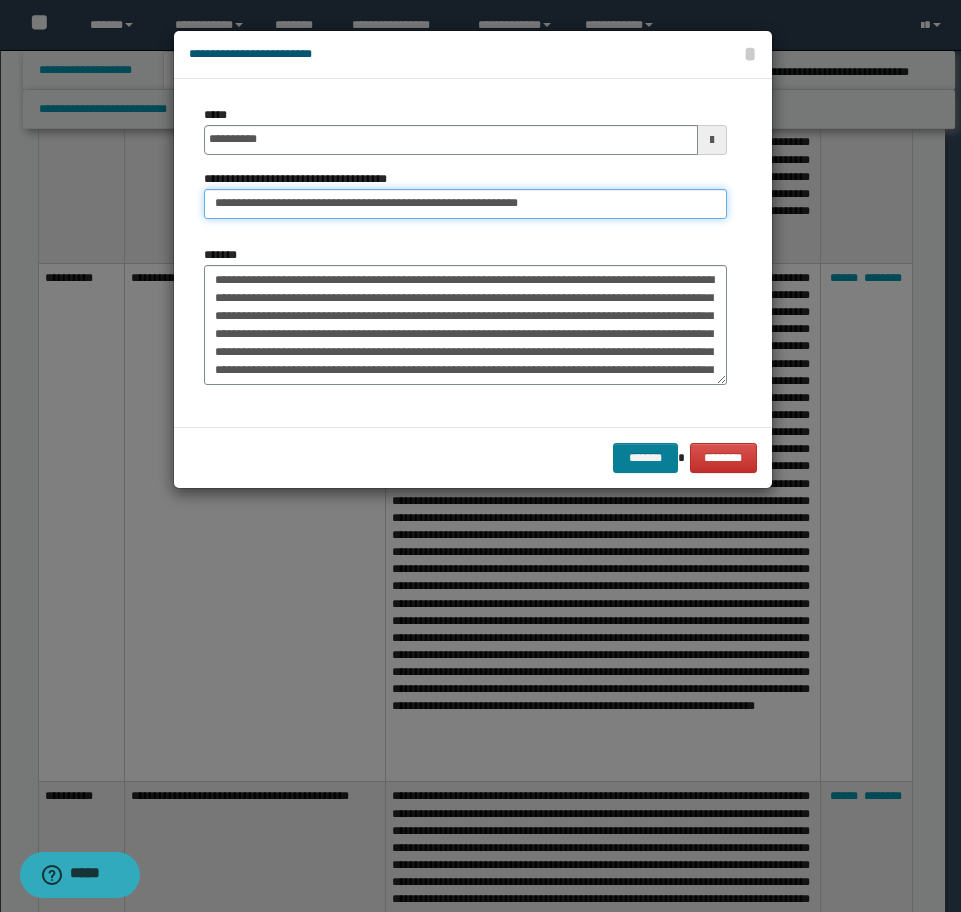 type on "**********" 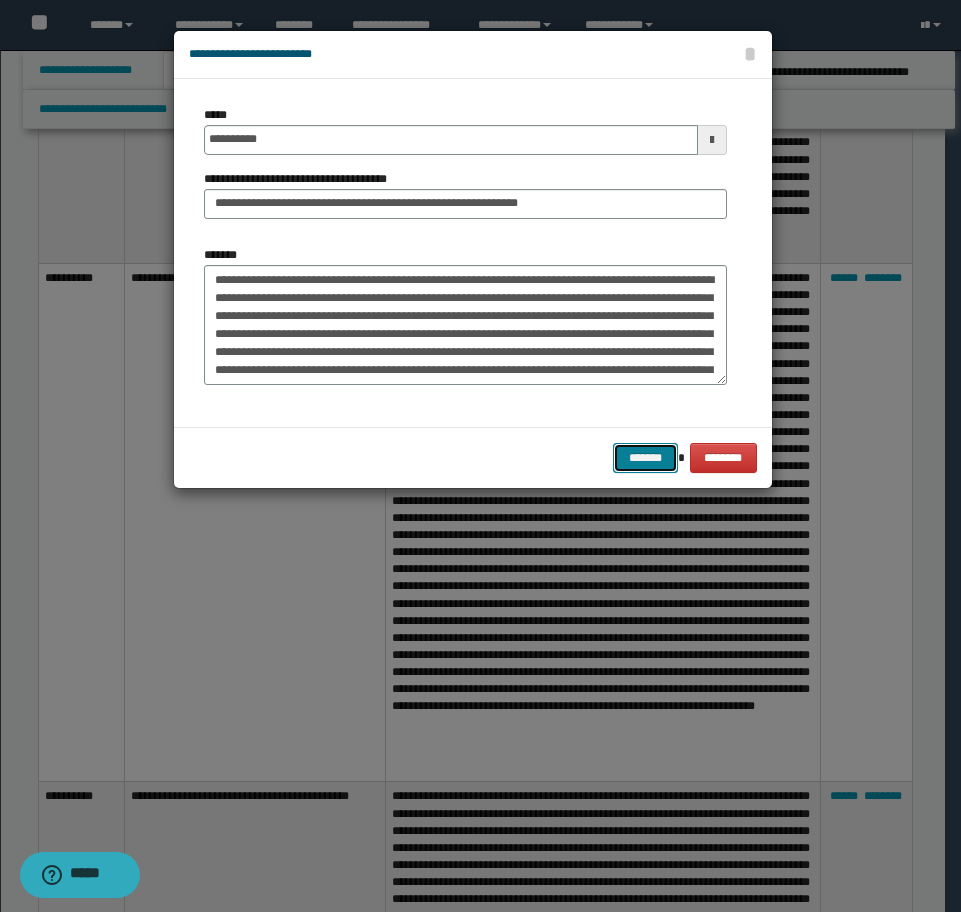 click on "*******" at bounding box center [645, 458] 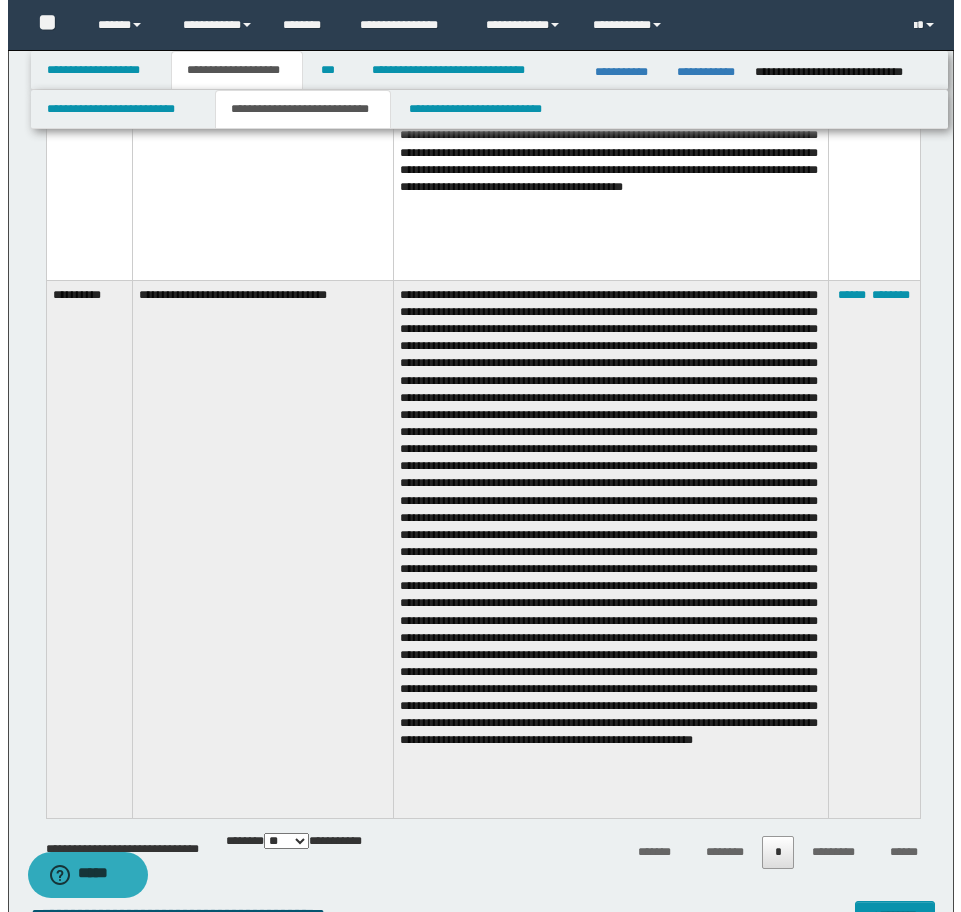 scroll, scrollTop: 4985, scrollLeft: 0, axis: vertical 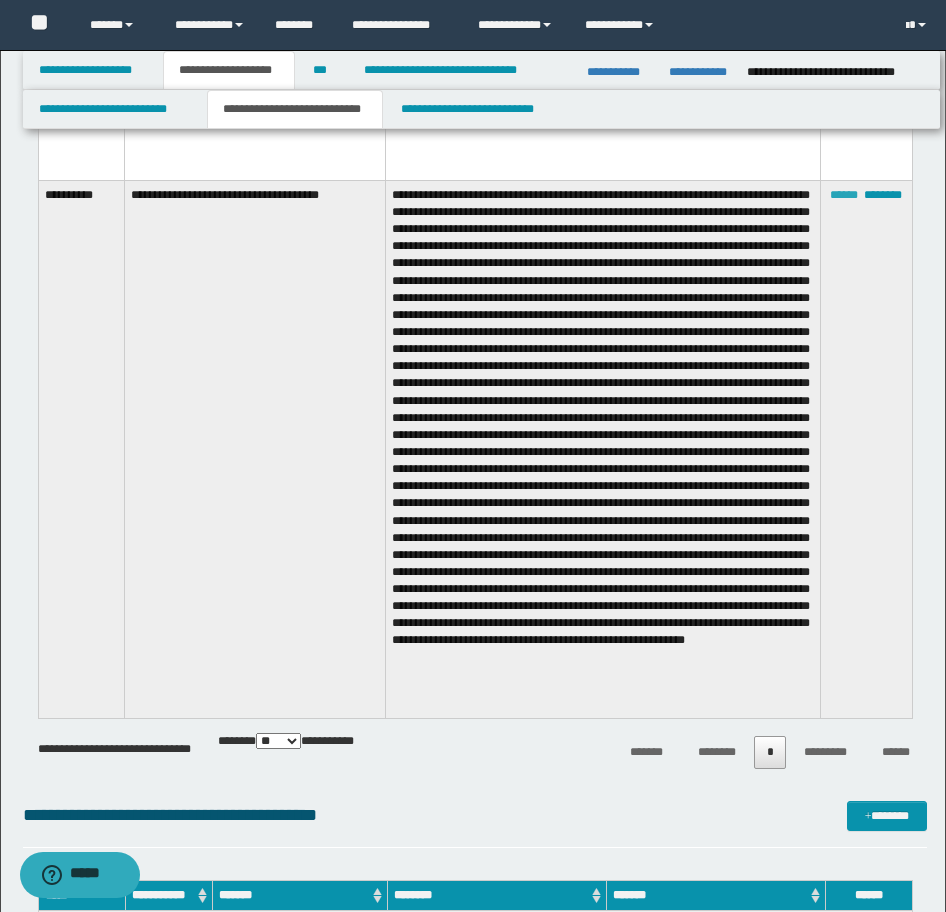 click on "******" at bounding box center [844, 195] 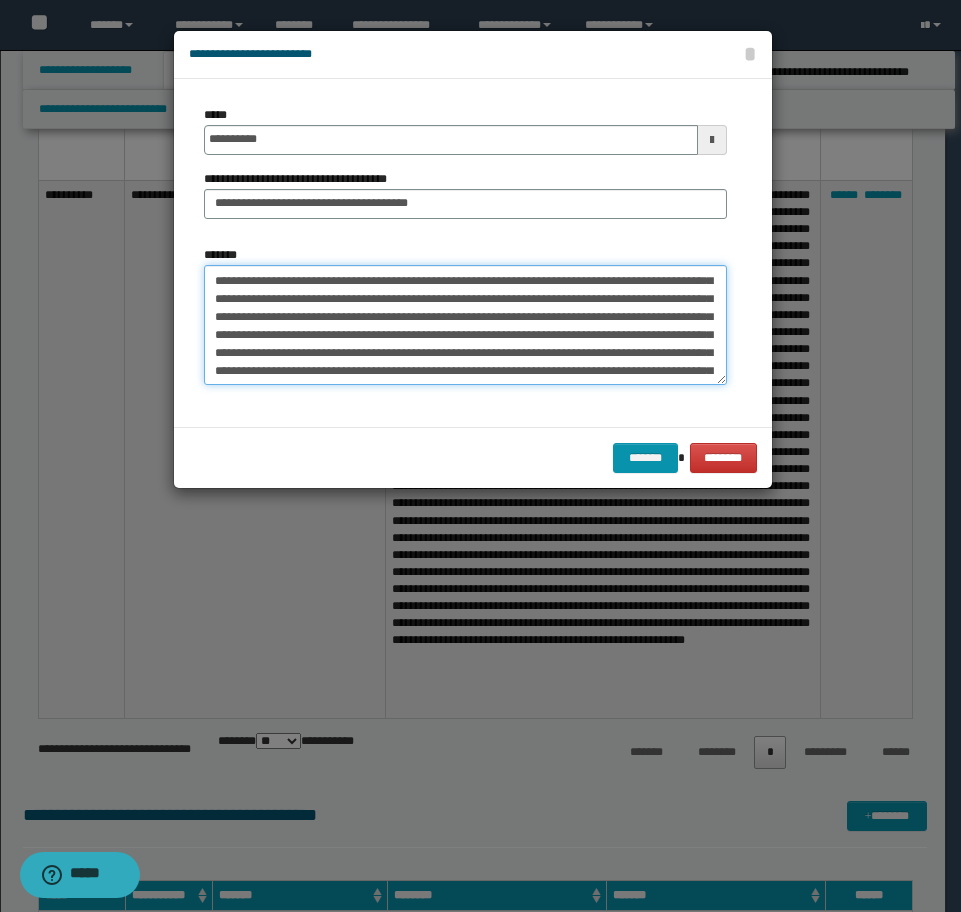scroll, scrollTop: 160, scrollLeft: 0, axis: vertical 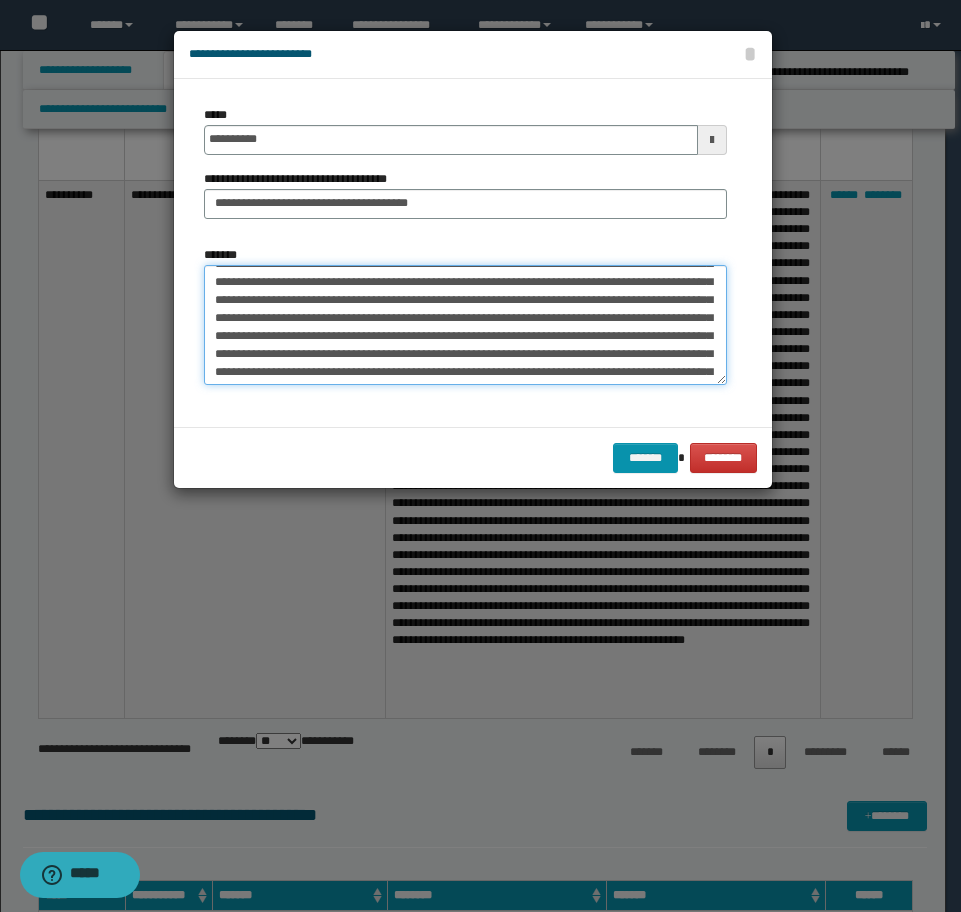 click on "*******" at bounding box center (465, 325) 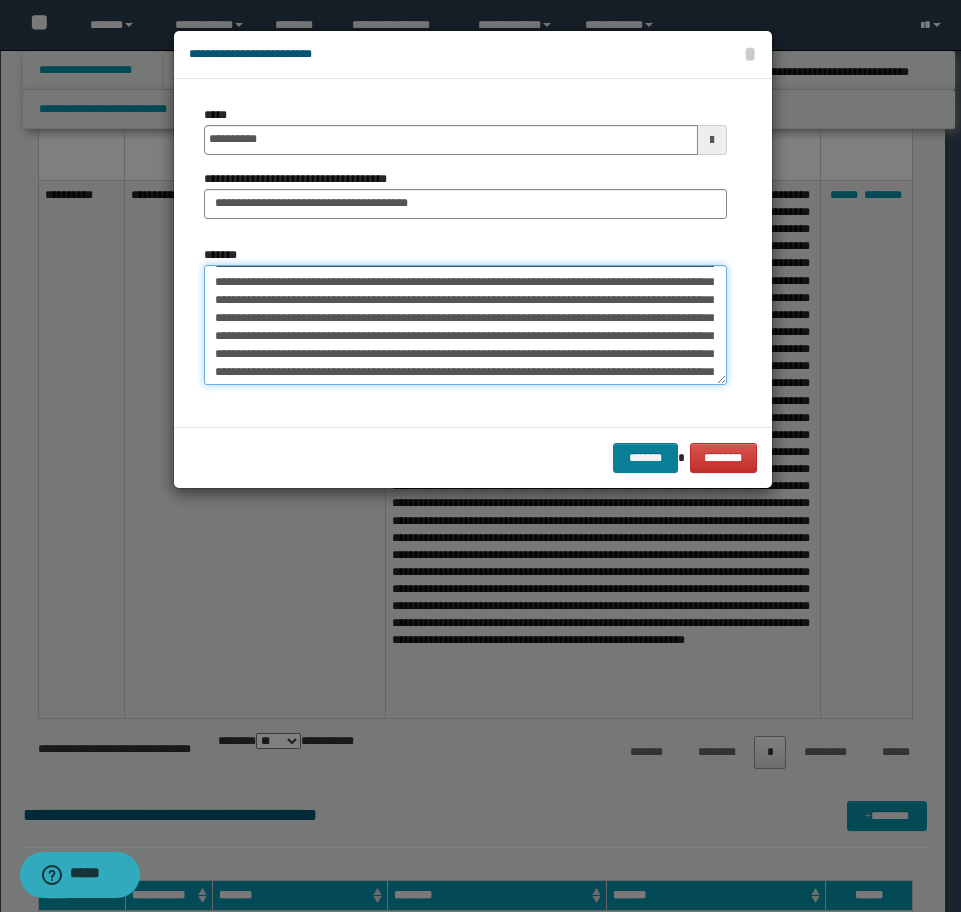 type on "**********" 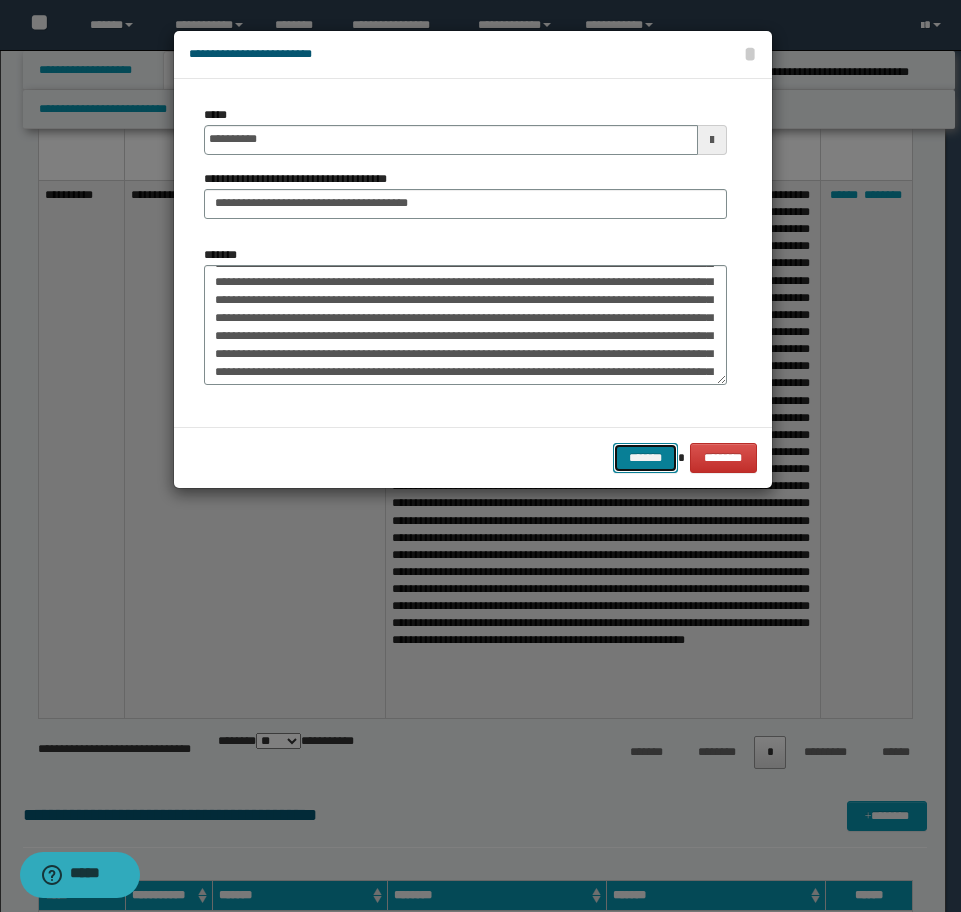 click on "*******" at bounding box center (645, 458) 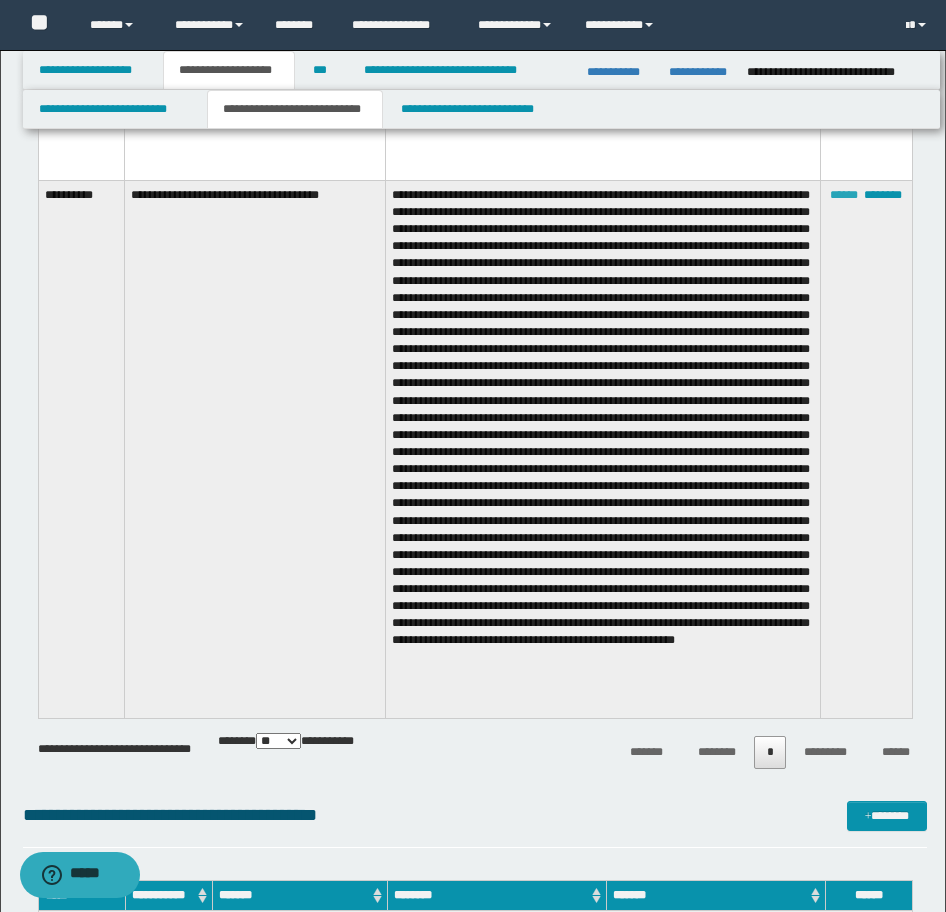 click on "******" at bounding box center [844, 195] 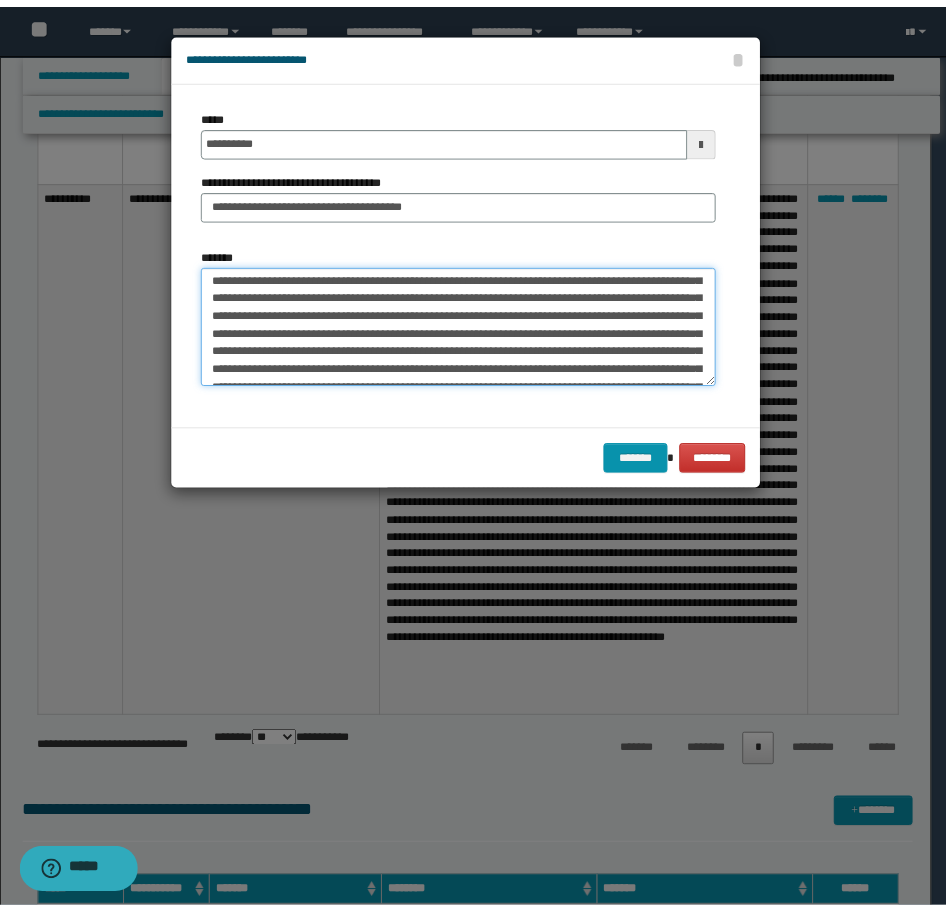 scroll, scrollTop: 240, scrollLeft: 0, axis: vertical 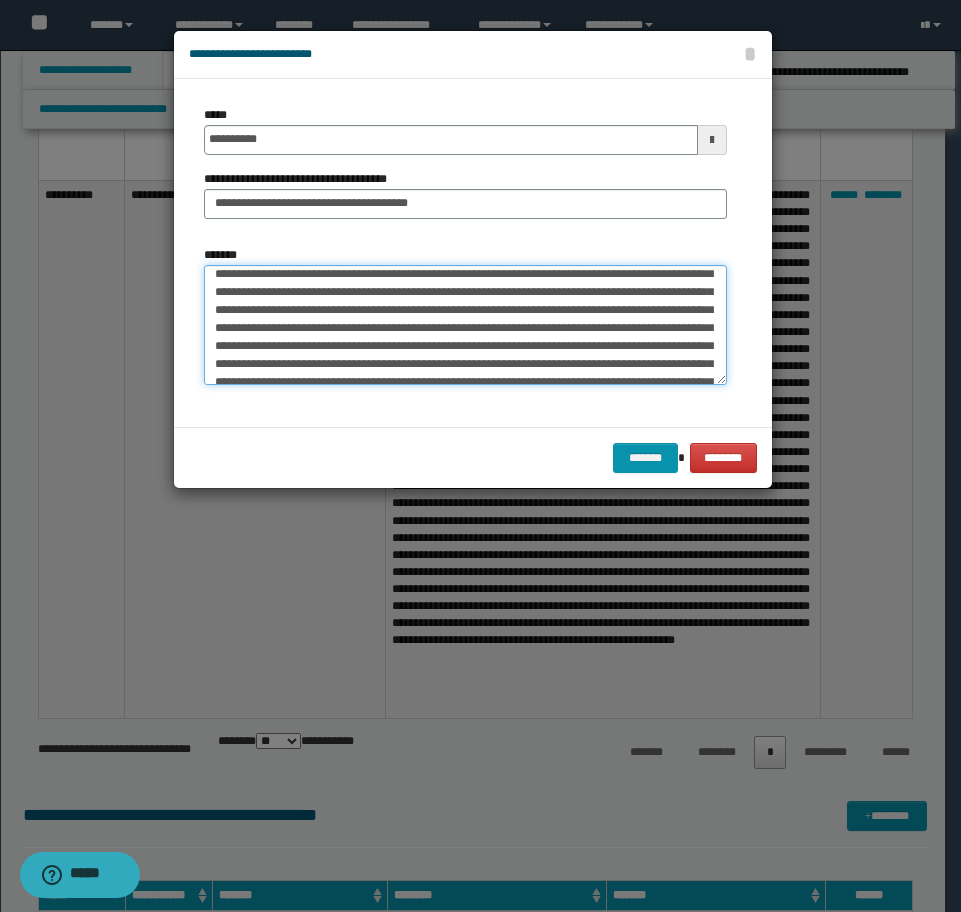 click on "*******" at bounding box center [465, 325] 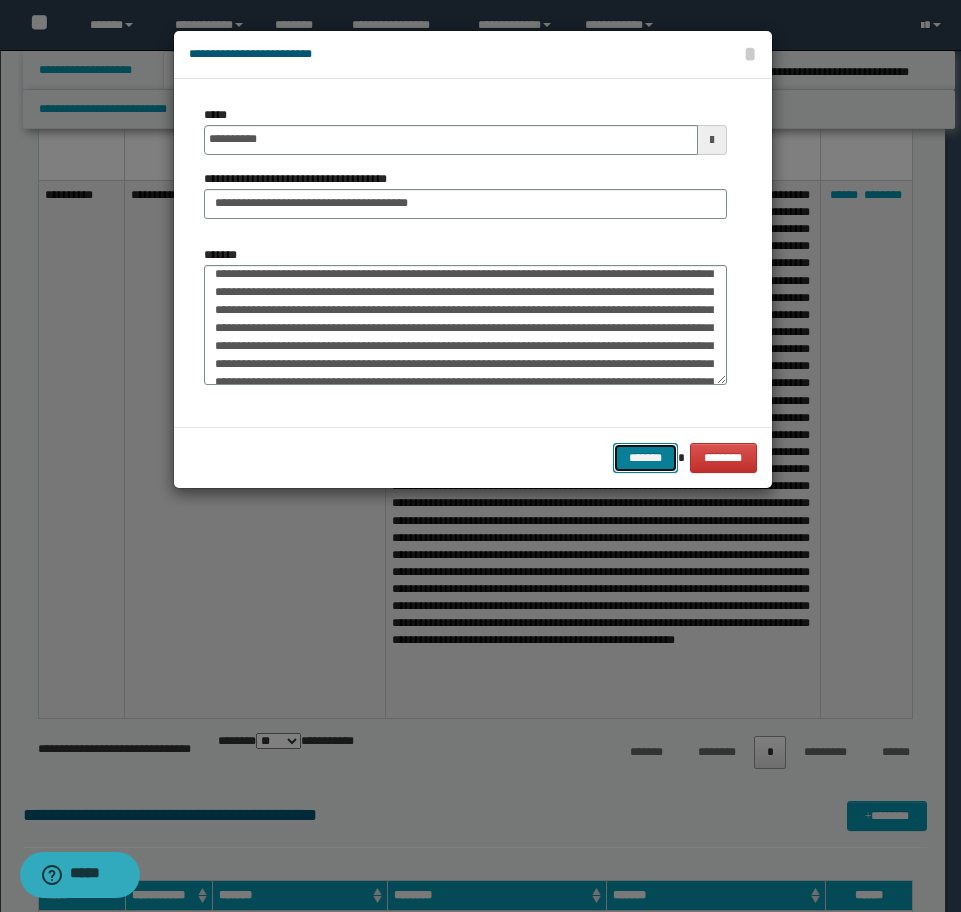drag, startPoint x: 648, startPoint y: 455, endPoint x: 493, endPoint y: 330, distance: 199.12308 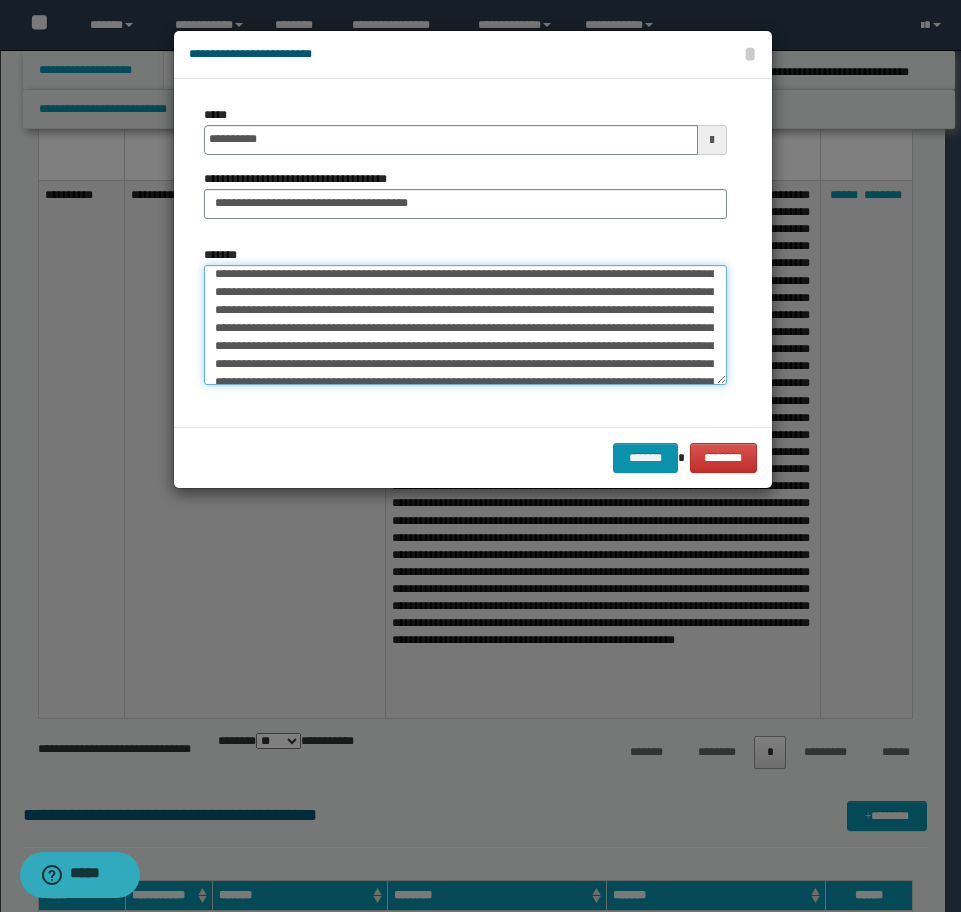 click on "*******" at bounding box center [465, 325] 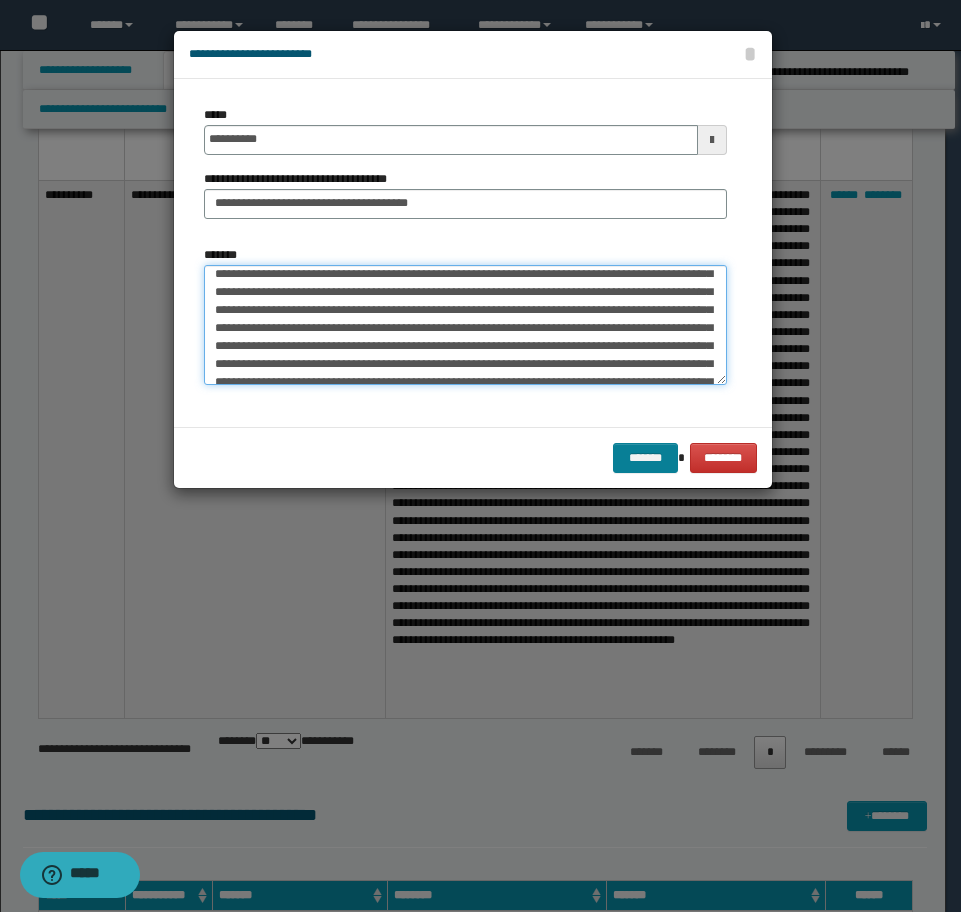 type on "**********" 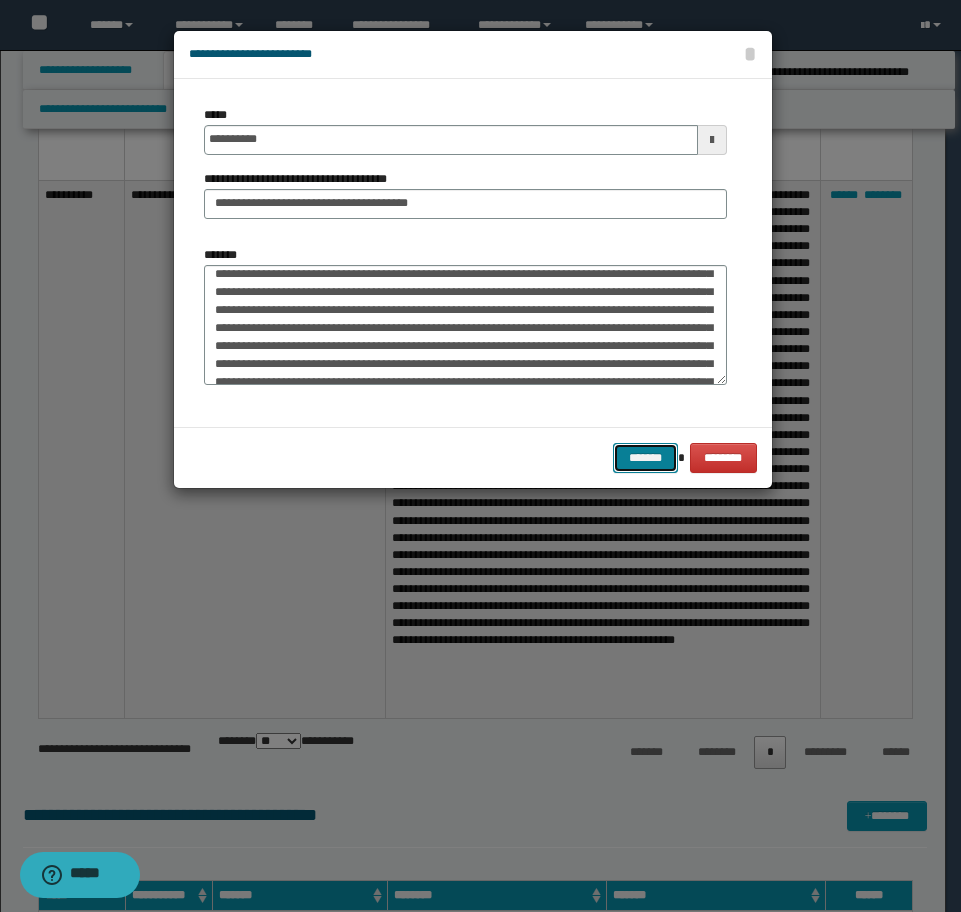 click on "*******" at bounding box center [645, 458] 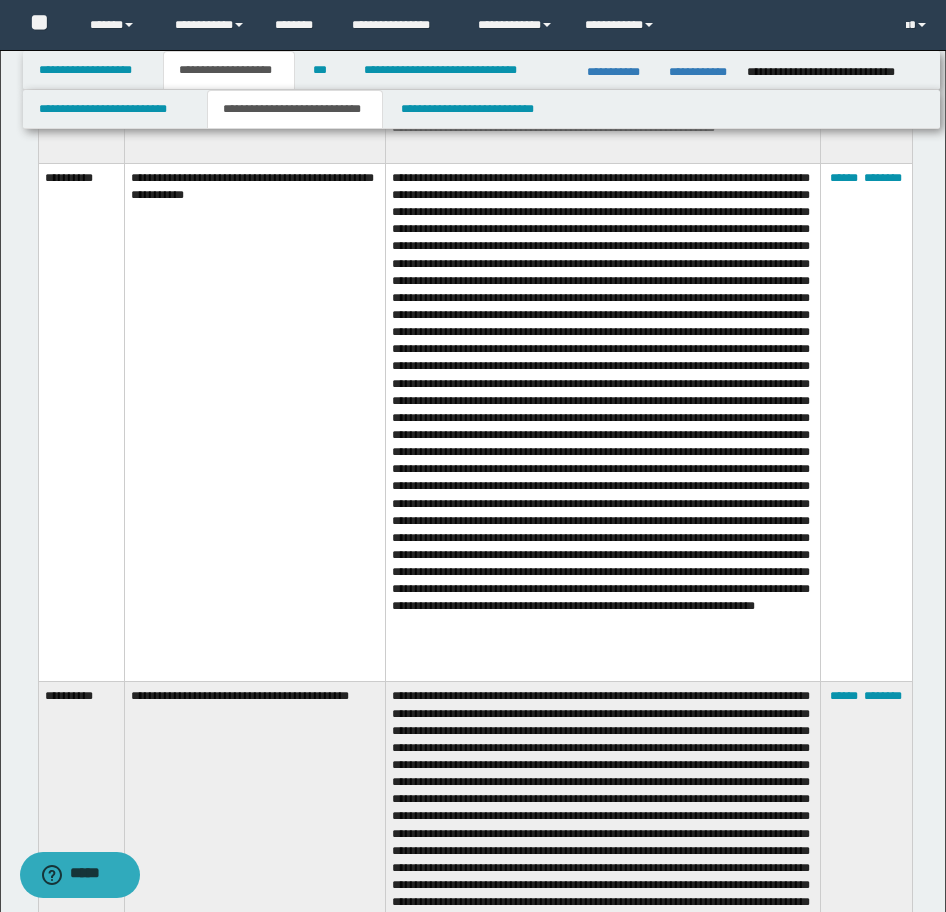 scroll, scrollTop: 3085, scrollLeft: 0, axis: vertical 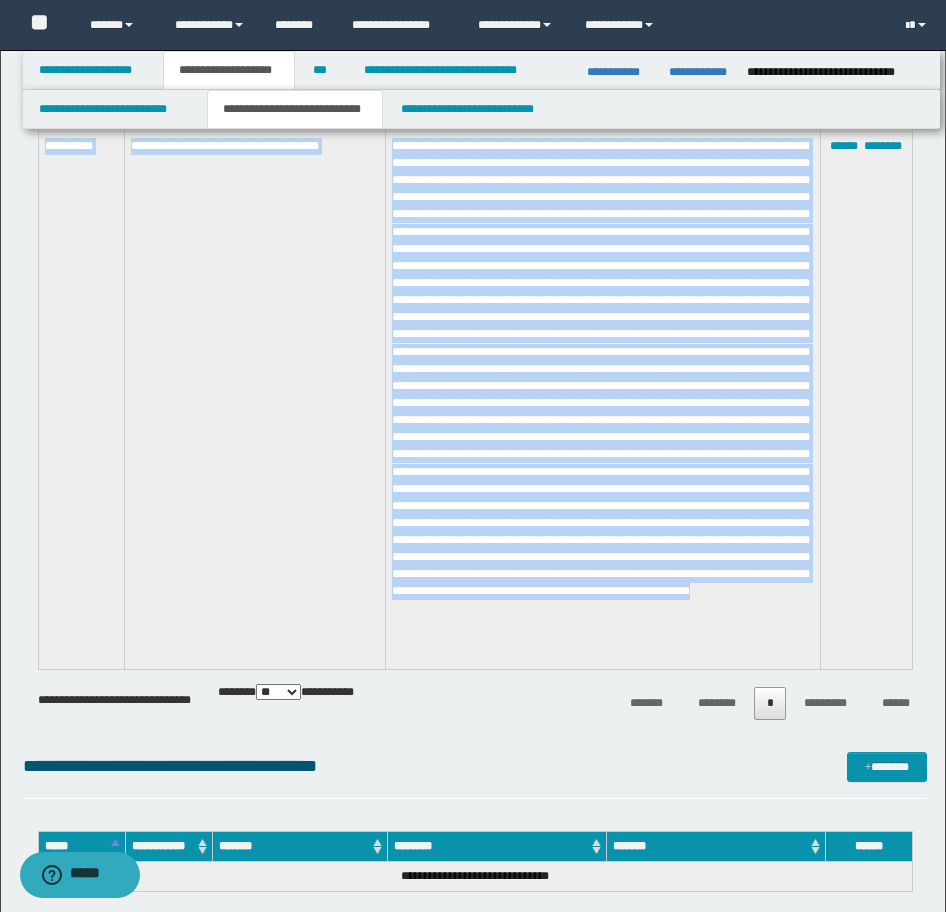 drag, startPoint x: 44, startPoint y: 408, endPoint x: 686, endPoint y: 656, distance: 688.2354 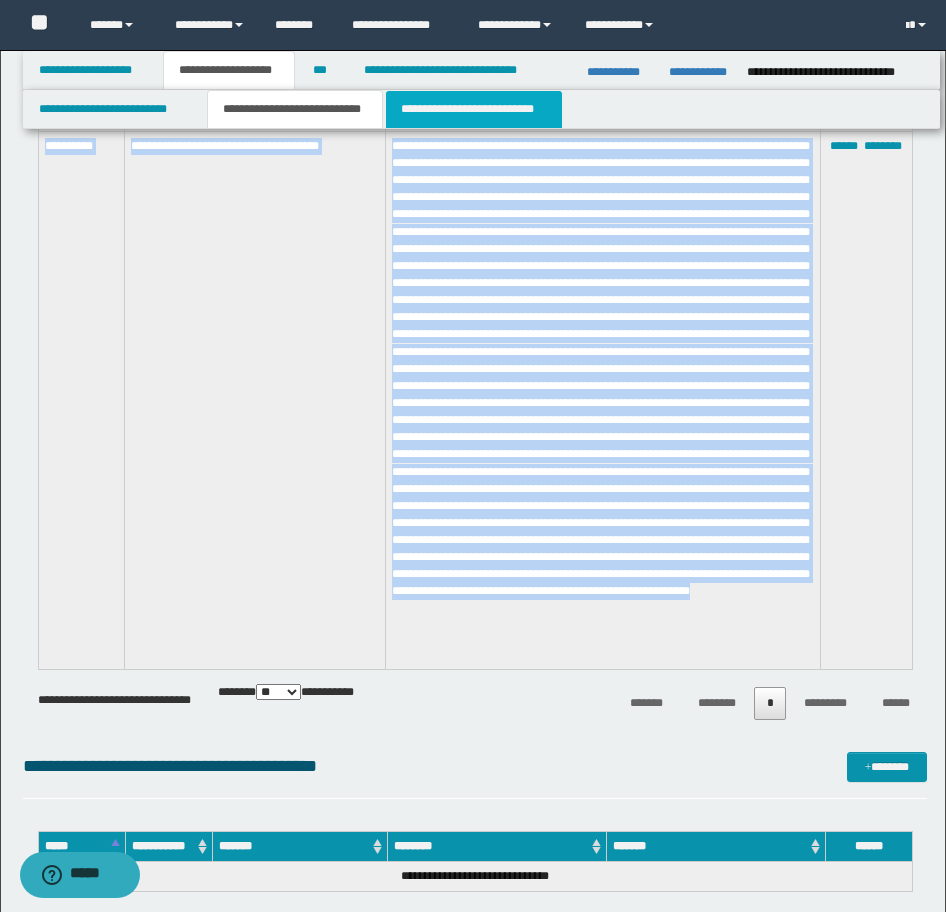 click on "**********" at bounding box center (474, 109) 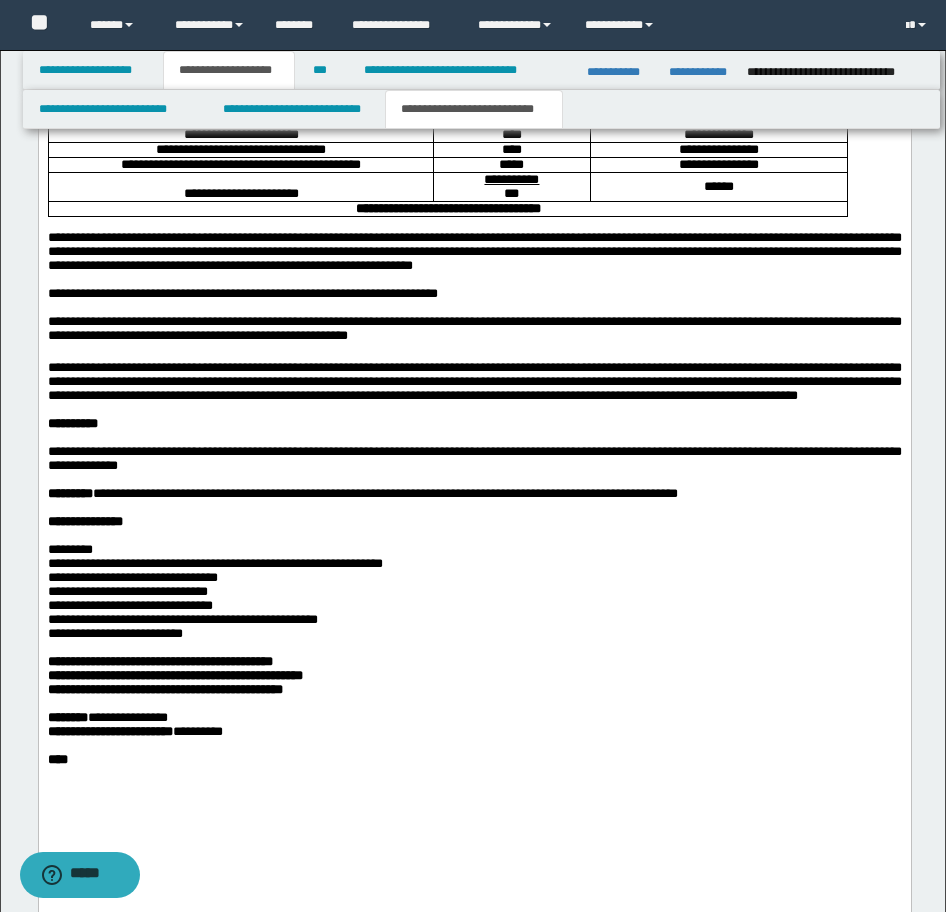 scroll, scrollTop: 1787, scrollLeft: 0, axis: vertical 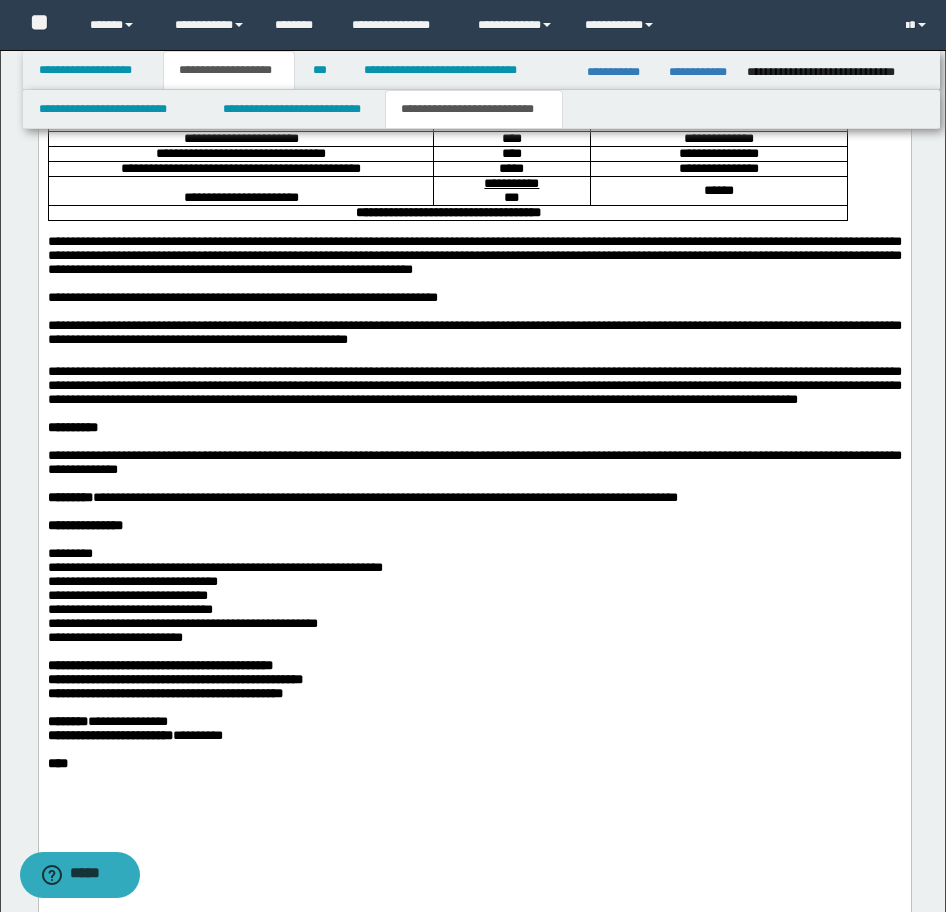 click on "**********" at bounding box center (474, 298) 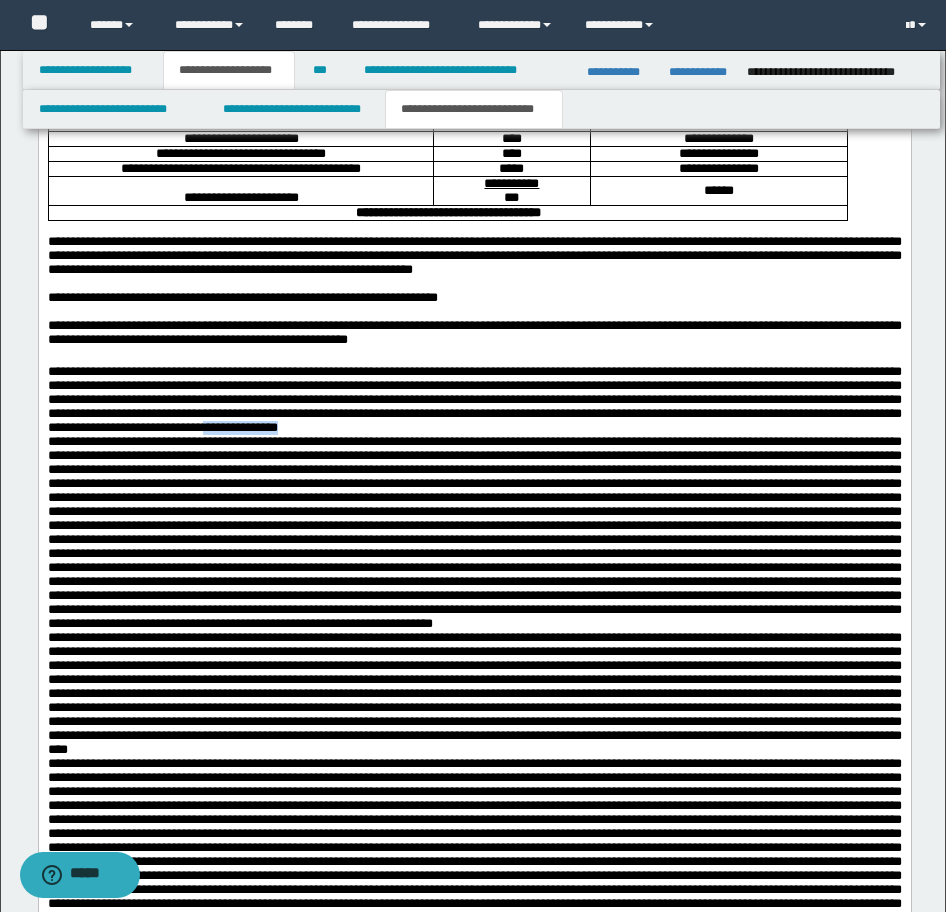 drag, startPoint x: 340, startPoint y: 483, endPoint x: 205, endPoint y: 486, distance: 135.03333 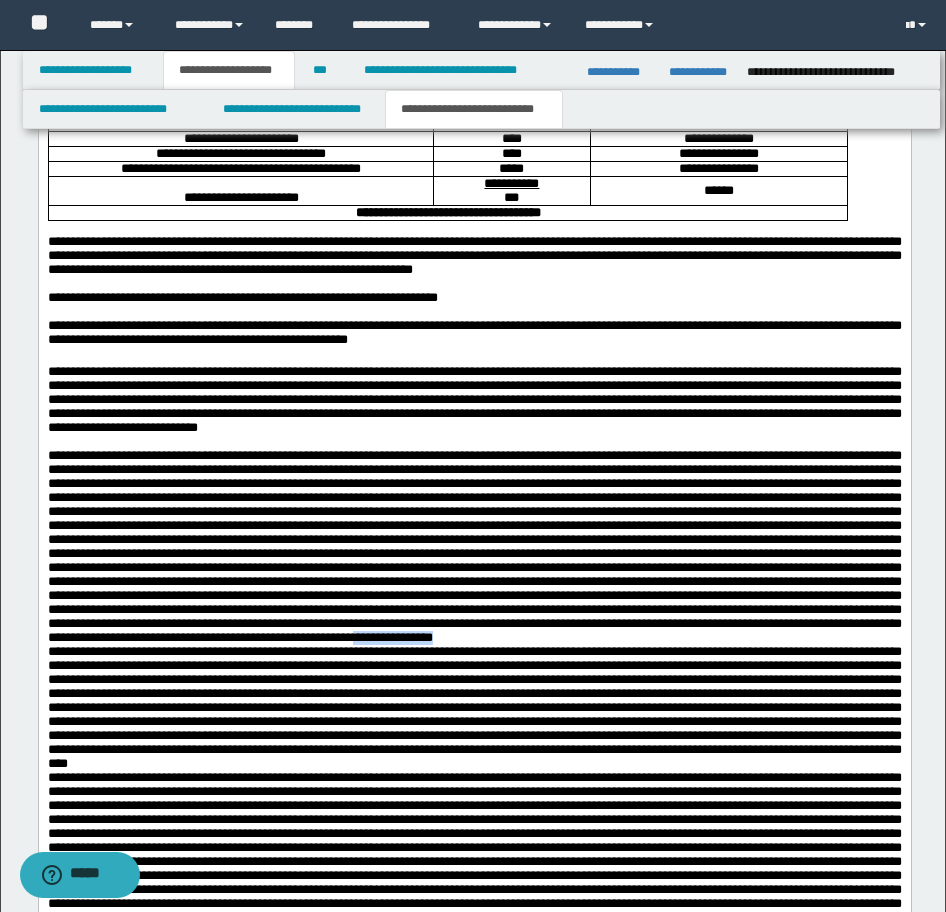 drag, startPoint x: 359, startPoint y: 773, endPoint x: 257, endPoint y: 772, distance: 102.0049 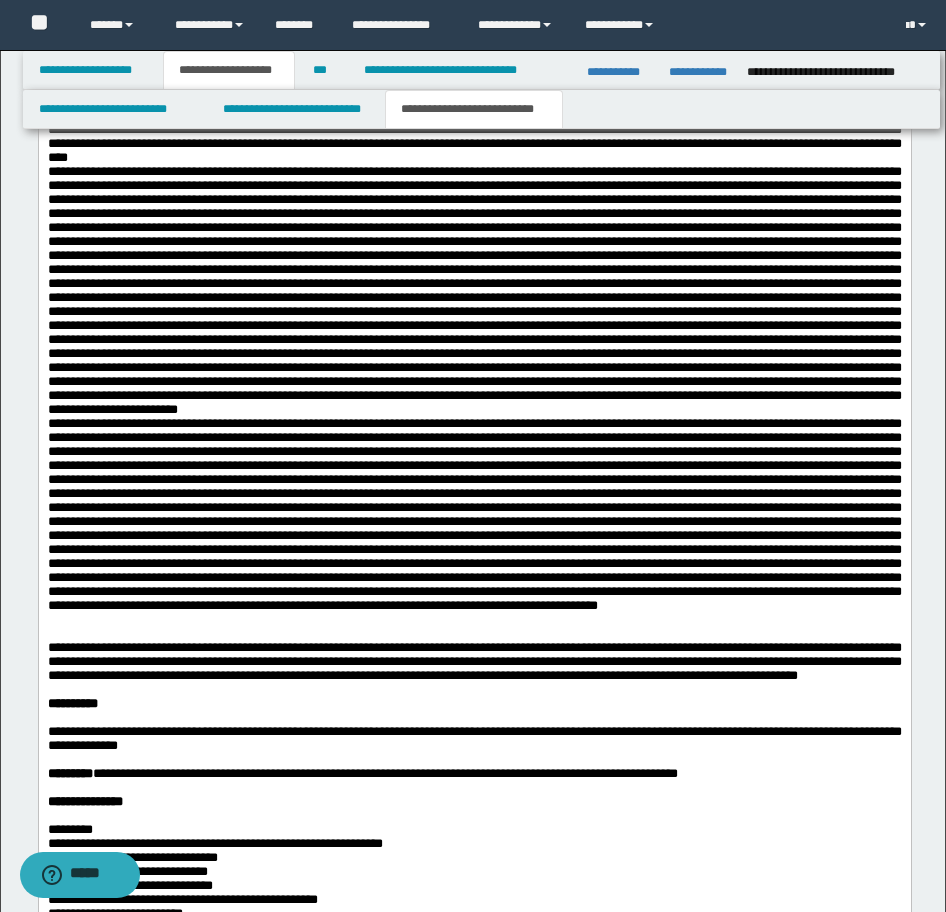 scroll, scrollTop: 2487, scrollLeft: 0, axis: vertical 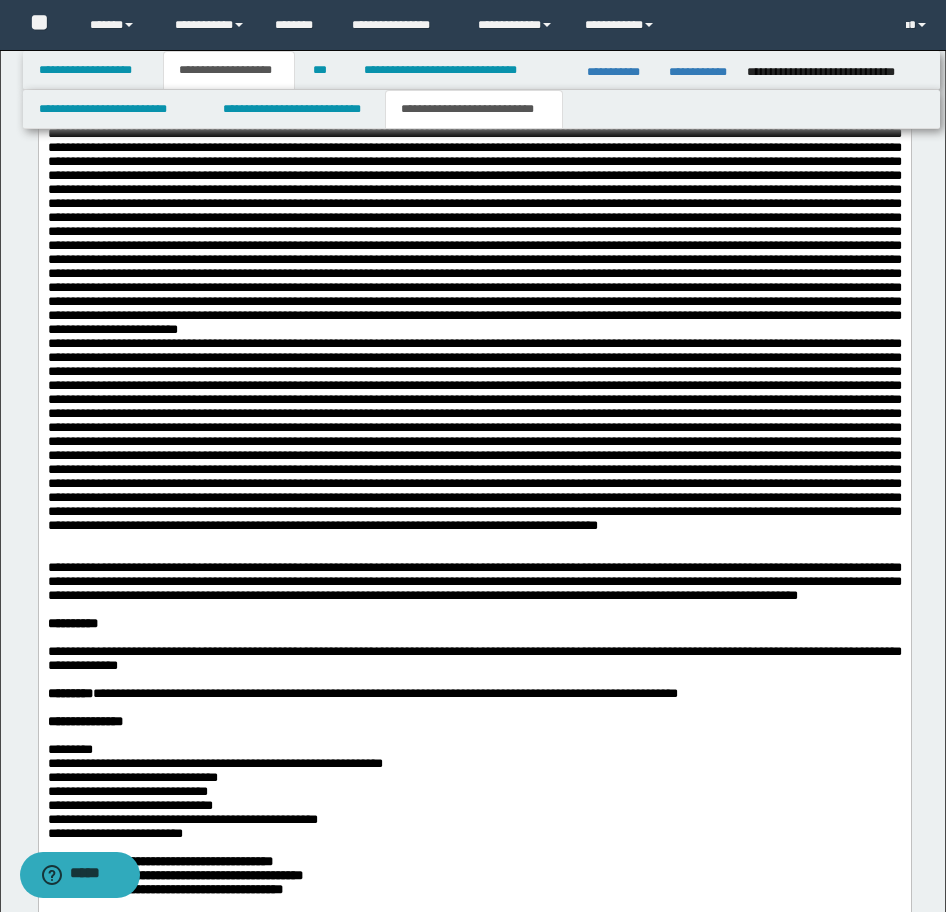 drag, startPoint x: 700, startPoint y: 245, endPoint x: 582, endPoint y: 257, distance: 118.6086 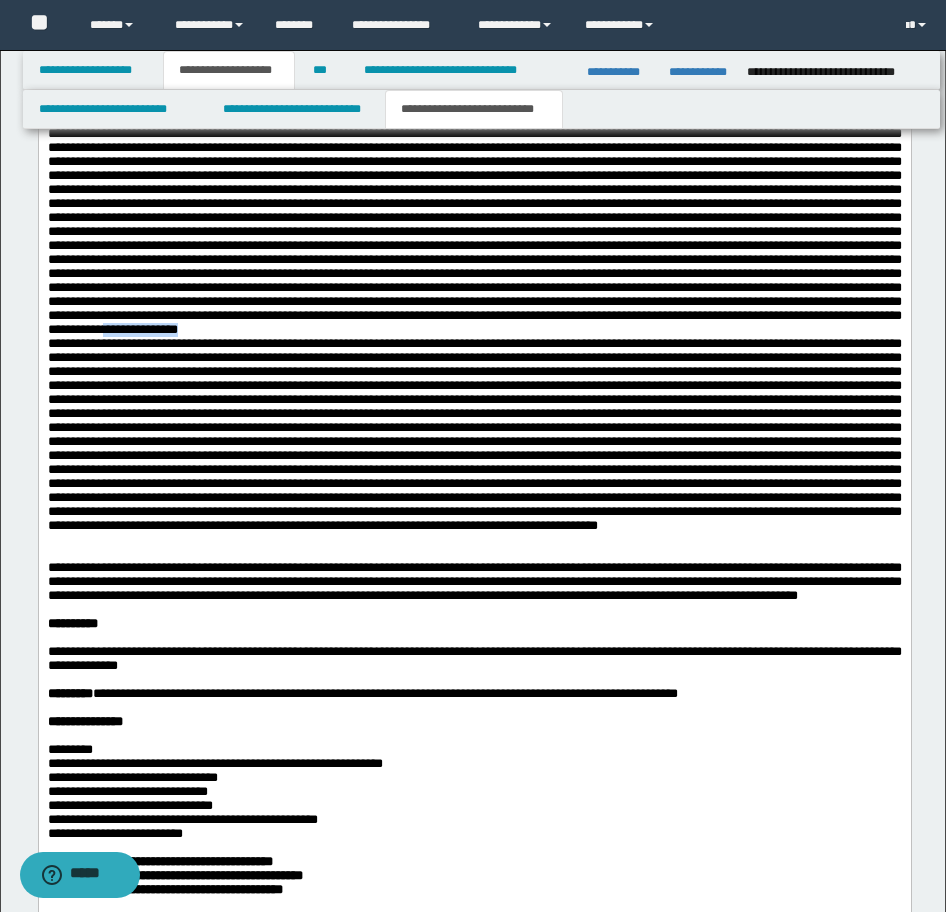 drag, startPoint x: 186, startPoint y: 611, endPoint x: 93, endPoint y: 619, distance: 93.34345 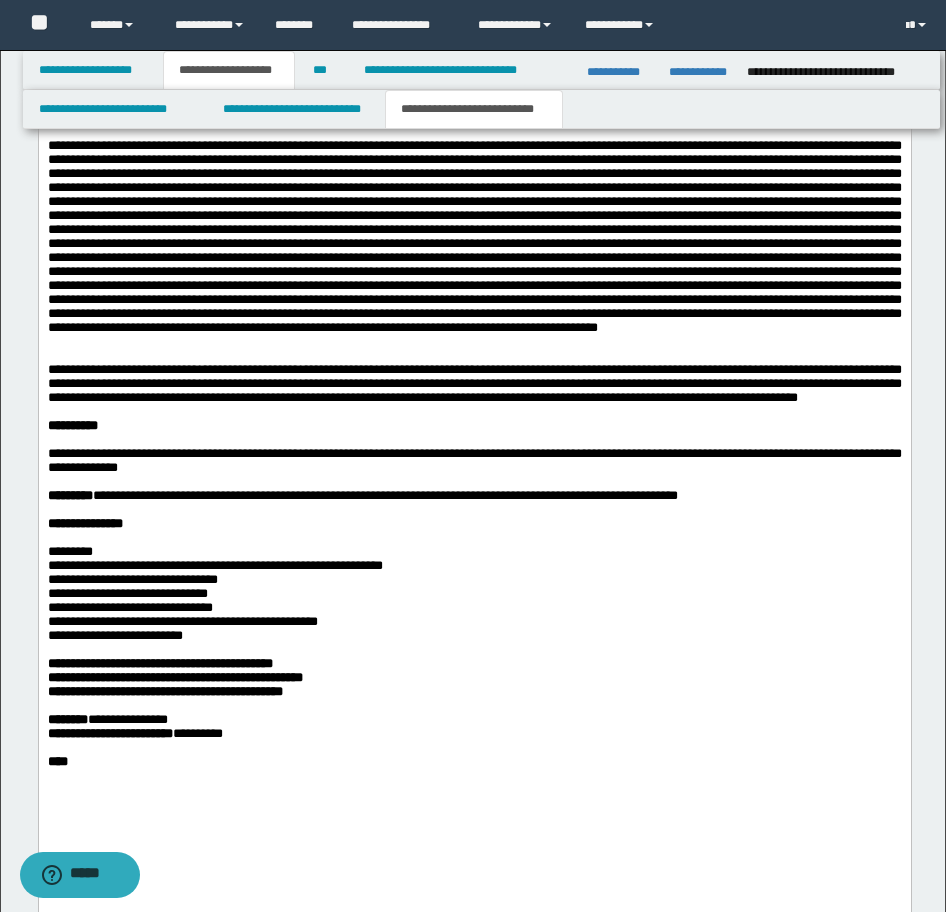scroll, scrollTop: 2987, scrollLeft: 0, axis: vertical 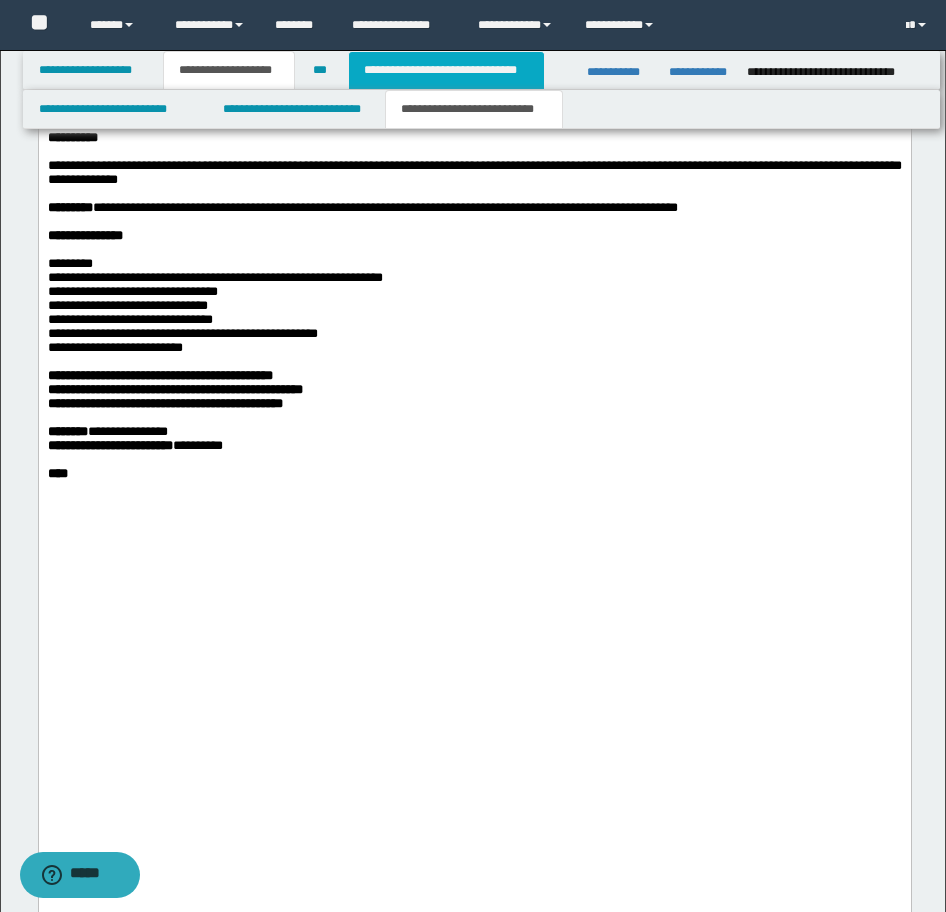 click on "**********" at bounding box center (446, 70) 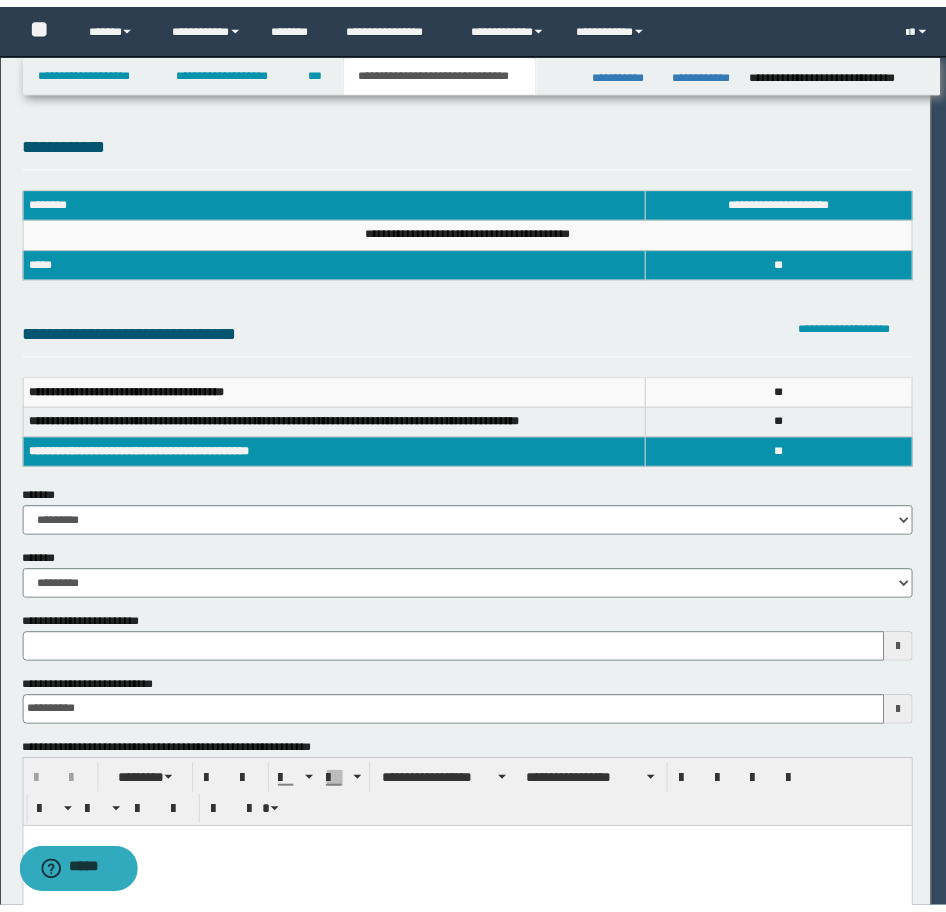 scroll, scrollTop: 0, scrollLeft: 0, axis: both 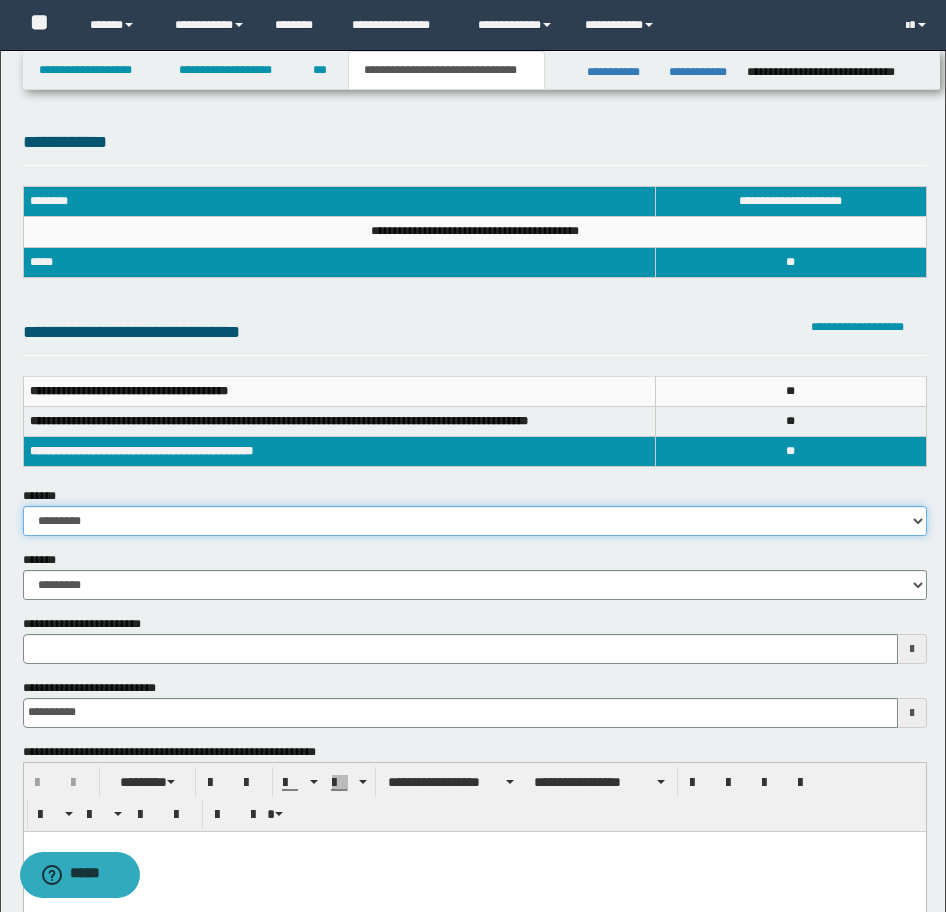 drag, startPoint x: 522, startPoint y: 514, endPoint x: 493, endPoint y: 536, distance: 36.40055 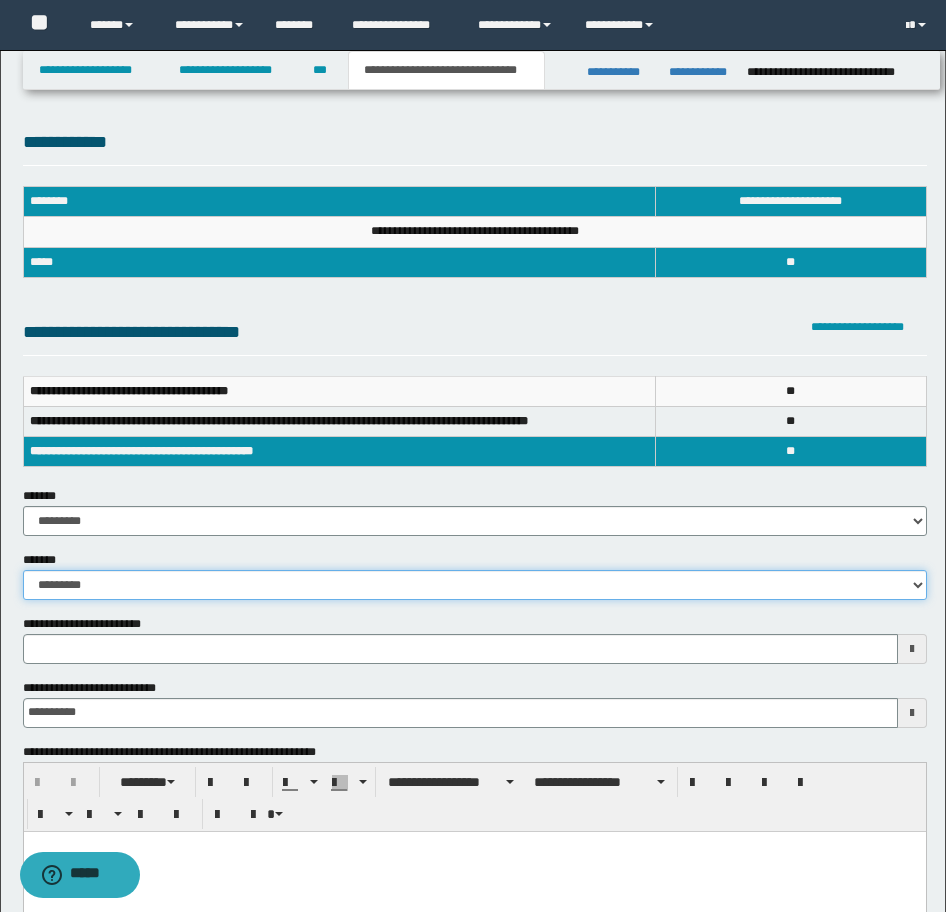 click on "**********" at bounding box center (475, 585) 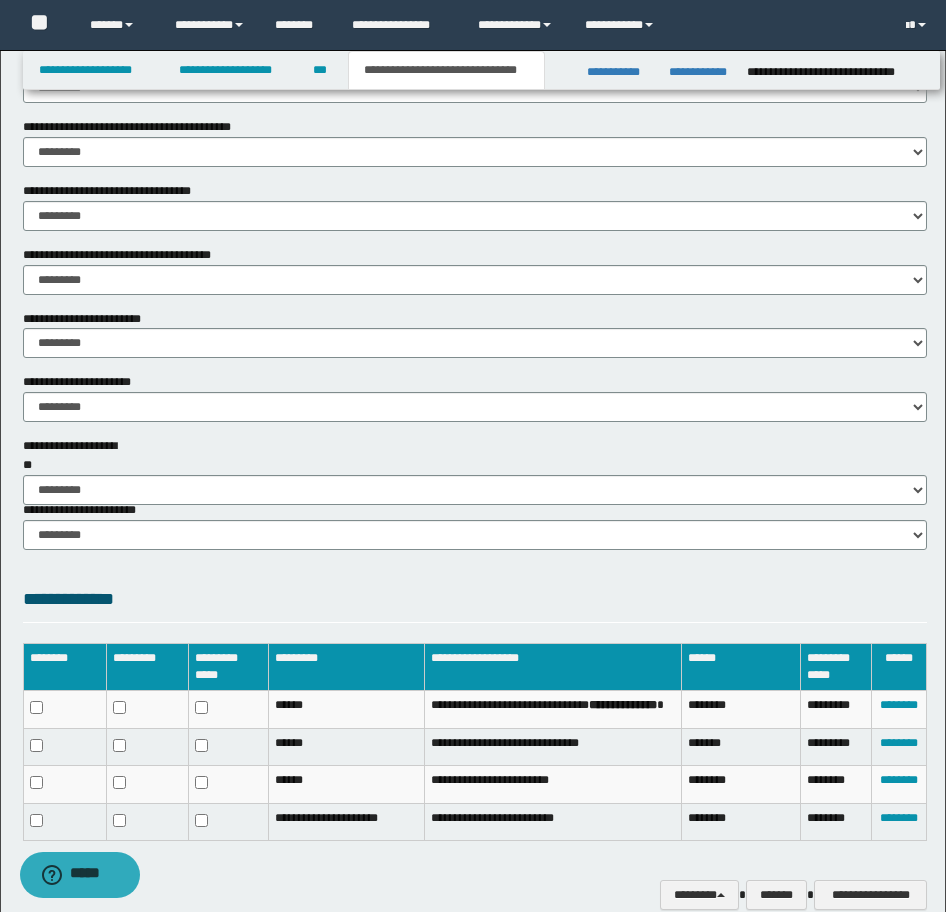 scroll, scrollTop: 1100, scrollLeft: 0, axis: vertical 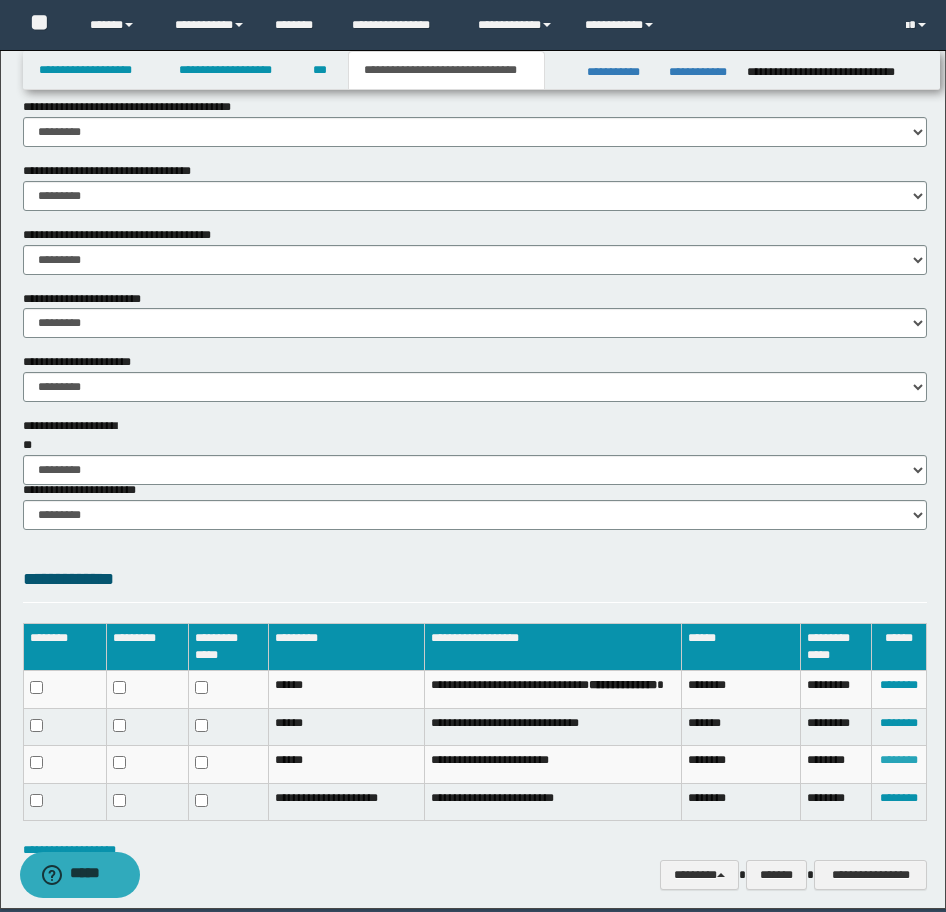 click on "********" at bounding box center (899, 760) 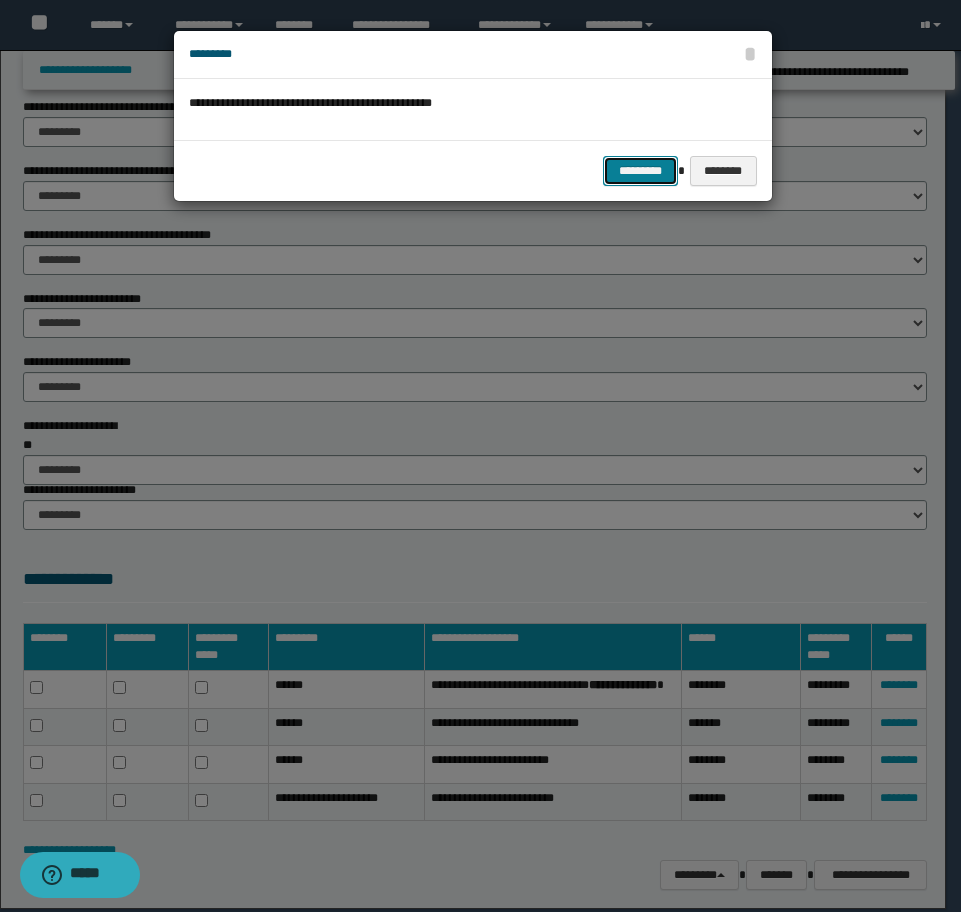 click on "*********" at bounding box center [640, 171] 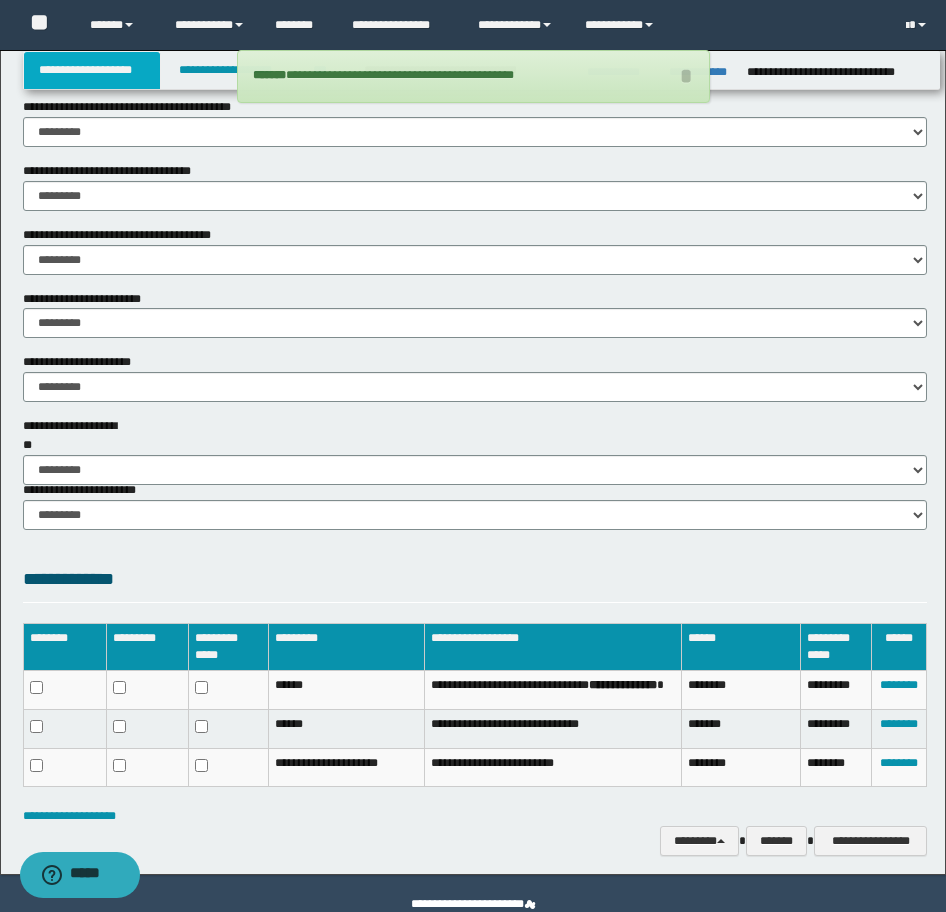 click on "**********" at bounding box center [92, 70] 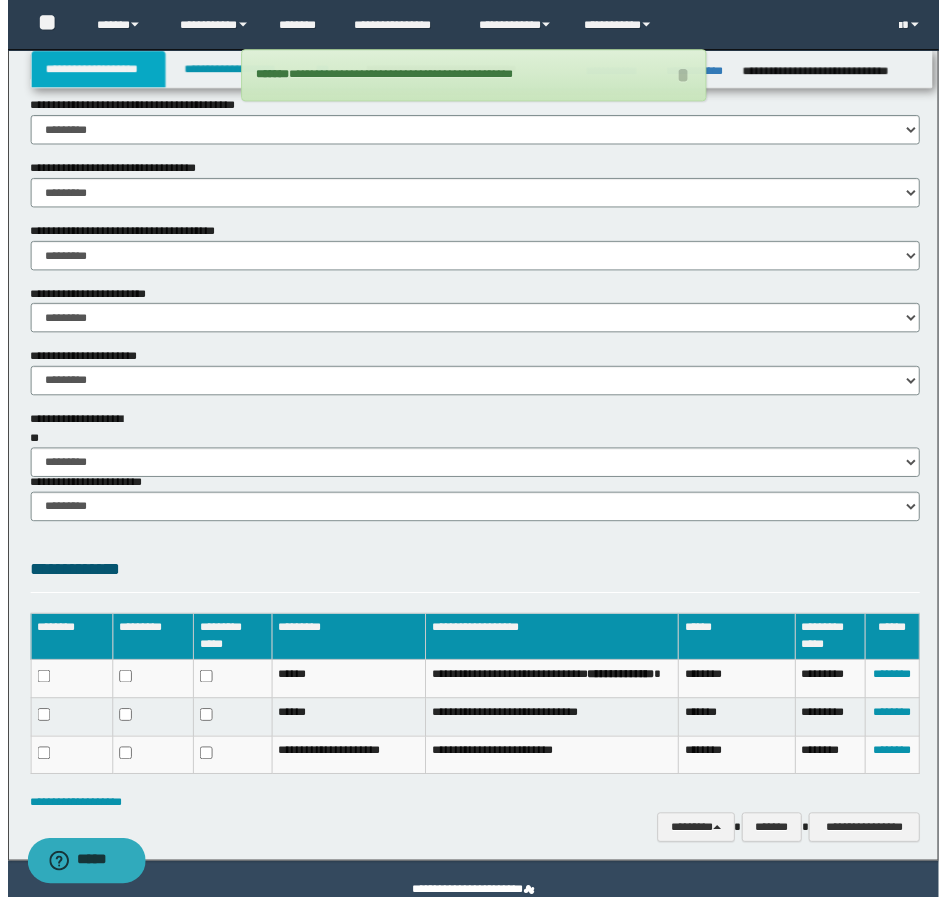 scroll, scrollTop: 895, scrollLeft: 0, axis: vertical 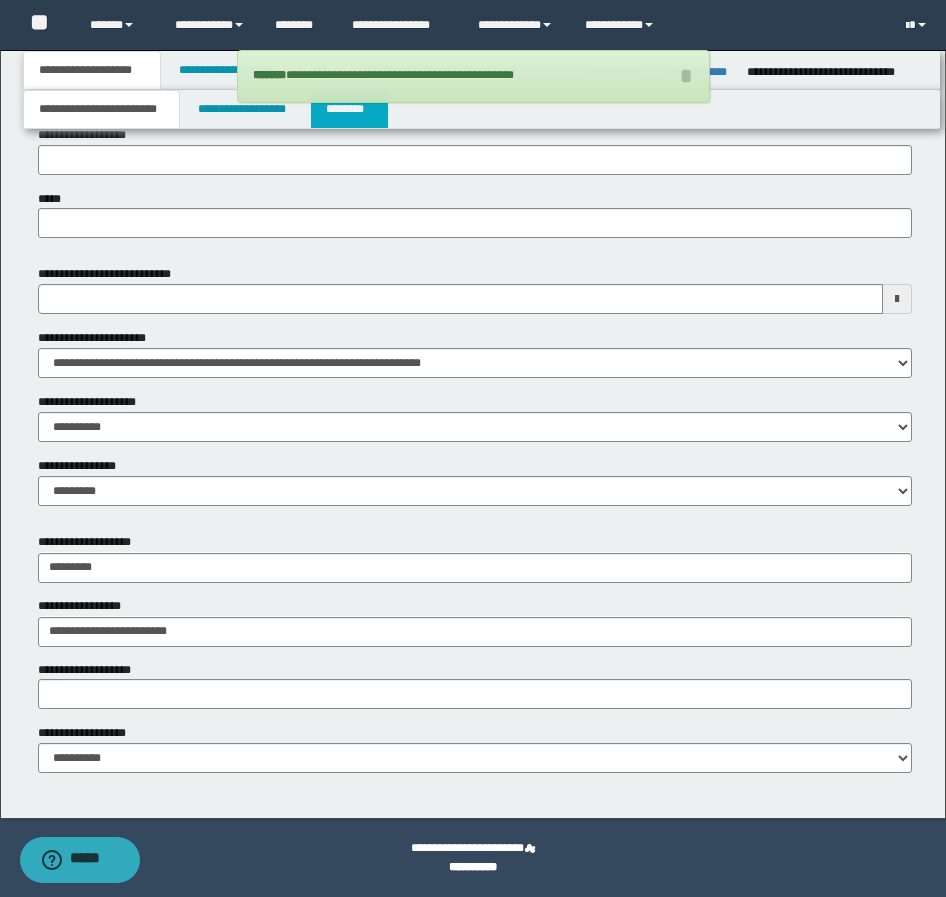 click on "********" at bounding box center (349, 109) 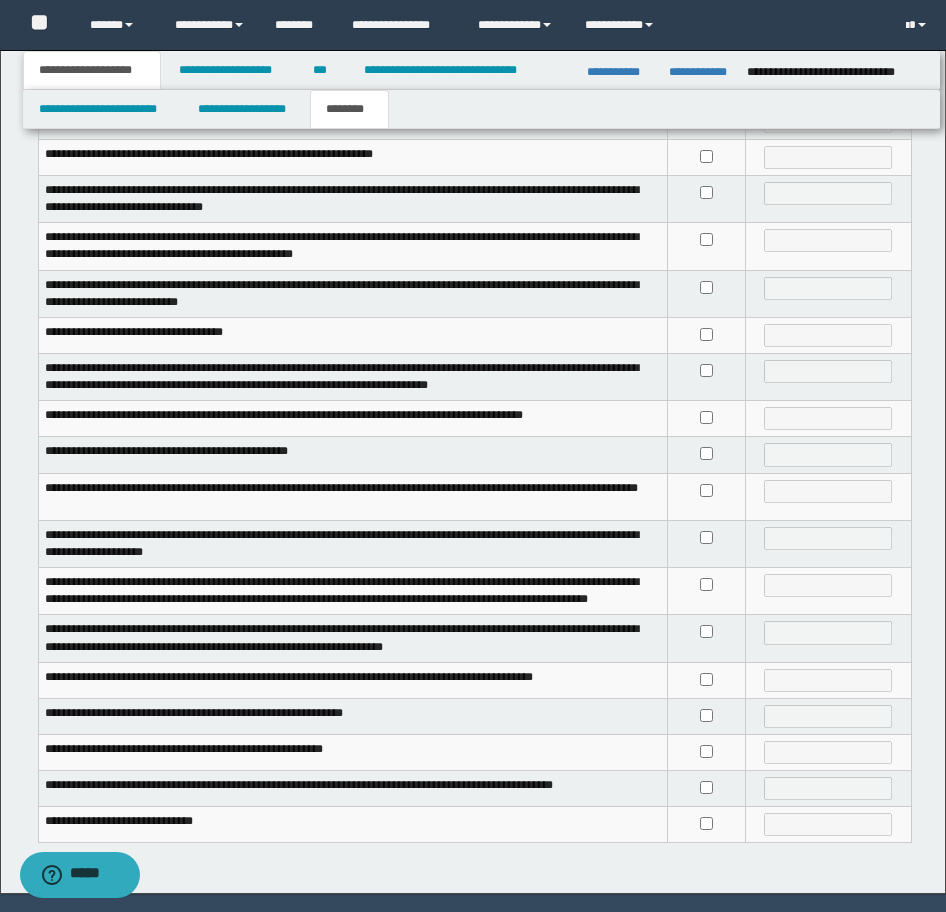 scroll, scrollTop: 300, scrollLeft: 0, axis: vertical 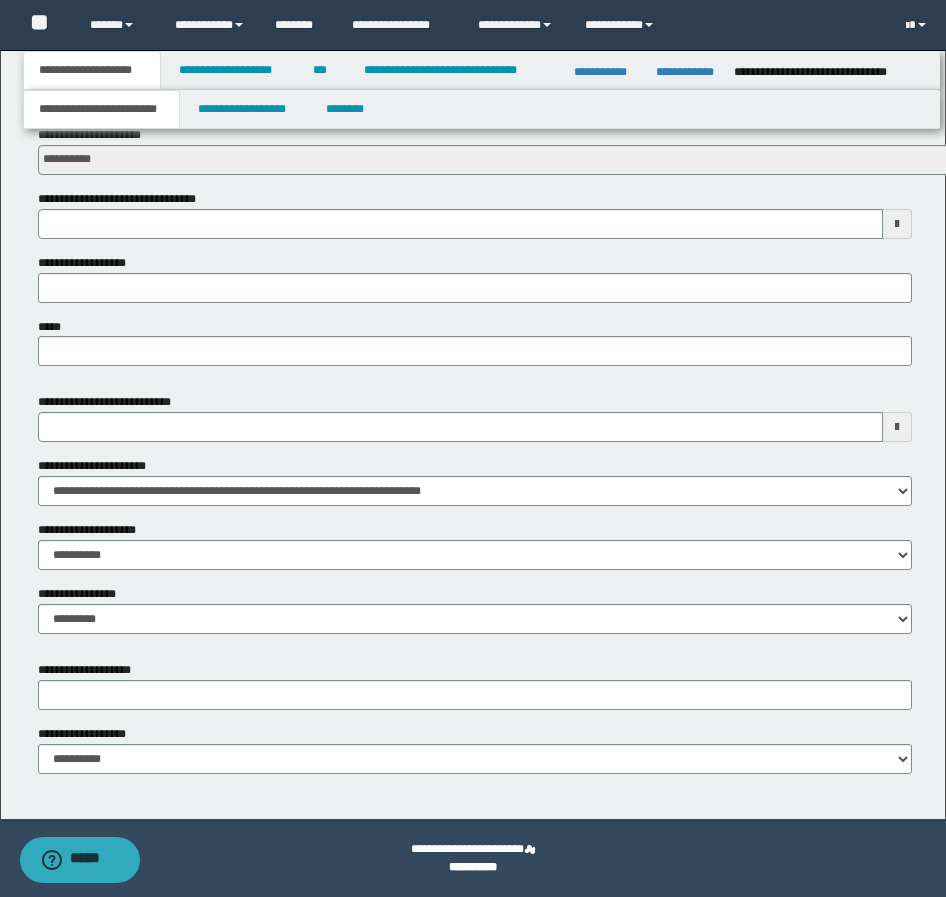 click on "**********" at bounding box center [132, 199] 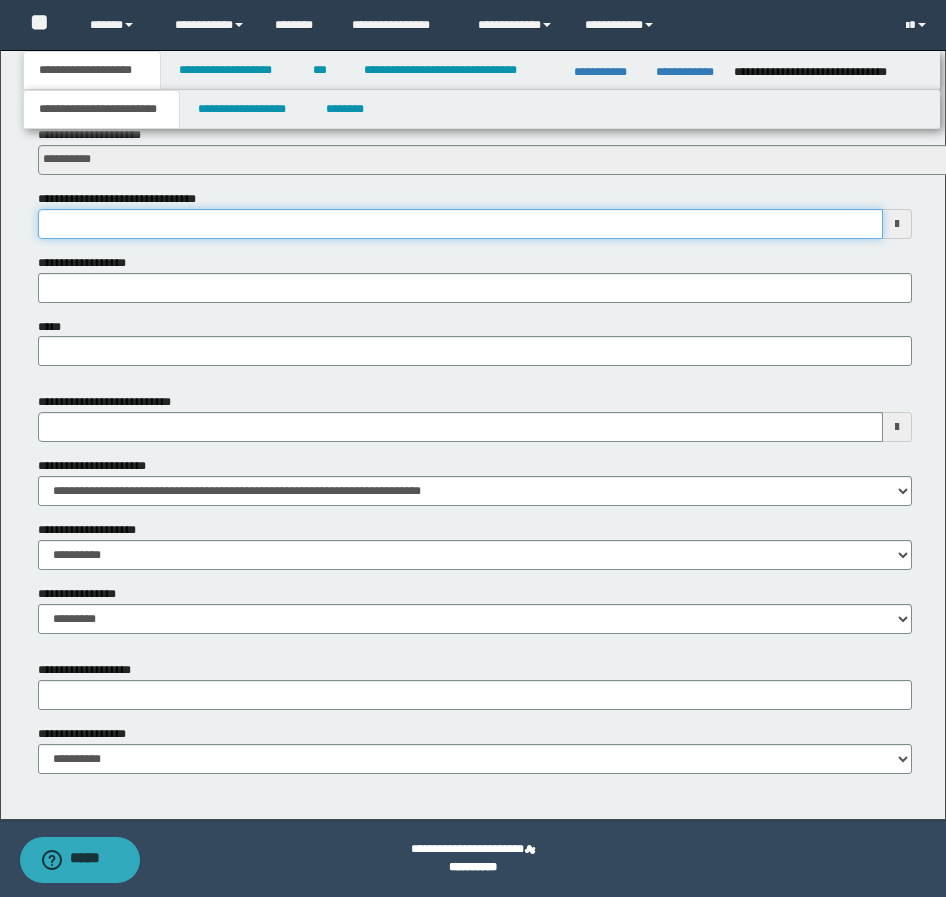 click on "**********" at bounding box center (460, 224) 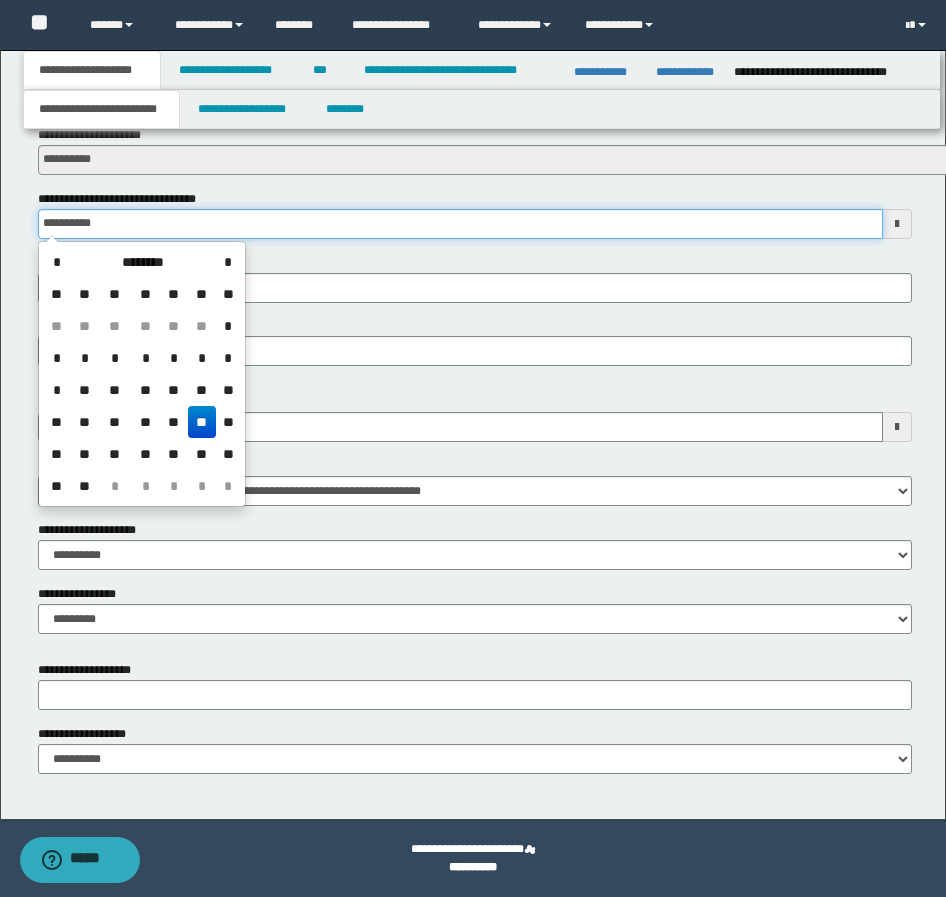 type on "**********" 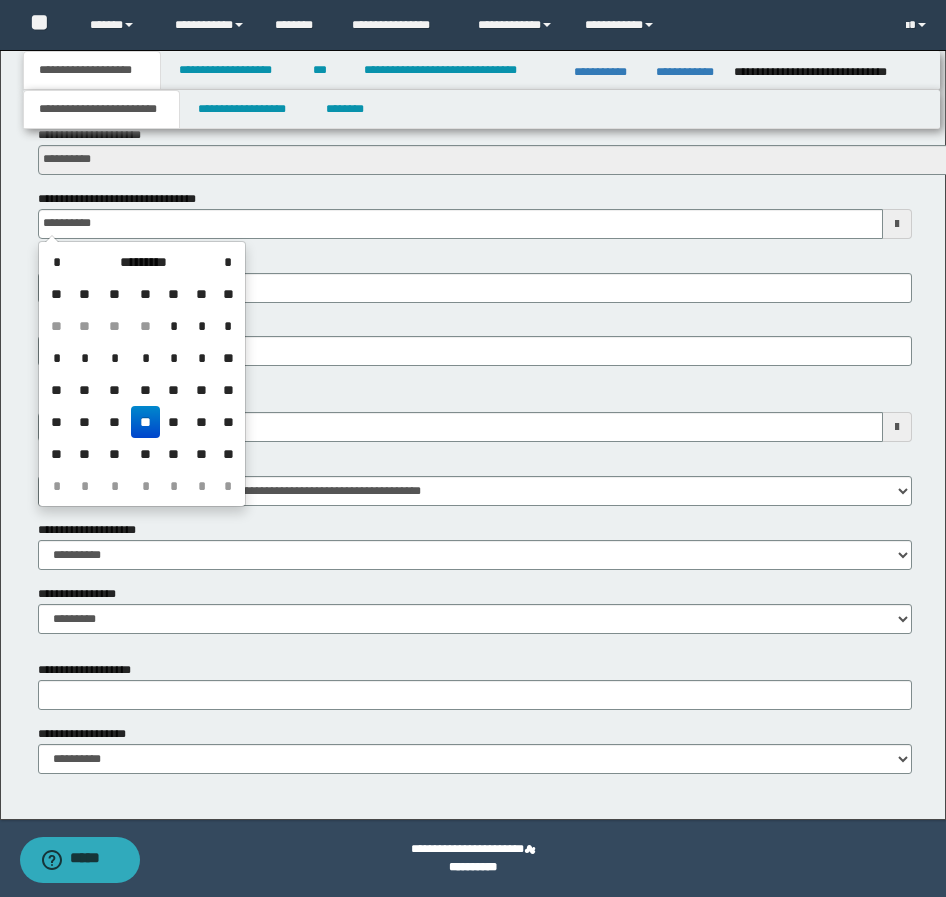 click on "**" at bounding box center (145, 422) 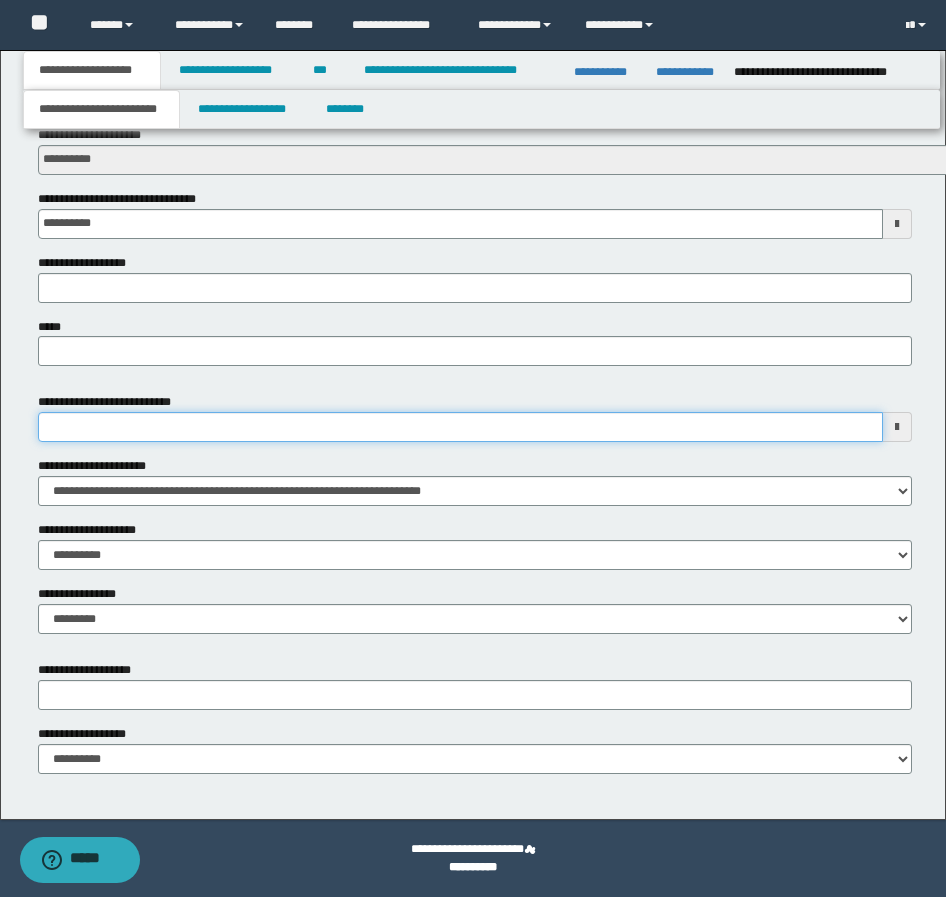 click on "**********" at bounding box center (460, 427) 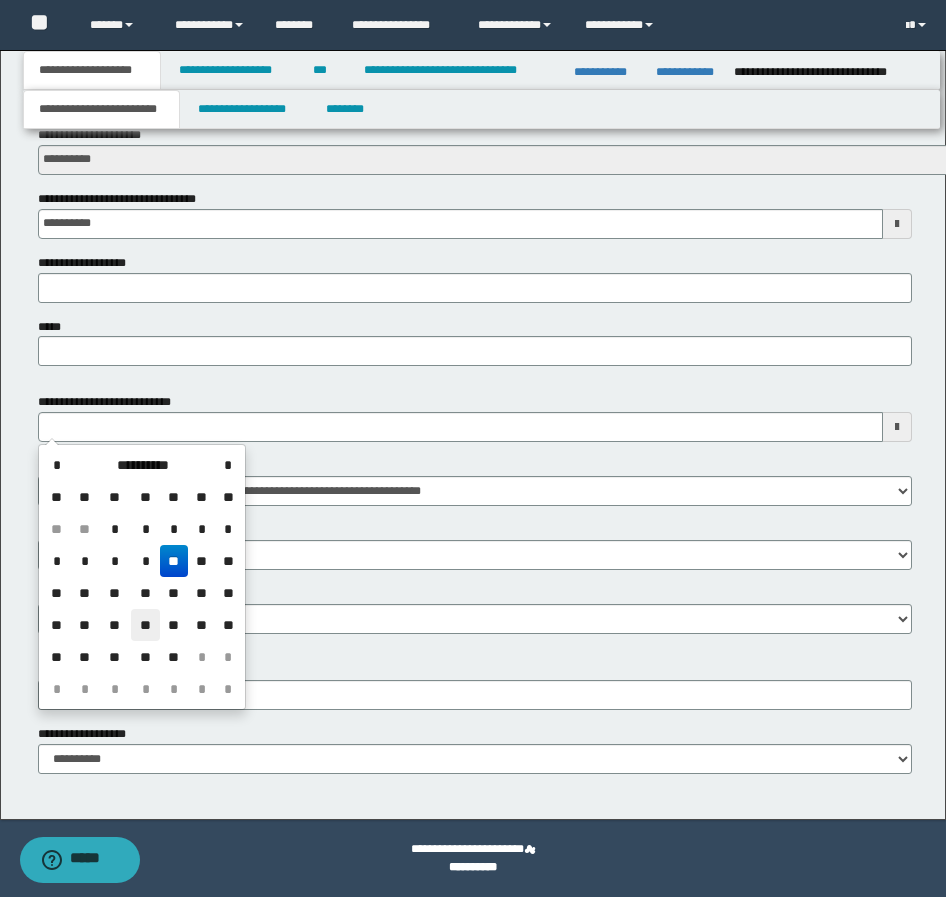 click on "**" at bounding box center (145, 625) 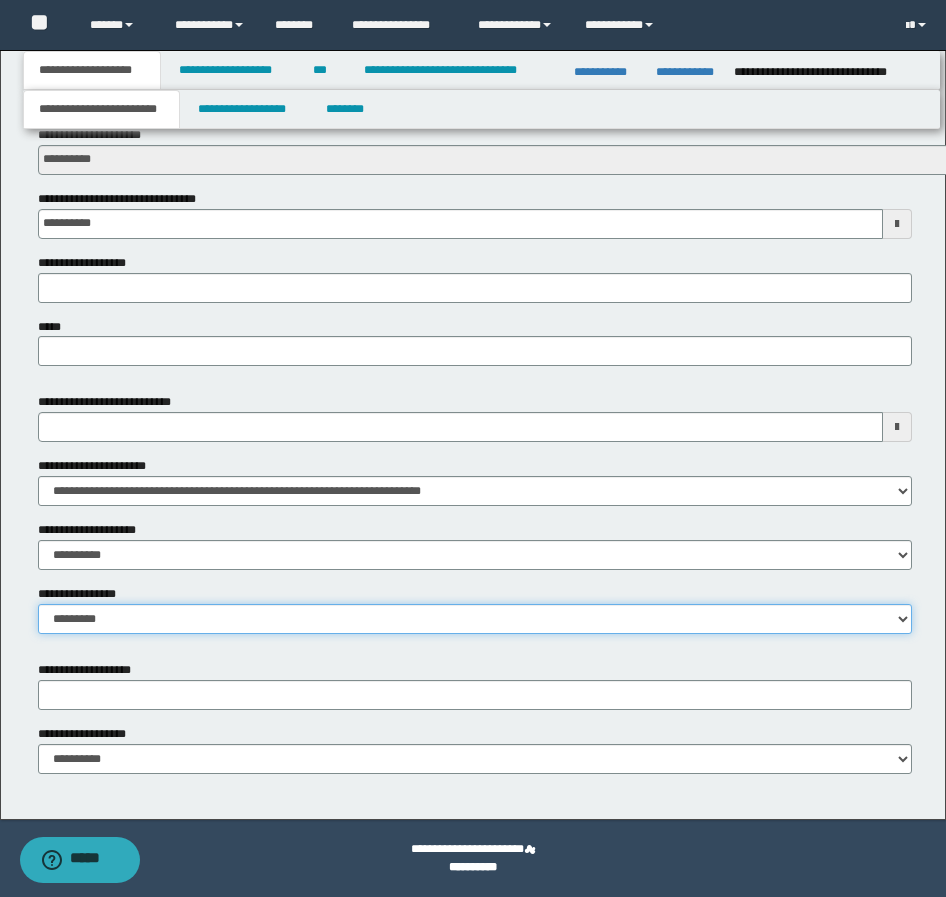 click on "**********" at bounding box center [475, 619] 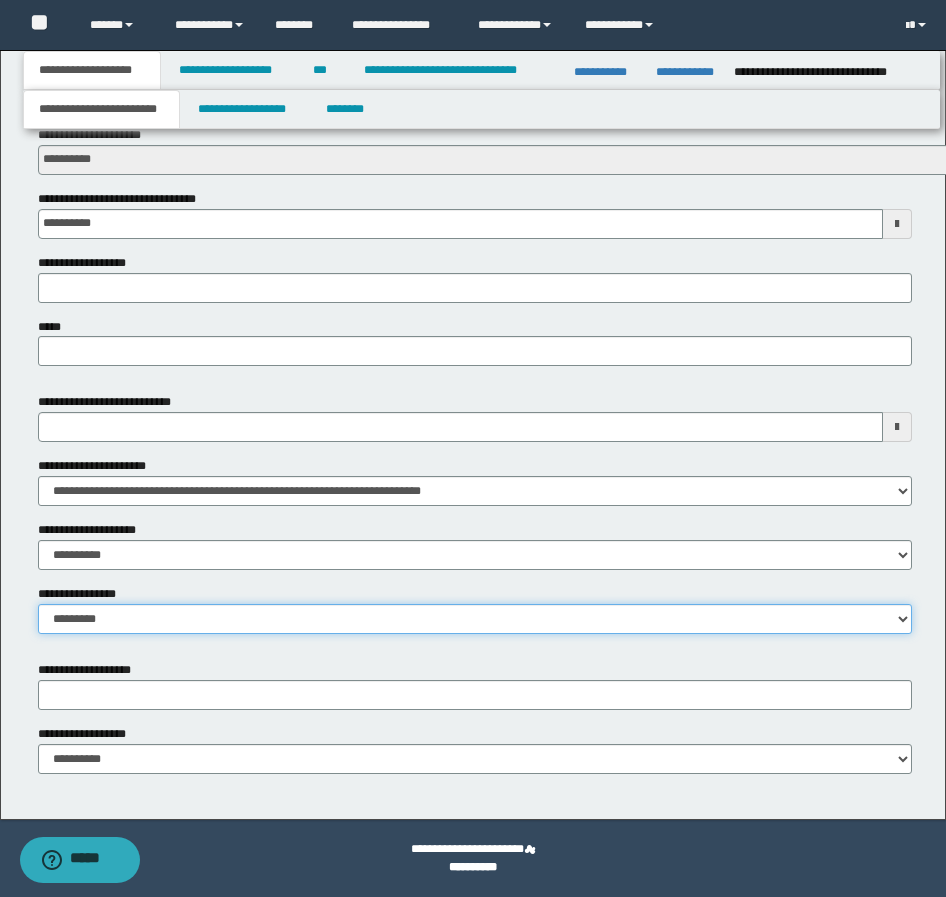 select on "*" 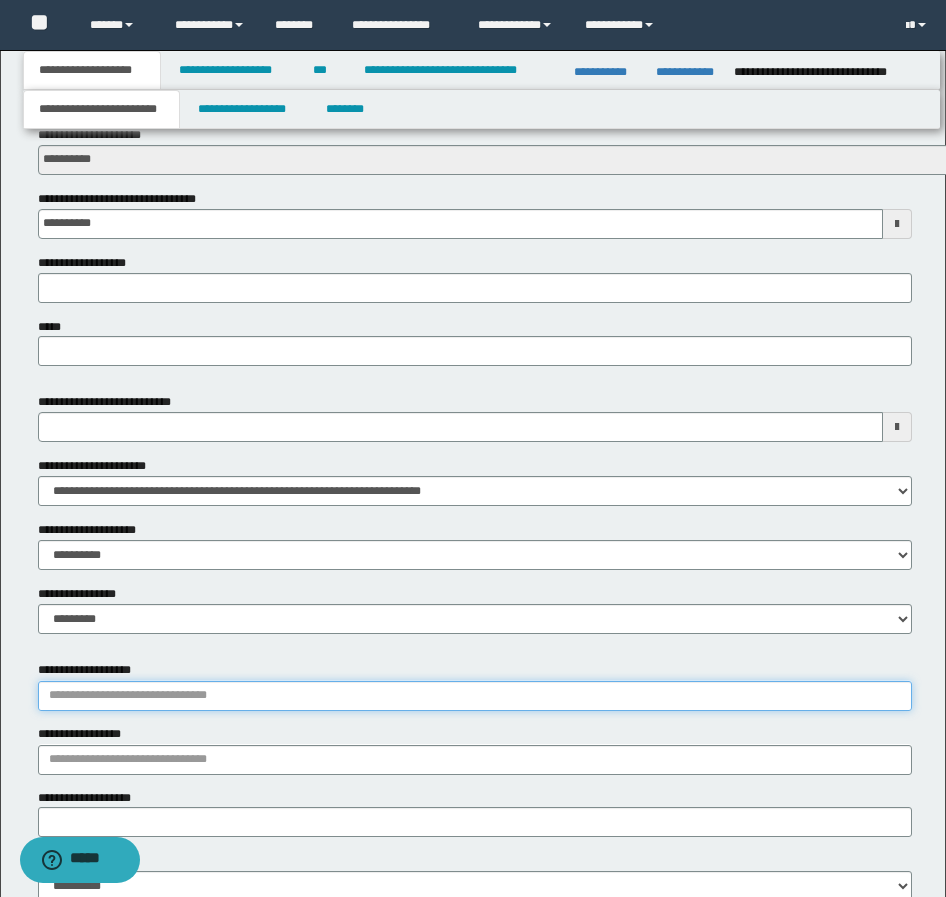 click on "**********" at bounding box center [475, 696] 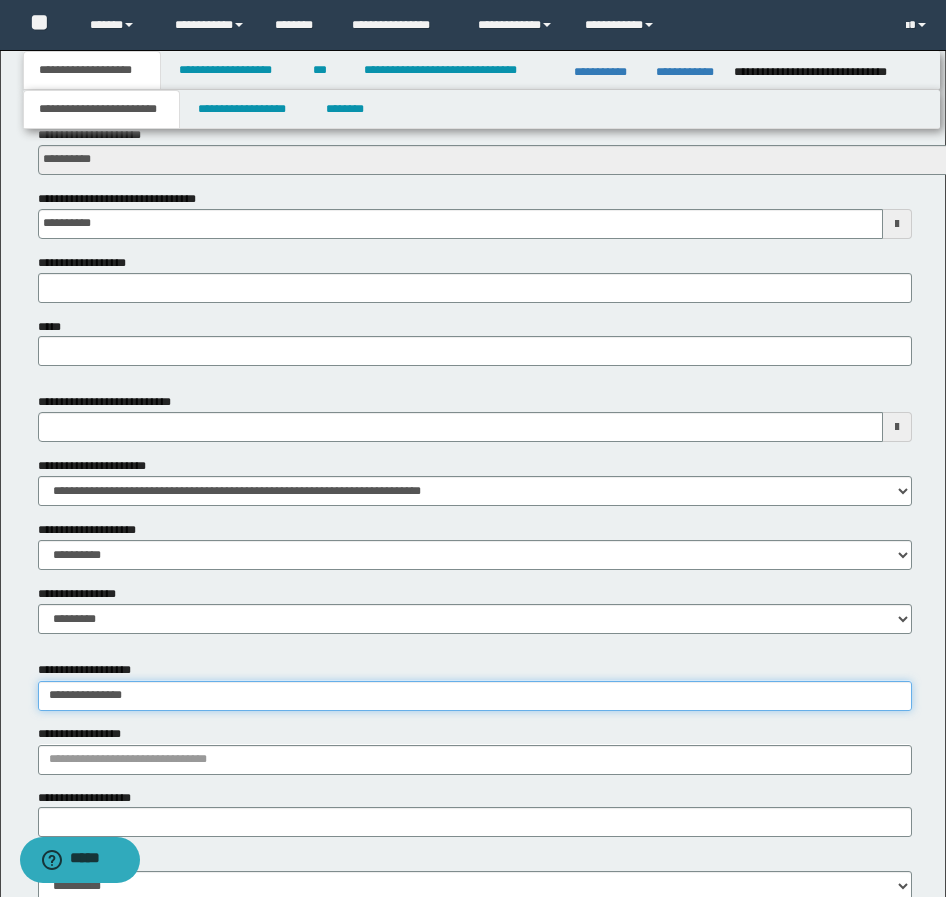 type on "**********" 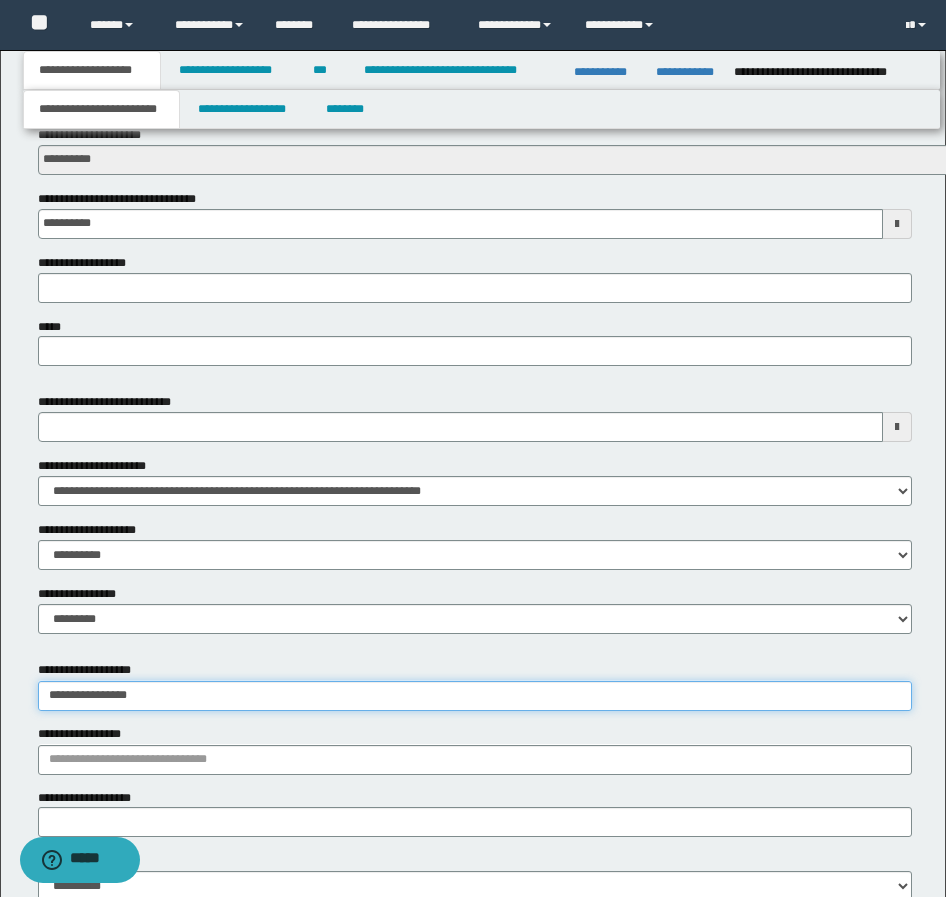 type on "**********" 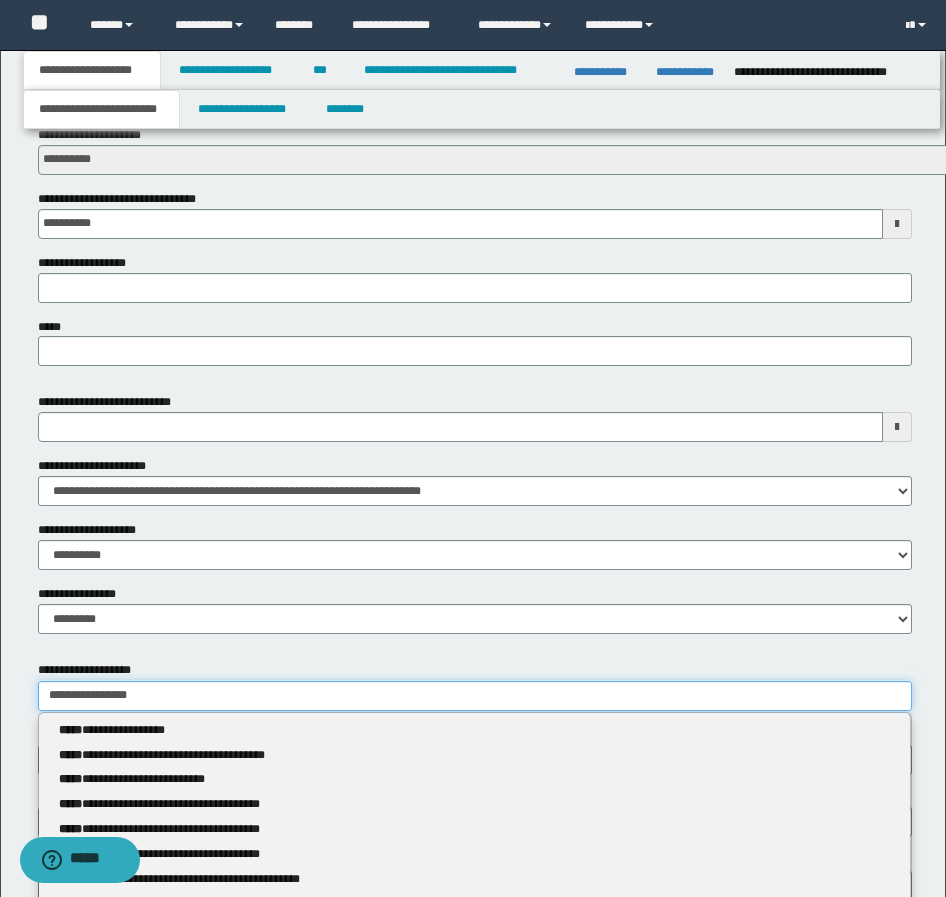 type 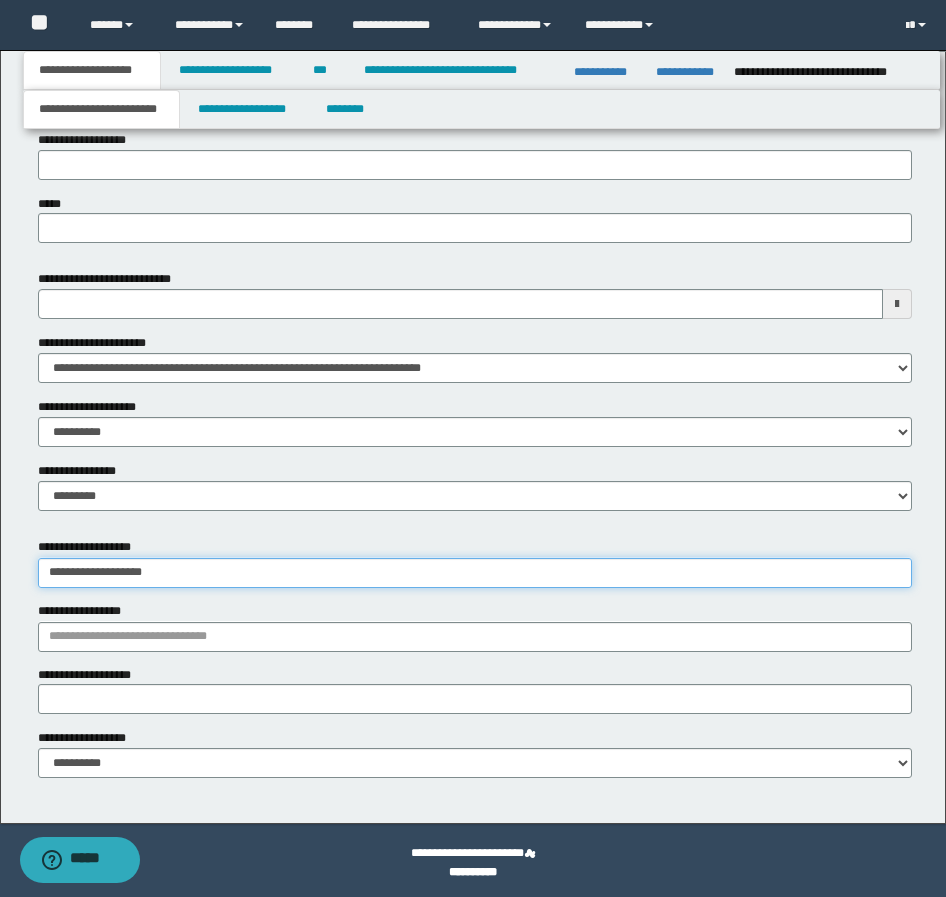 scroll, scrollTop: 895, scrollLeft: 0, axis: vertical 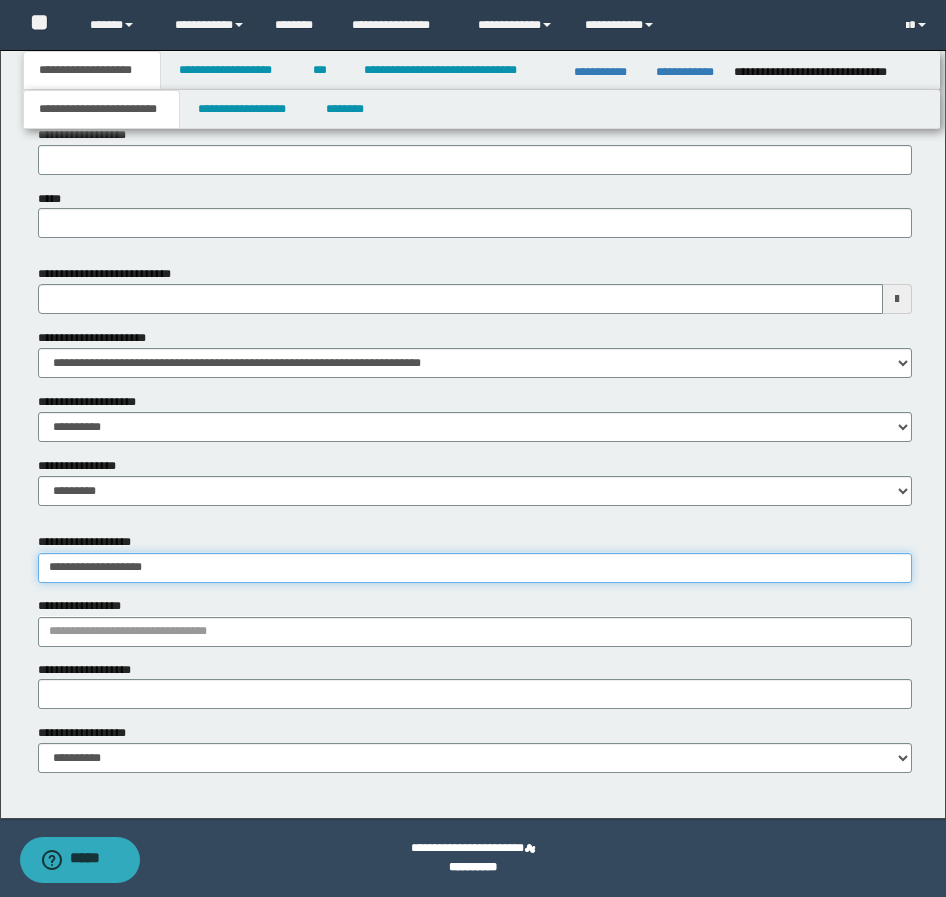 type on "**********" 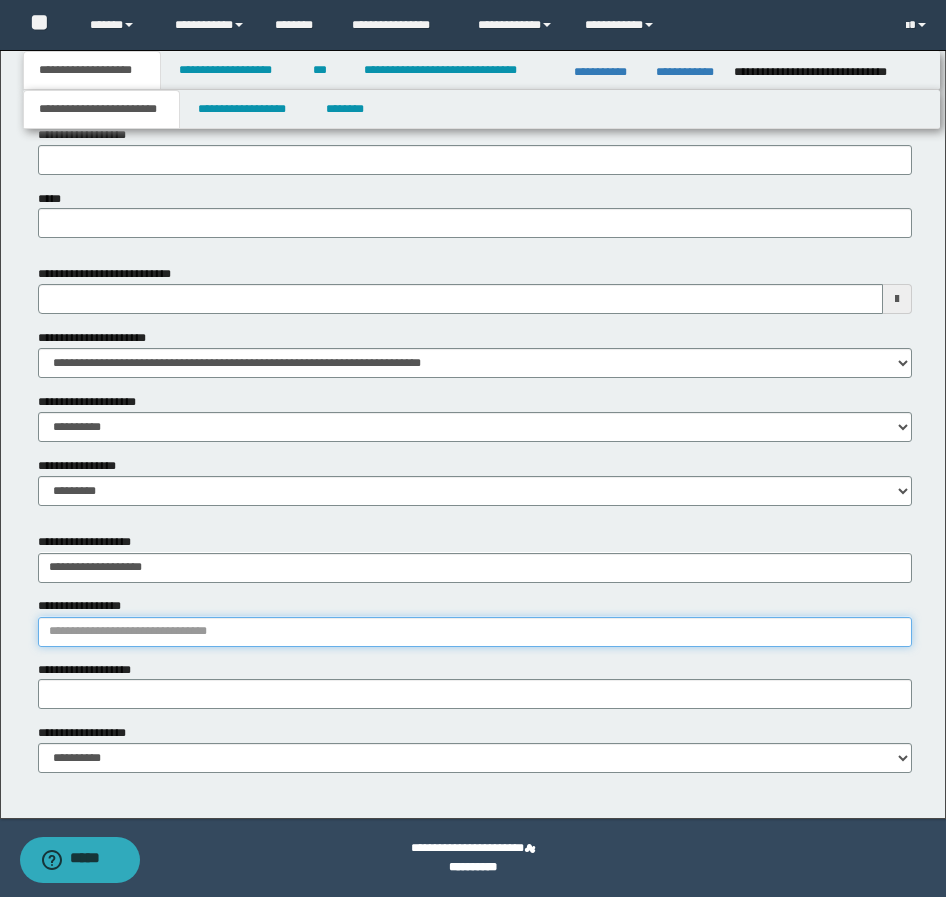 click on "**********" at bounding box center (475, 632) 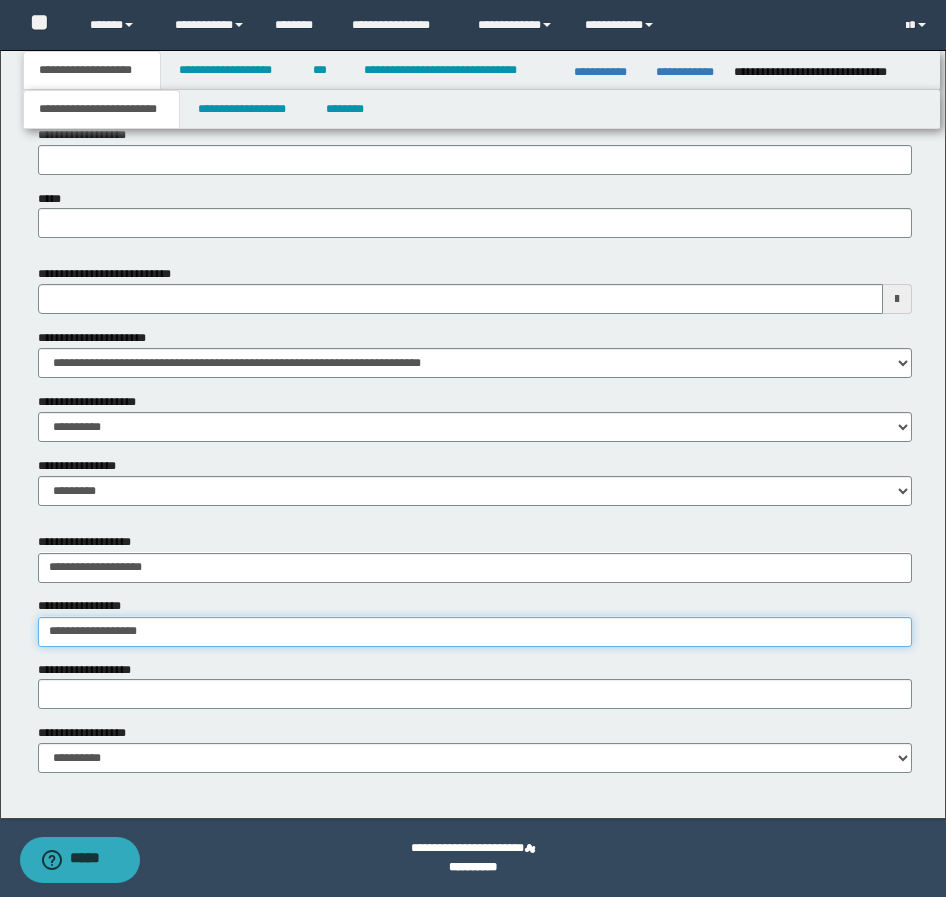 type on "**********" 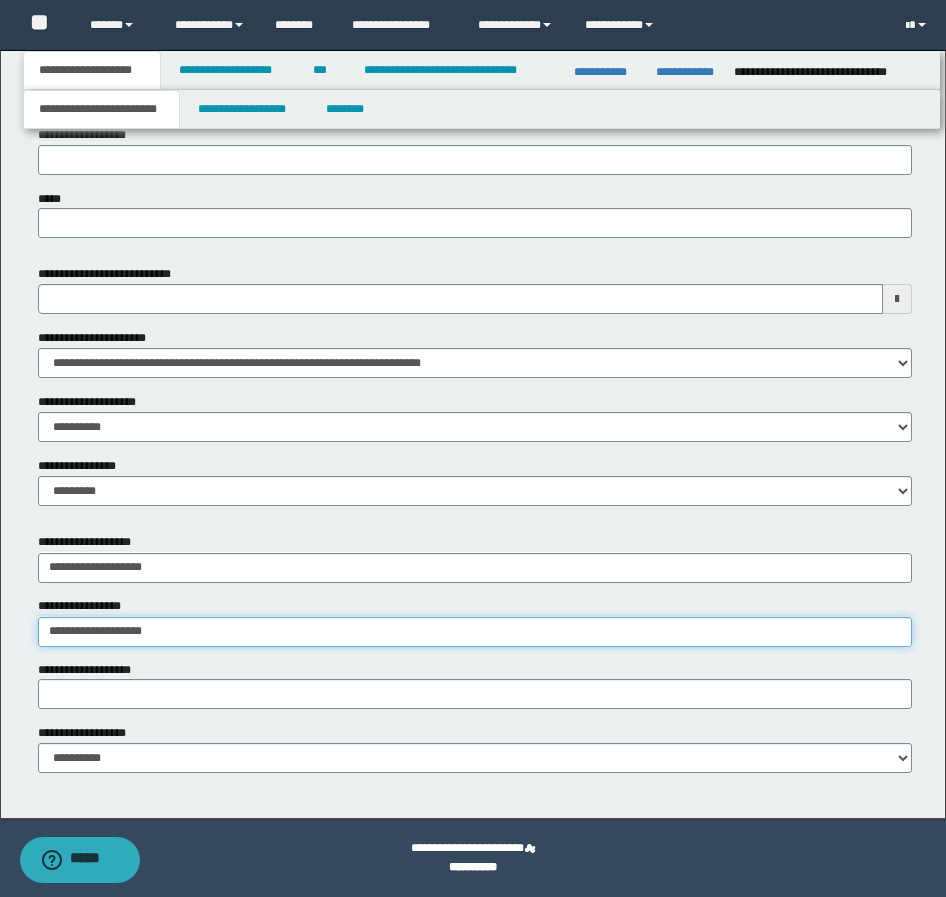 type on "**********" 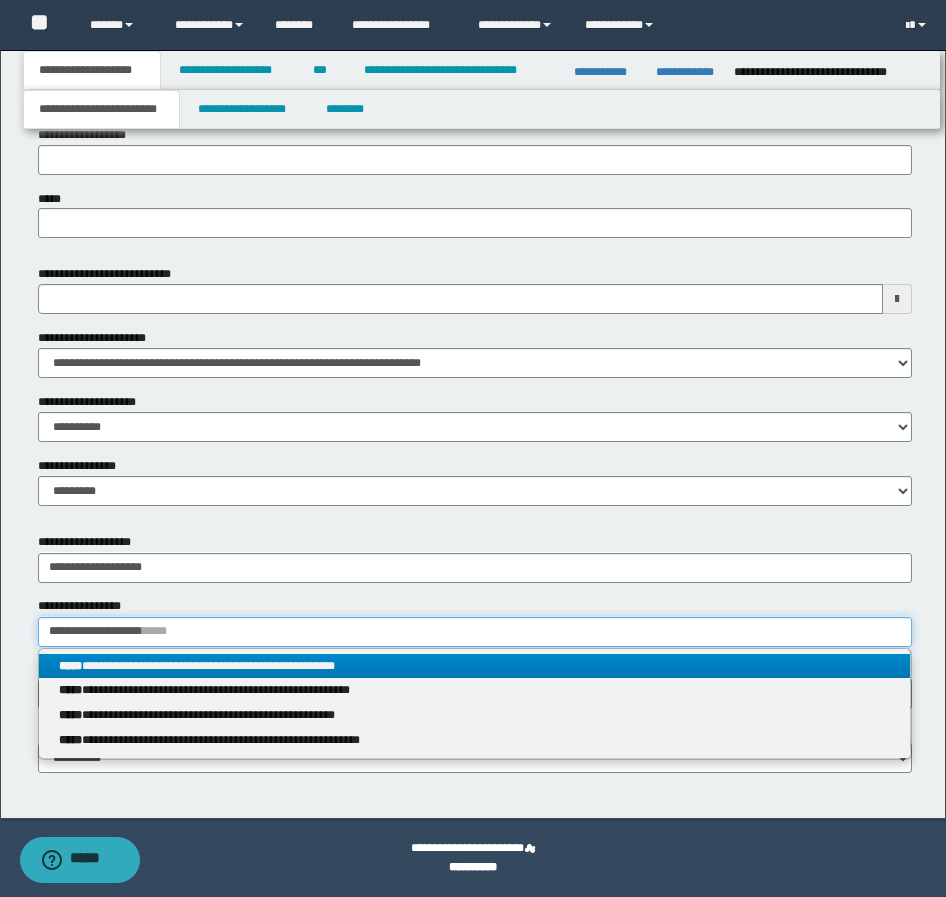 type on "**********" 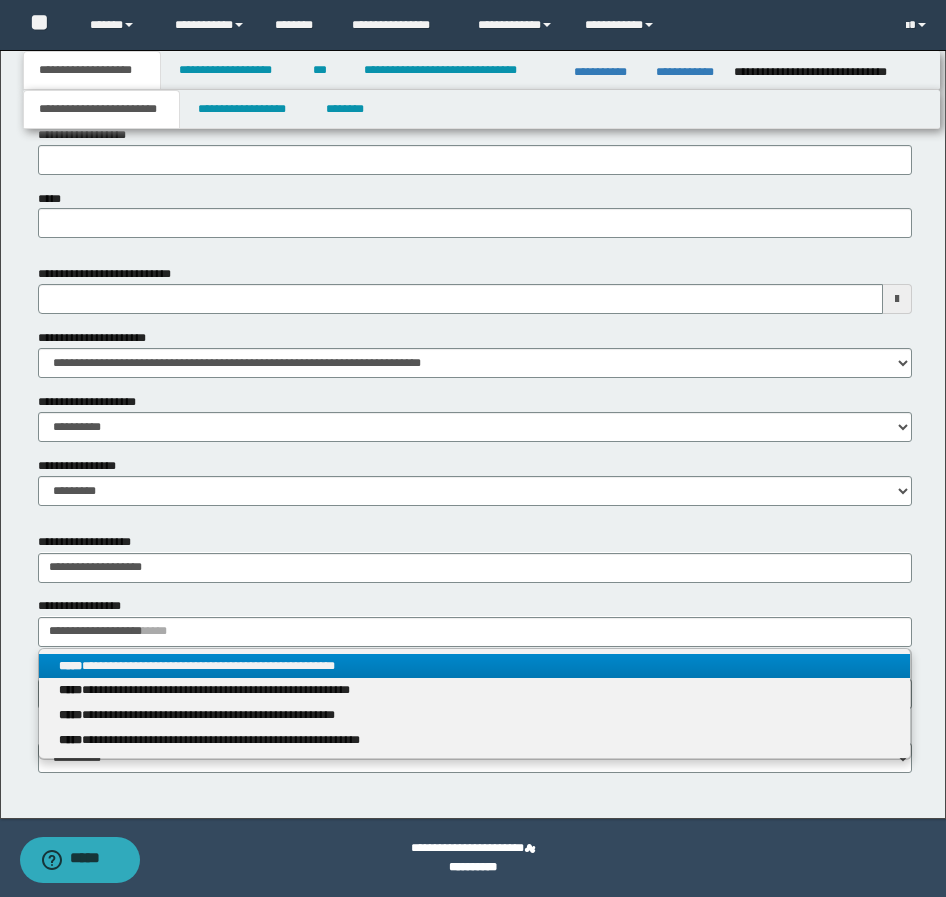 click on "**********" at bounding box center [474, 703] 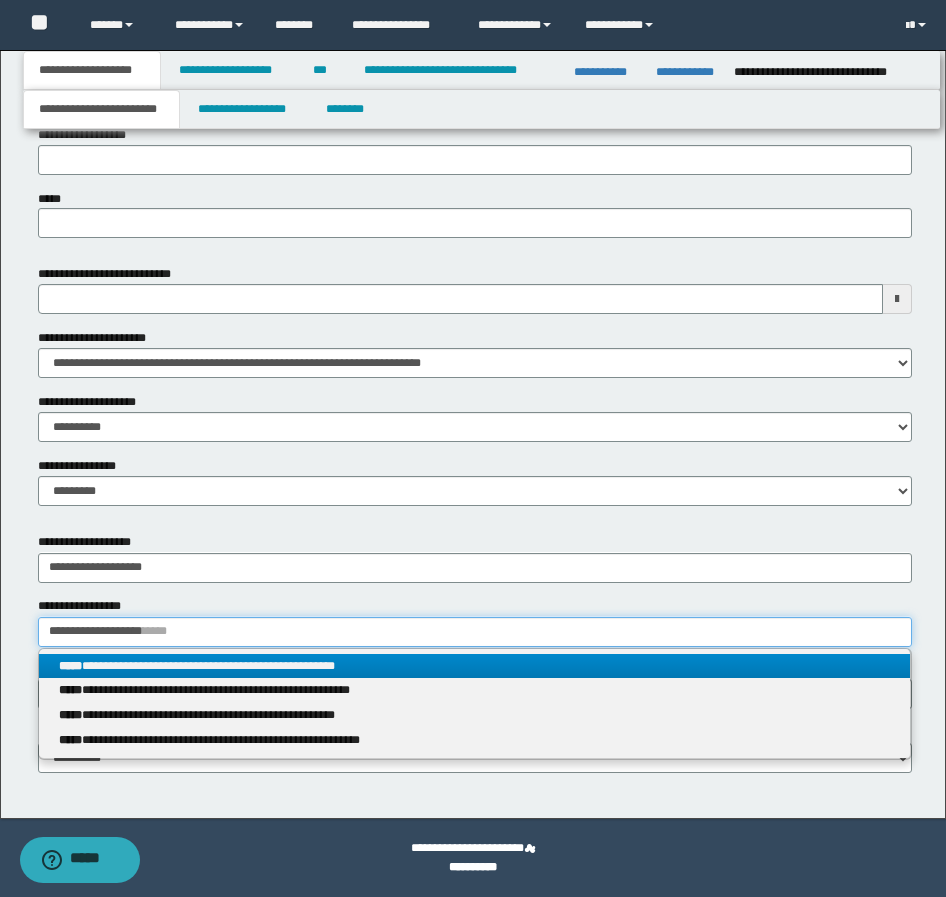 type 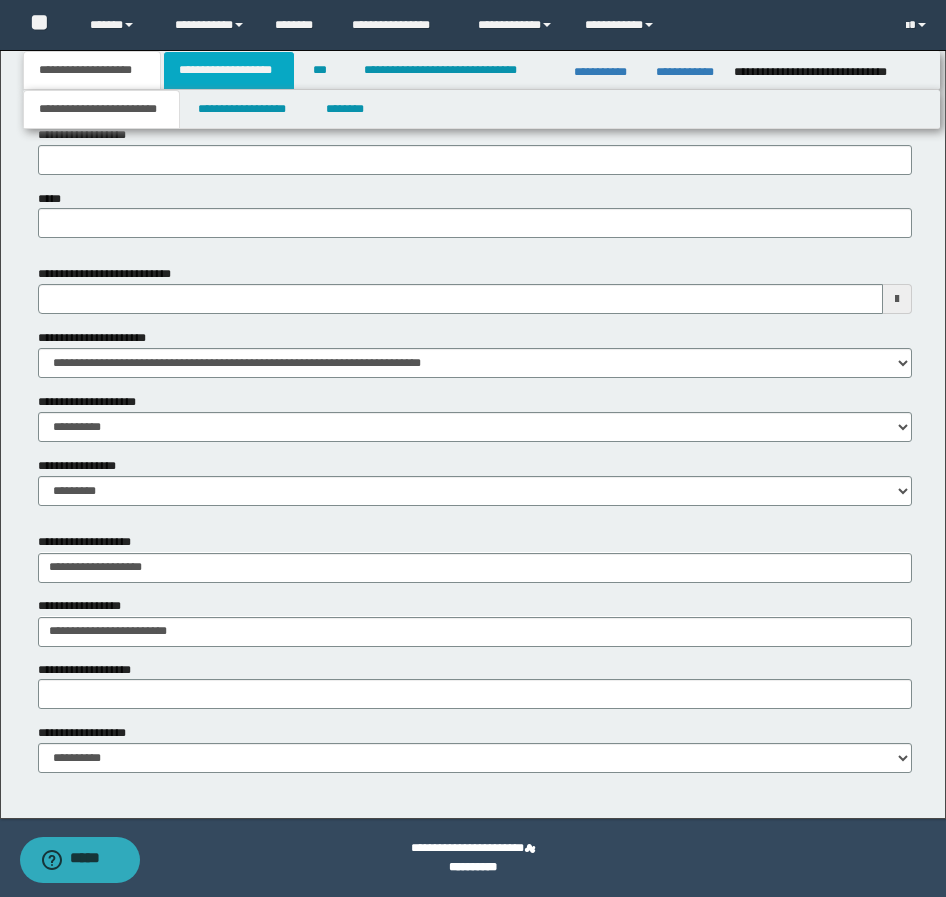 click on "**********" at bounding box center [229, 70] 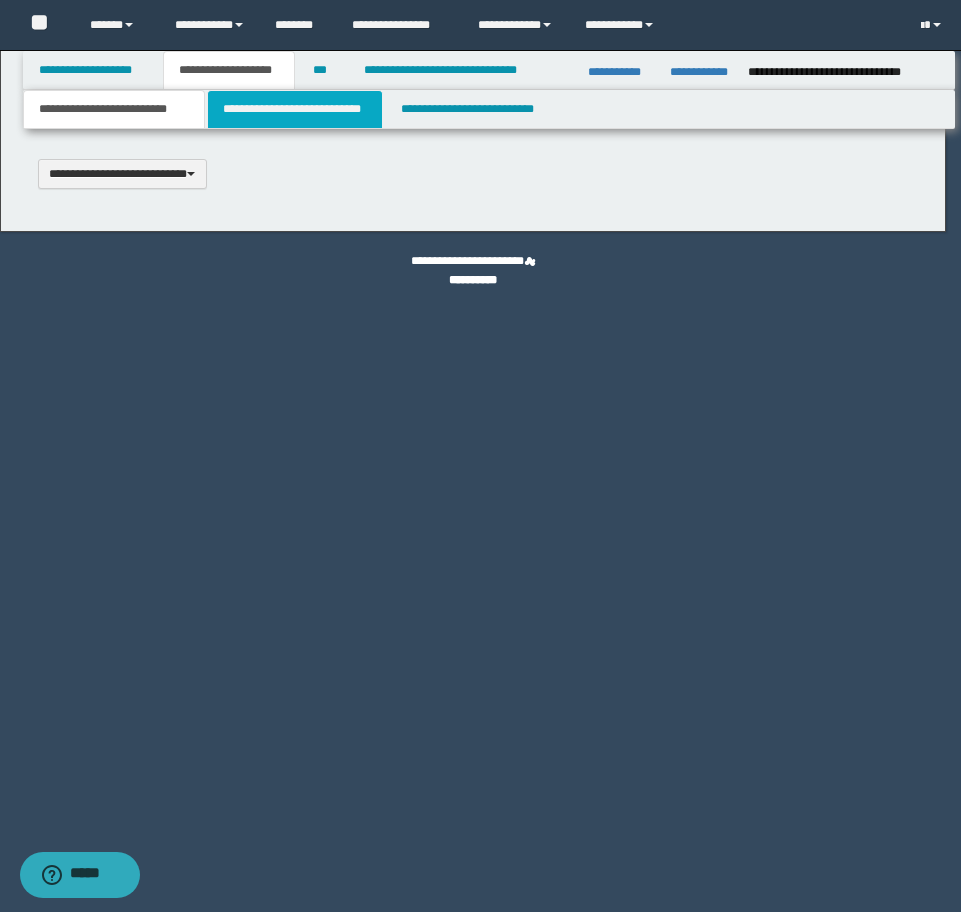 scroll, scrollTop: 0, scrollLeft: 0, axis: both 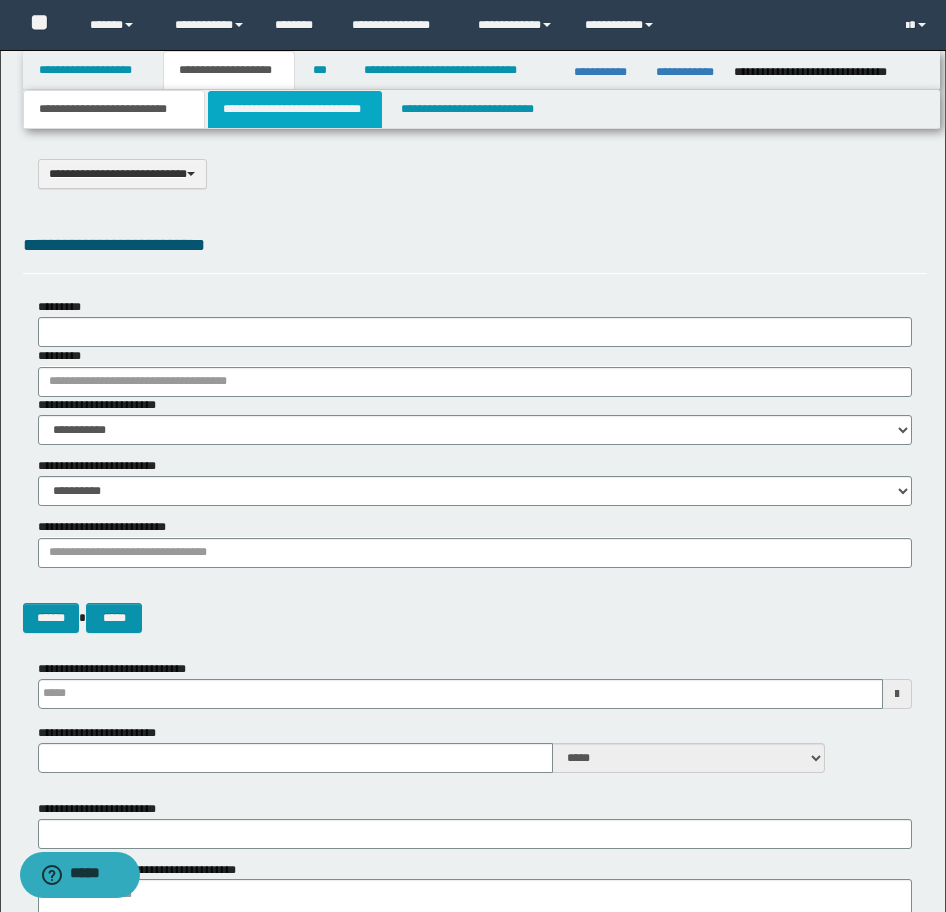 click on "**********" at bounding box center [295, 109] 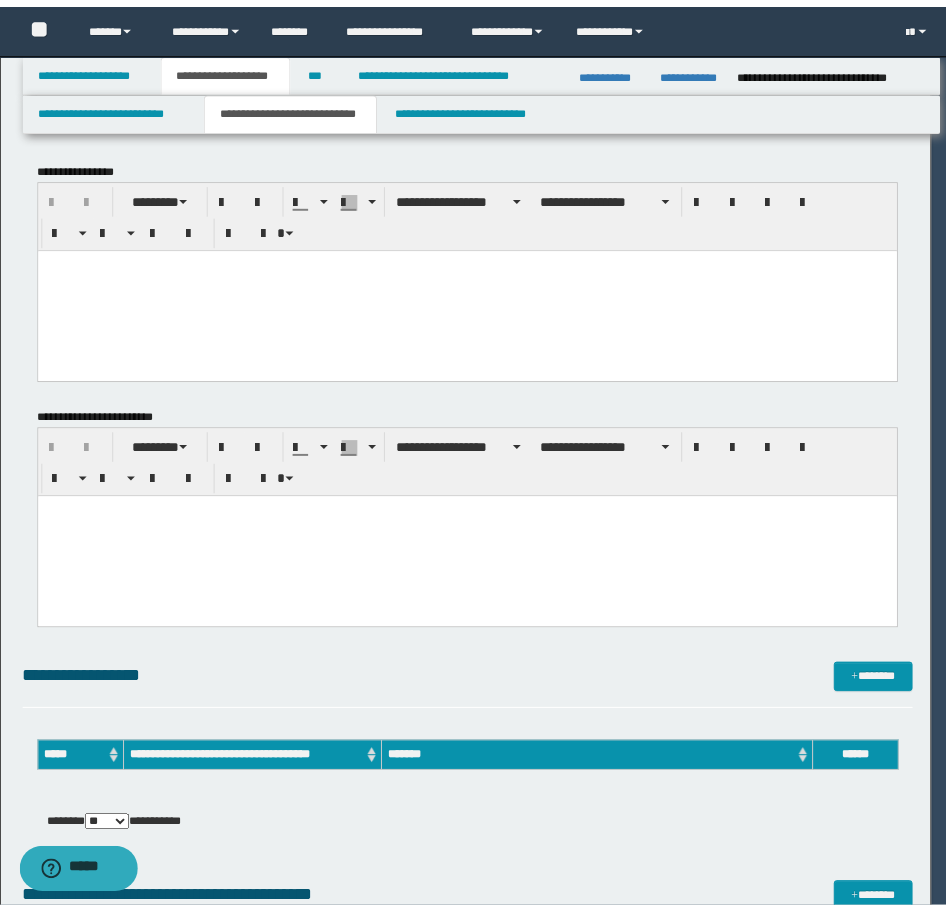 scroll, scrollTop: 0, scrollLeft: 0, axis: both 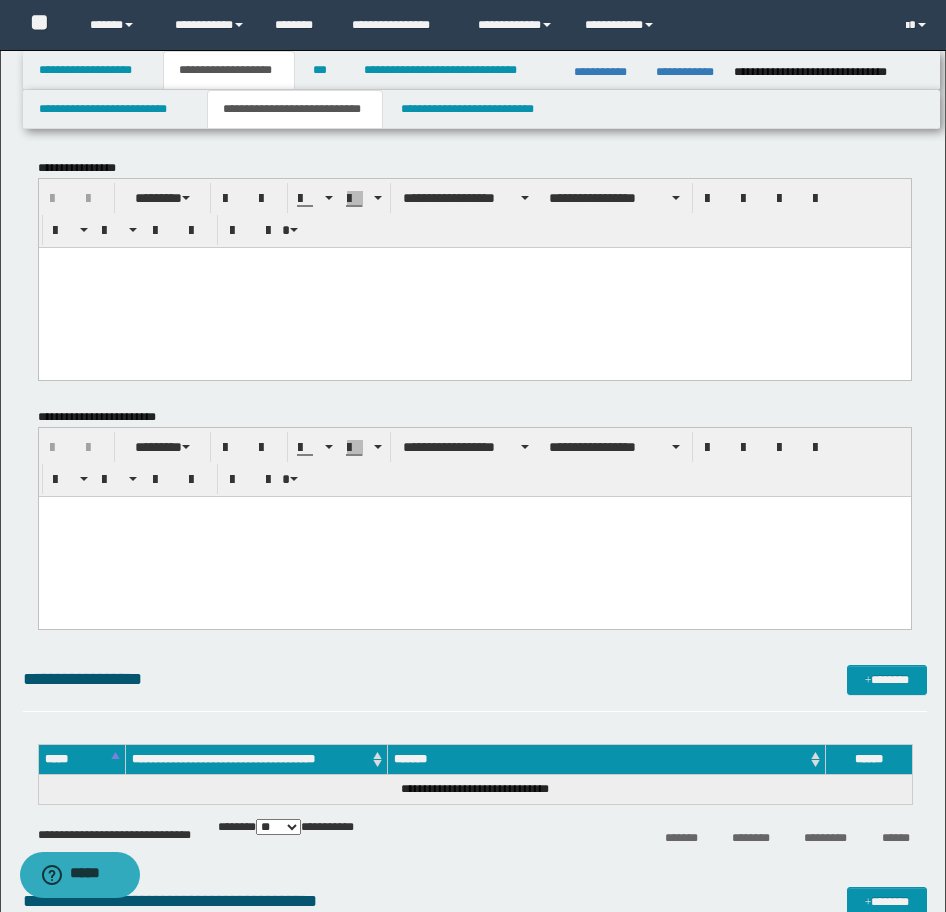 click at bounding box center (474, 287) 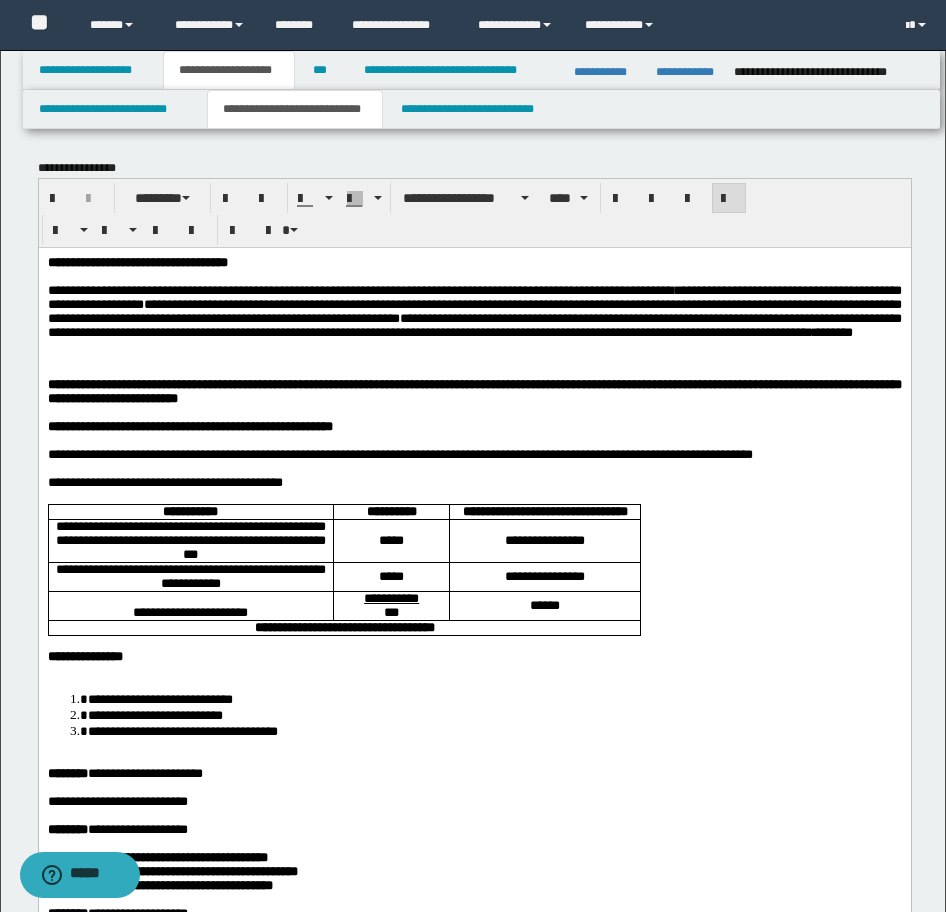 click on "**********" at bounding box center [494, 698] 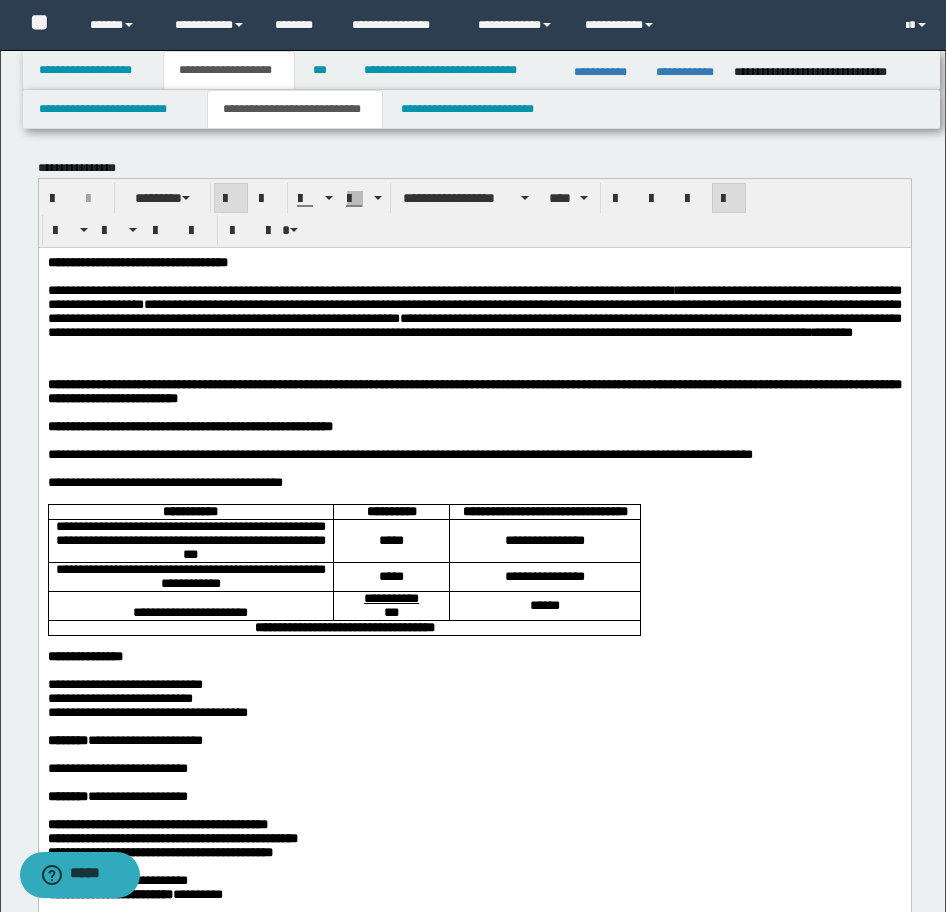 click on "**********" at bounding box center [137, 261] 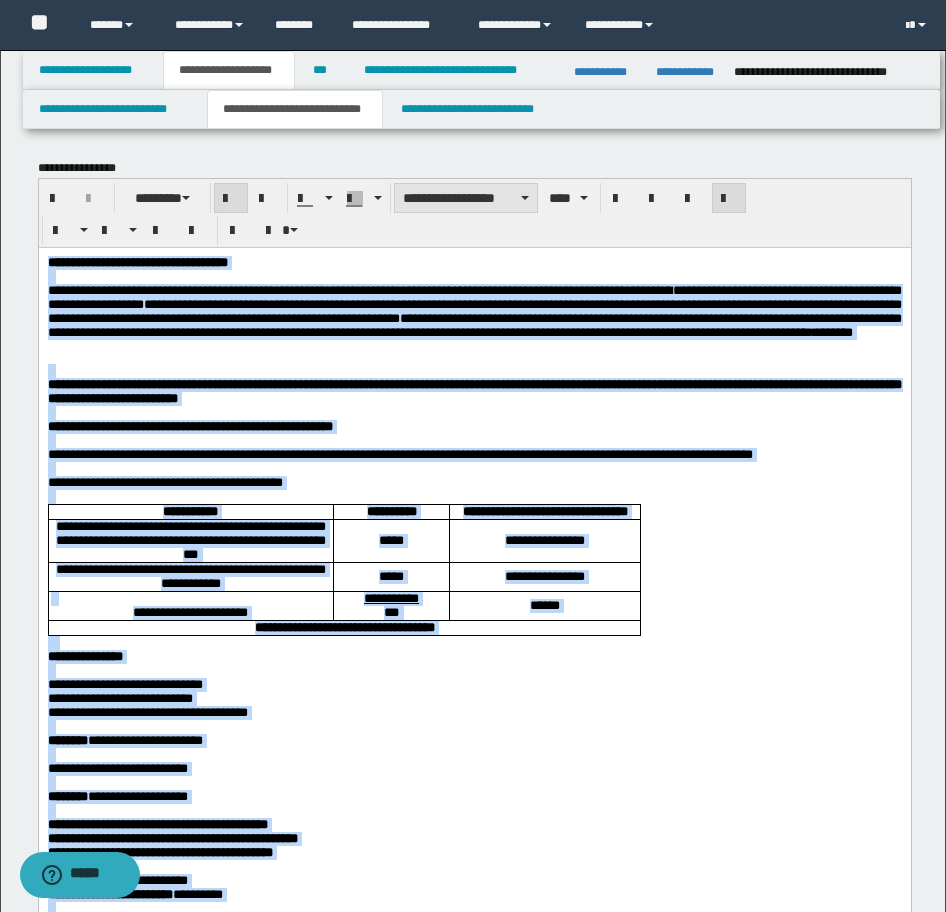 click on "**********" at bounding box center (466, 198) 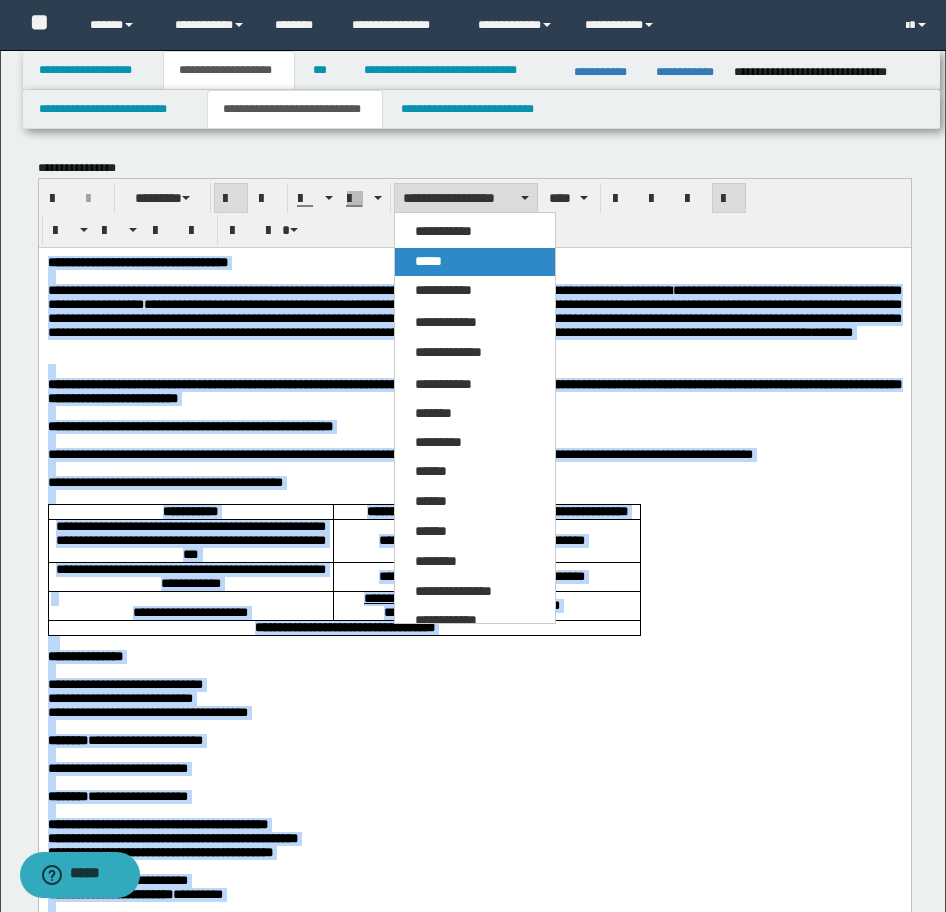 drag, startPoint x: 457, startPoint y: 256, endPoint x: 417, endPoint y: 32, distance: 227.5434 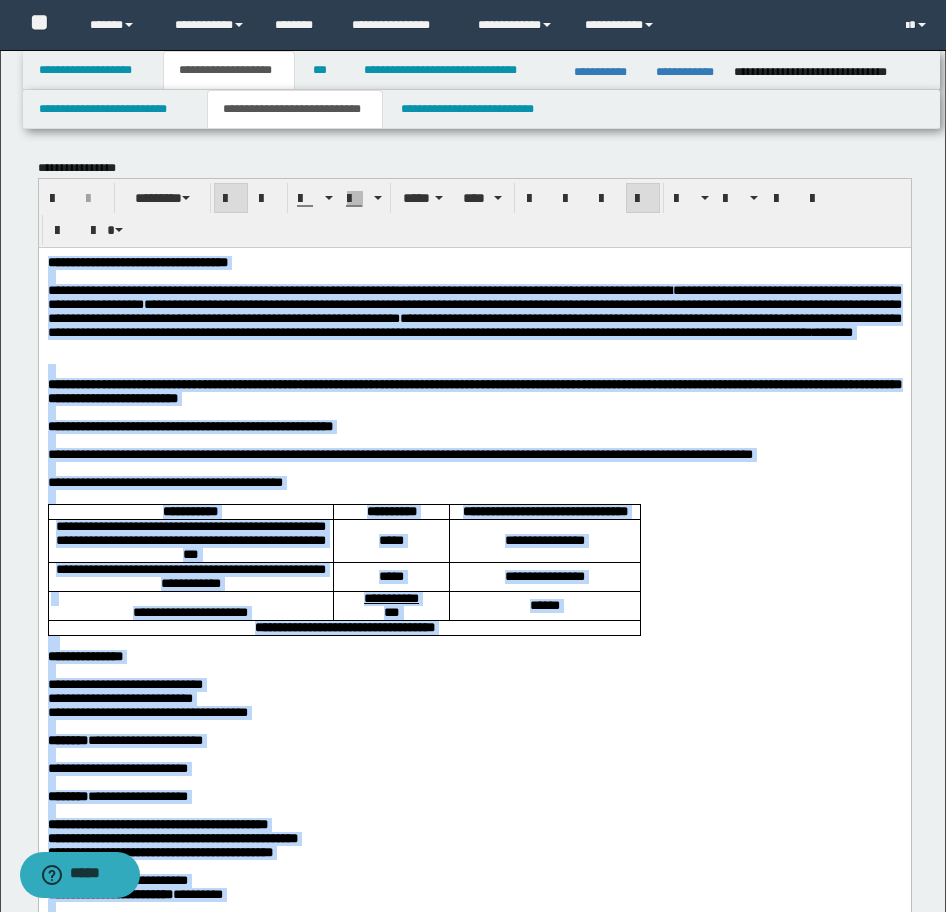 click on "******" at bounding box center [544, 605] 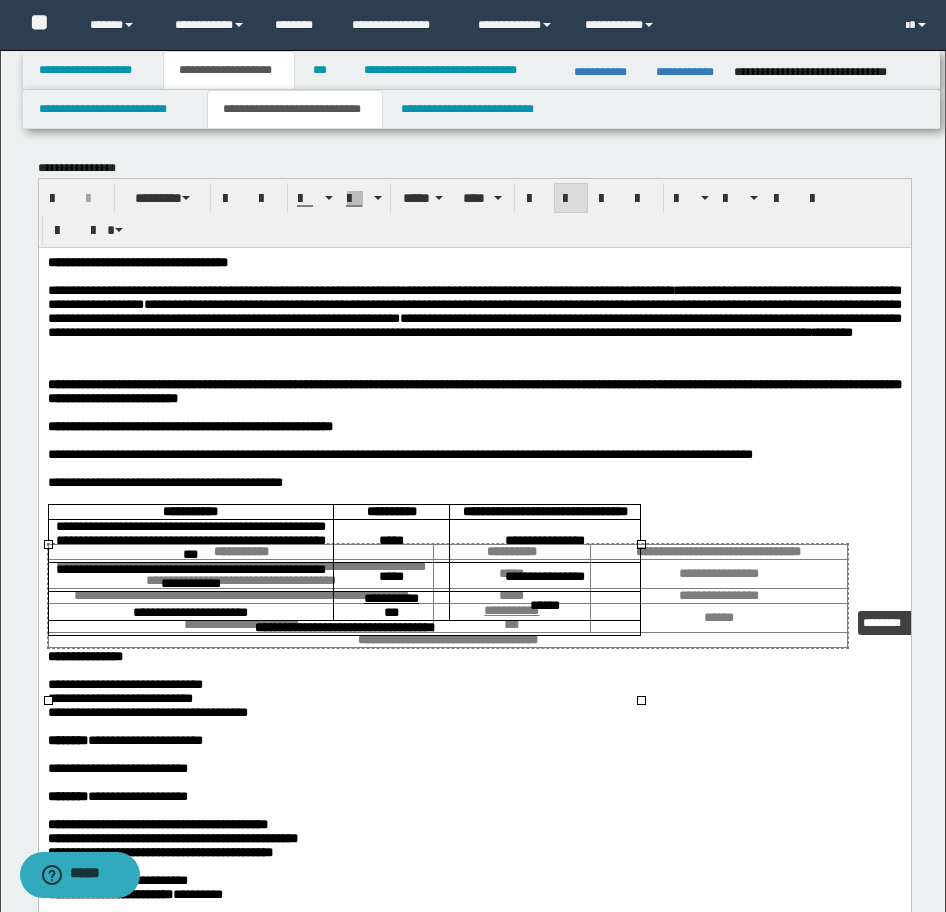 drag, startPoint x: 638, startPoint y: 700, endPoint x: 845, endPoint y: 606, distance: 227.34335 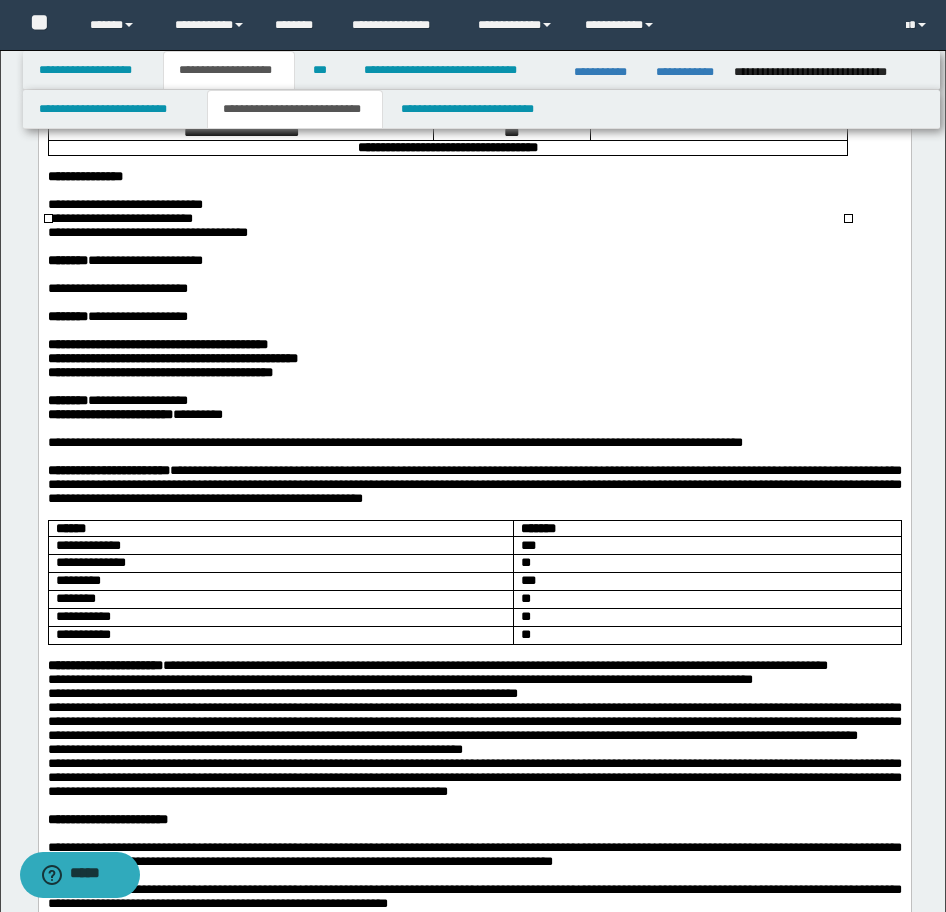 scroll, scrollTop: 500, scrollLeft: 0, axis: vertical 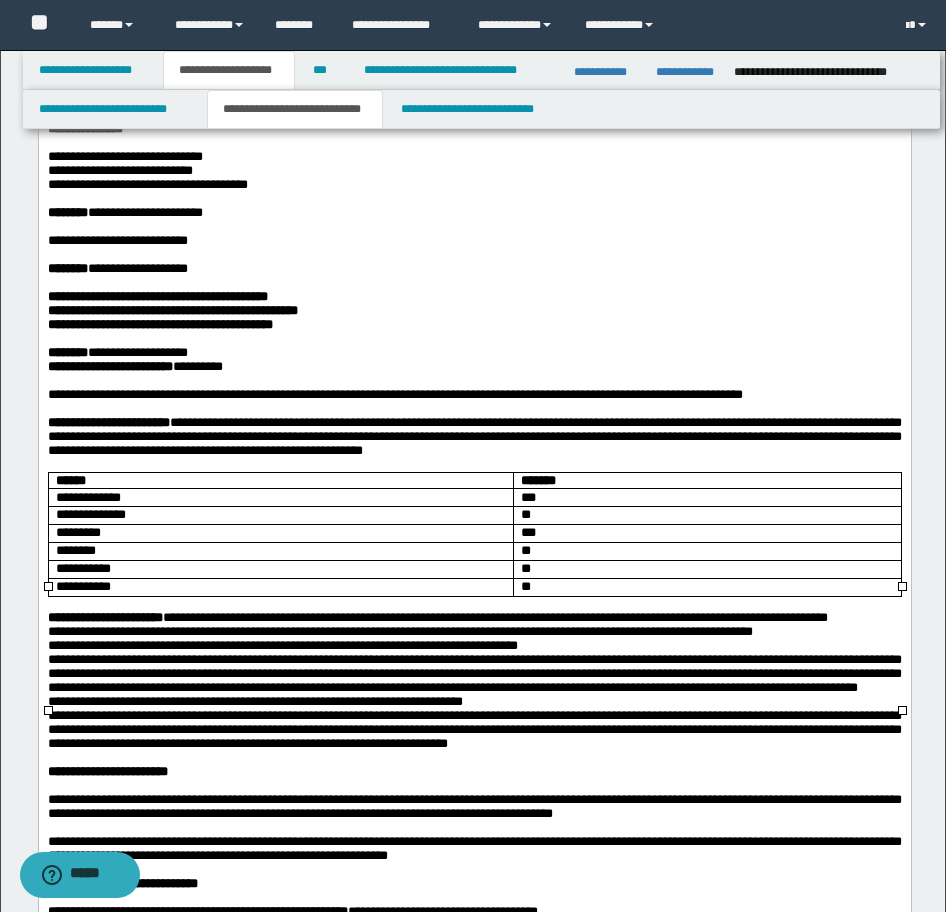 click on "***" at bounding box center (706, 498) 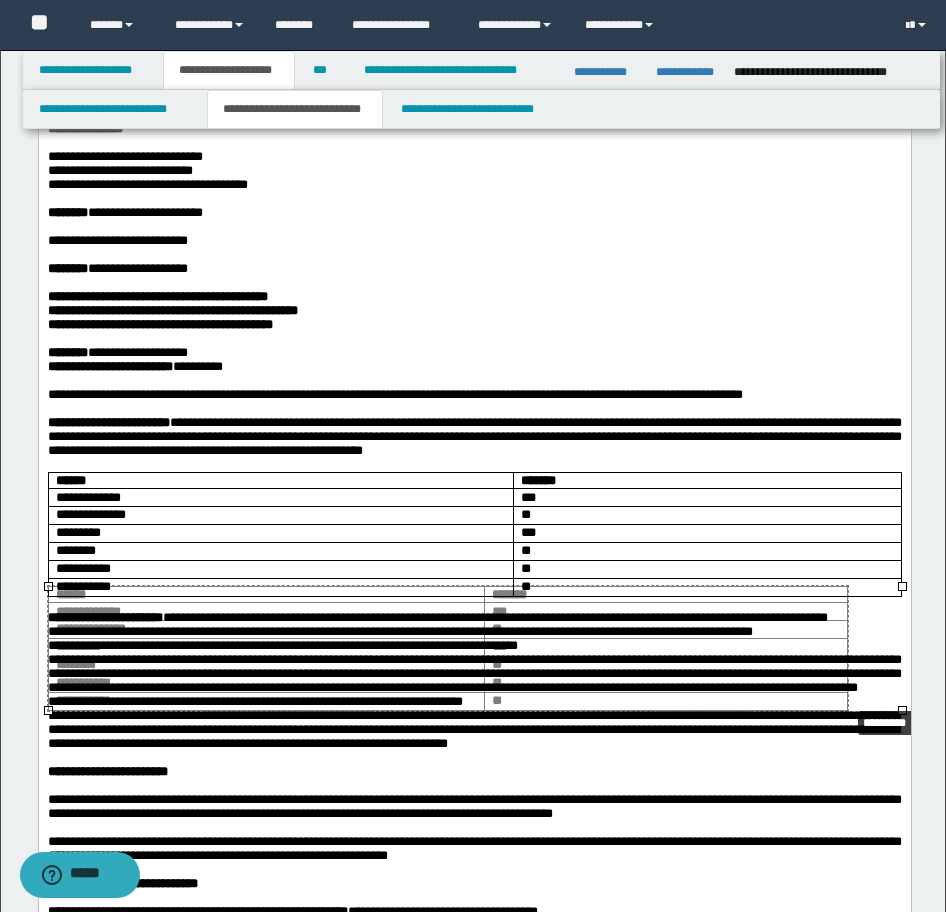 drag, startPoint x: 903, startPoint y: 710, endPoint x: 849, endPoint y: 705, distance: 54.230988 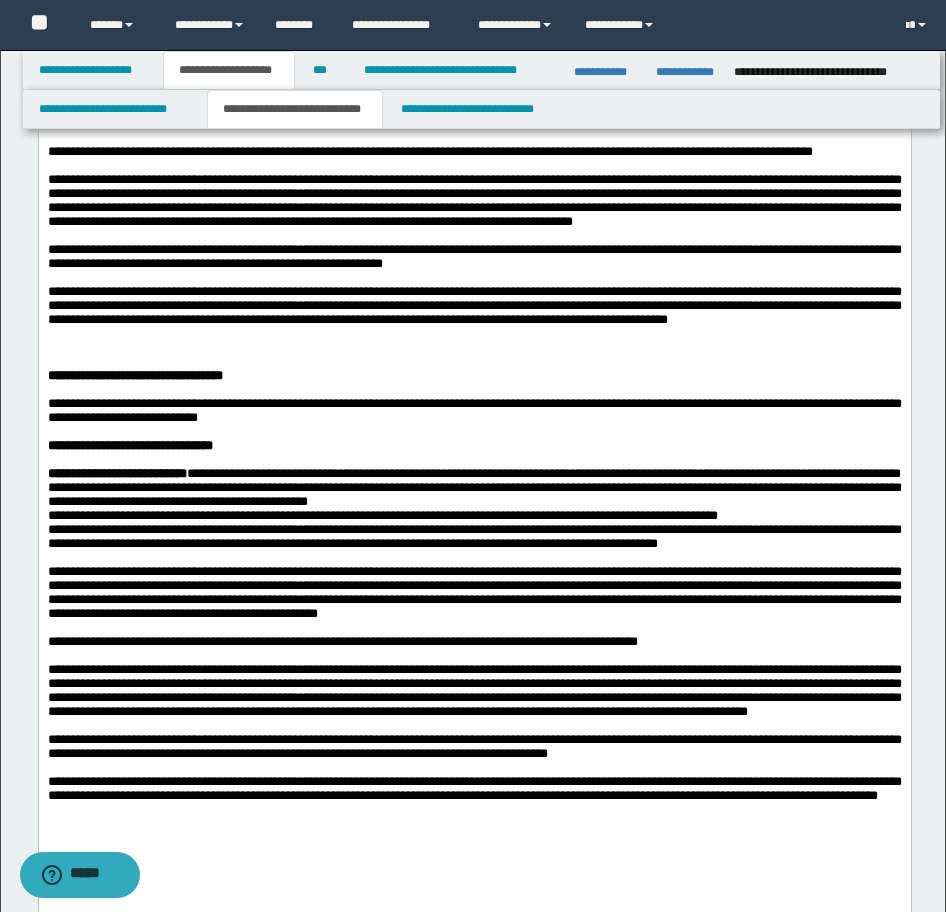scroll, scrollTop: 1800, scrollLeft: 0, axis: vertical 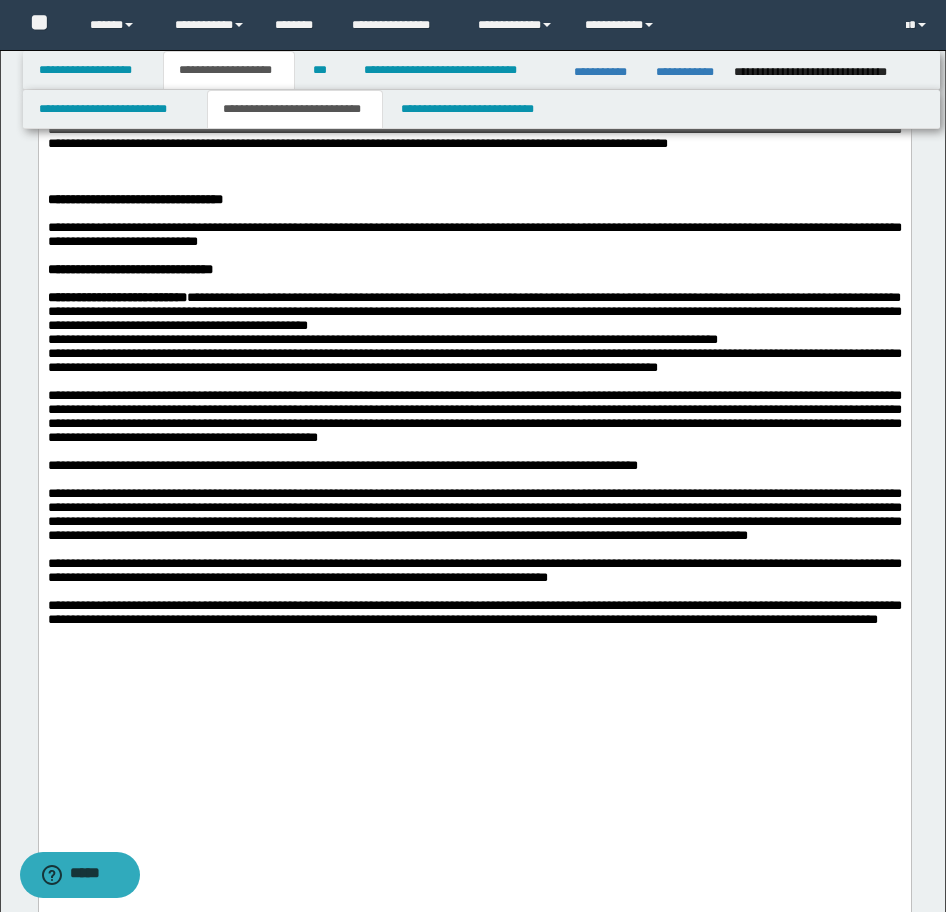 click at bounding box center [474, 186] 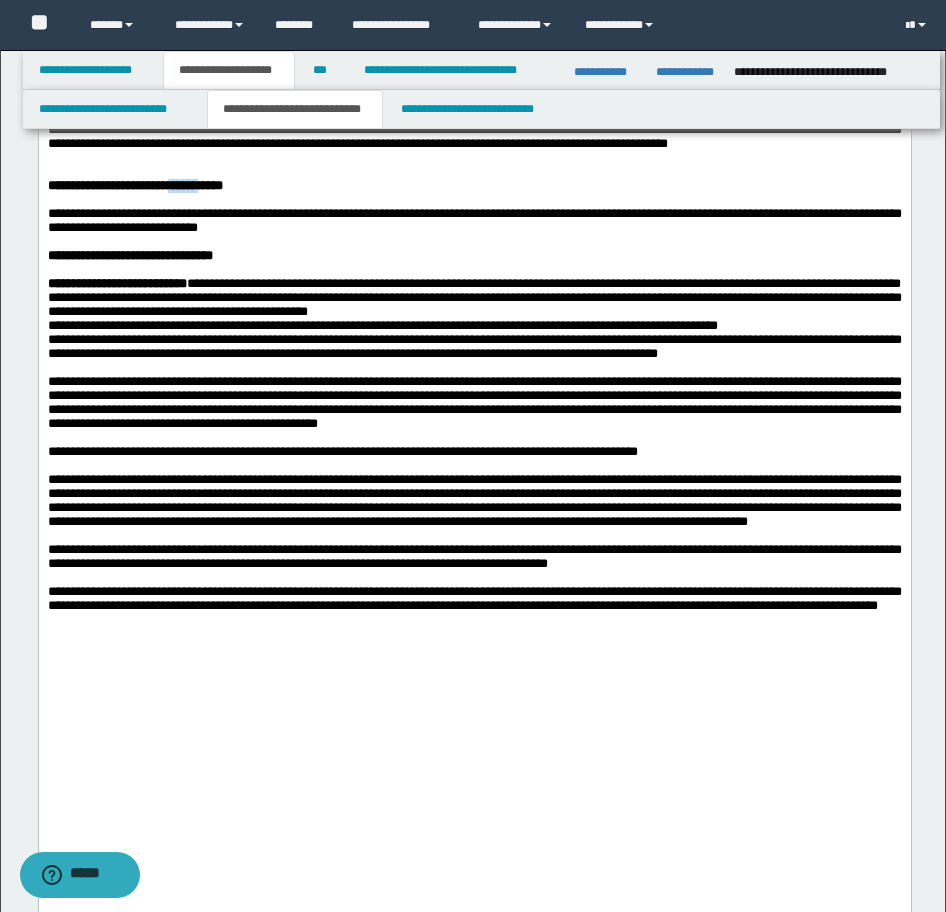 drag, startPoint x: 211, startPoint y: 540, endPoint x: 249, endPoint y: 540, distance: 38 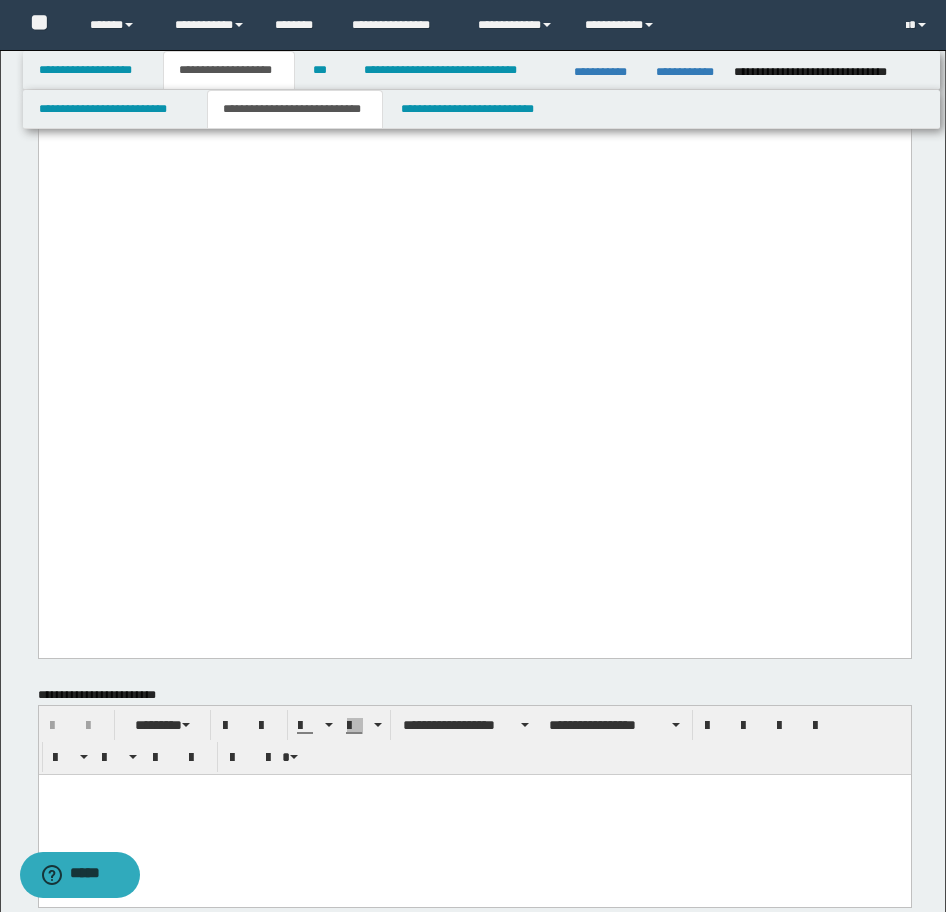 scroll, scrollTop: 2600, scrollLeft: 0, axis: vertical 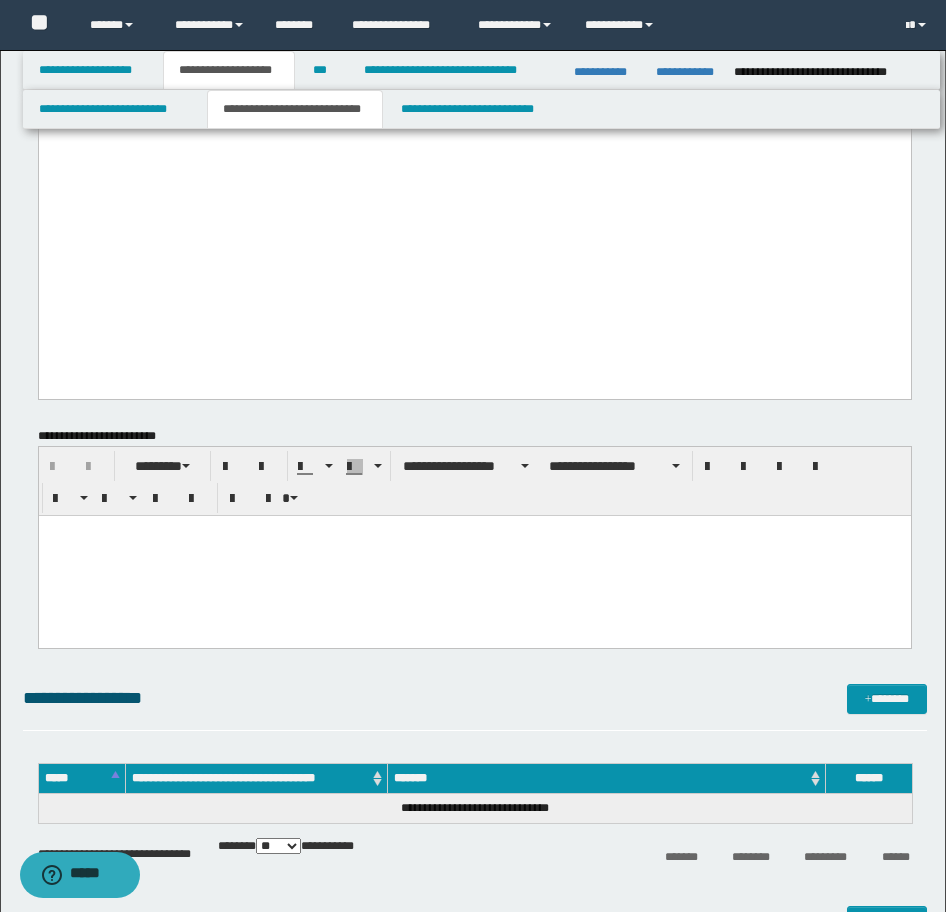 click at bounding box center [474, 555] 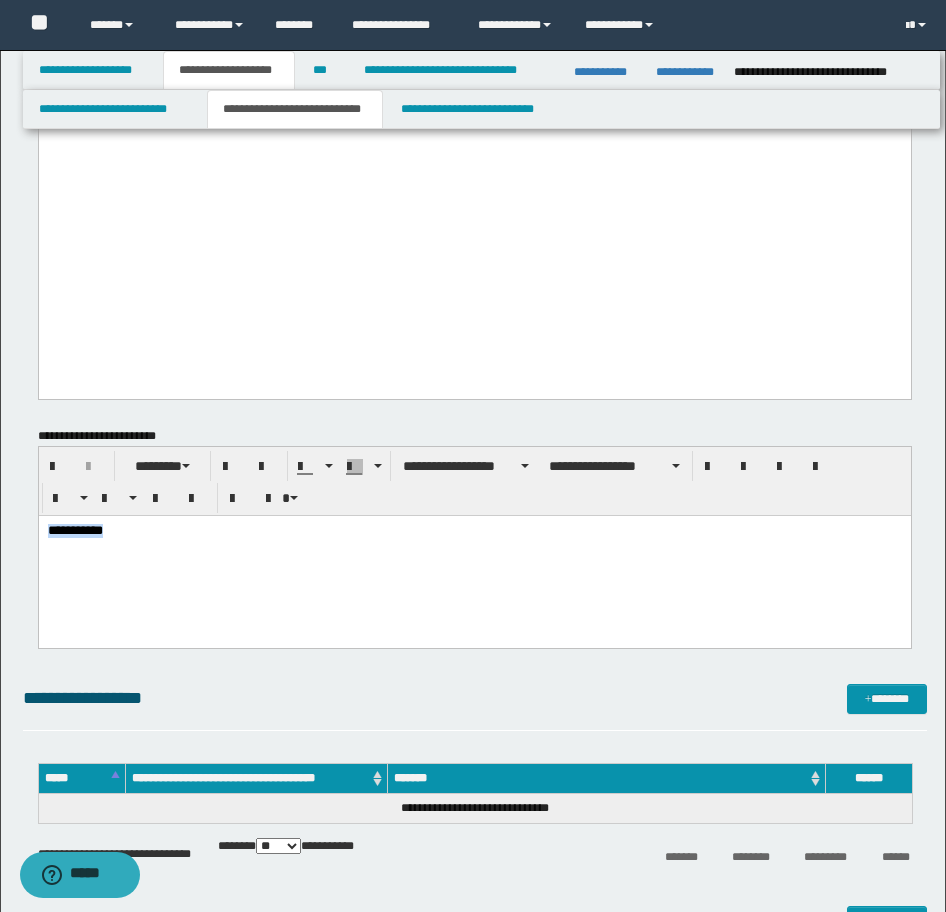 drag, startPoint x: 218, startPoint y: 564, endPoint x: -17, endPoint y: 503, distance: 242.78798 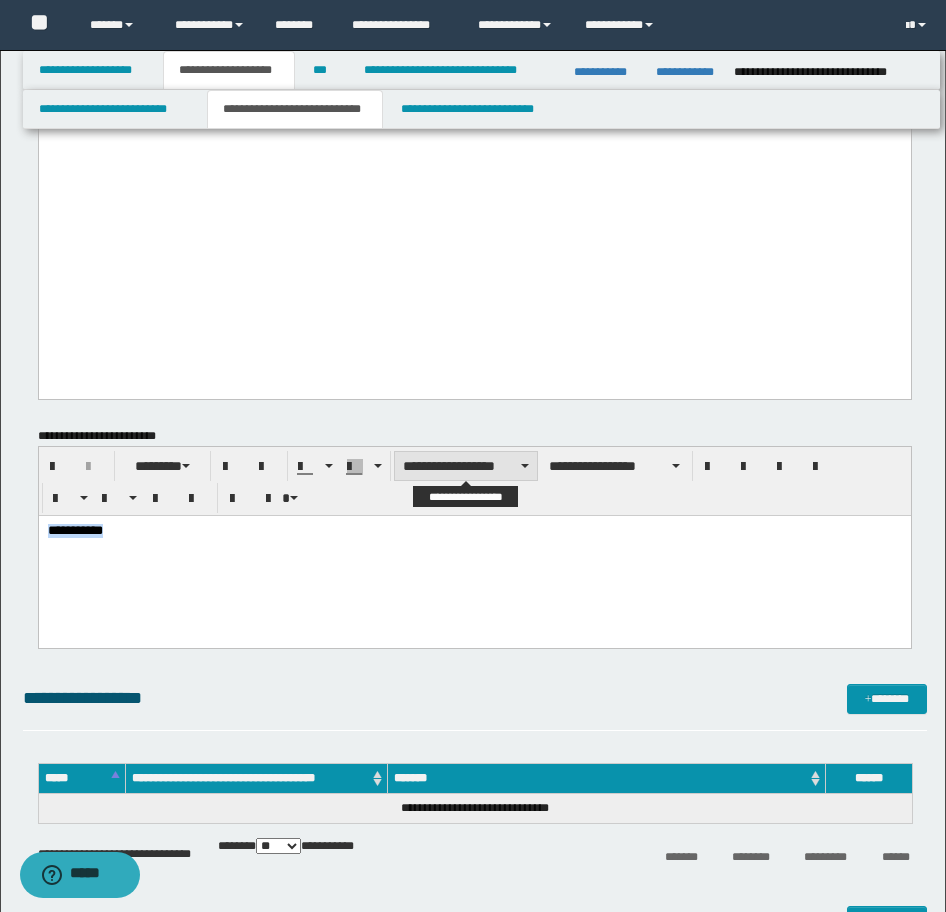 click on "**********" at bounding box center (466, 466) 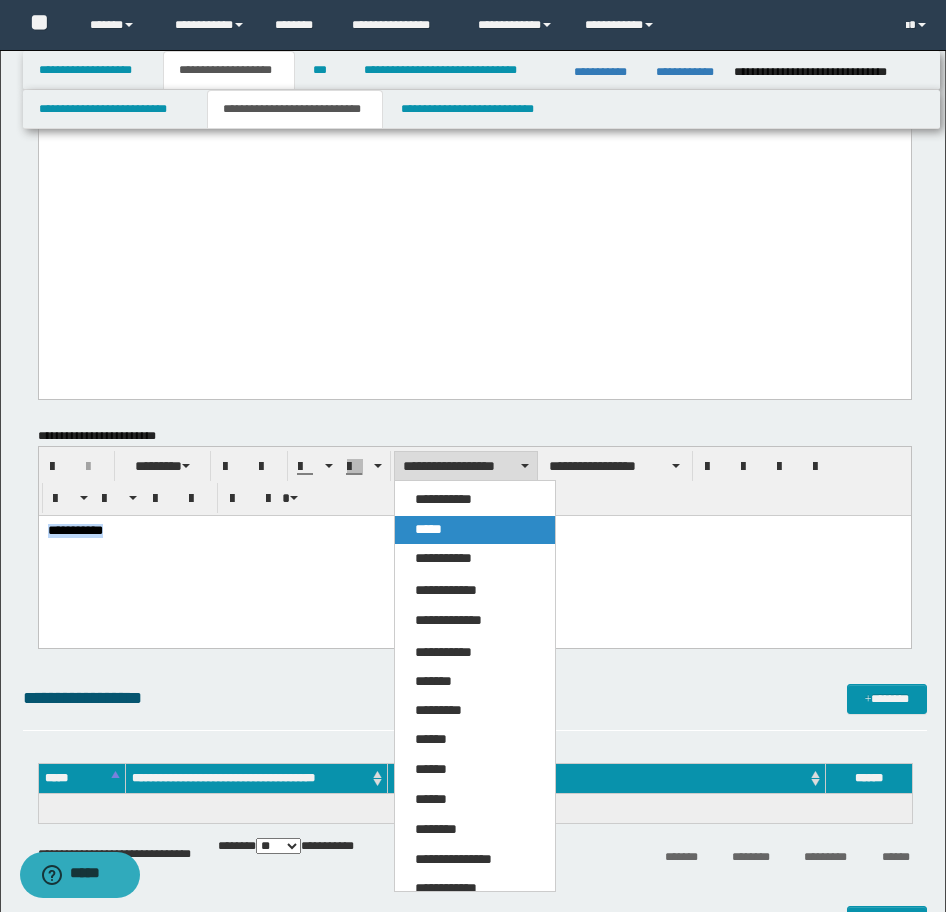 click on "*****" at bounding box center [428, 529] 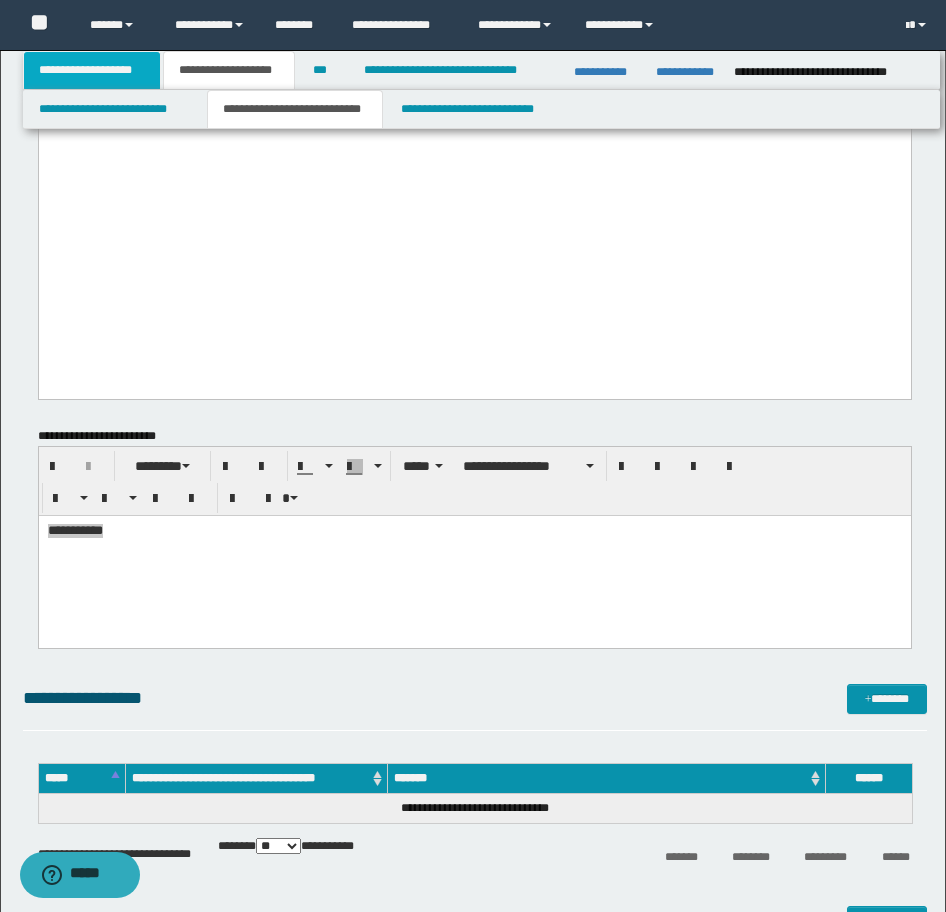 click on "**********" at bounding box center [92, 70] 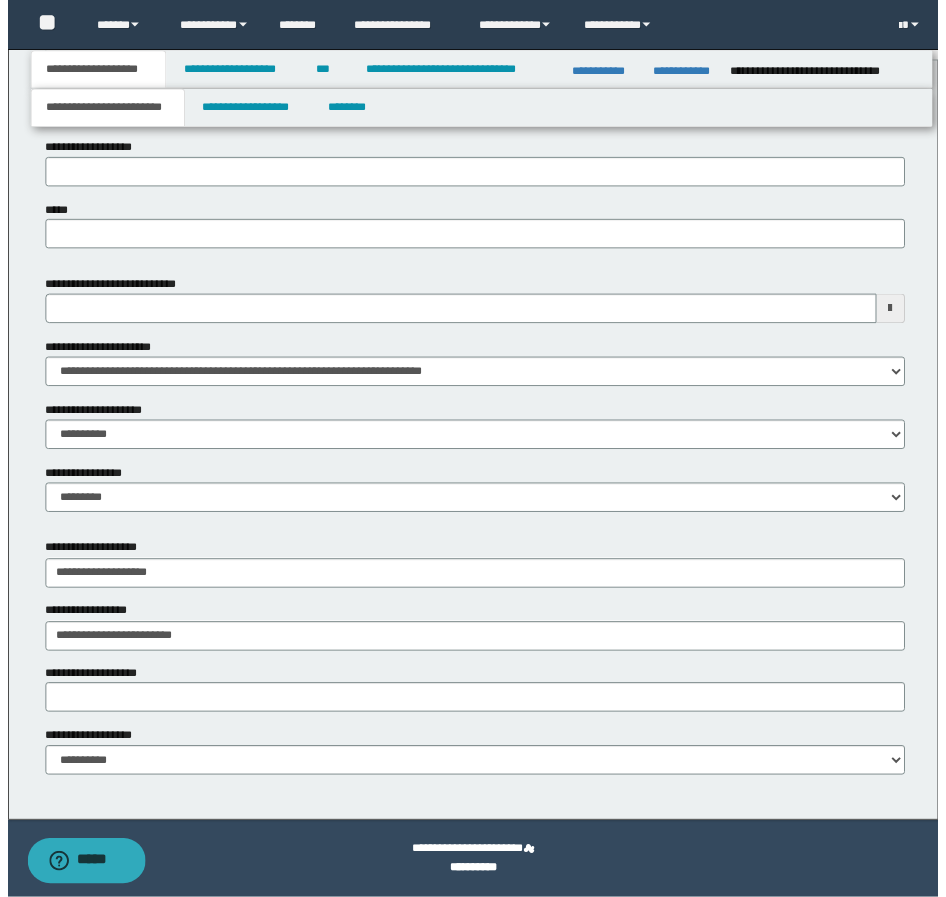 scroll, scrollTop: 895, scrollLeft: 0, axis: vertical 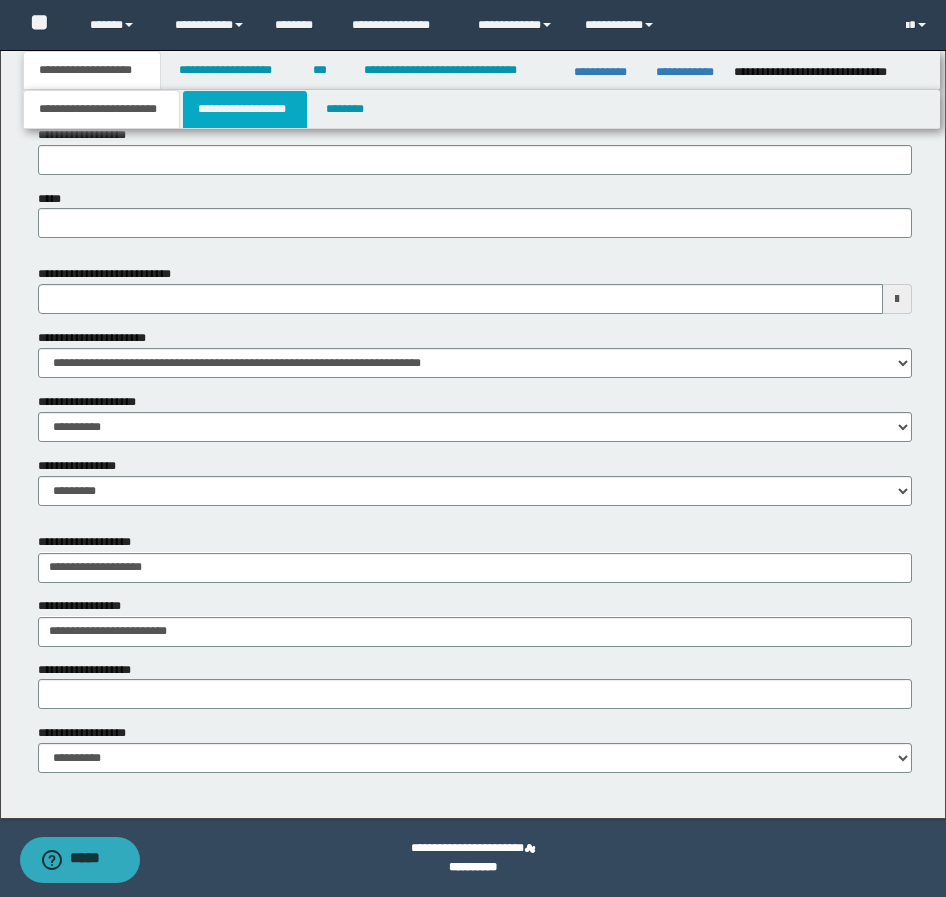 click on "**********" at bounding box center (245, 109) 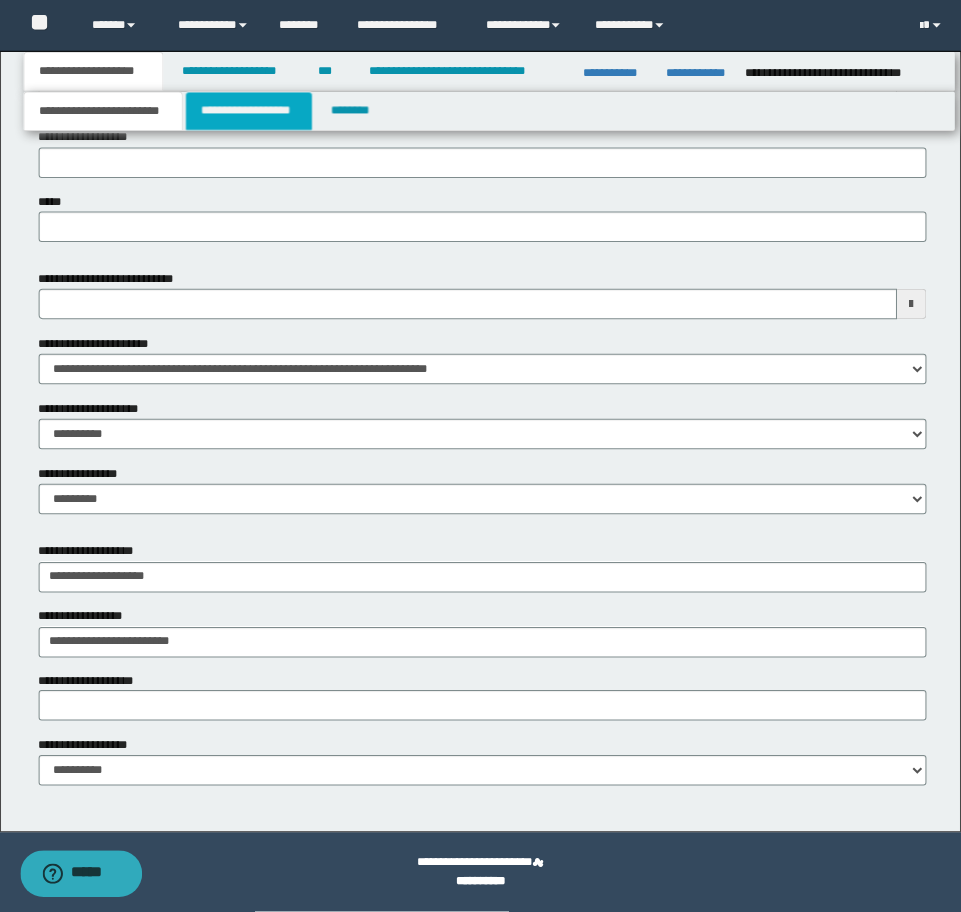 scroll, scrollTop: 0, scrollLeft: 0, axis: both 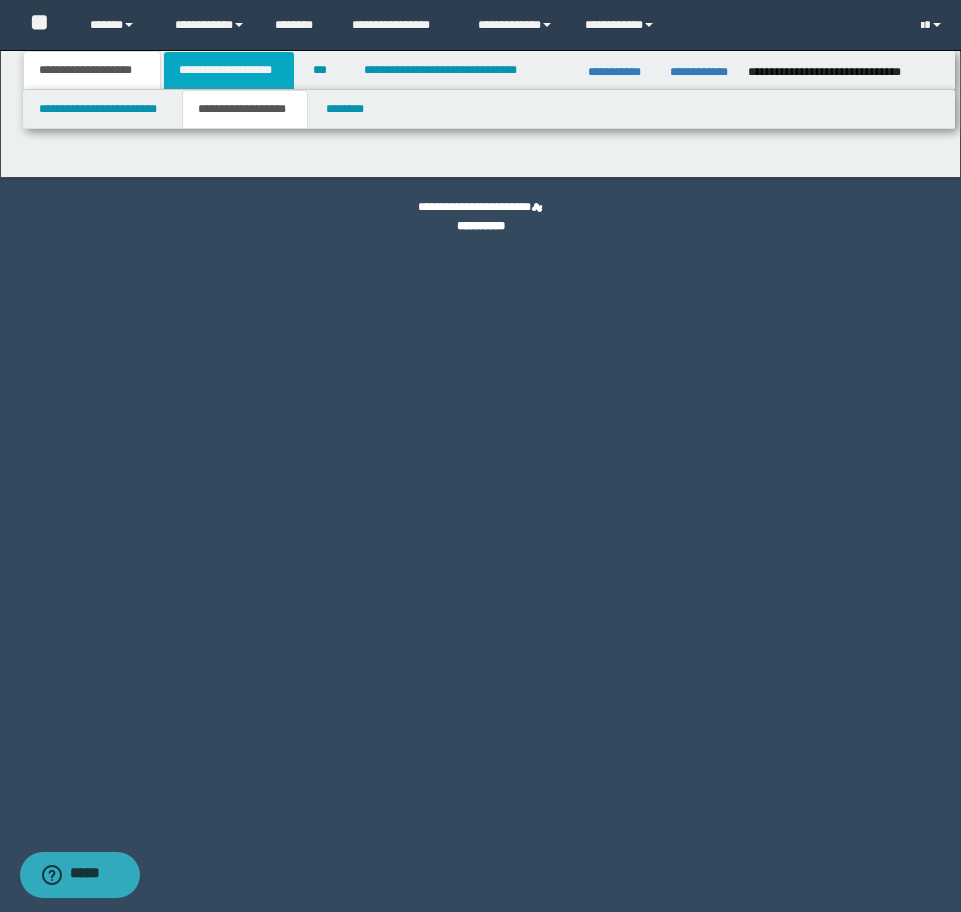 click on "**********" at bounding box center (229, 70) 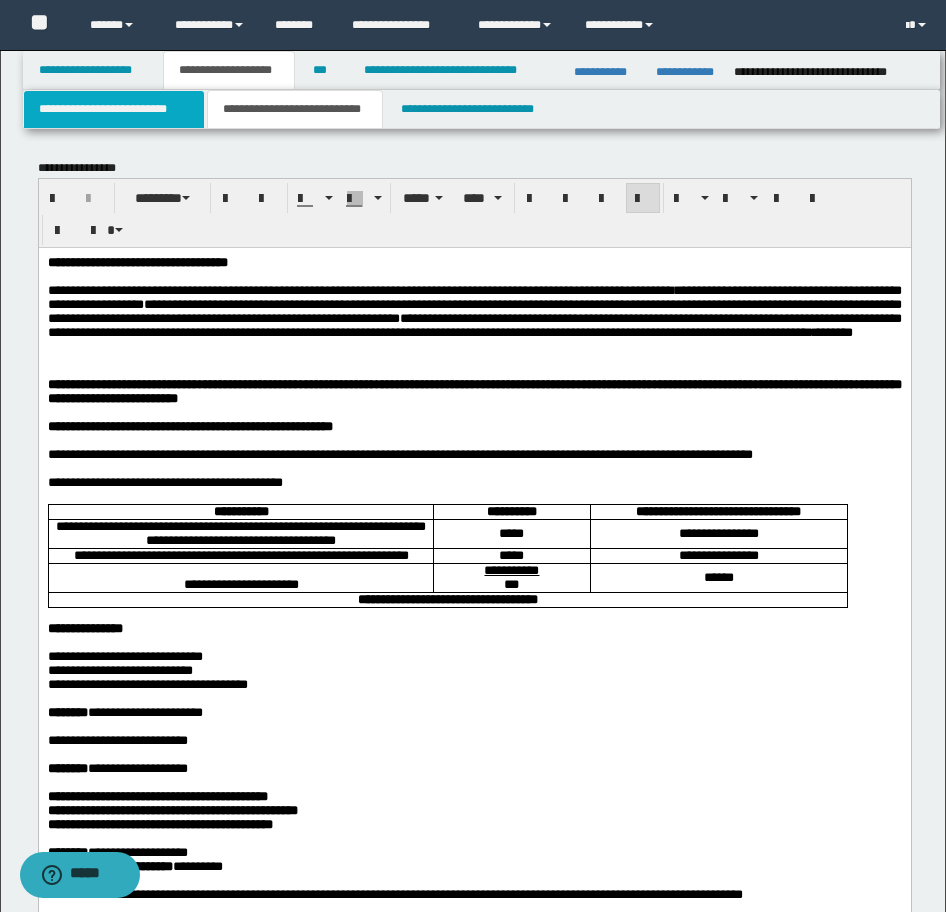 click on "**********" at bounding box center [114, 109] 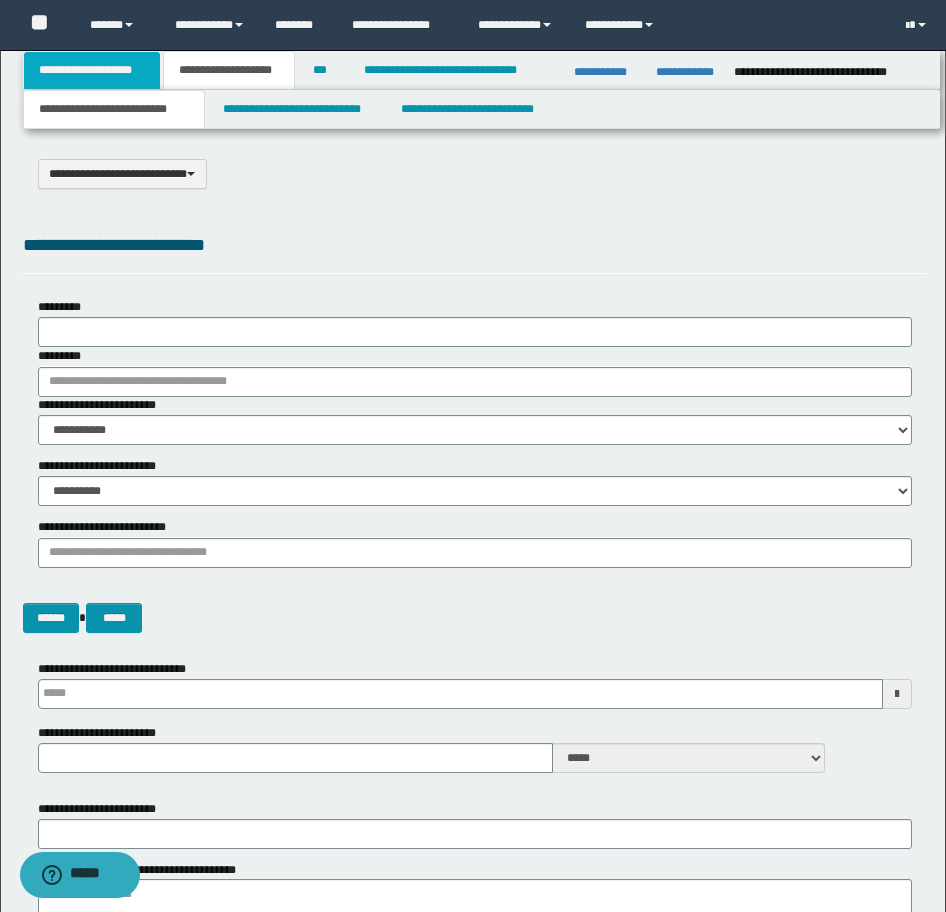 click on "**********" at bounding box center [92, 70] 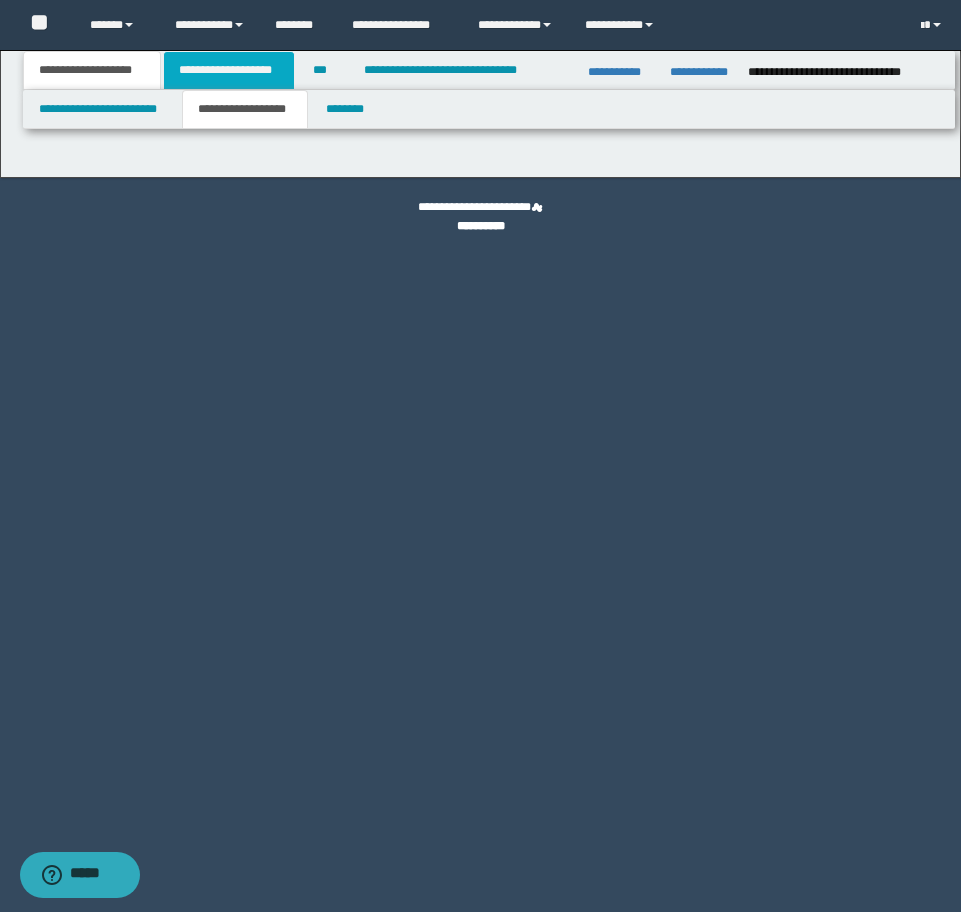 click on "**********" at bounding box center (229, 70) 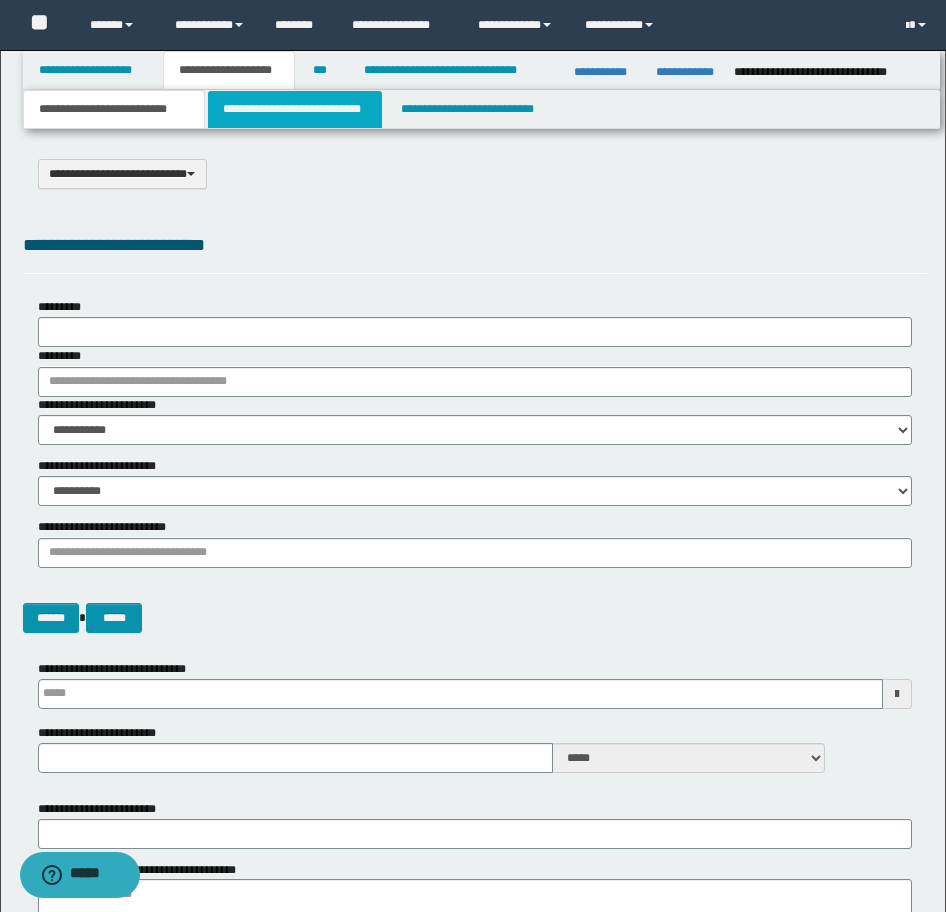type on "**********" 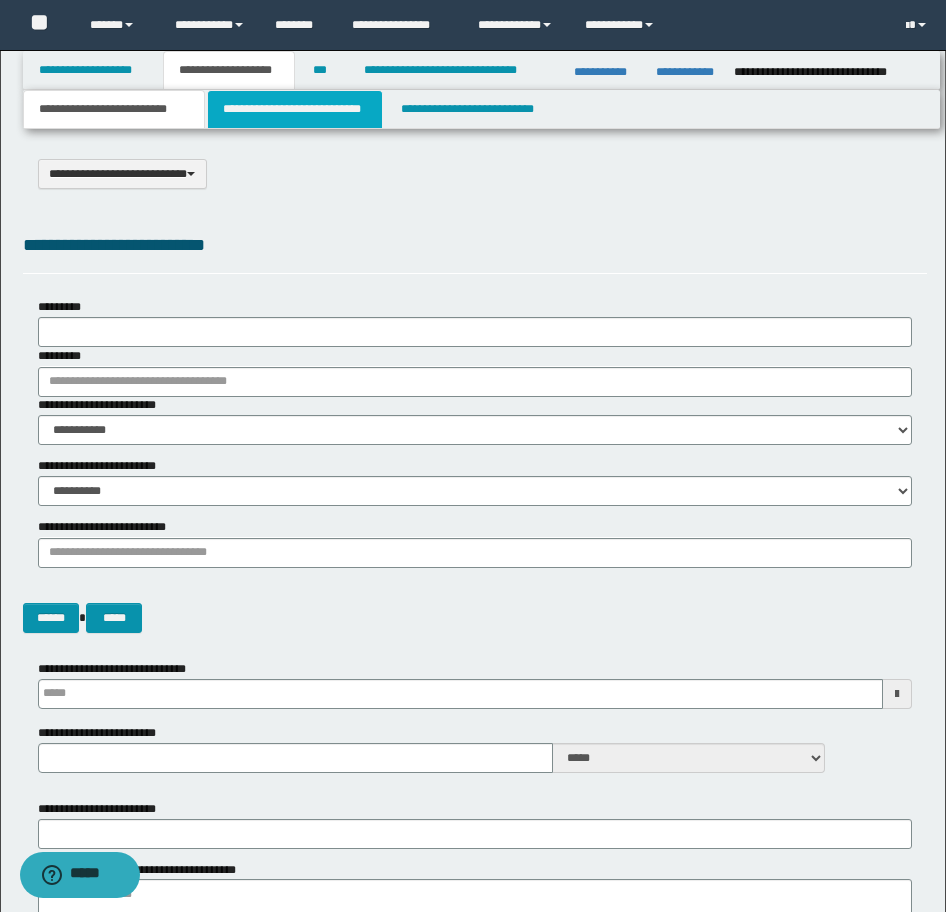 type on "**********" 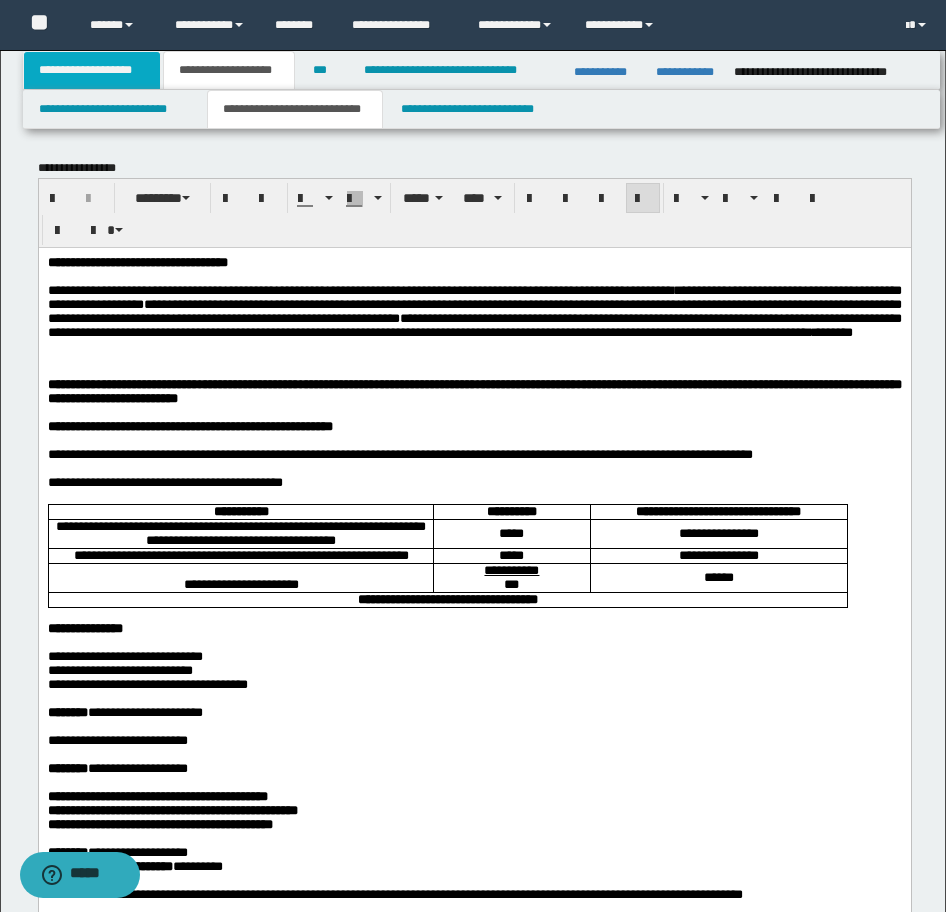 click on "**********" at bounding box center (92, 70) 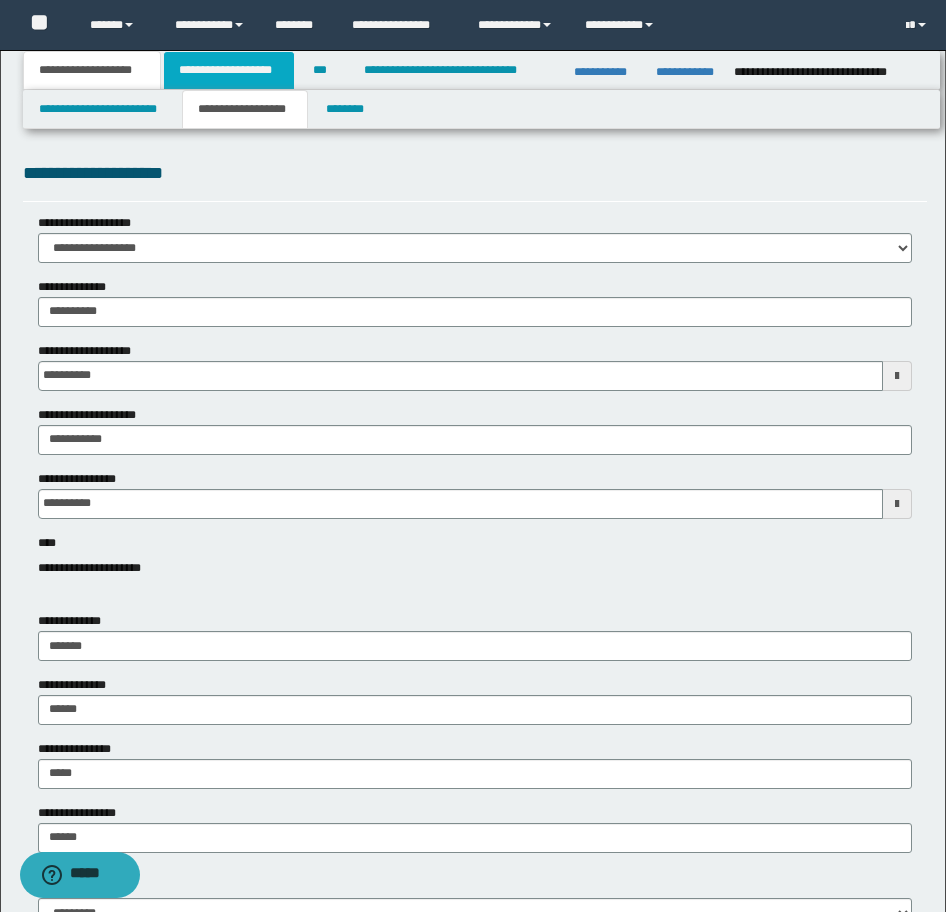 click on "**********" at bounding box center [229, 70] 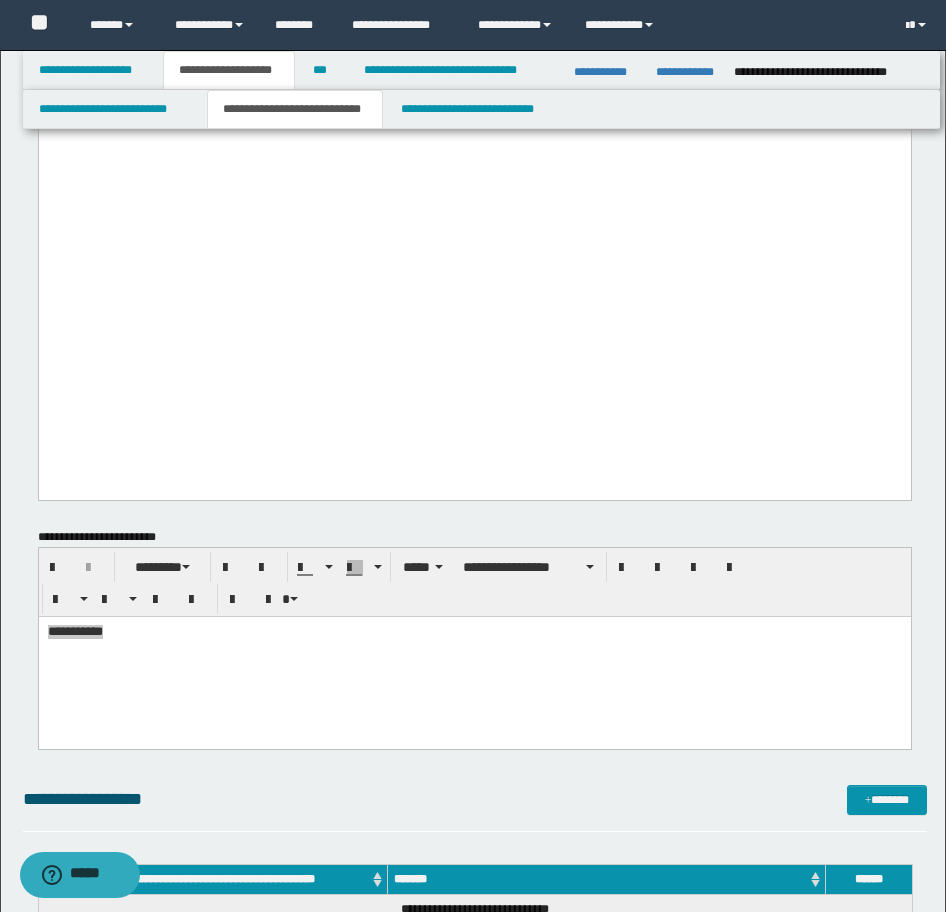 scroll, scrollTop: 2500, scrollLeft: 0, axis: vertical 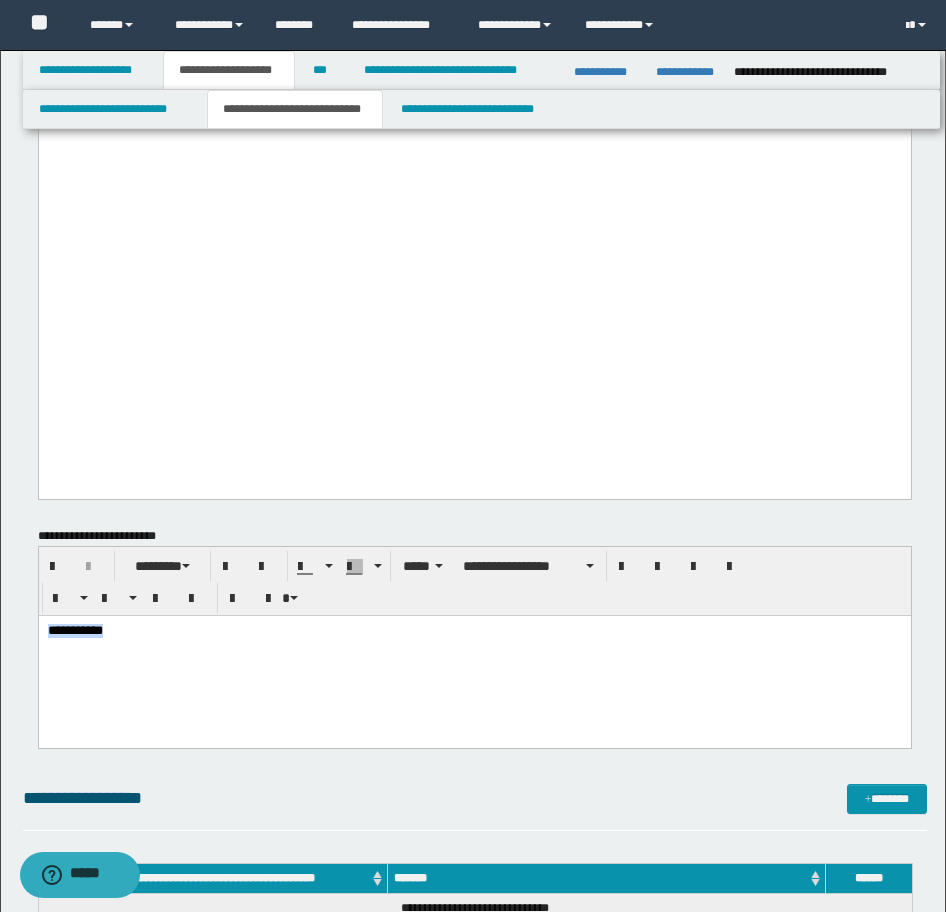 click on "**********" at bounding box center [474, 656] 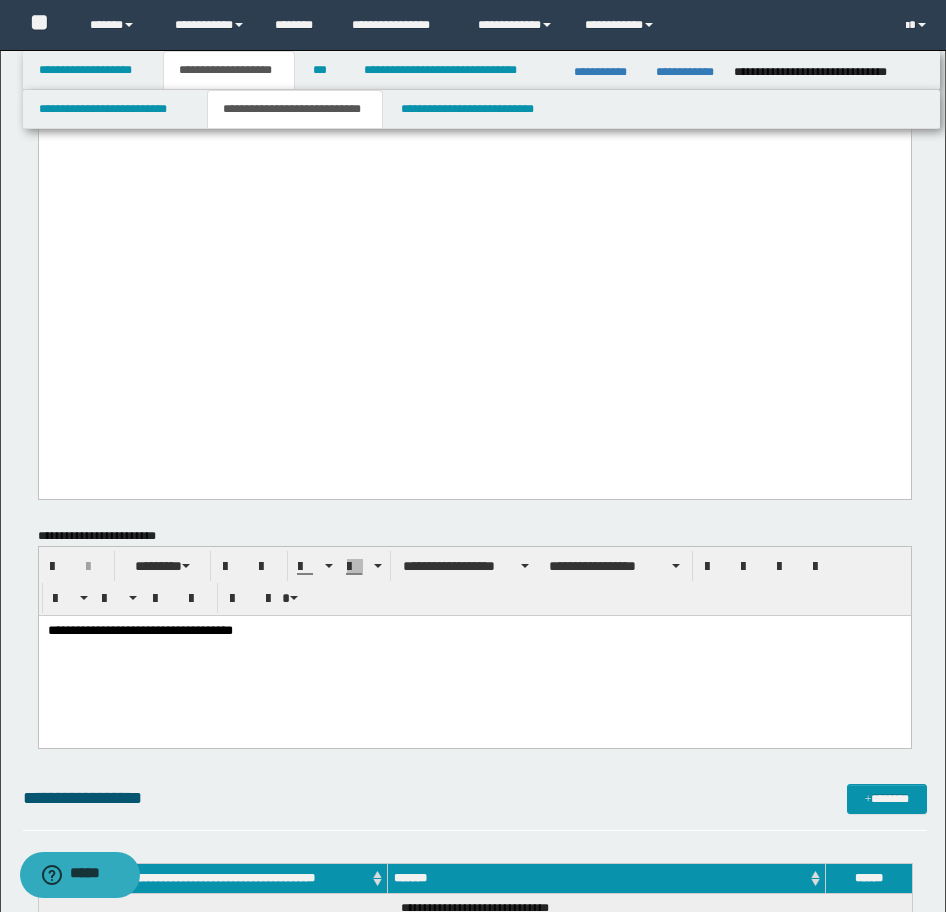 scroll, scrollTop: 826, scrollLeft: 0, axis: vertical 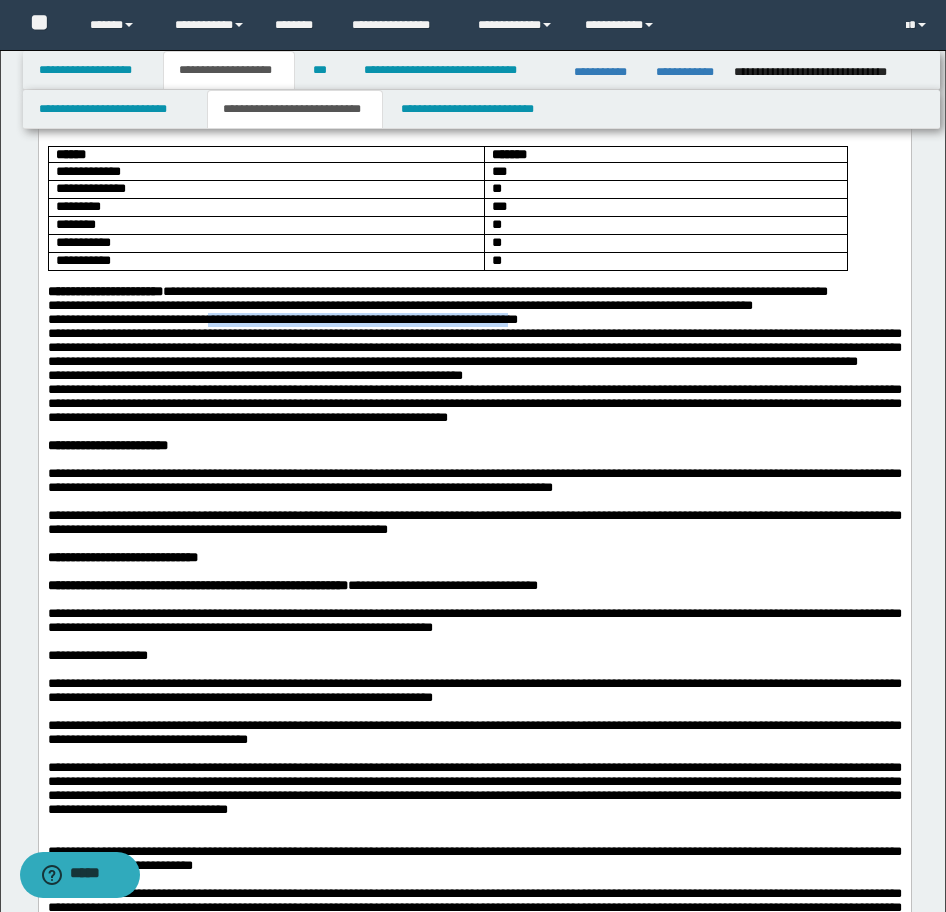 drag, startPoint x: 234, startPoint y: 455, endPoint x: 598, endPoint y: 456, distance: 364.00137 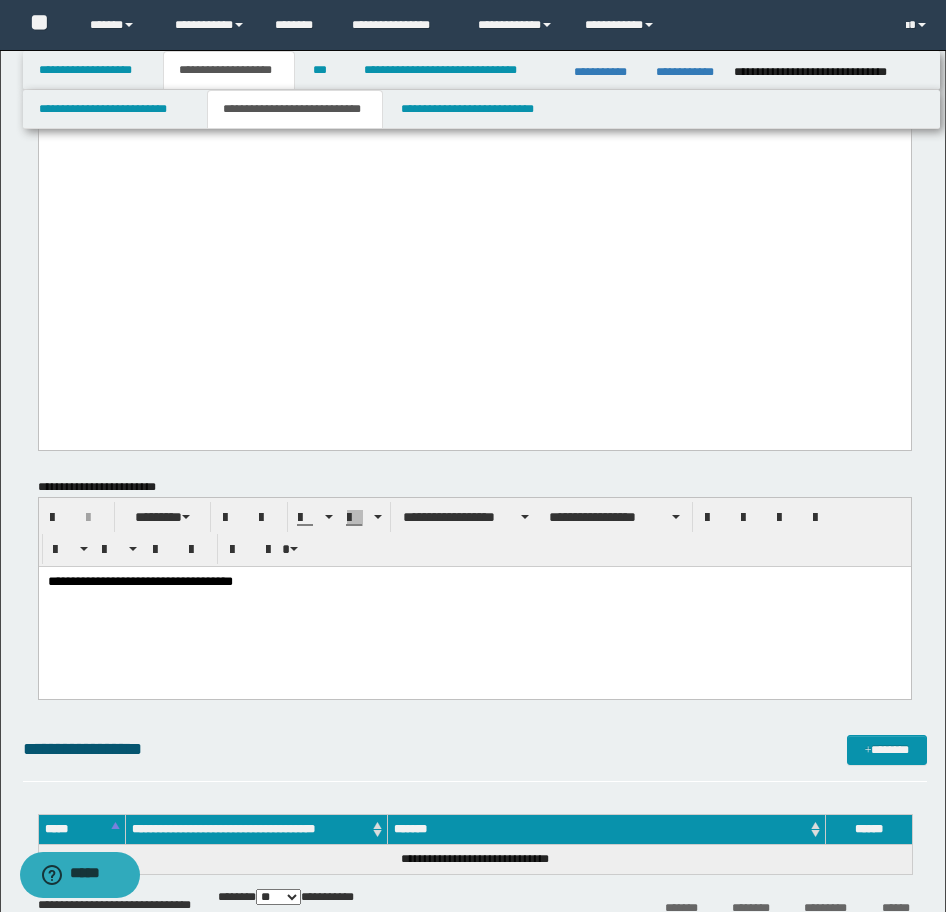 scroll, scrollTop: 2826, scrollLeft: 0, axis: vertical 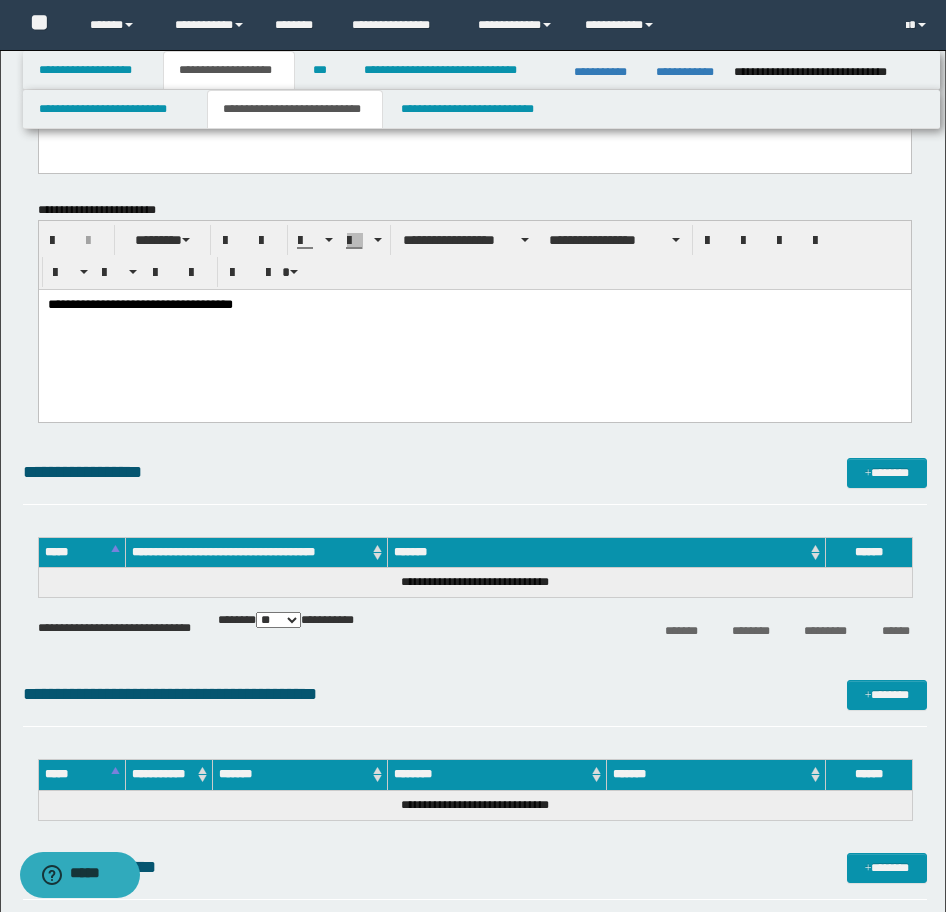 click on "**********" at bounding box center (474, 305) 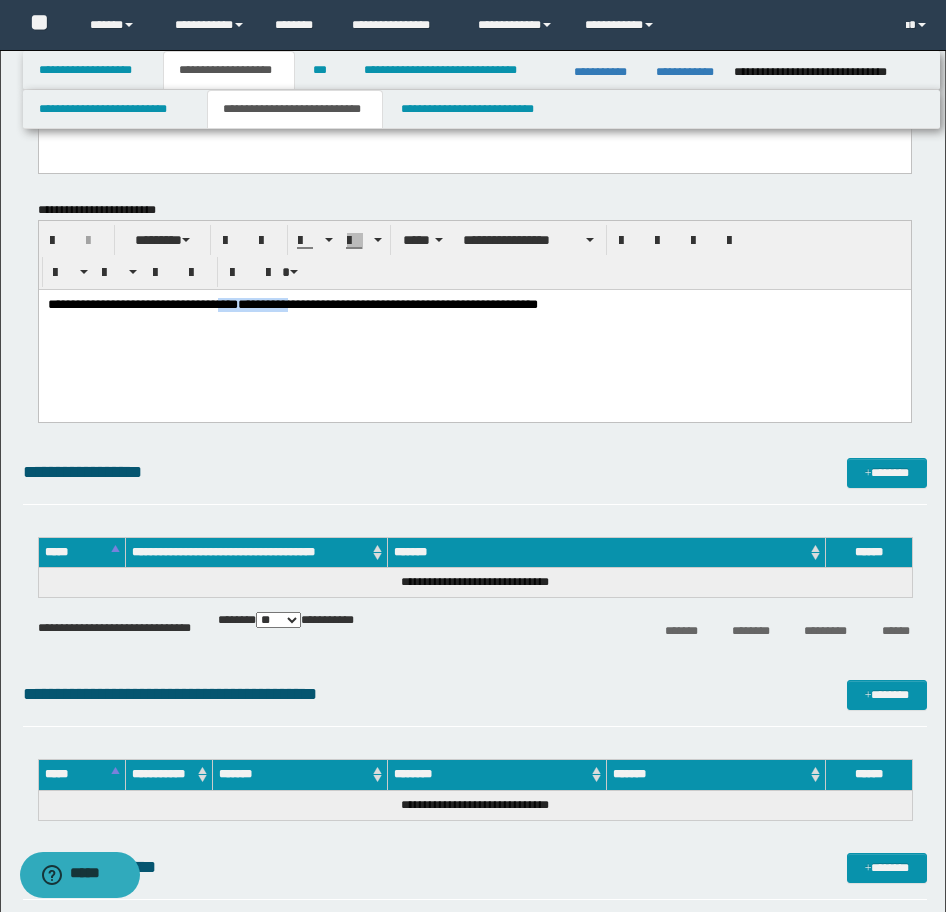 drag, startPoint x: 269, startPoint y: 303, endPoint x: 362, endPoint y: 302, distance: 93.00538 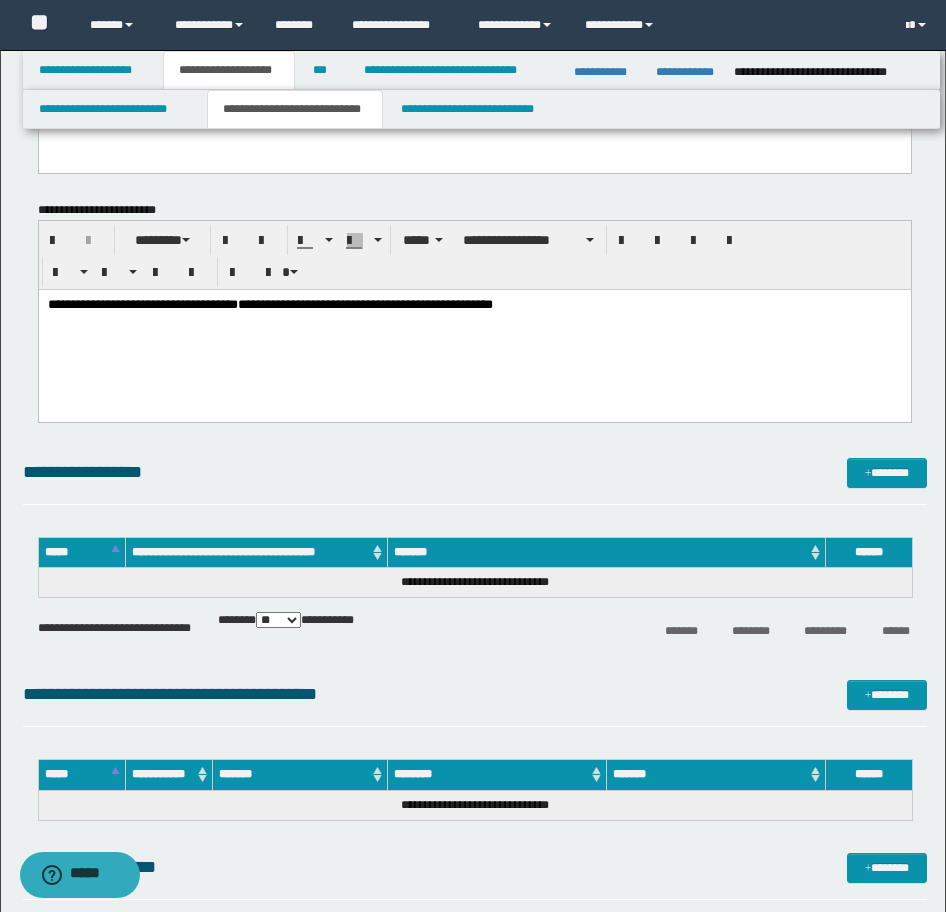 click on "**********" at bounding box center [474, 305] 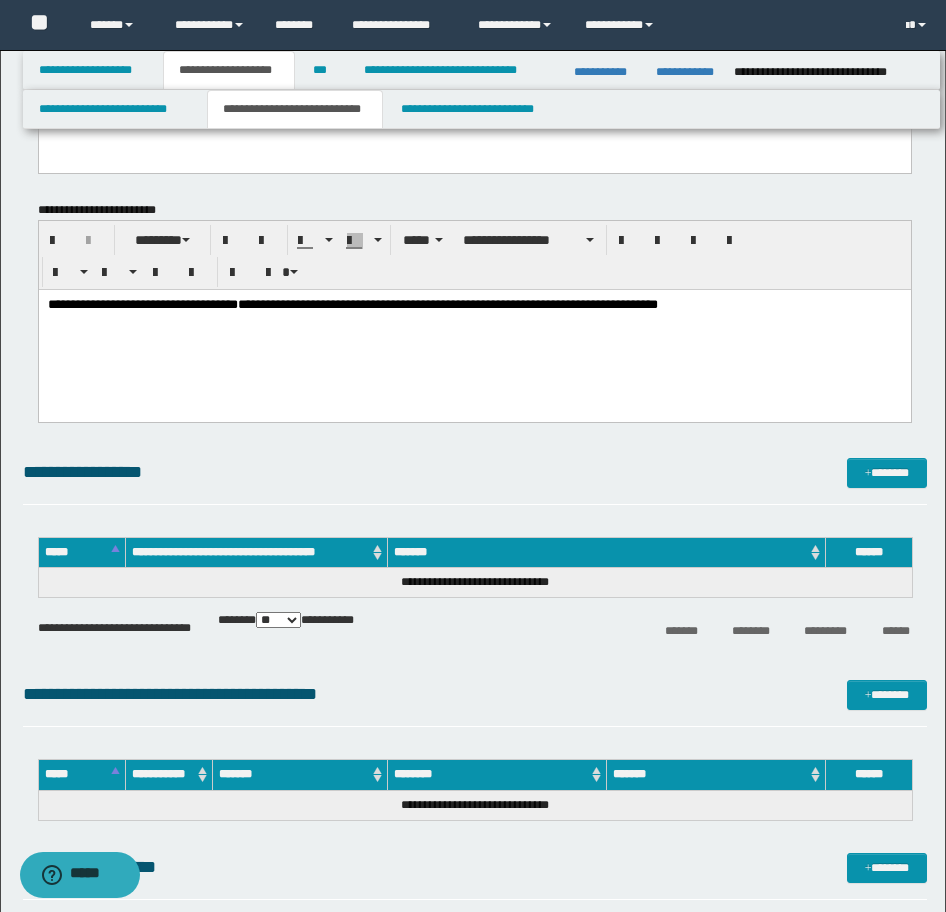 click on "**********" at bounding box center [474, 330] 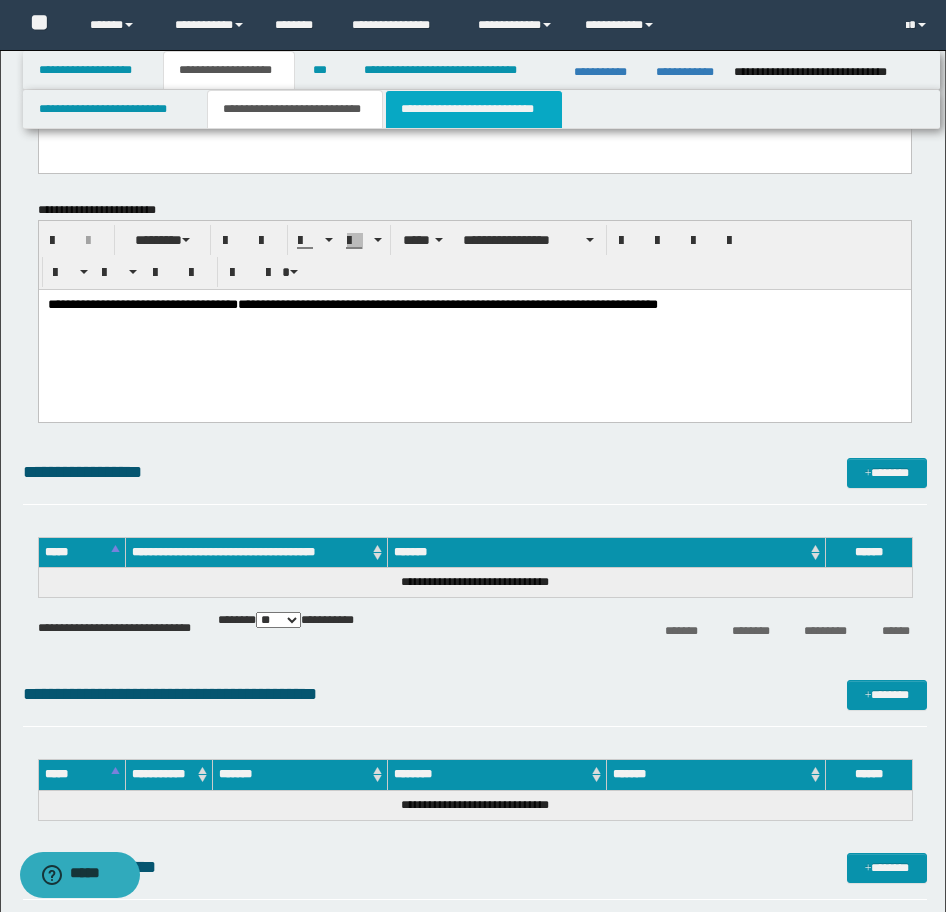 click on "**********" at bounding box center (474, 109) 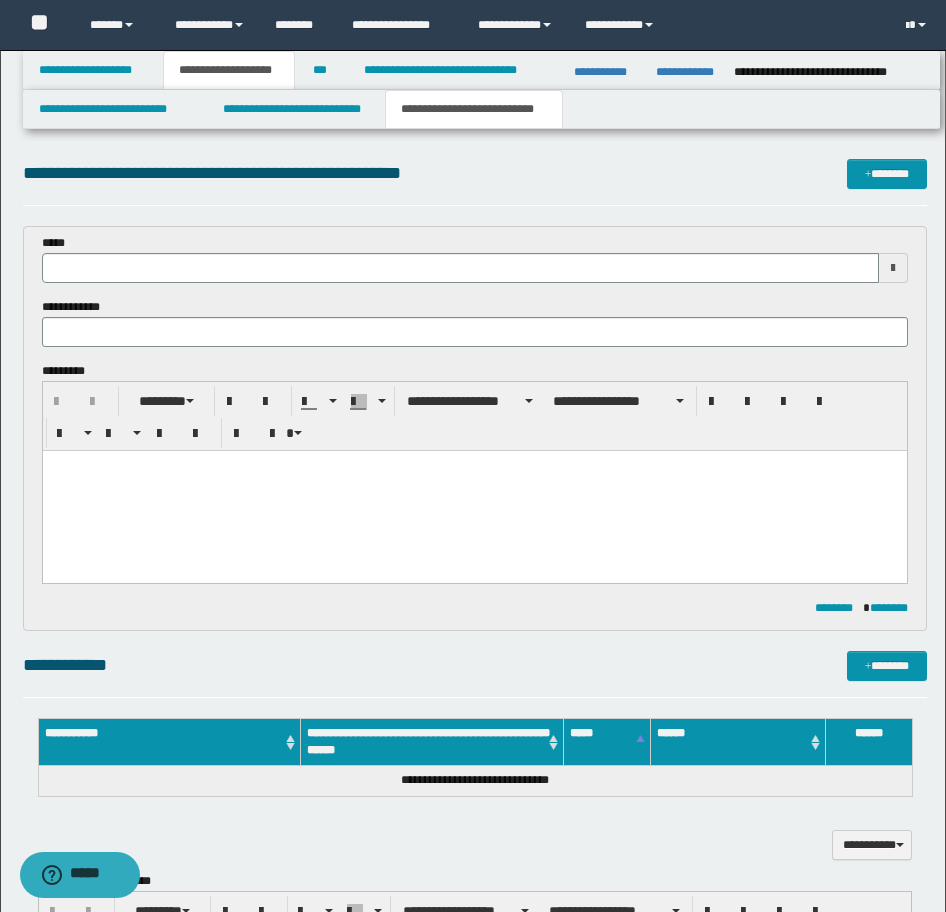 scroll, scrollTop: 0, scrollLeft: 0, axis: both 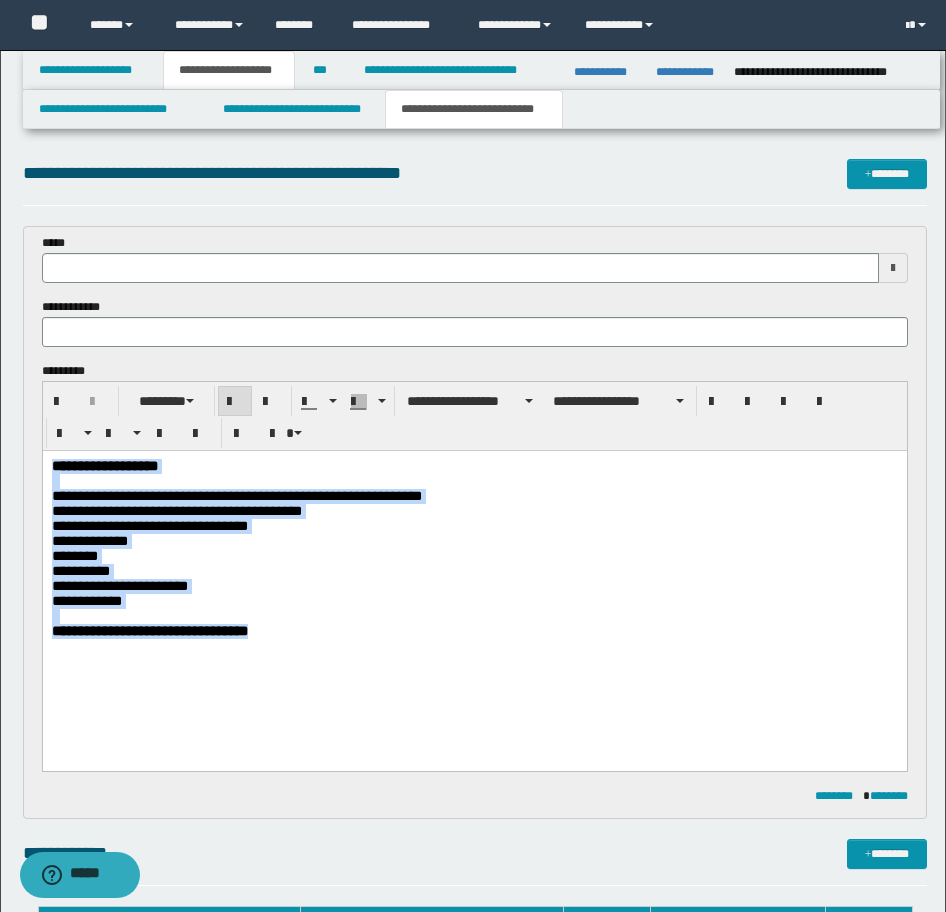drag, startPoint x: 372, startPoint y: 678, endPoint x: 451, endPoint y: 851, distance: 190.18413 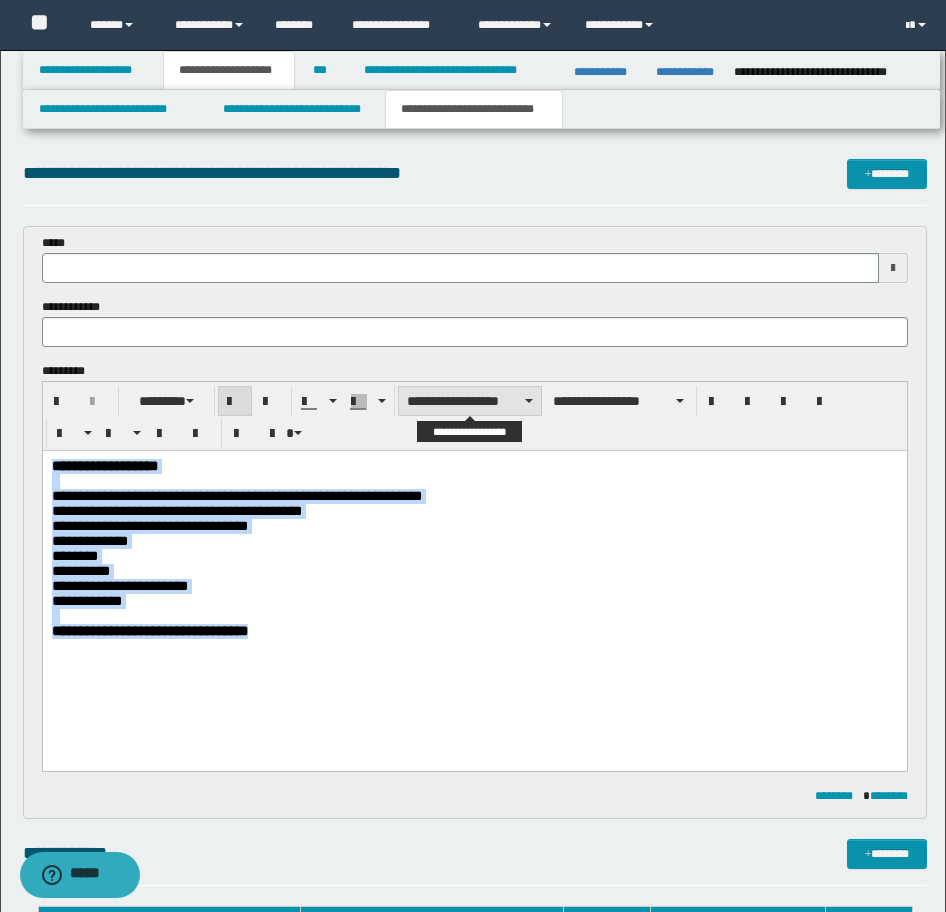 click on "**********" at bounding box center (470, 401) 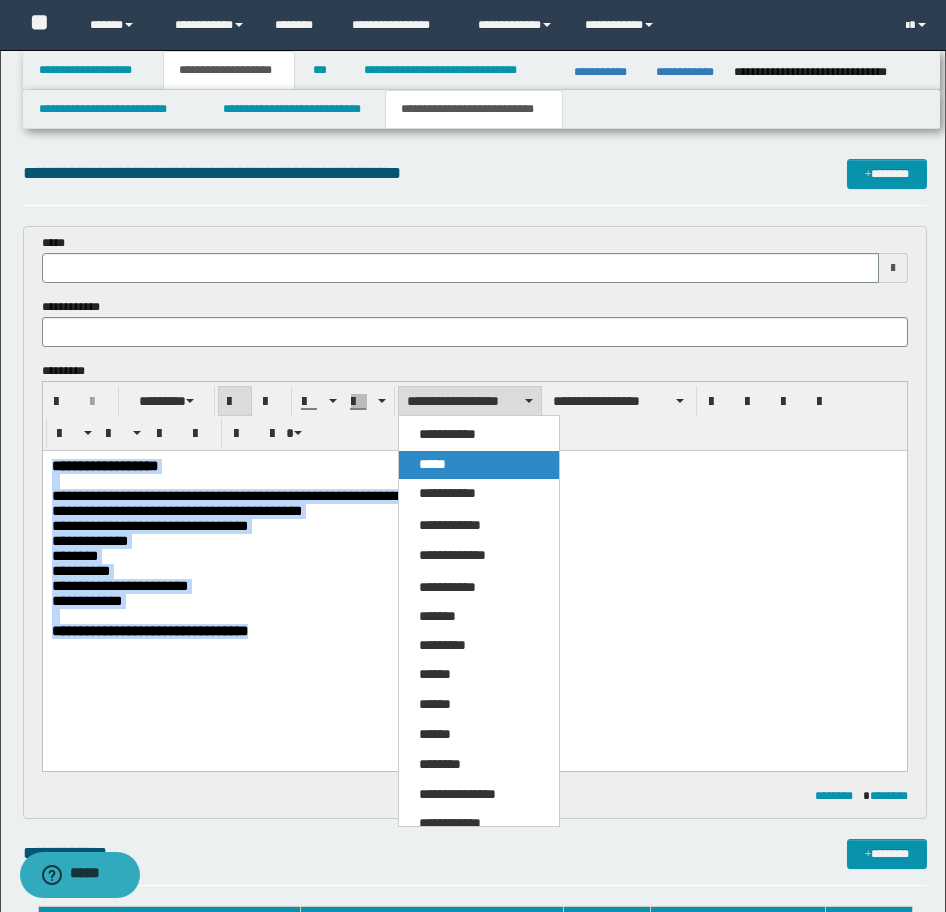 click on "*****" at bounding box center [479, 465] 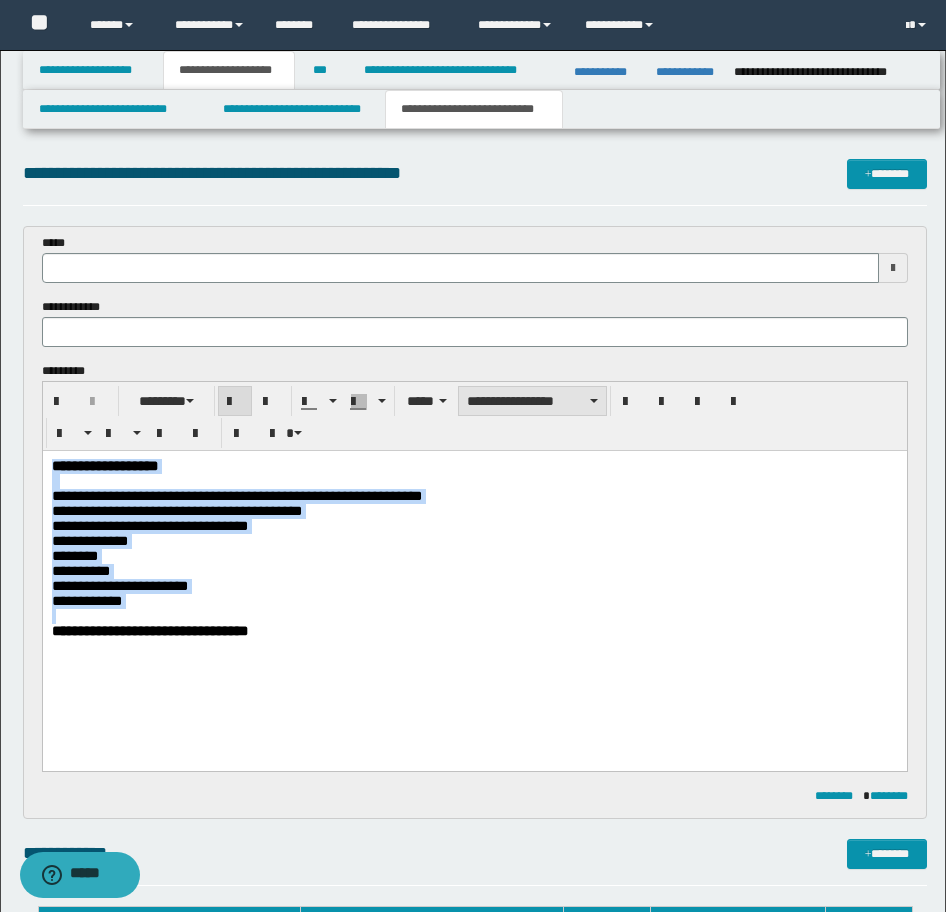click on "**********" at bounding box center (532, 401) 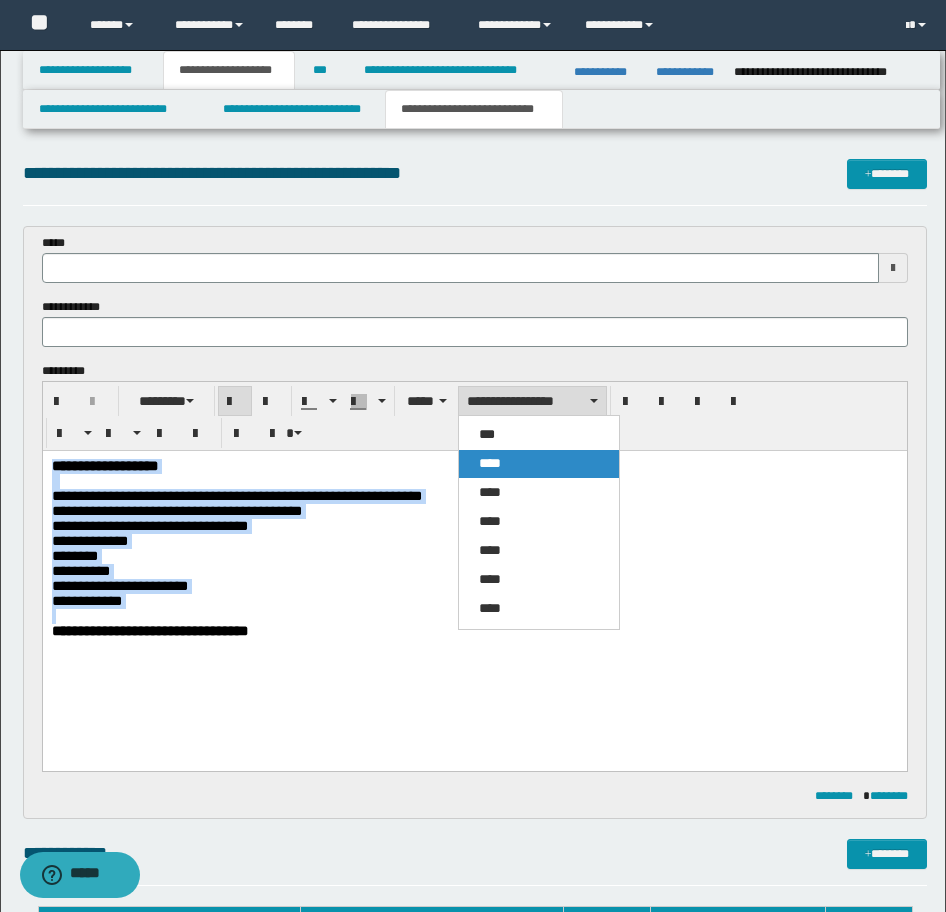 click on "****" at bounding box center [490, 463] 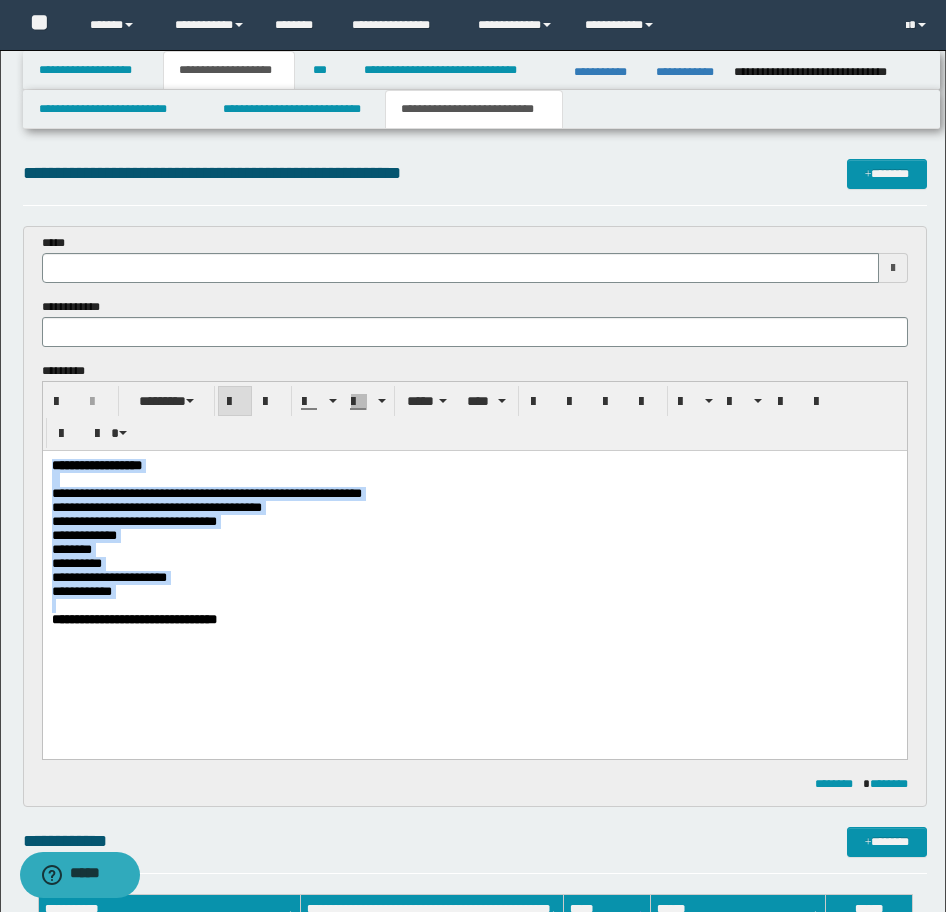 click on "**********" at bounding box center (156, 507) 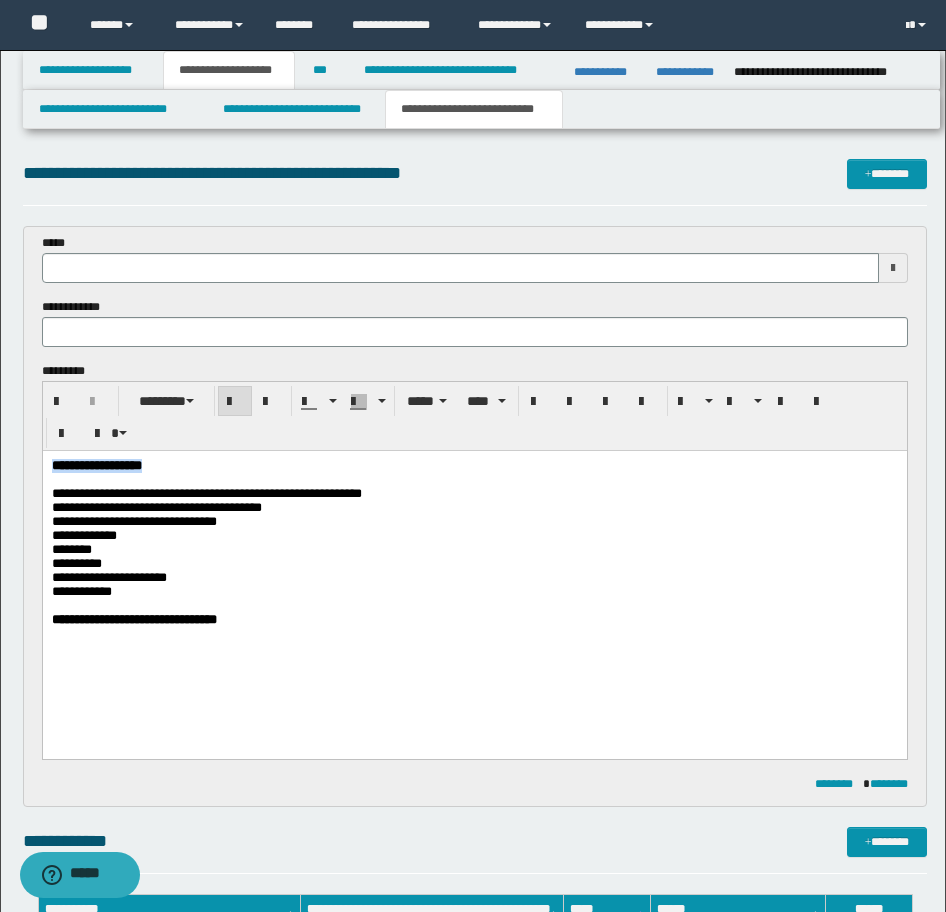 drag, startPoint x: 202, startPoint y: 473, endPoint x: 75, endPoint y: 906, distance: 451.2405 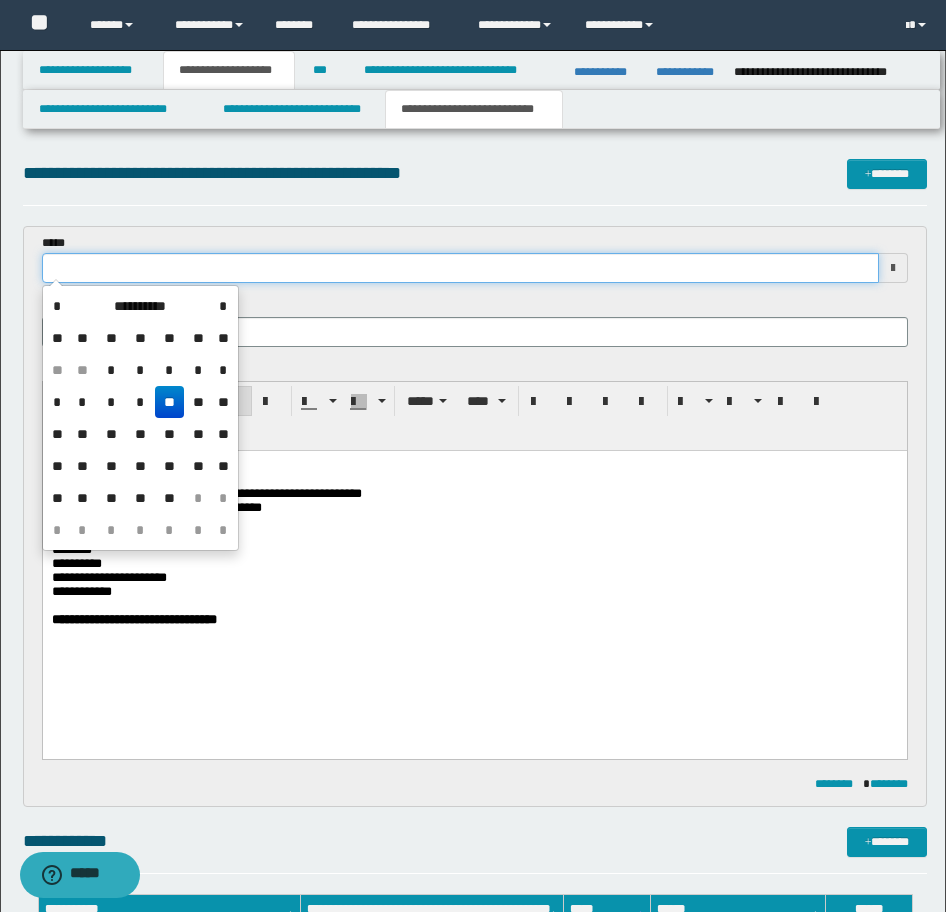 click at bounding box center (460, 268) 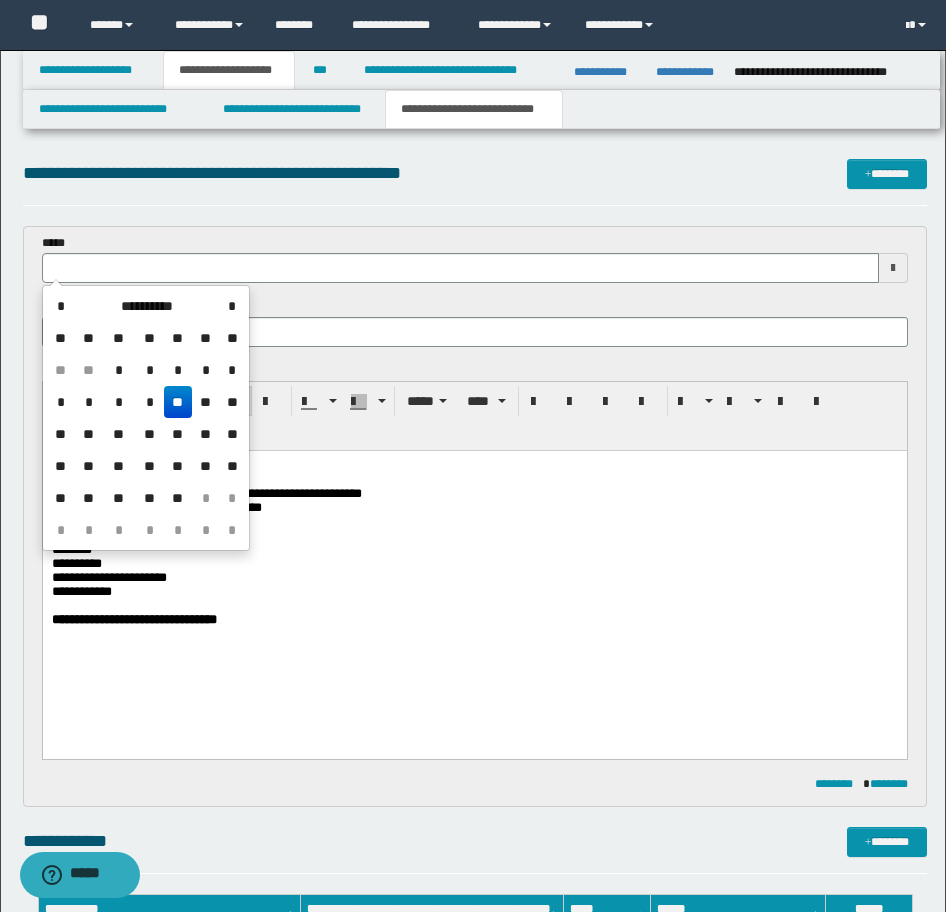 click on "**" at bounding box center (178, 402) 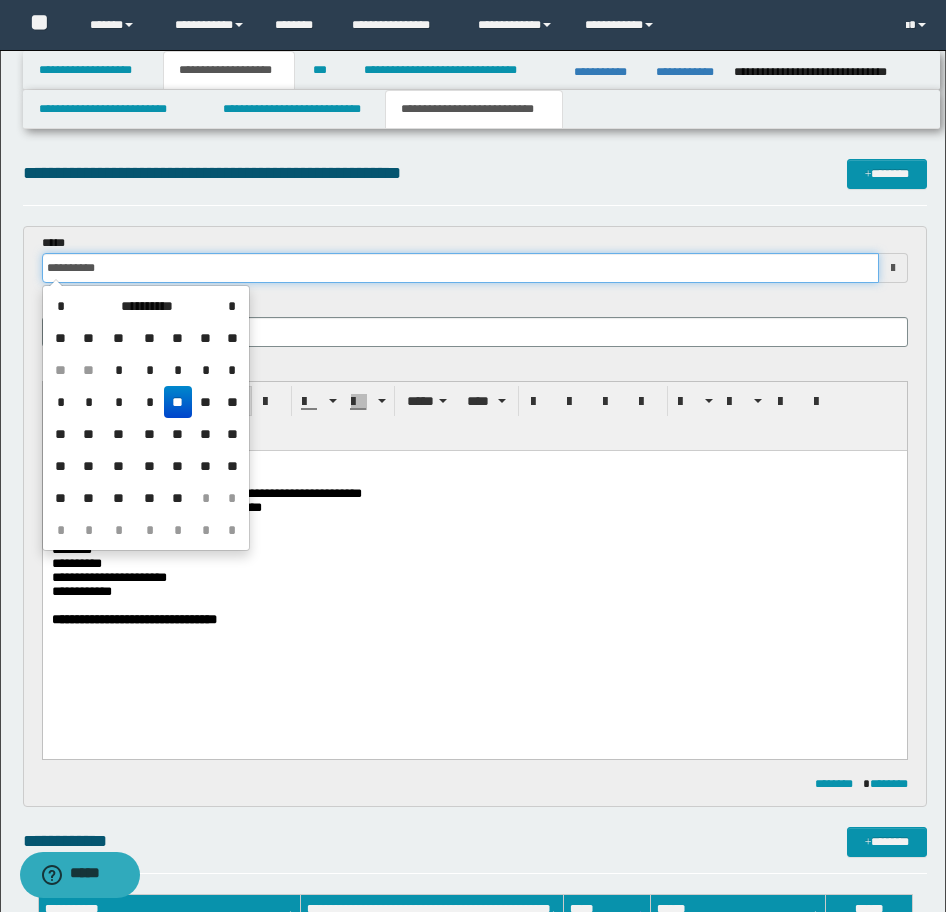 click on "**********" at bounding box center (460, 268) 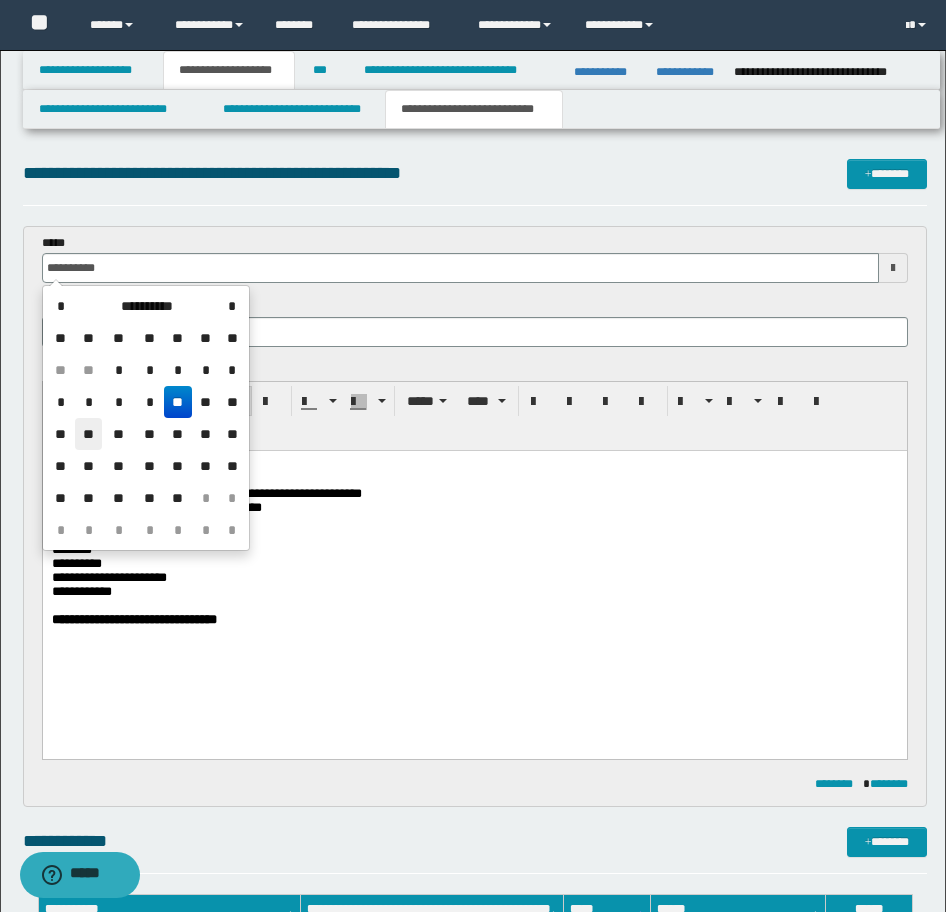 click on "**" at bounding box center (89, 434) 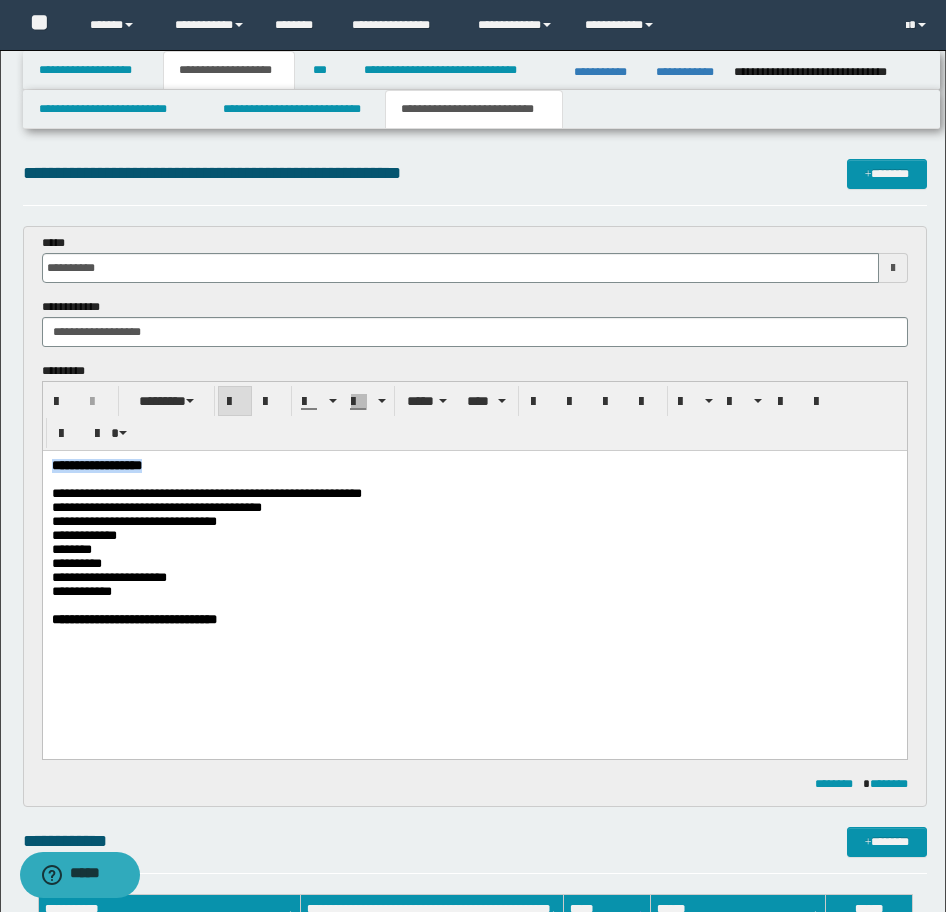 click on "**********" at bounding box center (96, 465) 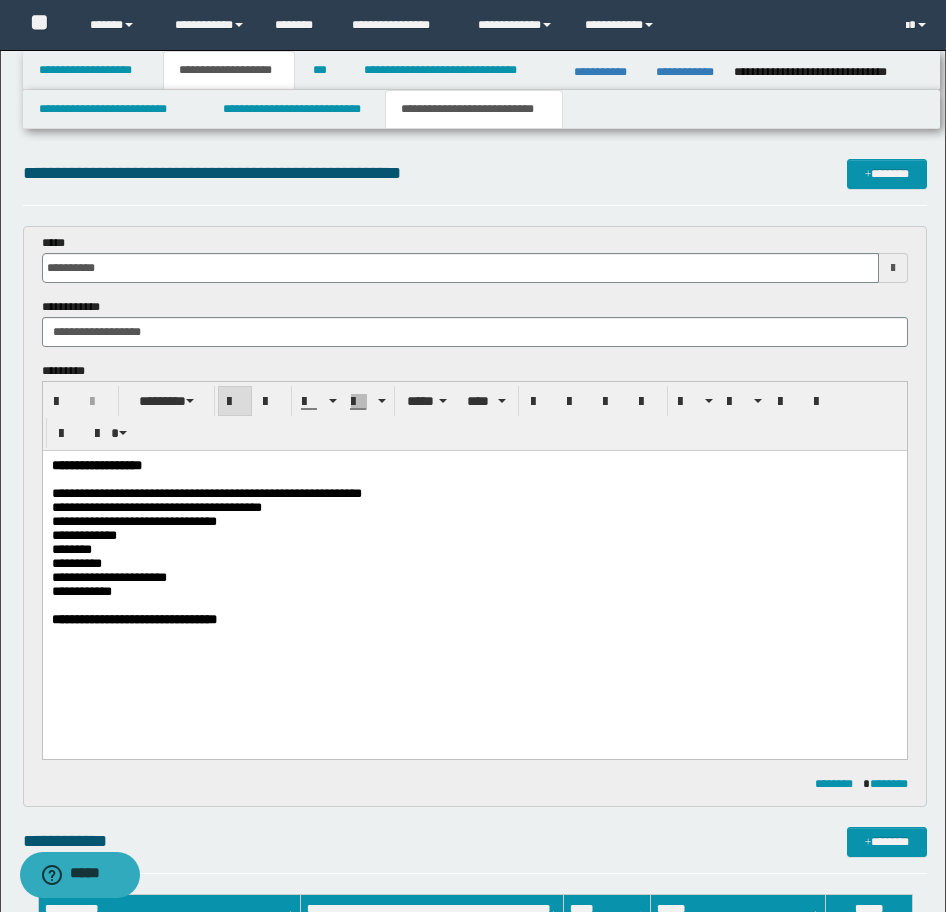 click at bounding box center (474, 480) 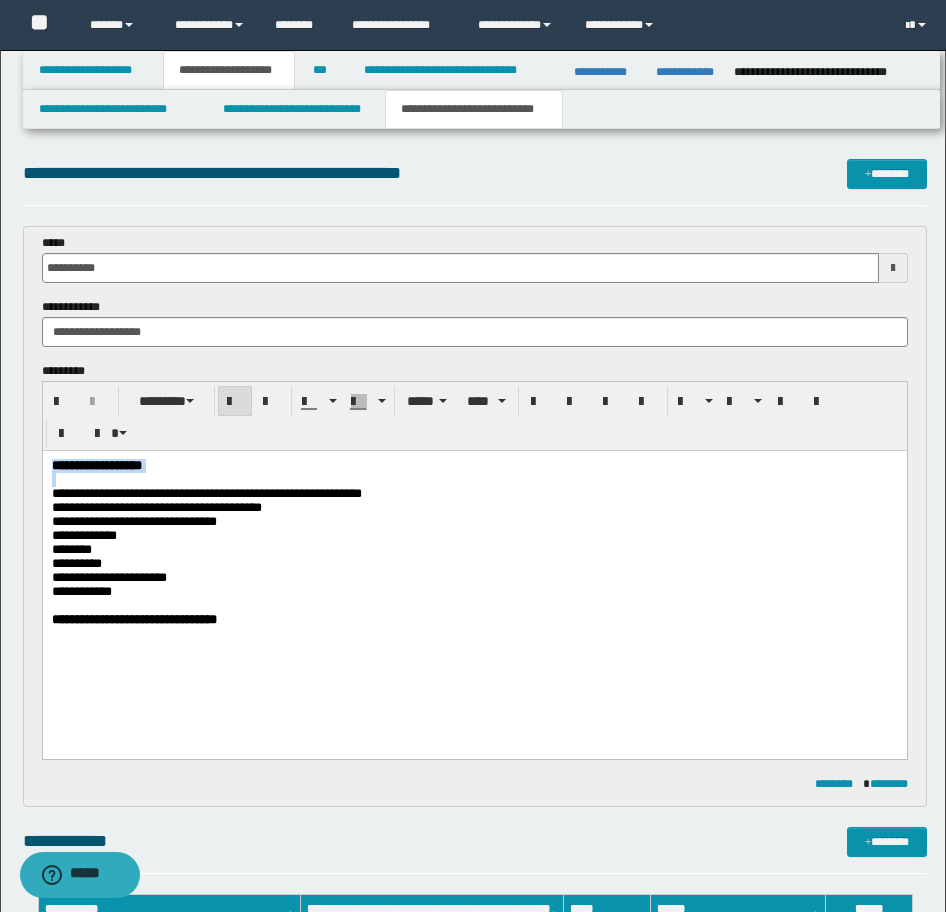 drag, startPoint x: 82, startPoint y: 487, endPoint x: 24, endPoint y: 473, distance: 59.665737 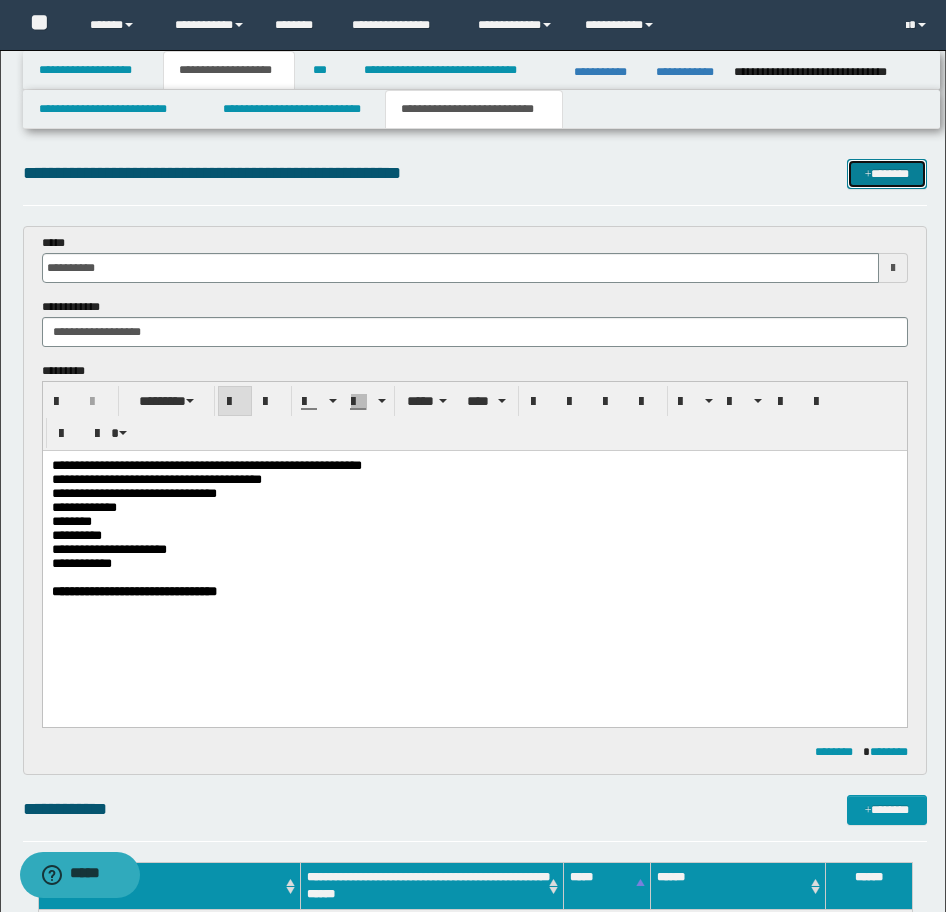 click on "*******" at bounding box center [887, 174] 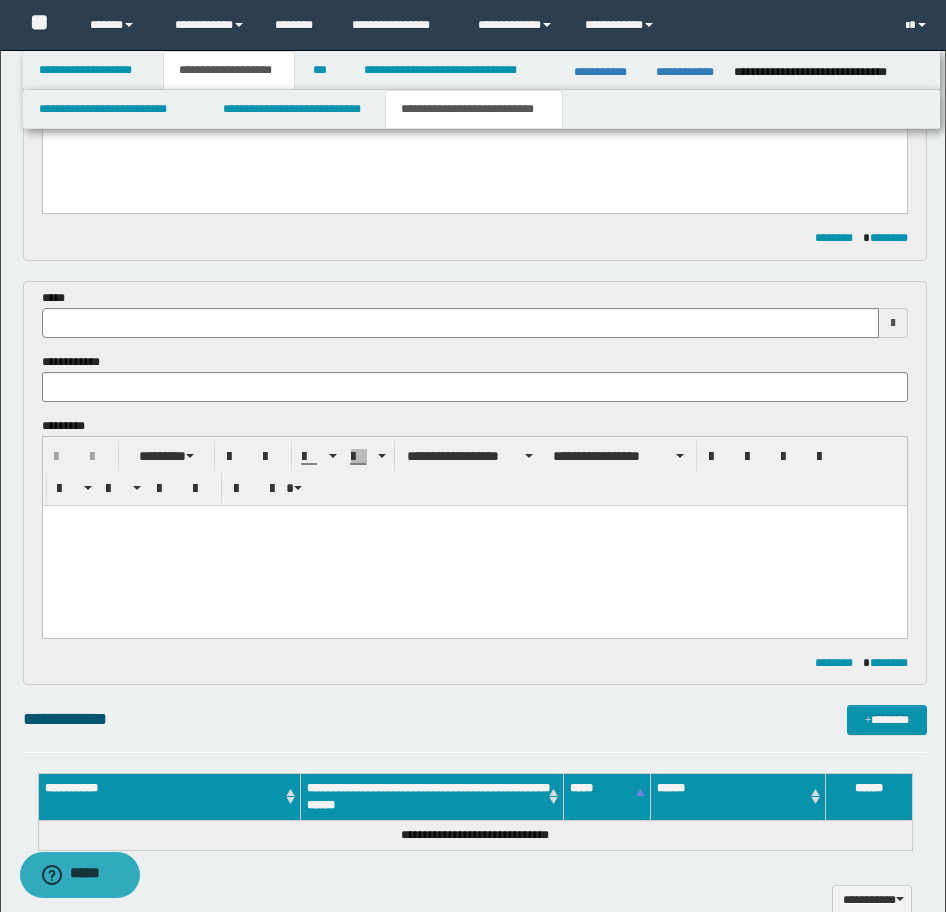 scroll, scrollTop: 122, scrollLeft: 0, axis: vertical 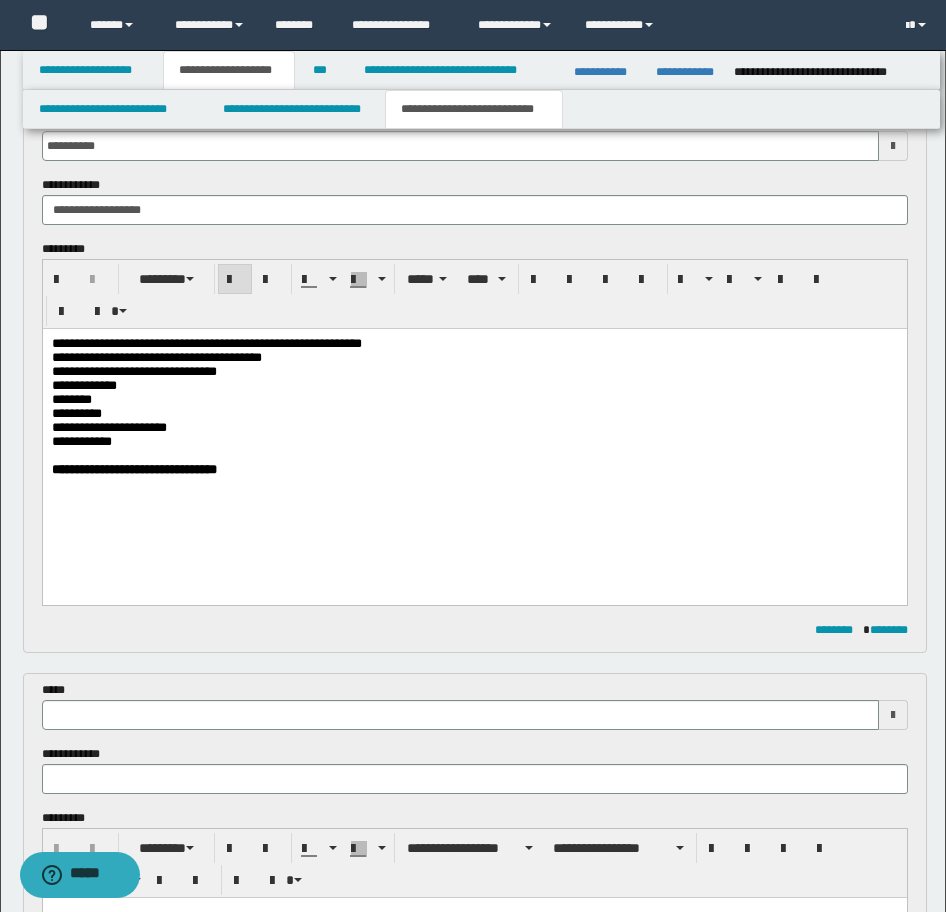 click at bounding box center [474, 456] 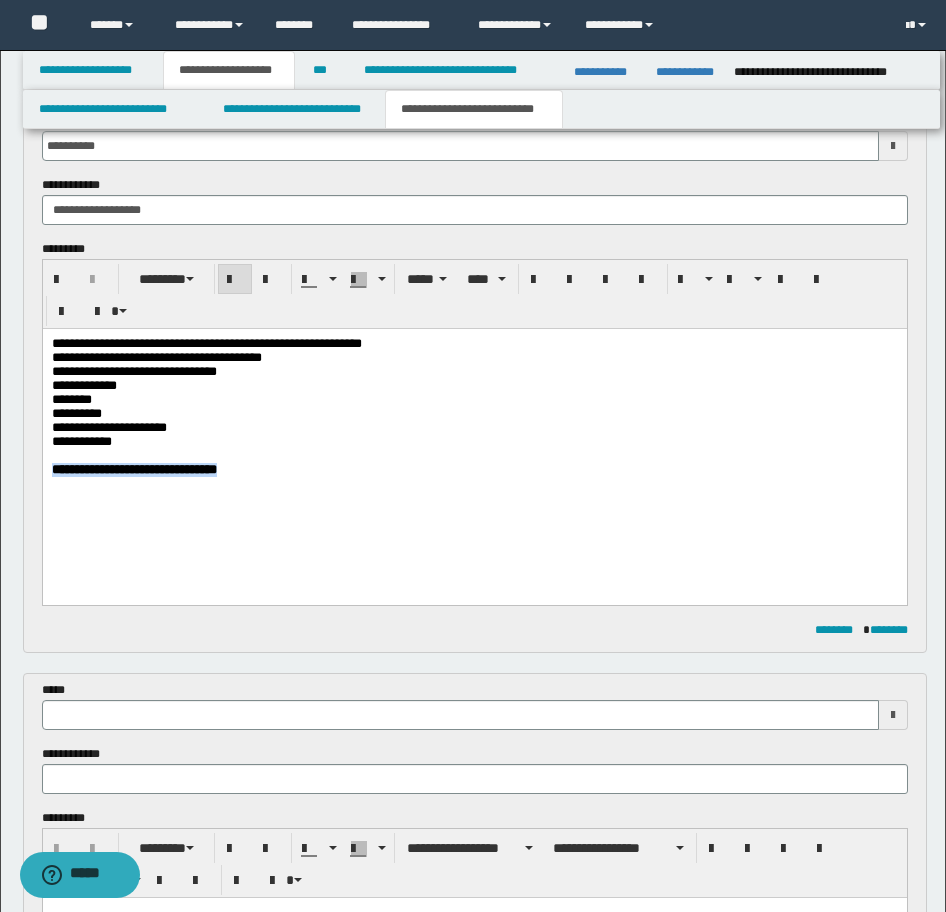 drag, startPoint x: 321, startPoint y: 499, endPoint x: 26, endPoint y: 511, distance: 295.24396 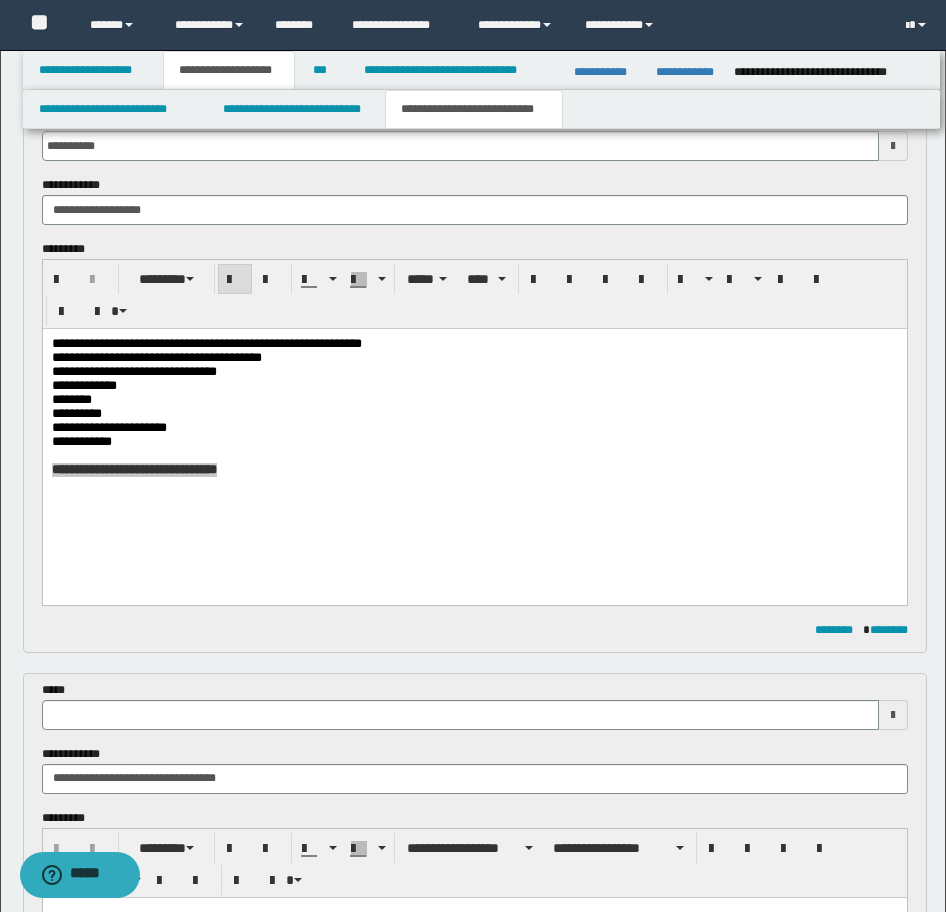 click on "**********" at bounding box center [475, 745] 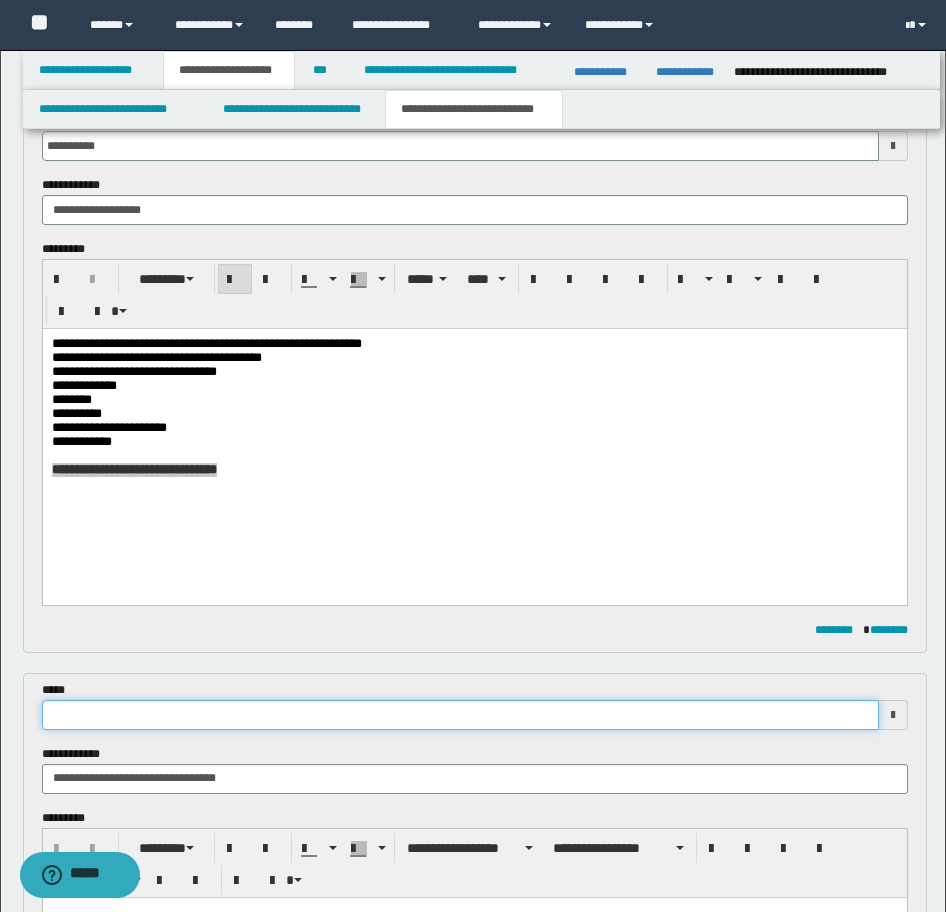 click at bounding box center (460, 715) 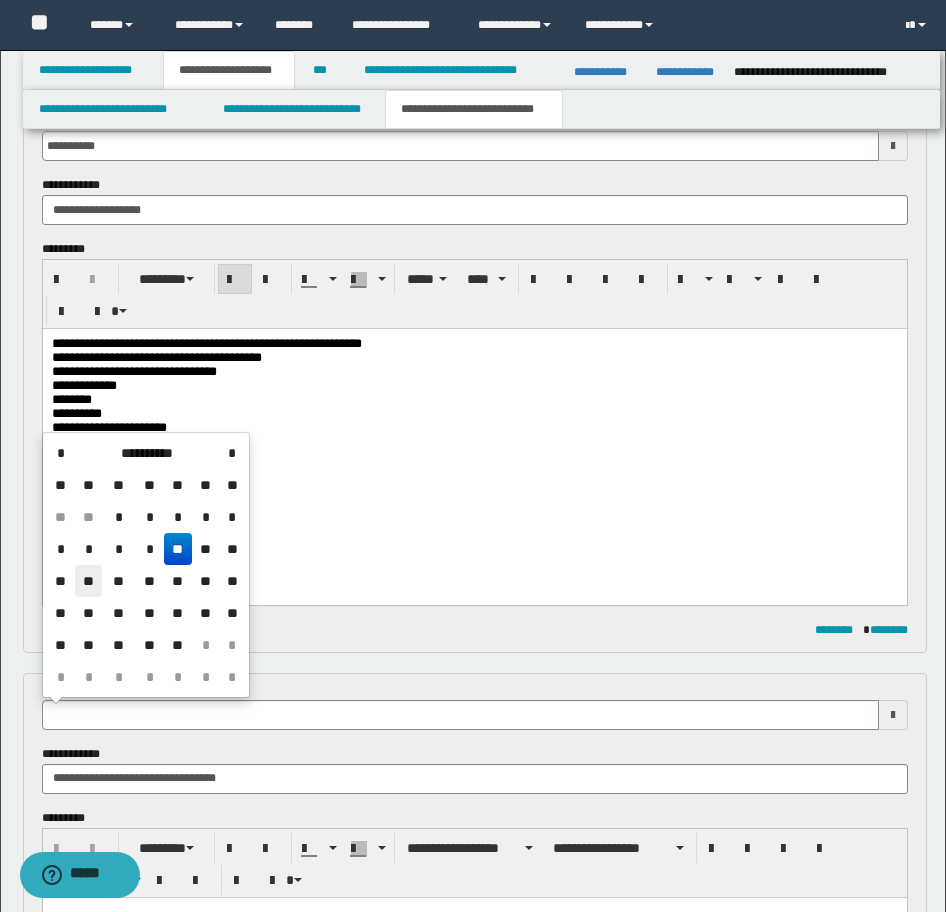 click on "**" at bounding box center (89, 581) 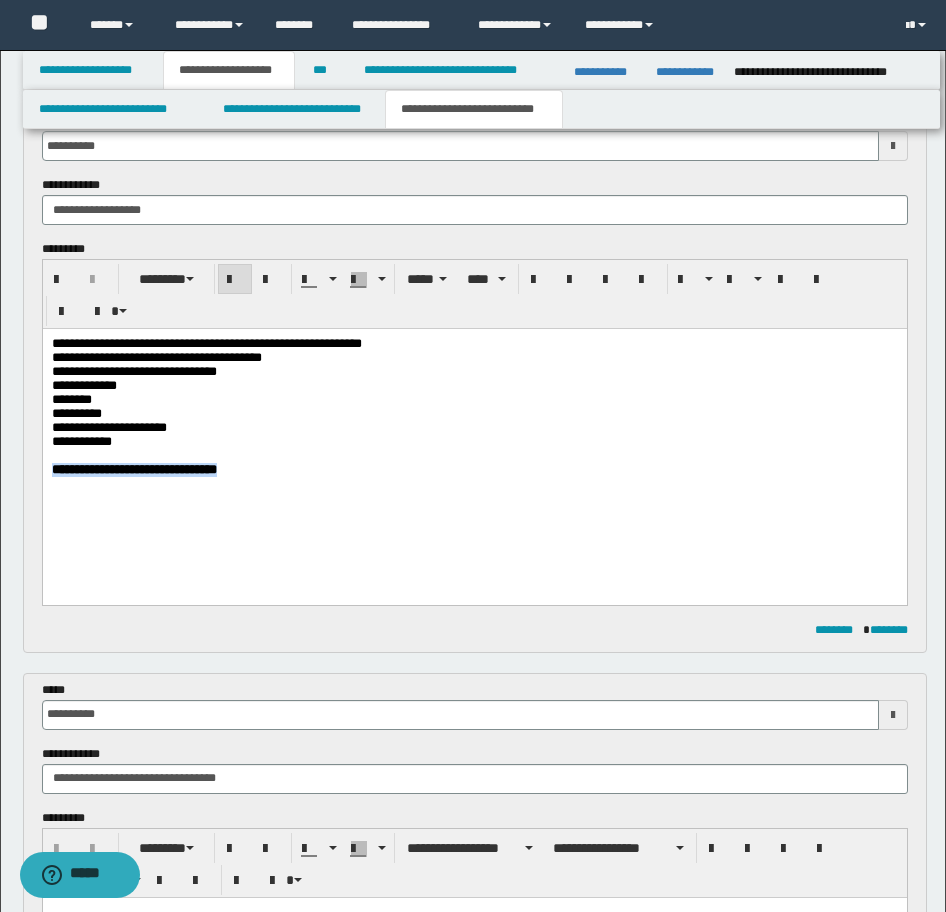 click on "**********" at bounding box center (474, 432) 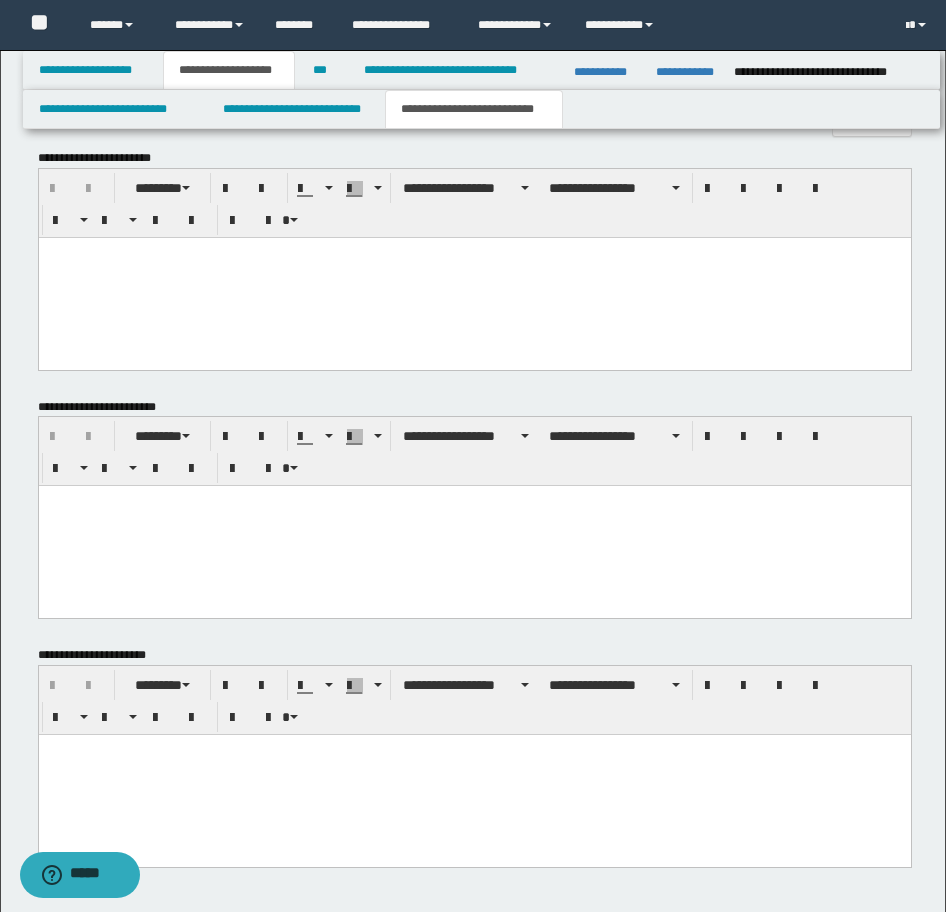 scroll, scrollTop: 1340, scrollLeft: 0, axis: vertical 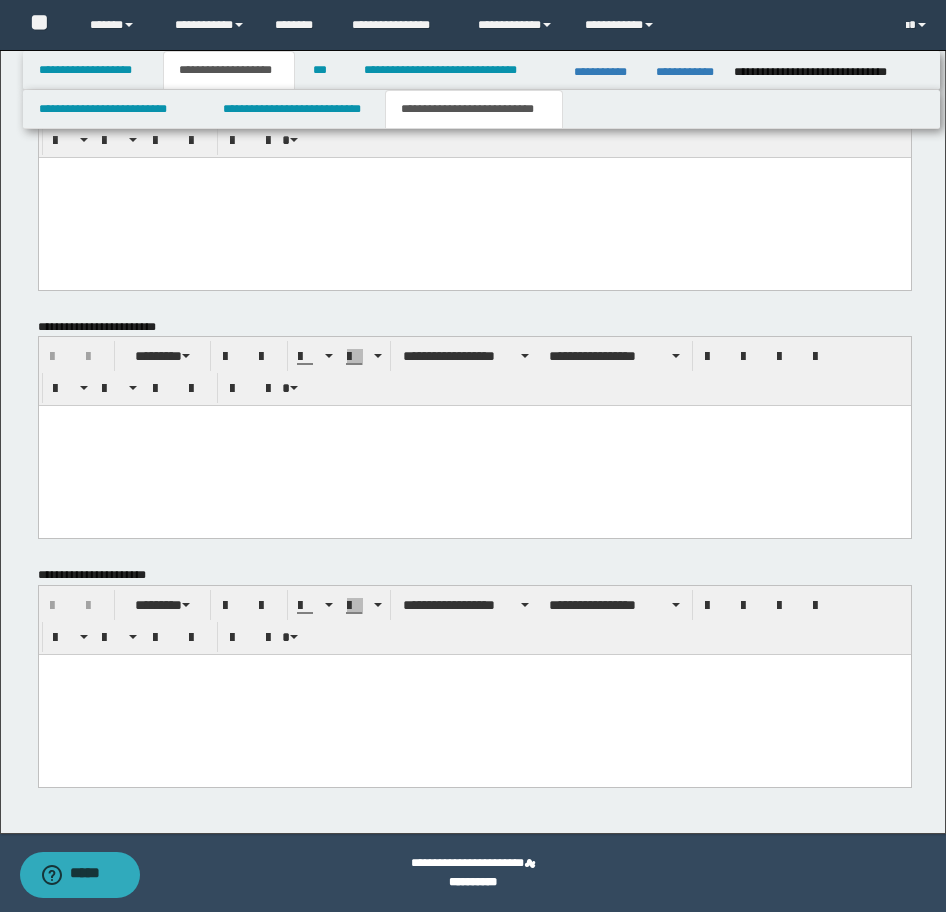 click at bounding box center [474, 695] 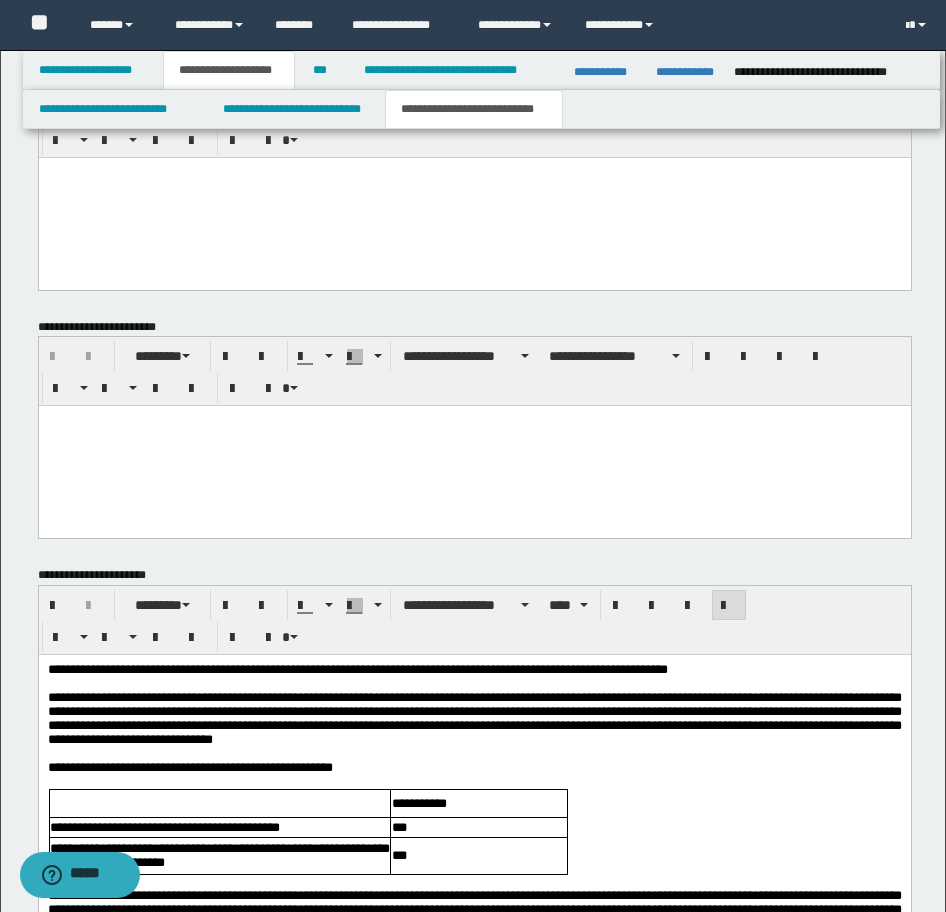 scroll, scrollTop: 1640, scrollLeft: 0, axis: vertical 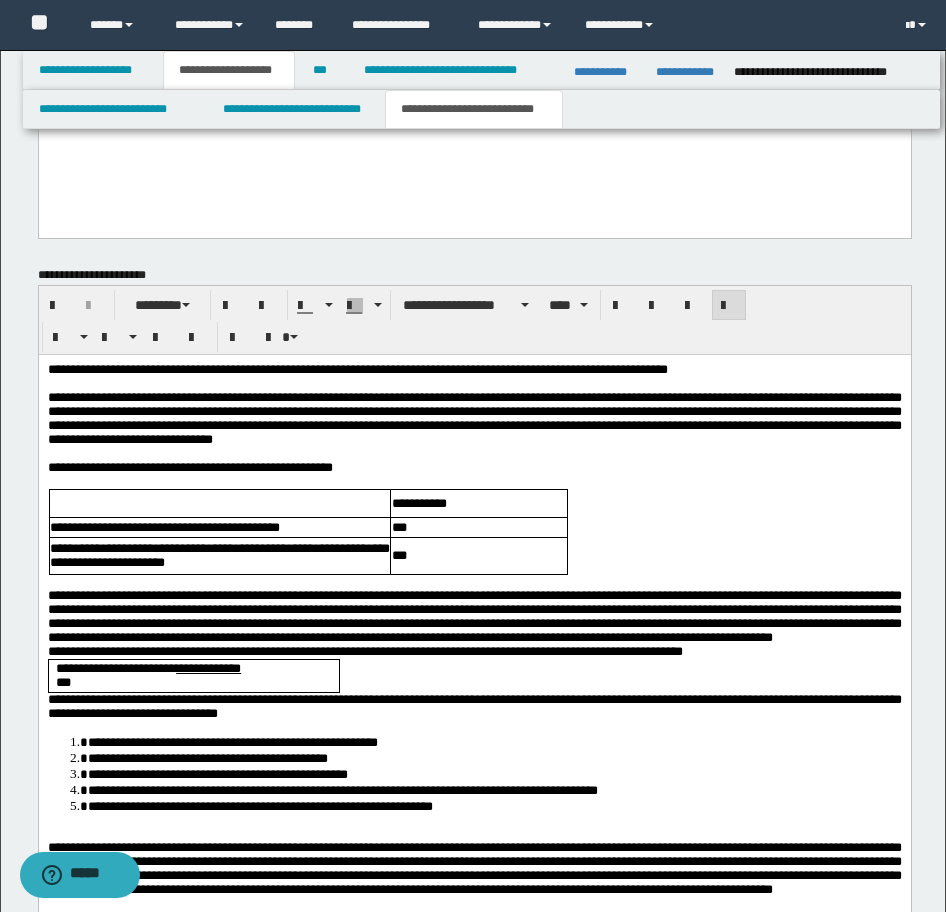 click on "**********" at bounding box center (474, 617) 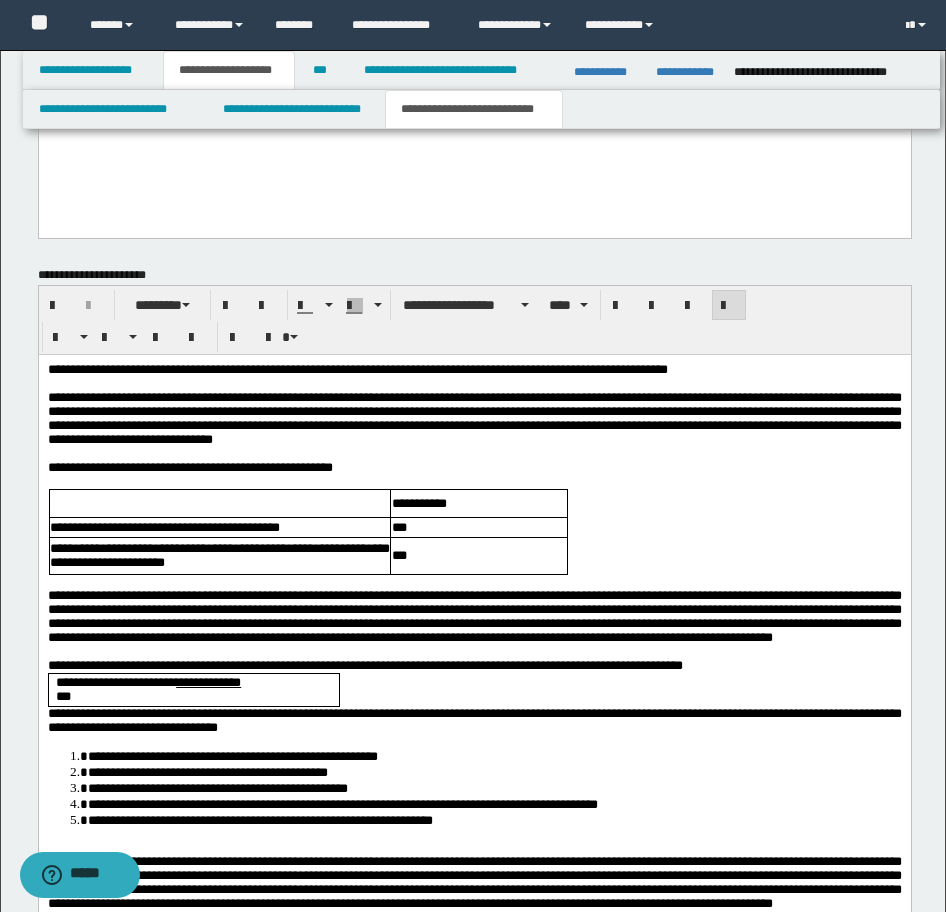 click on "**********" at bounding box center (474, 666) 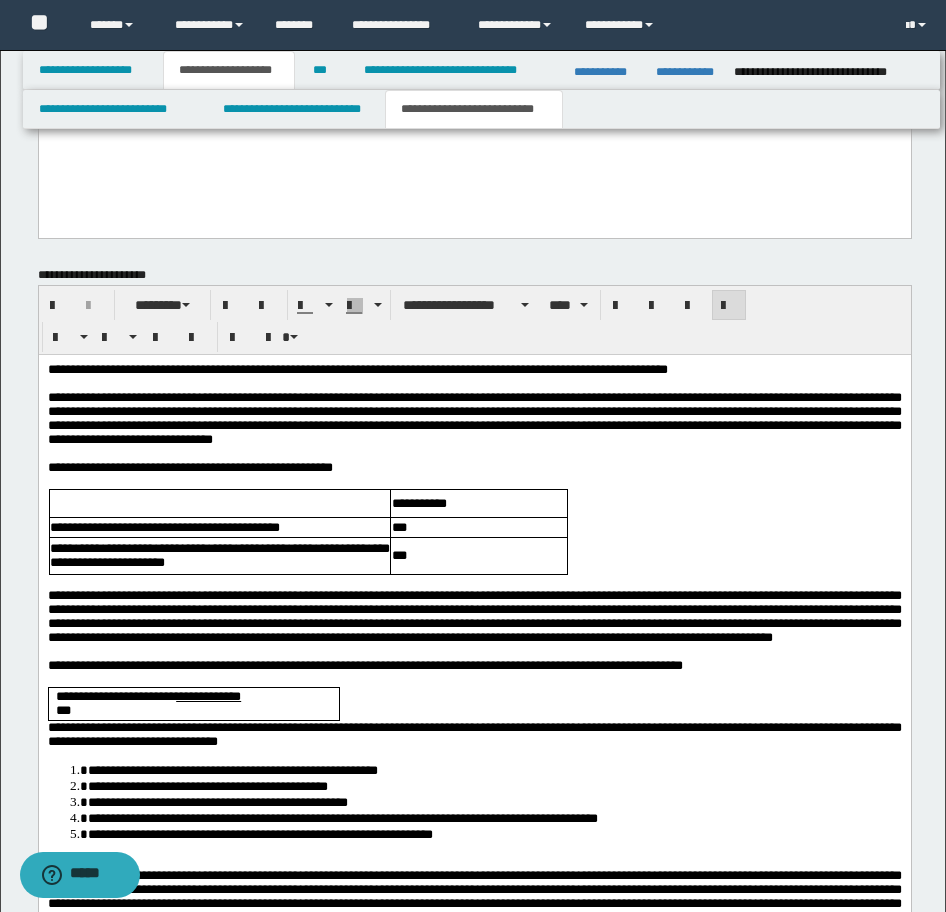 click on "**********" at bounding box center (474, 734) 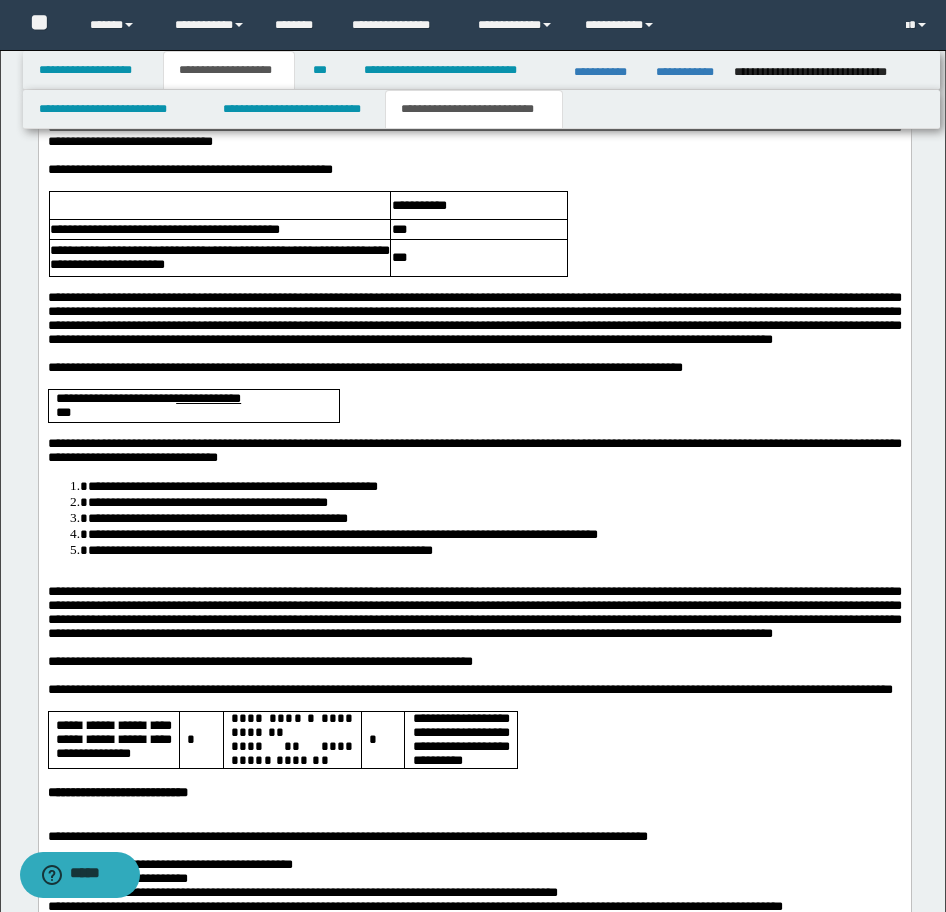 scroll, scrollTop: 1940, scrollLeft: 0, axis: vertical 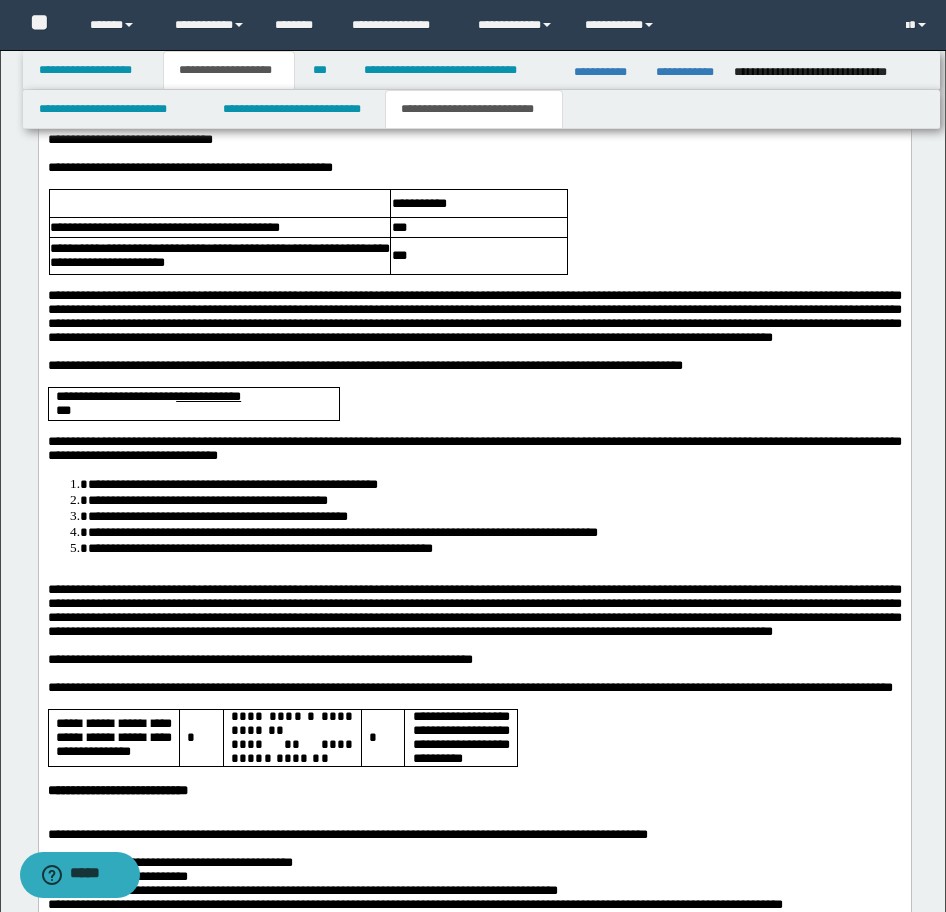 drag, startPoint x: 151, startPoint y: 547, endPoint x: 76, endPoint y: 652, distance: 129.03488 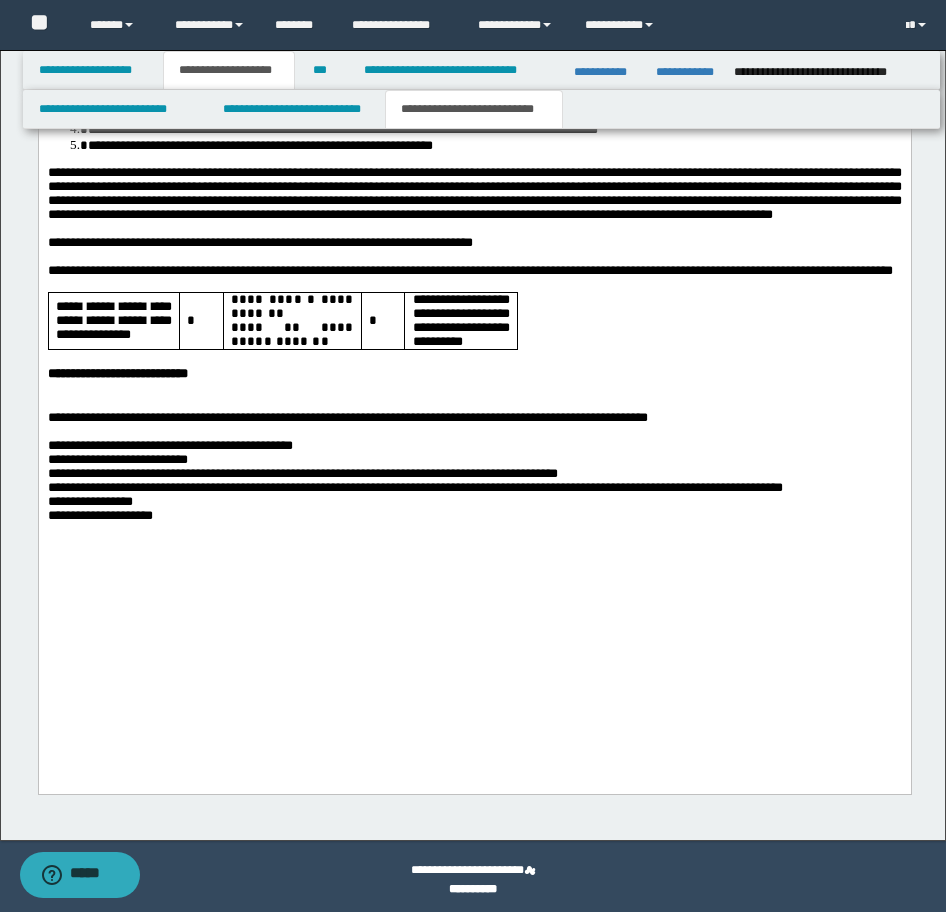 scroll, scrollTop: 2350, scrollLeft: 0, axis: vertical 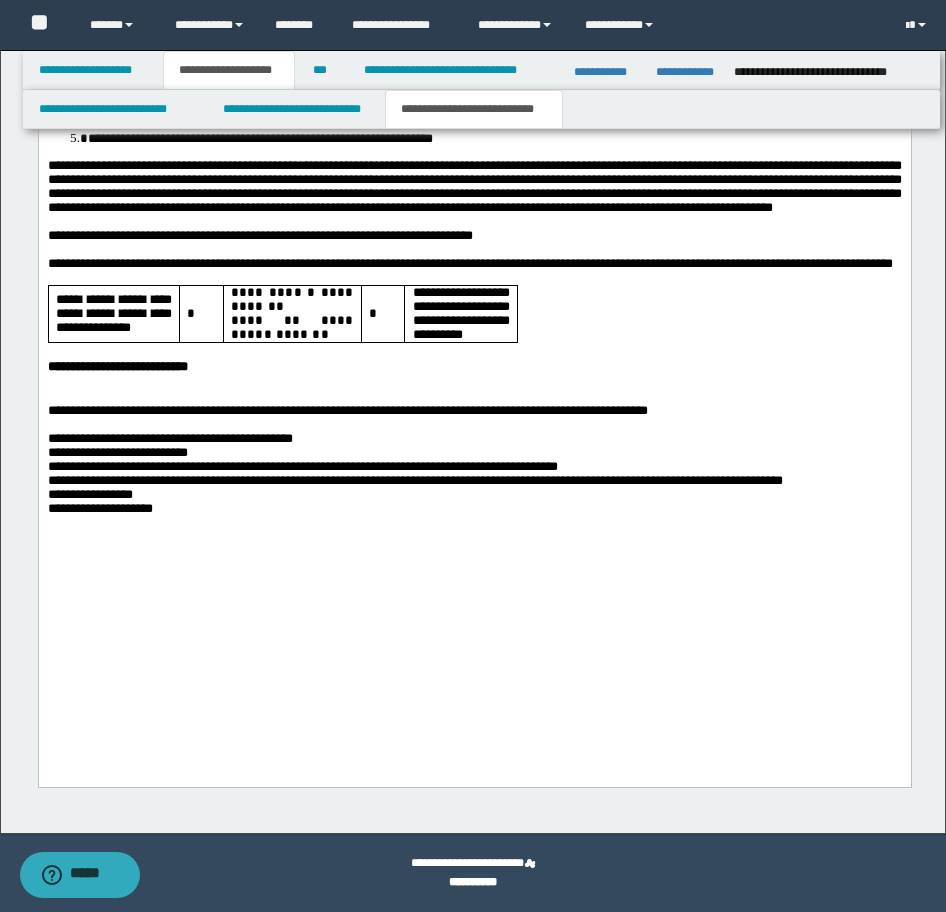 drag, startPoint x: 85, startPoint y: 508, endPoint x: 88, endPoint y: 519, distance: 11.401754 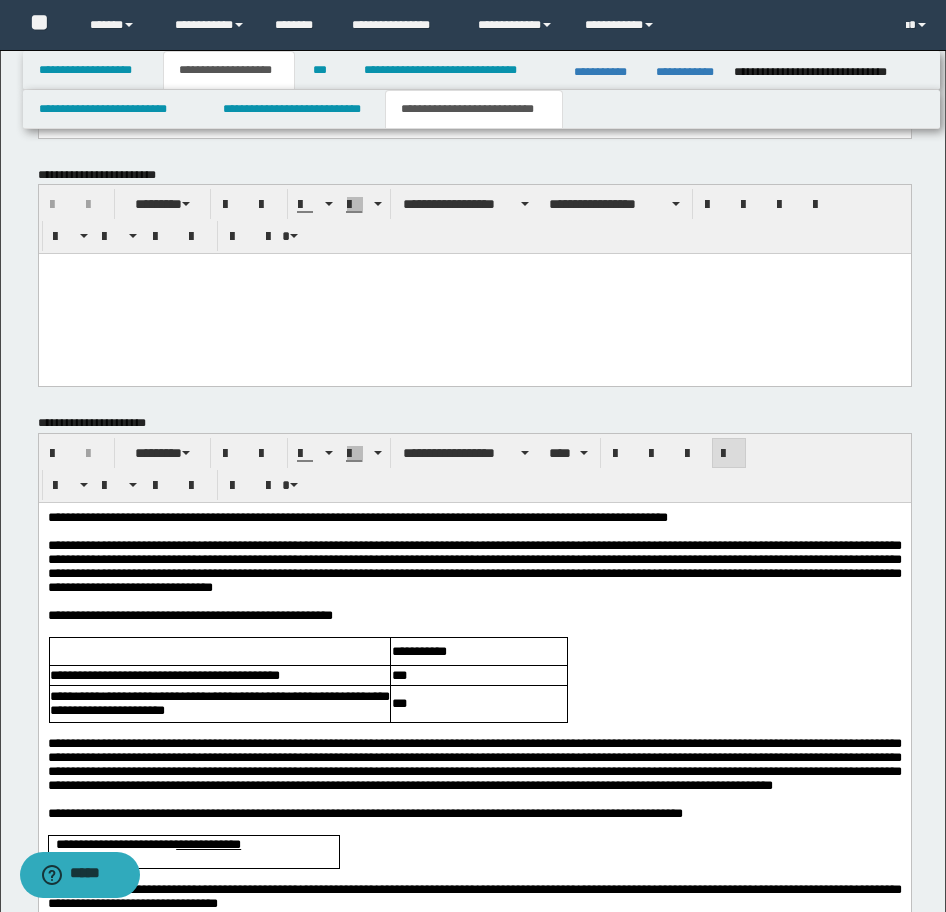scroll, scrollTop: 1334, scrollLeft: 0, axis: vertical 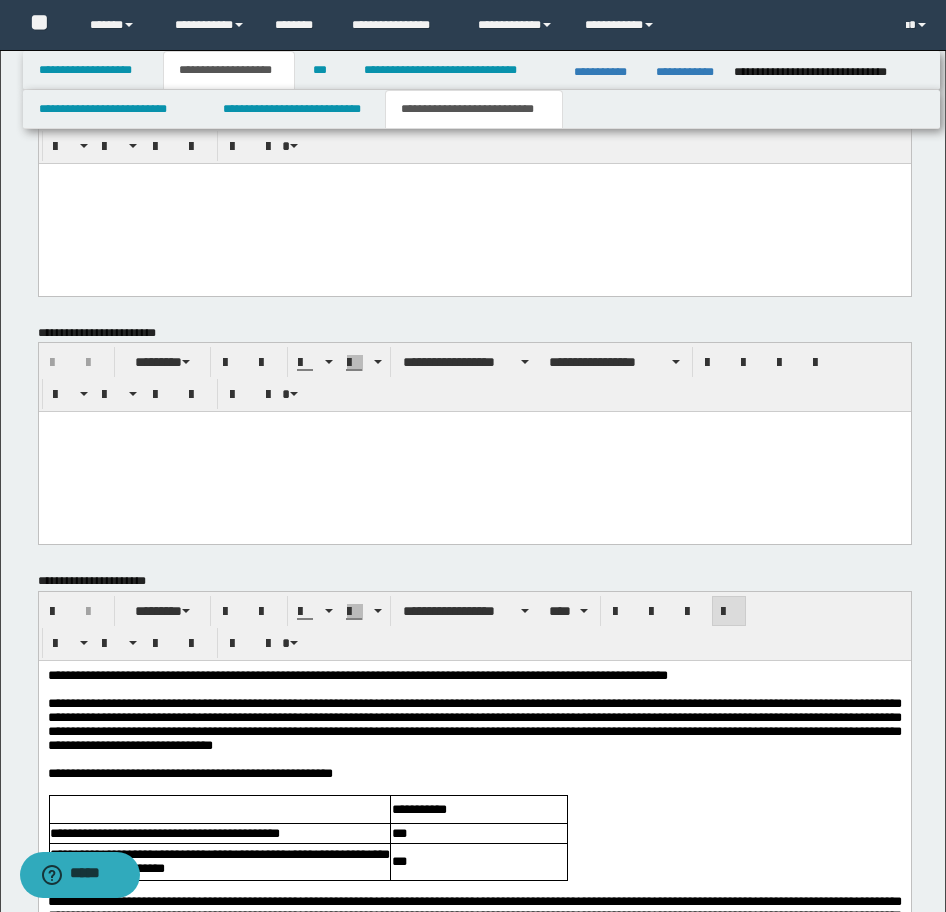 click at bounding box center [474, 203] 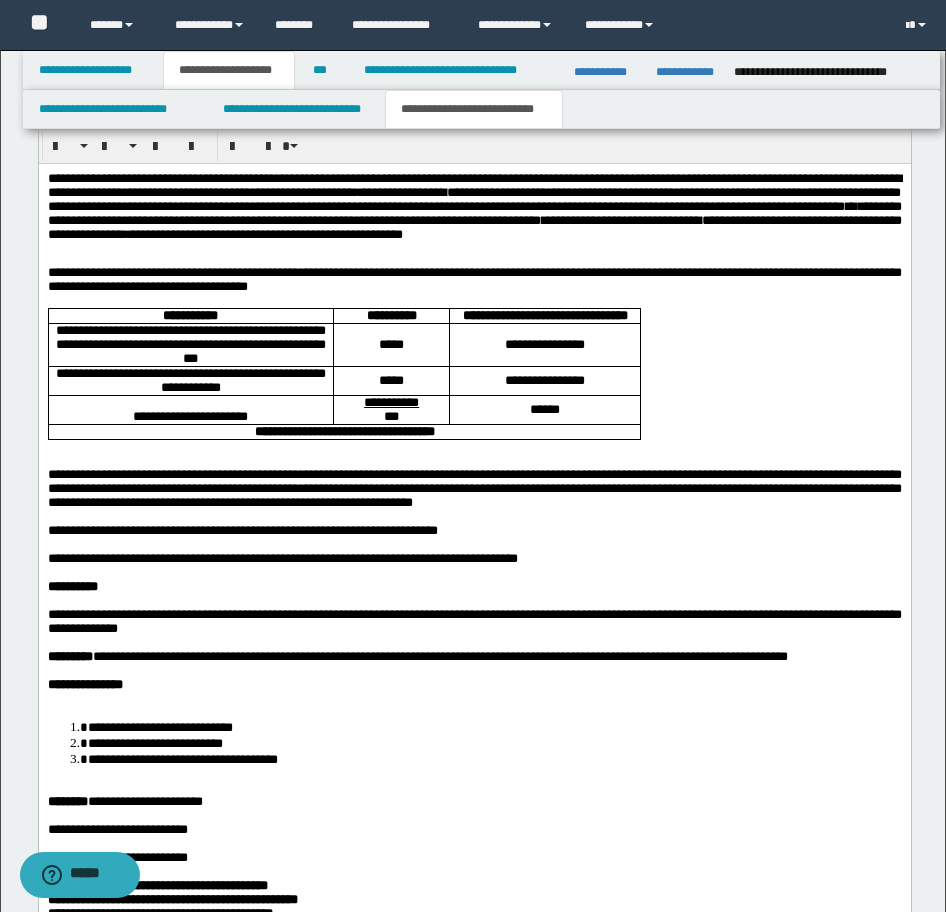 click on "**********" at bounding box center [474, 619] 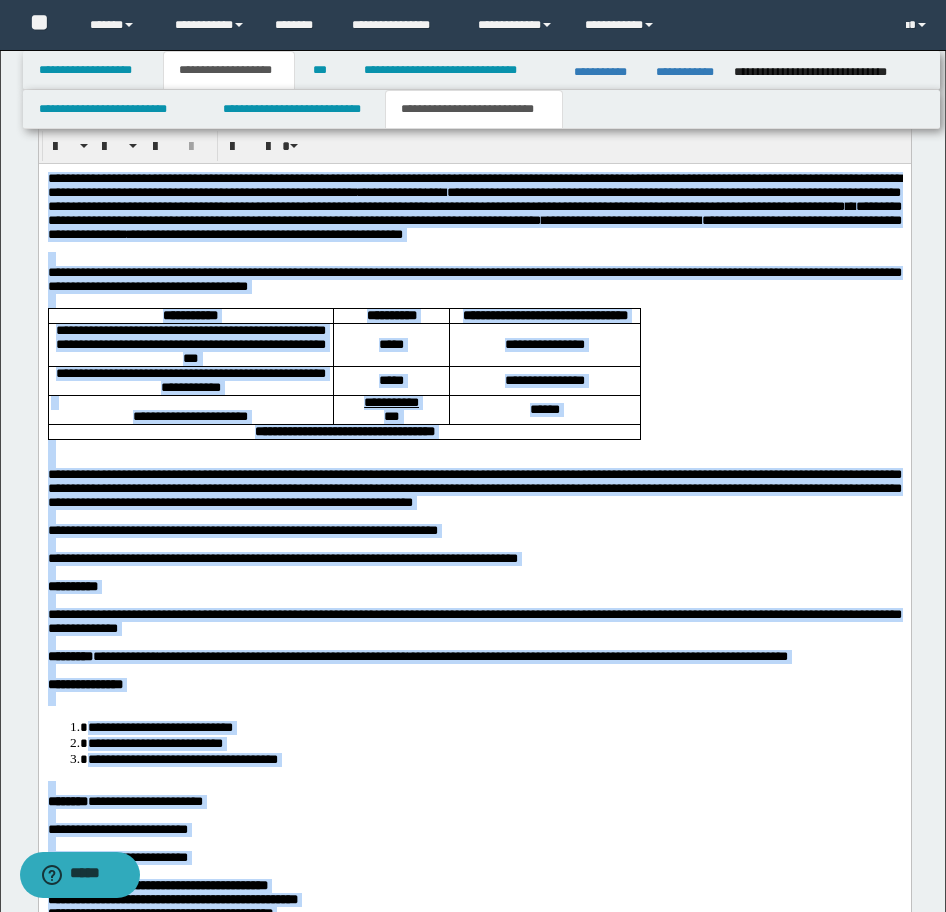scroll, scrollTop: 1234, scrollLeft: 0, axis: vertical 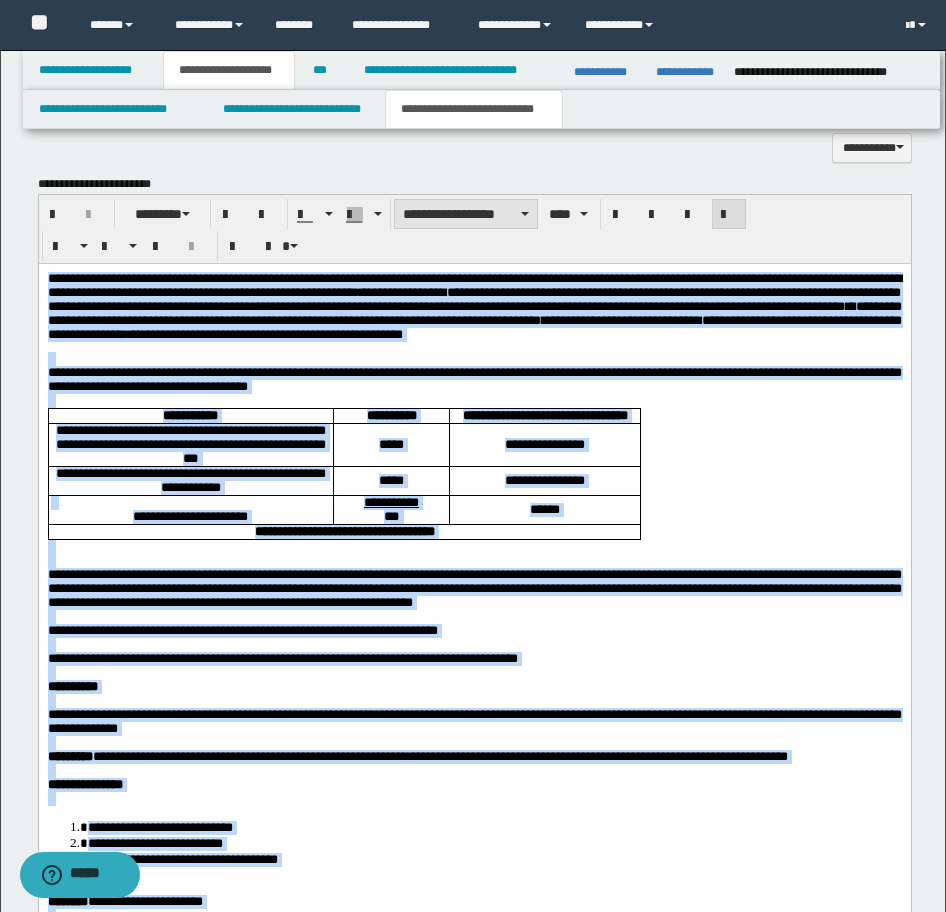click on "**********" at bounding box center [466, 214] 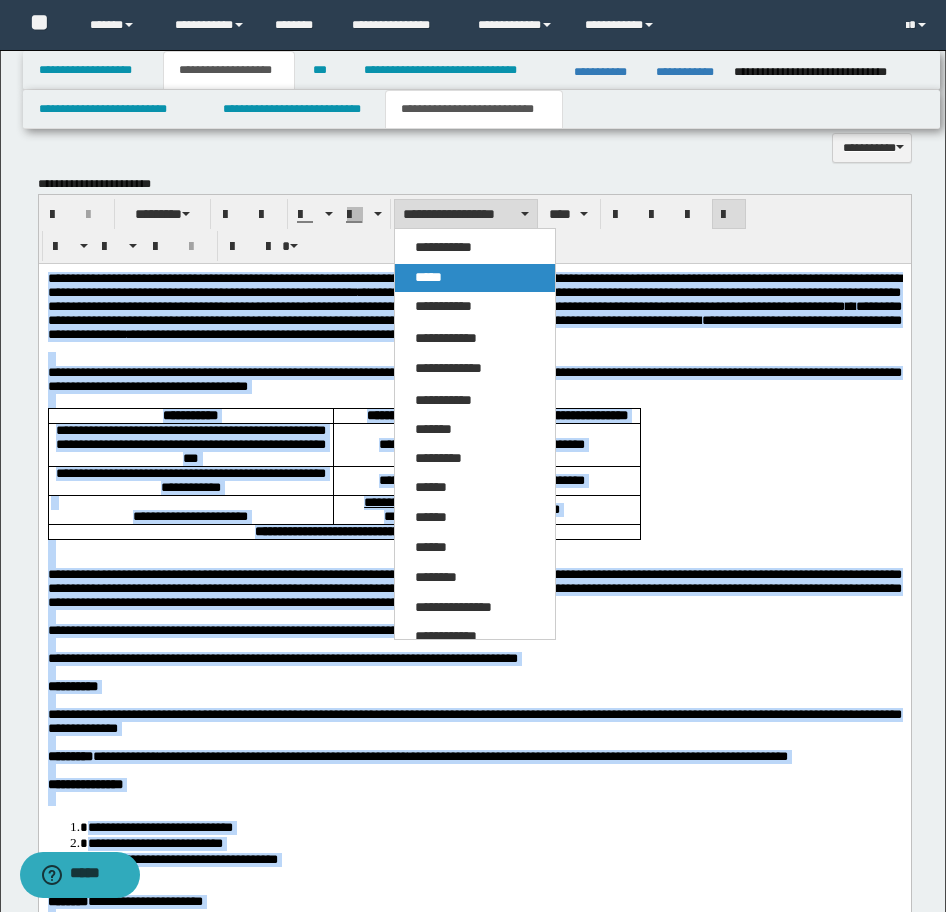 click on "*****" at bounding box center (475, 278) 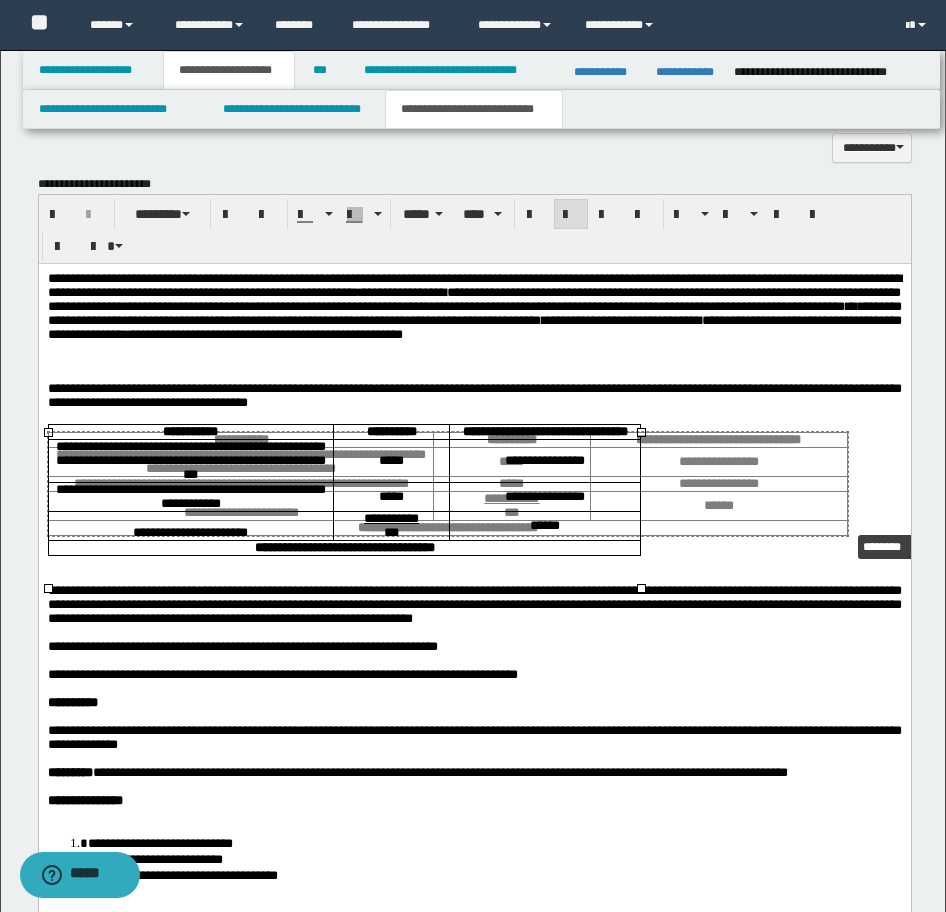 drag, startPoint x: 638, startPoint y: 591, endPoint x: 845, endPoint y: 533, distance: 214.97209 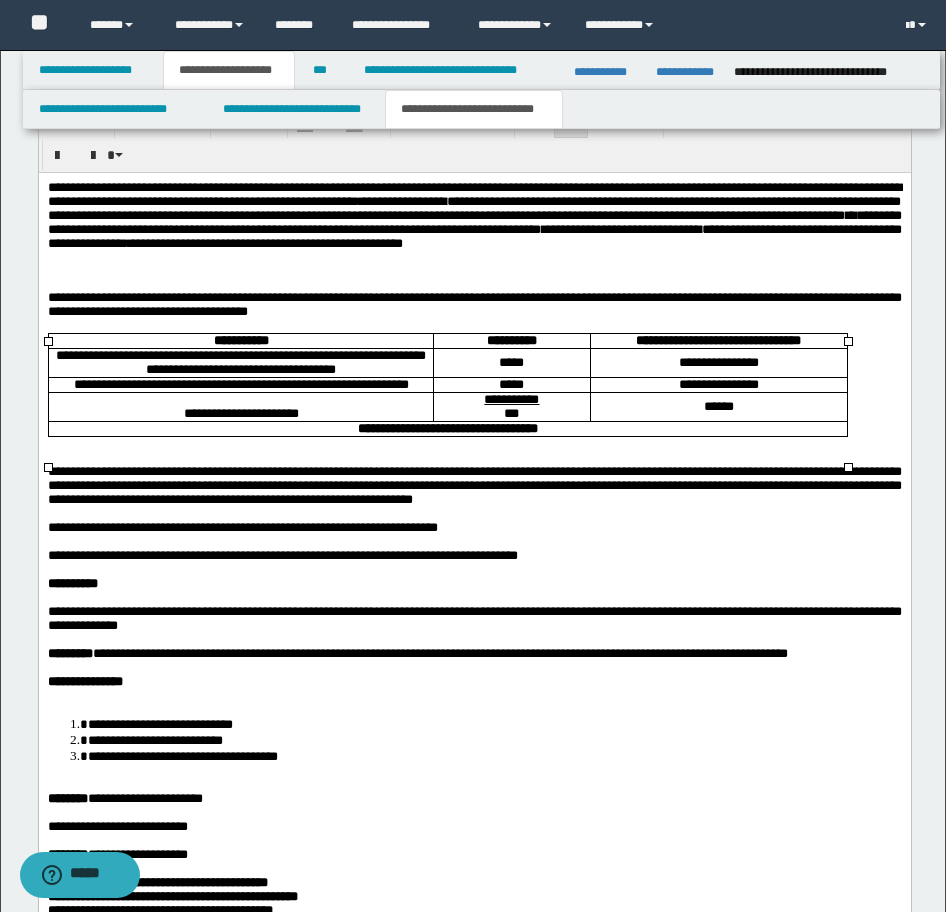 scroll, scrollTop: 1434, scrollLeft: 0, axis: vertical 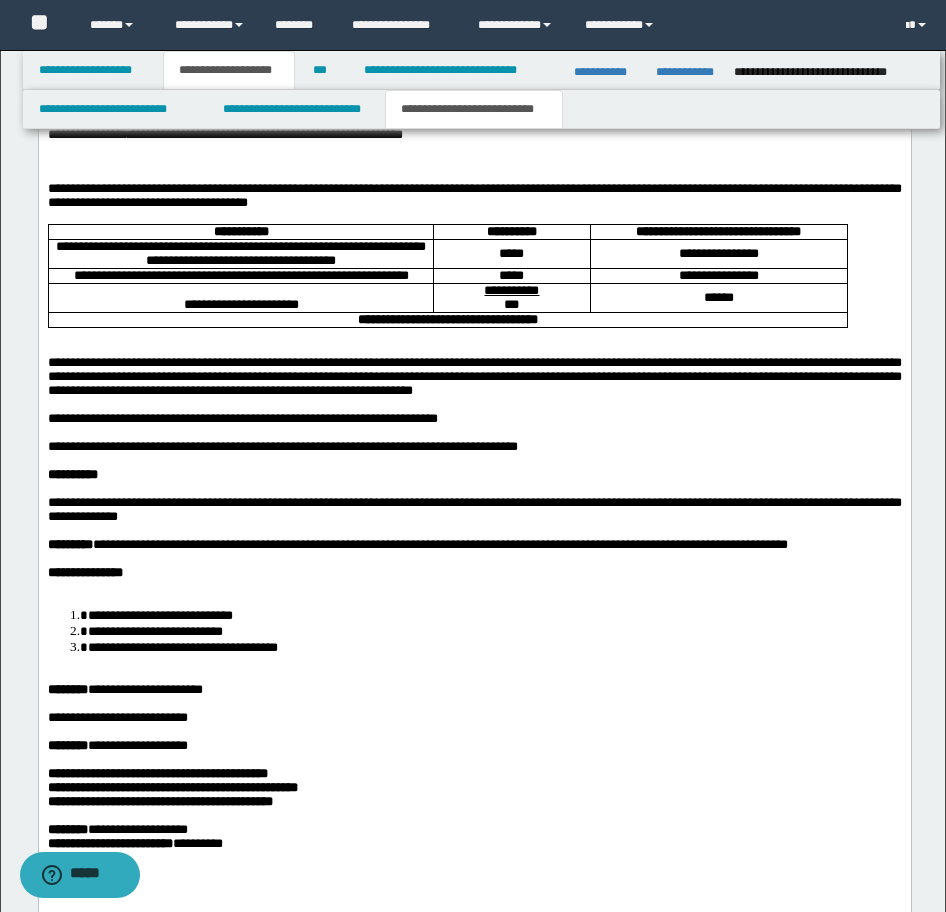 click on "**********" at bounding box center [159, 614] 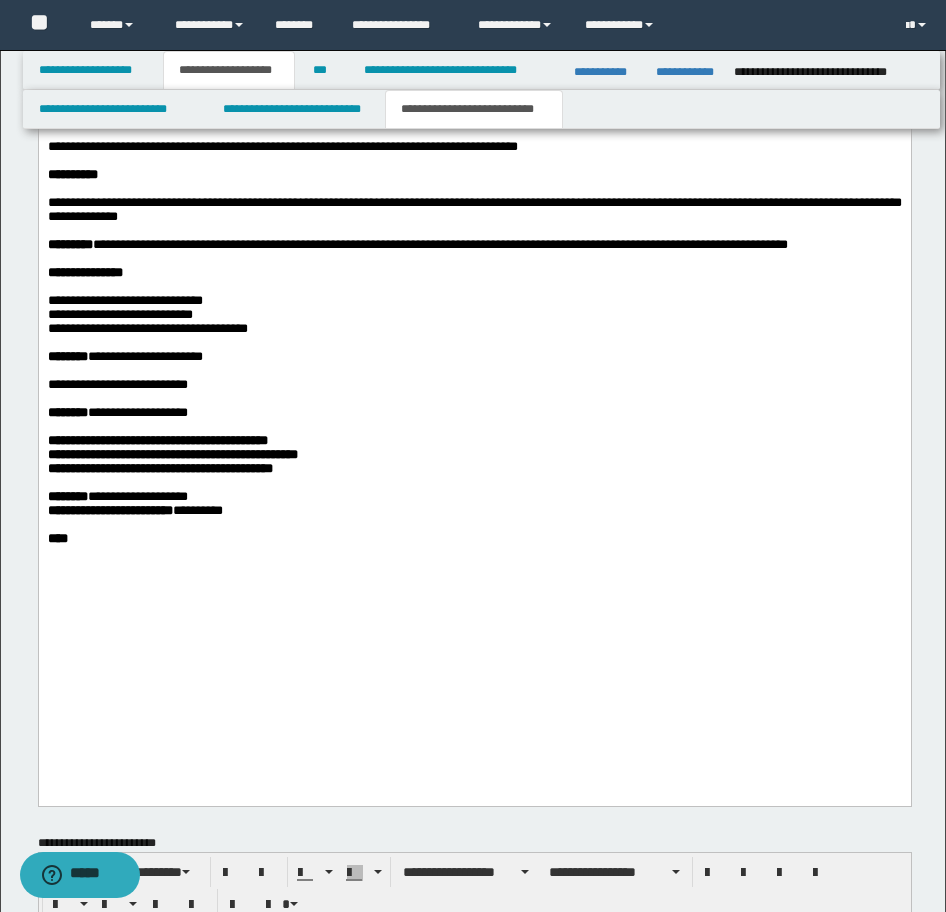 scroll, scrollTop: 1434, scrollLeft: 0, axis: vertical 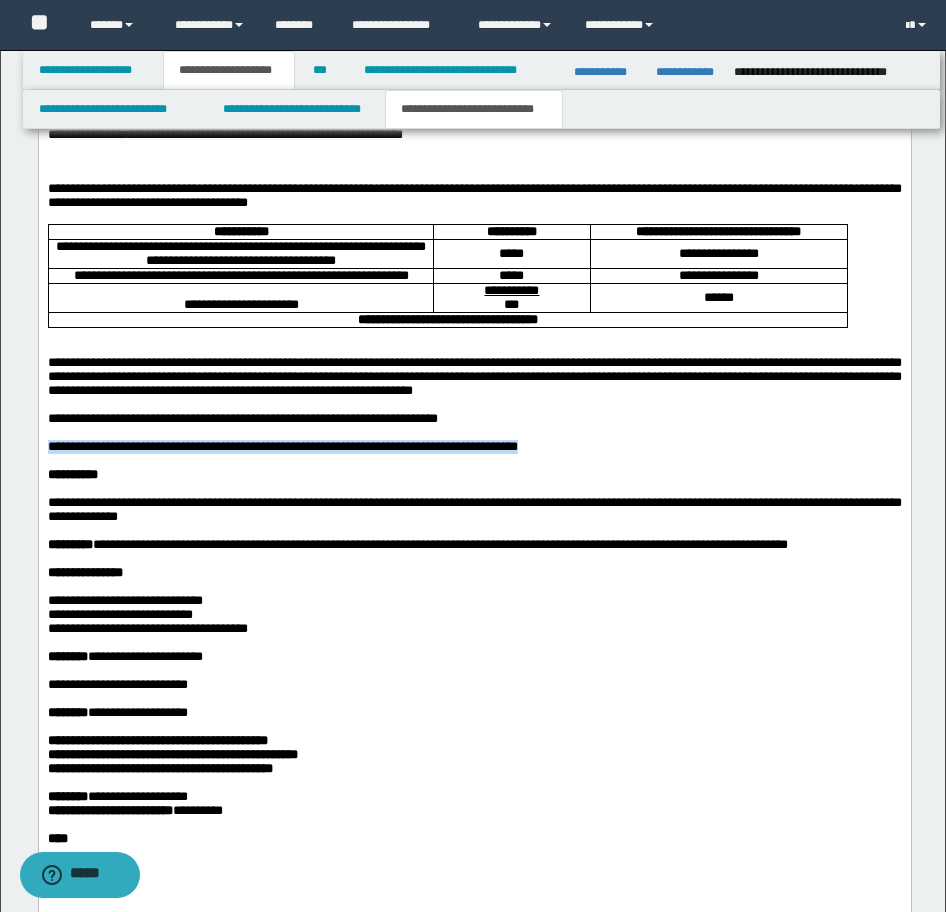 drag, startPoint x: 625, startPoint y: 493, endPoint x: 65, endPoint y: 554, distance: 563.3125 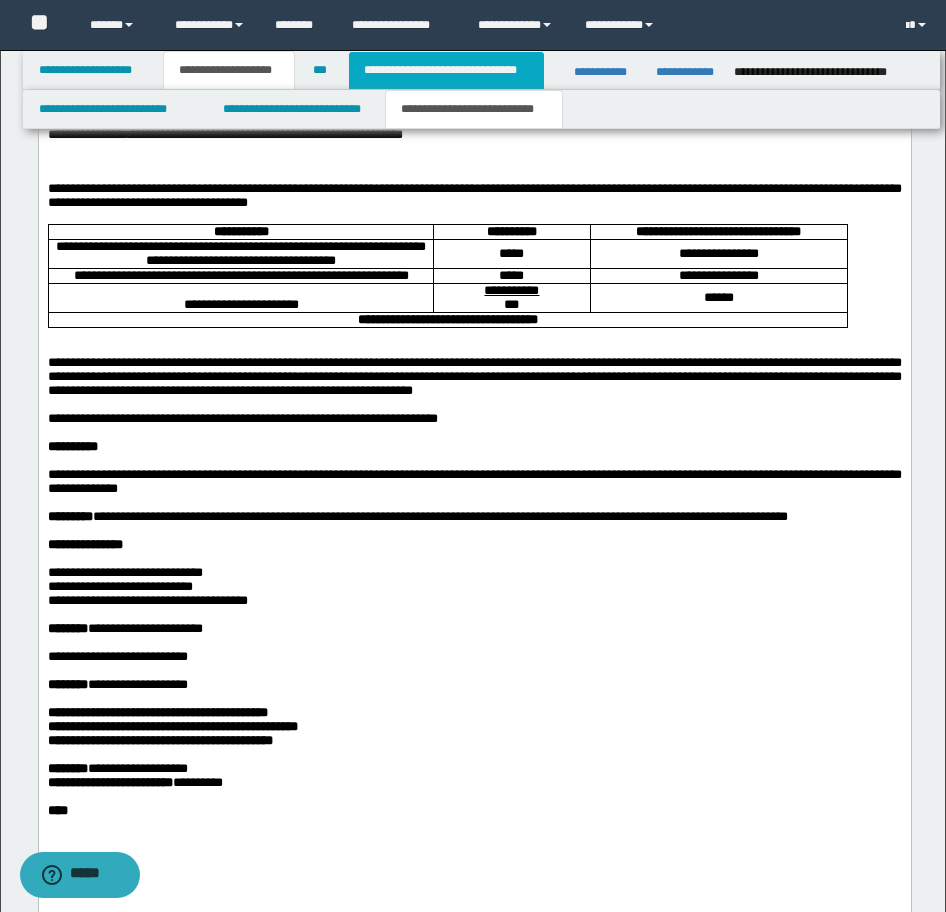 click on "**********" at bounding box center [446, 70] 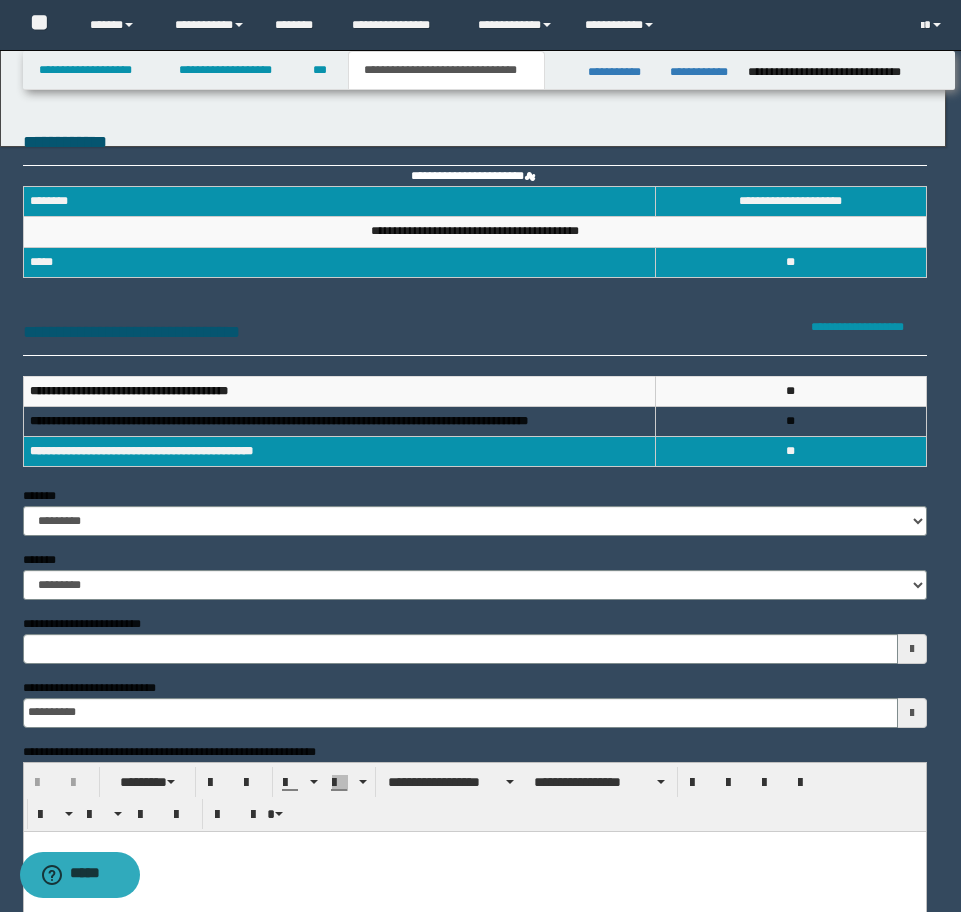 scroll, scrollTop: 0, scrollLeft: 0, axis: both 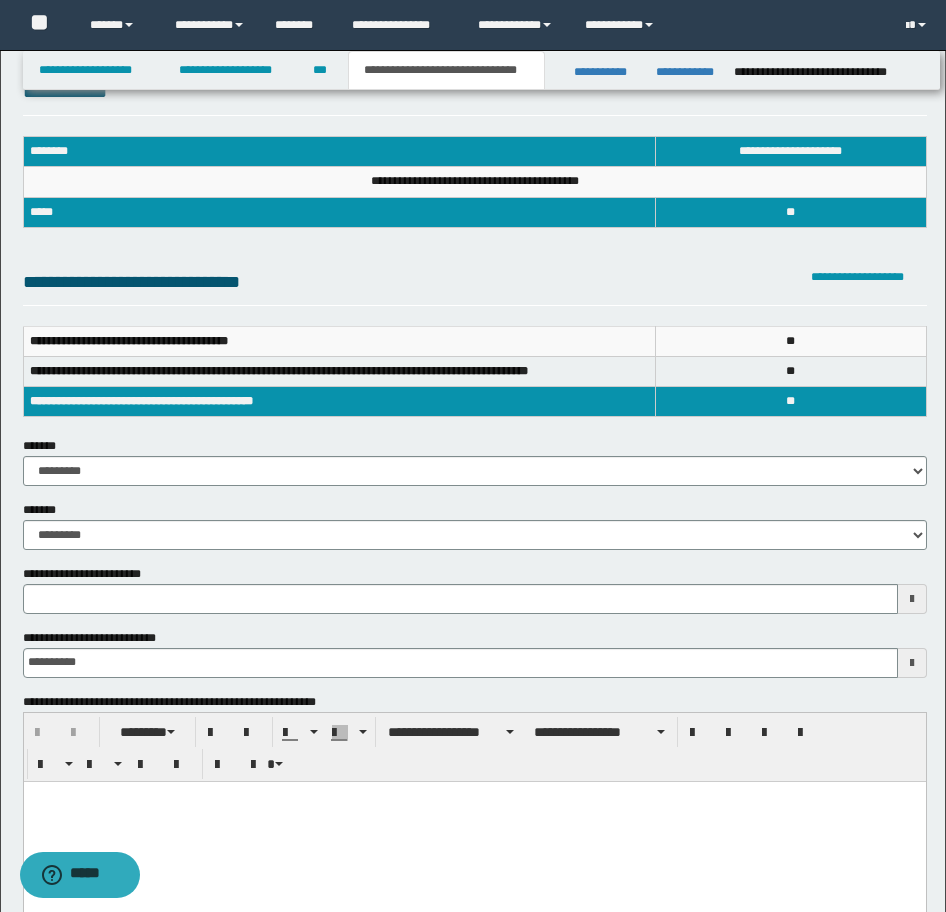 type 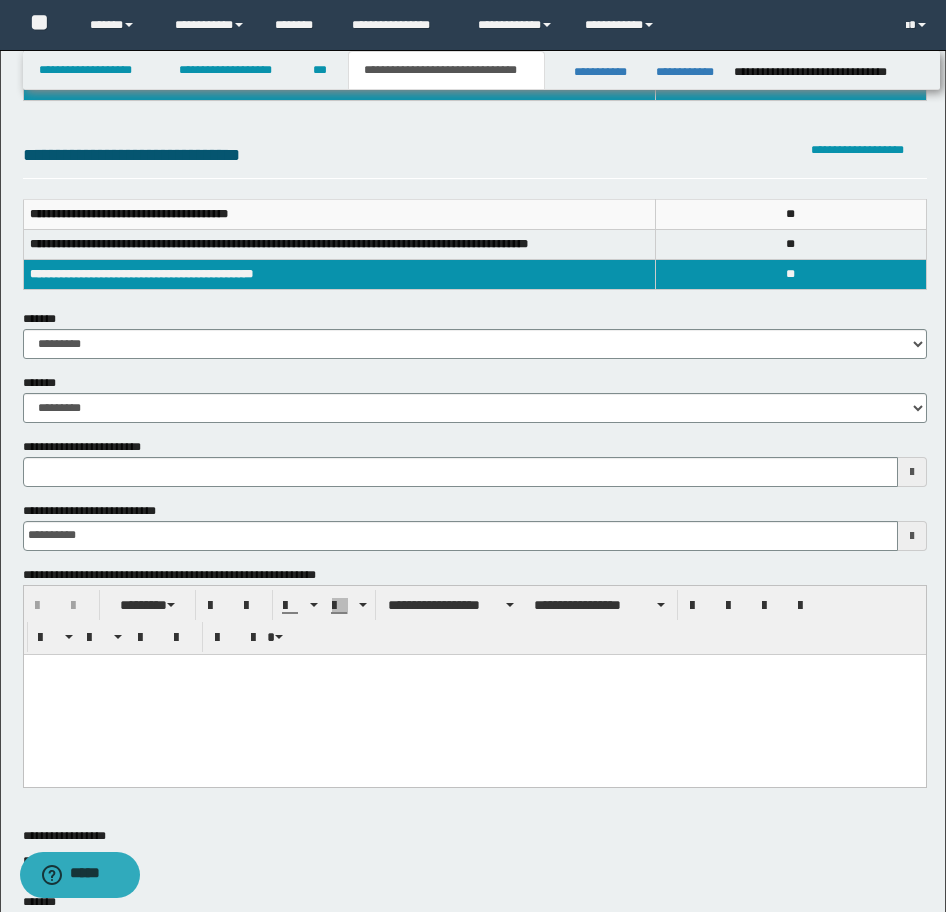 scroll, scrollTop: 200, scrollLeft: 0, axis: vertical 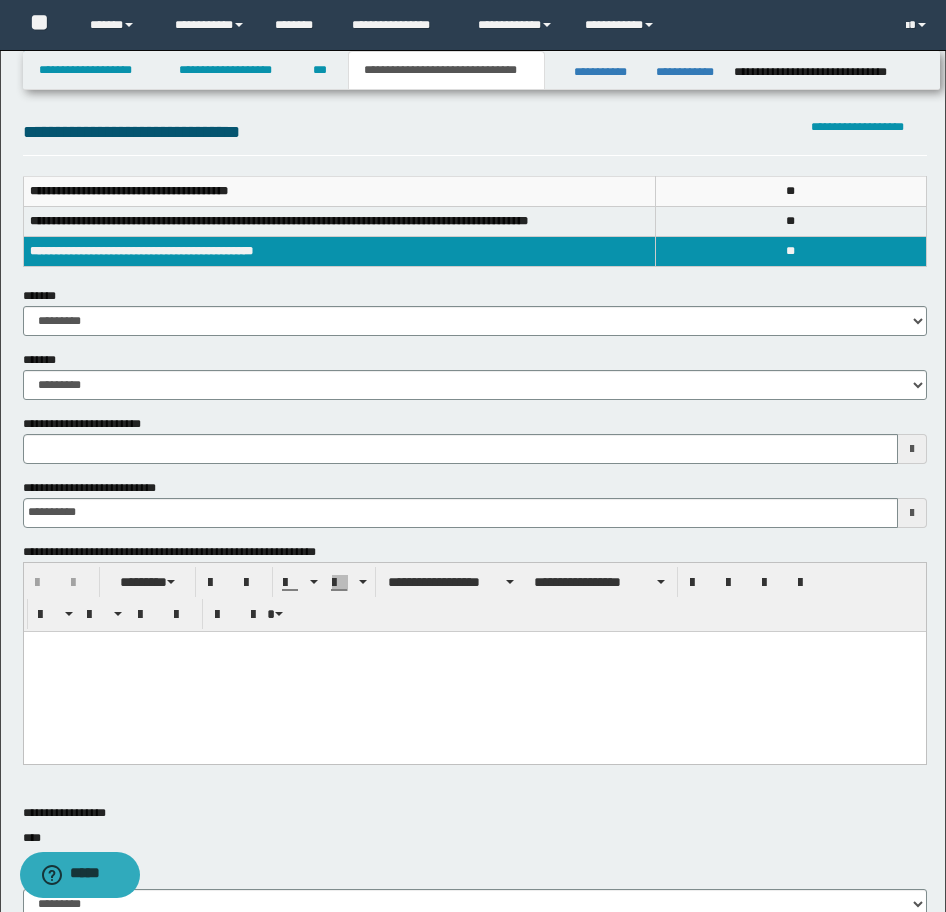 click on "**********" at bounding box center [475, 343] 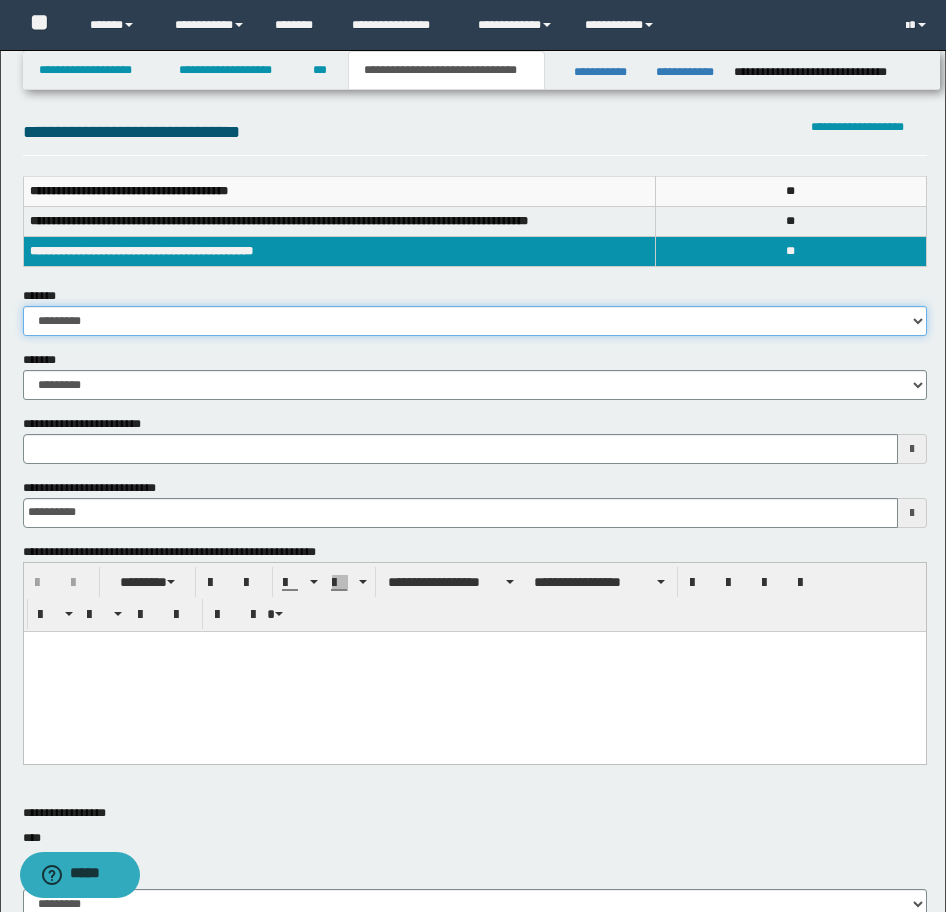 click on "**********" at bounding box center [475, 321] 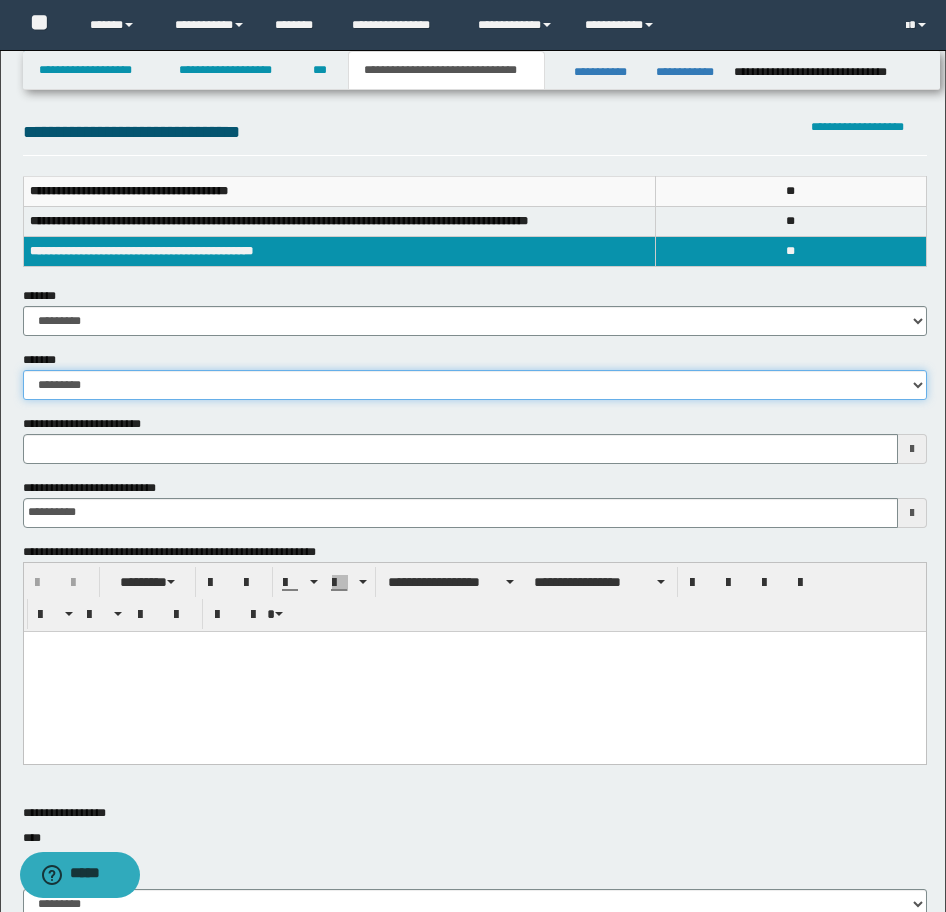 click on "**********" at bounding box center (475, 385) 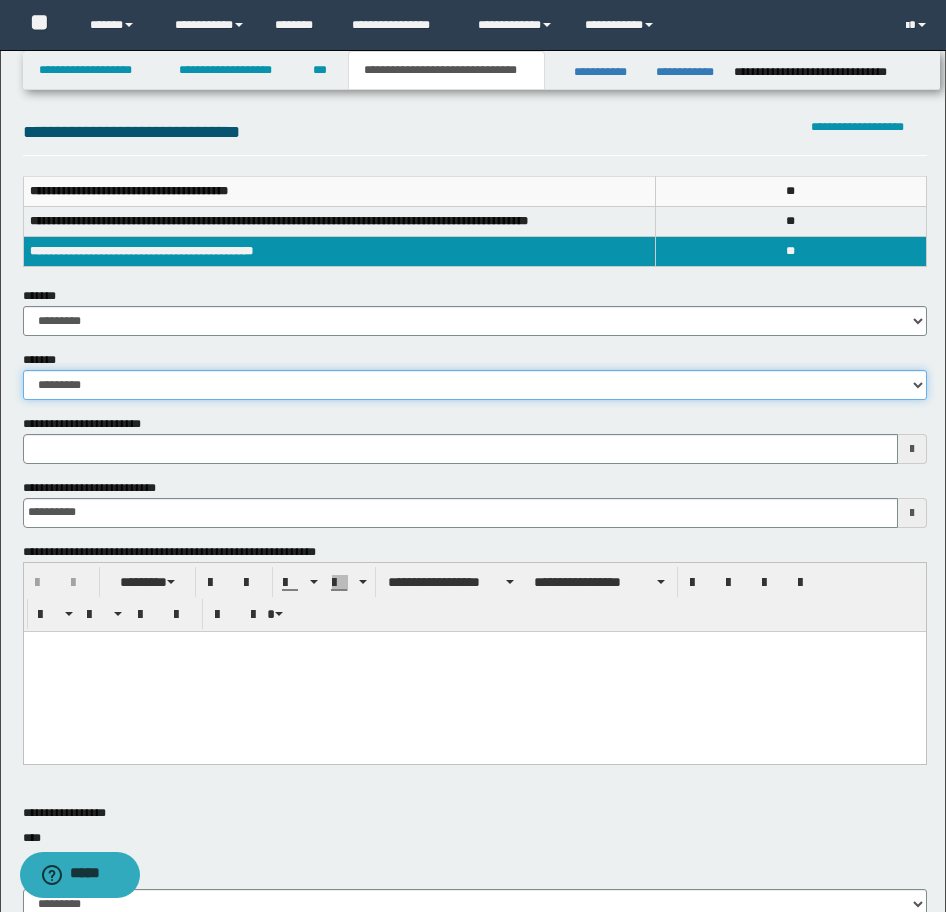 select on "*" 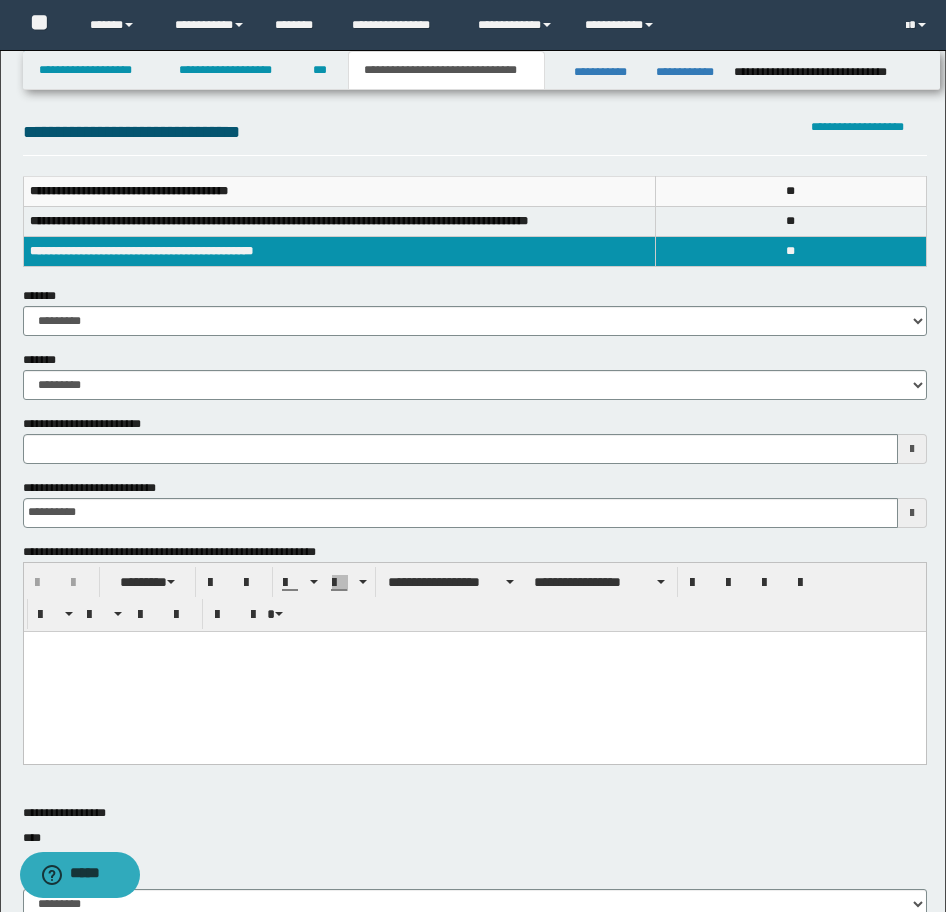 click at bounding box center [474, 671] 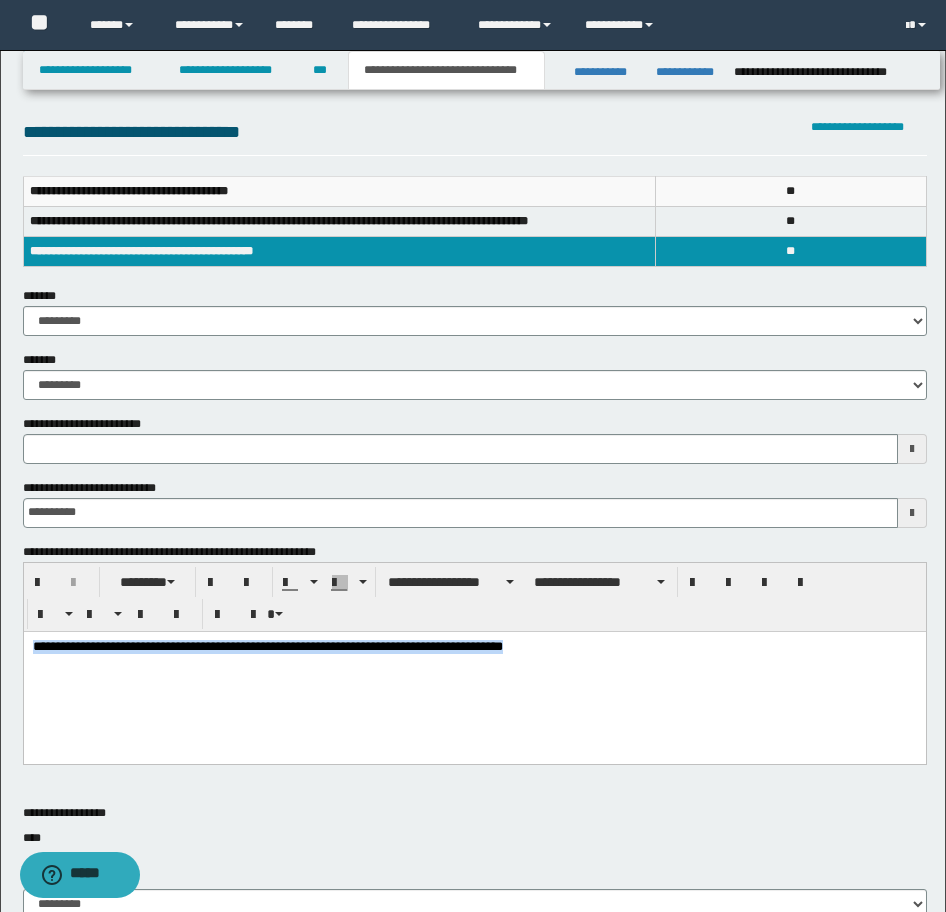 drag, startPoint x: 601, startPoint y: 669, endPoint x: 24, endPoint y: 1290, distance: 847.68506 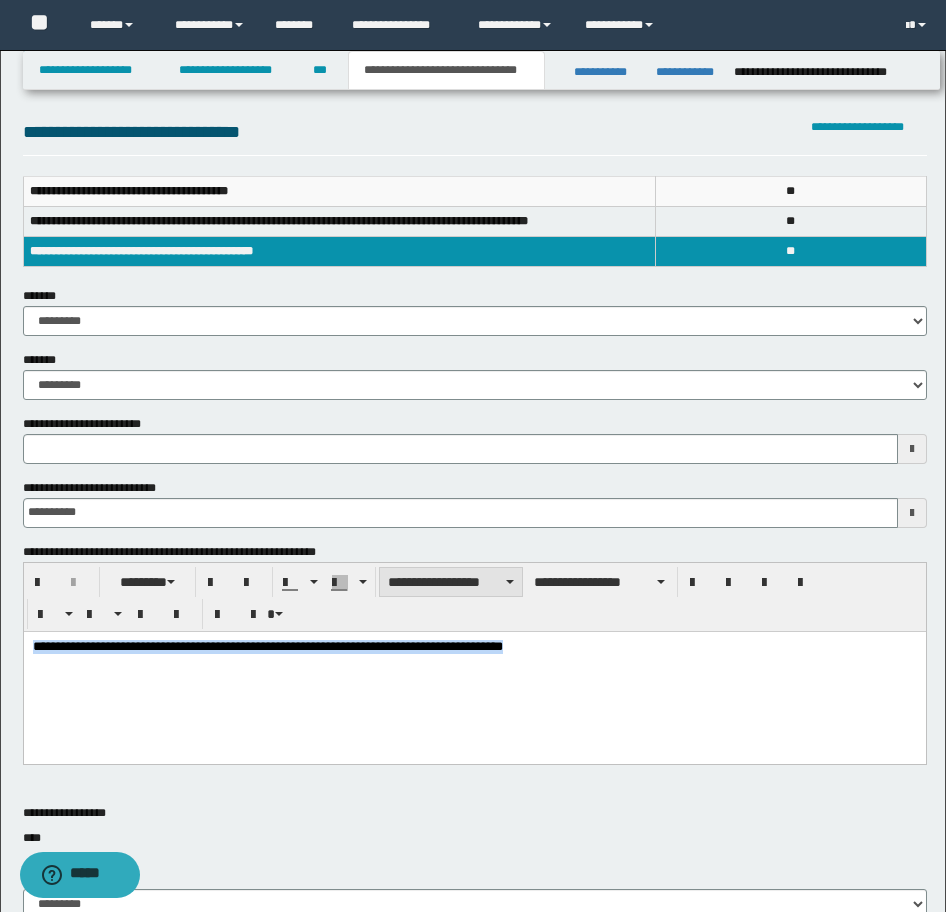 click on "**********" at bounding box center (451, 582) 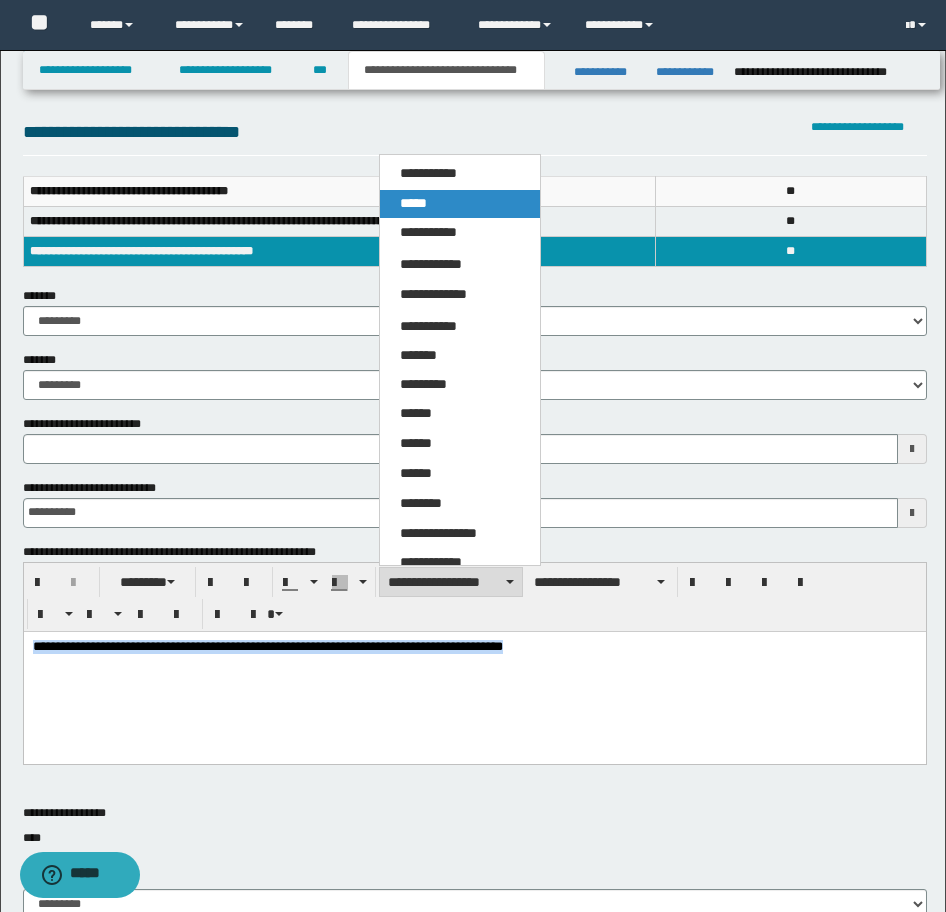click on "*****" at bounding box center [460, 204] 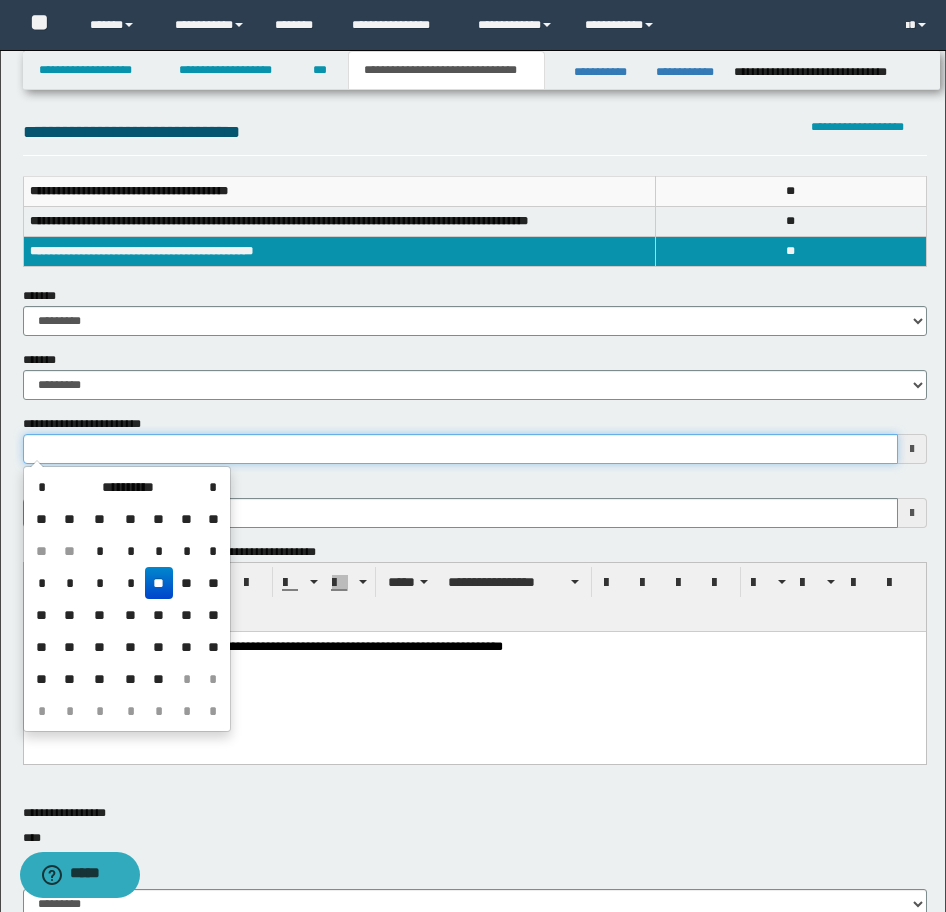 drag, startPoint x: 131, startPoint y: 438, endPoint x: -16, endPoint y: 443, distance: 147.085 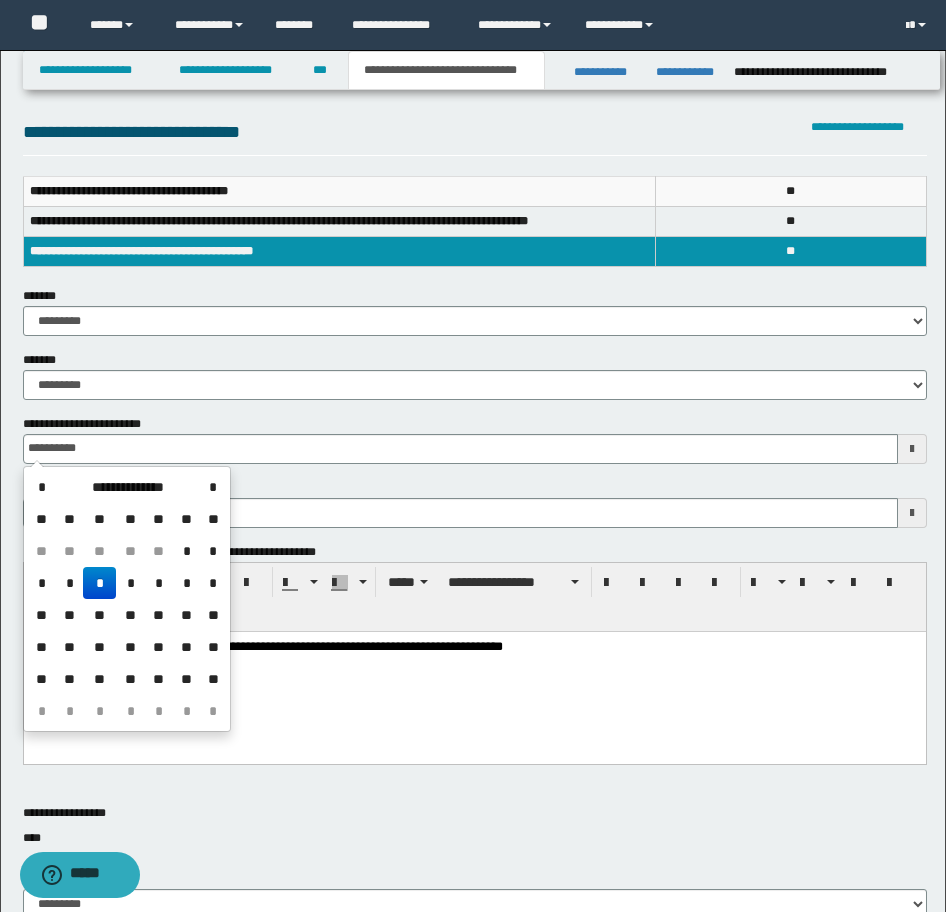 click on "*" at bounding box center (99, 583) 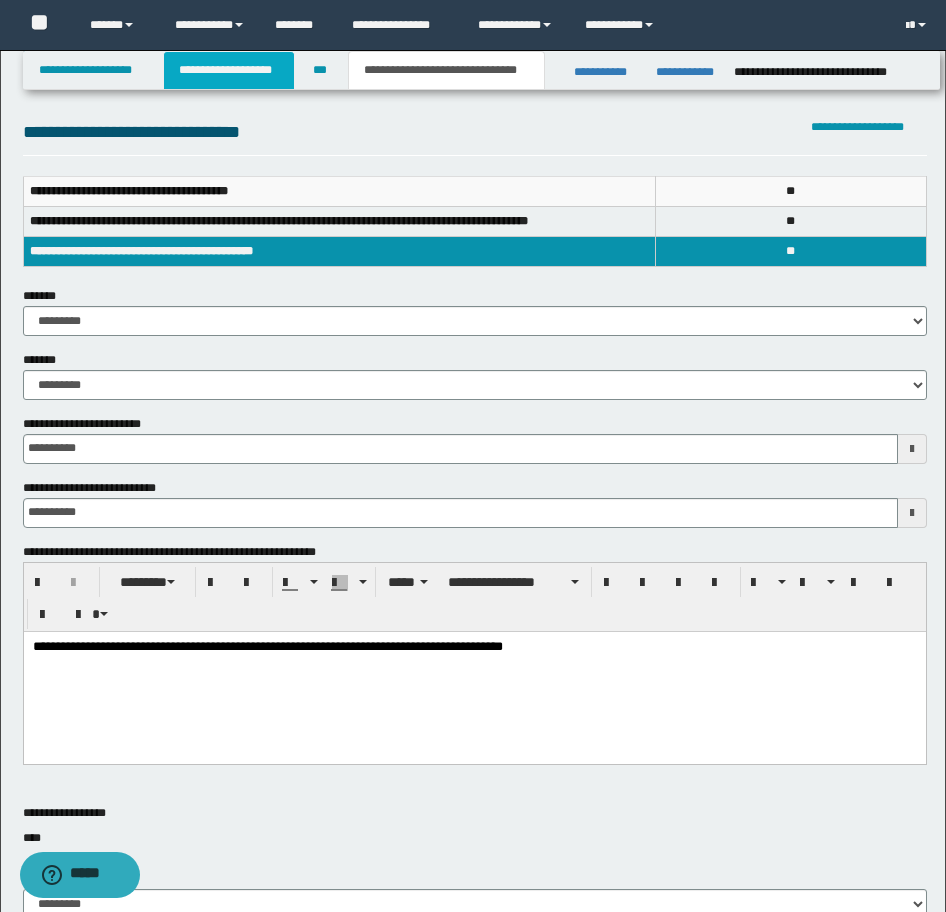 click on "**********" at bounding box center [229, 70] 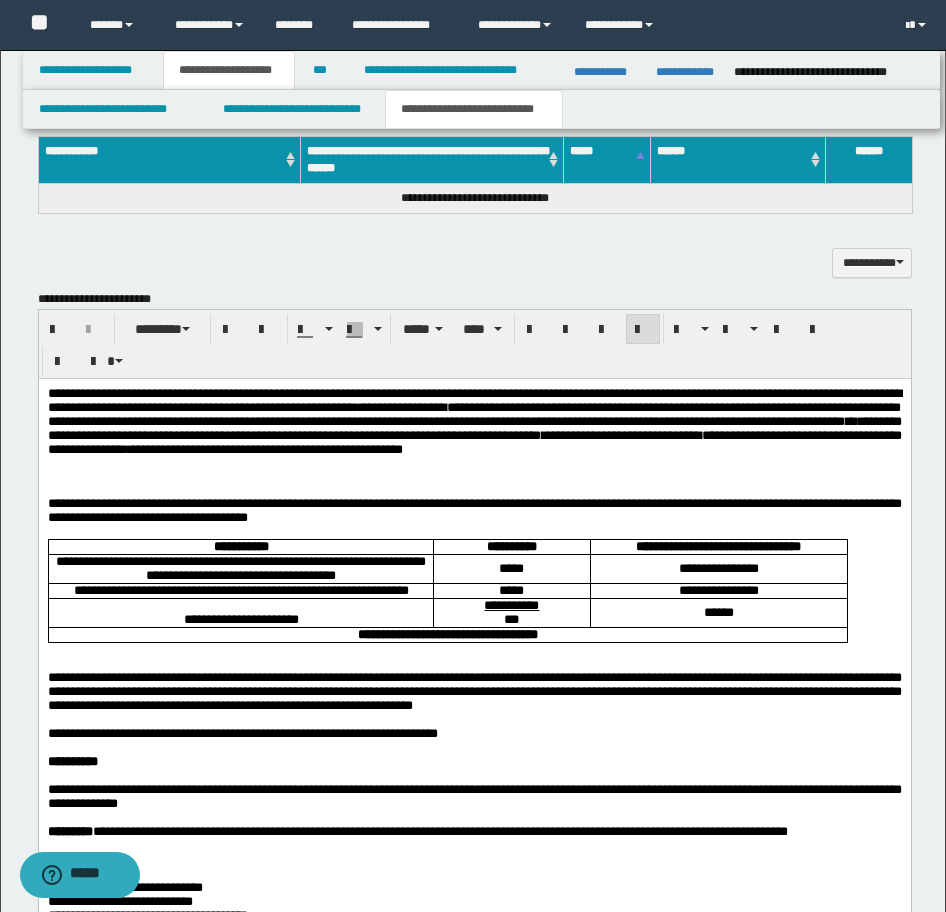 scroll, scrollTop: 1331, scrollLeft: 0, axis: vertical 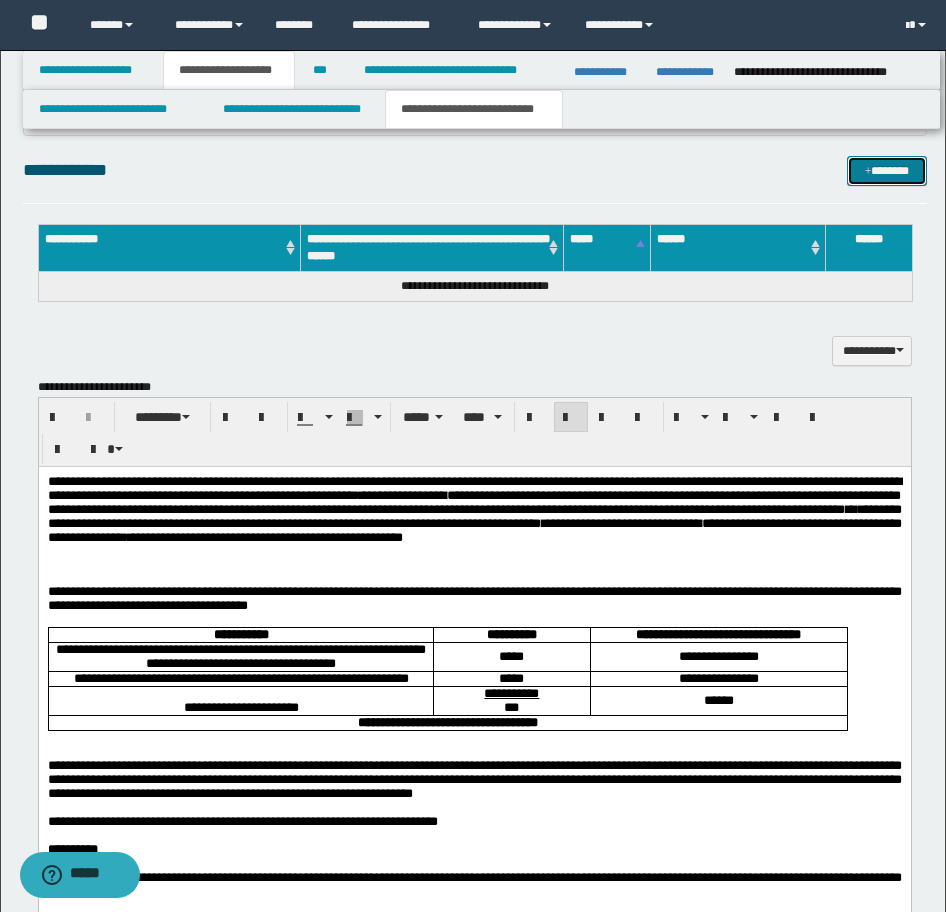 click on "*******" at bounding box center (887, 171) 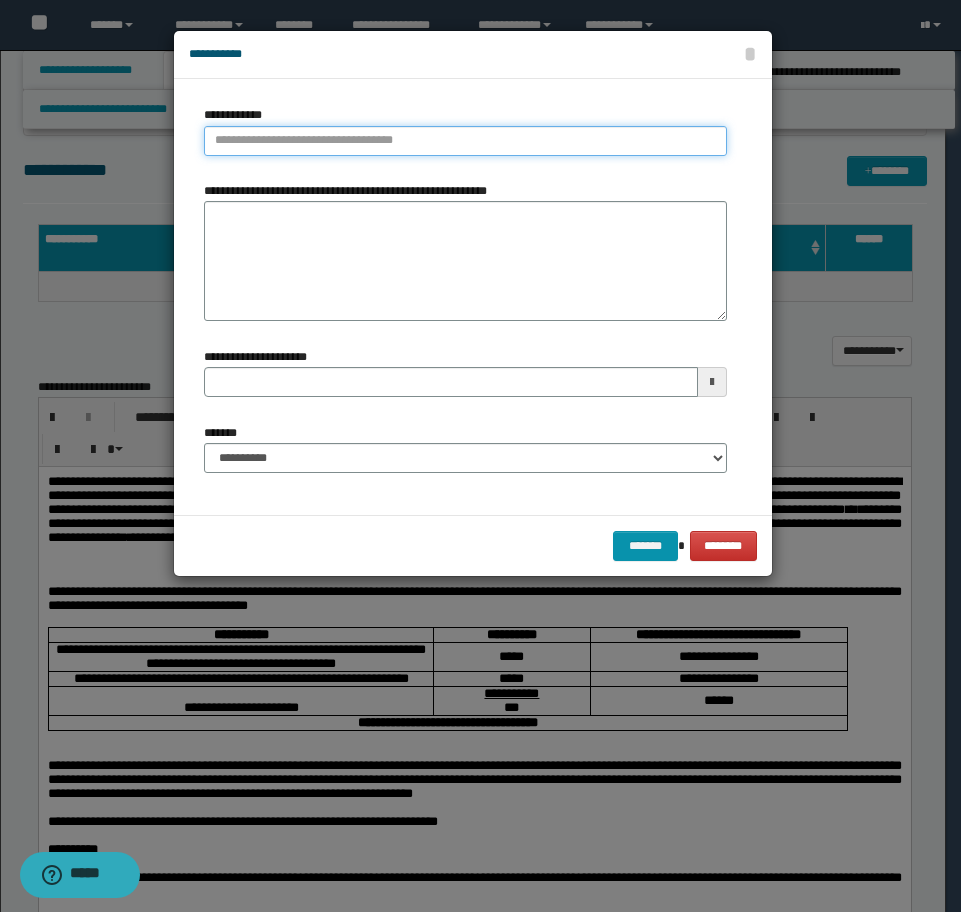 click on "**********" at bounding box center (465, 141) 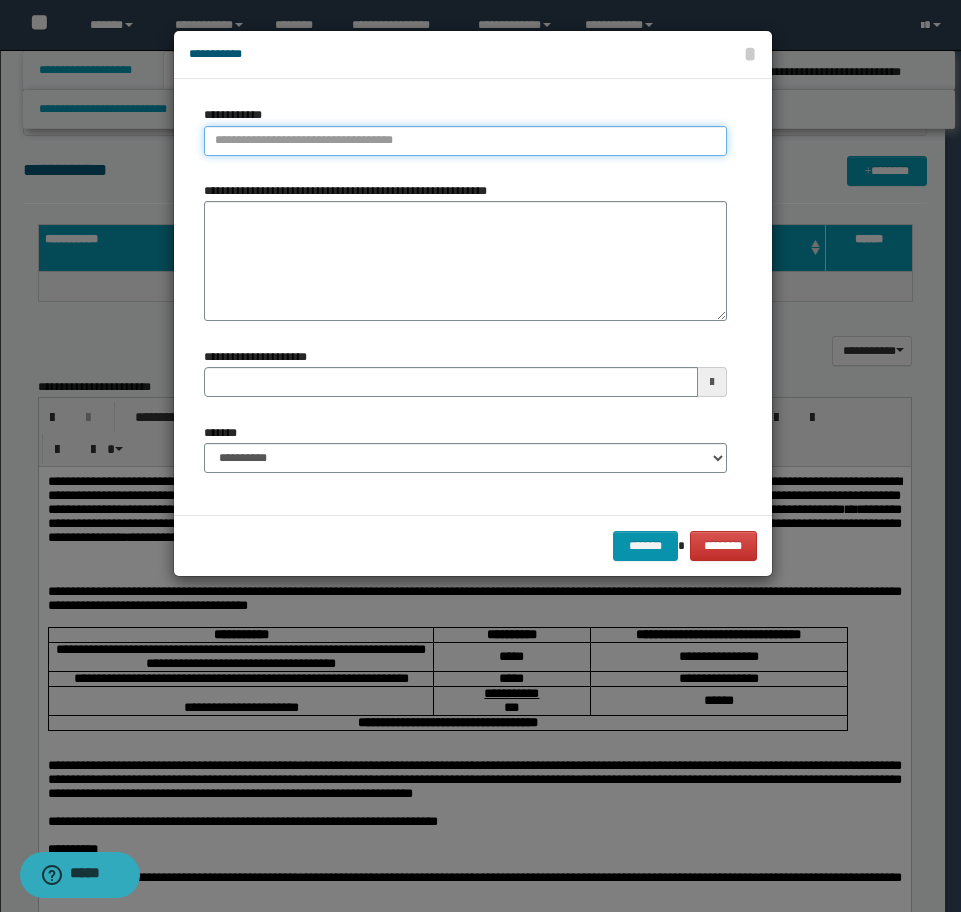 paste on "**********" 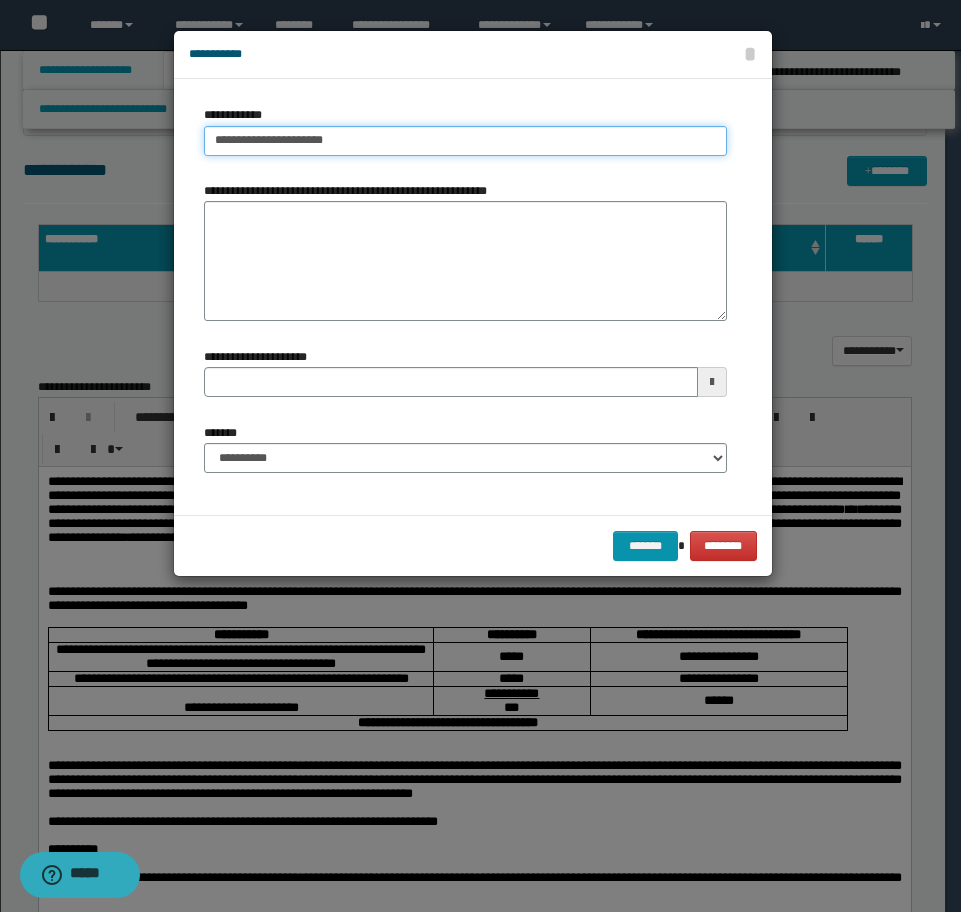 type on "**********" 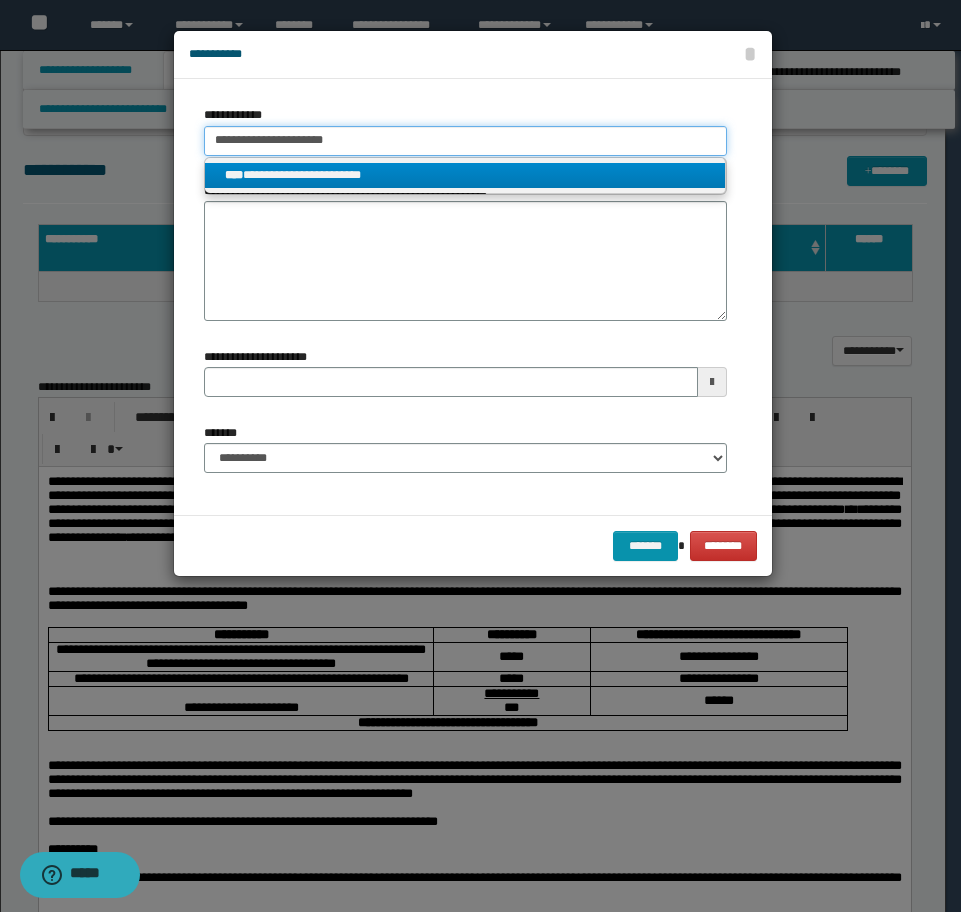 type on "**********" 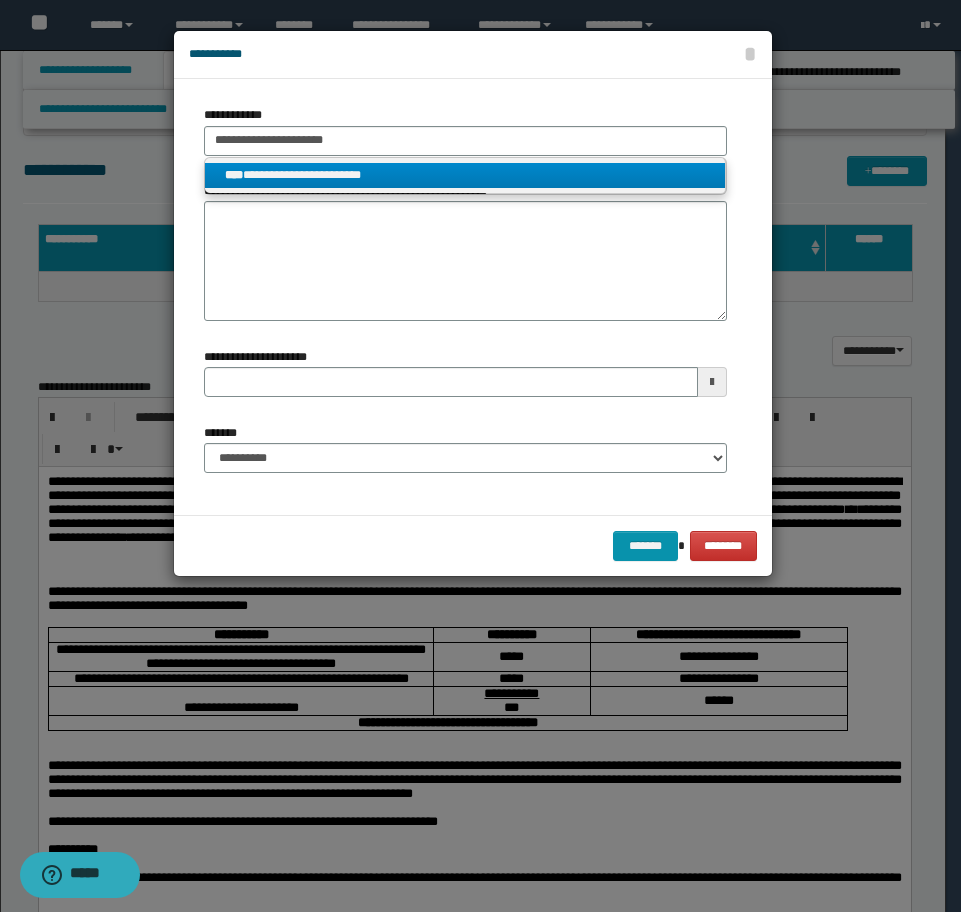 click on "**********" at bounding box center [465, 175] 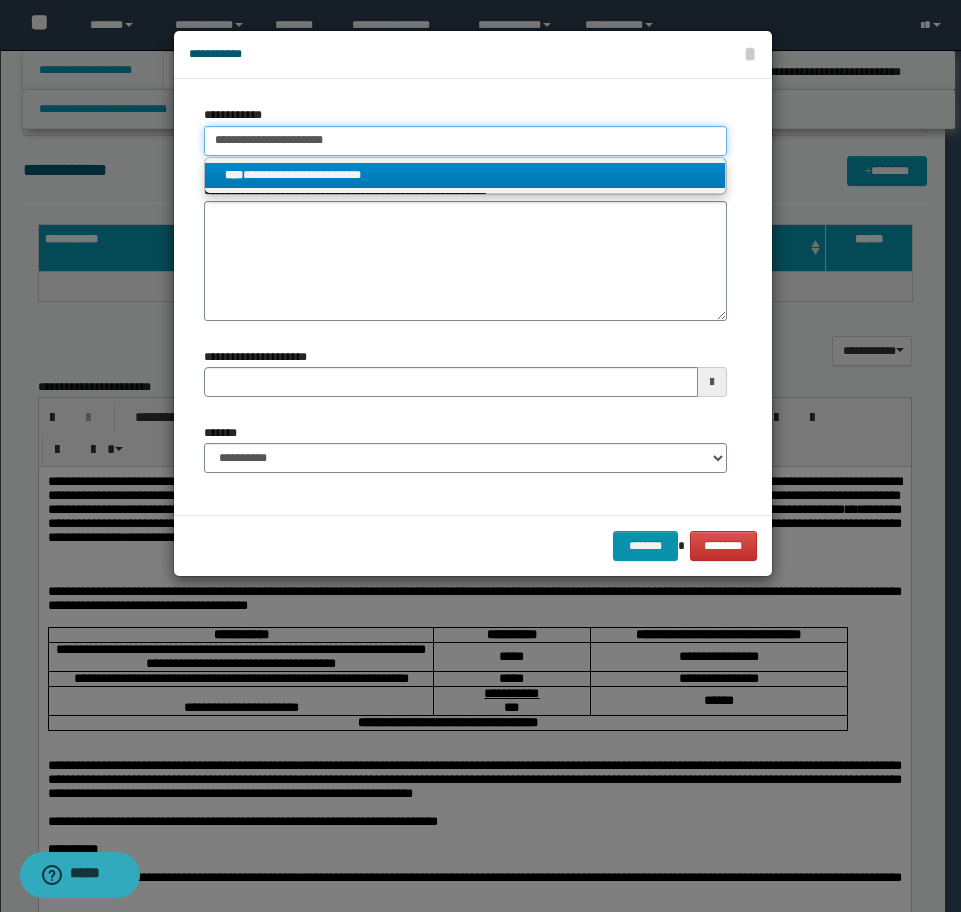 type 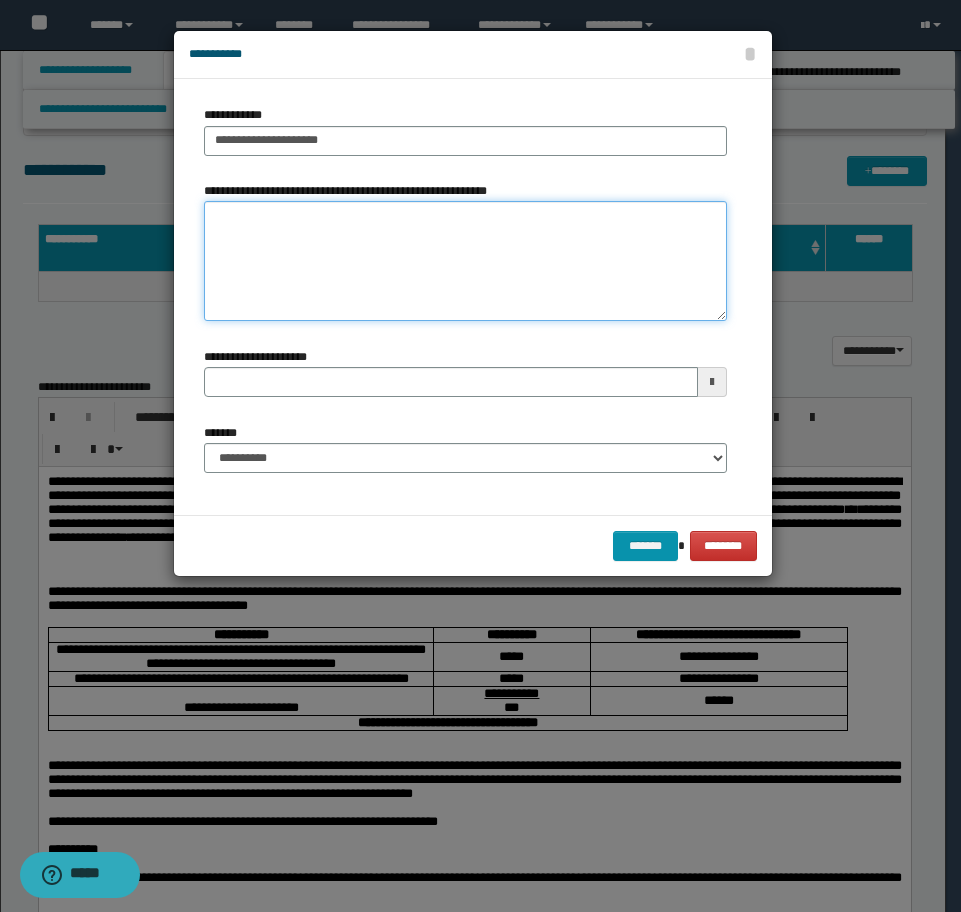 click on "**********" at bounding box center [465, 261] 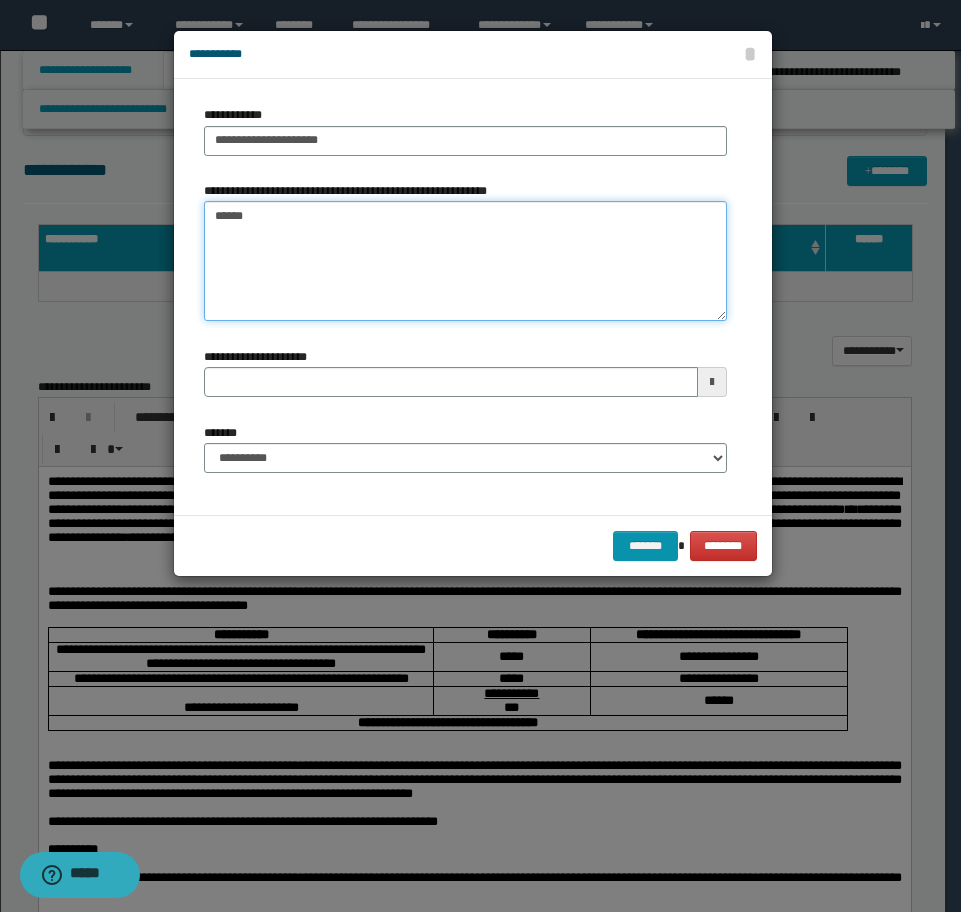 type on "*******" 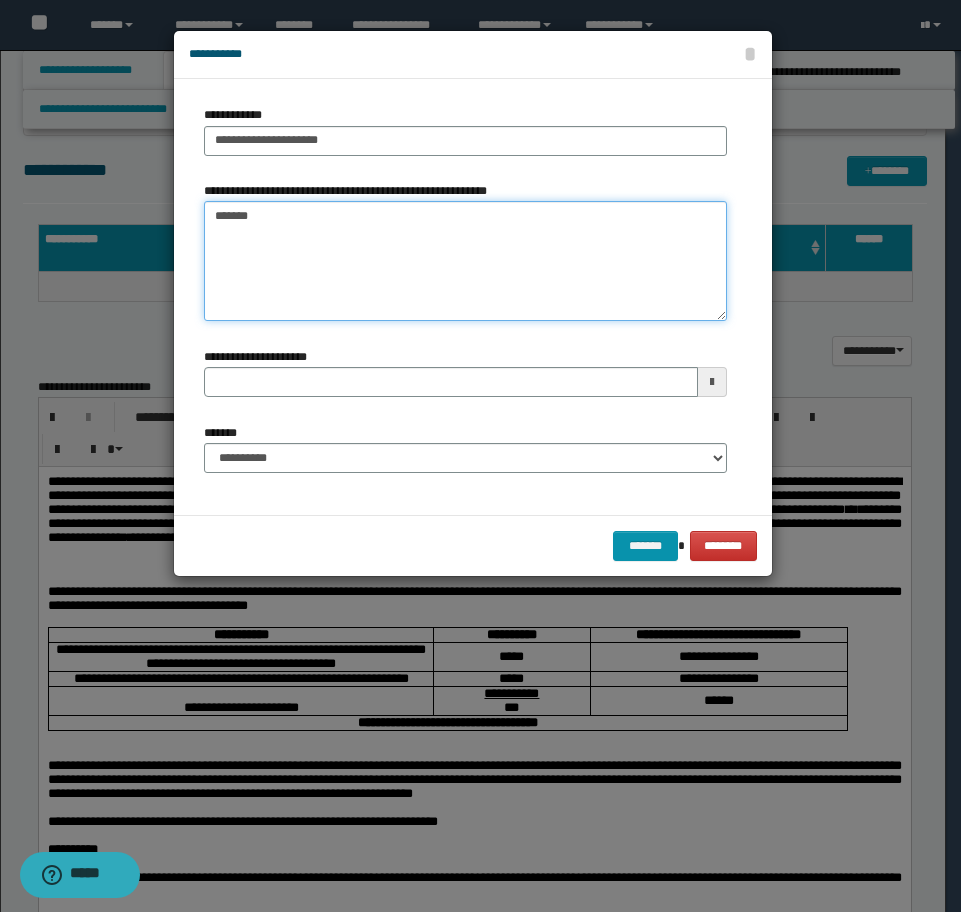 type 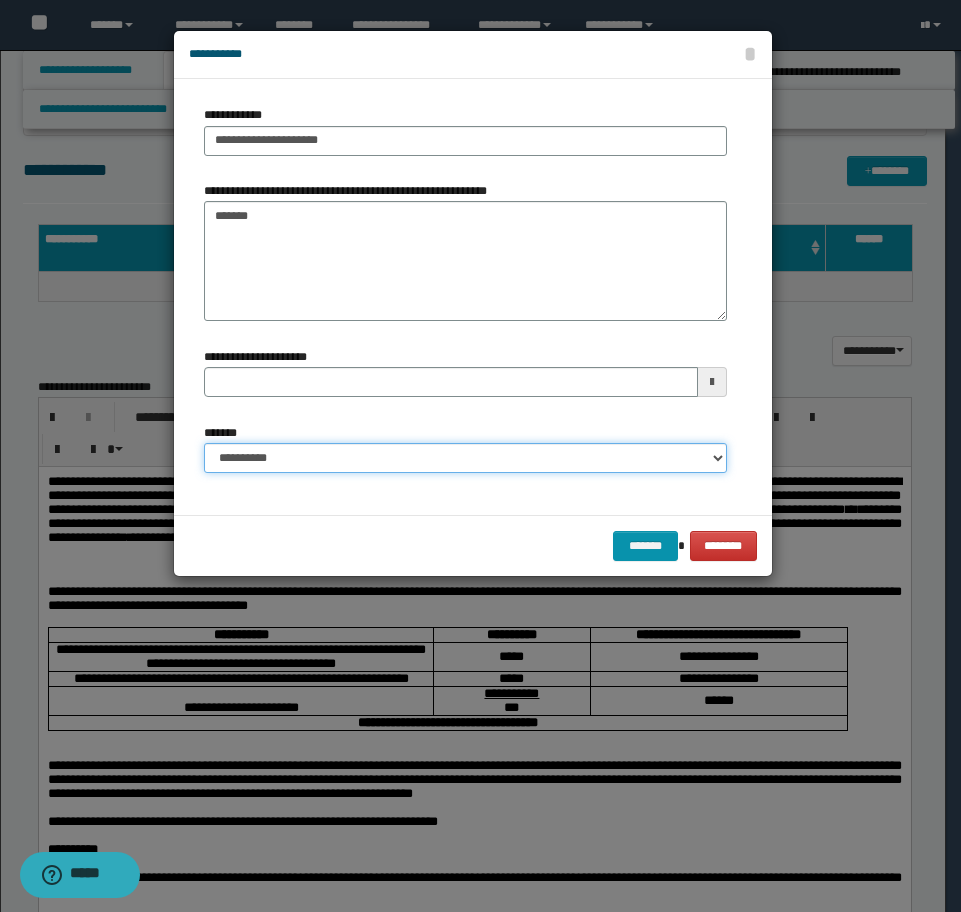 click on "**********" at bounding box center [465, 458] 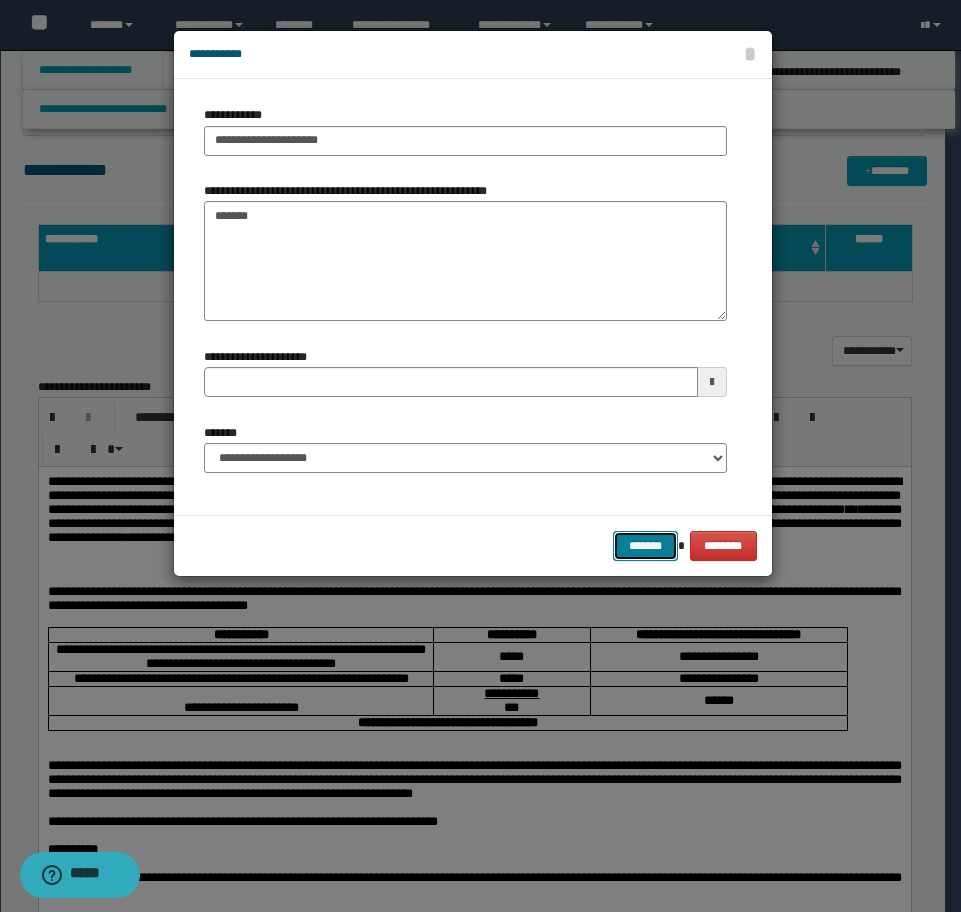 click on "*******" at bounding box center (645, 546) 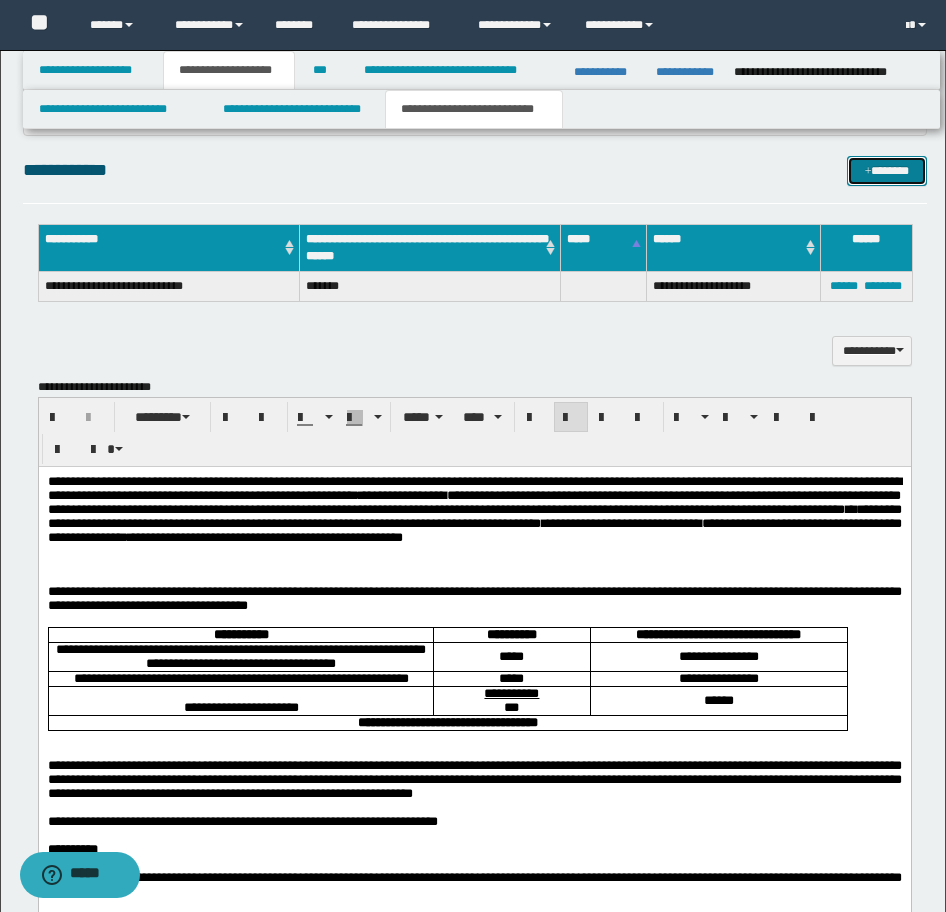 click at bounding box center (868, 172) 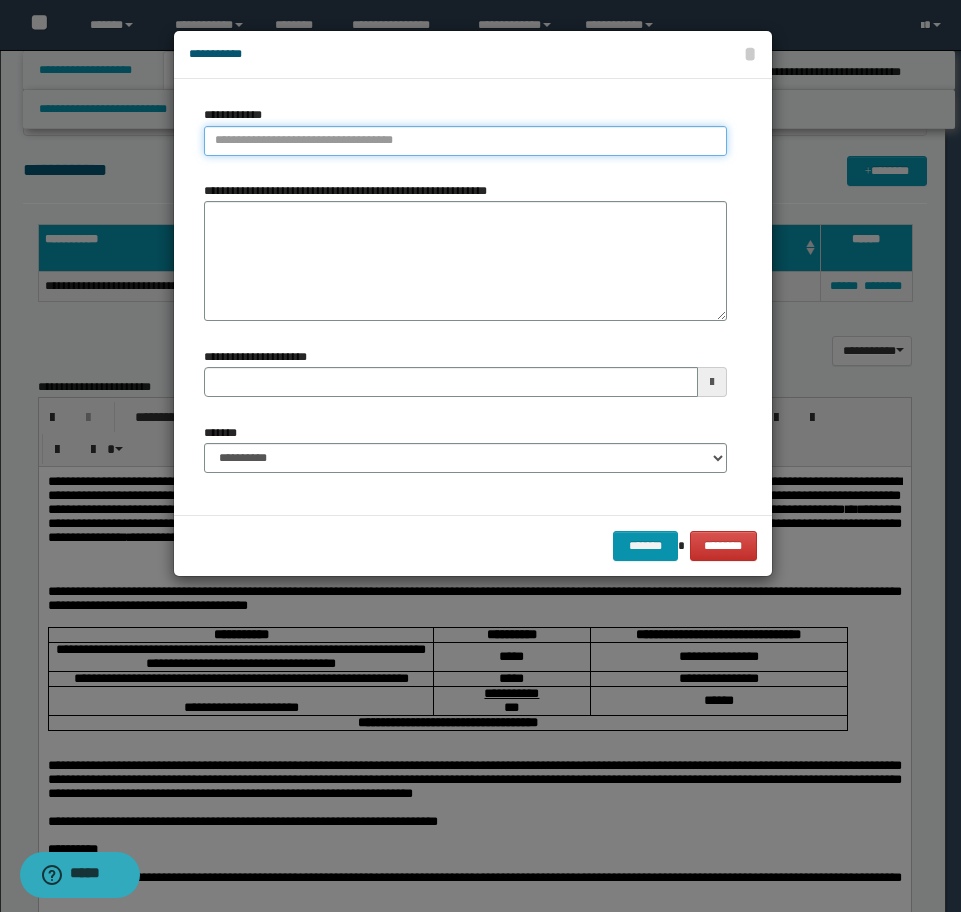 type on "**********" 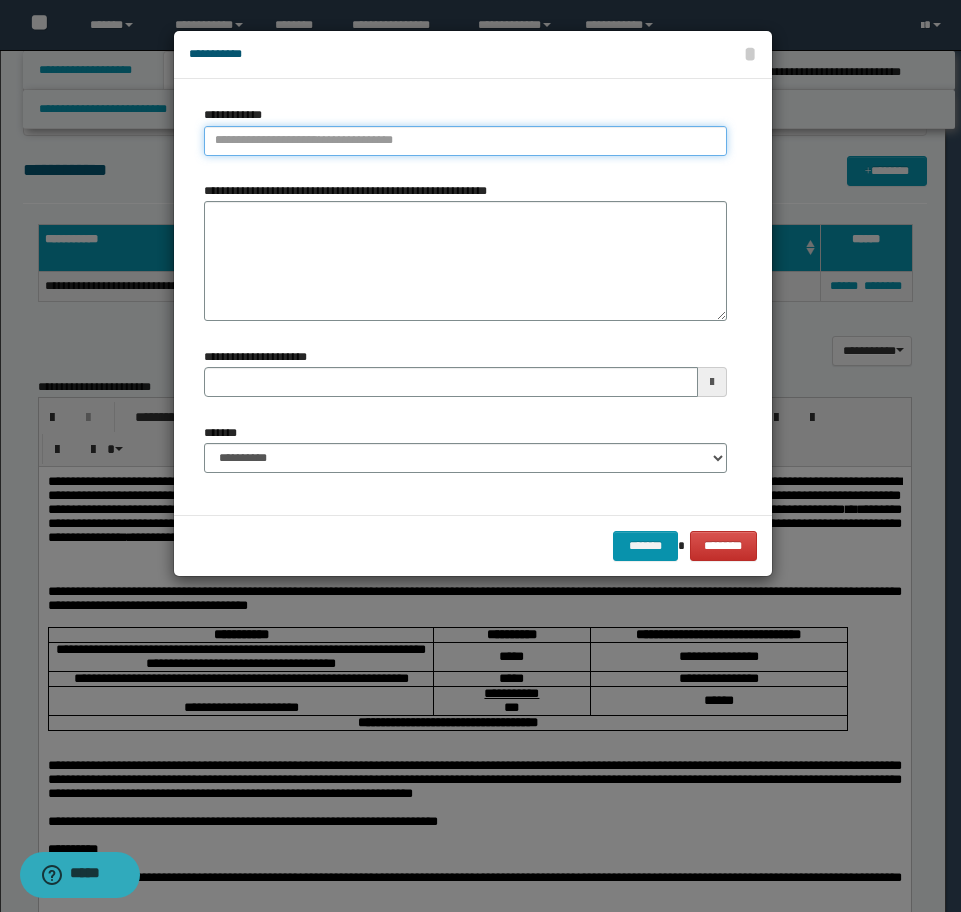 click on "**********" at bounding box center (465, 141) 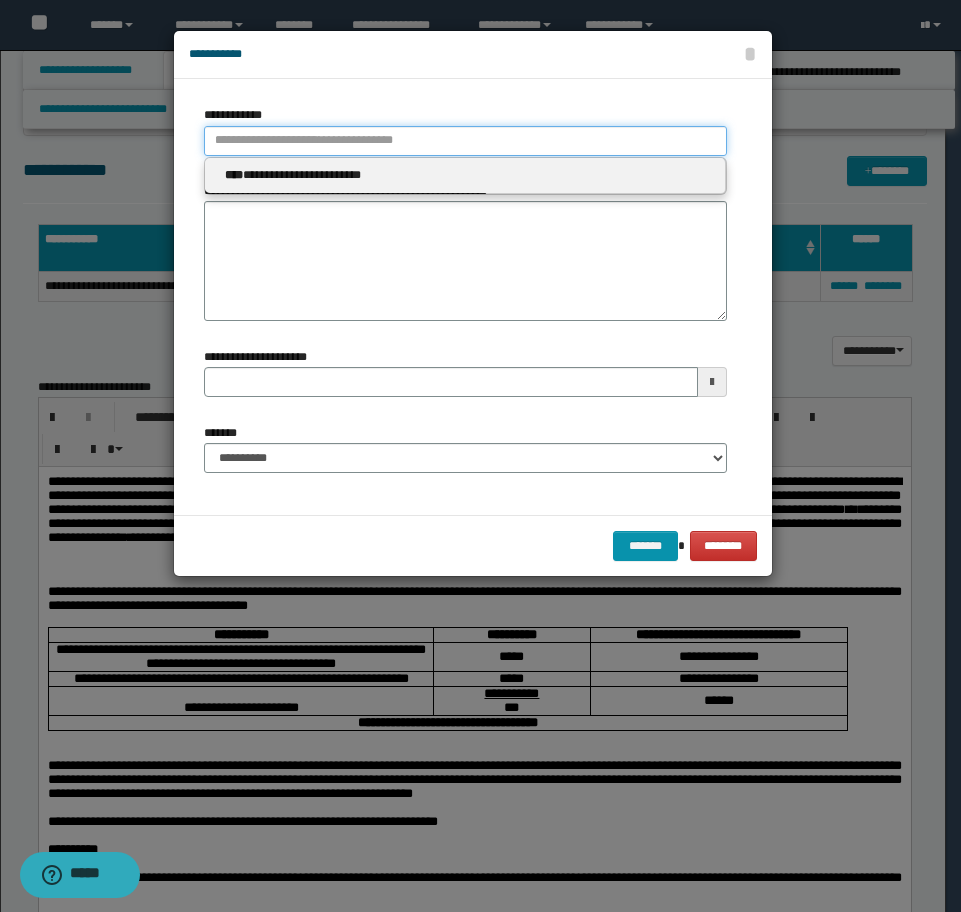 paste on "**********" 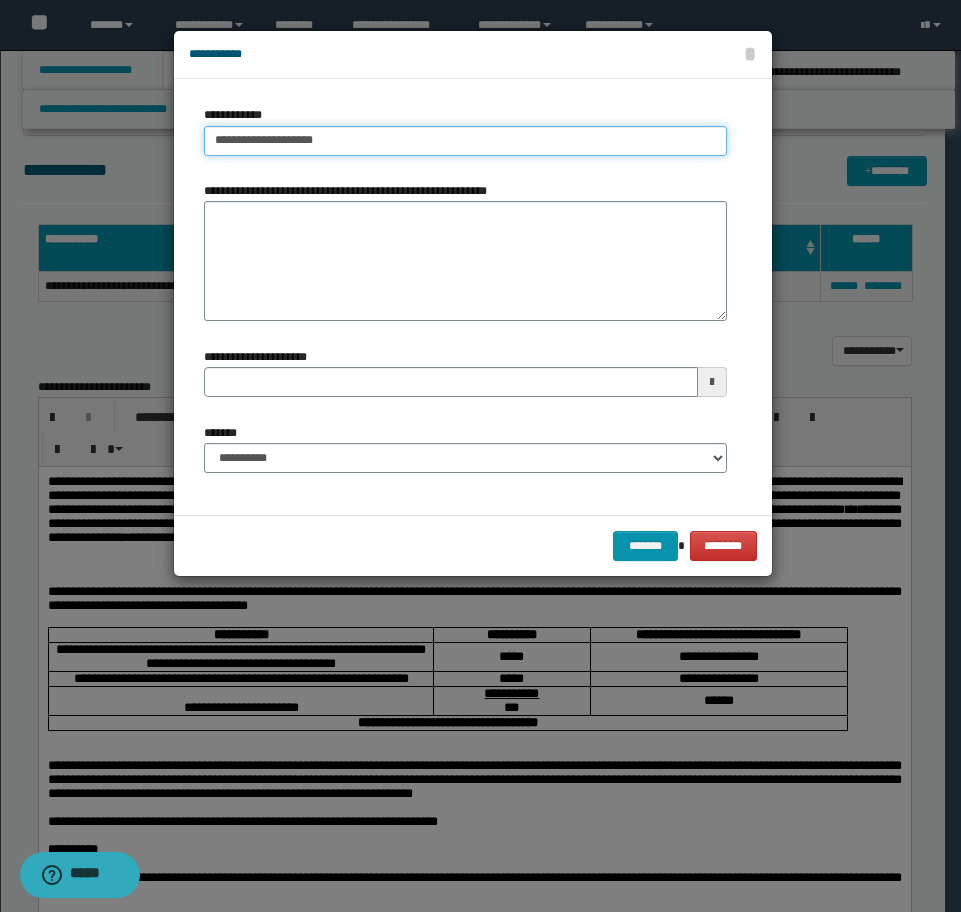 type on "**********" 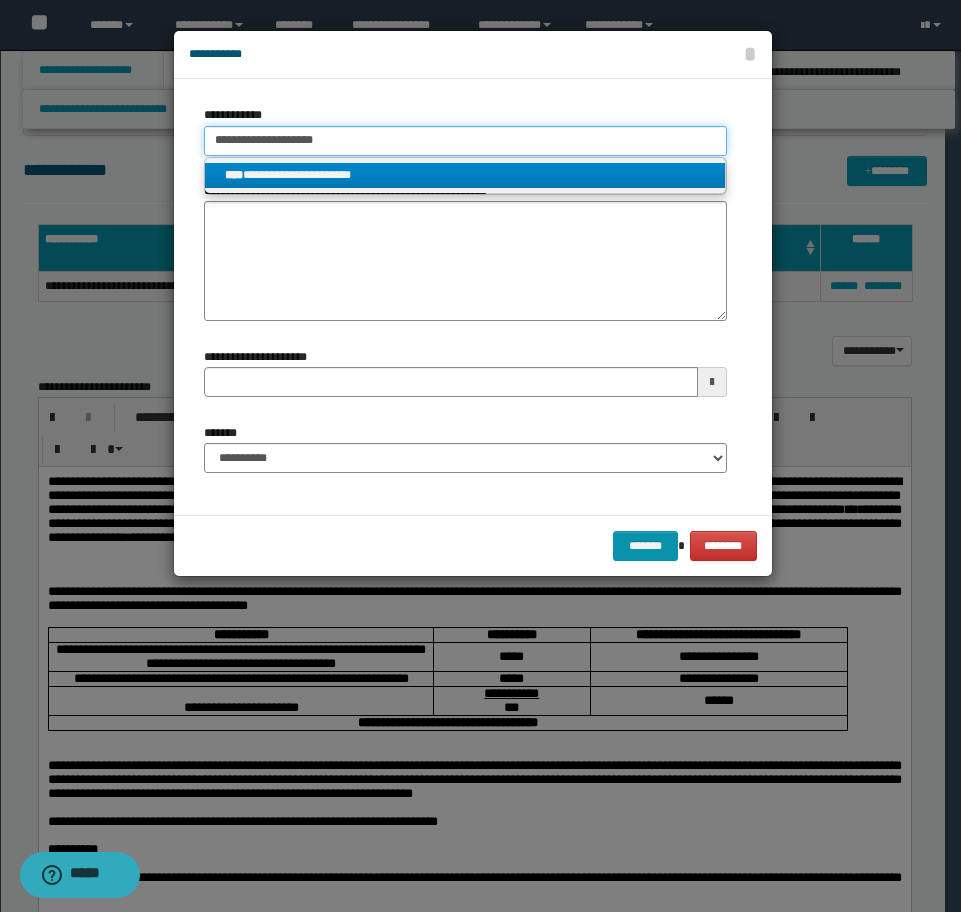 type on "**********" 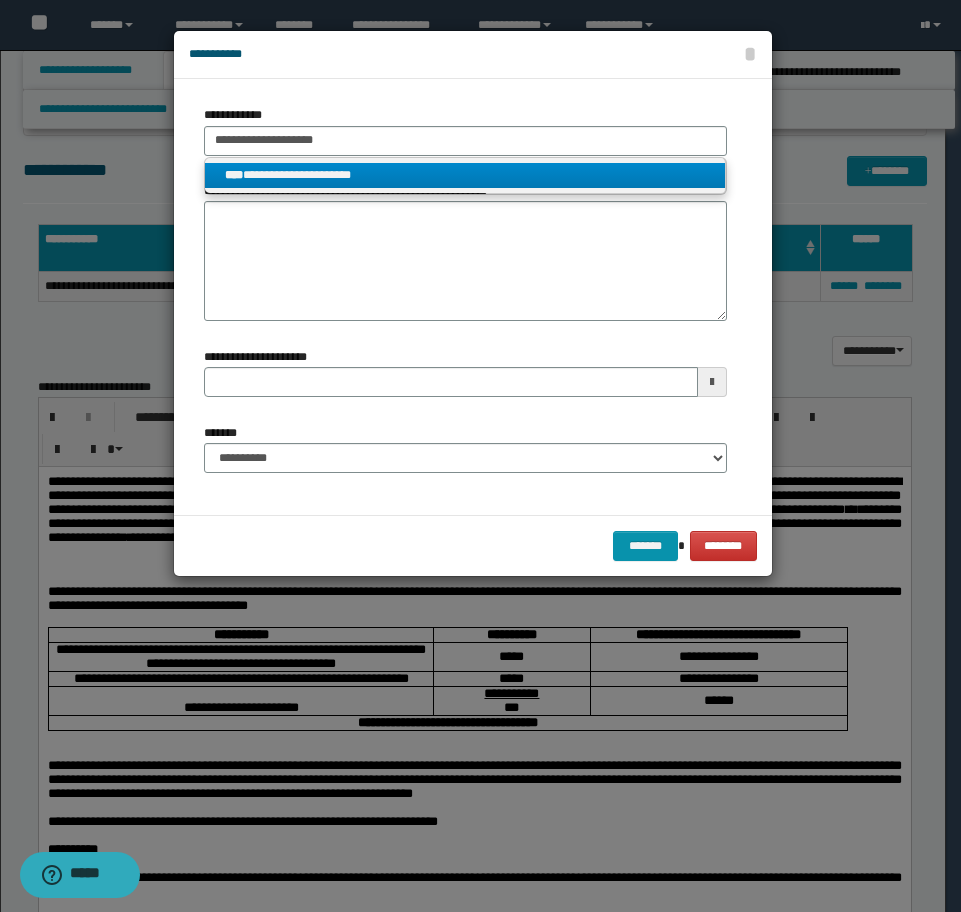 drag, startPoint x: 286, startPoint y: 173, endPoint x: 276, endPoint y: 266, distance: 93.53609 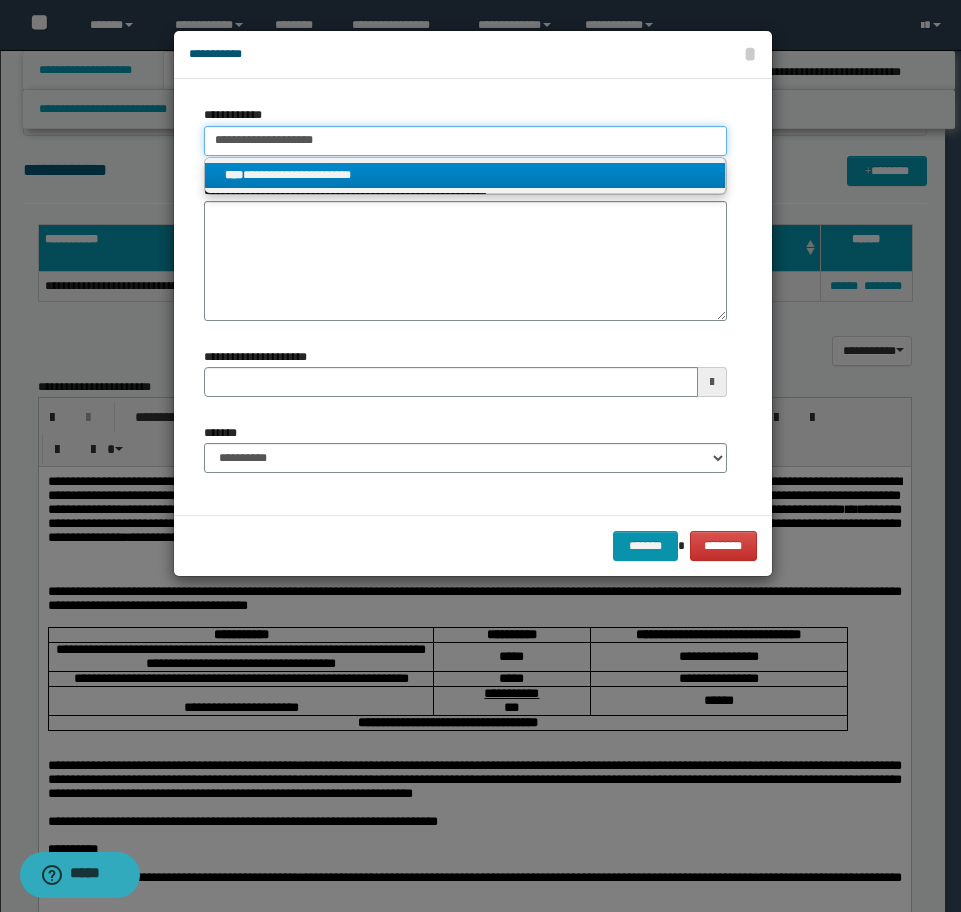 type 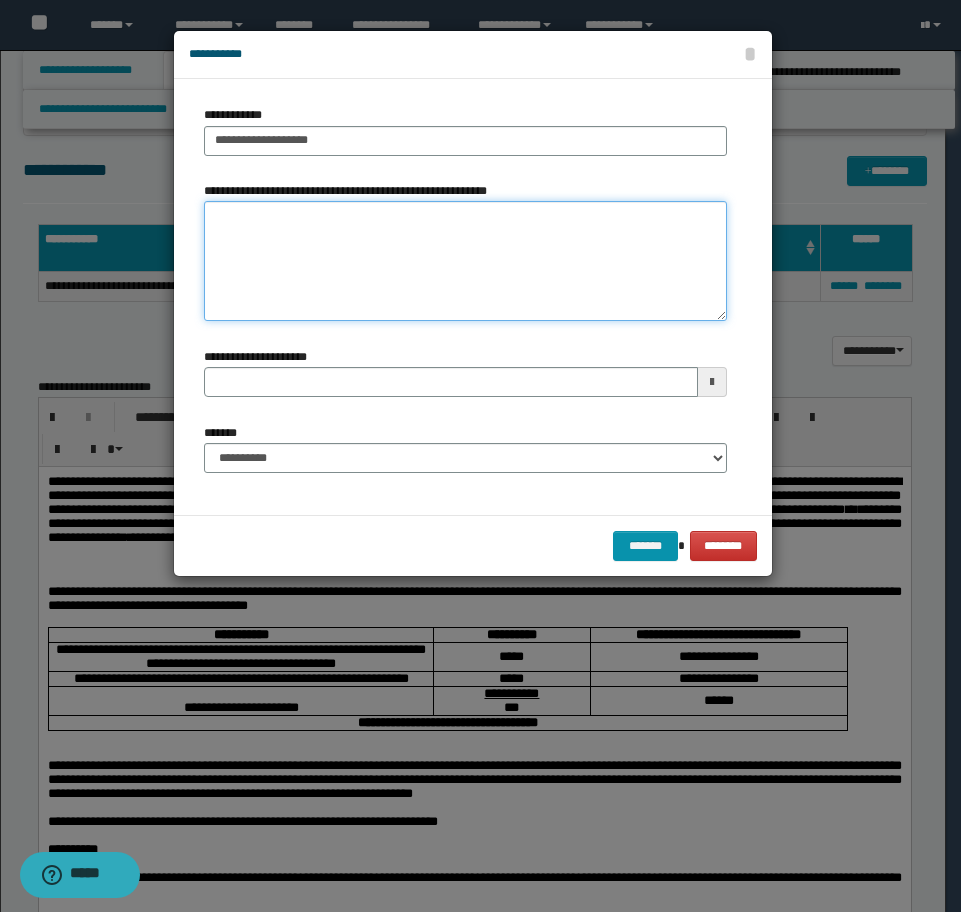 click on "**********" at bounding box center (465, 261) 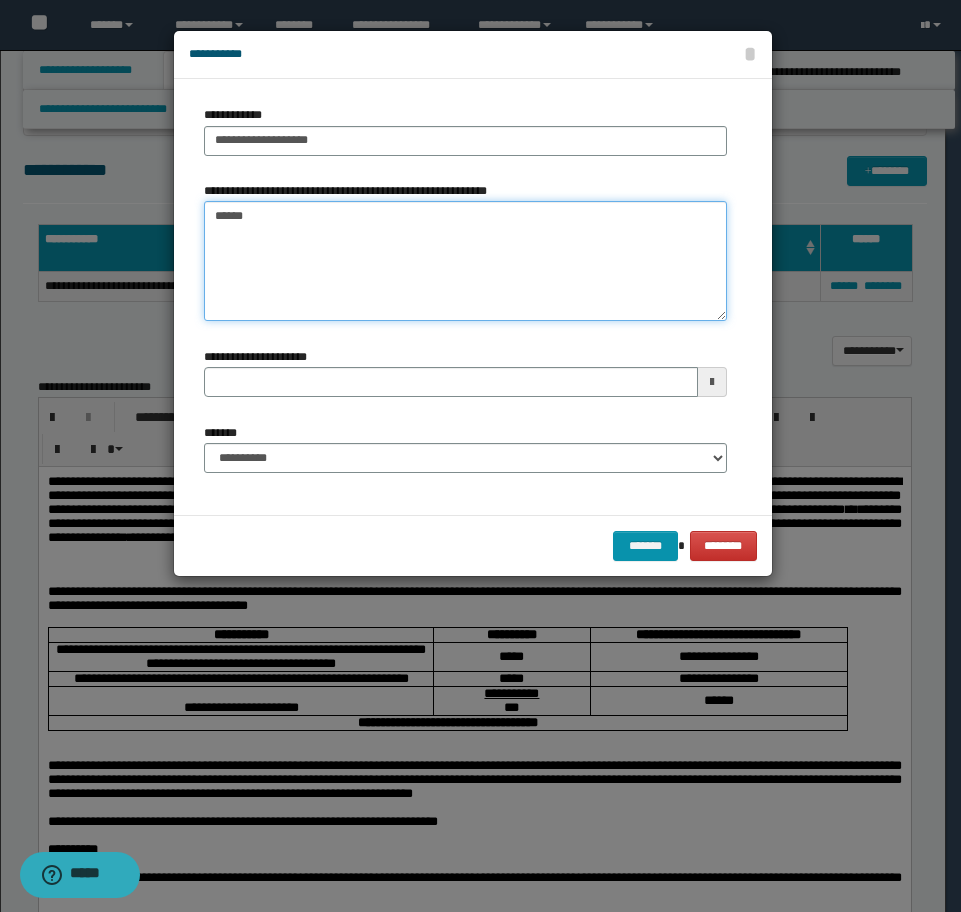 type on "*******" 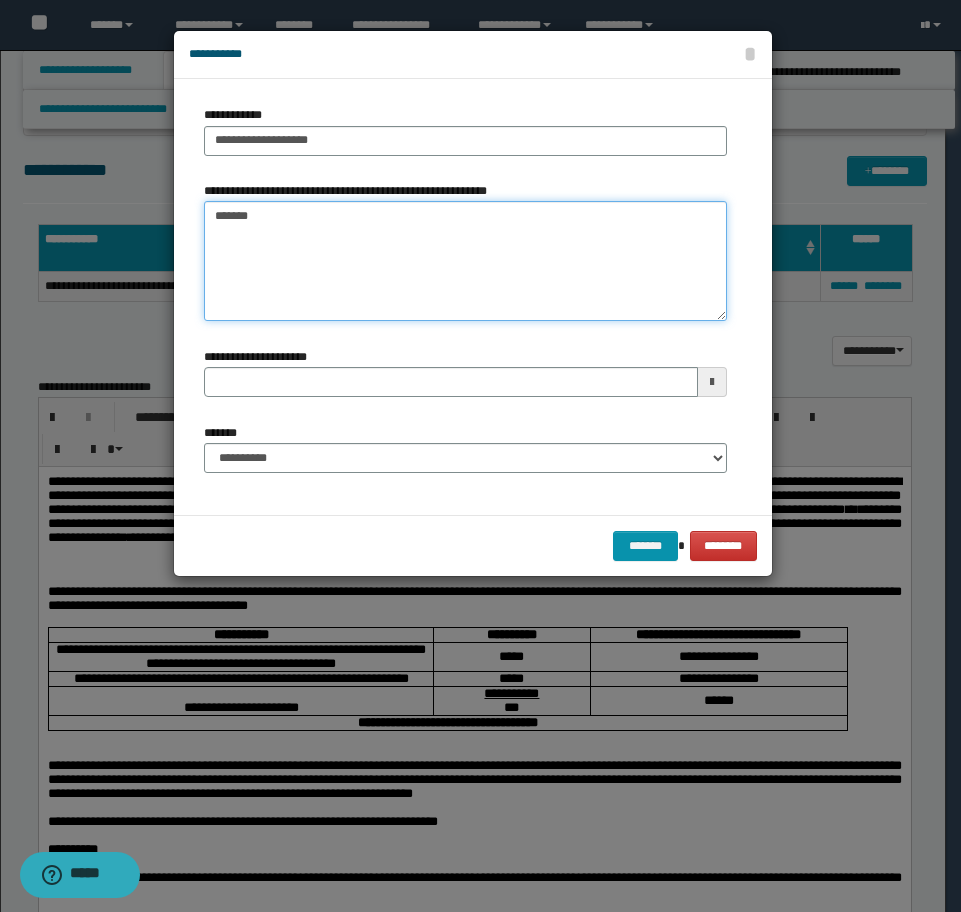 type 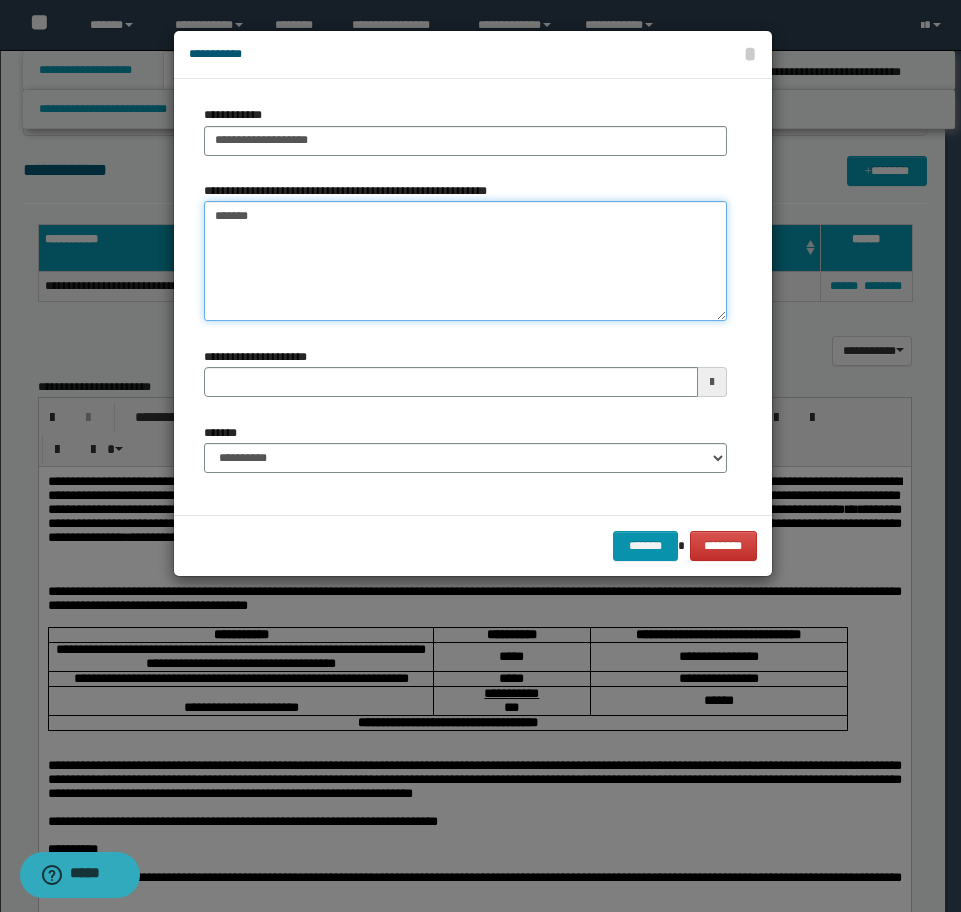 type on "*******" 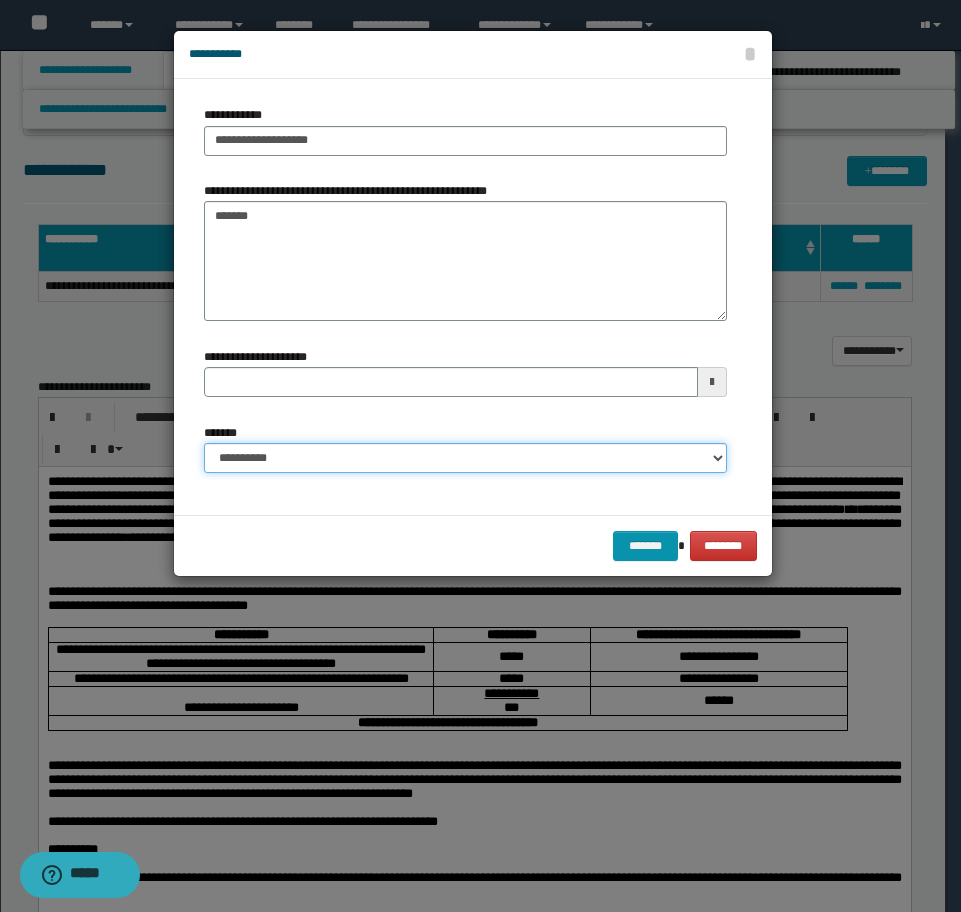 click on "**********" at bounding box center [465, 458] 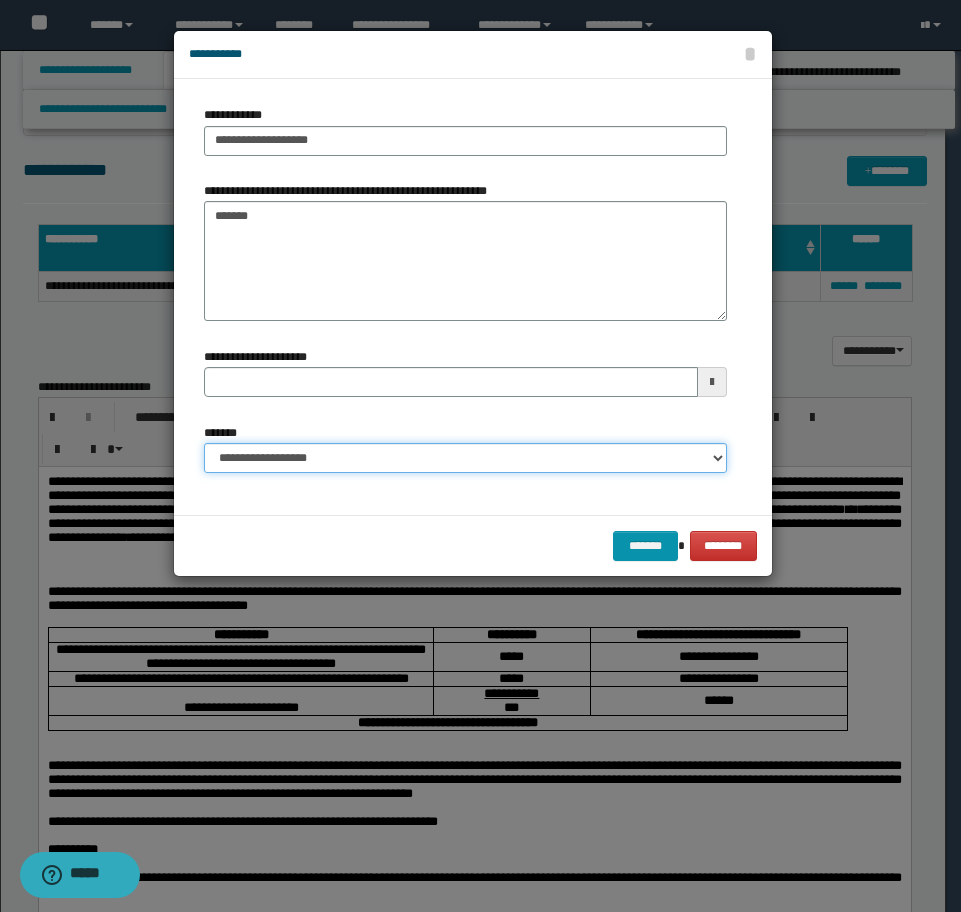 click on "**********" at bounding box center [465, 458] 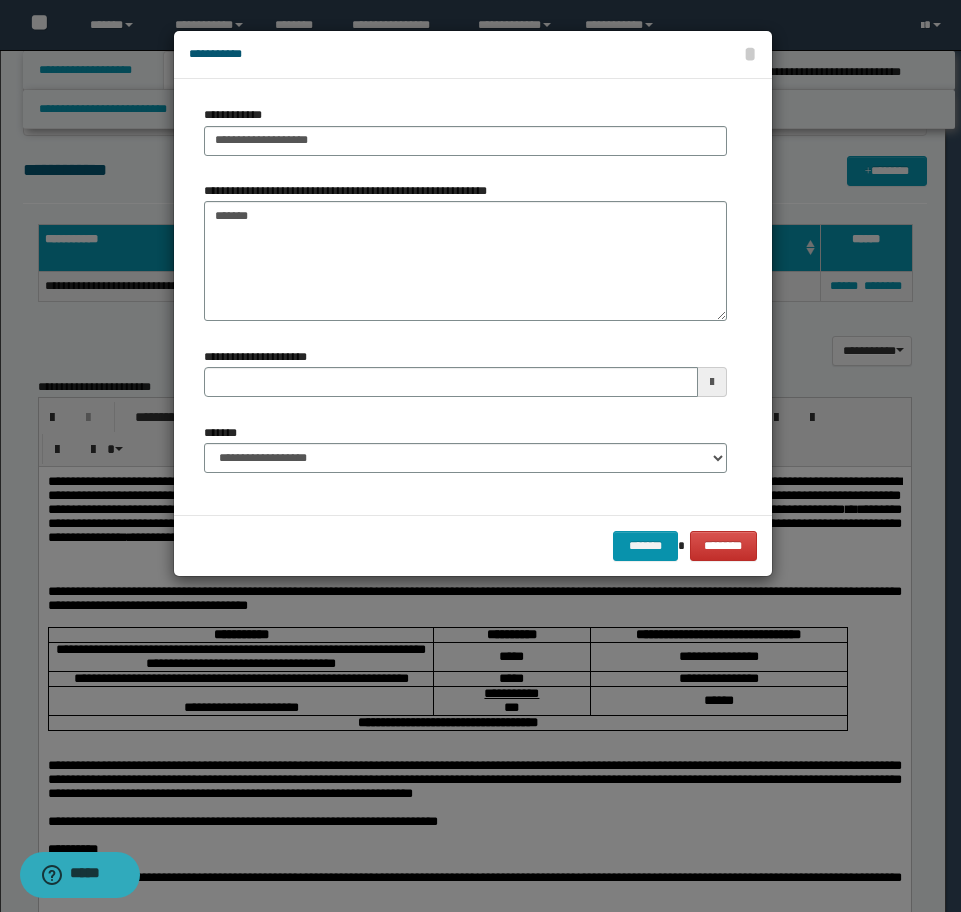 type 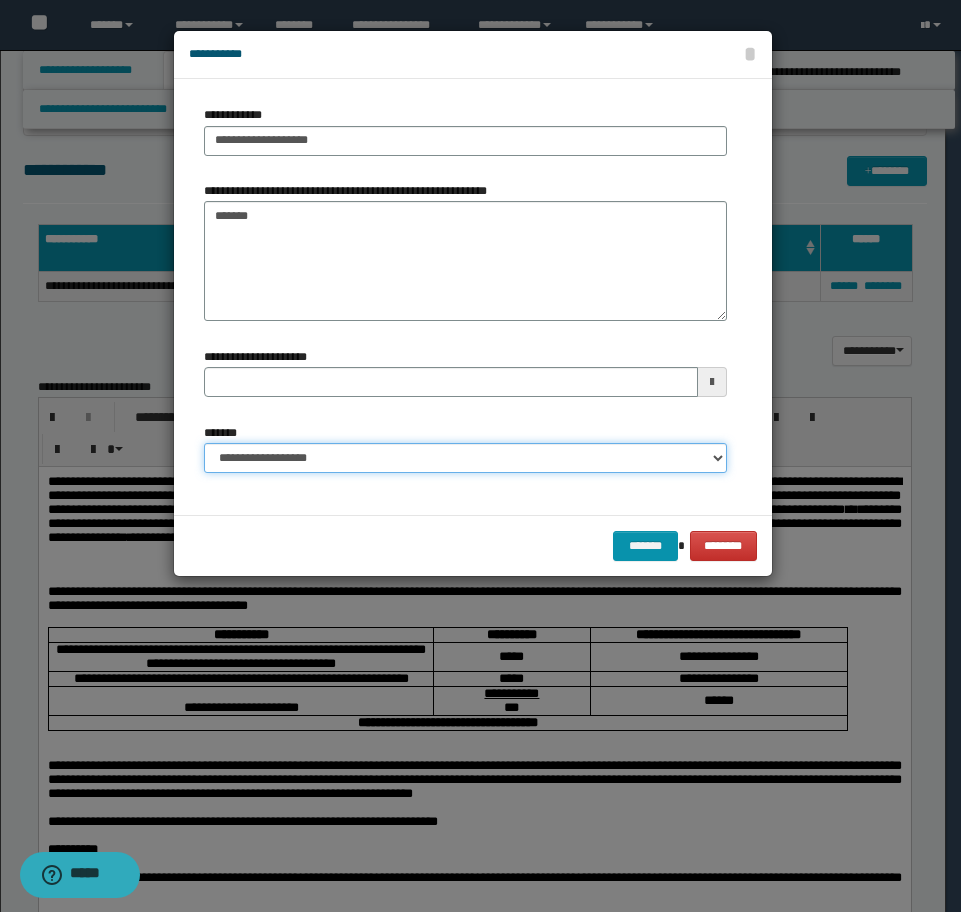 click on "**********" at bounding box center (465, 458) 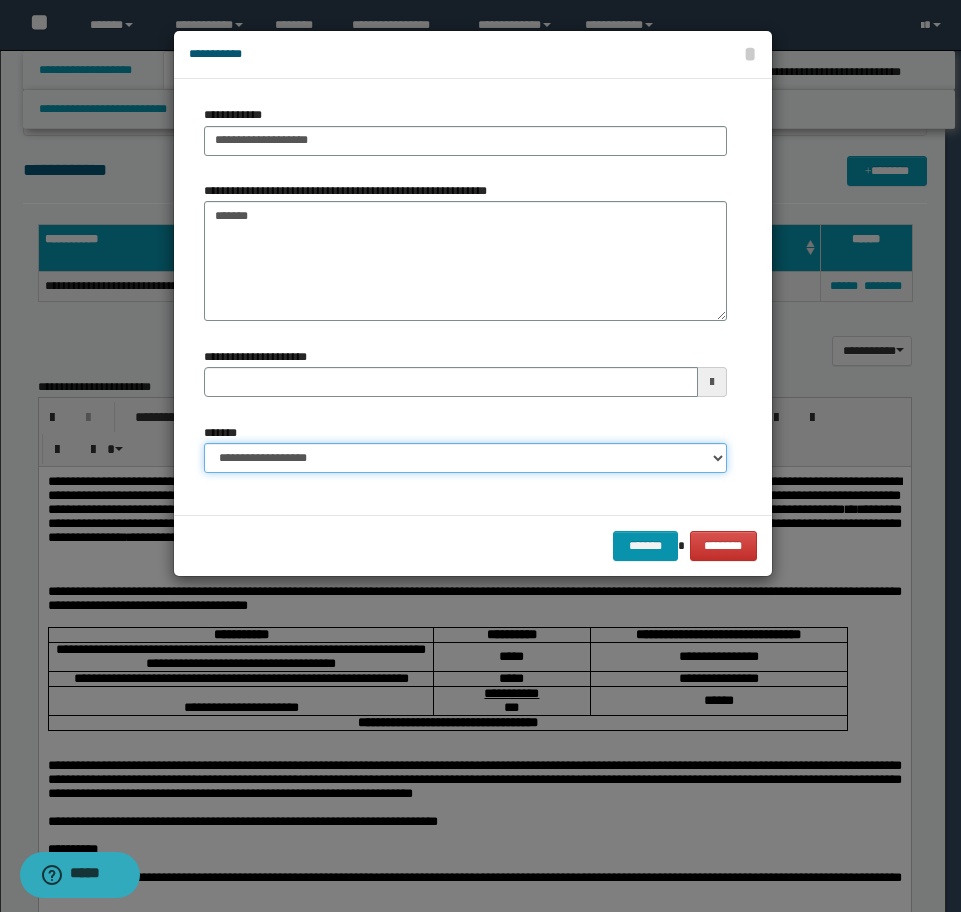 select on "*" 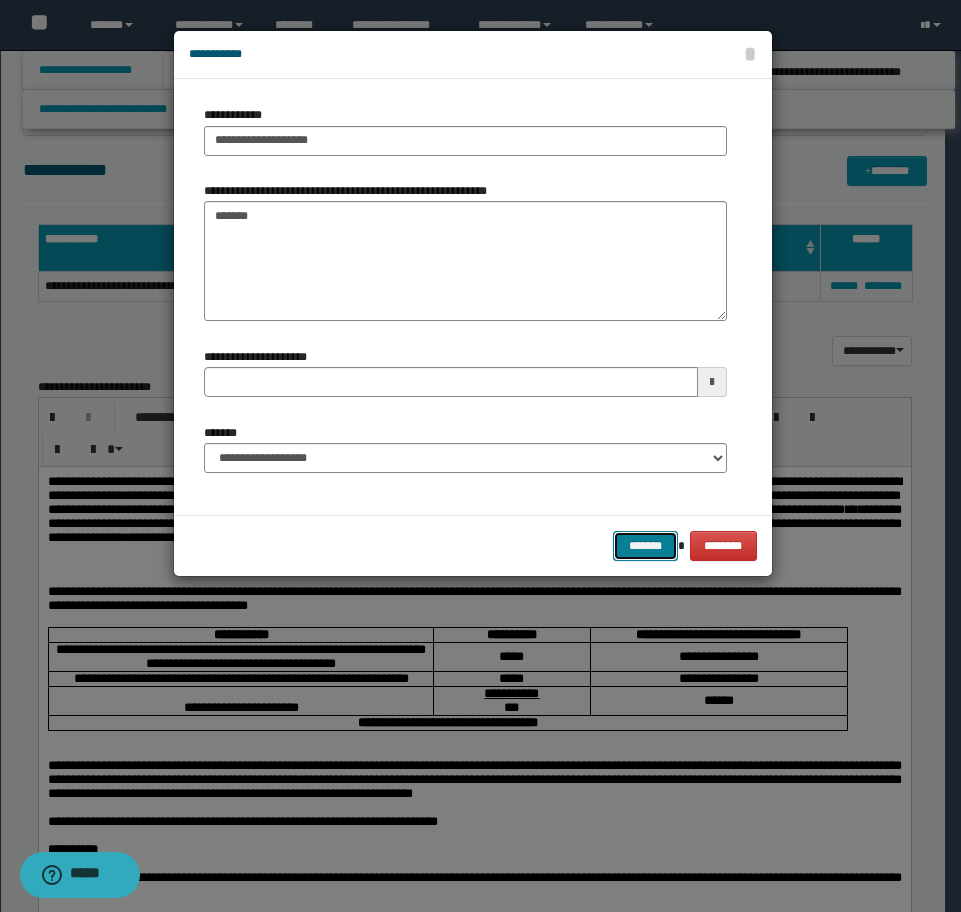 click on "*******" at bounding box center (645, 546) 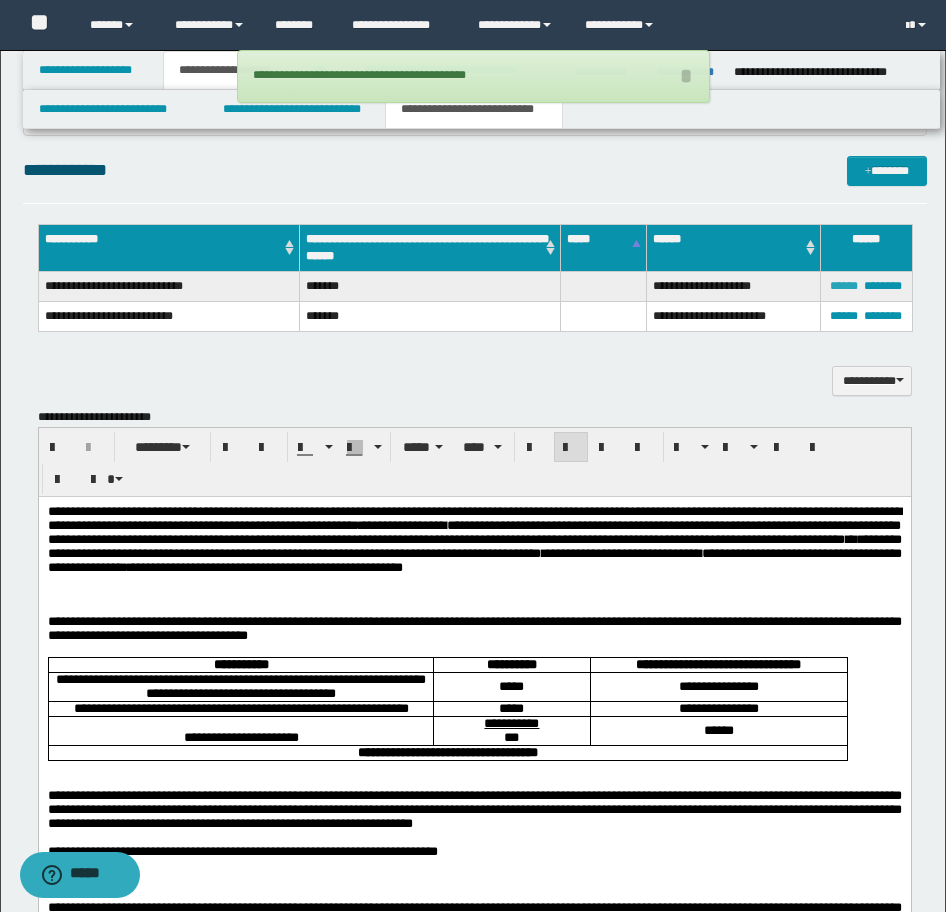 click on "******" at bounding box center (844, 286) 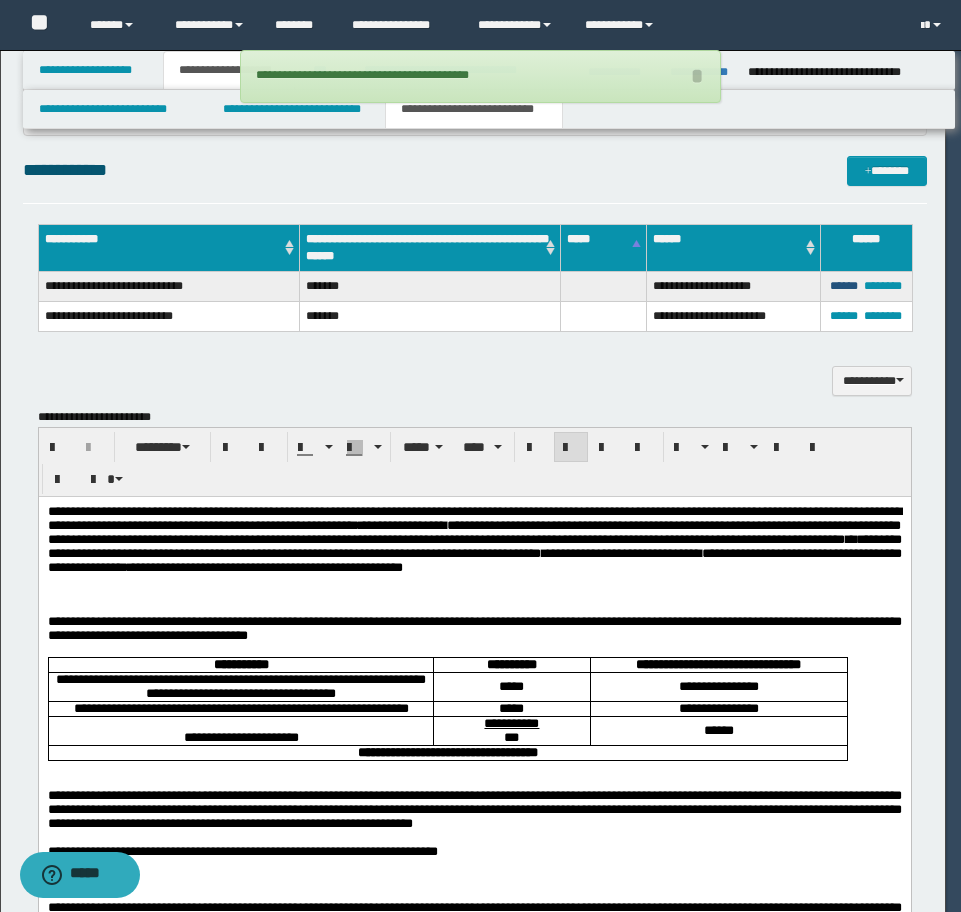 type 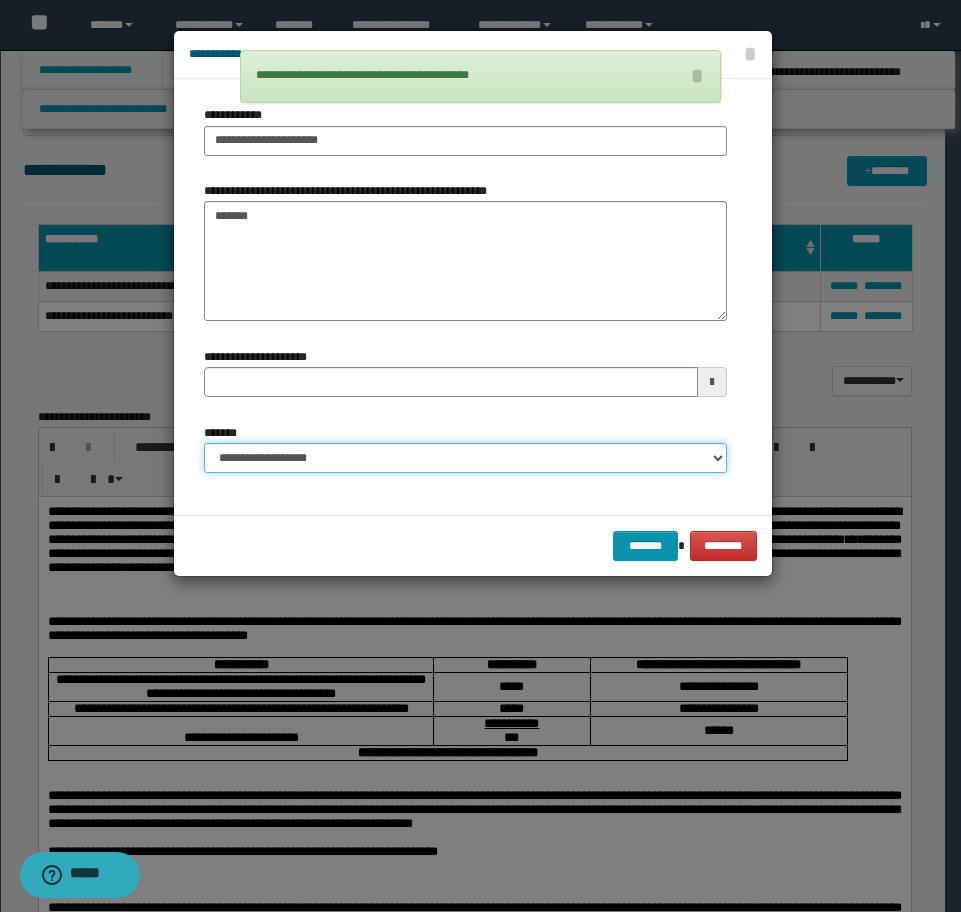 click on "**********" at bounding box center (465, 458) 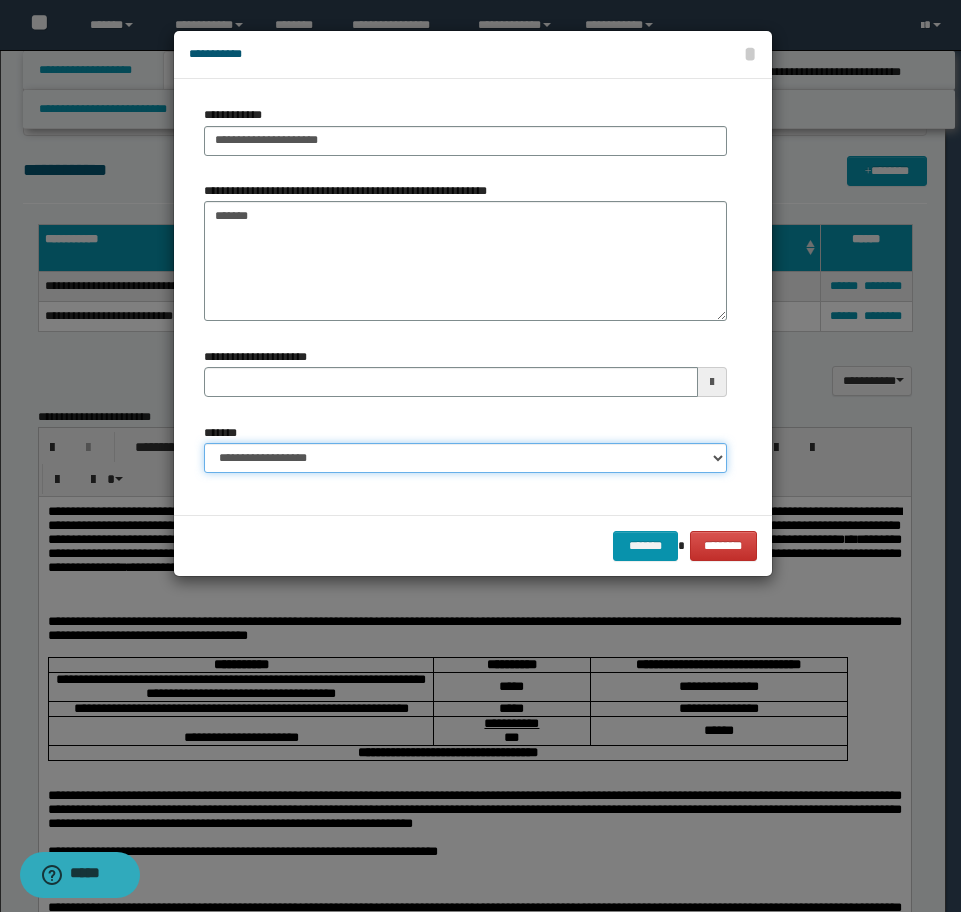 select on "*" 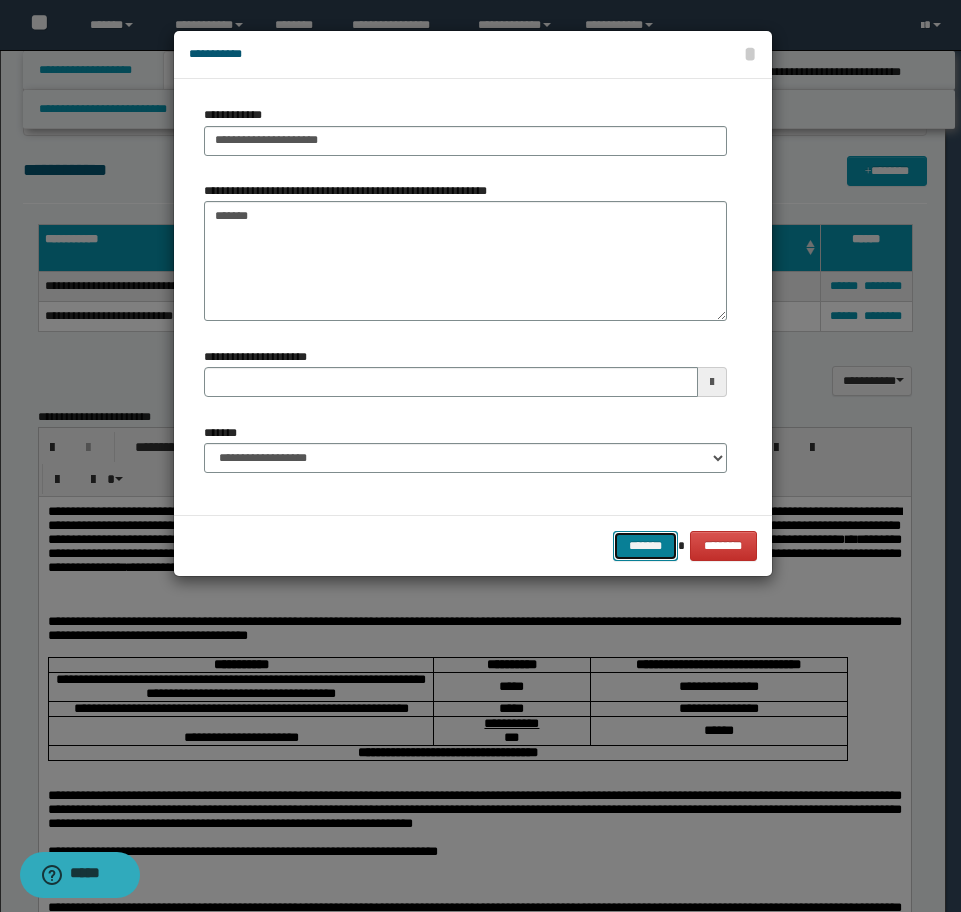 click on "*******" at bounding box center [645, 546] 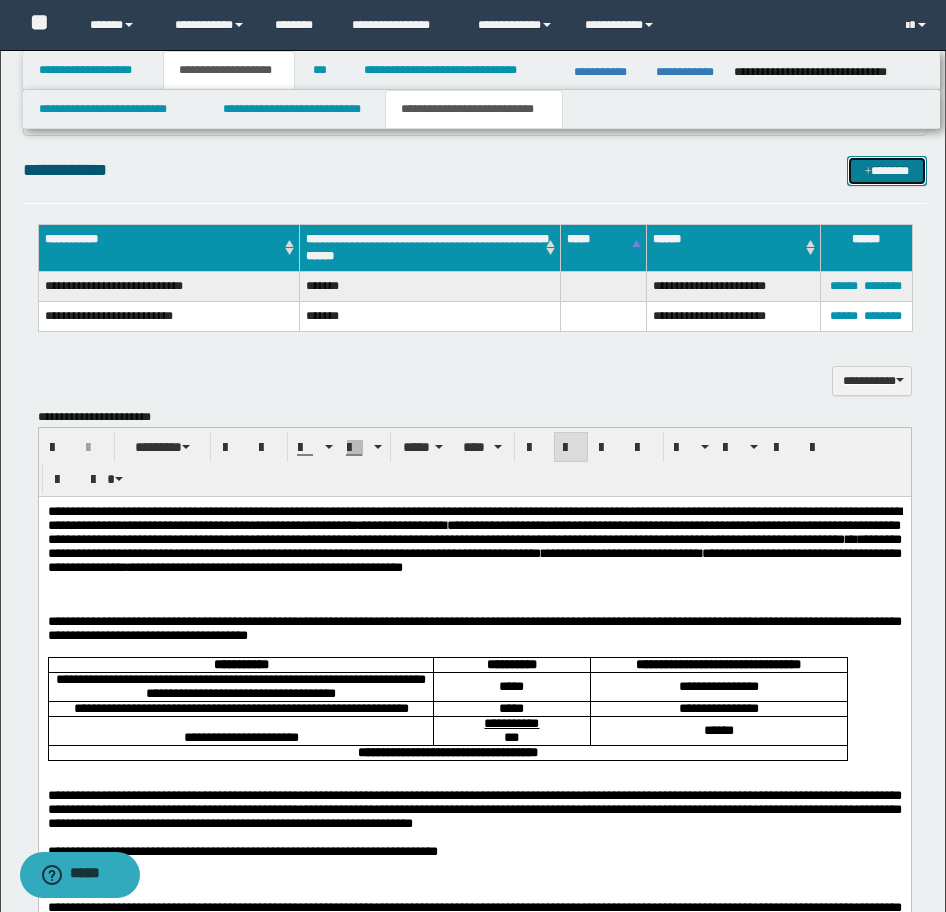 click on "*******" at bounding box center (887, 171) 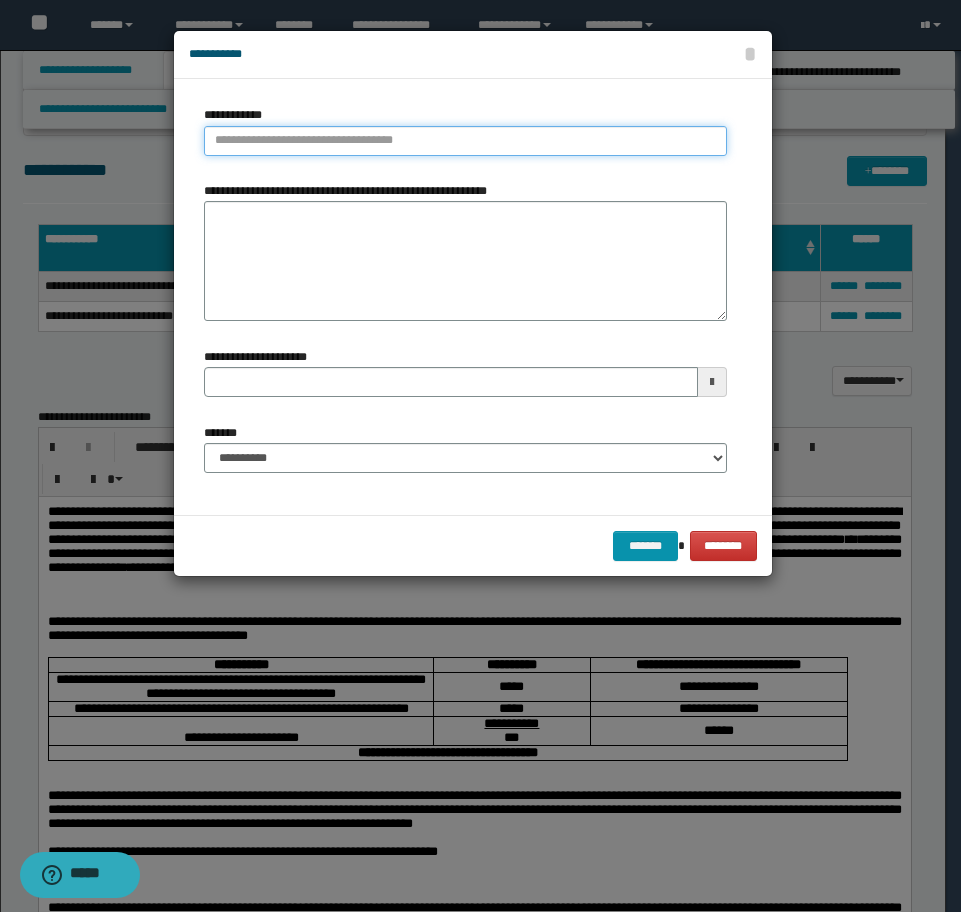 type on "**********" 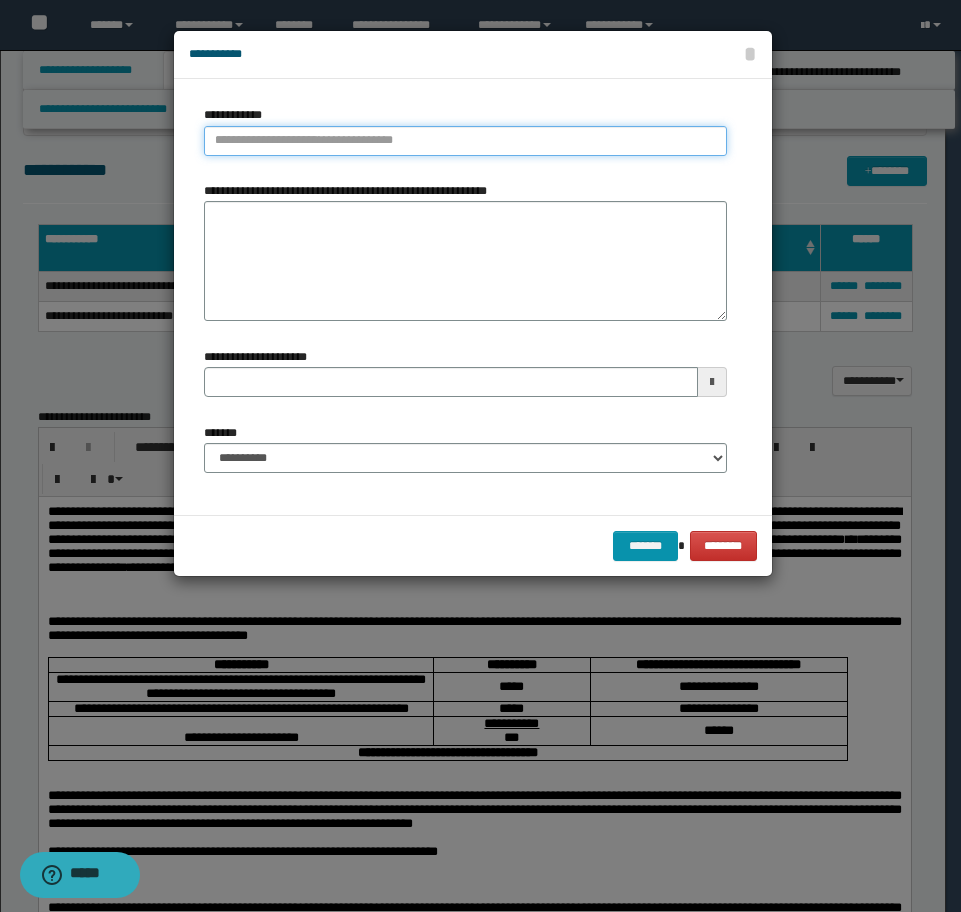 click on "**********" at bounding box center (465, 141) 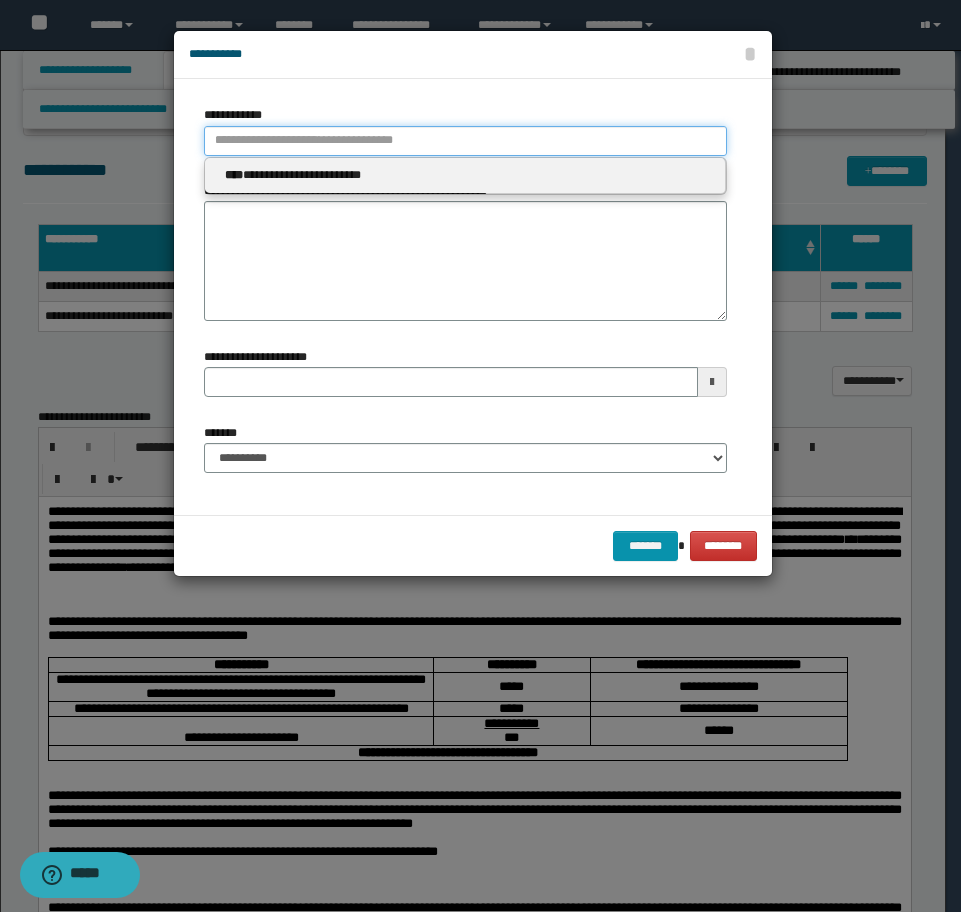 type 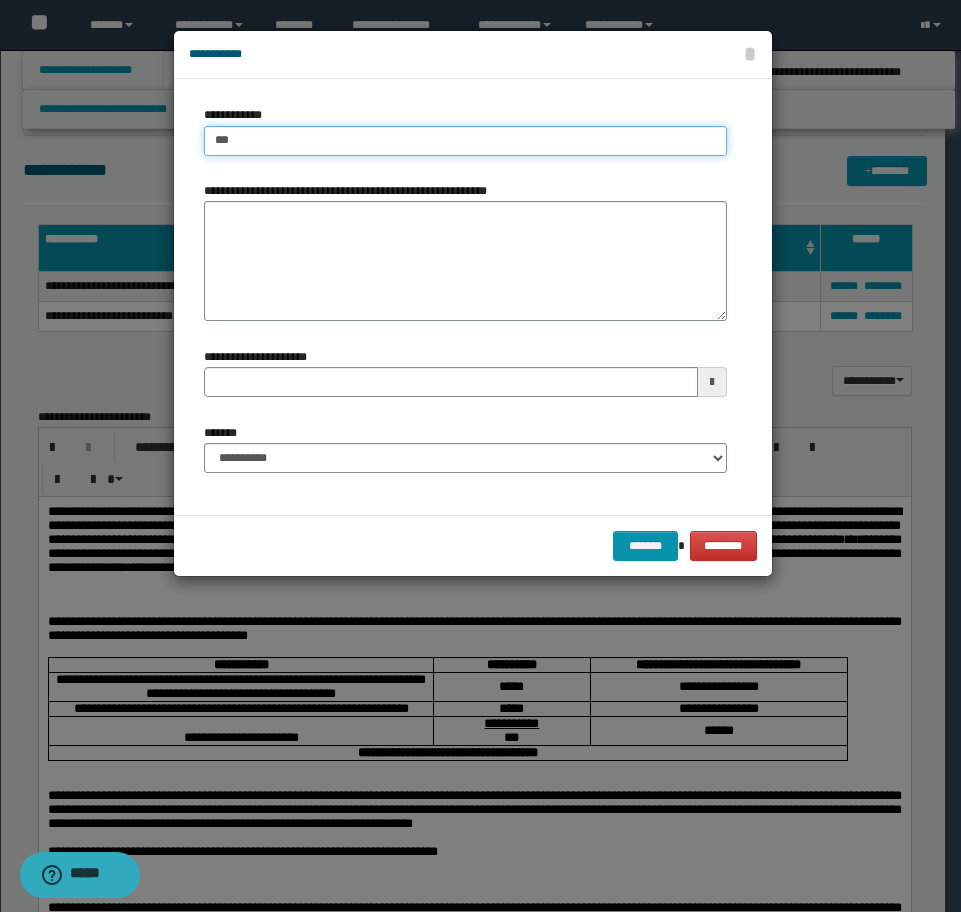 type on "****" 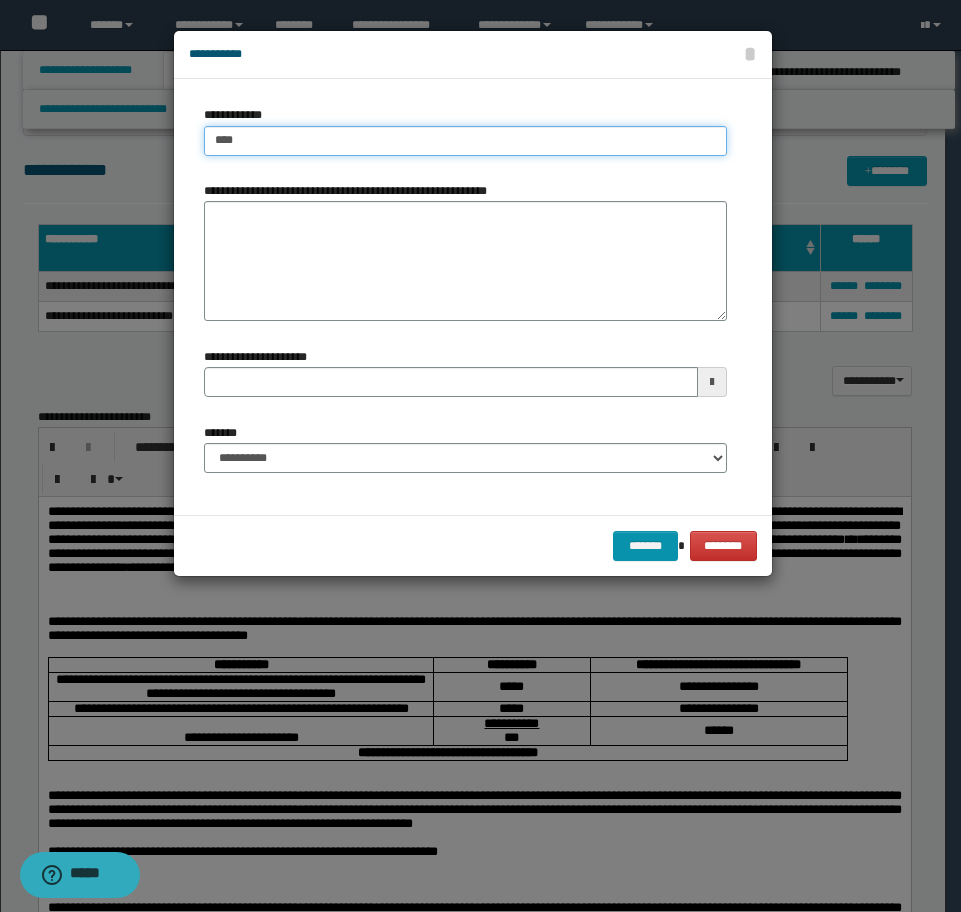 type on "****" 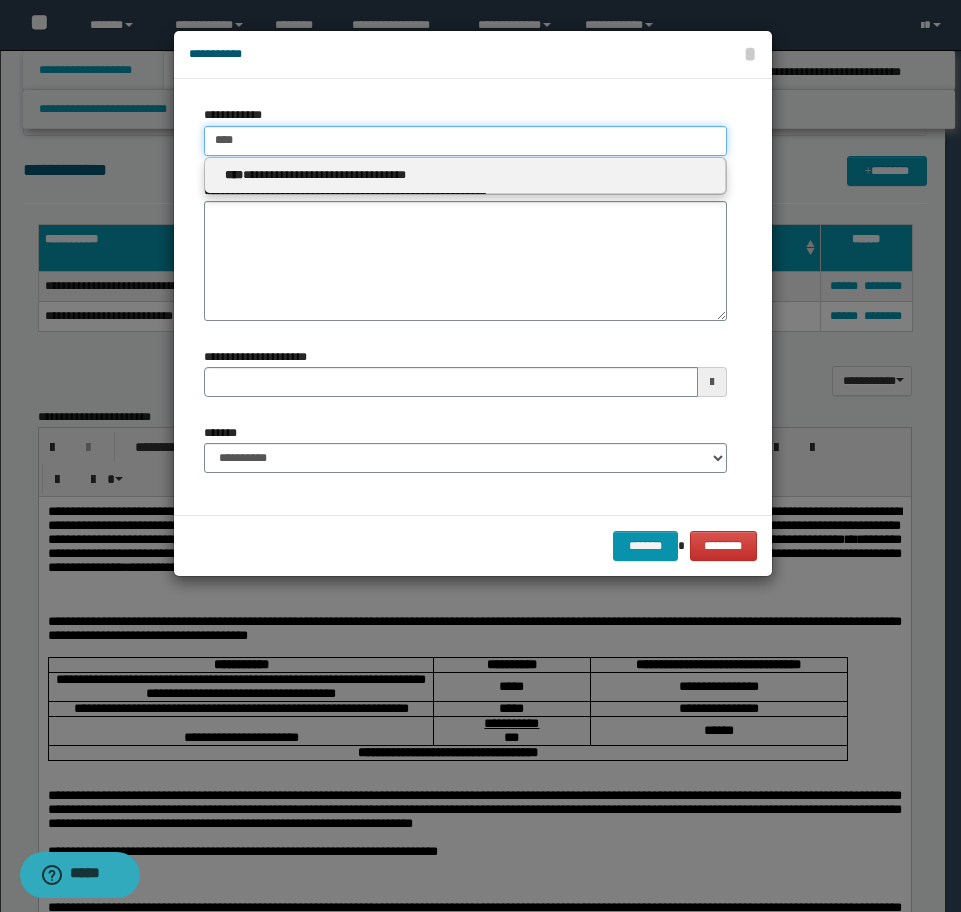 type on "****" 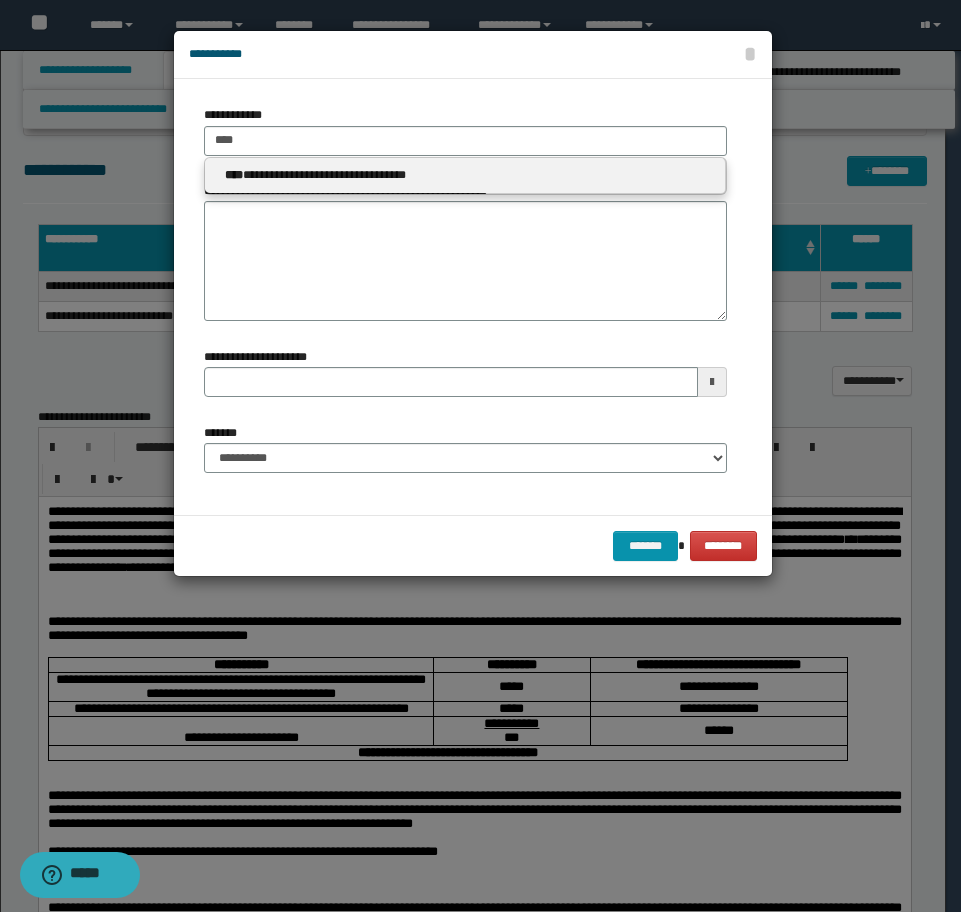 click on "**********" at bounding box center (465, 175) 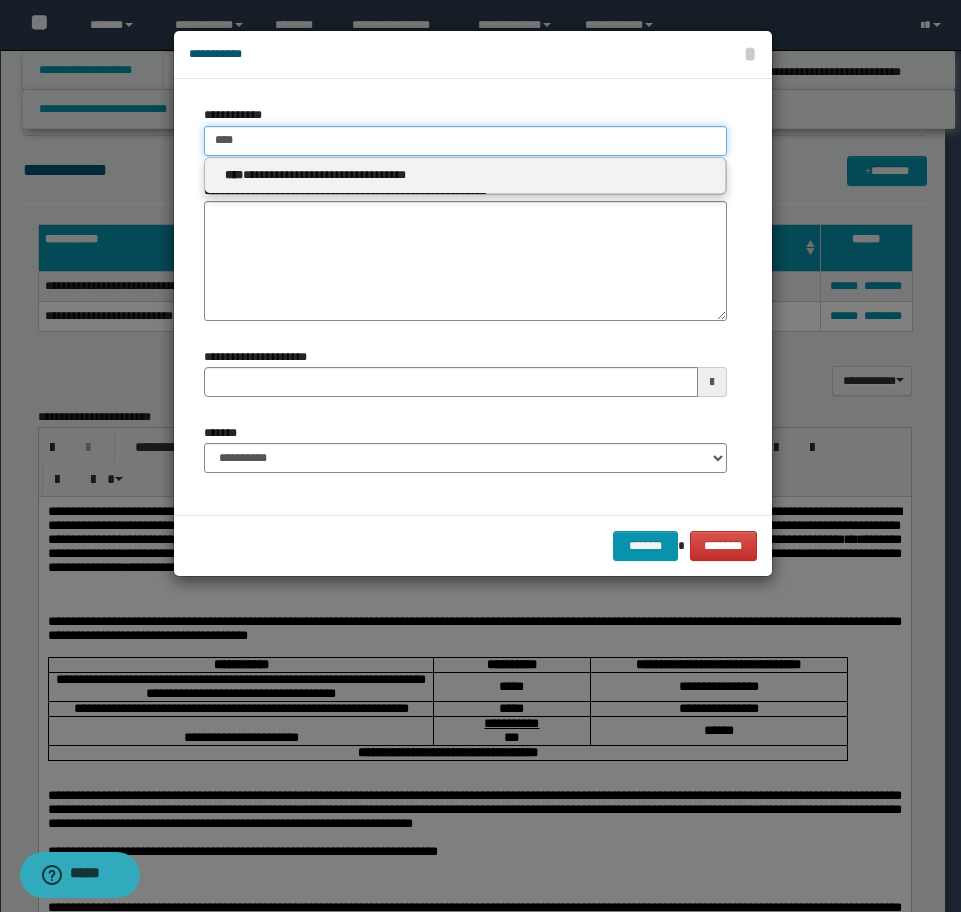 type 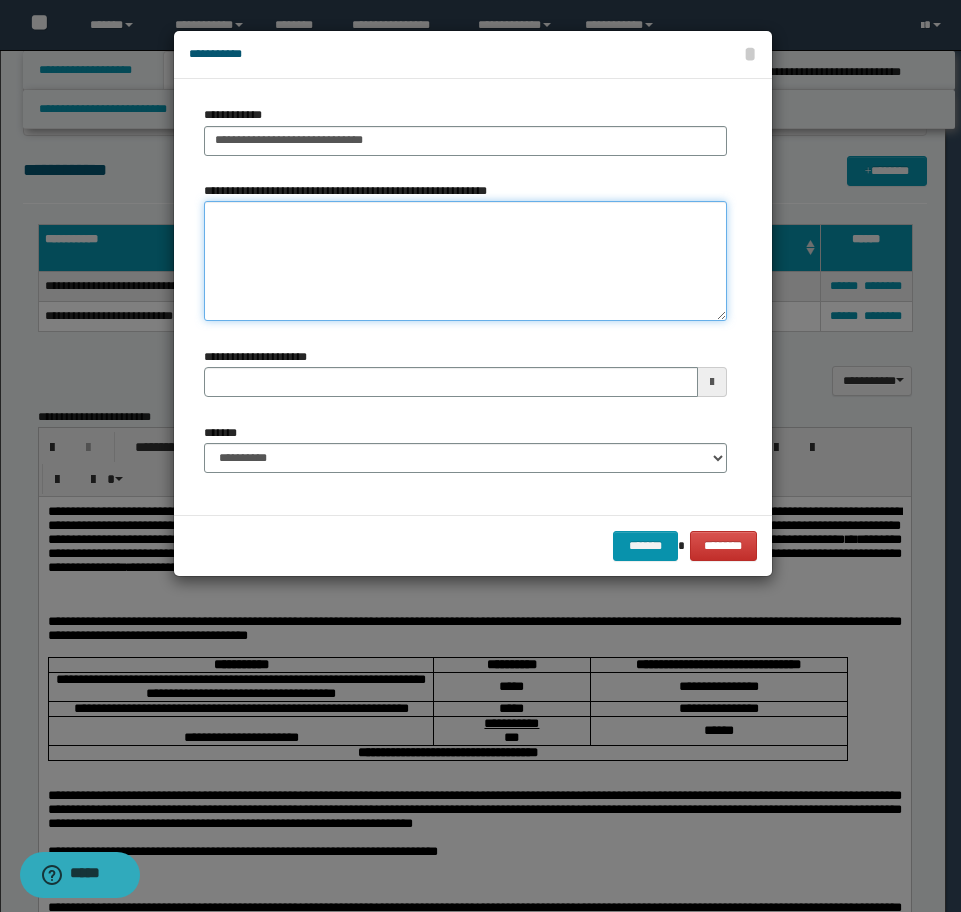 click on "**********" at bounding box center [465, 261] 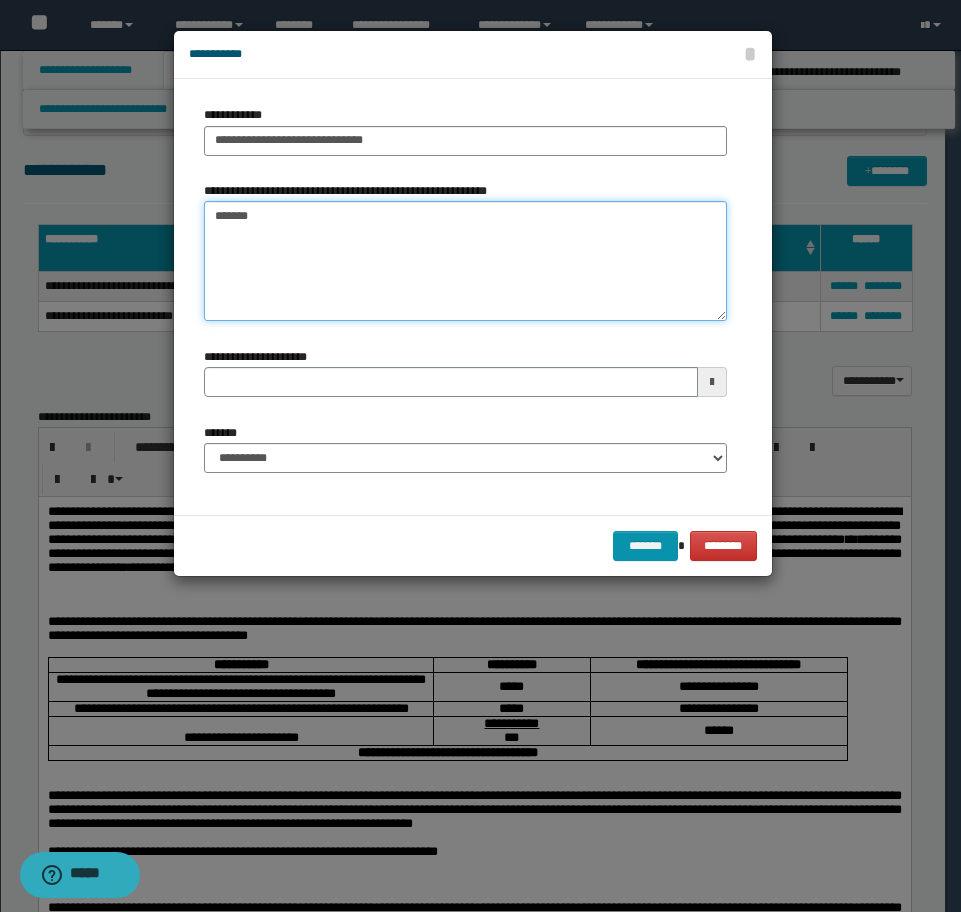 type on "*******" 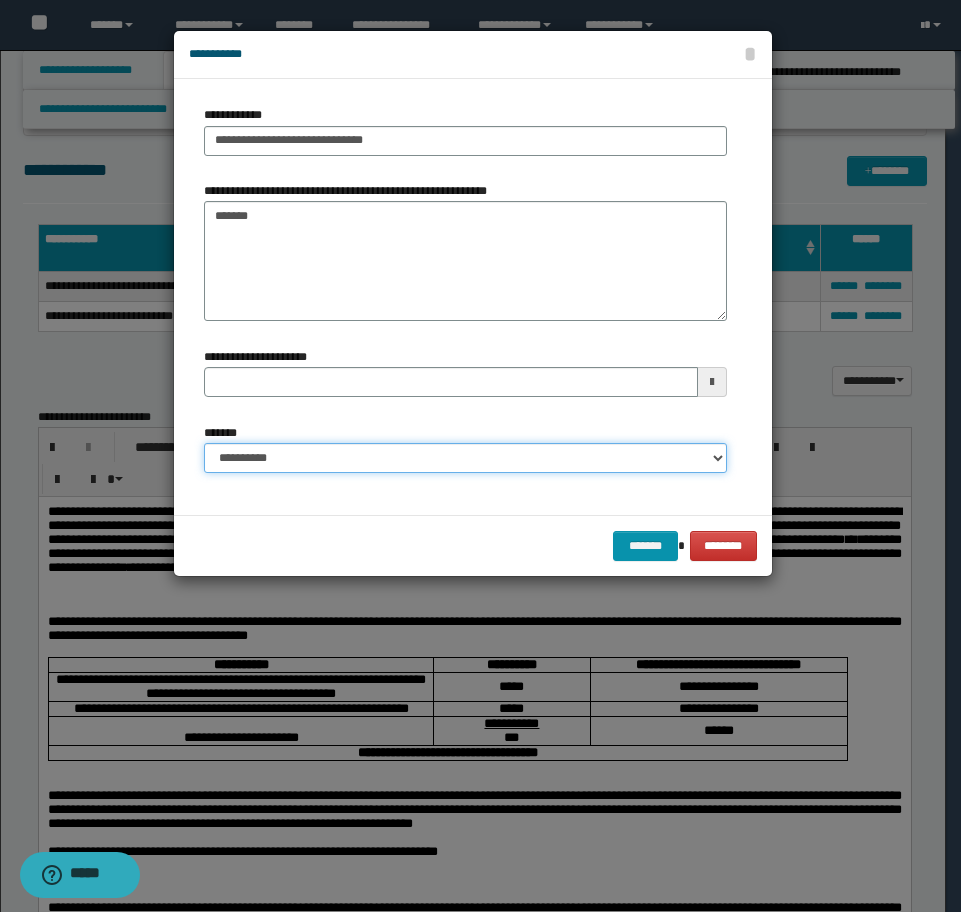 click on "**********" at bounding box center [465, 458] 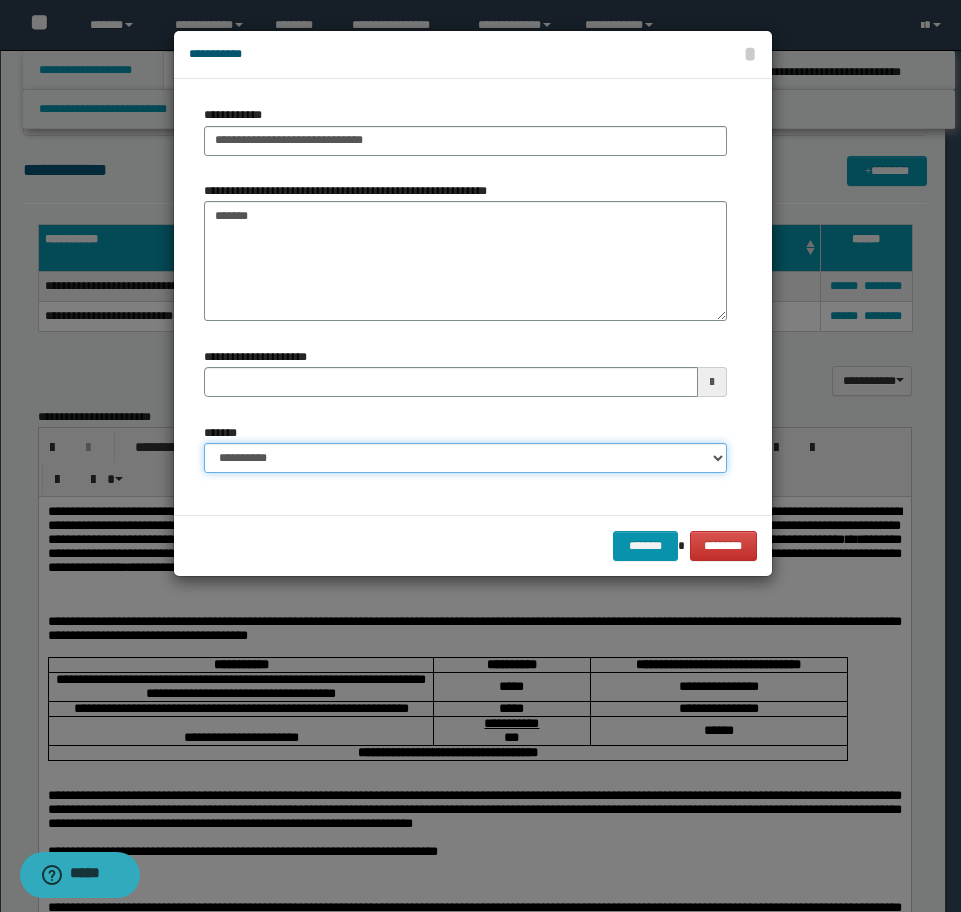 select on "*" 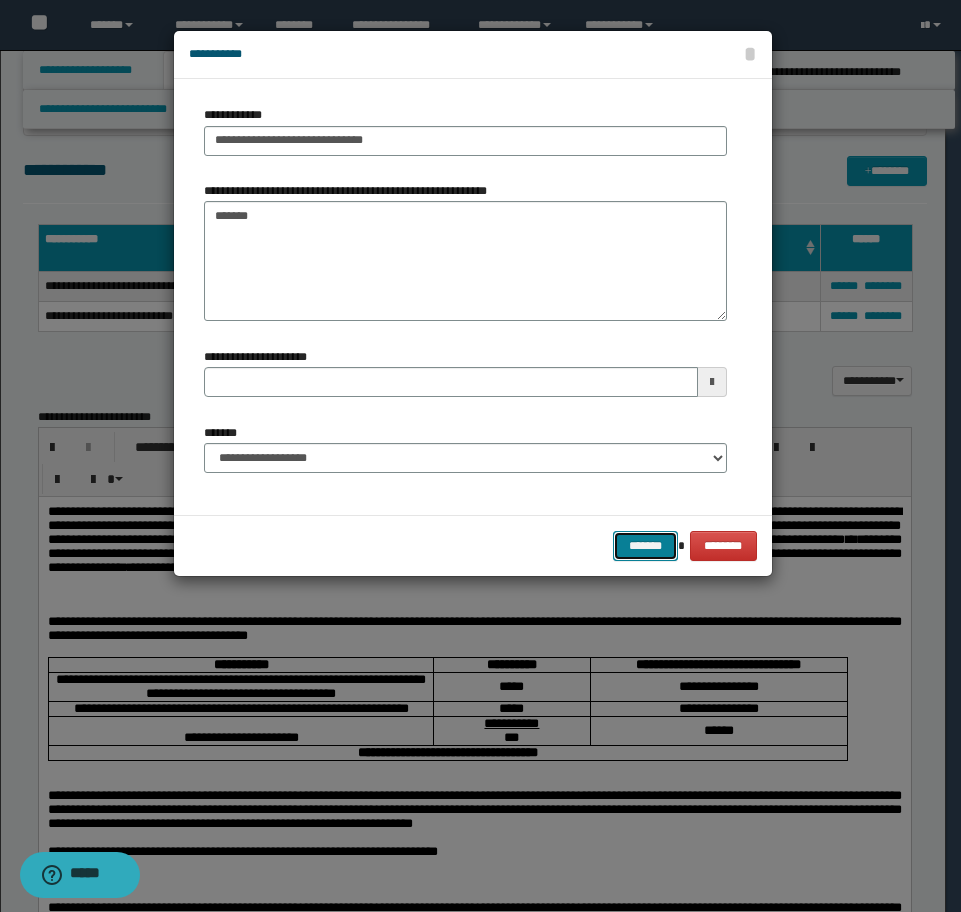click on "*******" at bounding box center [645, 546] 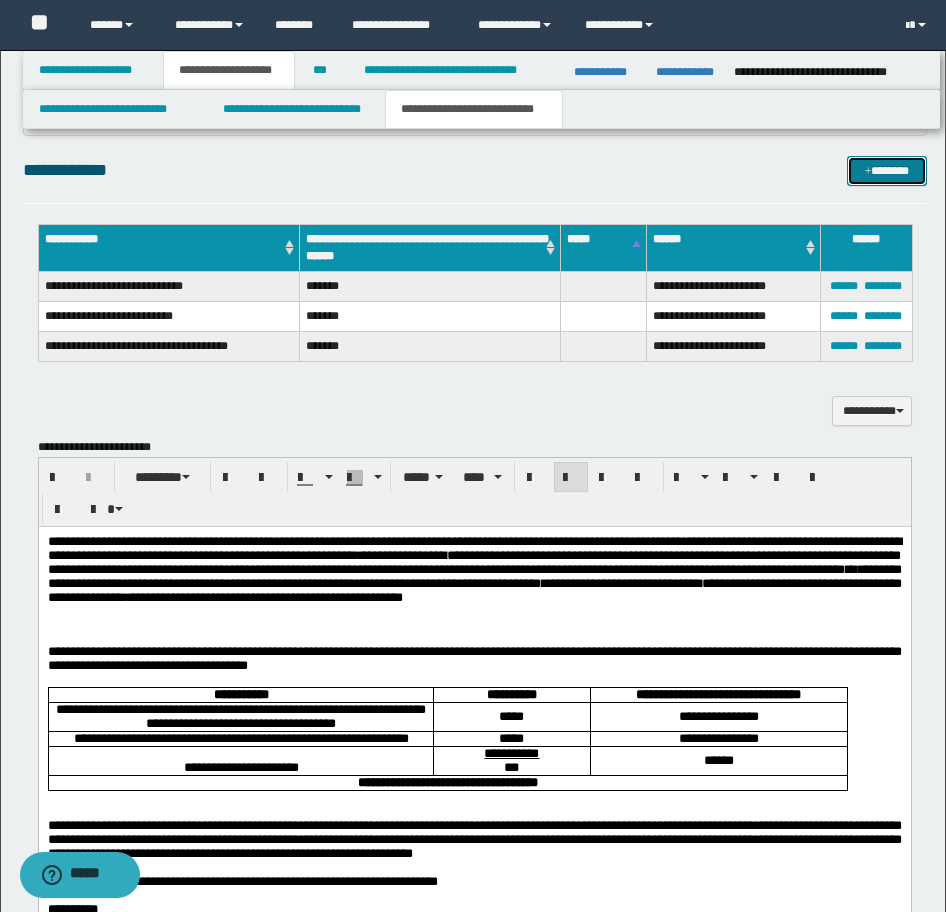 click on "*******" at bounding box center (887, 171) 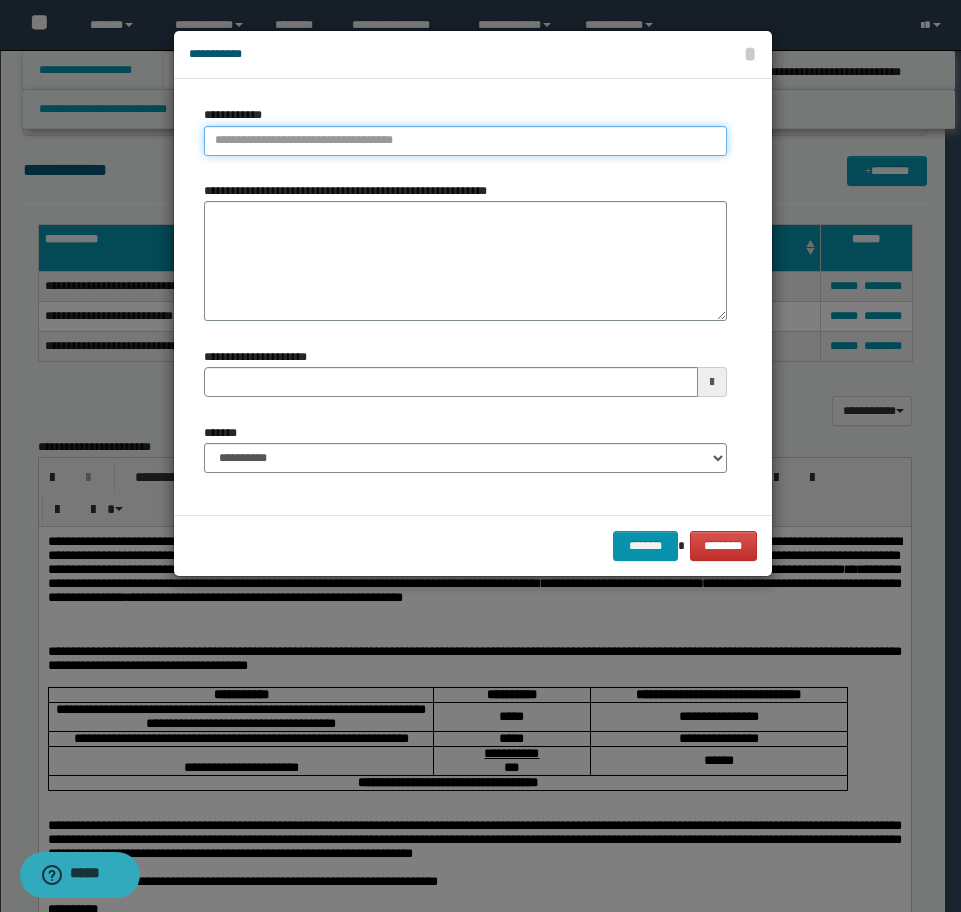 type on "**********" 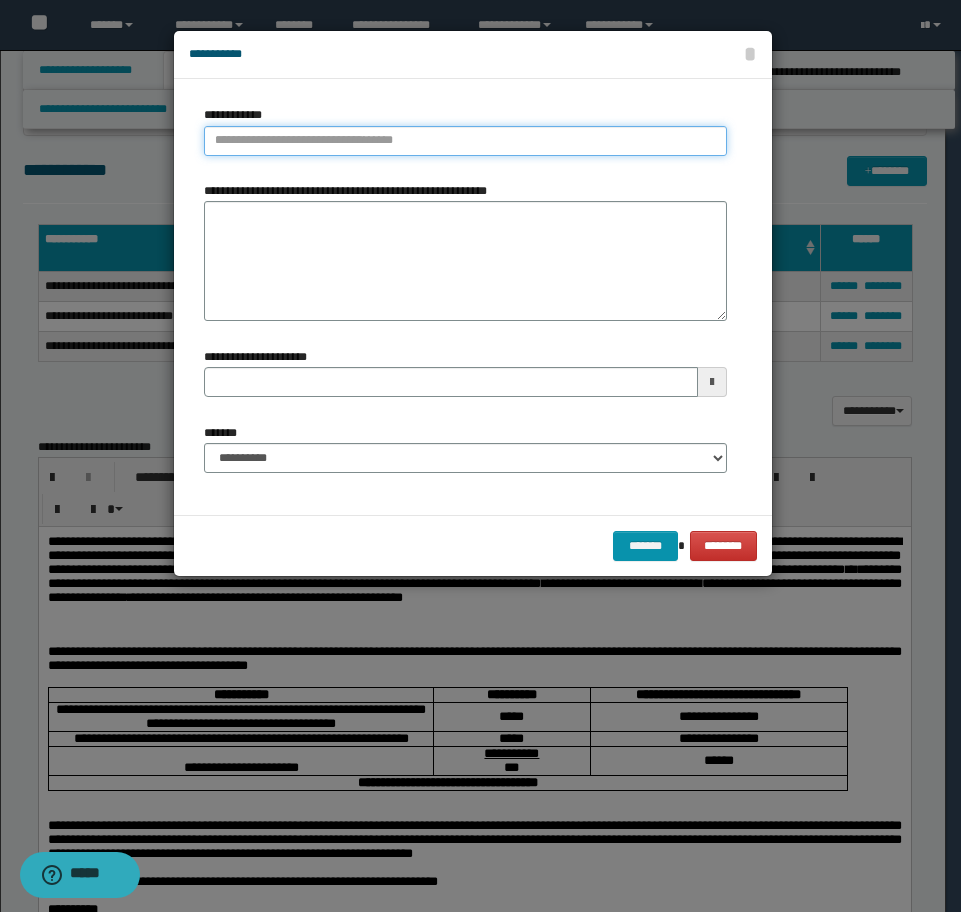 click on "**********" at bounding box center [465, 141] 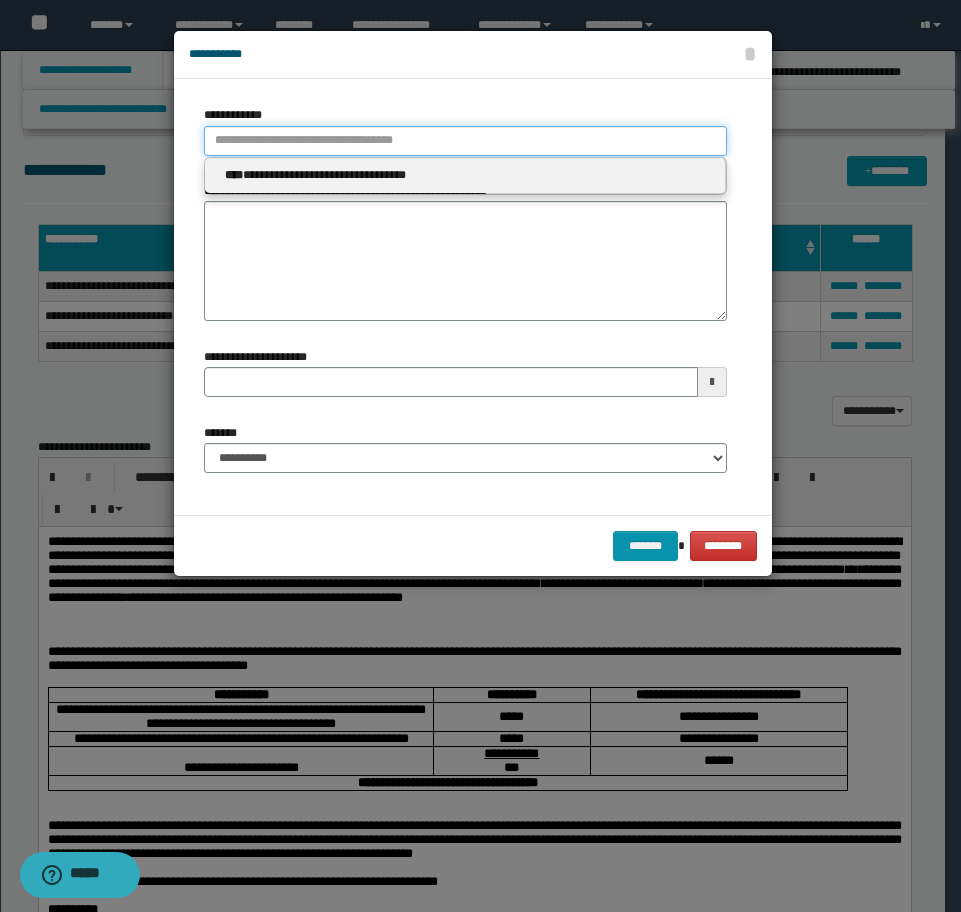 type 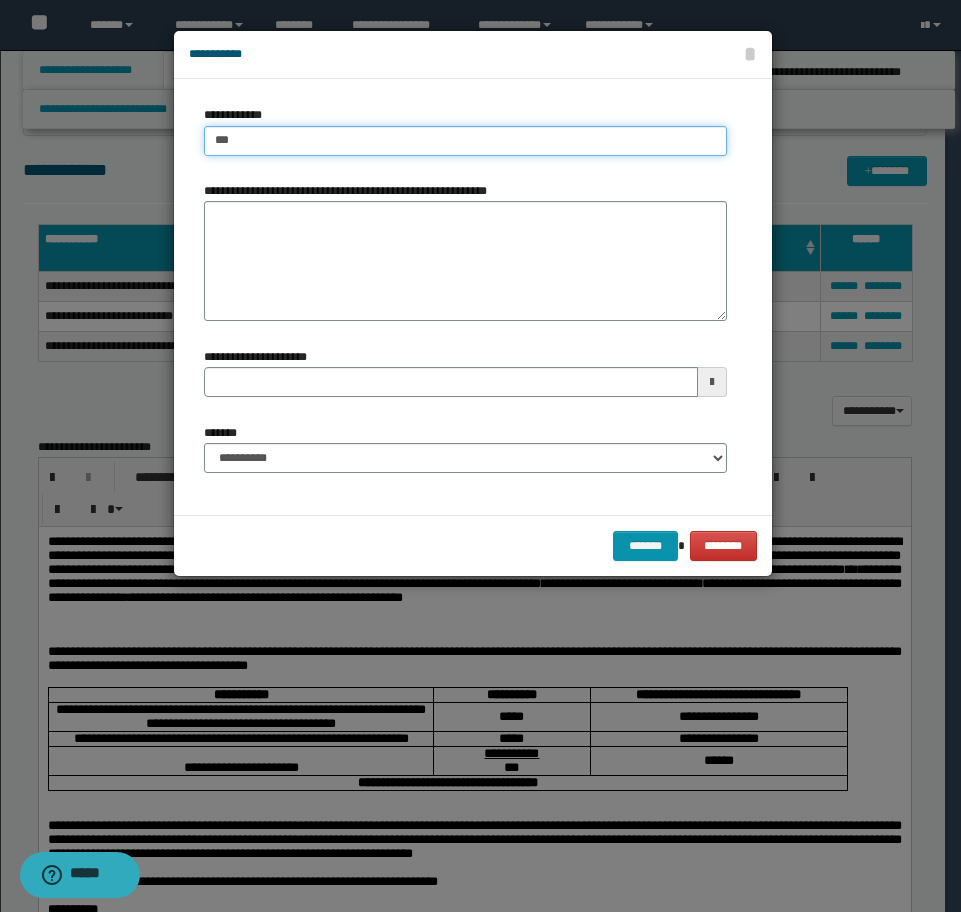 type on "****" 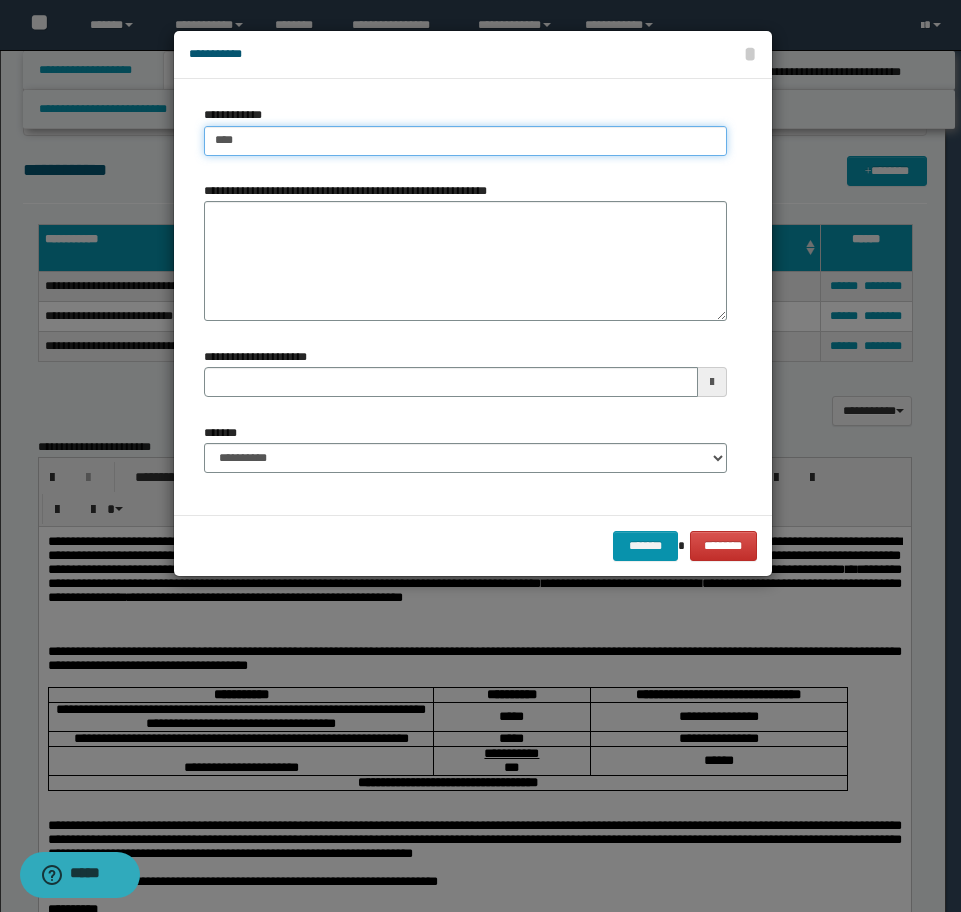 type on "****" 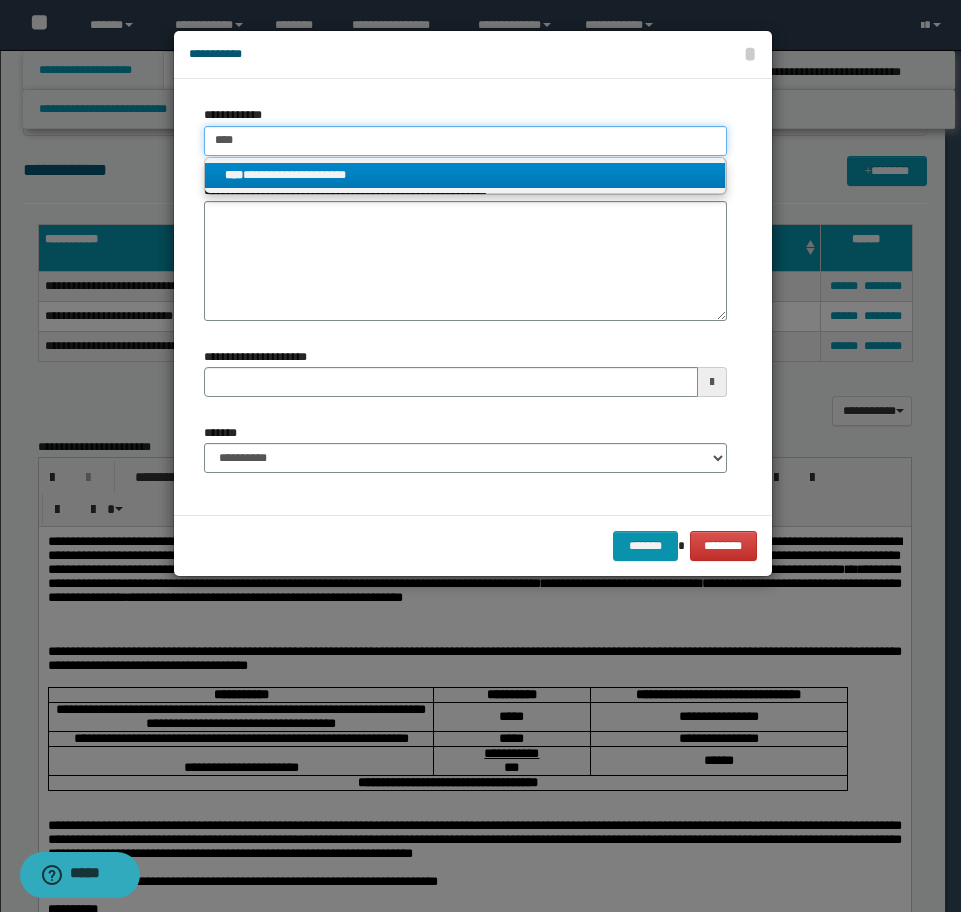 type on "****" 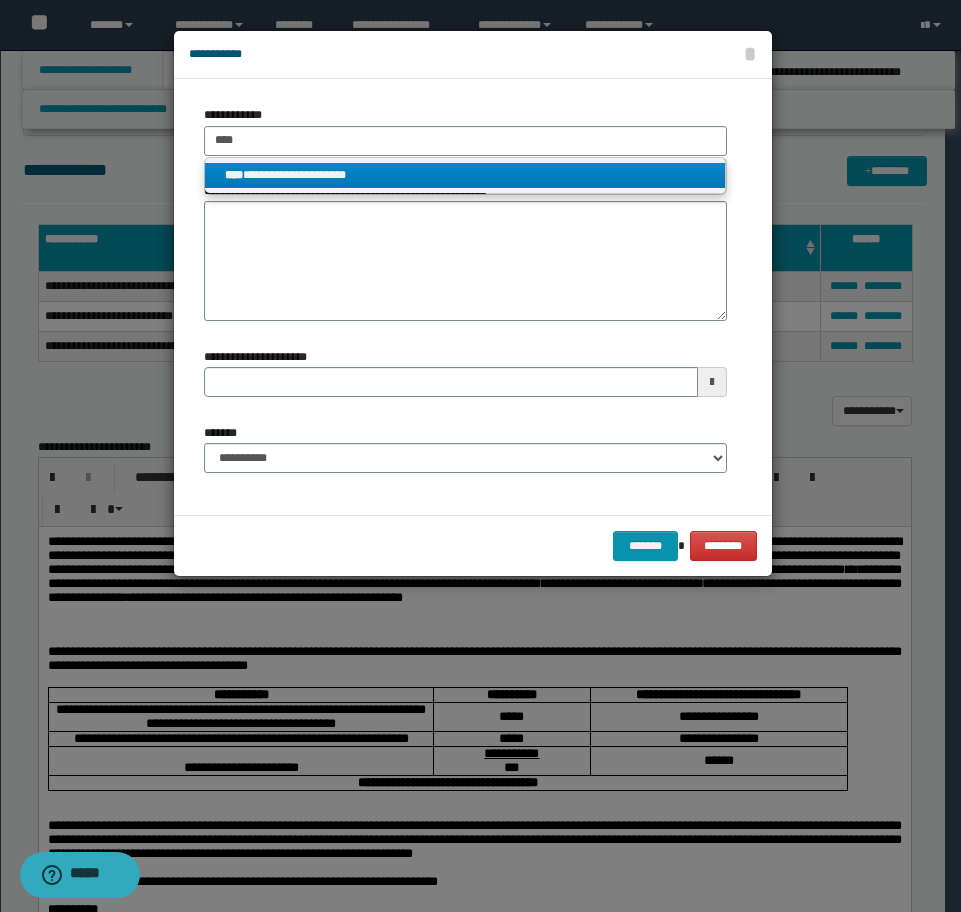 click on "**********" at bounding box center (465, 175) 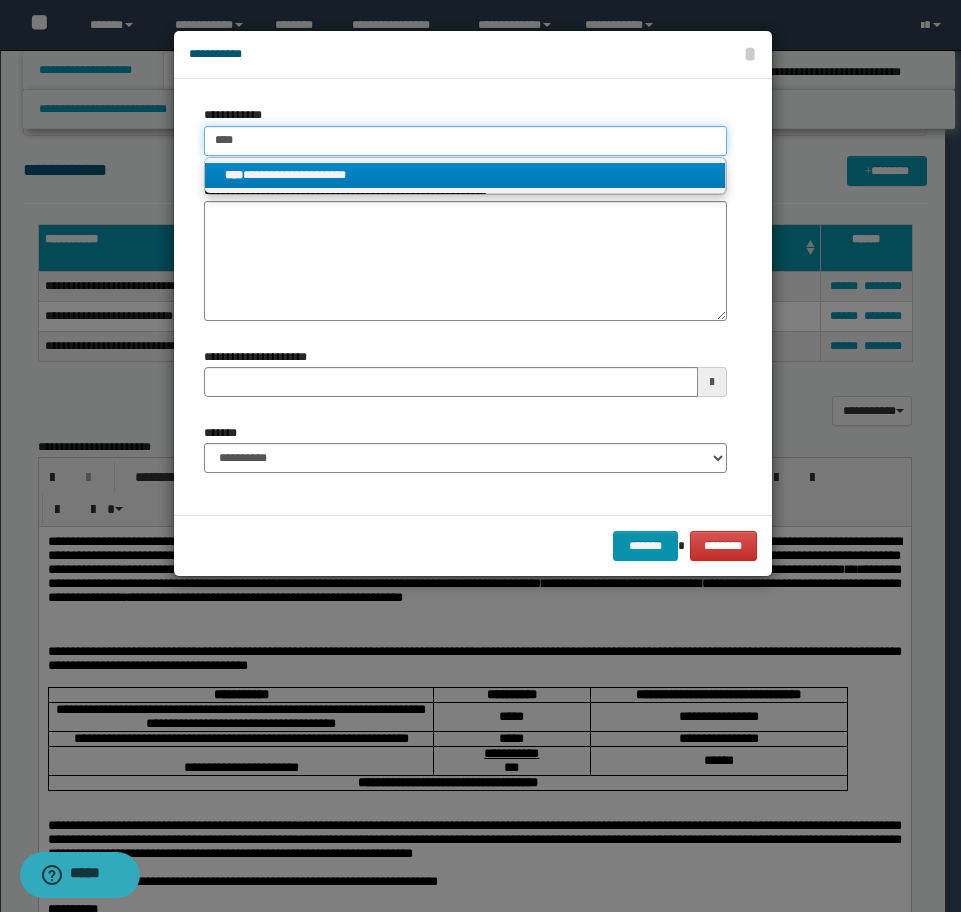 type 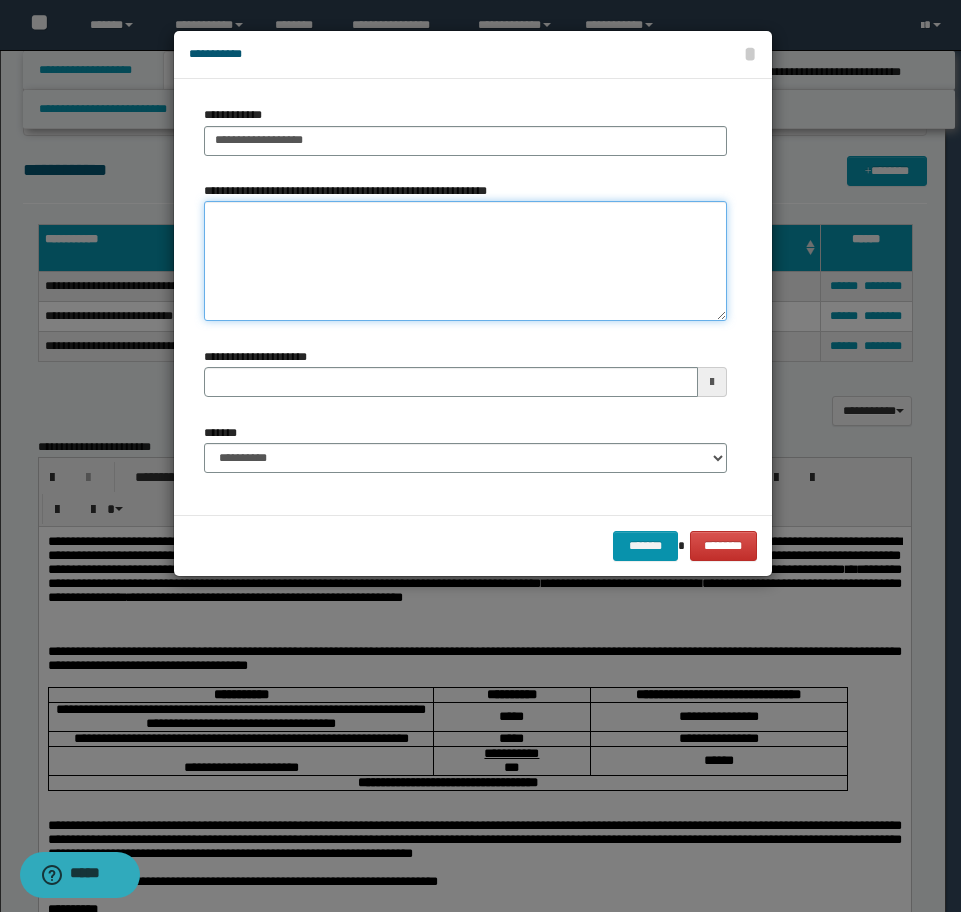 click on "**********" at bounding box center (465, 261) 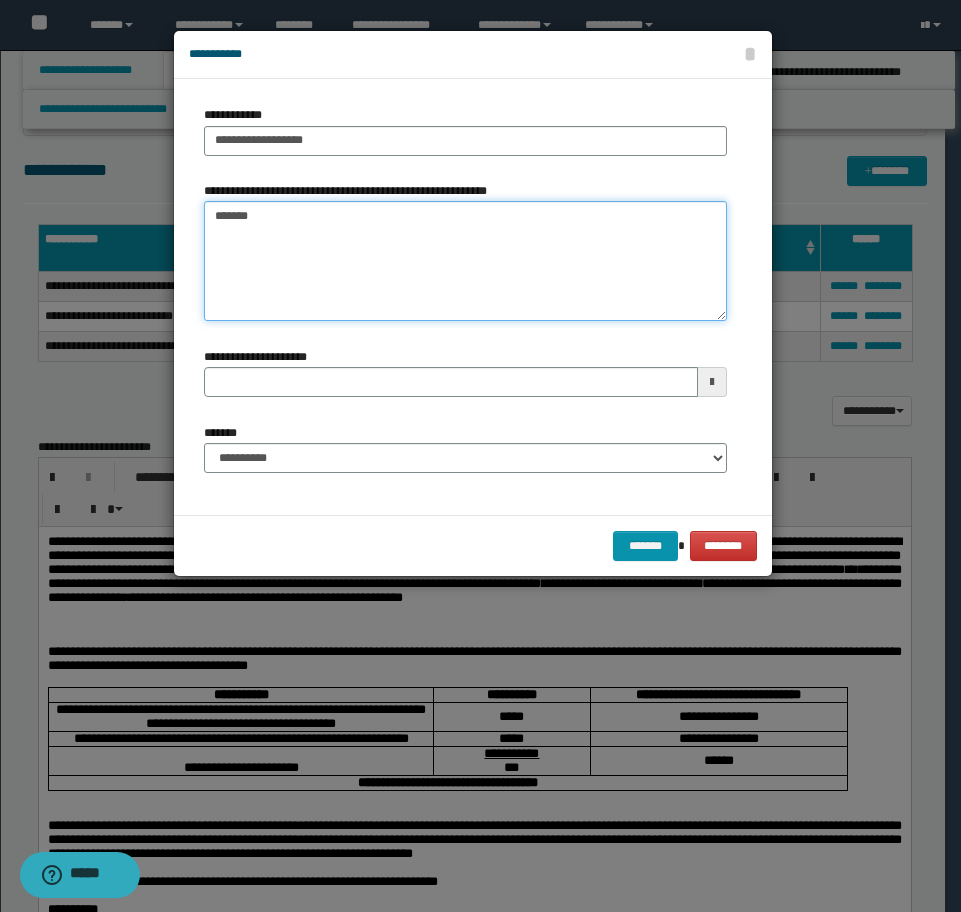 type on "*******" 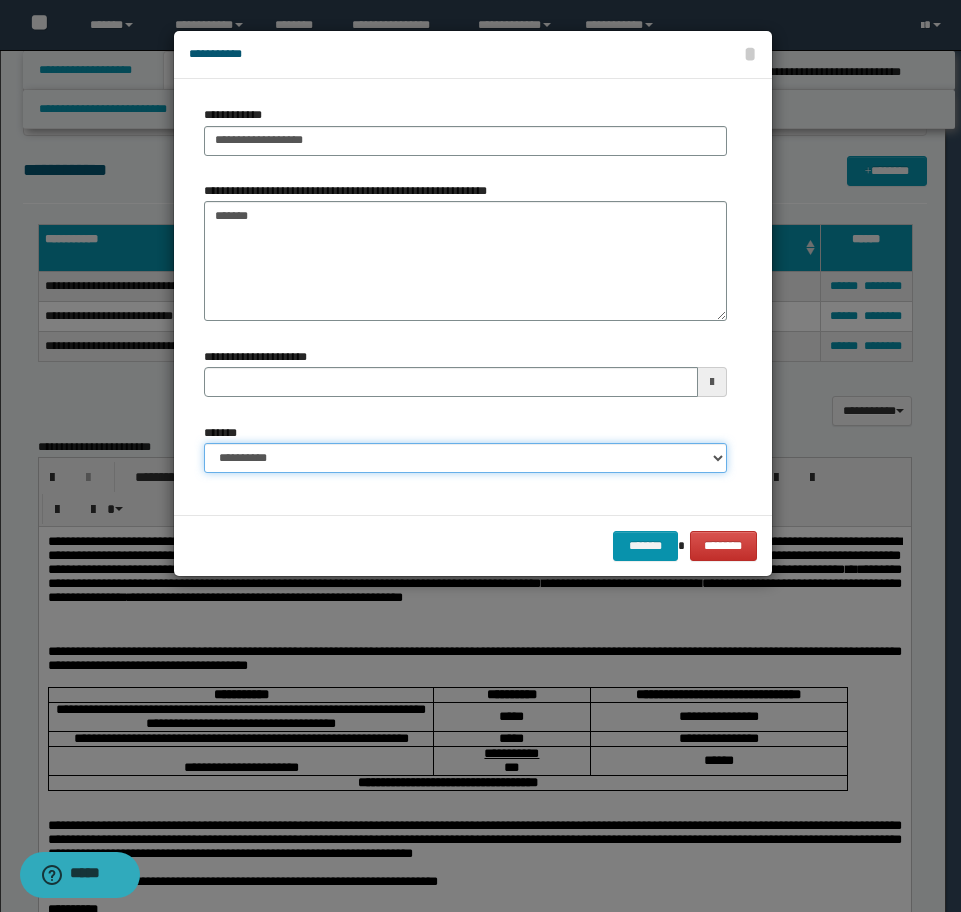 click on "**********" at bounding box center [465, 458] 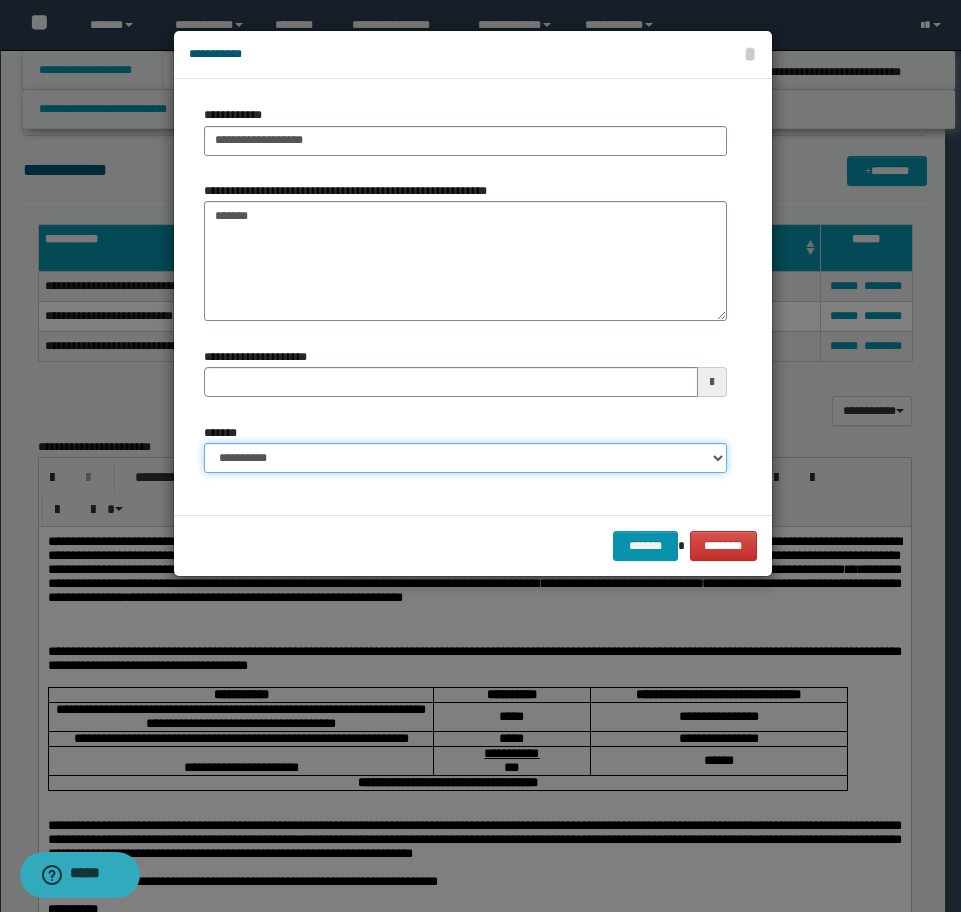 select on "*" 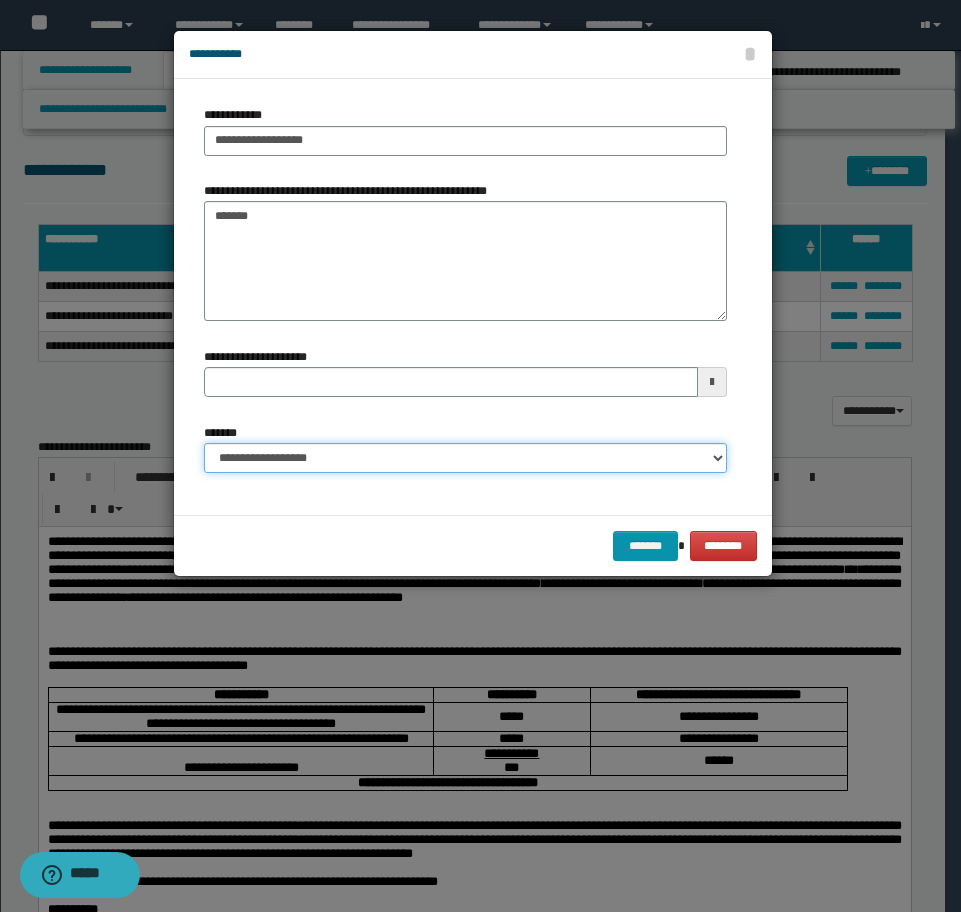 click on "**********" at bounding box center [465, 458] 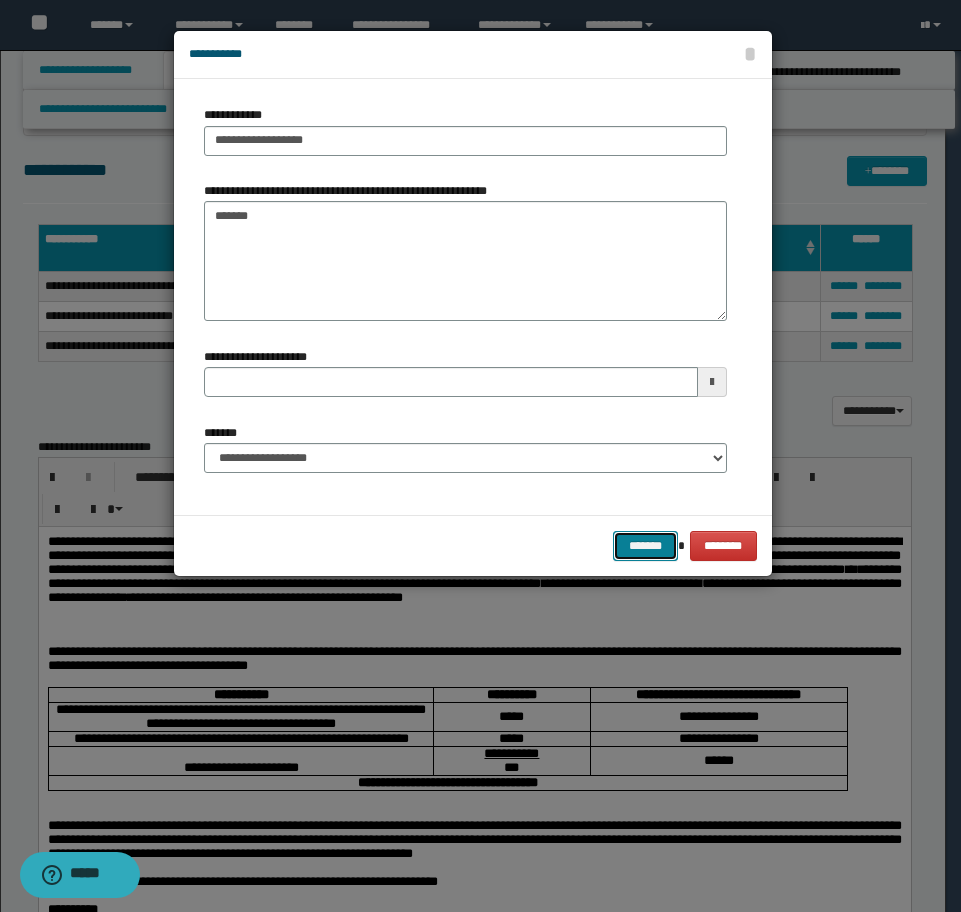 click on "*******" at bounding box center [645, 546] 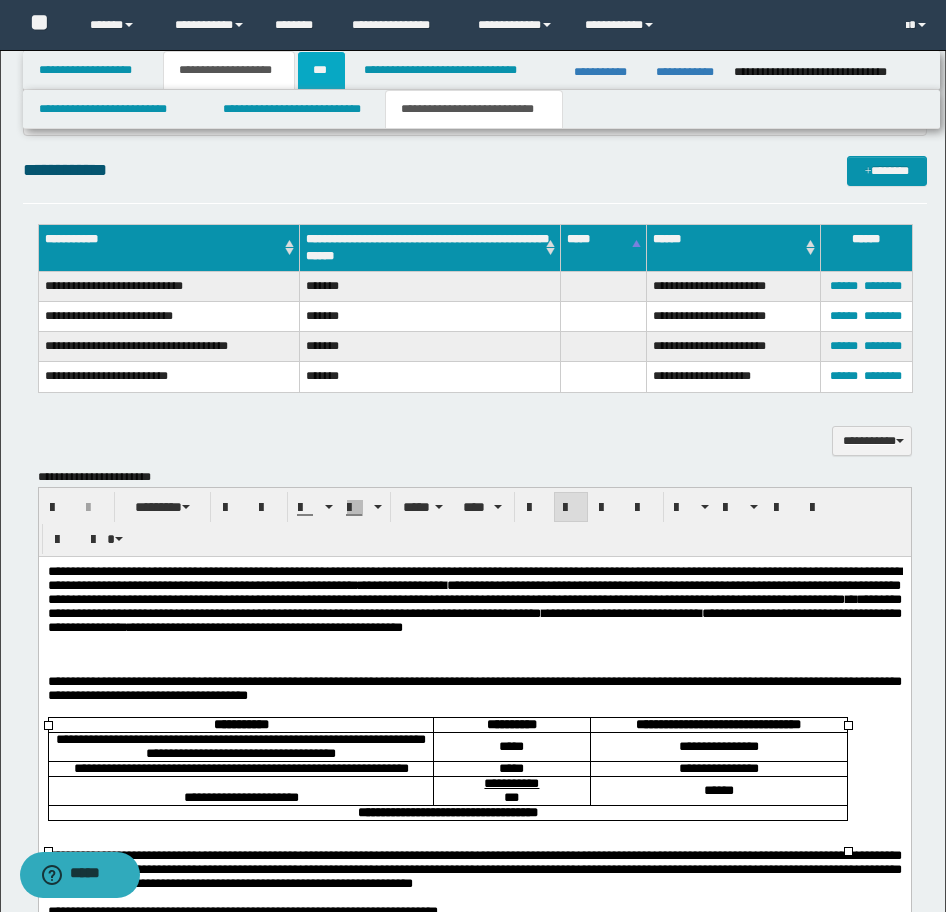 click on "***" at bounding box center [321, 70] 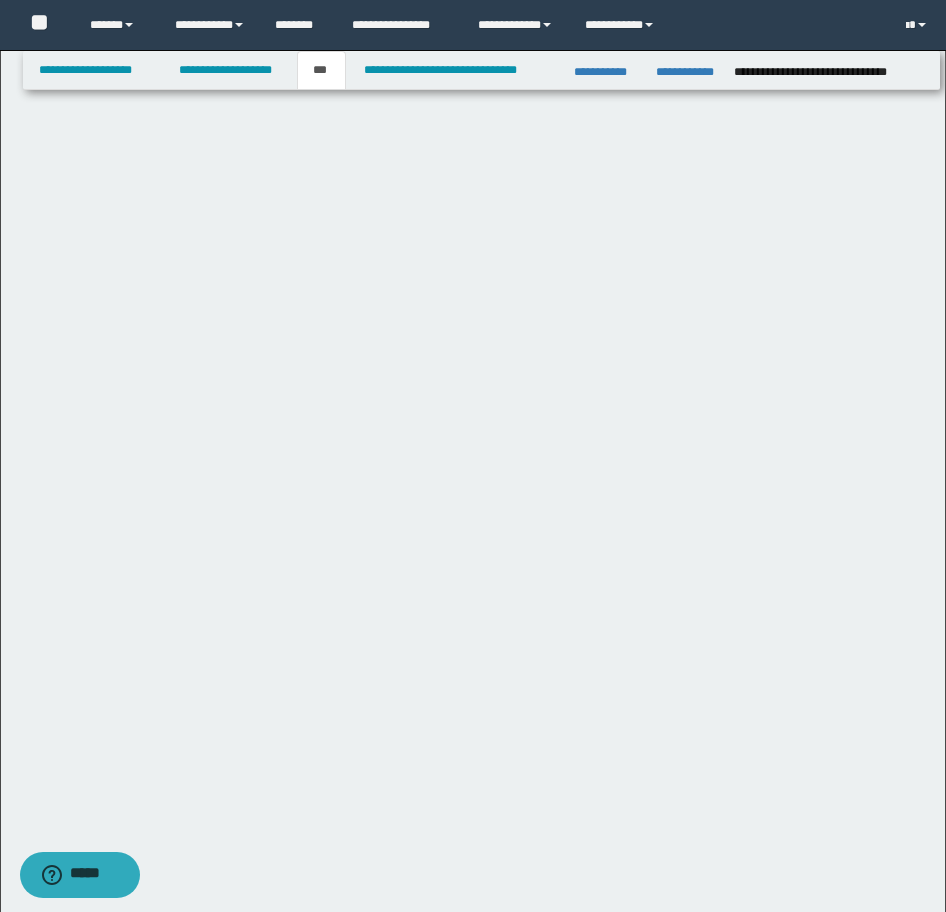 scroll, scrollTop: 0, scrollLeft: 0, axis: both 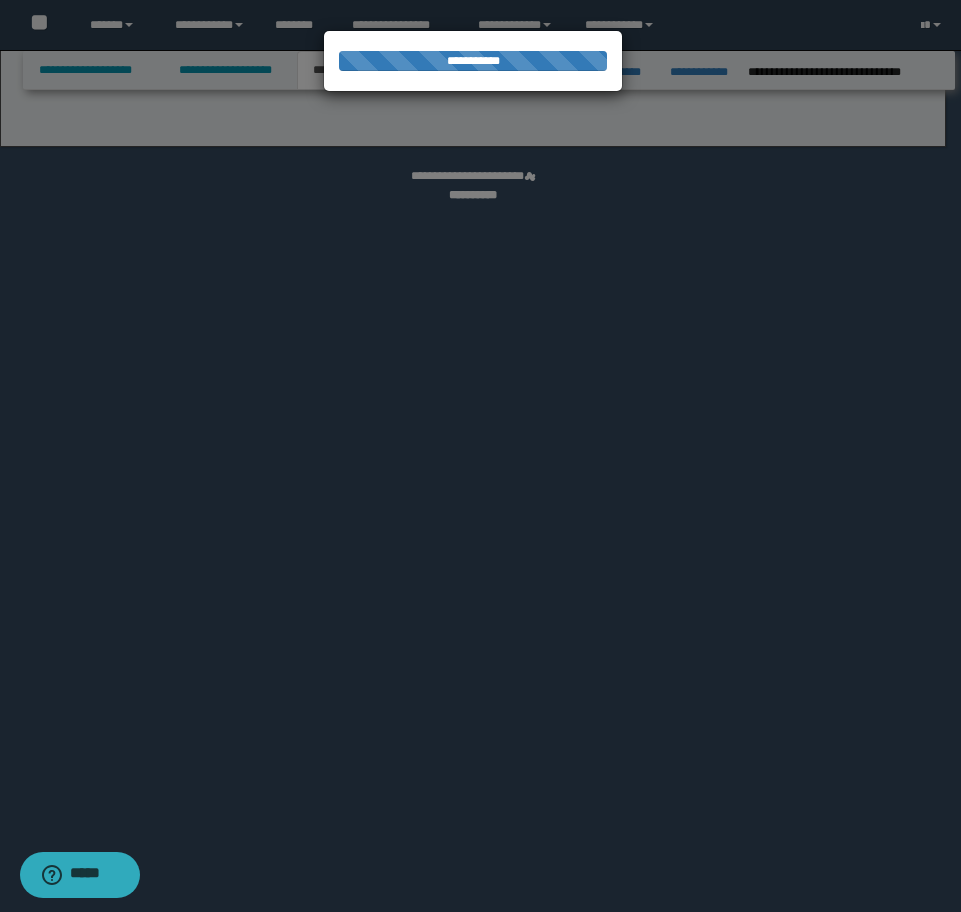 select on "*" 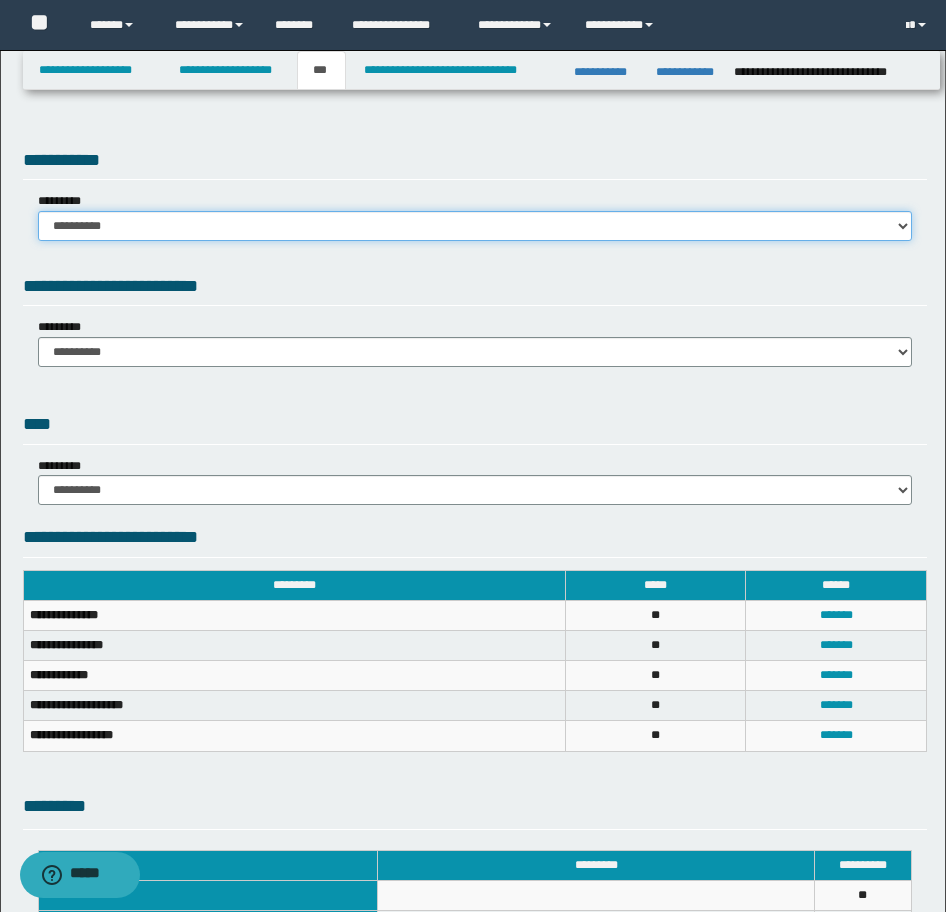 click on "**********" at bounding box center [475, 226] 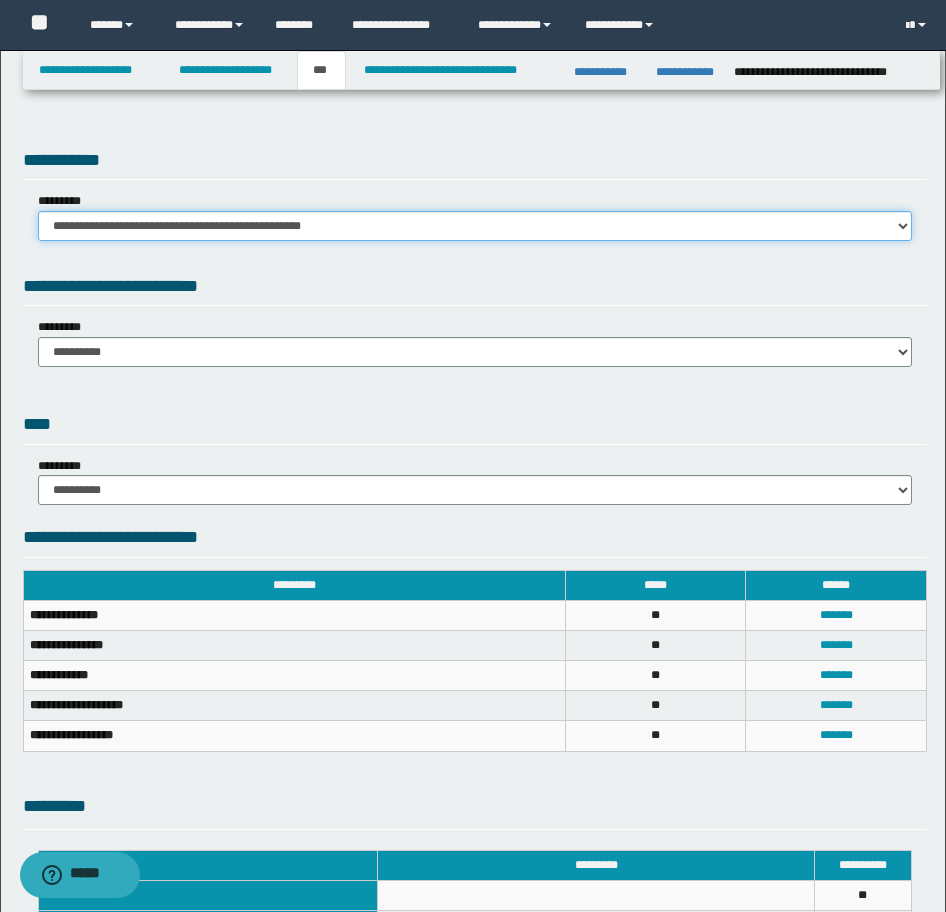 click on "**********" at bounding box center (475, 226) 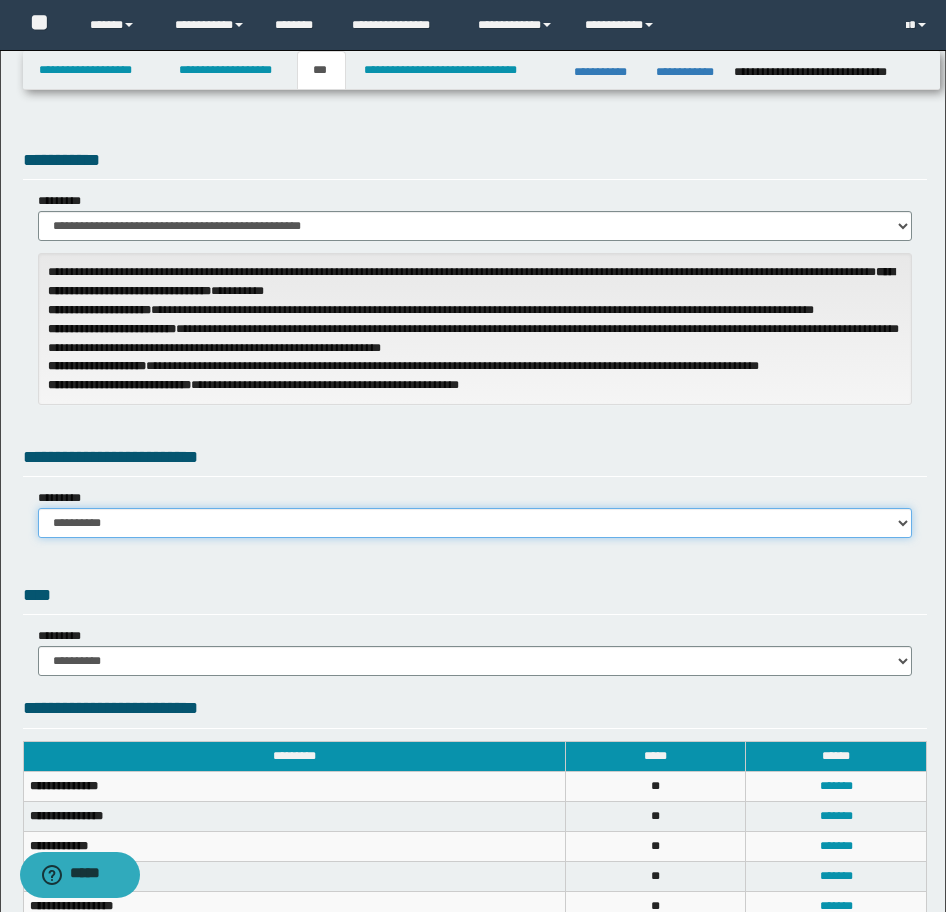 click on "**********" at bounding box center [475, 523] 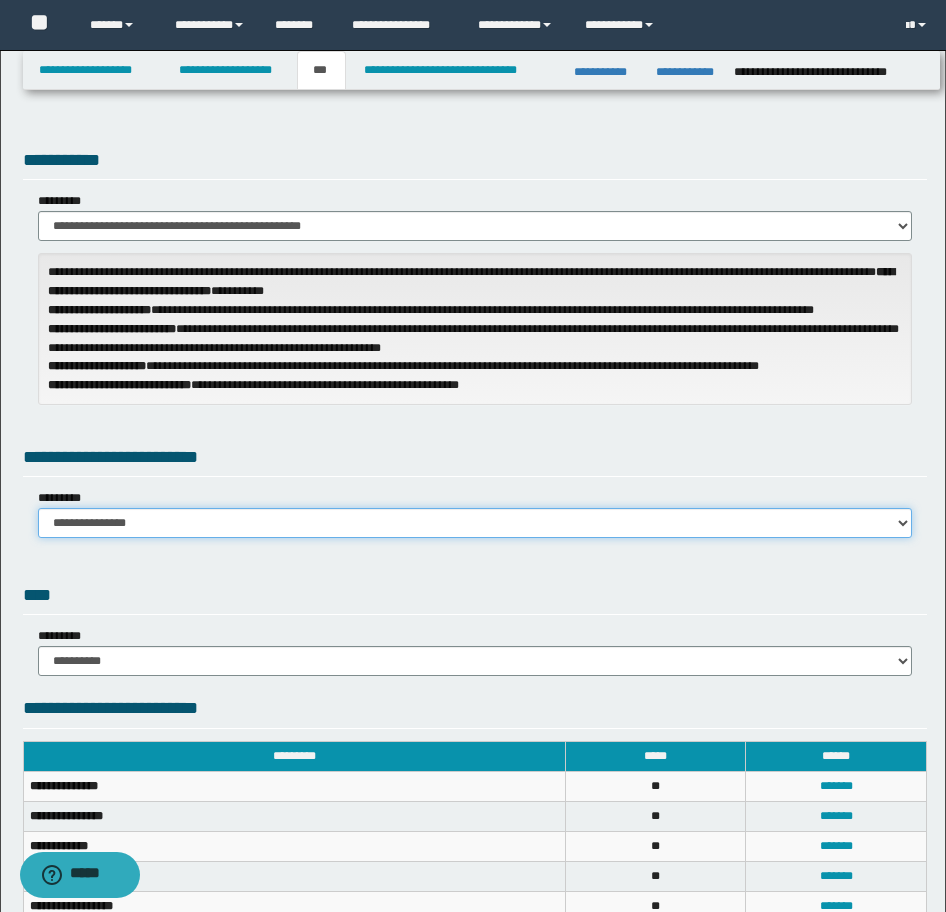 click on "**********" at bounding box center (475, 523) 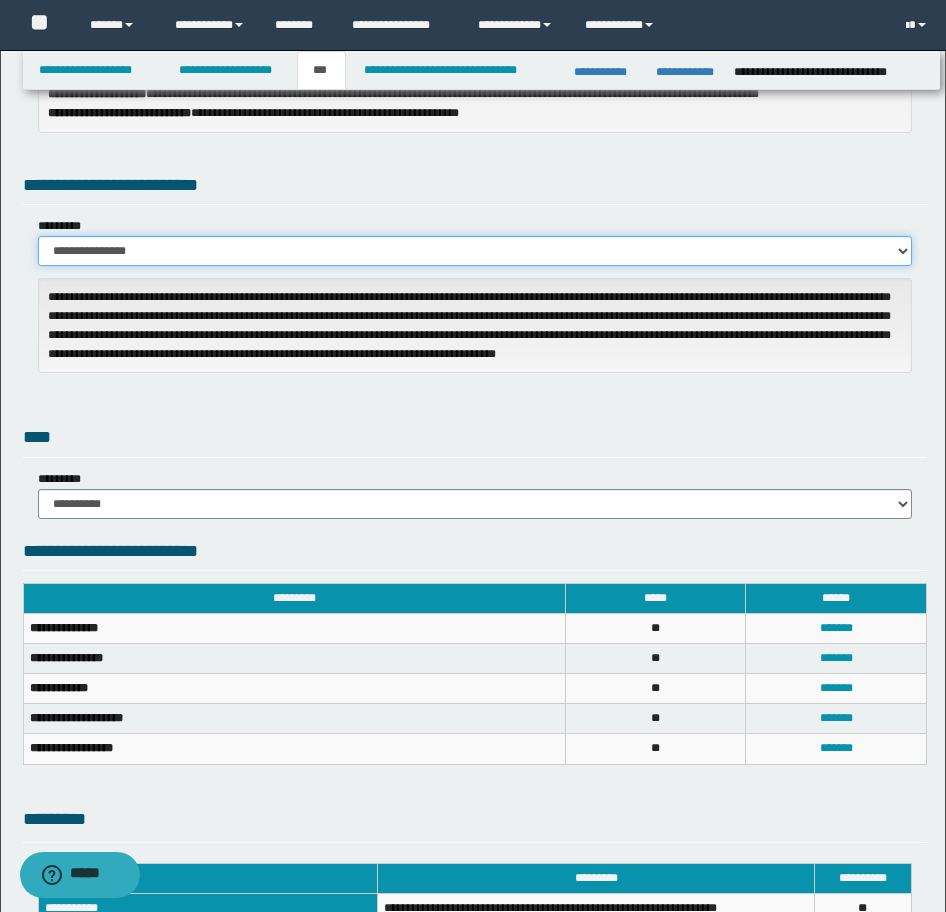 scroll, scrollTop: 400, scrollLeft: 0, axis: vertical 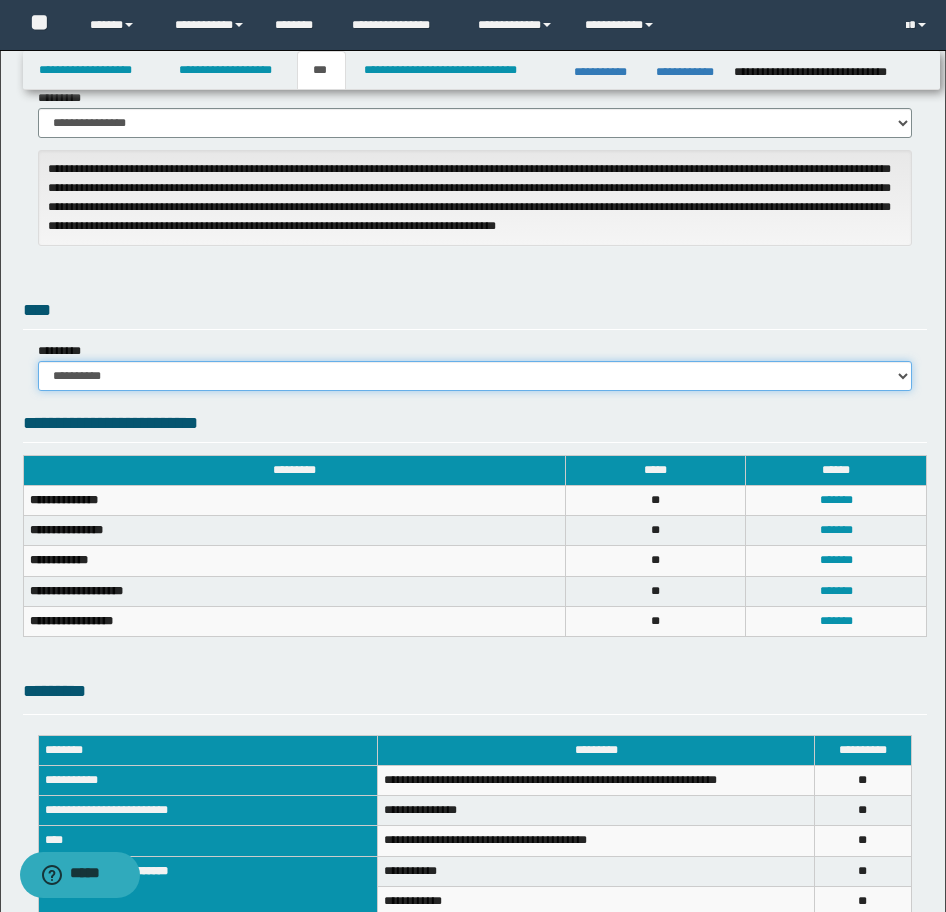 click on "**********" at bounding box center [475, 376] 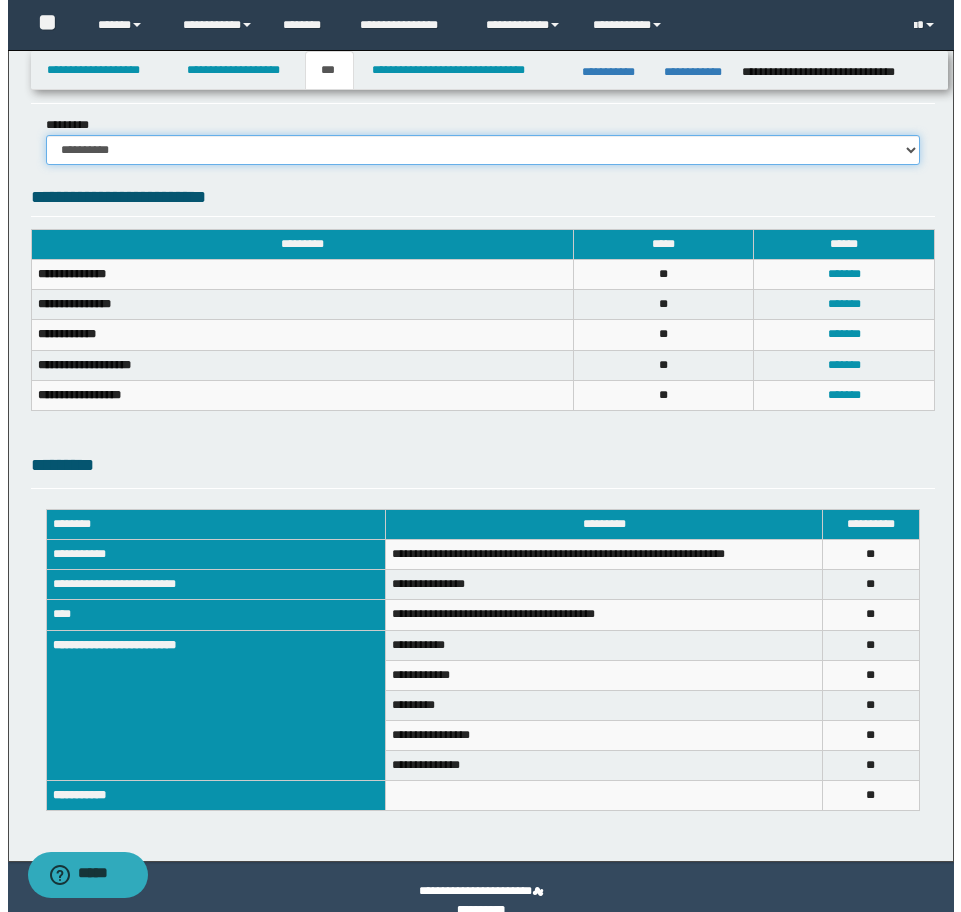 scroll, scrollTop: 654, scrollLeft: 0, axis: vertical 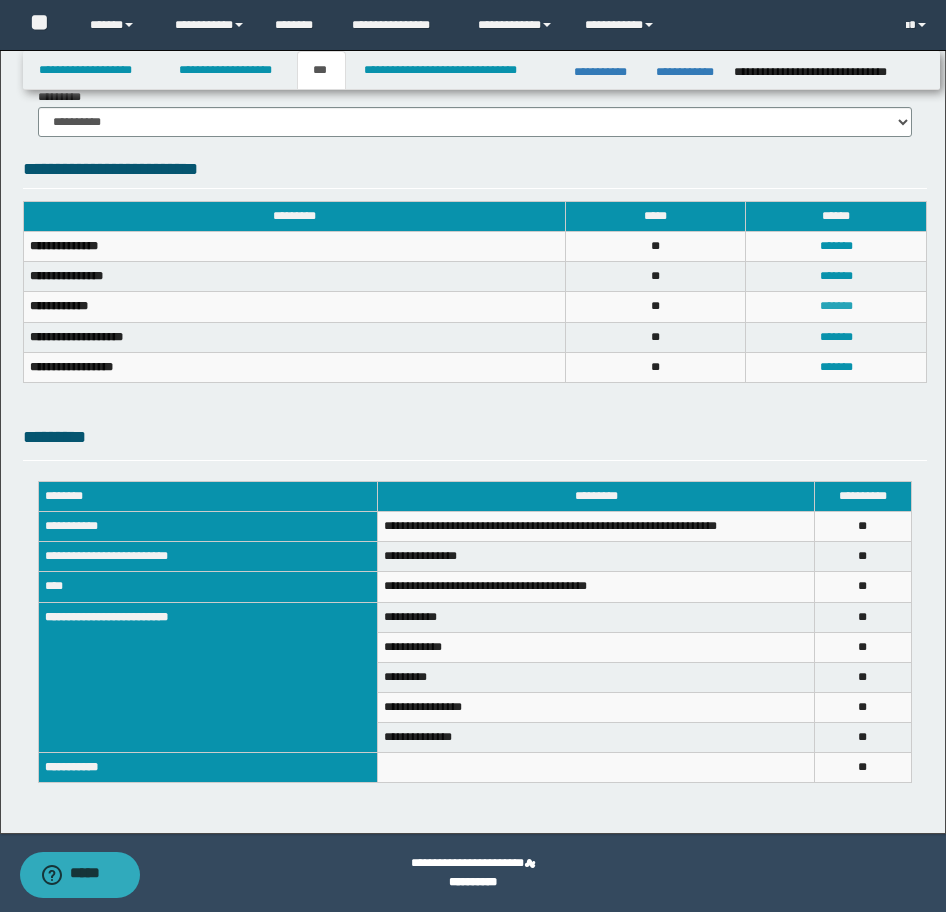 click on "*******" at bounding box center [836, 306] 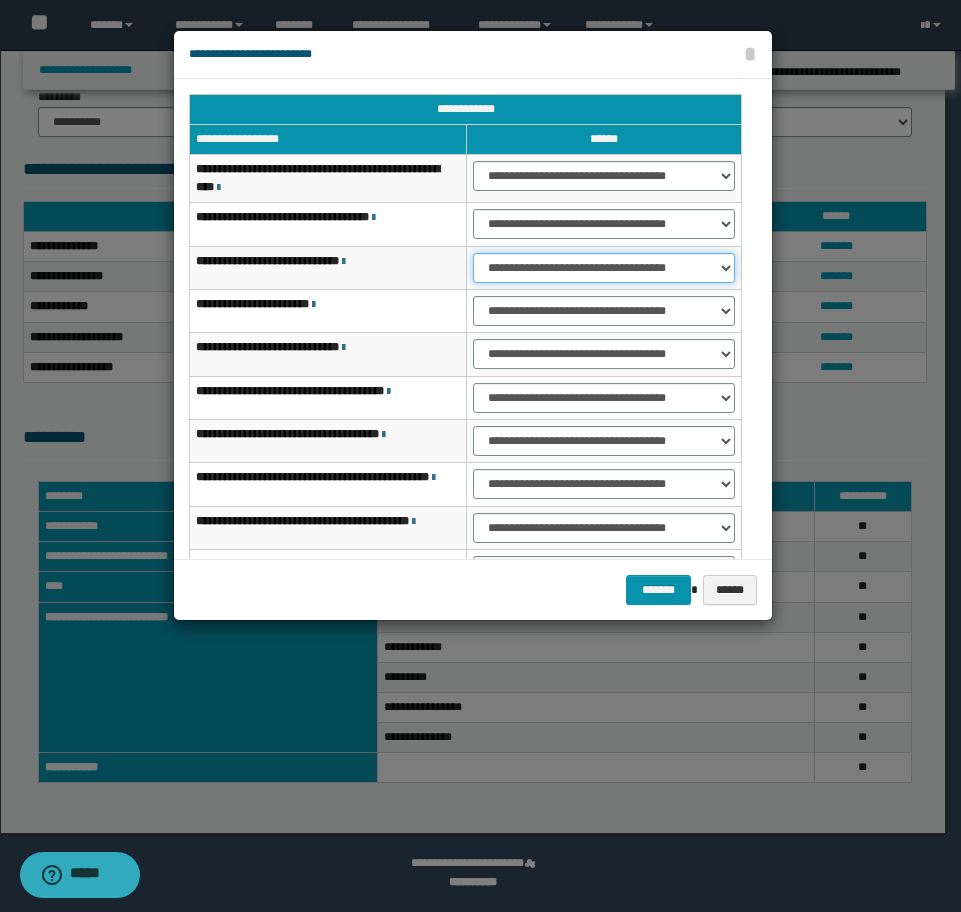 click on "**********" at bounding box center (604, 268) 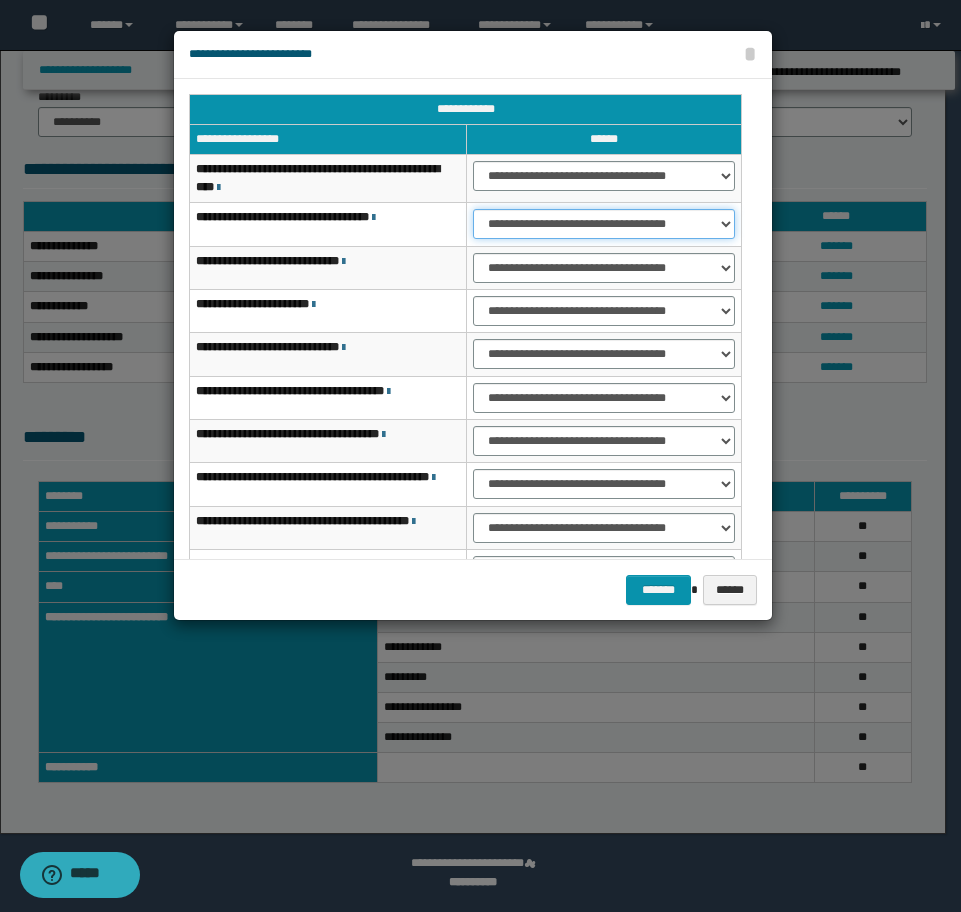 click on "**********" at bounding box center (604, 224) 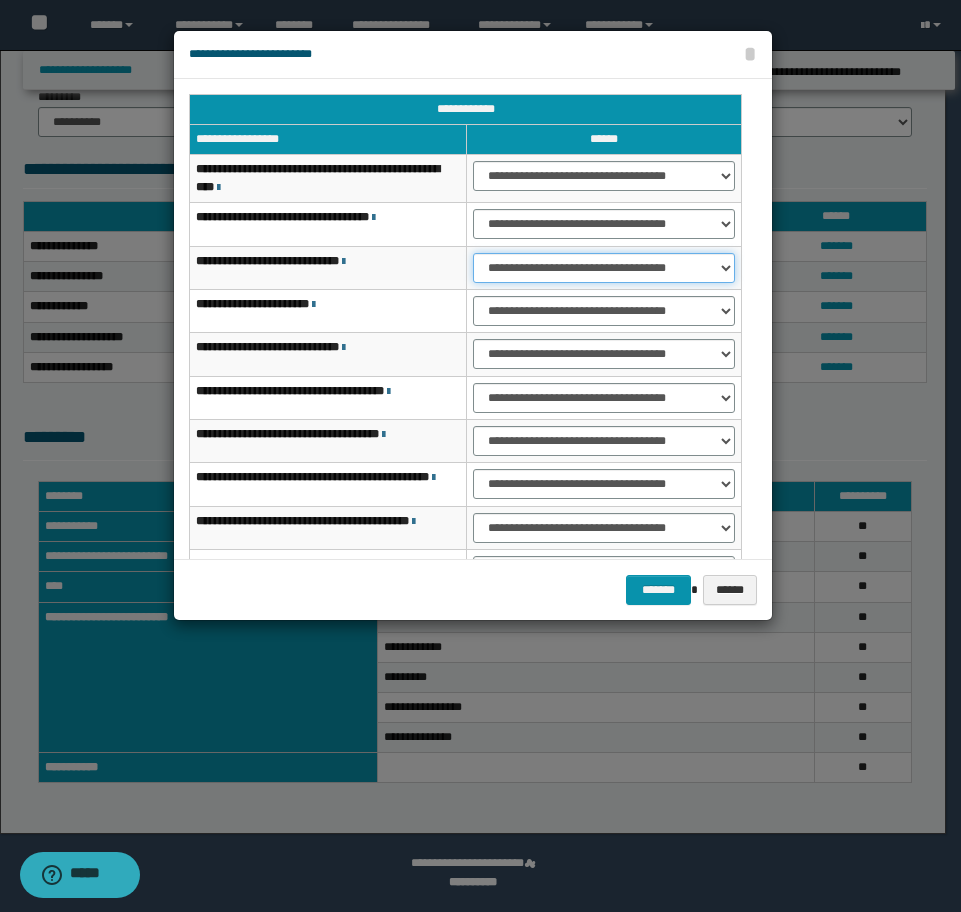 click on "**********" at bounding box center [604, 268] 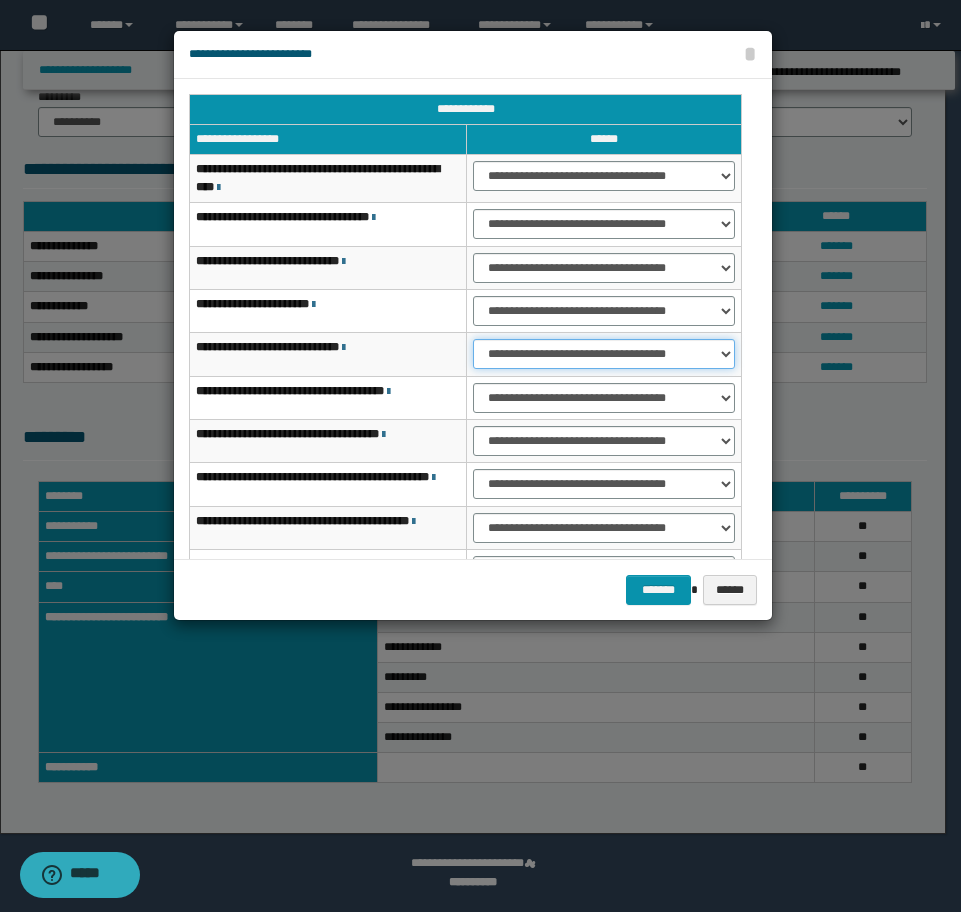 click on "**********" at bounding box center [604, 354] 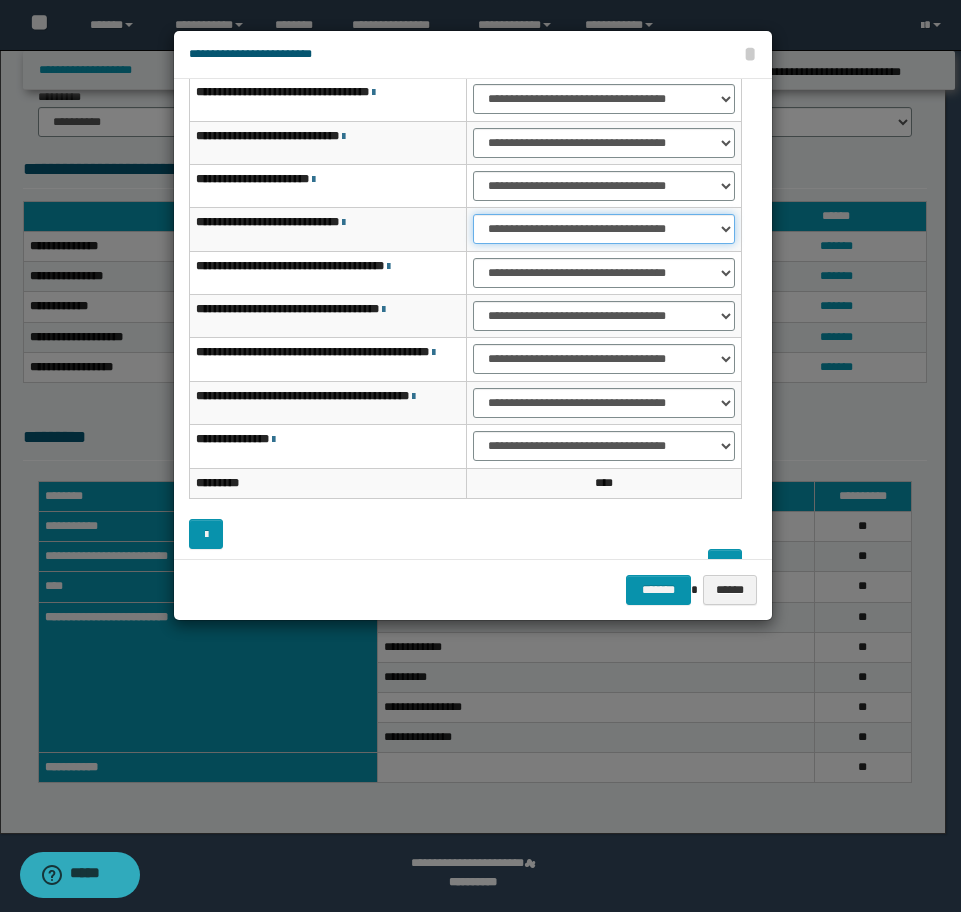 scroll, scrollTop: 160, scrollLeft: 0, axis: vertical 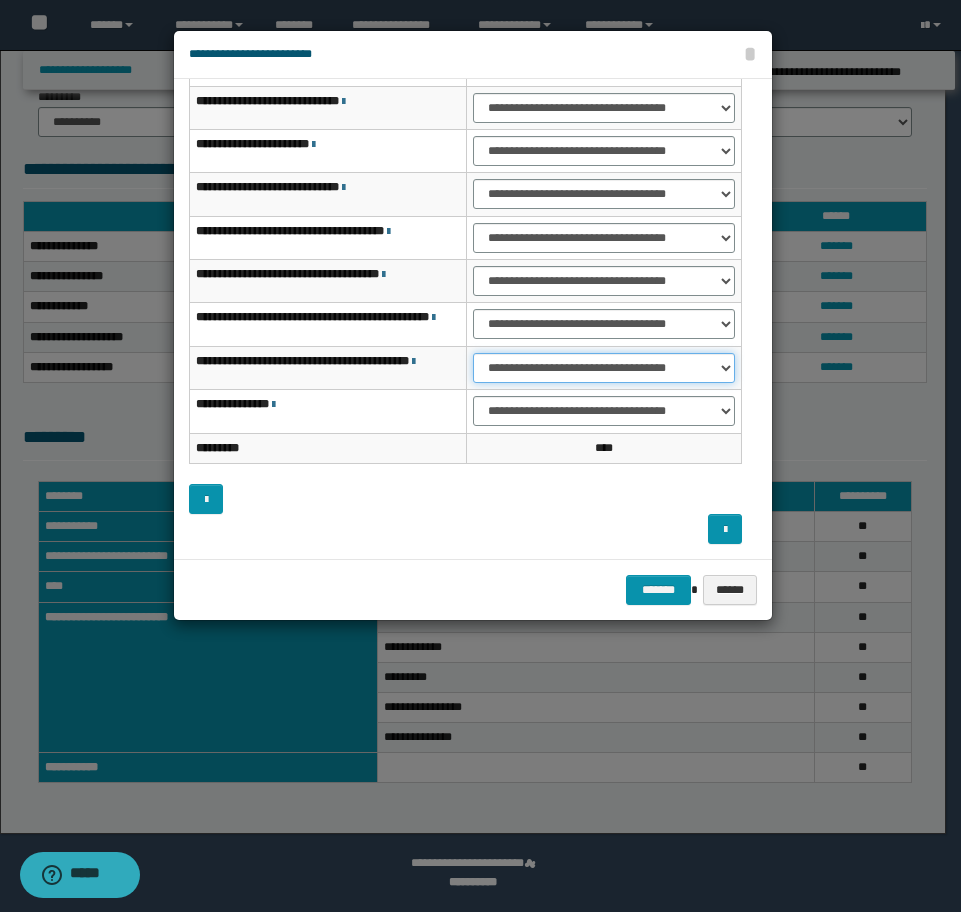 drag, startPoint x: 545, startPoint y: 372, endPoint x: 545, endPoint y: 385, distance: 13 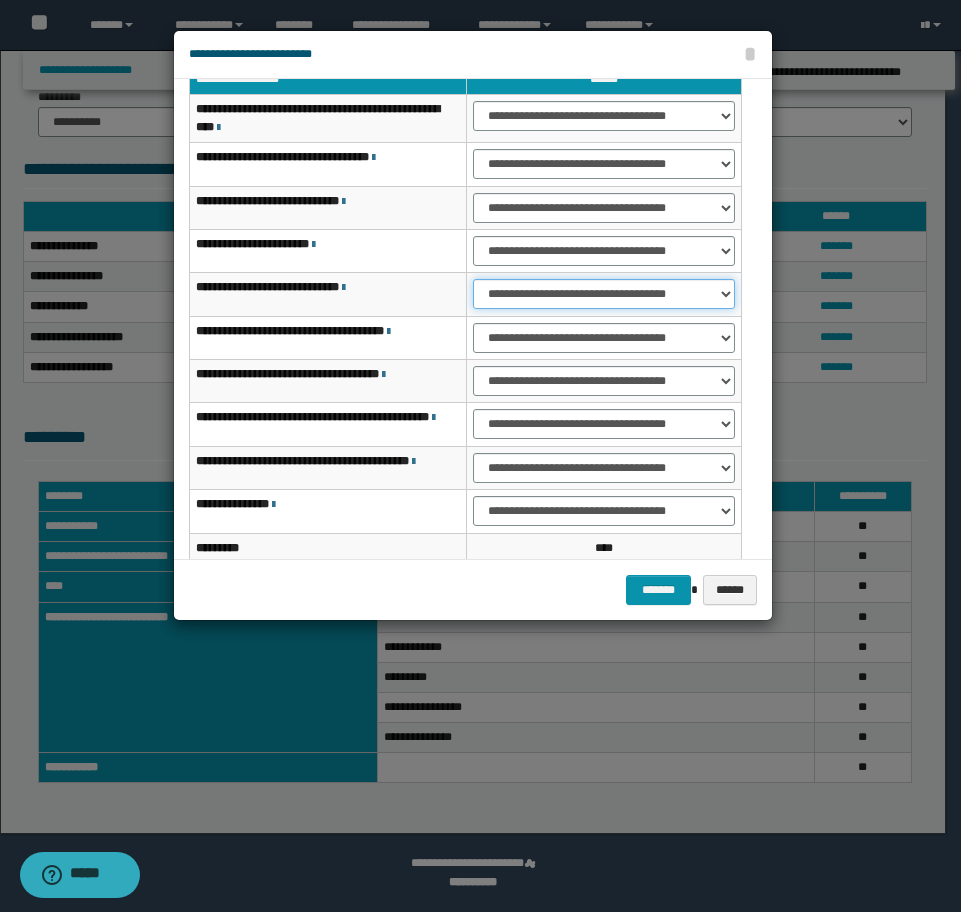 click on "**********" at bounding box center (604, 294) 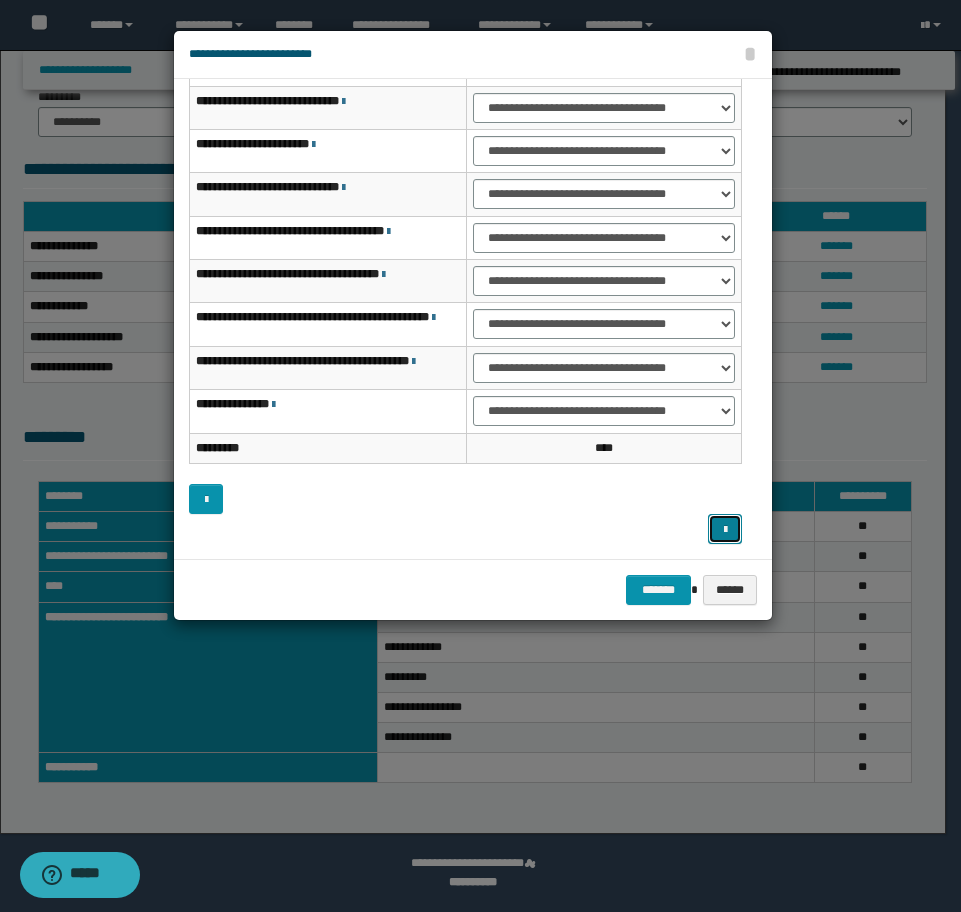 click at bounding box center [725, 529] 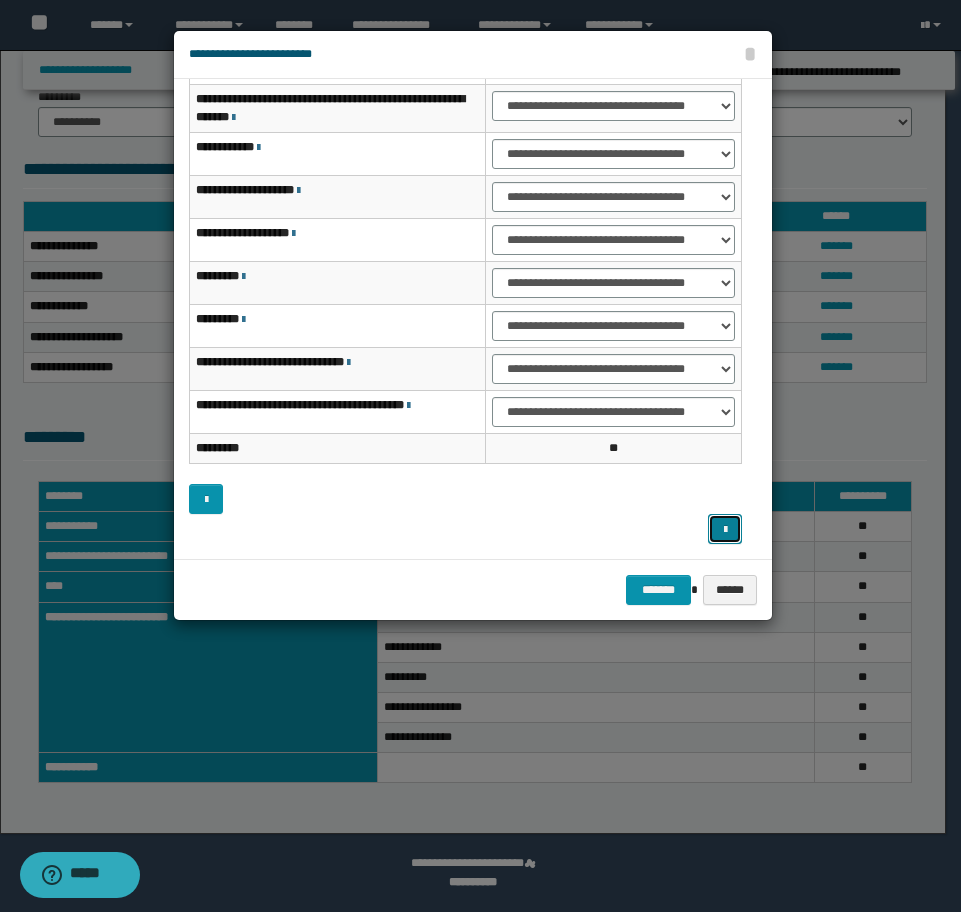 scroll, scrollTop: 56, scrollLeft: 0, axis: vertical 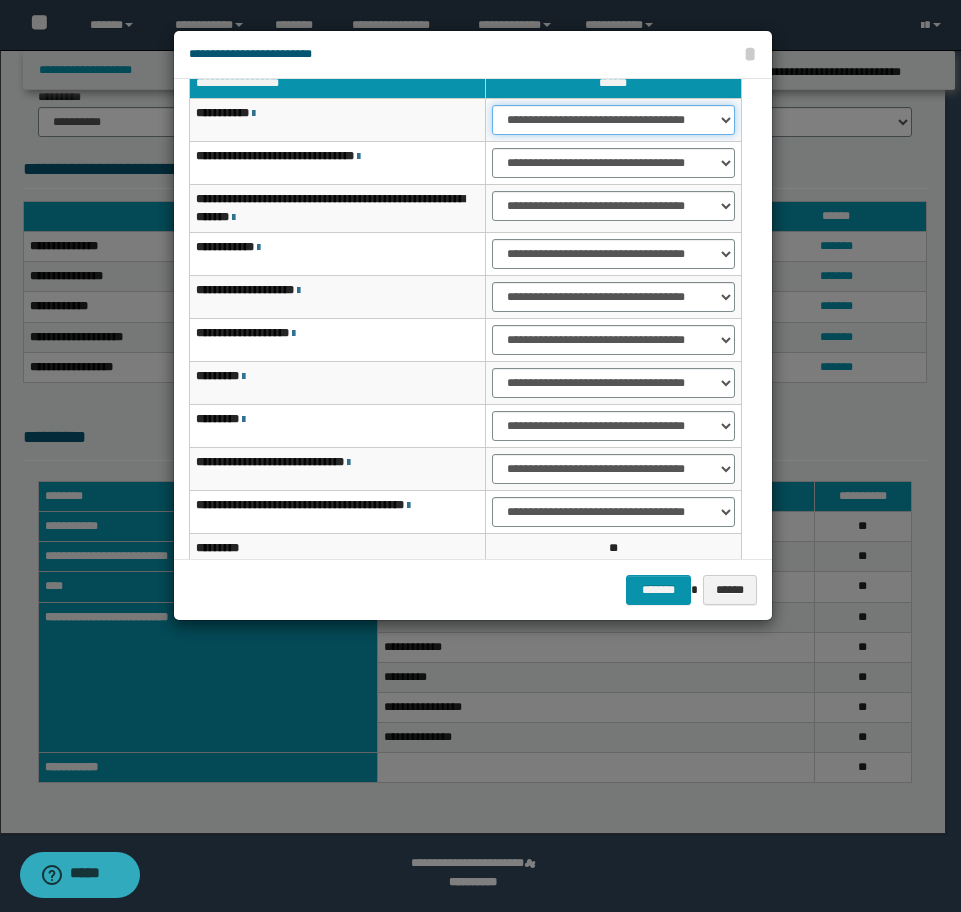 drag, startPoint x: 498, startPoint y: 119, endPoint x: 505, endPoint y: 134, distance: 16.552946 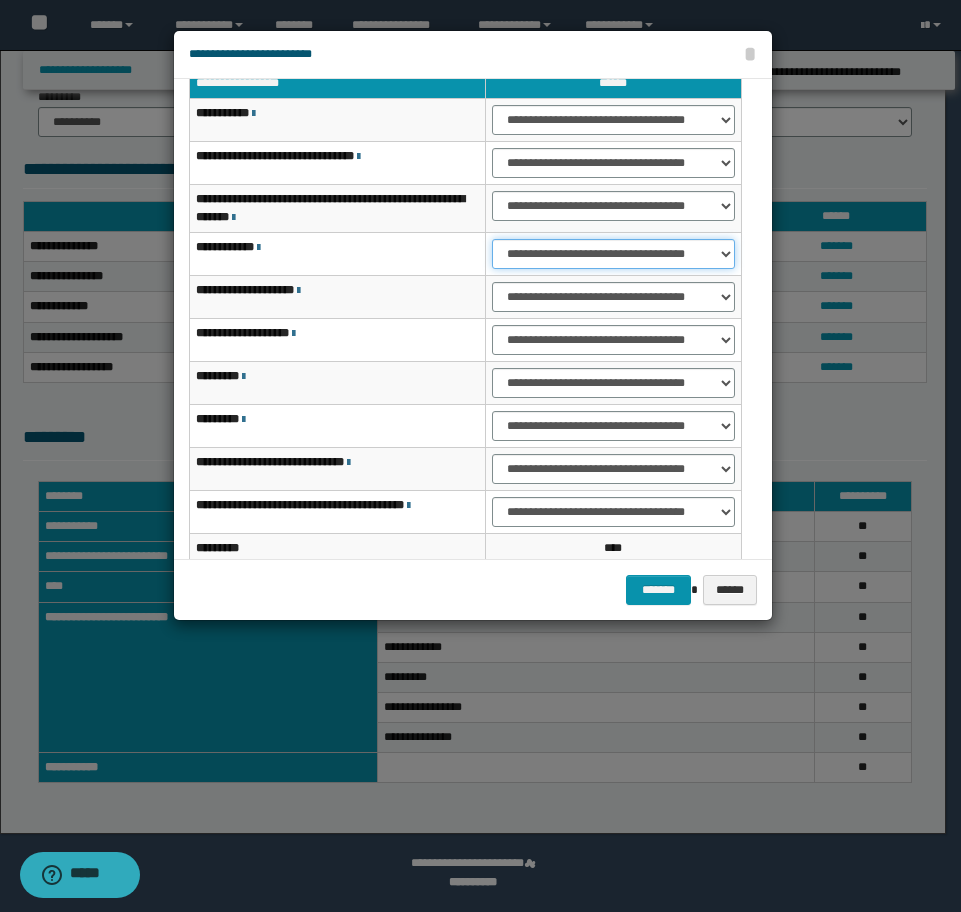 drag, startPoint x: 535, startPoint y: 259, endPoint x: 535, endPoint y: 272, distance: 13 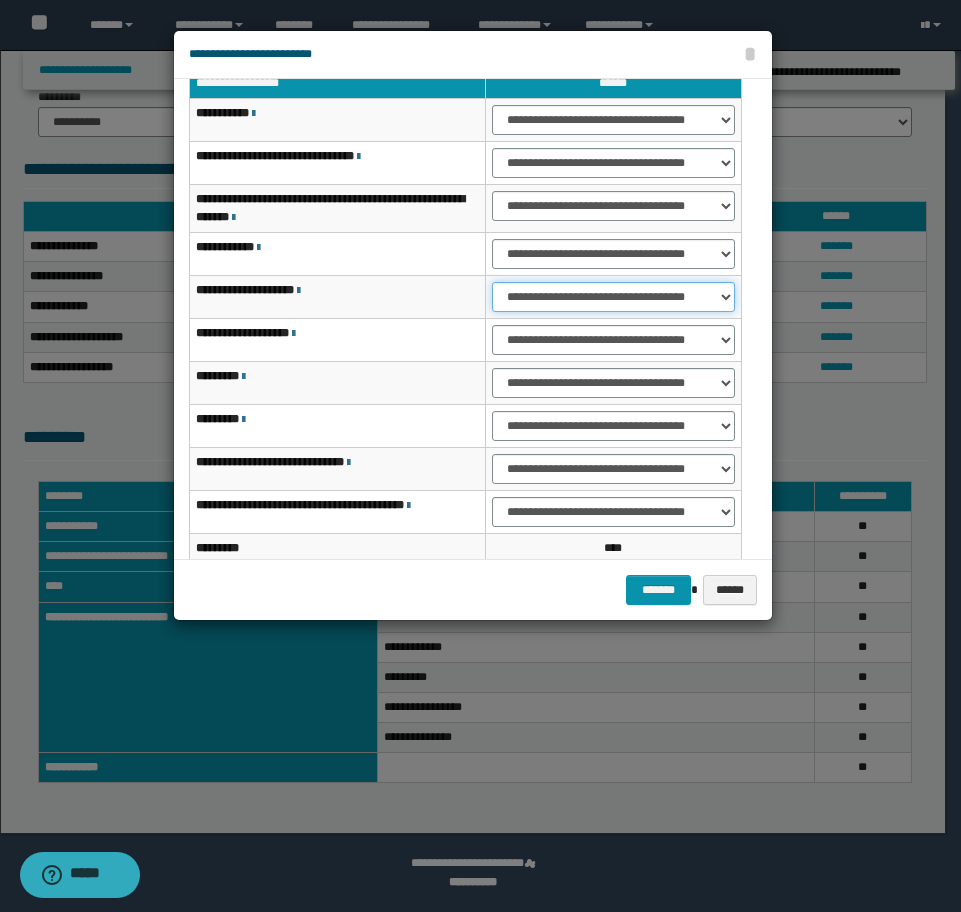 click on "**********" at bounding box center (613, 297) 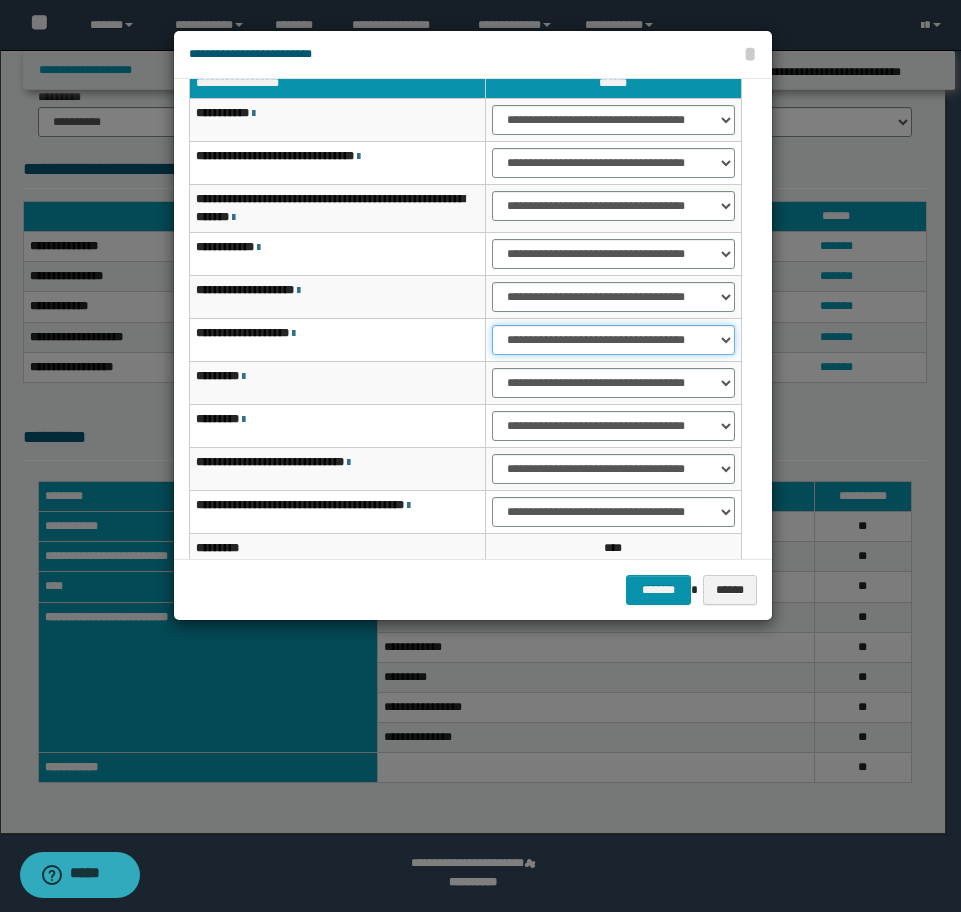 click on "**********" at bounding box center (613, 340) 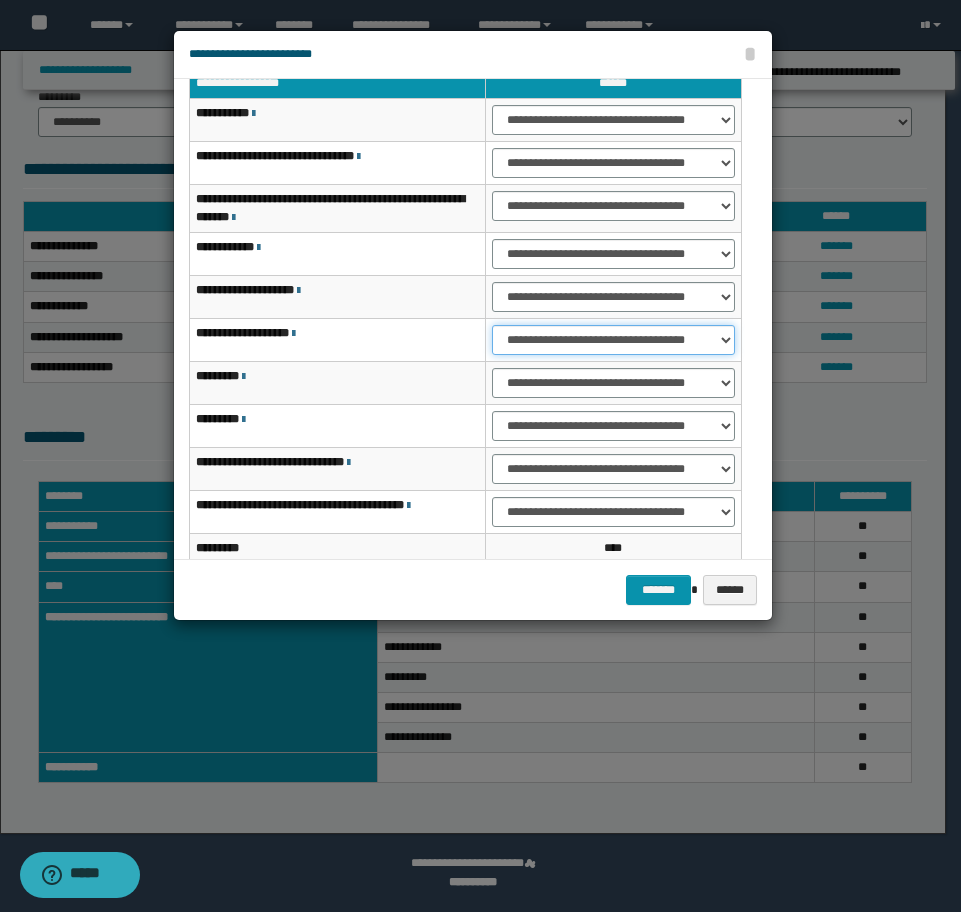 scroll, scrollTop: 156, scrollLeft: 0, axis: vertical 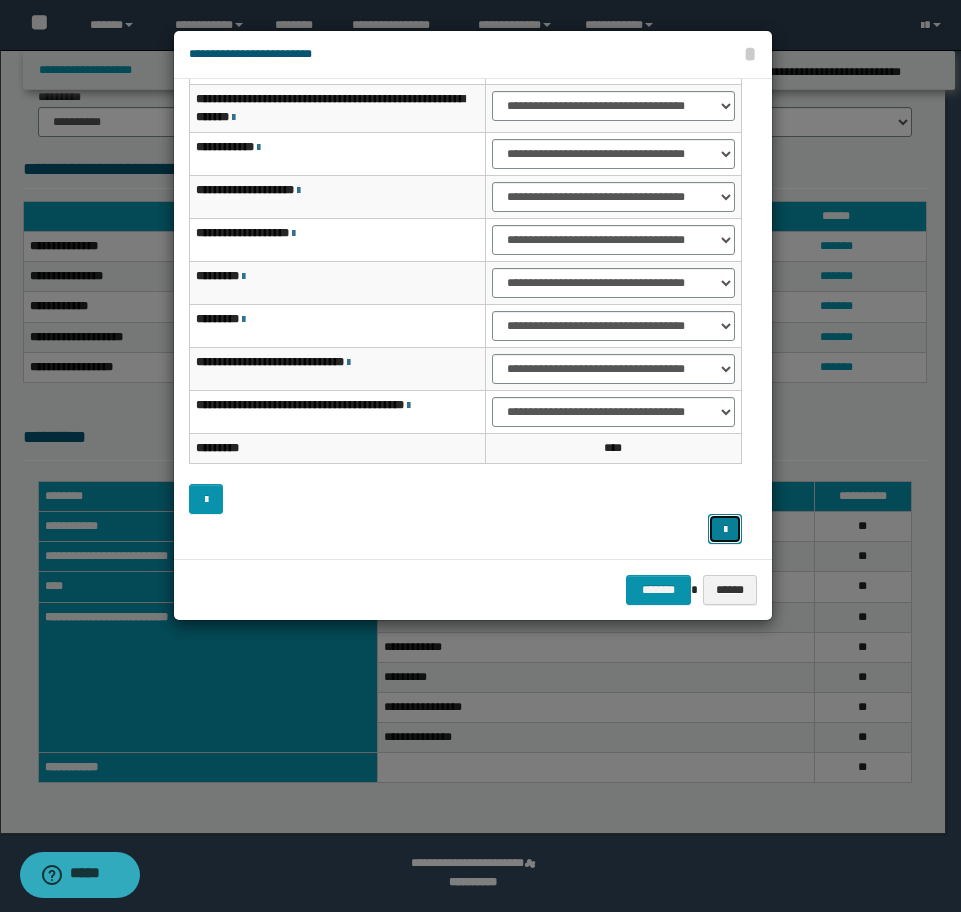 click at bounding box center (725, 529) 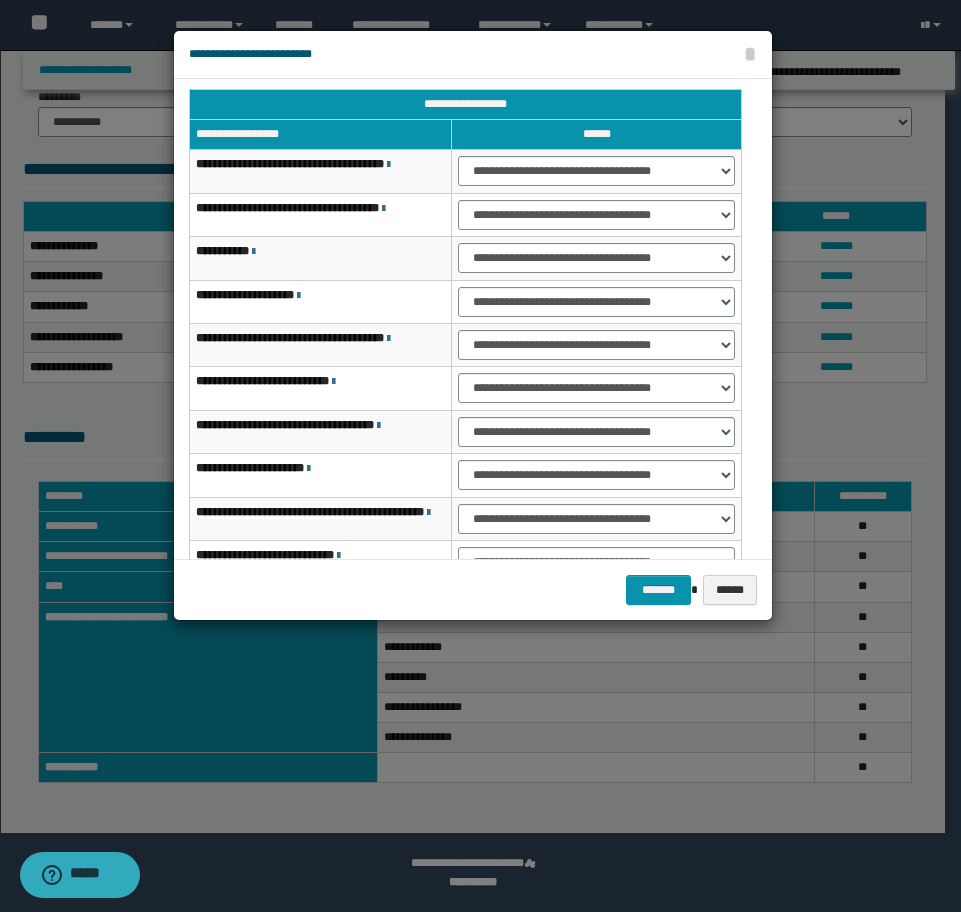 scroll, scrollTop: 0, scrollLeft: 0, axis: both 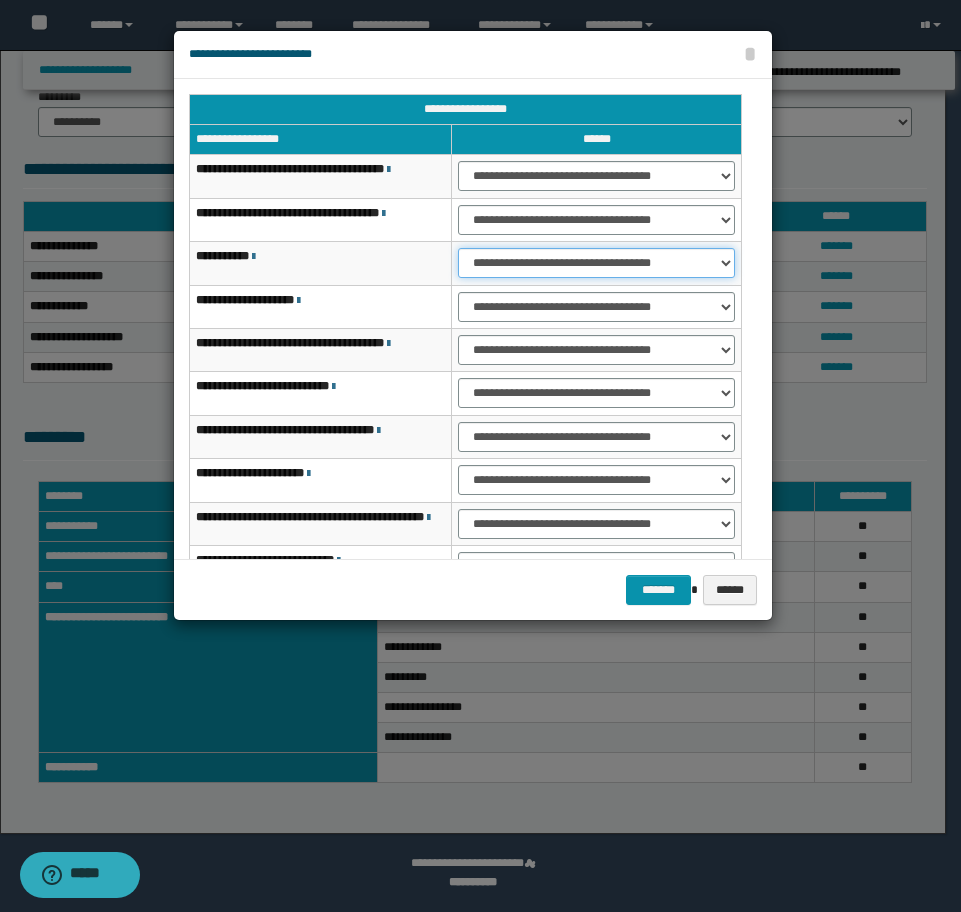 click on "**********" at bounding box center [596, 263] 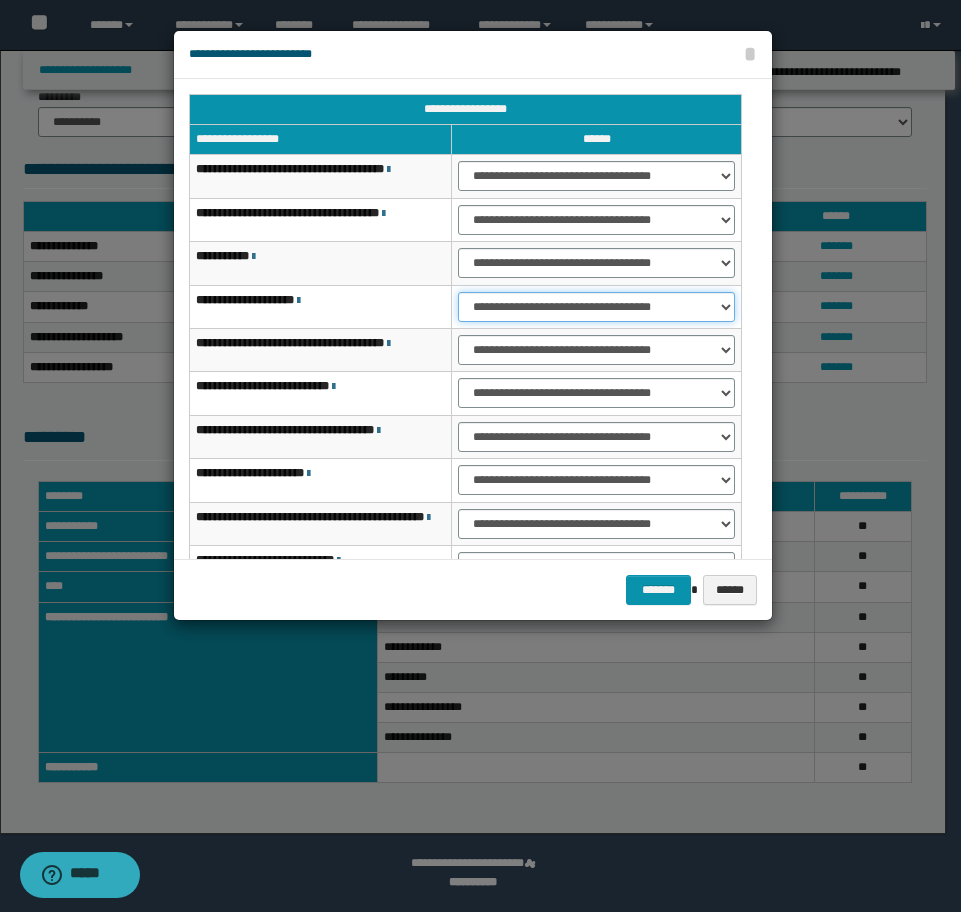 drag, startPoint x: 529, startPoint y: 293, endPoint x: 524, endPoint y: 319, distance: 26.476404 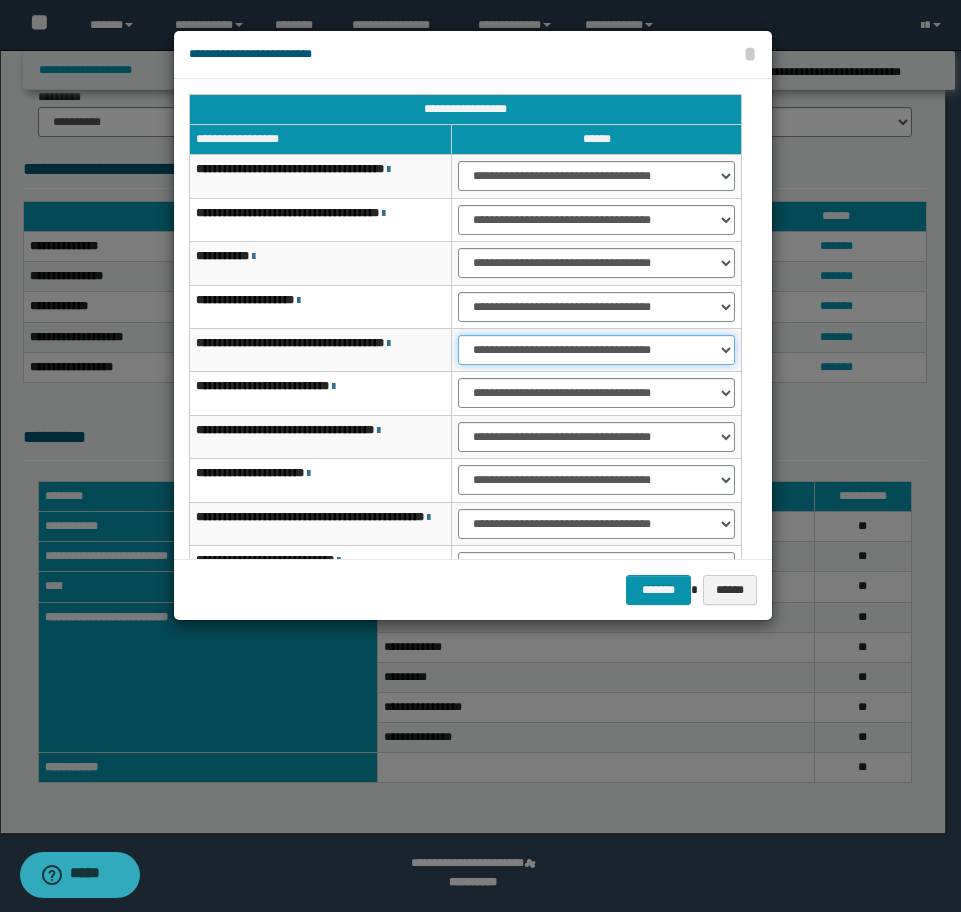 drag, startPoint x: 516, startPoint y: 351, endPoint x: 515, endPoint y: 361, distance: 10.049875 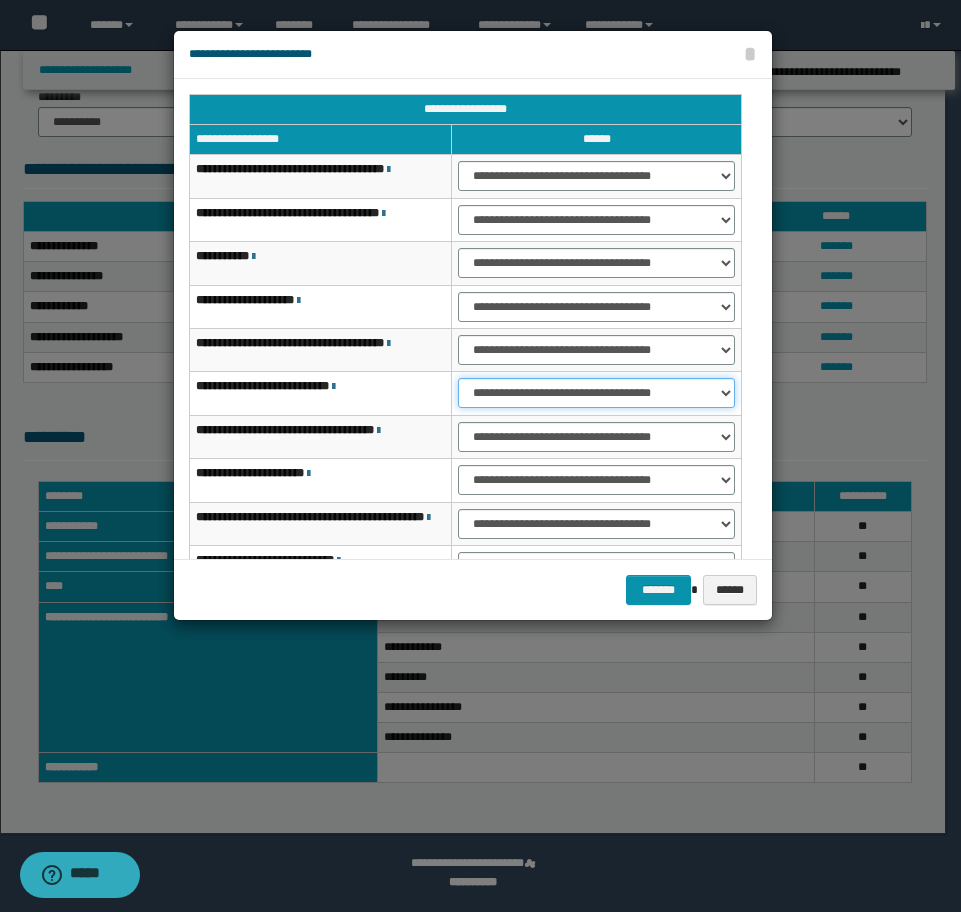 click on "**********" at bounding box center [596, 393] 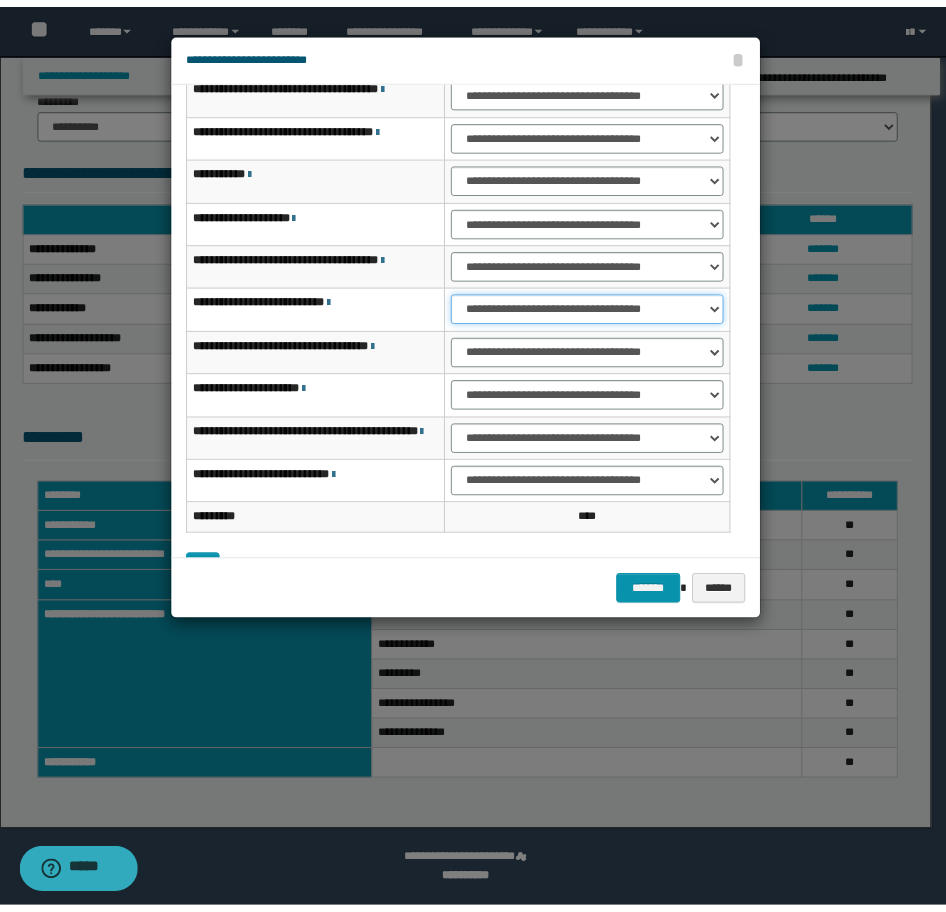scroll, scrollTop: 127, scrollLeft: 0, axis: vertical 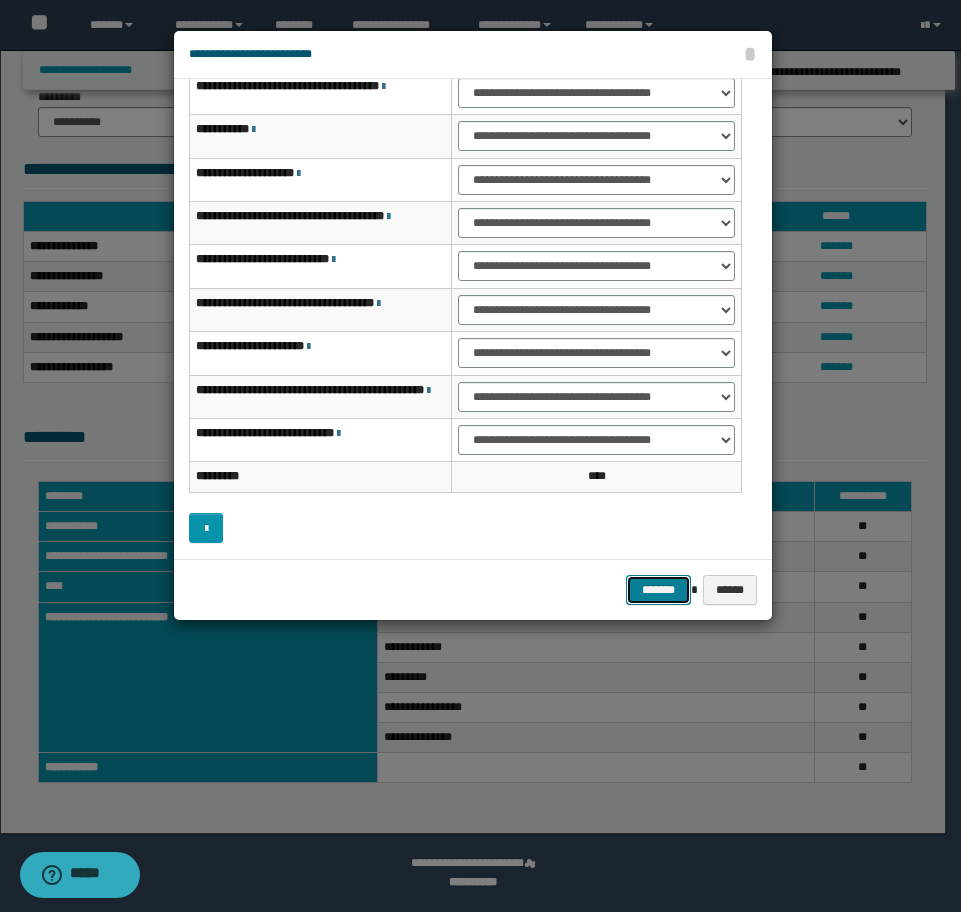click on "*******" at bounding box center (658, 590) 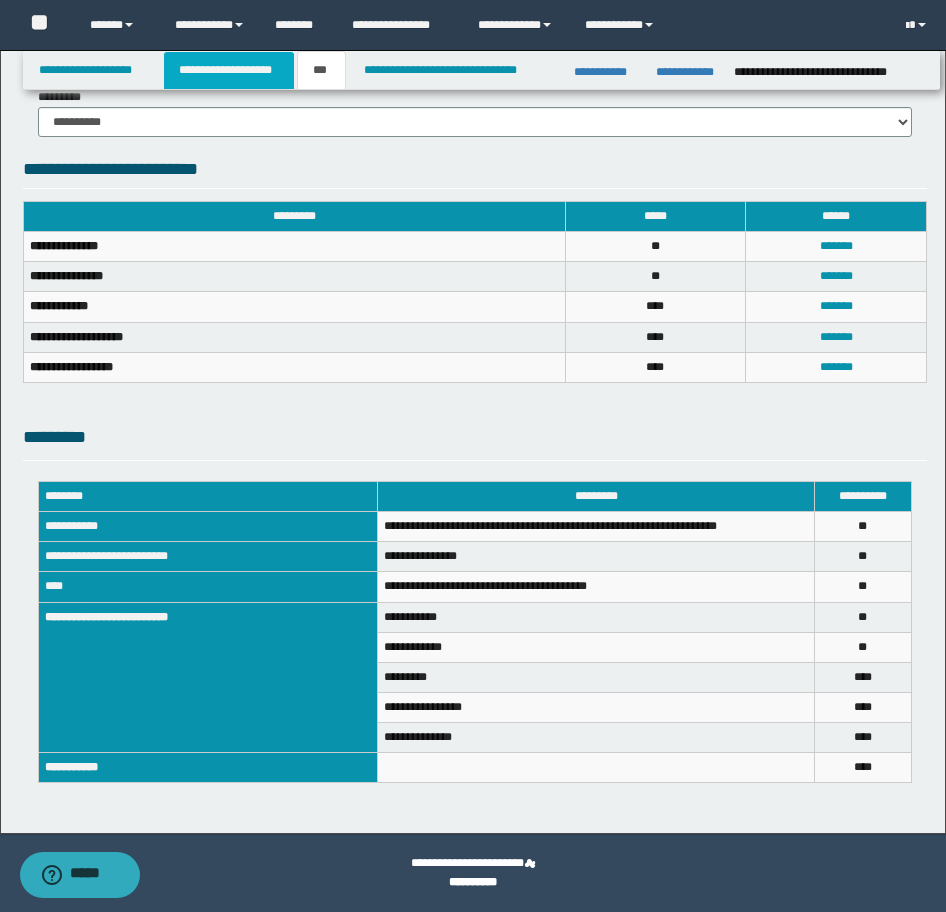 click on "**********" at bounding box center [229, 70] 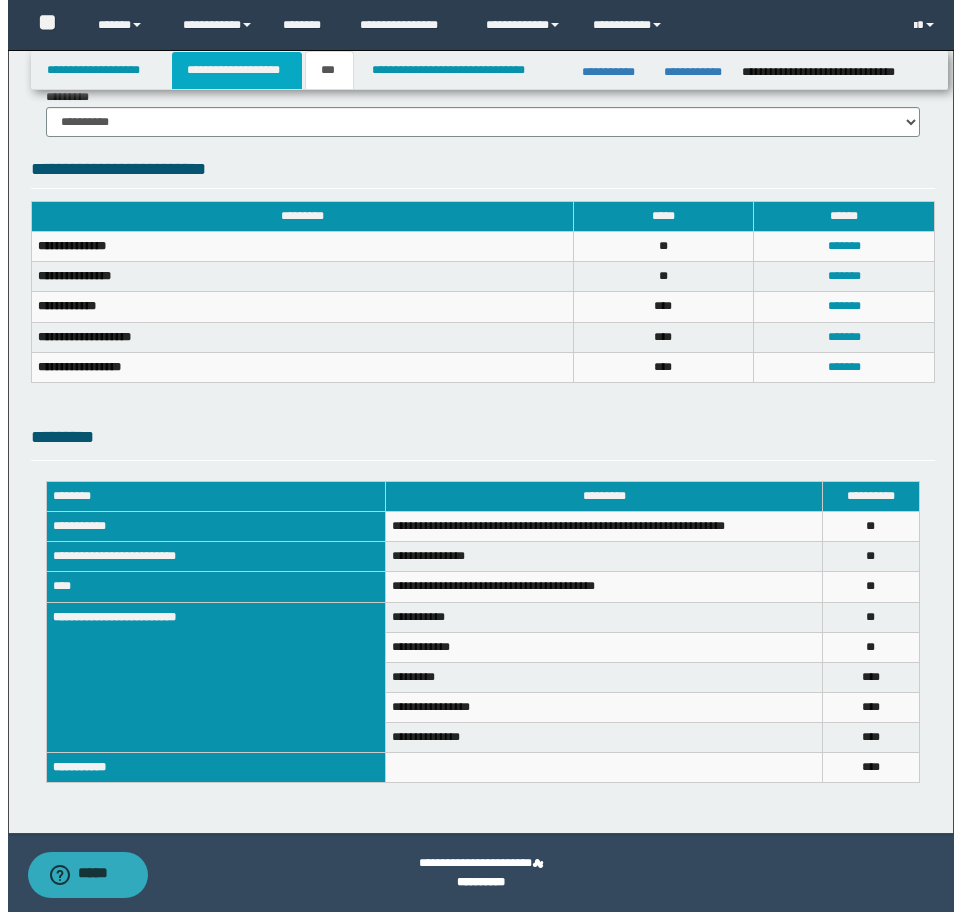 scroll, scrollTop: 685, scrollLeft: 0, axis: vertical 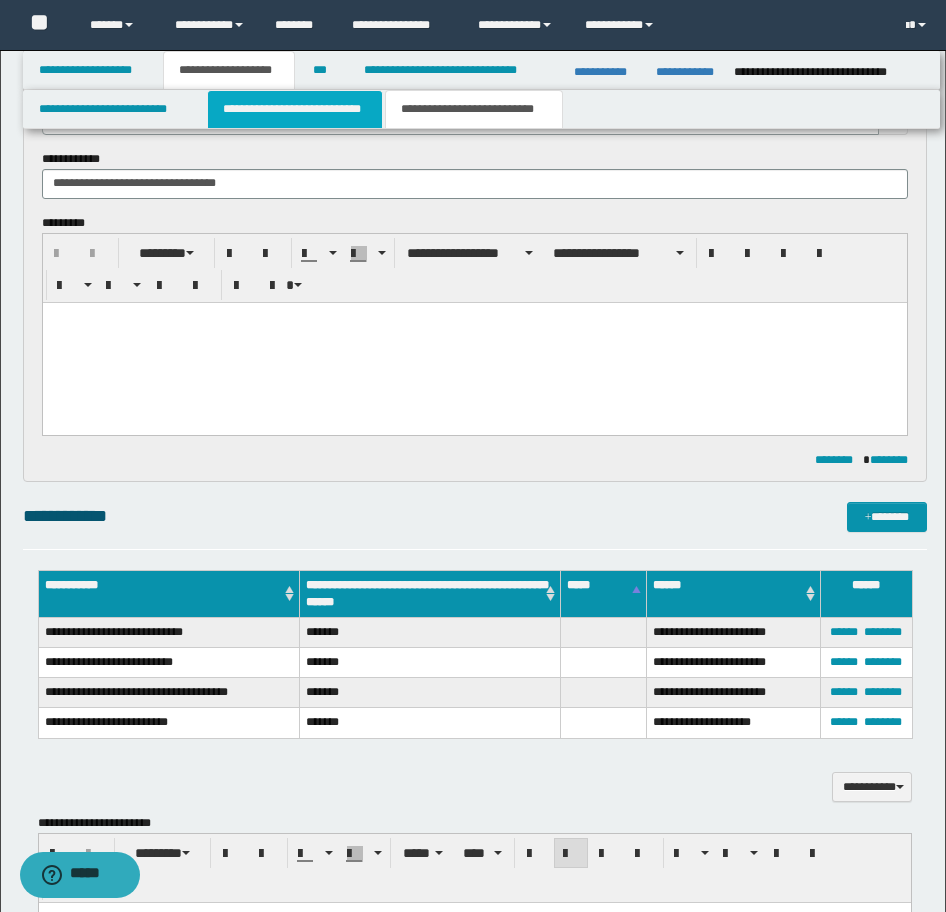 click on "**********" at bounding box center (295, 109) 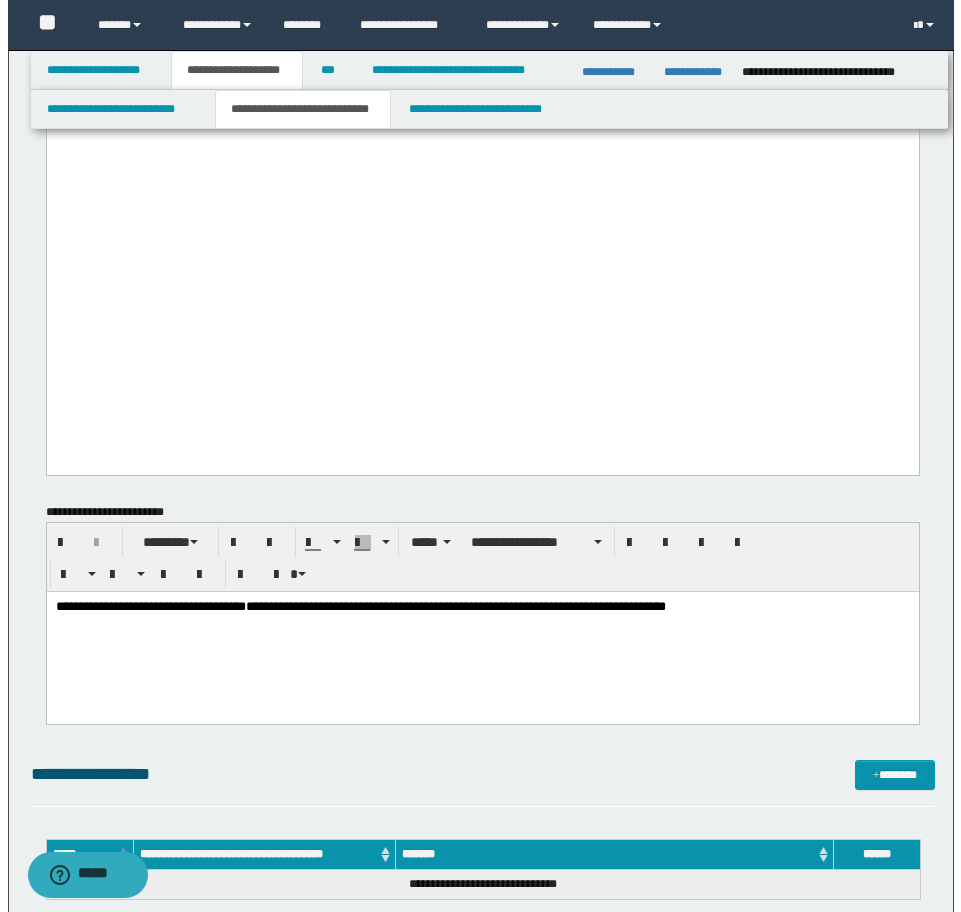 scroll, scrollTop: 2785, scrollLeft: 0, axis: vertical 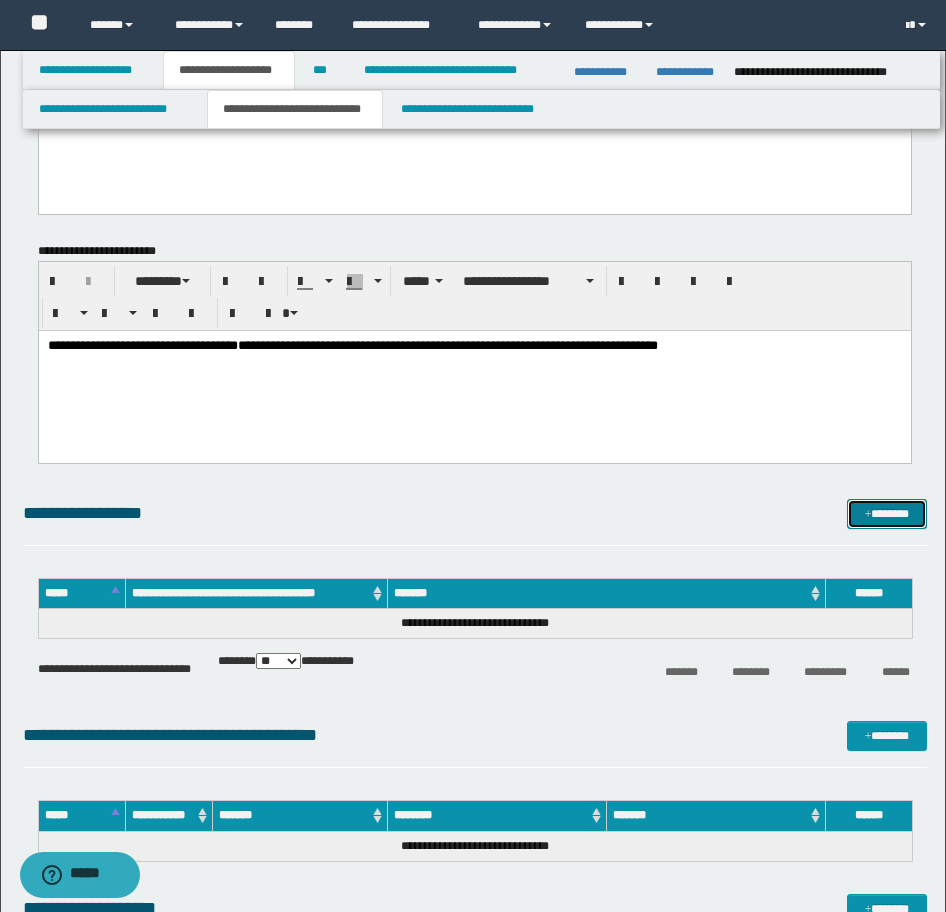 click on "*******" at bounding box center (887, 514) 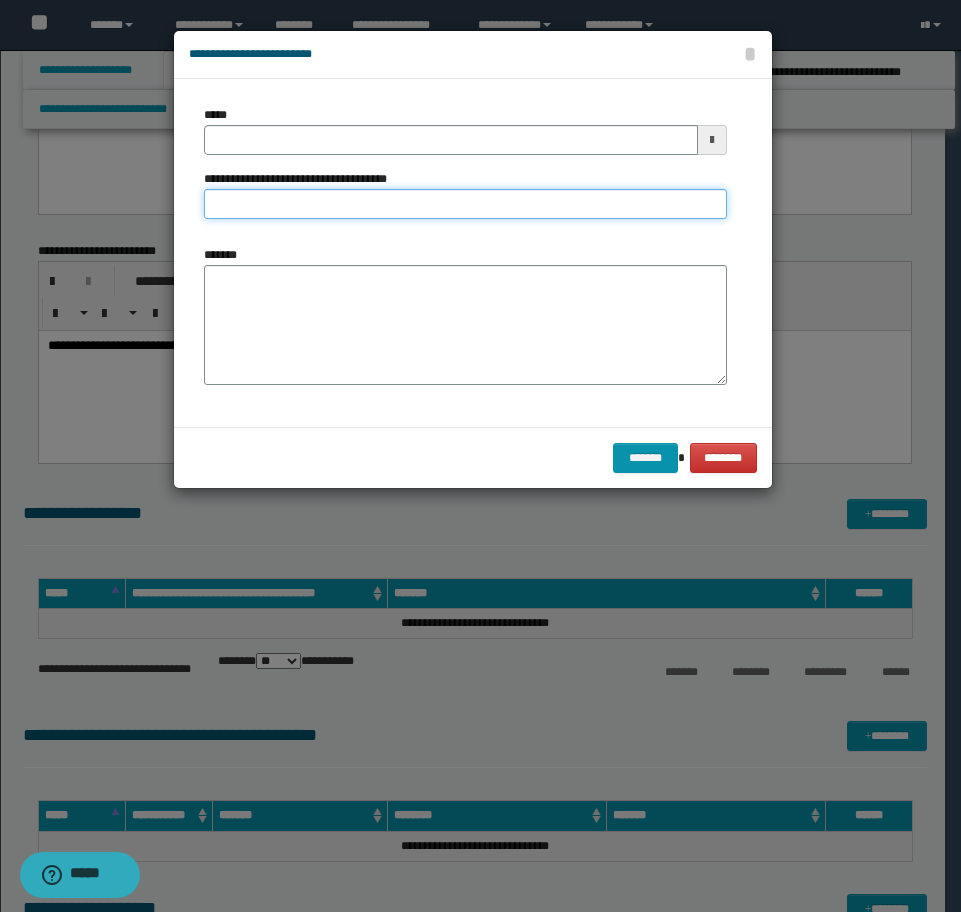 click on "**********" at bounding box center [465, 204] 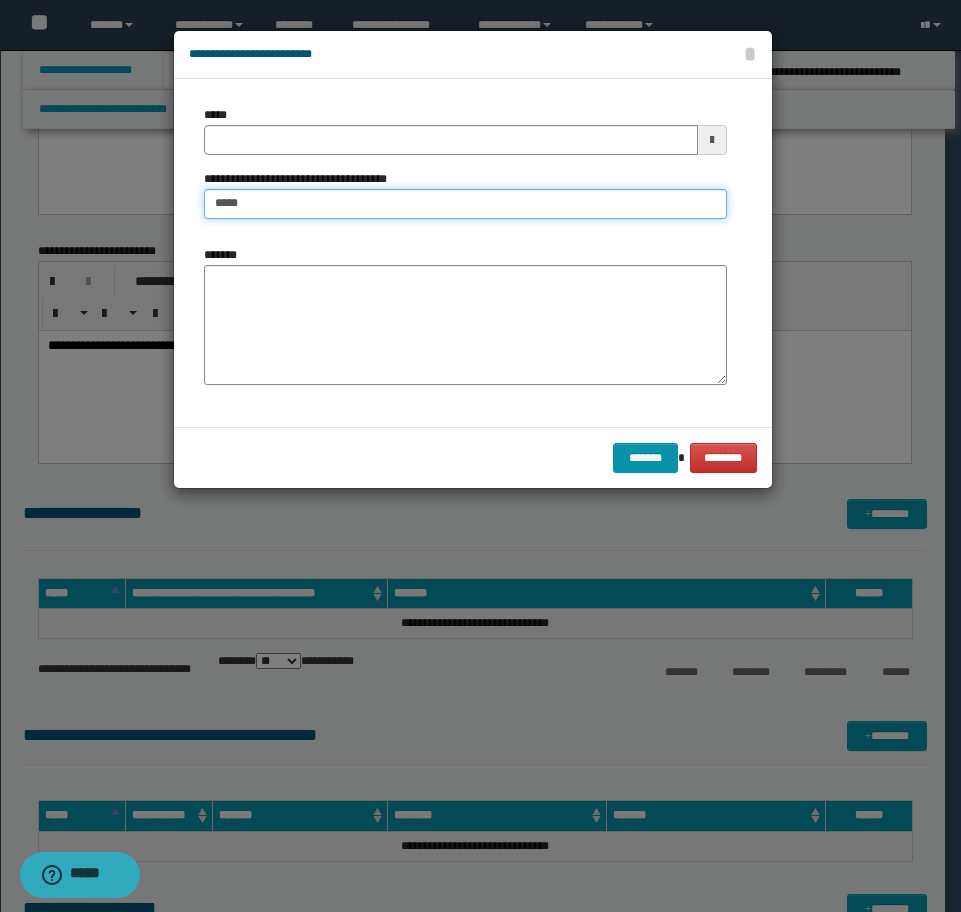type on "**********" 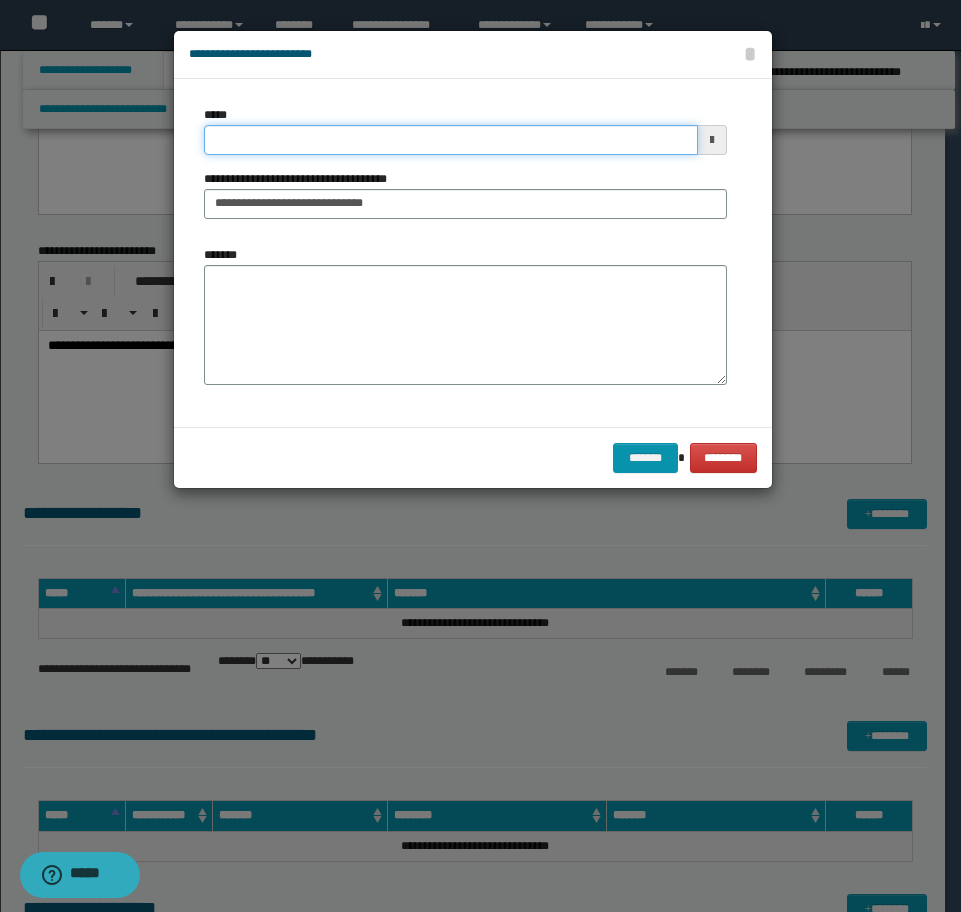 click on "*****" at bounding box center (451, 140) 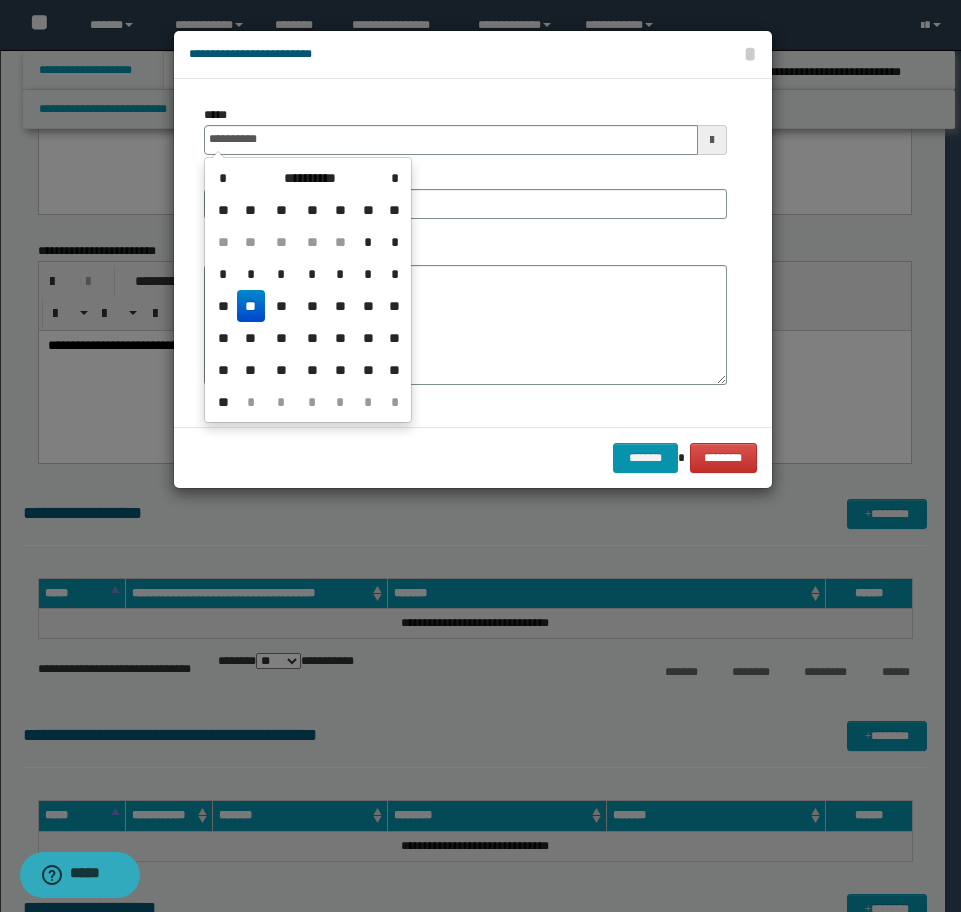 click on "**" at bounding box center [251, 306] 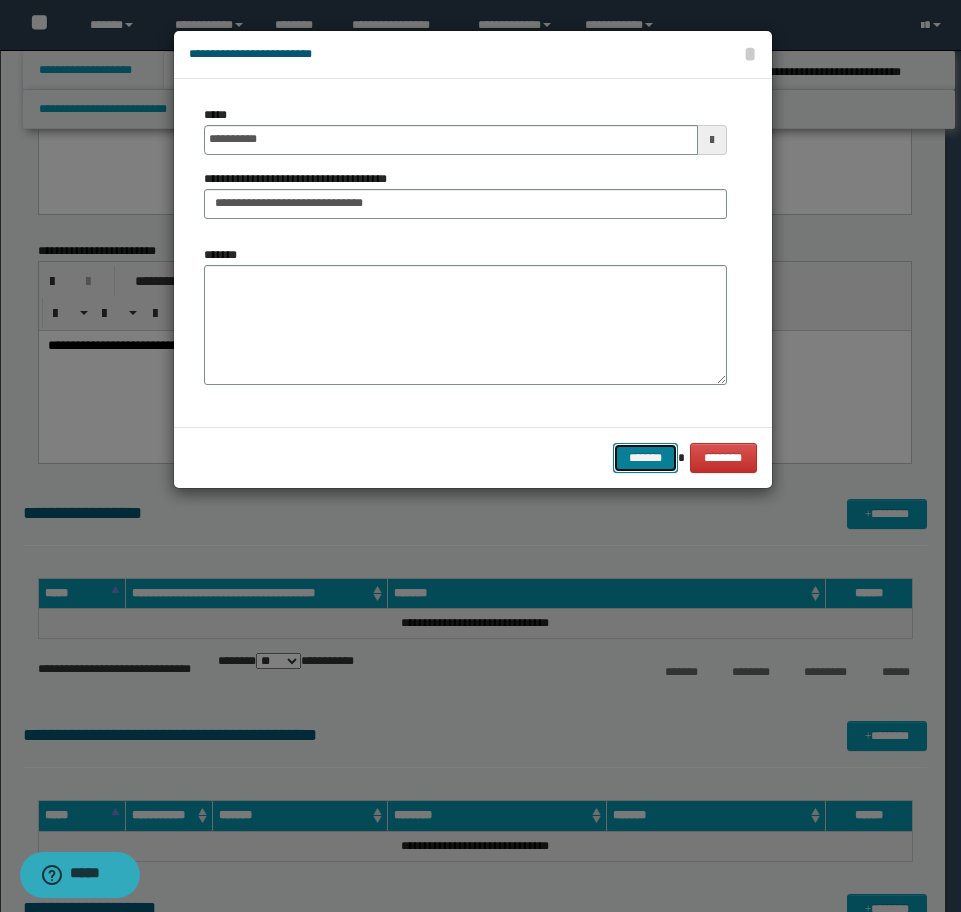 click on "*******" at bounding box center (645, 458) 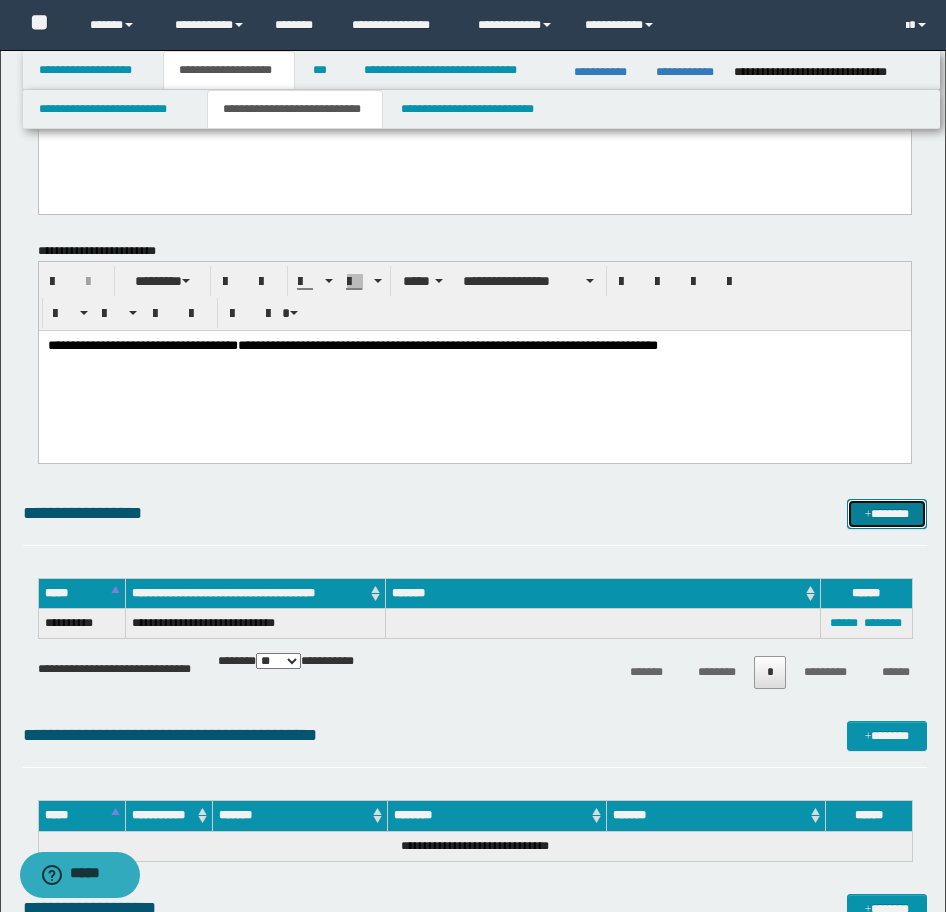 click on "*******" at bounding box center [887, 514] 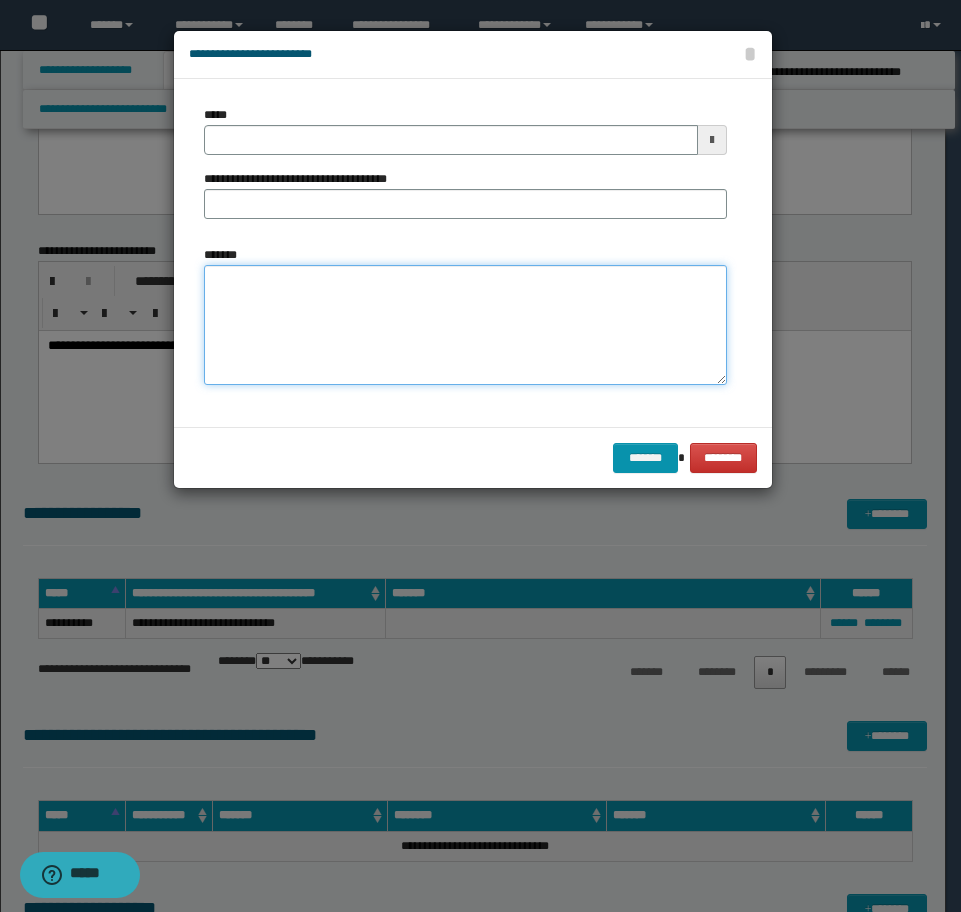 click on "*******" at bounding box center (465, 325) 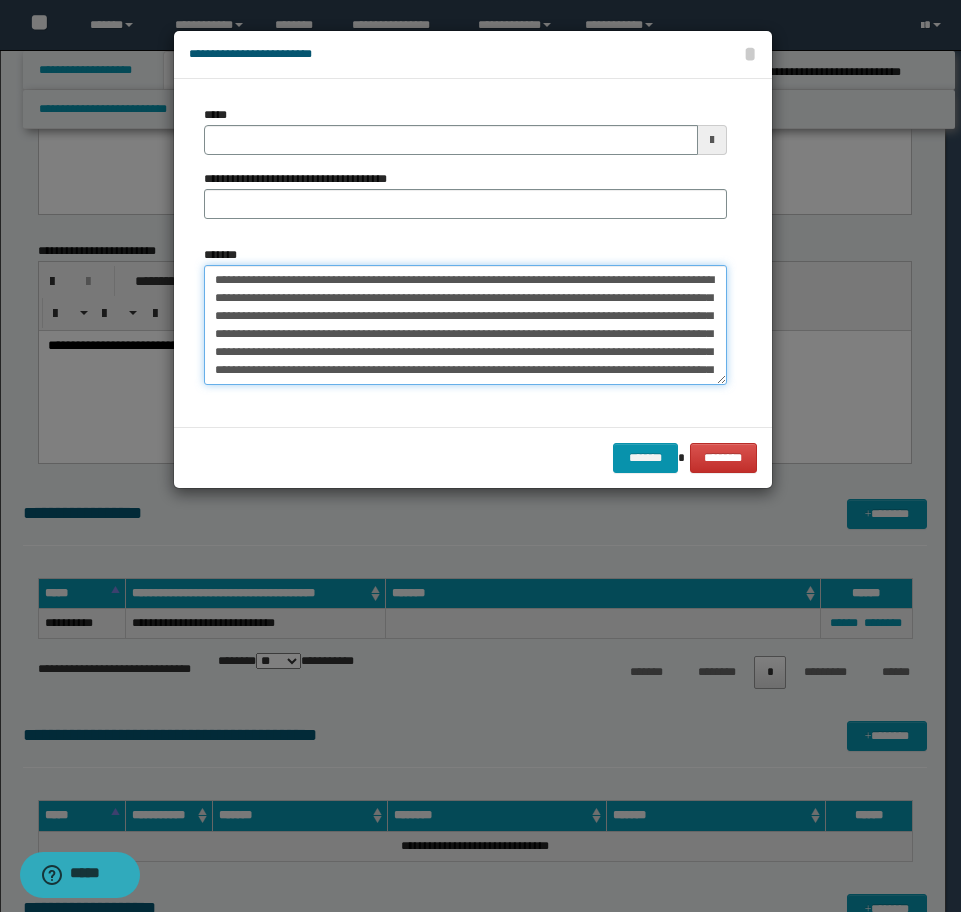 scroll, scrollTop: 300, scrollLeft: 0, axis: vertical 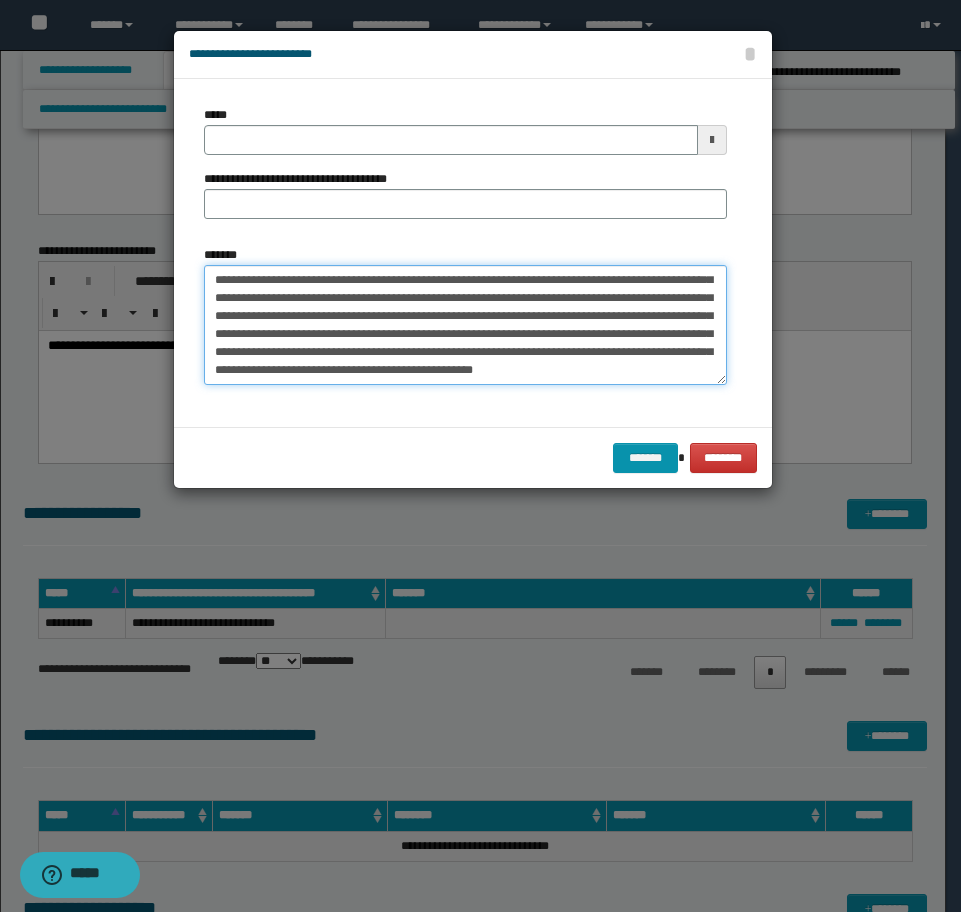 drag, startPoint x: 390, startPoint y: 376, endPoint x: 258, endPoint y: 377, distance: 132.00378 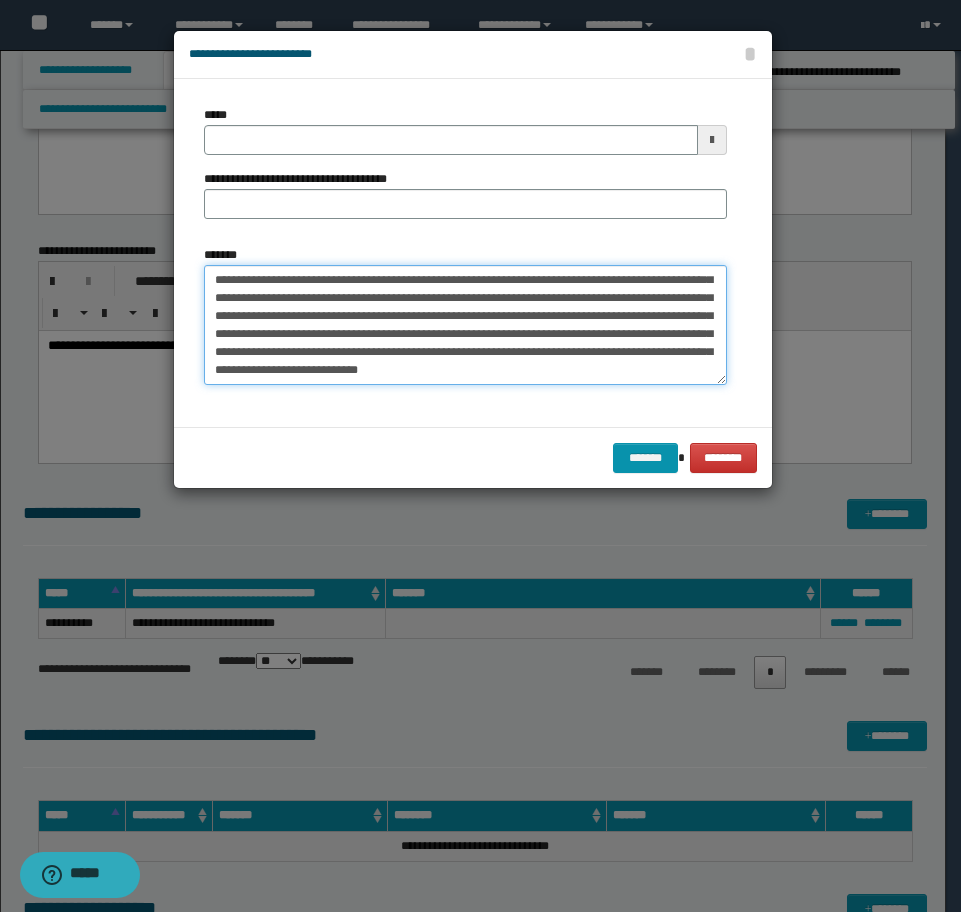 scroll, scrollTop: 206, scrollLeft: 0, axis: vertical 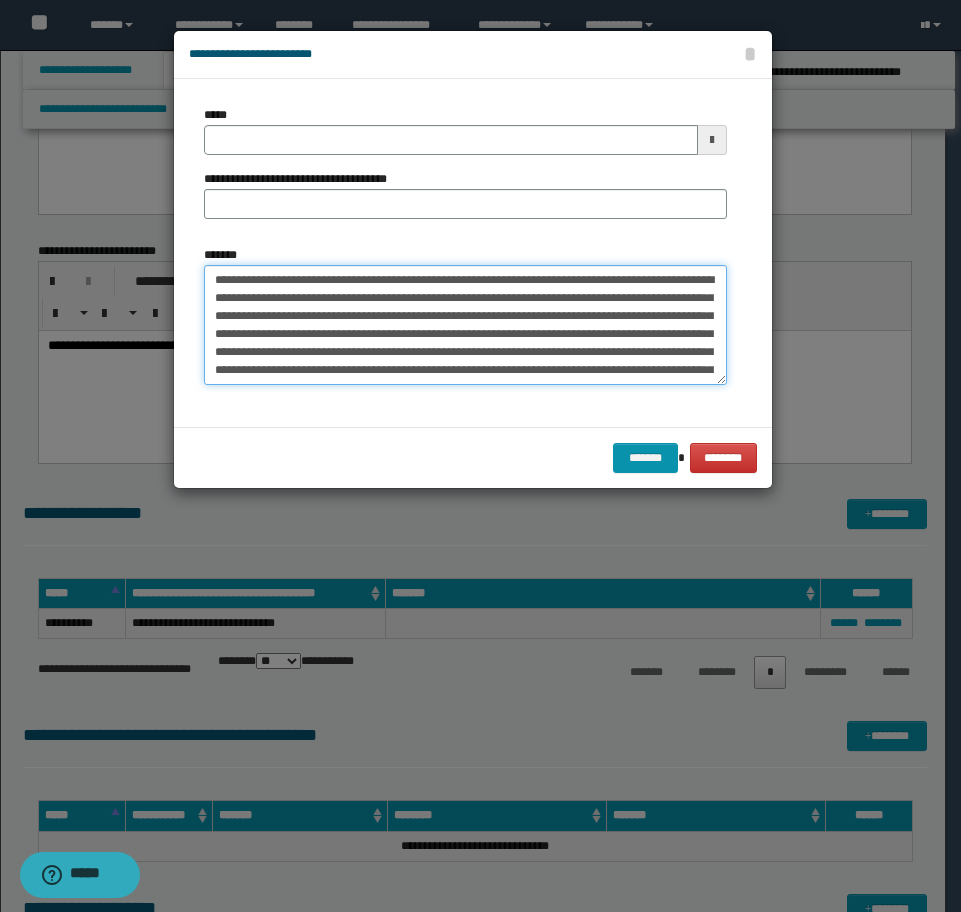 drag, startPoint x: 472, startPoint y: 275, endPoint x: -16, endPoint y: 234, distance: 489.7193 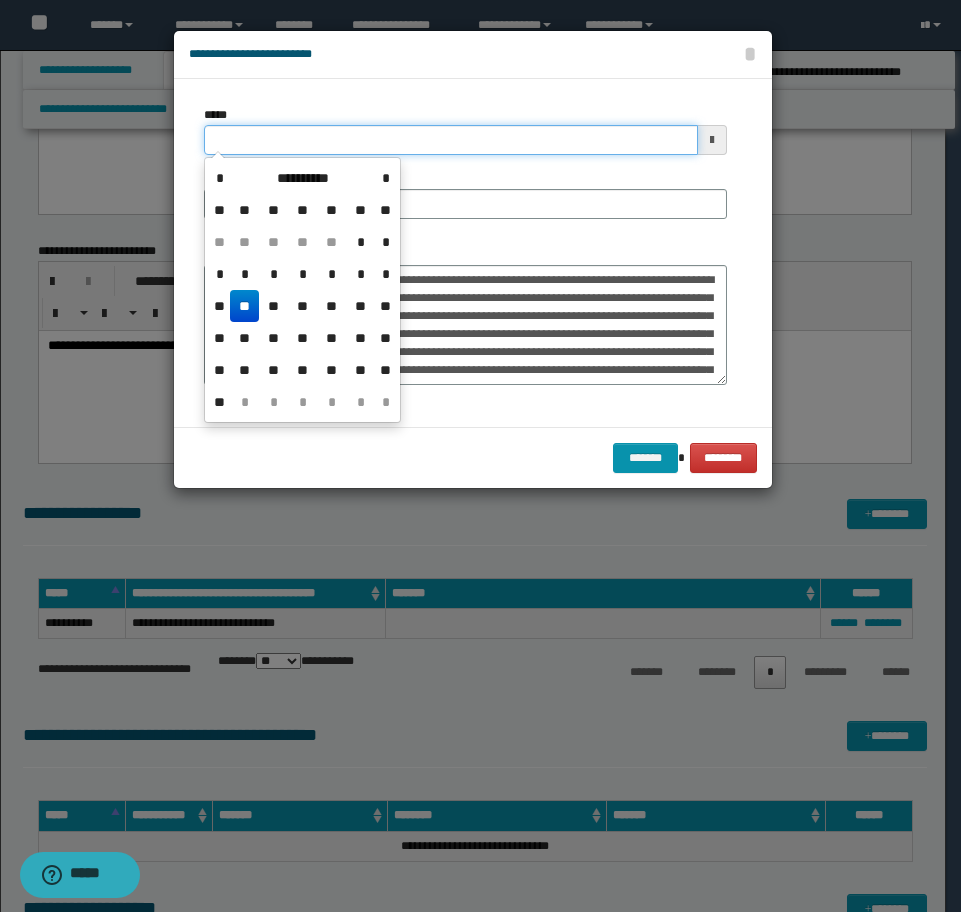click on "*****" at bounding box center [451, 140] 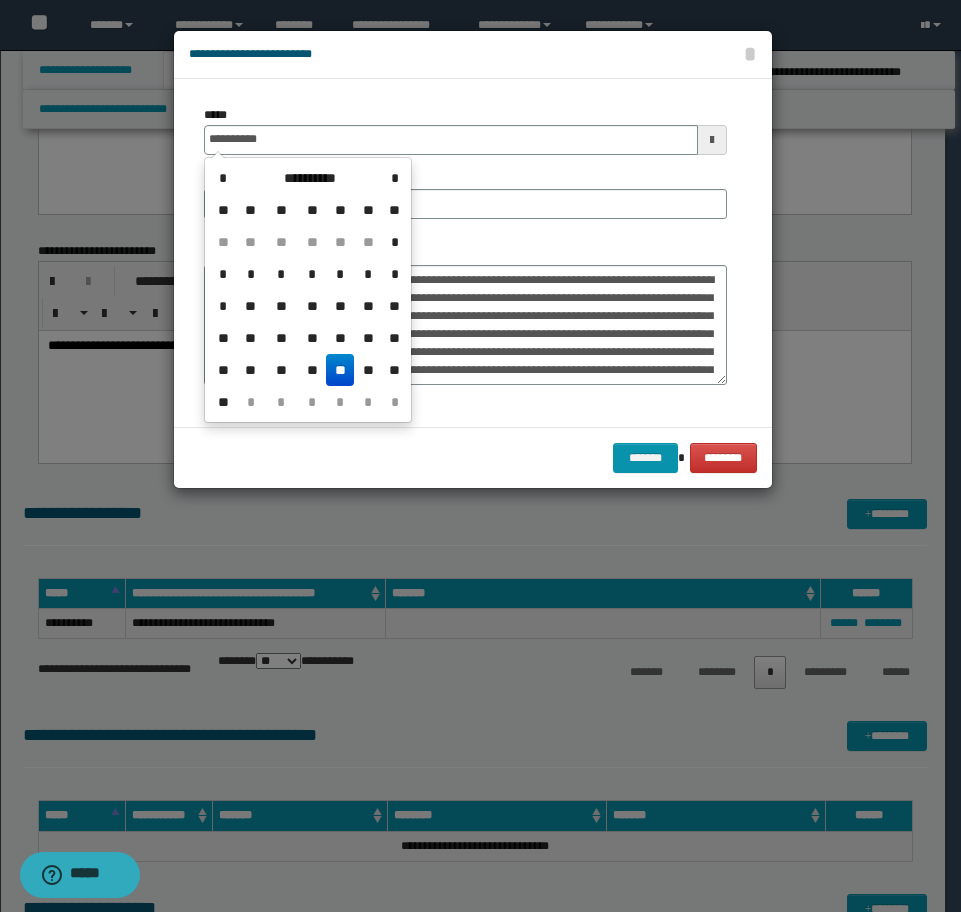 drag, startPoint x: 338, startPoint y: 374, endPoint x: 356, endPoint y: 227, distance: 148.09795 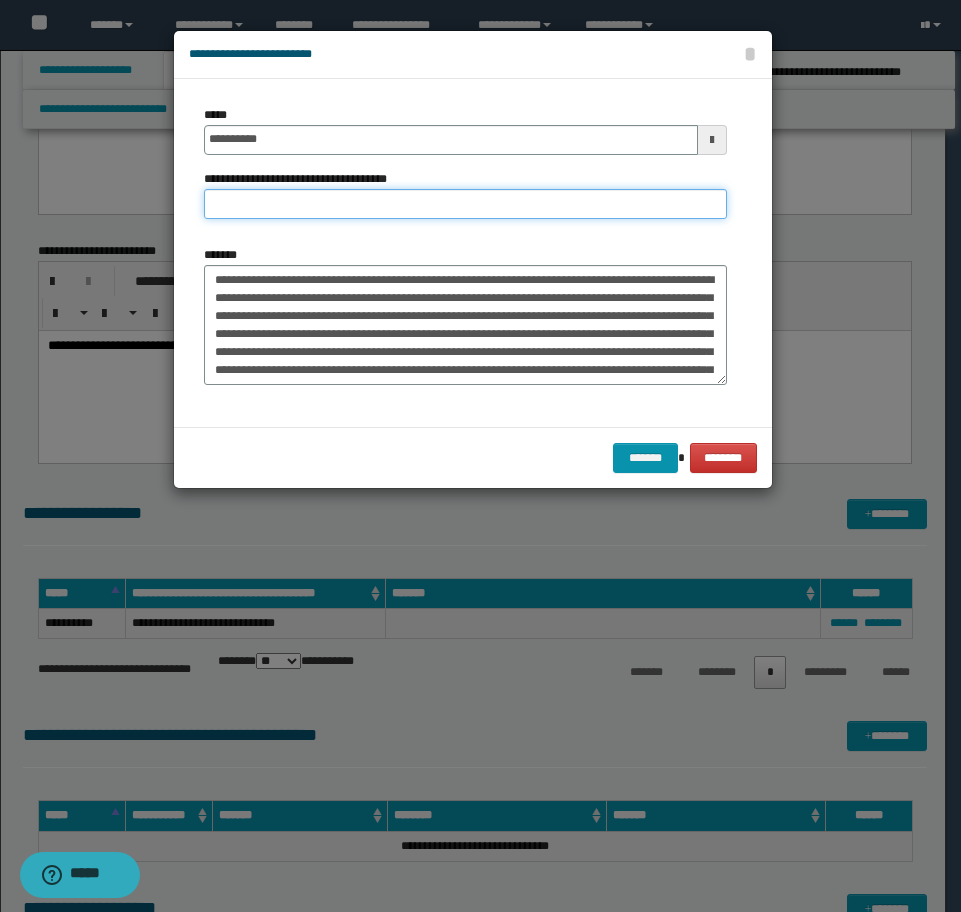 click on "**********" at bounding box center [465, 204] 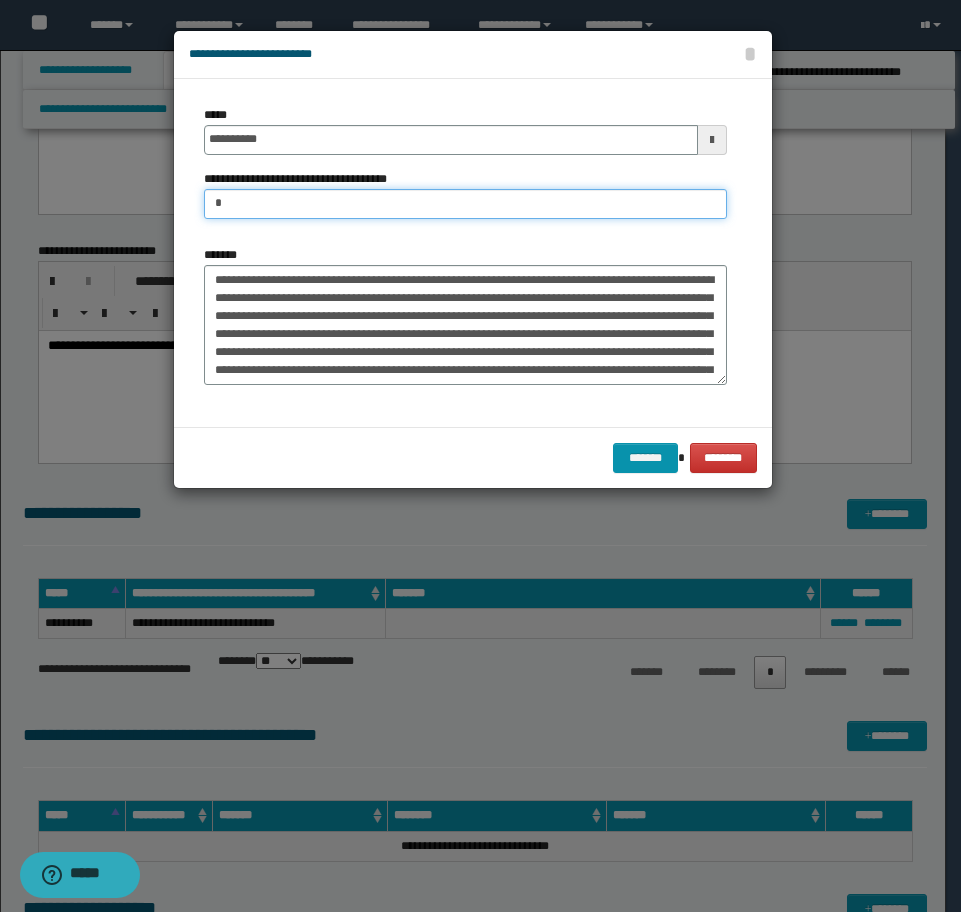 type on "**********" 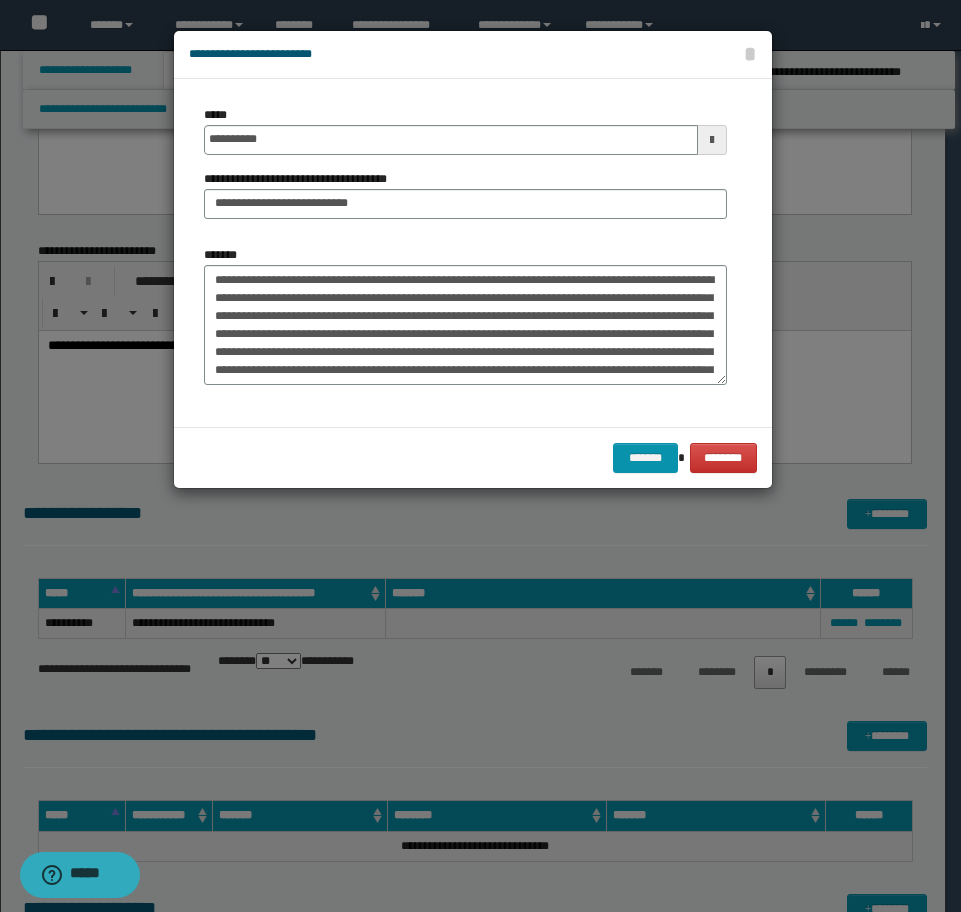 click on "*******
********" at bounding box center (473, 457) 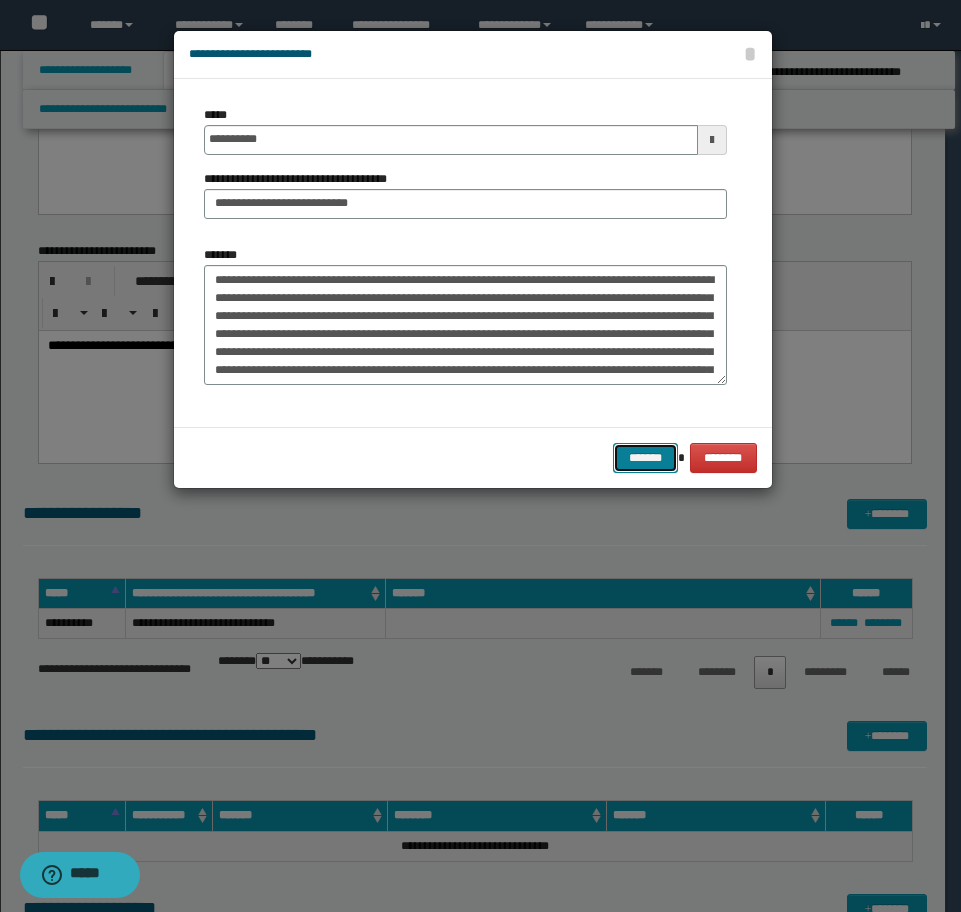 click on "*******" at bounding box center [645, 458] 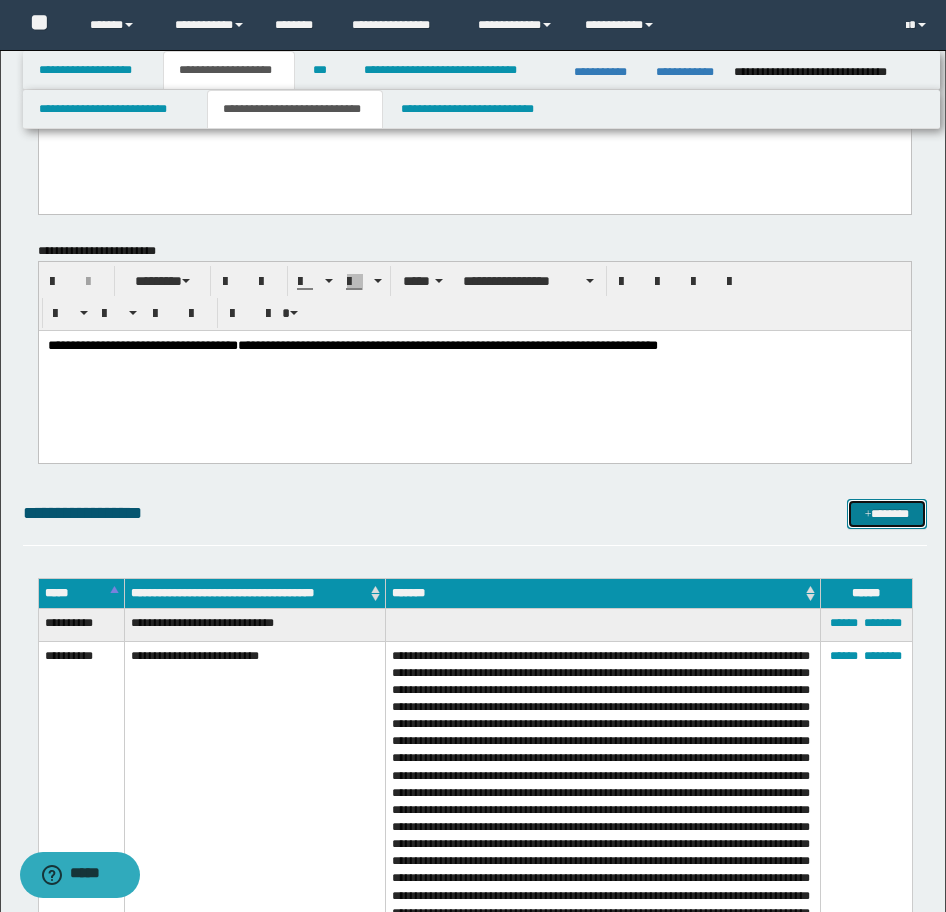 click on "*******" at bounding box center [887, 514] 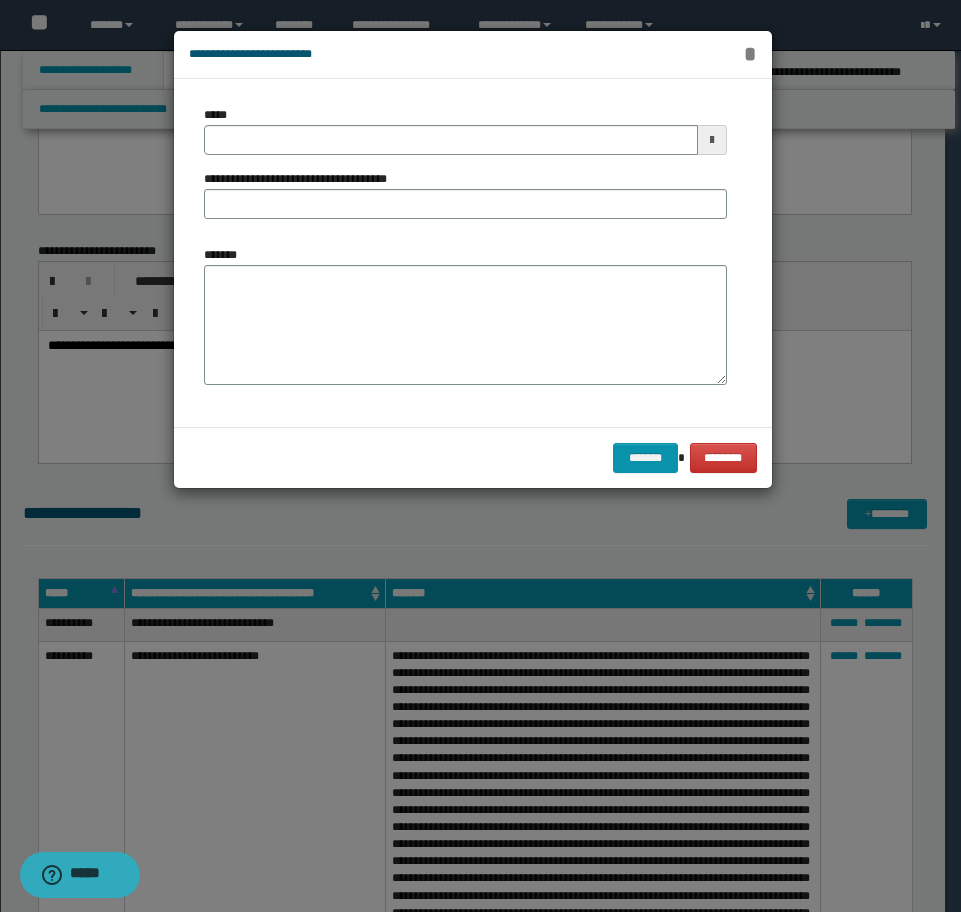 click on "*" at bounding box center (749, 54) 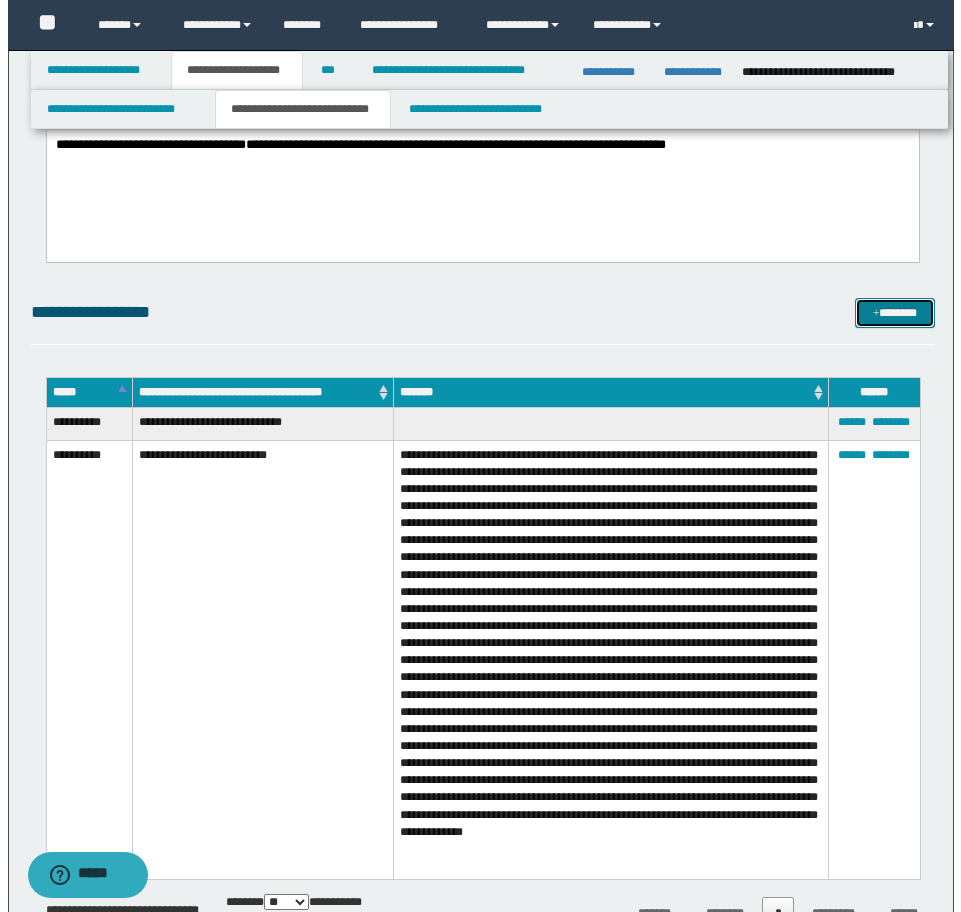scroll, scrollTop: 2985, scrollLeft: 0, axis: vertical 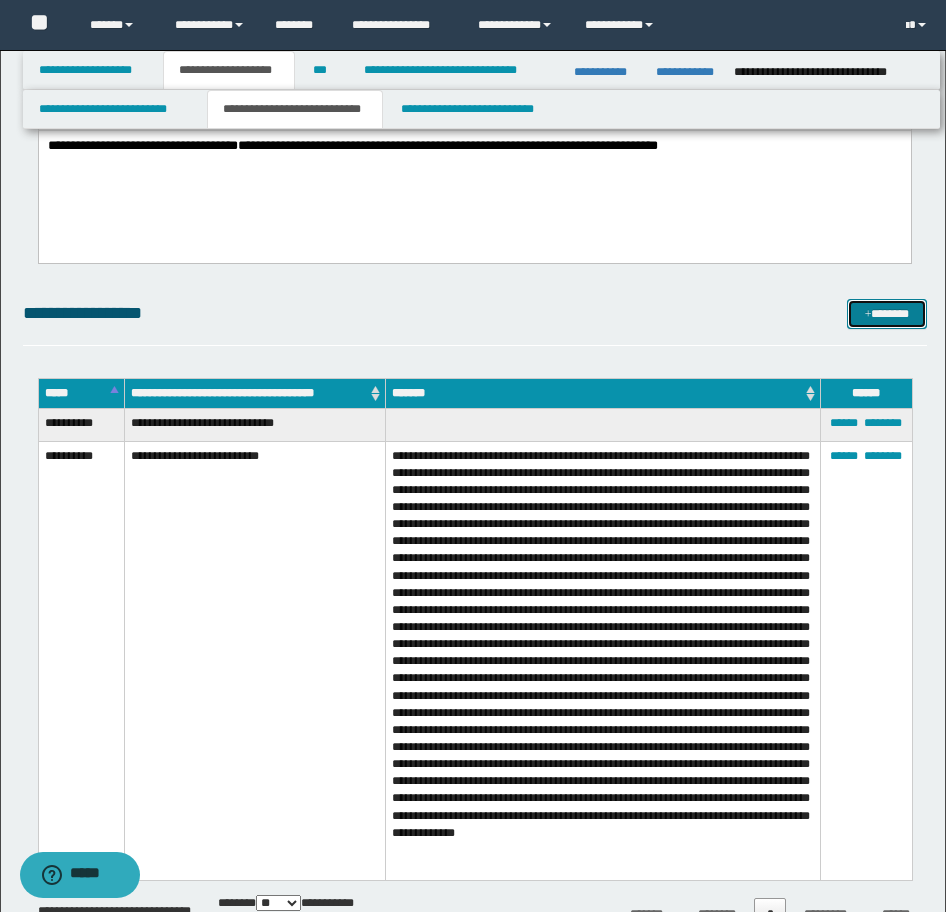 click on "*******" at bounding box center (887, 314) 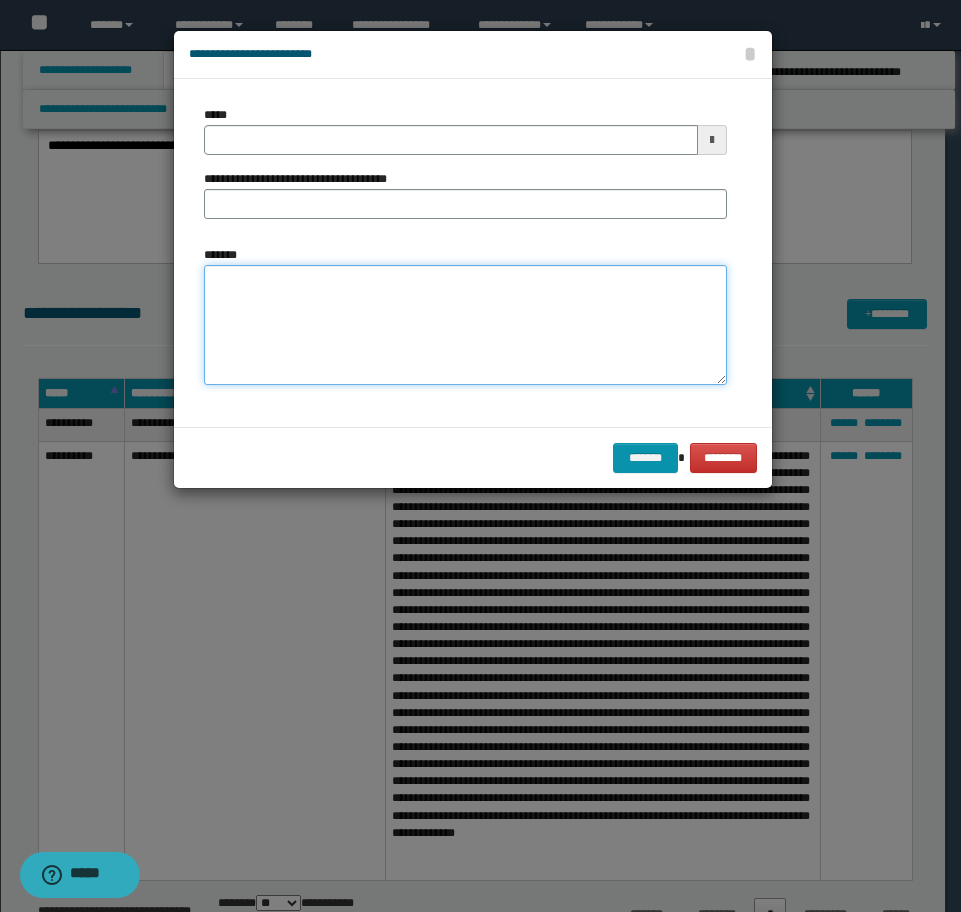 click on "*******" at bounding box center (465, 325) 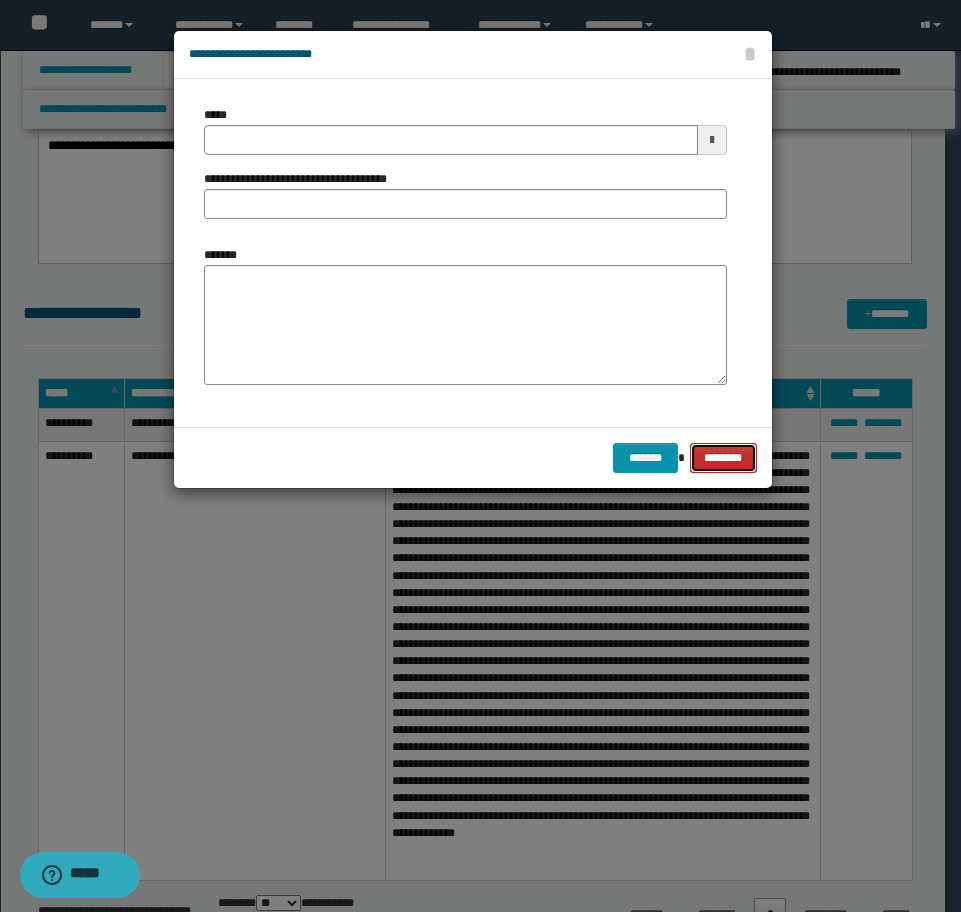 click on "********" at bounding box center (723, 458) 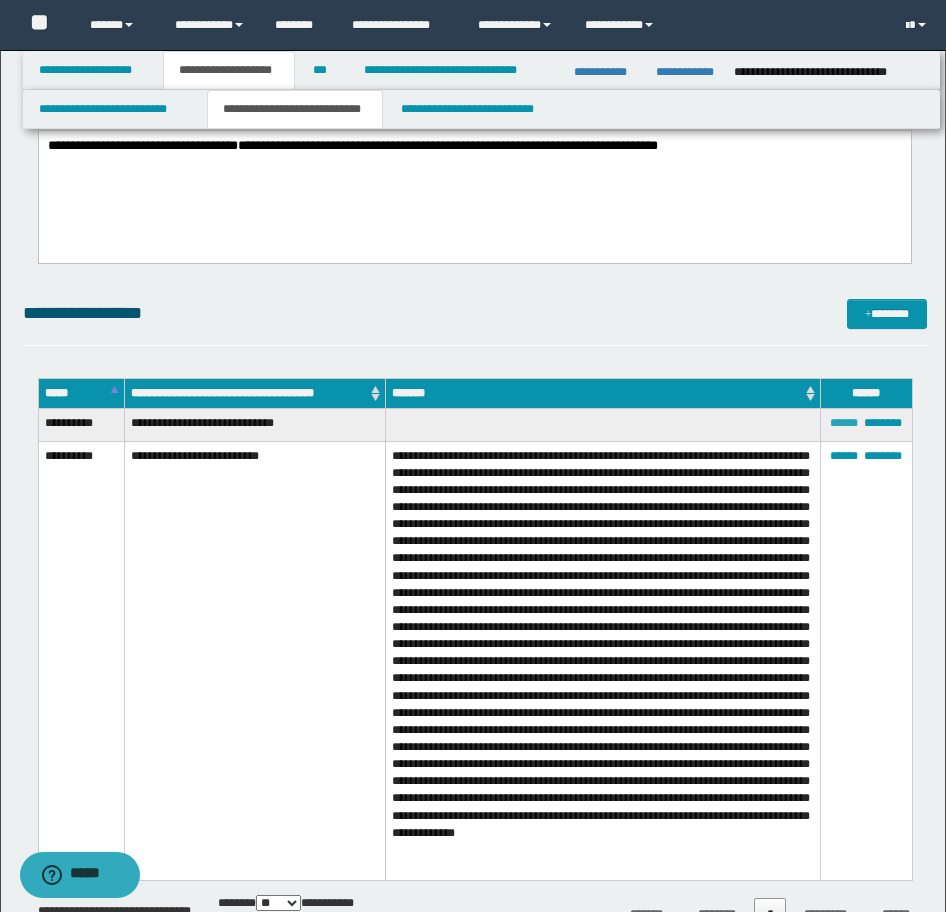 click on "******" at bounding box center [844, 423] 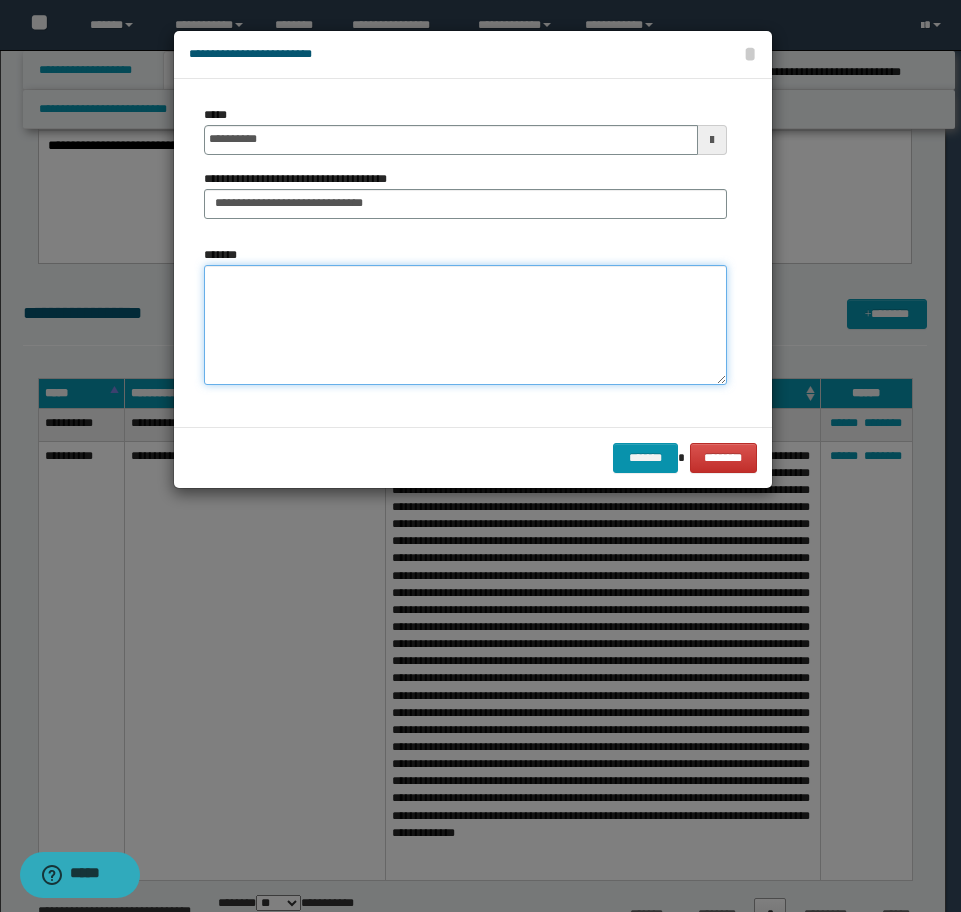 click on "*******" at bounding box center [465, 325] 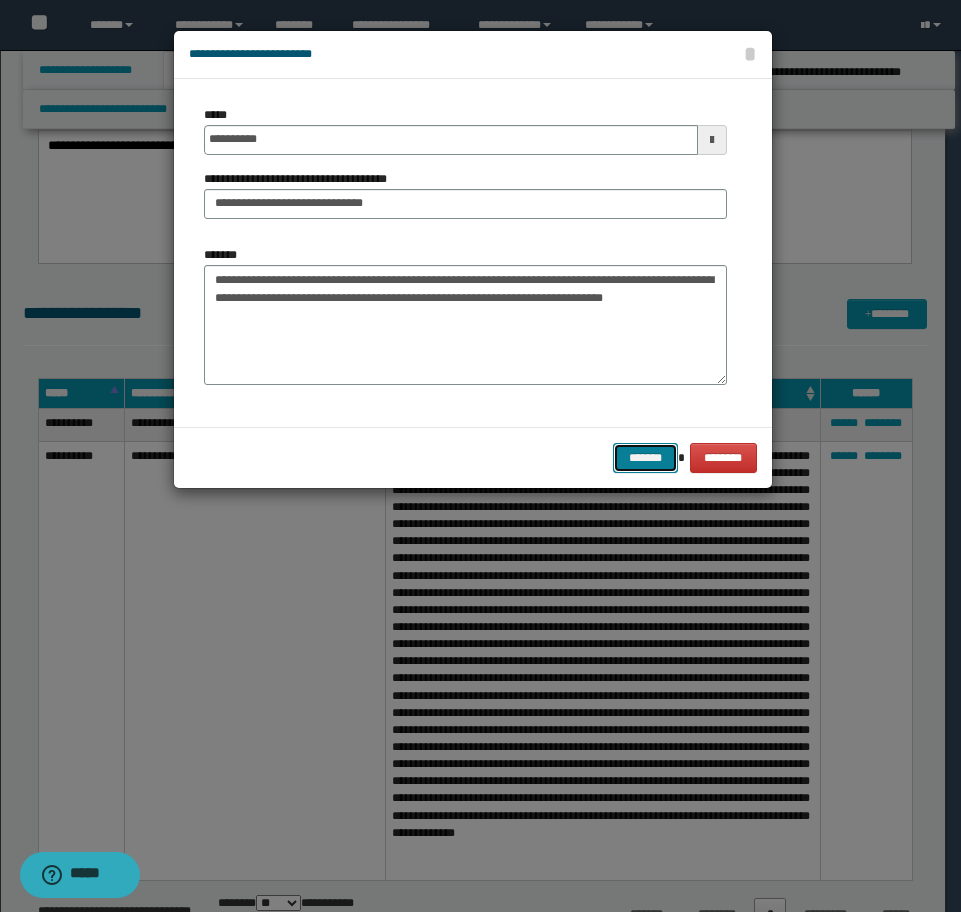 click on "*******" at bounding box center [645, 458] 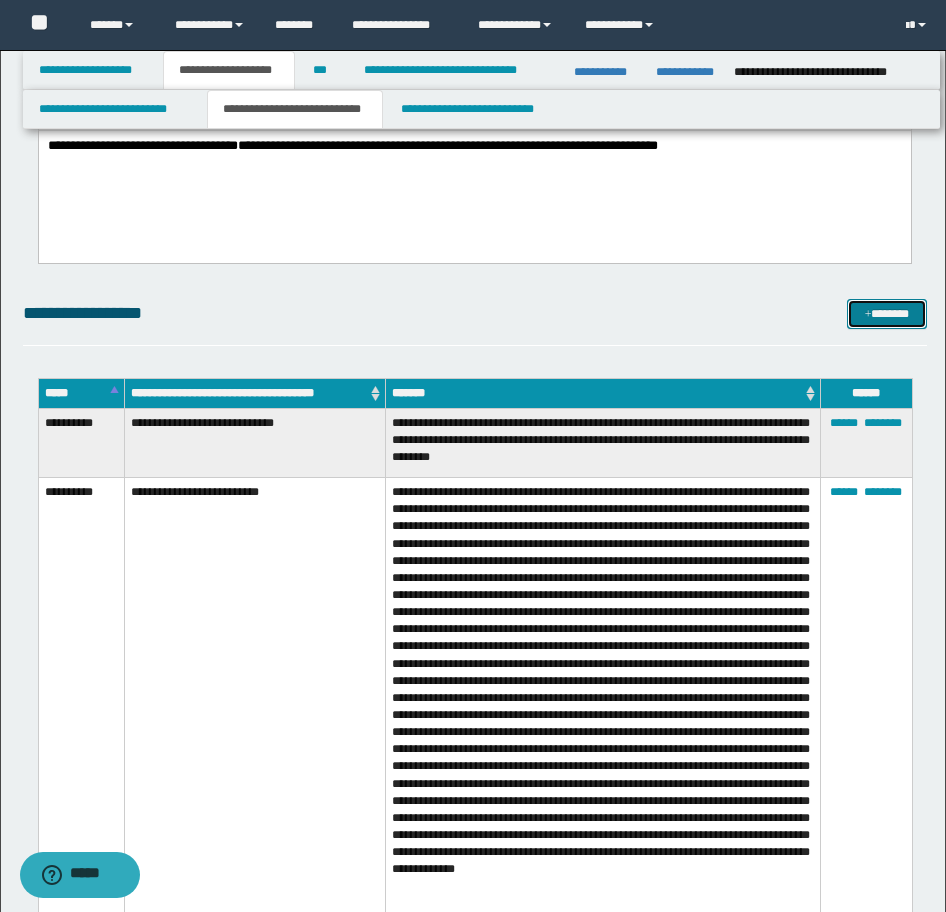 click on "*******" at bounding box center [887, 314] 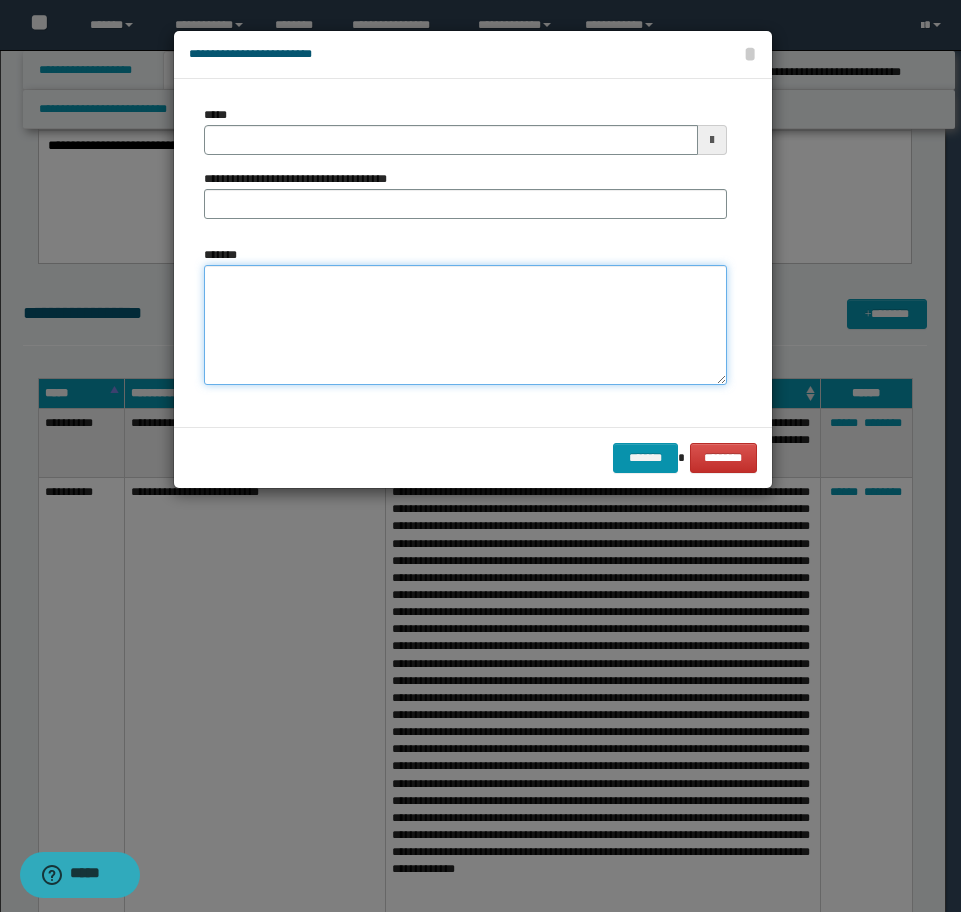 click on "*******" at bounding box center [465, 325] 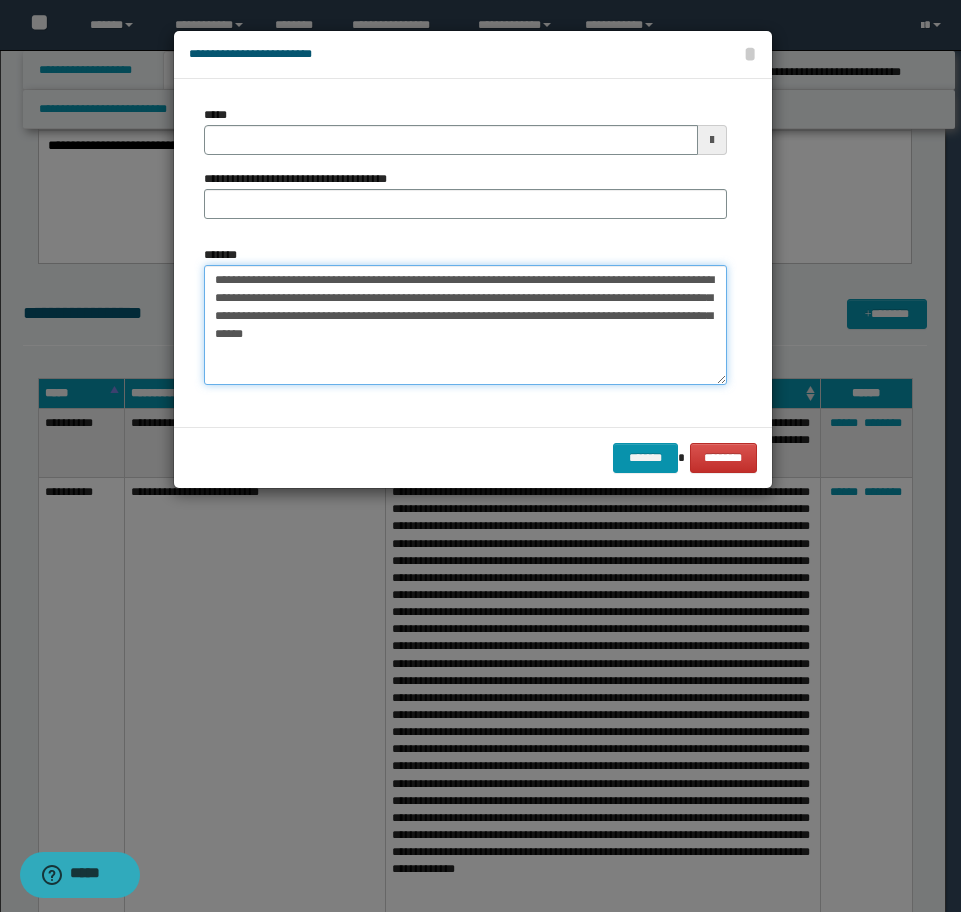click on "**********" at bounding box center [465, 325] 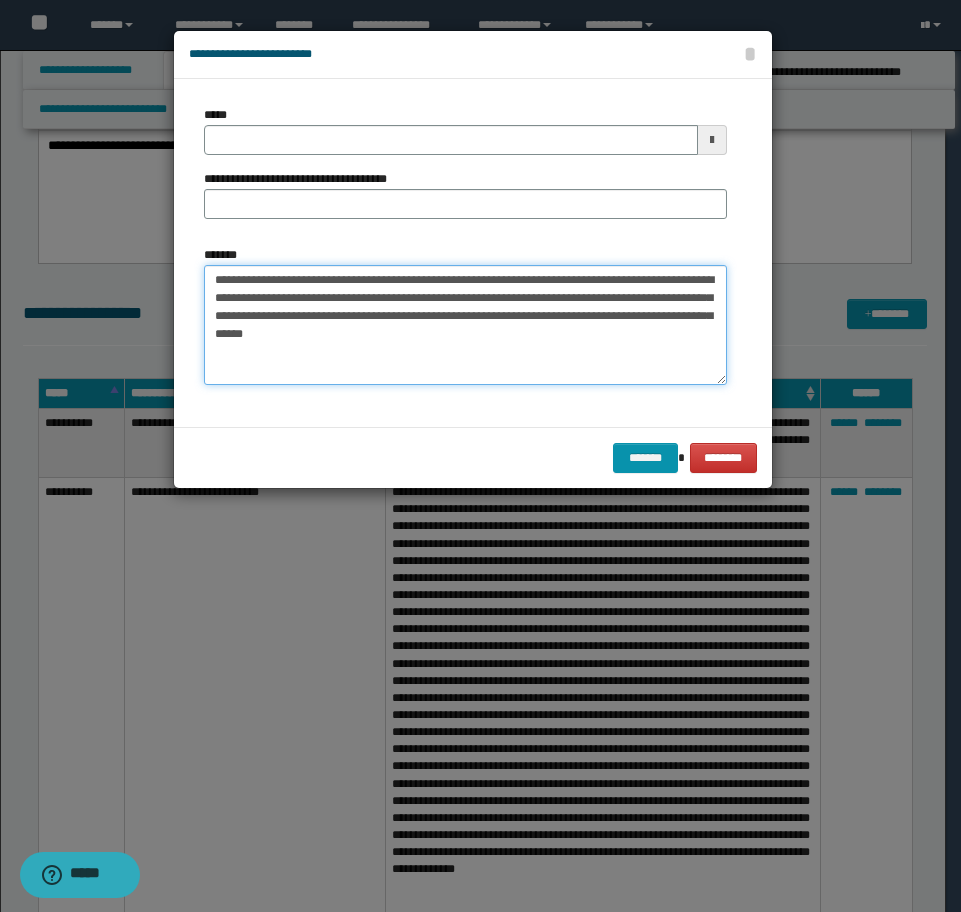 type on "**********" 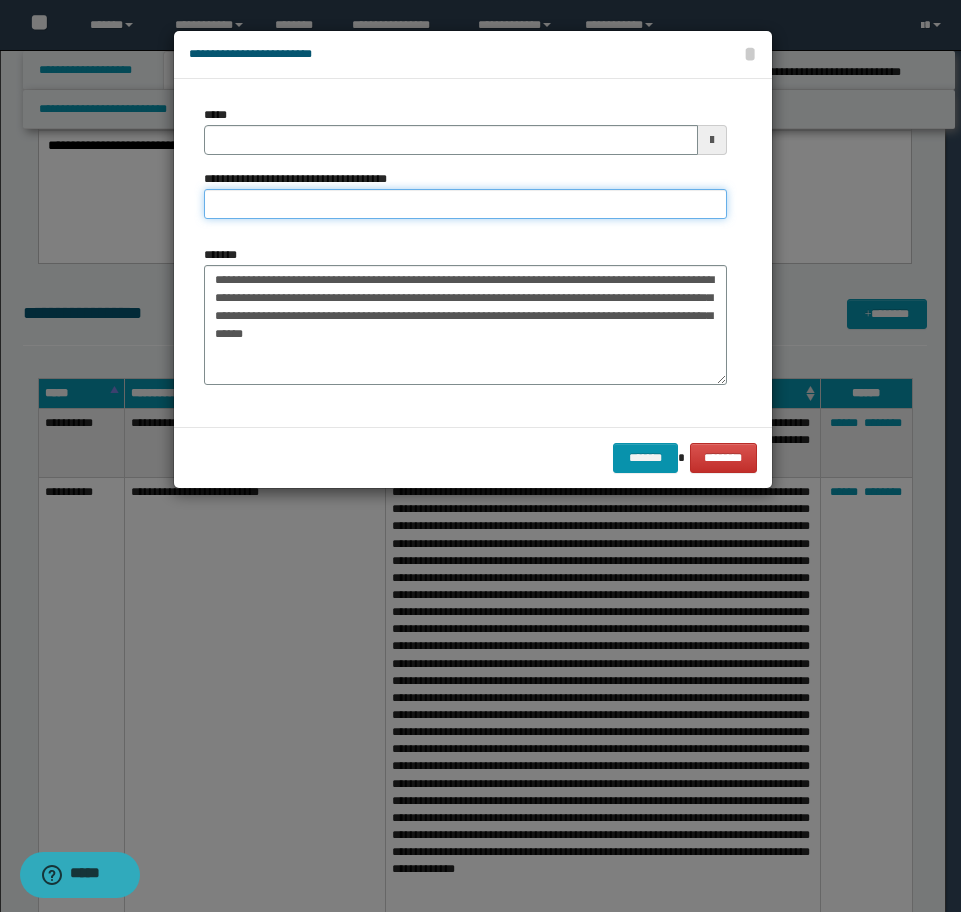 click on "**********" at bounding box center [465, 204] 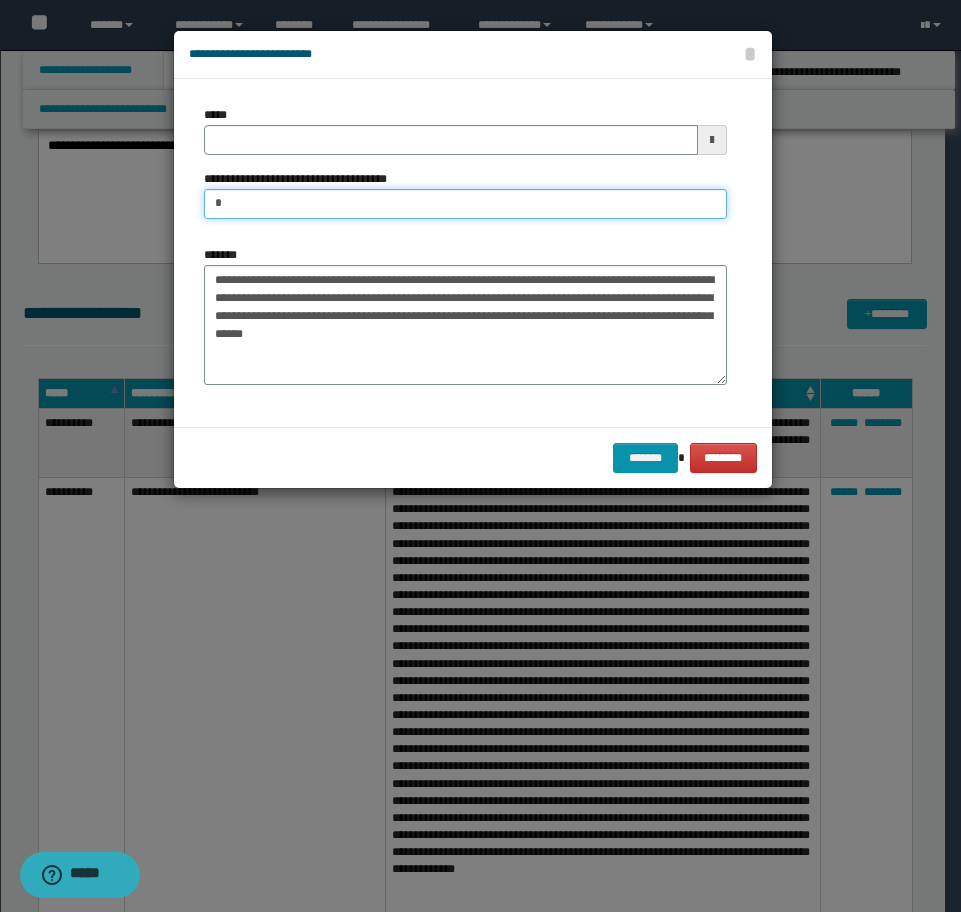 type on "**********" 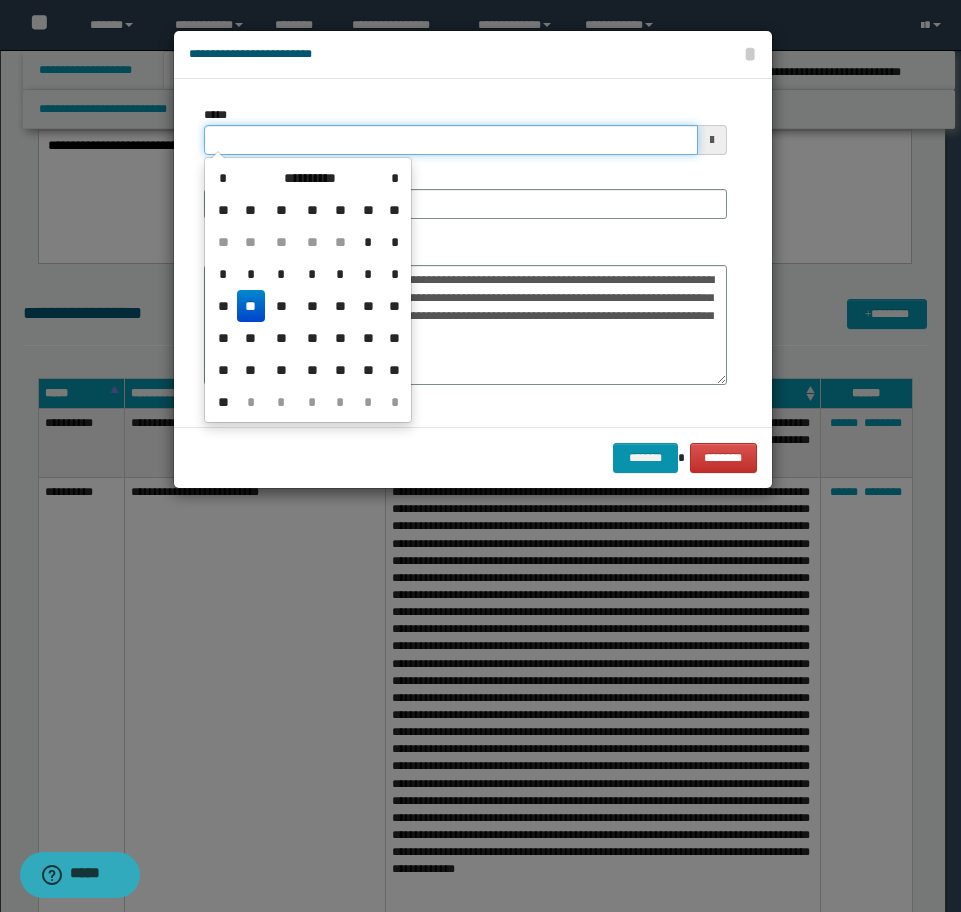drag, startPoint x: 328, startPoint y: 141, endPoint x: 28, endPoint y: 112, distance: 301.3984 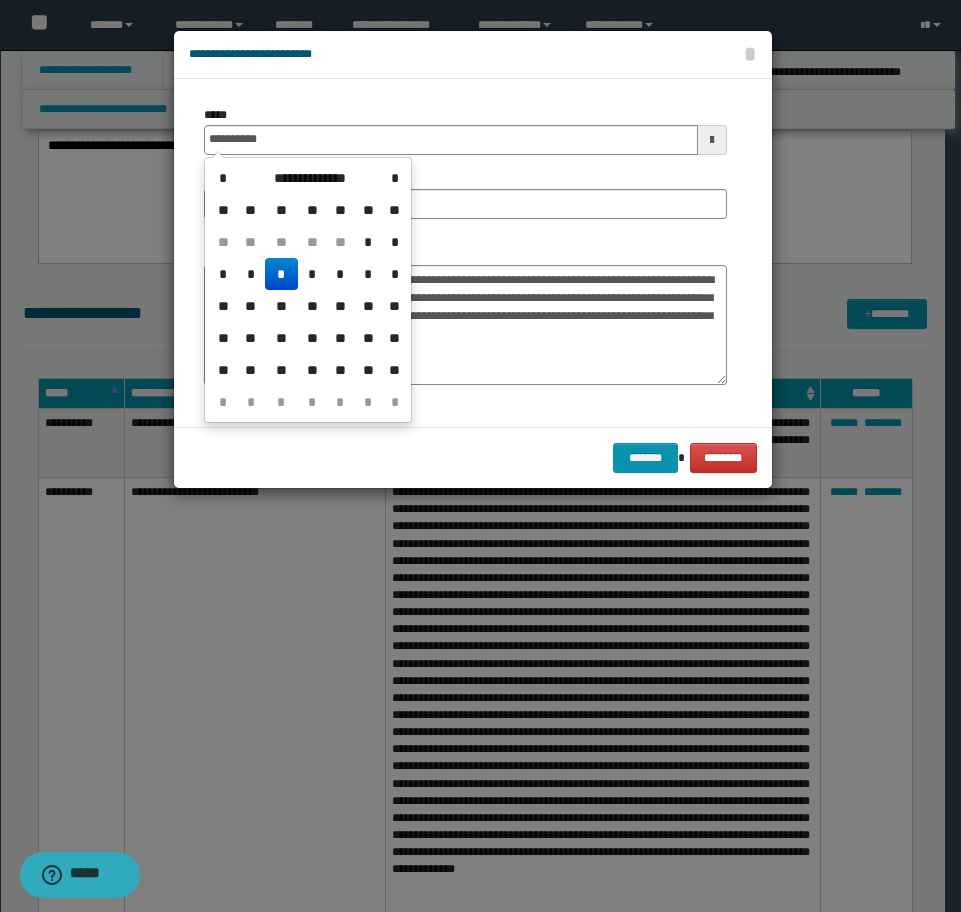 click on "*" at bounding box center (281, 274) 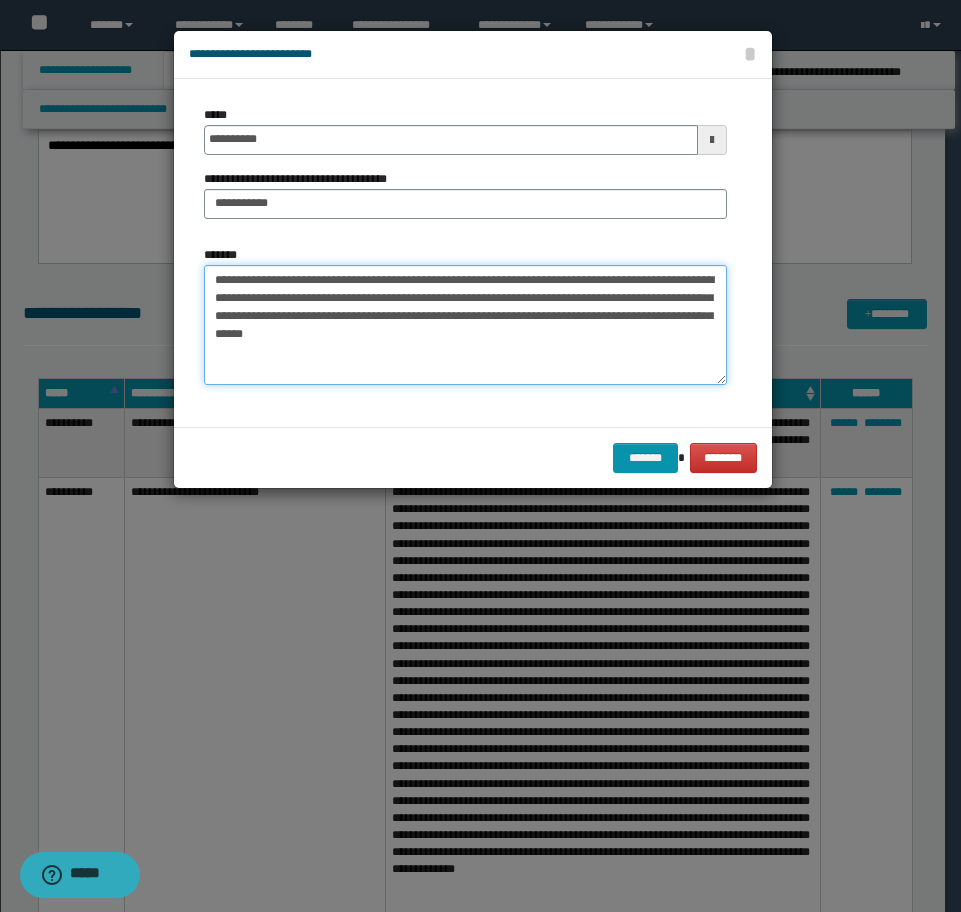 click on "**********" at bounding box center [465, 325] 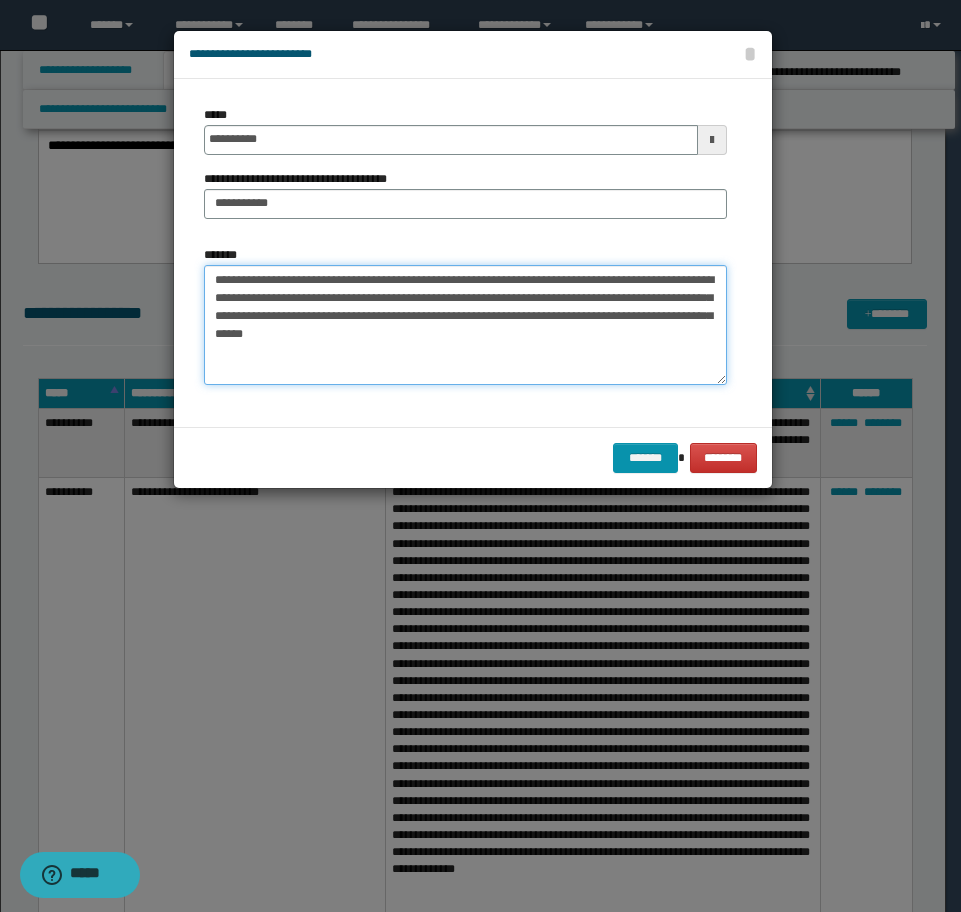 paste on "**********" 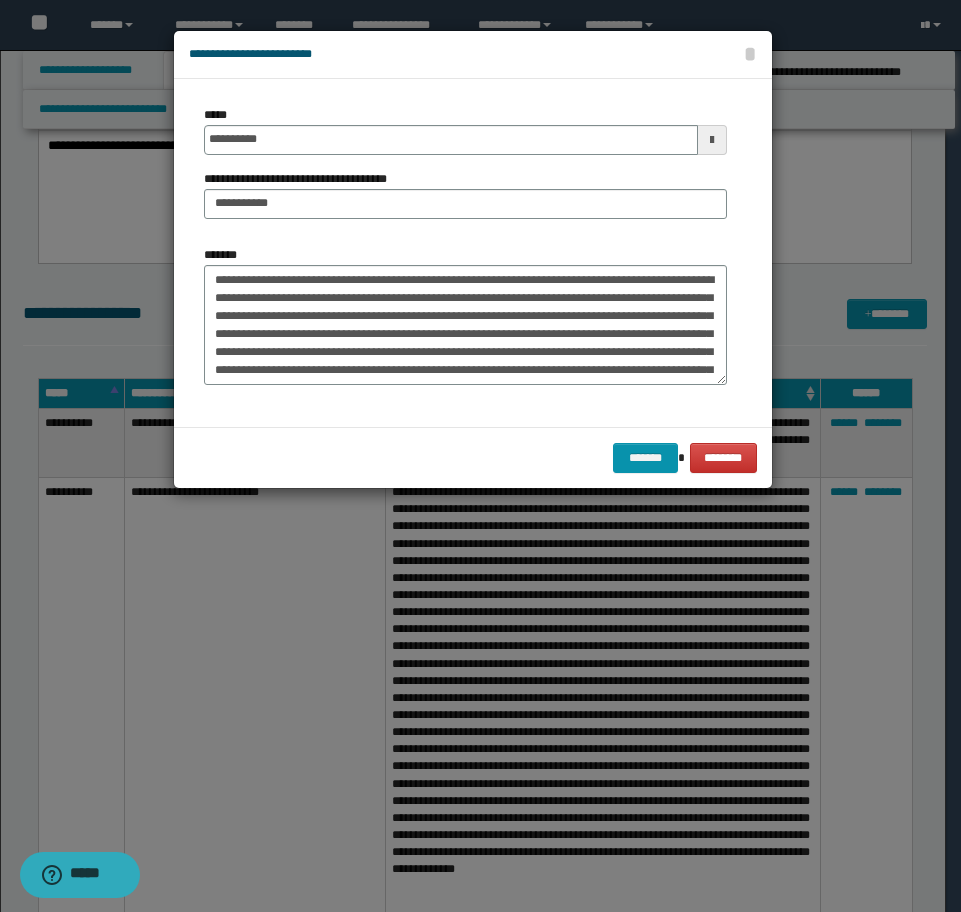 scroll, scrollTop: 72, scrollLeft: 0, axis: vertical 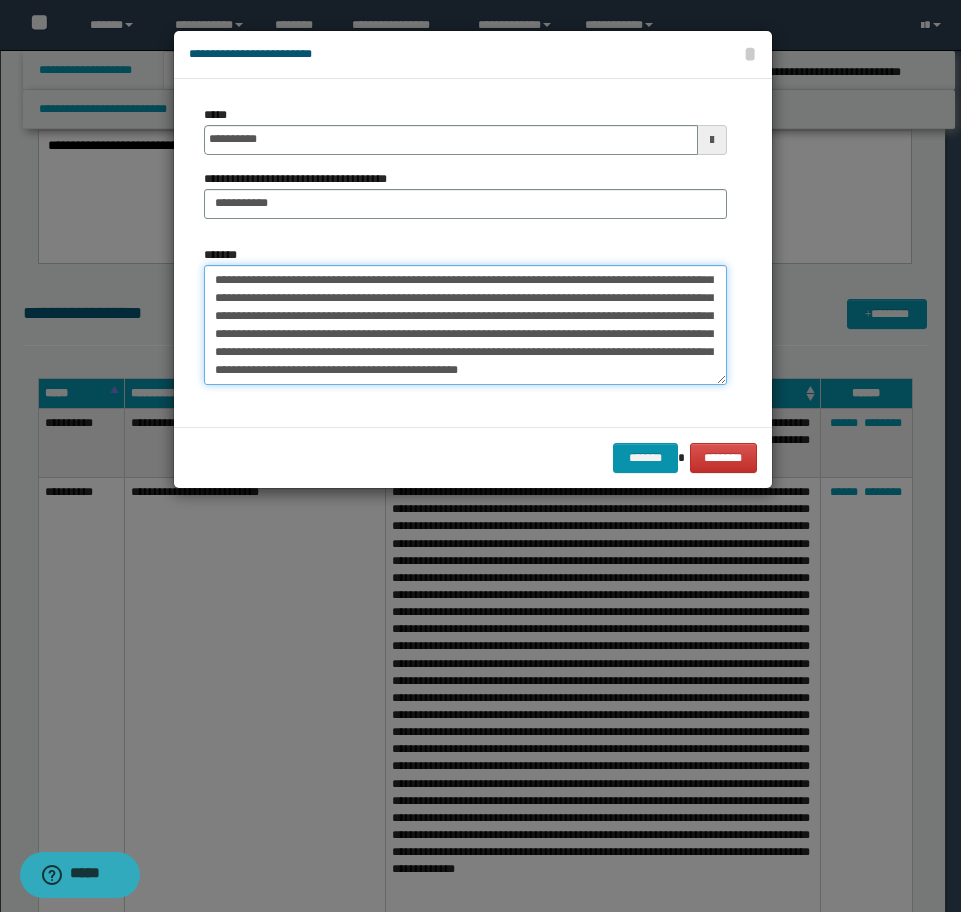 click on "**********" at bounding box center [465, 325] 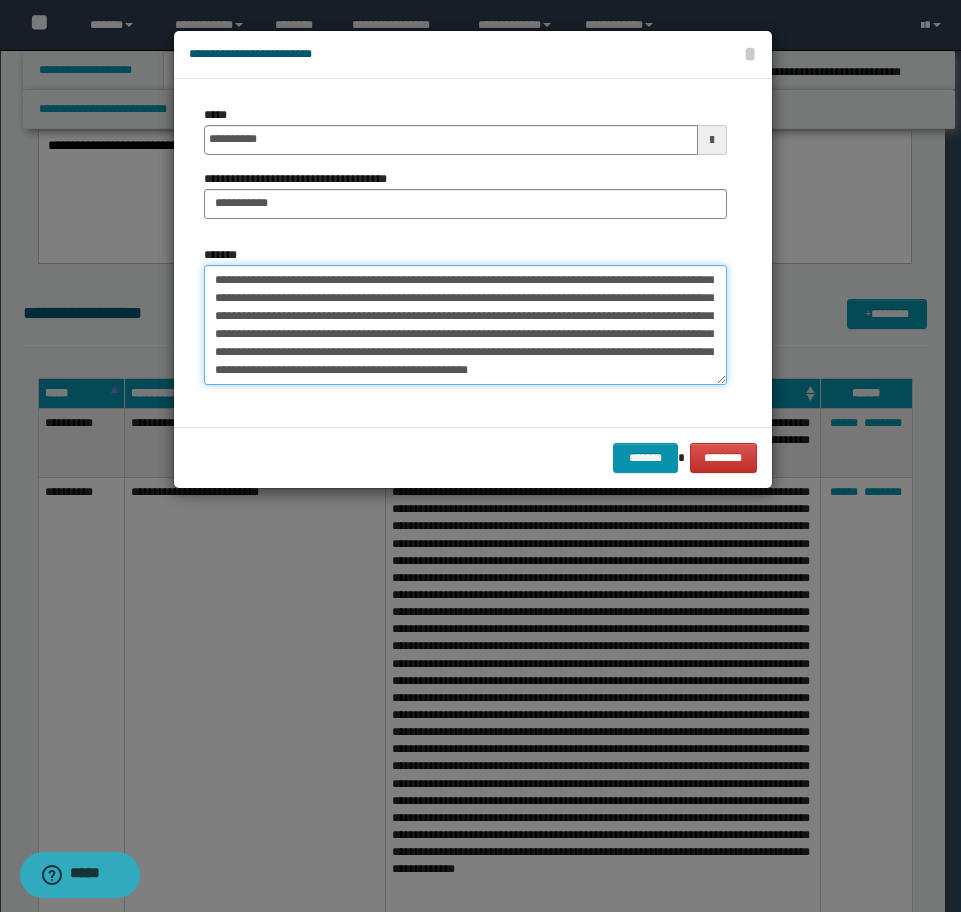 paste on "**********" 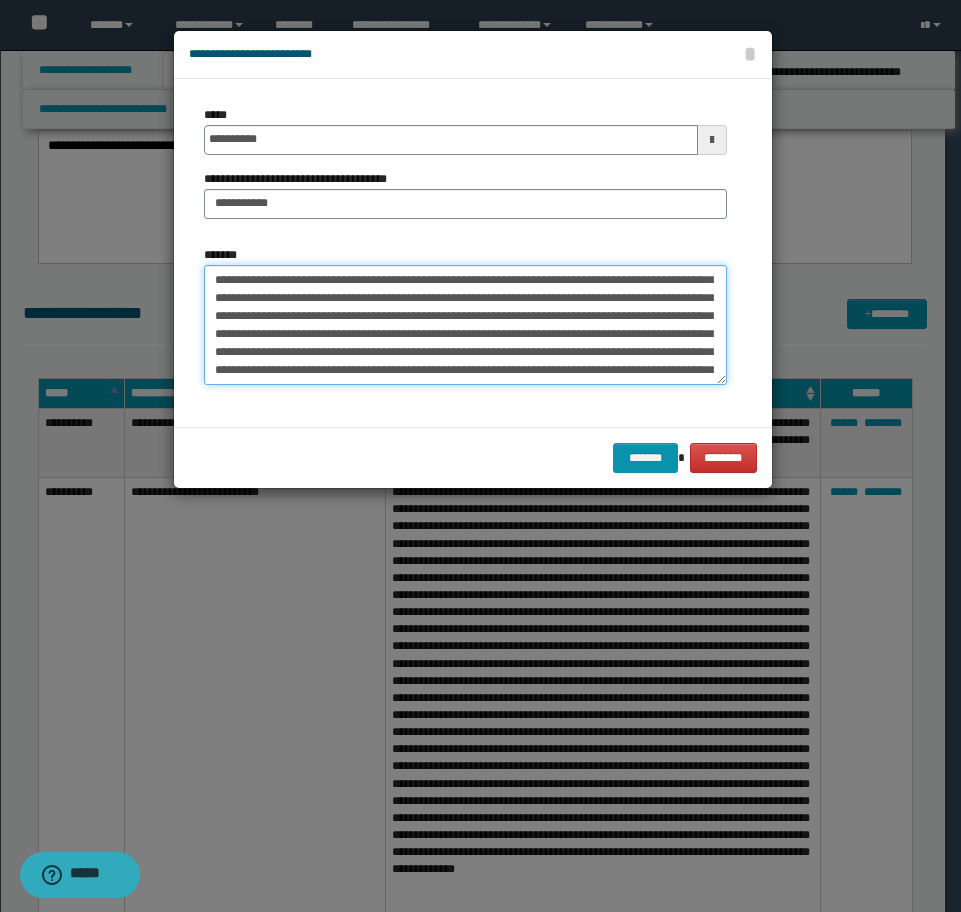 scroll, scrollTop: 372, scrollLeft: 0, axis: vertical 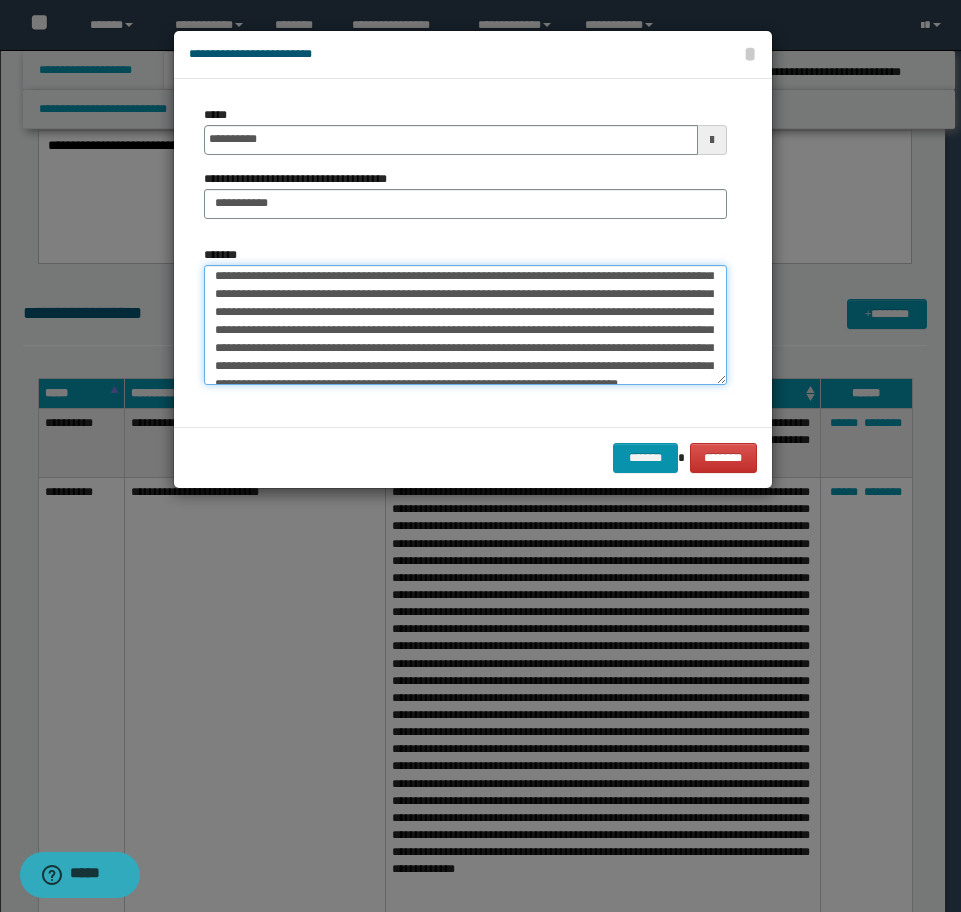click on "*******" at bounding box center [465, 325] 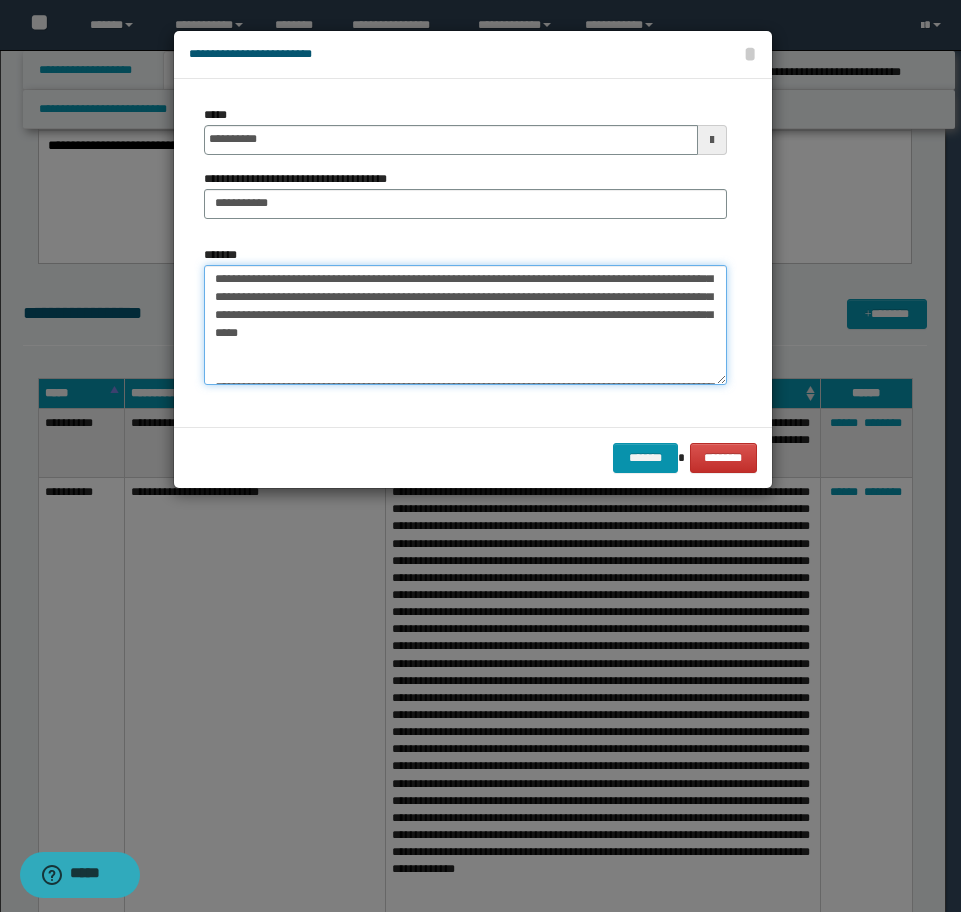 scroll, scrollTop: 301, scrollLeft: 0, axis: vertical 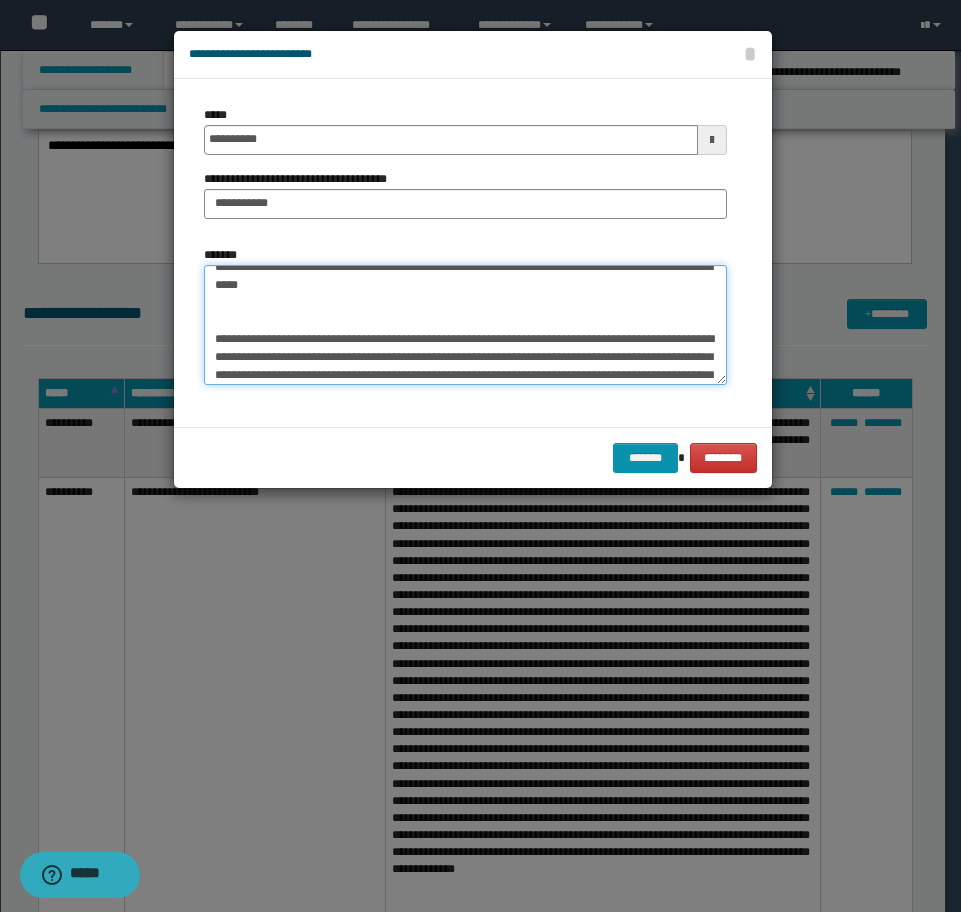 click on "*******" at bounding box center (465, 325) 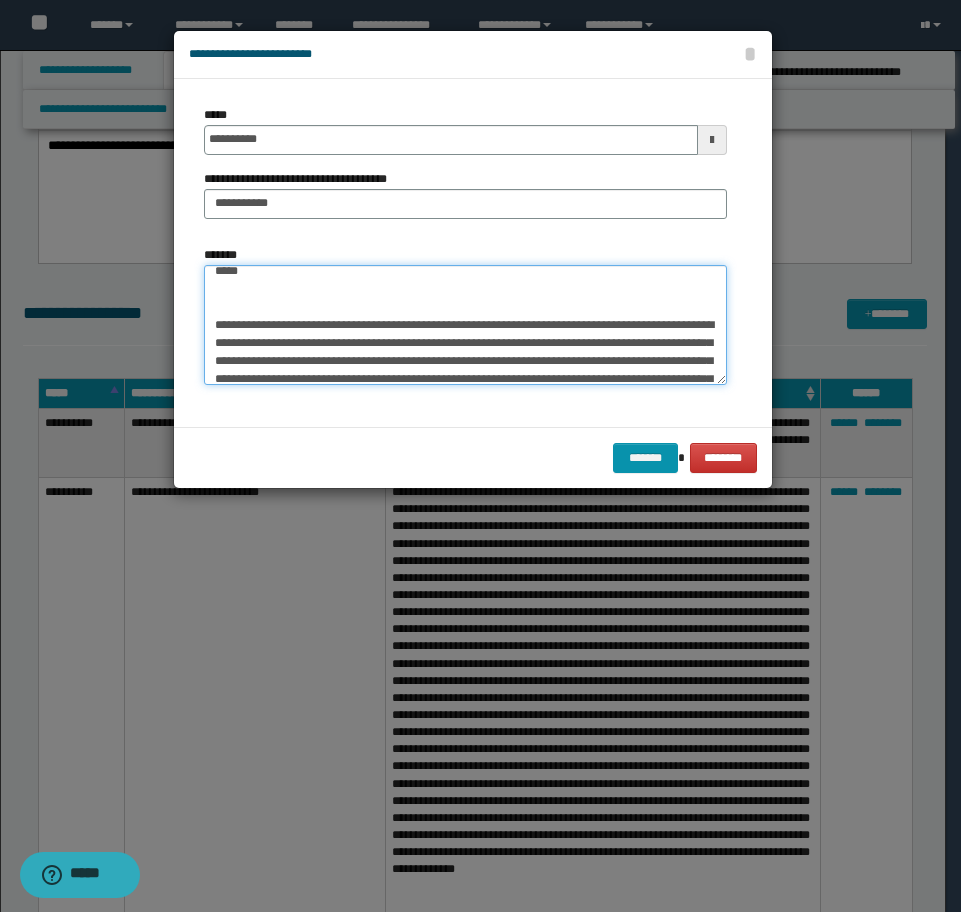 scroll, scrollTop: 314, scrollLeft: 0, axis: vertical 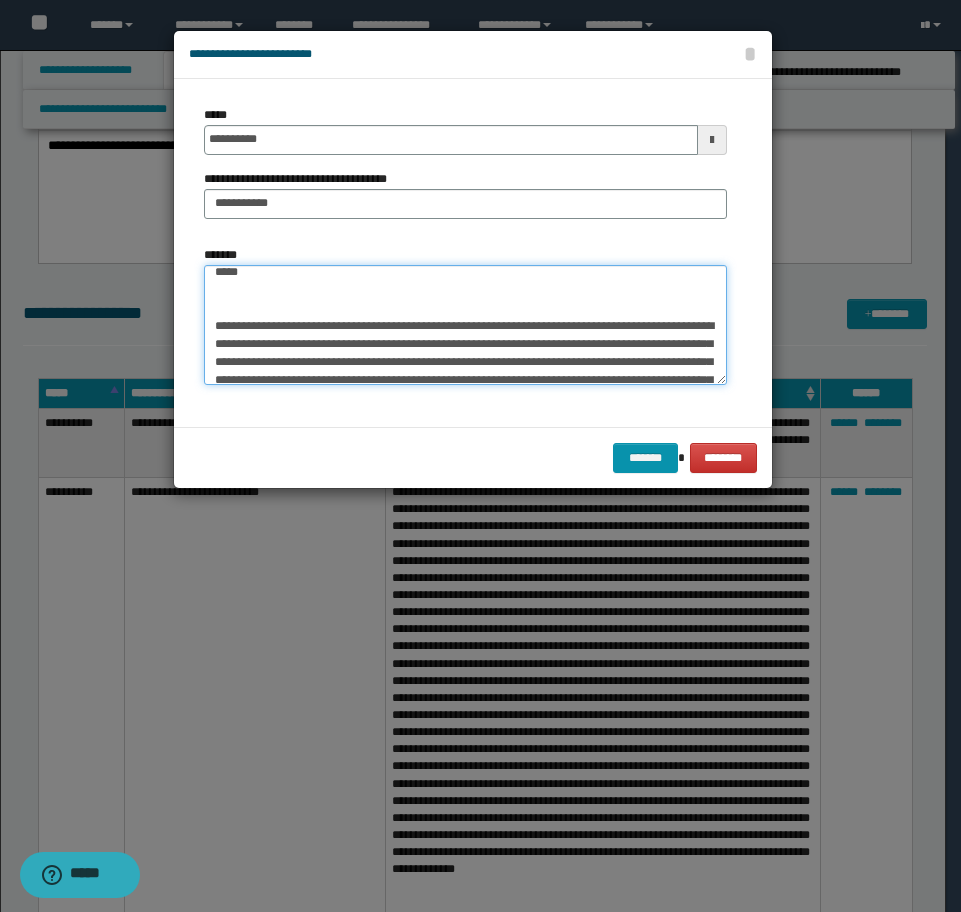 paste on "**********" 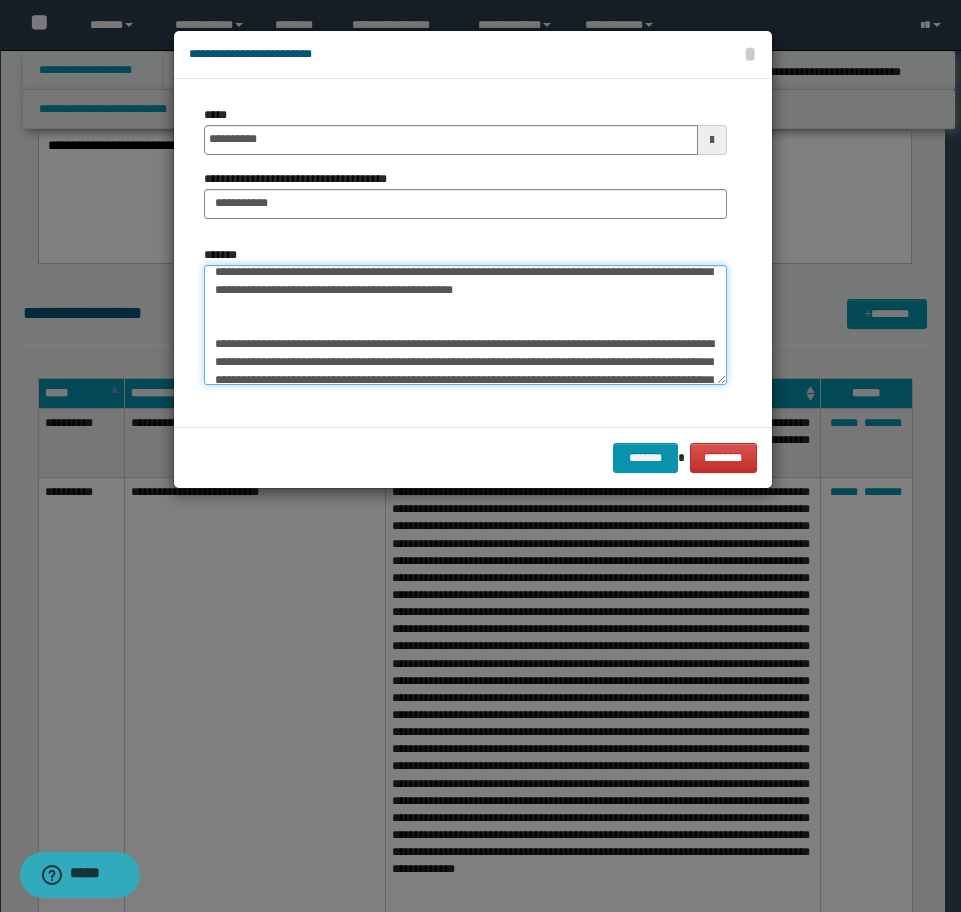 type on "**********" 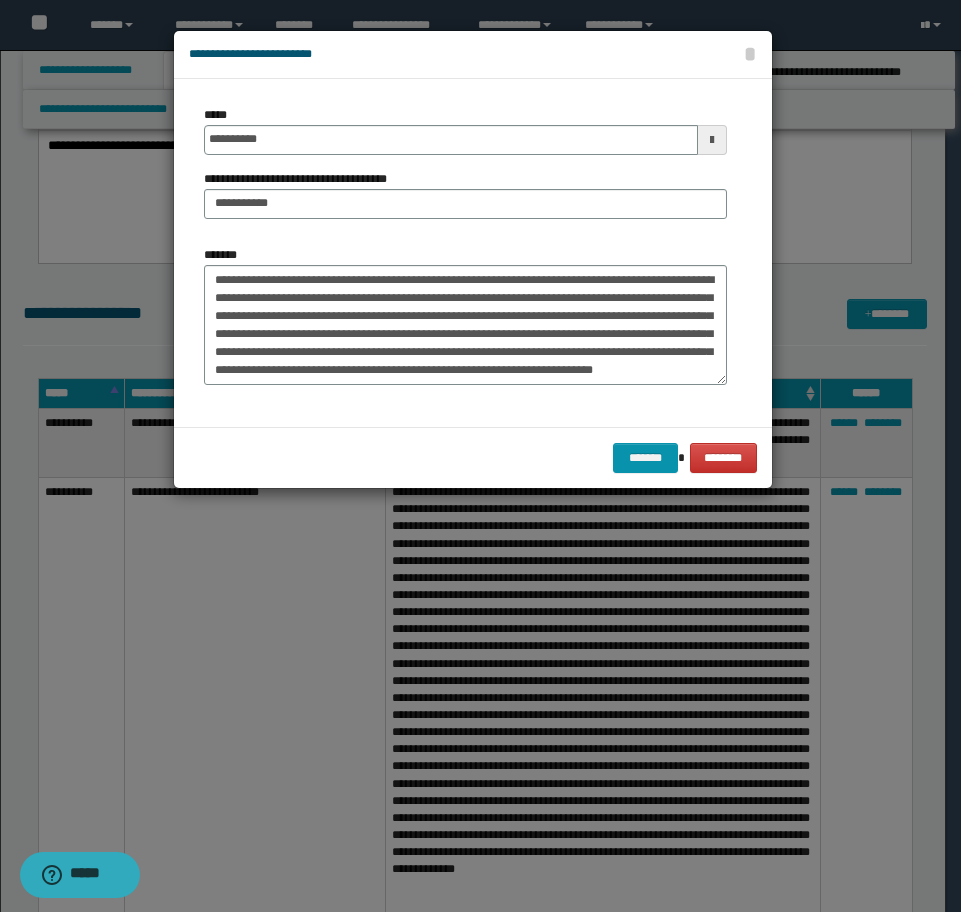 scroll, scrollTop: 432, scrollLeft: 0, axis: vertical 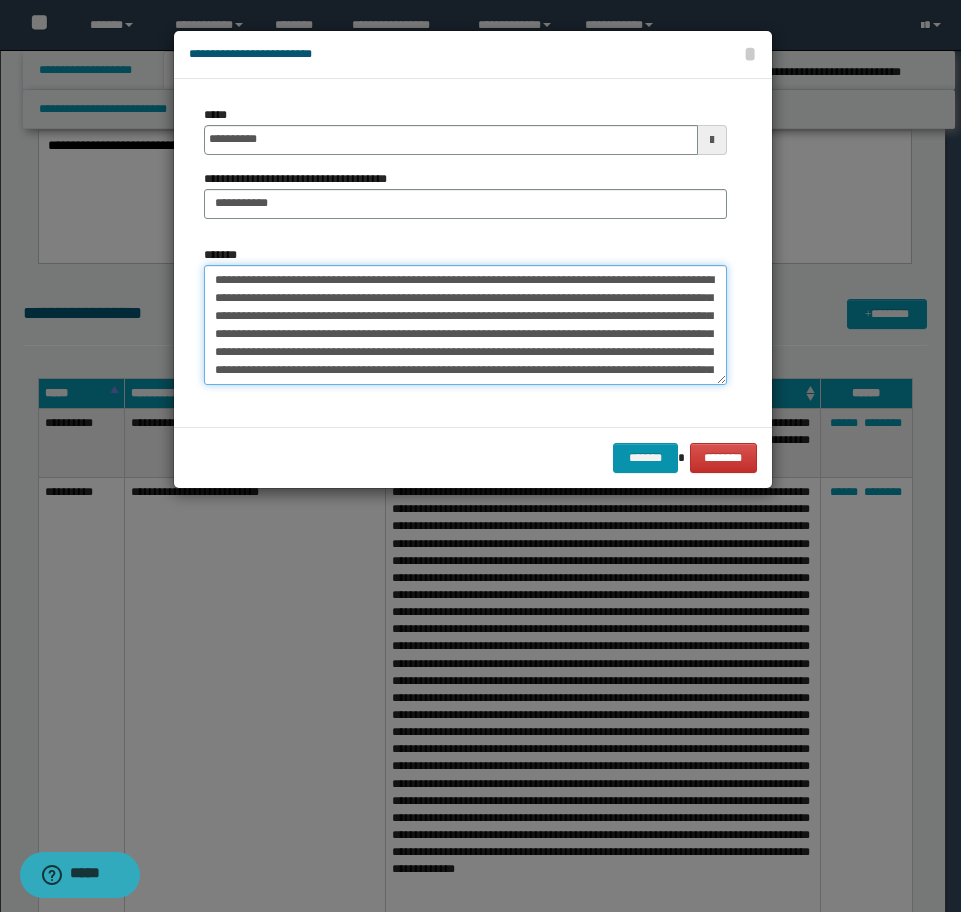drag, startPoint x: 593, startPoint y: 377, endPoint x: 22, endPoint y: 222, distance: 591.66376 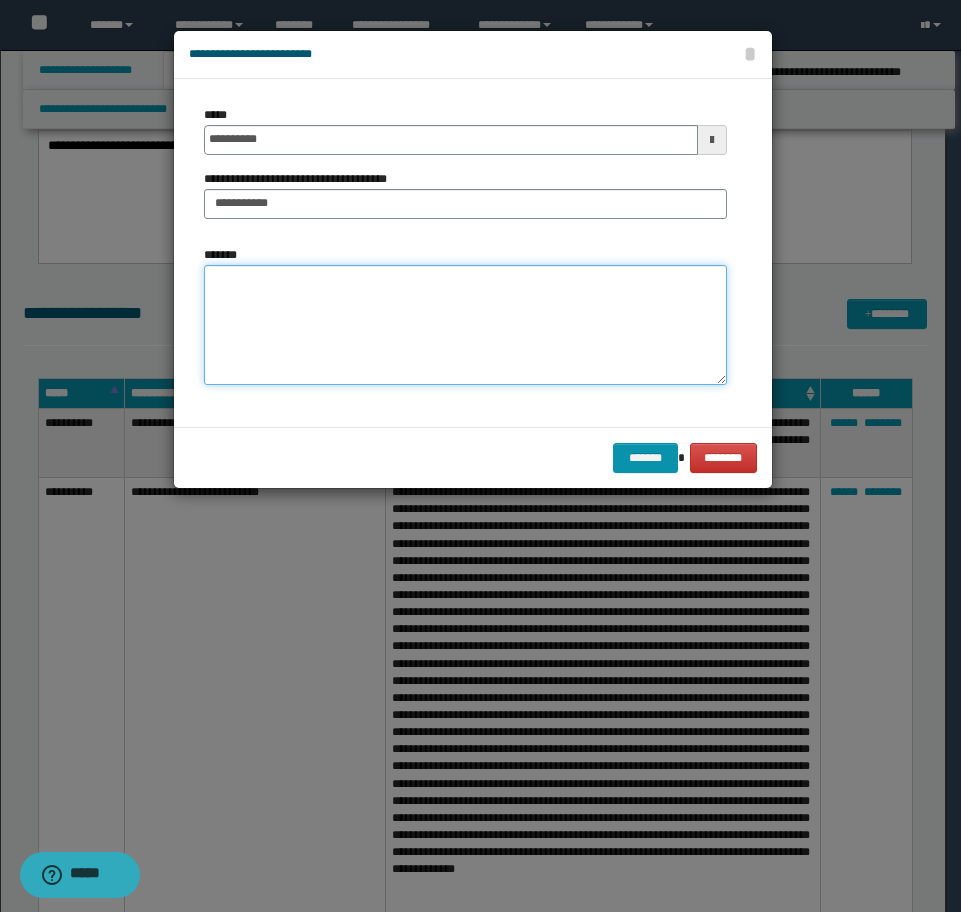 click on "*******" at bounding box center (465, 325) 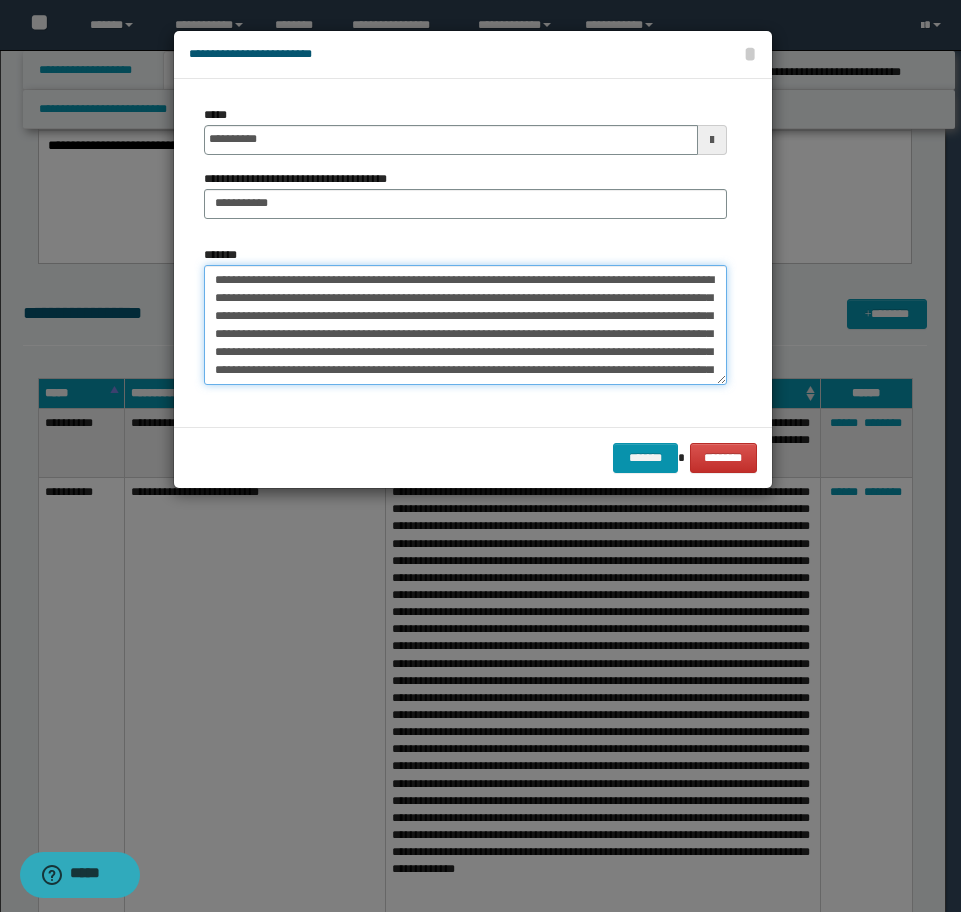 scroll, scrollTop: 192, scrollLeft: 0, axis: vertical 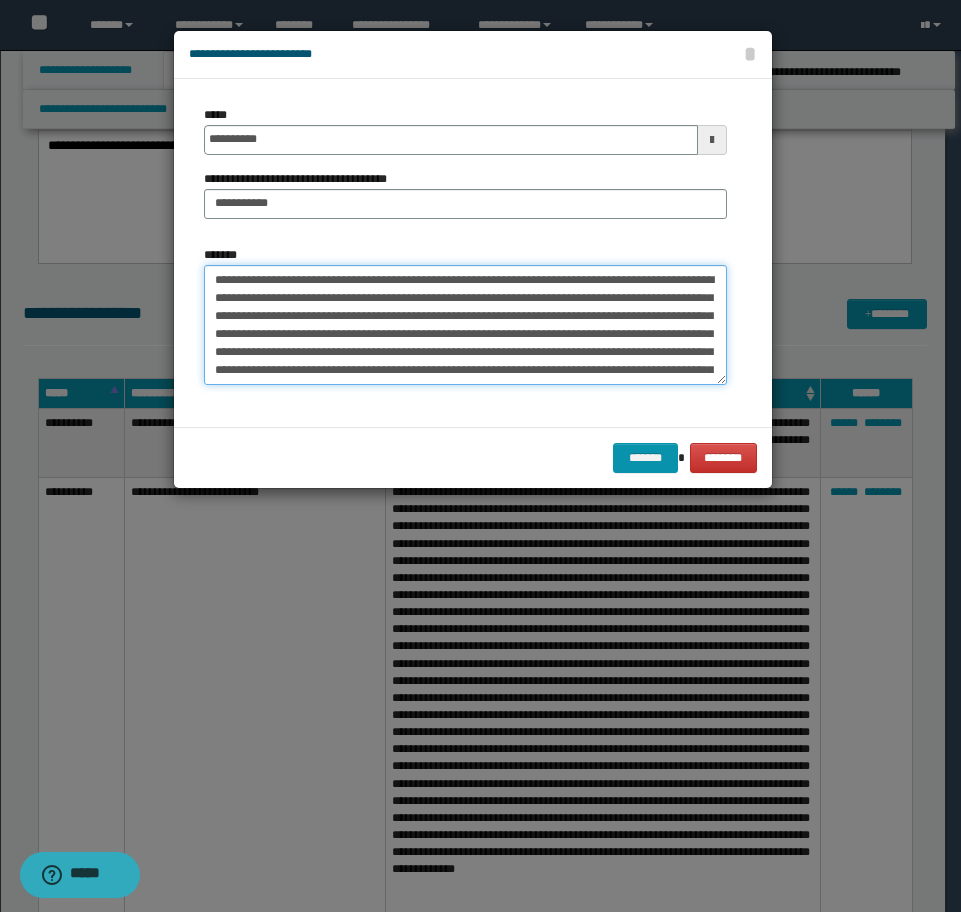 click on "*******" at bounding box center (465, 325) 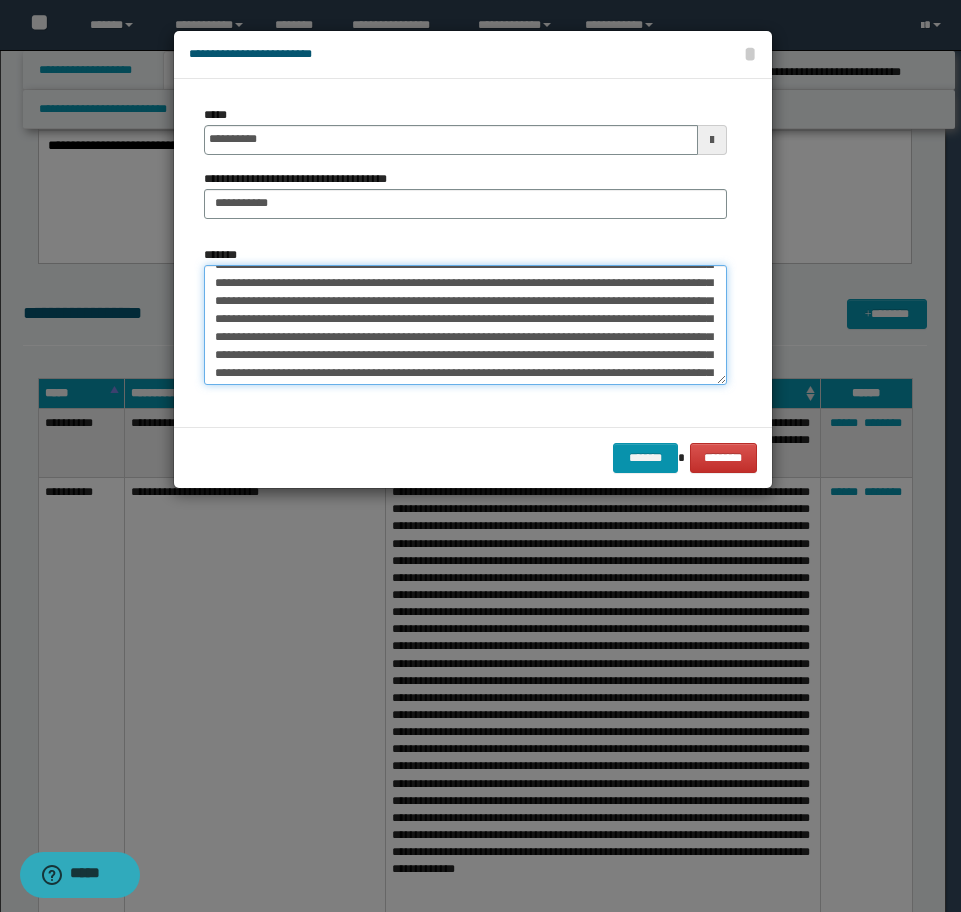 scroll, scrollTop: 34, scrollLeft: 0, axis: vertical 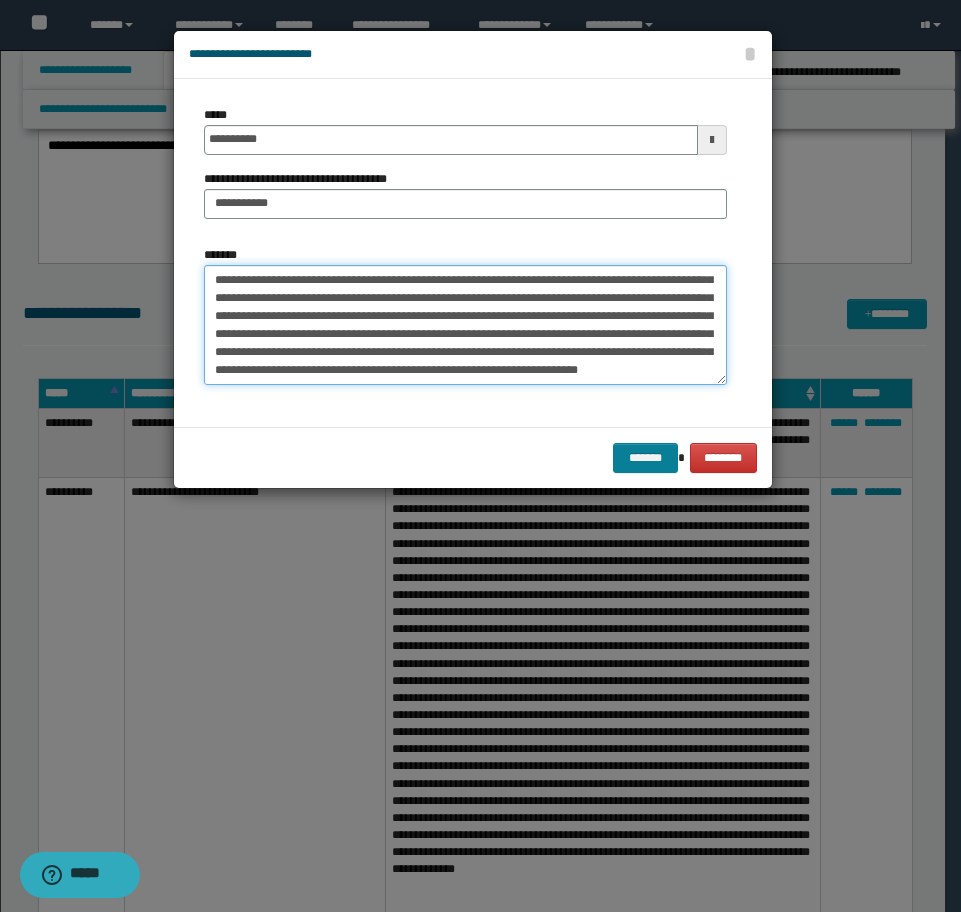 type on "**********" 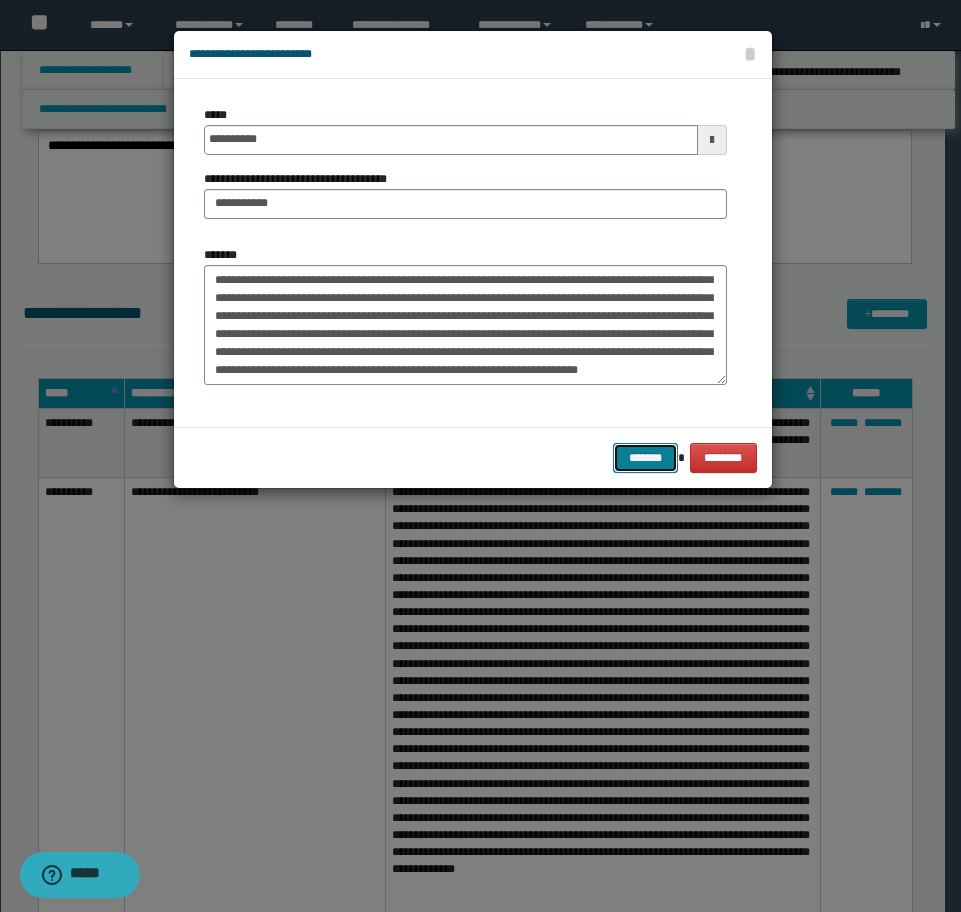 click on "*******" at bounding box center (645, 458) 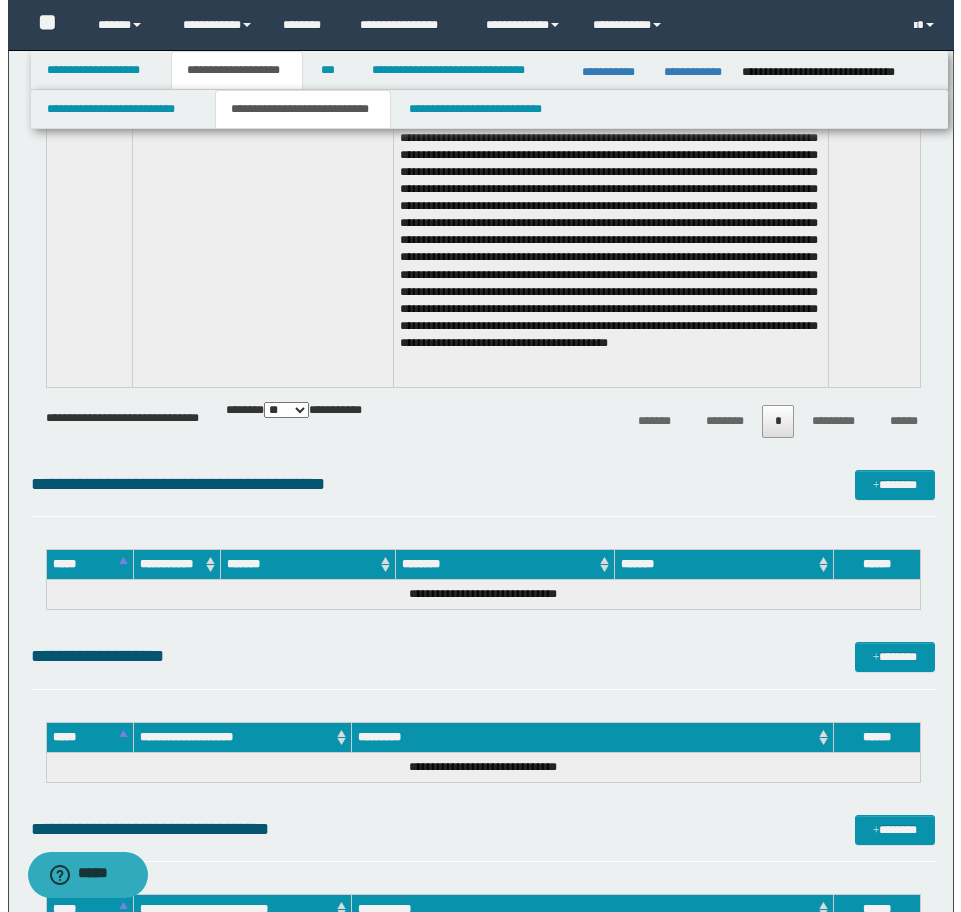 scroll, scrollTop: 4285, scrollLeft: 0, axis: vertical 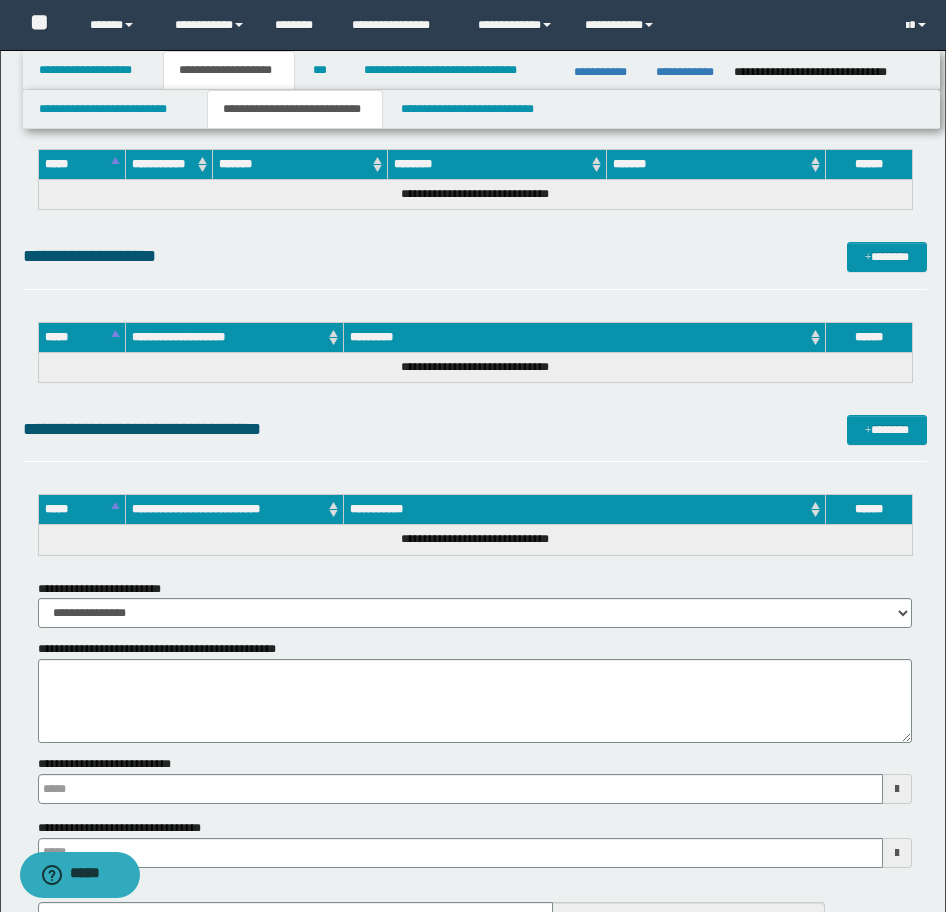 click on "**********" at bounding box center [475, 265] 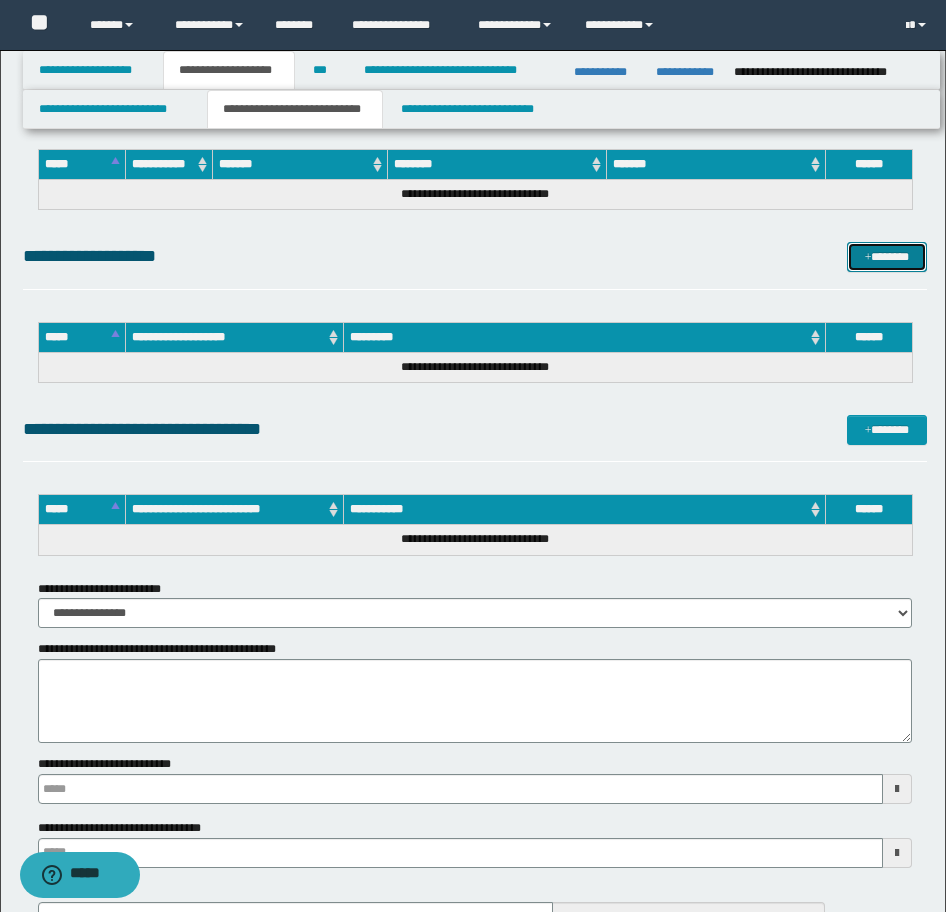 click on "*******" at bounding box center [887, 257] 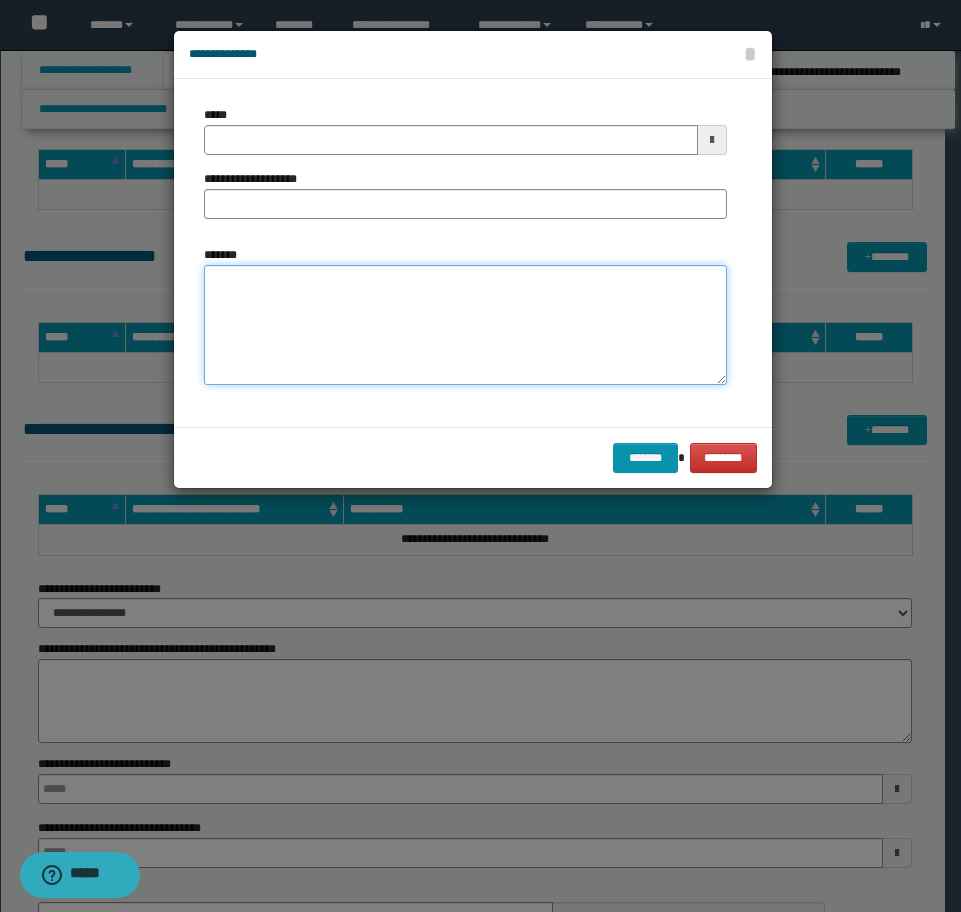 click on "*******" at bounding box center (465, 325) 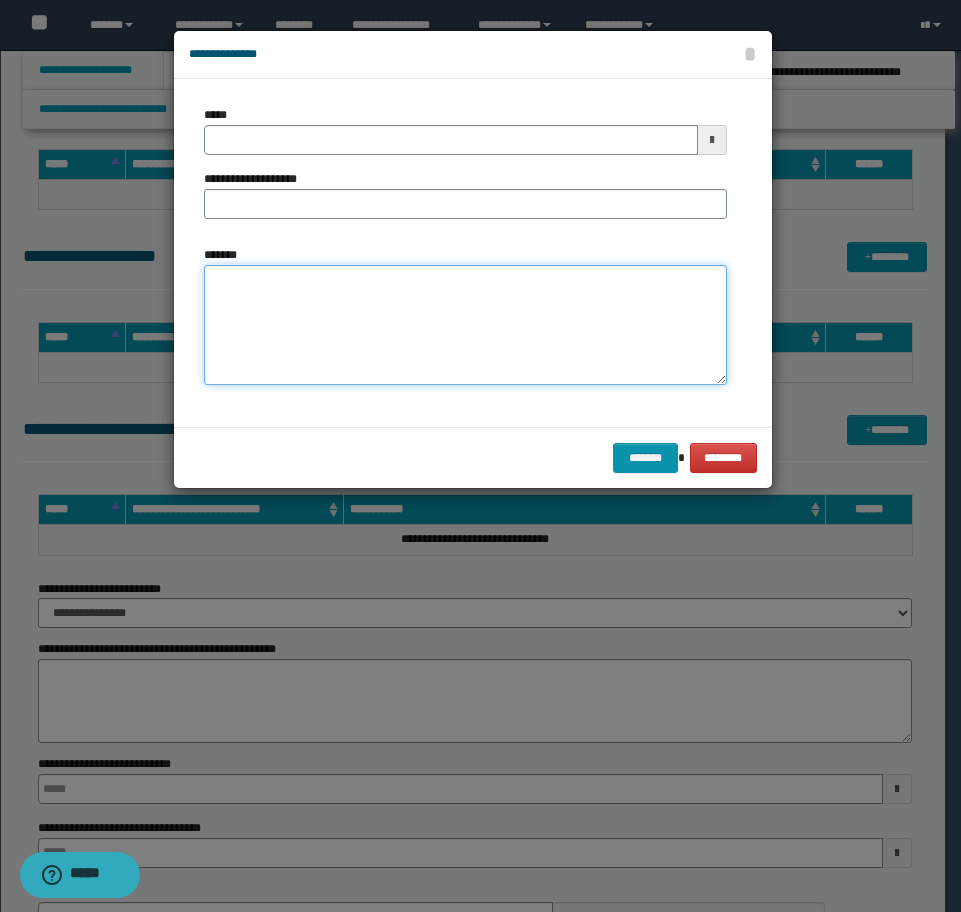 paste on "**********" 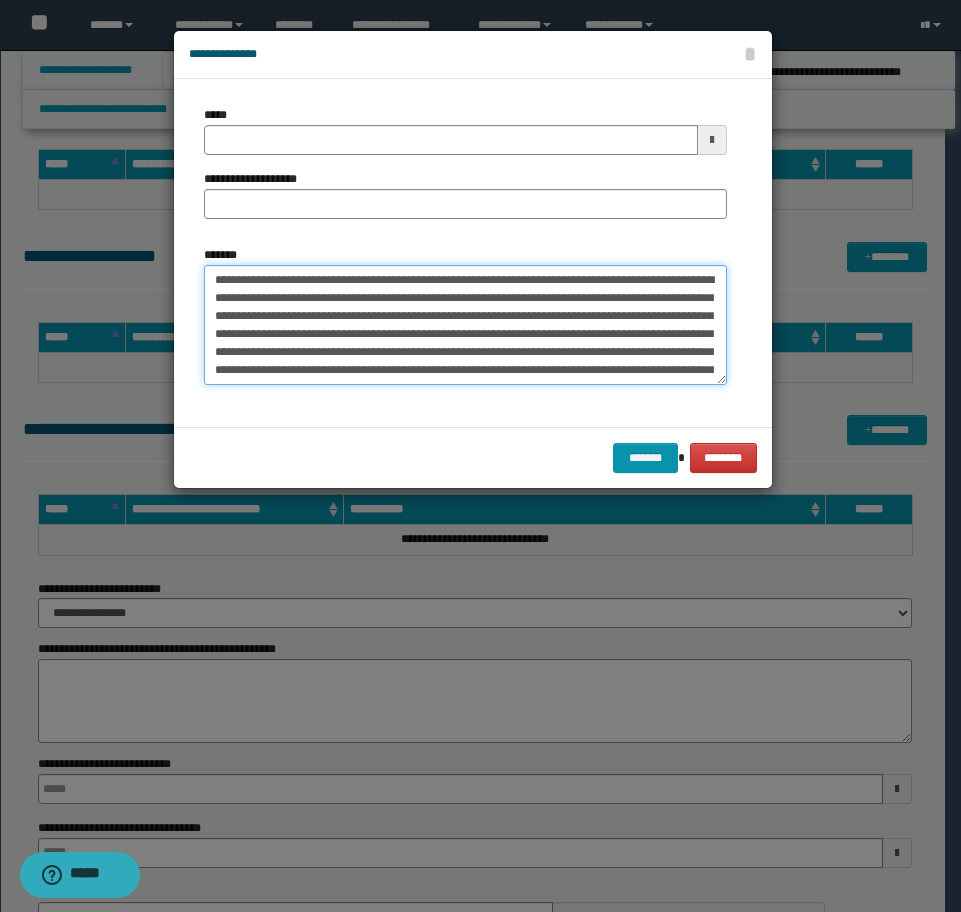 scroll, scrollTop: 84, scrollLeft: 0, axis: vertical 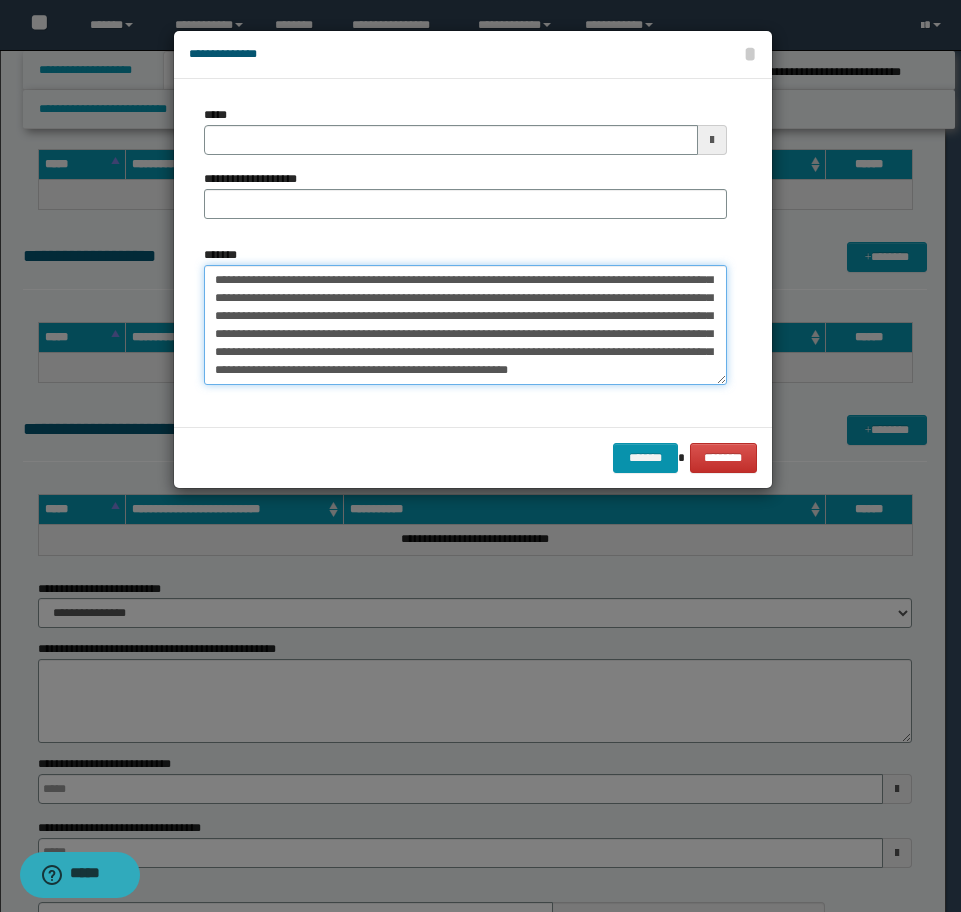 type on "**********" 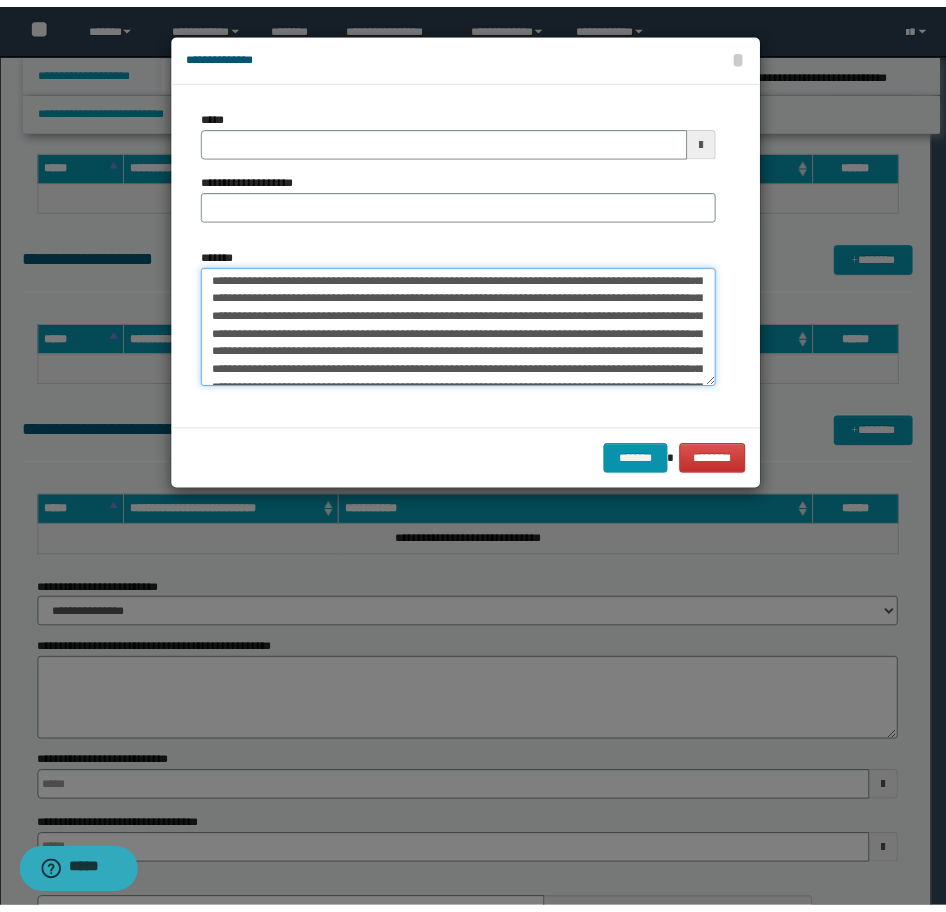 scroll, scrollTop: 0, scrollLeft: 0, axis: both 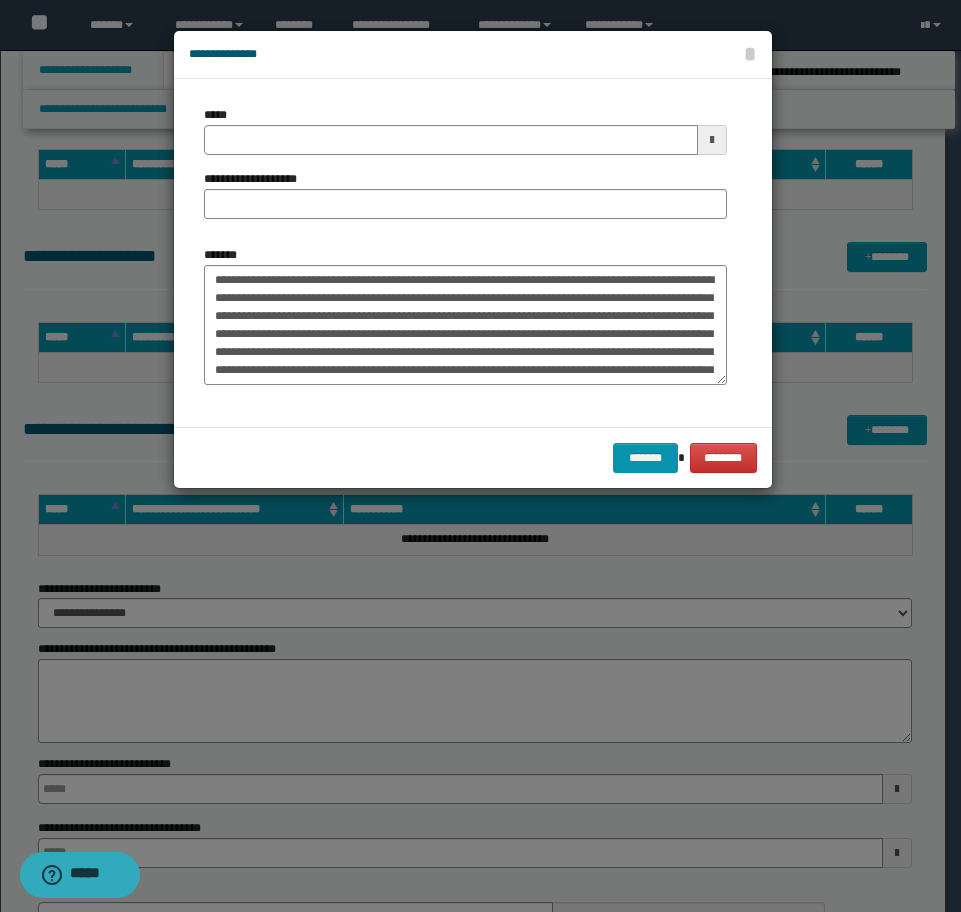 click on "**********" at bounding box center [261, 179] 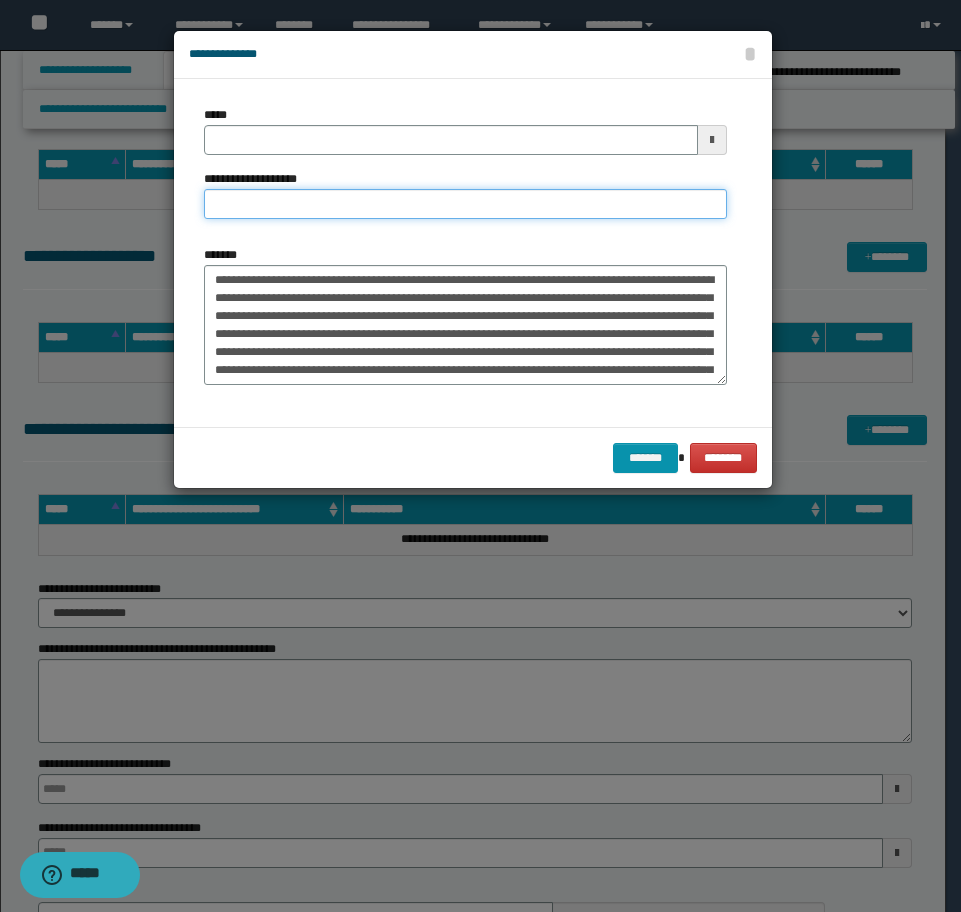 click on "**********" at bounding box center (465, 204) 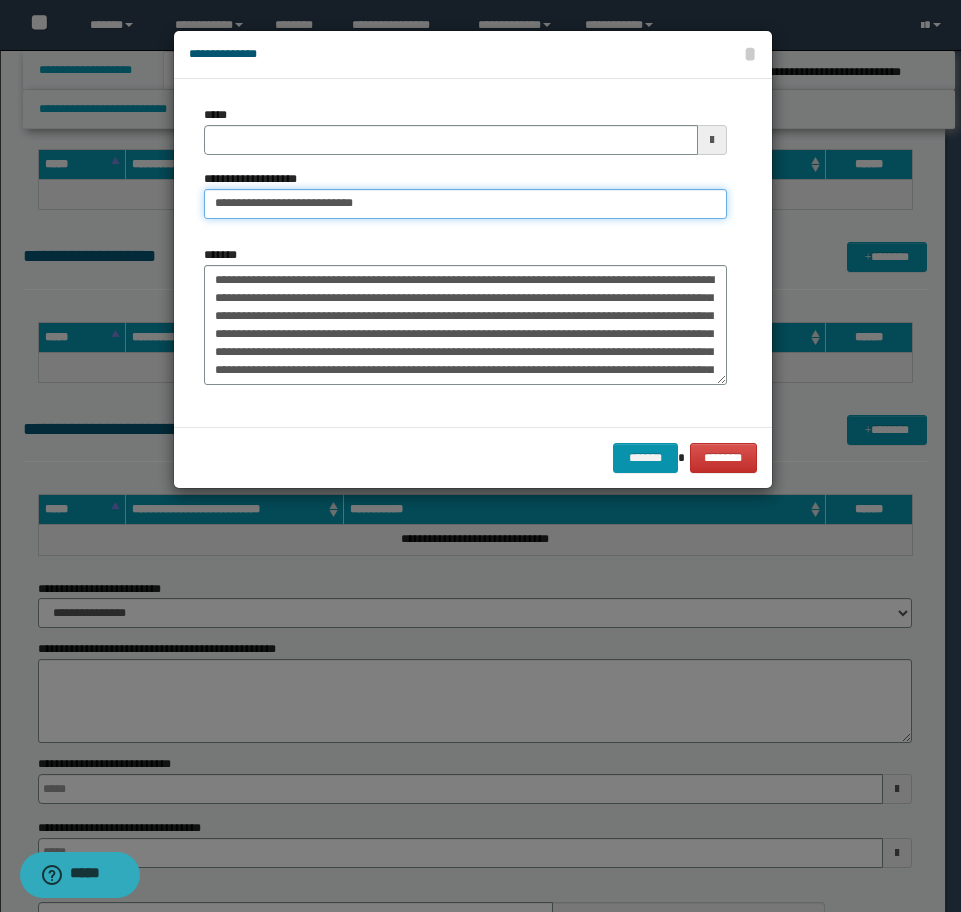 drag, startPoint x: 382, startPoint y: 204, endPoint x: 280, endPoint y: 206, distance: 102.01961 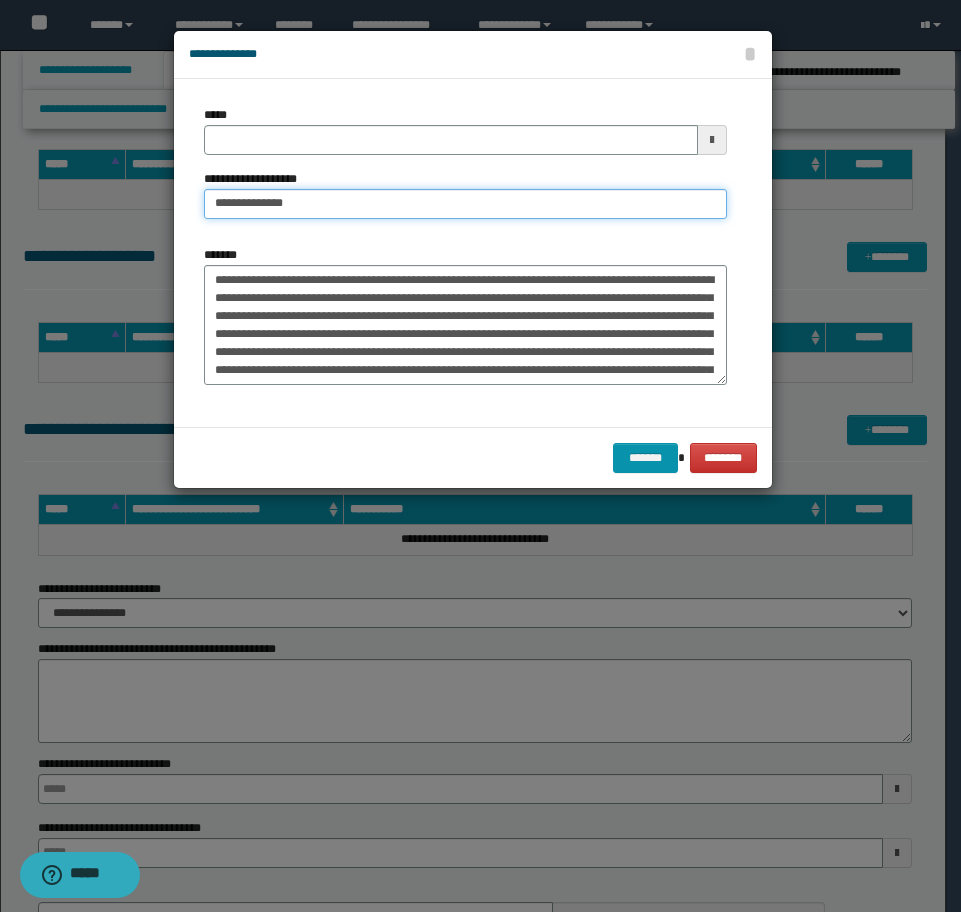 type on "**********" 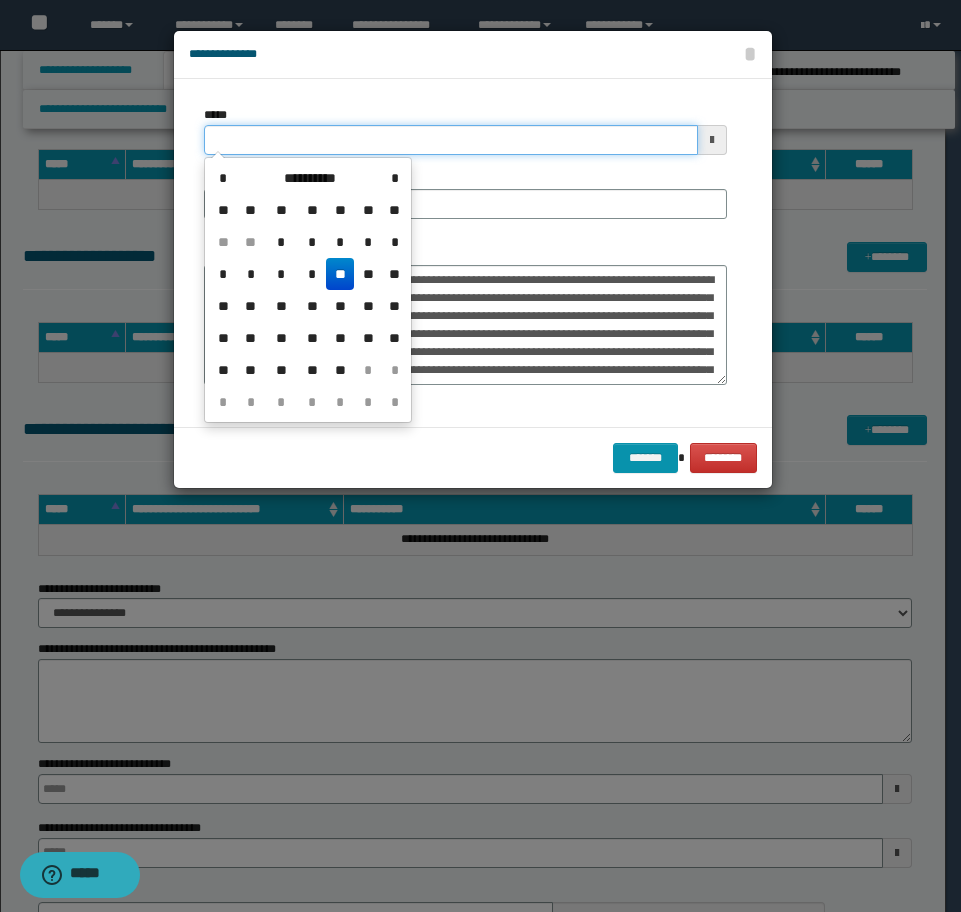 drag, startPoint x: 327, startPoint y: 143, endPoint x: 50, endPoint y: 136, distance: 277.08844 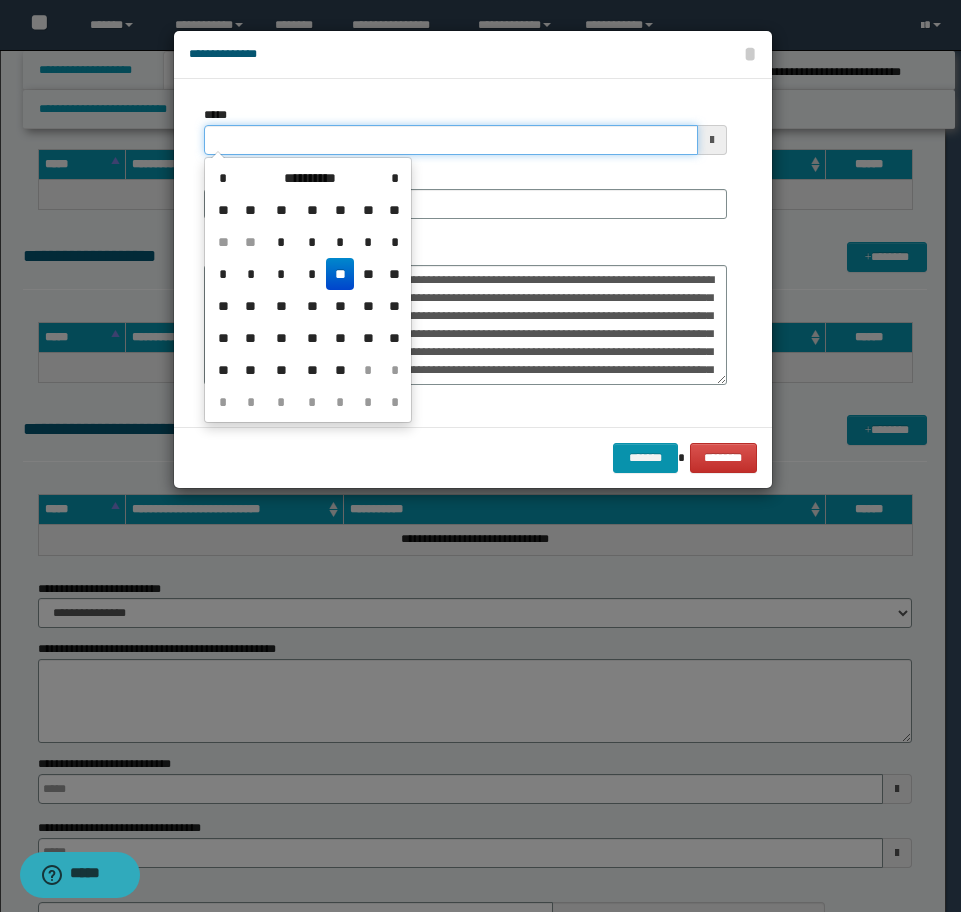 click on "*****" at bounding box center [451, 140] 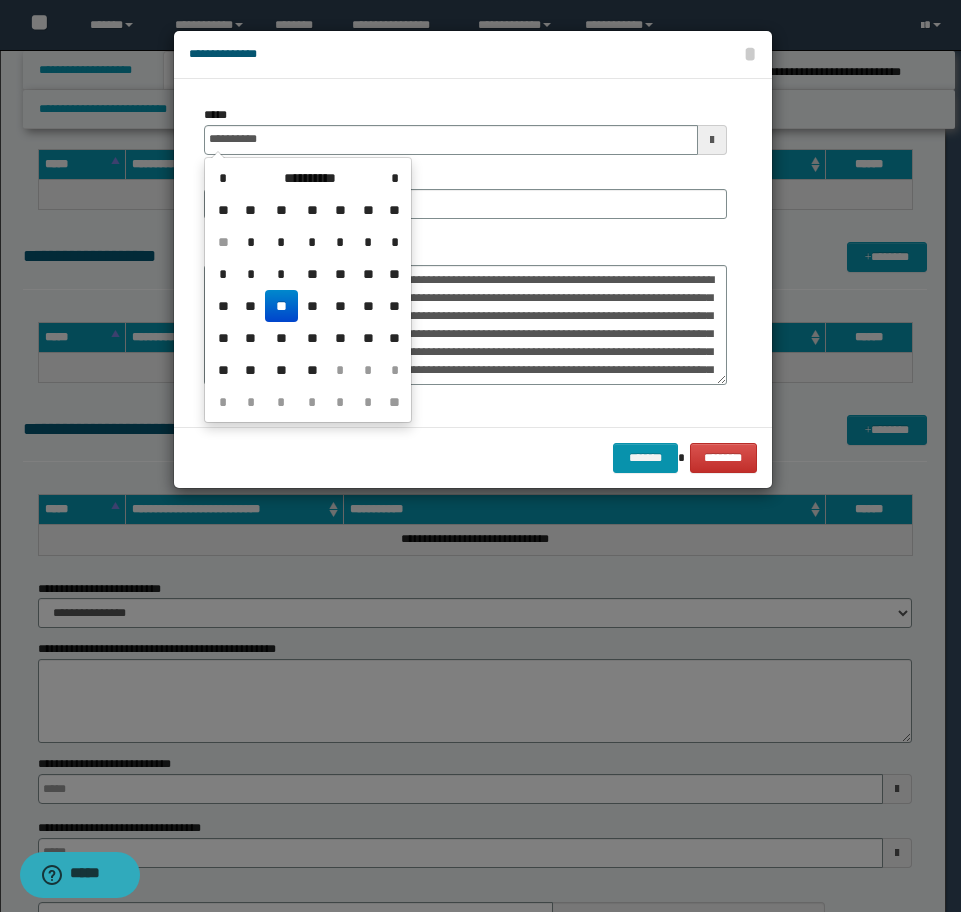 click on "**" at bounding box center [281, 306] 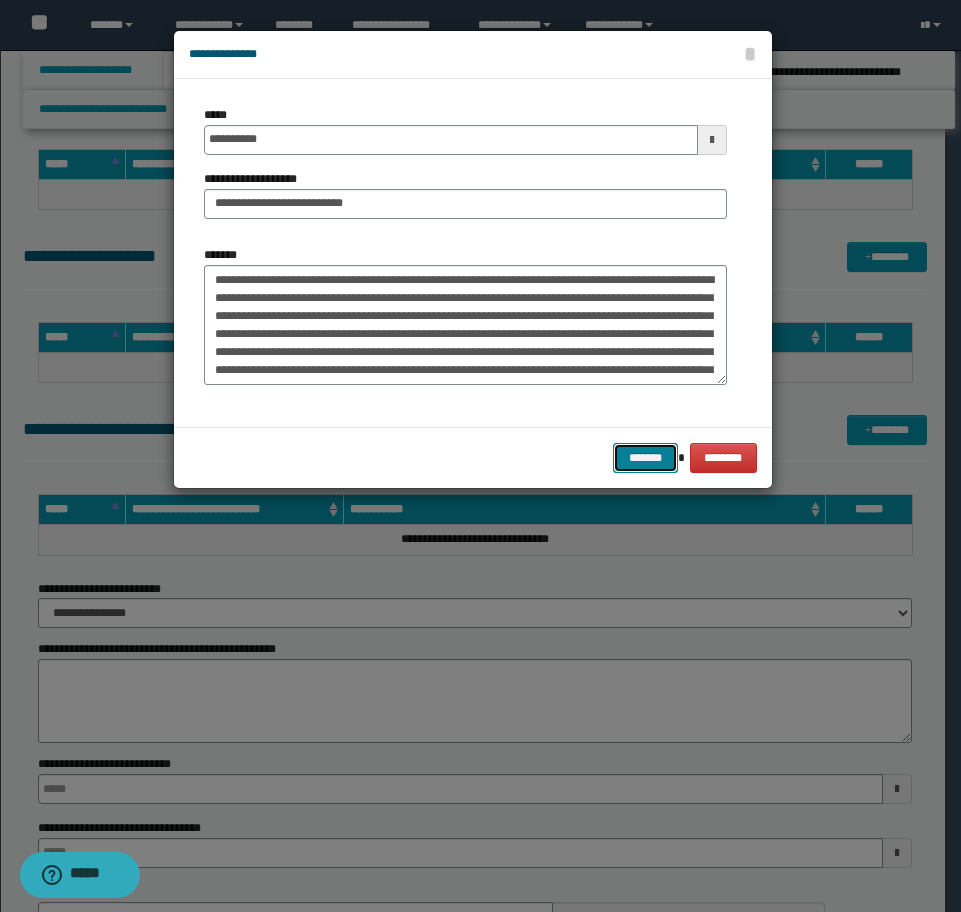 click on "*******" at bounding box center (645, 458) 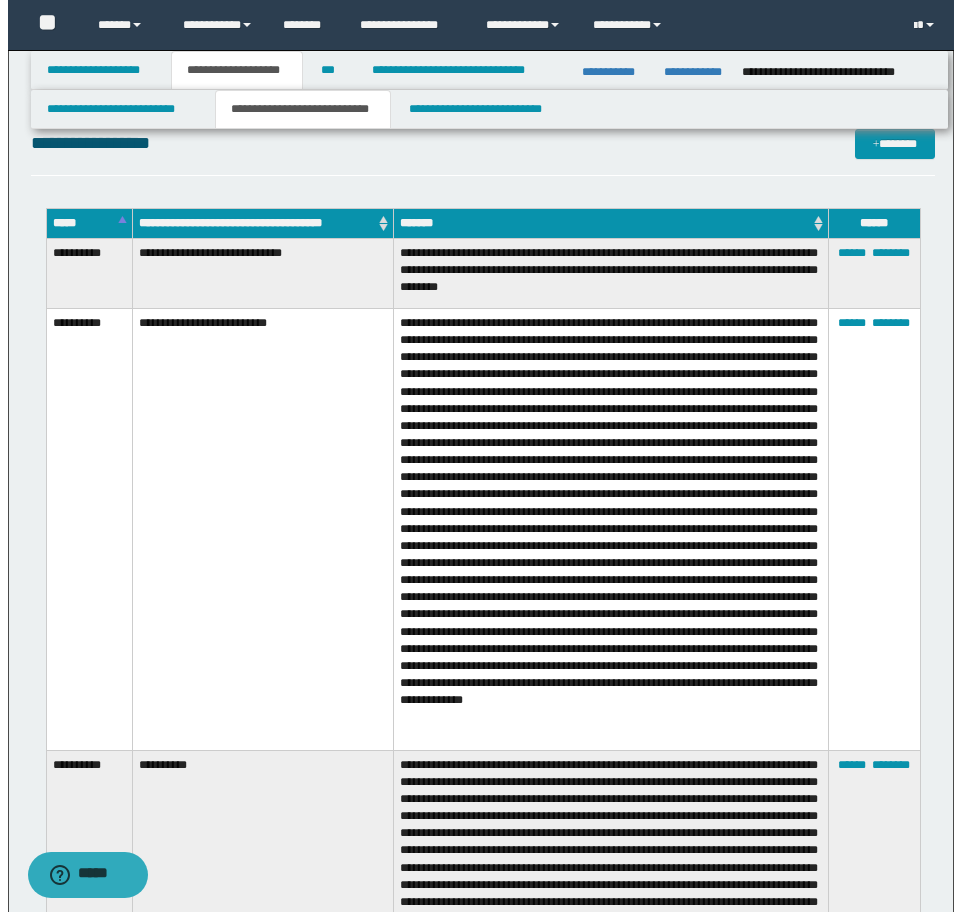 scroll, scrollTop: 3085, scrollLeft: 0, axis: vertical 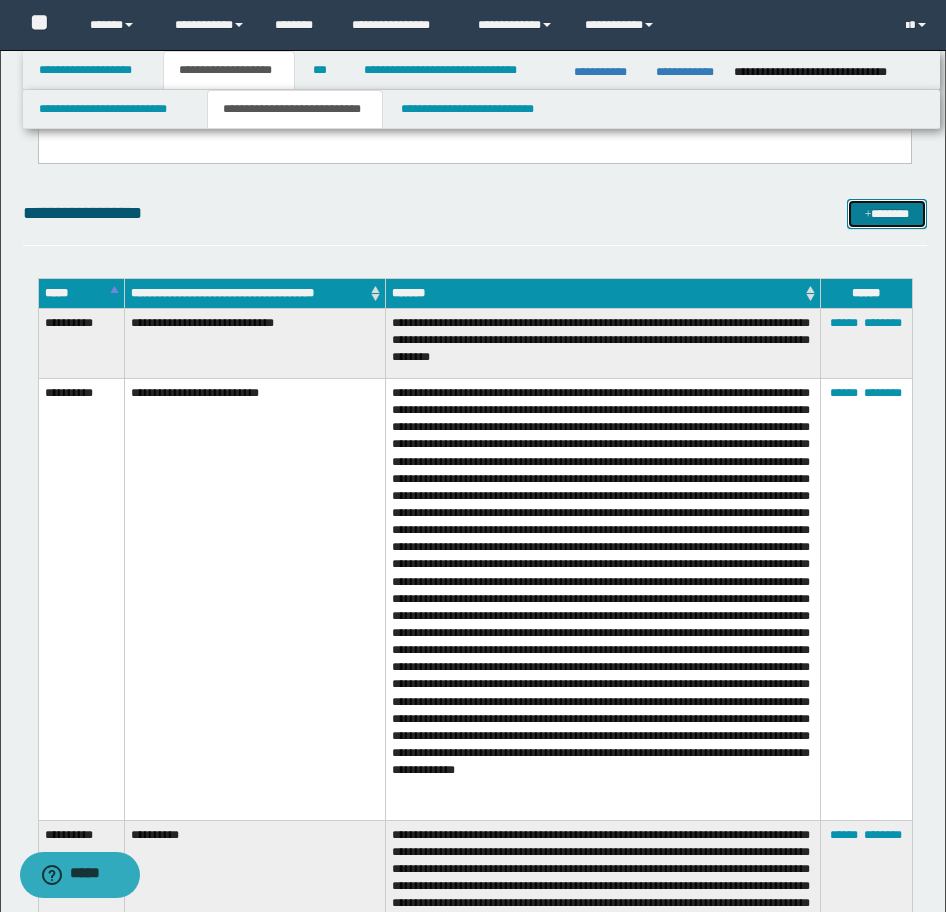 click on "*******" at bounding box center (887, 214) 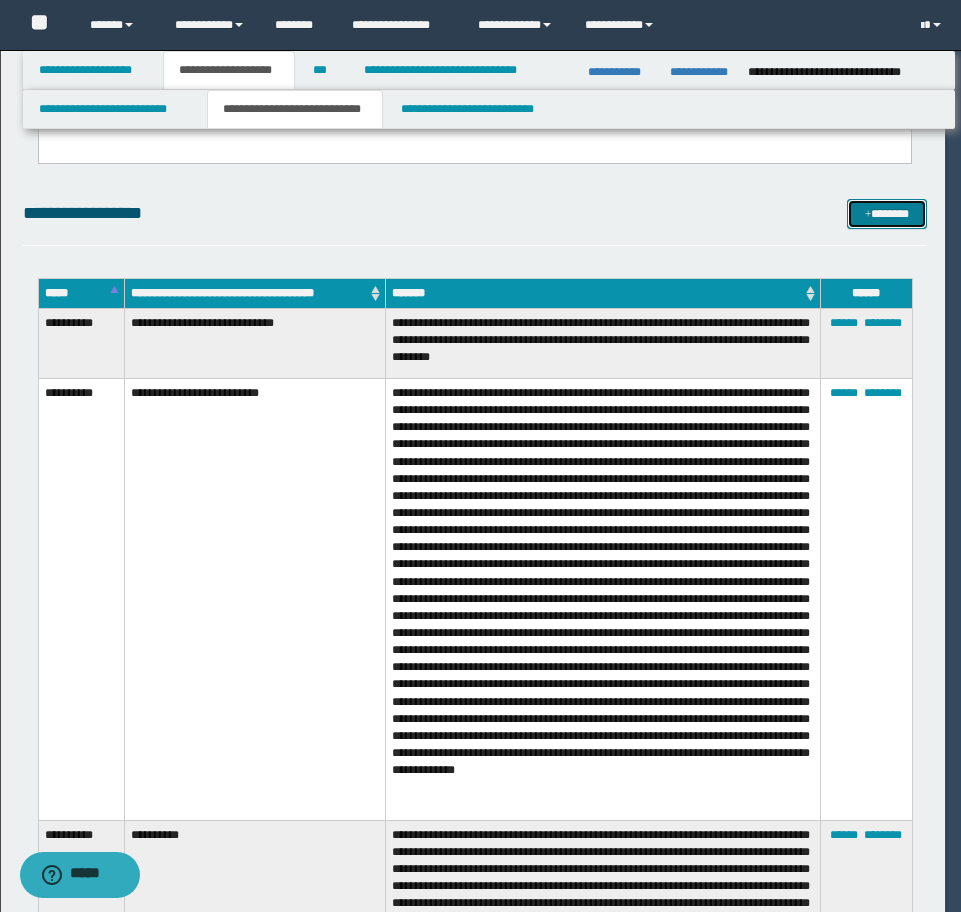scroll, scrollTop: 0, scrollLeft: 0, axis: both 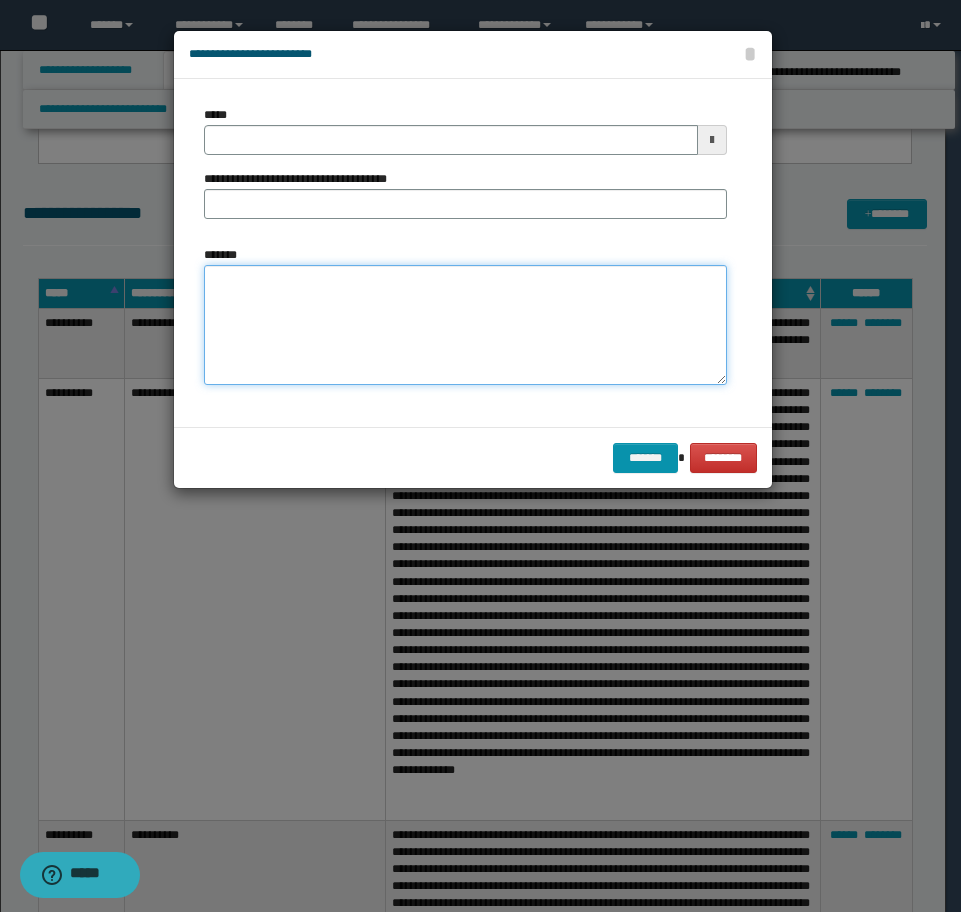 click on "*******" at bounding box center (465, 325) 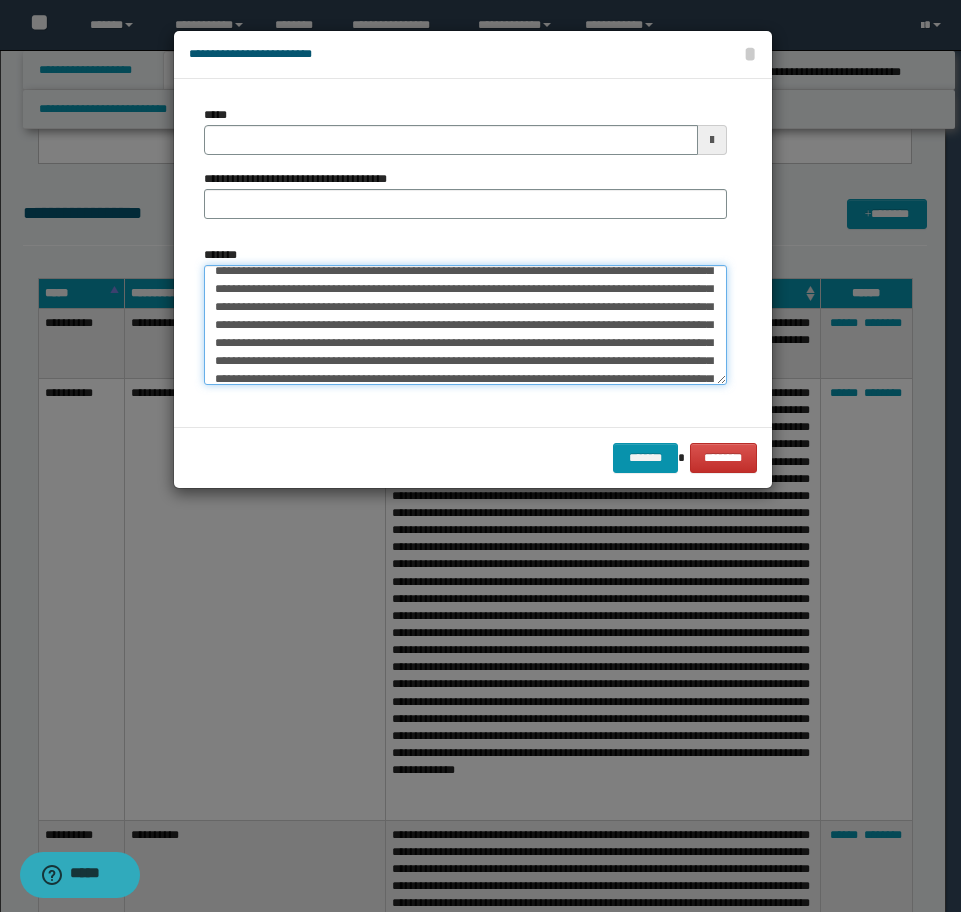 scroll, scrollTop: 0, scrollLeft: 0, axis: both 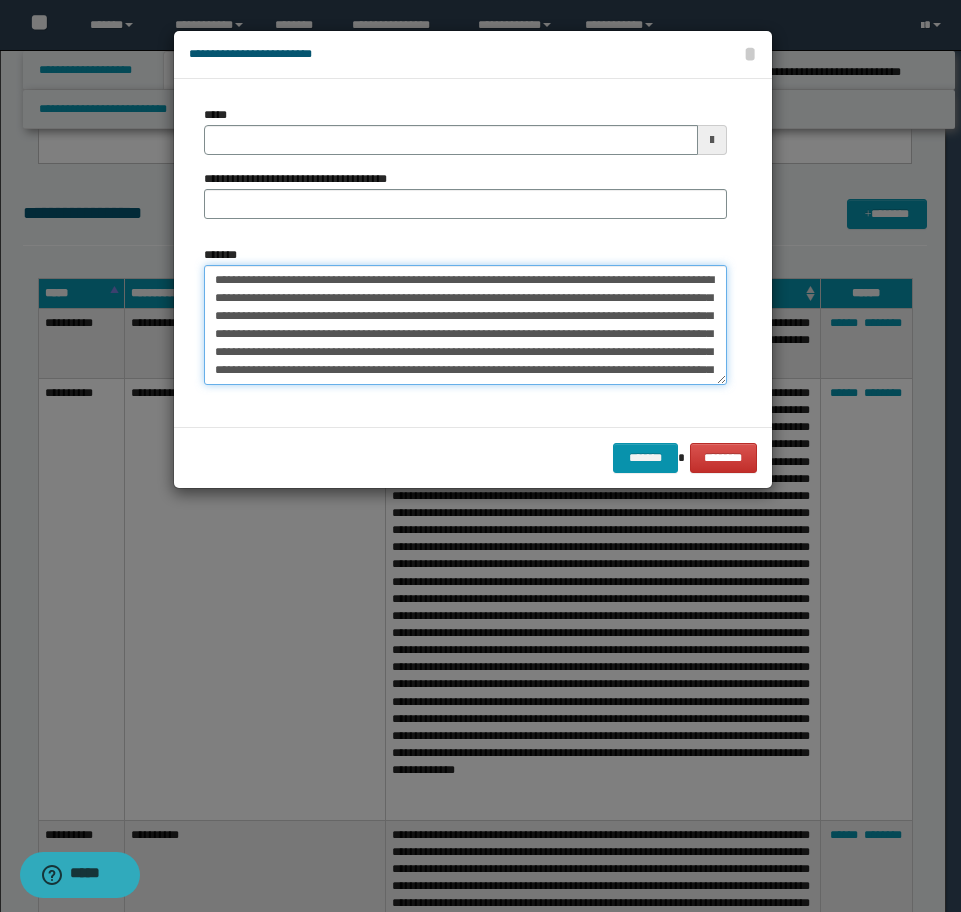 drag, startPoint x: 331, startPoint y: 276, endPoint x: 68, endPoint y: 265, distance: 263.22995 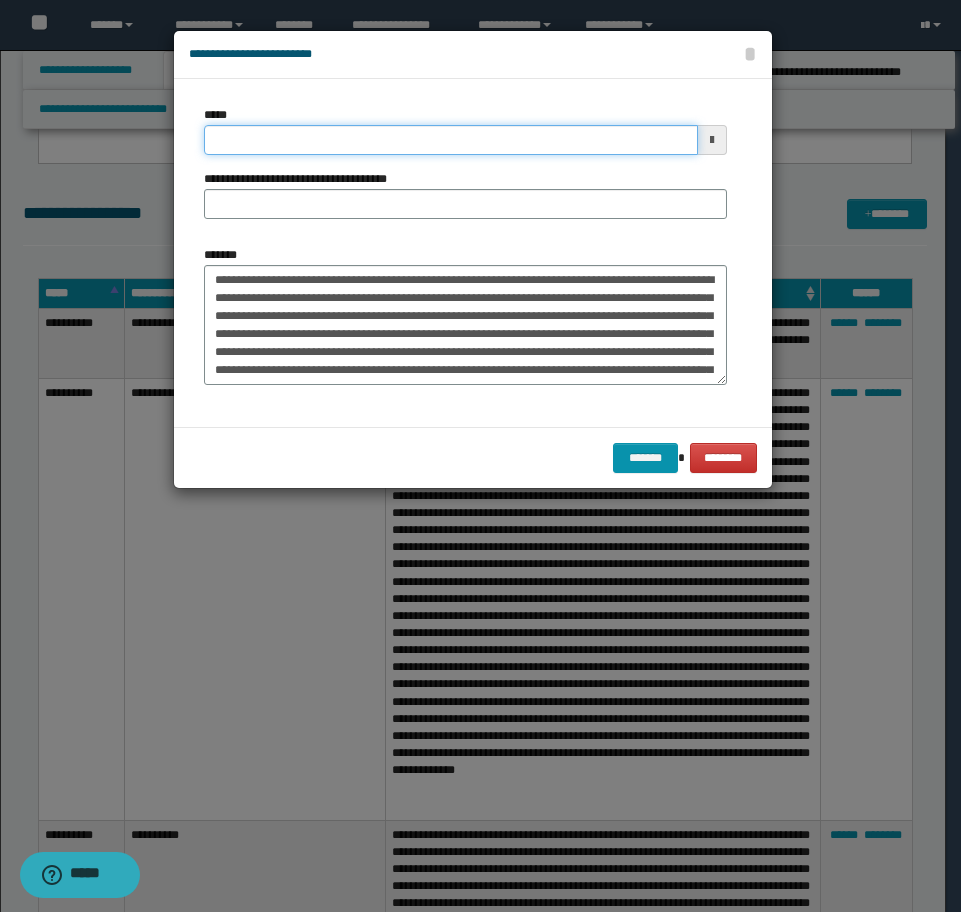 click on "*****" at bounding box center (451, 140) 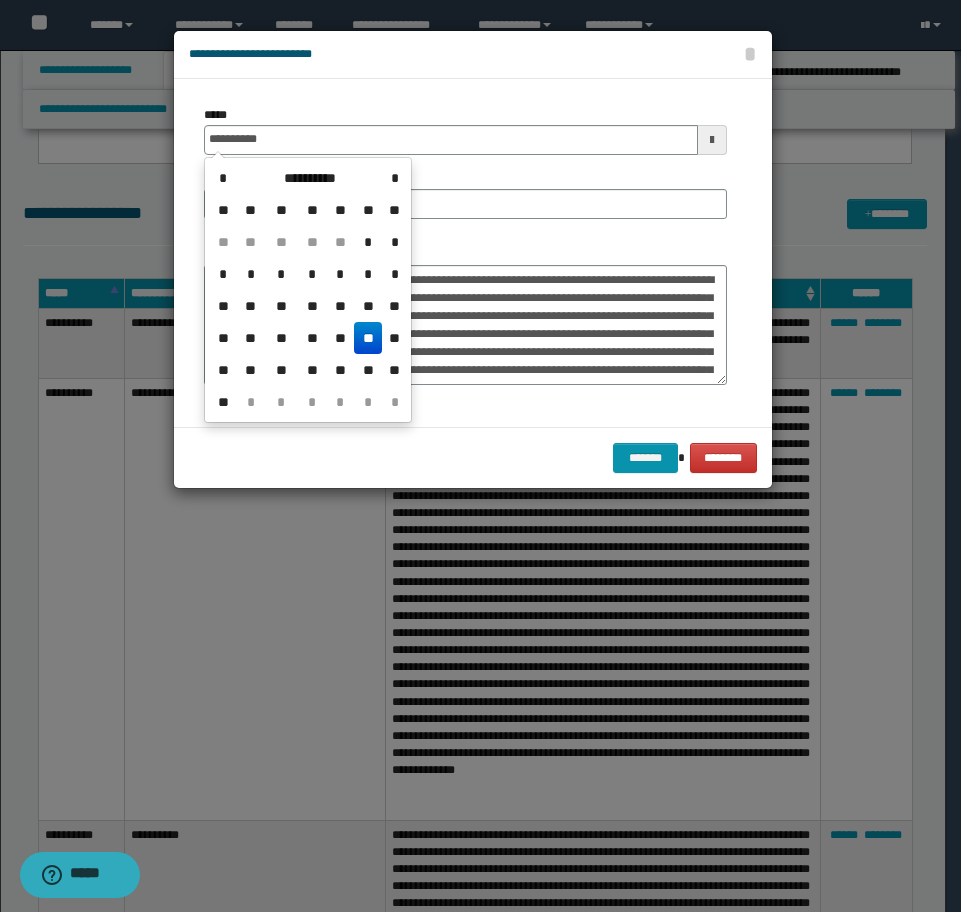 click on "**" at bounding box center [368, 338] 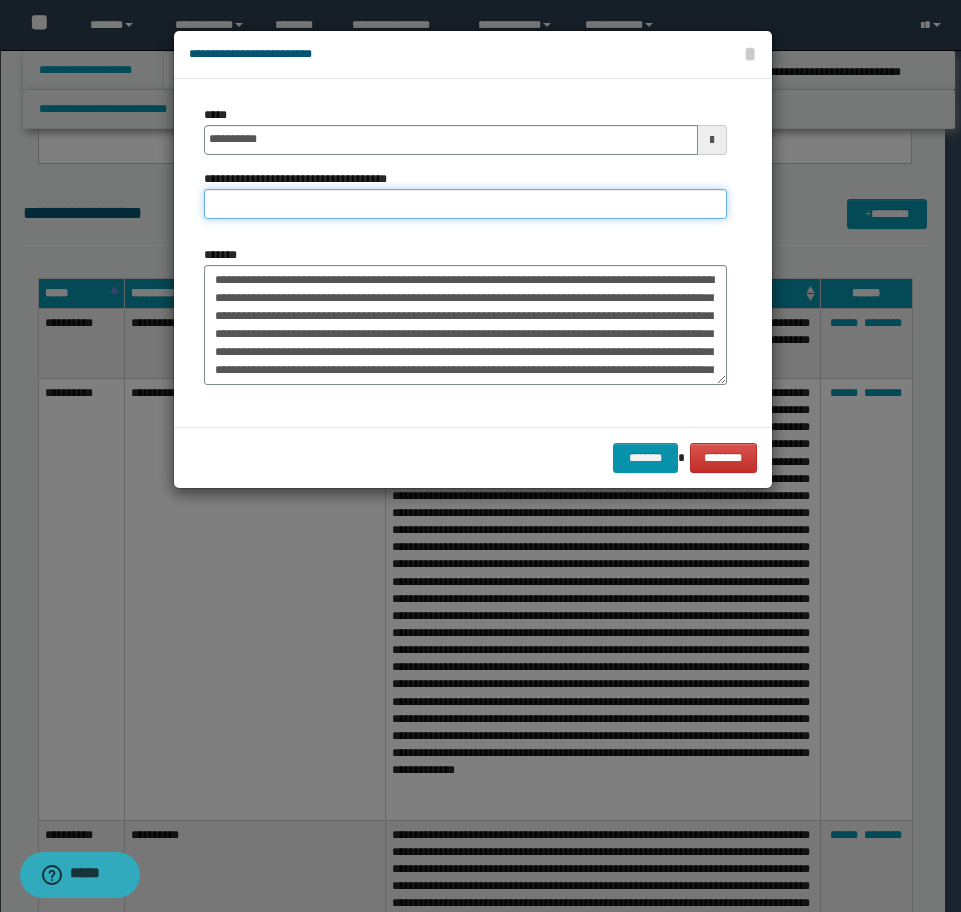 click on "**********" at bounding box center (465, 204) 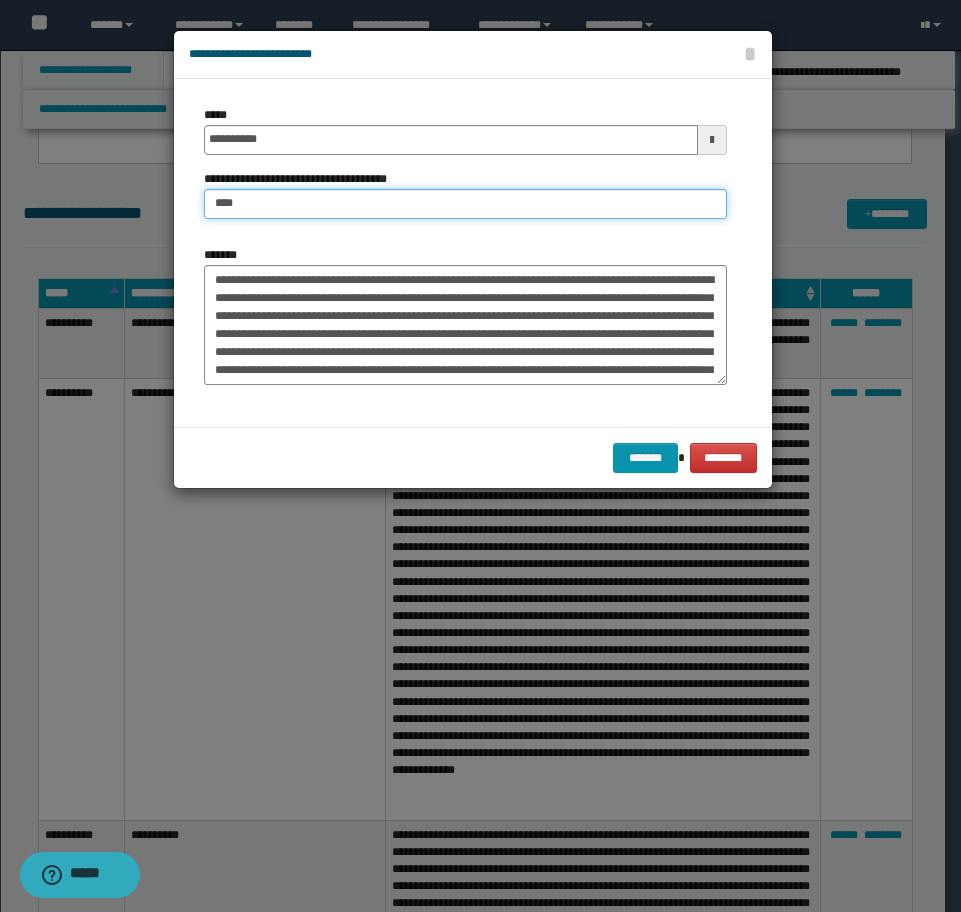 type on "**********" 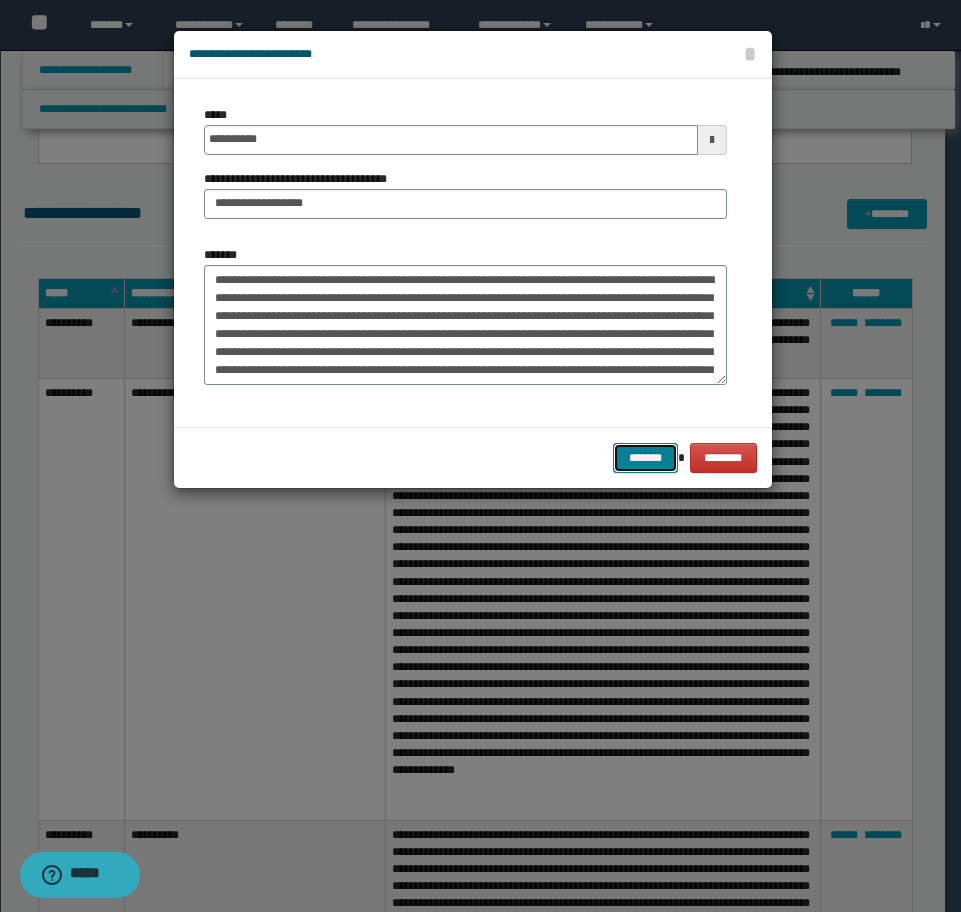 click on "*******" at bounding box center (645, 458) 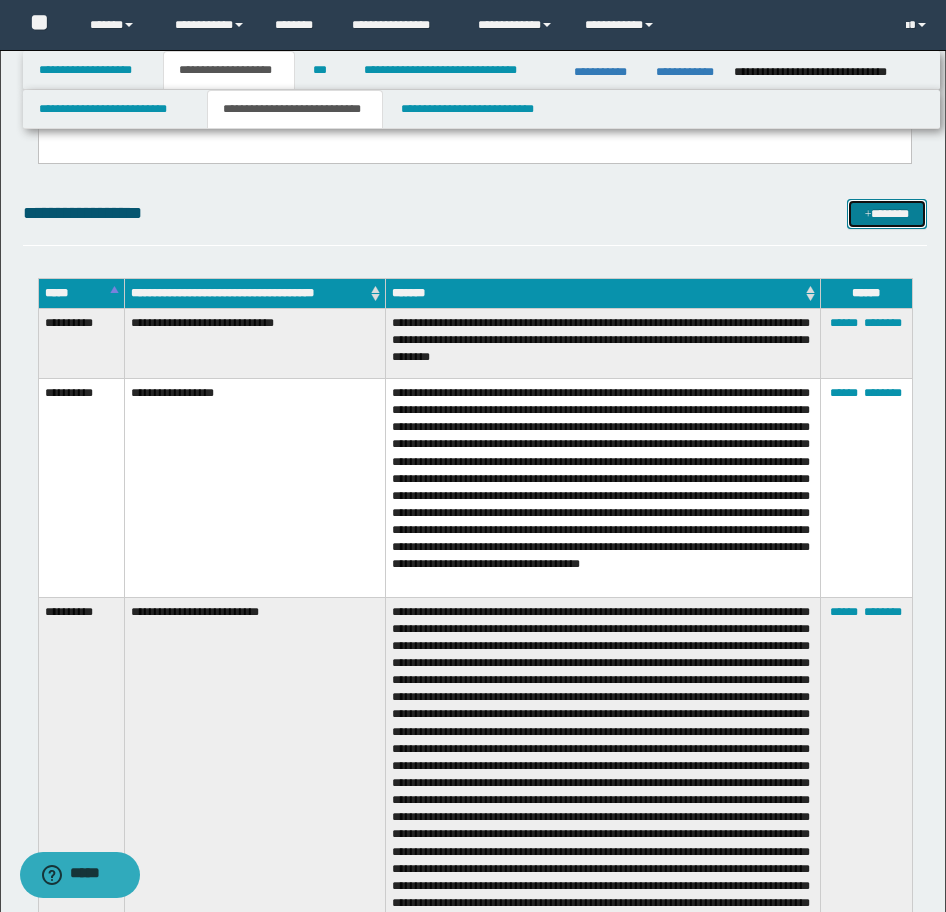 click on "*******" at bounding box center (887, 214) 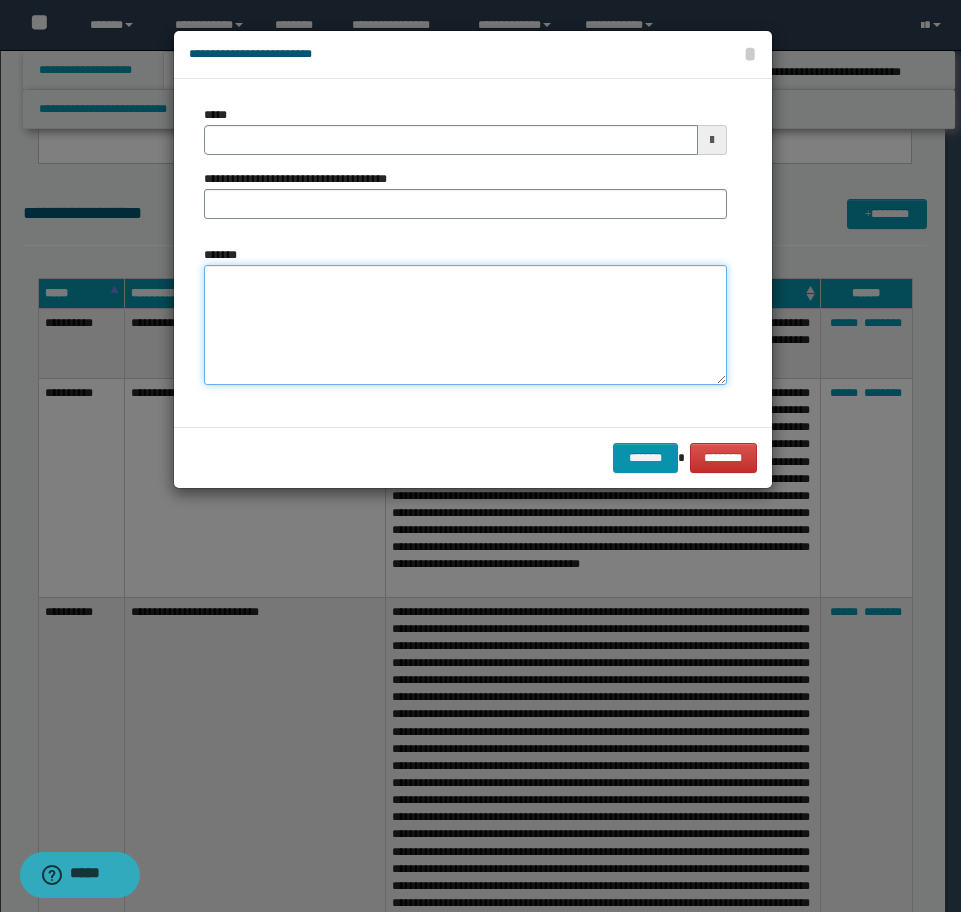 click on "*******" at bounding box center (465, 325) 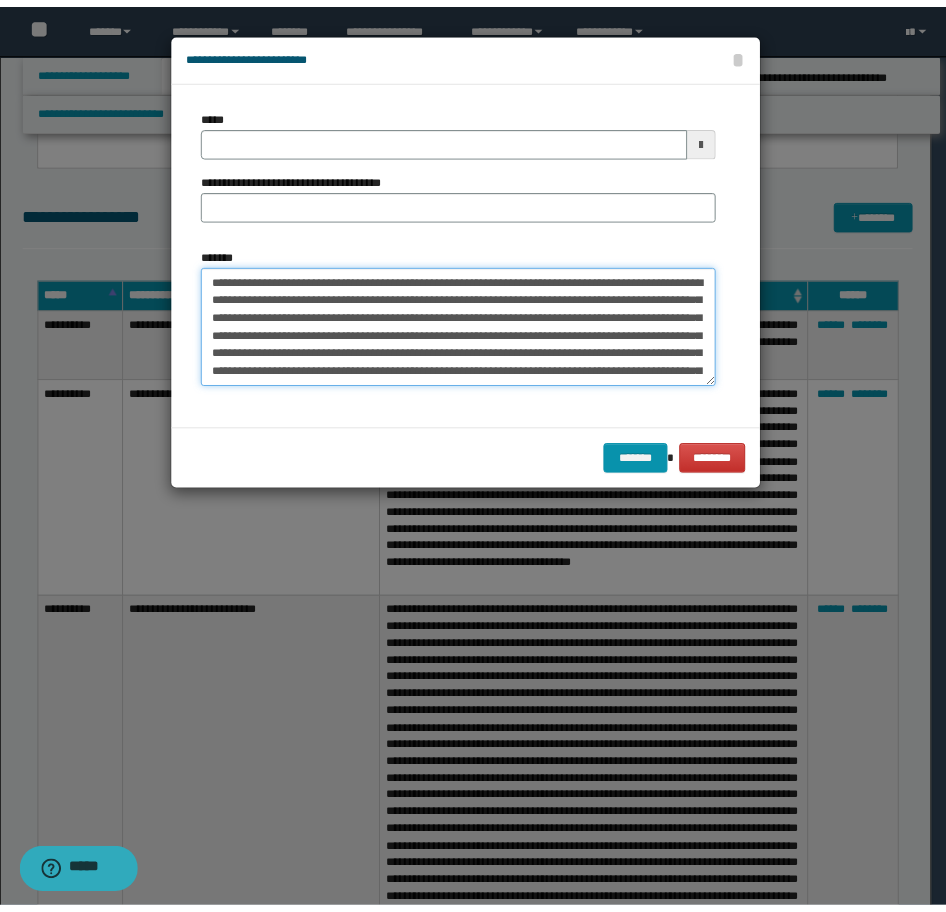 scroll, scrollTop: 246, scrollLeft: 0, axis: vertical 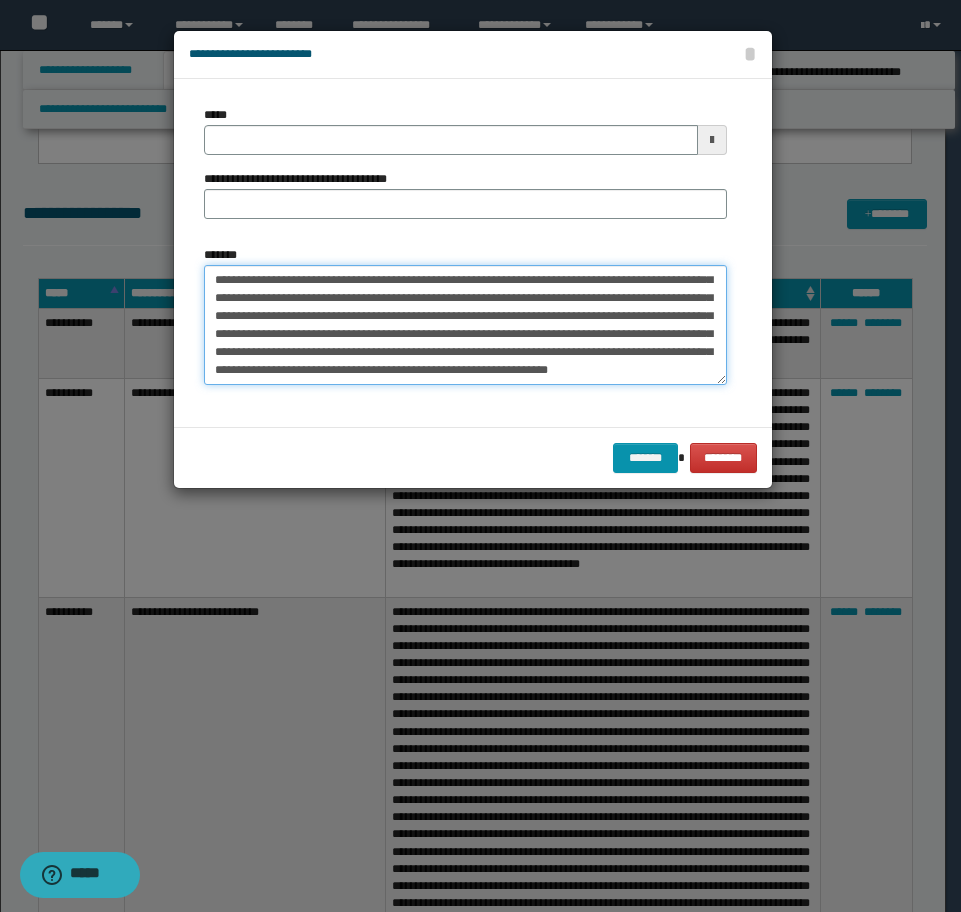 type on "**********" 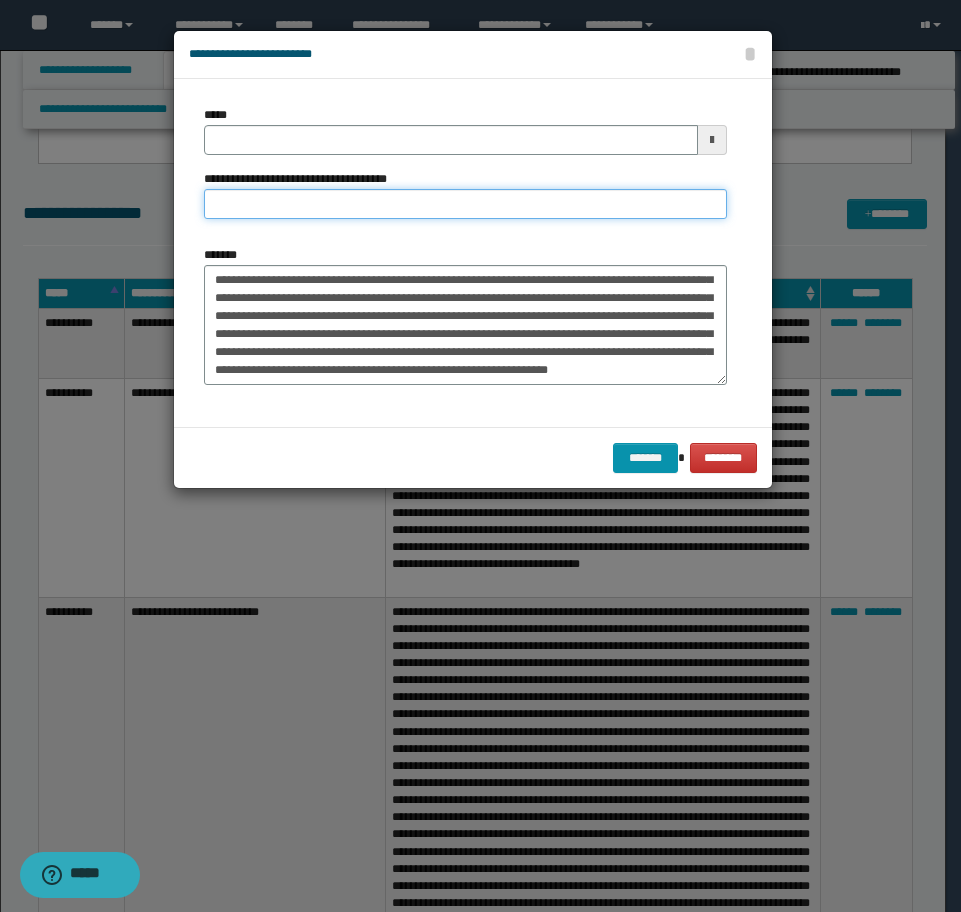 click on "**********" at bounding box center [465, 204] 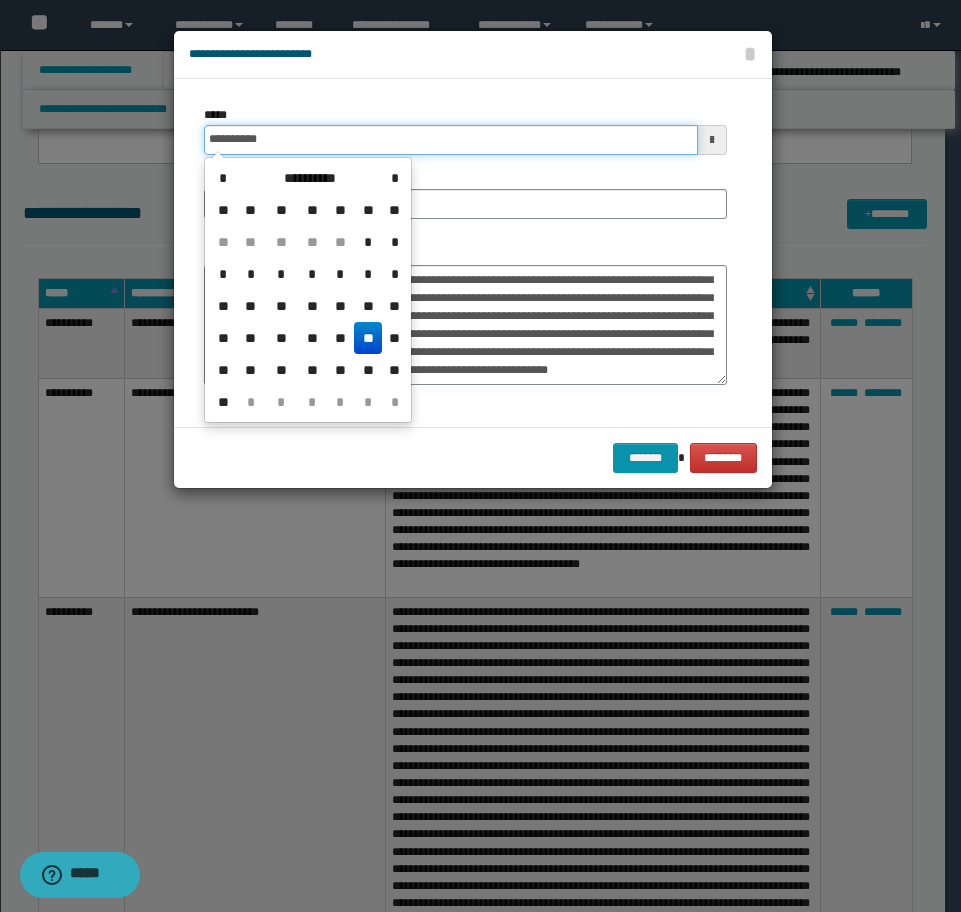 drag, startPoint x: 281, startPoint y: 136, endPoint x: 39, endPoint y: 130, distance: 242.07437 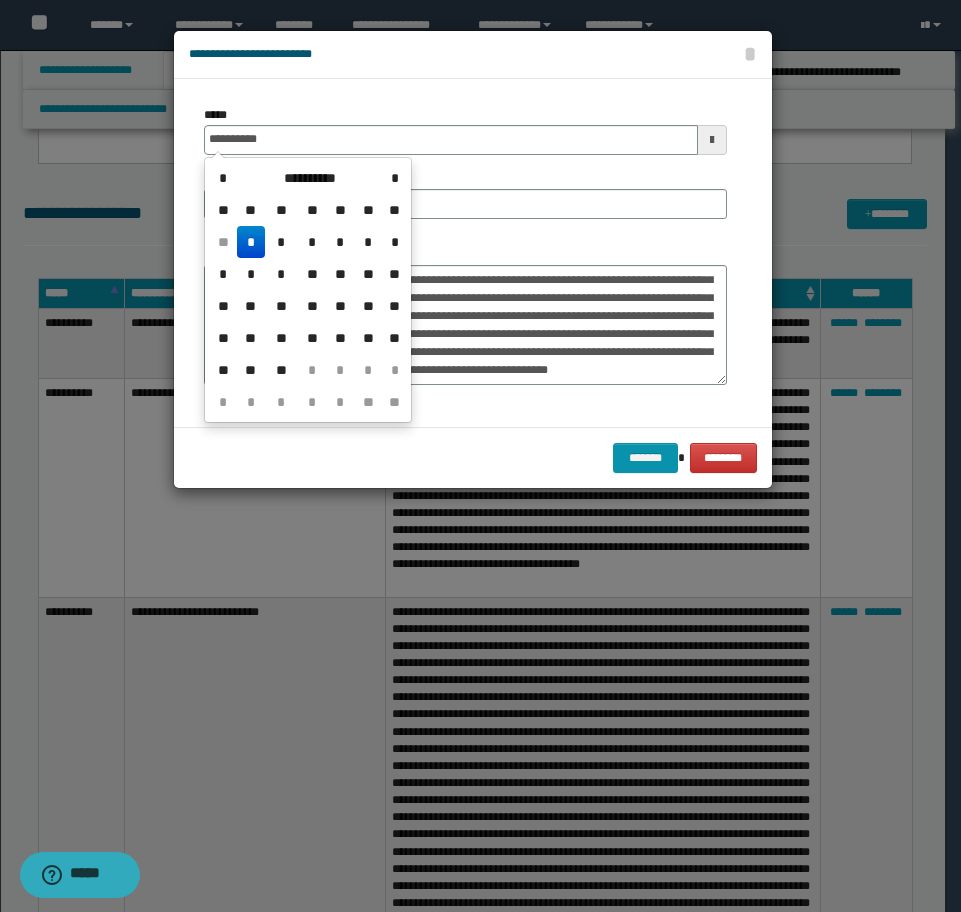 click on "*" at bounding box center (251, 242) 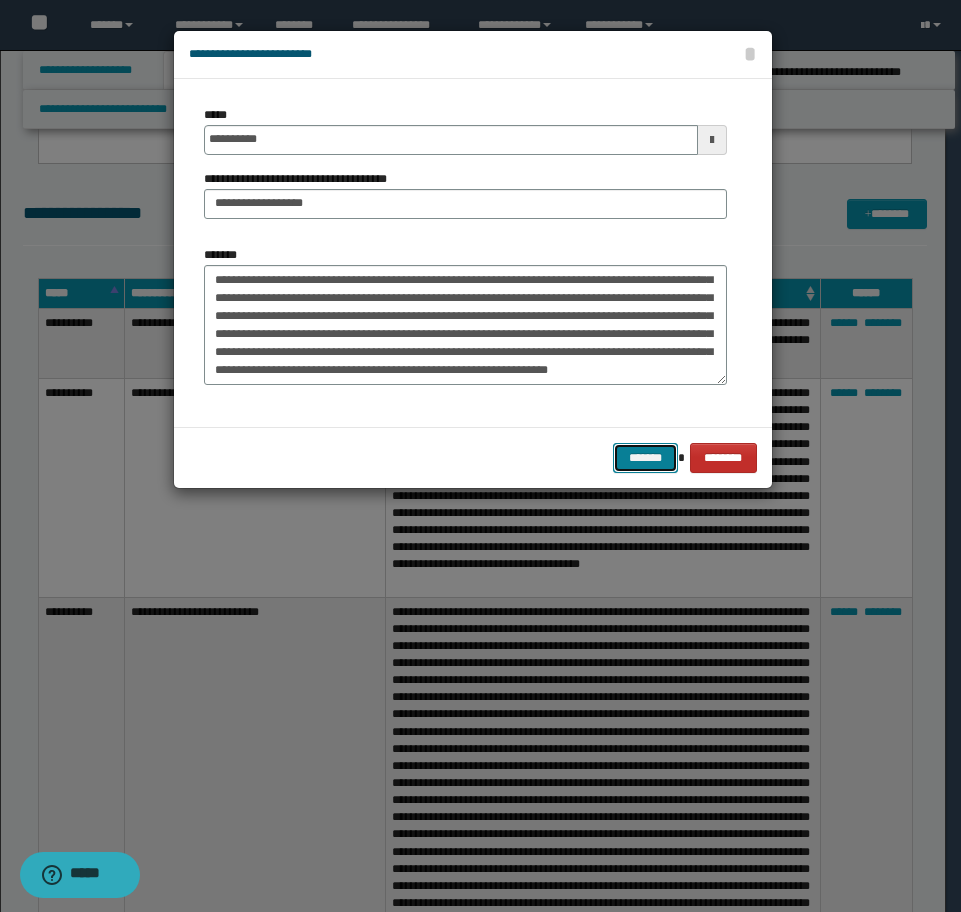 drag, startPoint x: 637, startPoint y: 457, endPoint x: 718, endPoint y: 461, distance: 81.09871 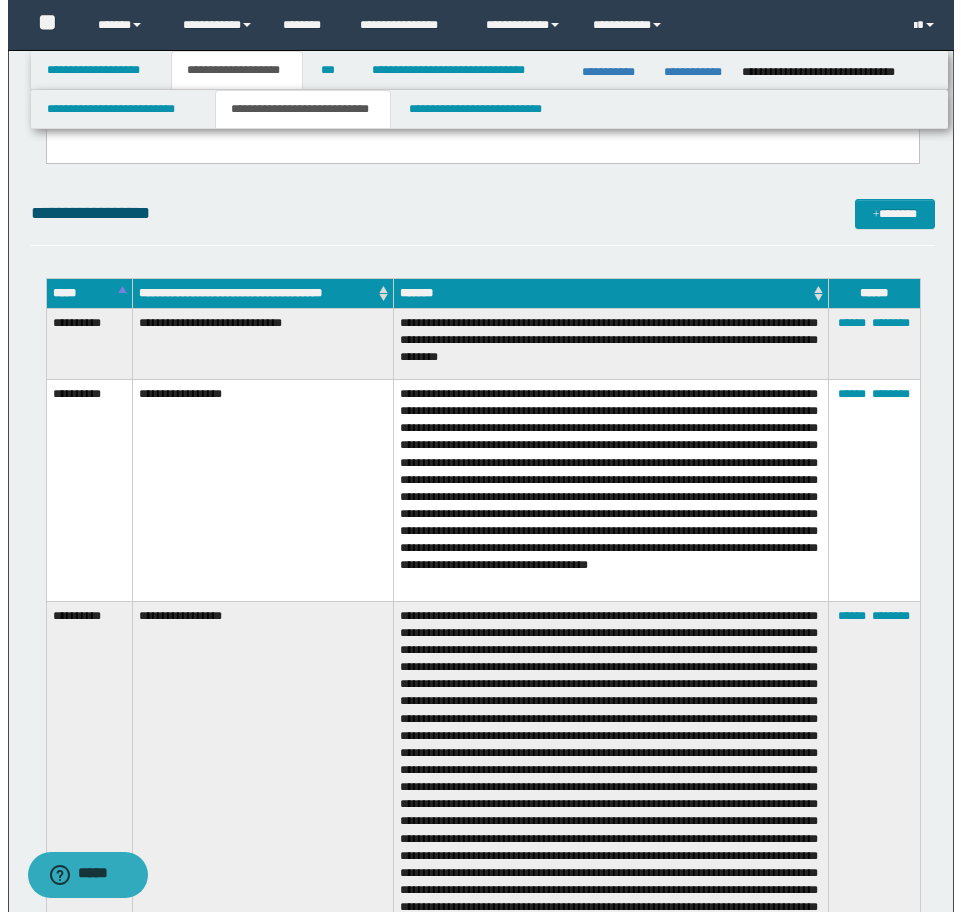 scroll, scrollTop: 2985, scrollLeft: 0, axis: vertical 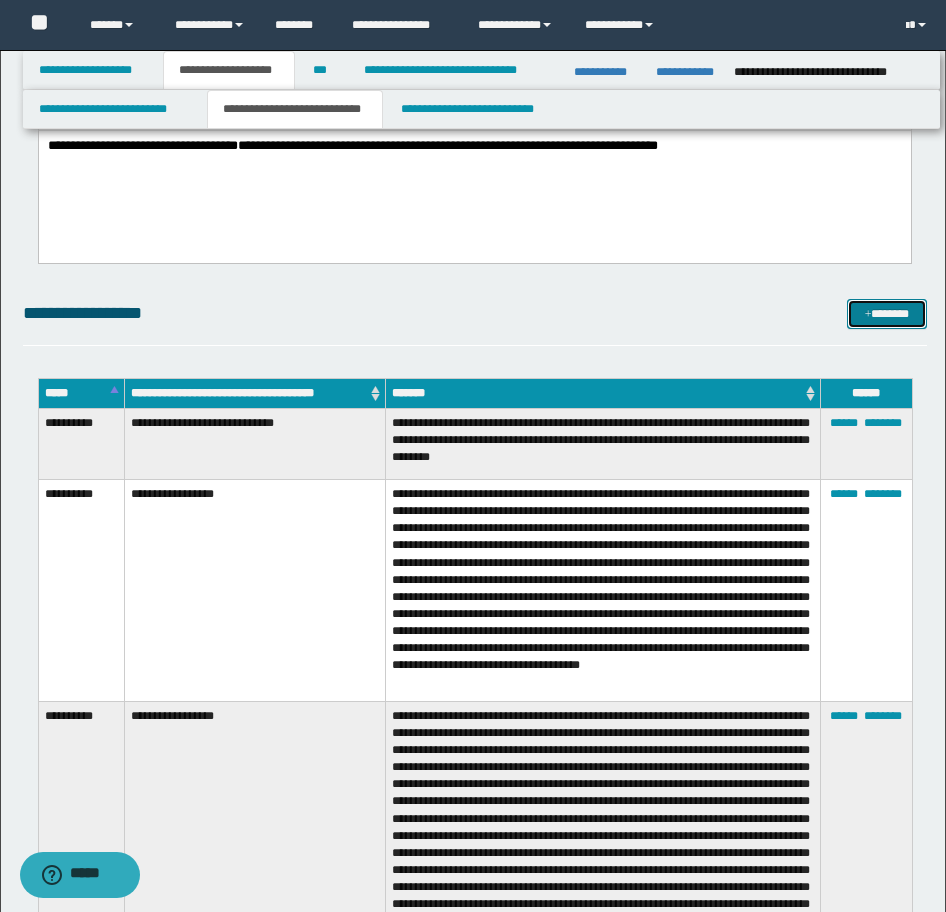 click on "*******" at bounding box center [887, 314] 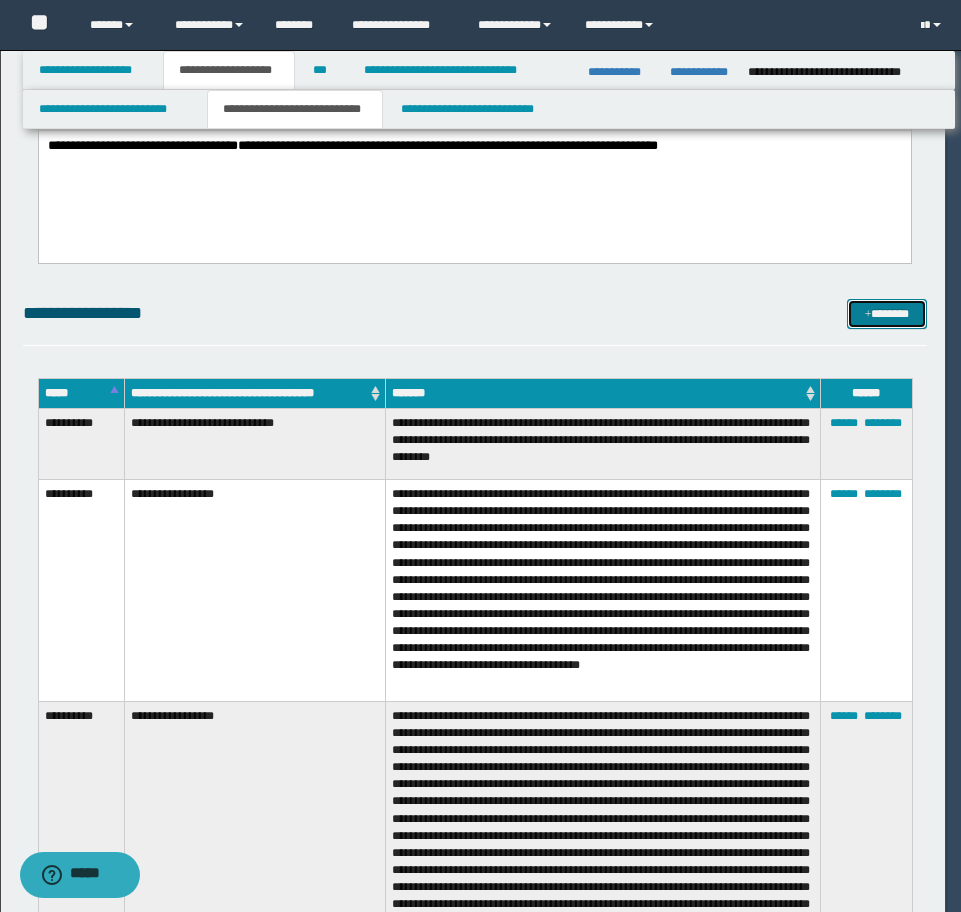 scroll, scrollTop: 0, scrollLeft: 0, axis: both 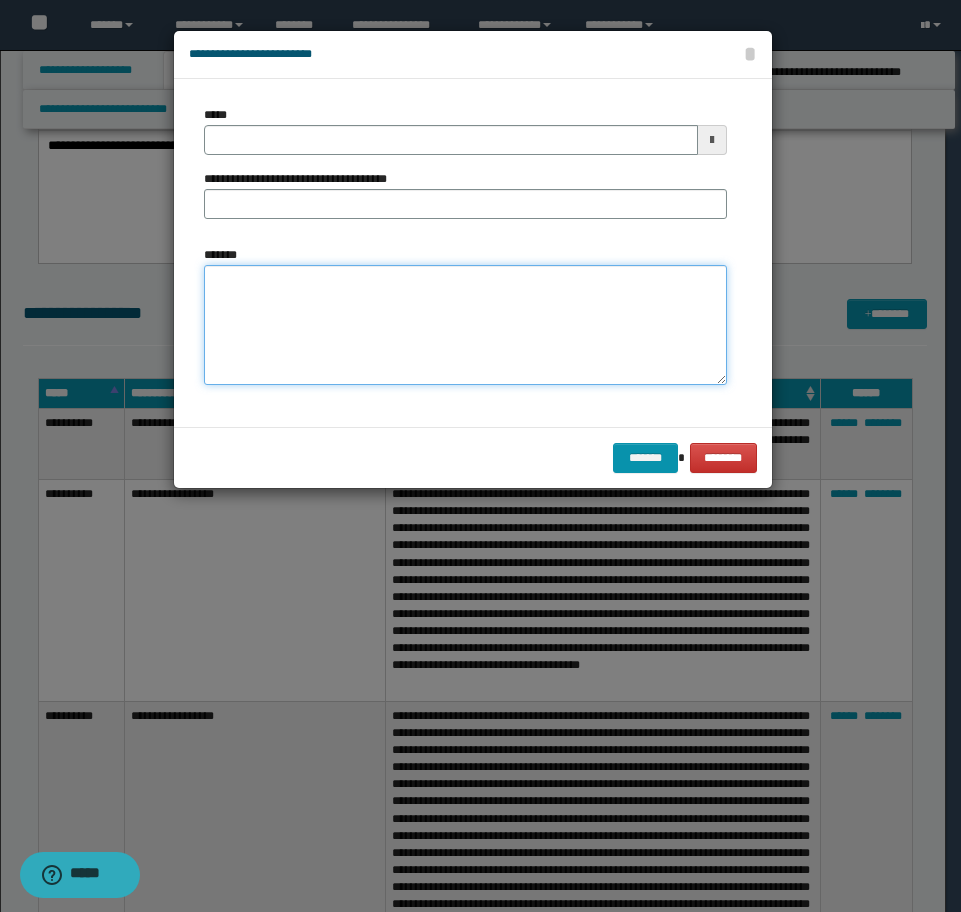 click on "*******" at bounding box center (465, 325) 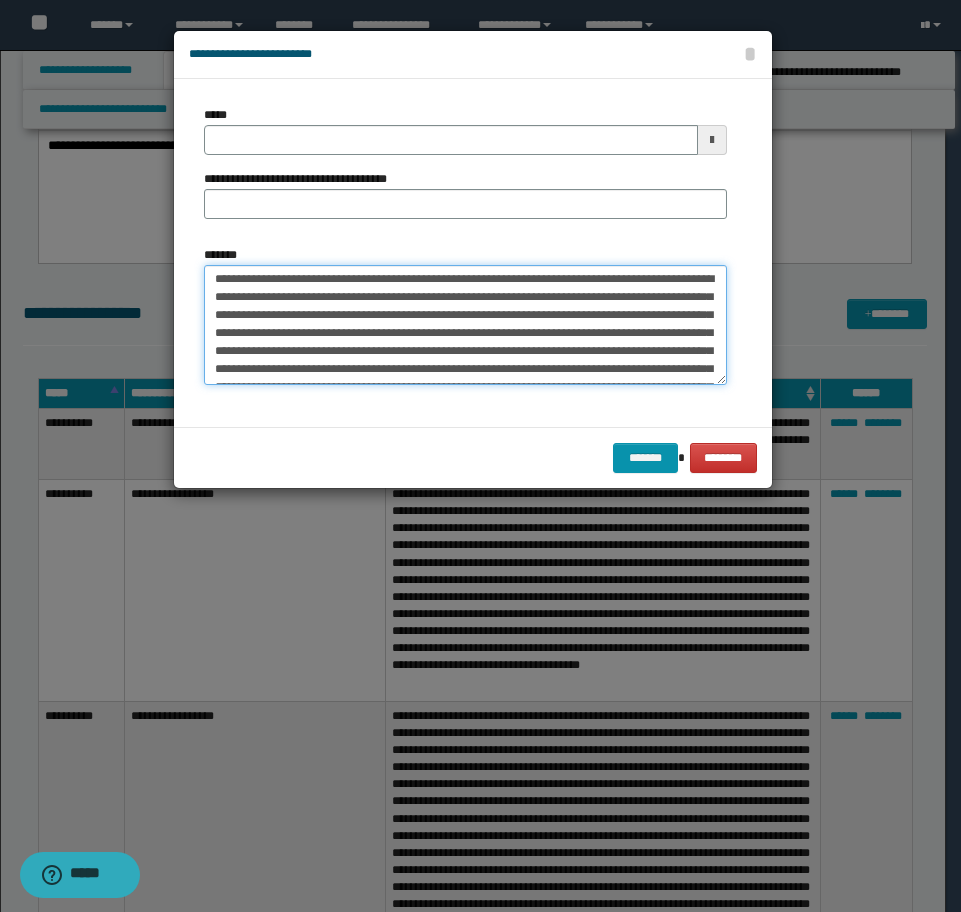scroll, scrollTop: 0, scrollLeft: 0, axis: both 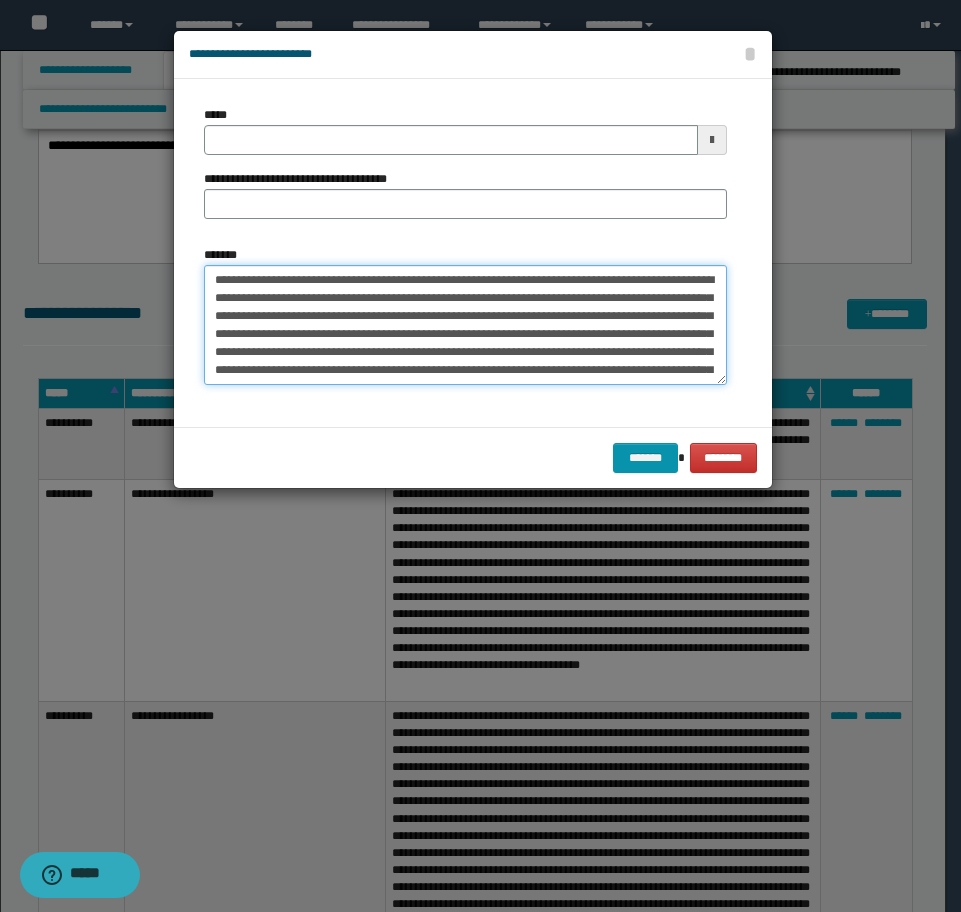 drag, startPoint x: 393, startPoint y: 279, endPoint x: 166, endPoint y: 278, distance: 227.0022 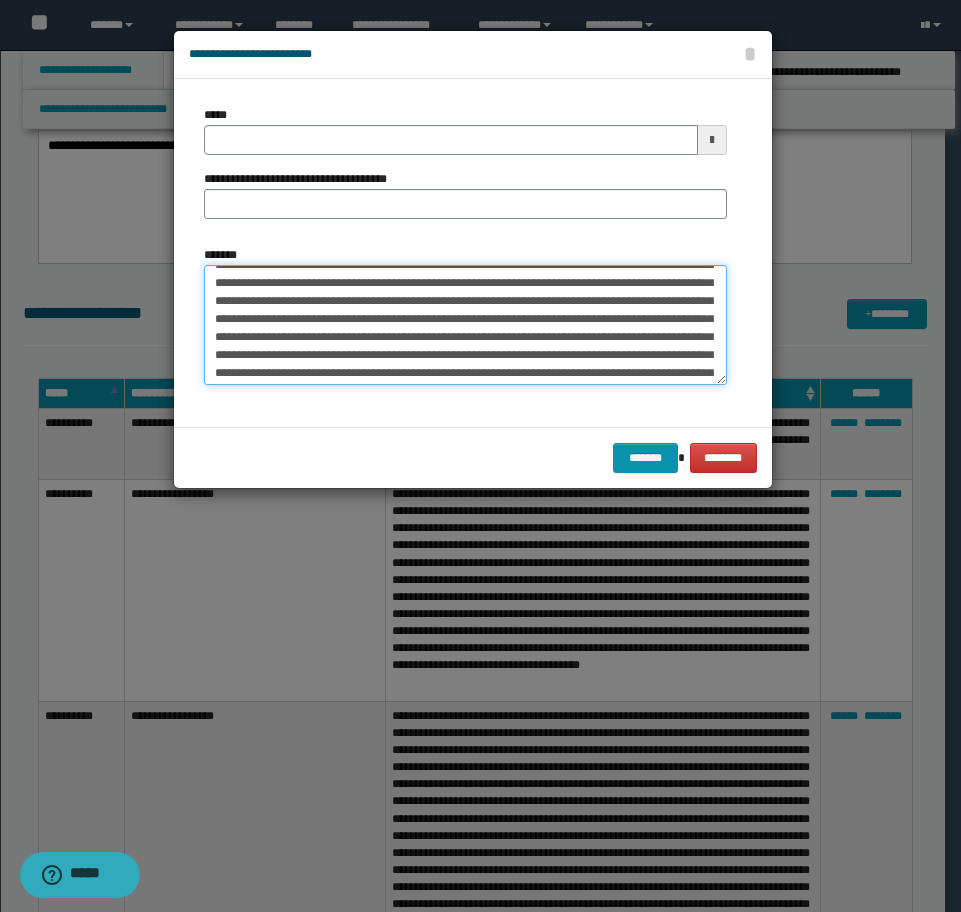 scroll, scrollTop: 100, scrollLeft: 0, axis: vertical 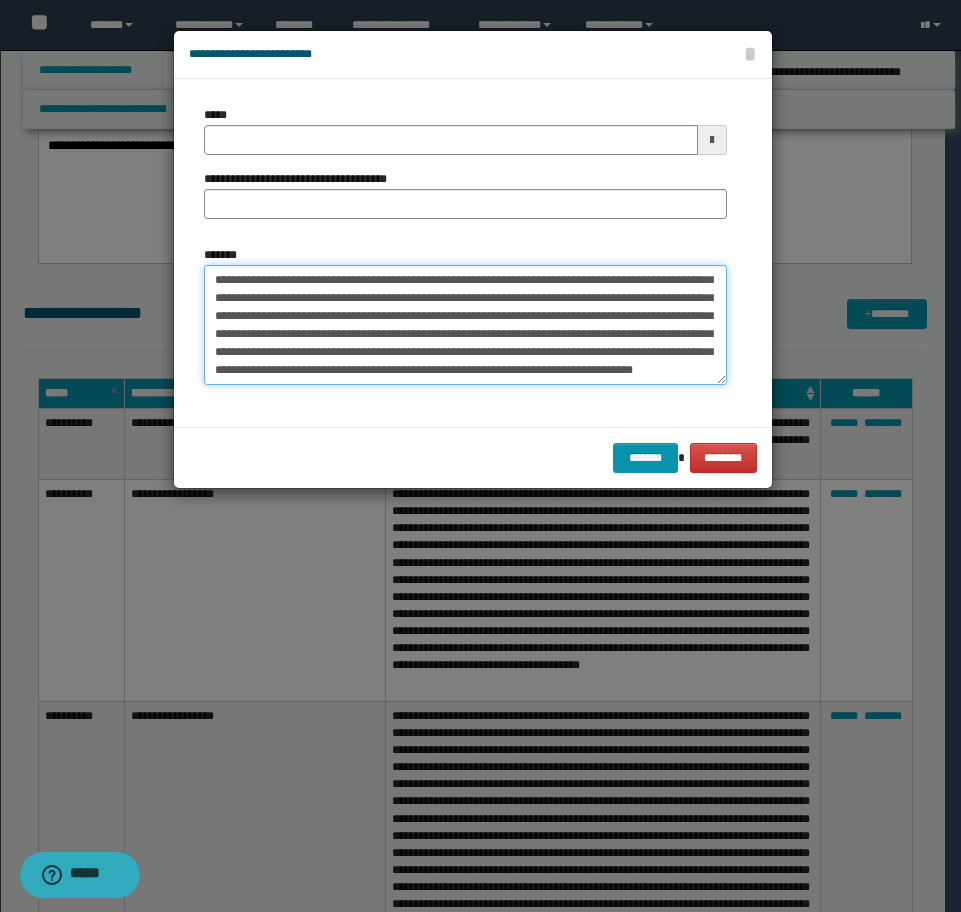 click on "*******" at bounding box center [465, 325] 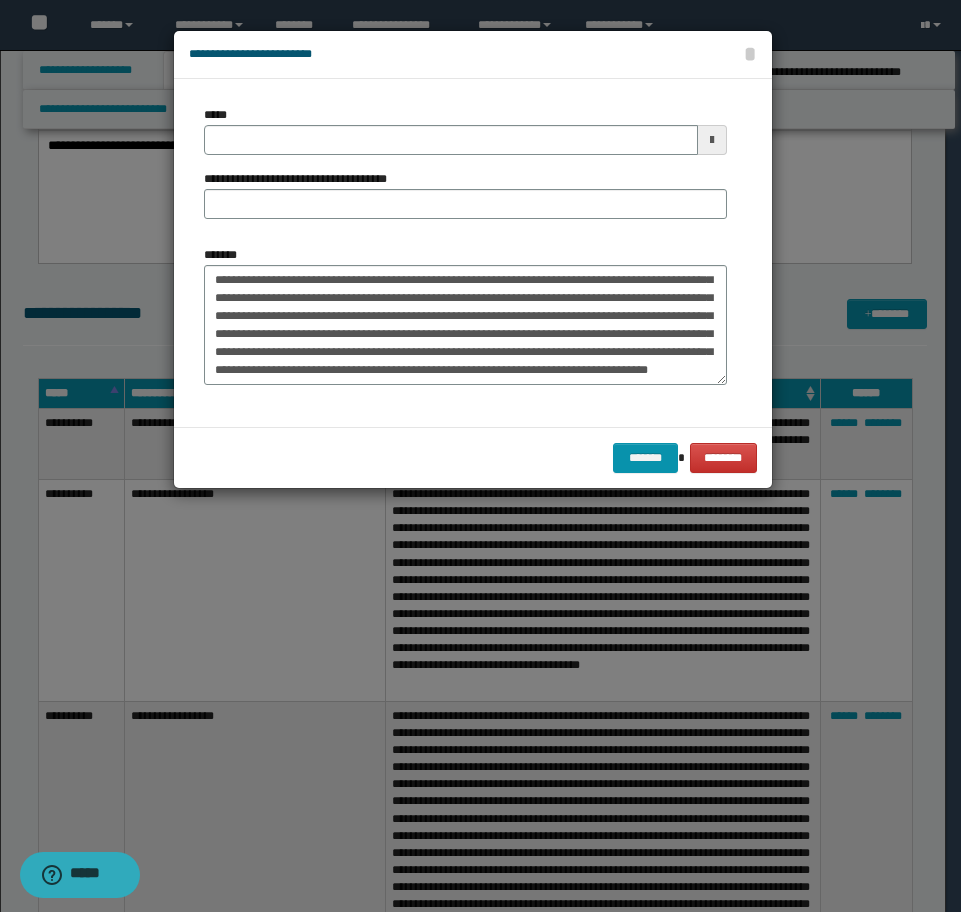 type on "**********" 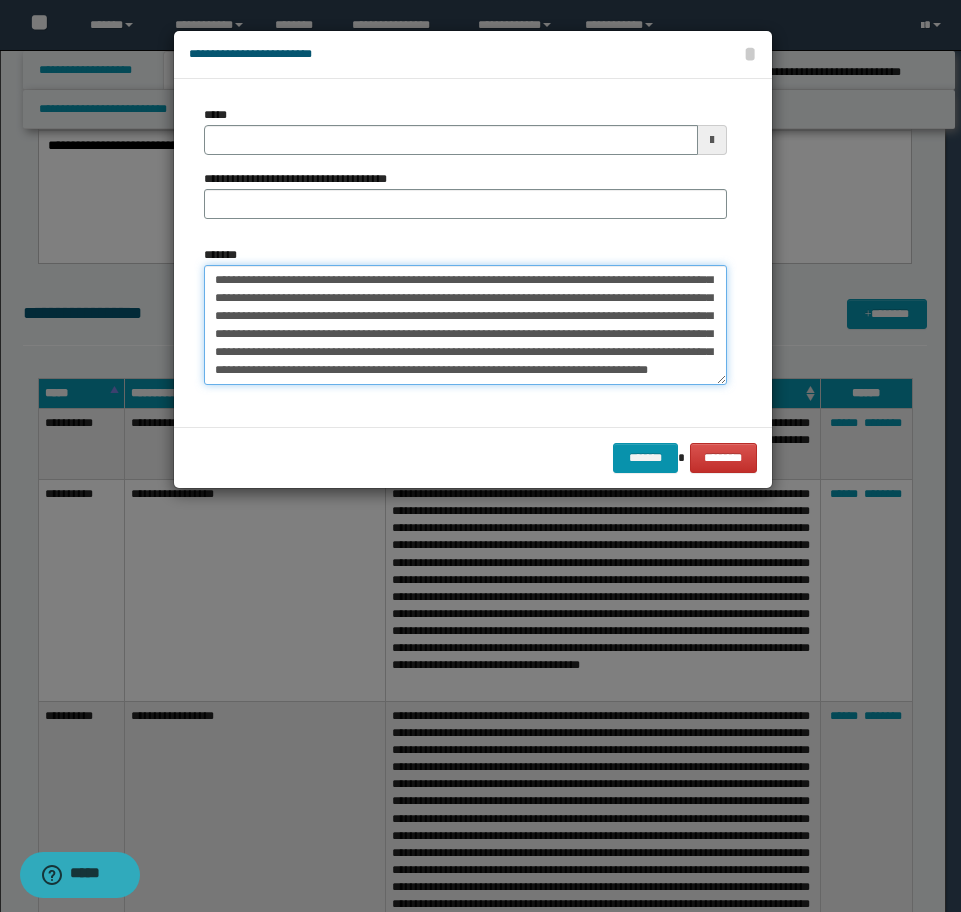 type 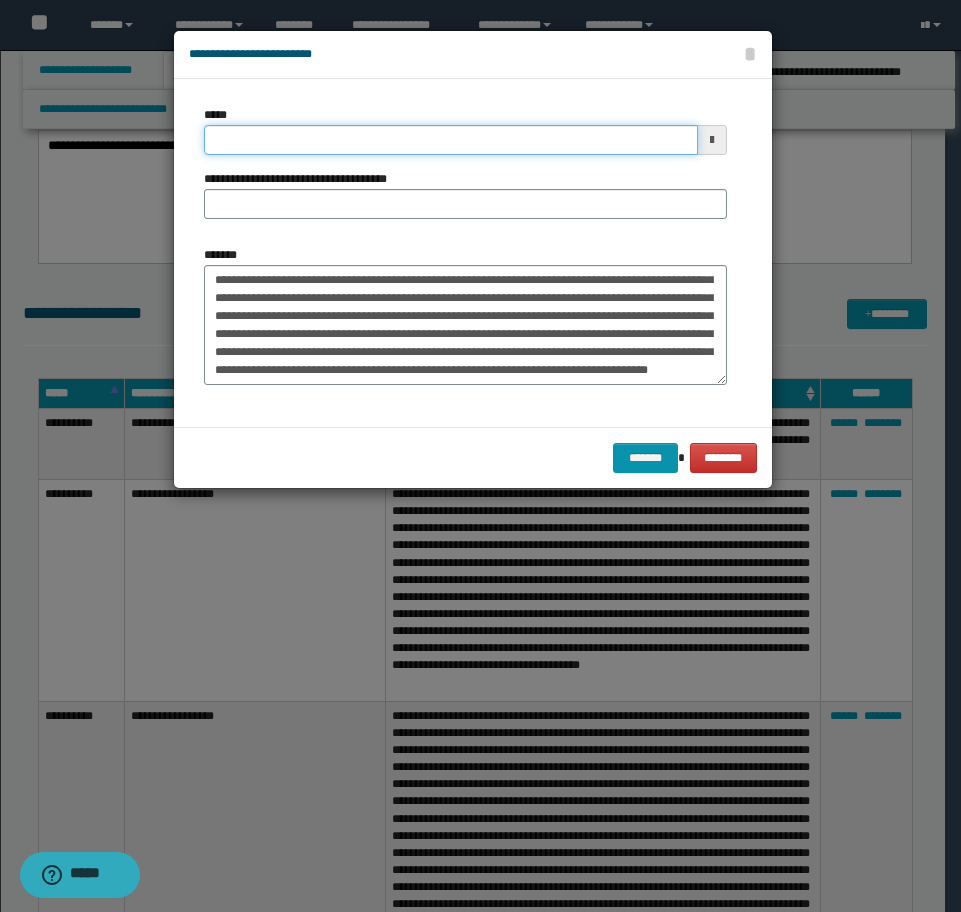 click on "*****" at bounding box center [451, 140] 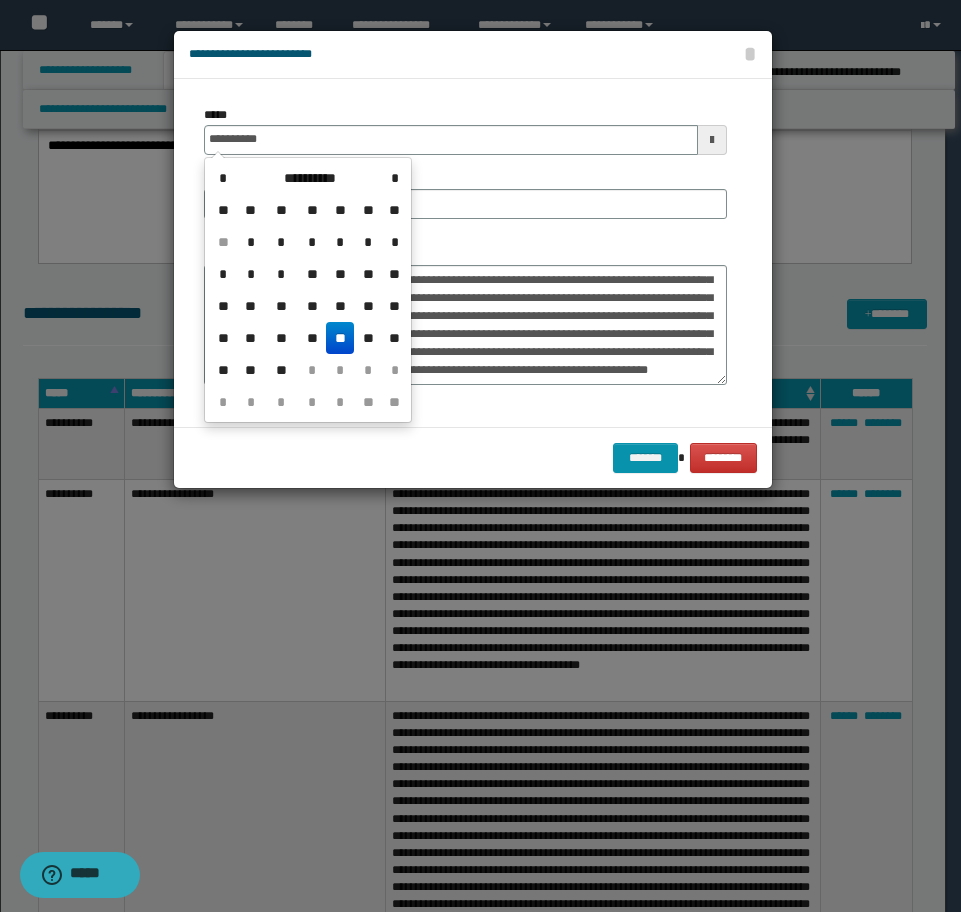 click on "**" at bounding box center [340, 338] 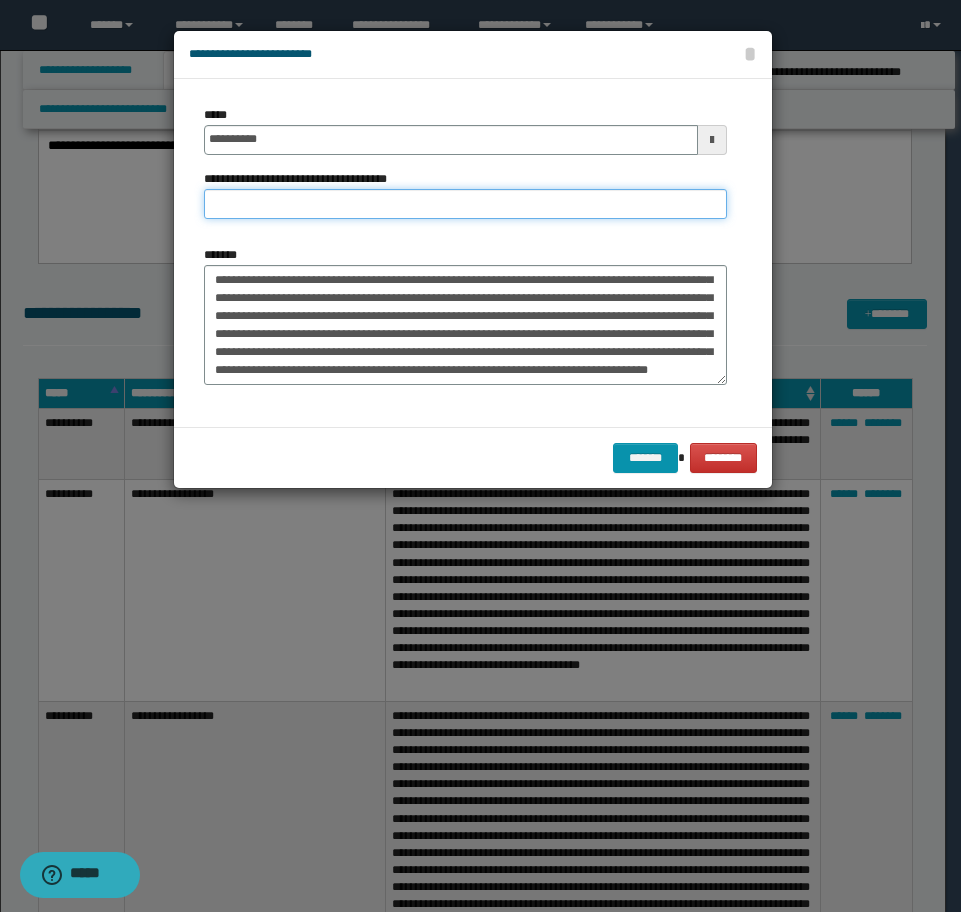 click on "**********" at bounding box center (465, 204) 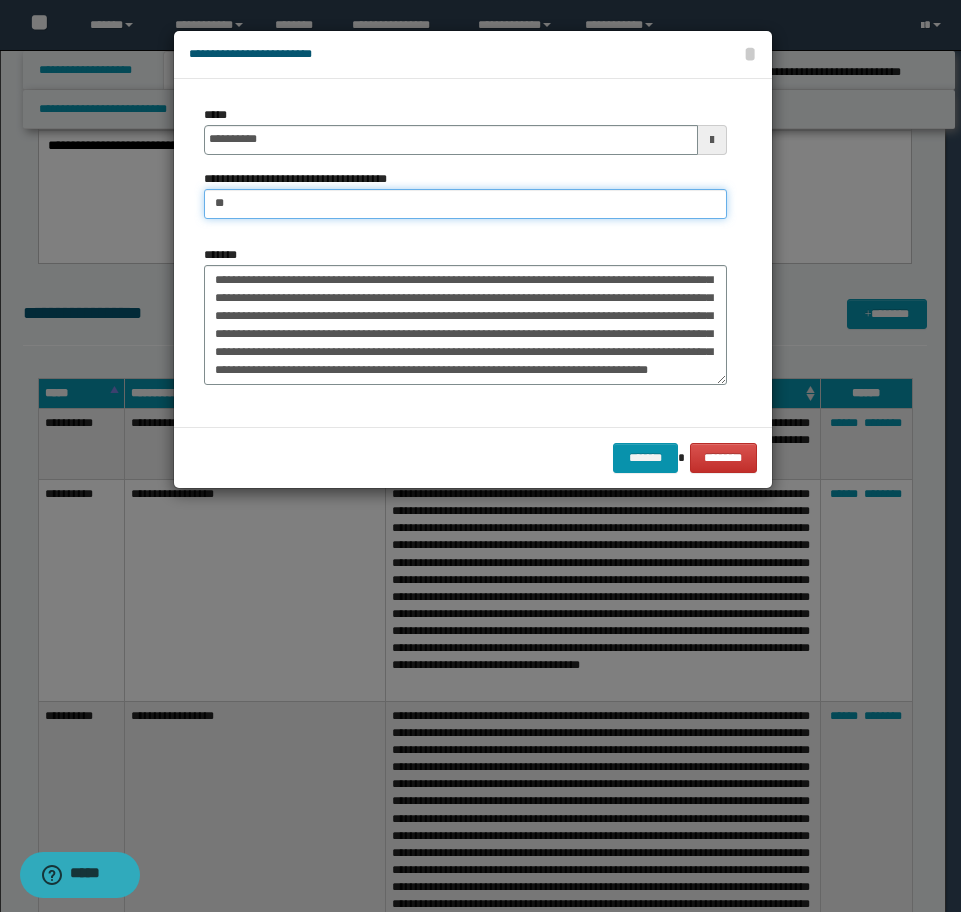type on "**********" 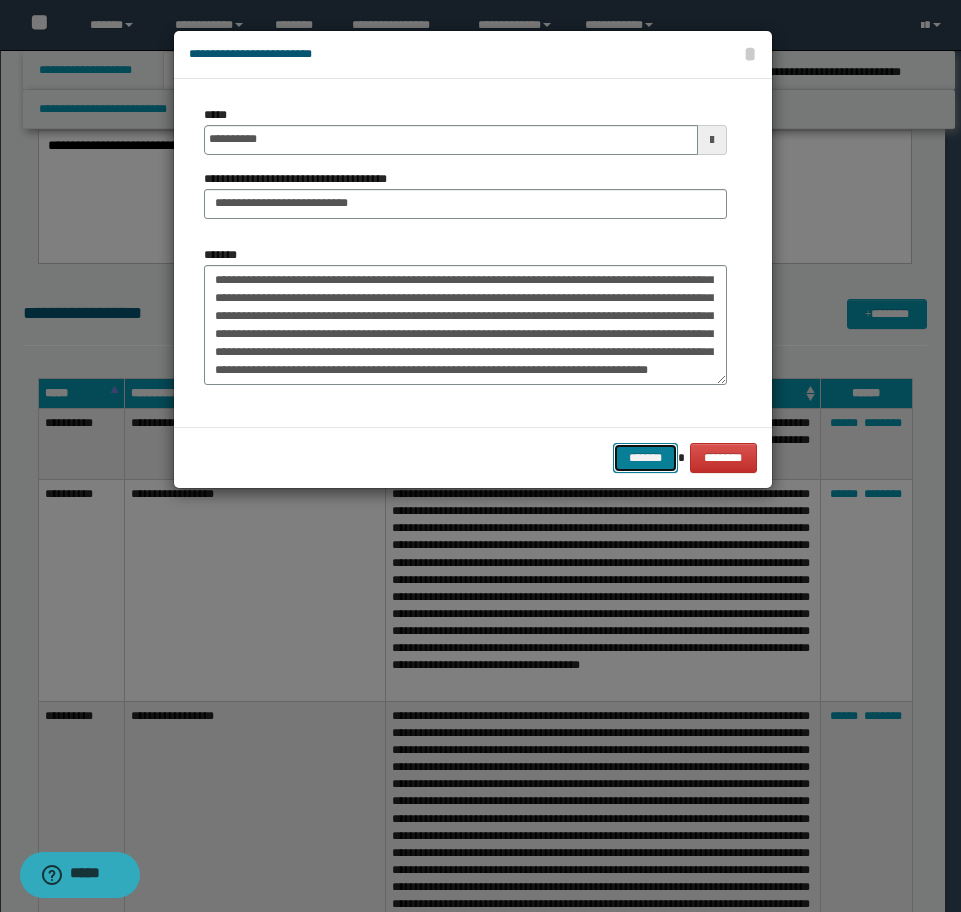 click on "*******" at bounding box center [645, 458] 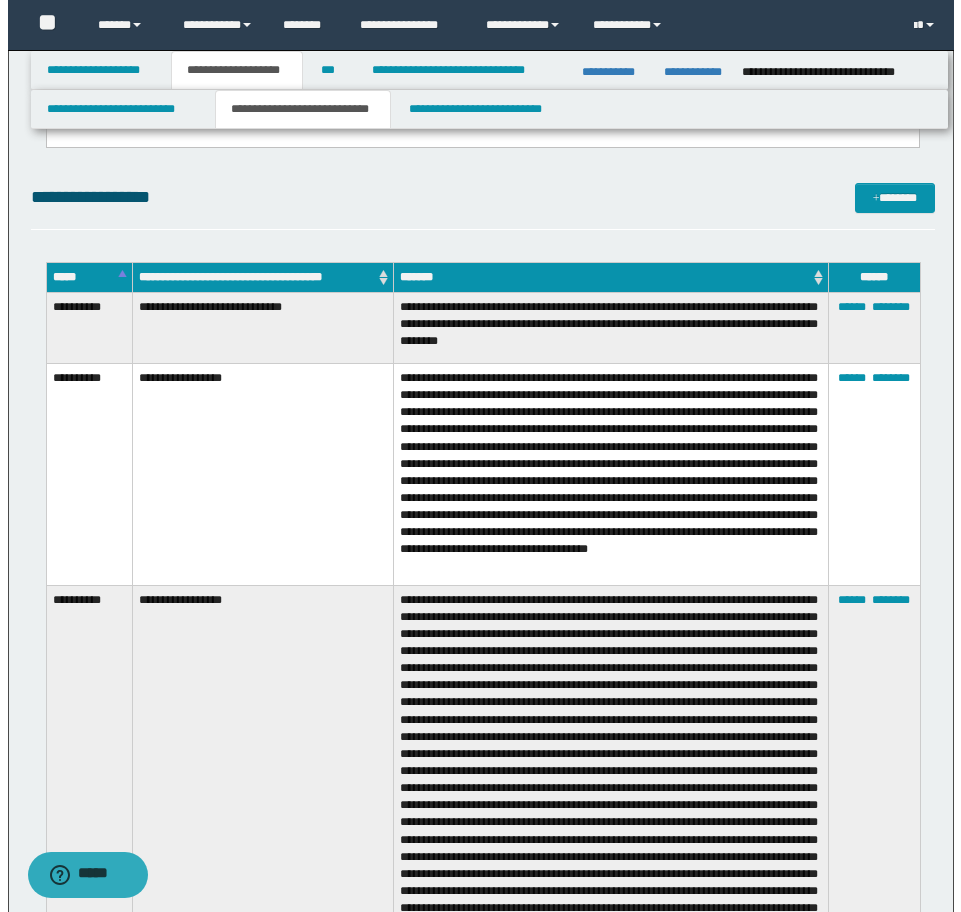 scroll, scrollTop: 3085, scrollLeft: 0, axis: vertical 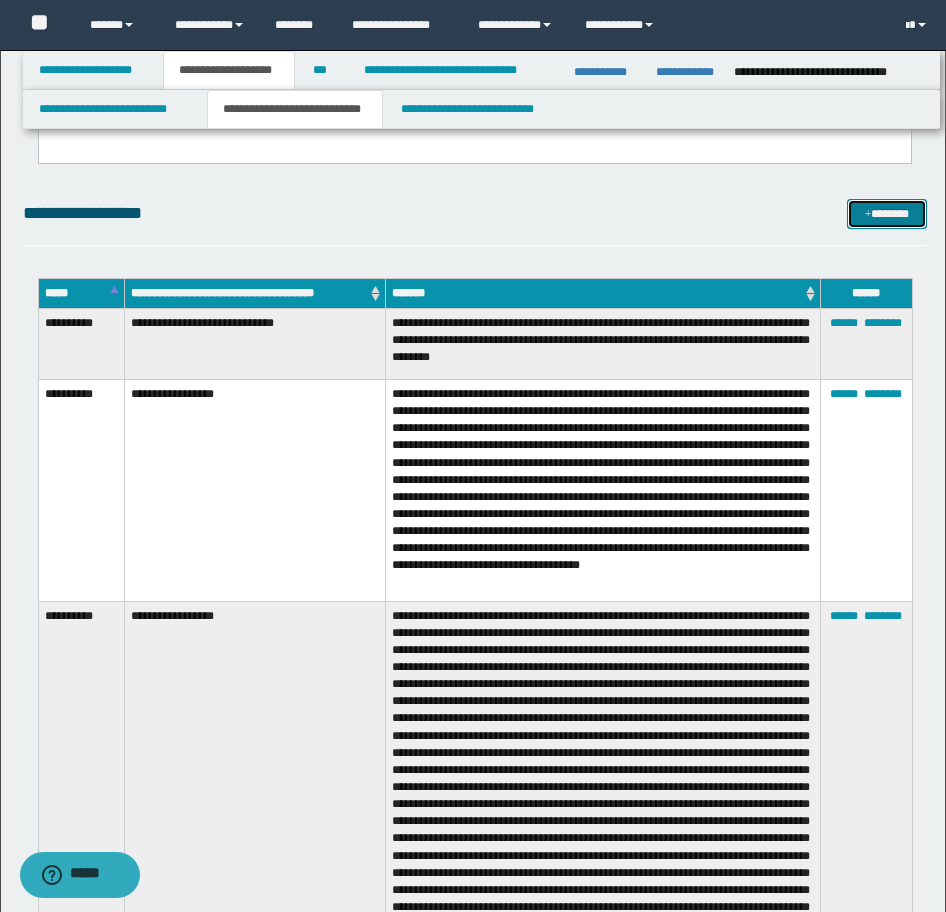 click on "*******" at bounding box center [887, 214] 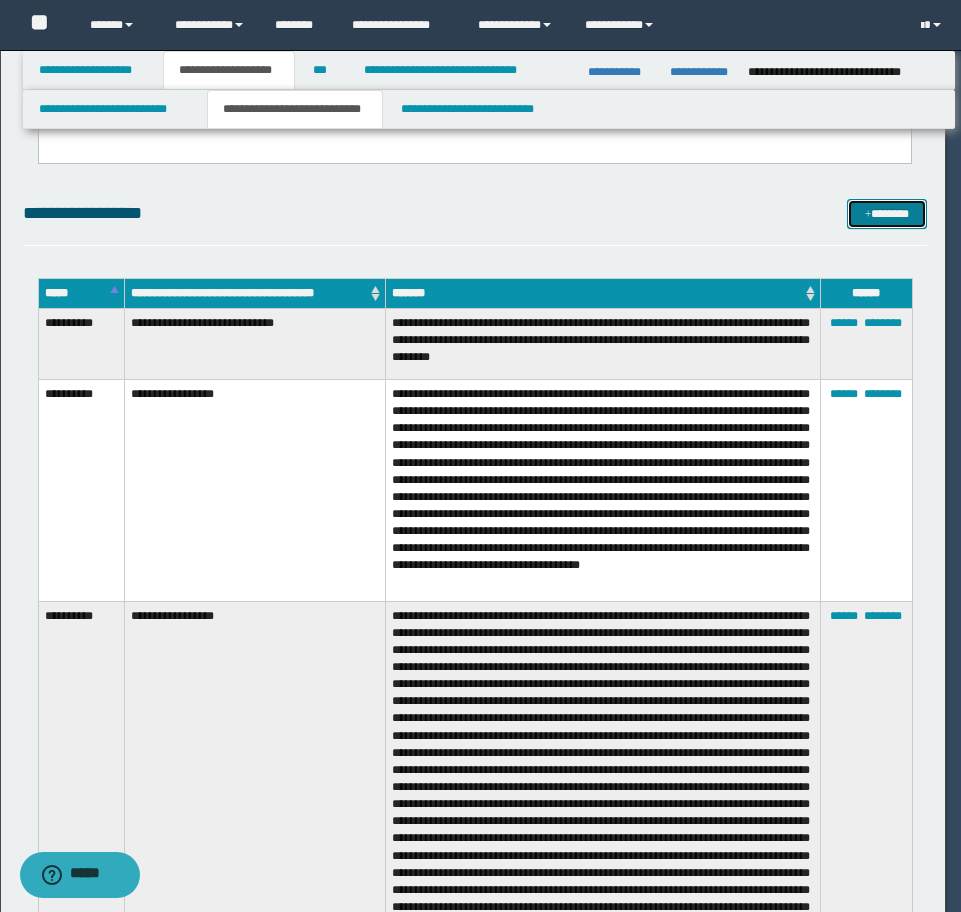 scroll, scrollTop: 0, scrollLeft: 0, axis: both 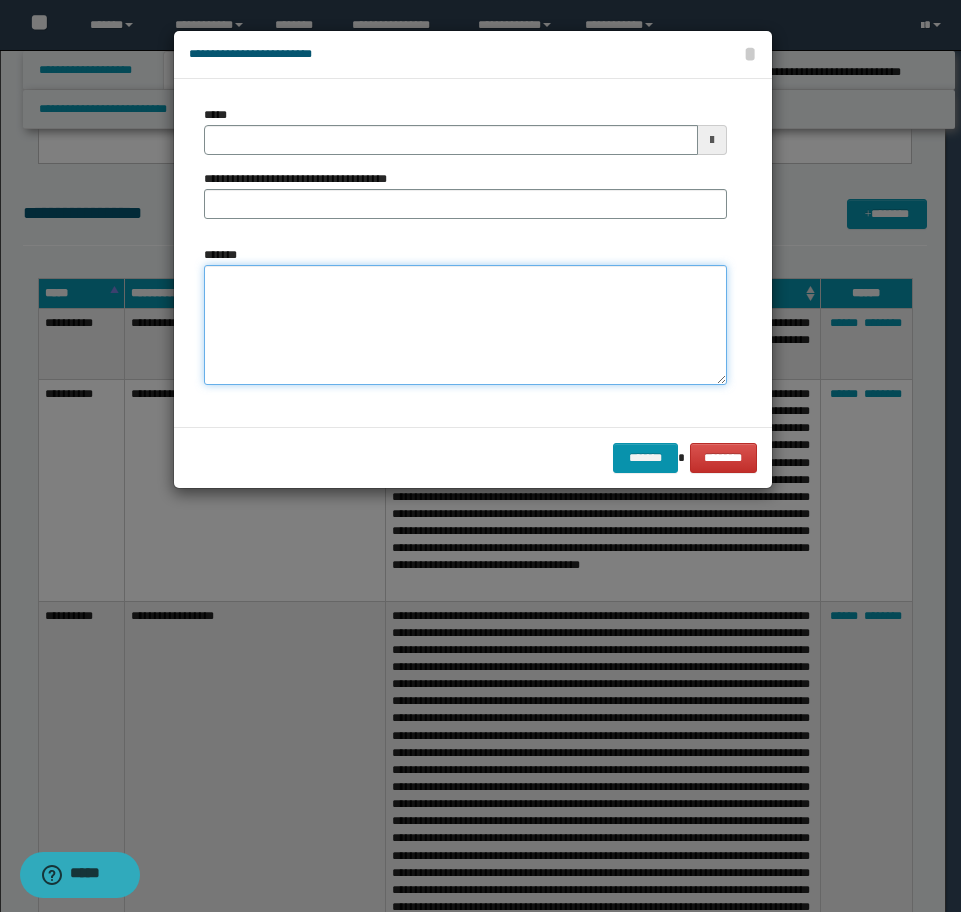click on "*******" at bounding box center (465, 325) 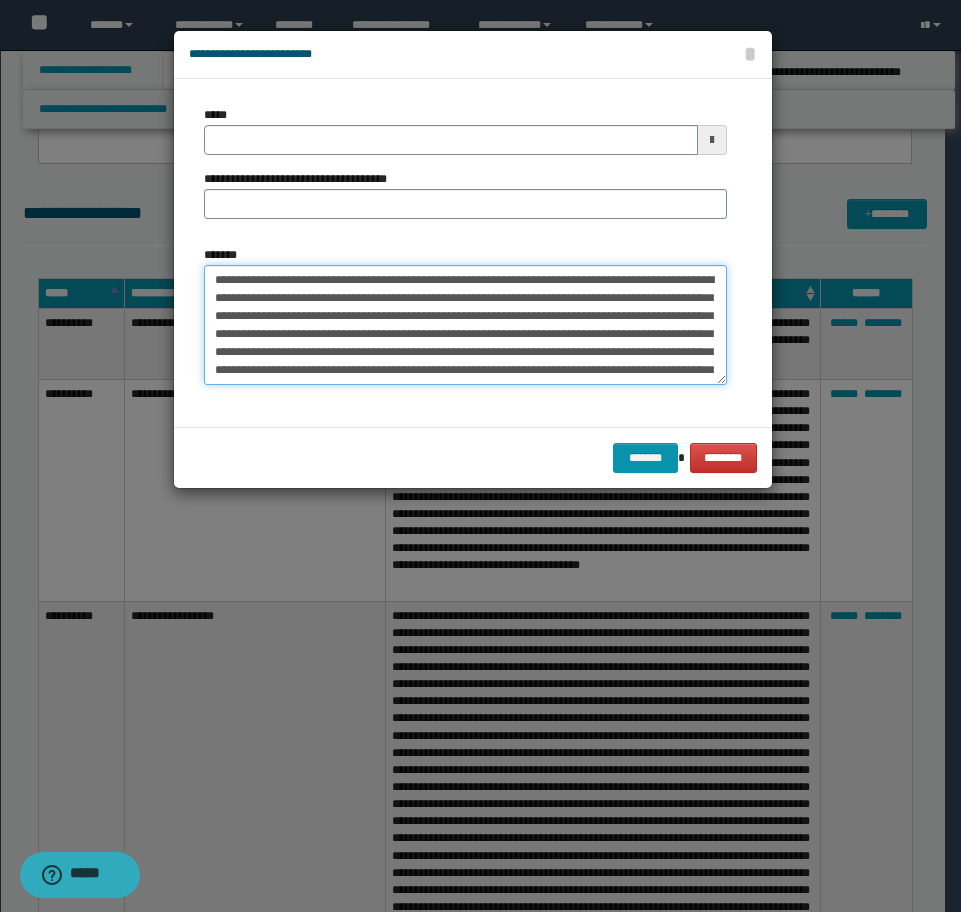 scroll, scrollTop: 48, scrollLeft: 0, axis: vertical 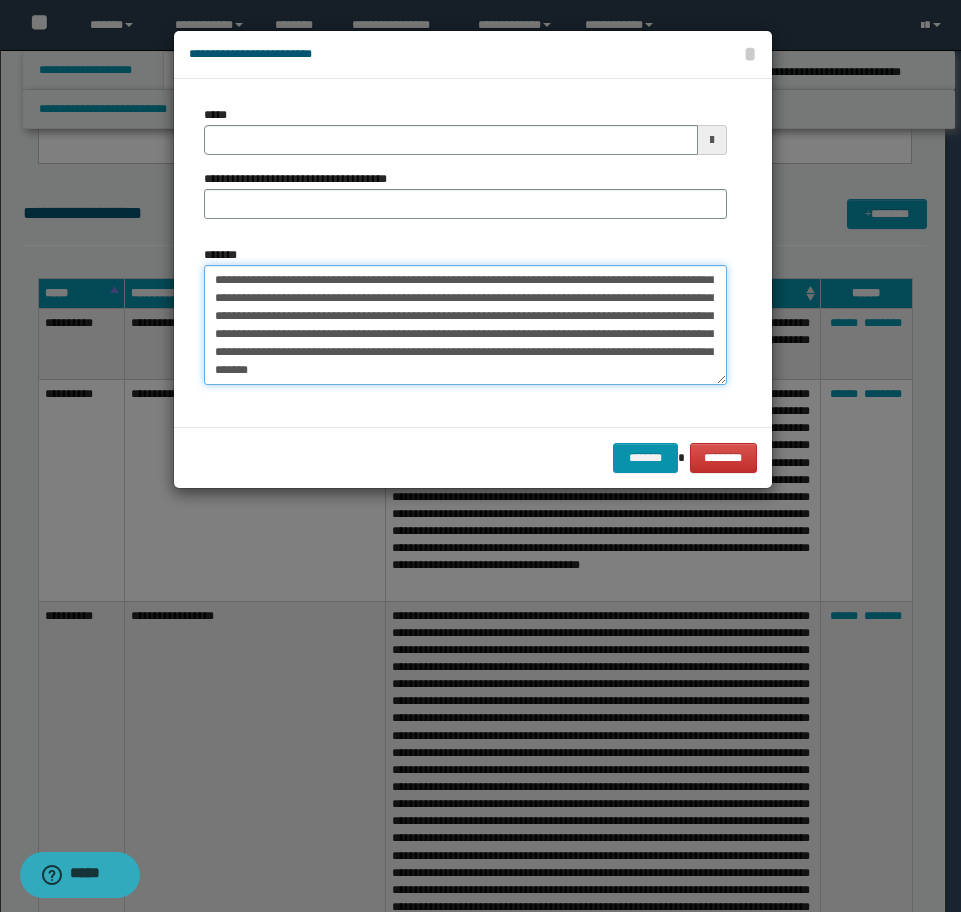 click on "**********" at bounding box center (465, 325) 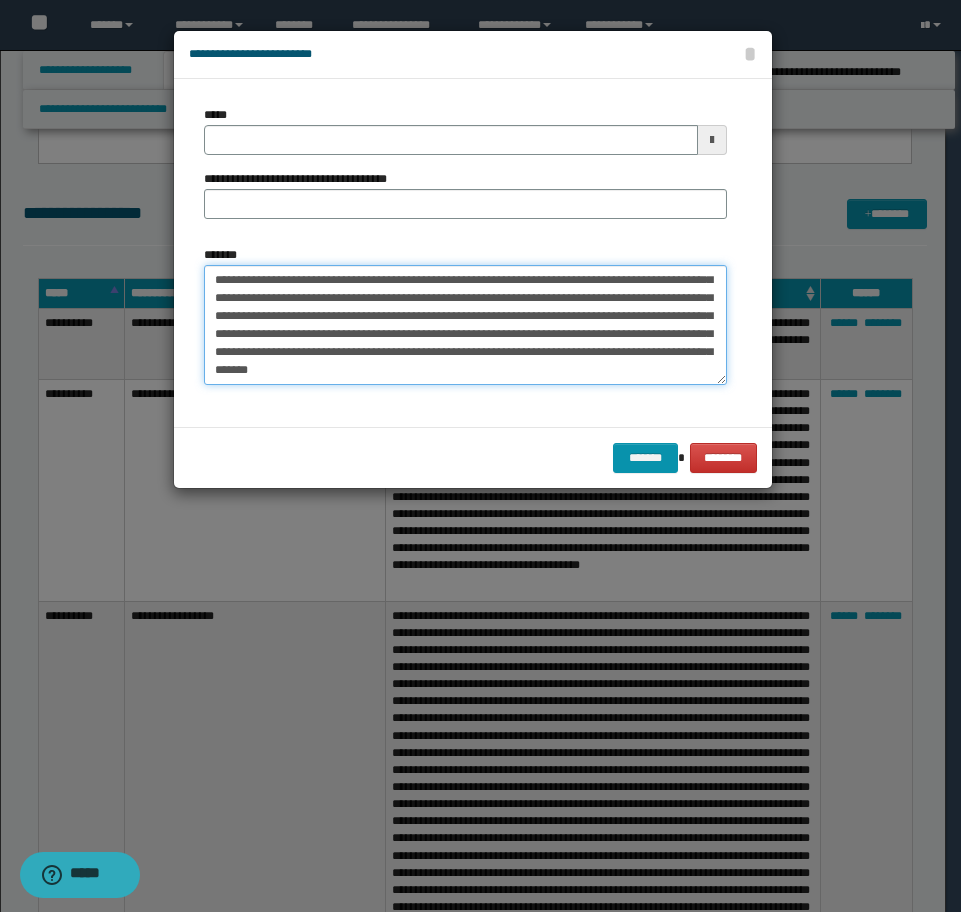 scroll, scrollTop: 0, scrollLeft: 0, axis: both 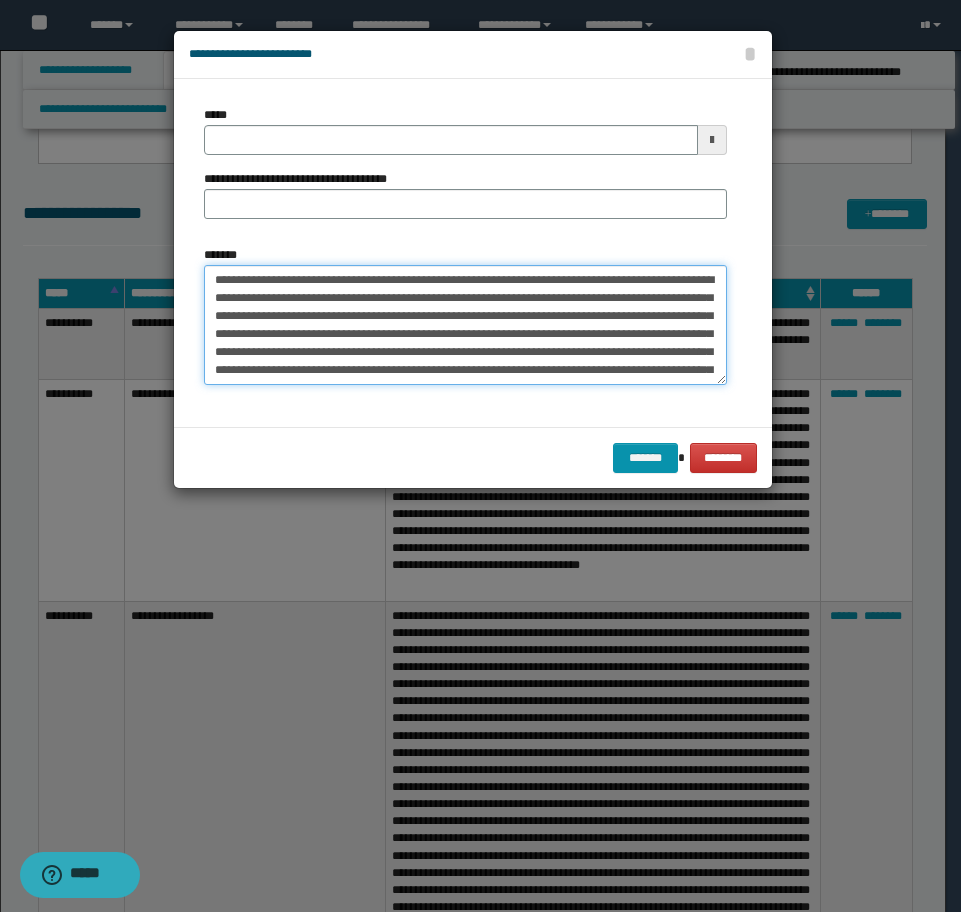 click on "**********" at bounding box center [465, 325] 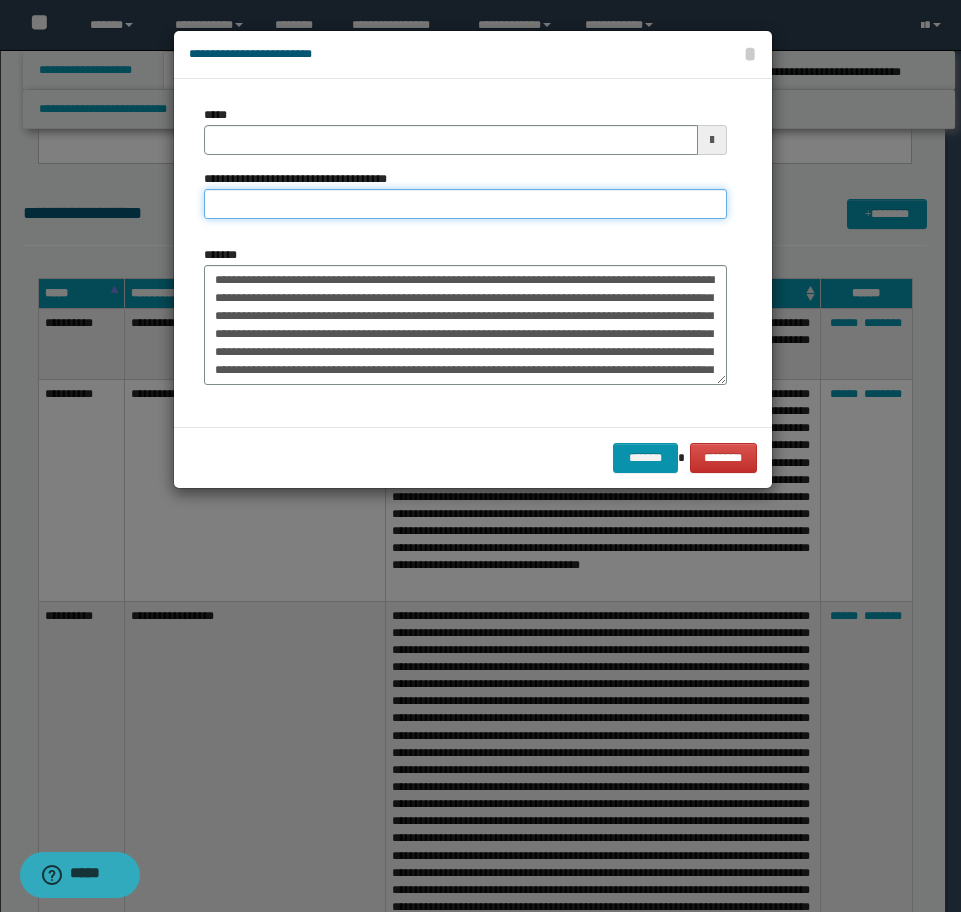 click on "**********" at bounding box center [465, 204] 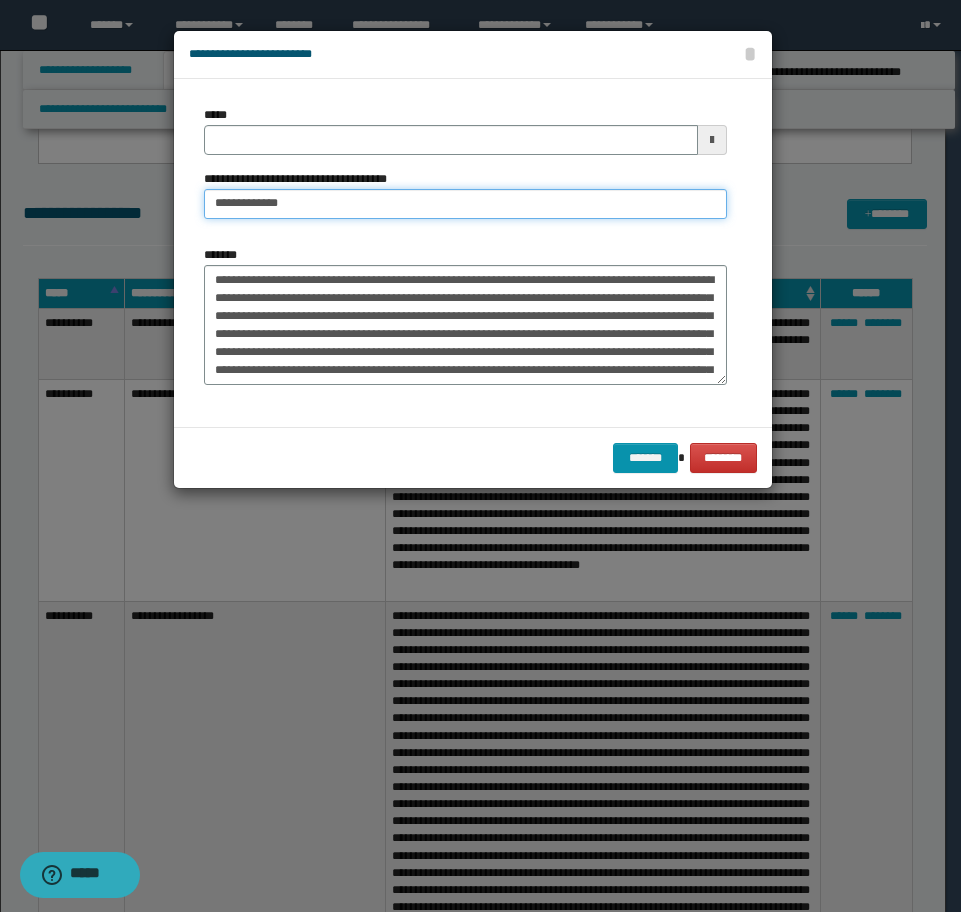 type on "**********" 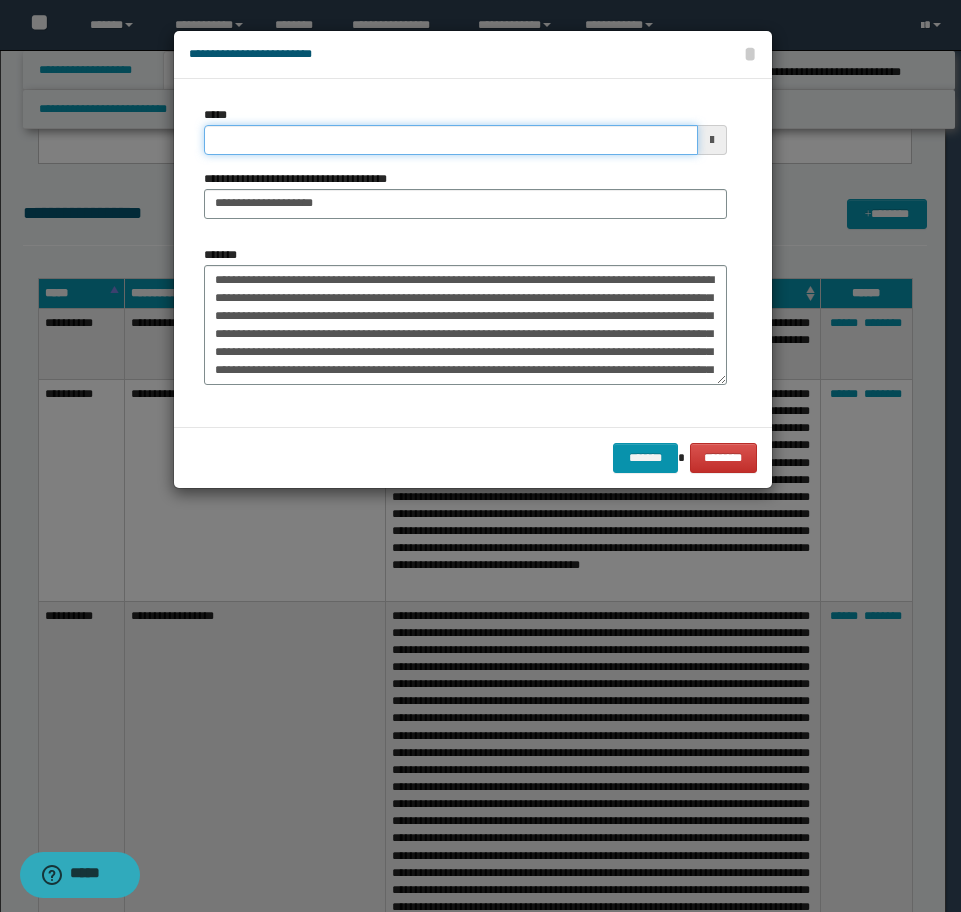 click on "*****" at bounding box center [451, 140] 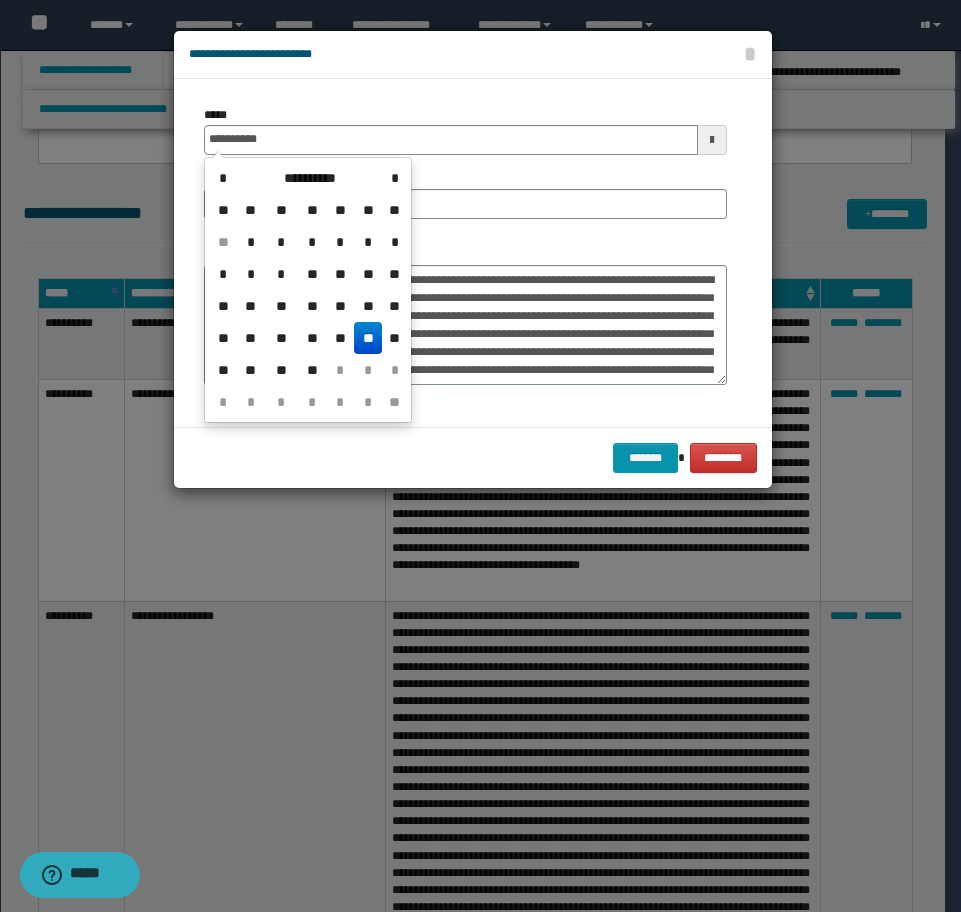 click on "**" at bounding box center (368, 338) 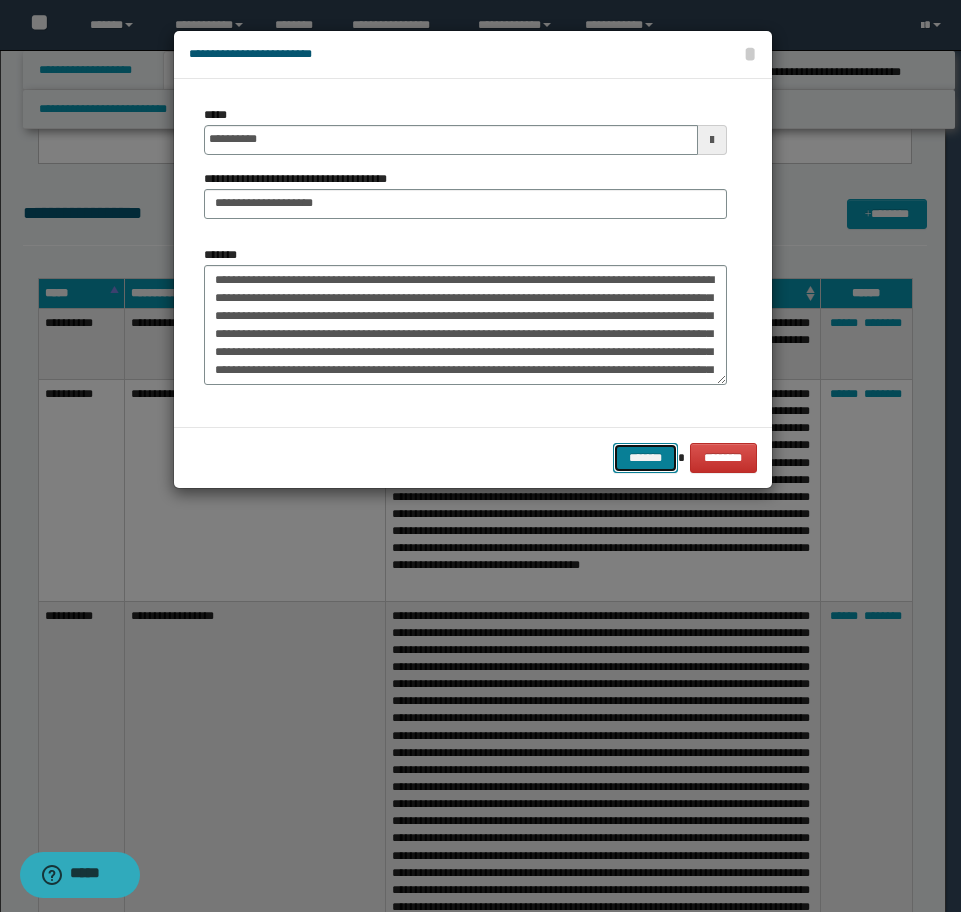 click on "*******" at bounding box center [645, 458] 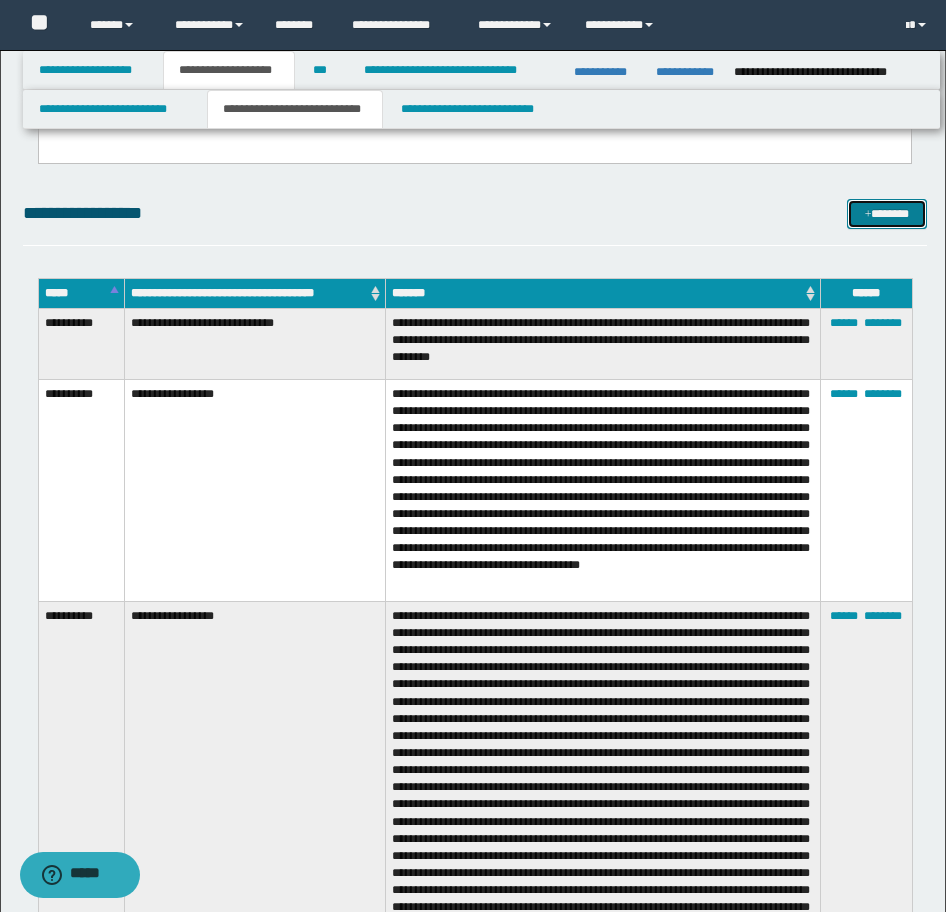 click on "*******" at bounding box center (887, 214) 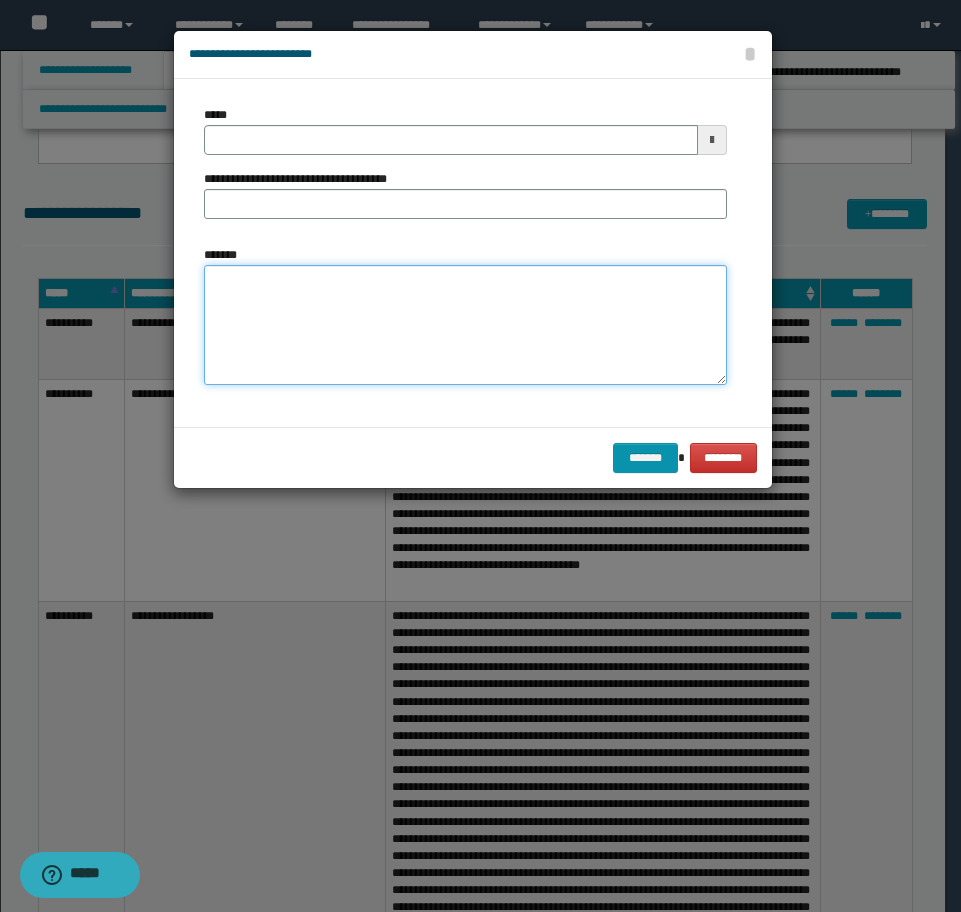 click on "*******" at bounding box center [465, 325] 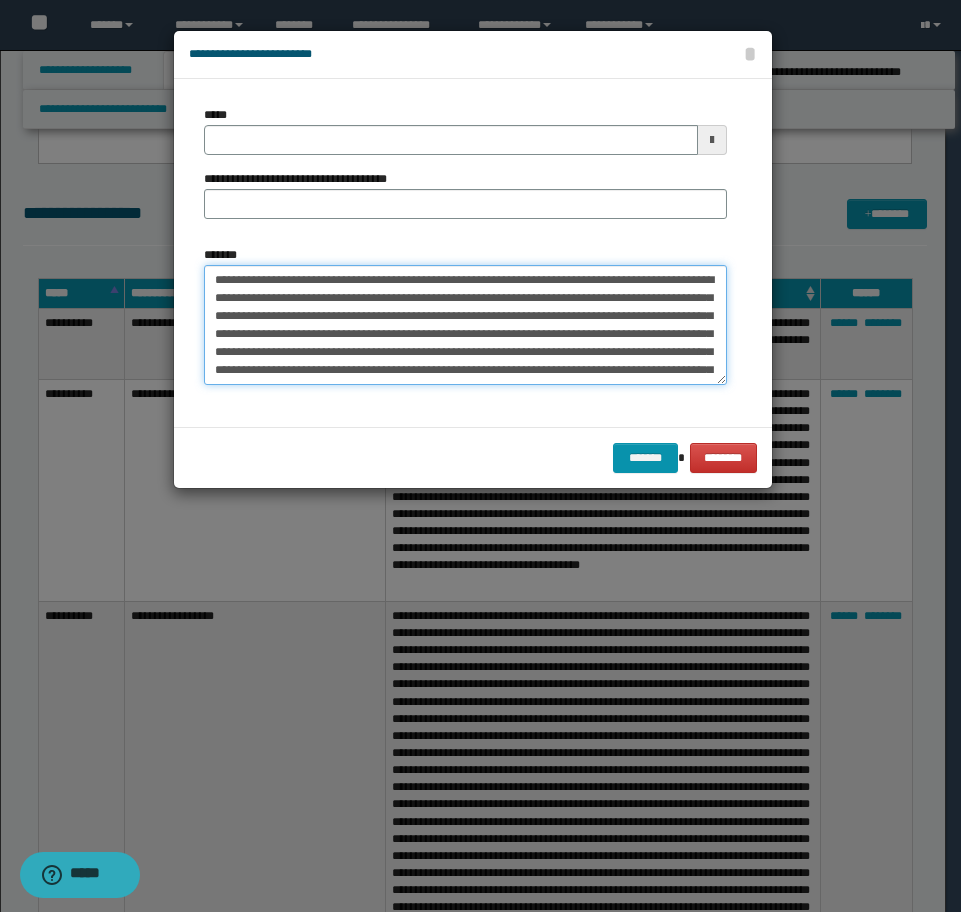 scroll, scrollTop: 300, scrollLeft: 0, axis: vertical 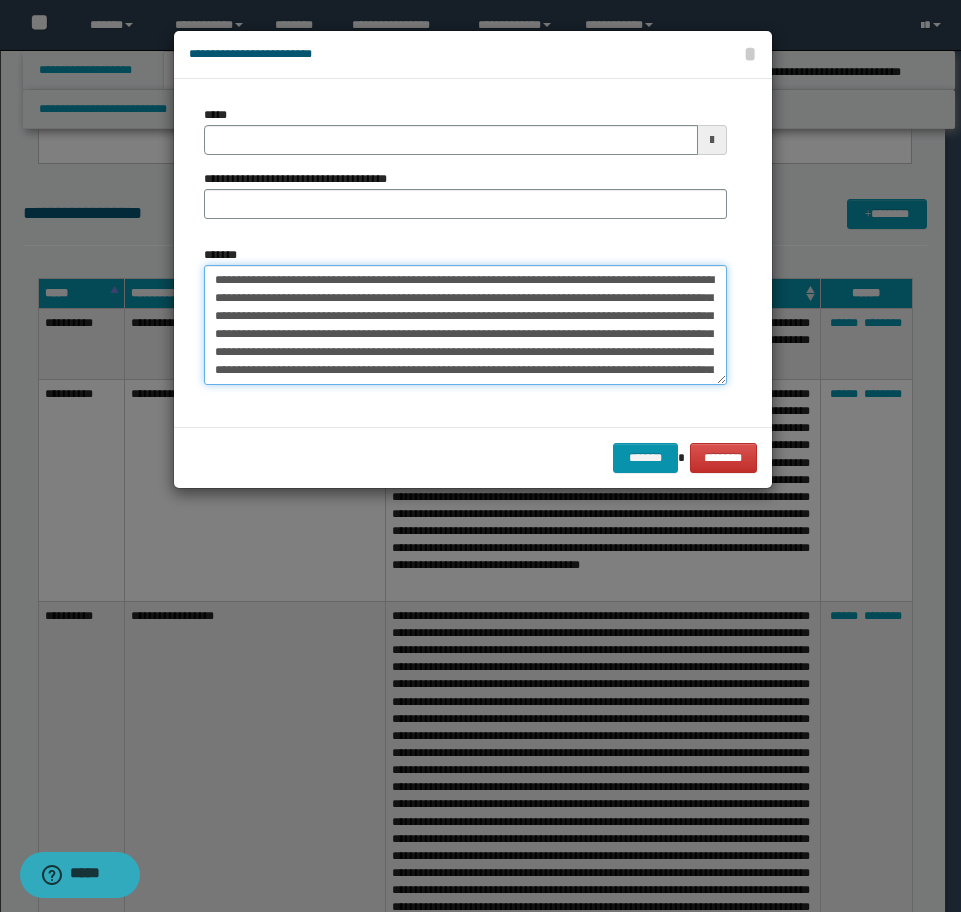 drag, startPoint x: 357, startPoint y: 299, endPoint x: 124, endPoint y: 256, distance: 236.93459 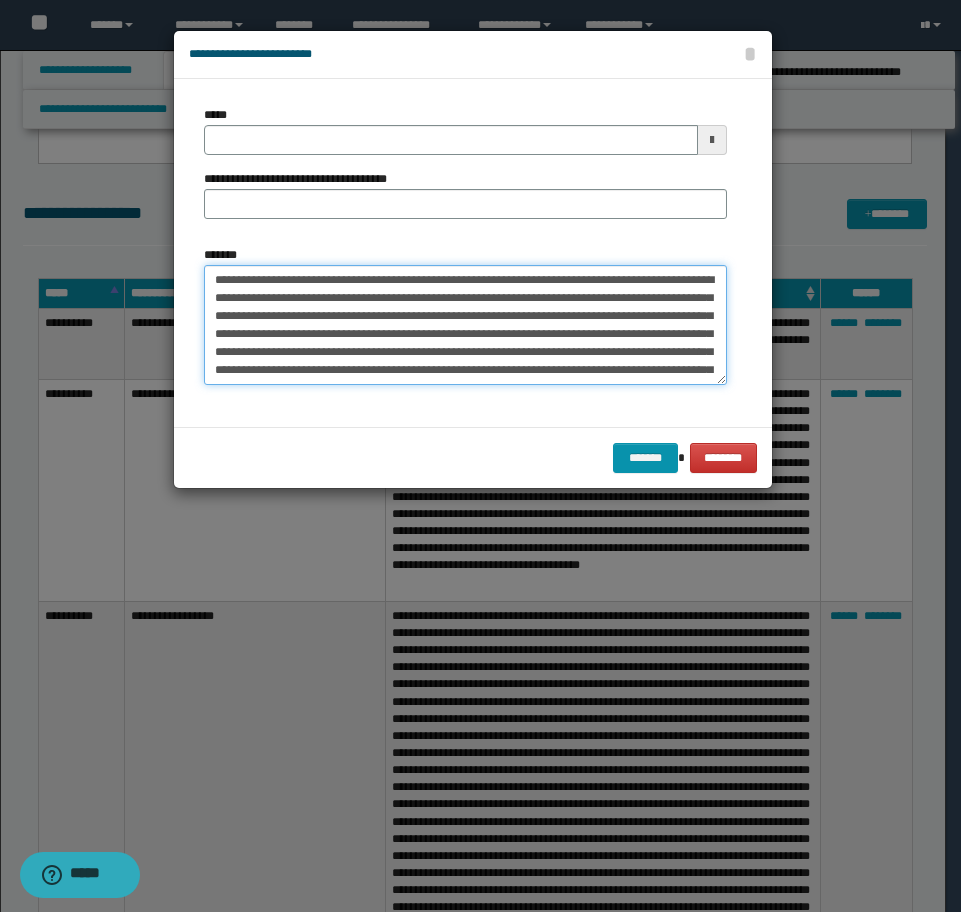 type on "**********" 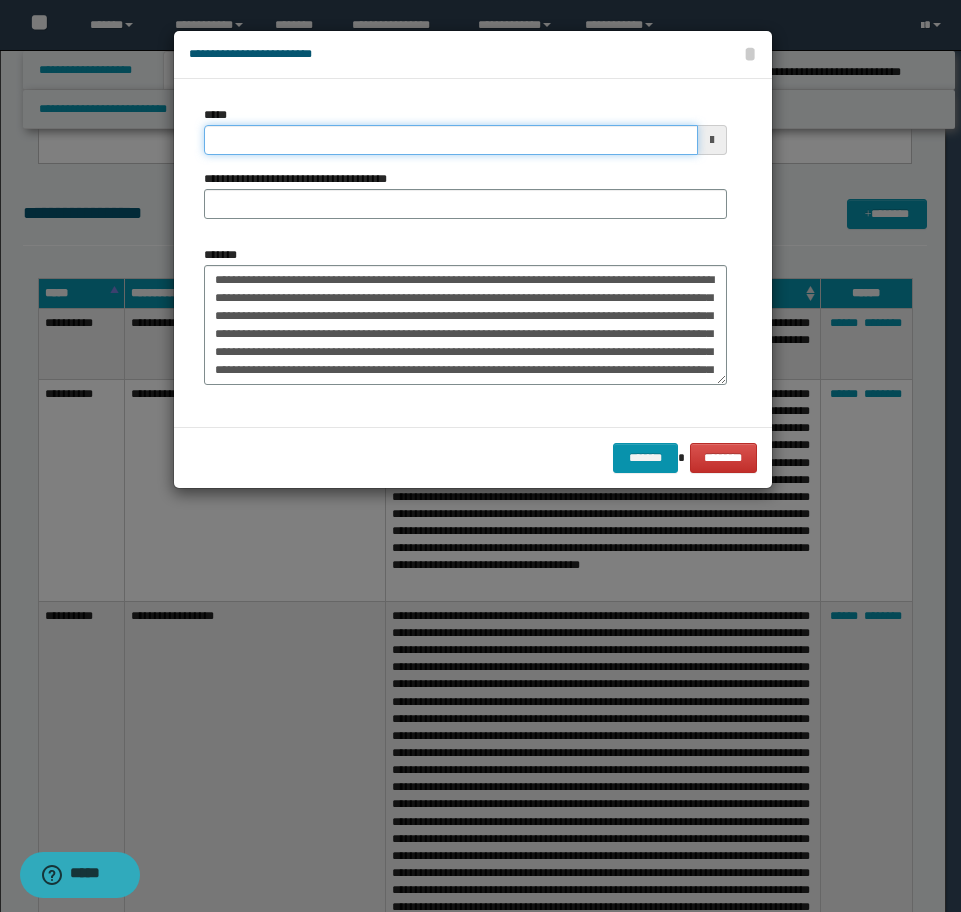click on "*****" at bounding box center (451, 140) 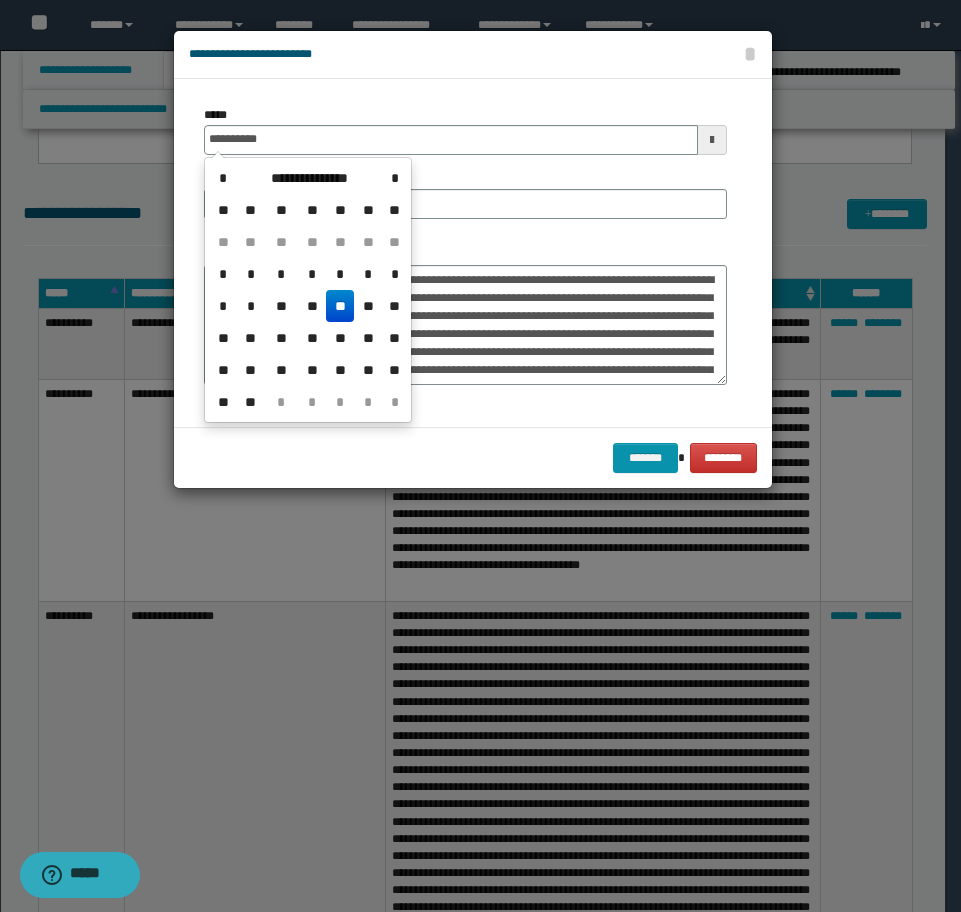 click on "**" at bounding box center [340, 306] 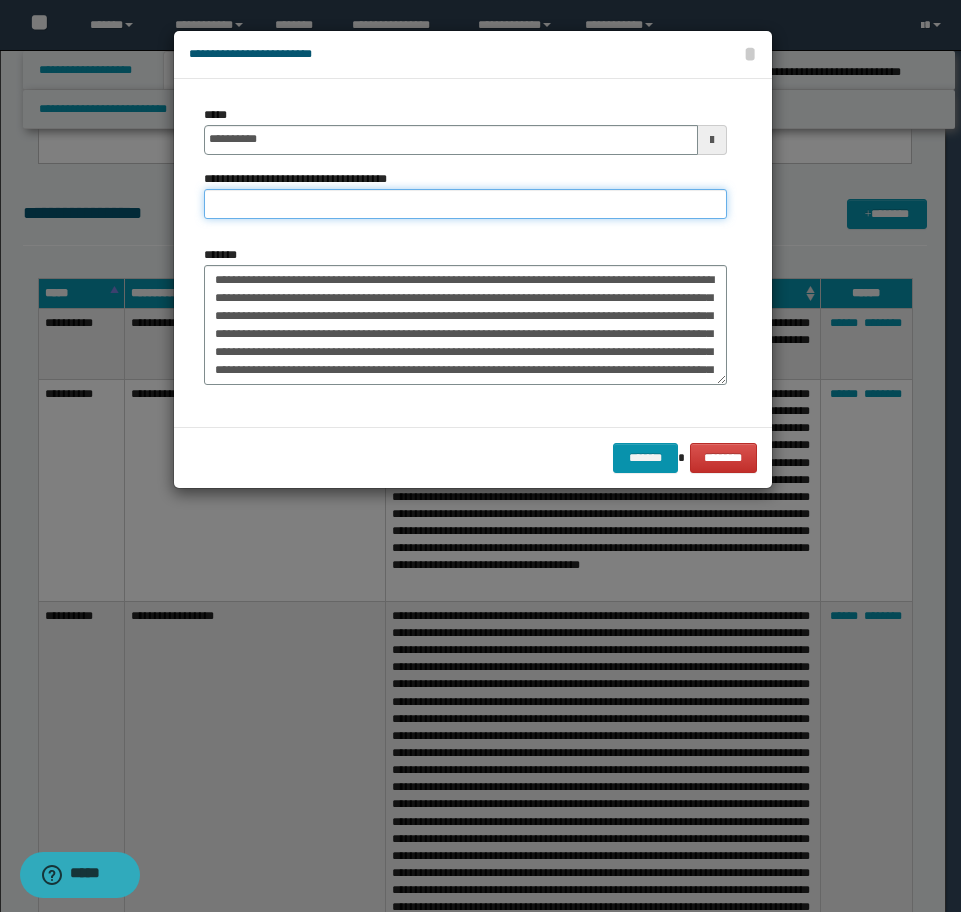 click on "**********" at bounding box center (465, 204) 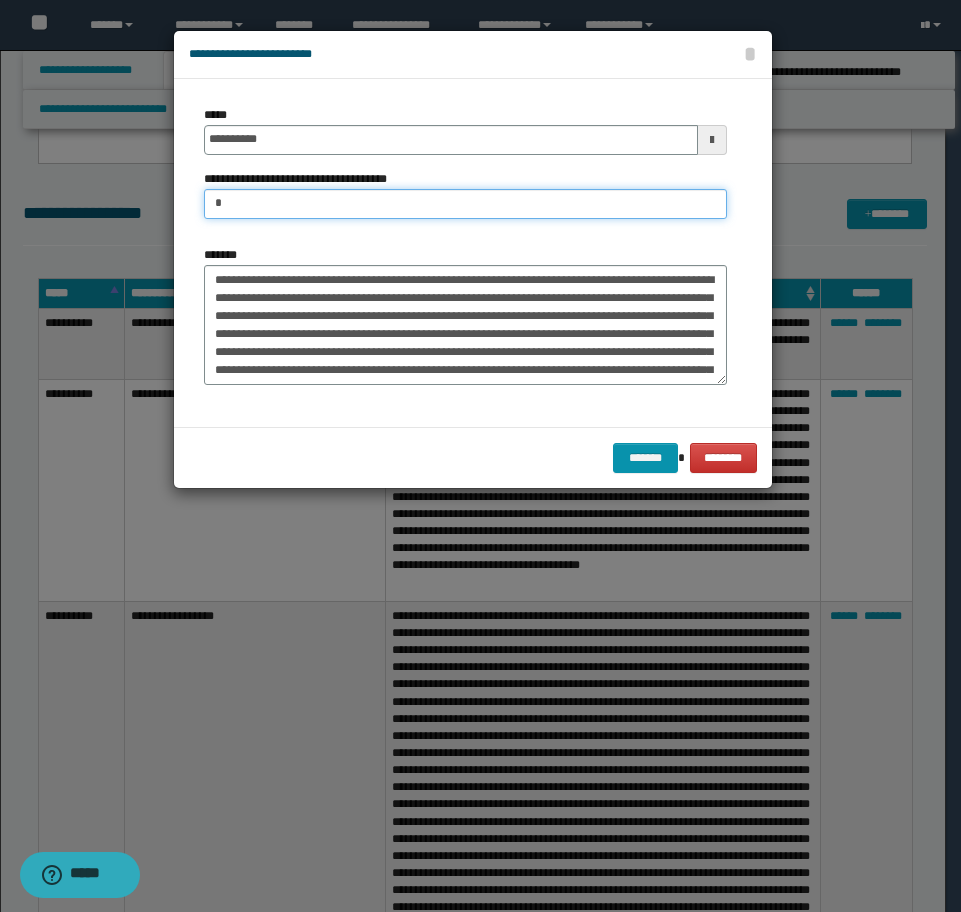 type on "**********" 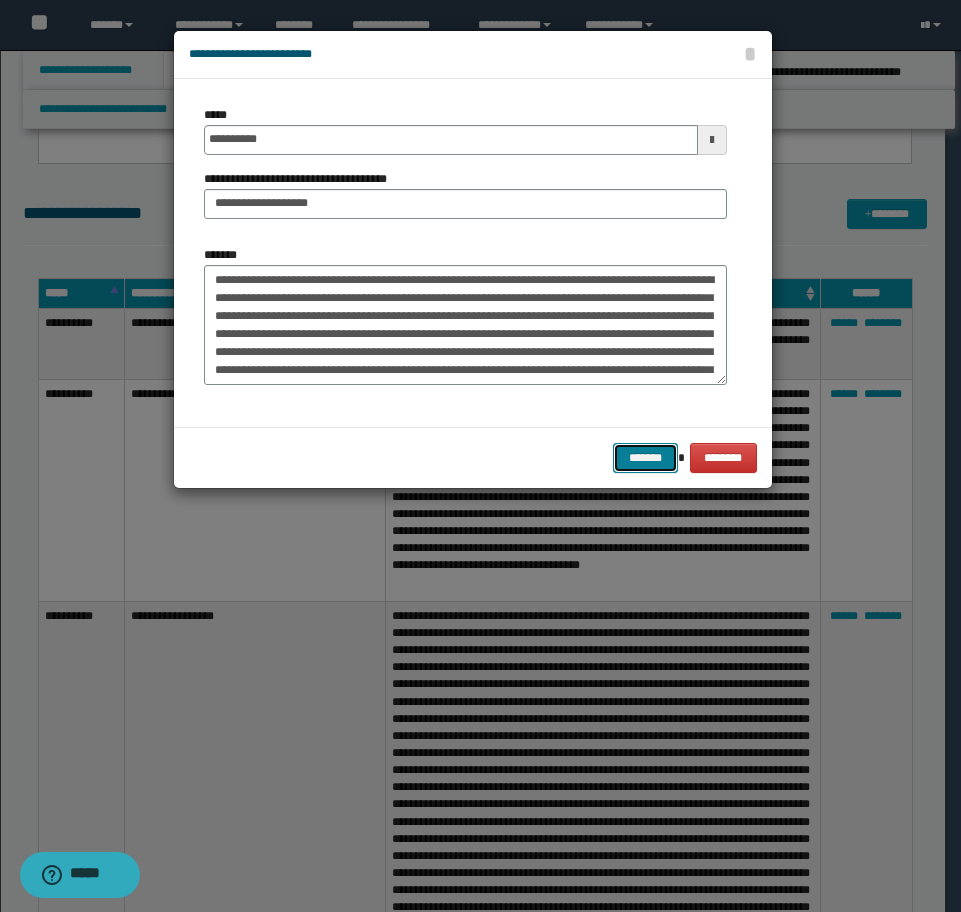 click on "*******" at bounding box center [645, 458] 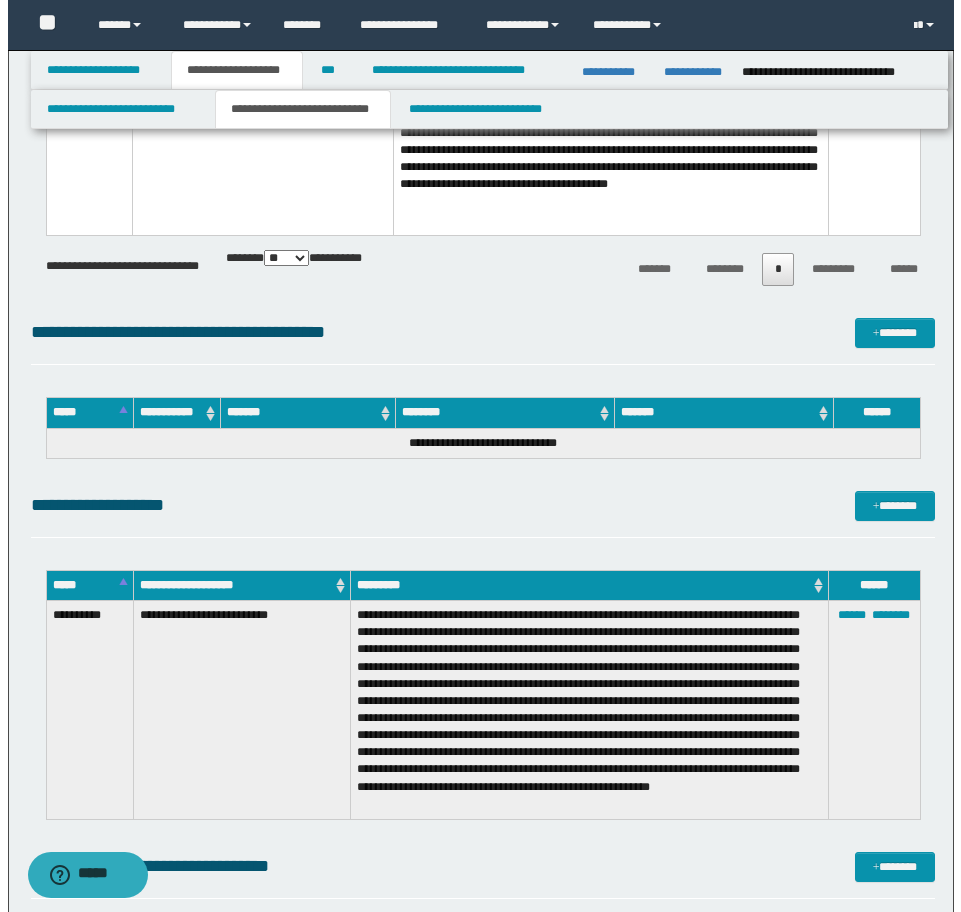 scroll, scrollTop: 5885, scrollLeft: 0, axis: vertical 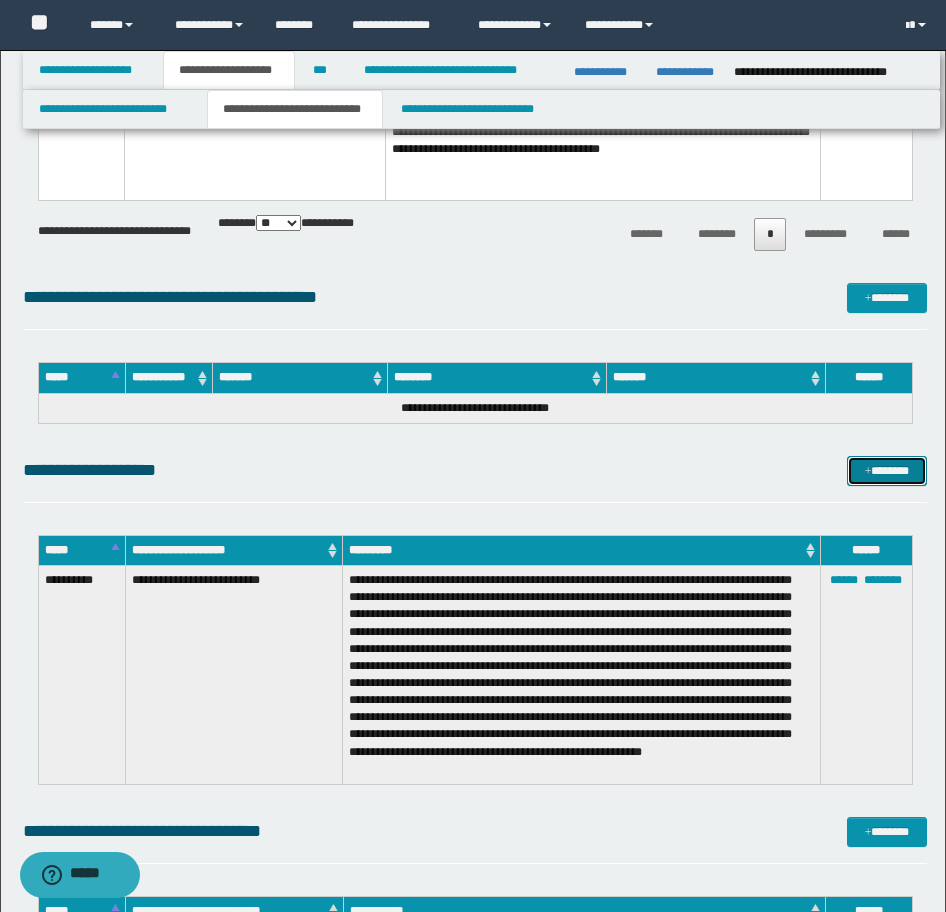 click on "*******" at bounding box center [887, 471] 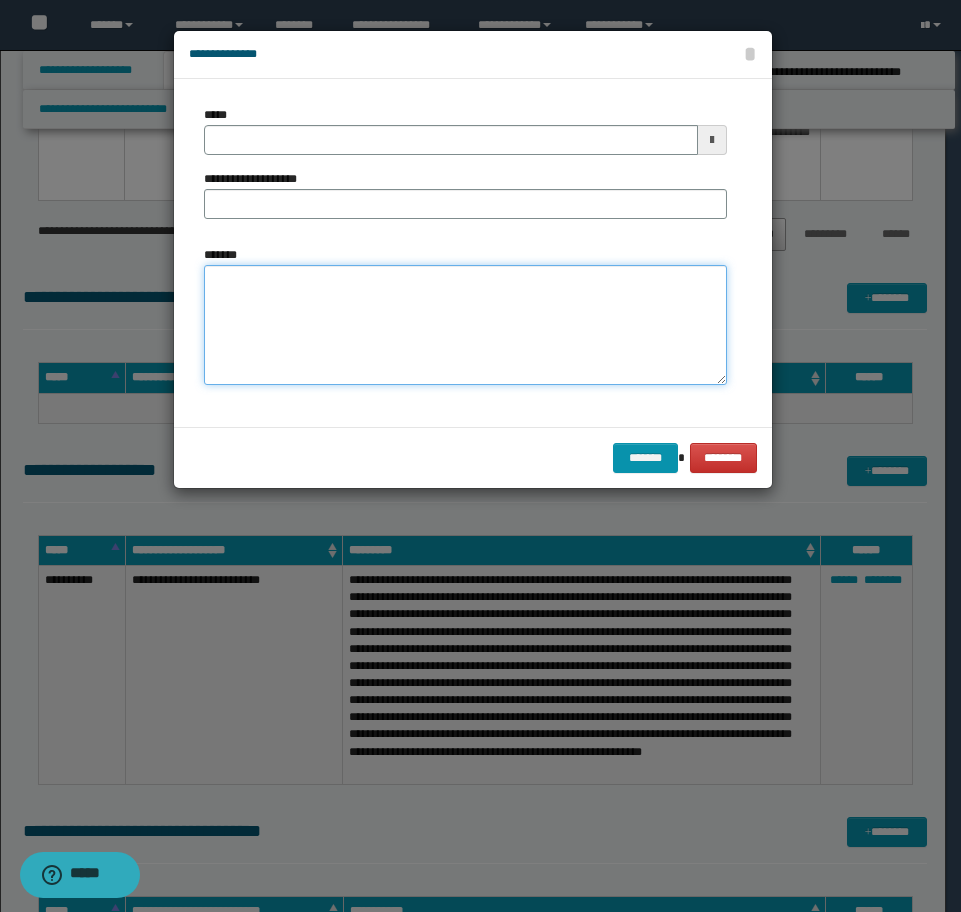 click on "*******" at bounding box center (465, 325) 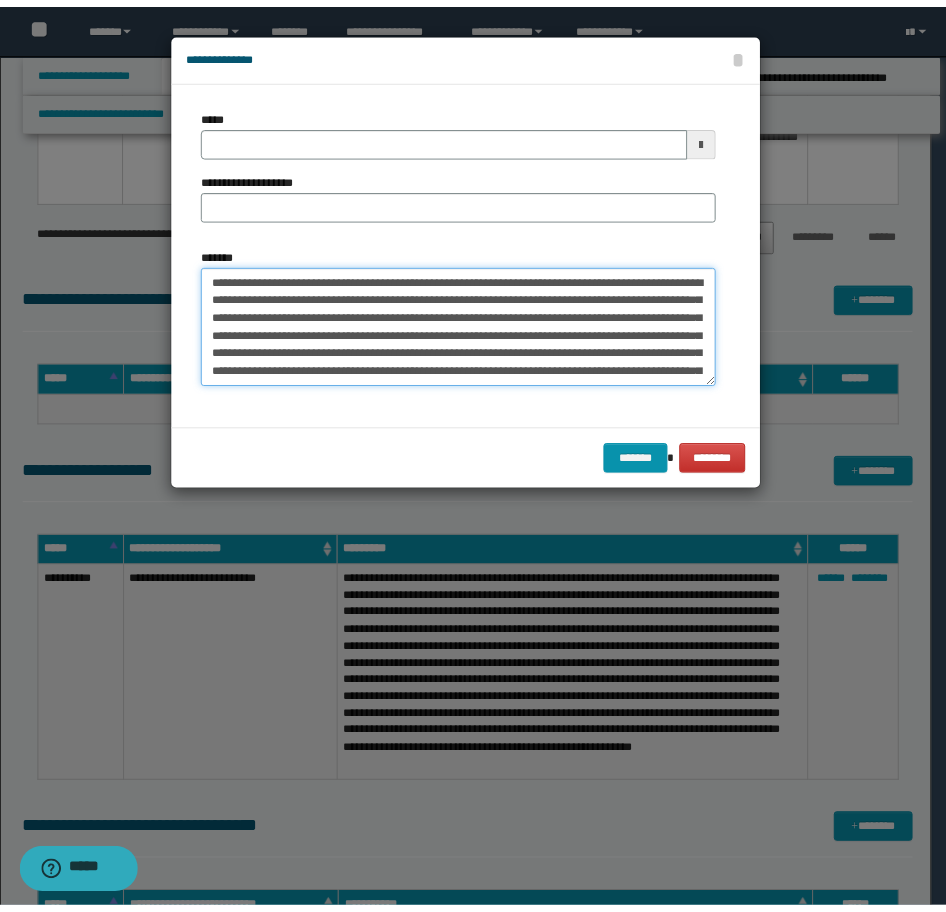 scroll, scrollTop: 102, scrollLeft: 0, axis: vertical 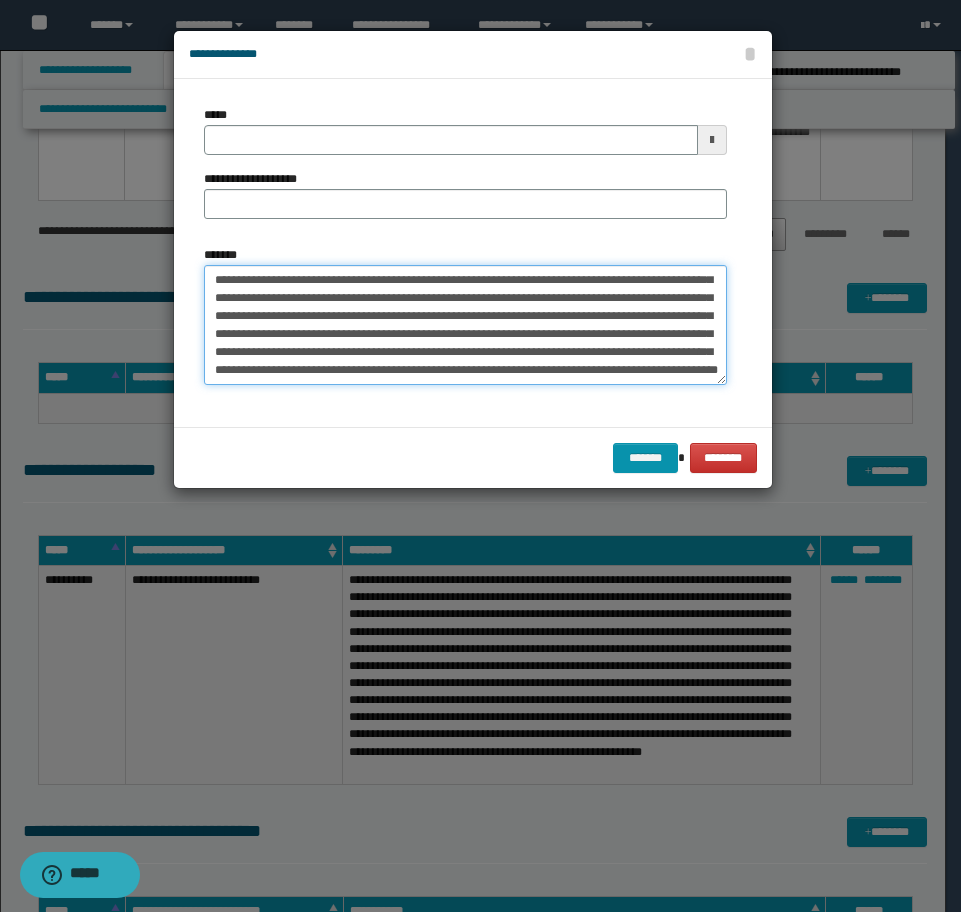 type on "**********" 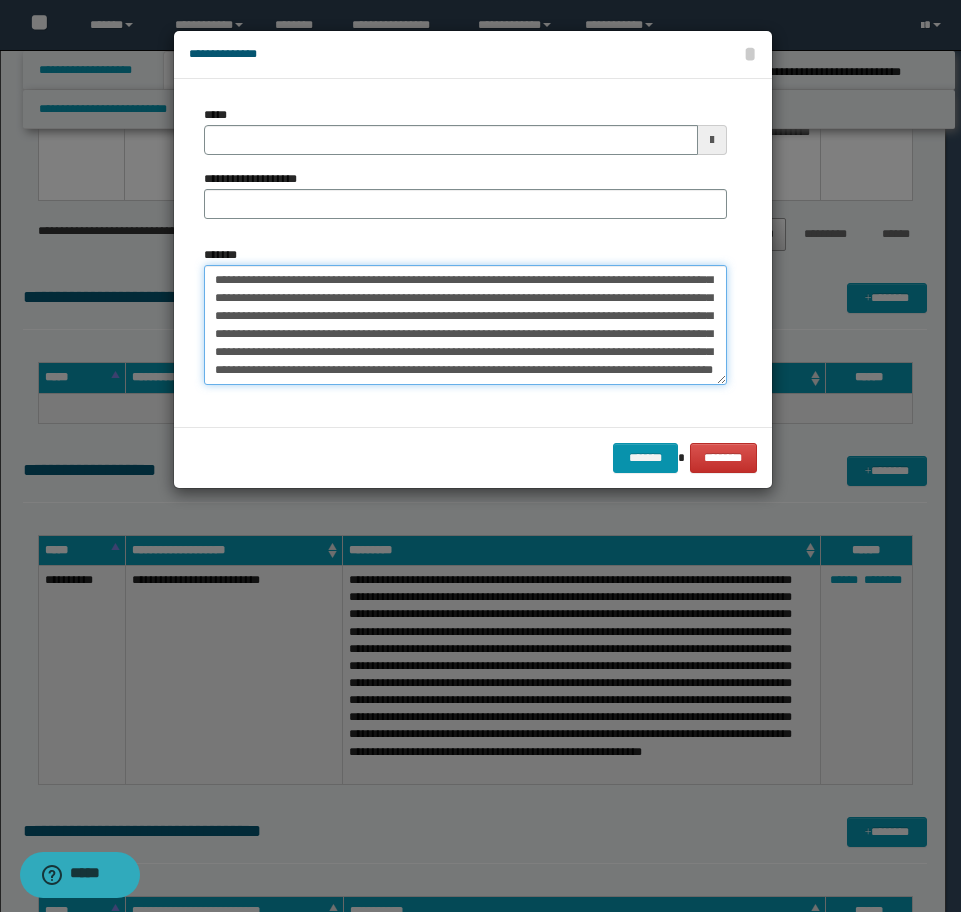 type 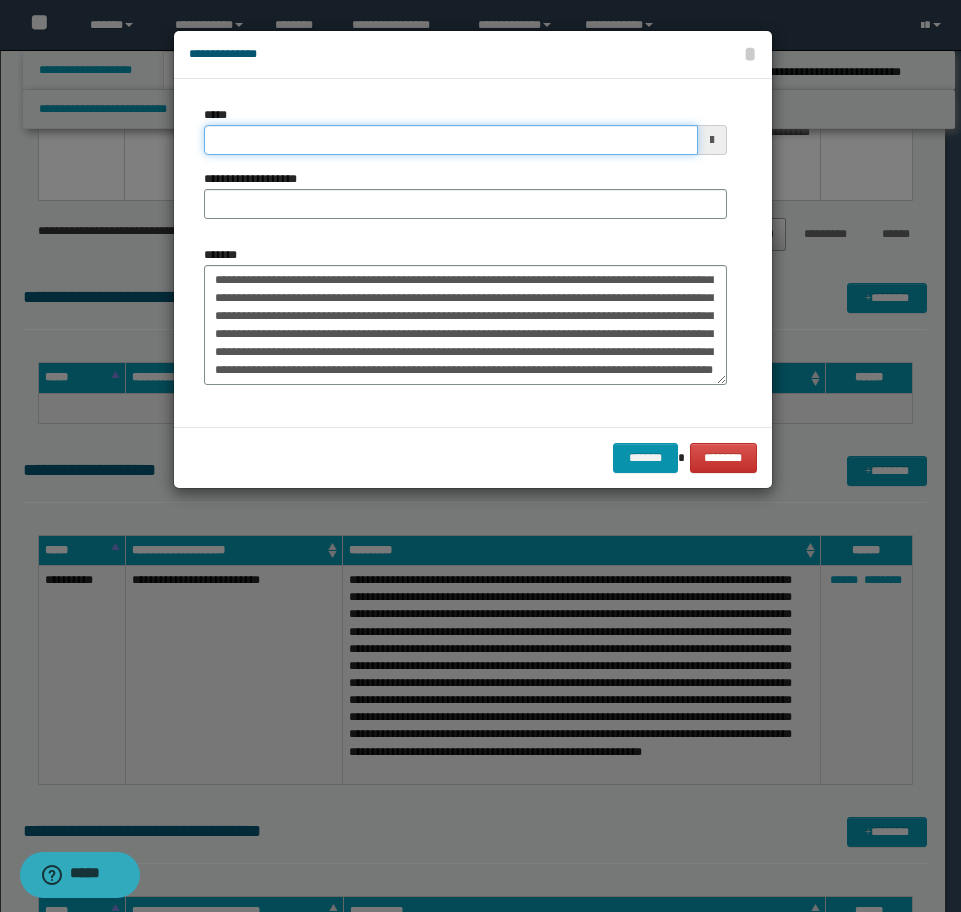 click on "*****" at bounding box center (451, 140) 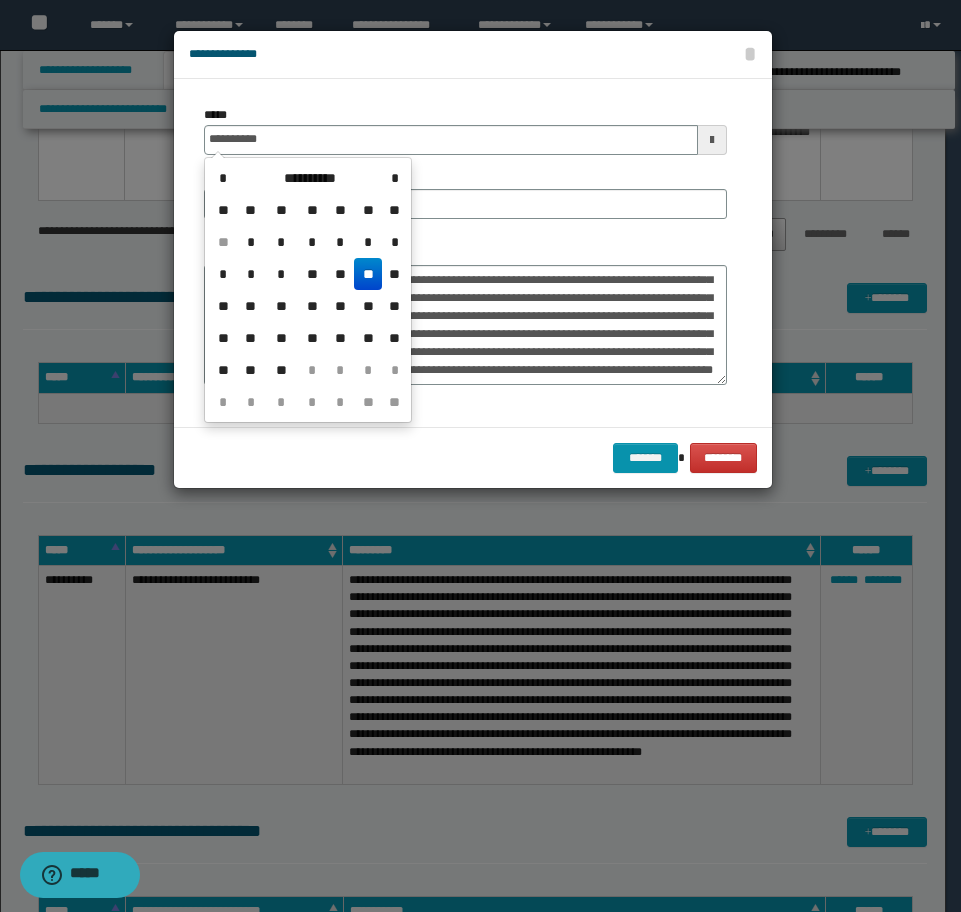 click on "**" at bounding box center [368, 274] 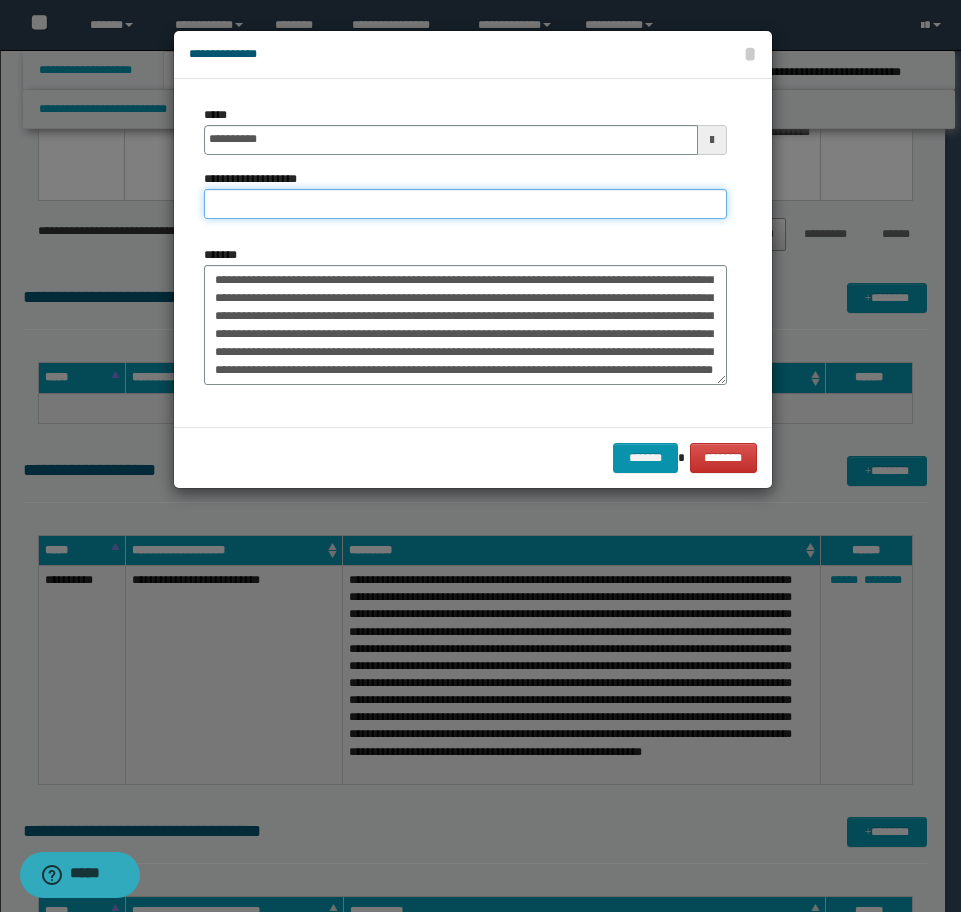 click on "**********" at bounding box center [465, 204] 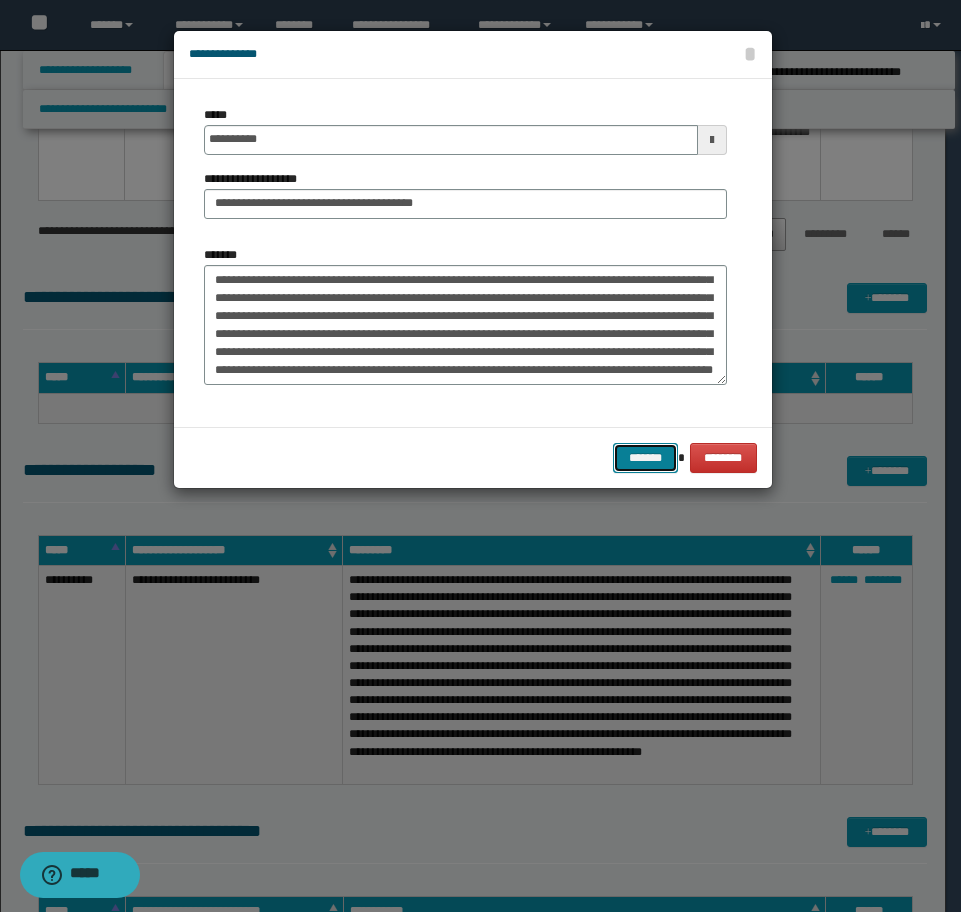 click on "*******" at bounding box center (645, 458) 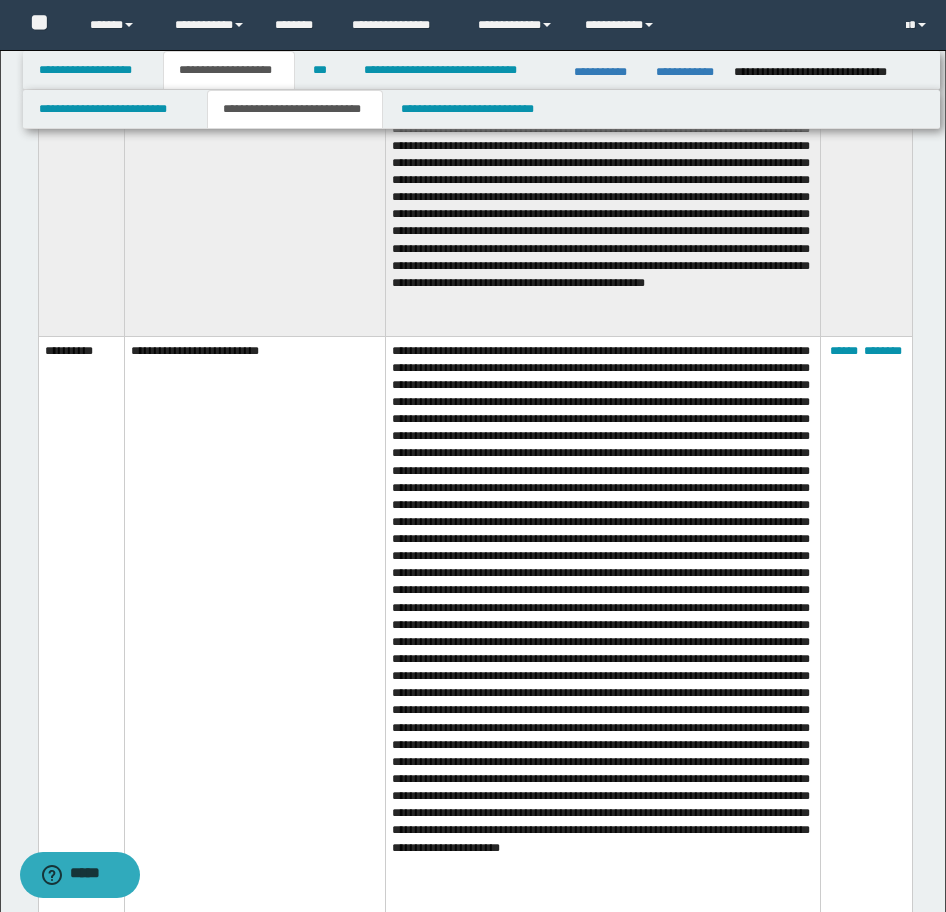 scroll, scrollTop: 3685, scrollLeft: 0, axis: vertical 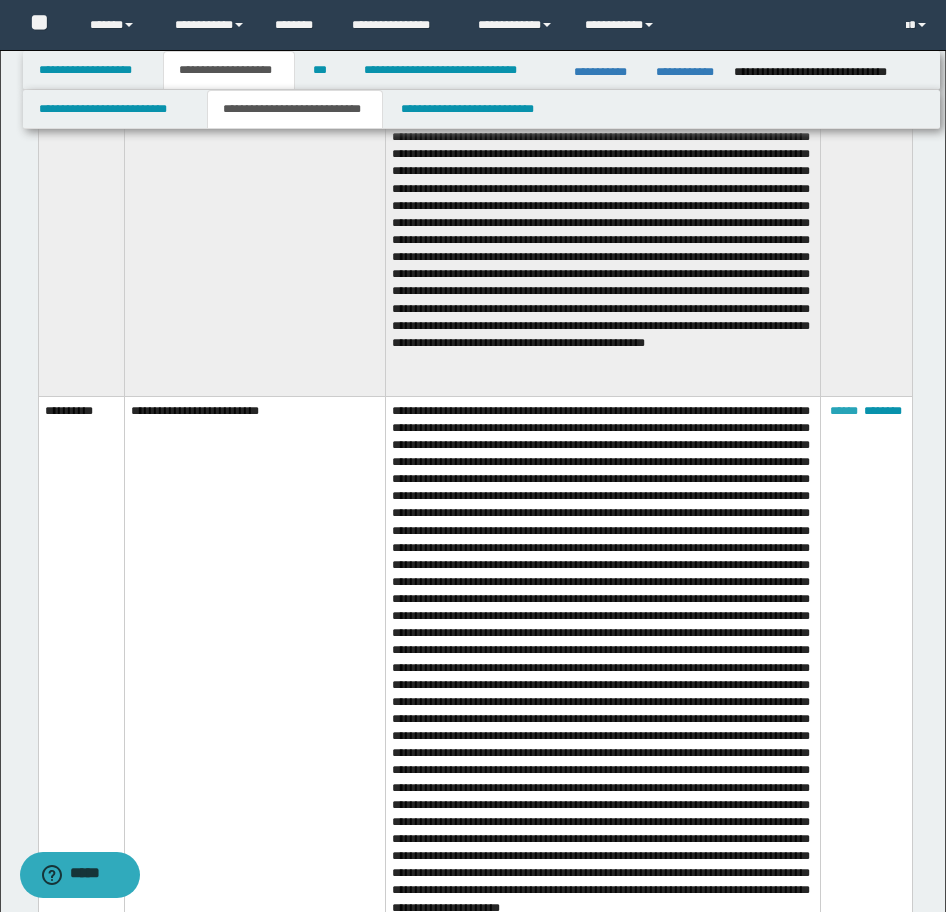 click on "******" at bounding box center (844, 411) 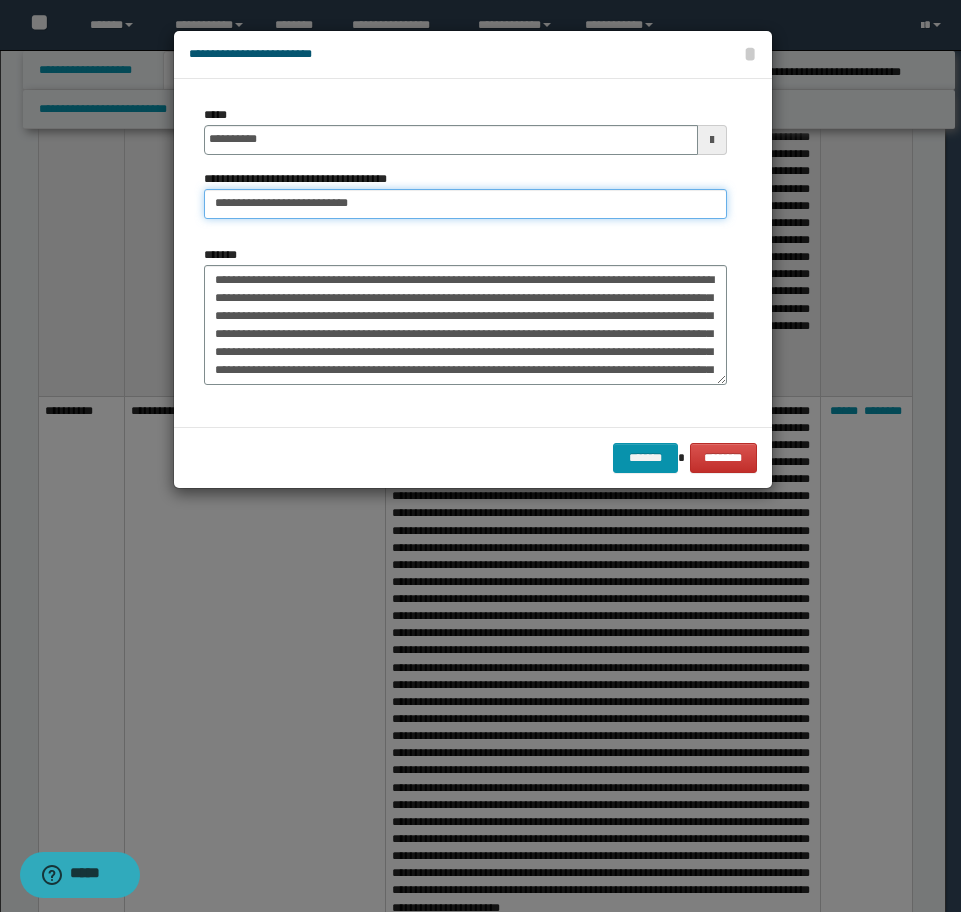 click on "**********" at bounding box center [465, 204] 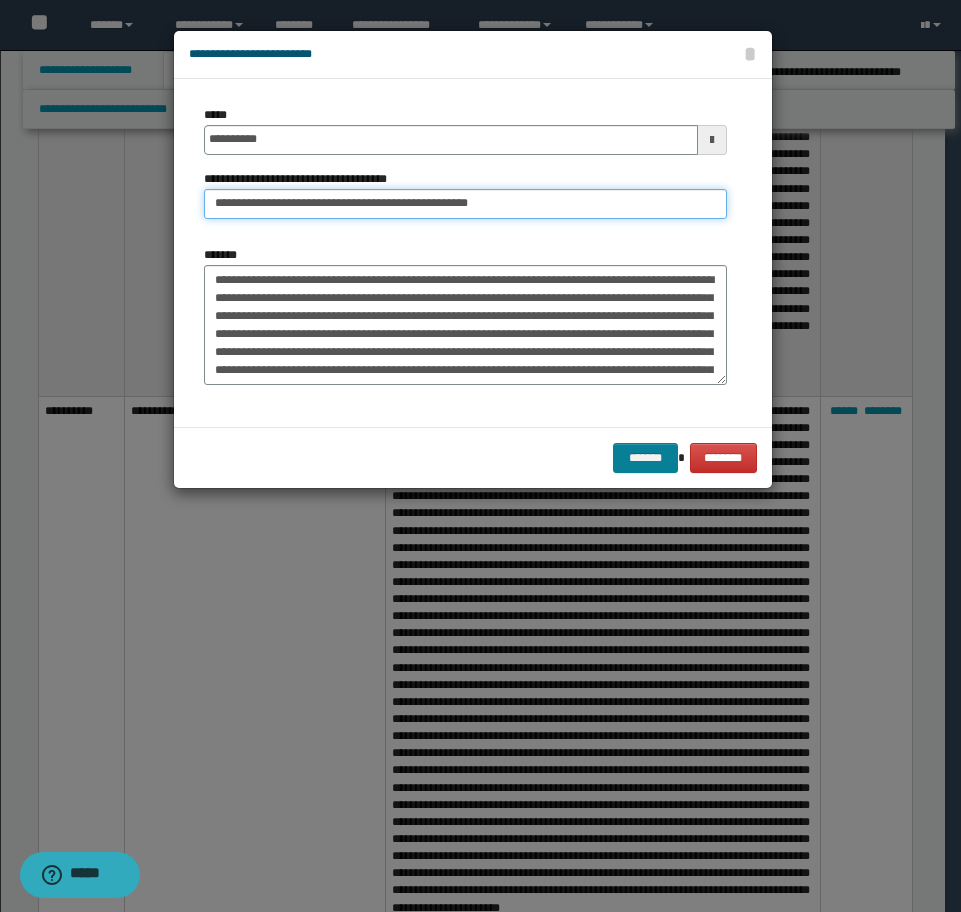 type on "**********" 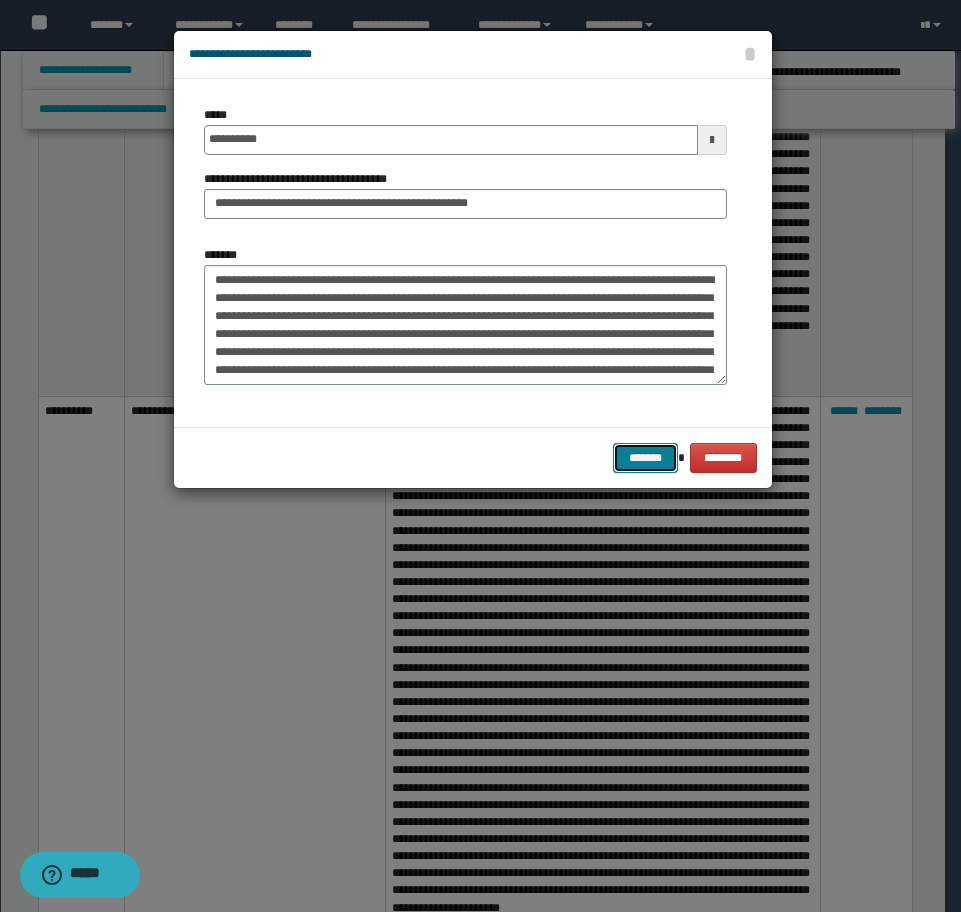 click on "*******" at bounding box center (645, 458) 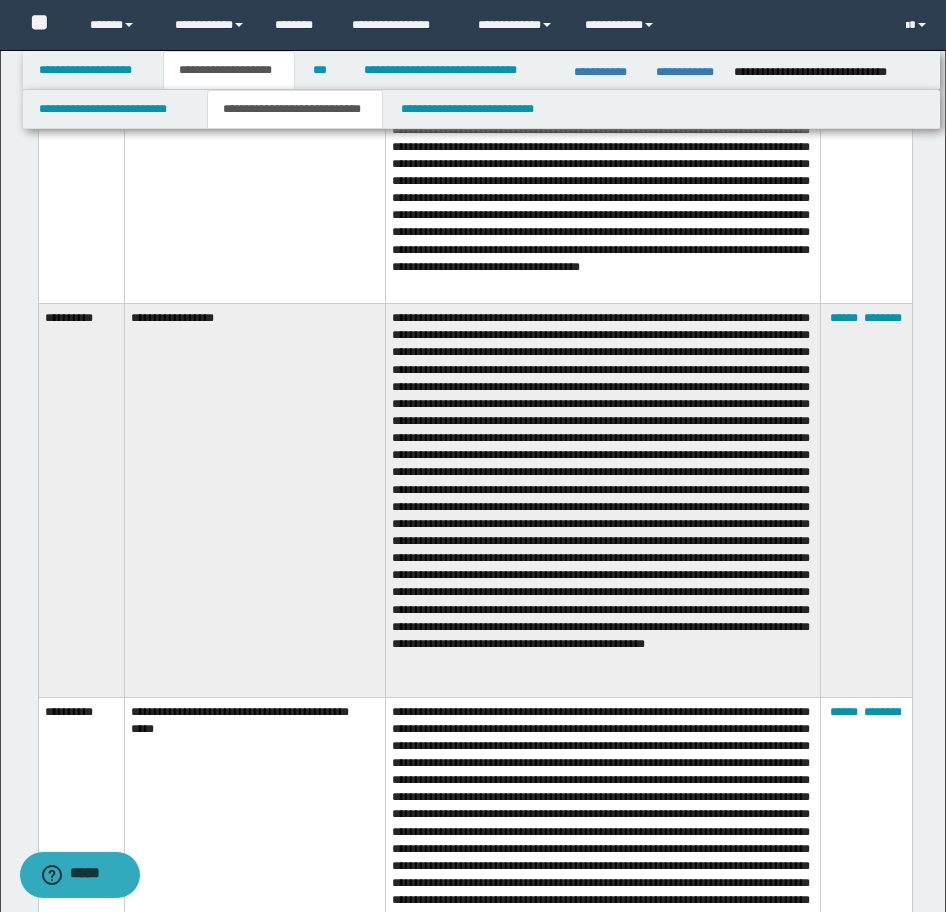 scroll, scrollTop: 3285, scrollLeft: 0, axis: vertical 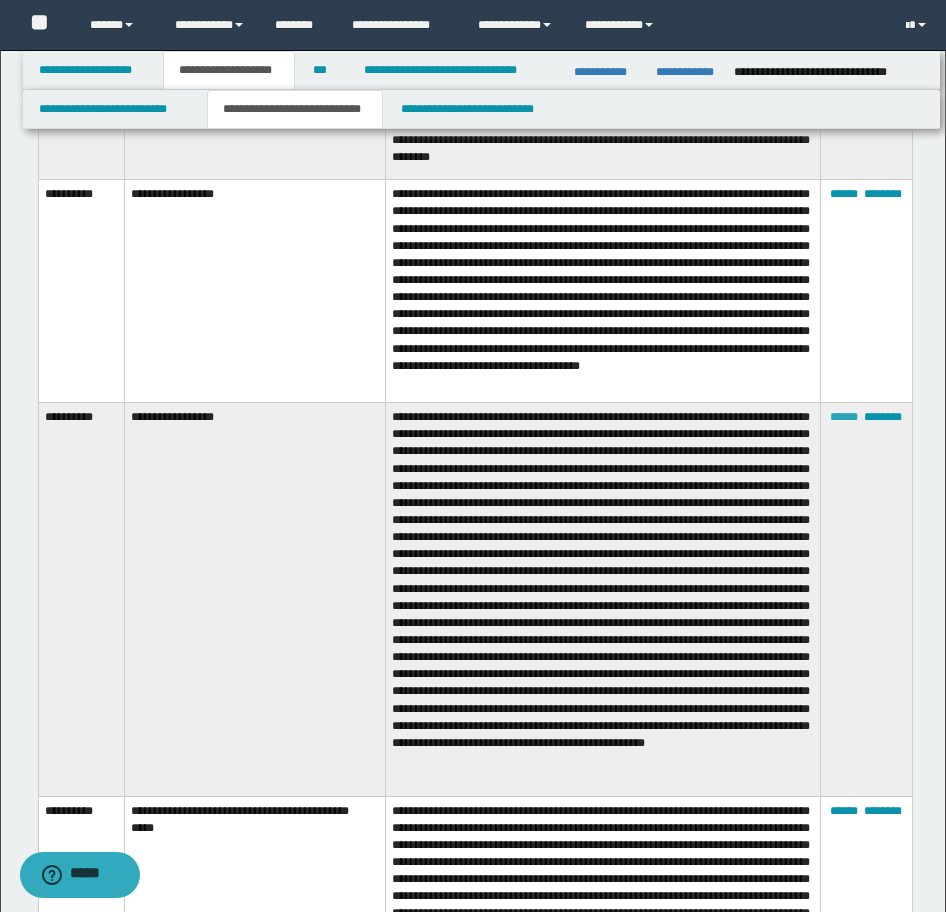 click on "******" at bounding box center [844, 417] 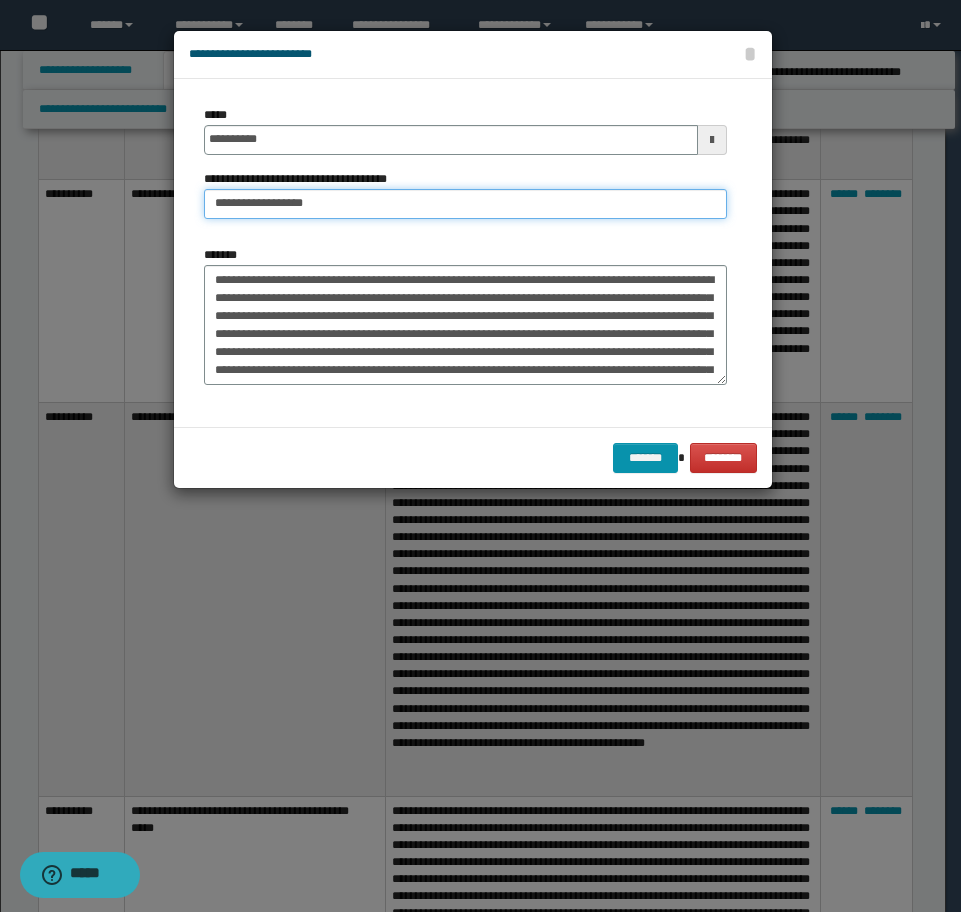 click on "**********" at bounding box center (465, 204) 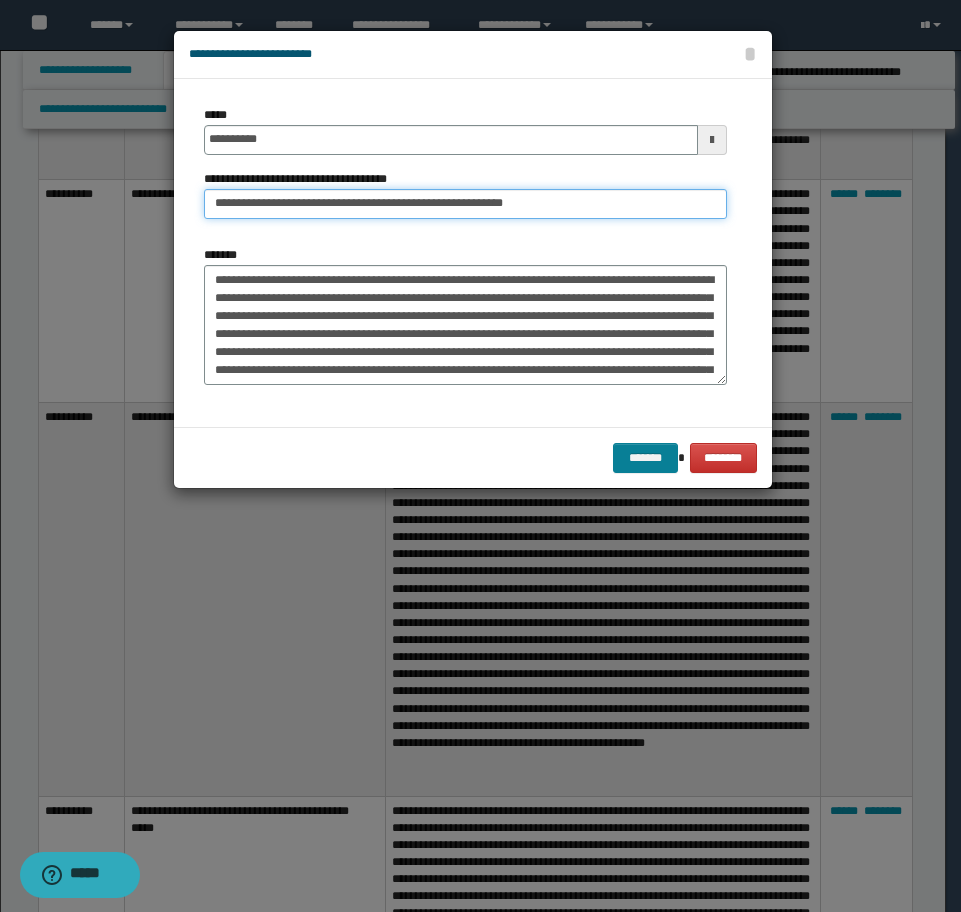 type on "**********" 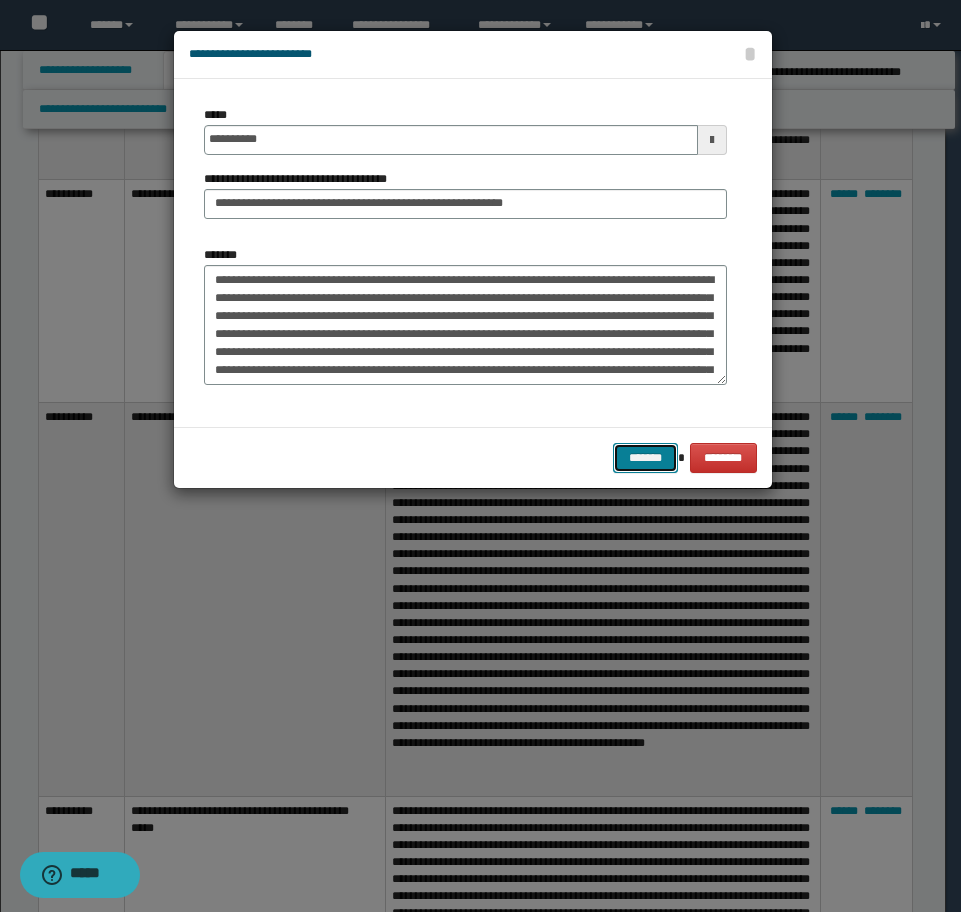 click on "*******" at bounding box center (645, 458) 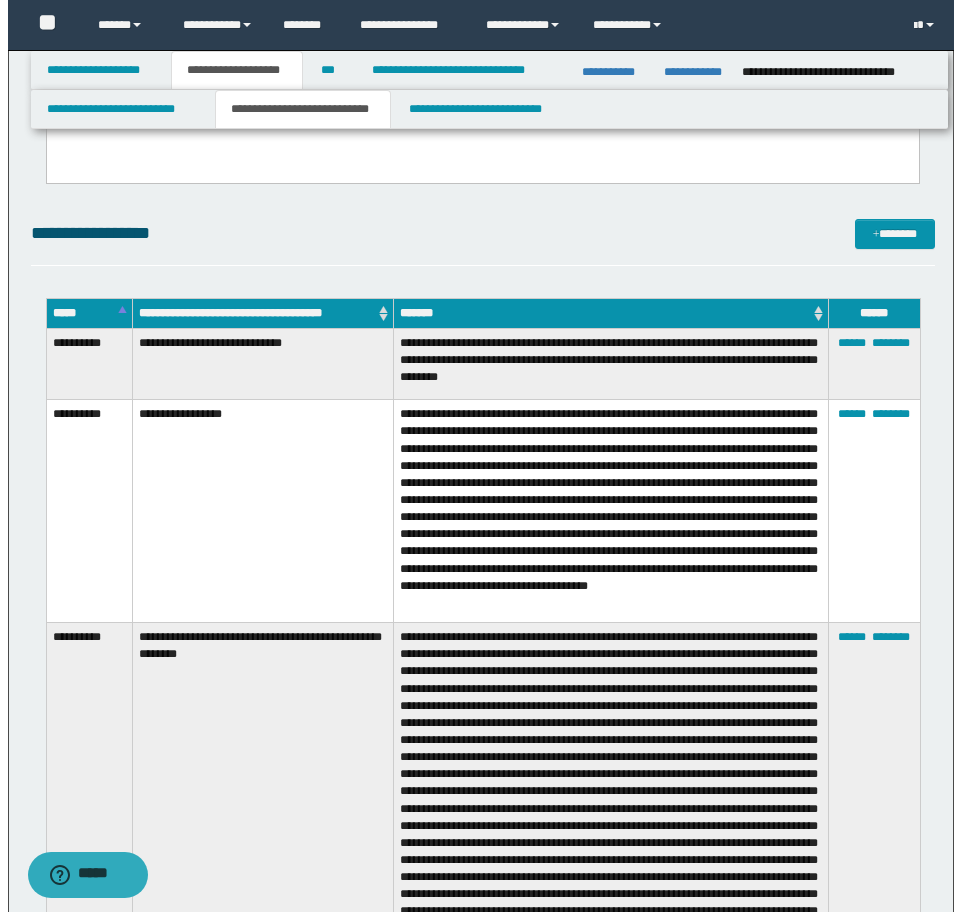 scroll, scrollTop: 3185, scrollLeft: 0, axis: vertical 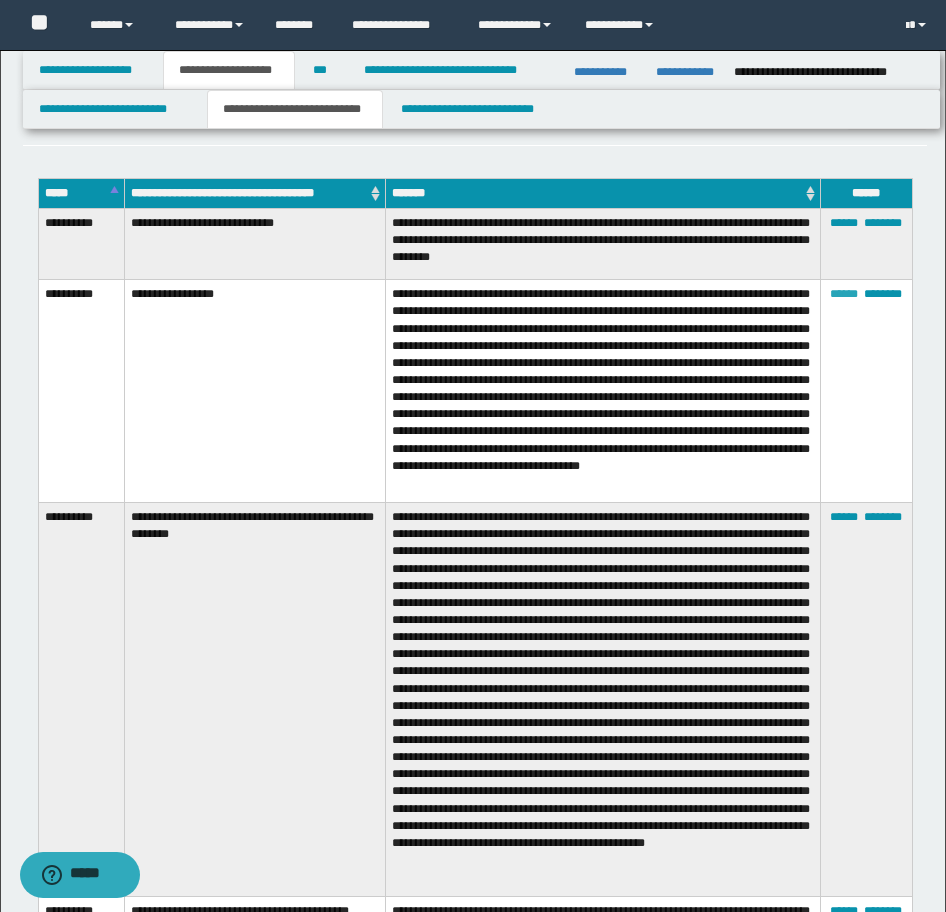 click on "******" at bounding box center [844, 294] 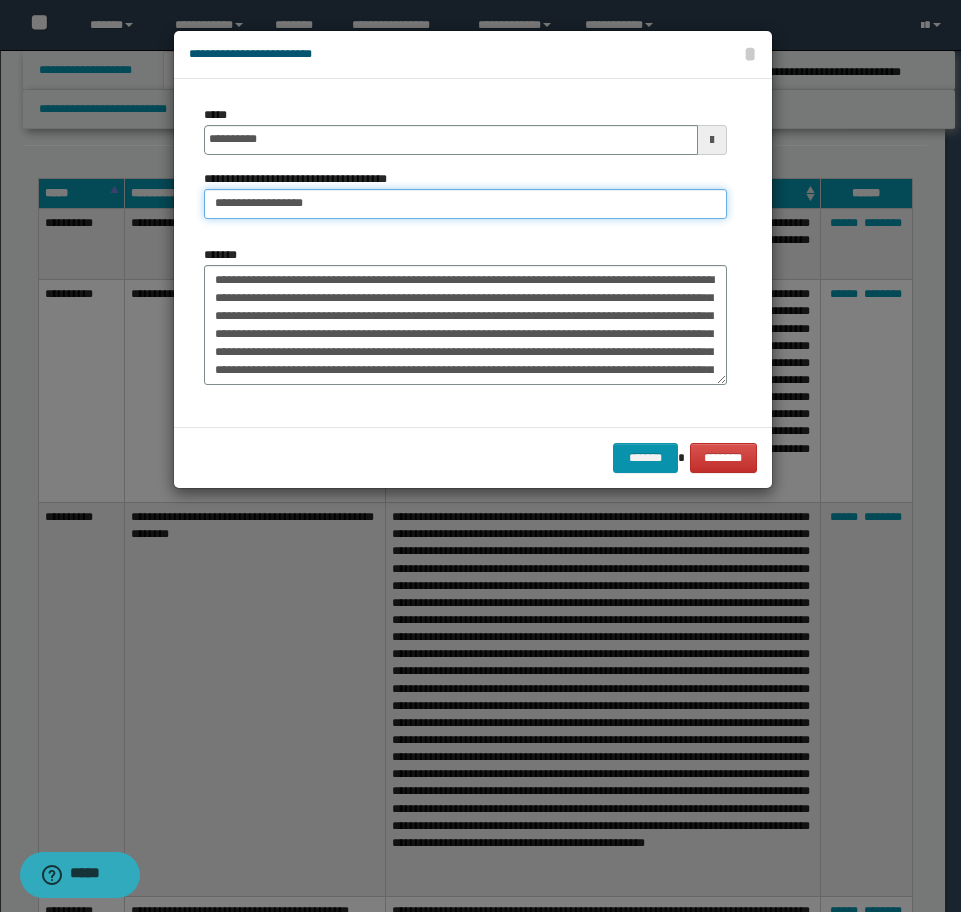 click on "**********" at bounding box center (465, 204) 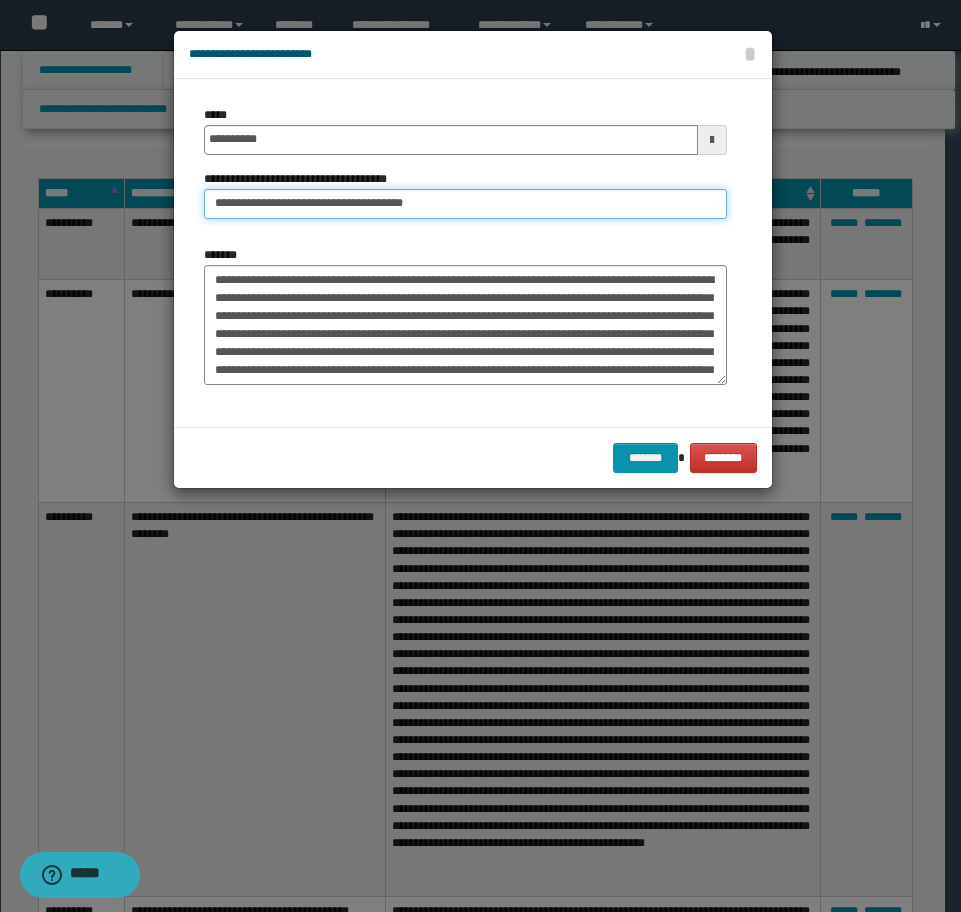 type on "**********" 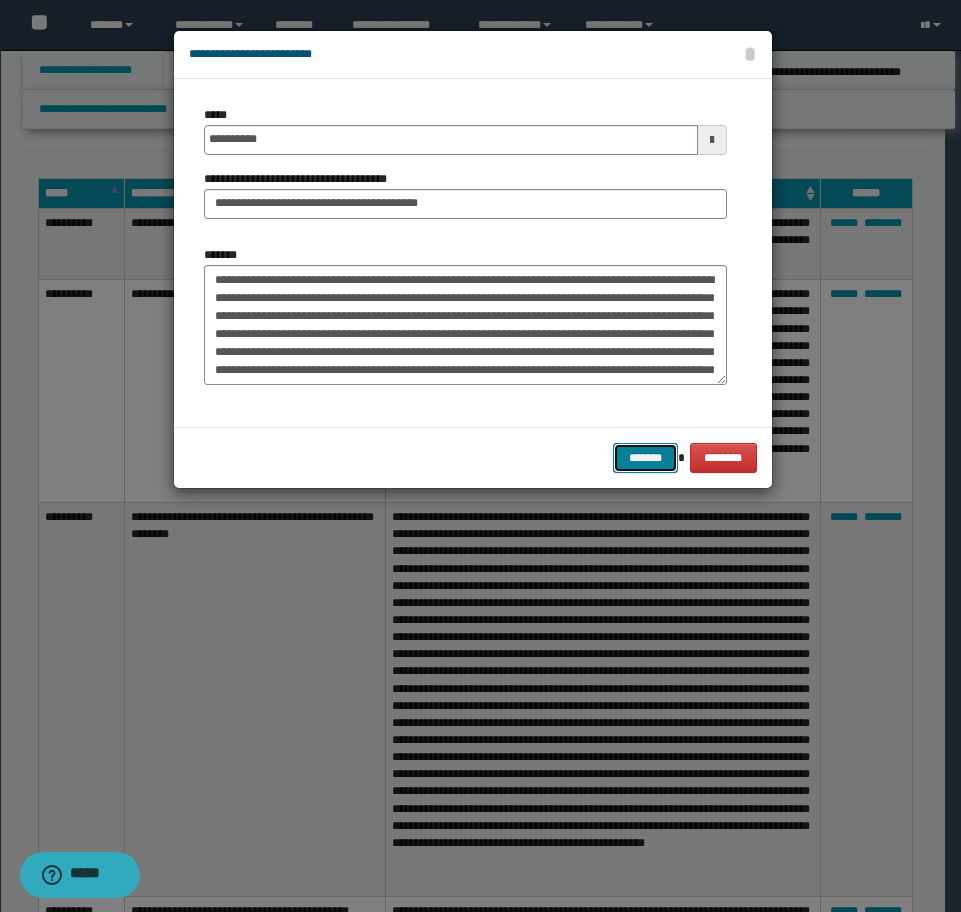 click on "*******" at bounding box center (645, 458) 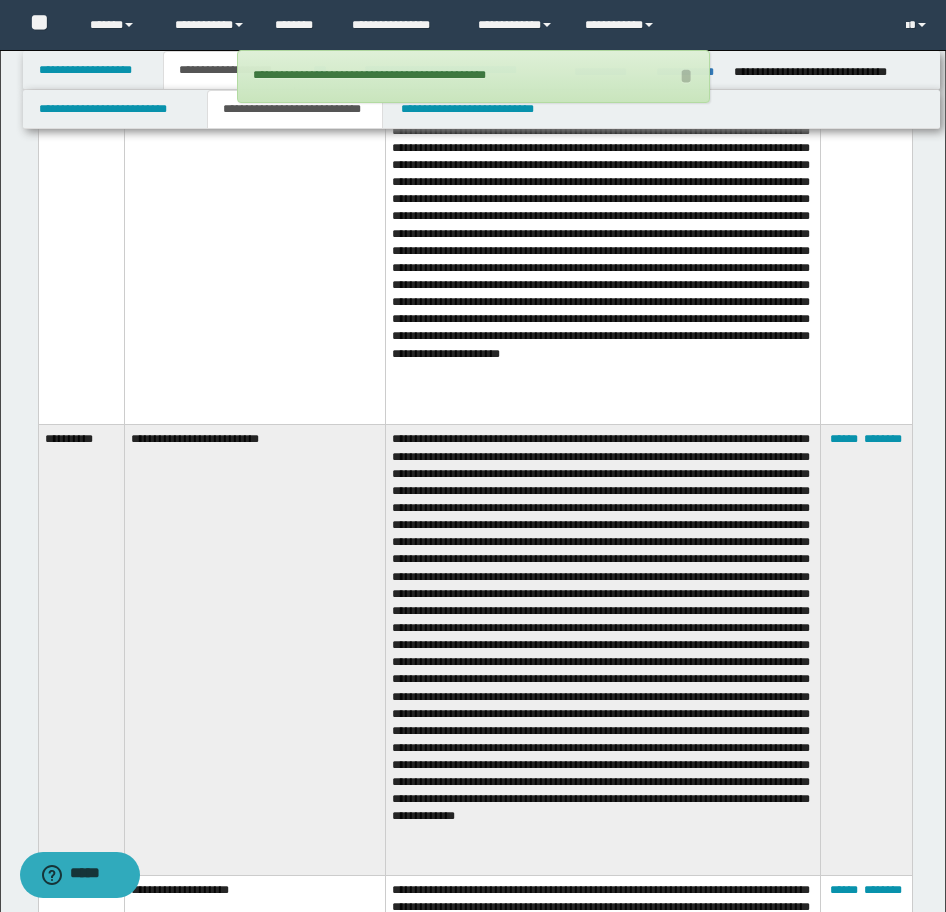 scroll, scrollTop: 4385, scrollLeft: 0, axis: vertical 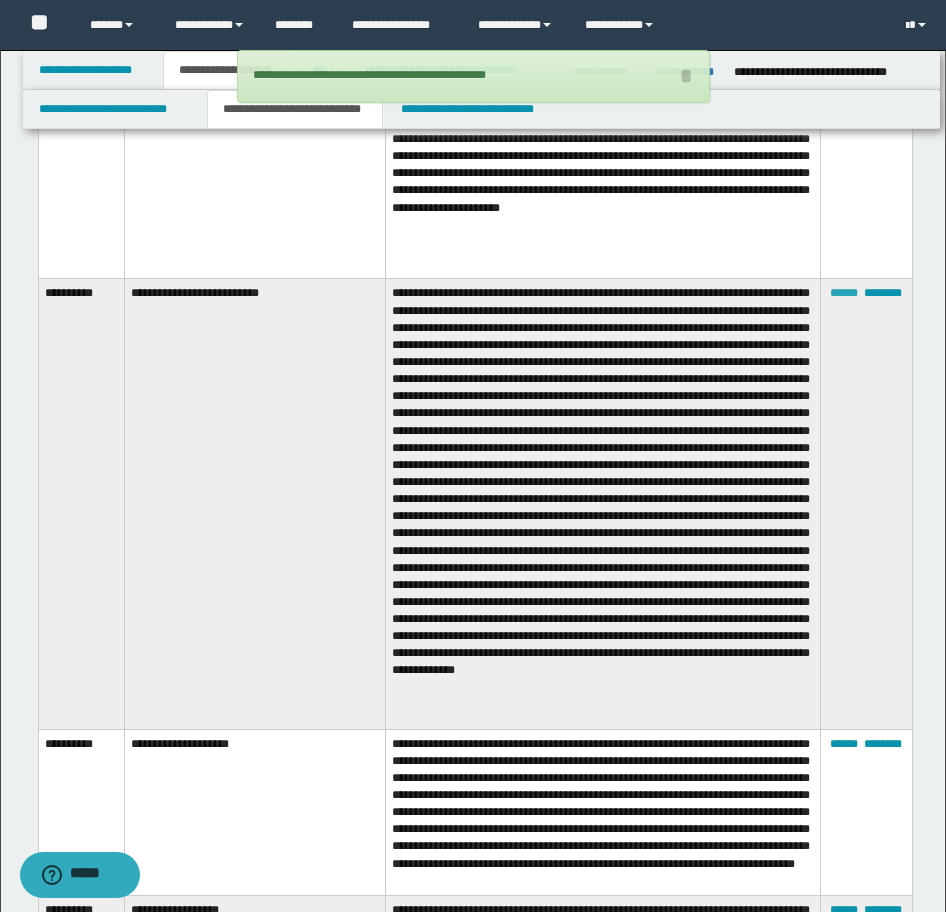 click on "******    ********" at bounding box center (866, 504) 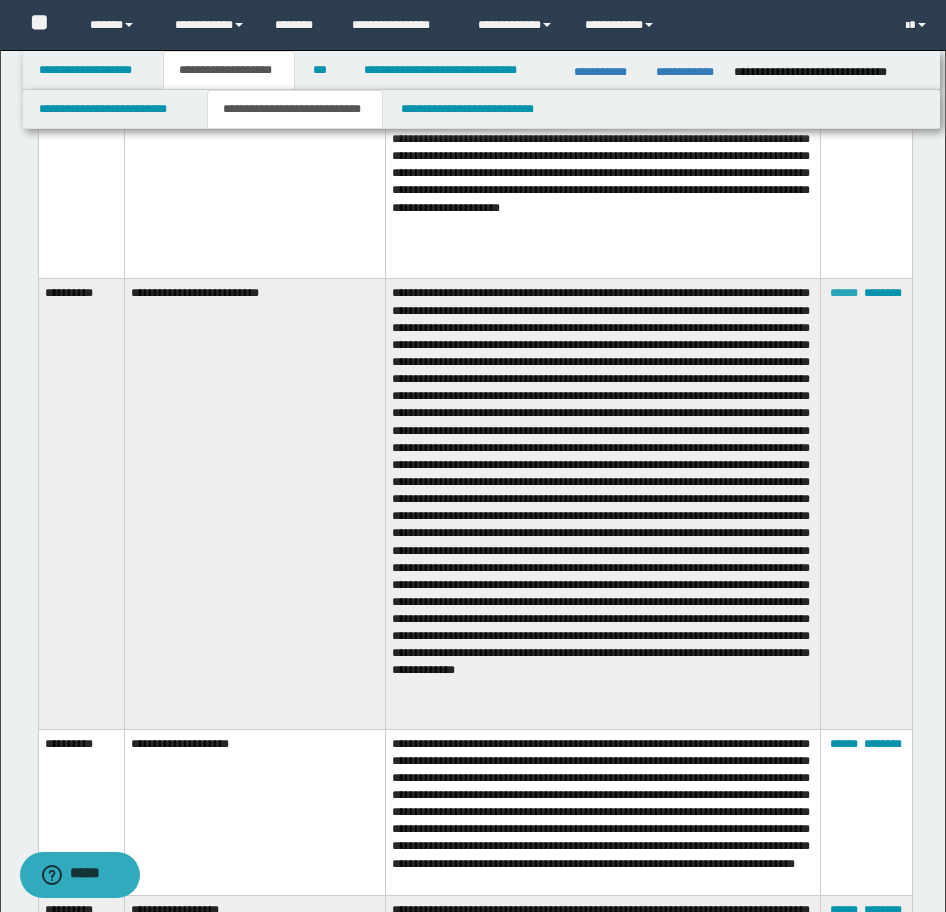 click on "******" at bounding box center (844, 293) 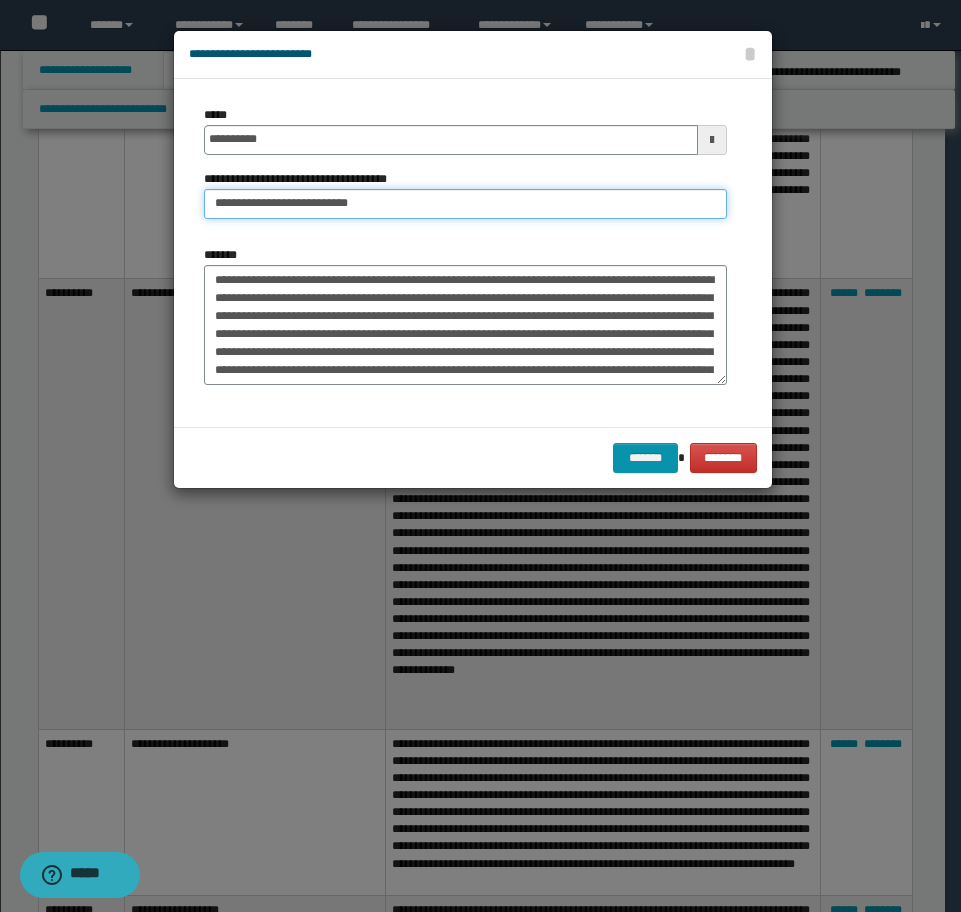 click on "**********" at bounding box center (465, 204) 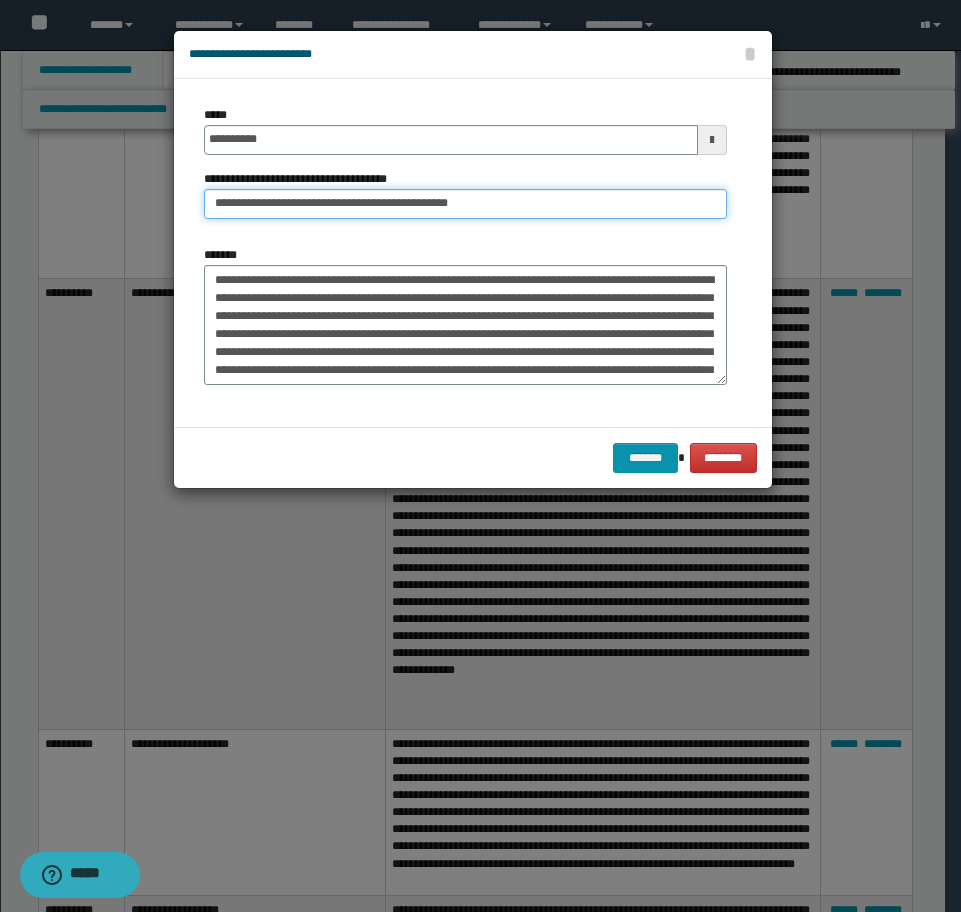 type on "**********" 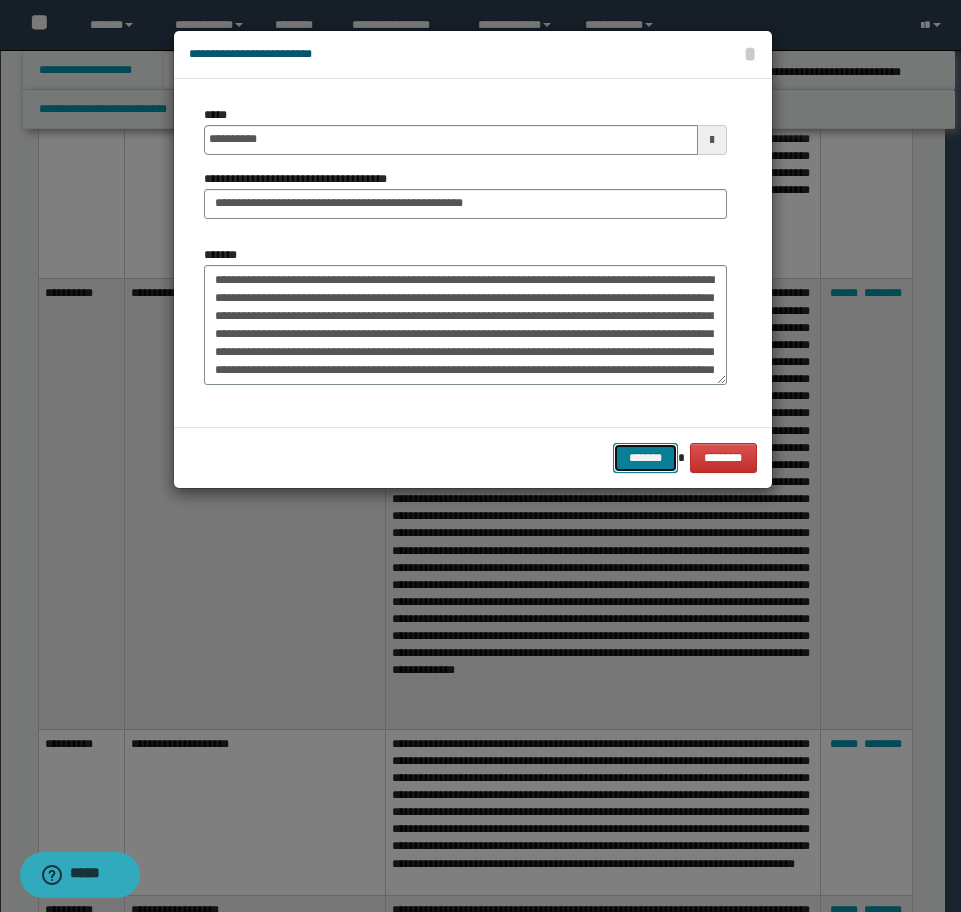 click on "*******" at bounding box center (645, 458) 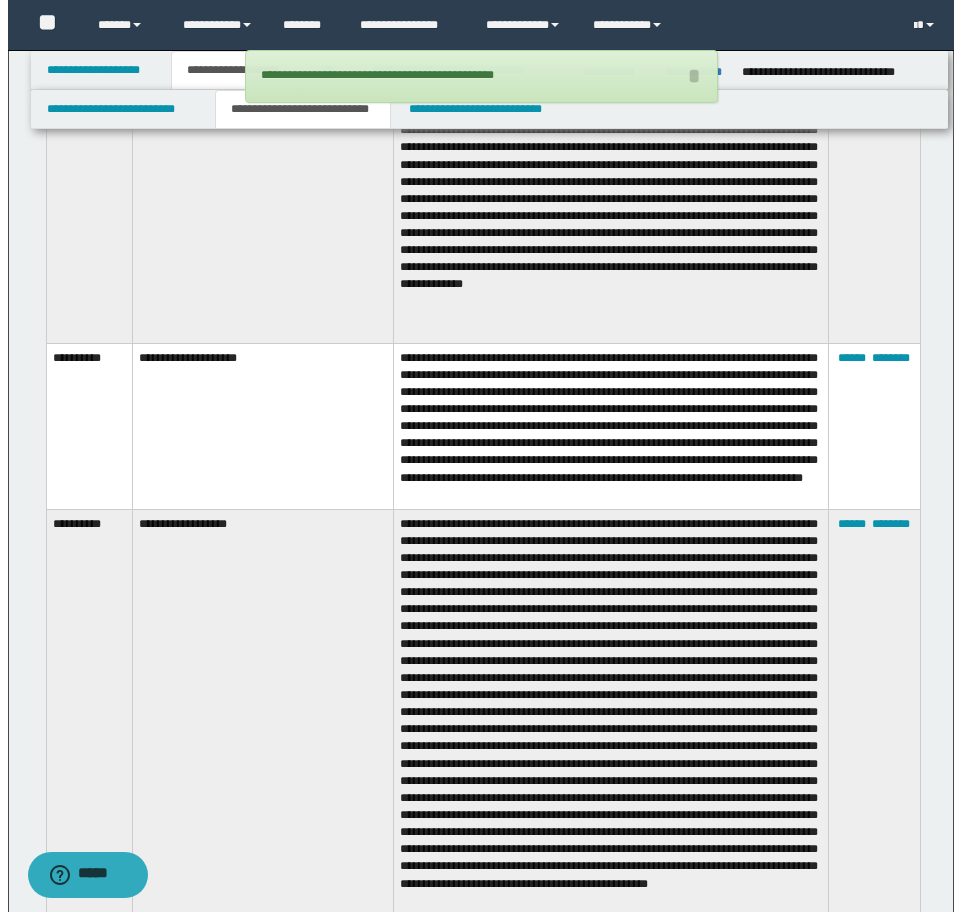 scroll, scrollTop: 4785, scrollLeft: 0, axis: vertical 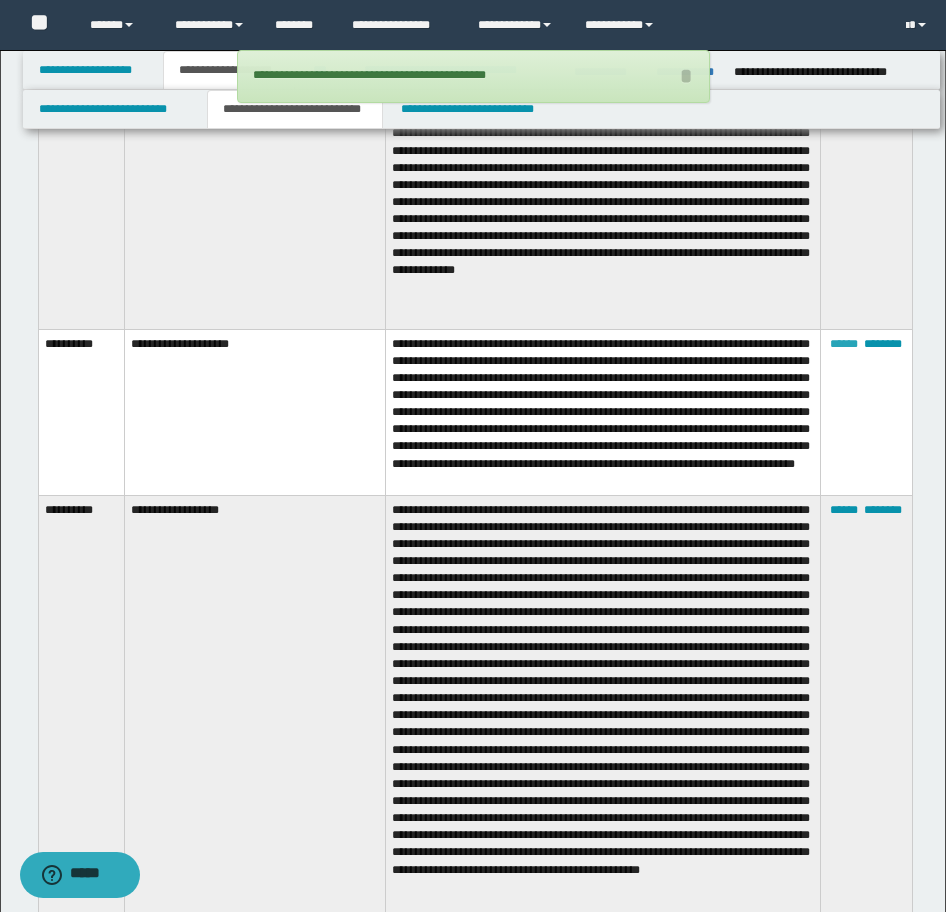 click on "******" at bounding box center (844, 344) 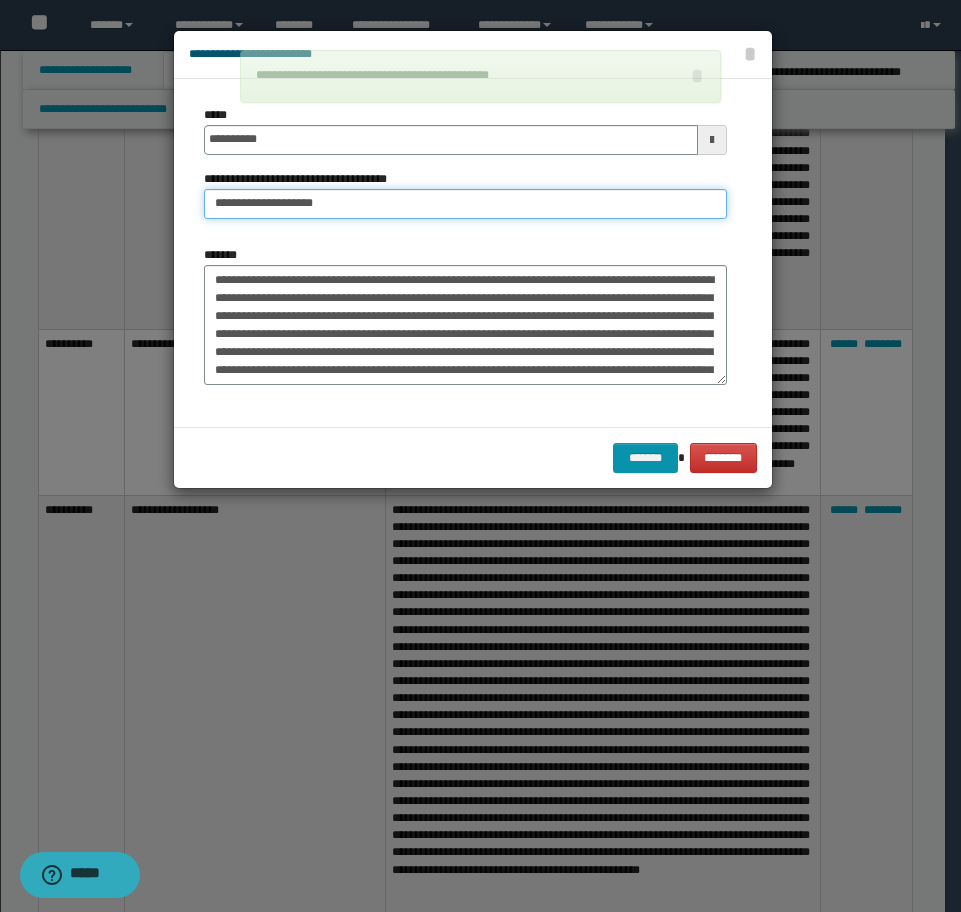 click on "**********" at bounding box center [465, 204] 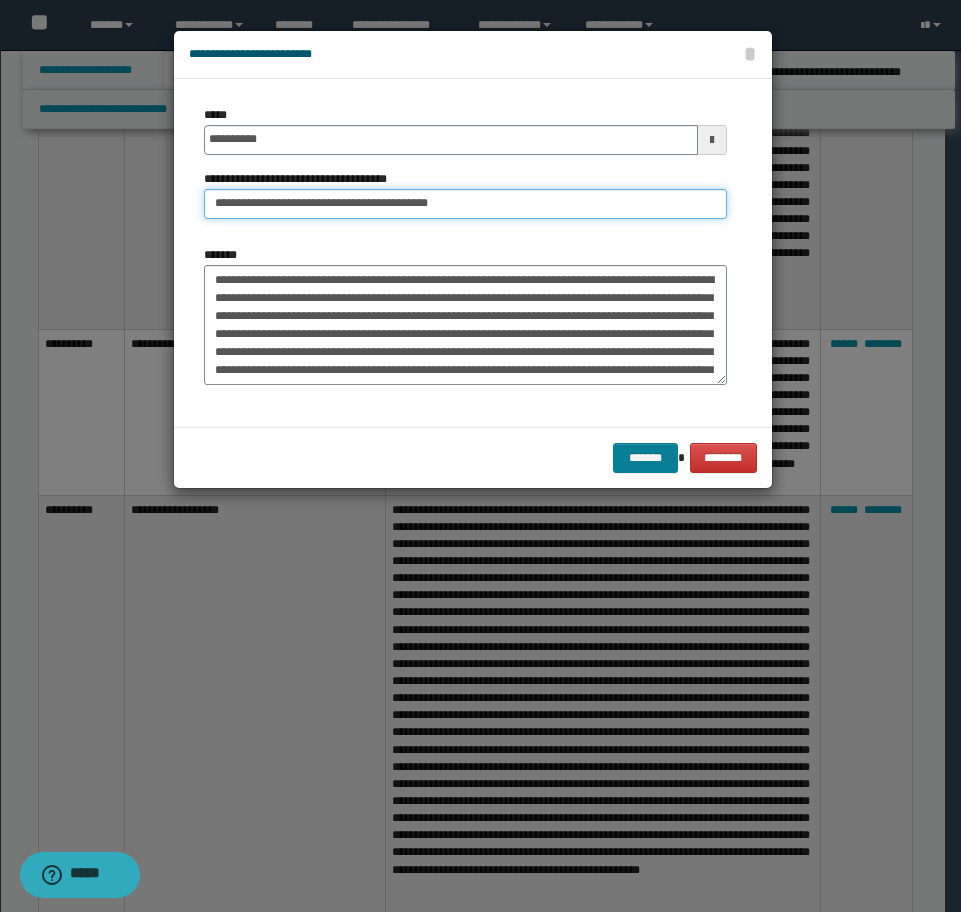 type on "**********" 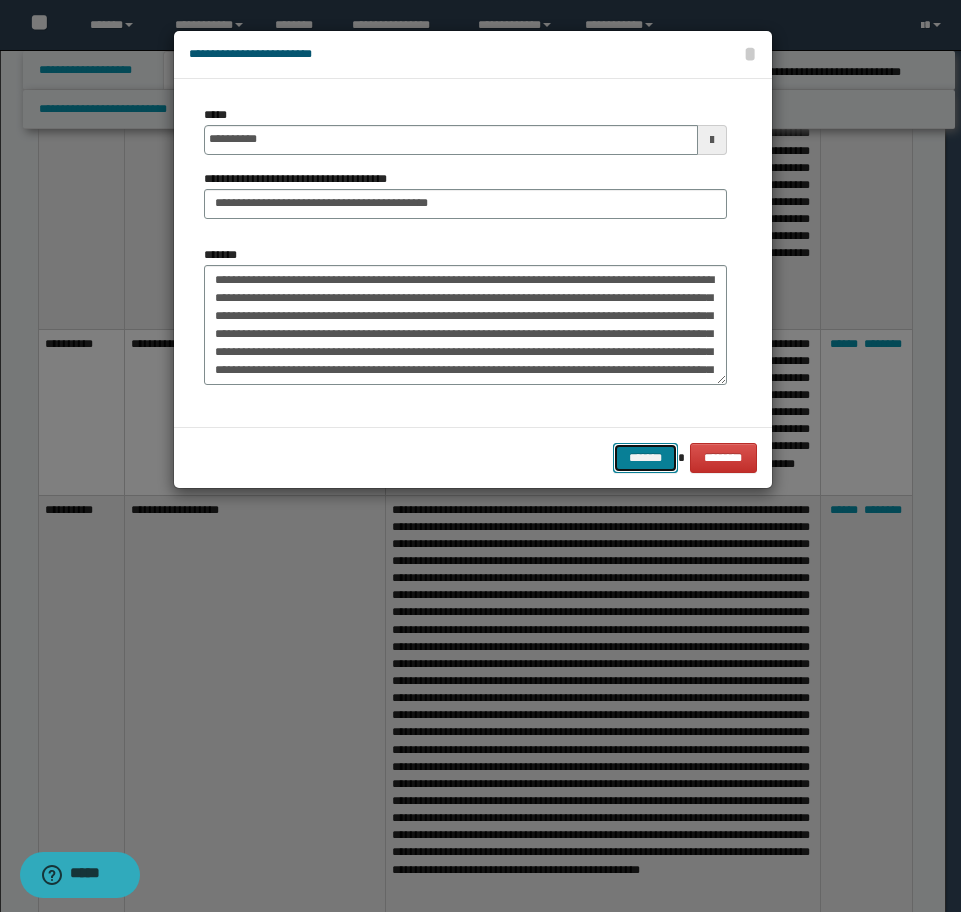 click on "*******" at bounding box center (645, 458) 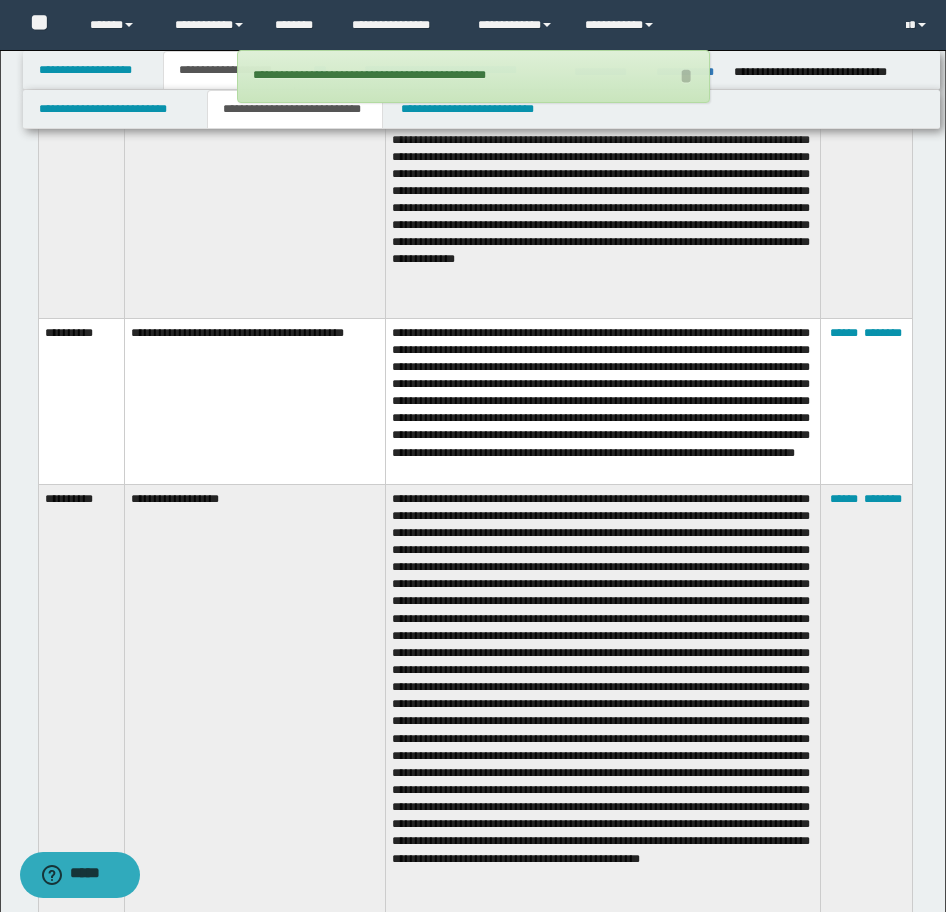 scroll, scrollTop: 4785, scrollLeft: 0, axis: vertical 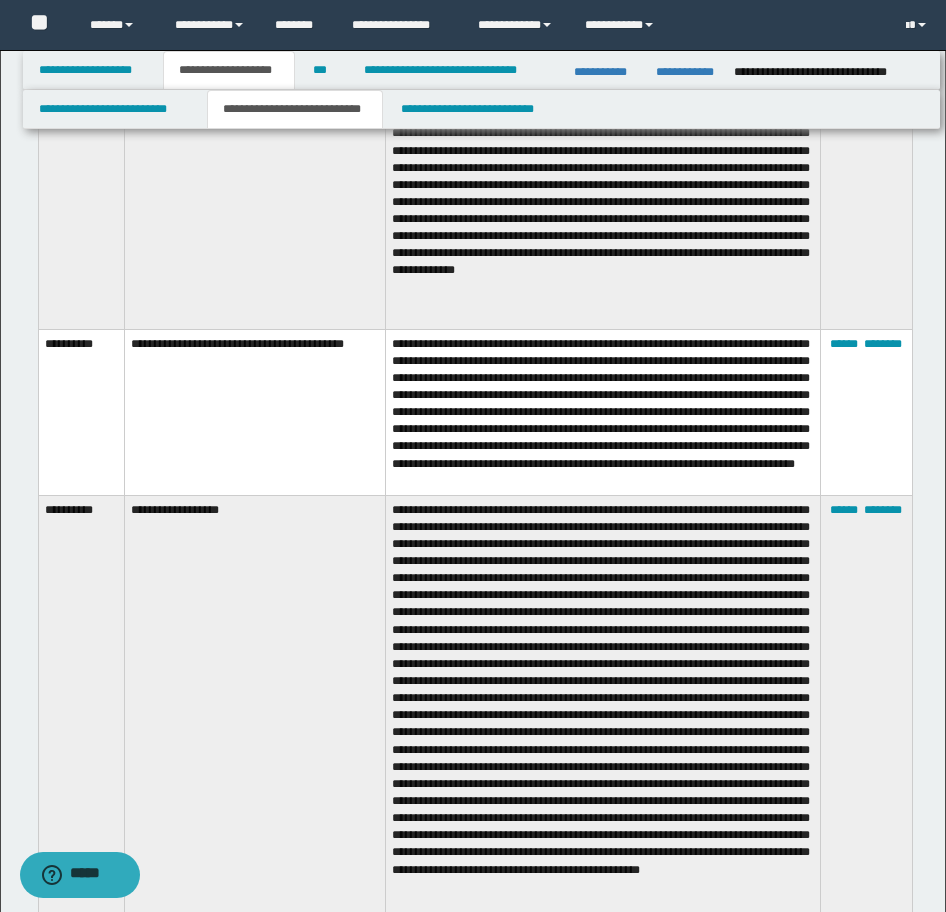 click on "******    ********" at bounding box center [866, 710] 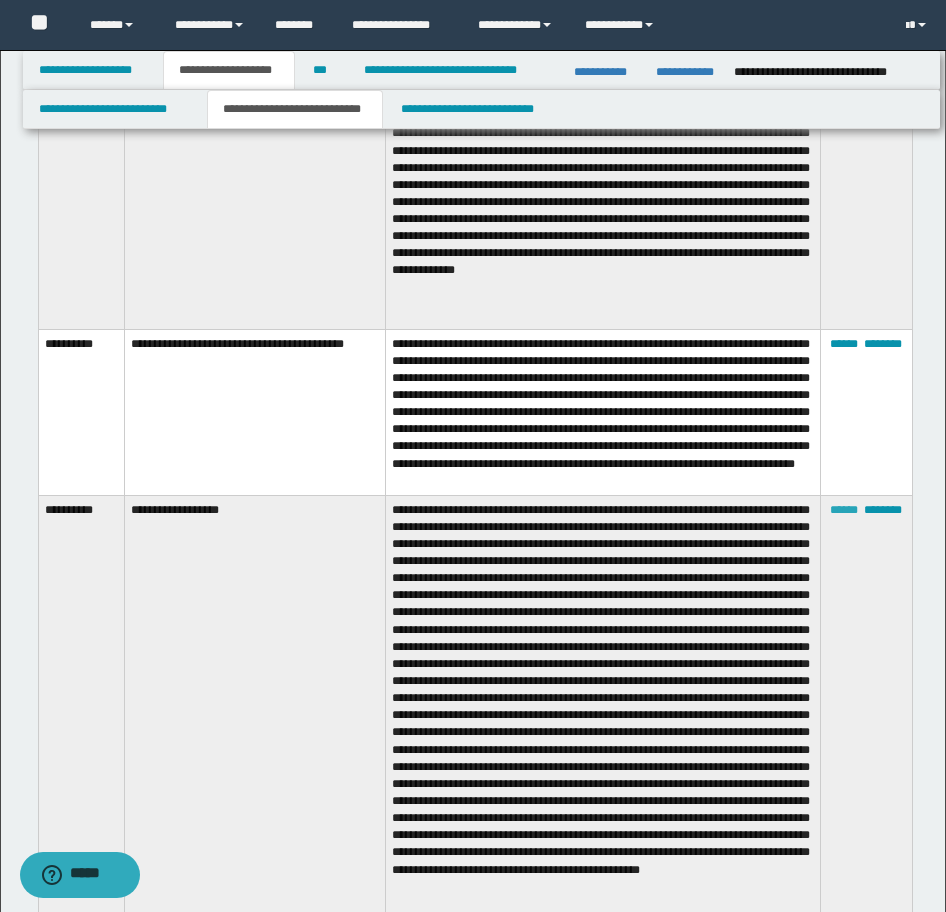 click on "******" at bounding box center [844, 510] 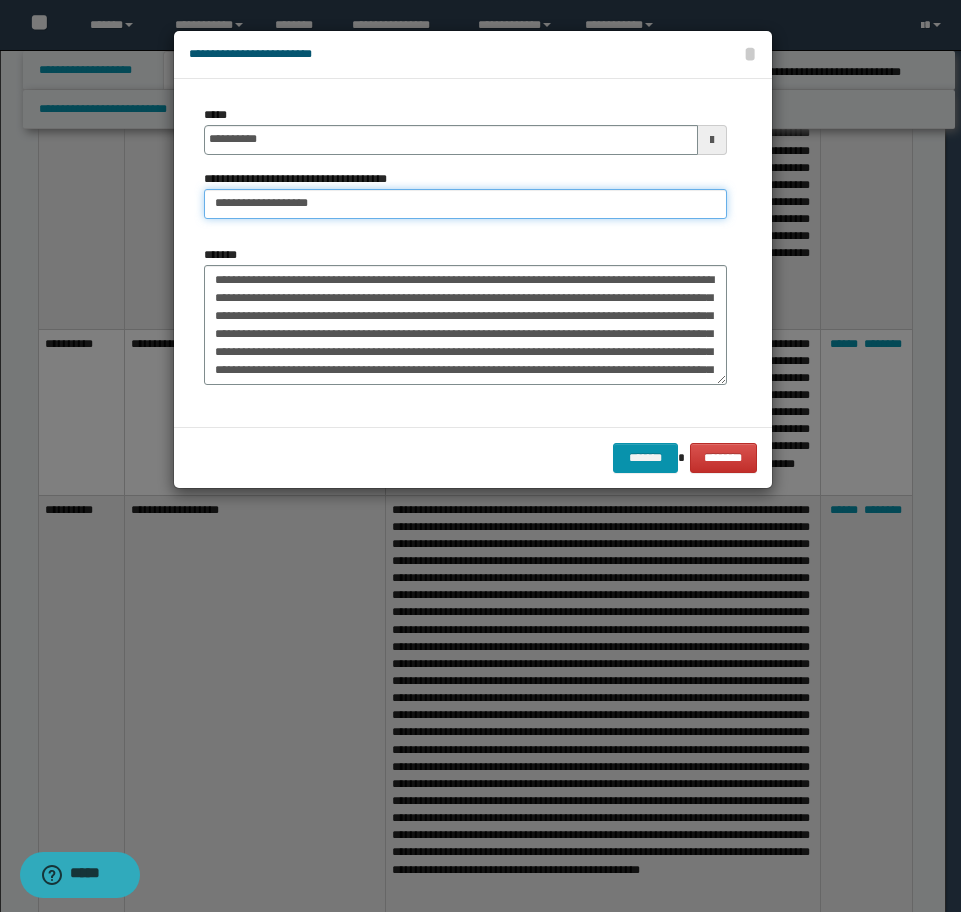 click on "**********" at bounding box center (465, 204) 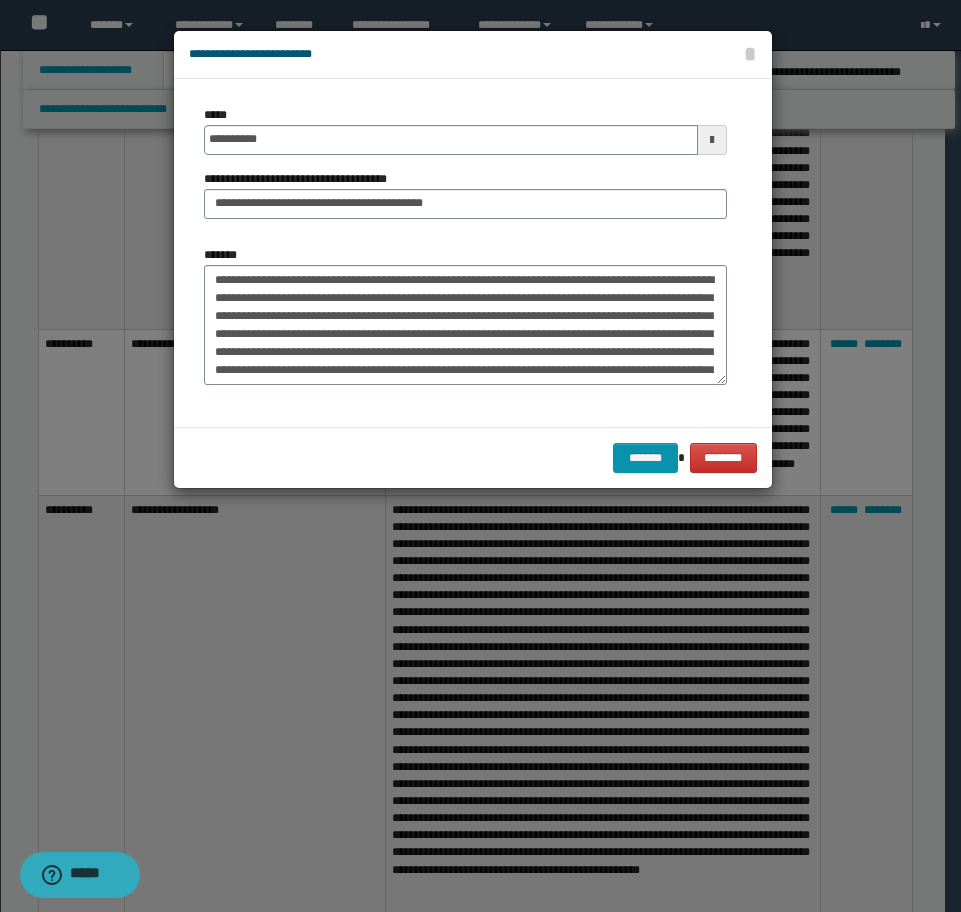 click on "*******
********" at bounding box center (473, 457) 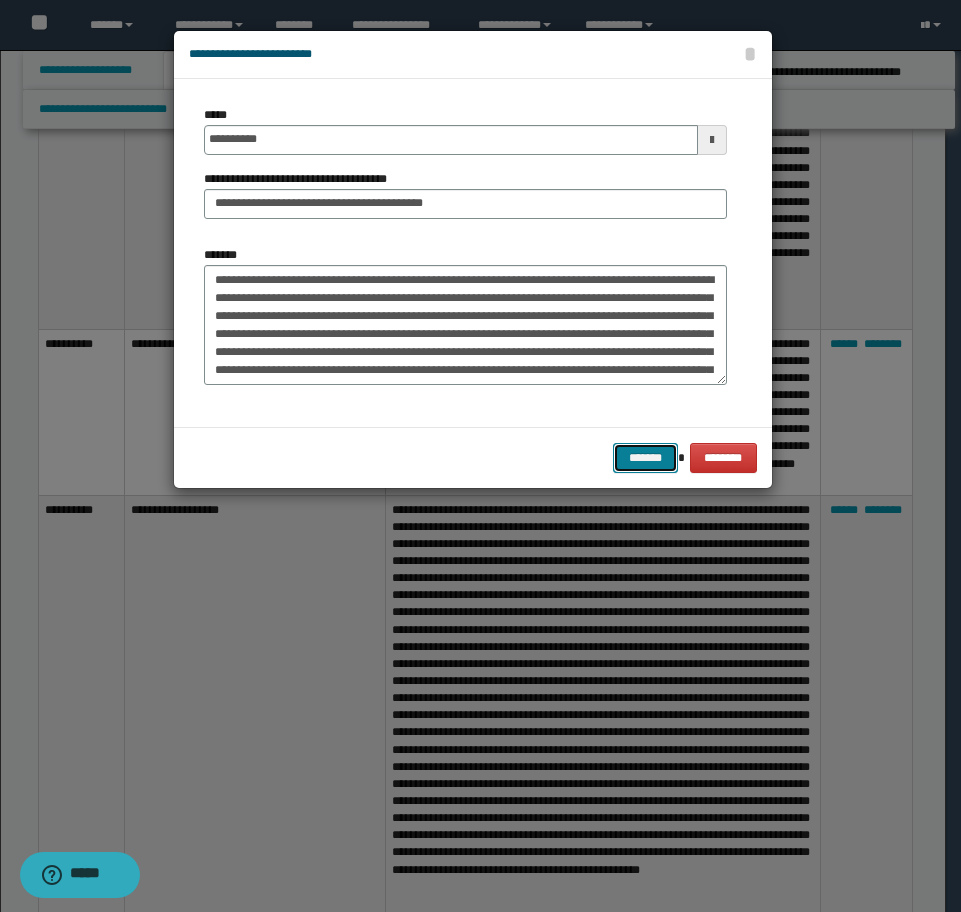 click on "*******" at bounding box center [645, 458] 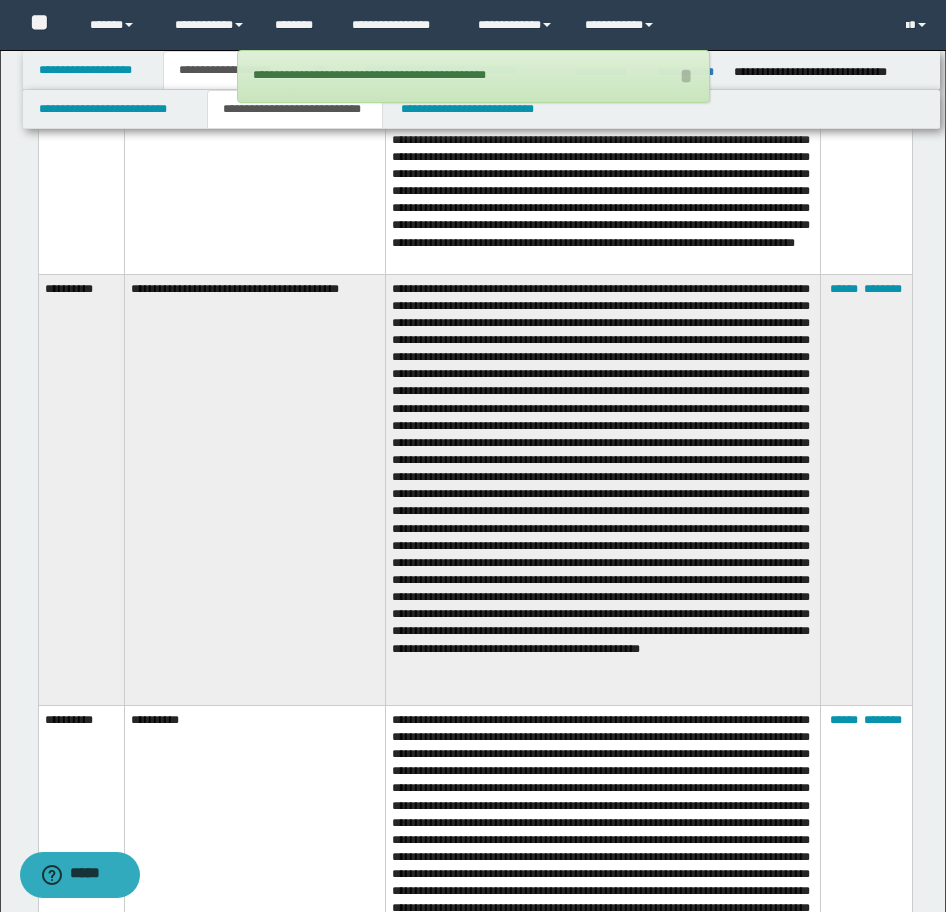 scroll, scrollTop: 5185, scrollLeft: 0, axis: vertical 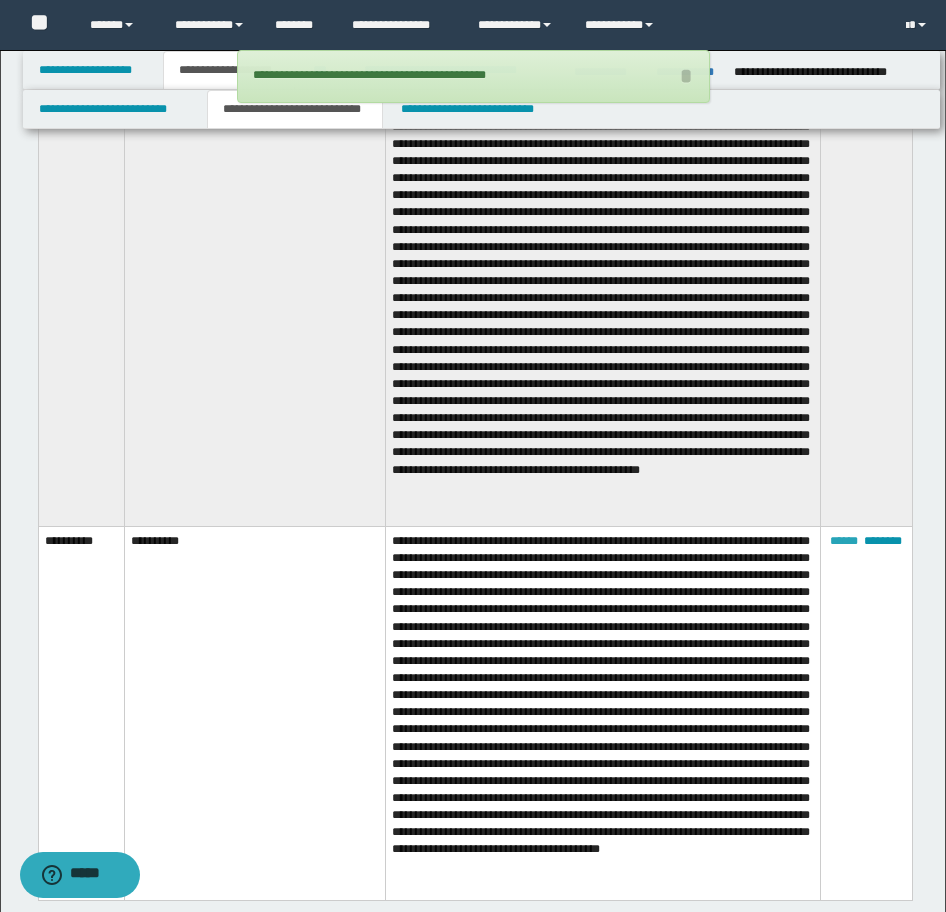 click on "******    ********" at bounding box center (866, 713) 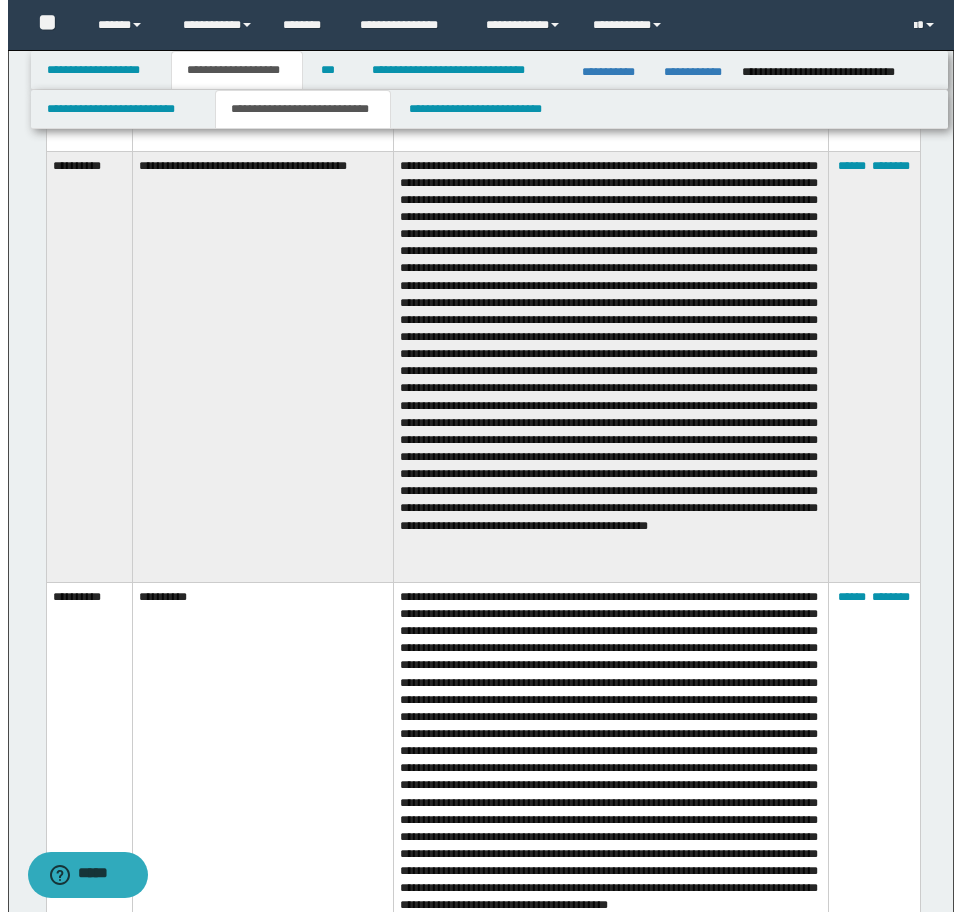scroll, scrollTop: 5085, scrollLeft: 0, axis: vertical 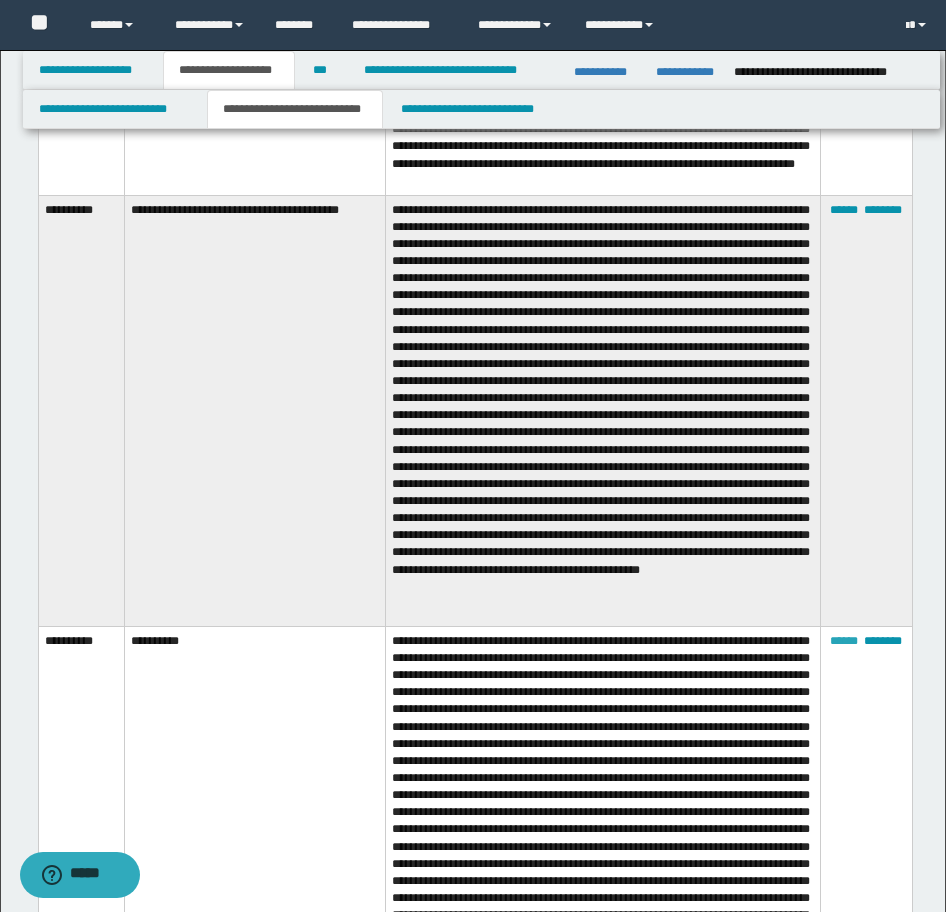 click on "******" at bounding box center [844, 641] 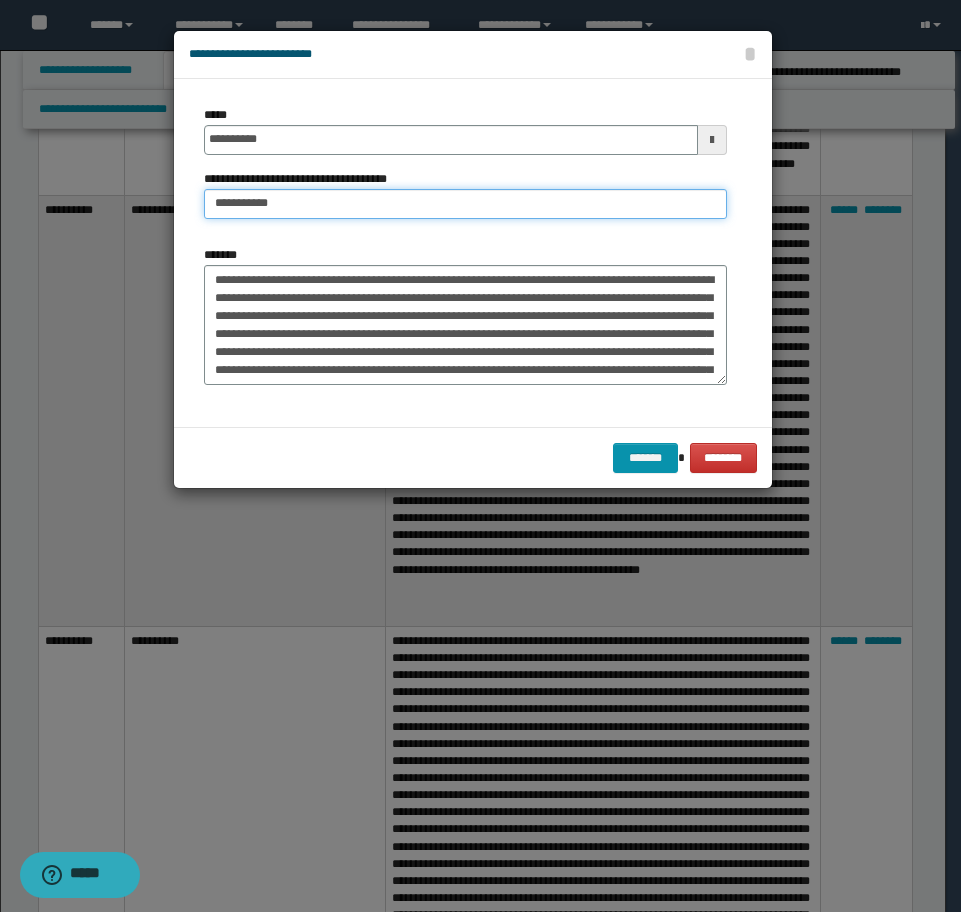 click on "**********" at bounding box center (465, 204) 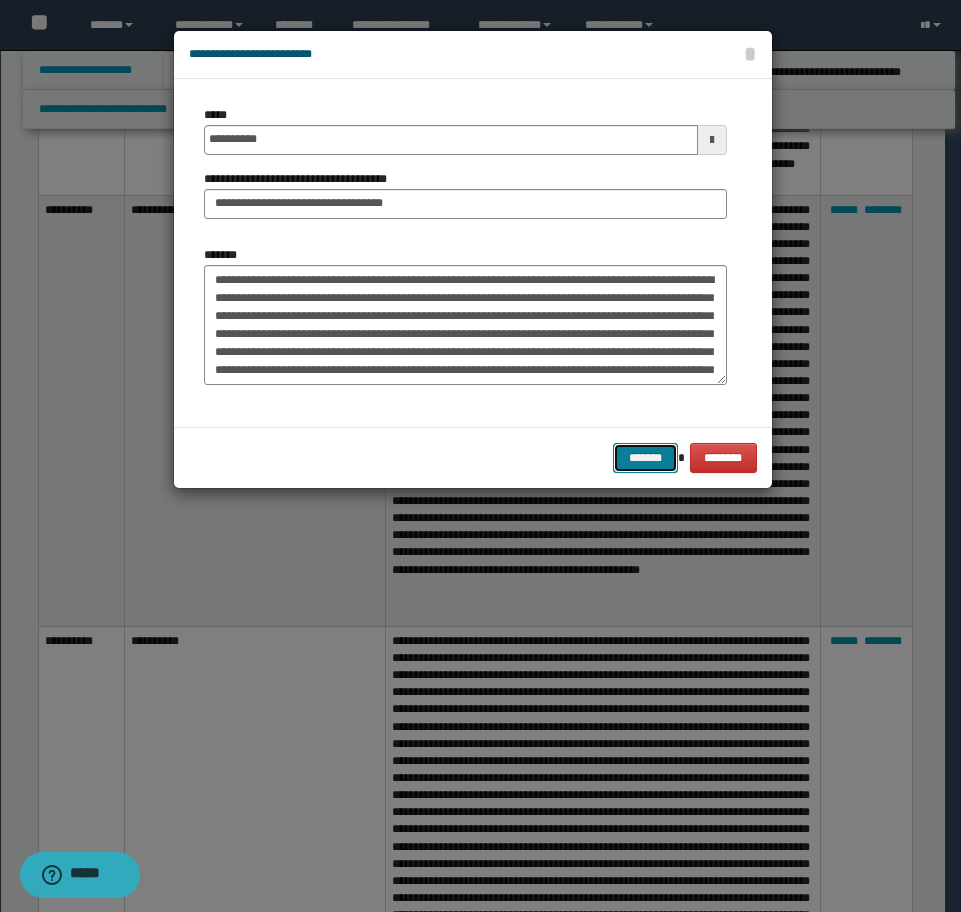 click on "*******" at bounding box center (645, 458) 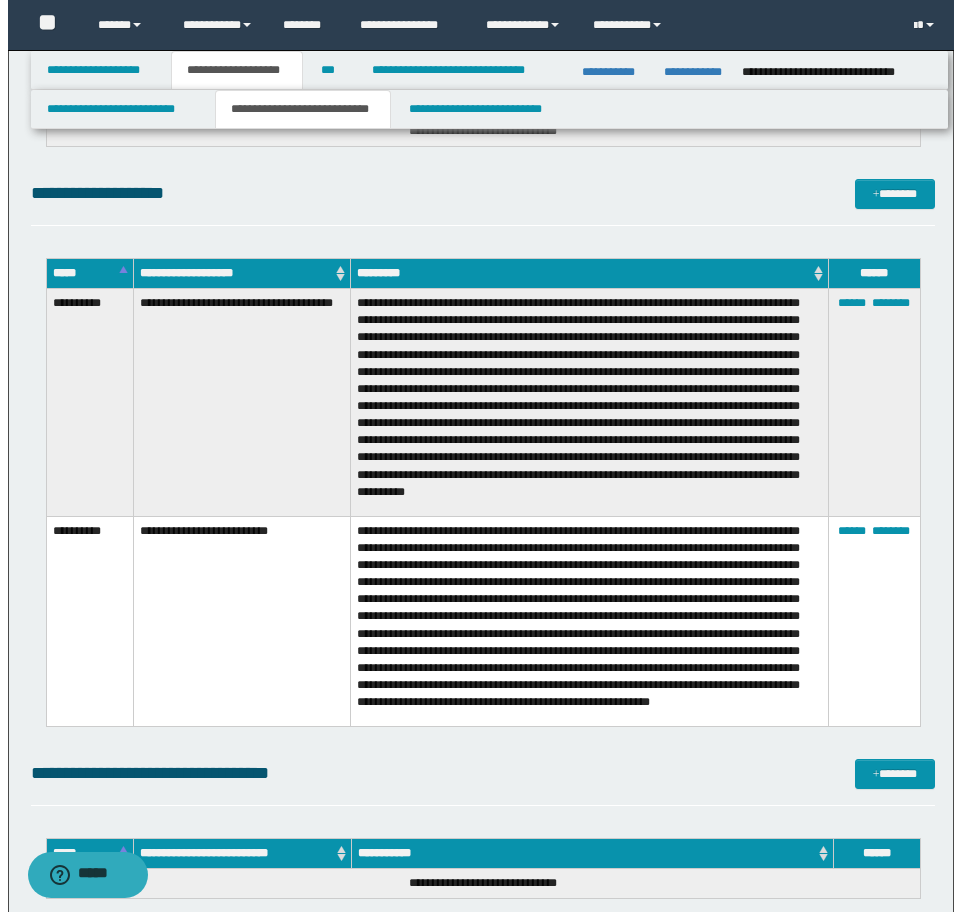 scroll, scrollTop: 6185, scrollLeft: 0, axis: vertical 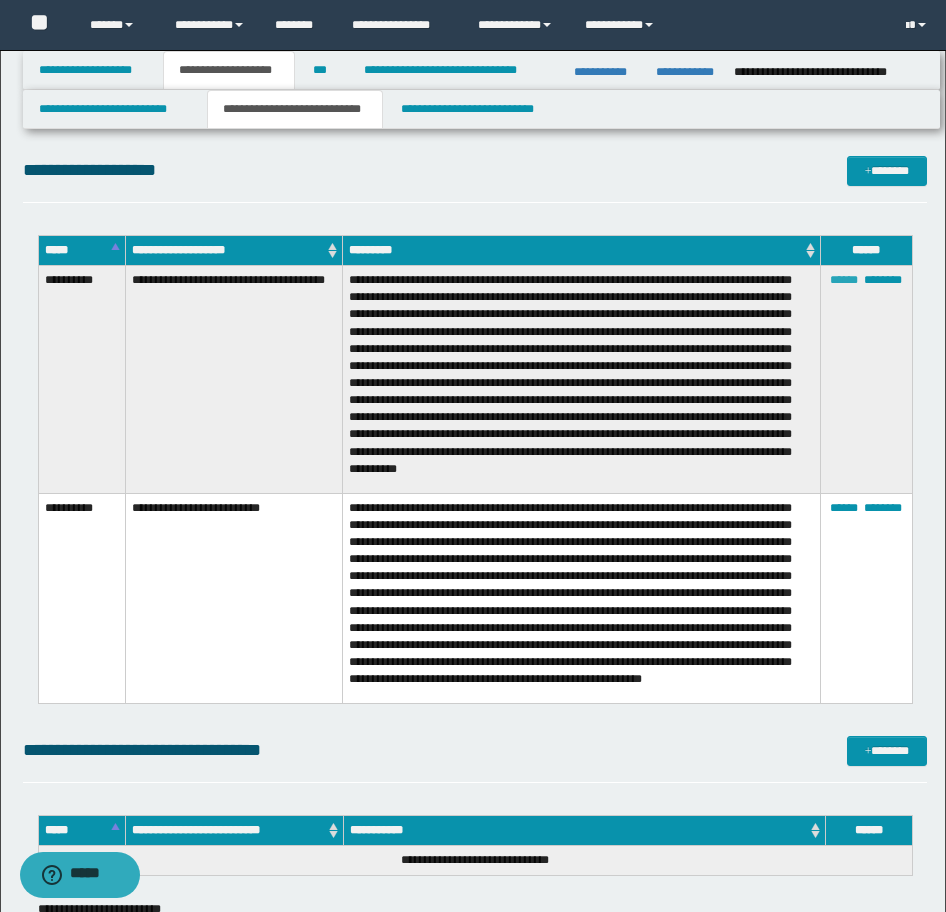 click on "******" at bounding box center [844, 280] 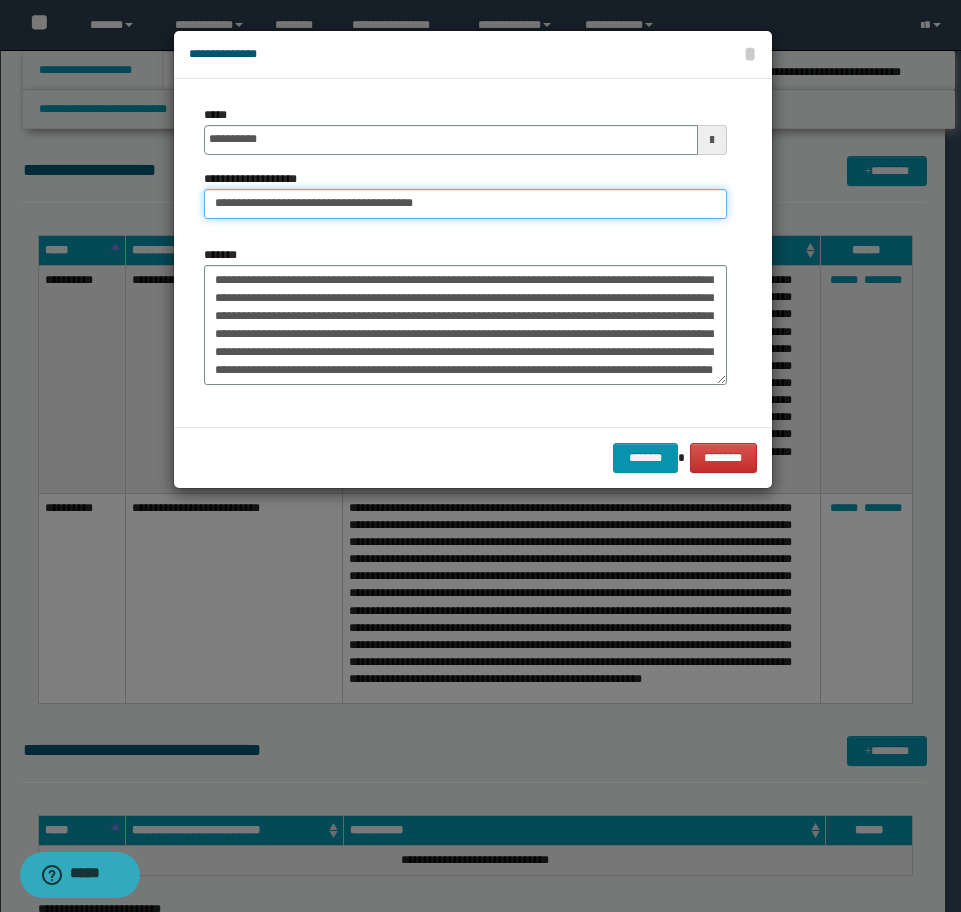 click on "**********" at bounding box center (465, 204) 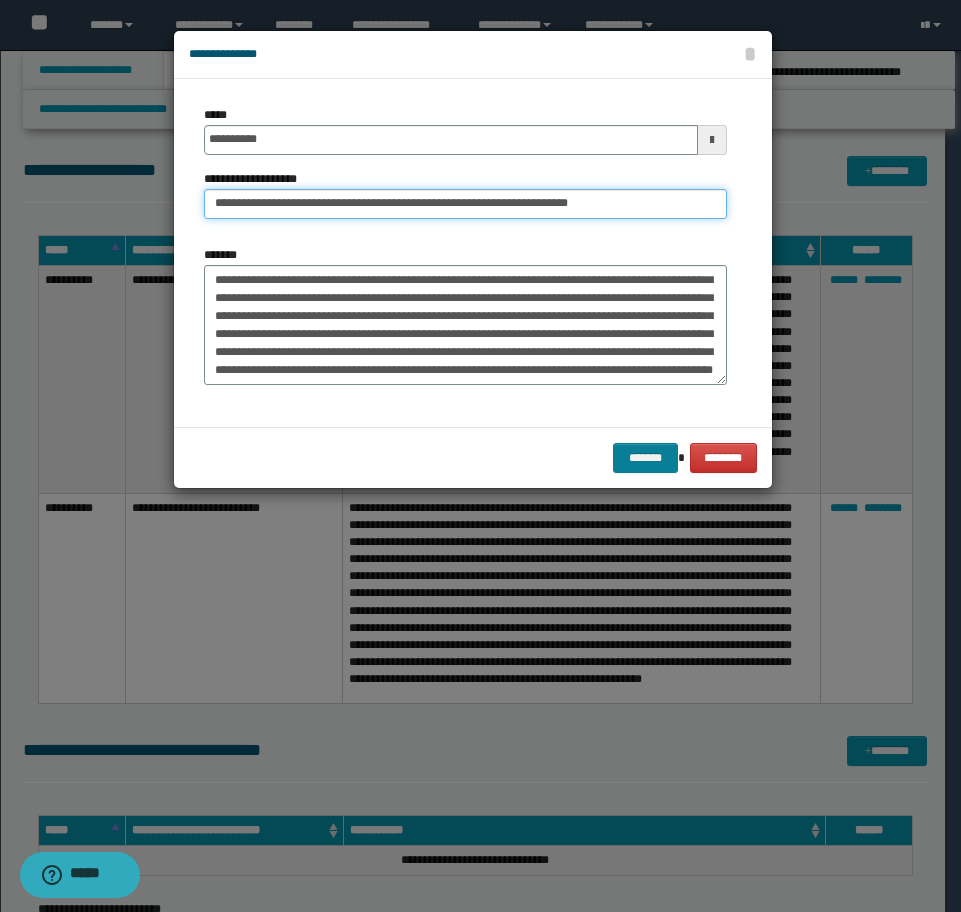 type on "**********" 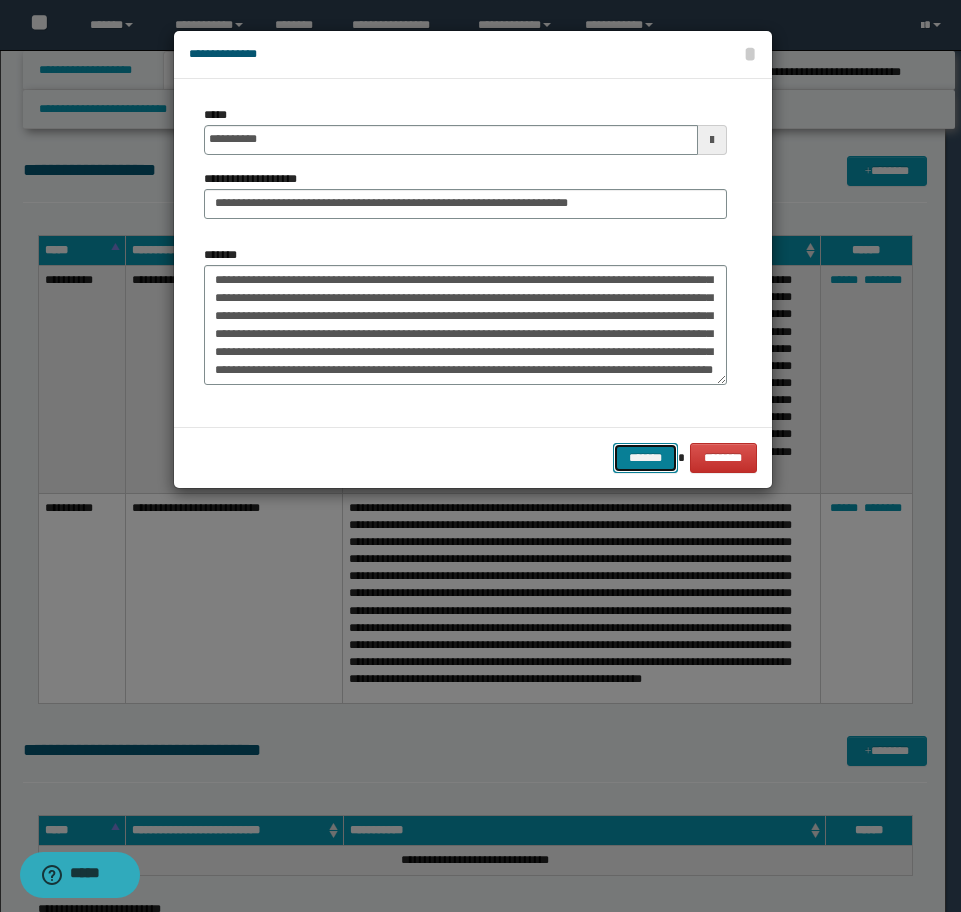 click on "*******" at bounding box center [645, 458] 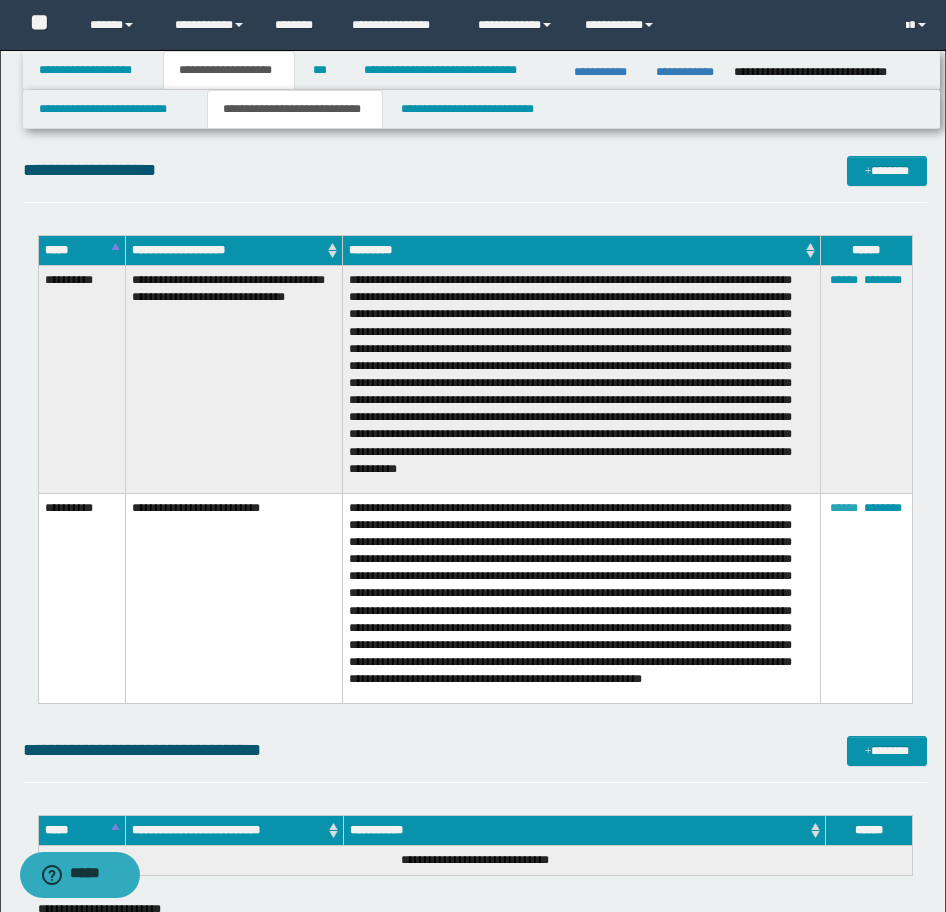 click on "******" at bounding box center [844, 508] 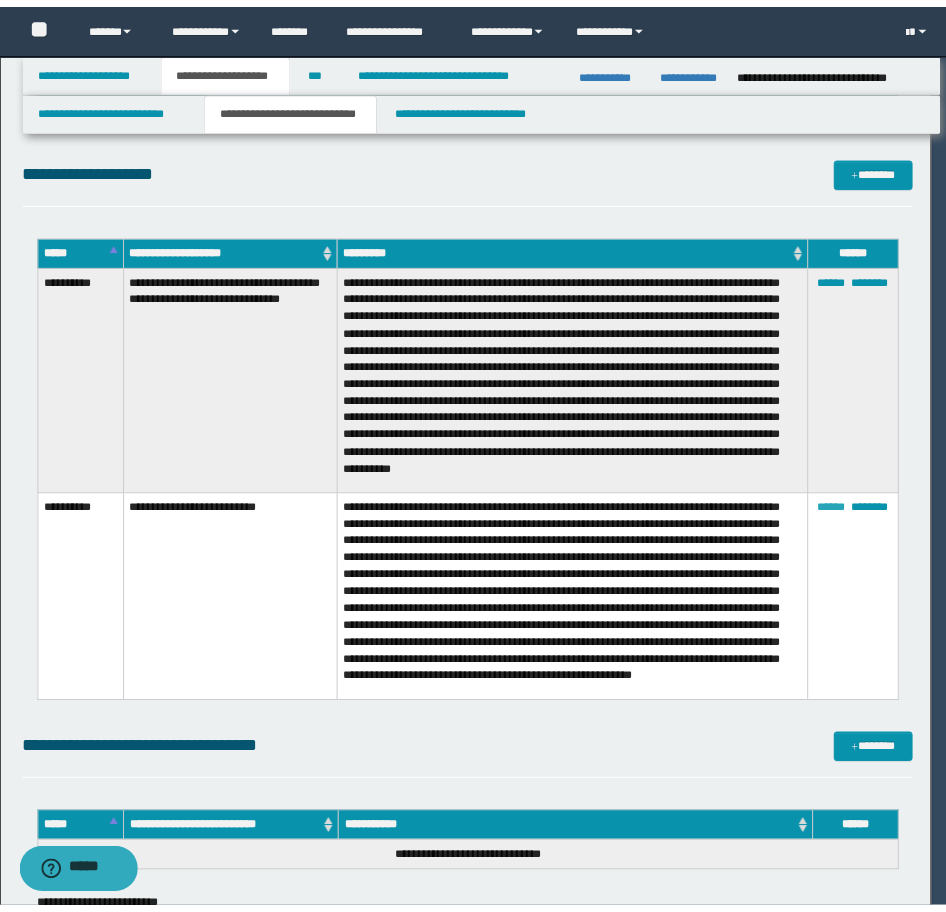 scroll, scrollTop: 90, scrollLeft: 0, axis: vertical 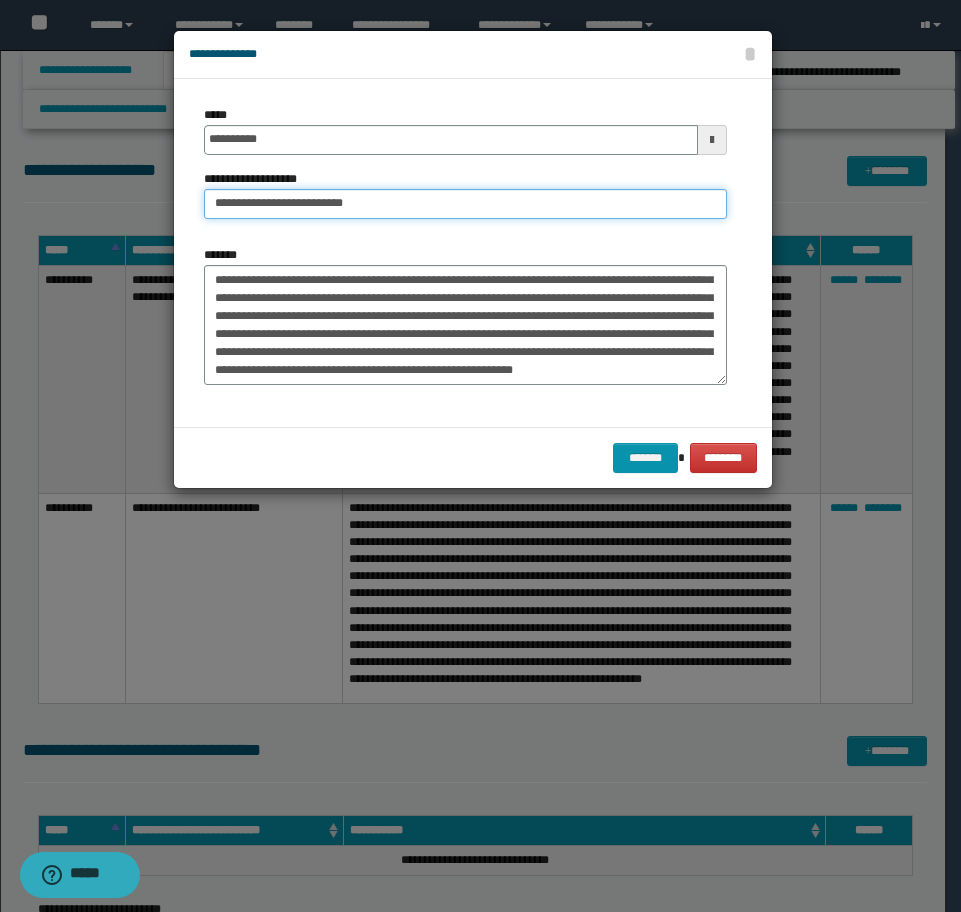 click on "**********" at bounding box center [465, 204] 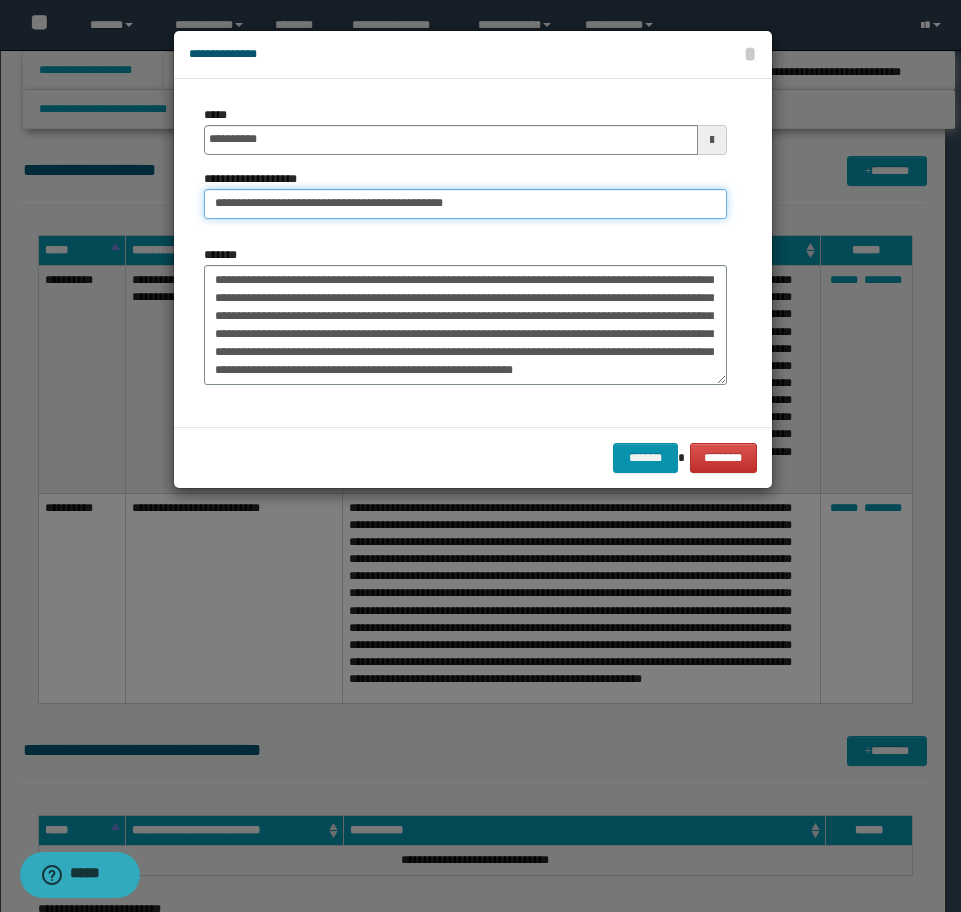 type on "**********" 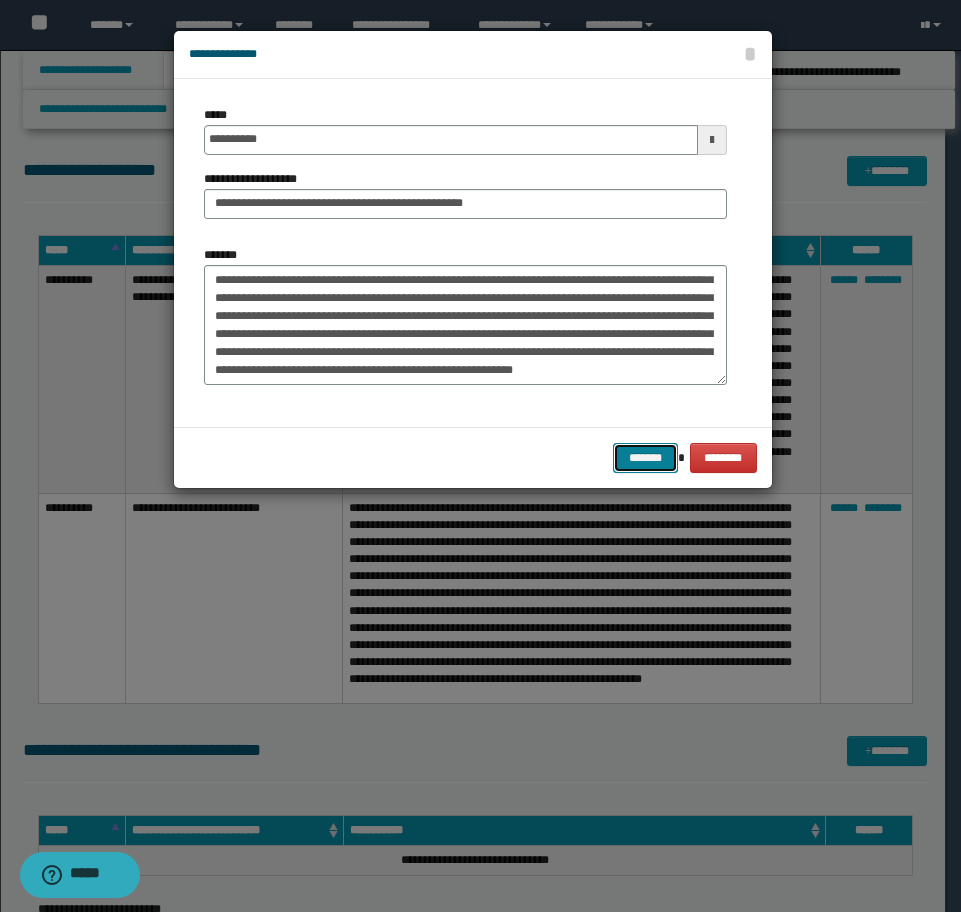 click on "*******" at bounding box center (645, 458) 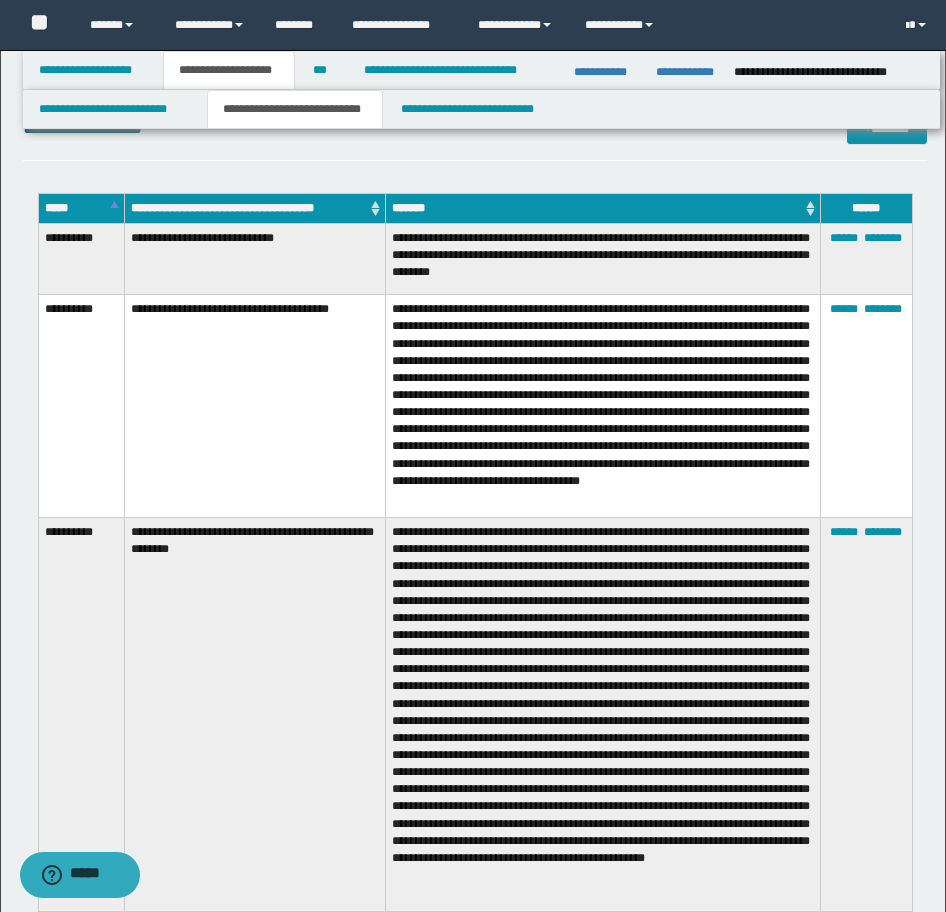 scroll, scrollTop: 3085, scrollLeft: 0, axis: vertical 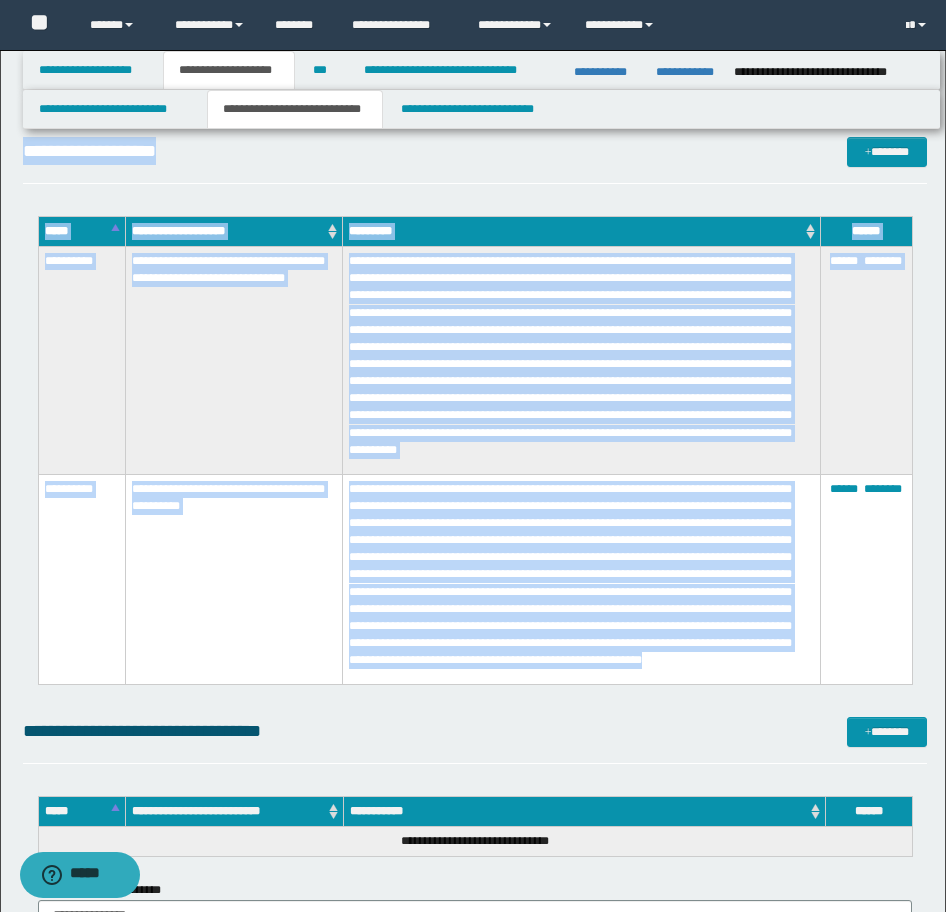 drag, startPoint x: 43, startPoint y: 321, endPoint x: 802, endPoint y: 671, distance: 835.8116 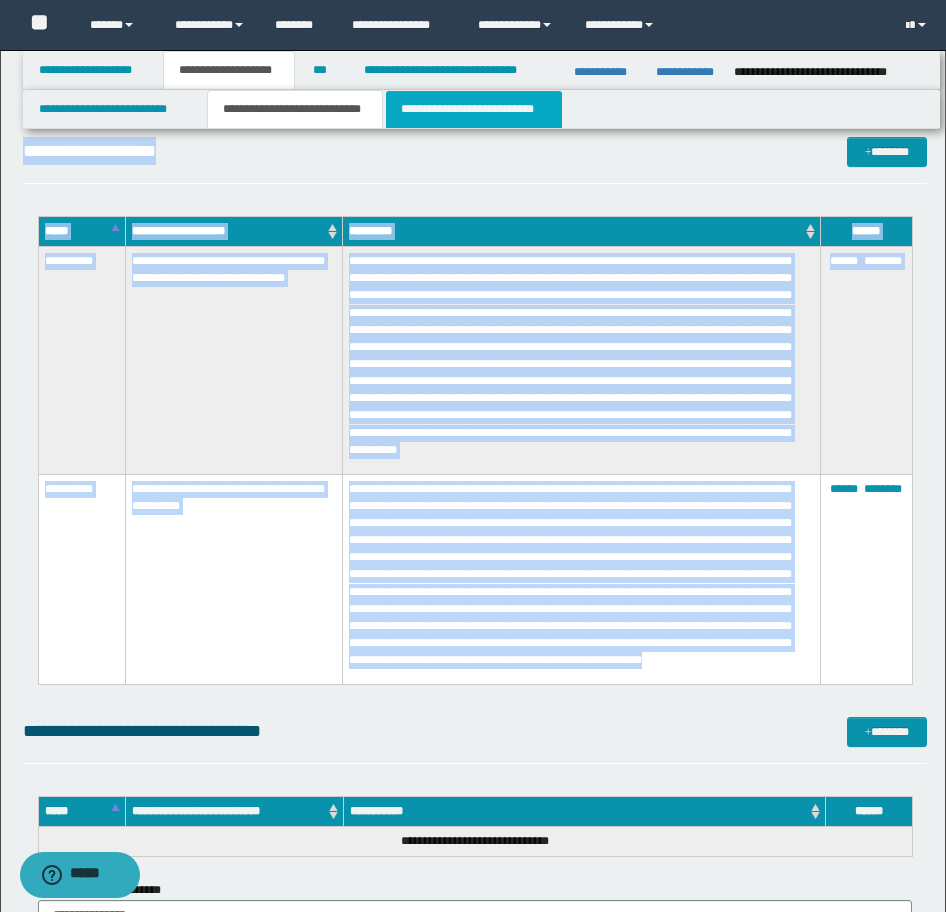 click on "**********" at bounding box center [474, 109] 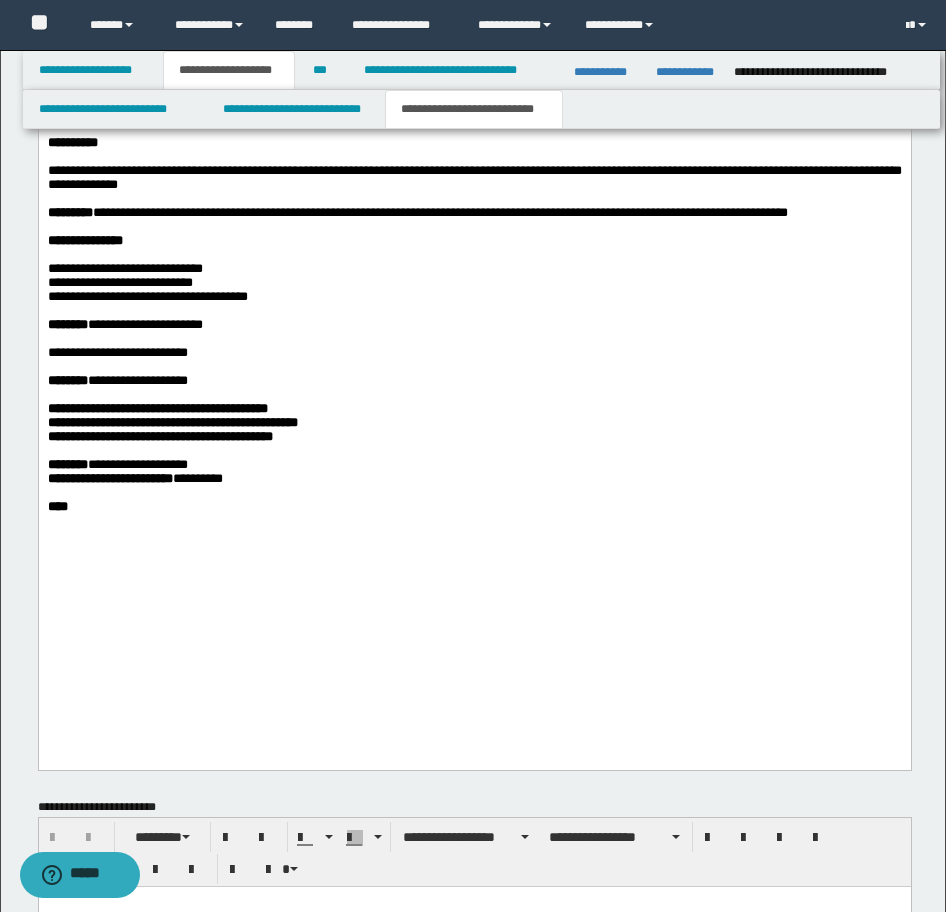 scroll, scrollTop: 1728, scrollLeft: 0, axis: vertical 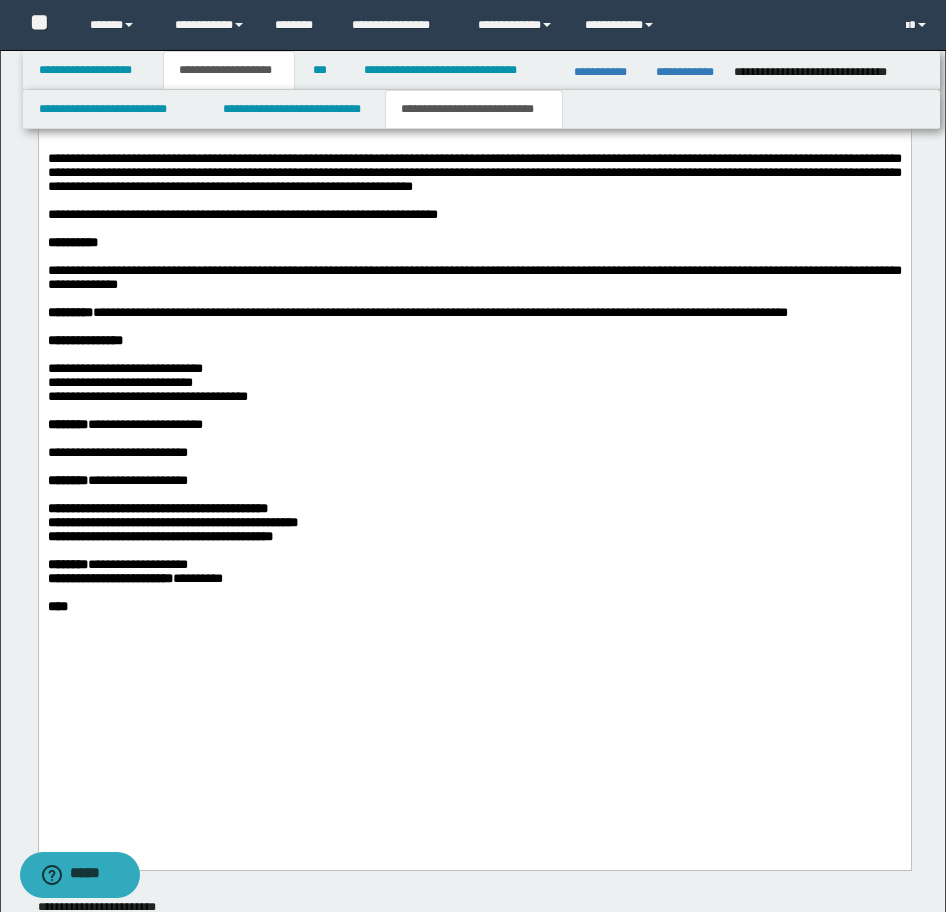 click on "**********" at bounding box center (474, 243) 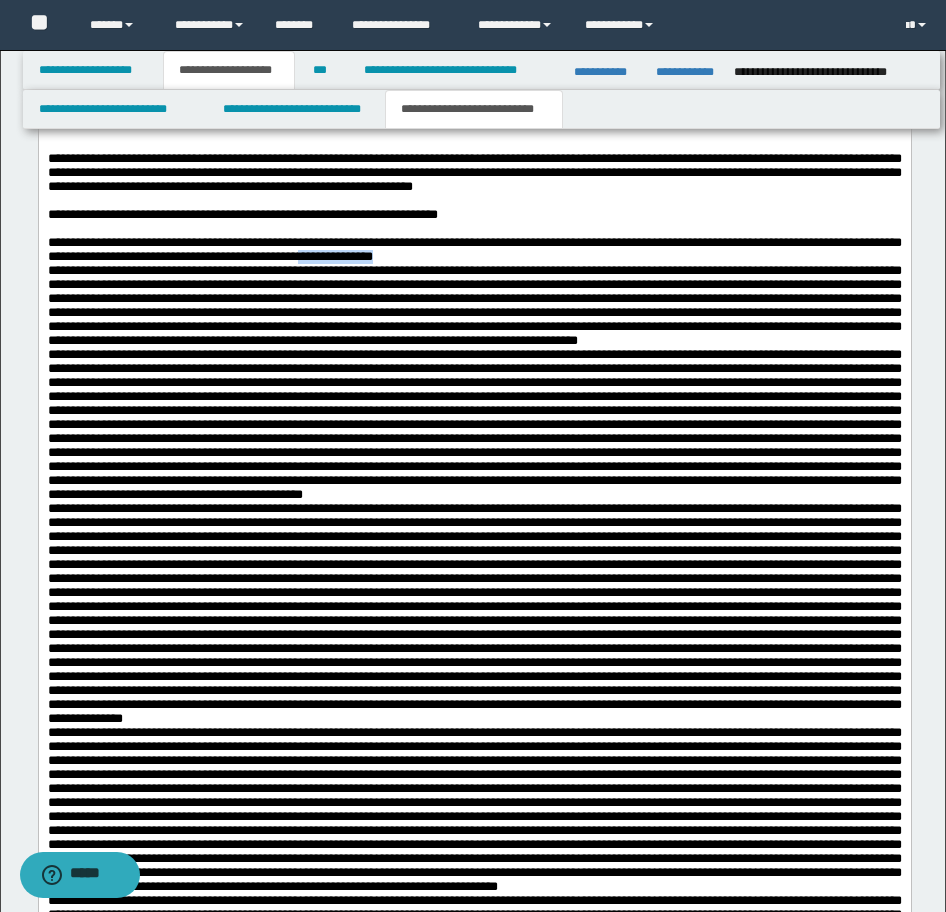 drag, startPoint x: 685, startPoint y: 302, endPoint x: 564, endPoint y: 309, distance: 121.20231 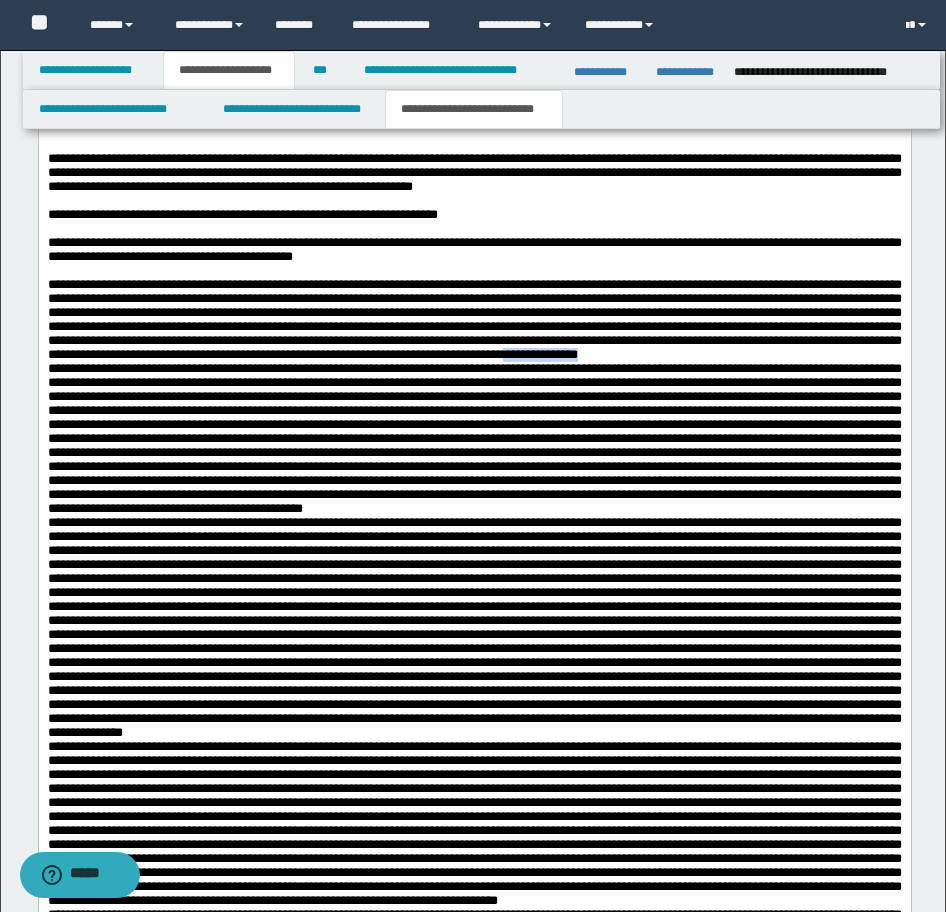 drag, startPoint x: 829, startPoint y: 435, endPoint x: 737, endPoint y: 436, distance: 92.00543 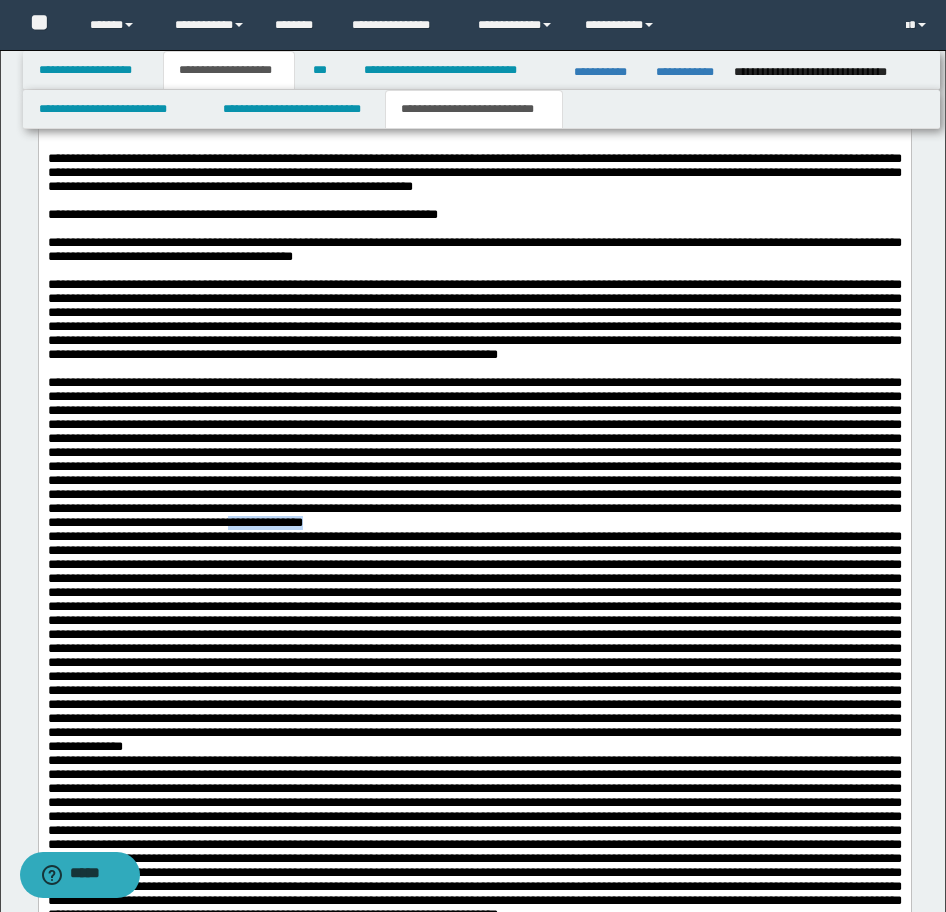 drag, startPoint x: 673, startPoint y: 655, endPoint x: 564, endPoint y: 661, distance: 109.165016 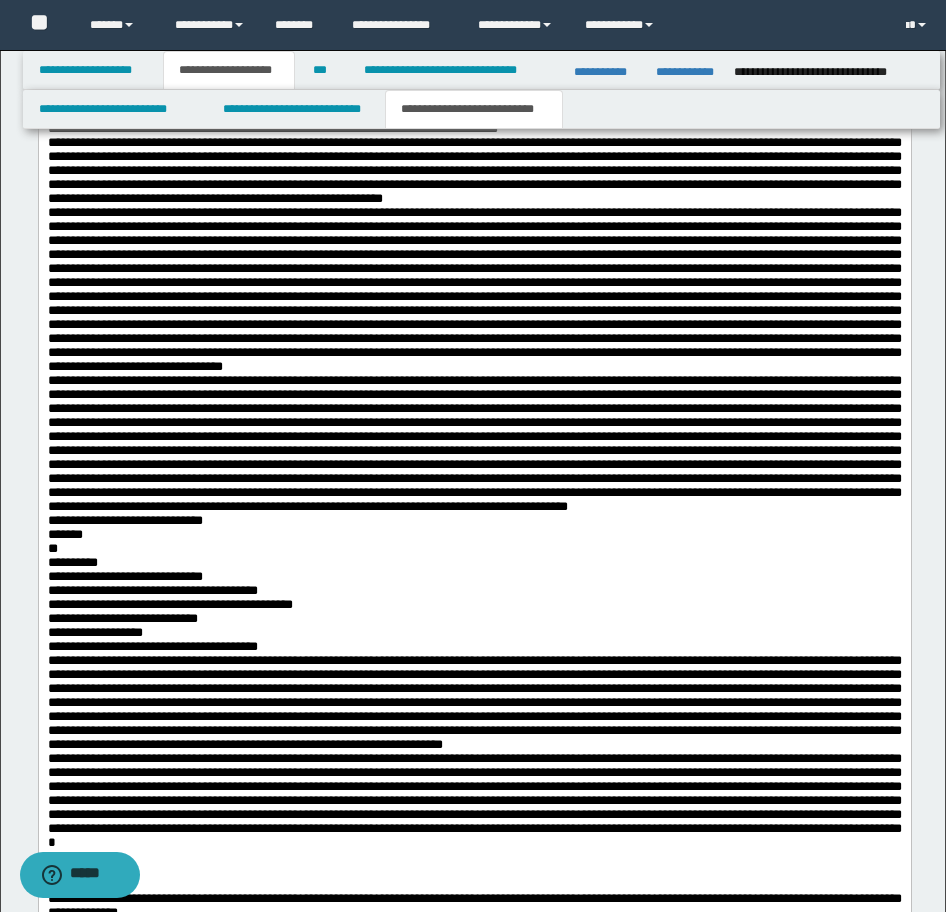 scroll, scrollTop: 2228, scrollLeft: 0, axis: vertical 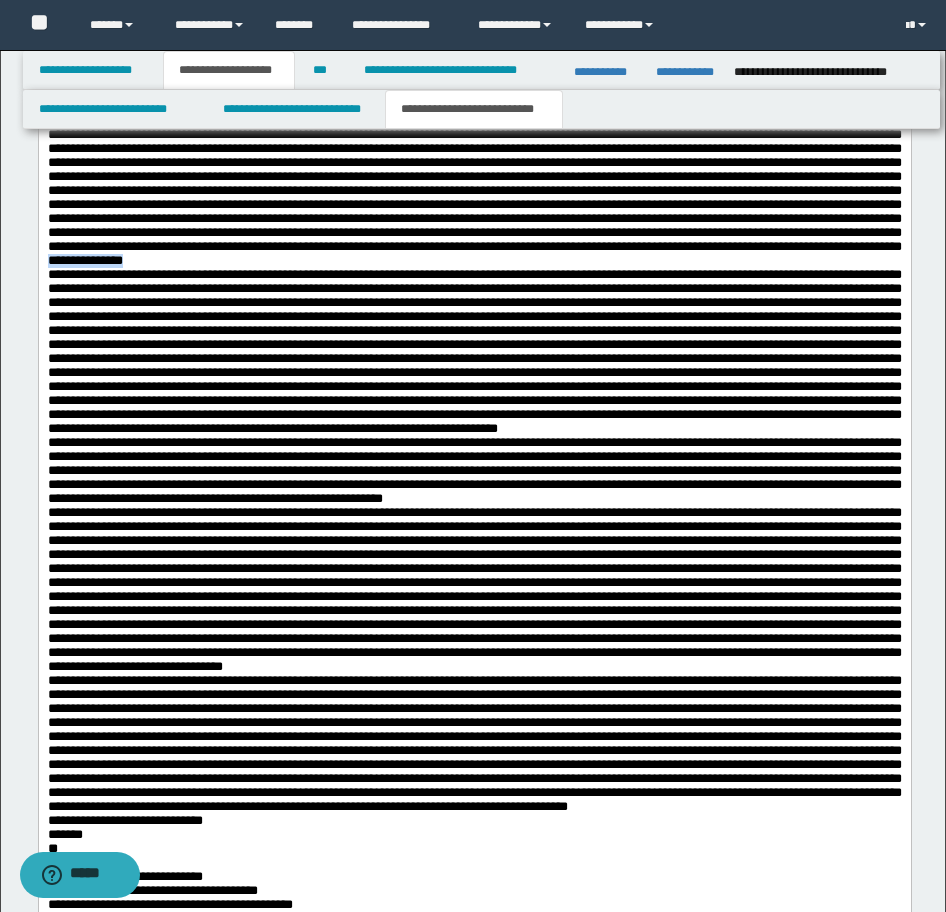 drag, startPoint x: 192, startPoint y: 476, endPoint x: 88, endPoint y: 472, distance: 104.0769 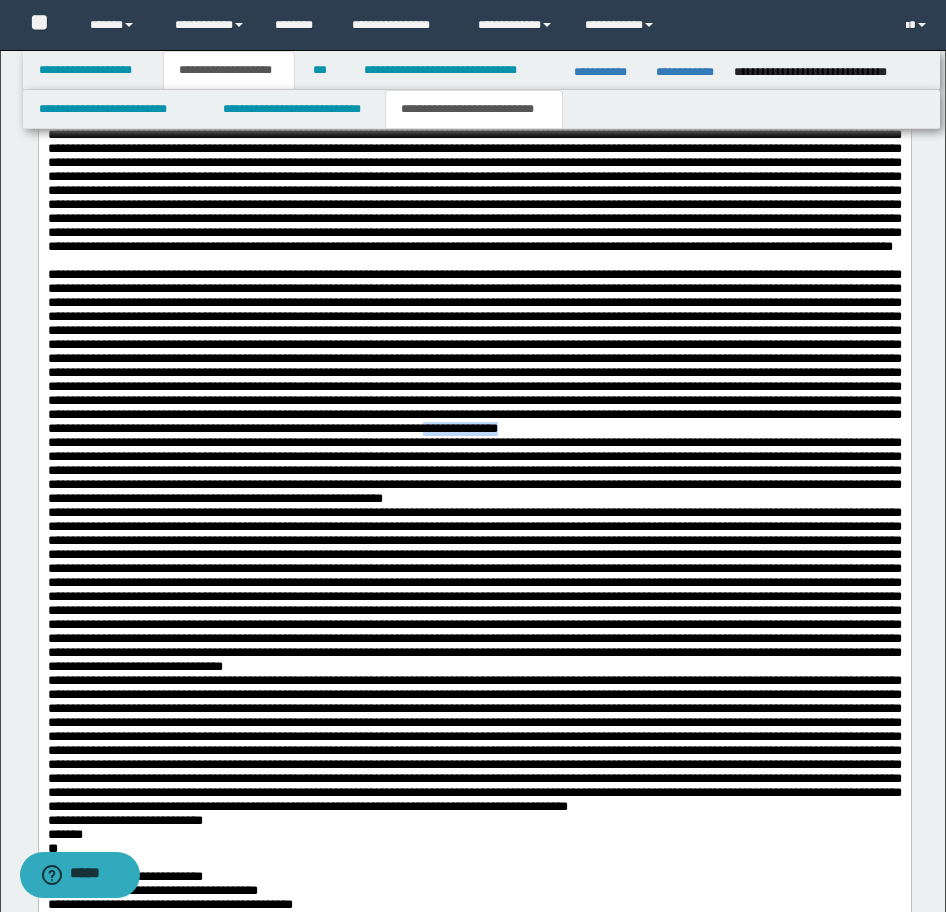 drag, startPoint x: 702, startPoint y: 727, endPoint x: 646, endPoint y: 716, distance: 57.070133 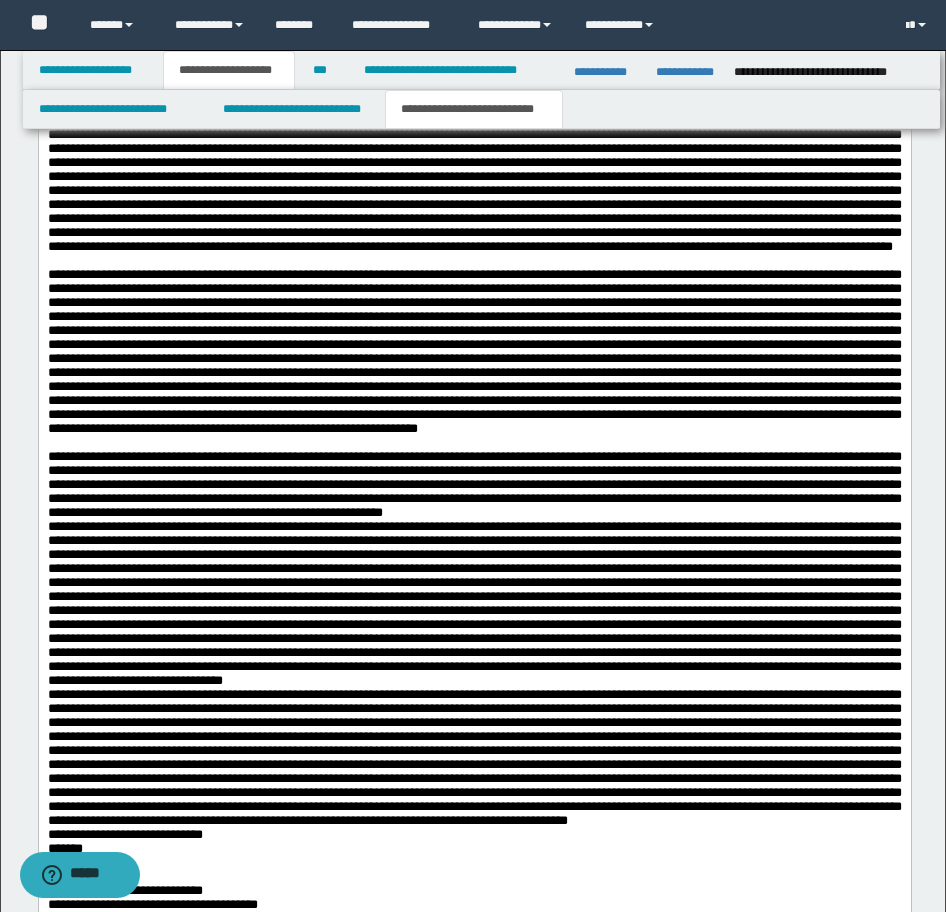 scroll, scrollTop: 2628, scrollLeft: 0, axis: vertical 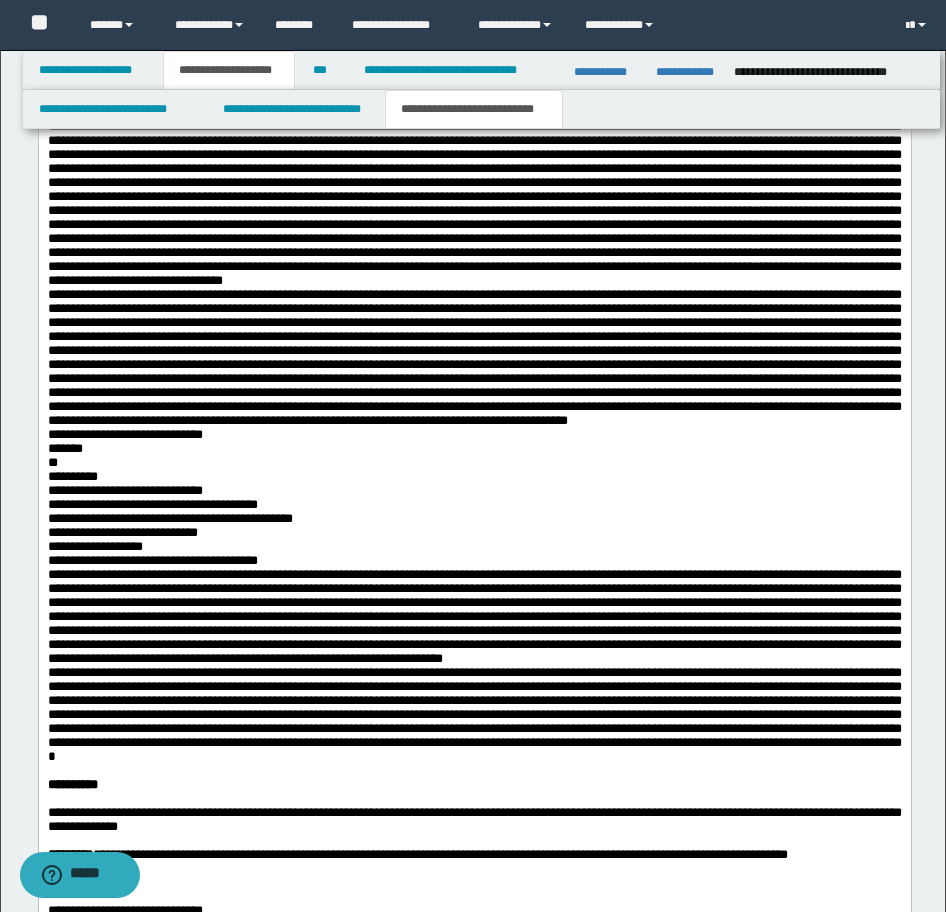 drag, startPoint x: 383, startPoint y: 432, endPoint x: 285, endPoint y: 431, distance: 98.005104 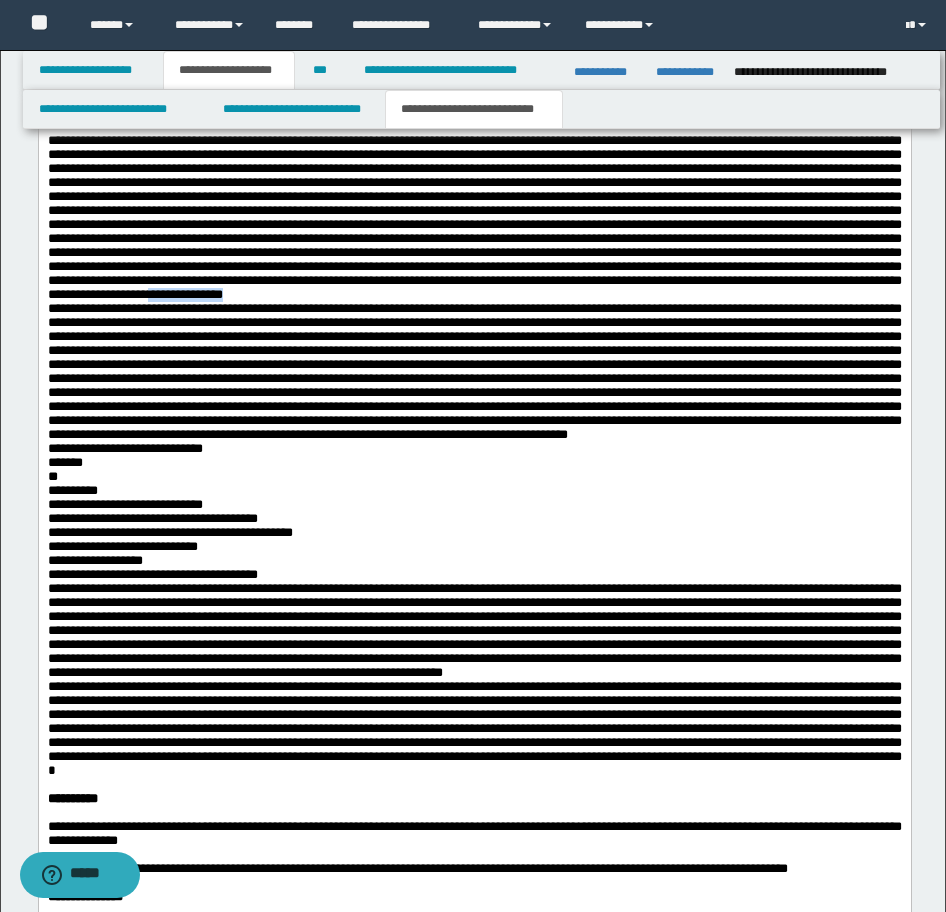 drag, startPoint x: 534, startPoint y: 665, endPoint x: 403, endPoint y: 672, distance: 131.18689 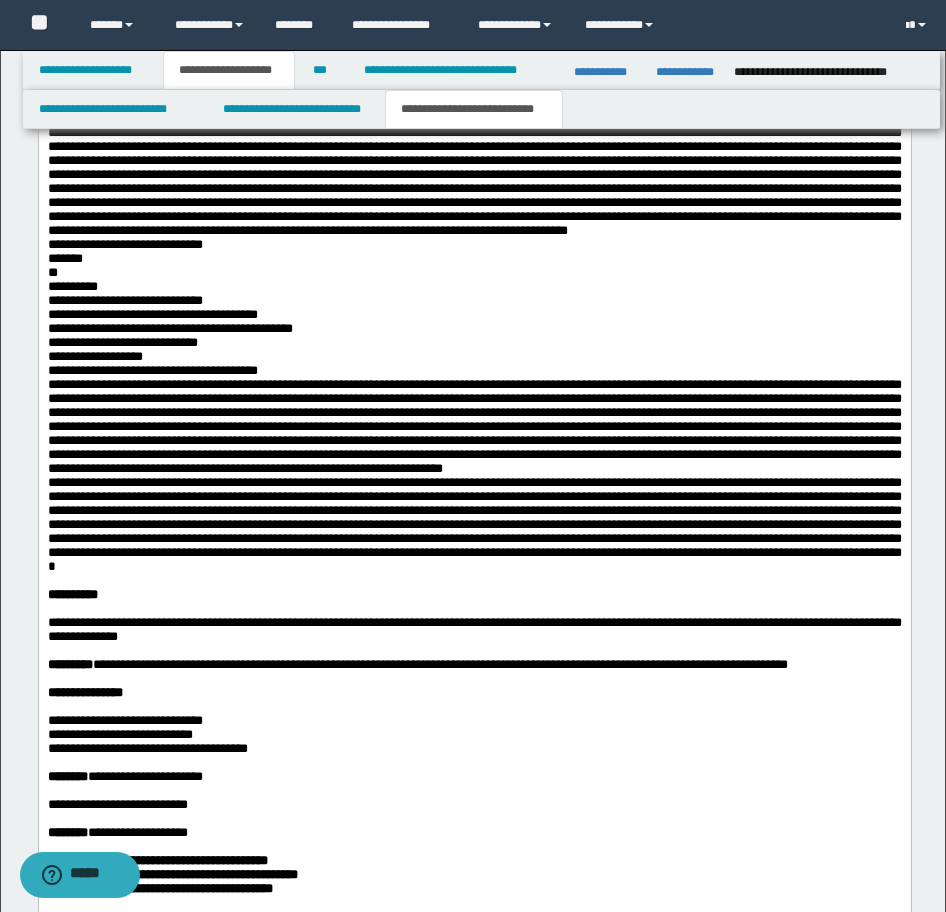 scroll, scrollTop: 3228, scrollLeft: 0, axis: vertical 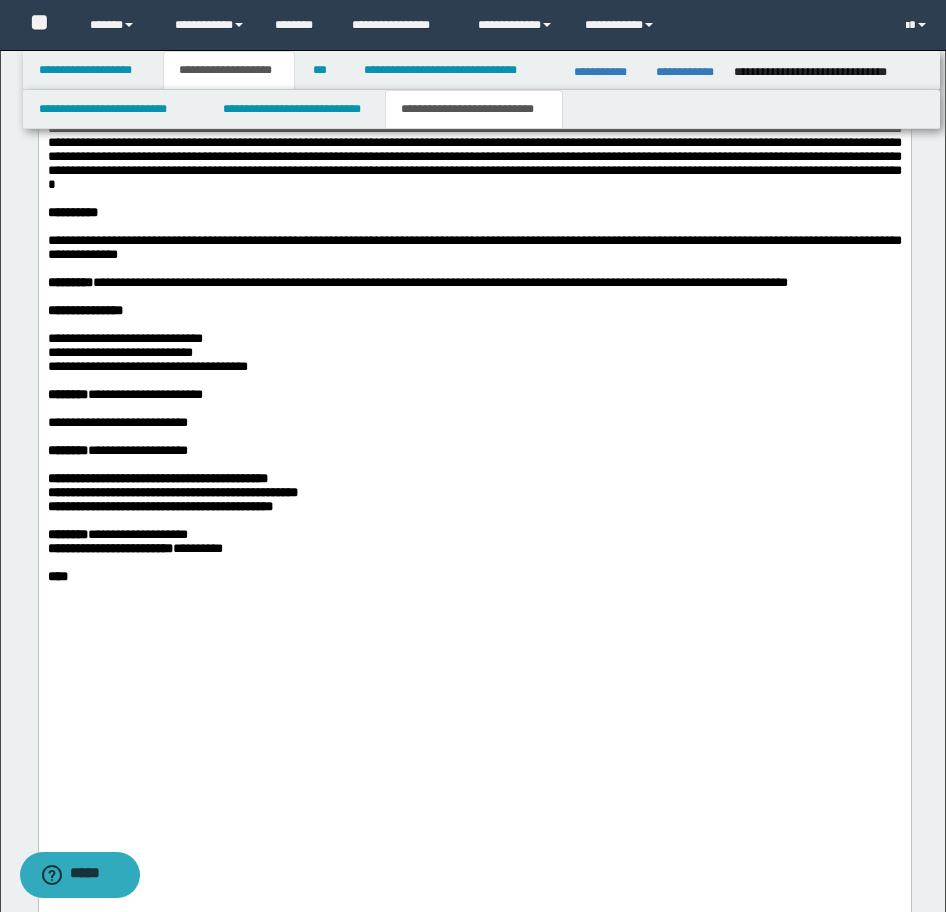 drag, startPoint x: 729, startPoint y: 276, endPoint x: 783, endPoint y: 438, distance: 170.763 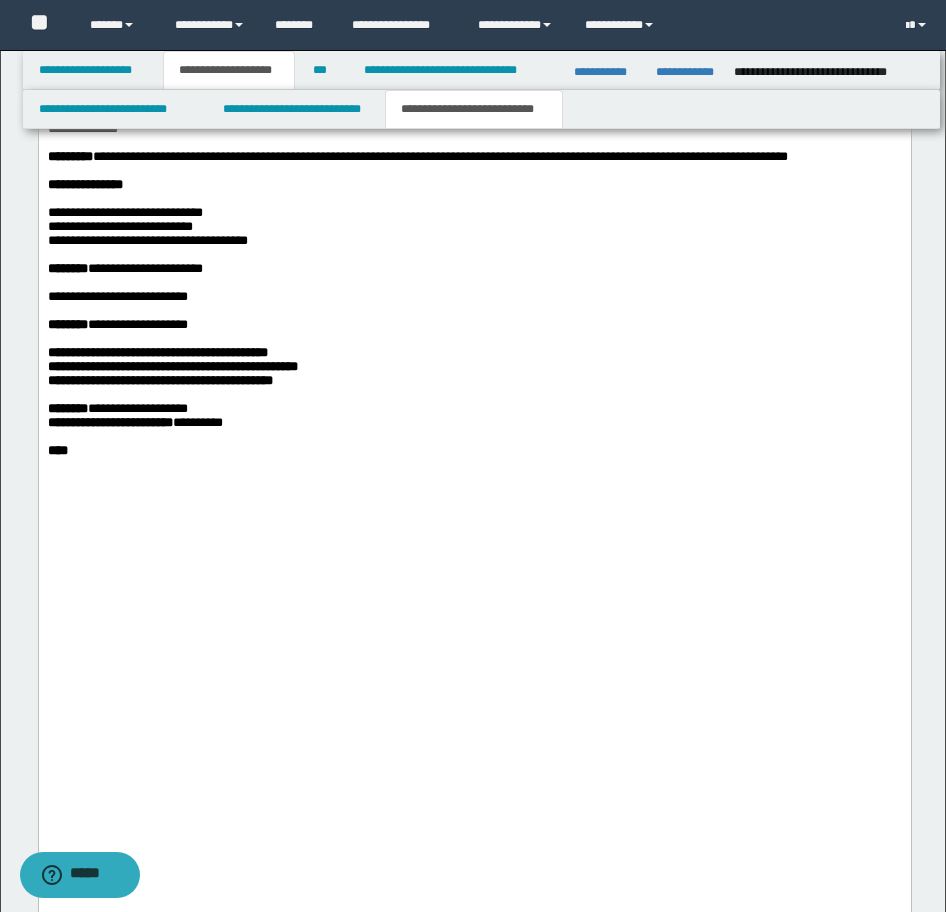 drag, startPoint x: 875, startPoint y: 419, endPoint x: 777, endPoint y: 427, distance: 98.32599 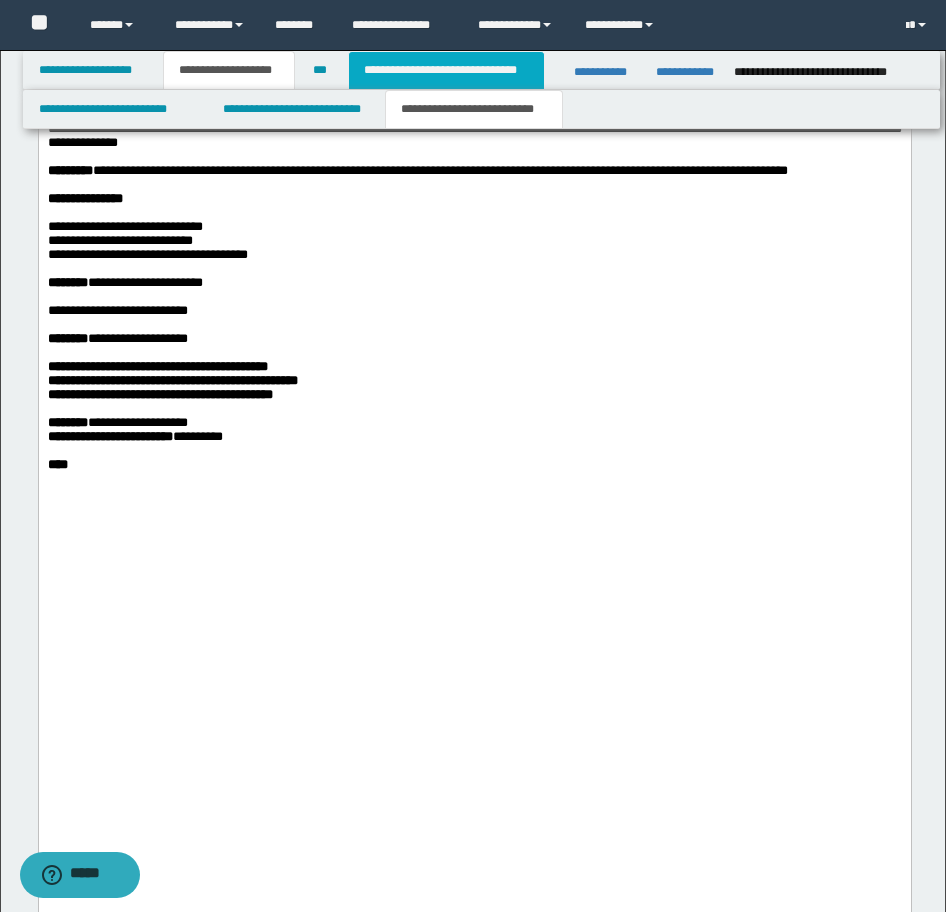click on "**********" at bounding box center (446, 70) 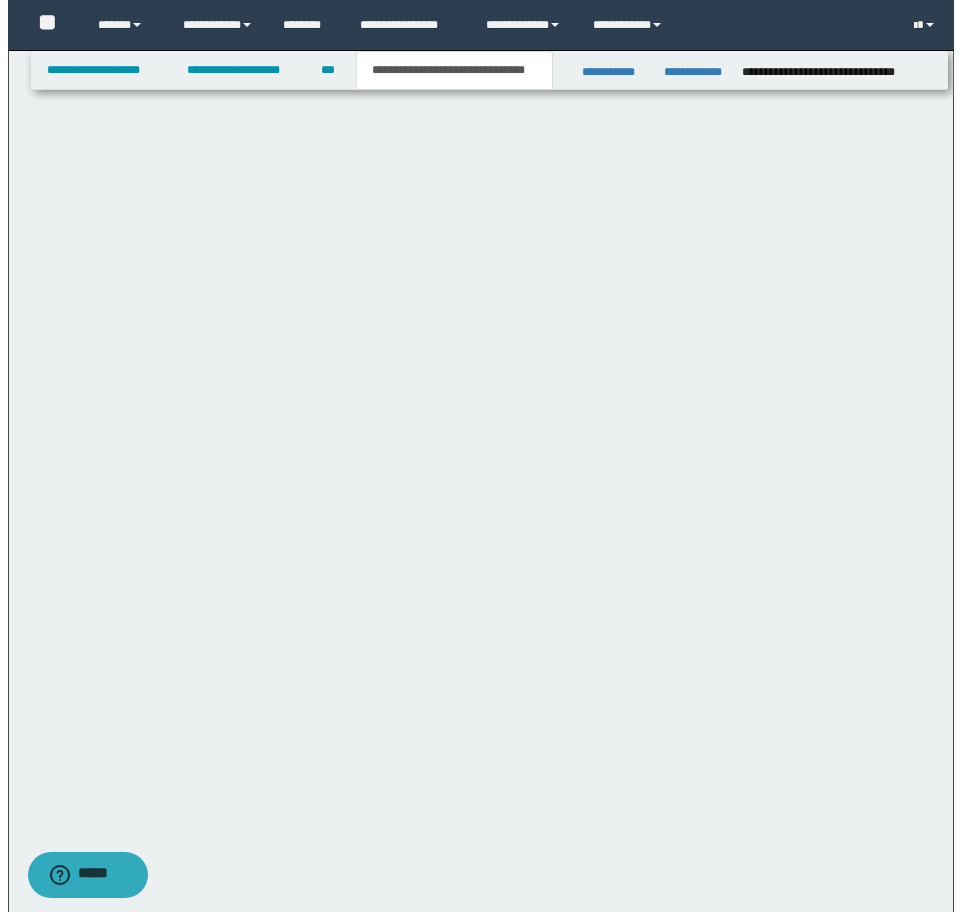 scroll, scrollTop: 1175, scrollLeft: 0, axis: vertical 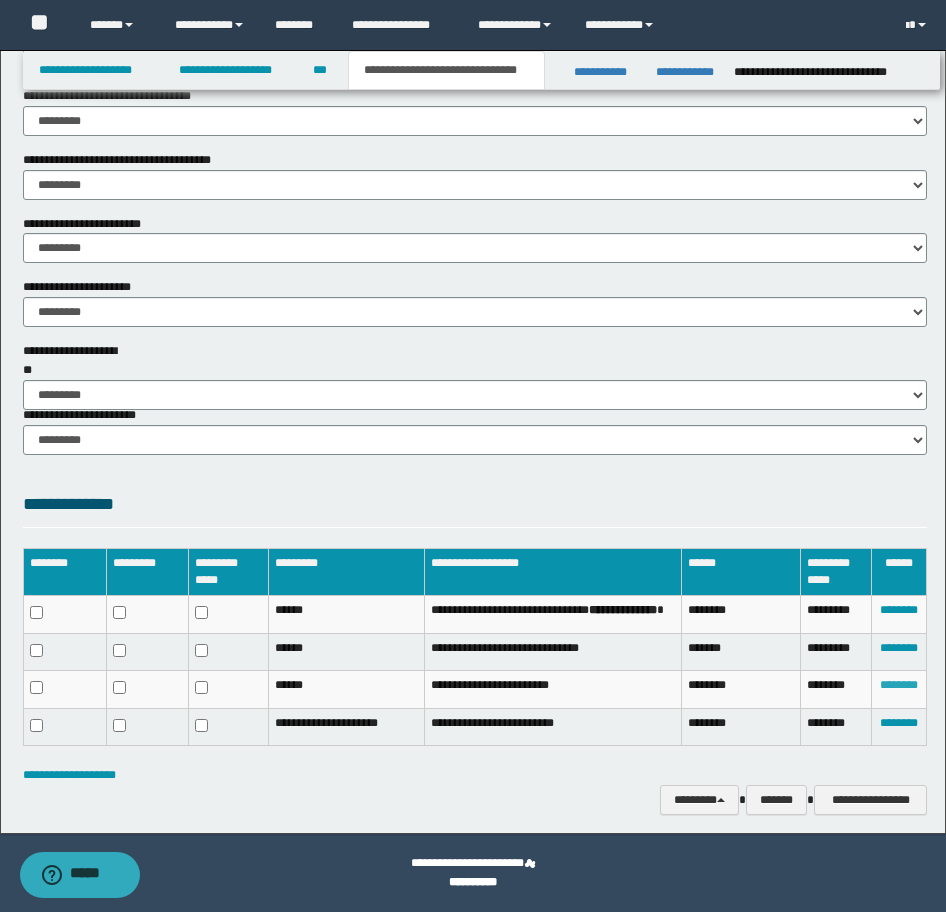 click on "********" at bounding box center (899, 685) 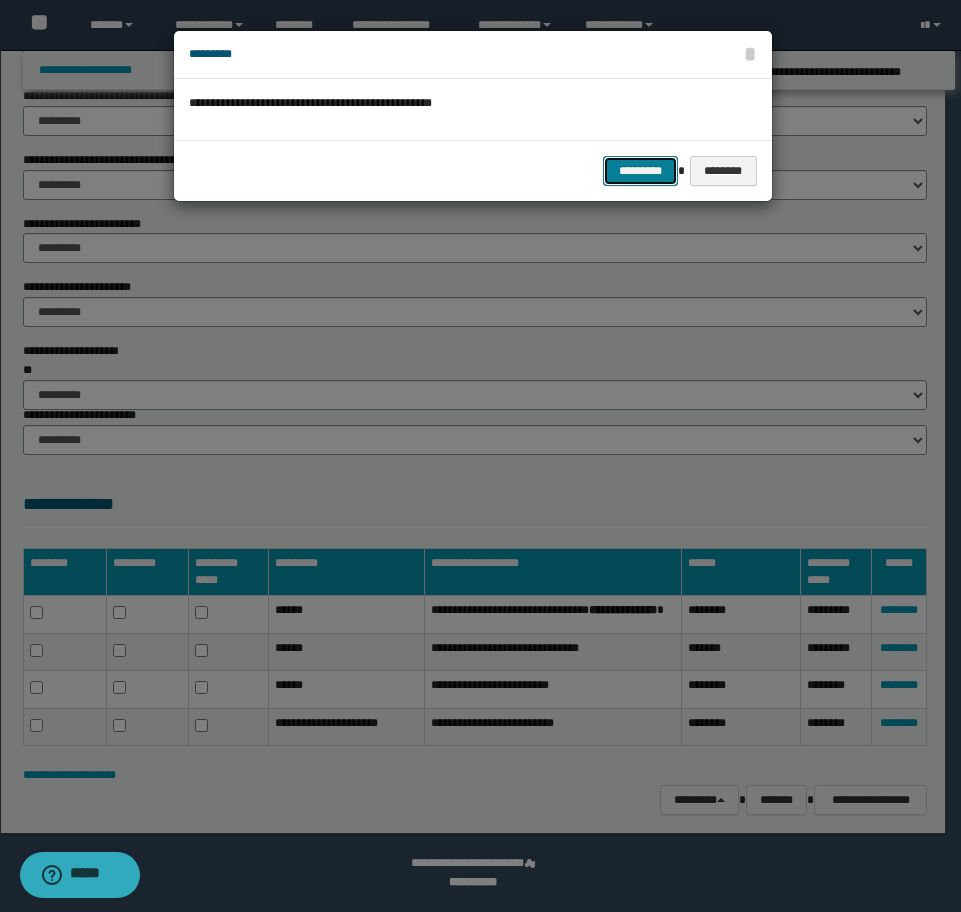 click on "*********" at bounding box center (640, 171) 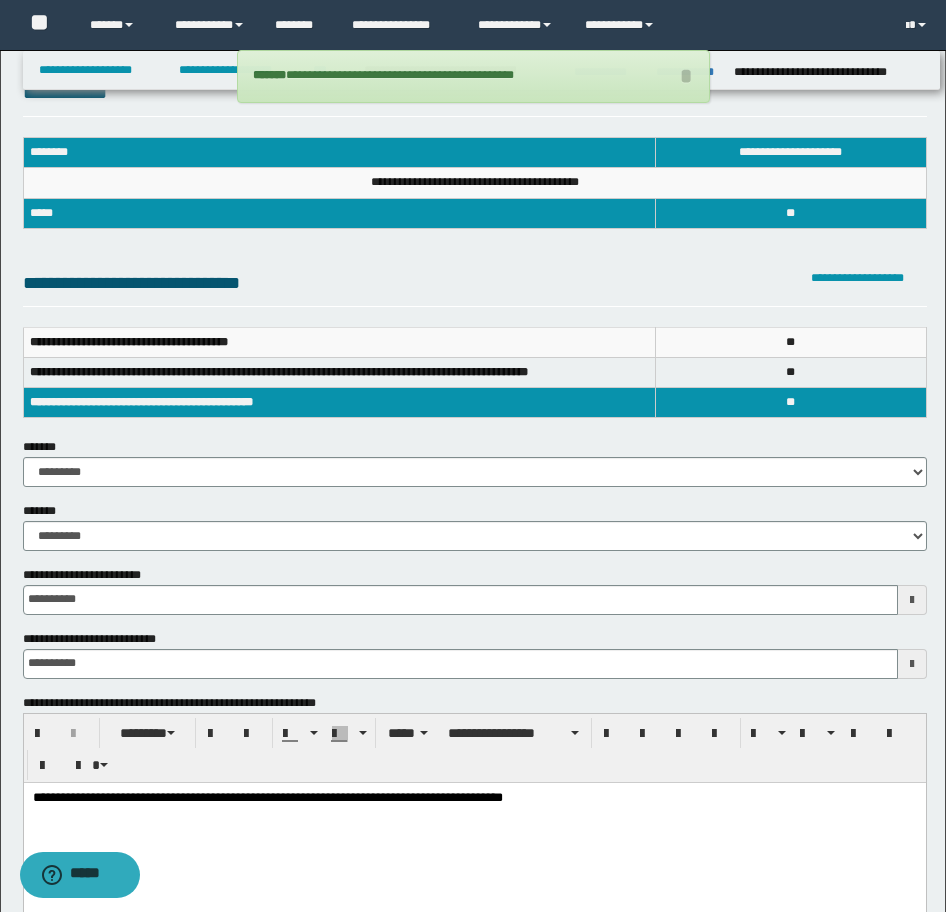 scroll, scrollTop: 41, scrollLeft: 0, axis: vertical 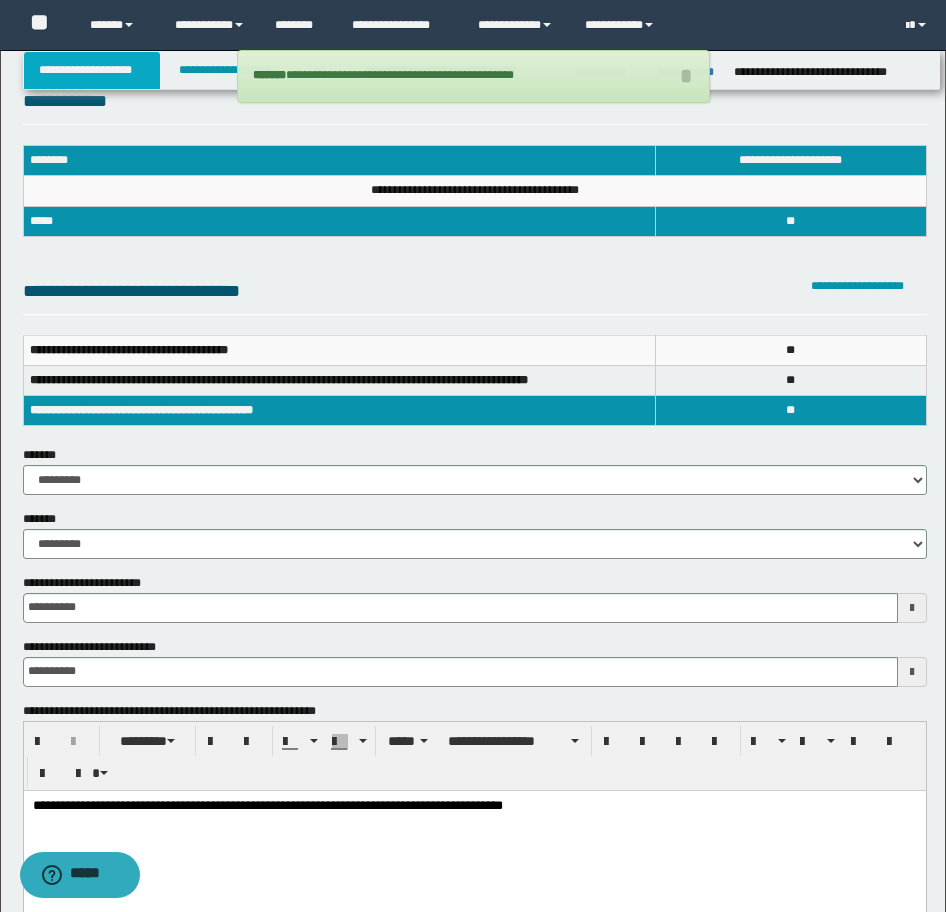 click on "**********" at bounding box center [92, 70] 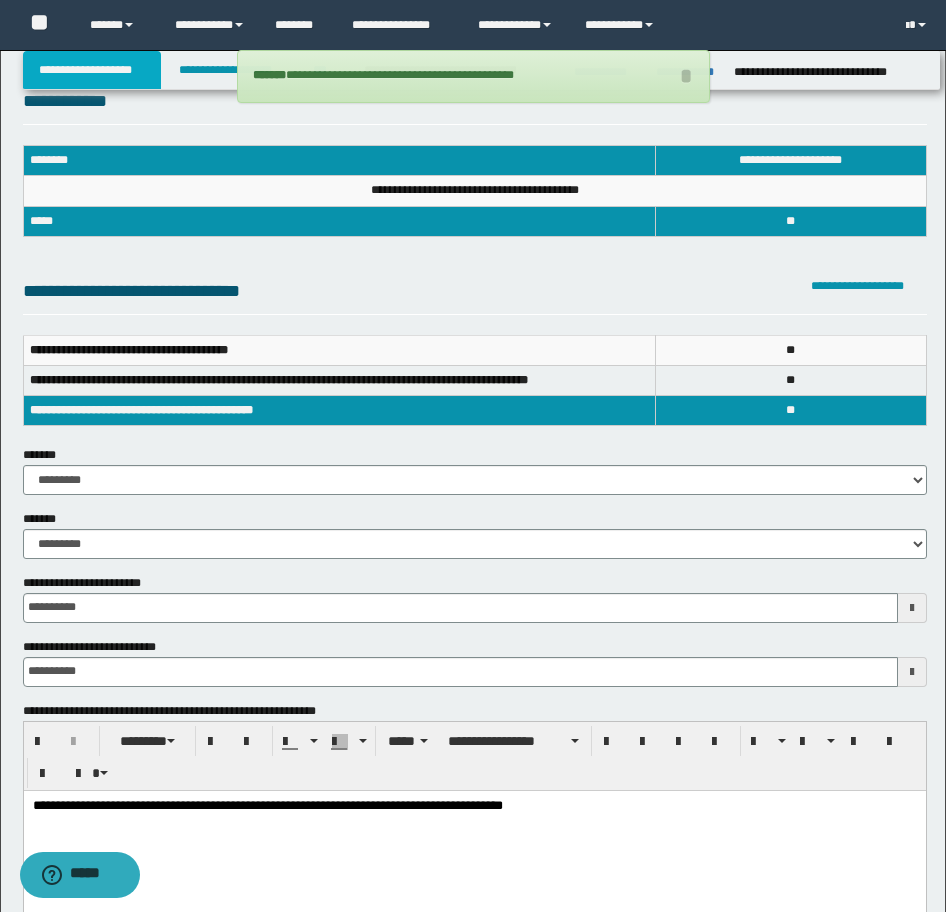 scroll, scrollTop: 72, scrollLeft: 0, axis: vertical 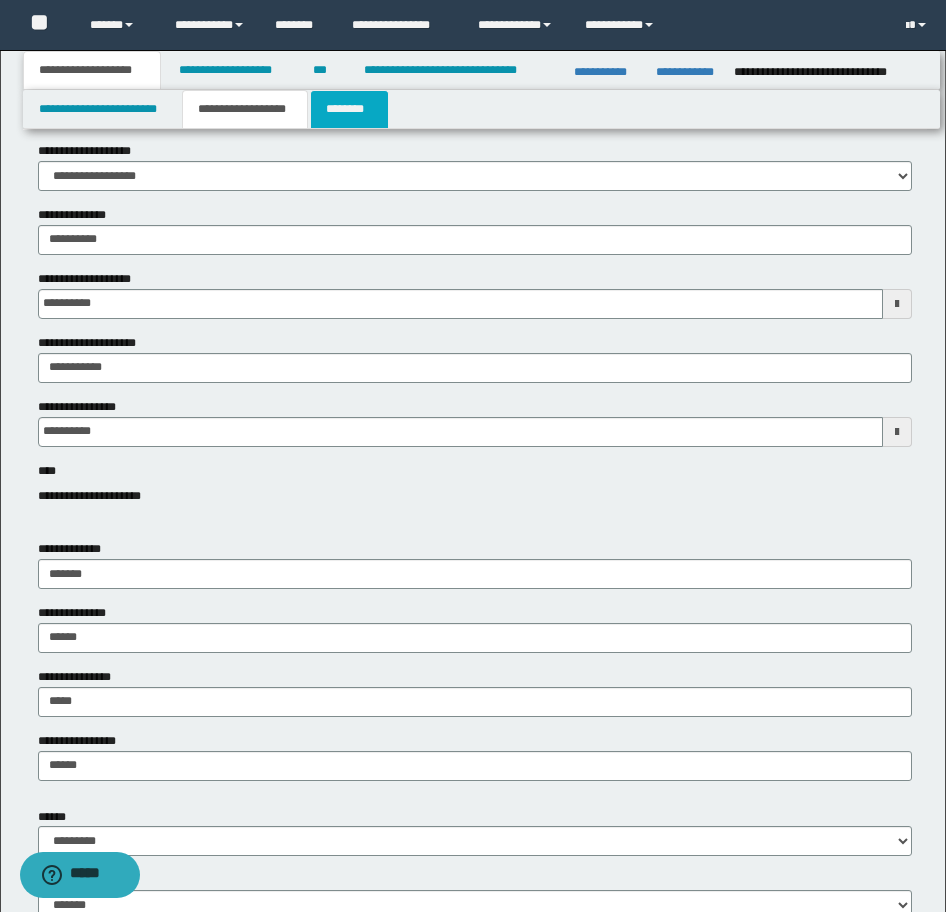 click on "********" at bounding box center [349, 109] 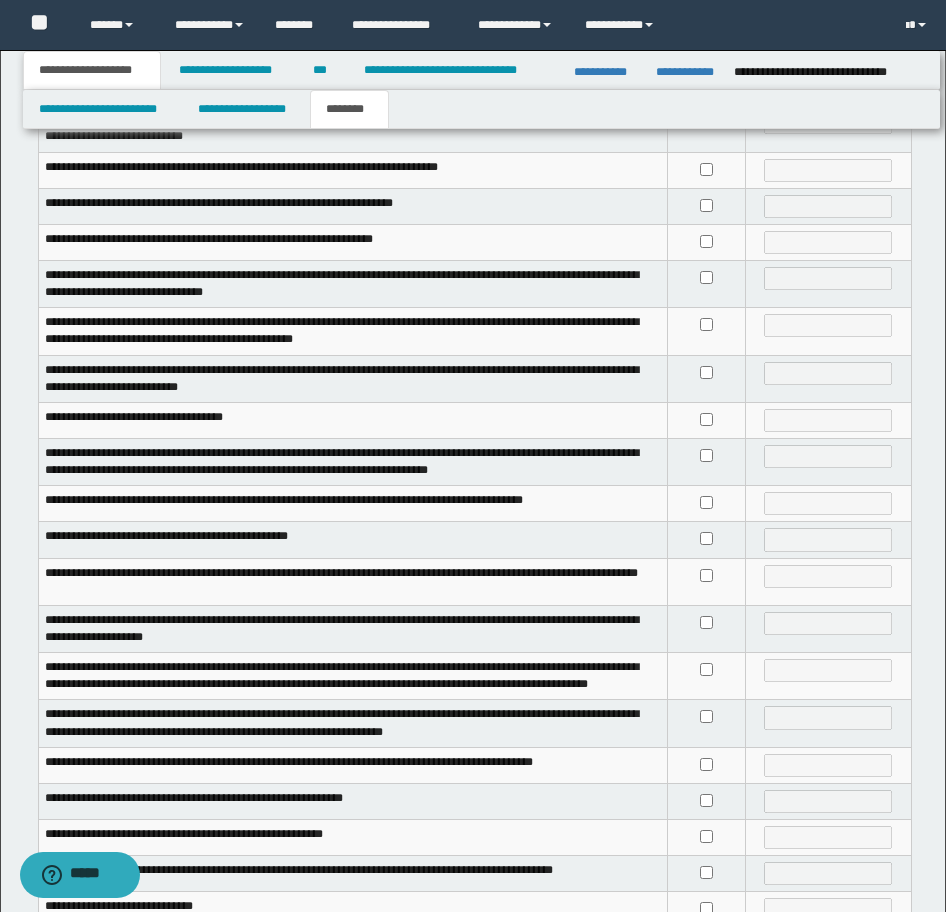 scroll, scrollTop: 300, scrollLeft: 0, axis: vertical 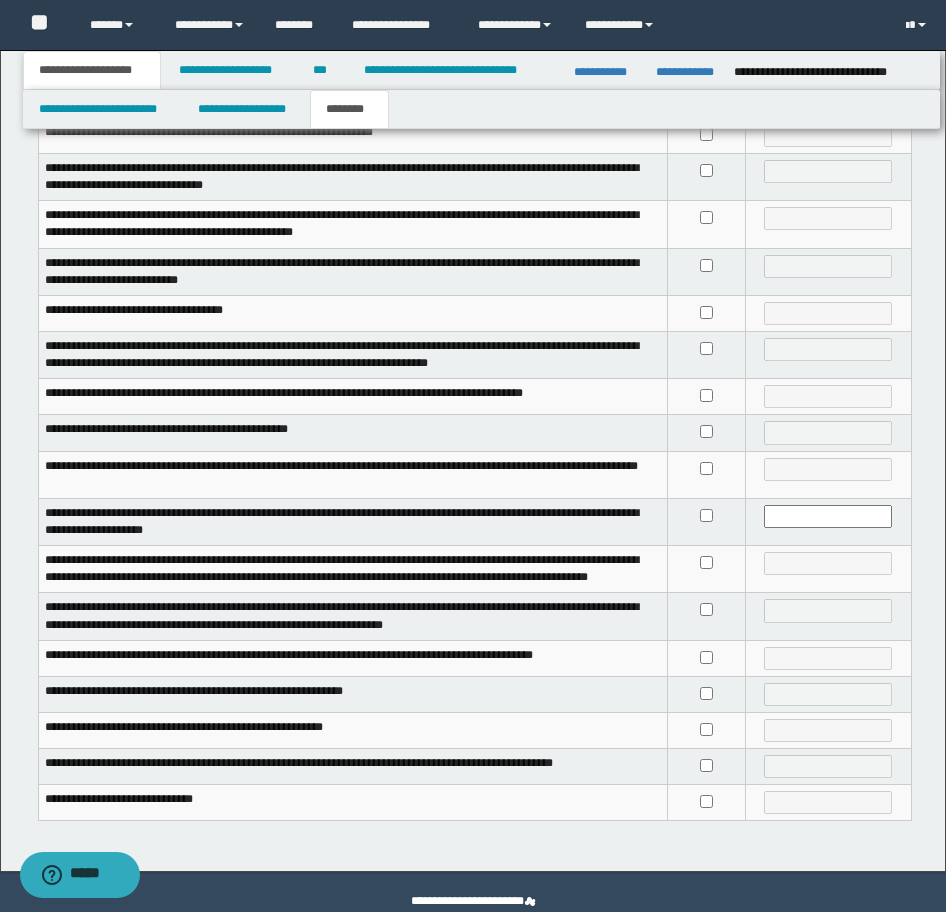 click at bounding box center (707, 803) 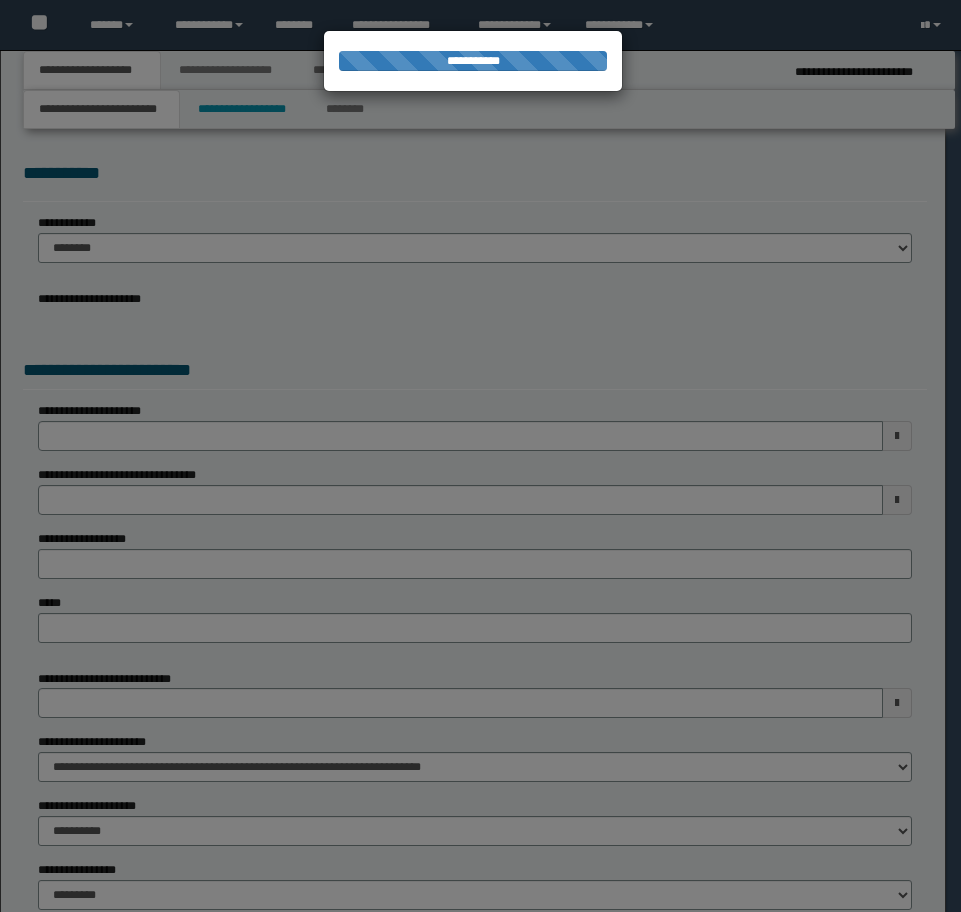 scroll, scrollTop: 0, scrollLeft: 0, axis: both 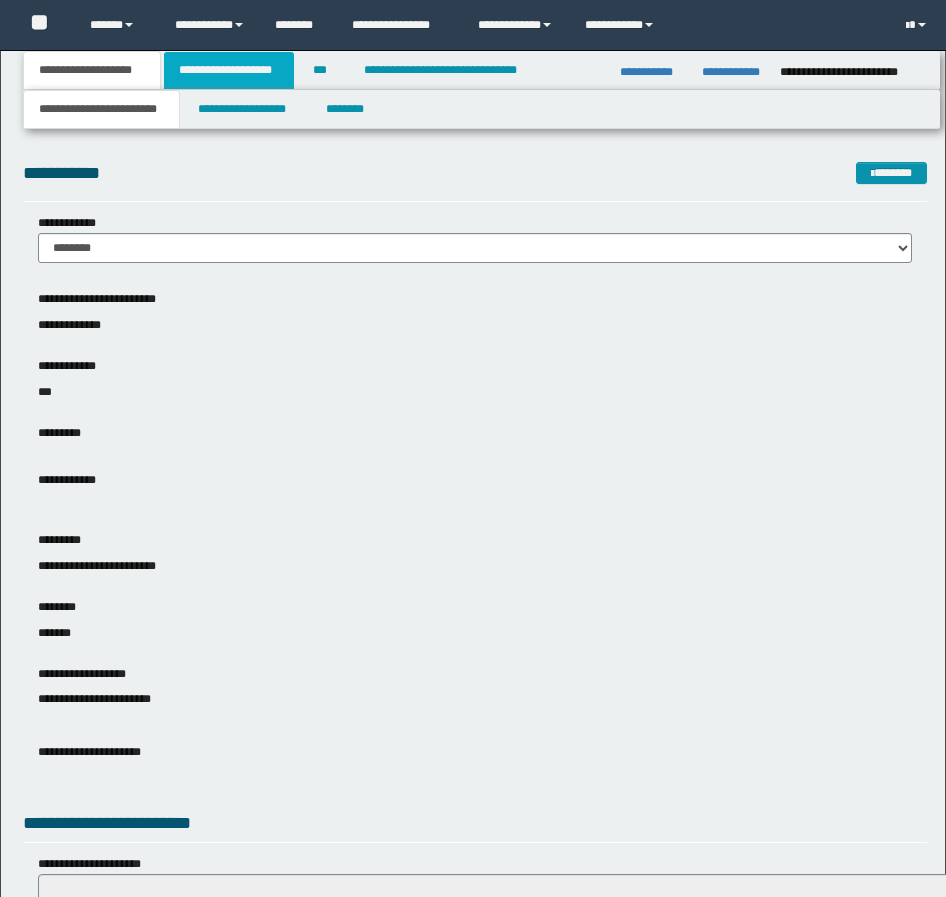 click on "**********" at bounding box center (229, 70) 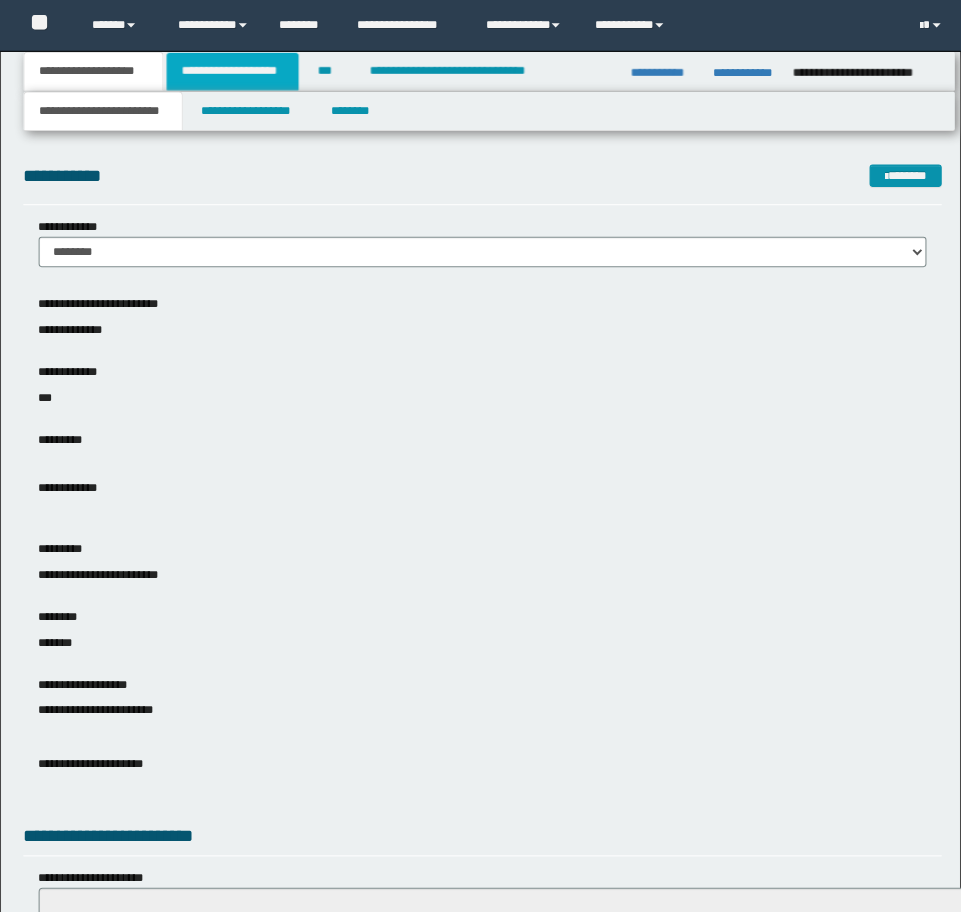 scroll, scrollTop: 0, scrollLeft: 0, axis: both 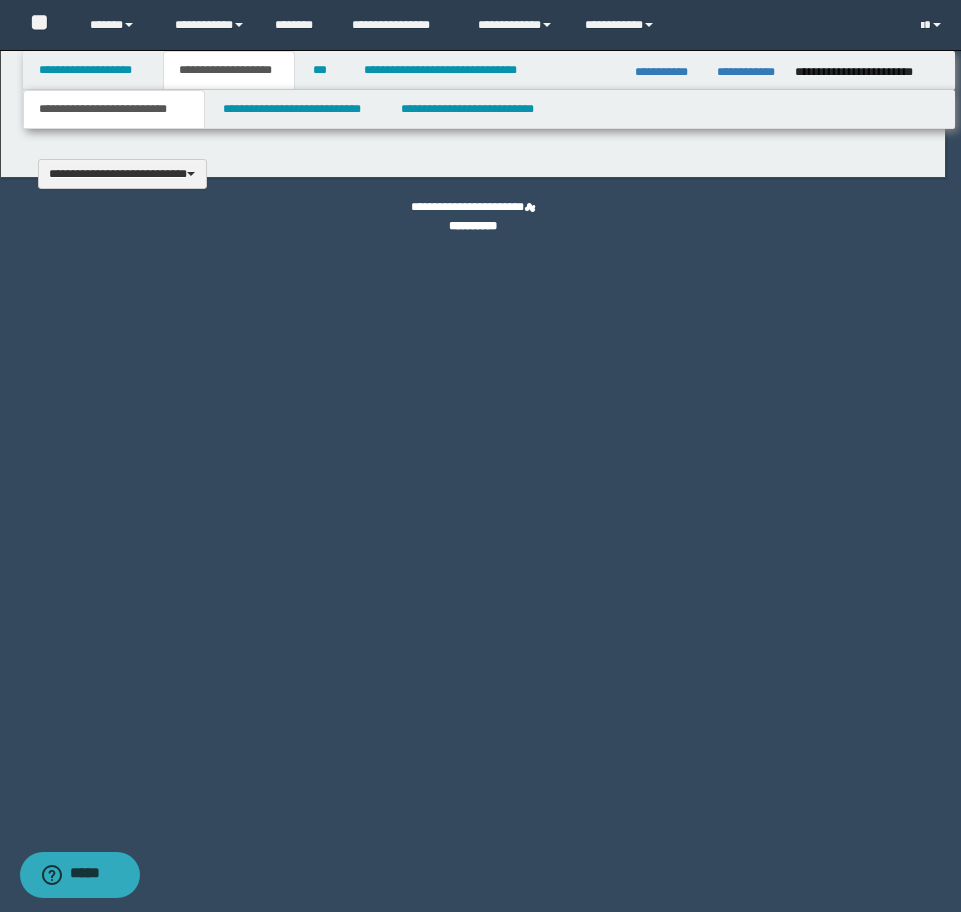 type 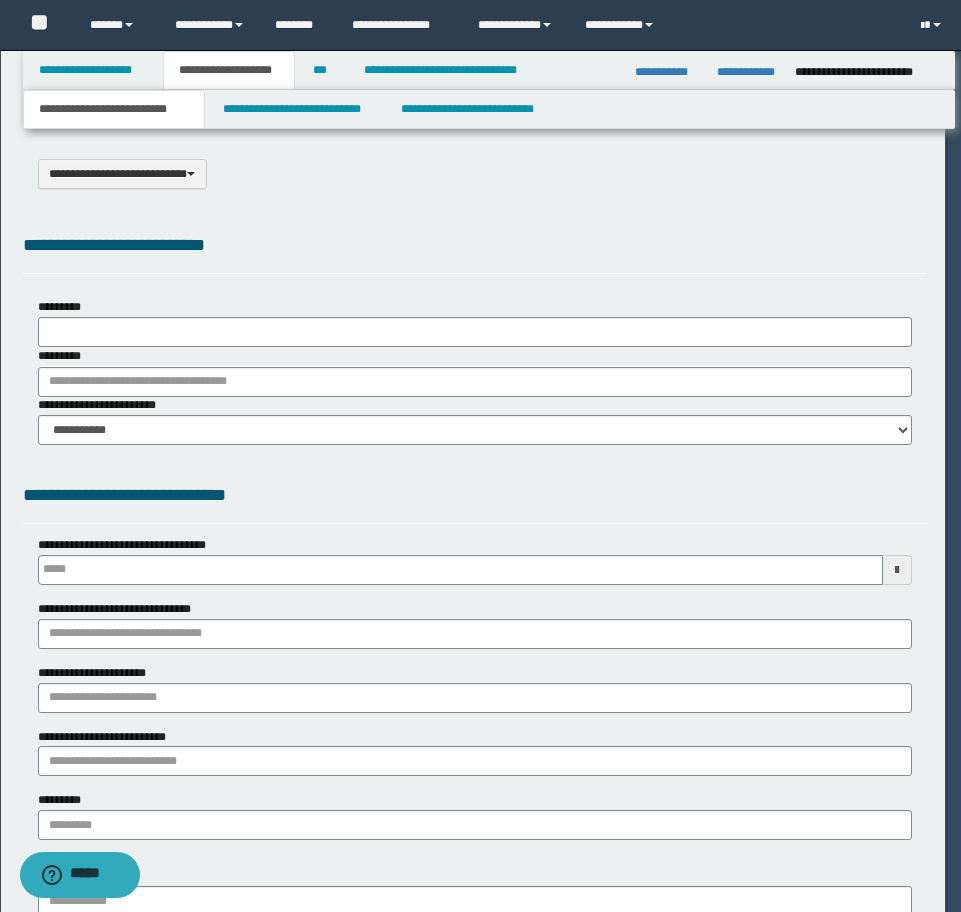 select on "*" 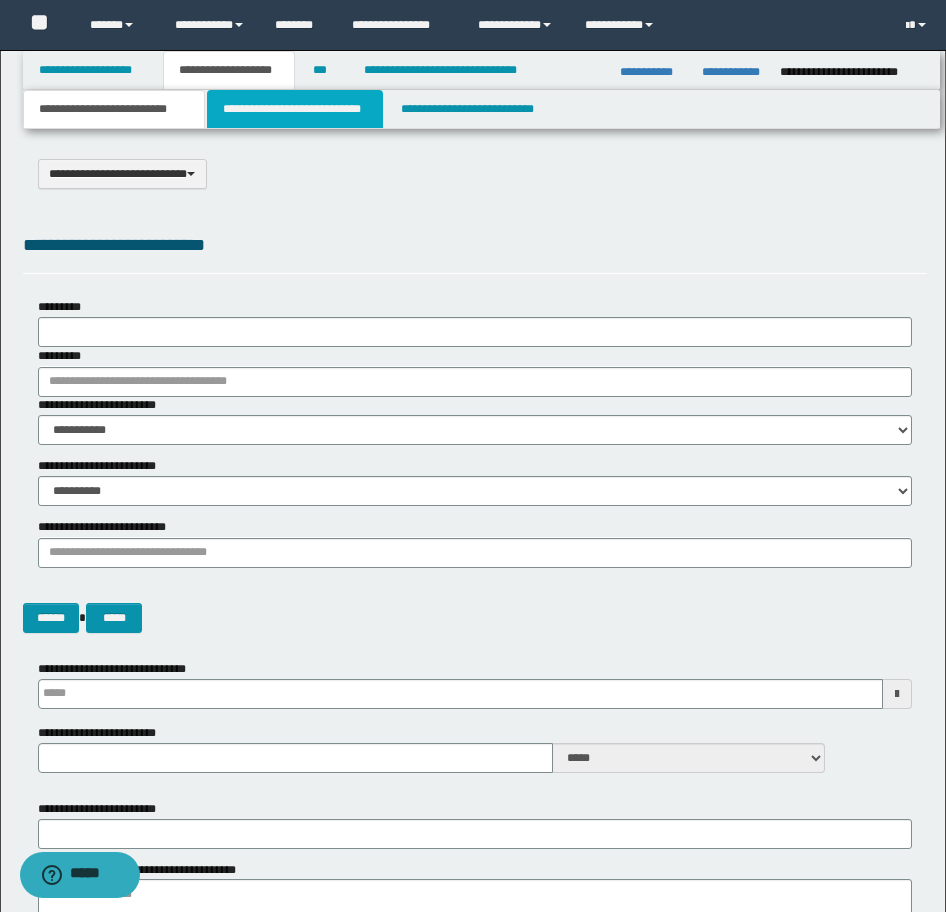 click on "**********" at bounding box center [295, 109] 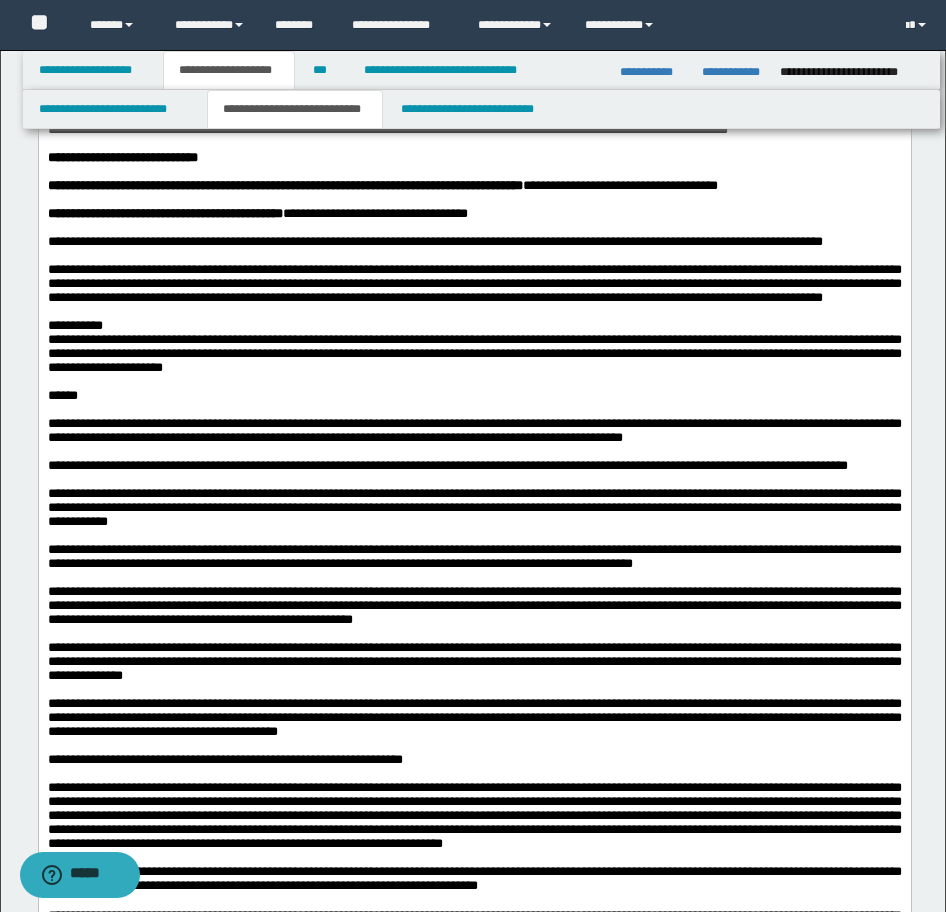 scroll, scrollTop: 2100, scrollLeft: 0, axis: vertical 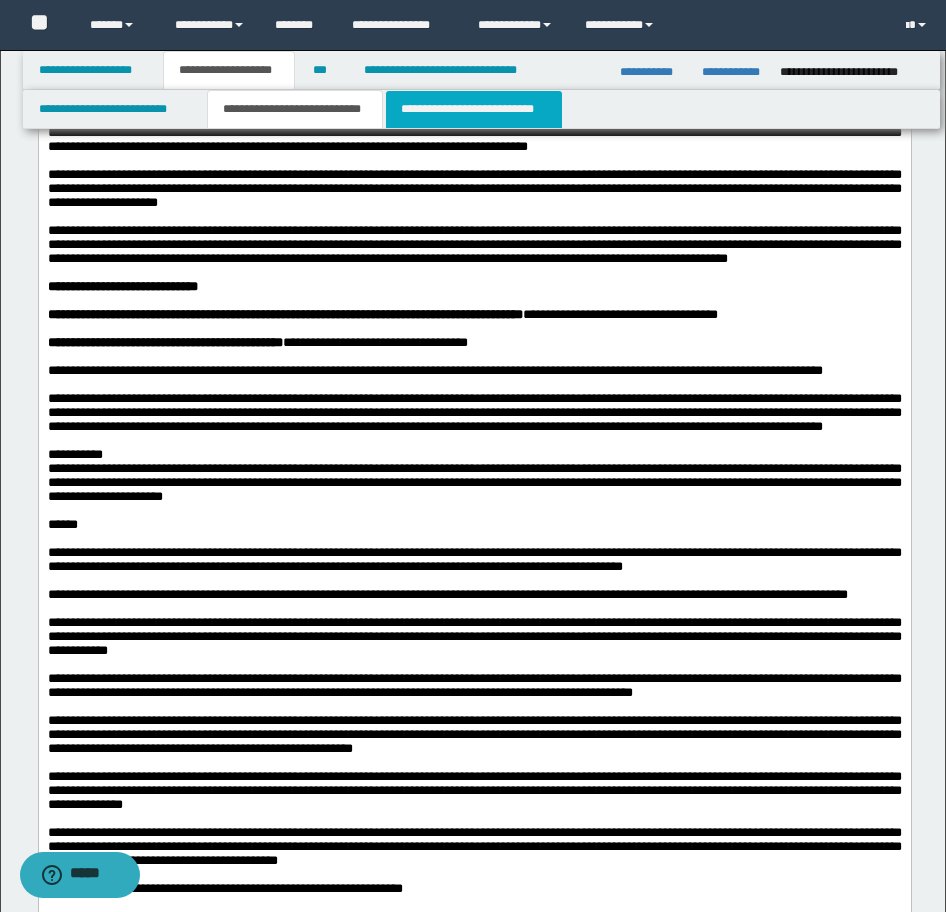 click on "**********" at bounding box center (474, 109) 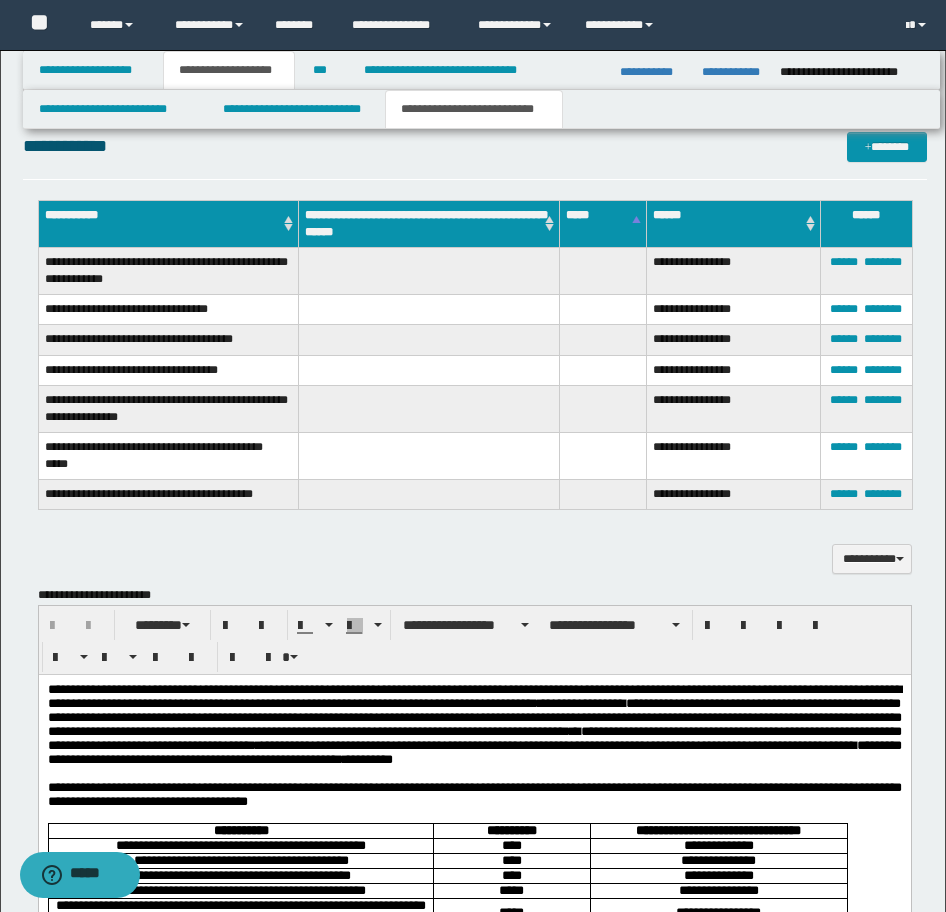 scroll, scrollTop: 1100, scrollLeft: 0, axis: vertical 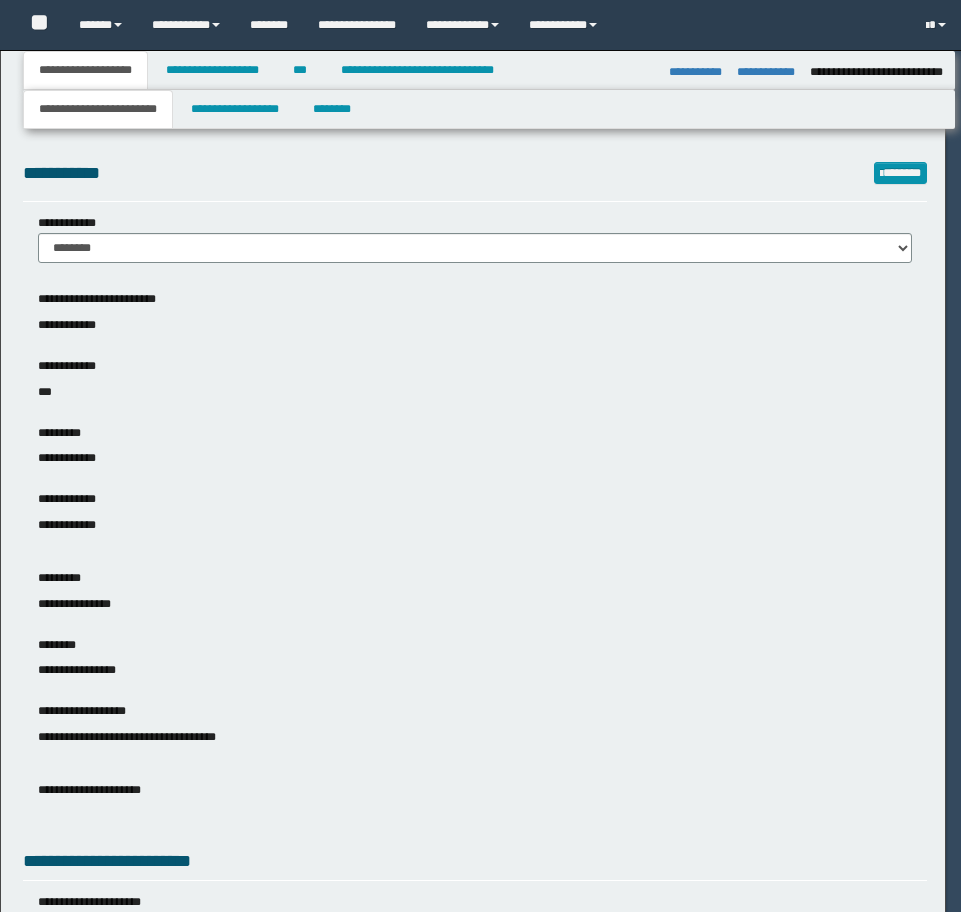 select on "*" 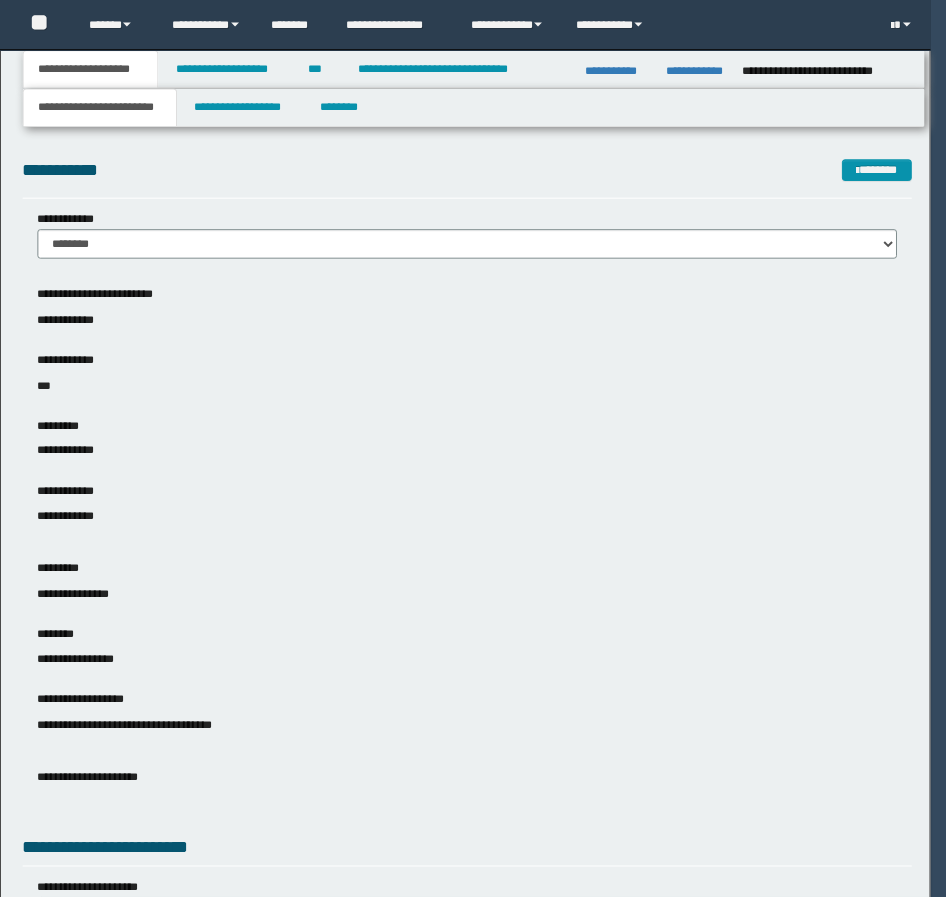 scroll, scrollTop: 0, scrollLeft: 0, axis: both 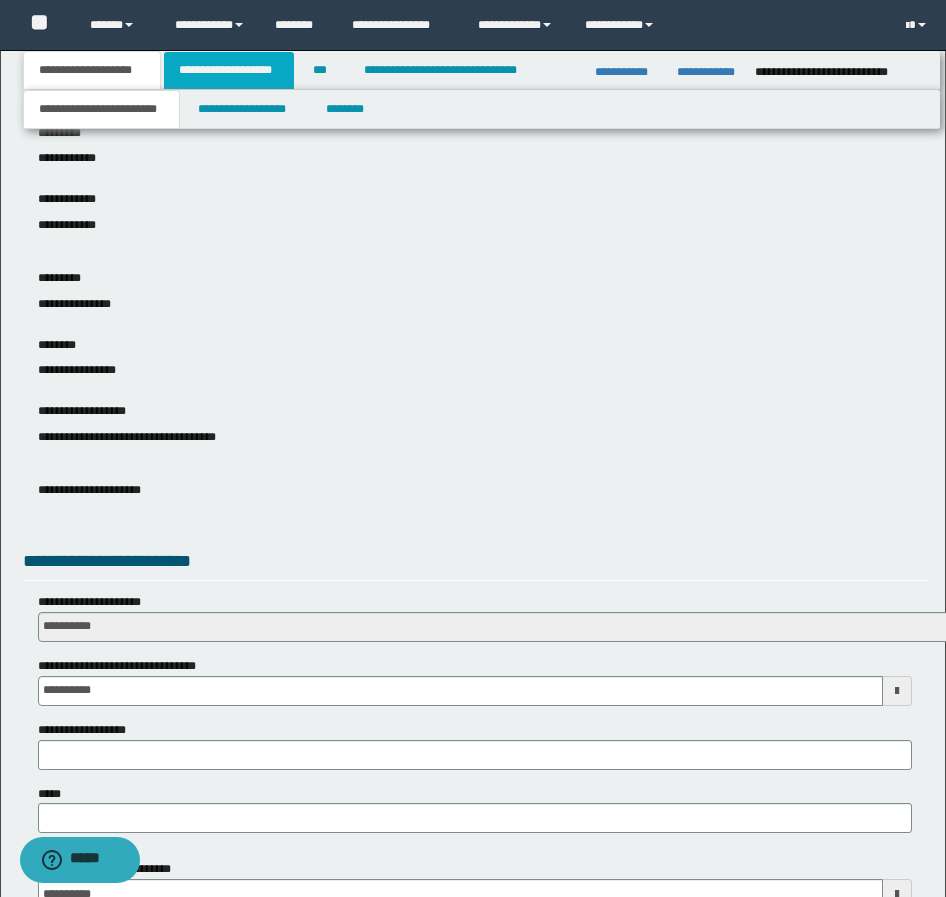 click on "**********" at bounding box center (229, 70) 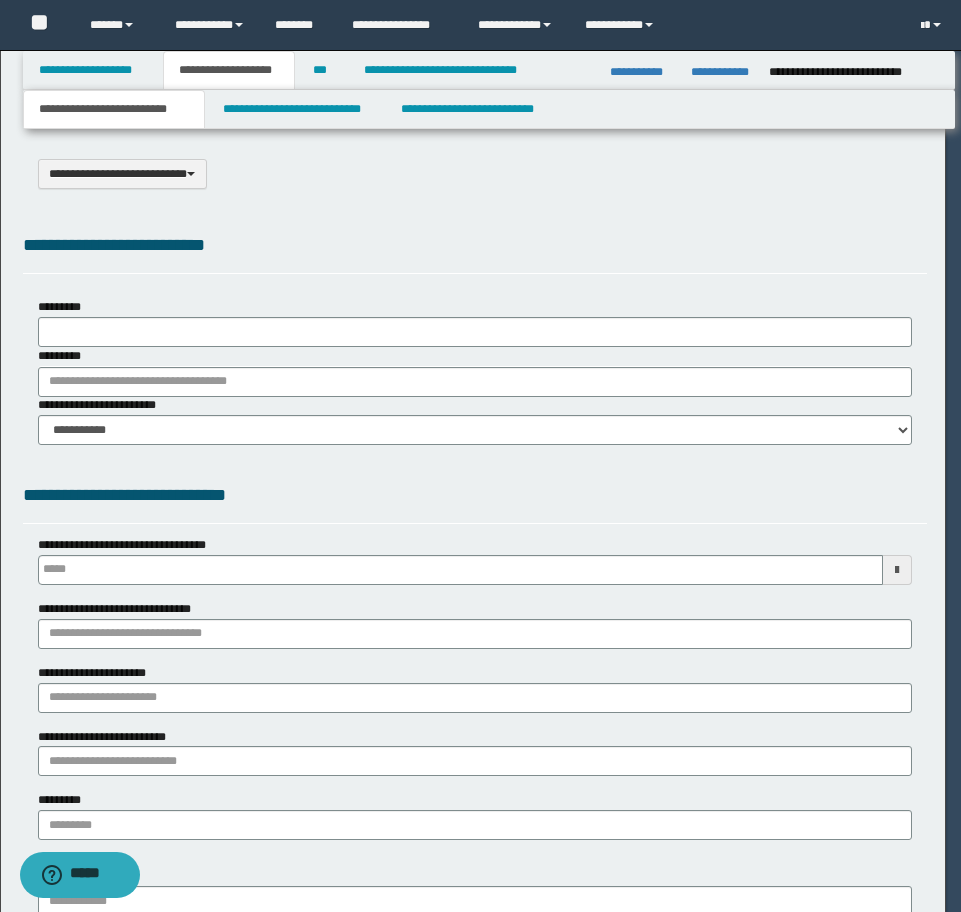 scroll, scrollTop: 0, scrollLeft: 0, axis: both 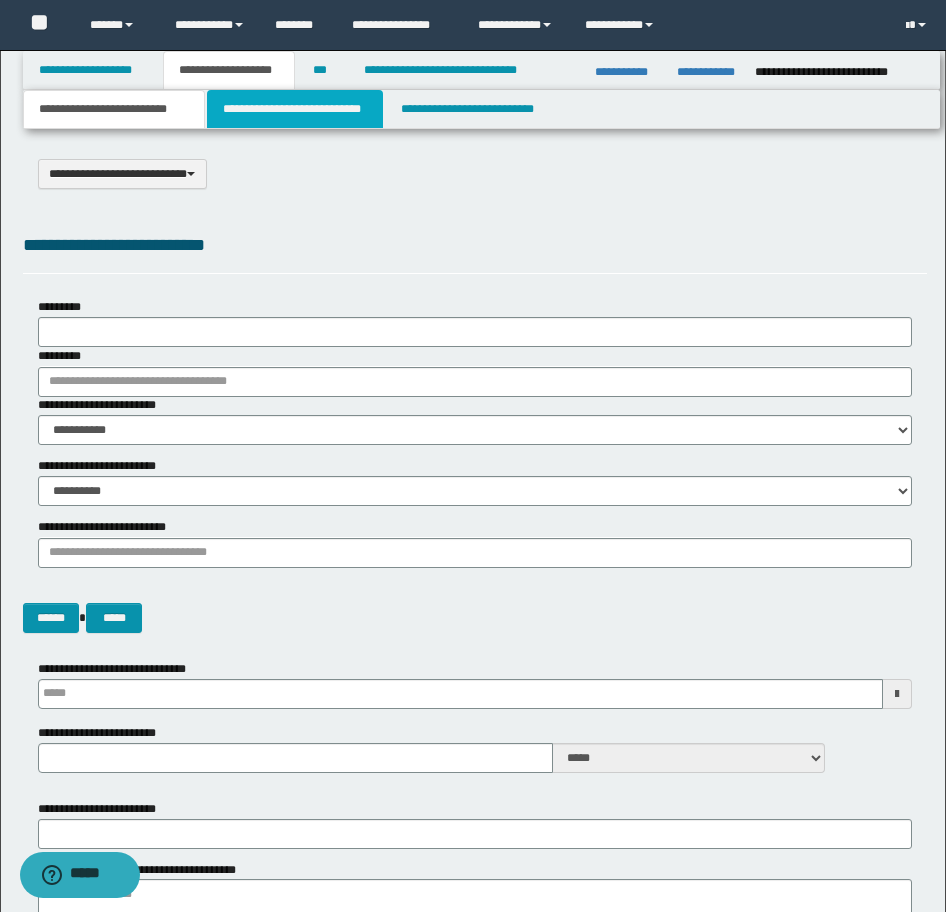 click on "**********" at bounding box center (295, 109) 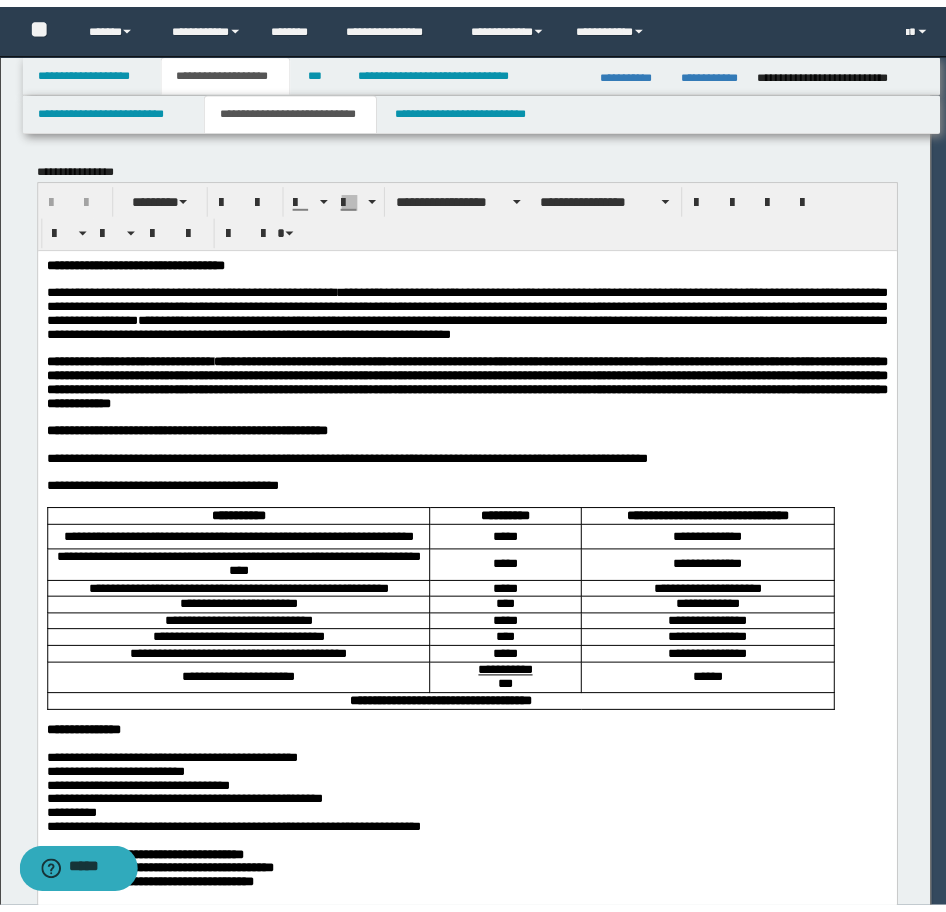 scroll, scrollTop: 0, scrollLeft: 0, axis: both 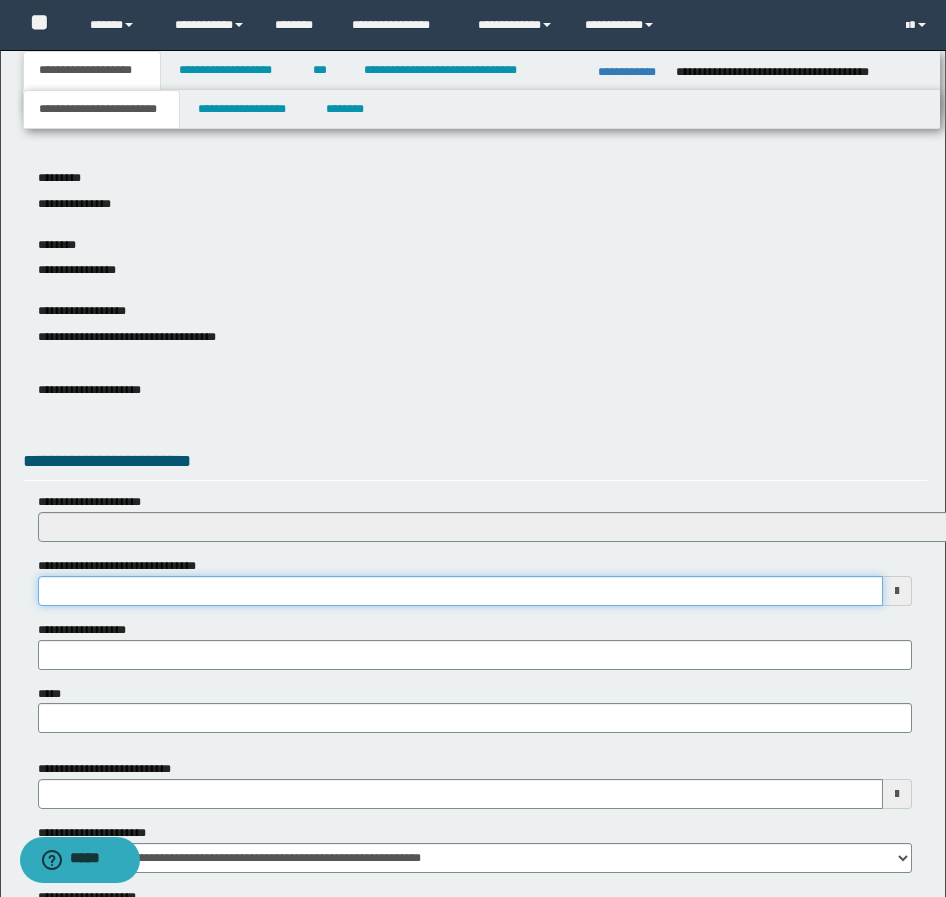 click on "**********" at bounding box center [460, 591] 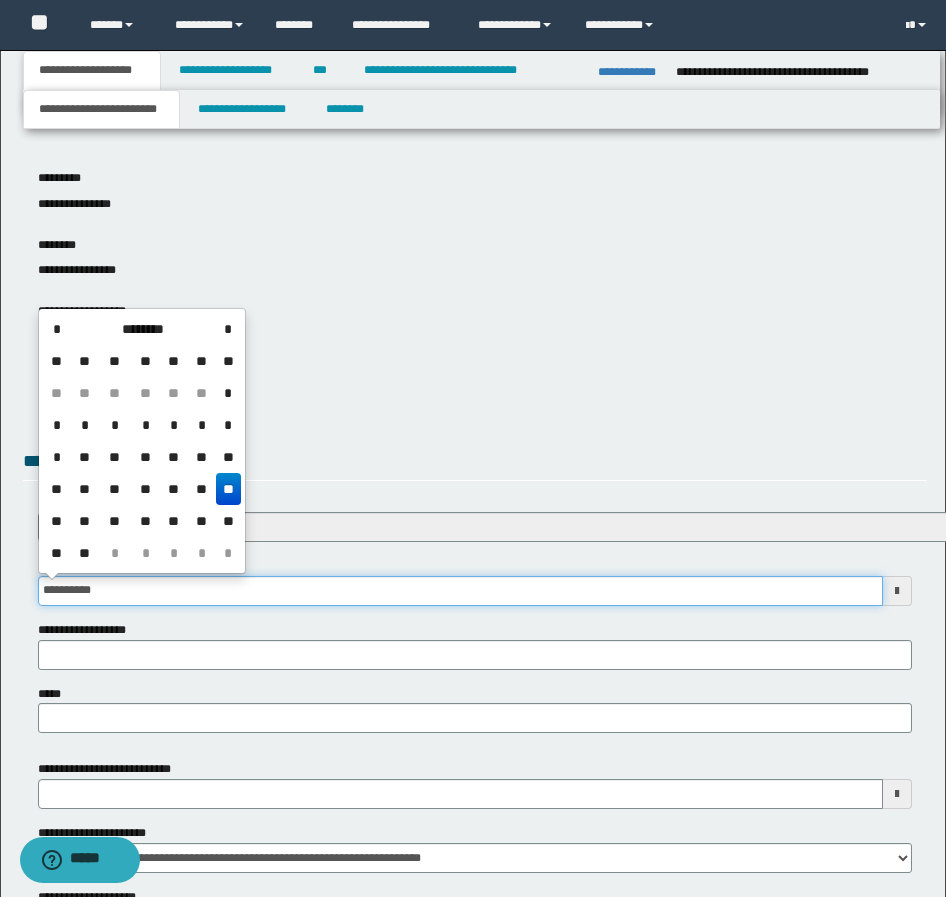 type on "**********" 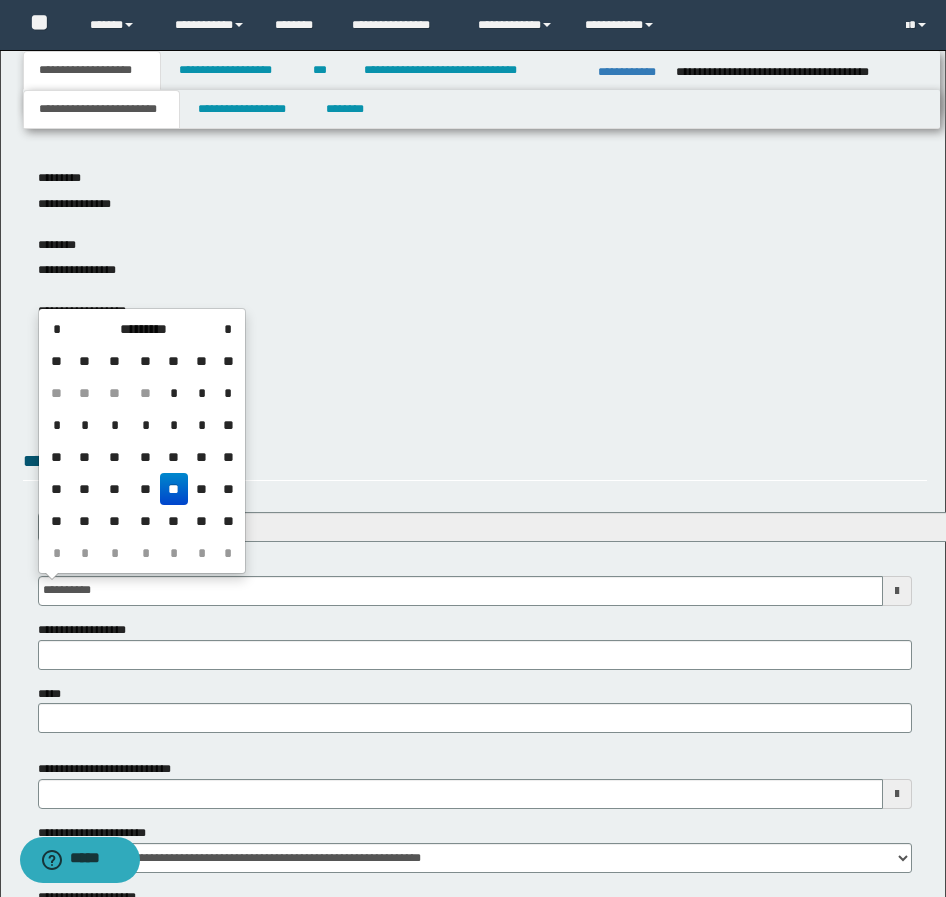 click on "**" at bounding box center [174, 489] 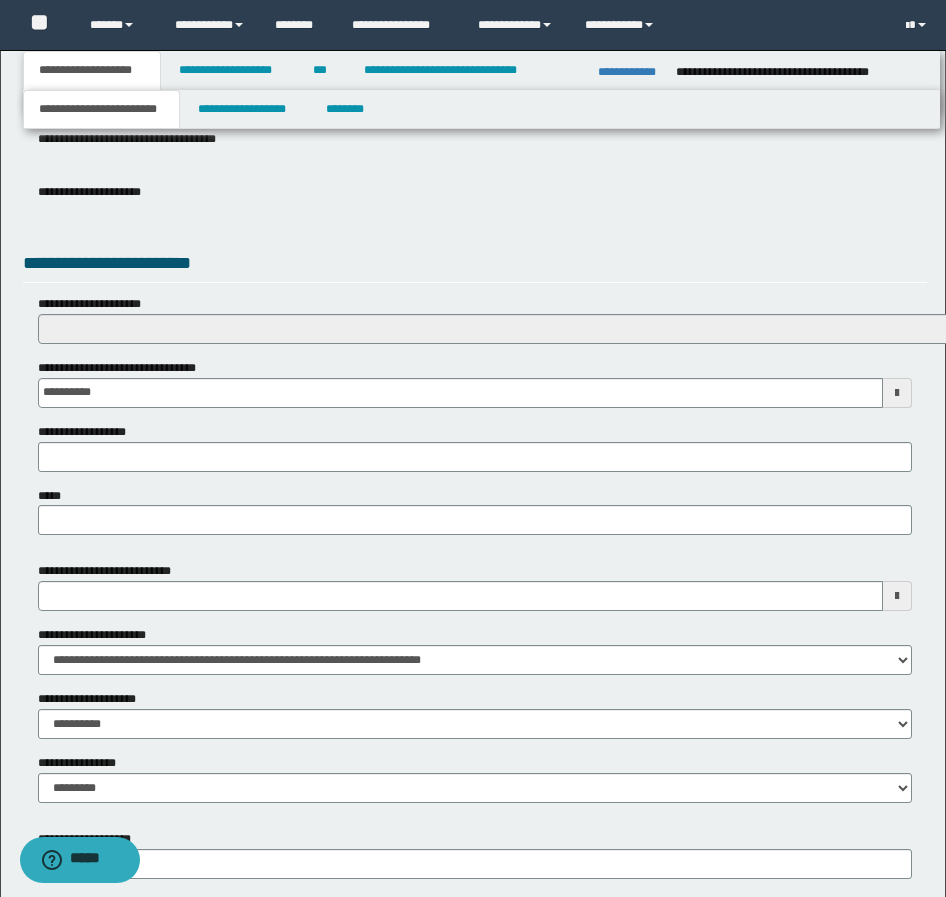 scroll, scrollTop: 600, scrollLeft: 0, axis: vertical 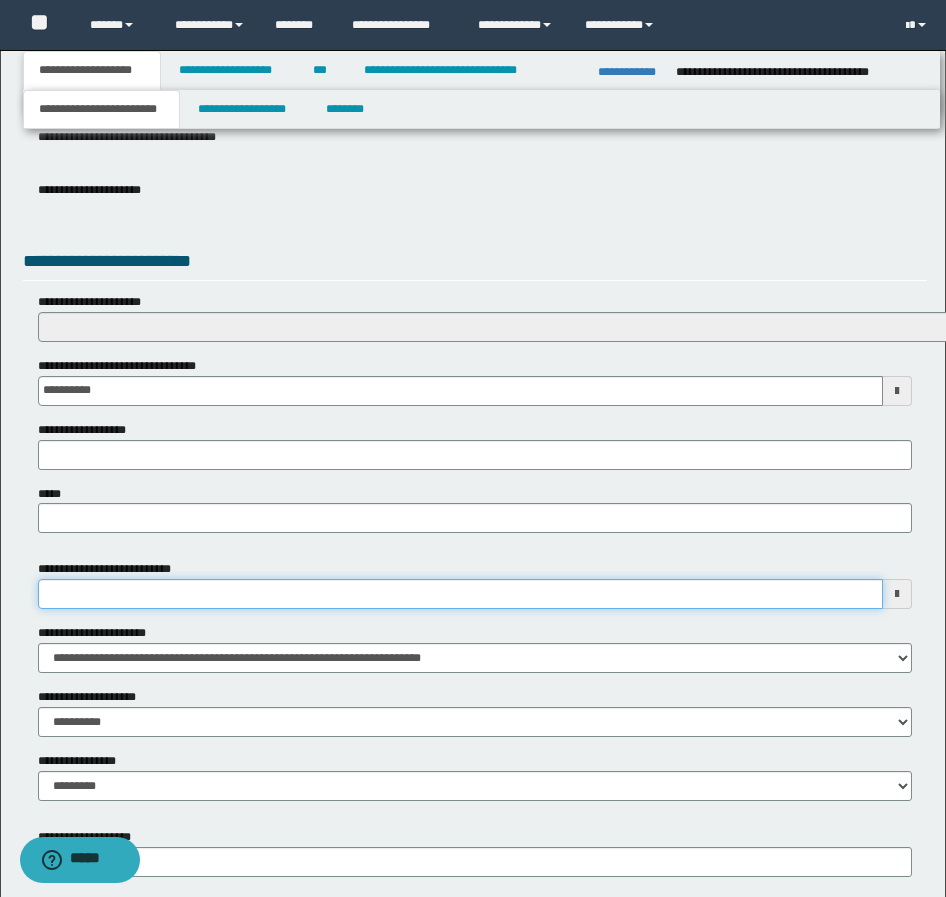 click on "**********" at bounding box center [460, 594] 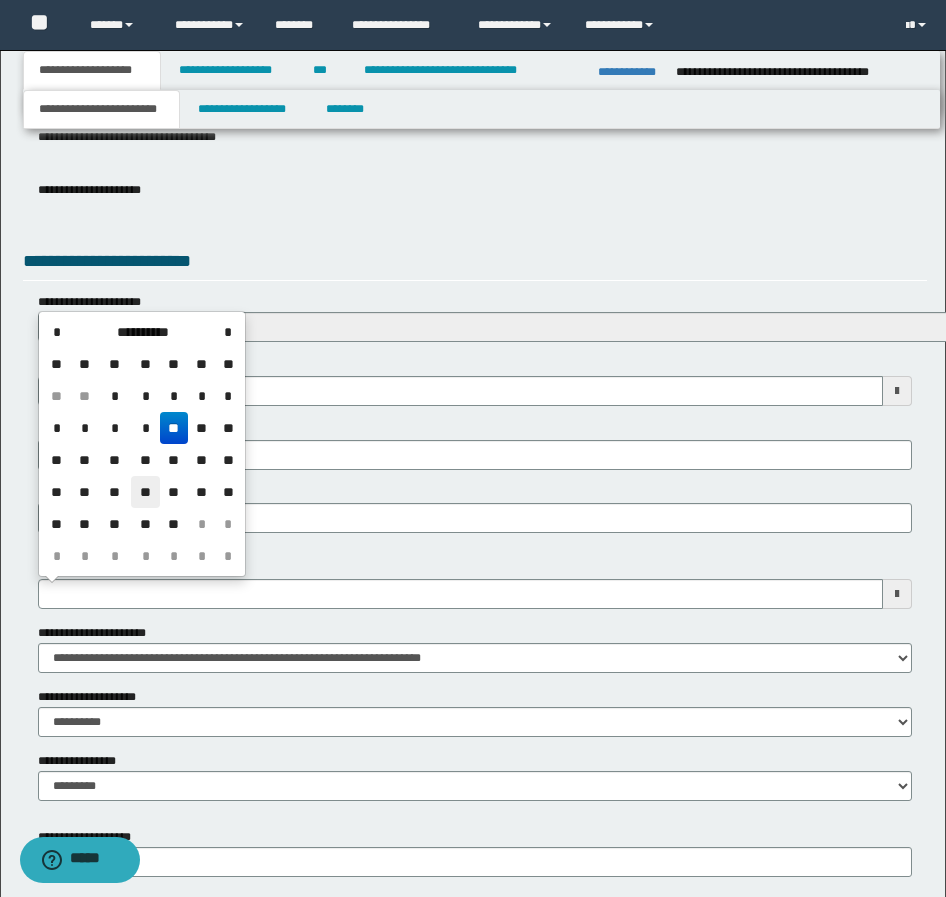 click on "**" at bounding box center (145, 492) 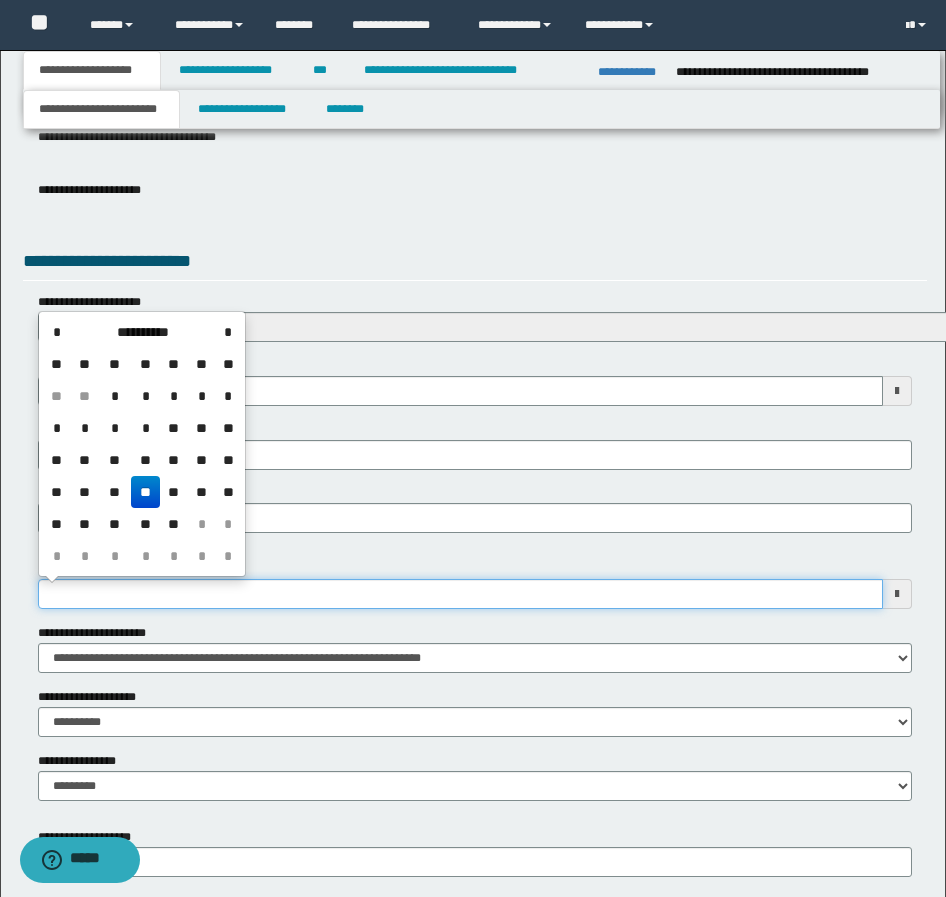 click on "**********" at bounding box center [460, 594] 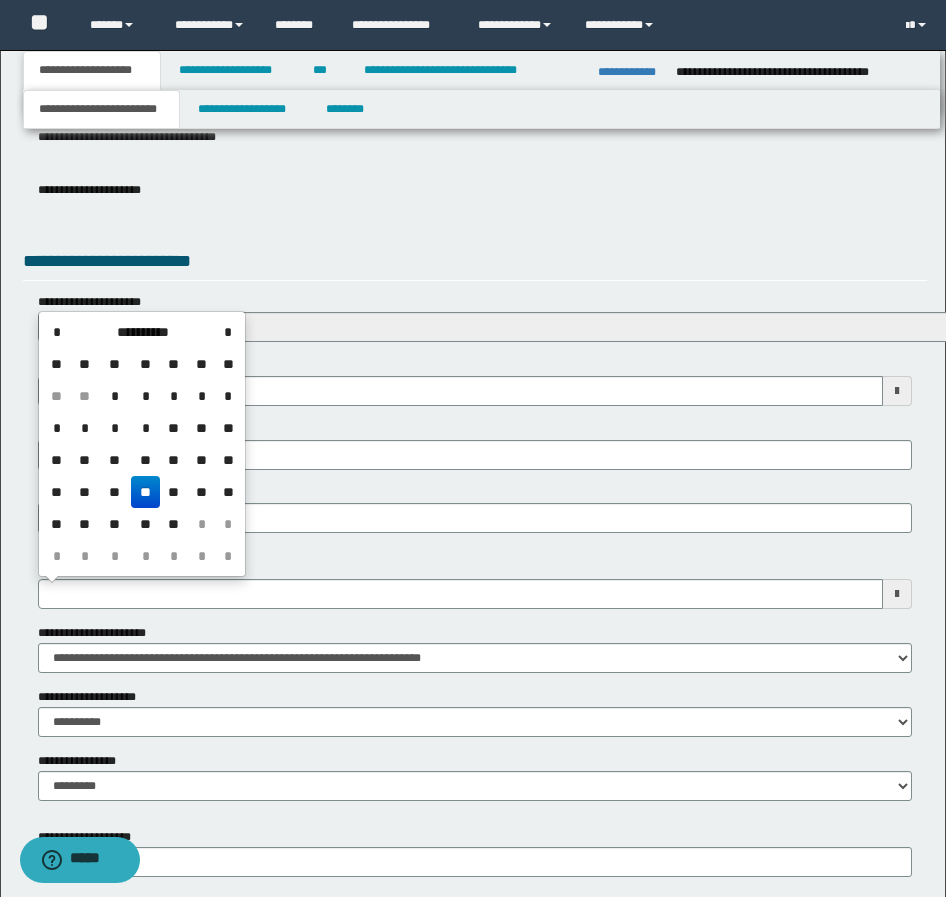 click on "**" at bounding box center [145, 492] 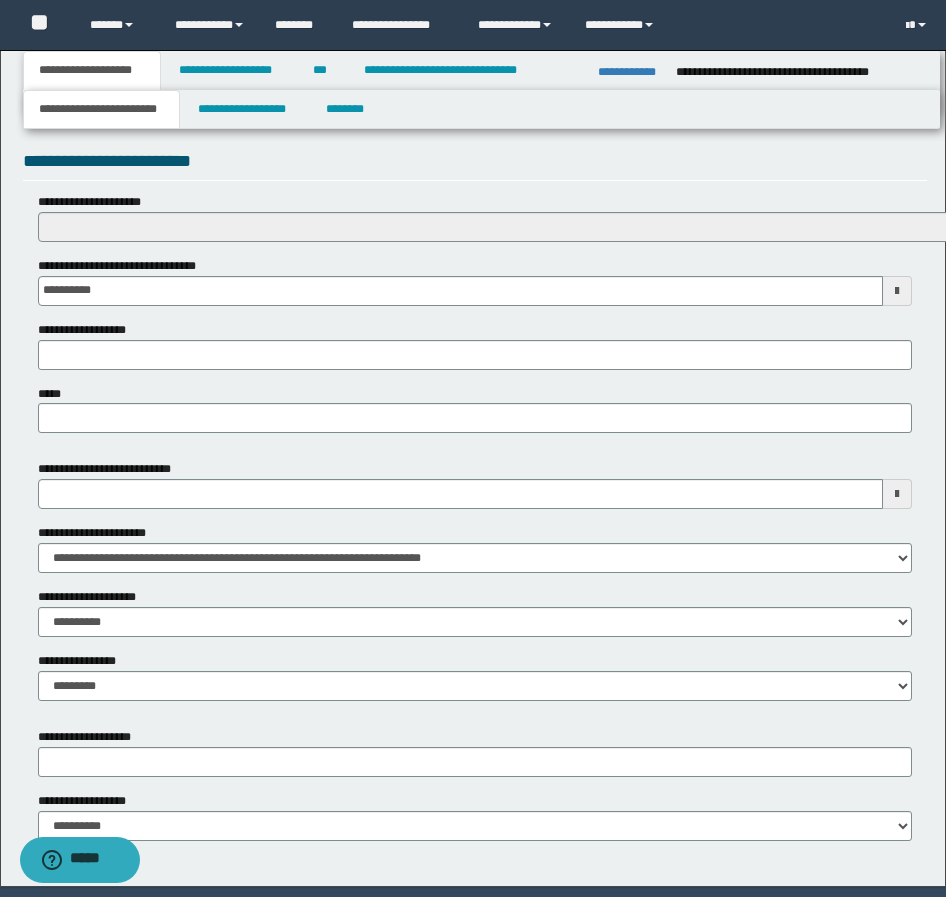 scroll, scrollTop: 767, scrollLeft: 0, axis: vertical 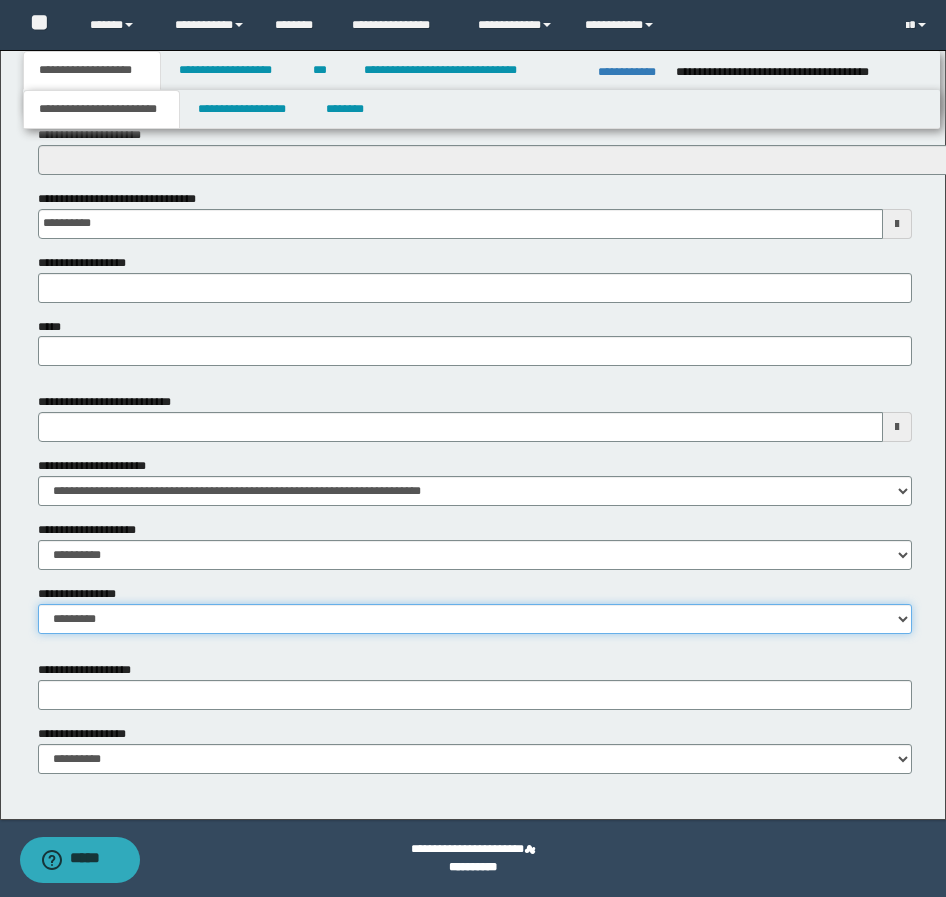 click on "**********" at bounding box center (475, 619) 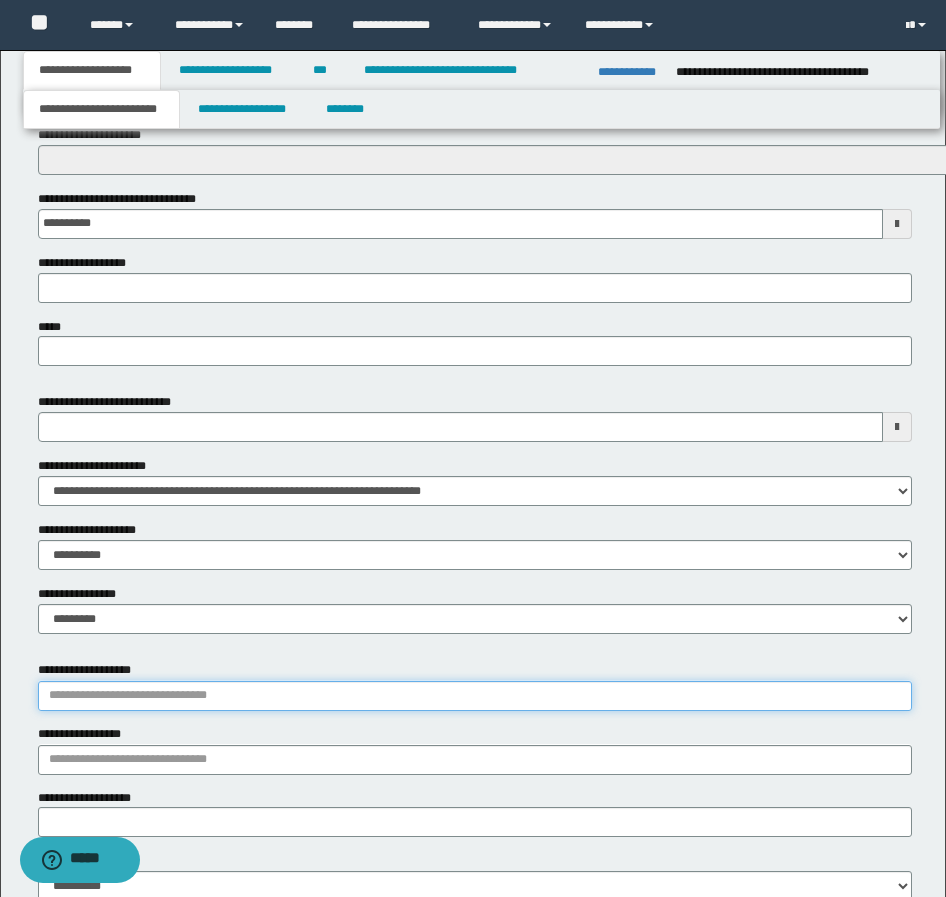 click on "**********" at bounding box center [475, 696] 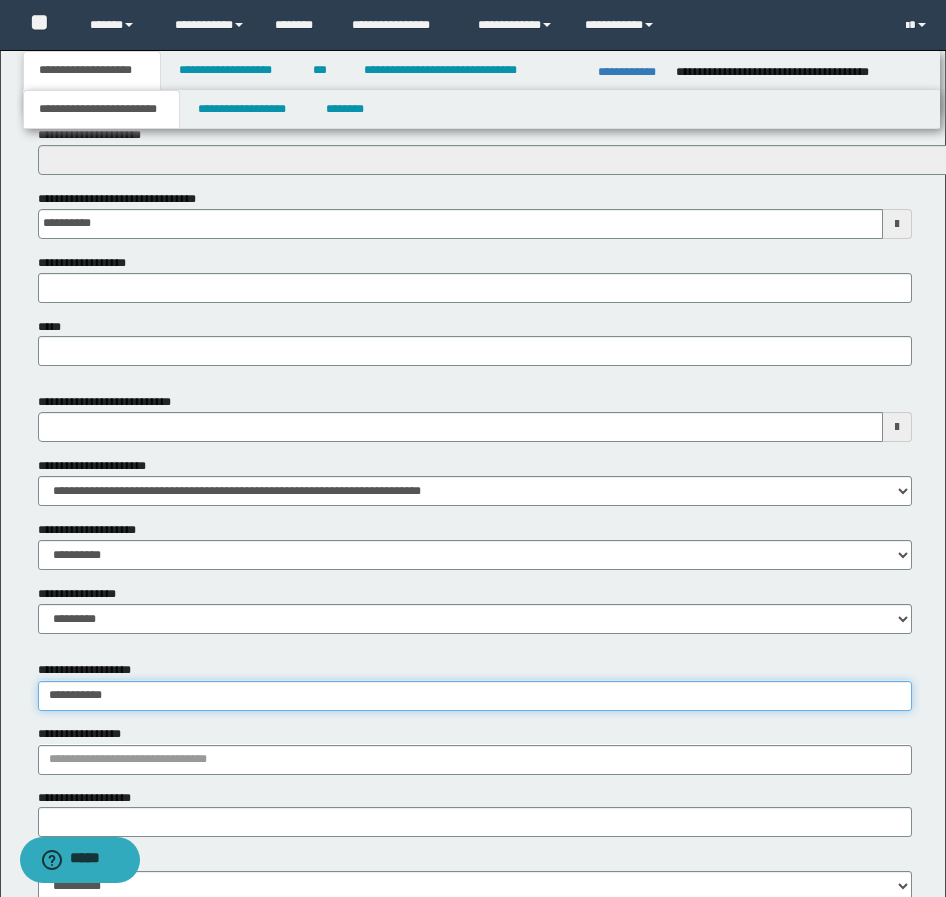 type on "**********" 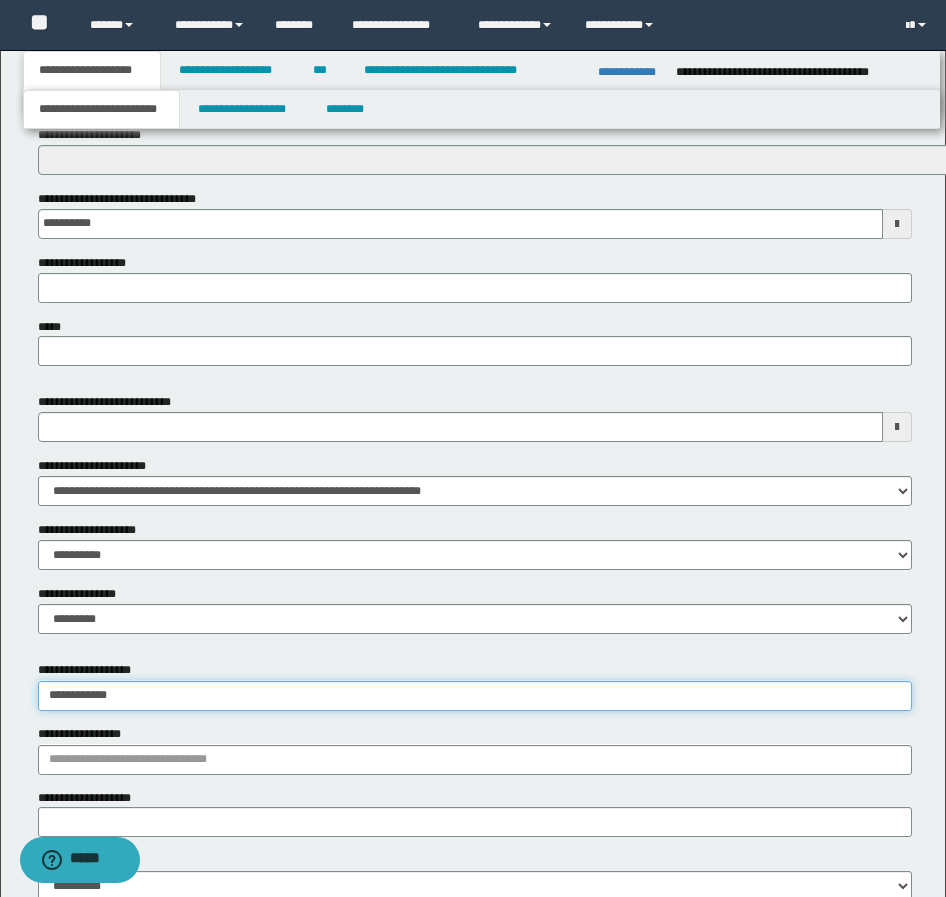 type on "**********" 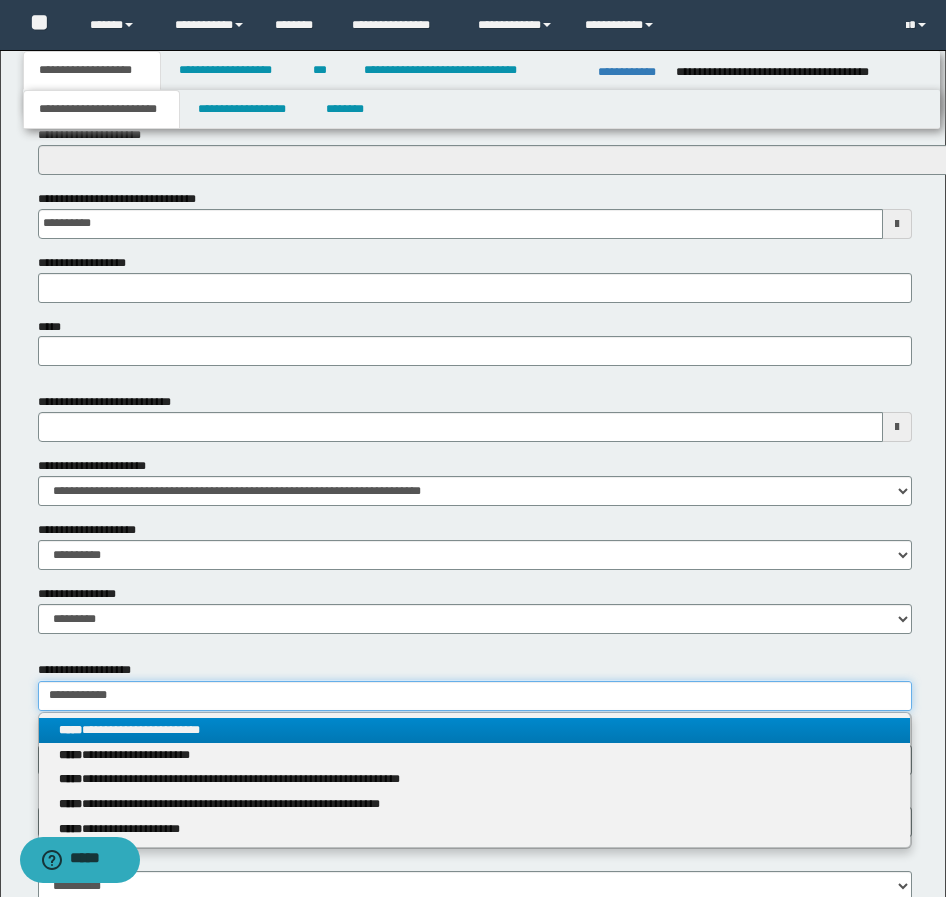 type on "**********" 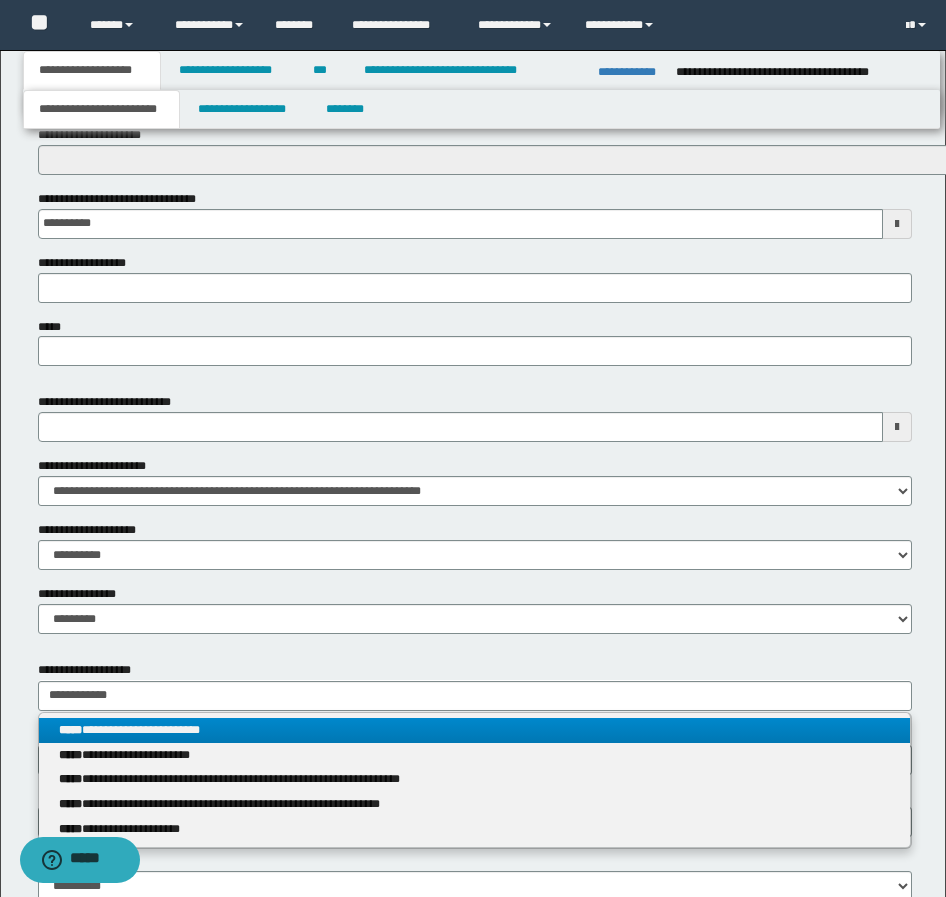 click on "**********" at bounding box center [474, 730] 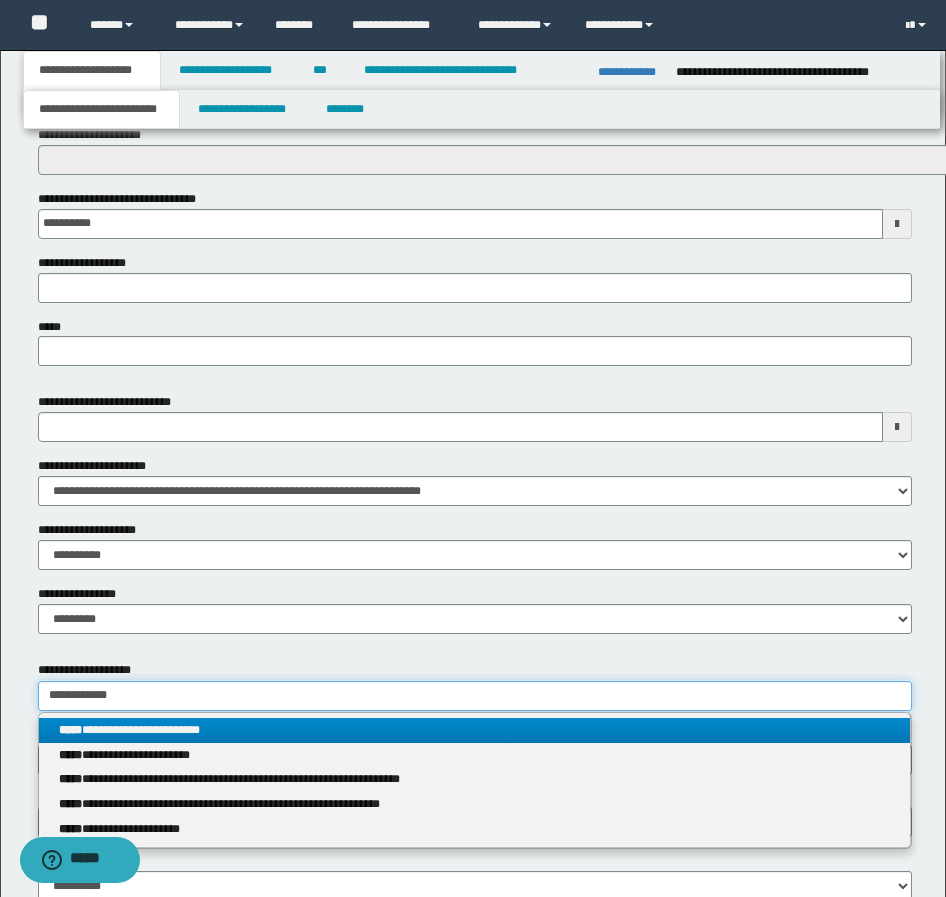 type 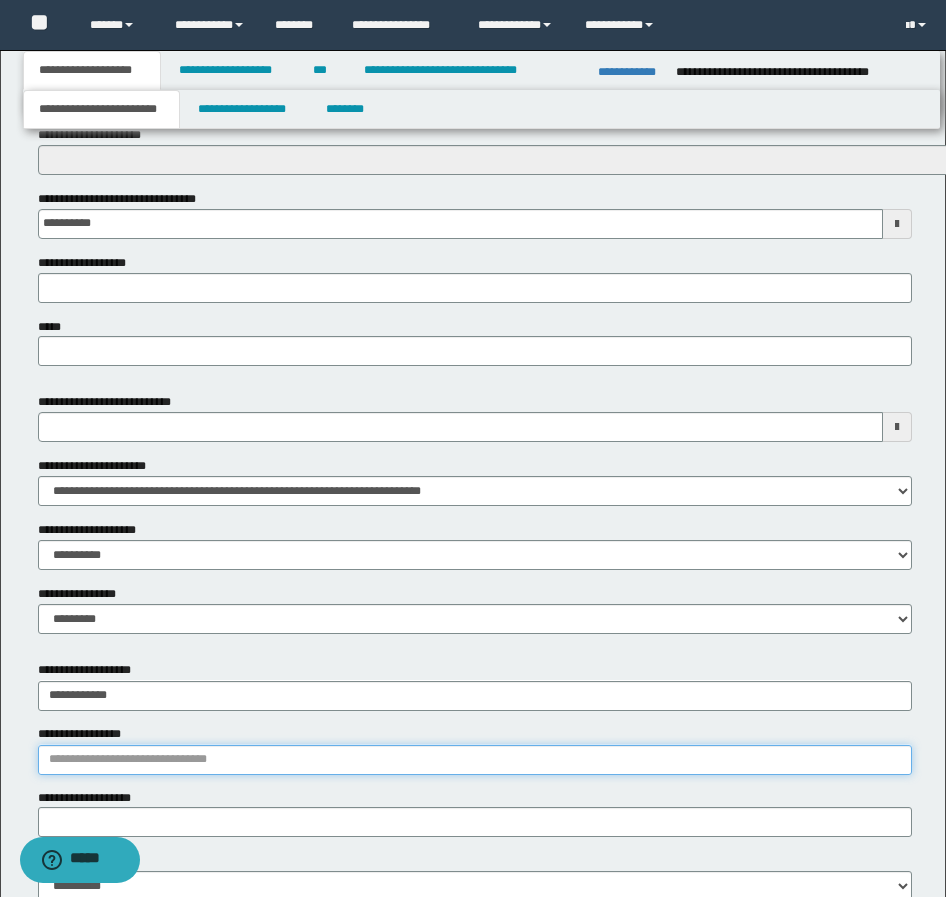click on "**********" at bounding box center (475, 760) 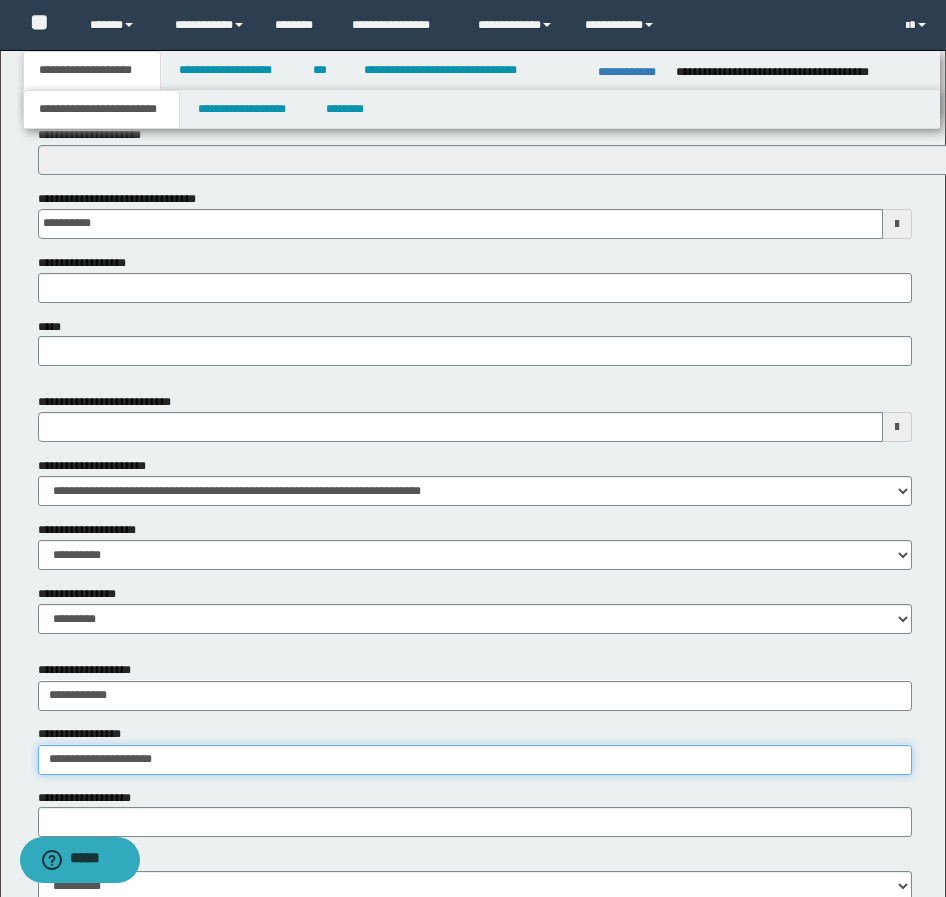 type on "**********" 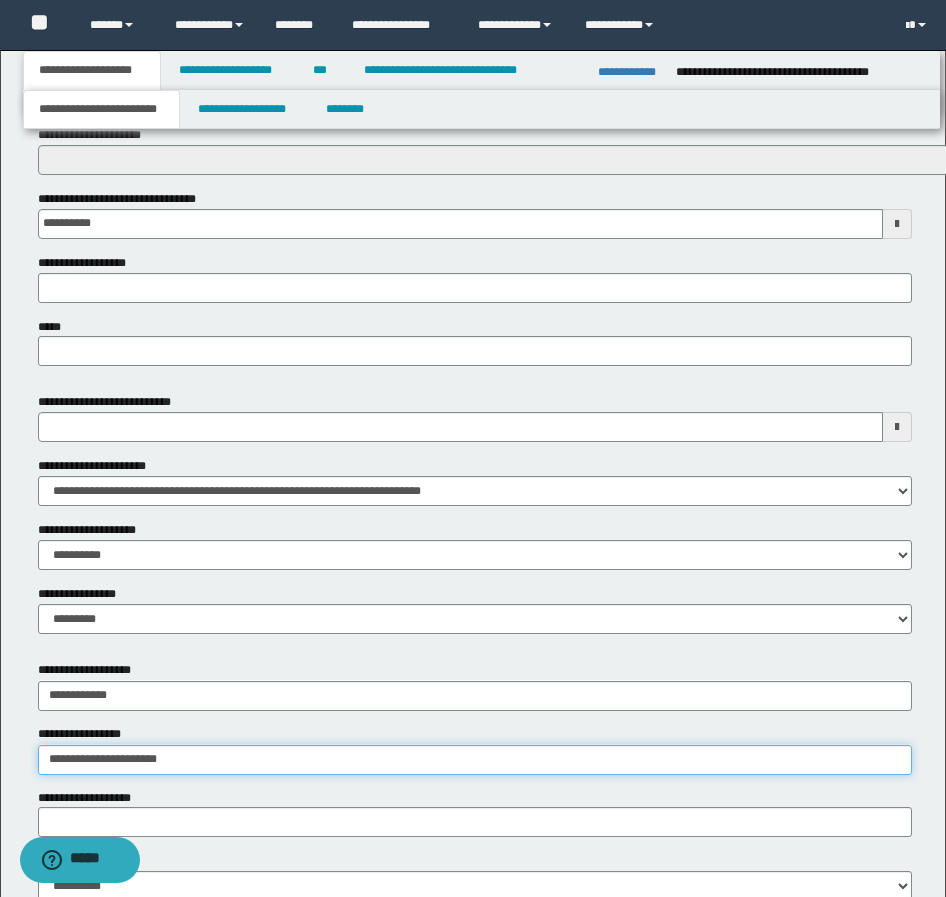 type on "**********" 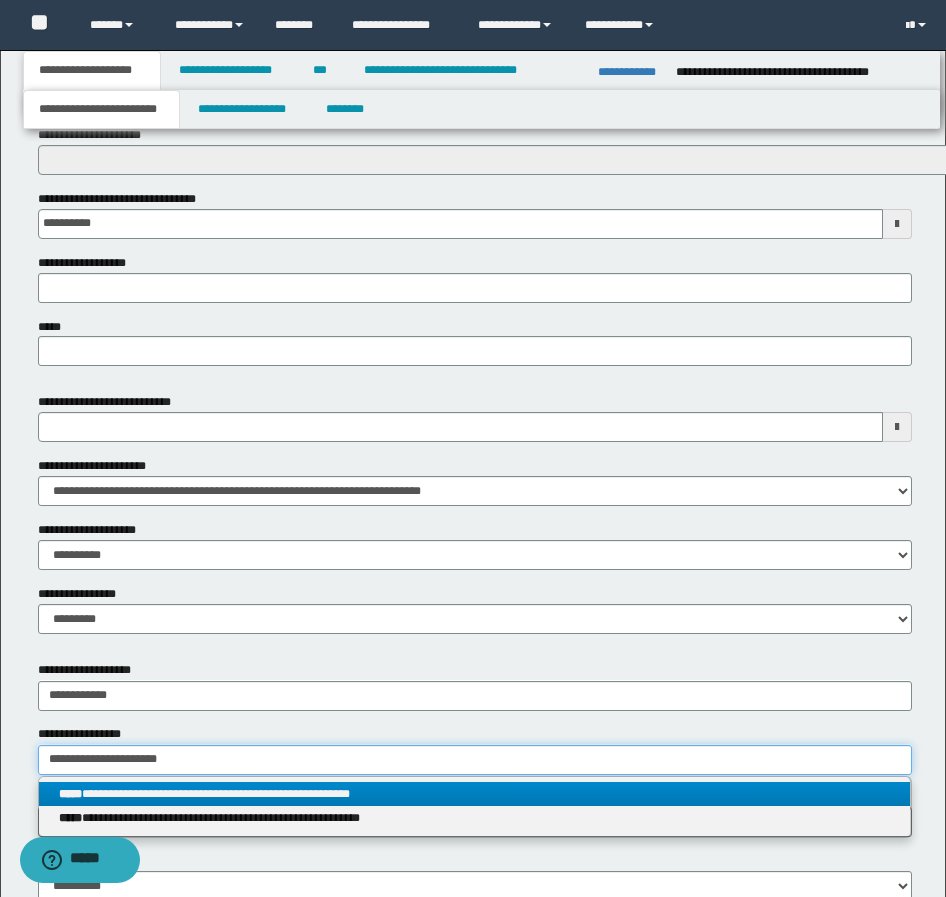 type on "**********" 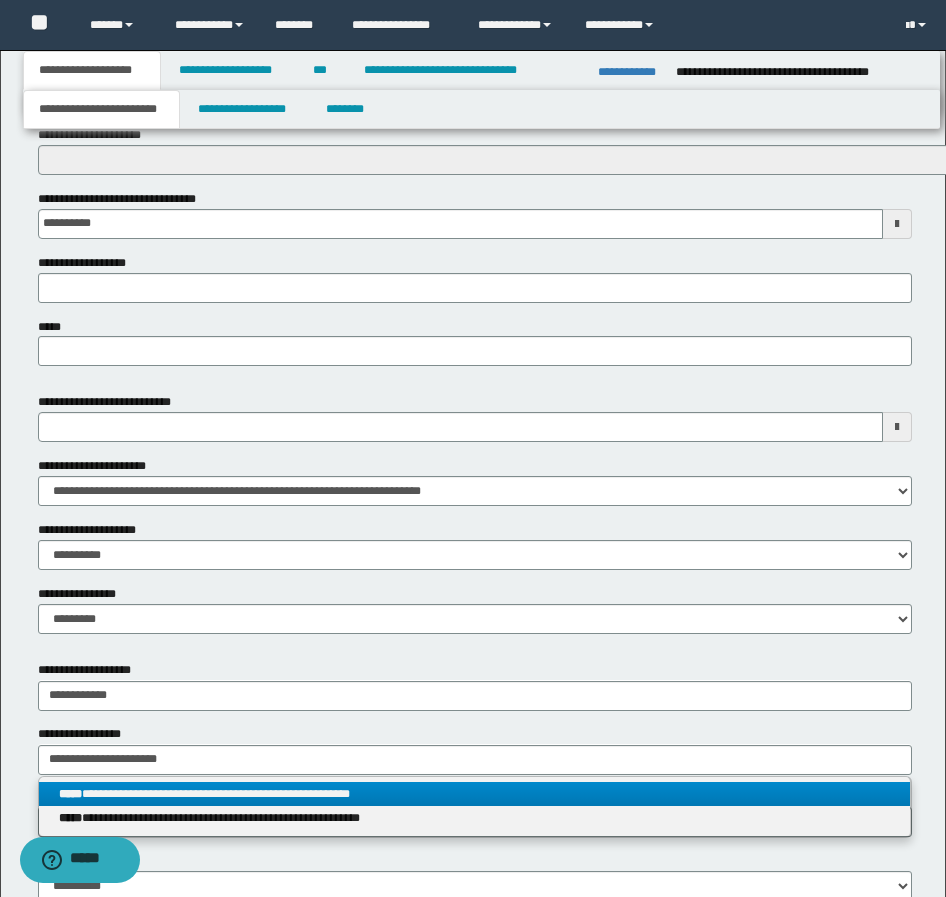 click on "**********" at bounding box center [474, 794] 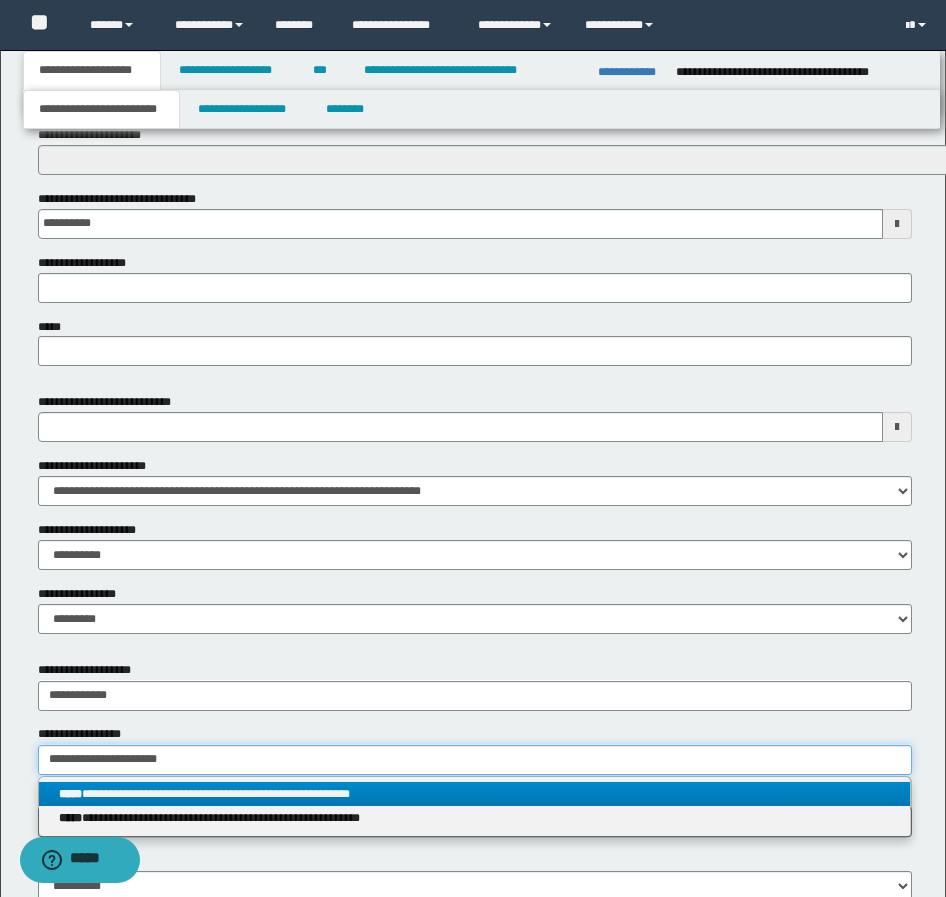 type 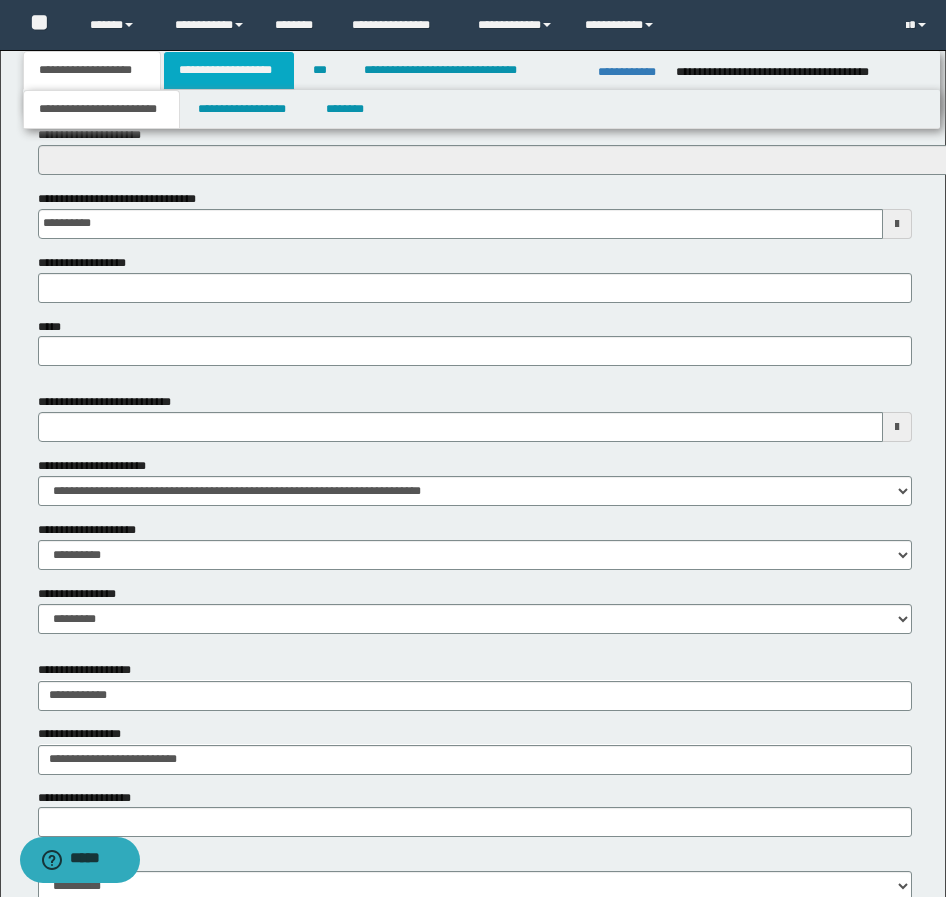 click on "**********" at bounding box center [229, 70] 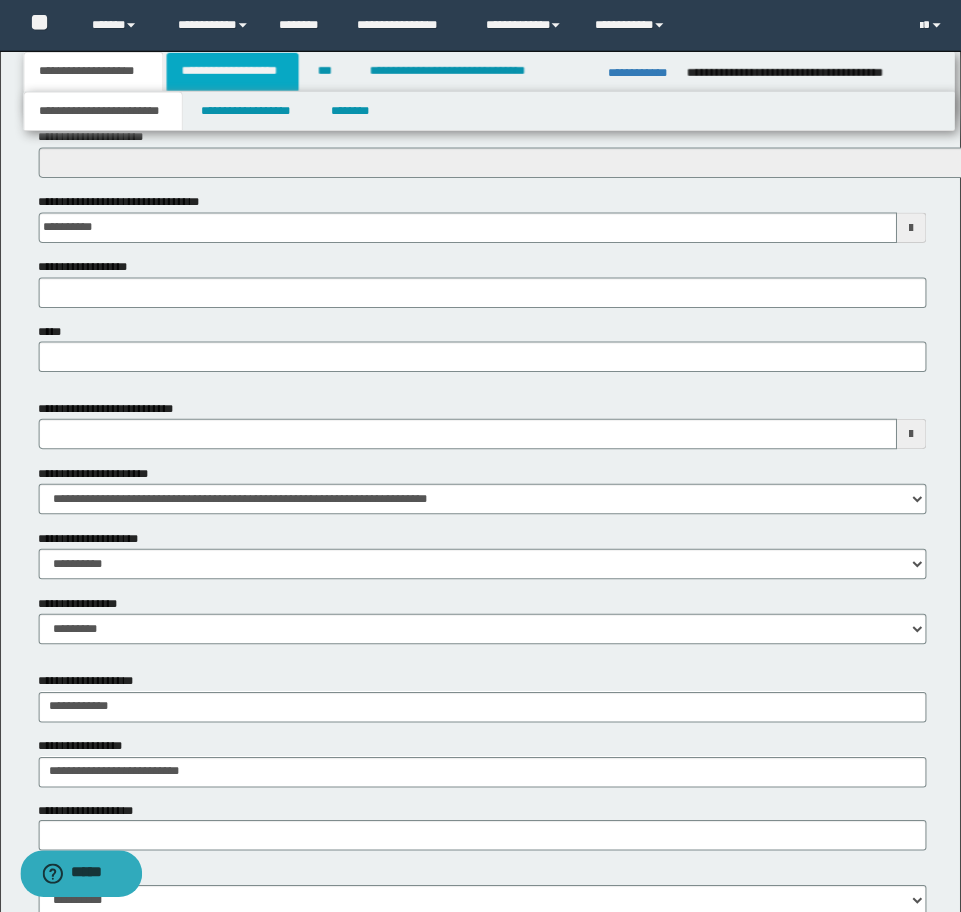 scroll, scrollTop: 0, scrollLeft: 0, axis: both 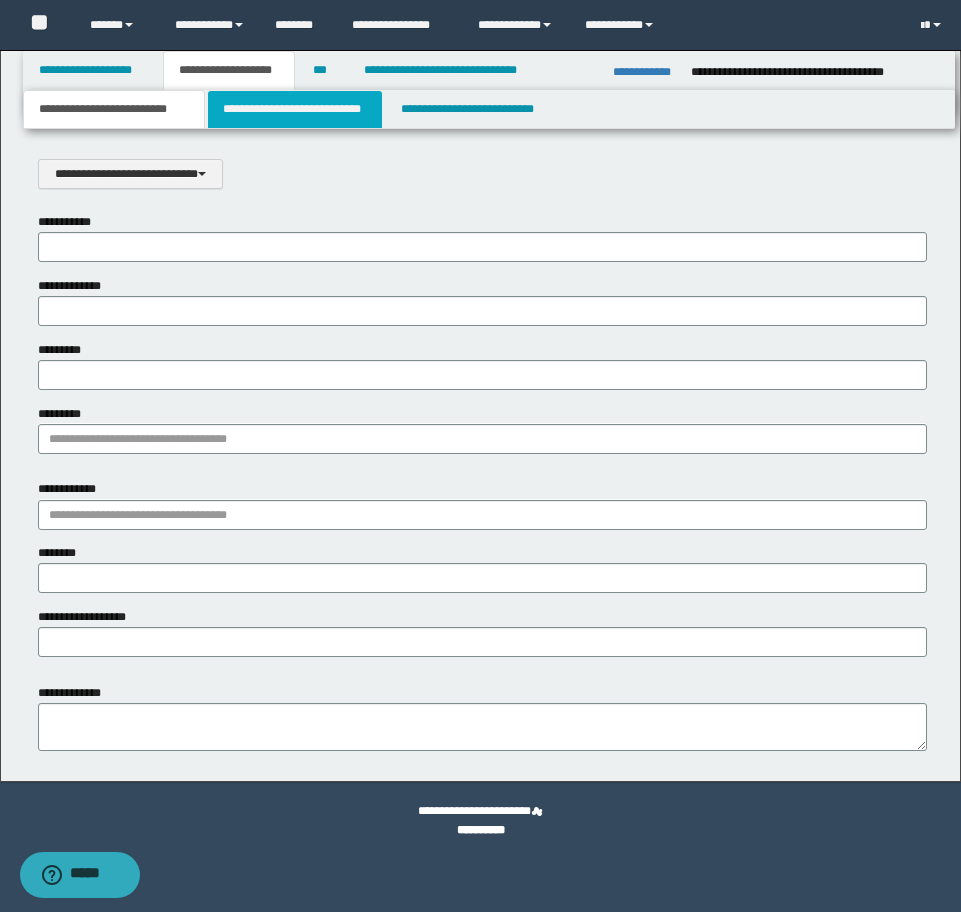click on "**********" at bounding box center [295, 109] 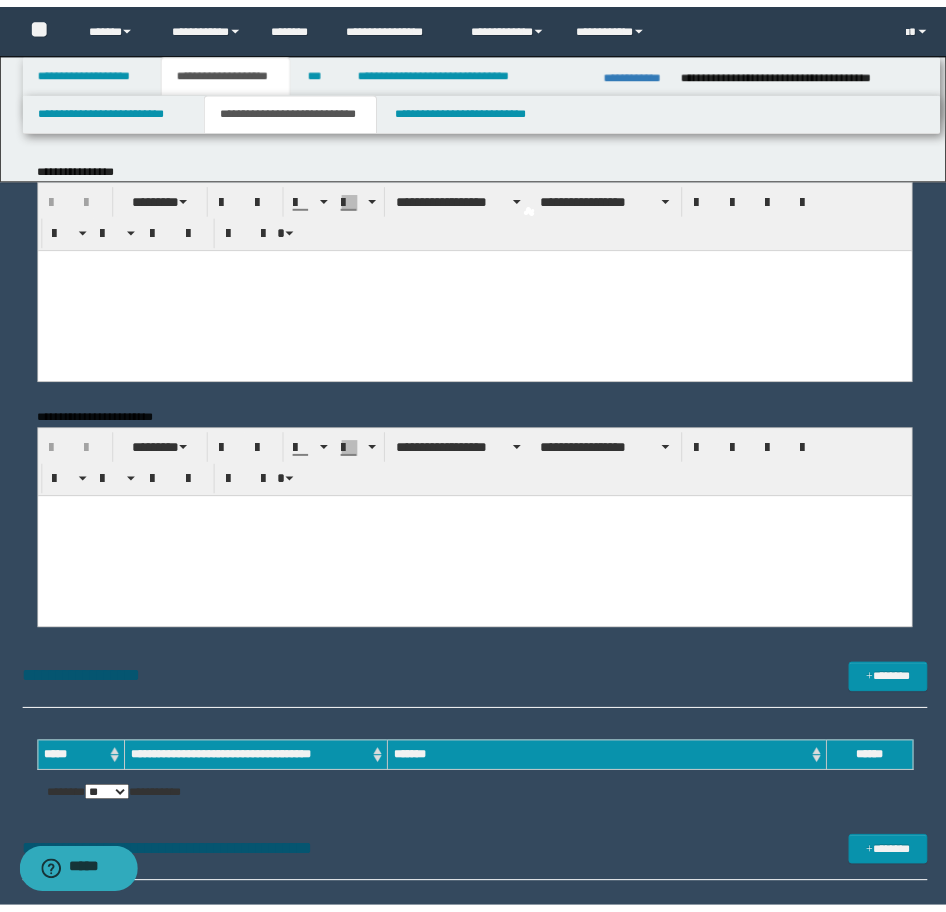 scroll, scrollTop: 0, scrollLeft: 0, axis: both 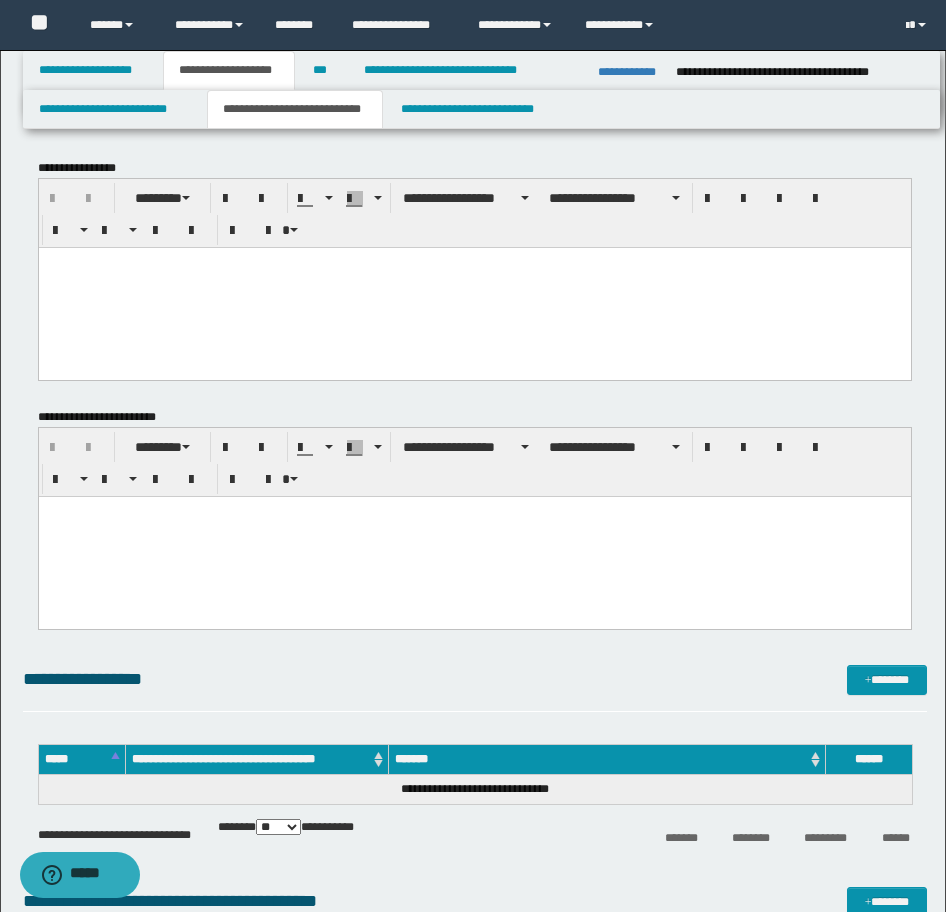 click at bounding box center [474, 287] 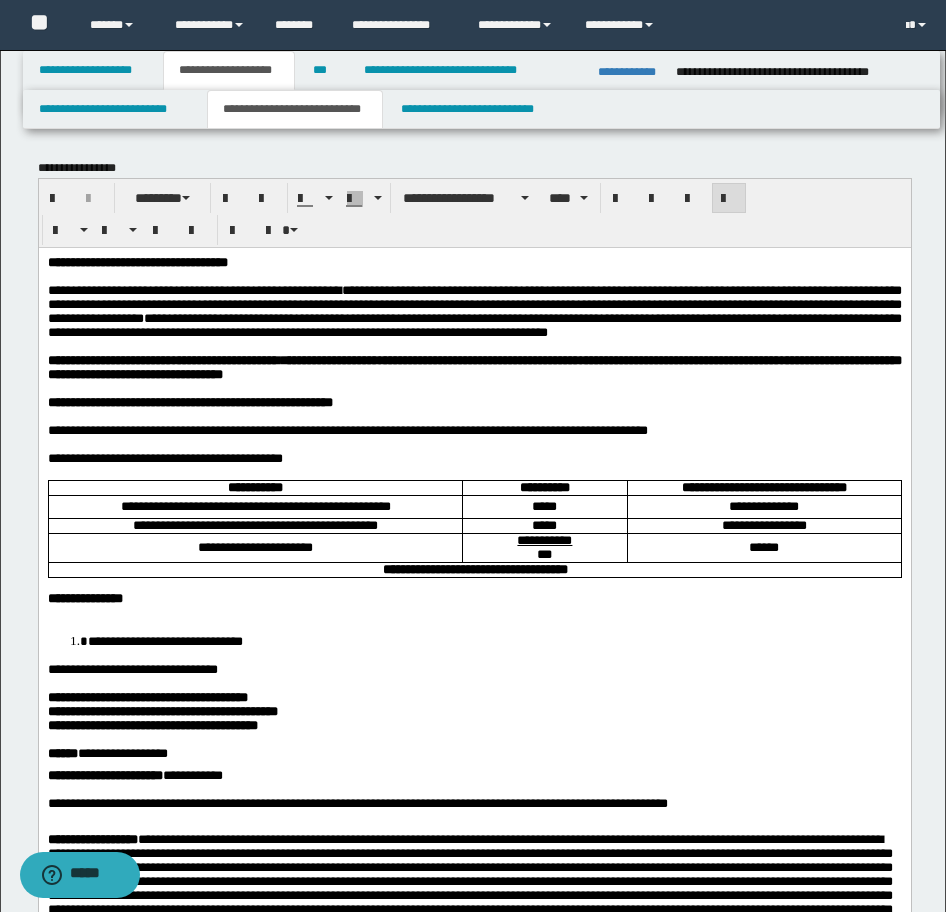 click on "**********" at bounding box center (137, 261) 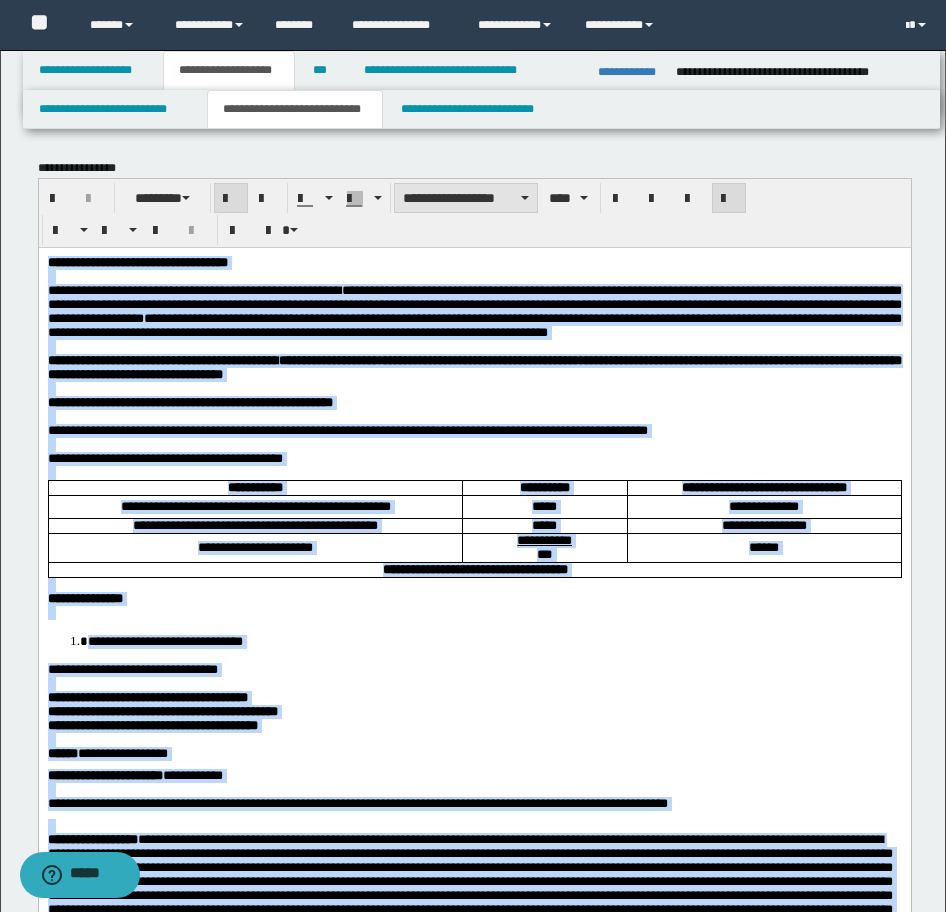 click on "**********" at bounding box center (466, 198) 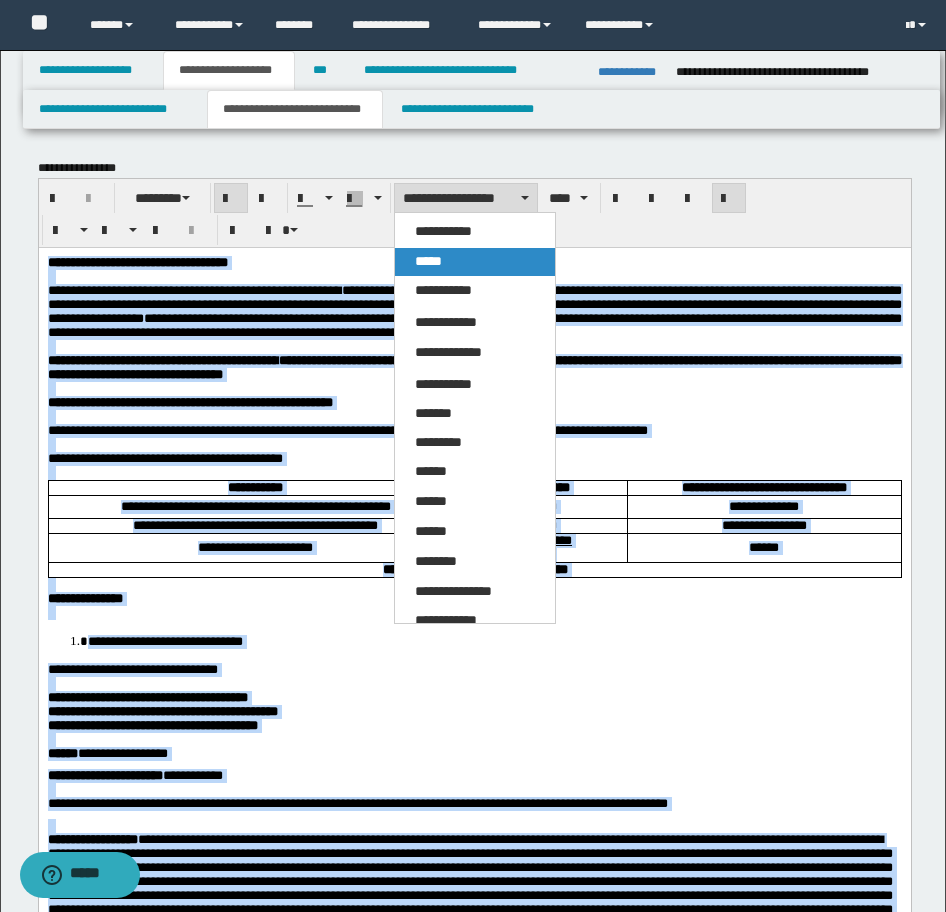 click on "*****" at bounding box center [475, 262] 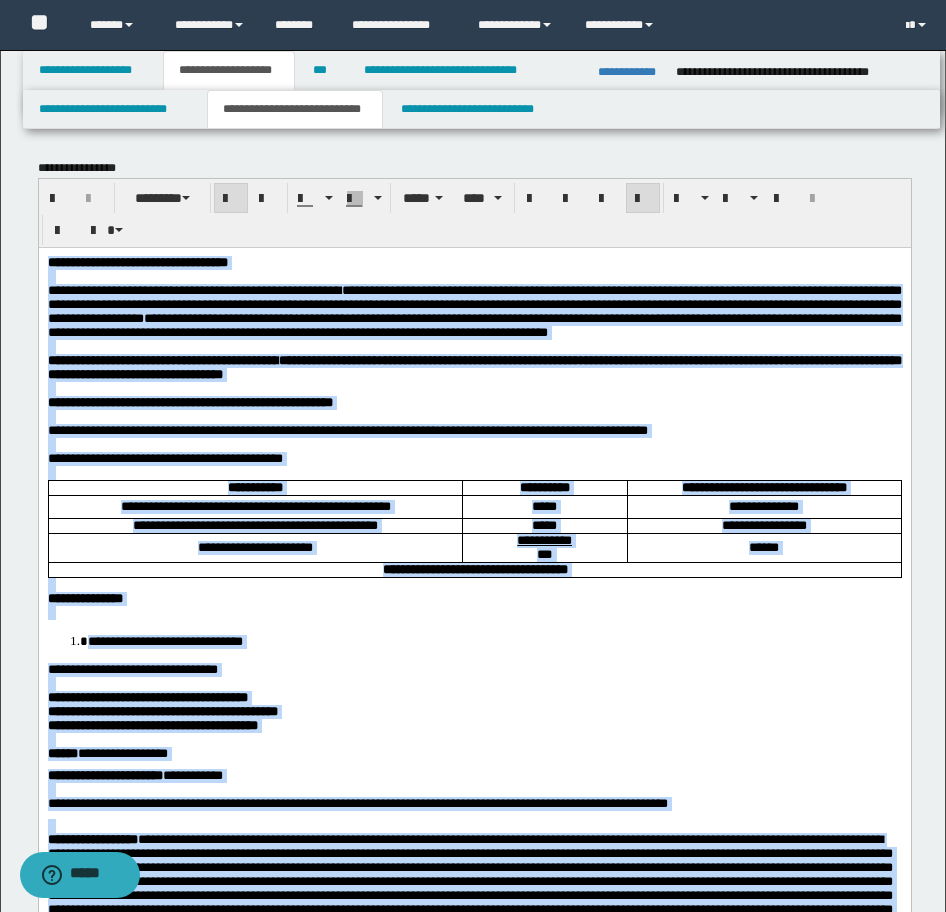 click on "**********" at bounding box center (763, 505) 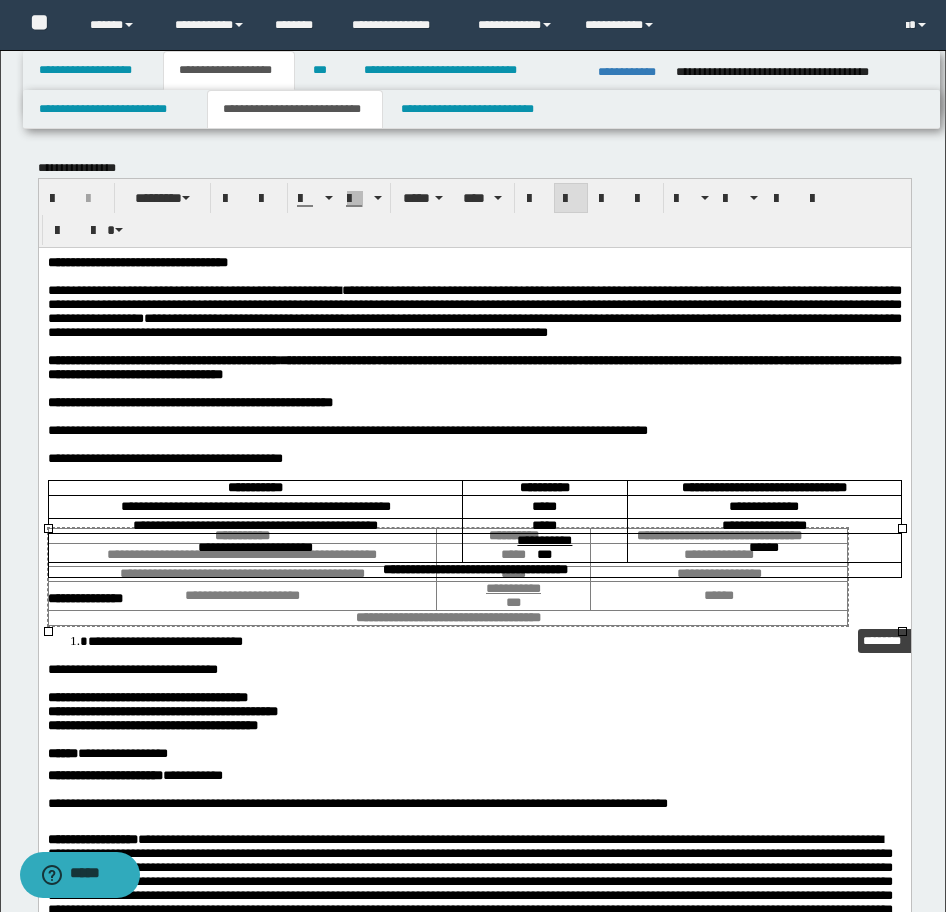 drag, startPoint x: 900, startPoint y: 628, endPoint x: 847, endPoint y: 621, distance: 53.460266 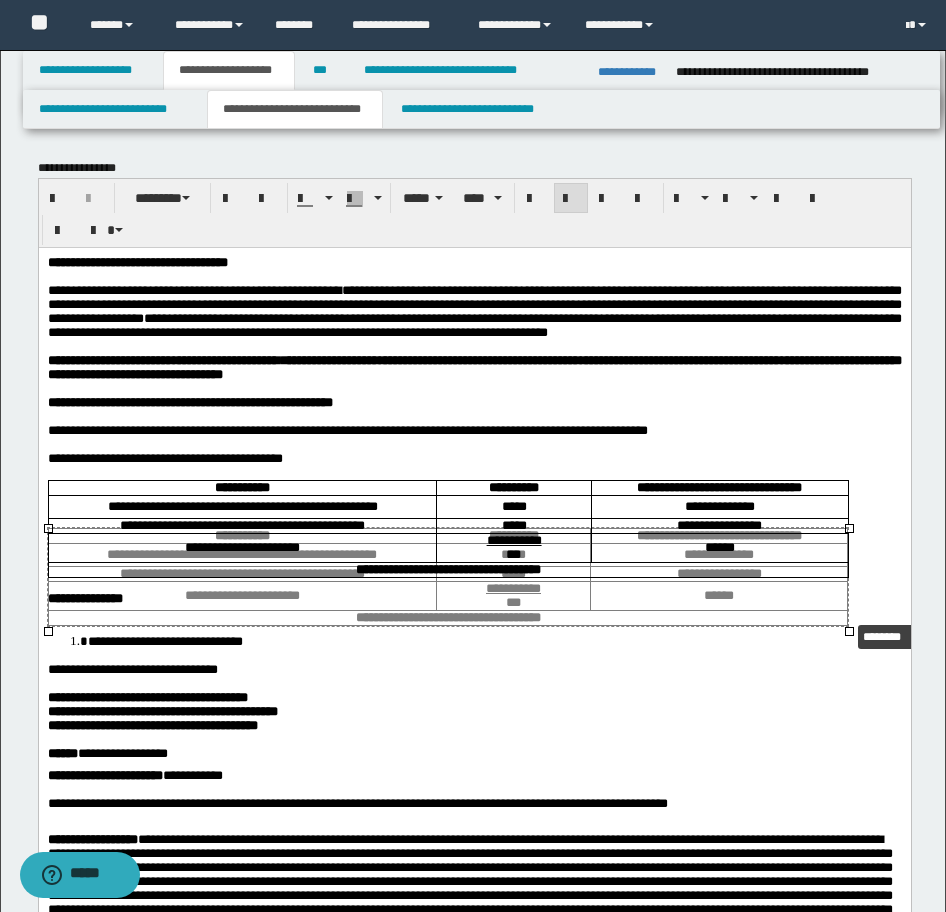 drag, startPoint x: 847, startPoint y: 630, endPoint x: 846, endPoint y: 619, distance: 11.045361 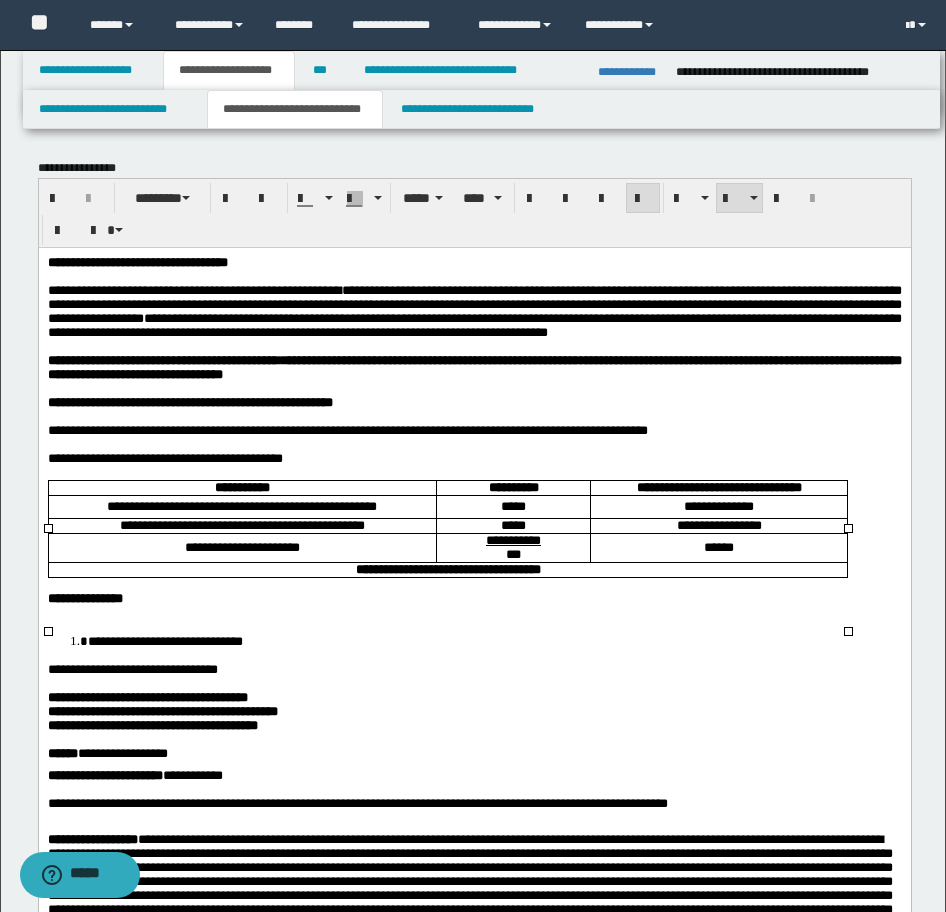 click on "**********" at bounding box center [164, 640] 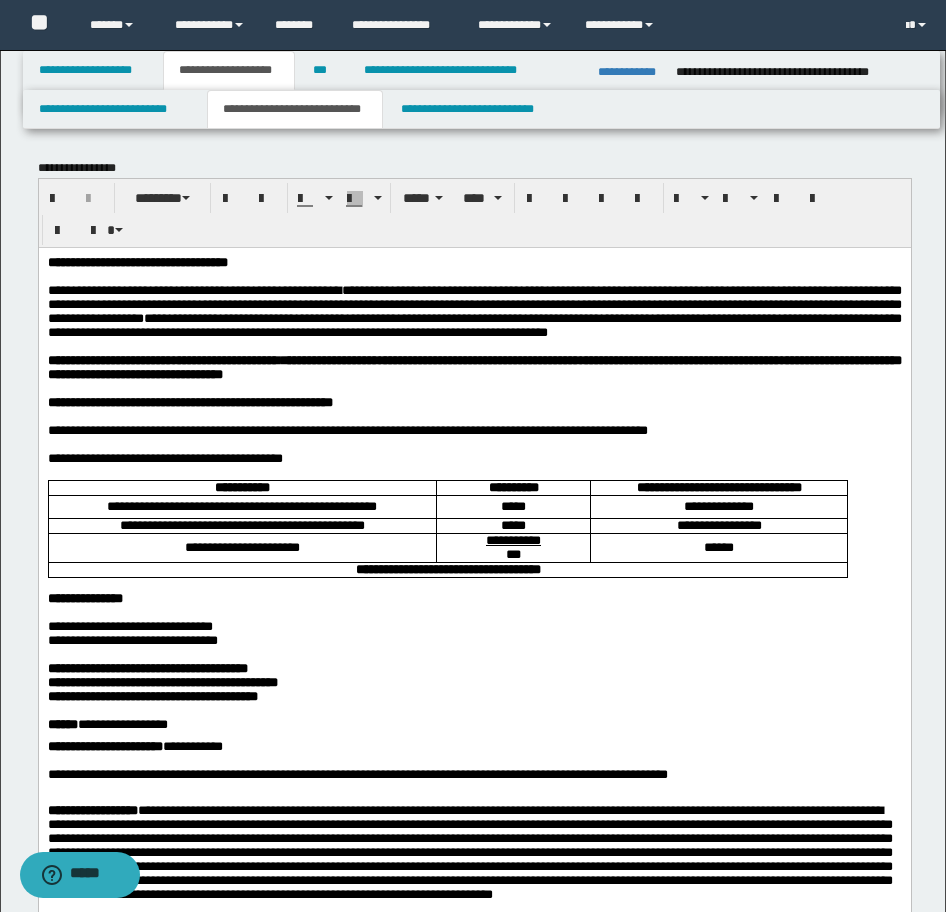click on "**********" at bounding box center [137, 261] 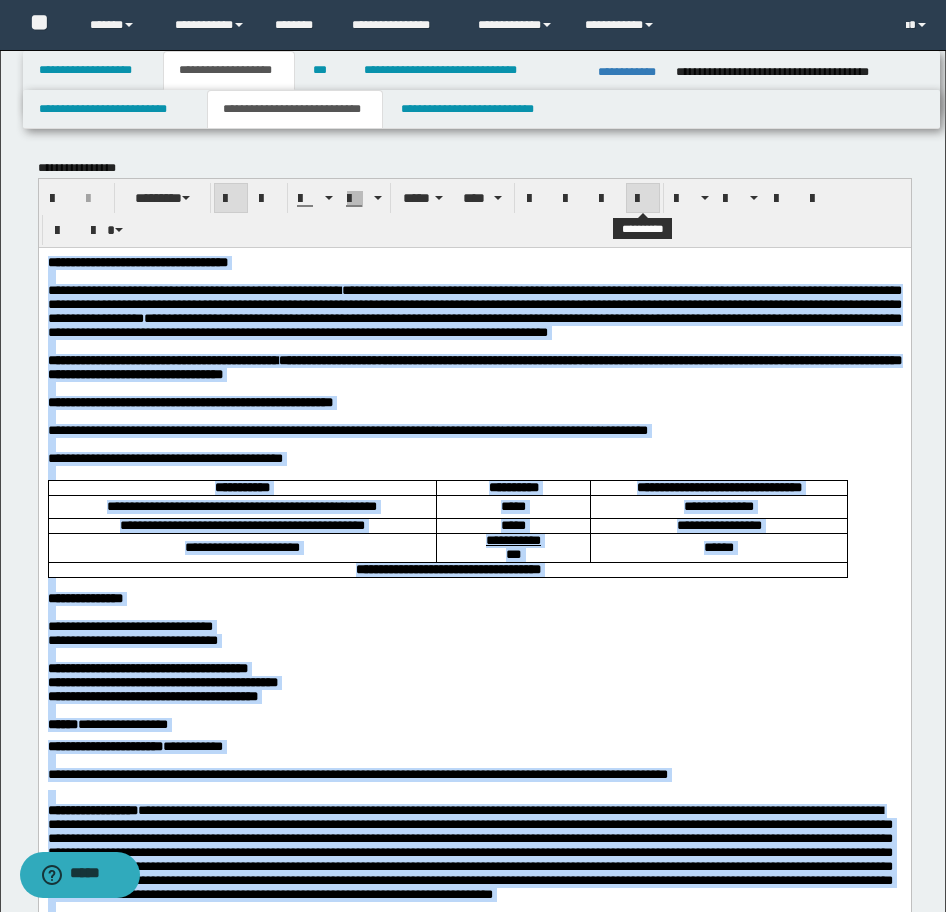 click at bounding box center [643, 199] 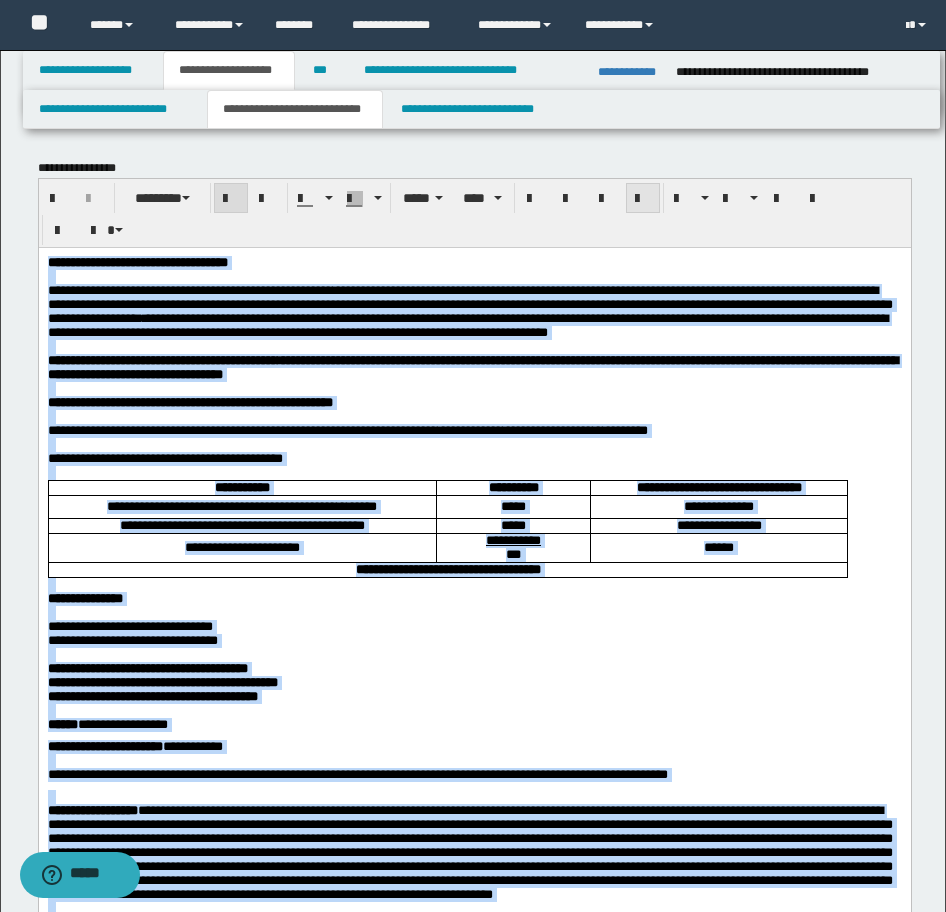 click at bounding box center [643, 199] 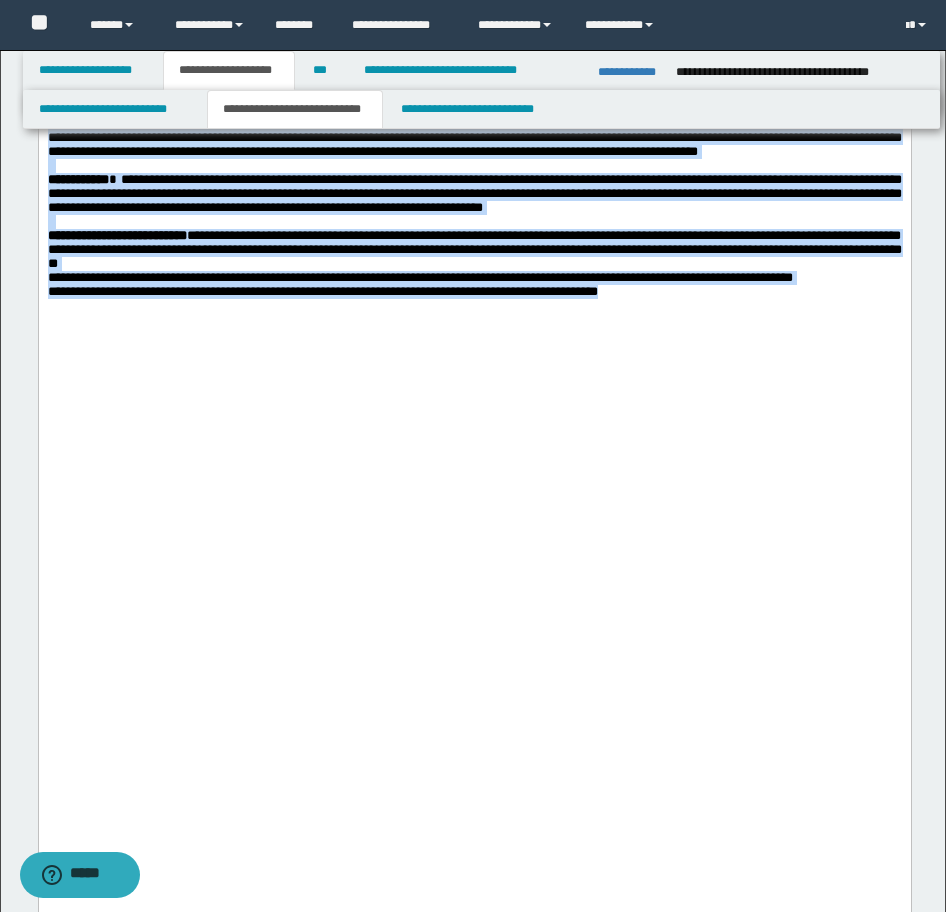 scroll, scrollTop: 2300, scrollLeft: 0, axis: vertical 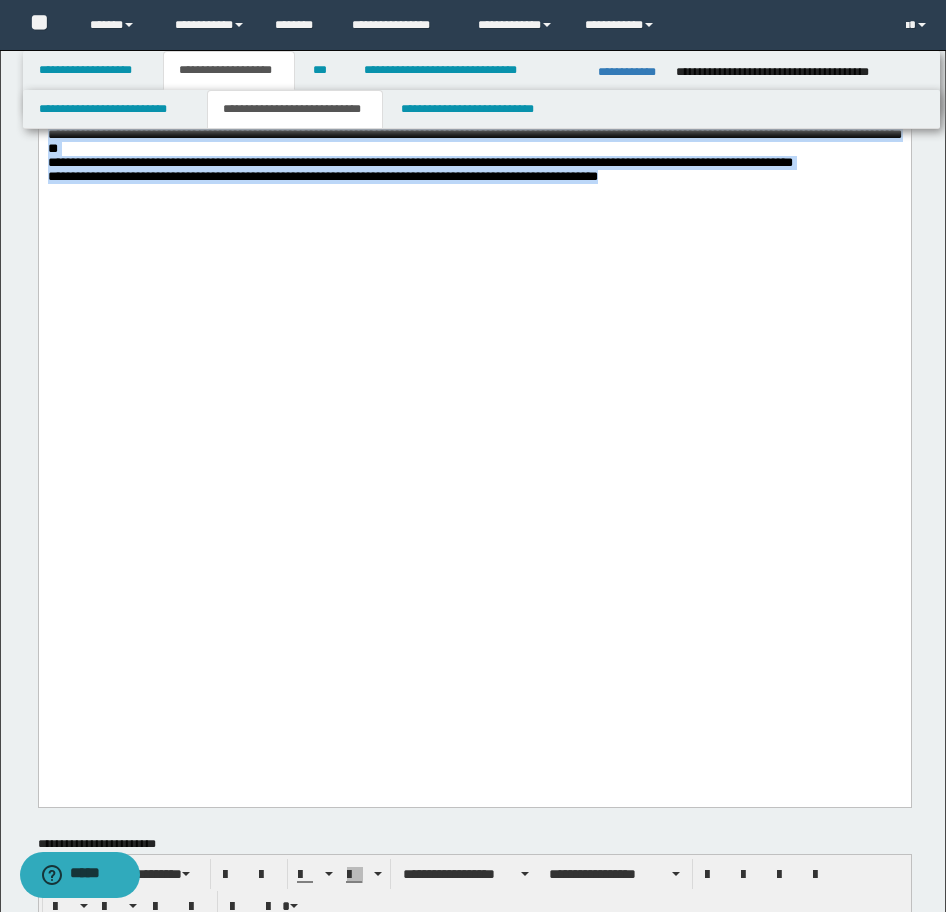 click on "**********" at bounding box center (474, -90) 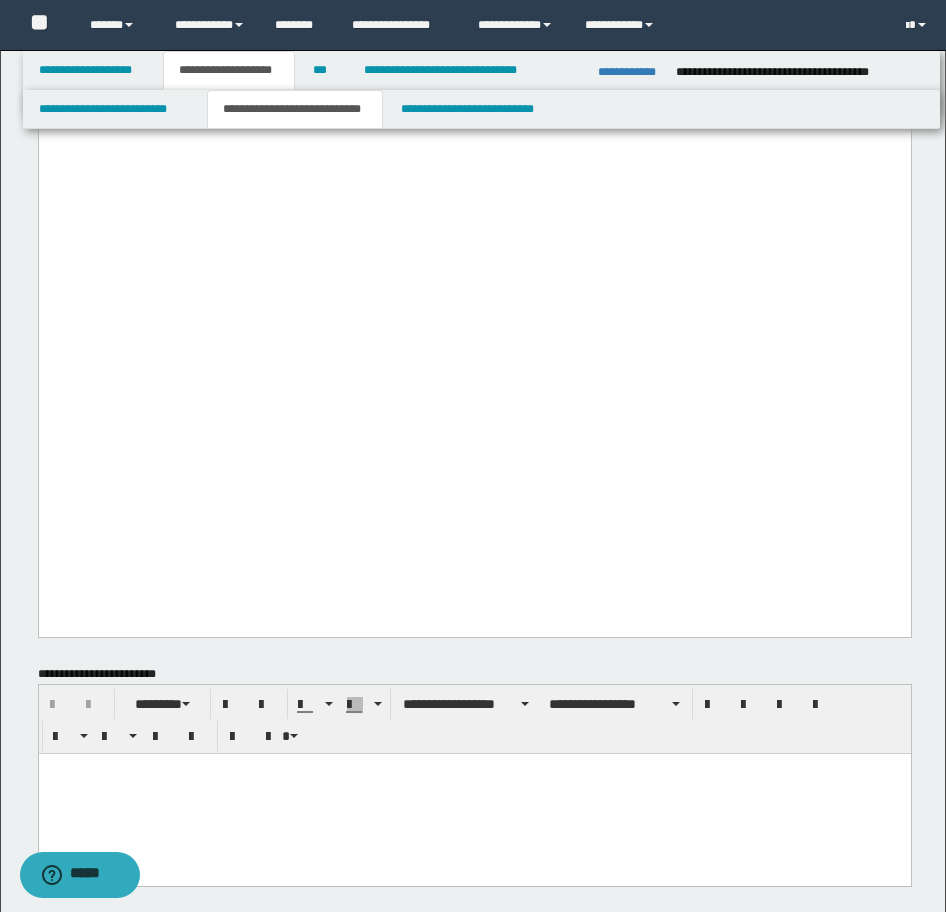 scroll, scrollTop: 2600, scrollLeft: 0, axis: vertical 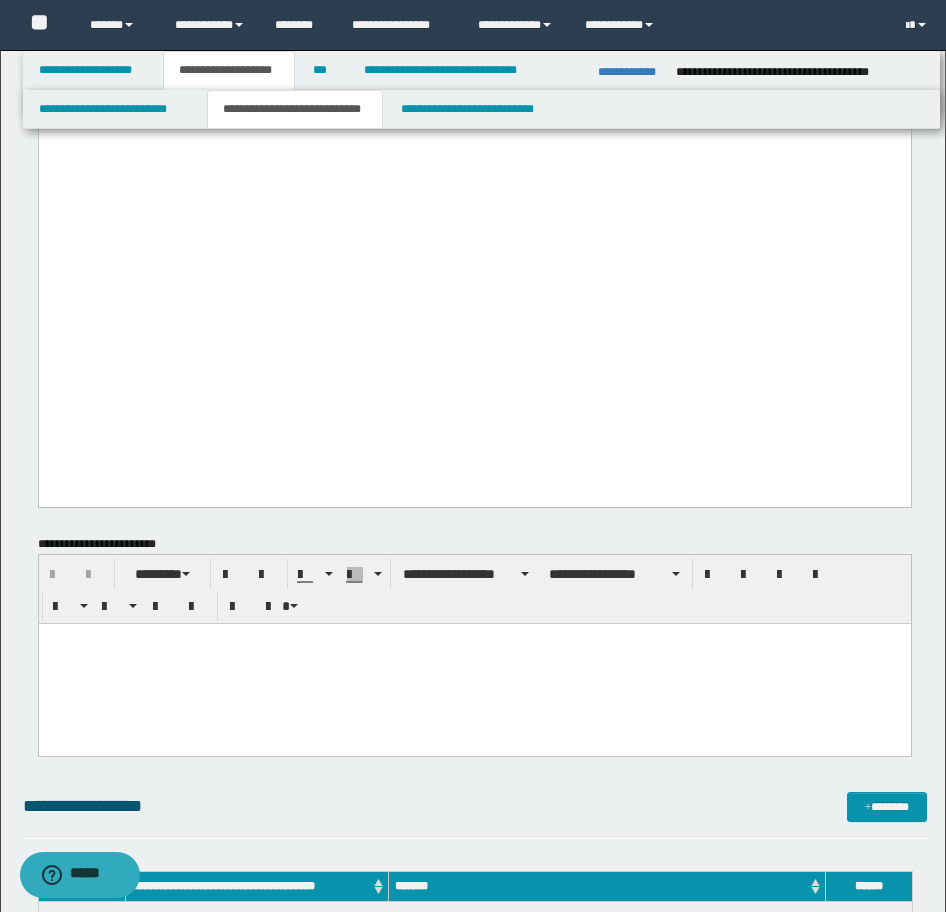 click at bounding box center [474, 663] 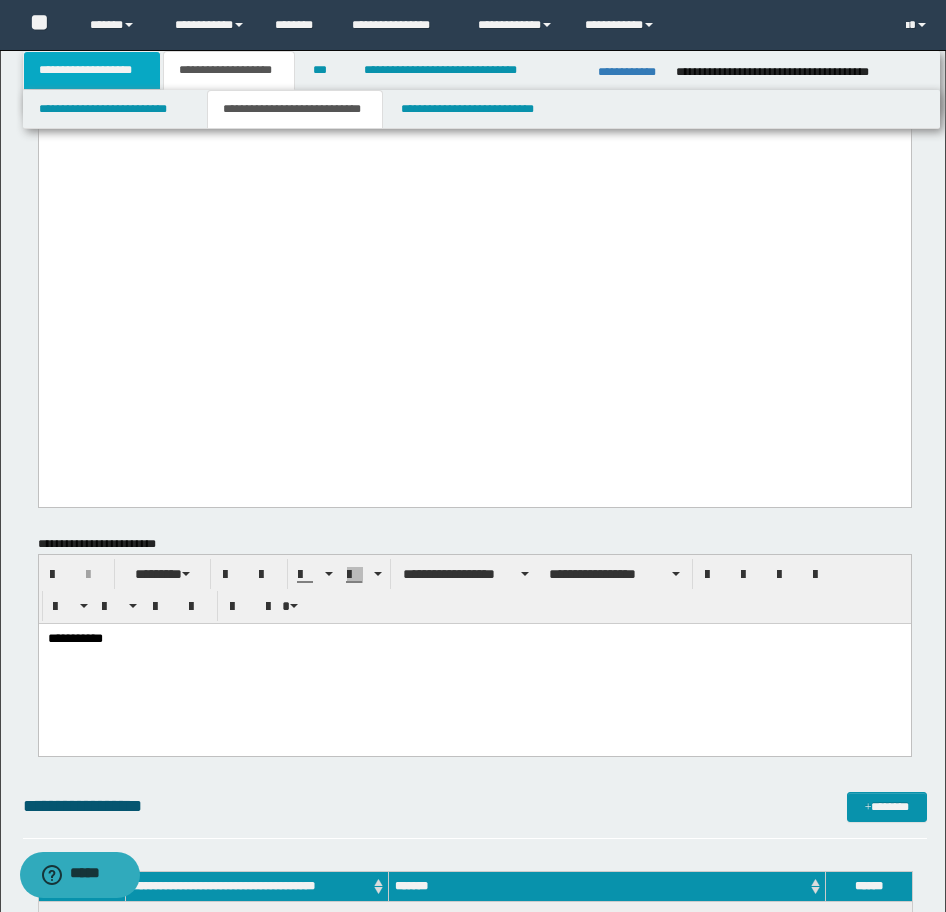 click on "**********" at bounding box center [92, 70] 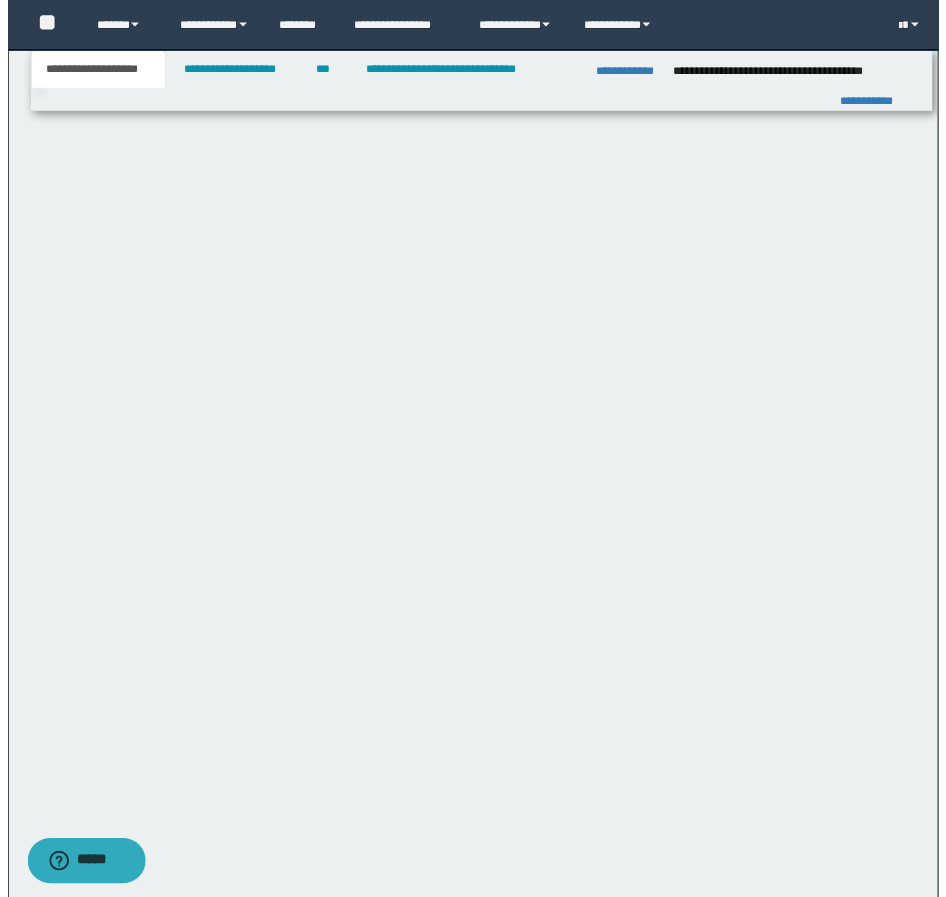 scroll, scrollTop: 895, scrollLeft: 0, axis: vertical 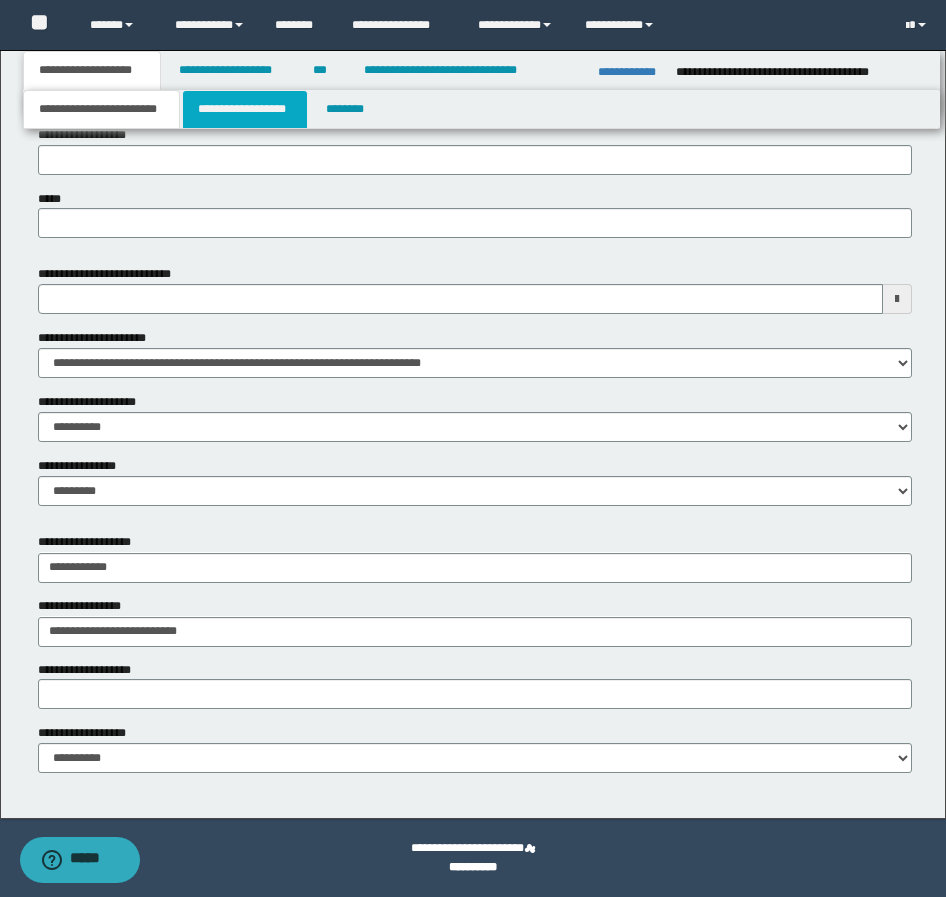 click on "**********" at bounding box center (245, 109) 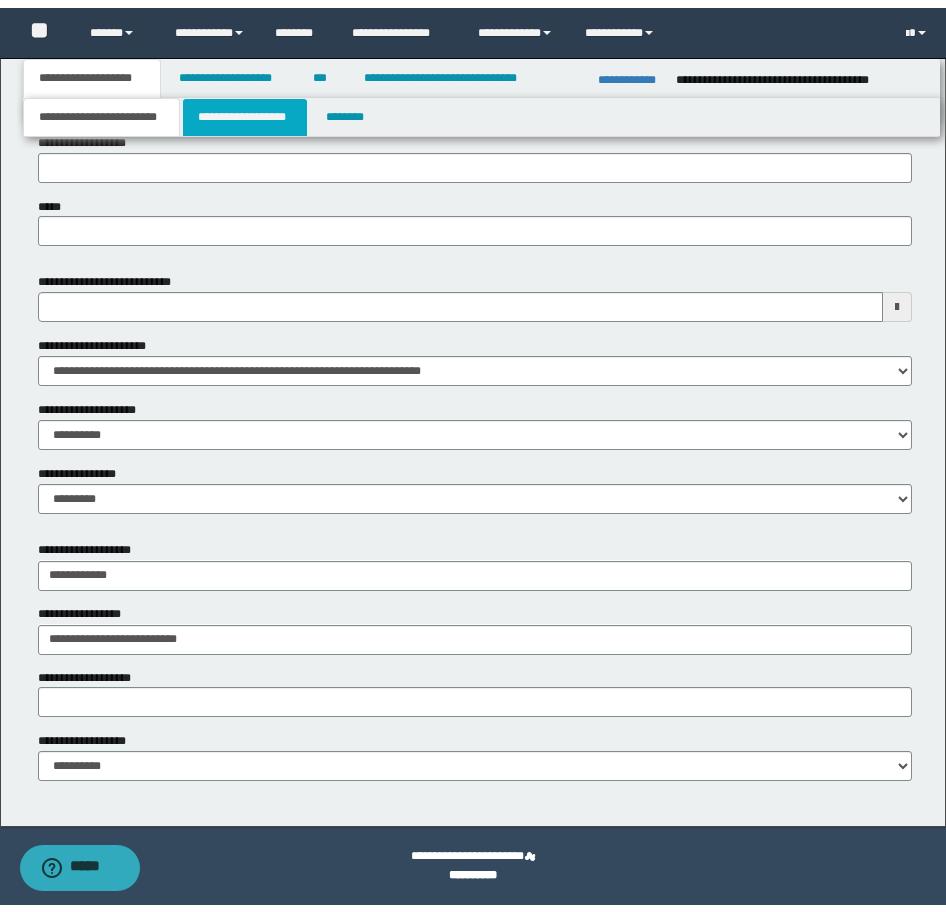 scroll, scrollTop: 0, scrollLeft: 0, axis: both 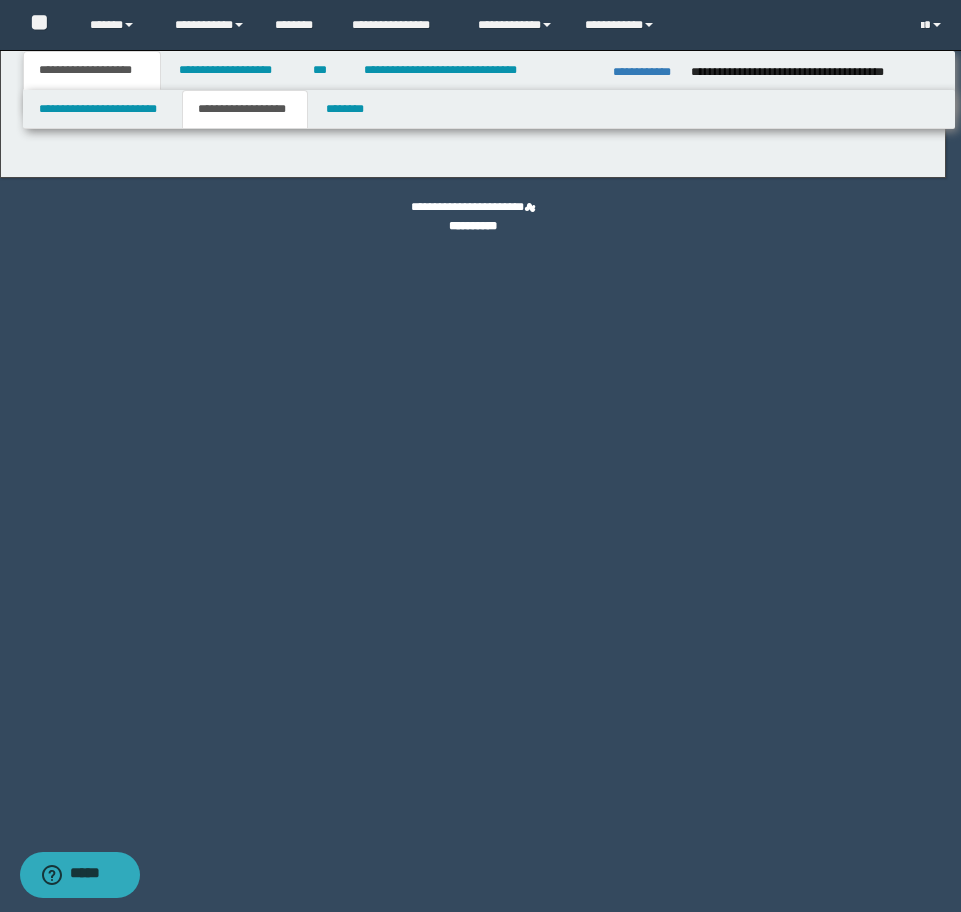 type on "********" 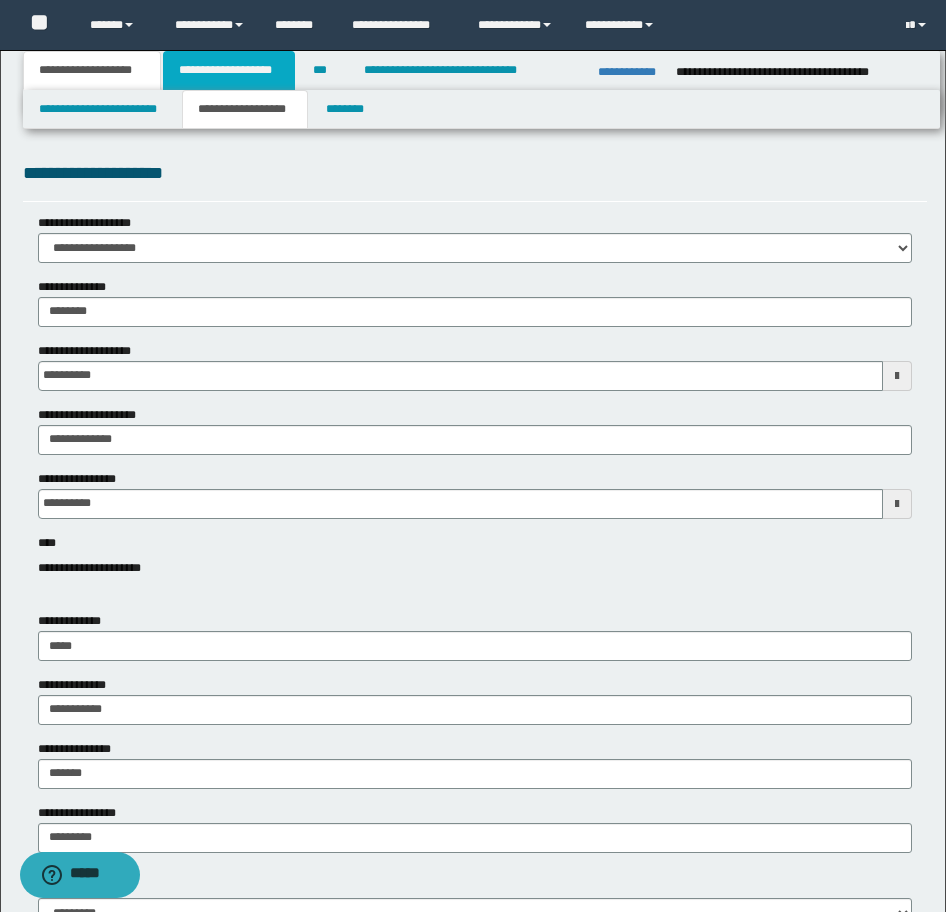 click on "**********" at bounding box center [229, 70] 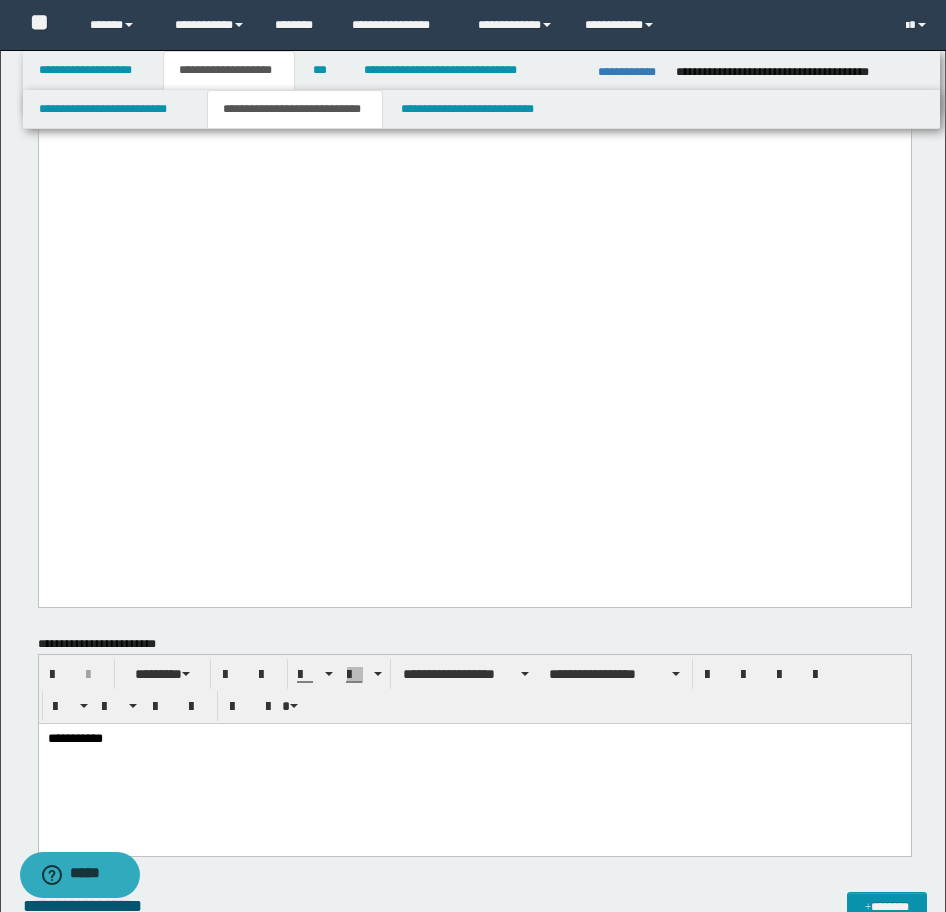 scroll, scrollTop: 2800, scrollLeft: 0, axis: vertical 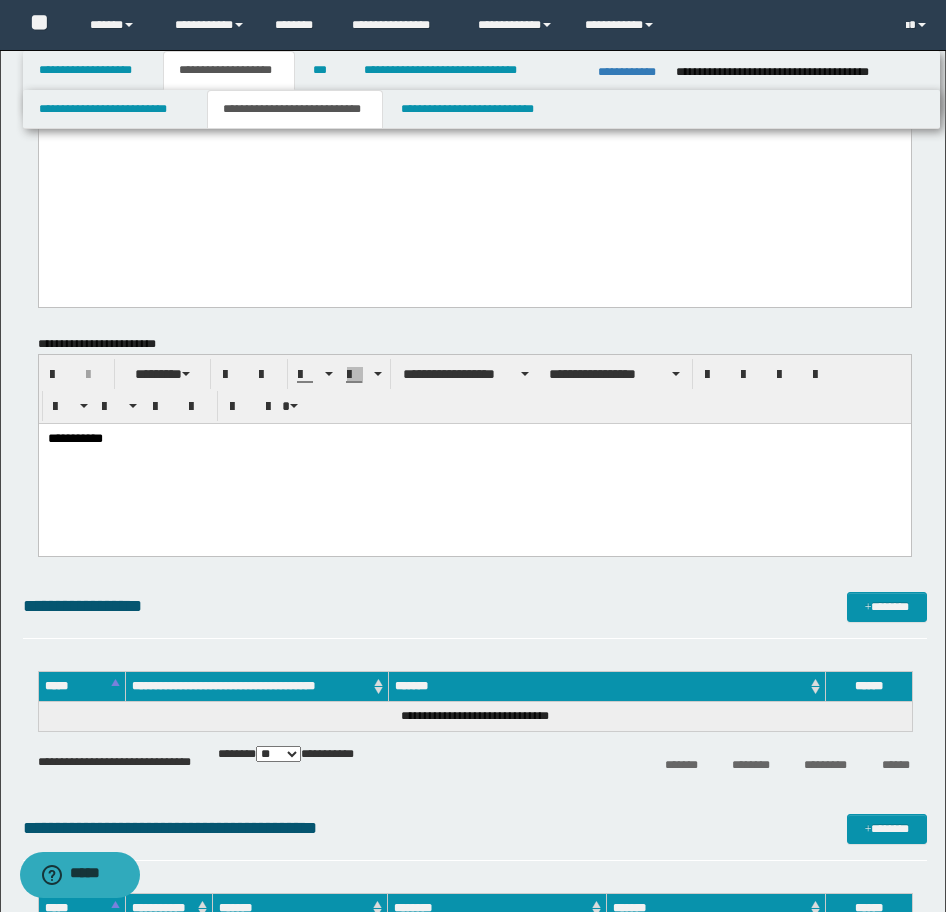 click on "**********" at bounding box center (474, 464) 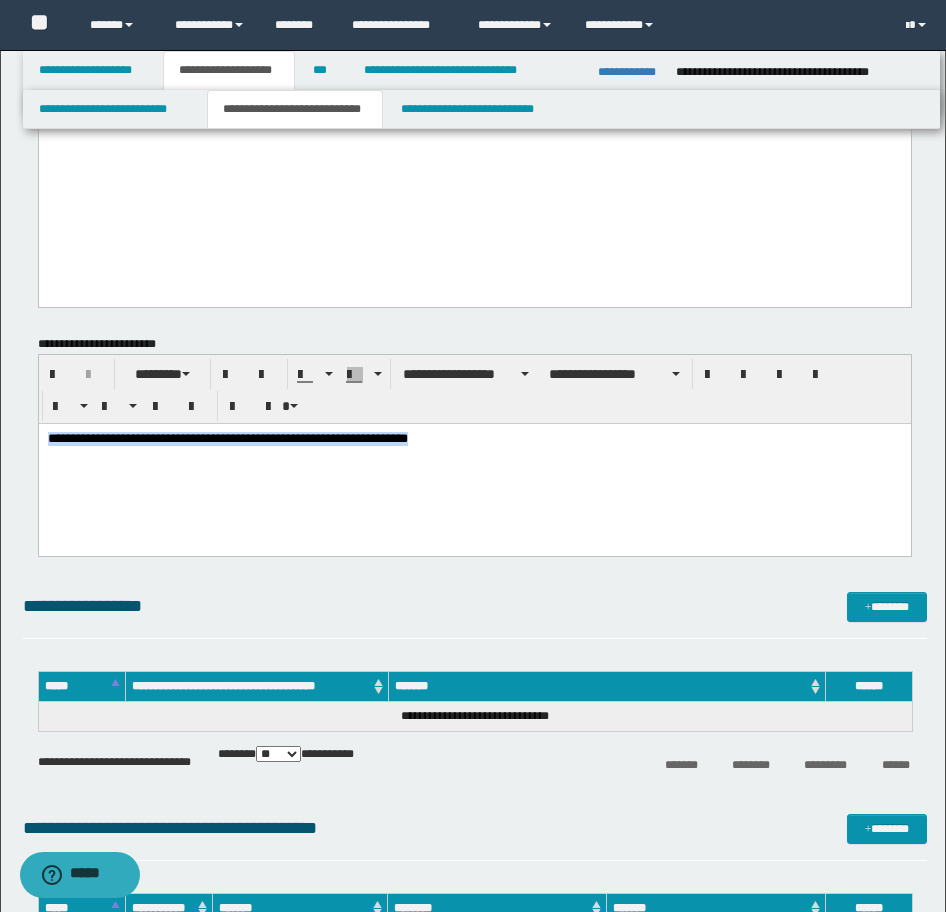 drag, startPoint x: 466, startPoint y: 435, endPoint x: -17, endPoint y: 422, distance: 483.17493 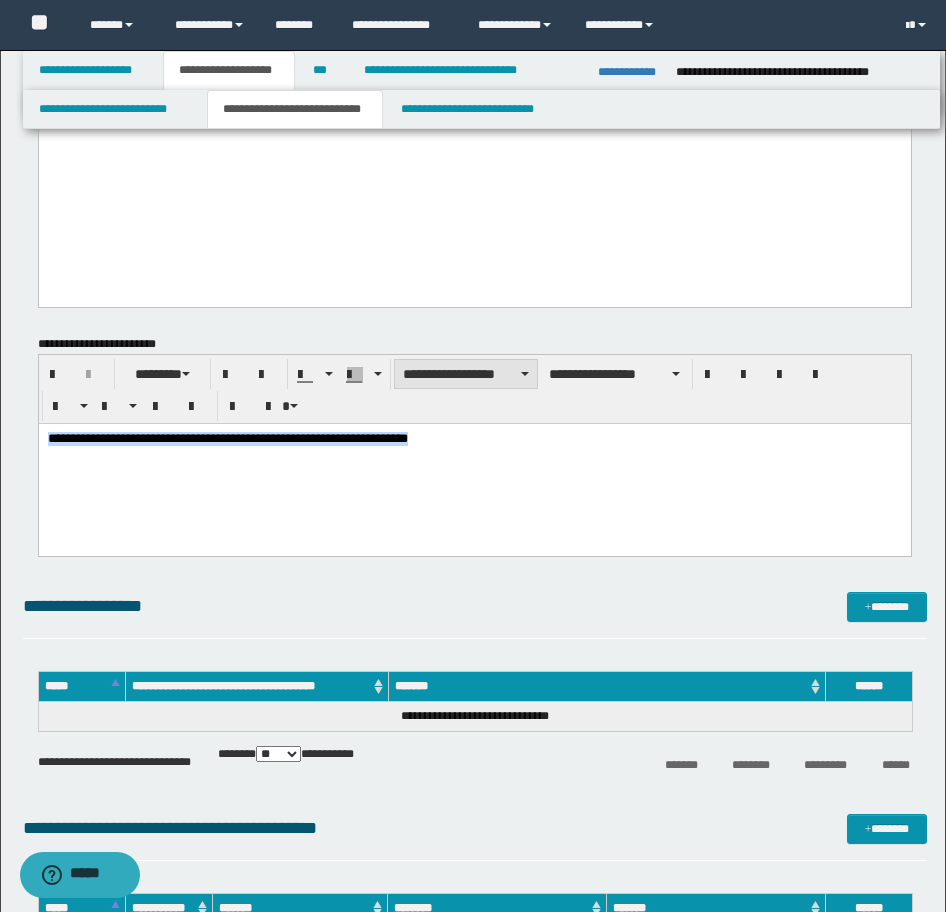 click on "**********" at bounding box center [466, 374] 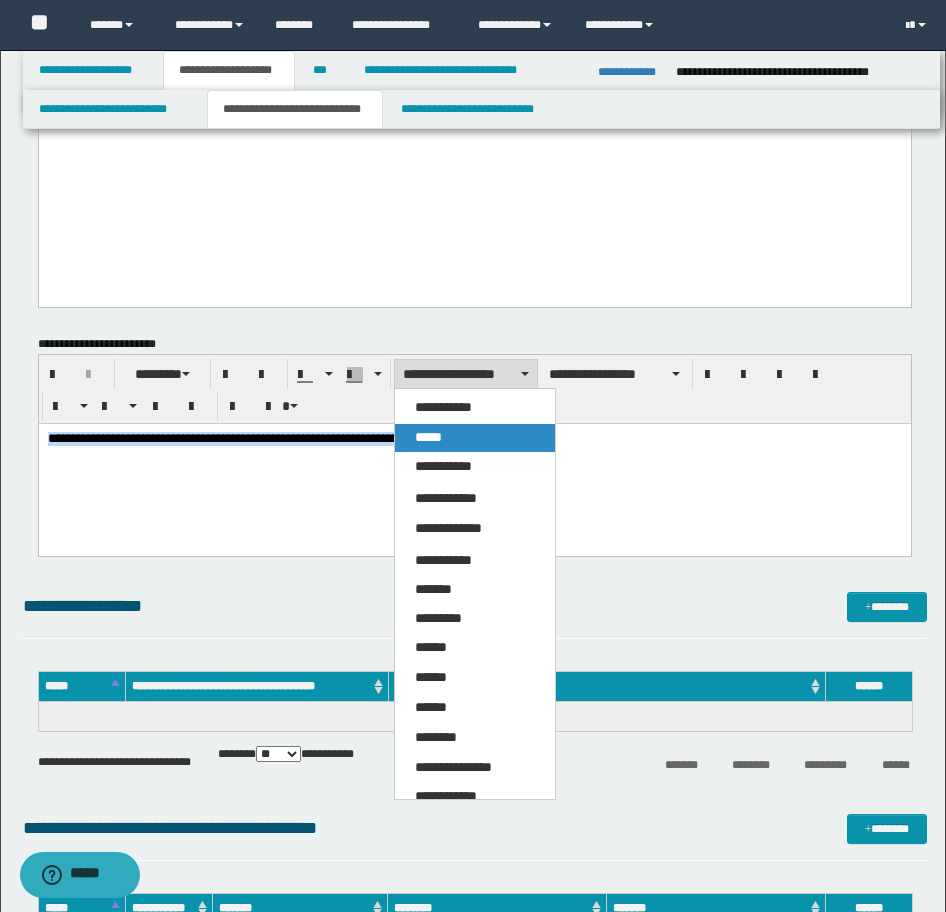 click on "*****" at bounding box center [428, 437] 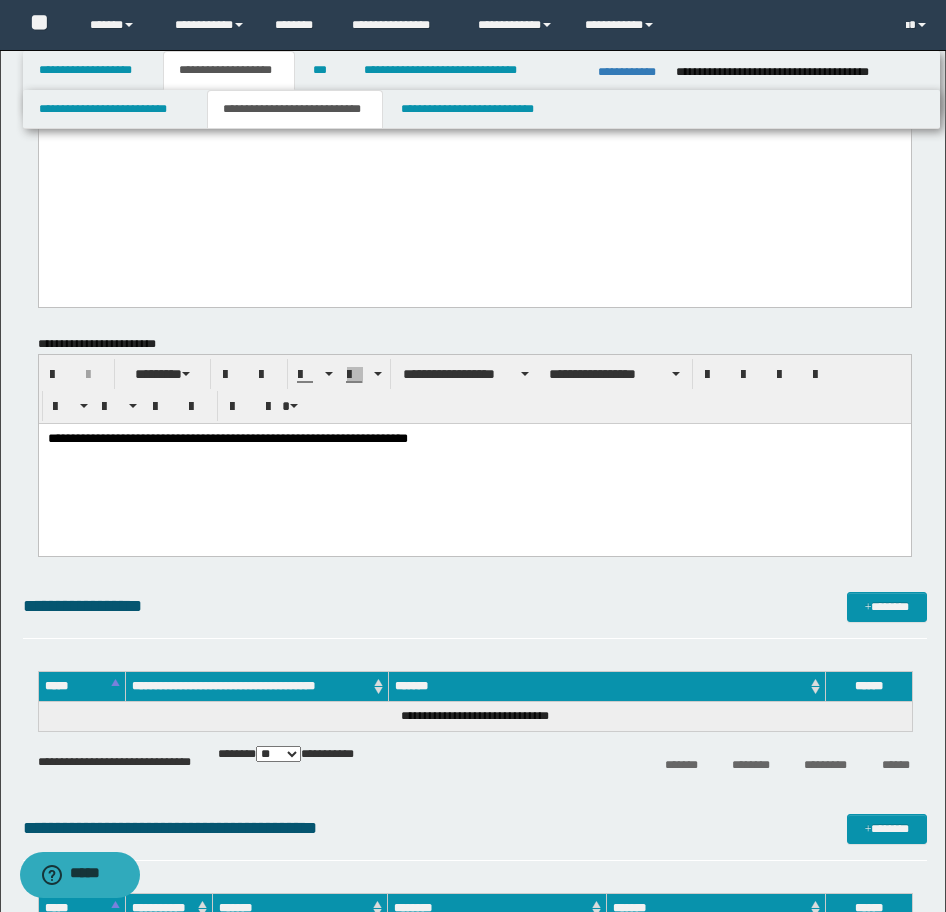 scroll, scrollTop: 1719, scrollLeft: 0, axis: vertical 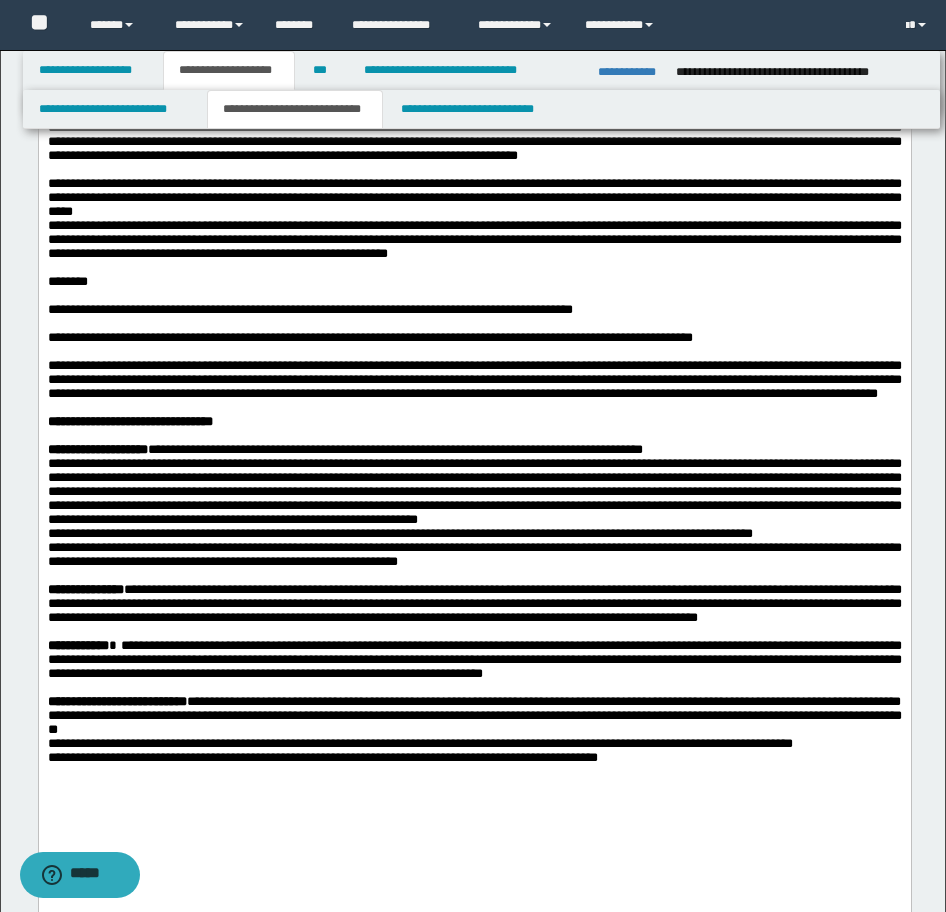 click on "**********" at bounding box center [474, 134] 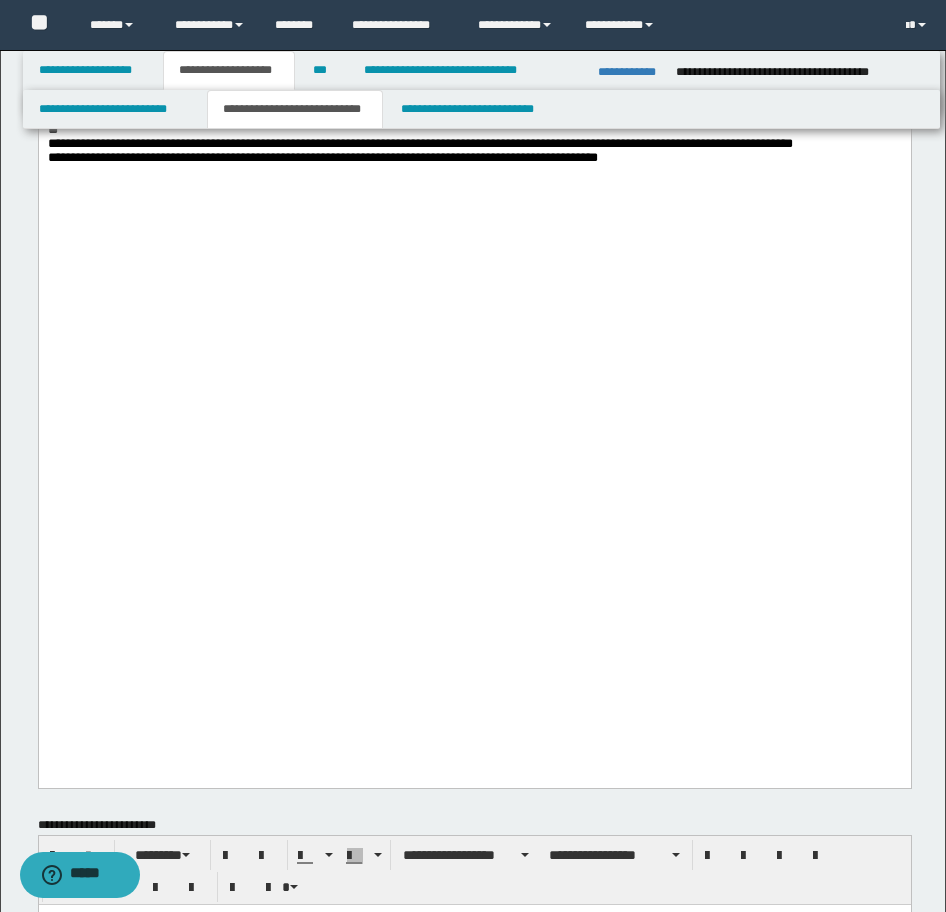 scroll, scrollTop: 2619, scrollLeft: 0, axis: vertical 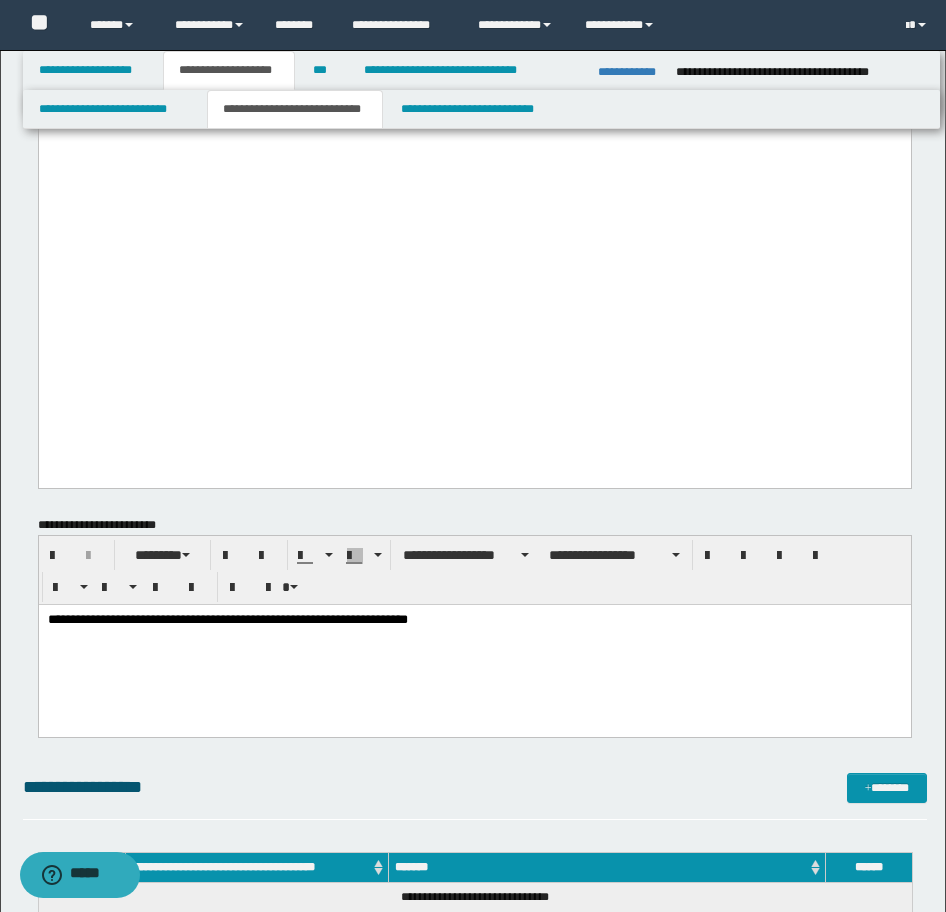 click on "**********" at bounding box center (474, 620) 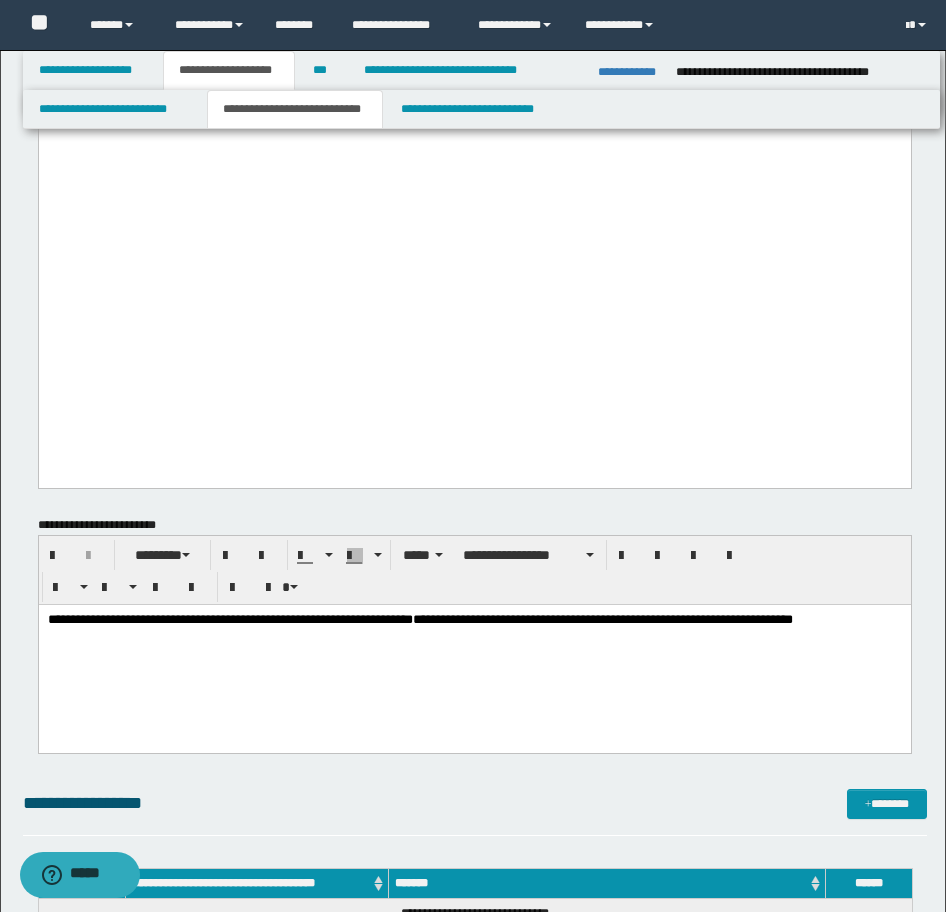 click on "**********" at bounding box center (602, 618) 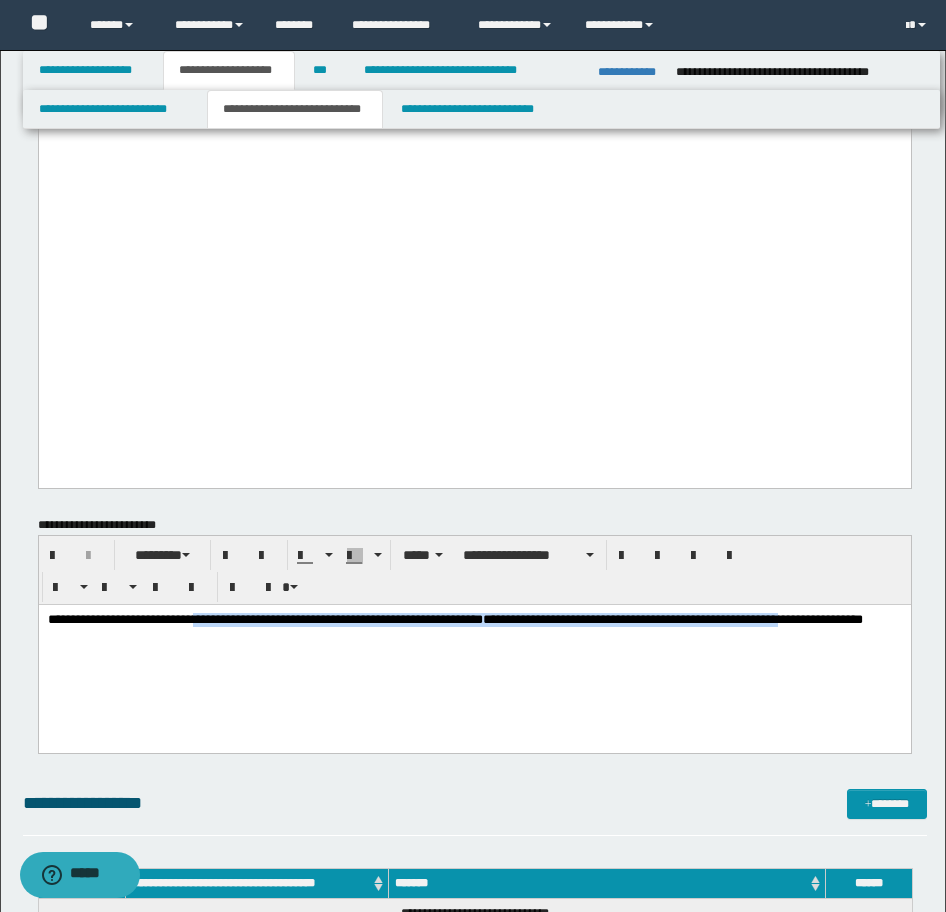 drag, startPoint x: 233, startPoint y: 626, endPoint x: 125, endPoint y: 632, distance: 108.16654 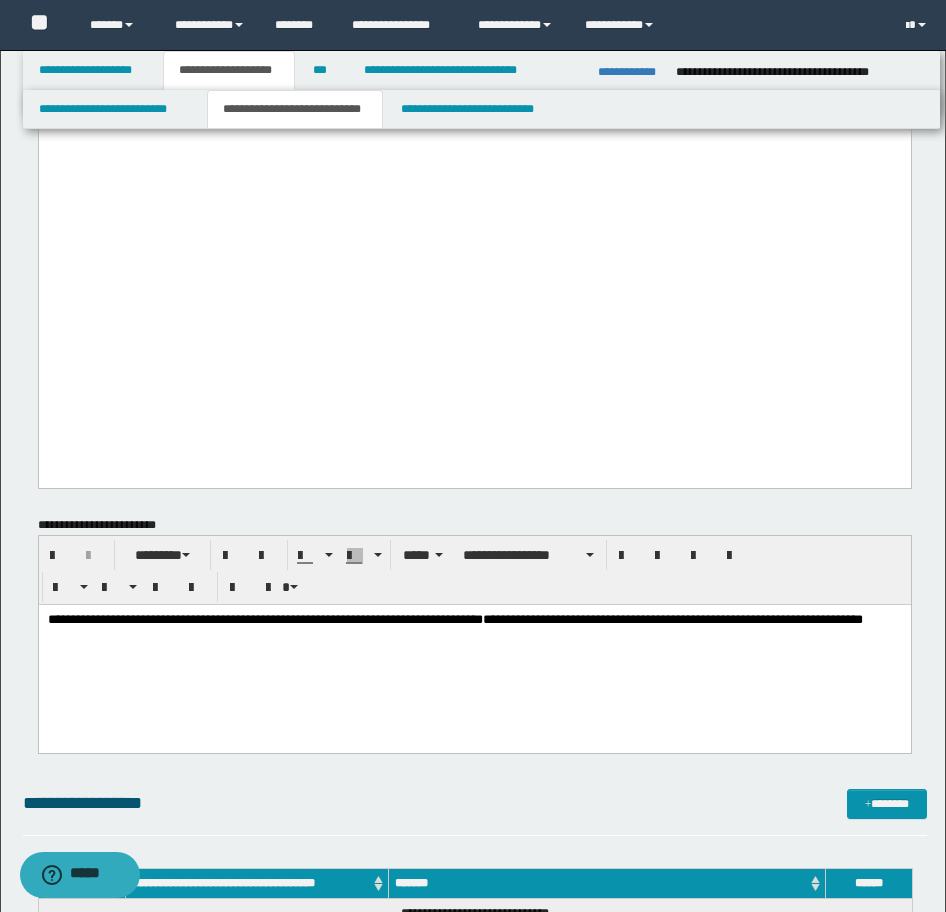 click on "**********" at bounding box center [474, 628] 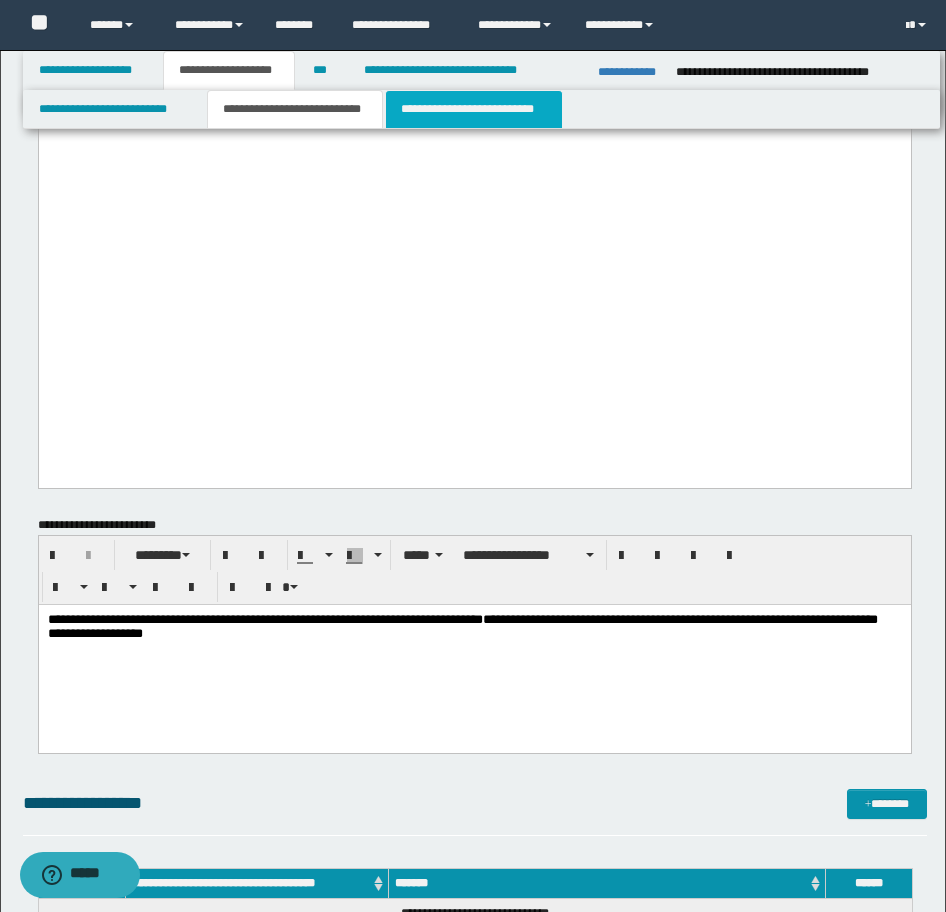 click on "**********" at bounding box center [474, 109] 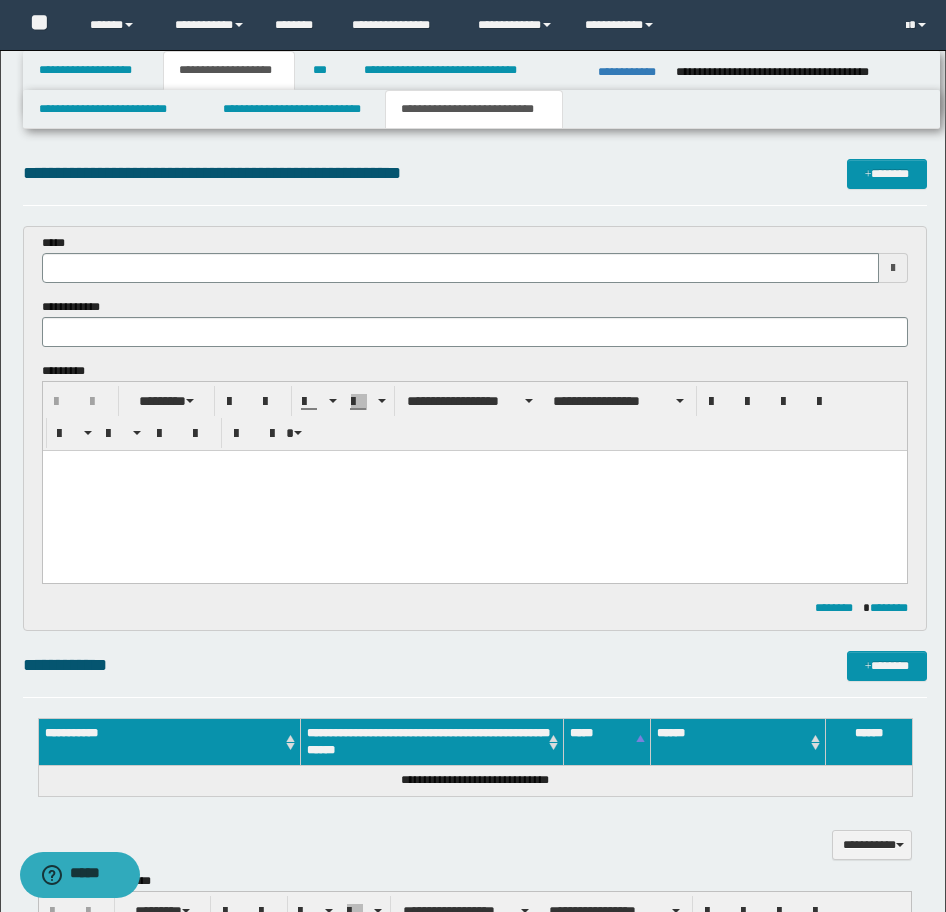 scroll, scrollTop: 0, scrollLeft: 0, axis: both 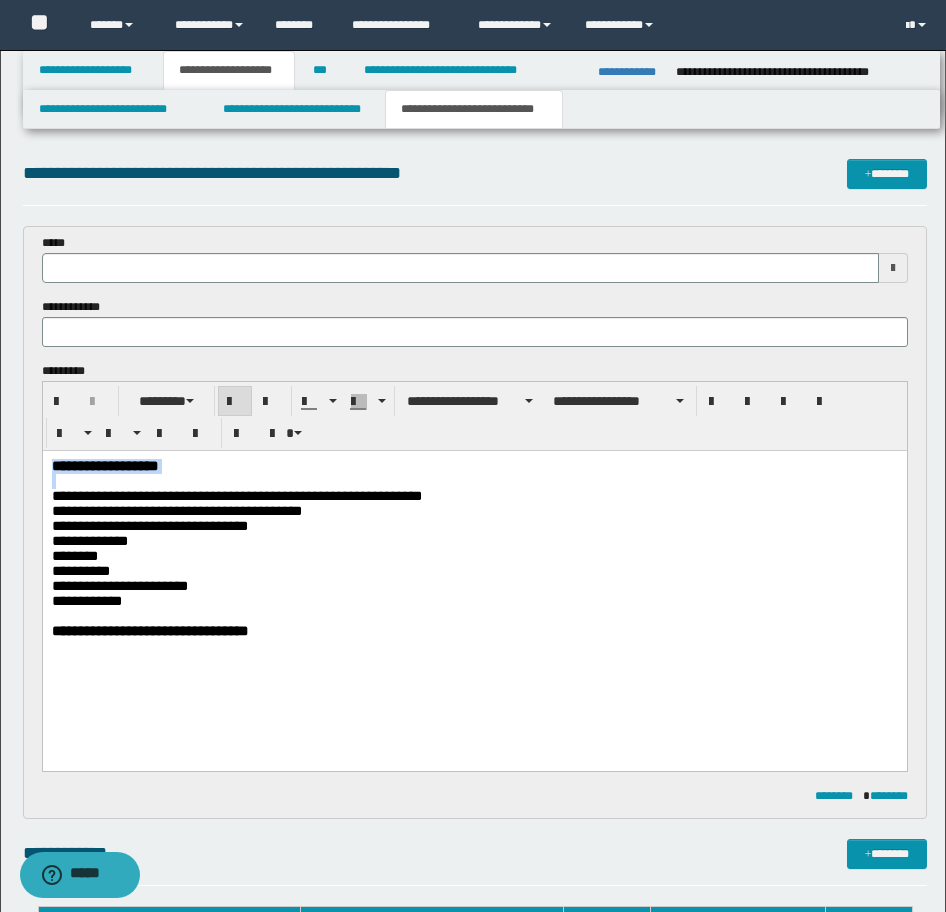 drag, startPoint x: 85, startPoint y: 458, endPoint x: 40, endPoint y: 458, distance: 45 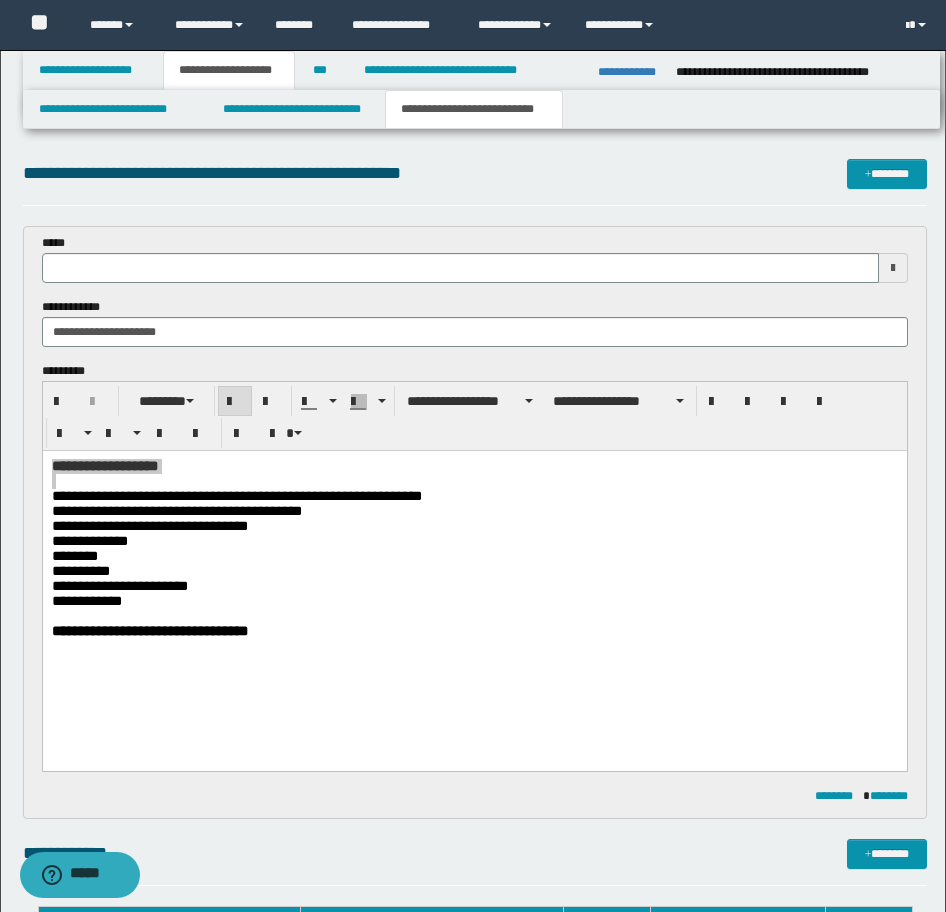 click on "**********" at bounding box center [475, 522] 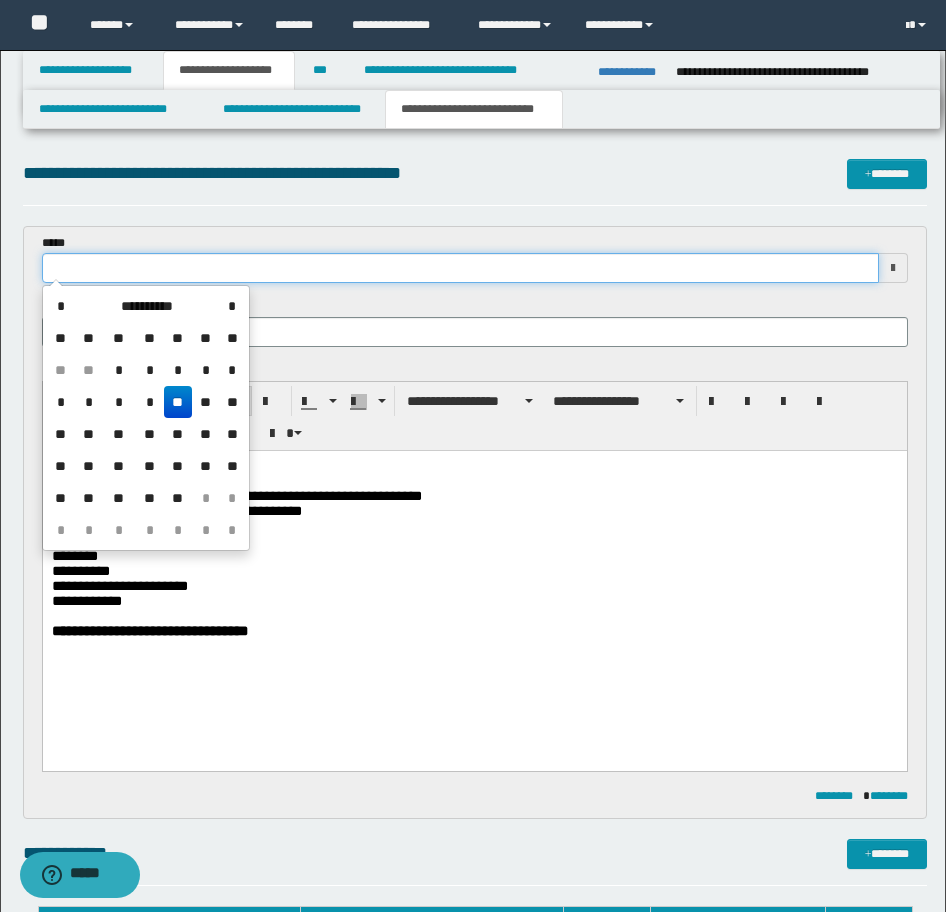 click at bounding box center [460, 268] 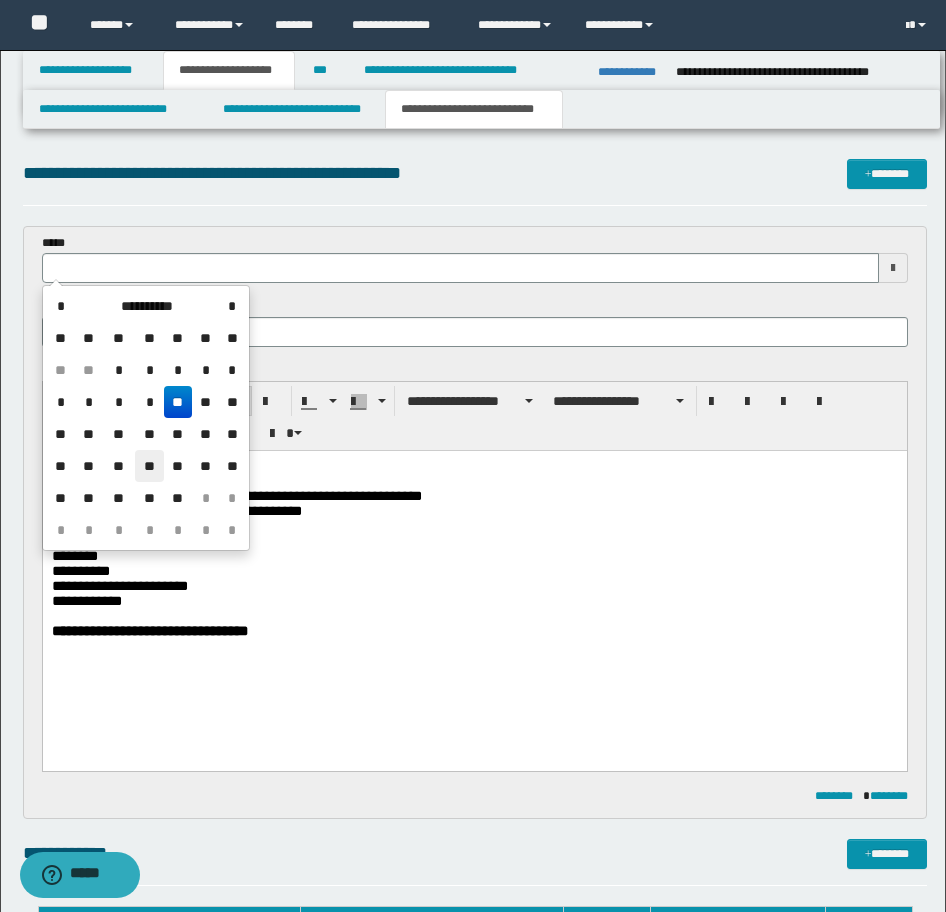 drag, startPoint x: 157, startPoint y: 464, endPoint x: 121, endPoint y: 41, distance: 424.52914 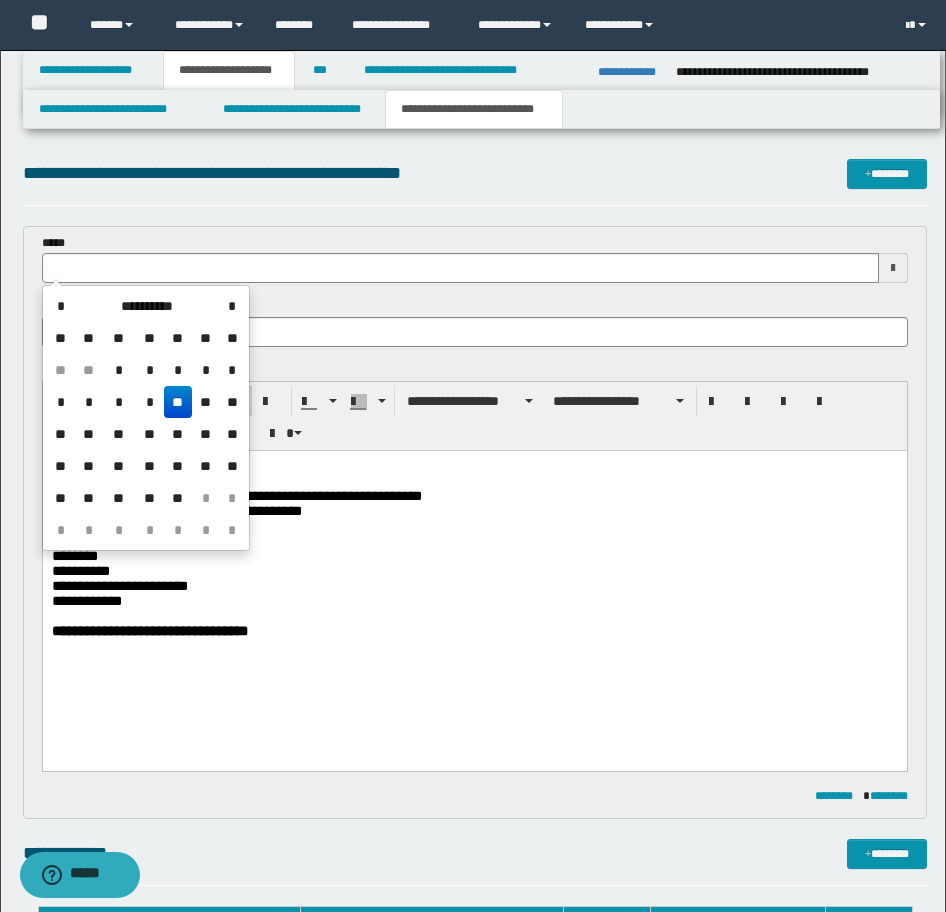type on "**********" 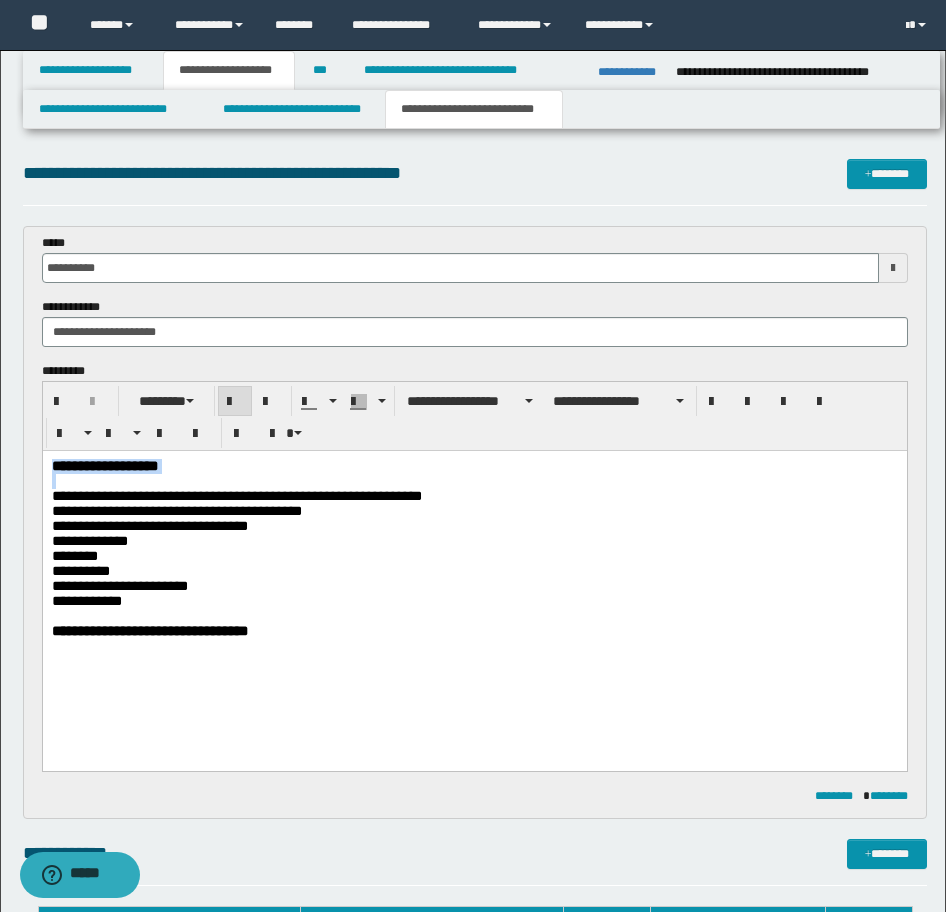 click on "**********" at bounding box center [236, 496] 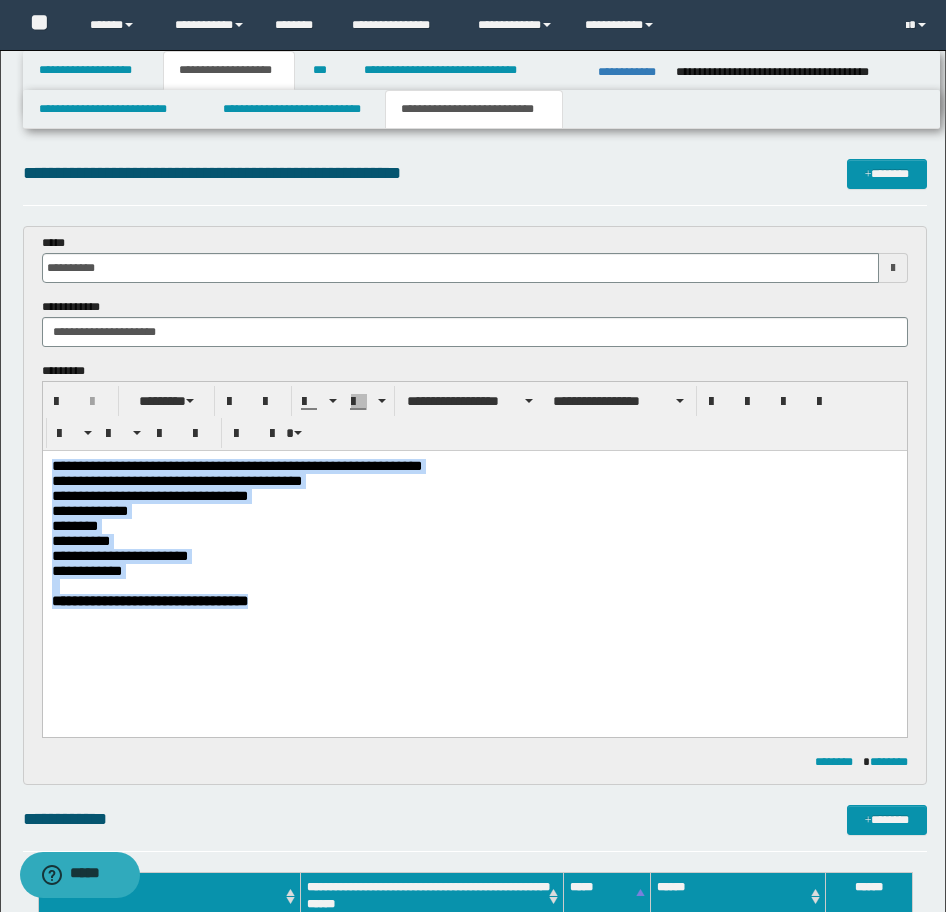 drag, startPoint x: 300, startPoint y: 622, endPoint x: 351, endPoint y: 898, distance: 280.6724 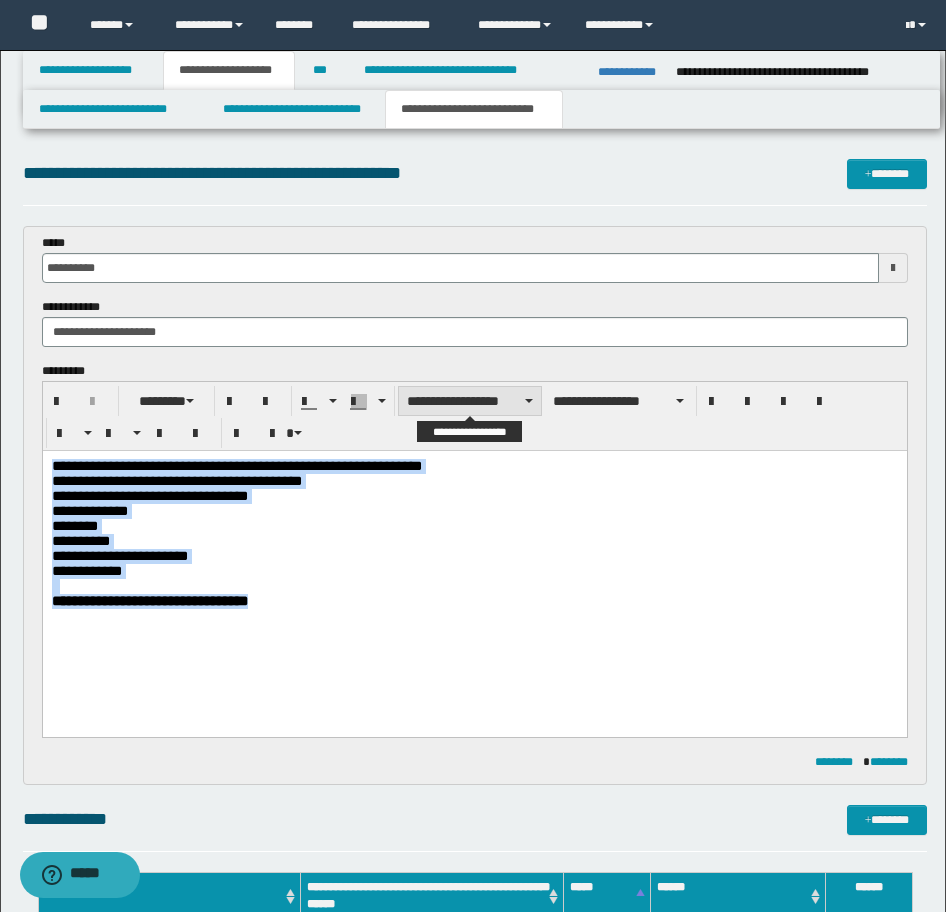 click on "**********" at bounding box center [470, 401] 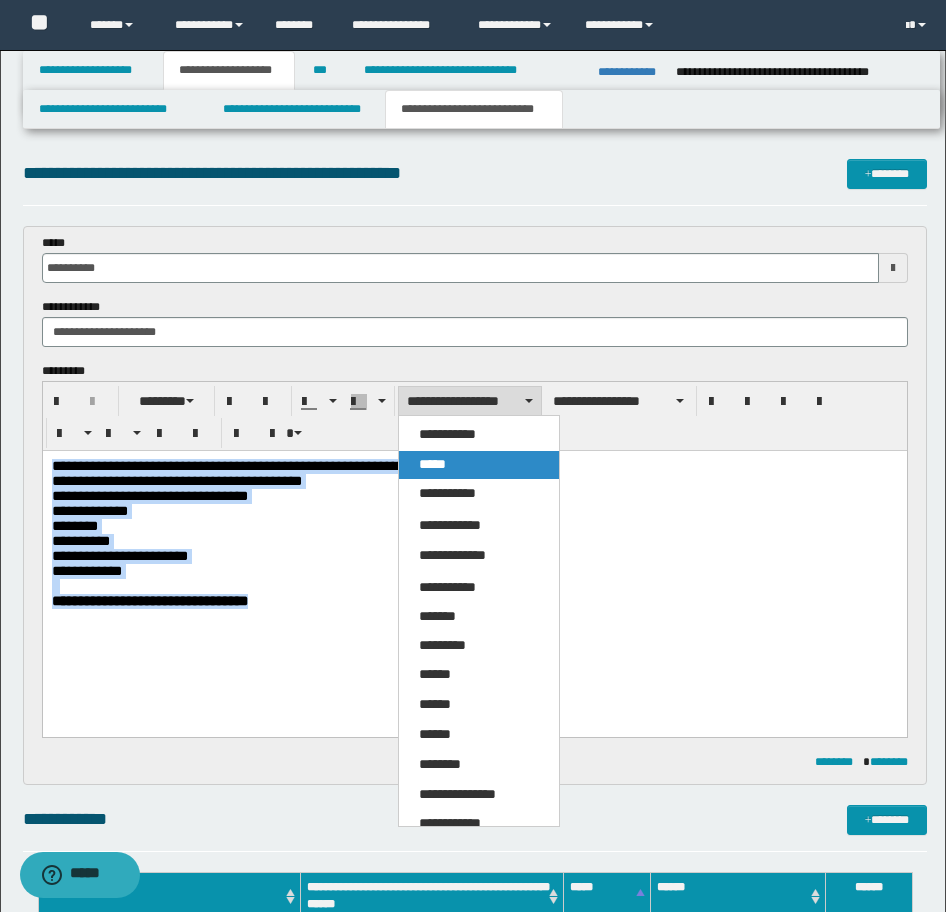 click on "*****" at bounding box center (432, 464) 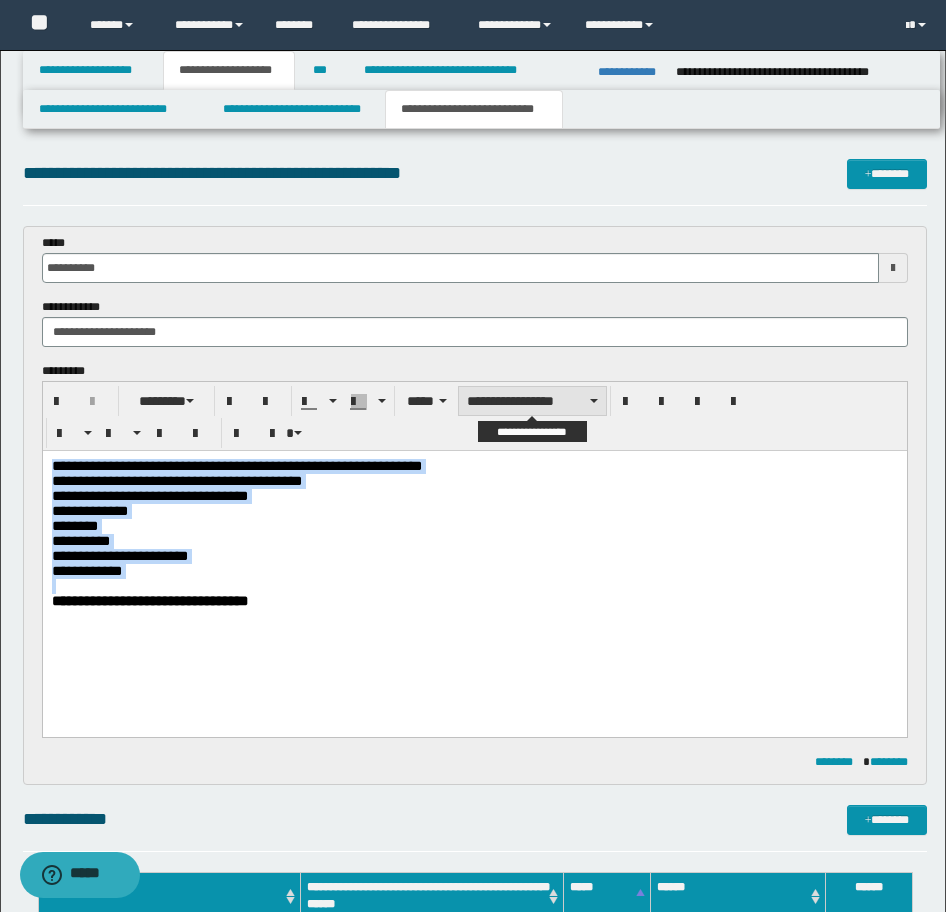 click on "**********" at bounding box center [532, 401] 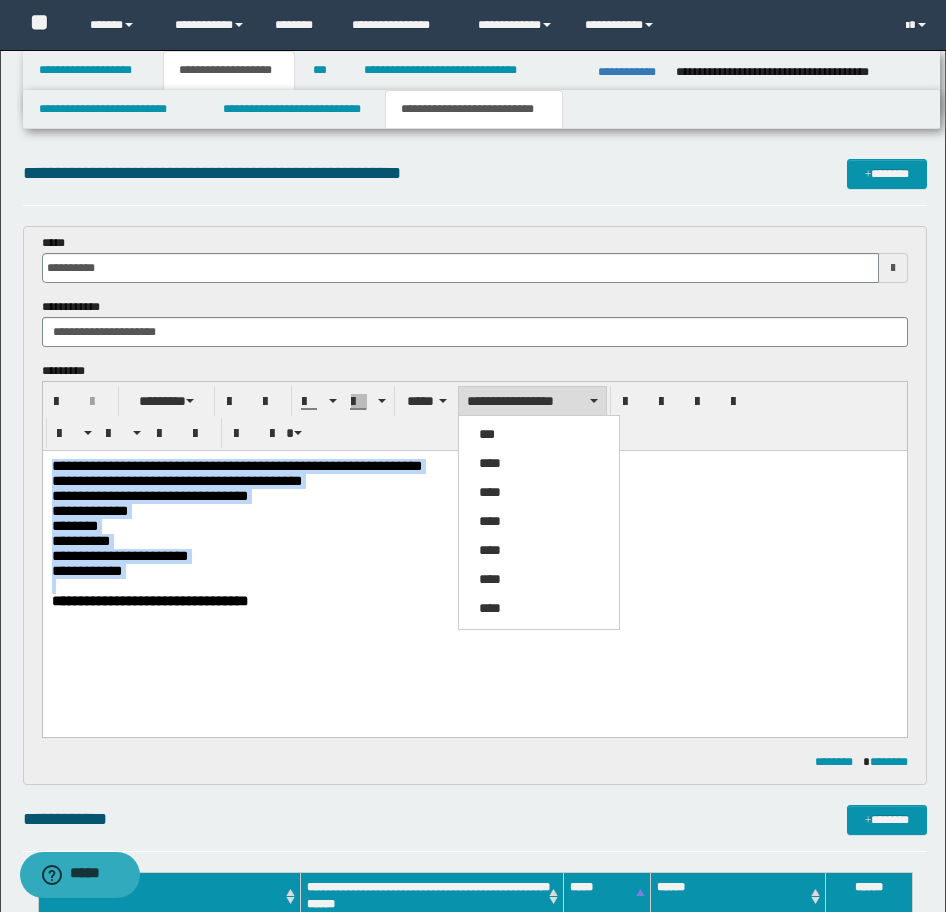 click on "****" at bounding box center [490, 463] 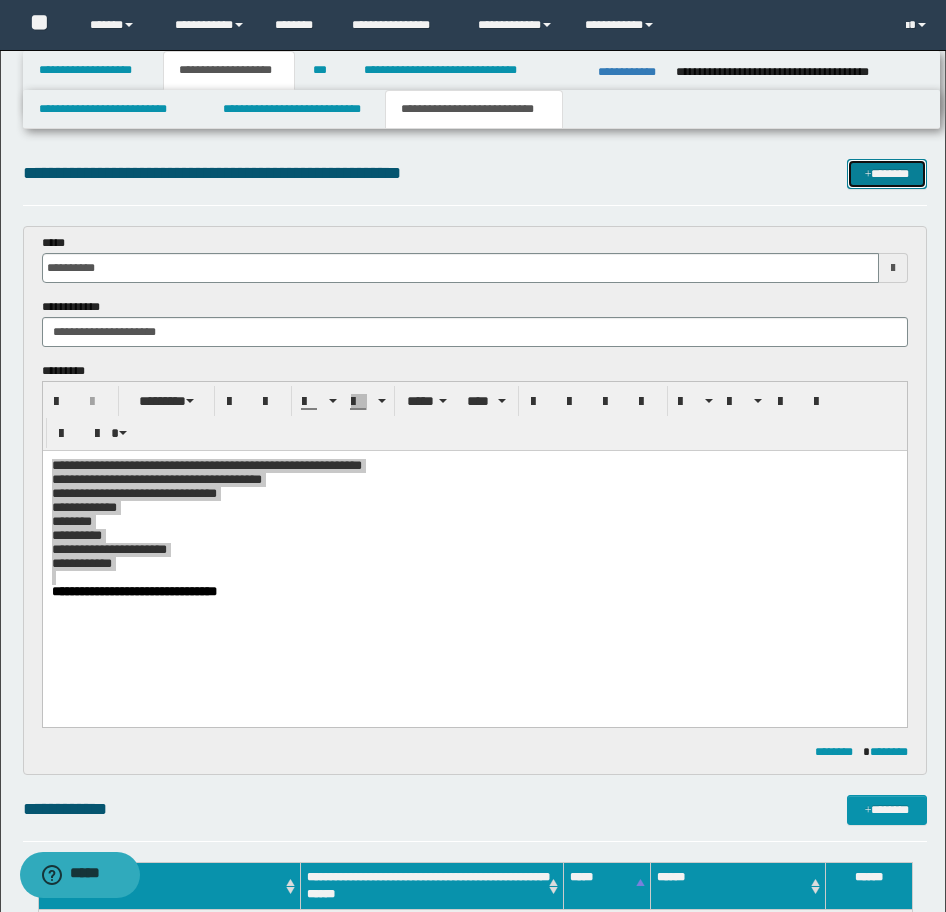 click on "*******" at bounding box center (887, 174) 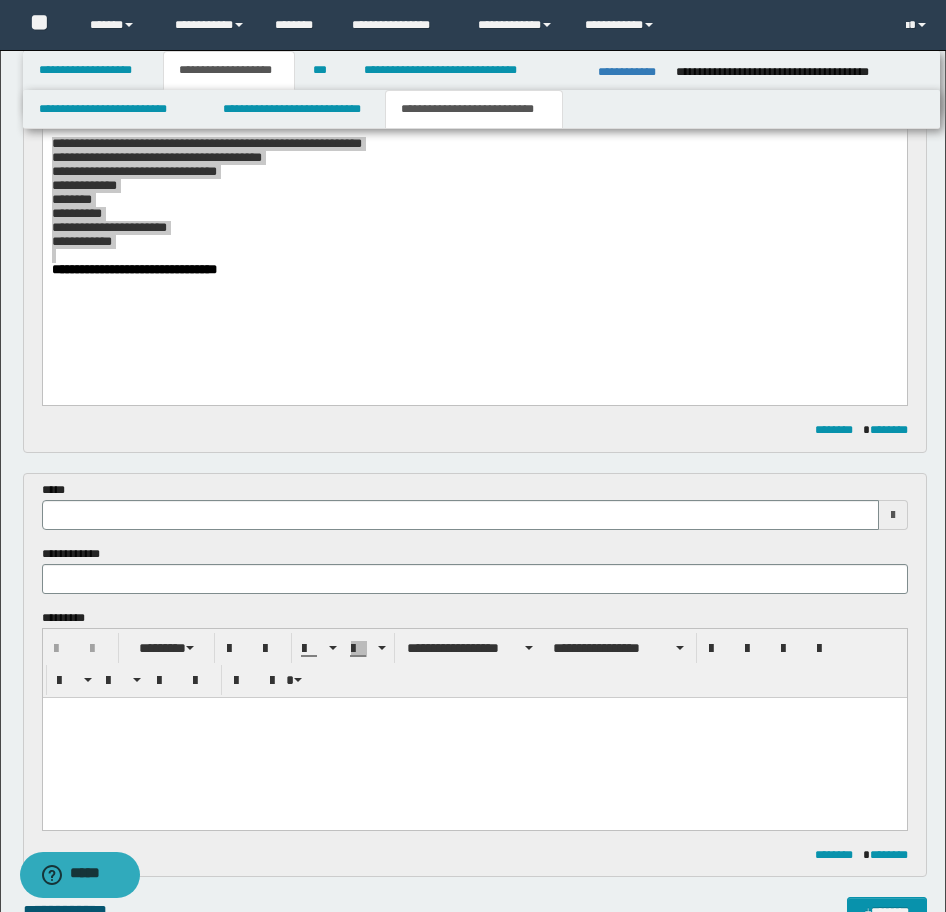 scroll, scrollTop: 0, scrollLeft: 0, axis: both 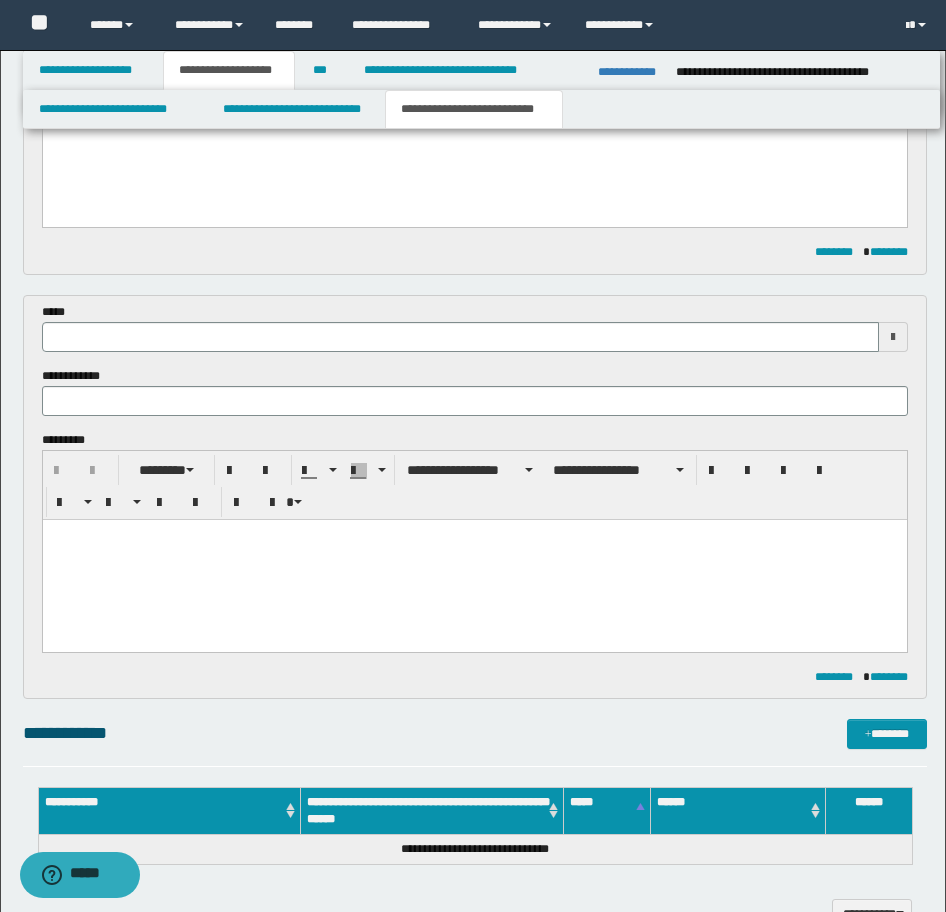 type 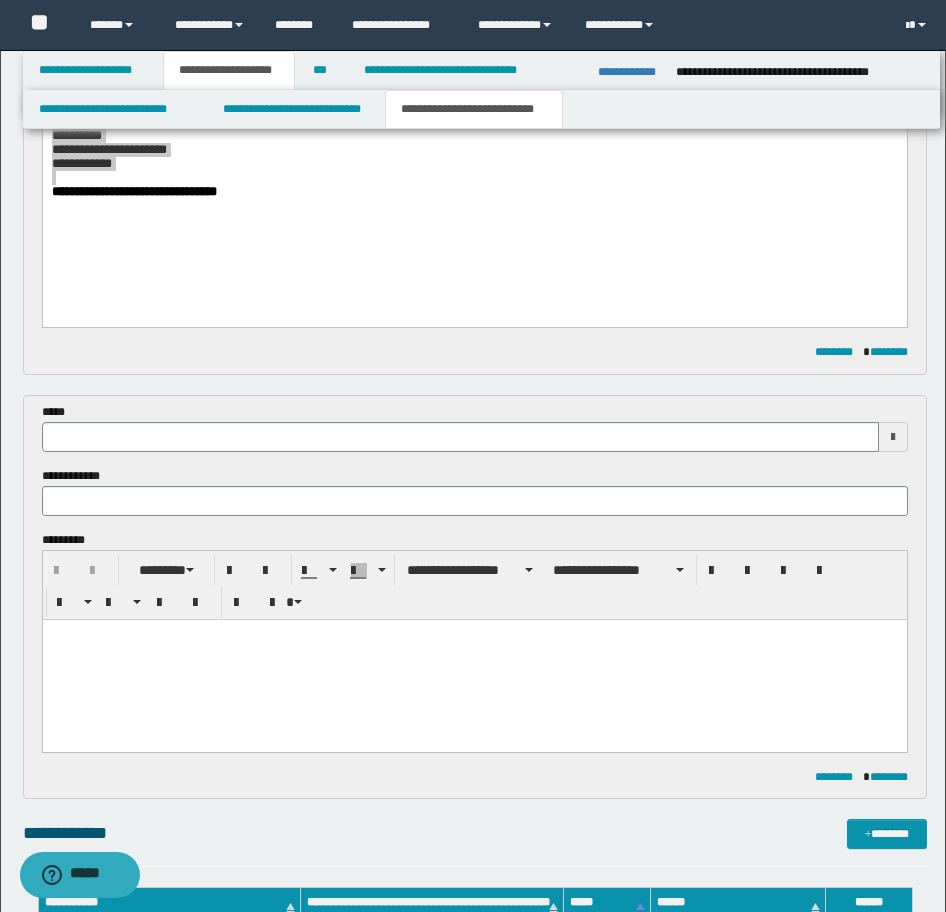 scroll, scrollTop: 100, scrollLeft: 0, axis: vertical 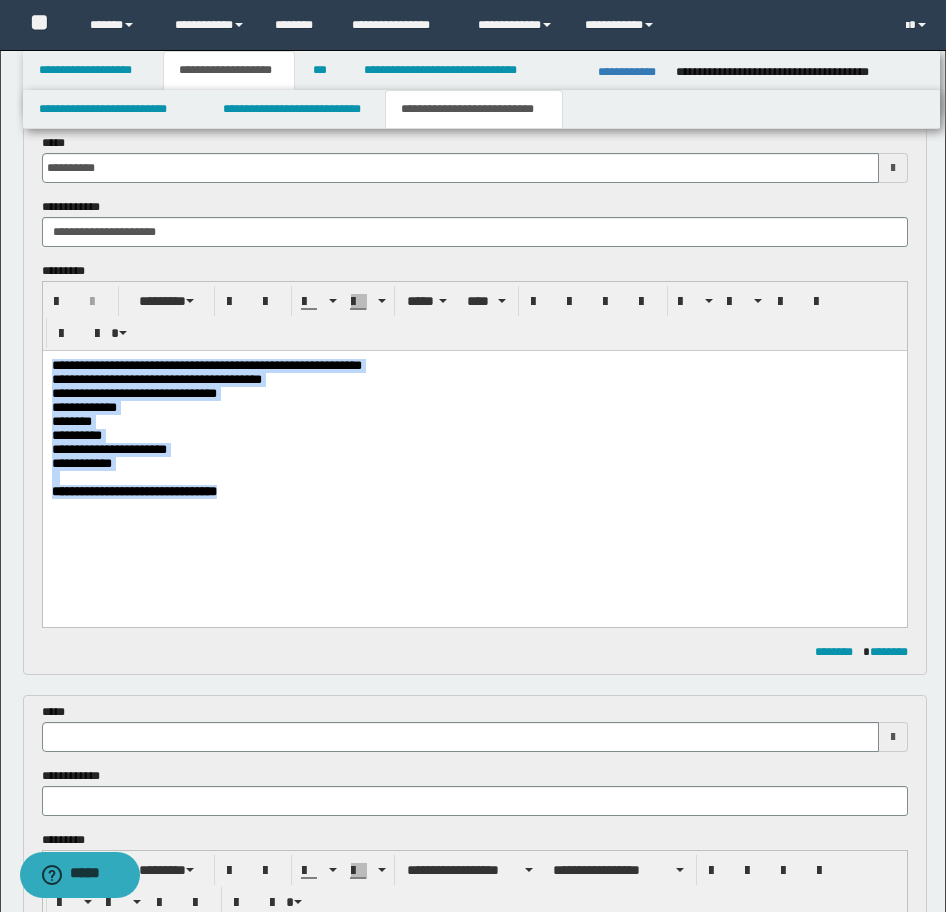 drag, startPoint x: 274, startPoint y: 495, endPoint x: 640, endPoint y: 537, distance: 368.40195 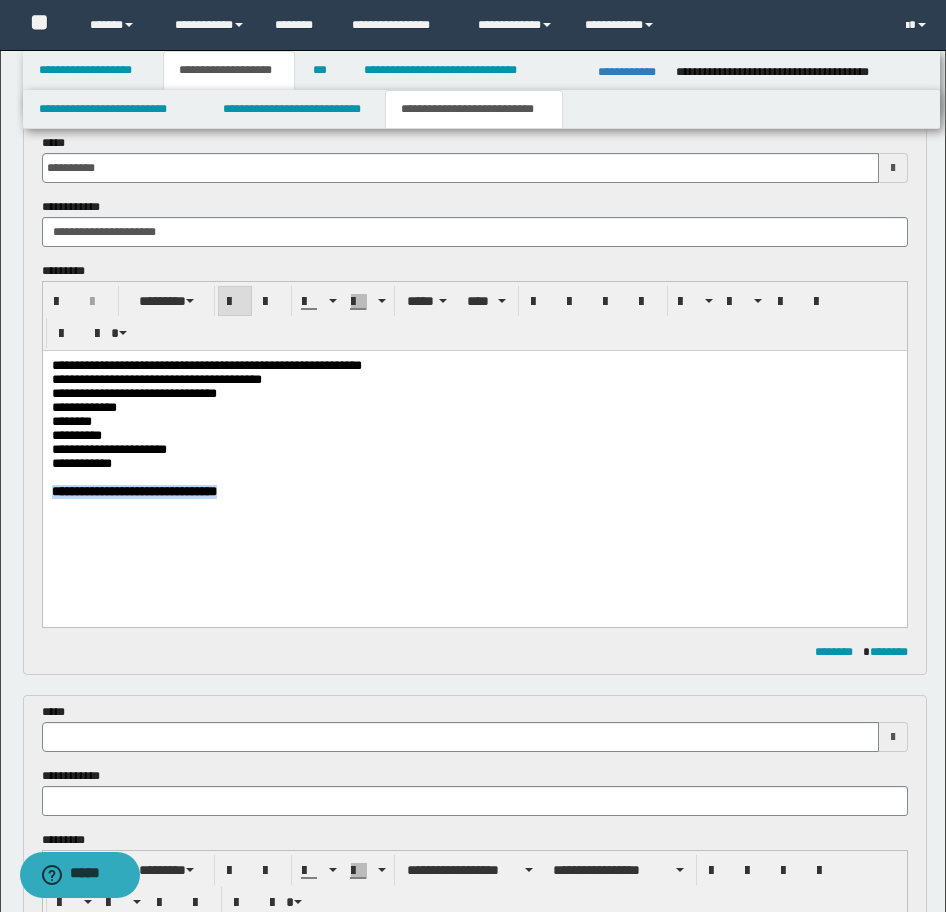 drag, startPoint x: 281, startPoint y: 510, endPoint x: 22, endPoint y: 512, distance: 259.00772 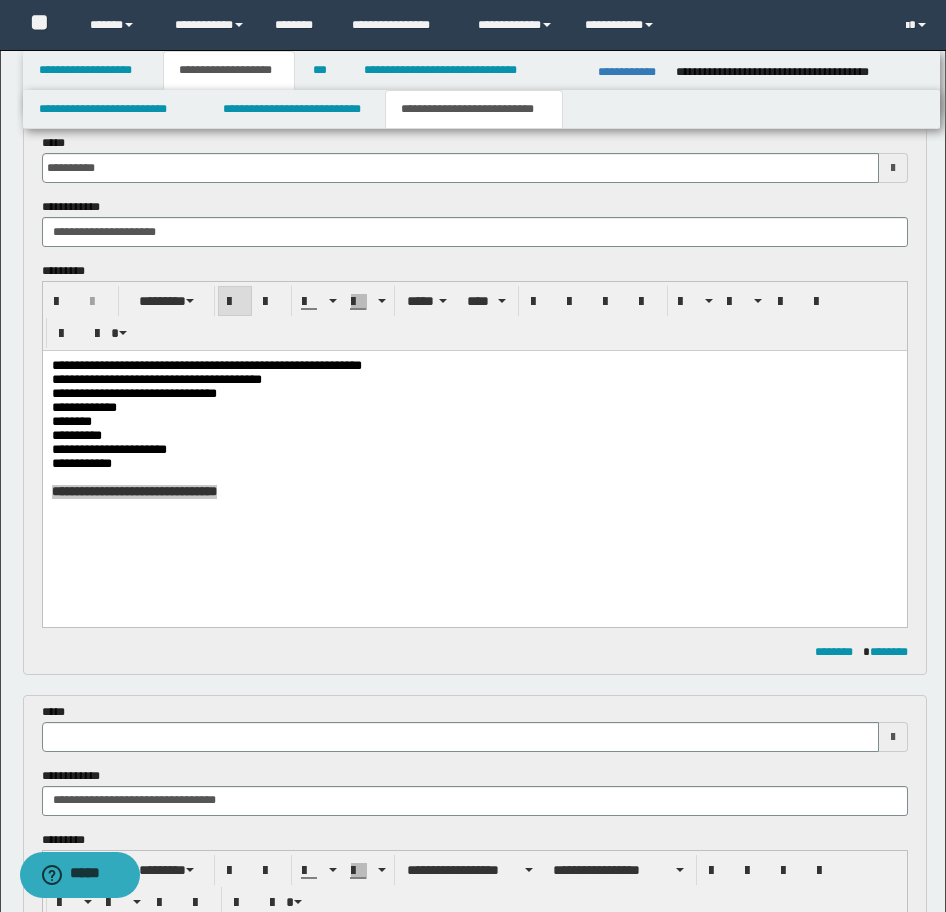 click at bounding box center (460, 737) 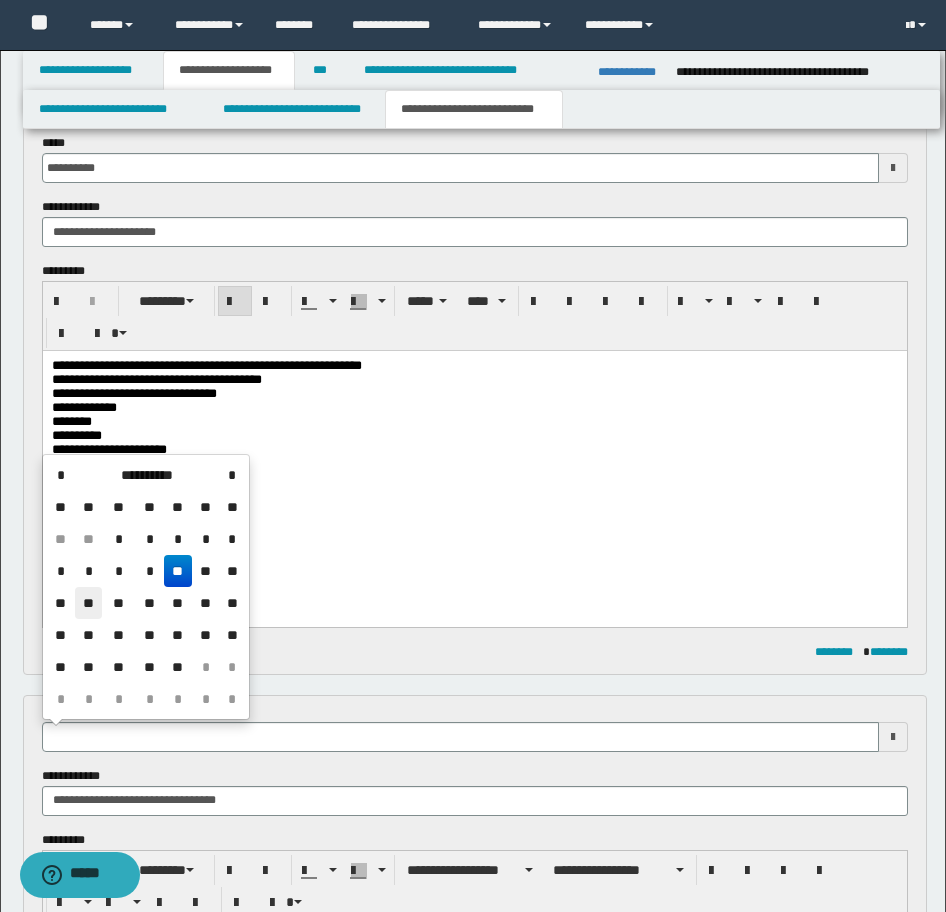 click on "**" at bounding box center (89, 603) 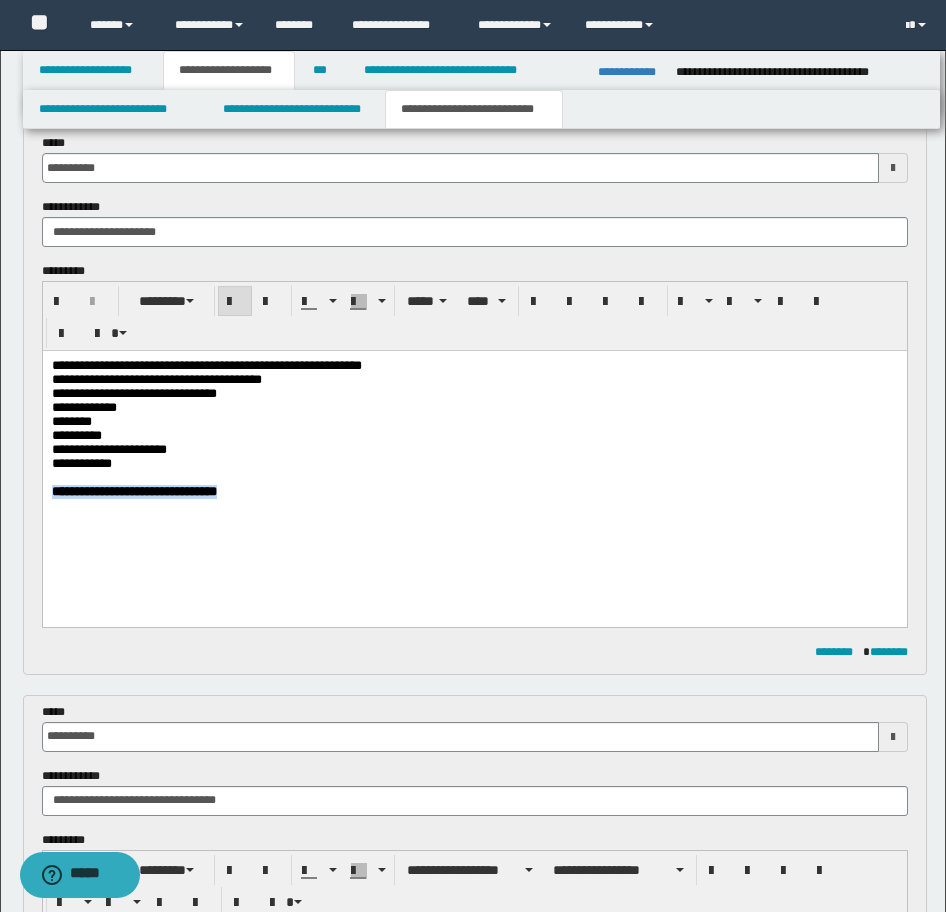 click at bounding box center (474, 478) 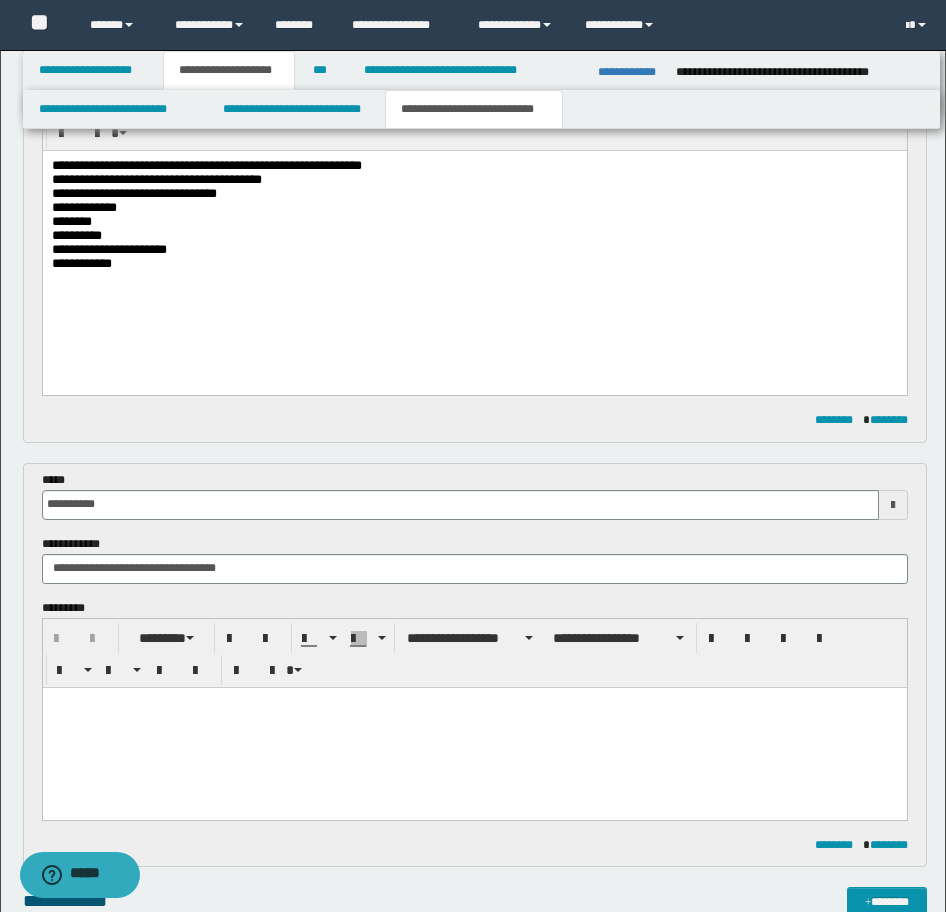 scroll, scrollTop: 0, scrollLeft: 0, axis: both 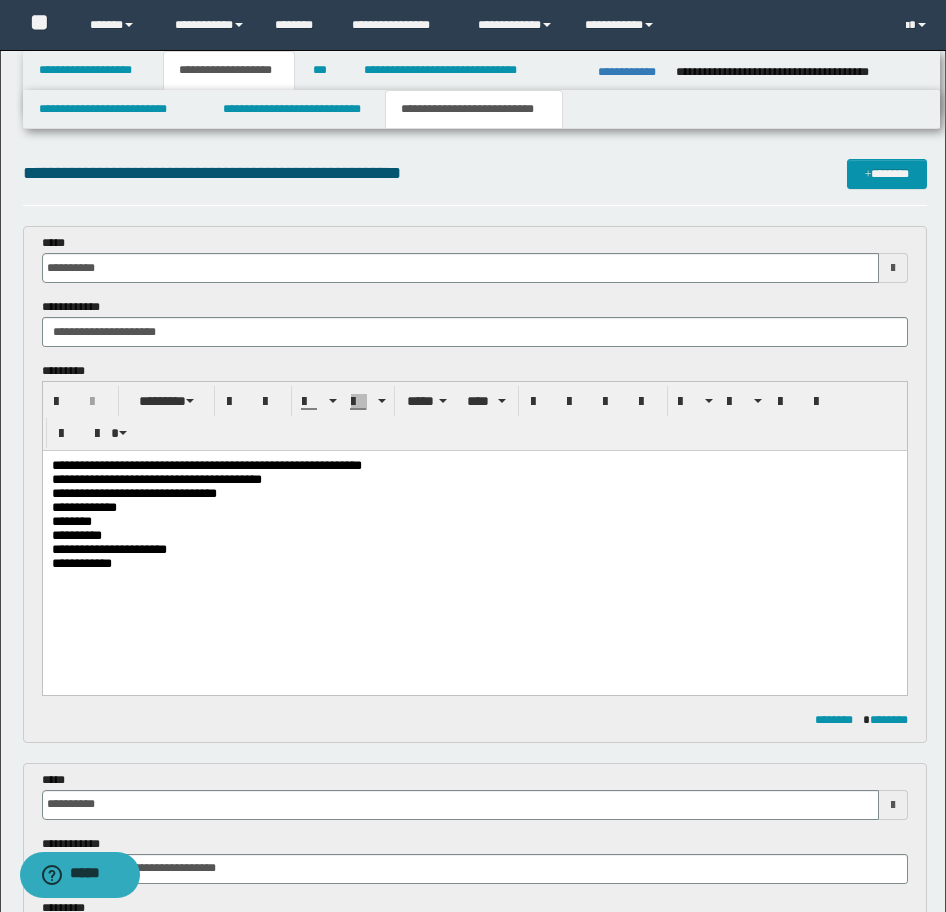 click on "**********" at bounding box center [460, 268] 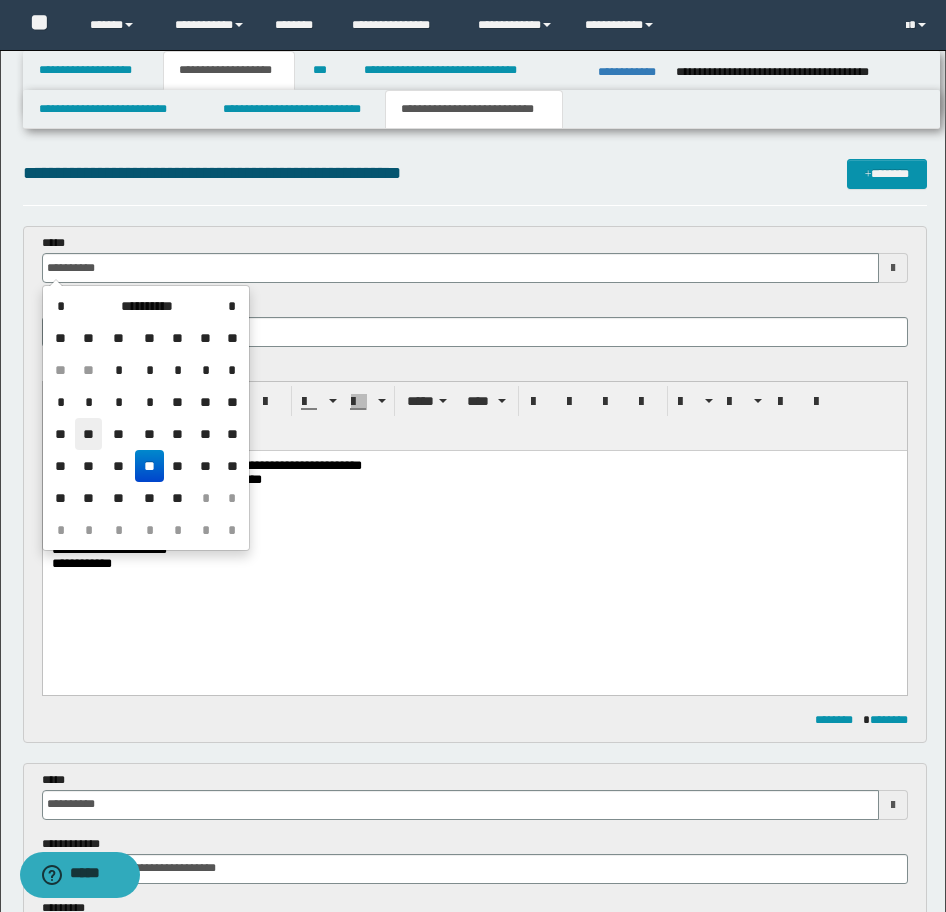 click on "**" at bounding box center [89, 434] 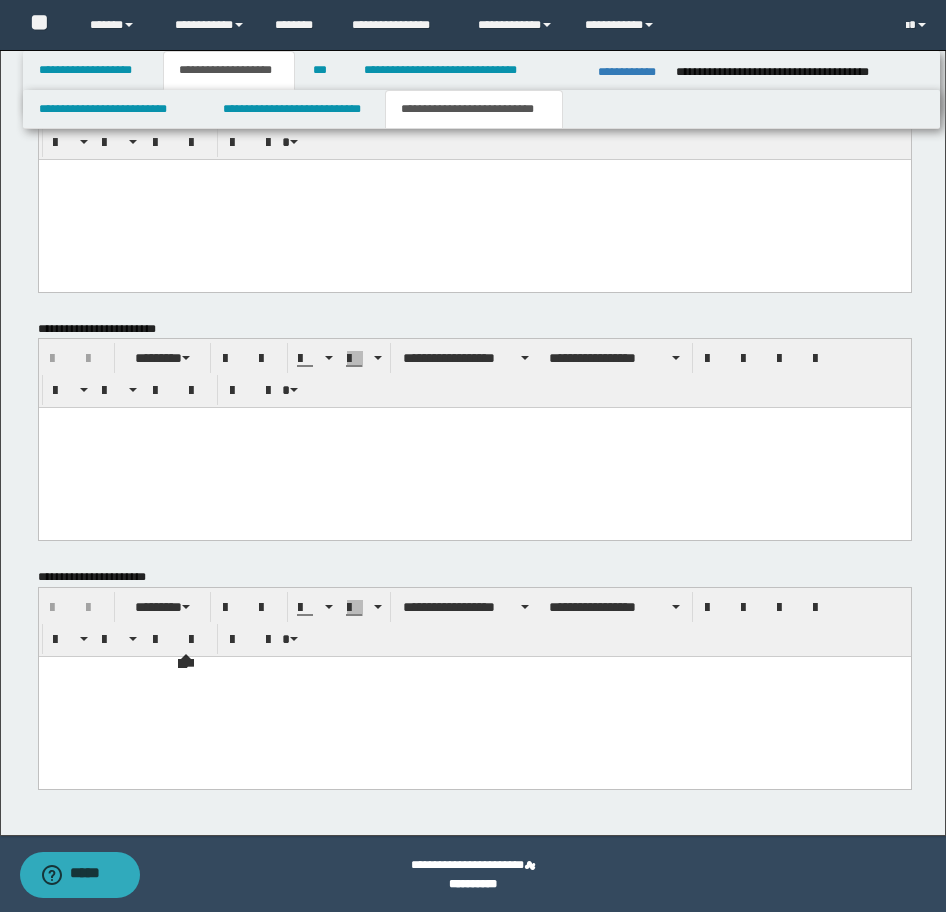 scroll, scrollTop: 1340, scrollLeft: 0, axis: vertical 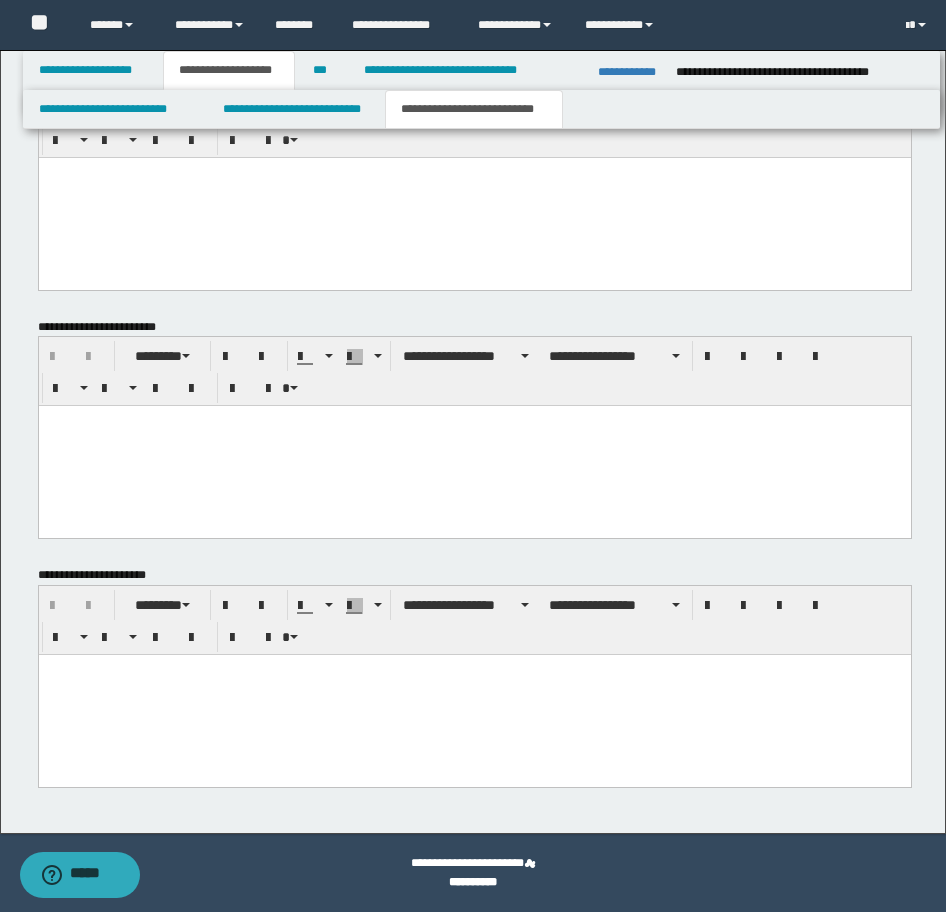 click at bounding box center [474, 695] 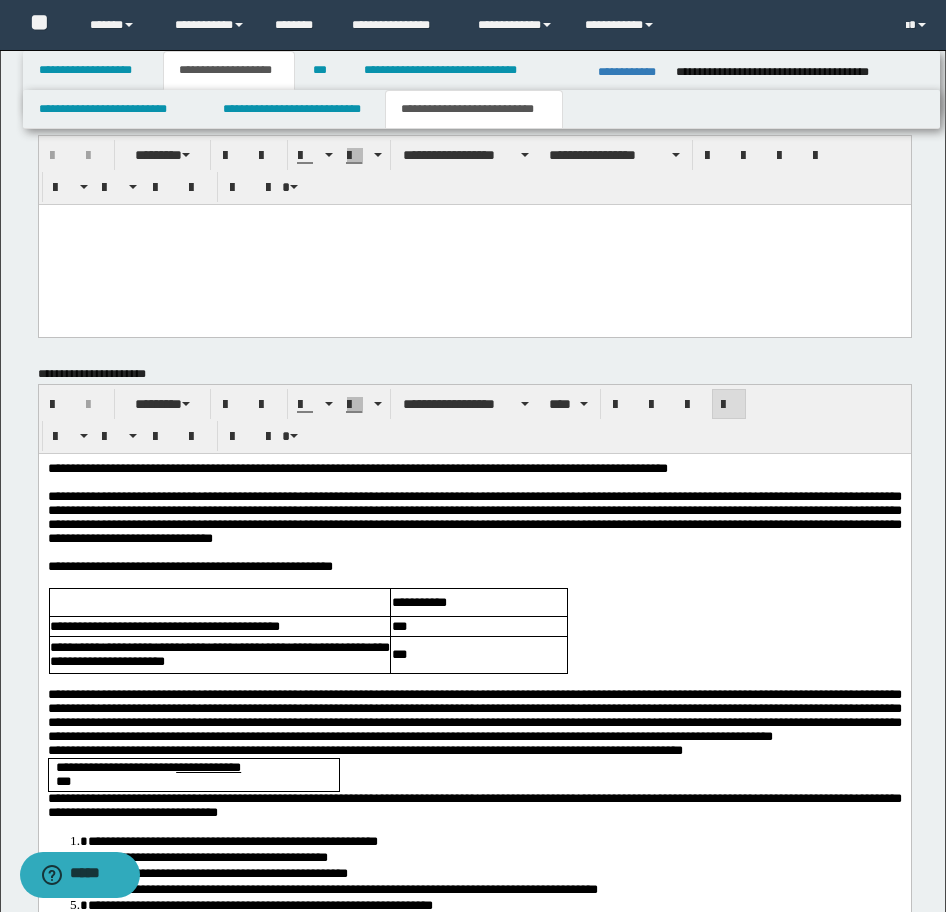 scroll, scrollTop: 1840, scrollLeft: 0, axis: vertical 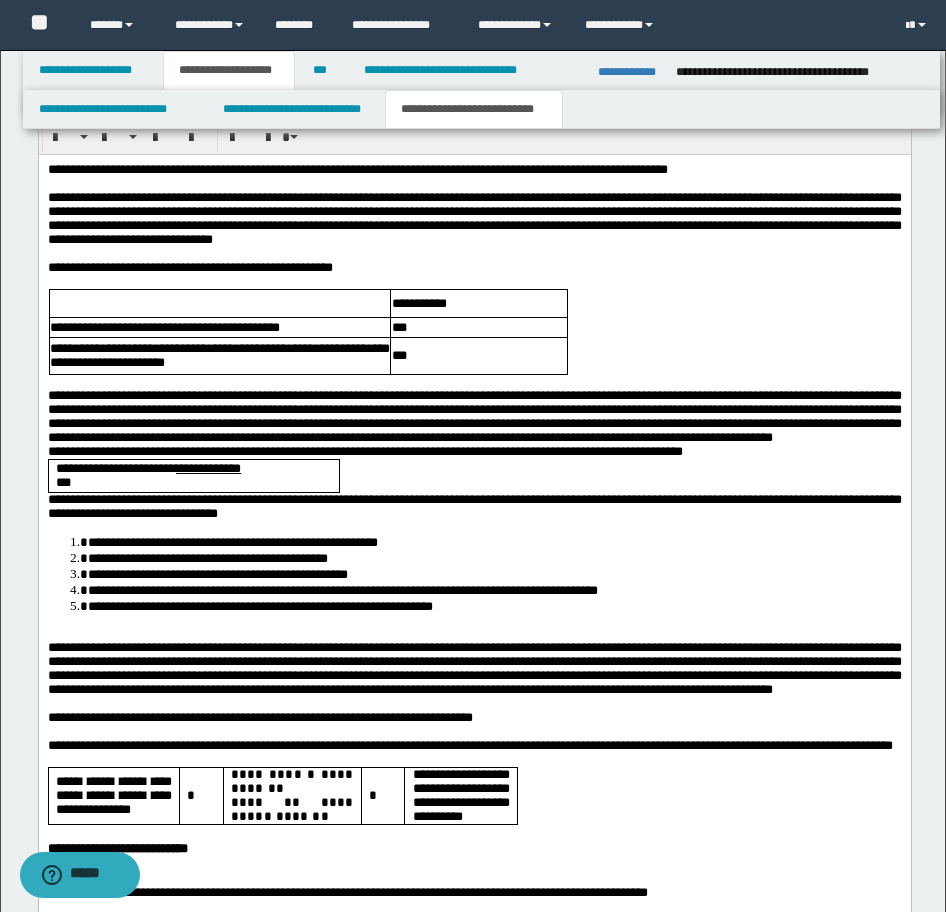 click on "**********" at bounding box center (474, 417) 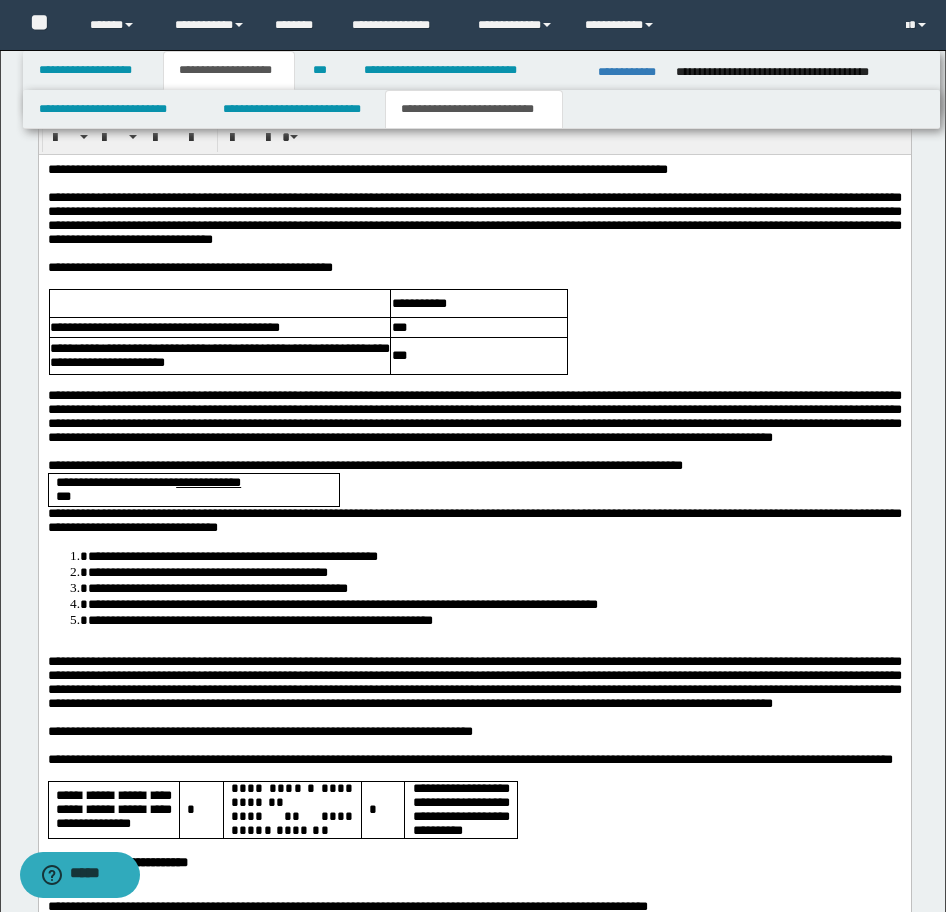 click on "**********" at bounding box center (474, 612) 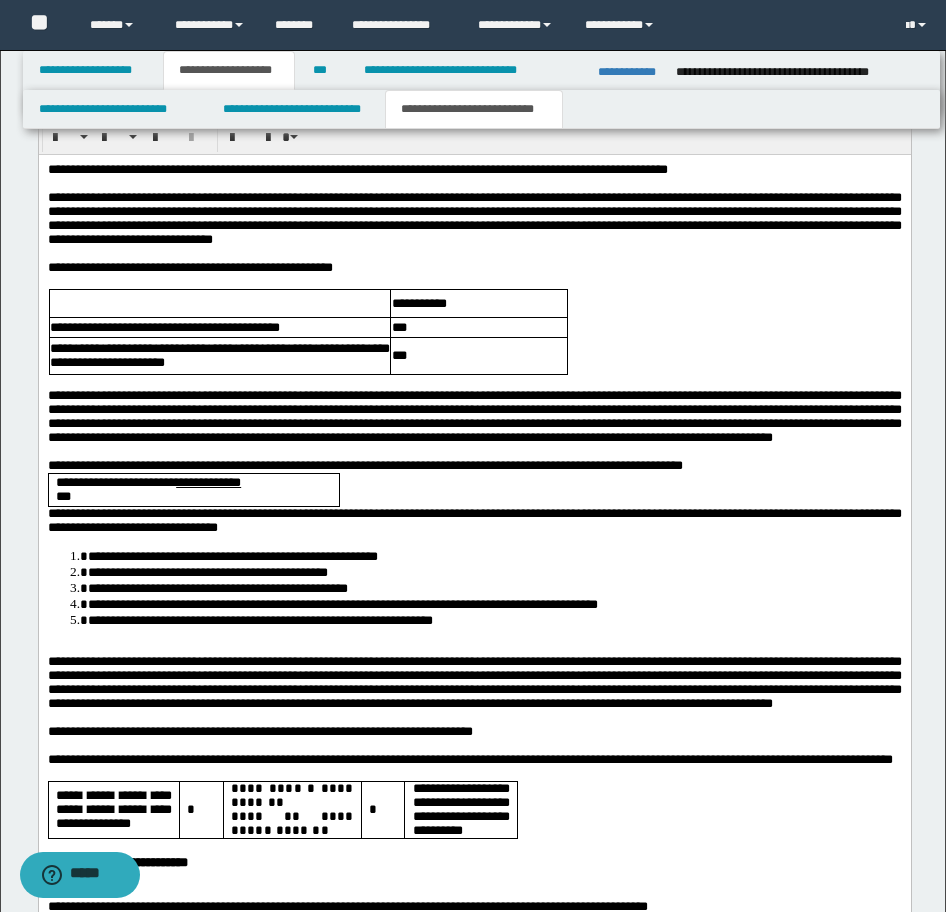 click on "**********" at bounding box center [474, 612] 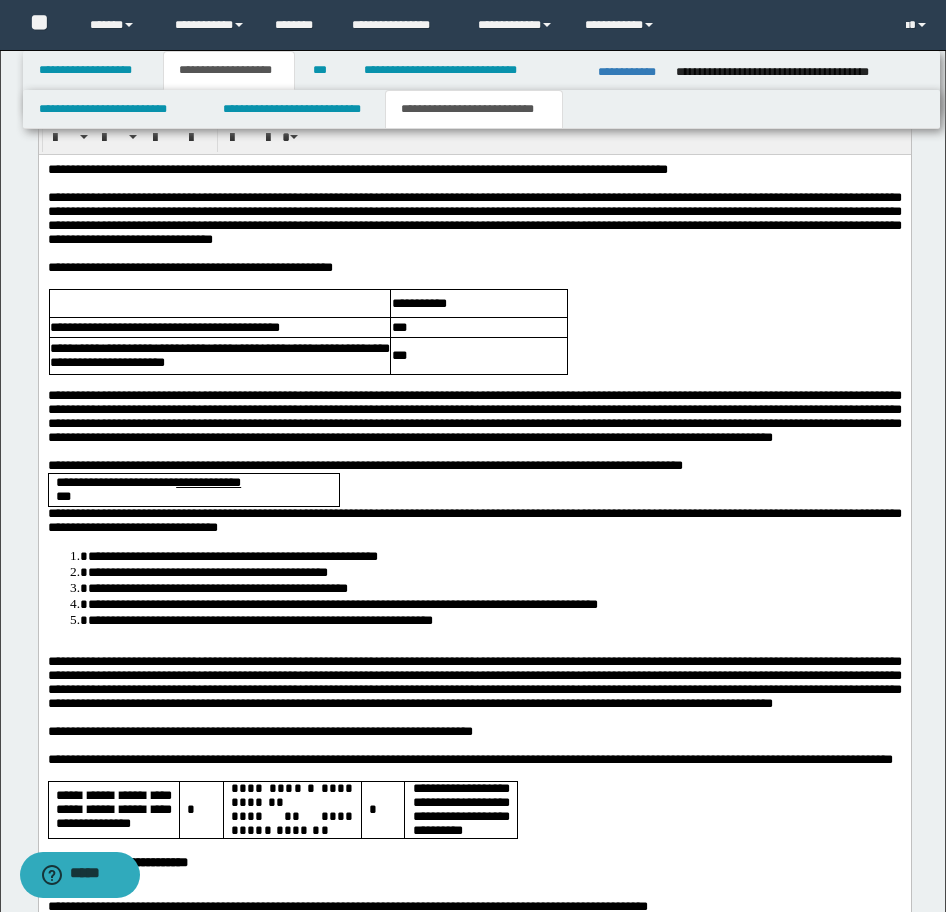 click on "**********" at bounding box center [474, 466] 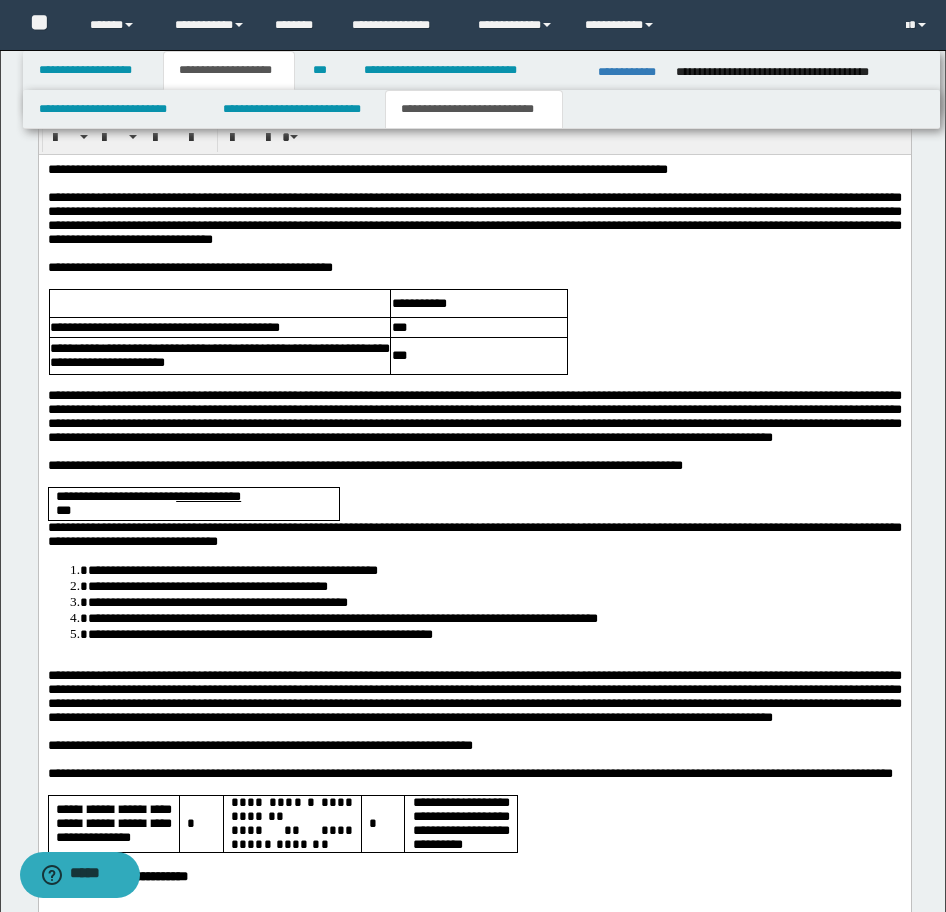 click on "**********" at bounding box center (474, 534) 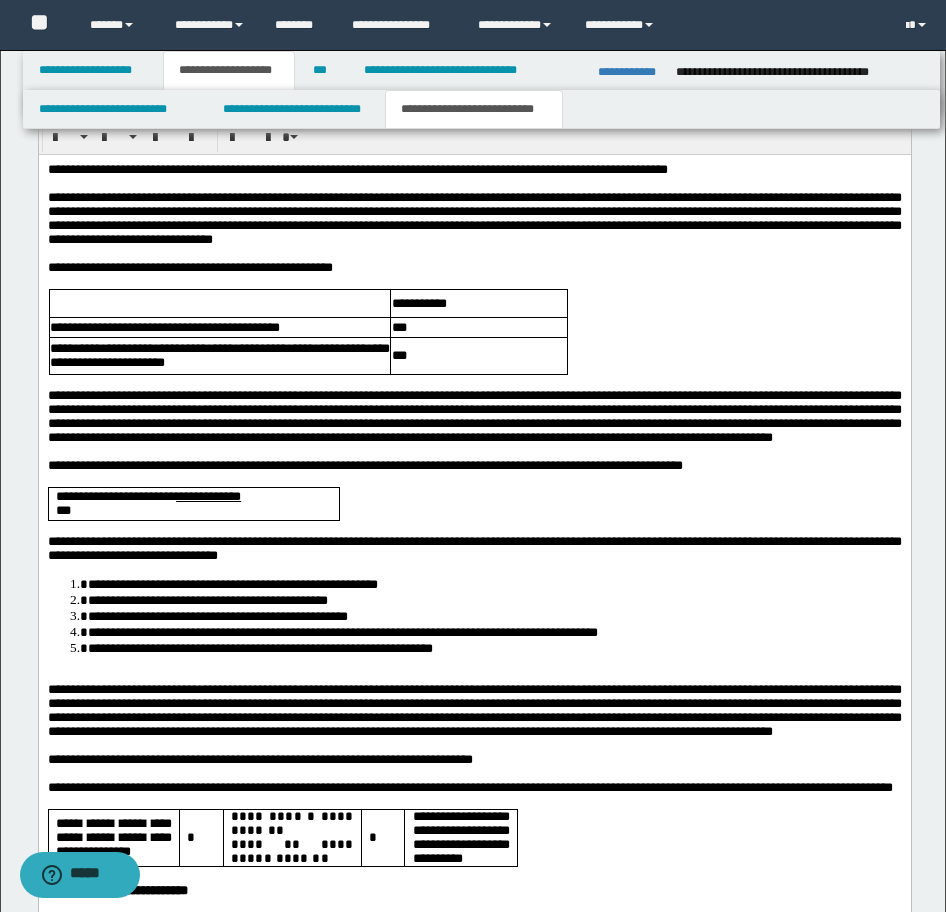 click on "**********" at bounding box center (474, 626) 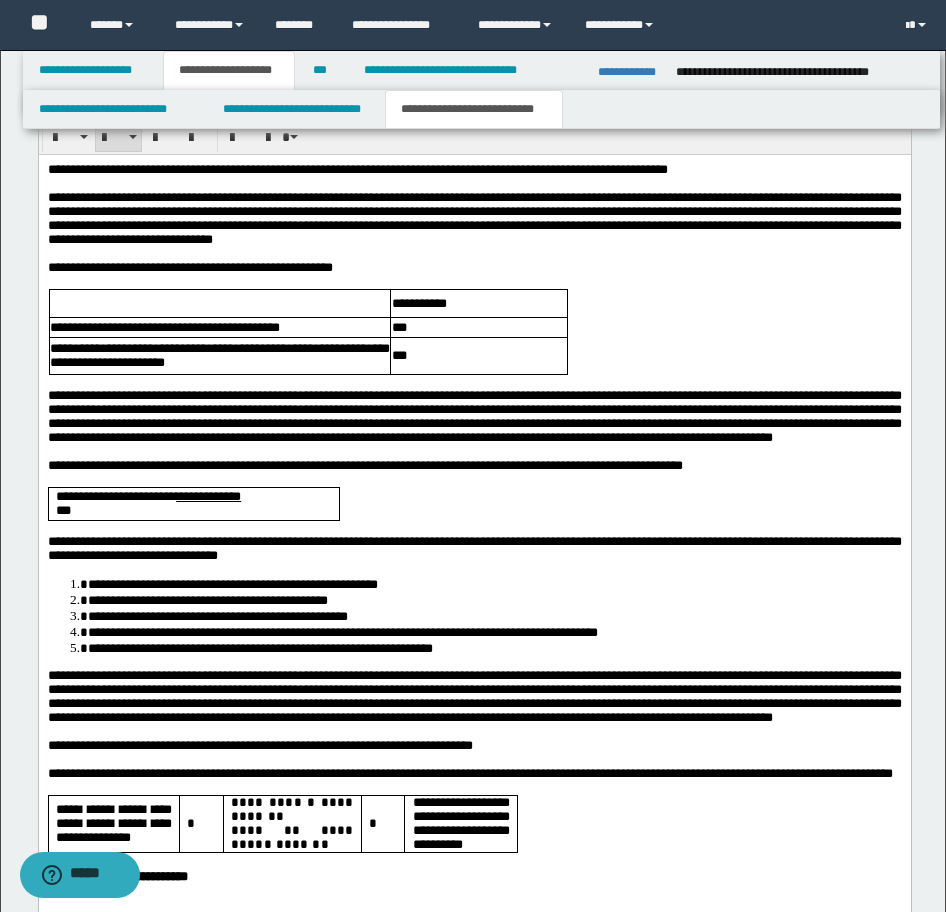 scroll, scrollTop: 2340, scrollLeft: 0, axis: vertical 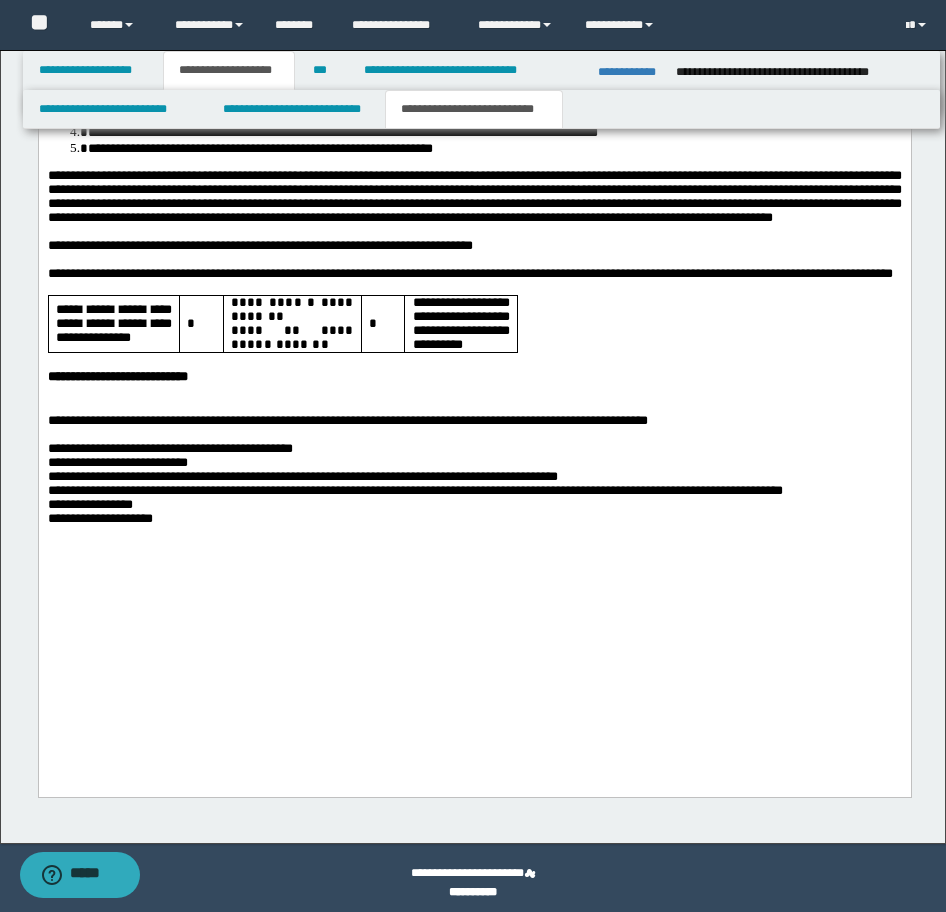 click at bounding box center [474, 408] 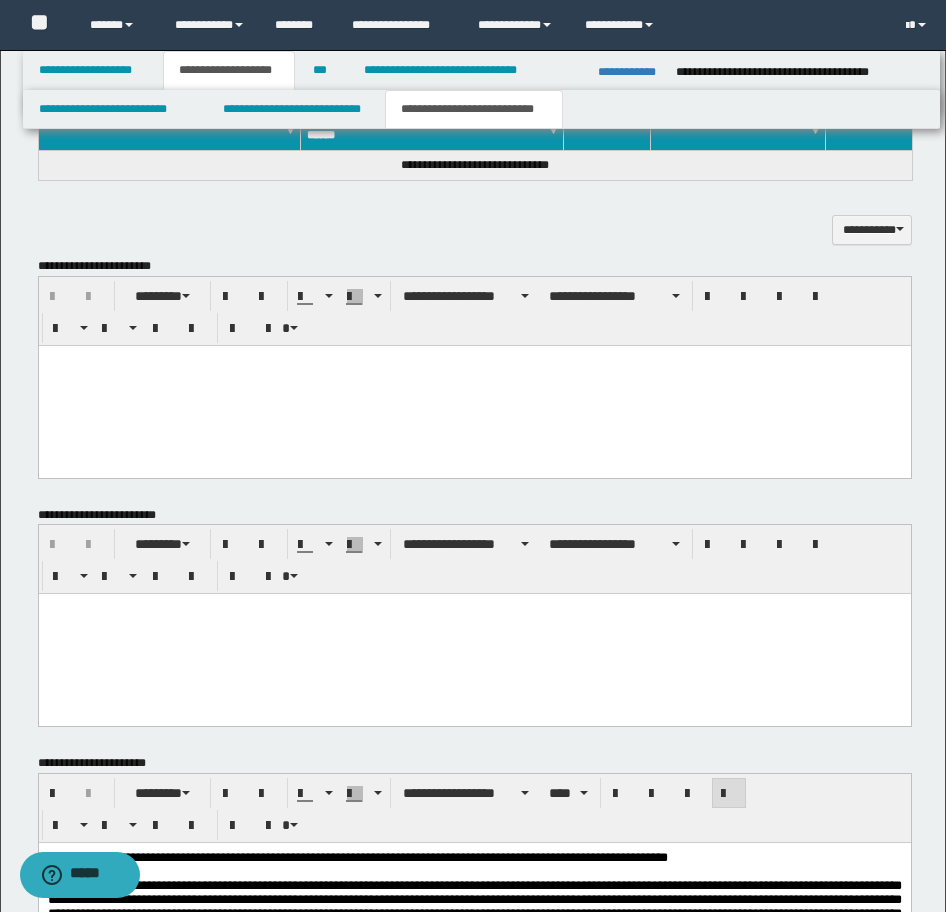 scroll, scrollTop: 1034, scrollLeft: 0, axis: vertical 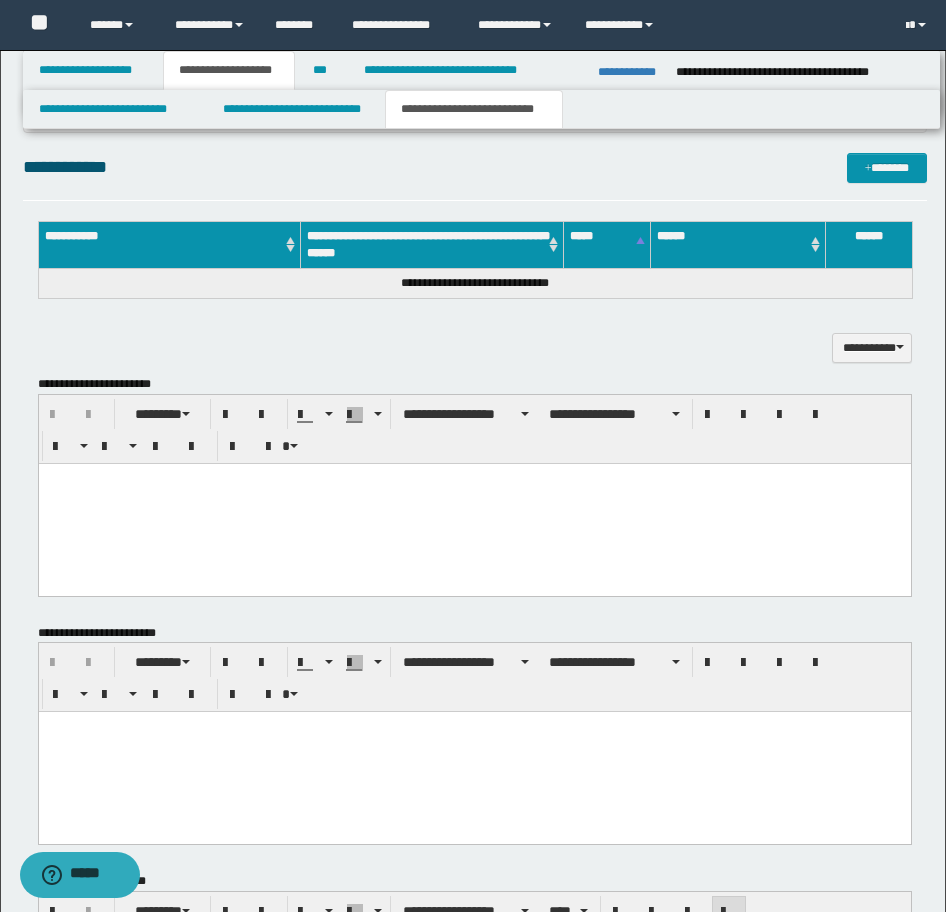 click at bounding box center [474, 478] 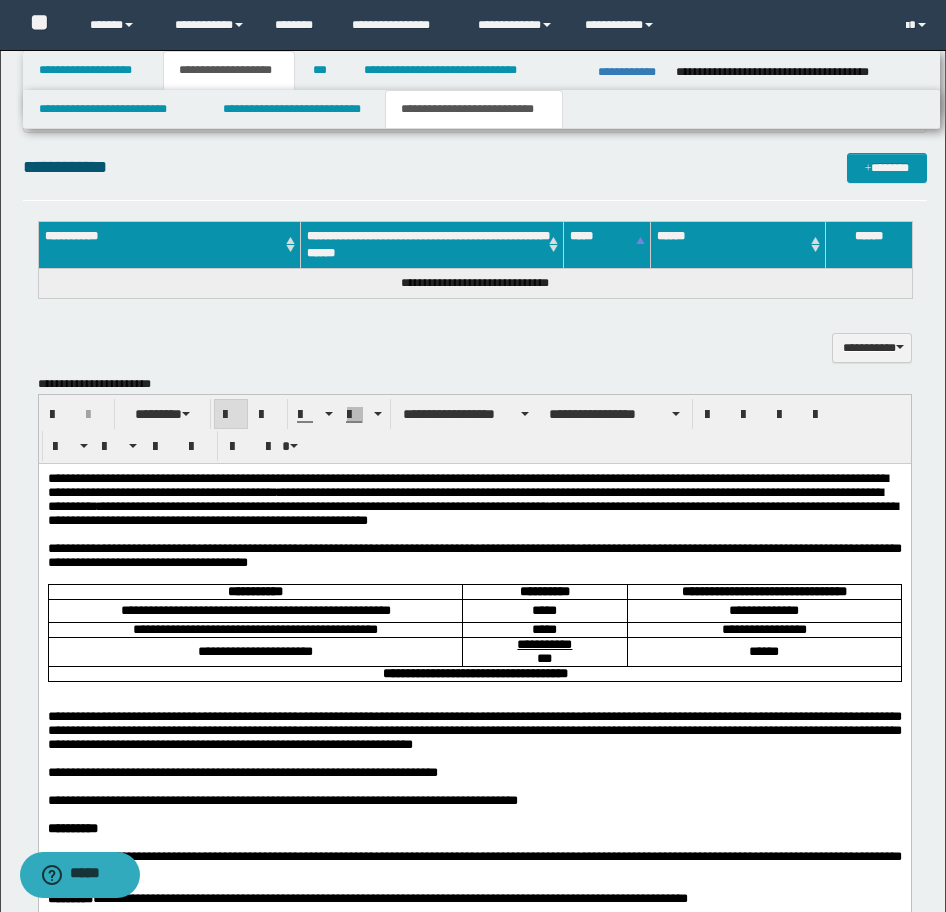drag, startPoint x: 43, startPoint y: 480, endPoint x: 88, endPoint y: 492, distance: 46.572525 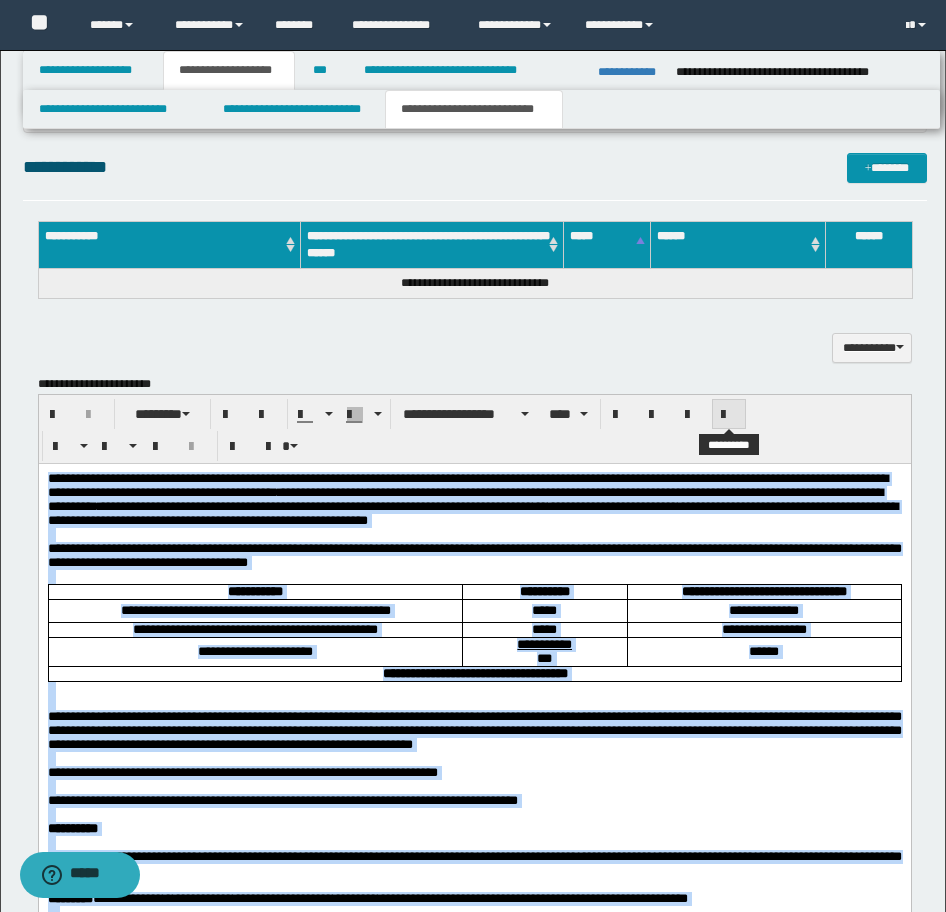 click at bounding box center (729, 415) 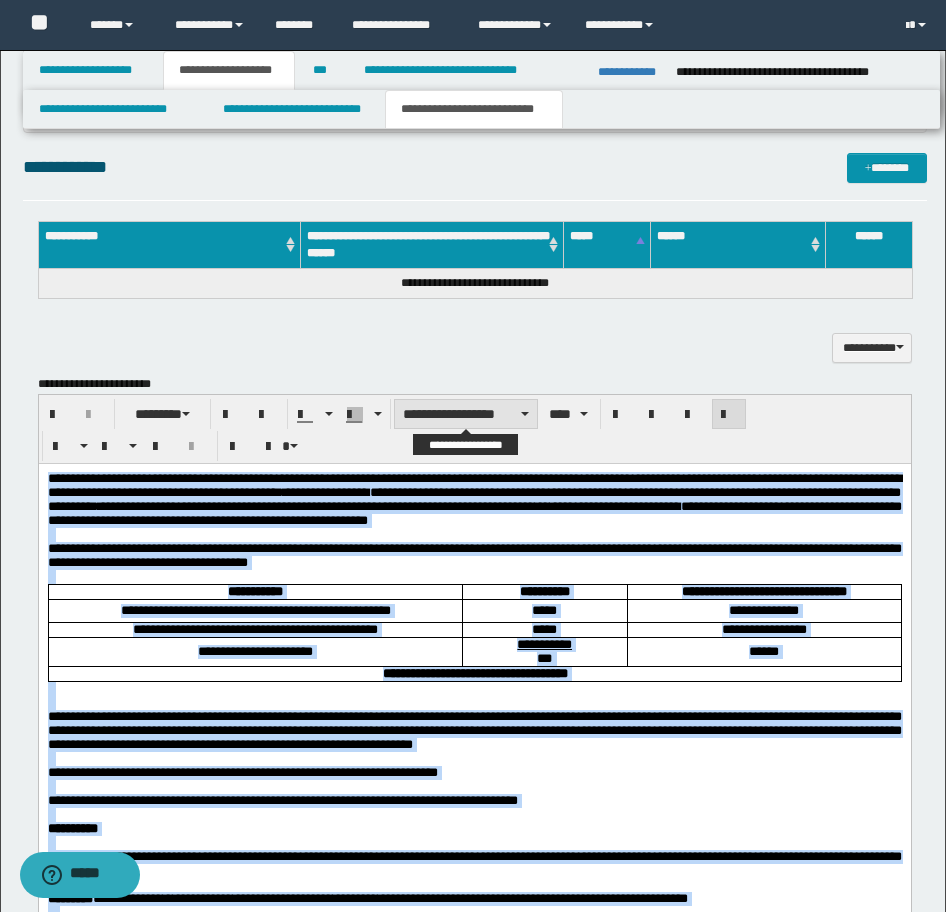 click on "**********" at bounding box center (466, 414) 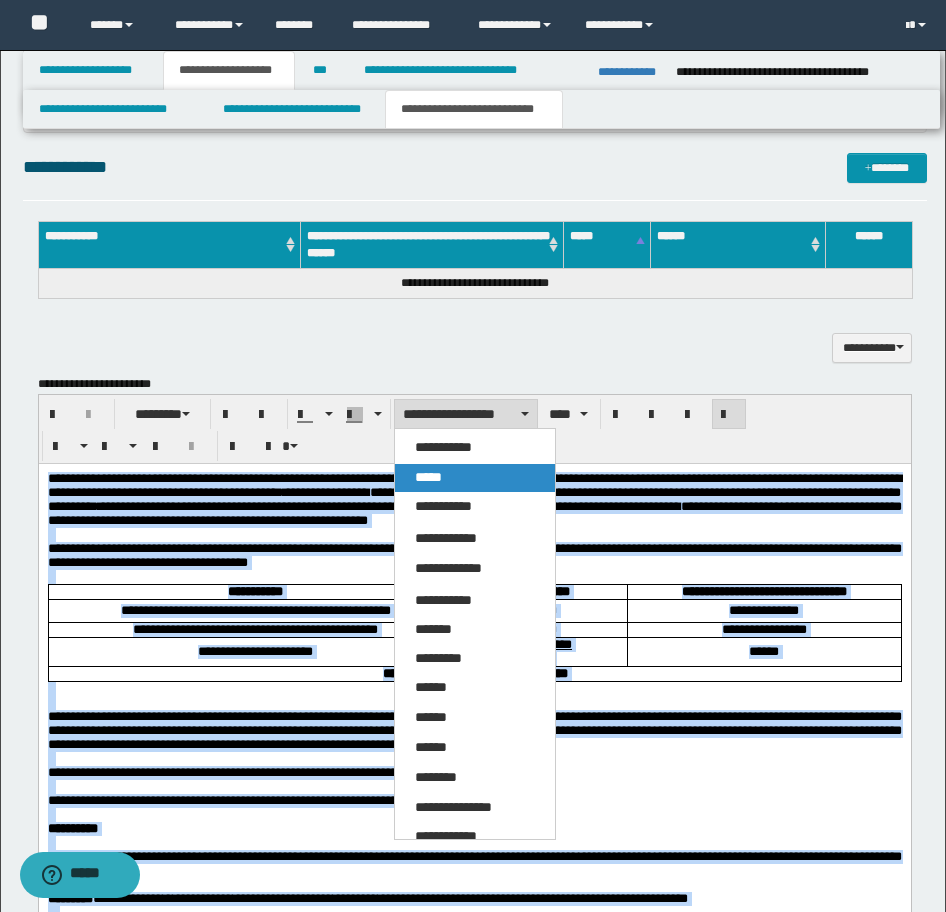 click on "*****" at bounding box center [475, 478] 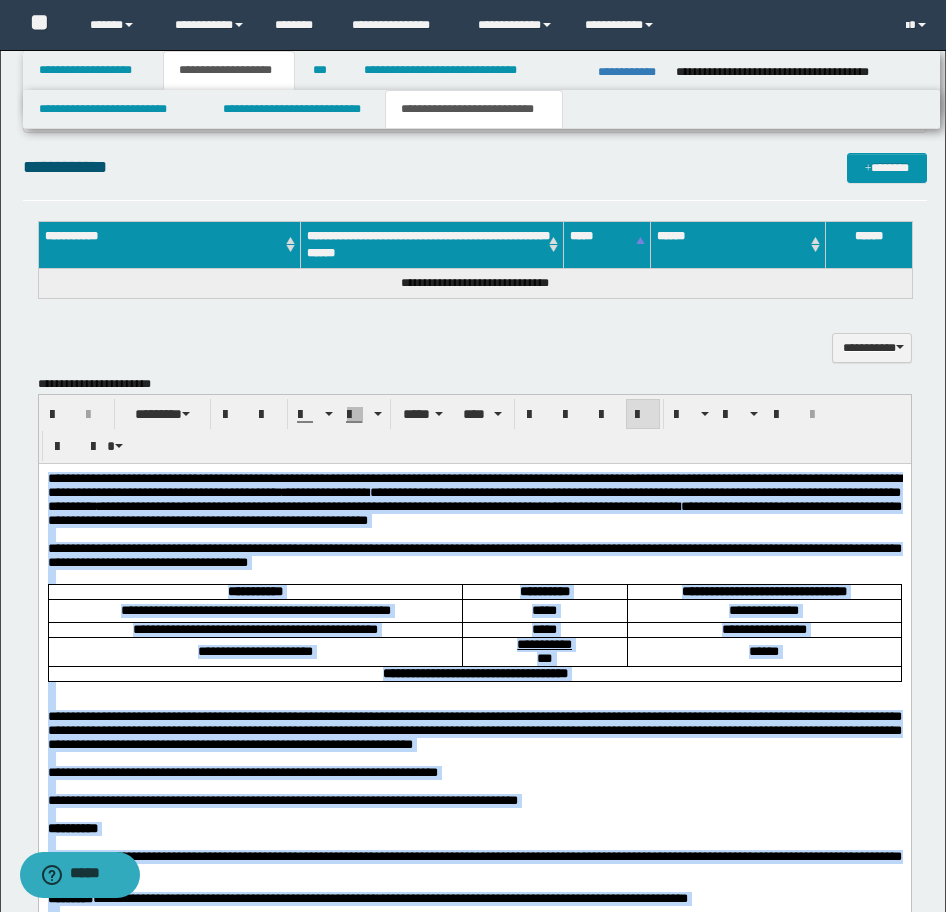 click on "******" at bounding box center (763, 651) 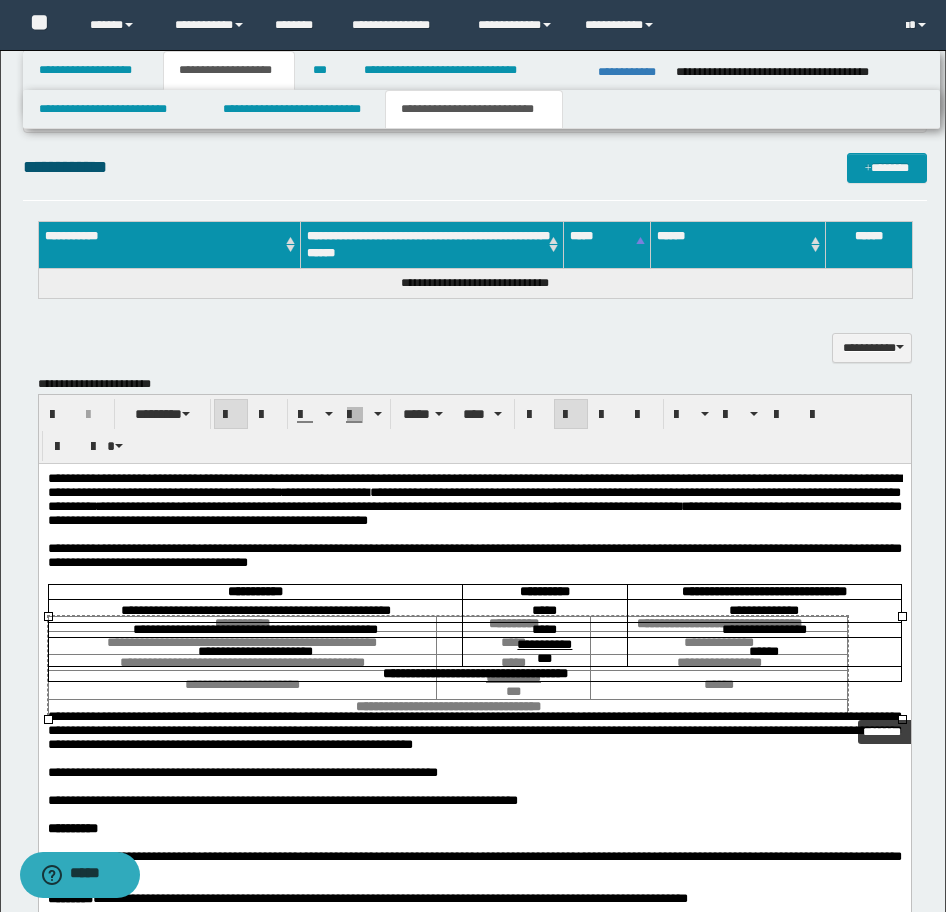 drag, startPoint x: 899, startPoint y: 721, endPoint x: 845, endPoint y: 717, distance: 54.147945 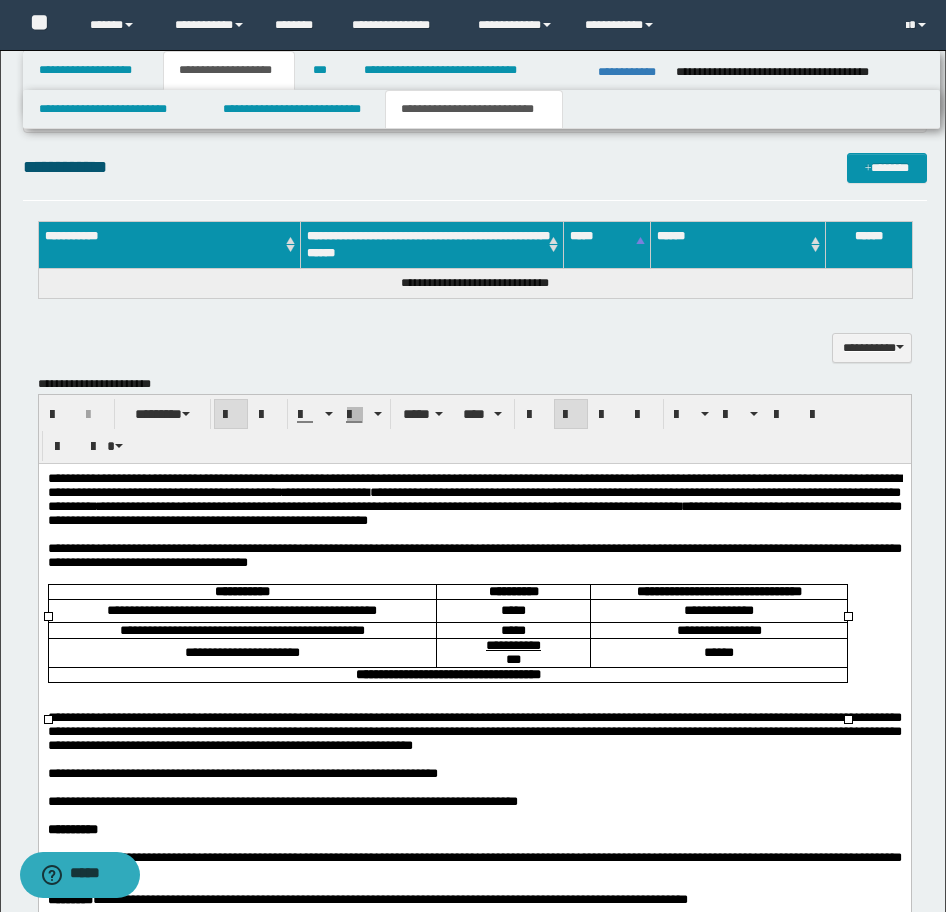 scroll, scrollTop: 1534, scrollLeft: 0, axis: vertical 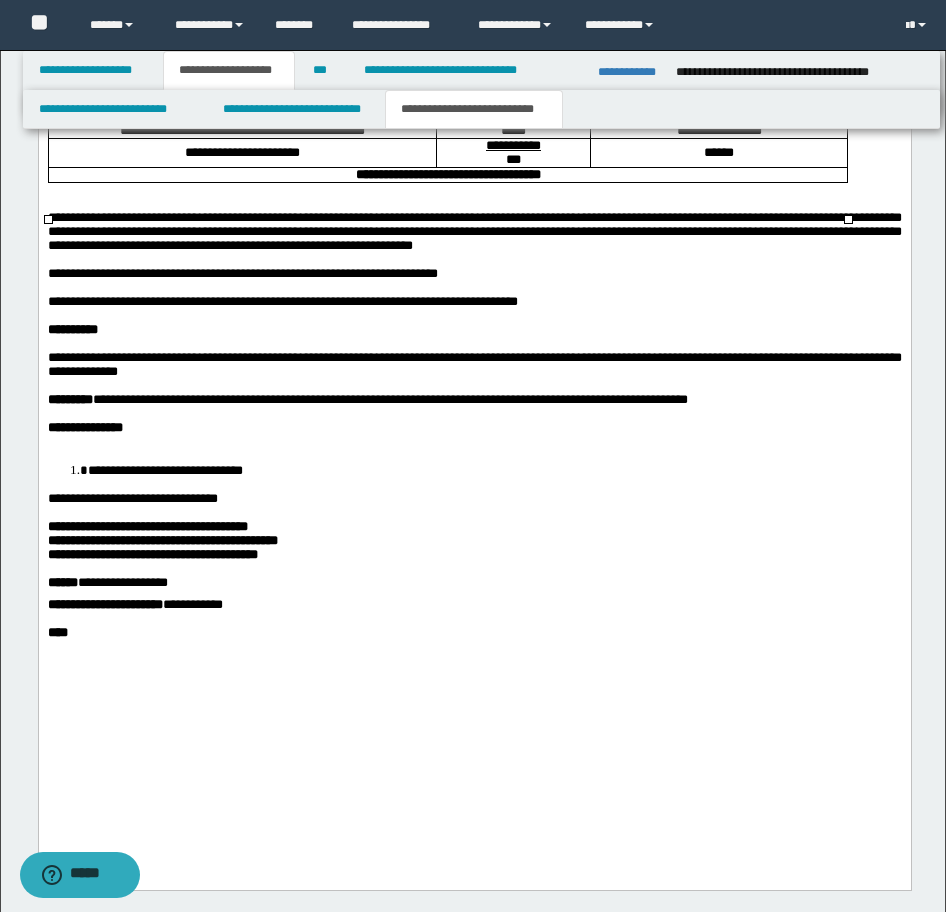 click on "**********" at bounding box center (164, 470) 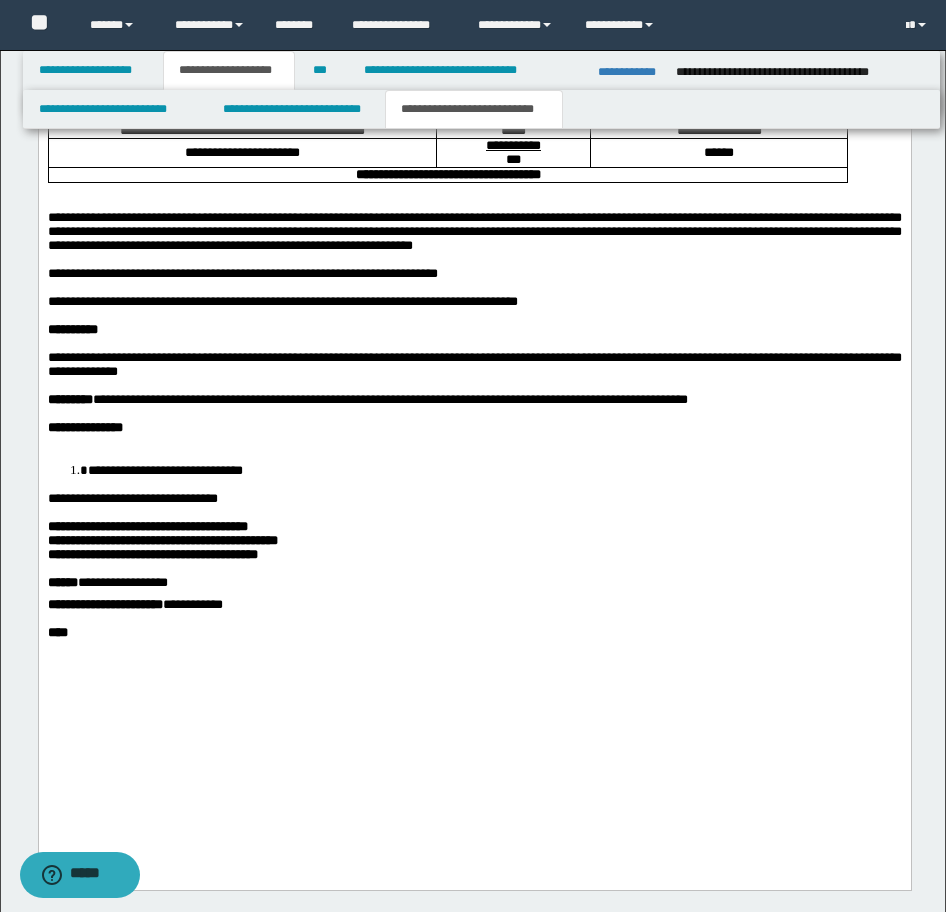 click on "**********" at bounding box center [494, 470] 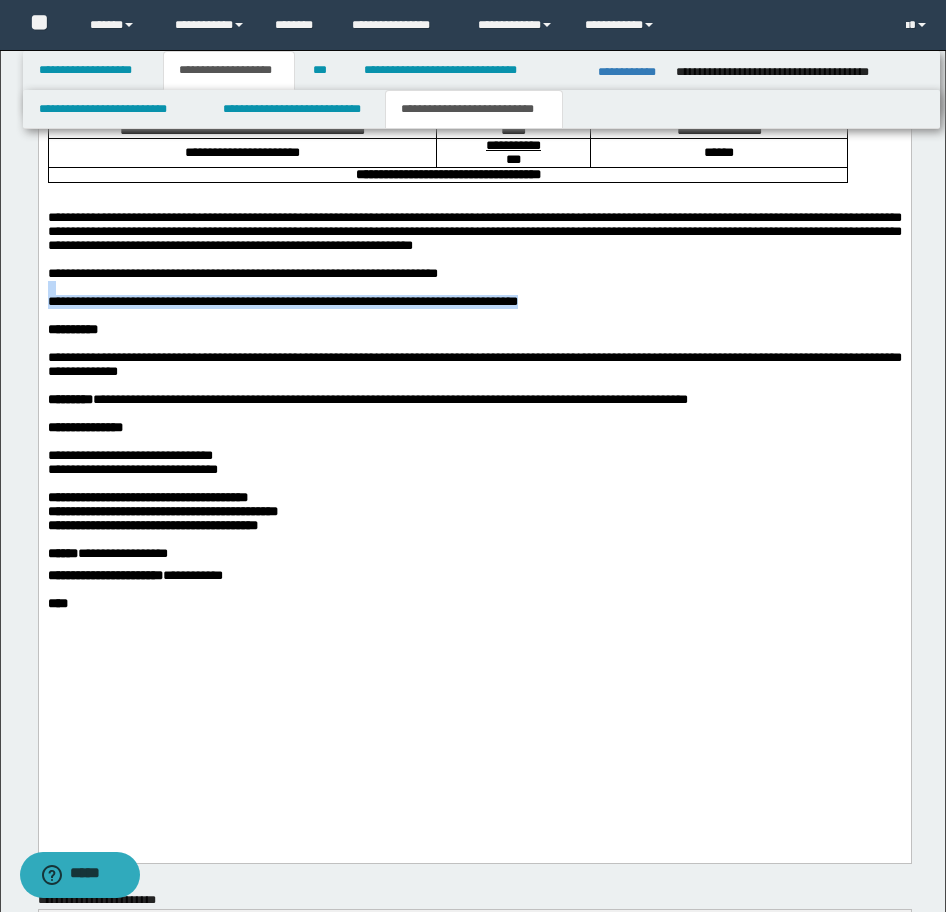drag, startPoint x: 626, startPoint y: 354, endPoint x: 29, endPoint y: 337, distance: 597.242 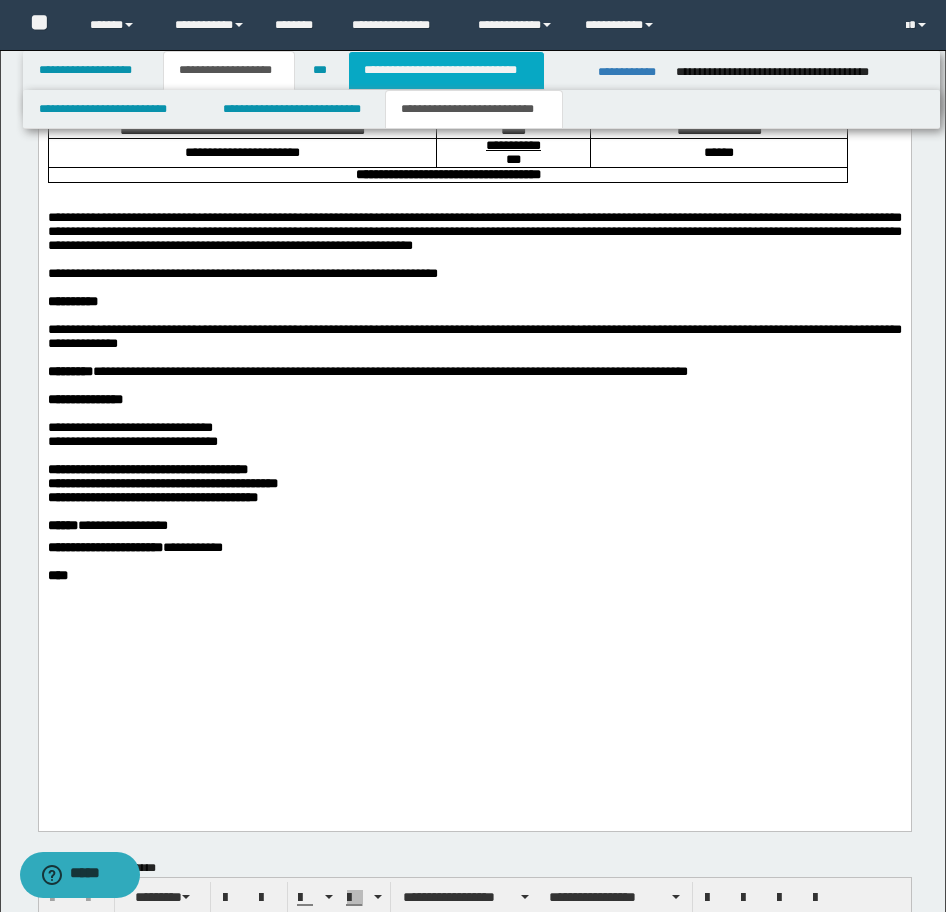 click on "**********" at bounding box center (446, 70) 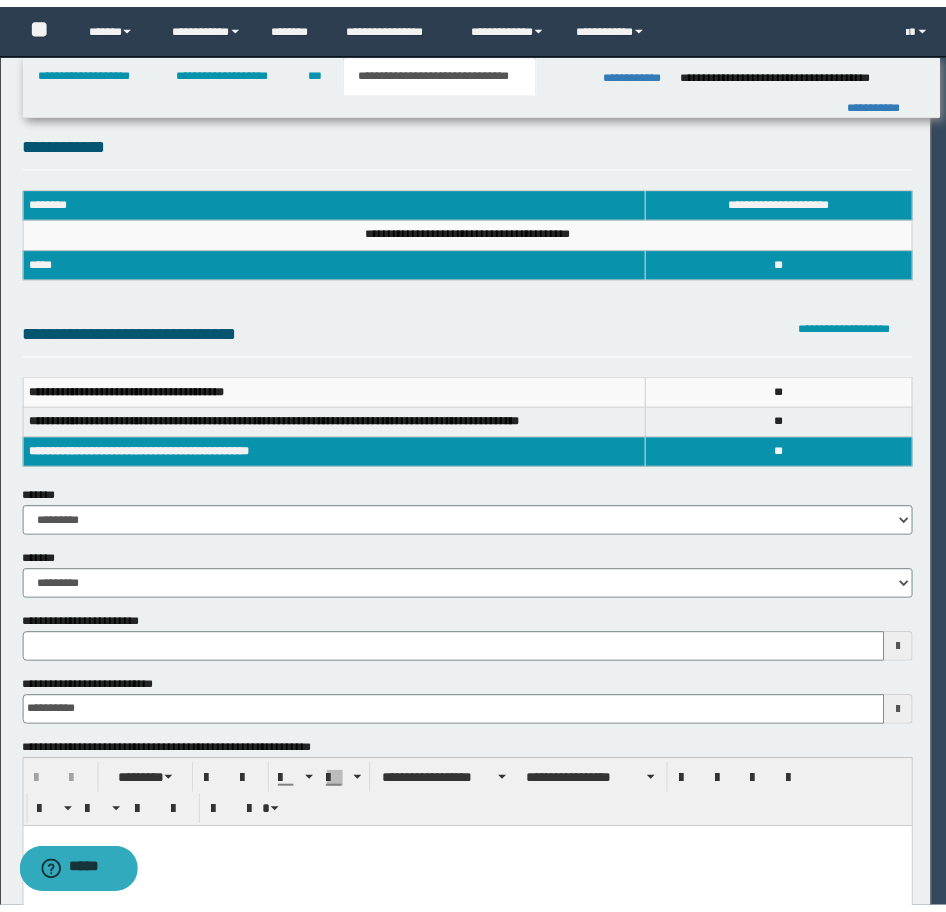 scroll, scrollTop: 0, scrollLeft: 0, axis: both 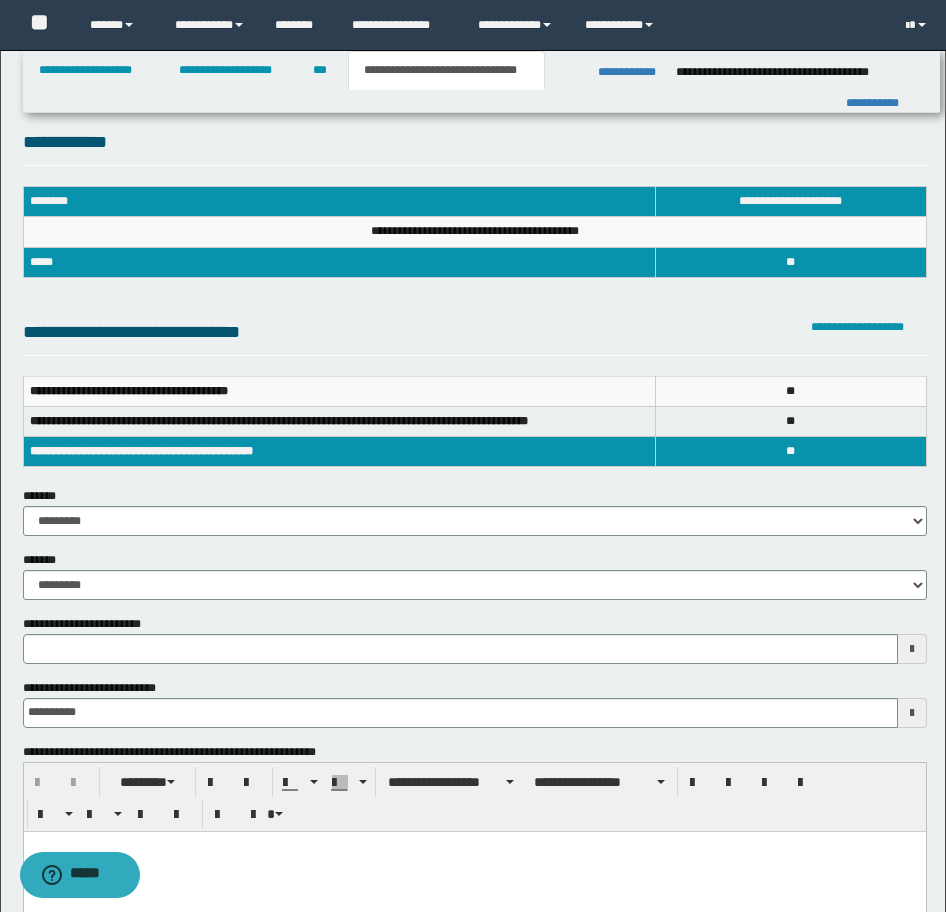type 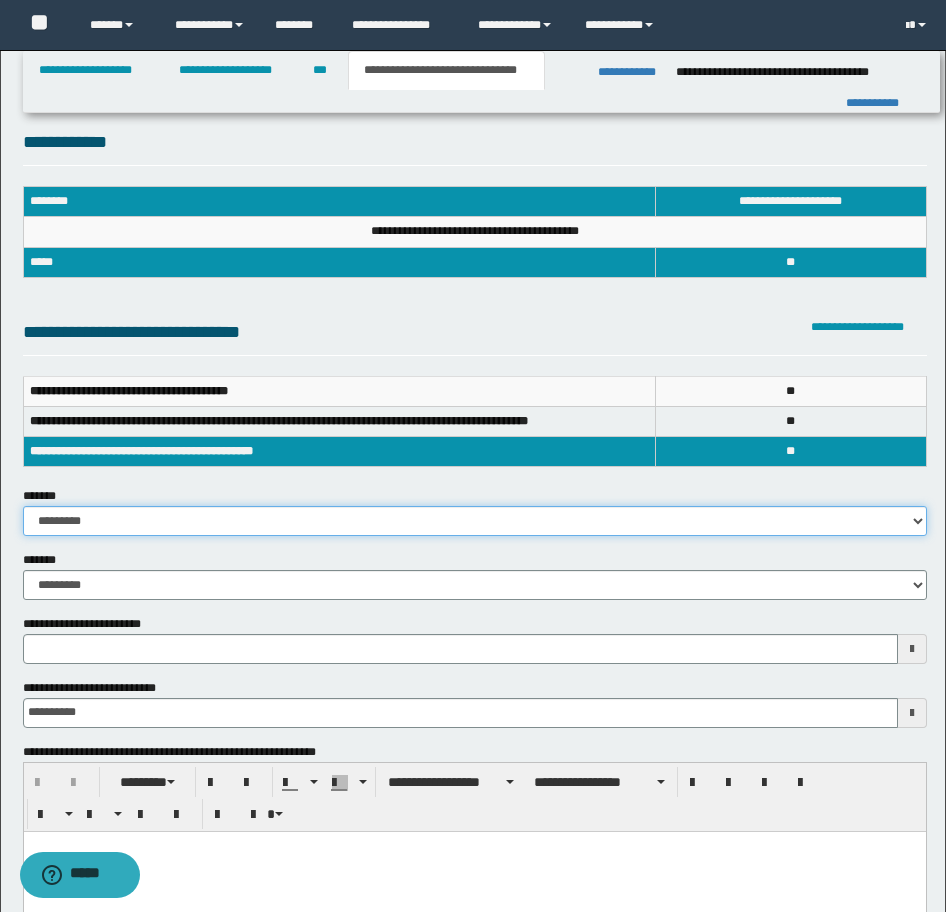 click on "**********" at bounding box center [475, 521] 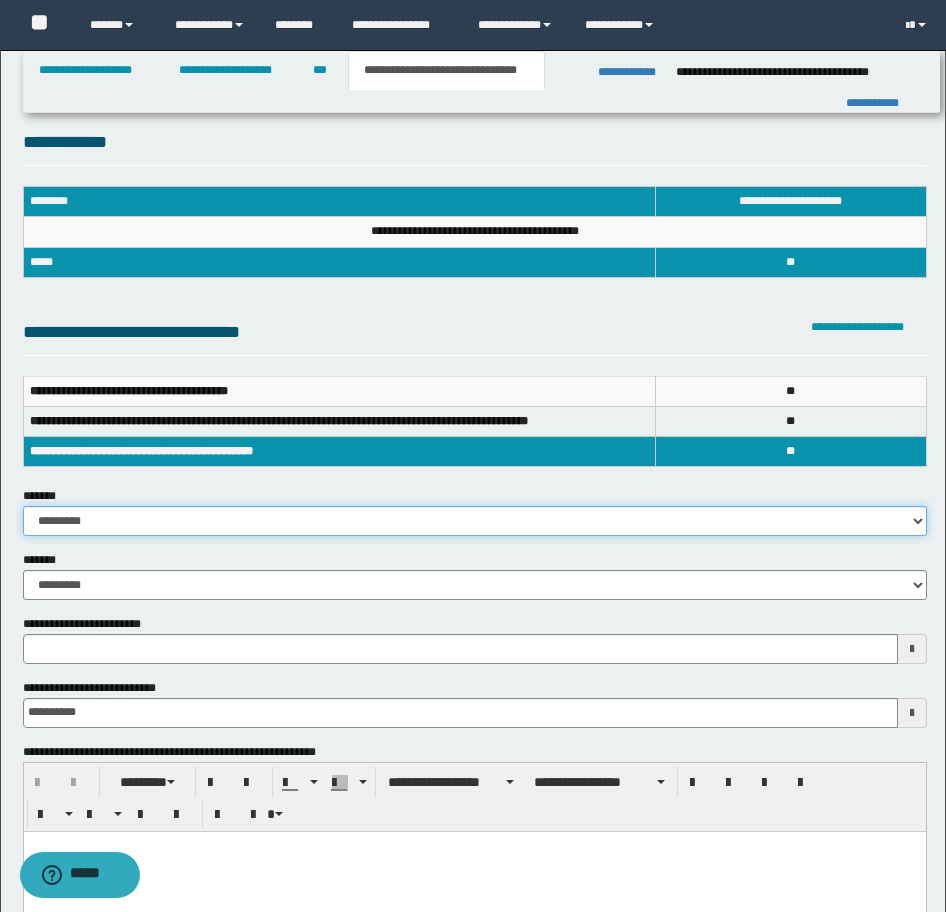 click on "**********" at bounding box center [475, 521] 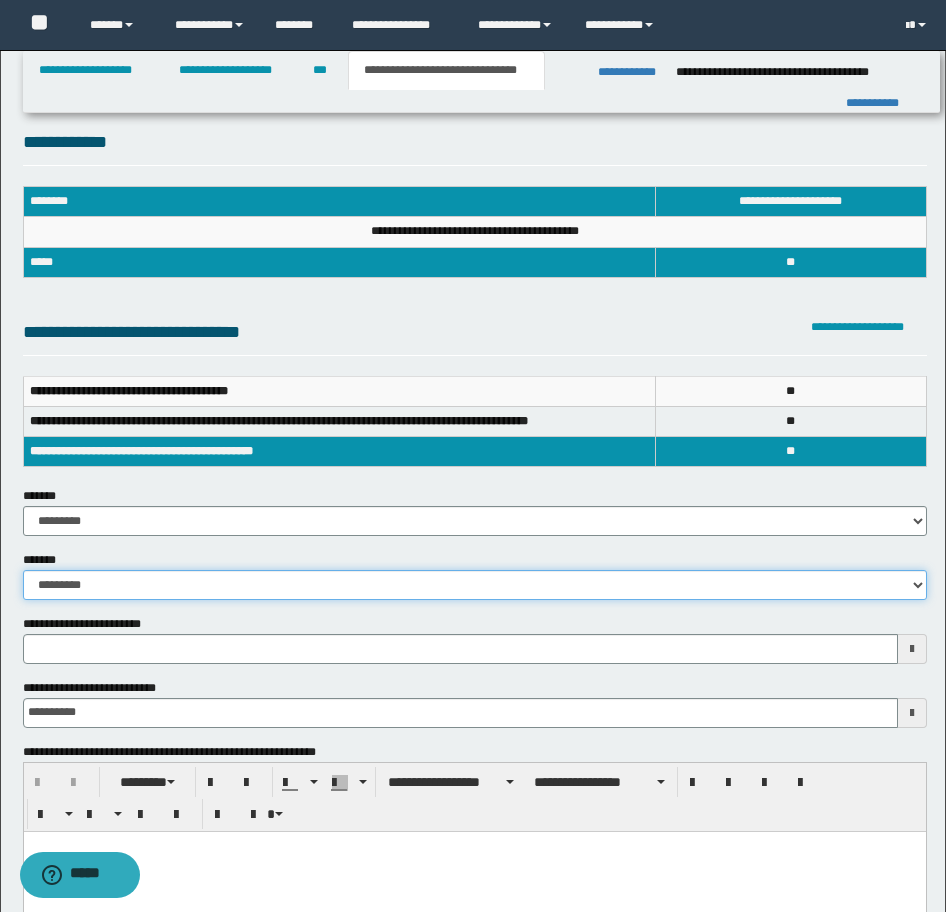 click on "**********" at bounding box center (475, 585) 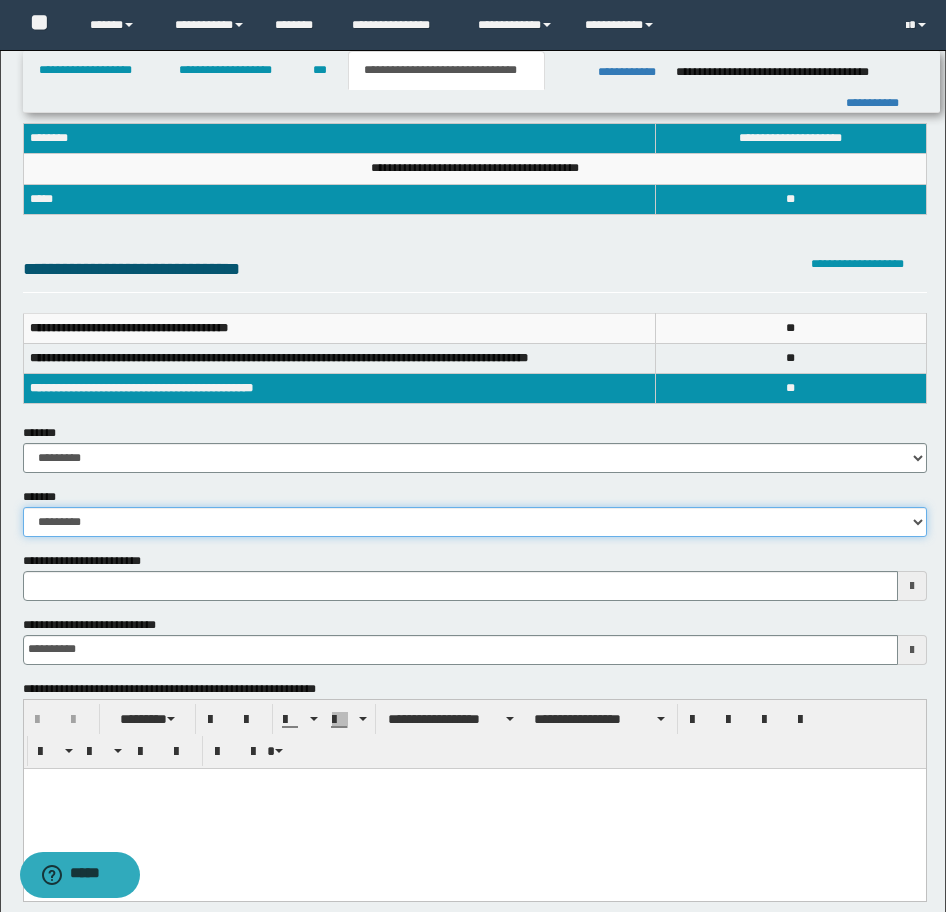 scroll, scrollTop: 200, scrollLeft: 0, axis: vertical 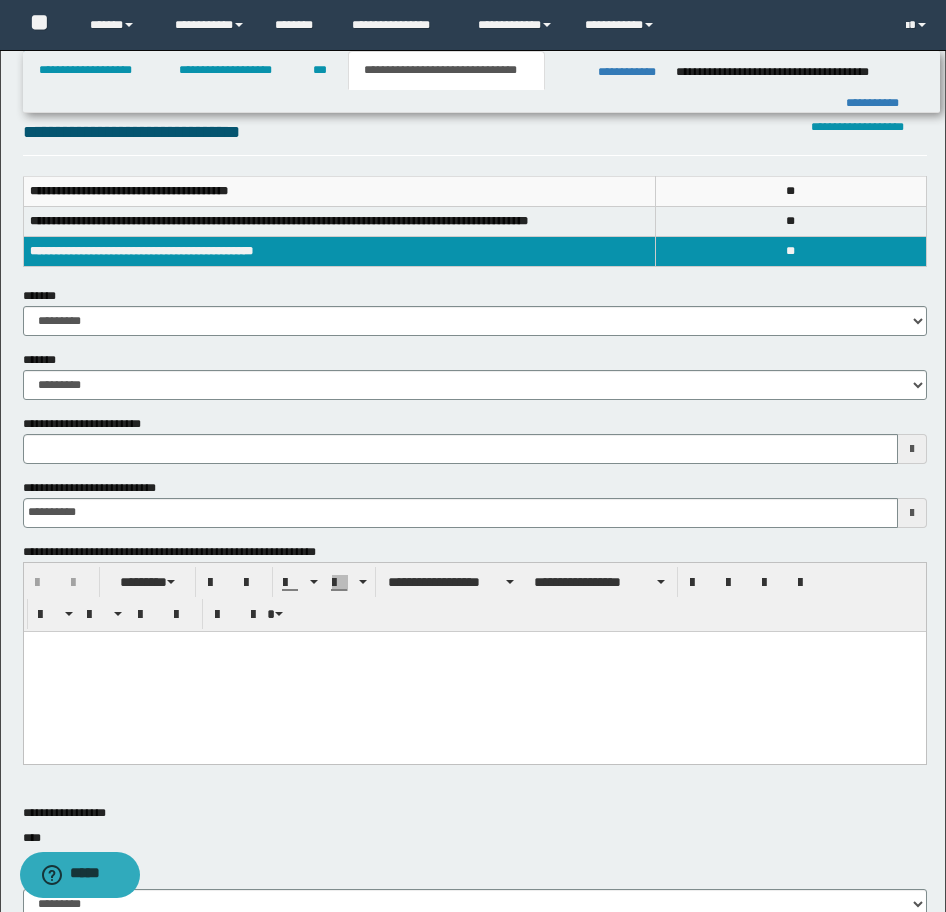 click at bounding box center [474, 671] 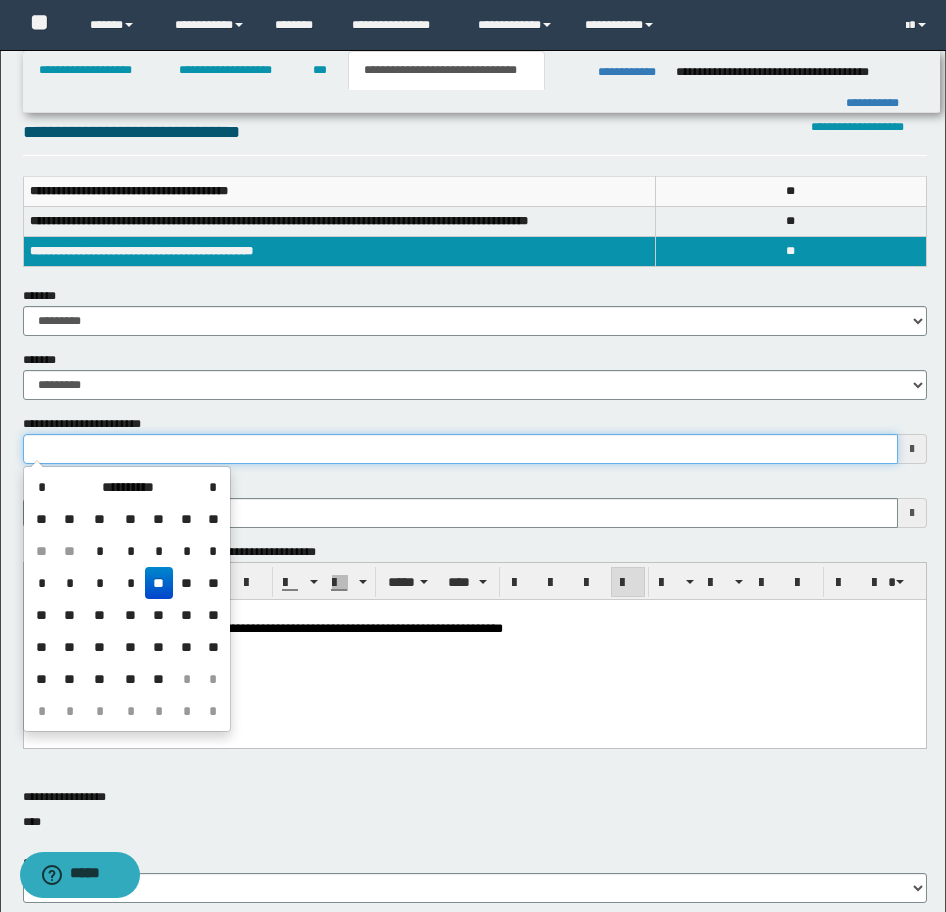 drag, startPoint x: 105, startPoint y: 448, endPoint x: 24, endPoint y: 449, distance: 81.00617 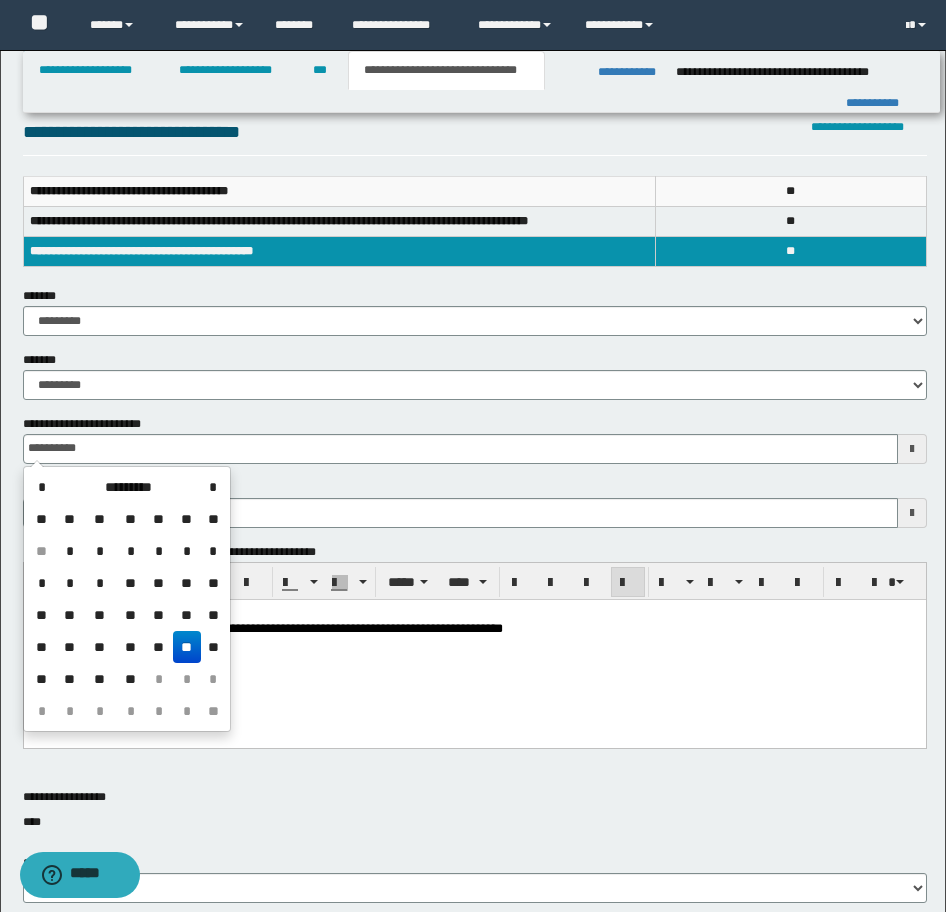 drag, startPoint x: 179, startPoint y: 634, endPoint x: 60, endPoint y: 24, distance: 621.499 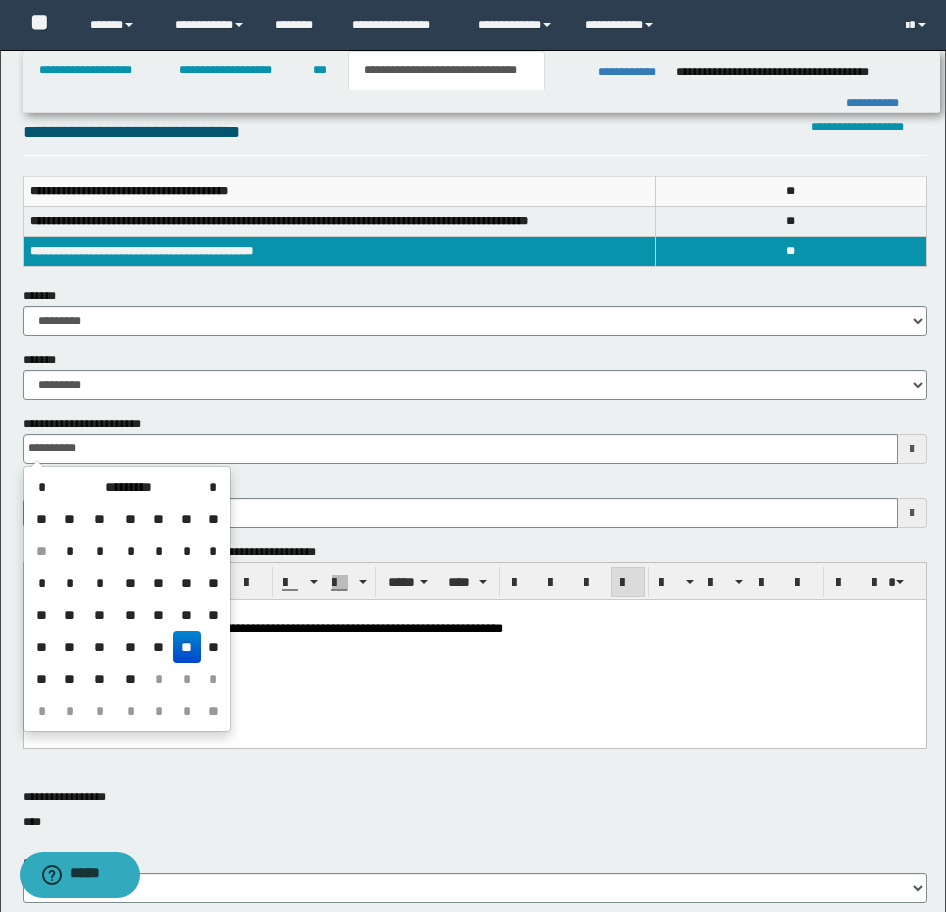 type on "**********" 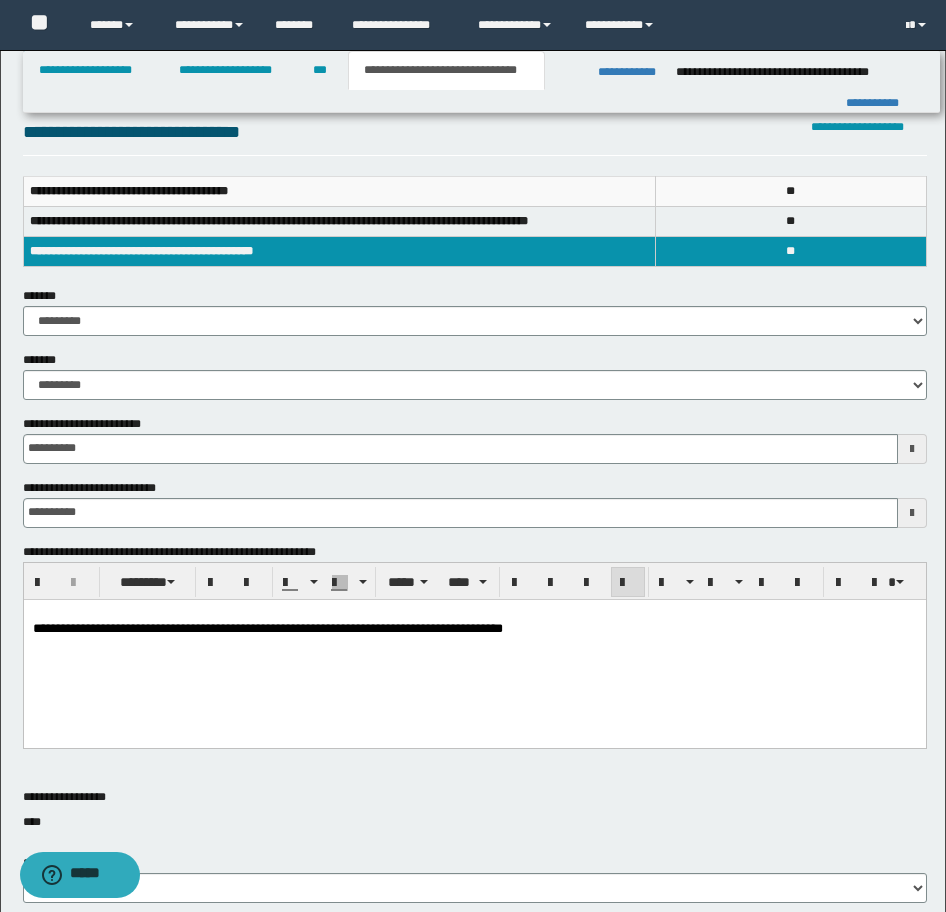 click on "**********" at bounding box center [474, 646] 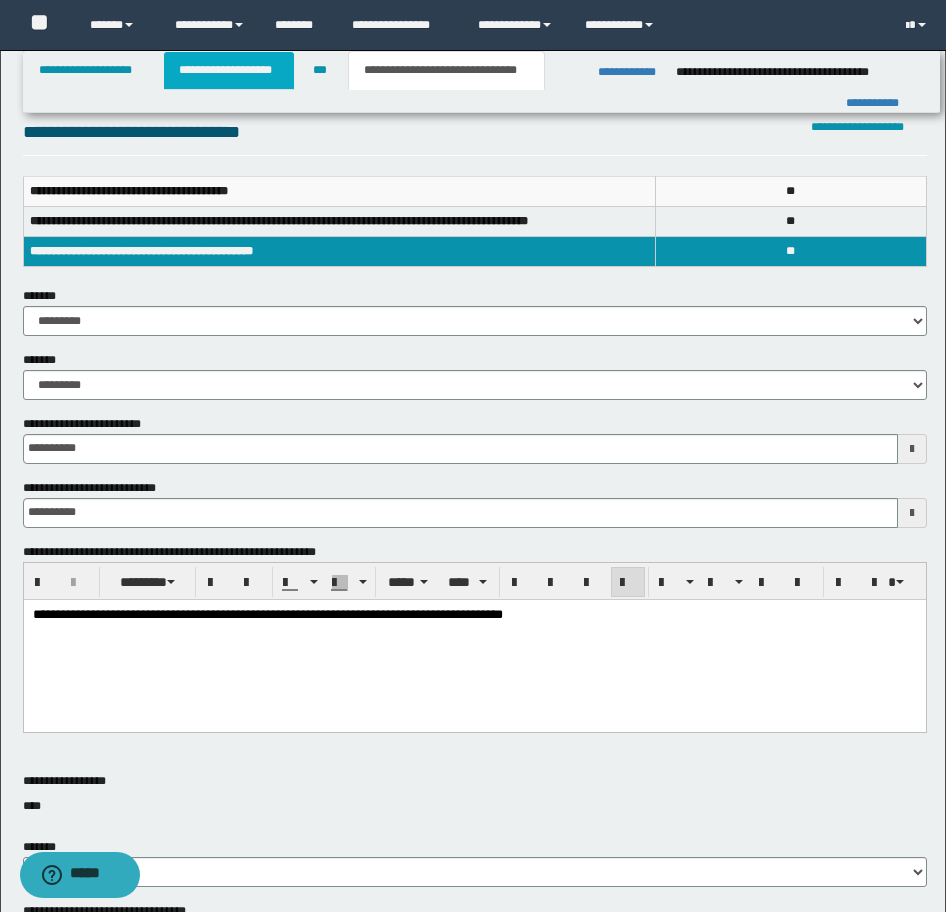 click on "**********" at bounding box center [229, 70] 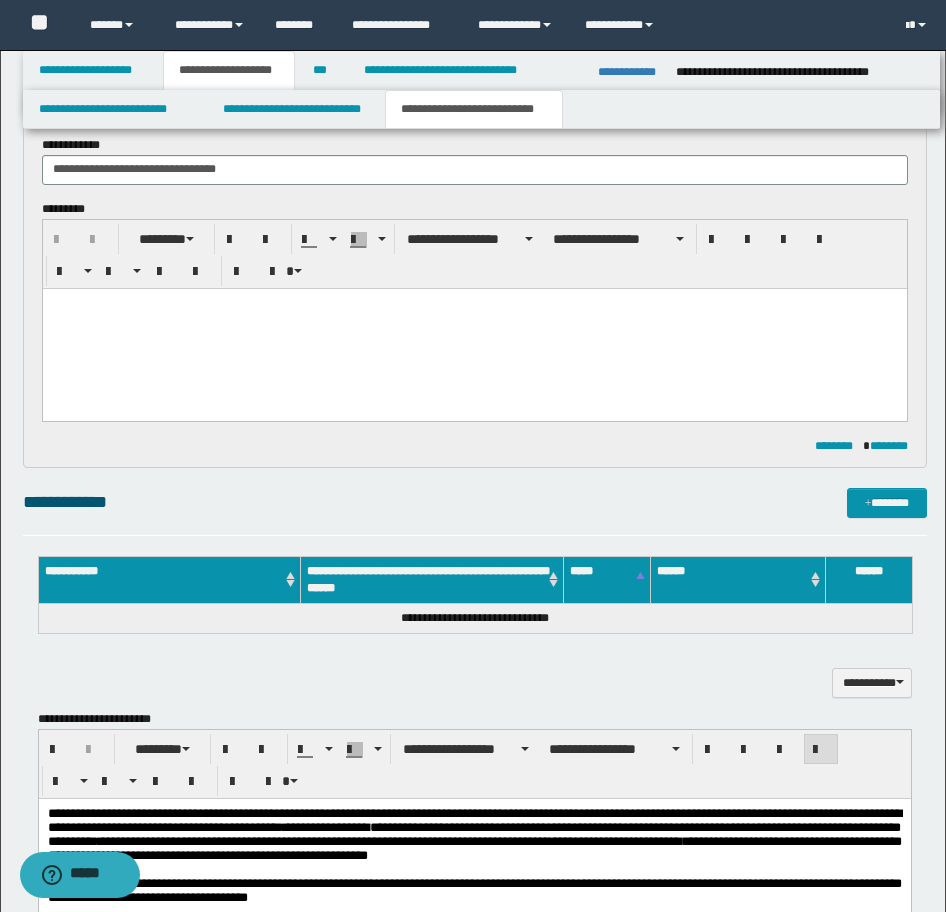 scroll, scrollTop: 731, scrollLeft: 0, axis: vertical 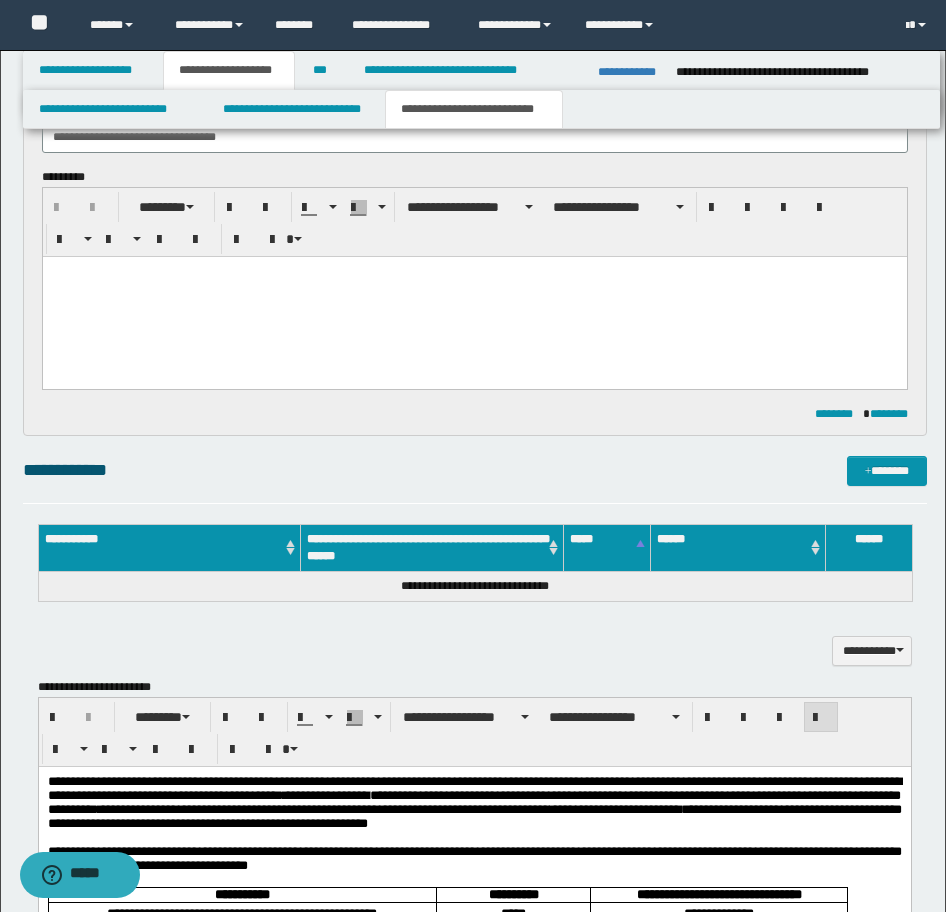 drag, startPoint x: 662, startPoint y: 488, endPoint x: 744, endPoint y: 472, distance: 83.546394 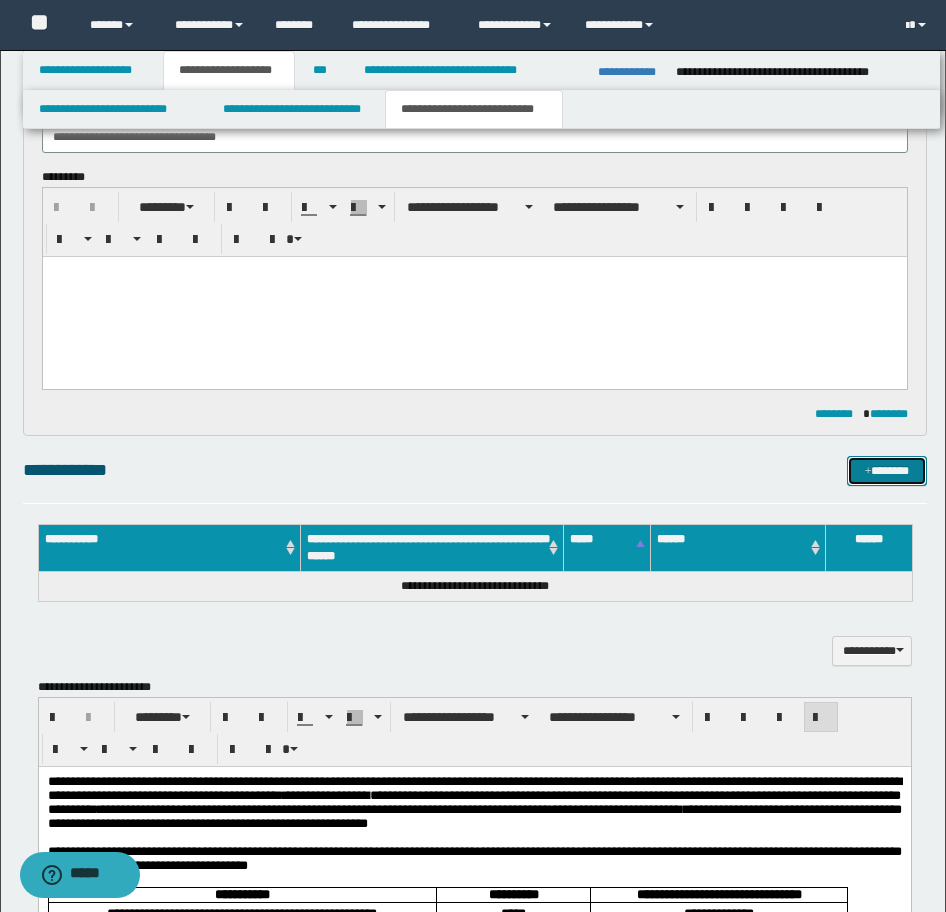 click on "*******" at bounding box center [887, 471] 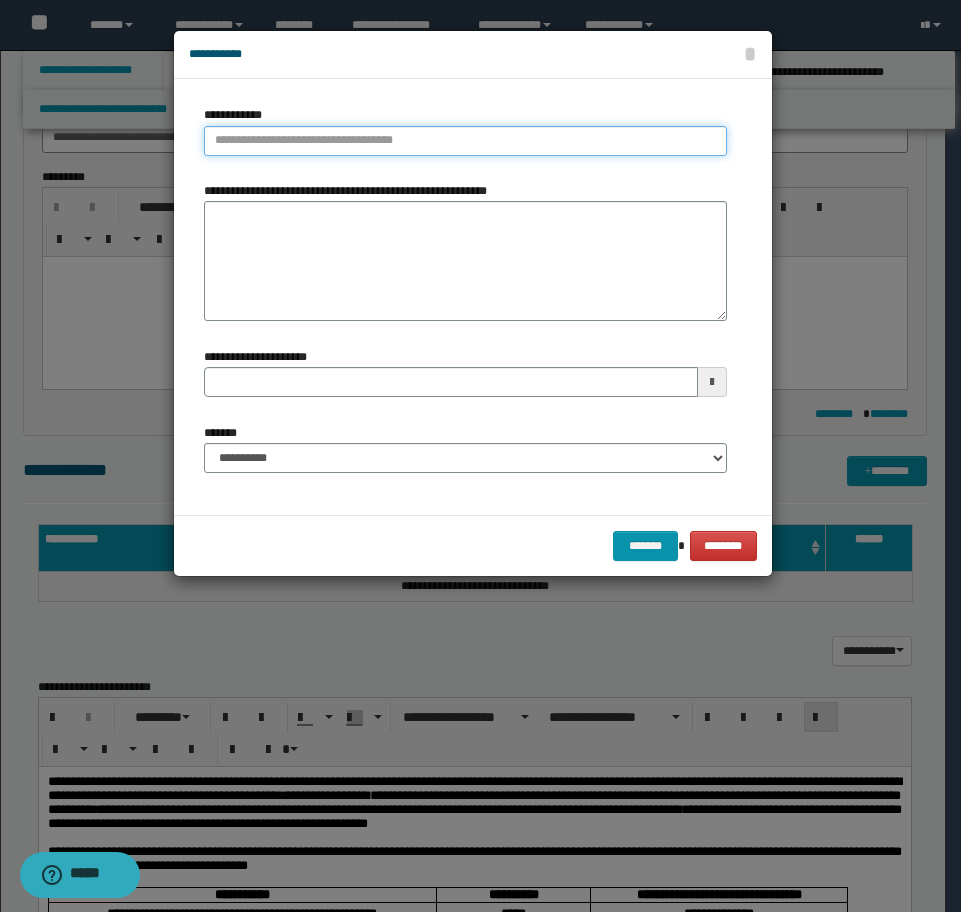 click on "**********" at bounding box center (465, 141) 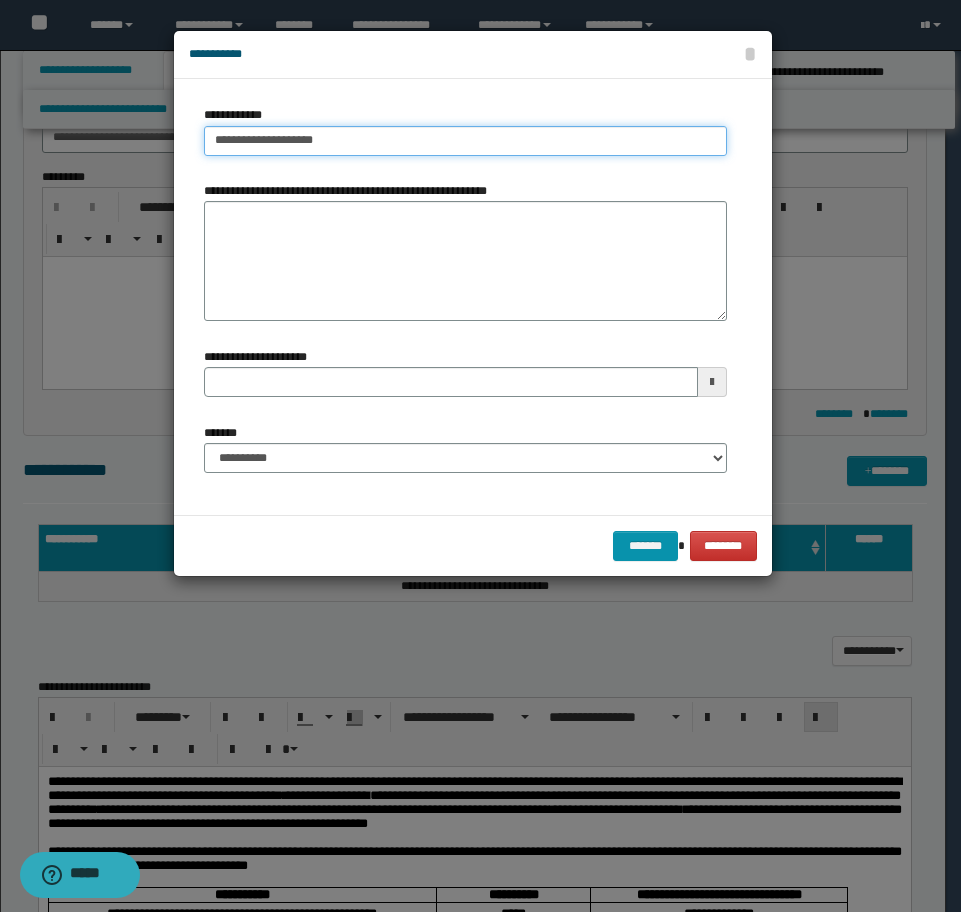 type on "**********" 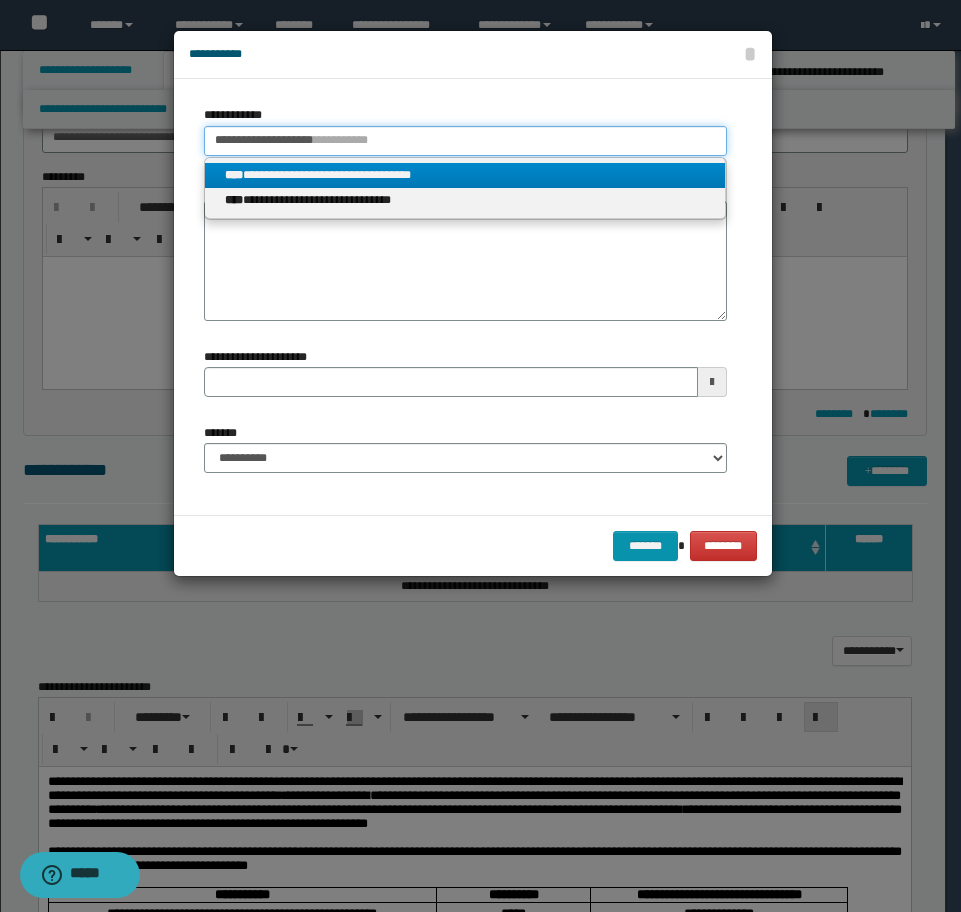 type on "**********" 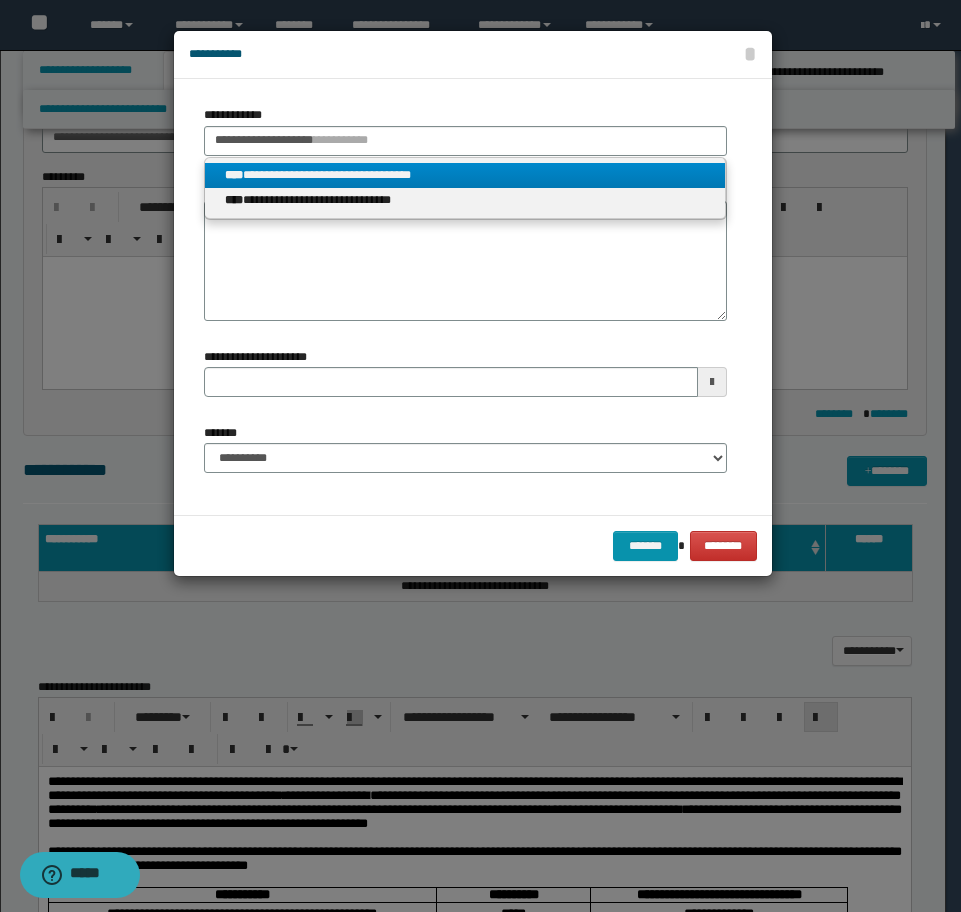 click on "**********" at bounding box center [465, 175] 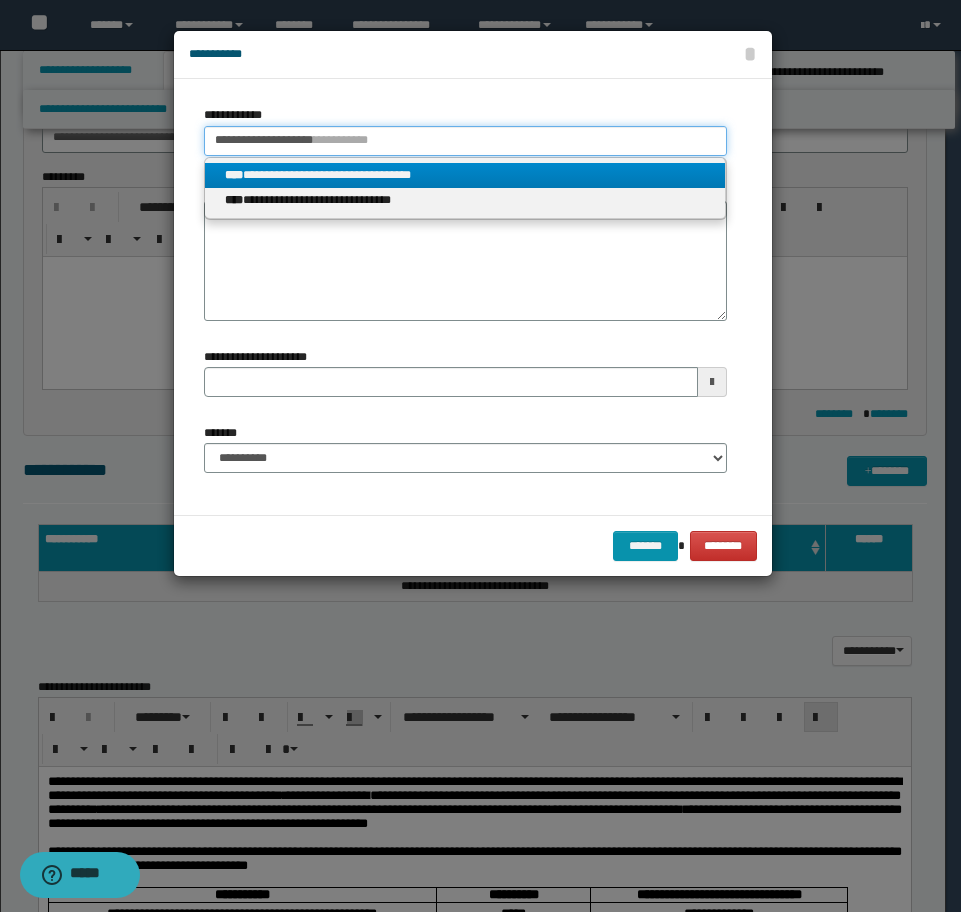 type 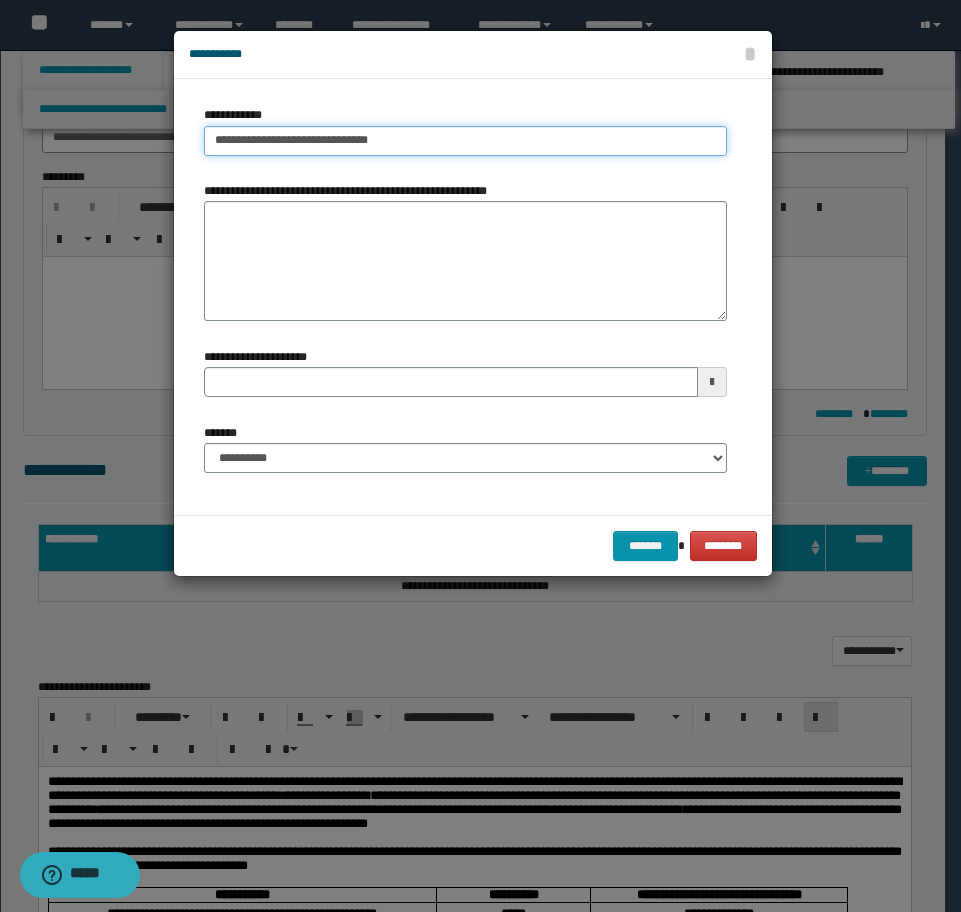 type 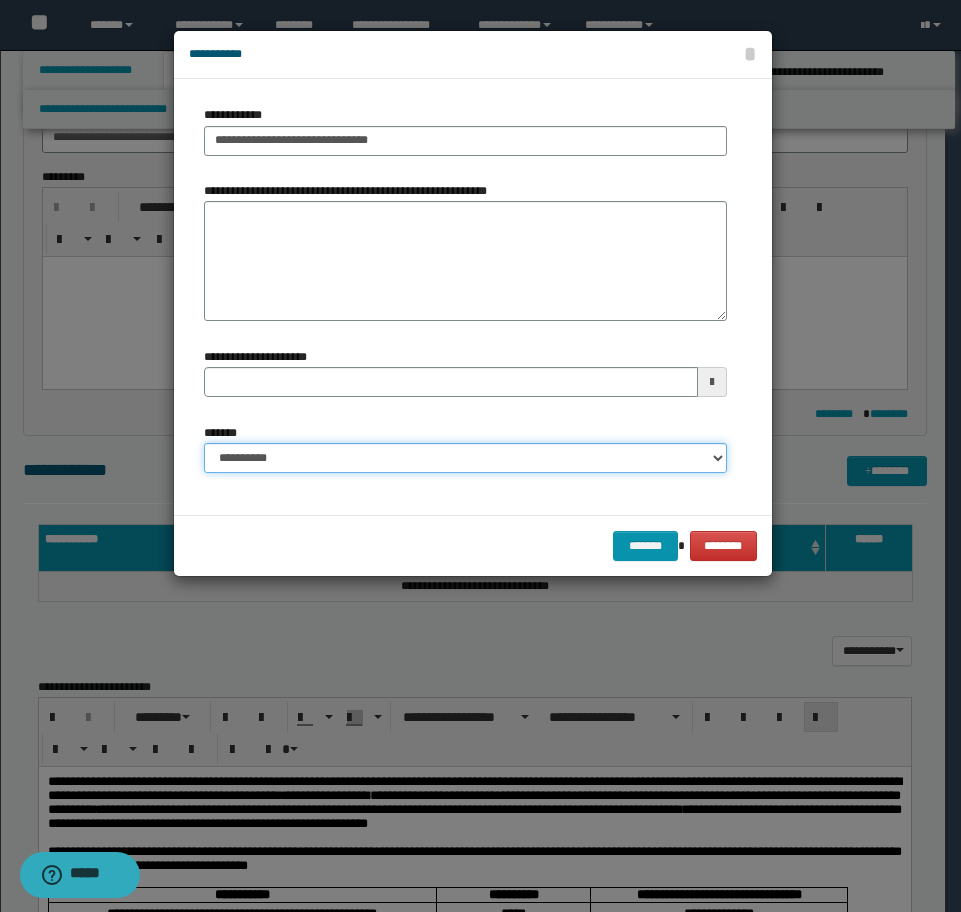 click on "**********" at bounding box center (465, 458) 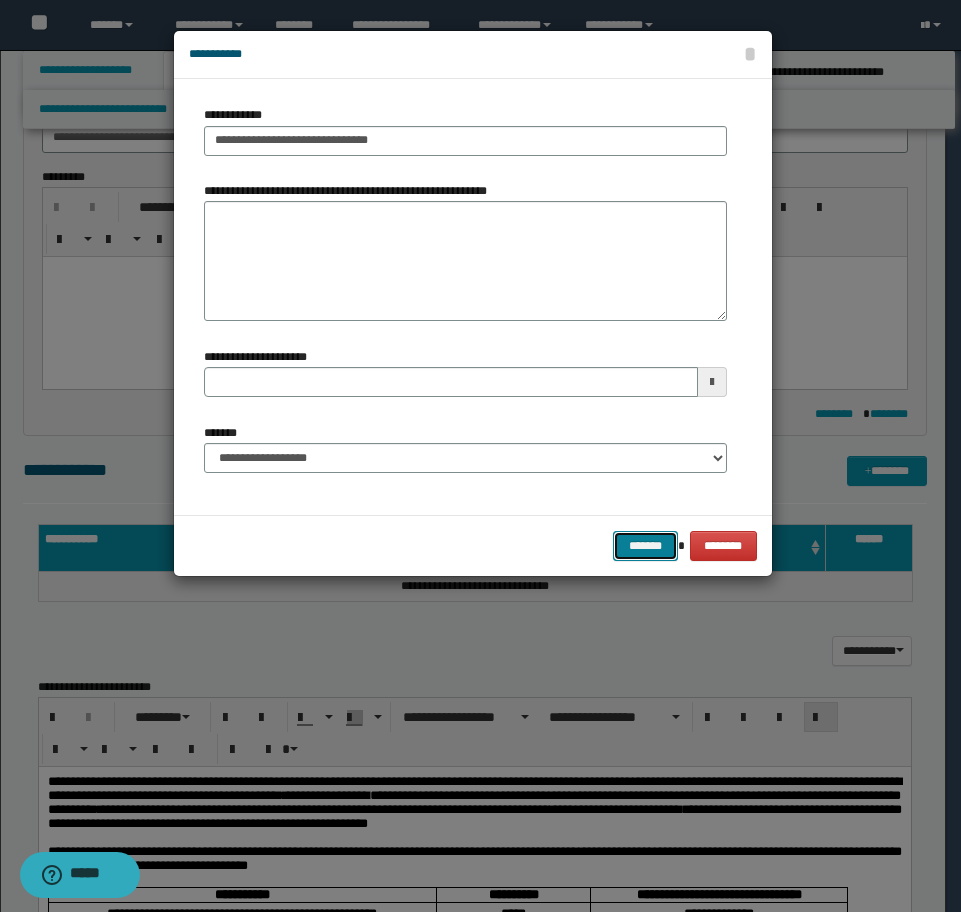 click on "*******" at bounding box center (645, 546) 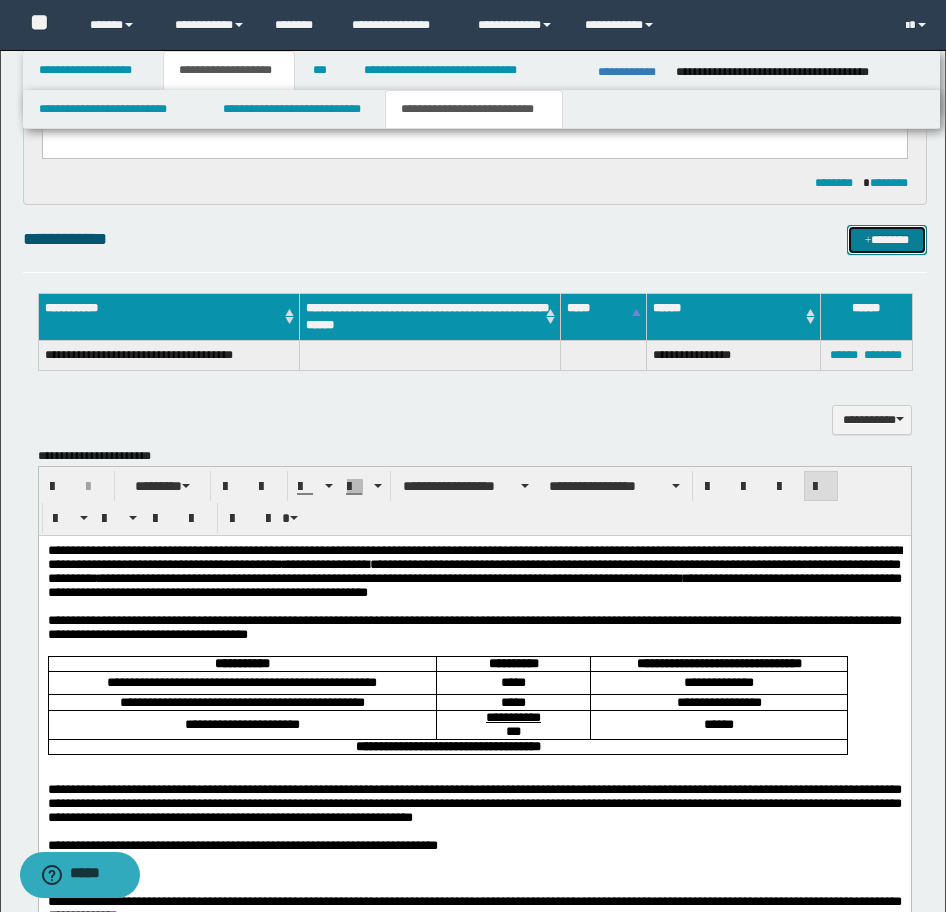 scroll, scrollTop: 1031, scrollLeft: 0, axis: vertical 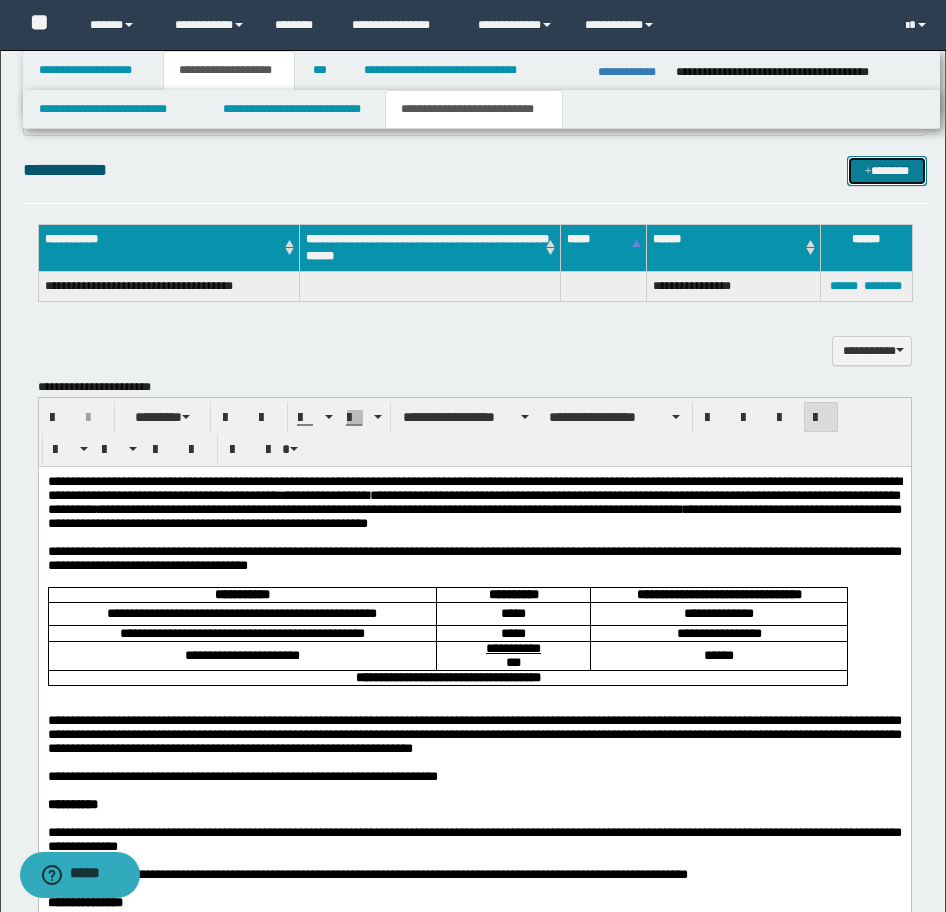 click on "*******" at bounding box center (887, 171) 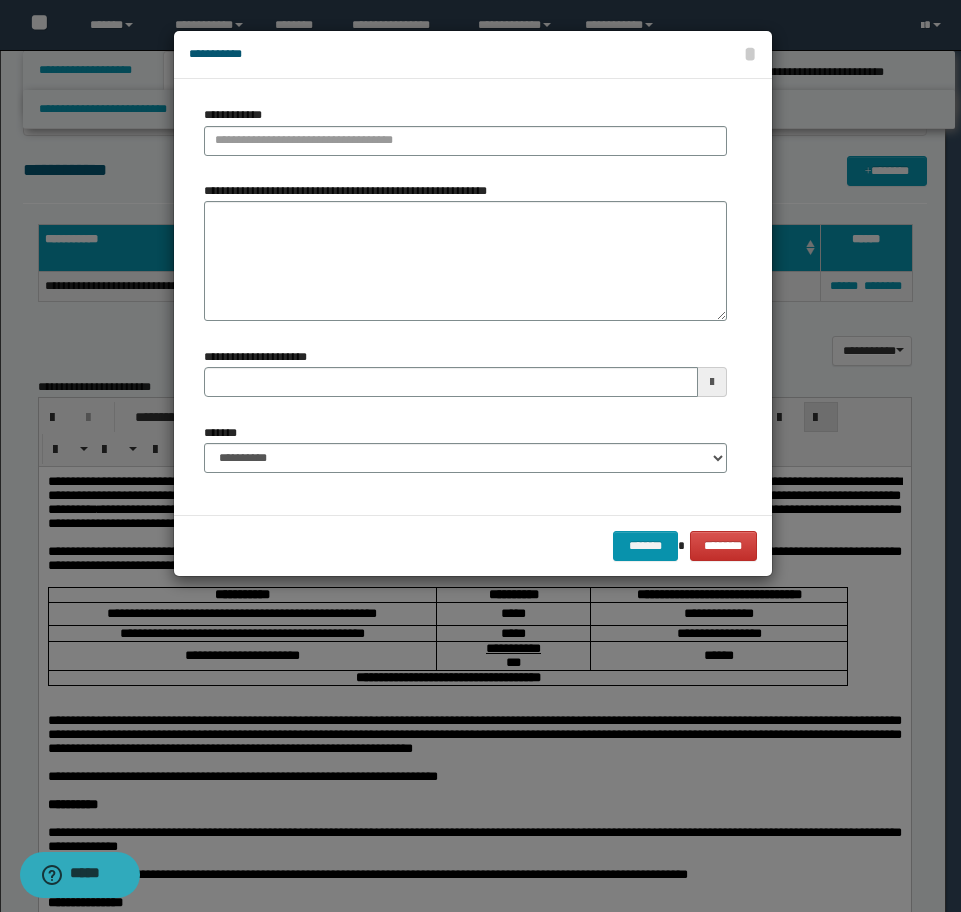 type 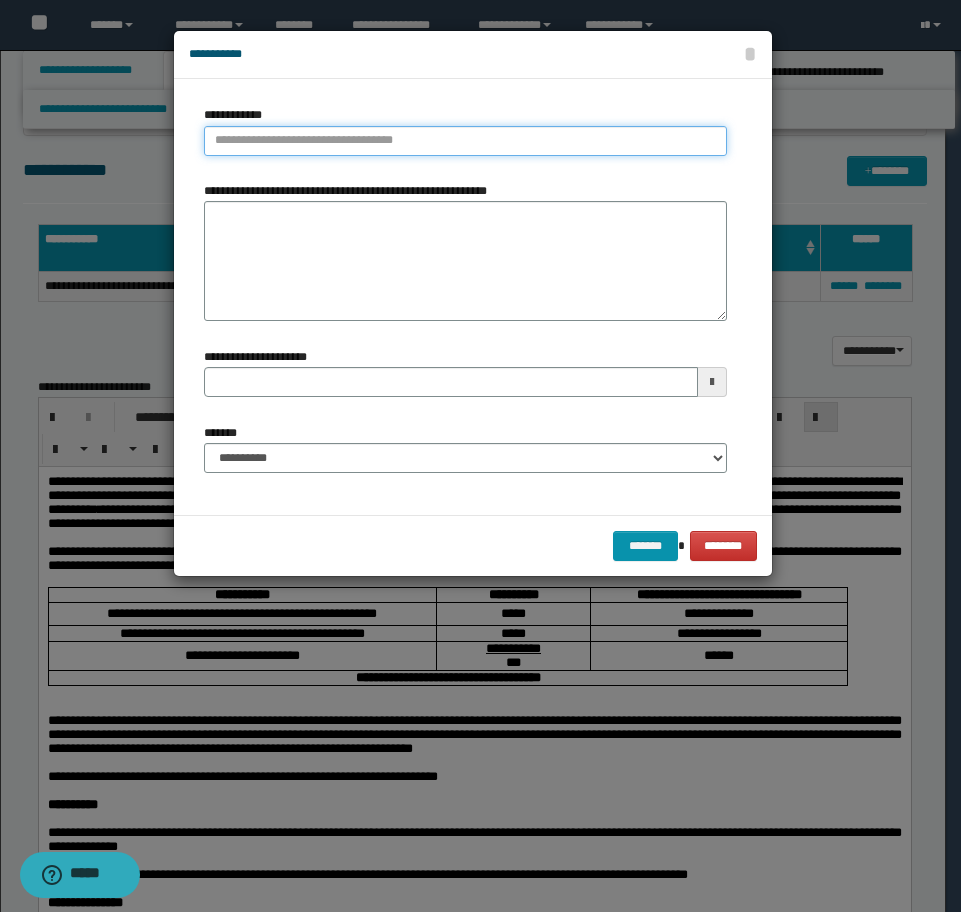 type on "**********" 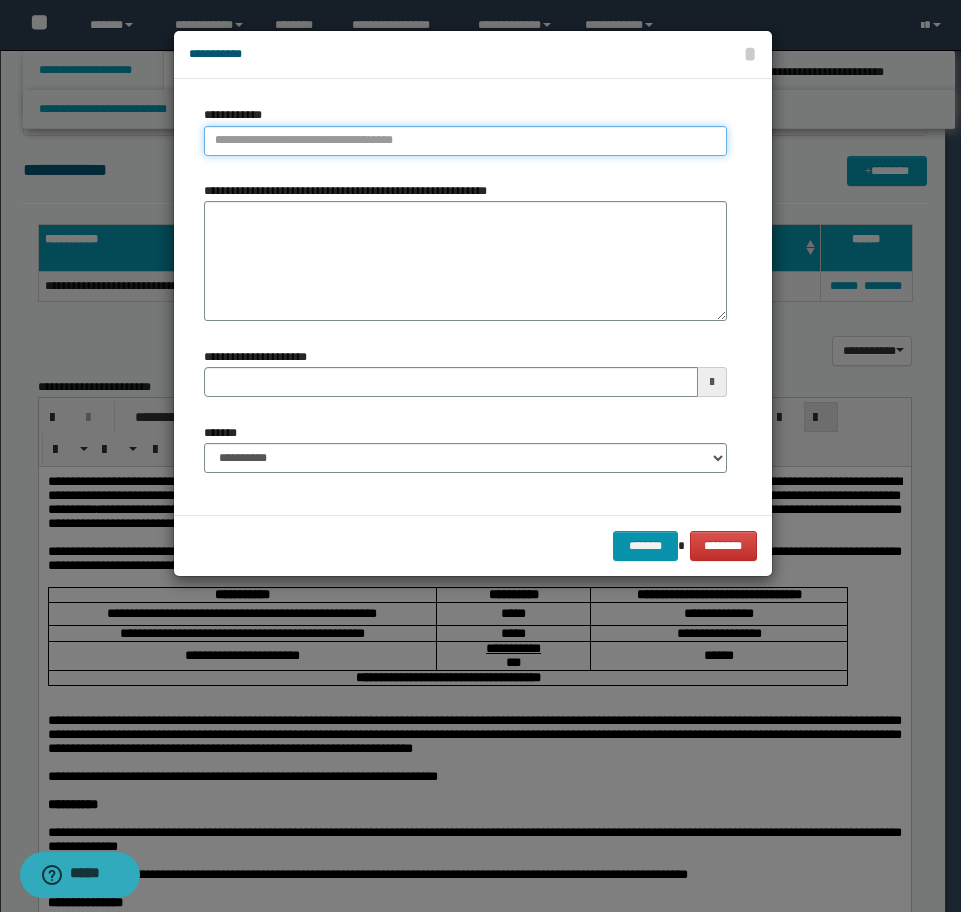 click on "**********" at bounding box center [465, 141] 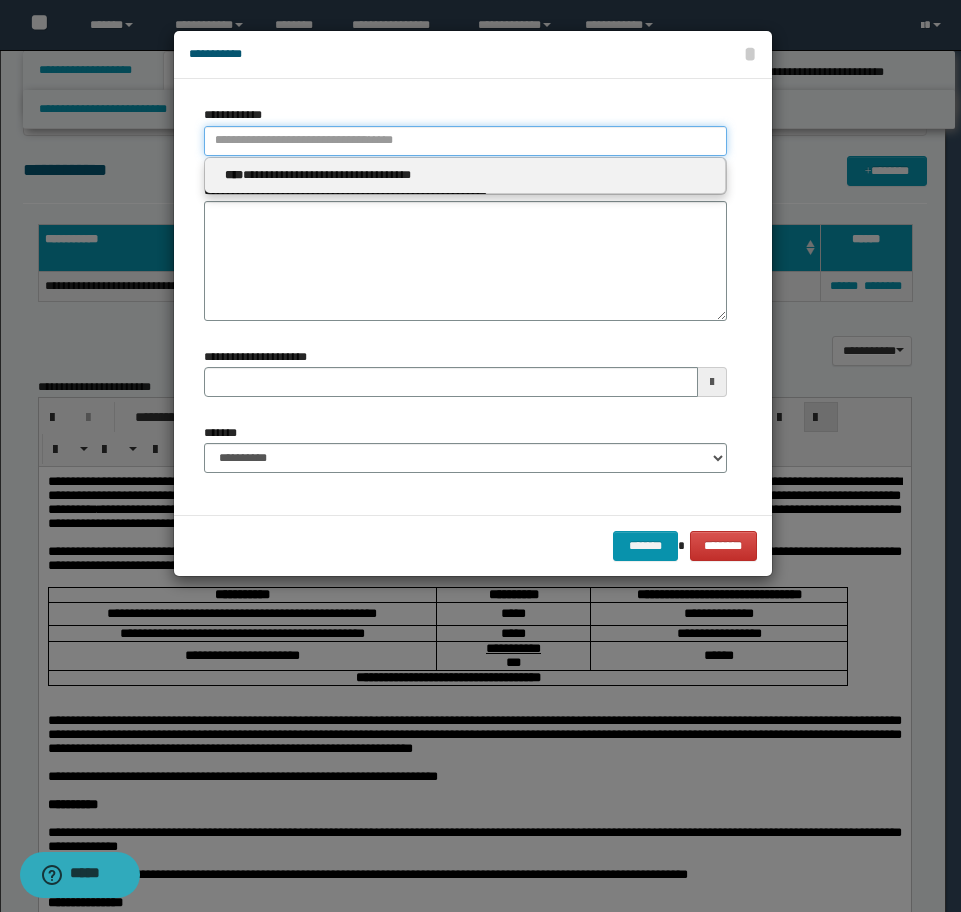 paste on "**********" 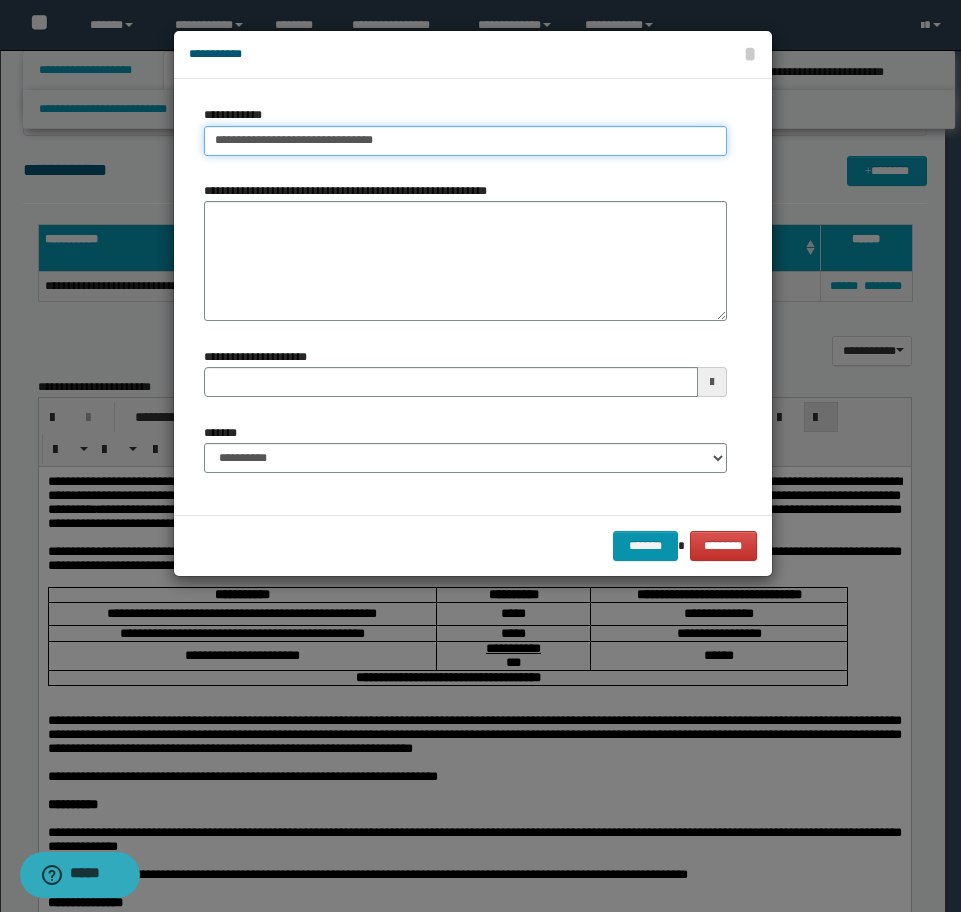 type on "**********" 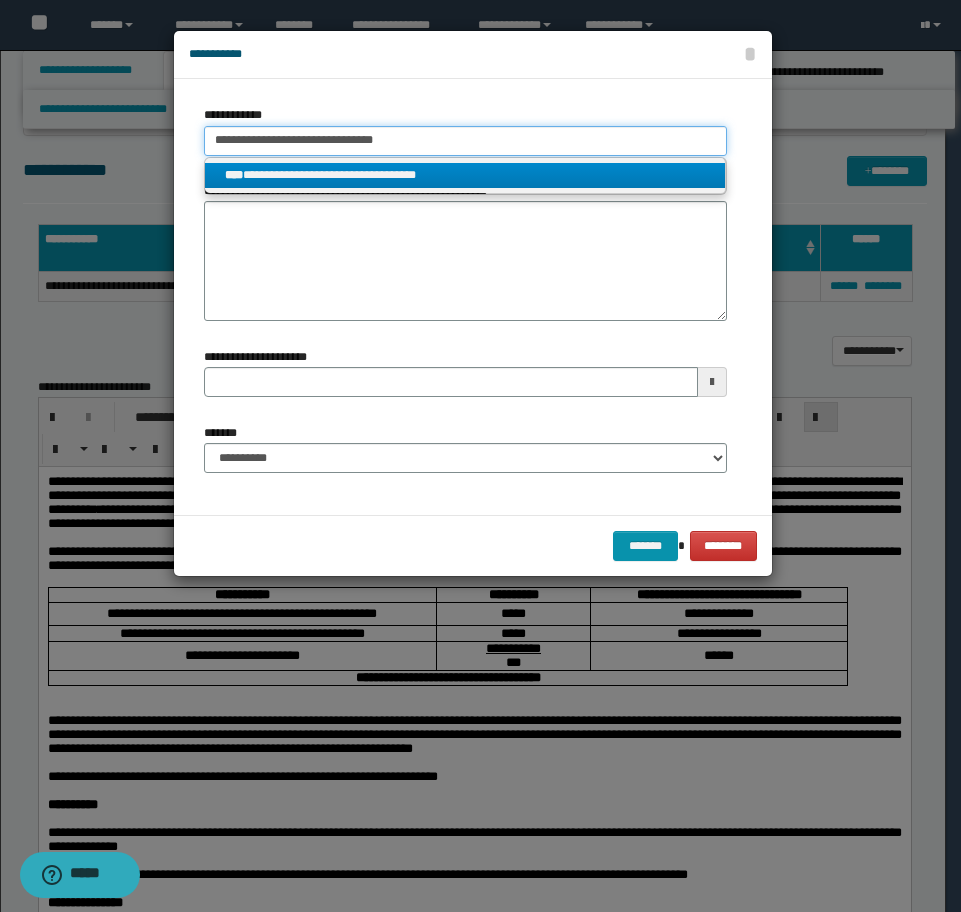 type on "**********" 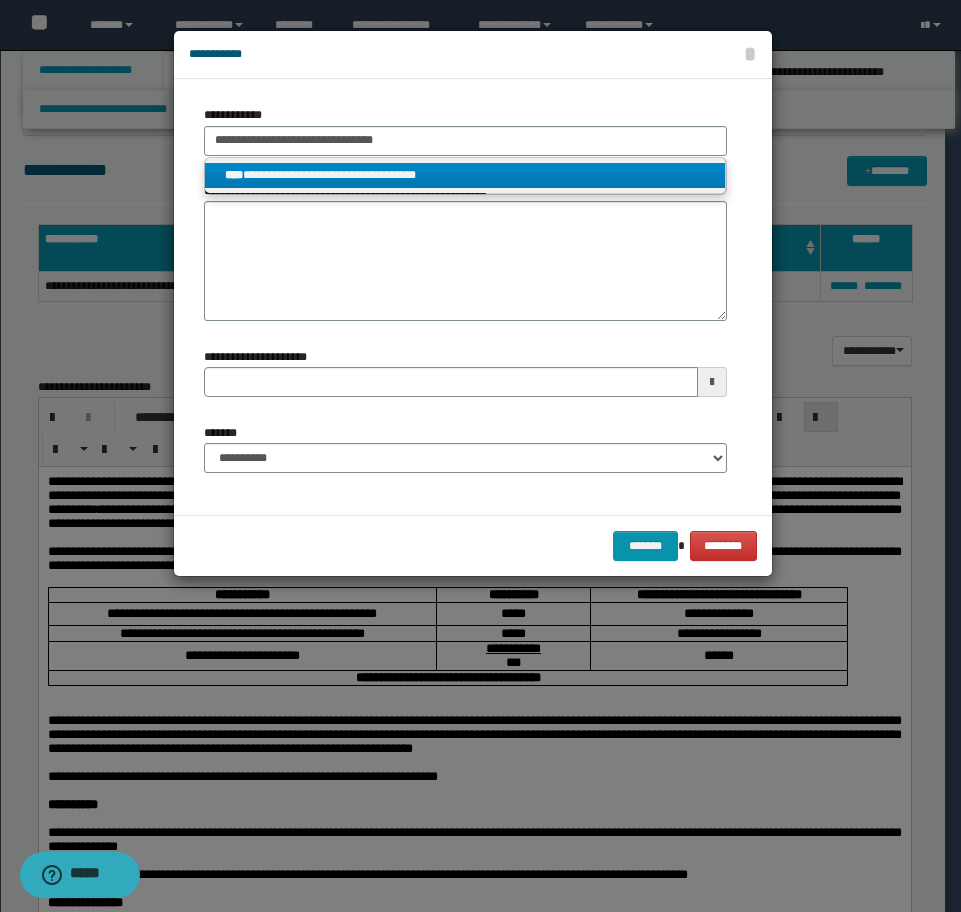 click on "**********" at bounding box center [465, 175] 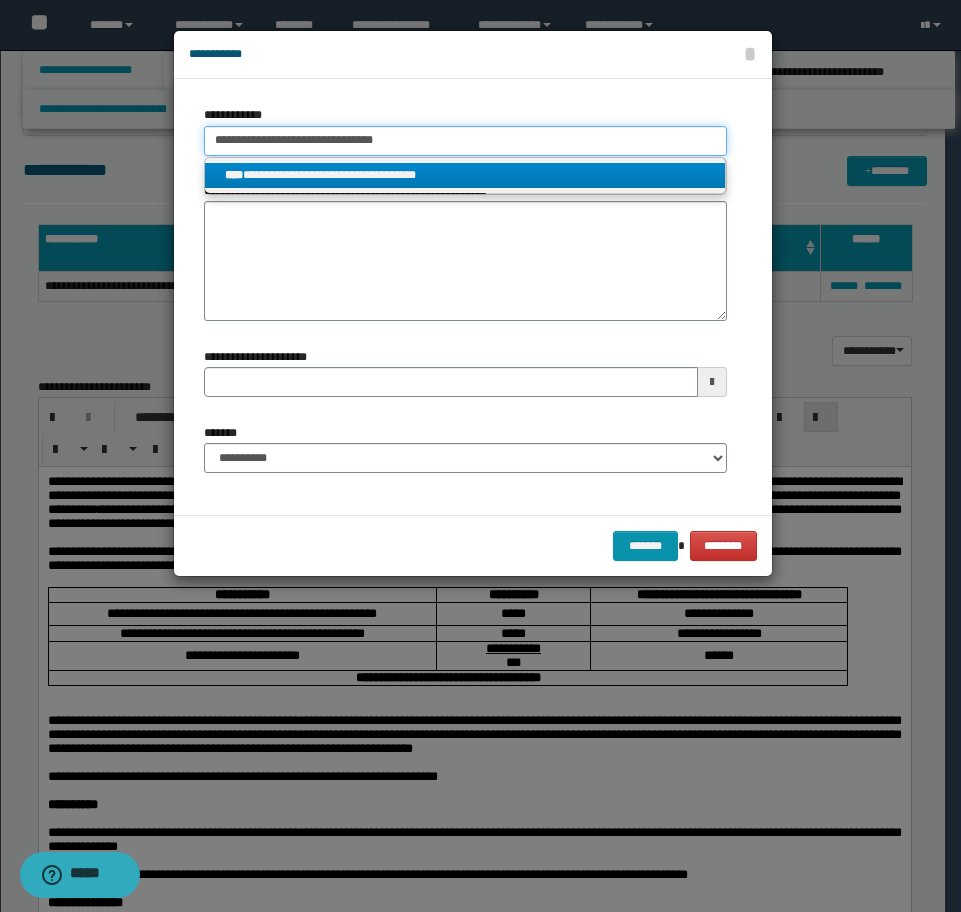 type 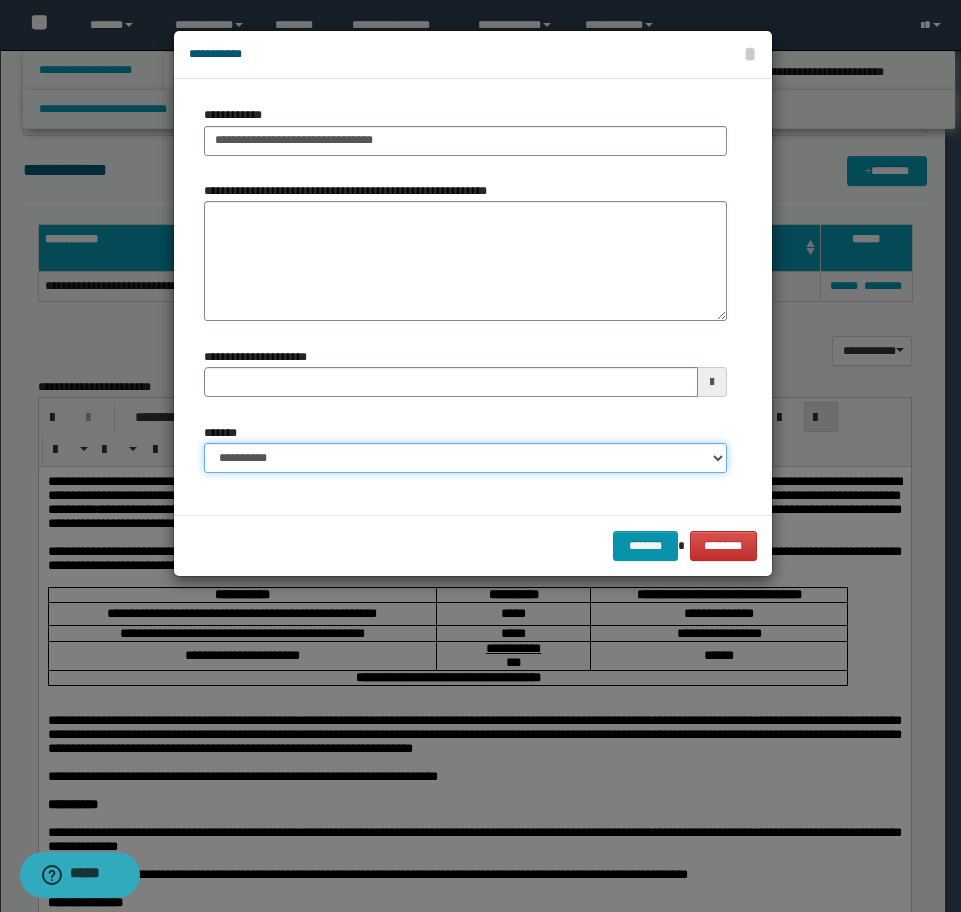 click on "**********" at bounding box center (465, 458) 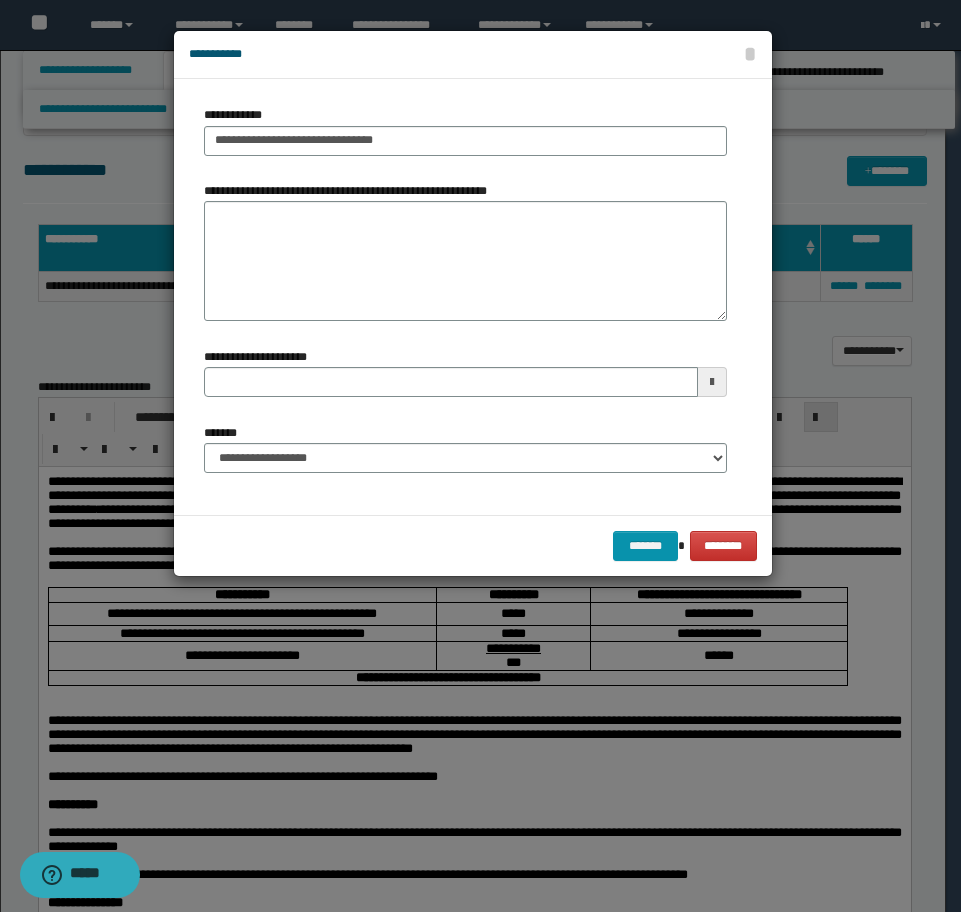 click on "*******
********" at bounding box center [473, 545] 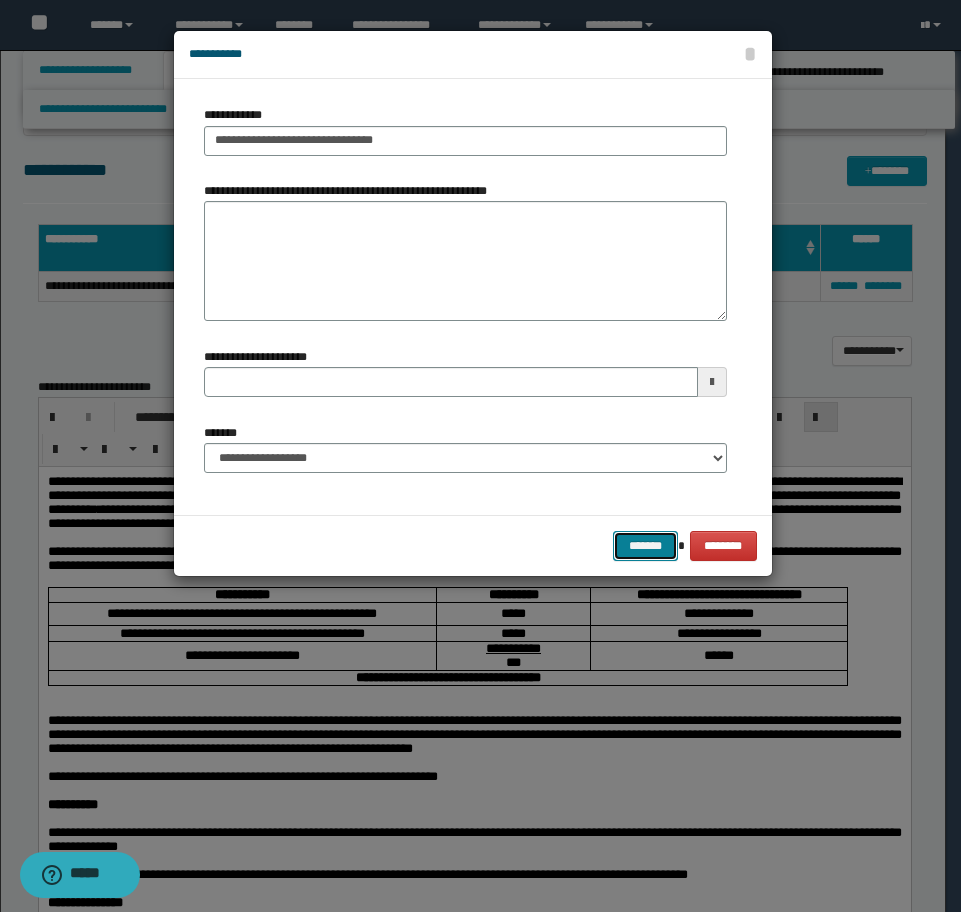 click on "*******" at bounding box center [645, 546] 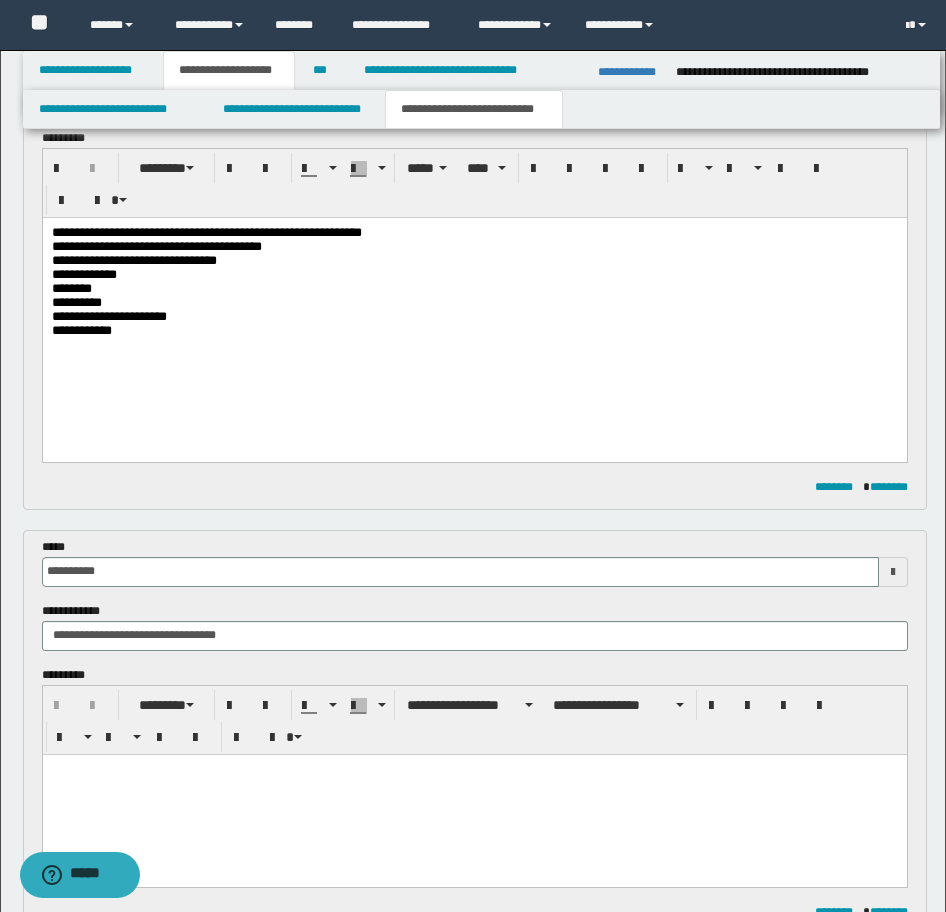 scroll, scrollTop: 31, scrollLeft: 0, axis: vertical 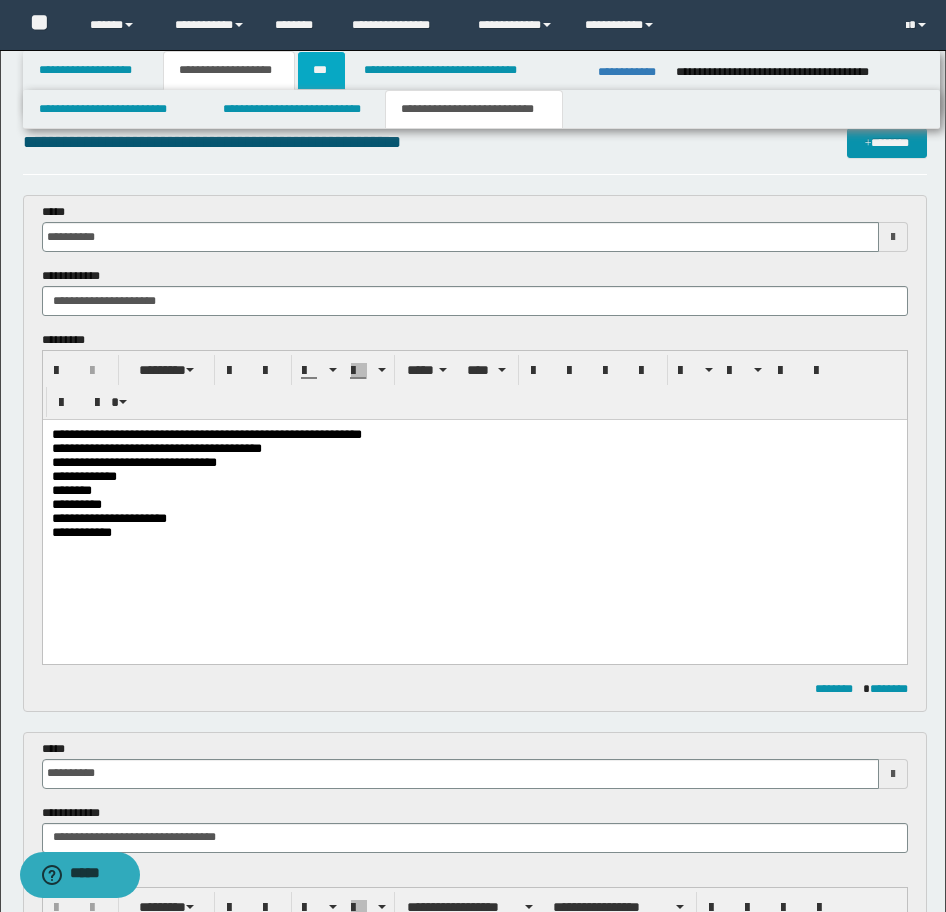 click on "***" at bounding box center [321, 70] 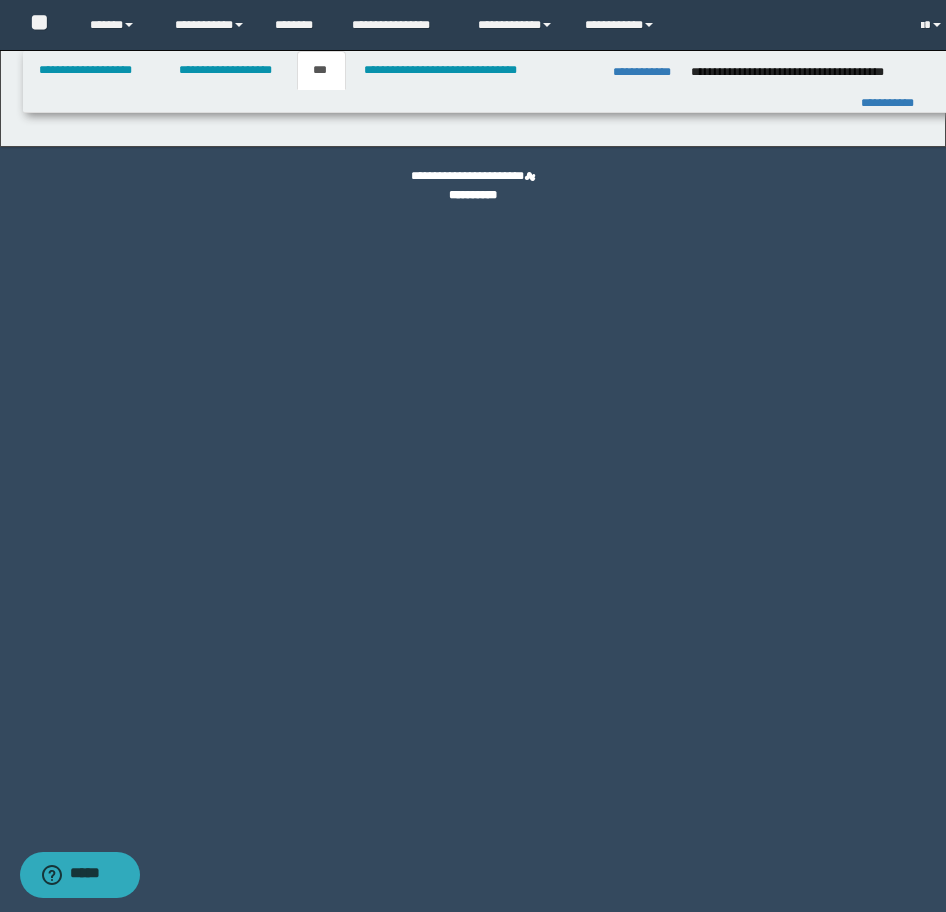 scroll, scrollTop: 0, scrollLeft: 0, axis: both 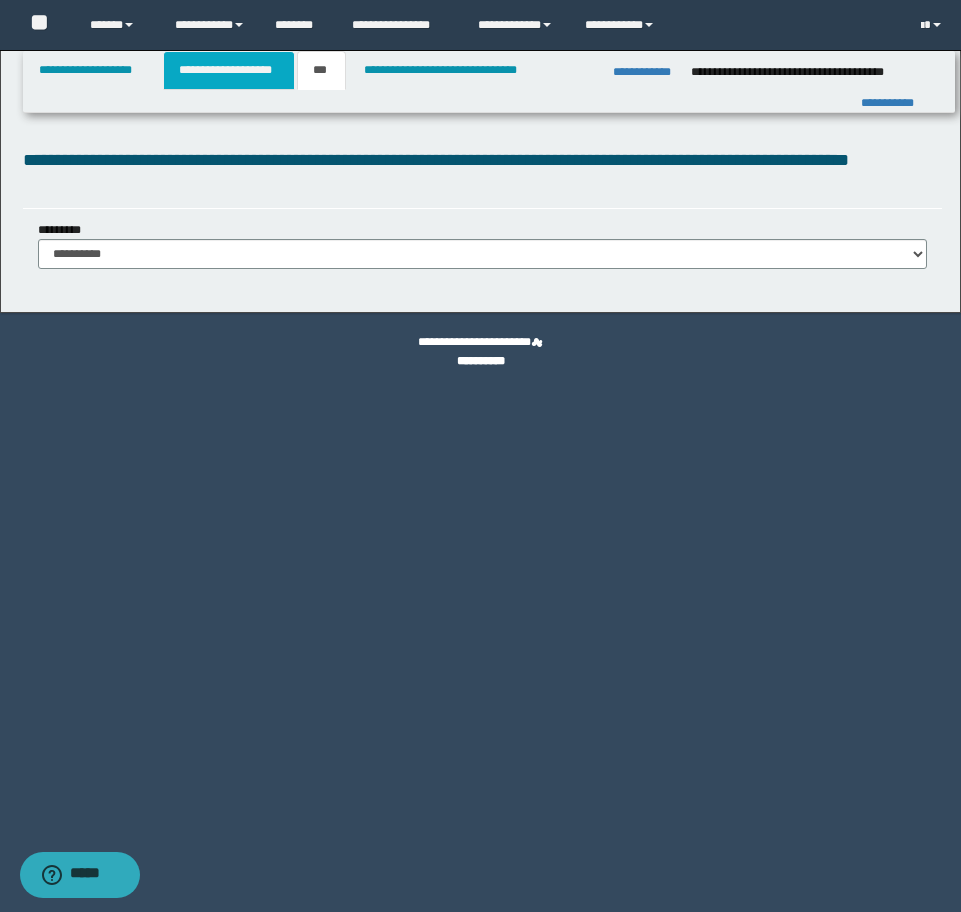 click on "**********" at bounding box center (229, 70) 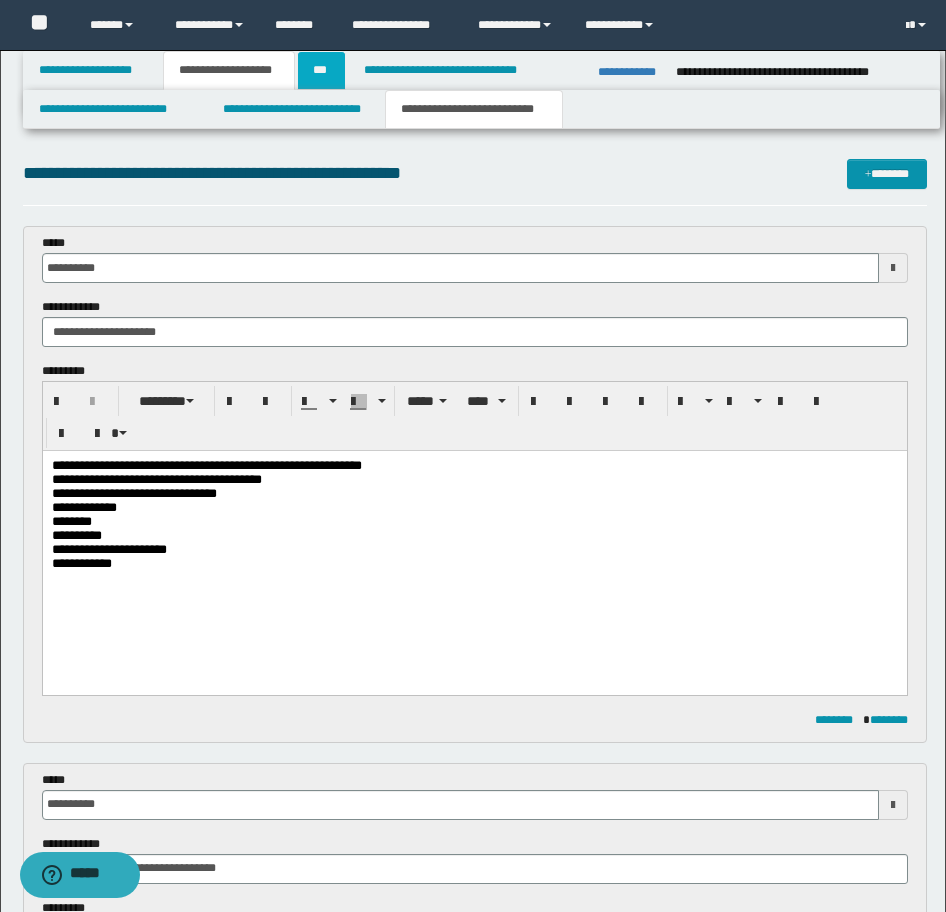 click on "***" at bounding box center [321, 70] 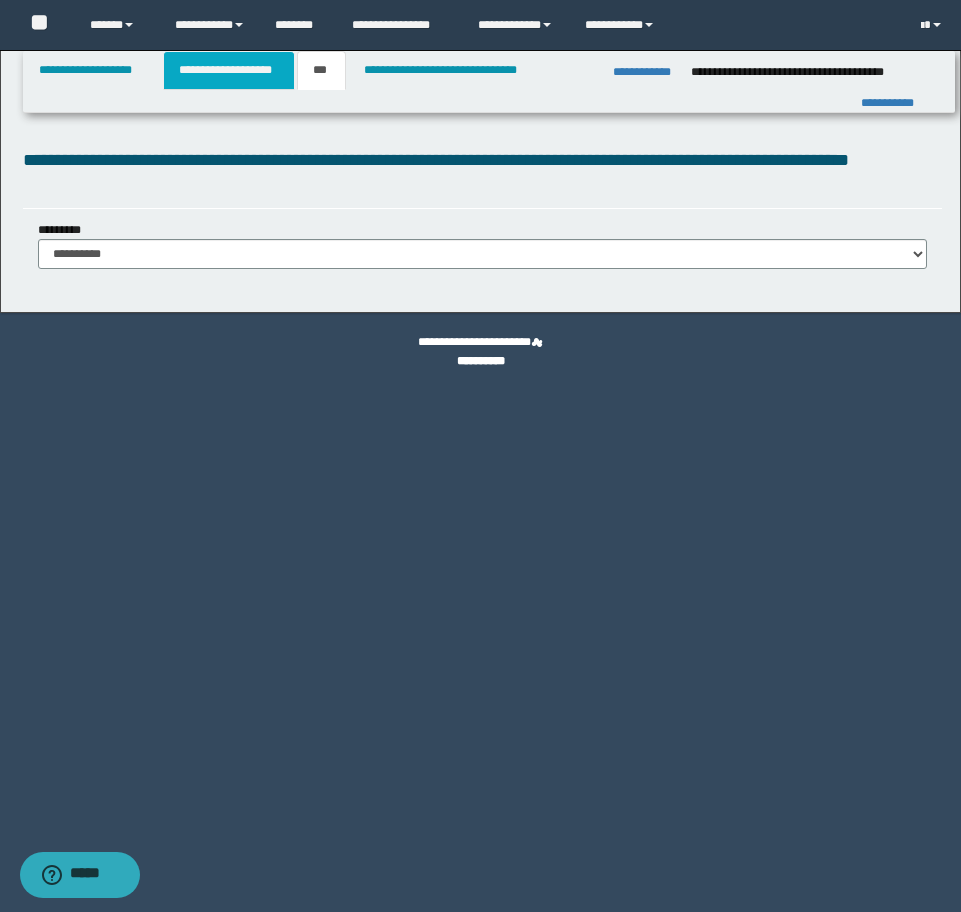 click on "**********" at bounding box center [229, 70] 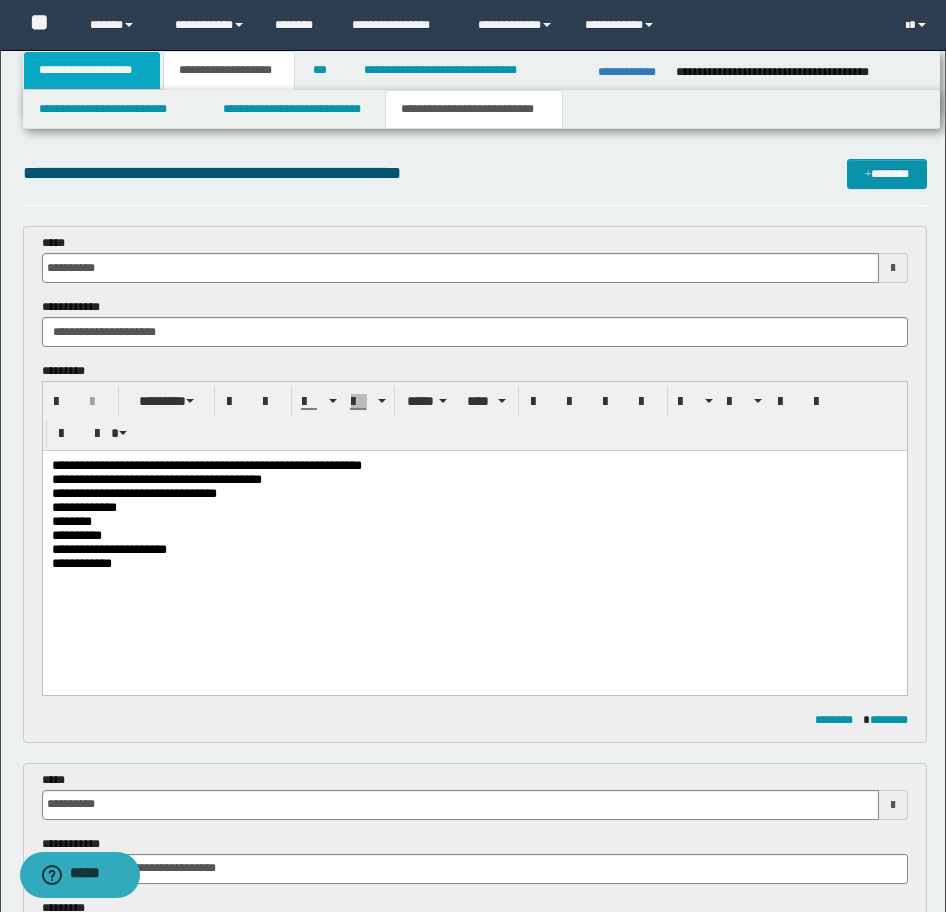 click on "**********" at bounding box center [92, 70] 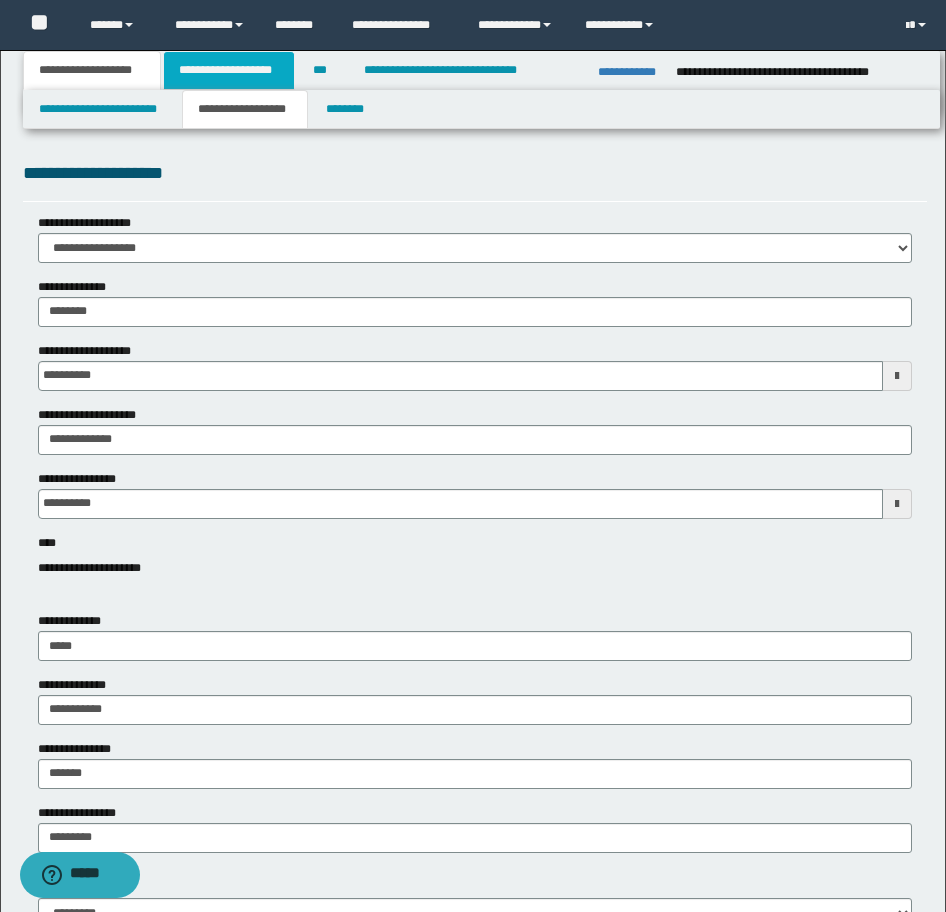 click on "**********" at bounding box center [229, 70] 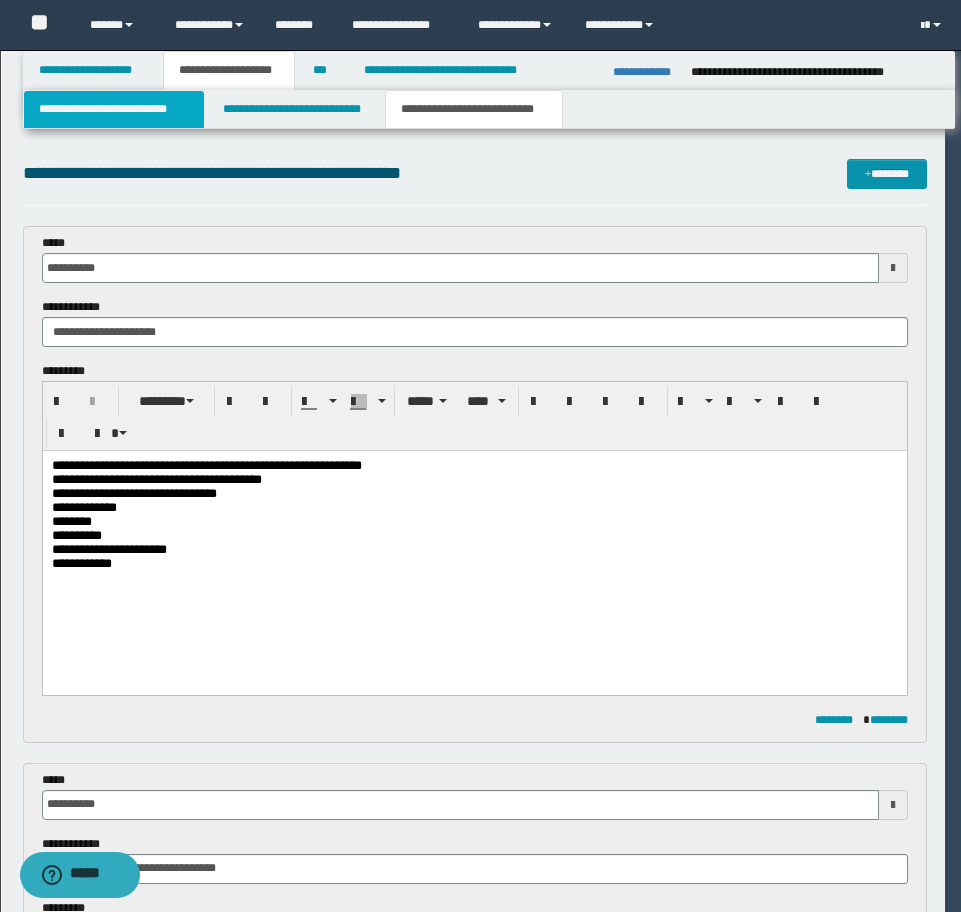 click on "**********" at bounding box center (114, 109) 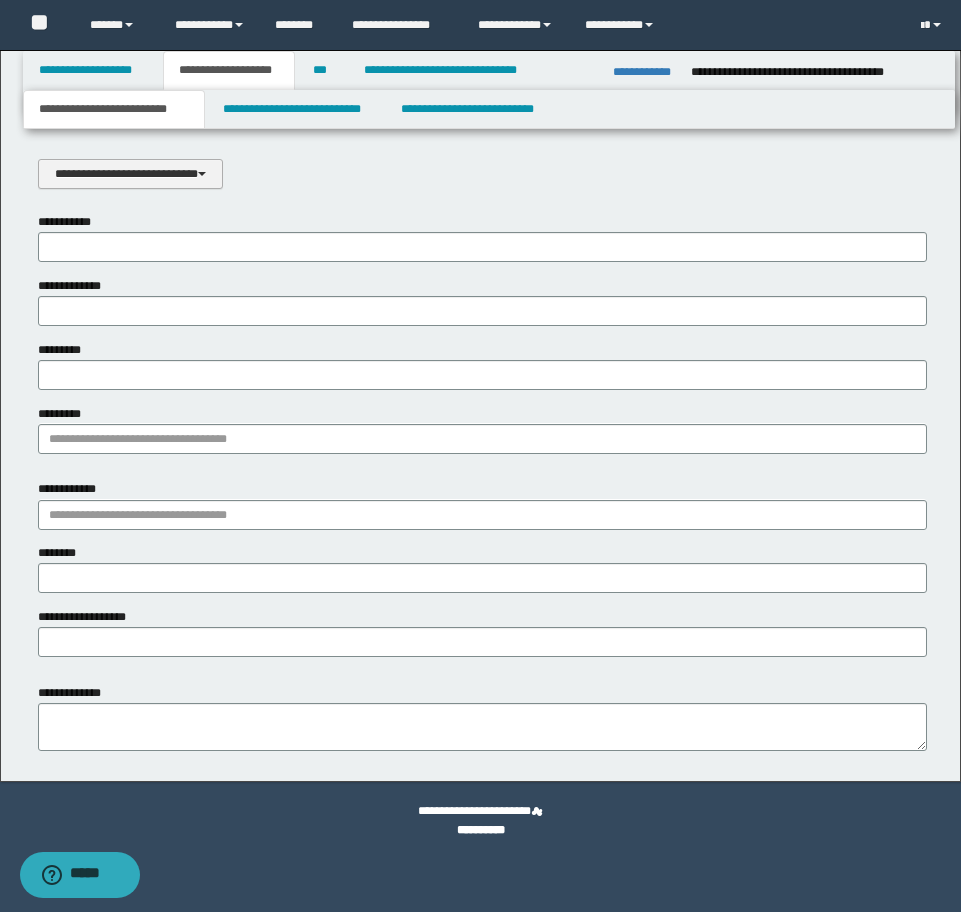click on "**********" at bounding box center [130, 174] 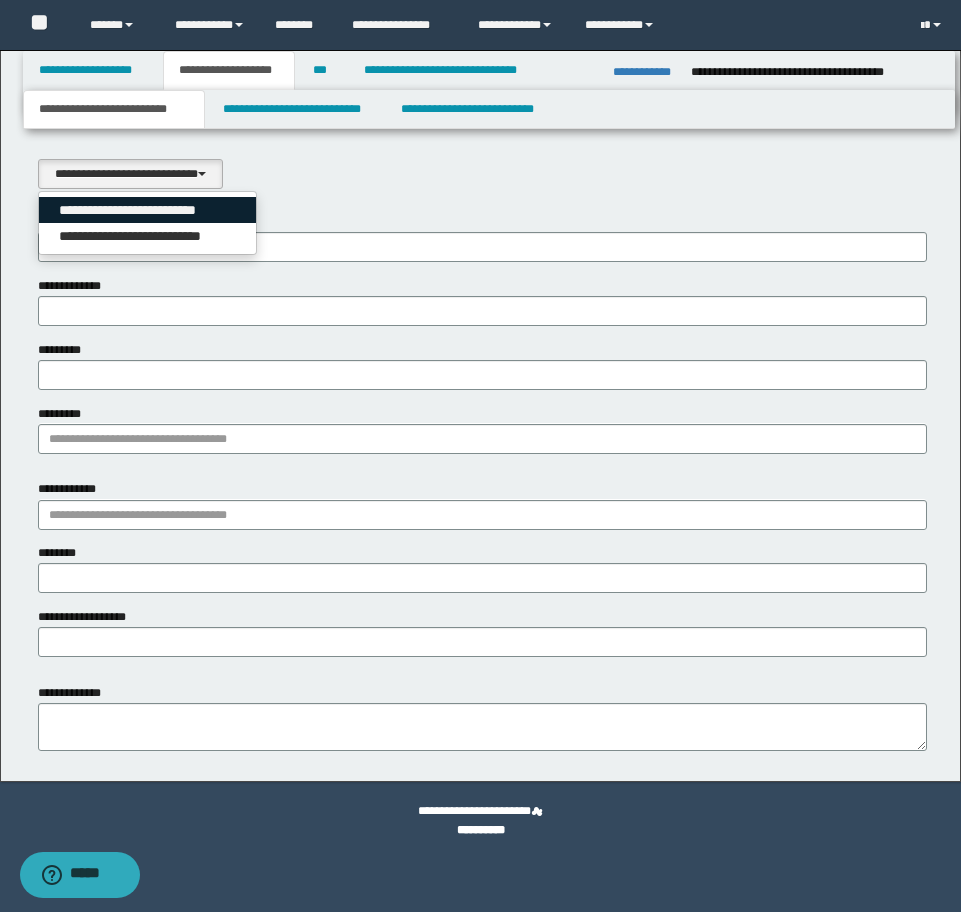 click on "**********" at bounding box center [148, 210] 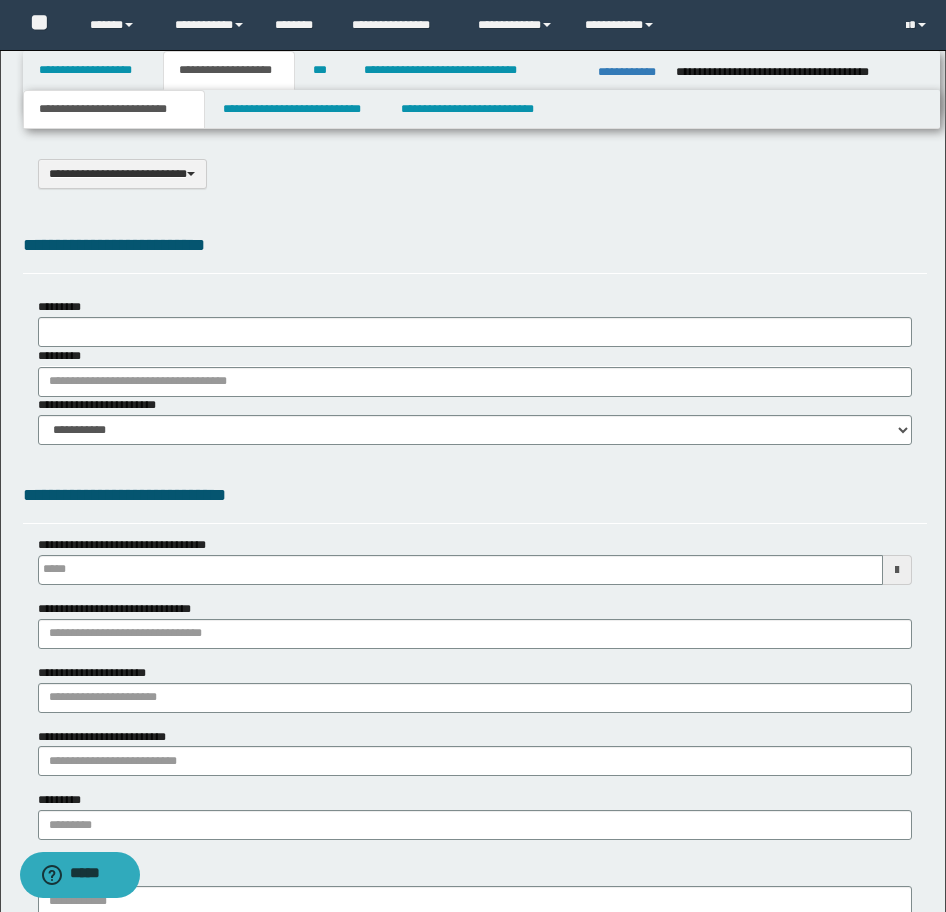 select on "*" 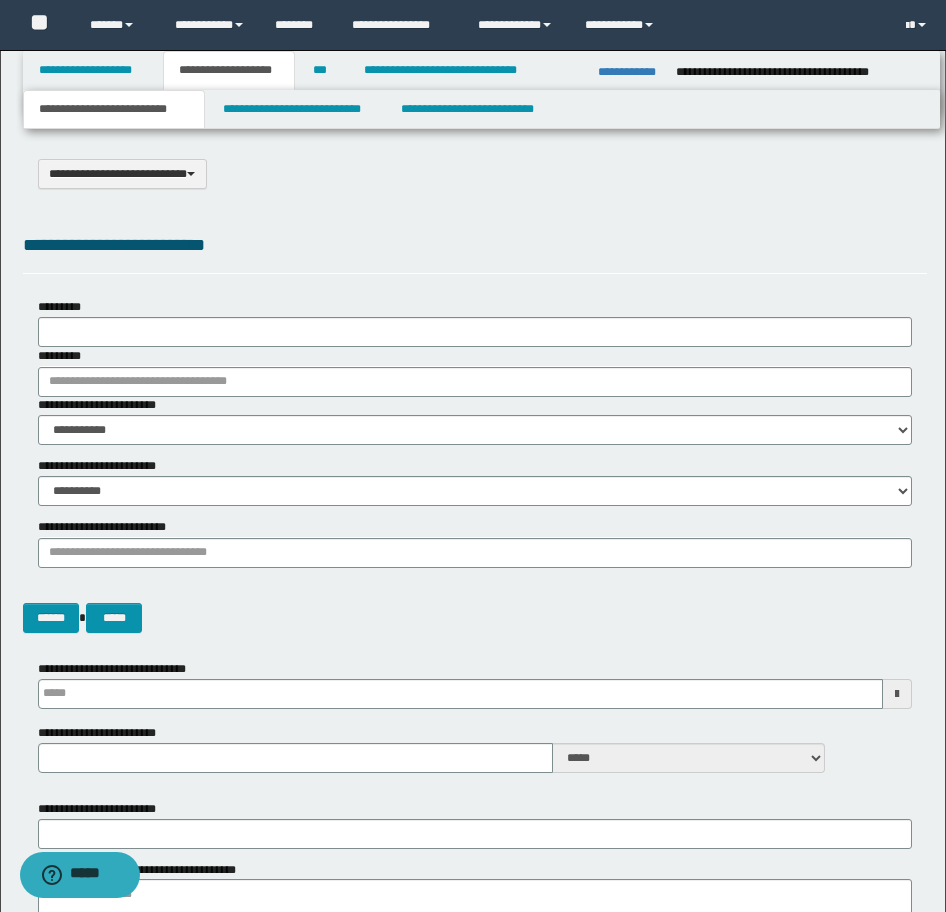 type 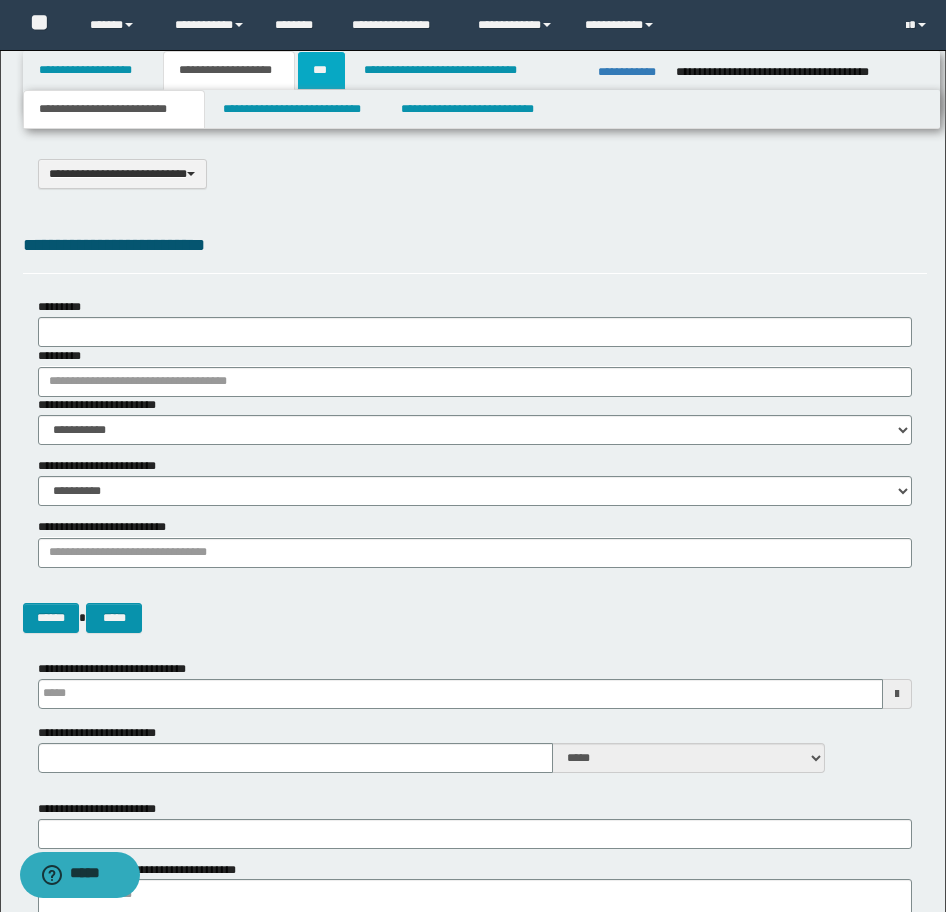 click on "***" at bounding box center [321, 70] 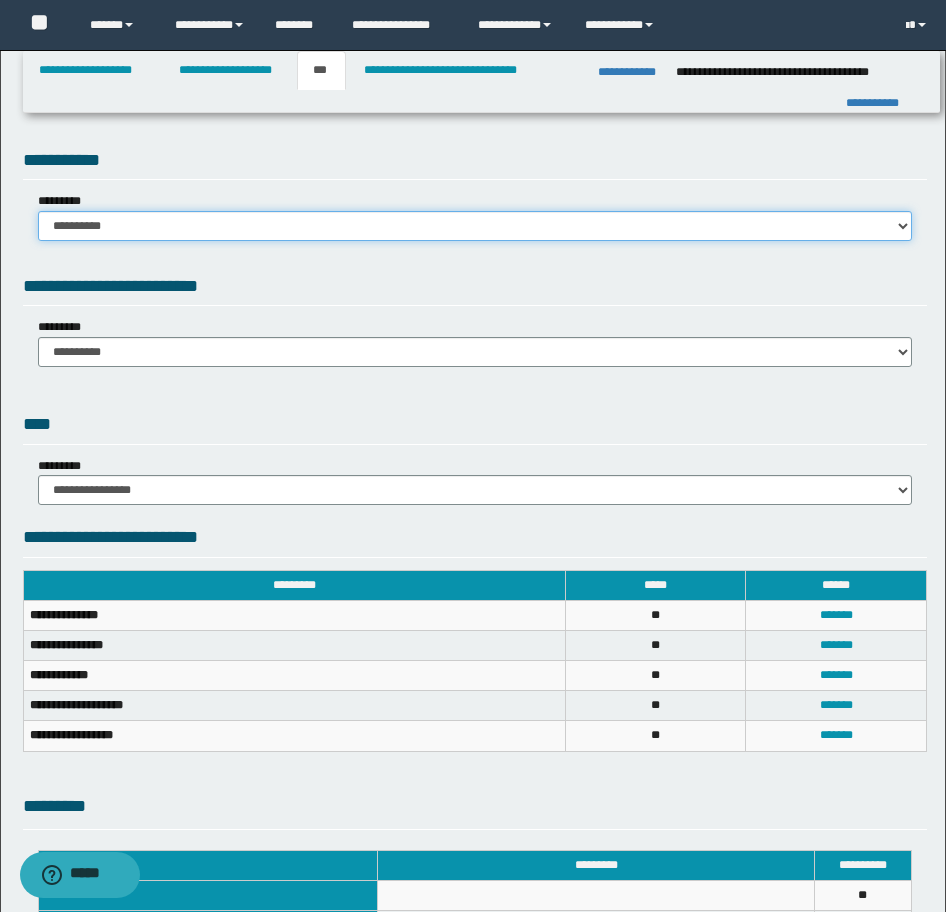 click on "**********" at bounding box center [475, 226] 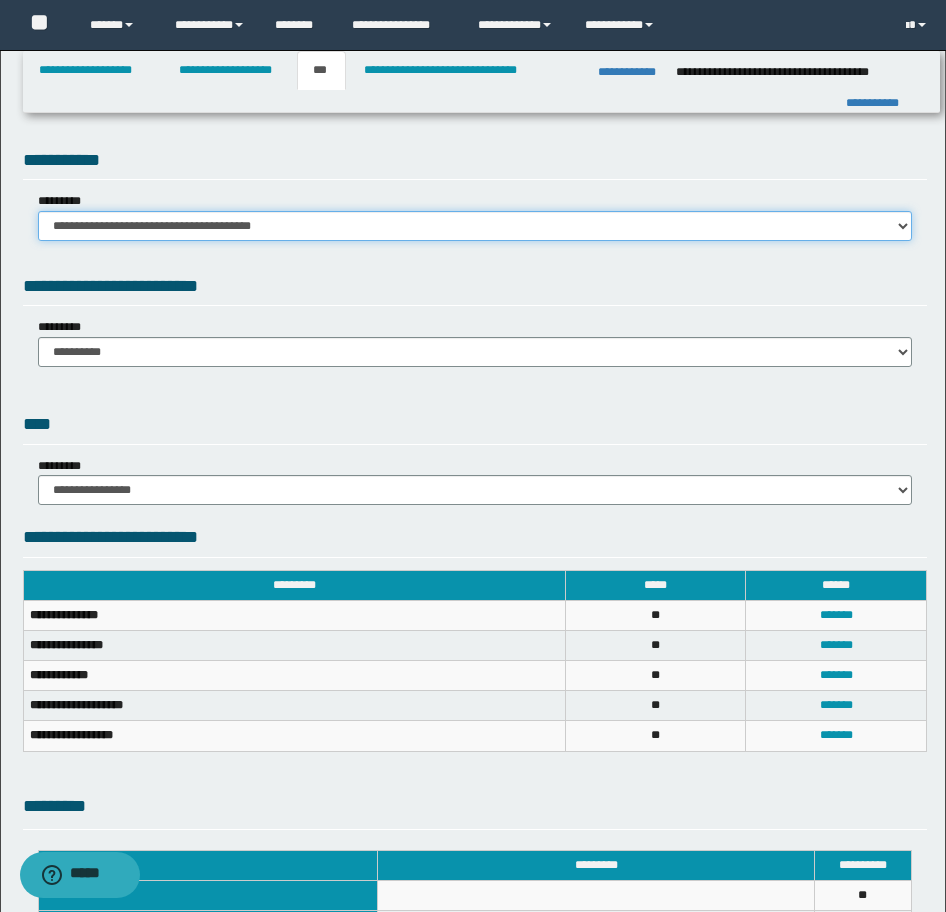 click on "**********" at bounding box center (475, 226) 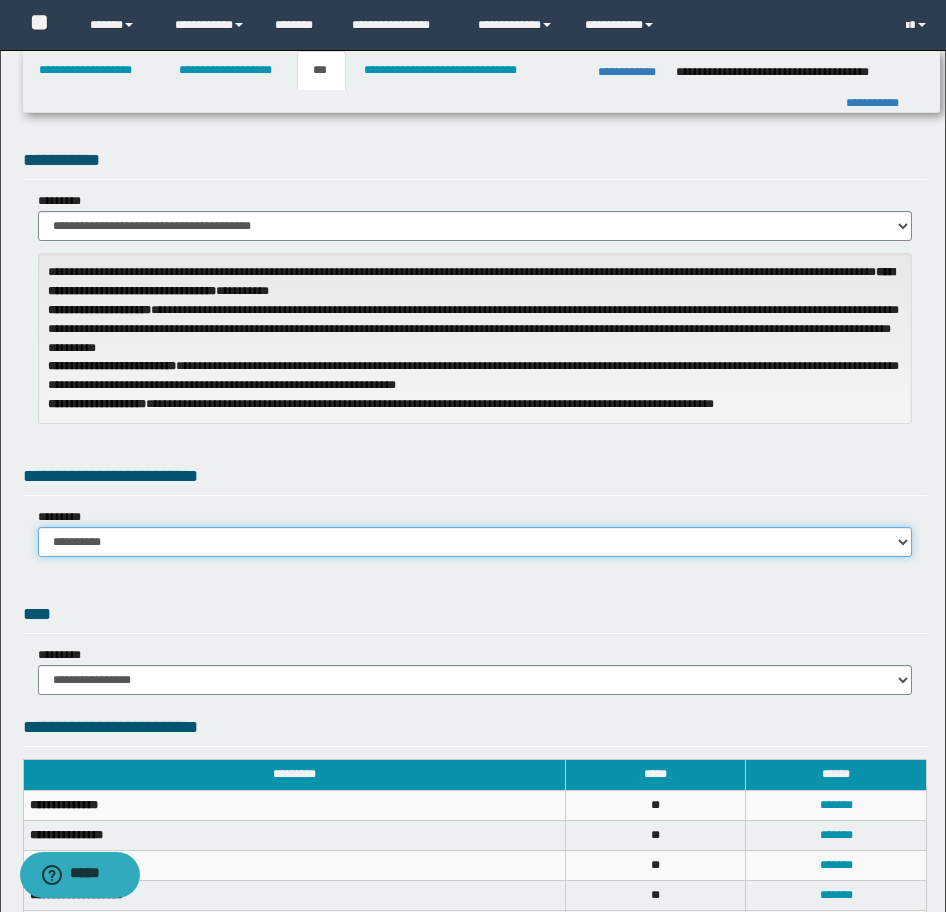 drag, startPoint x: 233, startPoint y: 535, endPoint x: 230, endPoint y: 555, distance: 20.22375 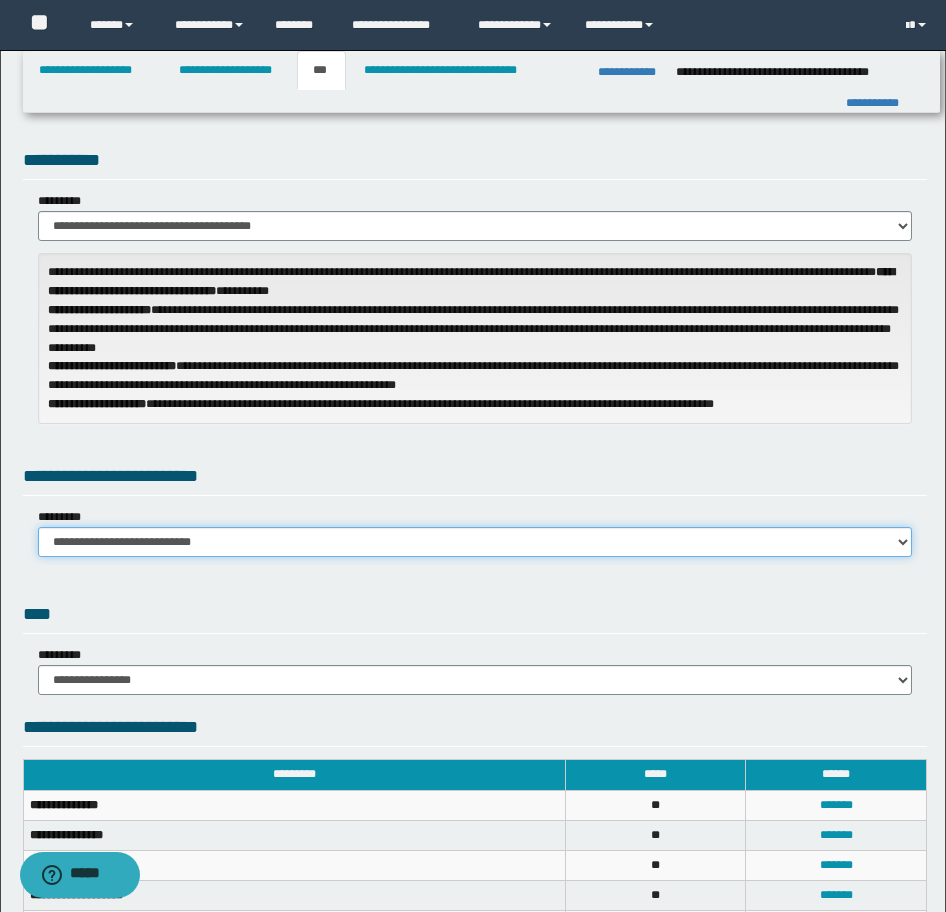 click on "**********" at bounding box center (475, 542) 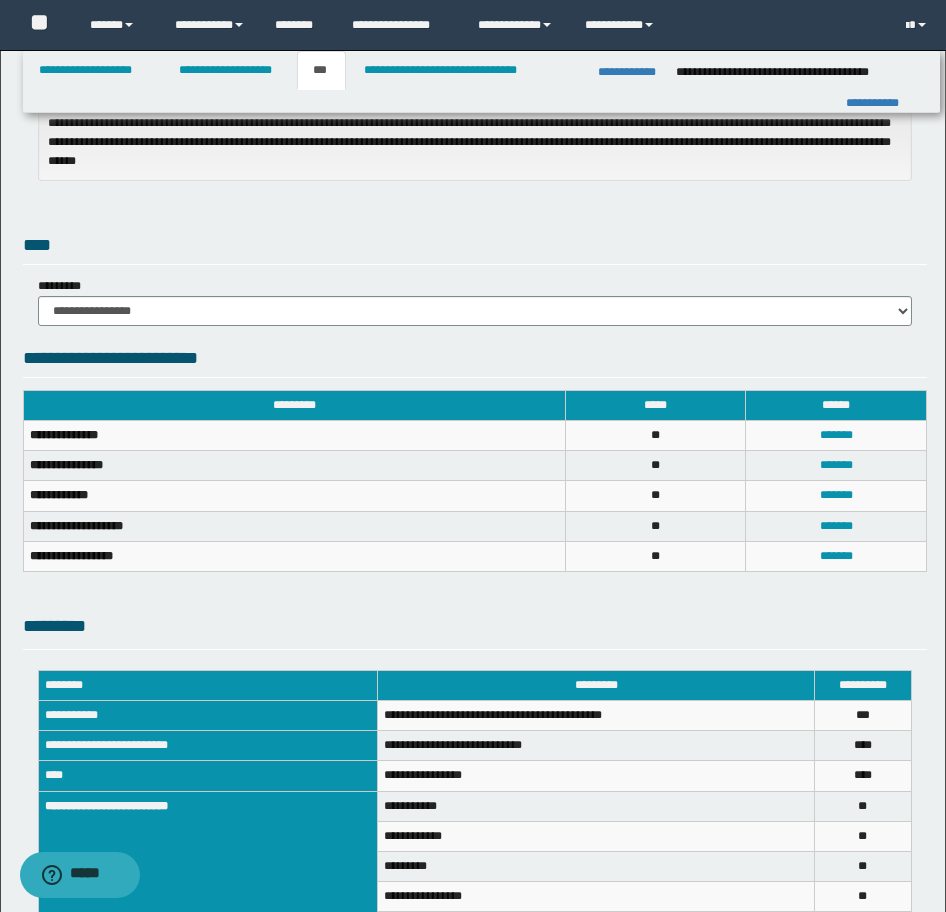 scroll, scrollTop: 500, scrollLeft: 0, axis: vertical 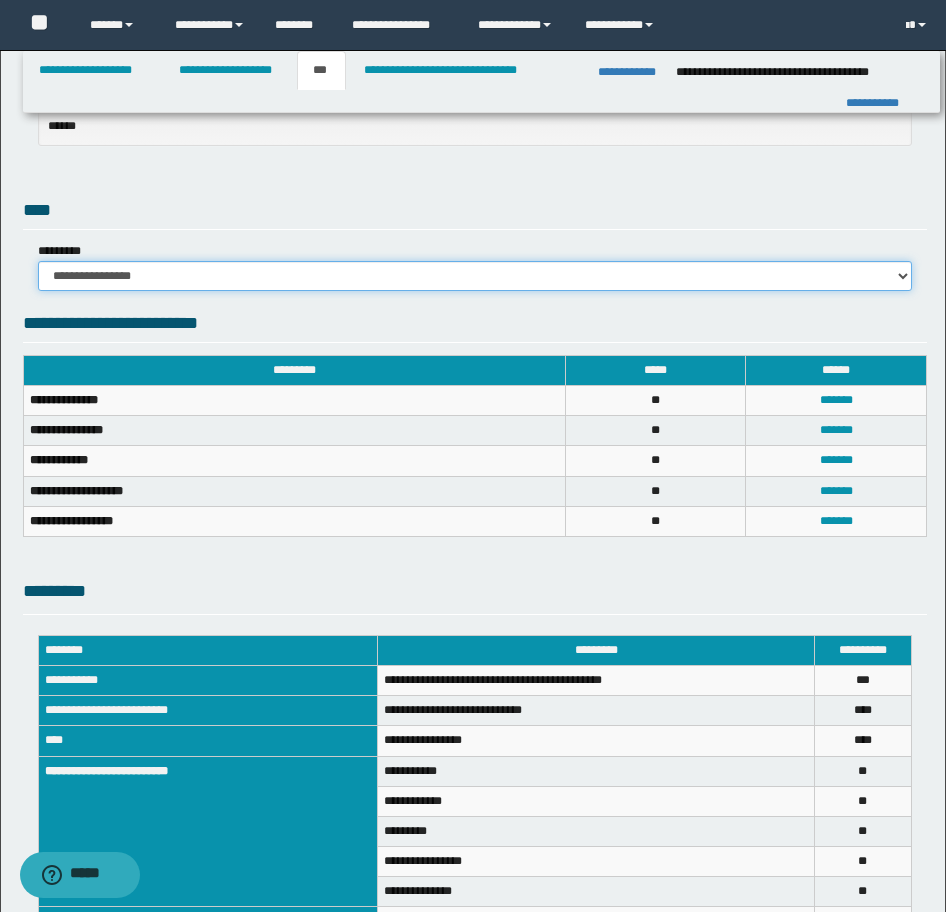 click on "**********" at bounding box center (475, 276) 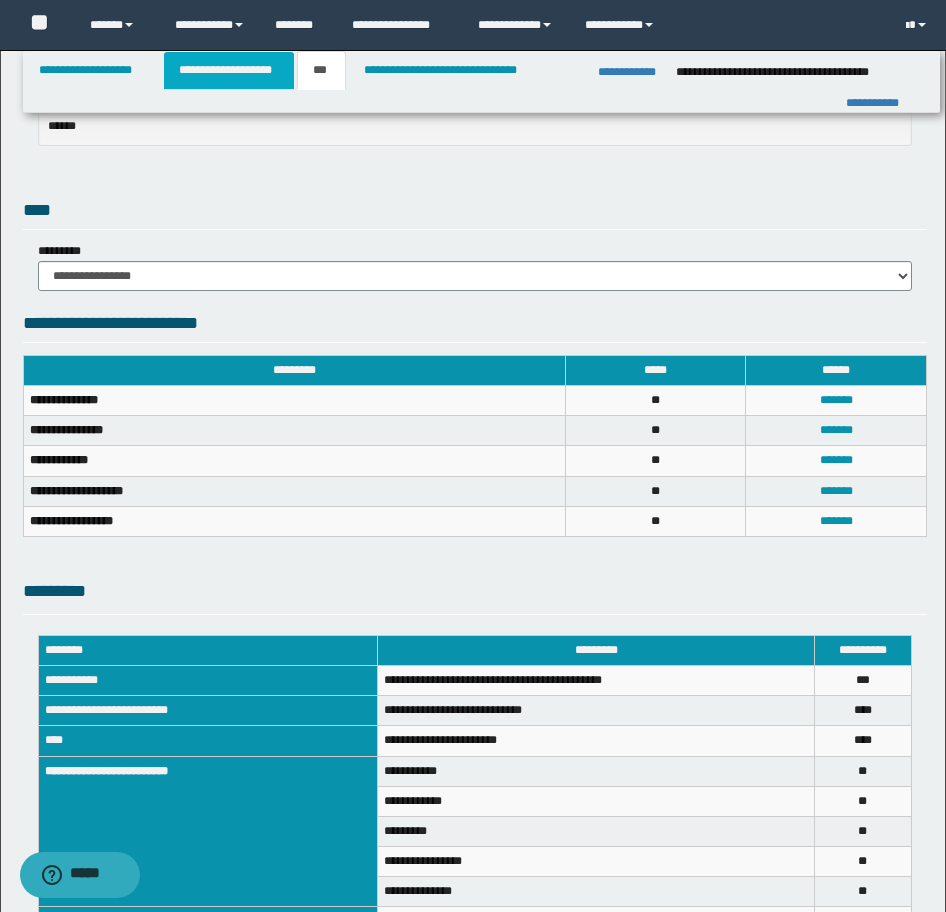 click on "**********" at bounding box center [229, 70] 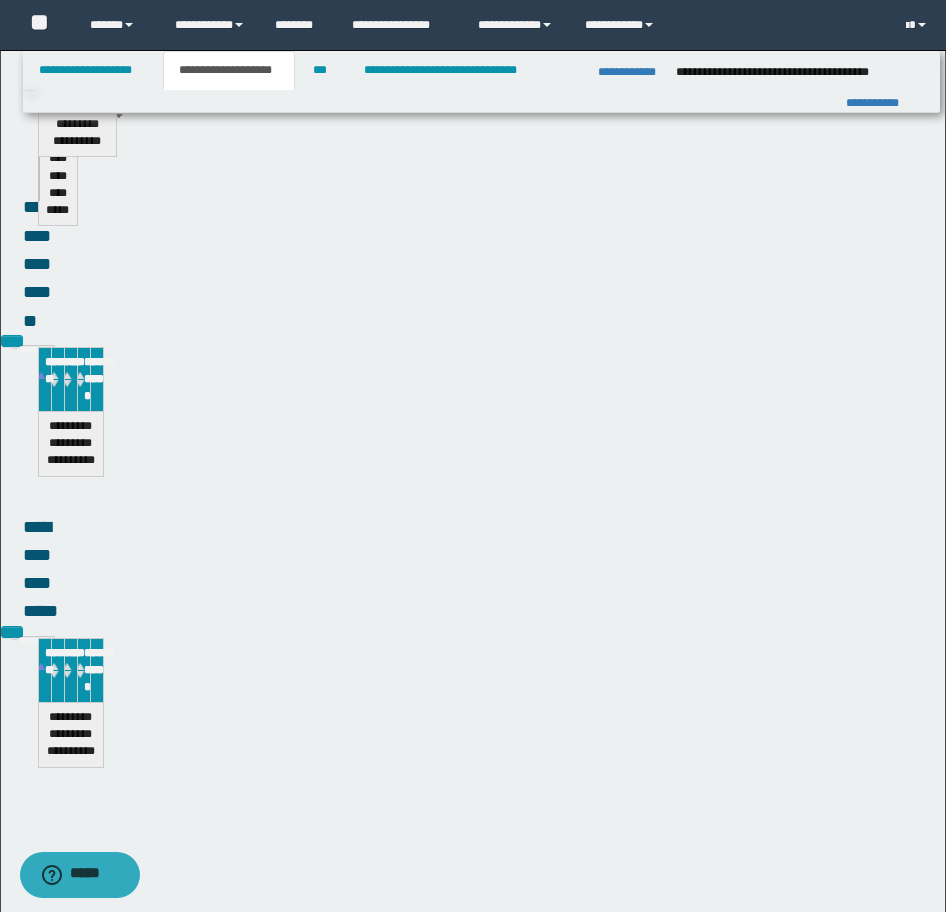 scroll, scrollTop: 531, scrollLeft: 0, axis: vertical 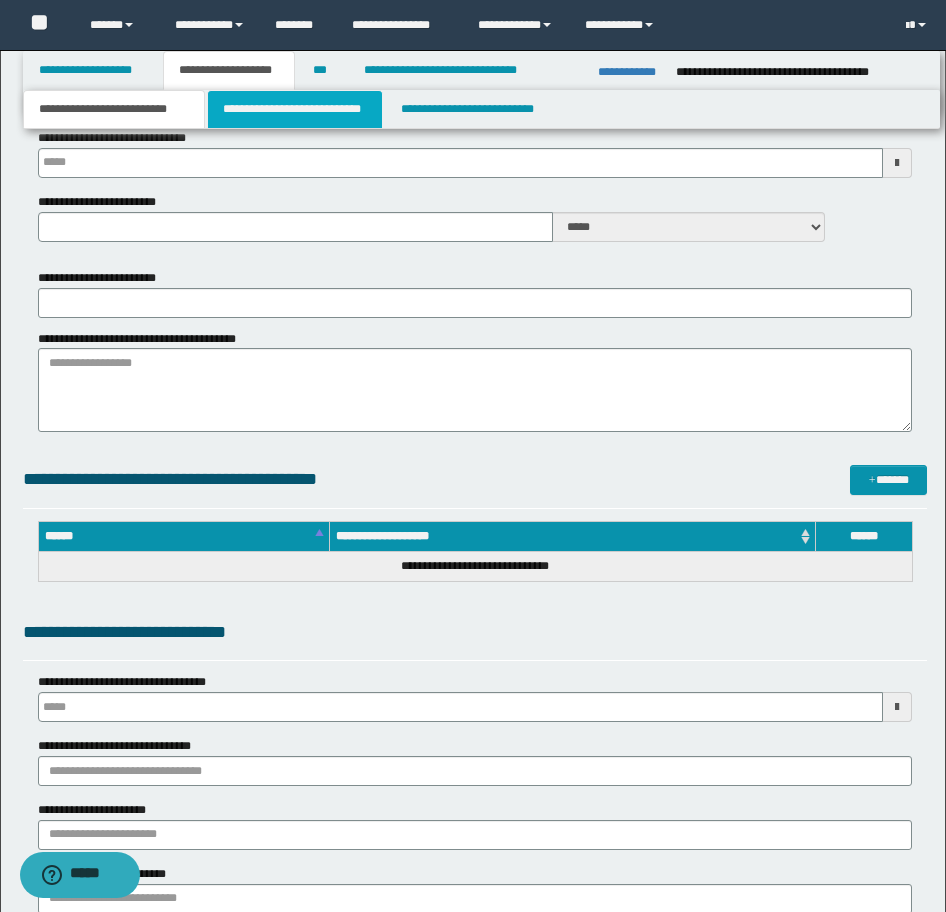 type 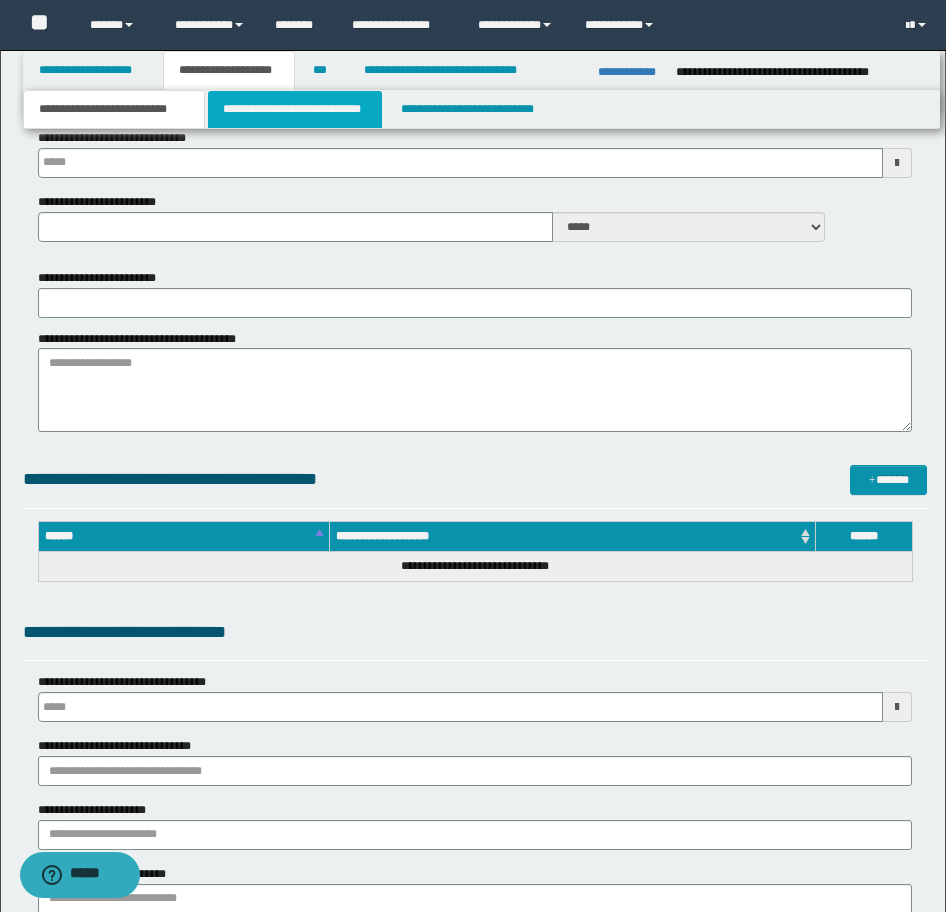 click on "**********" at bounding box center [295, 109] 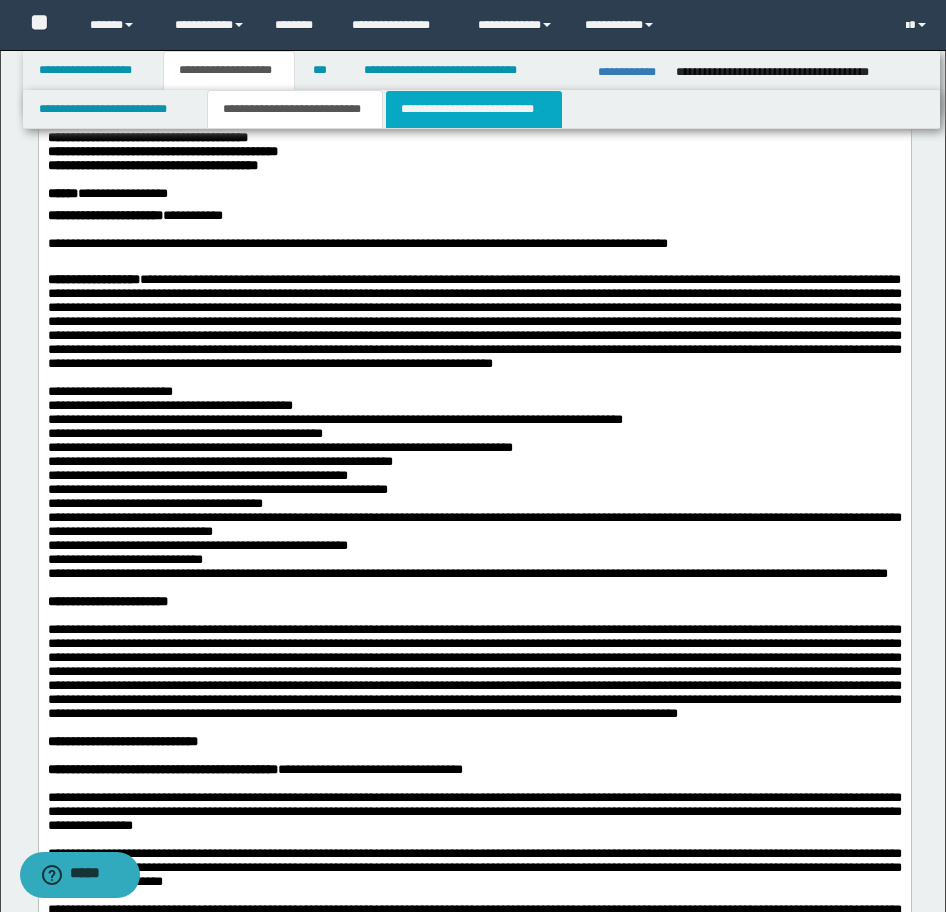 click on "**********" at bounding box center [474, 109] 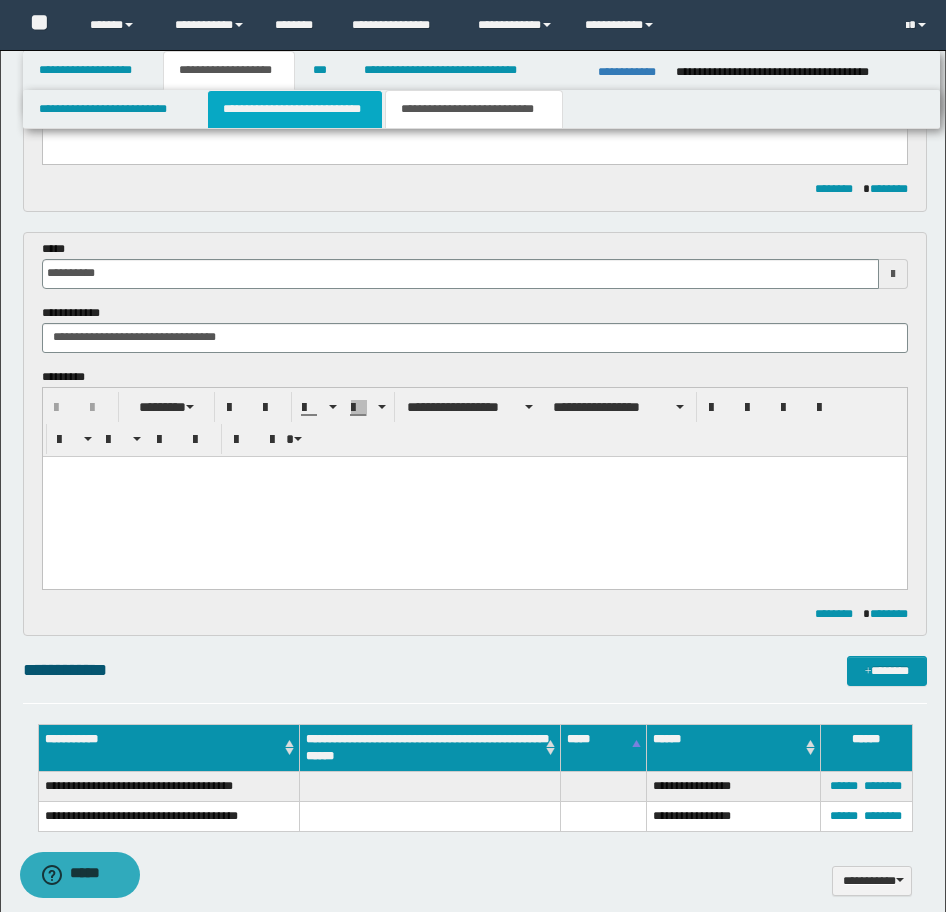 click on "**********" at bounding box center [295, 109] 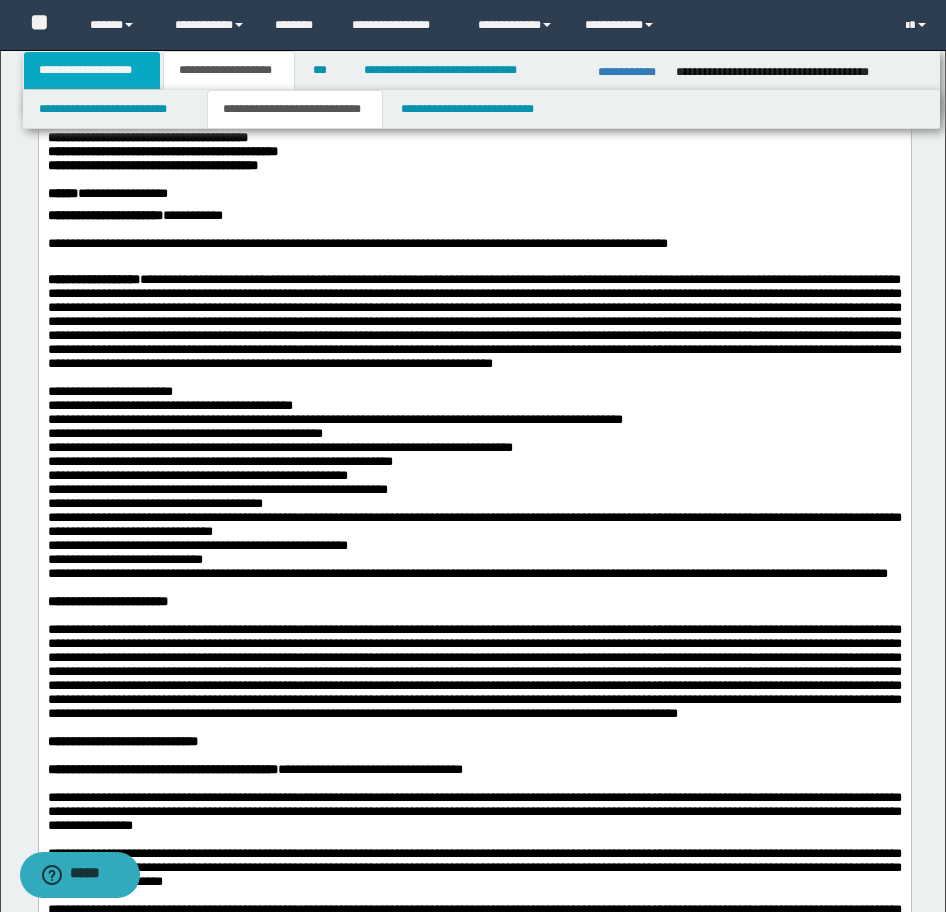 click on "**********" at bounding box center (92, 70) 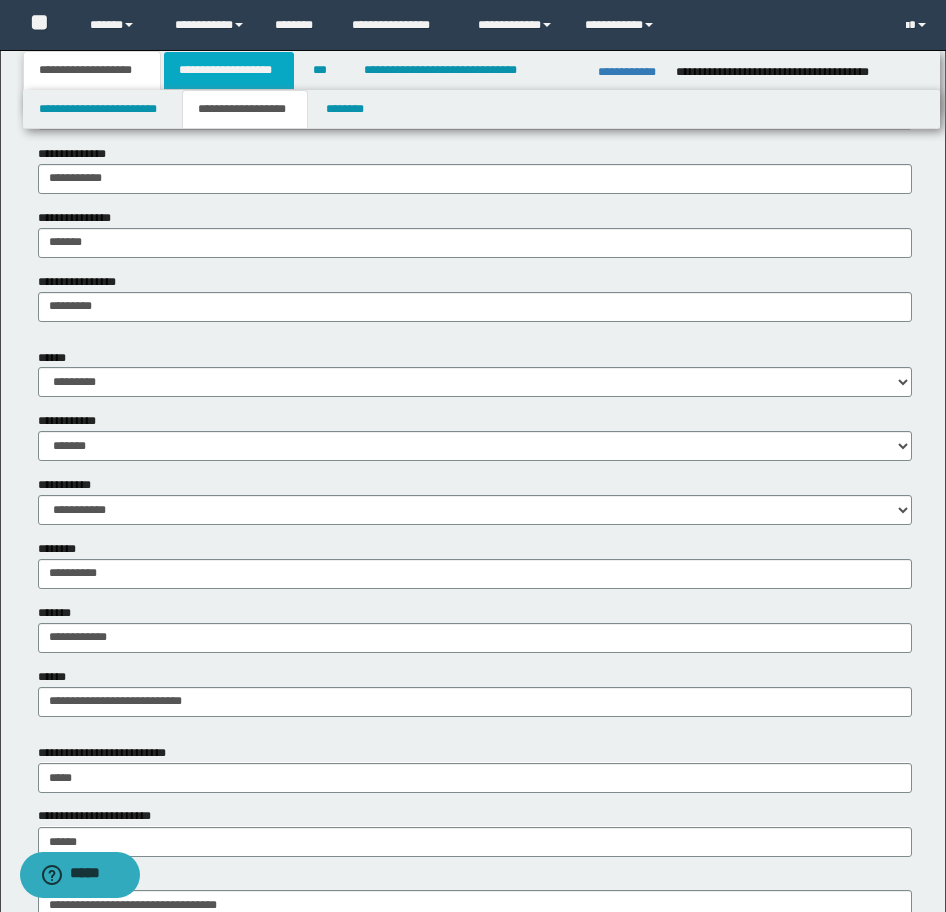 click on "**********" at bounding box center [229, 70] 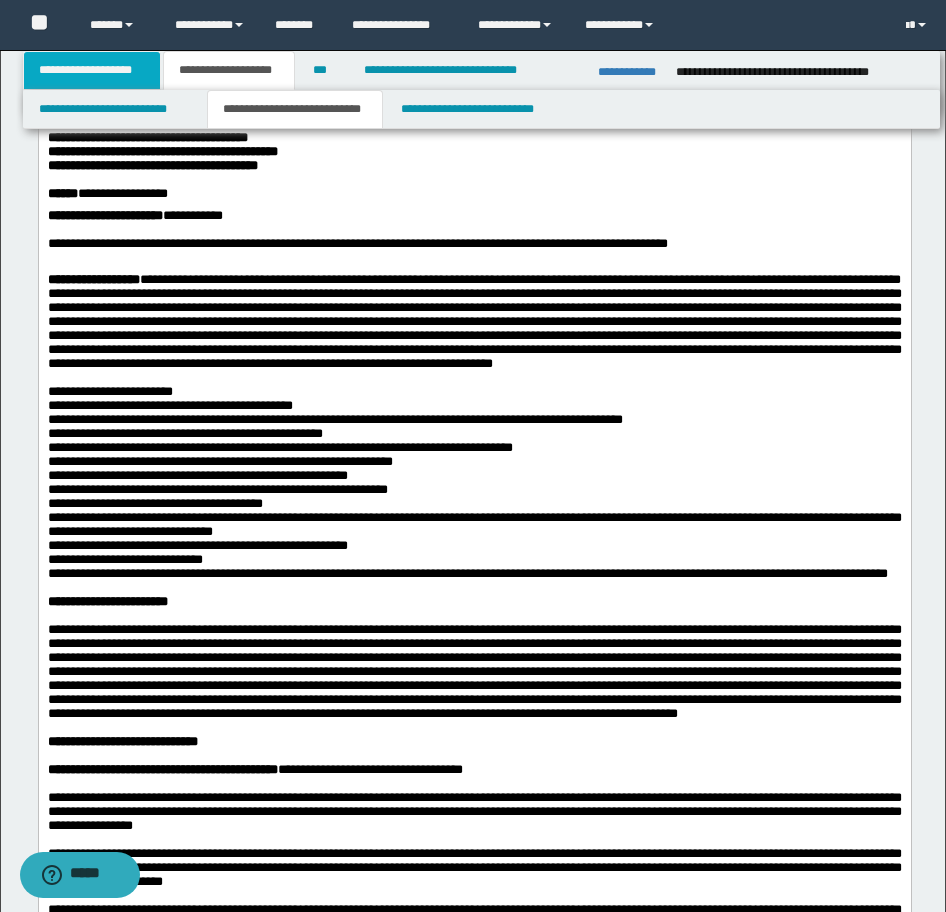 click on "**********" at bounding box center [92, 70] 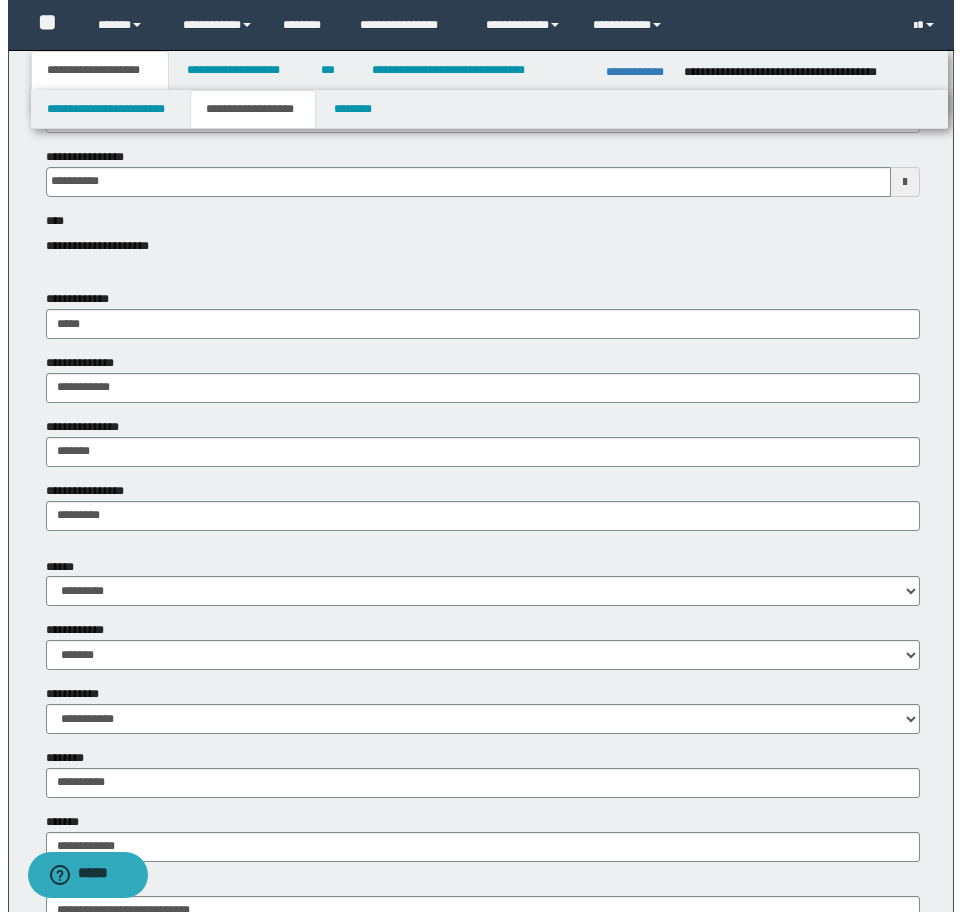 scroll, scrollTop: 31, scrollLeft: 0, axis: vertical 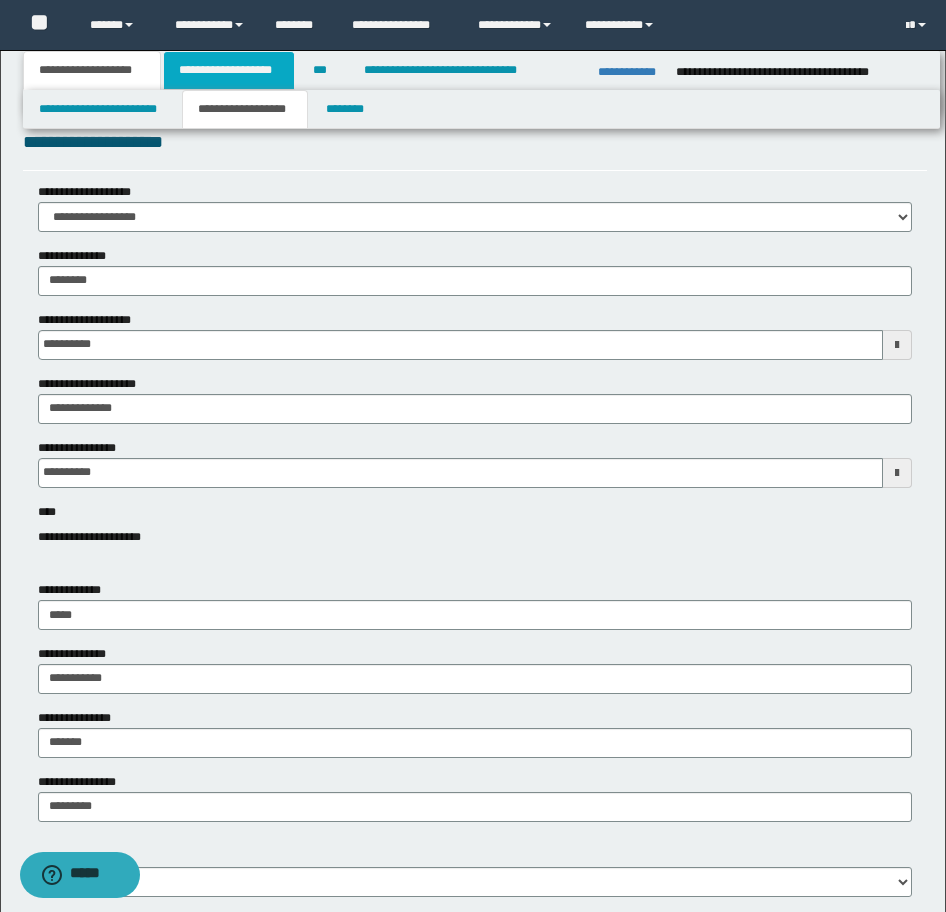 click on "**********" at bounding box center (229, 70) 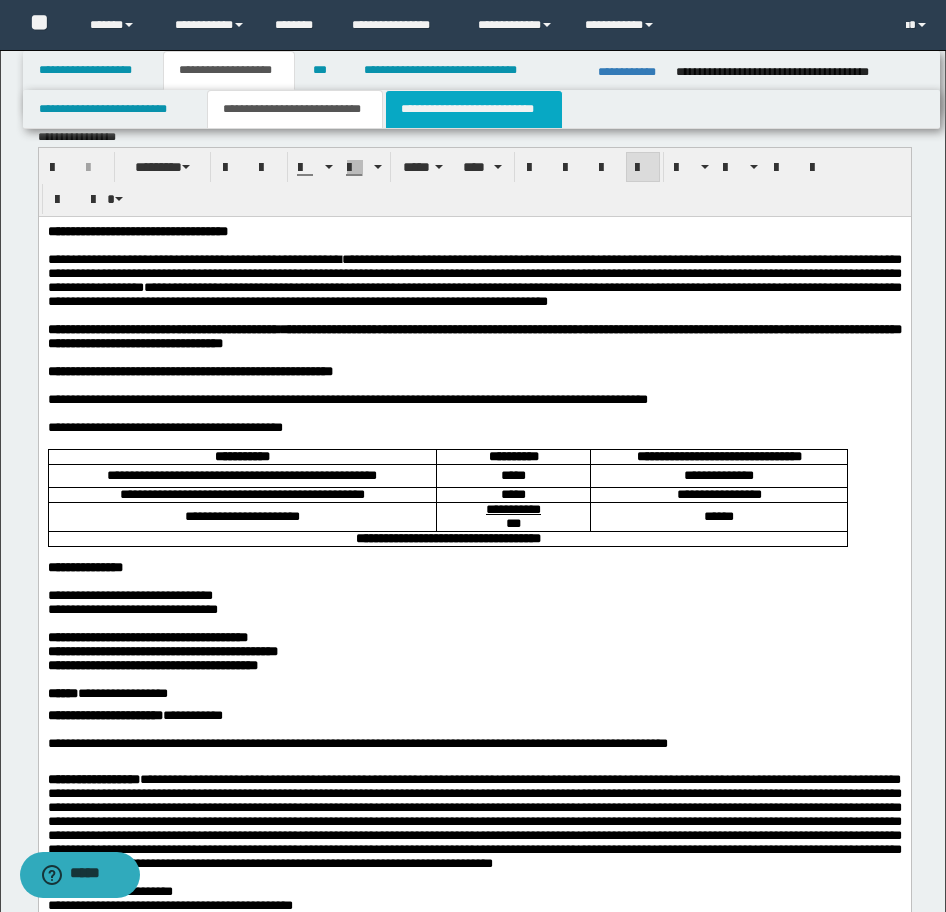 click on "**********" at bounding box center (474, 109) 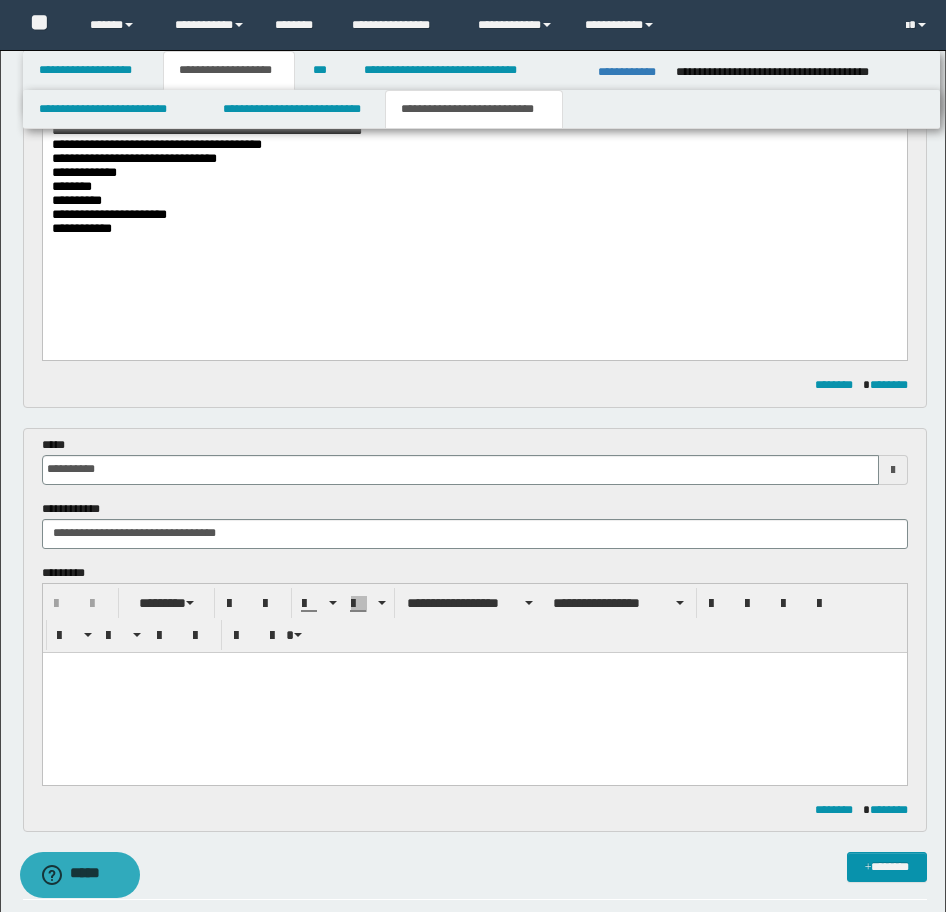 scroll, scrollTop: 531, scrollLeft: 0, axis: vertical 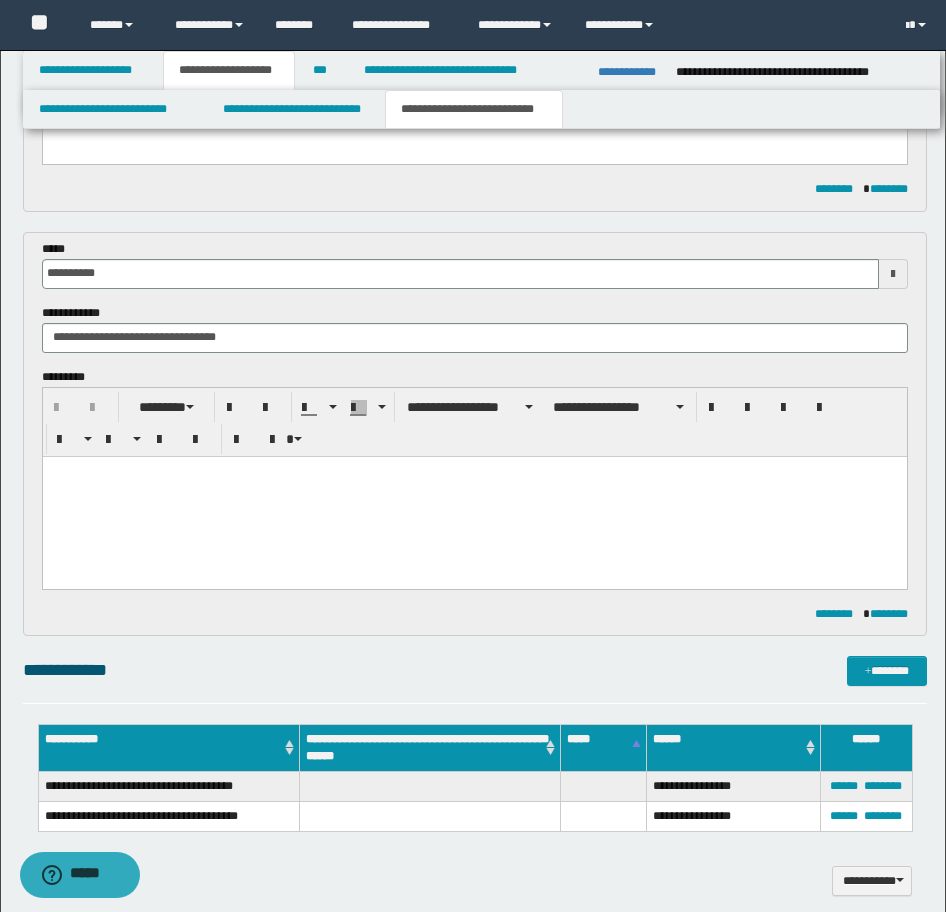 click at bounding box center (474, 496) 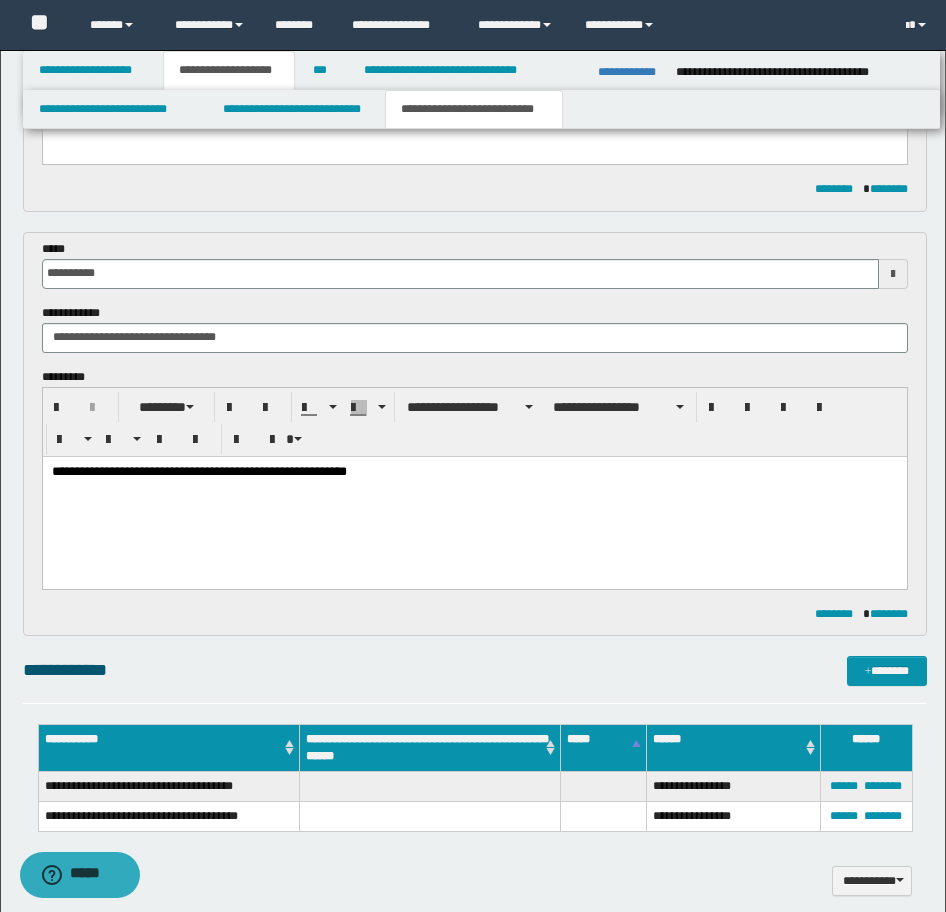 drag, startPoint x: 377, startPoint y: 462, endPoint x: 95, endPoint y: 879, distance: 503.40143 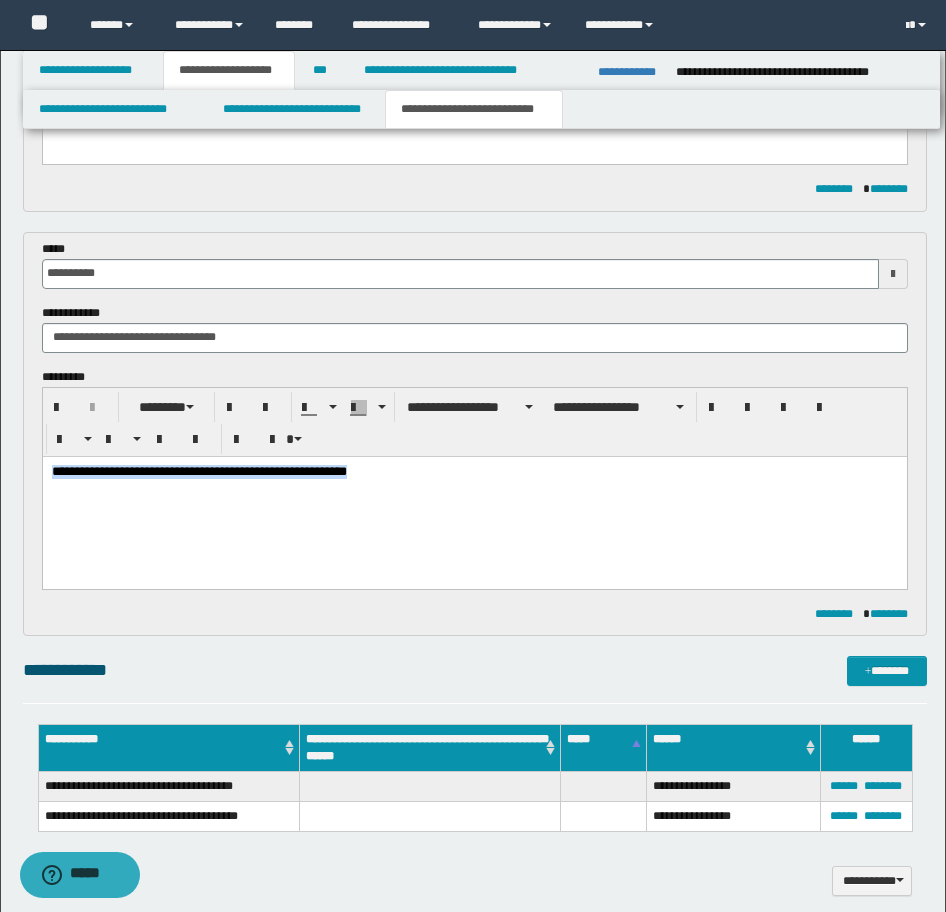 drag, startPoint x: 407, startPoint y: 481, endPoint x: -17, endPoint y: 481, distance: 424 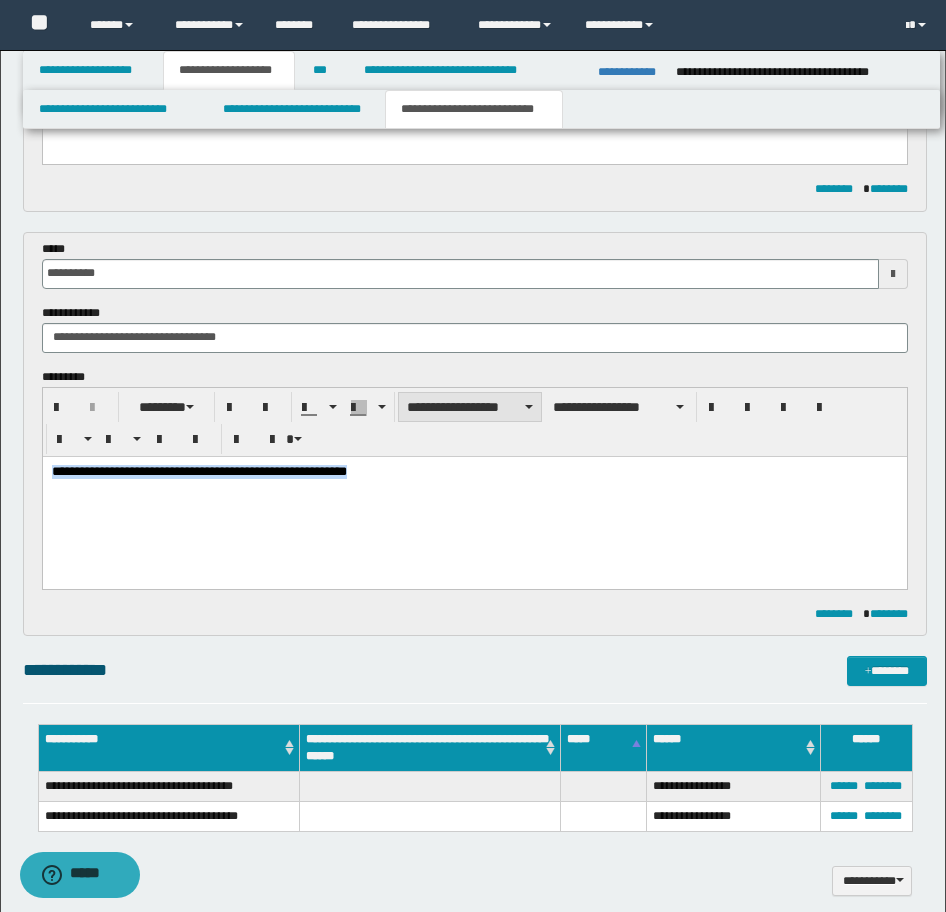 click on "**********" at bounding box center [470, 407] 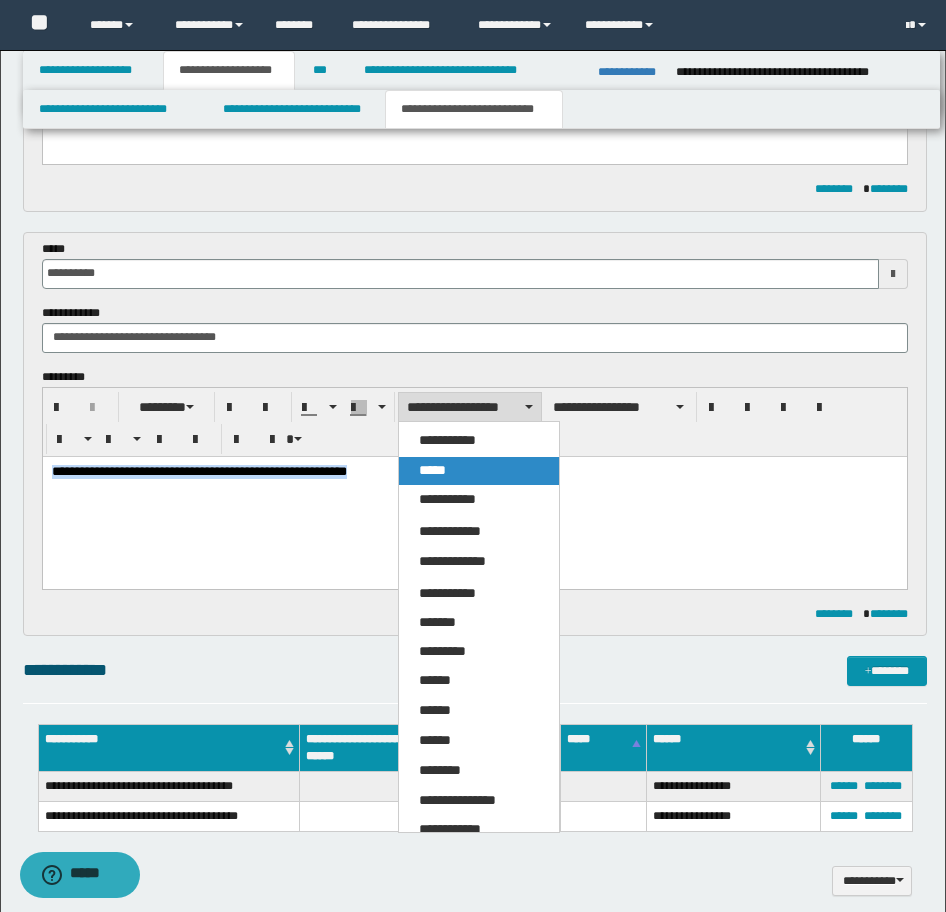 click on "*****" at bounding box center (432, 470) 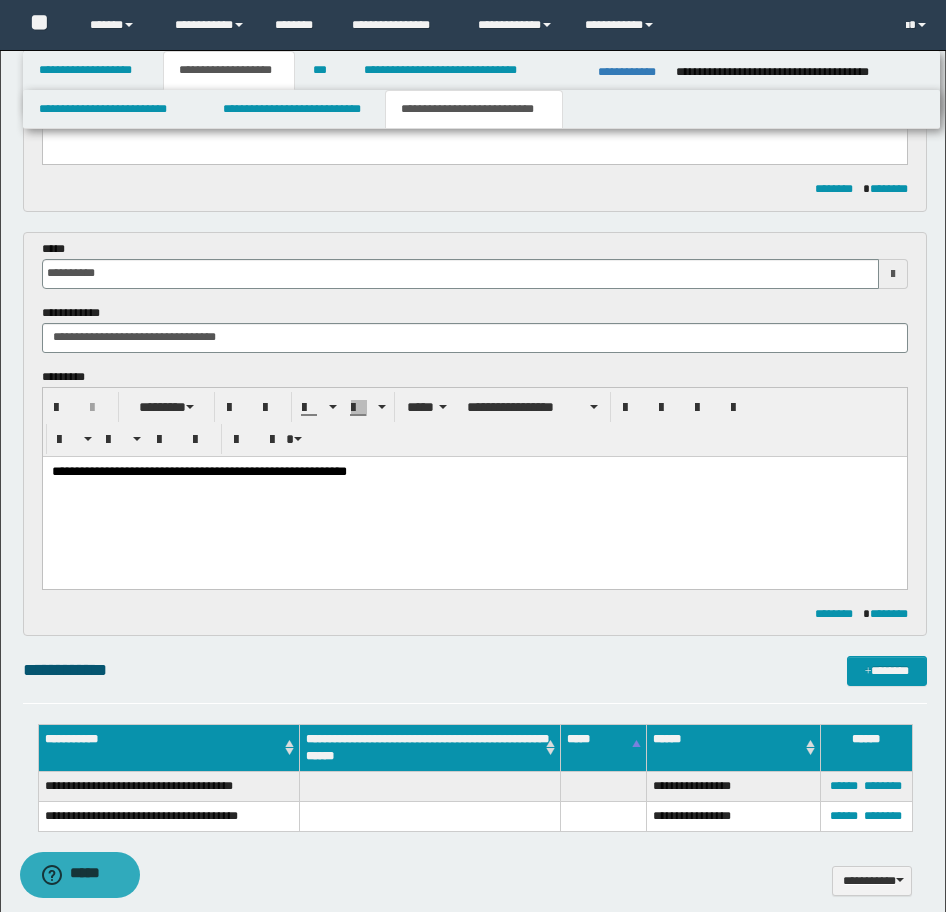 click on "**********" at bounding box center (198, 470) 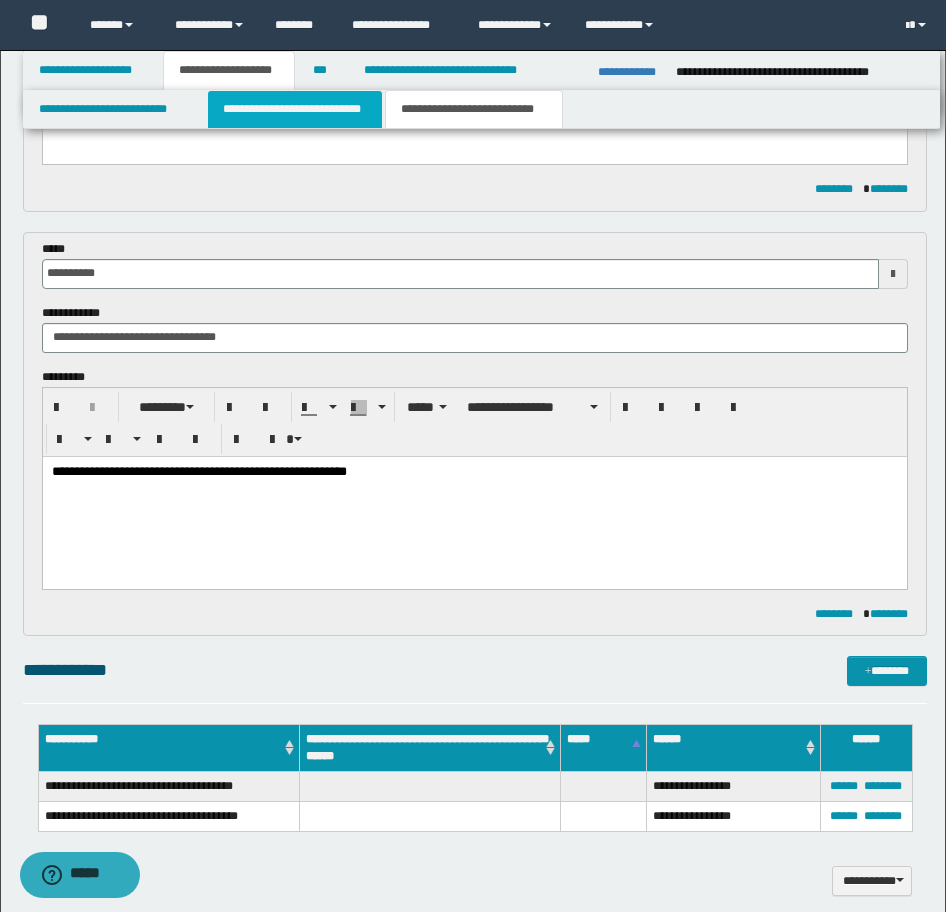 click on "**********" at bounding box center (295, 109) 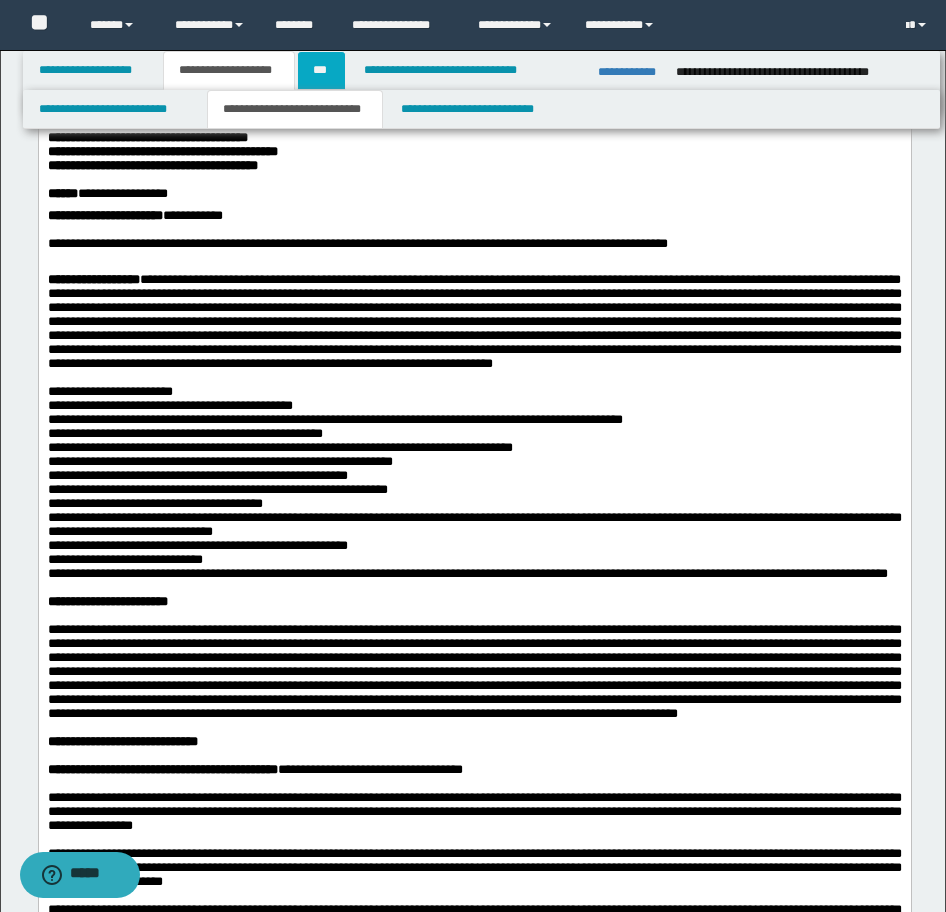 click on "***" at bounding box center (321, 70) 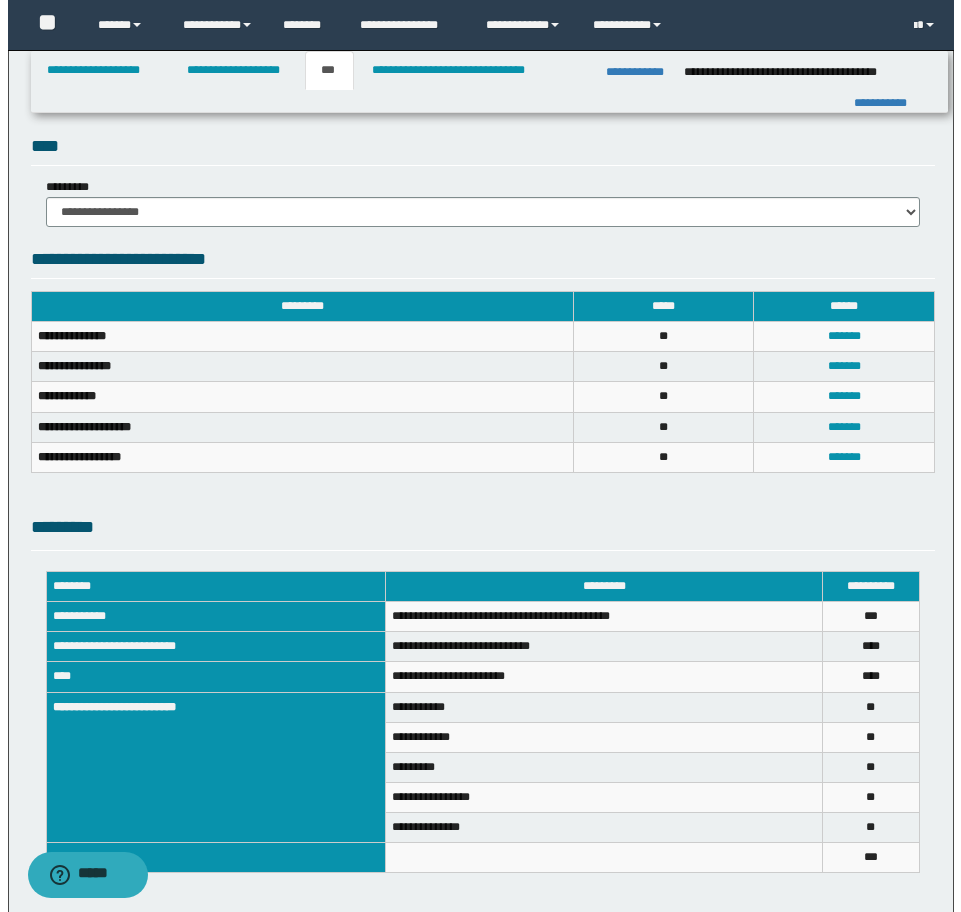 scroll, scrollTop: 600, scrollLeft: 0, axis: vertical 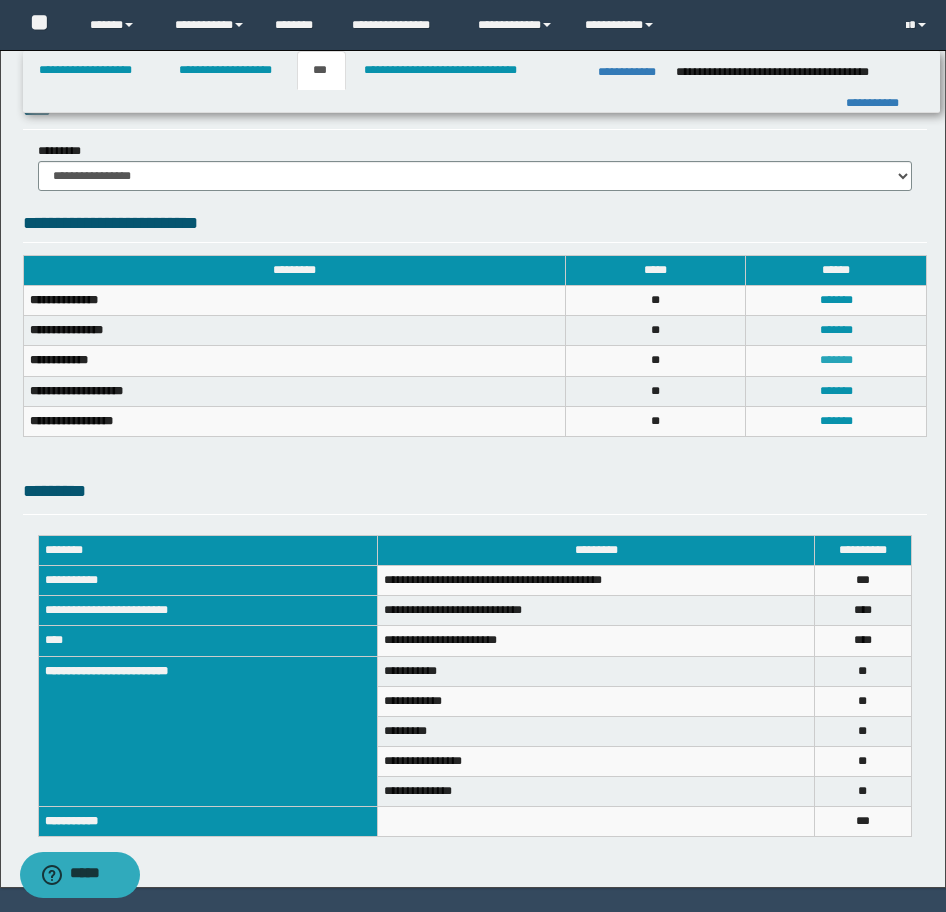 click on "*******" at bounding box center (836, 360) 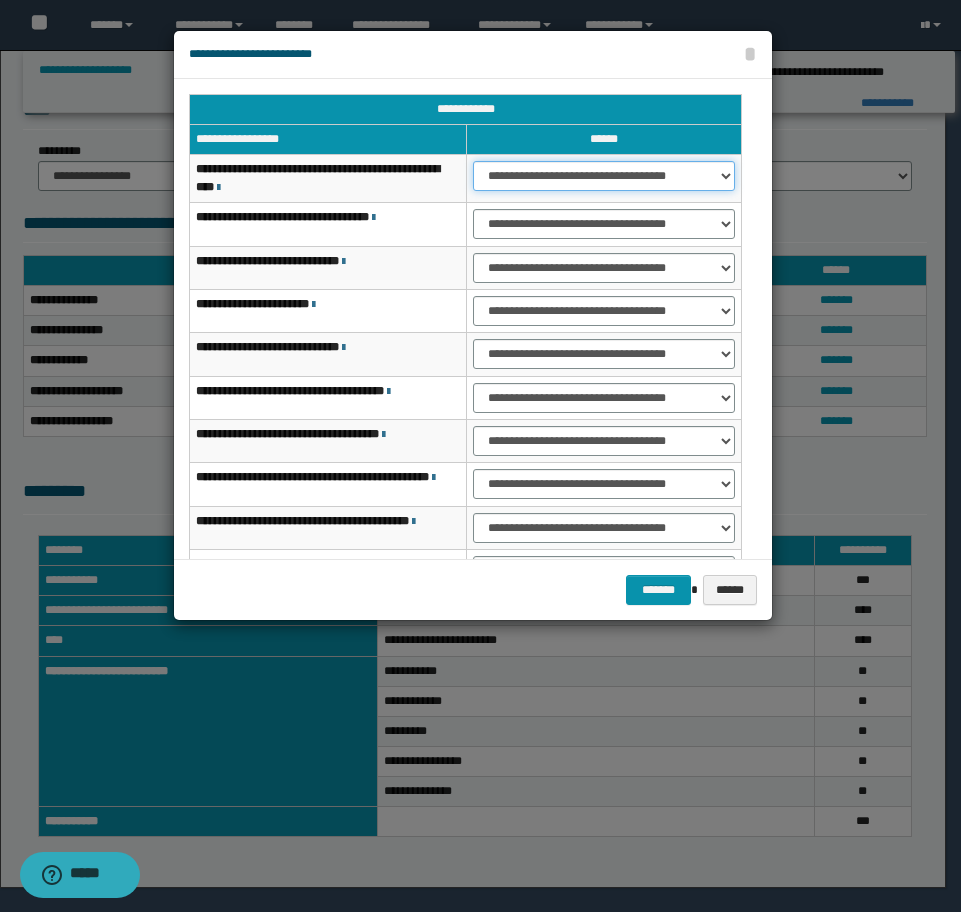 drag, startPoint x: 534, startPoint y: 181, endPoint x: 534, endPoint y: 192, distance: 11 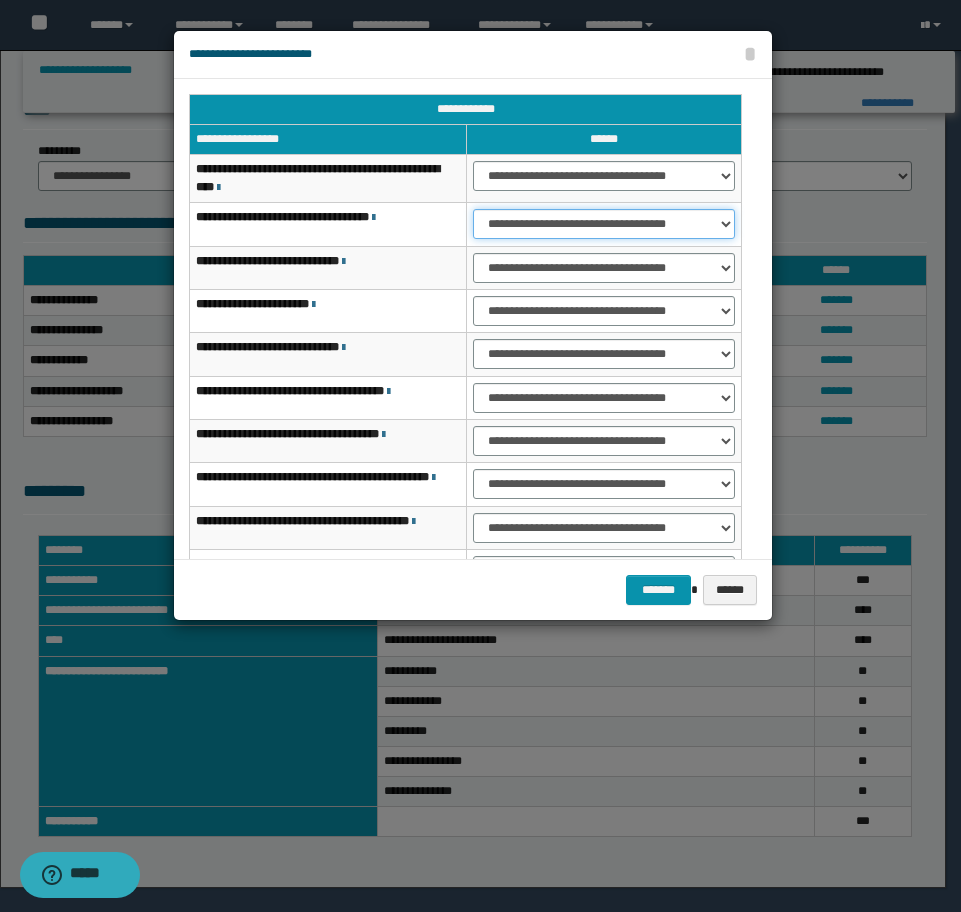 click on "**********" at bounding box center [604, 224] 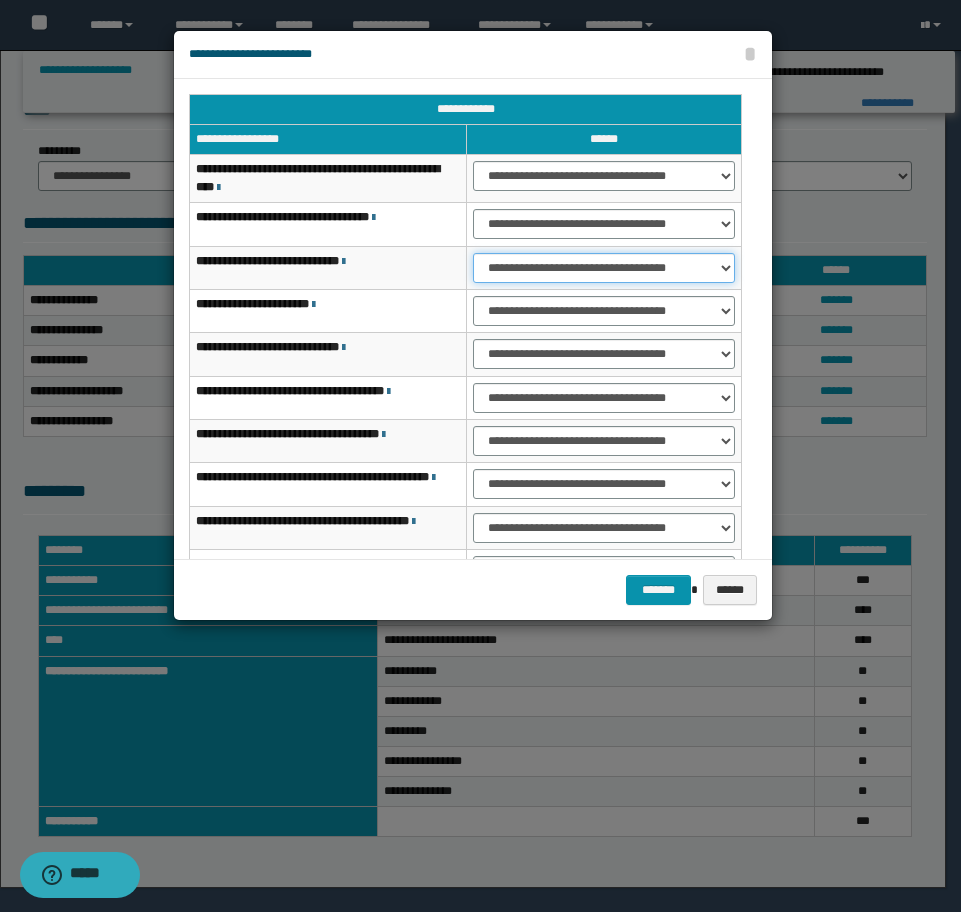 click on "**********" at bounding box center (604, 268) 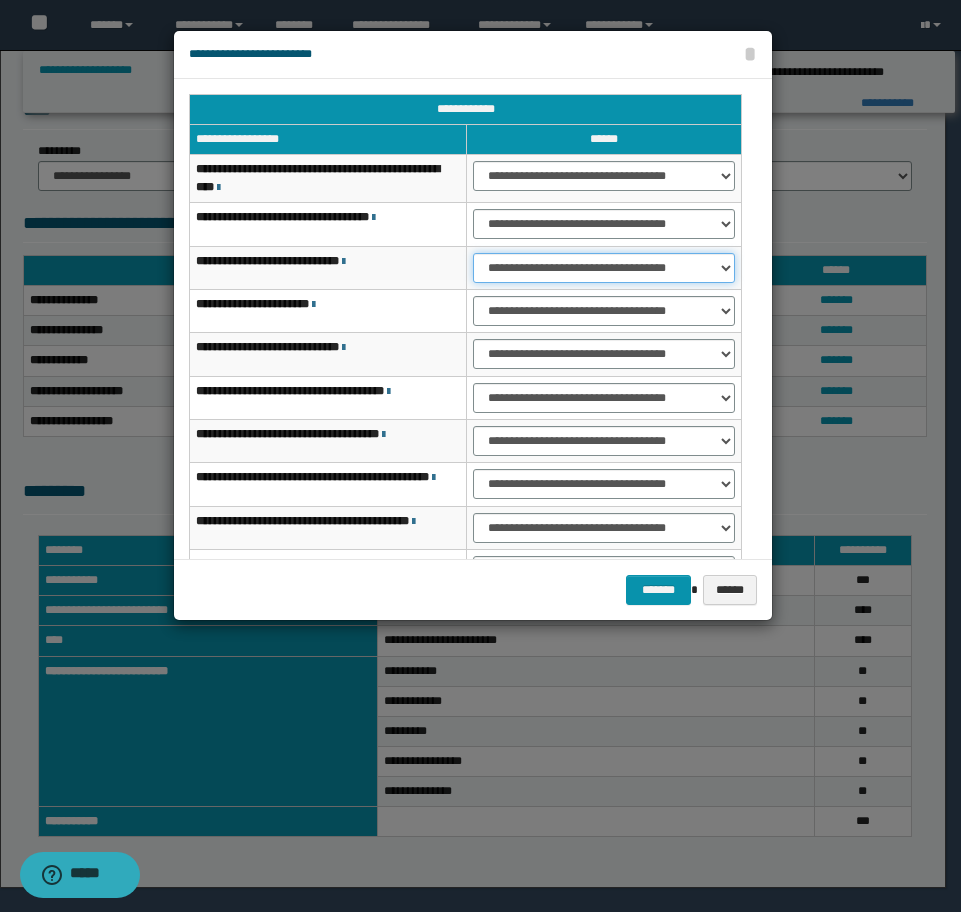 click on "**********" at bounding box center (604, 268) 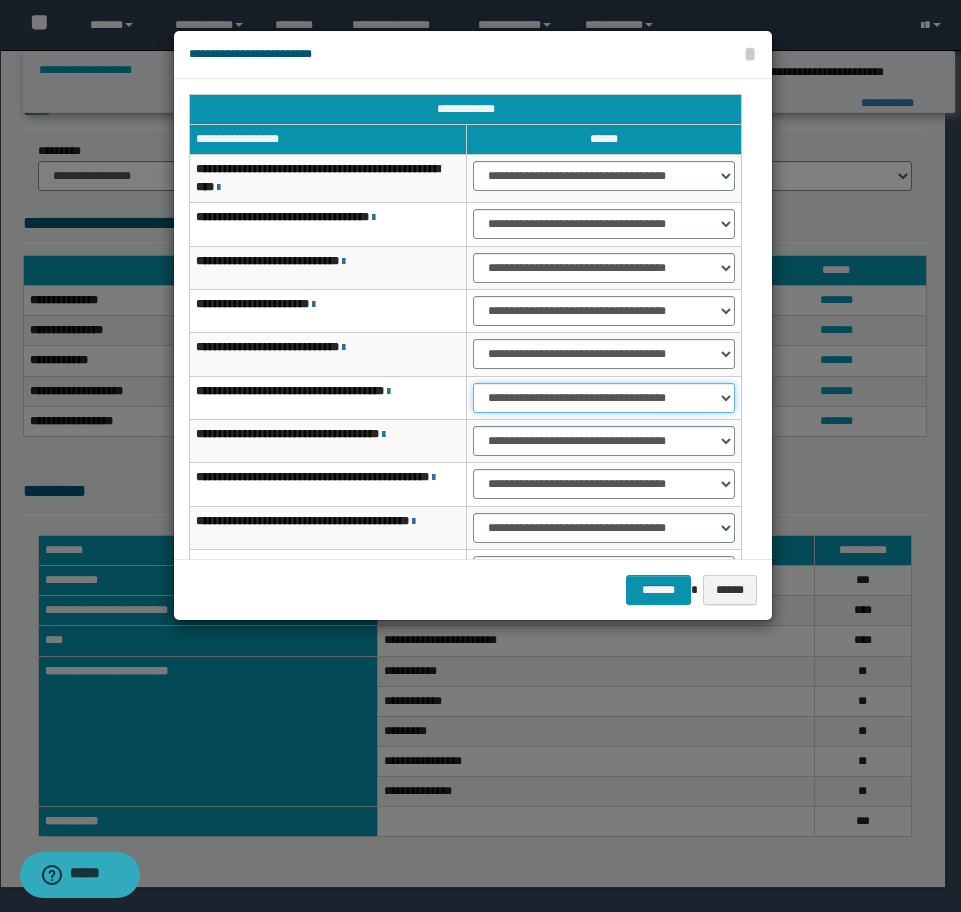click on "**********" at bounding box center [604, 397] 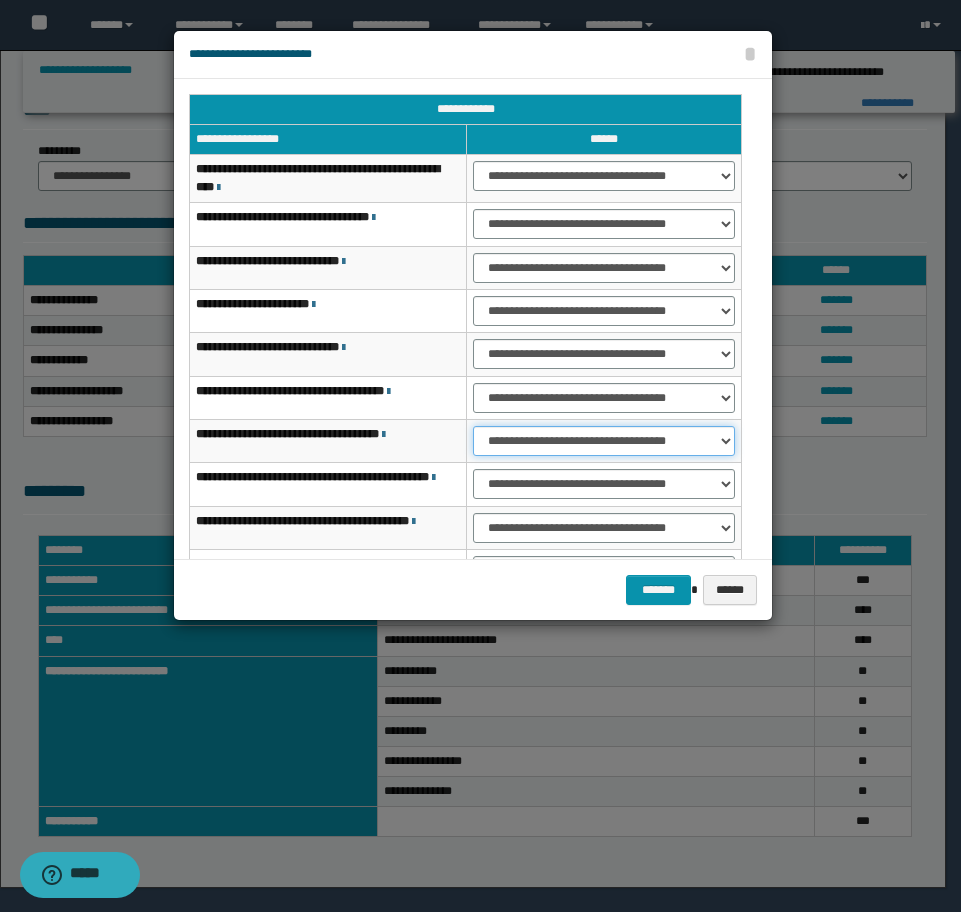 click on "**********" at bounding box center [604, 441] 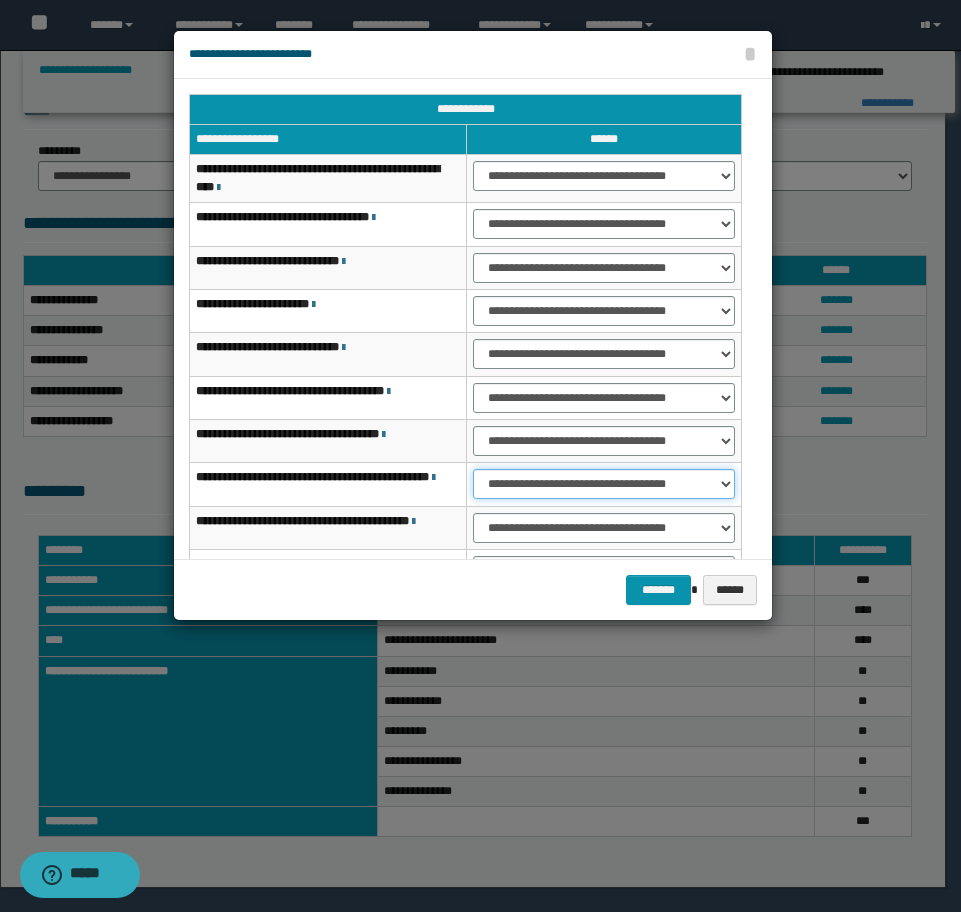 click on "**********" at bounding box center [604, 484] 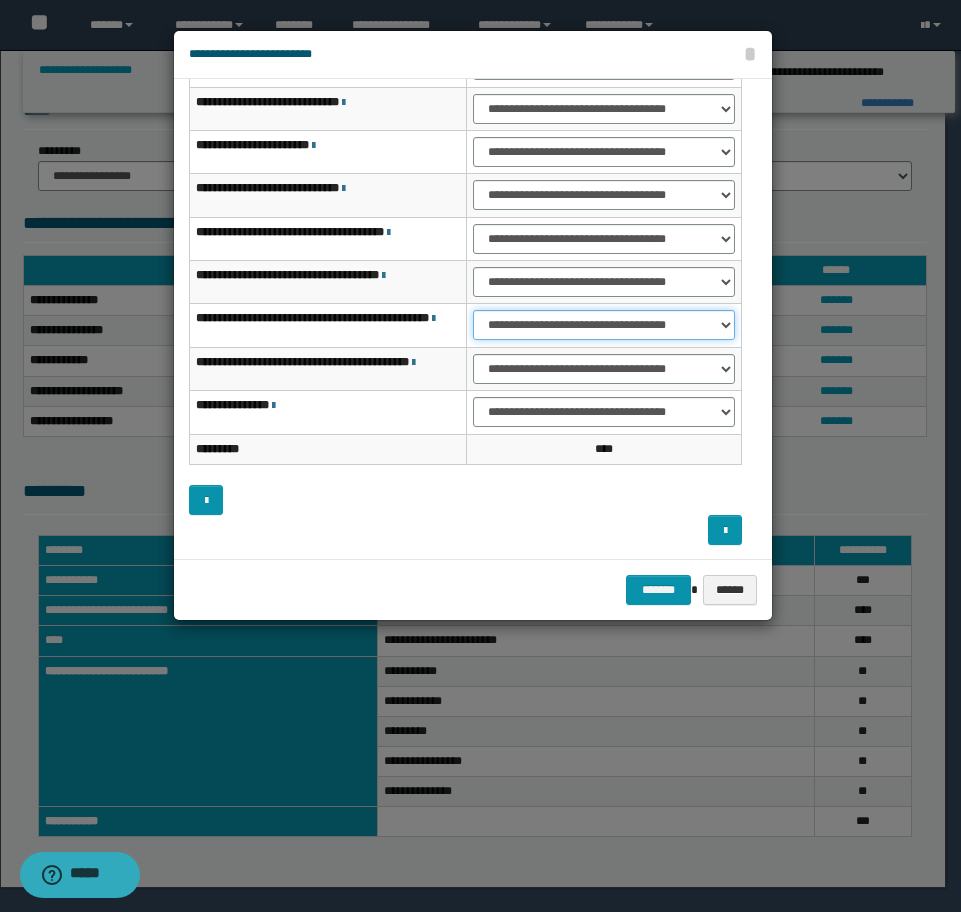 scroll, scrollTop: 160, scrollLeft: 0, axis: vertical 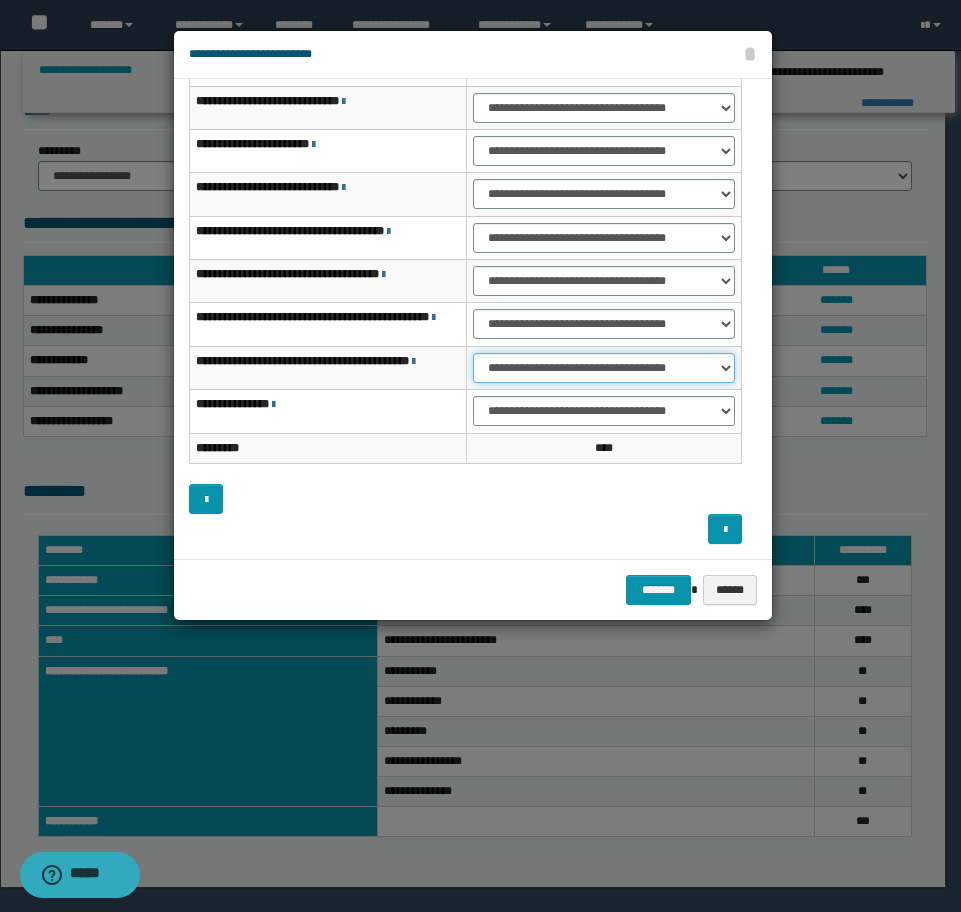 click on "**********" at bounding box center (604, 368) 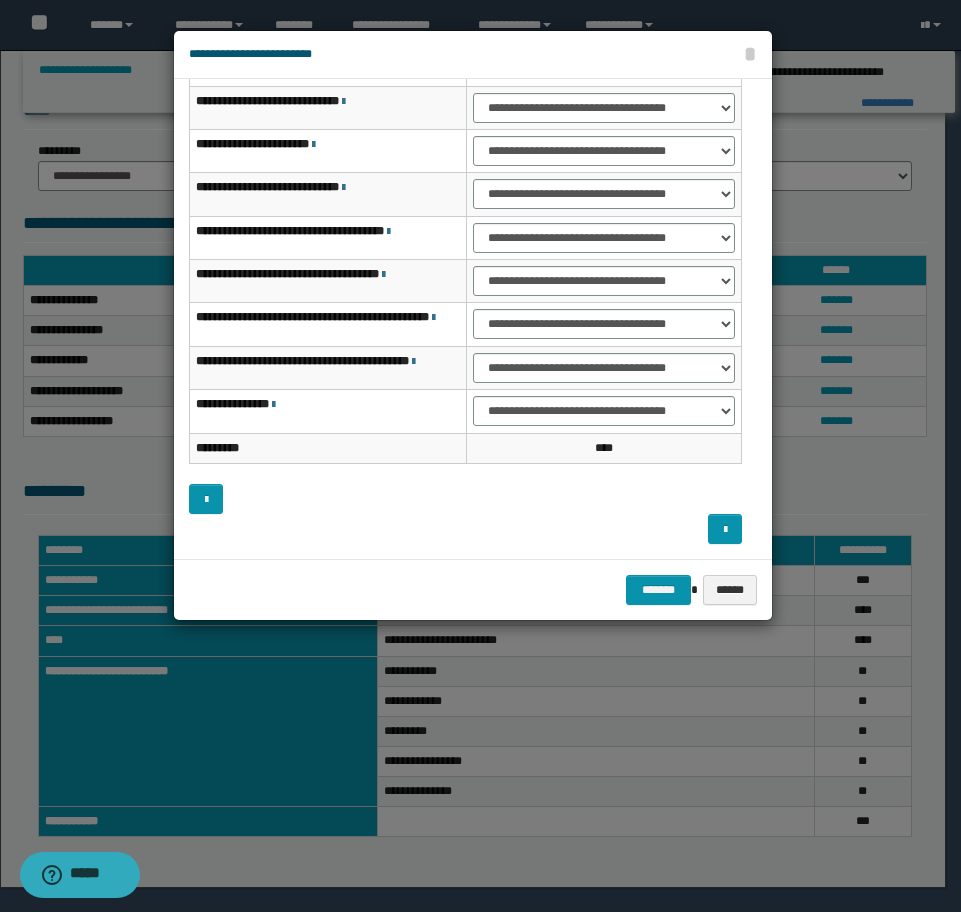 click on "**********" at bounding box center (604, 411) 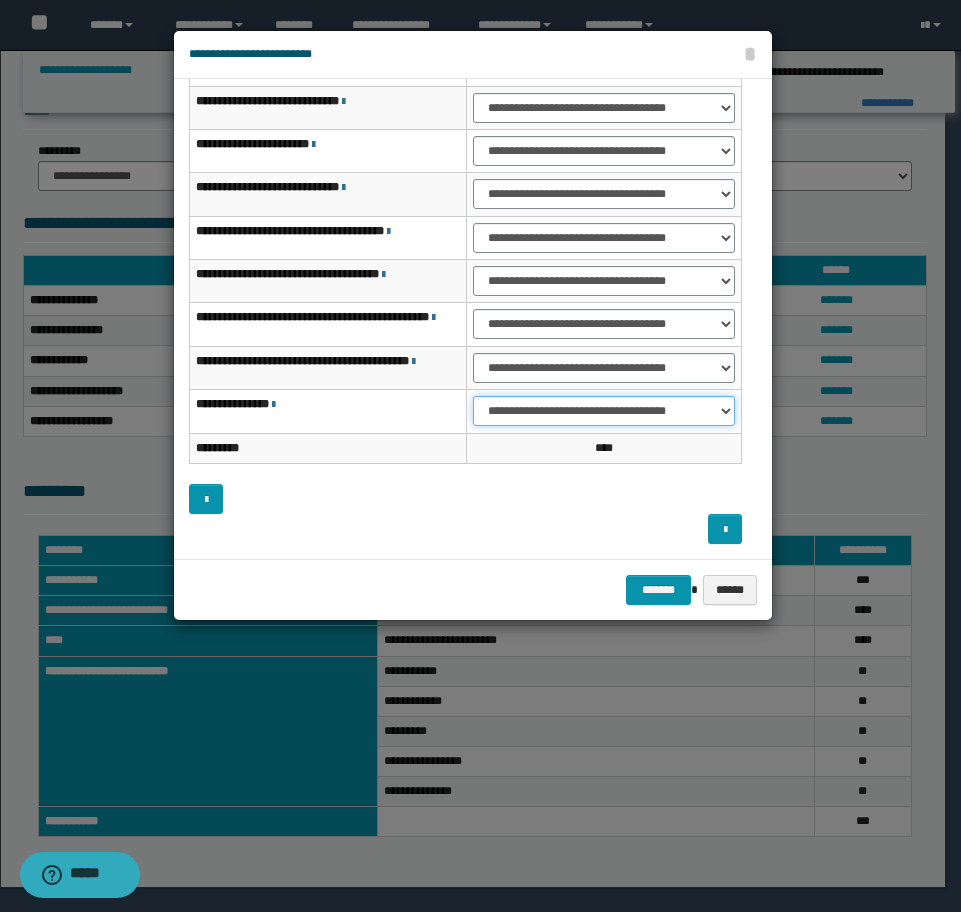 click on "**********" at bounding box center [604, 411] 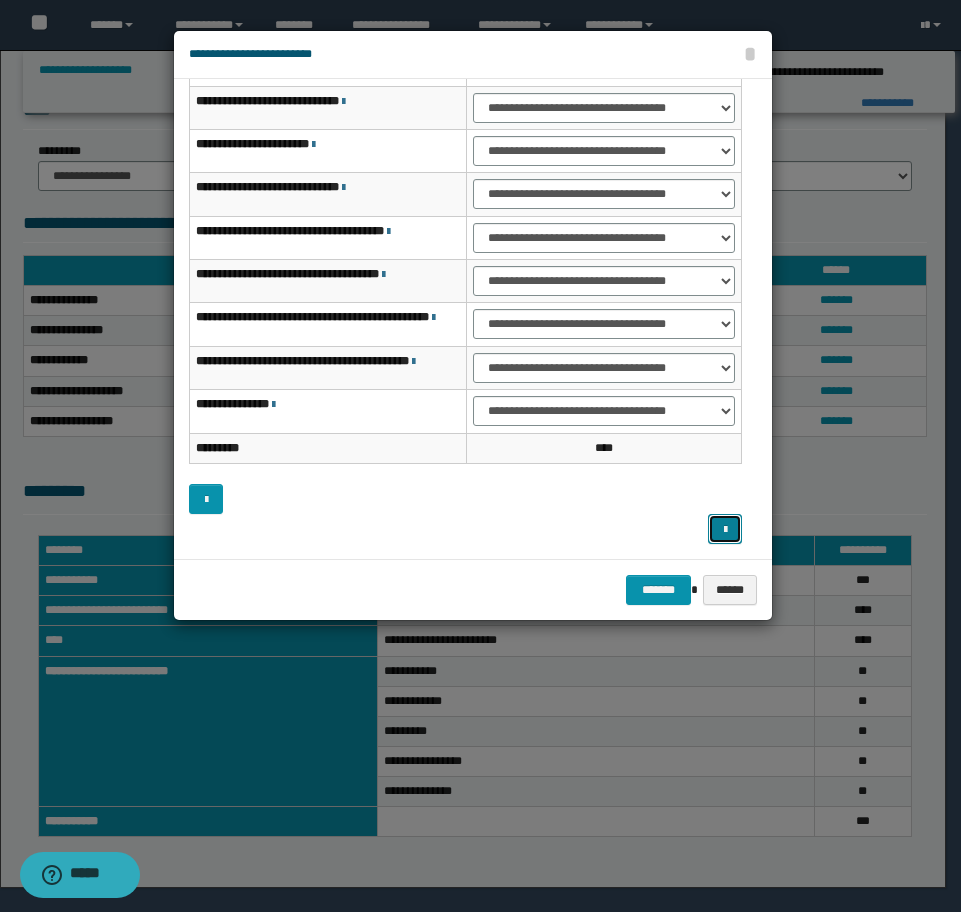 click at bounding box center (725, 529) 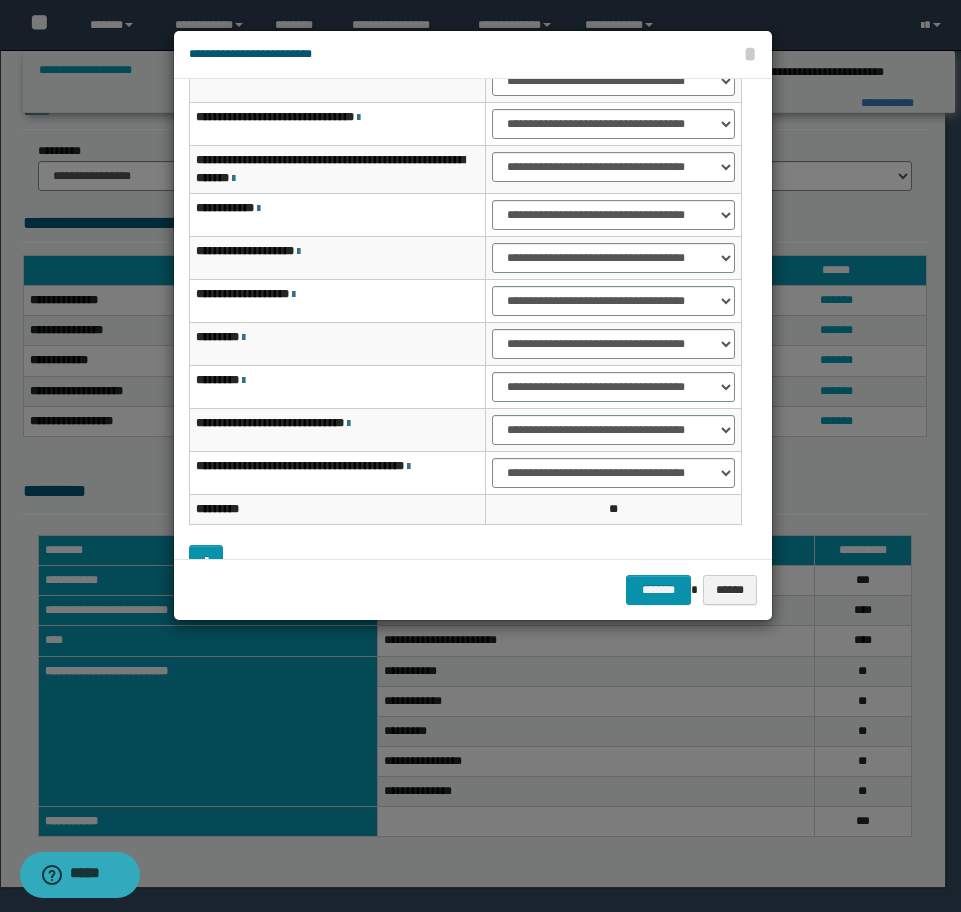 scroll, scrollTop: 0, scrollLeft: 0, axis: both 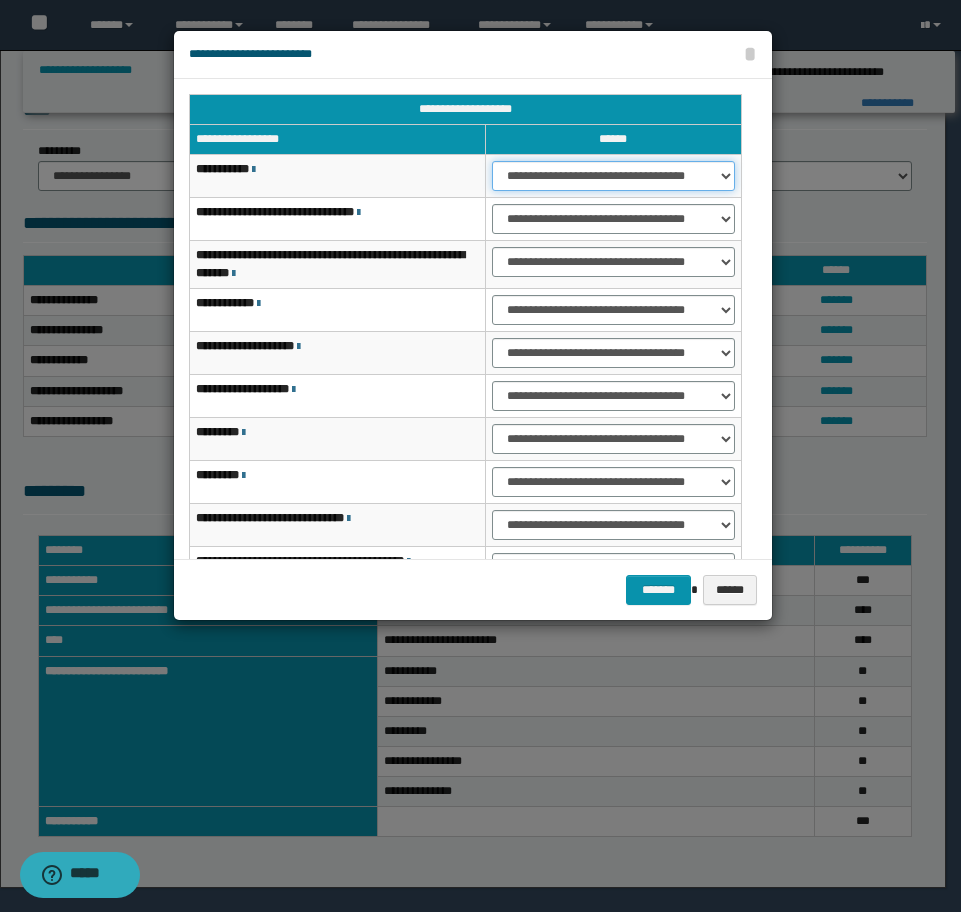 click on "**********" at bounding box center [613, 176] 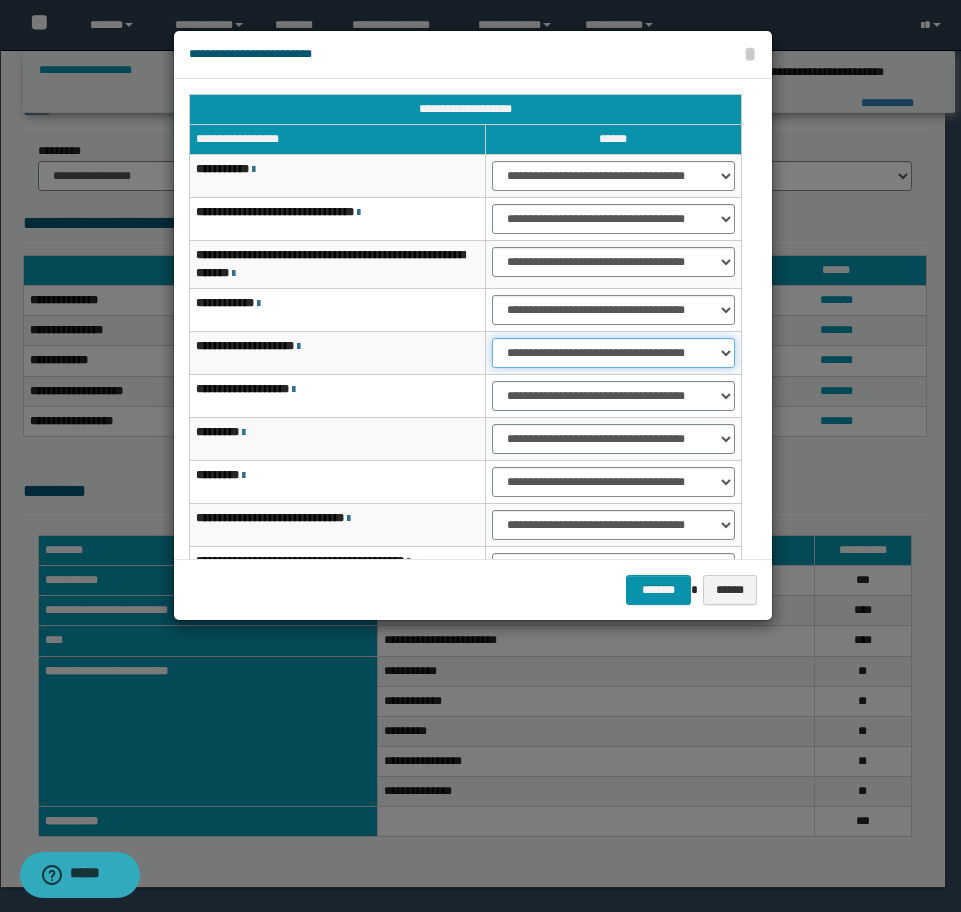 click on "**********" at bounding box center [613, 353] 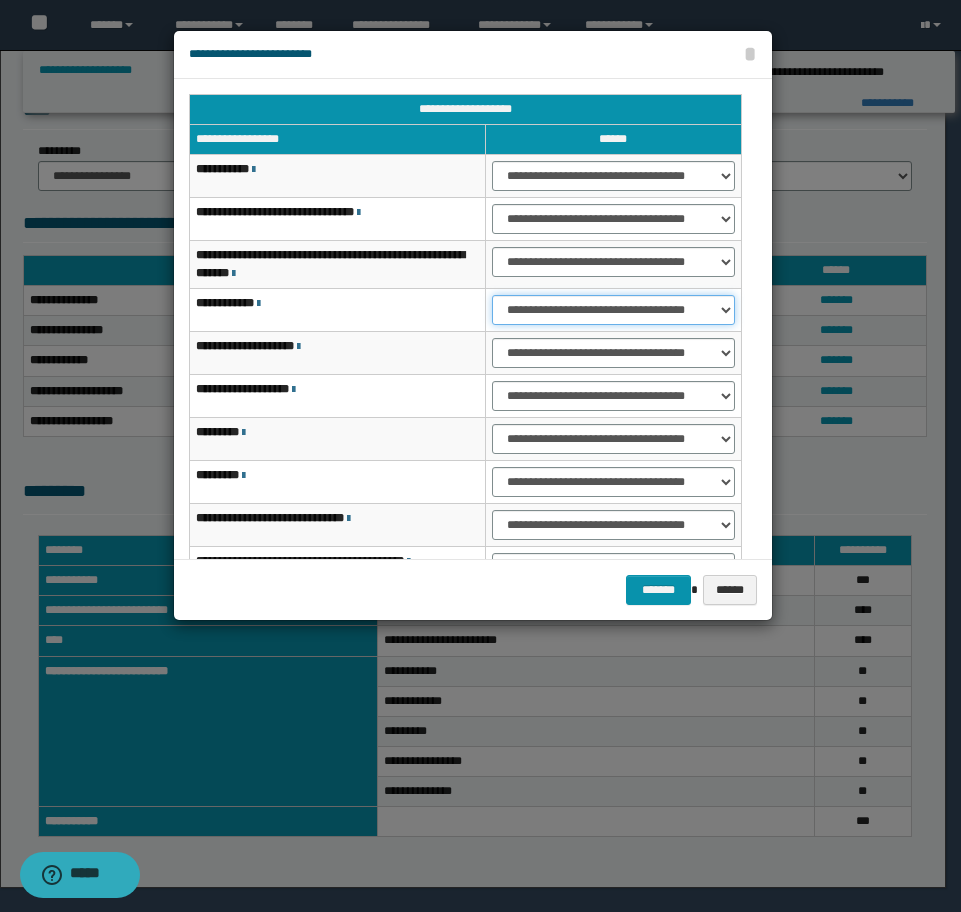 click on "**********" at bounding box center [613, 310] 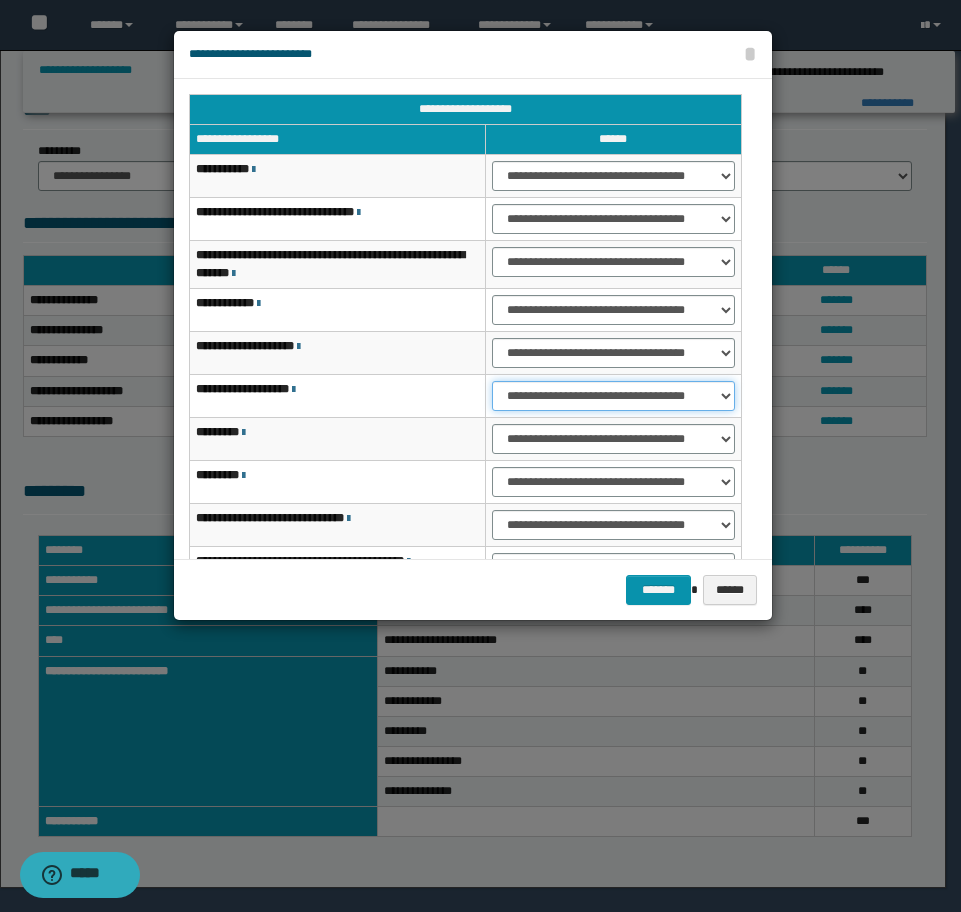 click on "**********" at bounding box center (613, 396) 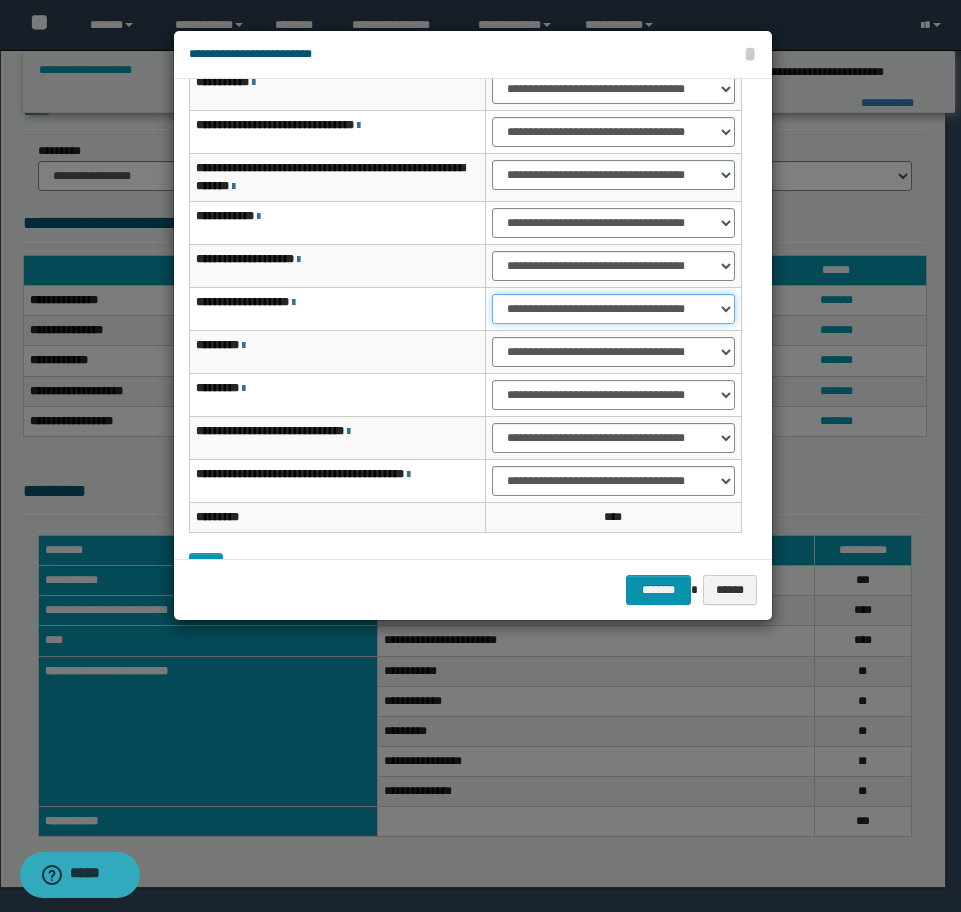 scroll, scrollTop: 156, scrollLeft: 0, axis: vertical 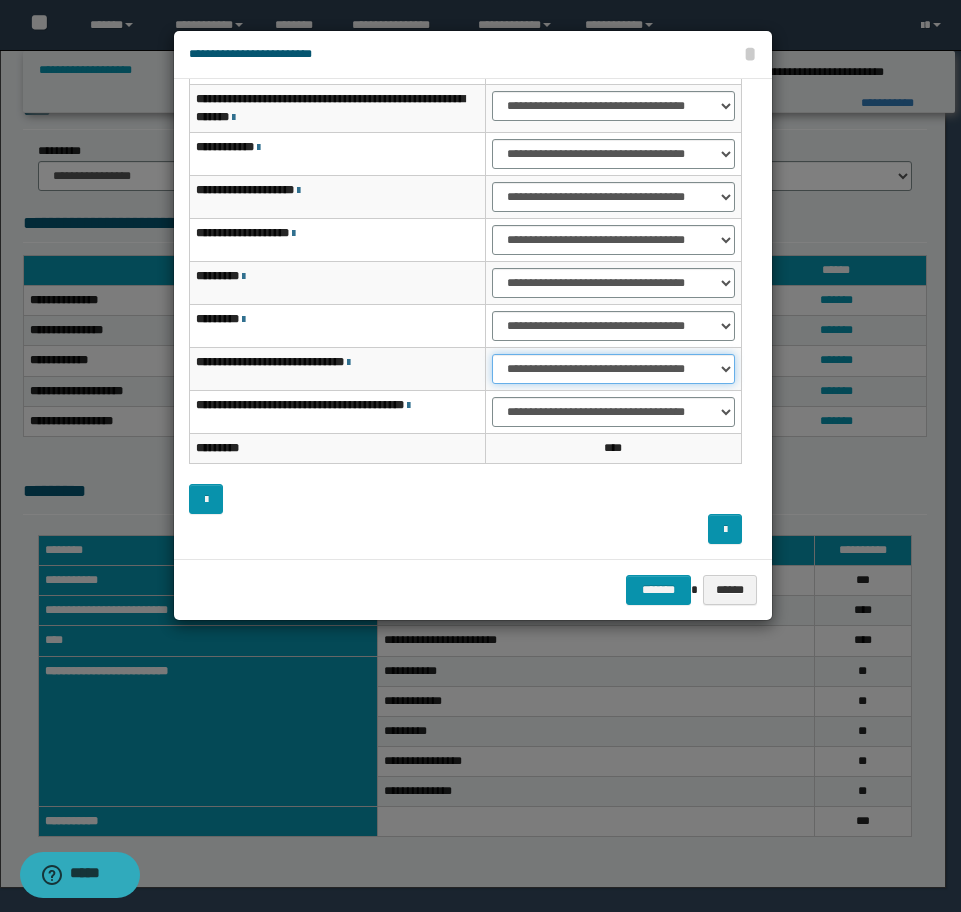 click on "**********" at bounding box center (613, 369) 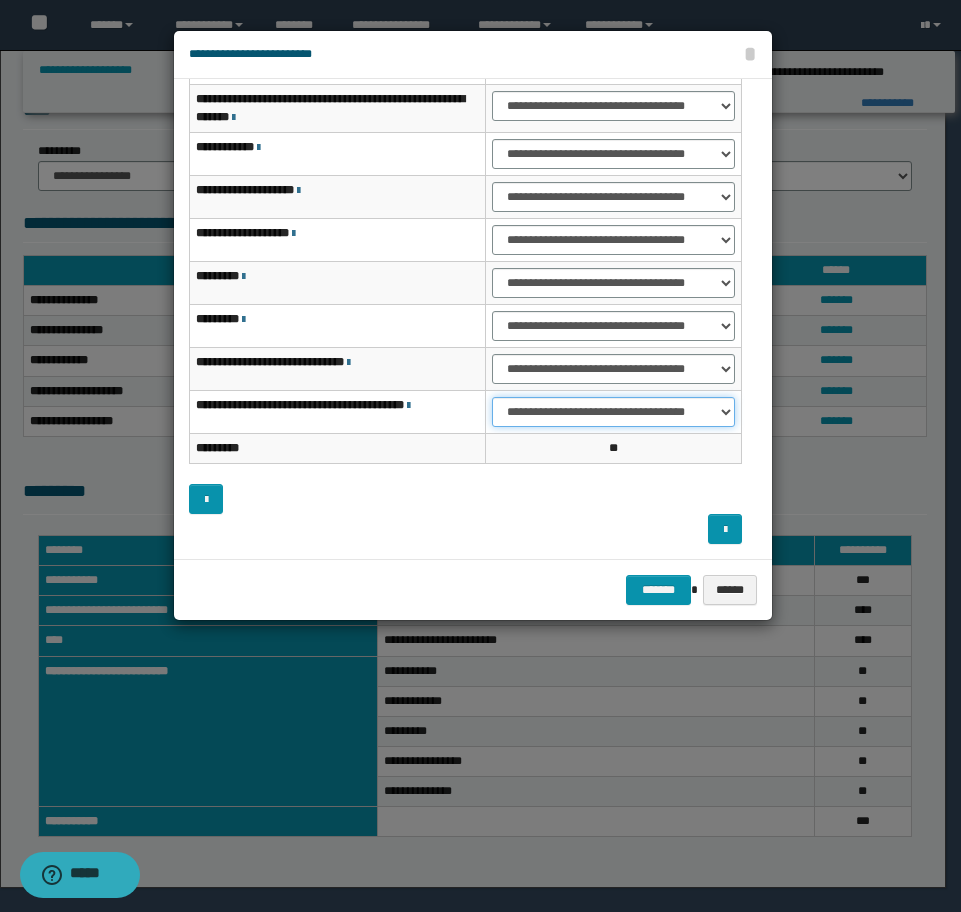 click on "**********" at bounding box center [613, 412] 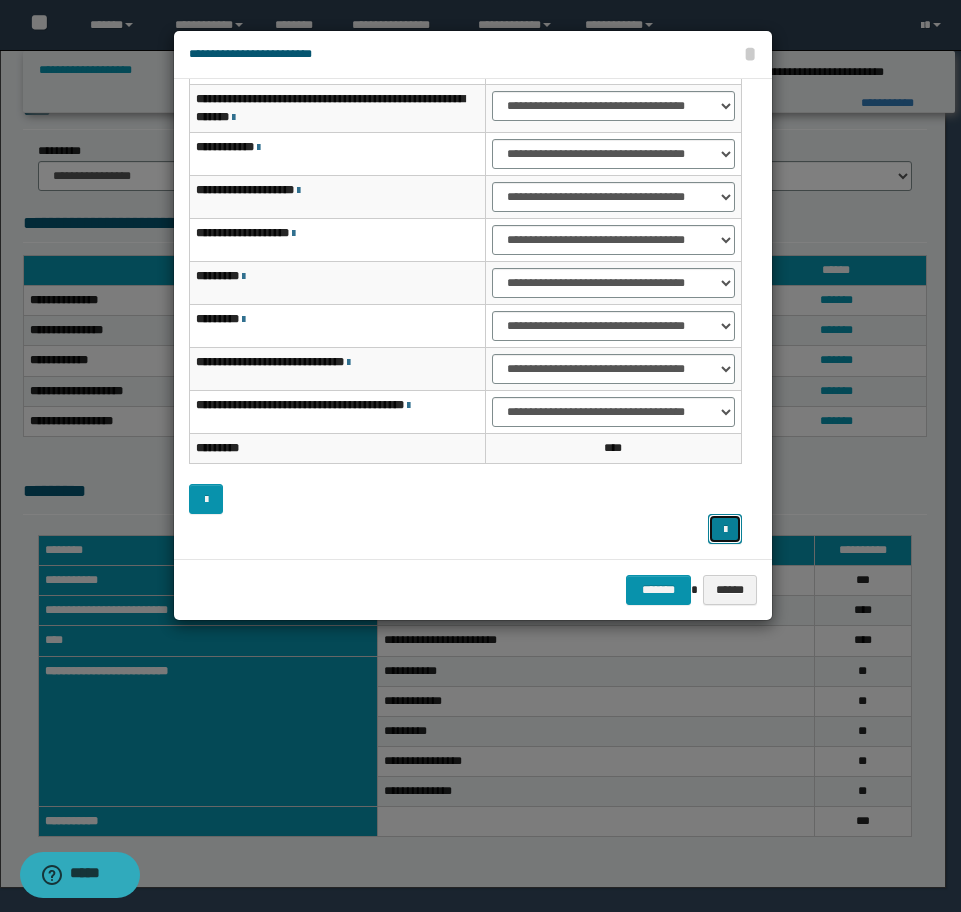 click at bounding box center (725, 530) 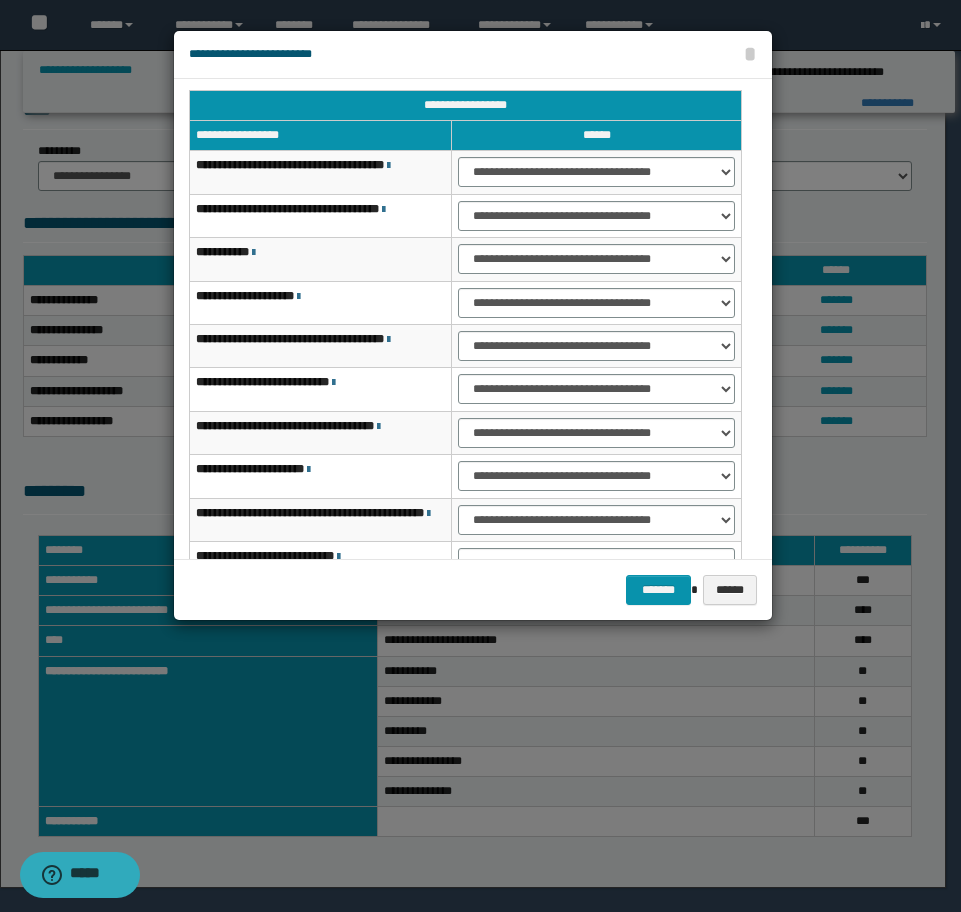 scroll, scrollTop: 0, scrollLeft: 0, axis: both 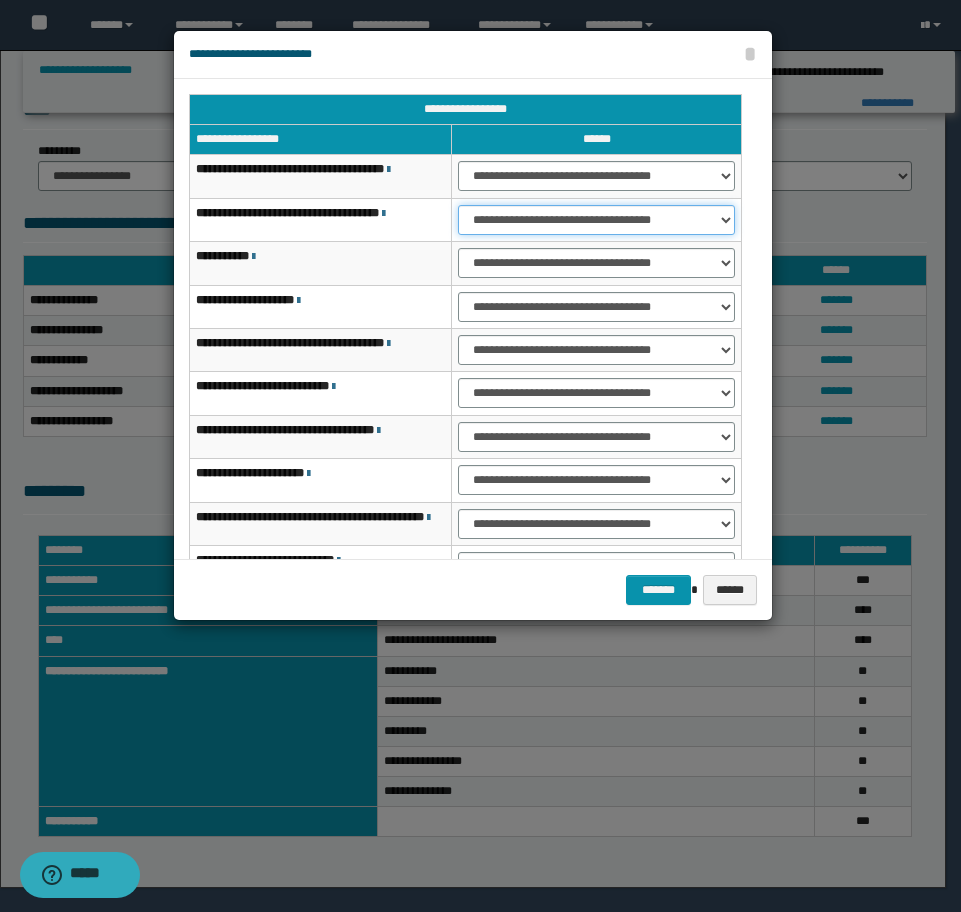 drag, startPoint x: 545, startPoint y: 210, endPoint x: 545, endPoint y: 233, distance: 23 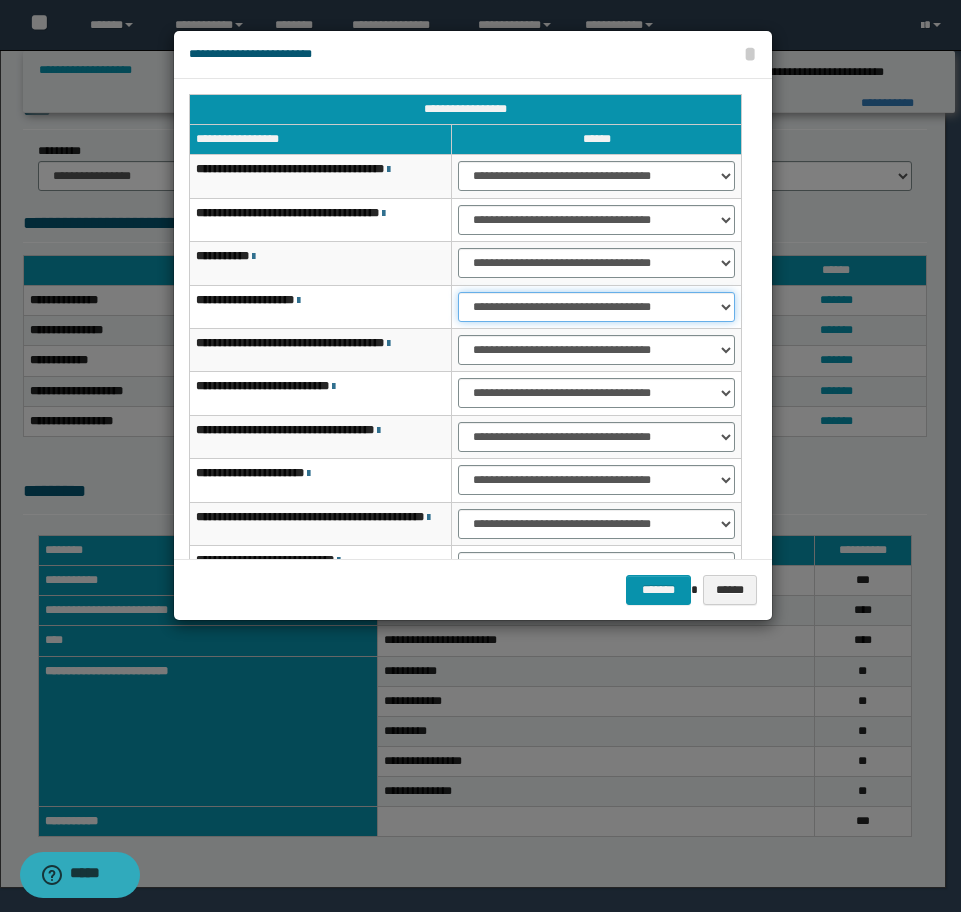 click on "**********" at bounding box center [596, 307] 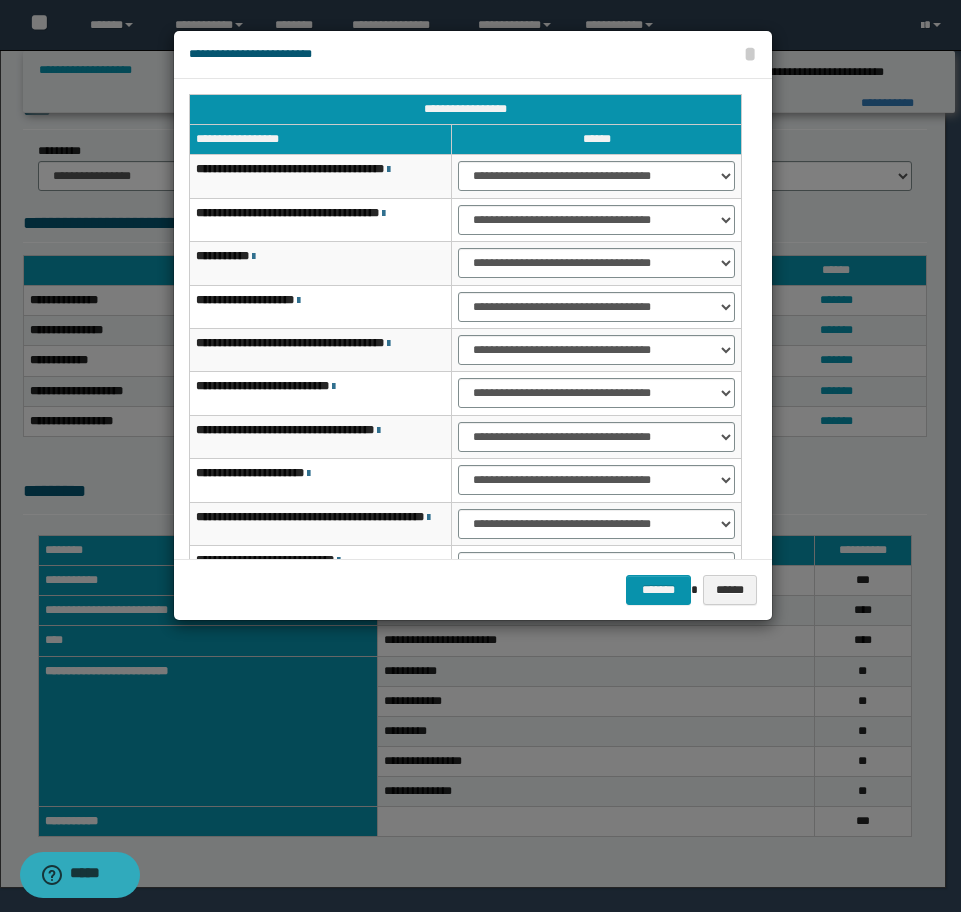 click on "**********" at bounding box center [597, 349] 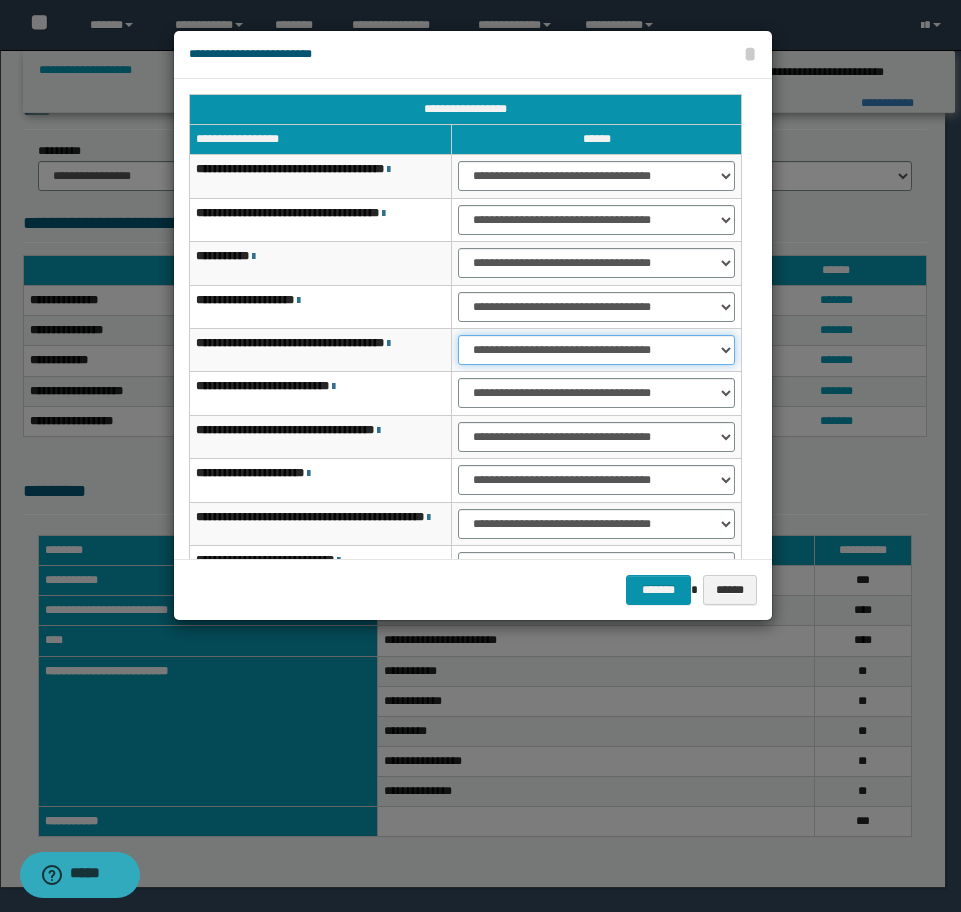 drag, startPoint x: 537, startPoint y: 353, endPoint x: 537, endPoint y: 364, distance: 11 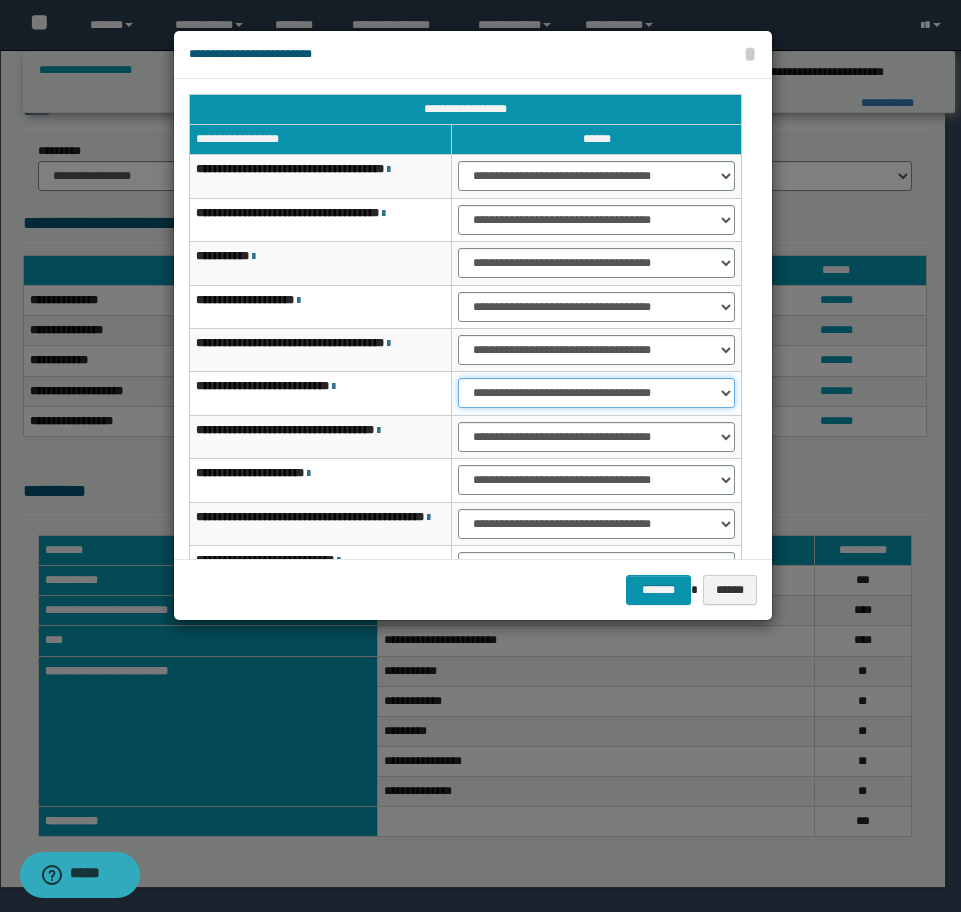 click on "**********" at bounding box center (596, 393) 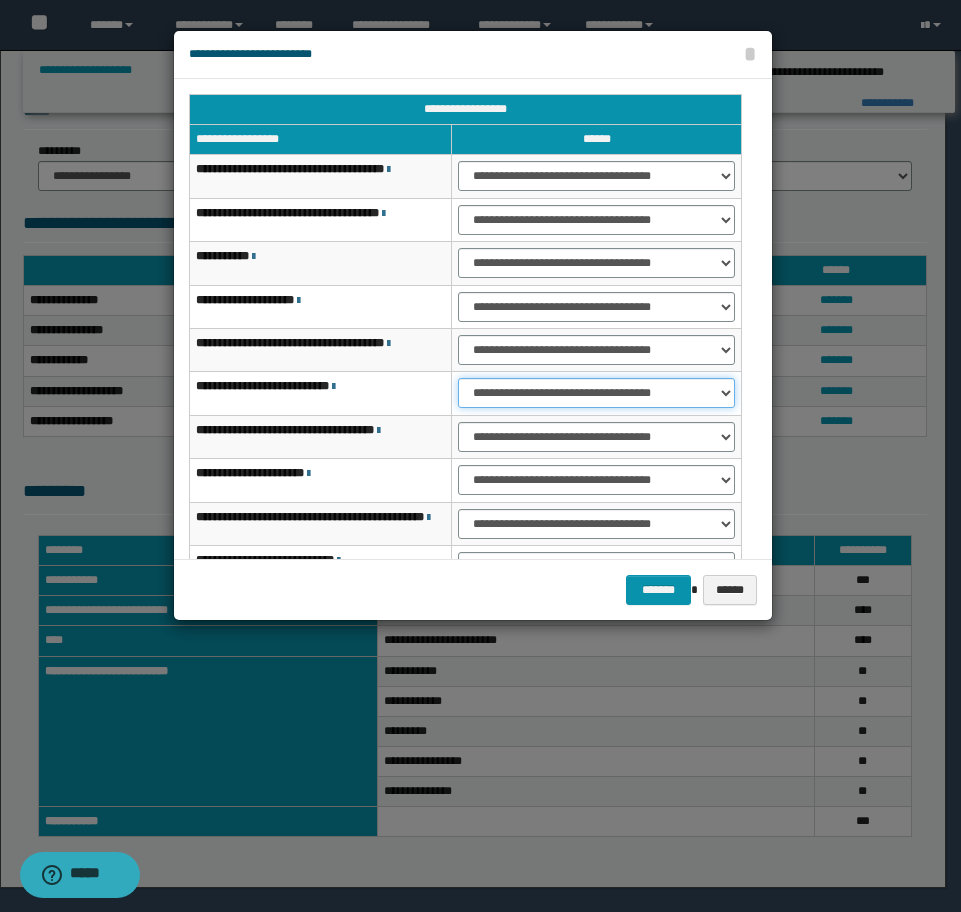 select on "***" 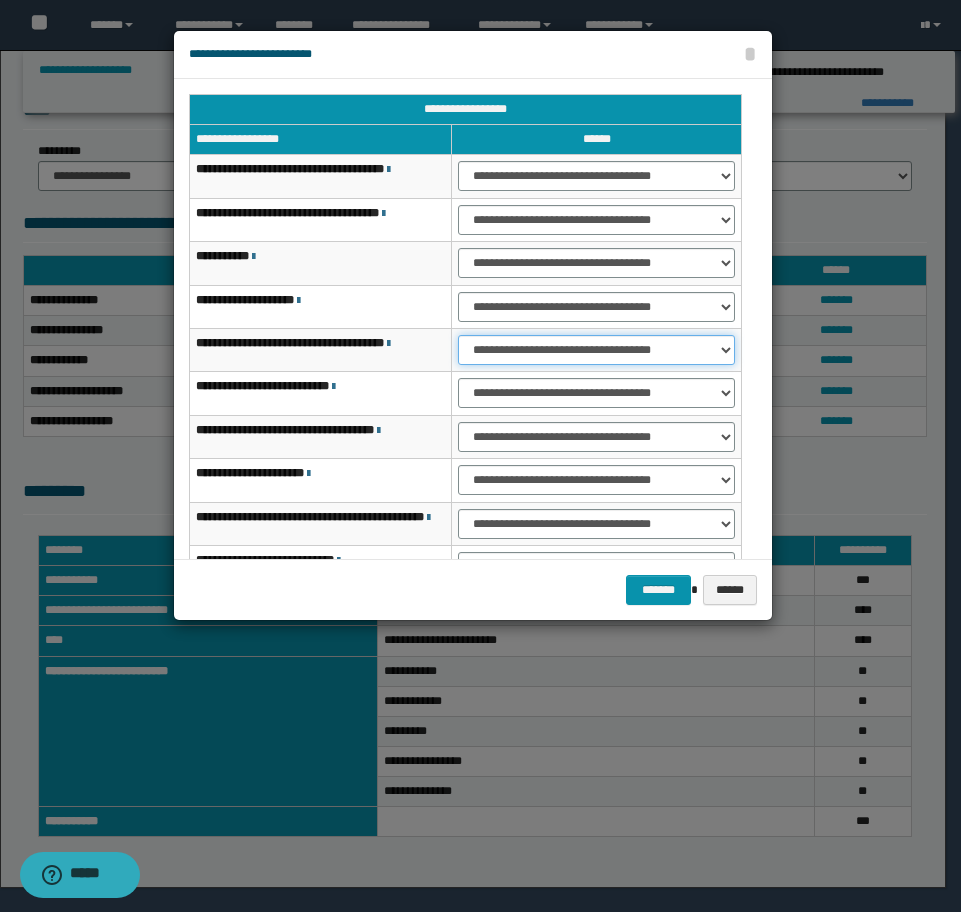 click on "**********" at bounding box center (596, 350) 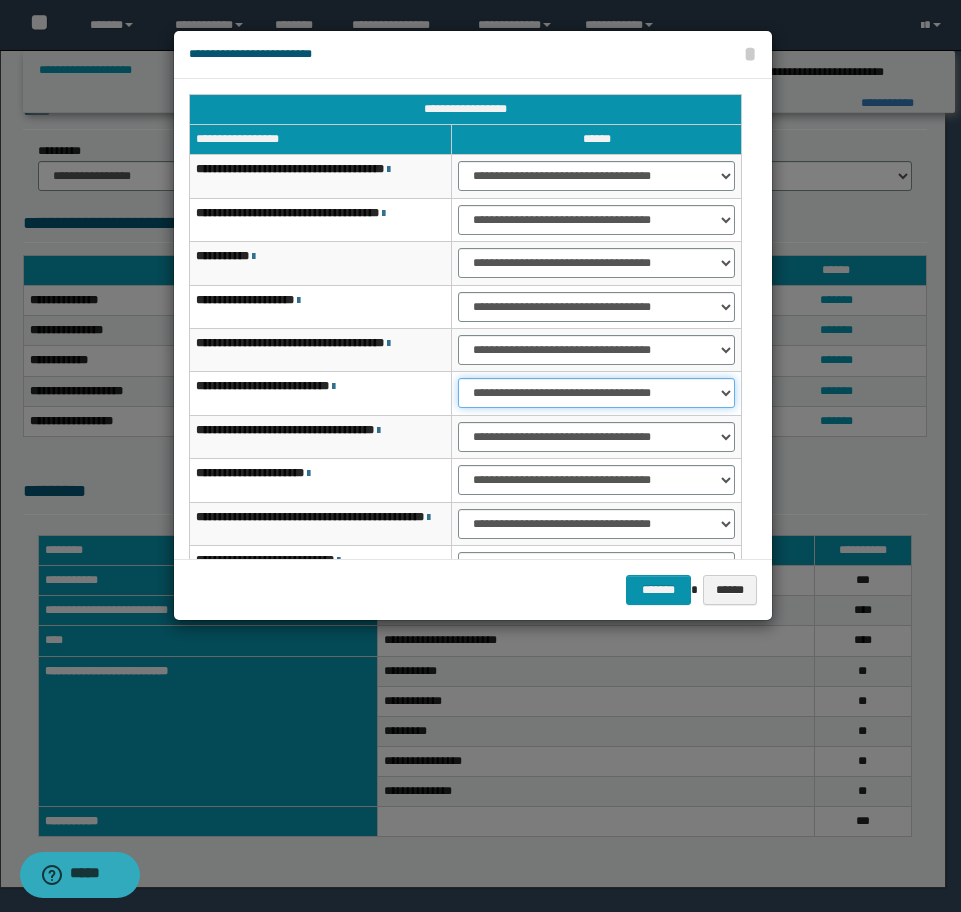 click on "**********" at bounding box center [596, 393] 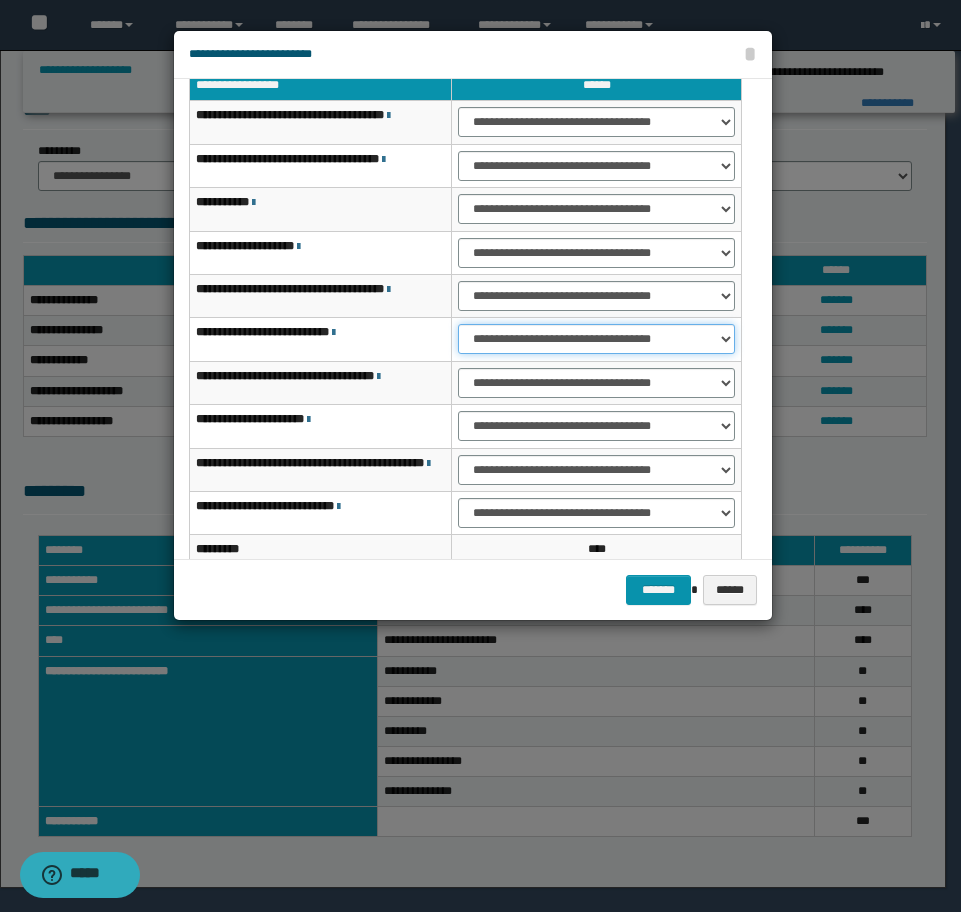 scroll, scrollTop: 100, scrollLeft: 0, axis: vertical 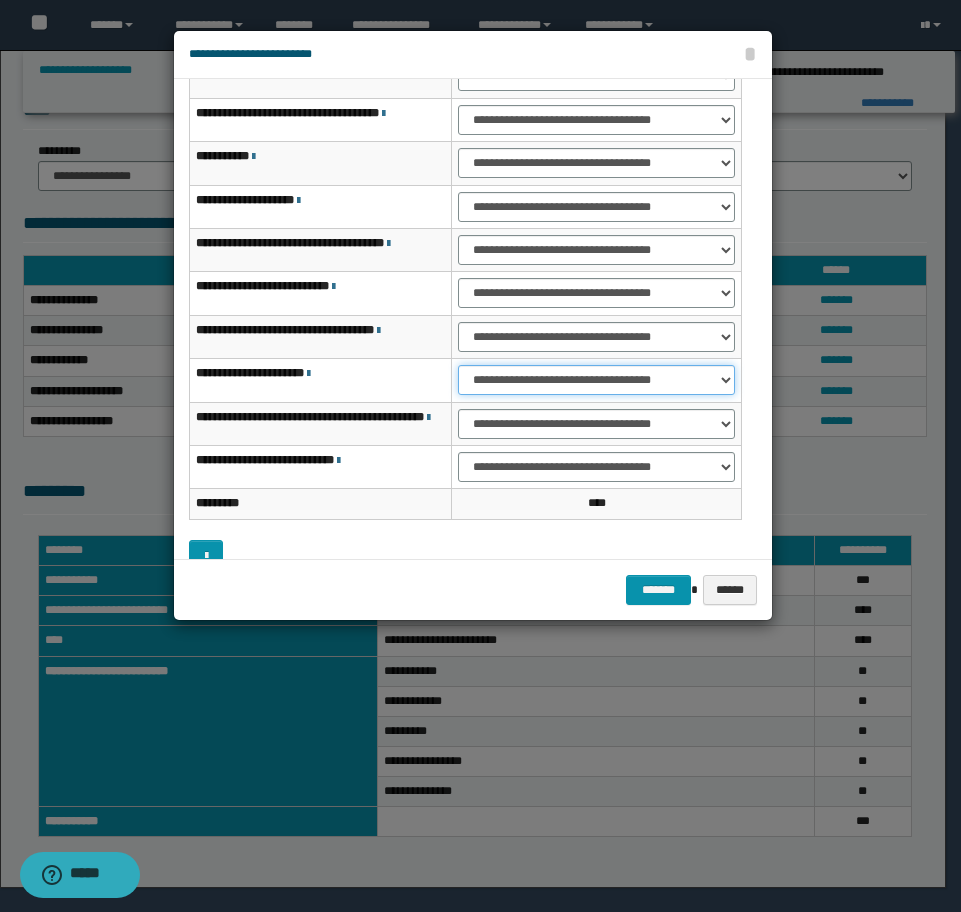 click on "**********" at bounding box center [596, 380] 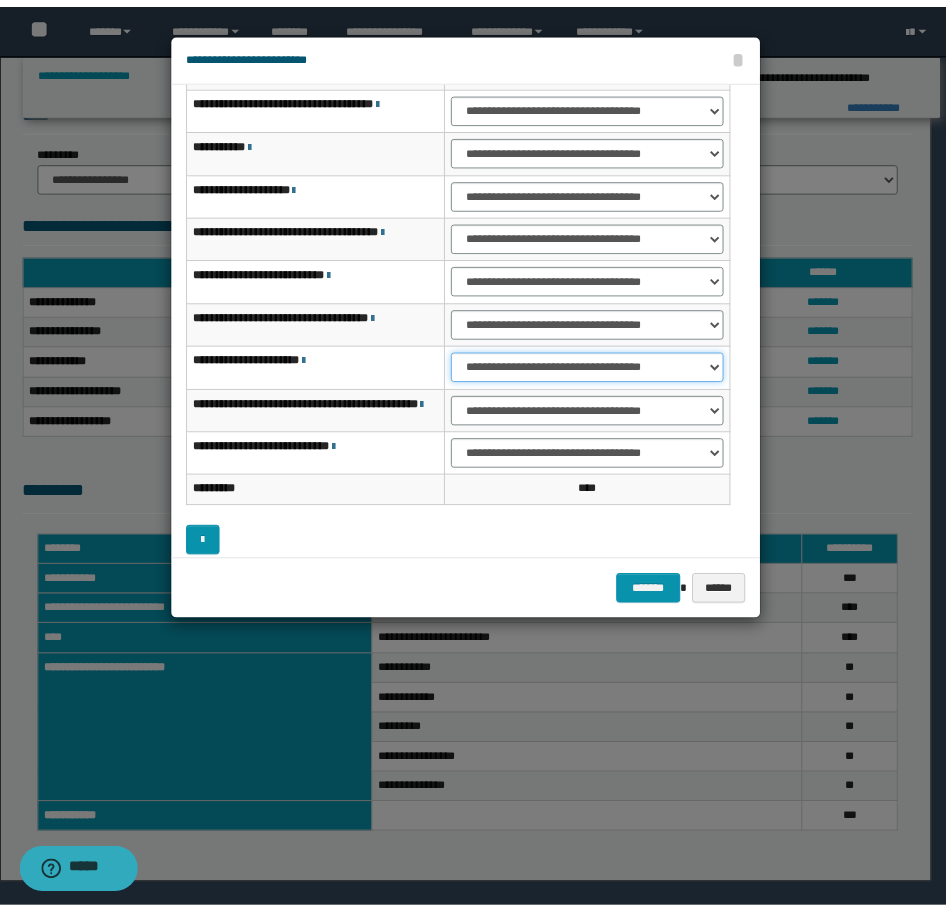 scroll, scrollTop: 127, scrollLeft: 0, axis: vertical 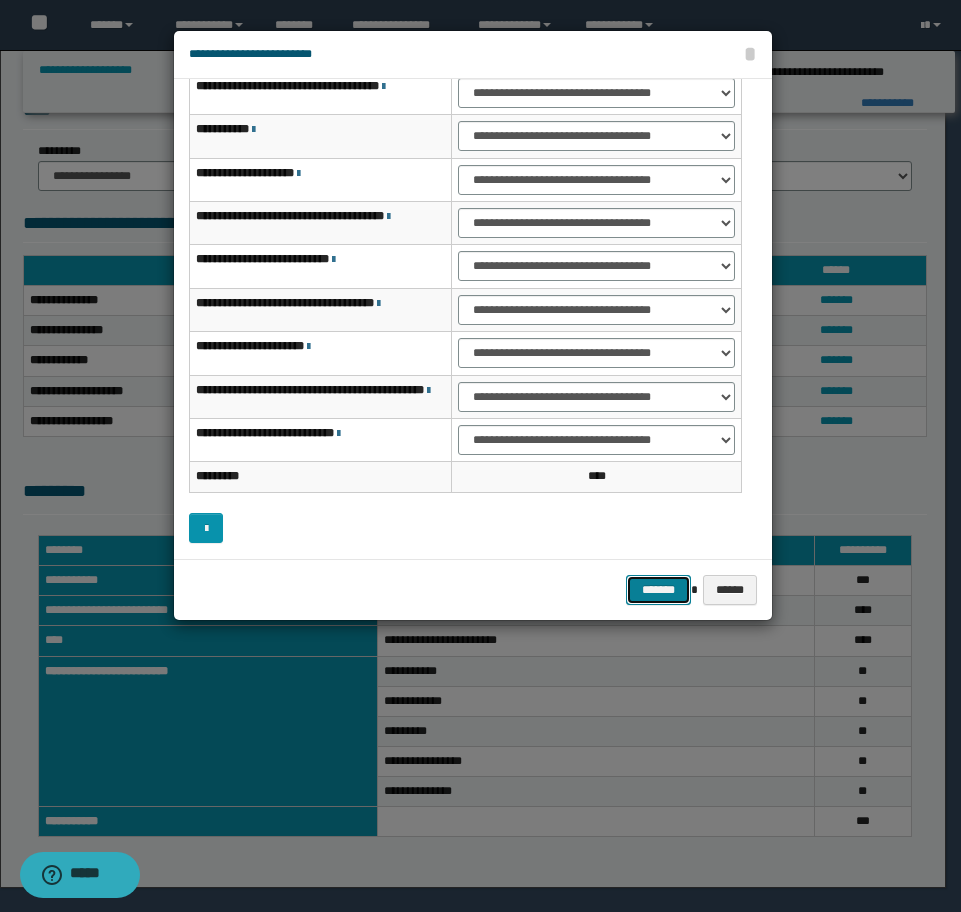 click on "*******" at bounding box center [658, 590] 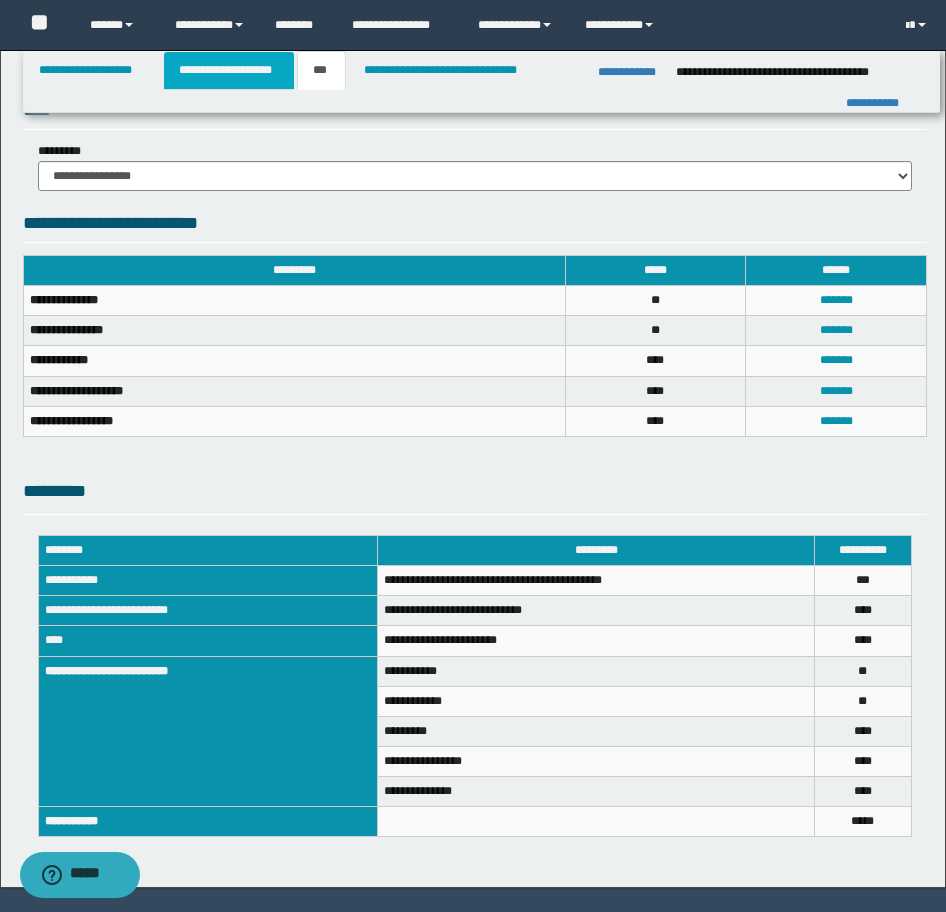click on "**********" at bounding box center (229, 70) 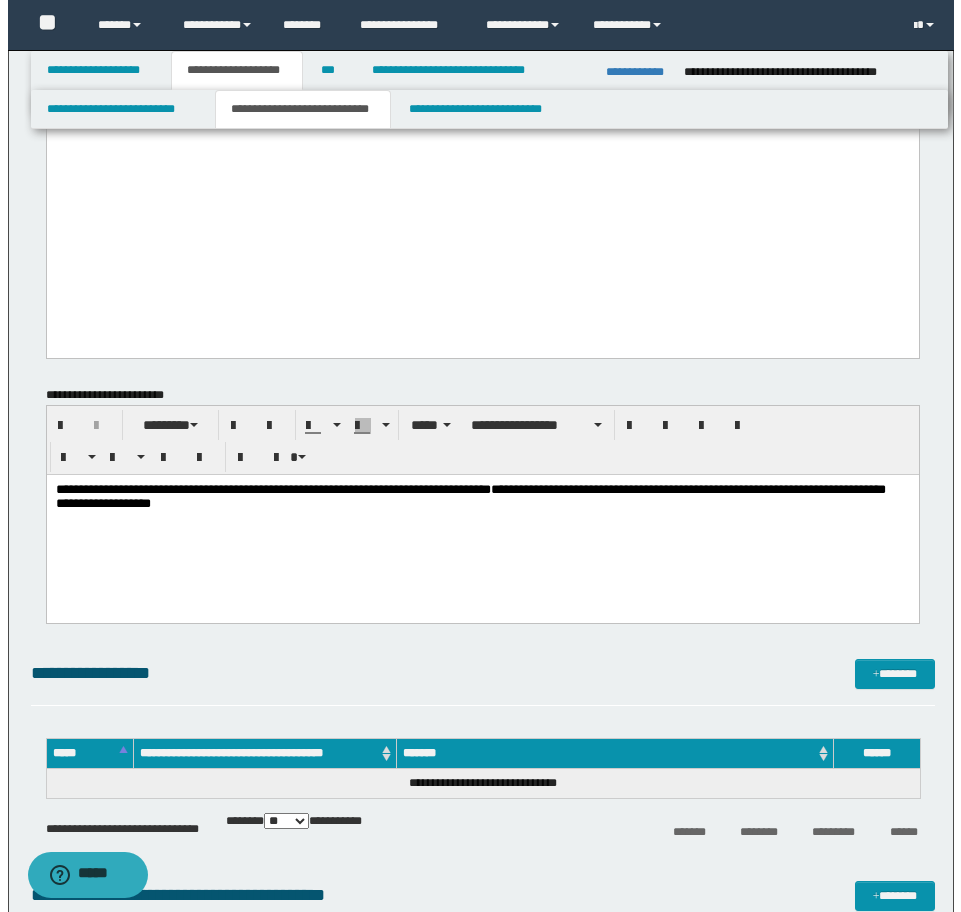 scroll, scrollTop: 2931, scrollLeft: 0, axis: vertical 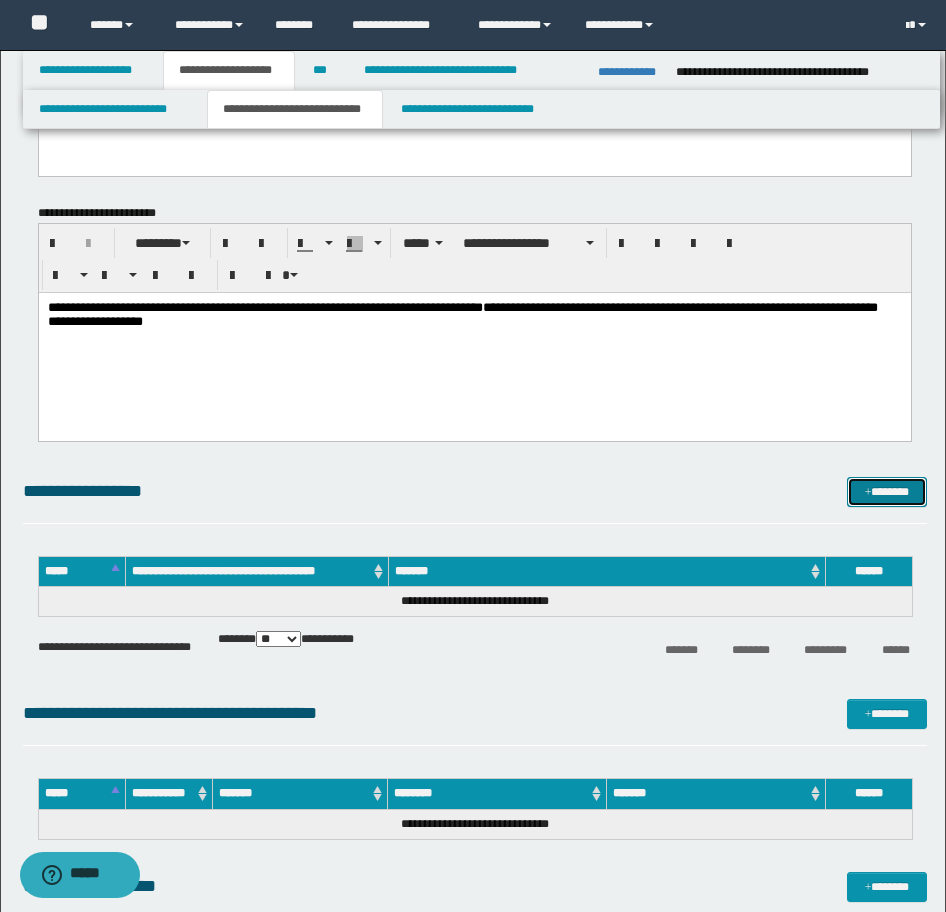 click at bounding box center (868, 493) 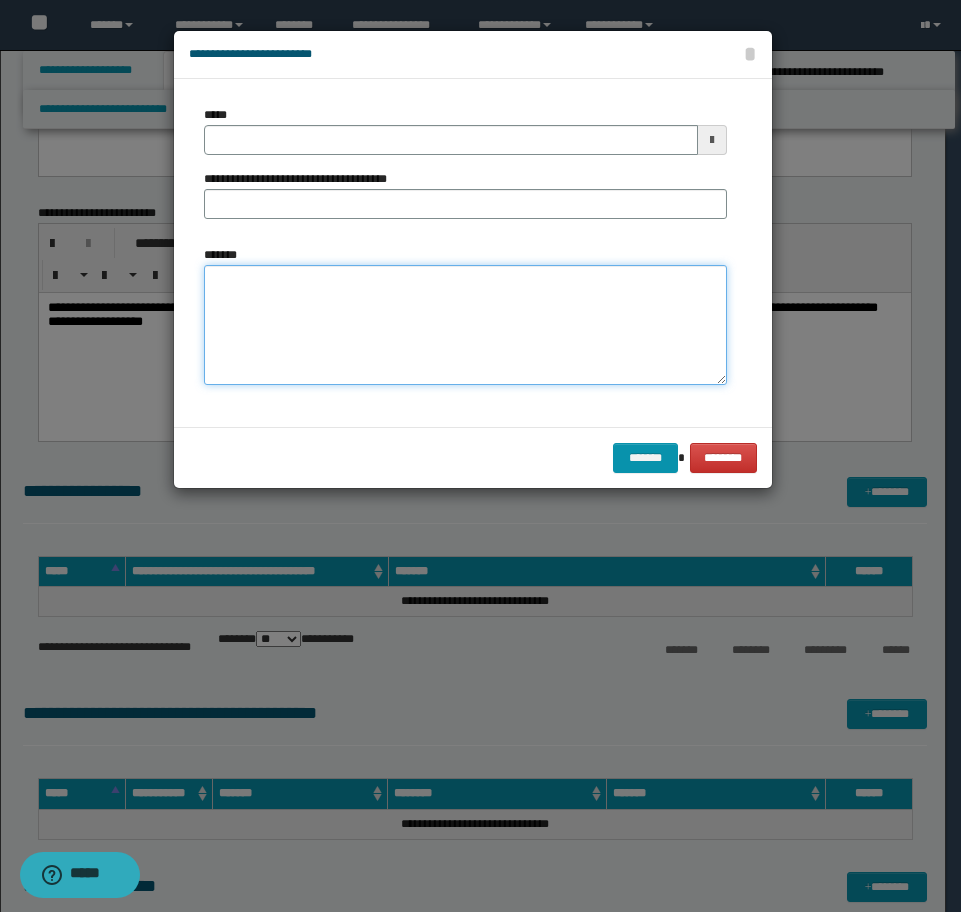 click on "*******" at bounding box center (465, 325) 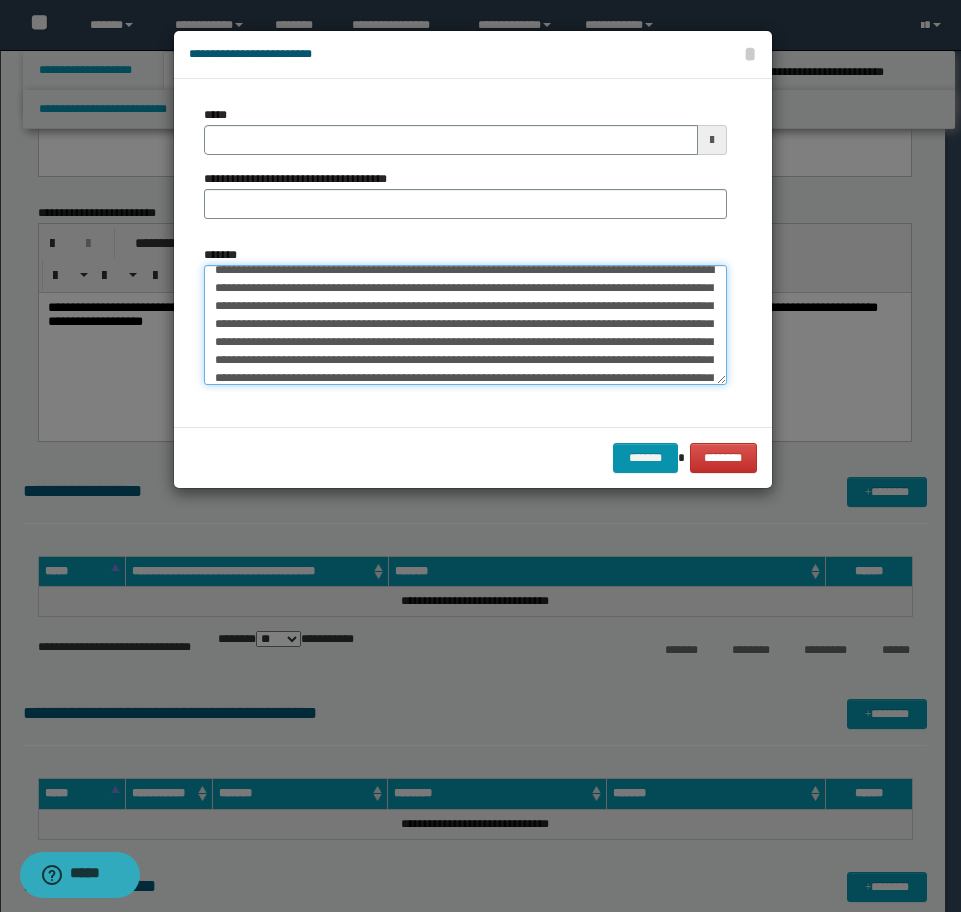 scroll, scrollTop: 0, scrollLeft: 0, axis: both 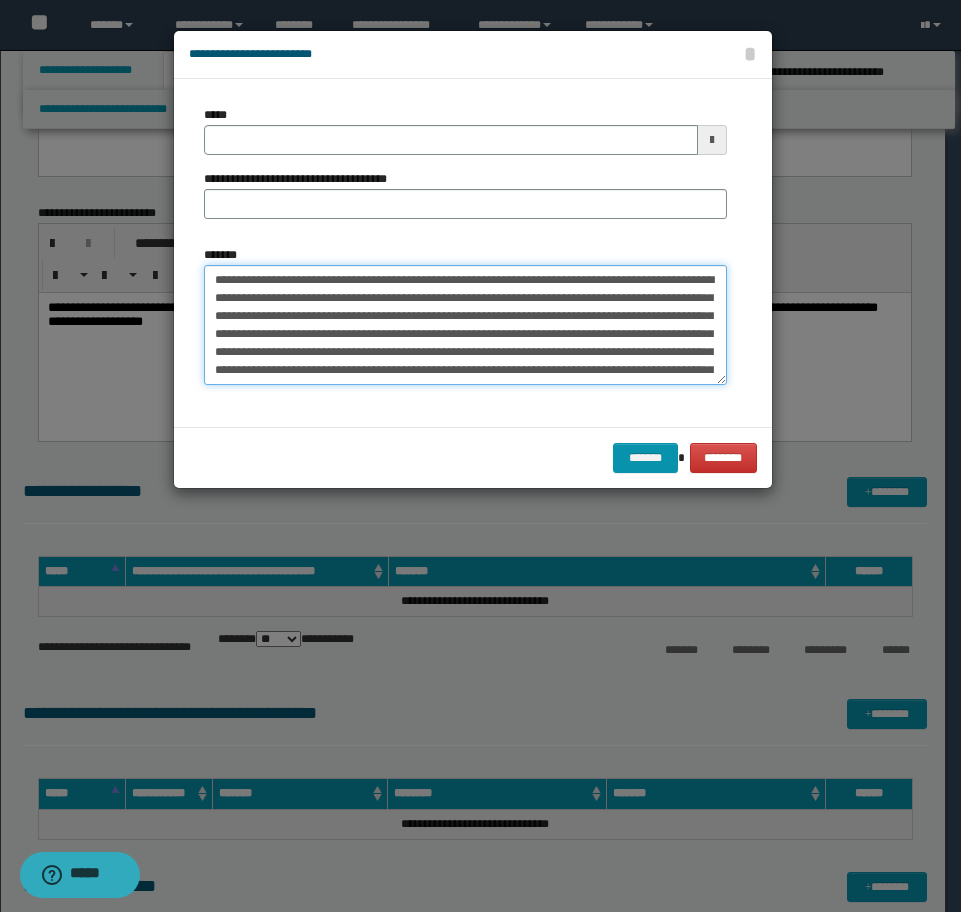 type on "**********" 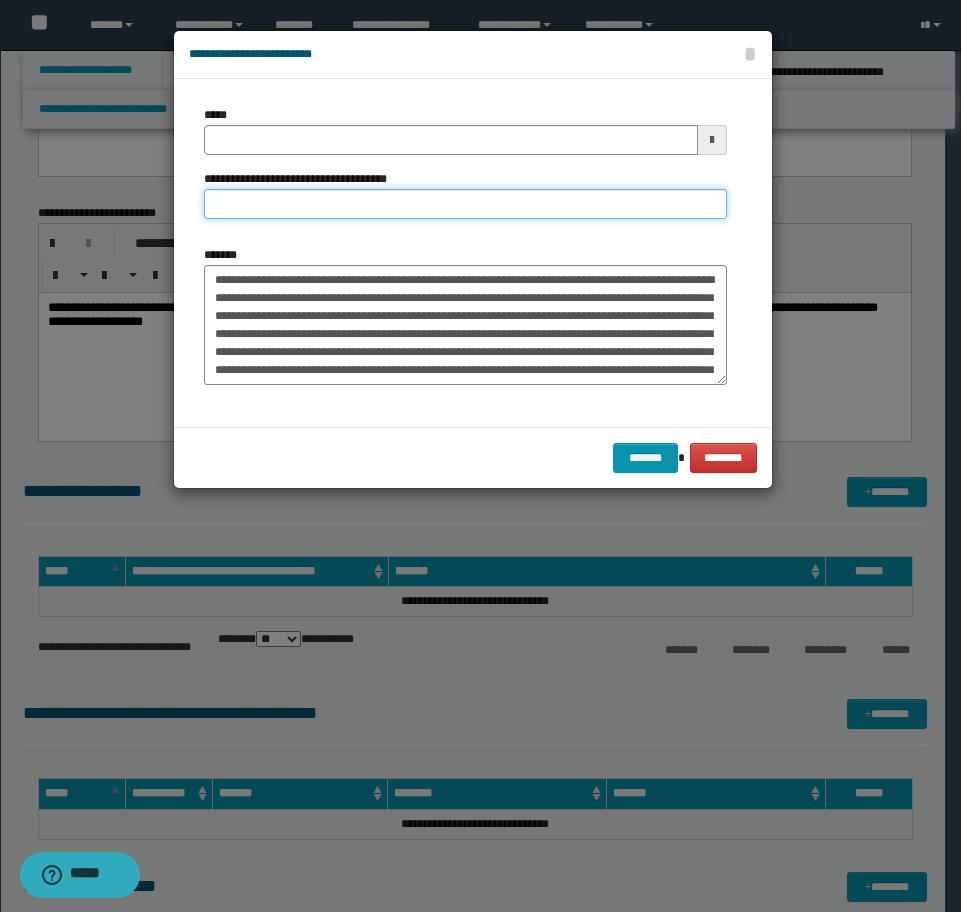 click on "**********" at bounding box center [465, 204] 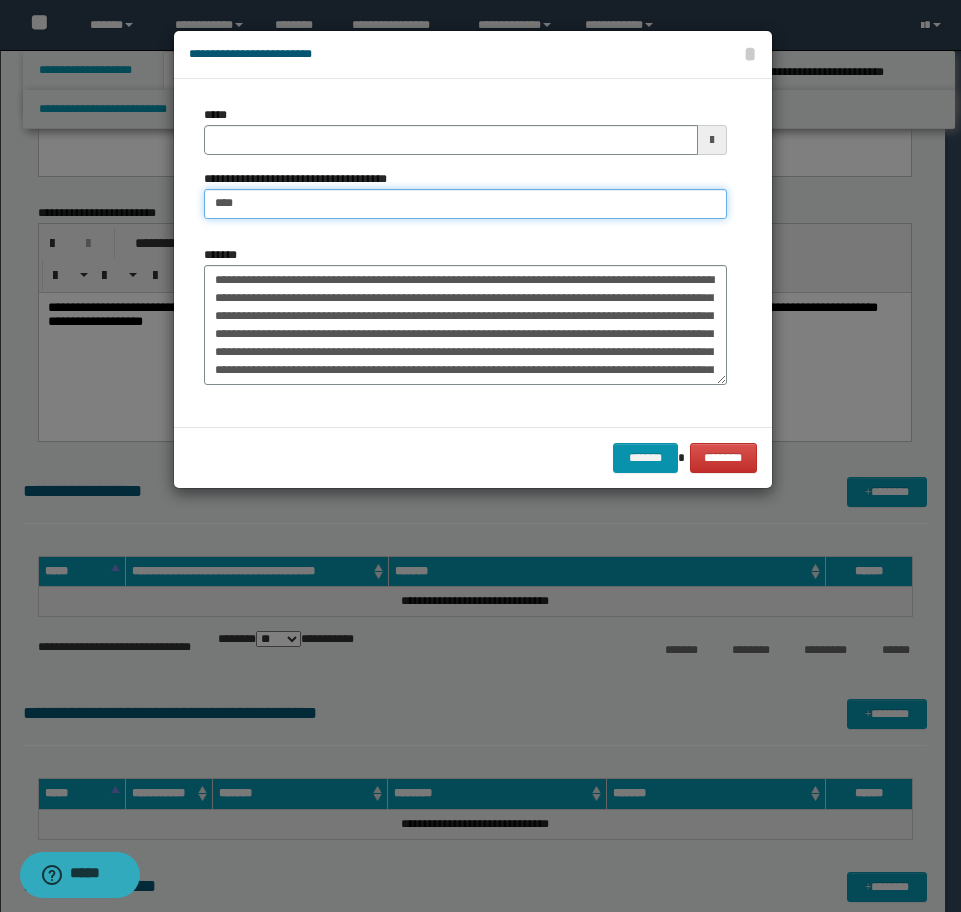 type on "**********" 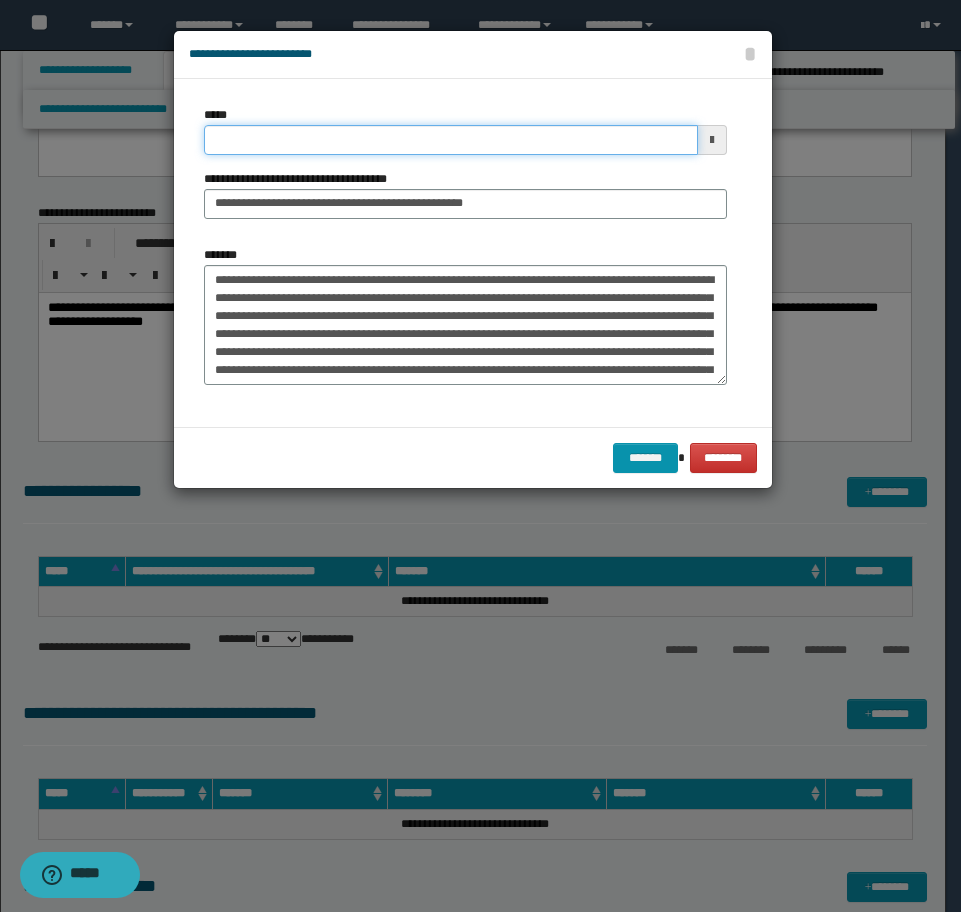 click on "*****" at bounding box center (451, 140) 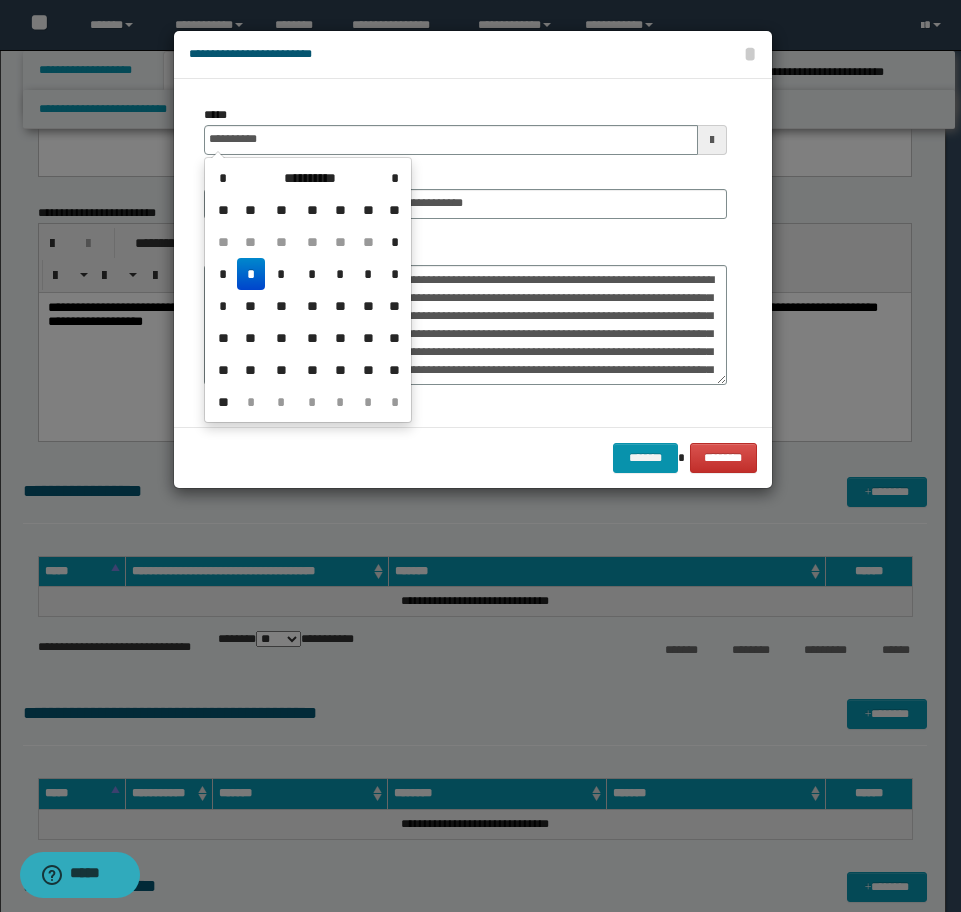 click on "*" at bounding box center [251, 274] 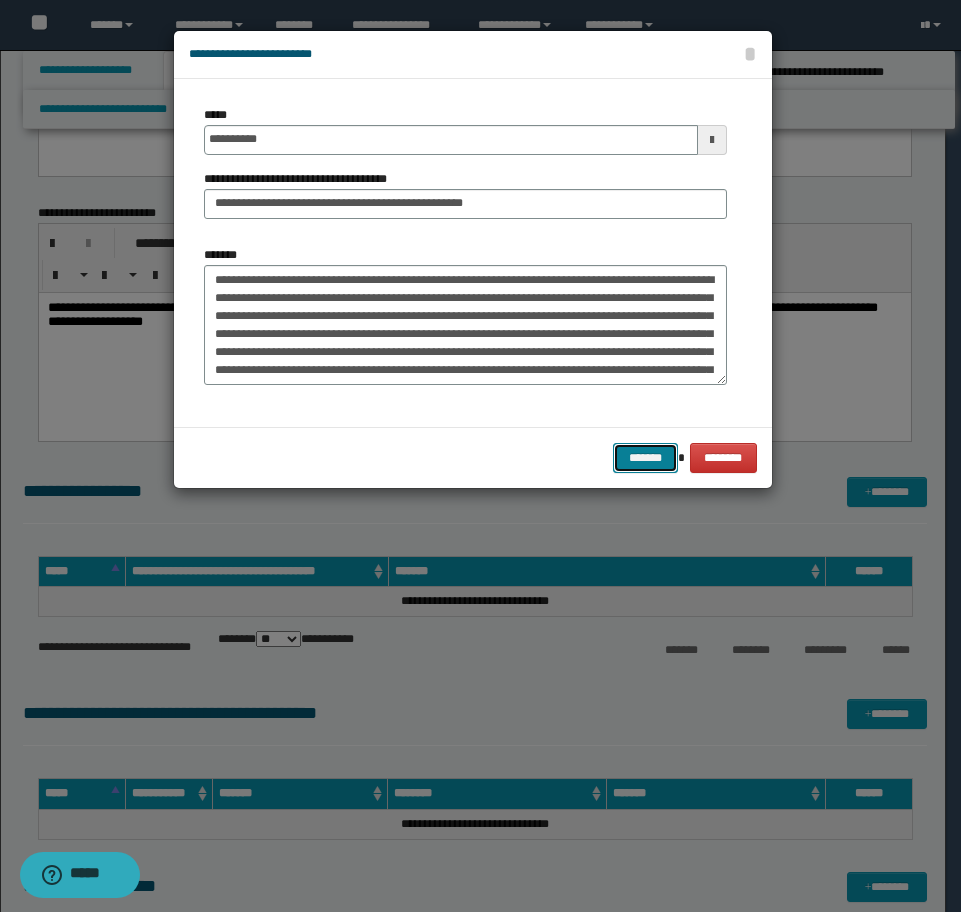 click on "*******" at bounding box center [645, 458] 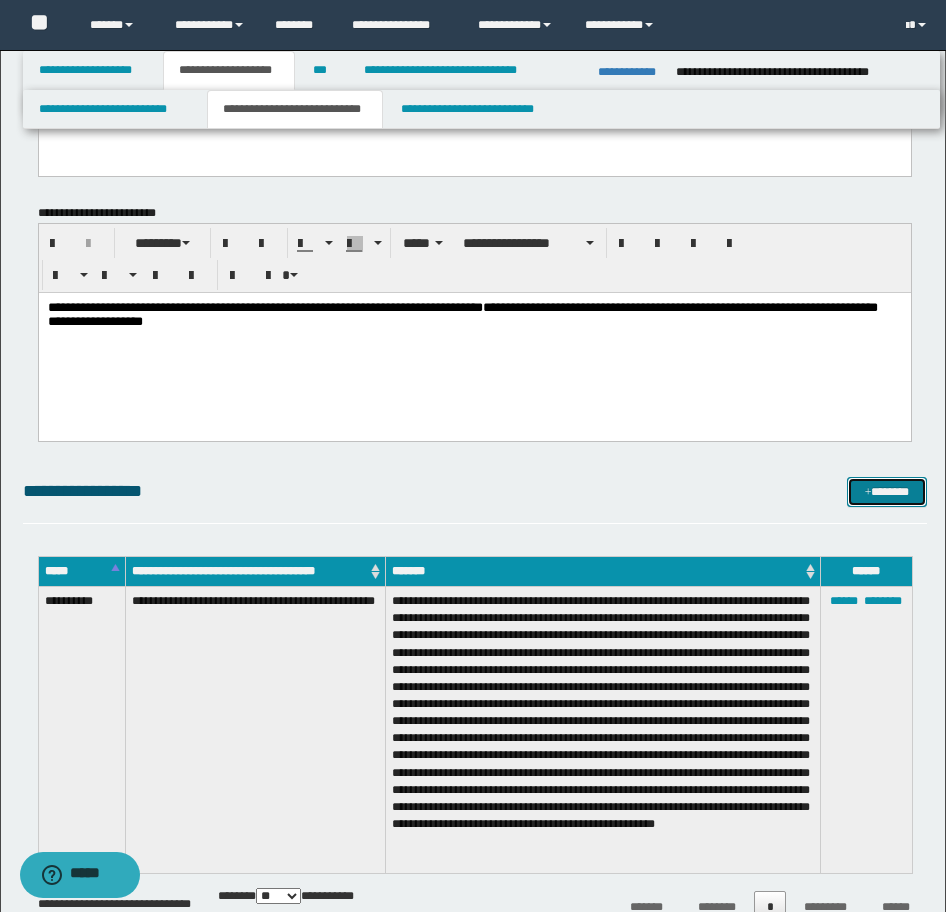 click on "*******" at bounding box center (887, 492) 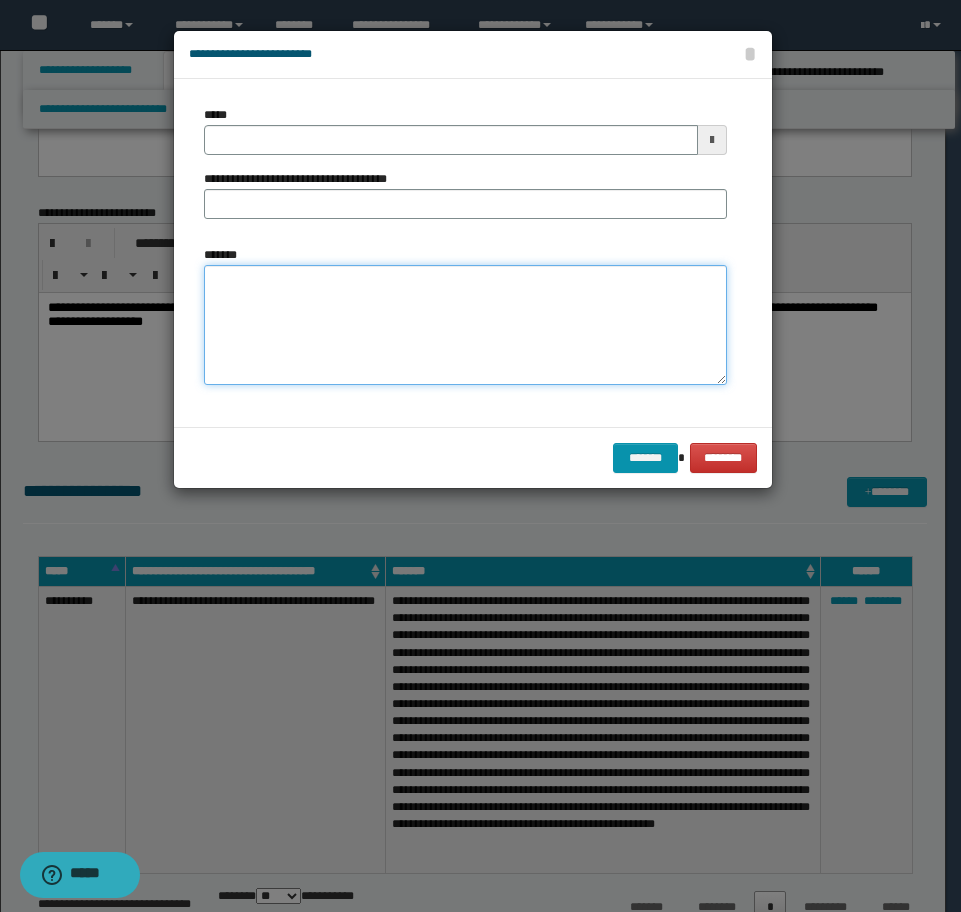 click on "*******" at bounding box center (465, 325) 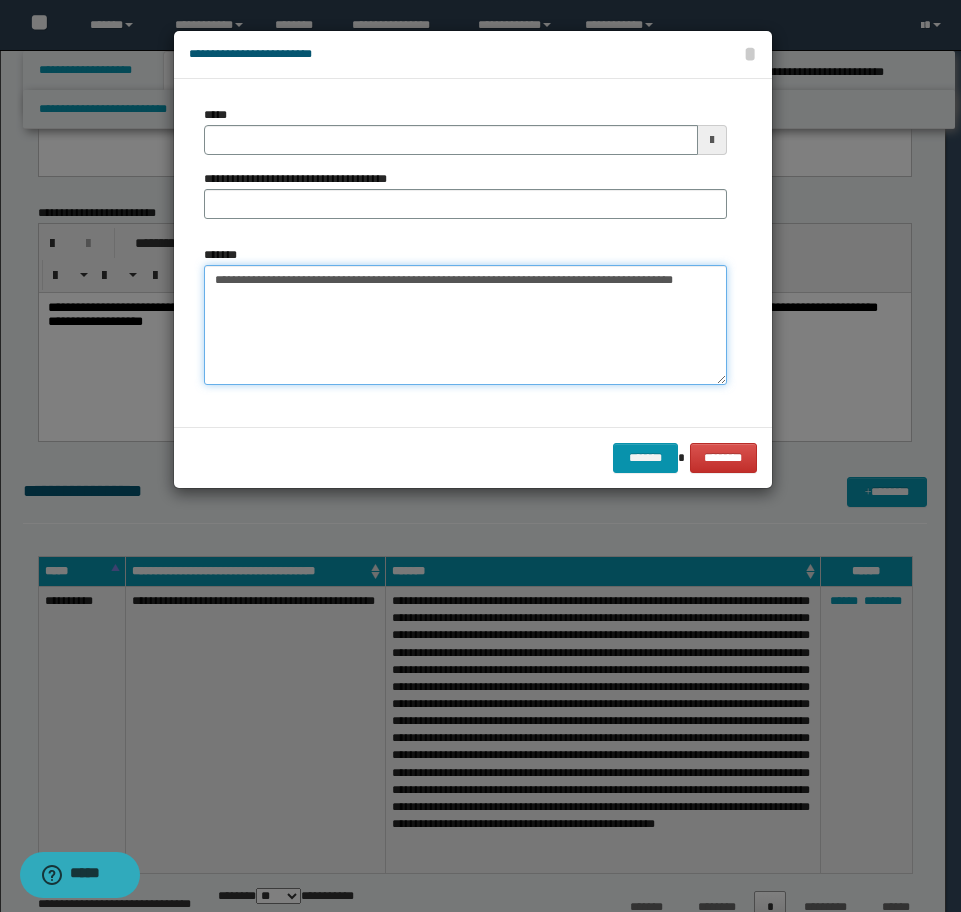 click on "**********" at bounding box center [465, 325] 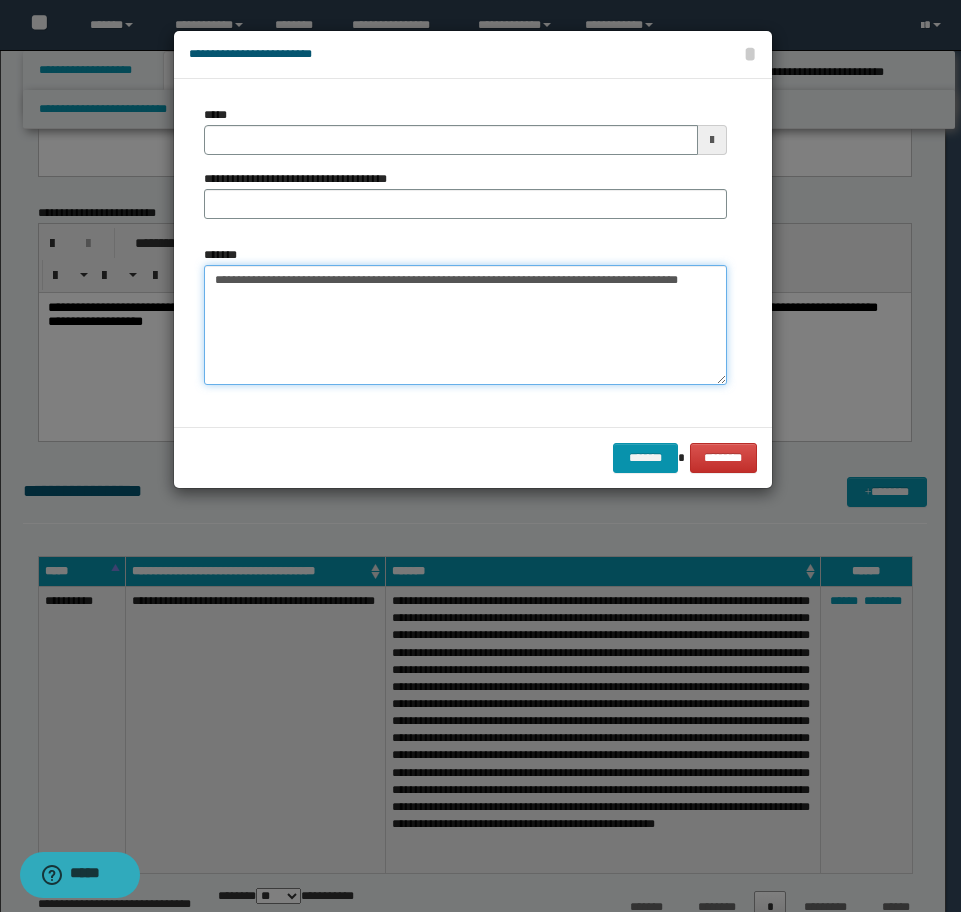 type on "**********" 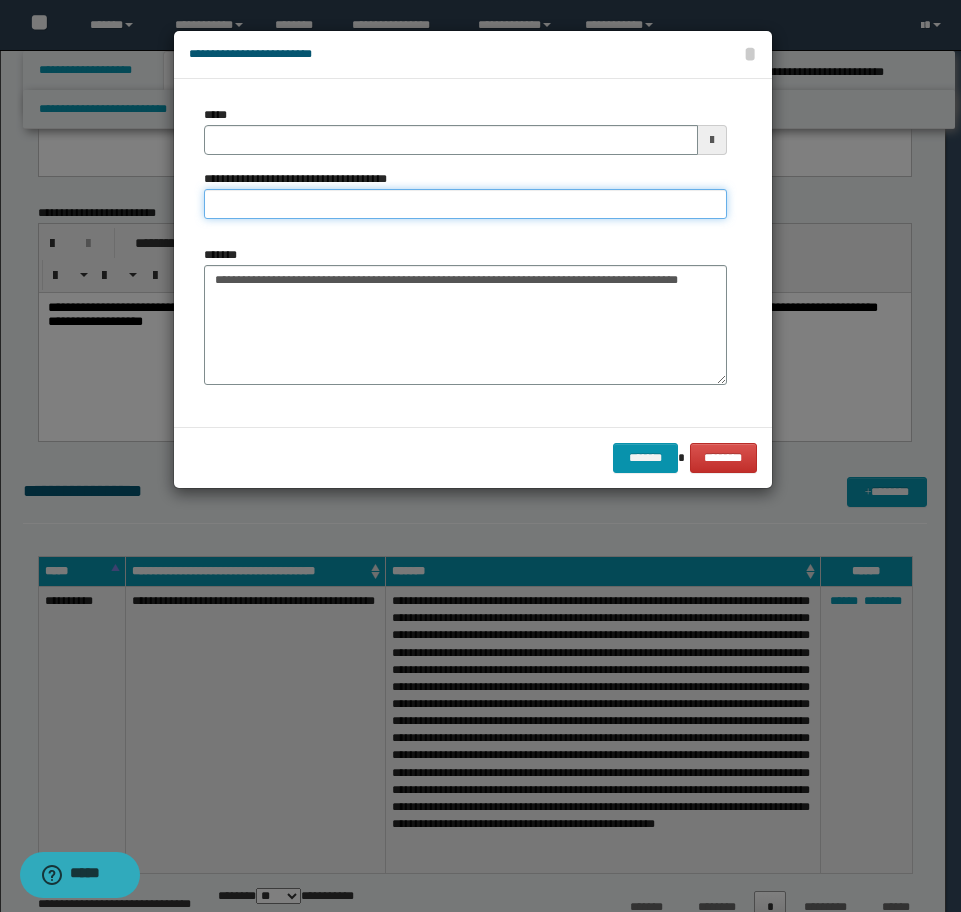 click on "**********" at bounding box center (465, 204) 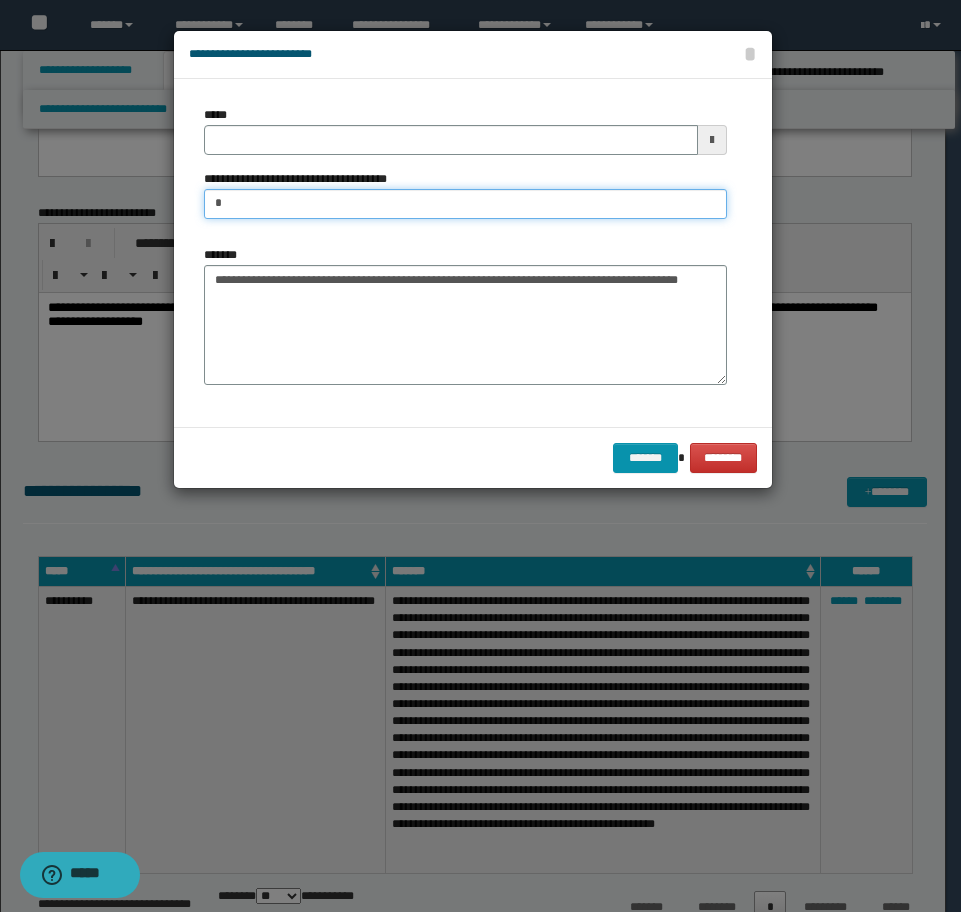 type on "**********" 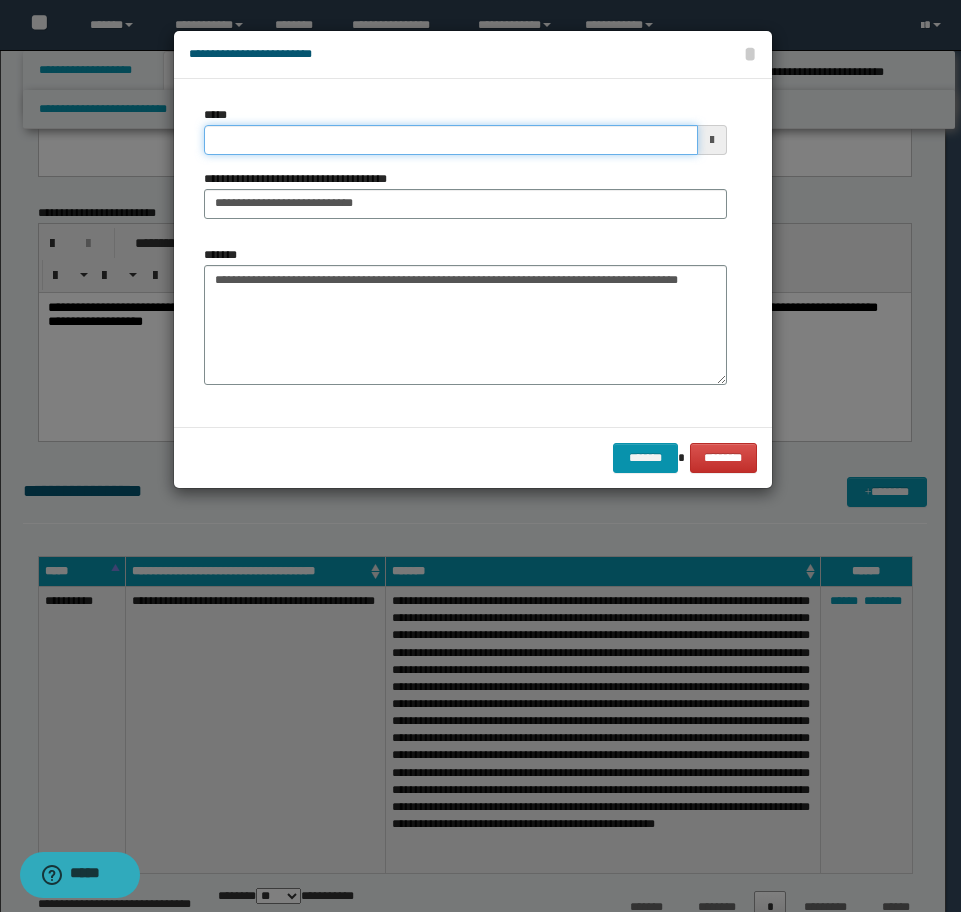 click on "*****" at bounding box center [451, 140] 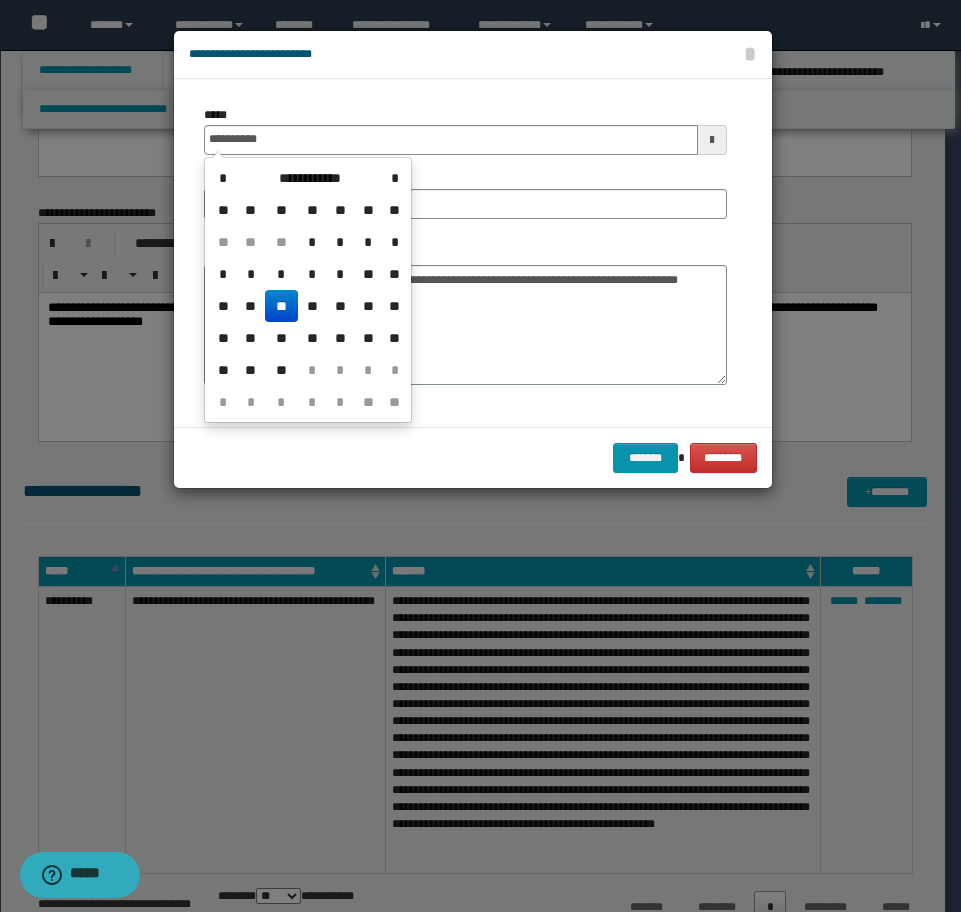 click on "**" at bounding box center [281, 306] 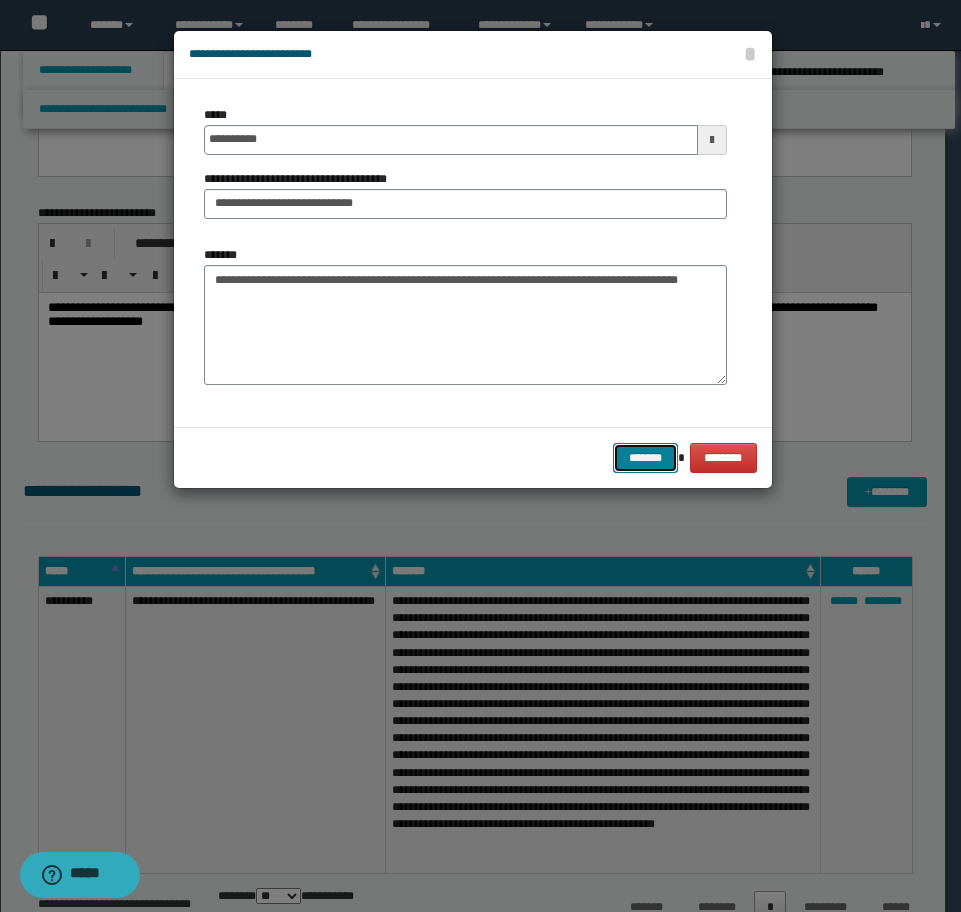 click on "*******" at bounding box center (645, 458) 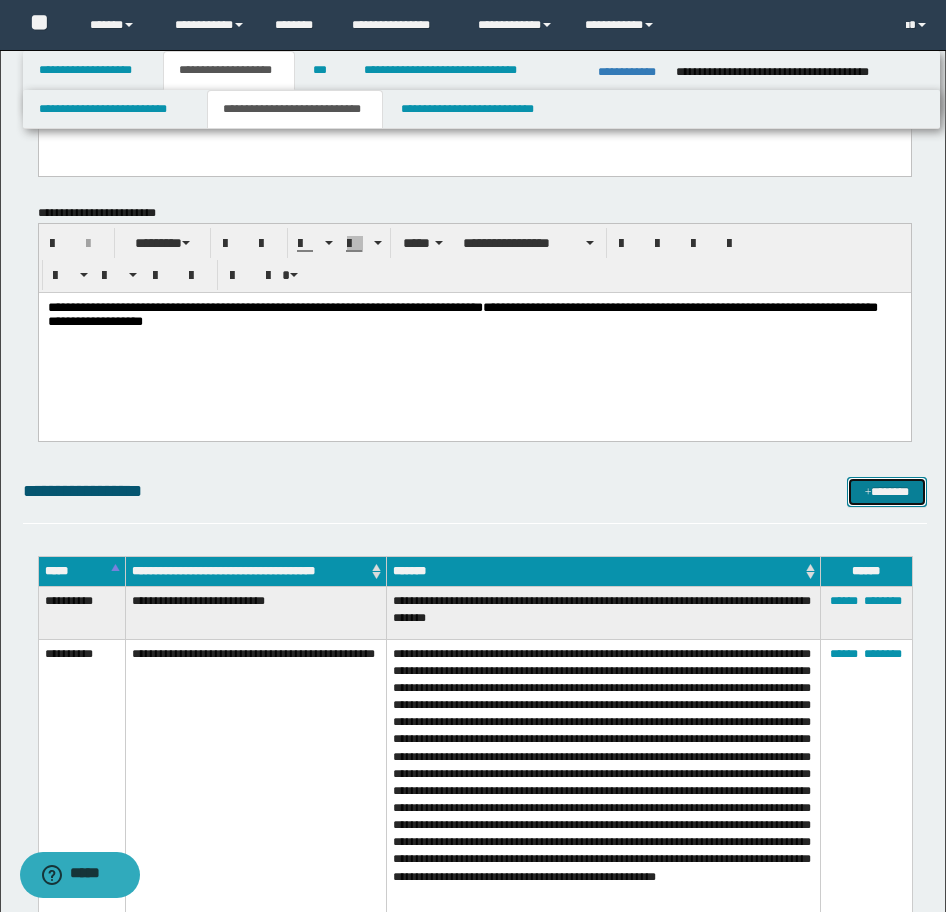 click on "*******" at bounding box center [887, 492] 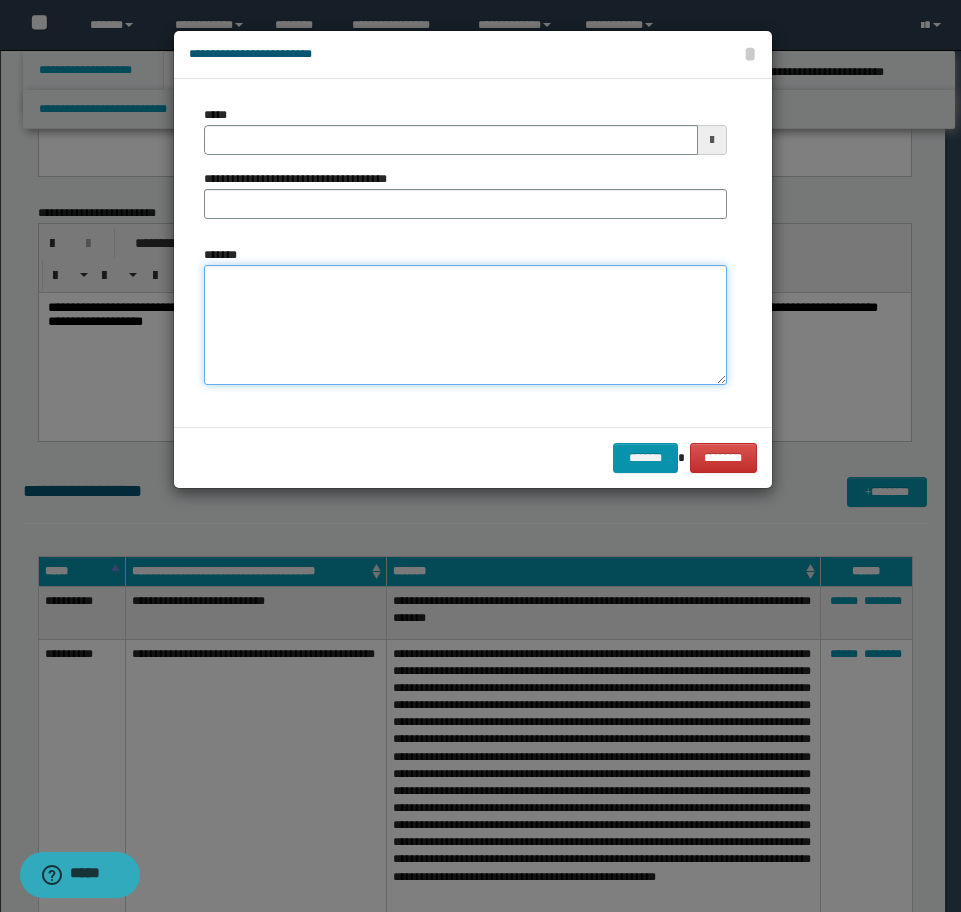 click on "*******" at bounding box center (465, 325) 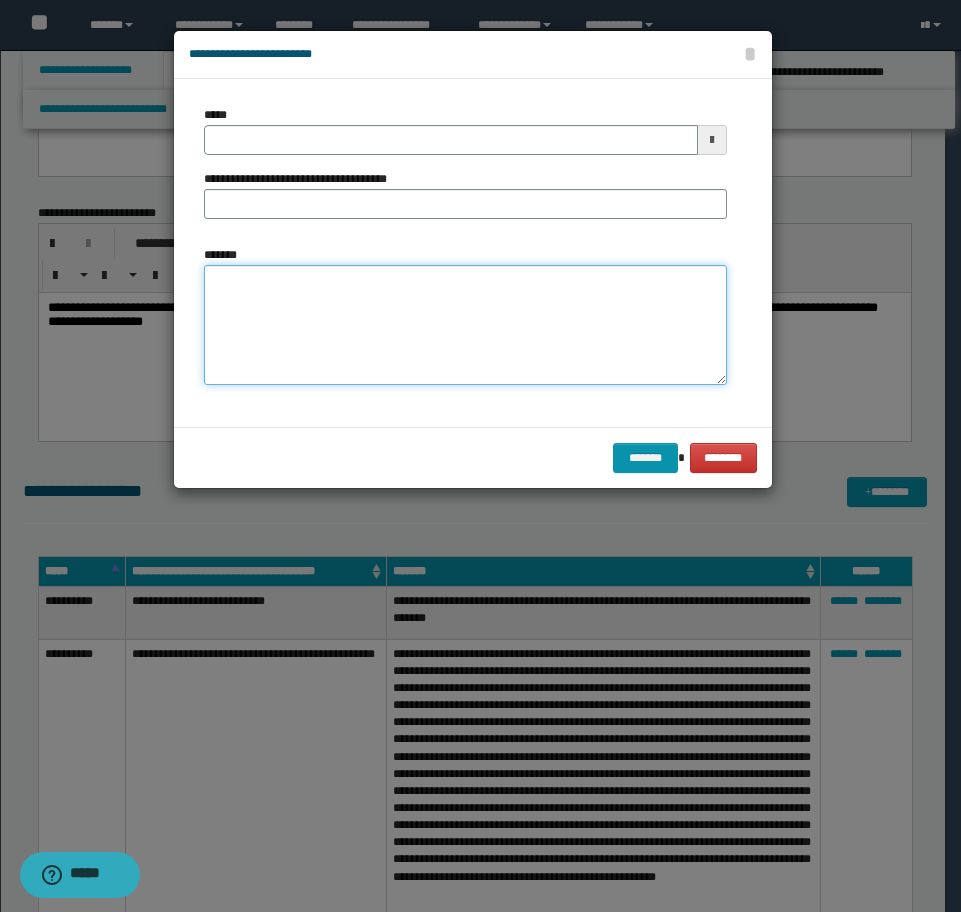 paste on "**********" 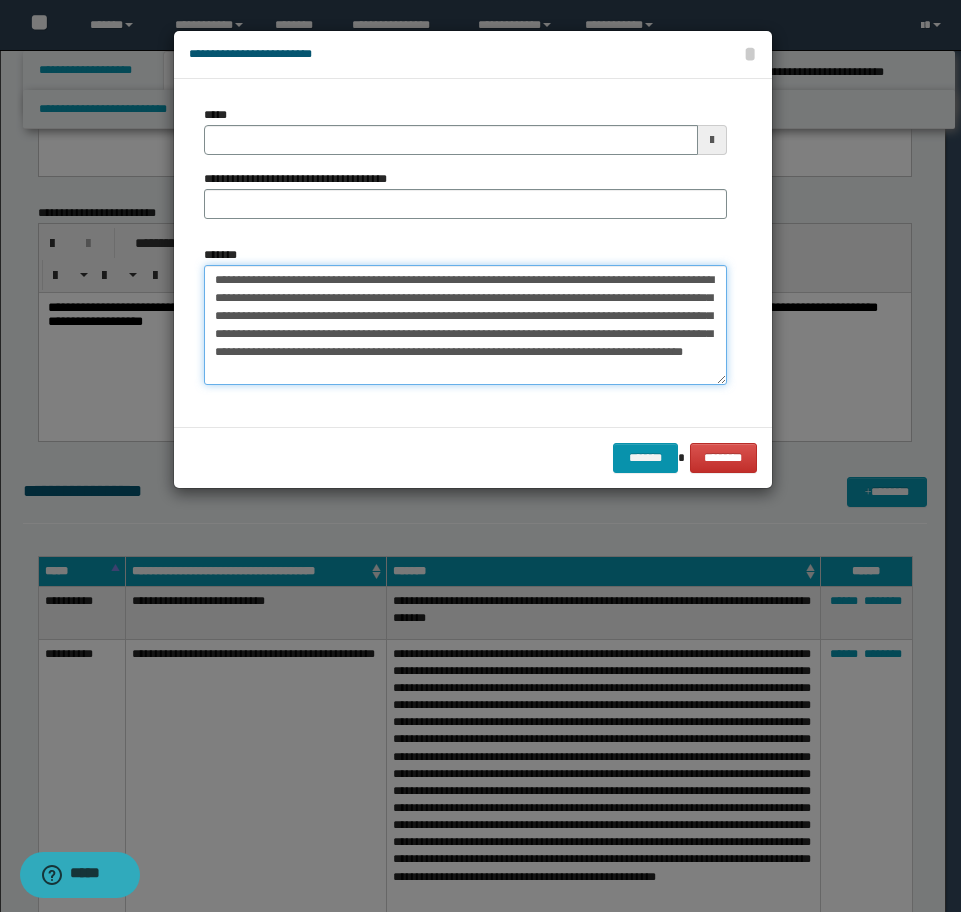 type on "**********" 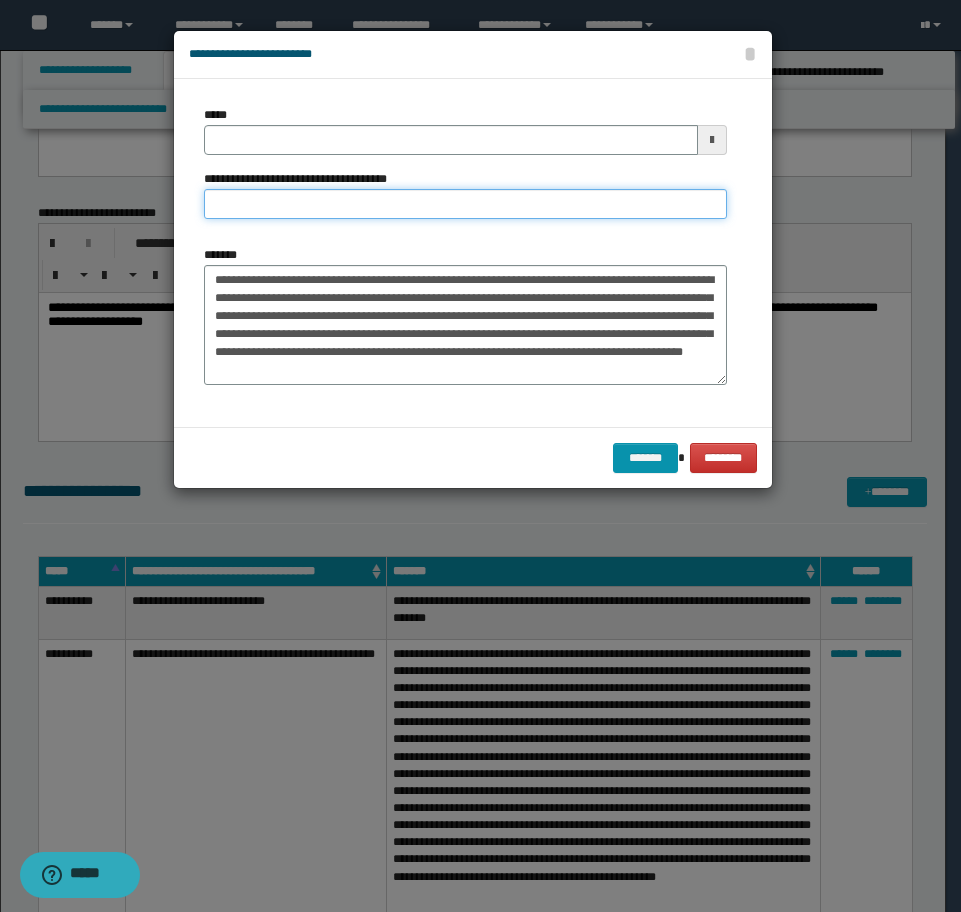 click on "**********" at bounding box center (465, 204) 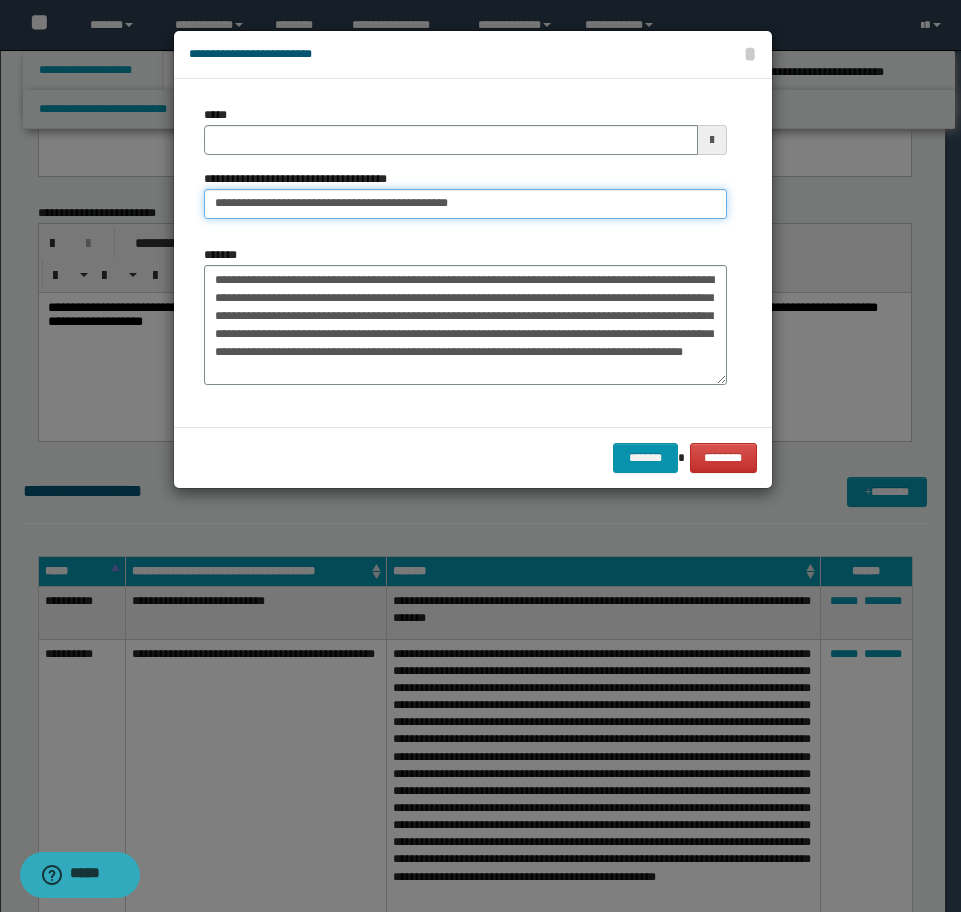 type on "**********" 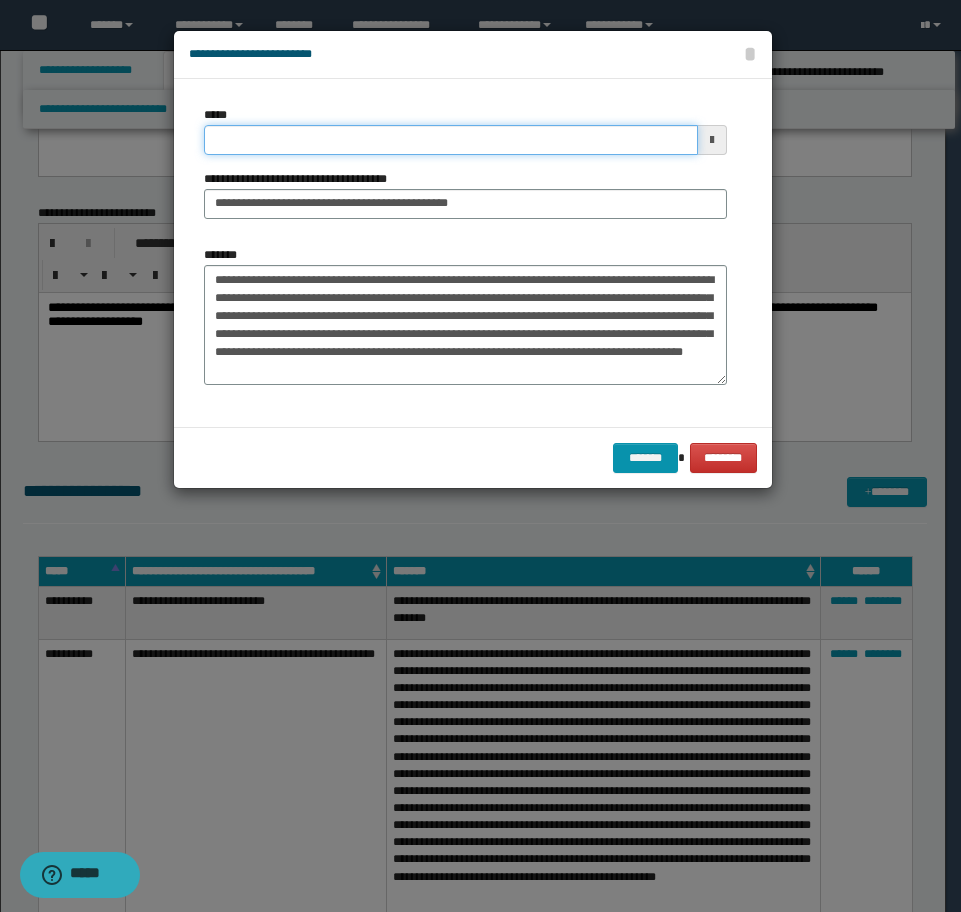 click on "*****" at bounding box center [451, 140] 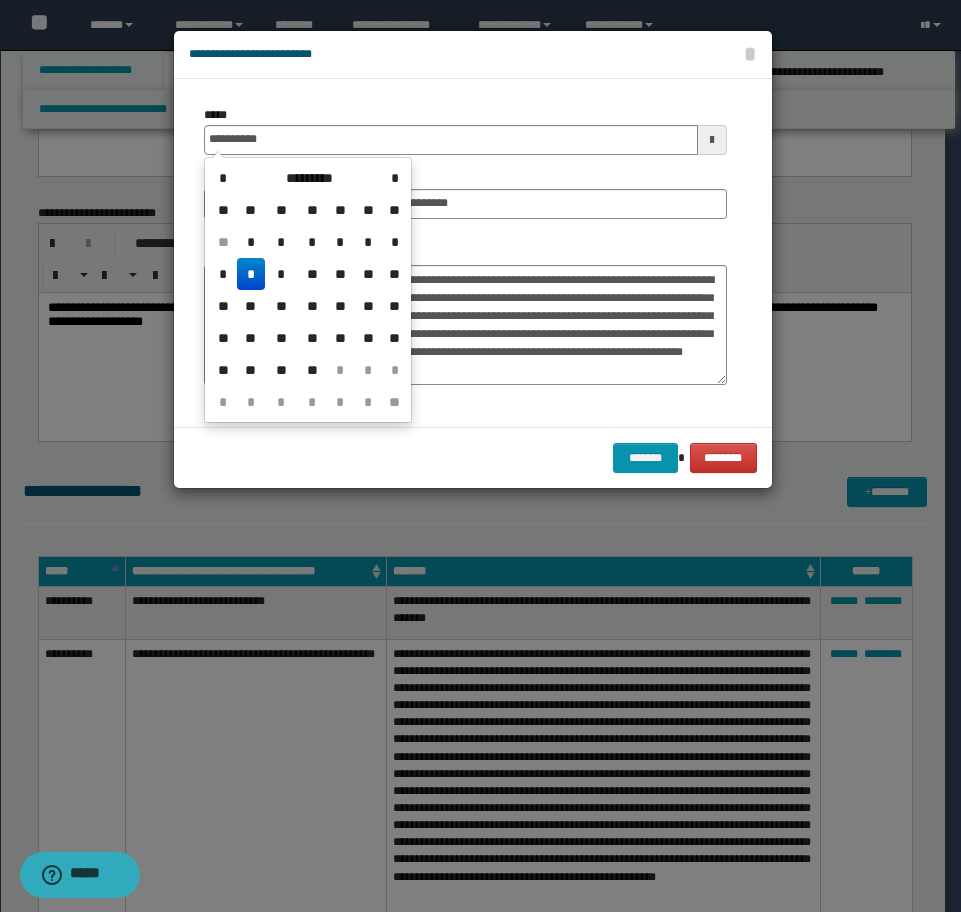 click on "*" at bounding box center (251, 274) 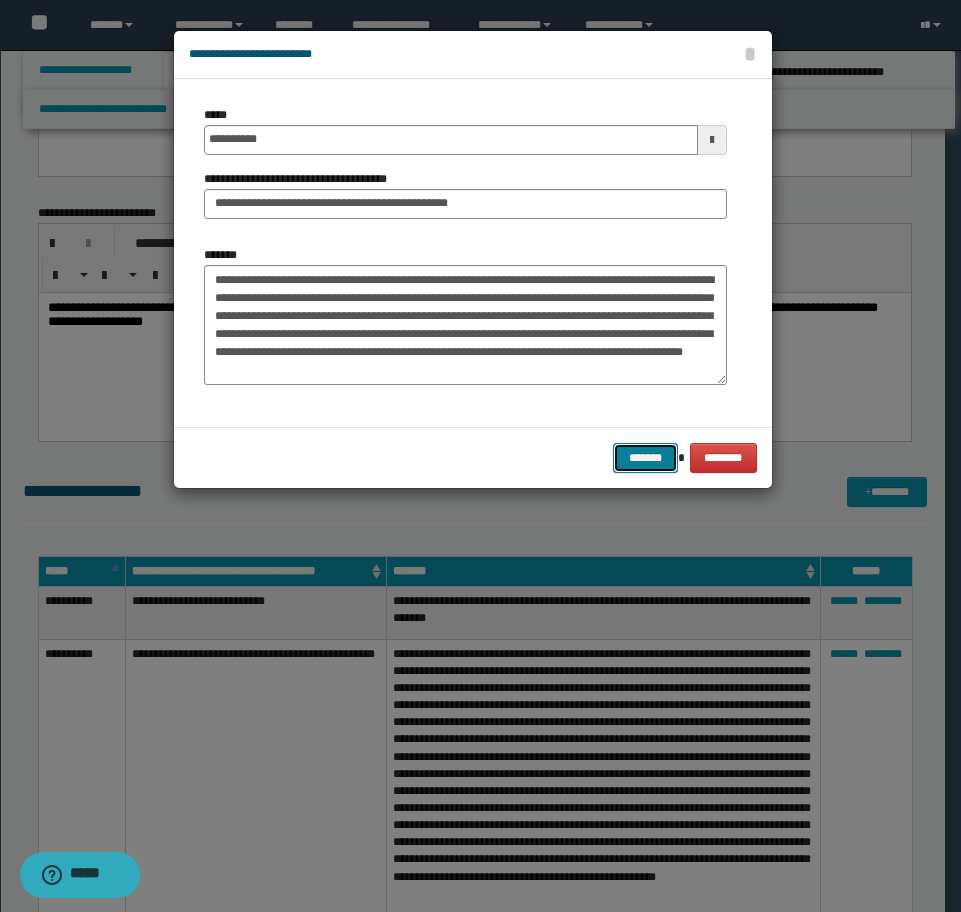 drag, startPoint x: 649, startPoint y: 449, endPoint x: 919, endPoint y: 479, distance: 271.66156 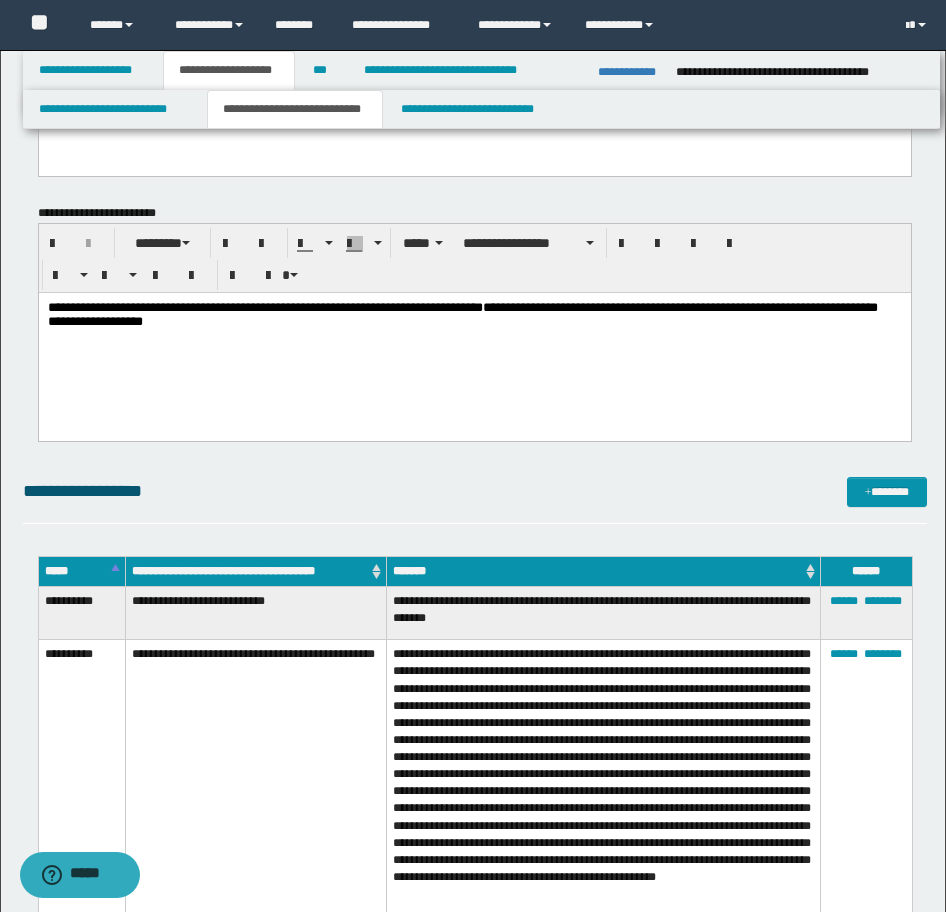 click on "**********" at bounding box center (475, 491) 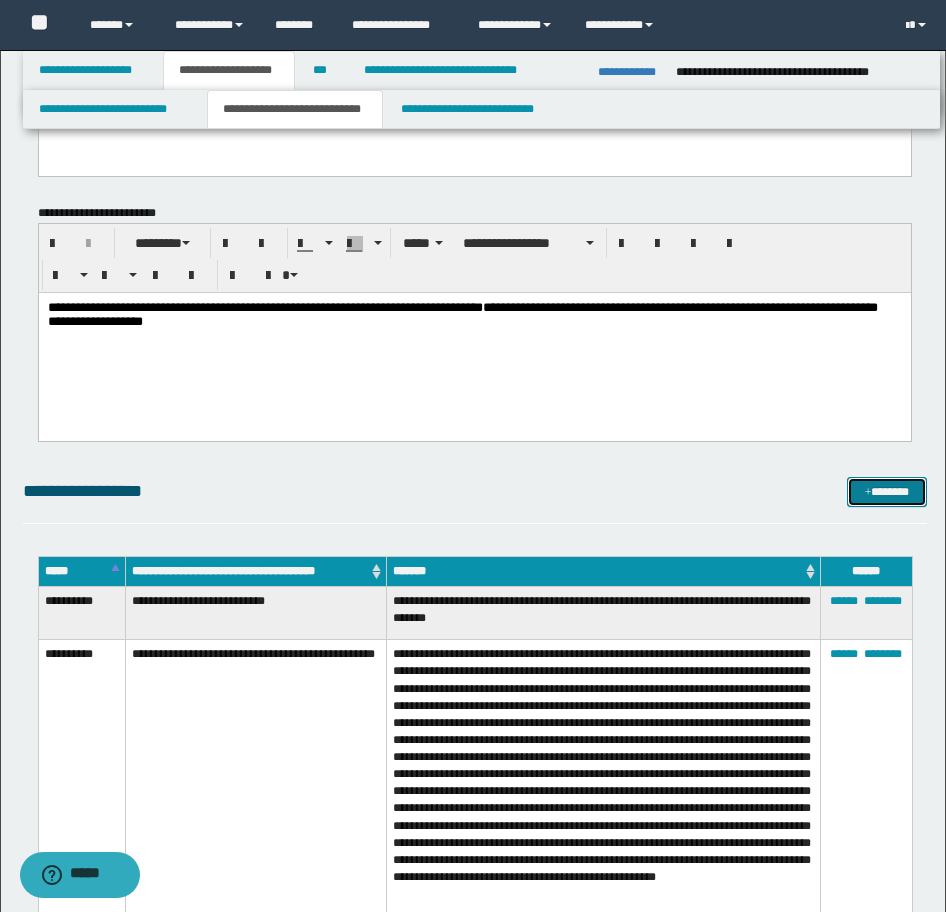 click on "*******" at bounding box center (887, 492) 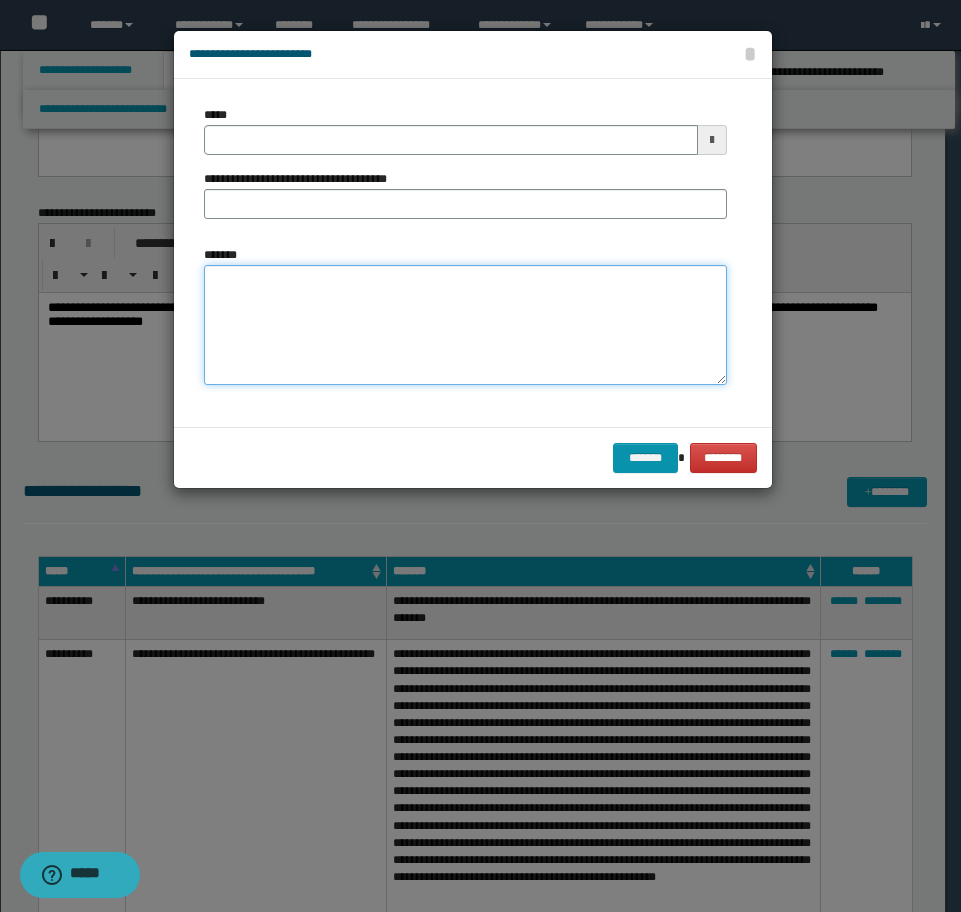 click on "*******" at bounding box center (465, 325) 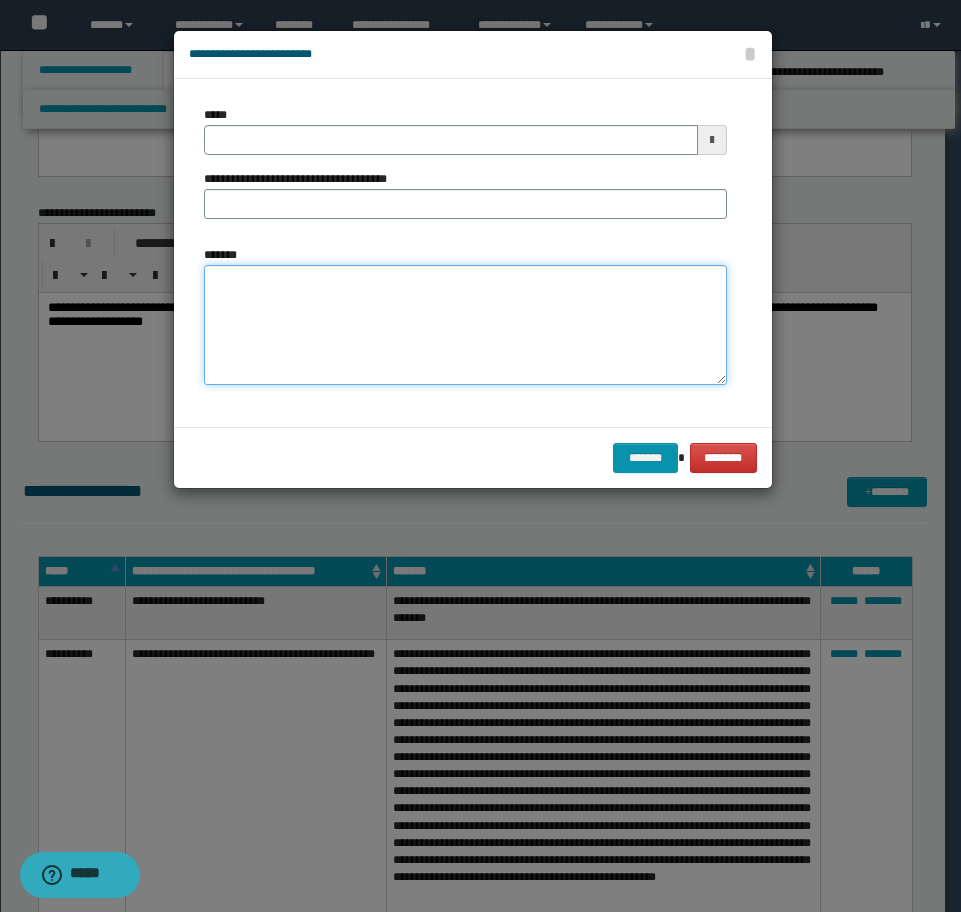 paste on "**********" 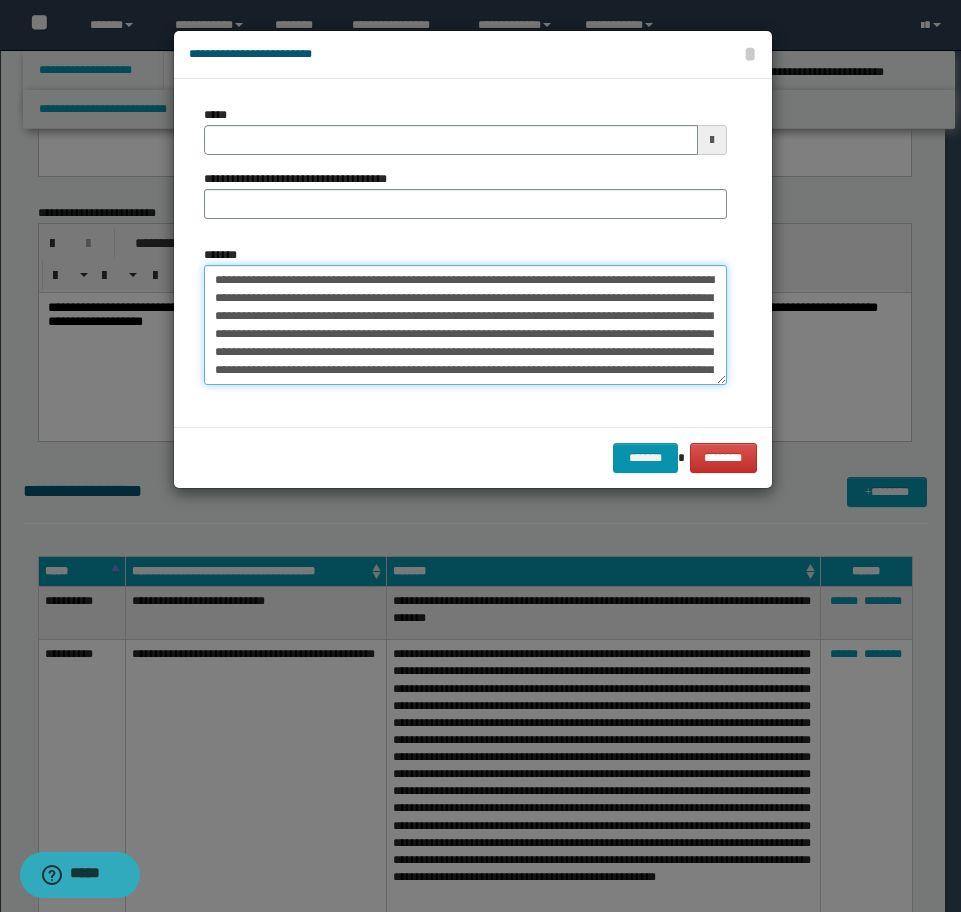 scroll, scrollTop: 48, scrollLeft: 0, axis: vertical 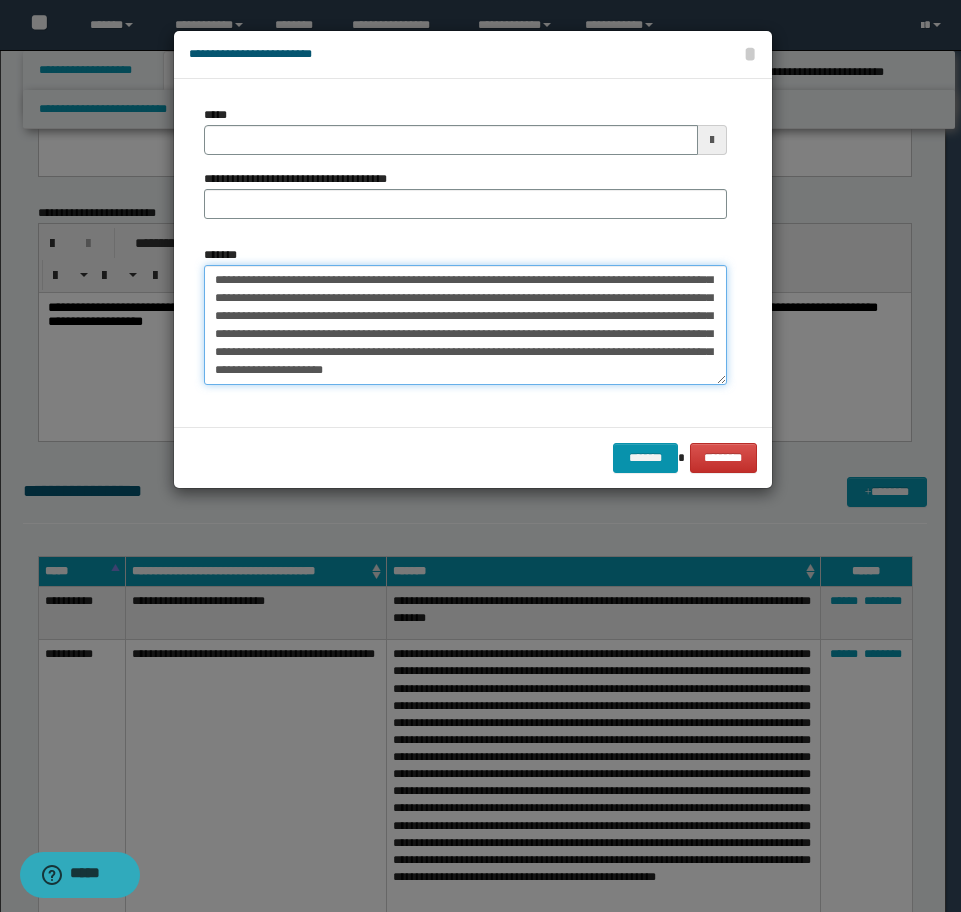 drag, startPoint x: 356, startPoint y: 376, endPoint x: 268, endPoint y: 373, distance: 88.051125 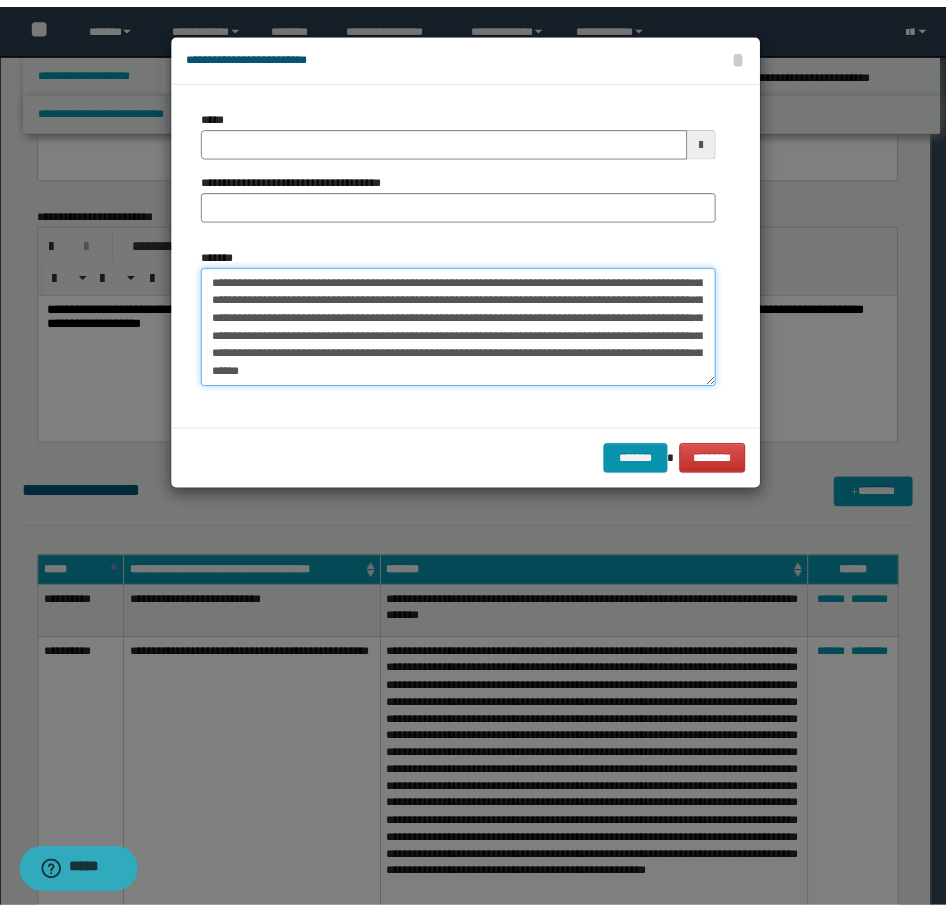 scroll, scrollTop: 0, scrollLeft: 0, axis: both 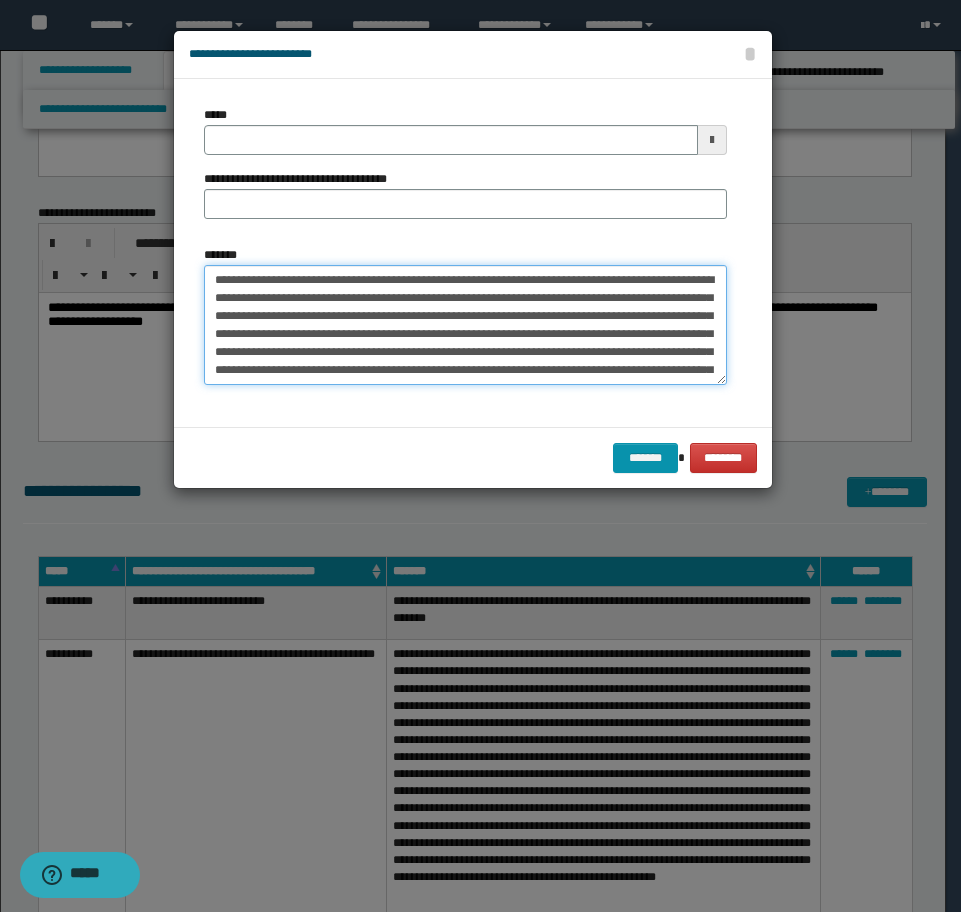 type on "**********" 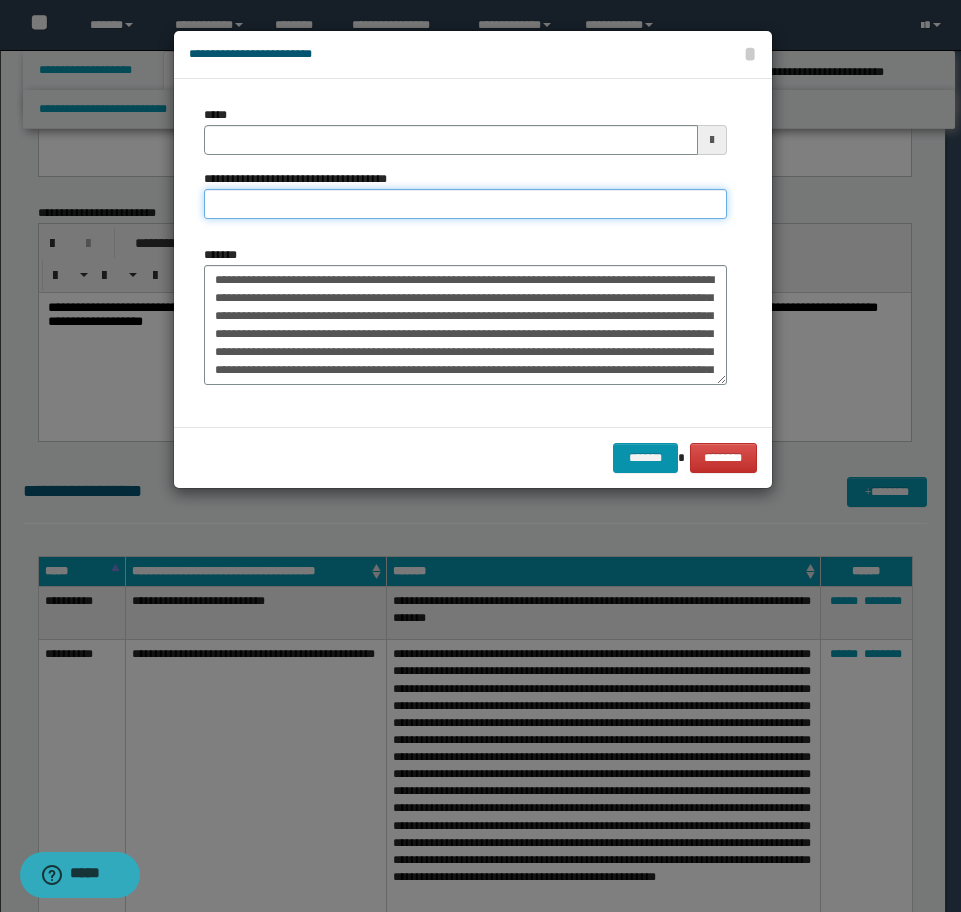 click on "**********" at bounding box center [465, 204] 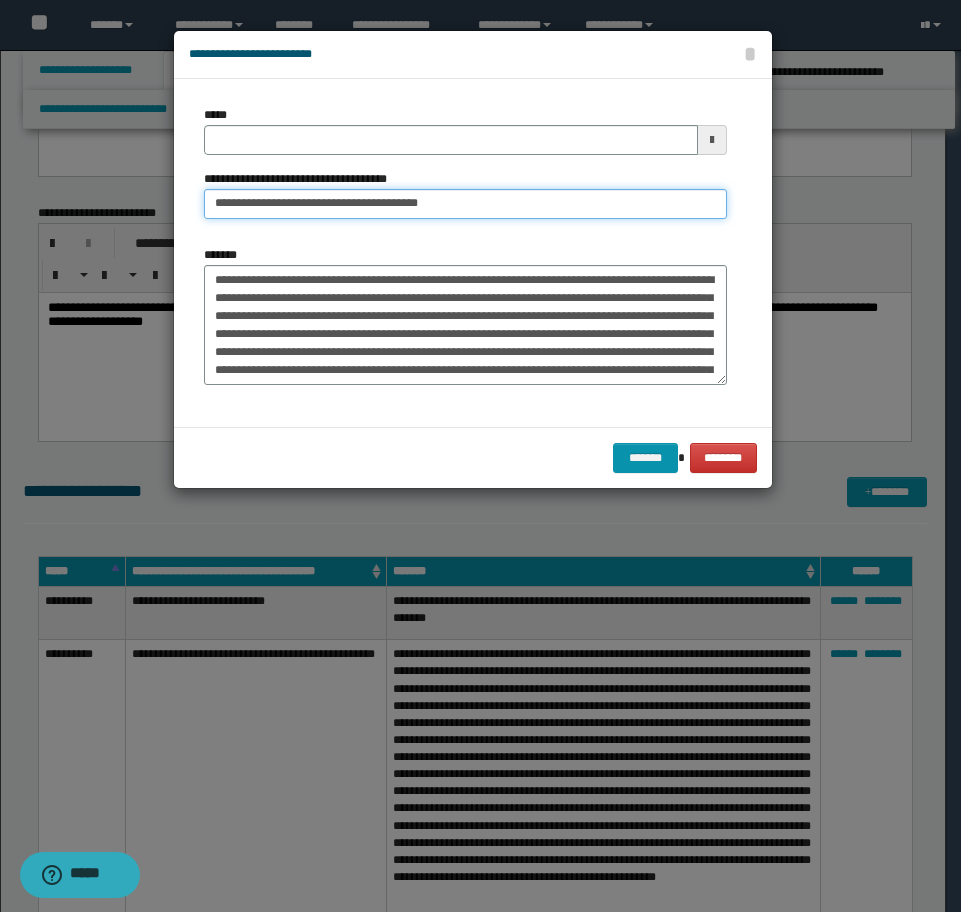 type on "**********" 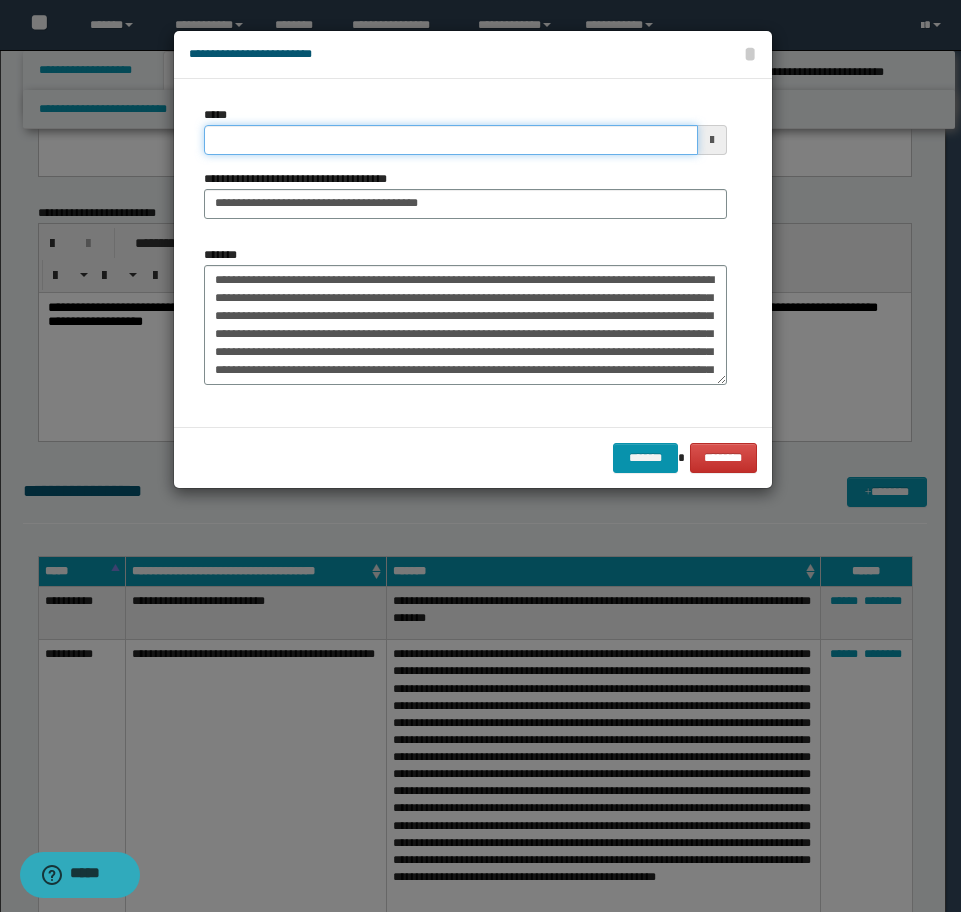 click on "*****" at bounding box center [451, 140] 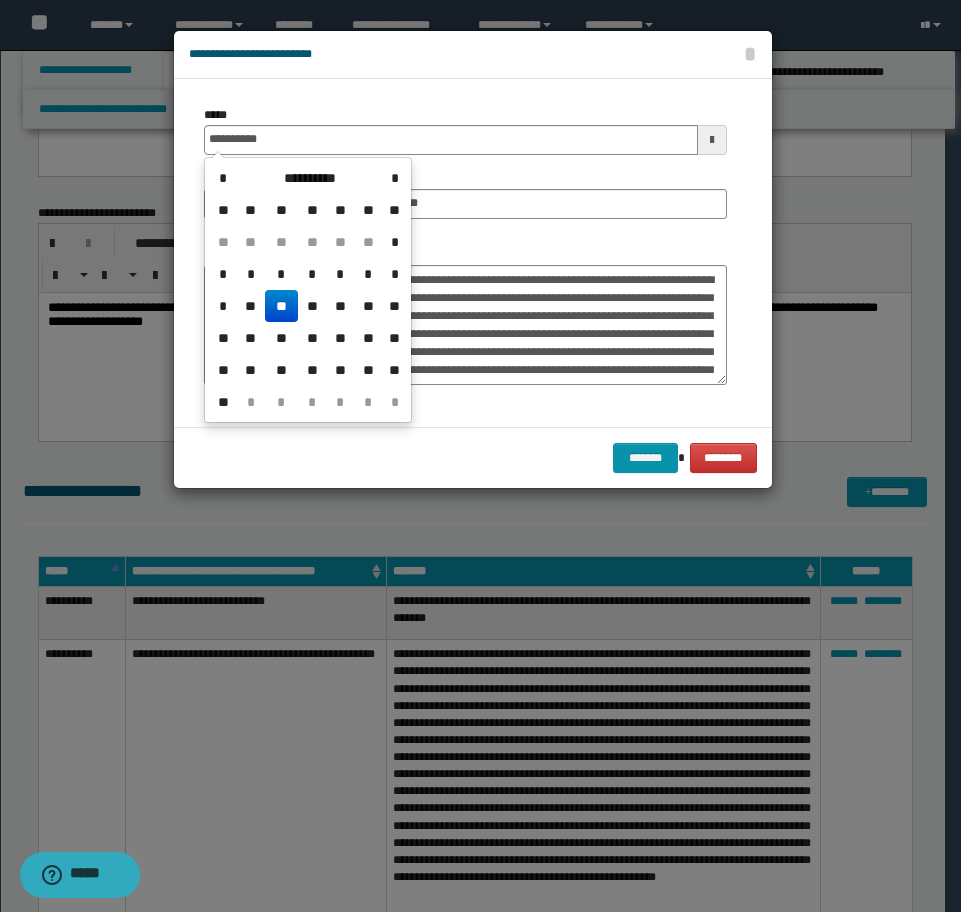 click on "**" at bounding box center (281, 306) 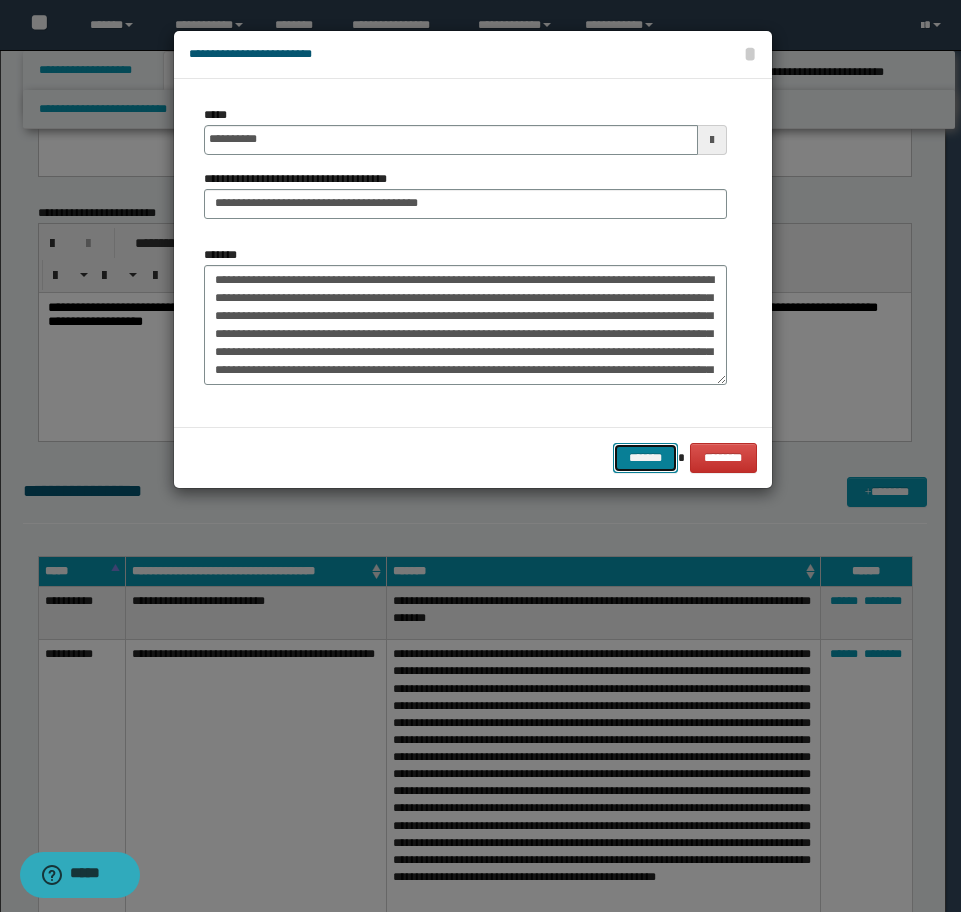 click on "*******" at bounding box center (645, 458) 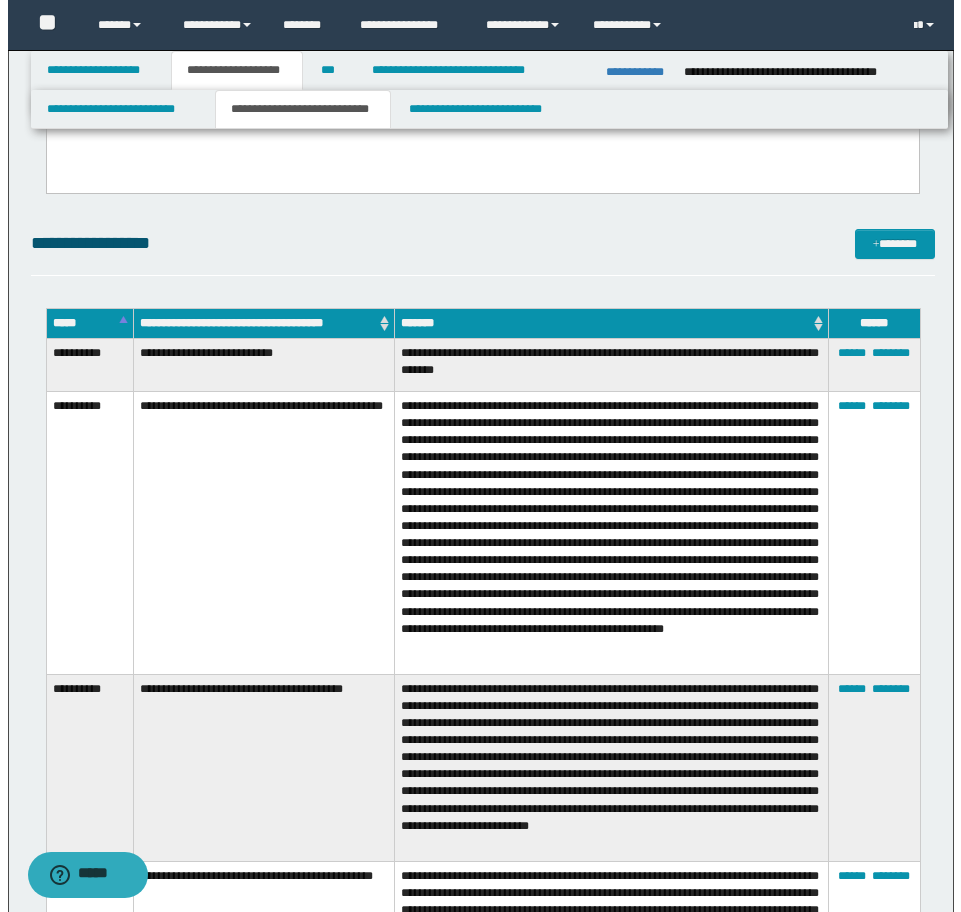 scroll, scrollTop: 3031, scrollLeft: 0, axis: vertical 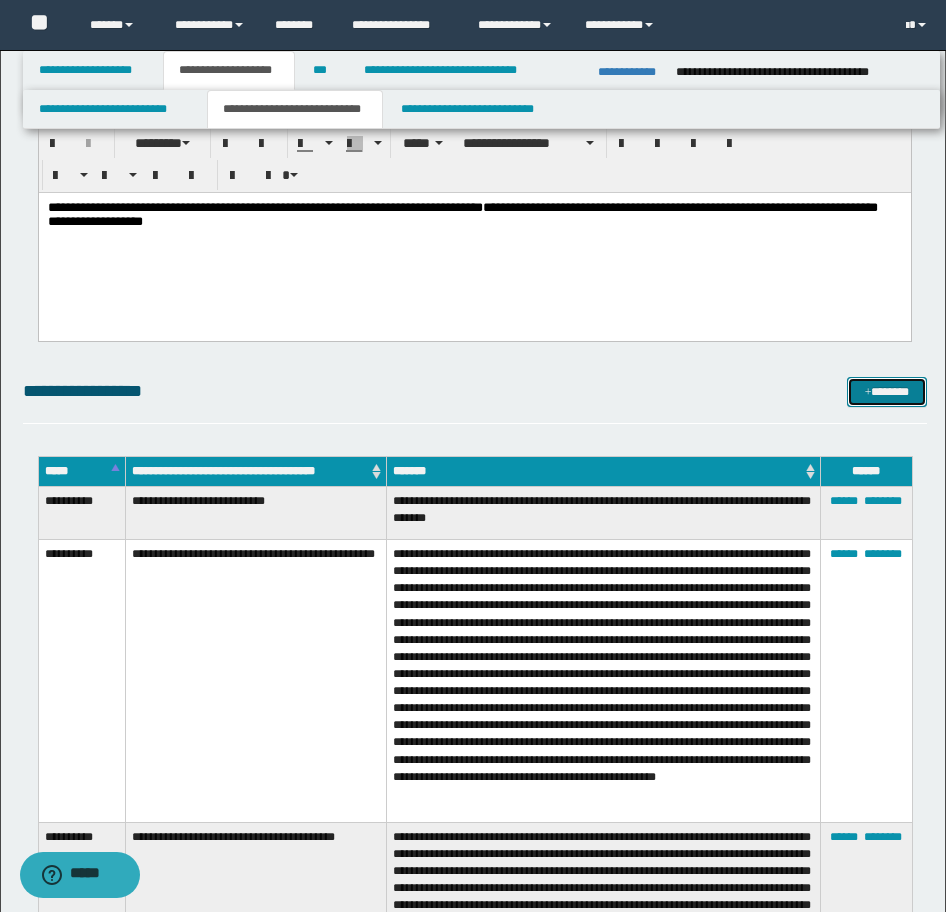 click on "*******" at bounding box center [887, 392] 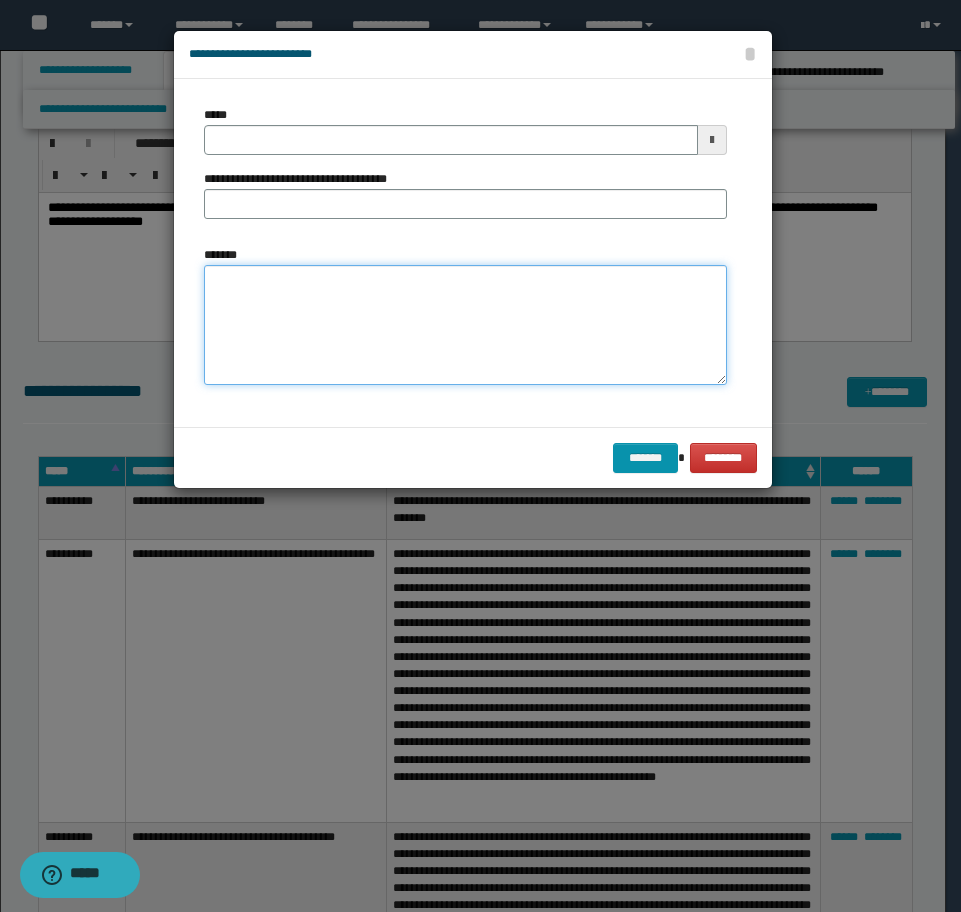 click on "*******" at bounding box center [465, 325] 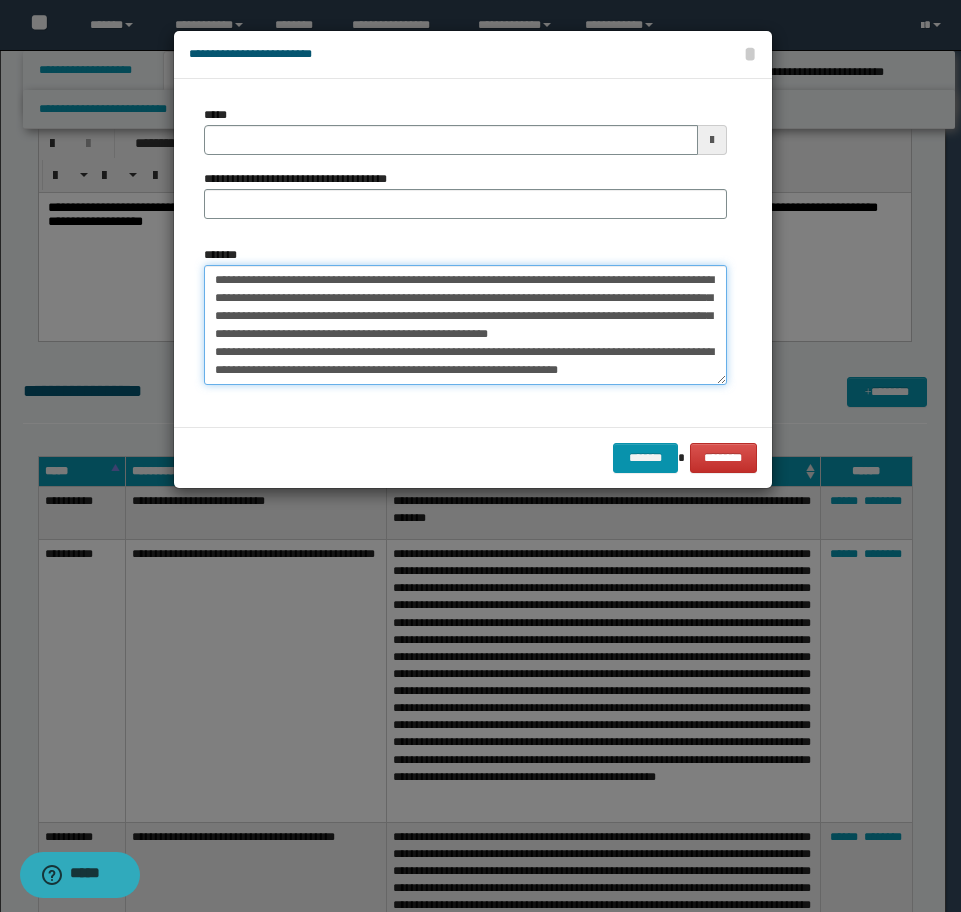 scroll, scrollTop: 12, scrollLeft: 0, axis: vertical 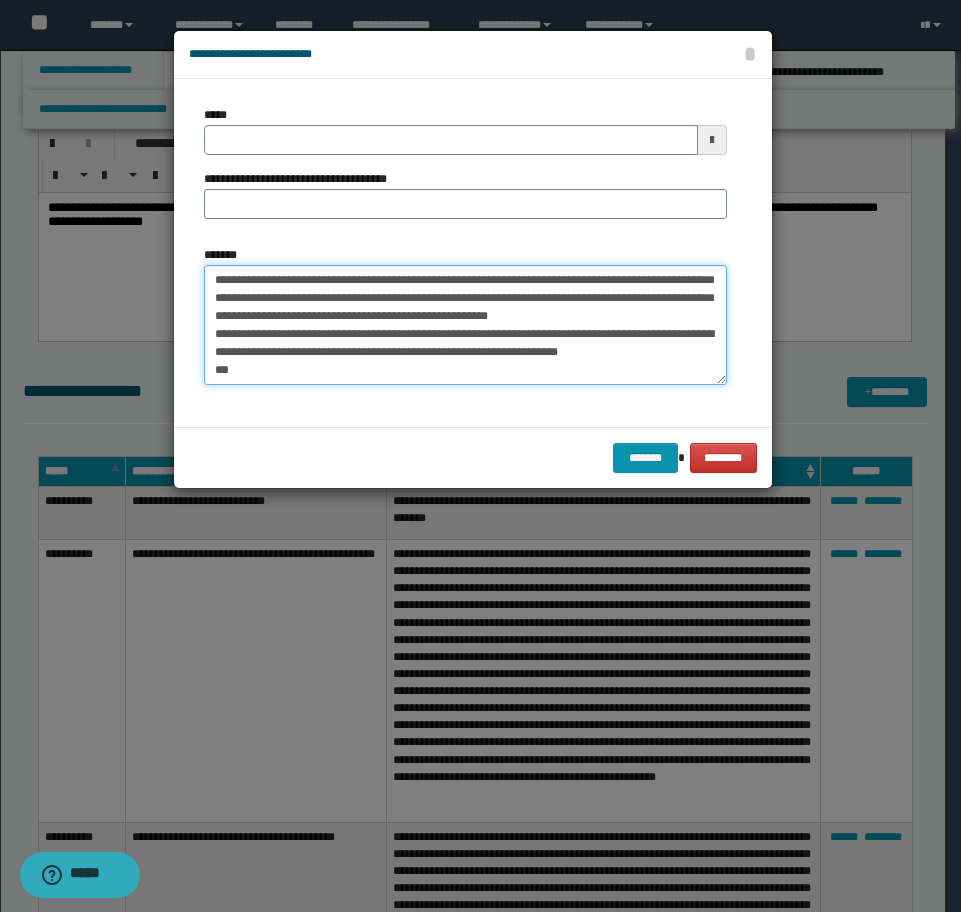 drag, startPoint x: 650, startPoint y: 353, endPoint x: 655, endPoint y: 369, distance: 16.763054 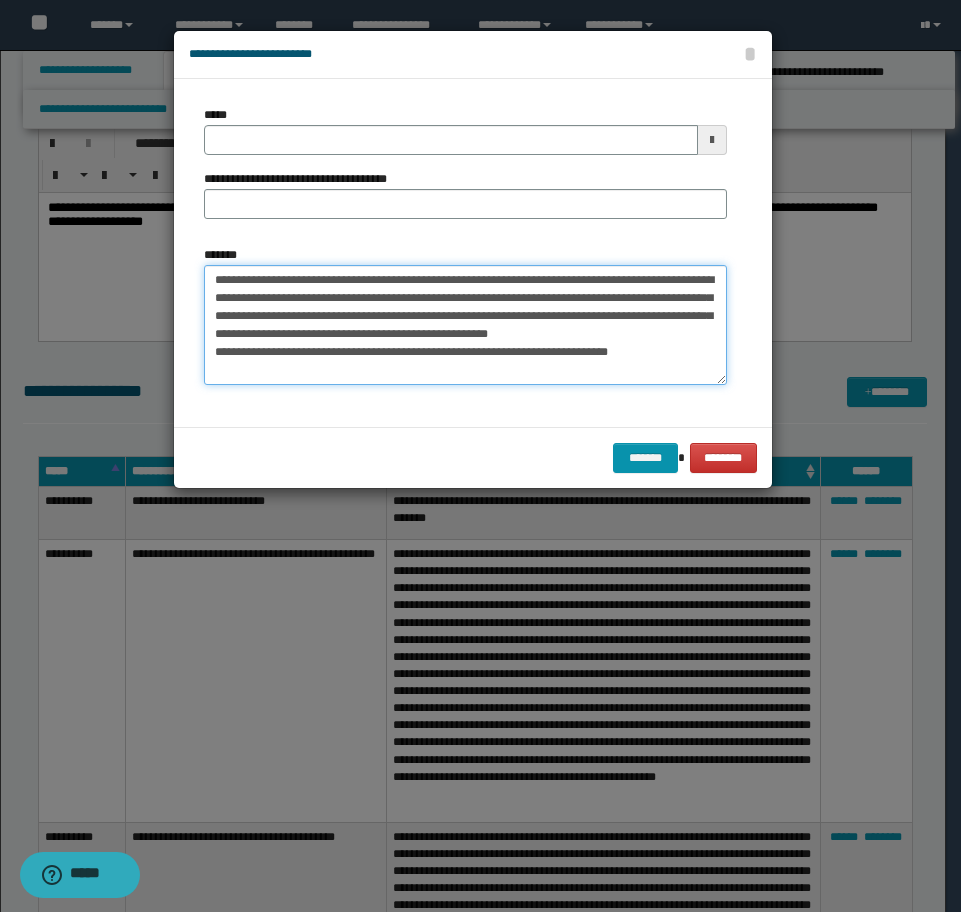 scroll, scrollTop: 0, scrollLeft: 0, axis: both 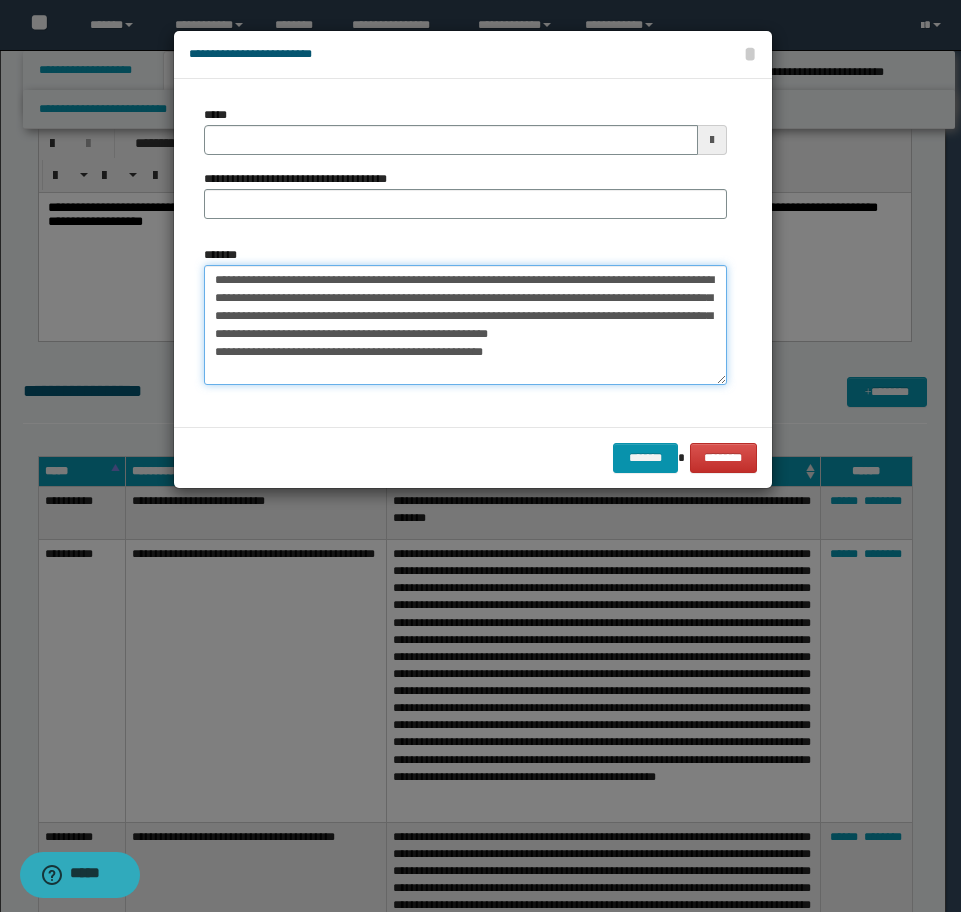 click on "**********" at bounding box center (465, 325) 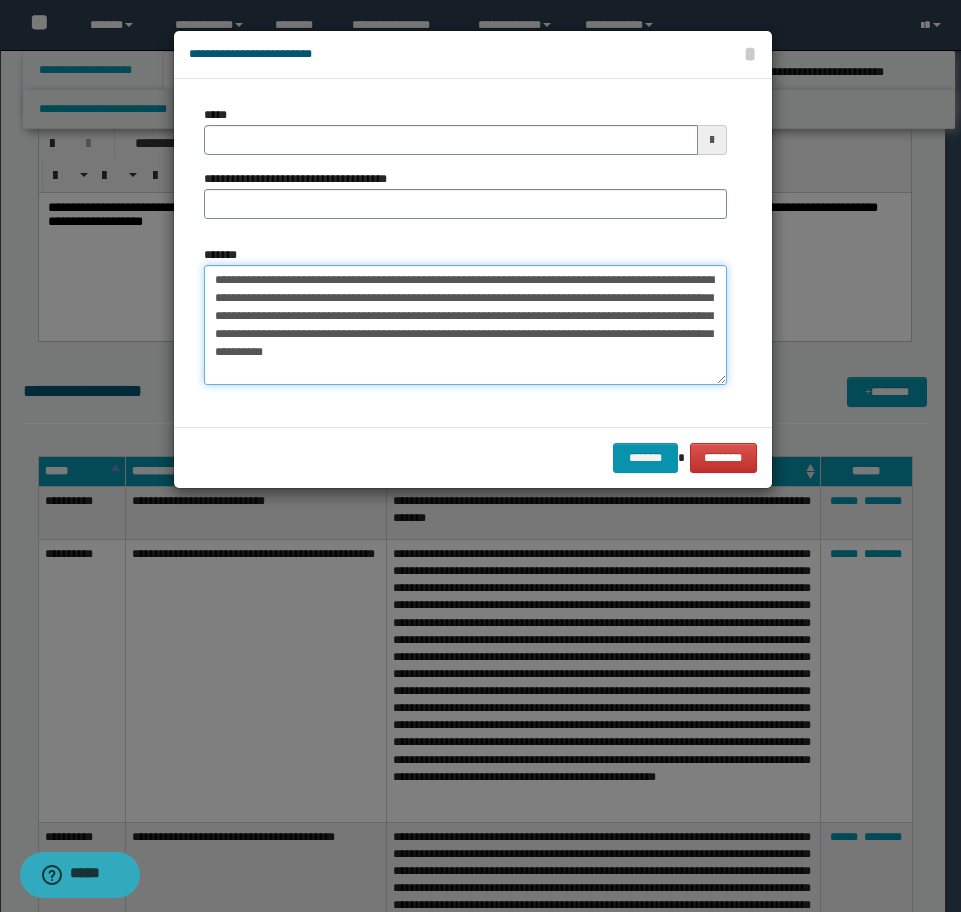 type on "**********" 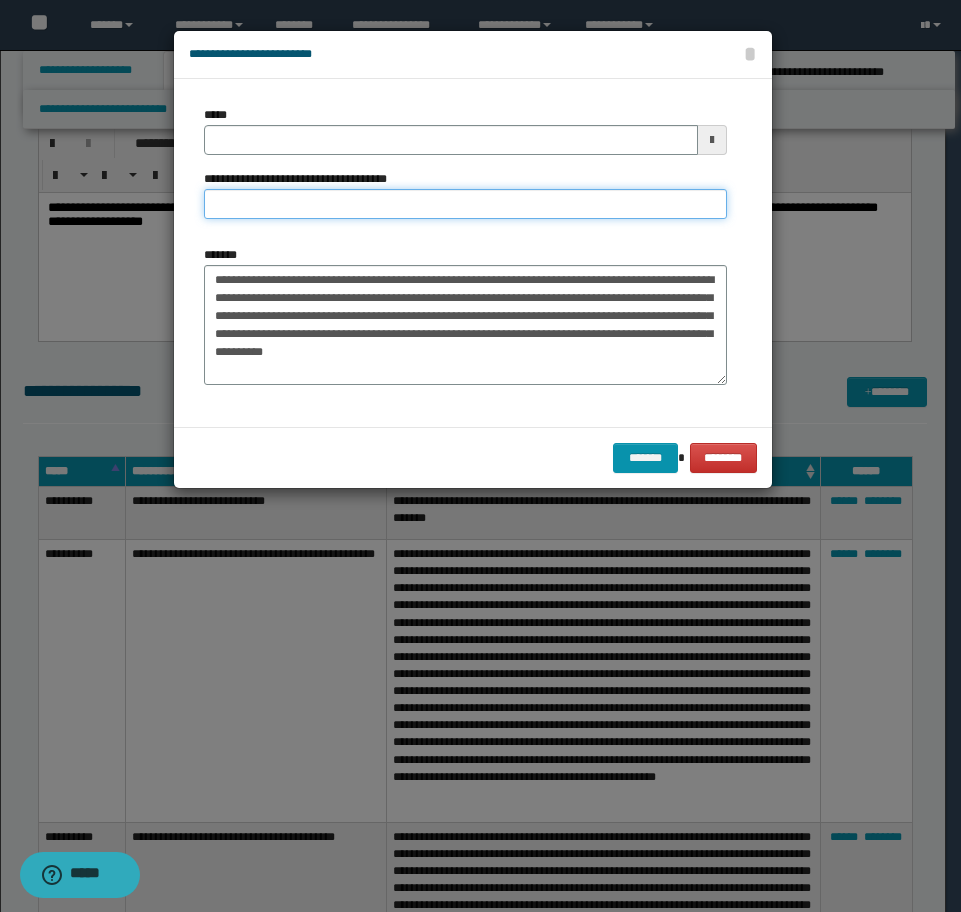 click on "**********" at bounding box center [465, 204] 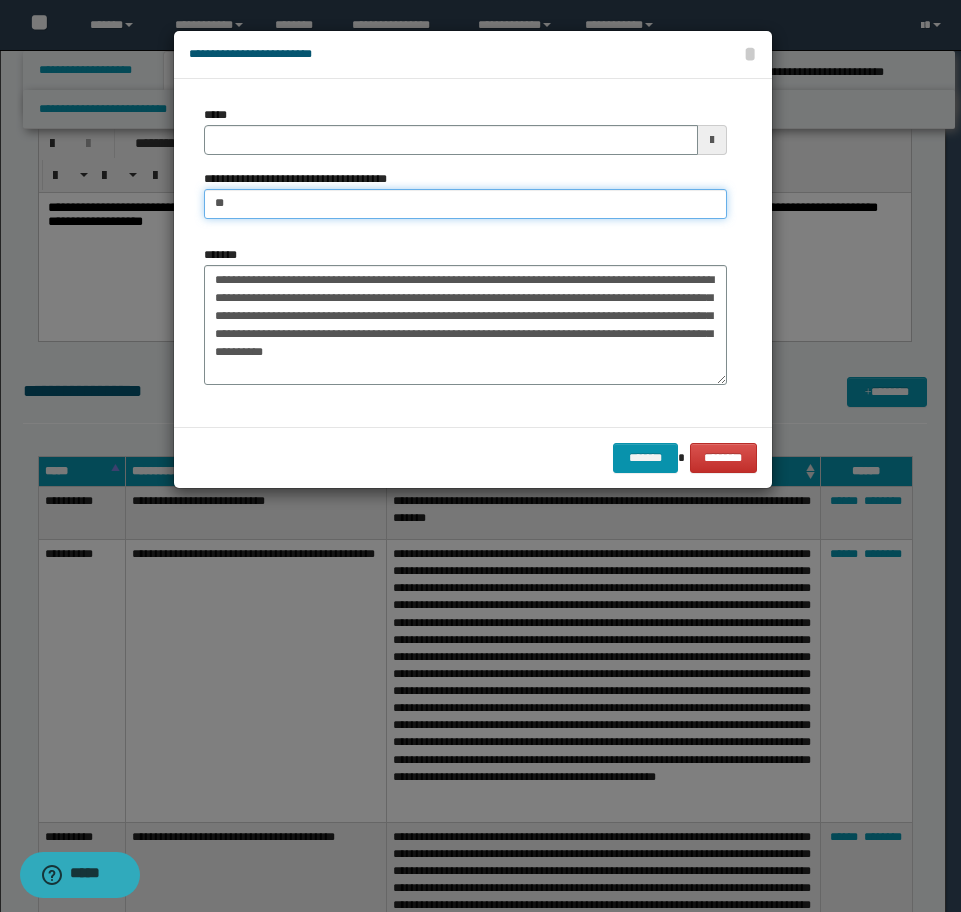 type on "**********" 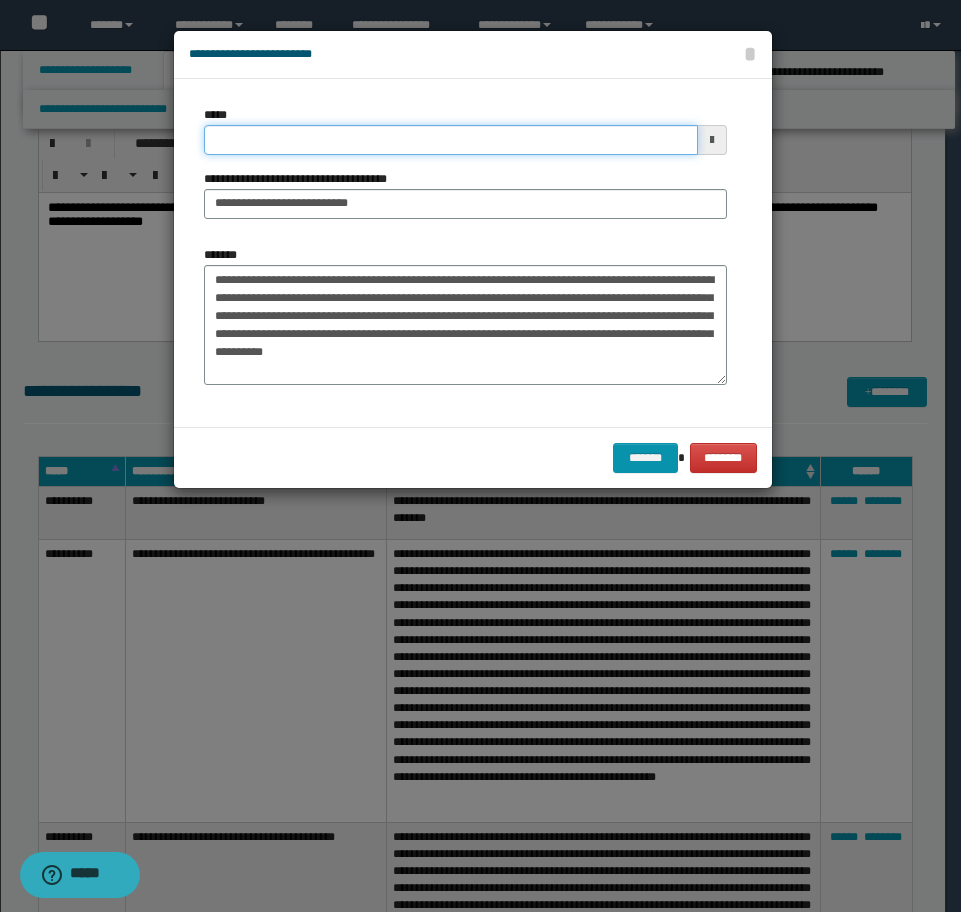 click on "*****" at bounding box center [451, 140] 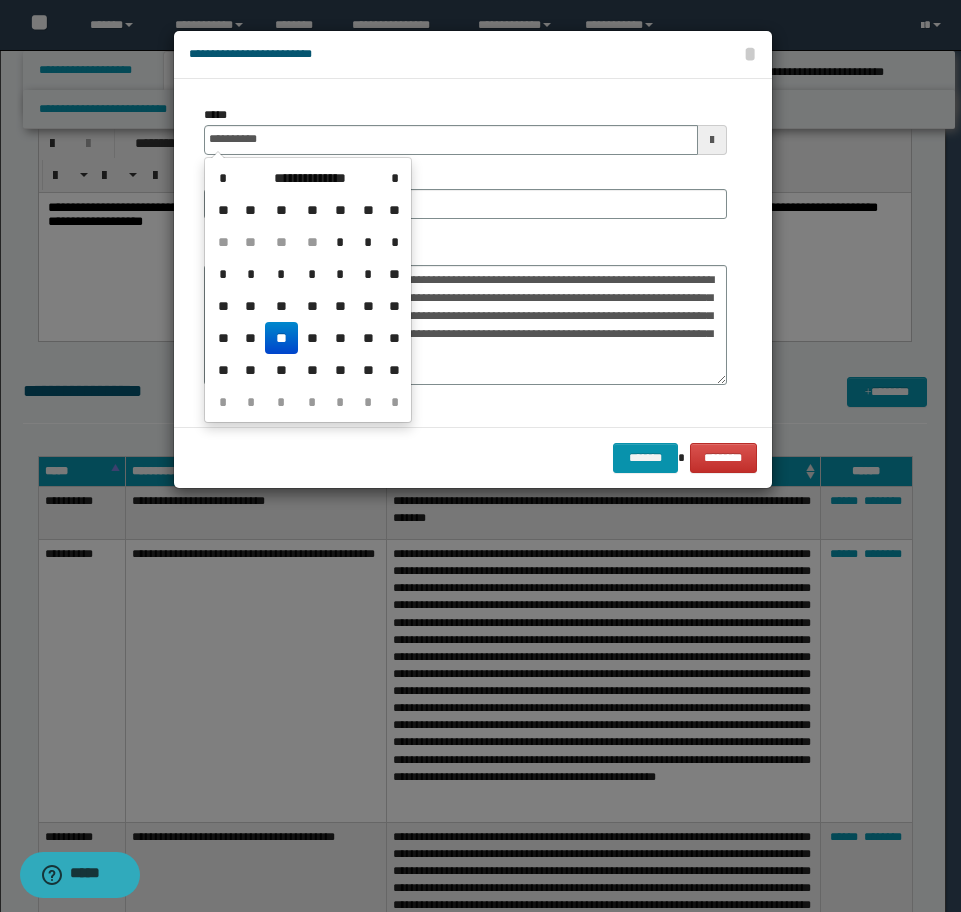 click on "**" at bounding box center [281, 338] 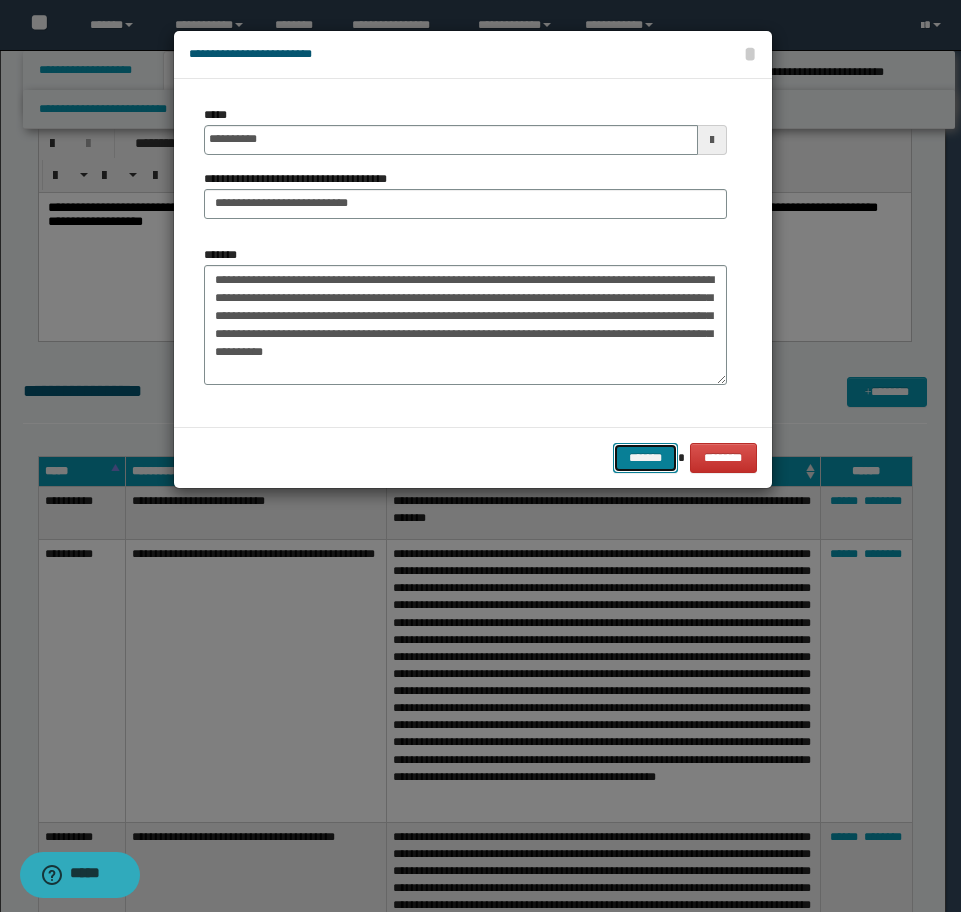 click on "*******" at bounding box center (645, 458) 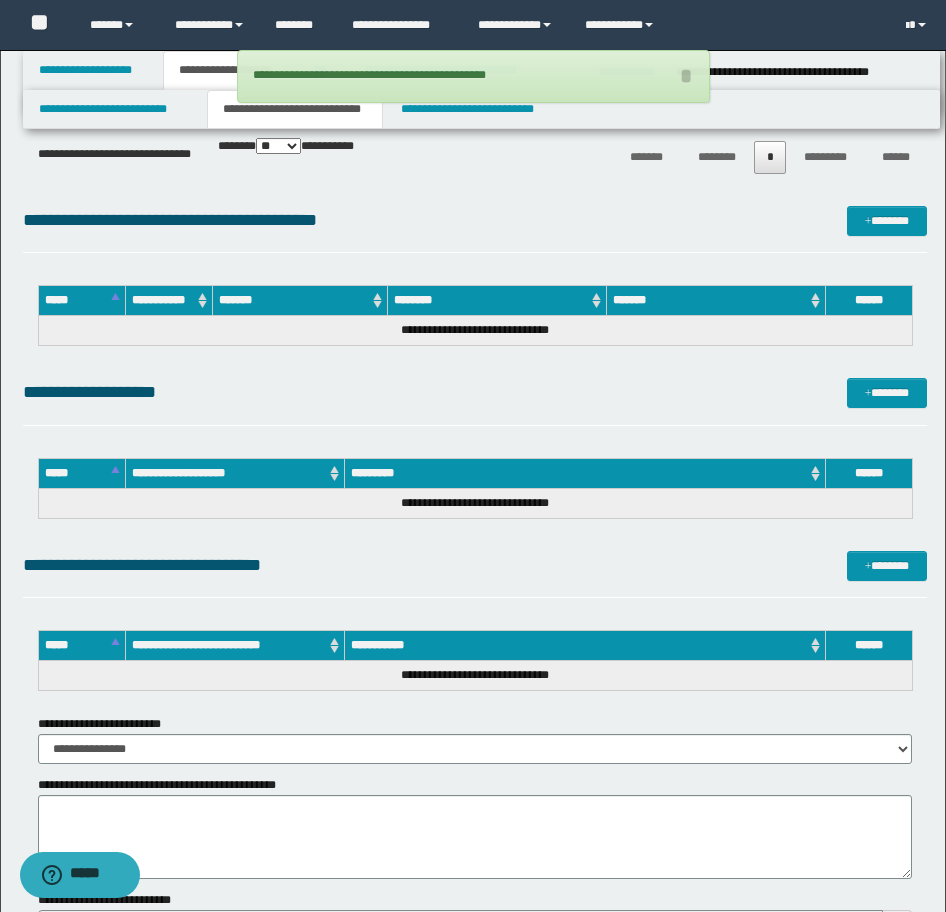 scroll, scrollTop: 4231, scrollLeft: 0, axis: vertical 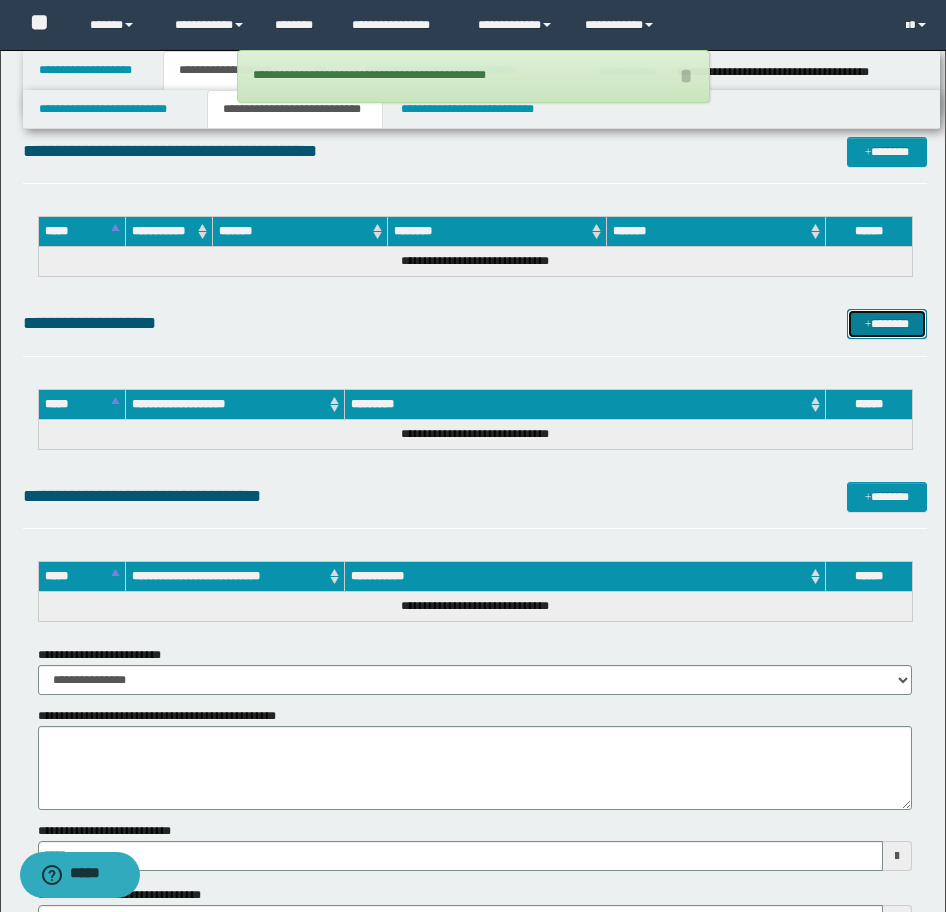 click on "*******" at bounding box center (887, 324) 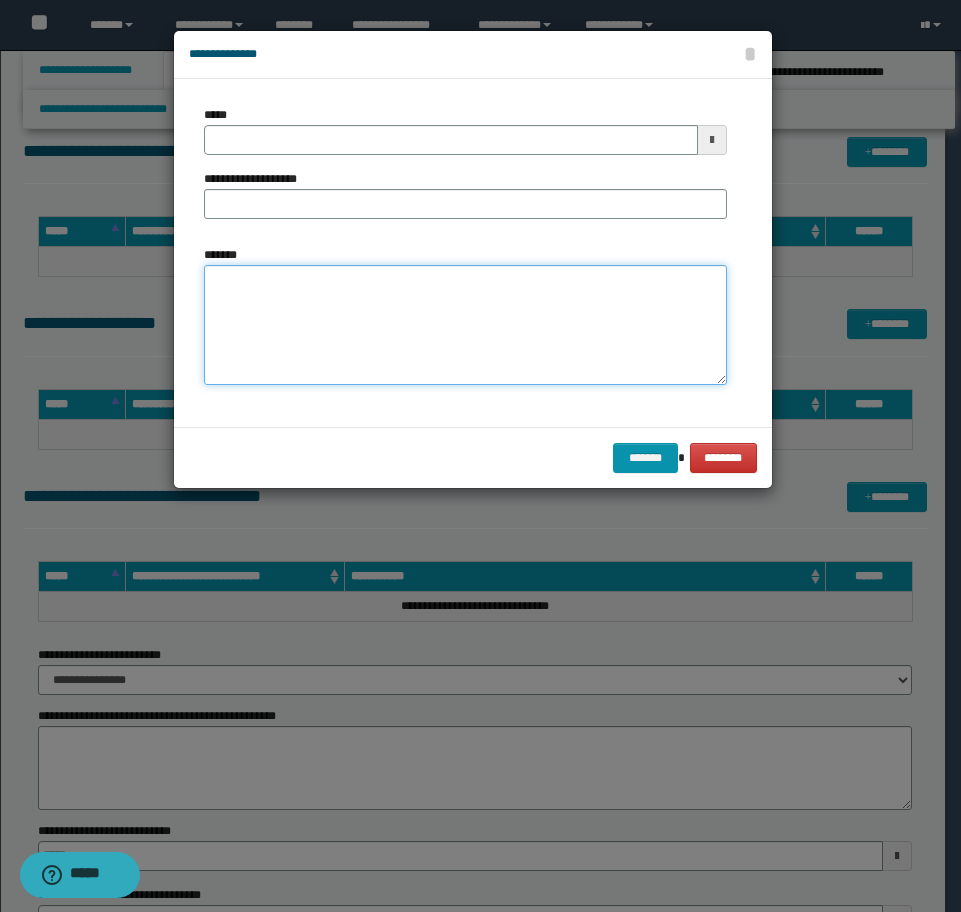 click on "*******" at bounding box center [465, 325] 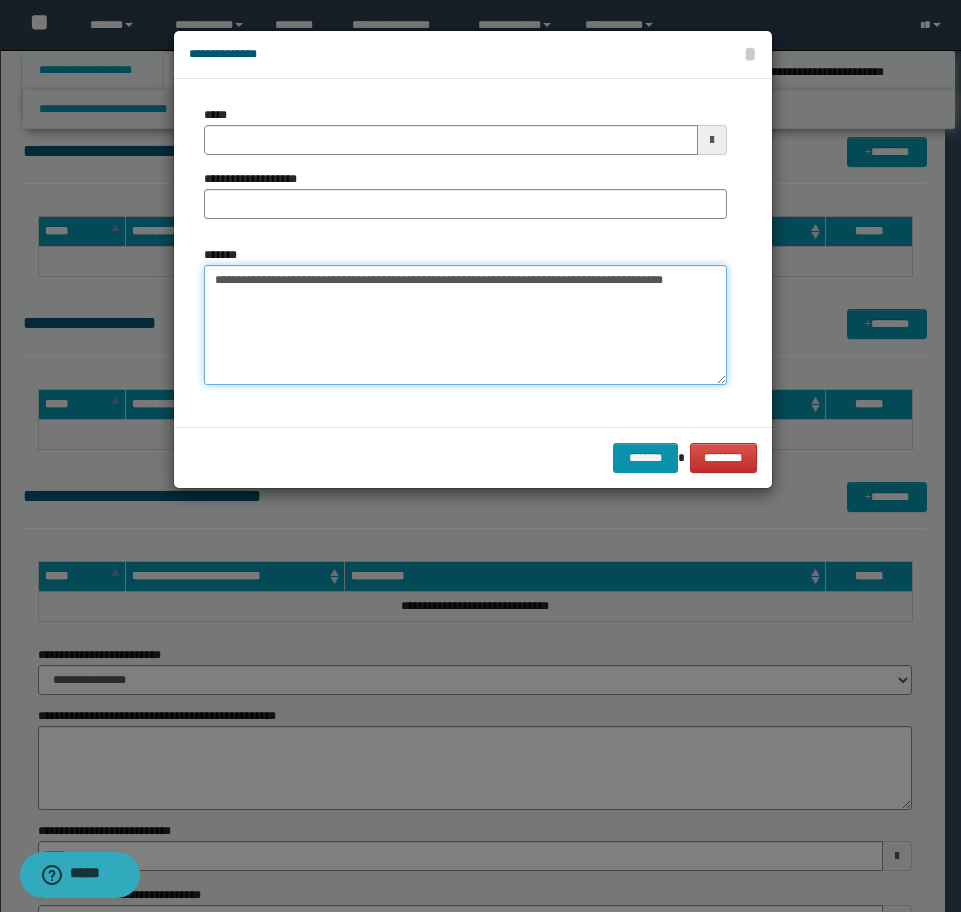type on "**********" 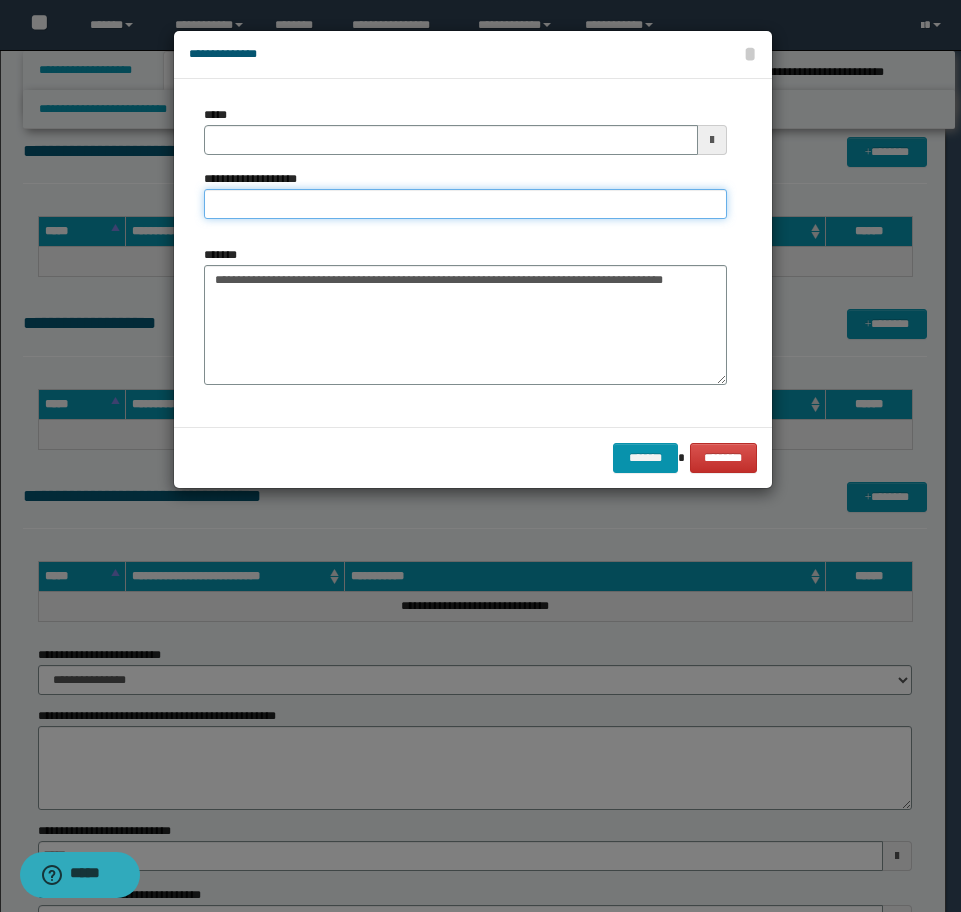 click on "**********" at bounding box center [465, 204] 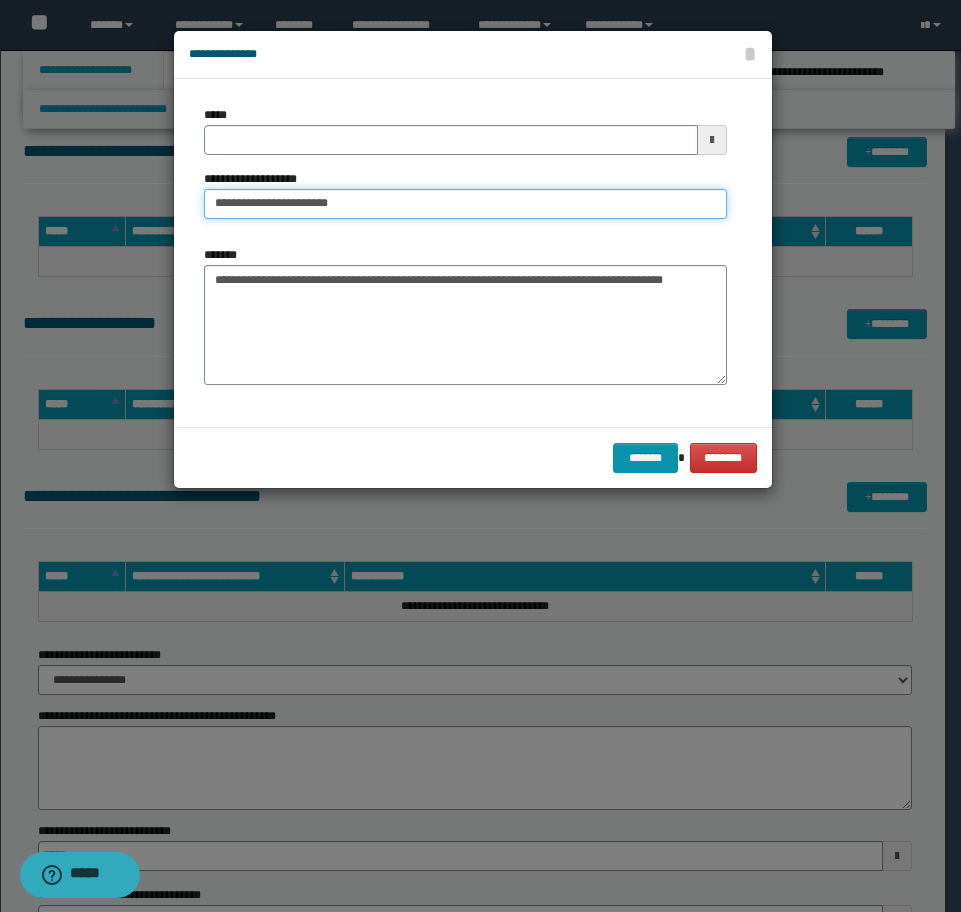 type on "**********" 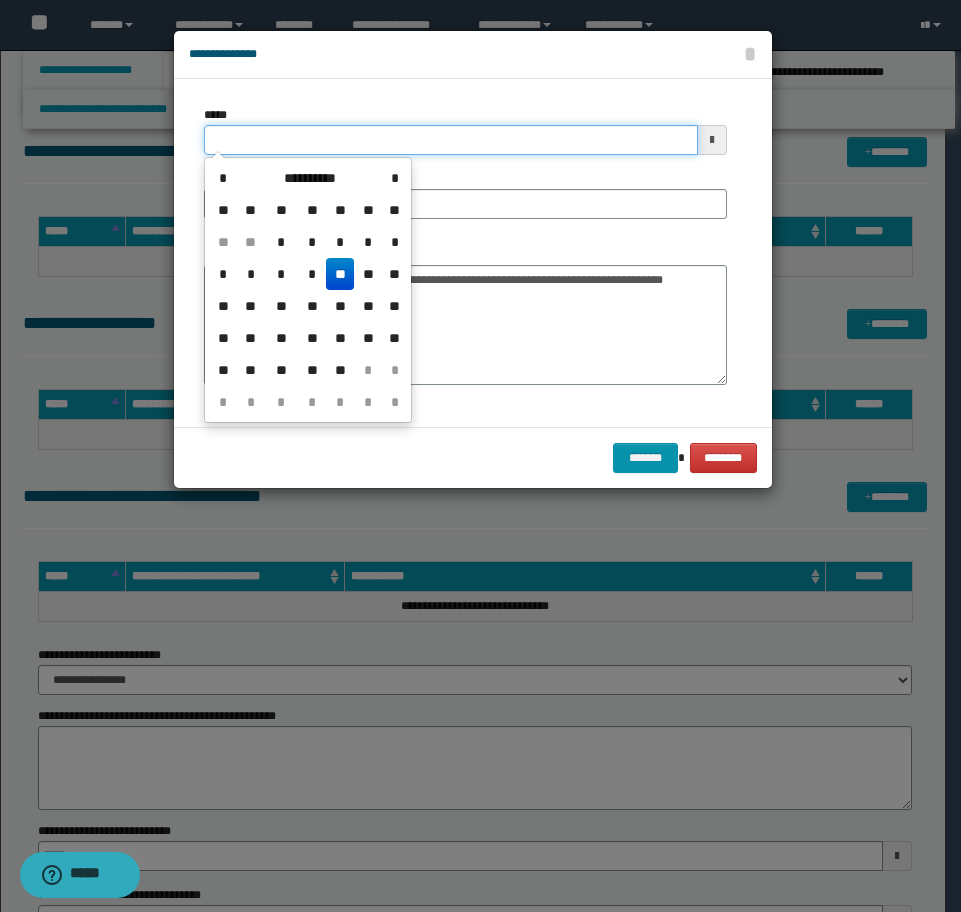 drag, startPoint x: 403, startPoint y: 142, endPoint x: 135, endPoint y: 116, distance: 269.25824 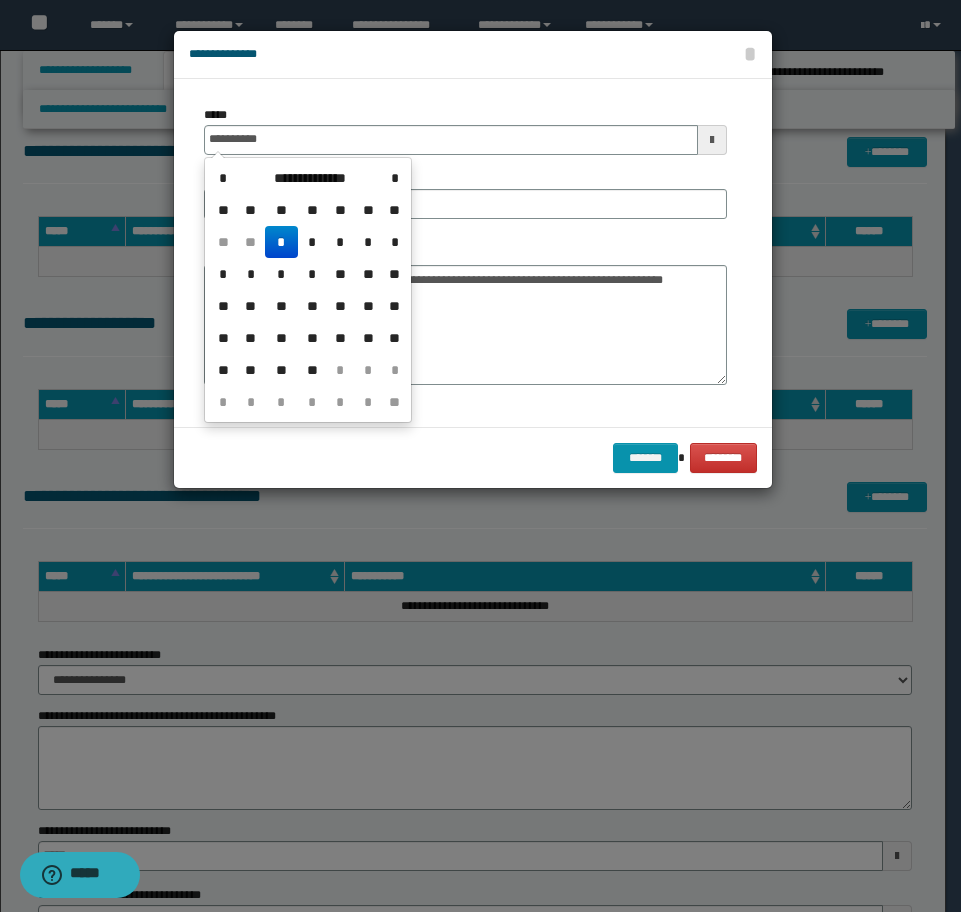 click on "*" at bounding box center [281, 242] 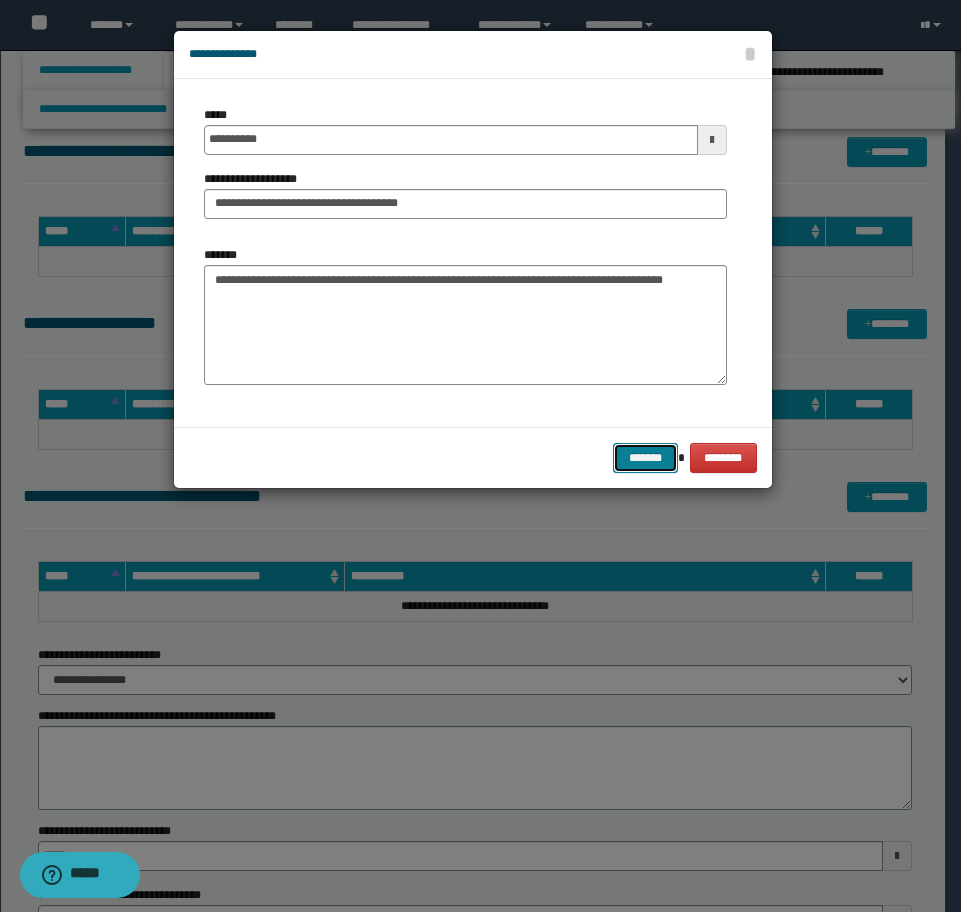 click on "*******" at bounding box center (645, 458) 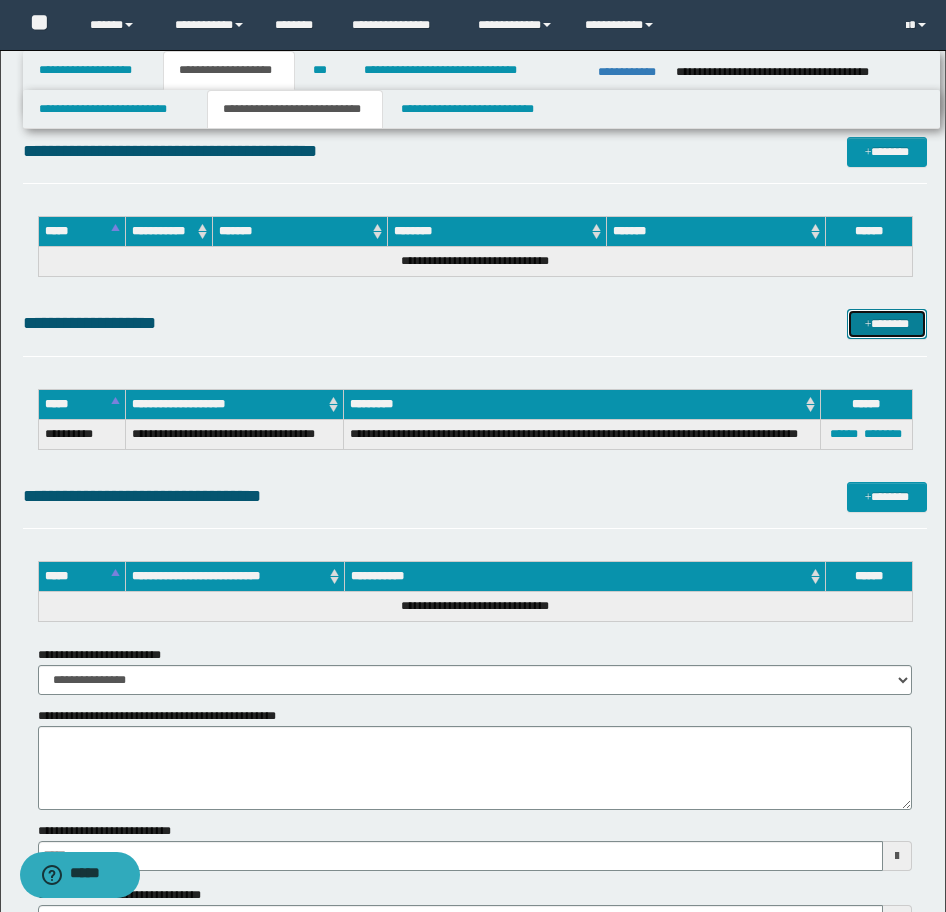 click on "*******" at bounding box center (887, 324) 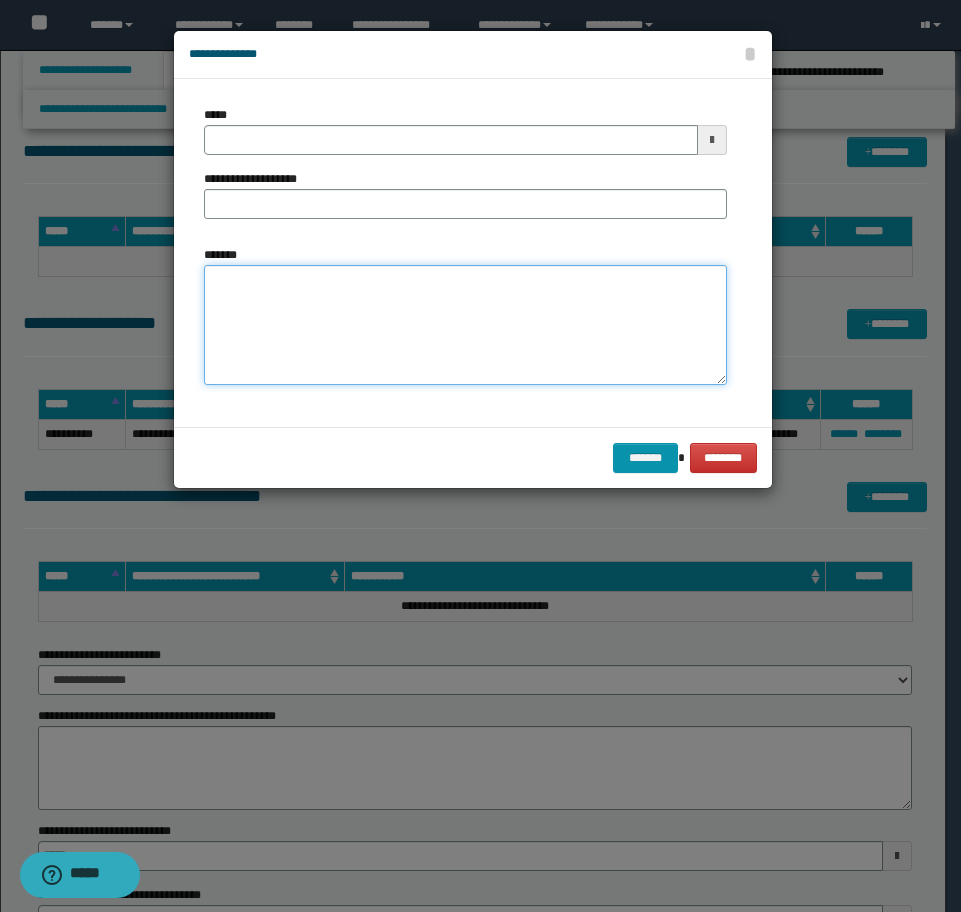 click on "*******" at bounding box center [465, 325] 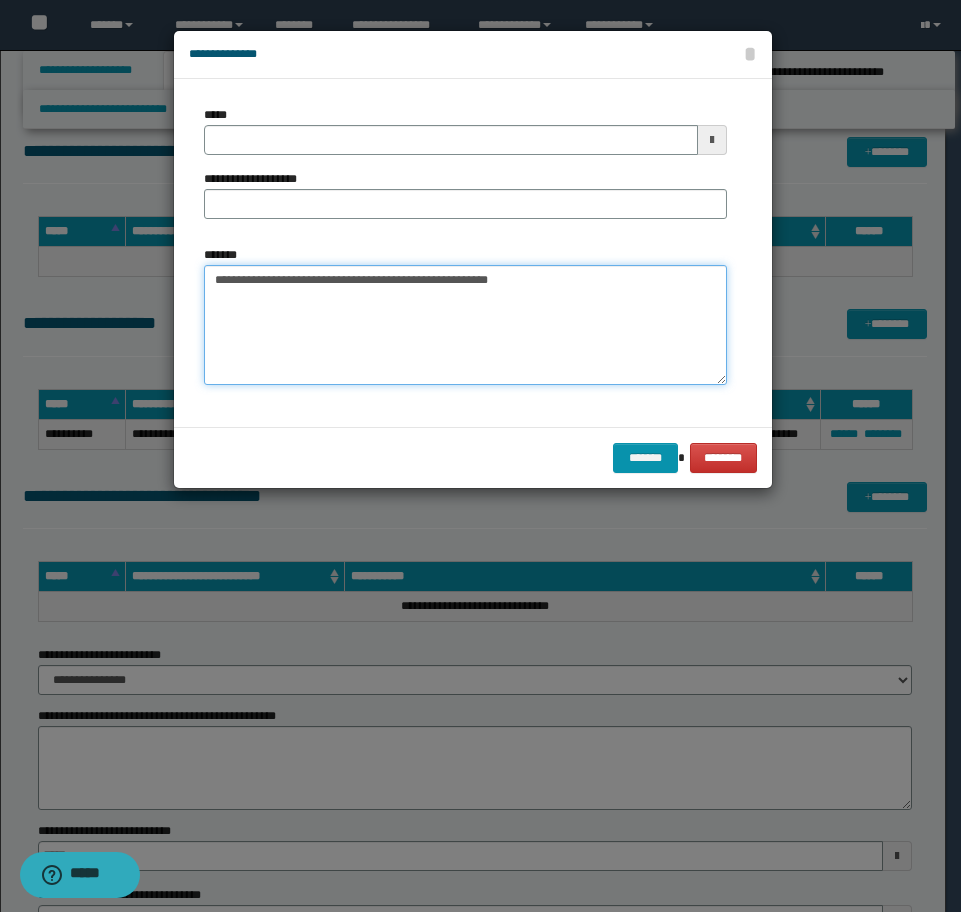 click on "**********" at bounding box center [465, 325] 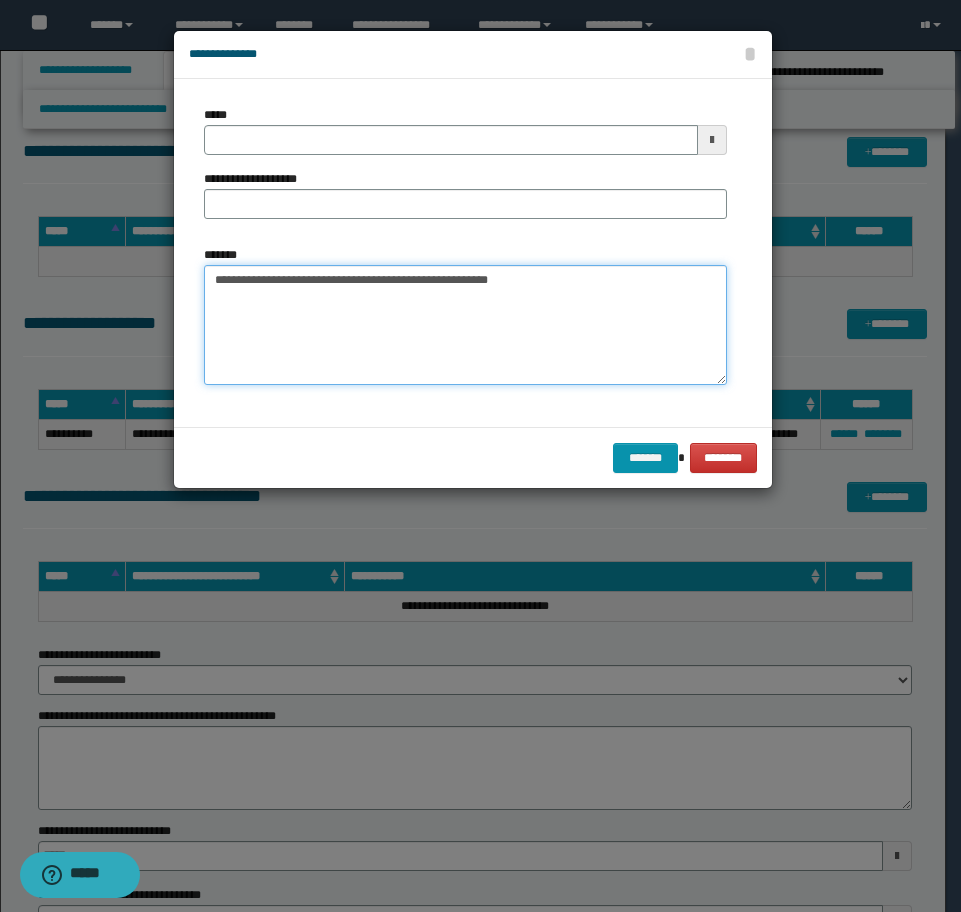 type on "**********" 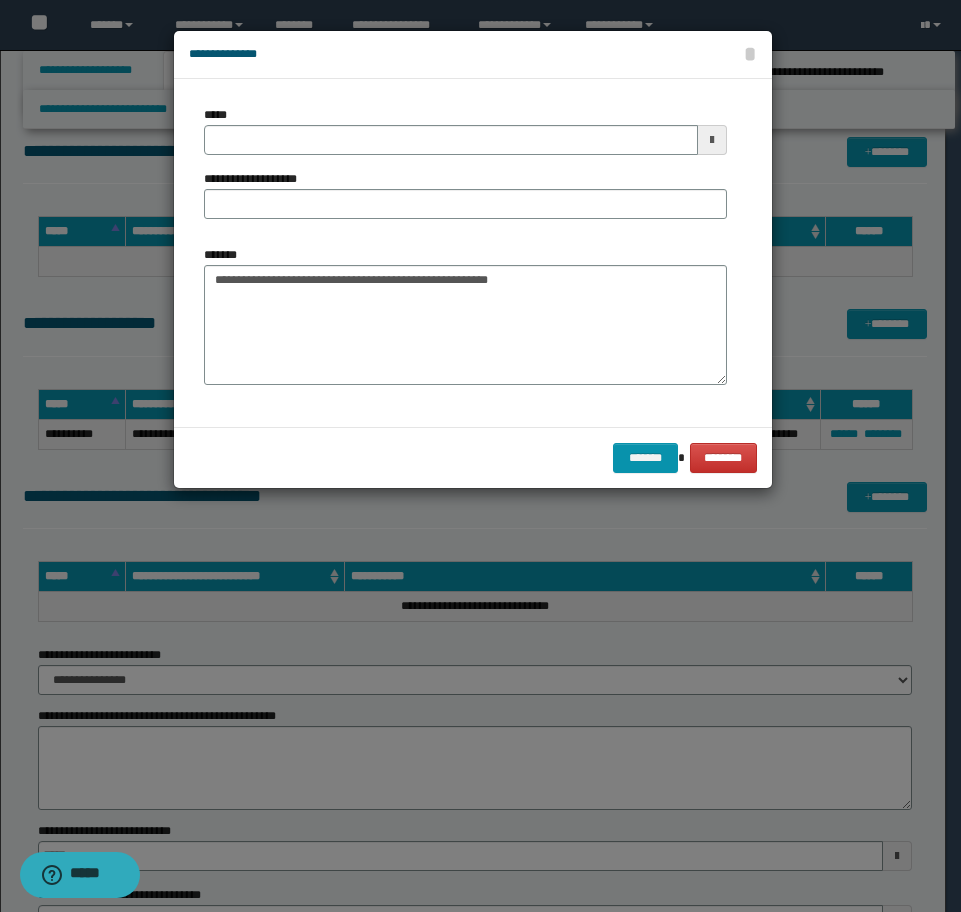 click on "**********" at bounding box center (465, 170) 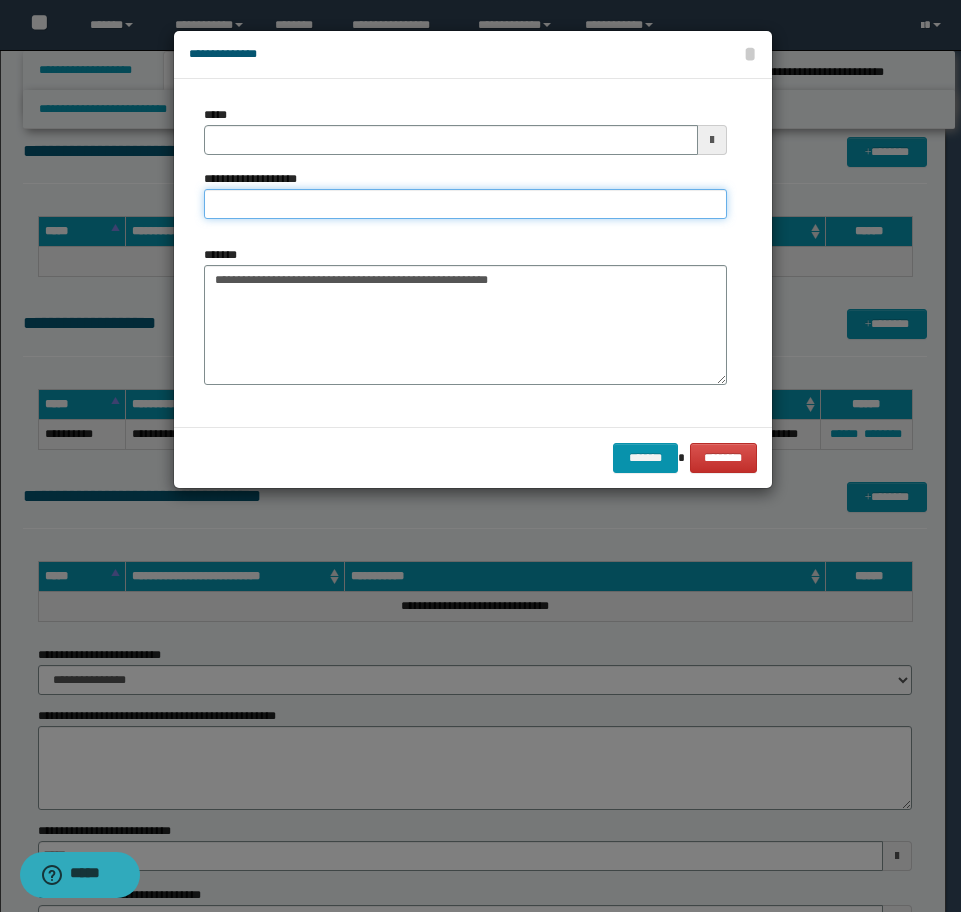 click on "**********" at bounding box center (465, 204) 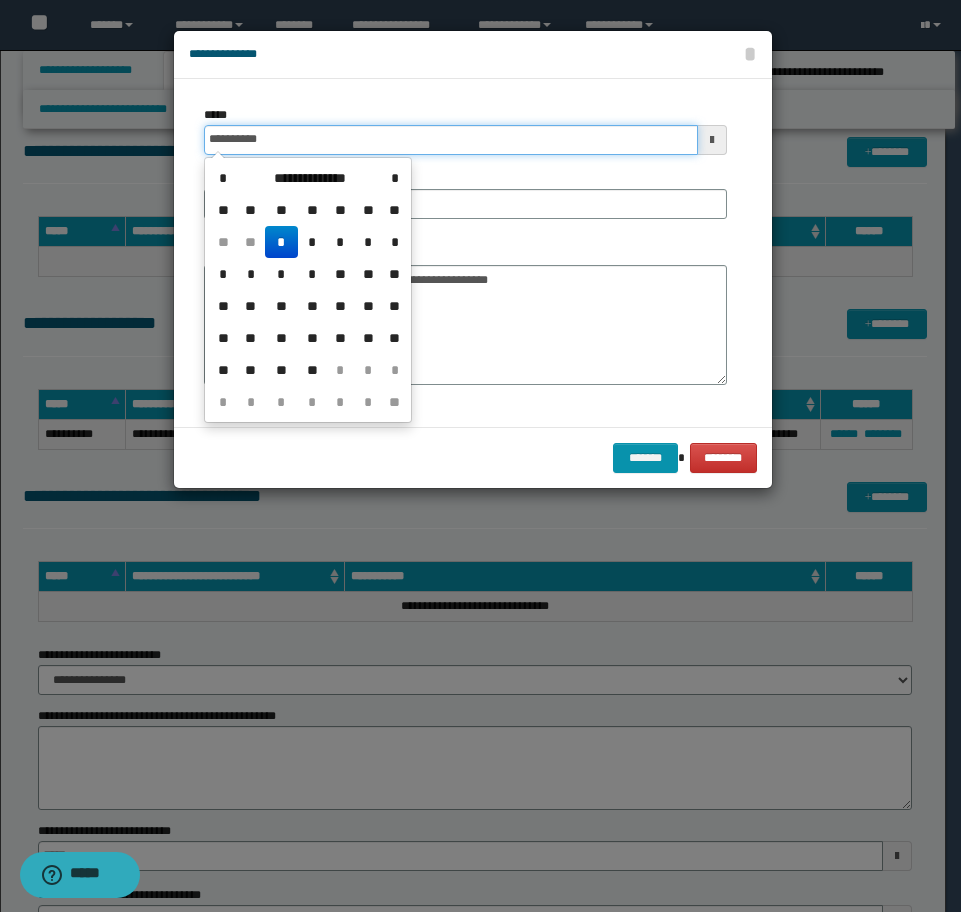 drag, startPoint x: 306, startPoint y: 135, endPoint x: 135, endPoint y: 137, distance: 171.01169 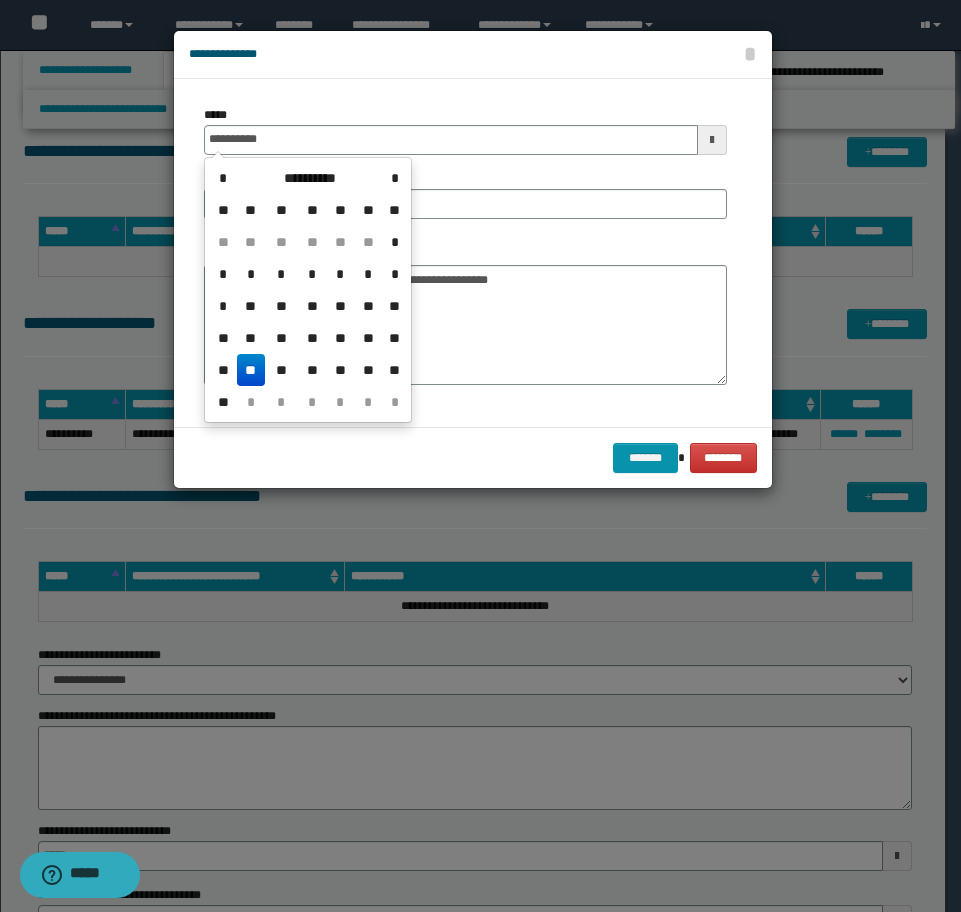 drag, startPoint x: 256, startPoint y: 374, endPoint x: 424, endPoint y: 225, distance: 224.55511 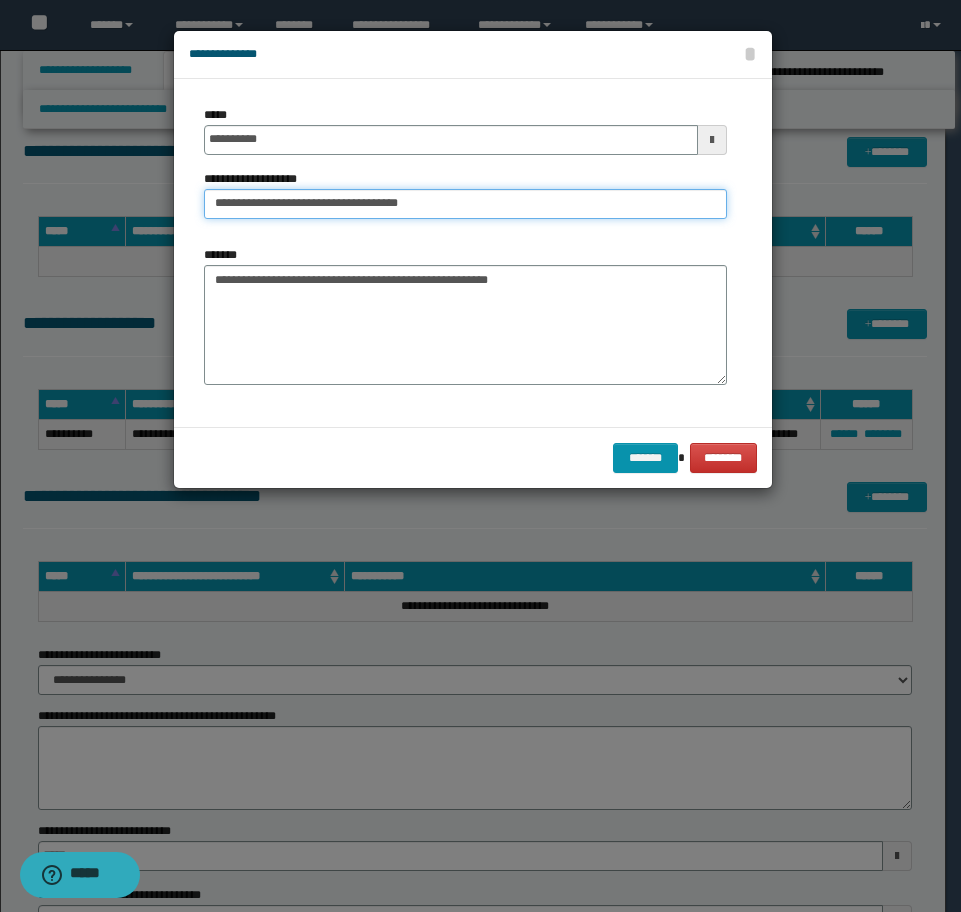 click on "**********" at bounding box center [465, 204] 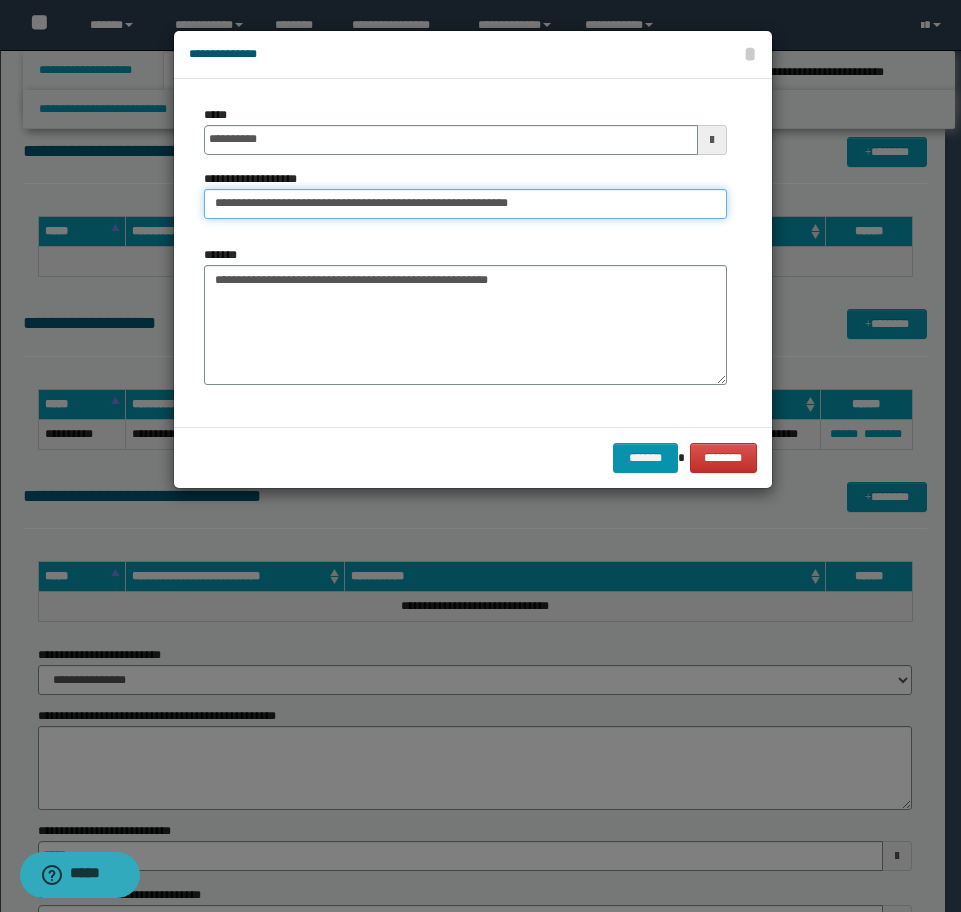 click on "**********" at bounding box center (465, 204) 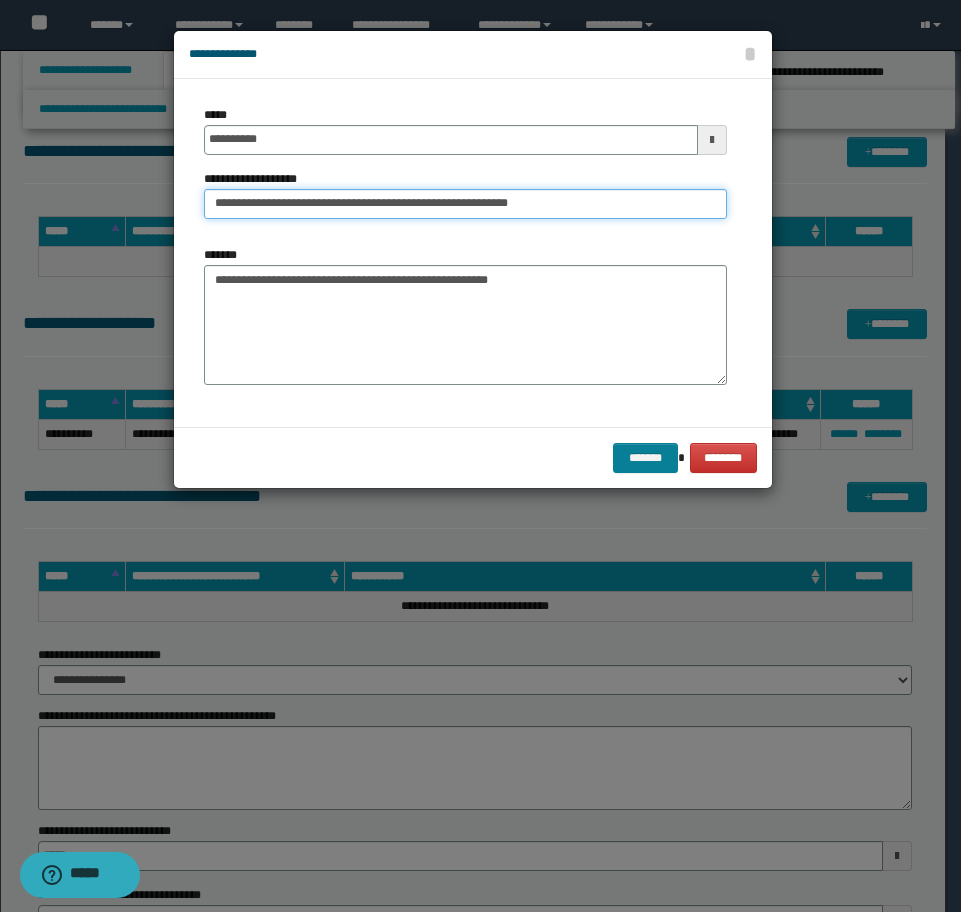 type on "**********" 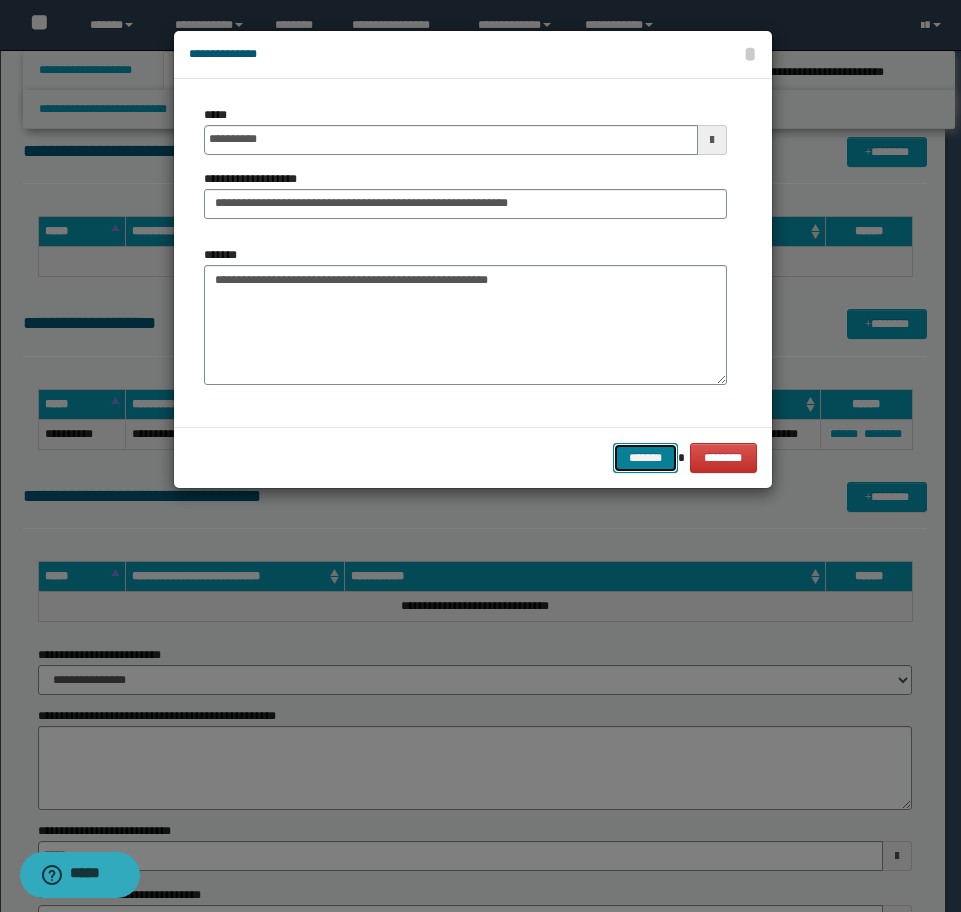 click on "*******" at bounding box center [645, 458] 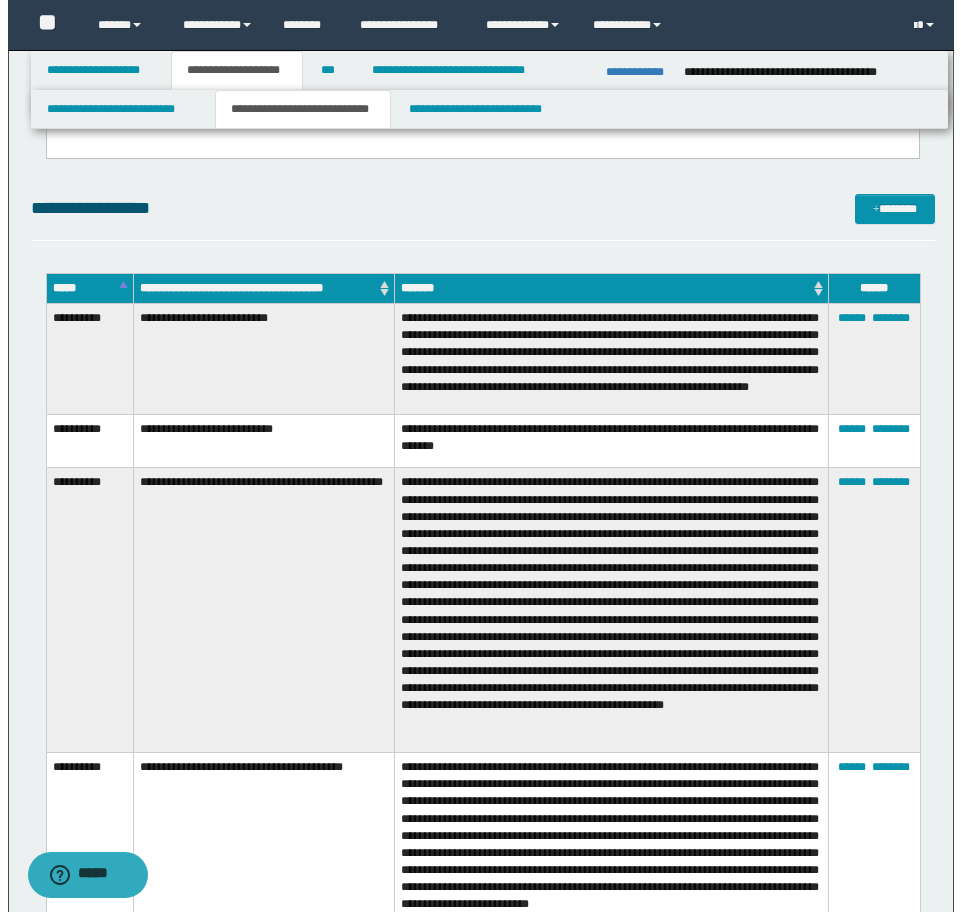 scroll, scrollTop: 3031, scrollLeft: 0, axis: vertical 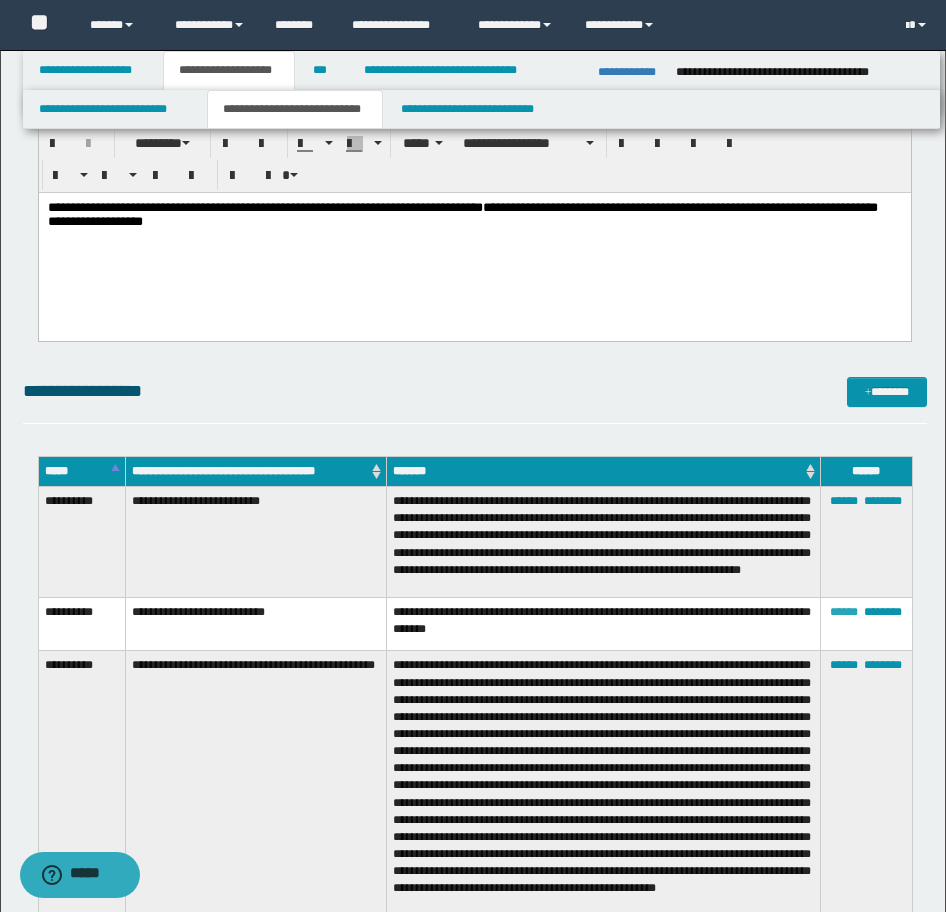click on "******" at bounding box center (844, 612) 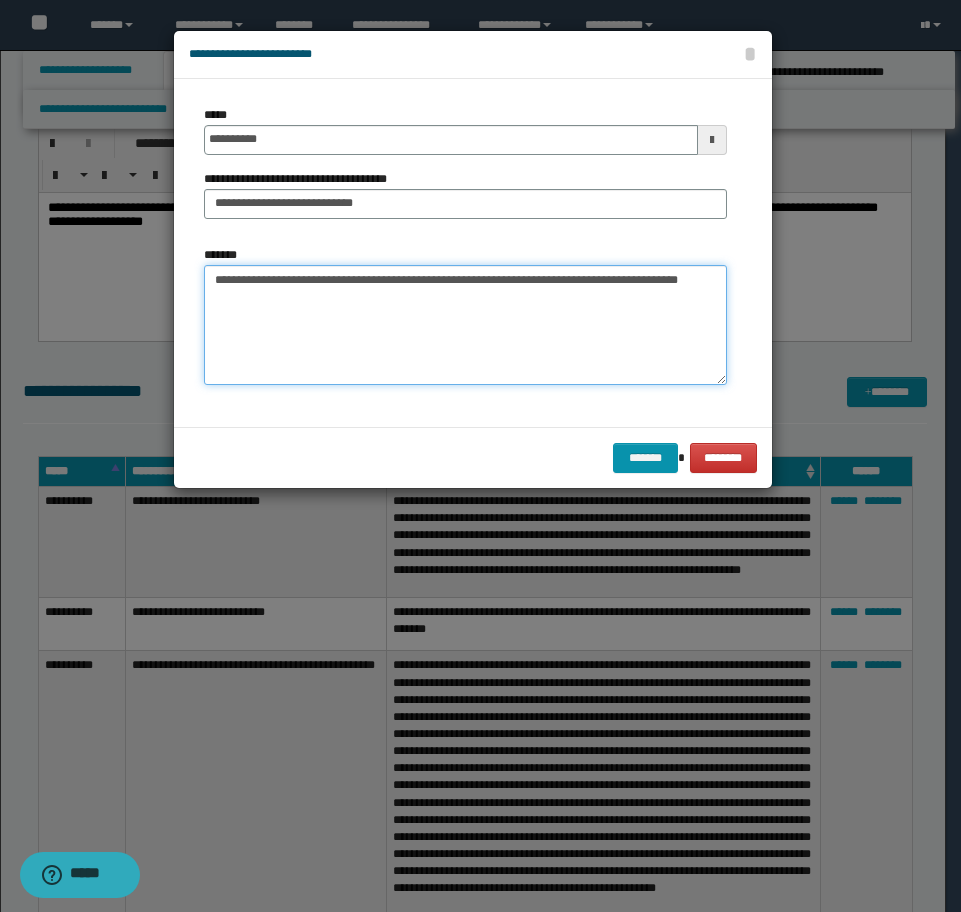 drag, startPoint x: 563, startPoint y: 280, endPoint x: 116, endPoint y: 260, distance: 447.4472 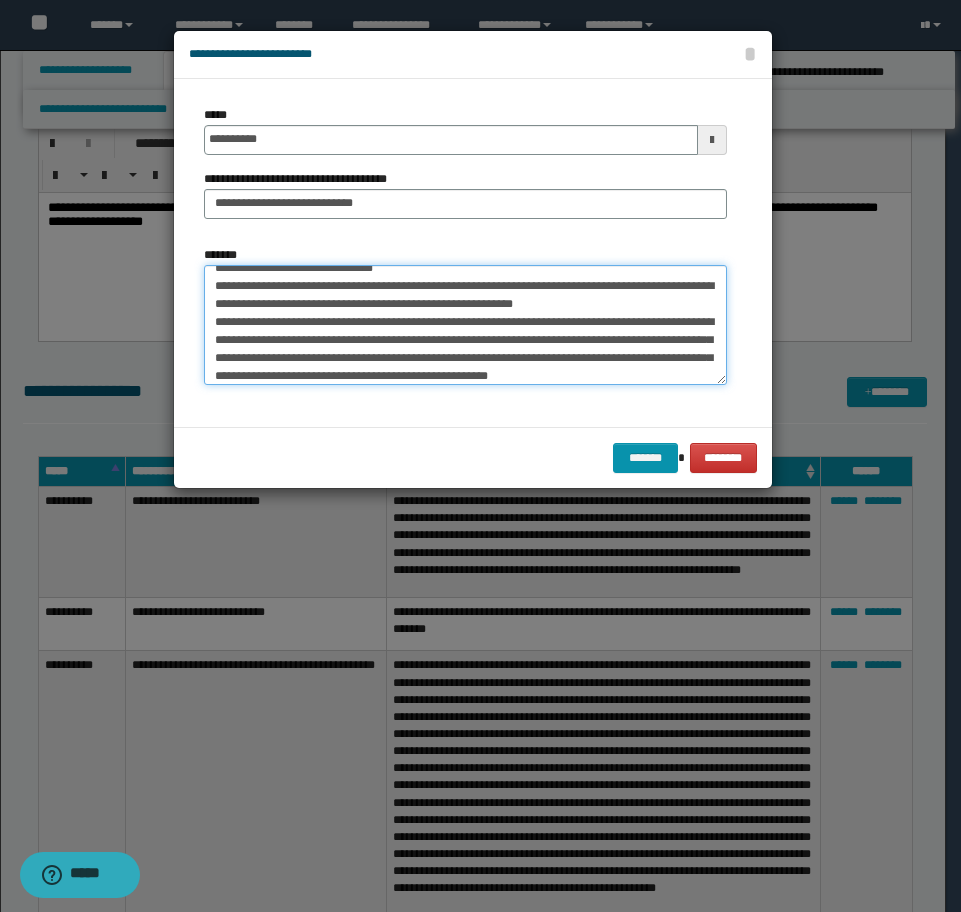 scroll, scrollTop: 0, scrollLeft: 0, axis: both 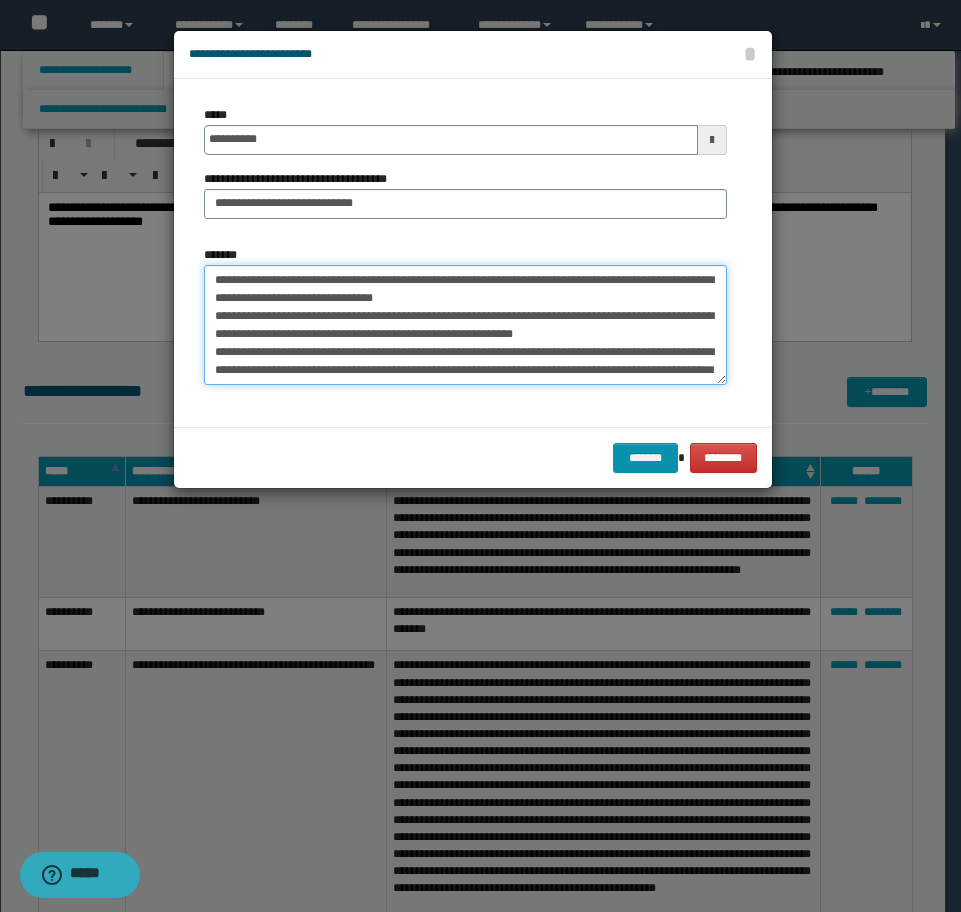 click on "**********" at bounding box center (465, 325) 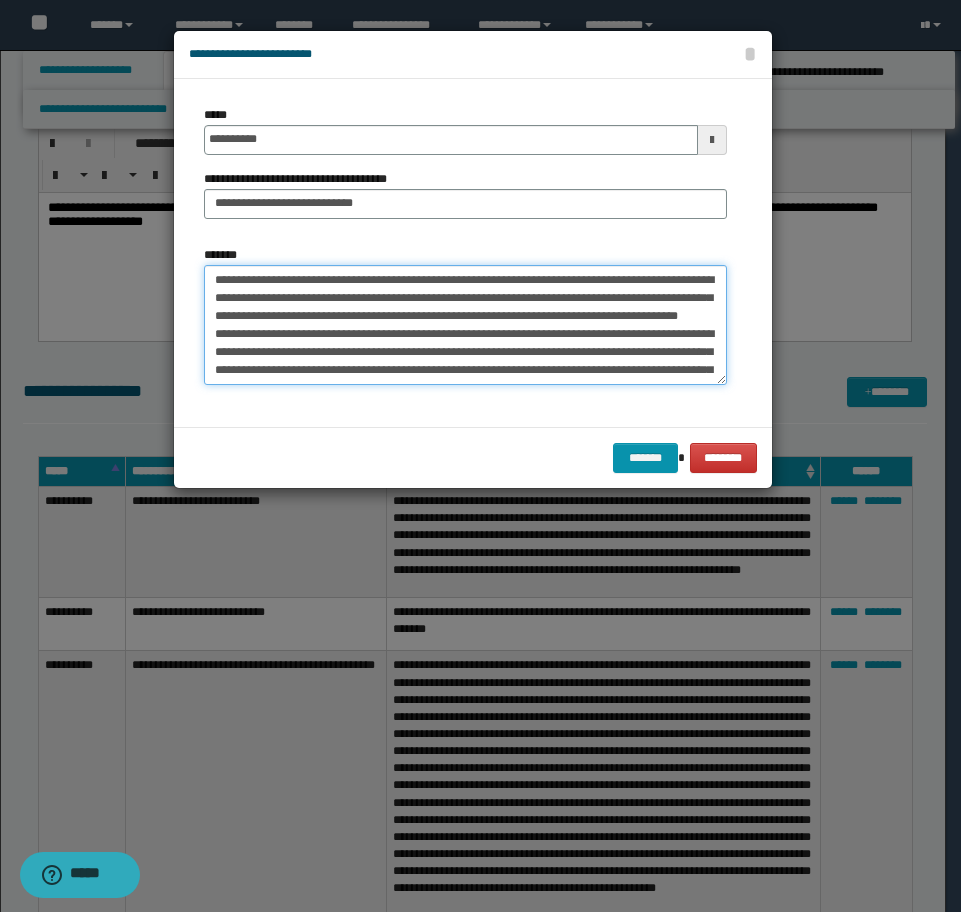 click on "**********" at bounding box center (465, 325) 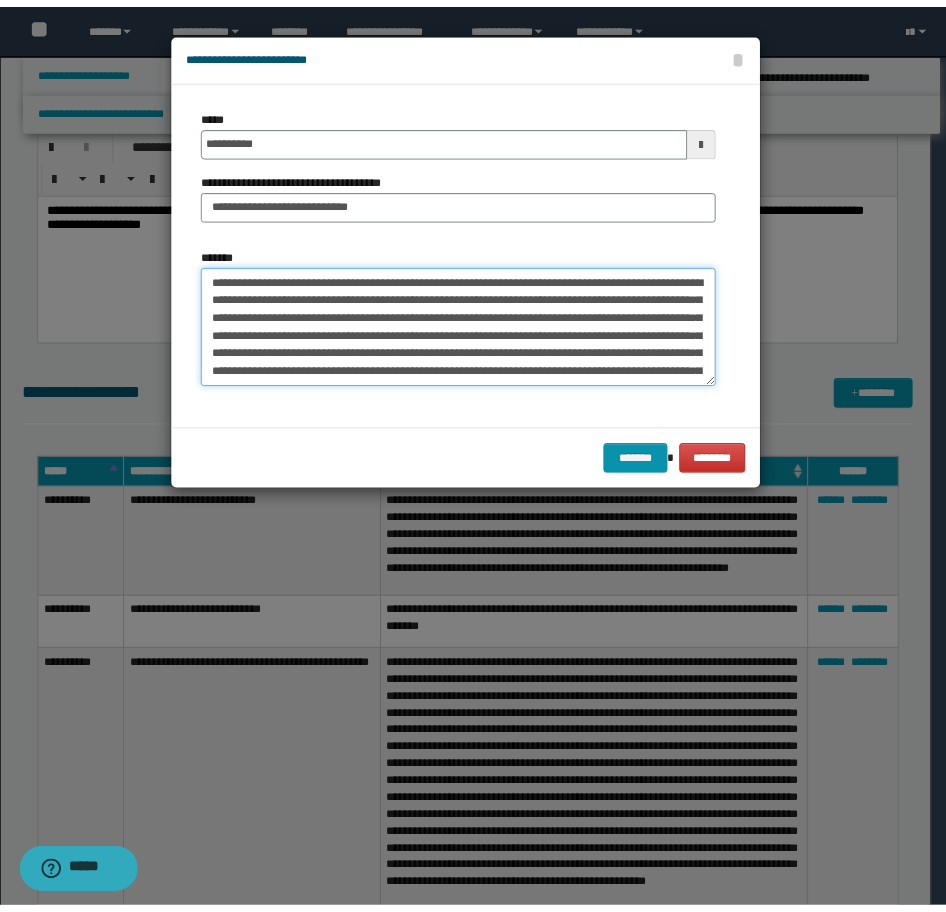 scroll, scrollTop: 36, scrollLeft: 0, axis: vertical 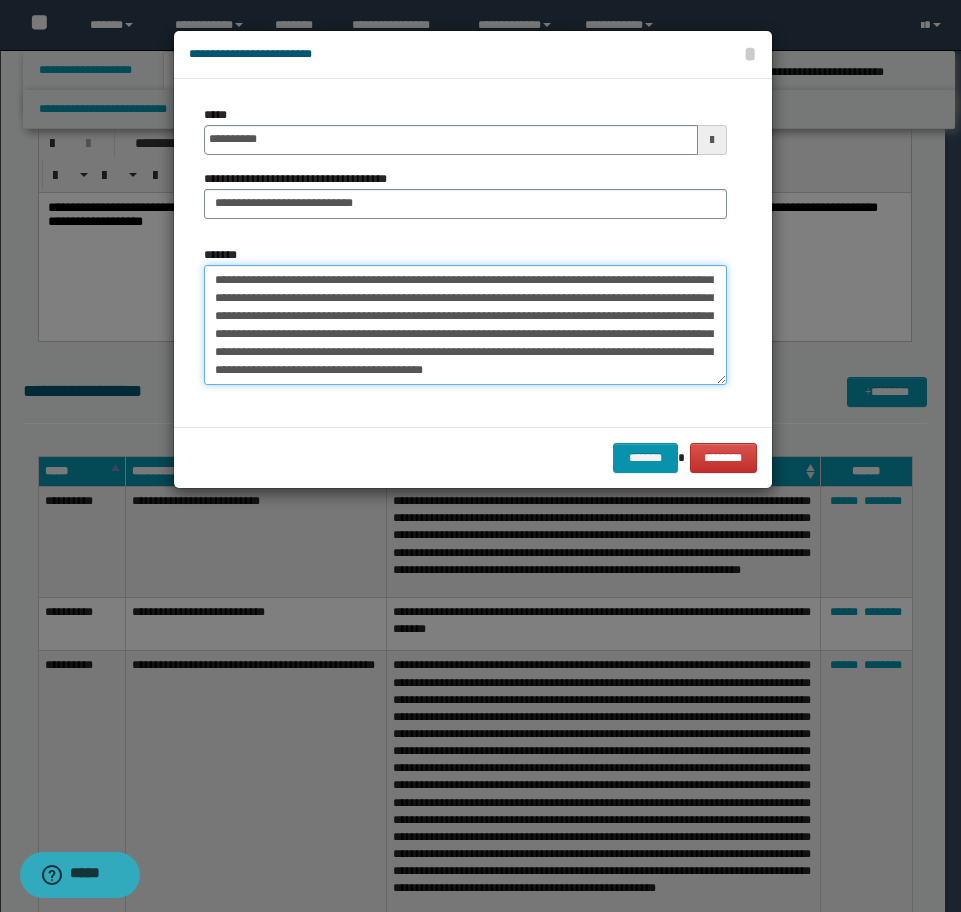 drag, startPoint x: 490, startPoint y: 367, endPoint x: 396, endPoint y: 377, distance: 94.53042 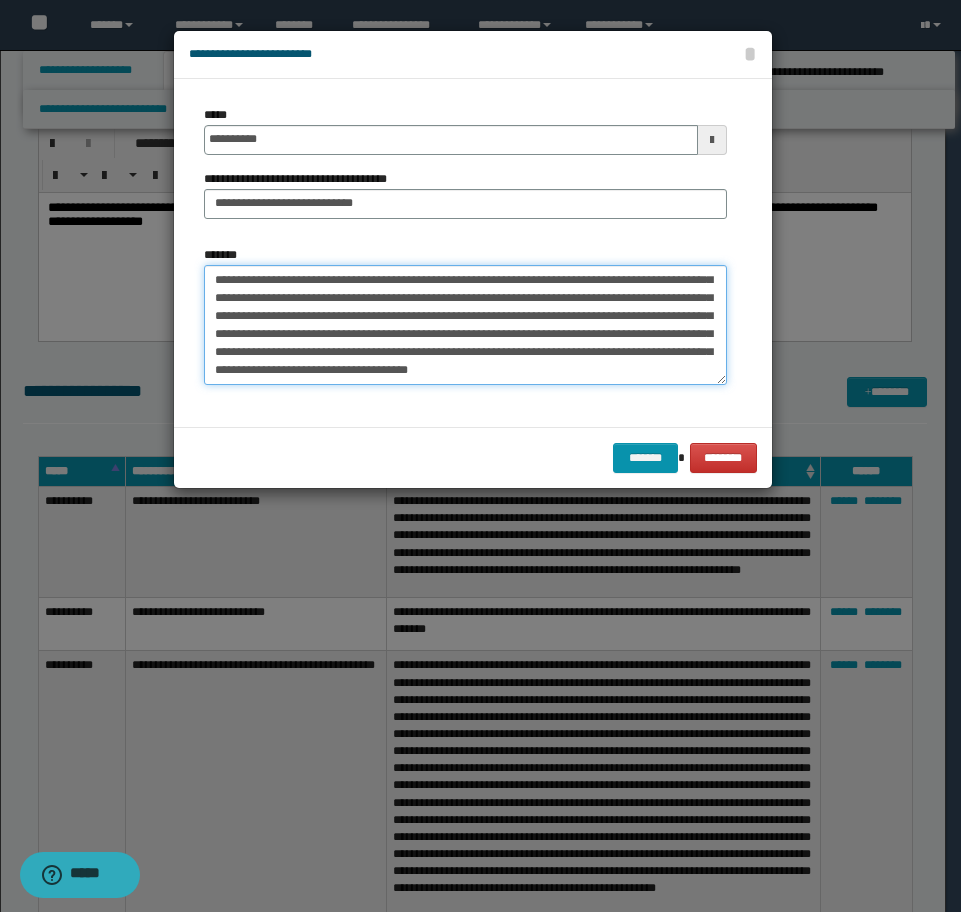 type on "**********" 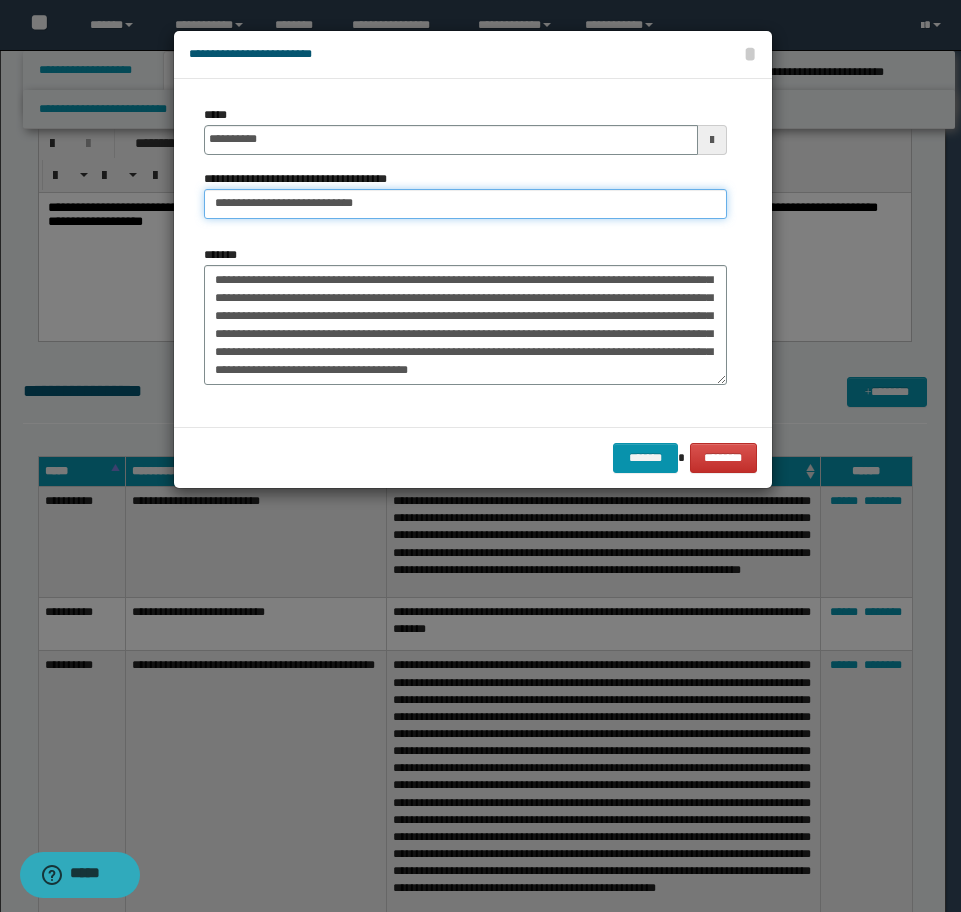 click on "**********" at bounding box center [465, 204] 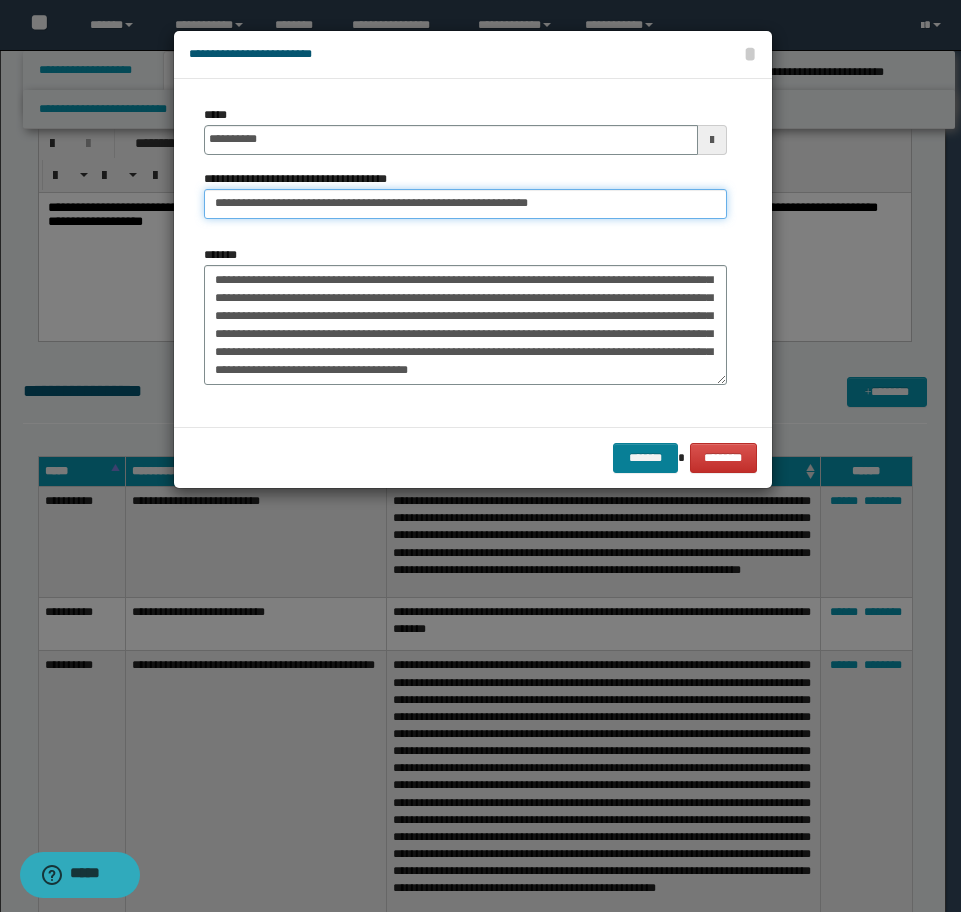 type on "**********" 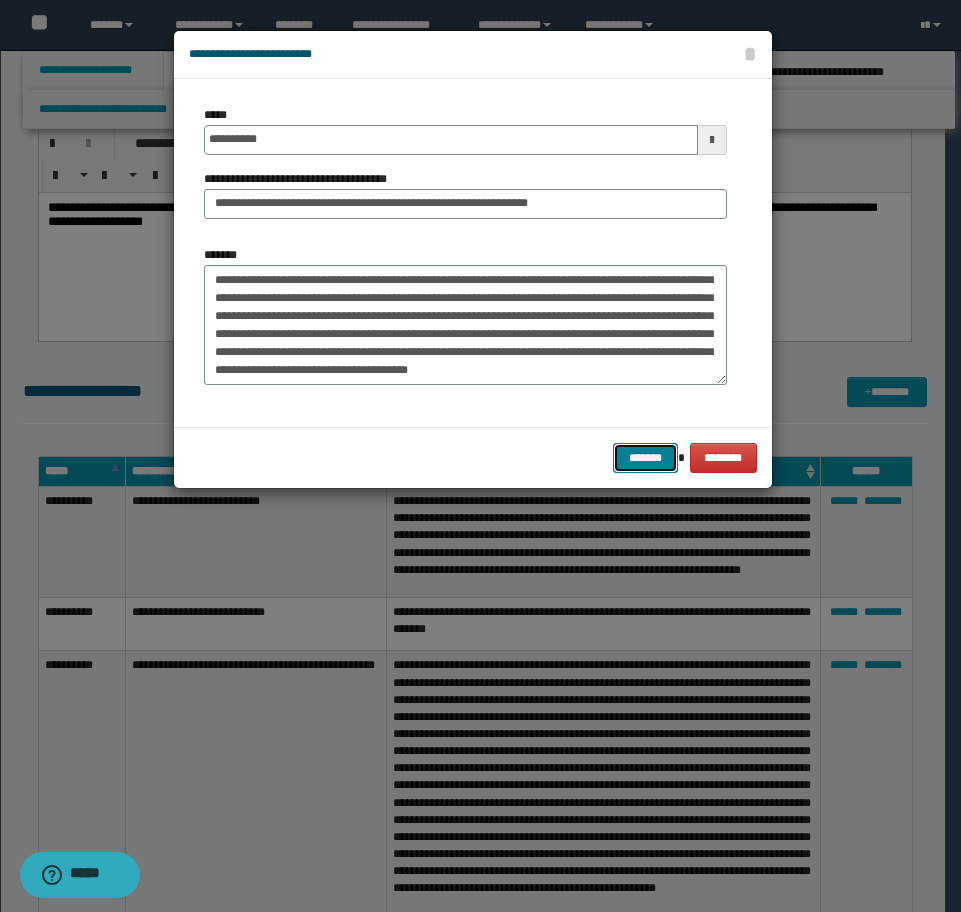 click on "*******" at bounding box center (645, 458) 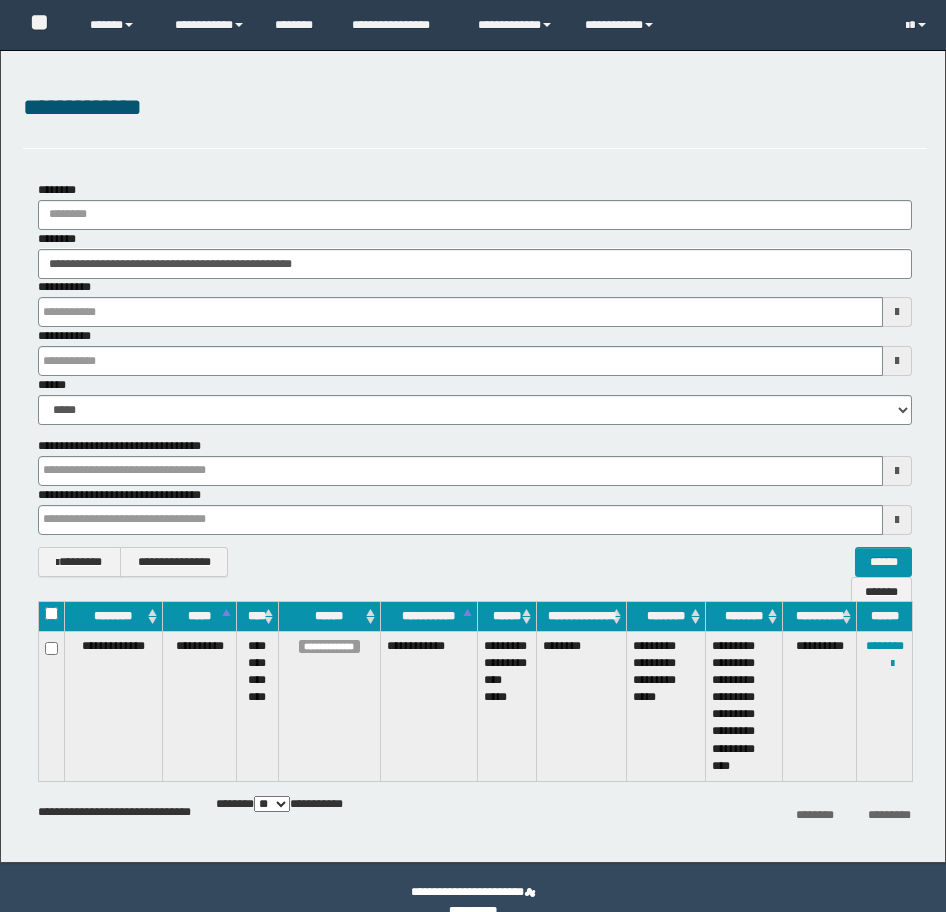 scroll, scrollTop: 0, scrollLeft: 0, axis: both 